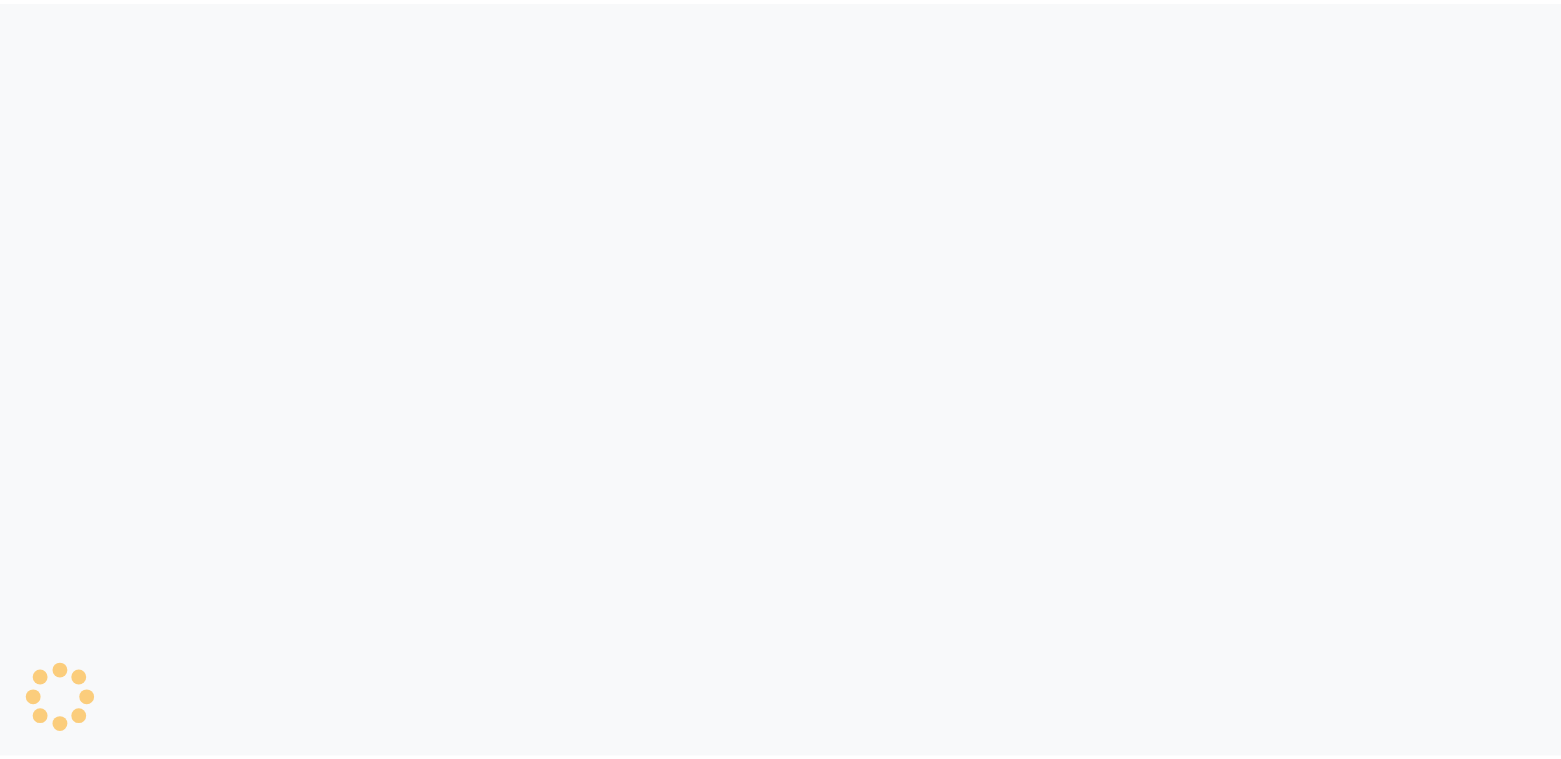 scroll, scrollTop: 0, scrollLeft: 0, axis: both 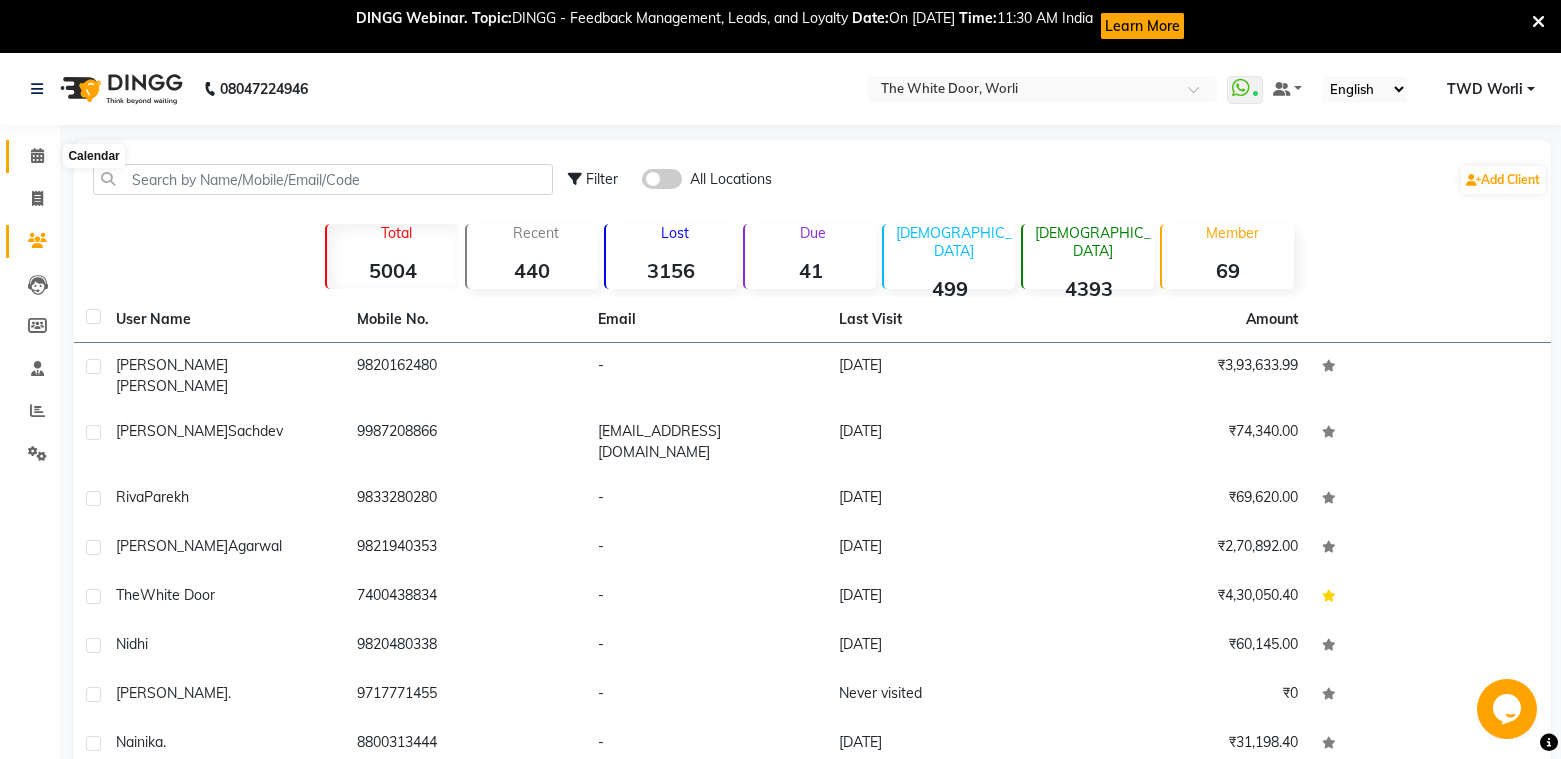 click 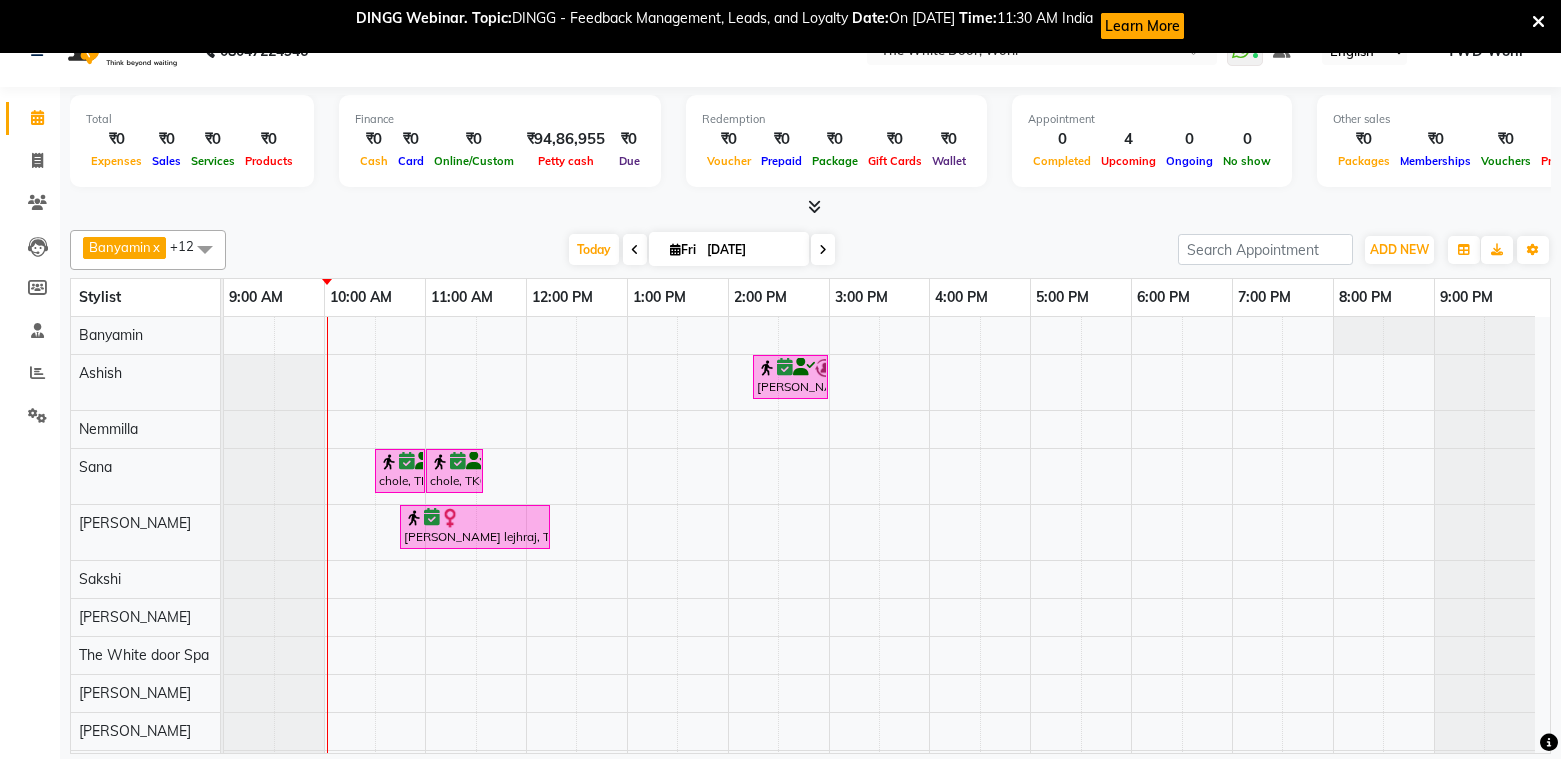 scroll, scrollTop: 53, scrollLeft: 0, axis: vertical 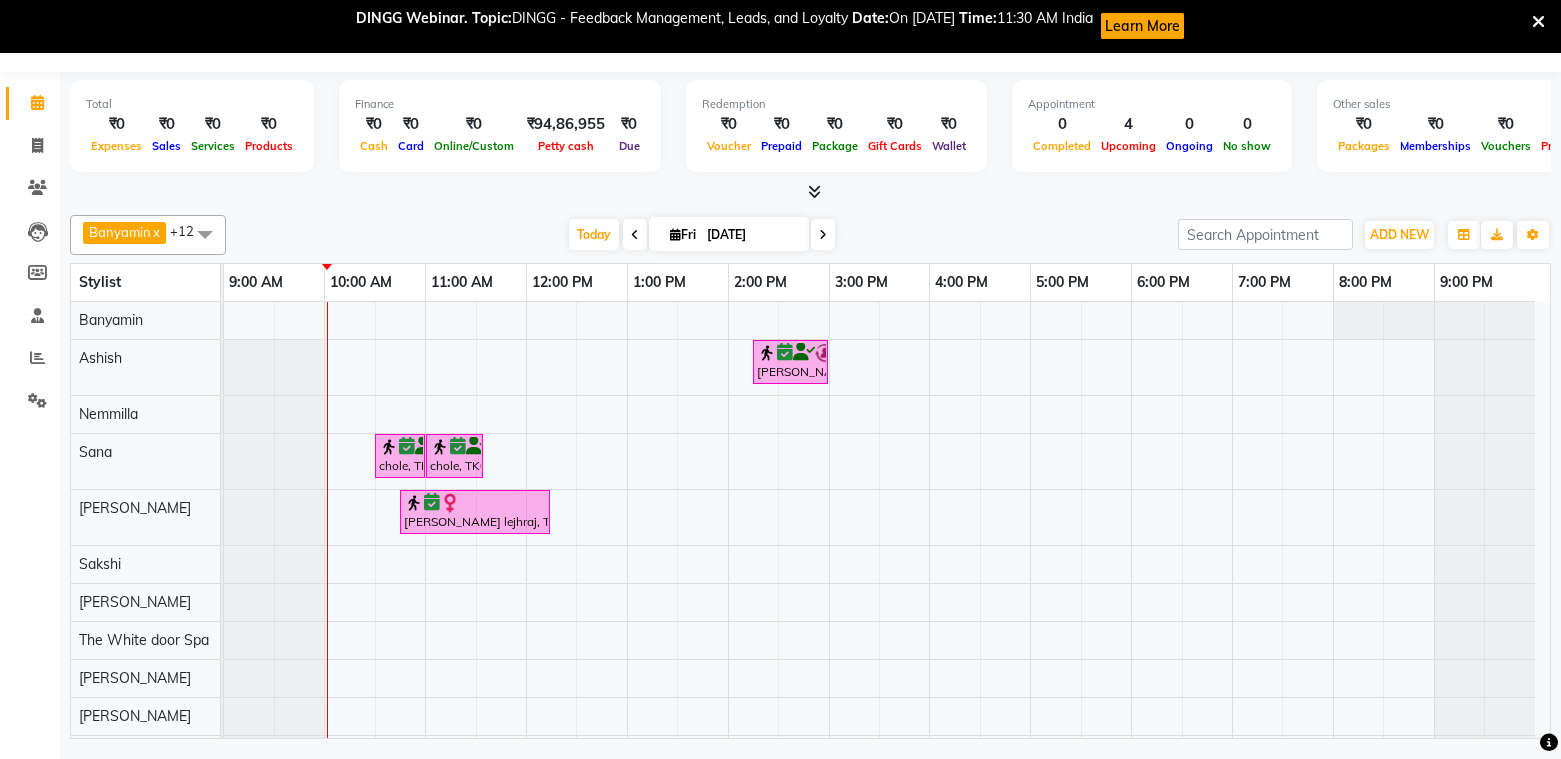click at bounding box center (823, 234) 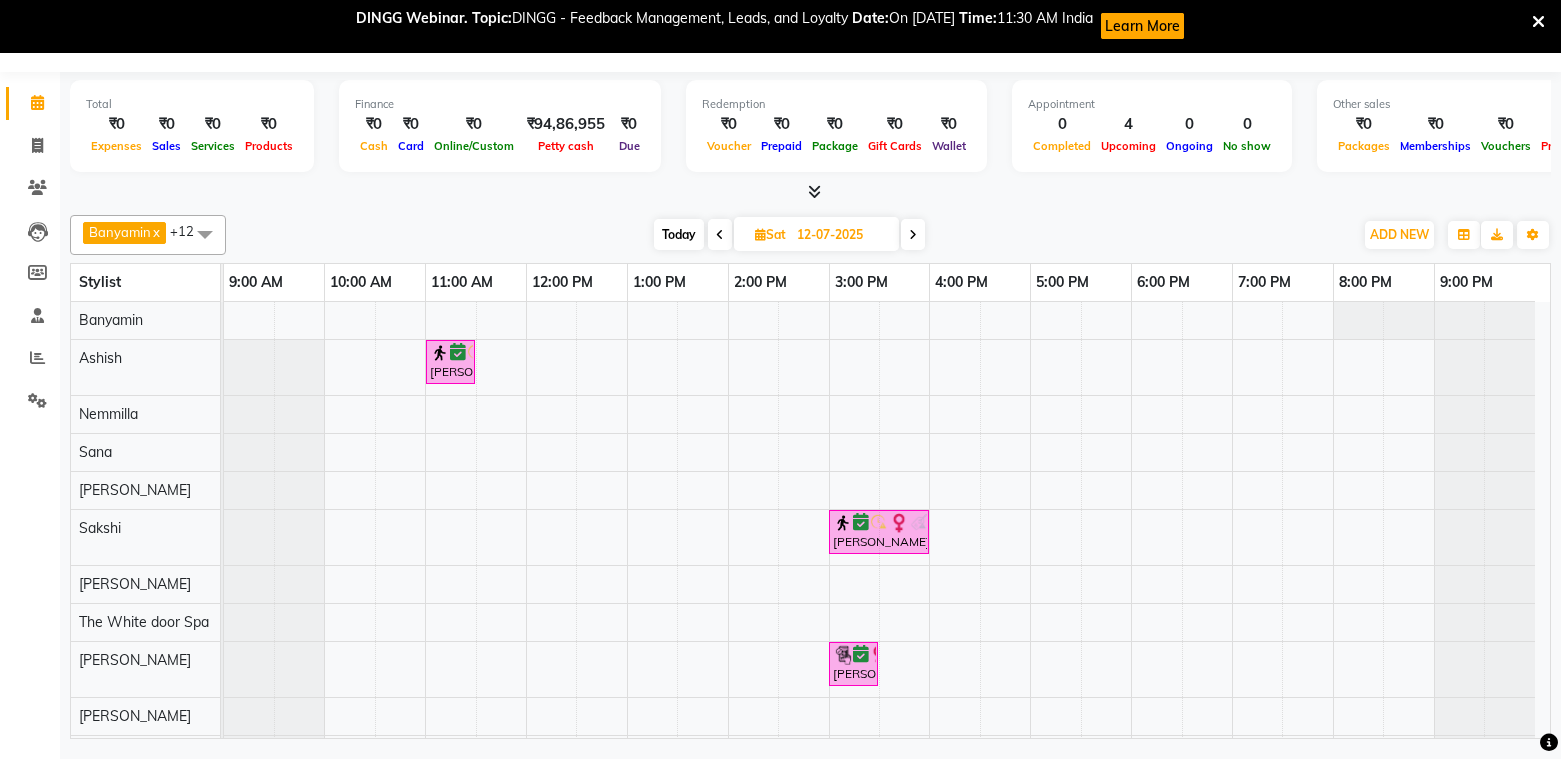 click at bounding box center [720, 234] 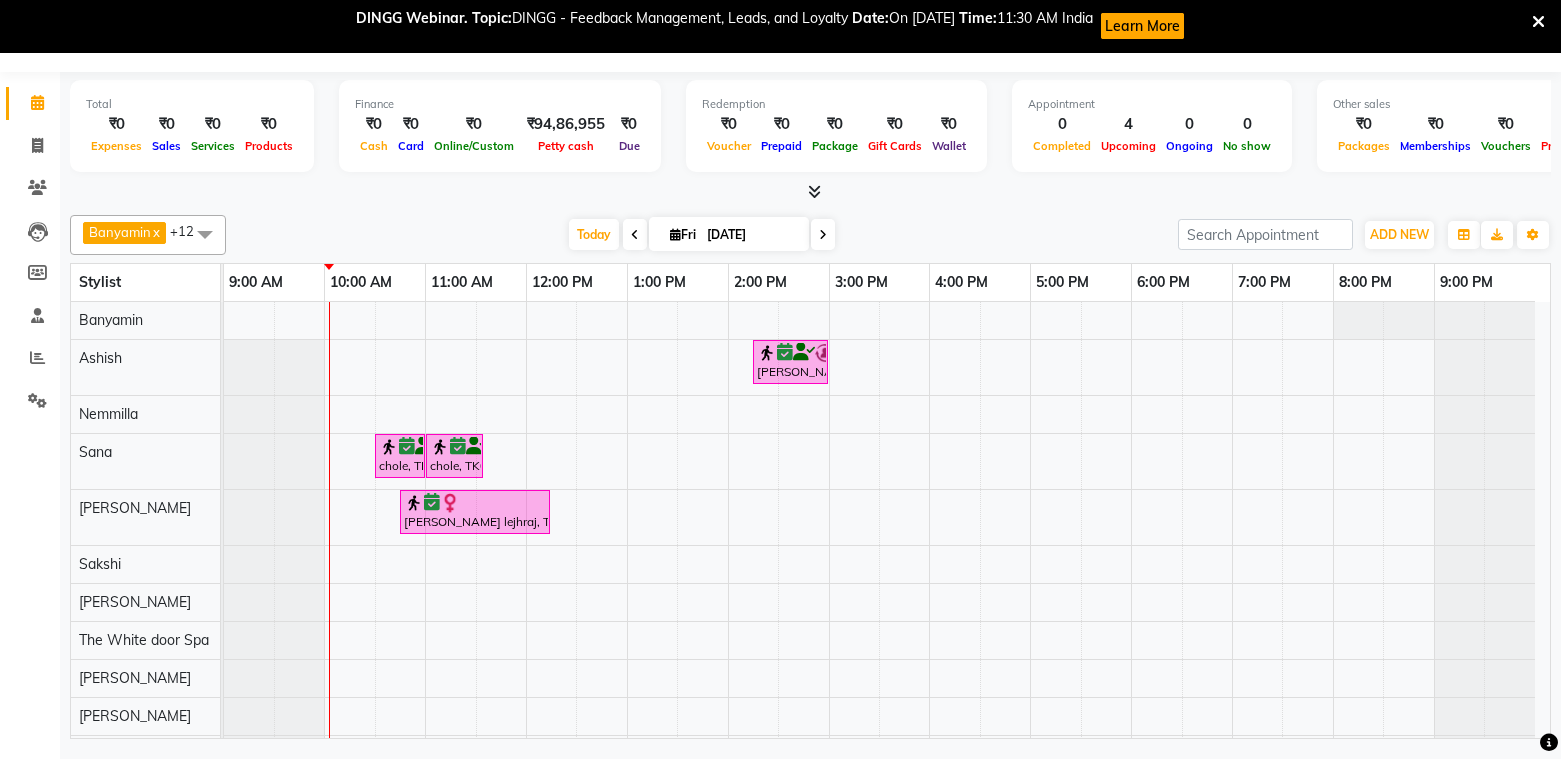 click at bounding box center [635, 234] 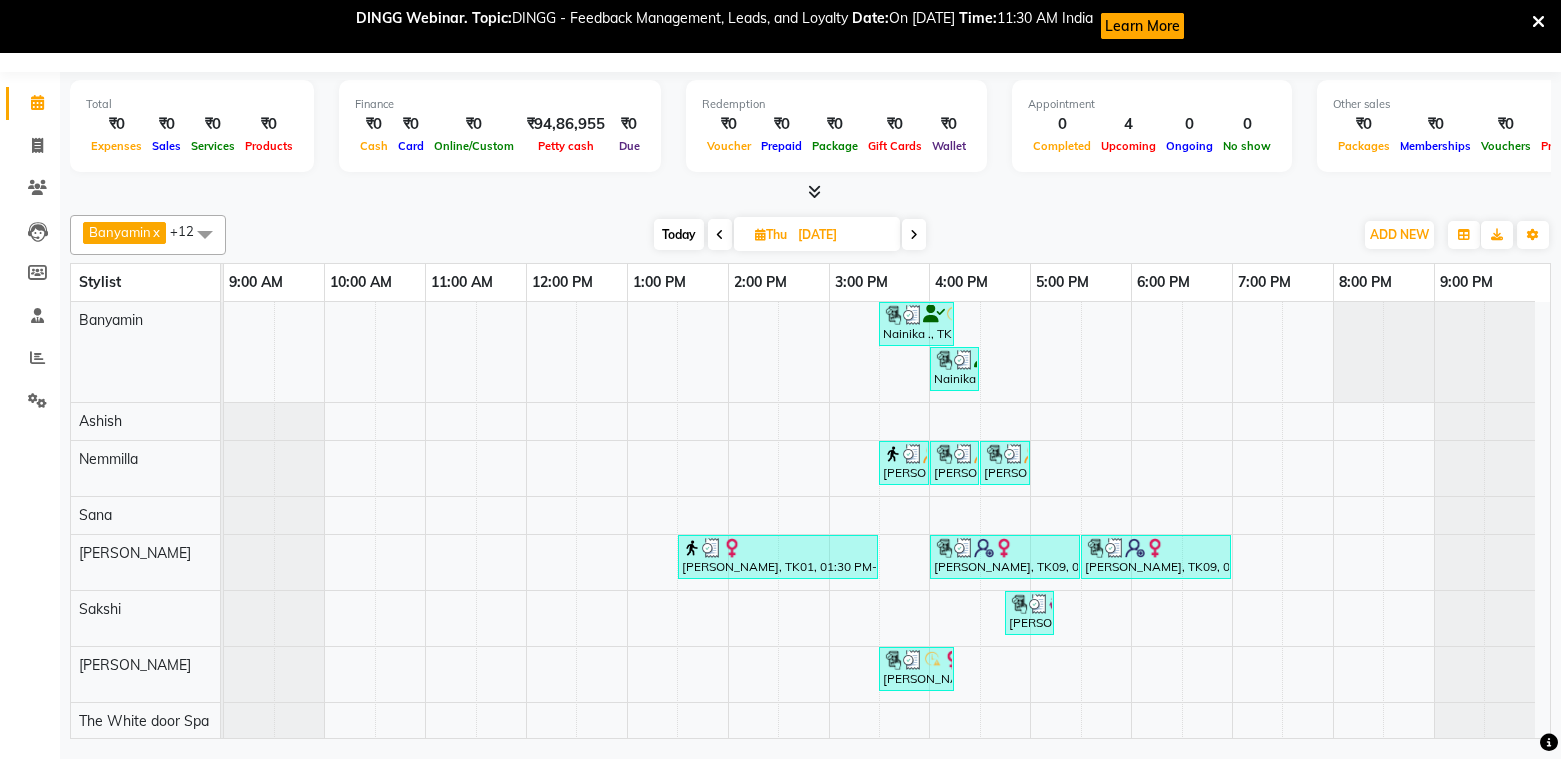 scroll, scrollTop: 83, scrollLeft: 0, axis: vertical 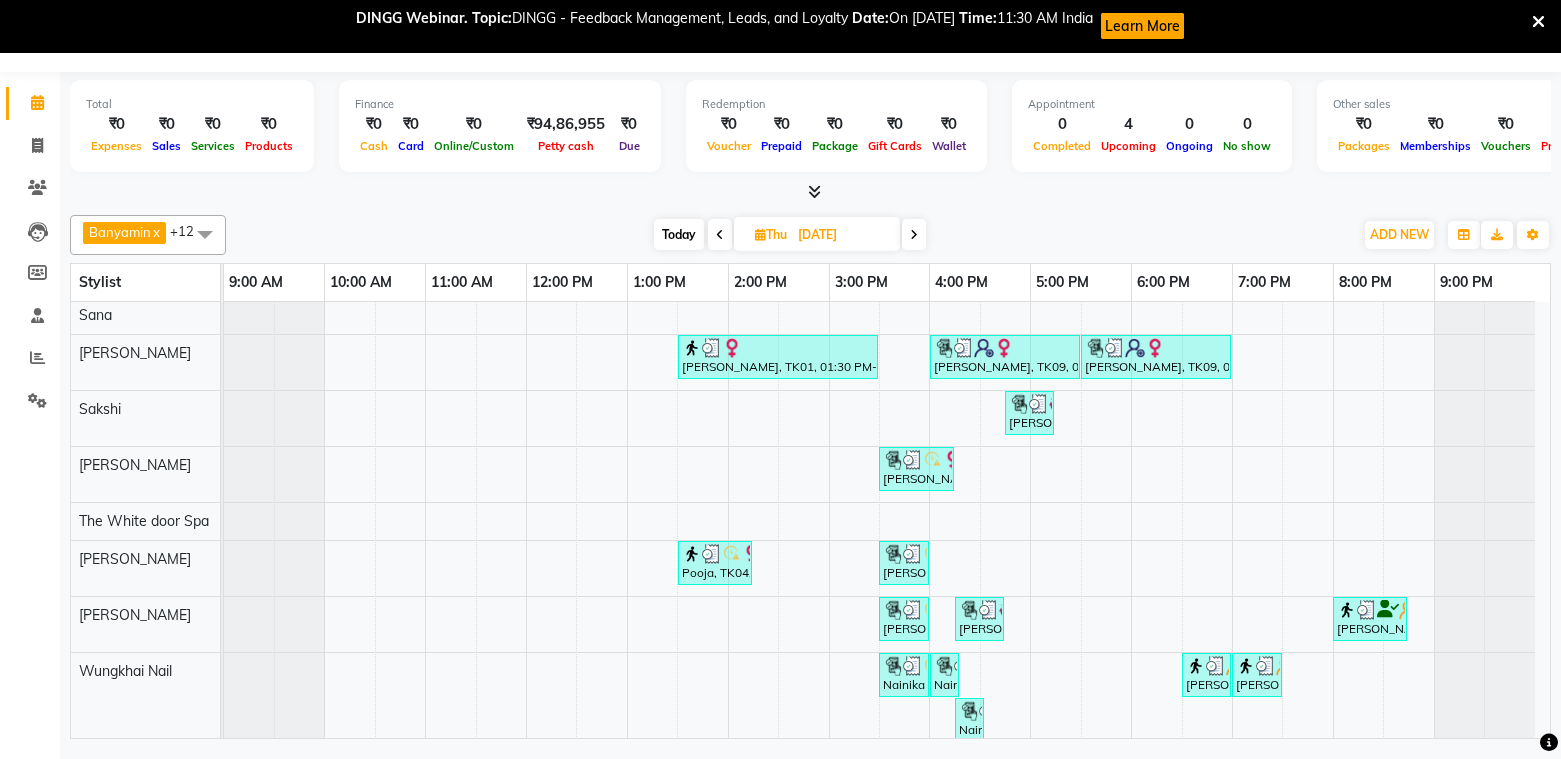 click at bounding box center (720, 235) 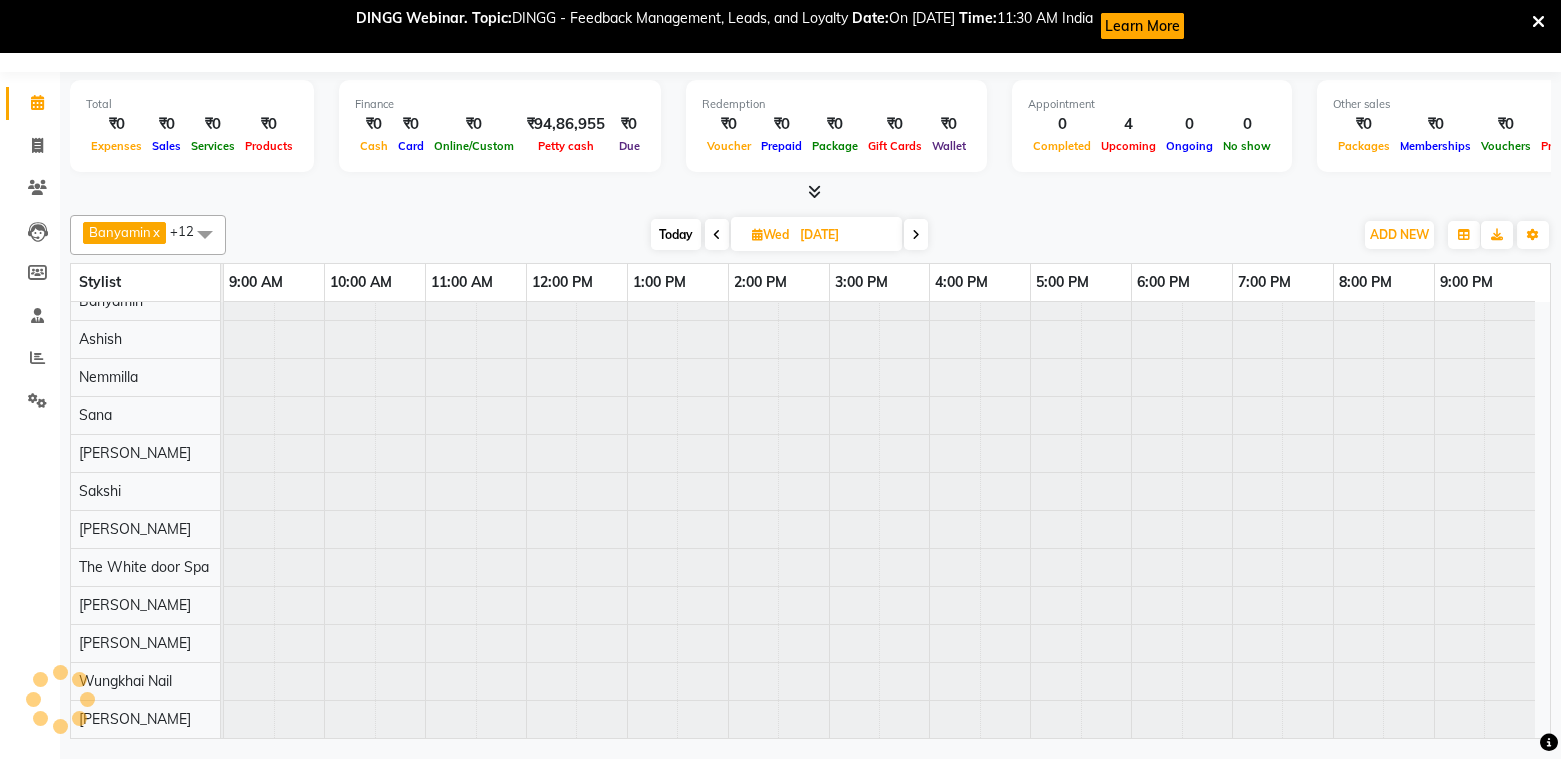 scroll, scrollTop: 19, scrollLeft: 0, axis: vertical 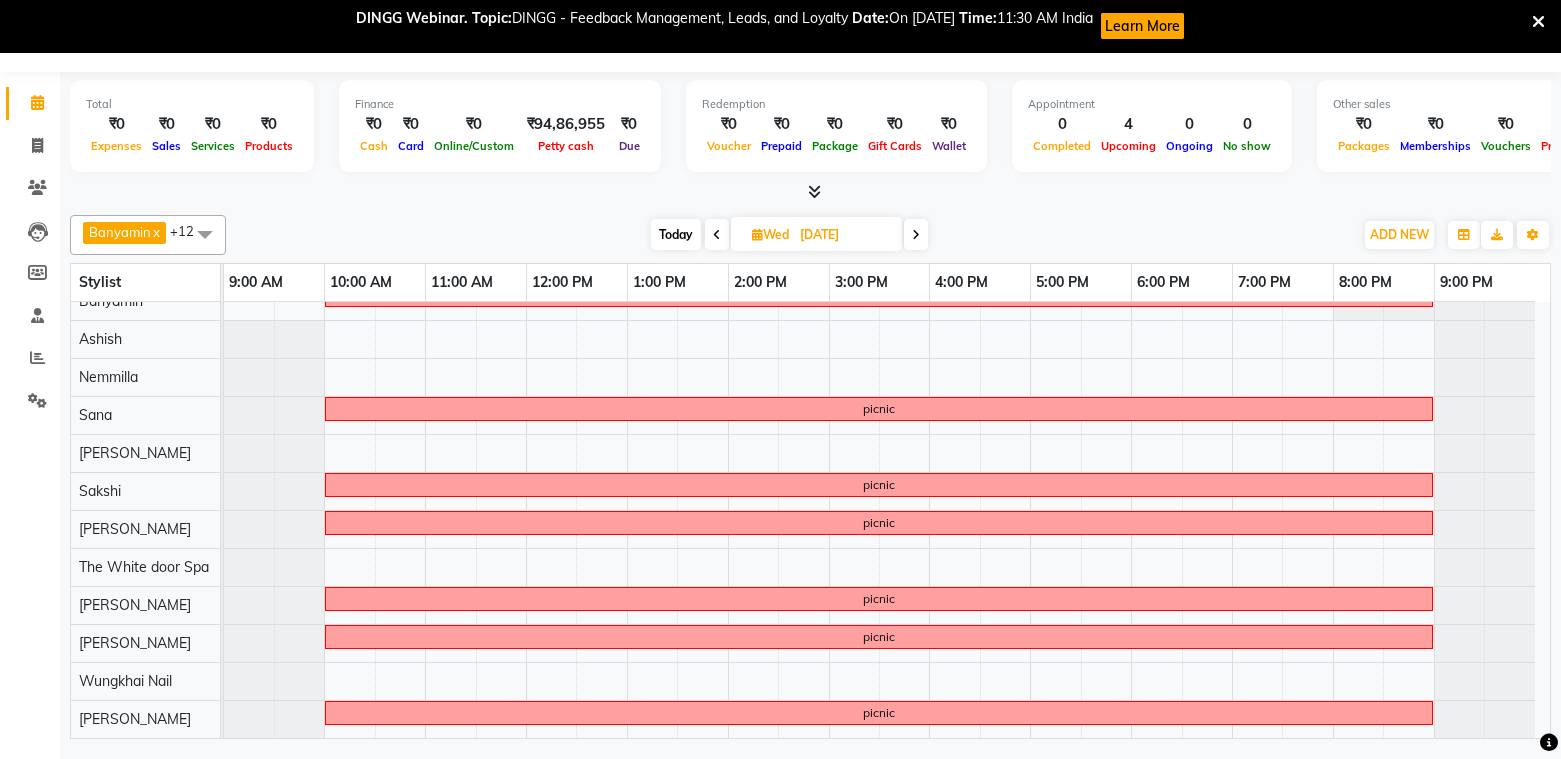 click at bounding box center [717, 235] 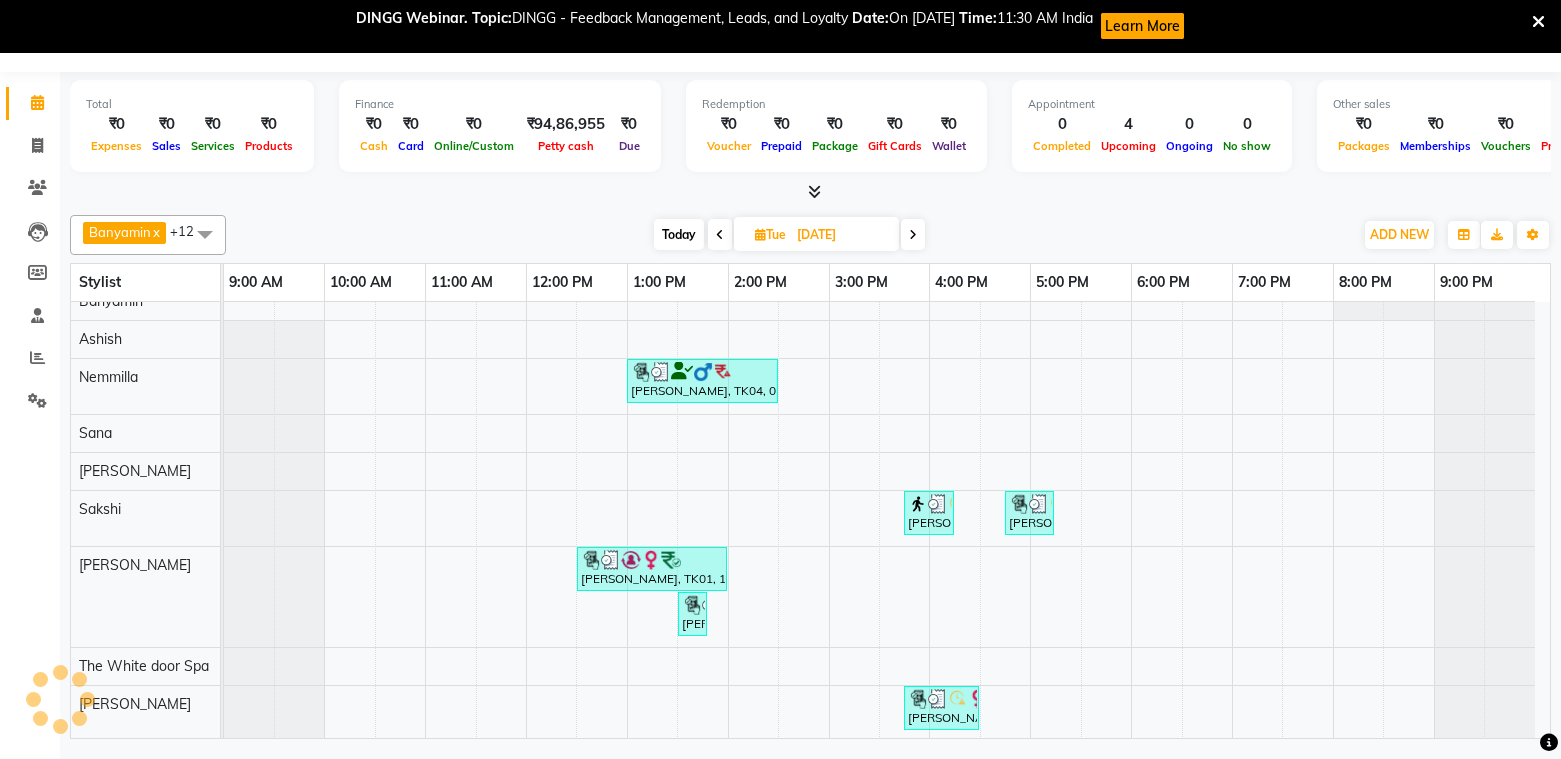 scroll, scrollTop: 154, scrollLeft: 0, axis: vertical 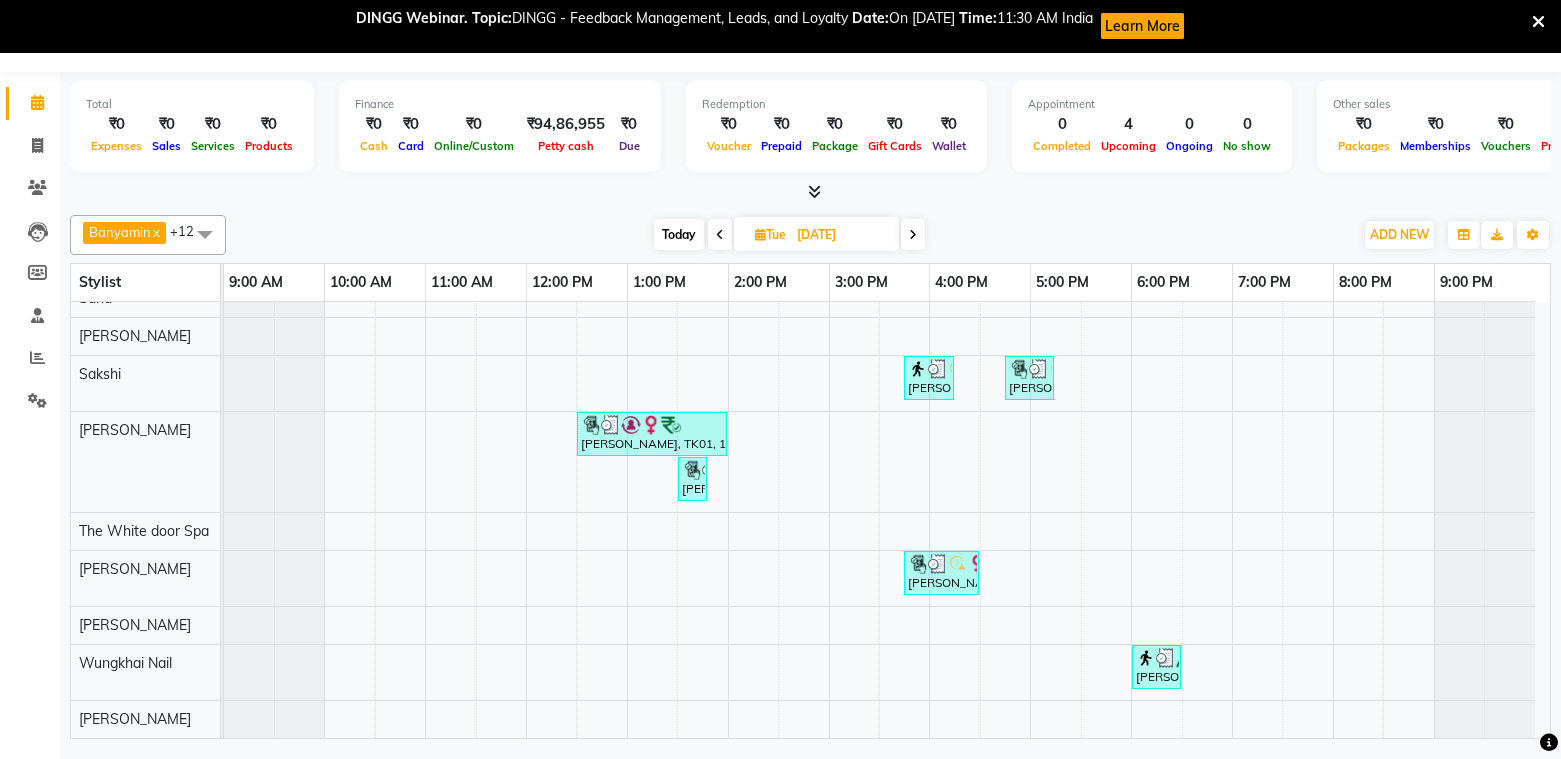 click at bounding box center [720, 235] 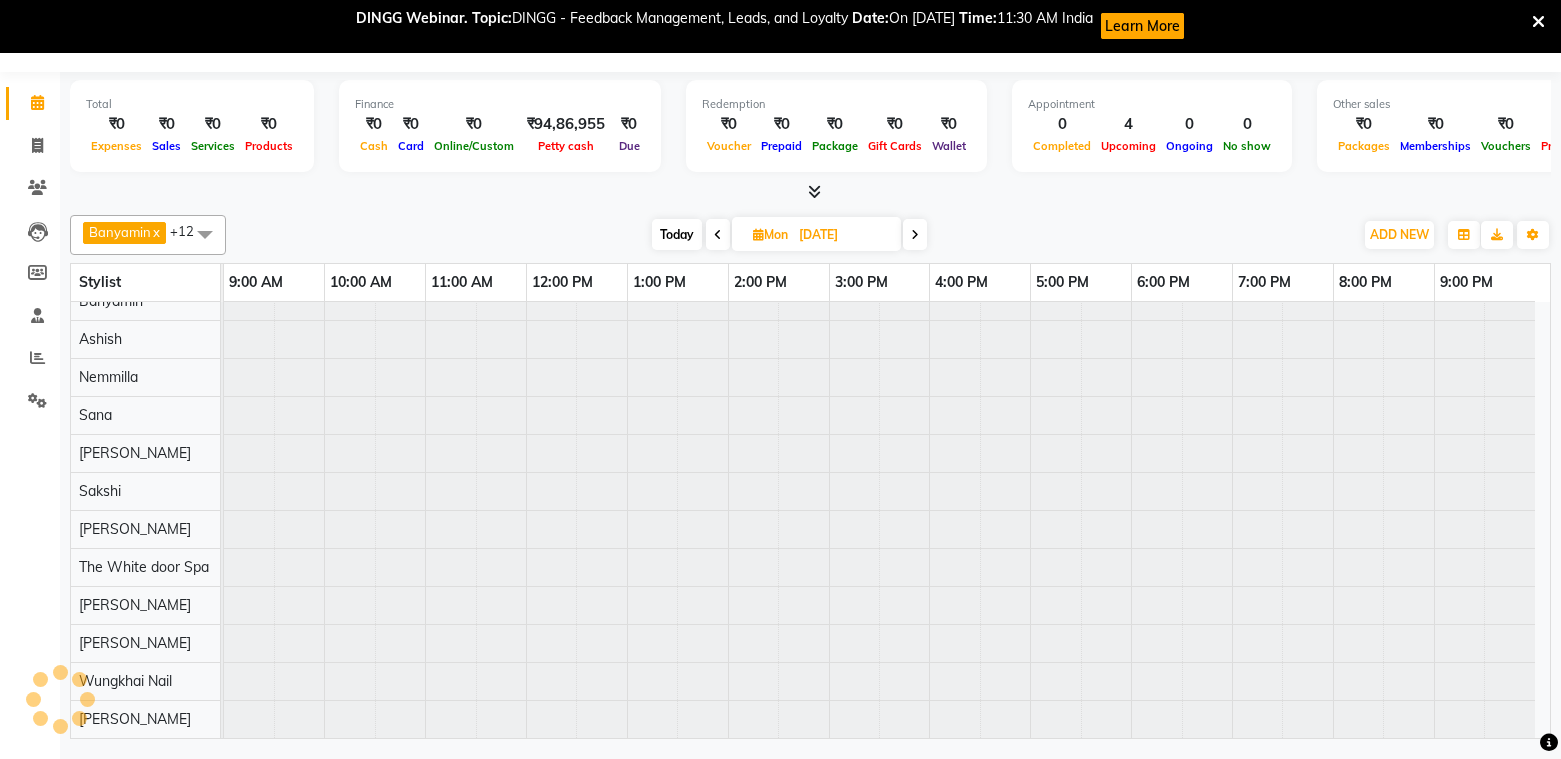 scroll, scrollTop: 19, scrollLeft: 0, axis: vertical 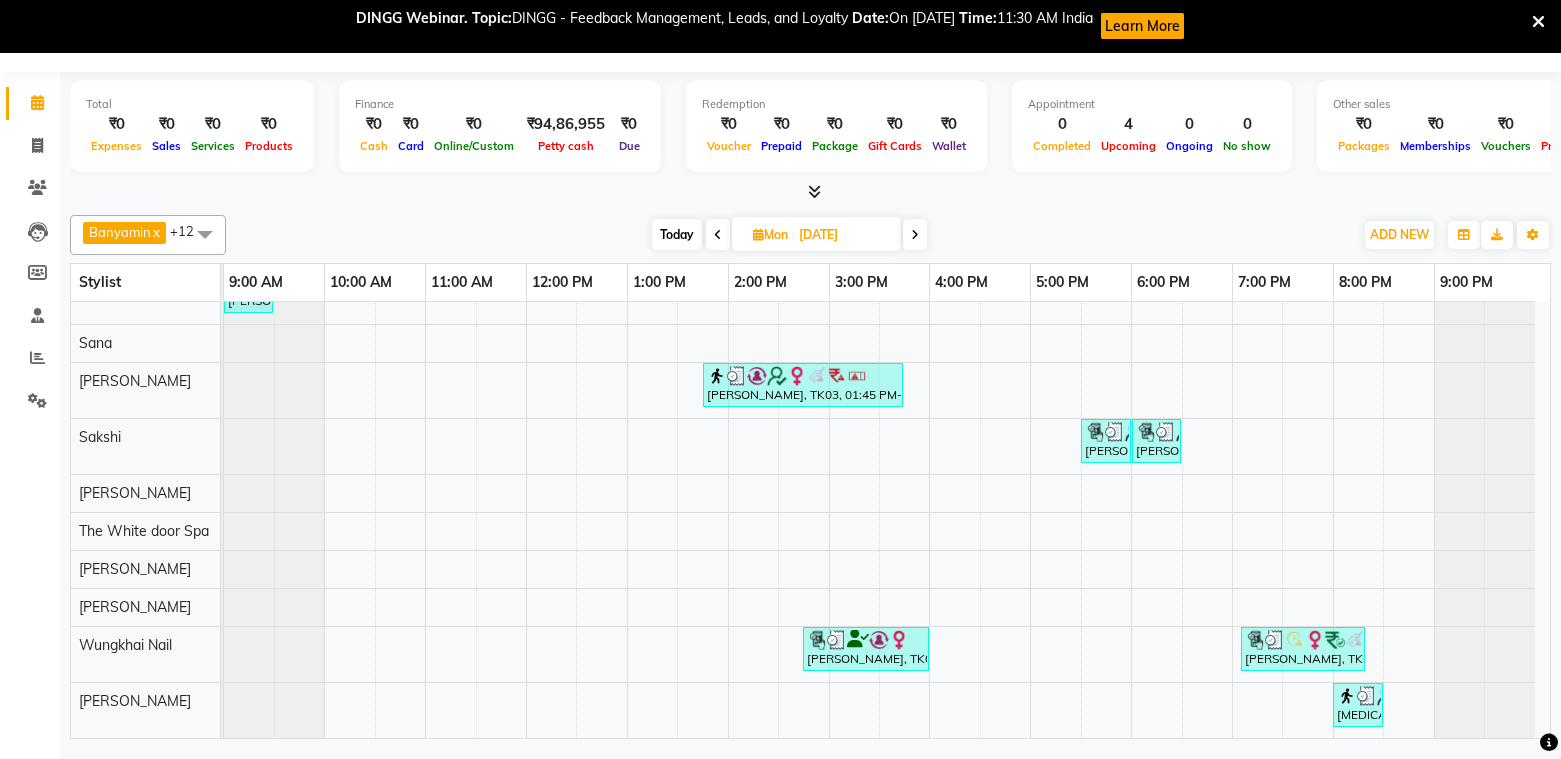 click on "Today" at bounding box center (677, 234) 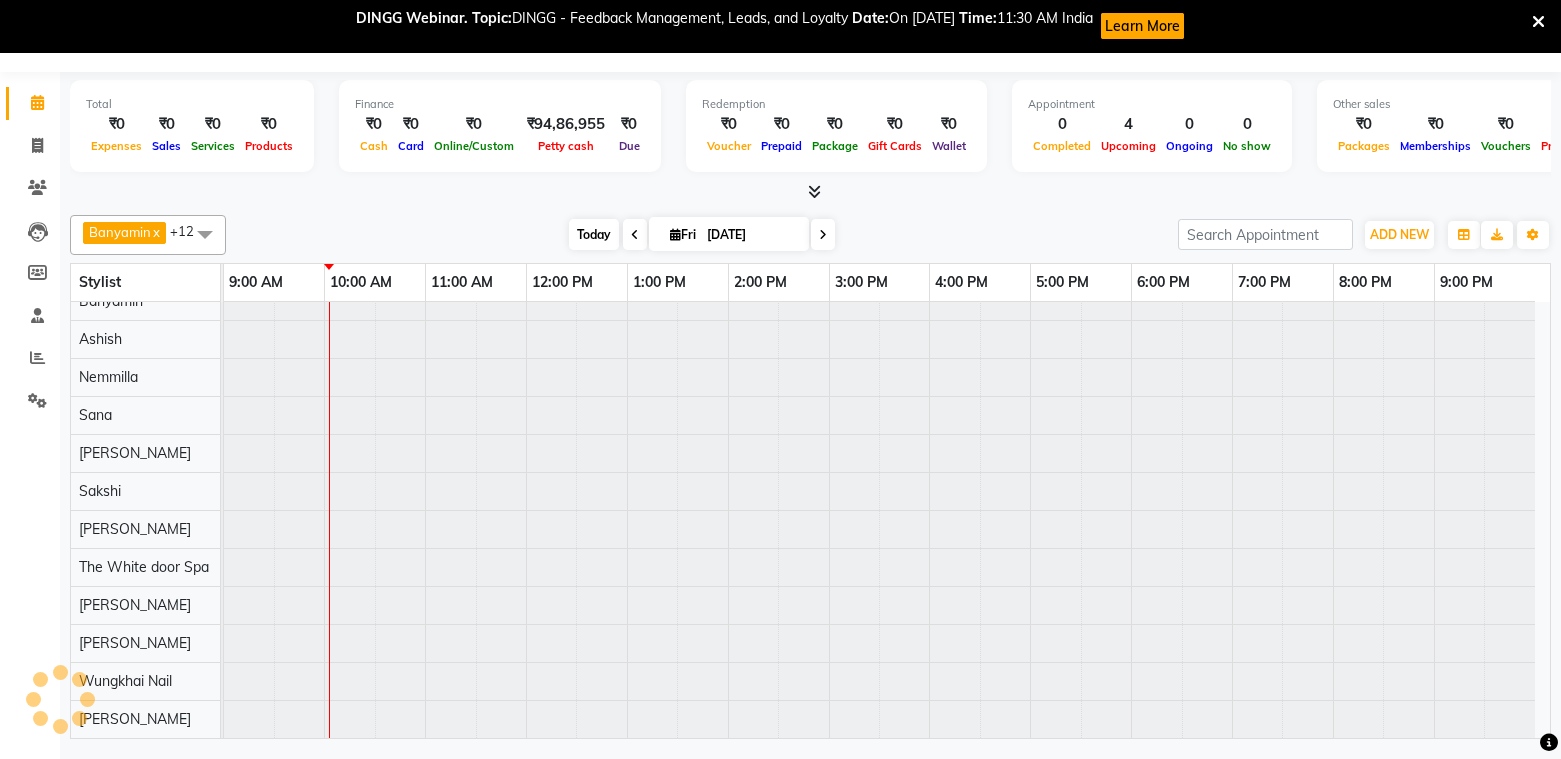 scroll 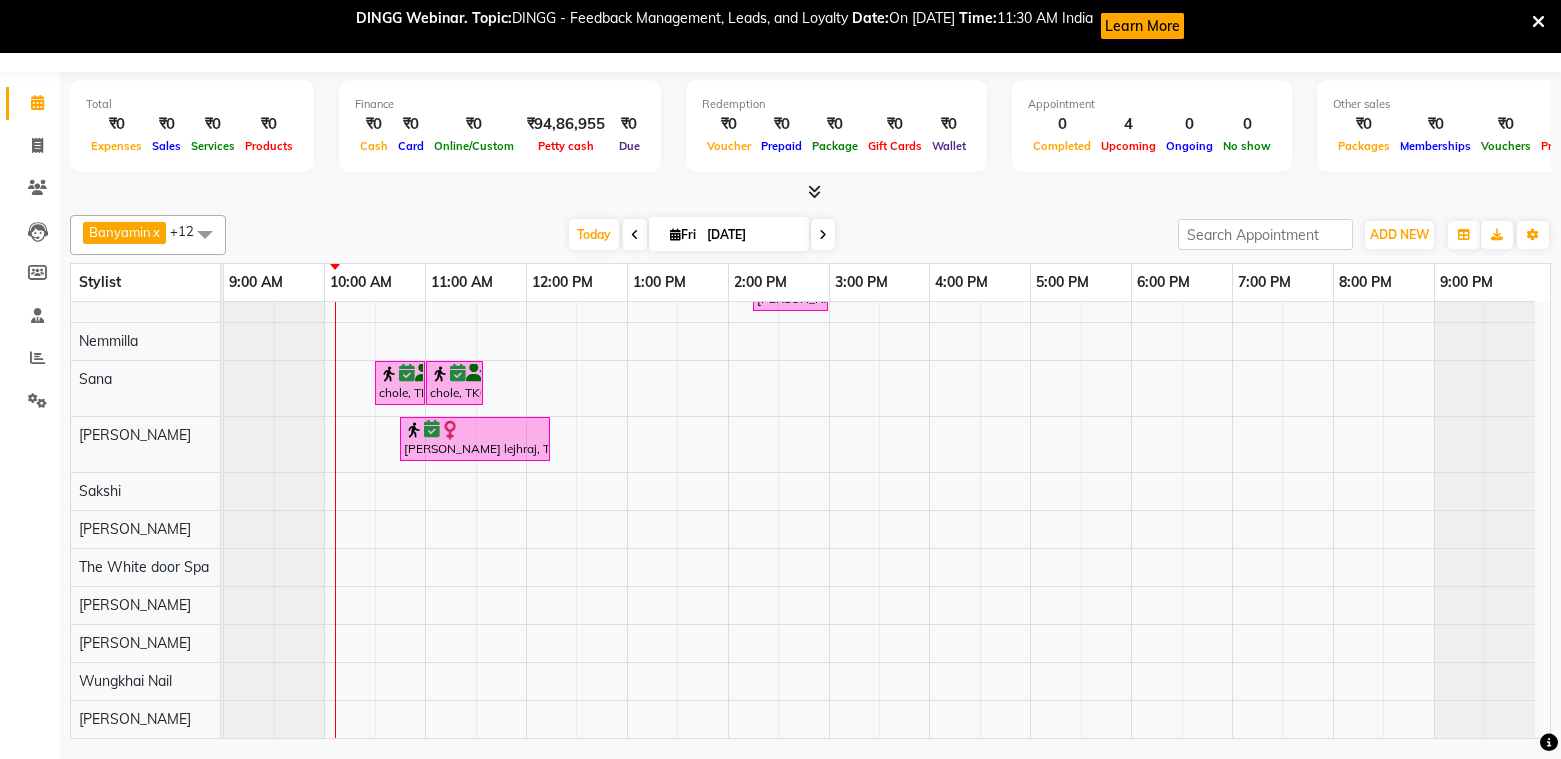 click at bounding box center [823, 234] 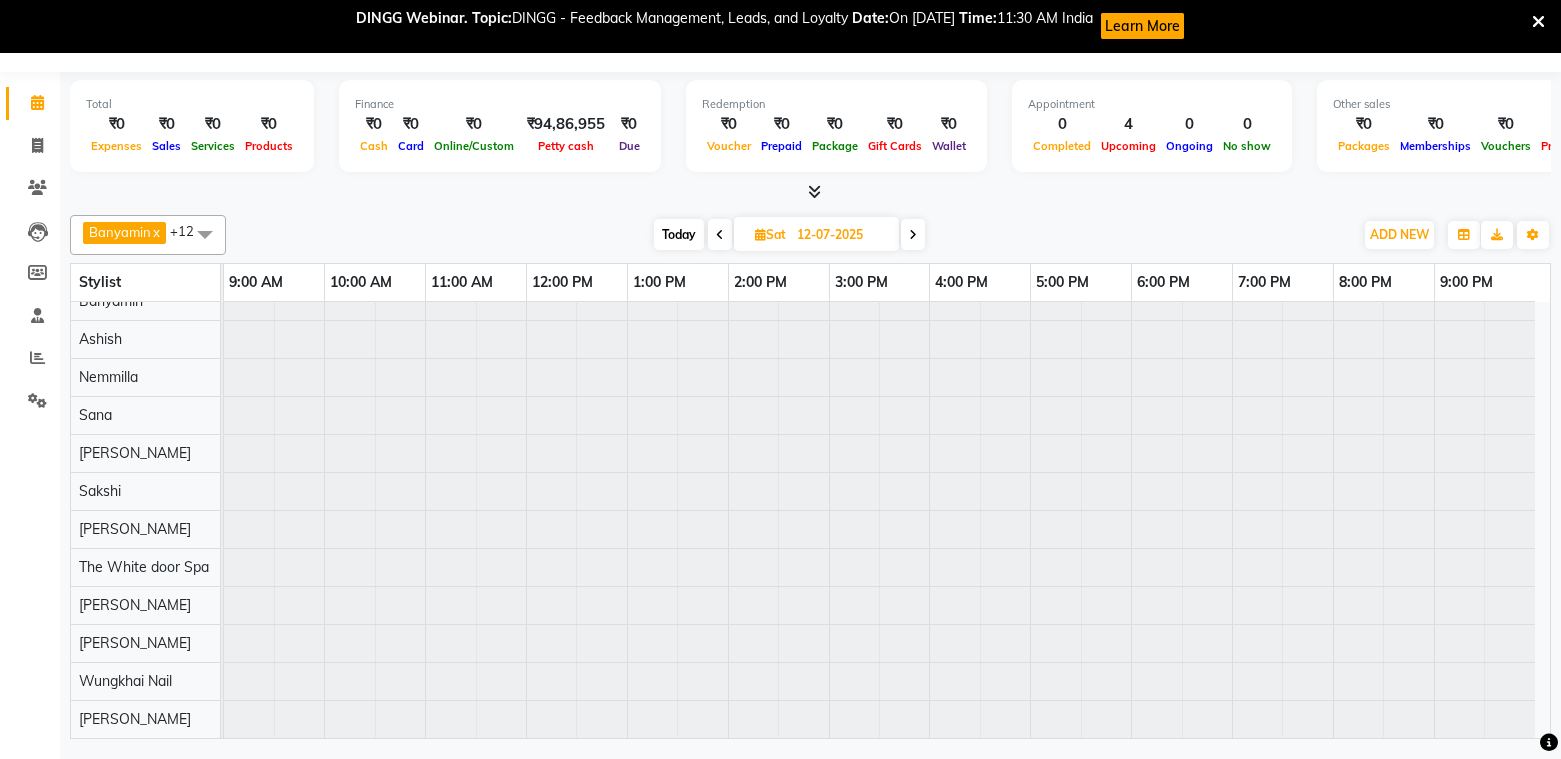 scroll, scrollTop: 19, scrollLeft: 0, axis: vertical 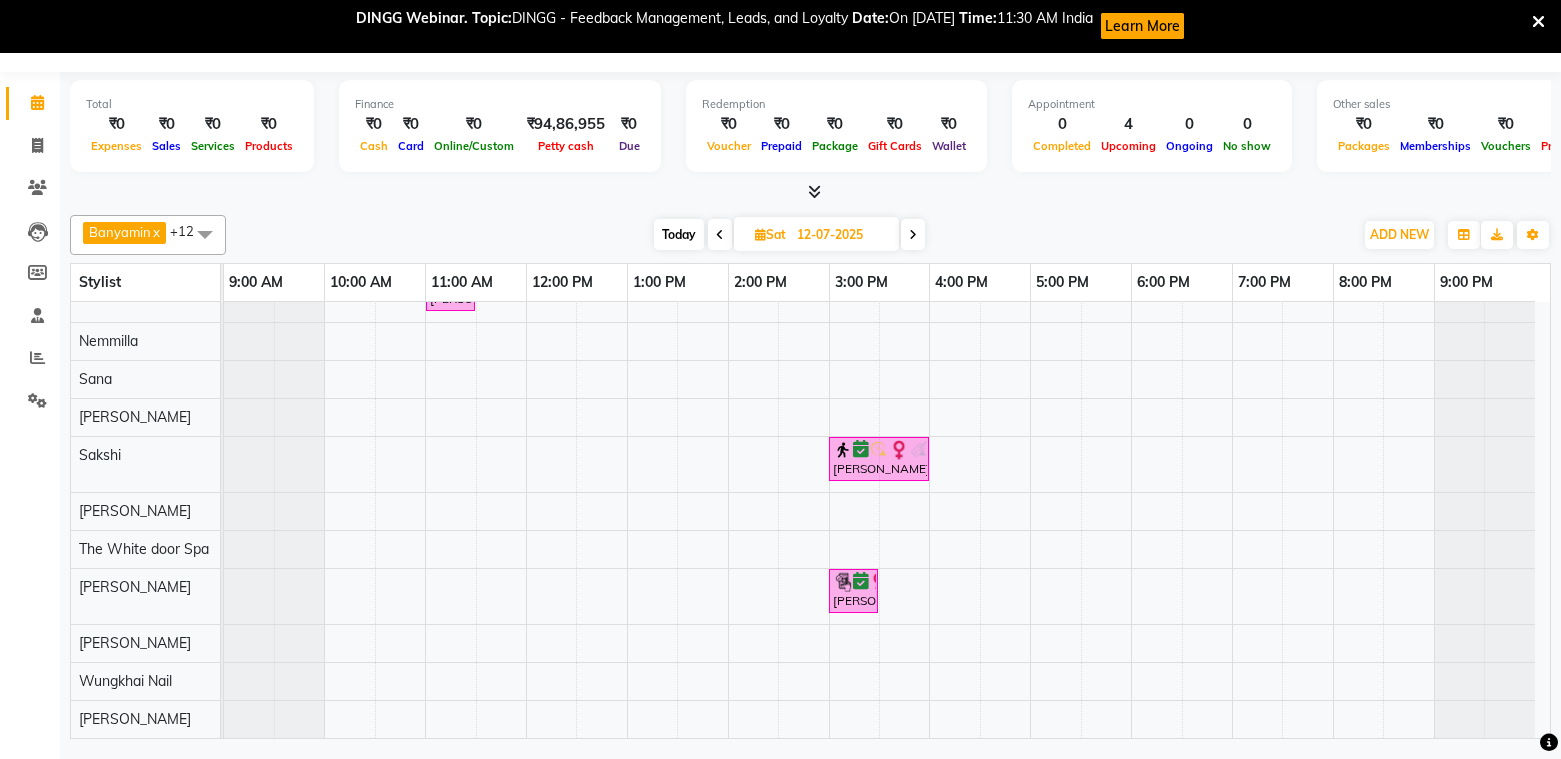 click at bounding box center [913, 235] 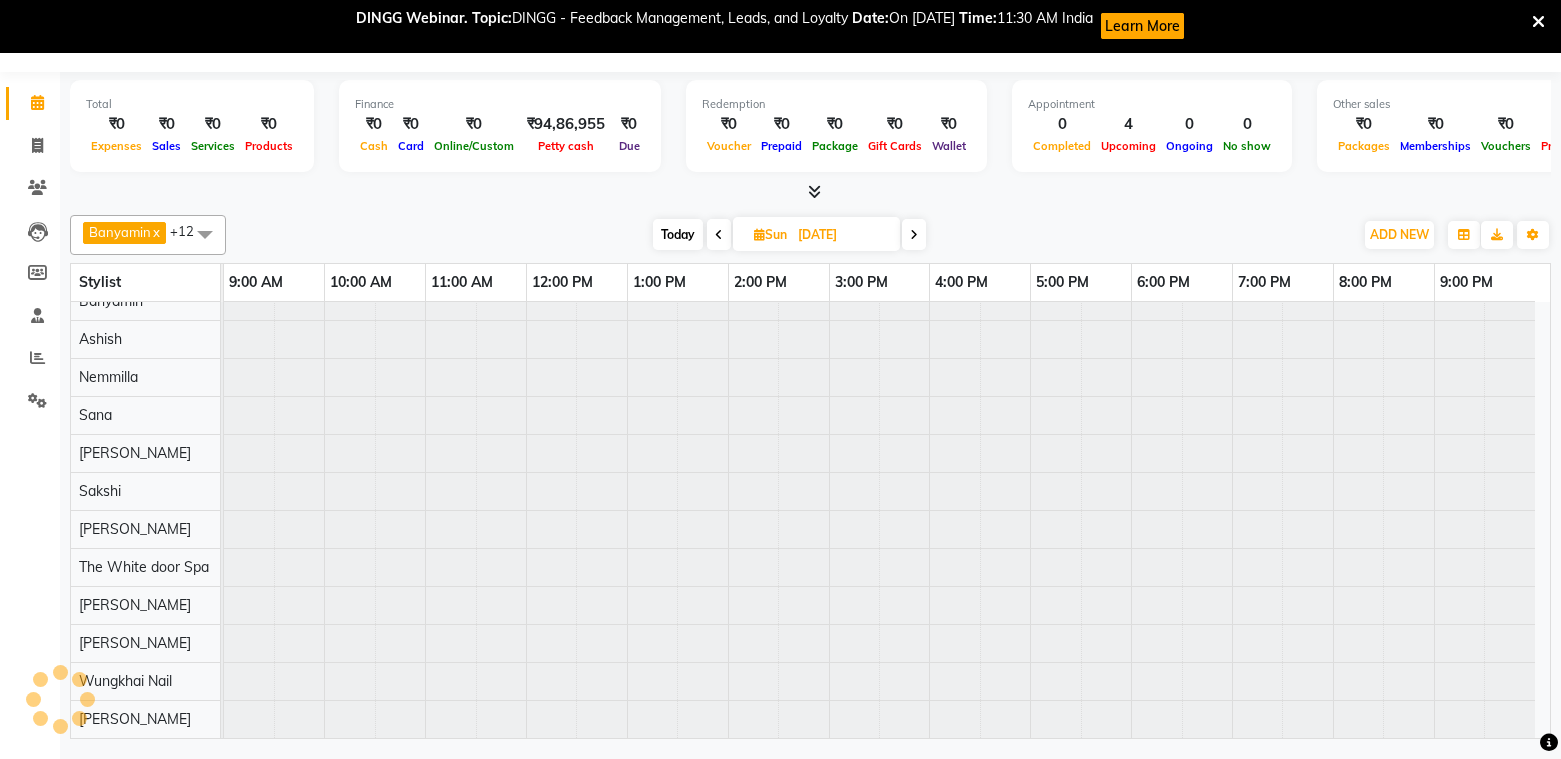 scroll, scrollTop: 19, scrollLeft: 0, axis: vertical 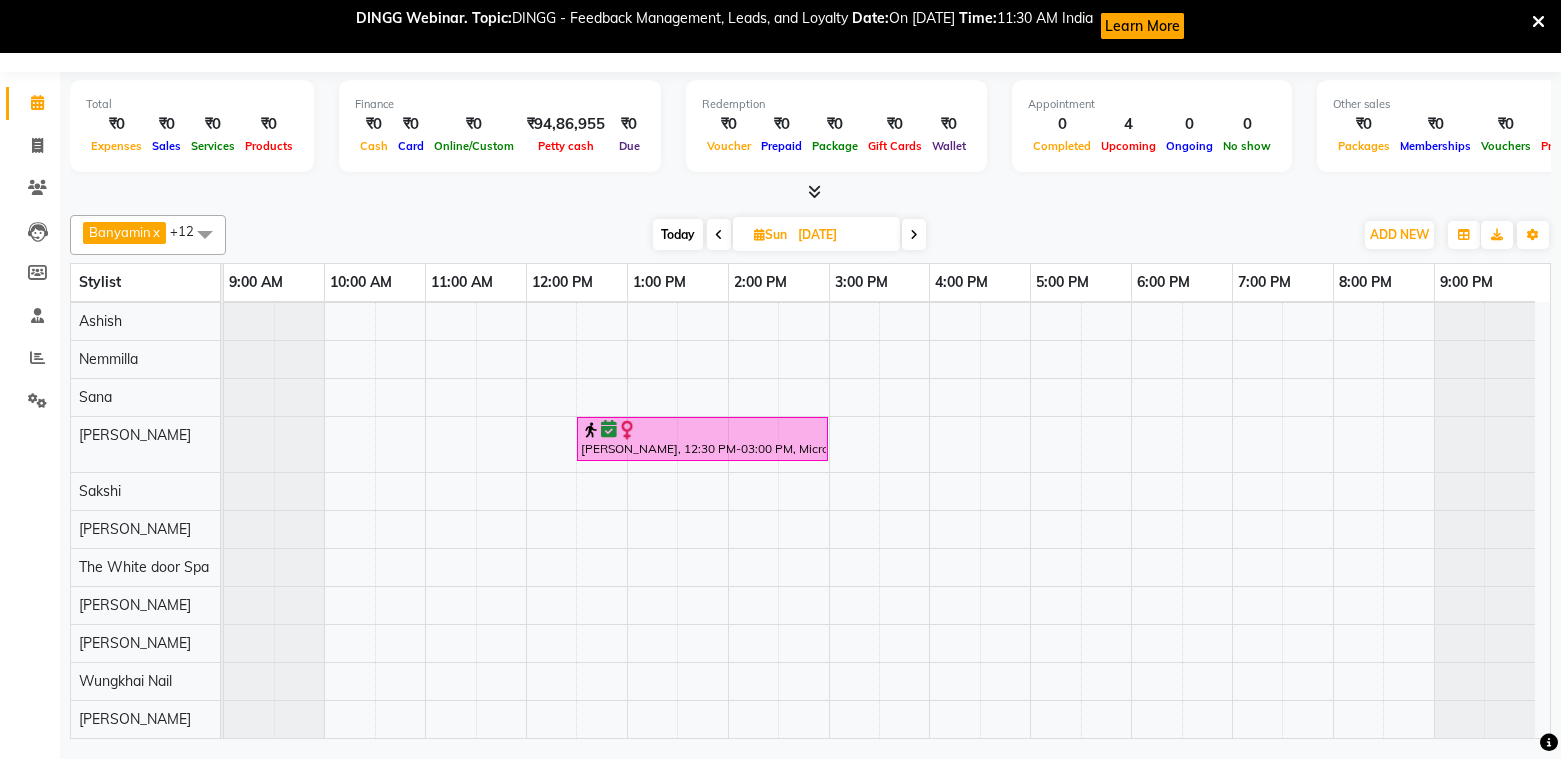 click at bounding box center (914, 235) 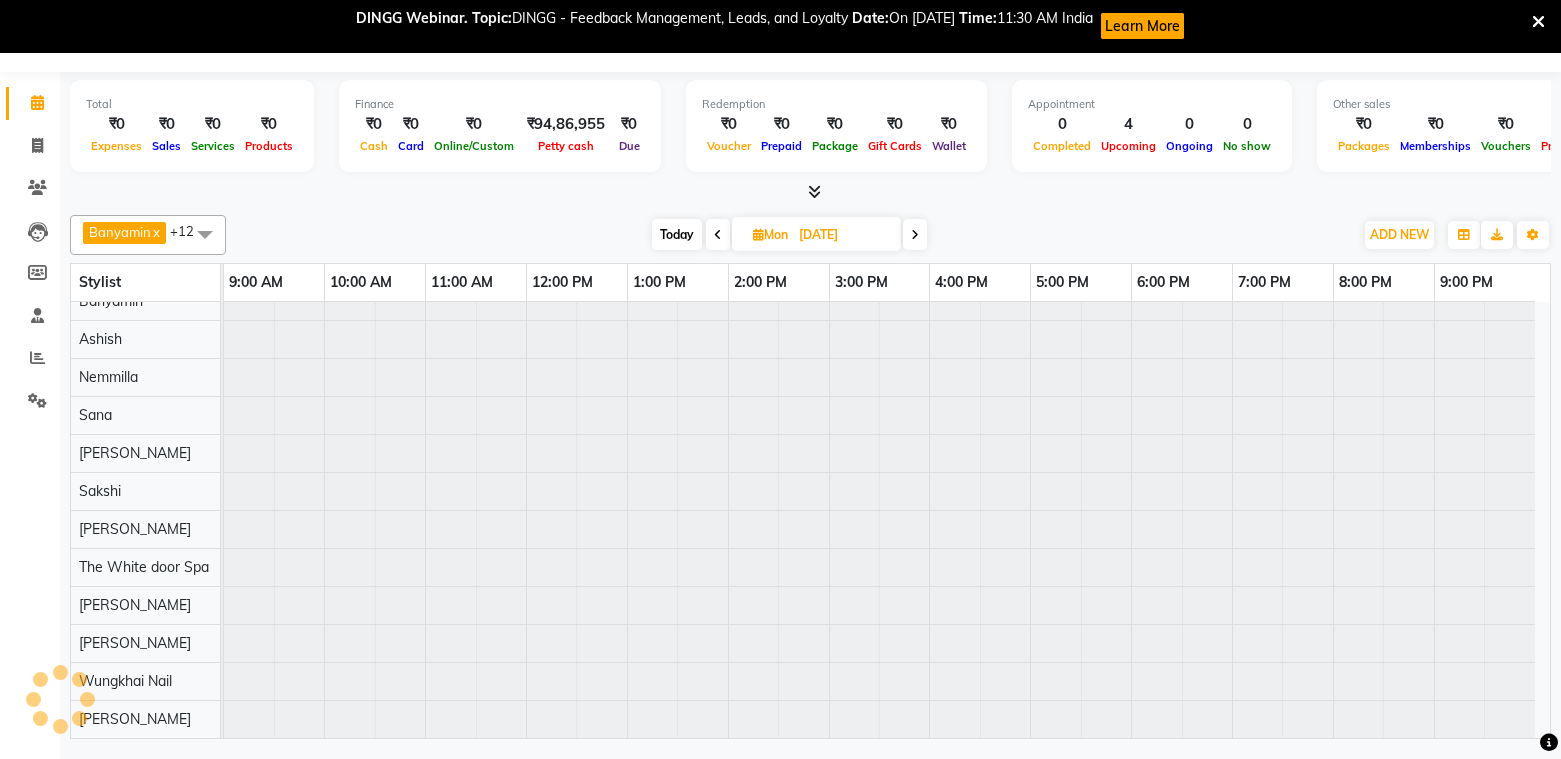 scroll, scrollTop: 19, scrollLeft: 0, axis: vertical 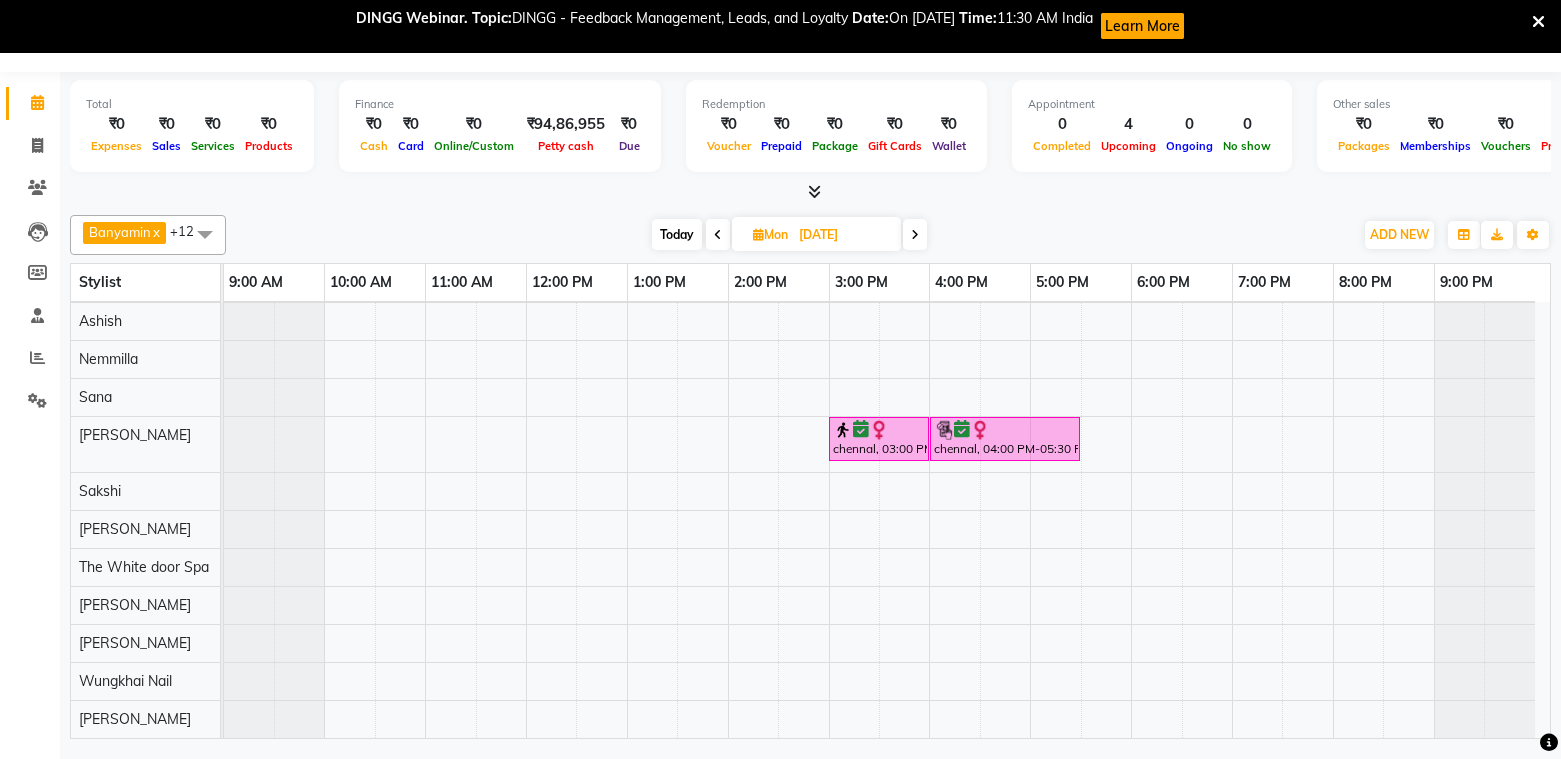 click at bounding box center (915, 235) 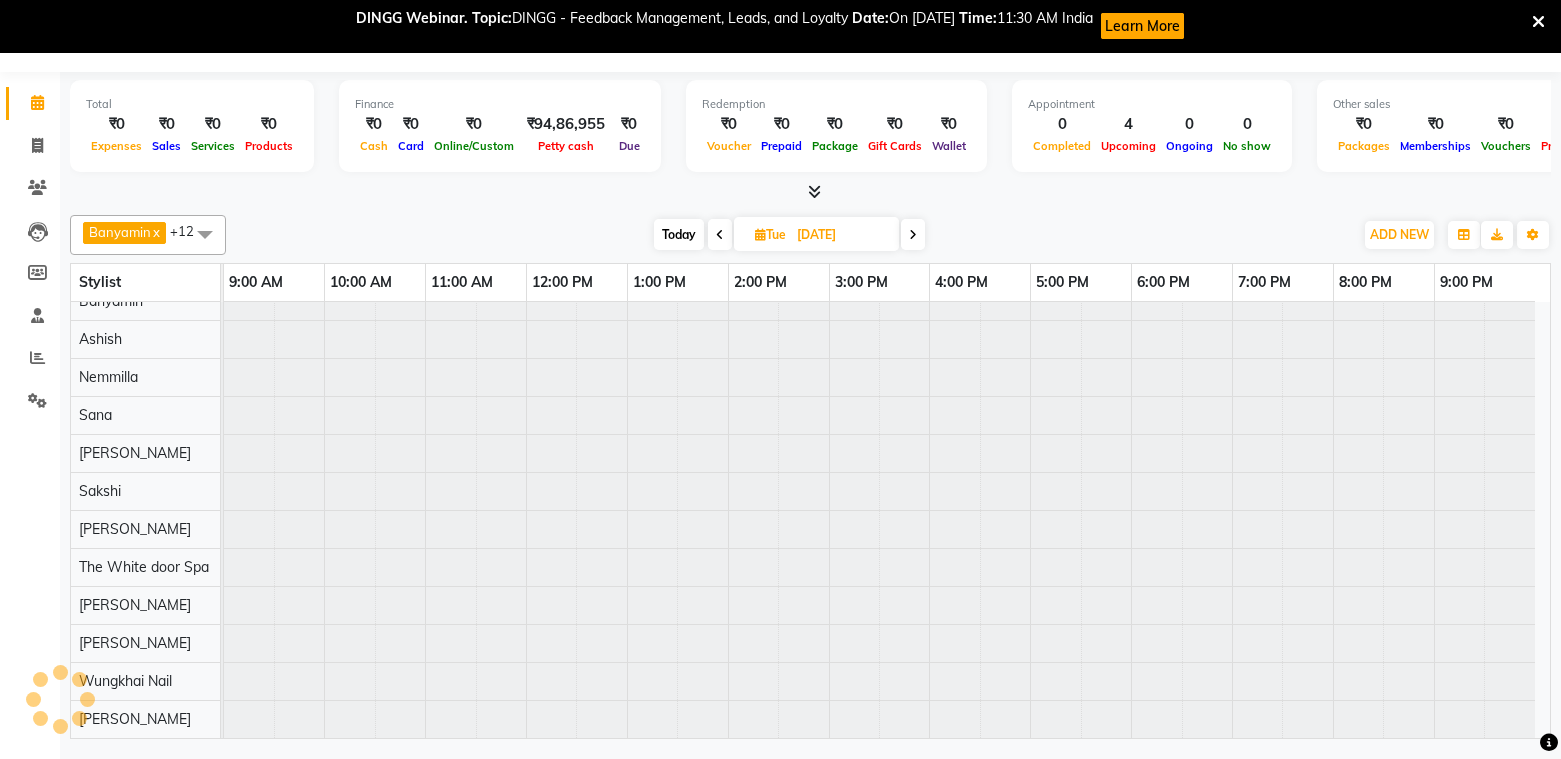 scroll, scrollTop: 19, scrollLeft: 0, axis: vertical 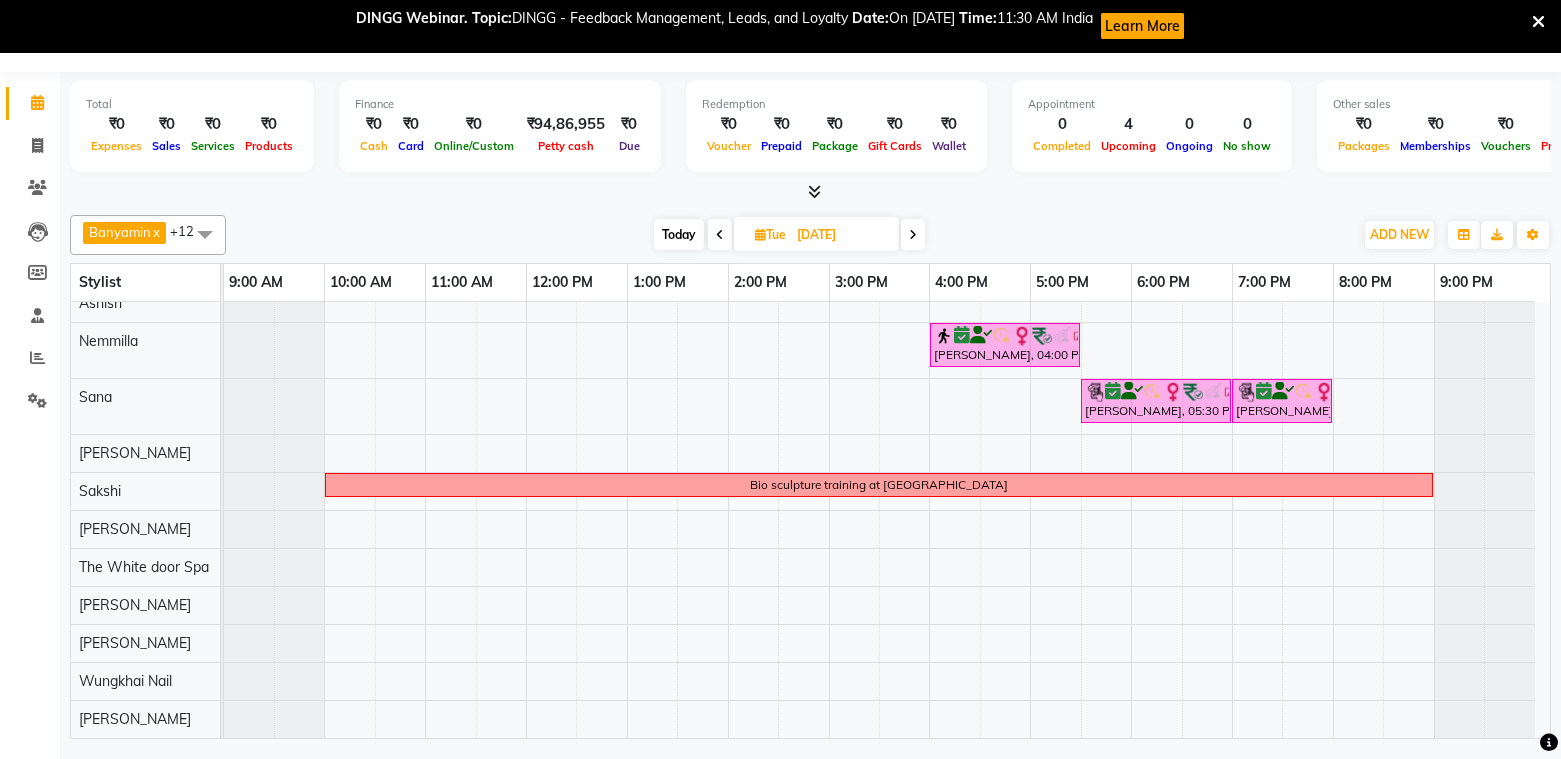 click at bounding box center (913, 235) 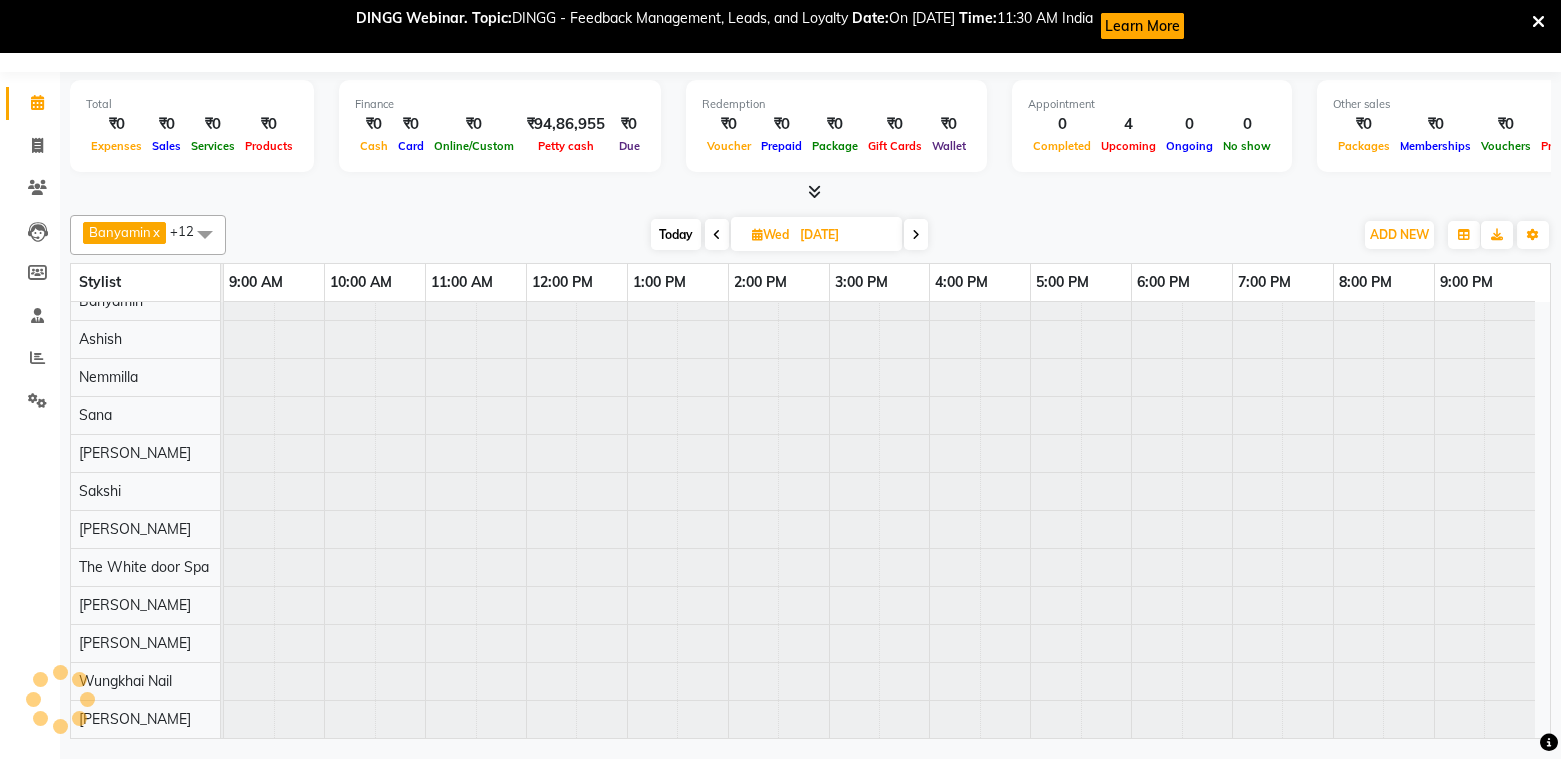 scroll, scrollTop: 19, scrollLeft: 0, axis: vertical 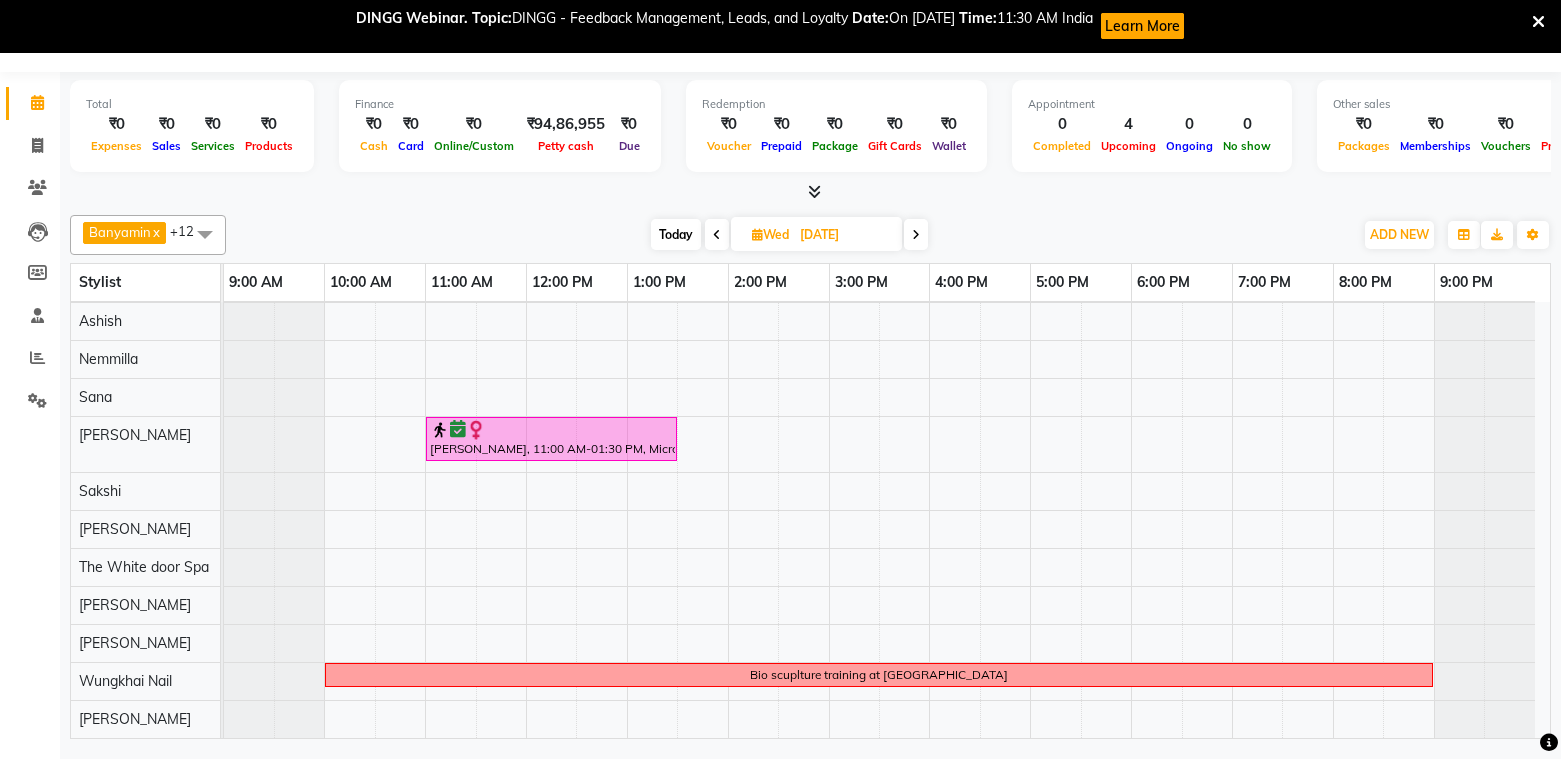 click at bounding box center (717, 235) 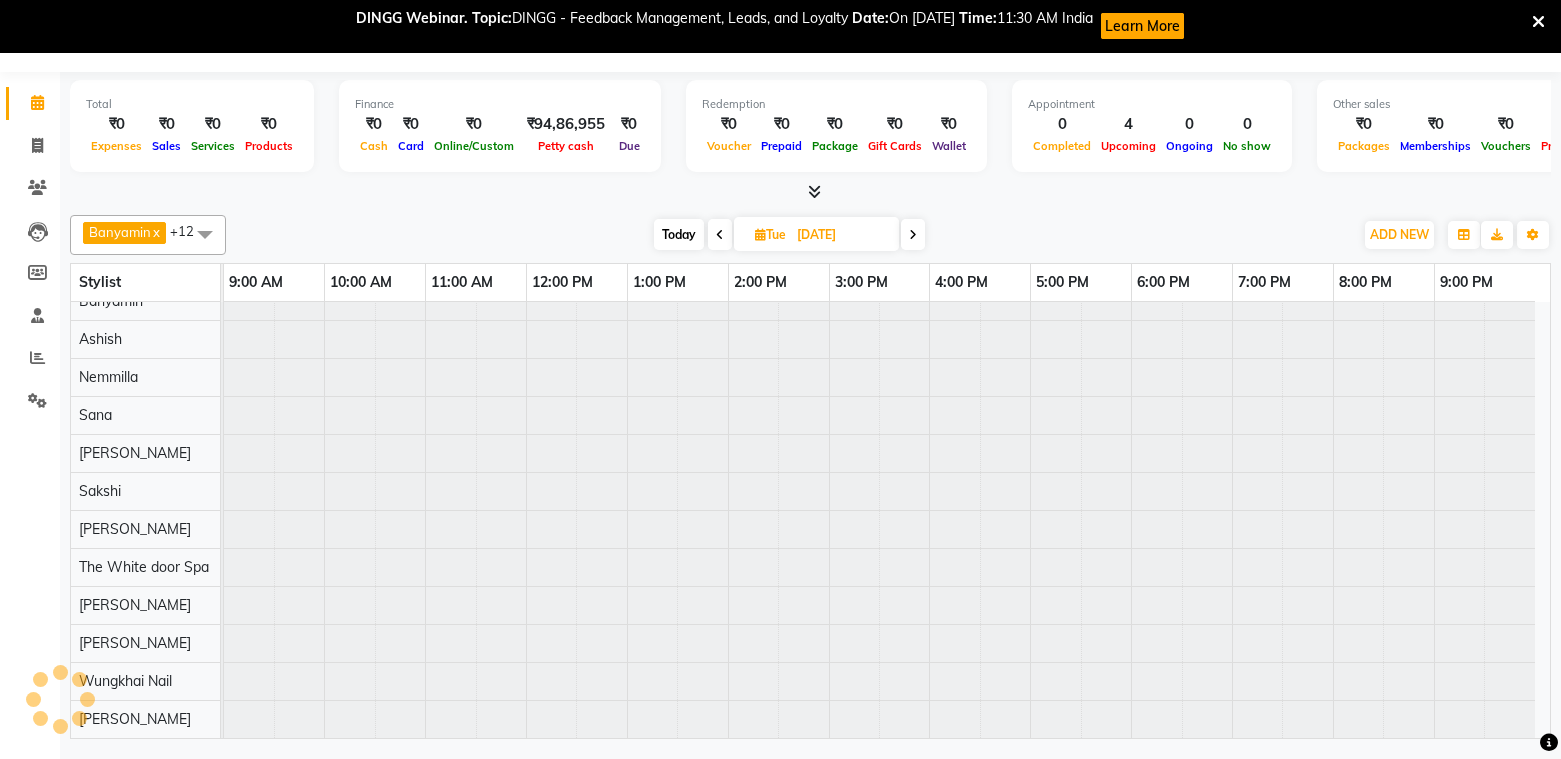 scroll, scrollTop: 19, scrollLeft: 0, axis: vertical 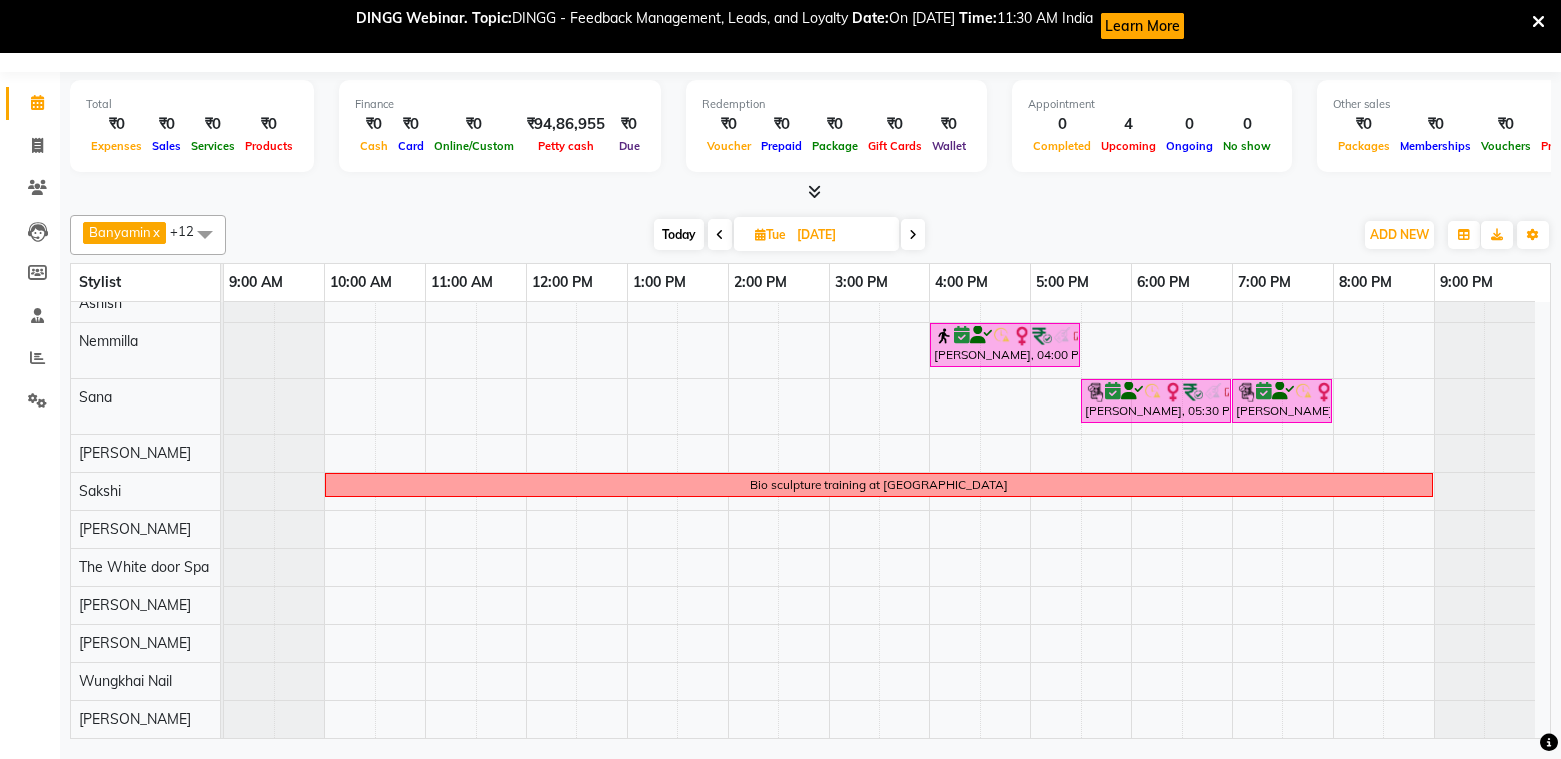 click at bounding box center [913, 234] 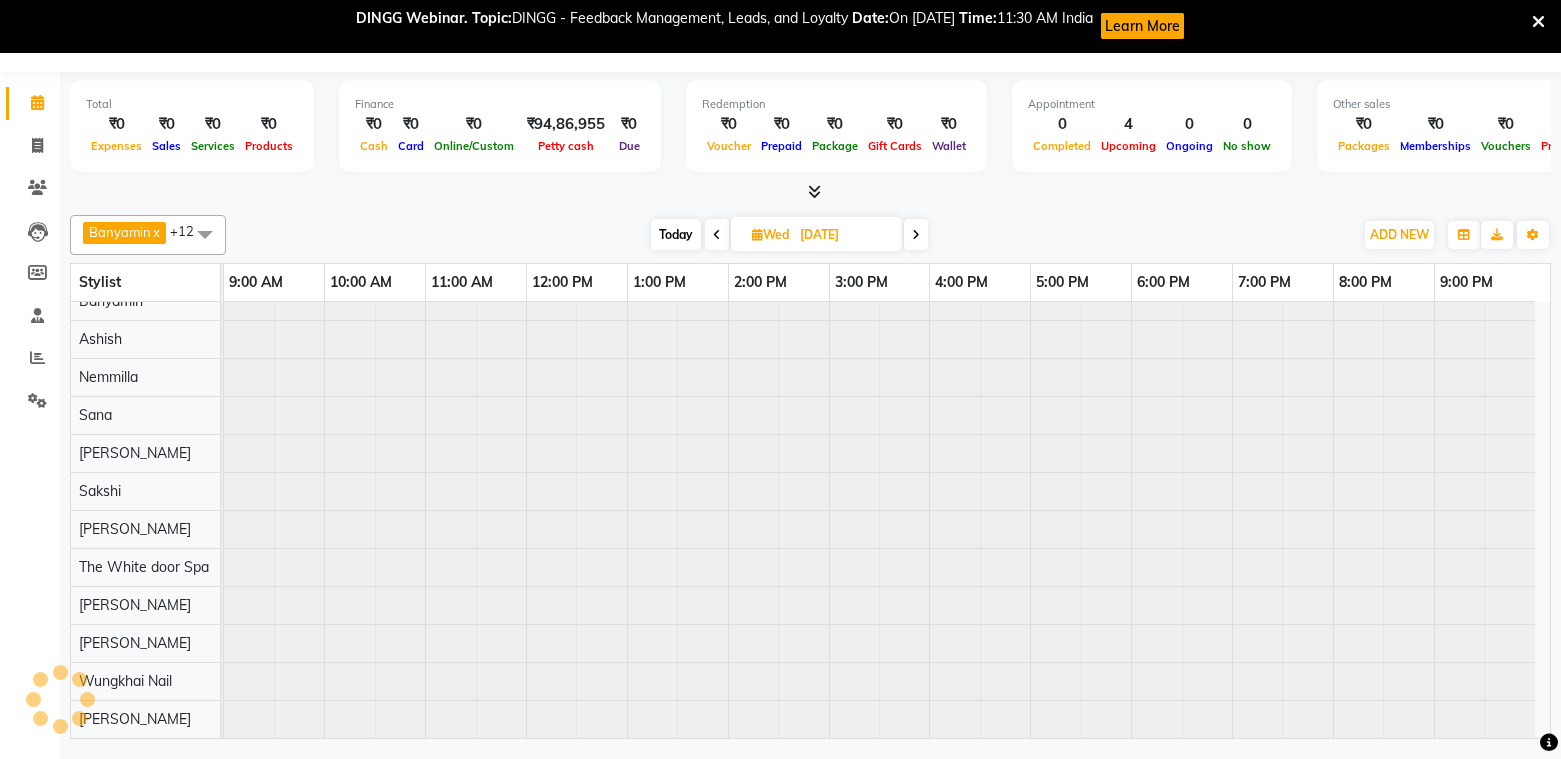 scroll, scrollTop: 19, scrollLeft: 0, axis: vertical 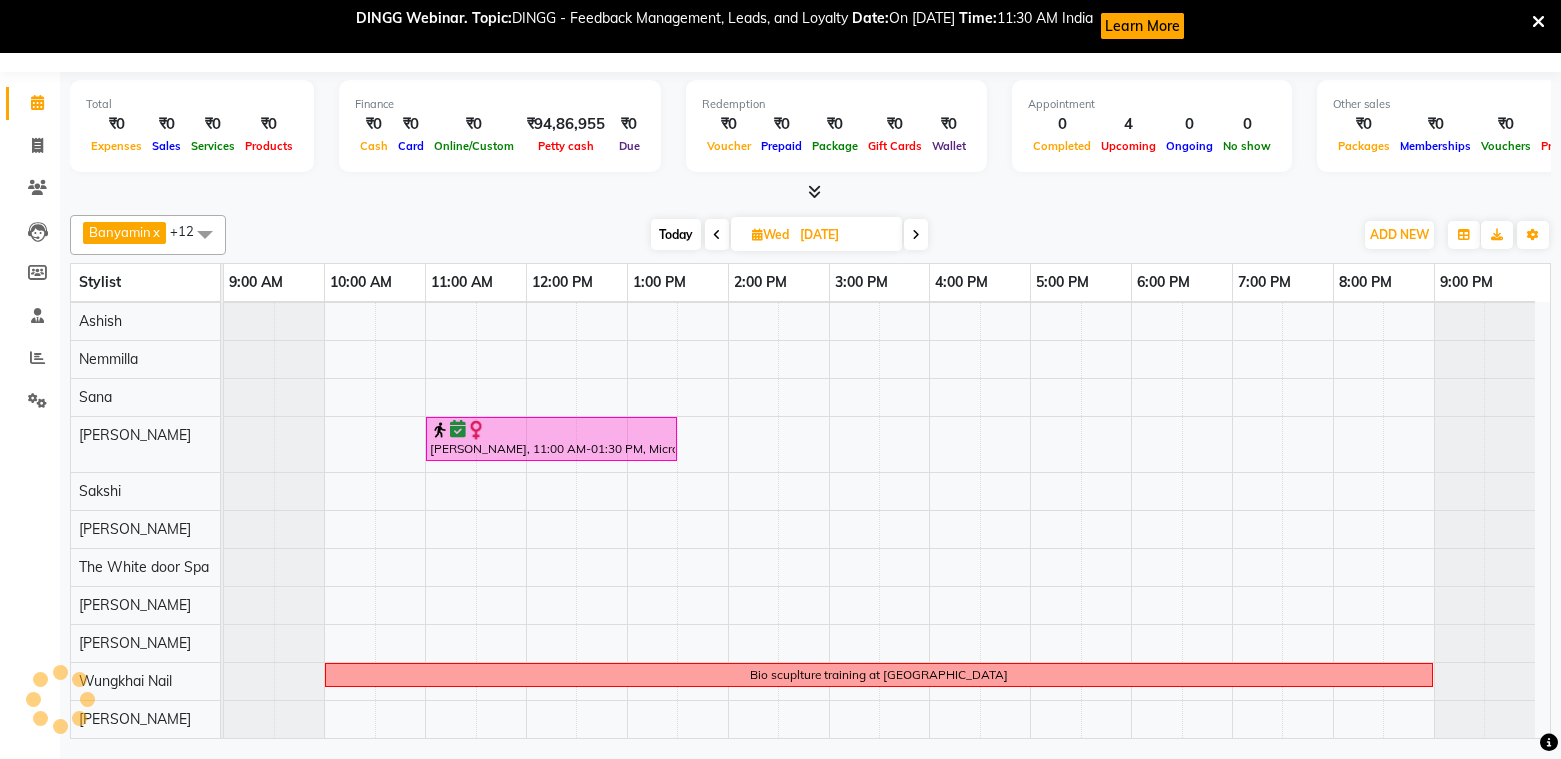 click at bounding box center [916, 234] 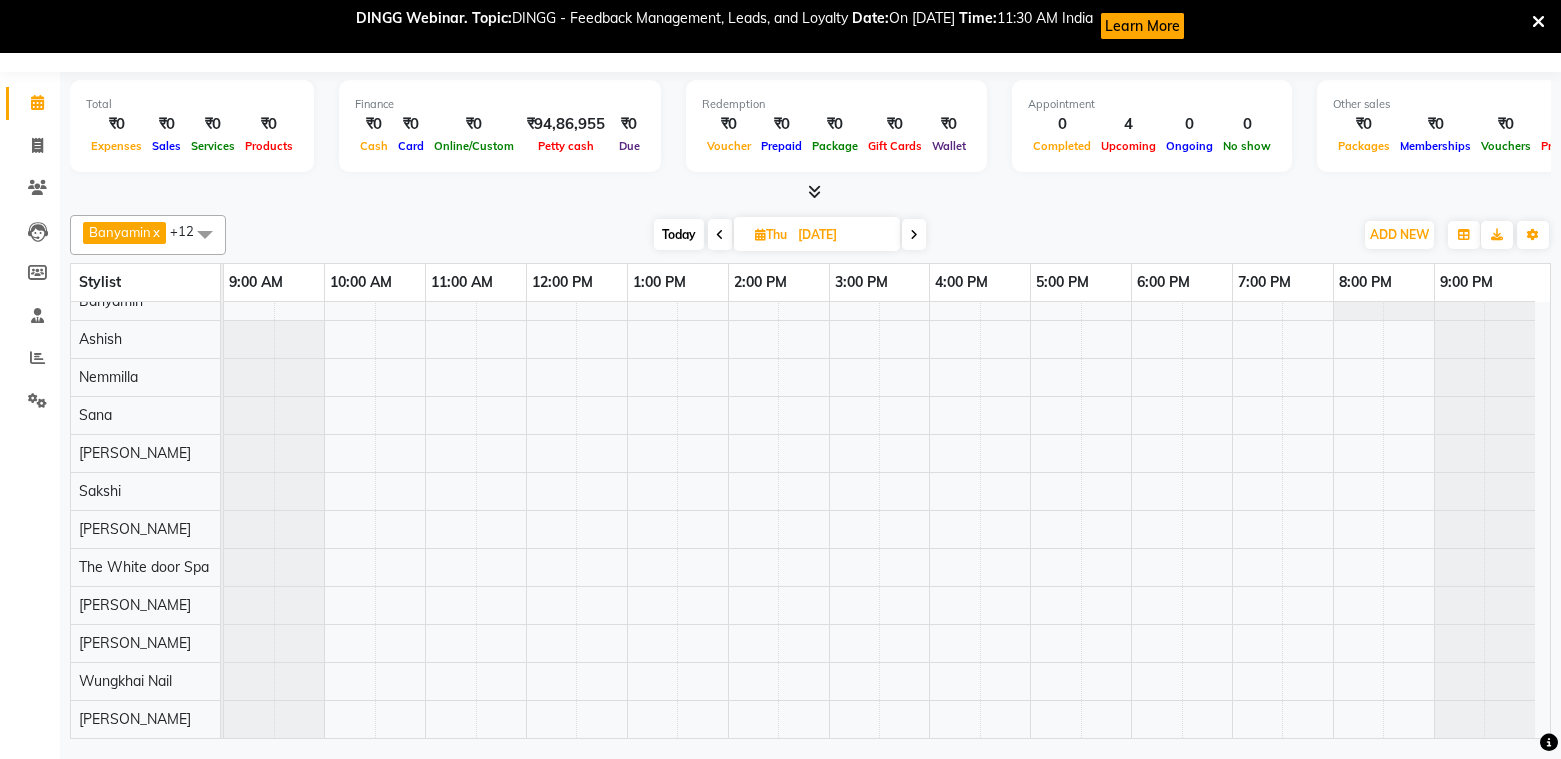 click at bounding box center [914, 234] 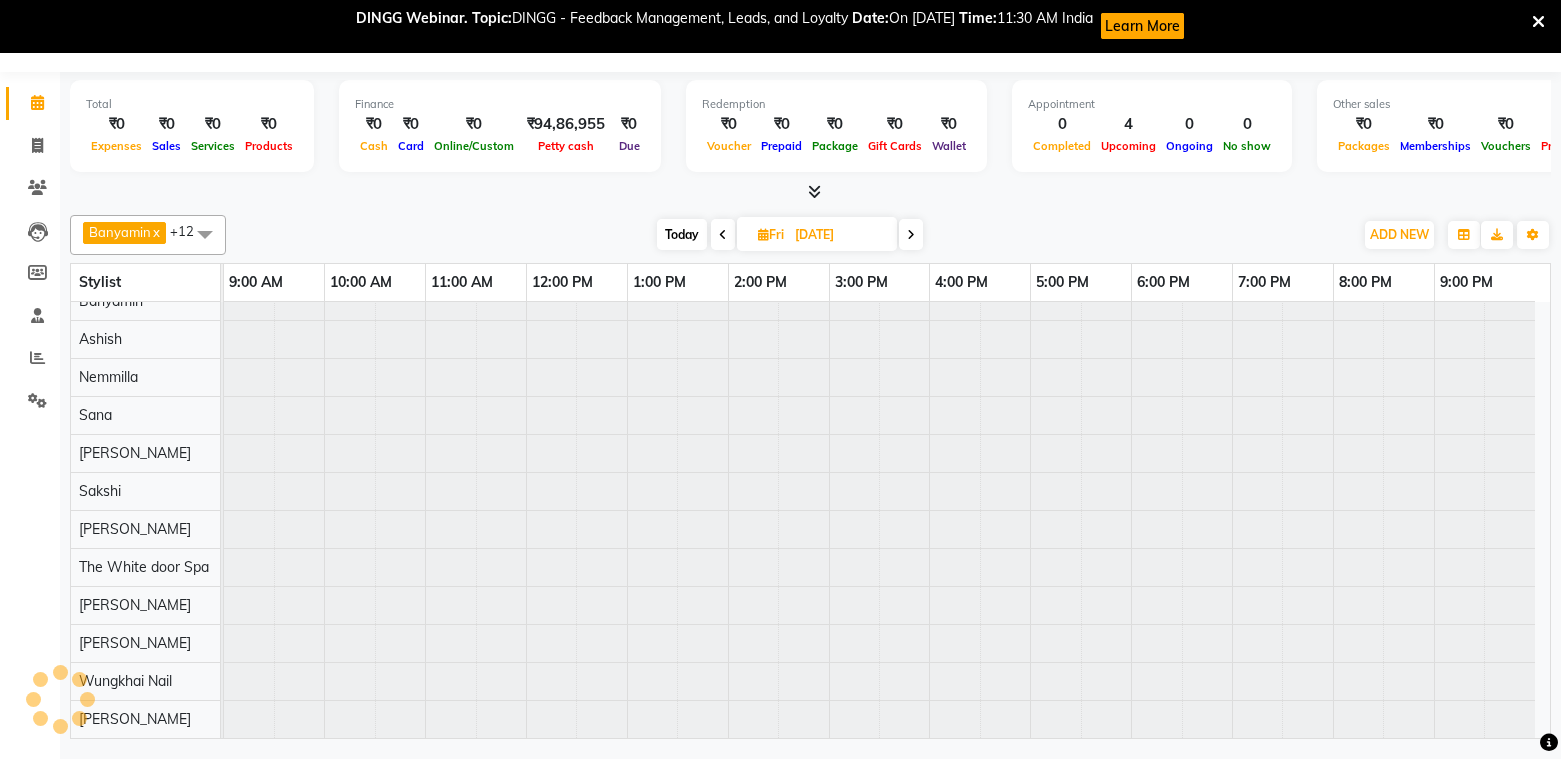 click at bounding box center (911, 235) 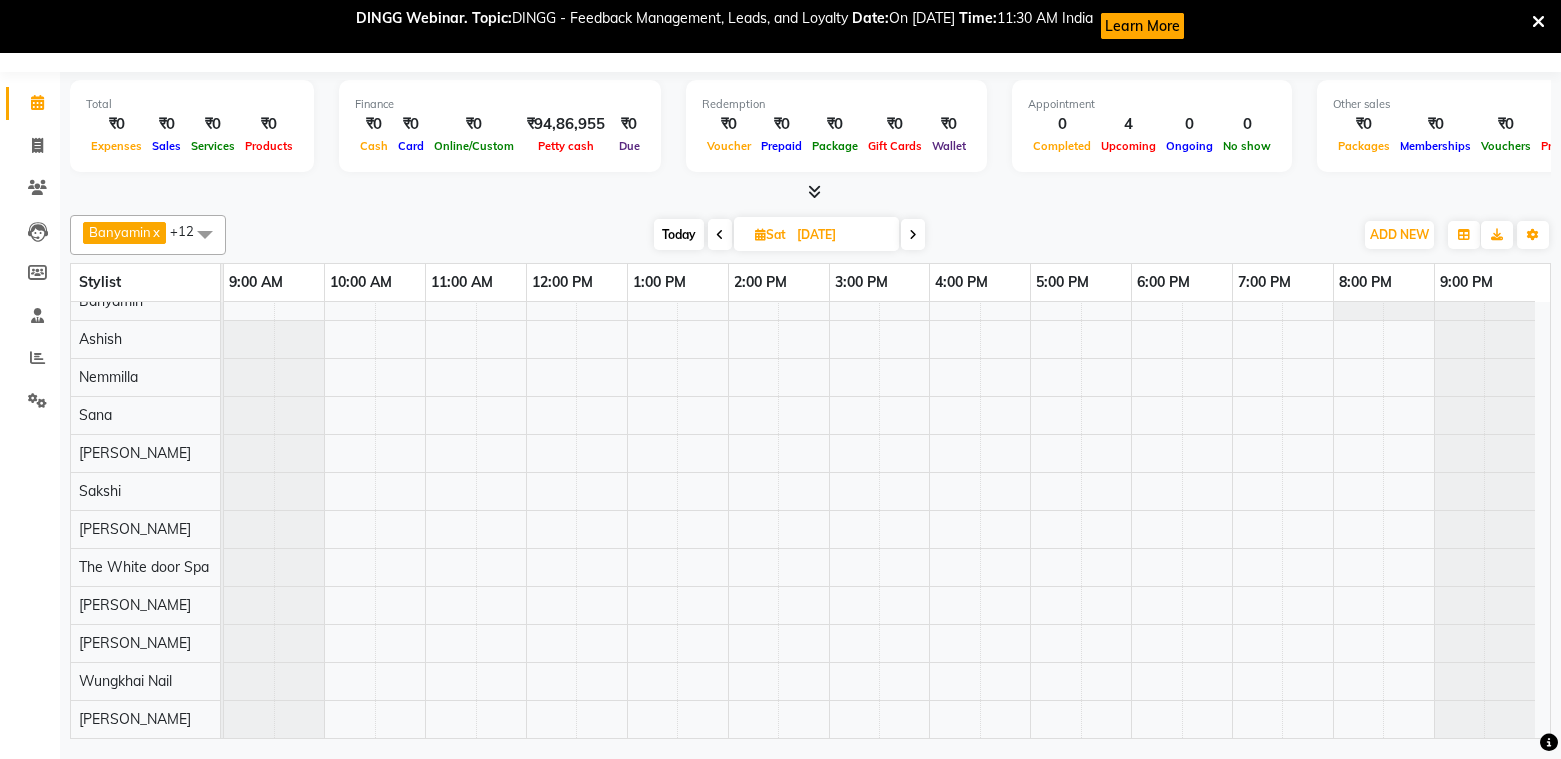 click at bounding box center [913, 234] 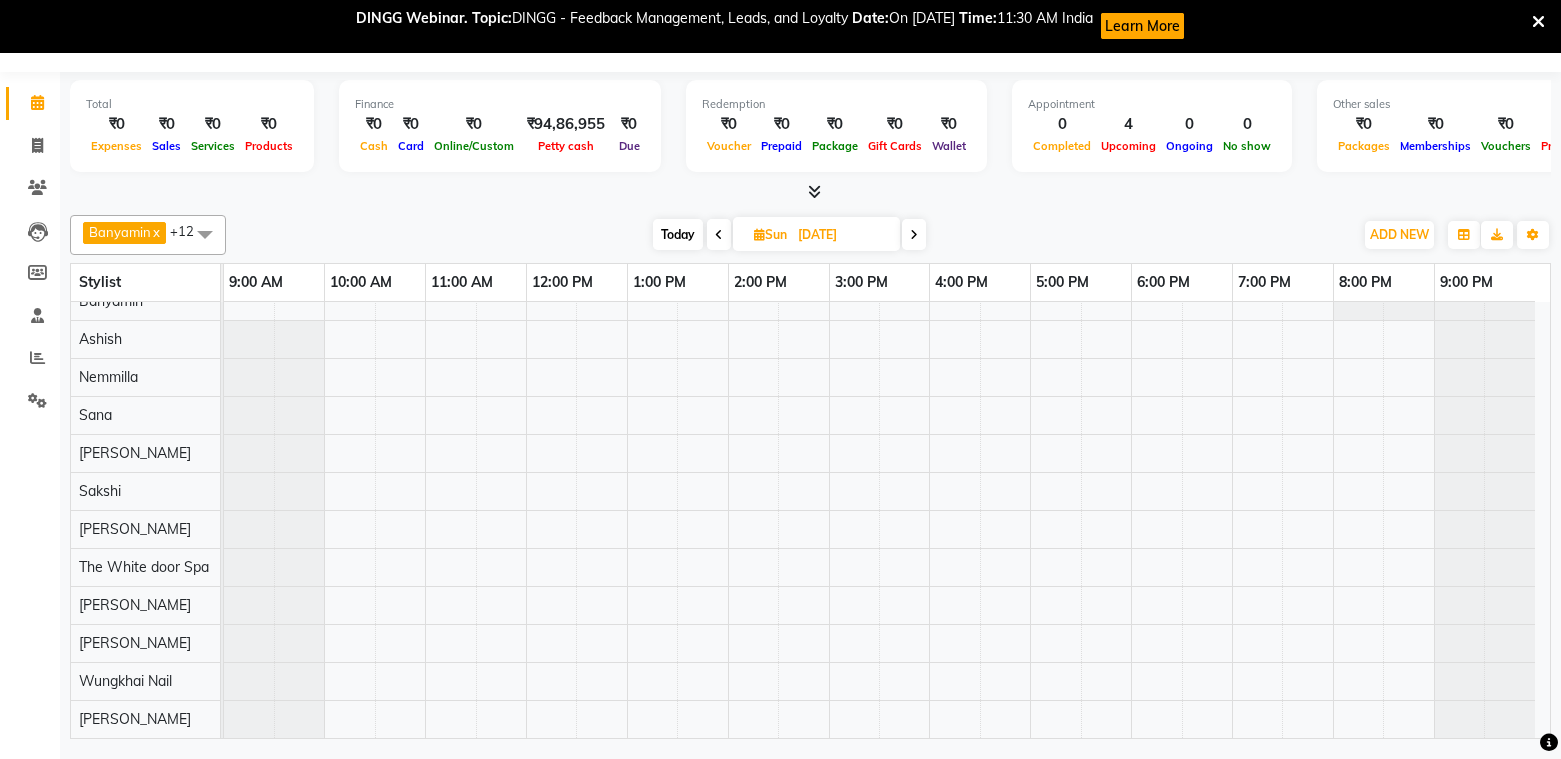 click on "Today" at bounding box center [678, 234] 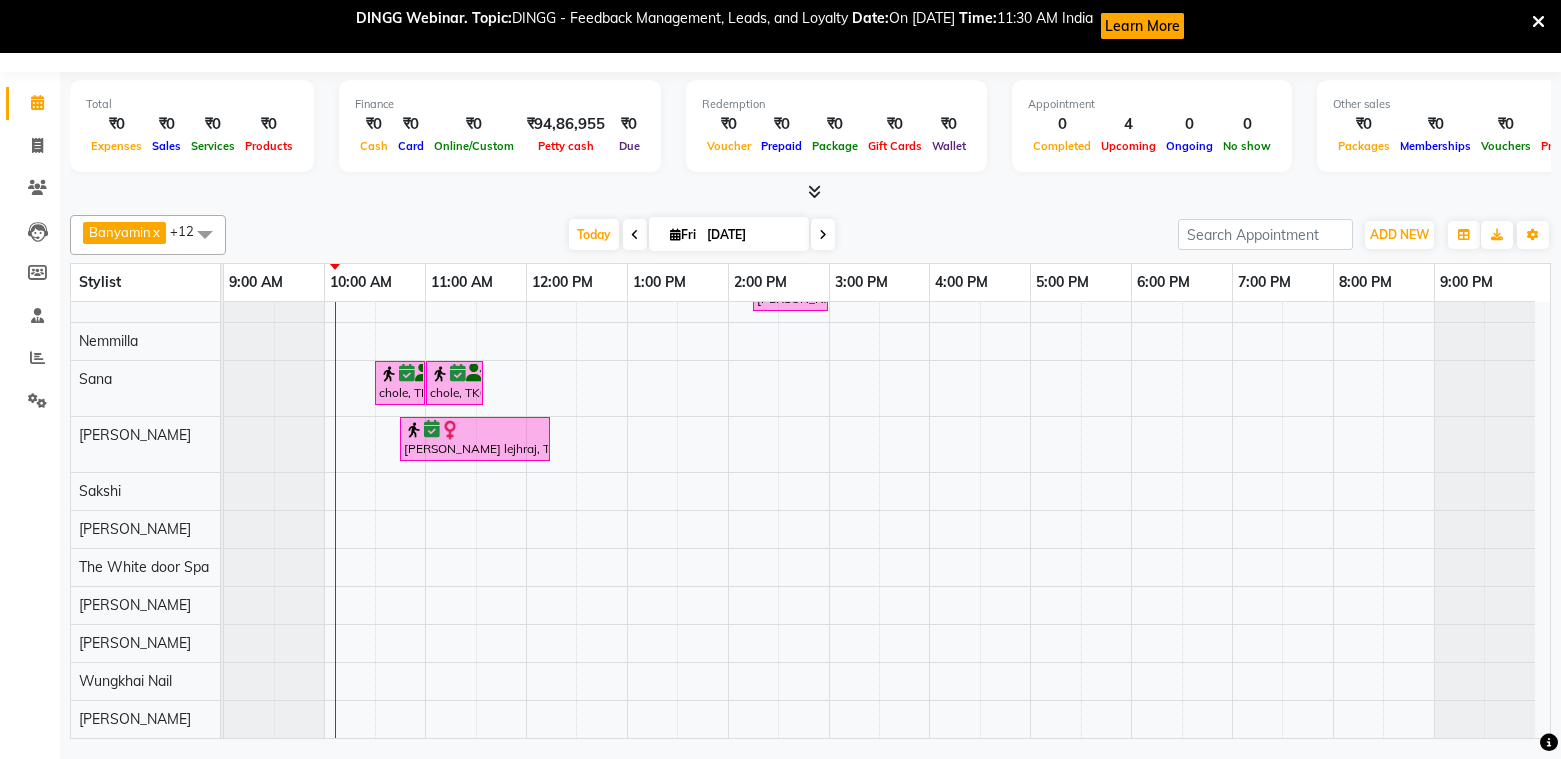 click on "Nidhi, TK02, 02:15 PM-03:00 PM, TWD Classic Pedicure     chole, TK03, 10:30 AM-11:00 AM, Waxing Full Arms     chole, TK03, 11:00 AM-11:35 AM, Waxing Full Legs     shalini lejhraj, TK01, 10:45 AM-12:15 PM, Microblading By Sapna" at bounding box center (887, 483) 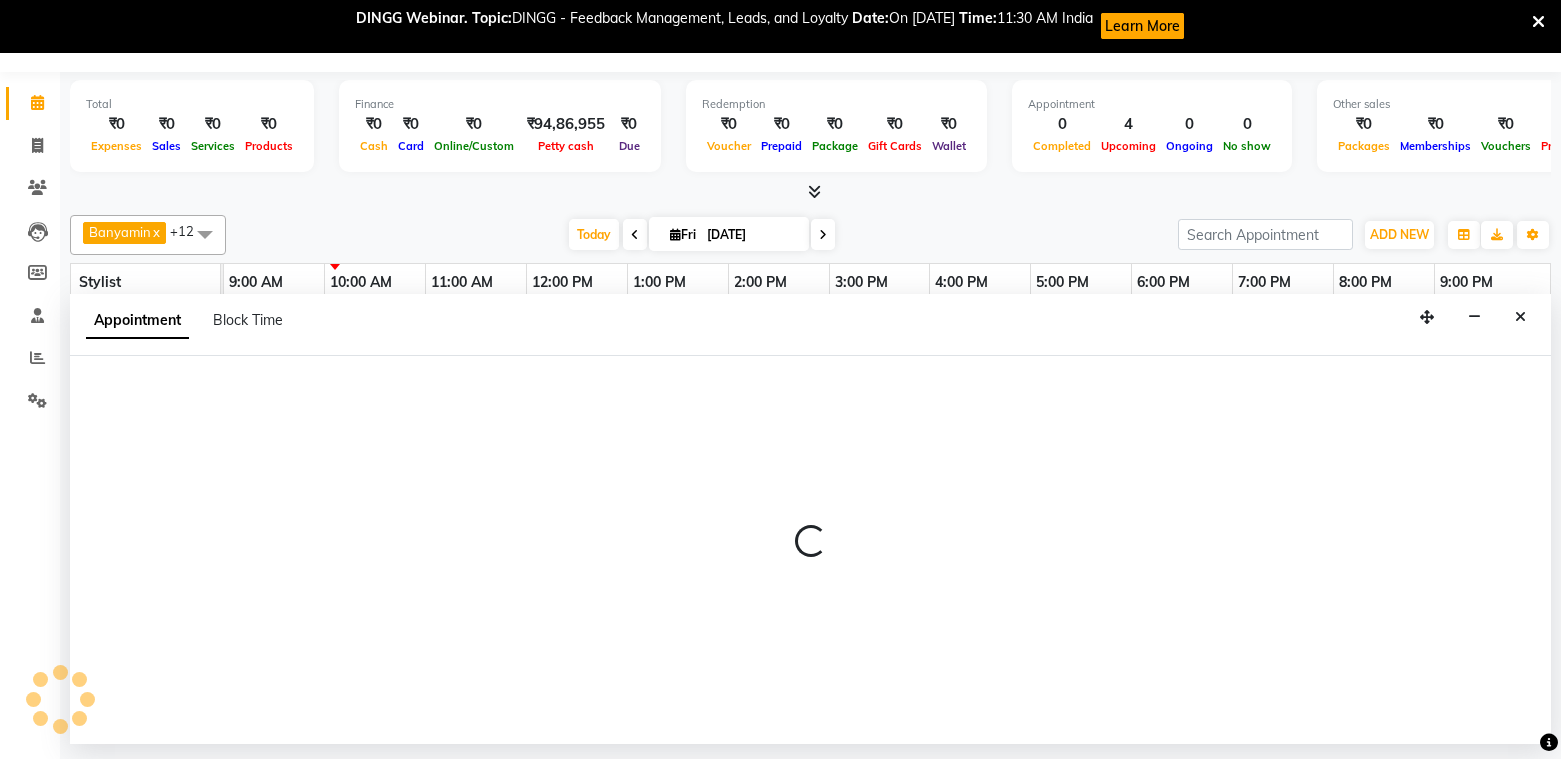 select on "22334" 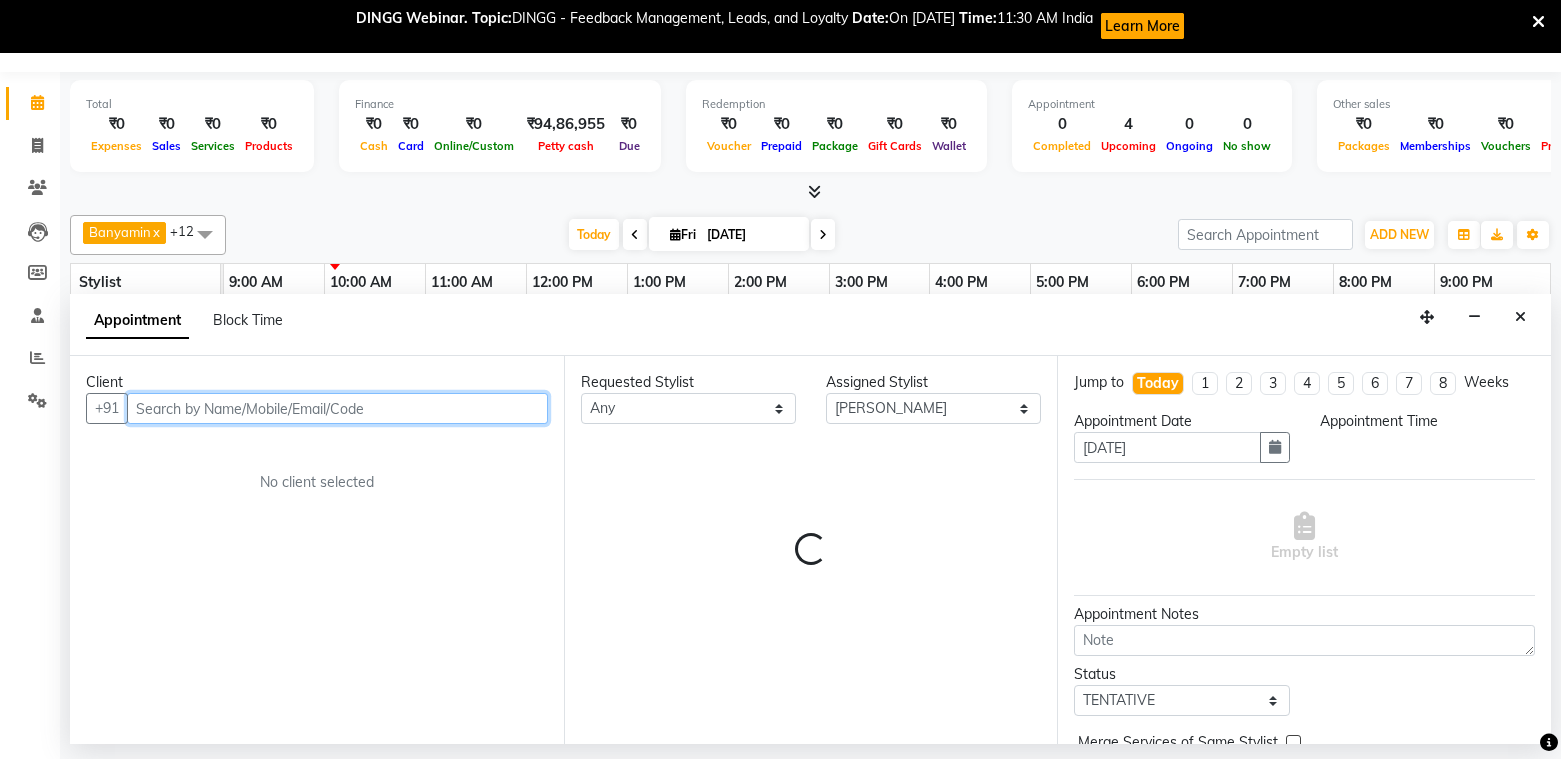 select on "1230" 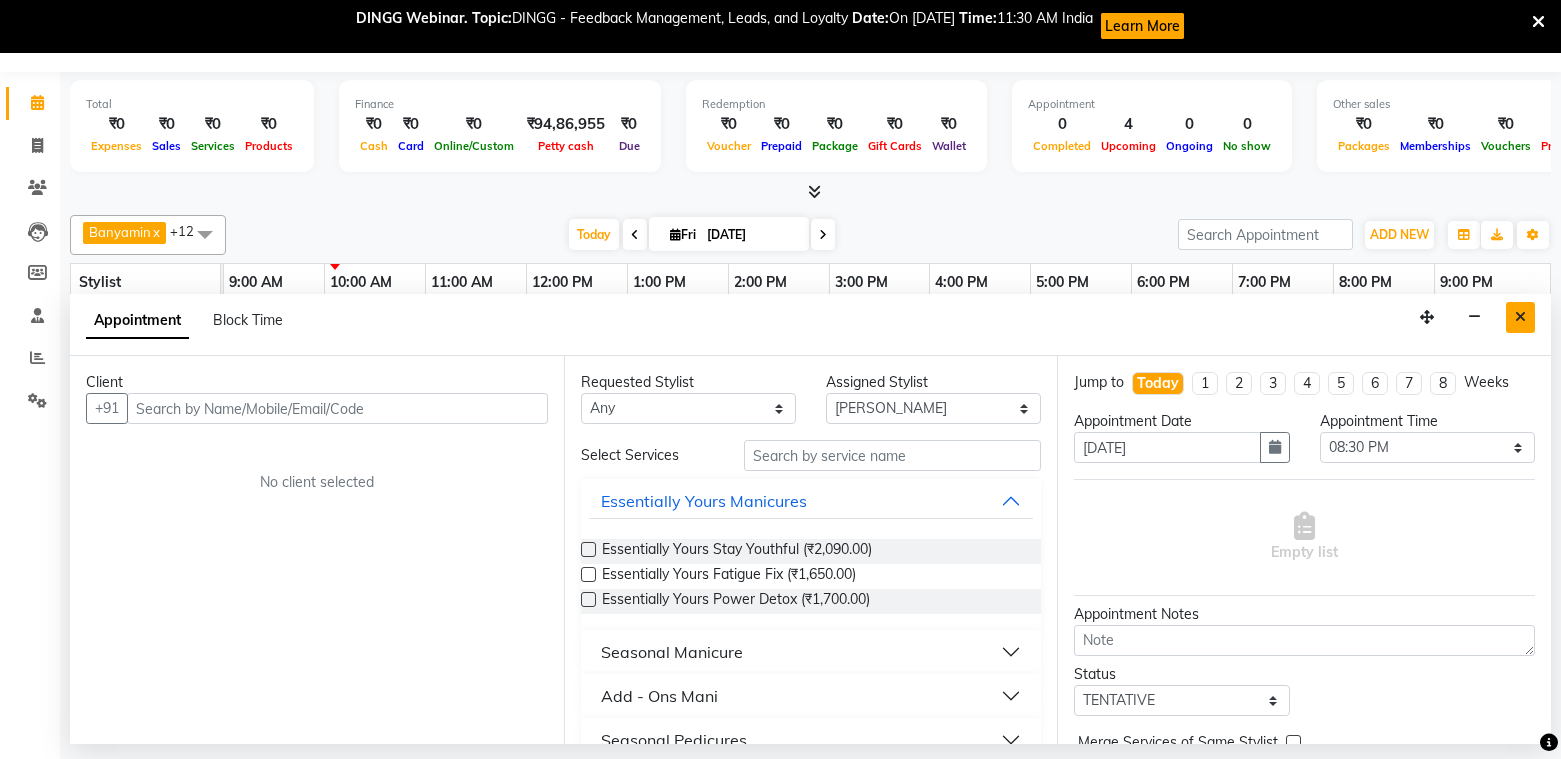 click at bounding box center [1520, 317] 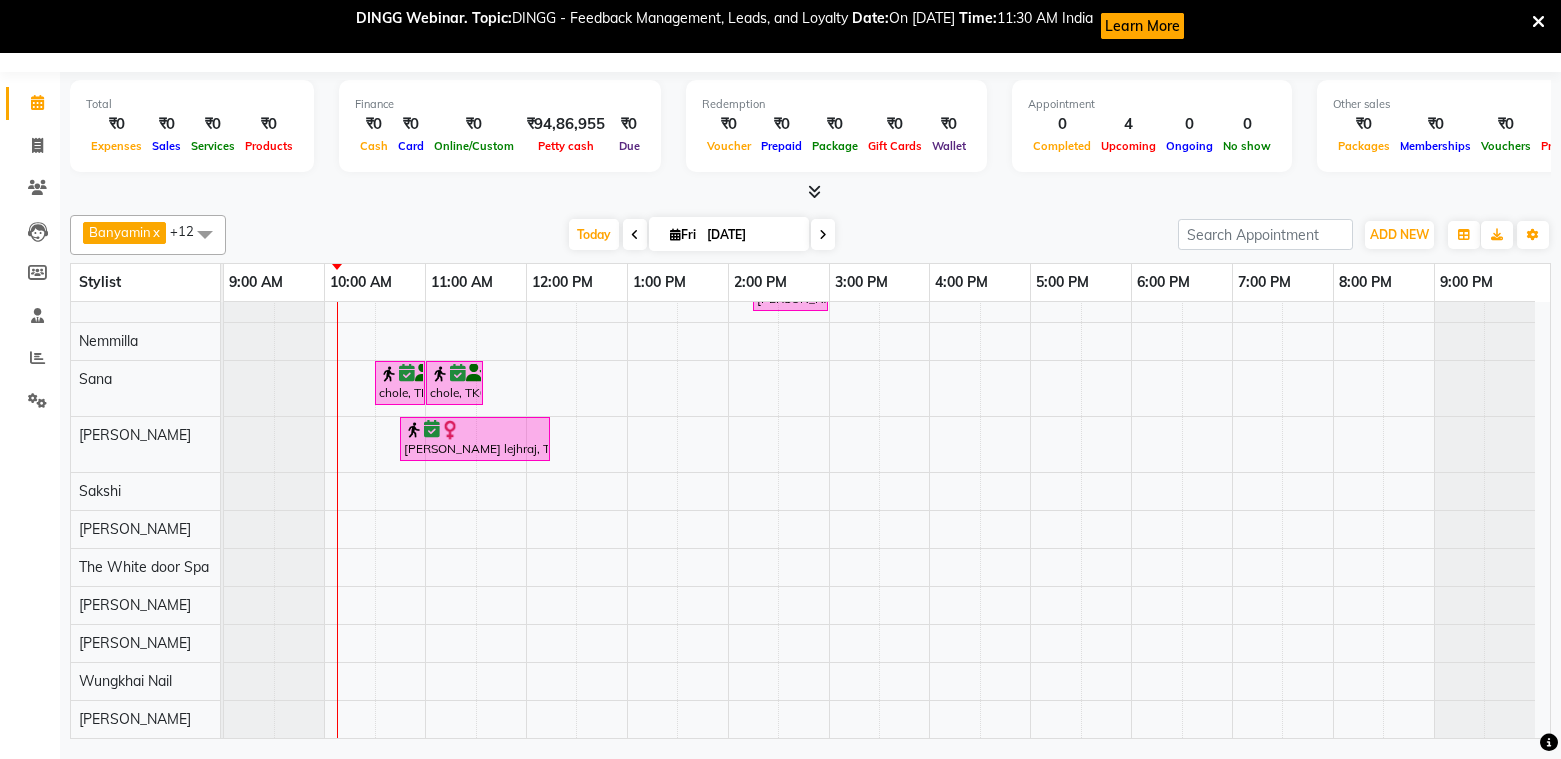 click on "Nidhi, TK02, 02:15 PM-03:00 PM, TWD Classic Pedicure     chole, TK03, 10:30 AM-11:00 AM, Waxing Full Arms     chole, TK03, 11:00 AM-11:35 AM, Waxing Full Legs     shalini lejhraj, TK01, 10:45 AM-12:15 PM, Microblading By Sapna" at bounding box center (887, 483) 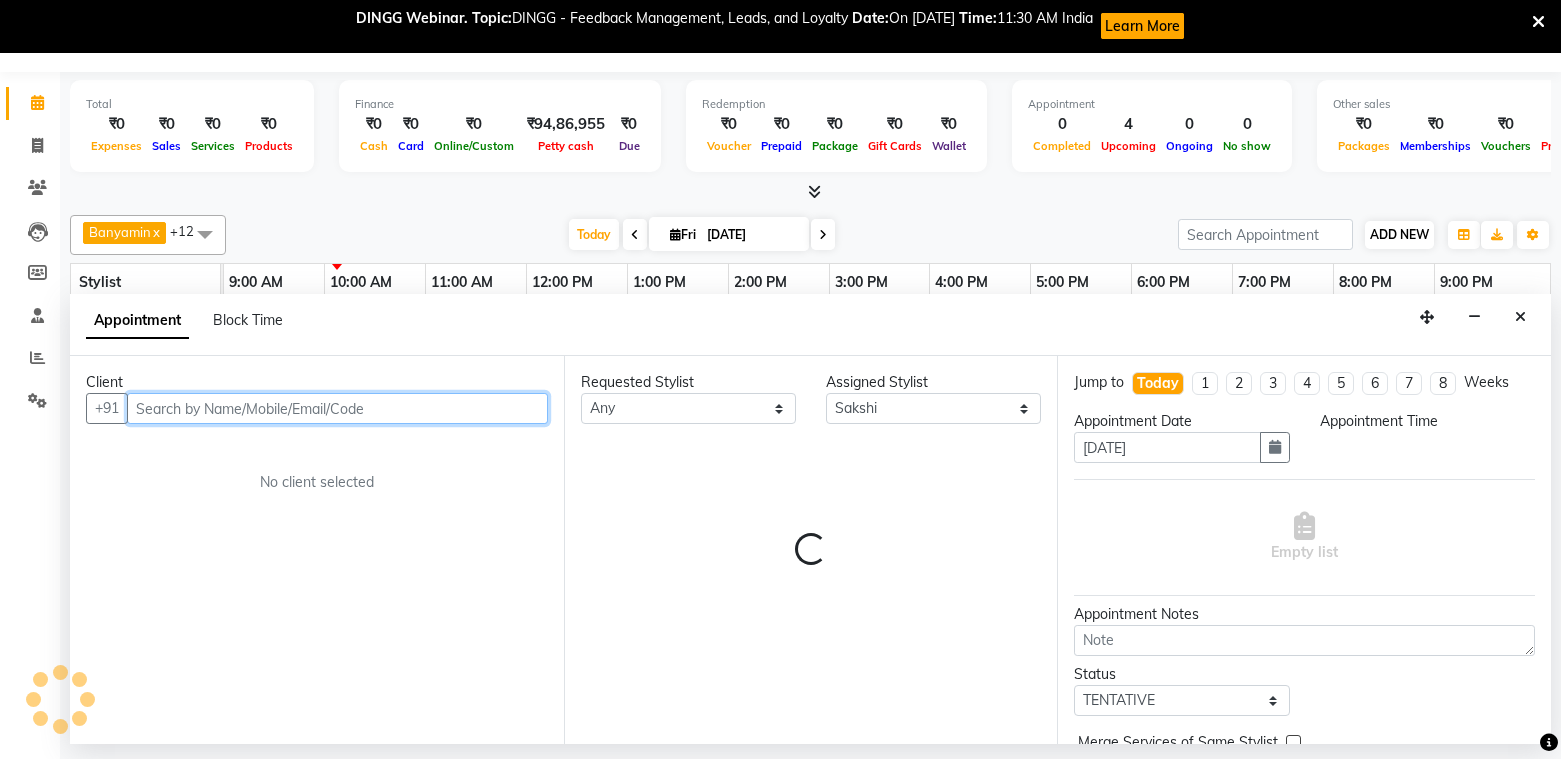 select on "1050" 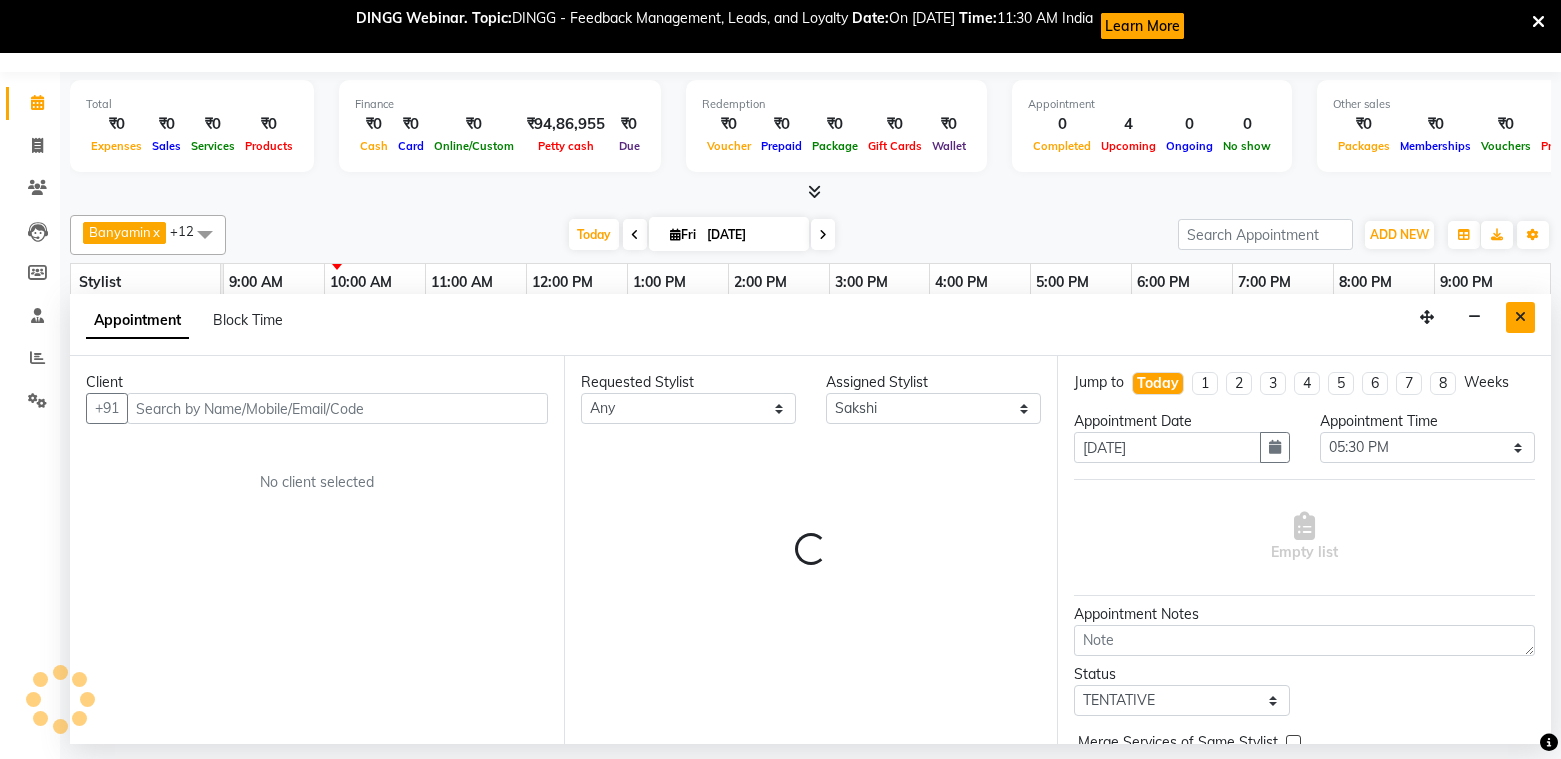 click at bounding box center (1520, 317) 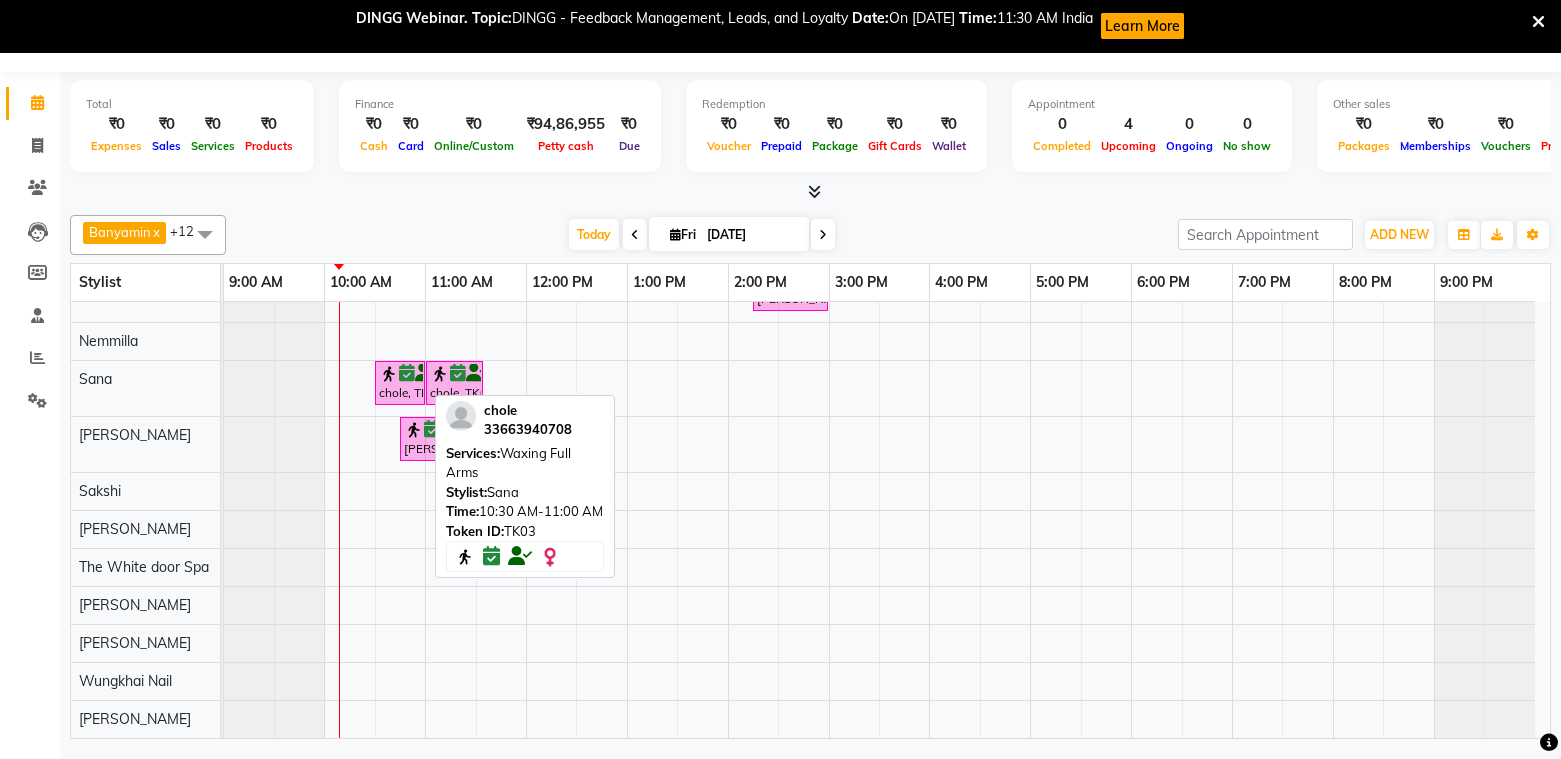 scroll, scrollTop: 10, scrollLeft: 0, axis: vertical 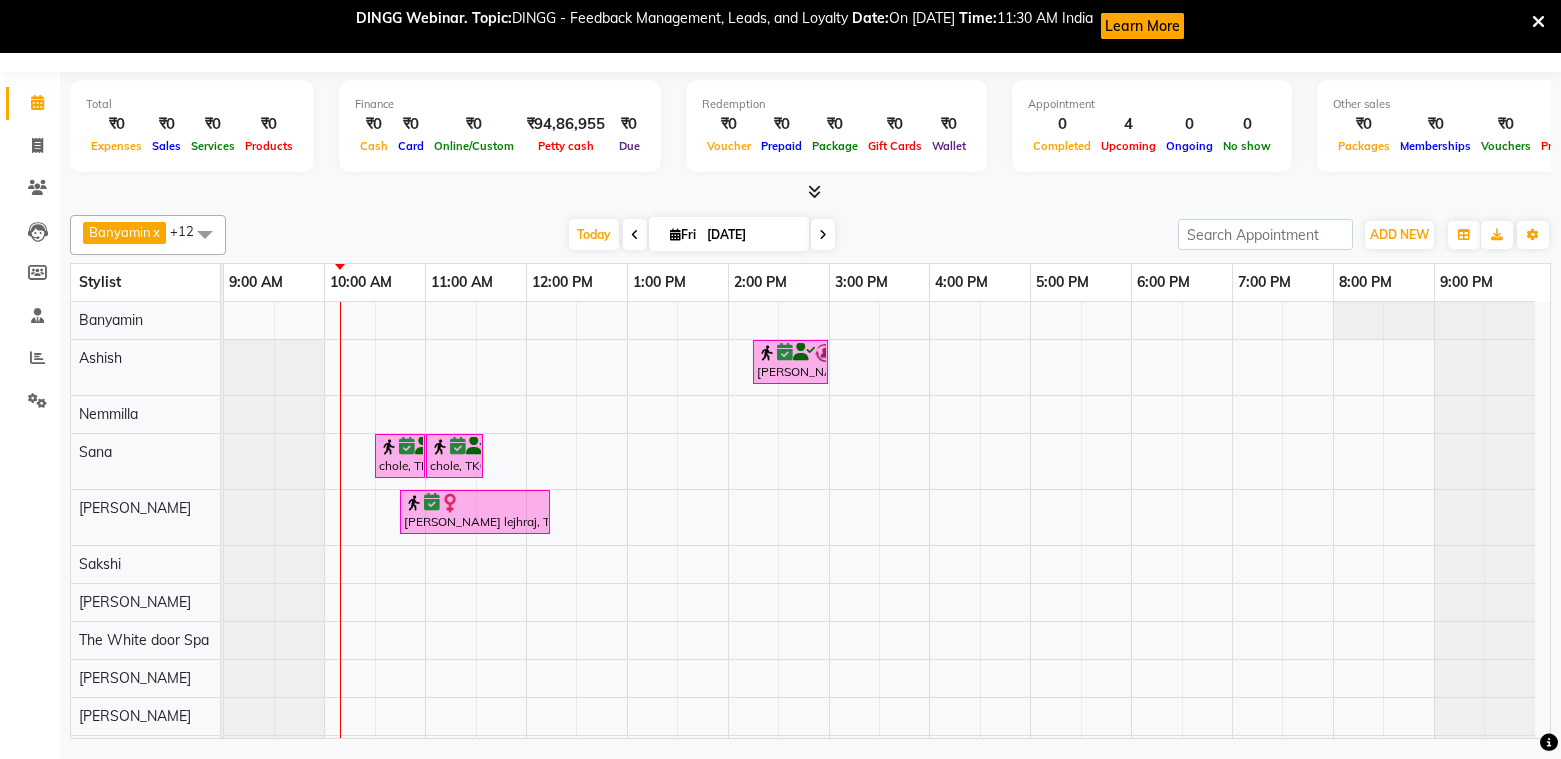 click at bounding box center [635, 235] 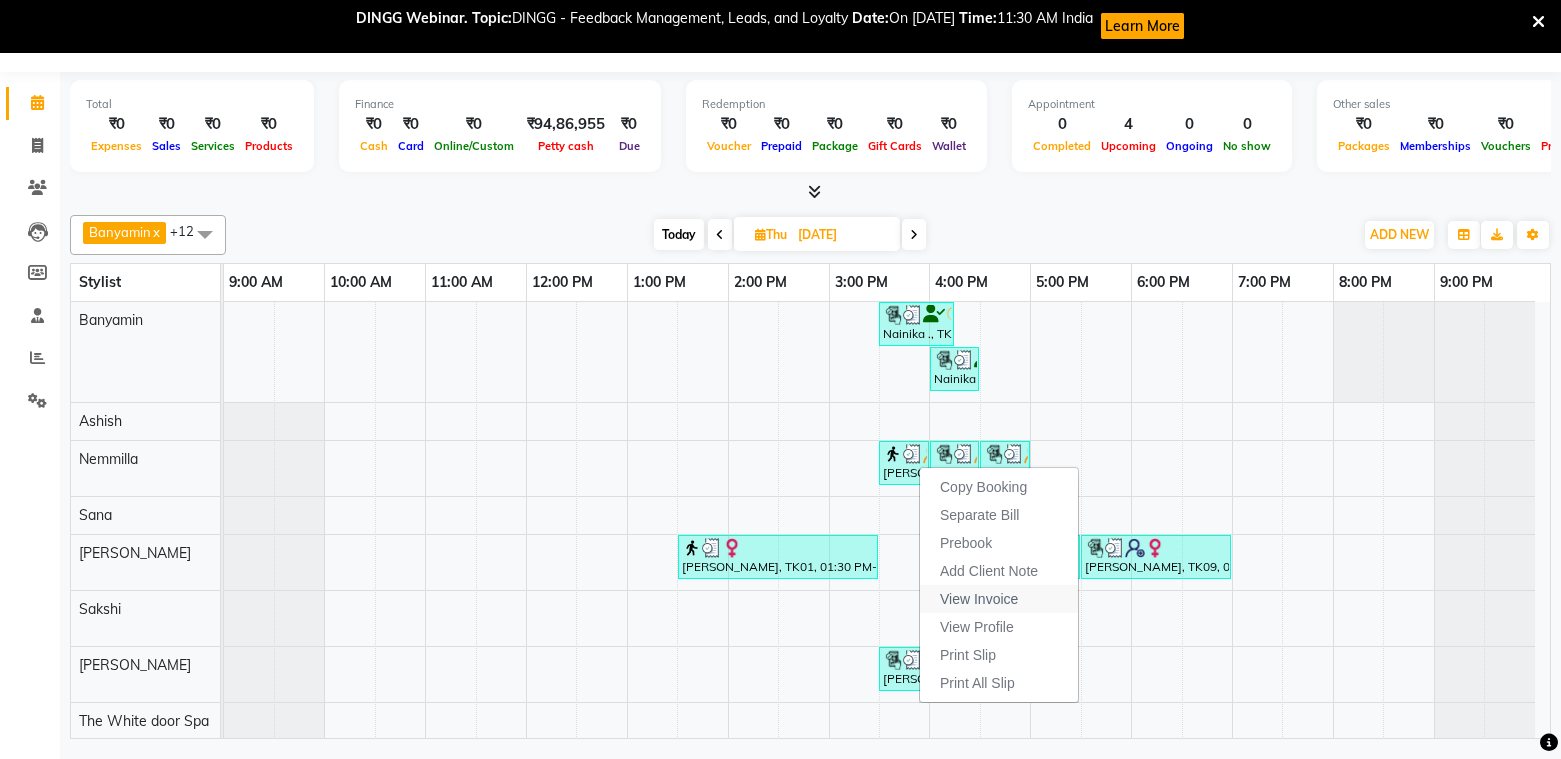 click on "View Invoice" at bounding box center (979, 599) 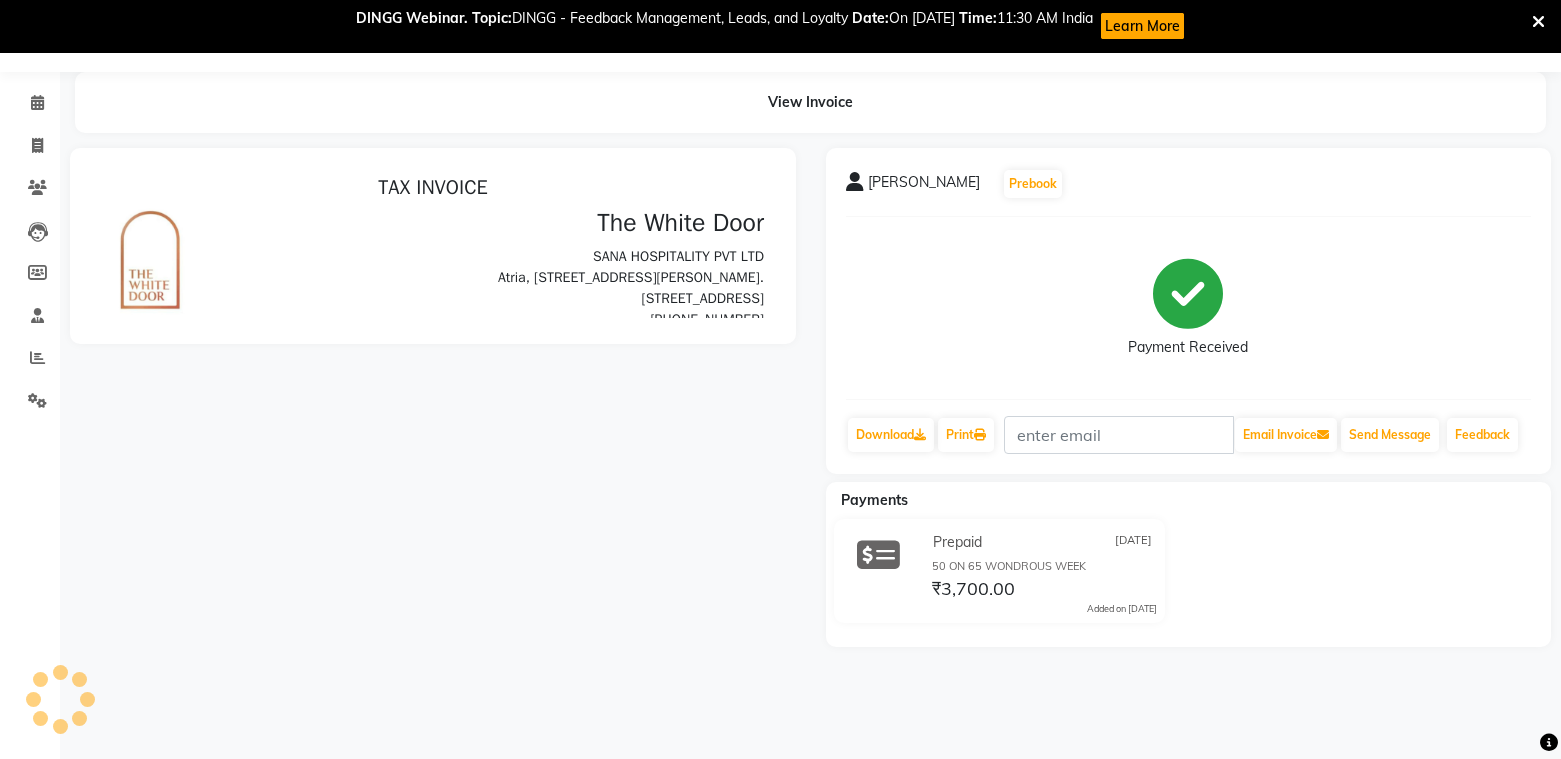 scroll, scrollTop: 0, scrollLeft: 0, axis: both 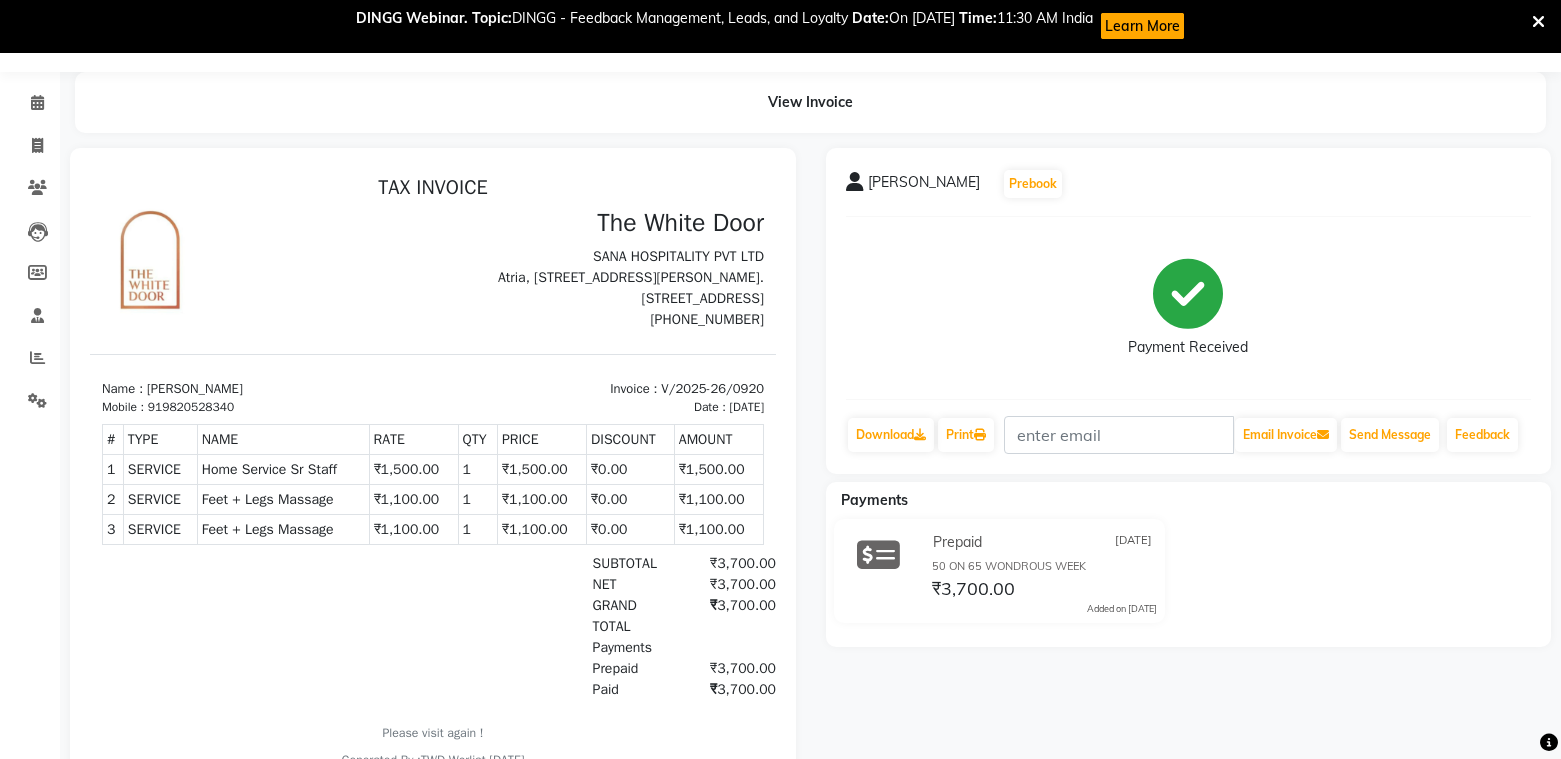click at bounding box center (1538, 22) 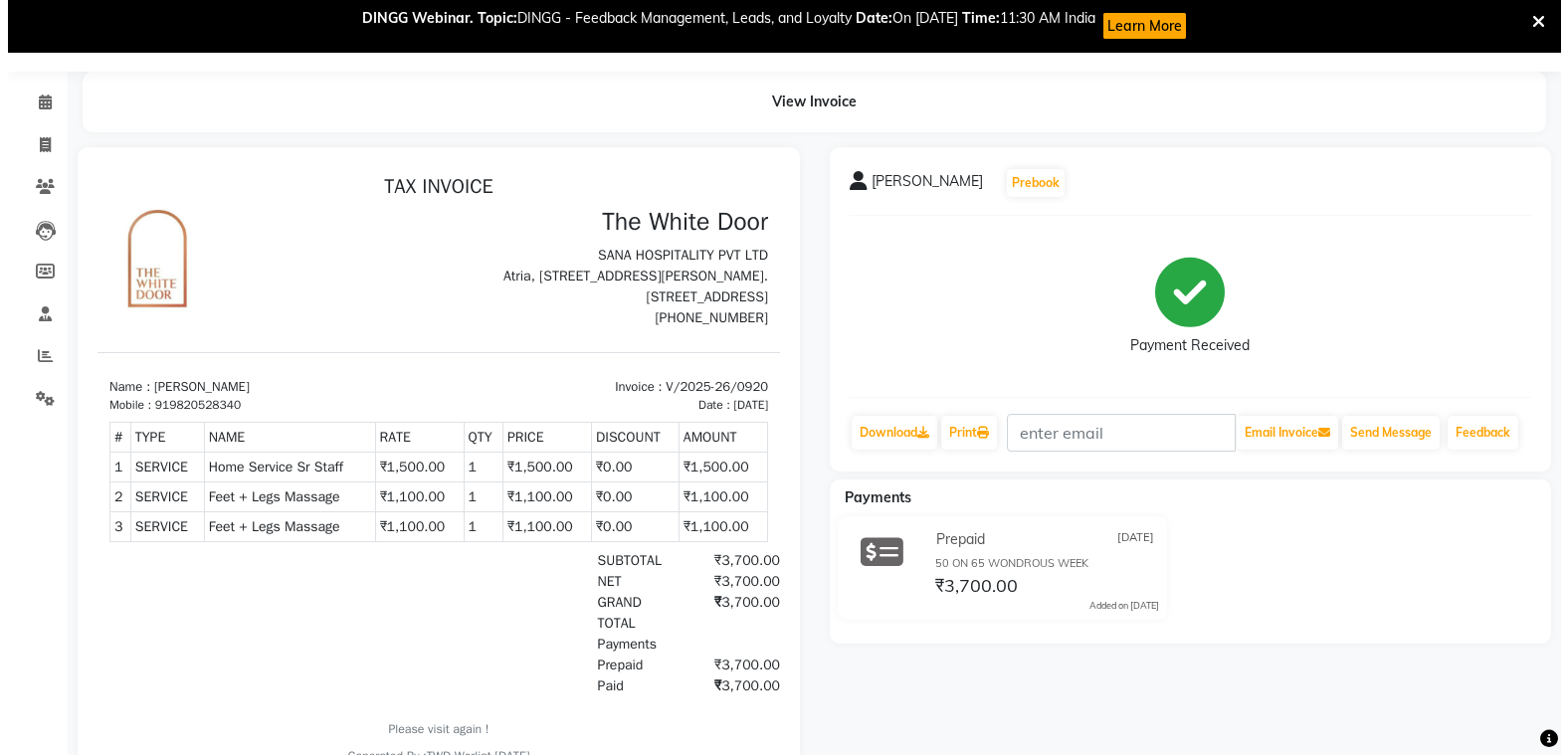 scroll, scrollTop: 0, scrollLeft: 0, axis: both 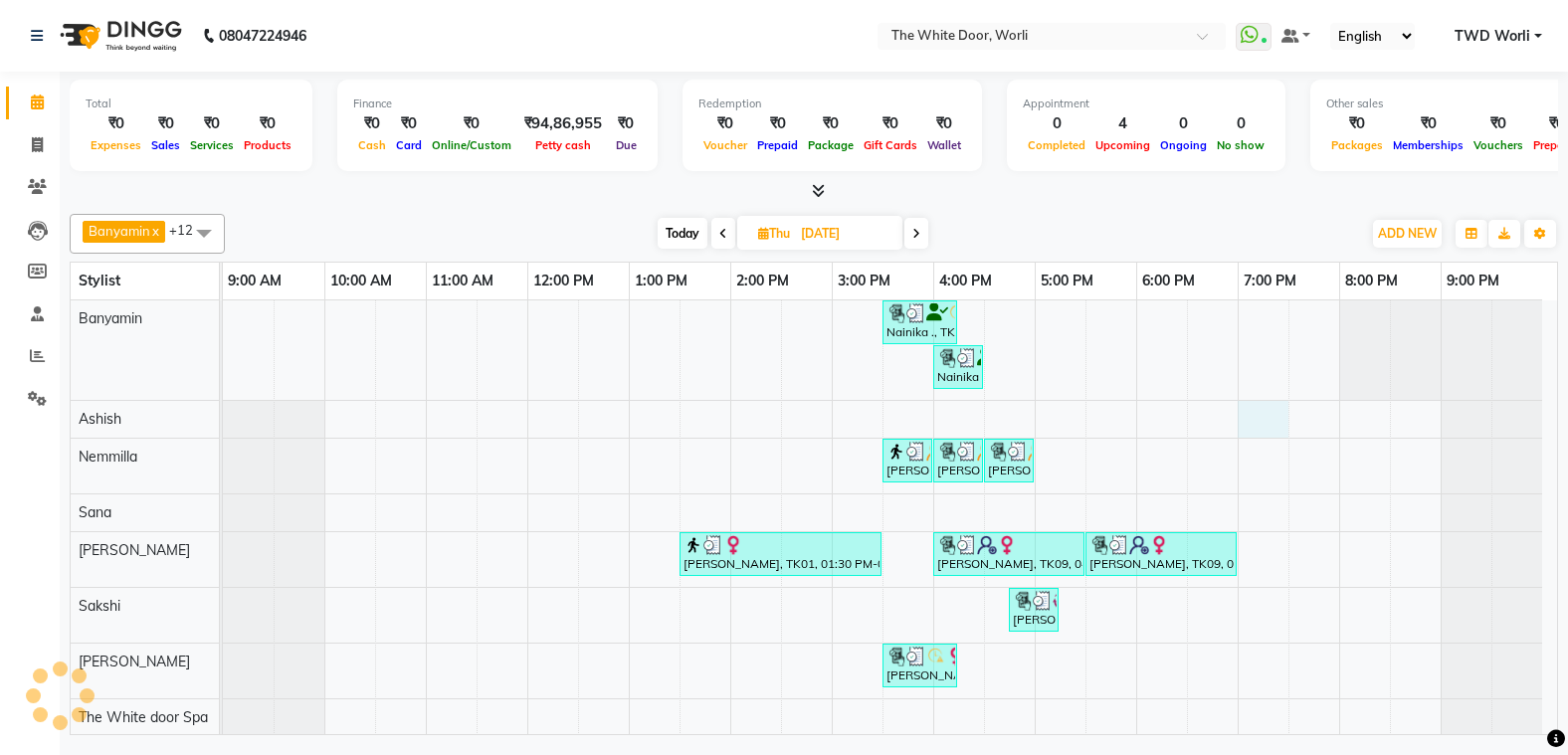 drag, startPoint x: 1264, startPoint y: 399, endPoint x: 1366, endPoint y: 547, distance: 179.74426 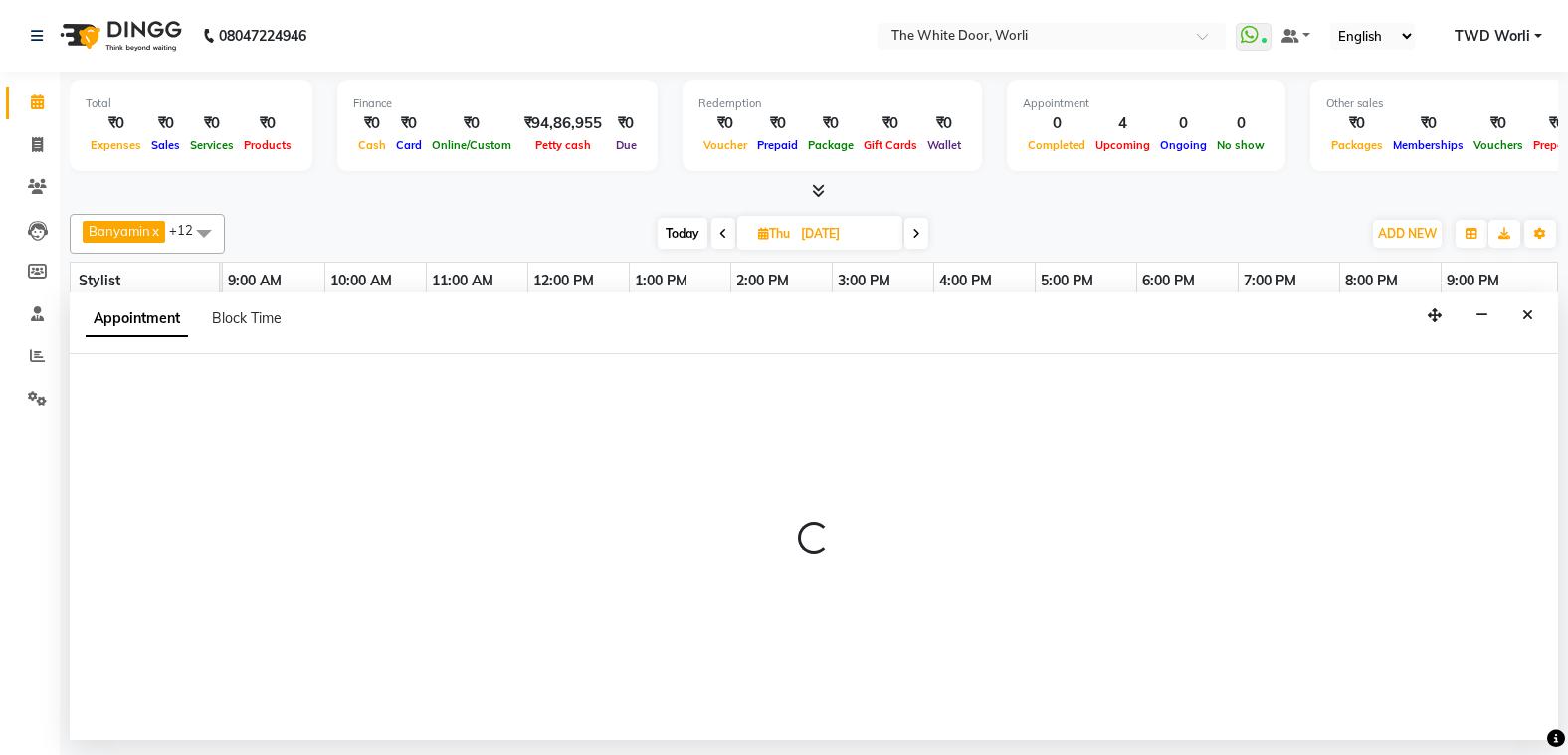 select on "20532" 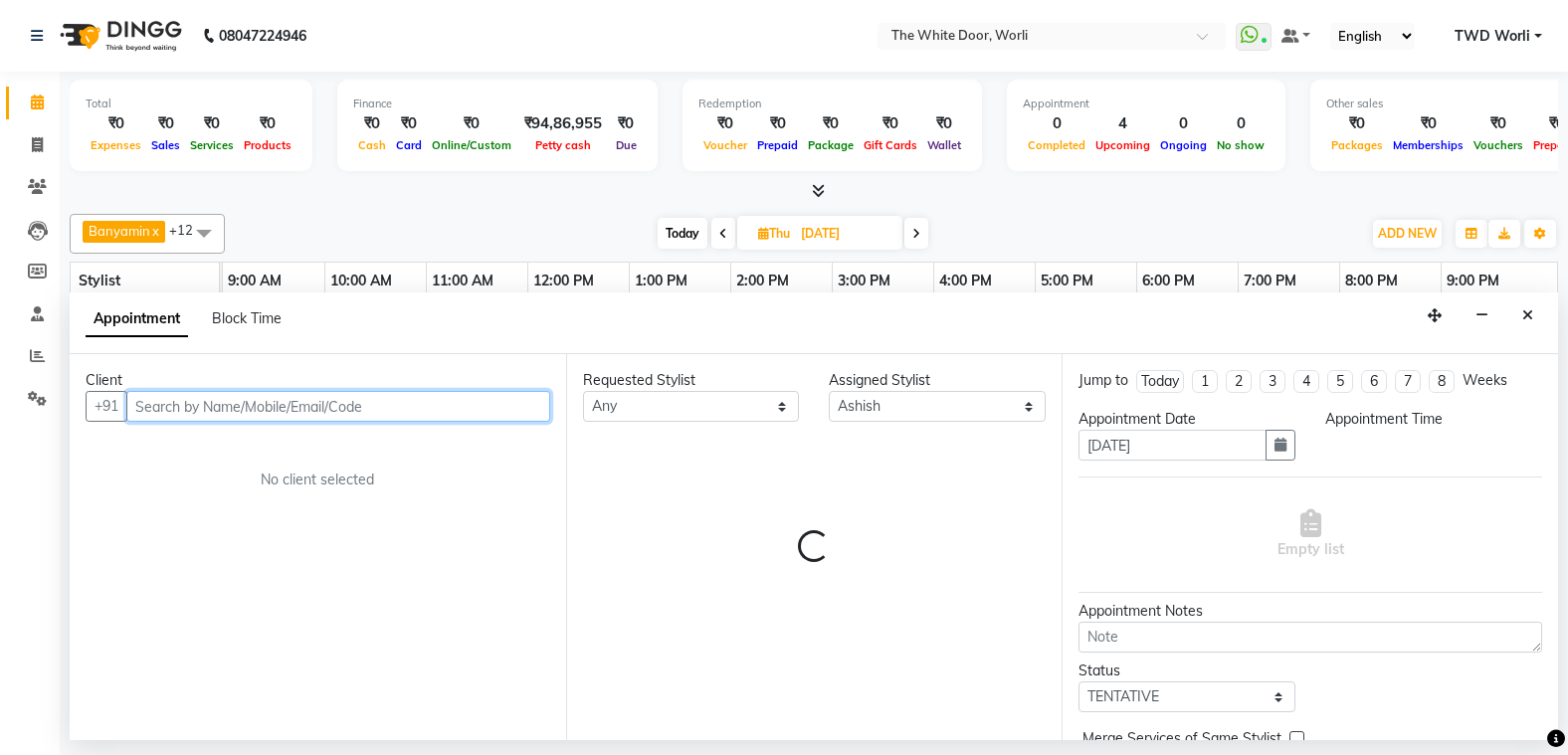 select on "1140" 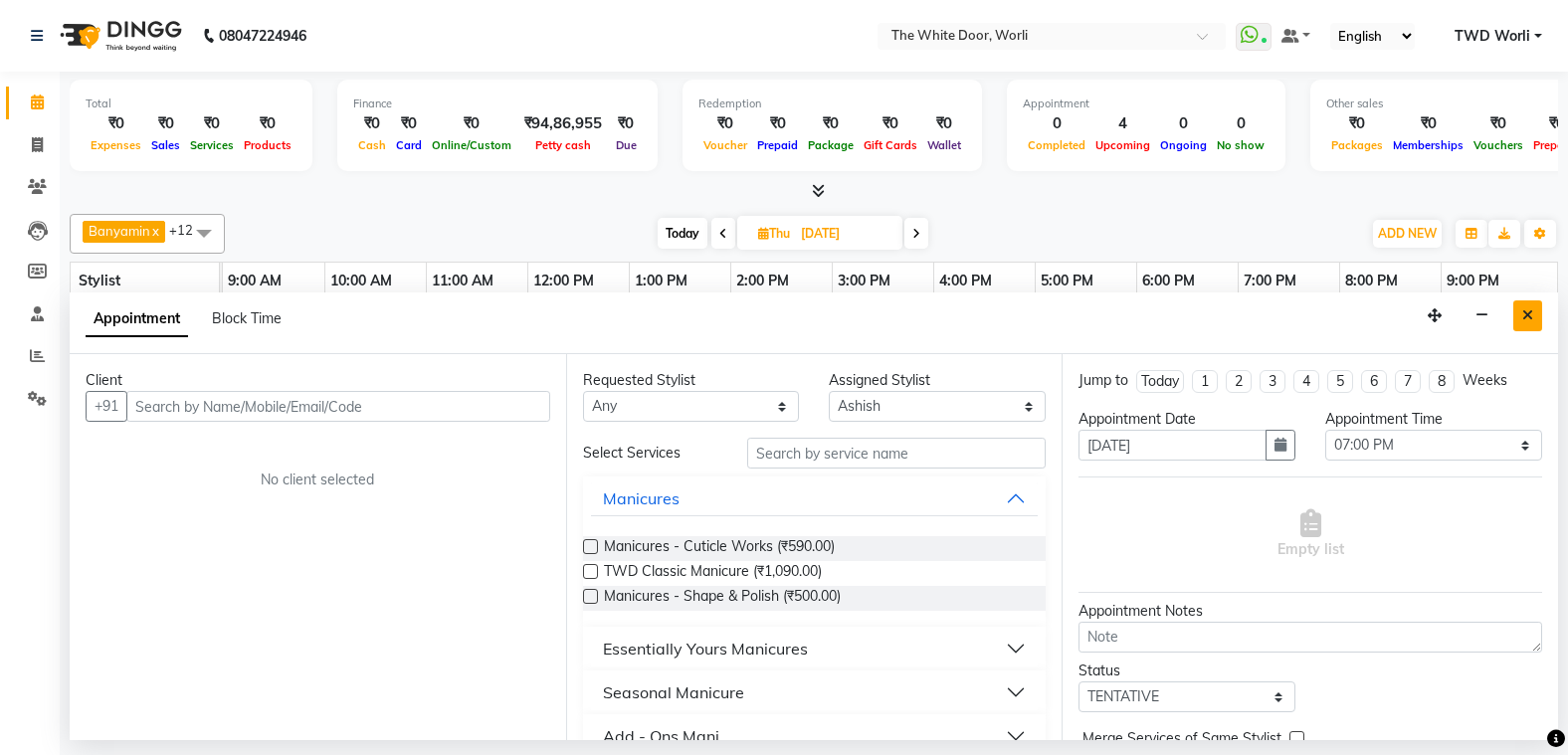 click at bounding box center (1527, 315) 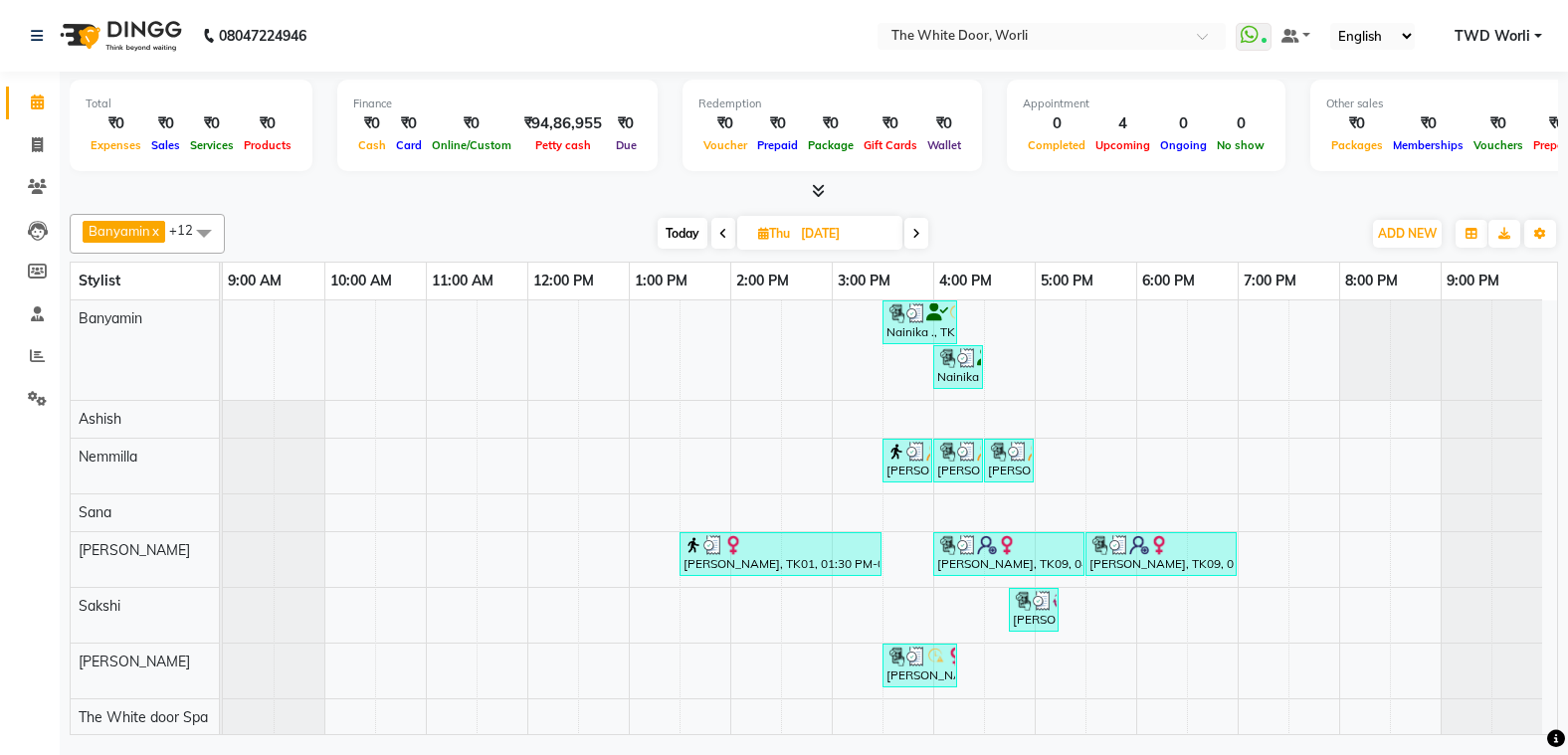 scroll, scrollTop: 171, scrollLeft: 0, axis: vertical 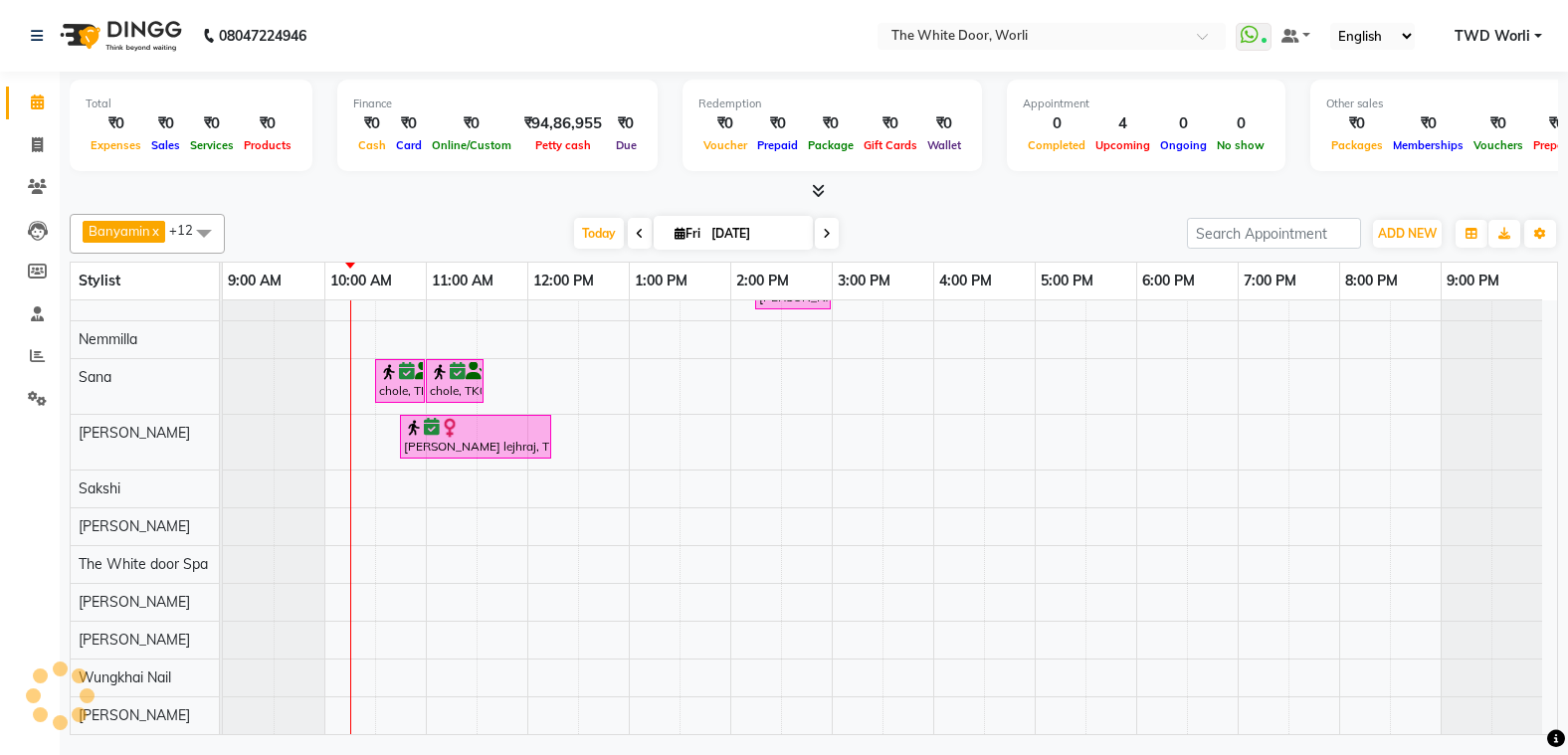 click on "Nidhi, TK02, 02:15 PM-03:00 PM, TWD Classic Pedicure     chole, TK03, 10:30 AM-11:00 AM, Waxing Full Arms     chole, TK03, 11:00 AM-11:35 AM, Waxing Full Legs     shalini lejhraj, TK01, 10:45 AM-12:15 PM, Microblading By Sapna" at bounding box center [889, 480] 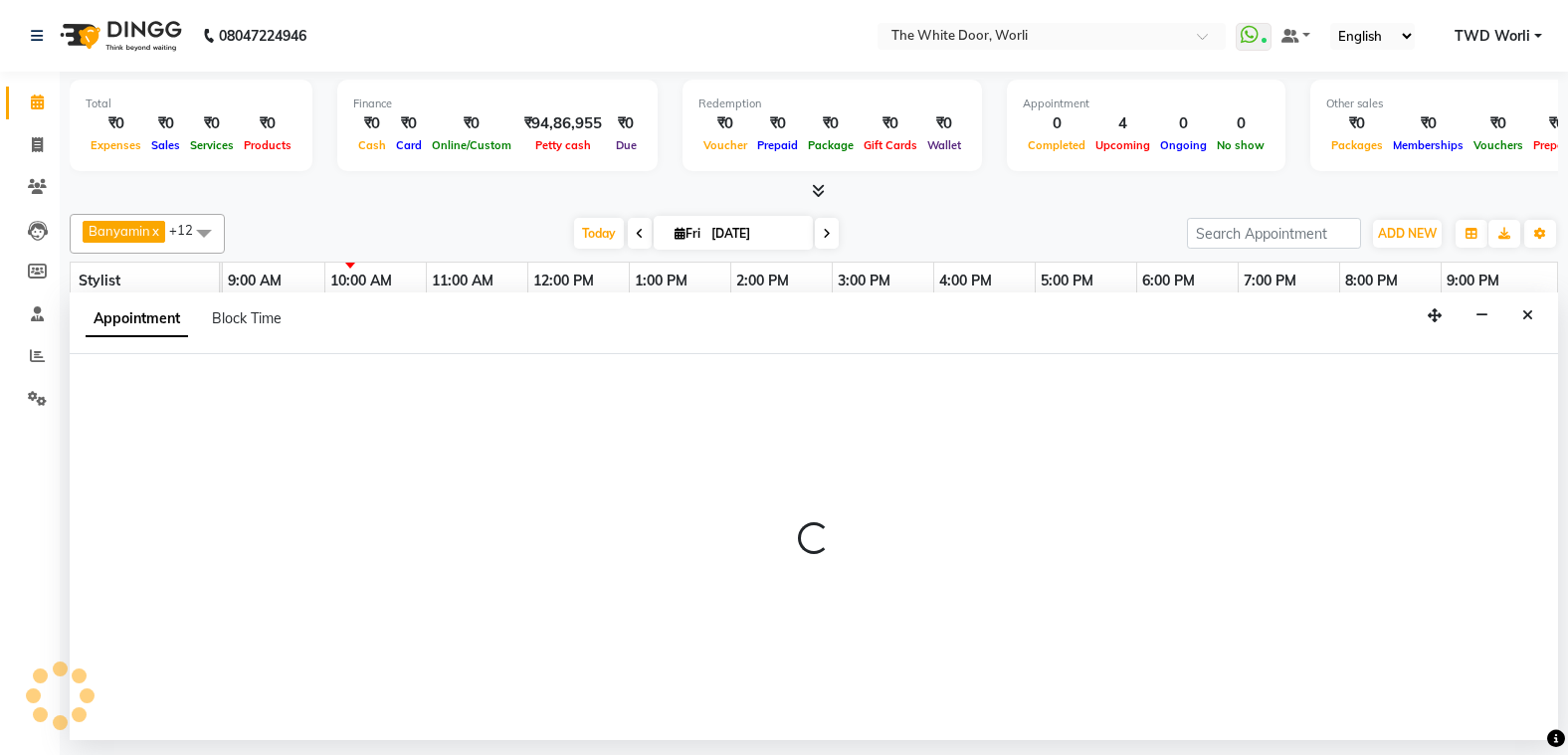 select on "61880" 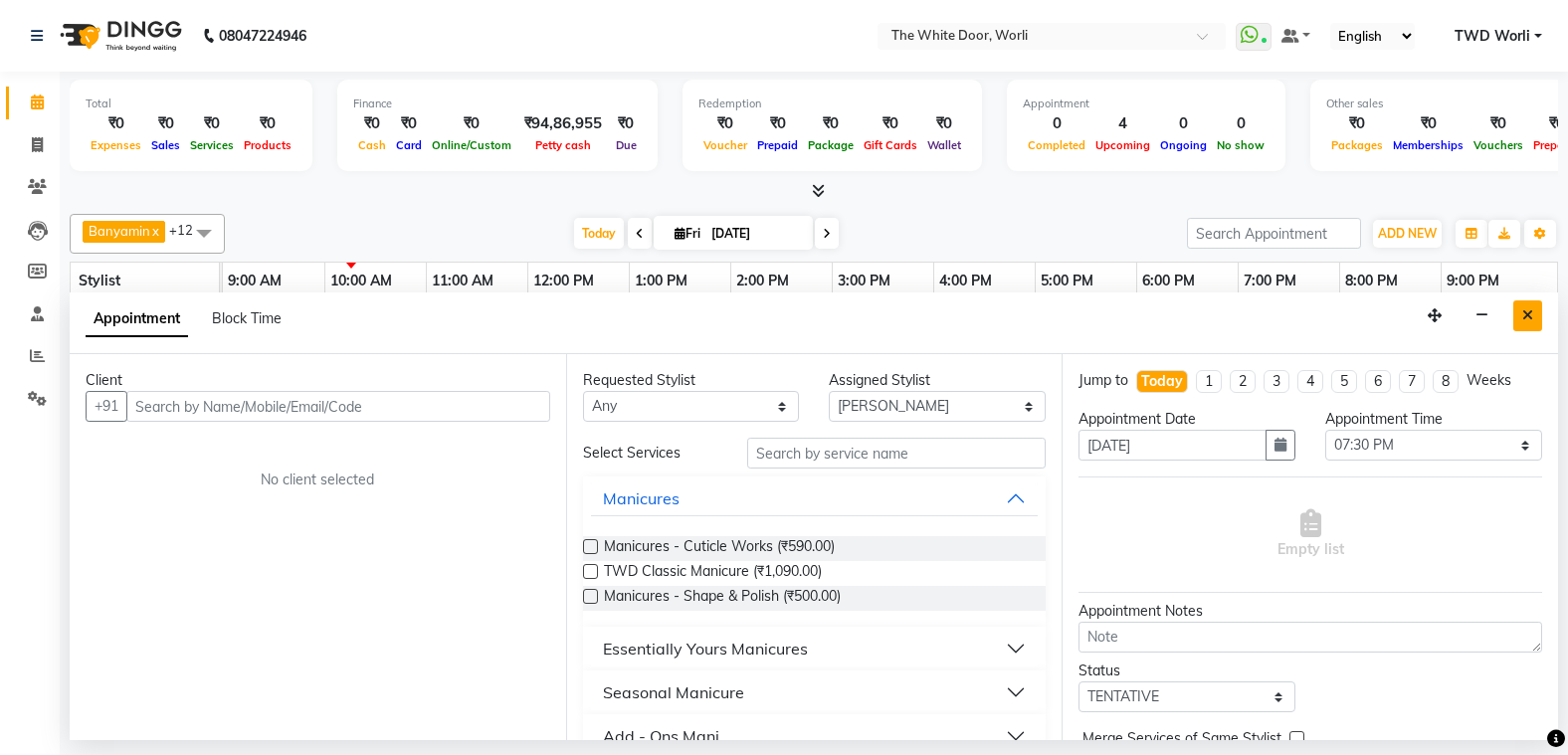click at bounding box center [1527, 315] 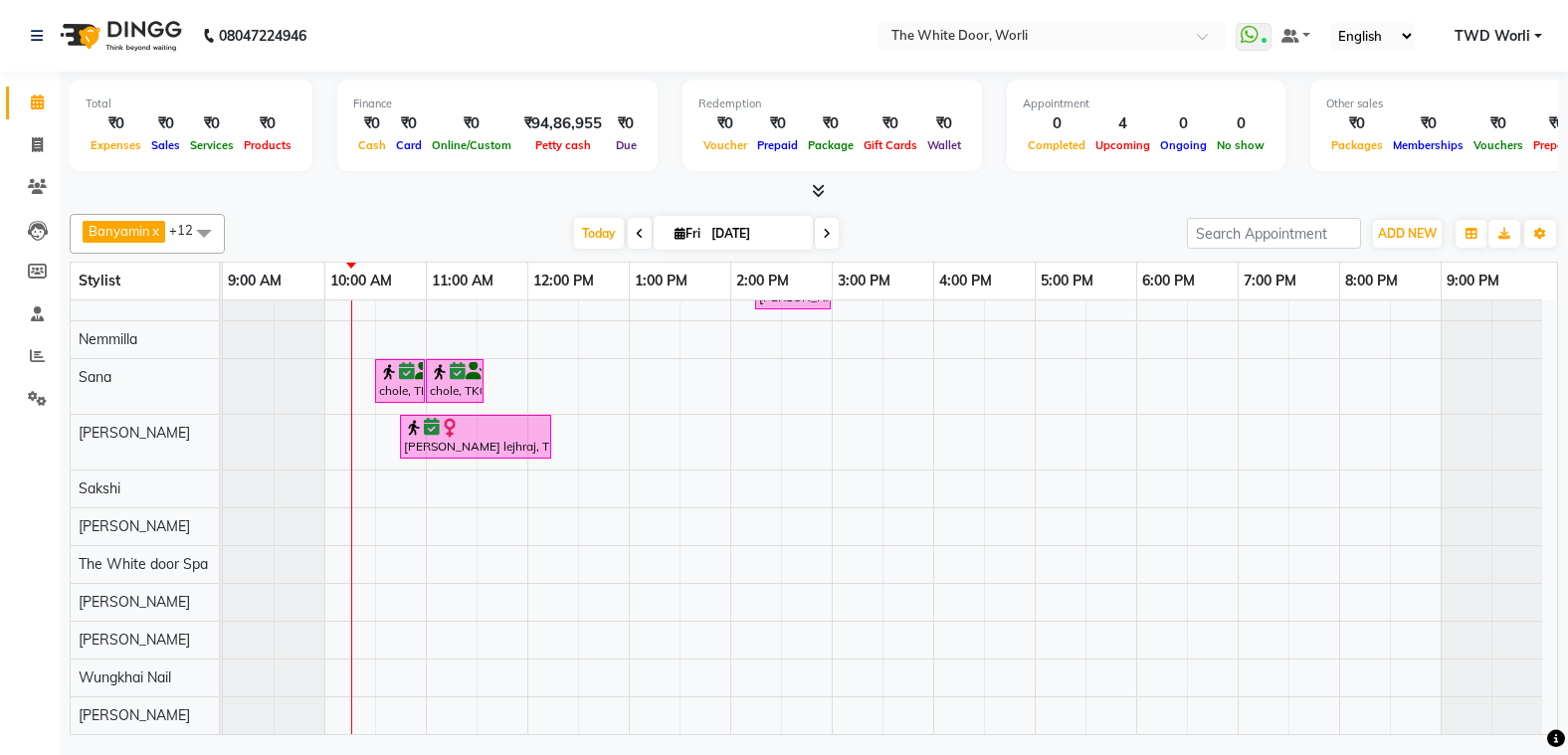 click at bounding box center (827, 234) 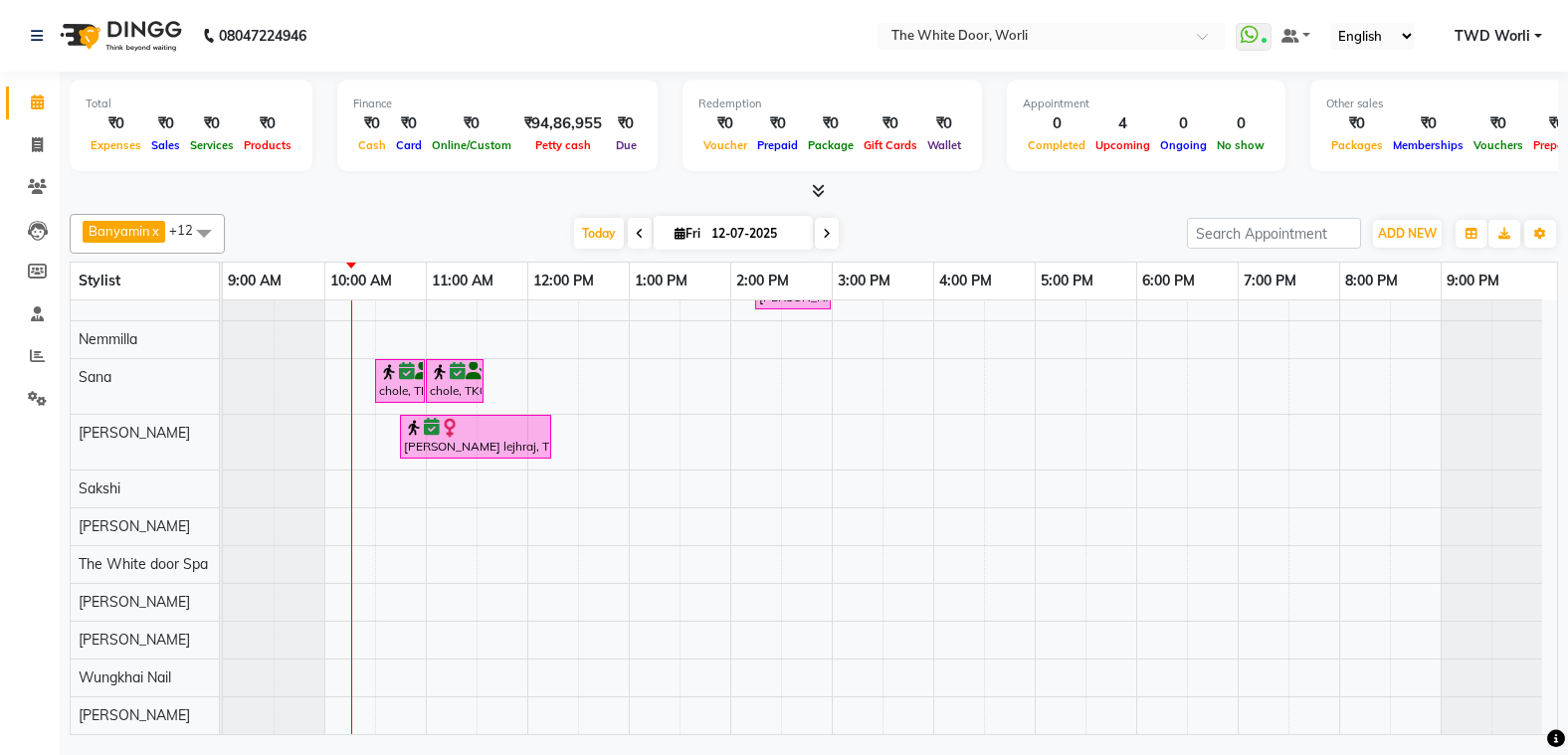scroll, scrollTop: 19, scrollLeft: 0, axis: vertical 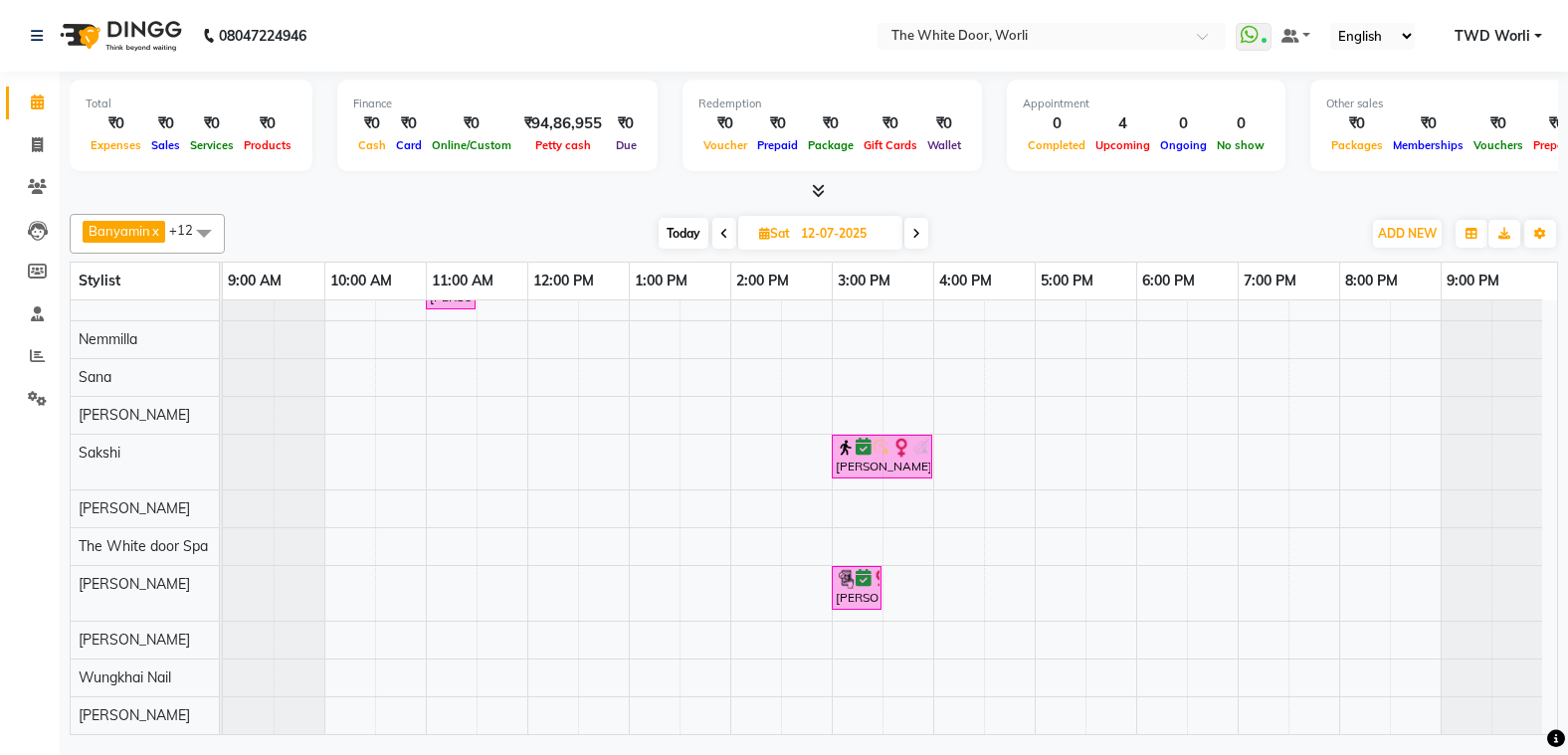 click at bounding box center (916, 233) 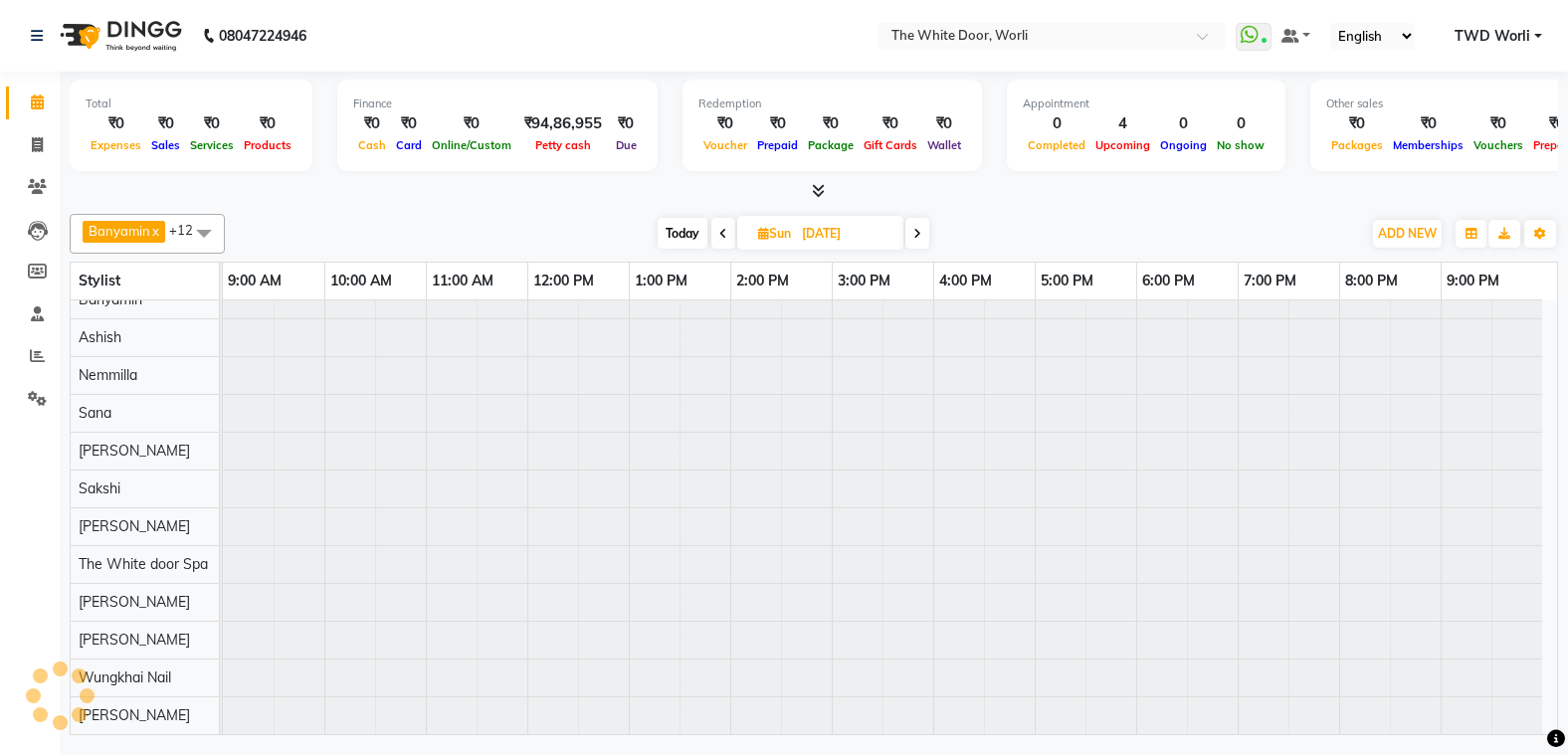 scroll, scrollTop: 19, scrollLeft: 0, axis: vertical 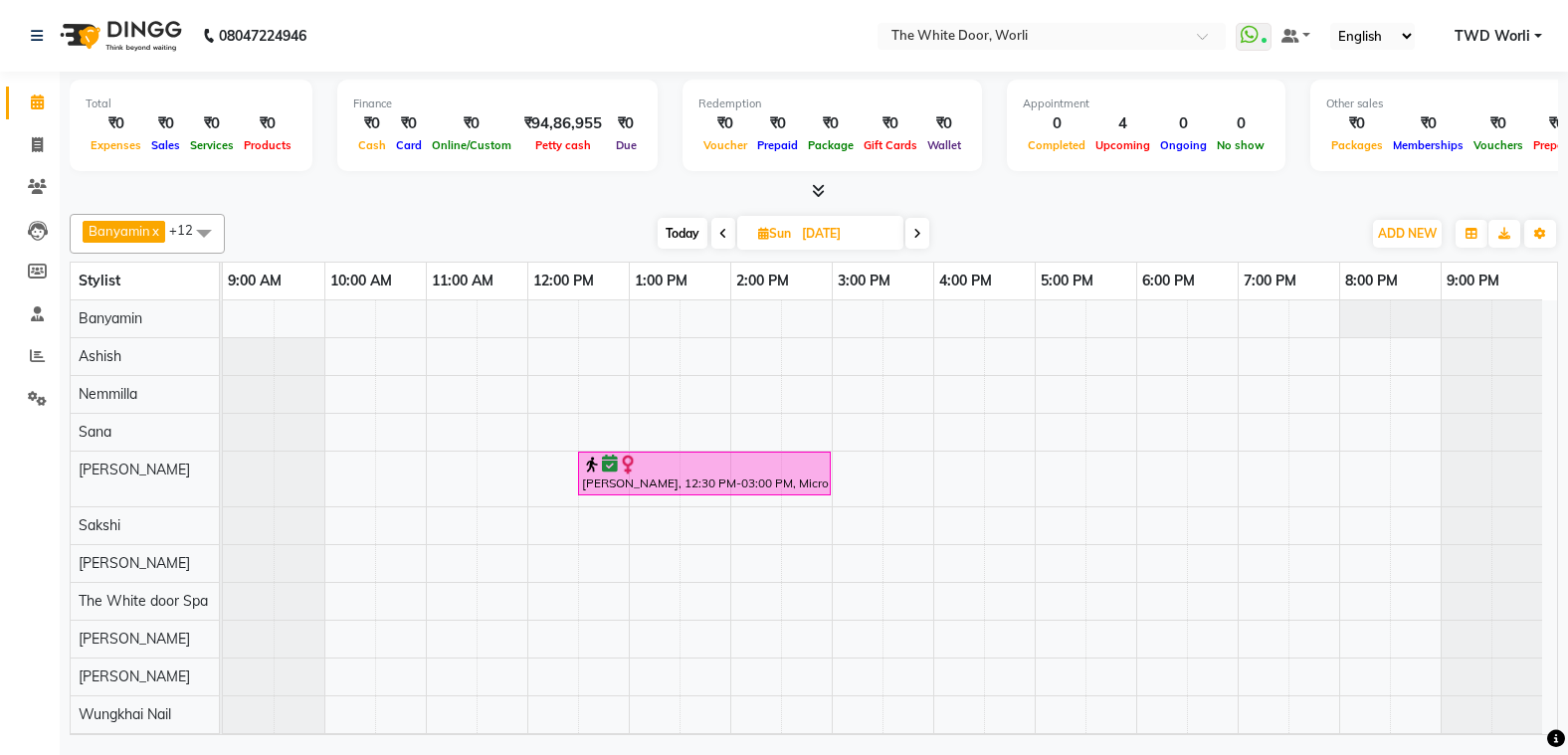 click at bounding box center [723, 234] 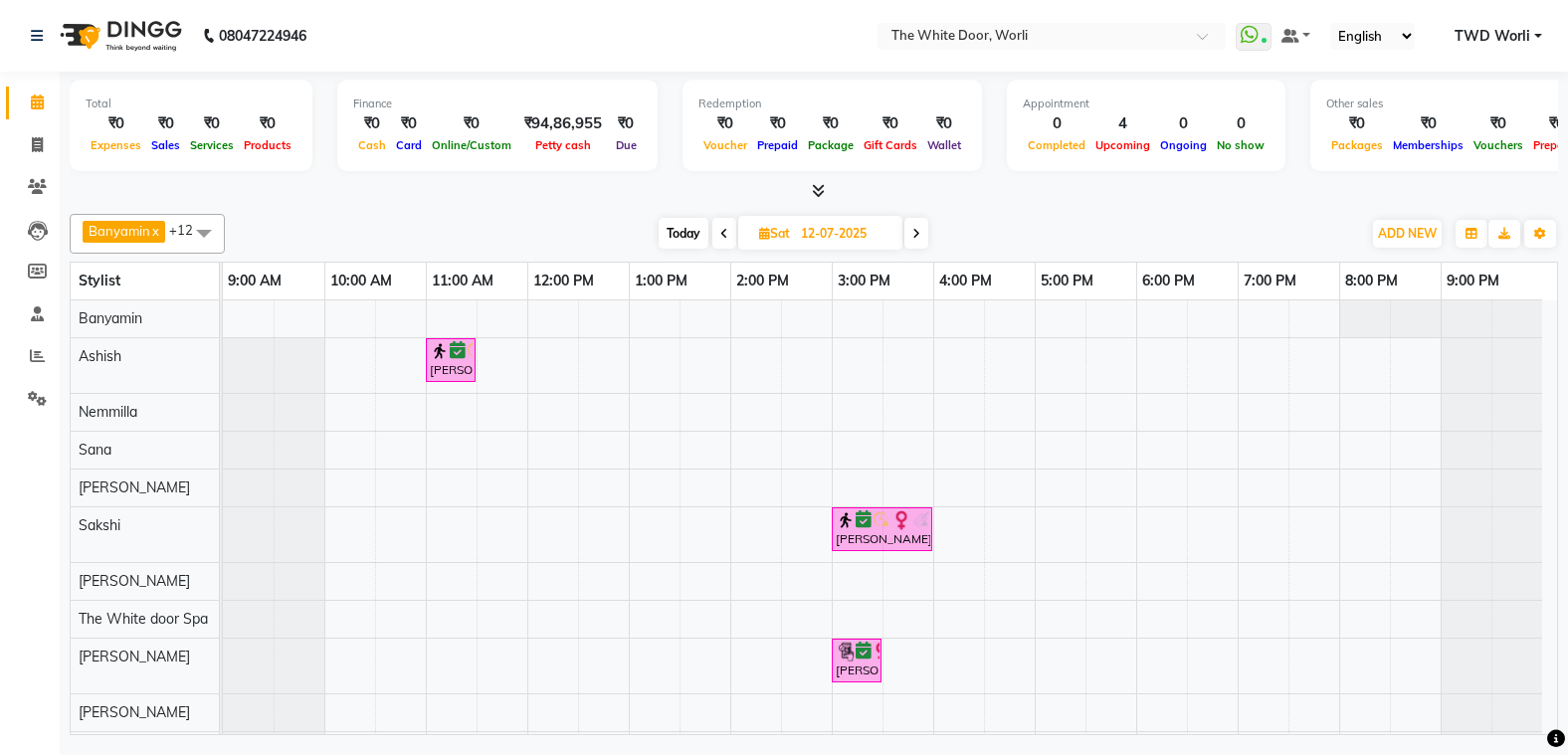 click at bounding box center (916, 233) 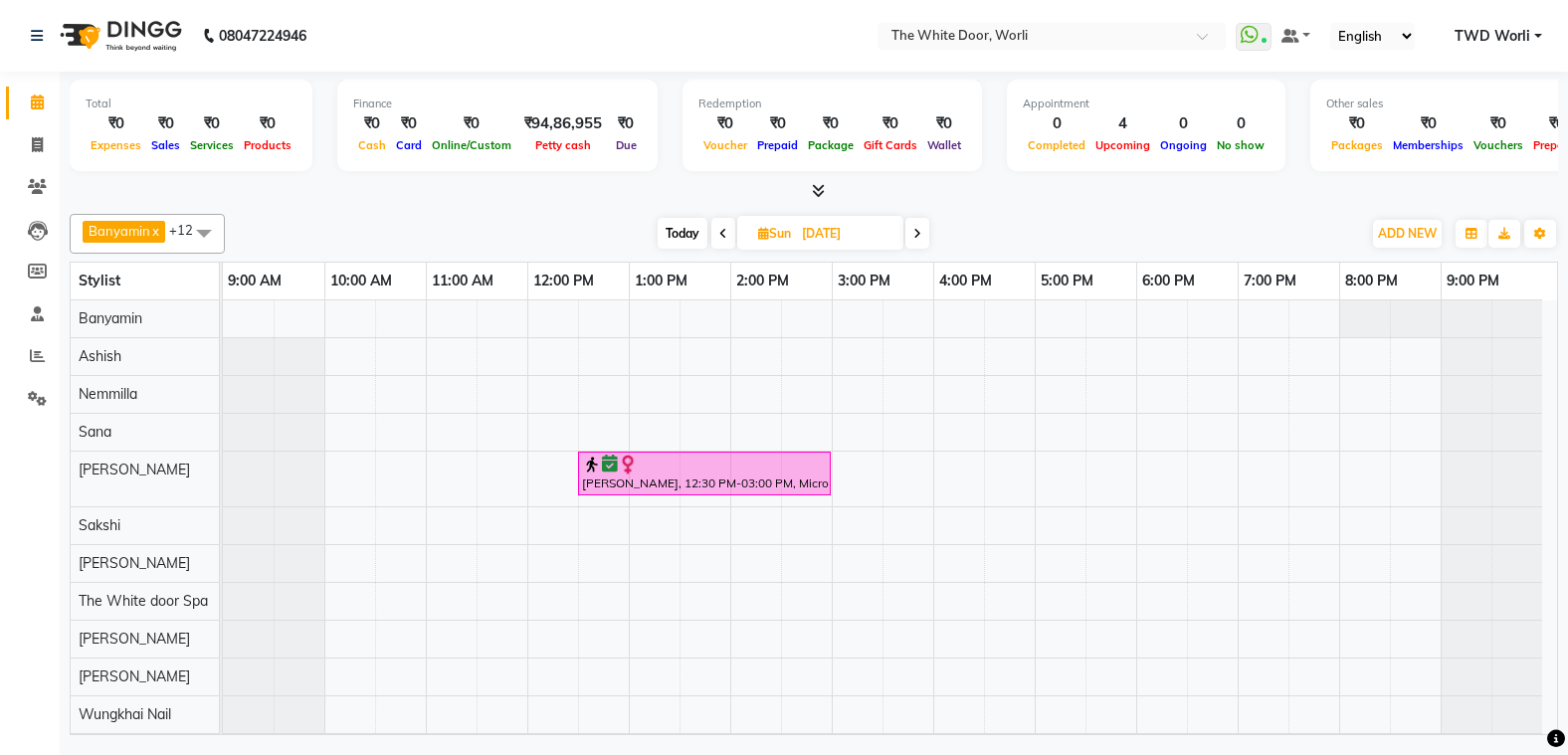 scroll, scrollTop: 26, scrollLeft: 0, axis: vertical 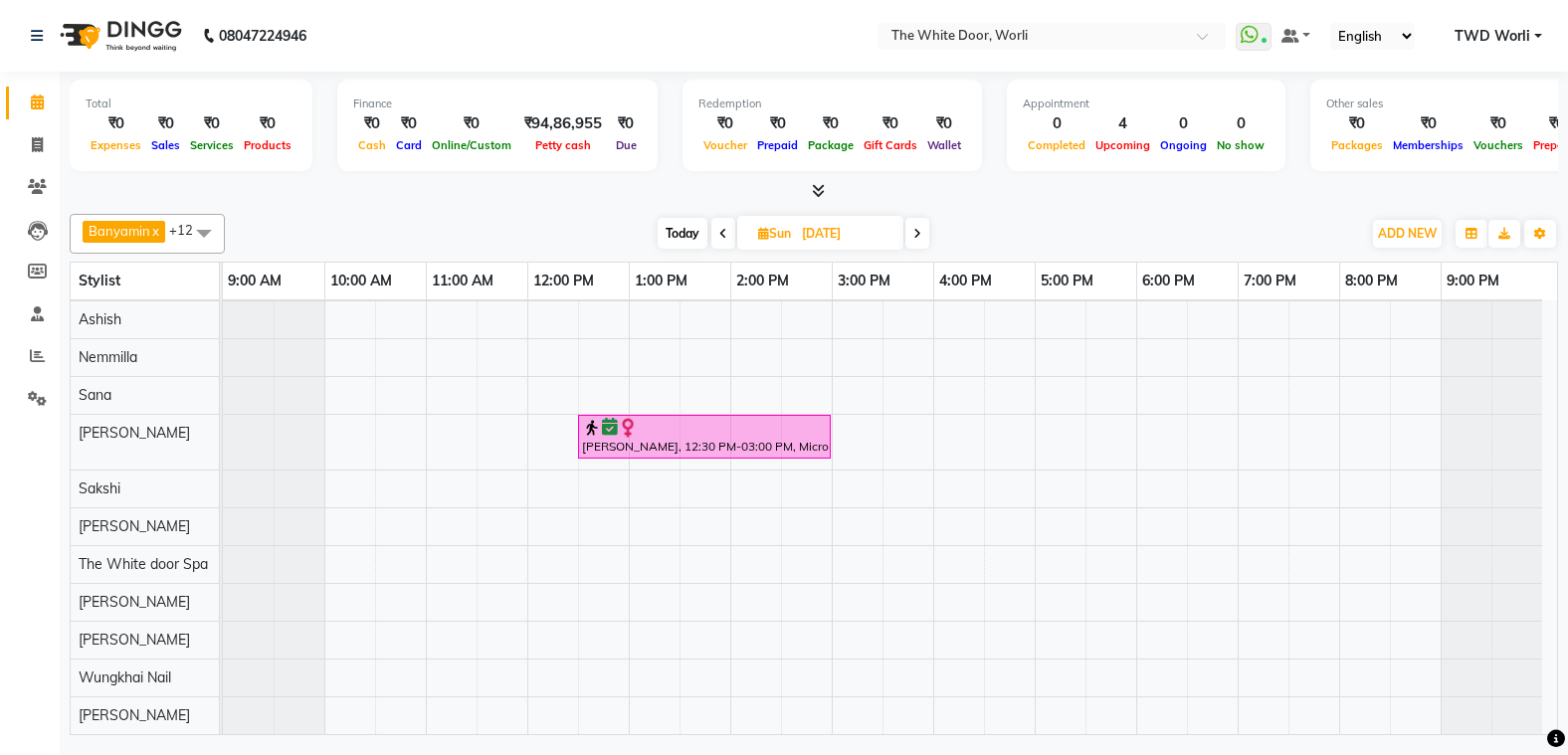 click on "Natasha Chib, 12:30 PM-03:00 PM, Microblading By Sapna" at bounding box center (889, 498) 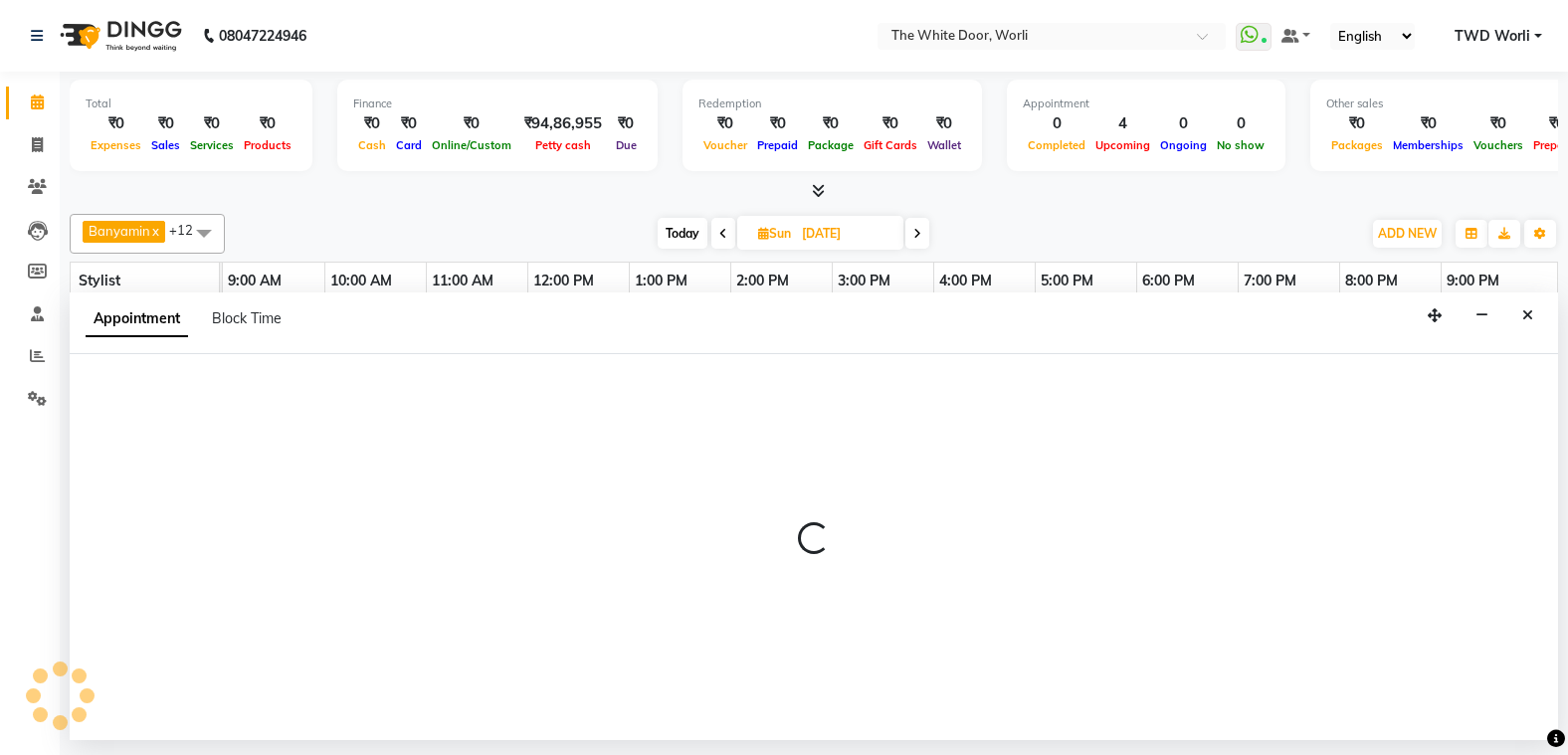select on "20573" 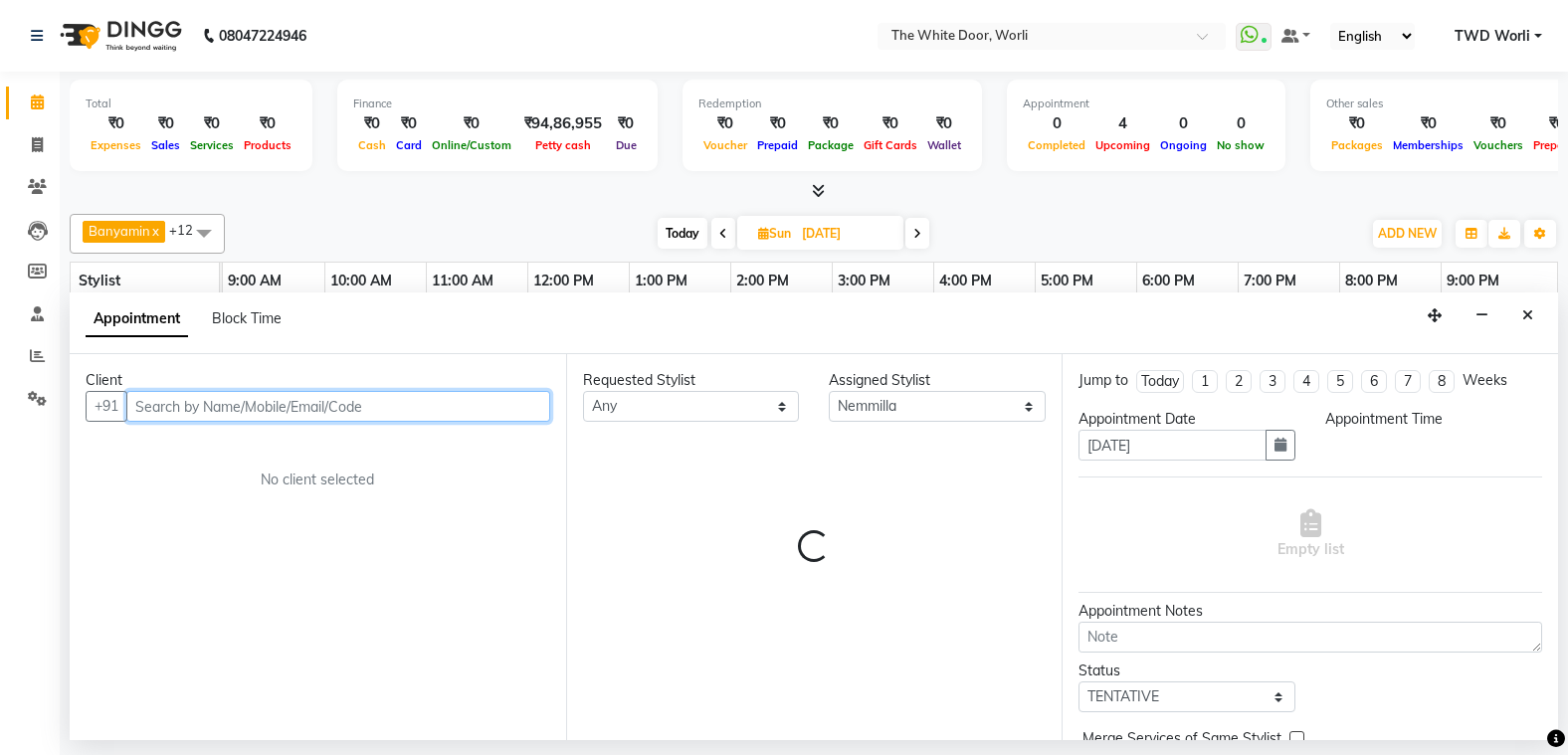 select on "1080" 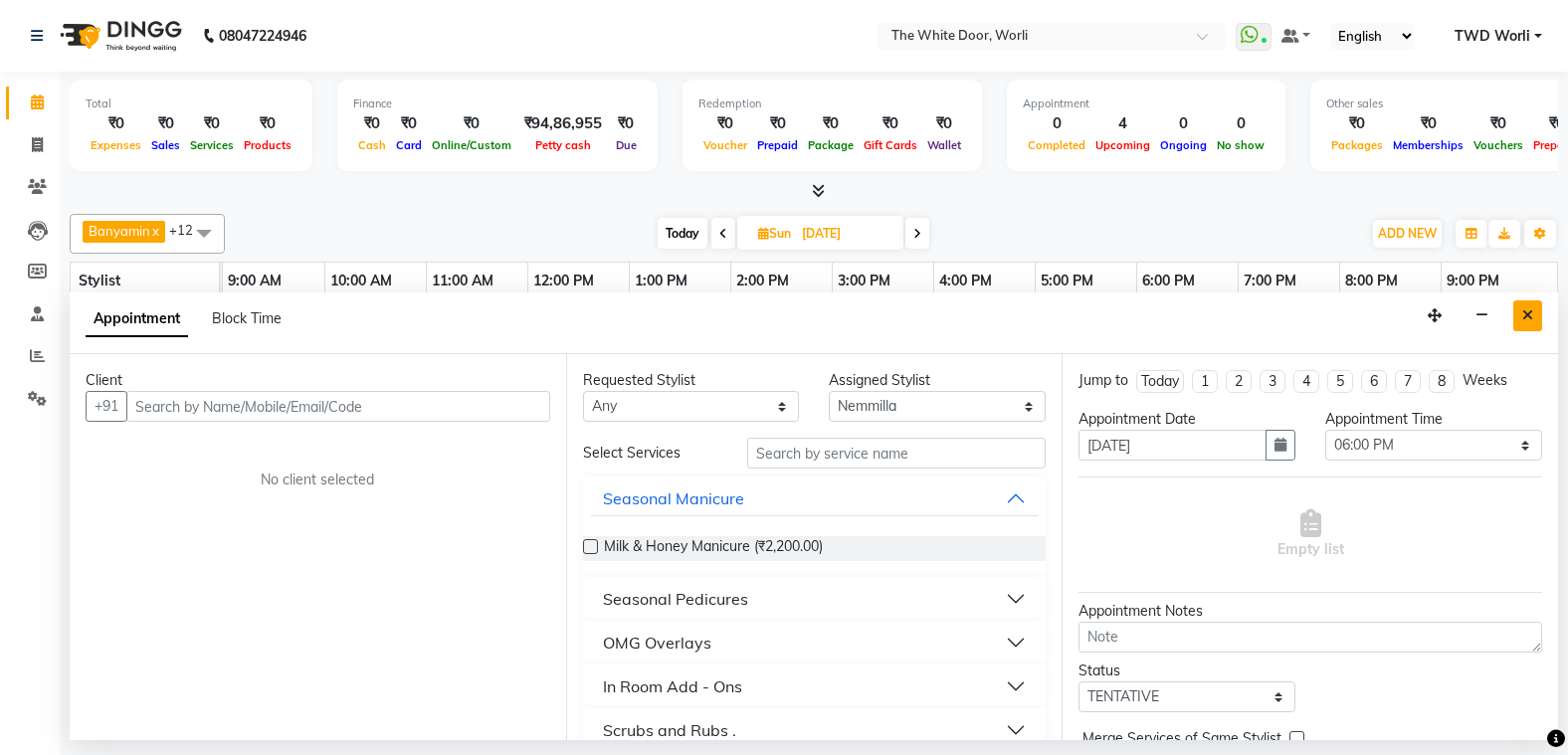 click at bounding box center [1527, 315] 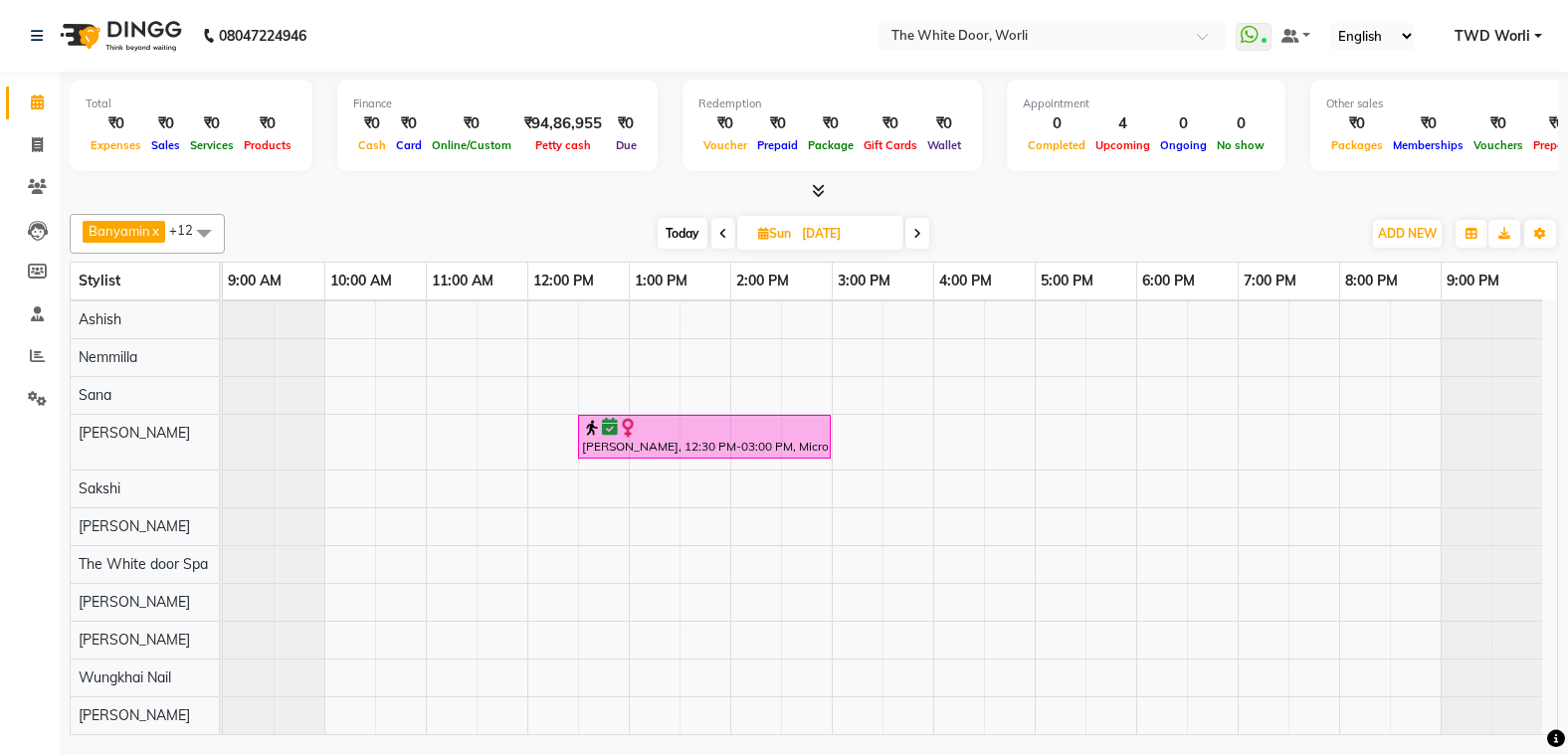 click on "Today" at bounding box center (683, 233) 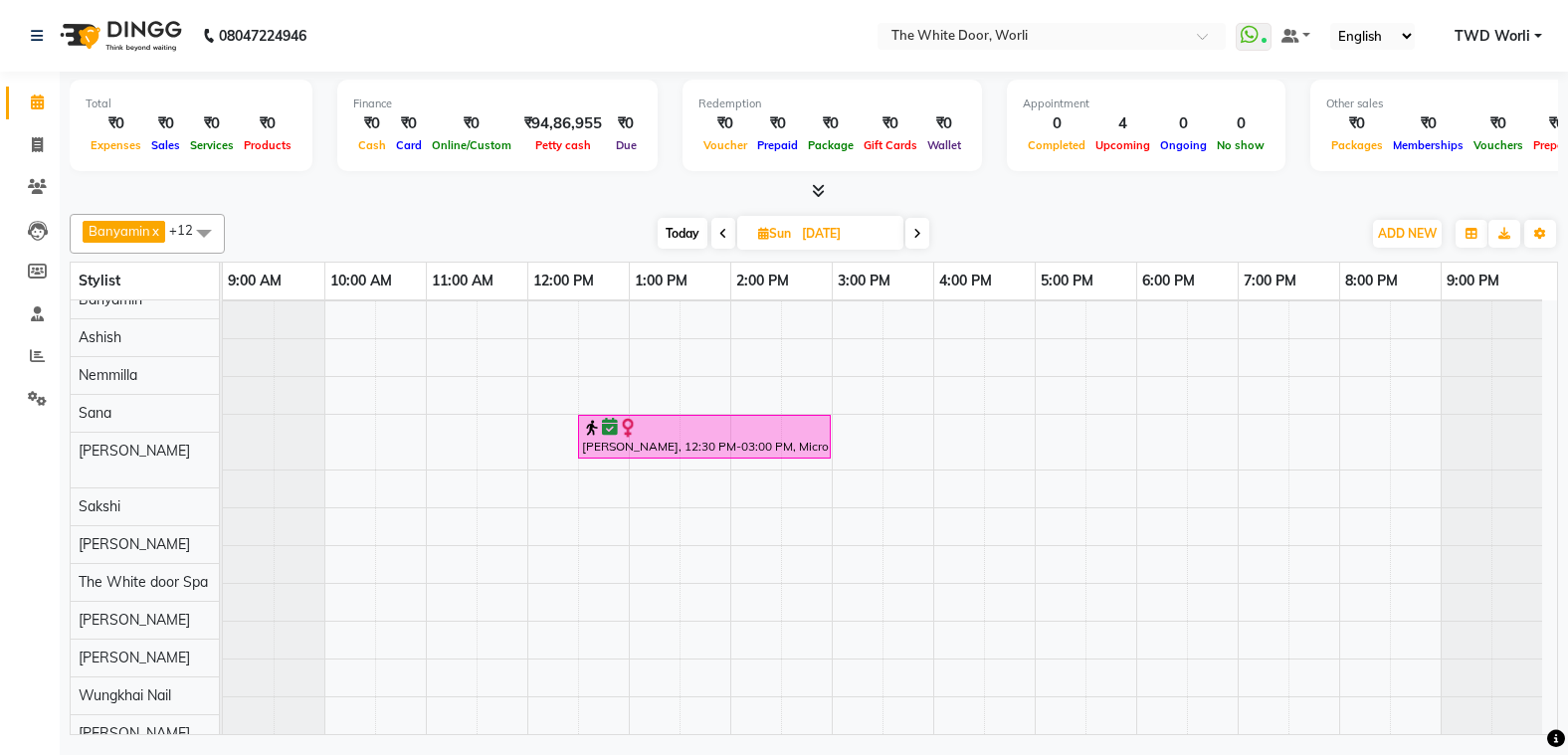 scroll, scrollTop: 19, scrollLeft: 0, axis: vertical 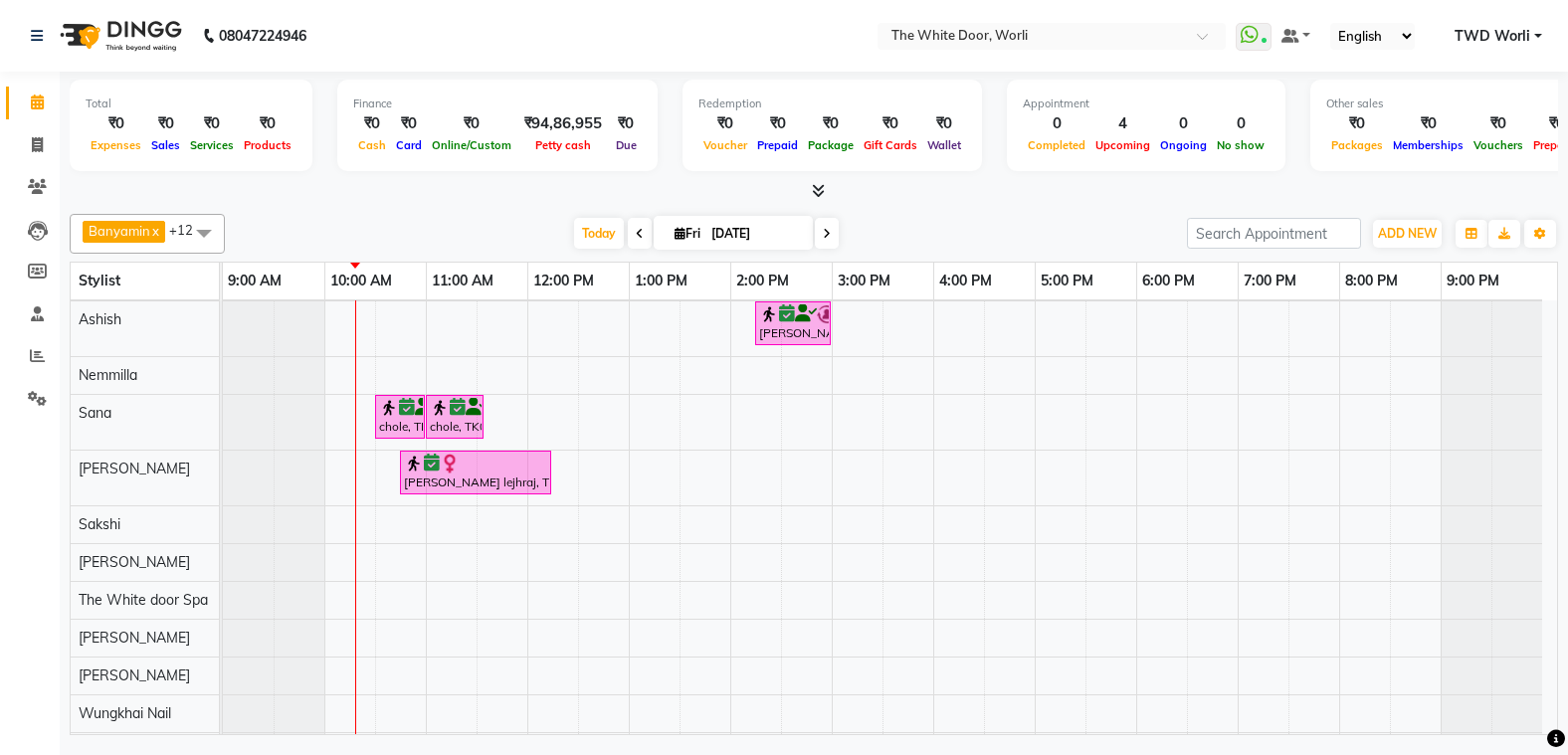 click at bounding box center [640, 233] 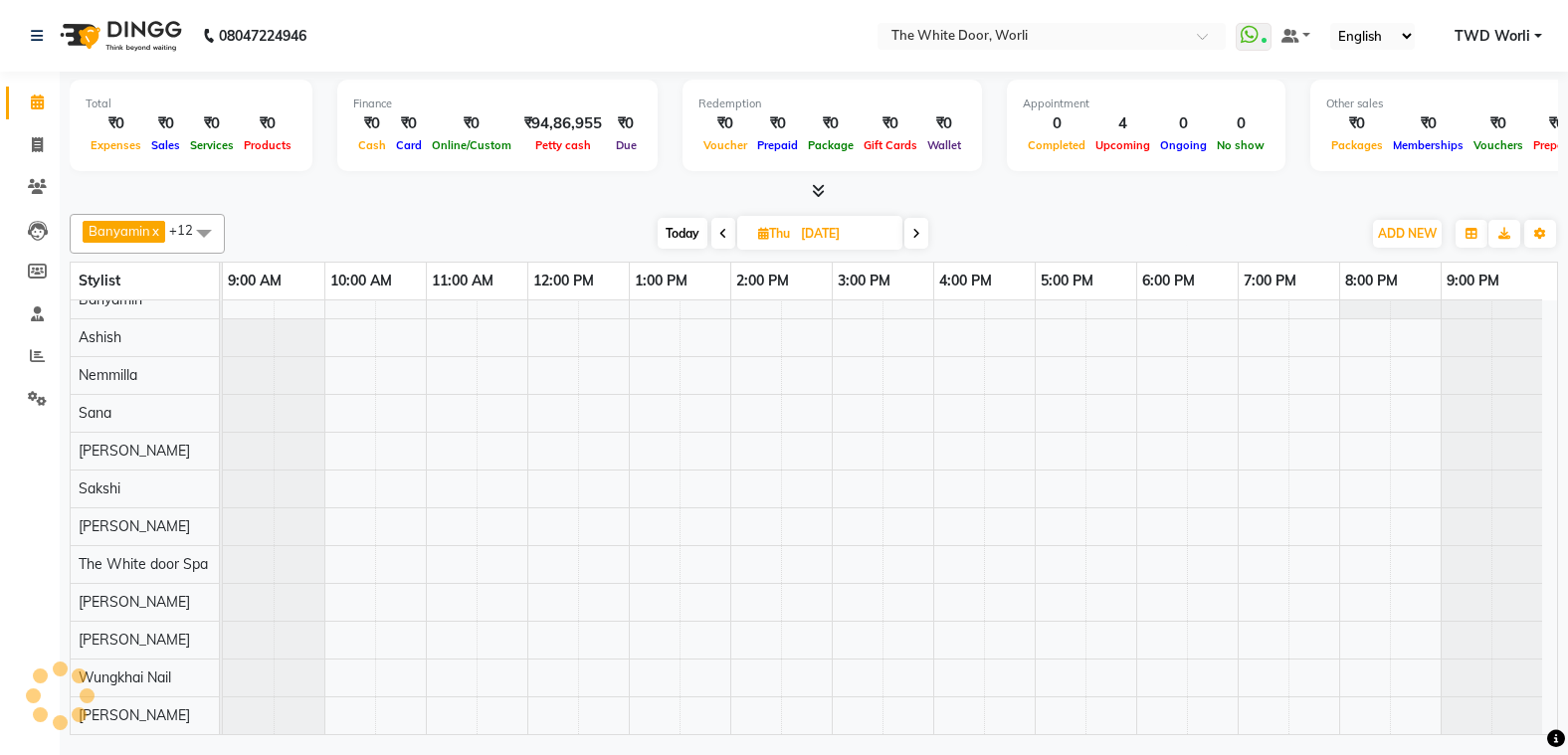 scroll, scrollTop: 37, scrollLeft: 0, axis: vertical 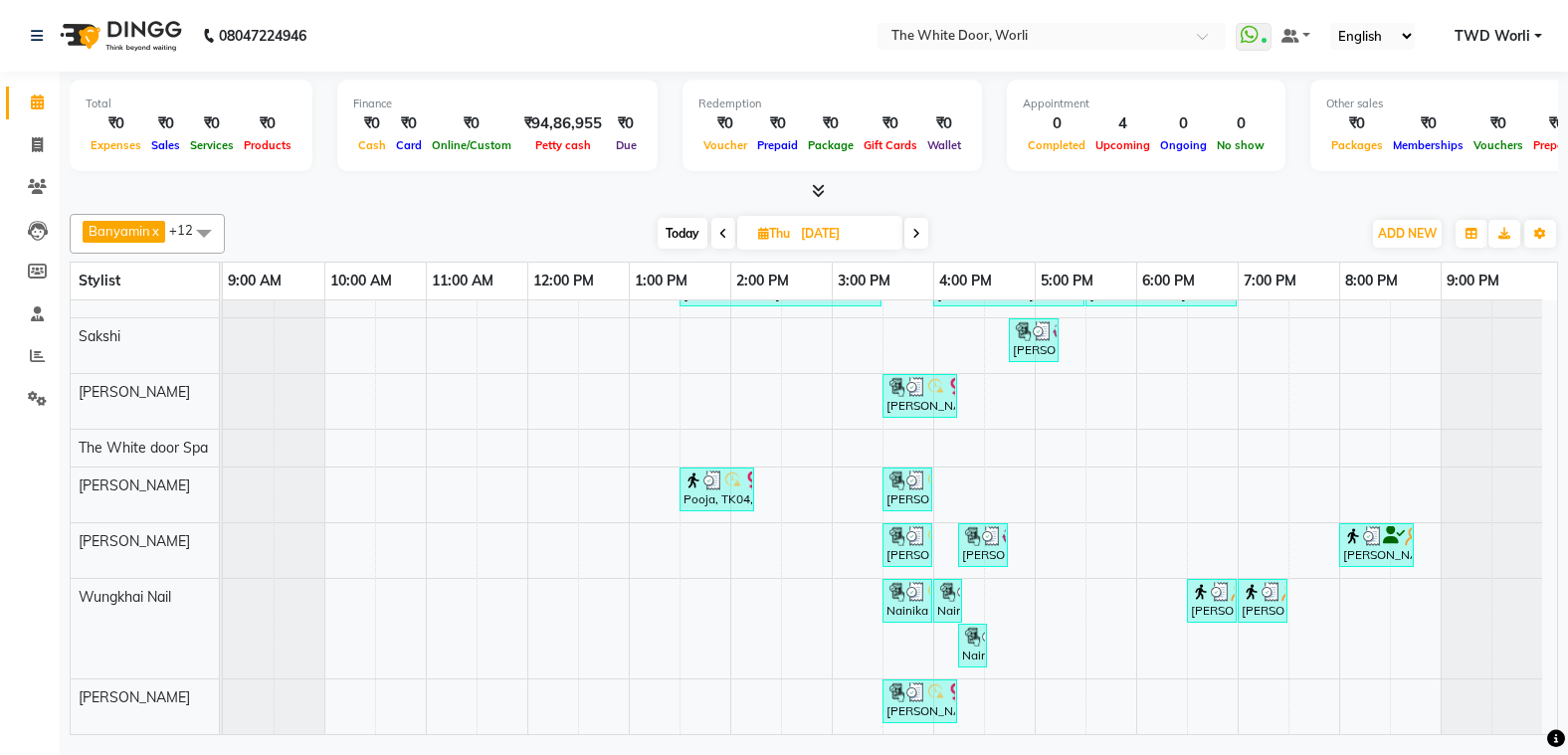 click on "Today" at bounding box center (683, 233) 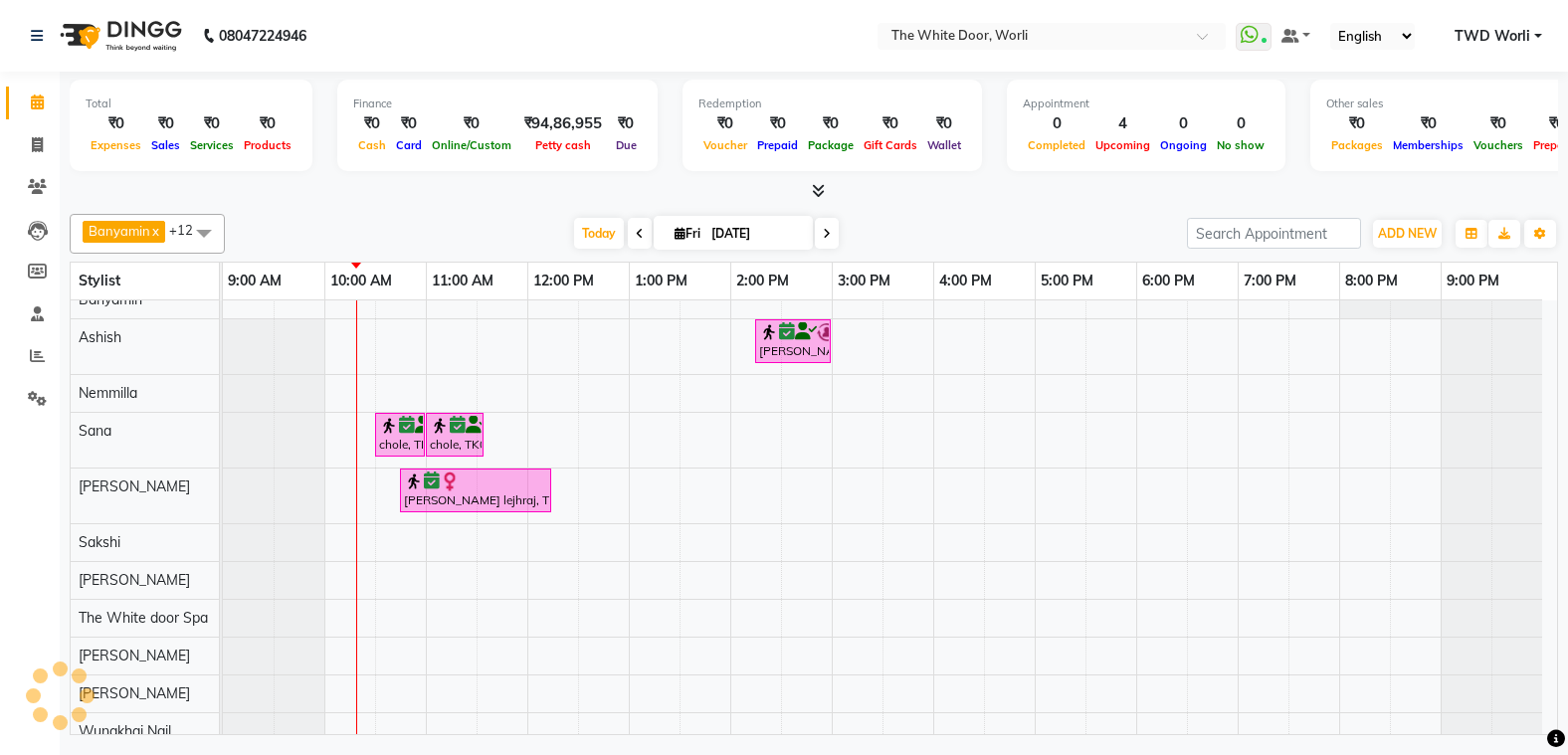 scroll, scrollTop: 73, scrollLeft: 0, axis: vertical 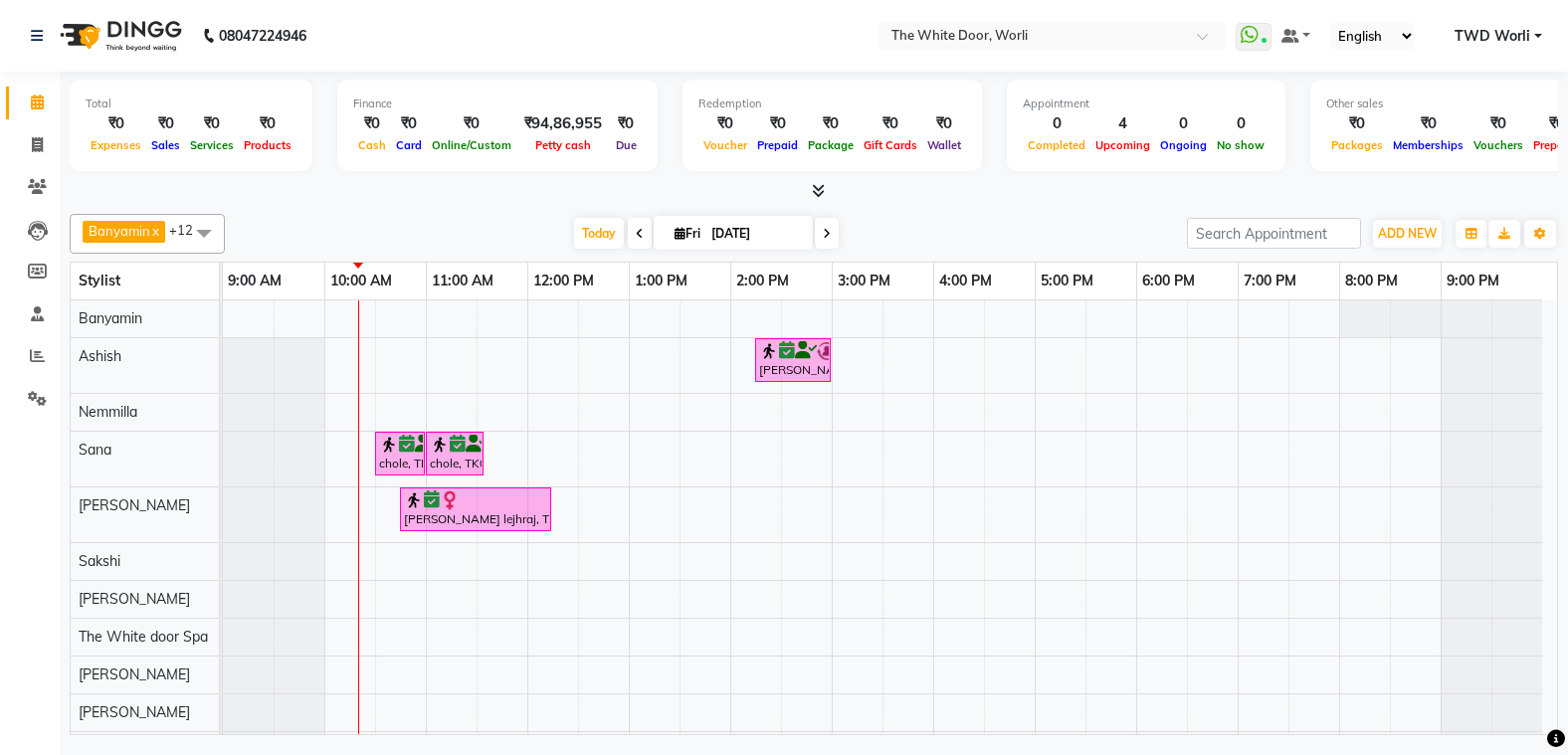 click at bounding box center [827, 233] 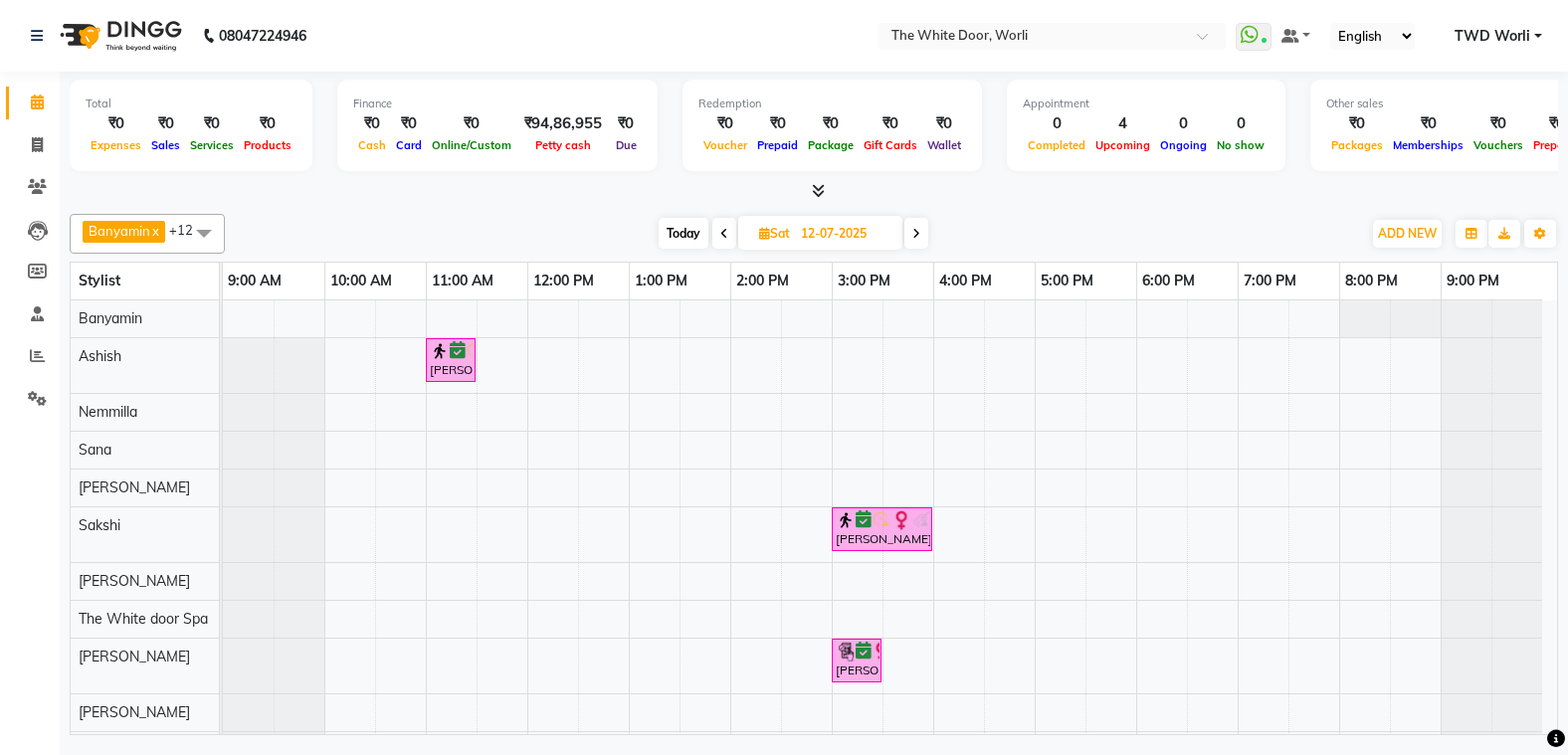 click at bounding box center [916, 233] 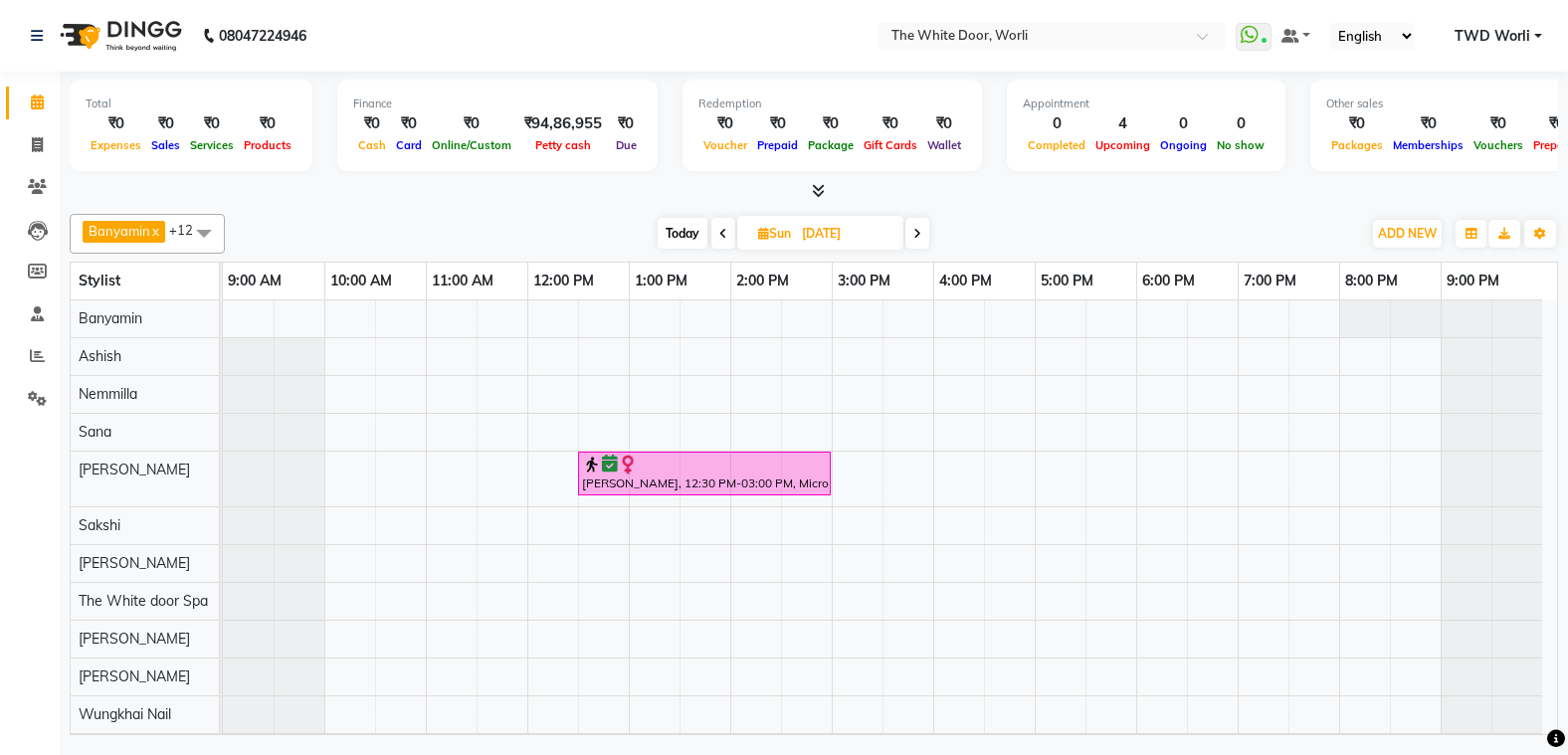 click on "Natasha Chib, 12:30 PM-03:00 PM, Microblading By Sapna" at bounding box center (889, 535) 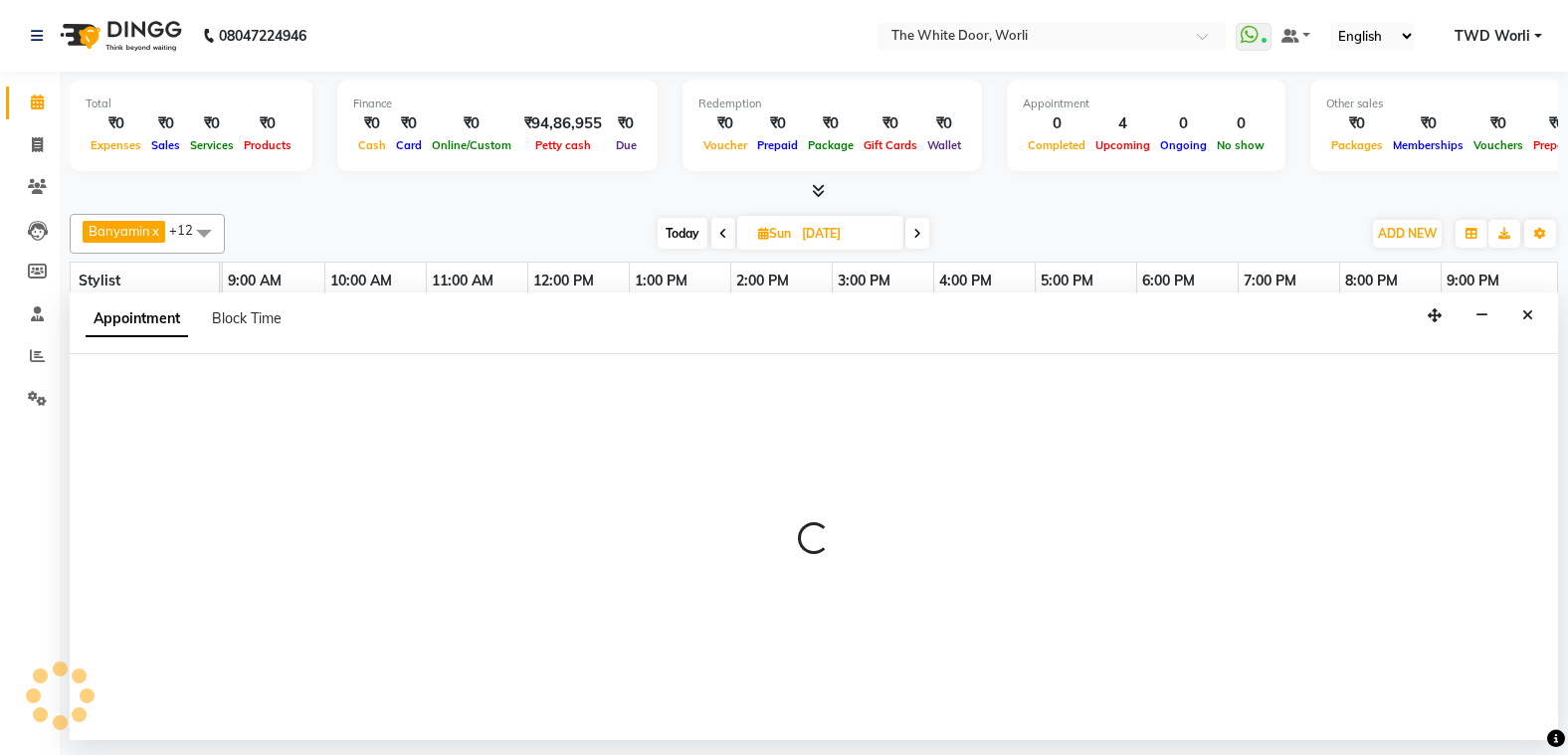 select on "20573" 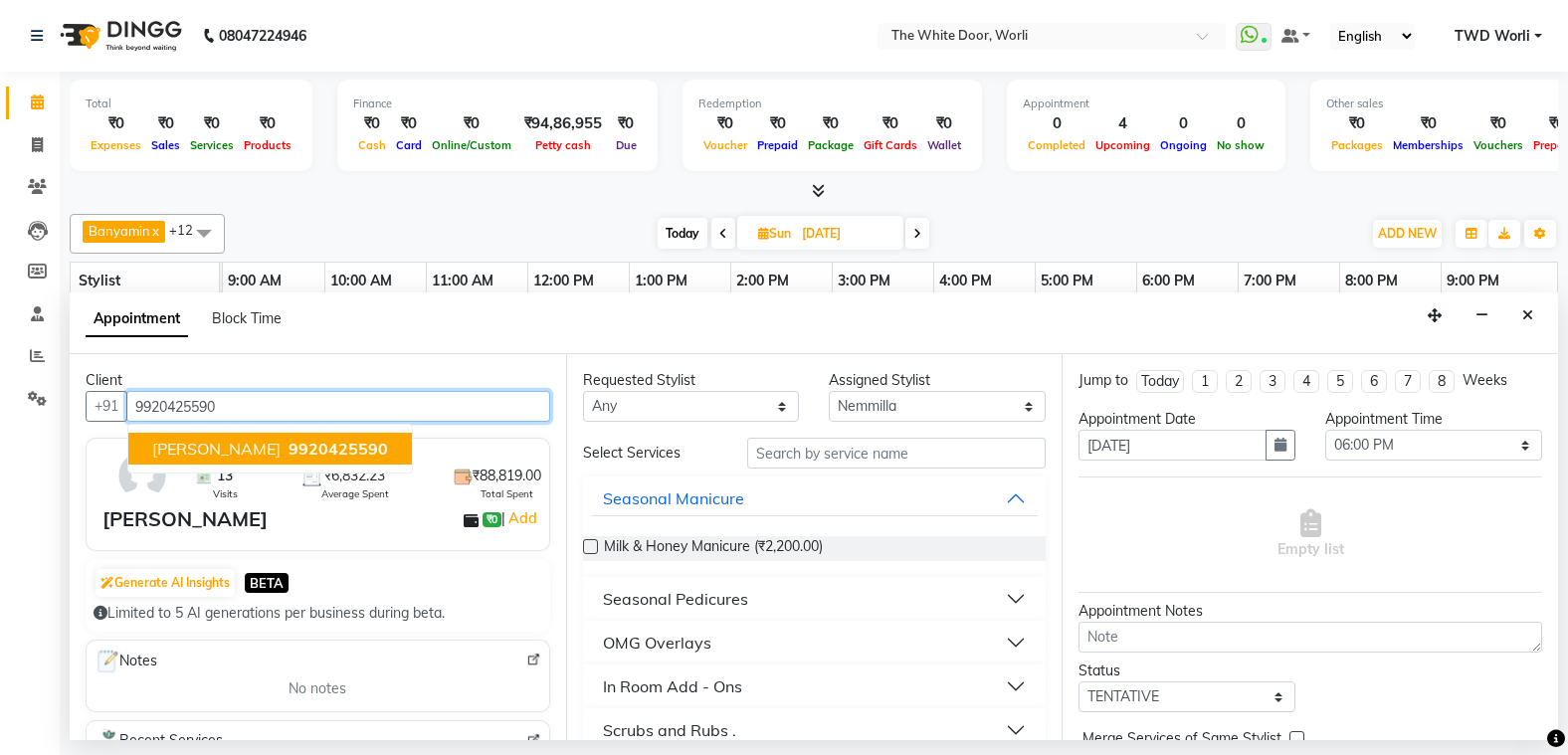 click on "Leeza Mangaldas   9920425590" at bounding box center [270, 449] 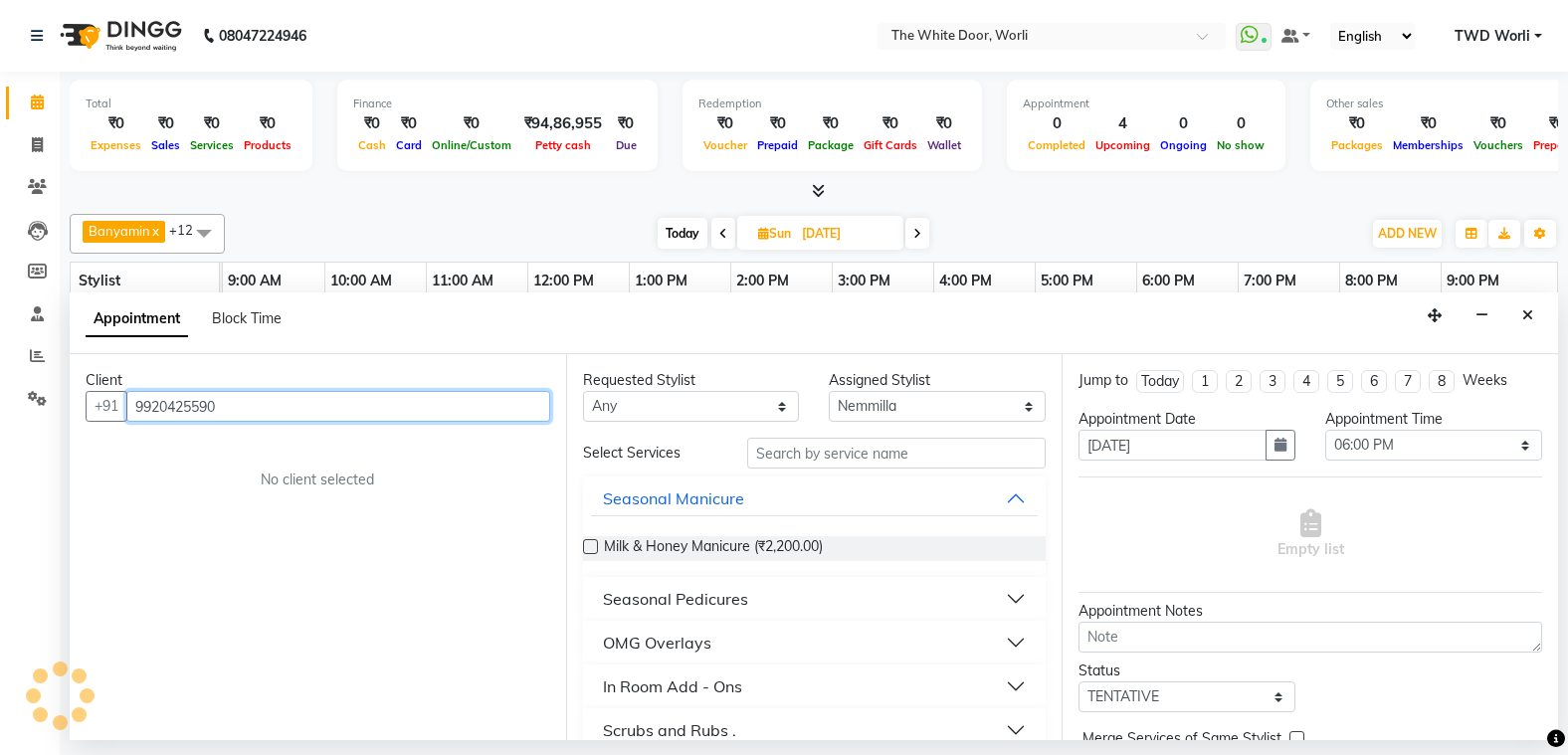 scroll, scrollTop: 33, scrollLeft: 0, axis: vertical 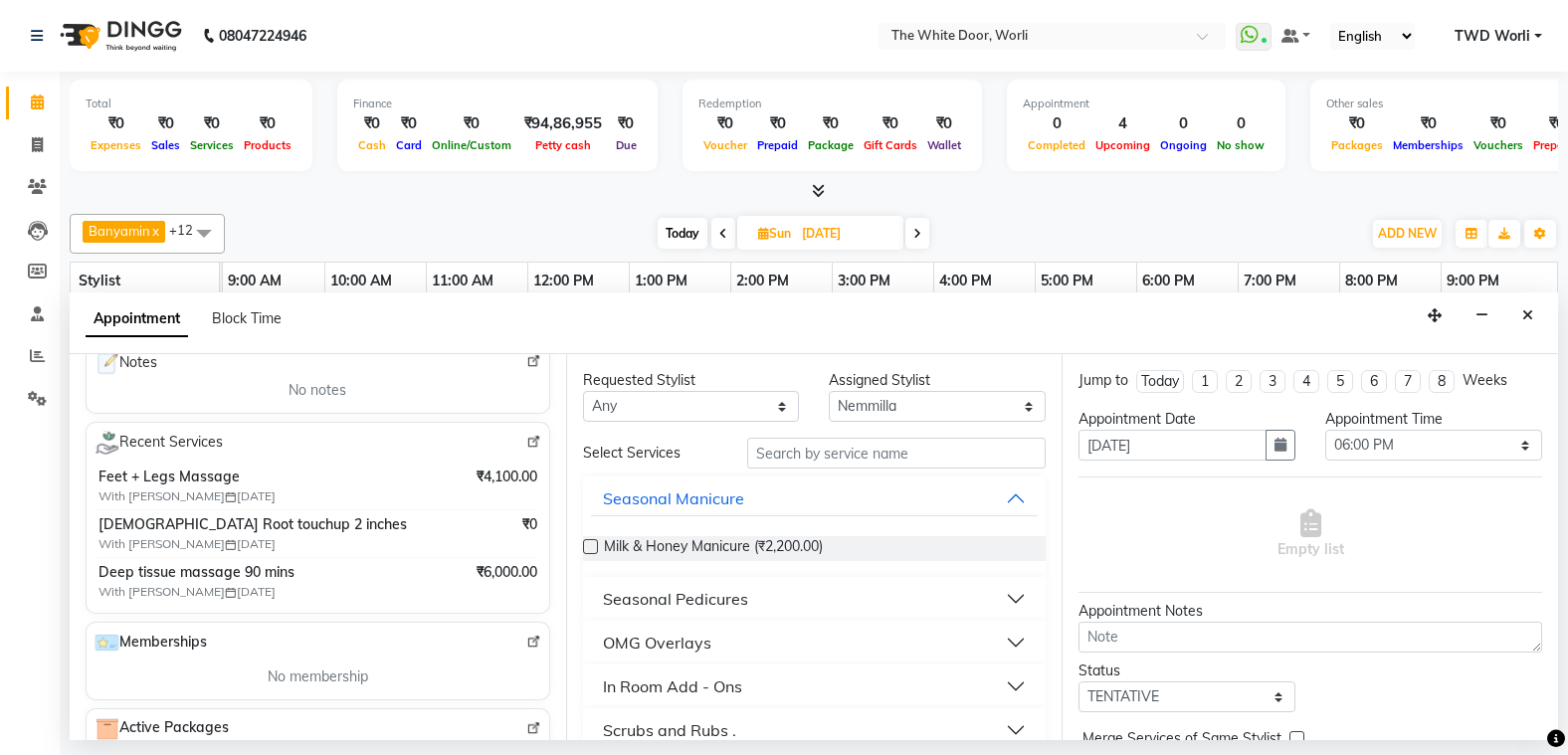 type on "9920425590" 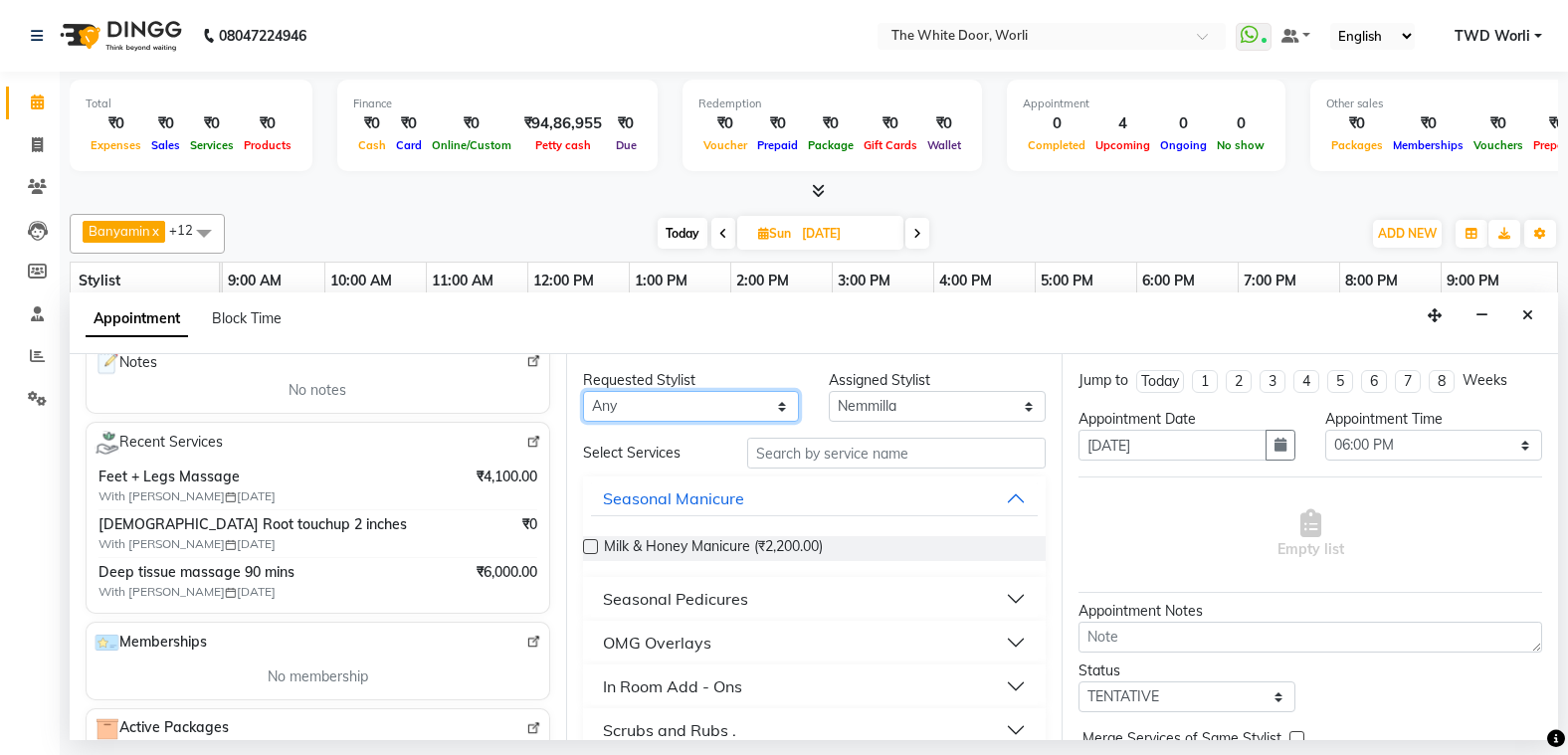 click on "Any Aarti  Ashish Ashish S Banyamin benjimin Govind G Leyla Lash Nemmilla Pranali Rashid Salmani Sakshi Sana Sandhya  Sapna Sarfaraz The White door Spa  Vikas Pedicurist Worthemla  Wungkhai Nail" at bounding box center (691, 406) 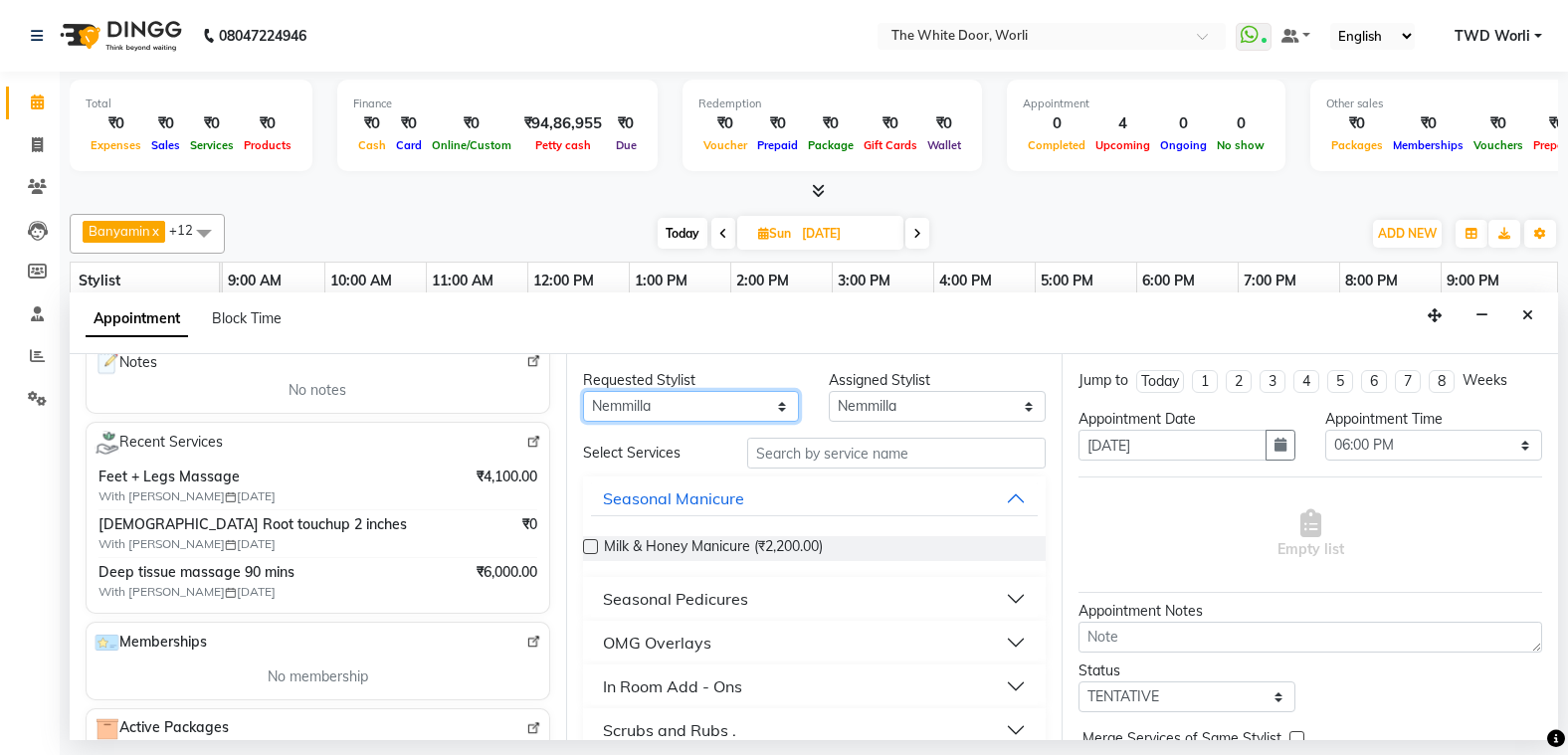 click on "Any Aarti  Ashish Ashish S Banyamin benjimin Govind G Leyla Lash Nemmilla Pranali Rashid Salmani Sakshi Sana Sandhya  Sapna Sarfaraz The White door Spa  Vikas Pedicurist Worthemla  Wungkhai Nail" at bounding box center (691, 406) 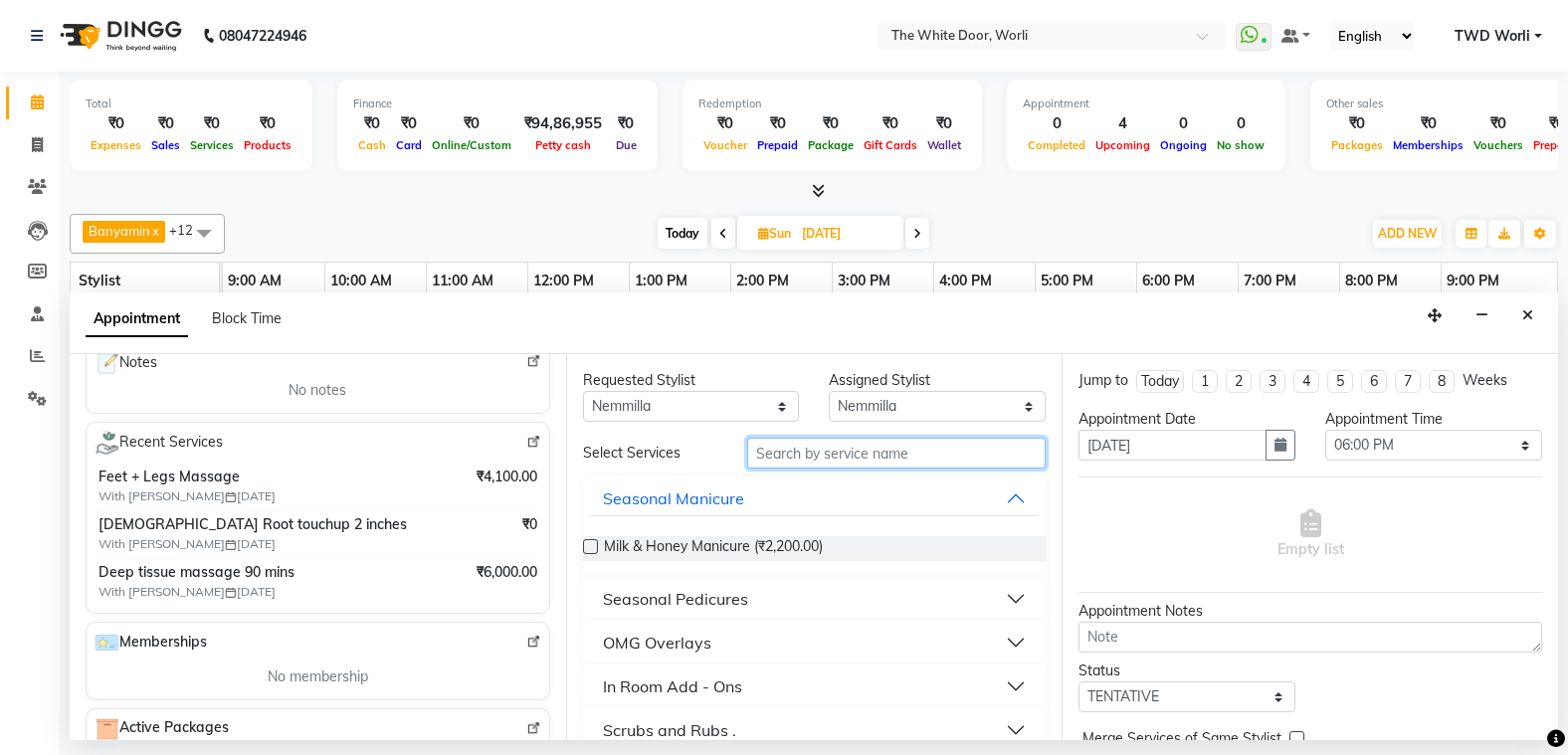 click at bounding box center (896, 453) 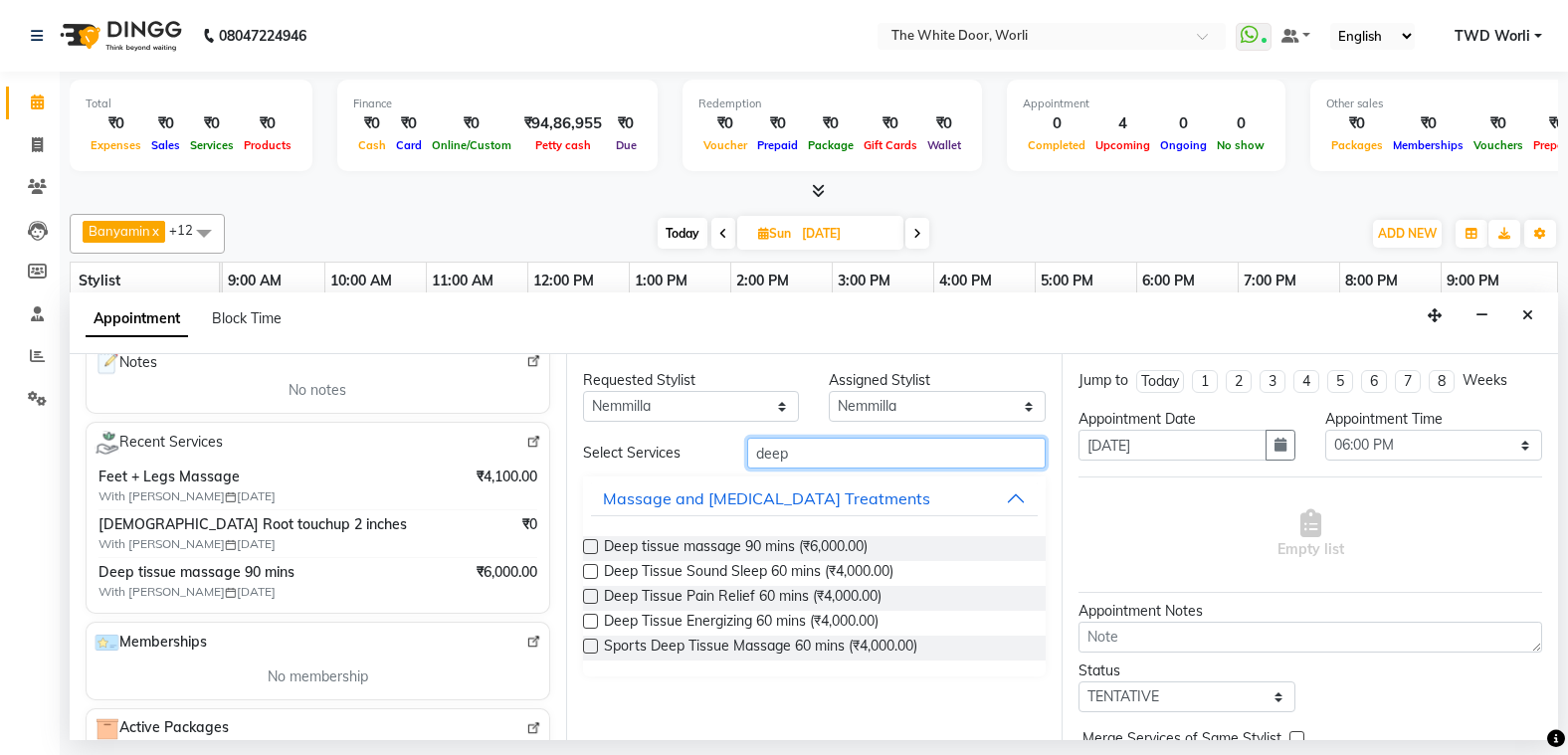 type on "deep" 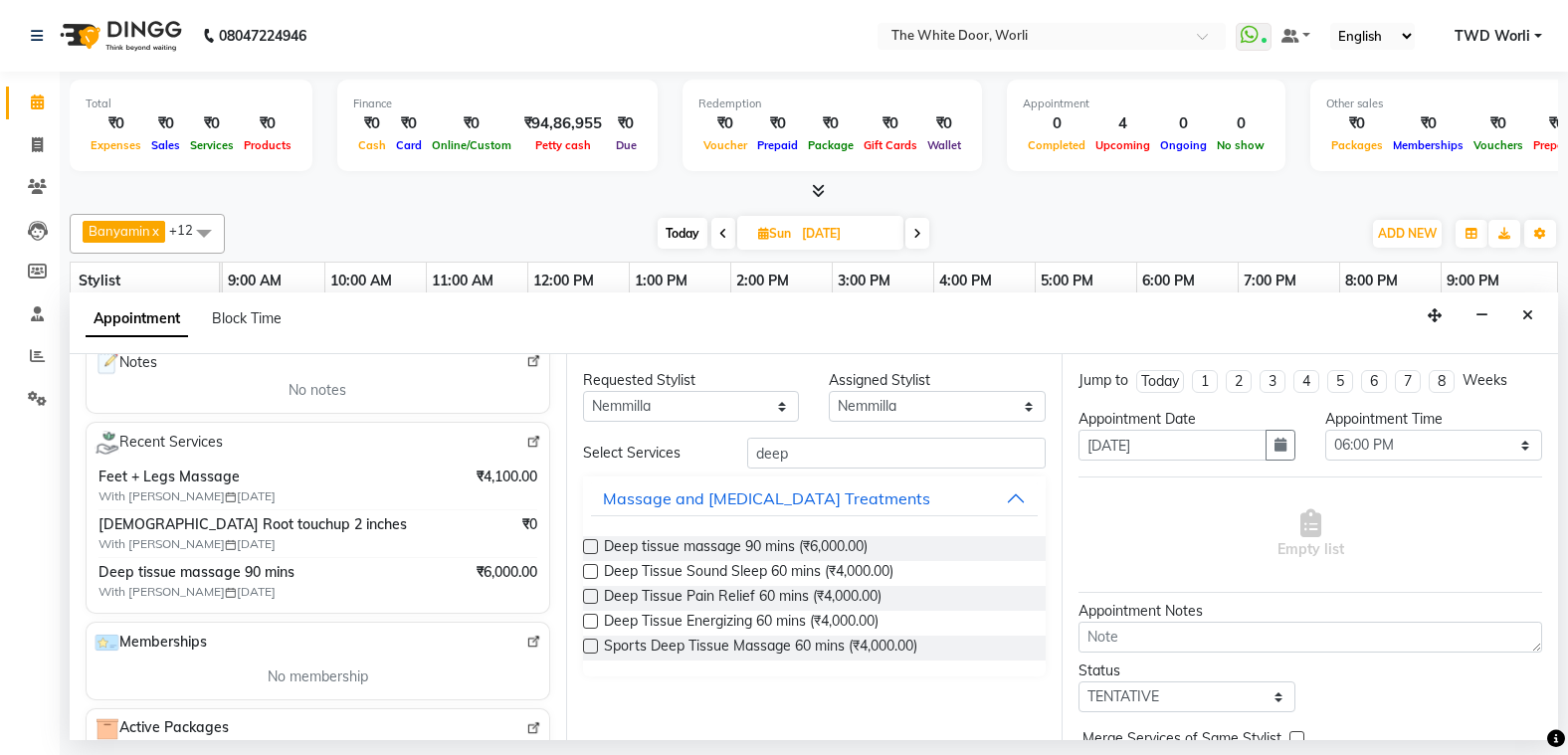 click at bounding box center (590, 571) 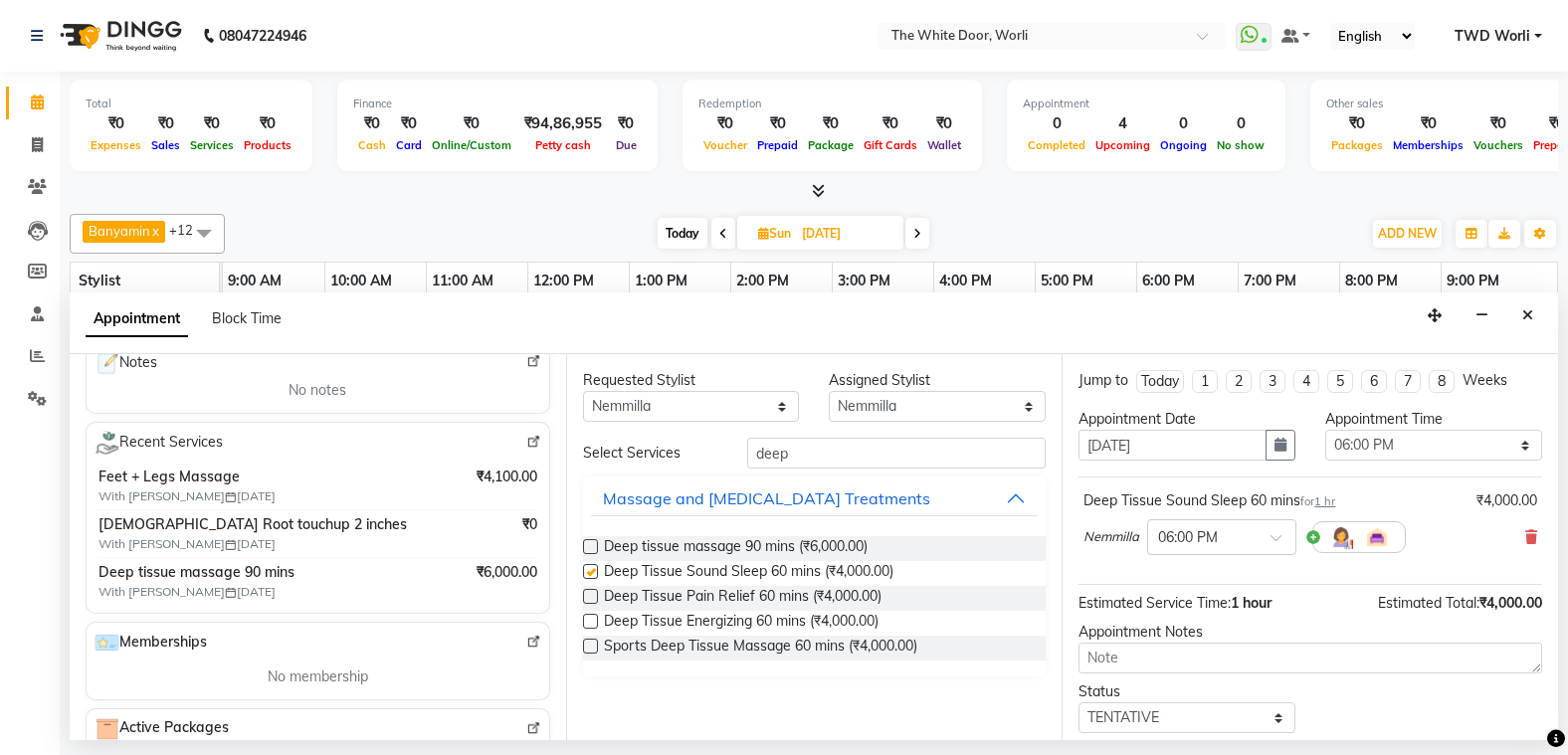 checkbox on "false" 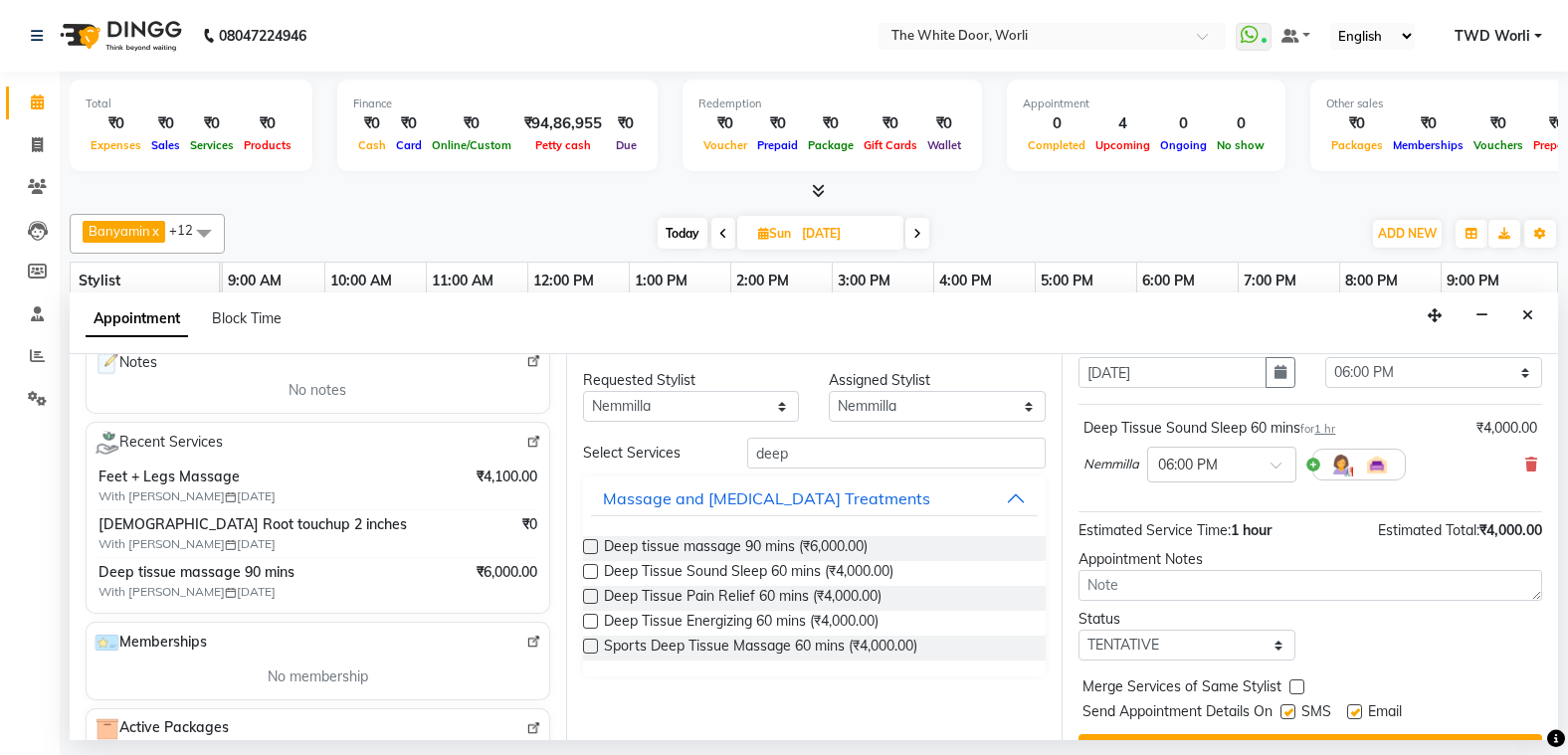 scroll, scrollTop: 118, scrollLeft: 0, axis: vertical 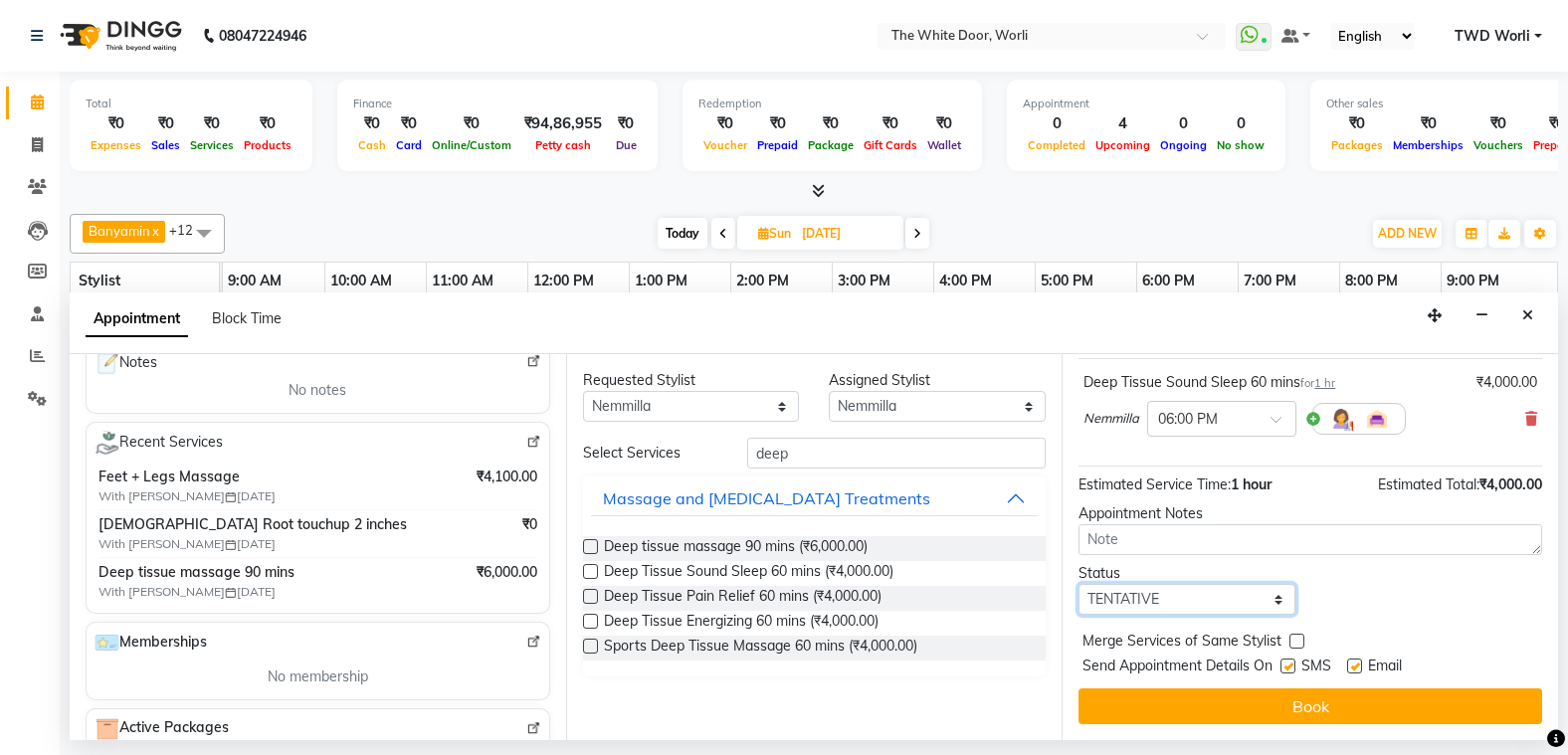 click on "Select TENTATIVE CONFIRM UPCOMING" at bounding box center (1187, 599) 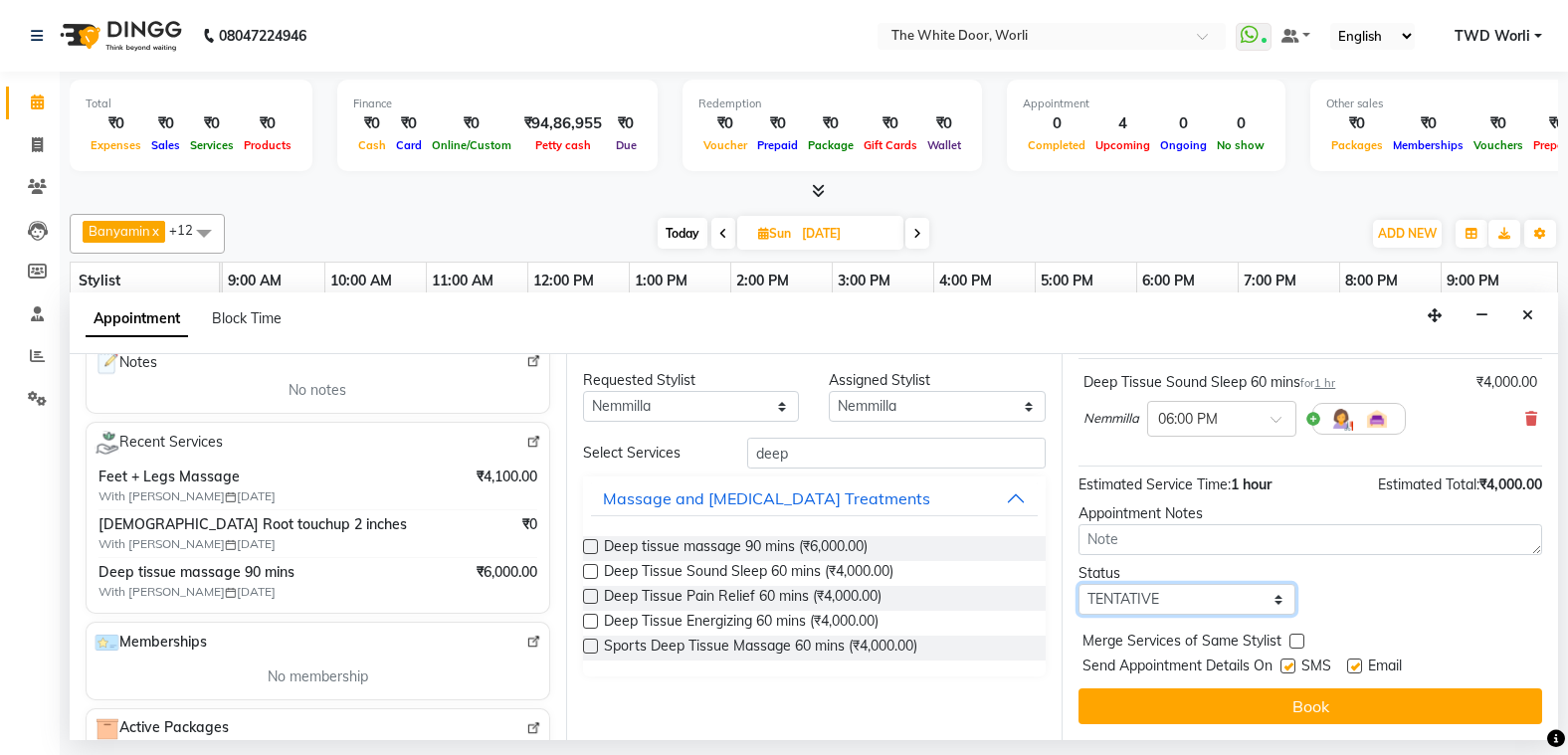 select on "confirm booking" 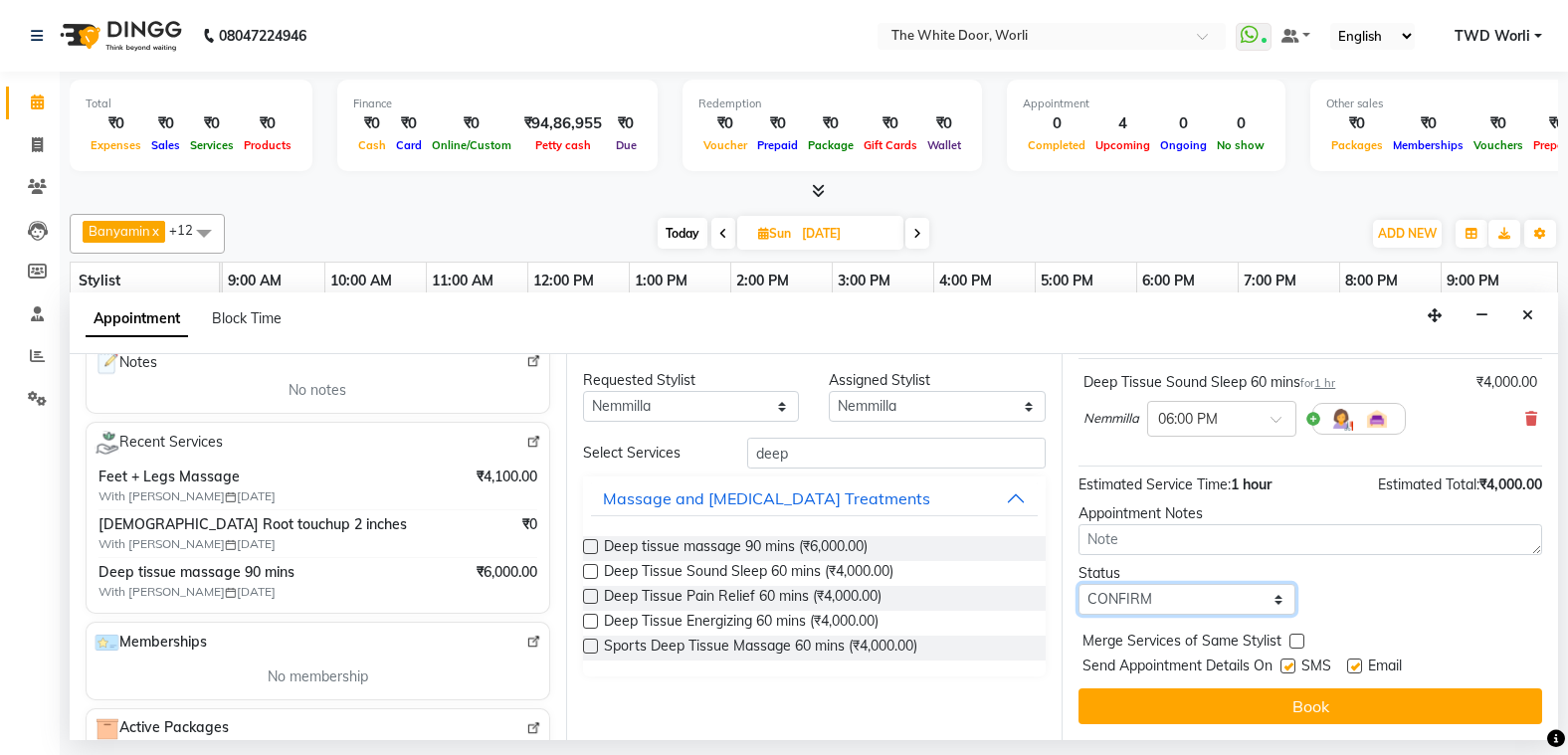 click on "Select TENTATIVE CONFIRM UPCOMING" at bounding box center (1187, 599) 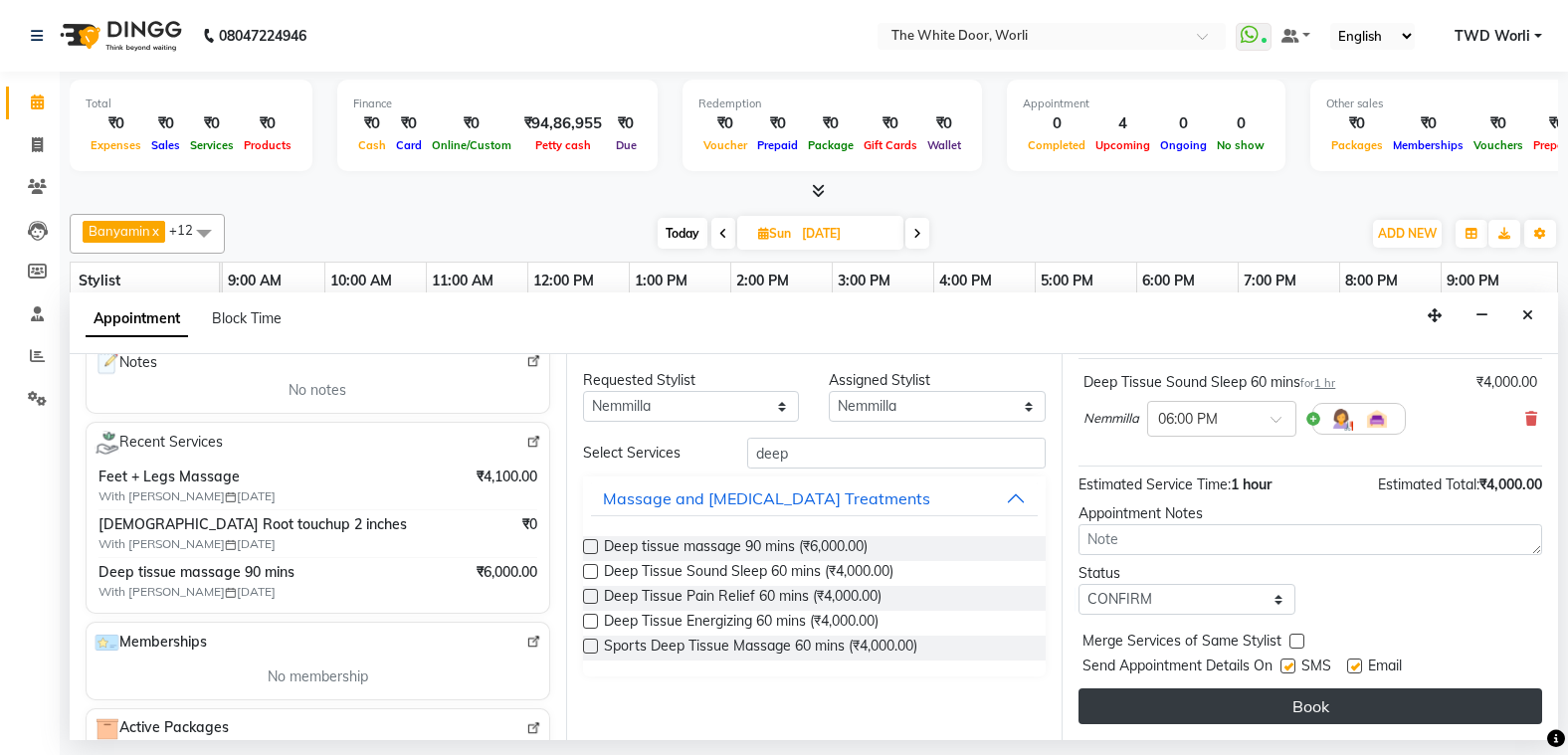 click on "Book" at bounding box center (1310, 706) 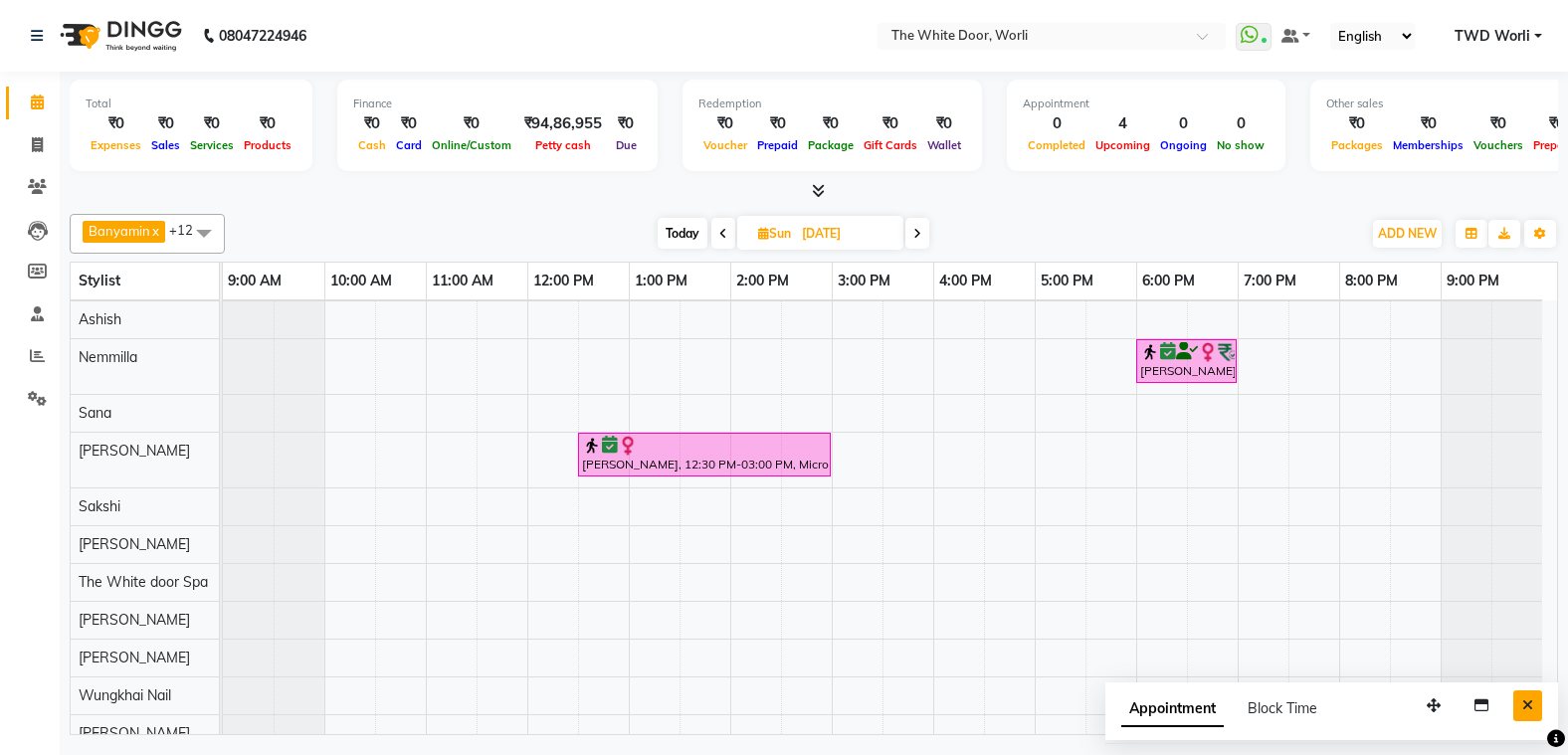 click at bounding box center [1527, 705] 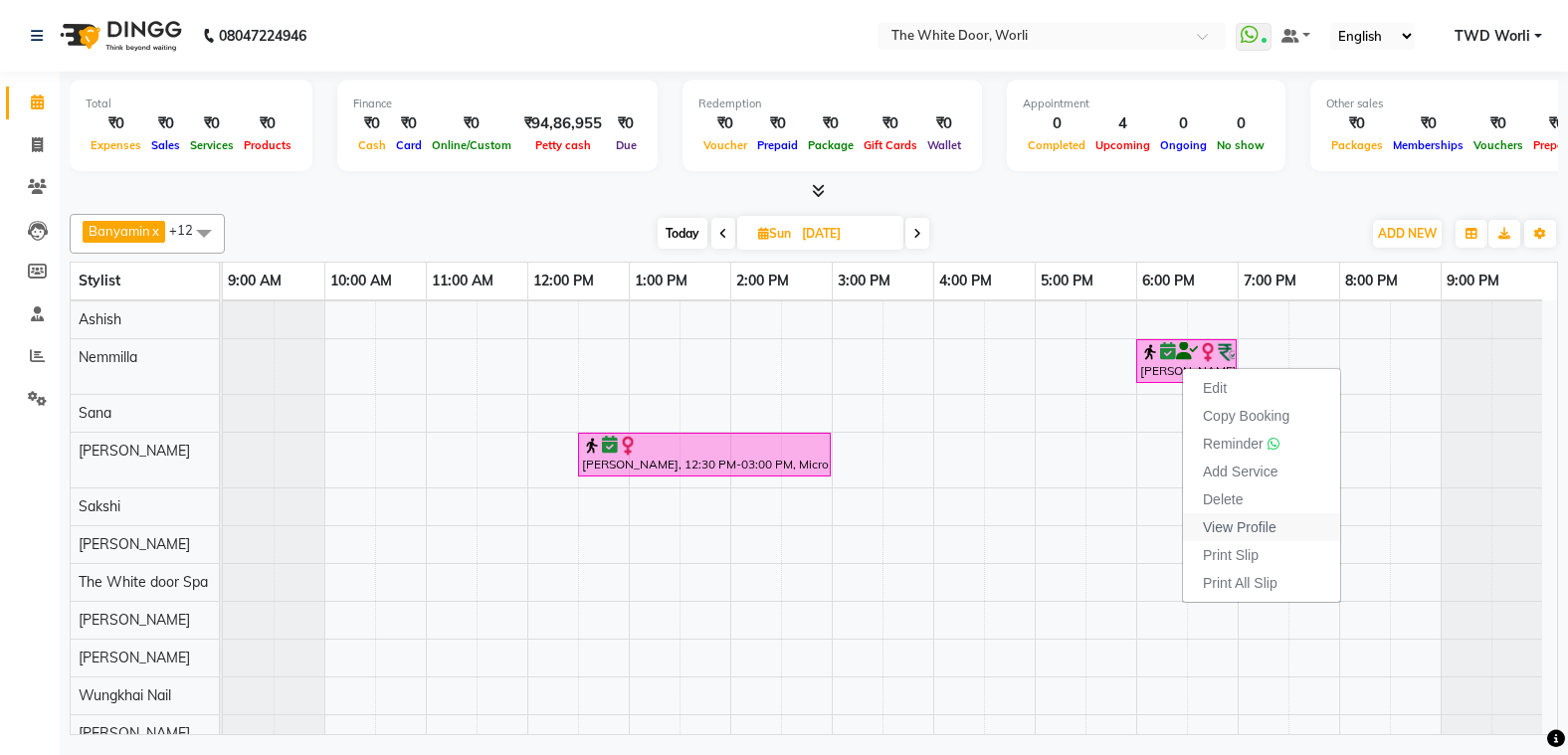 click on "View Profile" at bounding box center [1240, 527] 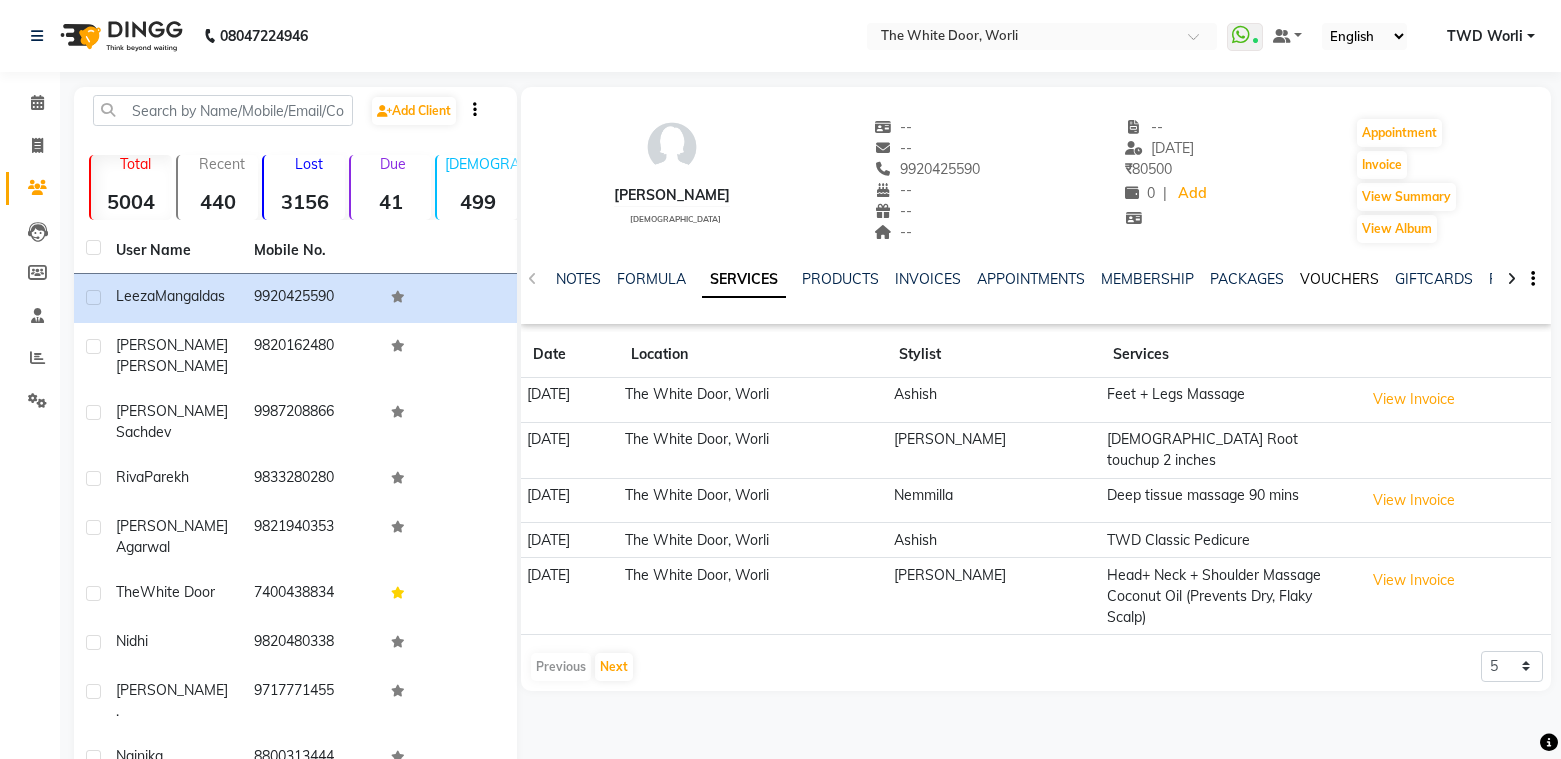 click on "VOUCHERS" 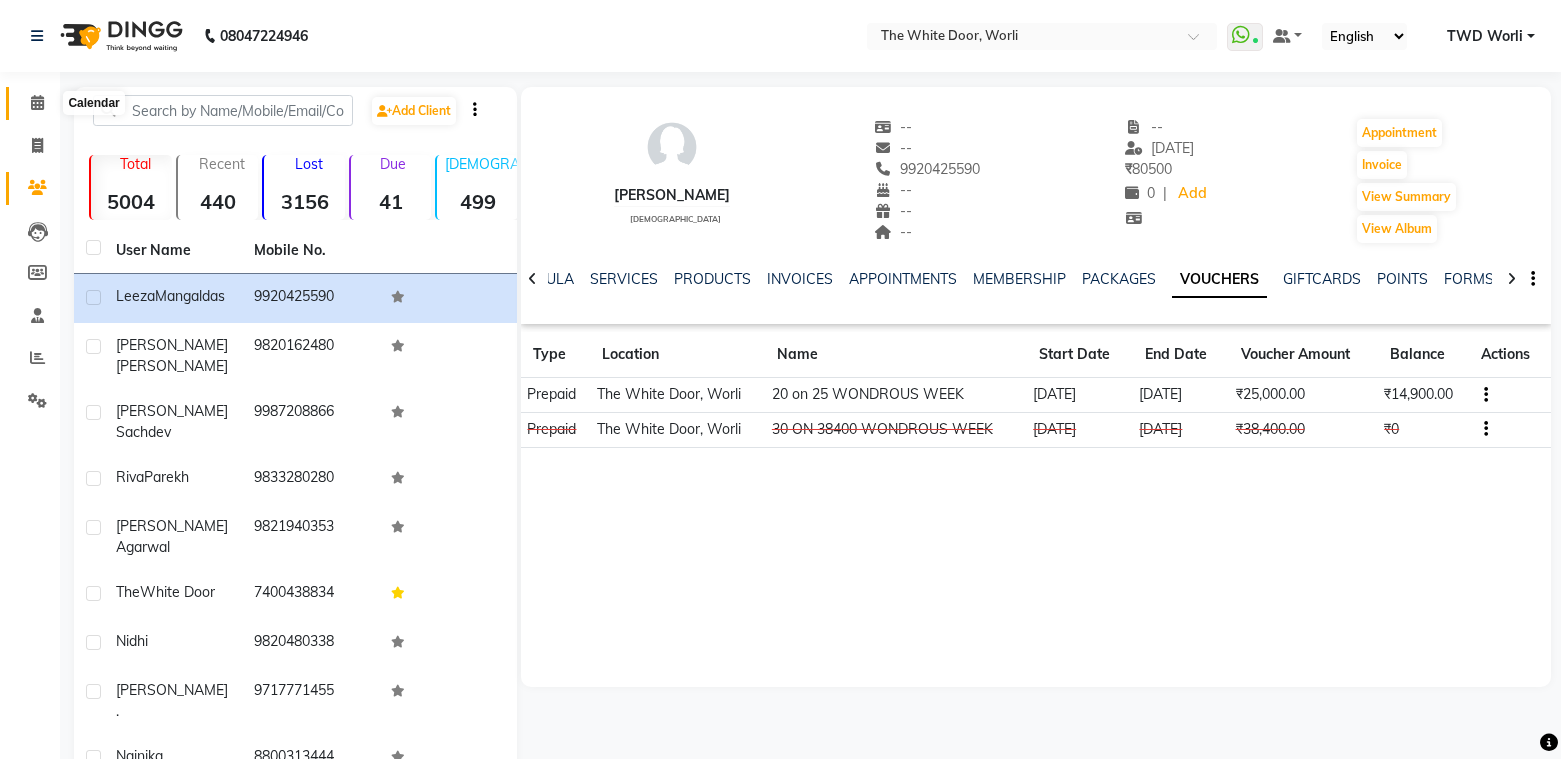 click 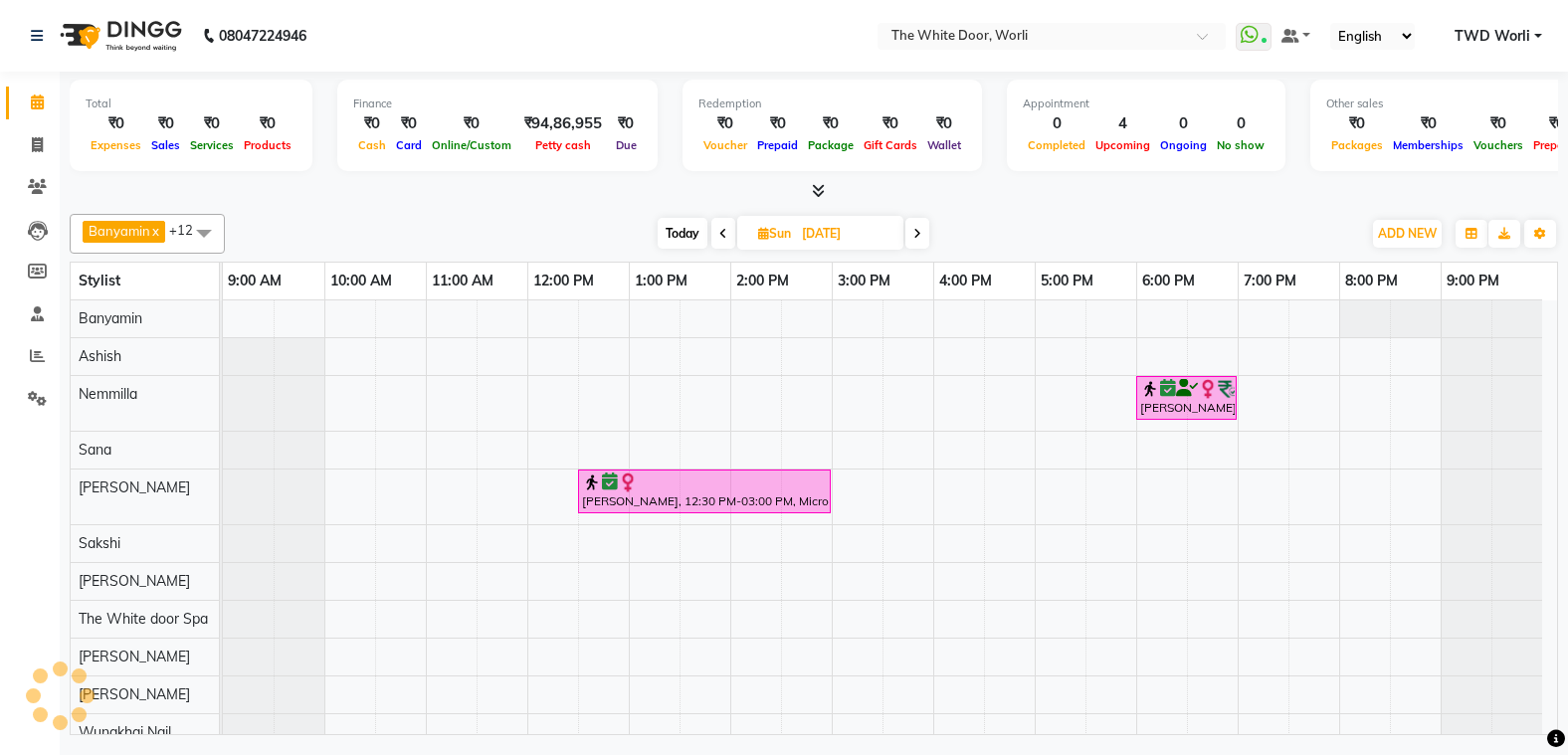 click on "Today" at bounding box center [683, 233] 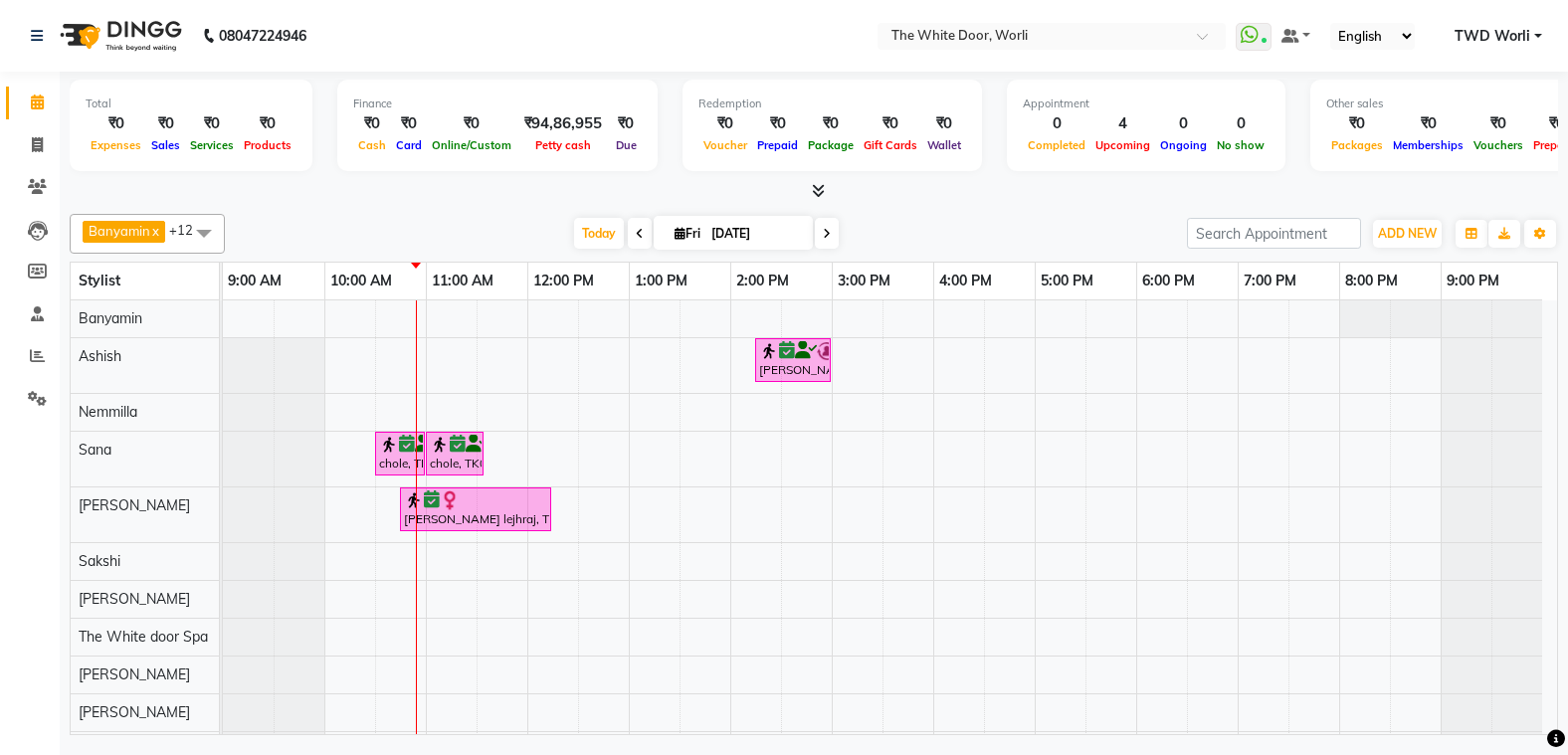 click on "Today  Fri 11-07-2025" at bounding box center [706, 234] 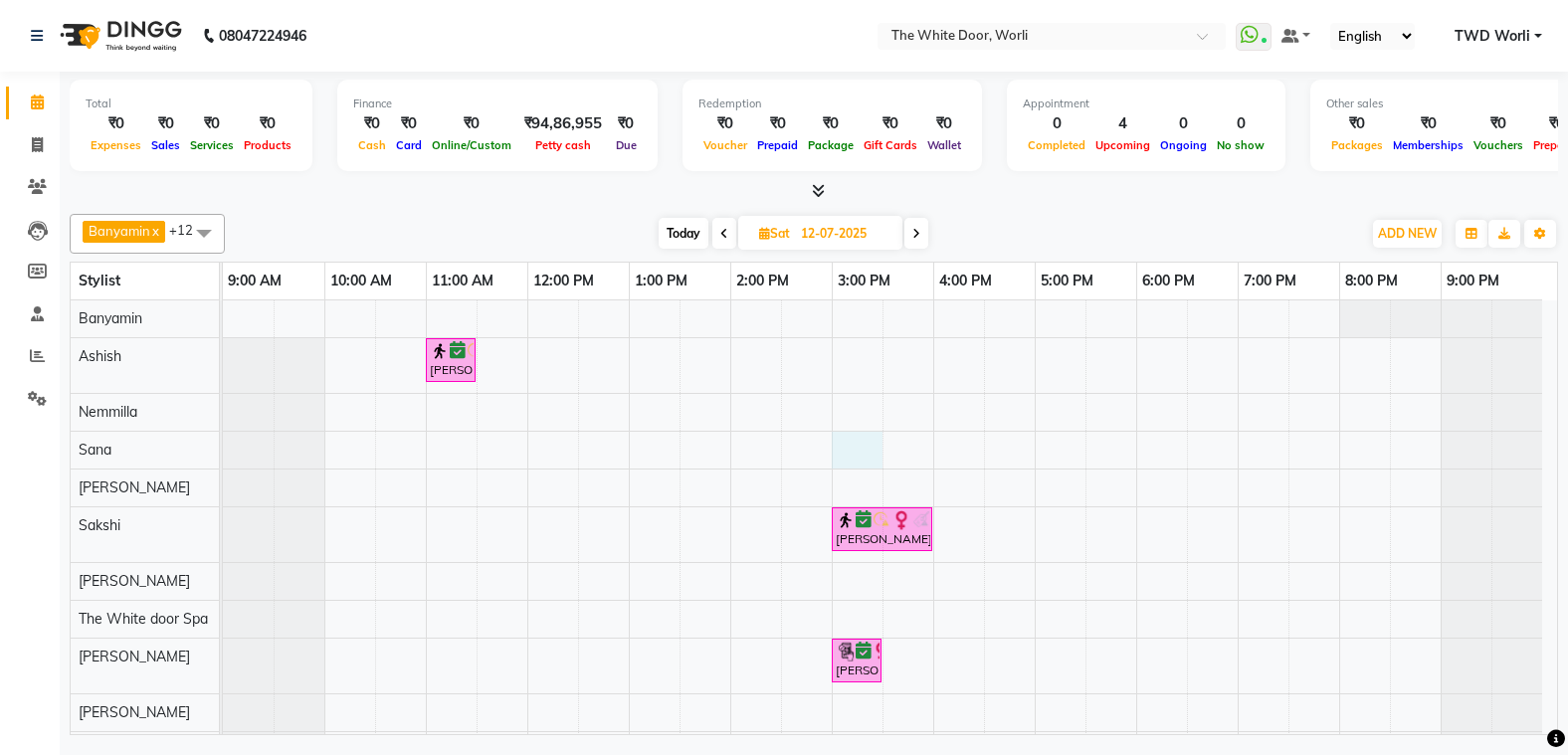 click on "sujata, 11:00 AM-11:30 AM, Pedicures - Shape & Polish     sujata, 03:00 PM-04:00 PM, Absolute Acrylic Set     Praveka Gupta, 03:00 PM-03:30 PM, Head+ Neck + Shoulder Massage Coconut Oil (Prevents Dry, Flaky Scalp)" at bounding box center (889, 553) 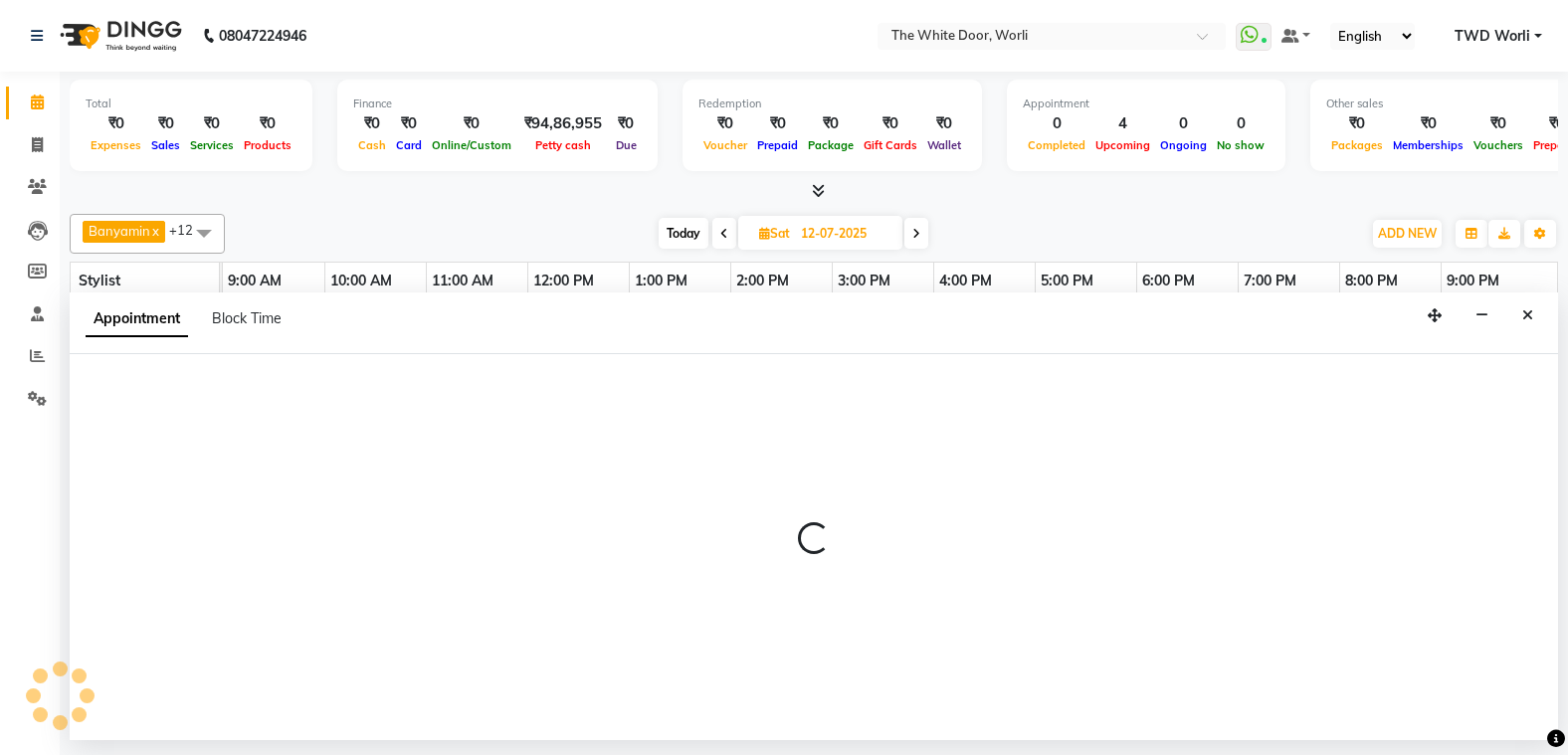 select on "20574" 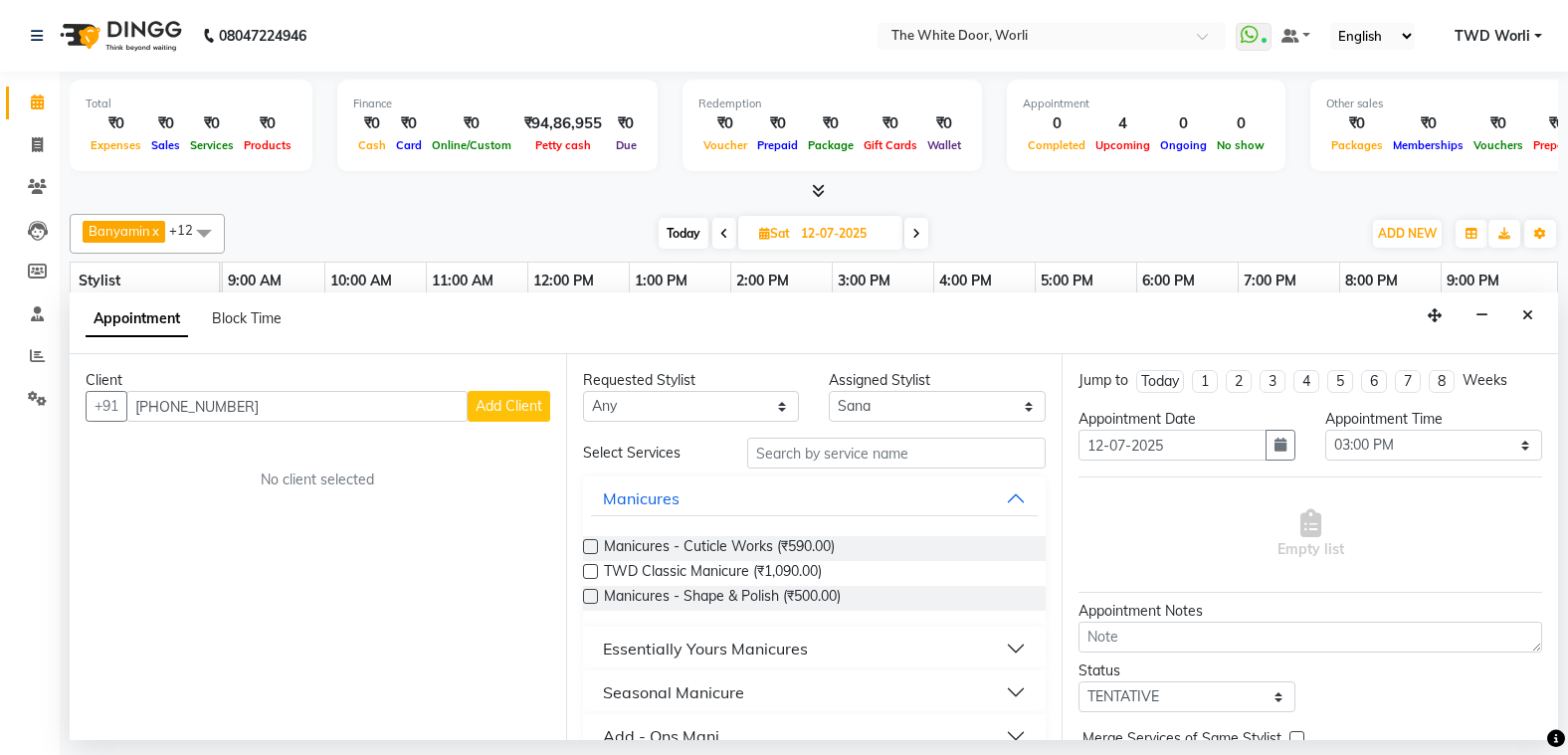 click on "+91 91366 61773" at bounding box center (296, 406) 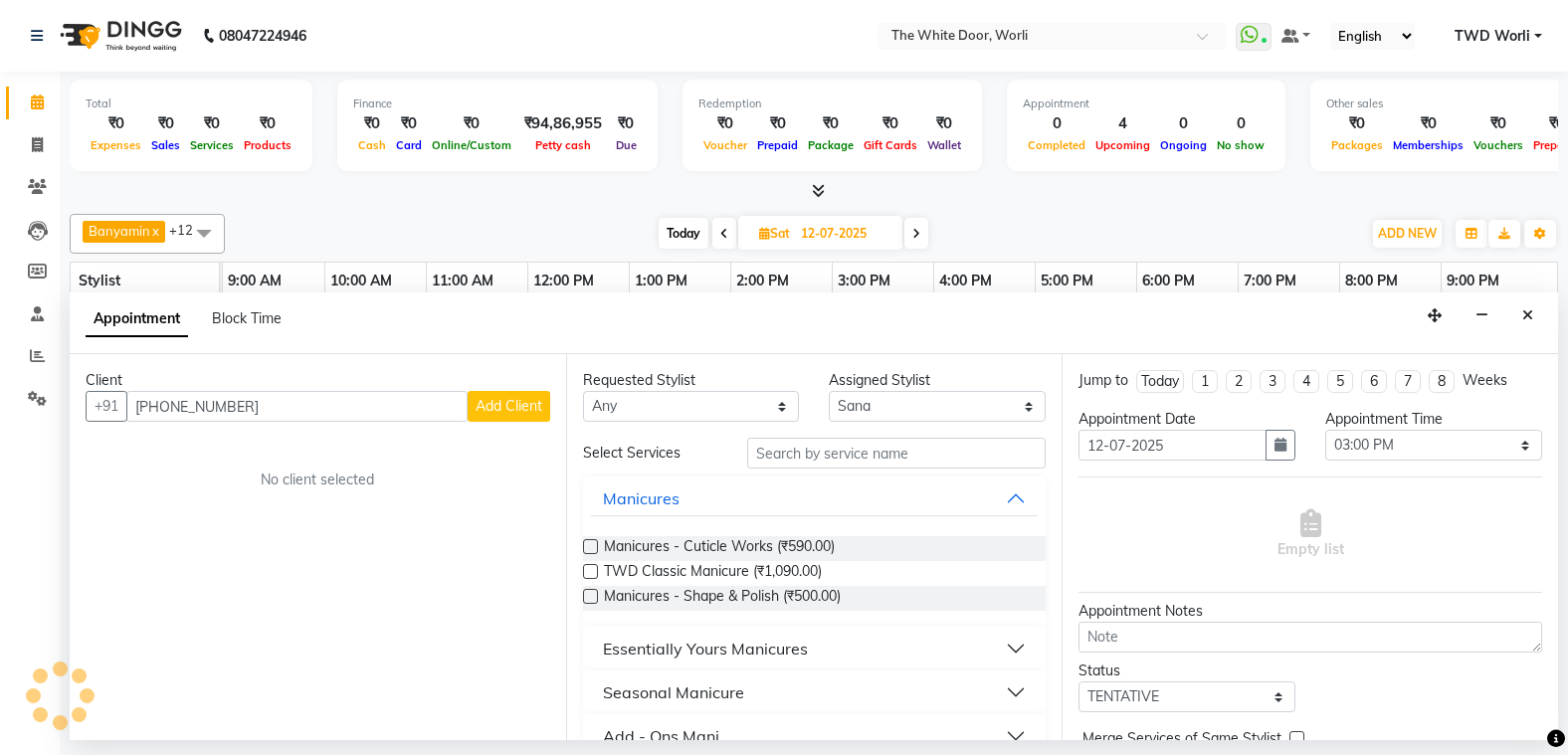 click on "+91 9136661773" at bounding box center (296, 406) 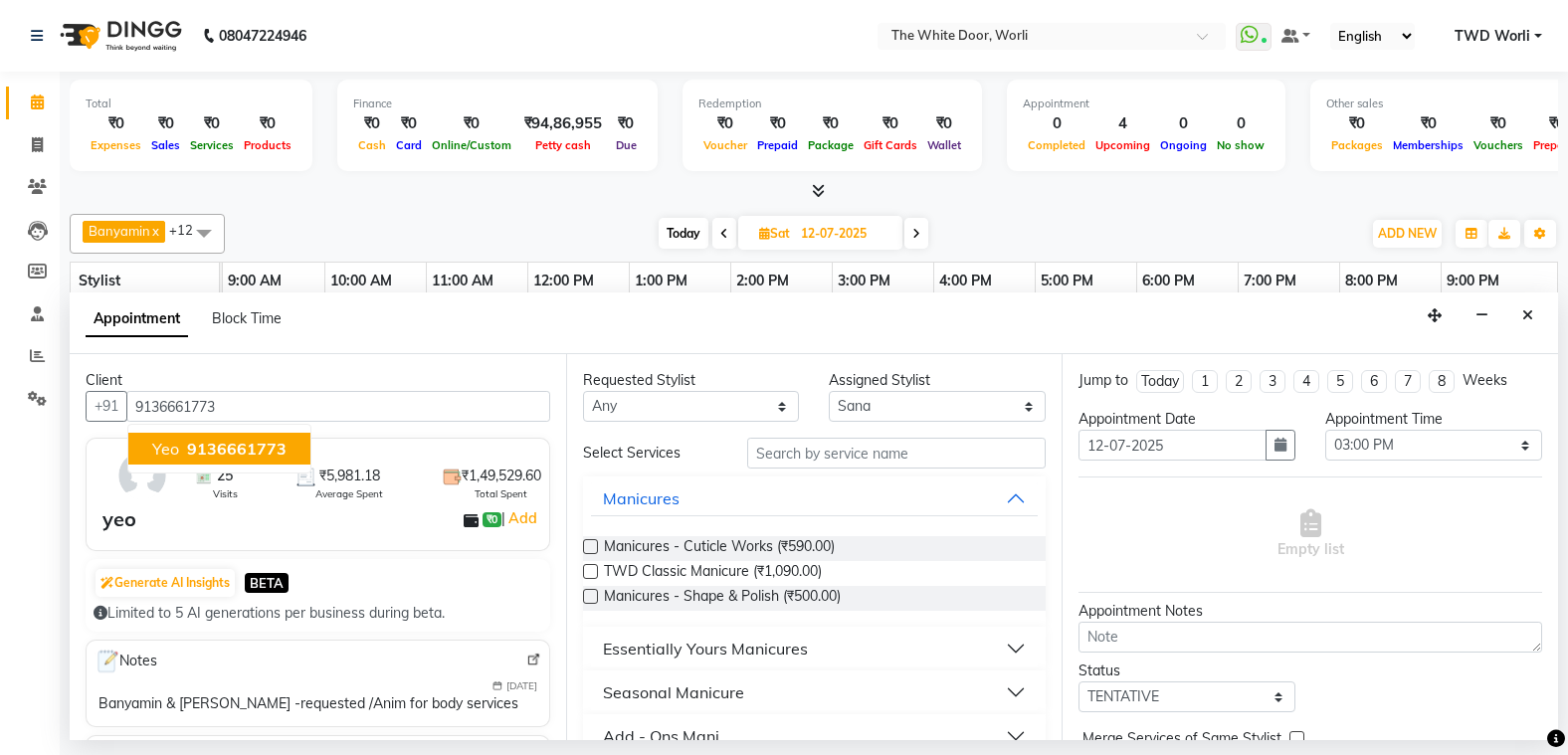 click on "9136661773" at bounding box center (237, 449) 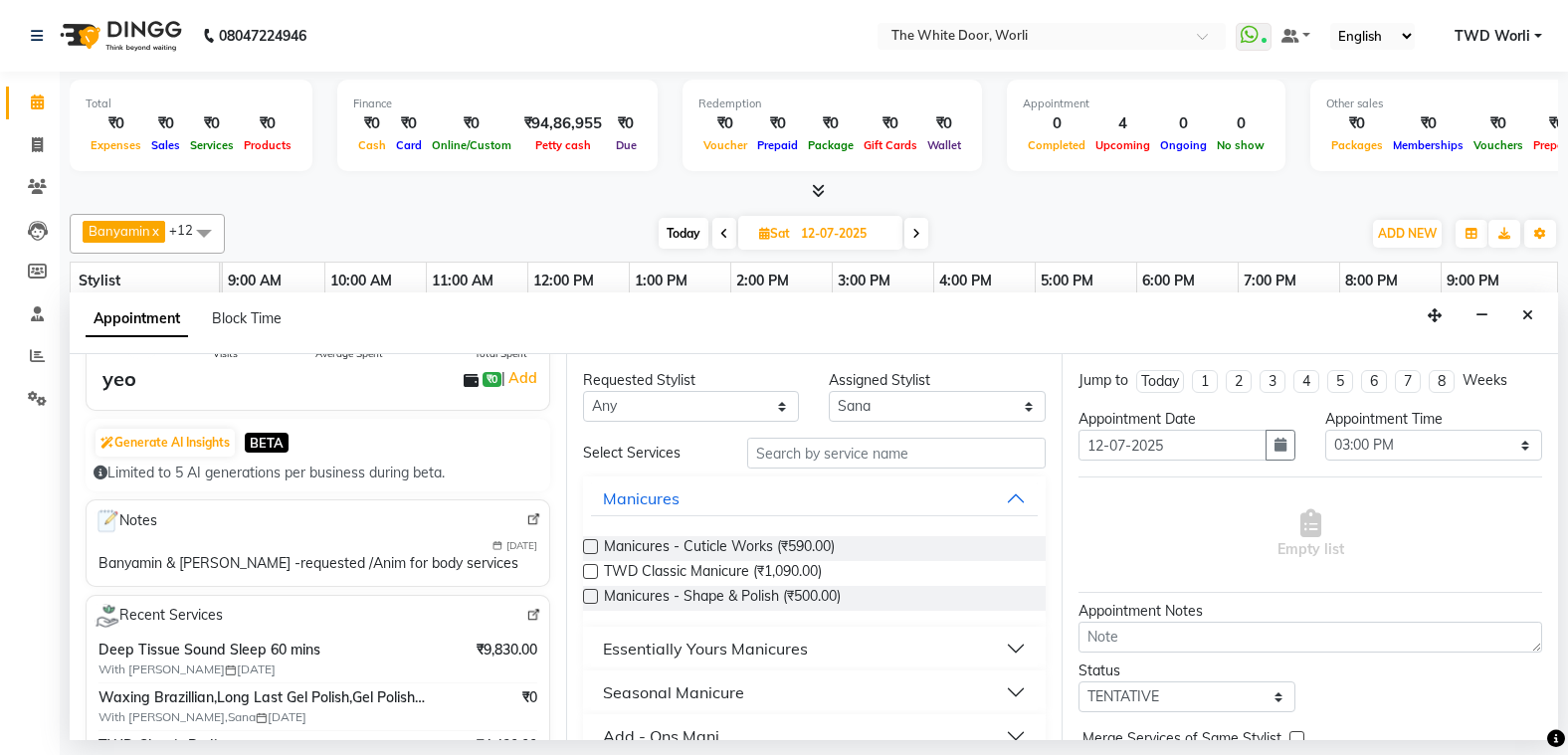 scroll, scrollTop: 199, scrollLeft: 0, axis: vertical 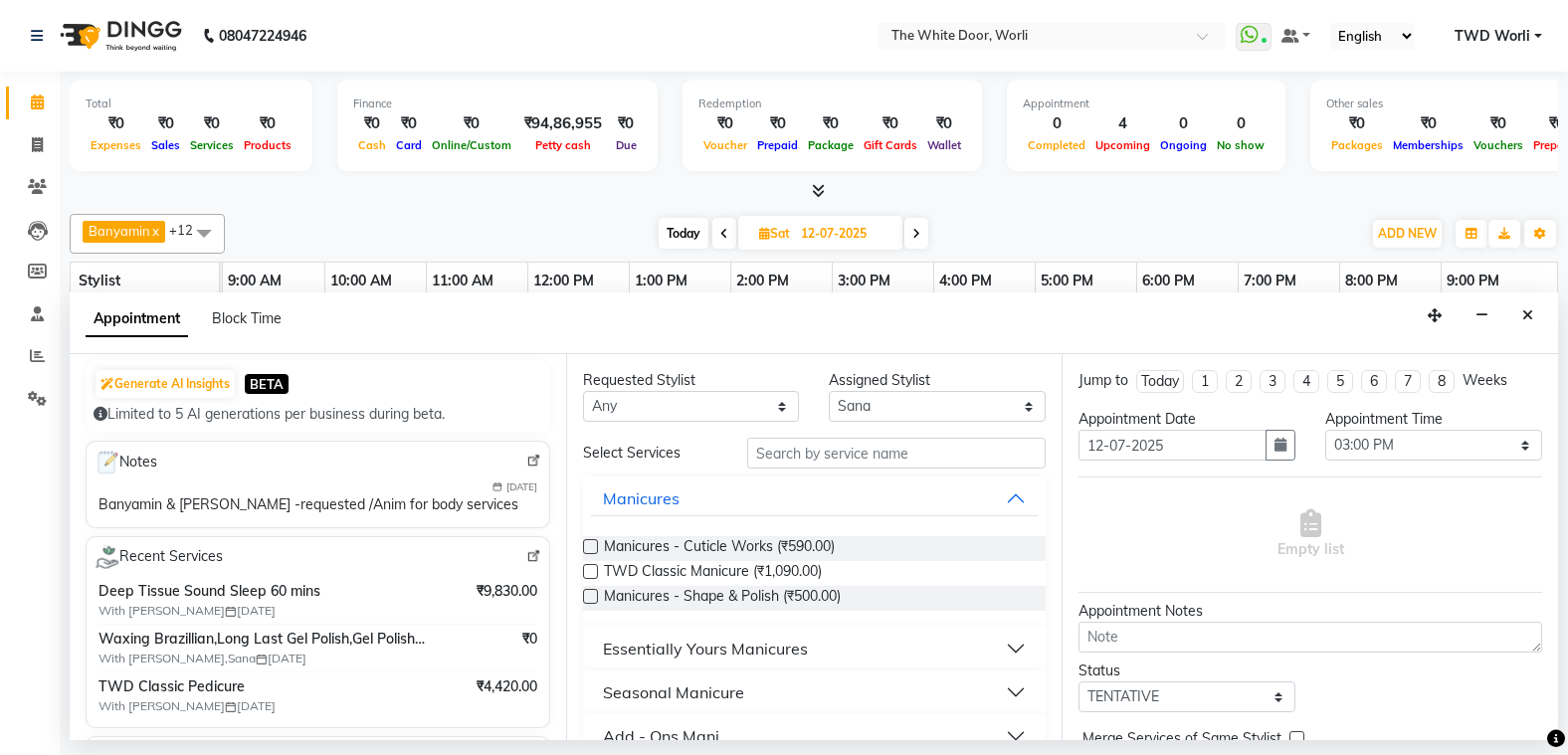 type on "9136661773" 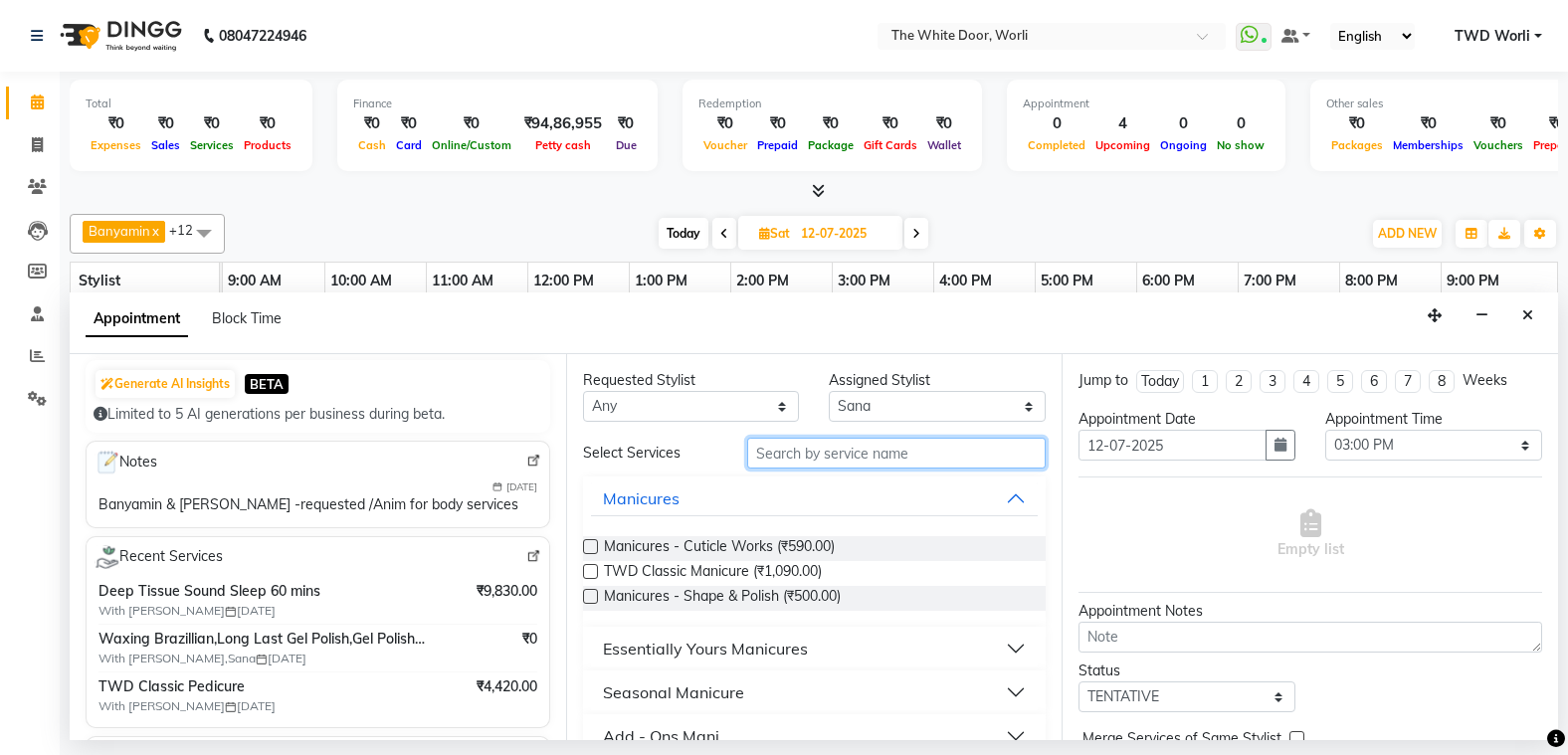 click at bounding box center [896, 453] 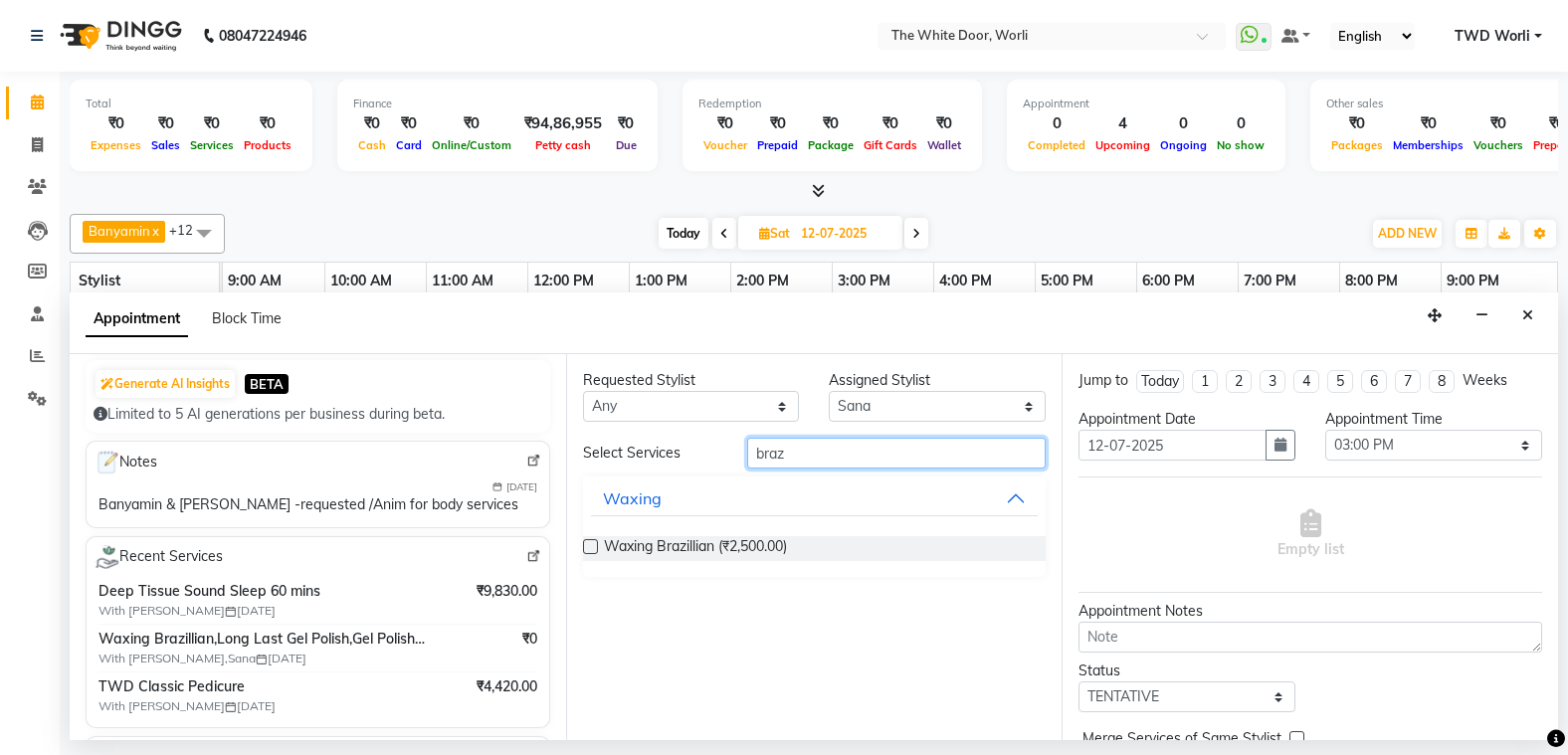 type on "braz" 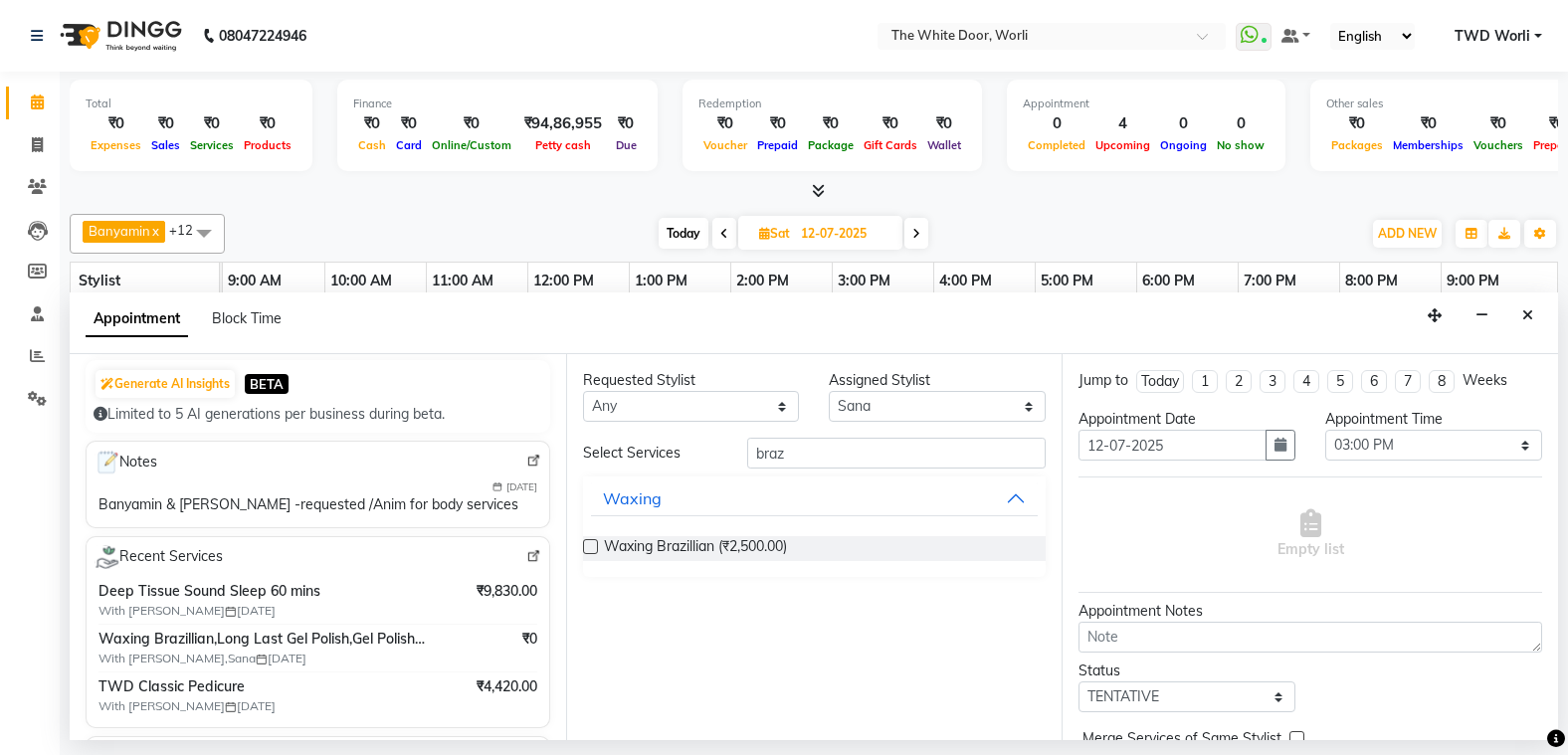 click at bounding box center [590, 546] 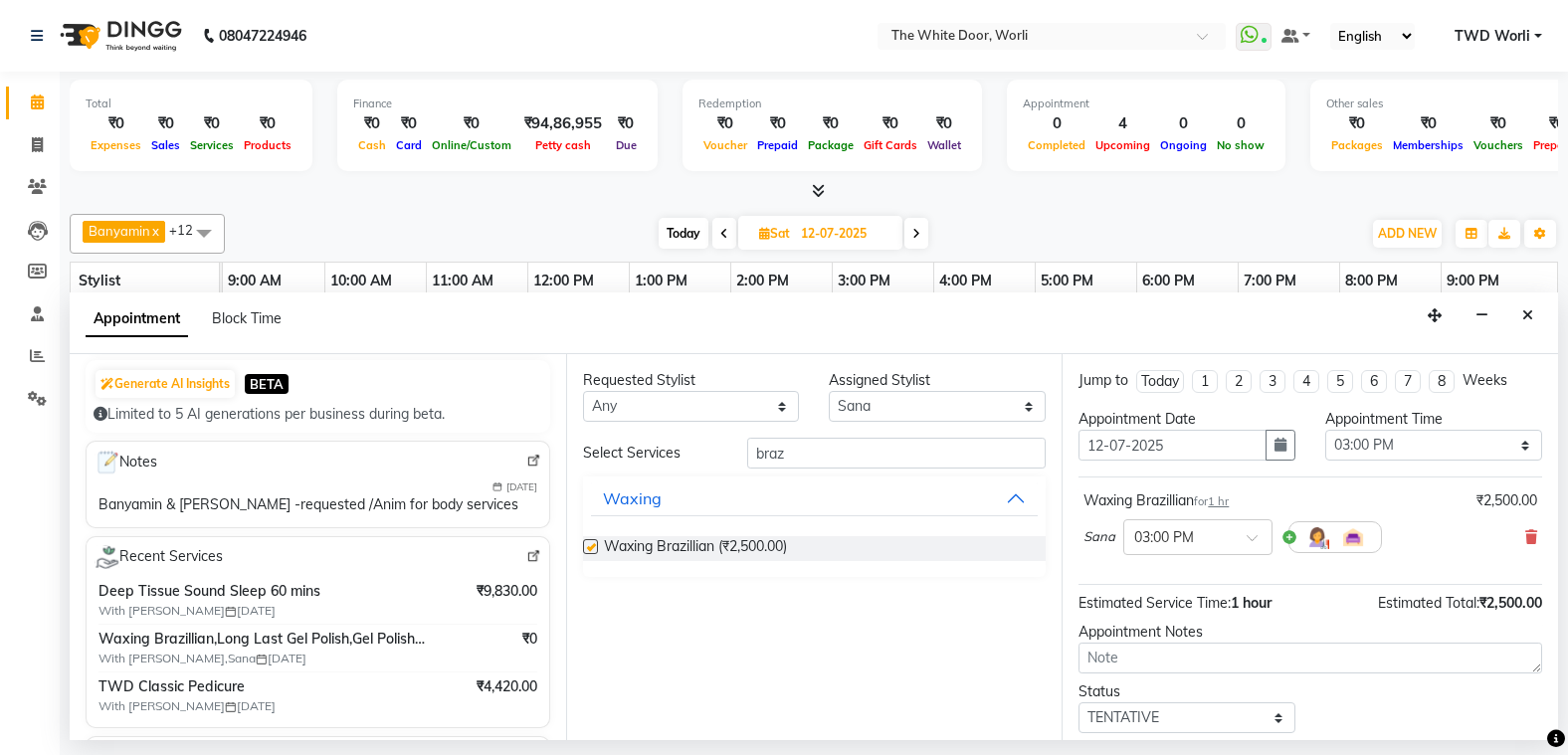 checkbox on "false" 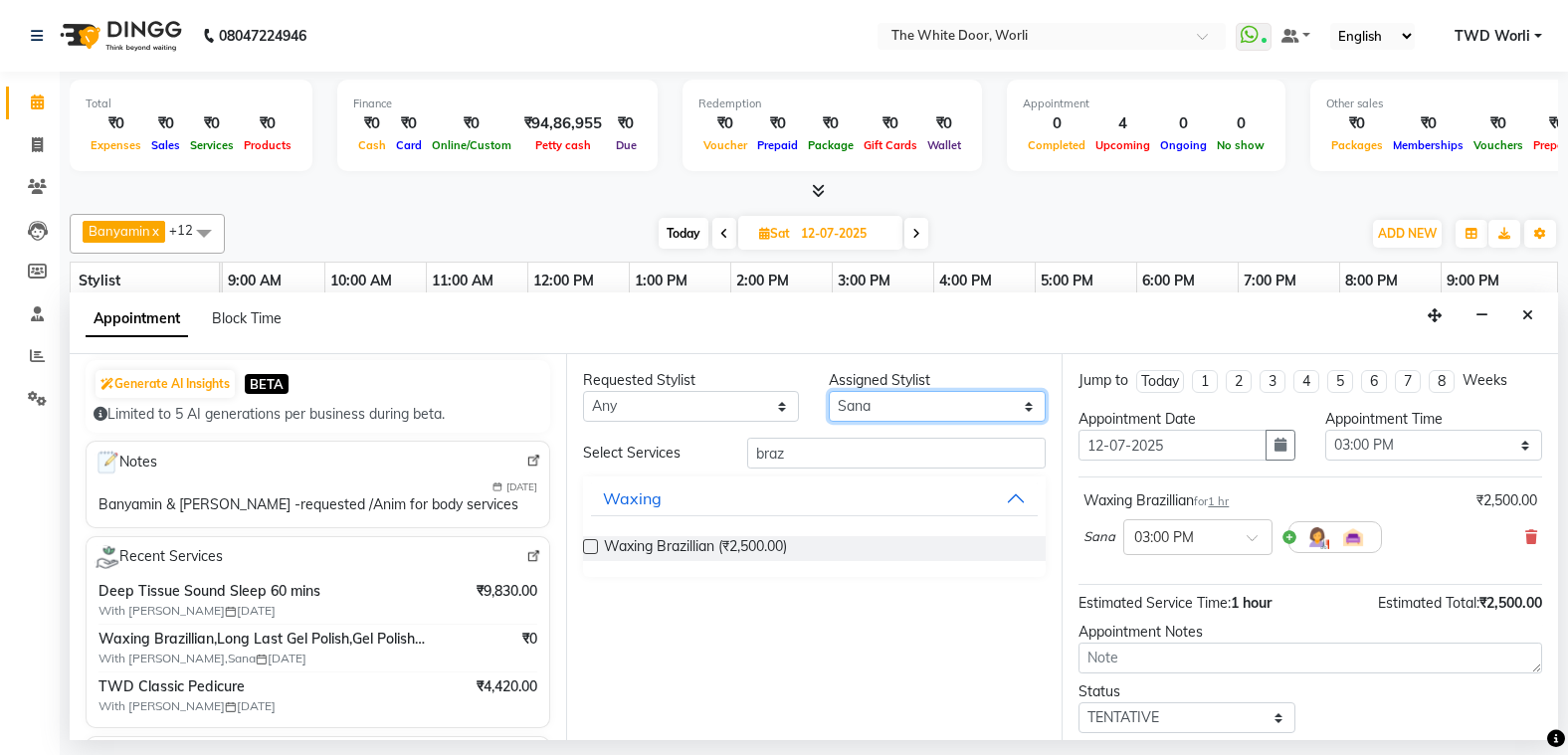 click on "Select Aarti  Ashish [PERSON_NAME] [PERSON_NAME] G [PERSON_NAME] Nemmilla [PERSON_NAME] [PERSON_NAME] [PERSON_NAME] The White door Spa  Vikas Pedicurist [PERSON_NAME]" at bounding box center [937, 406] 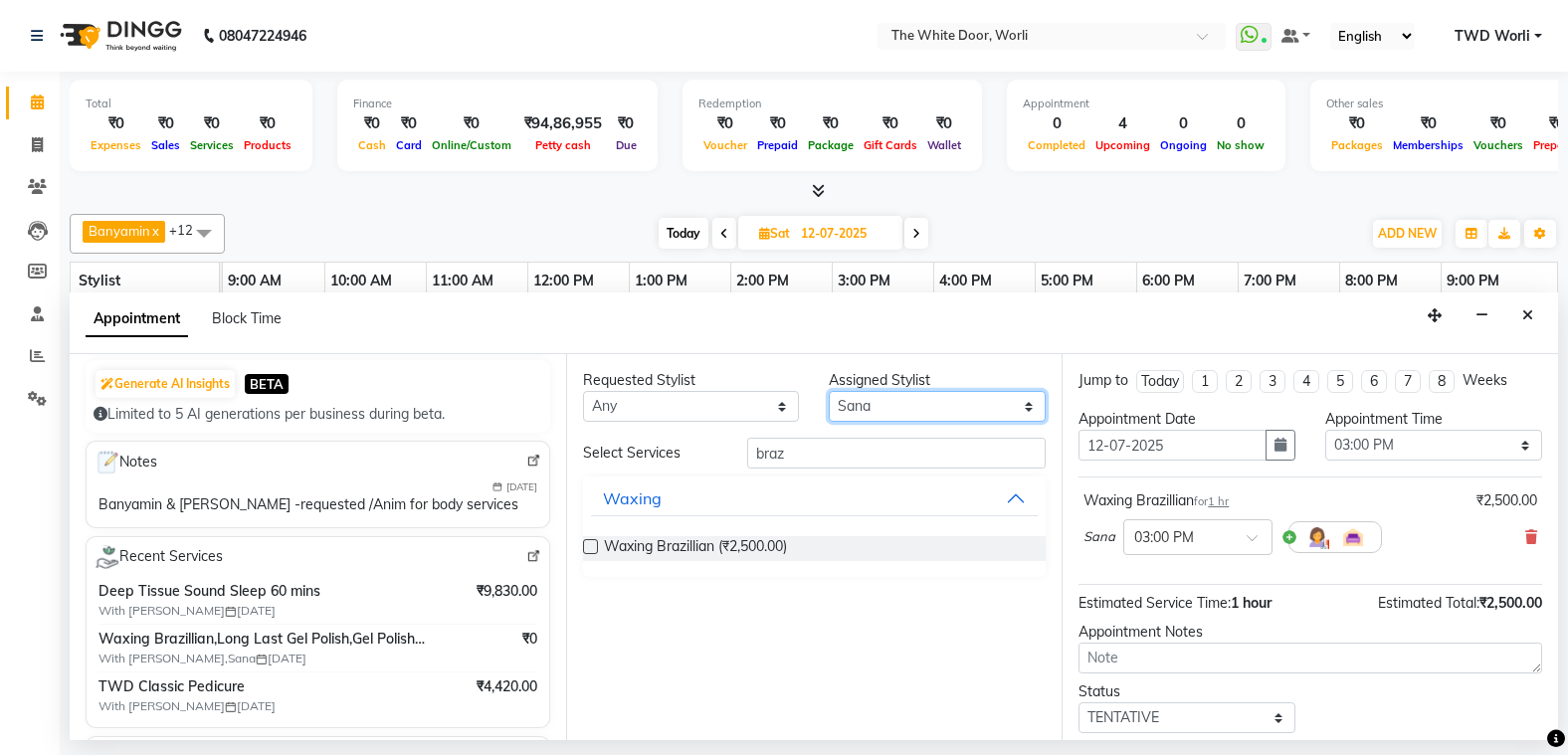 select on "20532" 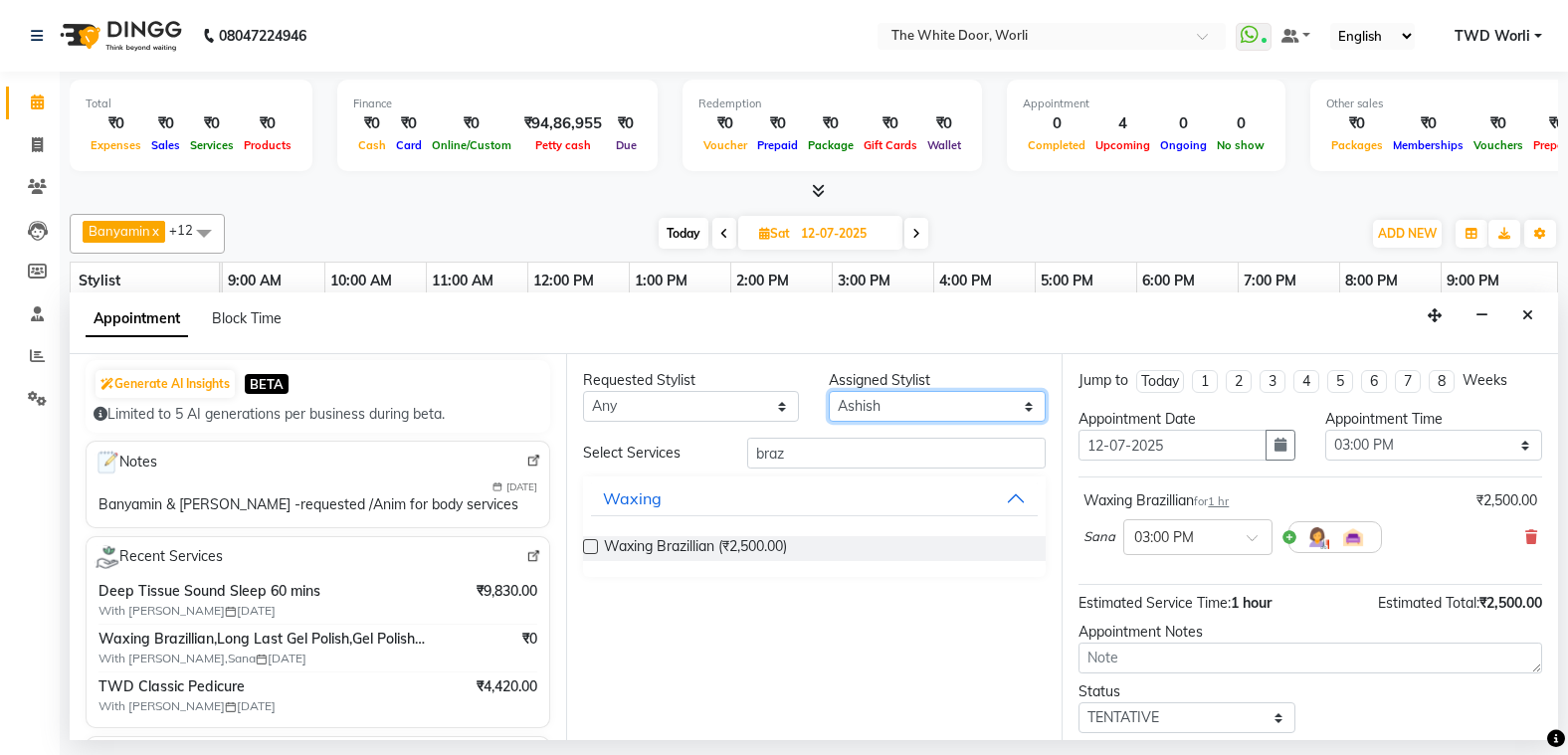 click on "Select Aarti  Ashish [PERSON_NAME] [PERSON_NAME] G [PERSON_NAME] Nemmilla [PERSON_NAME] [PERSON_NAME] [PERSON_NAME] The White door Spa  Vikas Pedicurist [PERSON_NAME]" at bounding box center (937, 406) 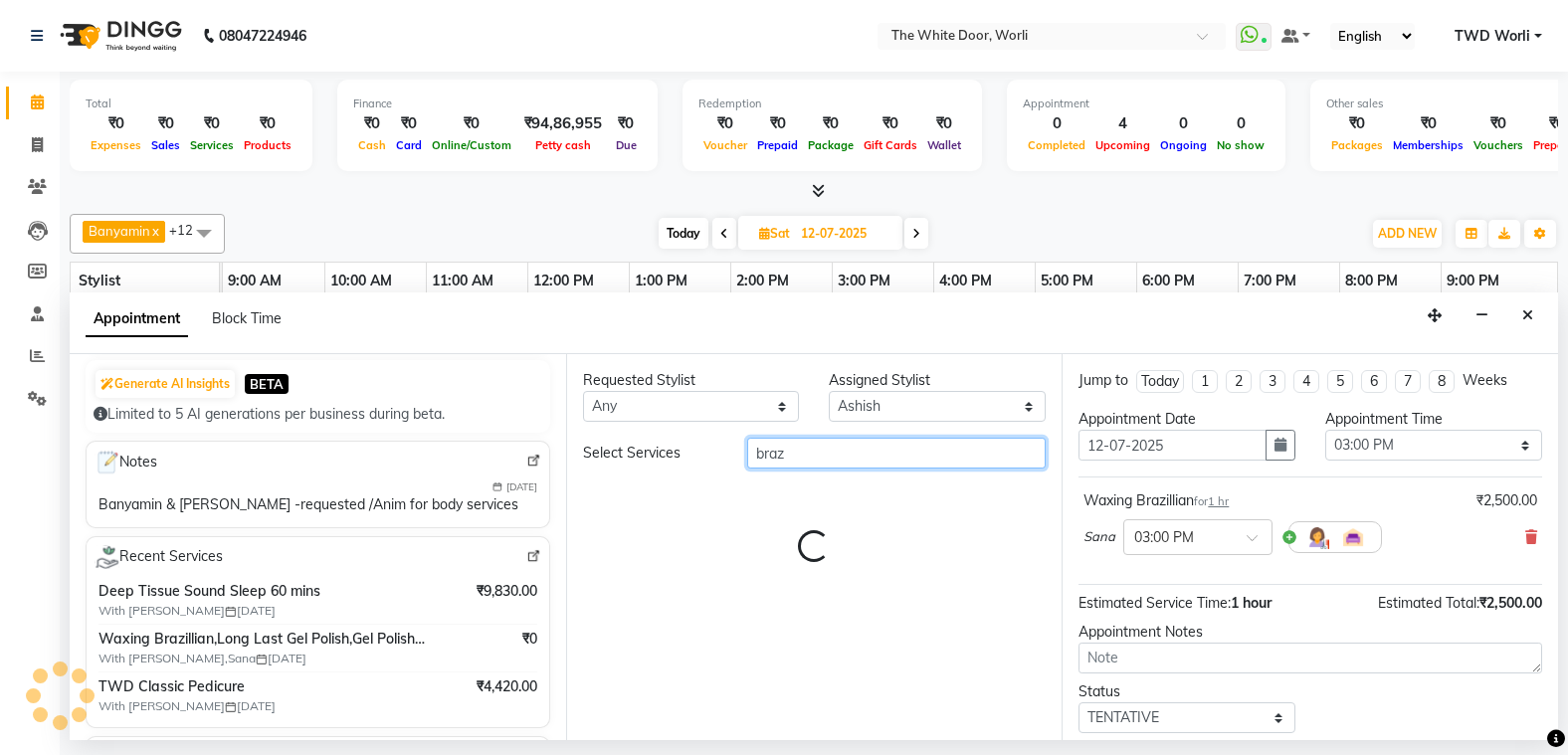 click on "braz" at bounding box center [896, 453] 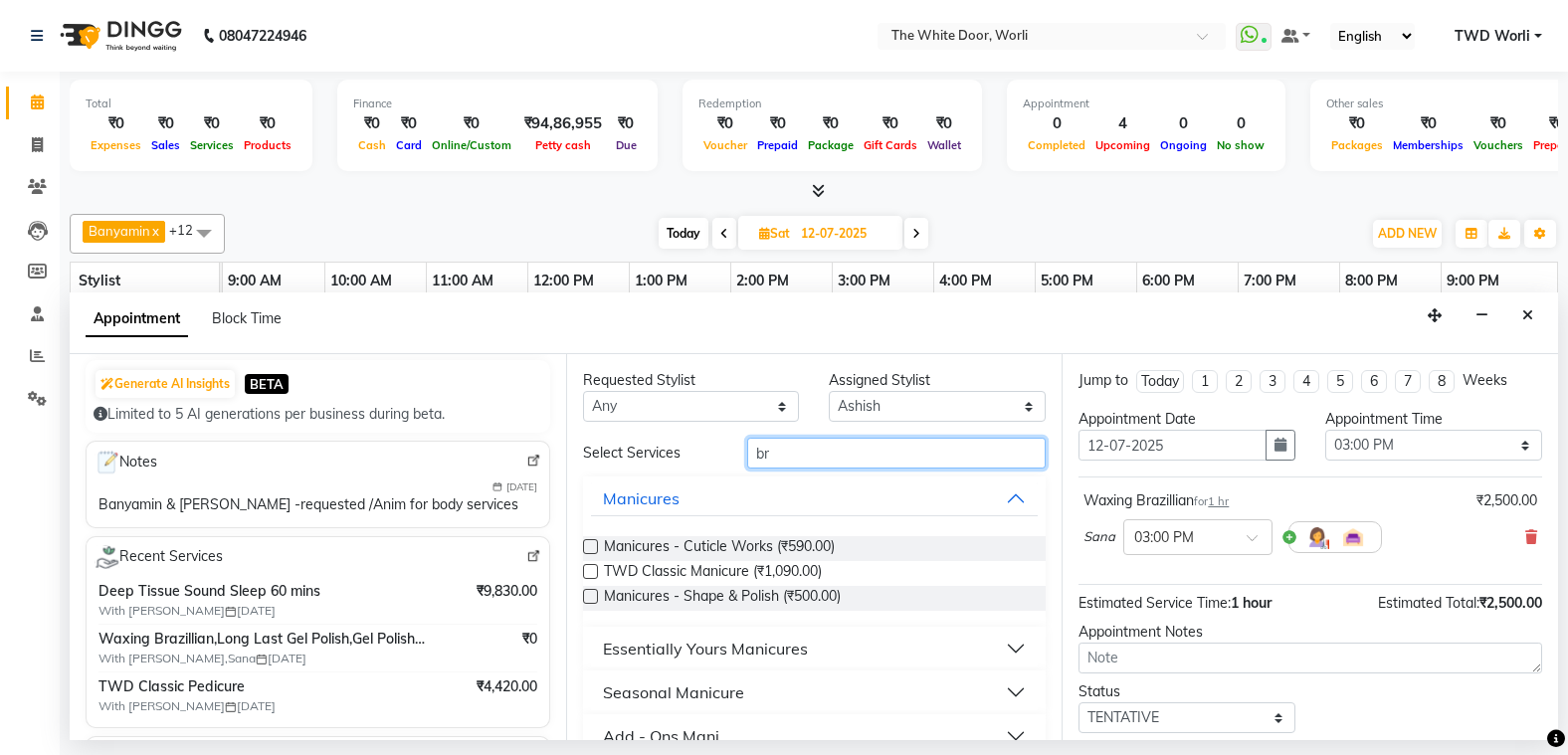 type on "b" 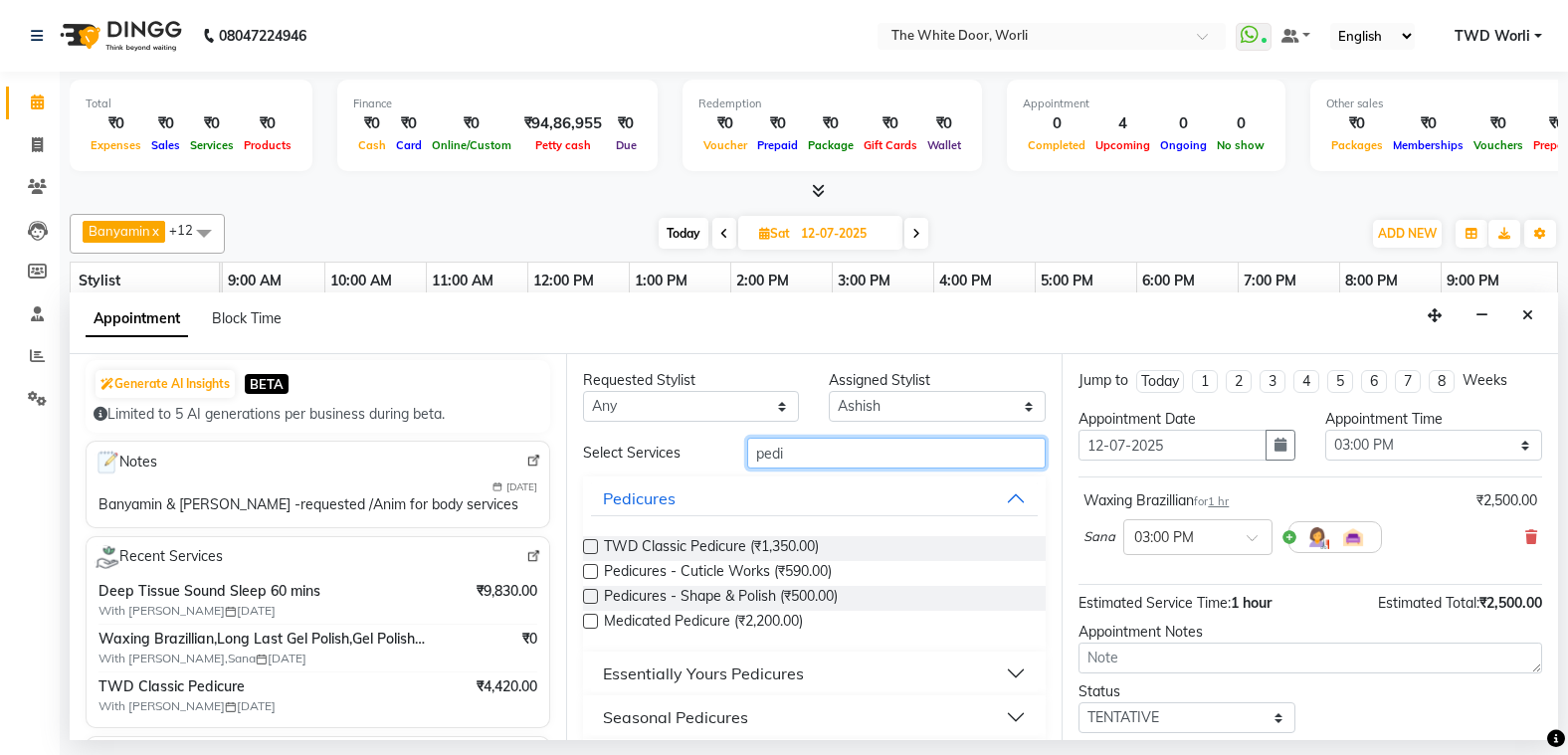 type on "pedi" 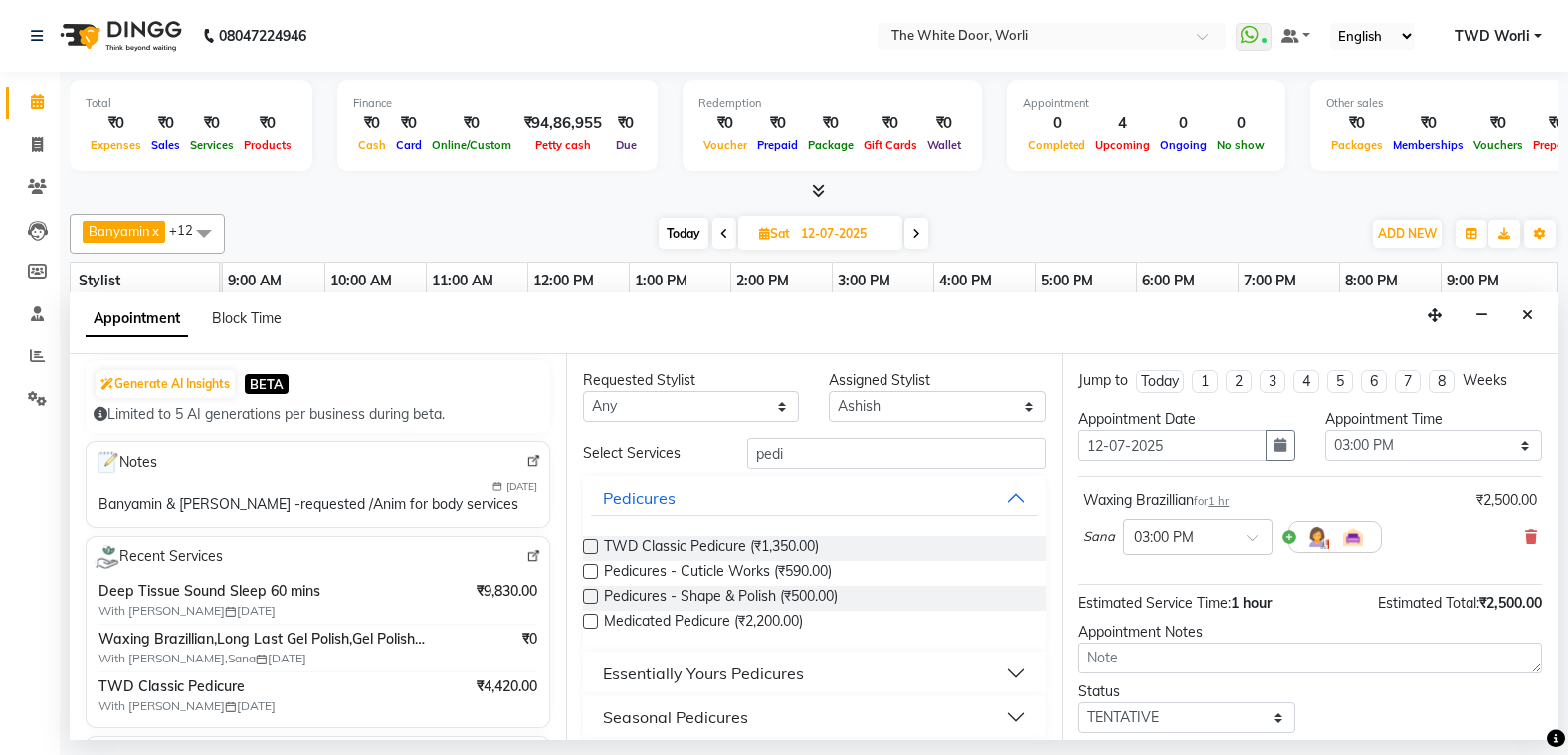 click at bounding box center (590, 546) 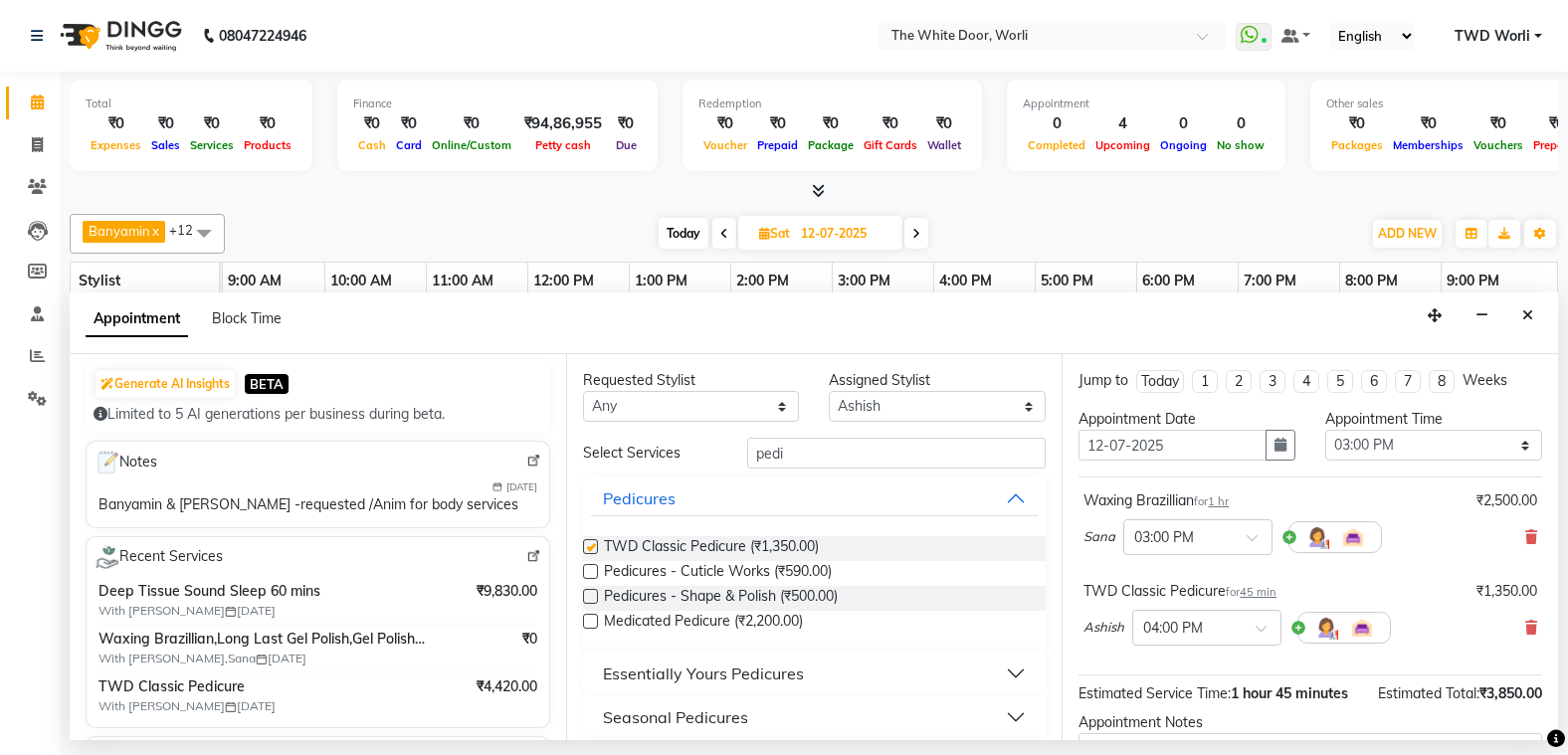 checkbox on "false" 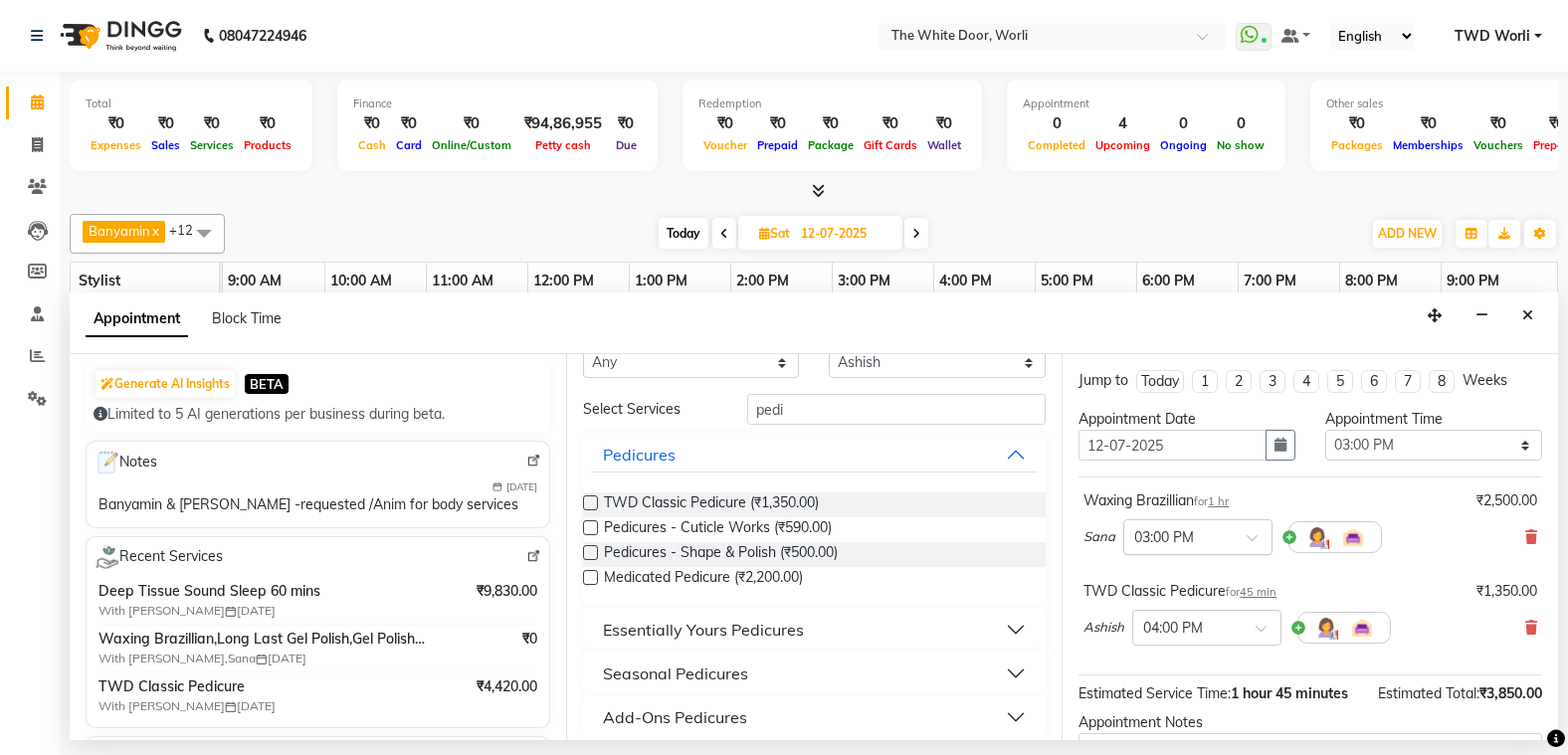 scroll, scrollTop: 59, scrollLeft: 0, axis: vertical 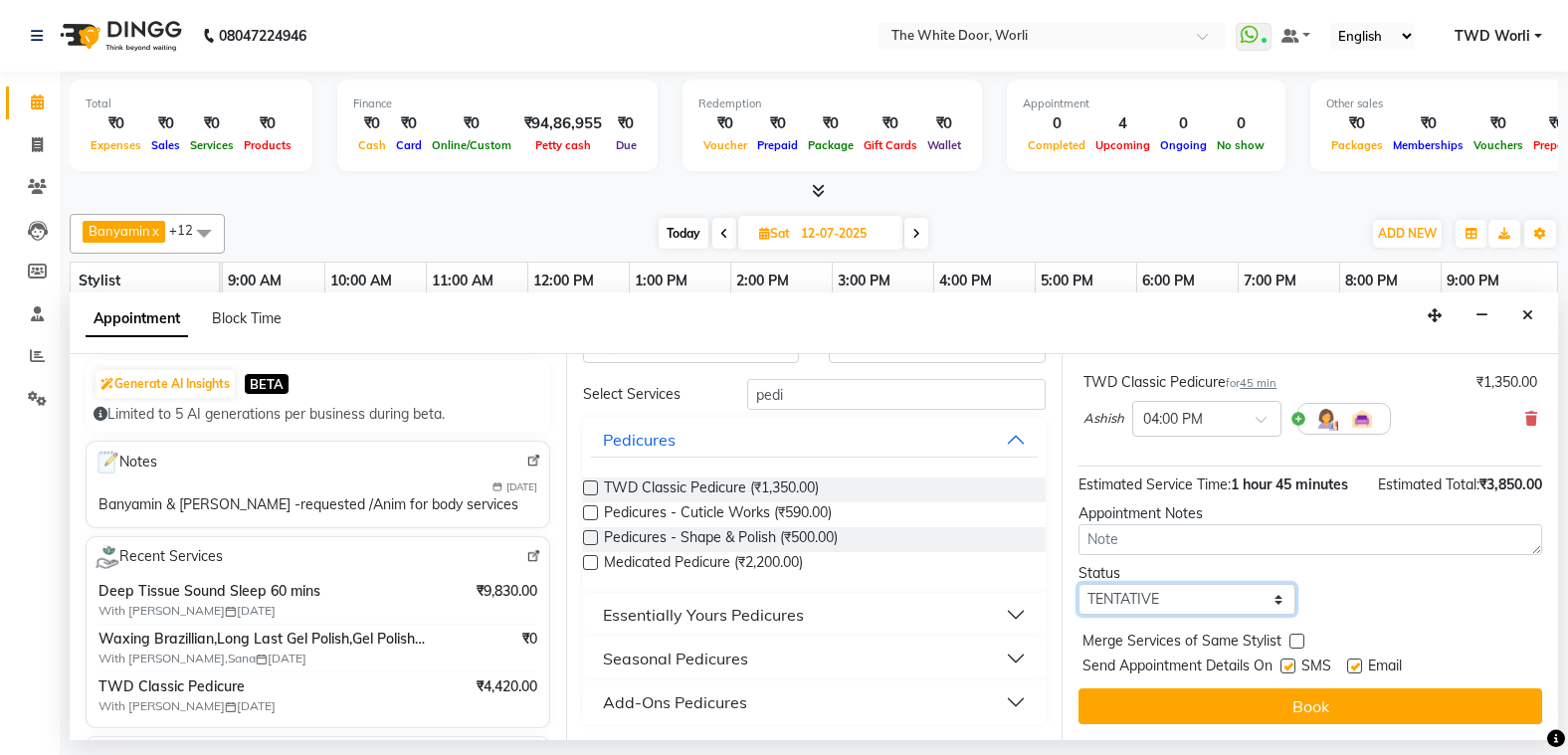 click on "Select TENTATIVE CONFIRM UPCOMING" at bounding box center [1187, 599] 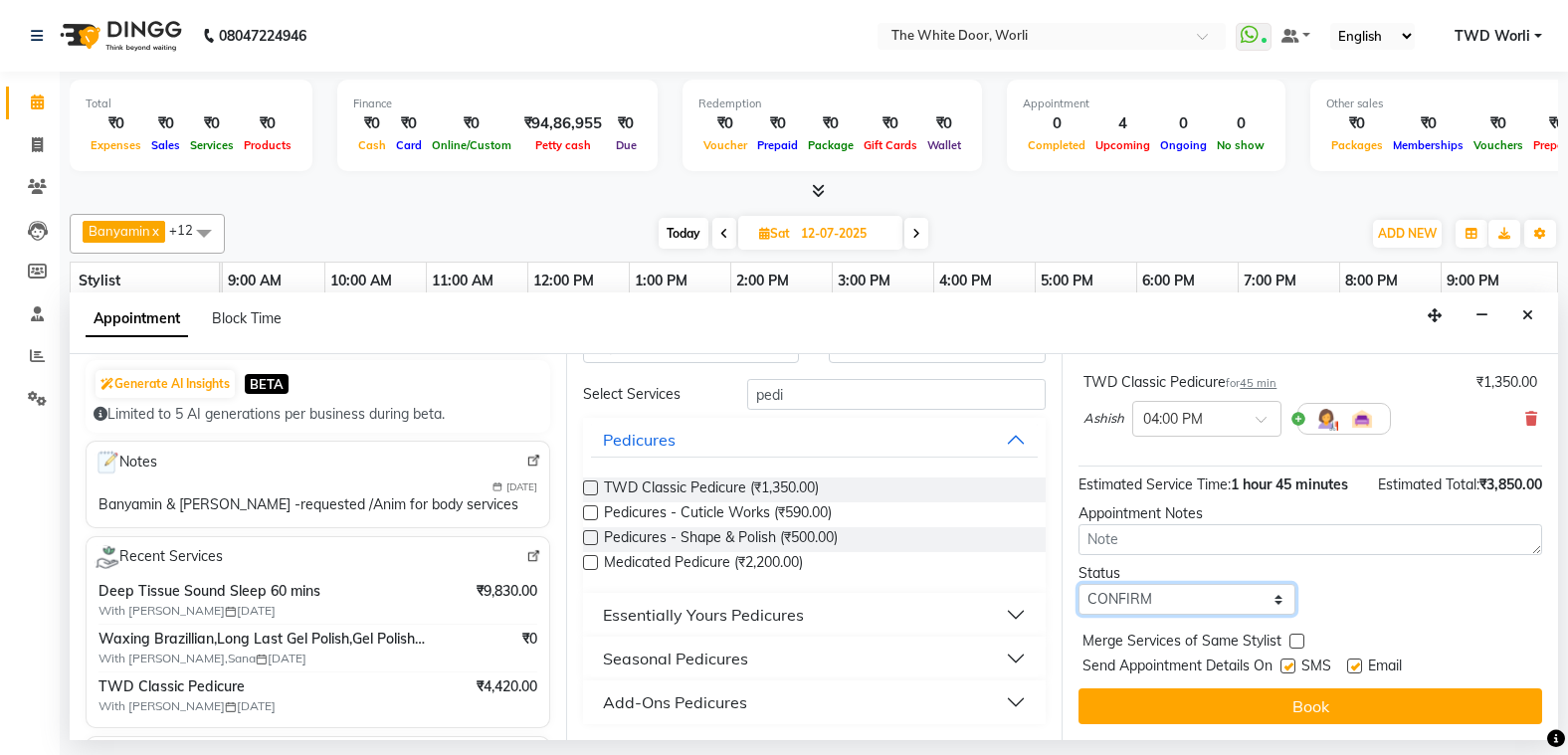 click on "Select TENTATIVE CONFIRM UPCOMING" at bounding box center (1187, 599) 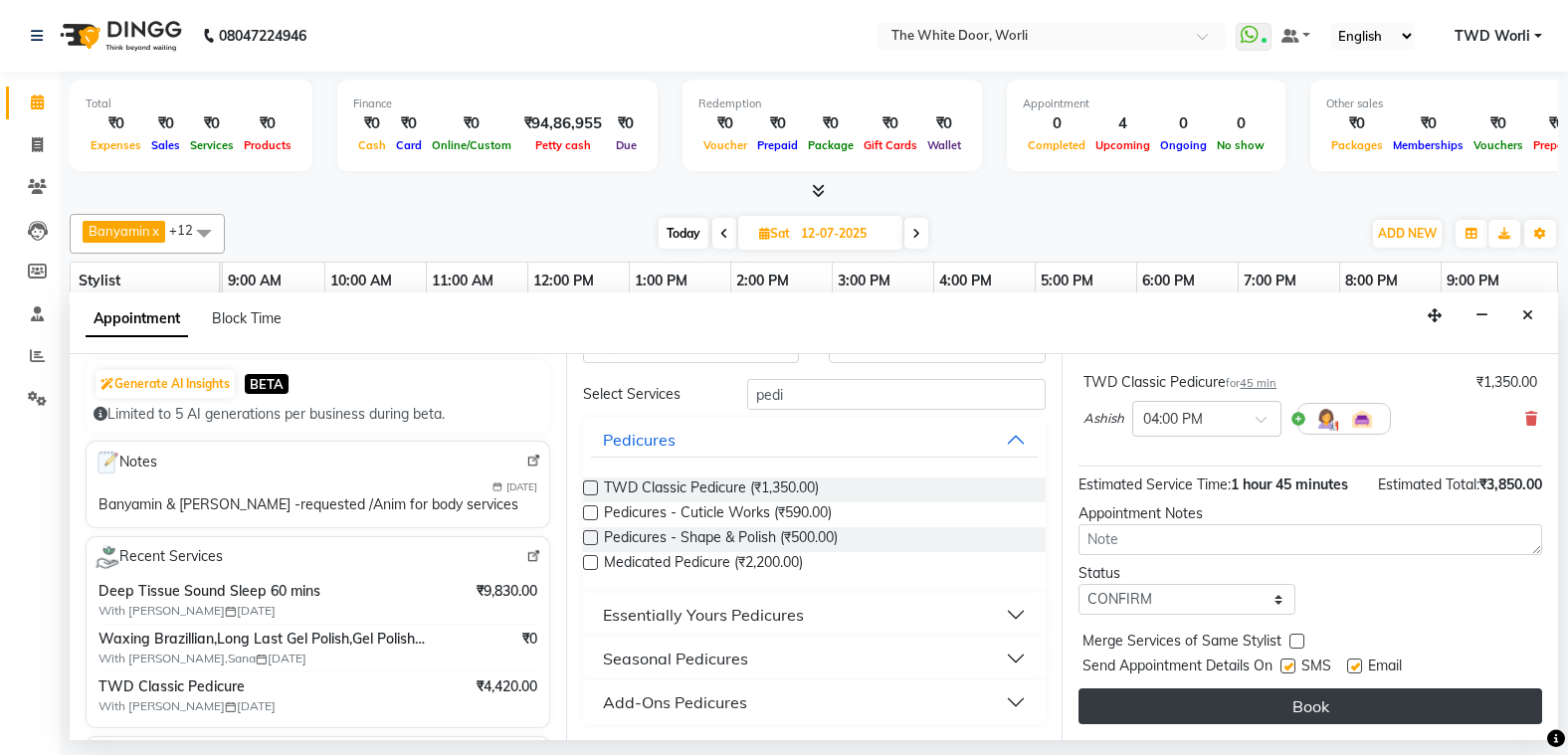 click on "Book" at bounding box center (1310, 706) 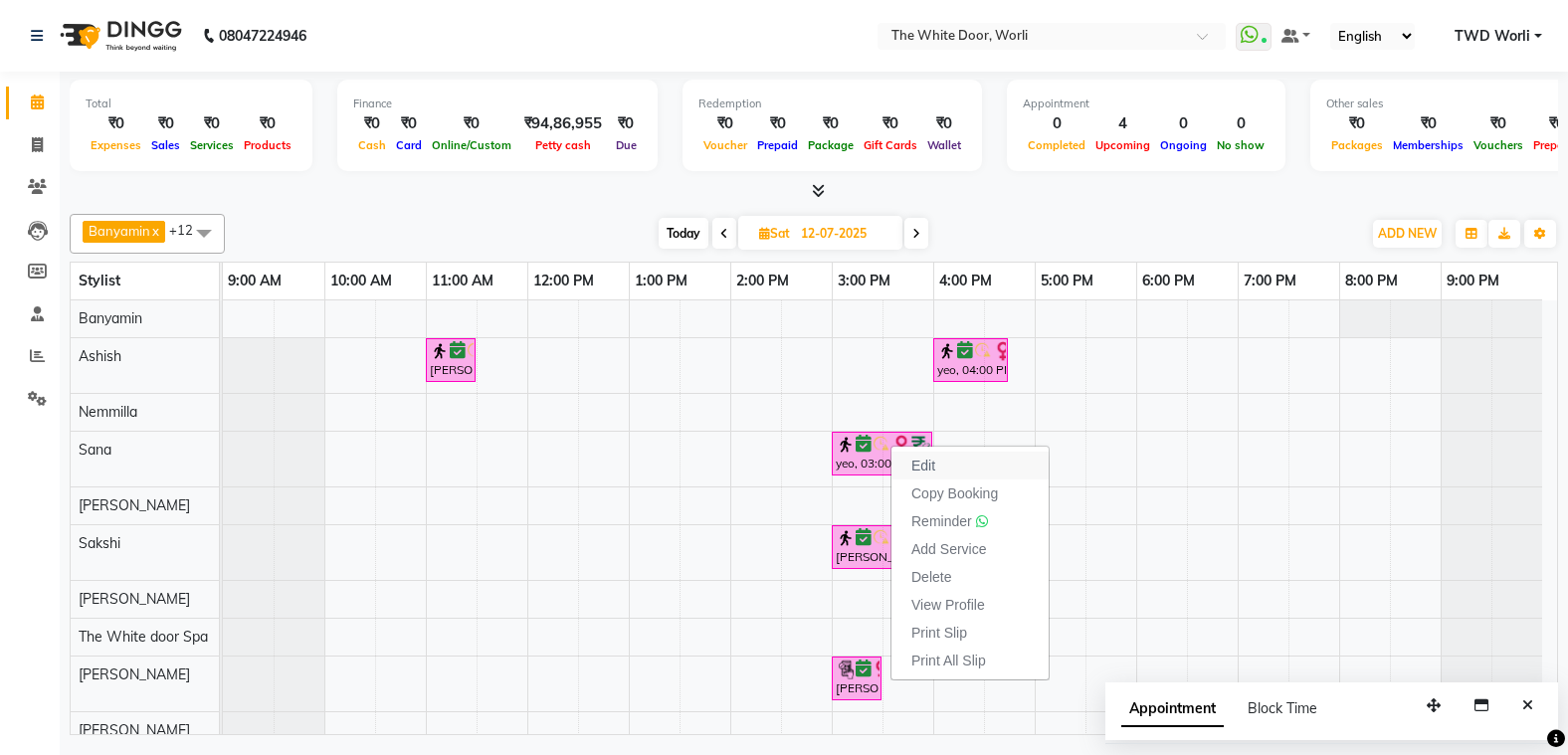 click on "Edit" at bounding box center (923, 466) 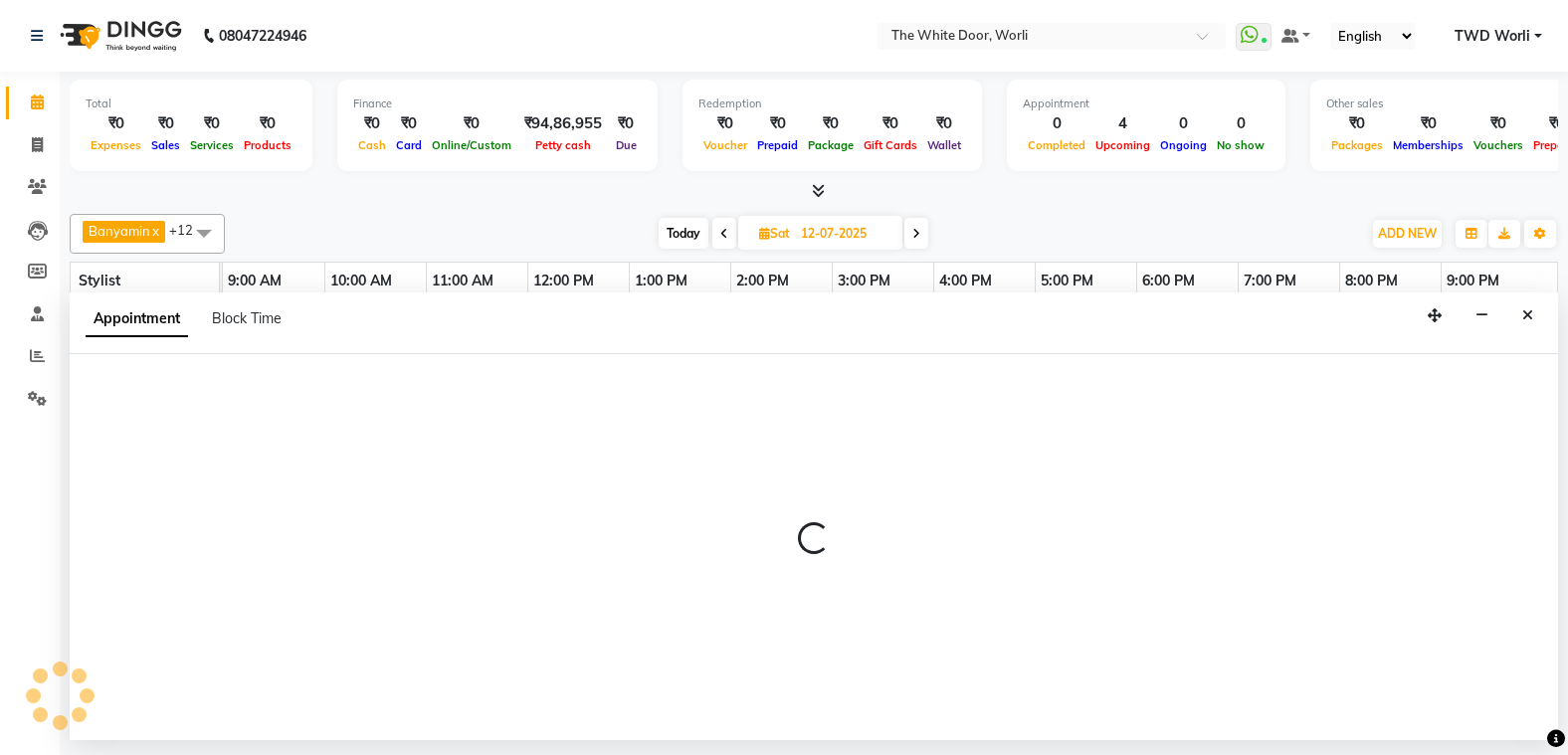 select on "tentative" 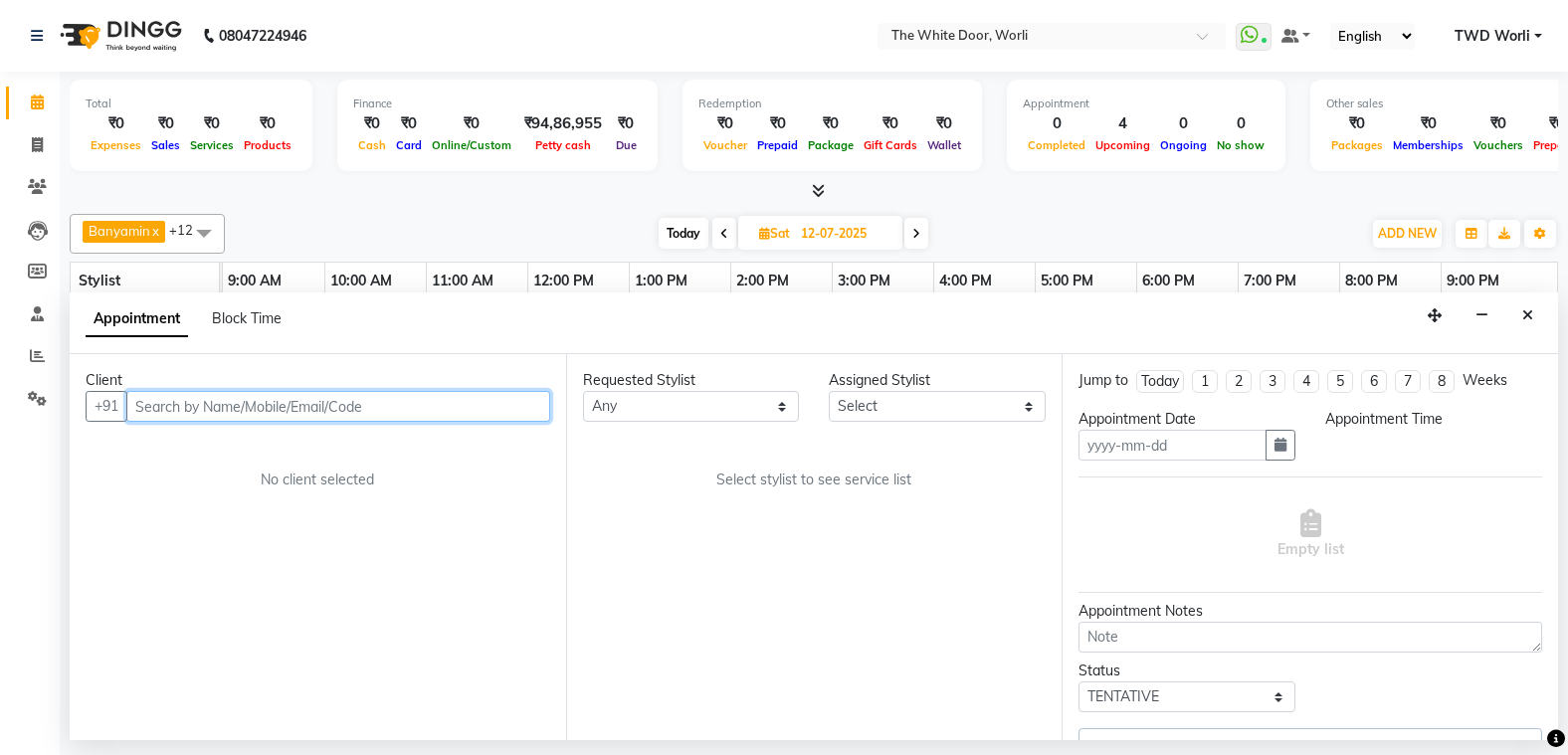 type on "12-07-2025" 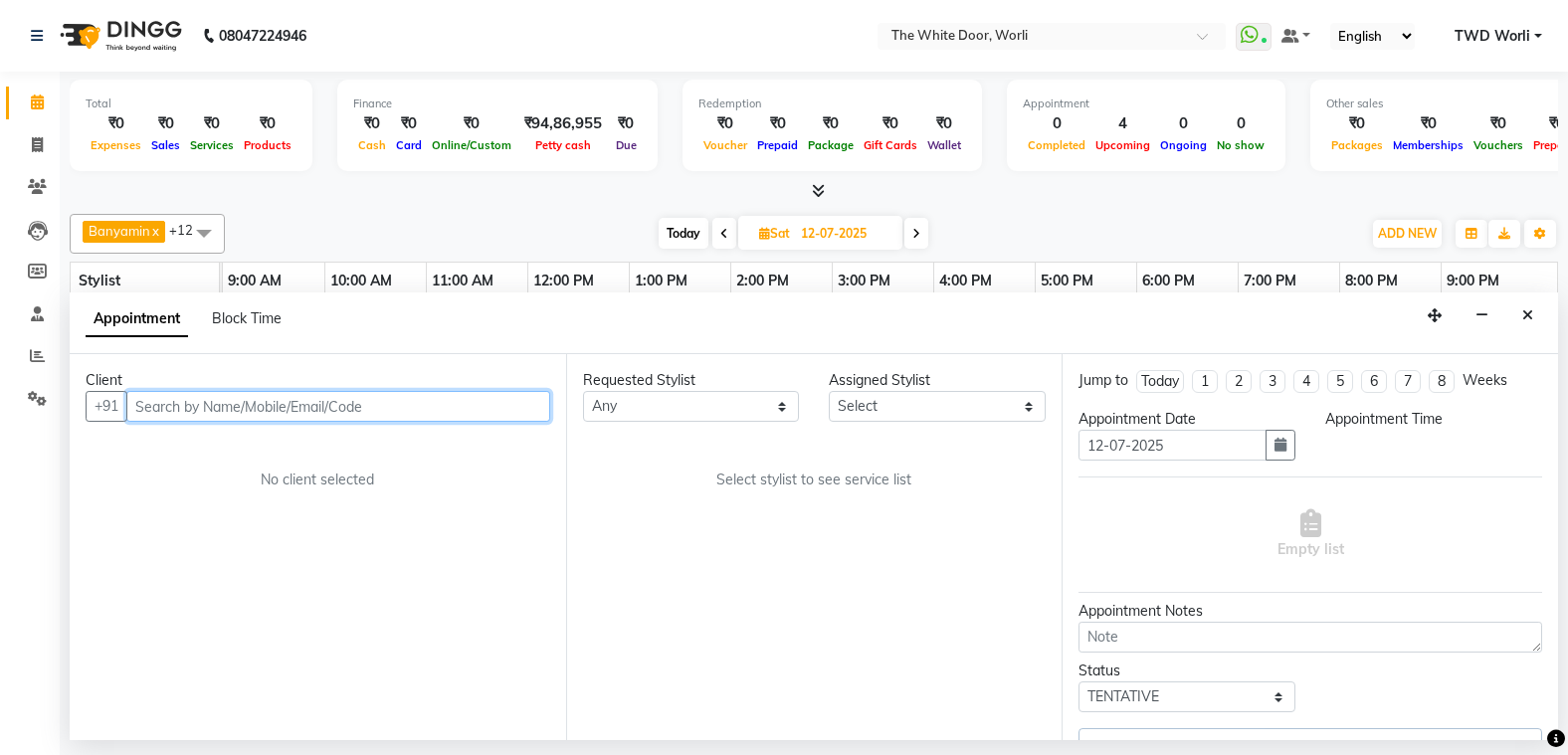 select on "confirm booking" 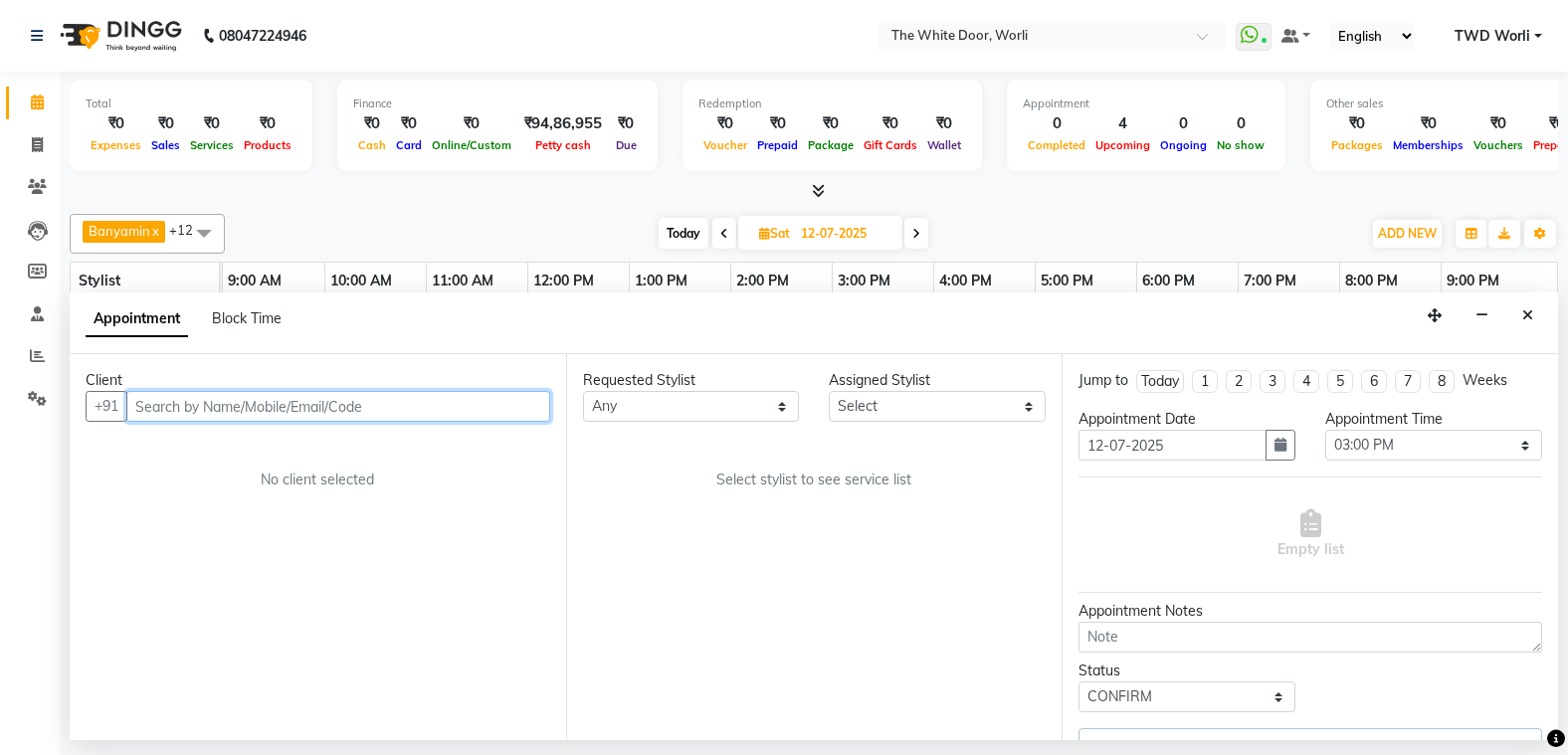 select on "20532" 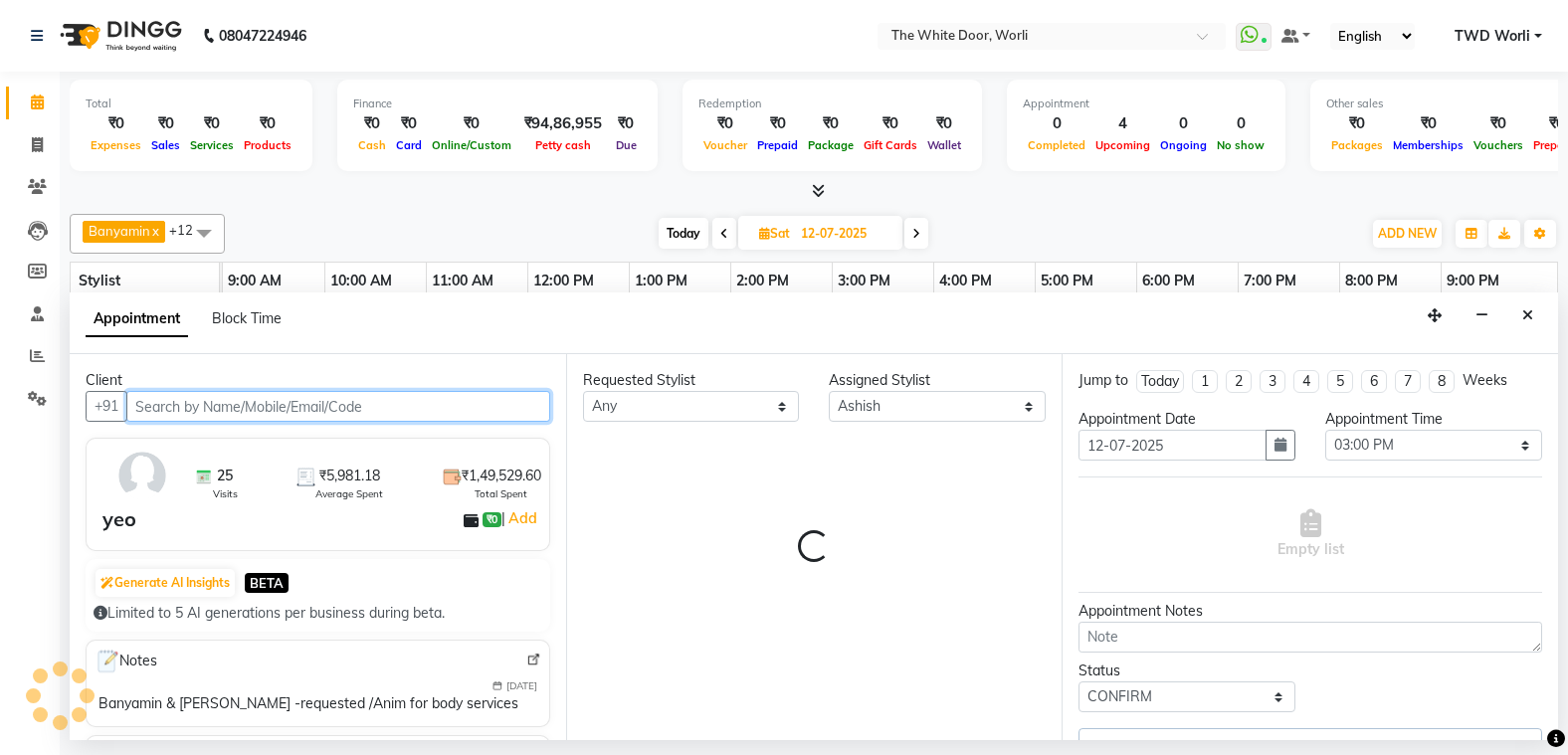 select on "1664" 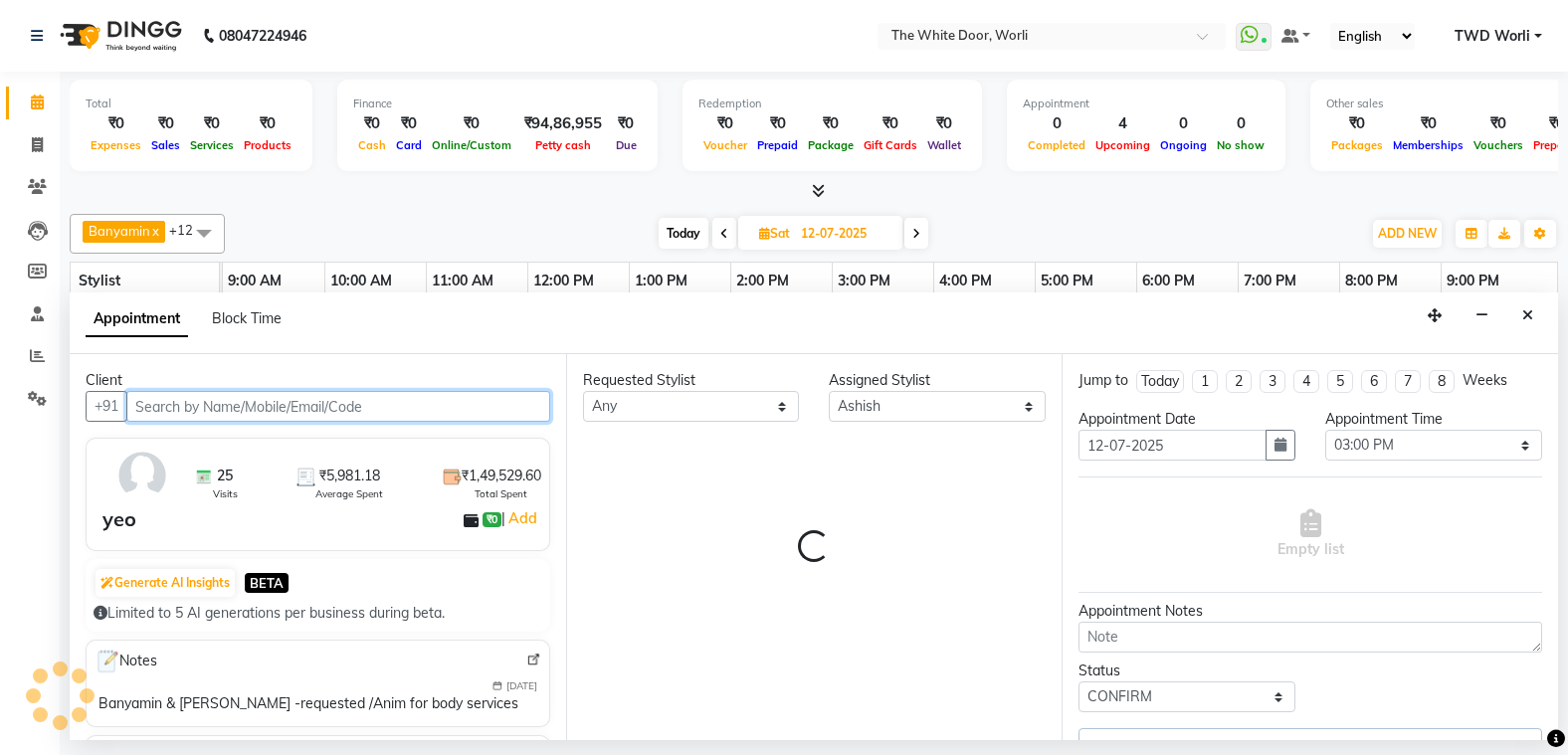select on "1664" 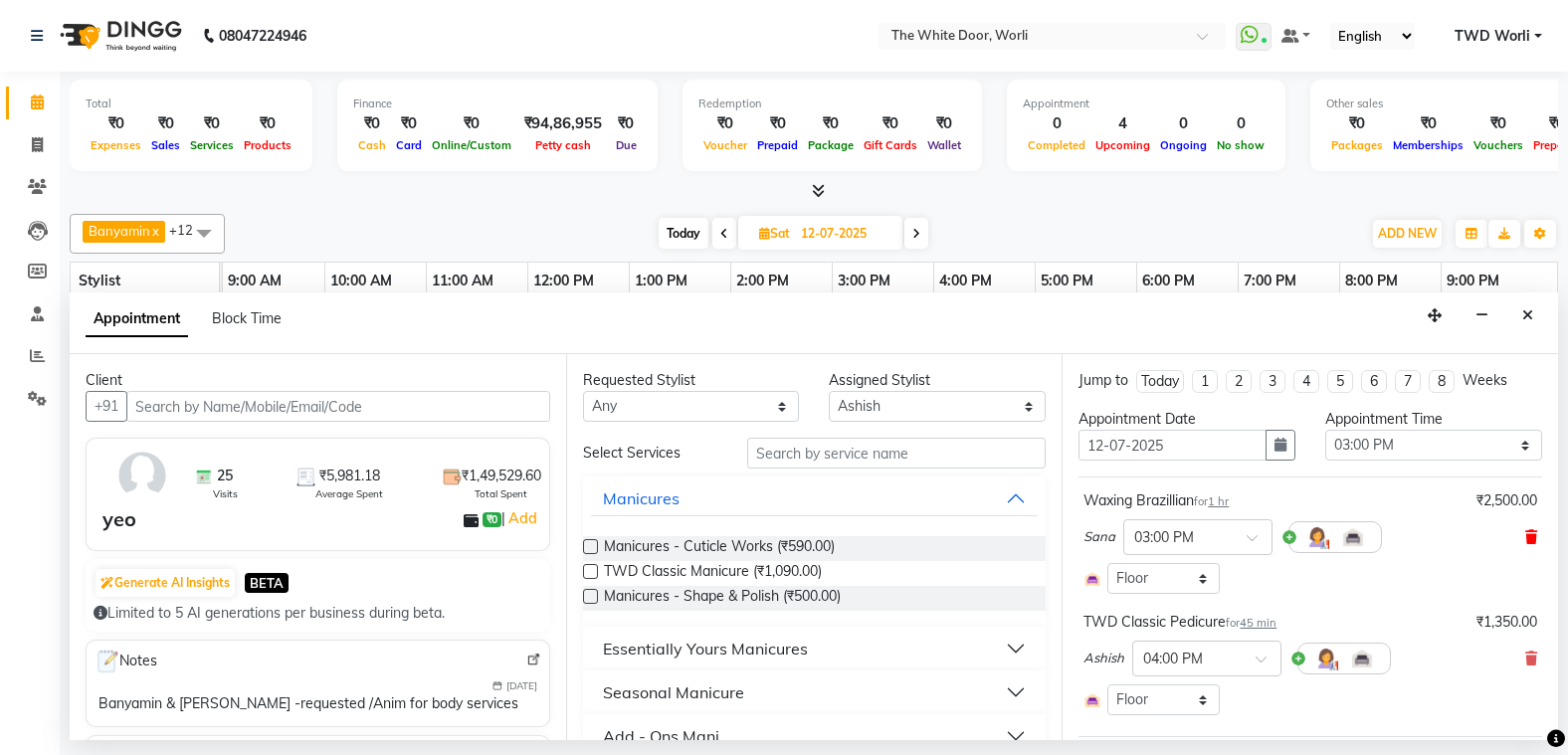 click at bounding box center [1531, 537] 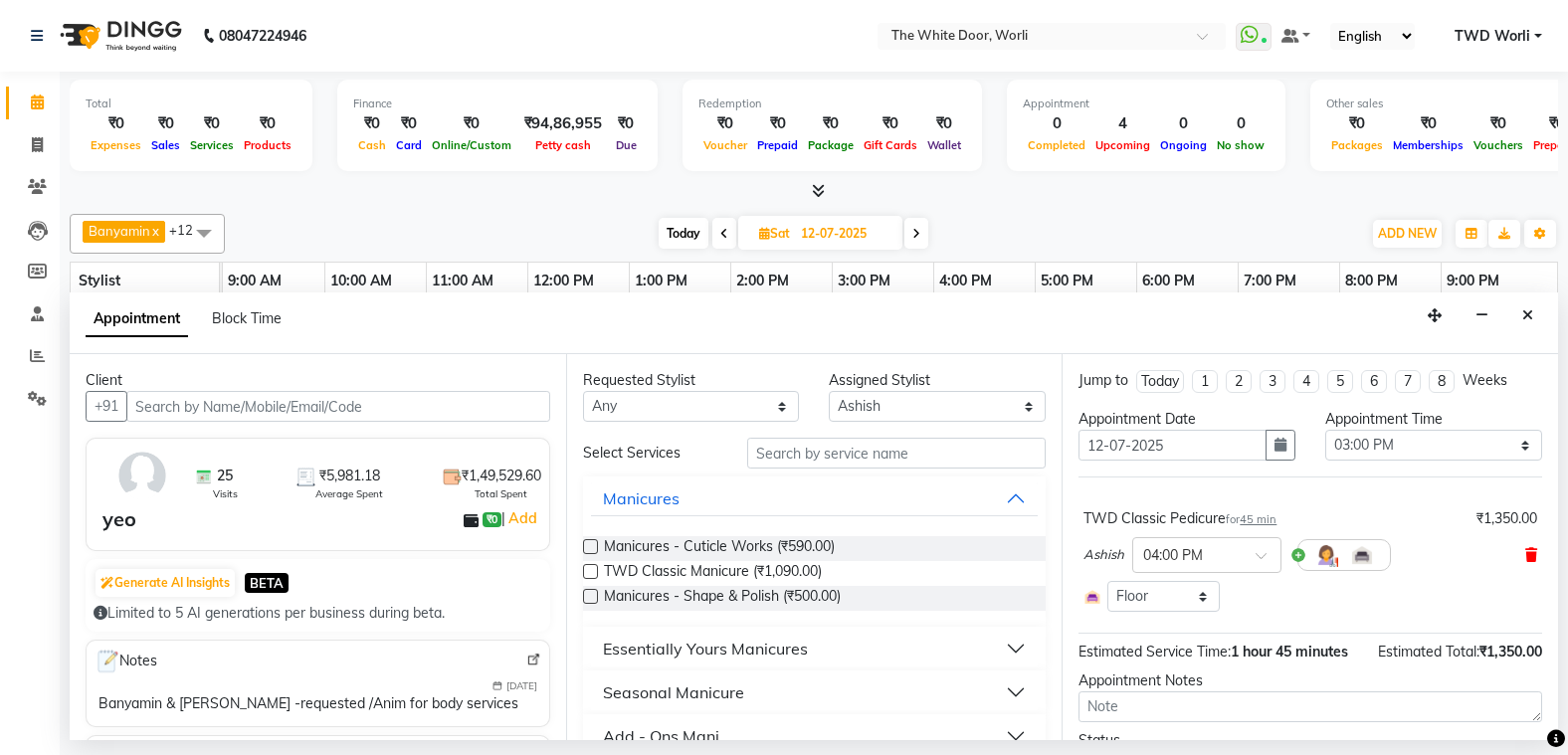 click at bounding box center [1531, 555] 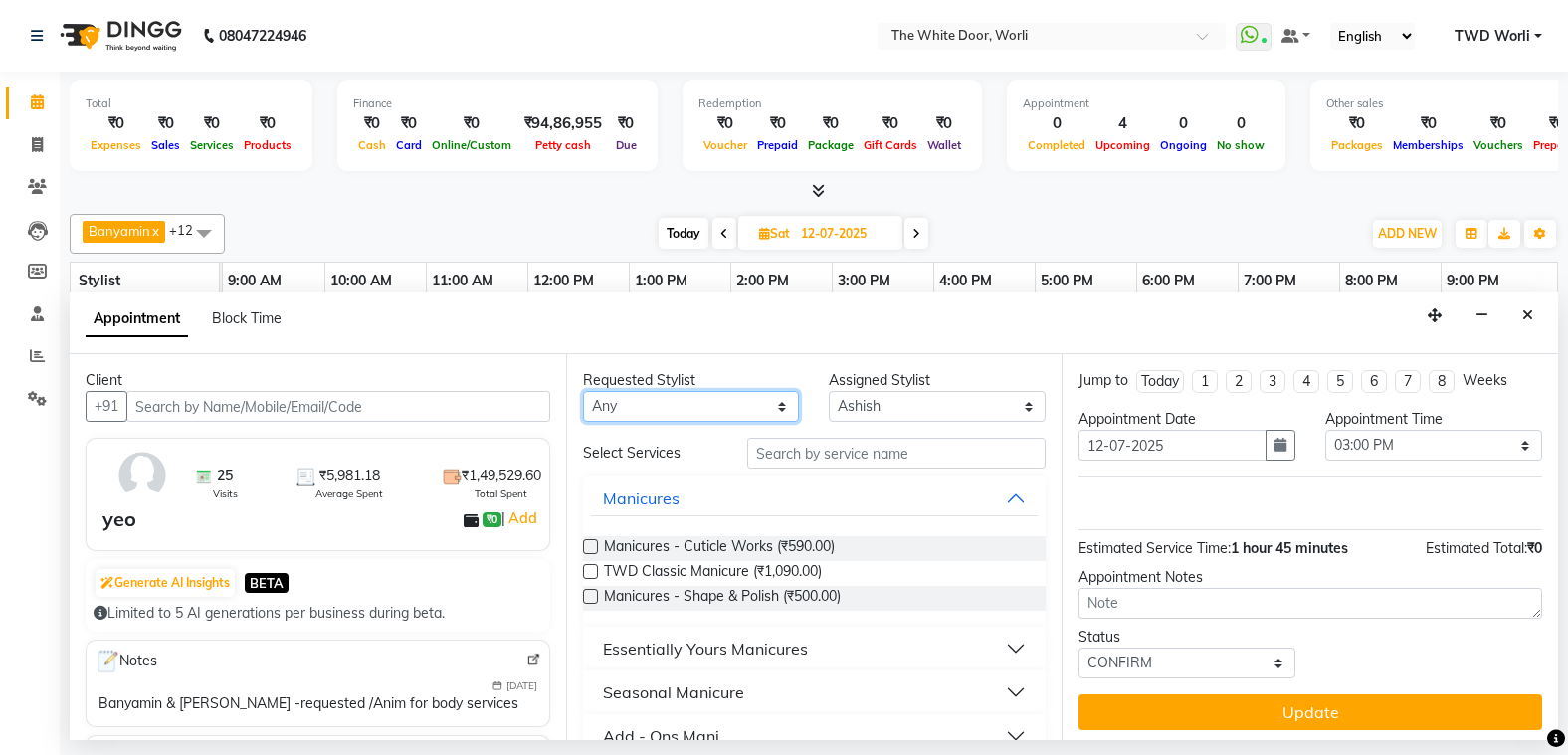 drag, startPoint x: 725, startPoint y: 404, endPoint x: 729, endPoint y: 394, distance: 10.77033 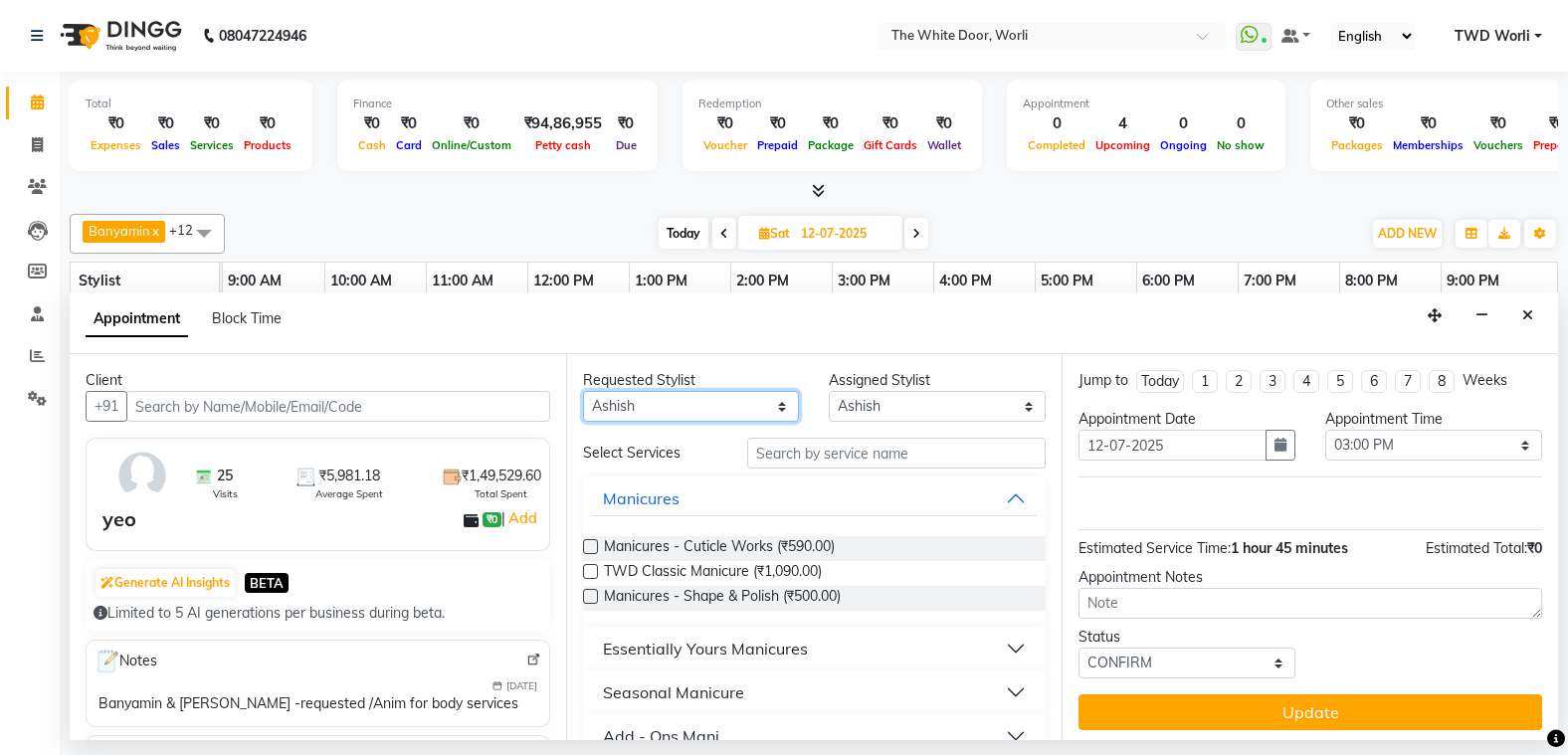 click on "Any Aarti  Ashish Ashish S Banyamin benjimin Govind G Leyla Lash Nemmilla Pranali Rashid Salmani Sakshi Sana Sandhya  Sapna Sarfaraz The White door Spa  Vikas Pedicurist Worthemla  Wungkhai Nail" at bounding box center [691, 406] 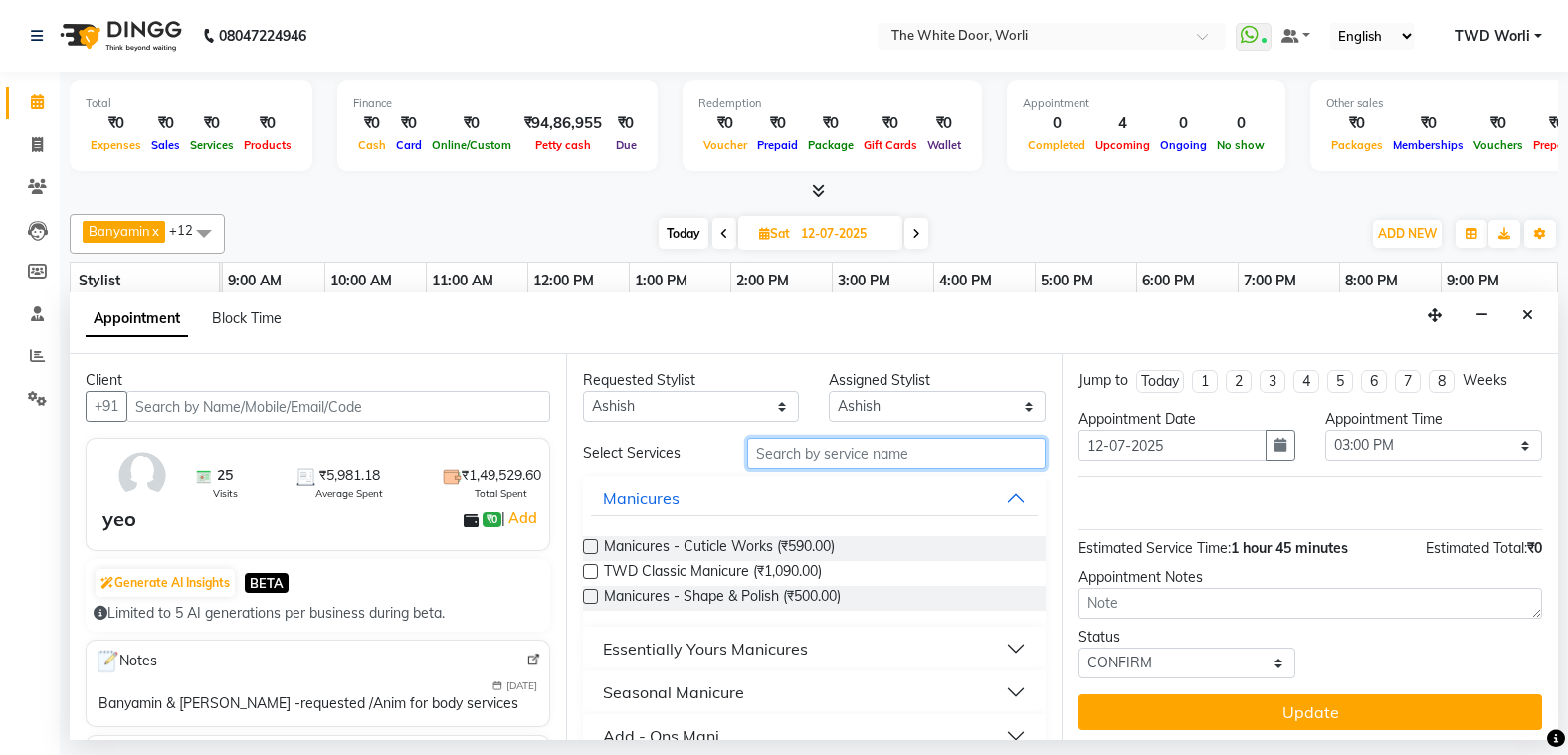 click at bounding box center [896, 453] 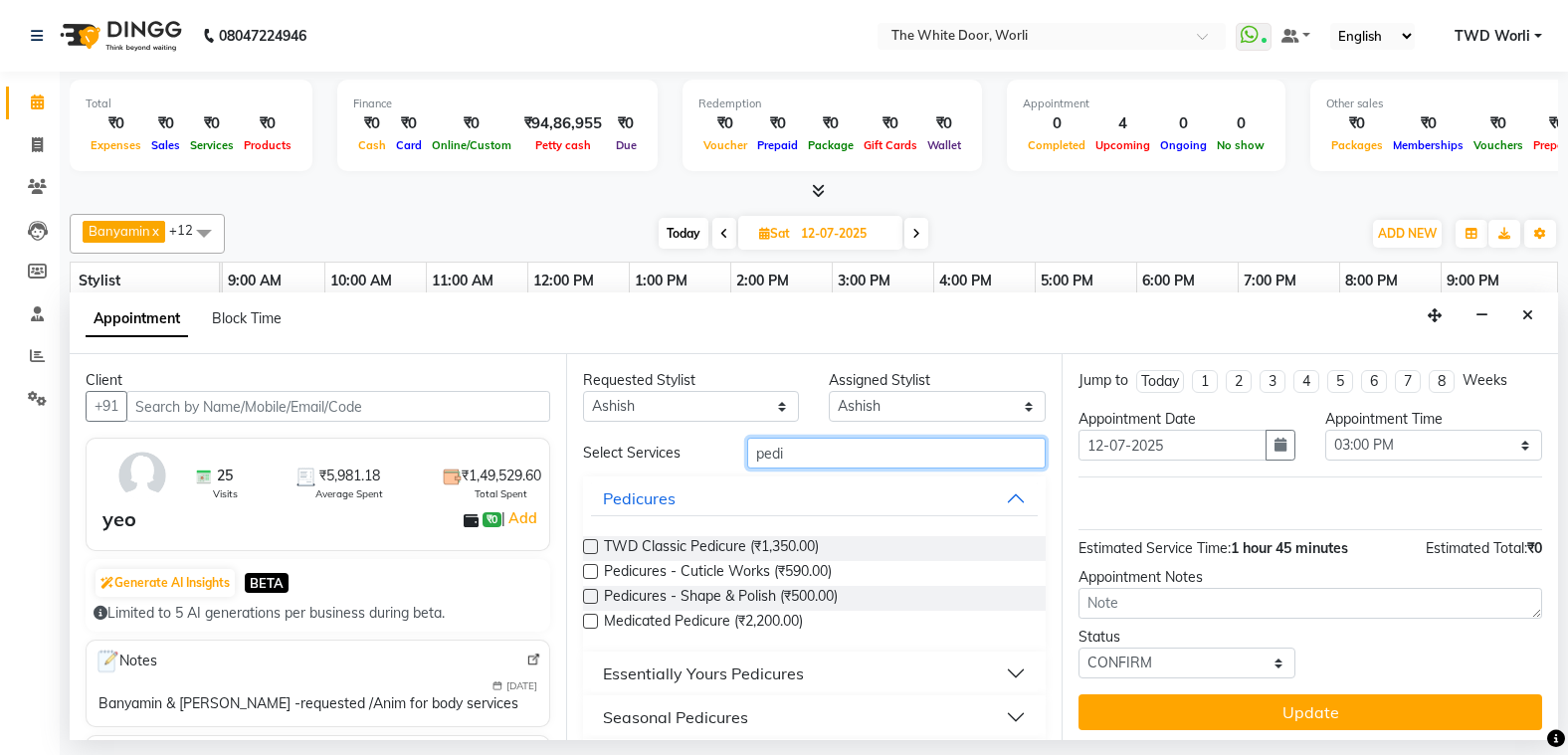 type on "pedi" 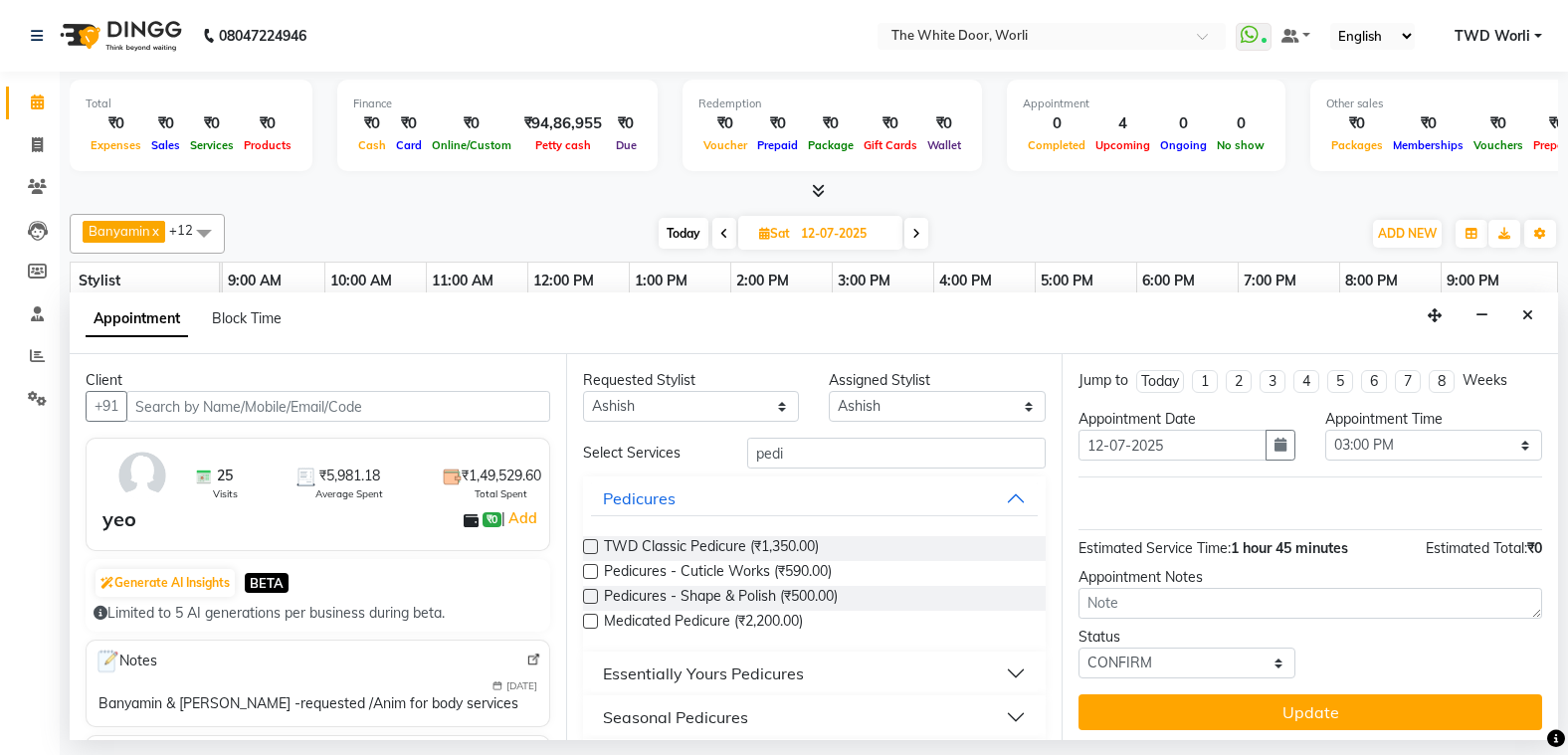 click at bounding box center [590, 546] 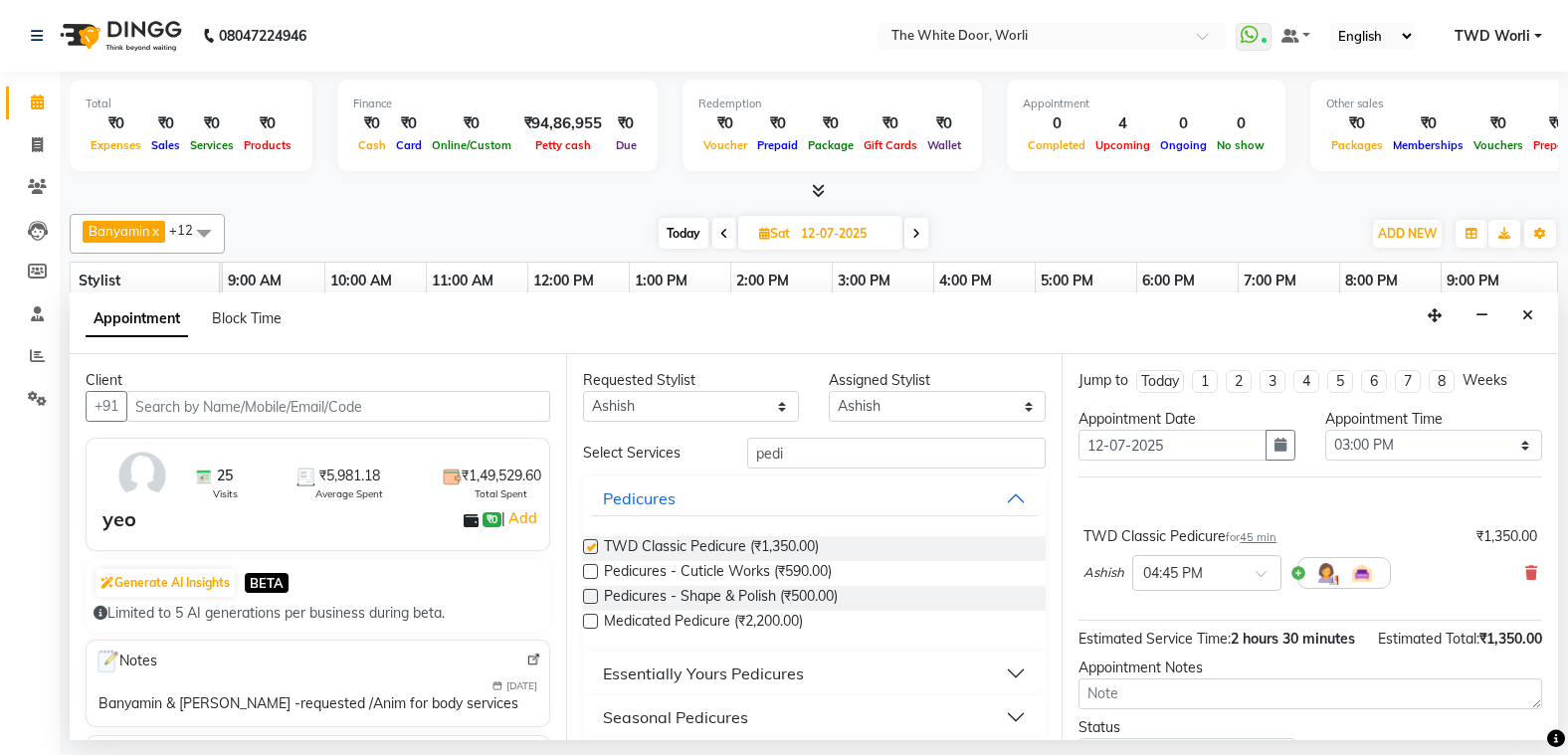 checkbox on "false" 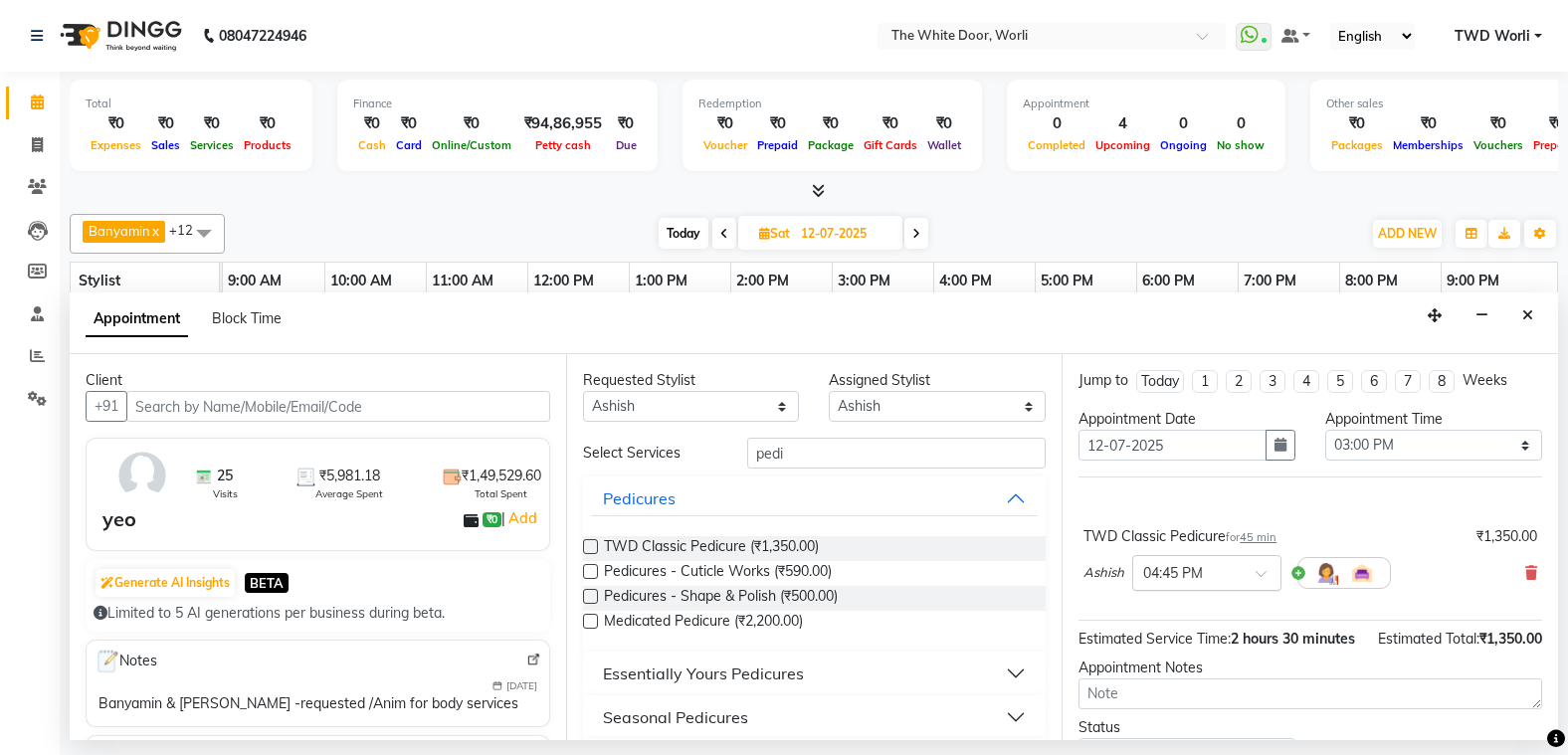 click at bounding box center [1207, 571] 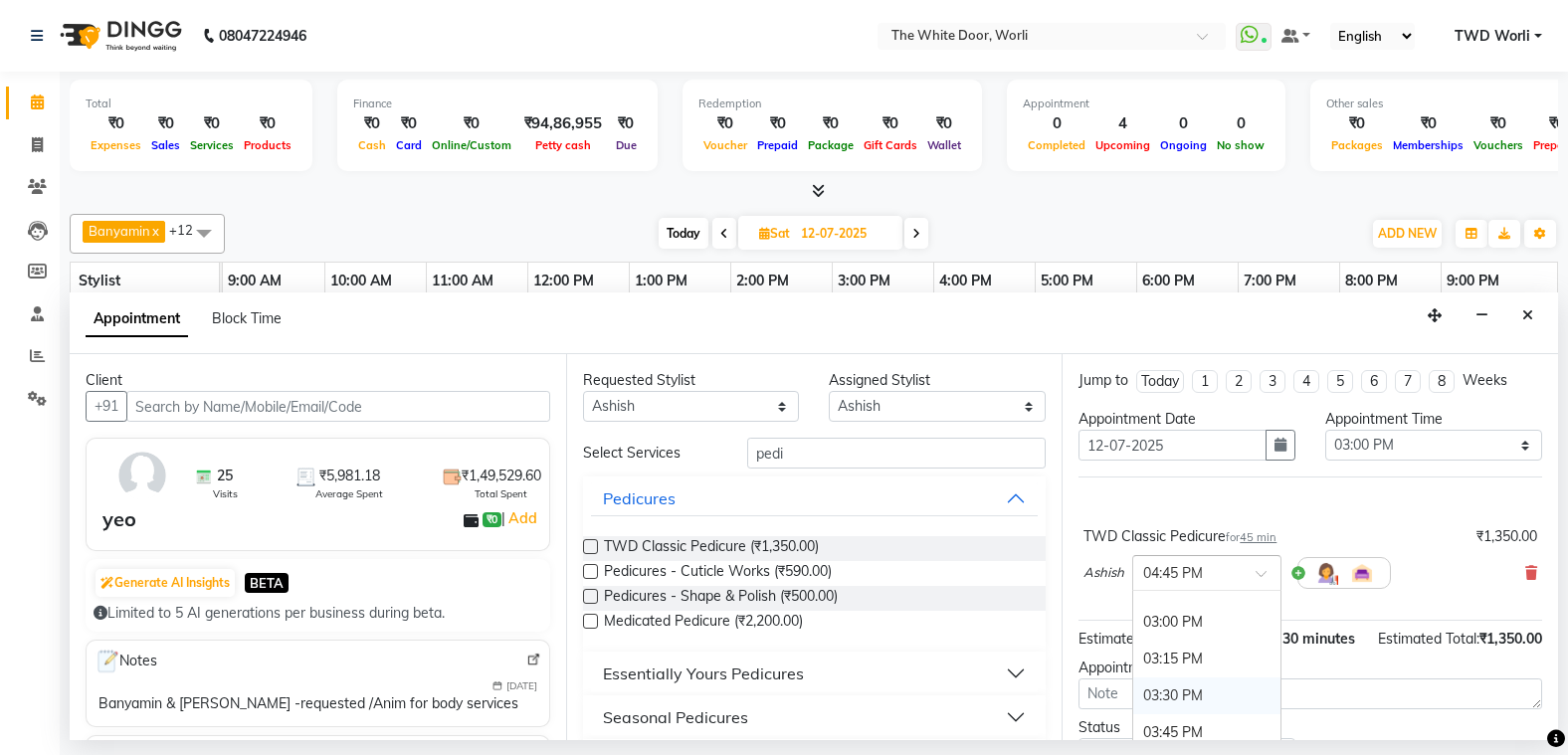 scroll, scrollTop: 699, scrollLeft: 0, axis: vertical 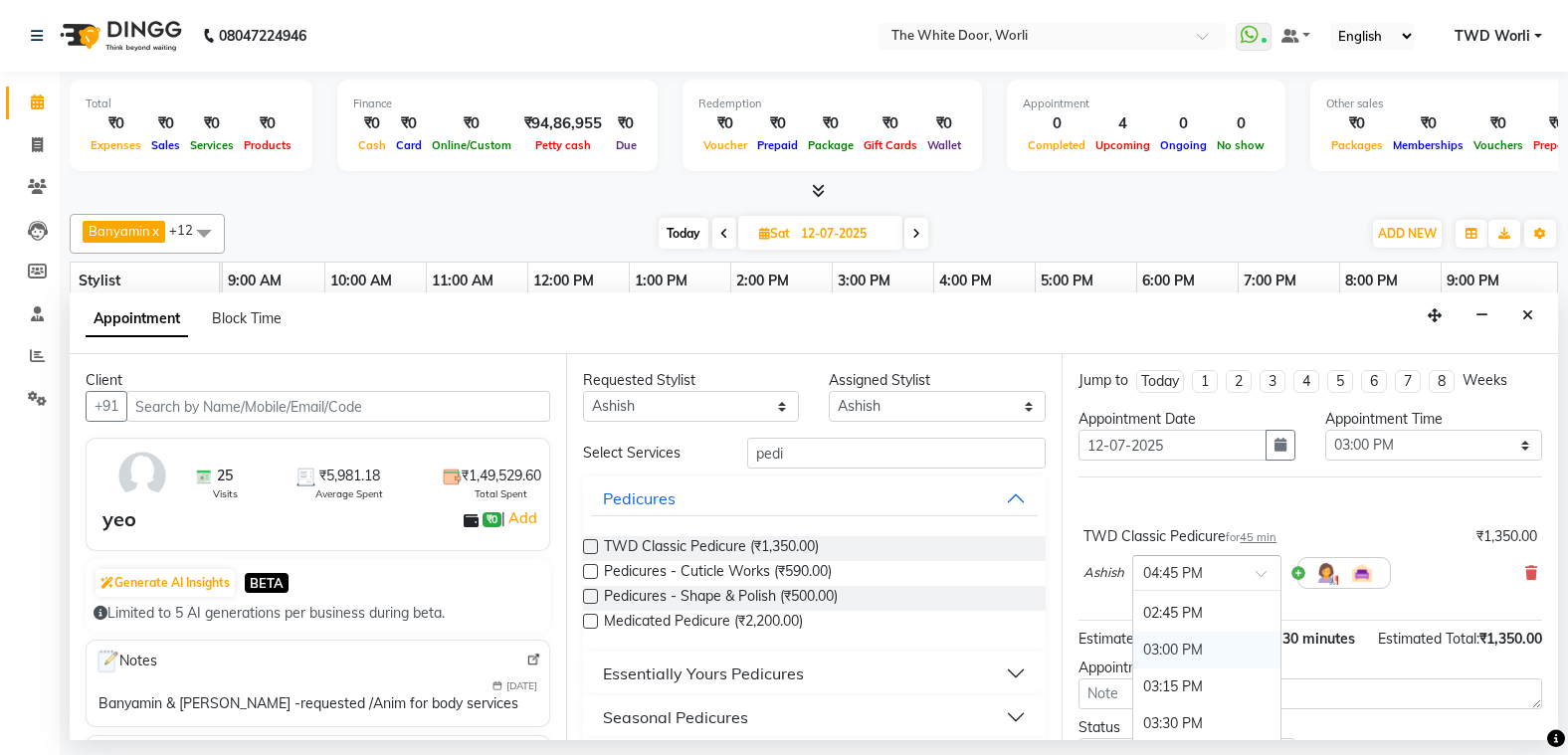 click on "03:00 PM" at bounding box center (1207, 650) 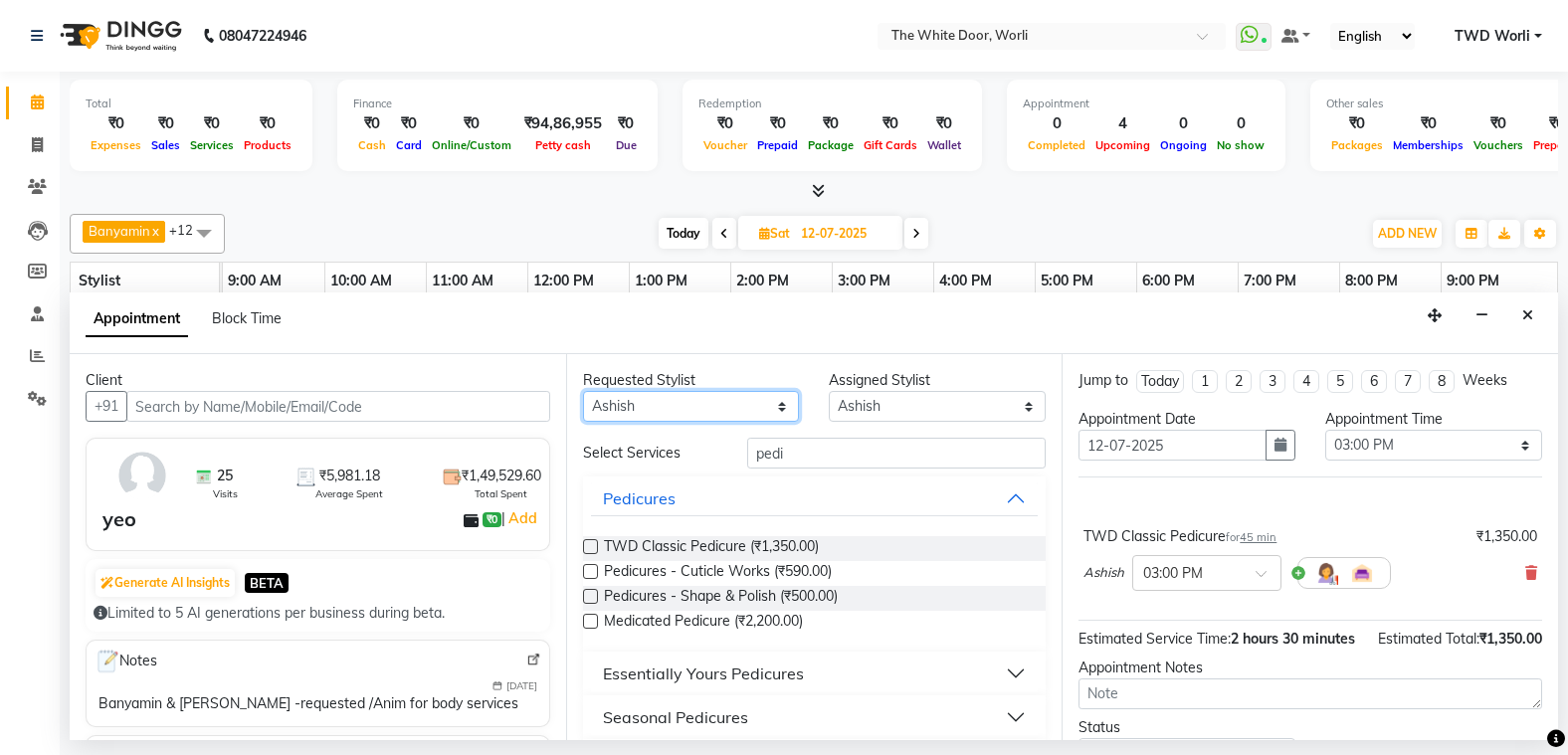 click on "Any Aarti  Ashish Ashish S Banyamin benjimin Govind G Leyla Lash Nemmilla Pranali Rashid Salmani Sakshi Sana Sandhya  Sapna Sarfaraz The White door Spa  Vikas Pedicurist Worthemla  Wungkhai Nail" at bounding box center [691, 406] 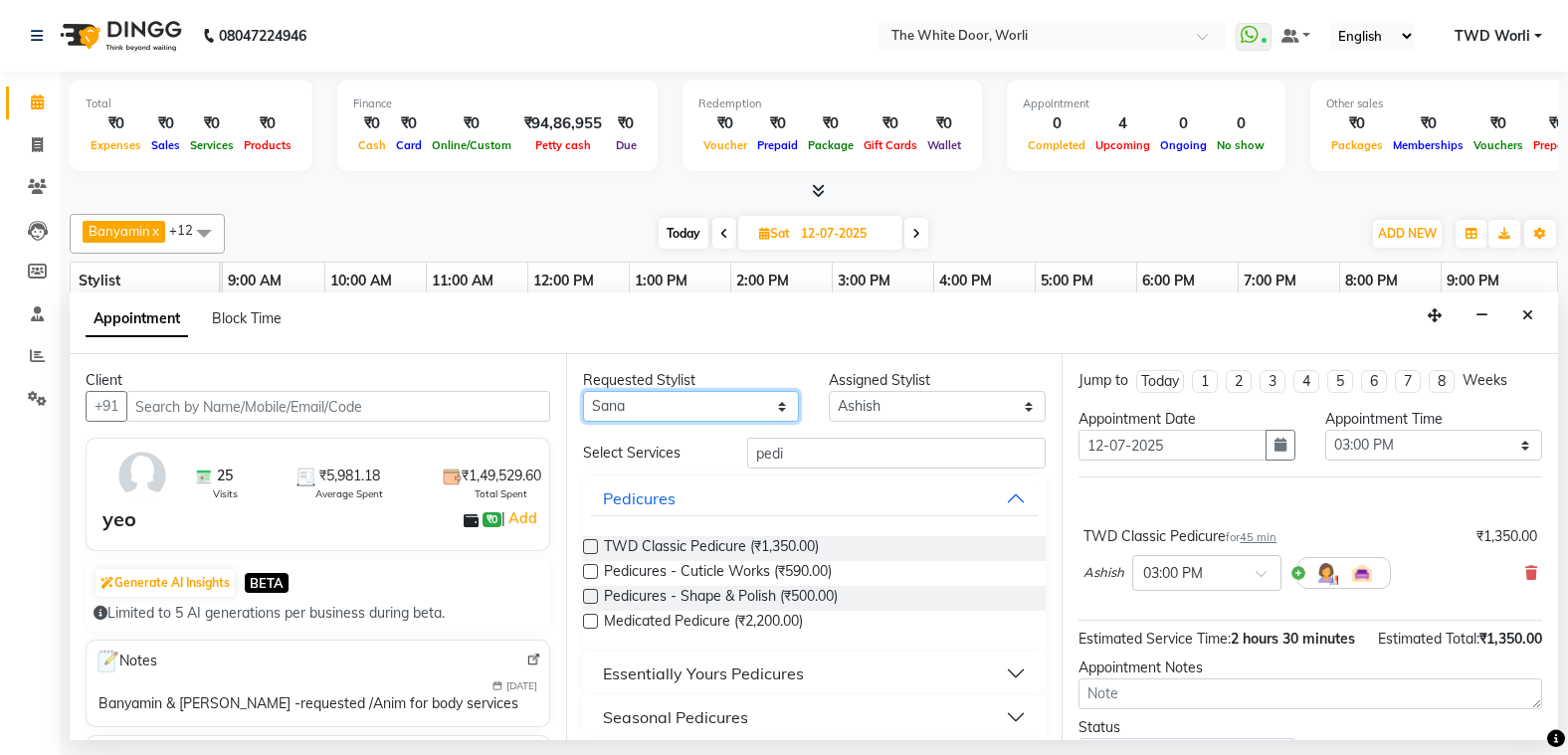 click on "Any Aarti  Ashish Ashish S Banyamin benjimin Govind G Leyla Lash Nemmilla Pranali Rashid Salmani Sakshi Sana Sandhya  Sapna Sarfaraz The White door Spa  Vikas Pedicurist Worthemla  Wungkhai Nail" at bounding box center [691, 406] 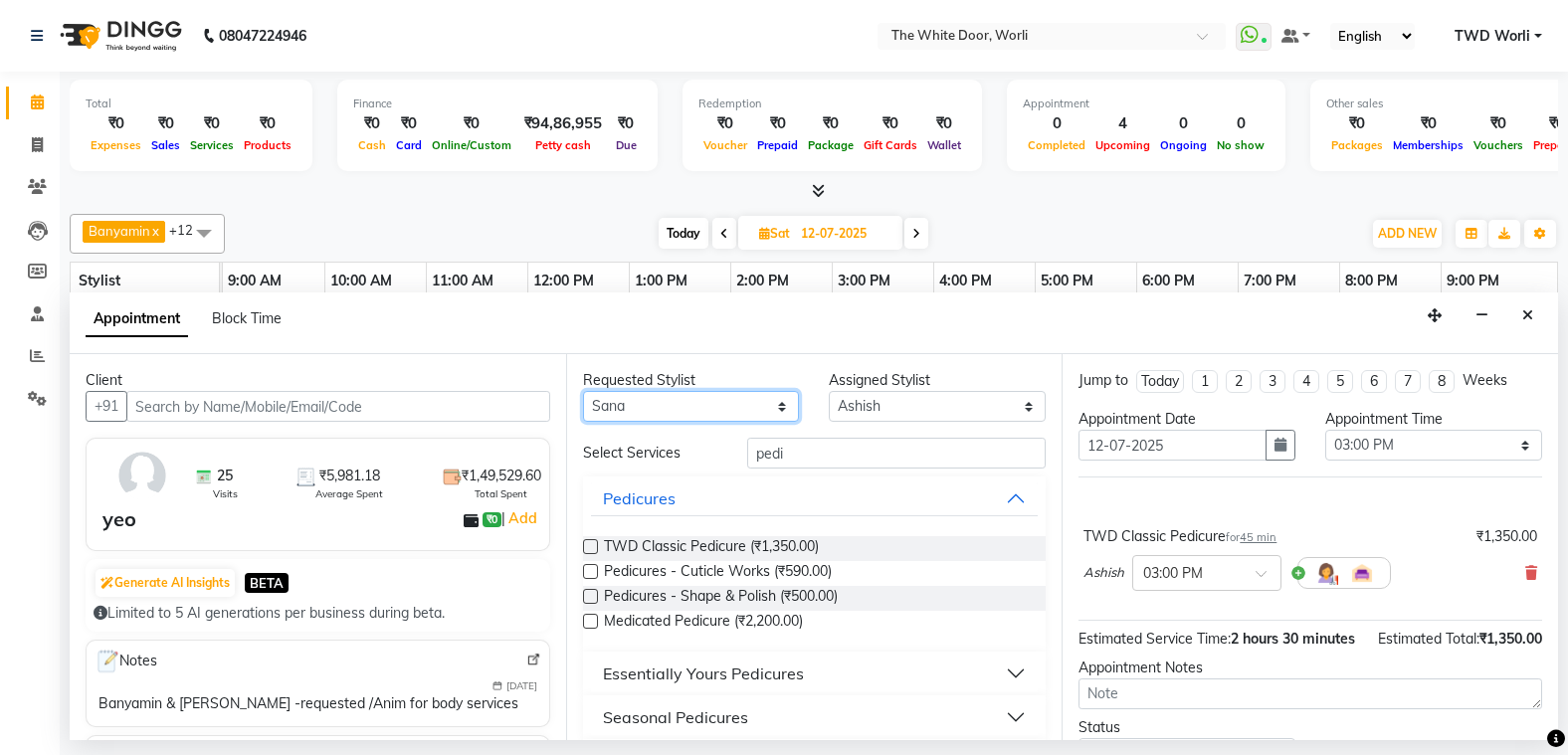 select on "20574" 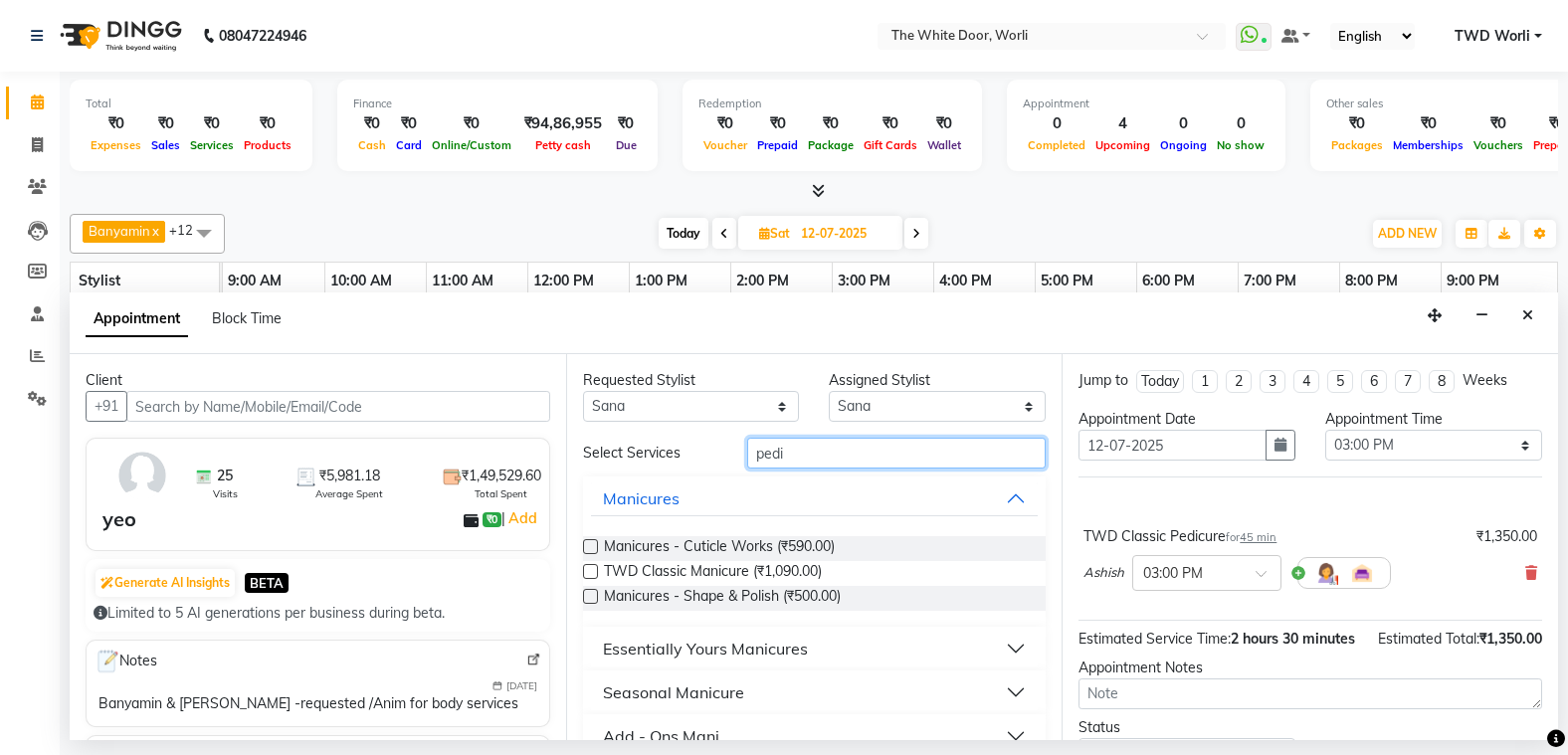 click on "pedi" at bounding box center (896, 453) 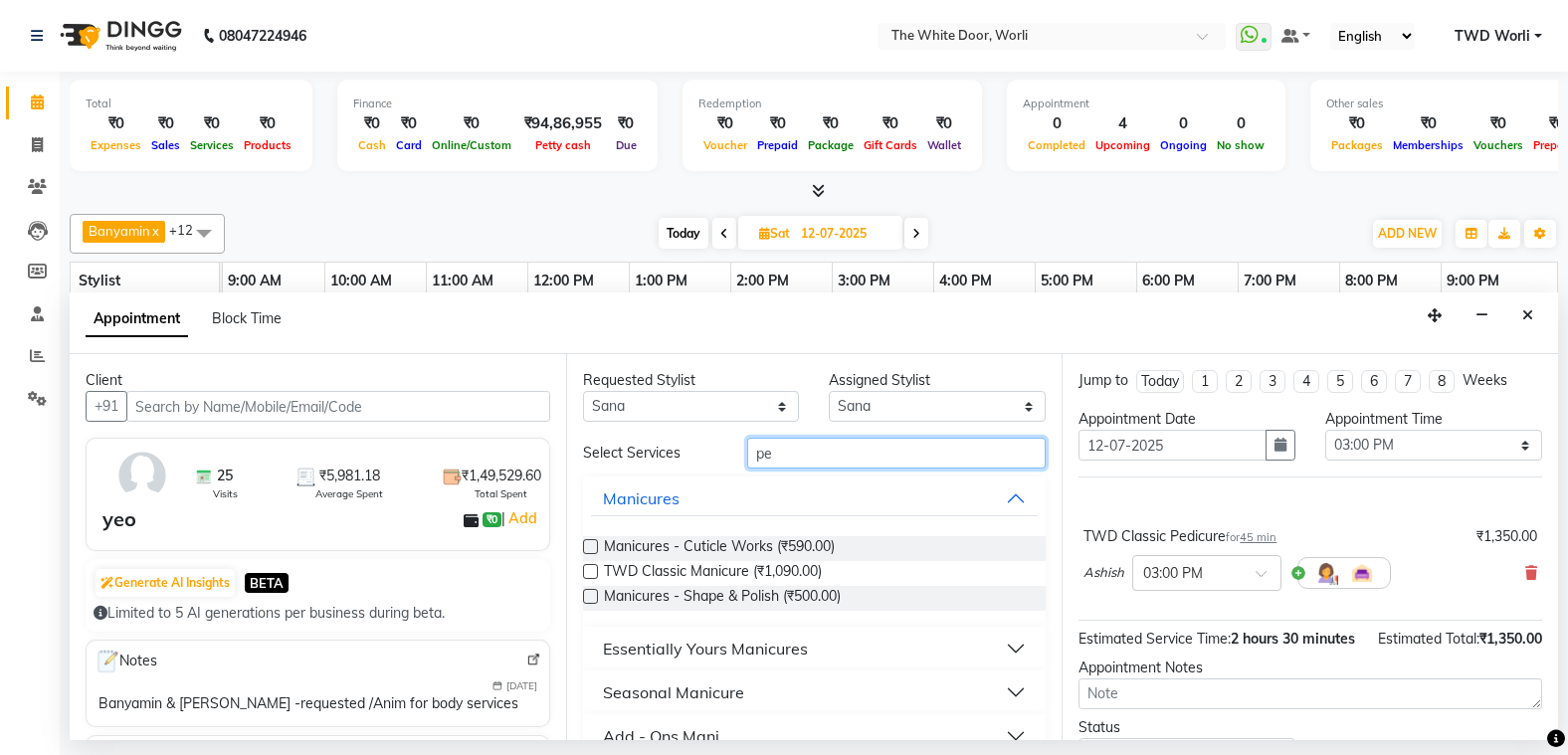 type on "p" 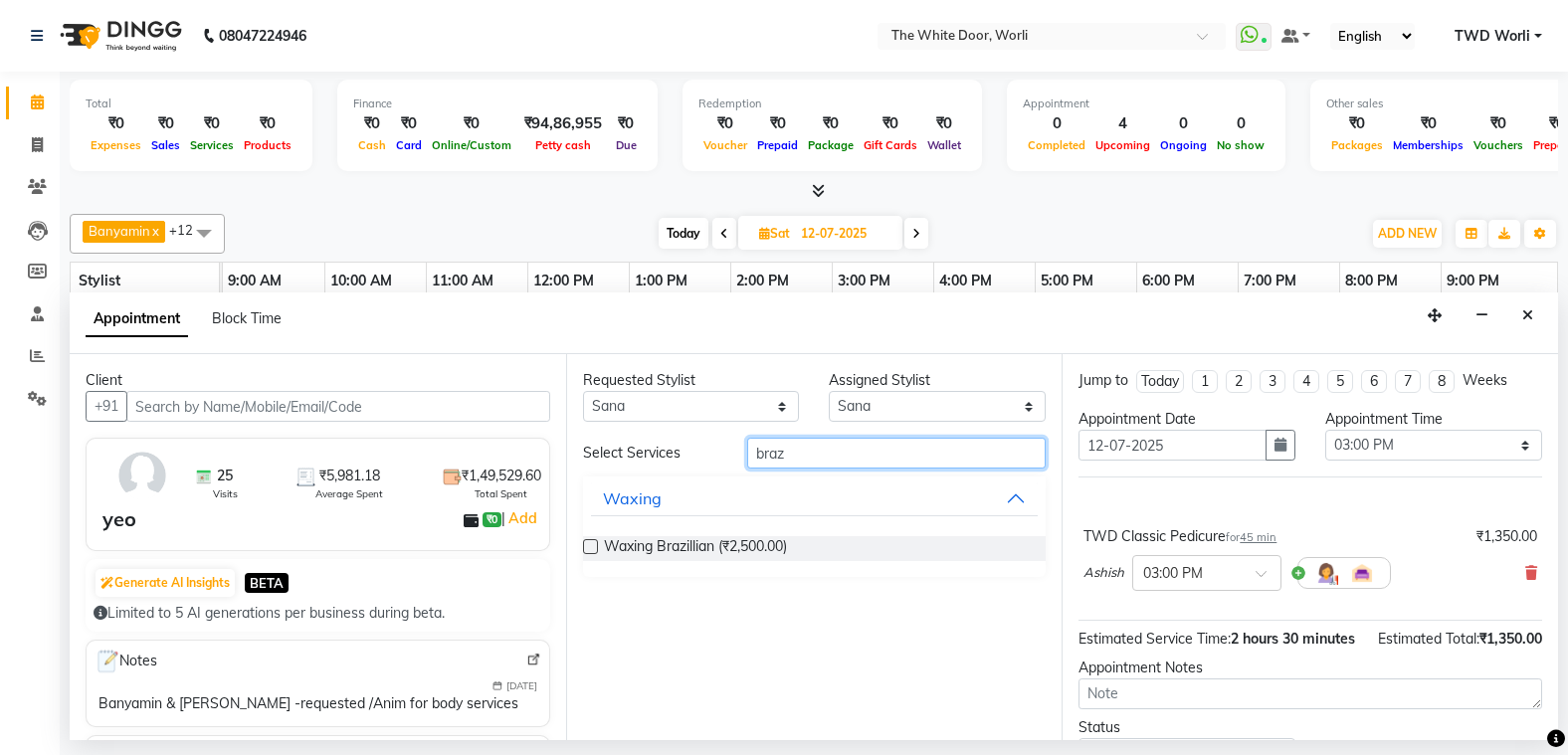 type on "braz" 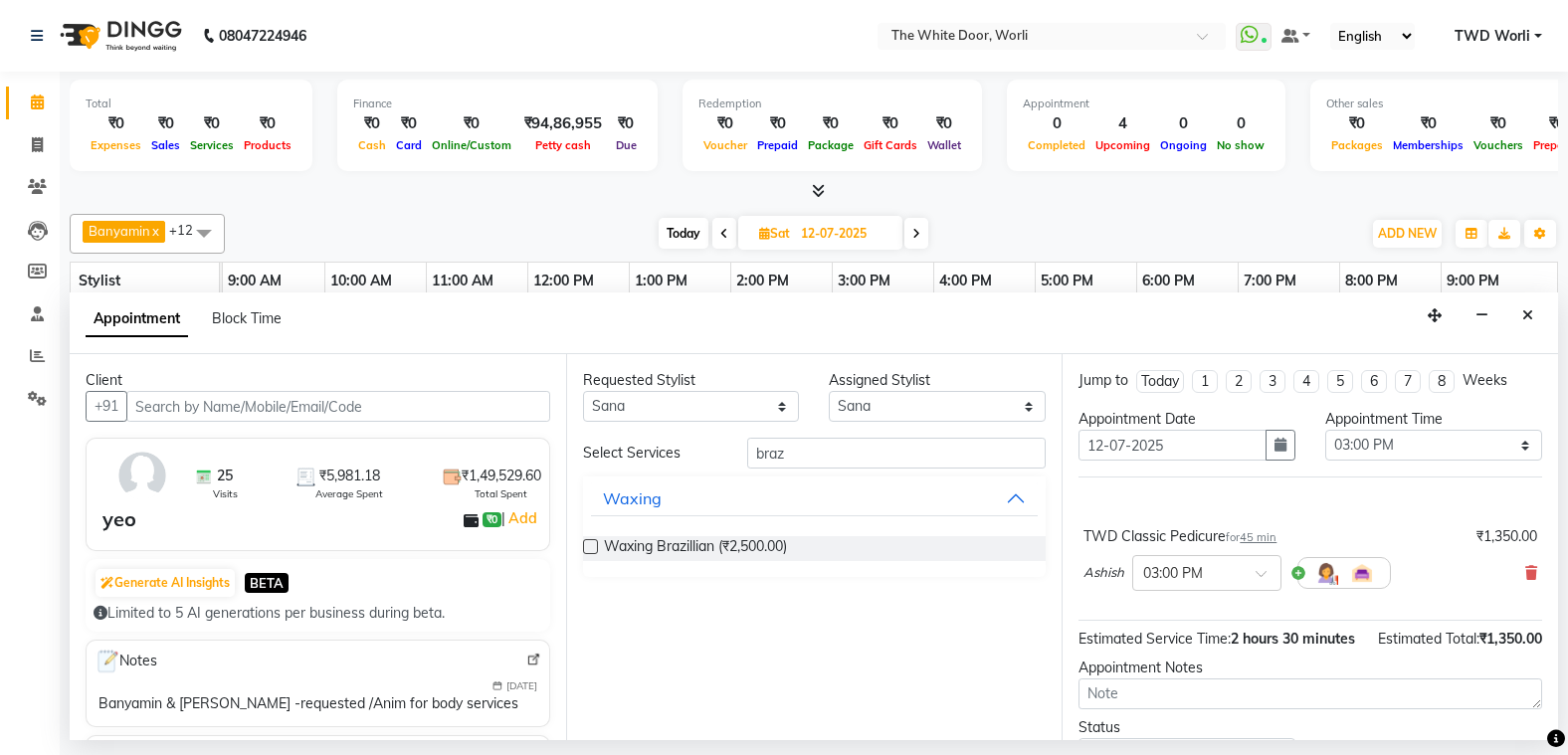 click at bounding box center (590, 546) 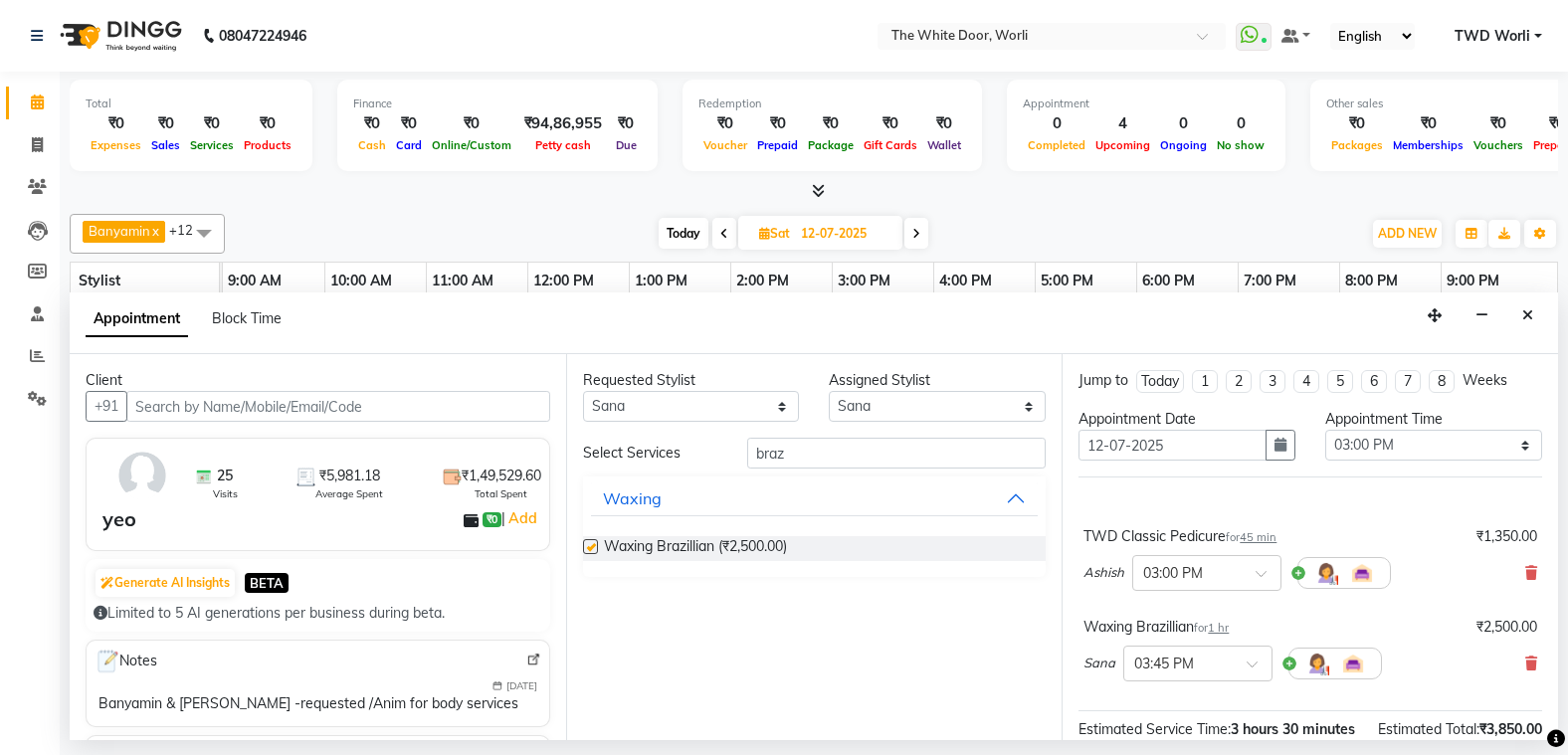 checkbox on "false" 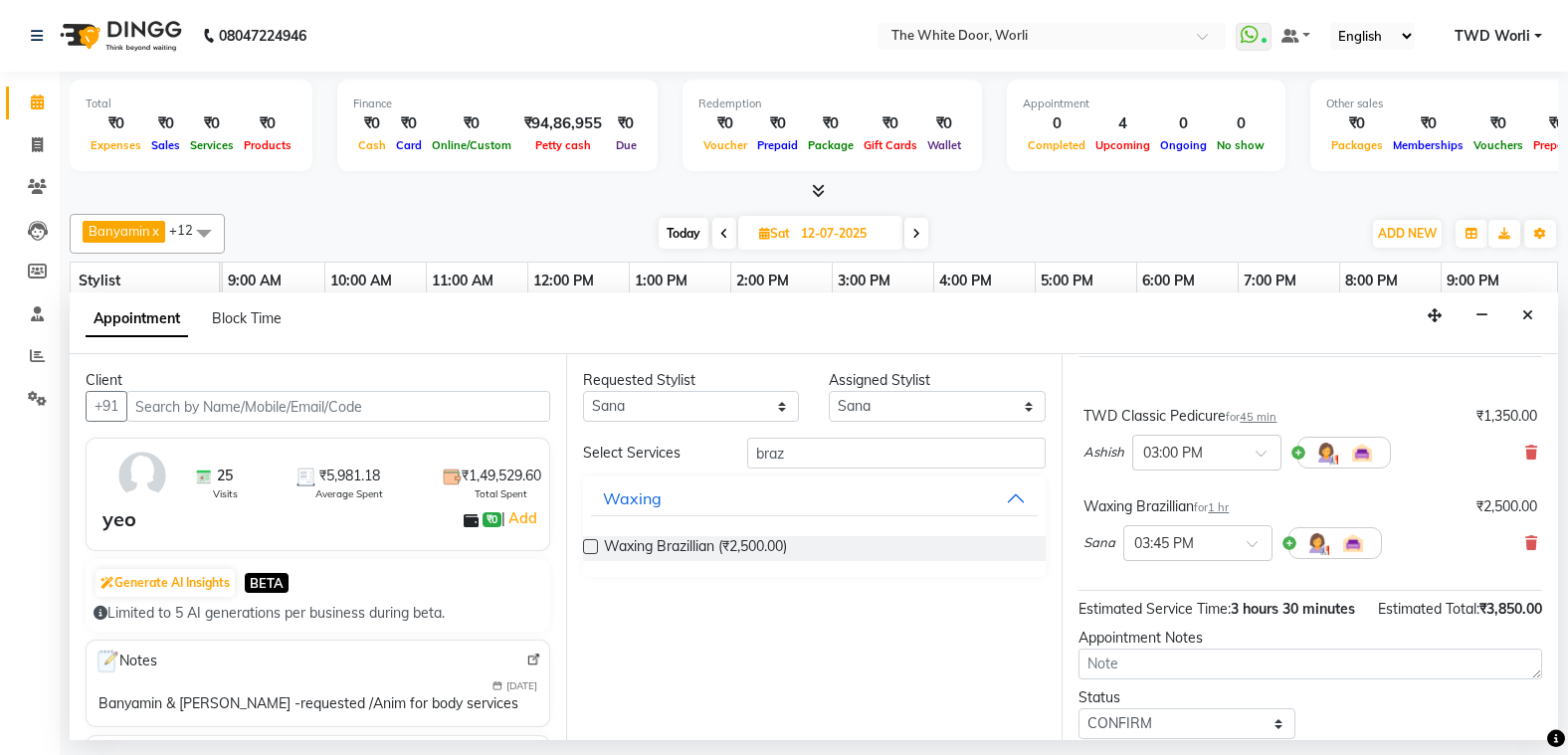 scroll, scrollTop: 199, scrollLeft: 0, axis: vertical 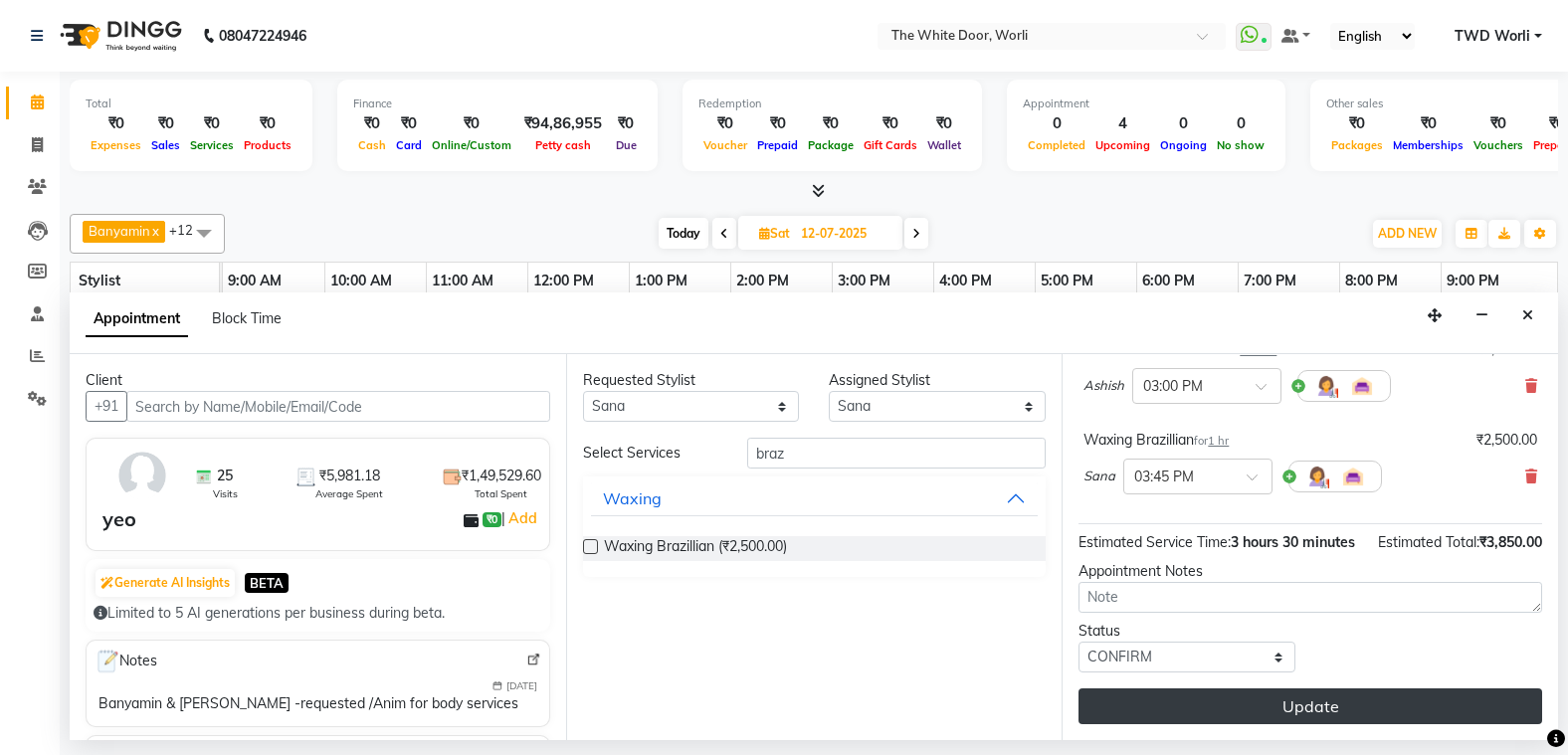 click on "Update" at bounding box center [1310, 706] 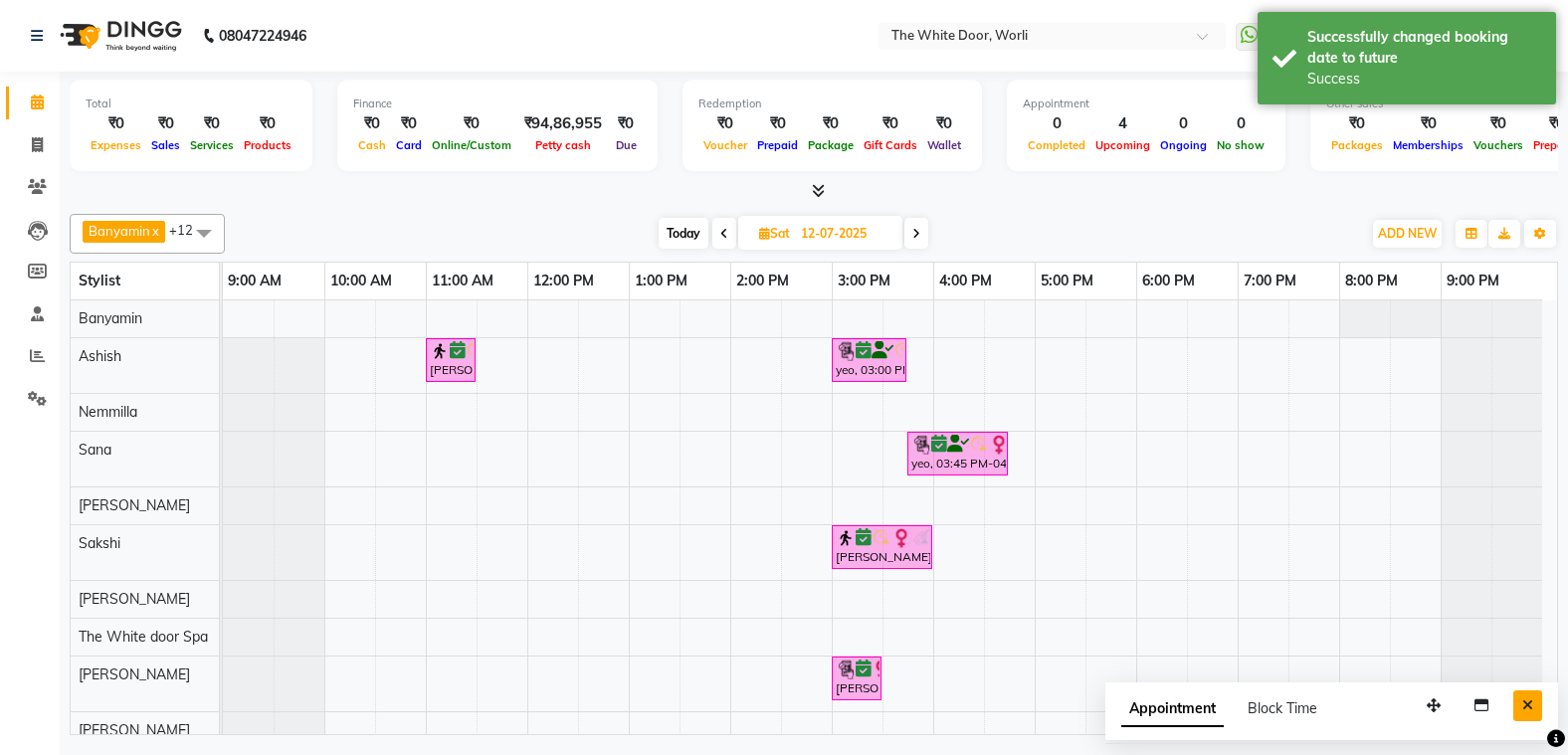 click at bounding box center [1527, 705] 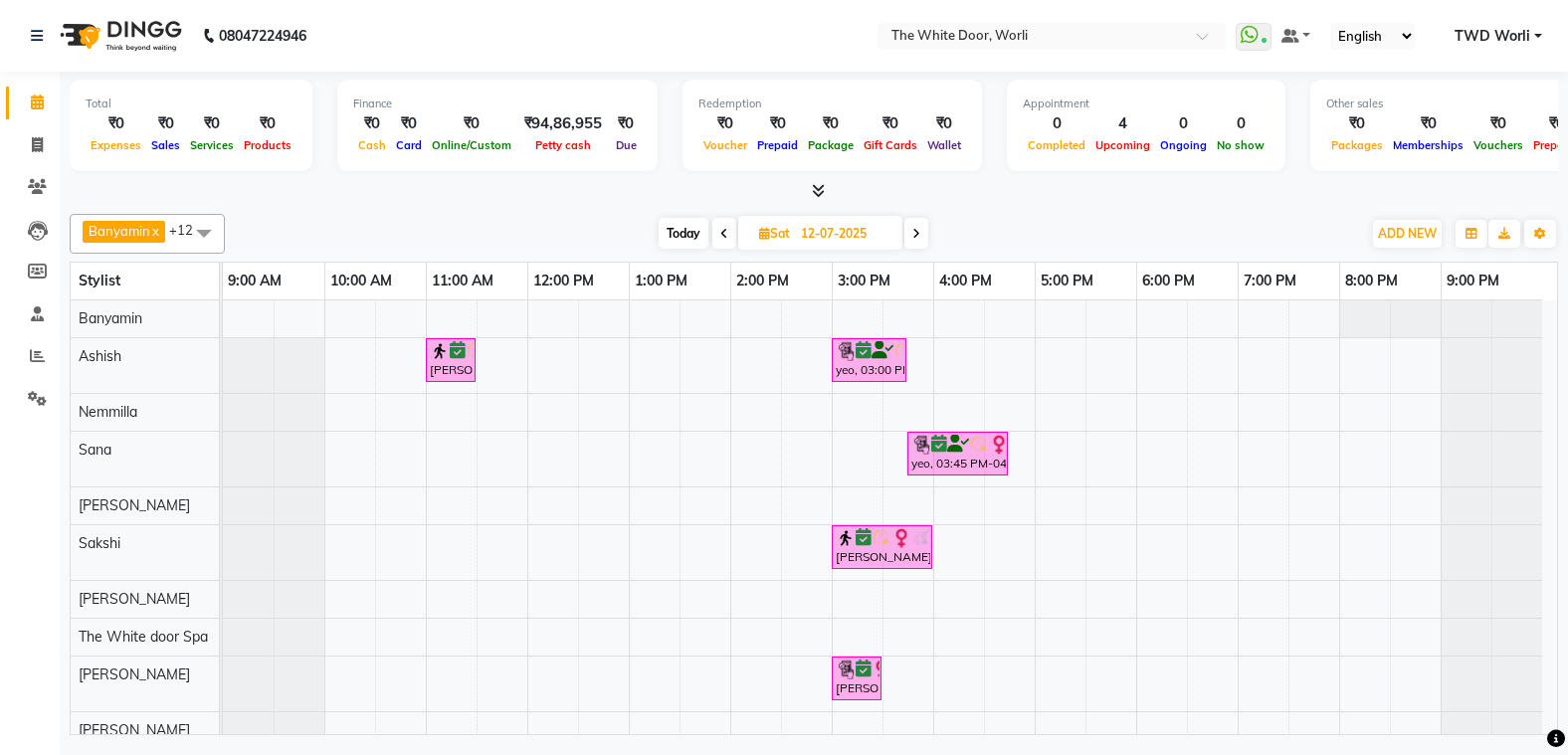 scroll, scrollTop: 75, scrollLeft: 0, axis: vertical 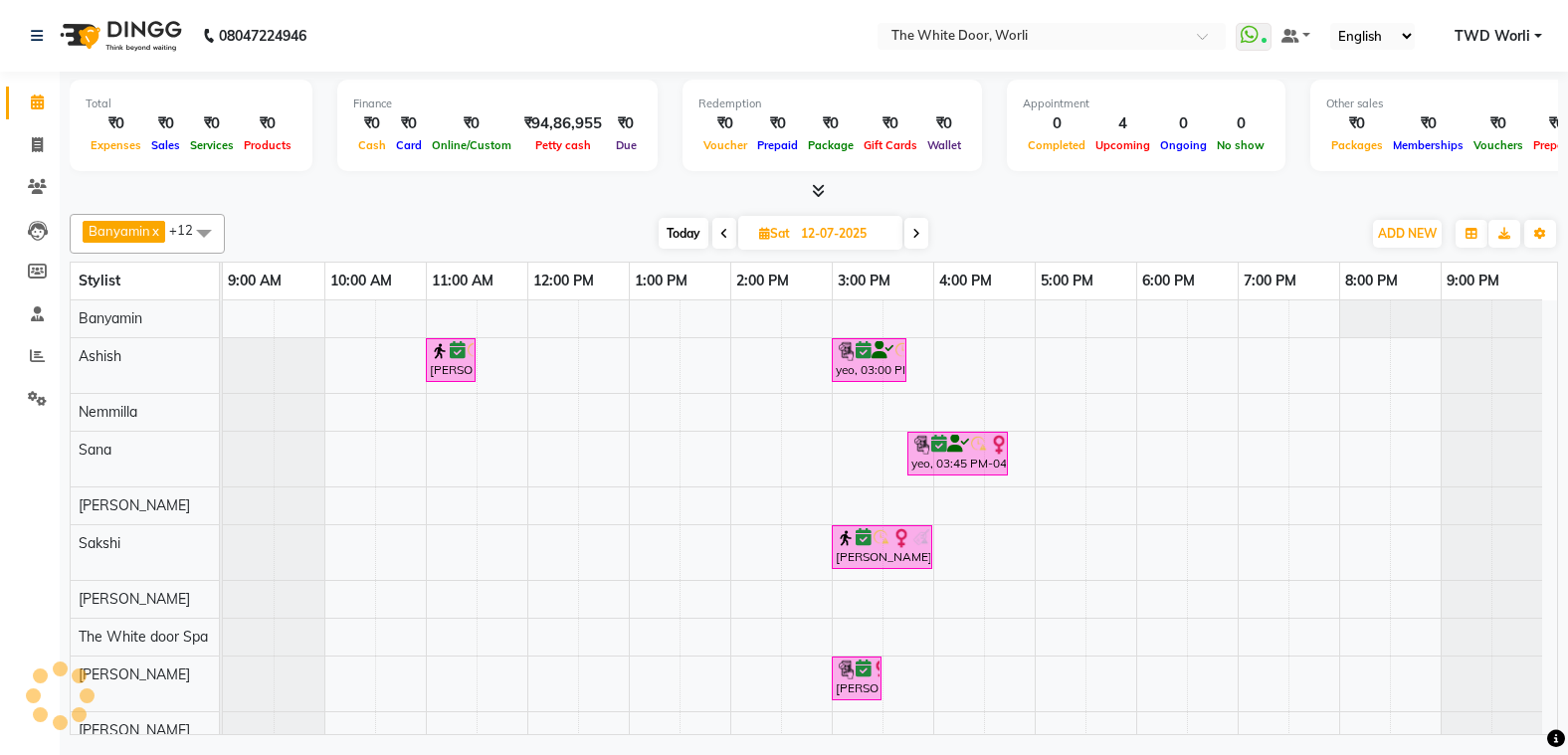click on "Today" at bounding box center [684, 233] 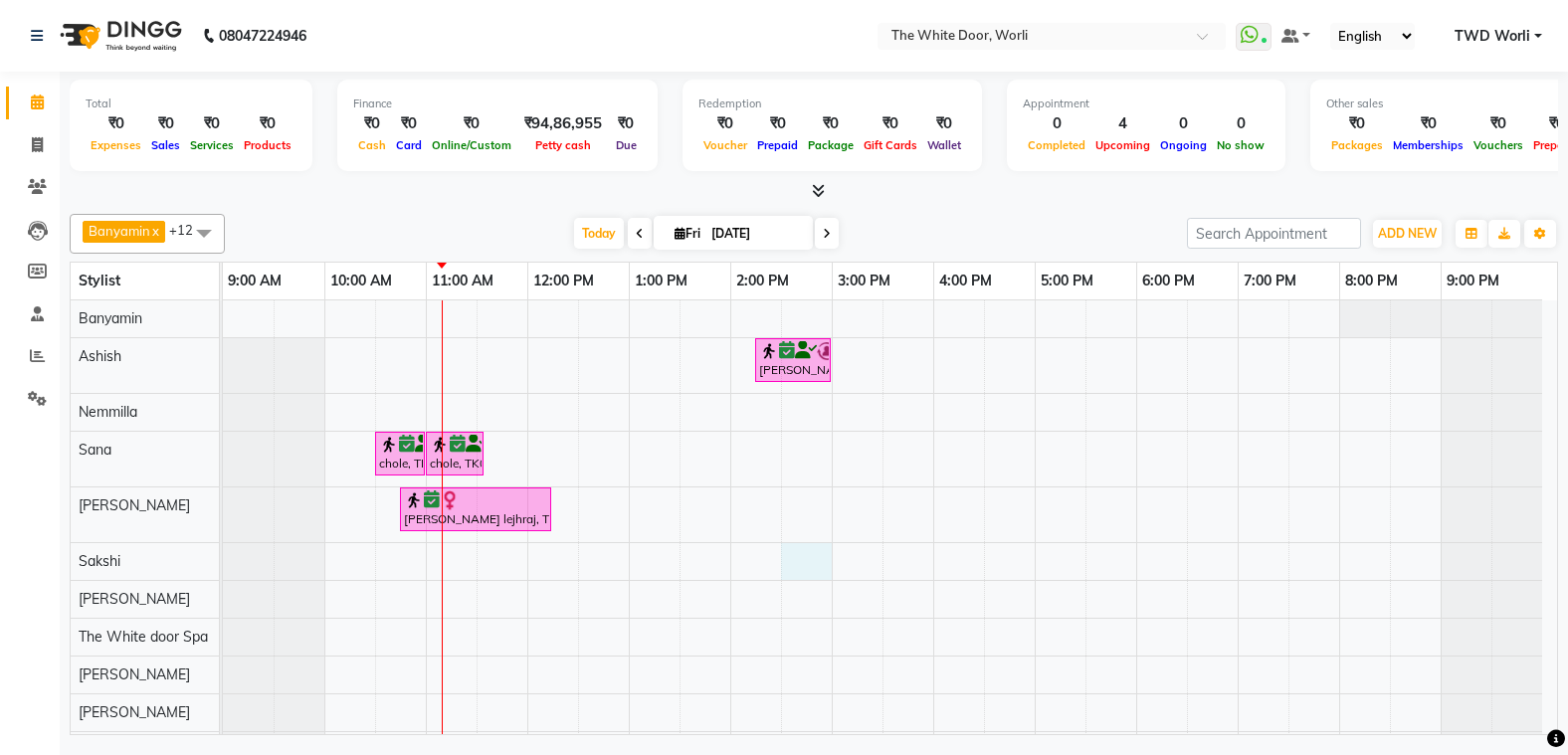 click on "Nidhi, TK02, 02:15 PM-03:00 PM, TWD Classic Pedicure     chole, TK03, 10:30 AM-11:00 AM, Waxing Full Arms     chole, TK03, 11:00 AM-11:35 AM, Waxing Full Legs     shalini lejhraj, TK01, 10:45 AM-12:15 PM, Microblading By Sapna" at bounding box center [889, 553] 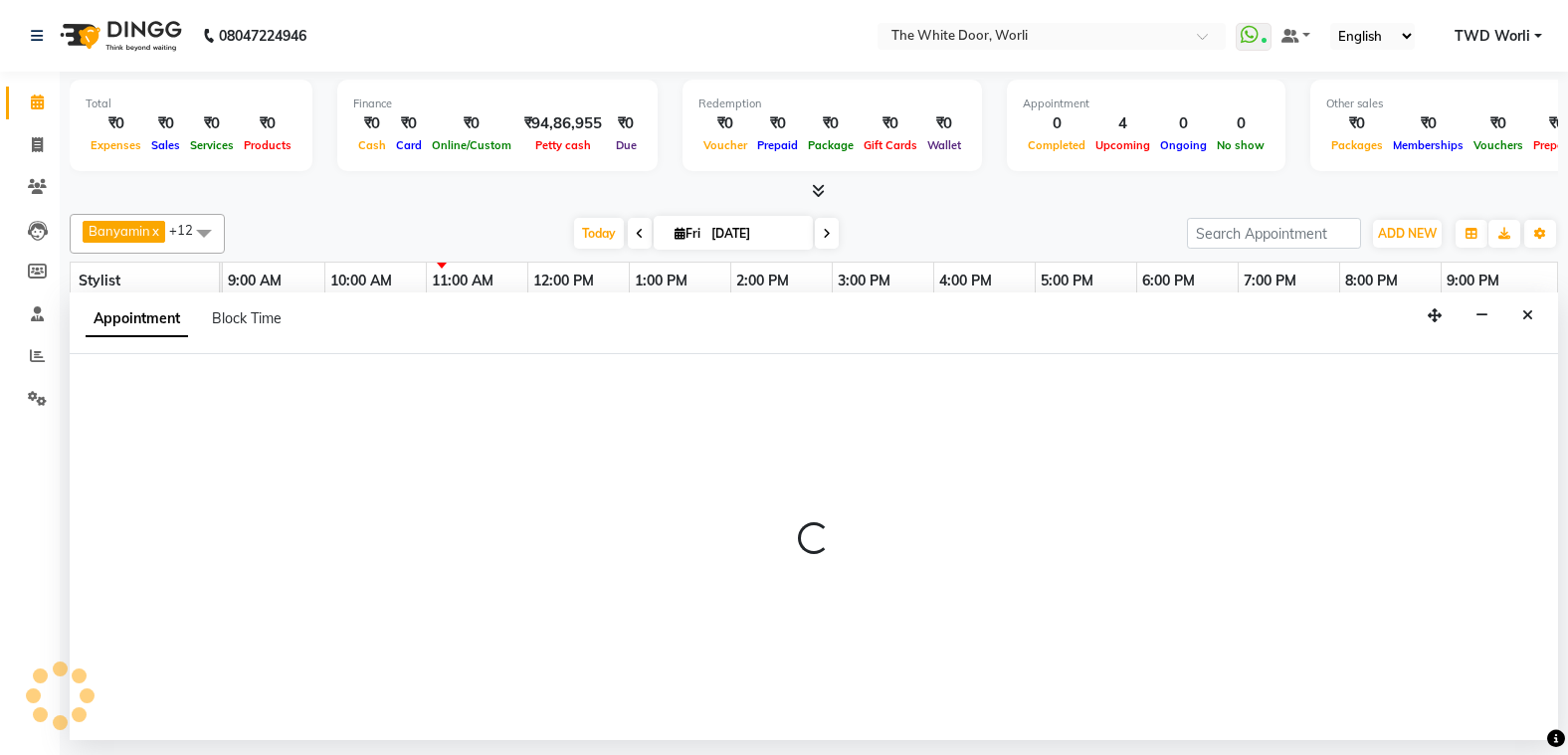 select on "22335" 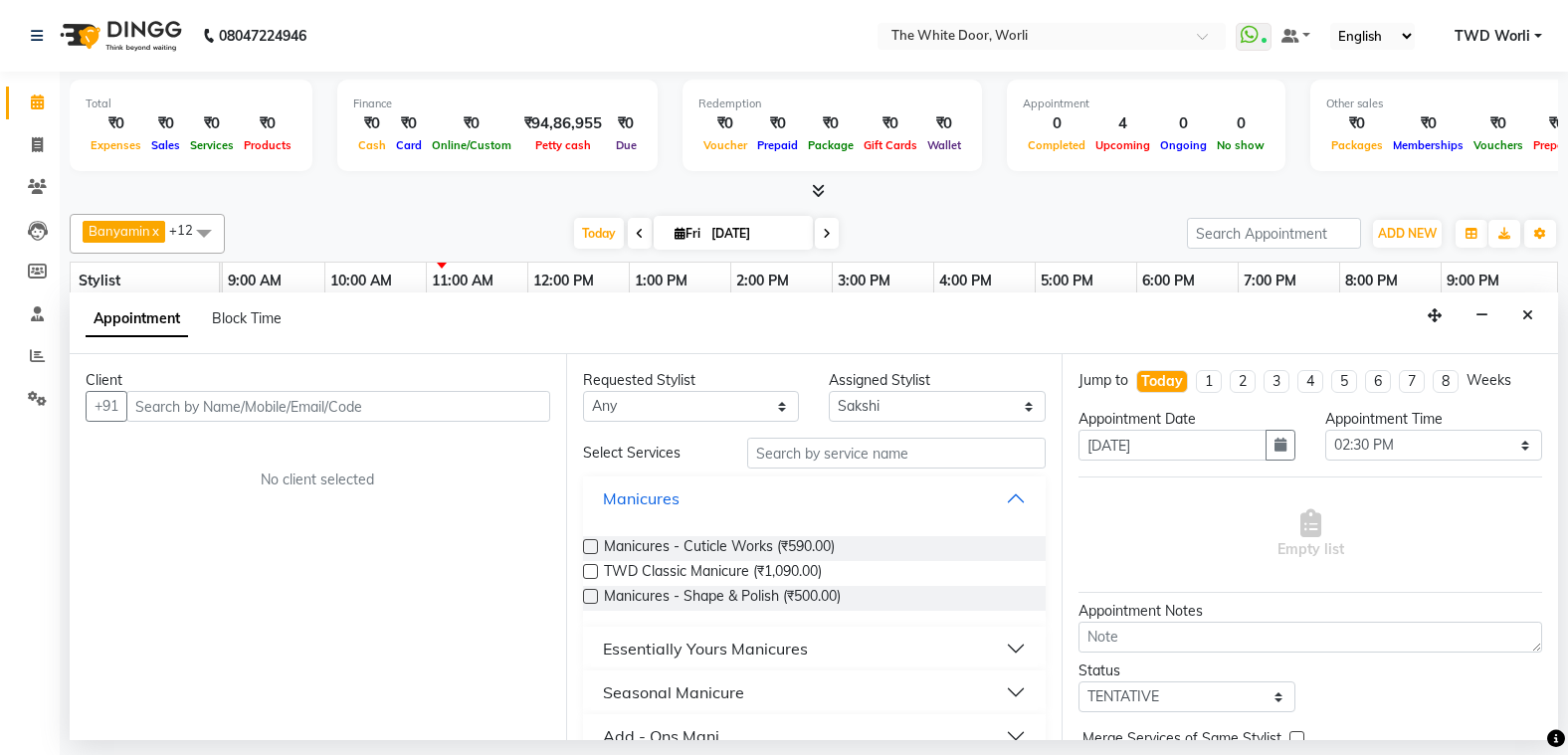 type 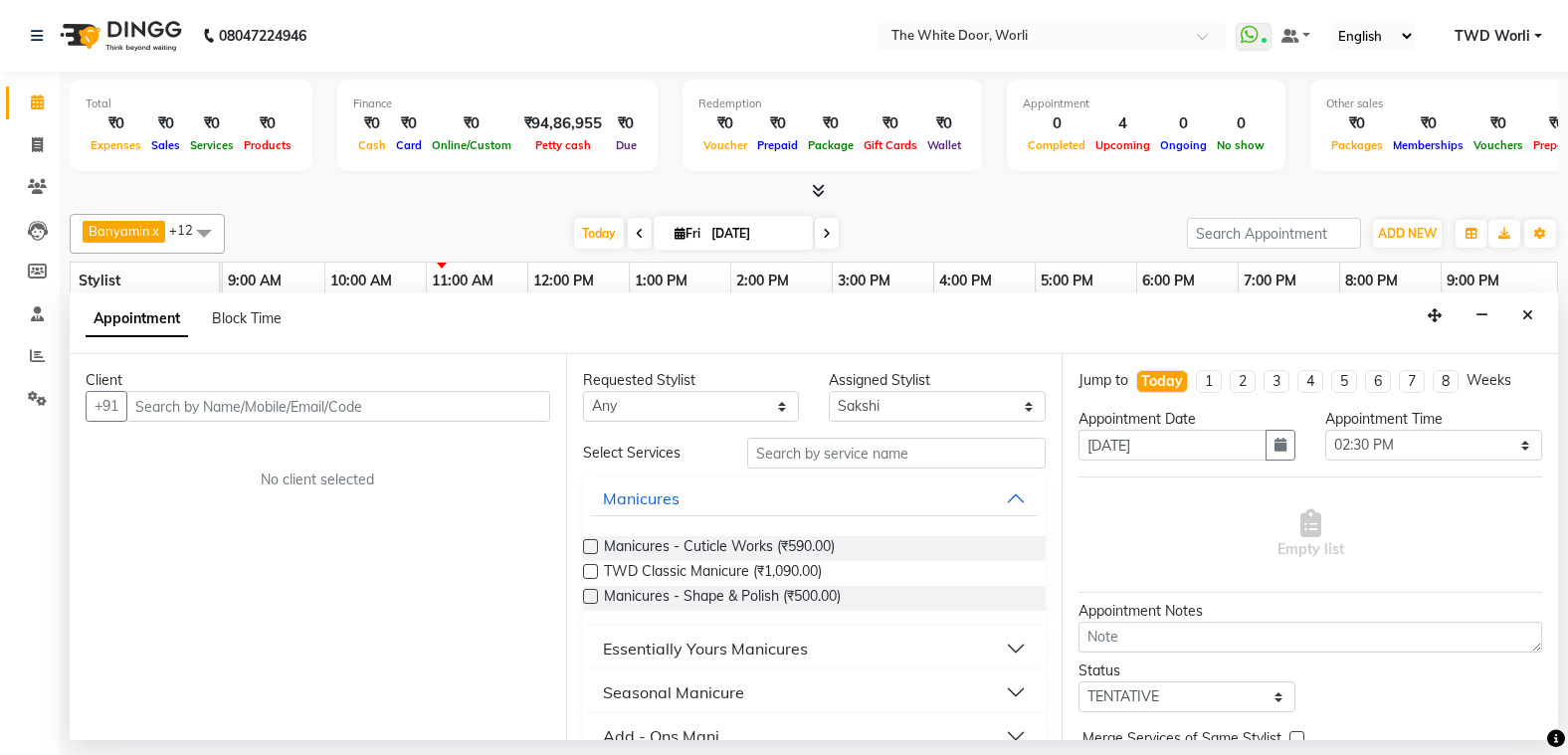 type 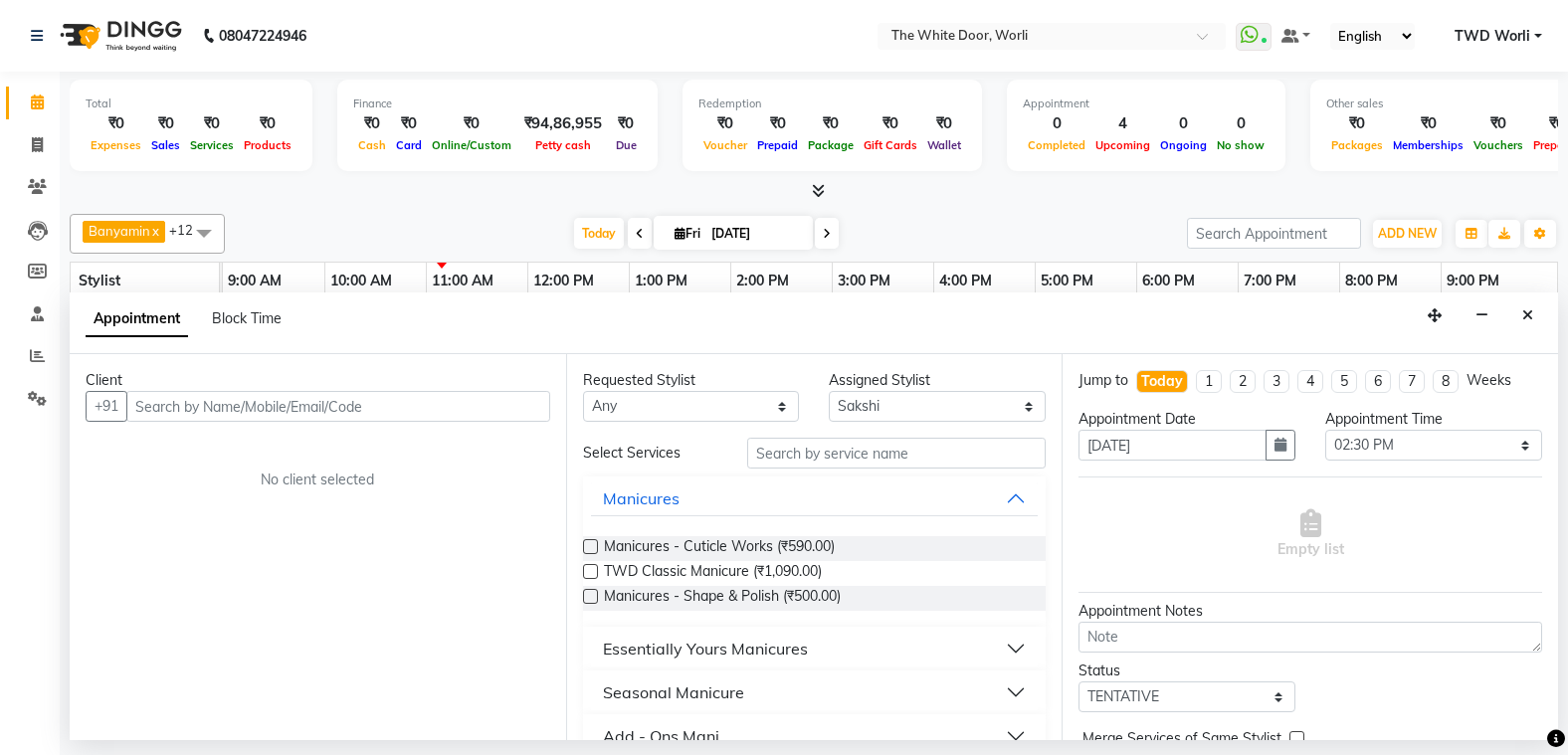 type 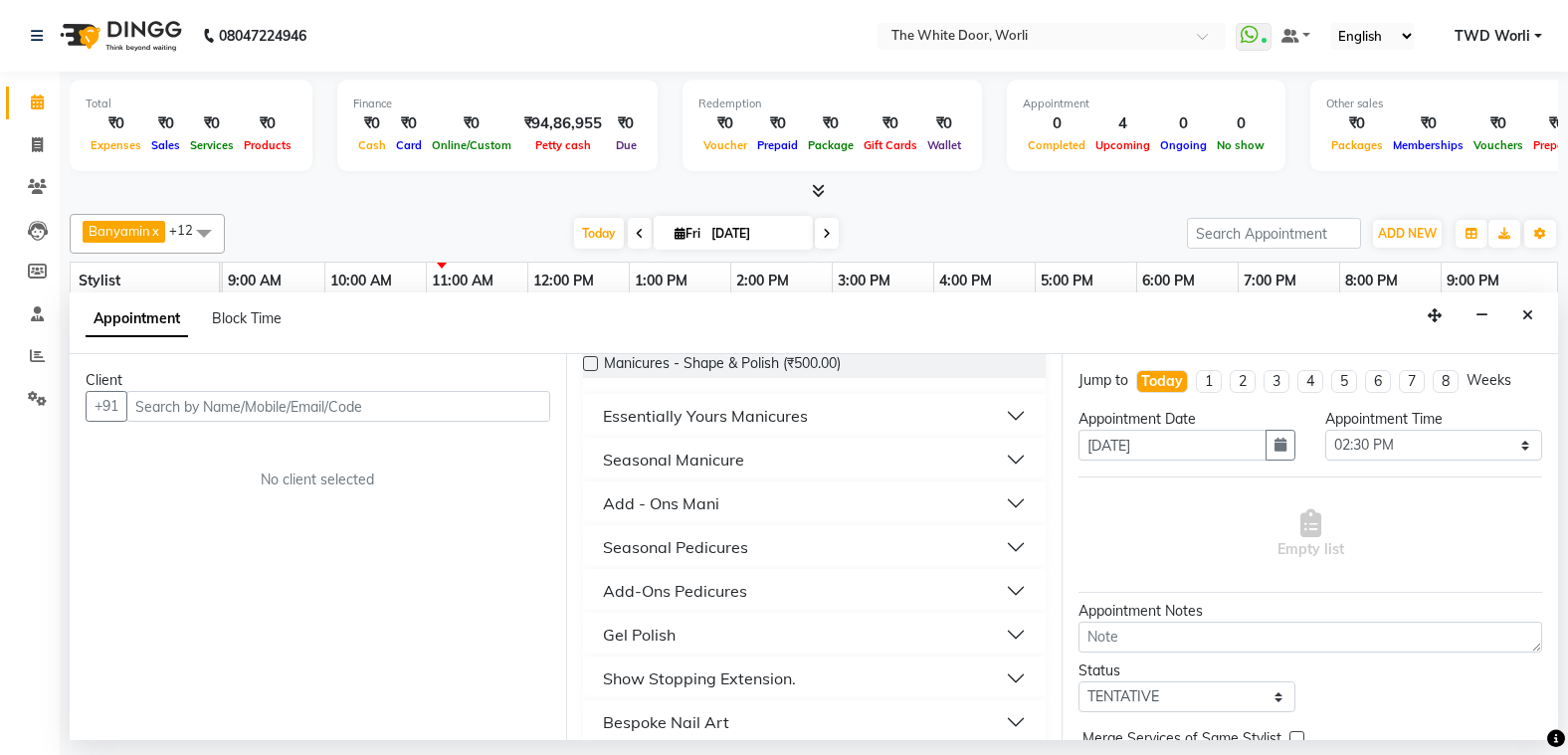 type 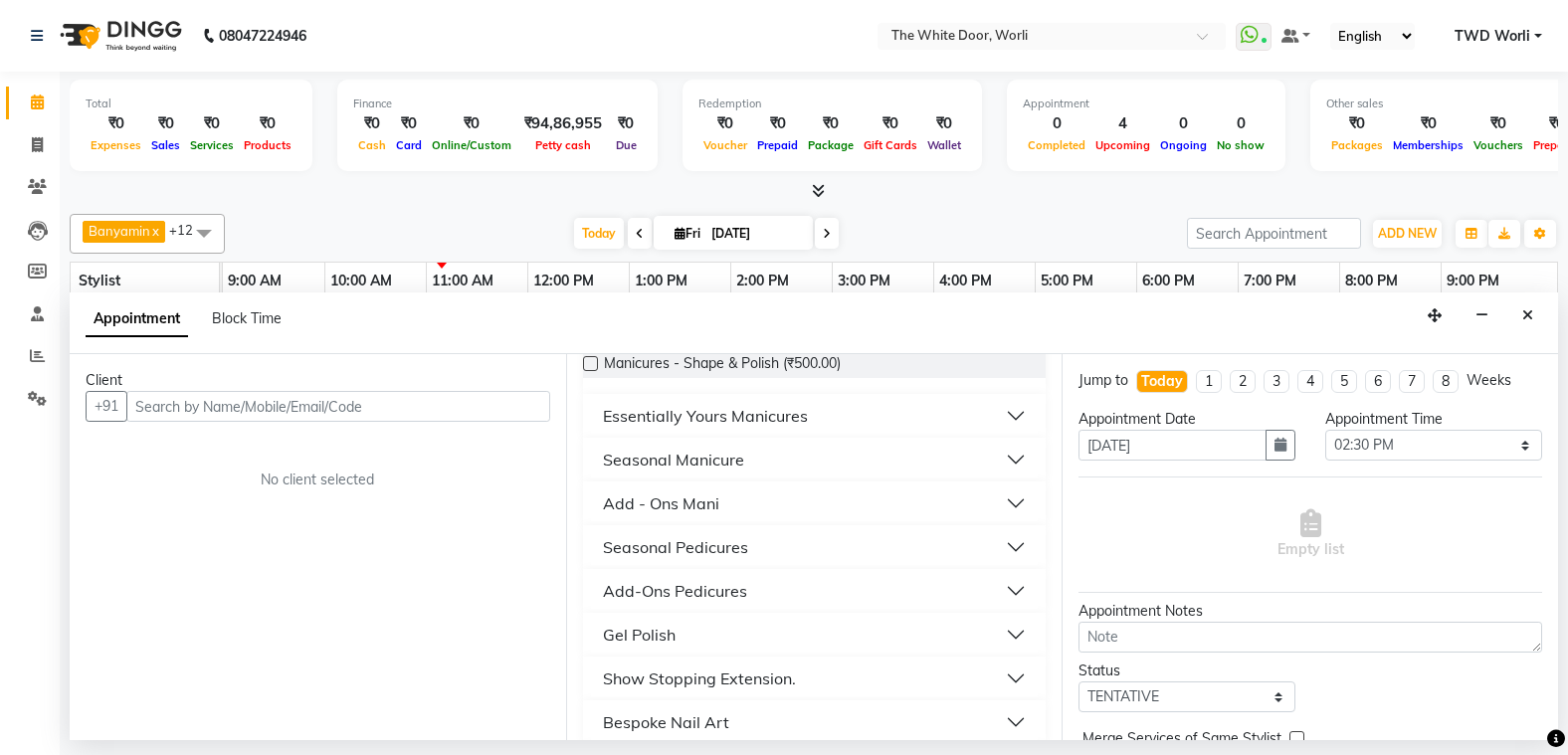 type 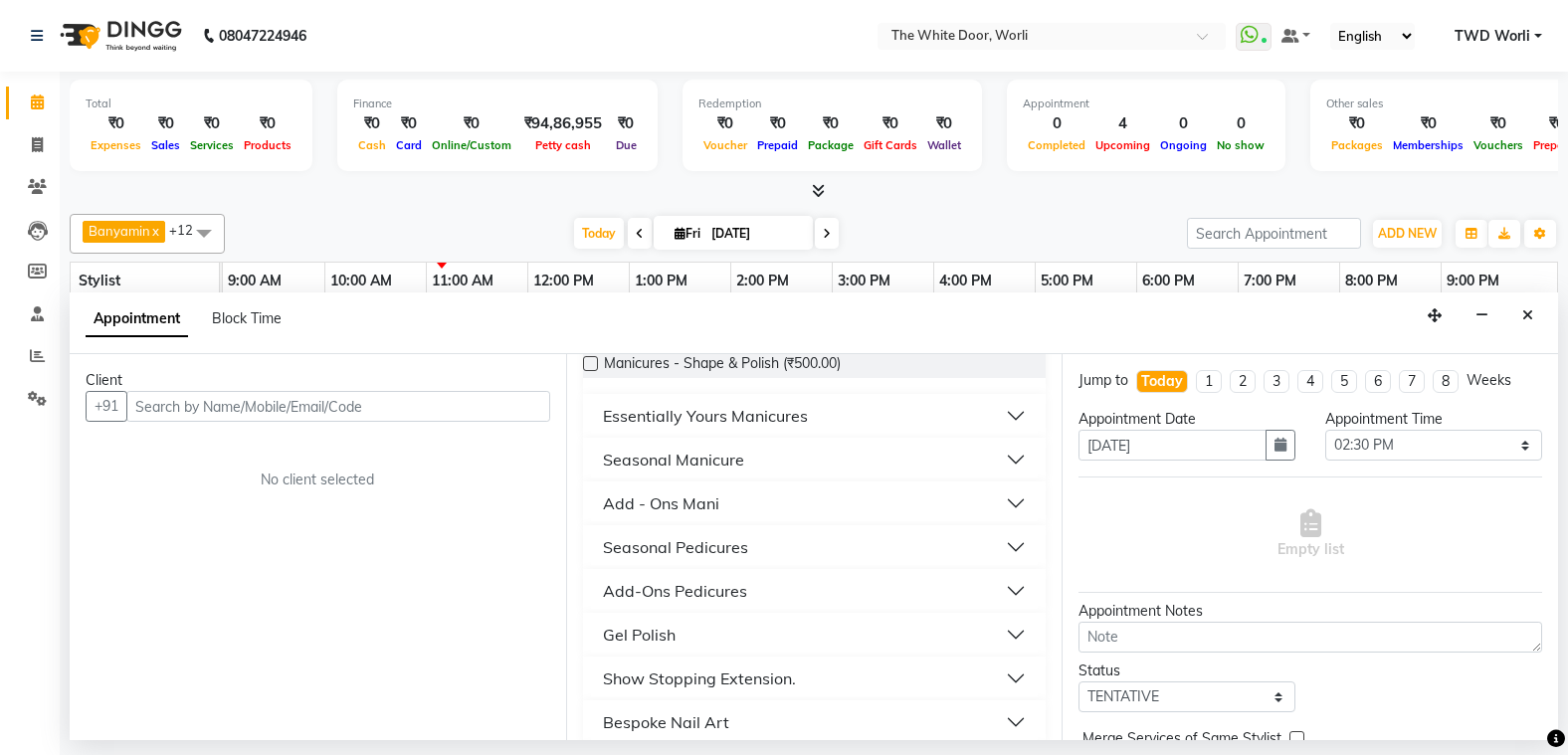 type 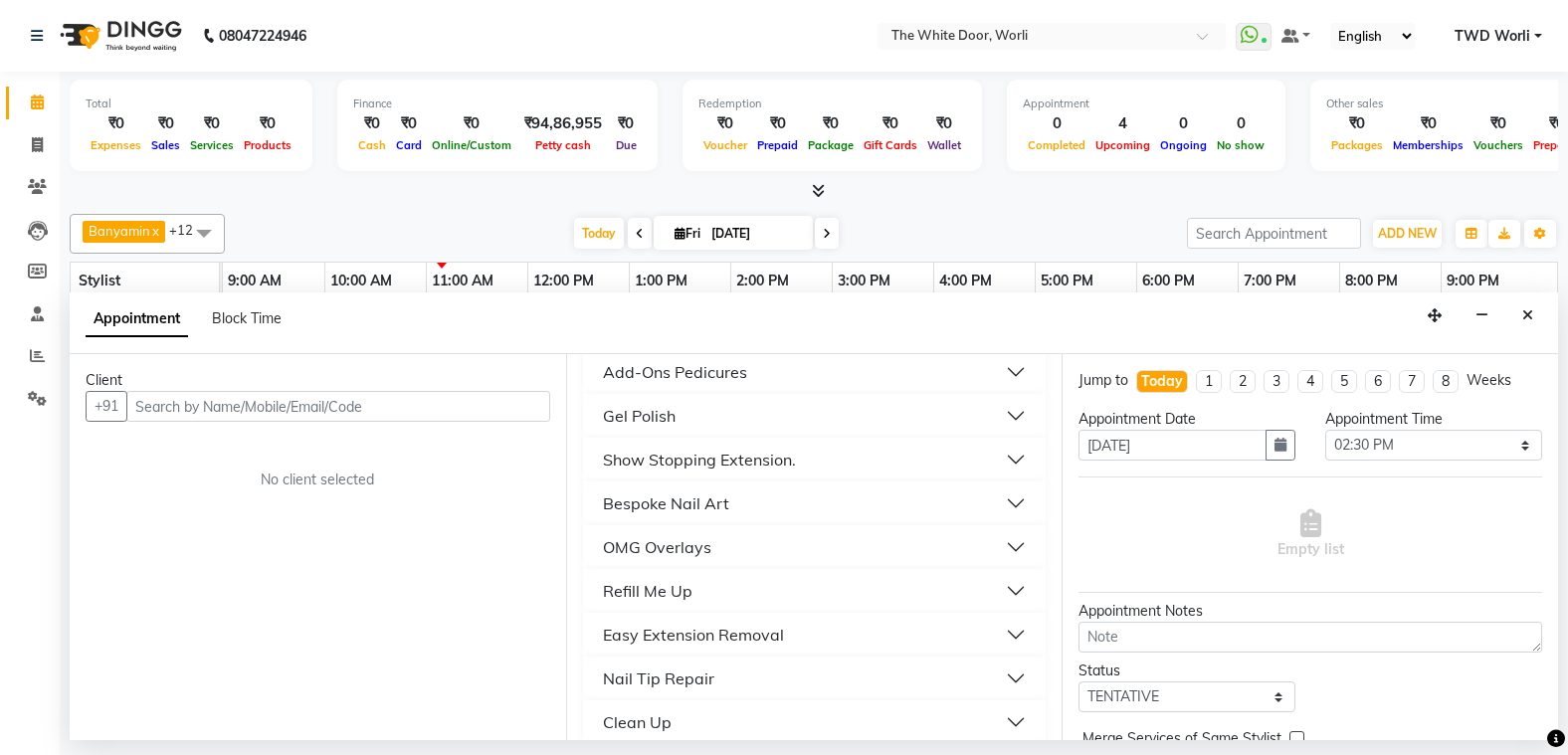 type 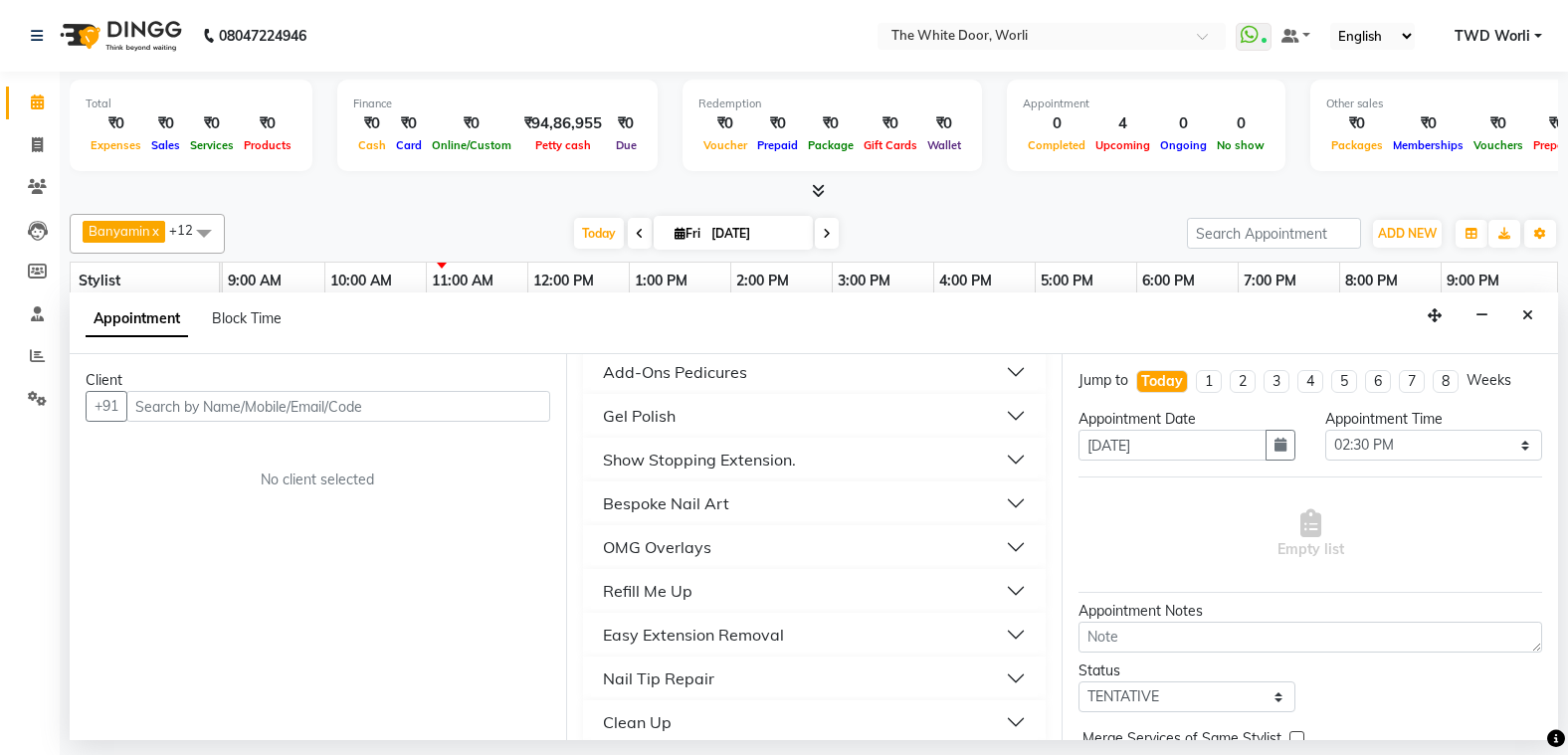 type 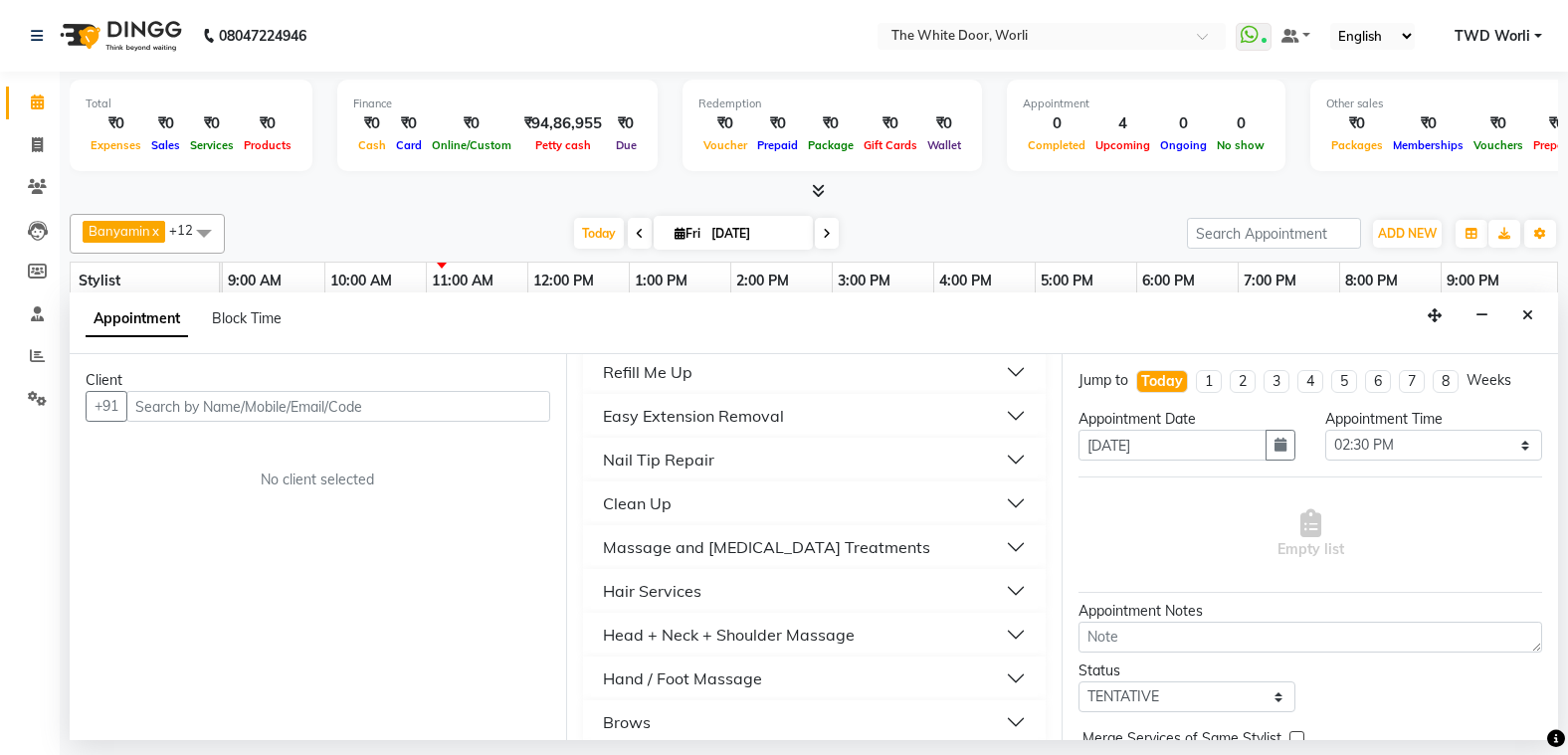 type 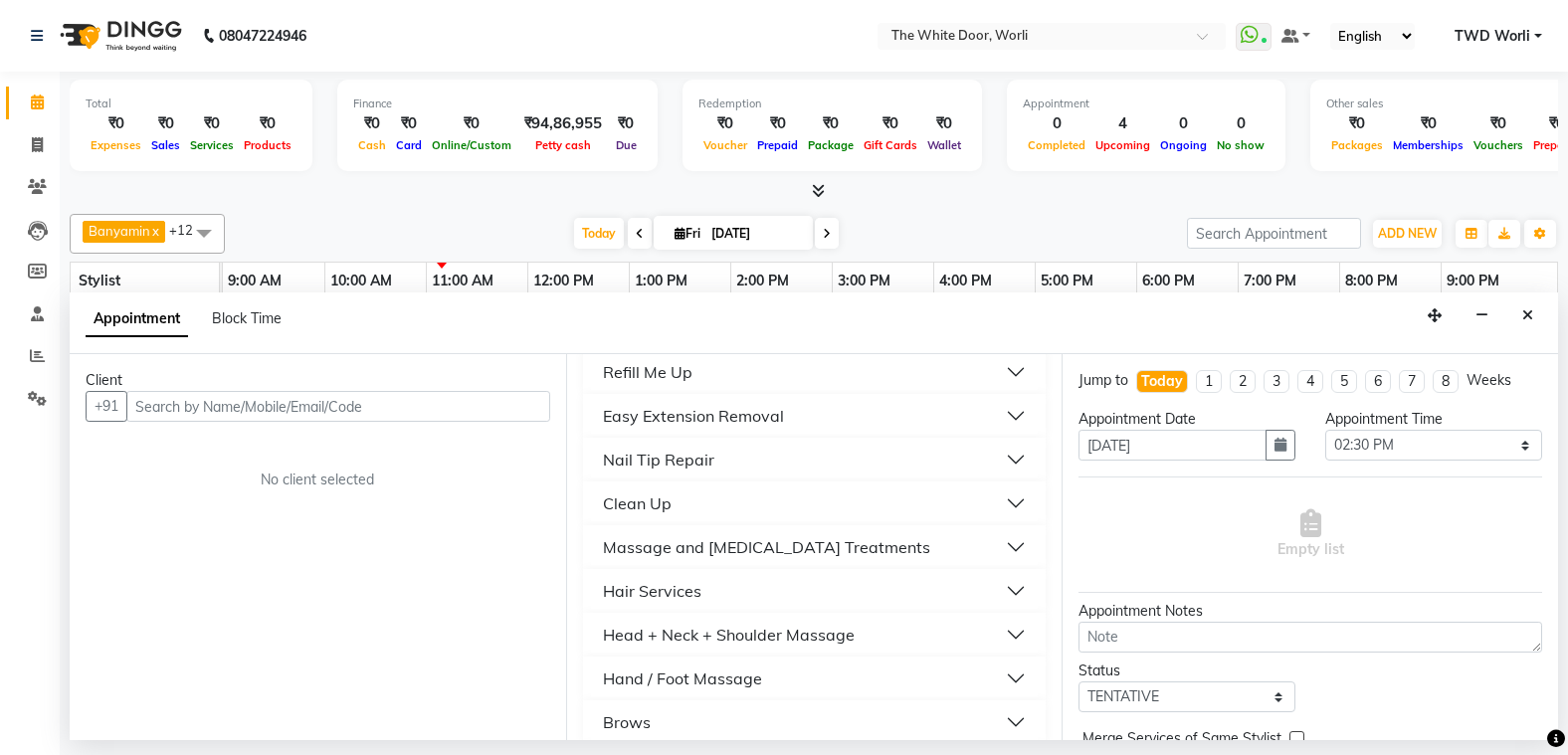type 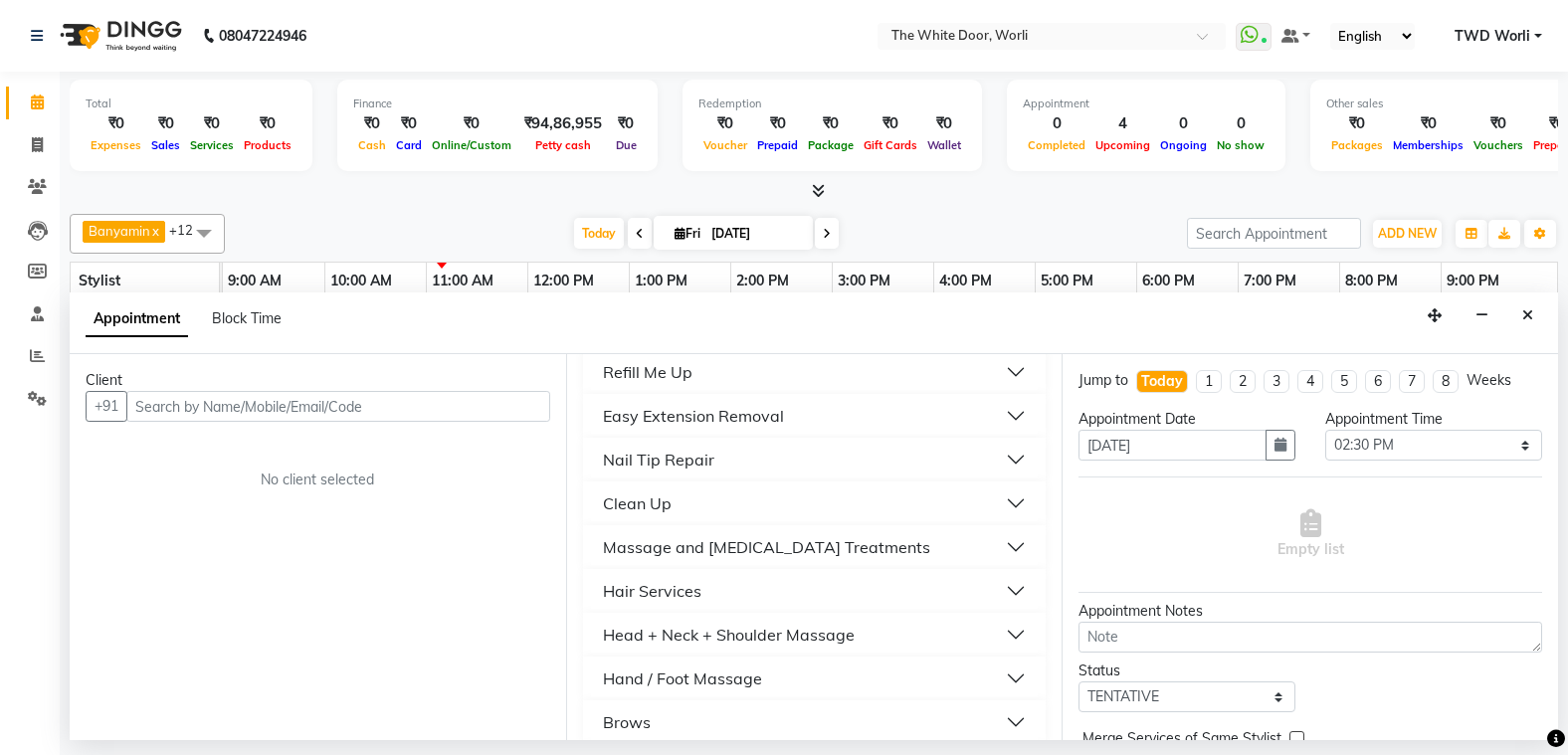 type 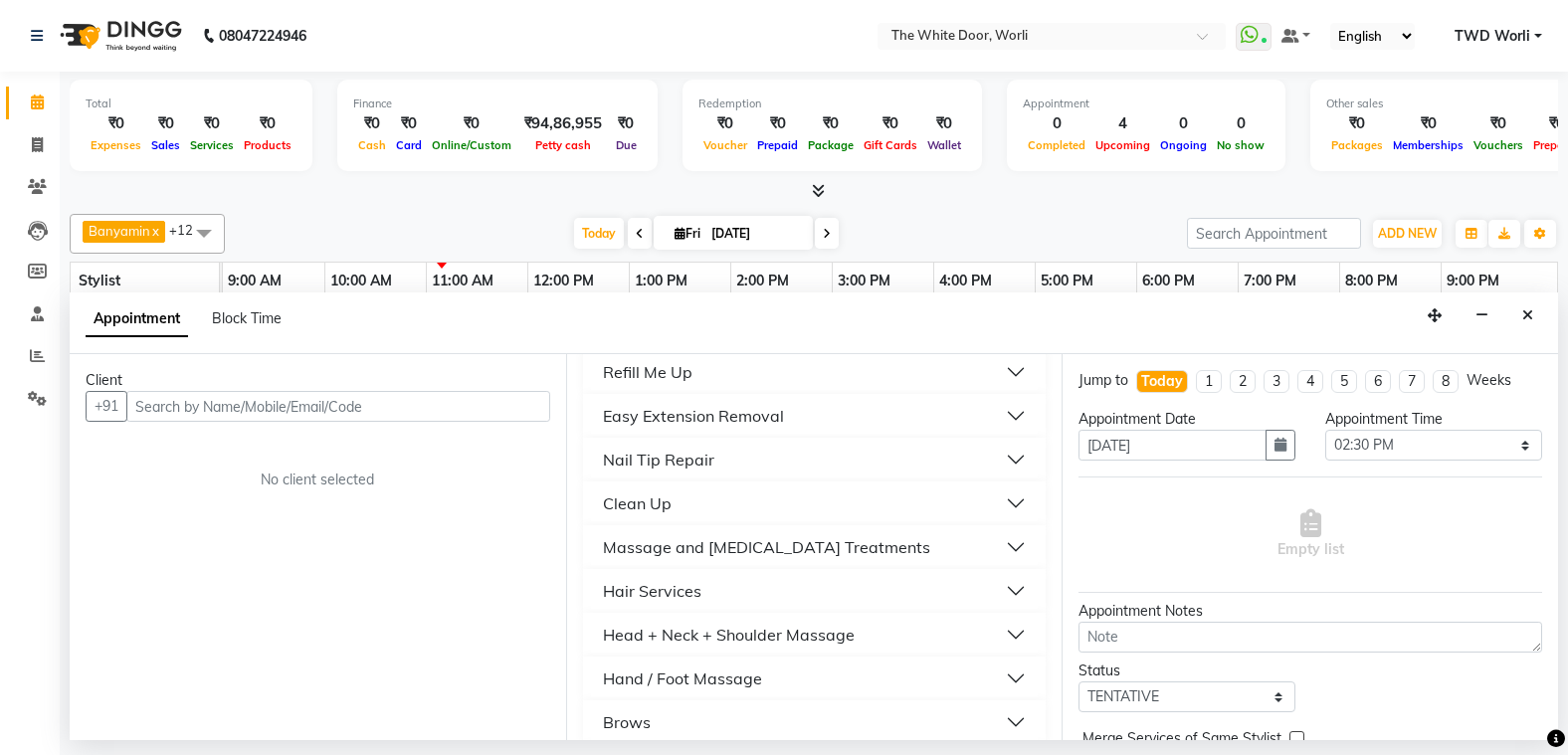 type 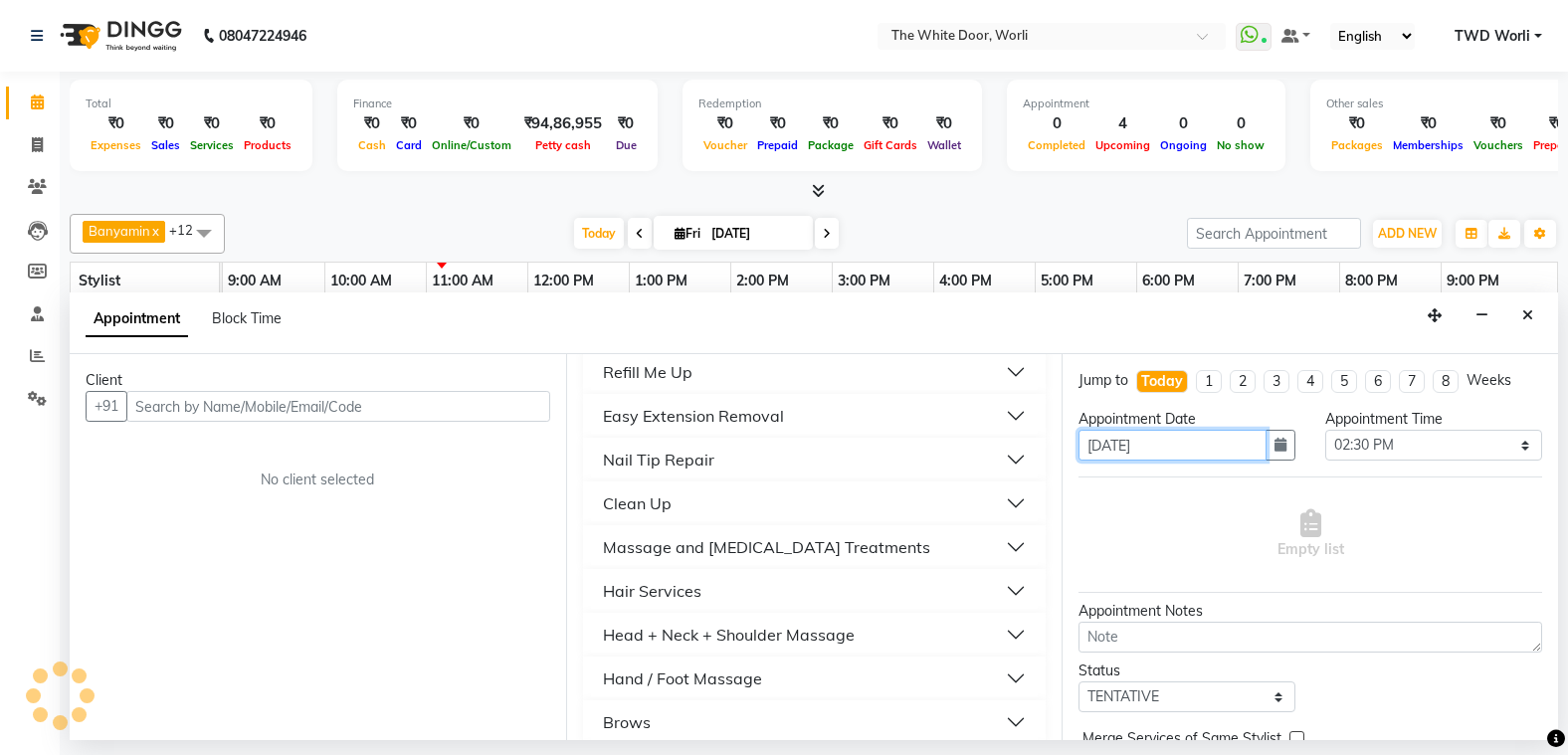 scroll, scrollTop: 778, scrollLeft: 0, axis: vertical 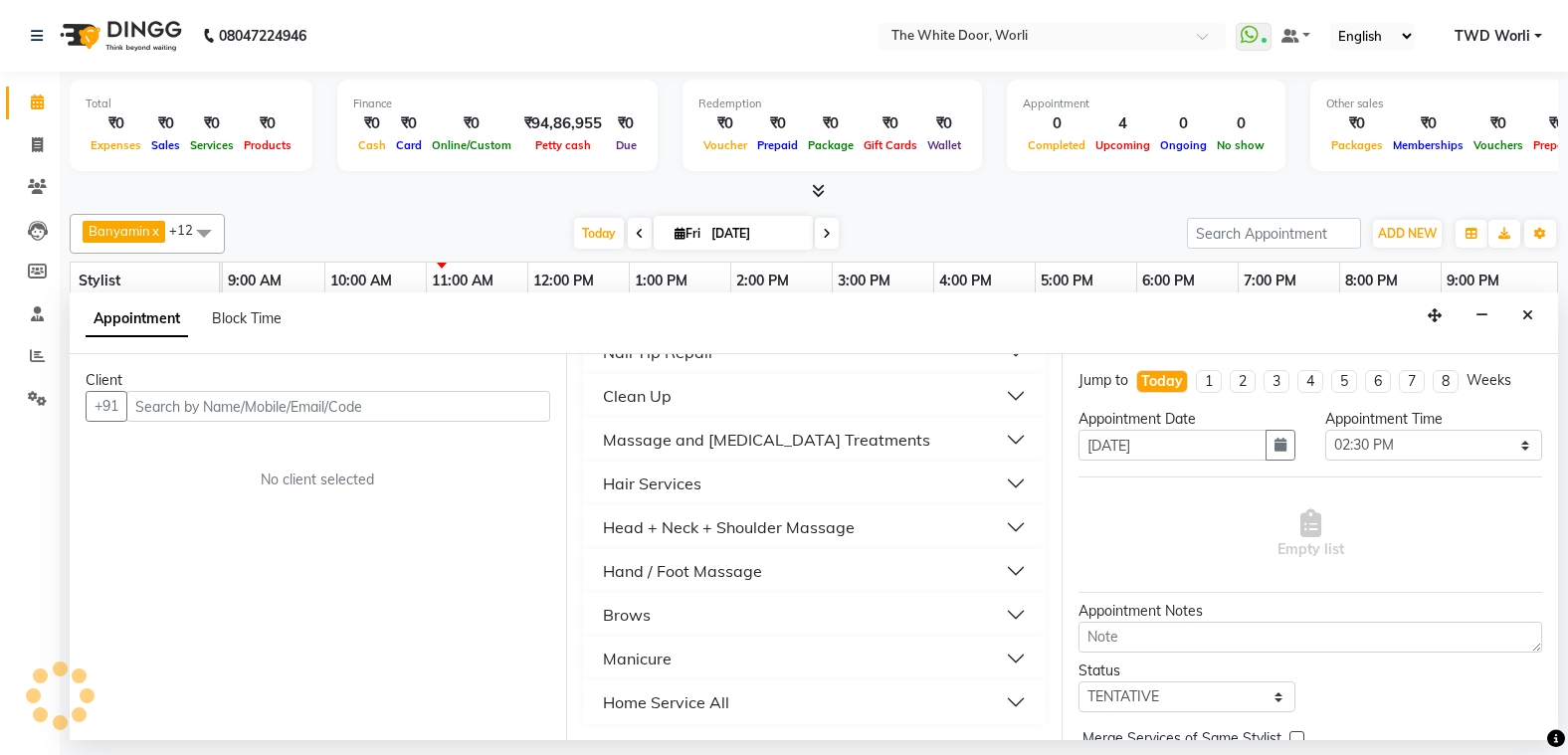type 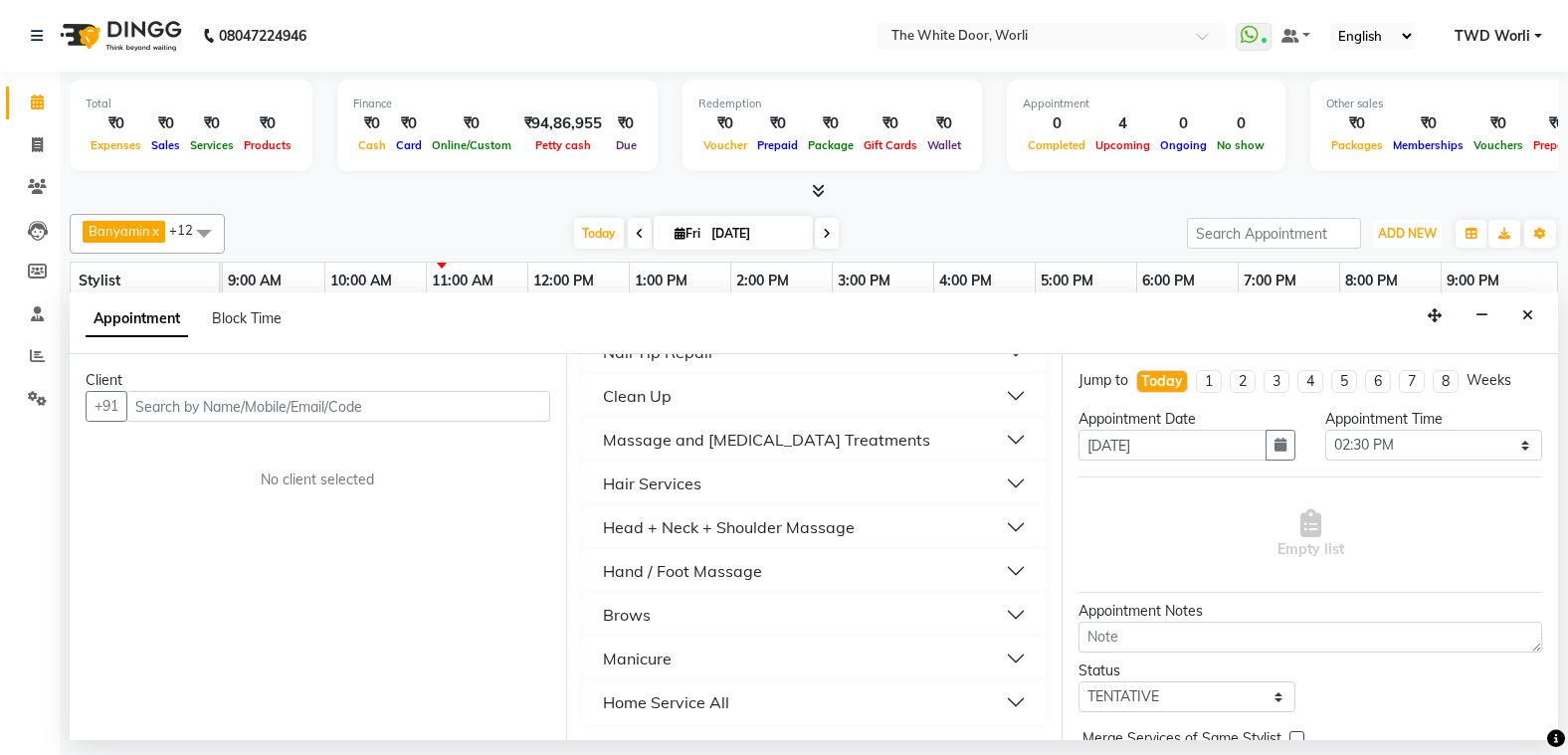 type 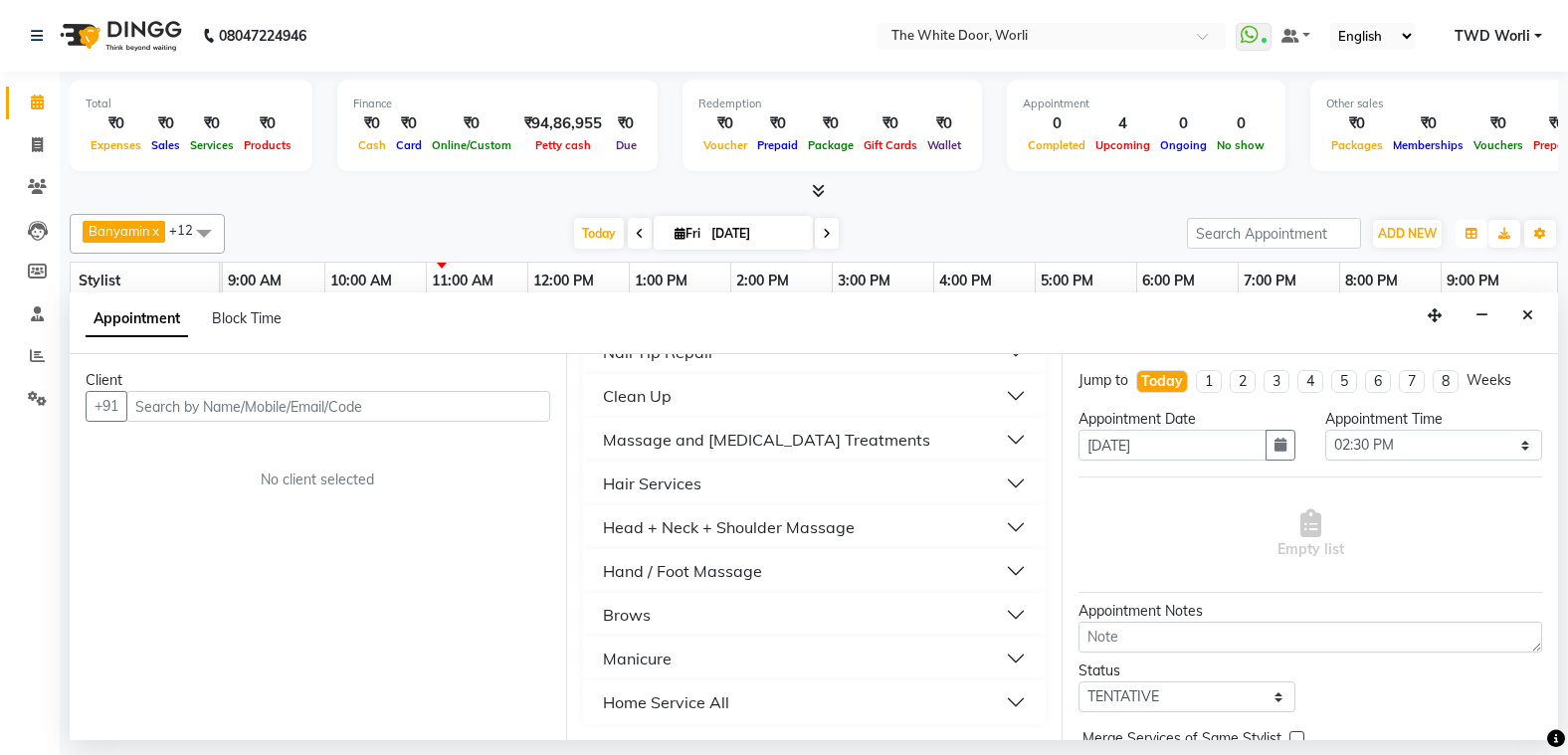 type 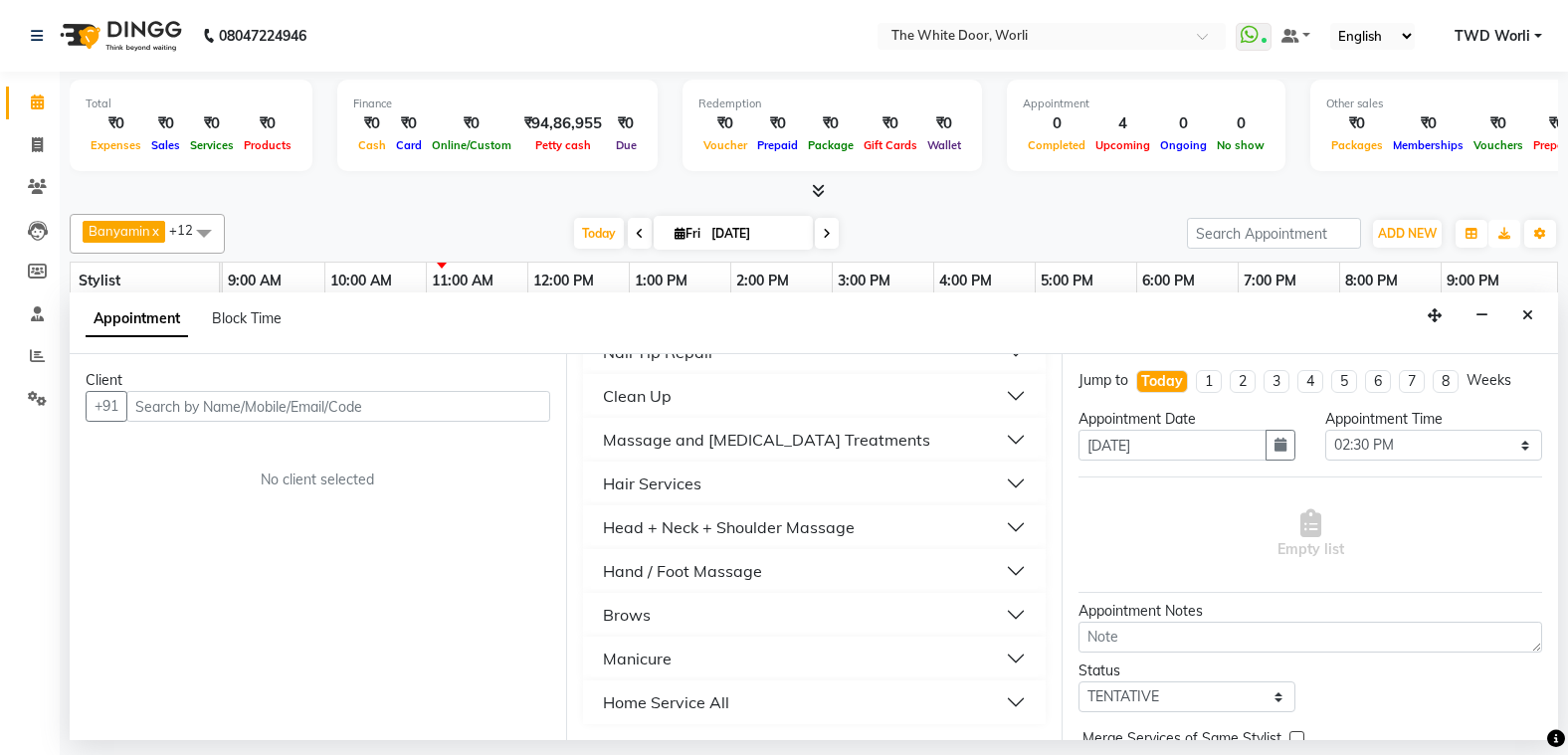 type 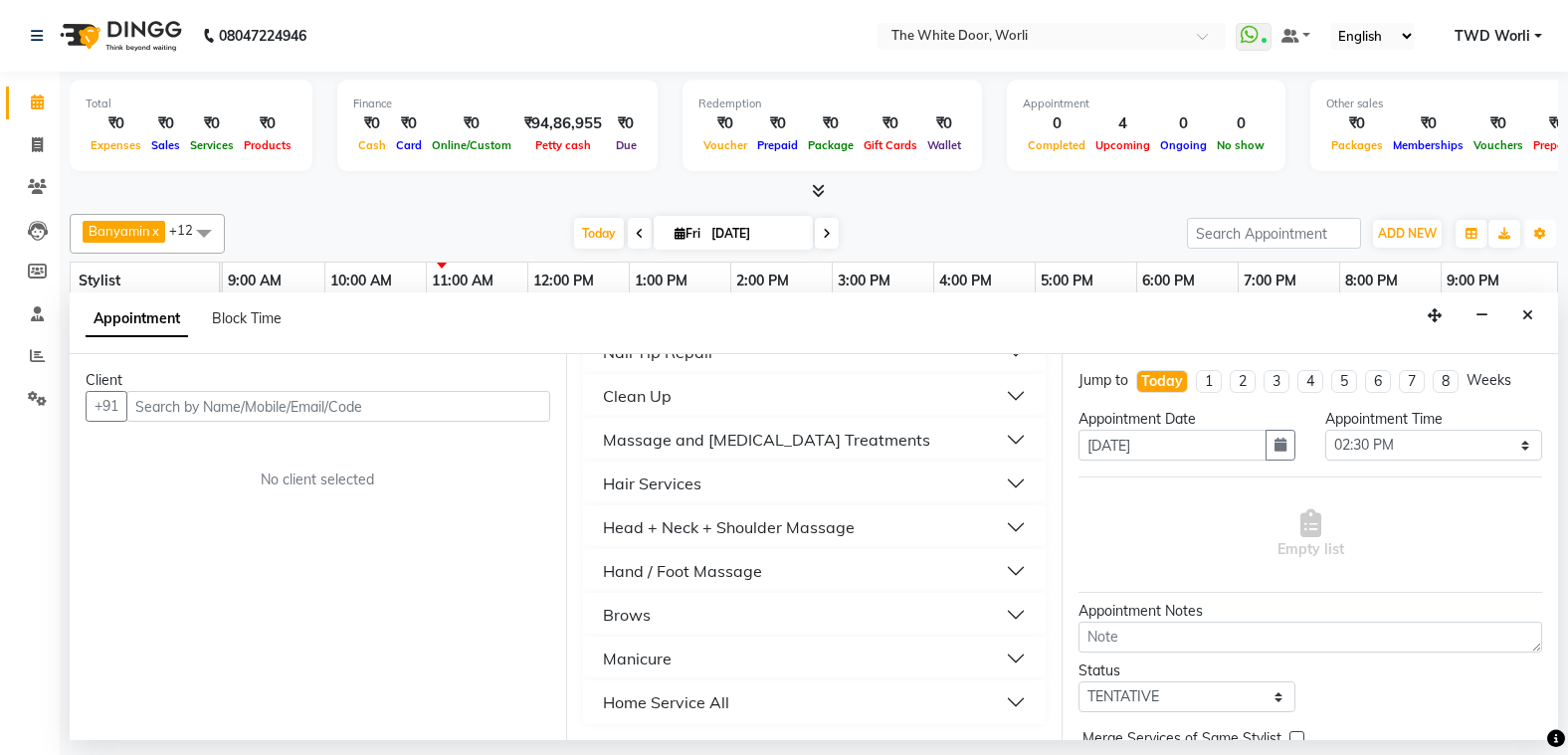 type 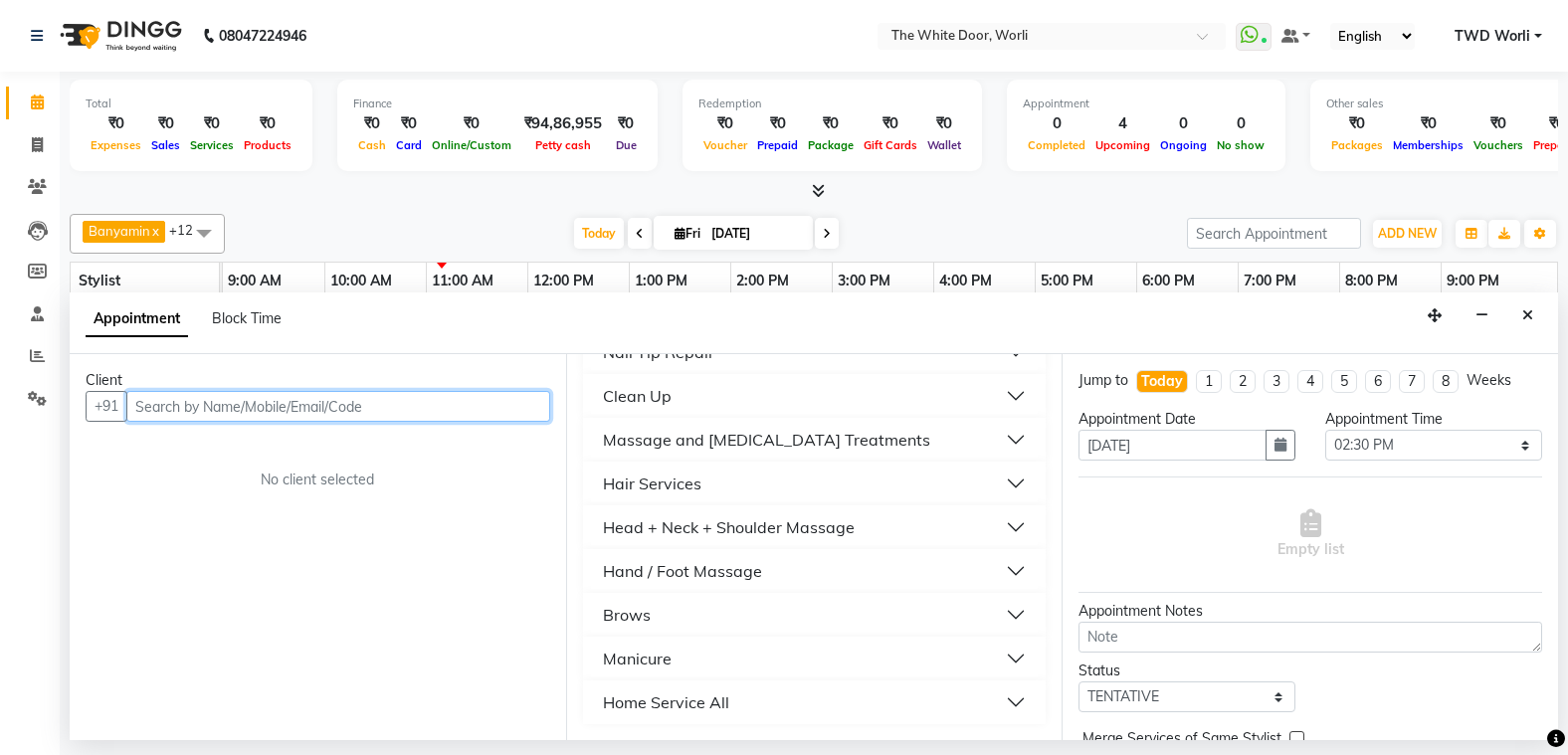 click at bounding box center [338, 406] 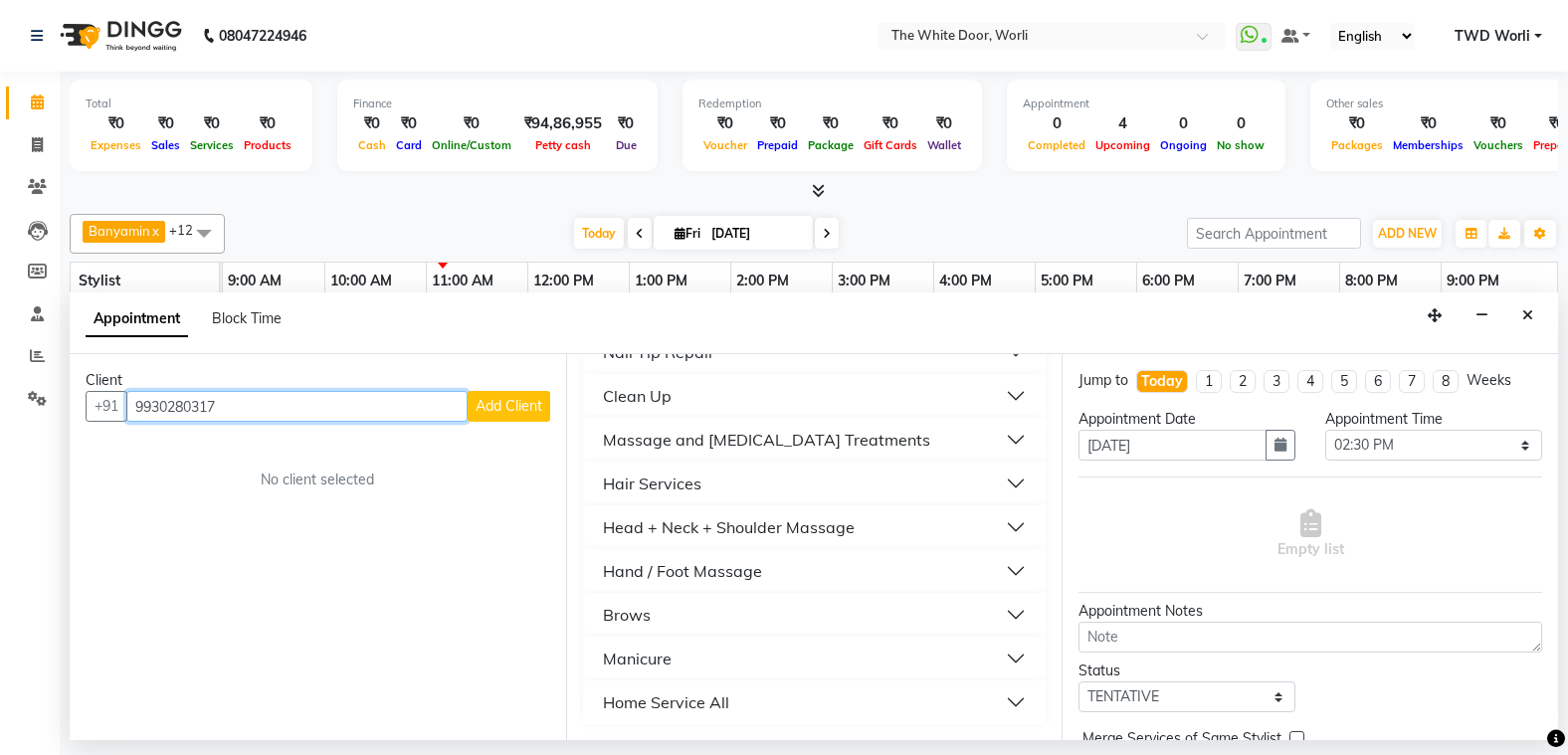 type on "9930280317" 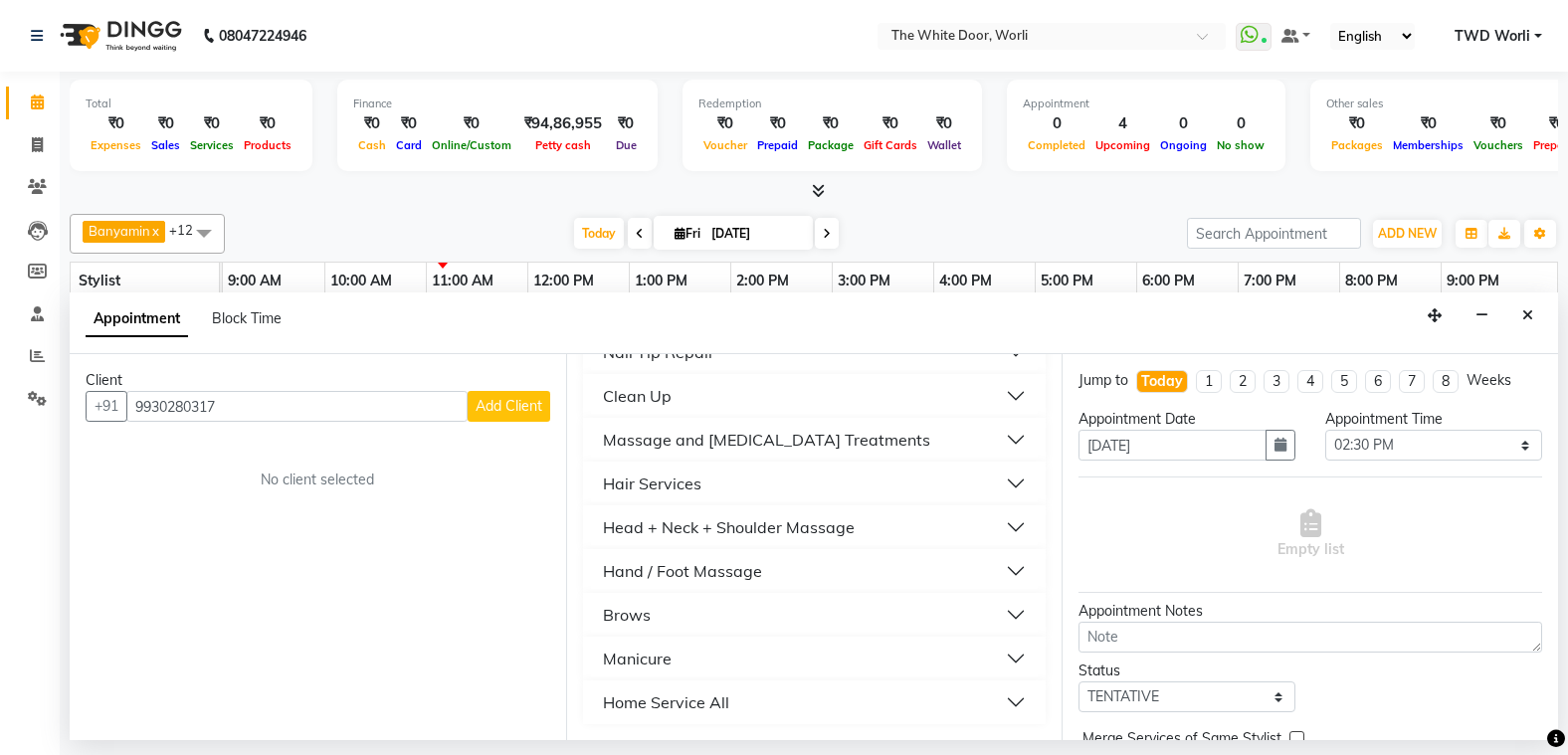 click on "Add Client" at bounding box center [508, 406] 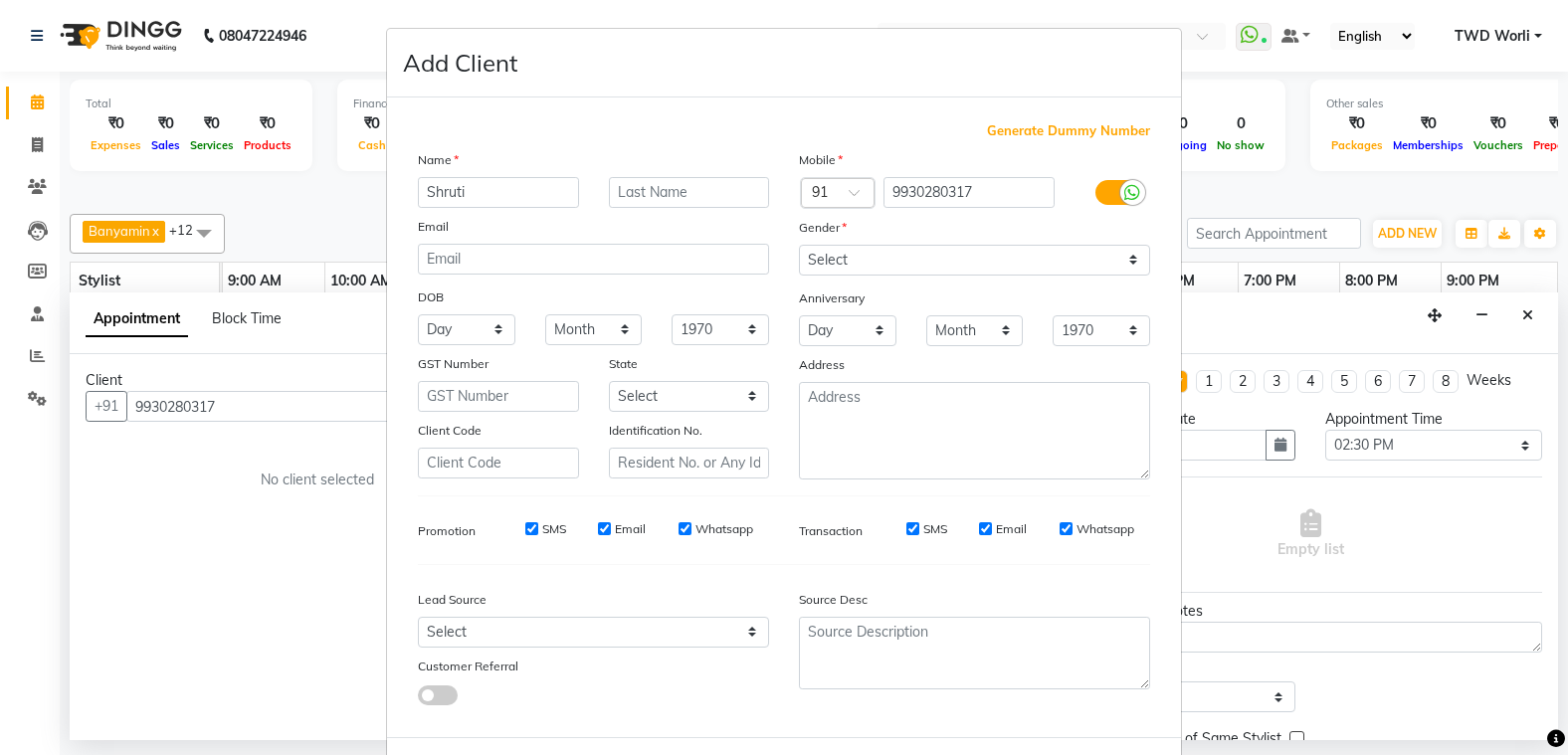 type on "Shruti" 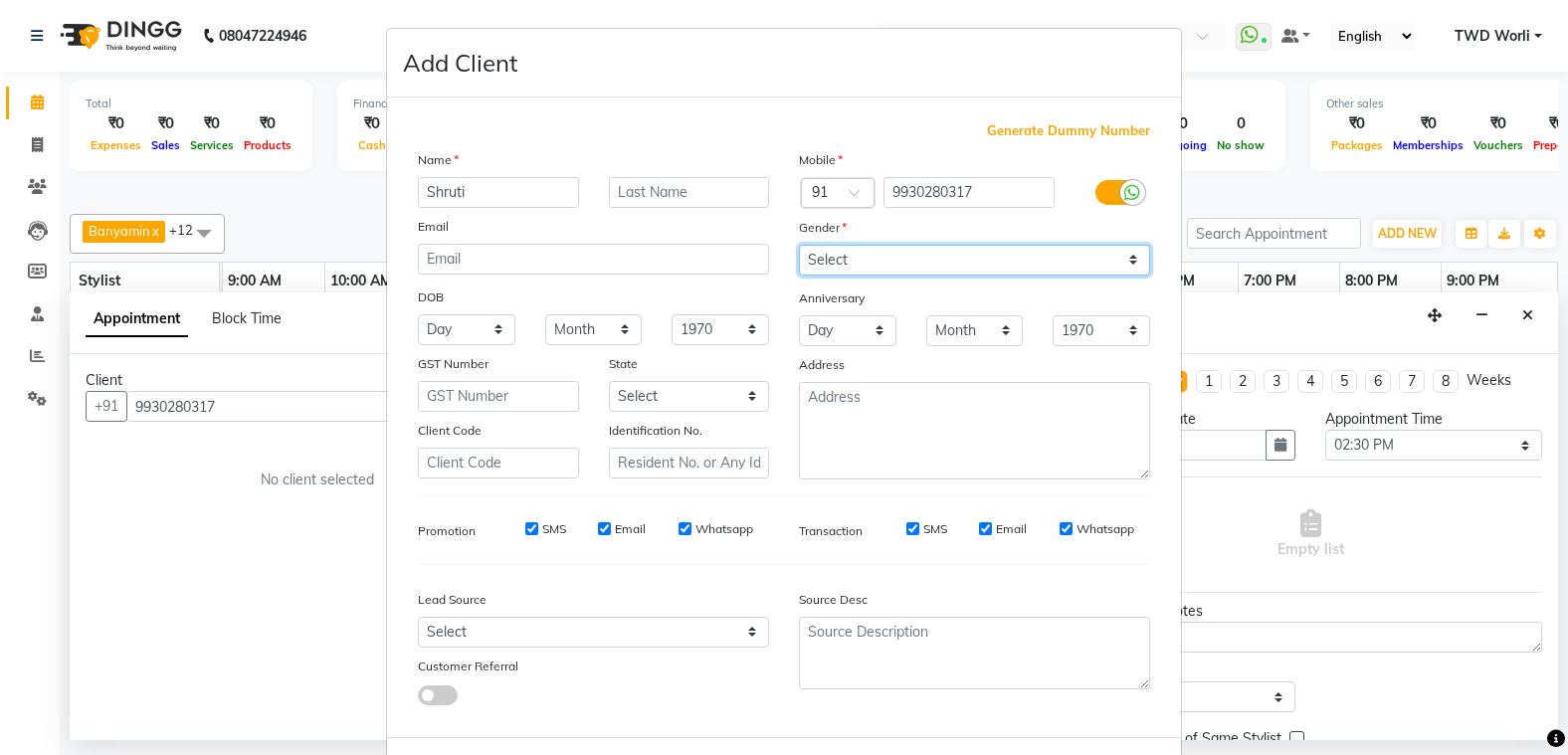 drag, startPoint x: 857, startPoint y: 259, endPoint x: 855, endPoint y: 275, distance: 16.124515 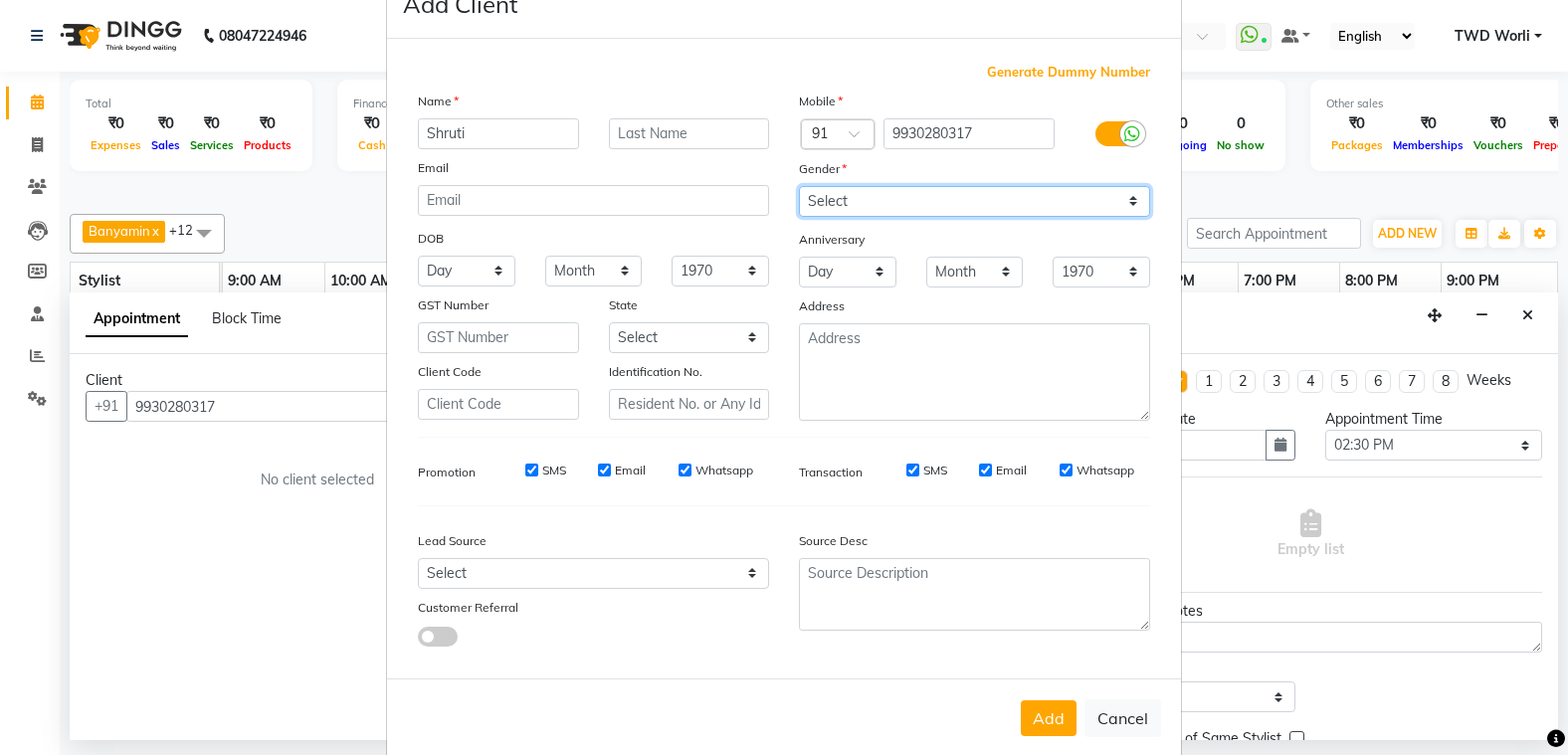 scroll, scrollTop: 90, scrollLeft: 0, axis: vertical 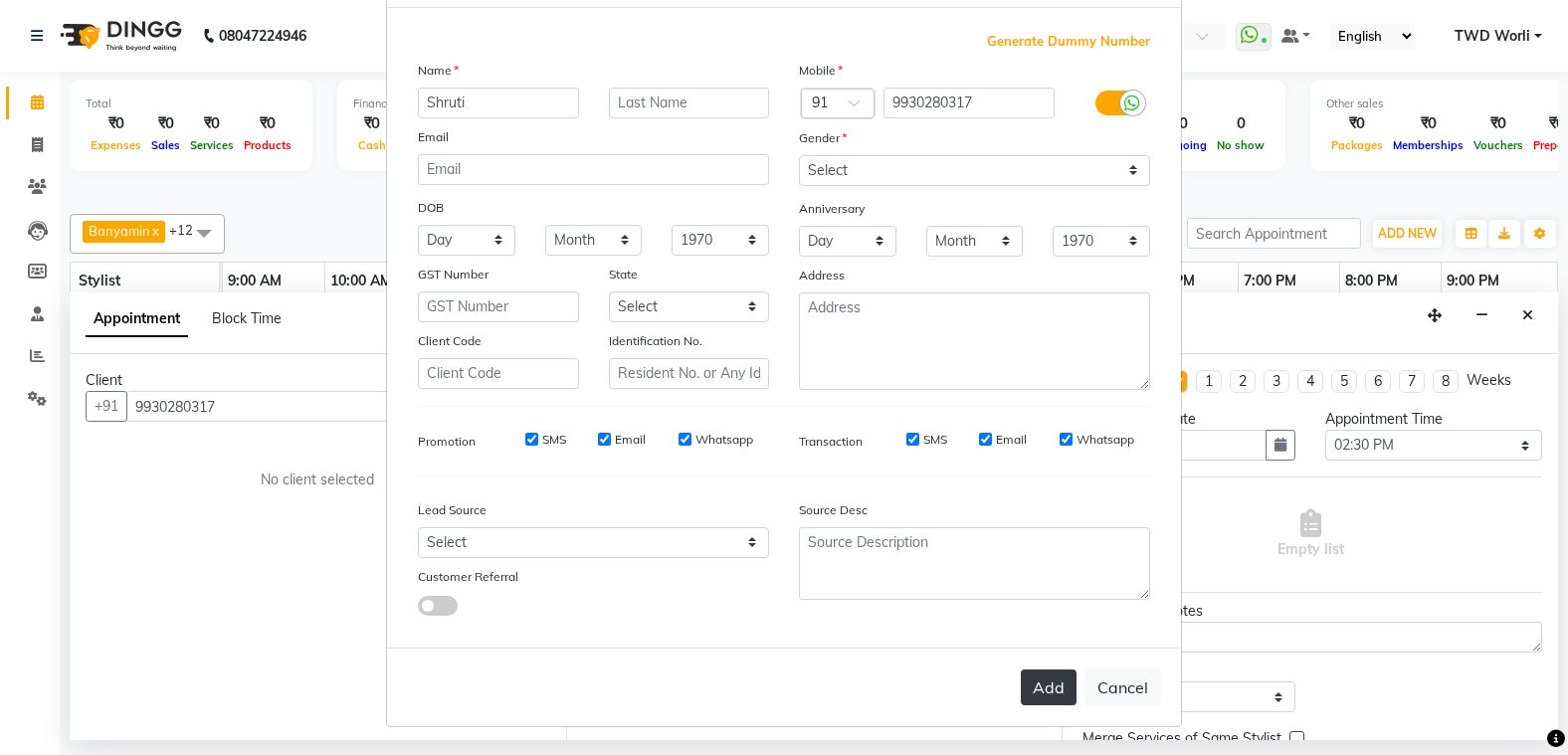 click on "Add" at bounding box center [1049, 687] 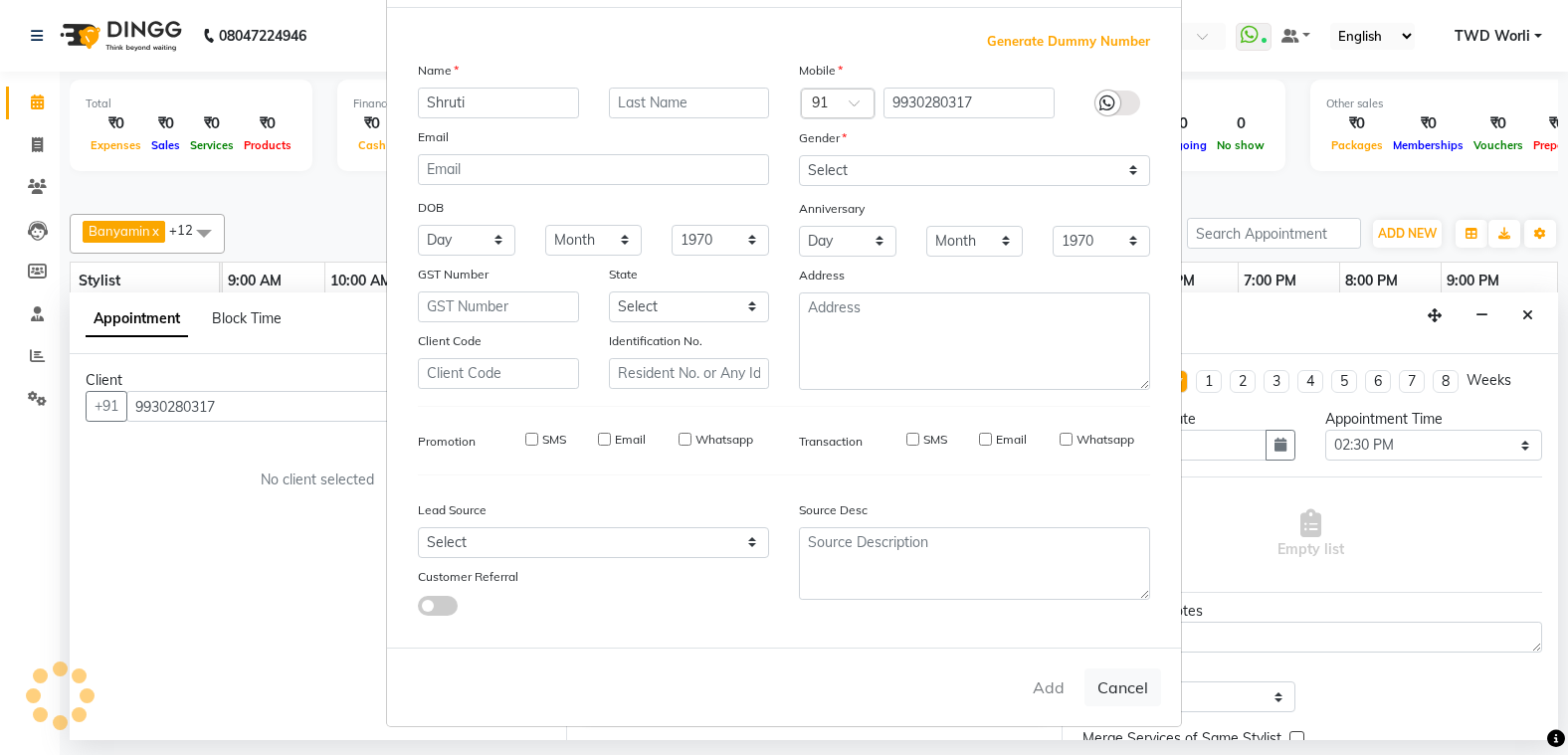 type 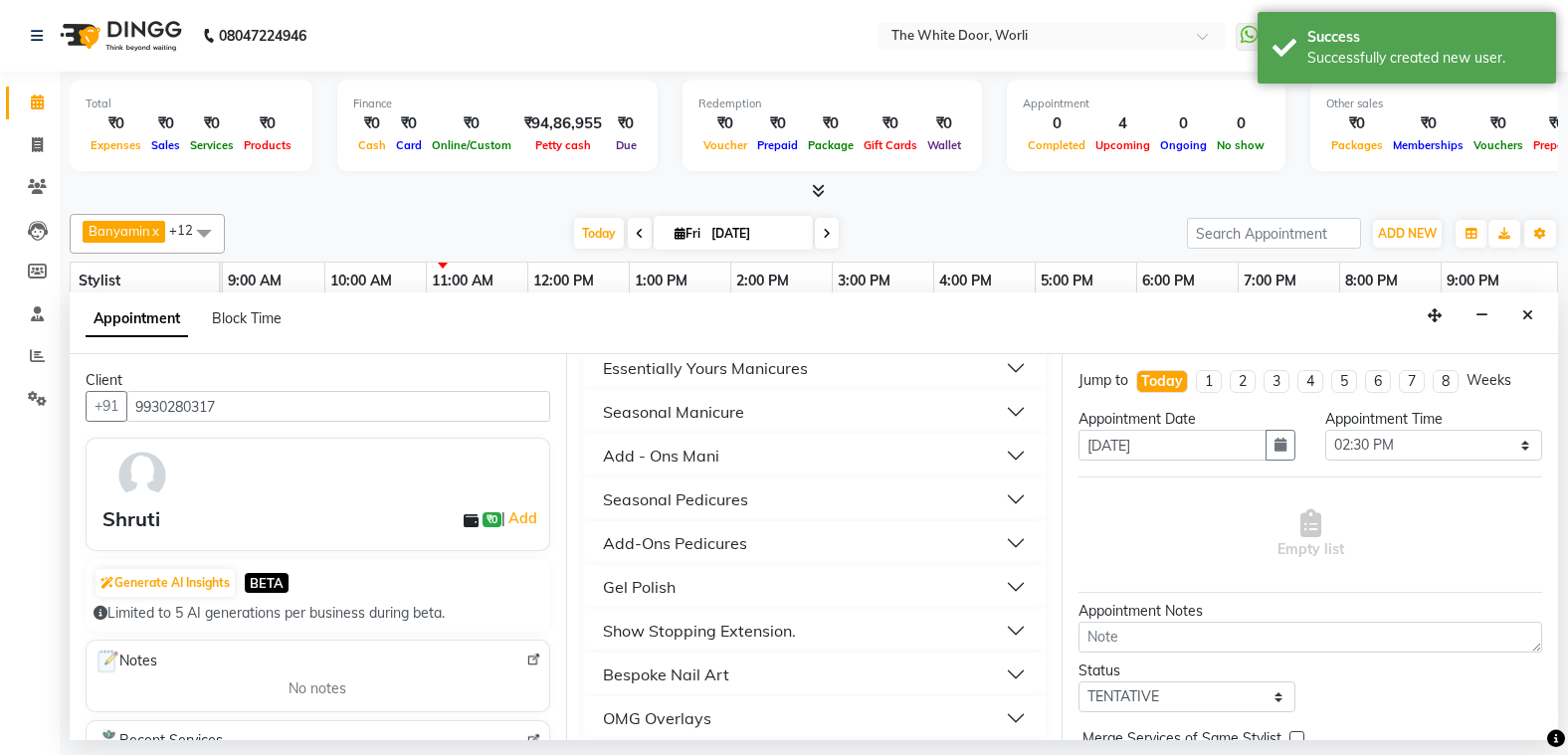 scroll, scrollTop: 0, scrollLeft: 0, axis: both 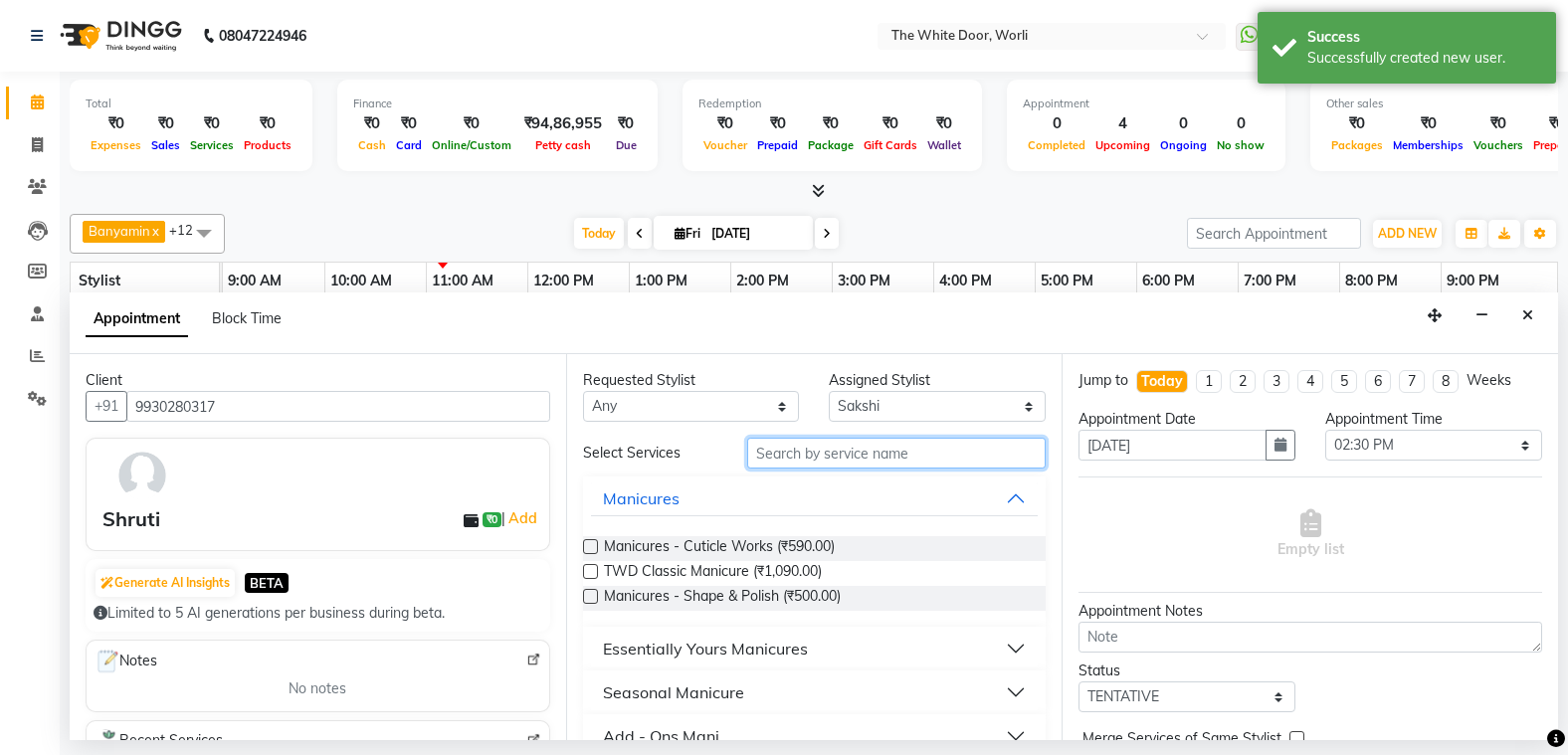 click at bounding box center [896, 453] 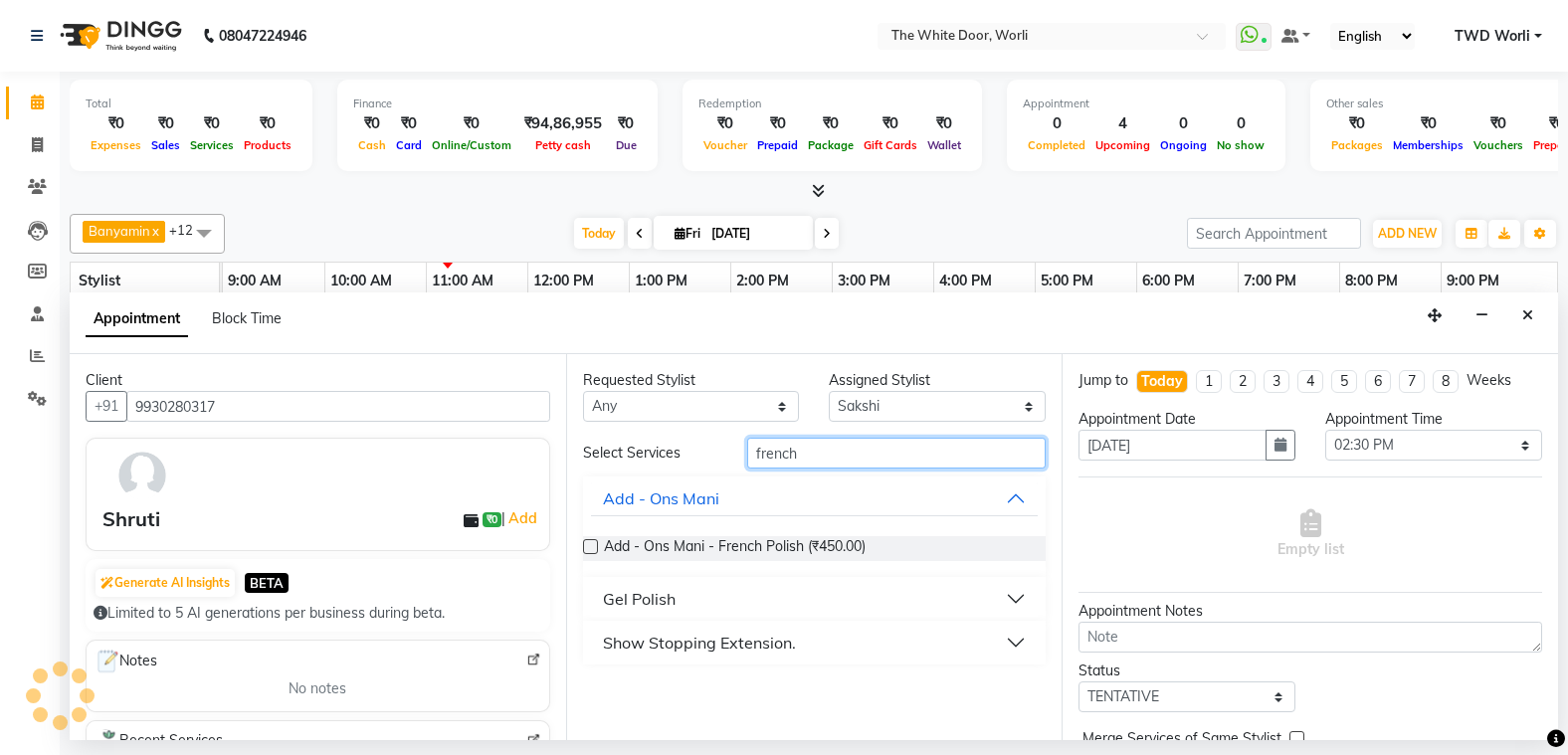 type on "french" 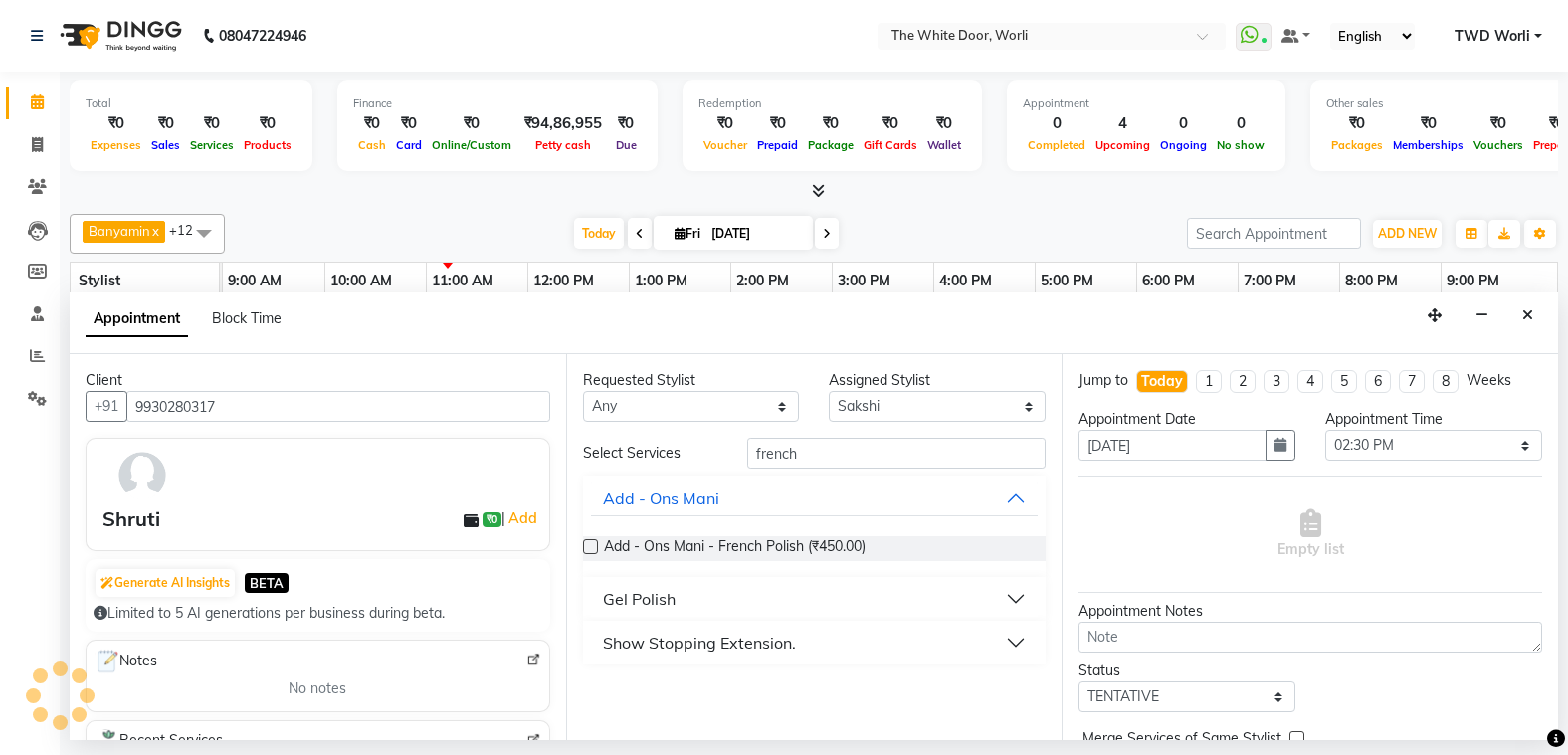 click on "Gel Polish" at bounding box center [815, 599] 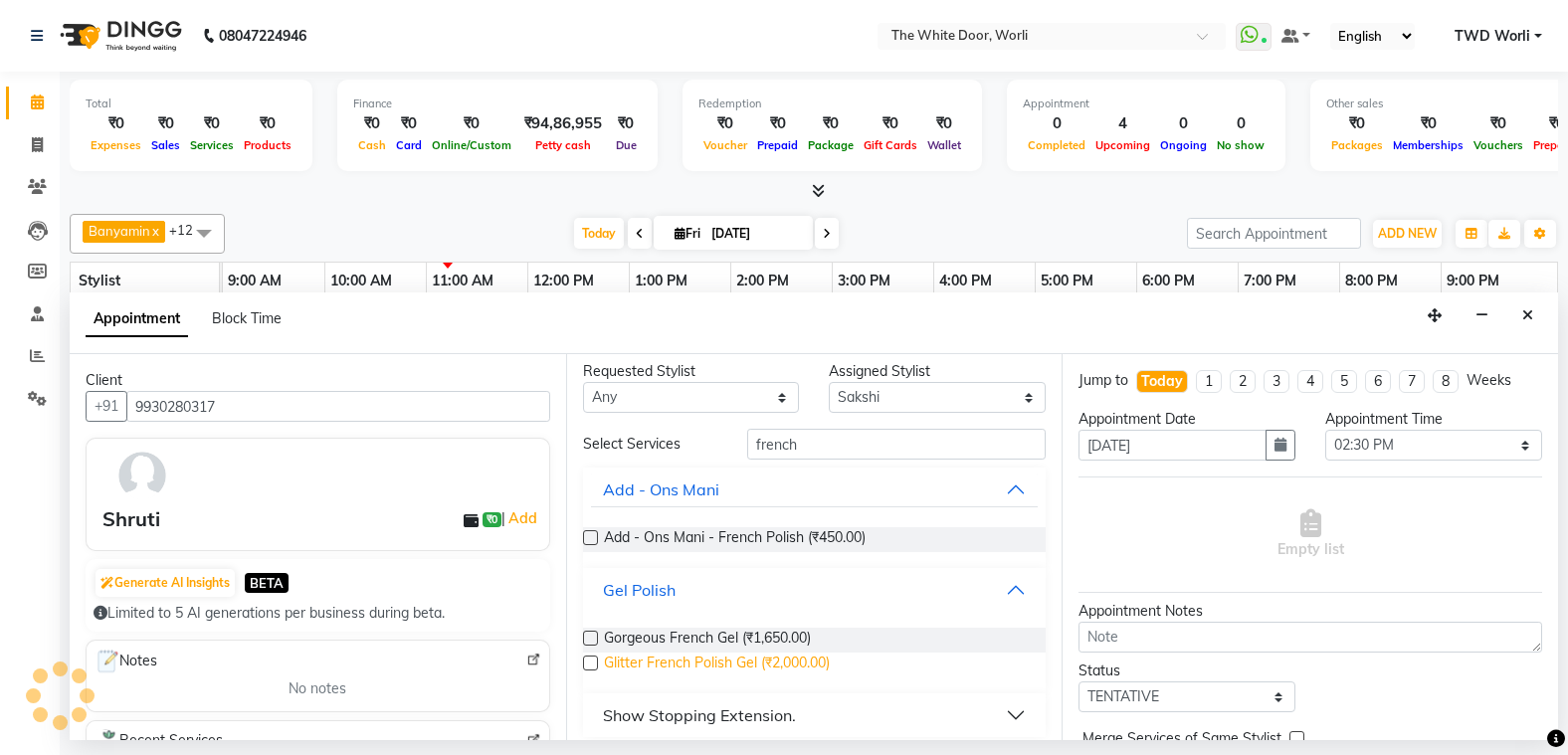 scroll, scrollTop: 16, scrollLeft: 0, axis: vertical 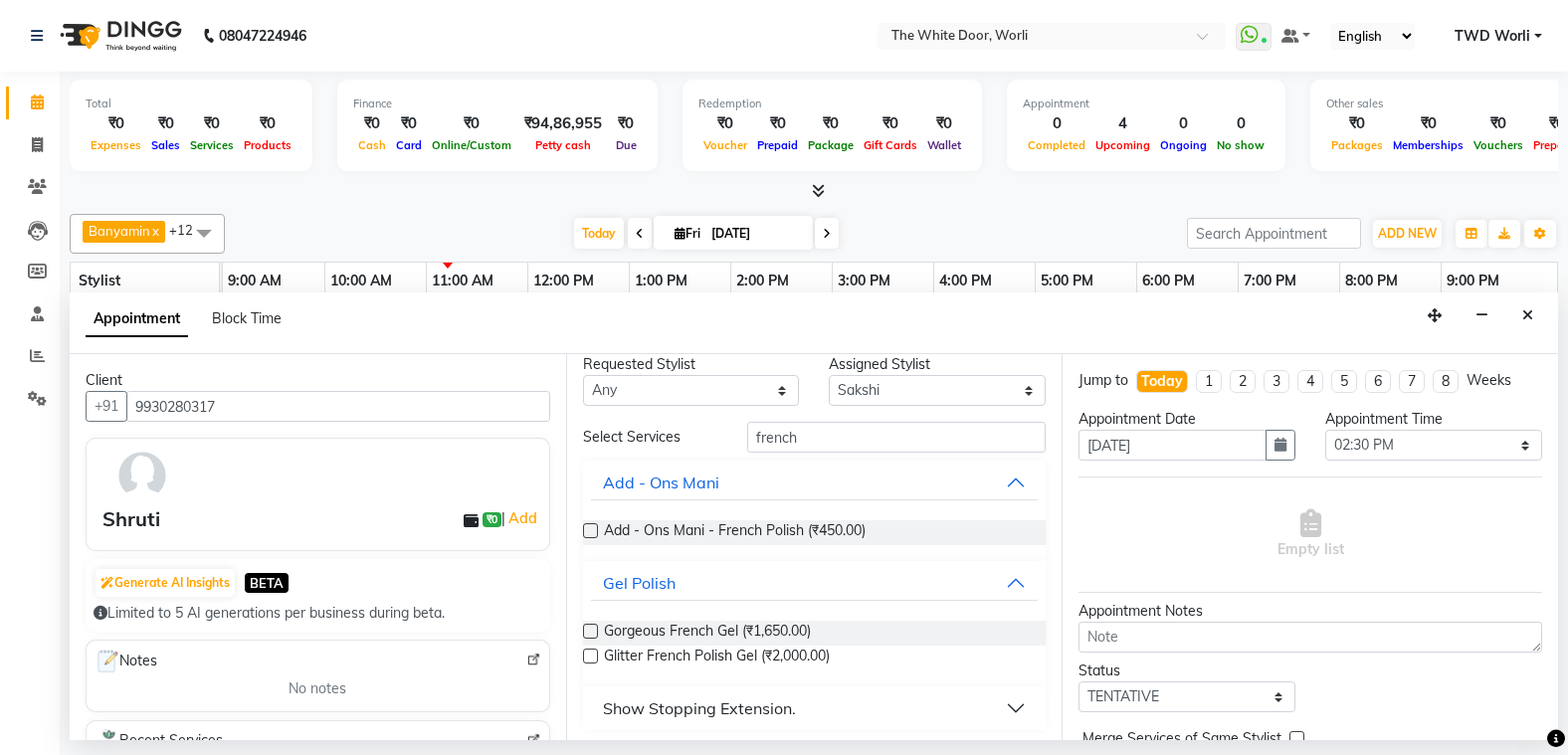 click at bounding box center (590, 631) 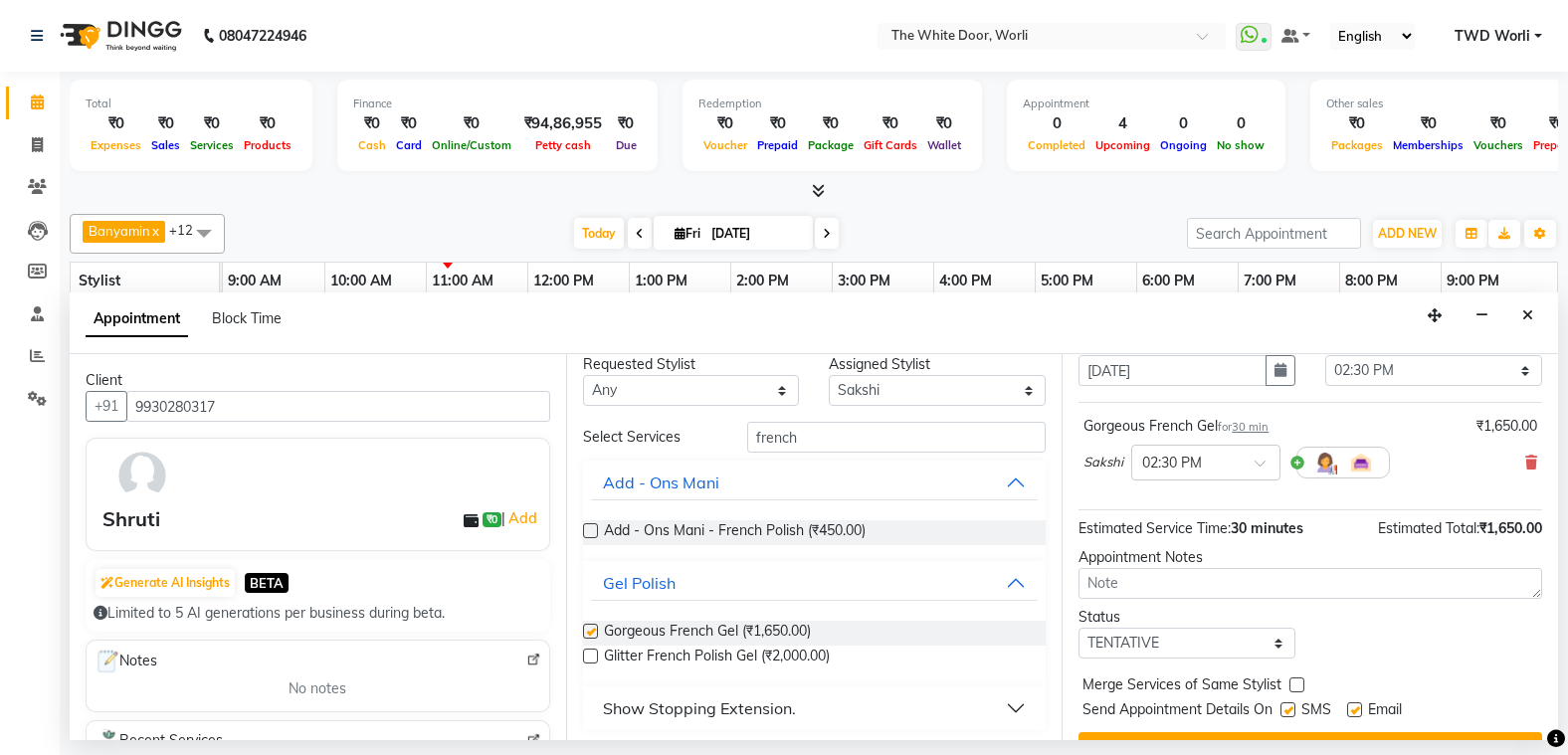 checkbox on "false" 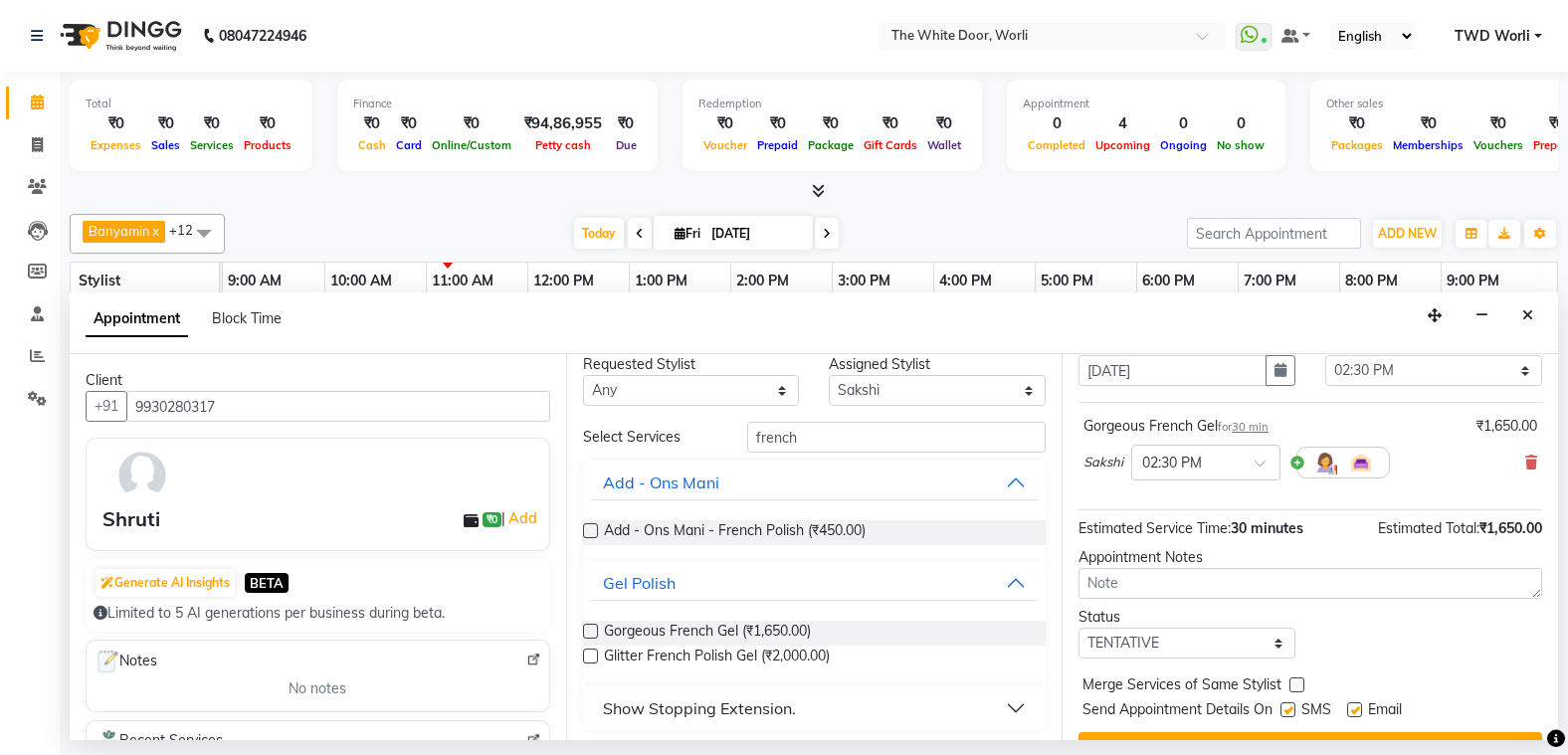 scroll, scrollTop: 118, scrollLeft: 0, axis: vertical 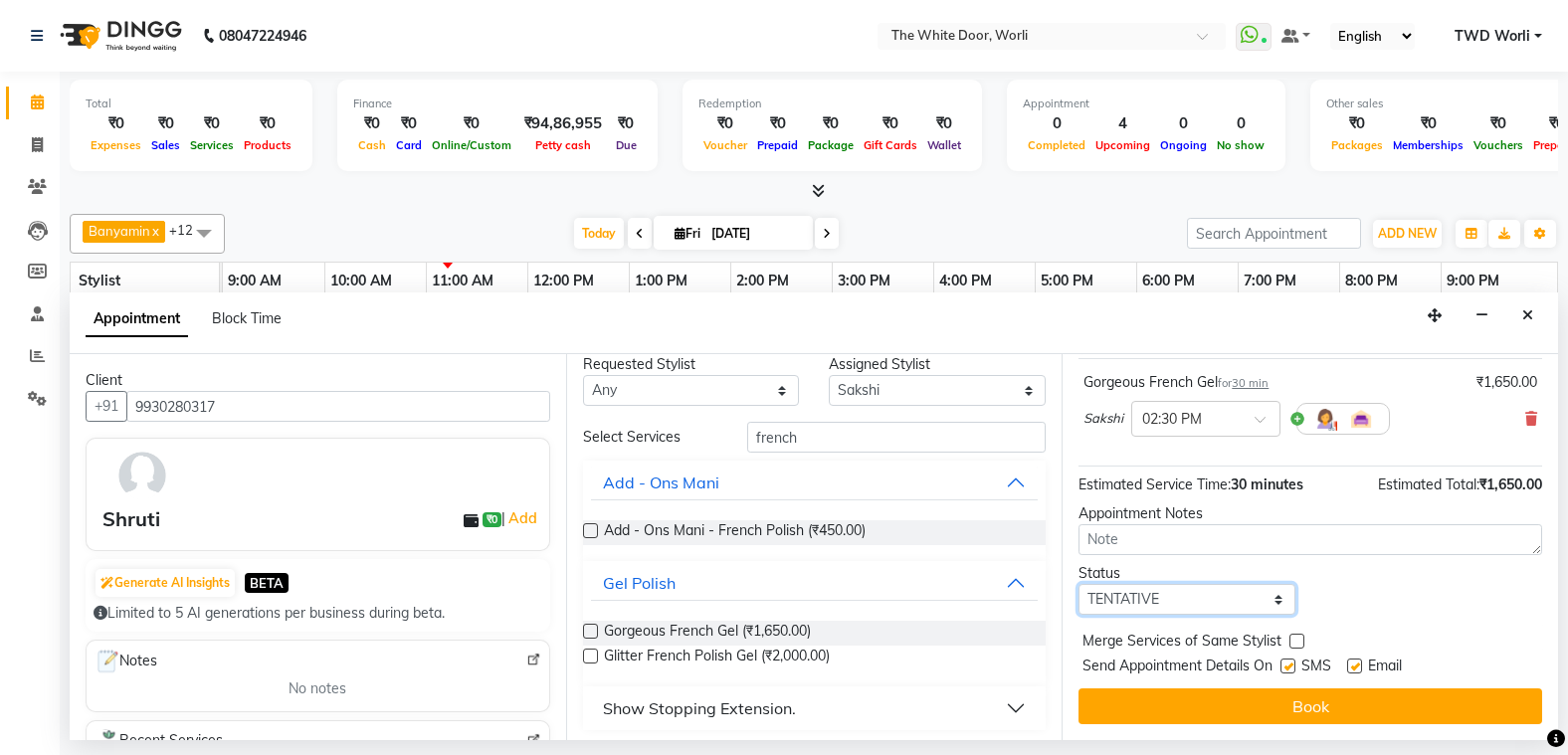 click on "Select TENTATIVE CONFIRM CHECK-IN UPCOMING" at bounding box center [1187, 599] 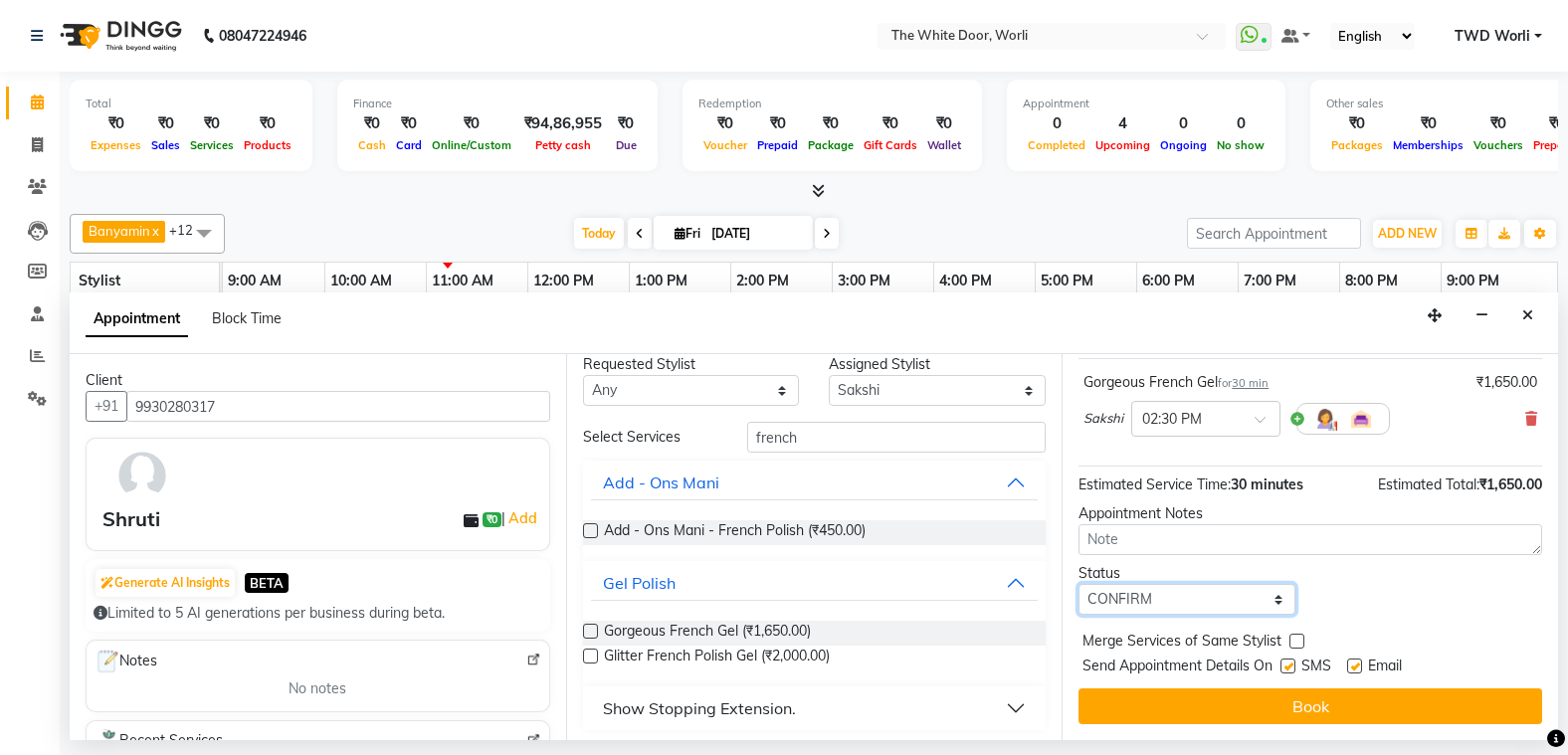 click on "Select TENTATIVE CONFIRM CHECK-IN UPCOMING" at bounding box center [1187, 599] 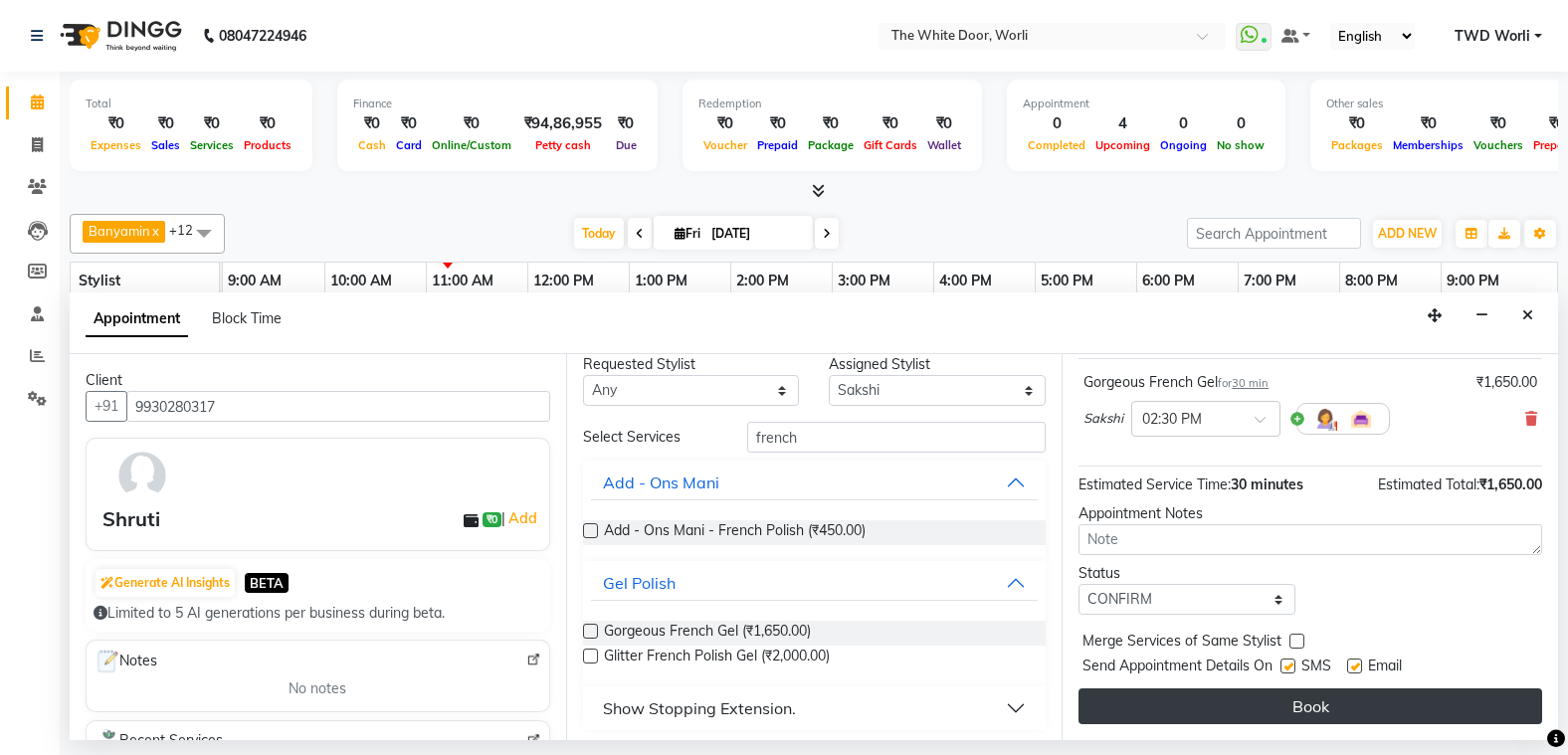 click on "Book" at bounding box center (1310, 706) 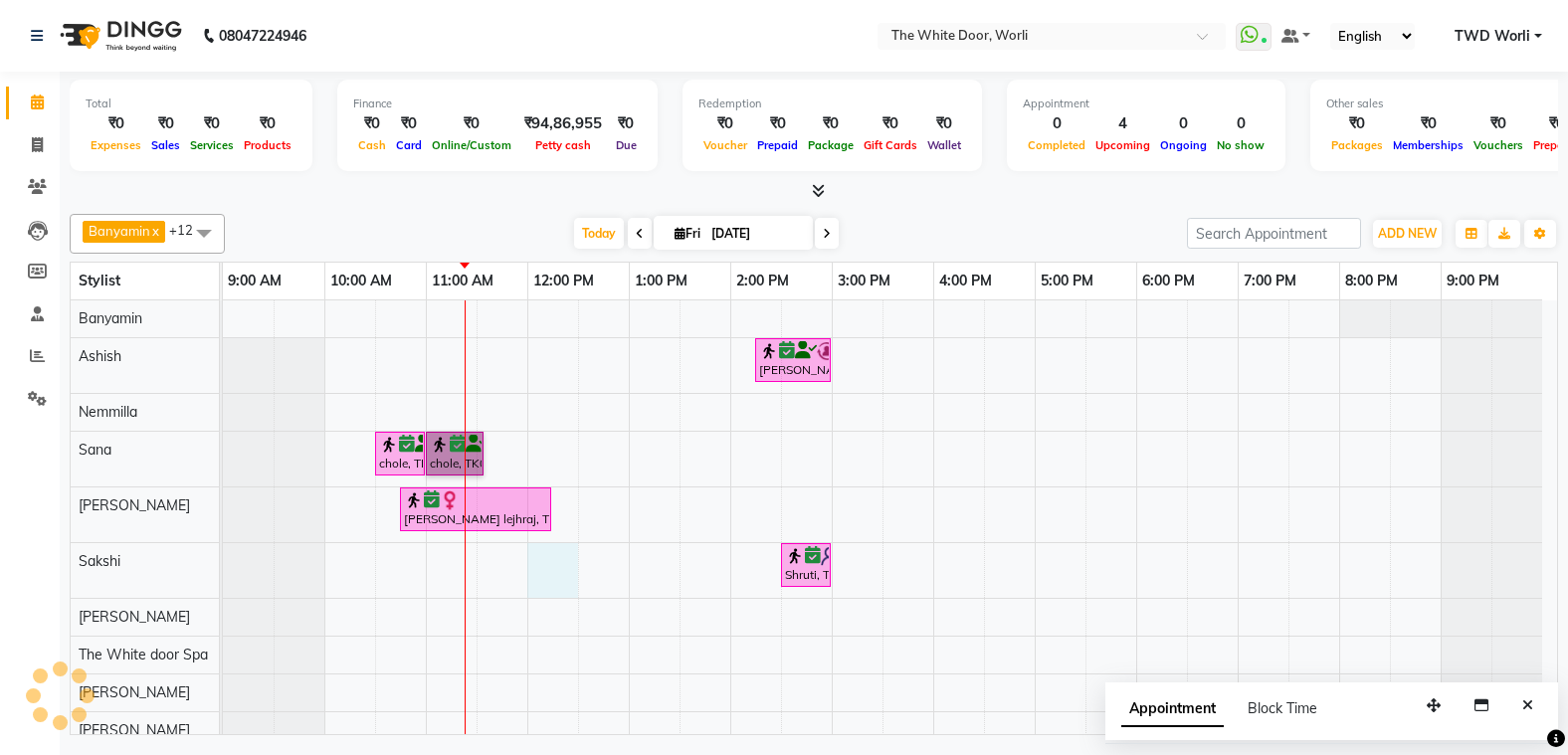 click on "Nidhi, TK02, 02:15 PM-03:00 PM, TWD Classic Pedicure     chole, TK03, 10:30 AM-11:00 AM, Waxing Full Arms     chole, TK03, 11:00 AM-11:35 AM, Waxing Full Legs     shalini lejhraj, TK01, 10:45 AM-12:15 PM, Microblading By Sapna     Shruti, TK04, 02:30 PM-03:00 PM, Gorgeous French Gel" at bounding box center (889, 562) 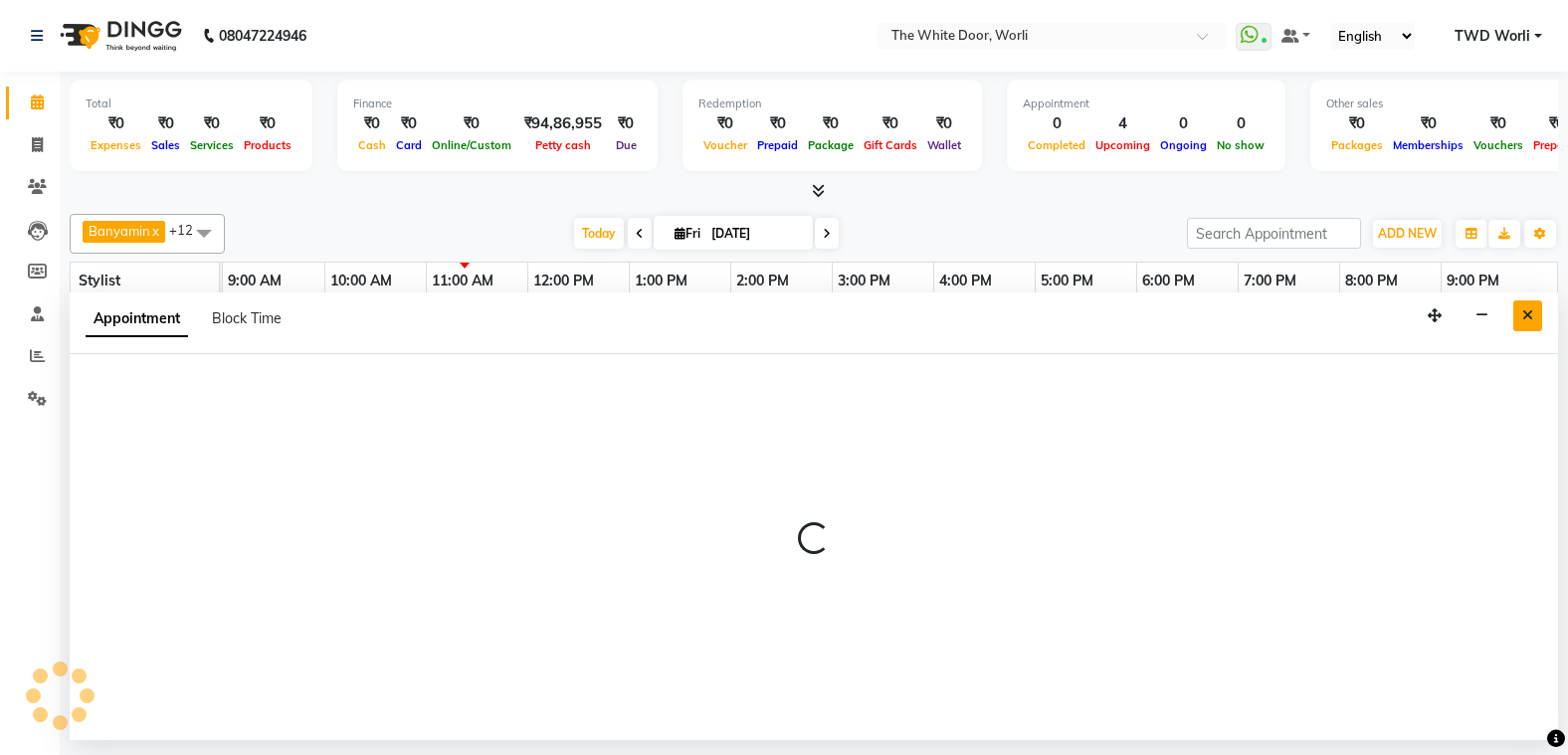 select on "22335" 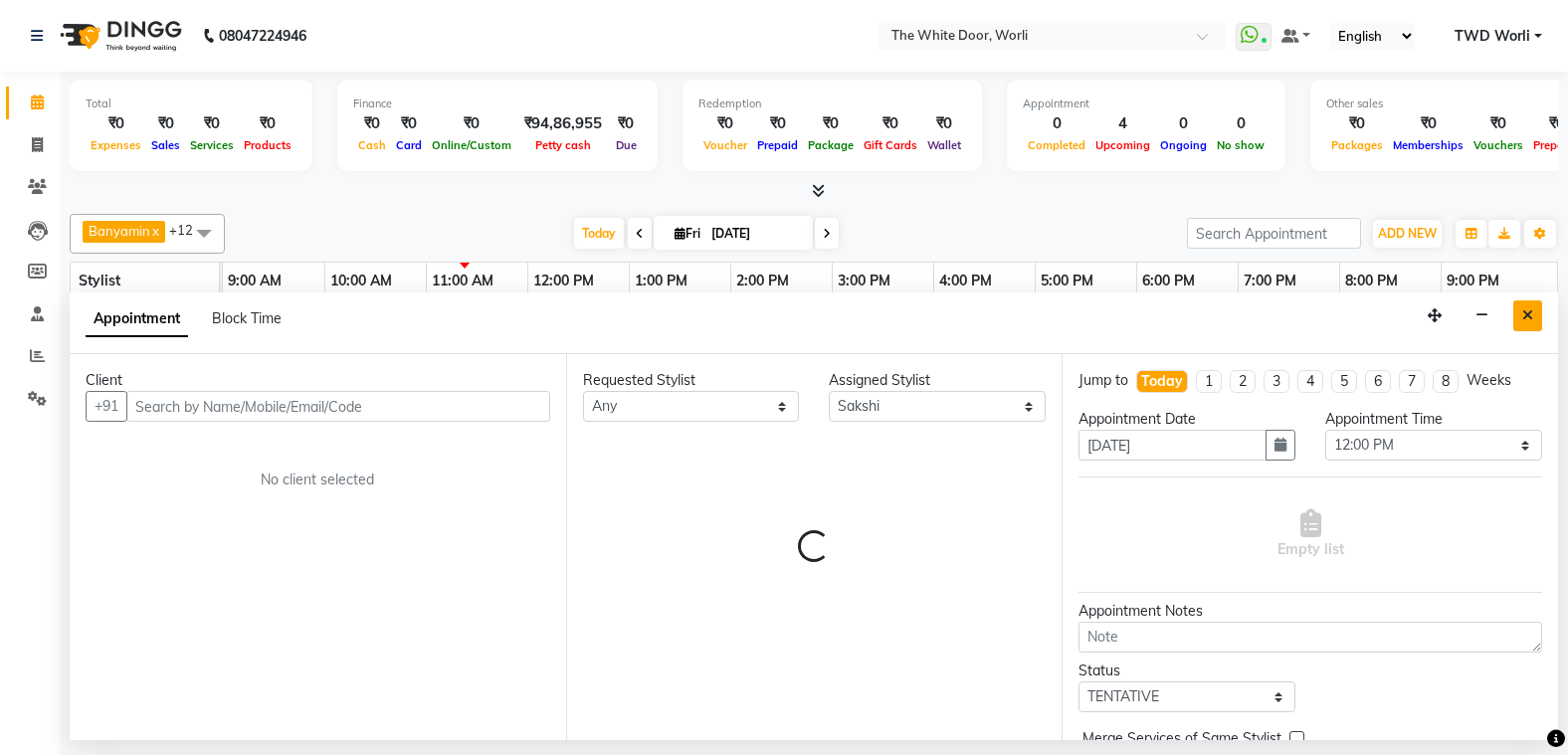 click at bounding box center (1527, 315) 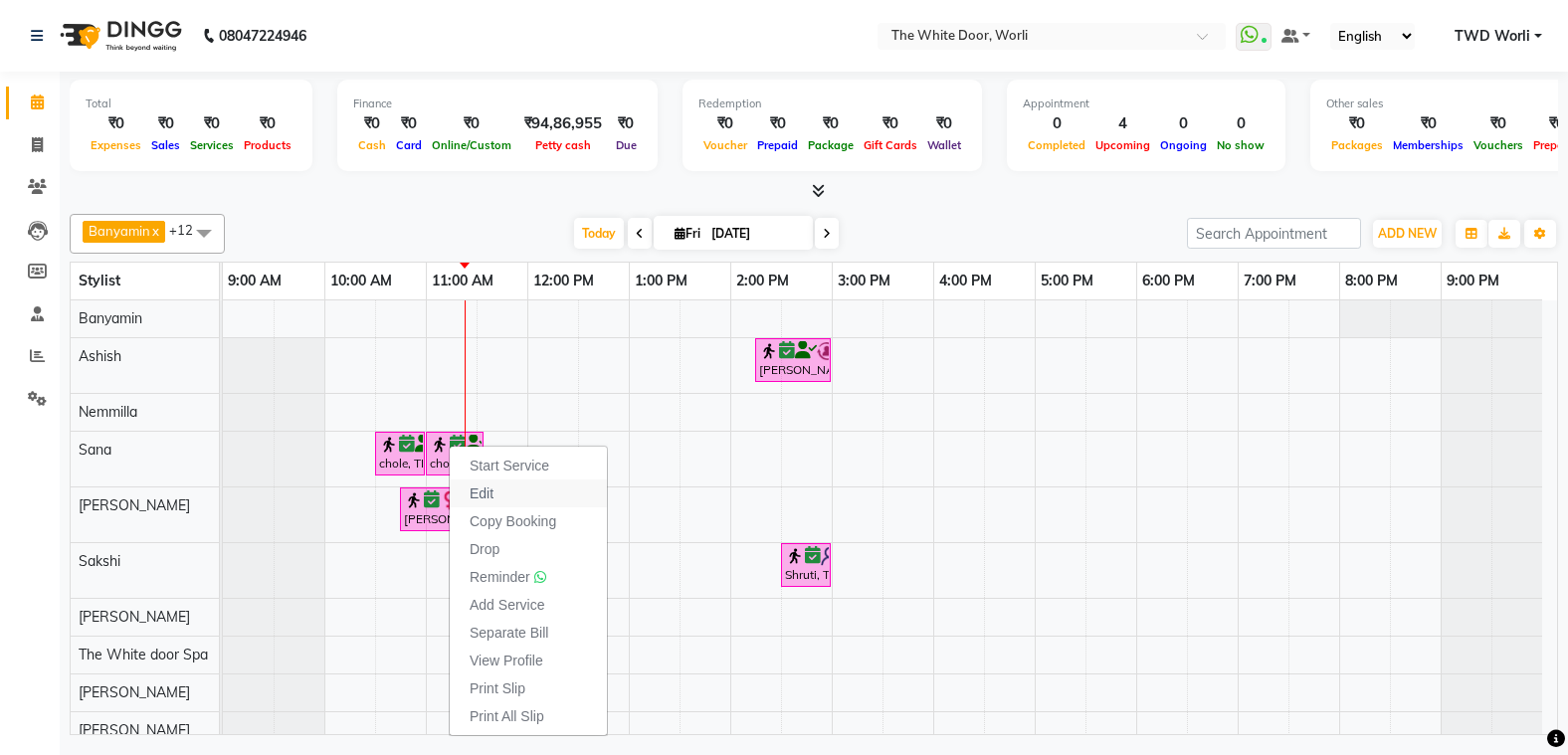 click on "Edit" at bounding box center [528, 493] 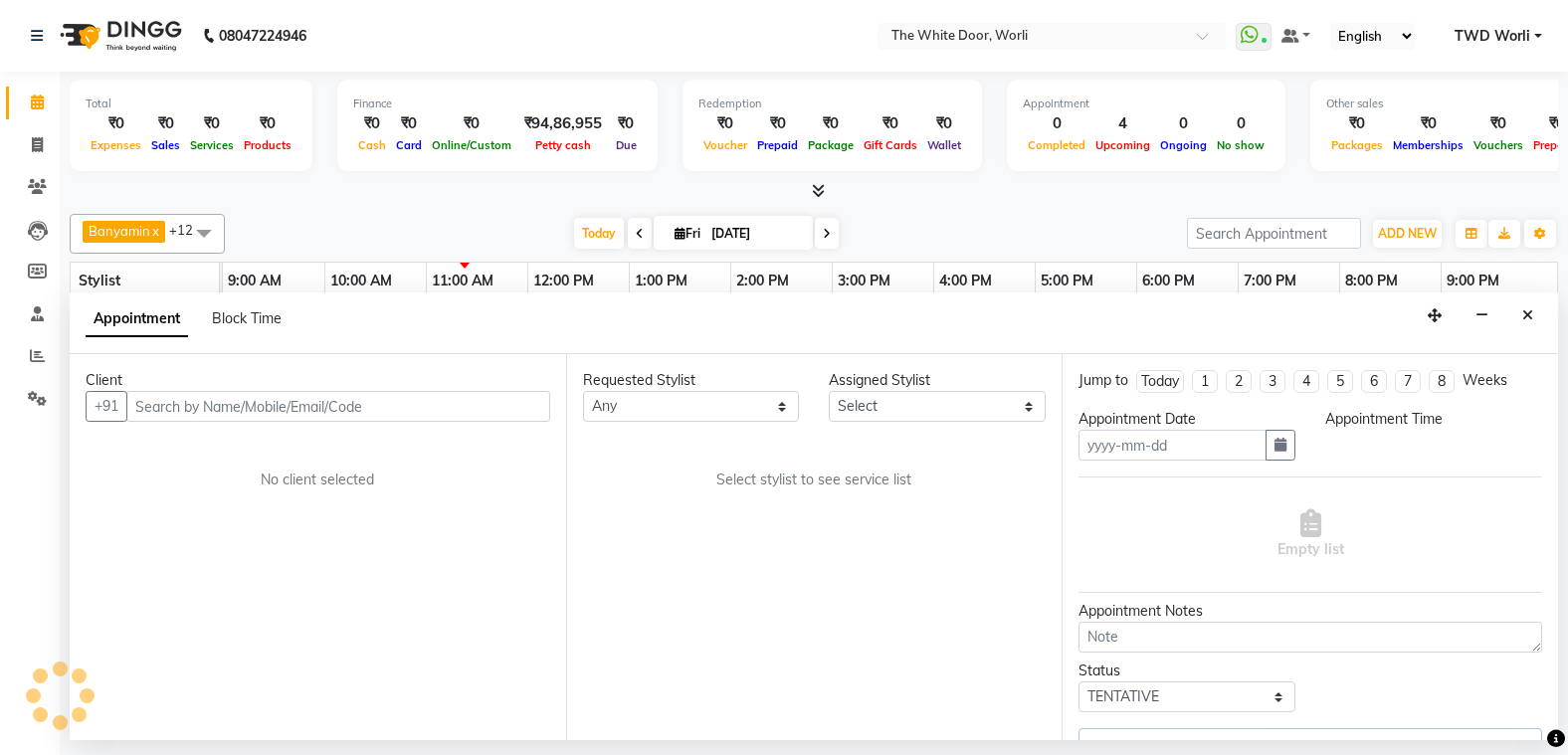 type on "[DATE]" 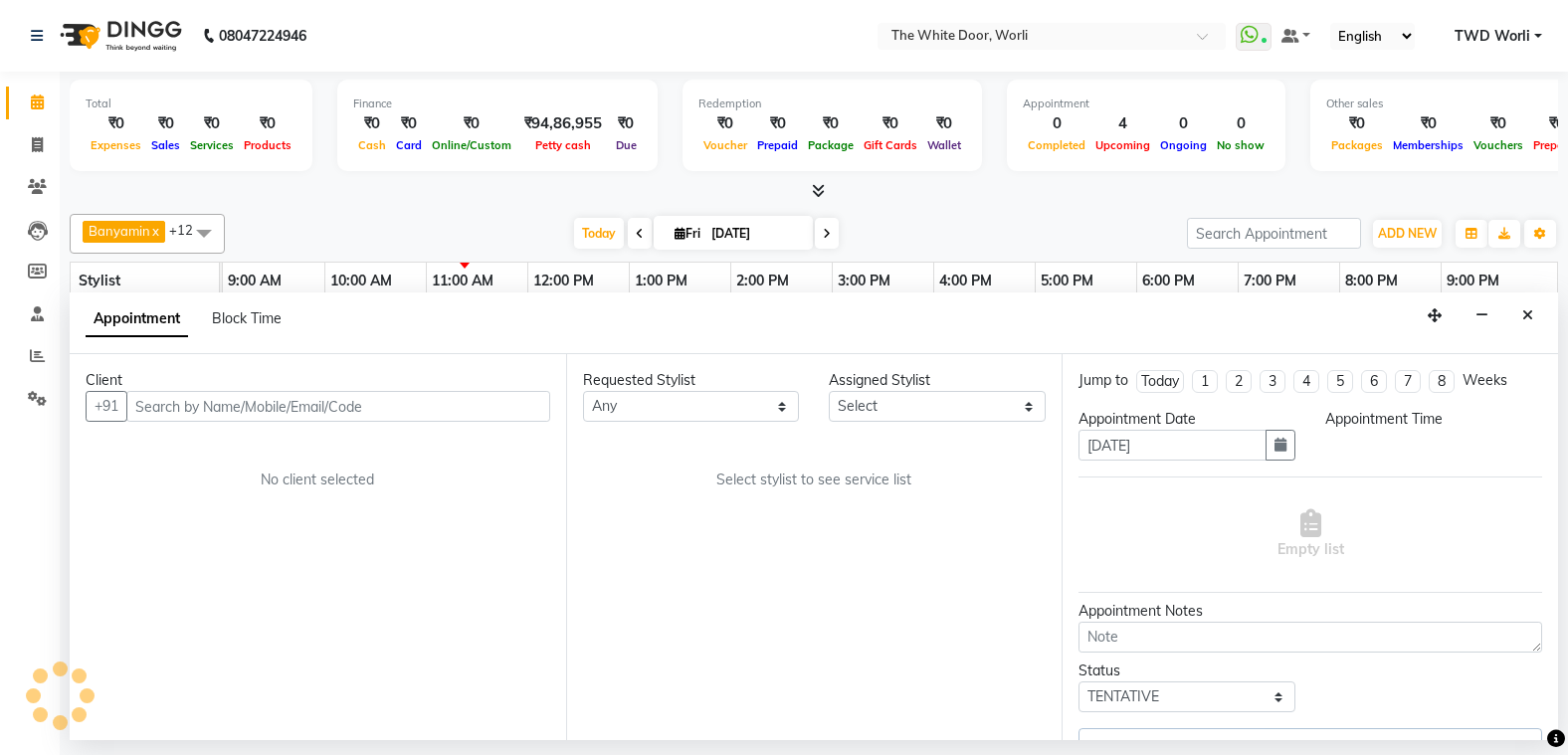 select on "confirm booking" 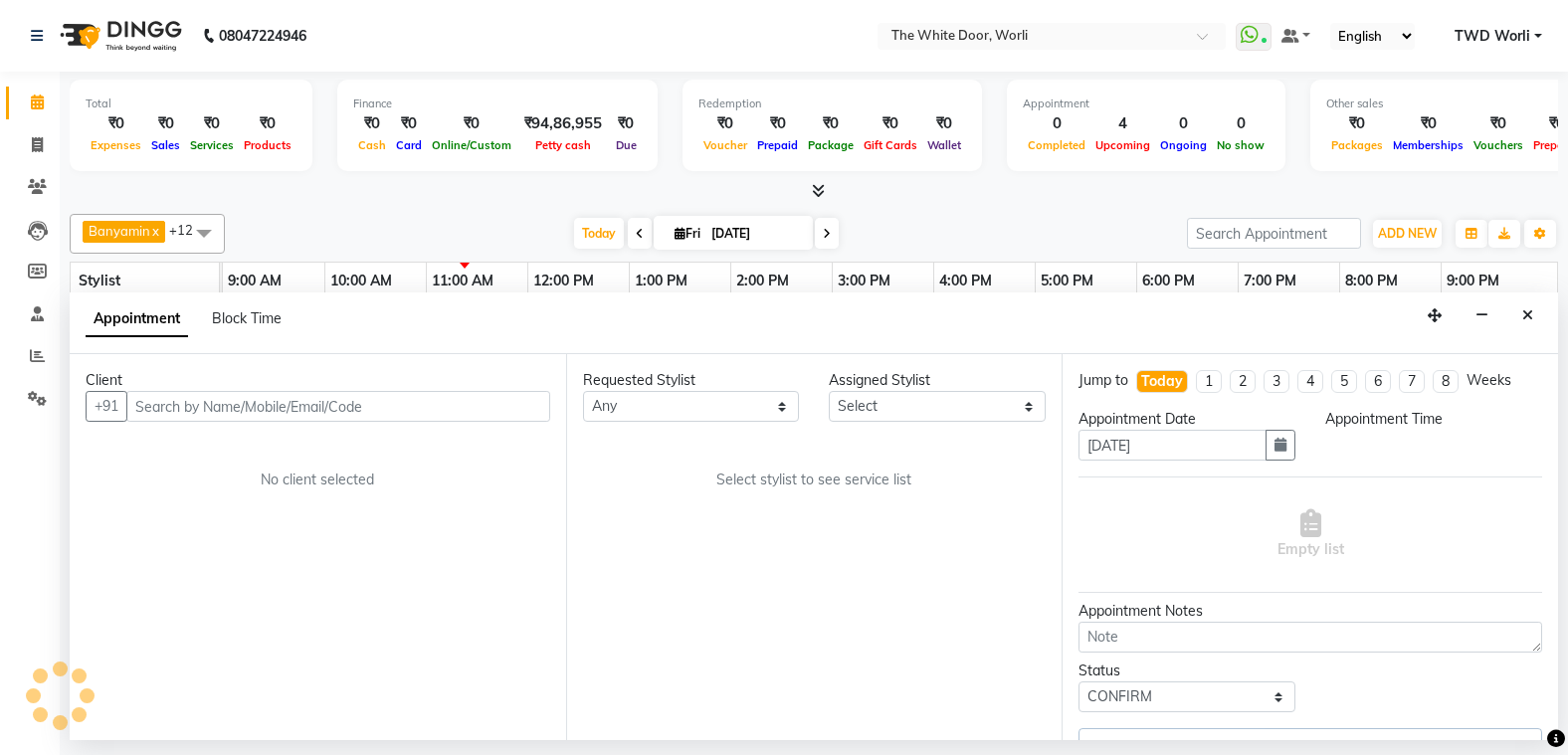 select on "630" 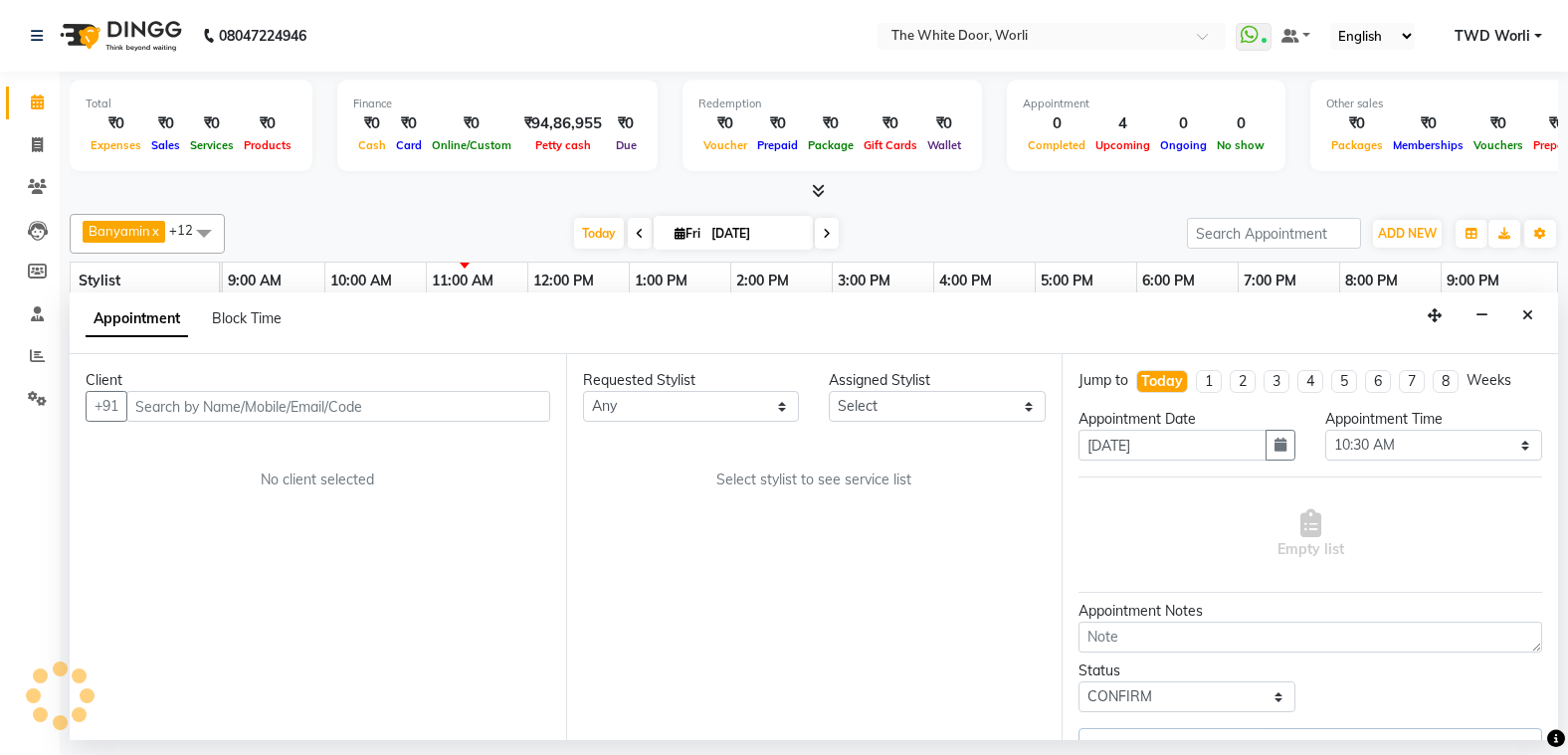 select on "20574" 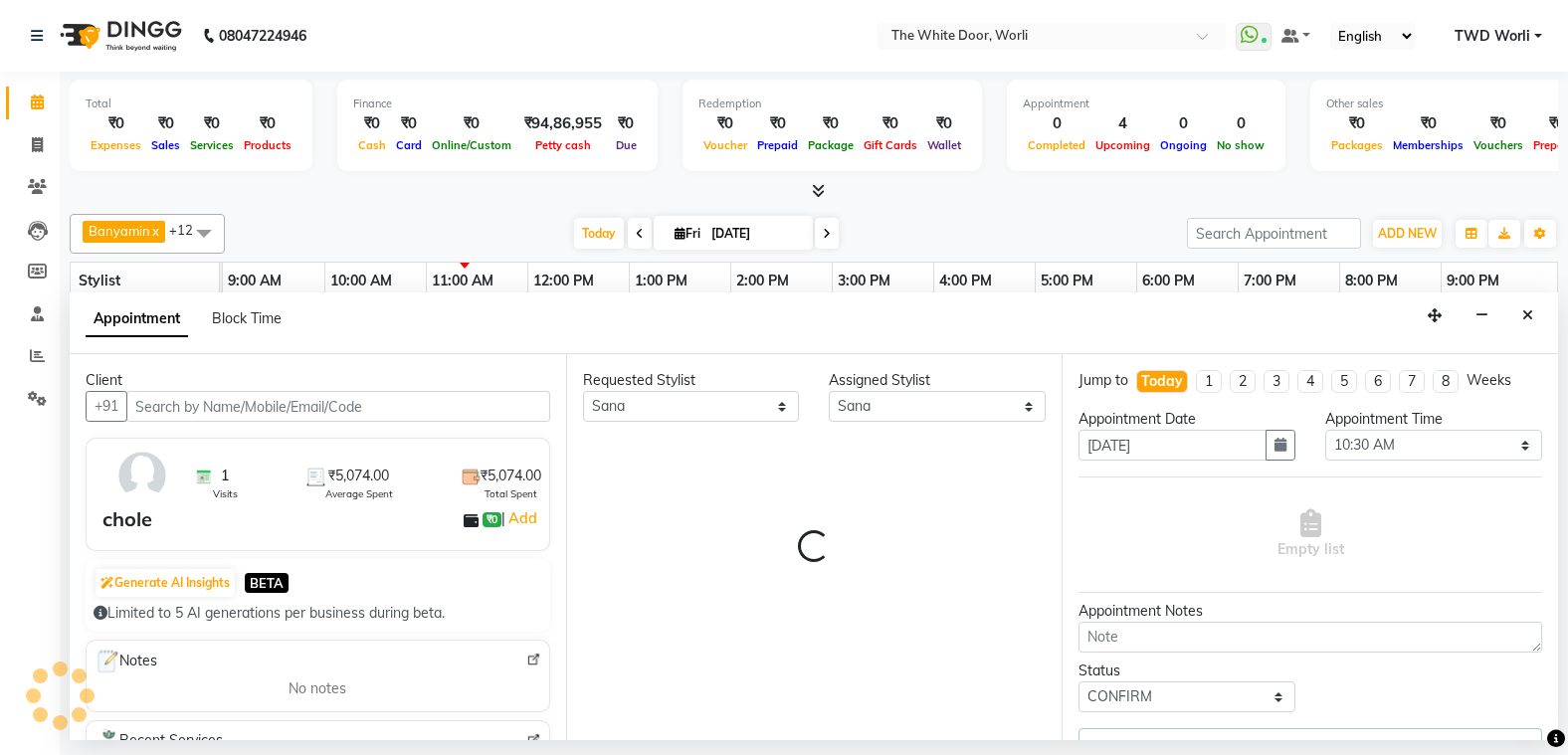 select on "1664" 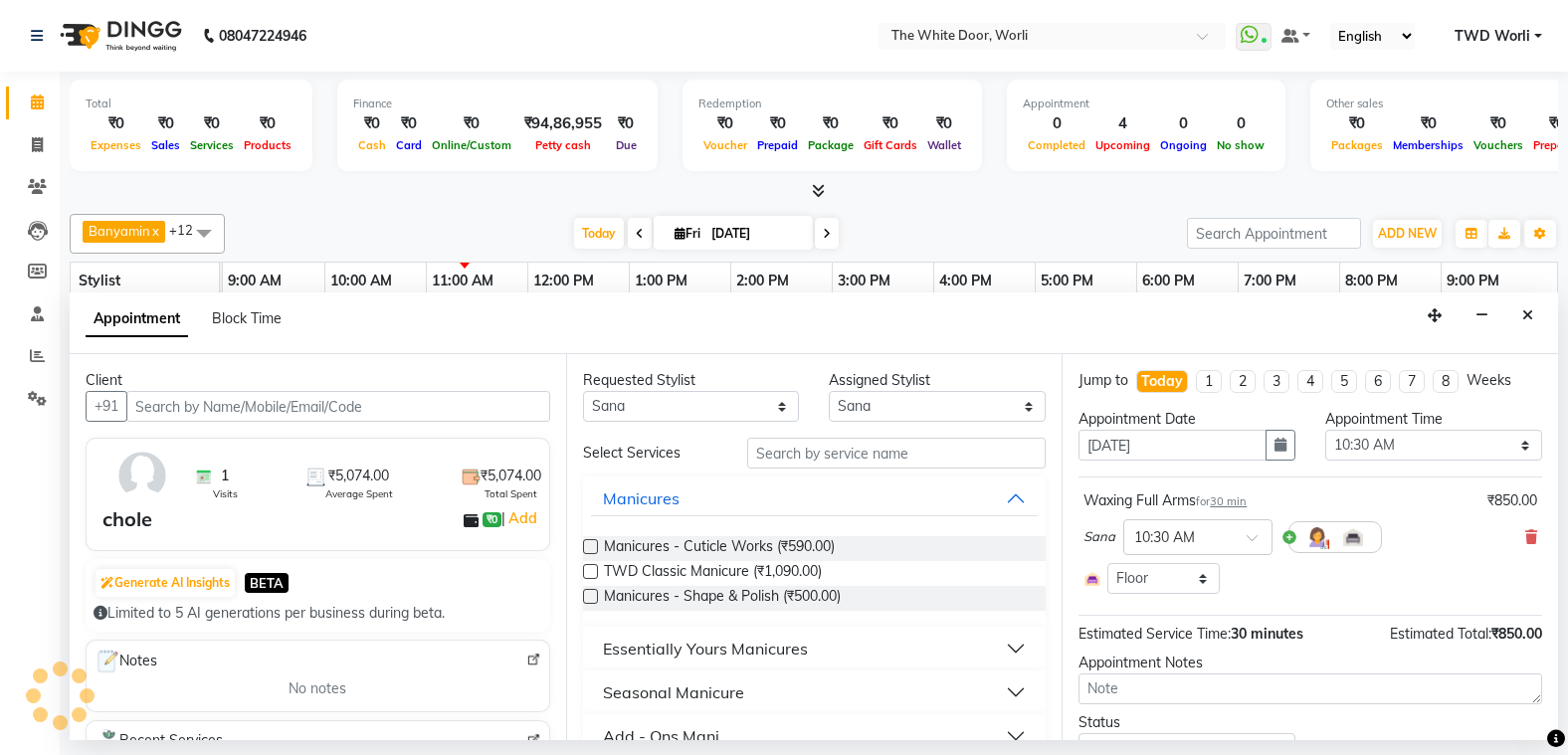 select on "1664" 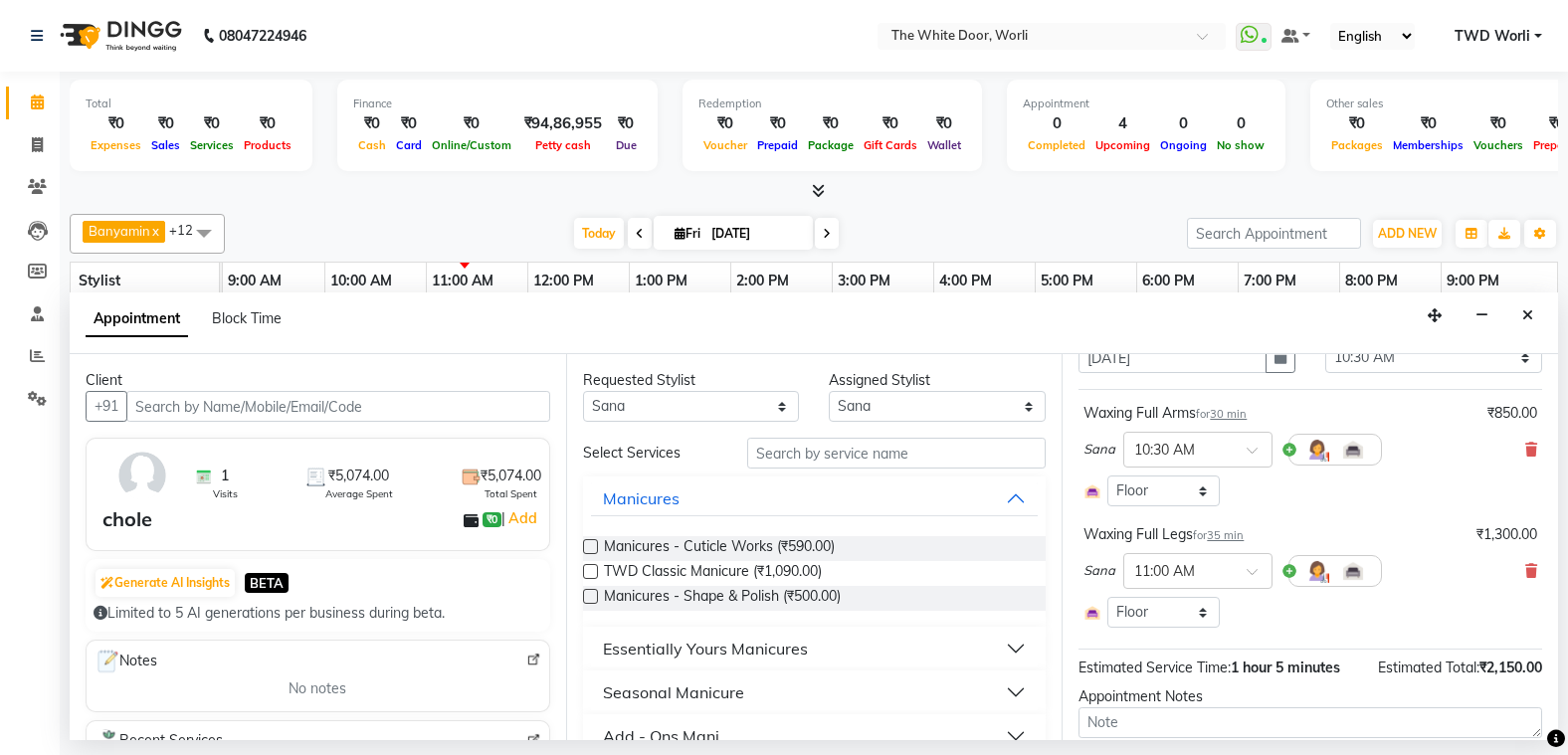 scroll, scrollTop: 0, scrollLeft: 0, axis: both 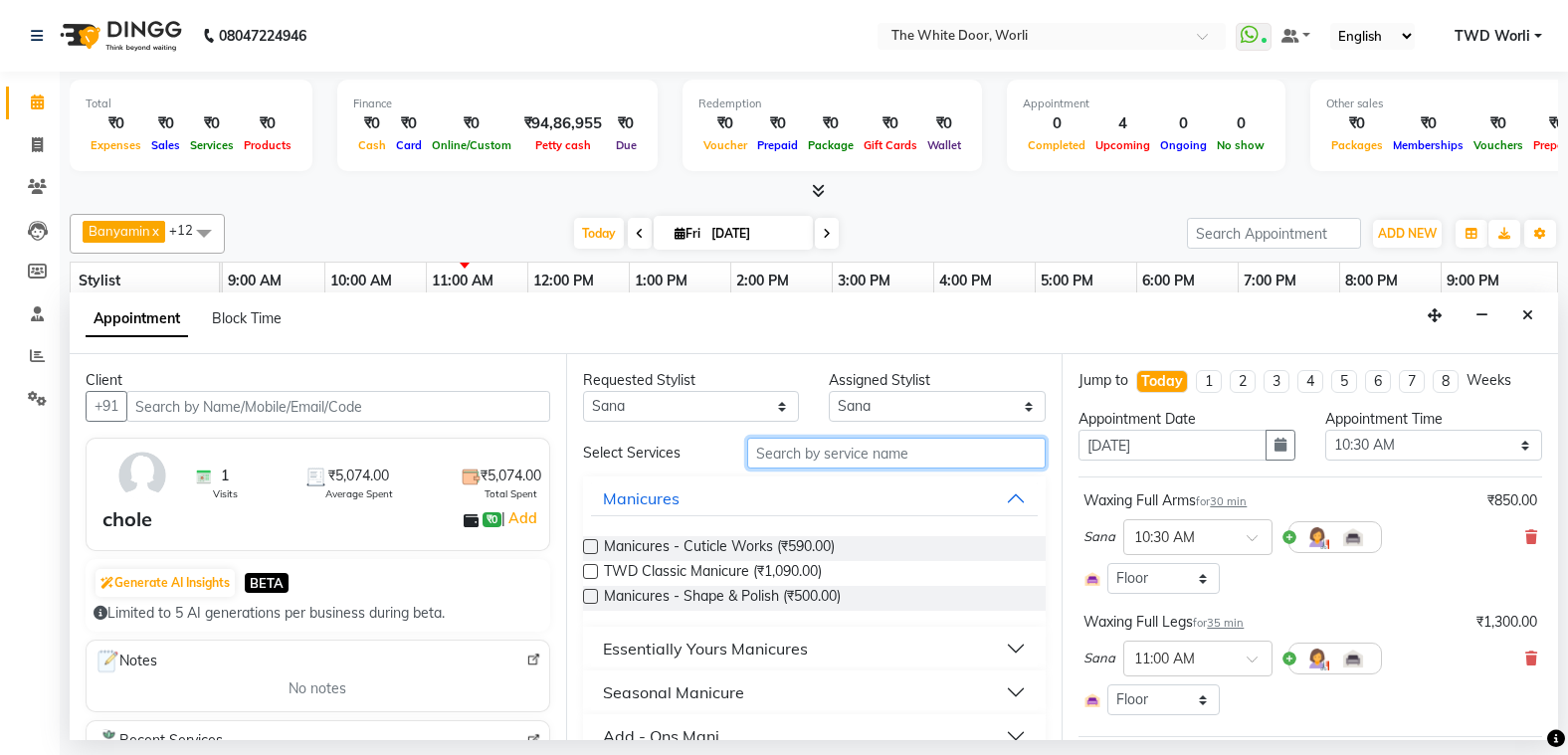 click at bounding box center (896, 453) 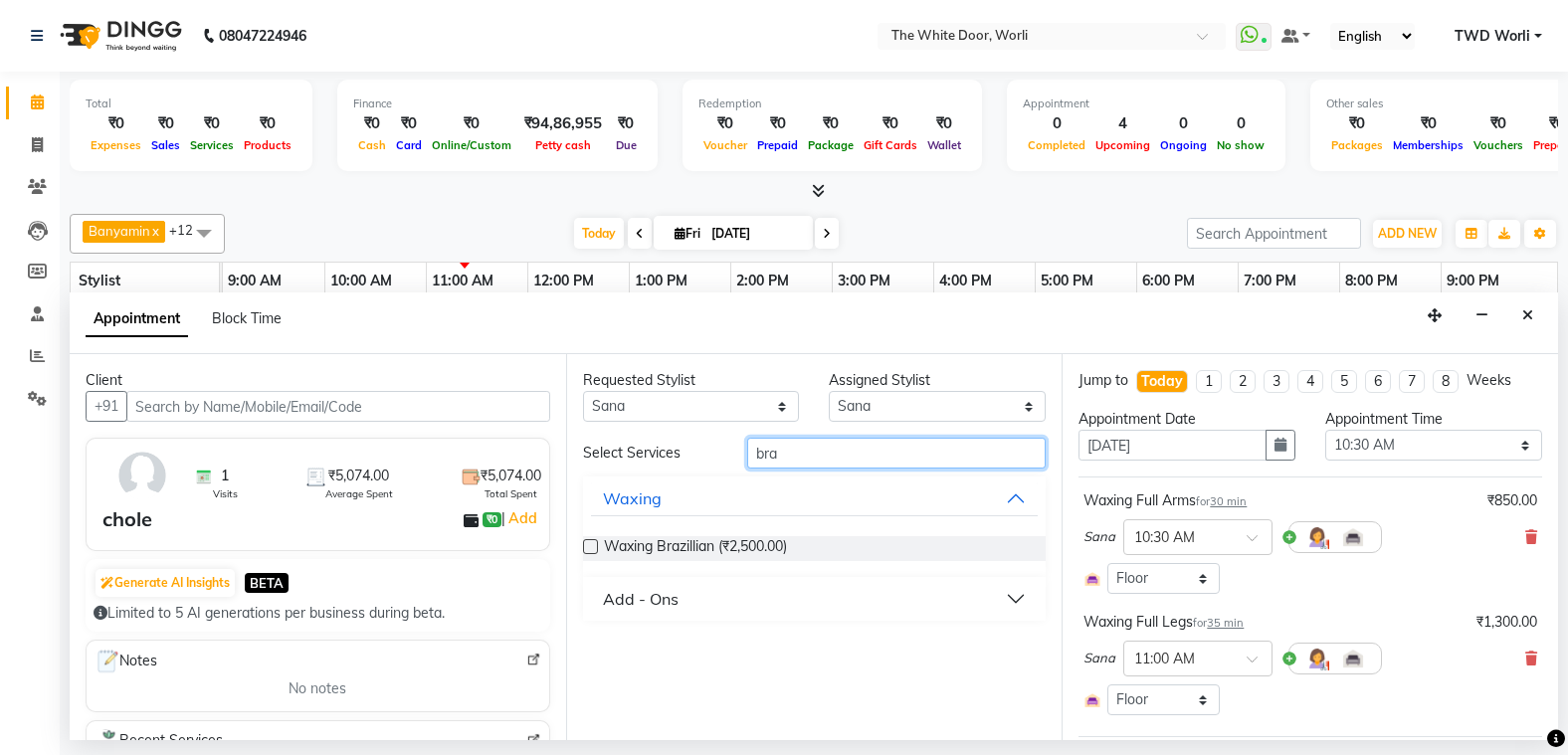 type on "bra" 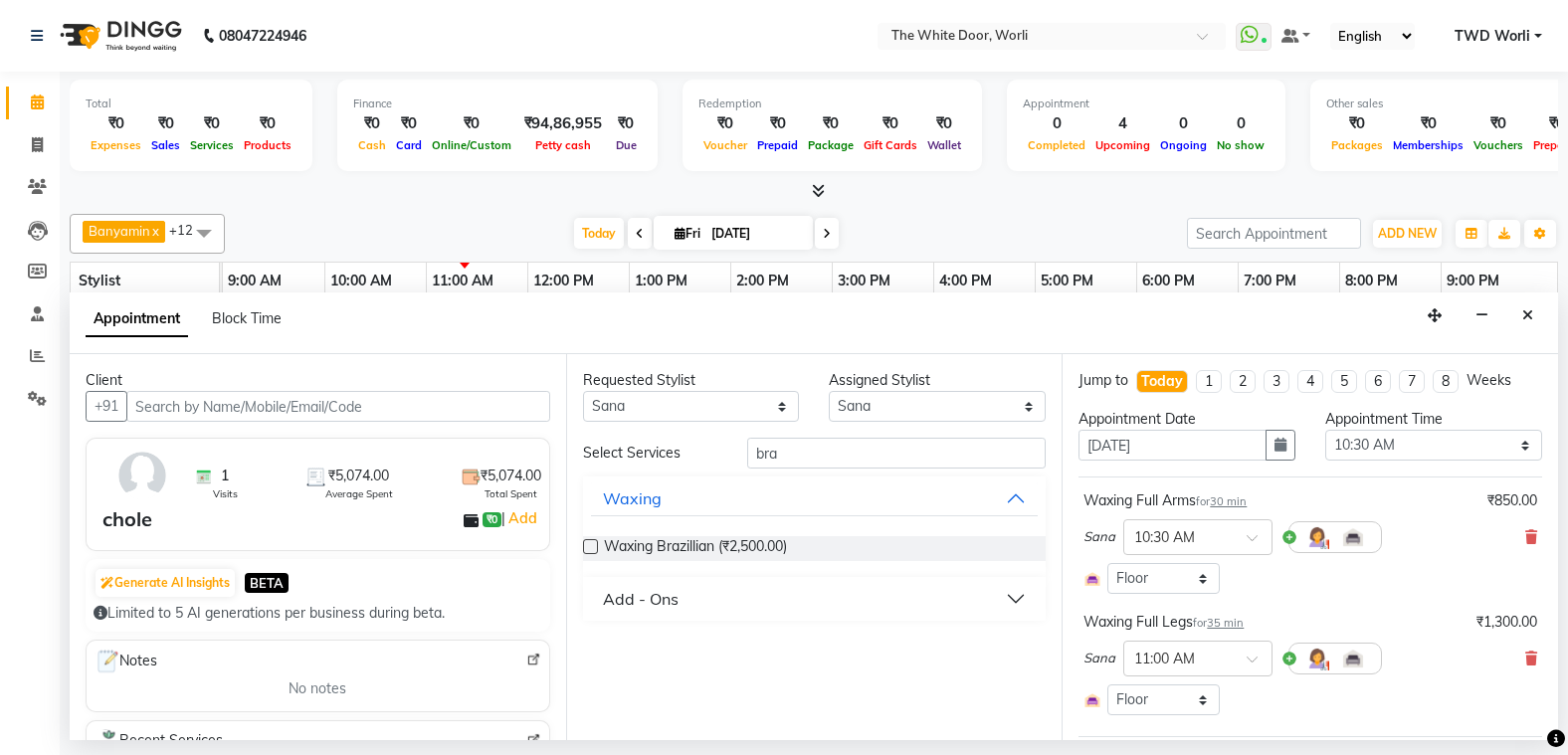 click at bounding box center (590, 546) 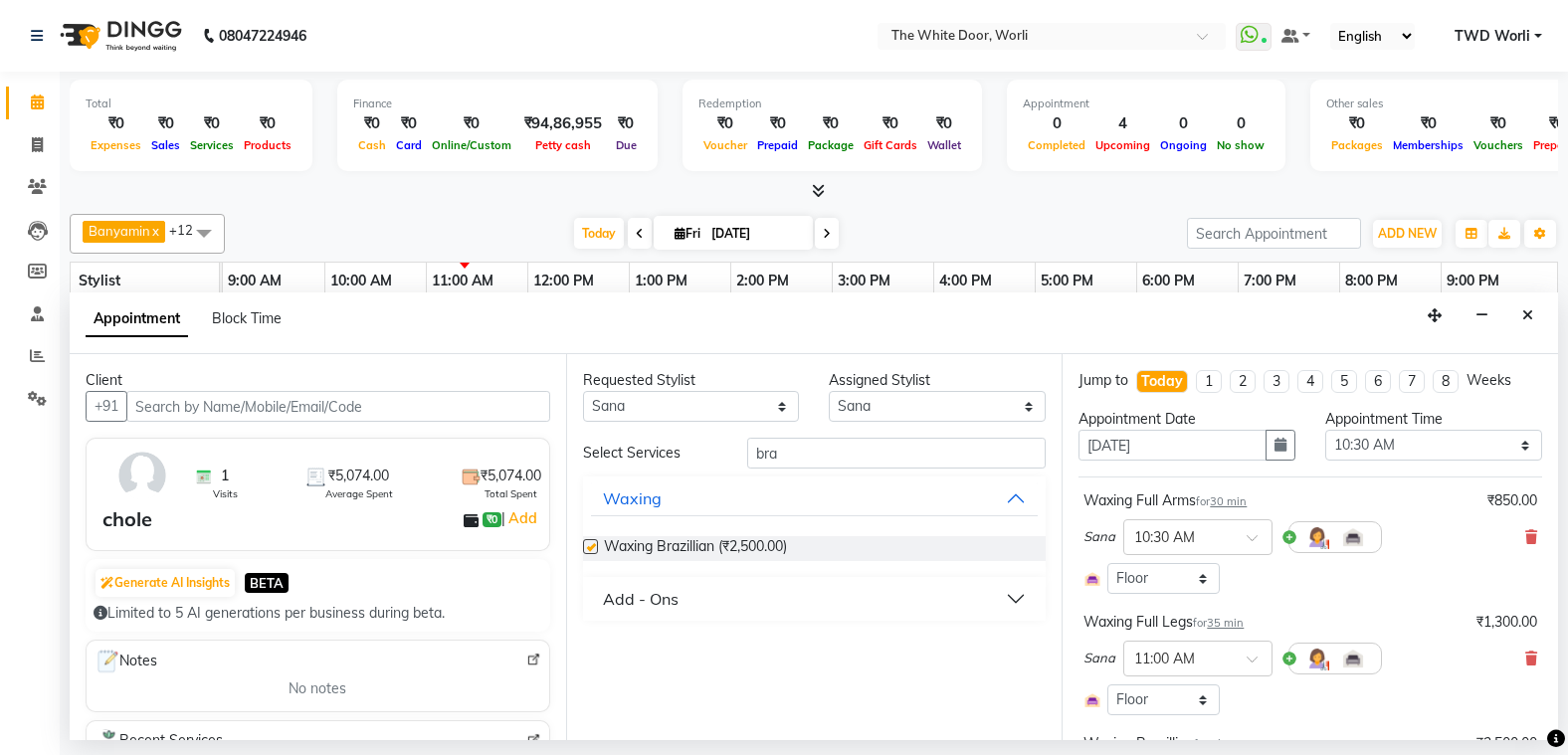 checkbox on "false" 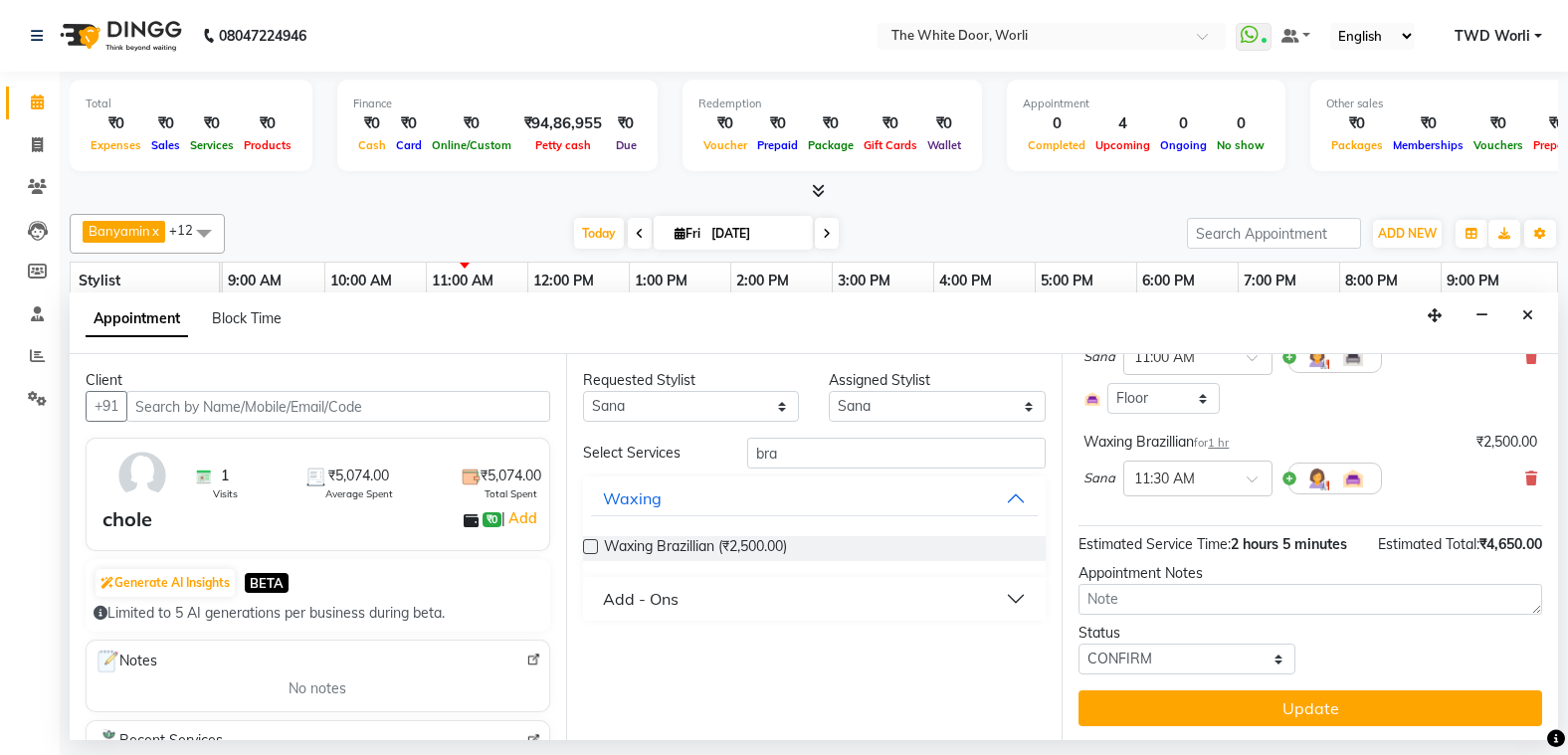 scroll, scrollTop: 303, scrollLeft: 0, axis: vertical 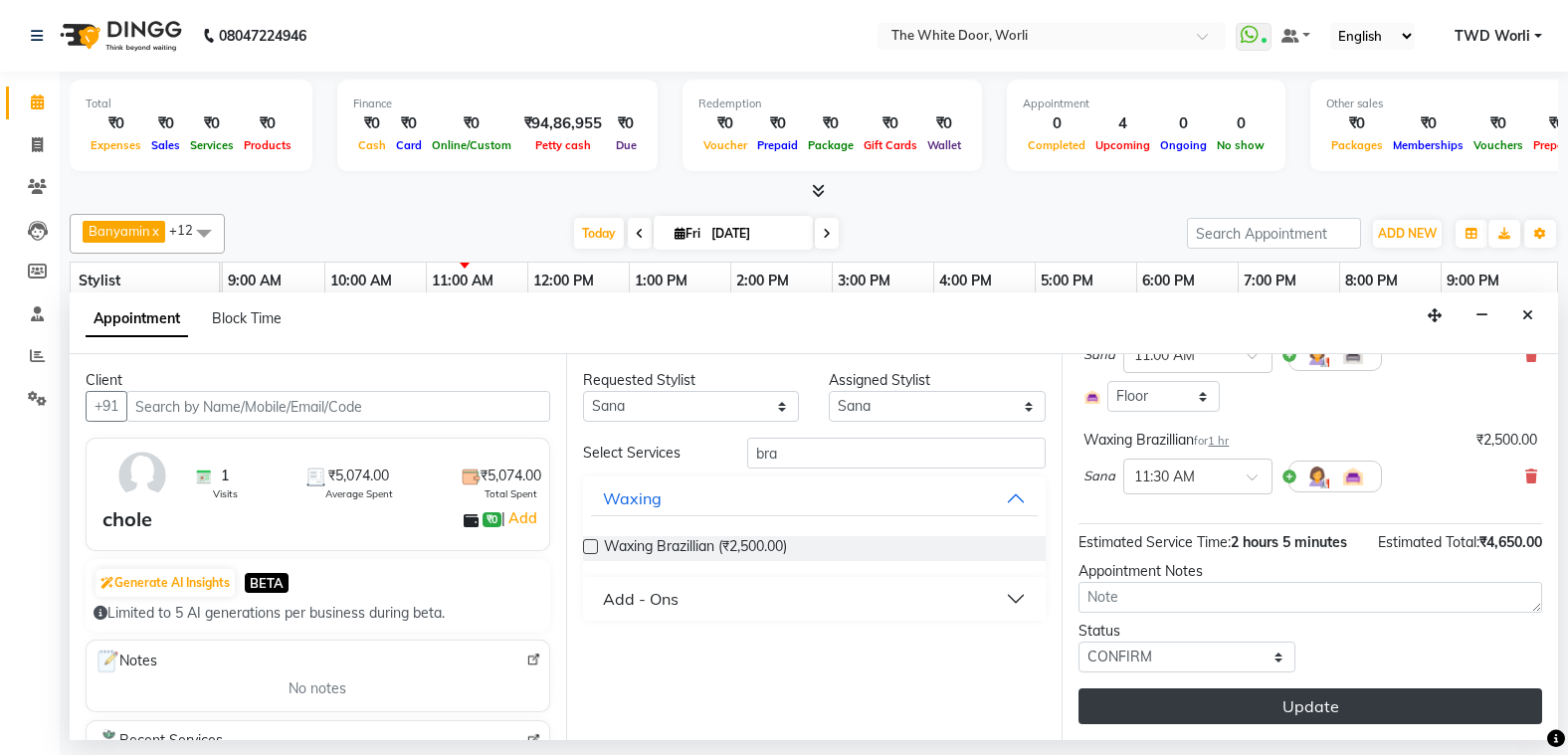 click on "Update" at bounding box center (1310, 706) 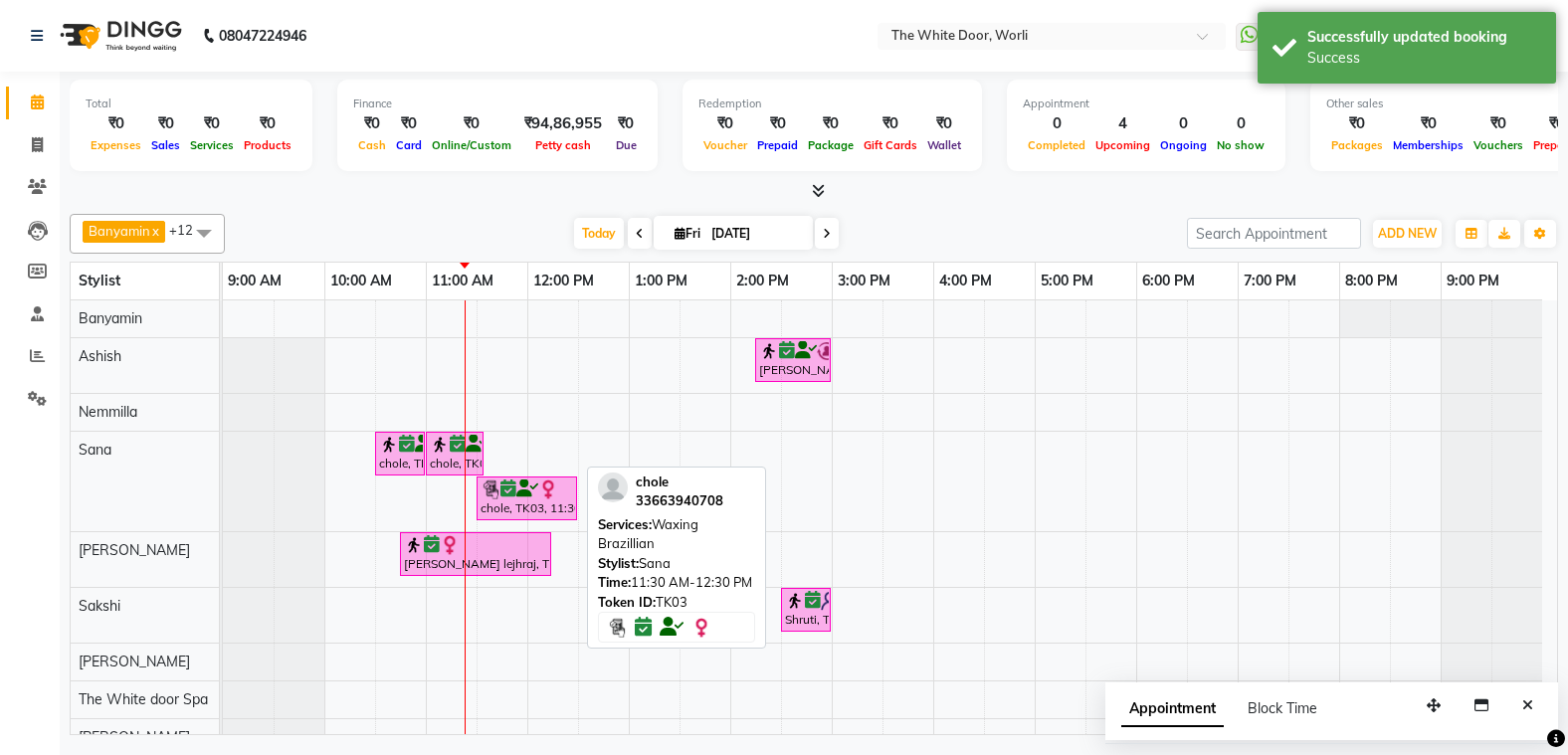 click on "chole, TK03, 11:30 AM-12:30 PM, Waxing Brazillian" at bounding box center (526, 498) 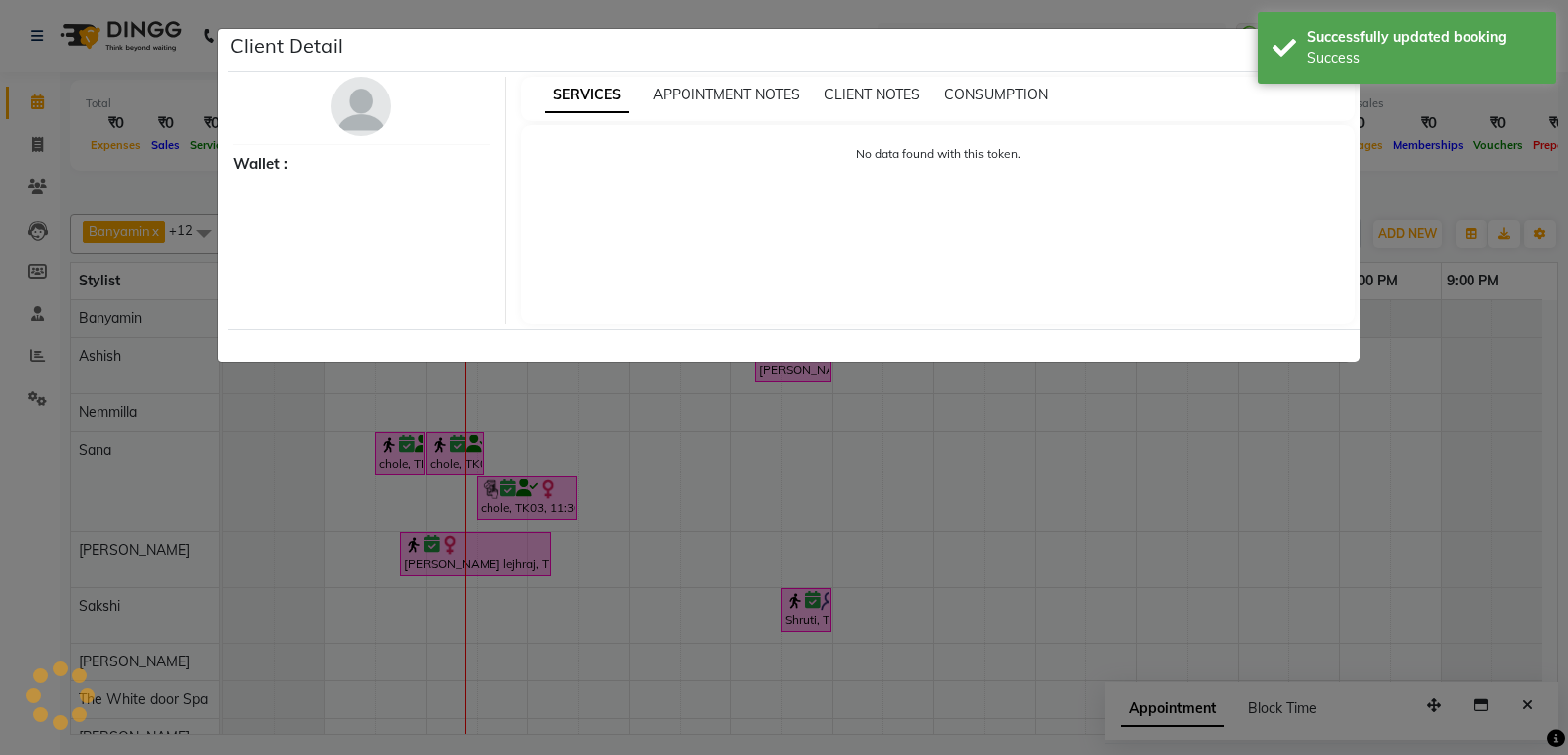 select on "6" 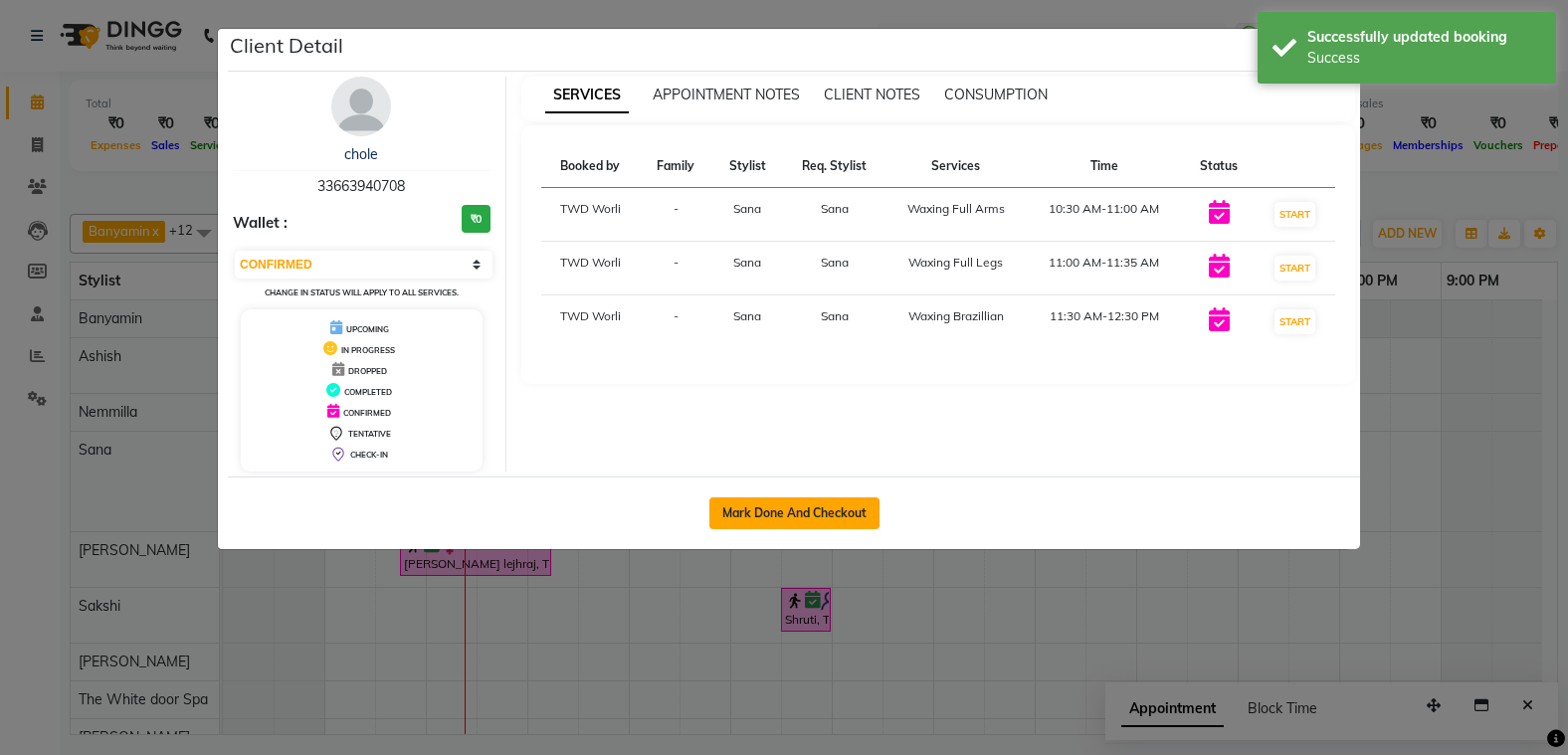 click on "Mark Done And Checkout" 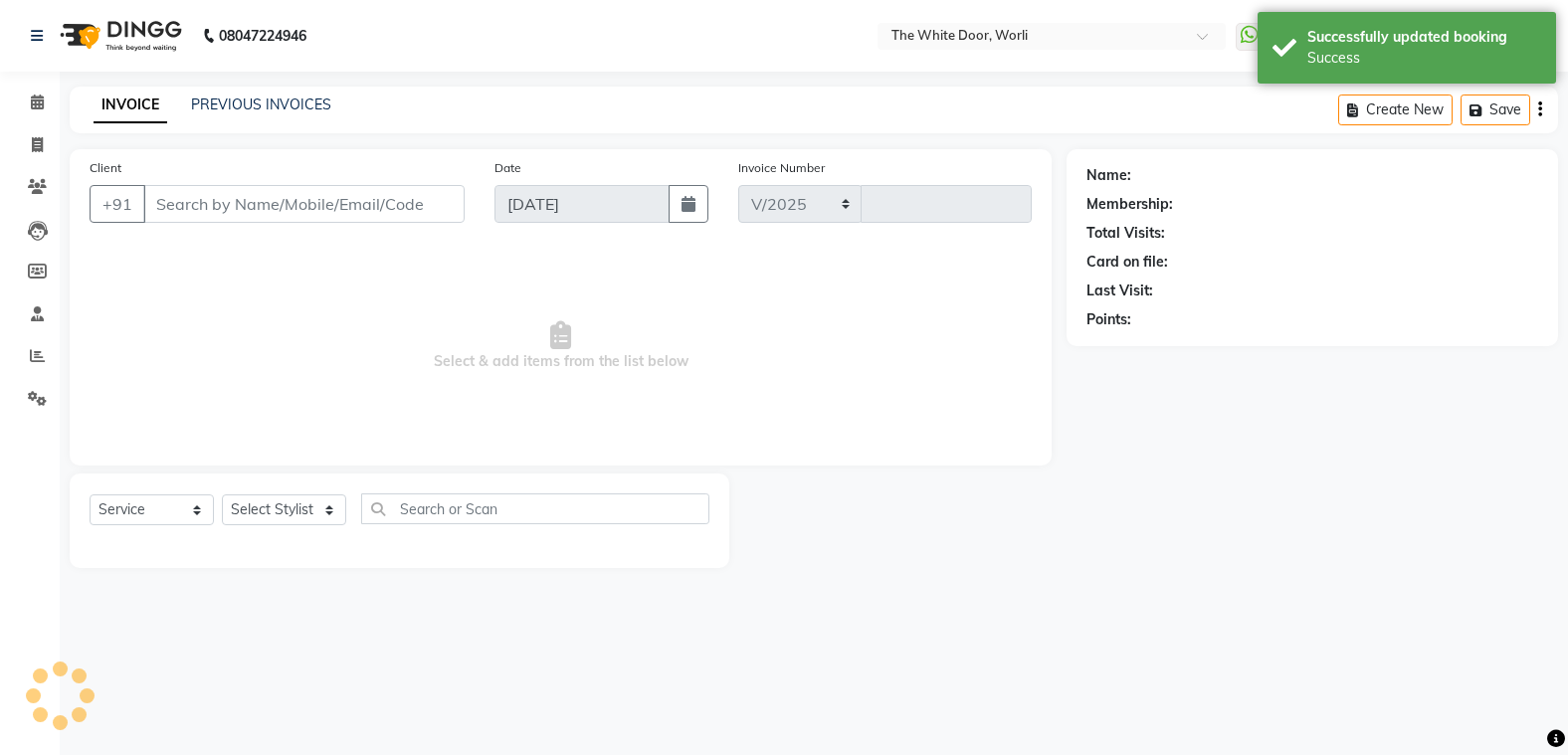 select on "4027" 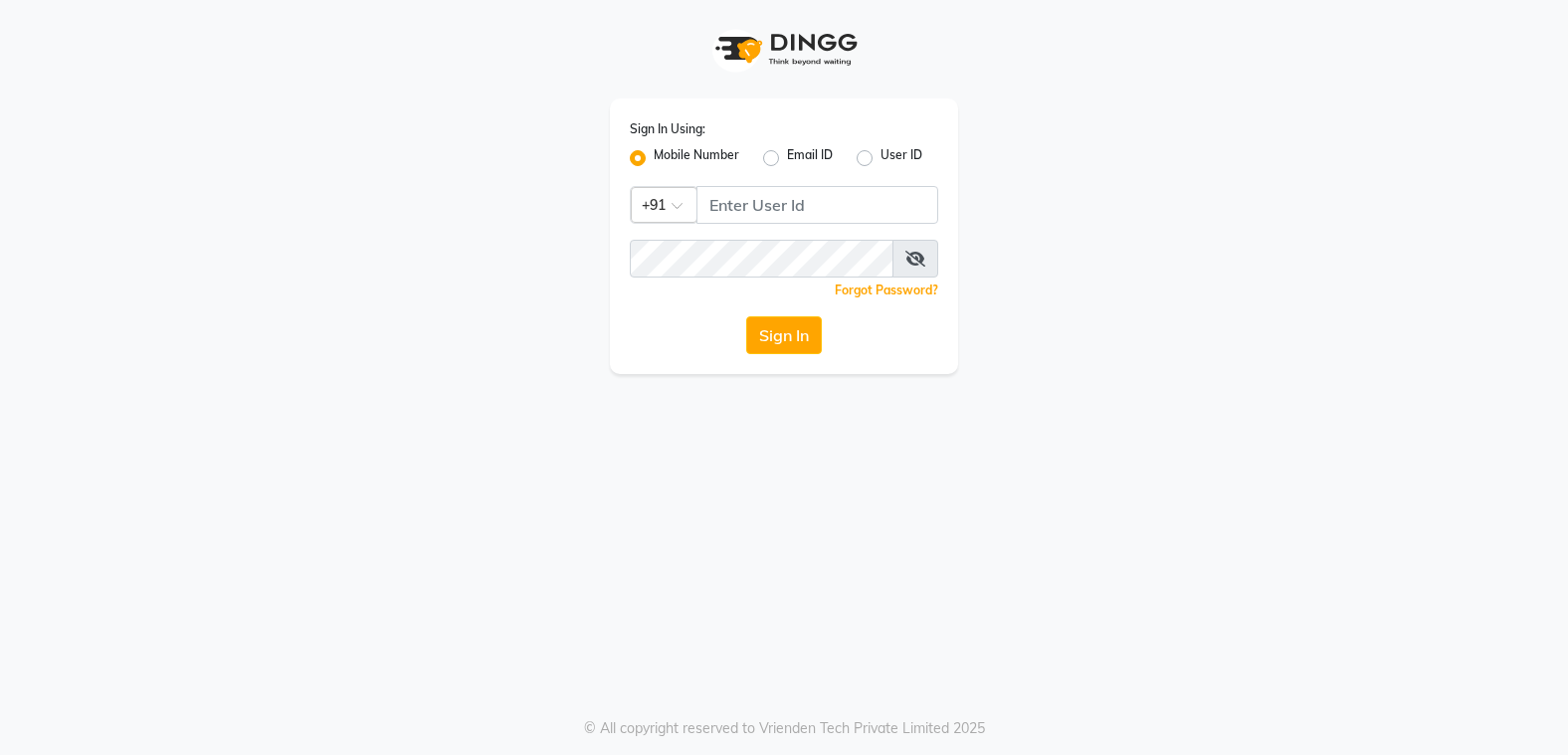 scroll, scrollTop: 0, scrollLeft: 0, axis: both 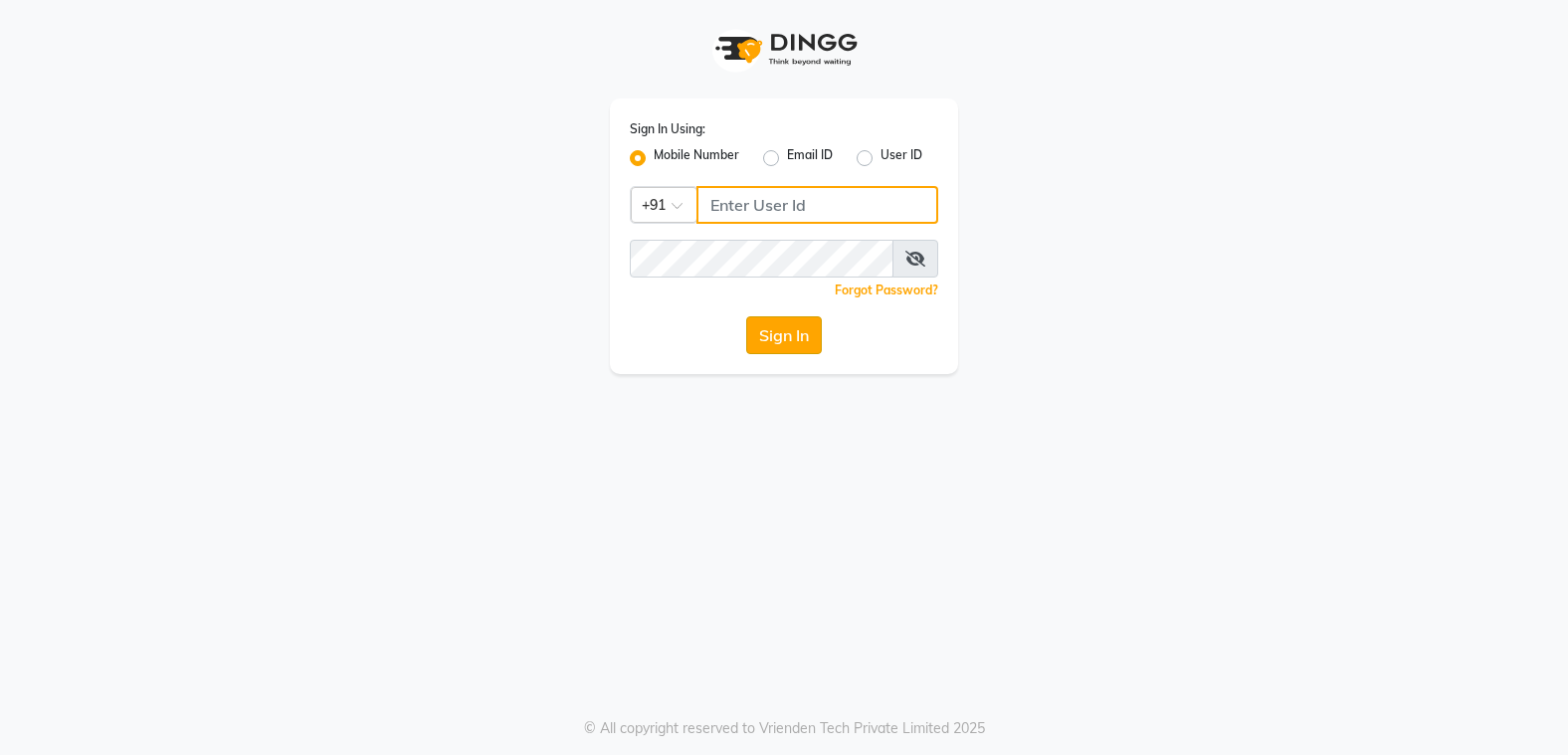 type on "8433719966" 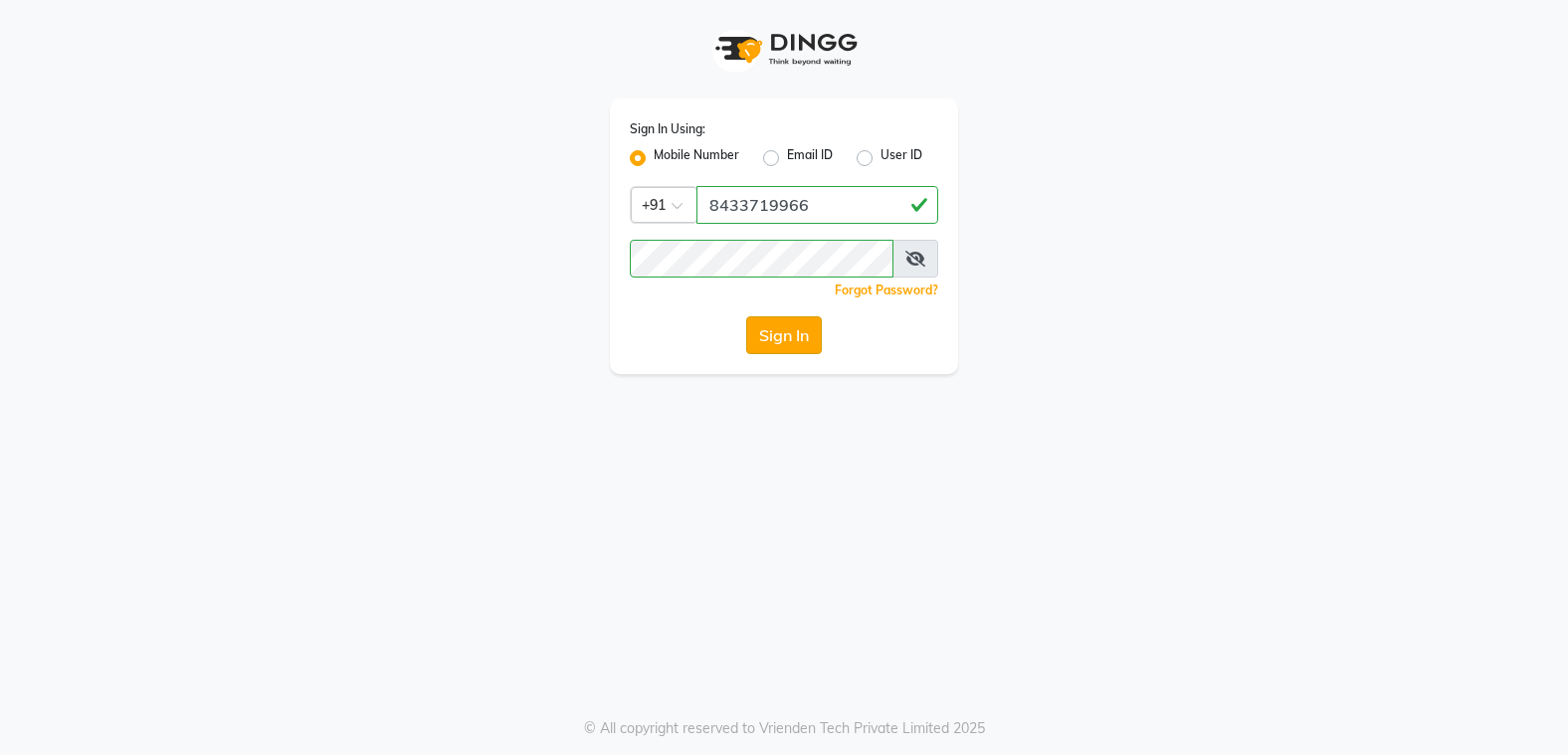 click on "Sign In" 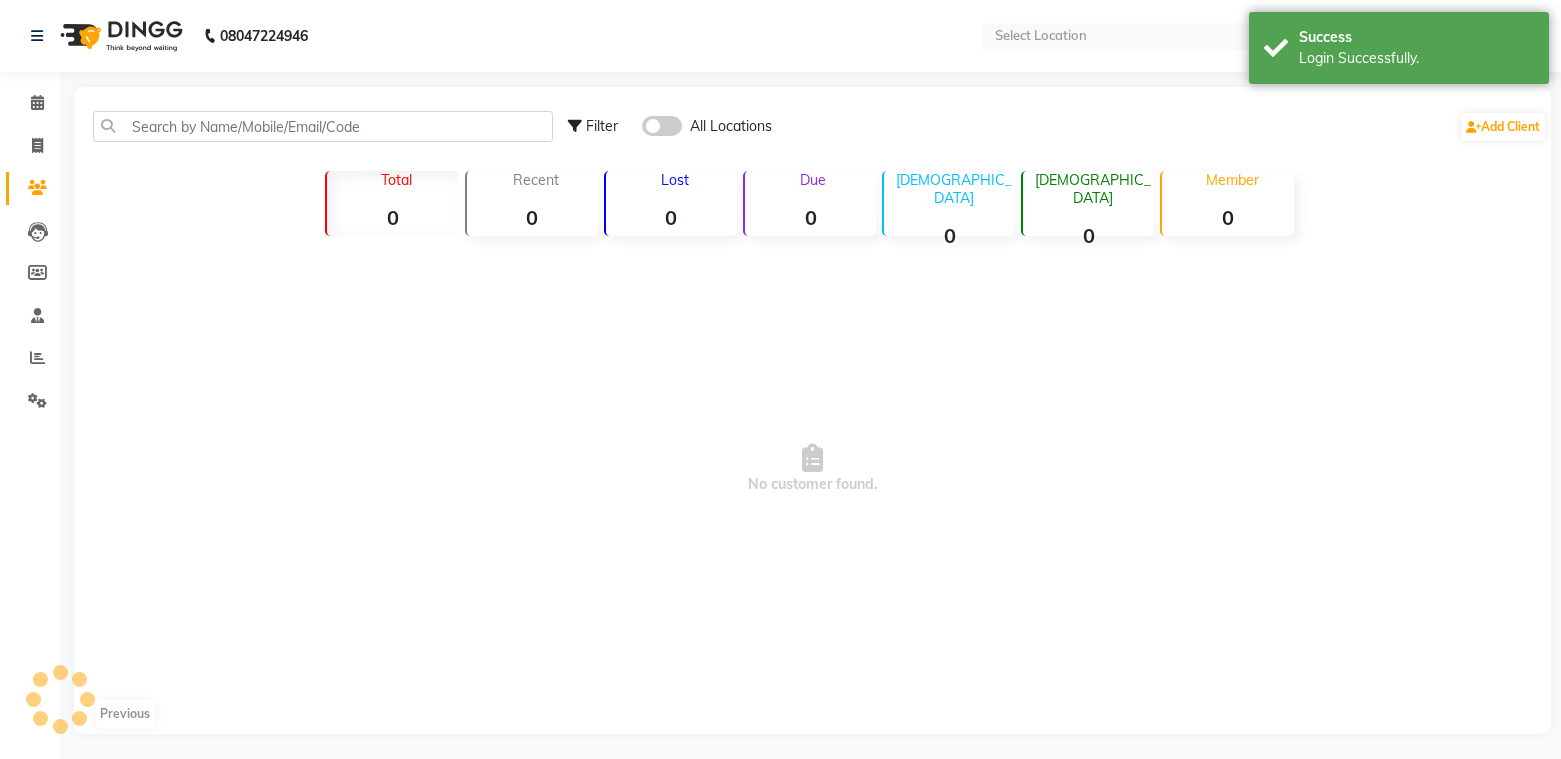 select on "en" 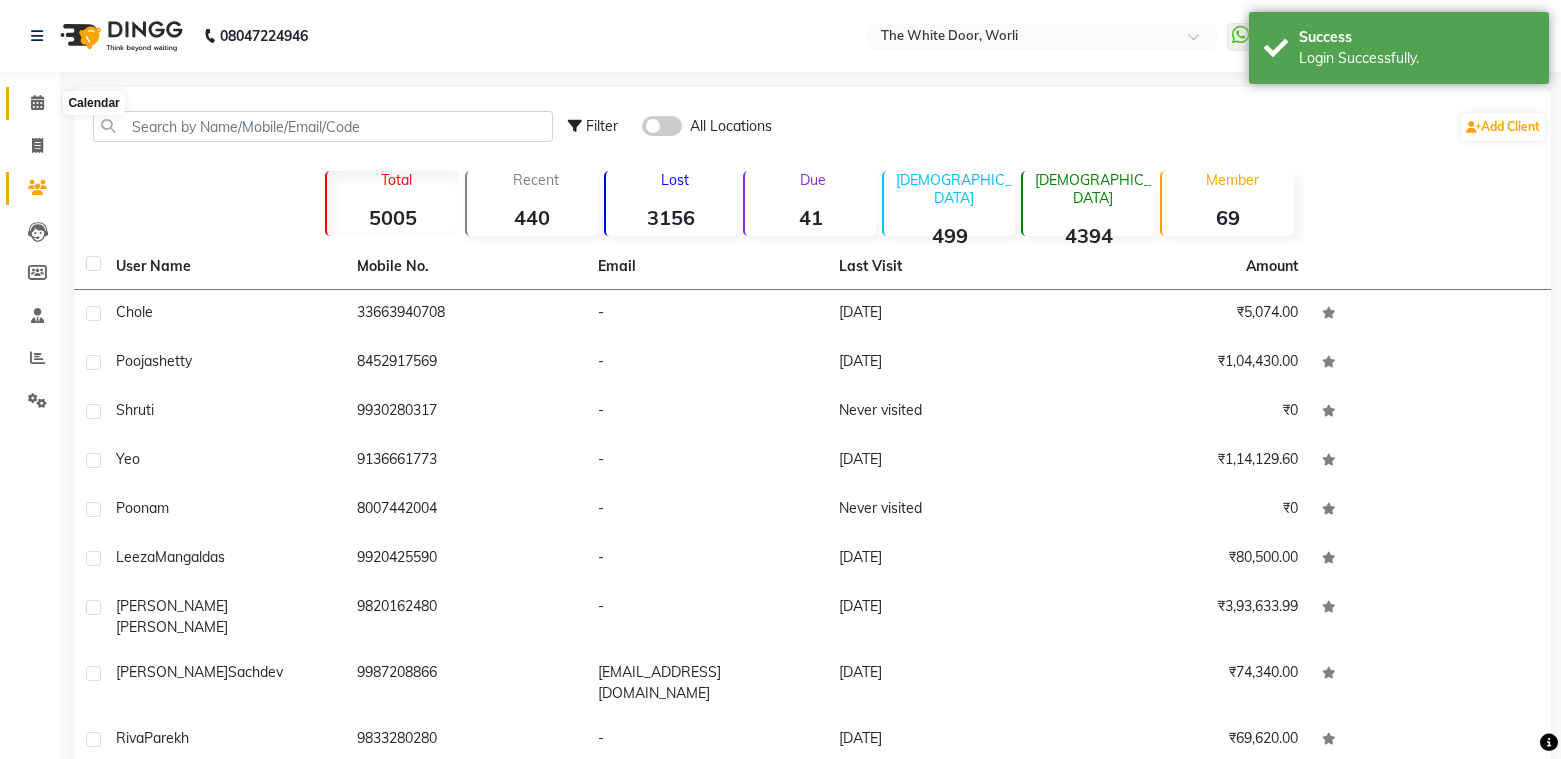 click 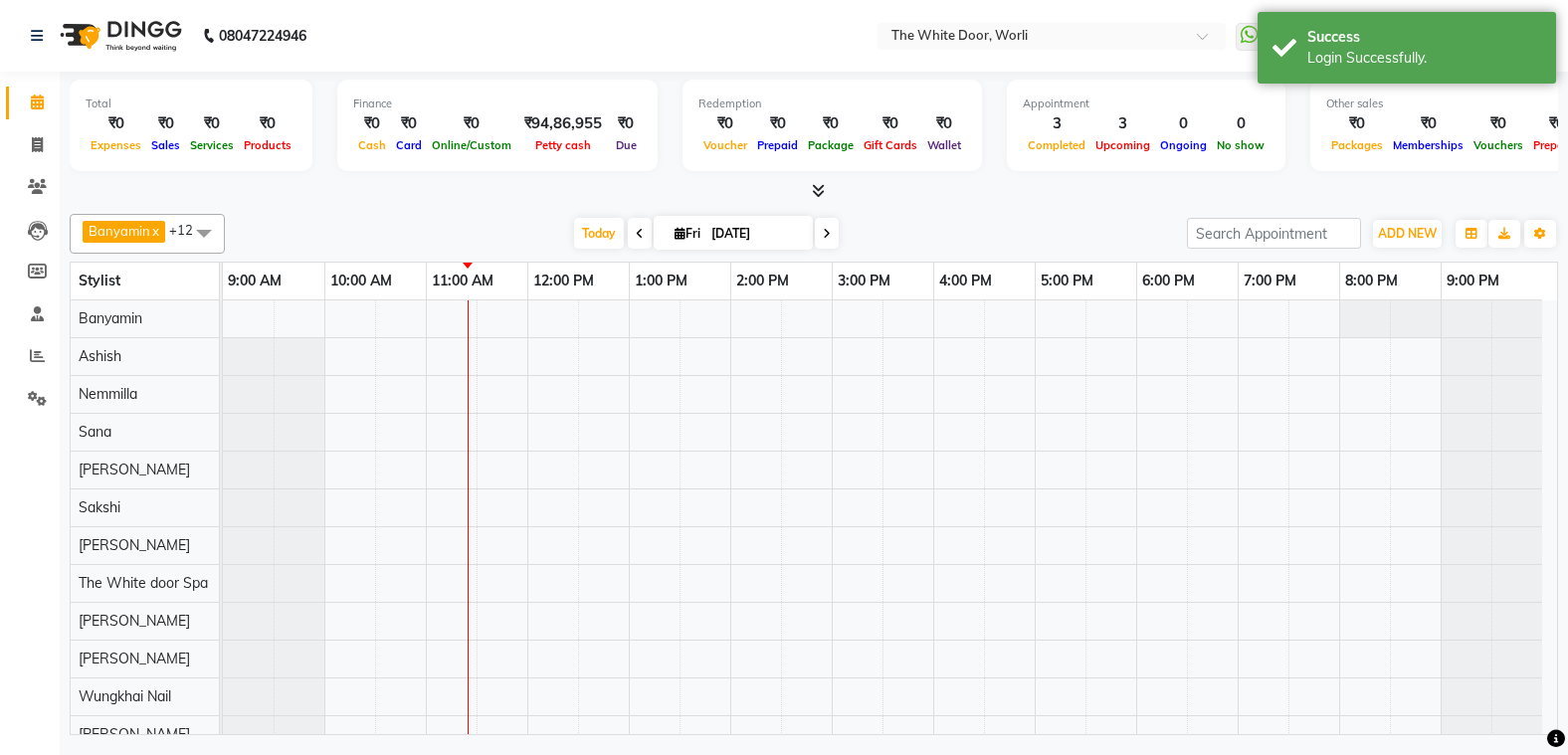scroll, scrollTop: 0, scrollLeft: 0, axis: both 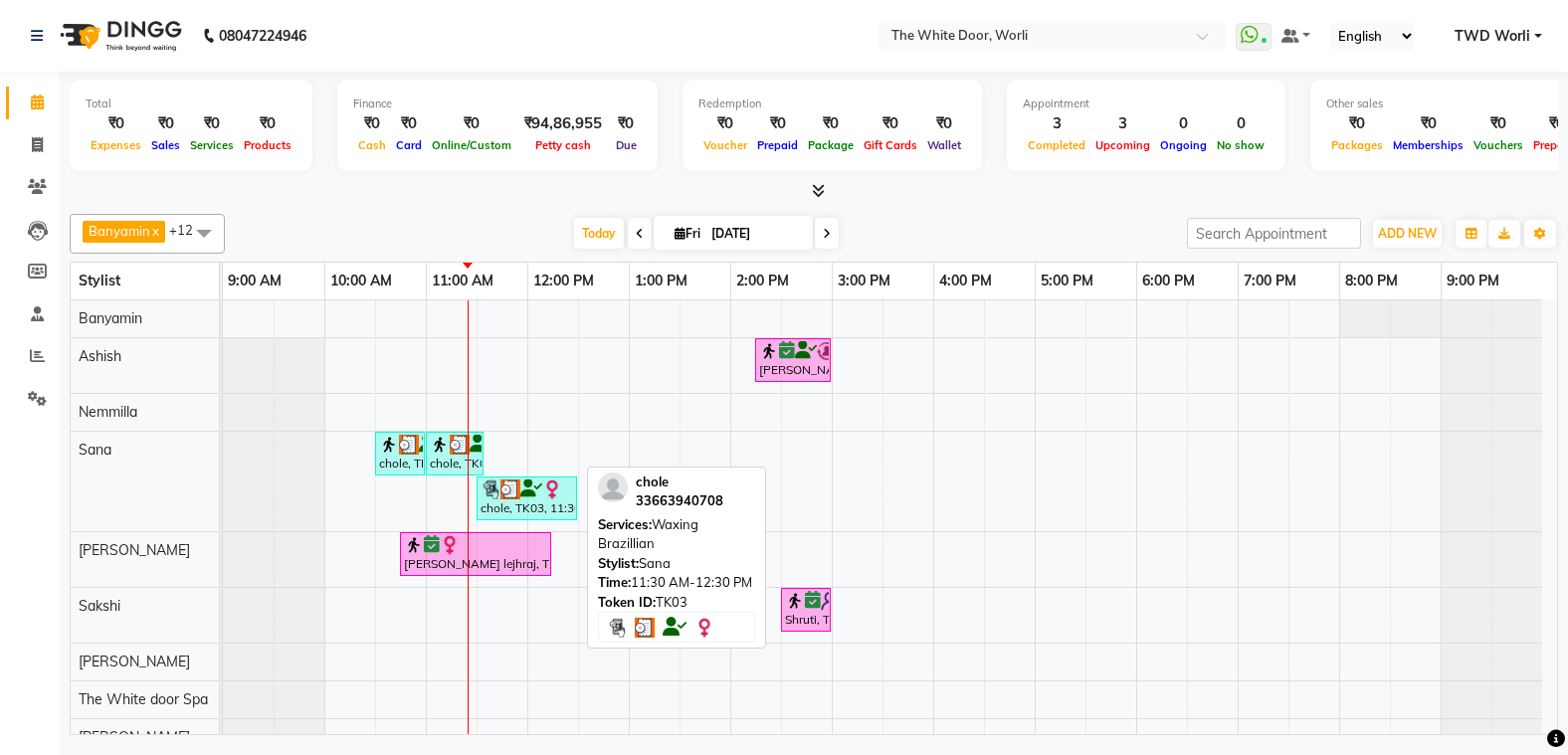 click on "chole, TK03, 11:30 AM-12:30 PM, Waxing Brazillian" at bounding box center (526, 498) 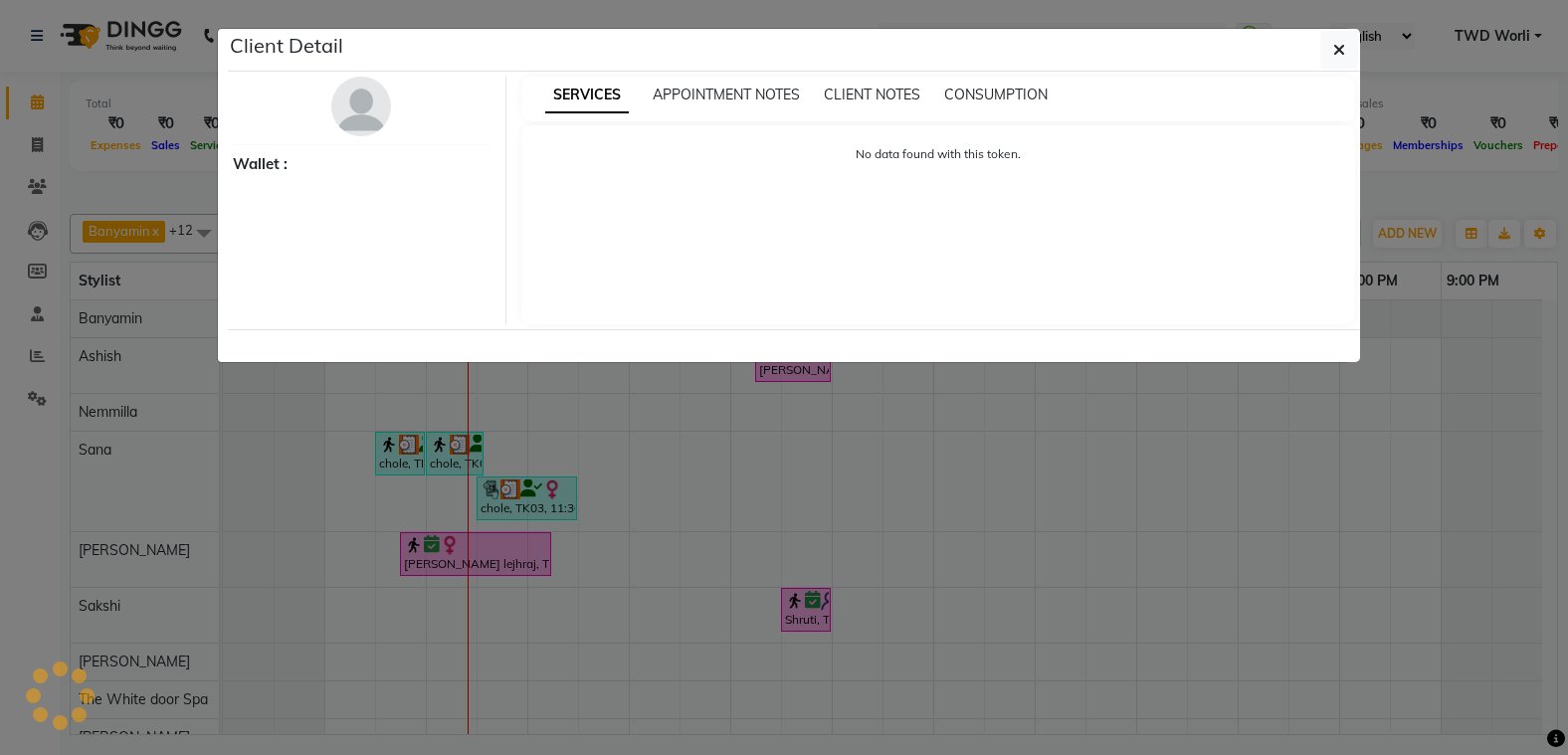 select on "3" 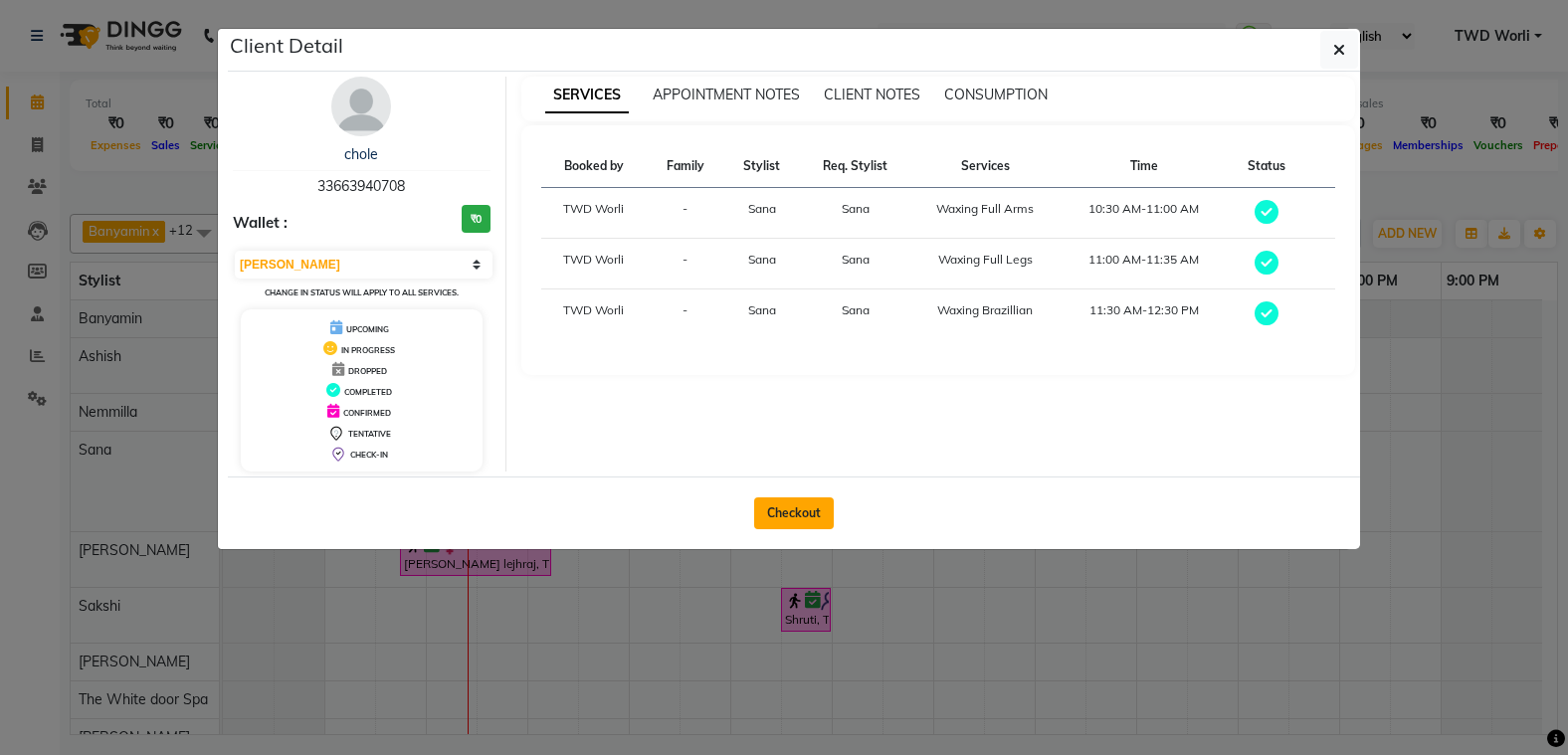 click on "Checkout" 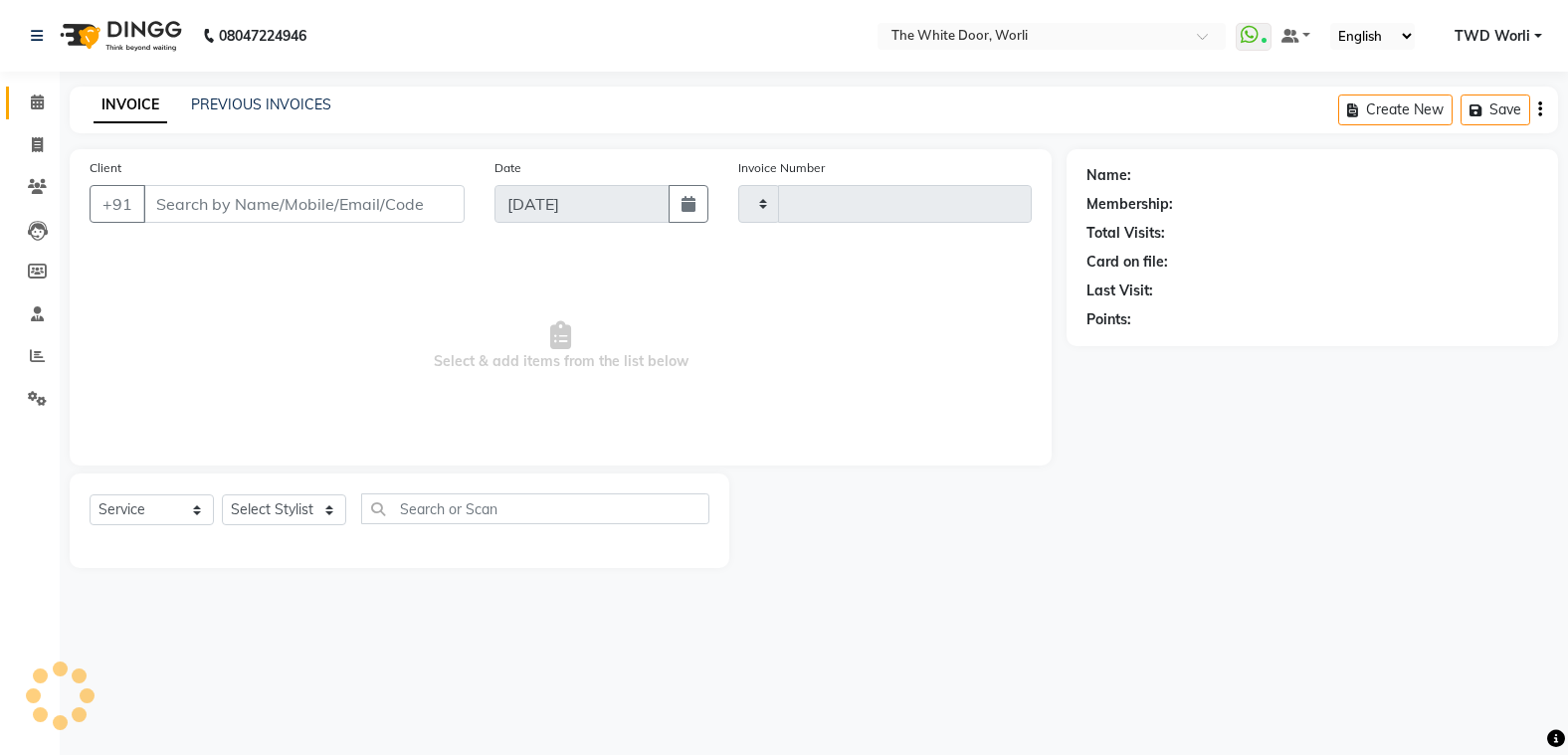 type on "0926" 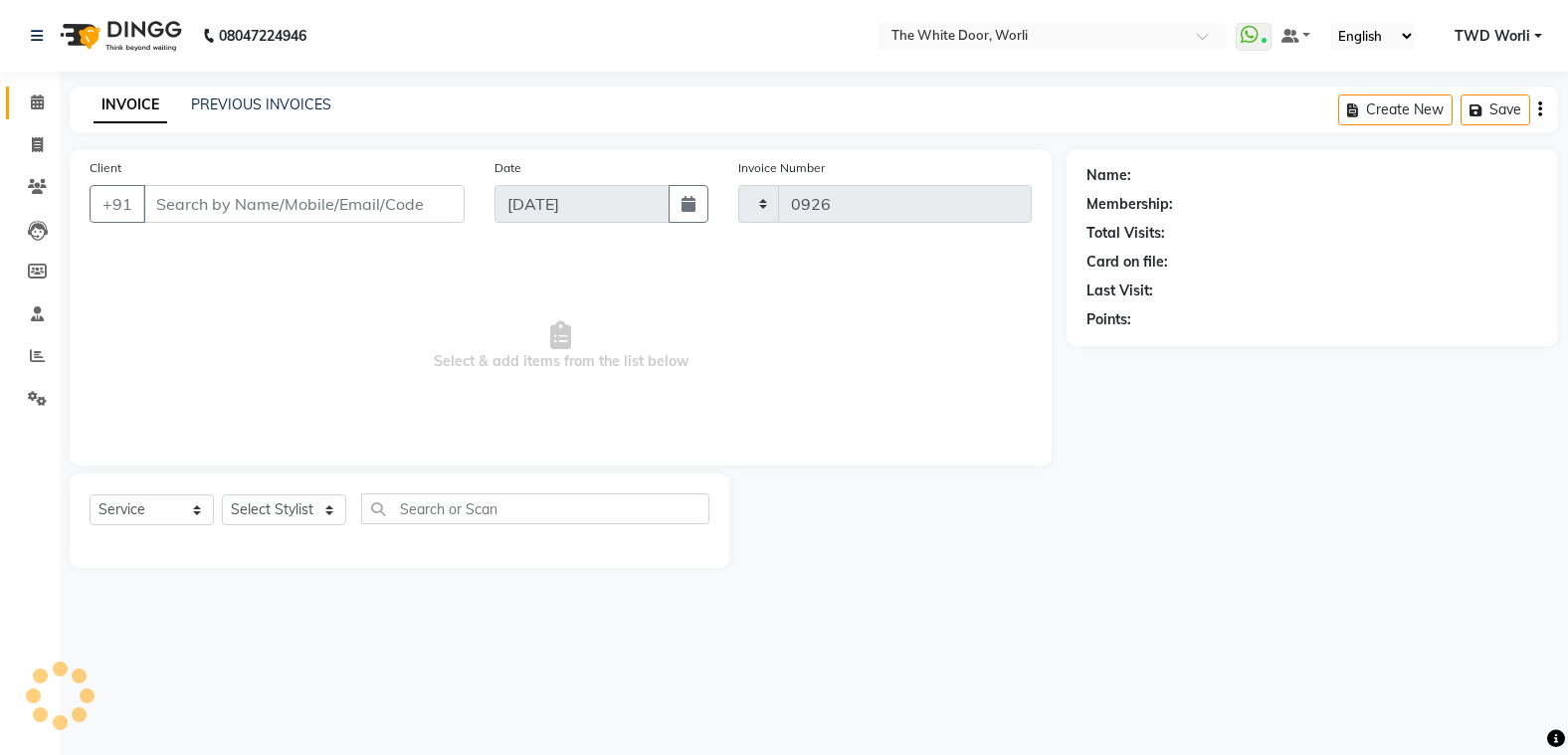 select on "4027" 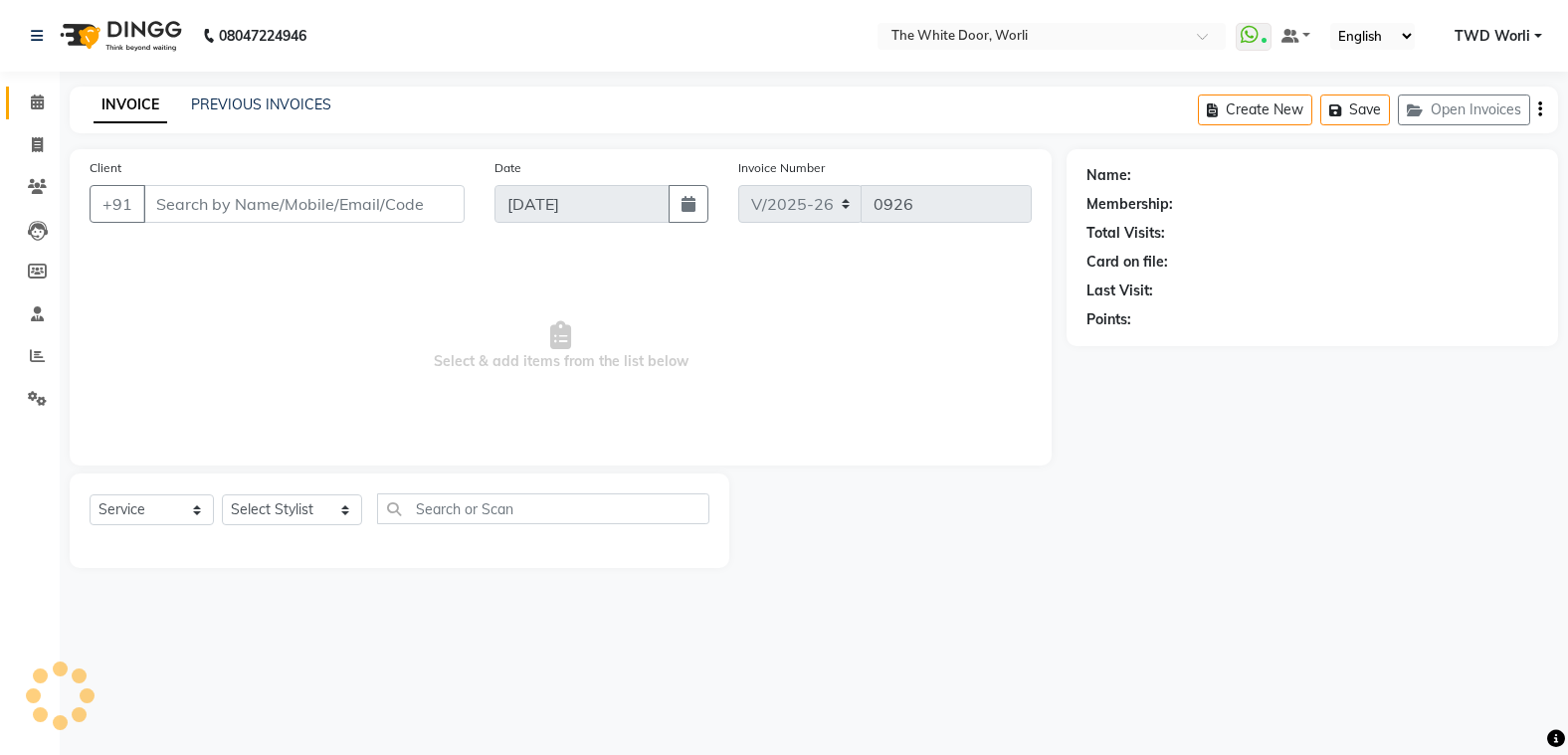 type on "33663940708" 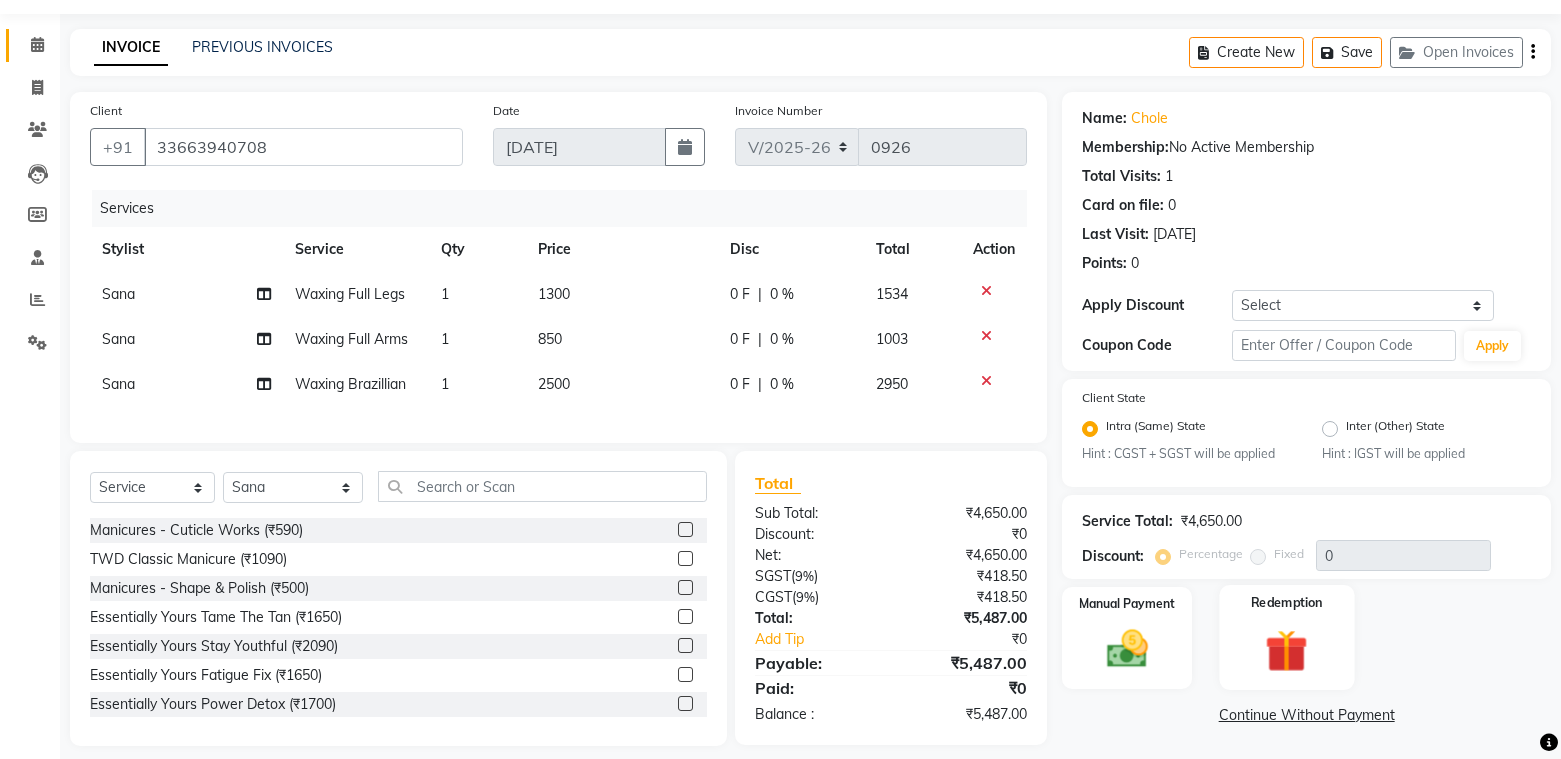 scroll, scrollTop: 90, scrollLeft: 0, axis: vertical 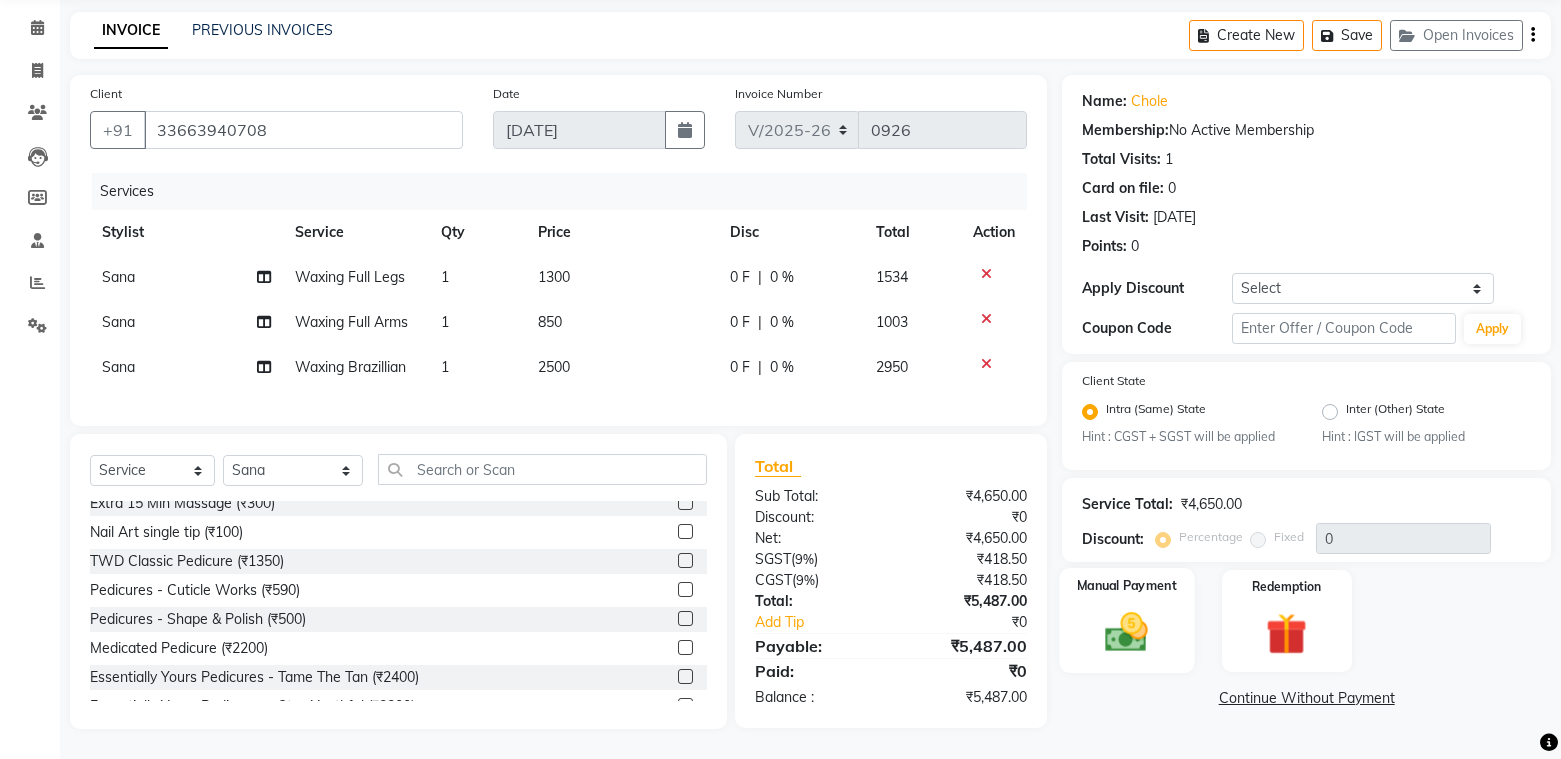 click 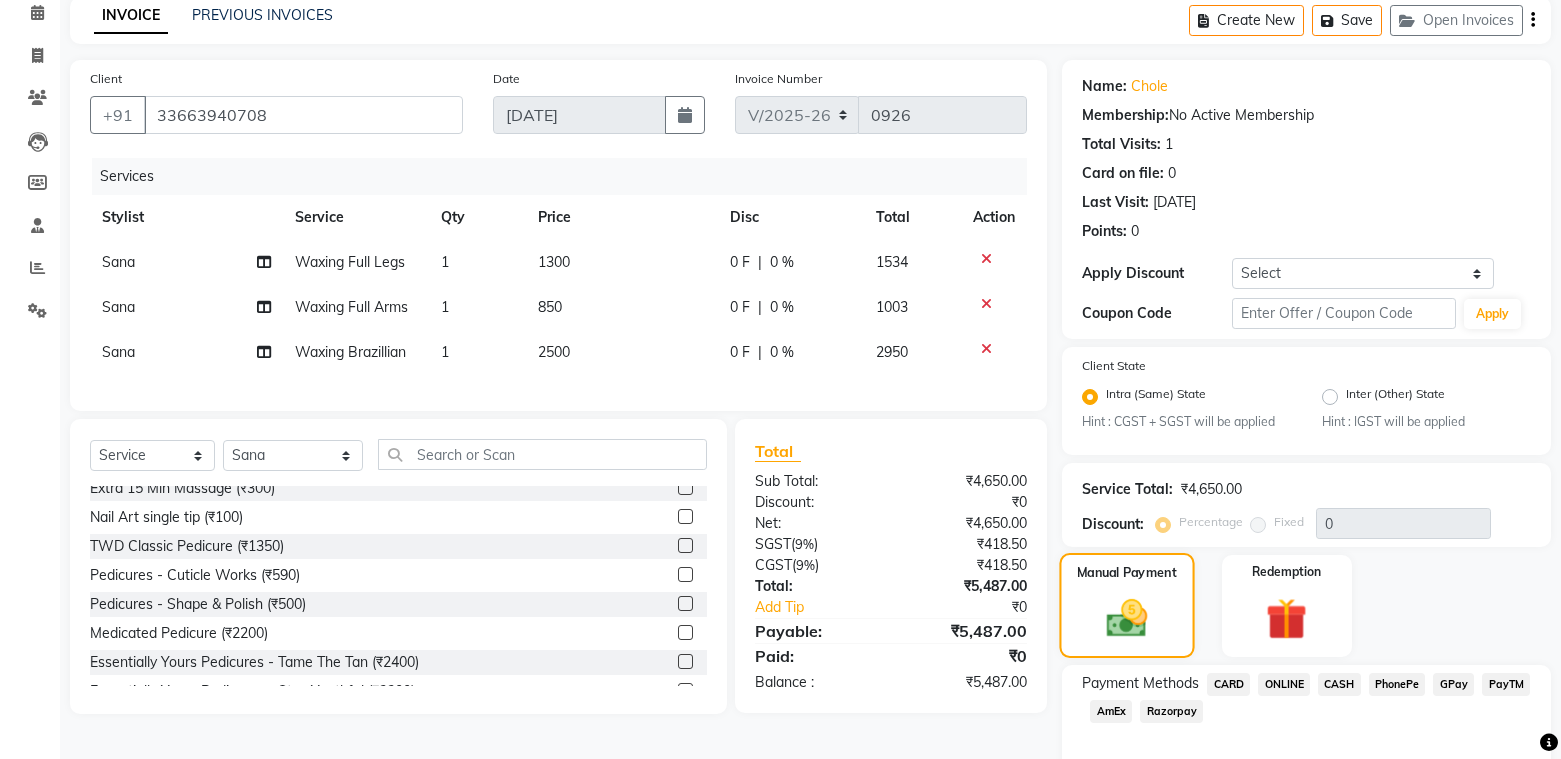scroll, scrollTop: 187, scrollLeft: 0, axis: vertical 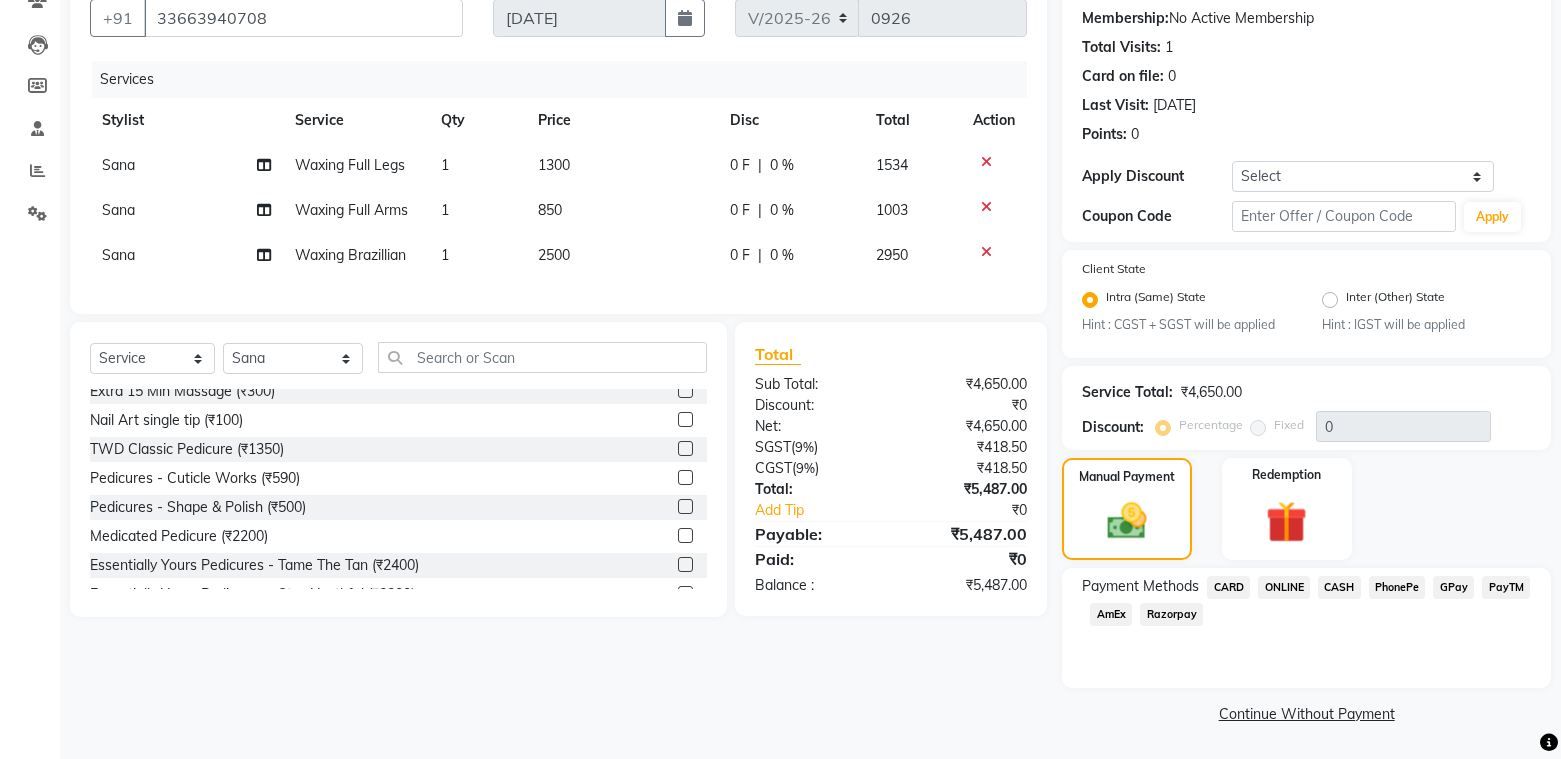 click on "GPay" 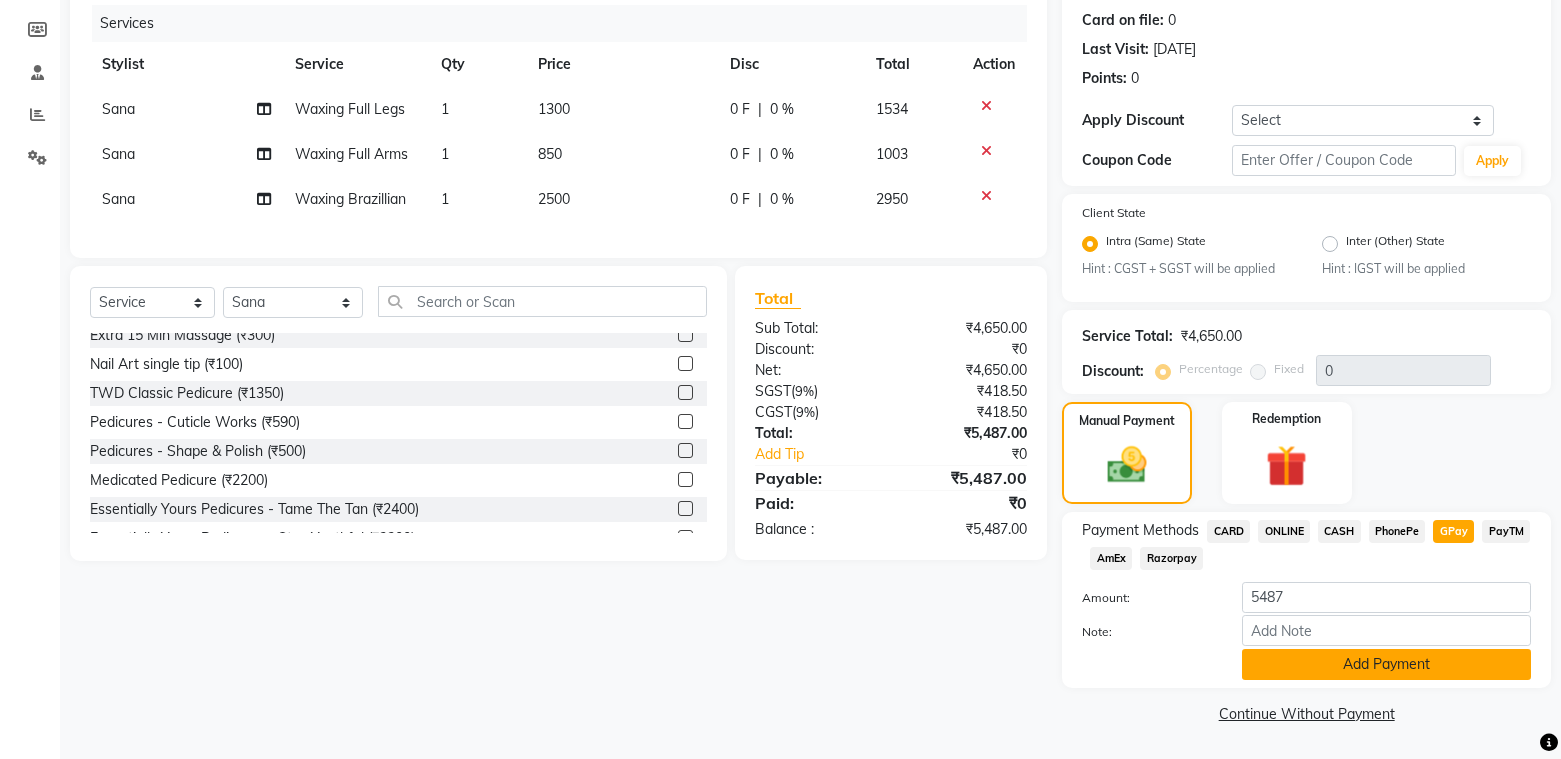 click on "Add Payment" 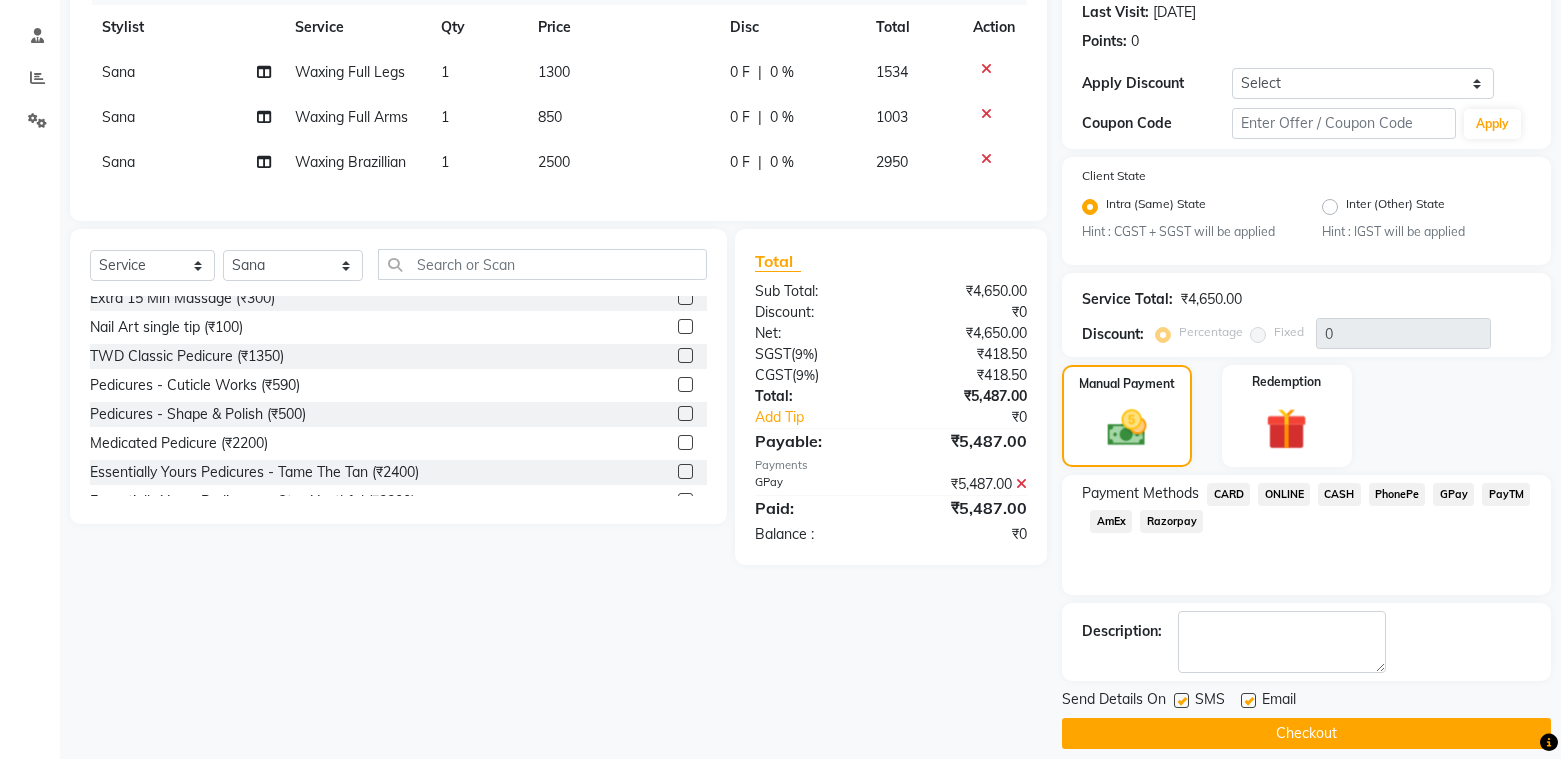 scroll, scrollTop: 300, scrollLeft: 0, axis: vertical 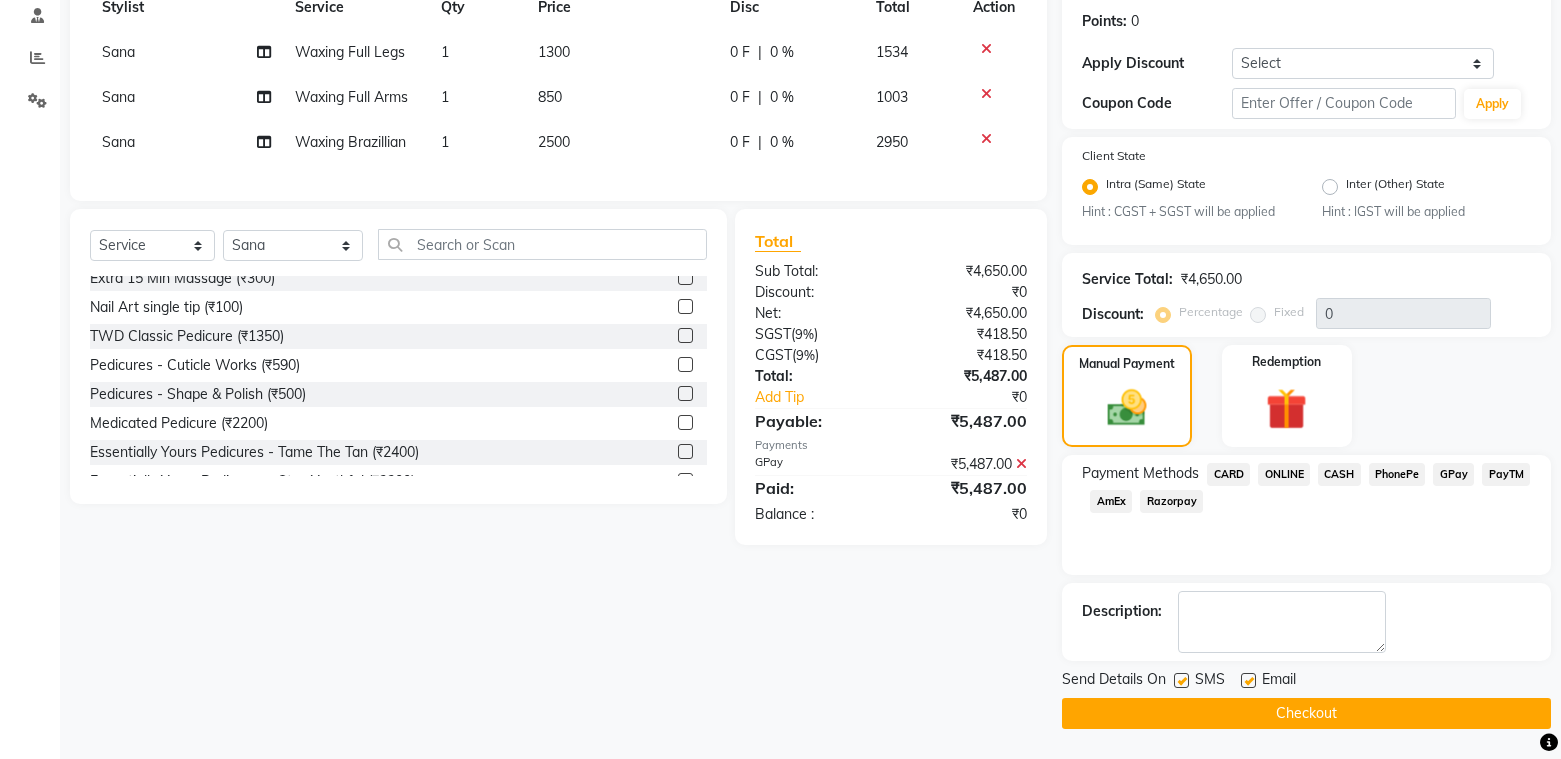 click on "Checkout" 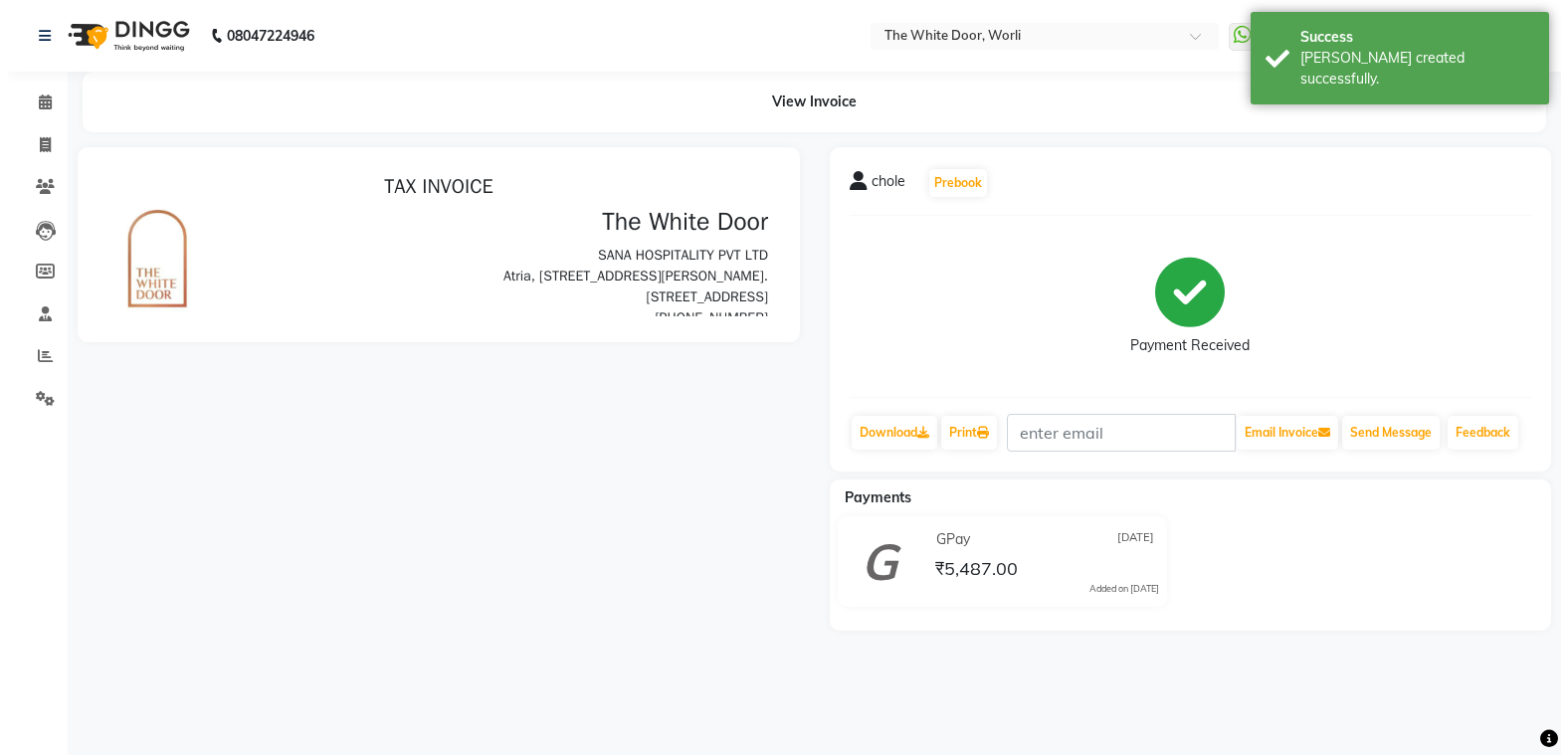 scroll, scrollTop: 0, scrollLeft: 0, axis: both 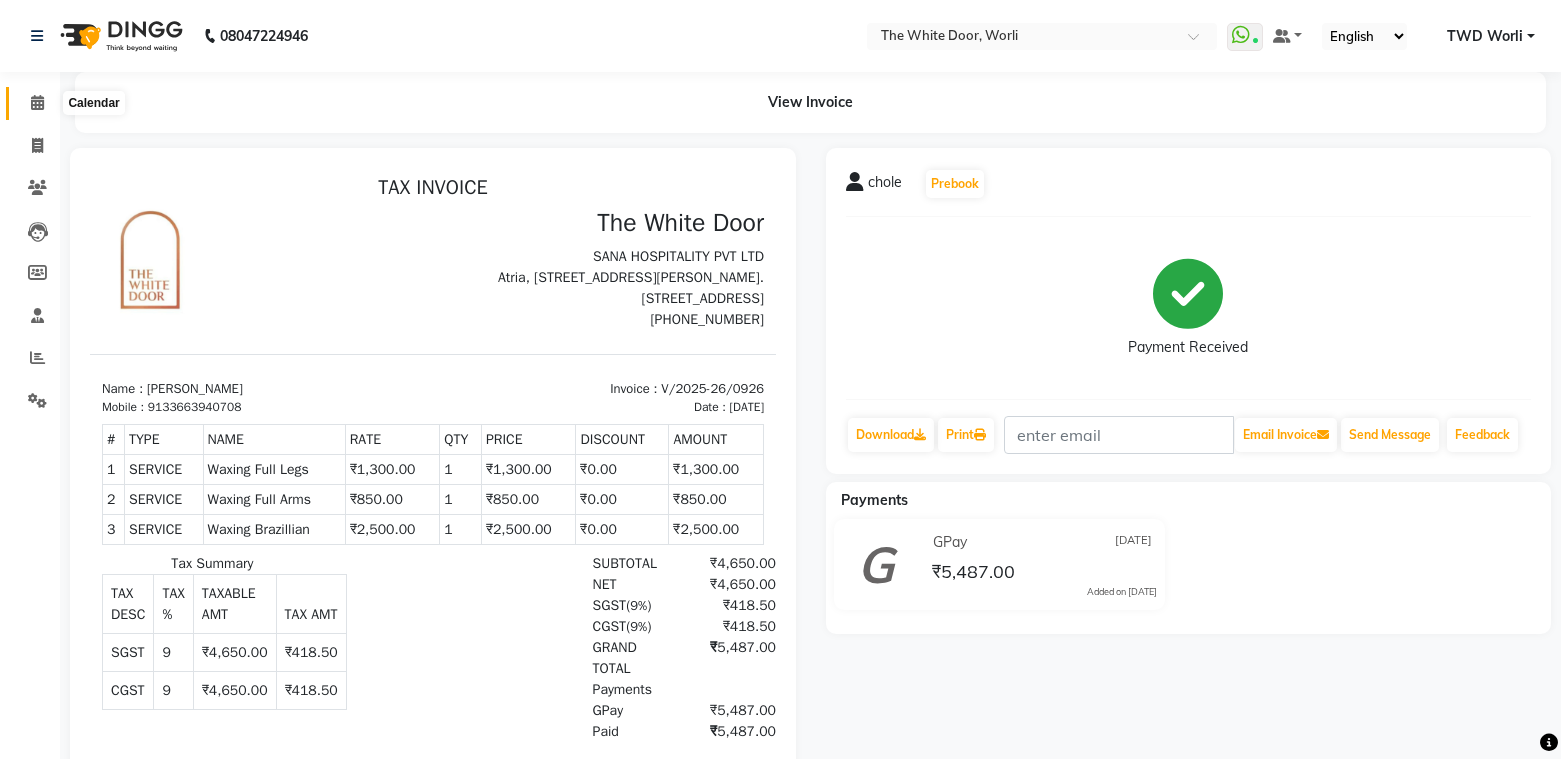 click 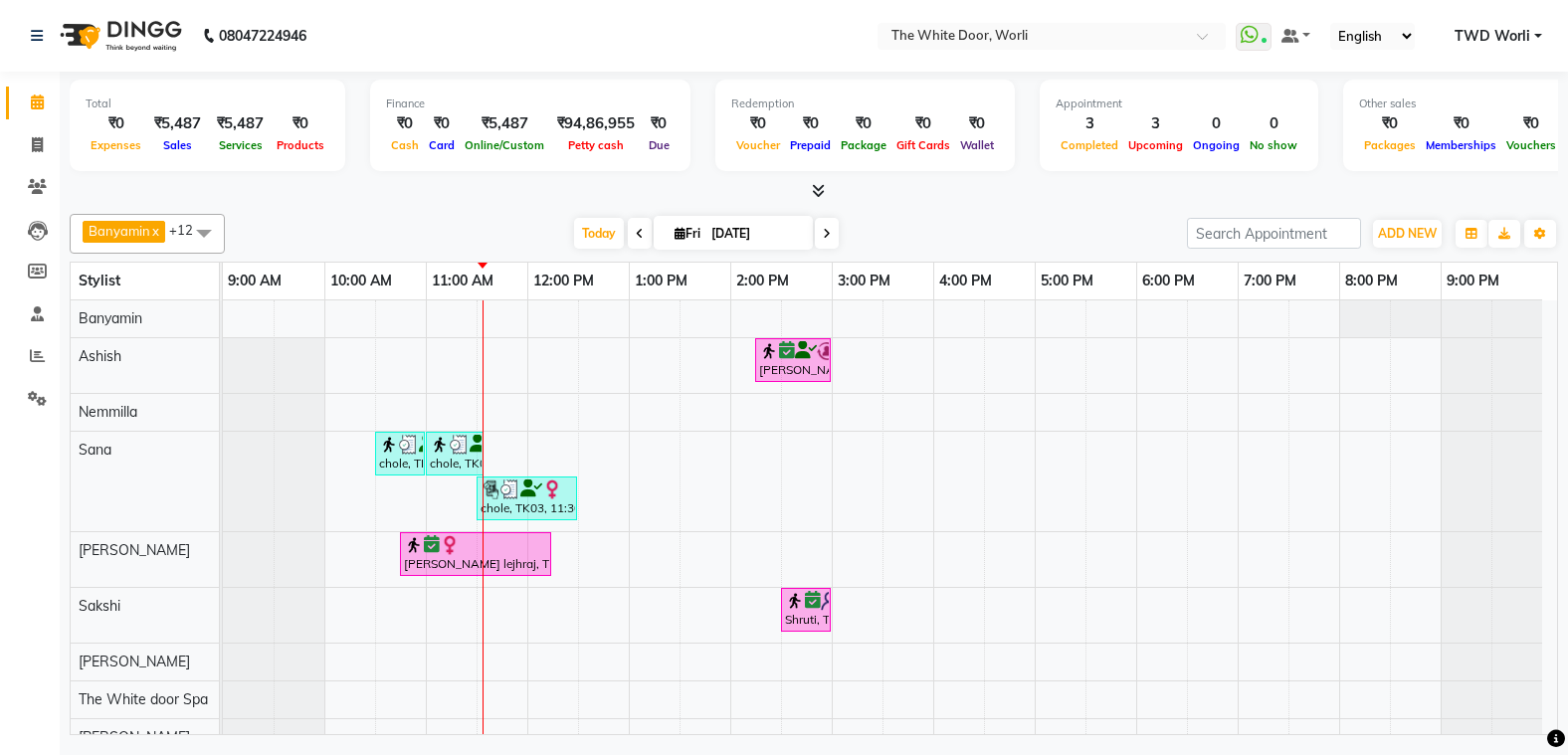 scroll, scrollTop: 135, scrollLeft: 0, axis: vertical 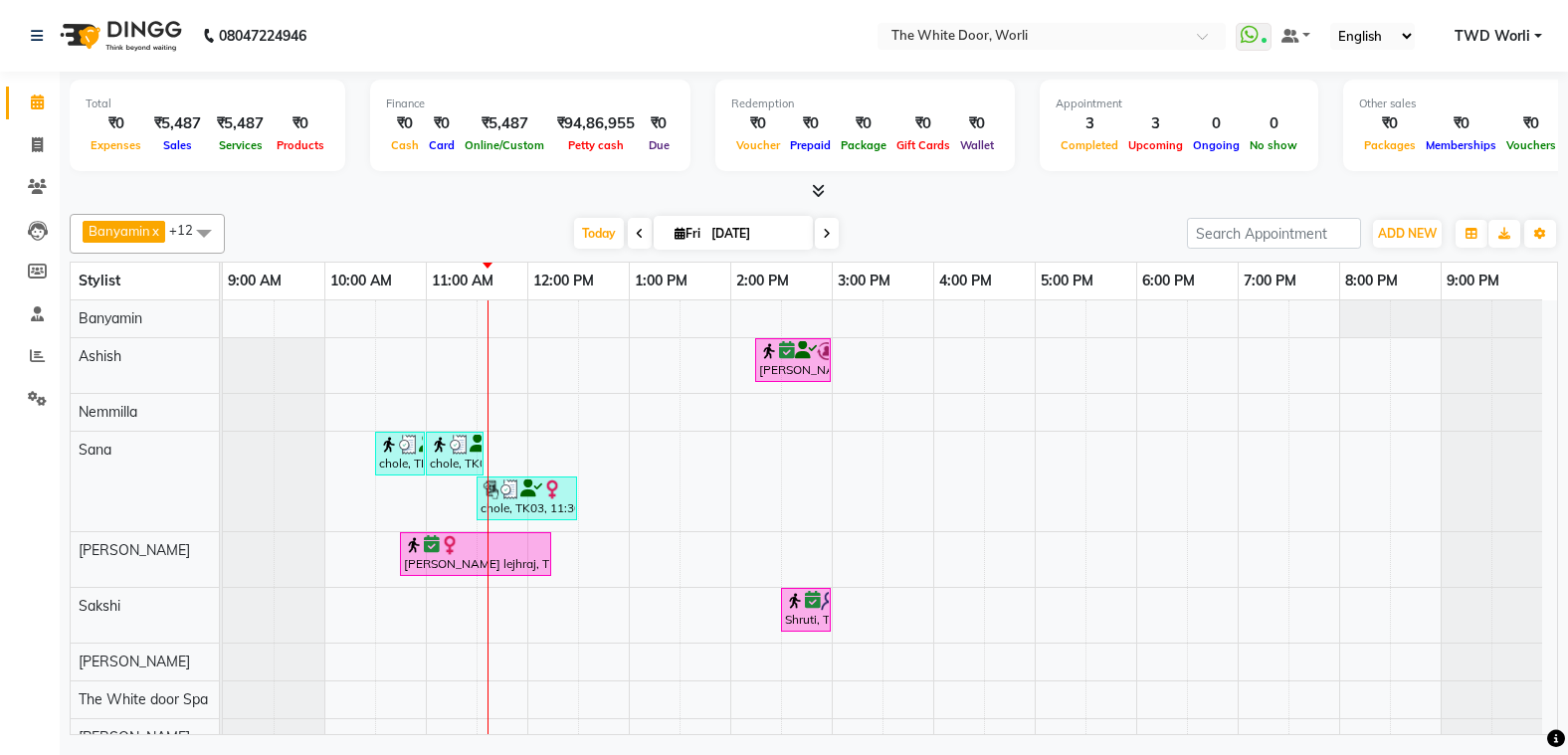 click at bounding box center [827, 234] 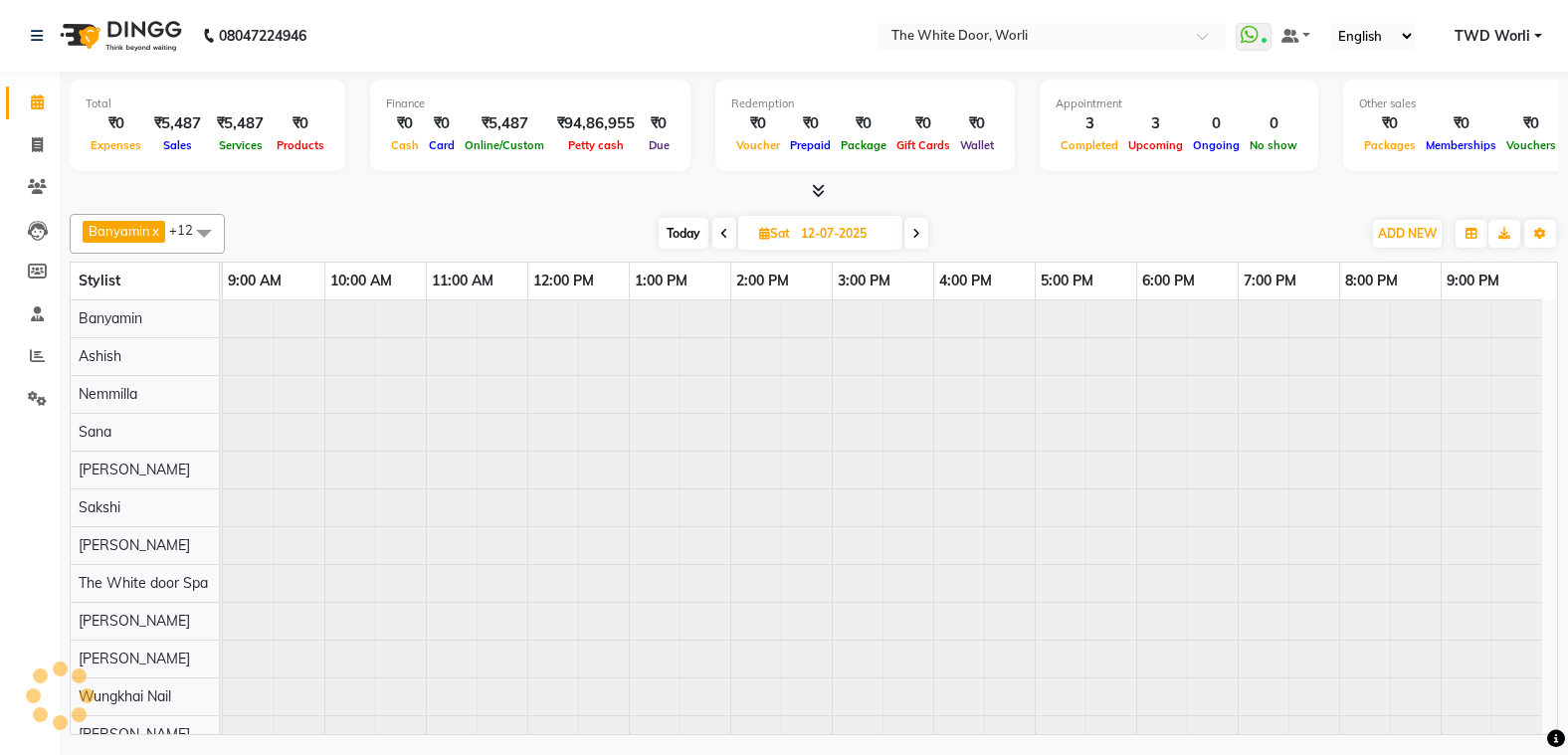 click at bounding box center [916, 234] 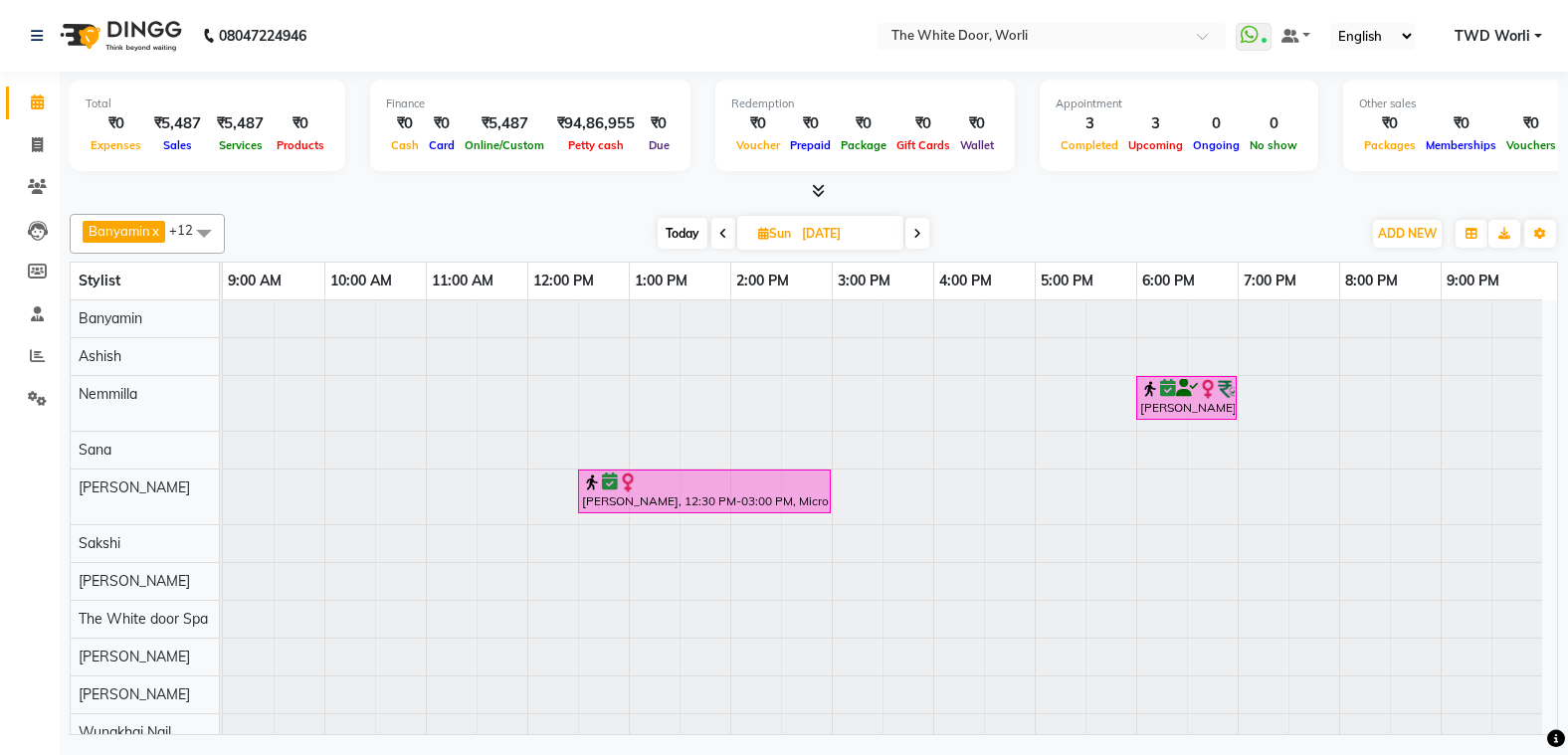click at bounding box center [223, 356] 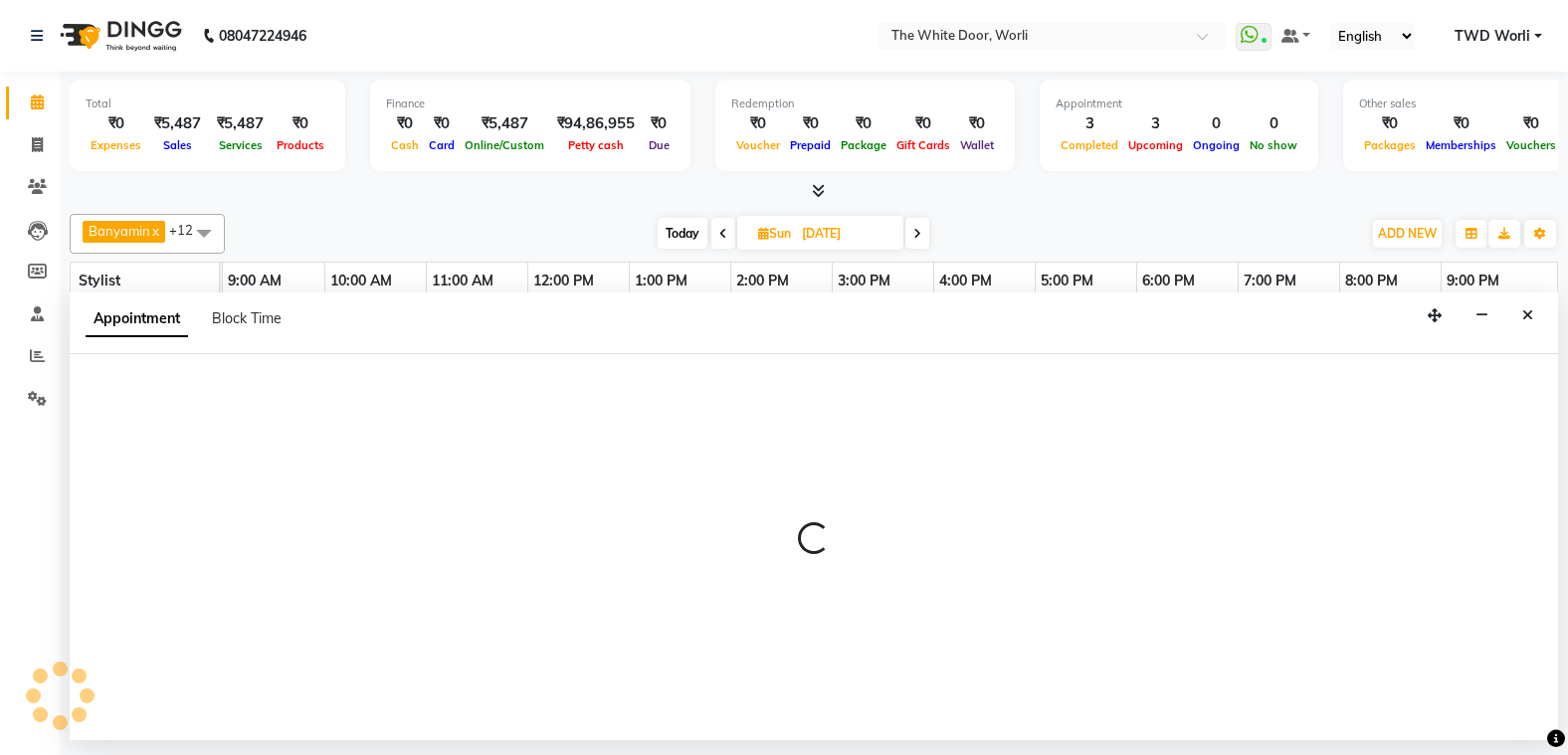 select on "20532" 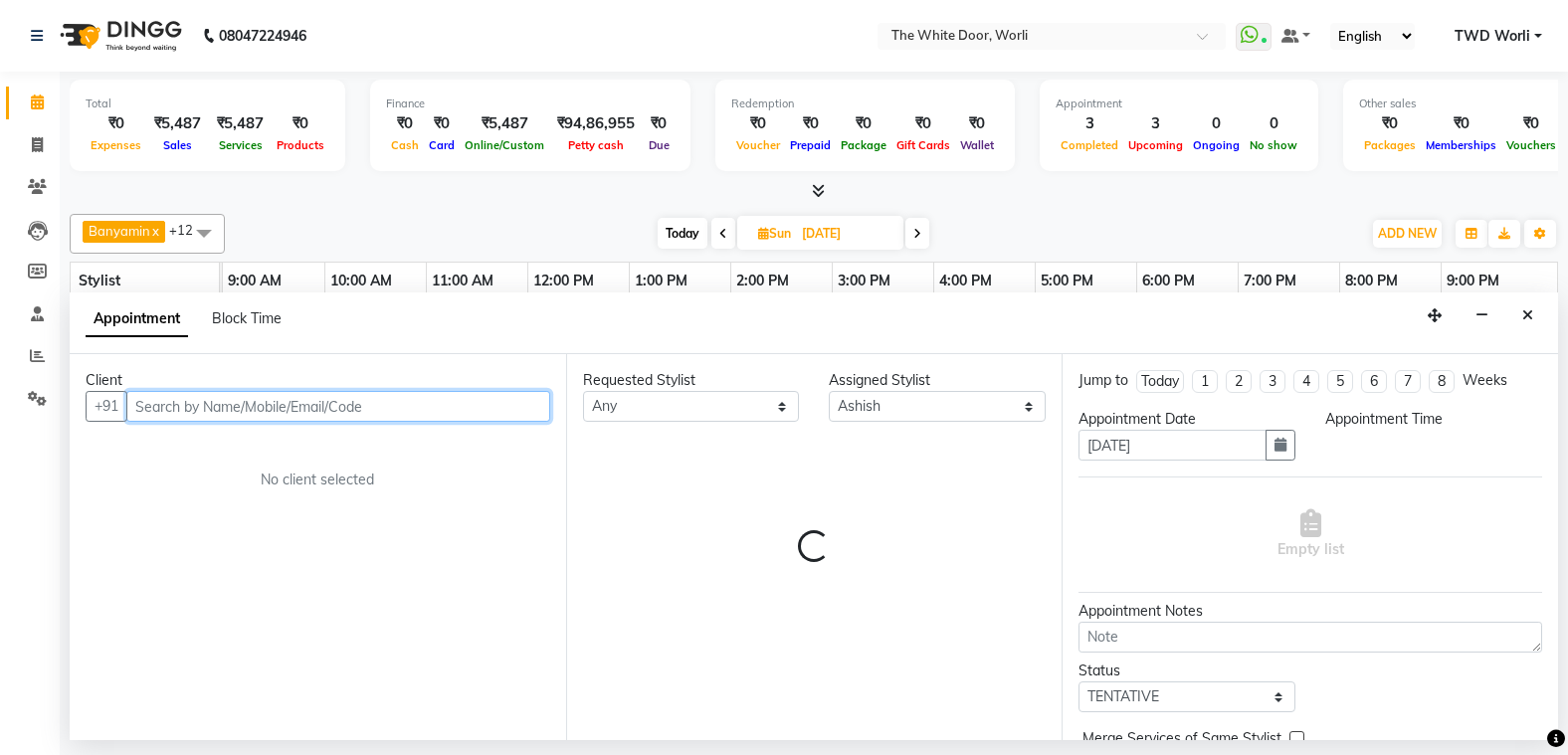select on "630" 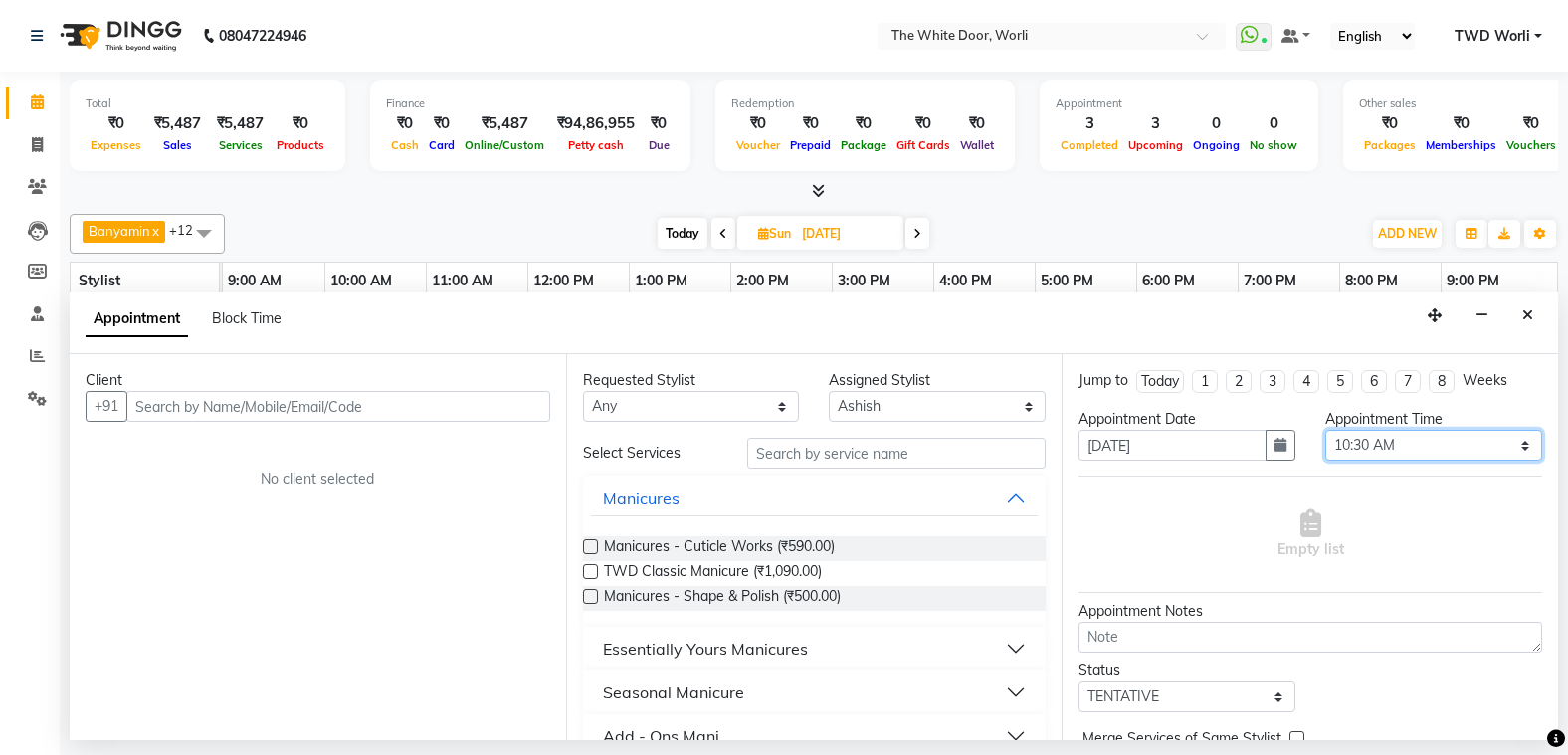 click on "Select 10:00 AM 10:15 AM 10:30 AM 10:45 AM 11:00 AM 11:15 AM 11:30 AM 11:45 AM 12:00 PM 12:15 PM 12:30 PM 12:45 PM 01:00 PM 01:15 PM 01:30 PM 01:45 PM 02:00 PM 02:15 PM 02:30 PM 02:45 PM 03:00 PM 03:15 PM 03:30 PM 03:45 PM 04:00 PM 04:15 PM 04:30 PM 04:45 PM 05:00 PM 05:15 PM 05:30 PM 05:45 PM 06:00 PM 06:15 PM 06:30 PM 06:45 PM 07:00 PM 07:15 PM 07:30 PM 07:45 PM 08:00 PM 08:15 PM 08:30 PM 08:45 PM 09:00 PM" at bounding box center (1434, 445) 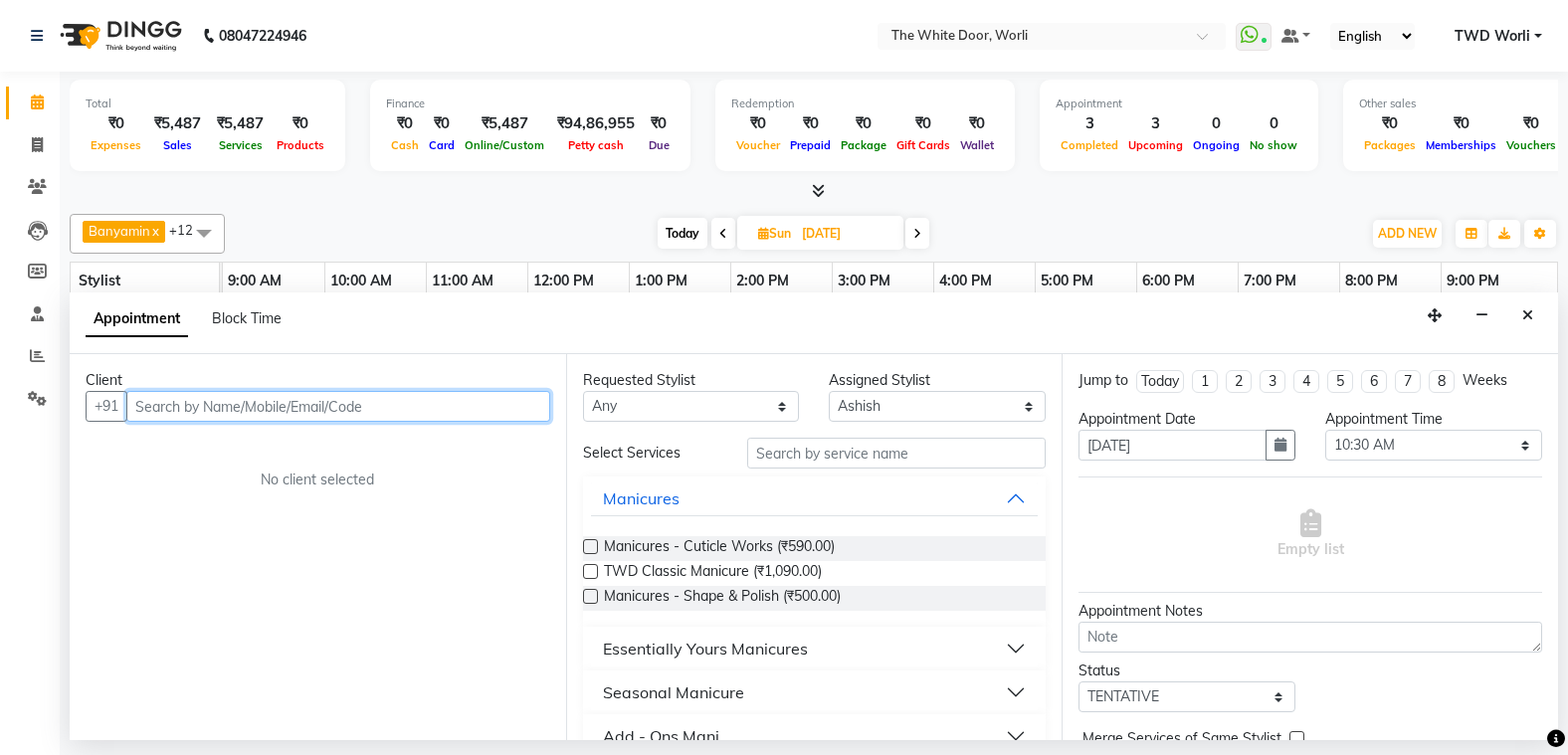 click at bounding box center (338, 406) 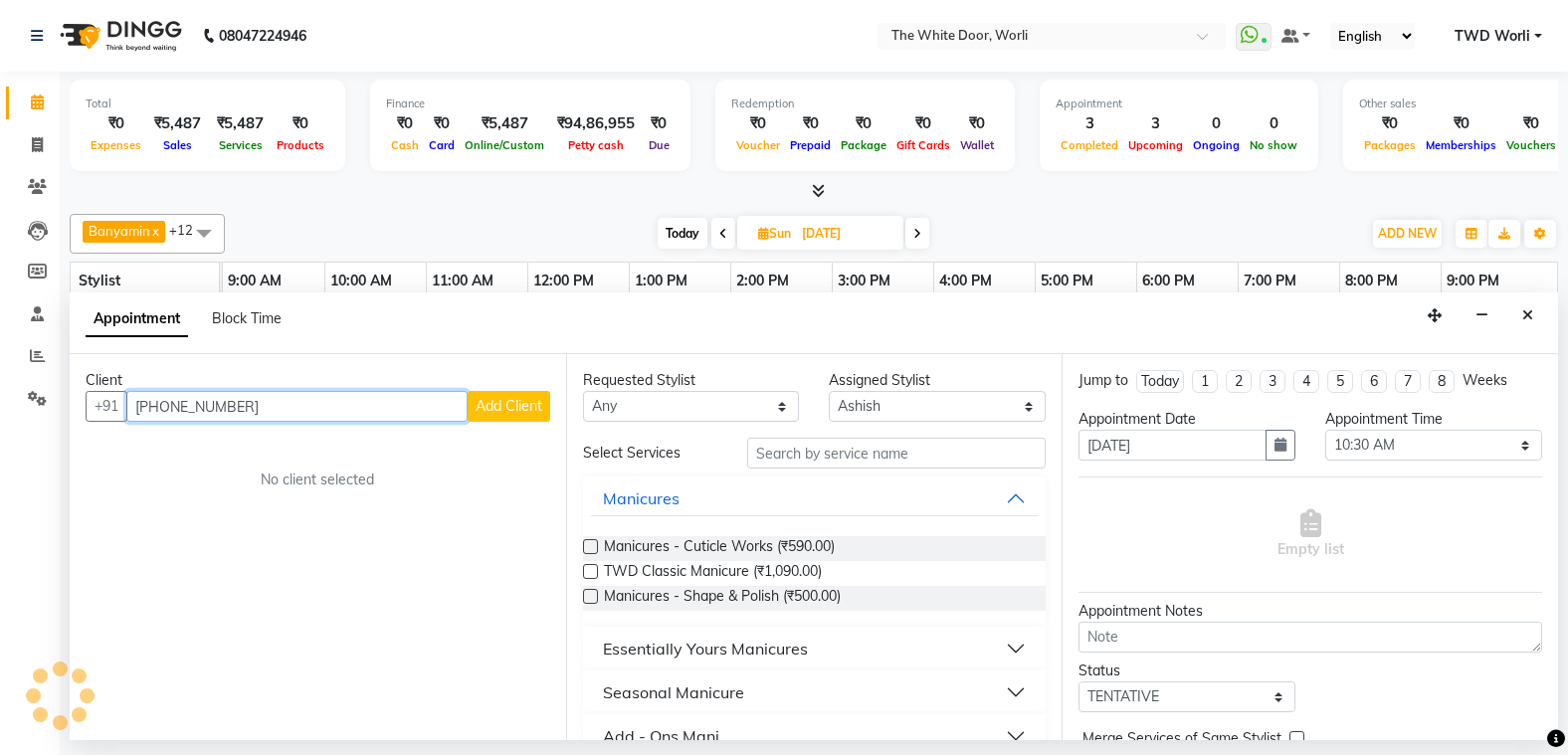 click on "+91 98813 55555" at bounding box center [296, 406] 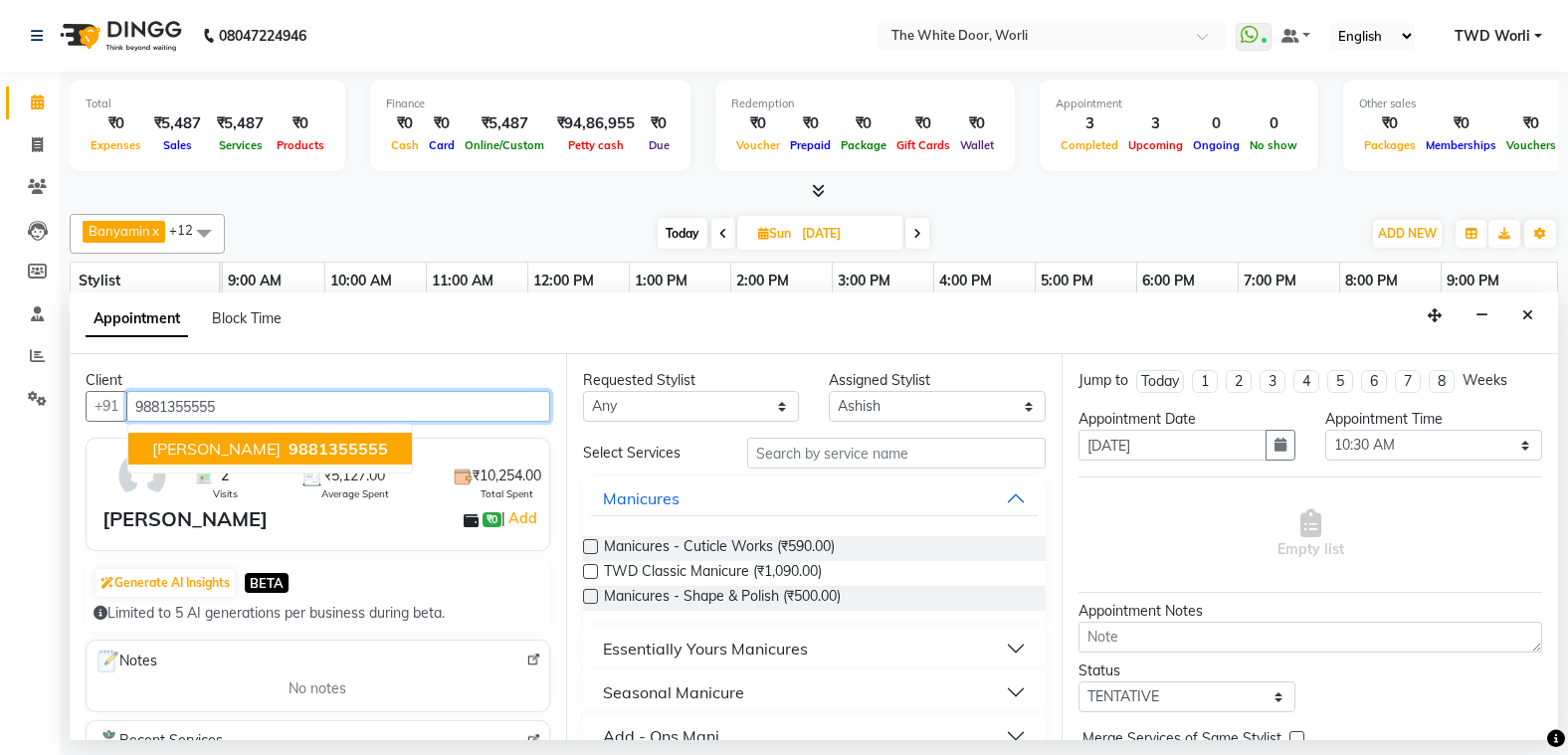 click on "snehal mulay" at bounding box center (216, 449) 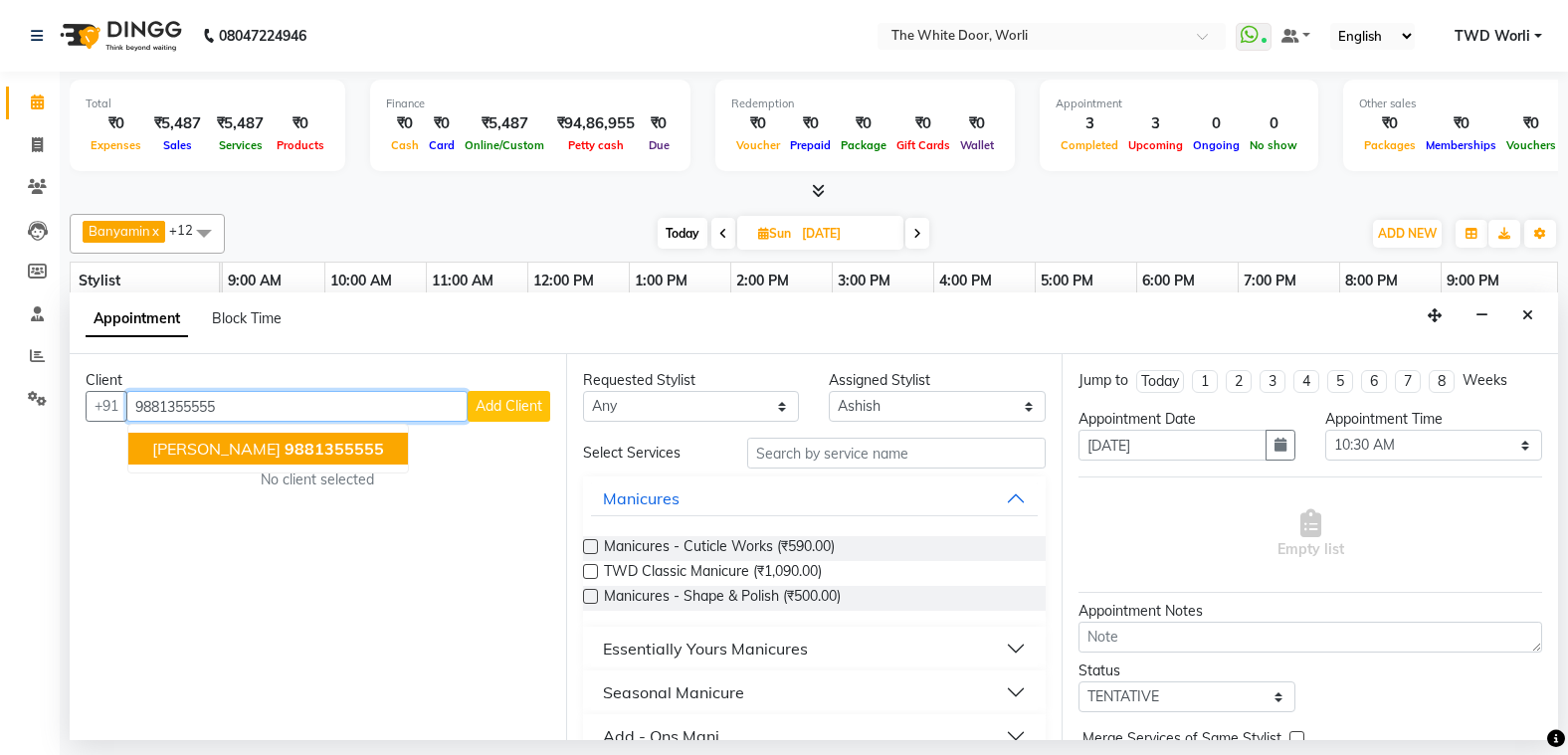 click on "9881355555" 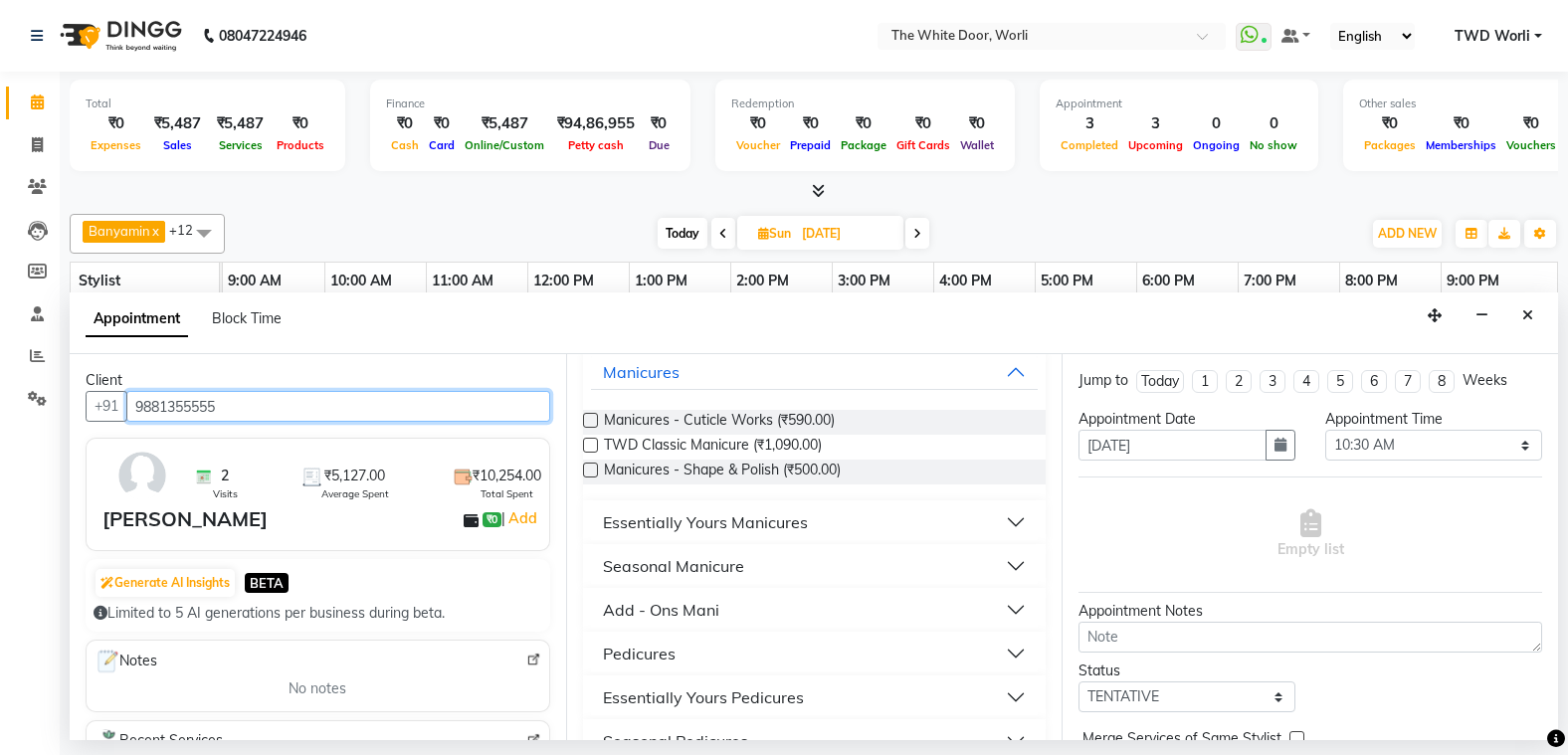 scroll, scrollTop: 199, scrollLeft: 0, axis: vertical 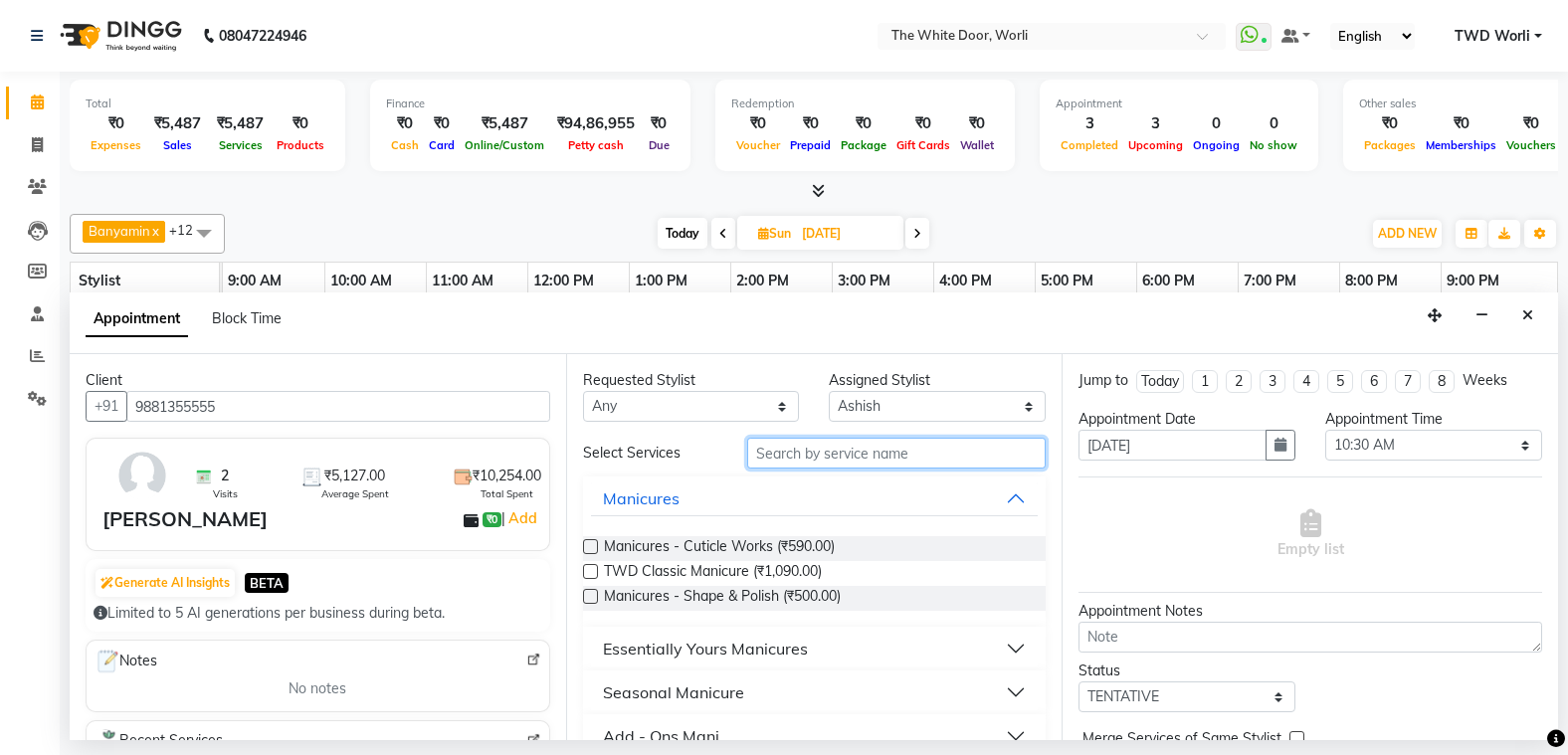 click at bounding box center (896, 453) 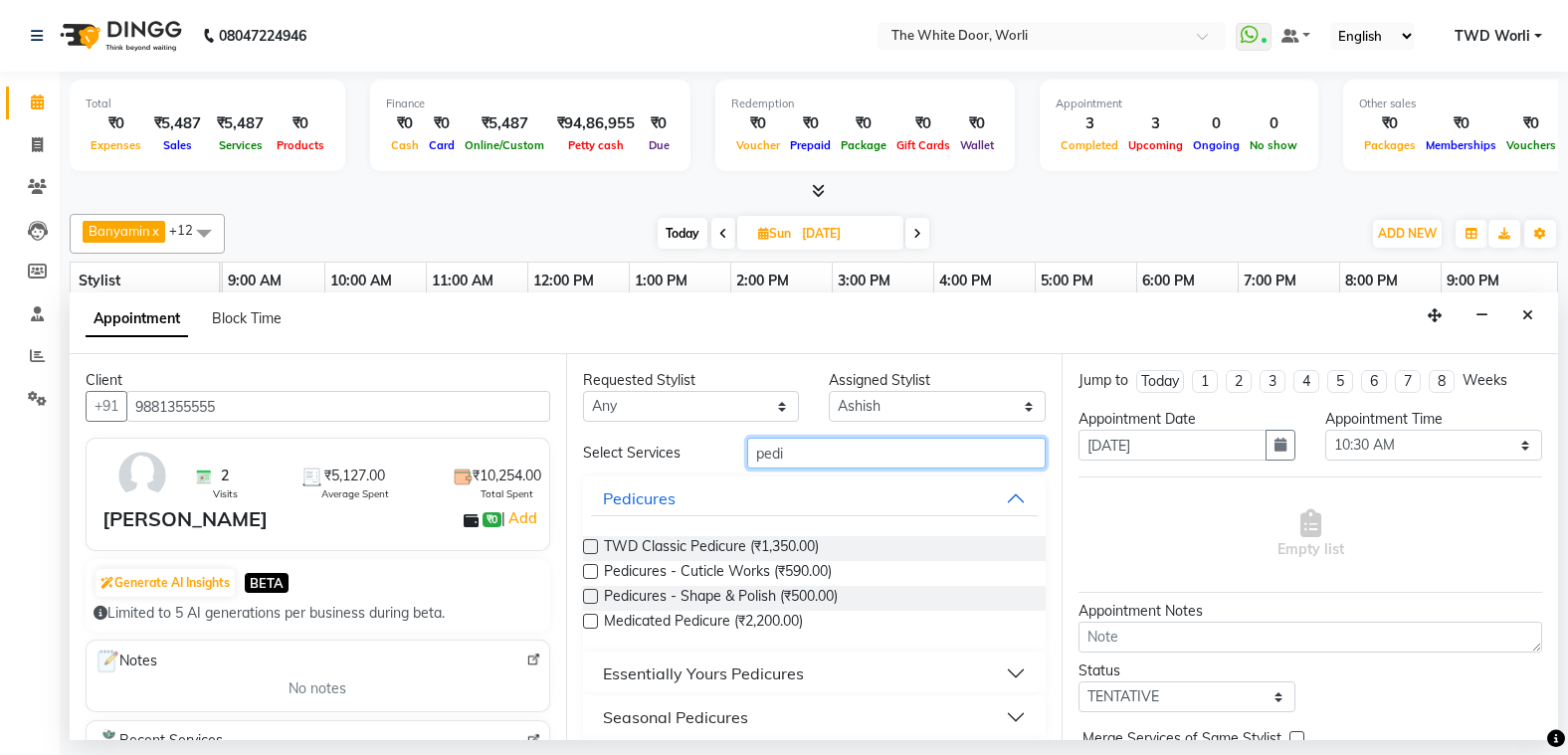 type on "pedi" 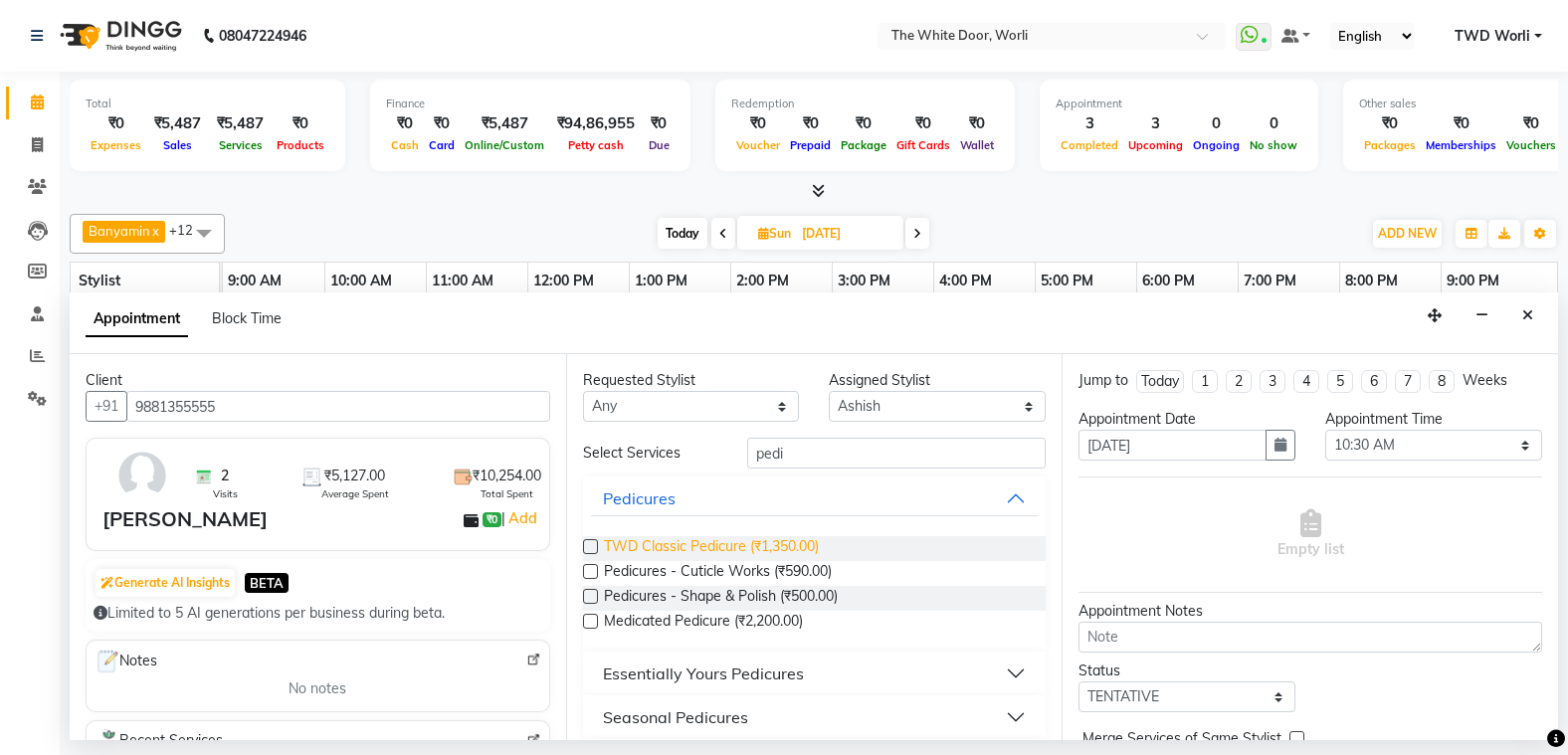 drag, startPoint x: 589, startPoint y: 545, endPoint x: 608, endPoint y: 536, distance: 21.023796 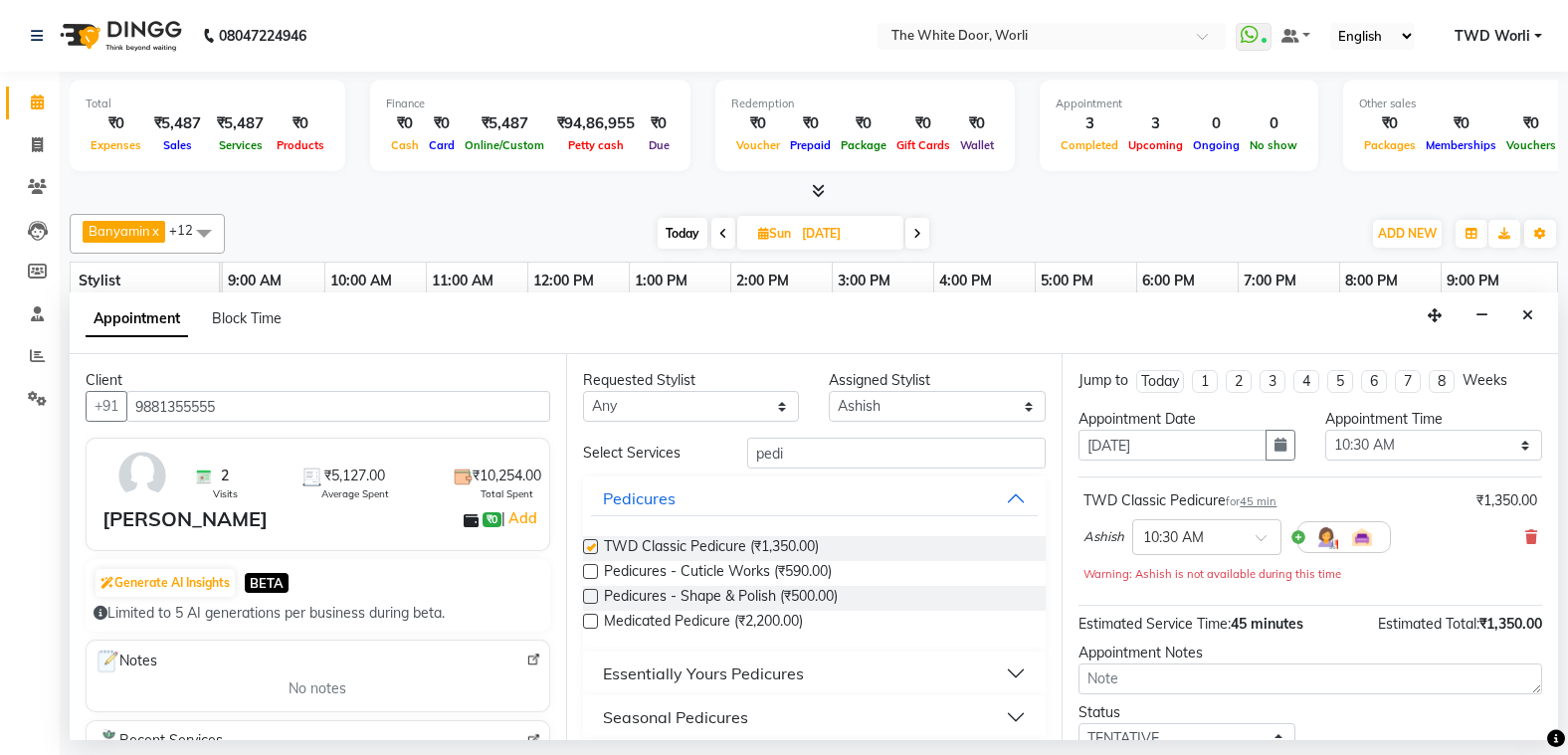 checkbox on "false" 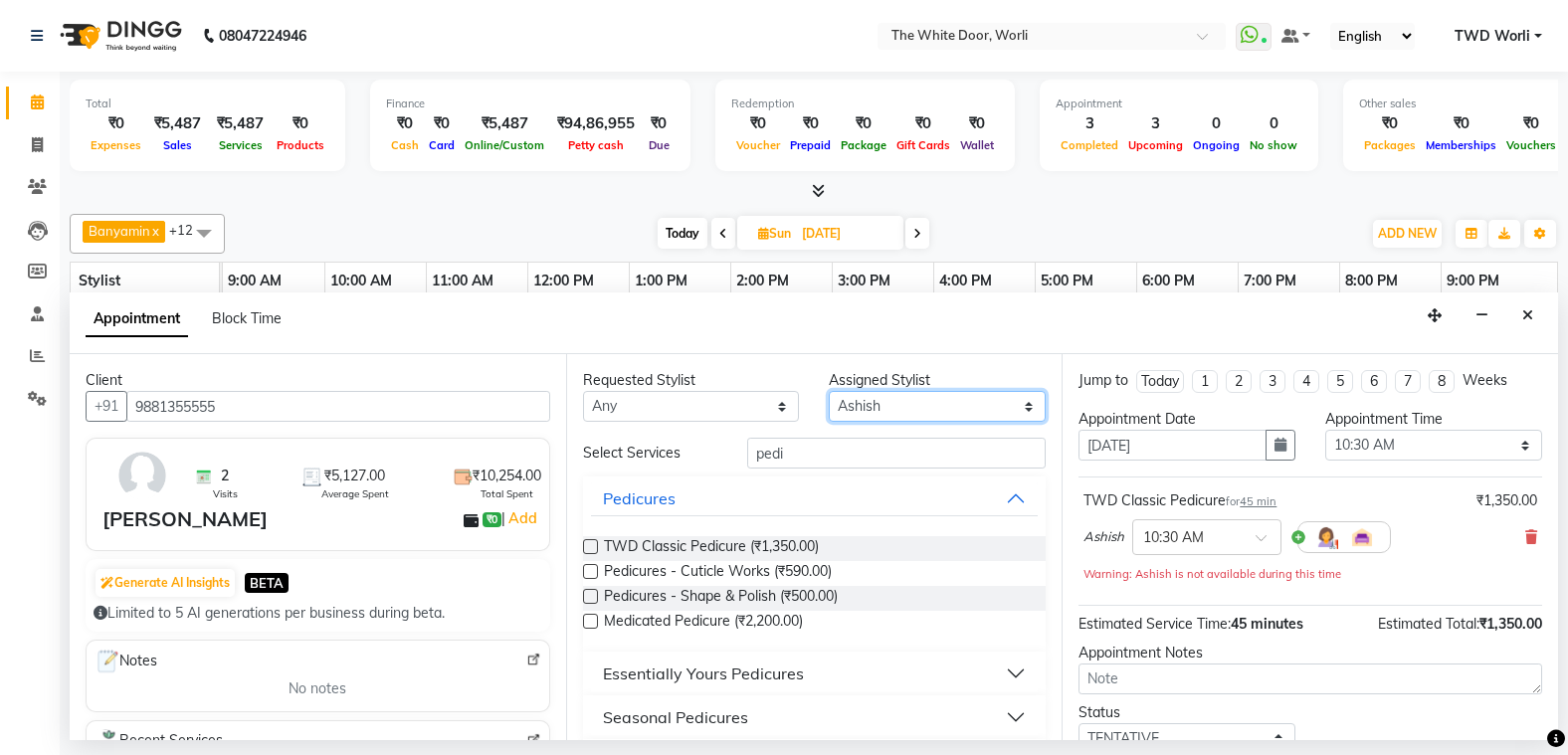 click on "Select Aarti  Ashish [PERSON_NAME] [PERSON_NAME] G [PERSON_NAME] Nemmilla [PERSON_NAME] [PERSON_NAME] [PERSON_NAME] The White door Spa  Vikas Pedicurist [PERSON_NAME]" at bounding box center (937, 406) 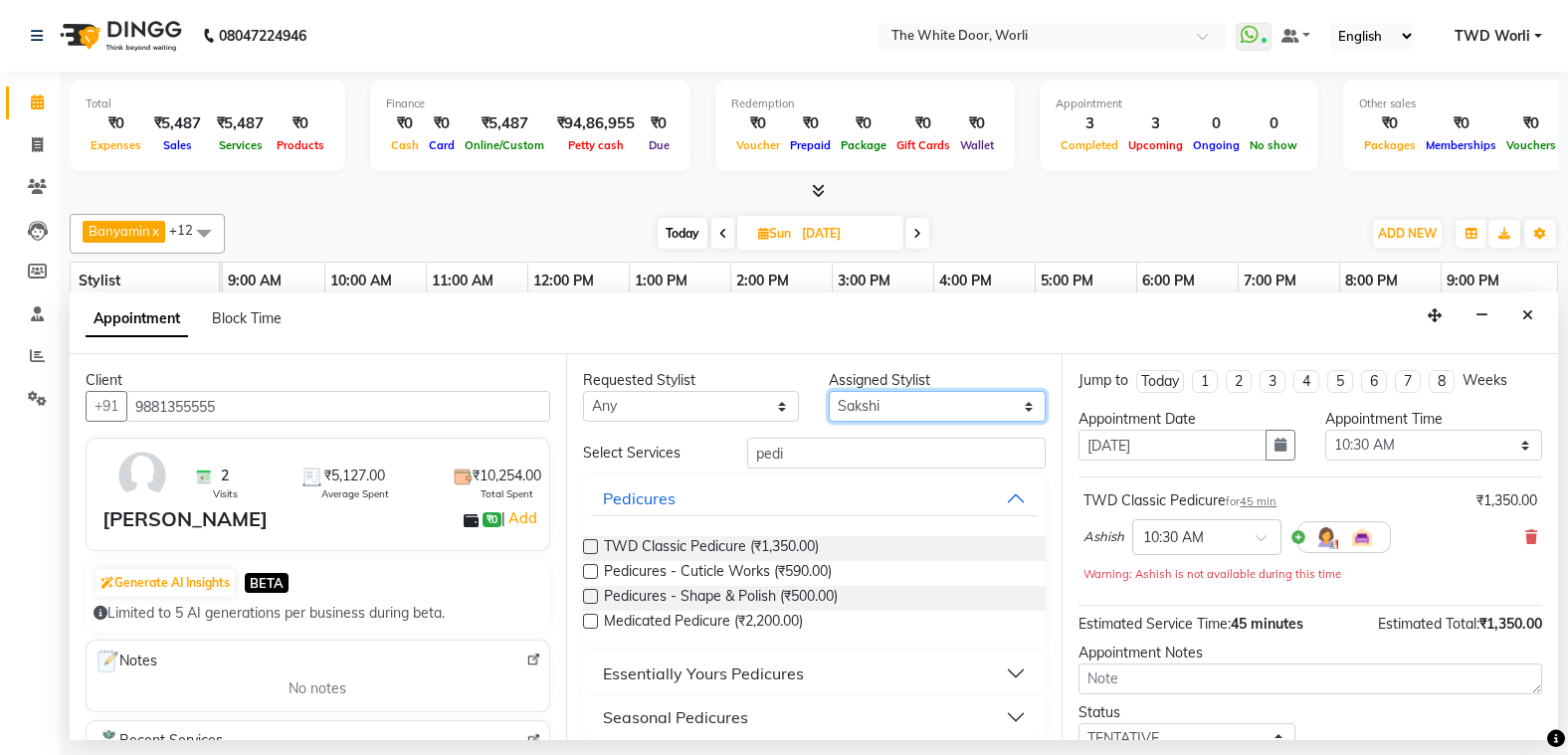 click on "Select Aarti  Ashish [PERSON_NAME] [PERSON_NAME] G [PERSON_NAME] Nemmilla [PERSON_NAME] [PERSON_NAME] [PERSON_NAME] The White door Spa  Vikas Pedicurist [PERSON_NAME]" at bounding box center (937, 406) 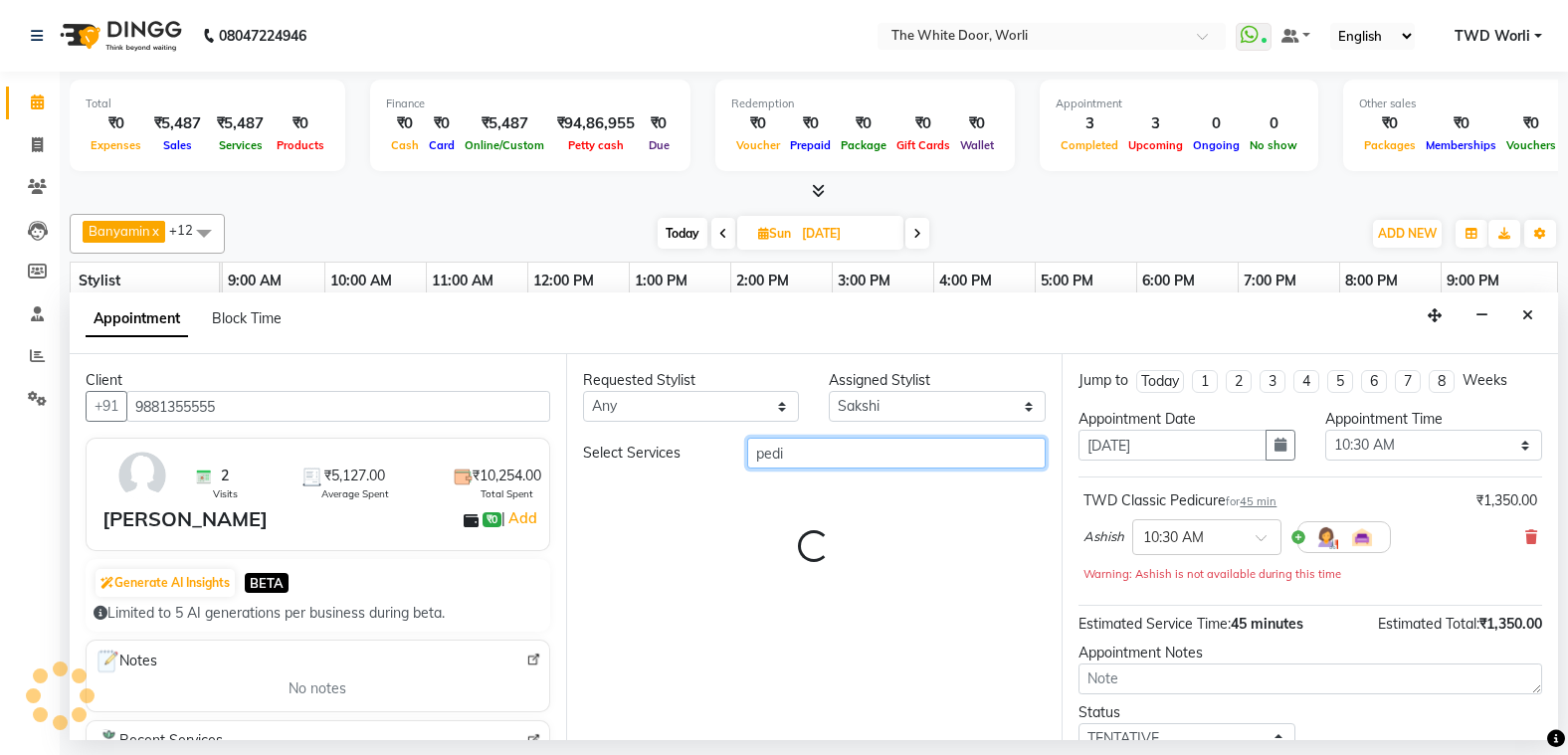 click on "pedi" at bounding box center (896, 453) 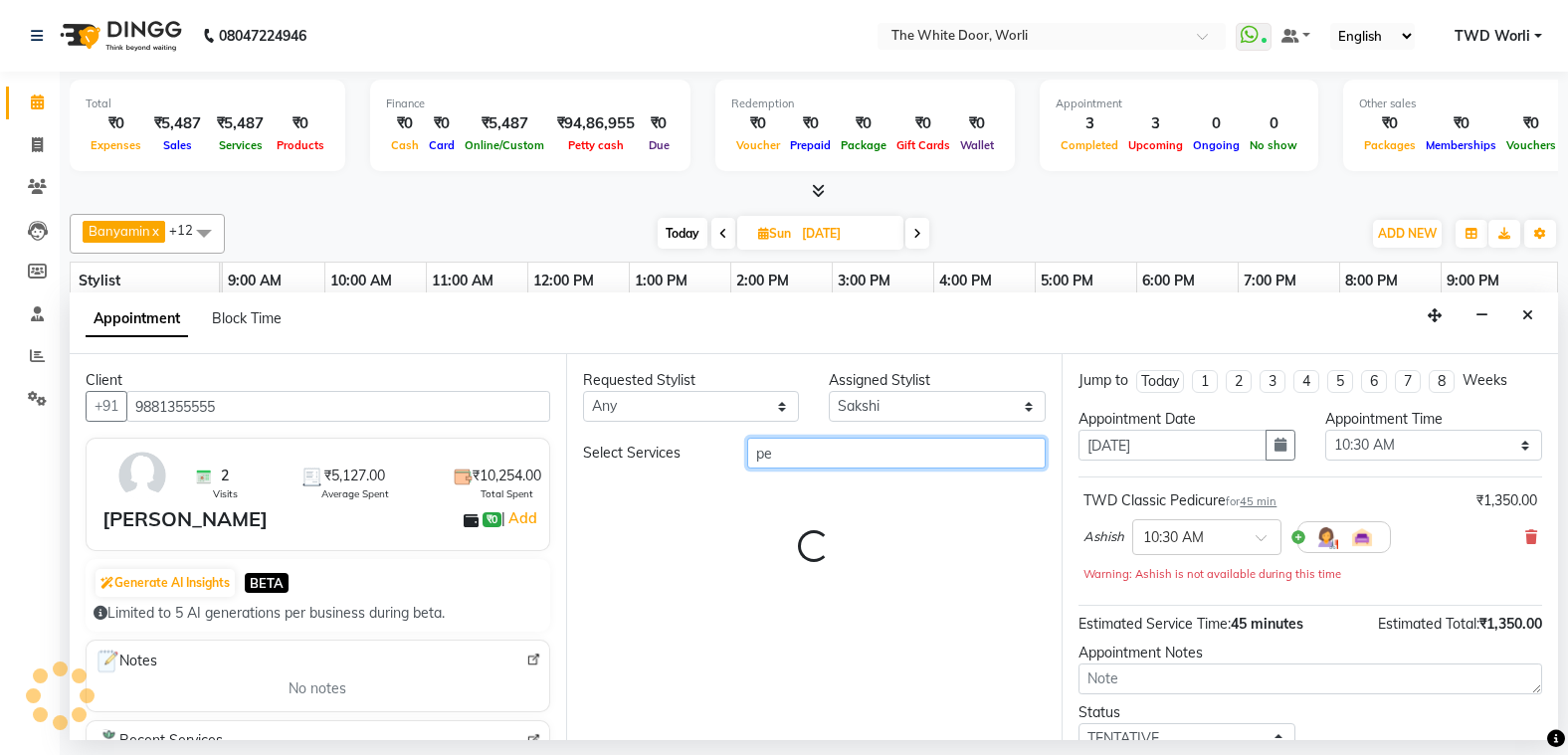 type on "p" 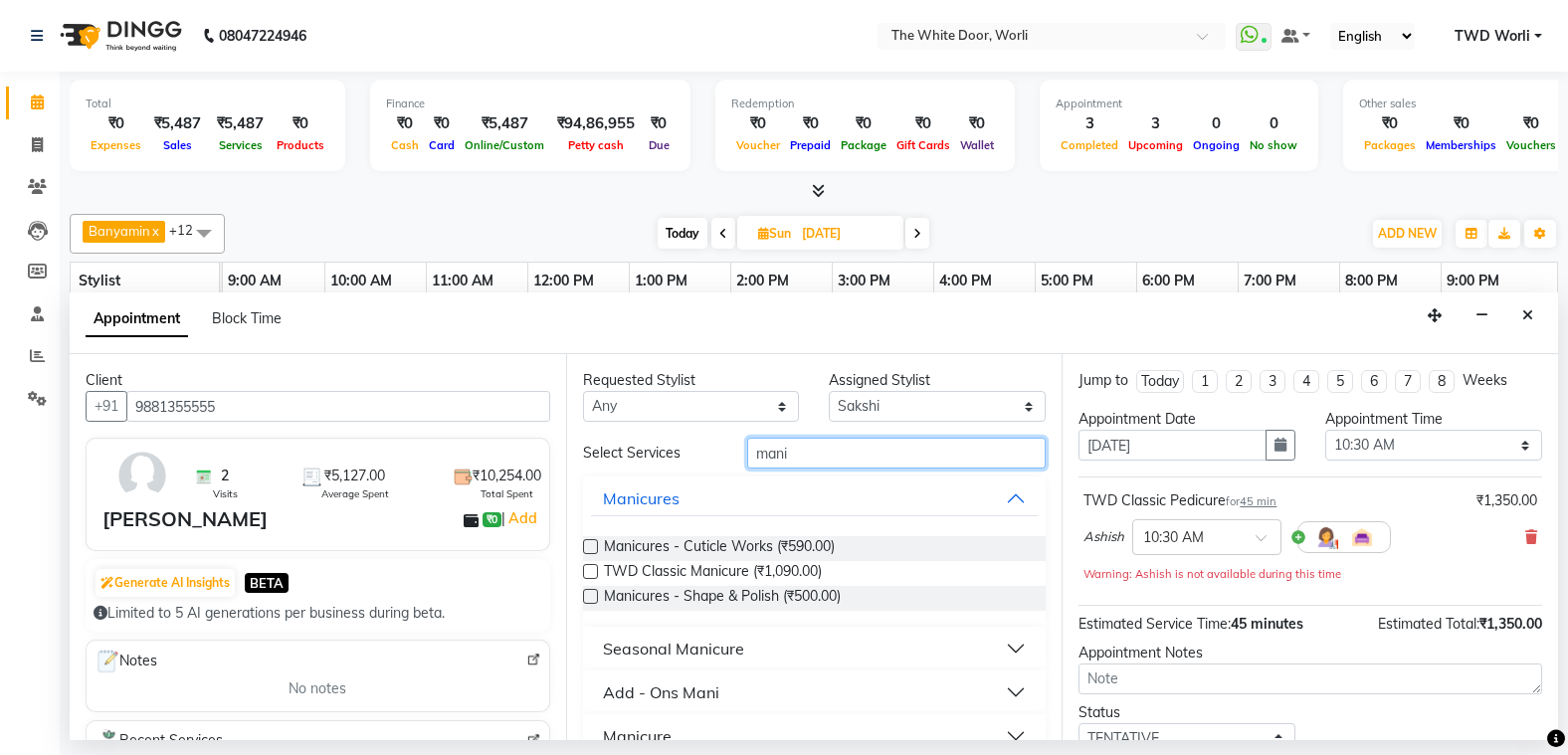 type on "mani" 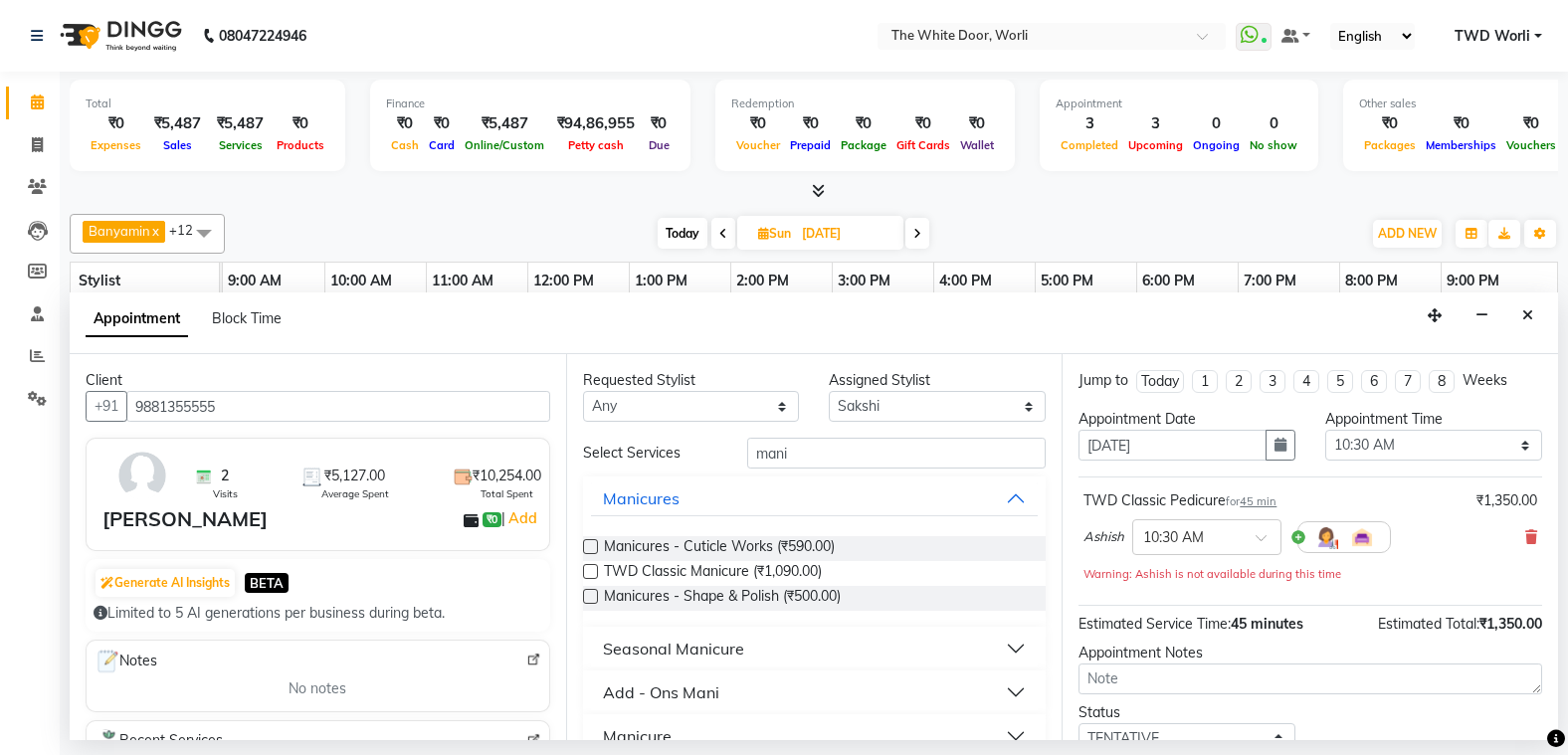 click at bounding box center [590, 571] 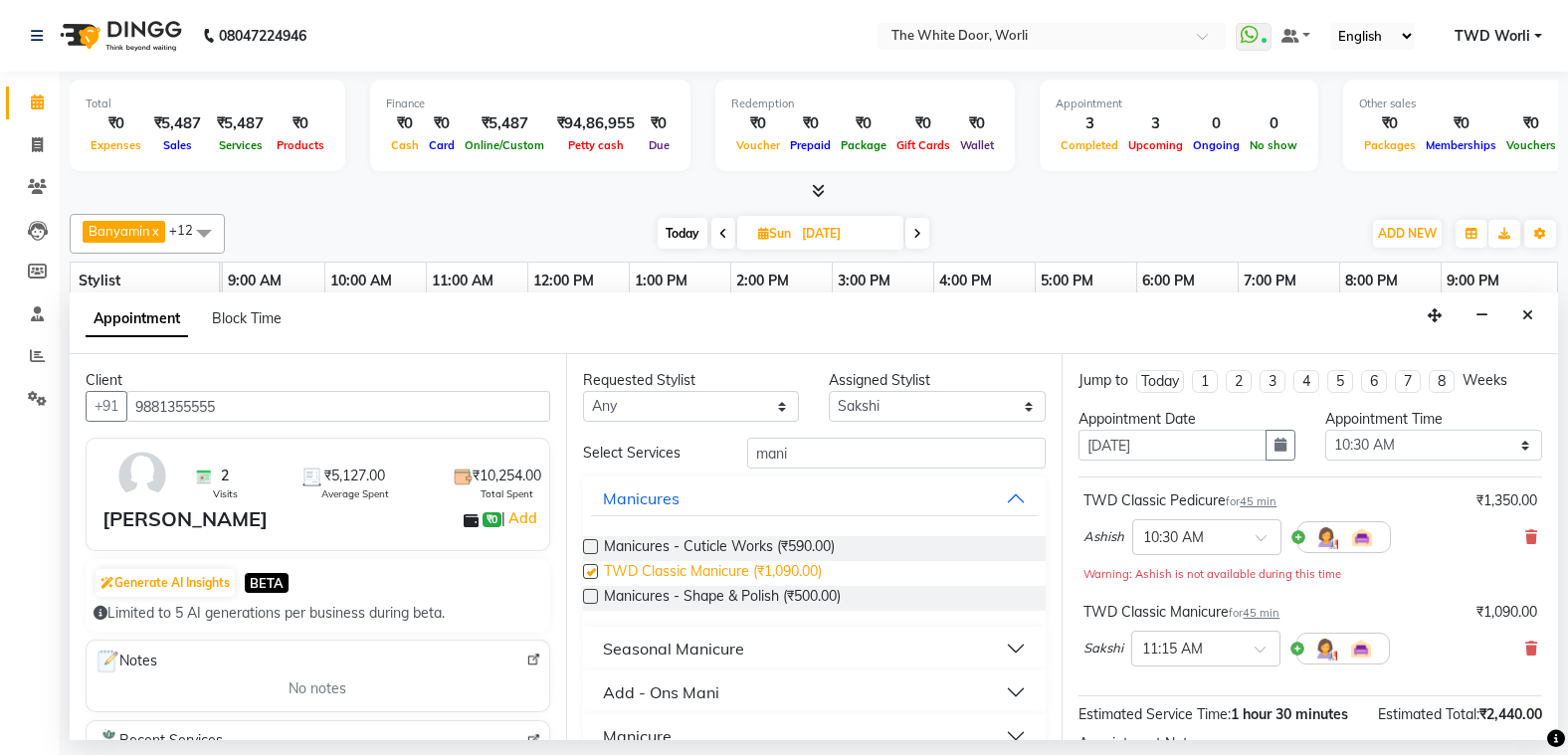 checkbox on "false" 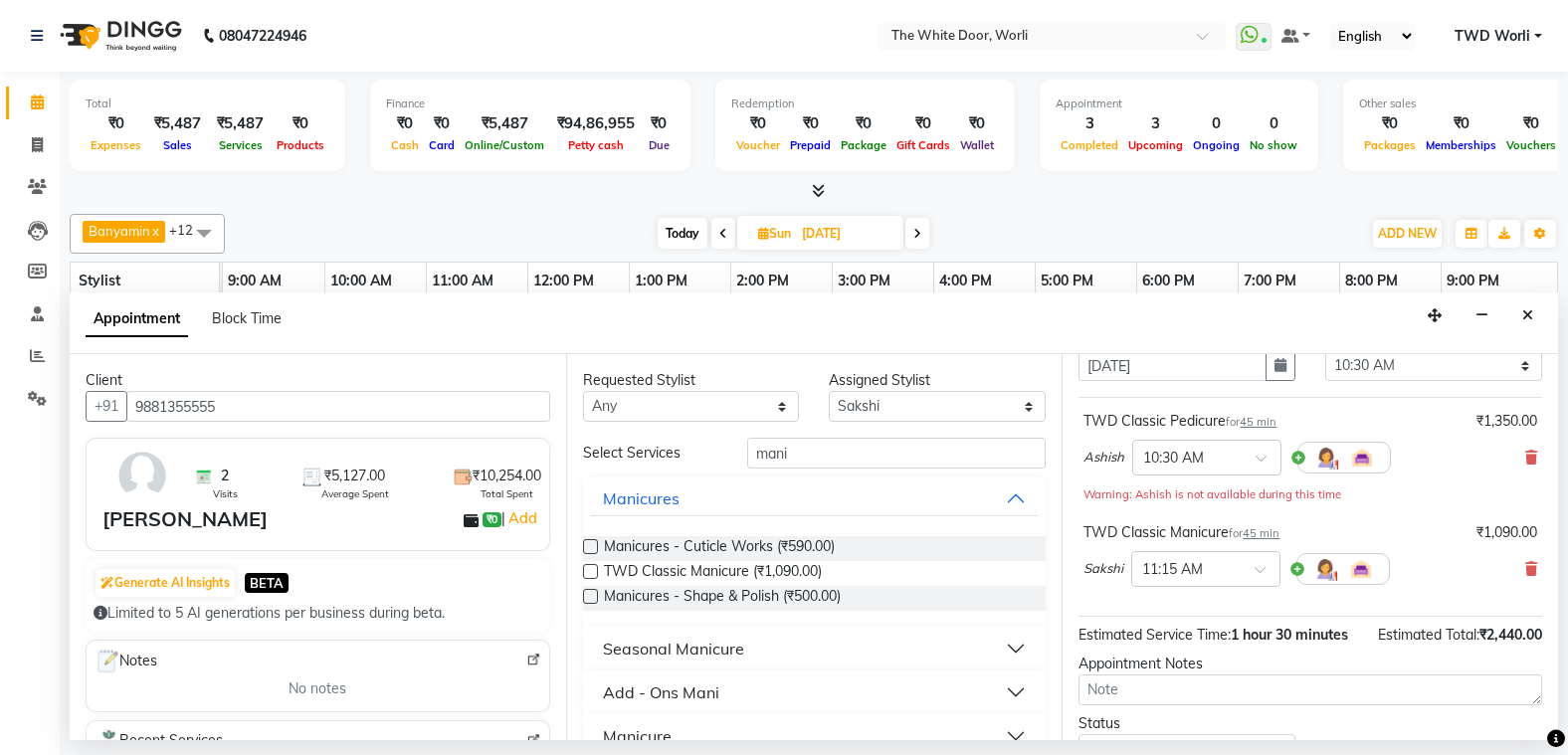 scroll, scrollTop: 99, scrollLeft: 0, axis: vertical 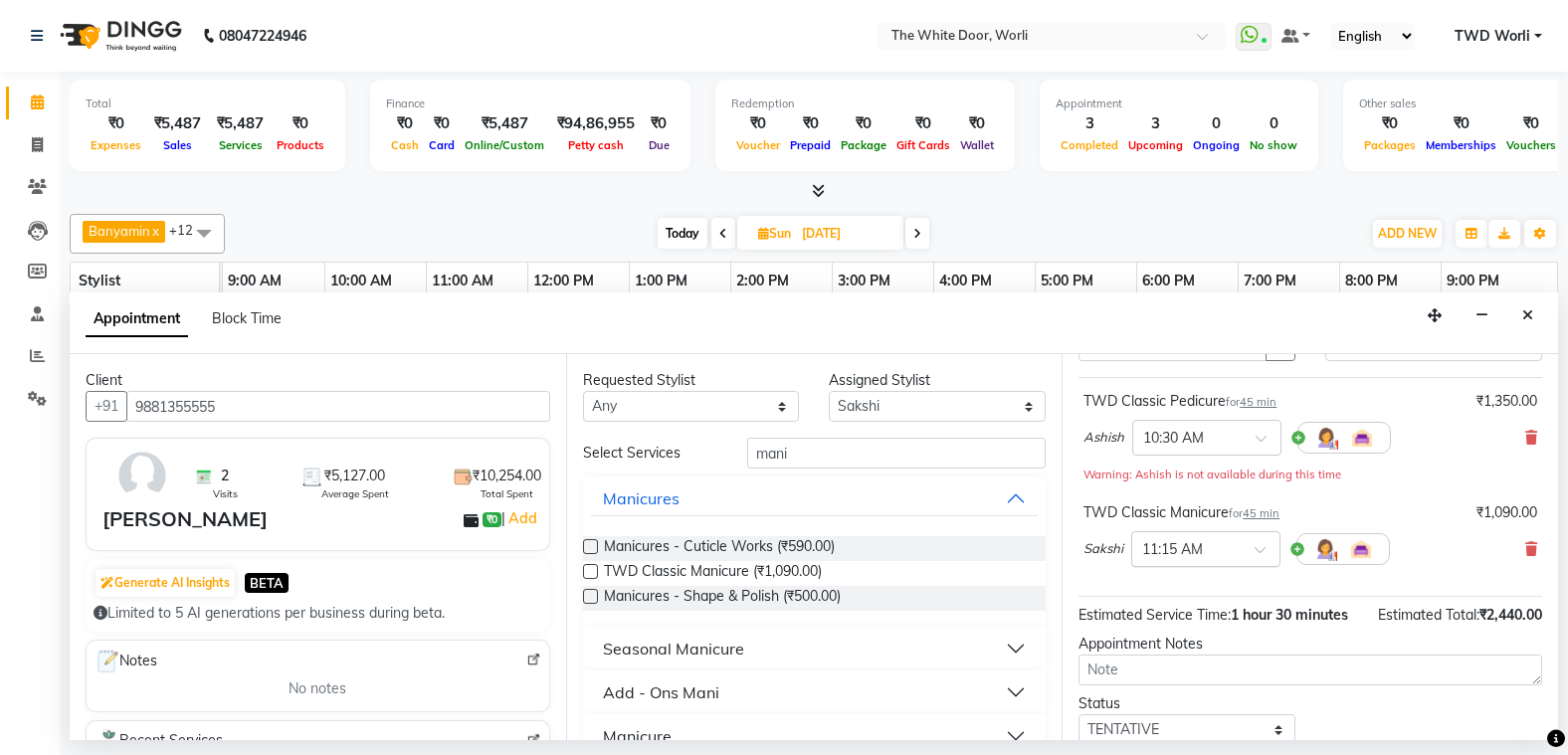 click on "× 11:15 AM" at bounding box center (1206, 549) 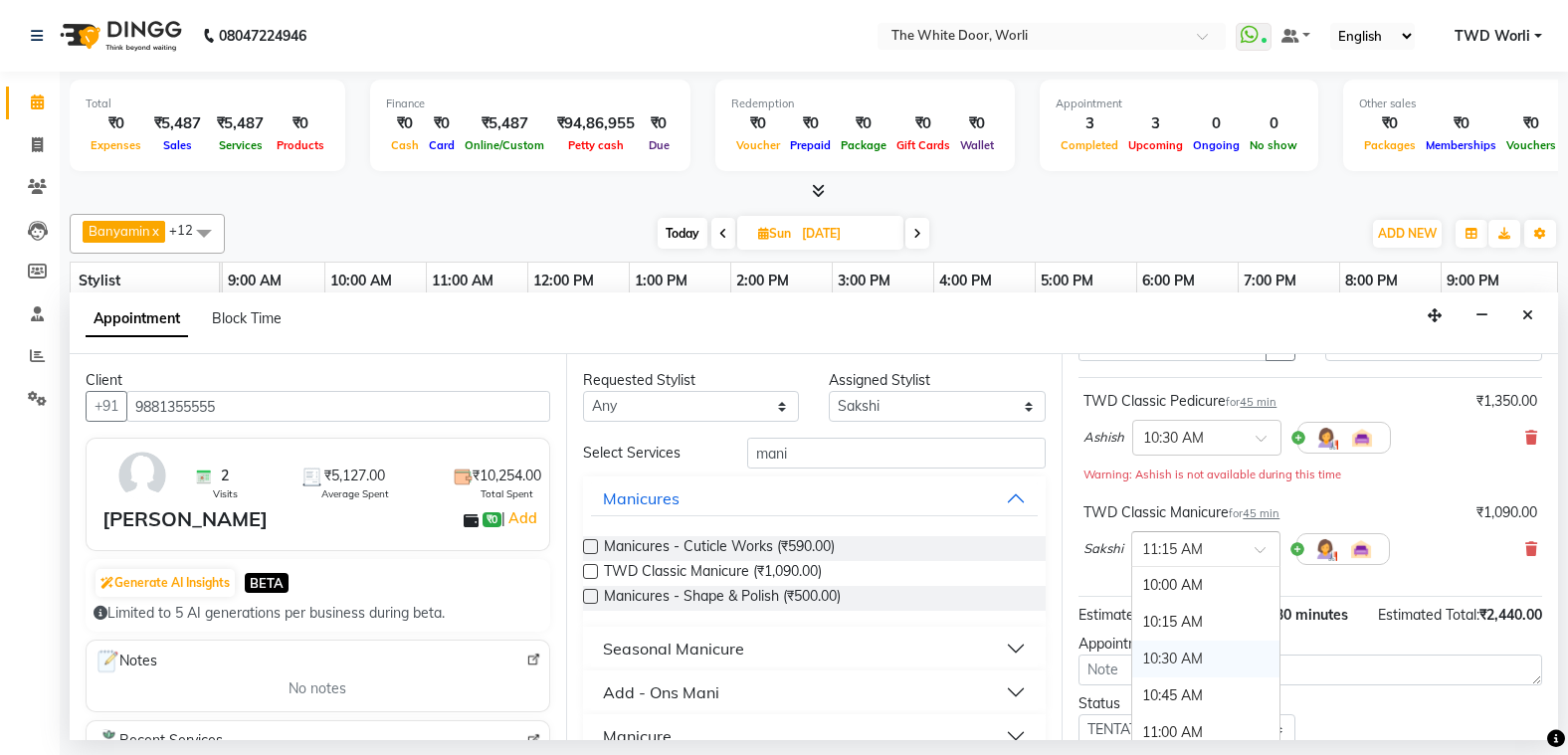 click on "10:30 AM" at bounding box center [1206, 659] 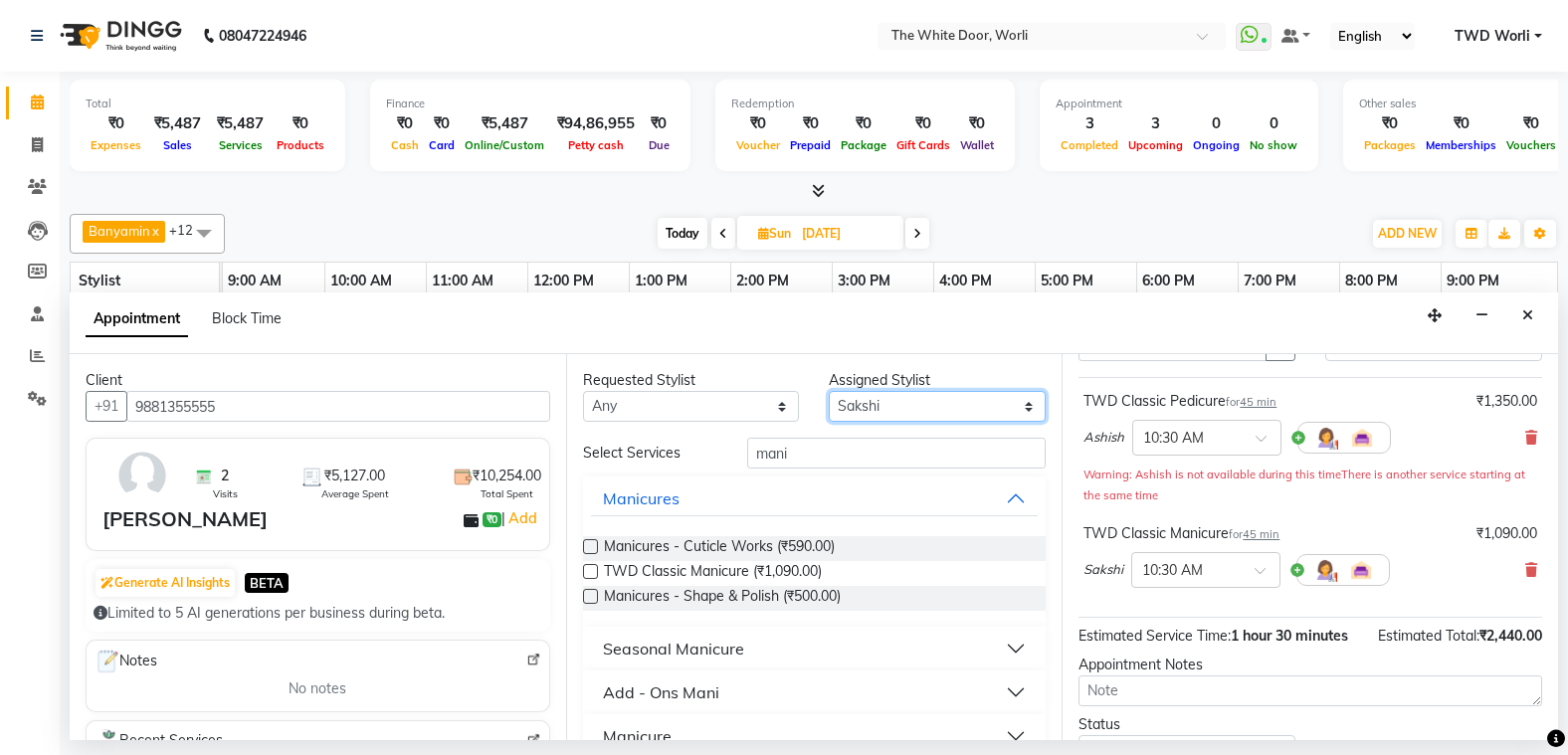 click on "Select Aarti  Ashish [PERSON_NAME] [PERSON_NAME] G [PERSON_NAME] Nemmilla [PERSON_NAME] [PERSON_NAME] [PERSON_NAME] The White door Spa  Vikas Pedicurist [PERSON_NAME]" at bounding box center (937, 406) 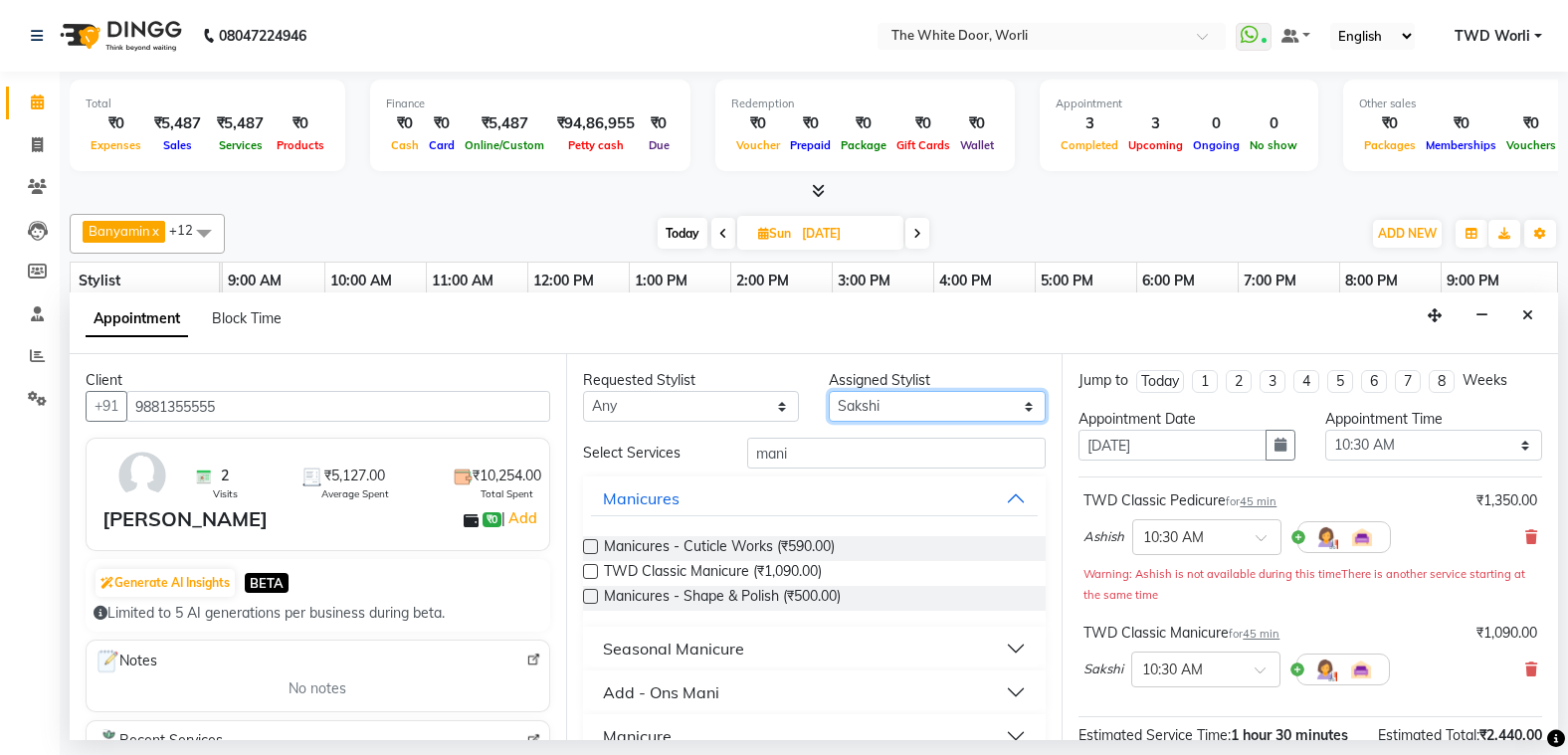 scroll, scrollTop: 272, scrollLeft: 0, axis: vertical 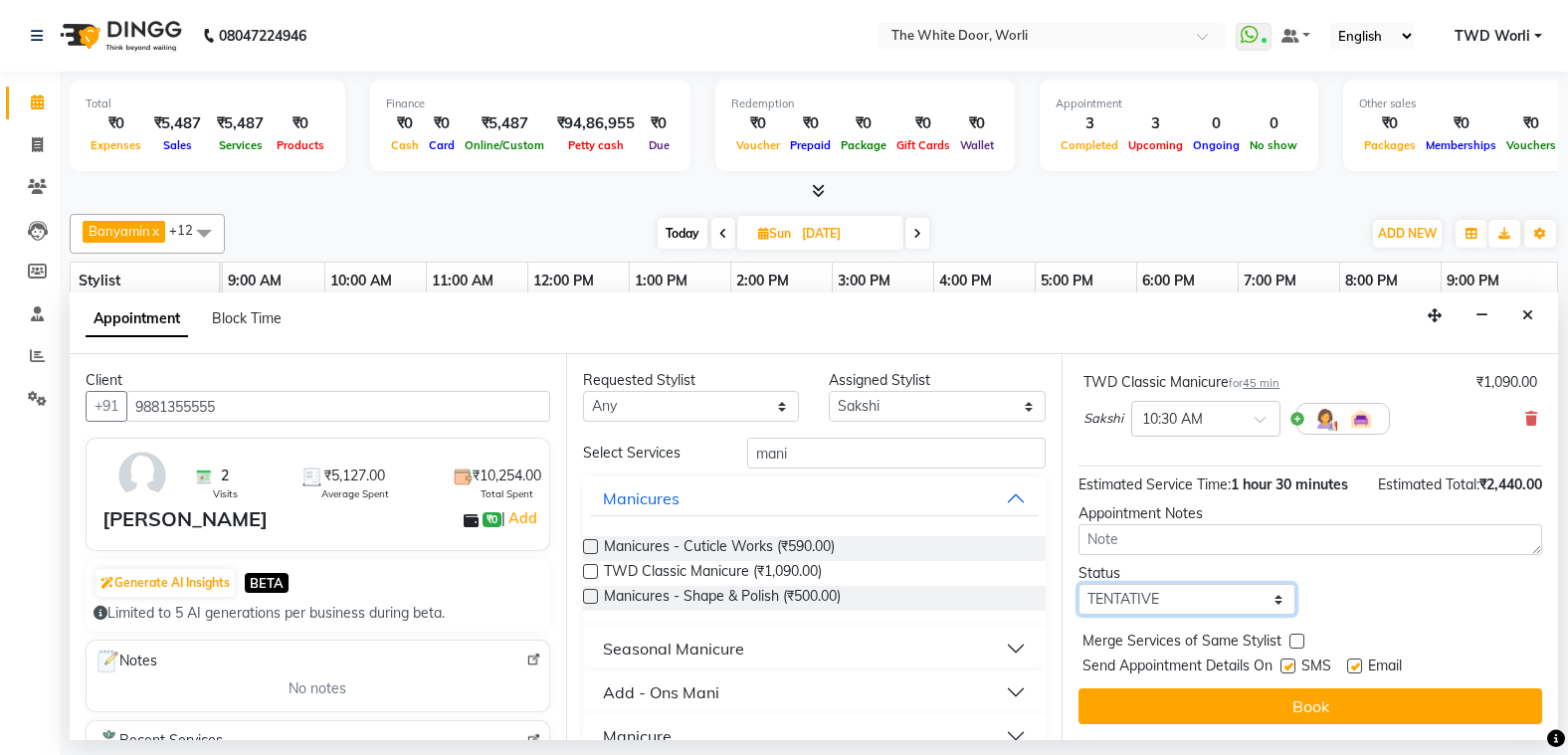 click on "Select TENTATIVE CONFIRM UPCOMING" at bounding box center [1187, 599] 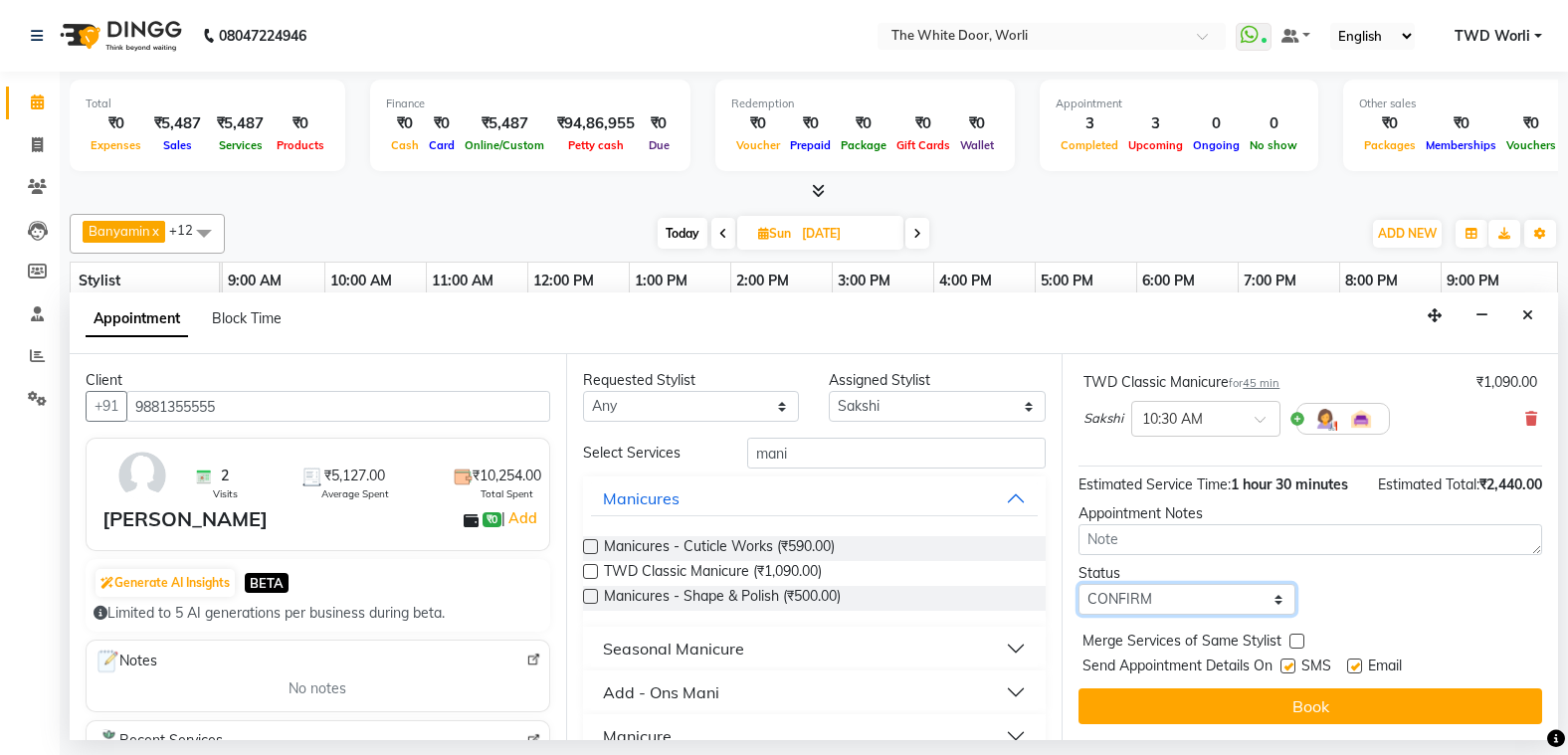 click on "Select TENTATIVE CONFIRM UPCOMING" at bounding box center (1187, 599) 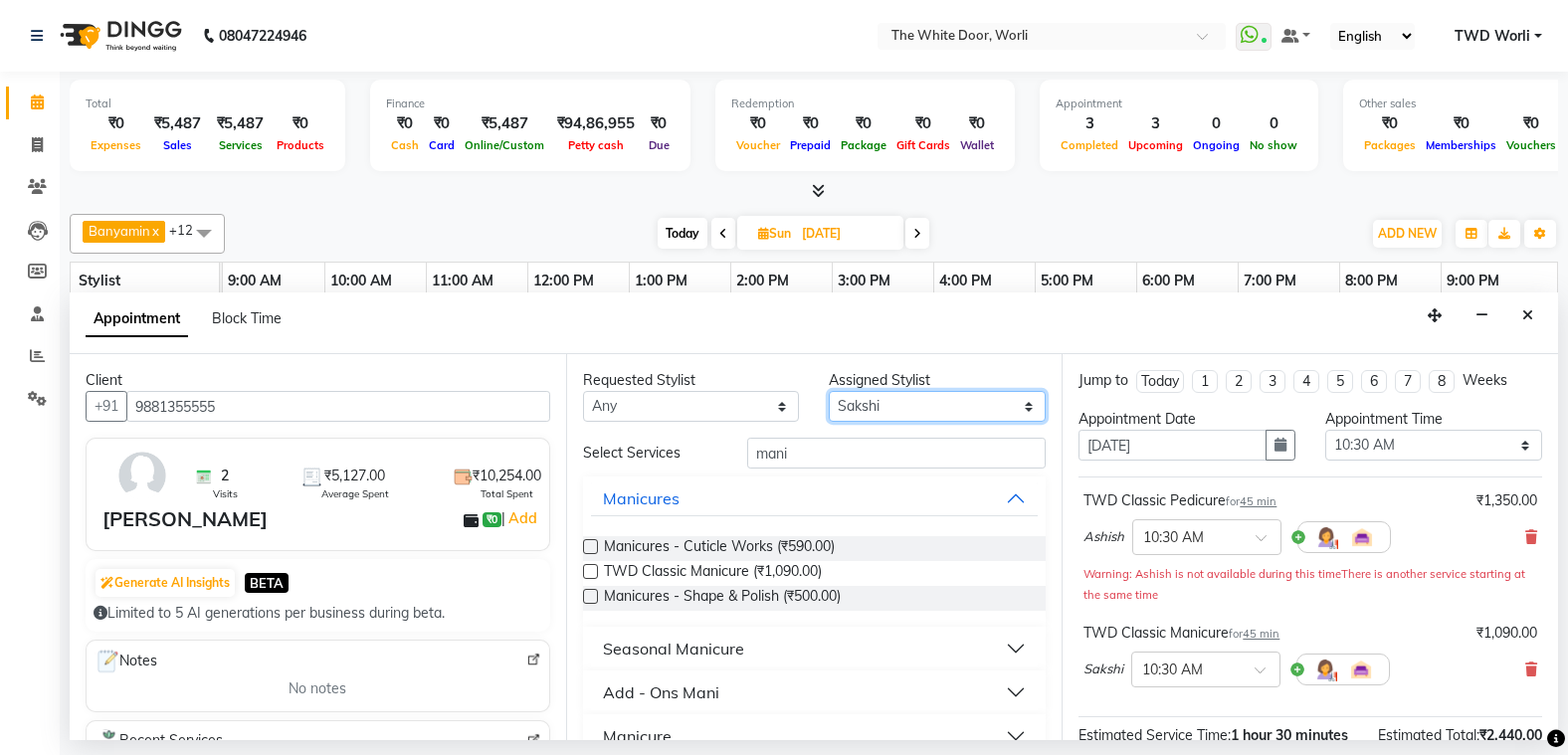 click on "Select Aarti  Ashish [PERSON_NAME] [PERSON_NAME] G [PERSON_NAME] Nemmilla [PERSON_NAME] [PERSON_NAME] [PERSON_NAME] The White door Spa  Vikas Pedicurist [PERSON_NAME]" at bounding box center (937, 406) 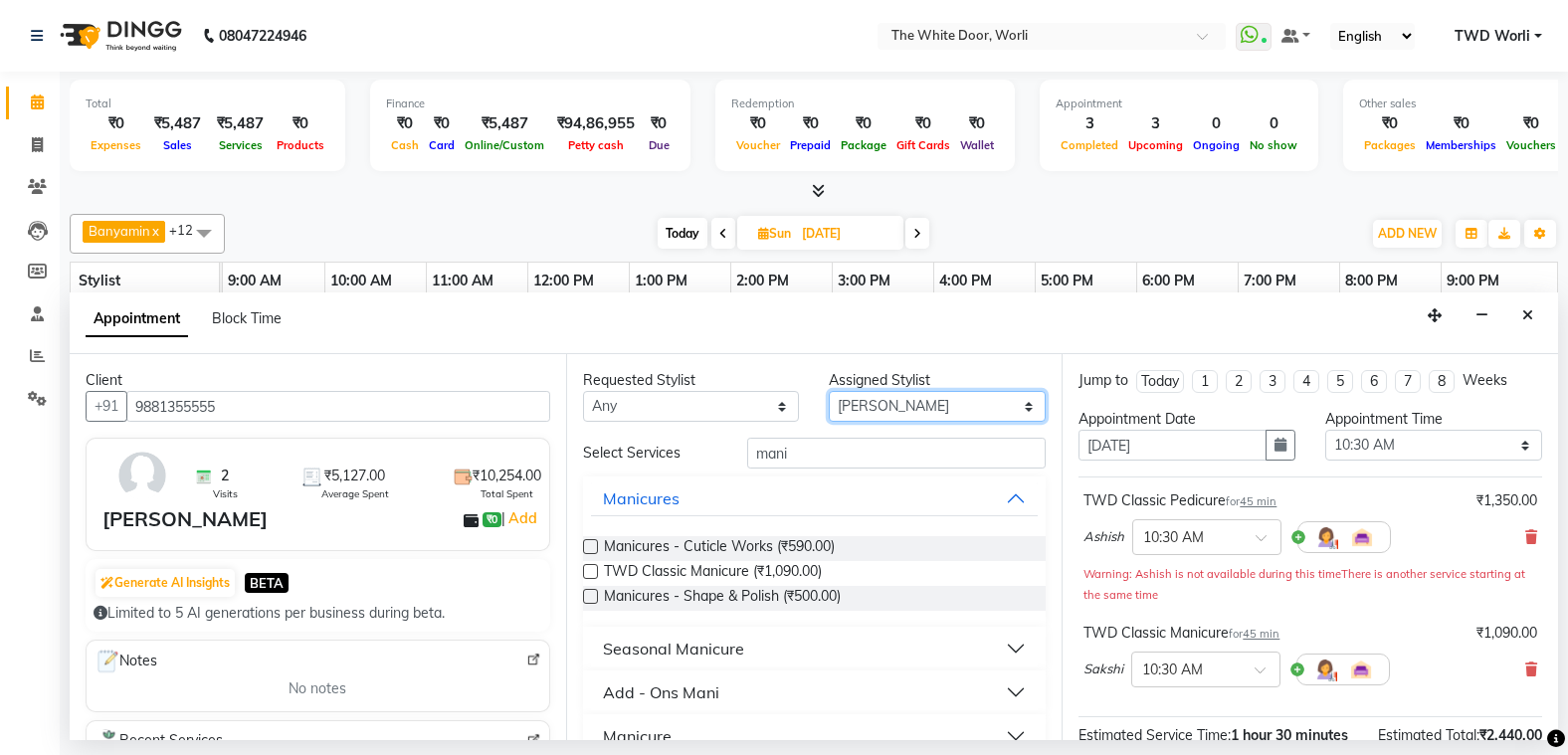 click on "Select Aarti  Ashish Ashish S Banyamin benjimin Govind G Leyla Lash Nemmilla Pranali Rashid Salmani Sakshi Sana Sandhya  Sapna Sarfaraz The White door Spa  Vikas Pedicurist Worthemla  Wungkhai Nail" at bounding box center [937, 406] 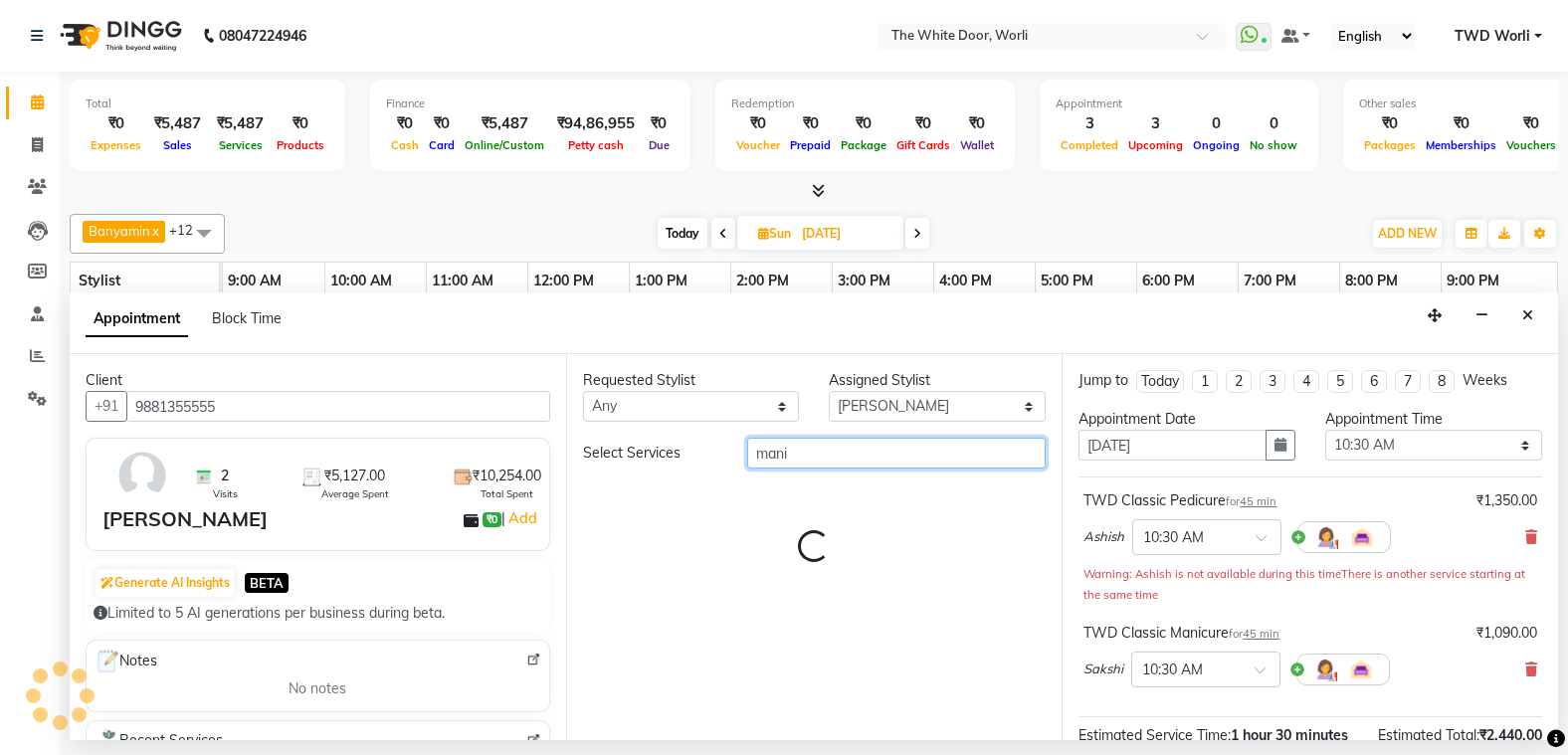 click on "mani" at bounding box center [896, 453] 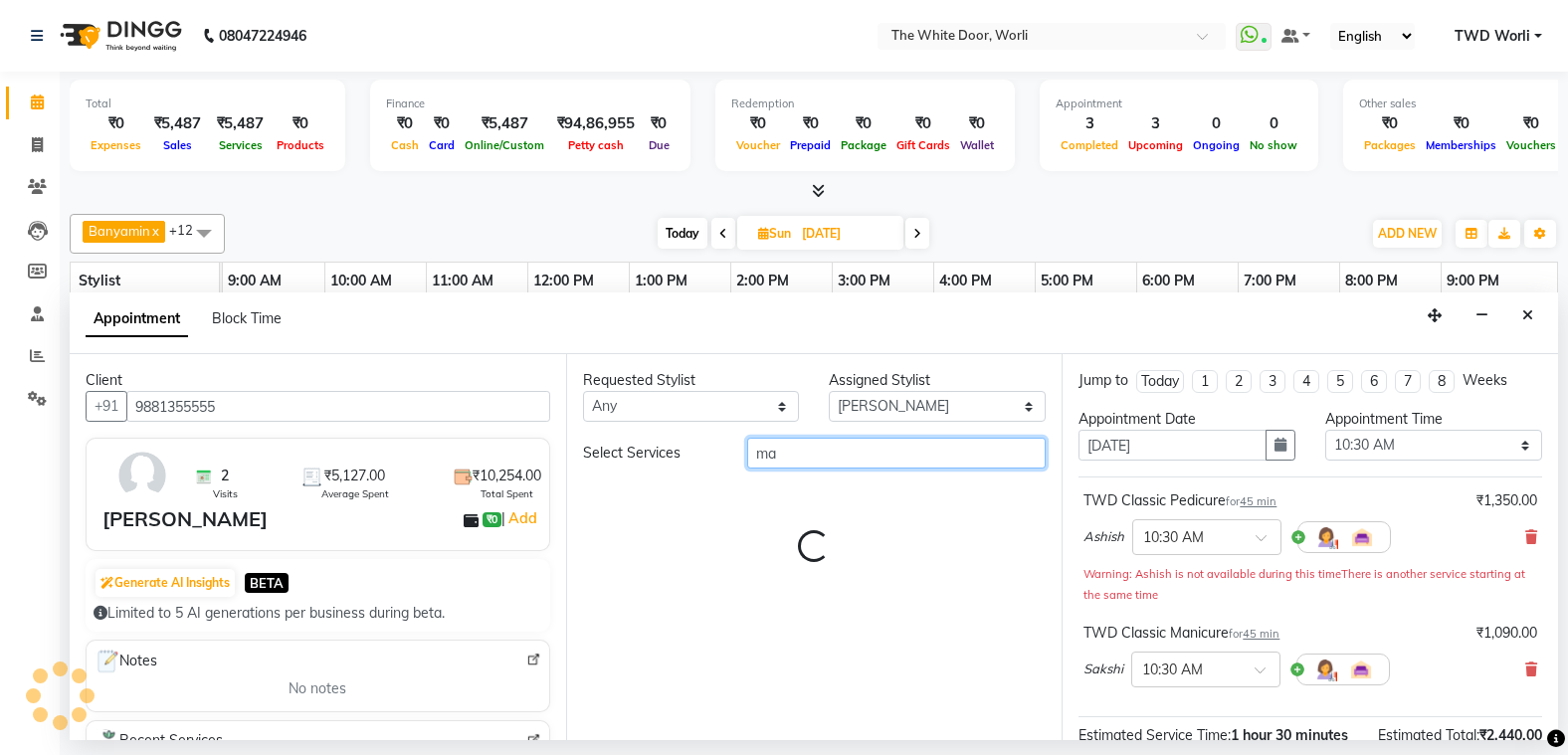 type on "m" 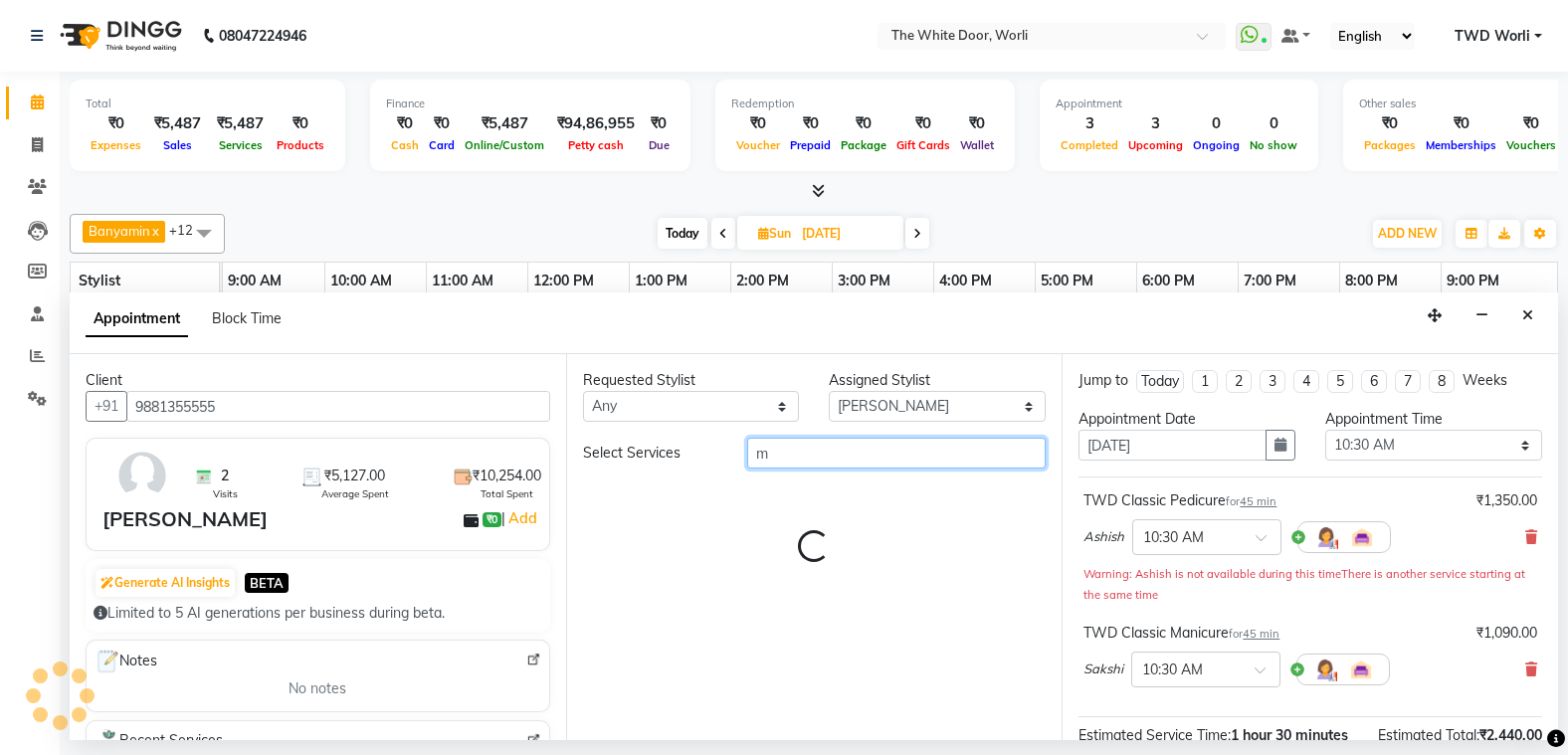 type 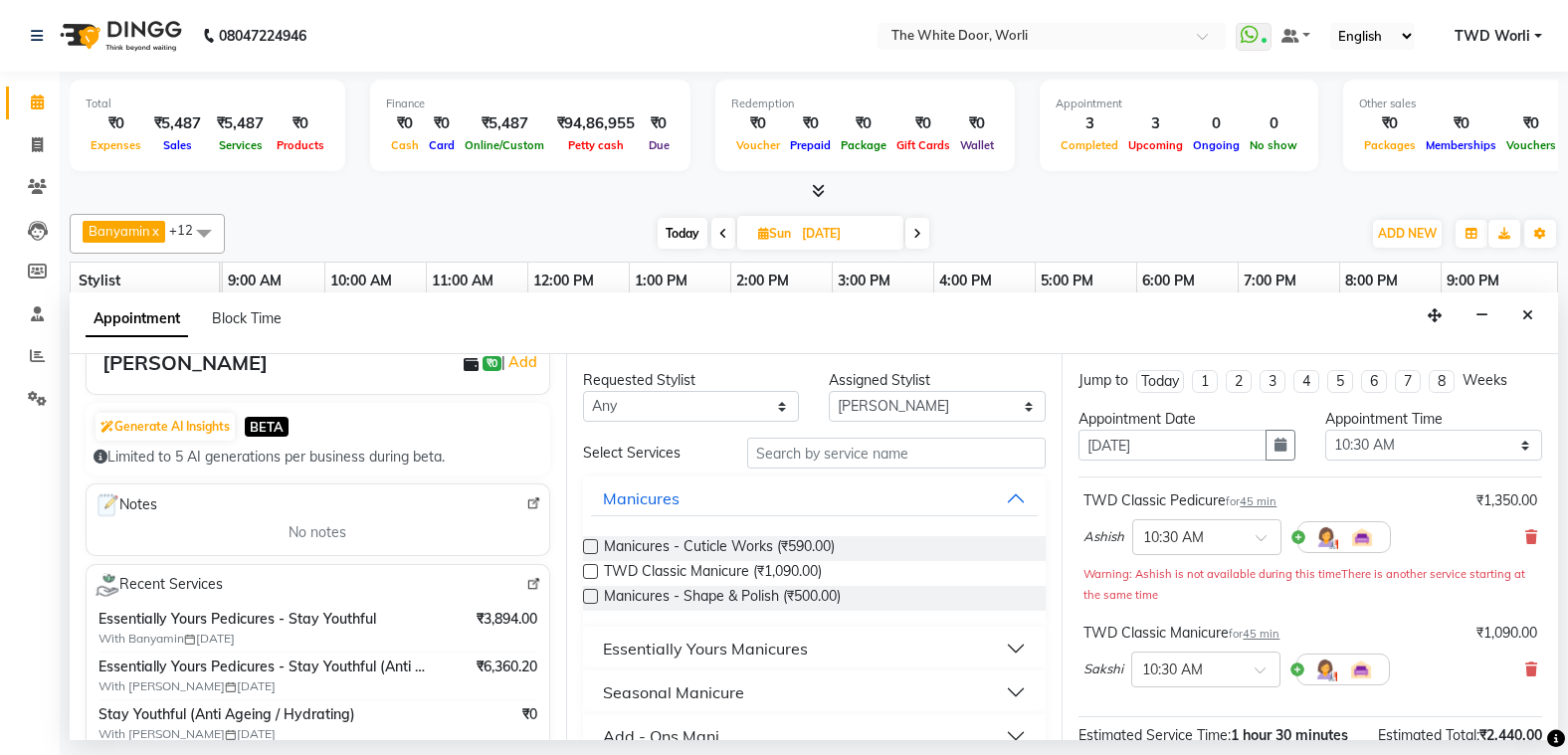 scroll, scrollTop: 0, scrollLeft: 0, axis: both 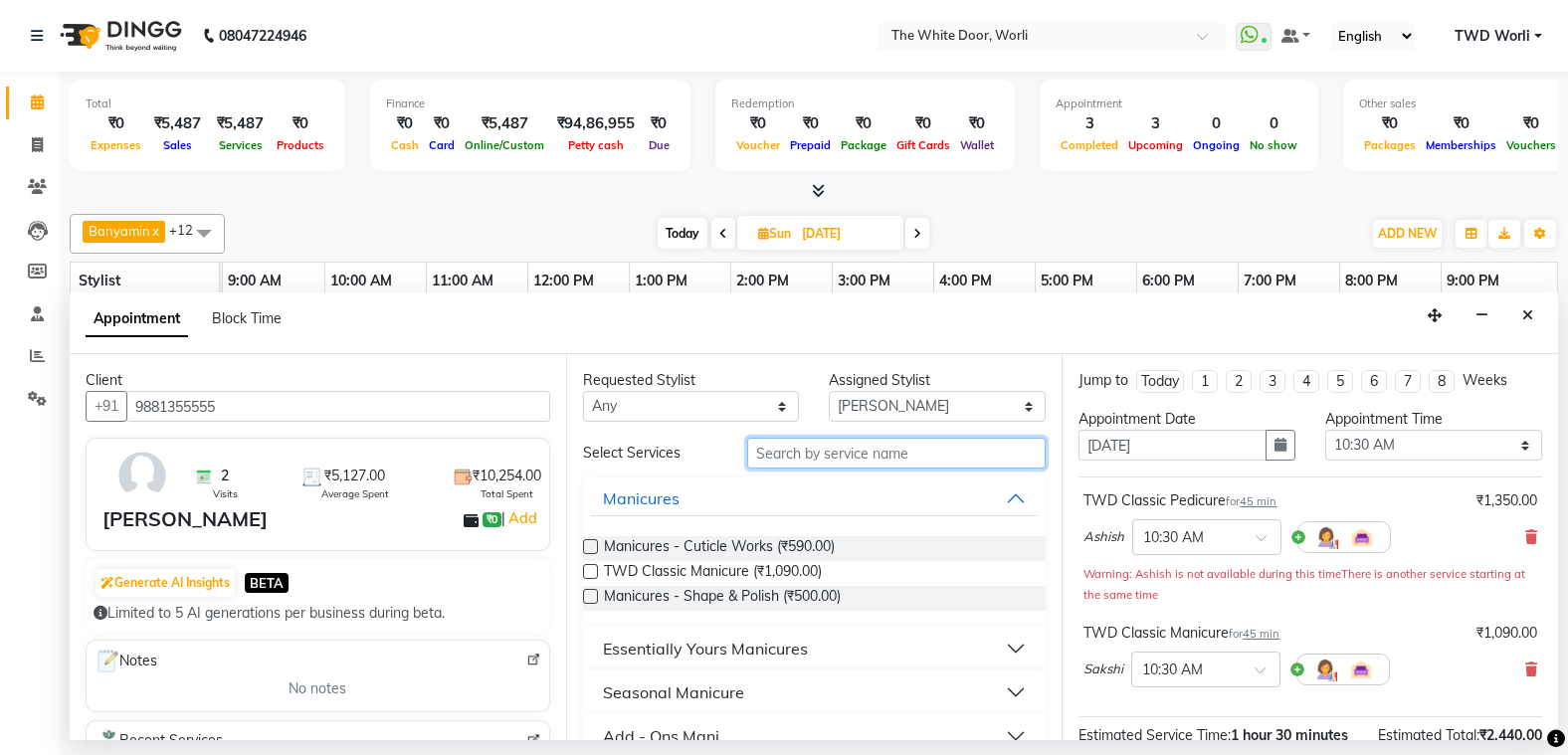 click at bounding box center (896, 453) 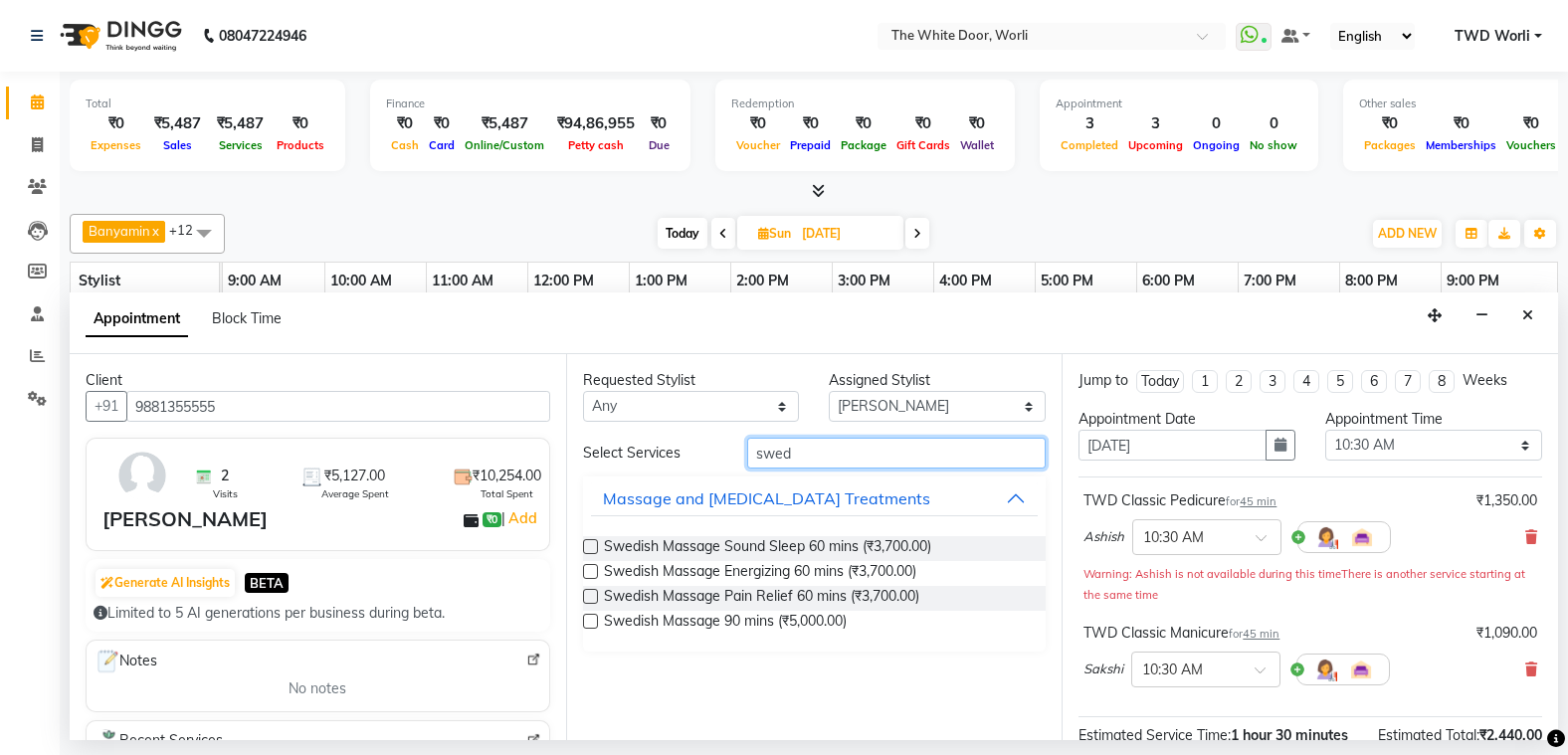 type on "swed" 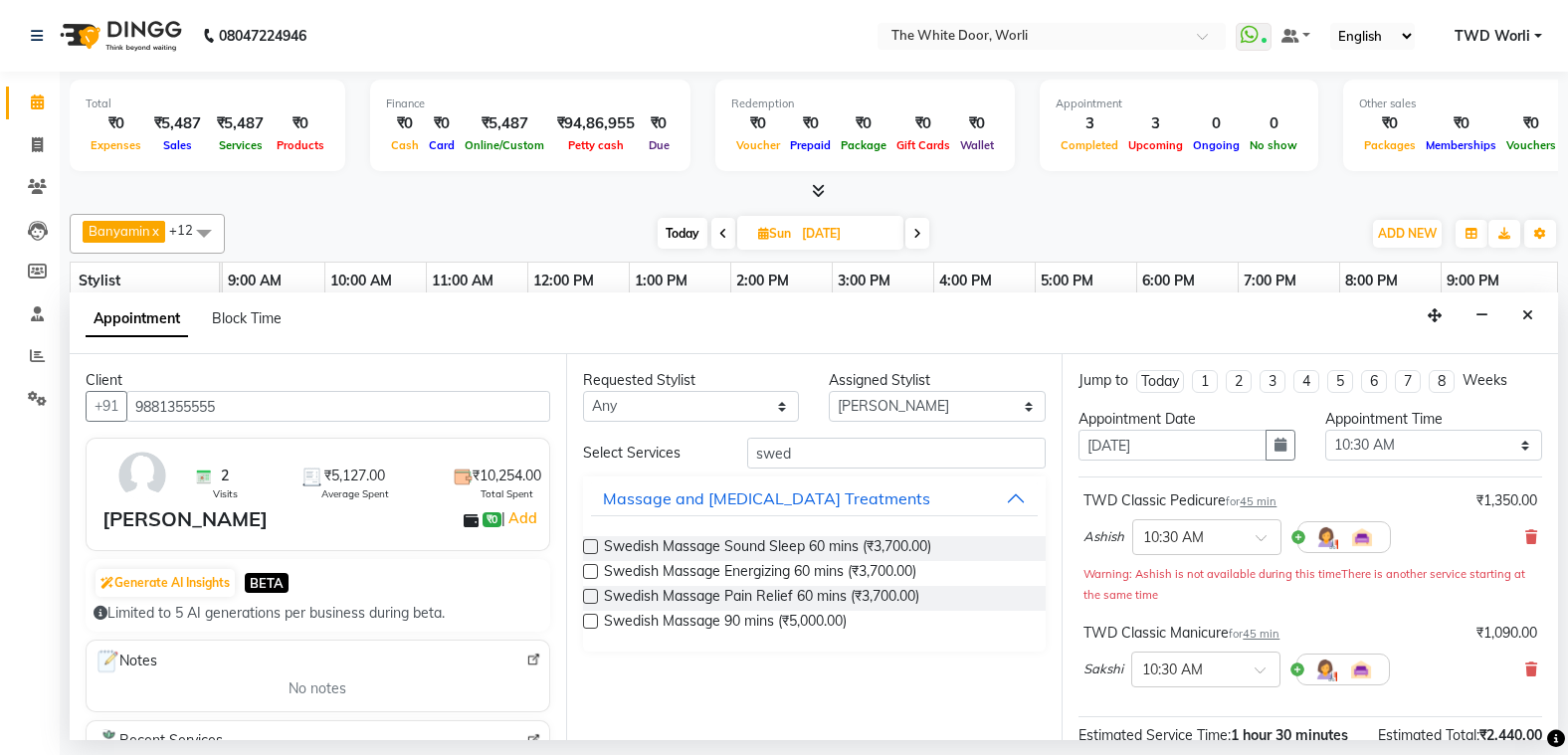 click at bounding box center (590, 546) 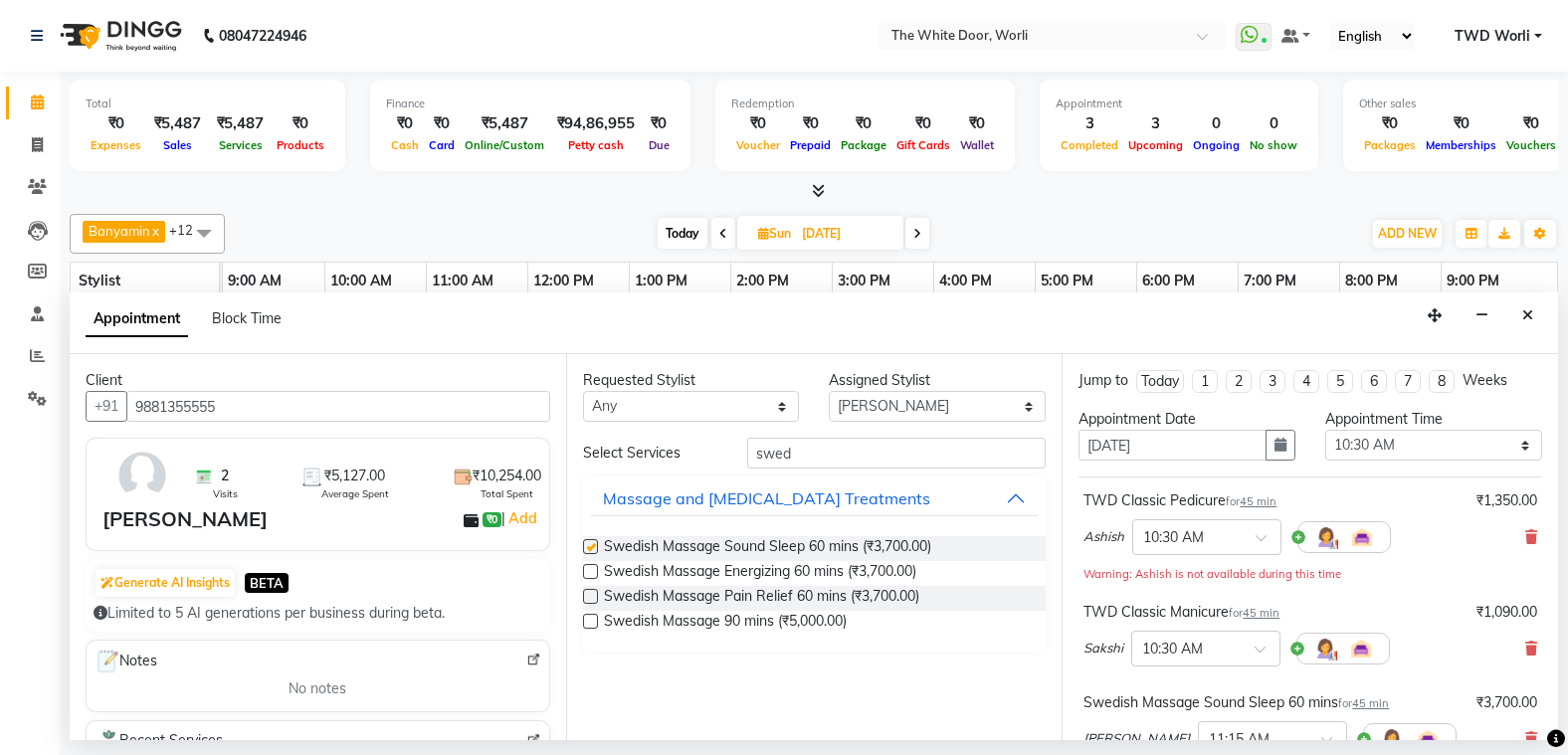 checkbox on "false" 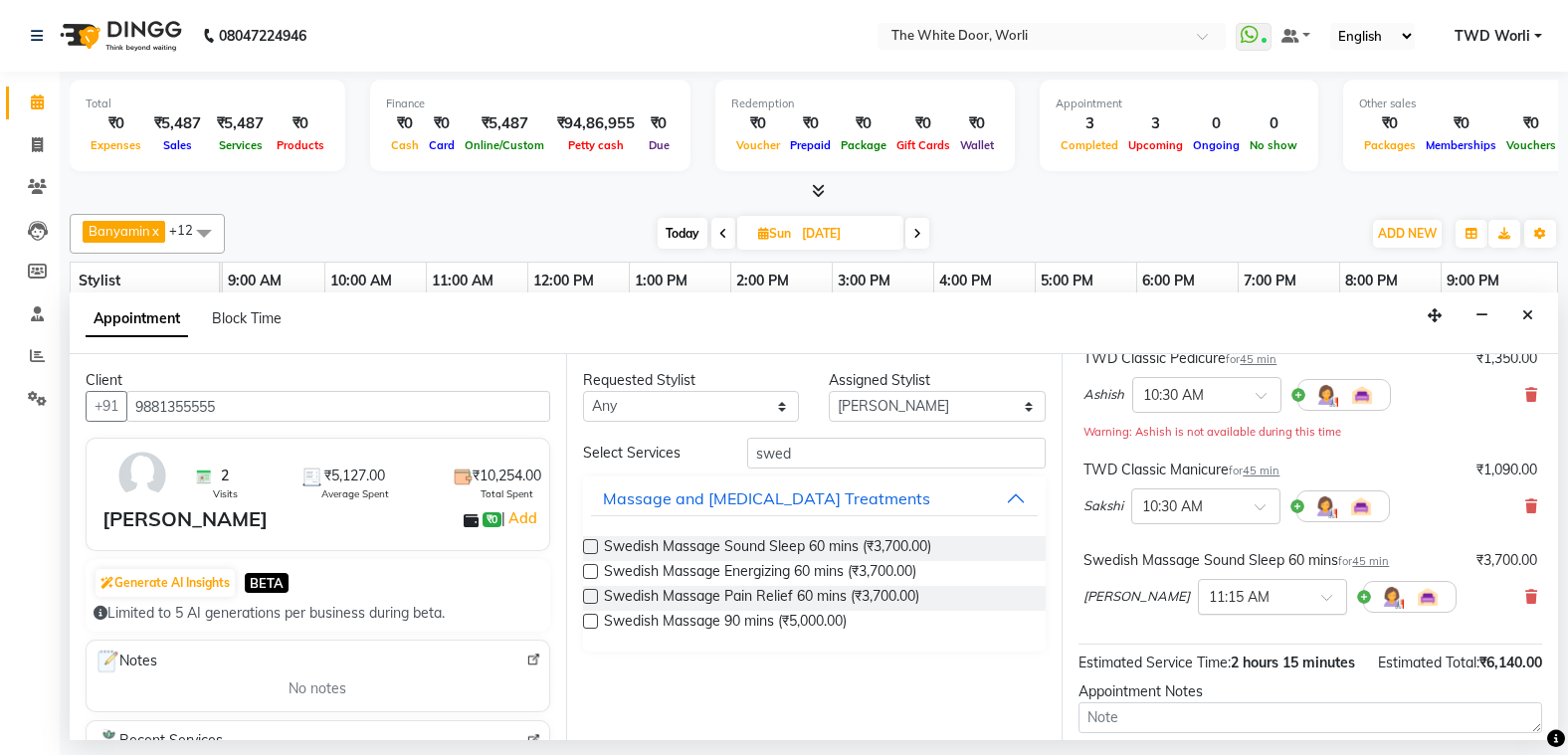 scroll, scrollTop: 341, scrollLeft: 0, axis: vertical 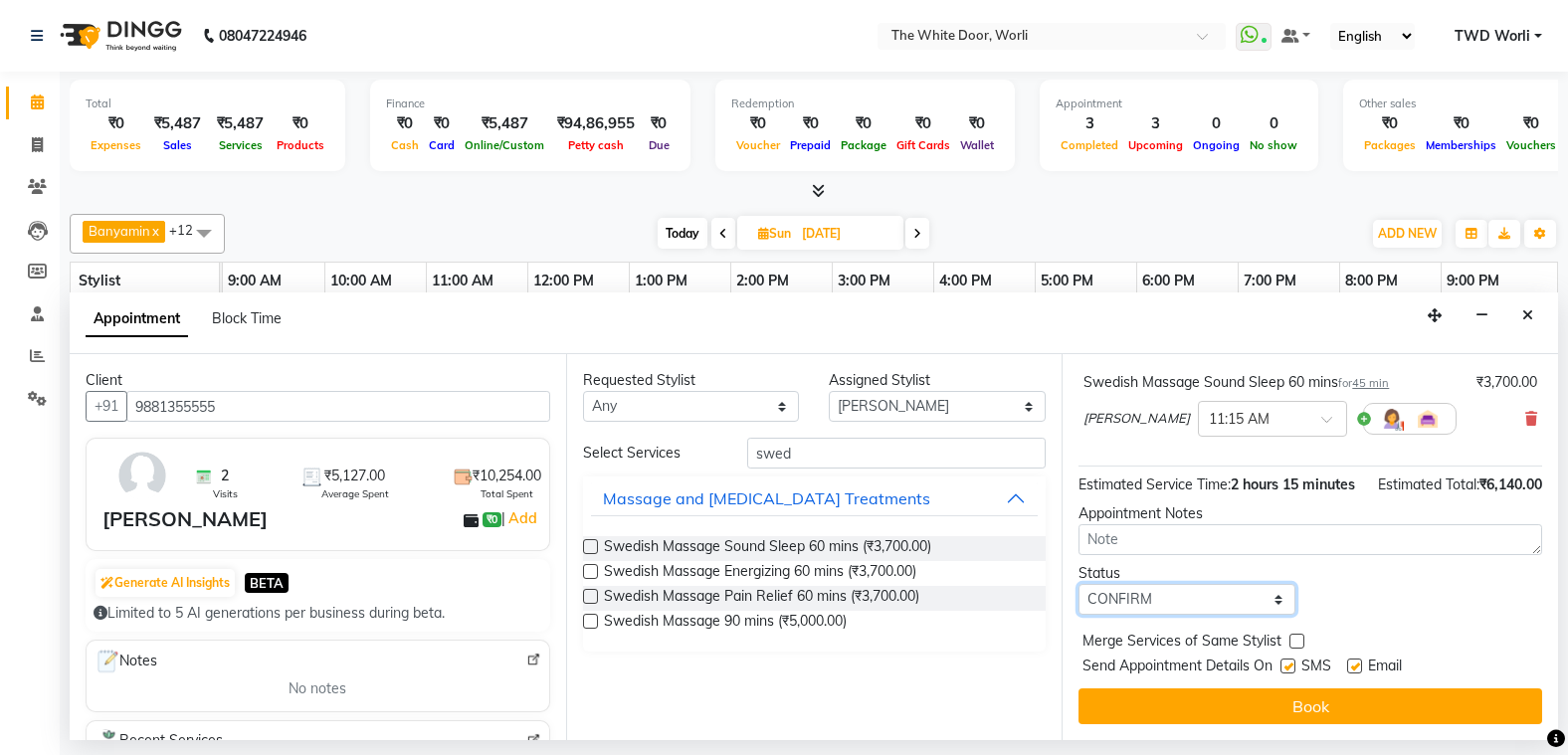 drag, startPoint x: 1213, startPoint y: 609, endPoint x: 1209, endPoint y: 592, distance: 17.464249 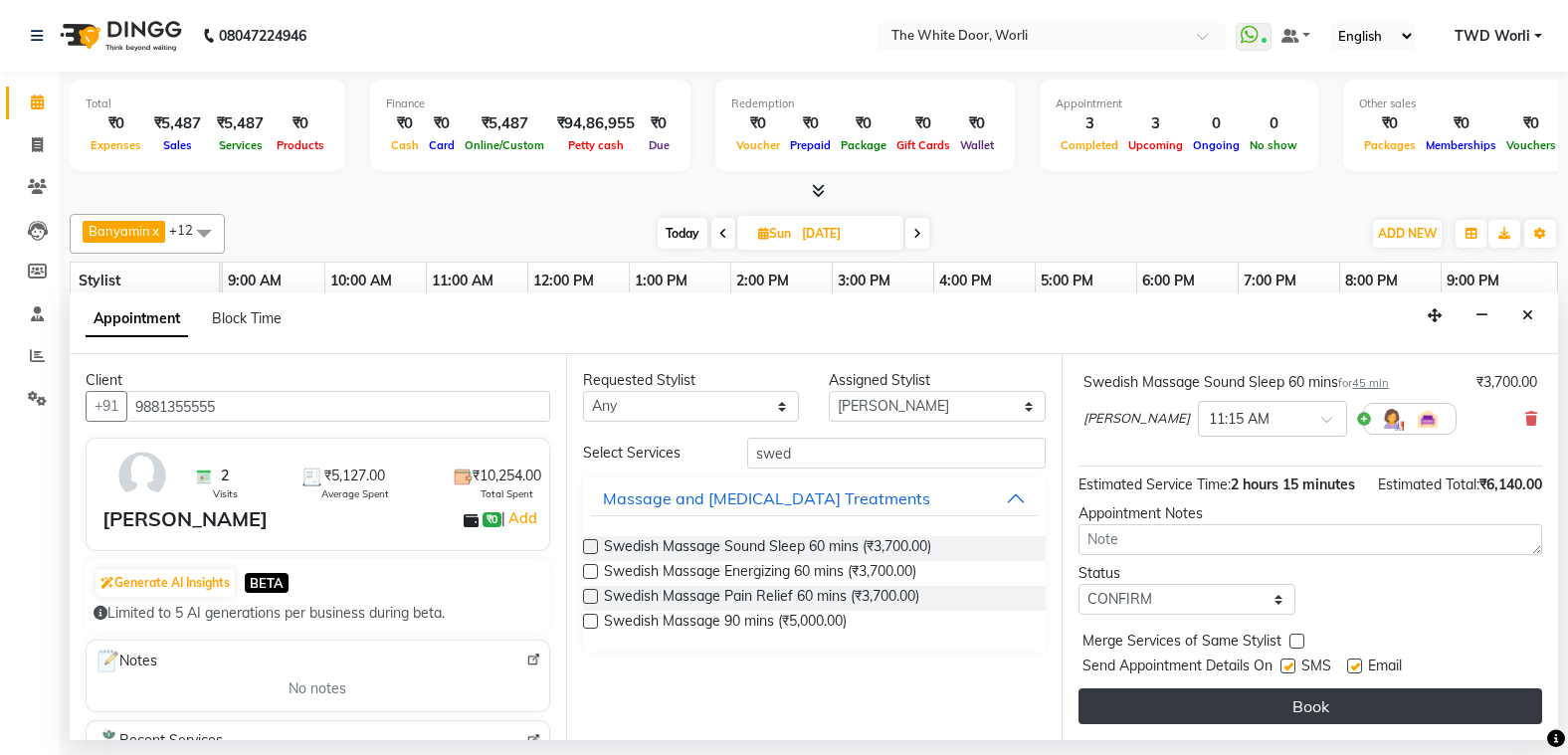 click on "Book" at bounding box center (1310, 706) 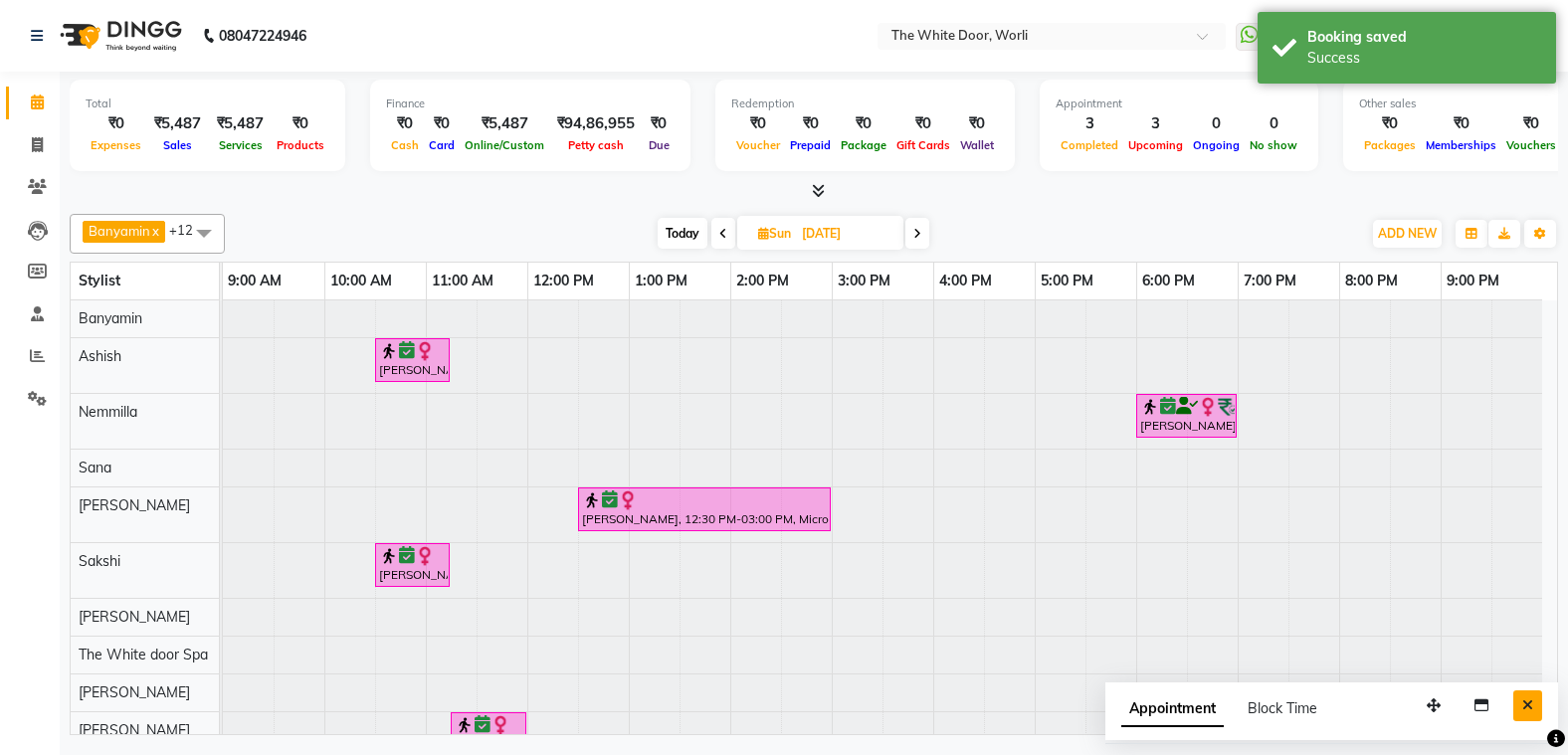 click at bounding box center (1527, 705) 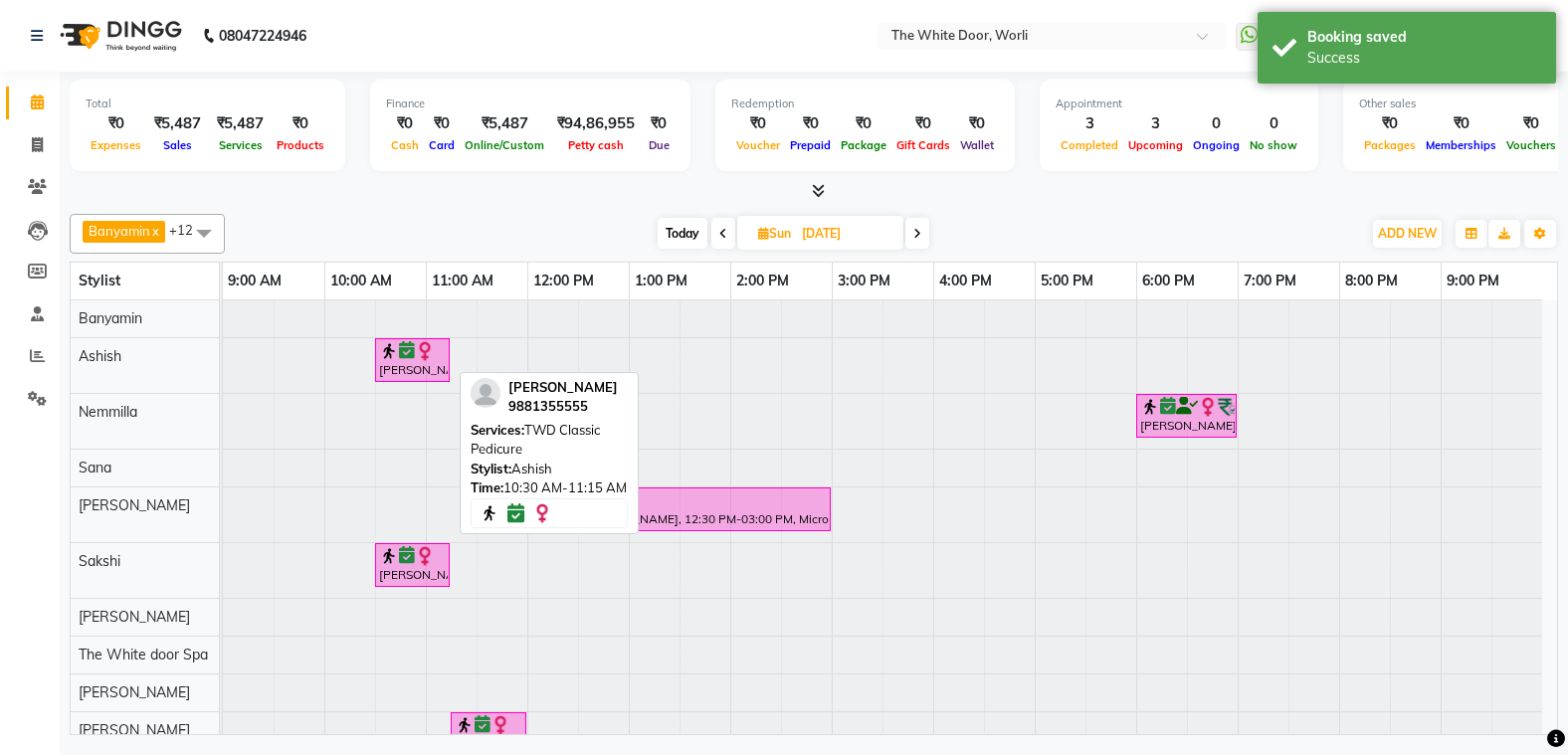 scroll, scrollTop: 73, scrollLeft: 0, axis: vertical 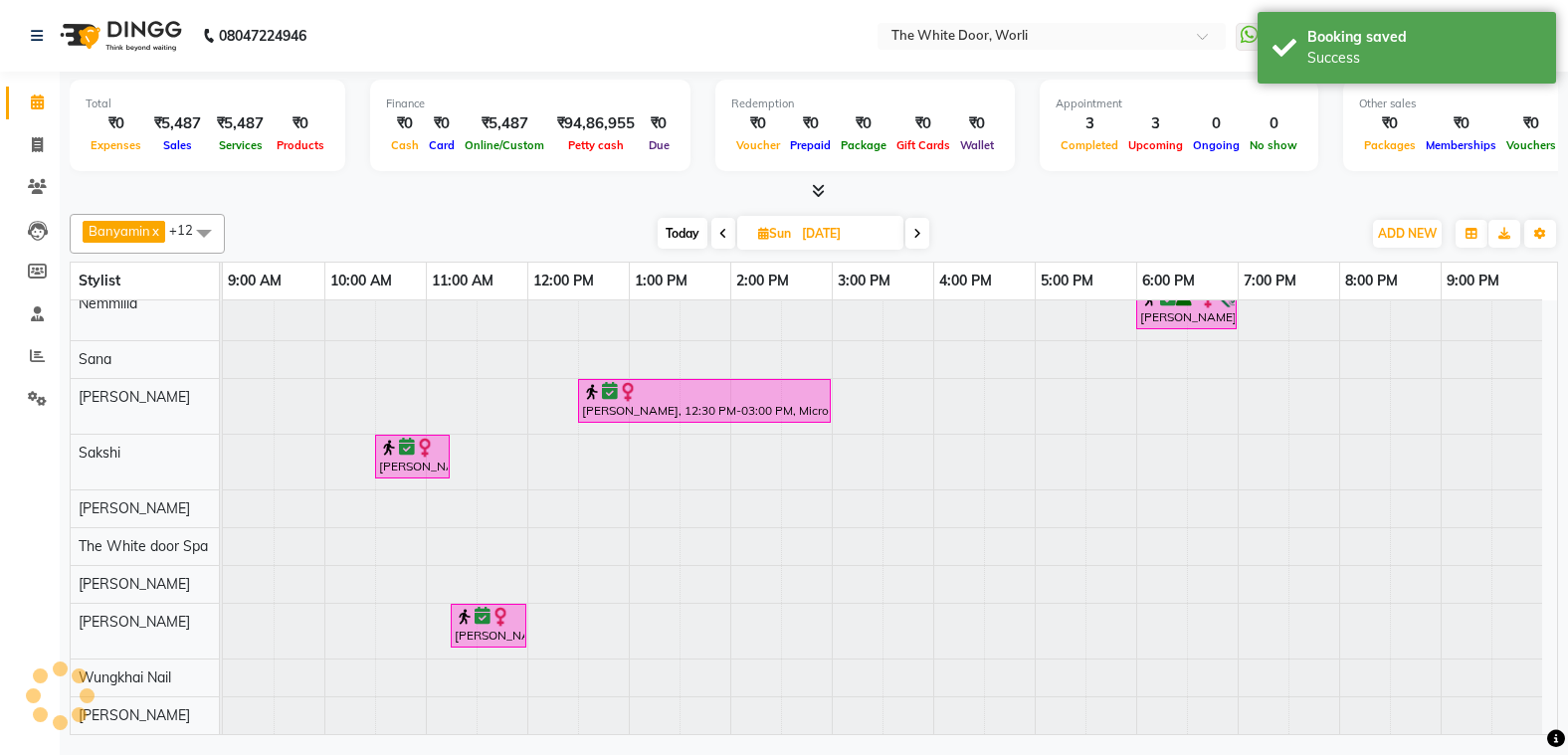 click on "Today" at bounding box center (683, 233) 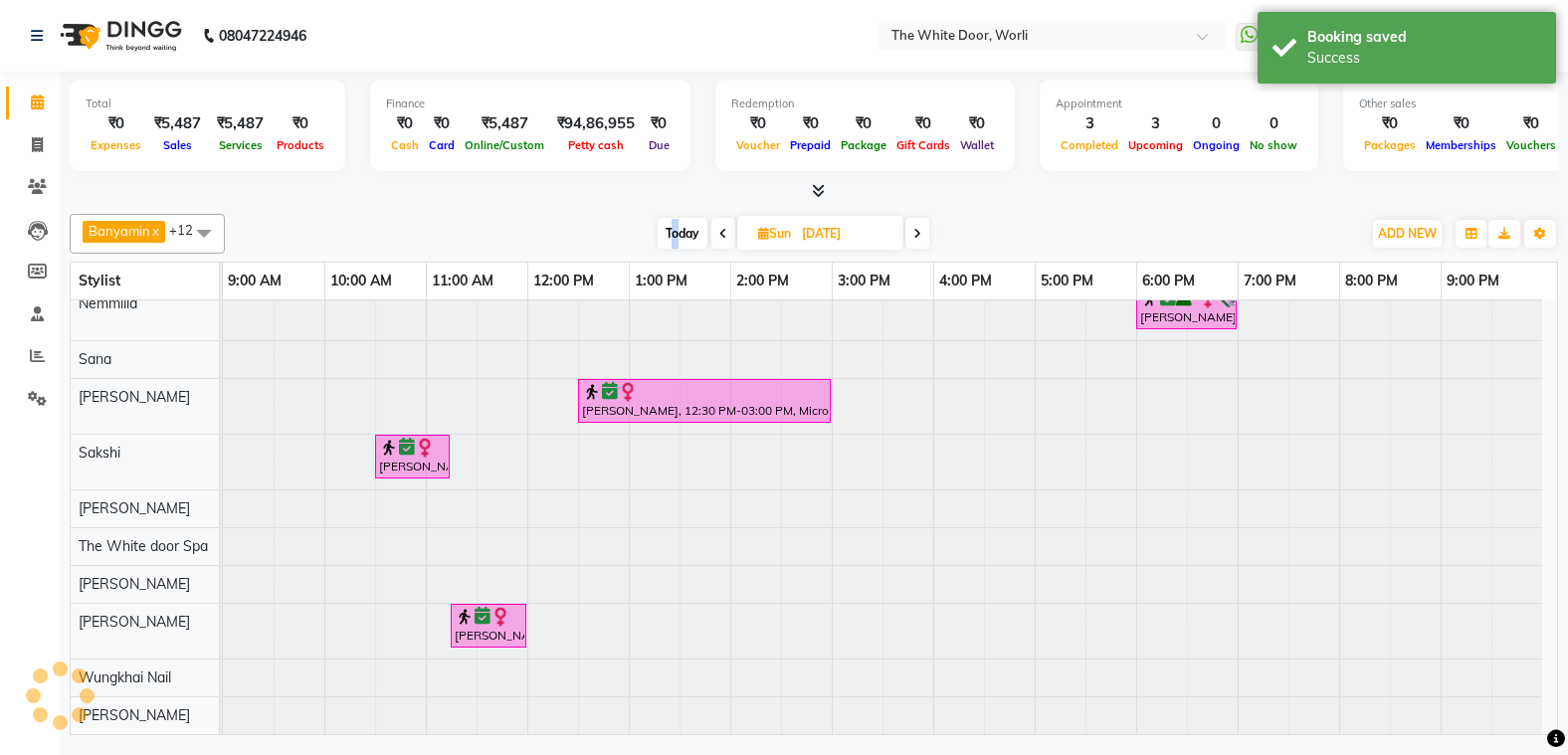 scroll, scrollTop: 19, scrollLeft: 0, axis: vertical 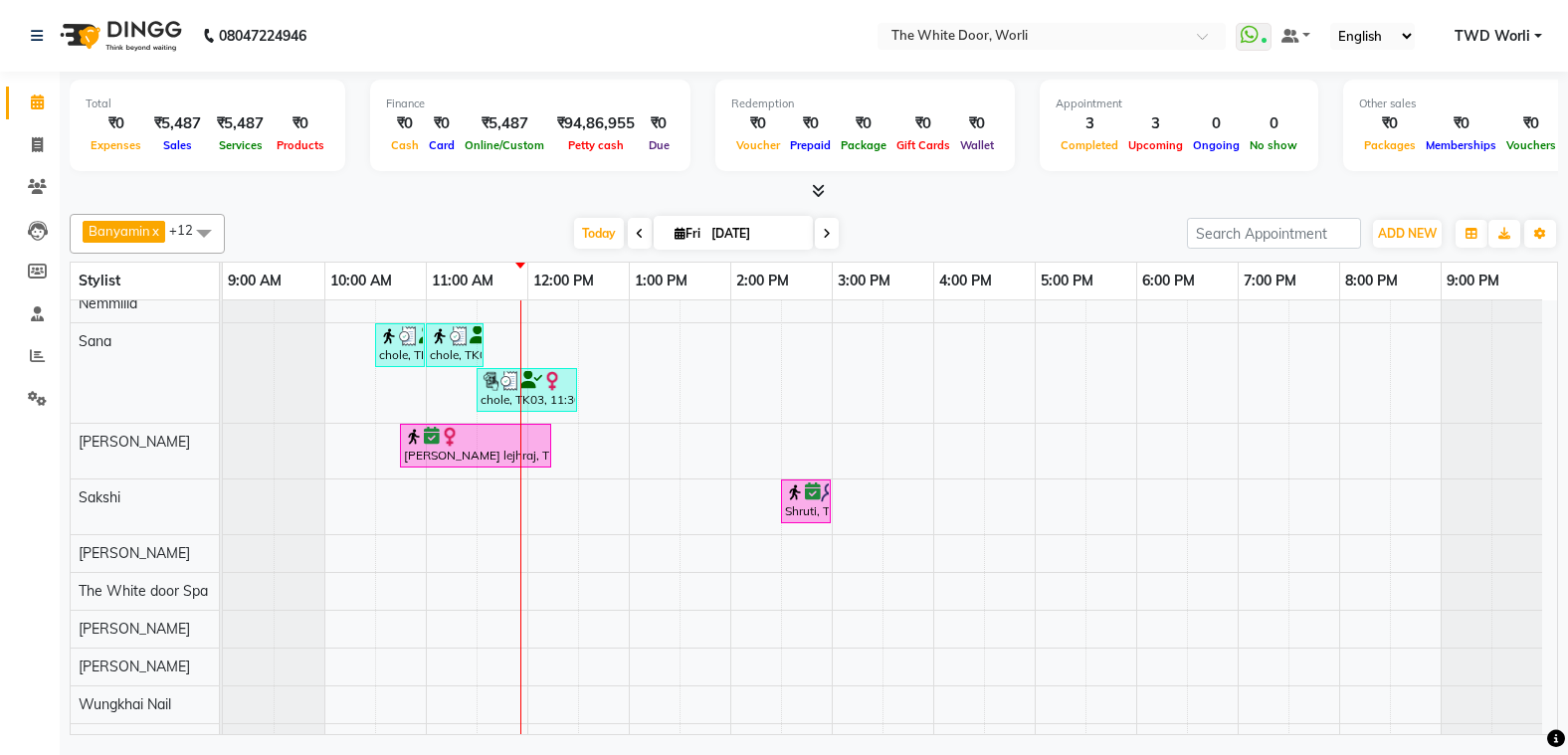 click on "Banyamin  x Leyla Lash  x Nemmilla  x Pranali  x Rashid Salmani  x Sakshi  x Sana  x Sapna  x Sarfaraz  x The White door Spa   x Wungkhai Nail  x Imran Hair stylist  x Ashish  x +12 Select All Aarti  Ashish Ashish S Banyamin benjimin Govind G Leyla Lash Nemmilla Pranali Rashid Salmani Sakshi Sana Sandhya  Sapna Sarfaraz The White door Spa  Vikas Pedicurist Worthemla  Wungkhai Nail Today  Fri 11-07-2025 Toggle Dropdown Add Appointment Add Invoice Add Attendance Add Client Toggle Dropdown Add Appointment Add Invoice Add Attendance Add Client ADD NEW Toggle Dropdown Add Appointment Add Invoice Add Attendance Add Client Banyamin  x Leyla Lash  x Nemmilla  x Pranali  x Rashid Salmani  x Sakshi  x Sana  x Sapna  x Sarfaraz  x The White door Spa   x Wungkhai Nail  x Imran Hair stylist  x Ashish  x +12 Select All Aarti  Ashish Ashish S Banyamin benjimin Govind G Leyla Lash Nemmilla Pranali Rashid Salmani Sakshi Sana Sandhya  Sapna Sarfaraz The White door Spa  Vikas Pedicurist Worthemla  Zoom" at bounding box center [814, 234] 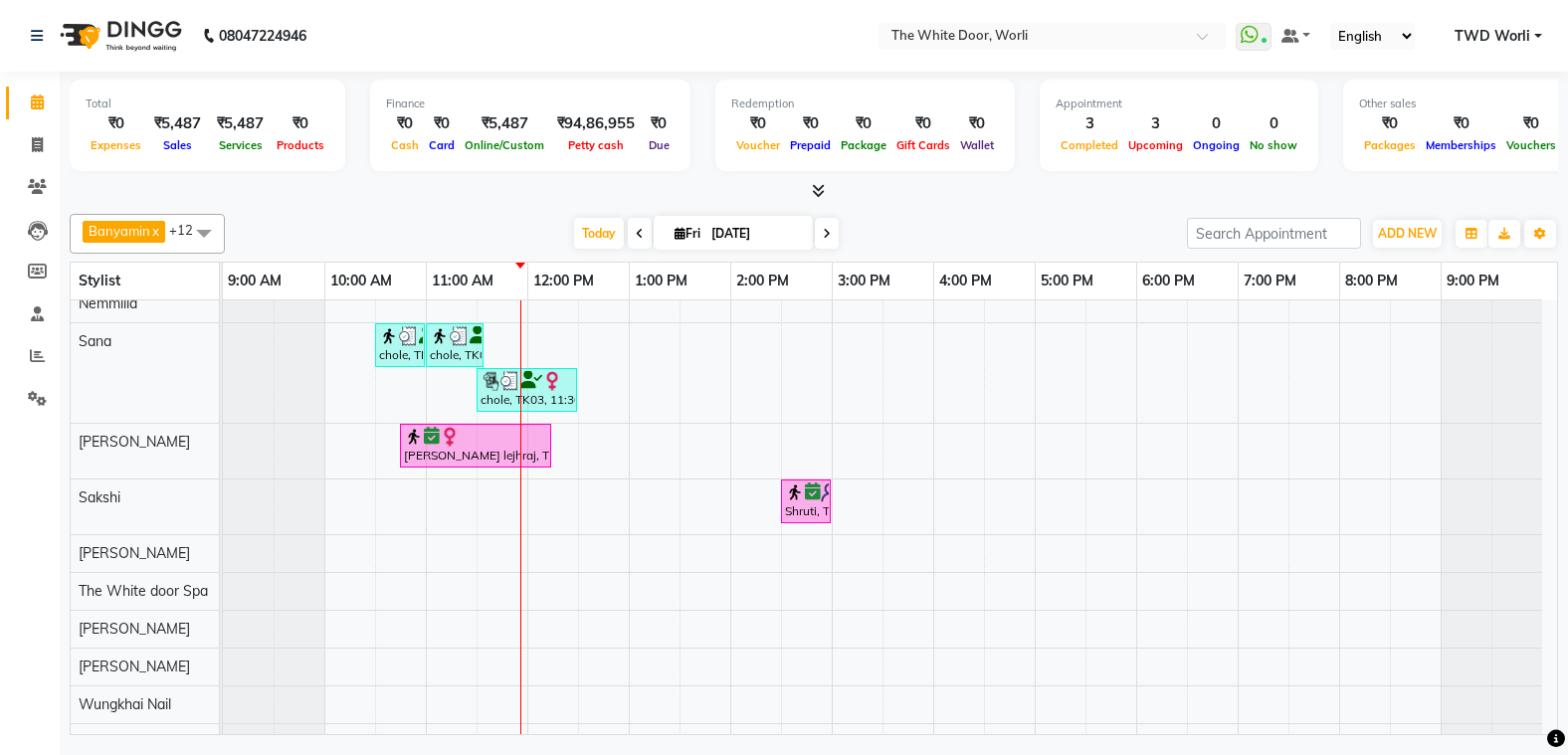 click at bounding box center (827, 233) 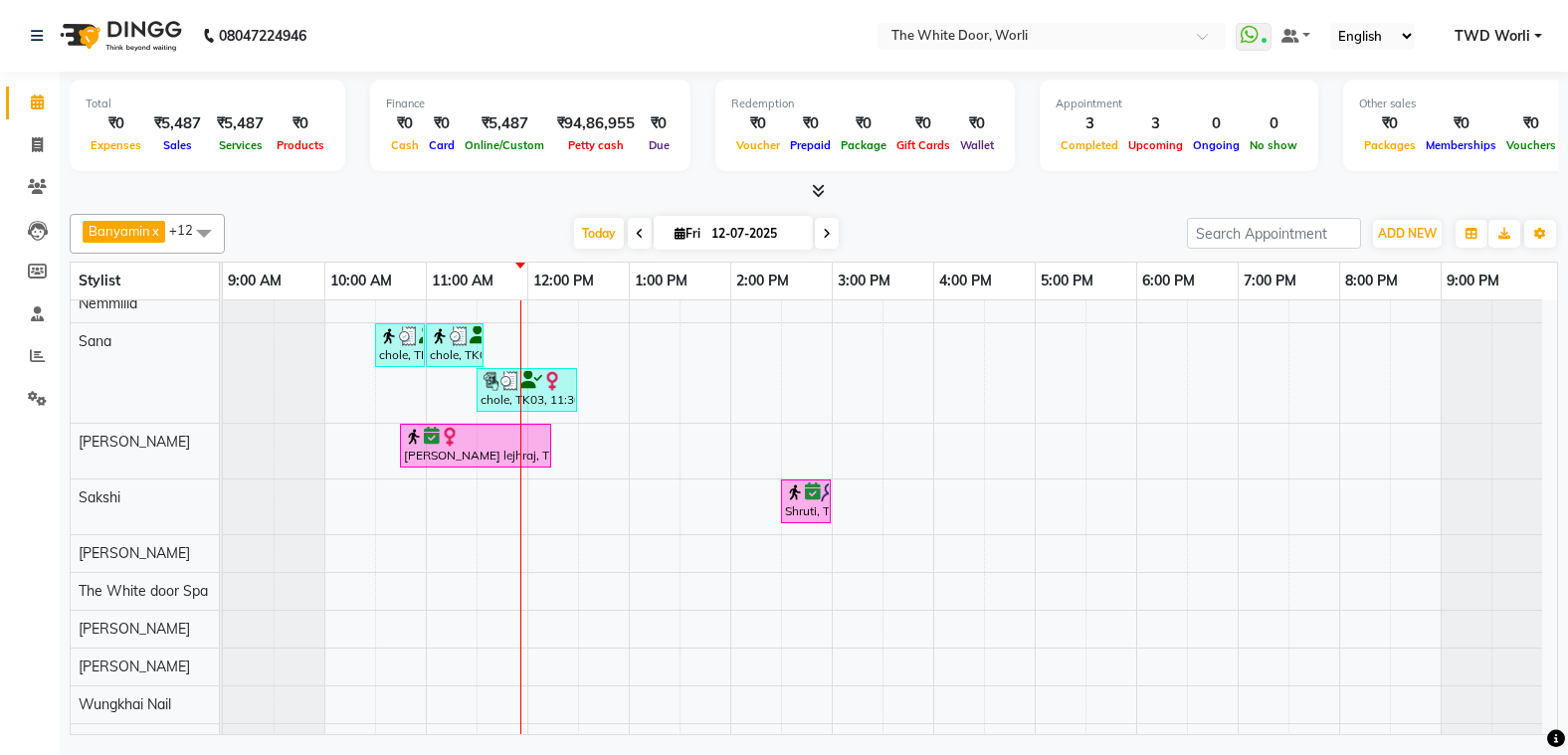 scroll, scrollTop: 19, scrollLeft: 0, axis: vertical 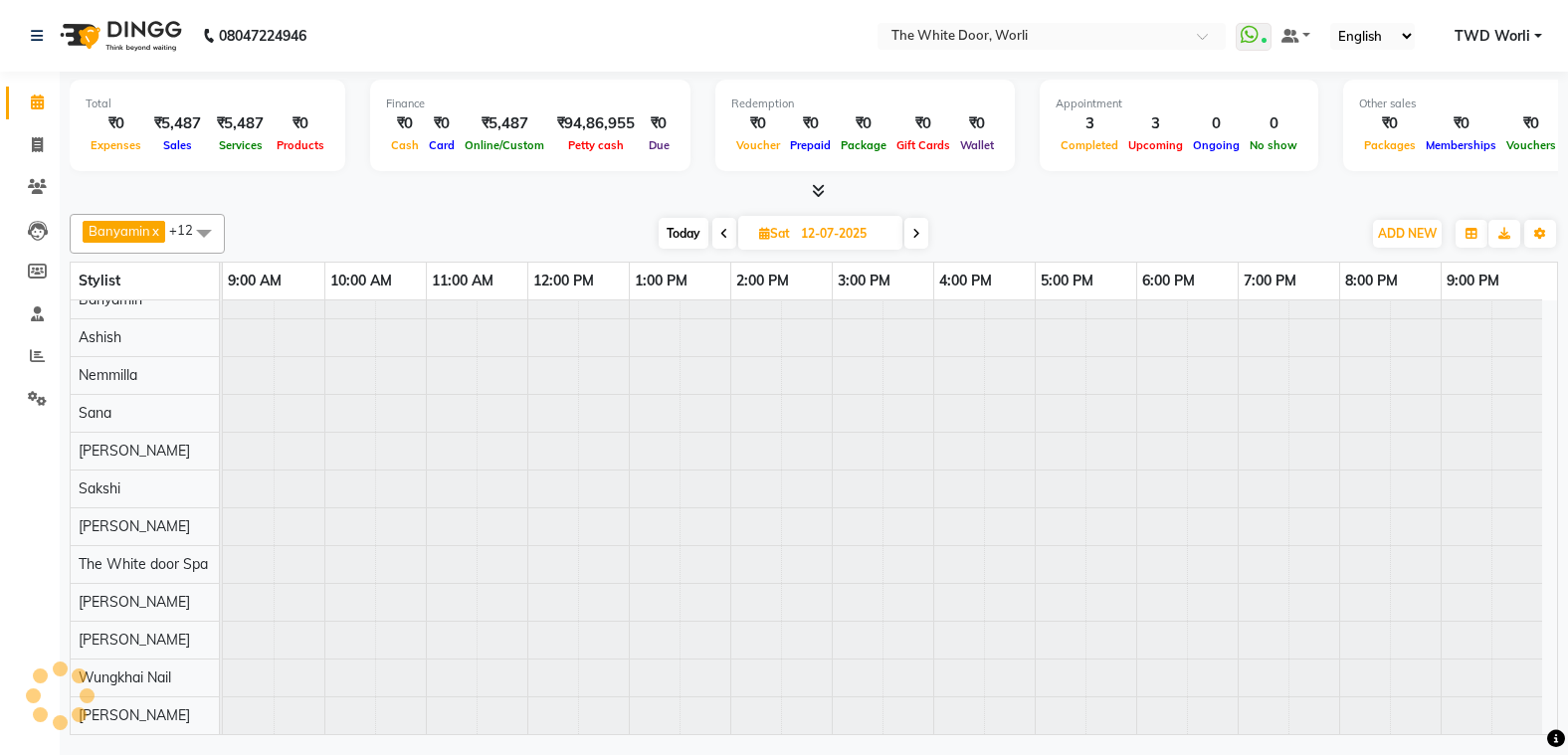 click at bounding box center [916, 233] 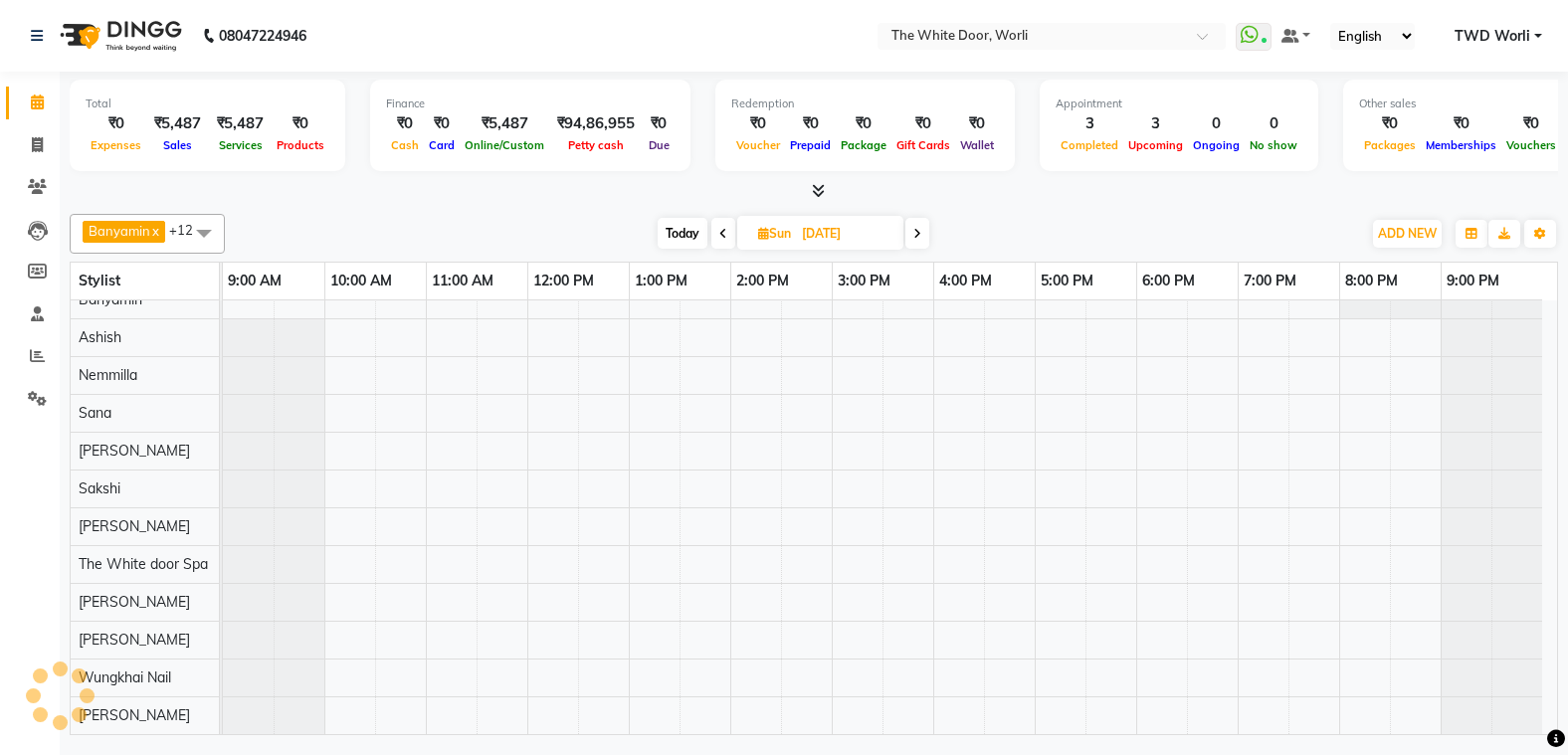scroll, scrollTop: 108, scrollLeft: 0, axis: vertical 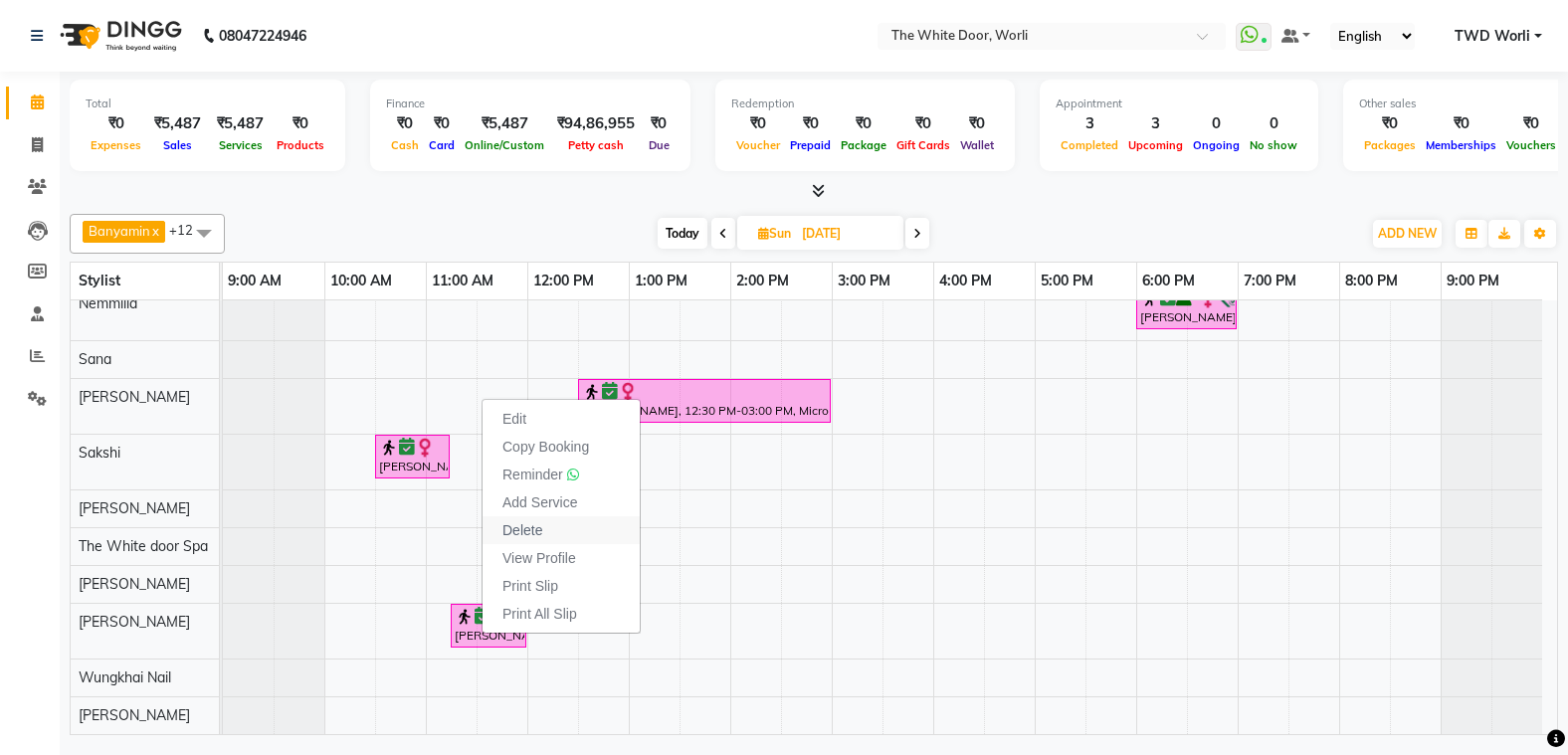 click on "Delete" at bounding box center [561, 530] 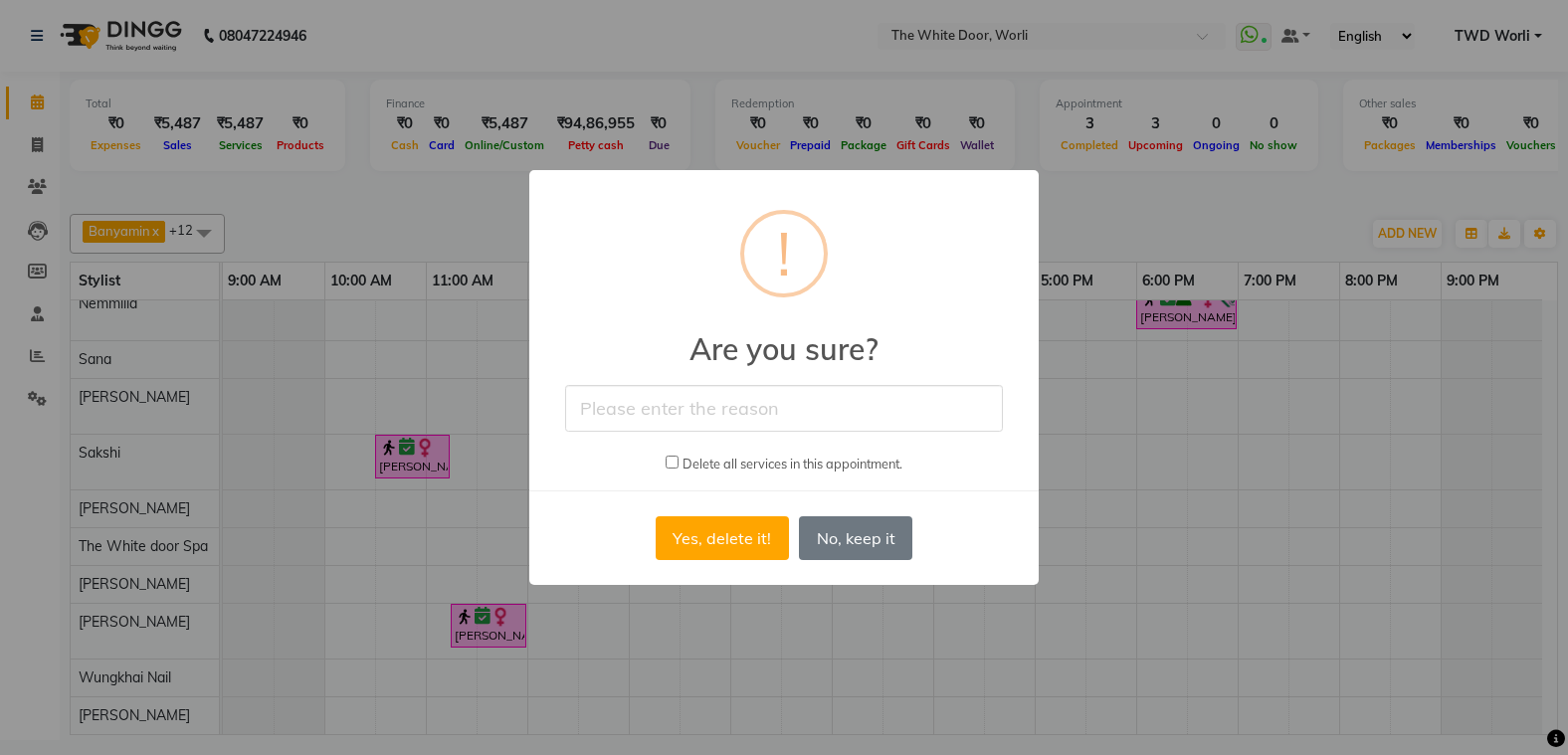 click at bounding box center (784, 408) 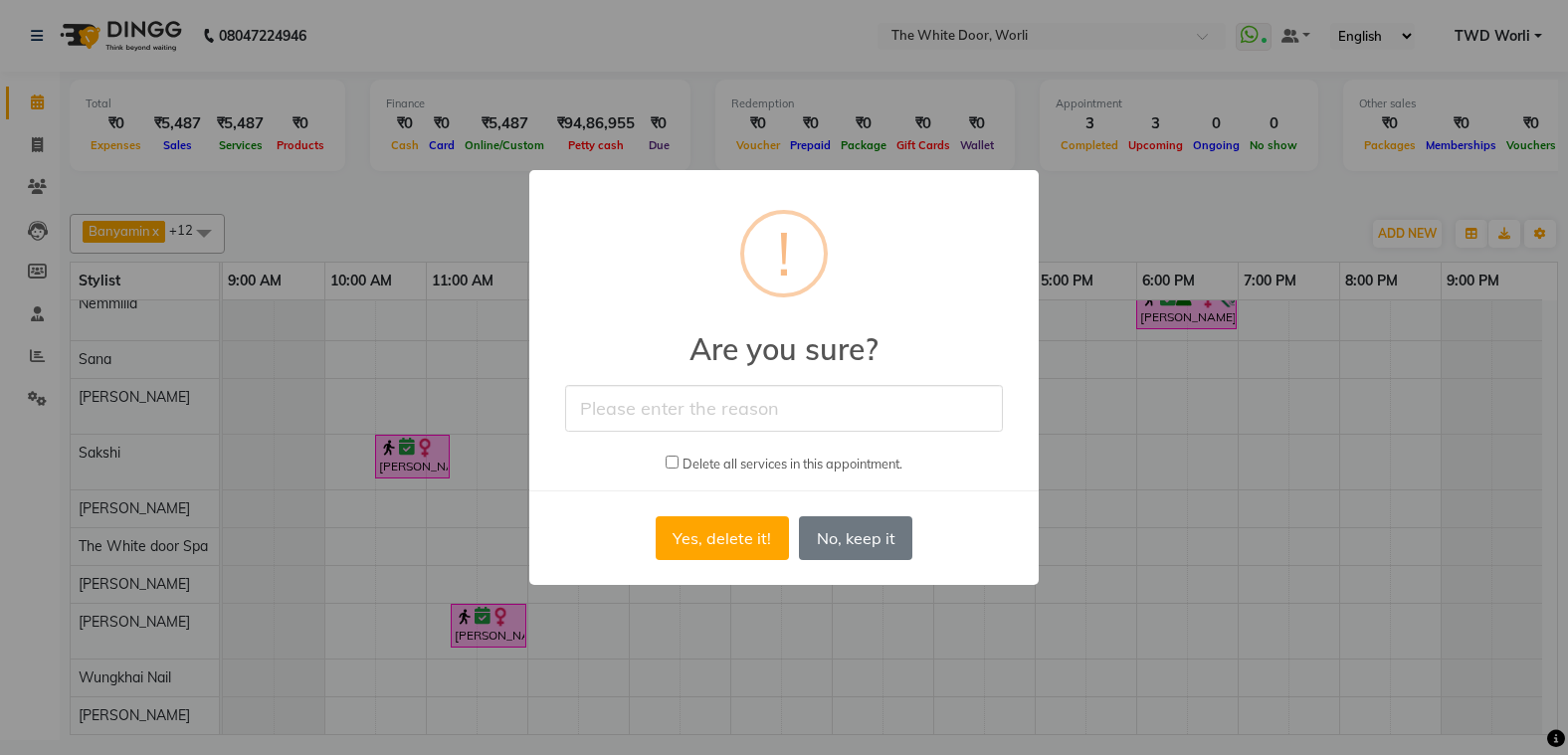 type on "client cancelled" 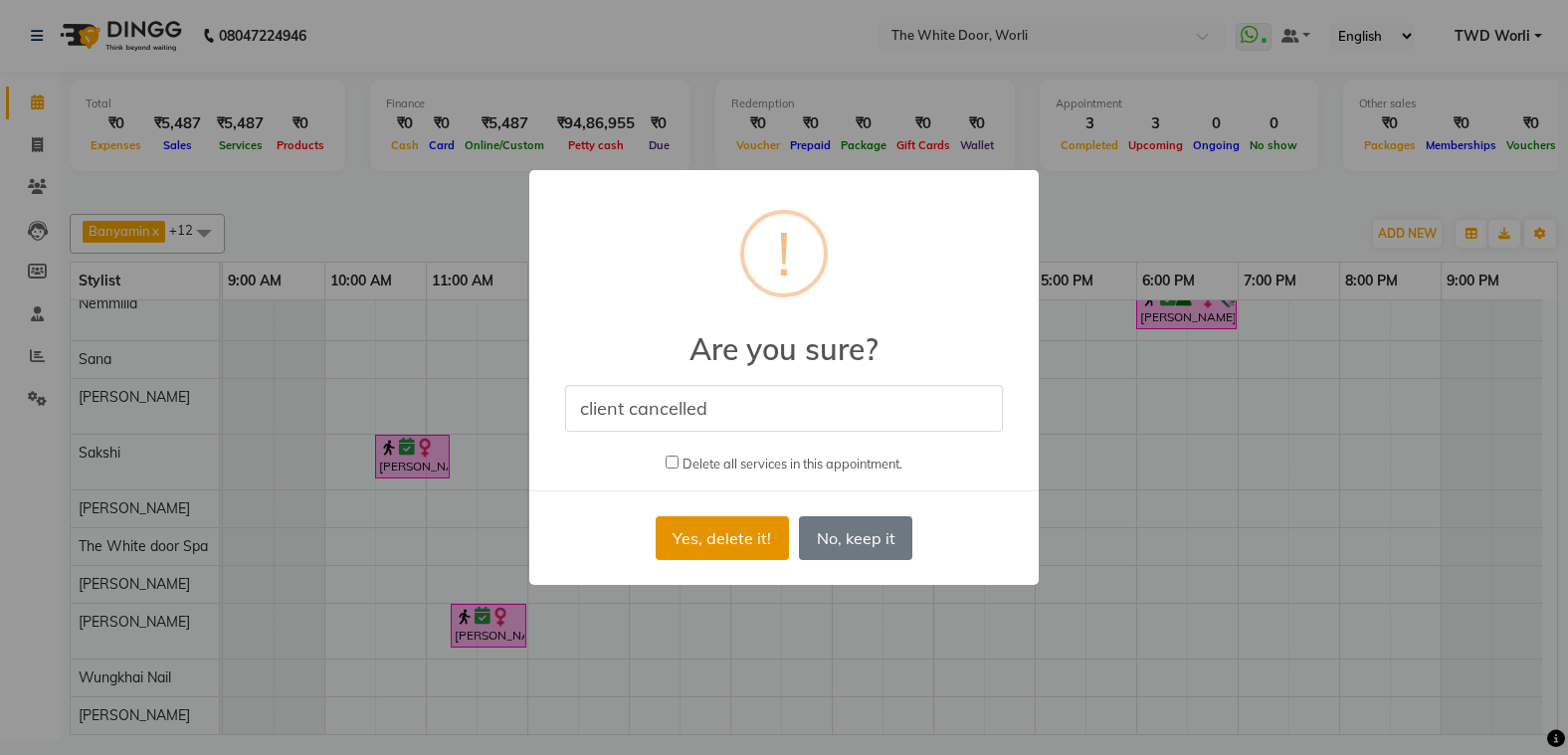 click on "Yes, delete it!" at bounding box center (722, 538) 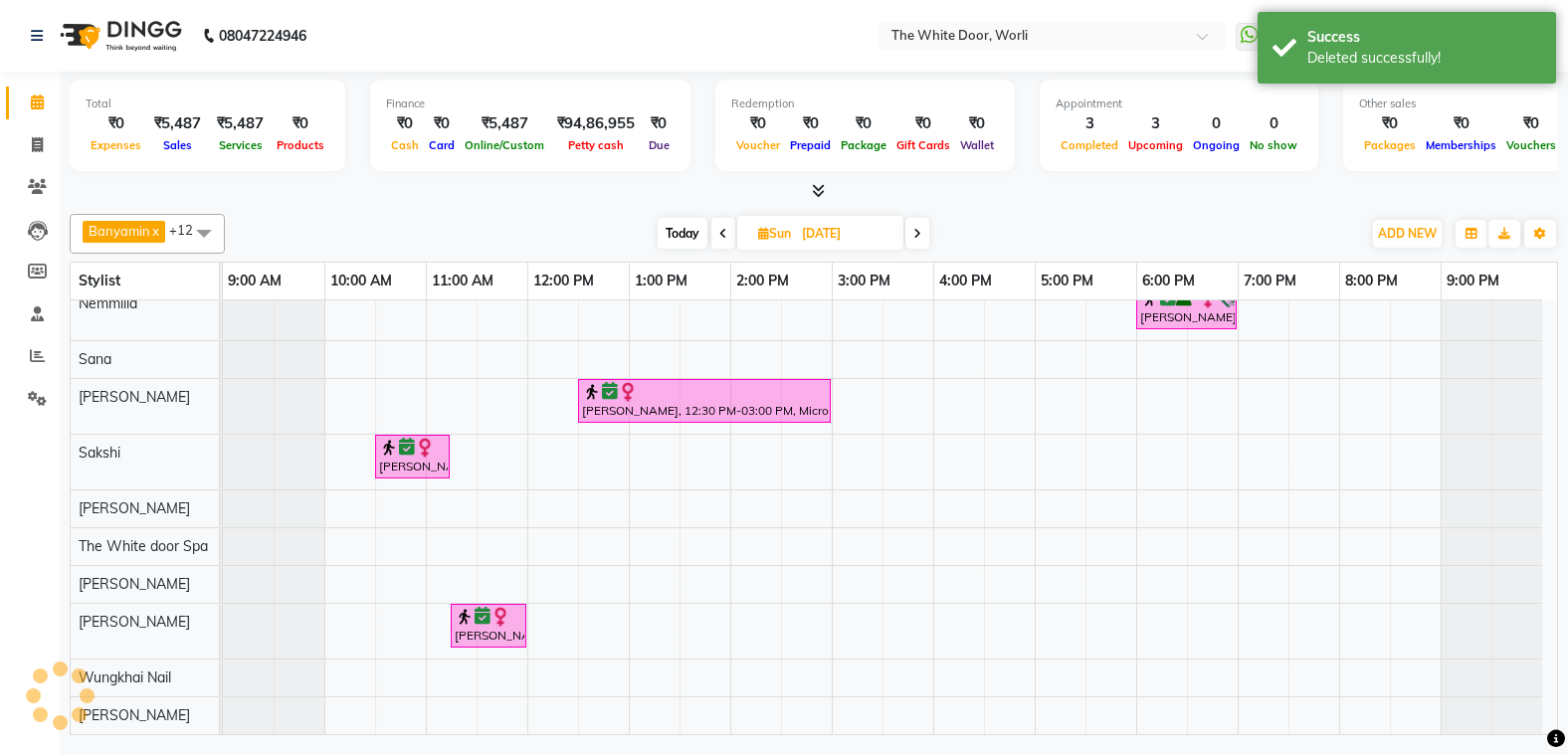 scroll, scrollTop: 91, scrollLeft: 0, axis: vertical 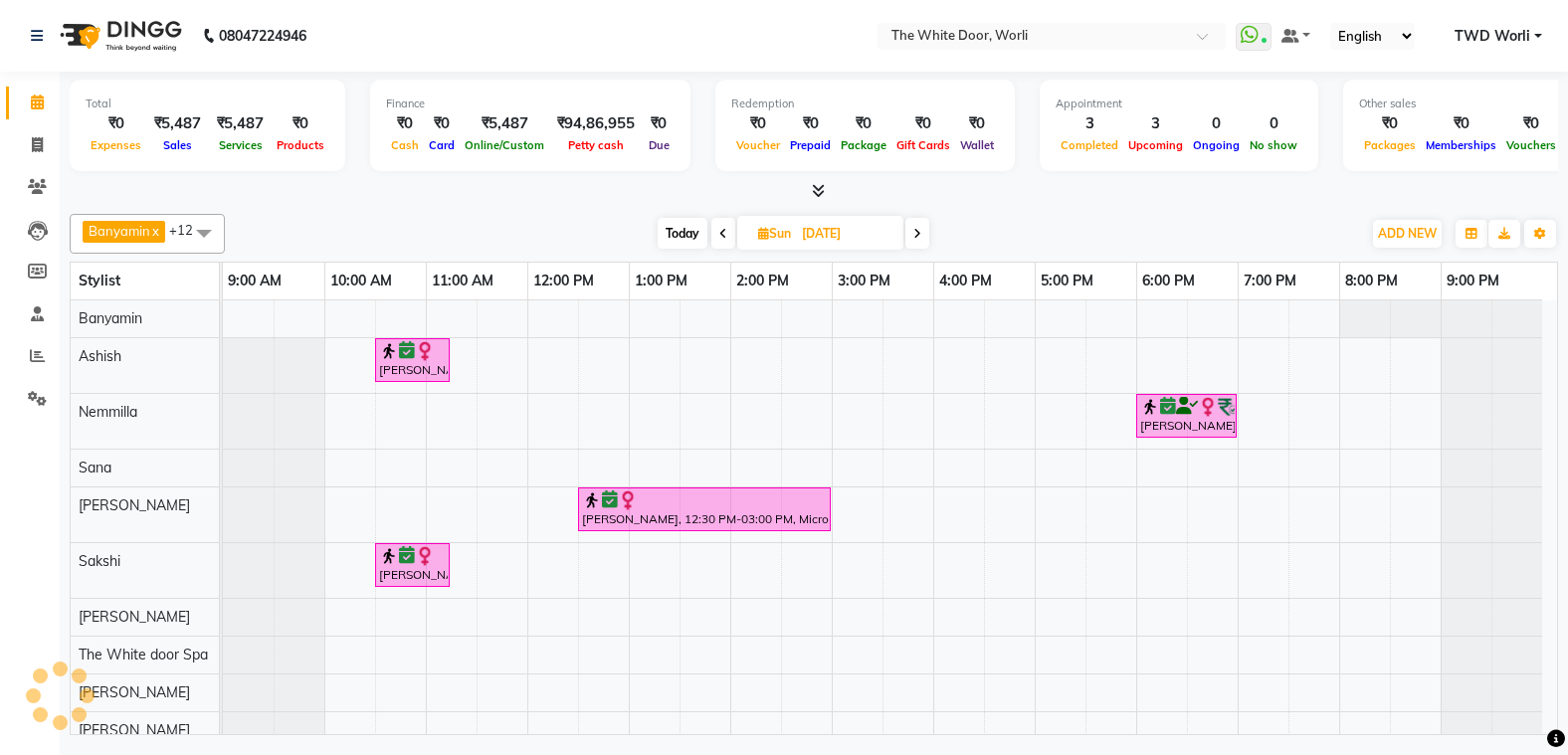 click on "Today" at bounding box center (683, 233) 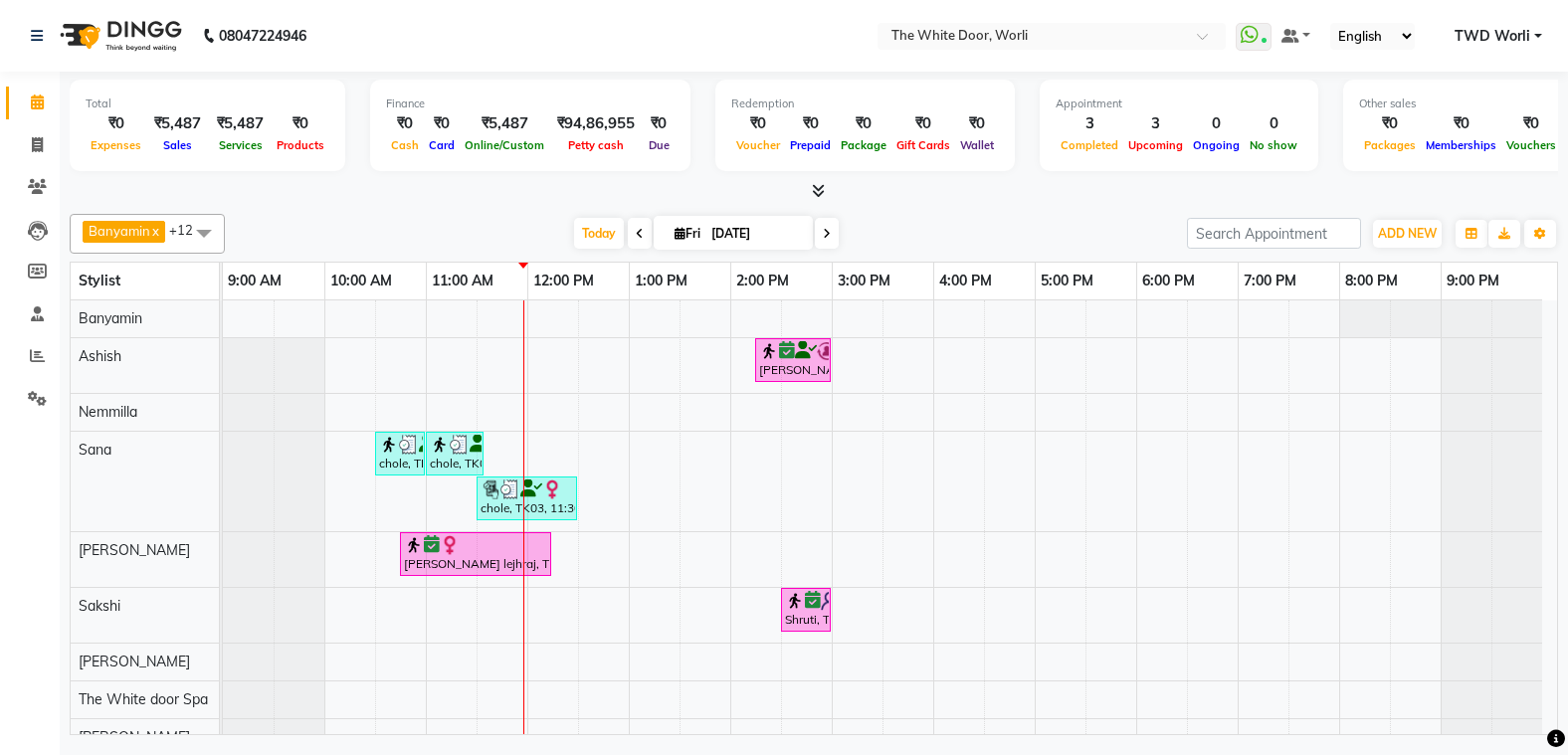 click at bounding box center [640, 234] 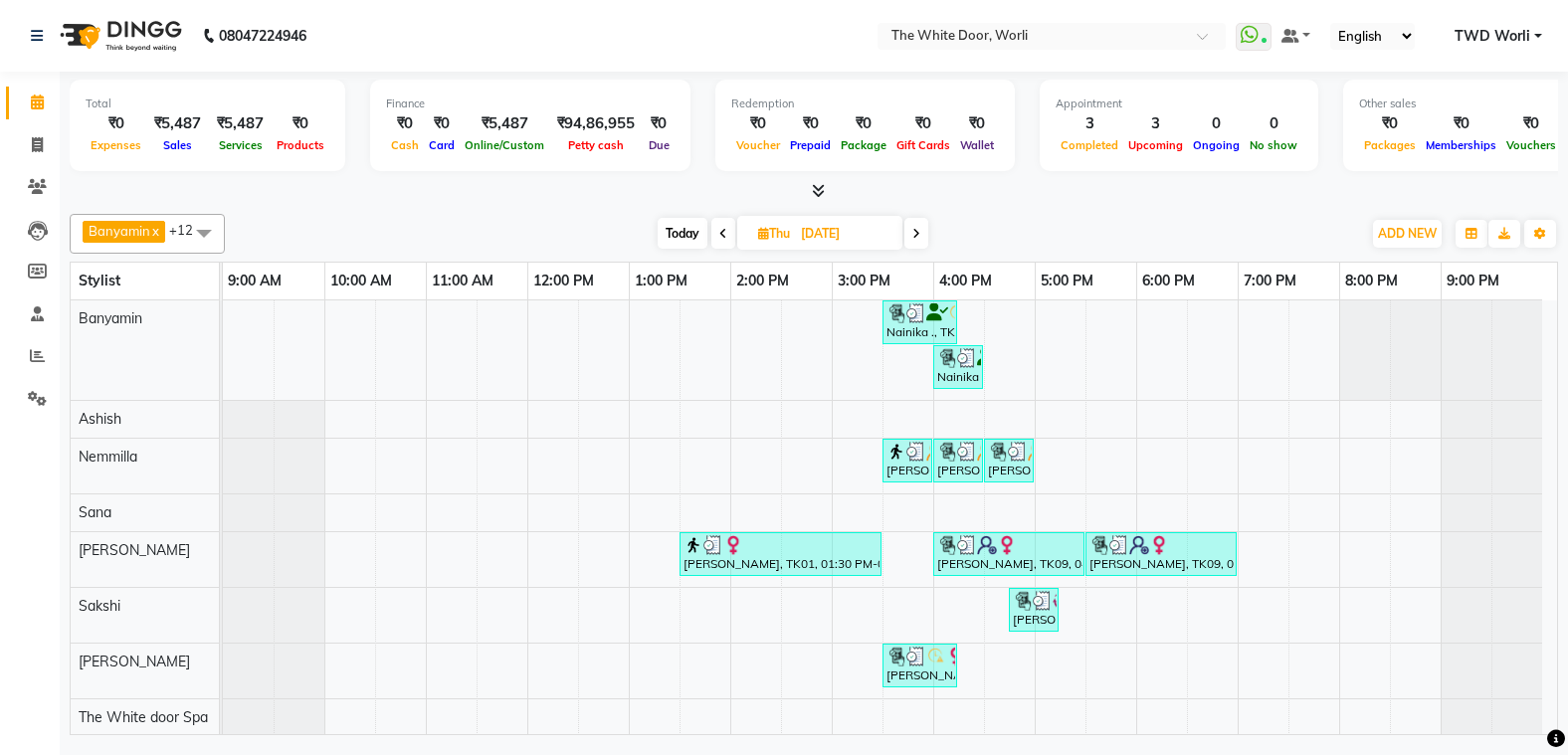 scroll, scrollTop: 99, scrollLeft: 0, axis: vertical 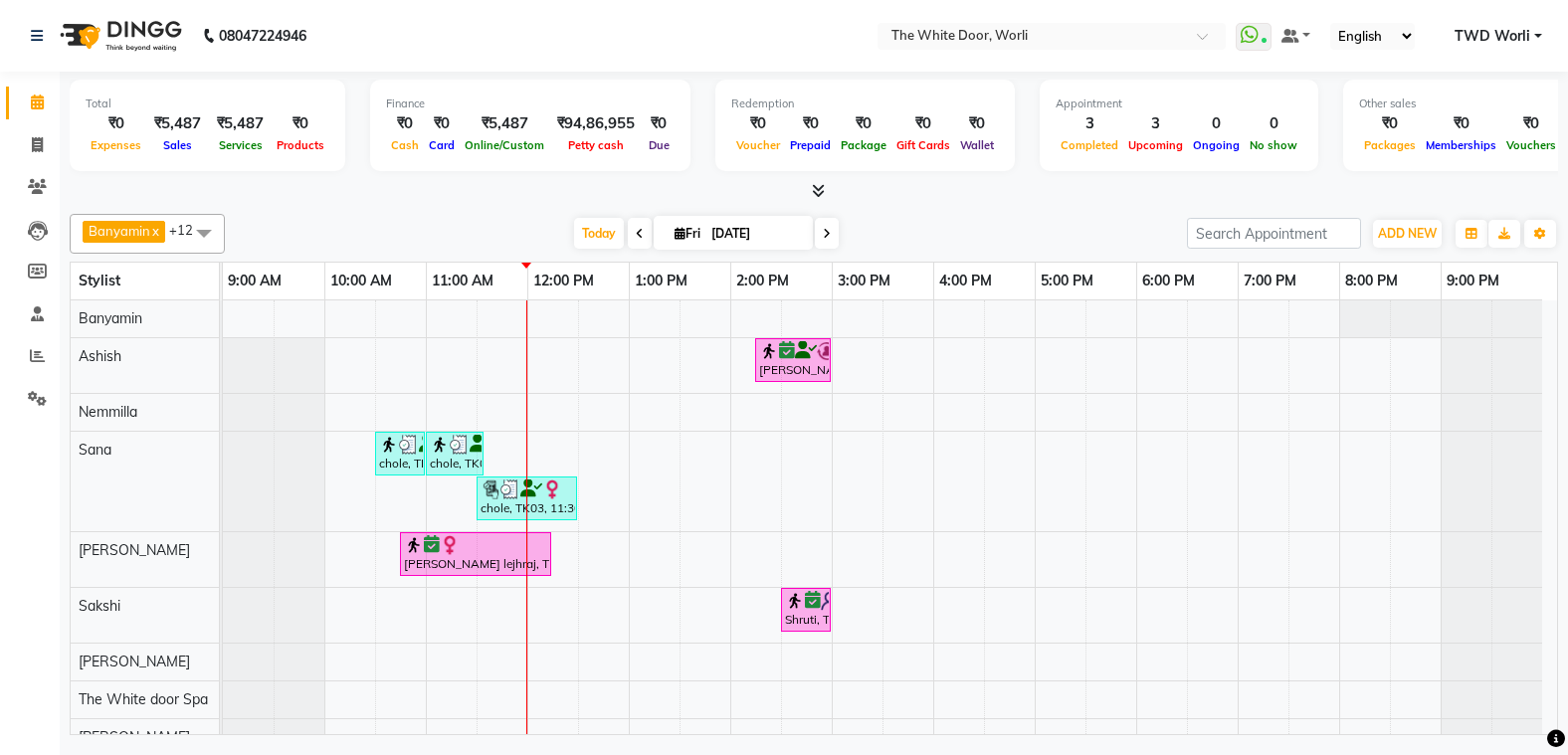 click at bounding box center [827, 233] 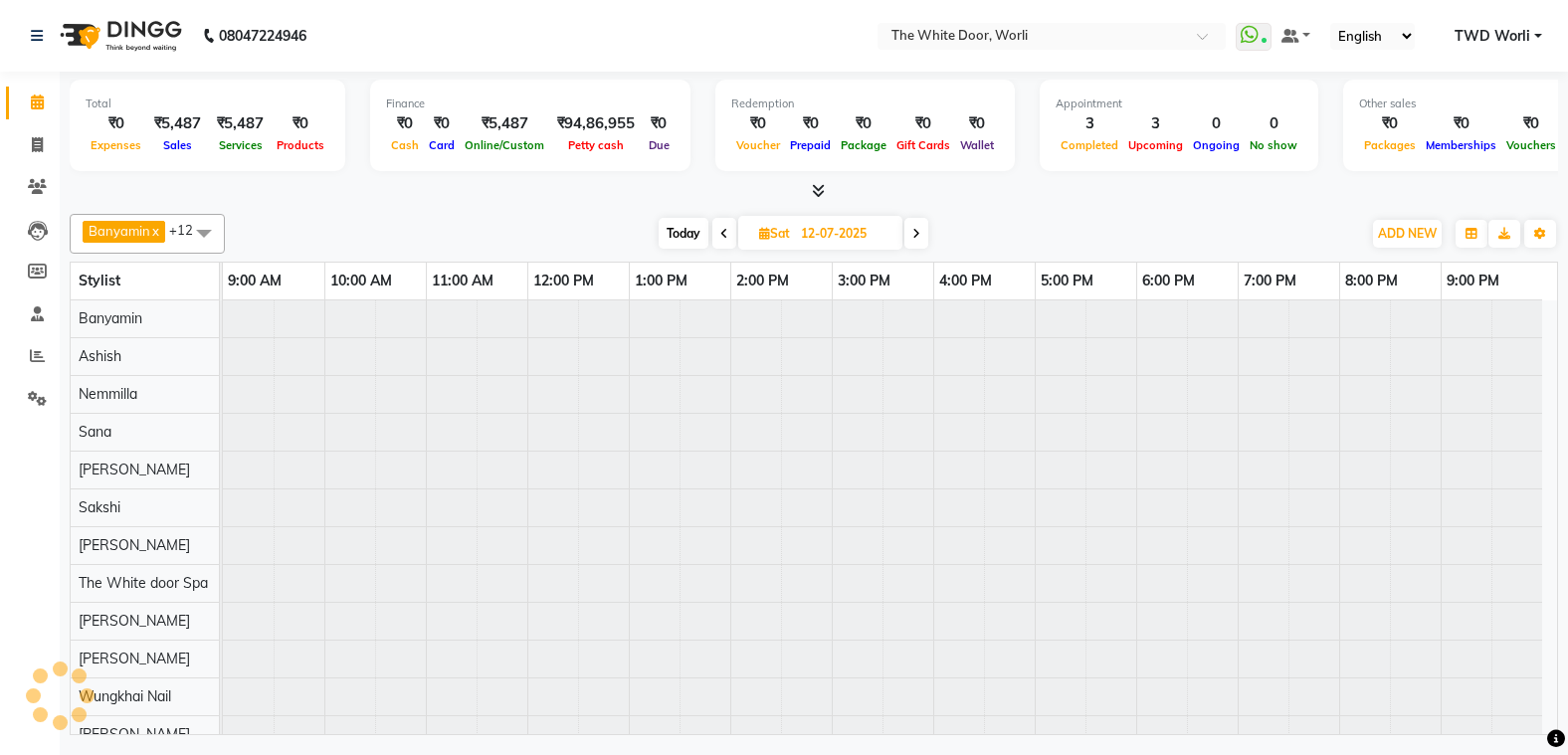 click on "Today" at bounding box center (684, 233) 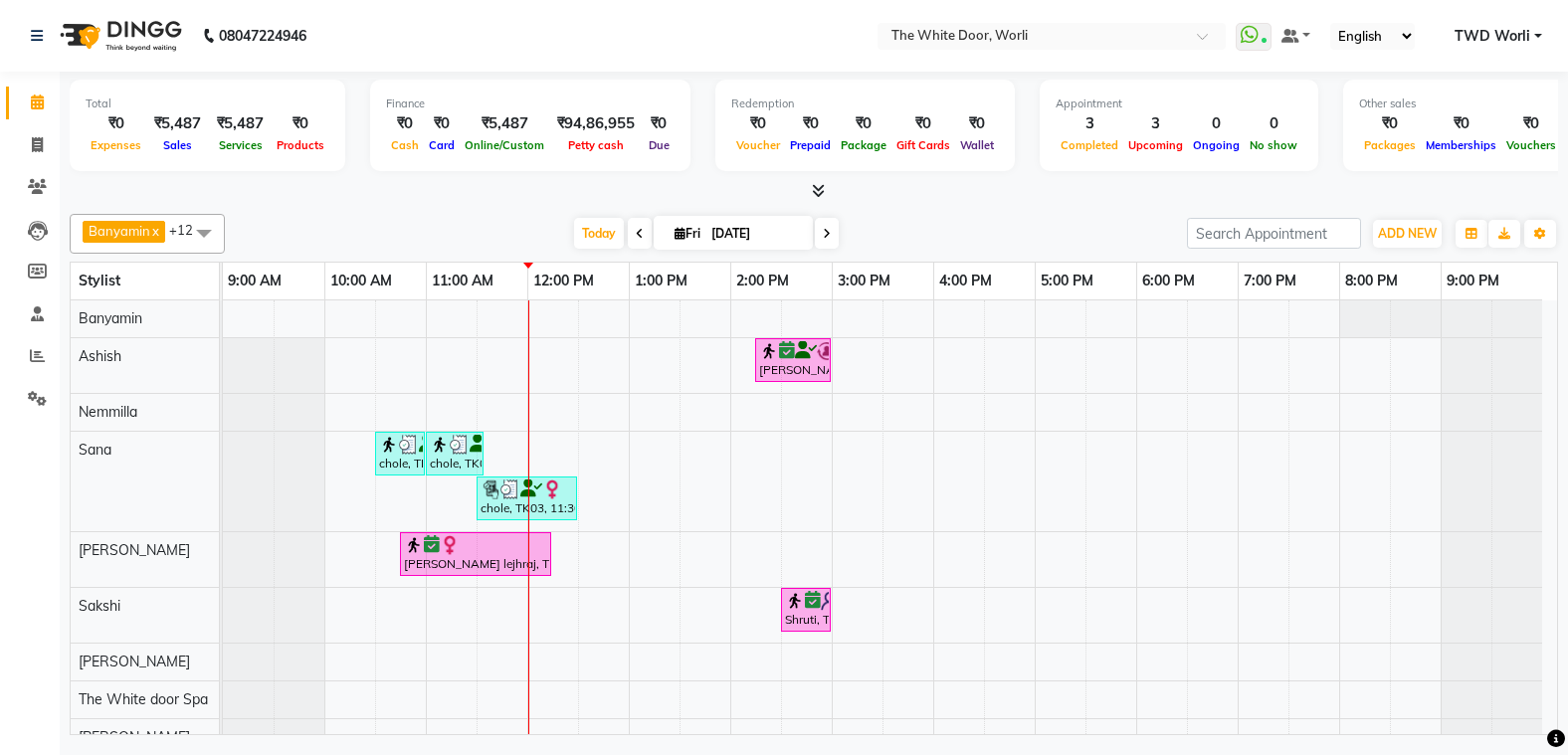 click at bounding box center [827, 234] 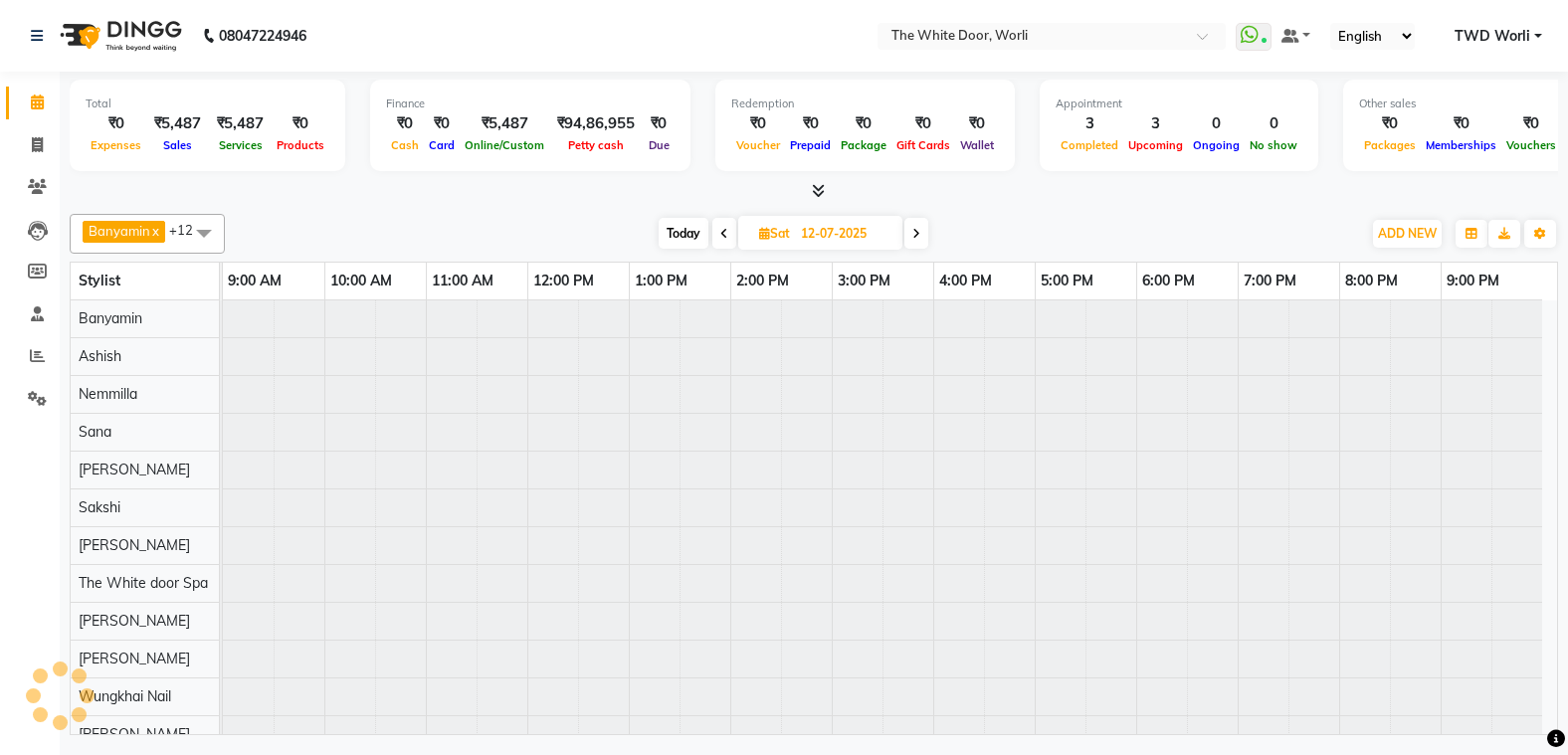 click at bounding box center (916, 234) 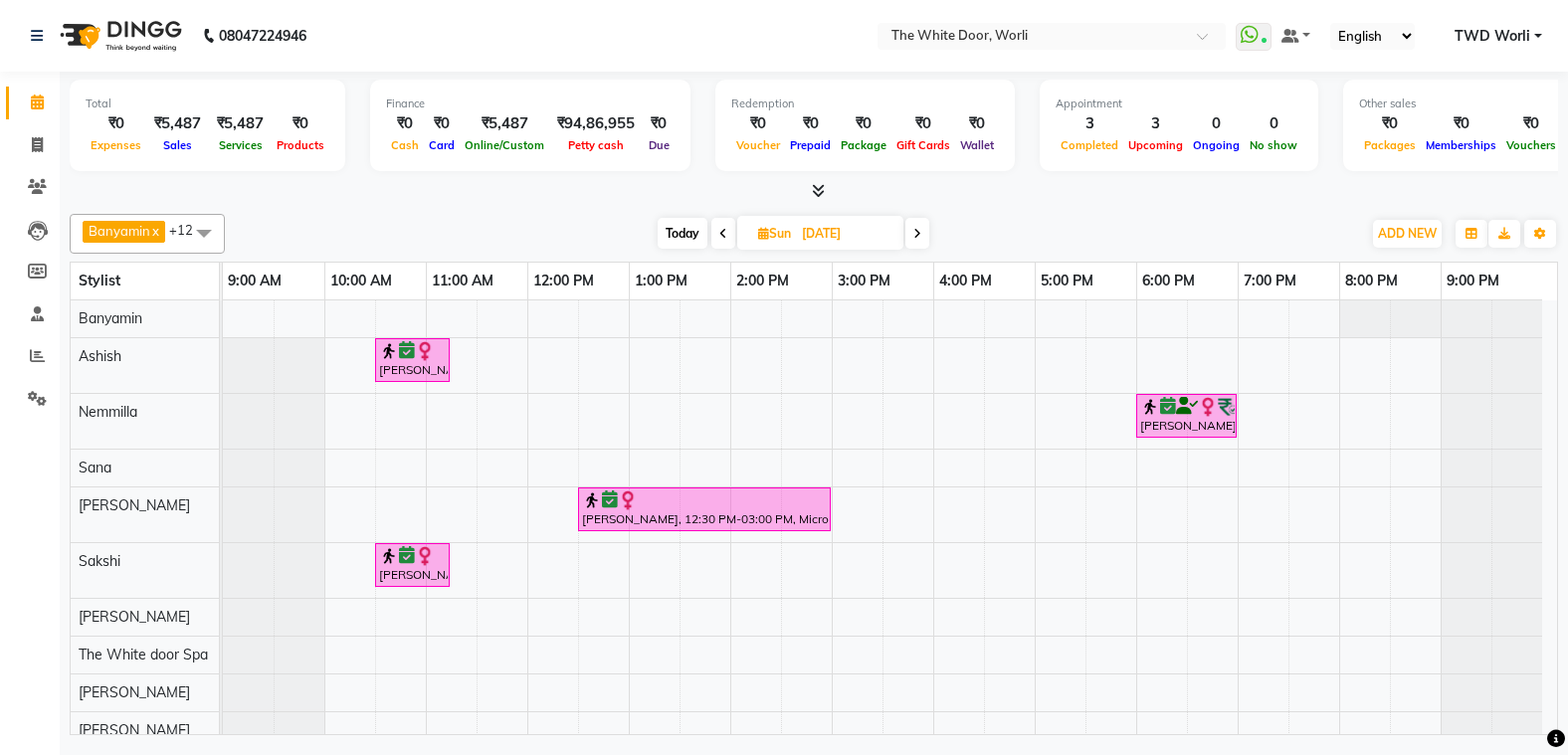 click at bounding box center (917, 233) 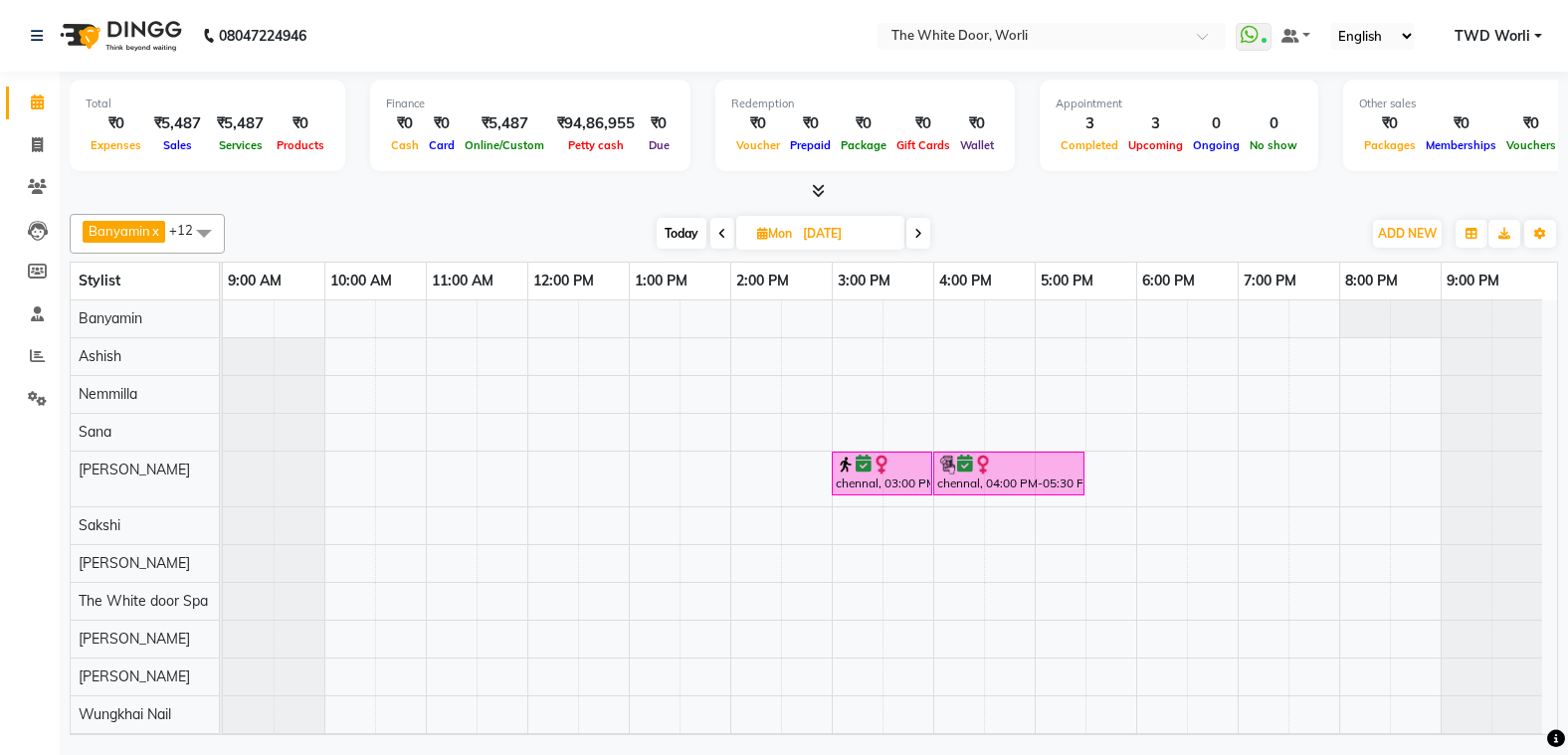 click on "chennal, 03:00 PM-04:00 PM, Microblading Touch up by Sapna     chennal, 04:00 PM-05:30 PM, Lash Lift and tint by Sapna" at bounding box center [889, 535] 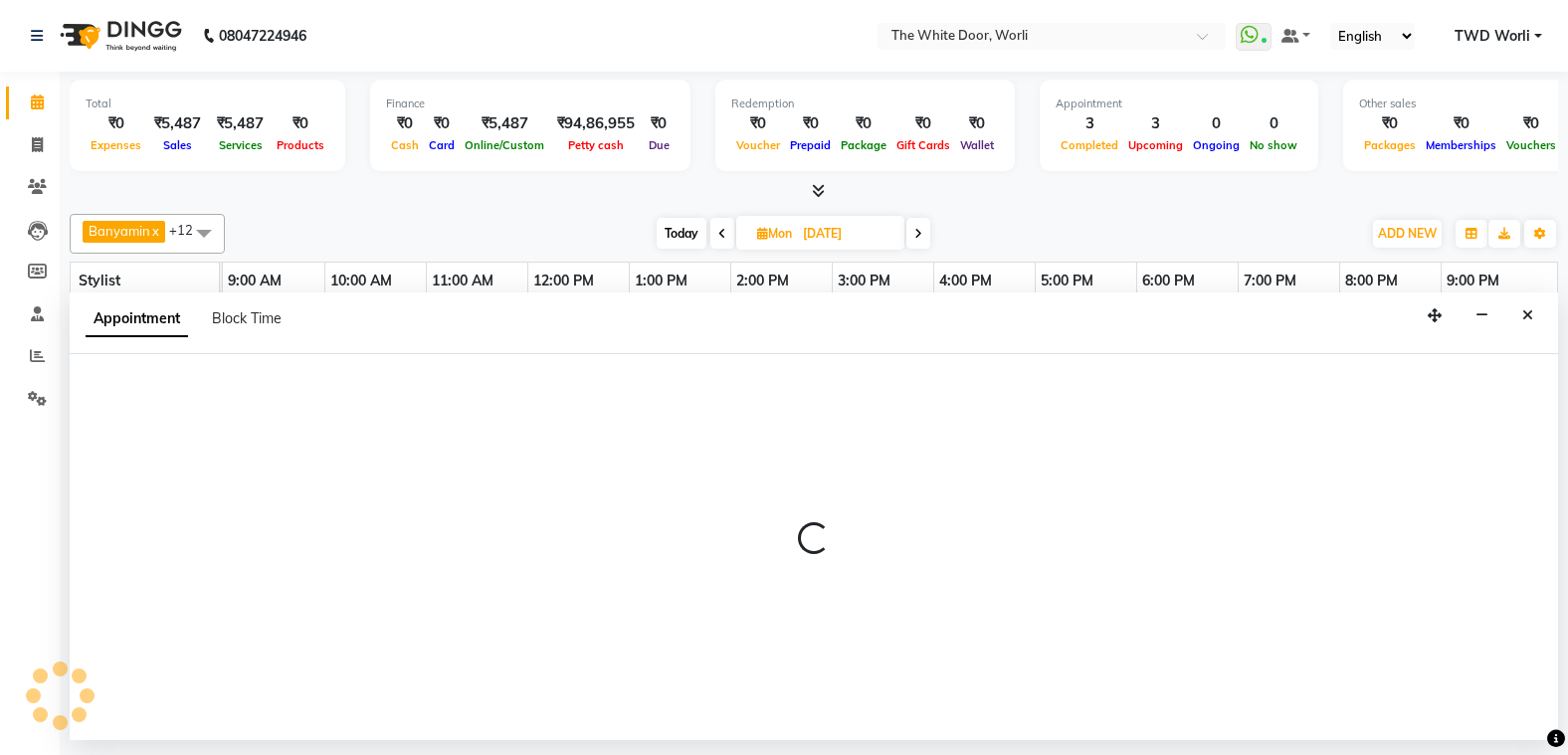 select on "22335" 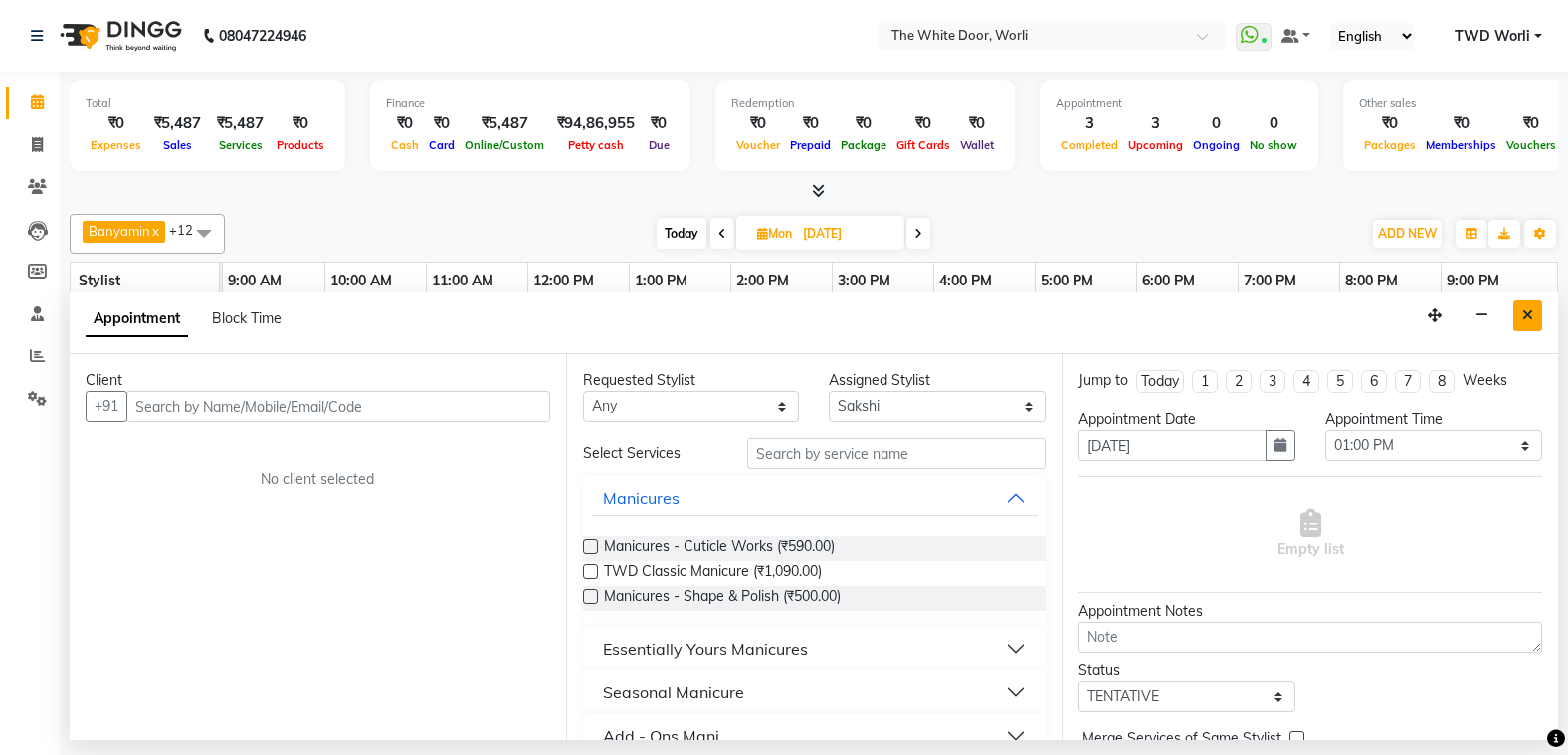 click at bounding box center (1527, 315) 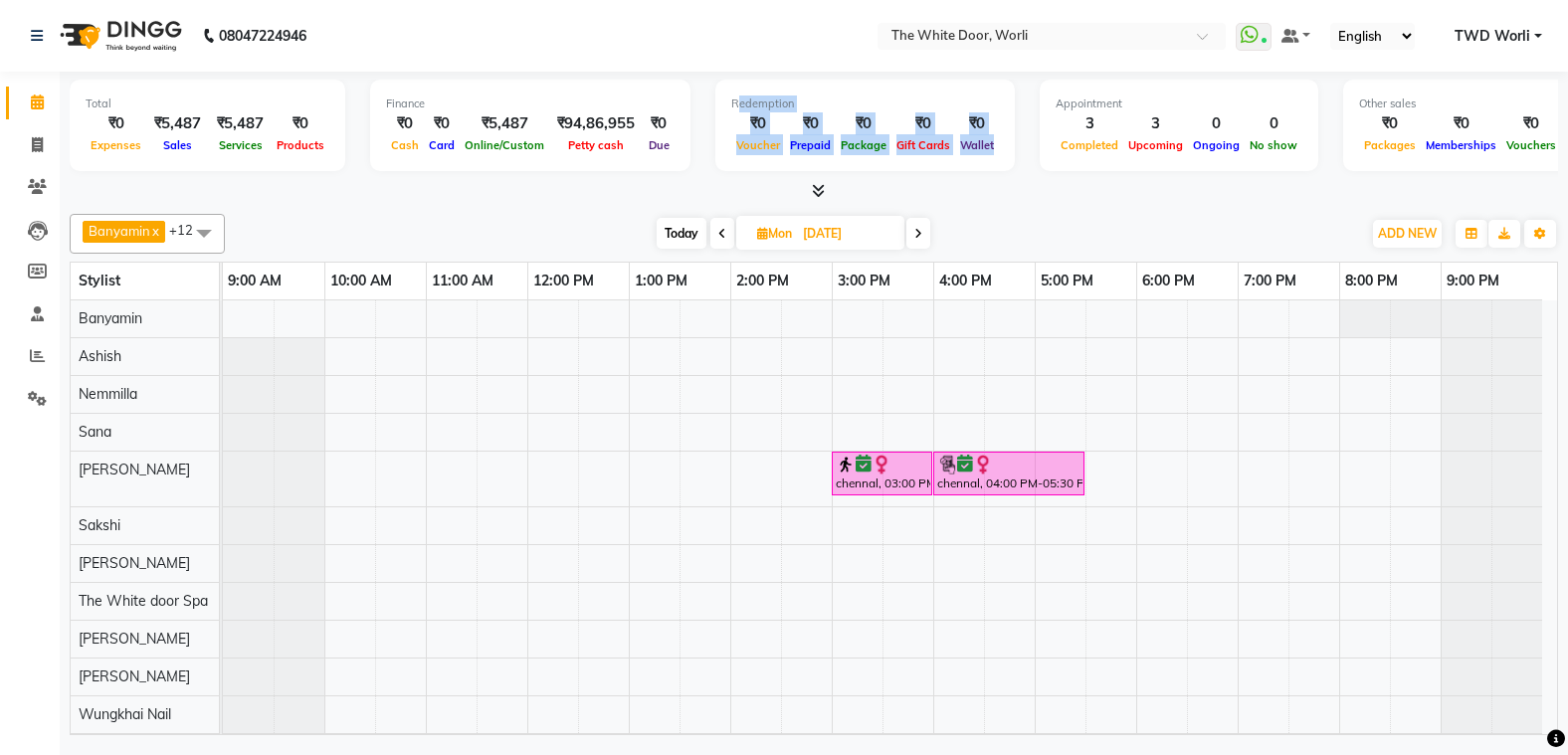 click on "Total  ₹0  Expenses ₹5,487  Sales ₹5,487  Services ₹0  Products Finance  ₹0  Cash ₹0  Card ₹5,487  Online/Custom ₹94,86,955 Petty cash ₹0 Due  Redemption  ₹0 Voucher ₹0 Prepaid ₹0 Package ₹0  Gift Cards ₹0  Wallet  Appointment  3 Completed 3 Upcoming 0 Ongoing 0 No show  Other sales  ₹0  Packages ₹0  Memberships ₹0  Vouchers ₹0  Prepaids ₹0  Gift Cards" at bounding box center (814, 128) 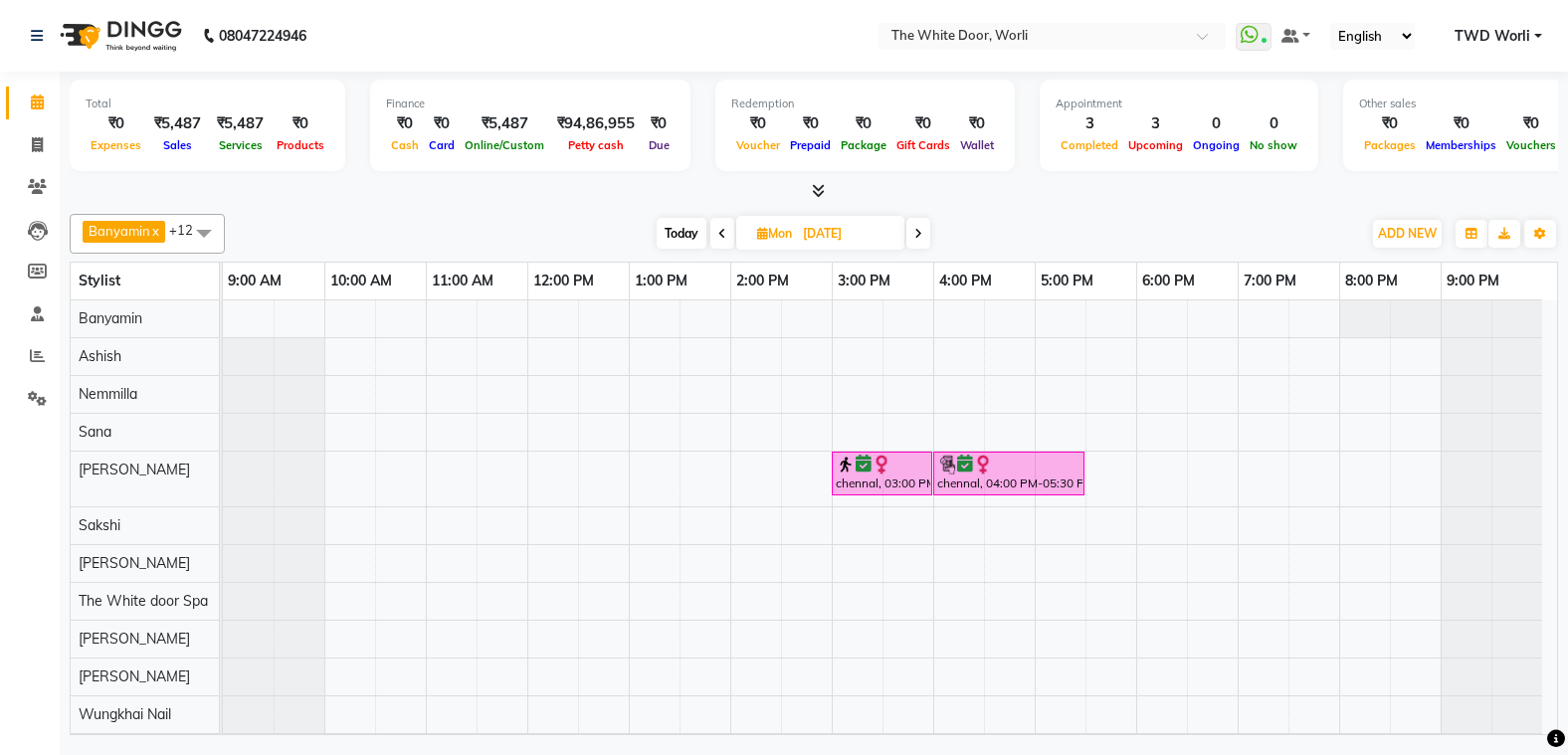 click on "Banyamin  x Leyla Lash  x Nemmilla  x Pranali  x Rashid Salmani  x Sakshi  x Sana  x Sapna  x Sarfaraz  x The White door Spa   x Wungkhai Nail  x Imran Hair stylist  x Ashish  x +12 Select All Aarti  Ashish Ashish S Banyamin benjimin Govind G Leyla Lash Nemmilla Pranali Rashid Salmani Sakshi Sana Sandhya  Sapna Sarfaraz The White door Spa  Vikas Pedicurist Worthemla  Wungkhai Nail Today  Mon 14-07-2025 Toggle Dropdown Add Appointment Add Invoice Add Attendance Add Client Toggle Dropdown Add Appointment Add Invoice Add Attendance Add Client ADD NEW Toggle Dropdown Add Appointment Add Invoice Add Attendance Add Client Banyamin  x Leyla Lash  x Nemmilla  x Pranali  x Rashid Salmani  x Sakshi  x Sana  x Sapna  x Sarfaraz  x The White door Spa   x Wungkhai Nail  x Imran Hair stylist  x Ashish  x +12 Select All Aarti  Ashish Ashish S Banyamin benjimin Govind G Leyla Lash Nemmilla Pranali Rashid Salmani Sakshi Sana Sandhya  Sapna Sarfaraz The White door Spa  Vikas Pedicurist Worthemla  Zoom" at bounding box center (814, 234) 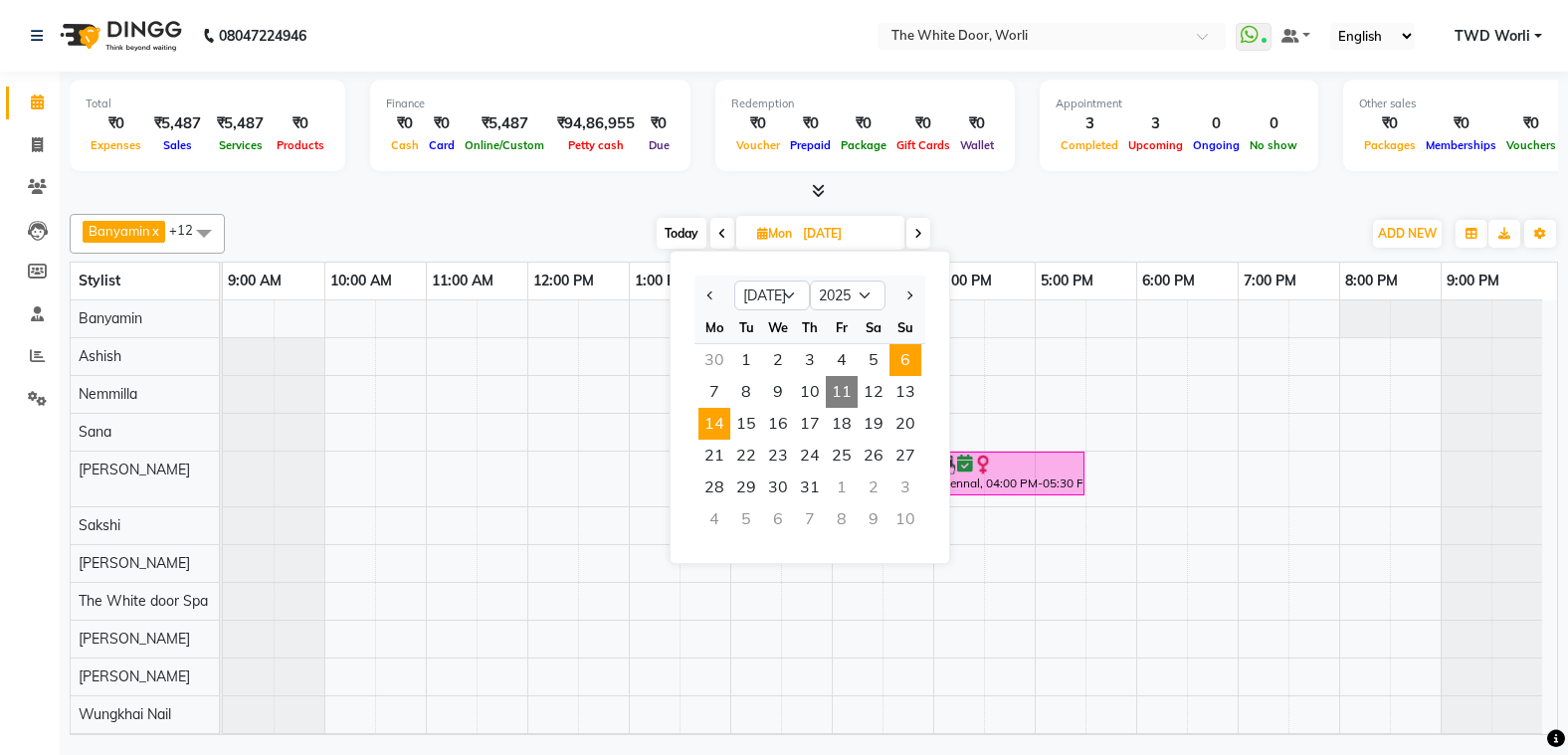 click on "6" at bounding box center [905, 360] 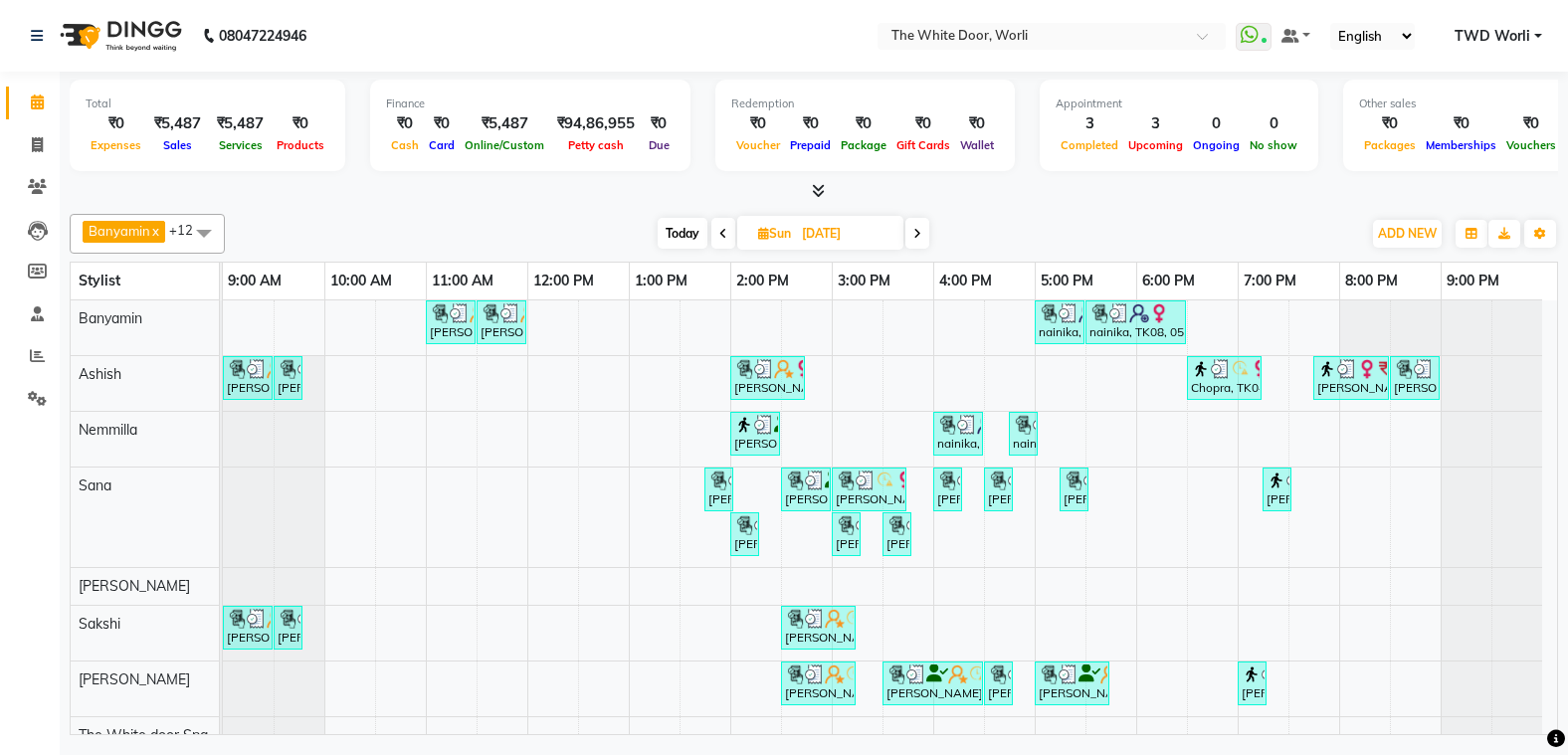 click on "Sun 06-07-2025" at bounding box center (820, 233) 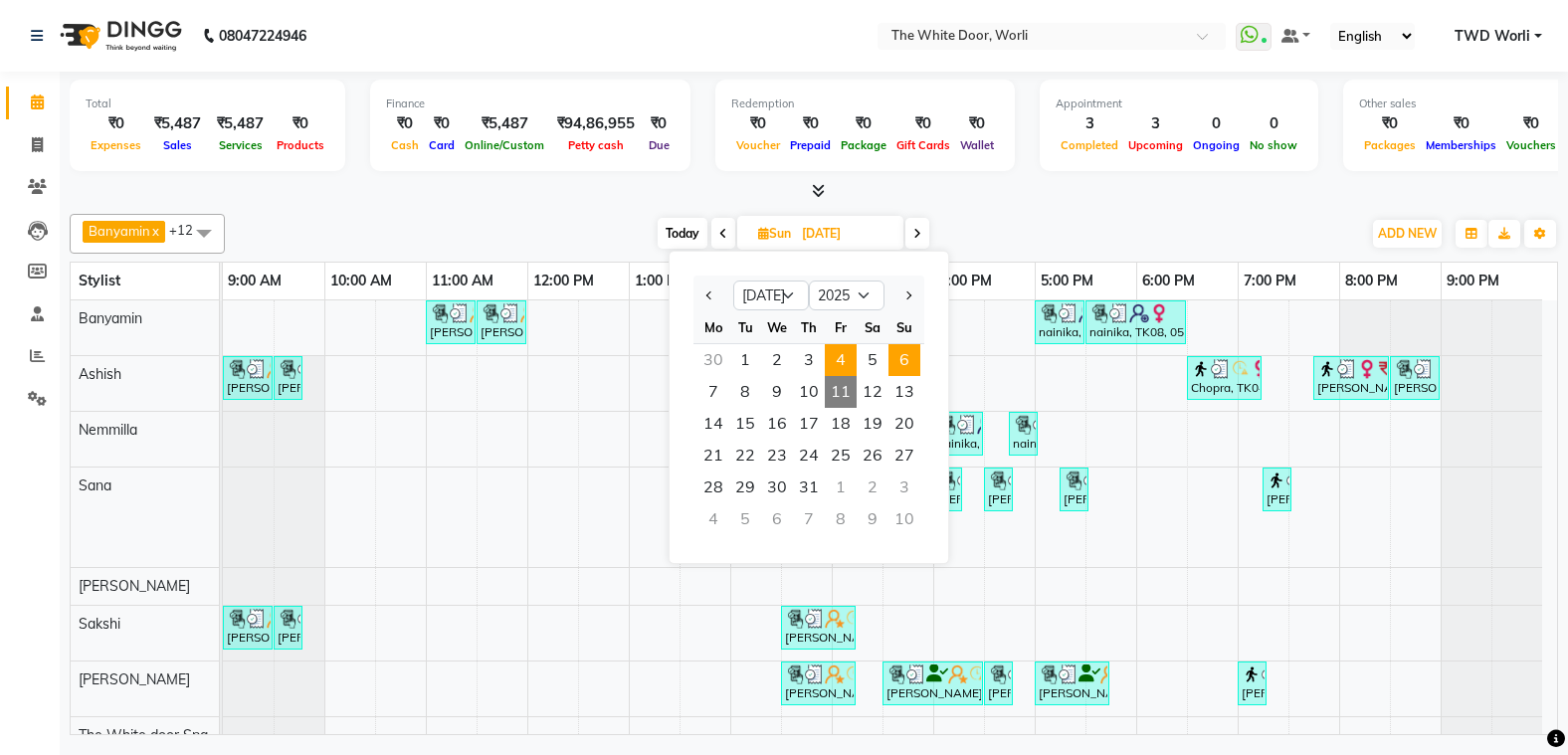 click on "4" at bounding box center (841, 360) 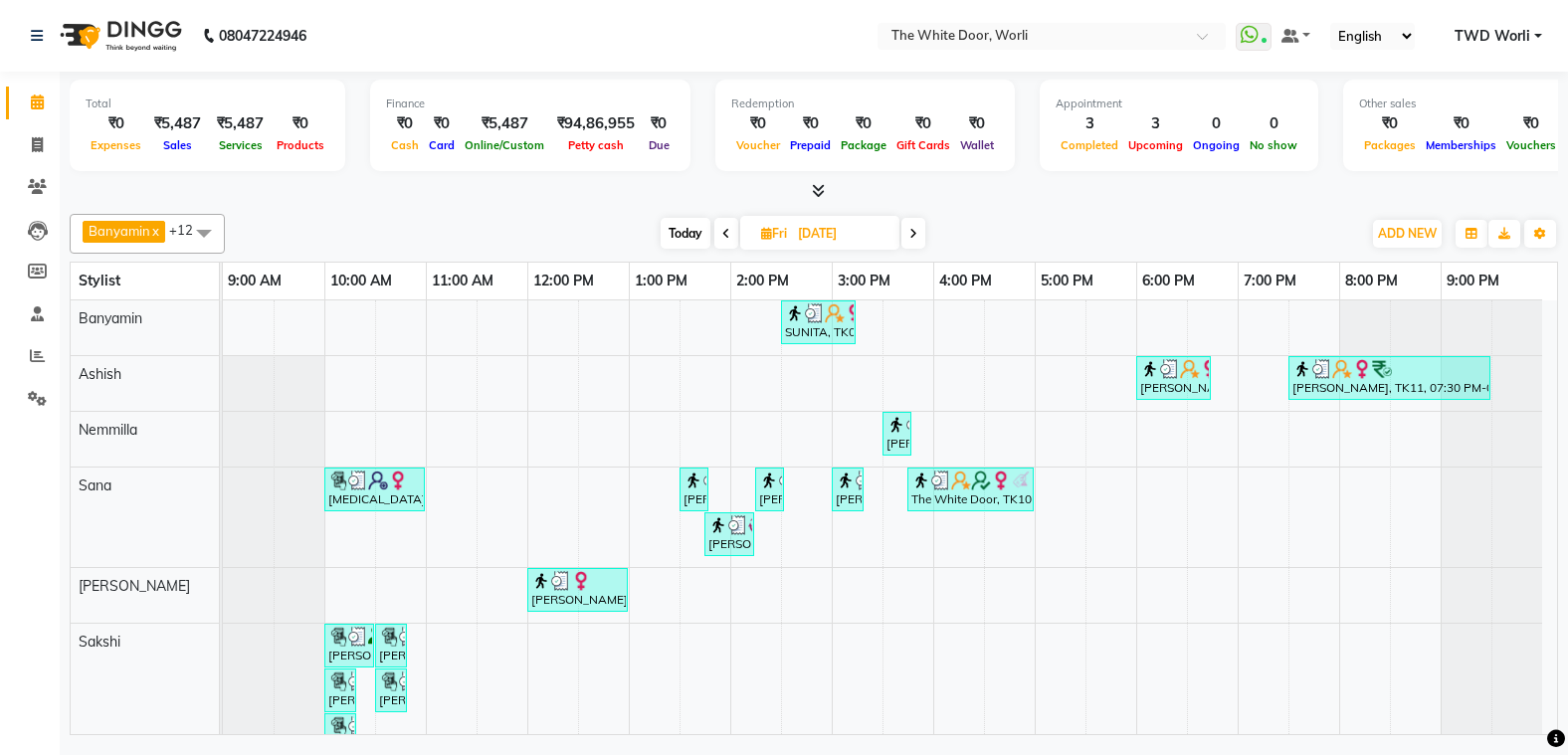 click on "Today" at bounding box center (686, 233) 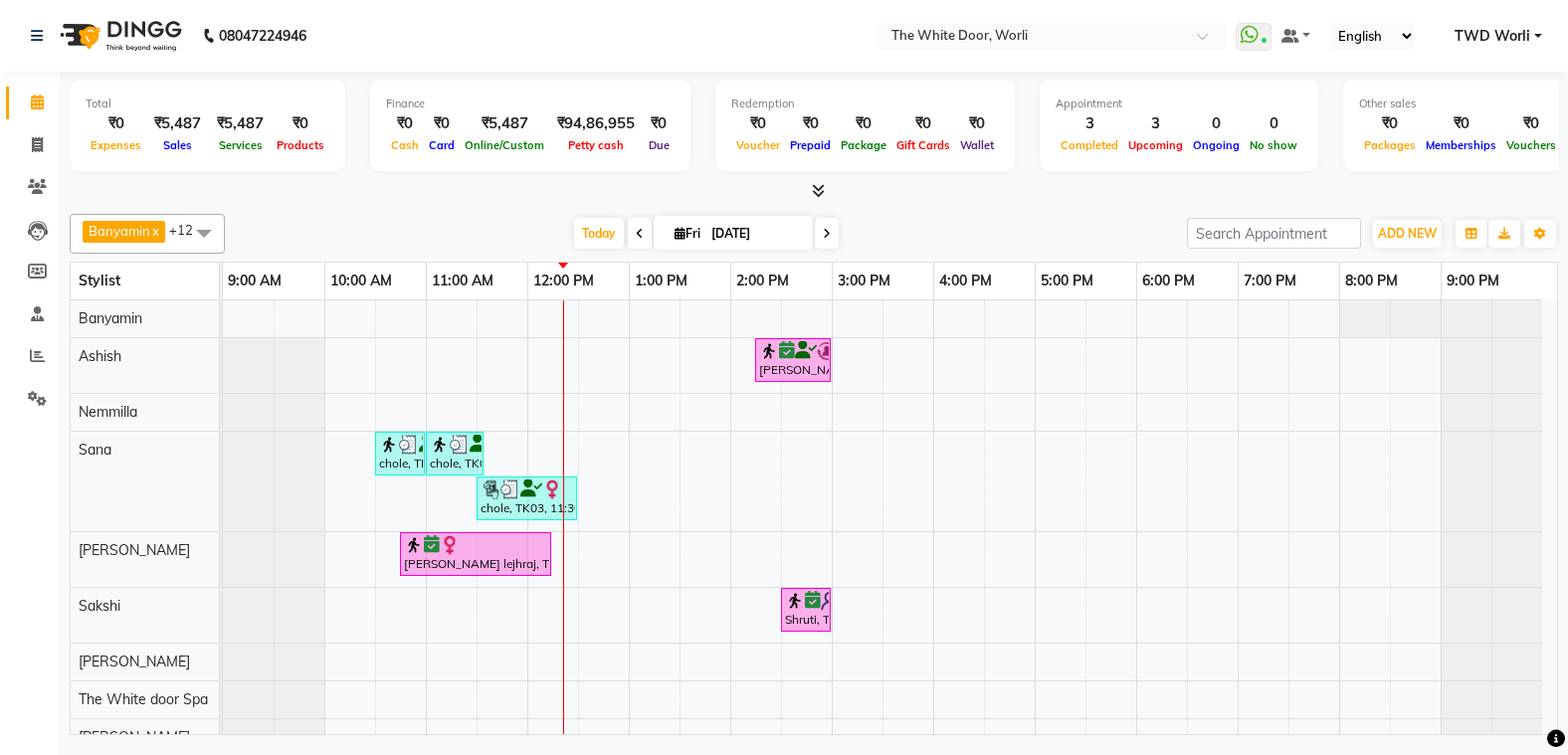 scroll, scrollTop: 135, scrollLeft: 0, axis: vertical 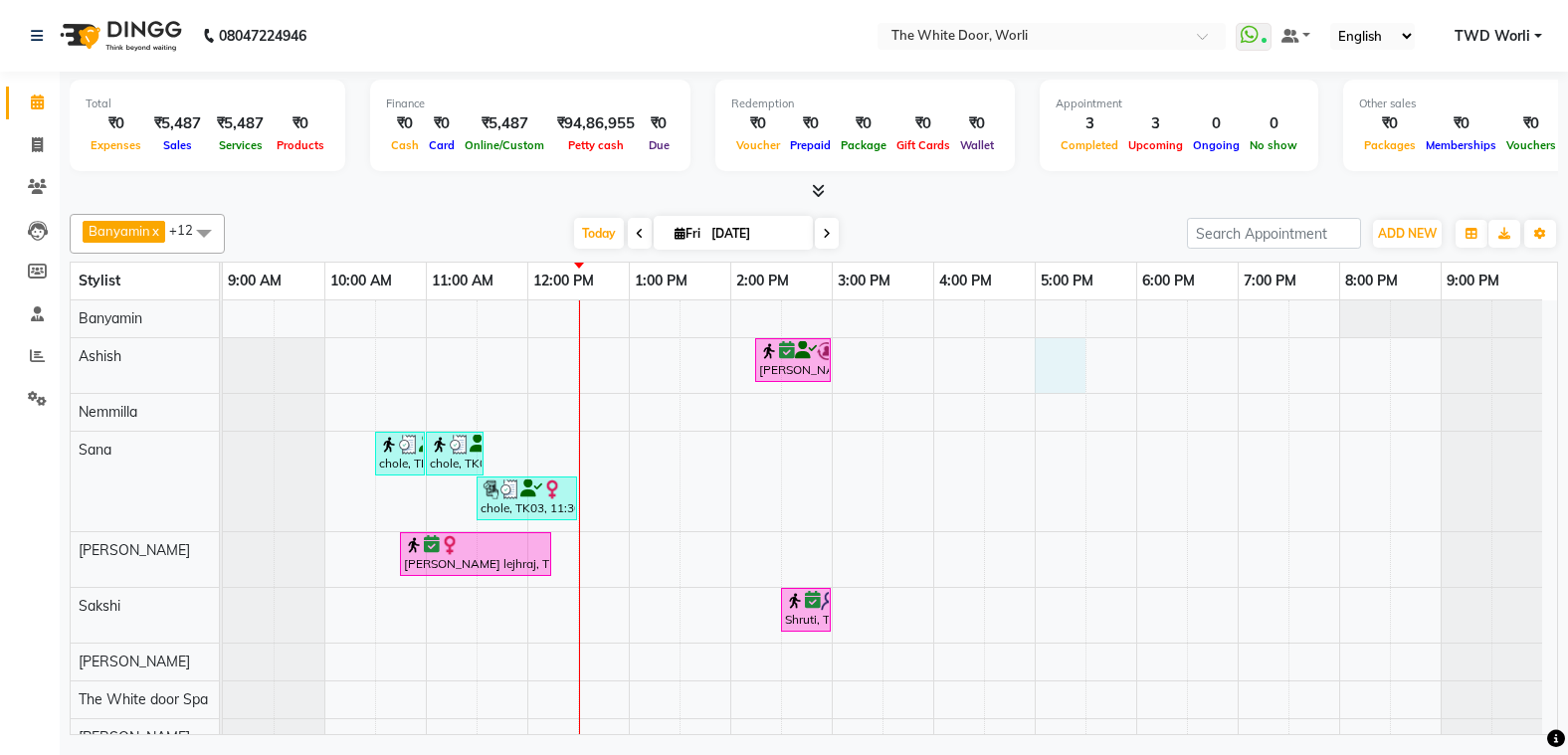 click on "Nidhi, TK02, 02:15 PM-03:00 PM, TWD Classic Pedicure     chole, TK03, 10:30 AM-11:00 AM, Waxing Full Arms     chole, TK03, 11:00 AM-11:35 AM, Waxing Full Legs     chole, TK03, 11:30 AM-12:30 PM, Waxing Brazillian     shalini lejhraj, TK01, 10:45 AM-12:15 PM, Microblading By Sapna     Shruti, TK04, 02:30 PM-03:00 PM, Gorgeous French Gel" at bounding box center [889, 585] 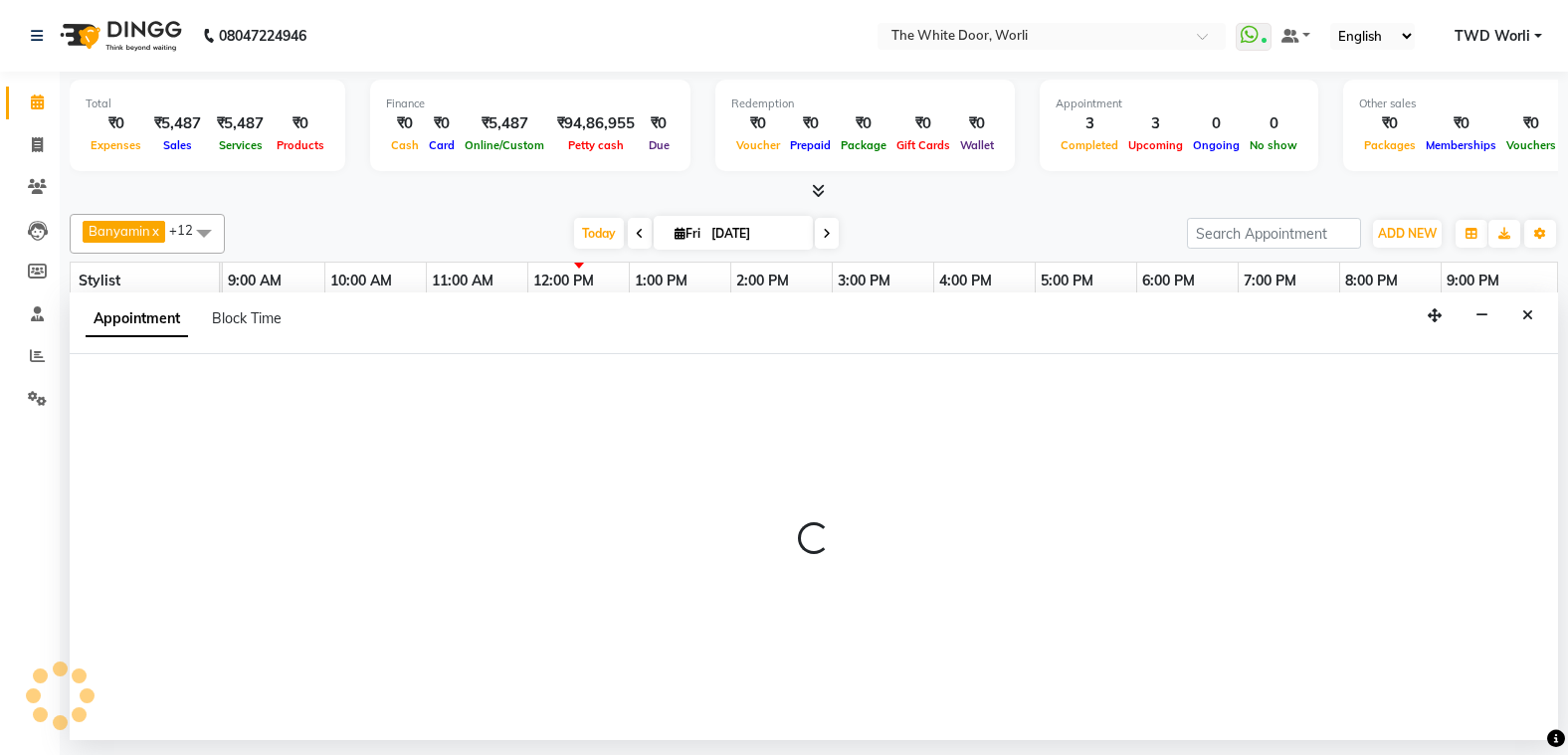 select on "20532" 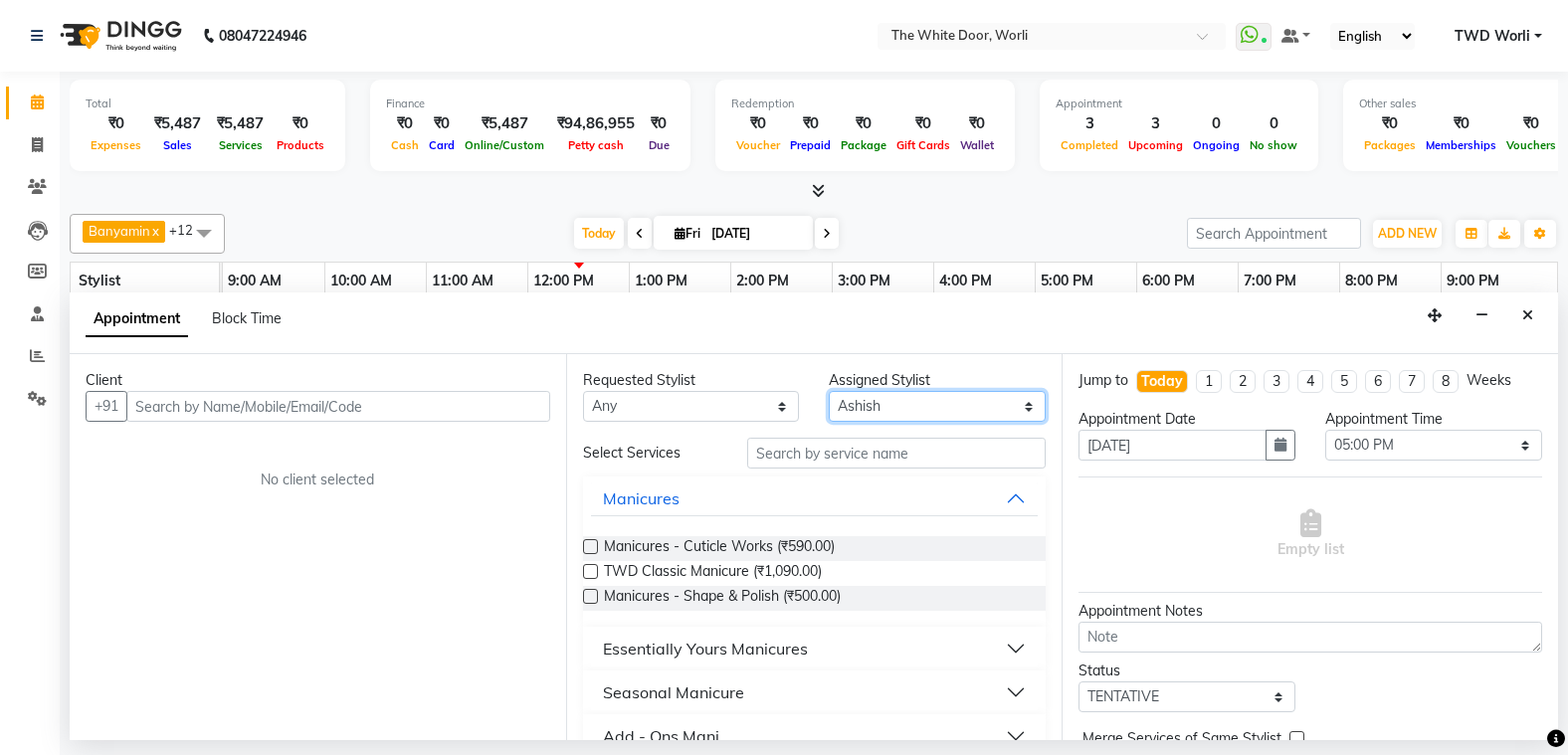 drag, startPoint x: 947, startPoint y: 411, endPoint x: 940, endPoint y: 399, distance: 13.892444 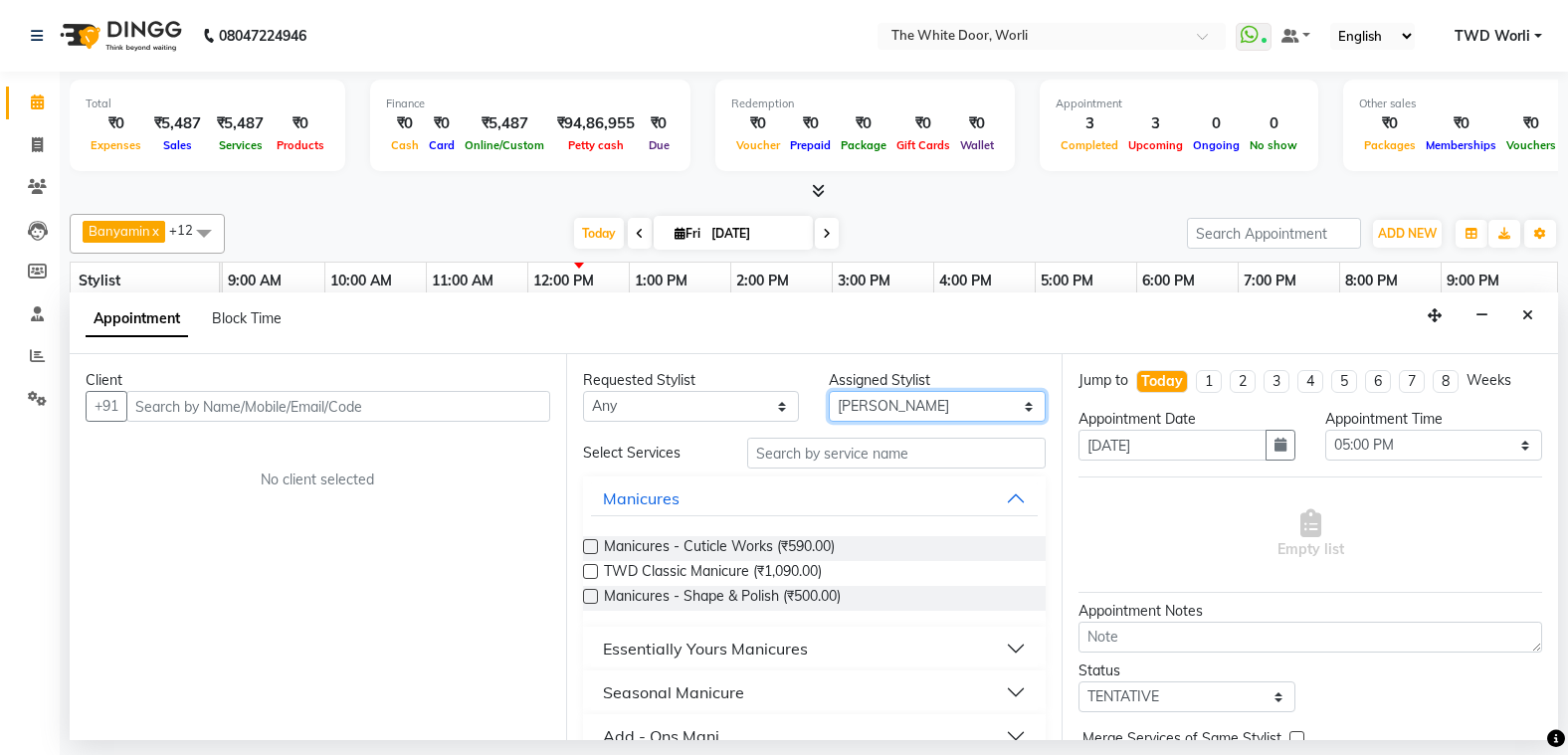 click on "Select Aarti  Ashish Ashish S Banyamin benjimin Govind G Leyla Lash Nemmilla Pranali Rashid Salmani Sakshi Sana Sandhya  Sapna Sarfaraz The White door Spa  Vikas Pedicurist Worthemla  Wungkhai Nail" at bounding box center [937, 406] 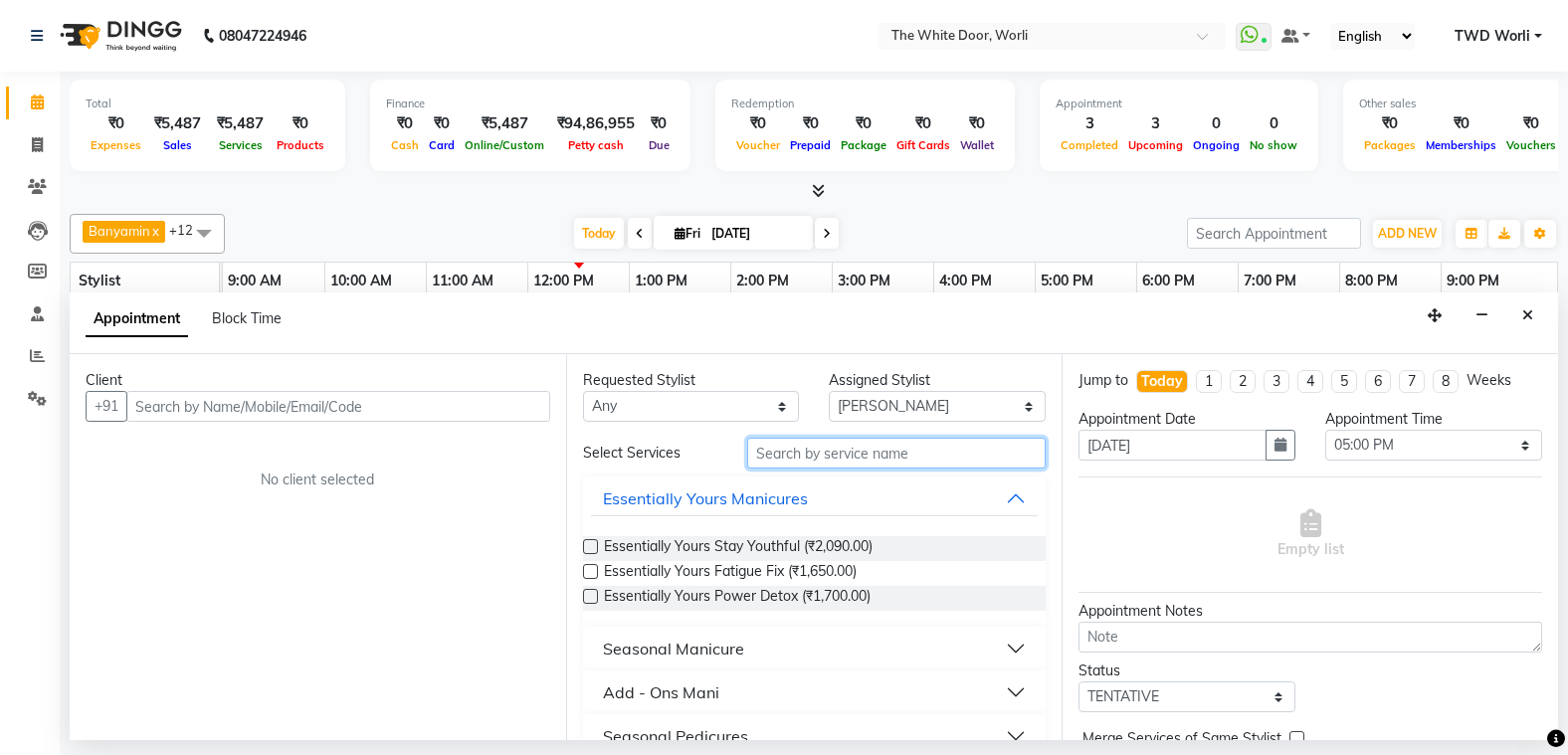 click at bounding box center [896, 453] 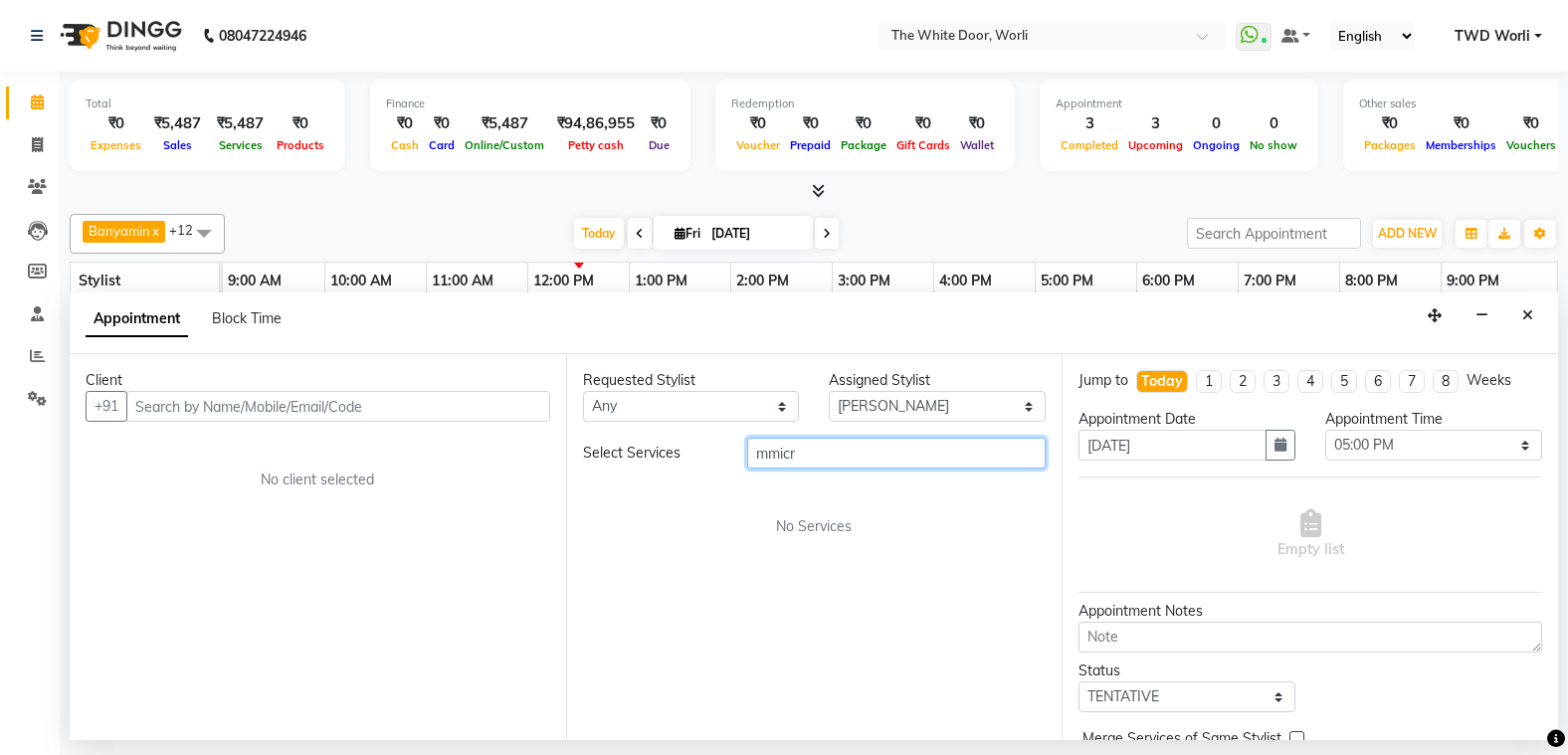 click on "mmicr" at bounding box center [896, 453] 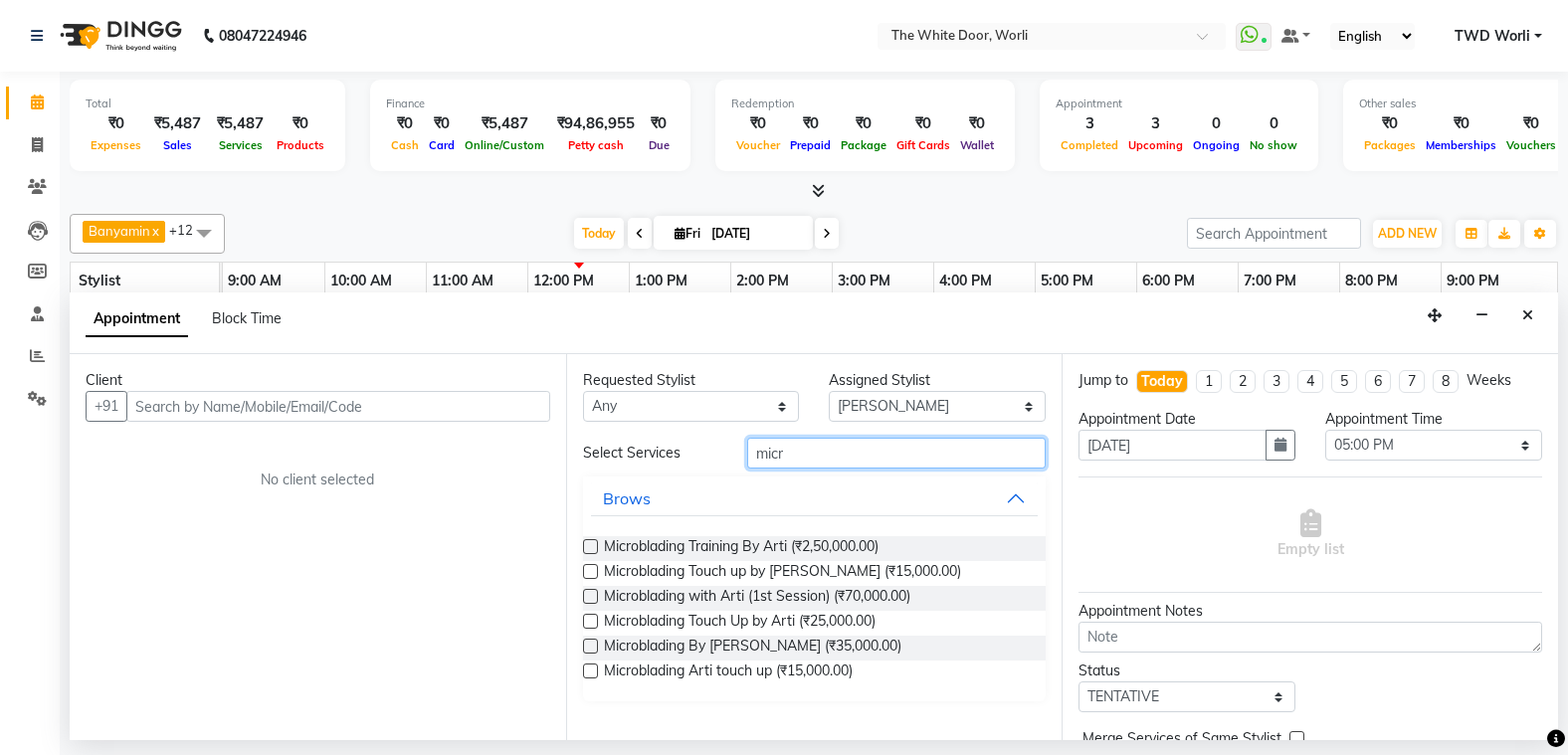 click on "micr" at bounding box center [896, 453] 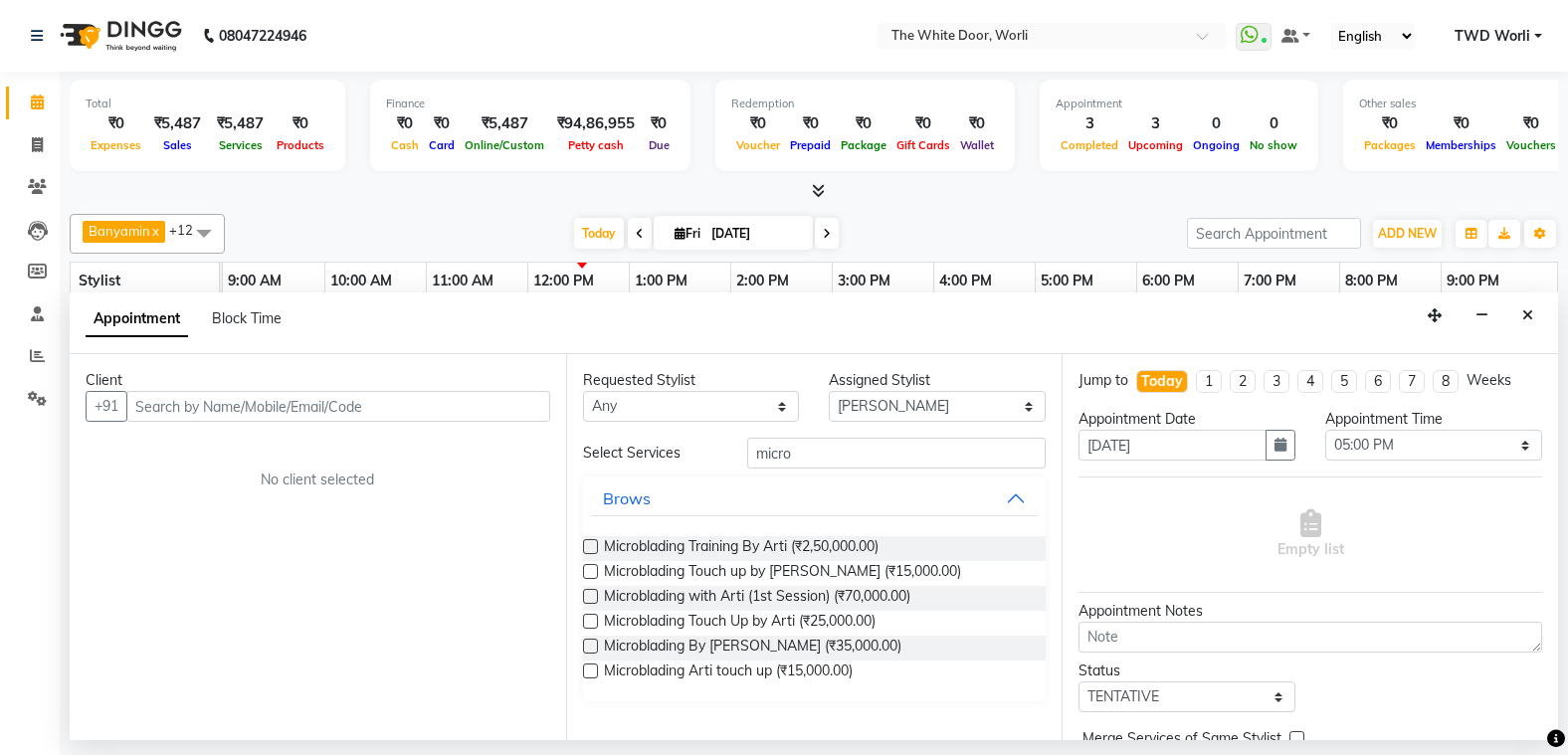 drag, startPoint x: 437, startPoint y: 736, endPoint x: 411, endPoint y: 792, distance: 61.741396 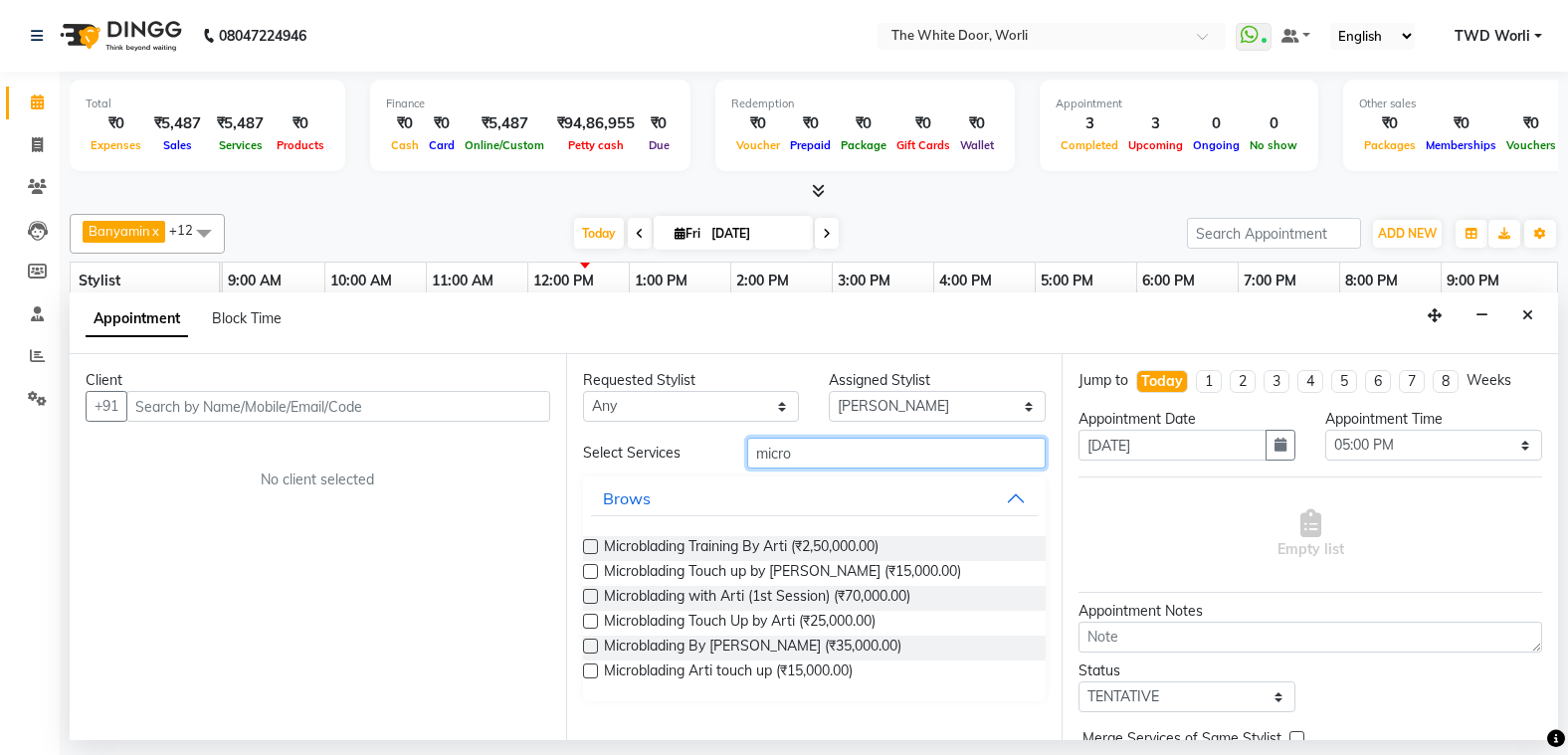 click on "micro" at bounding box center [896, 453] 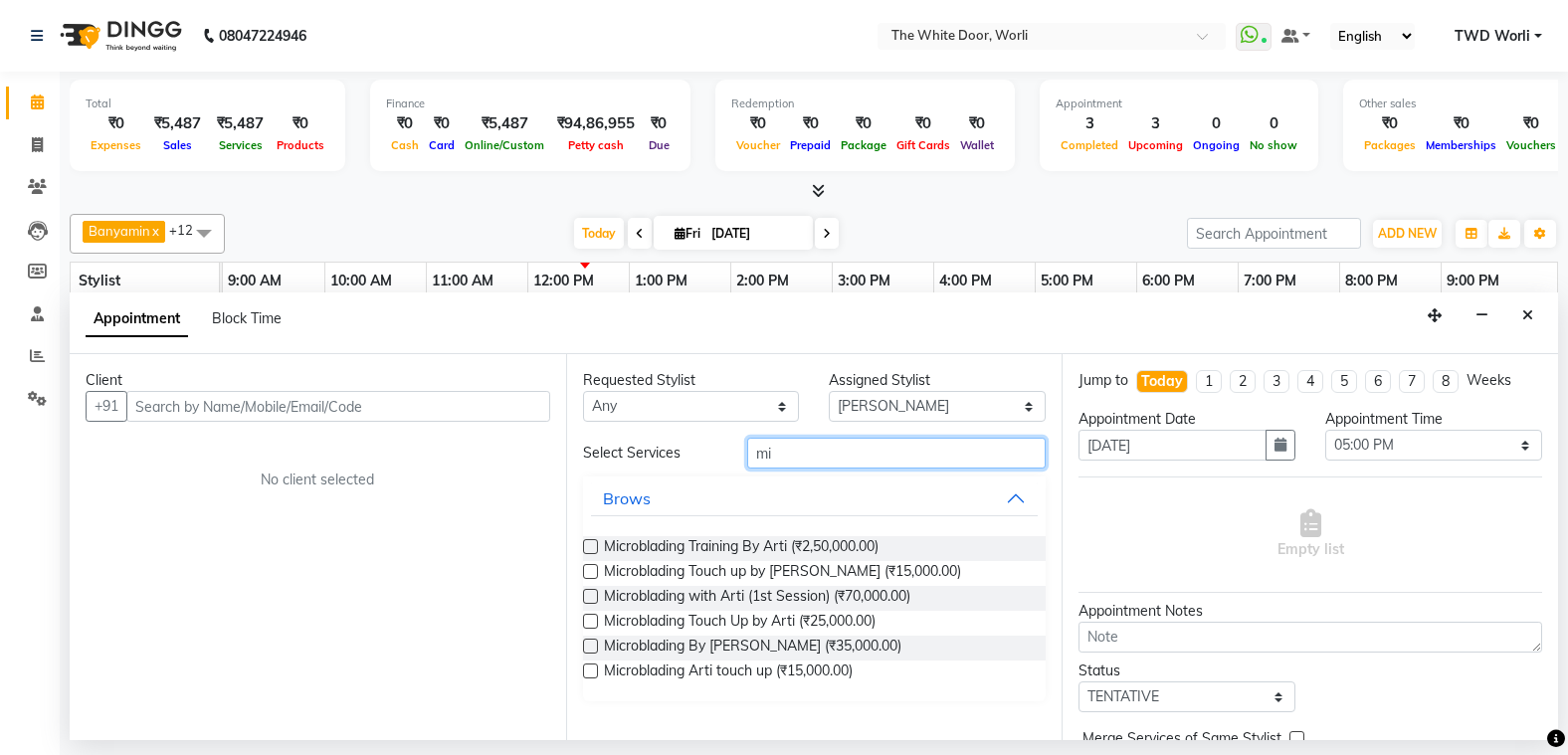 type on "m" 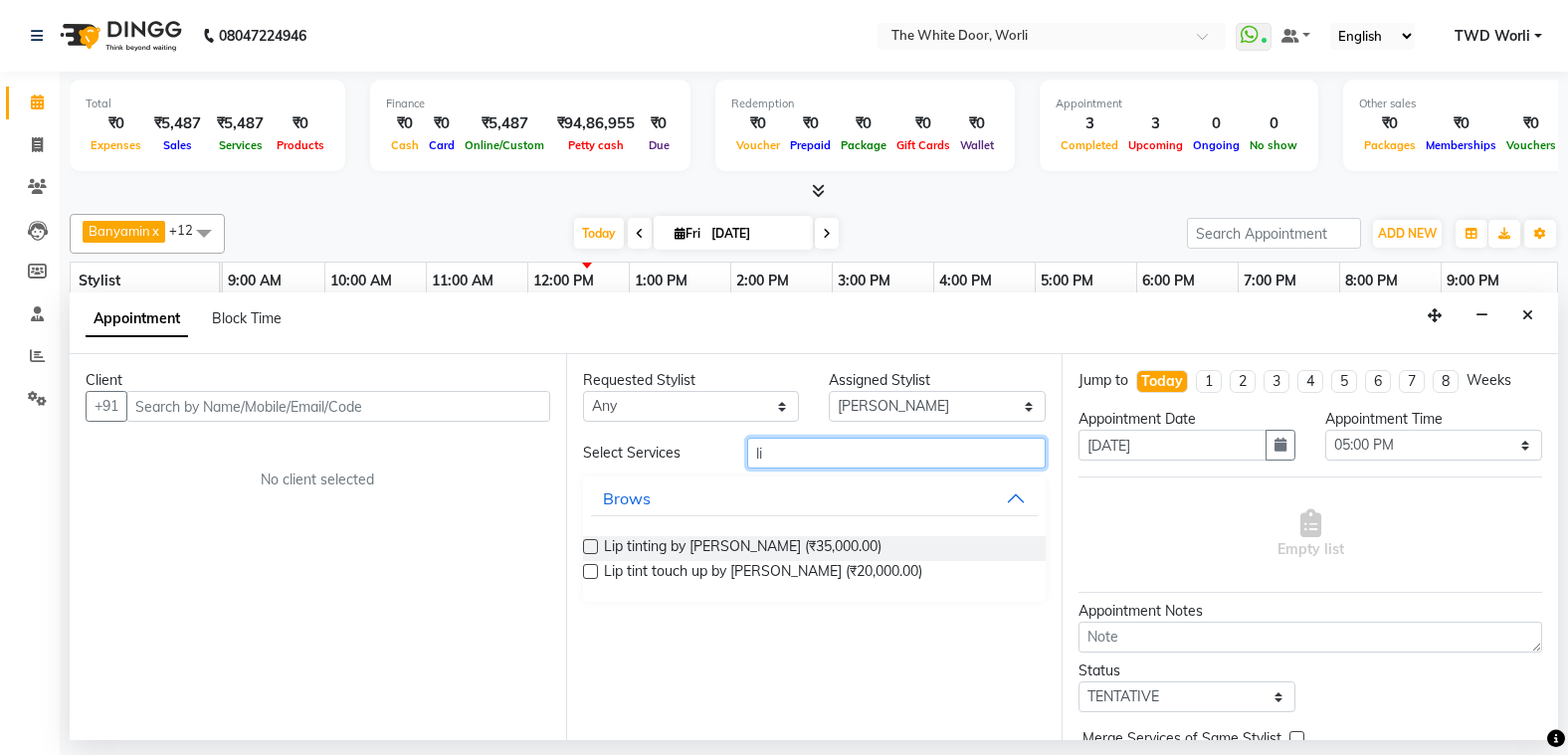 type on "l" 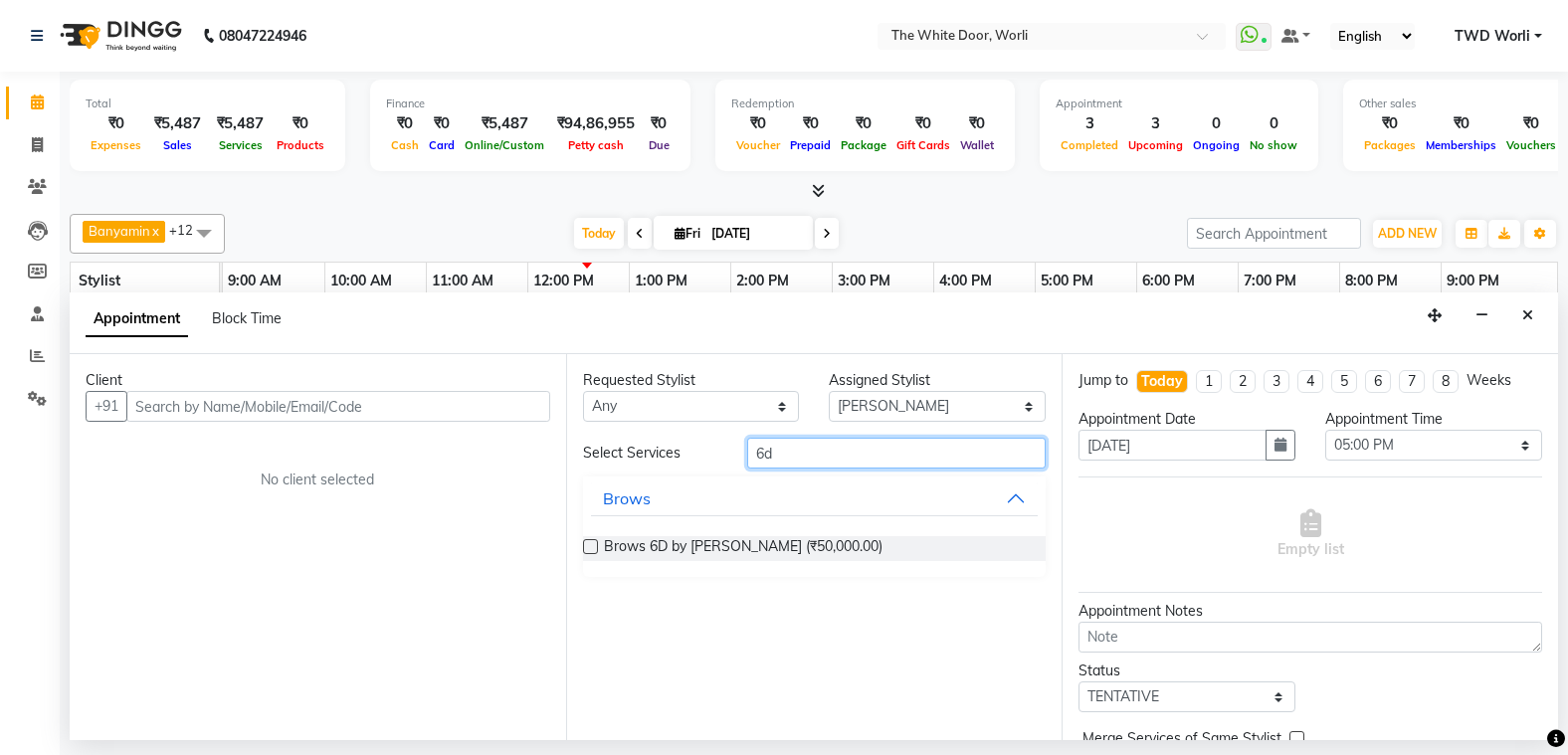 type on "6" 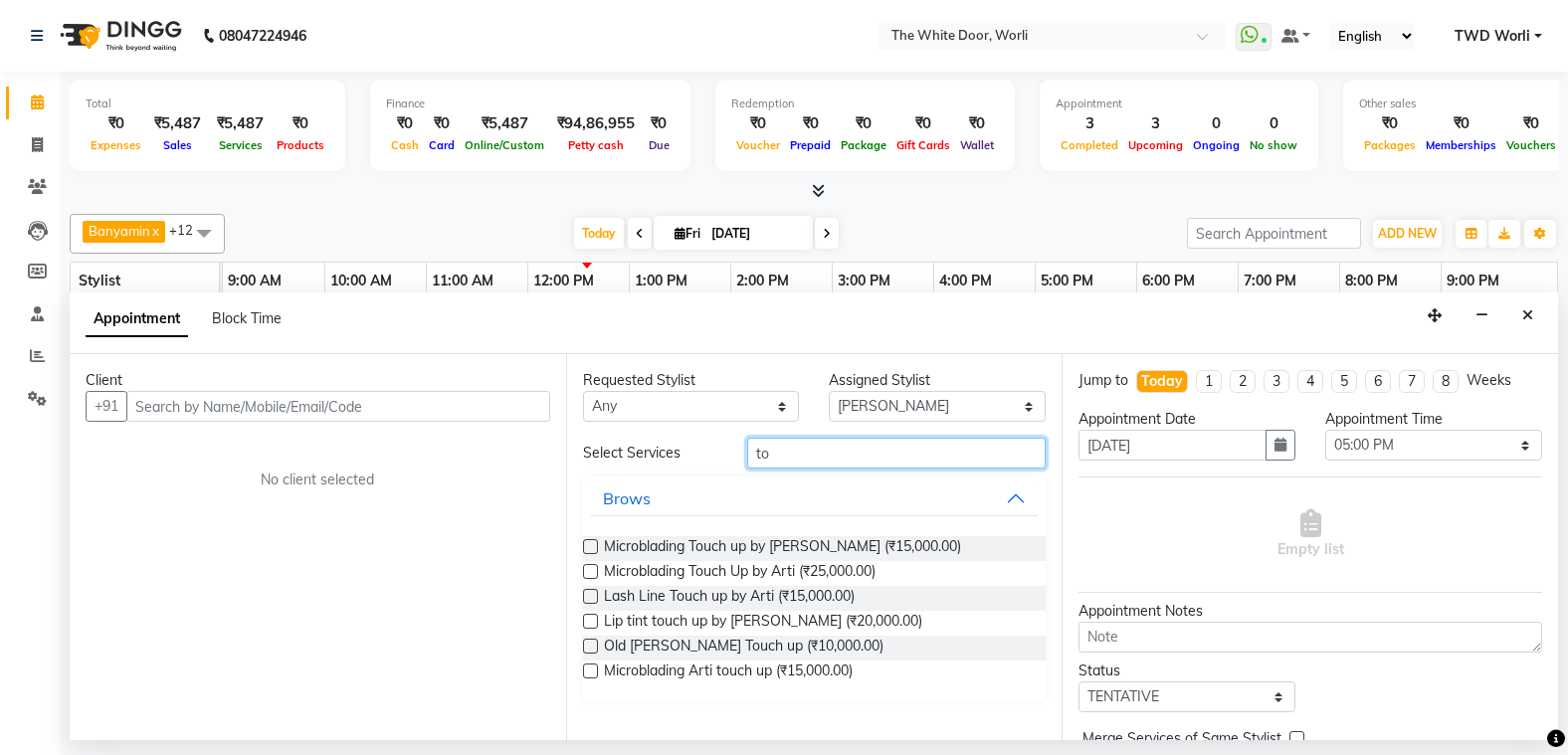 type on "t" 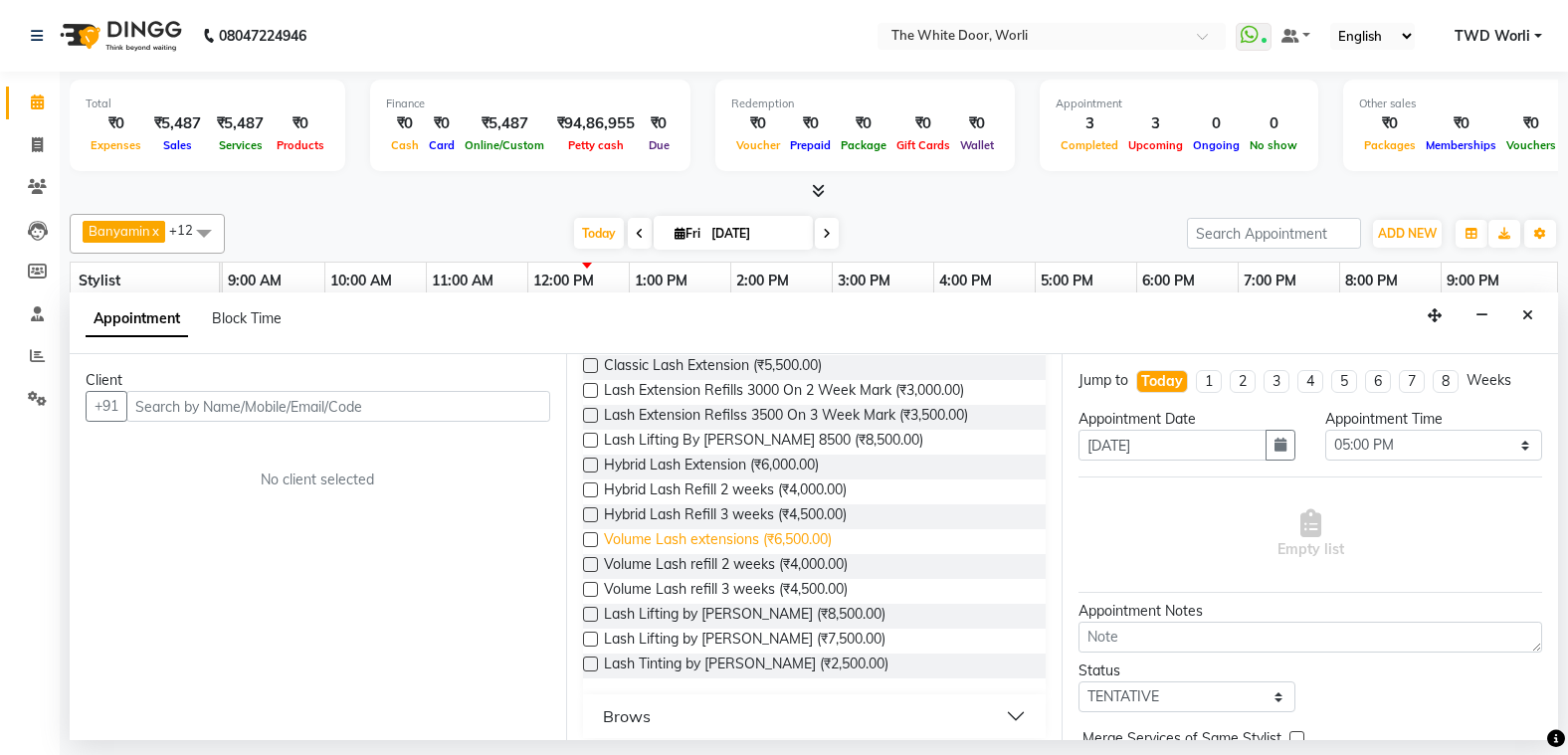 scroll, scrollTop: 195, scrollLeft: 0, axis: vertical 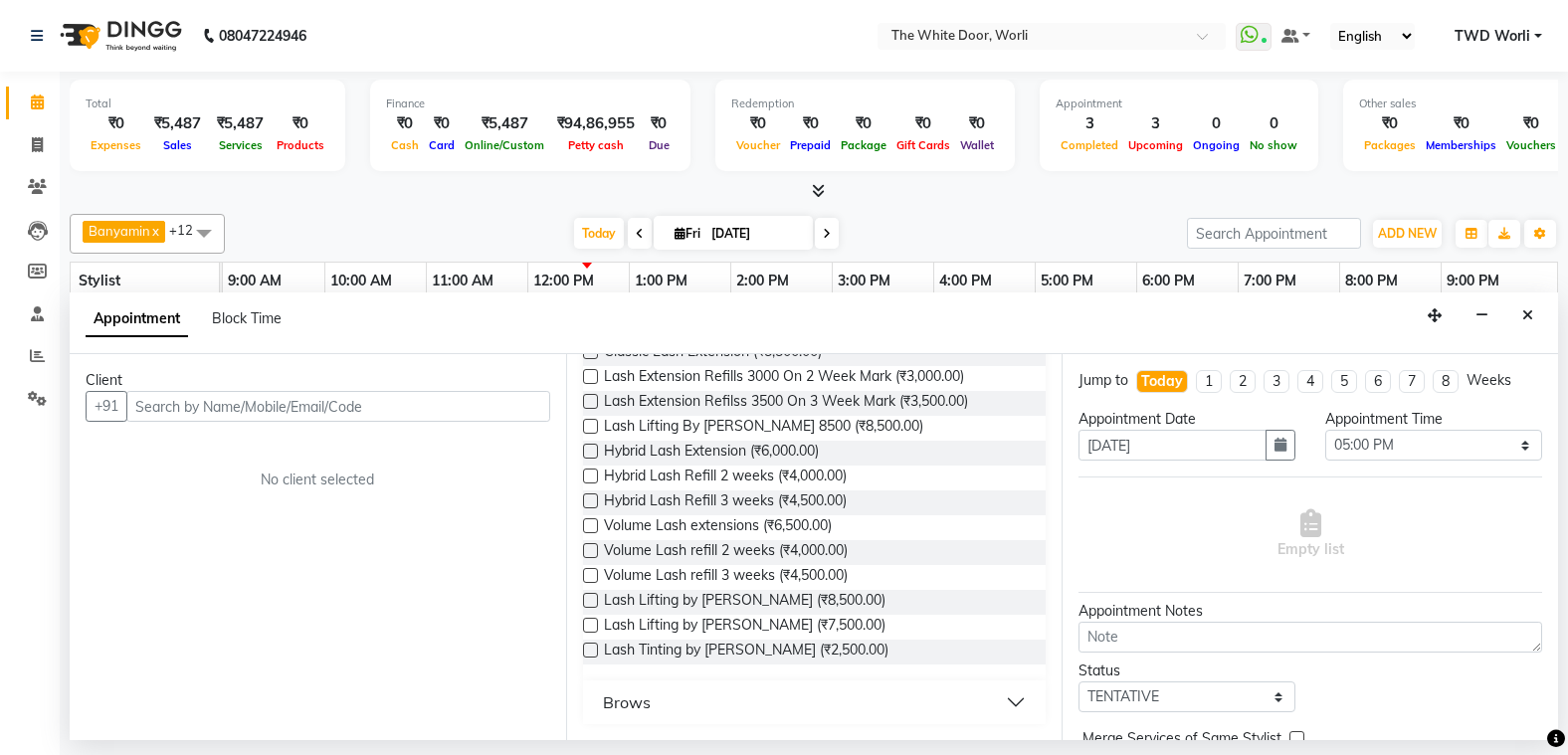 click on "Brows" at bounding box center [815, 702] 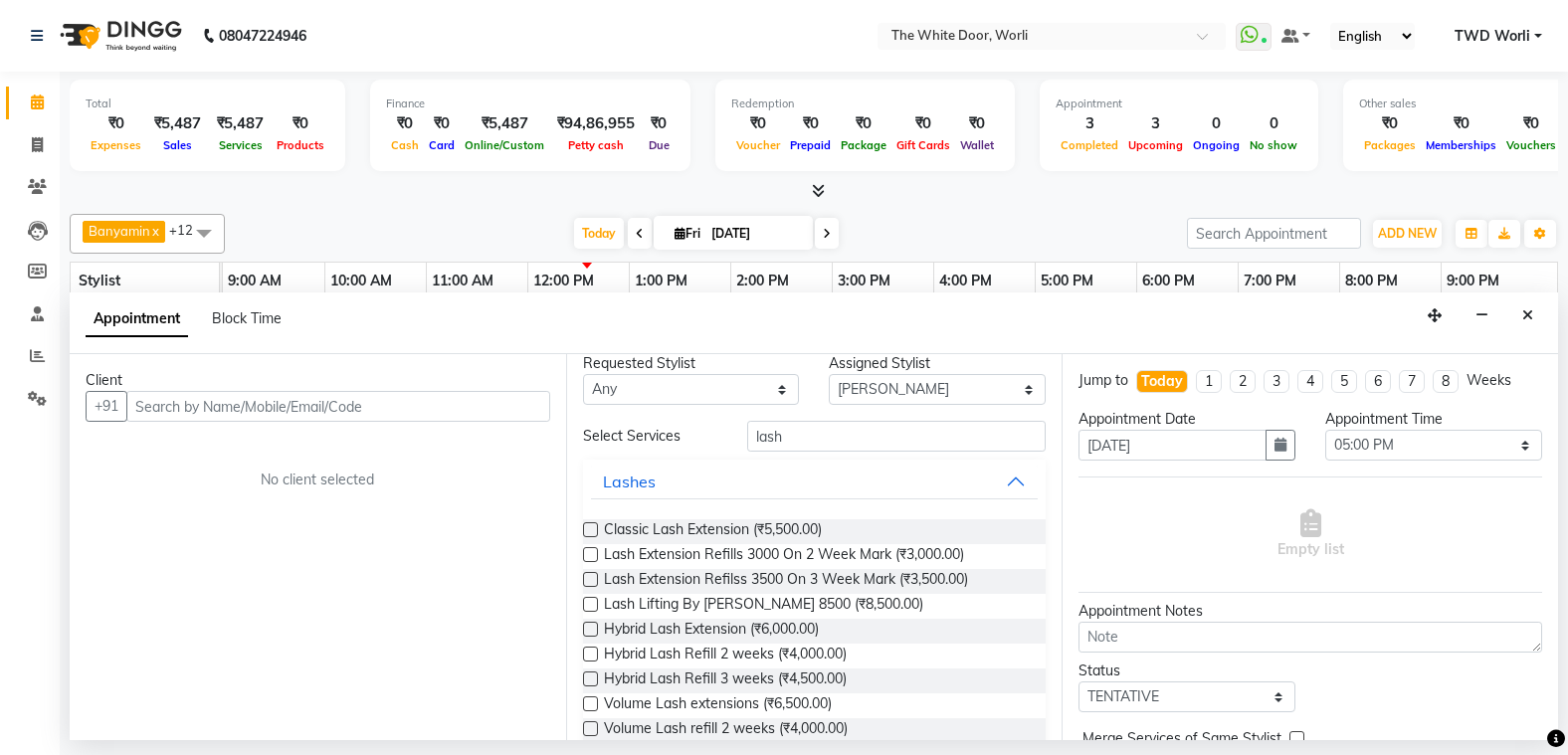 scroll, scrollTop: 0, scrollLeft: 0, axis: both 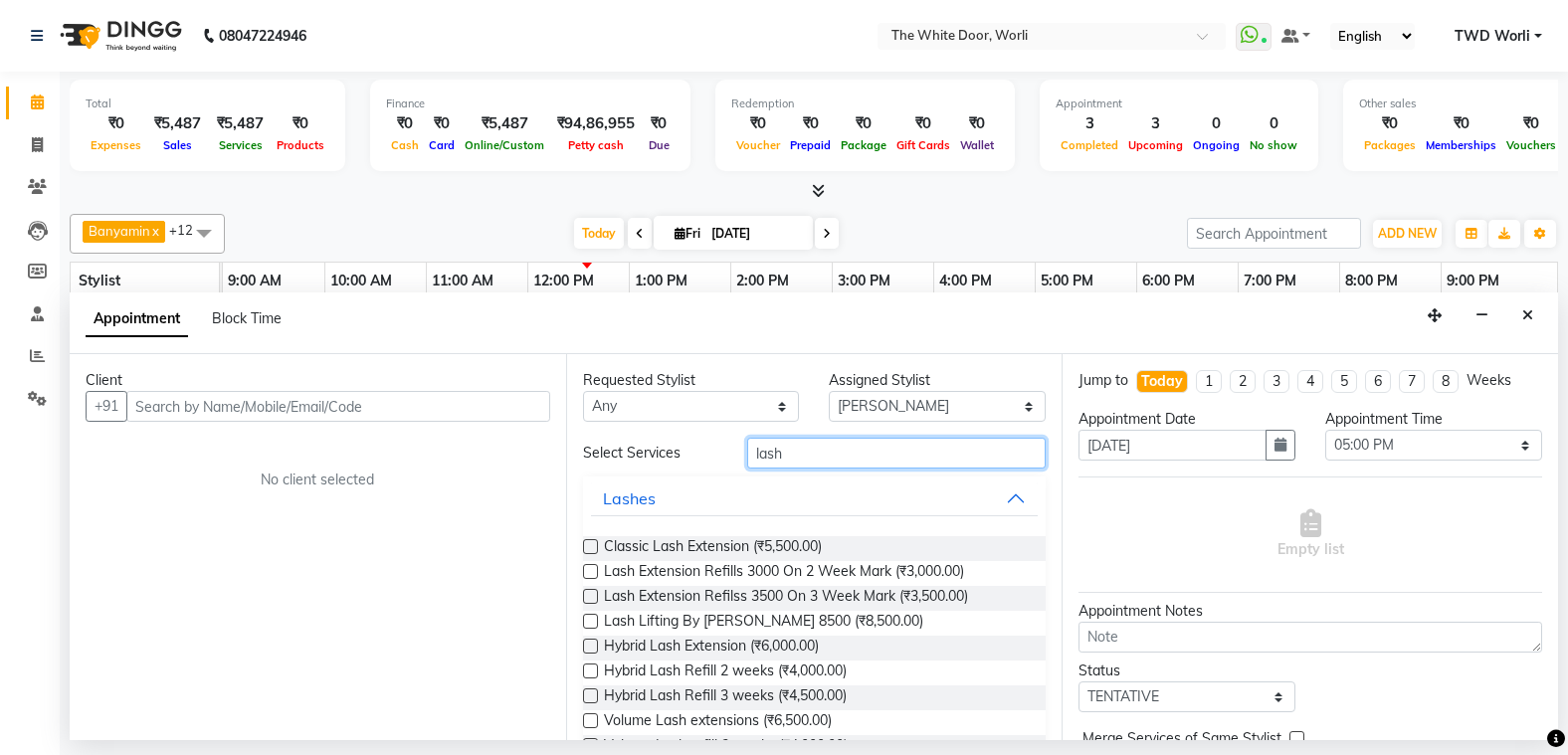 click on "lash" at bounding box center [896, 453] 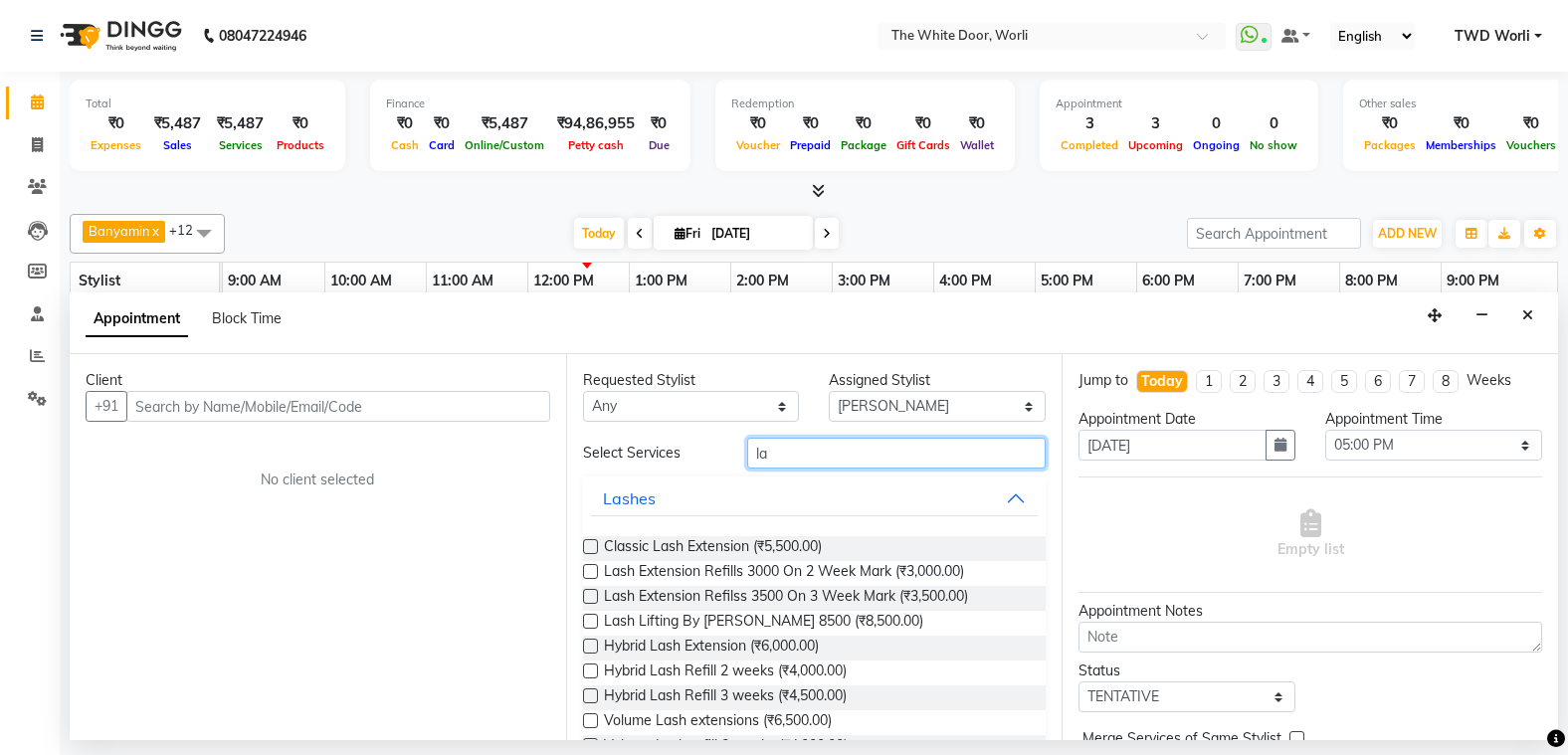 type on "l" 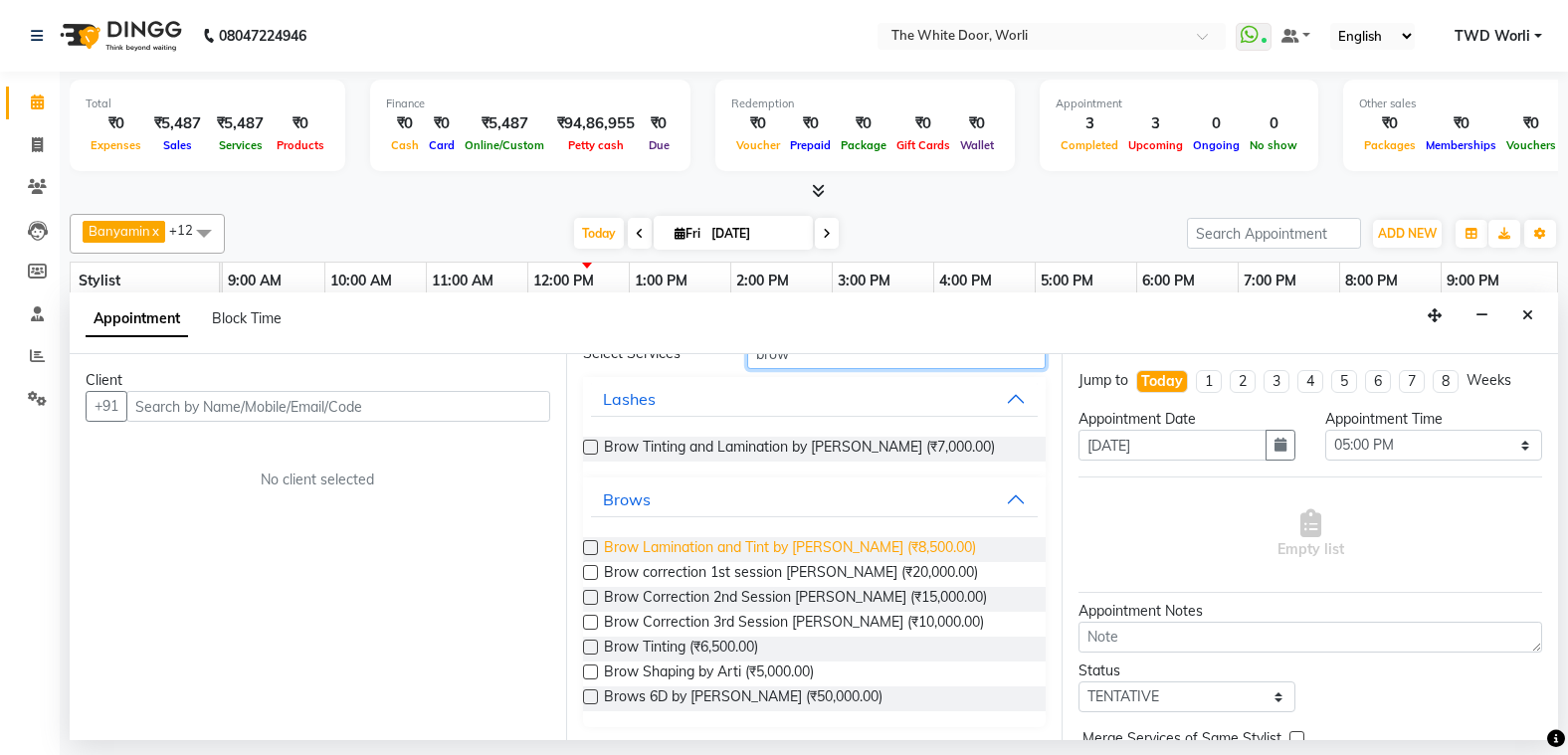 scroll, scrollTop: 102, scrollLeft: 0, axis: vertical 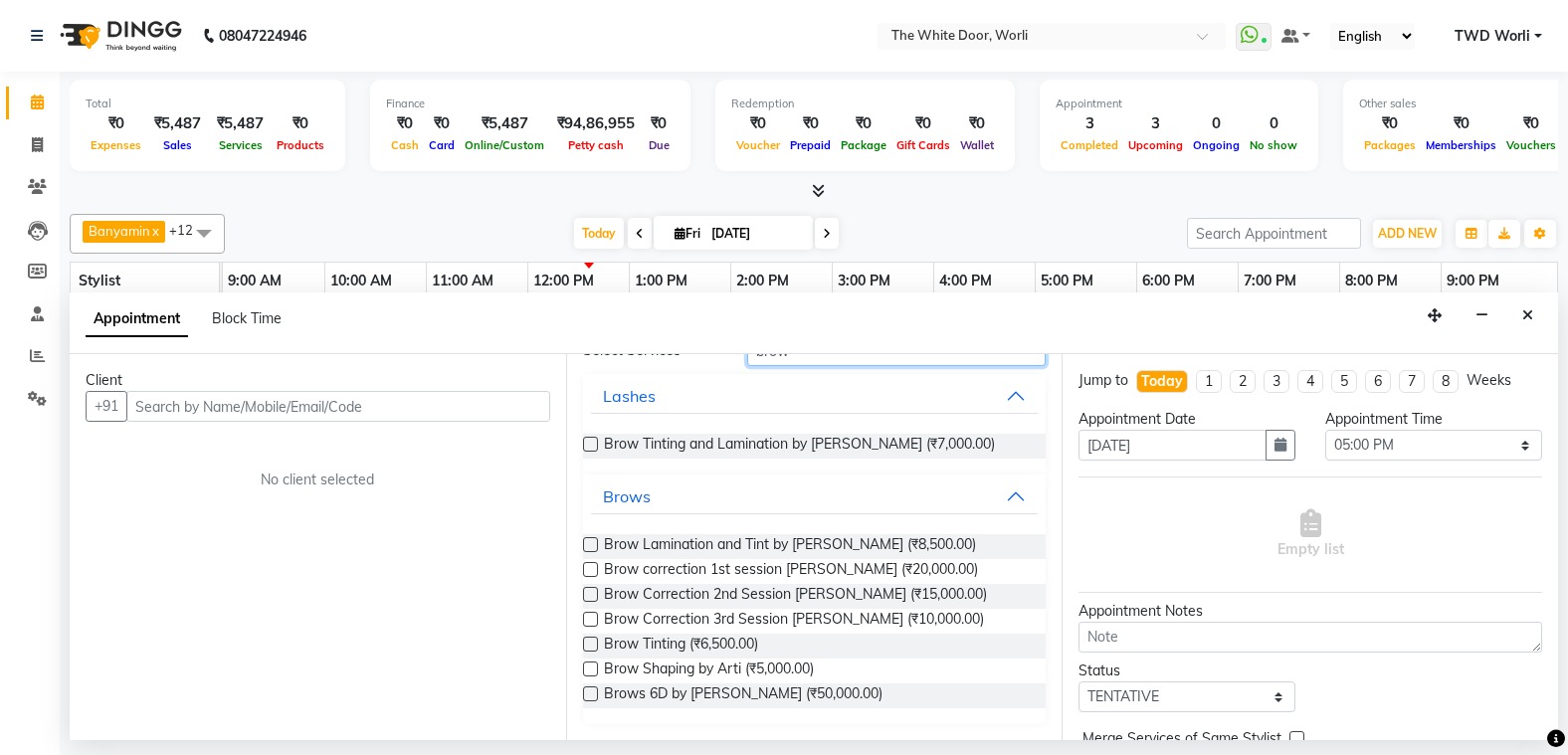 type on "brow" 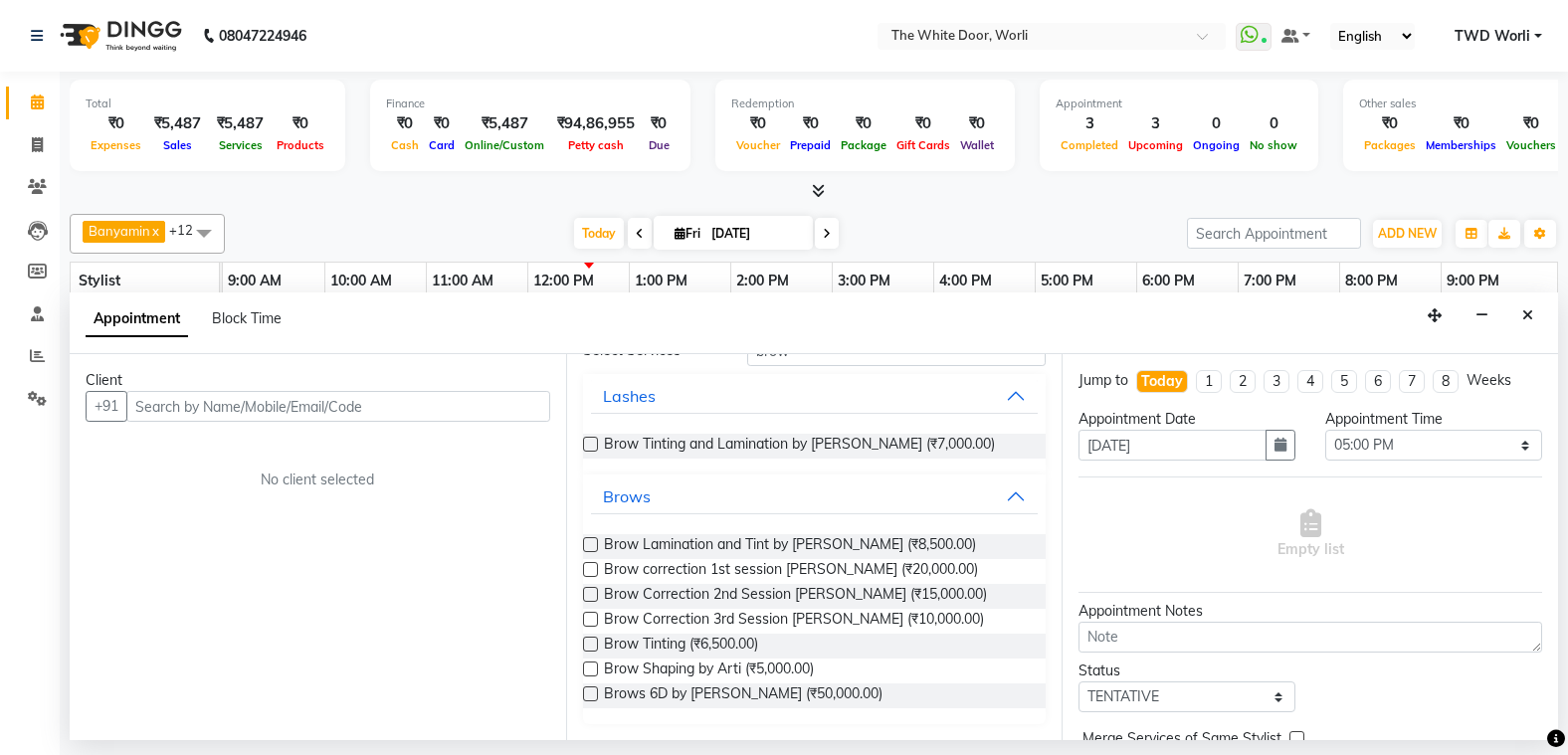 click on "Appointment Block Time" at bounding box center [814, 323] 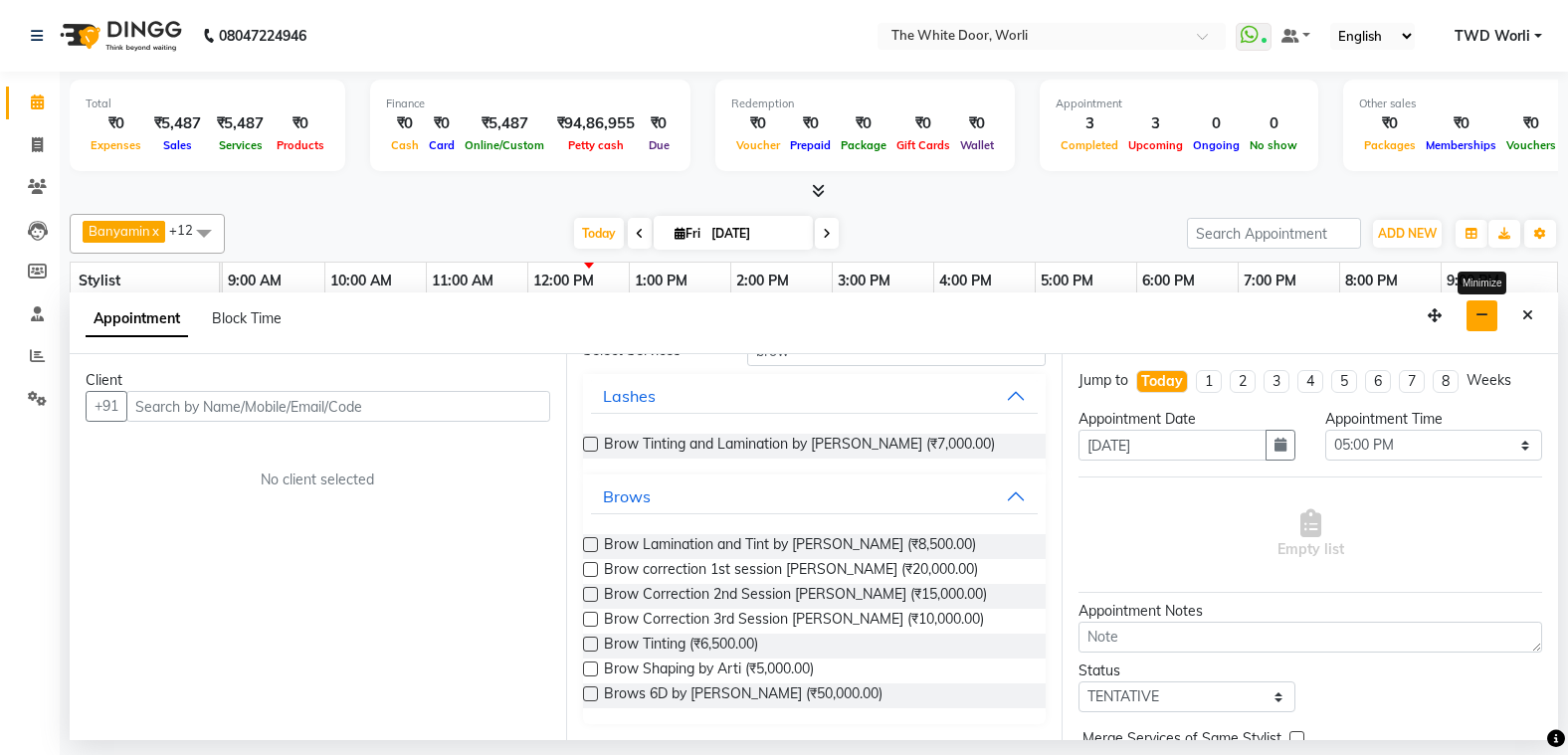 click at bounding box center (1481, 315) 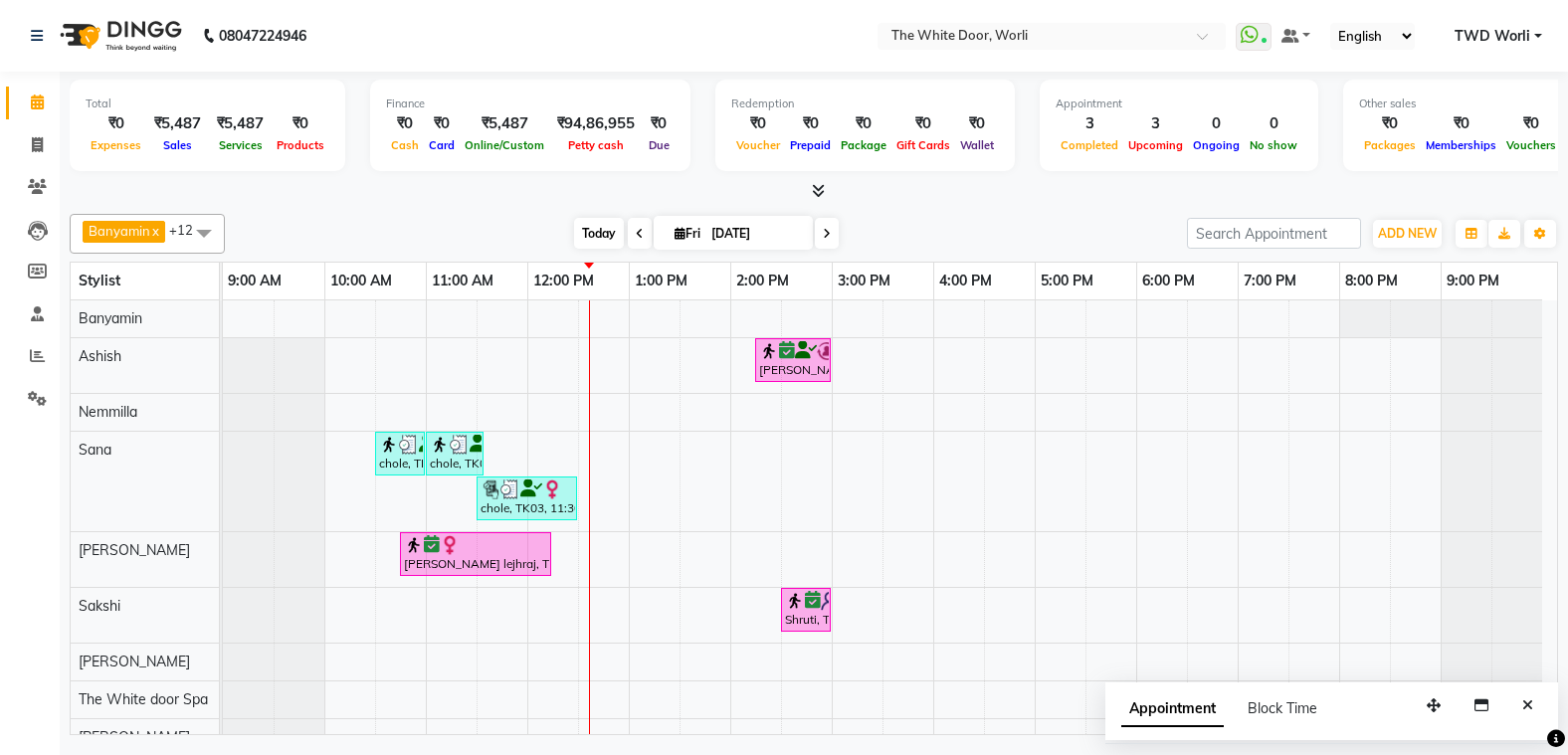 click on "Today" at bounding box center [599, 233] 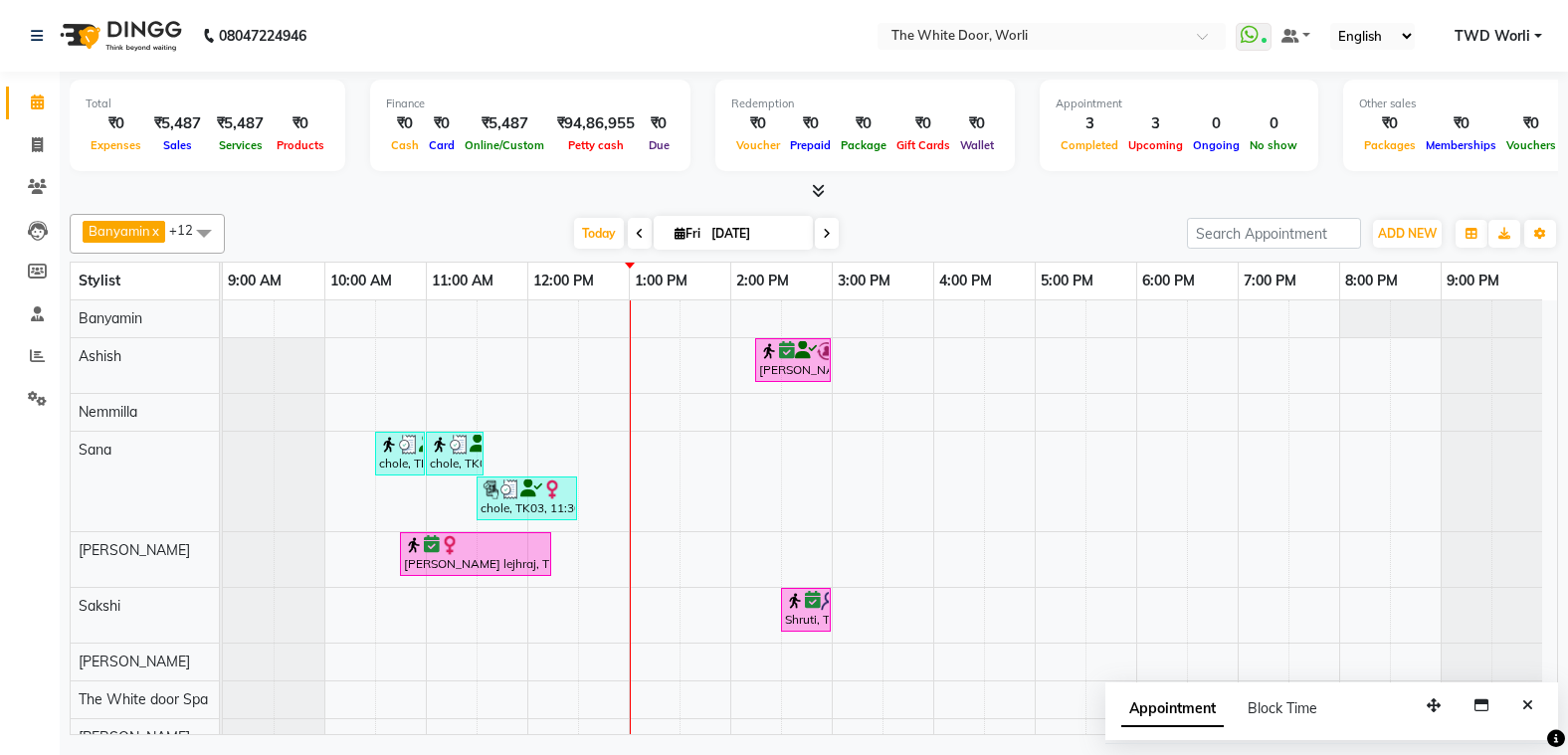 click at bounding box center [827, 233] 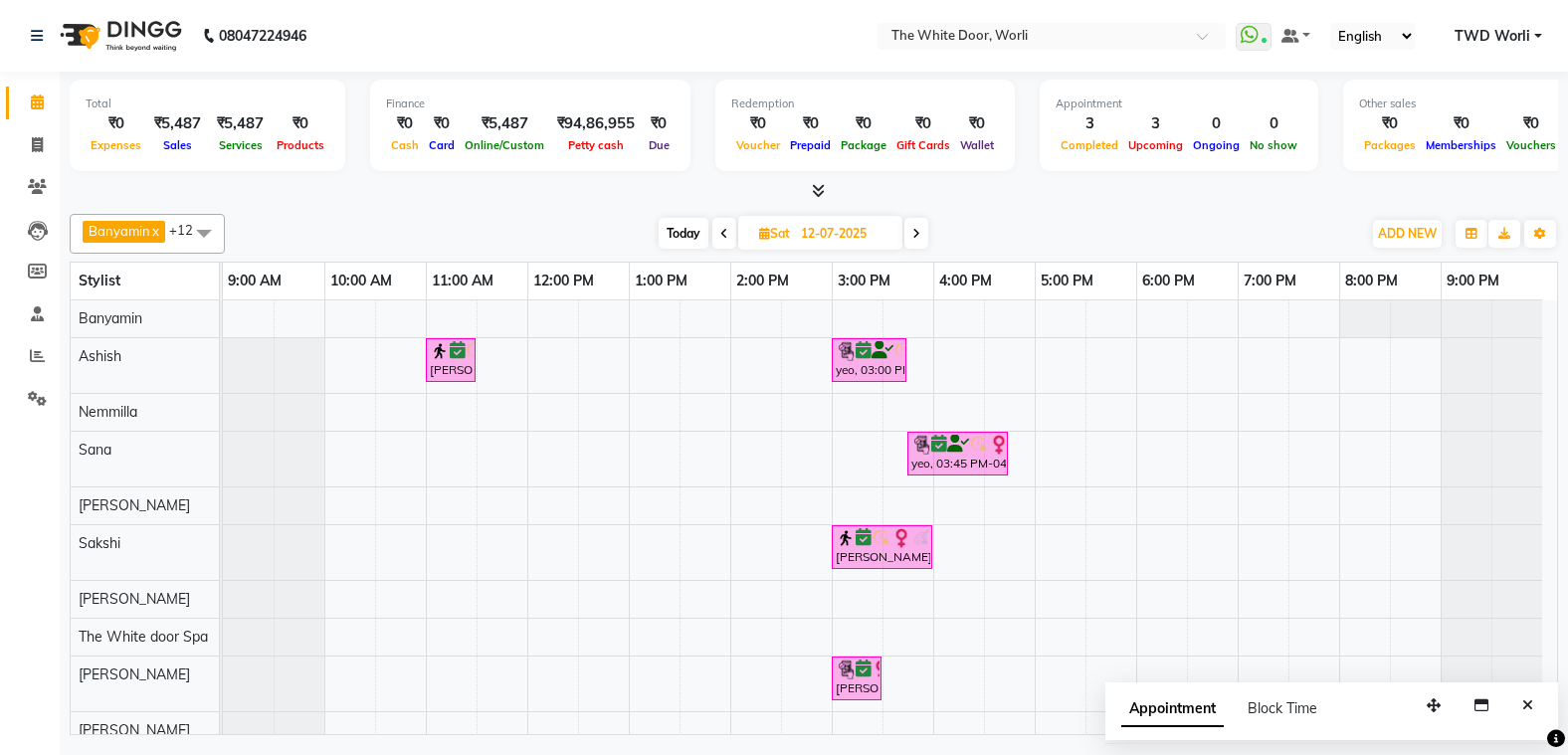 scroll, scrollTop: 61, scrollLeft: 0, axis: vertical 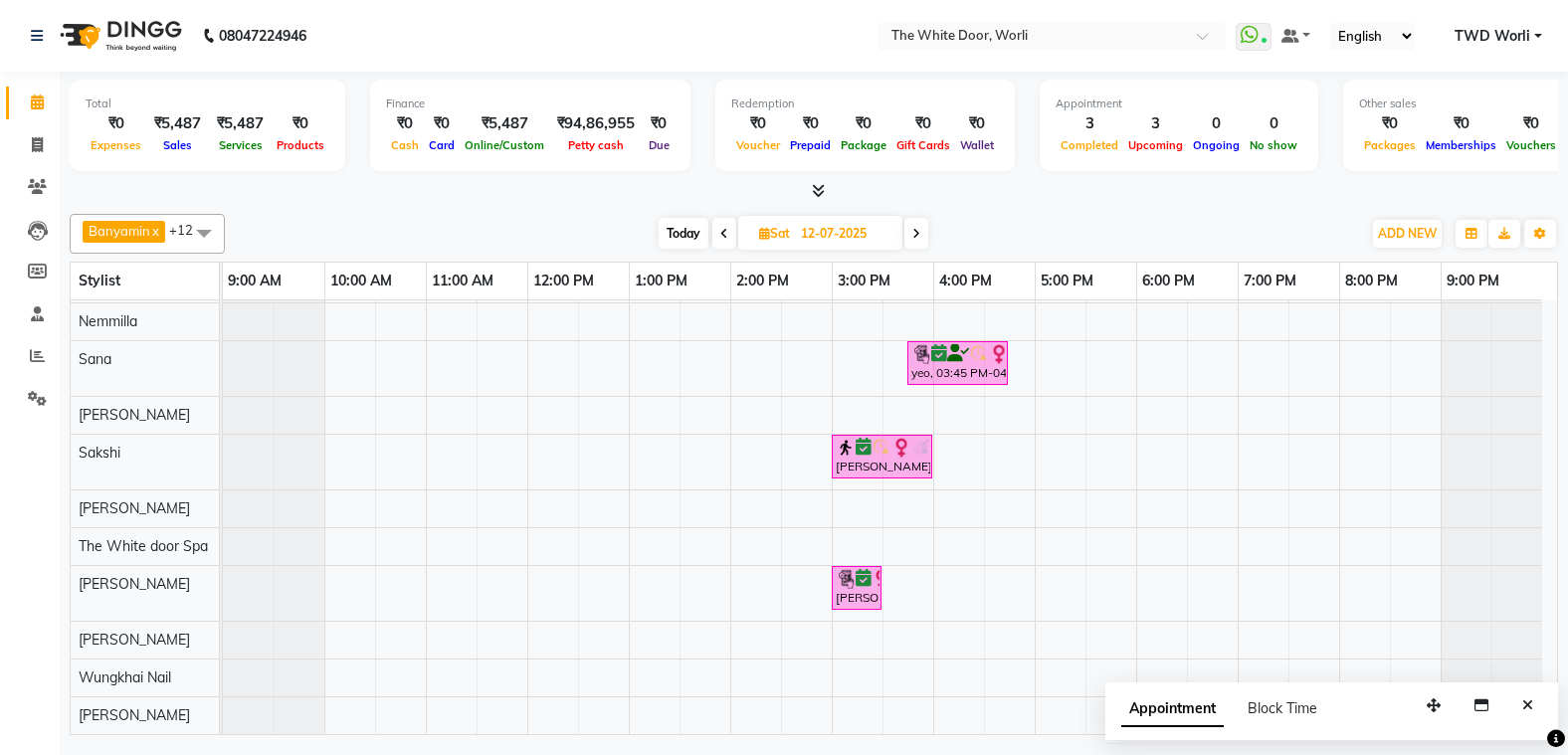 drag, startPoint x: 1526, startPoint y: 706, endPoint x: 1199, endPoint y: 669, distance: 329.087 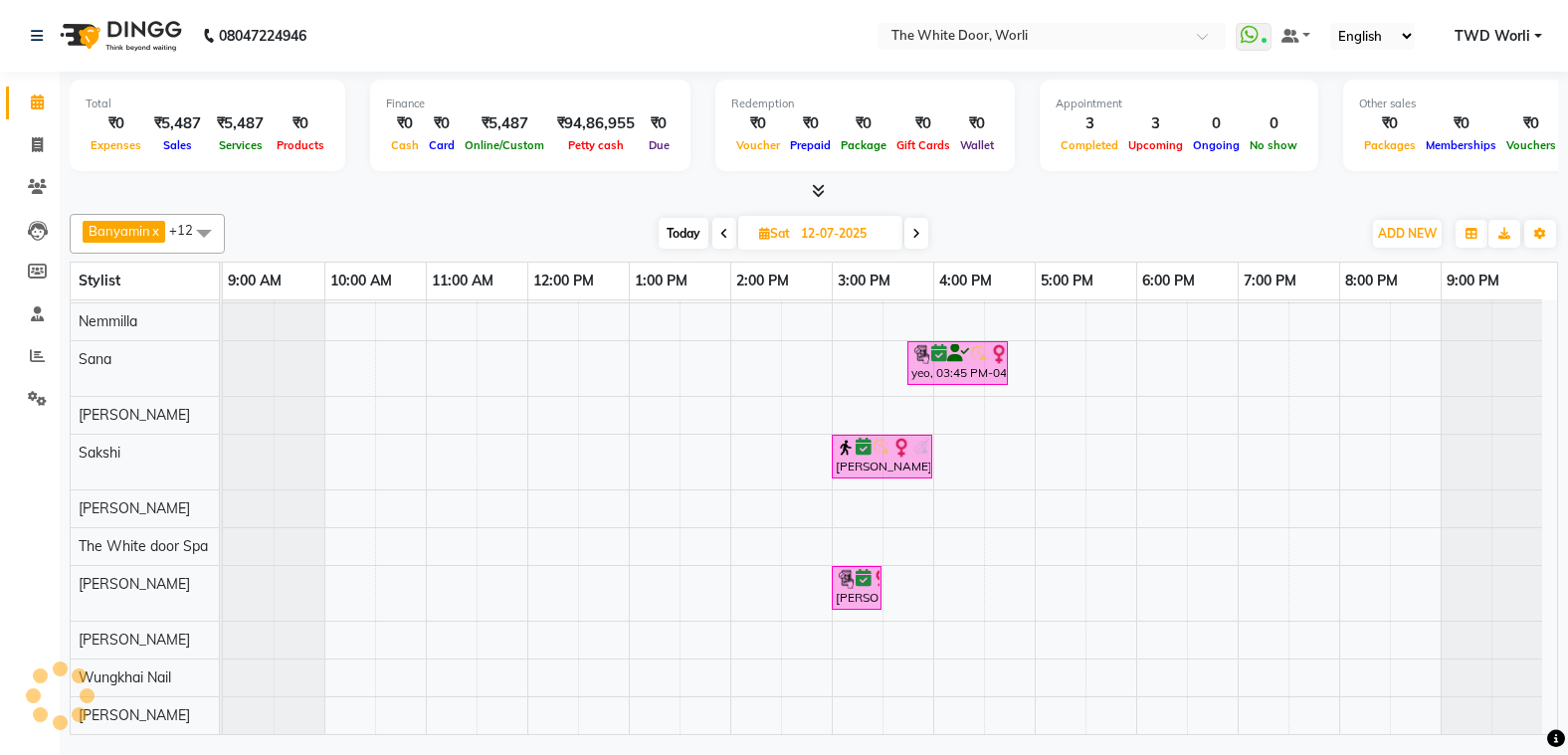 scroll, scrollTop: 30, scrollLeft: 0, axis: vertical 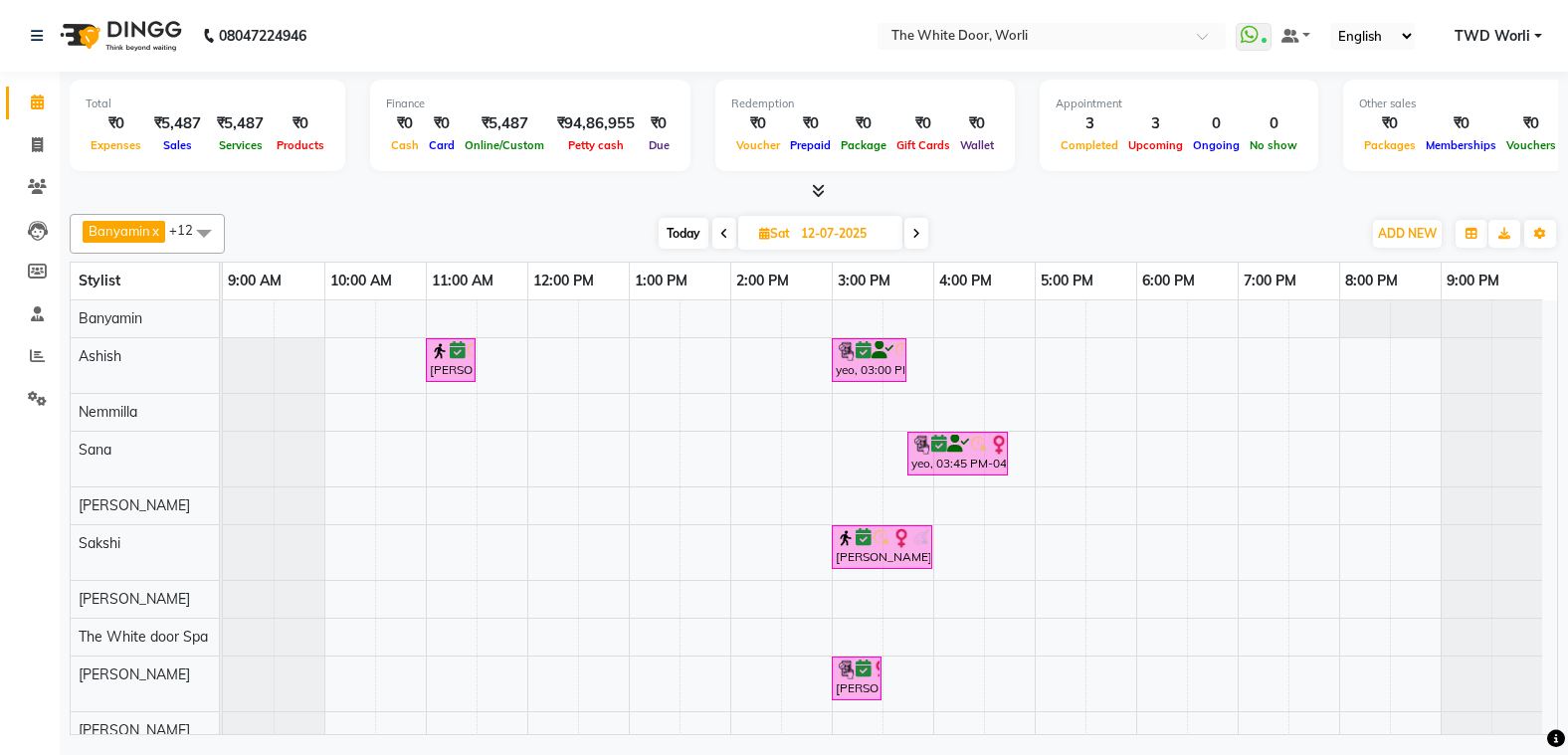 click on "Today" at bounding box center [684, 233] 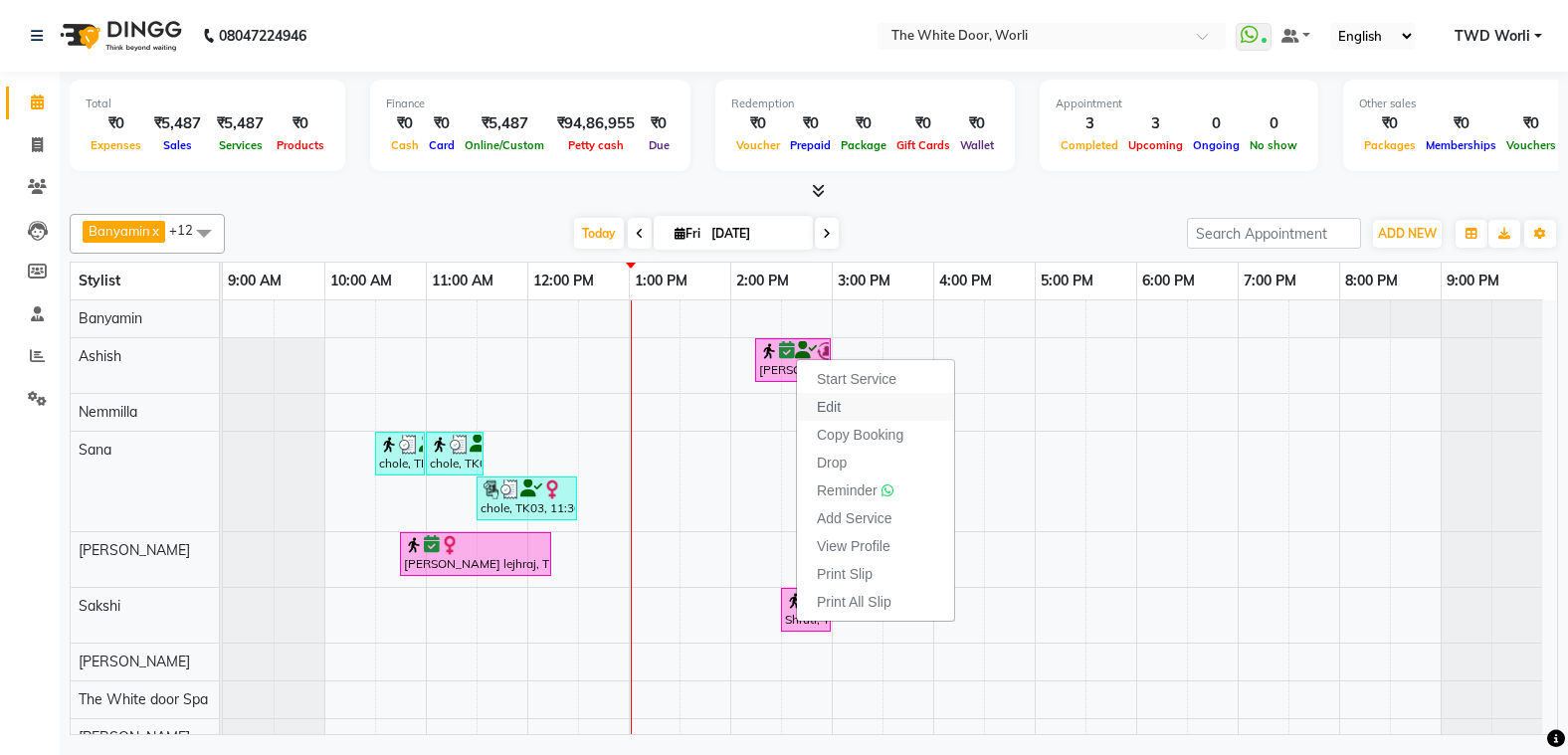 click on "Edit" at bounding box center (876, 407) 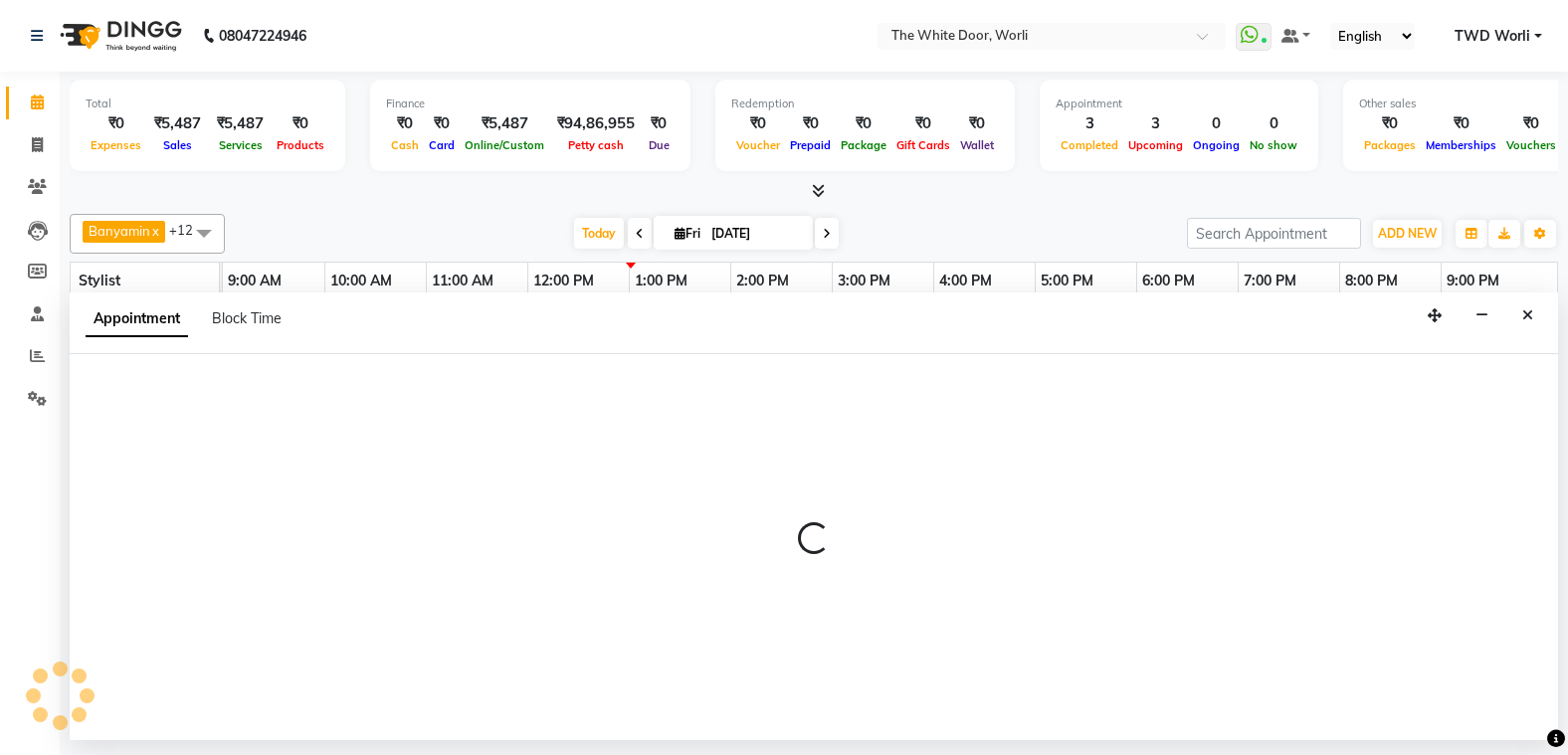 select on "tentative" 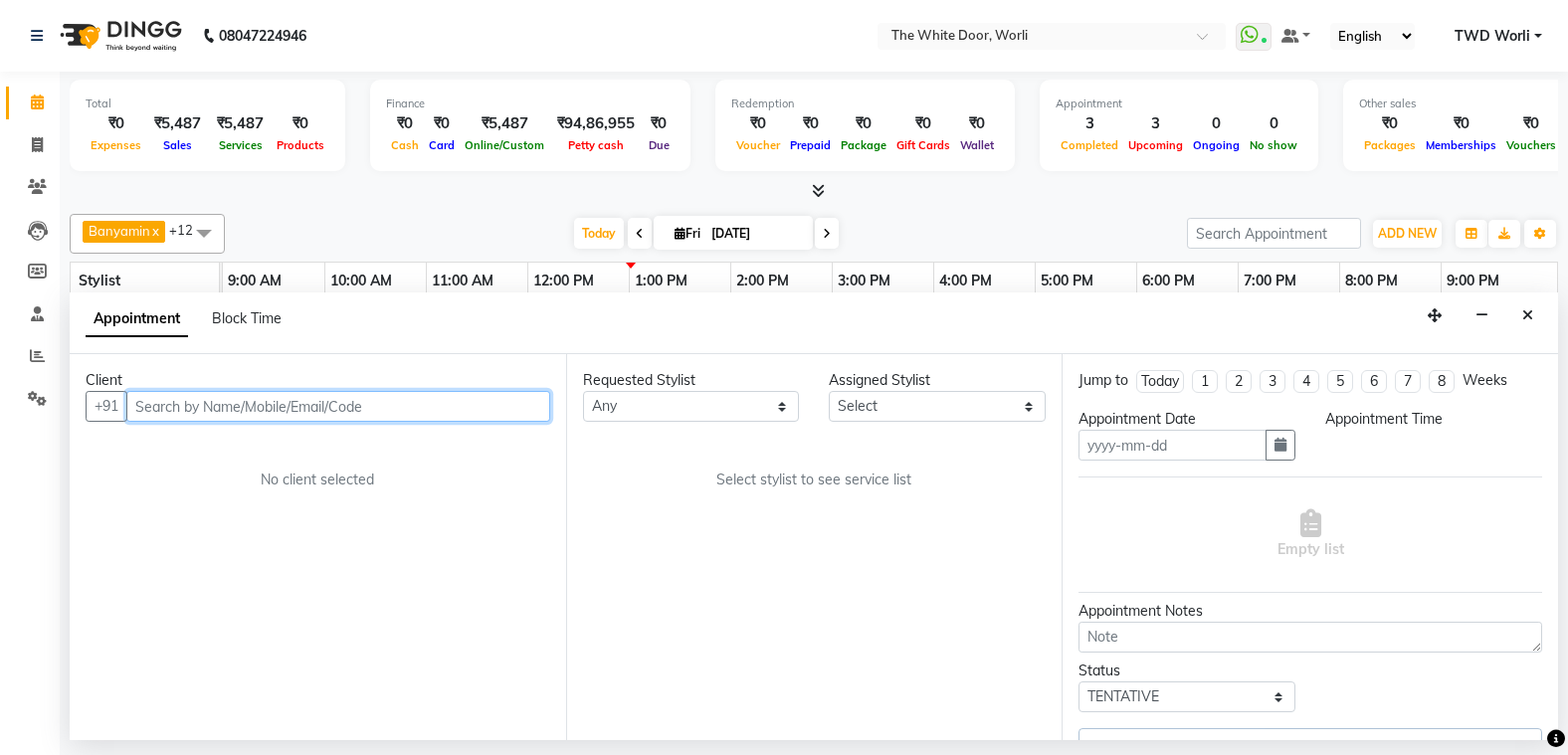 type on "[DATE]" 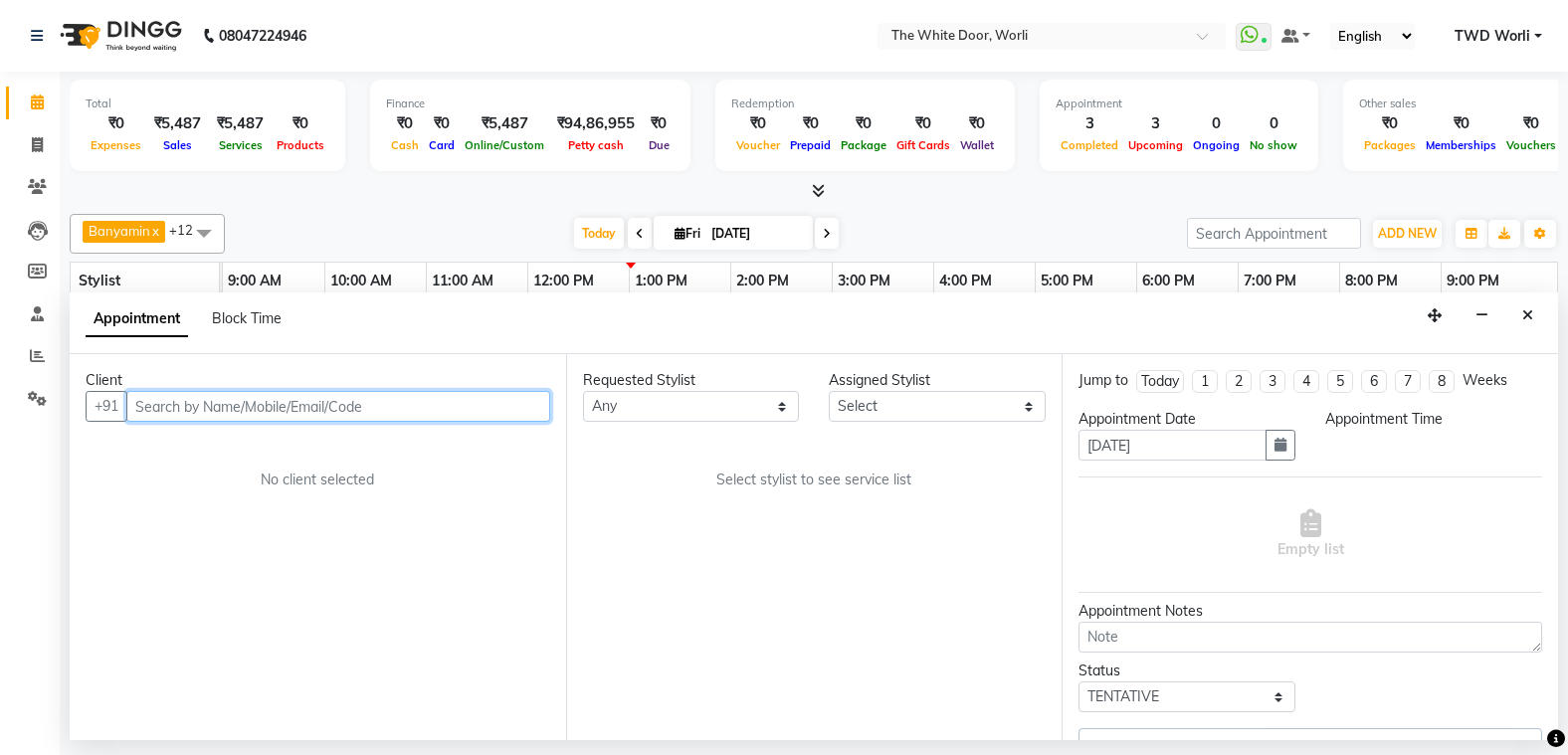 select on "confirm booking" 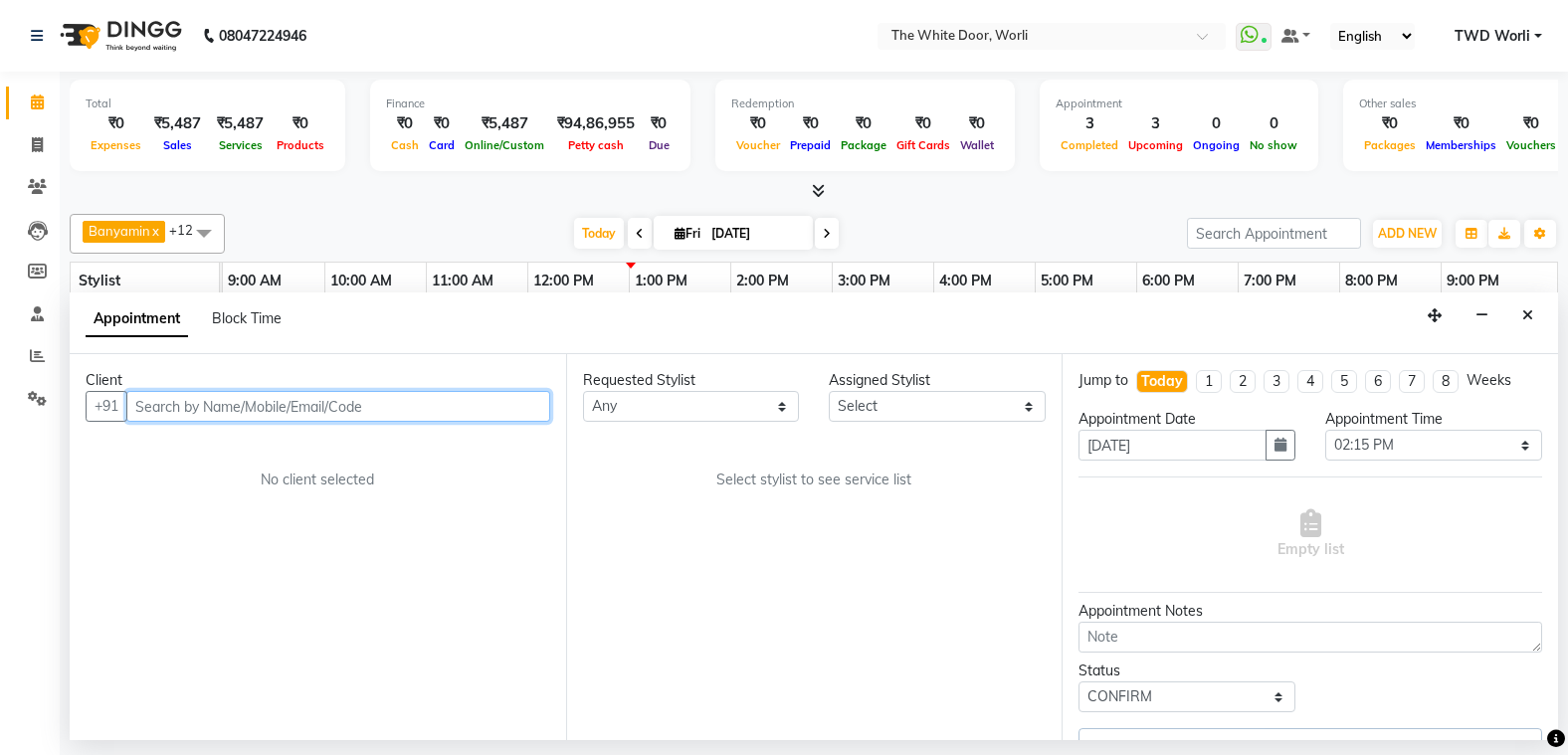 select on "20532" 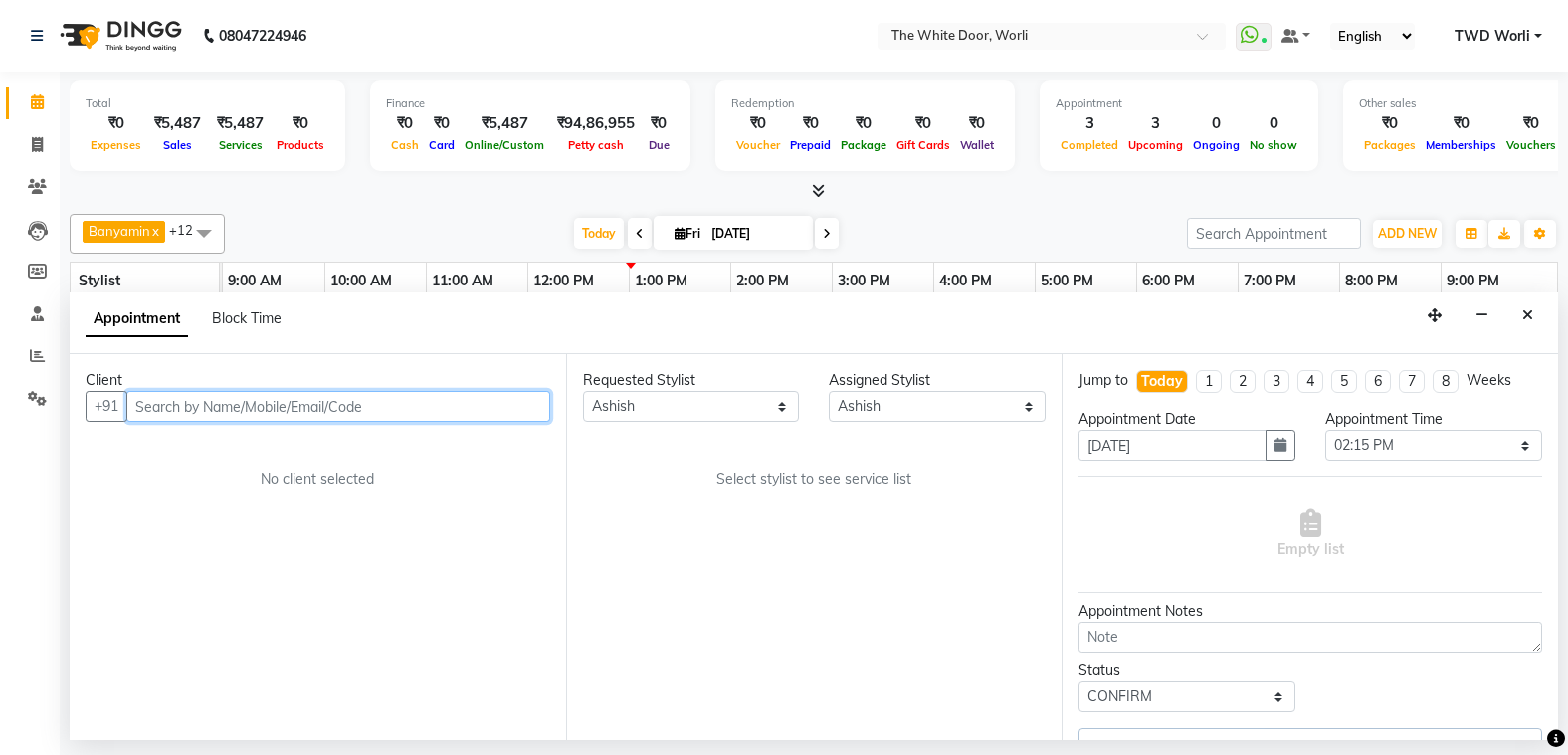select on "1664" 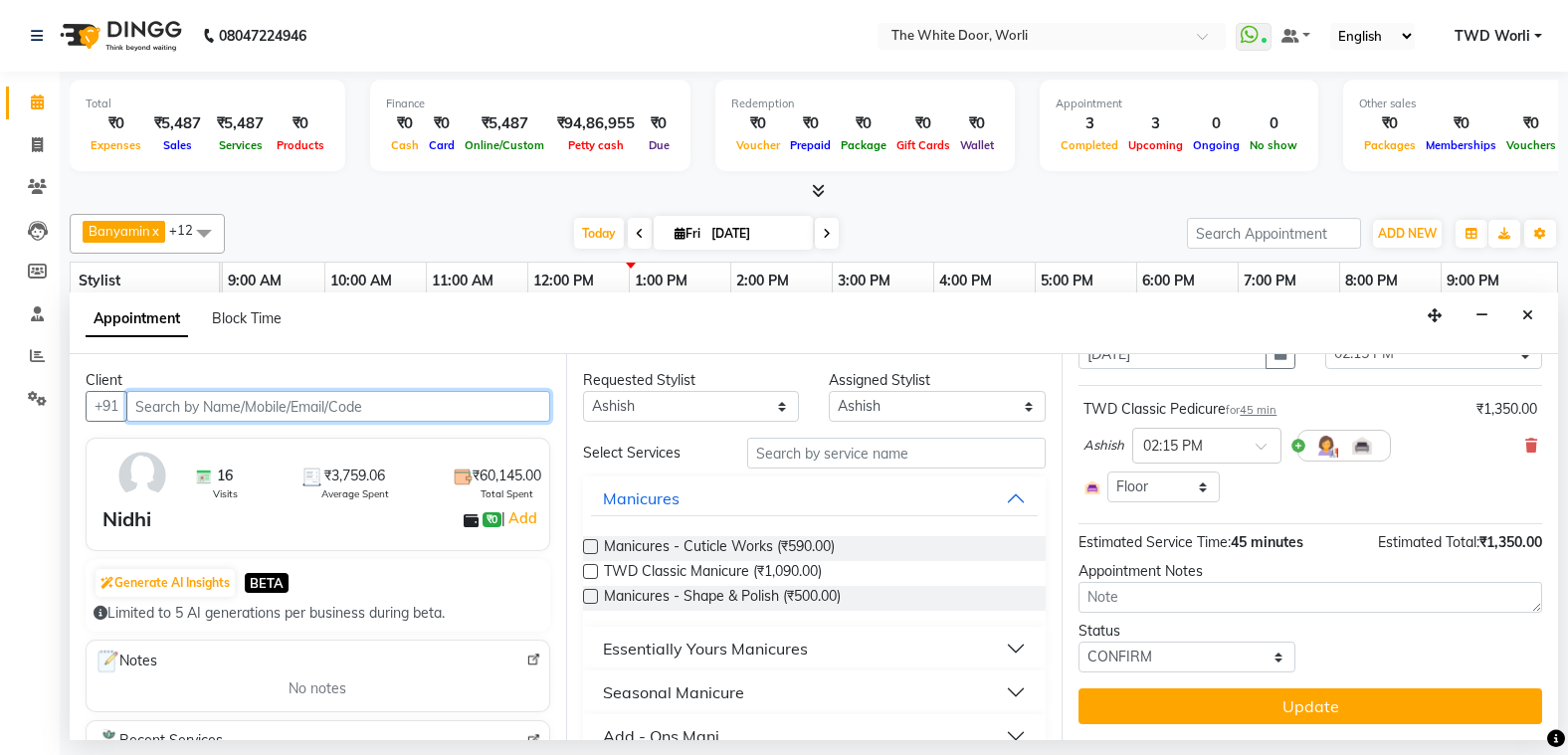scroll, scrollTop: 0, scrollLeft: 0, axis: both 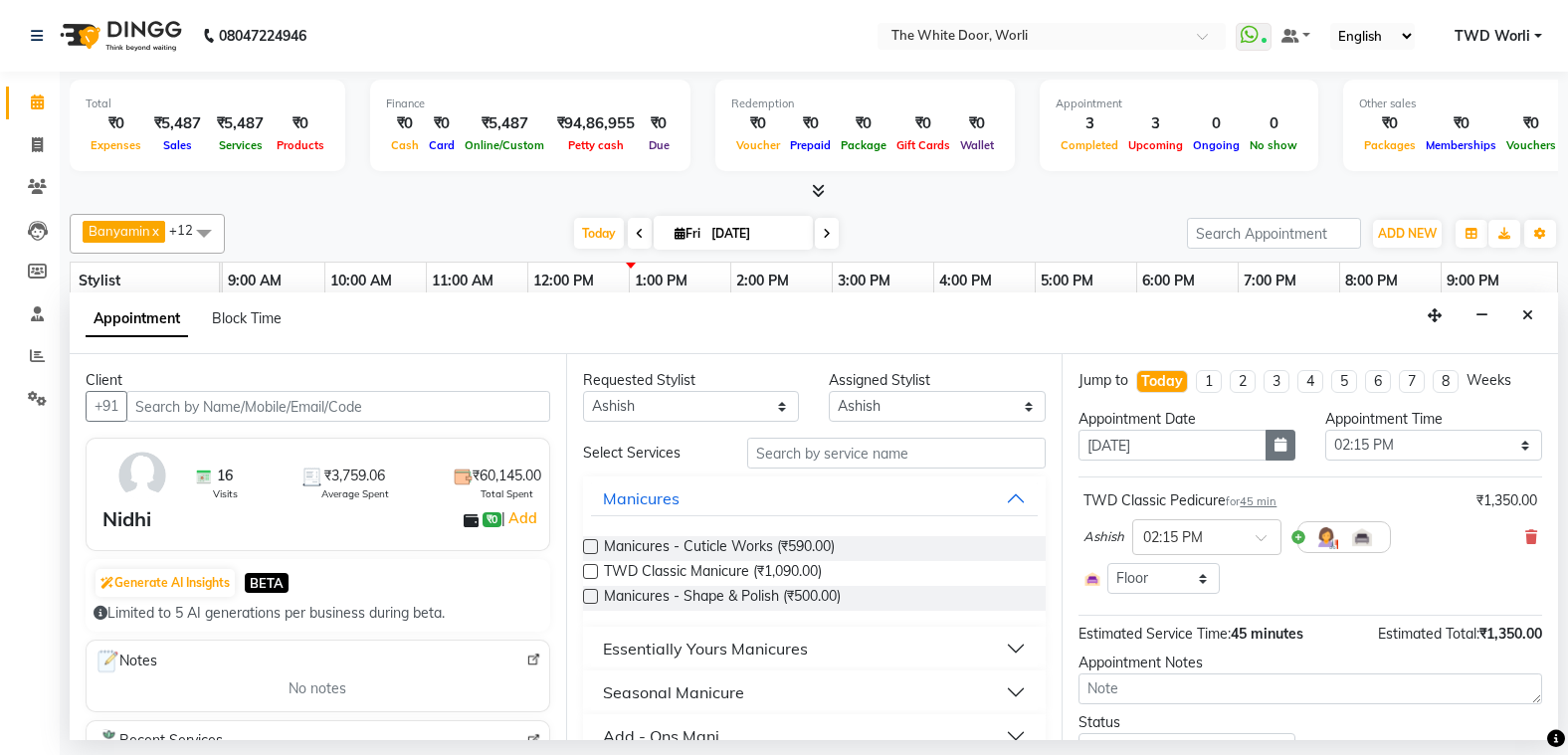 click at bounding box center (1280, 445) 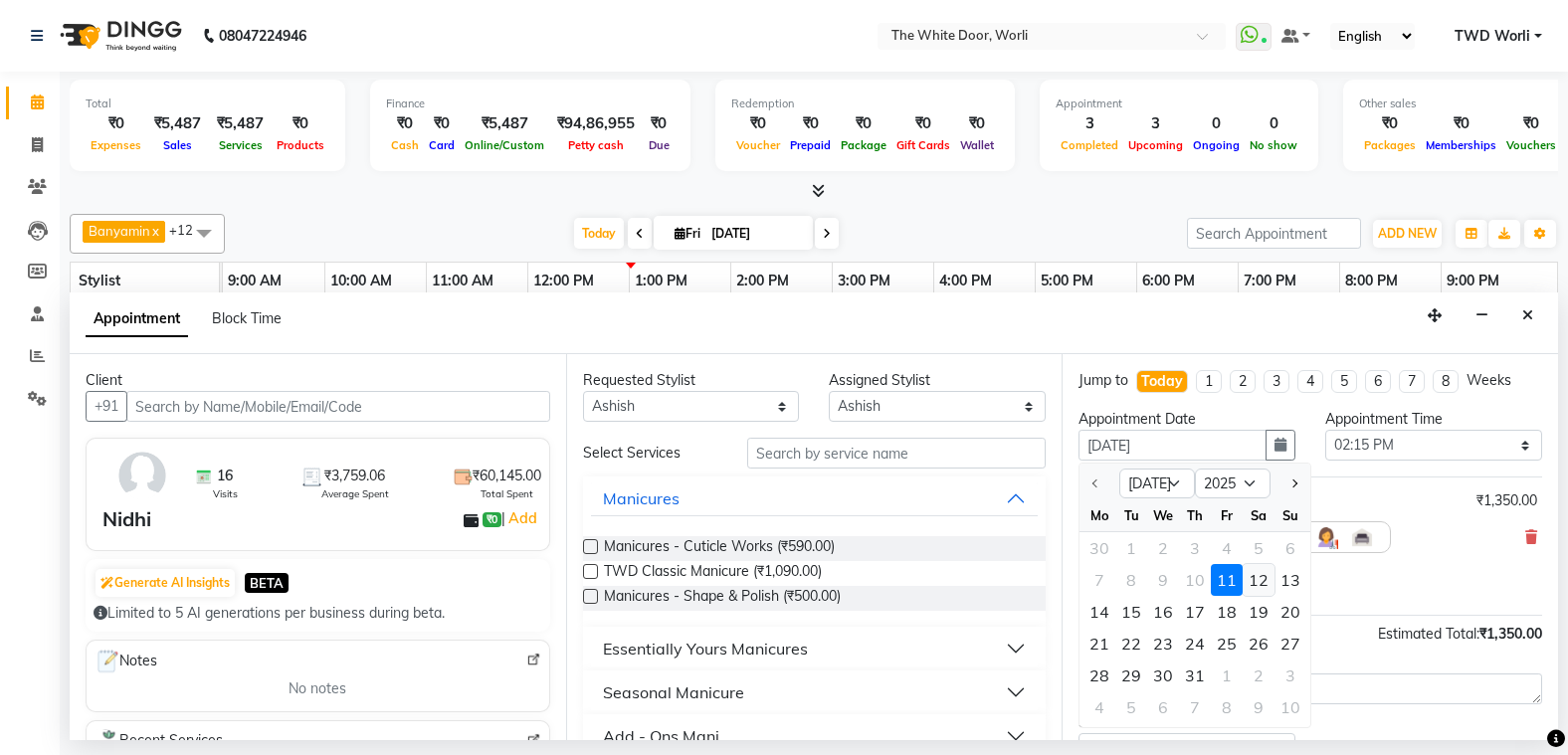 click on "12" at bounding box center (1259, 580) 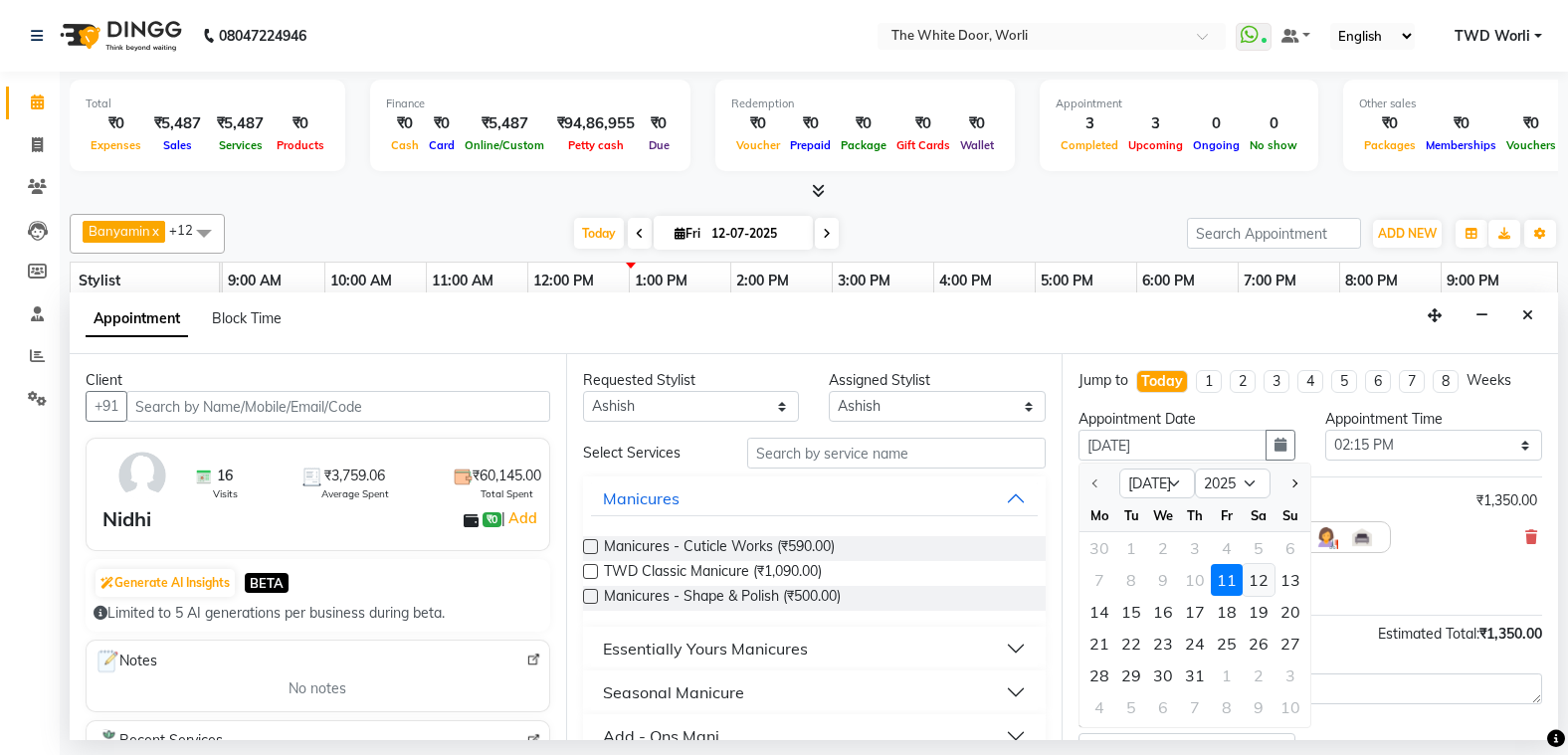 type on "12-07-2025" 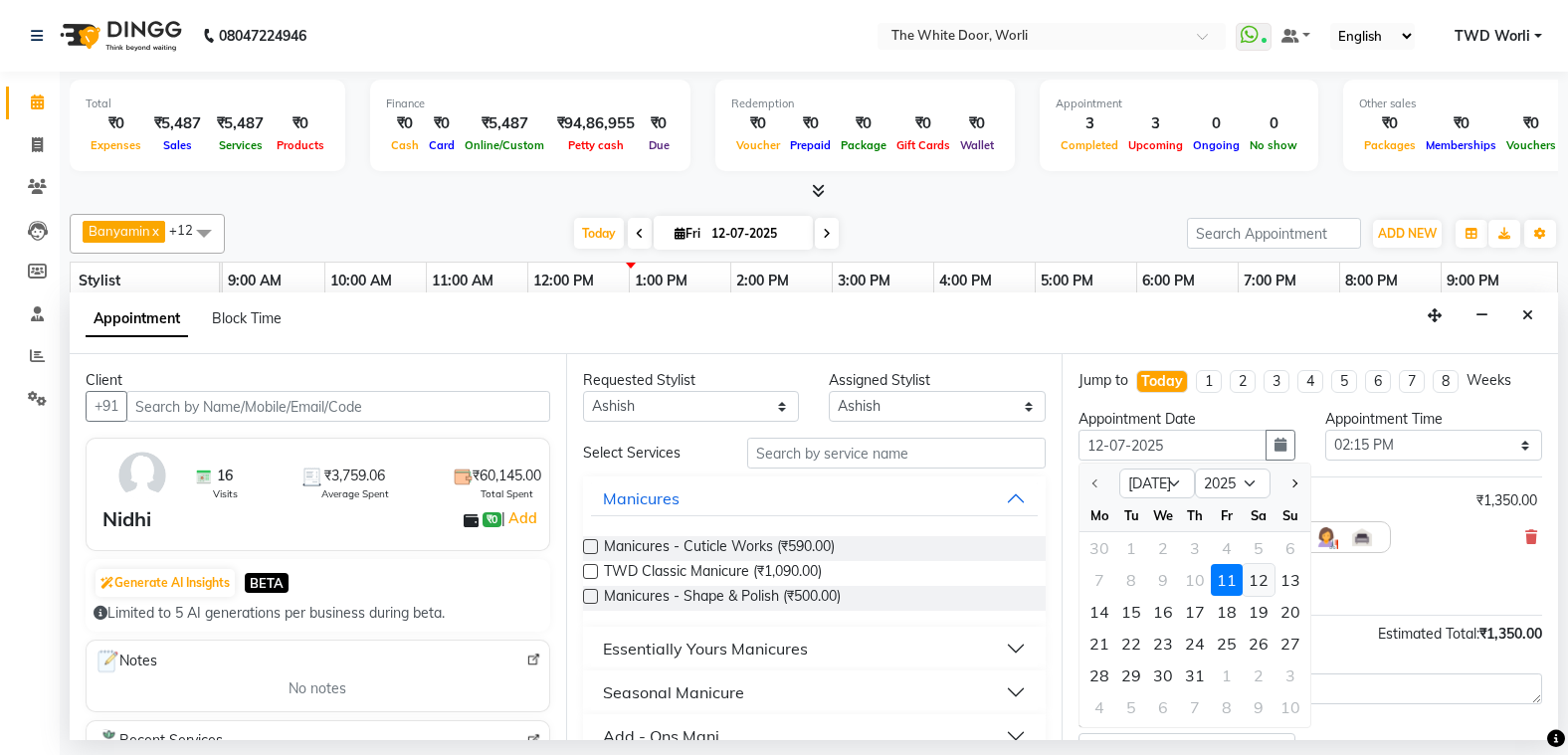 select on "855" 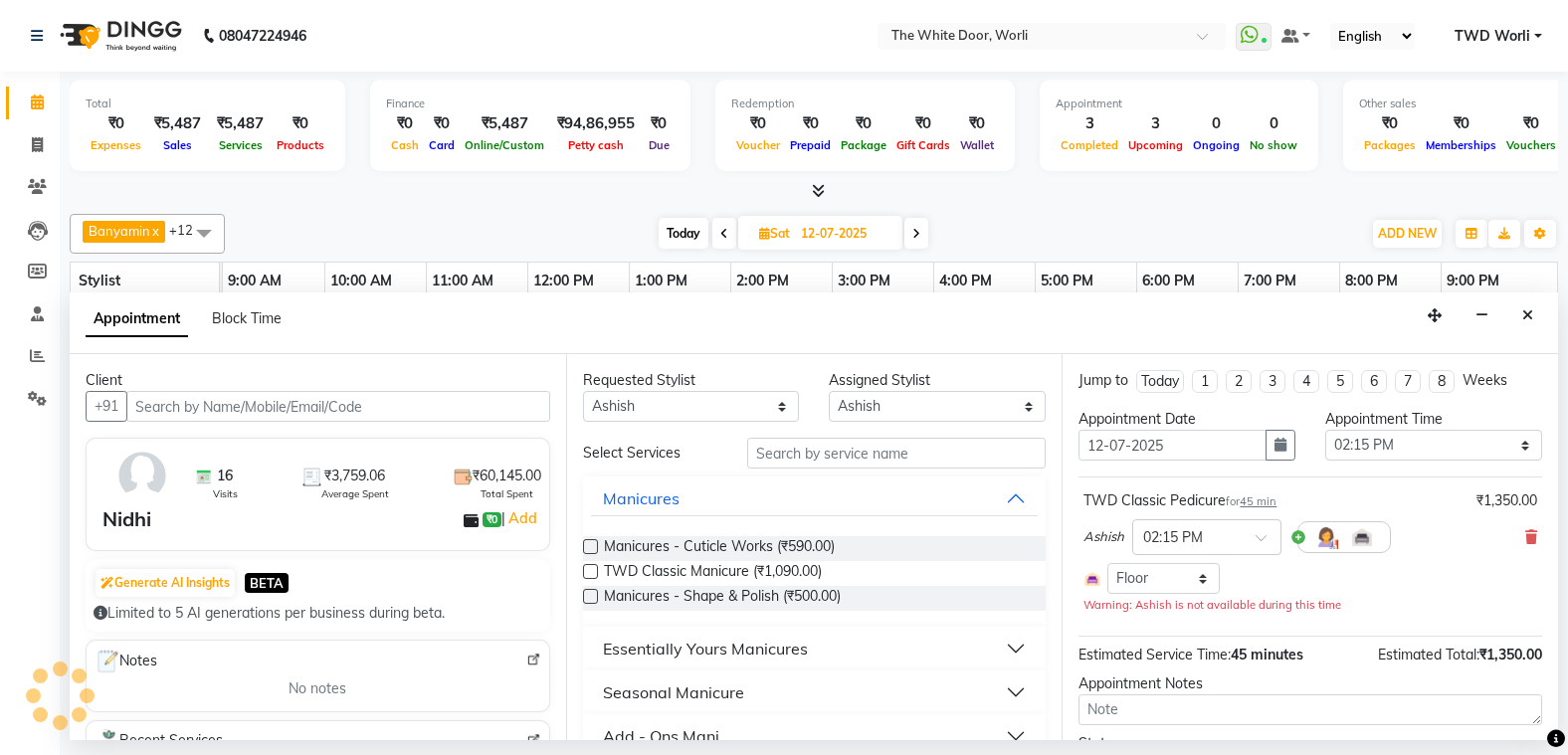 scroll, scrollTop: 112, scrollLeft: 0, axis: vertical 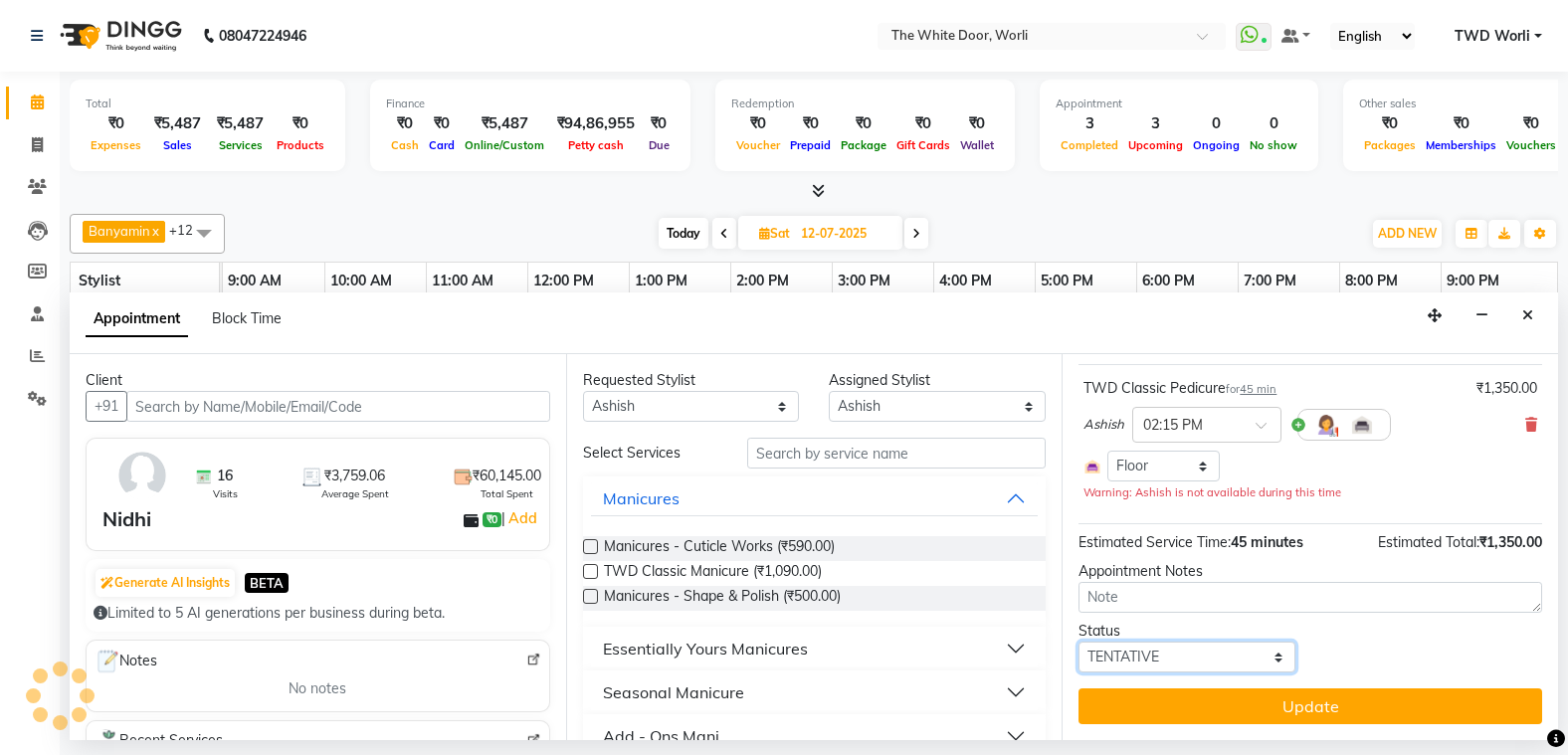 click on "Select TENTATIVE CONFIRM UPCOMING" at bounding box center (1187, 657) 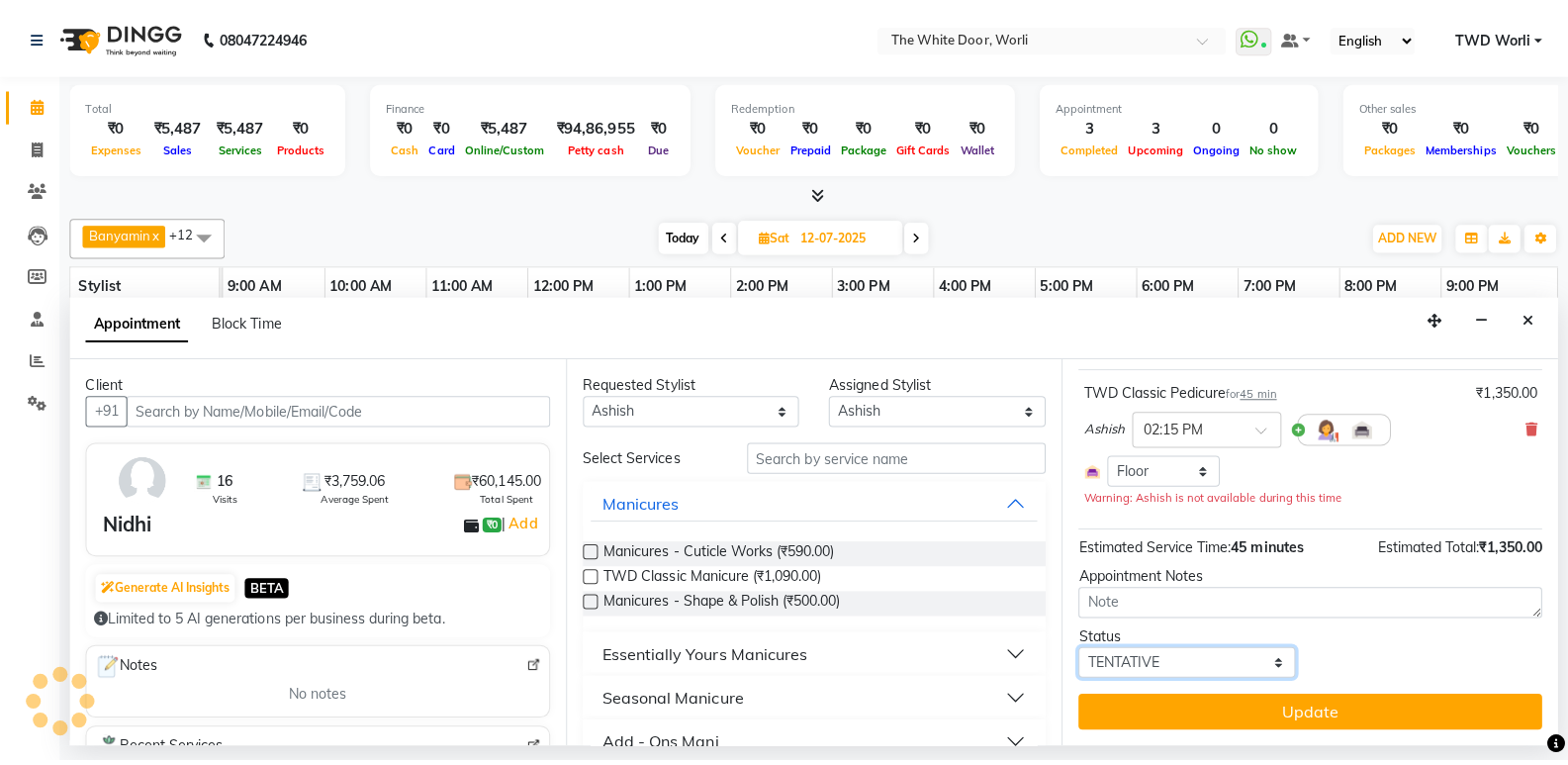 scroll, scrollTop: 91, scrollLeft: 0, axis: vertical 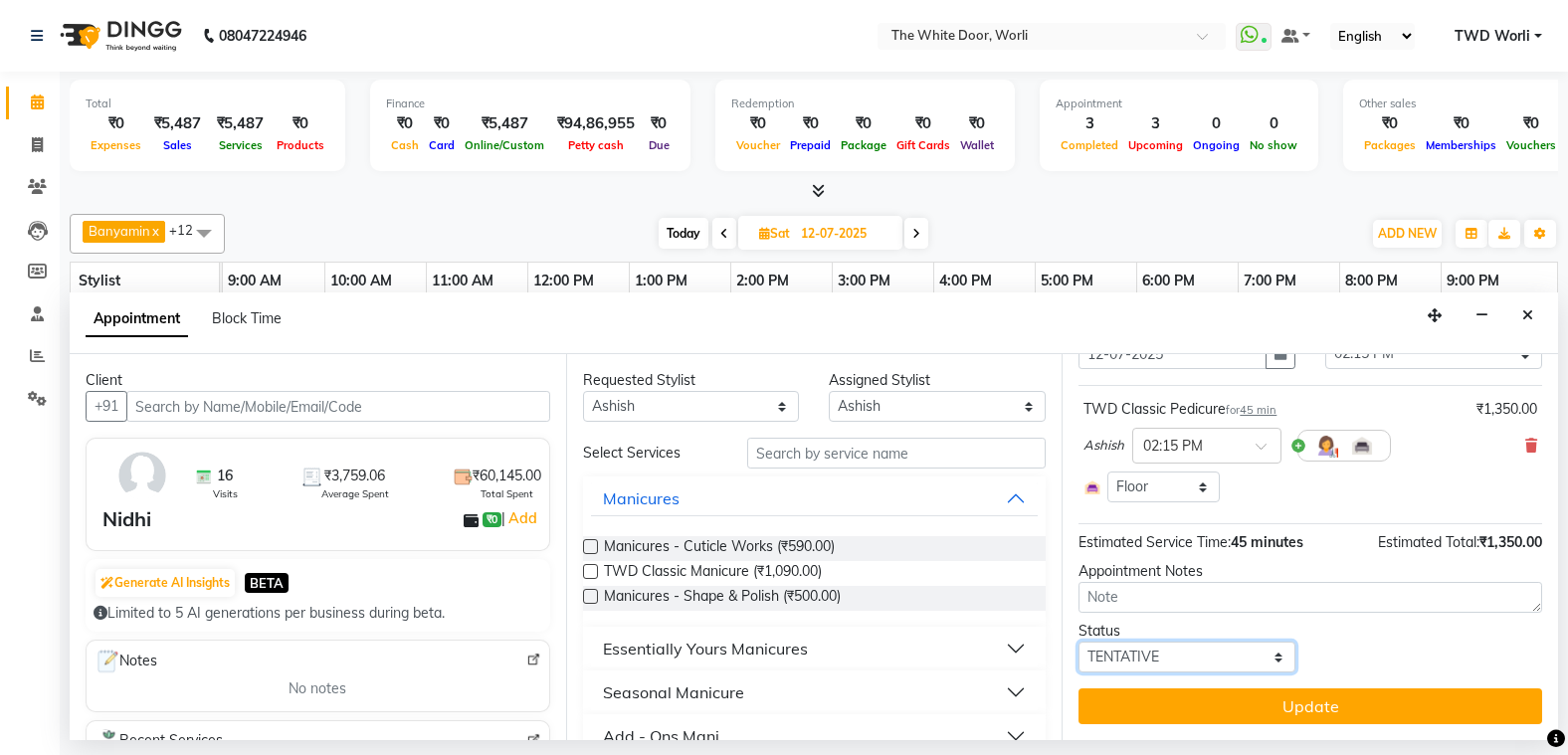 select on "confirm booking" 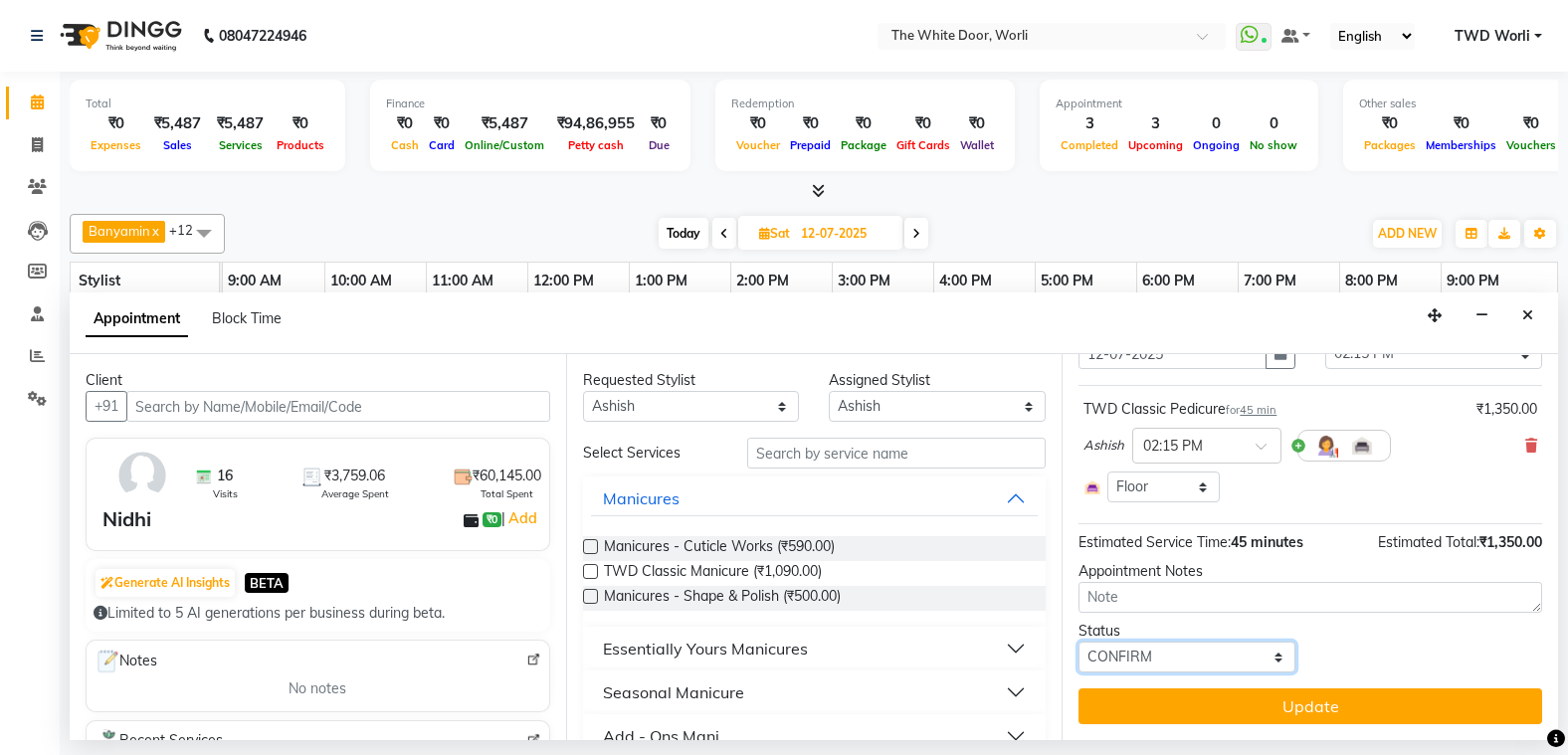 click on "Select TENTATIVE CONFIRM UPCOMING" at bounding box center (1187, 657) 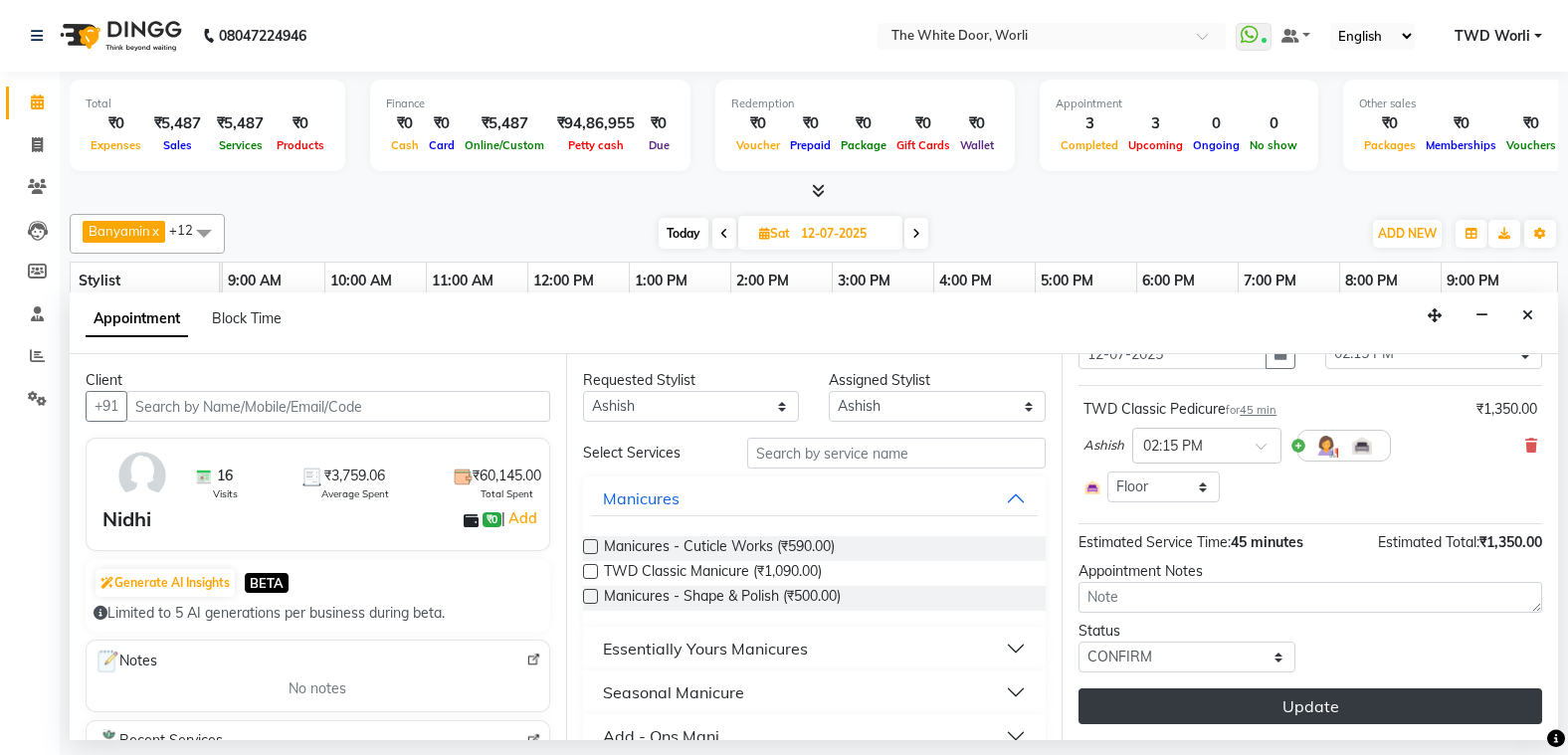 click on "Update" at bounding box center (1310, 706) 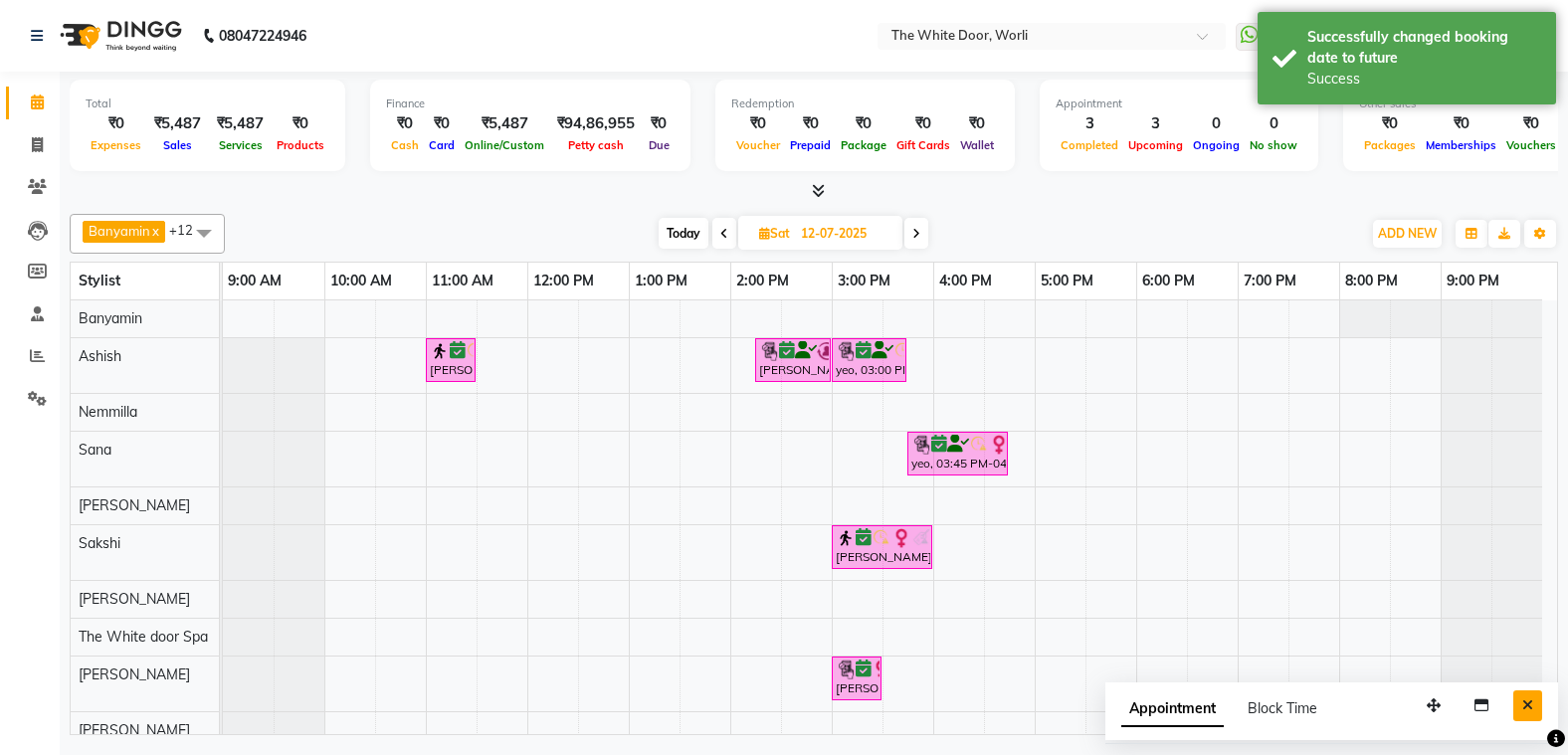 click at bounding box center (1527, 705) 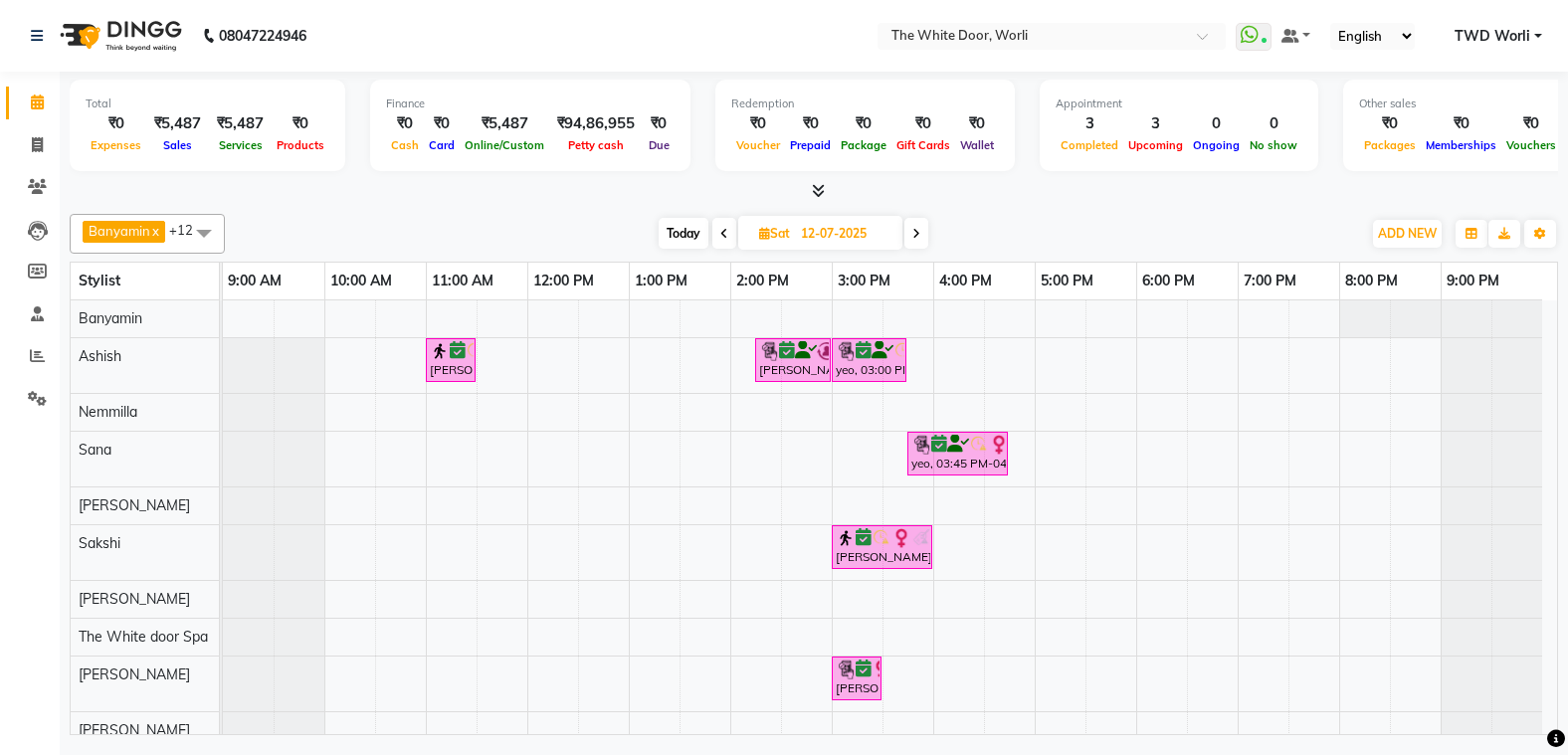 click on "Today" at bounding box center [684, 233] 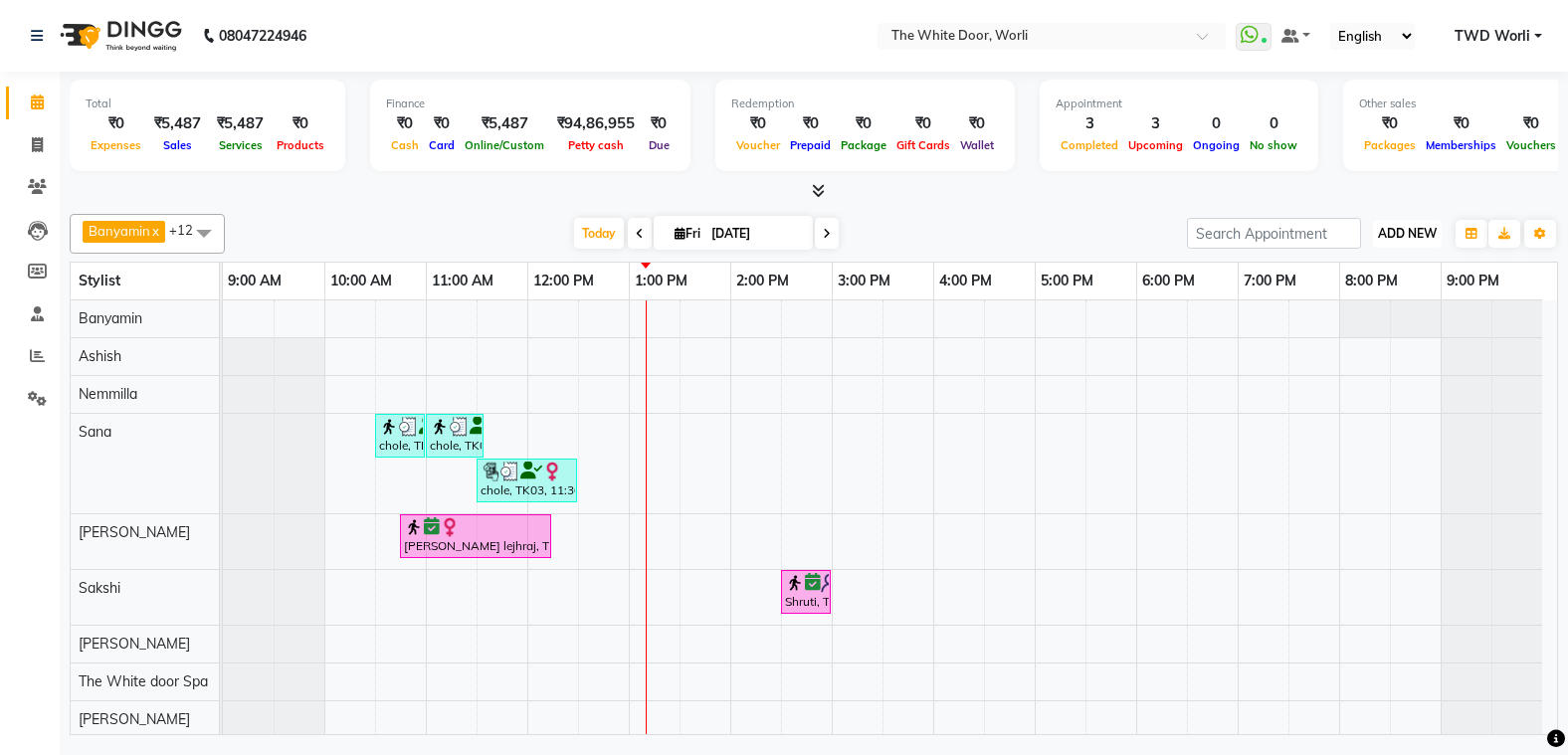 click on "ADD NEW Toggle Dropdown" at bounding box center (1407, 234) 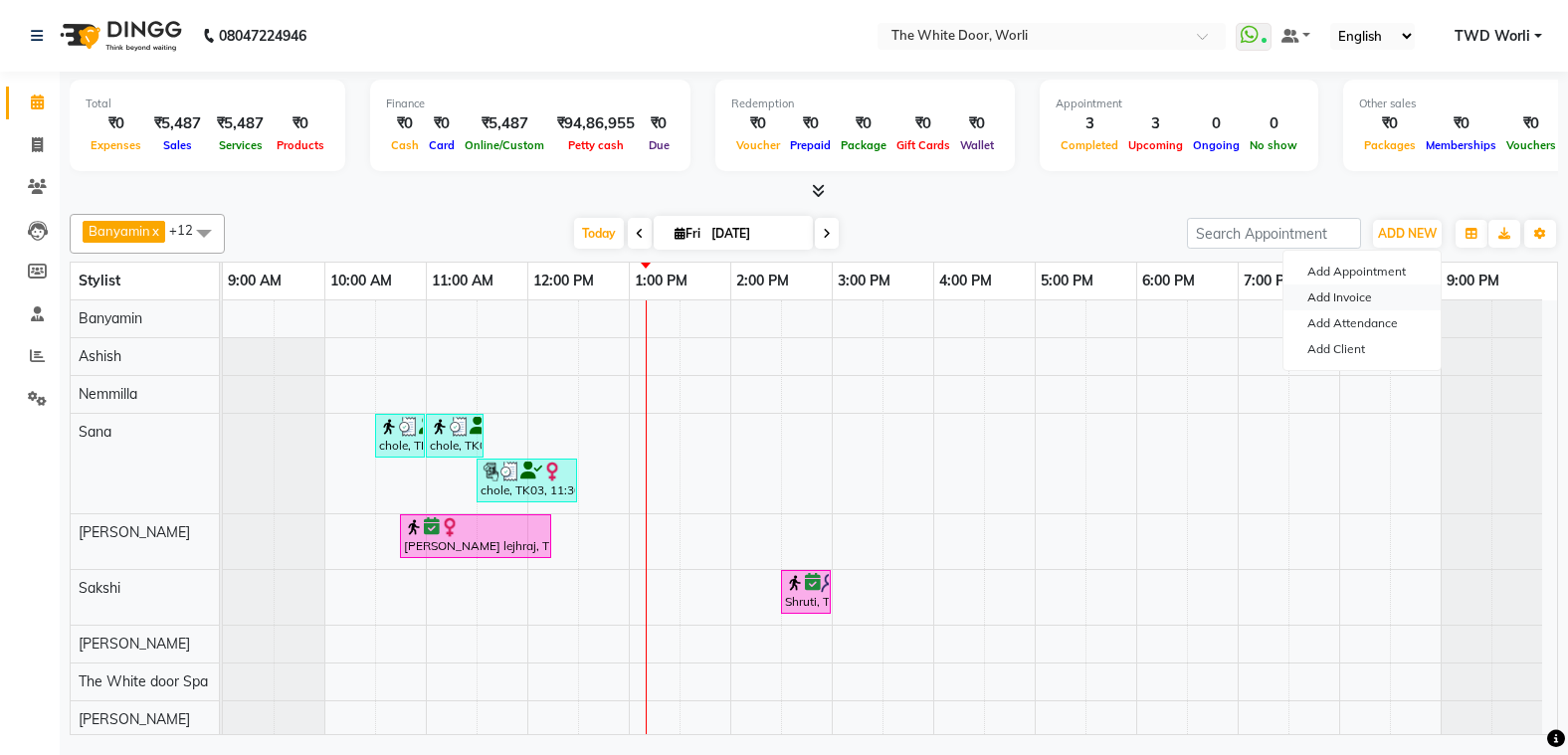click on "Add Invoice" at bounding box center [1362, 297] 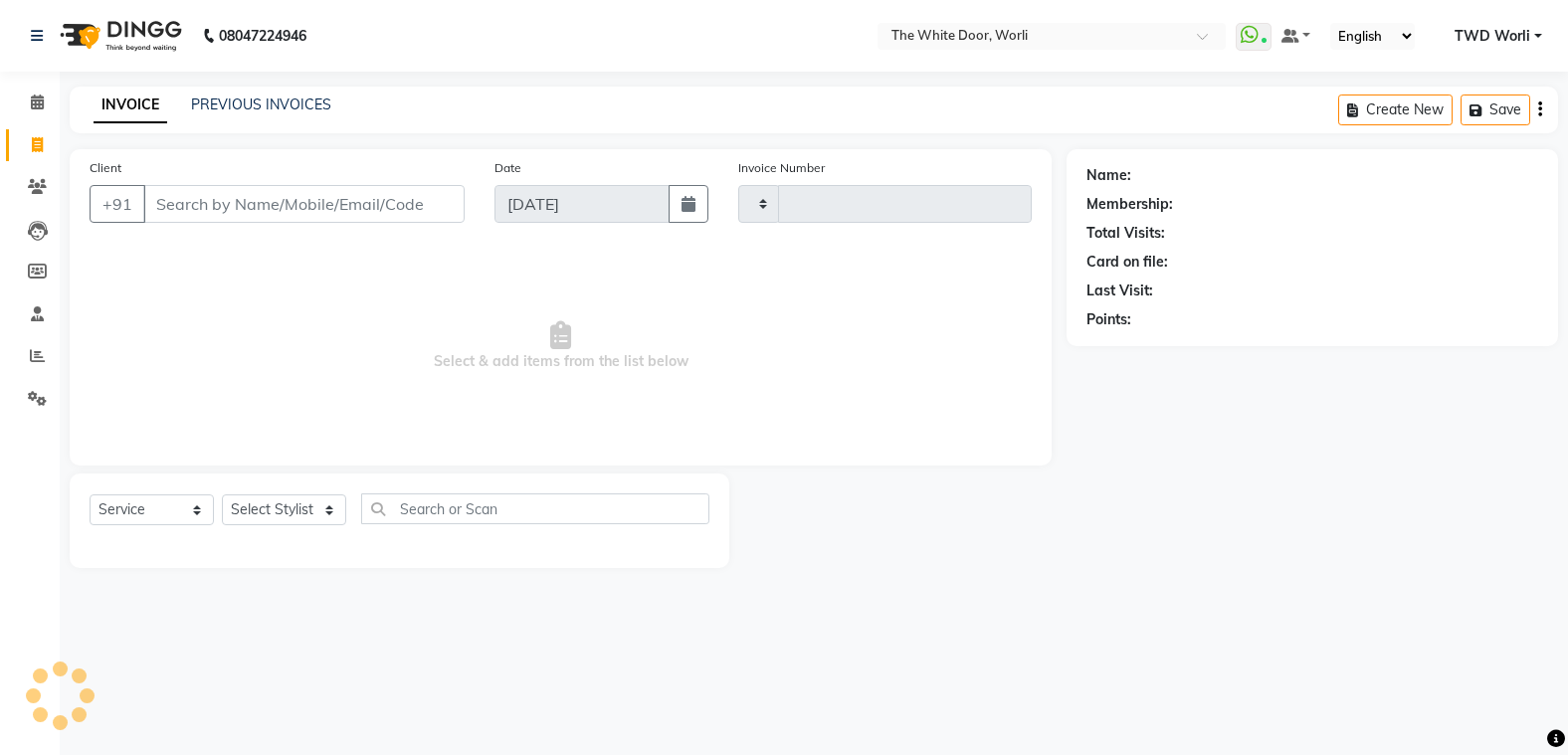type 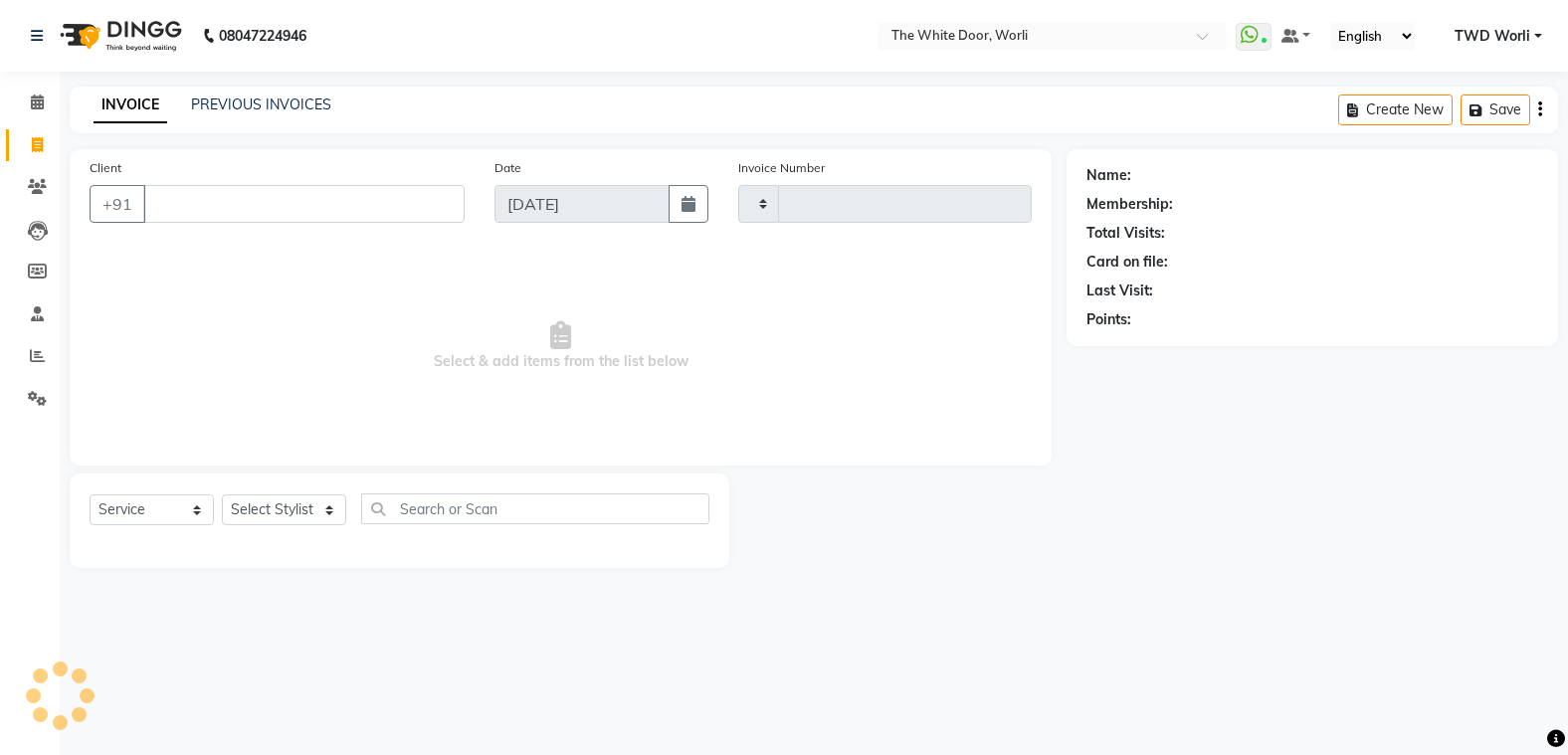 type on "0927" 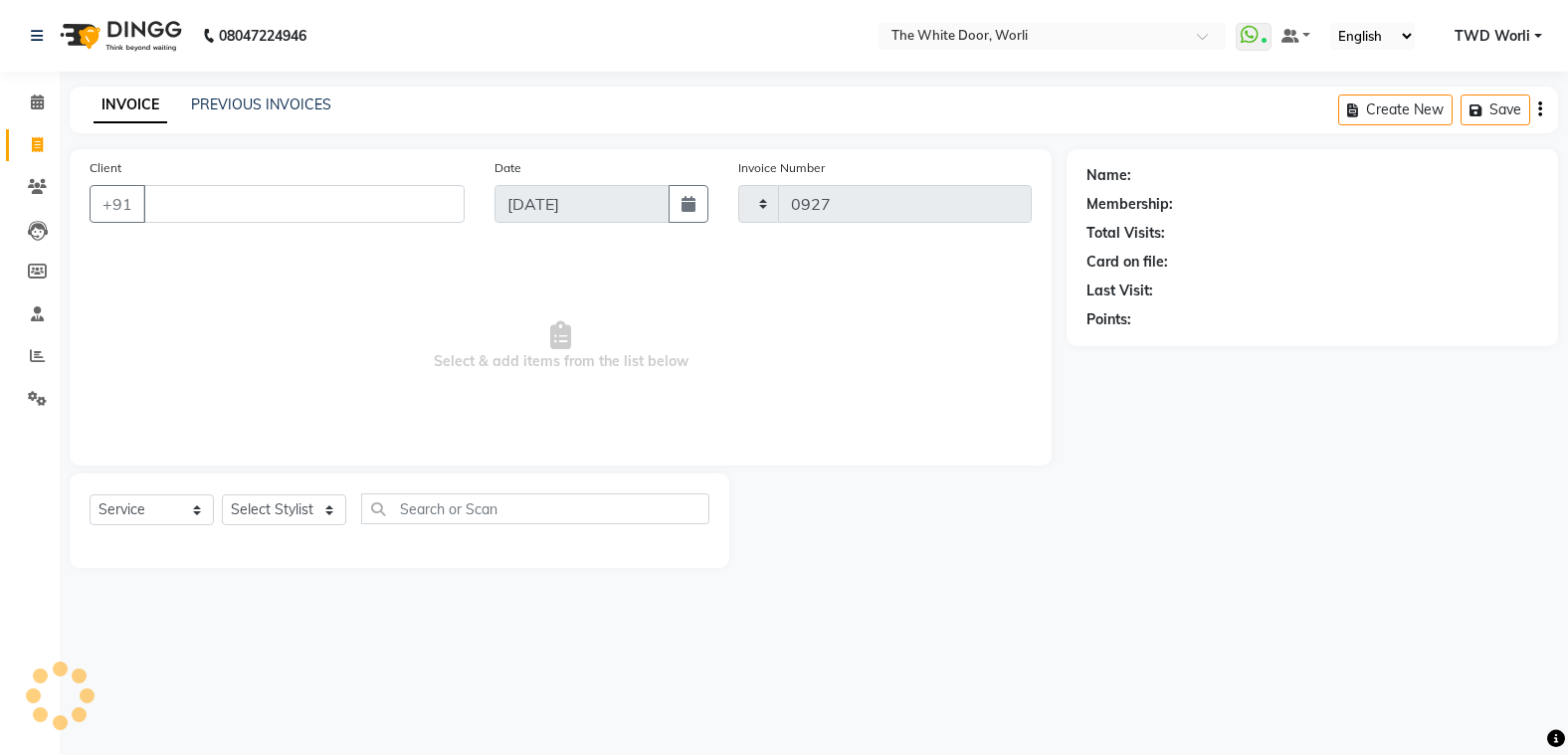 select on "4027" 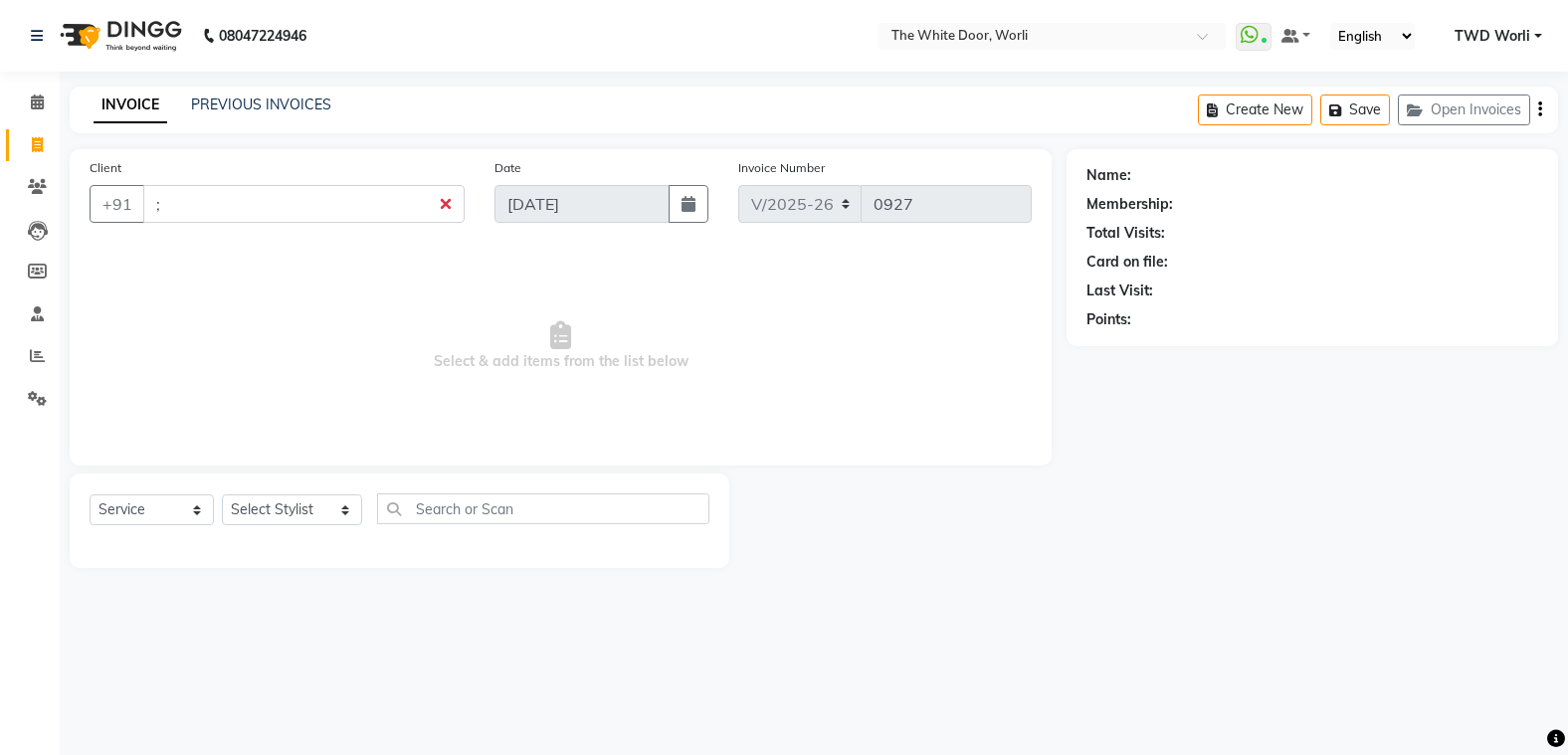 click on ";" at bounding box center [303, 204] 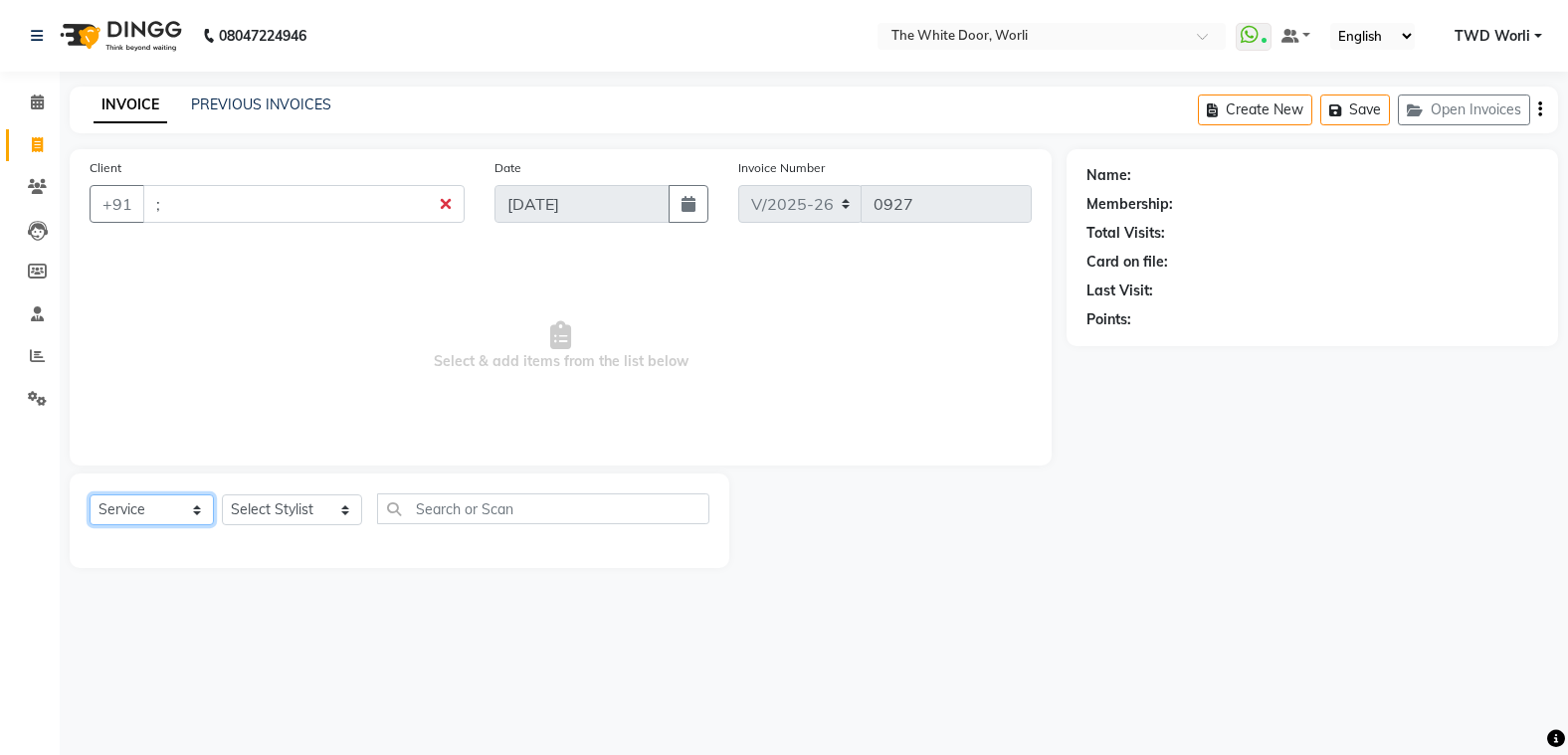 click on "Select  Service  Product  Membership  Package Voucher Prepaid Gift Card" 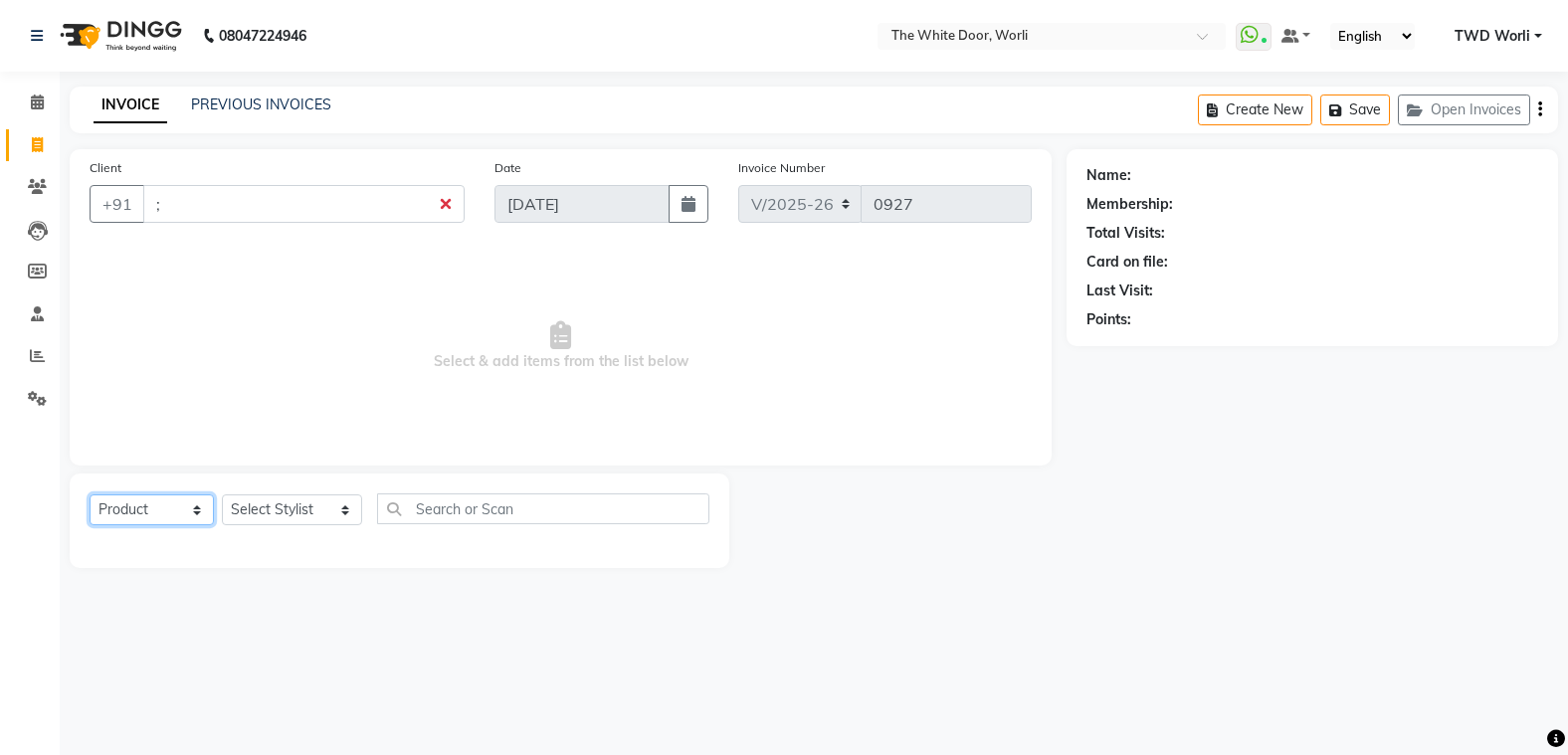 click on "Select  Service  Product  Membership  Package Voucher Prepaid Gift Card" 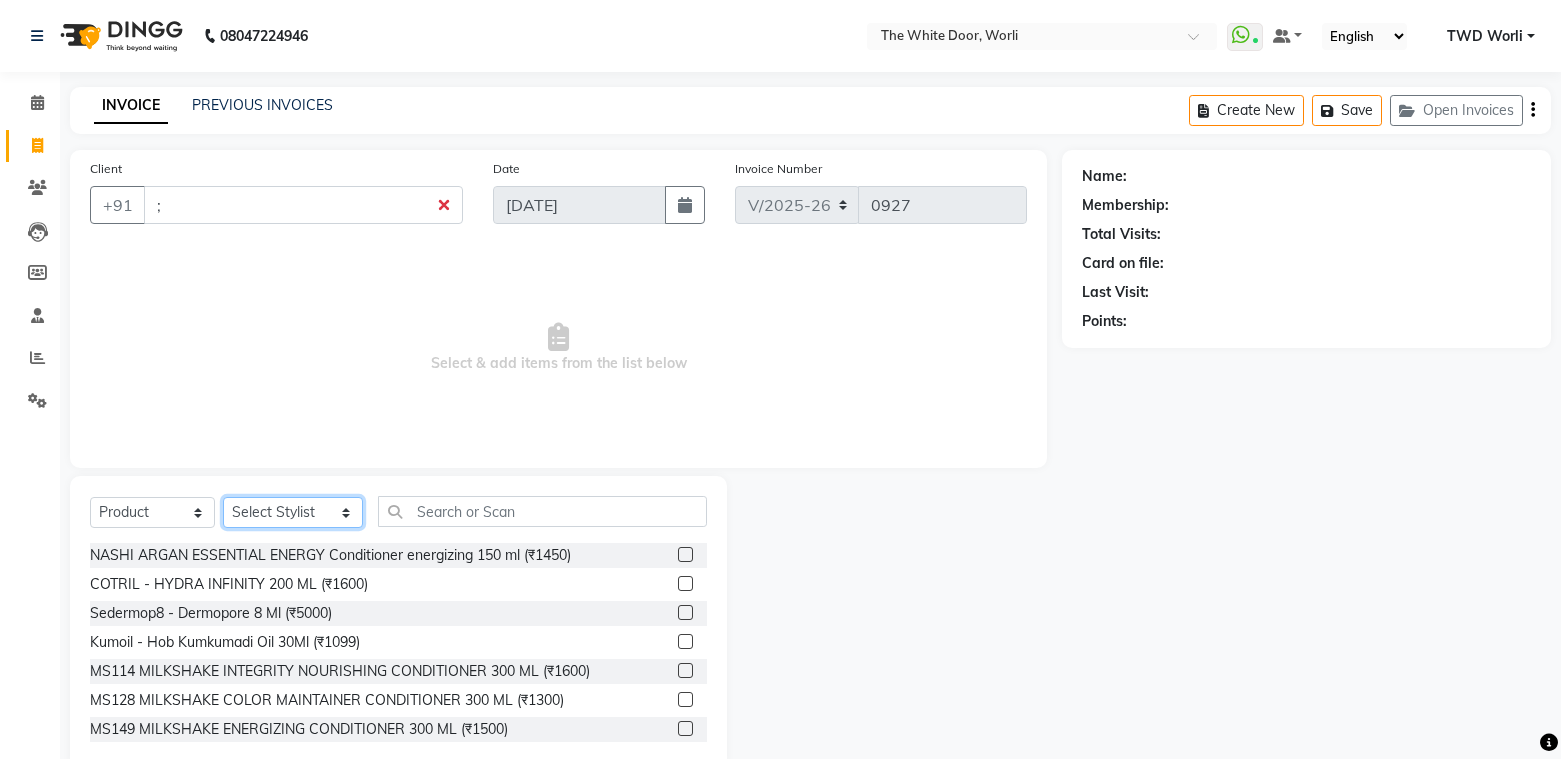 click on "Select Stylist Aarti  Amit d Anil APEI Asa Ashish Ashish S Banyamin benjimin CELIN CHITRA CHITRA K ChonChon Emily  Farheen Ganesh  Gayatri Govind G Hina S Jennifer JITRAM JOSEPHINE Kainia Lanah Leyla Lash Mahesh C MUSKAN JAISWAL  NAMRATA Neha Nemmilla NIKITA TARE PERRY PHIPHI Poonam -HK Pranali Pratishta Health coach Priya HK Priyanka H  Rashid Salmani Ruti shaikh Ruti Shaikh  Sagar Gohar Sakshi Sana Sandhya  Sapna Sarfaraz sophia 2 The White door Spa  The White Door Worl TWD Worli Vasu maheshkar Vikas Pedicurist Vishali Worlikar Worthemla  Wungkhai Nail yaimi" 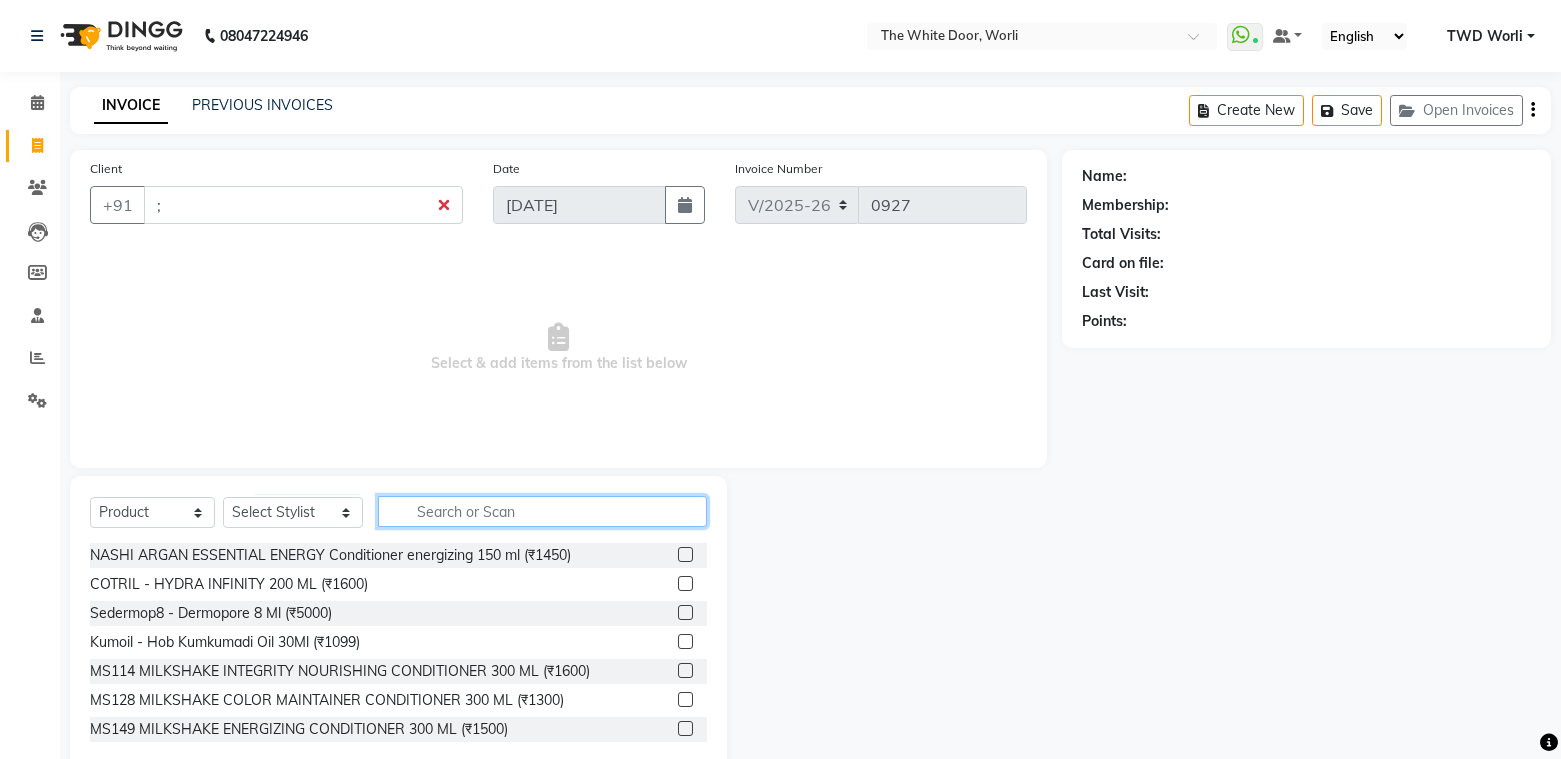 click 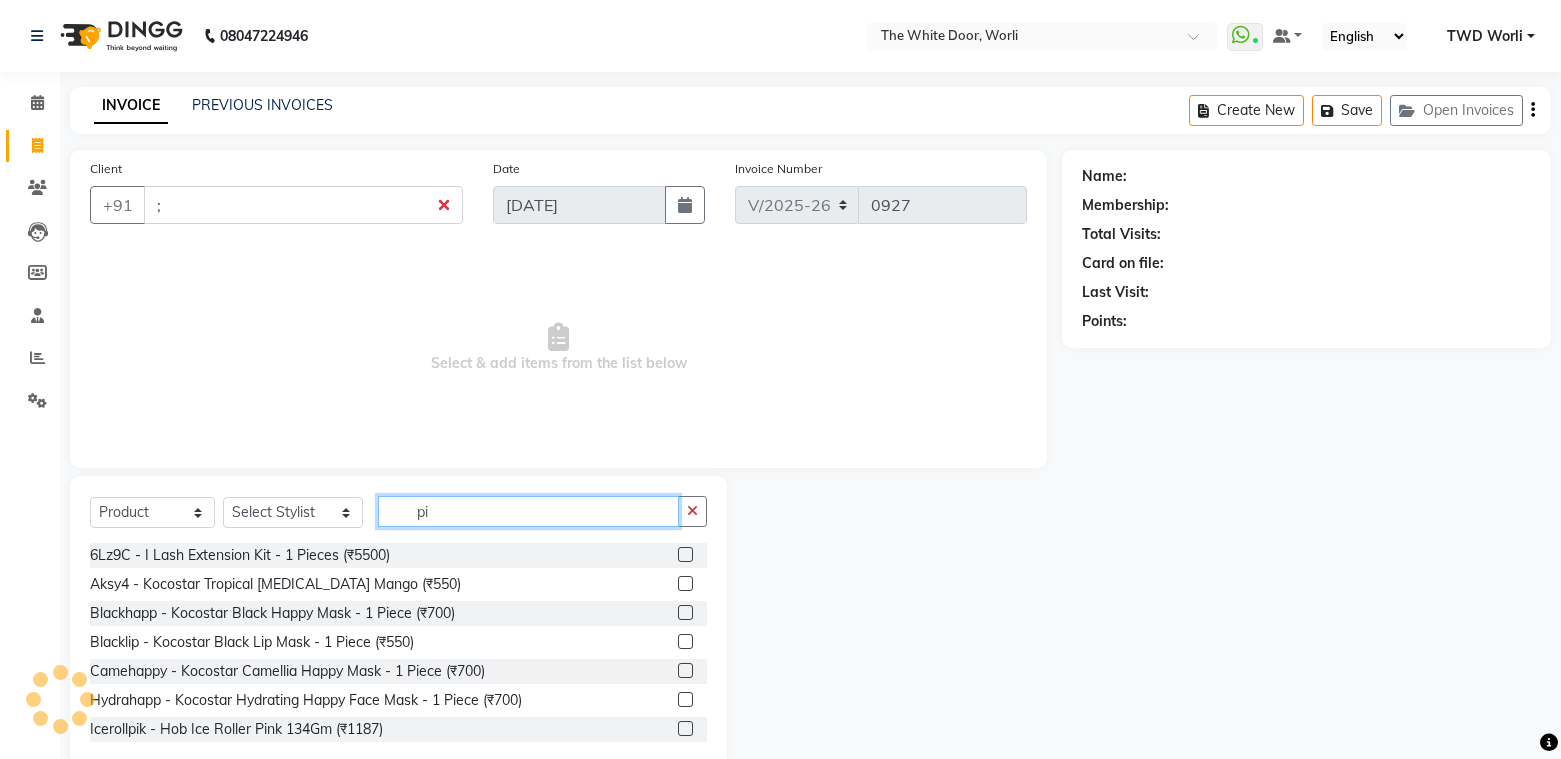 type on "pi" 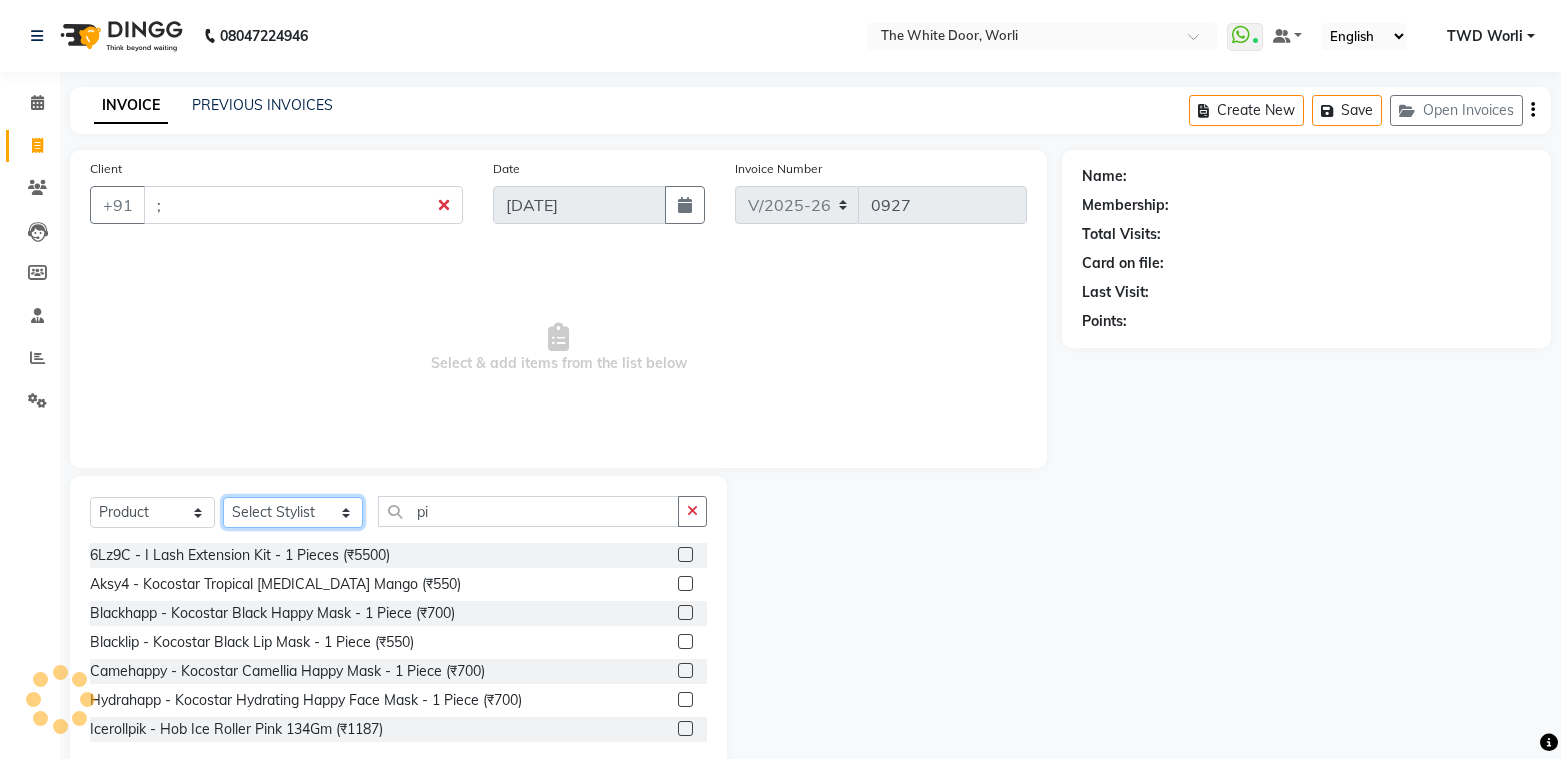 click on "Select Stylist Aarti  Amit d Anil APEI Asa Ashish Ashish S Banyamin benjimin CELIN CHITRA CHITRA K ChonChon Emily  Farheen Ganesh  Gayatri Govind G Hina S Jennifer JITRAM JOSEPHINE Kainia Lanah Leyla Lash Mahesh C MUSKAN JAISWAL  NAMRATA Neha Nemmilla NIKITA TARE PERRY PHIPHI Poonam -HK Pranali Pratishta Health coach Priya HK Priyanka H  Rashid Salmani Ruti shaikh Ruti Shaikh  Sagar Gohar Sakshi Sana Sandhya  Sapna Sarfaraz sophia 2 The White door Spa  The White Door Worl TWD Worli Vasu maheshkar Vikas Pedicurist Vishali Worlikar Worthemla  Wungkhai Nail yaimi" 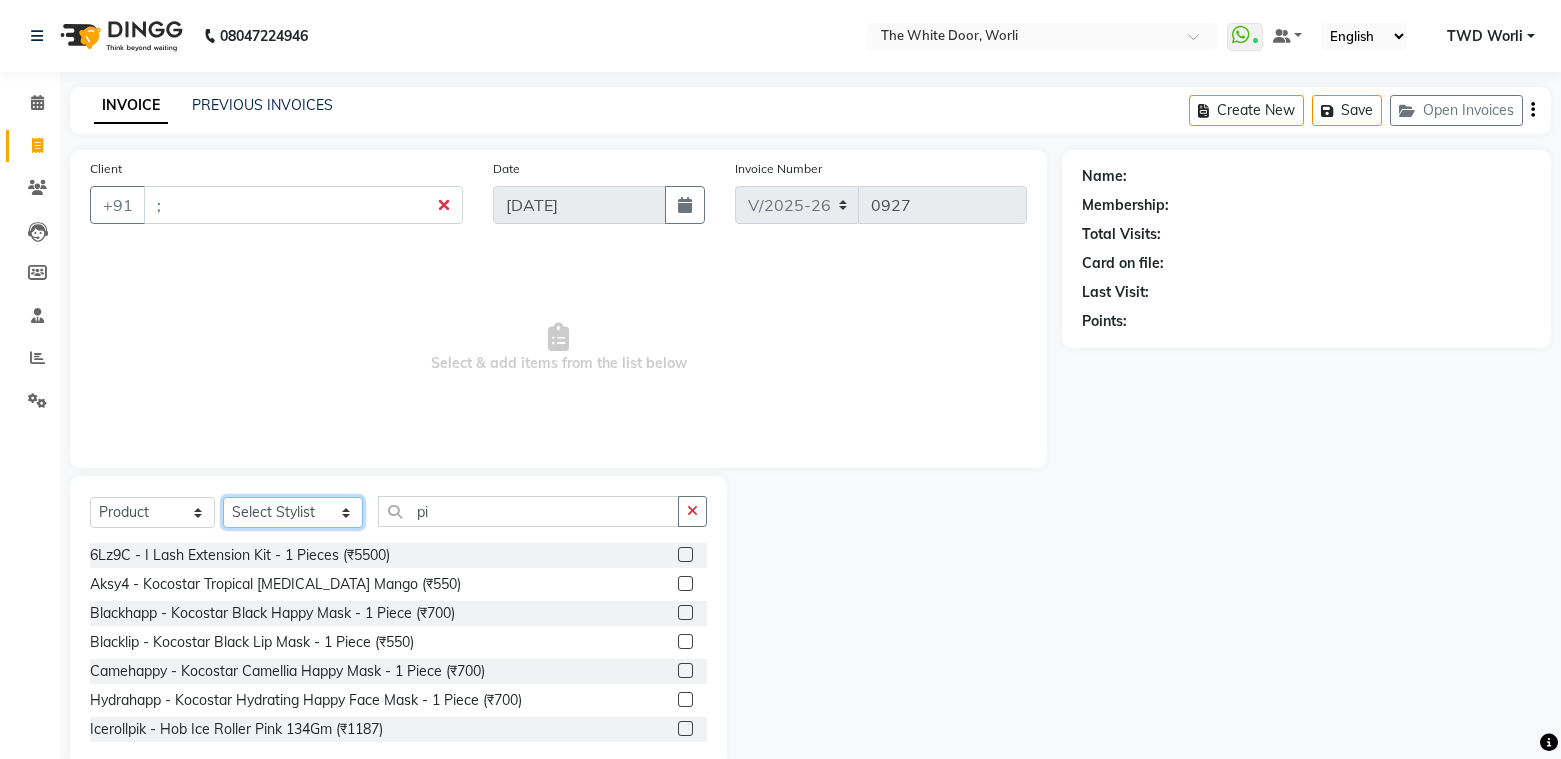 select on "20581" 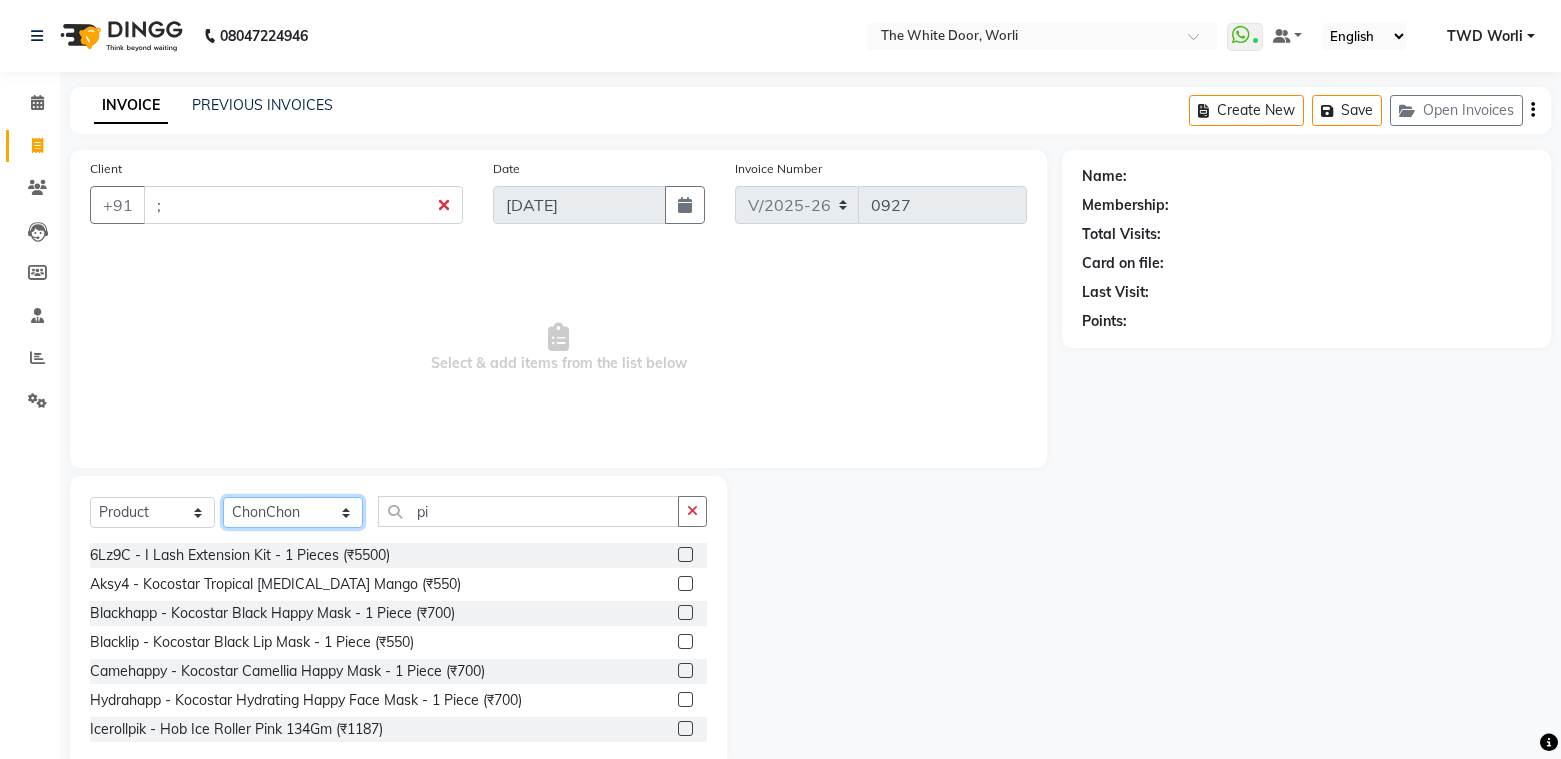 click on "Select Stylist Aarti  Amit d Anil APEI Asa Ashish Ashish S Banyamin benjimin CELIN CHITRA CHITRA K ChonChon Emily  Farheen Ganesh  Gayatri Govind G Hina S Jennifer JITRAM JOSEPHINE Kainia Lanah Leyla Lash Mahesh C MUSKAN JAISWAL  NAMRATA Neha Nemmilla NIKITA TARE PERRY PHIPHI Poonam -HK Pranali Pratishta Health coach Priya HK Priyanka H  Rashid Salmani Ruti shaikh Ruti Shaikh  Sagar Gohar Sakshi Sana Sandhya  Sapna Sarfaraz sophia 2 The White door Spa  The White Door Worl TWD Worli Vasu maheshkar Vikas Pedicurist Vishali Worlikar Worthemla  Wungkhai Nail yaimi" 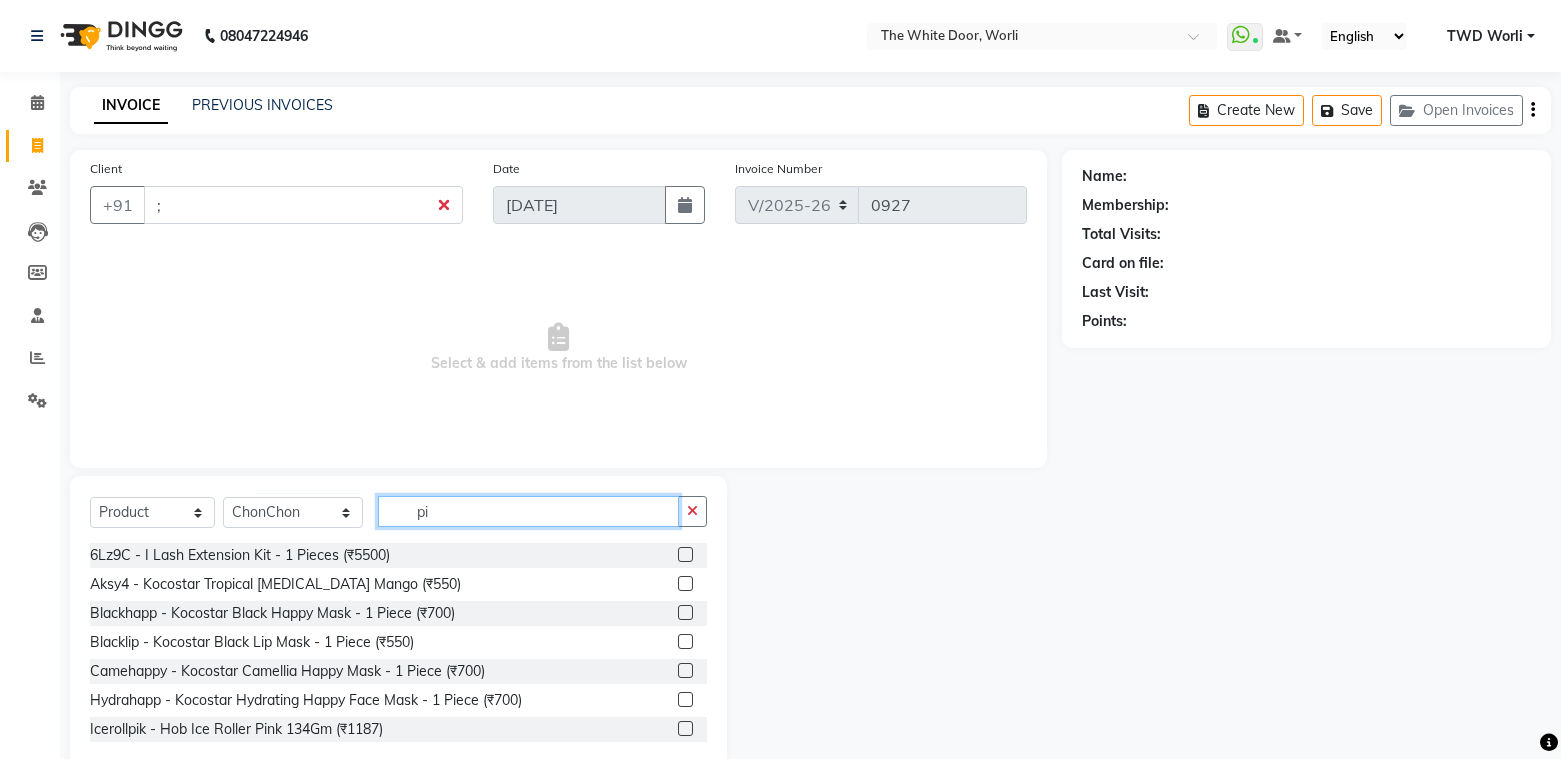 click on "pi" 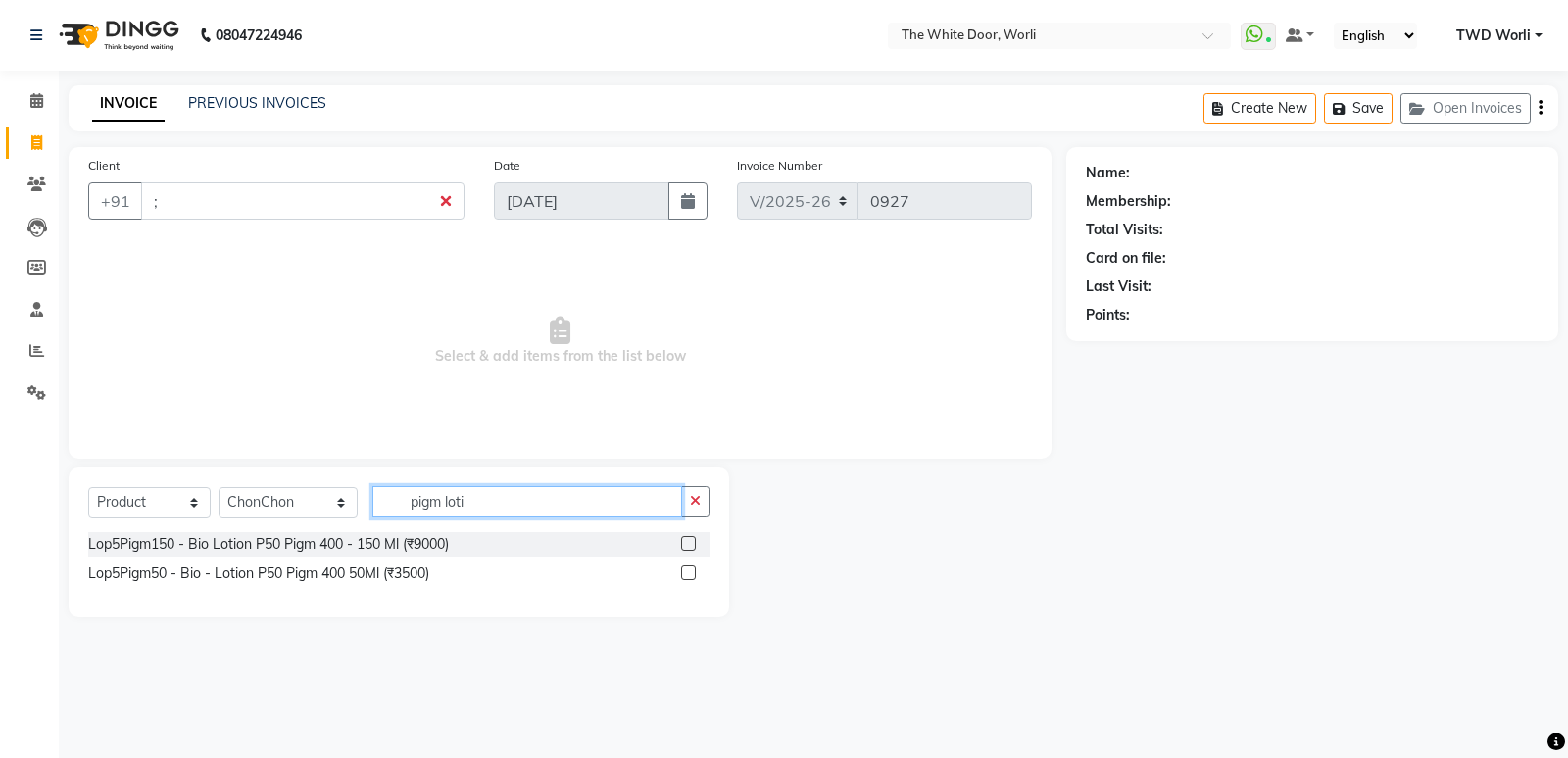 type on "pigm loti" 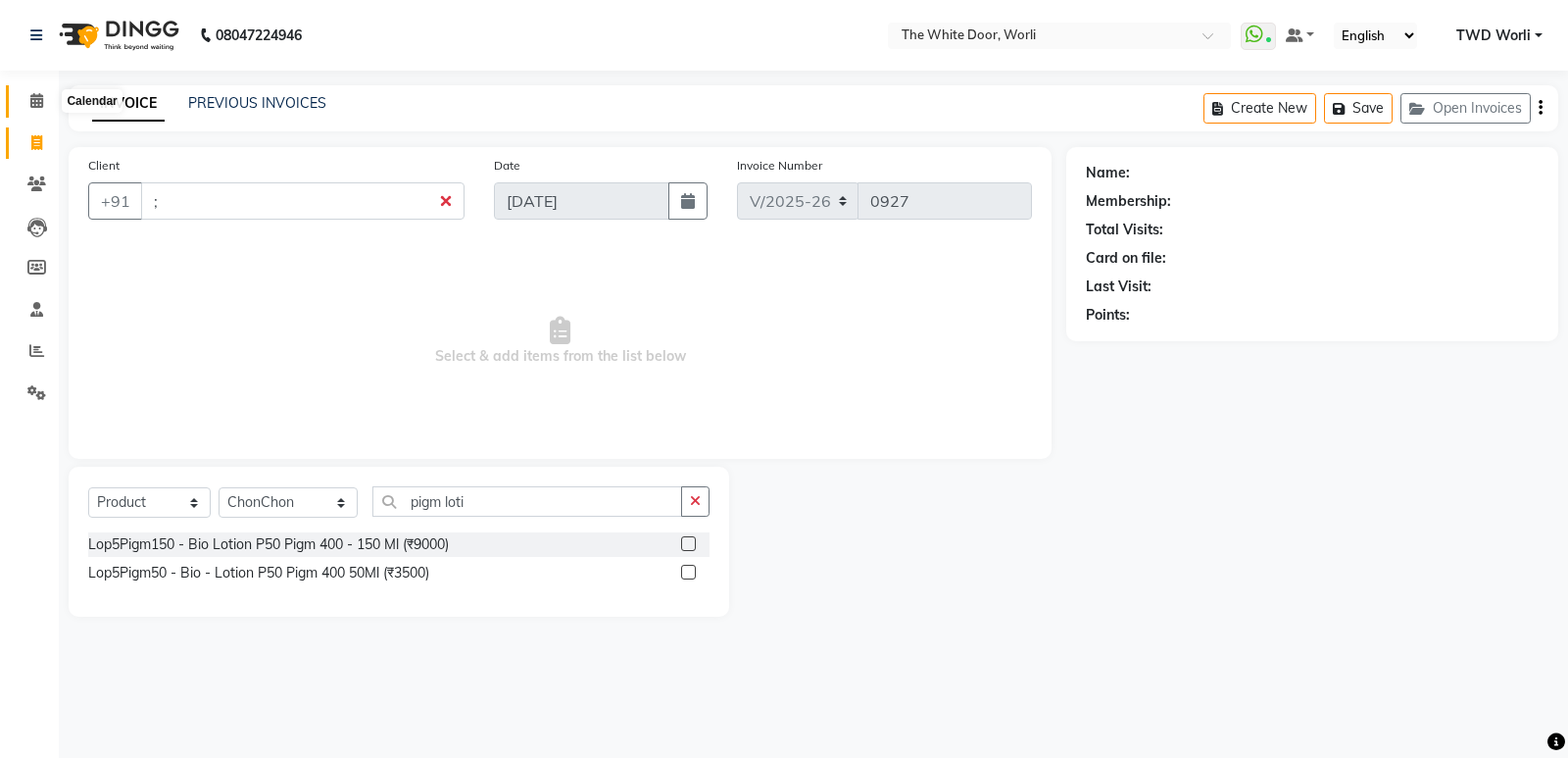 click 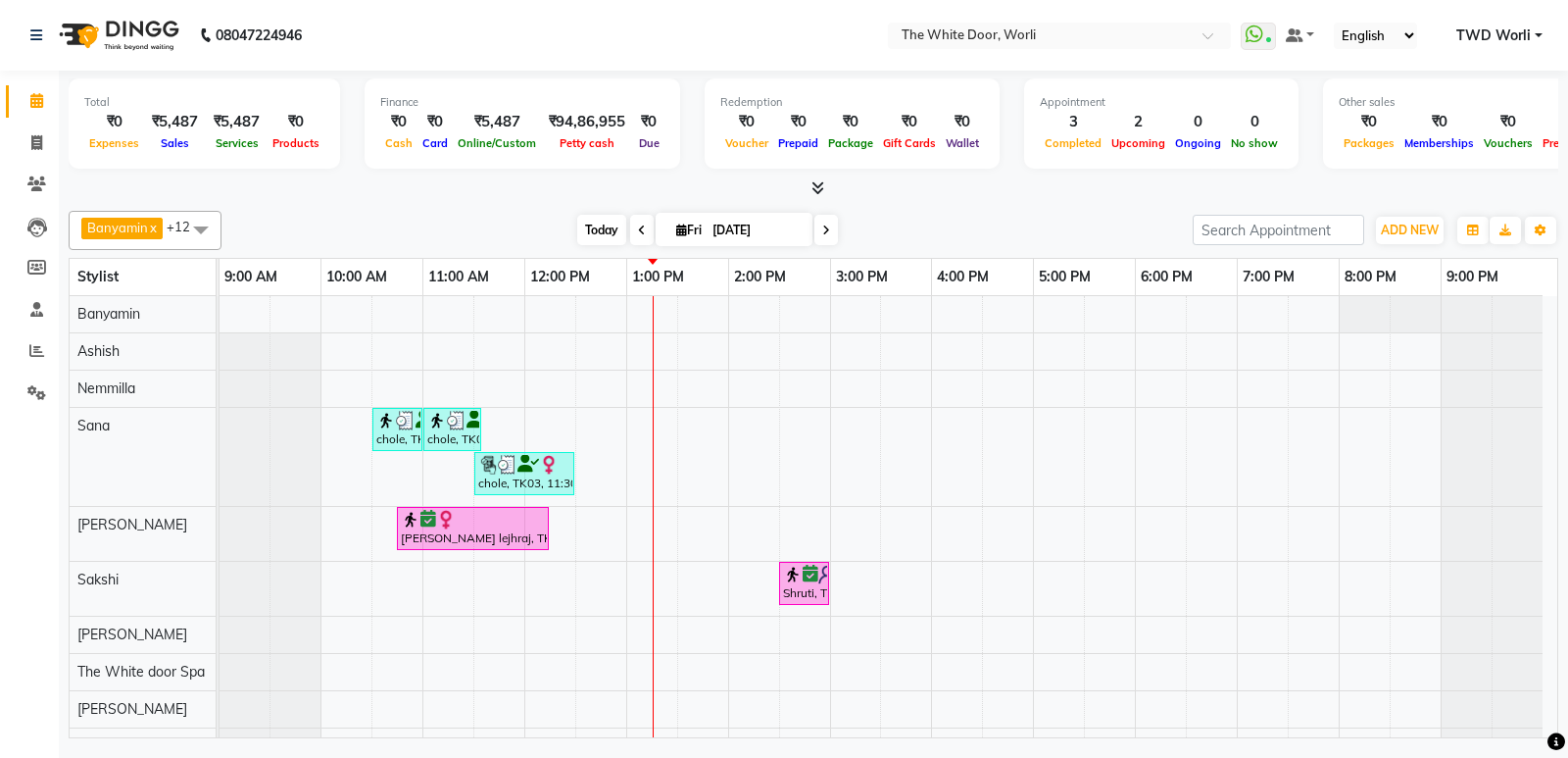 click on "Today" at bounding box center [602, 229] 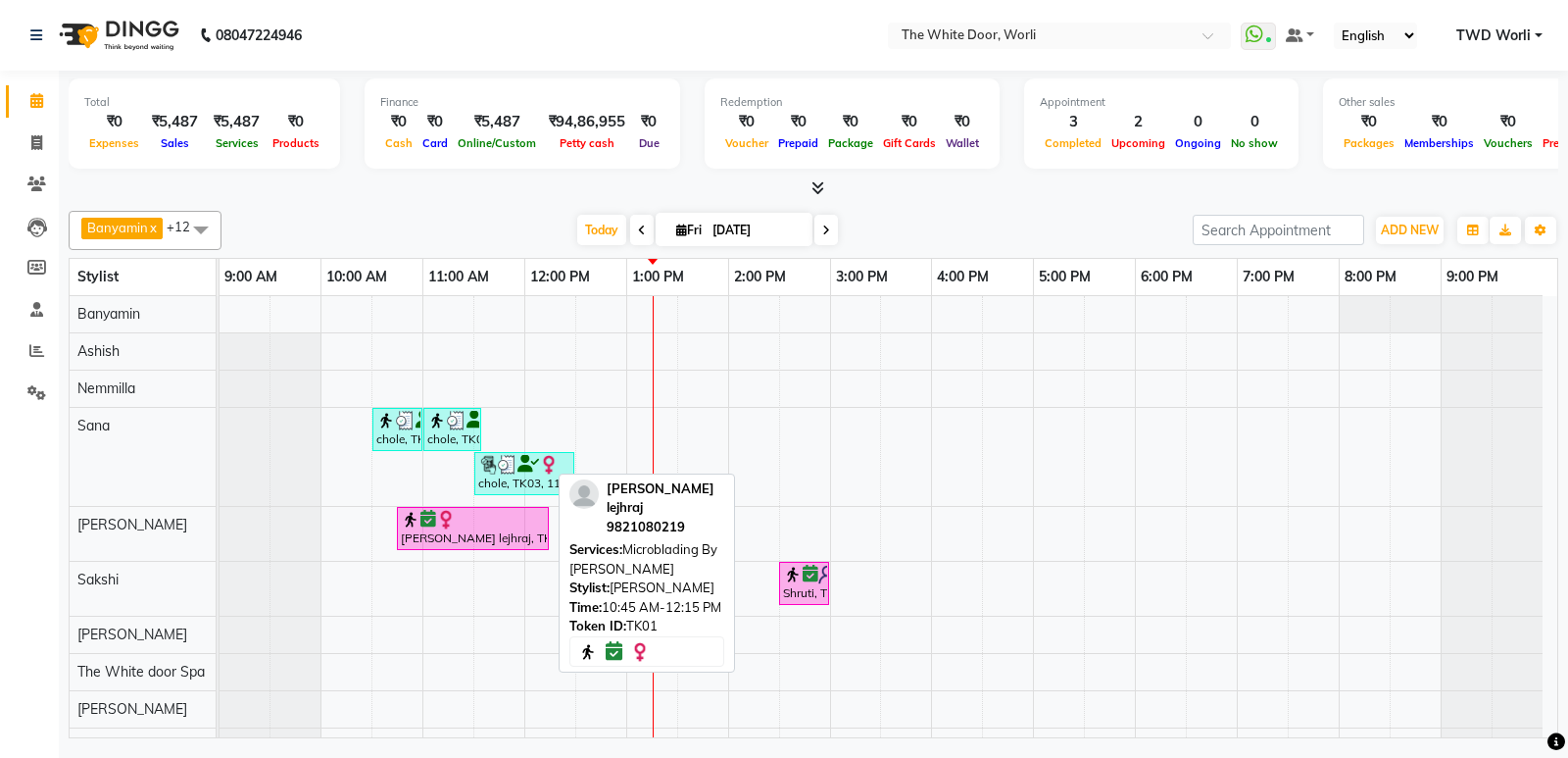 click on "[PERSON_NAME] lejhraj, TK01, 10:45 AM-12:15 PM, Microblading By [PERSON_NAME]" at bounding box center [472, 529] 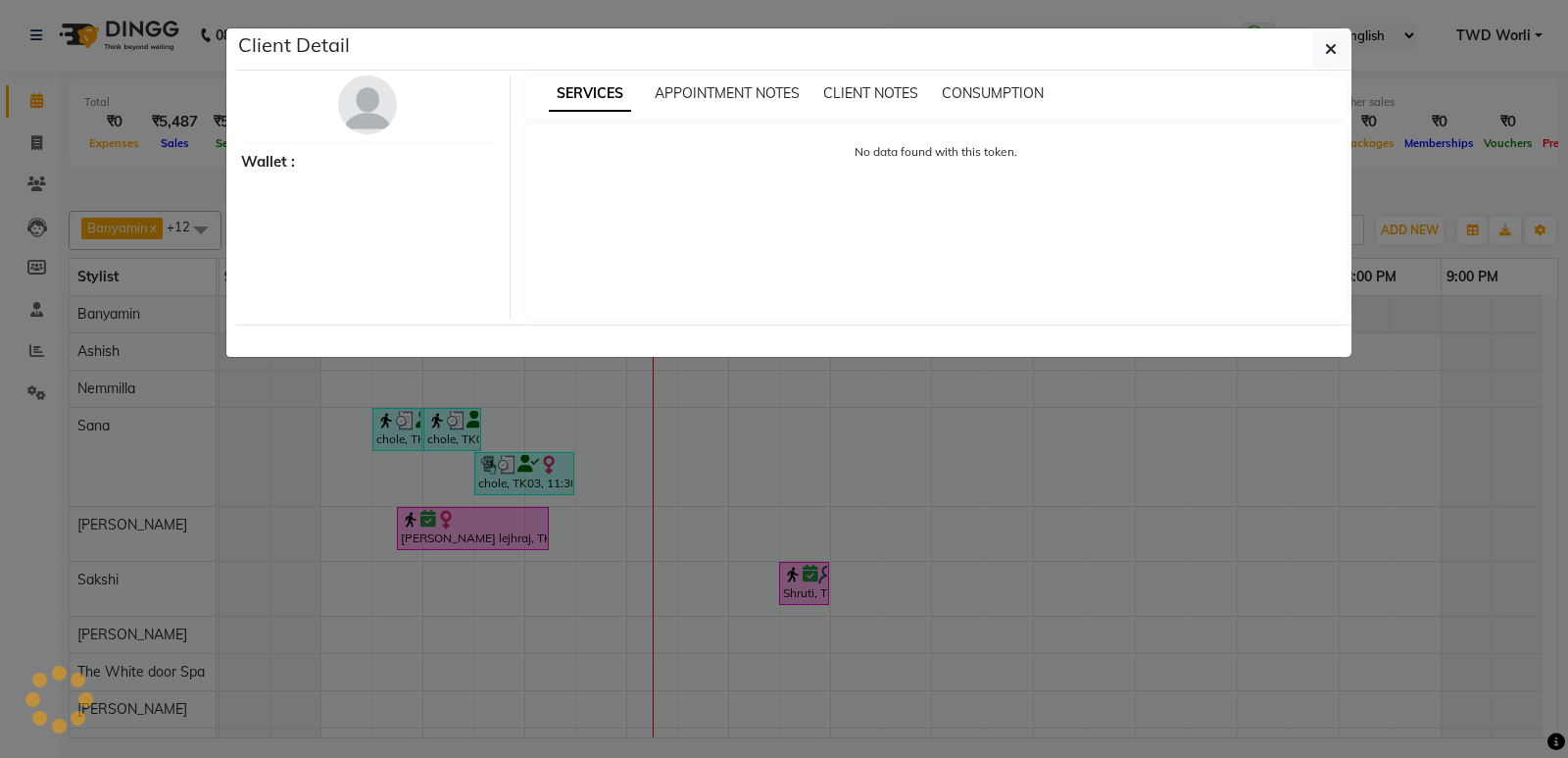 select on "6" 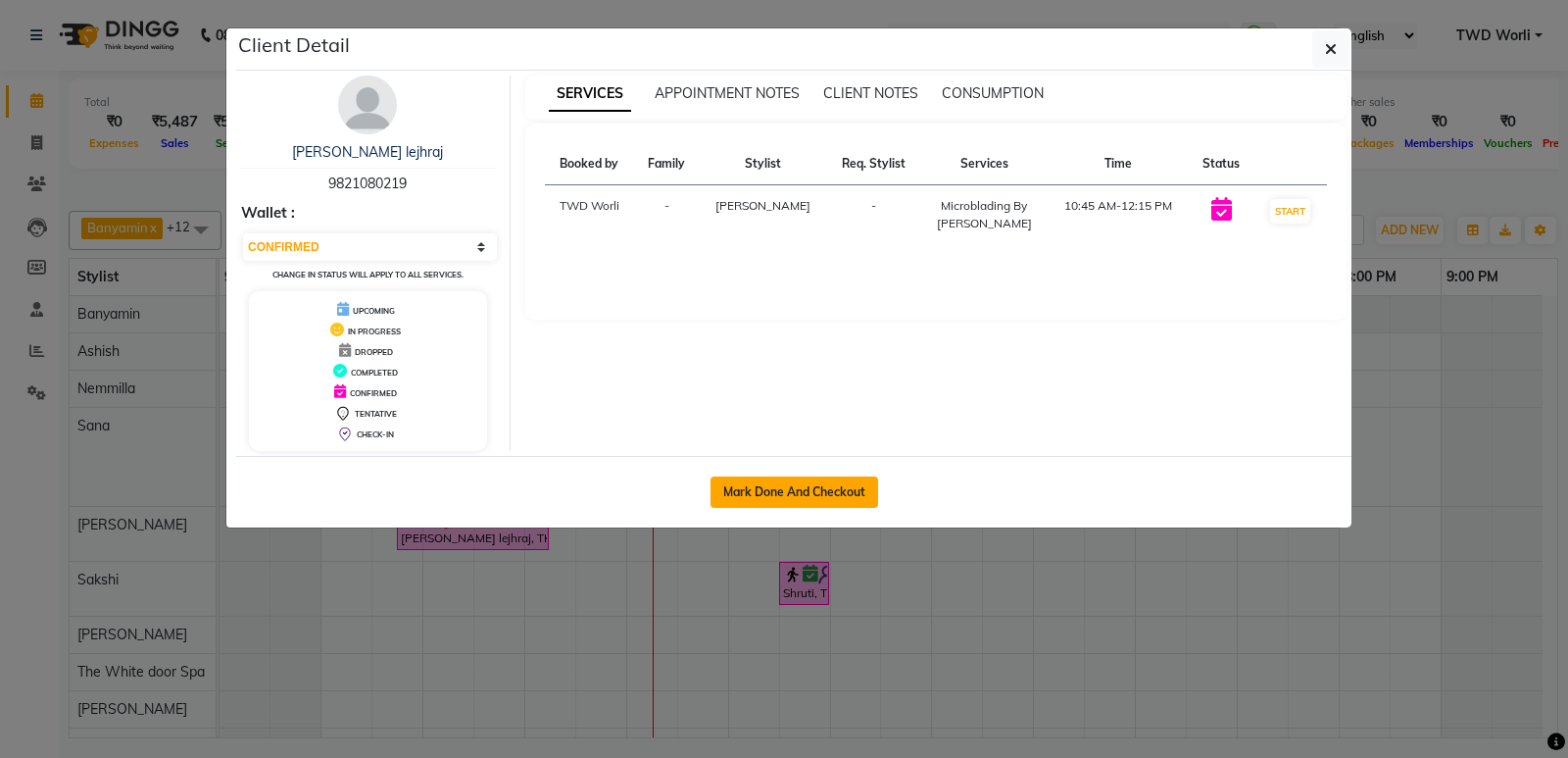 click on "Mark Done And Checkout" 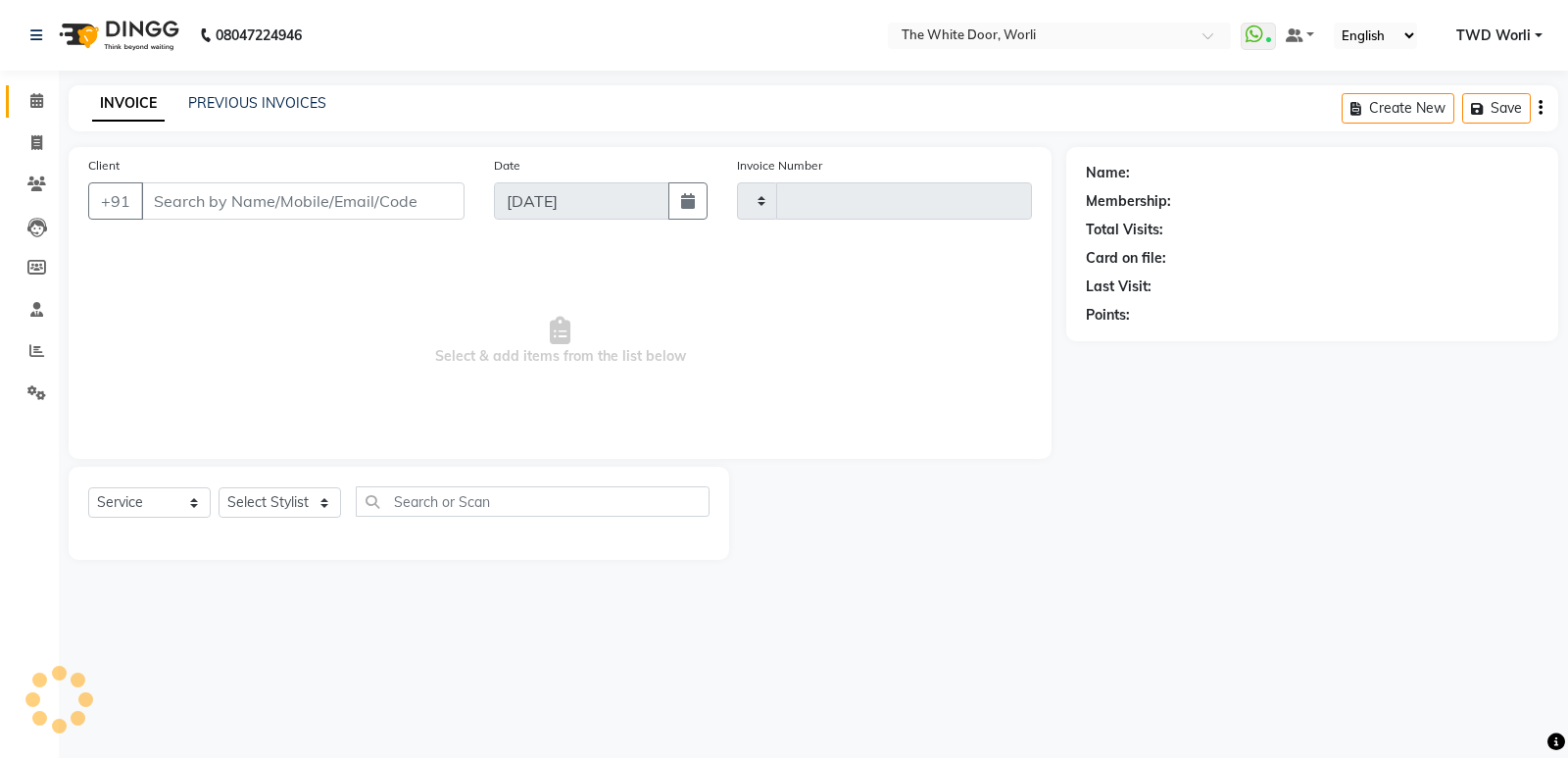 type on "0927" 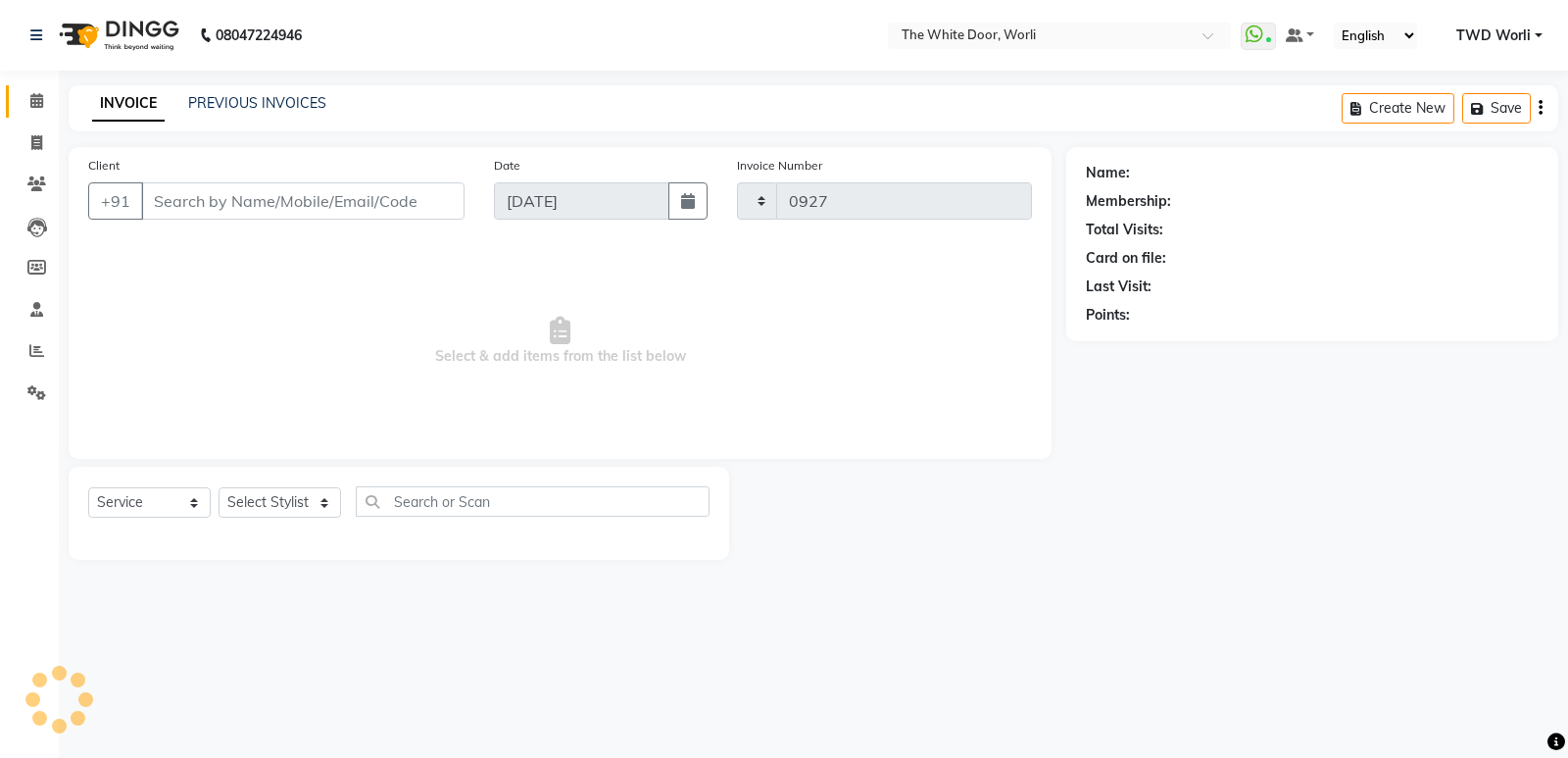 select on "4027" 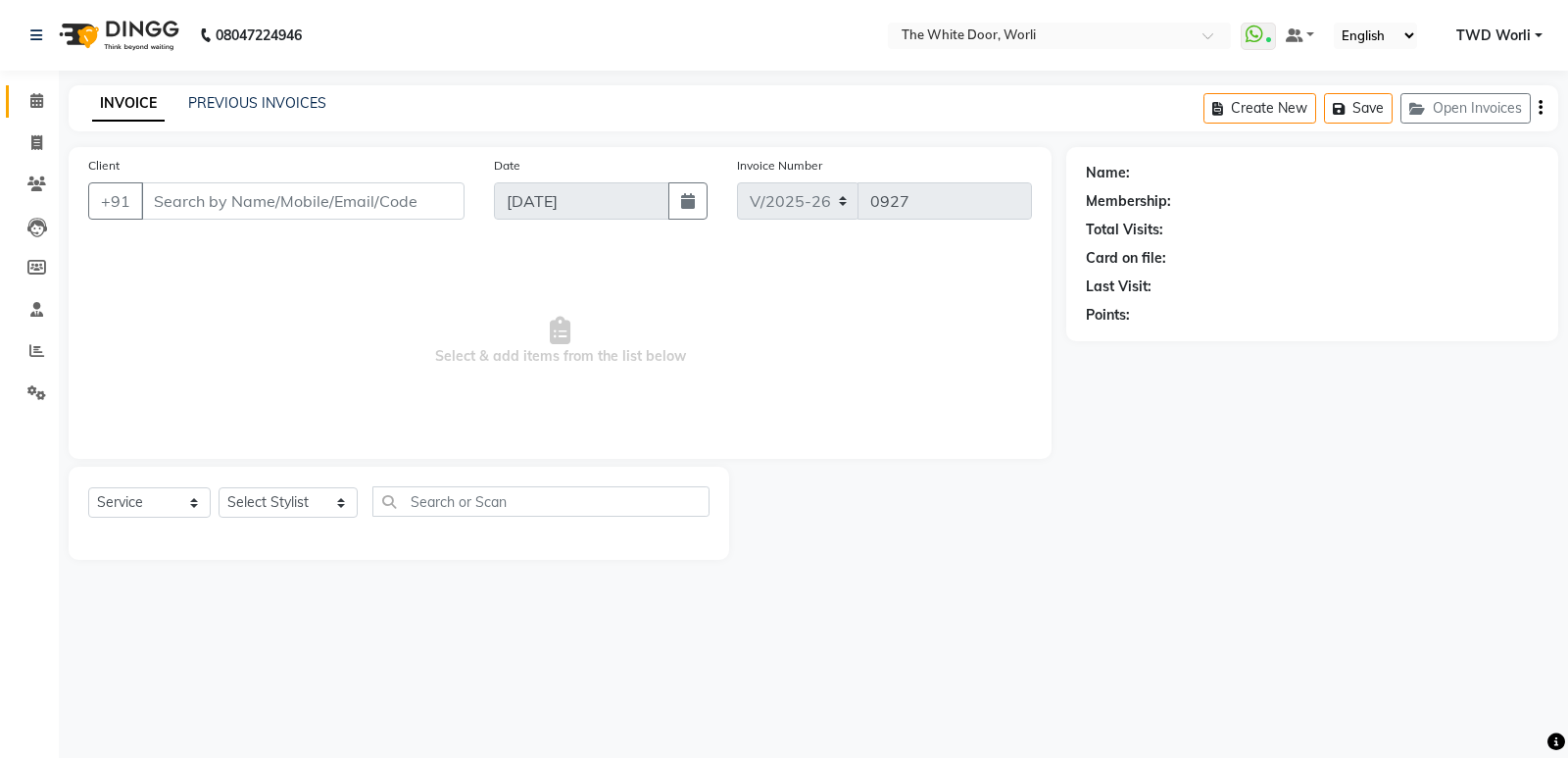 type on "9821080219" 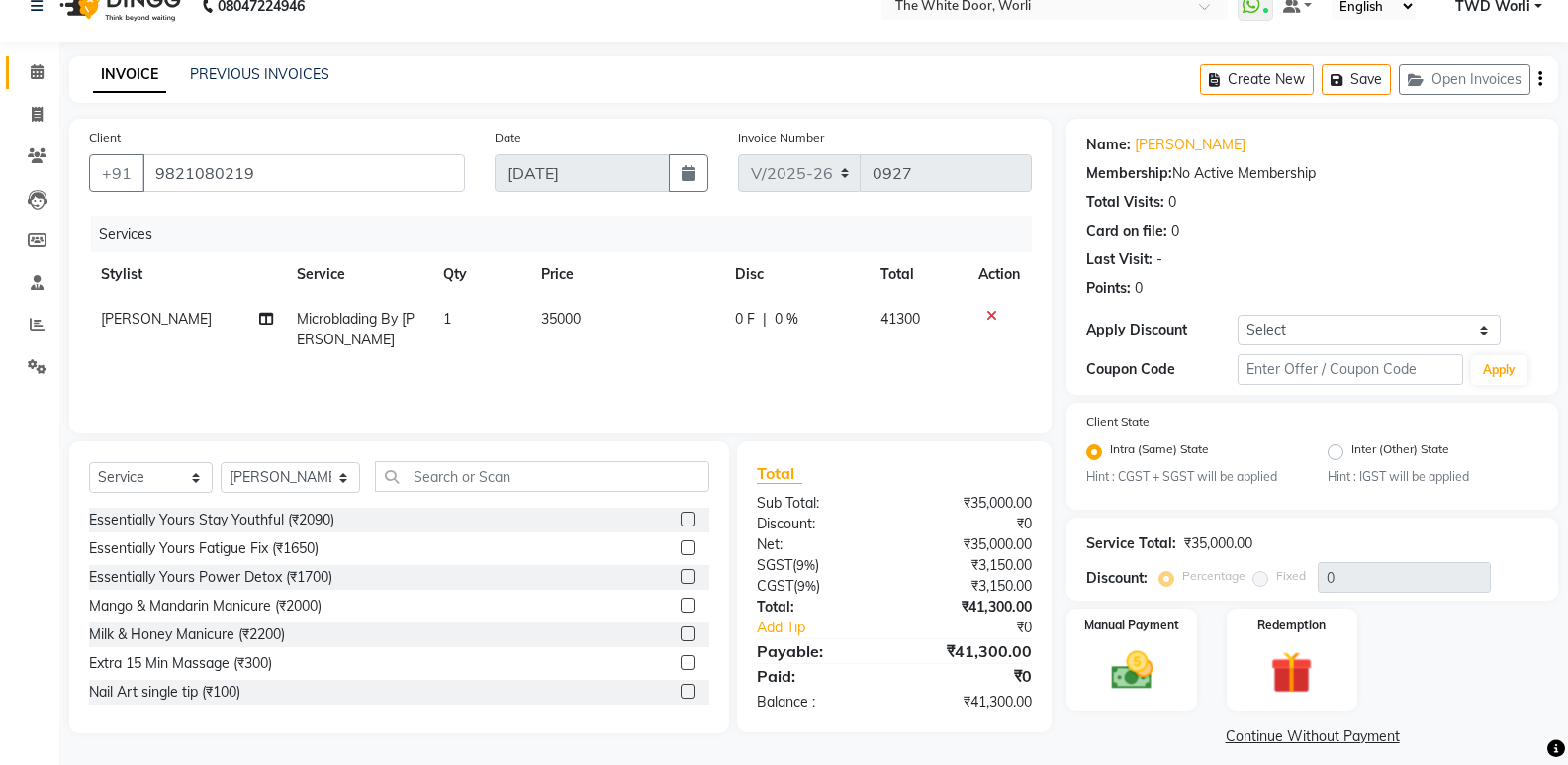 scroll, scrollTop: 46, scrollLeft: 0, axis: vertical 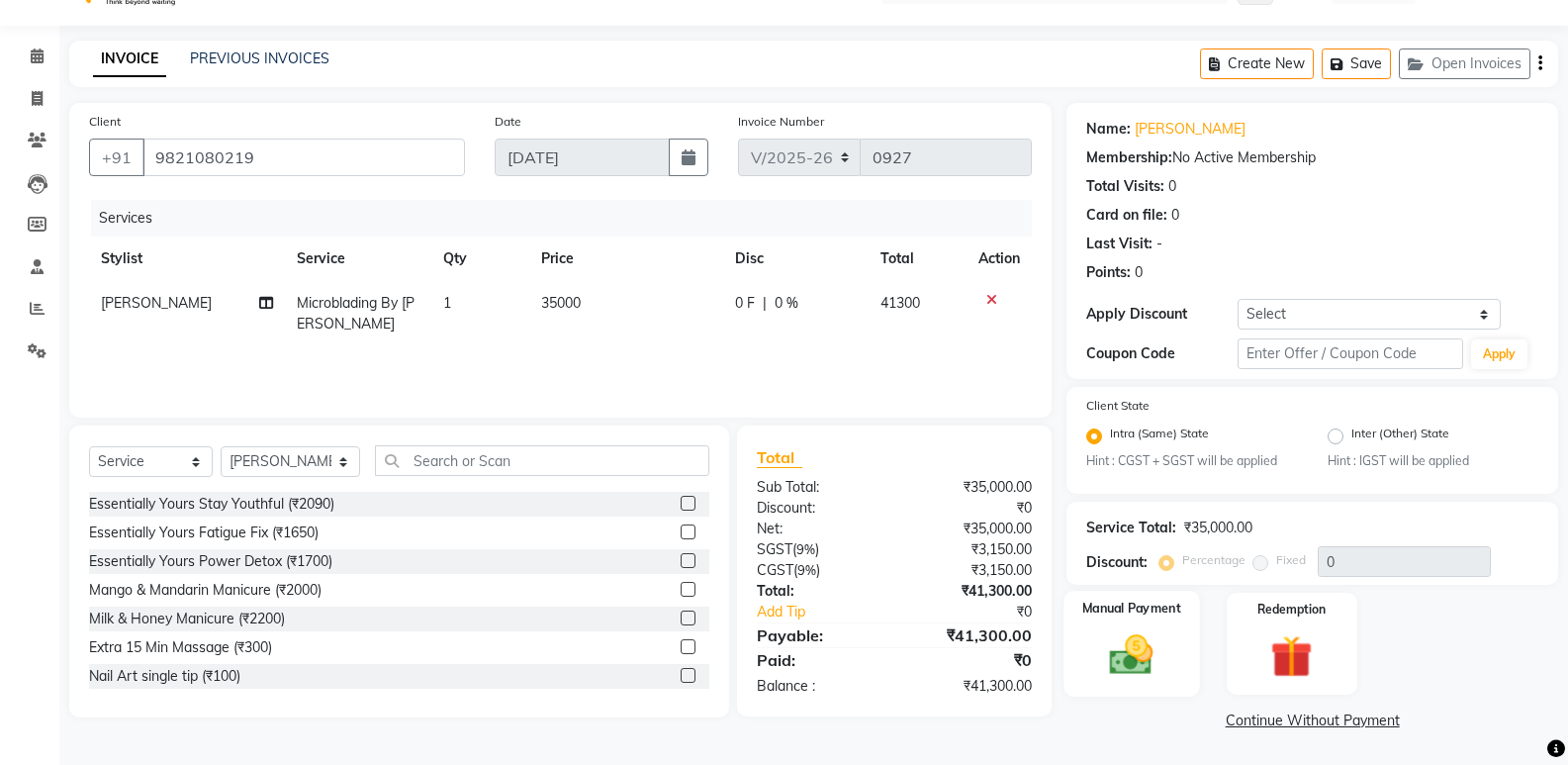 click on "Manual Payment" 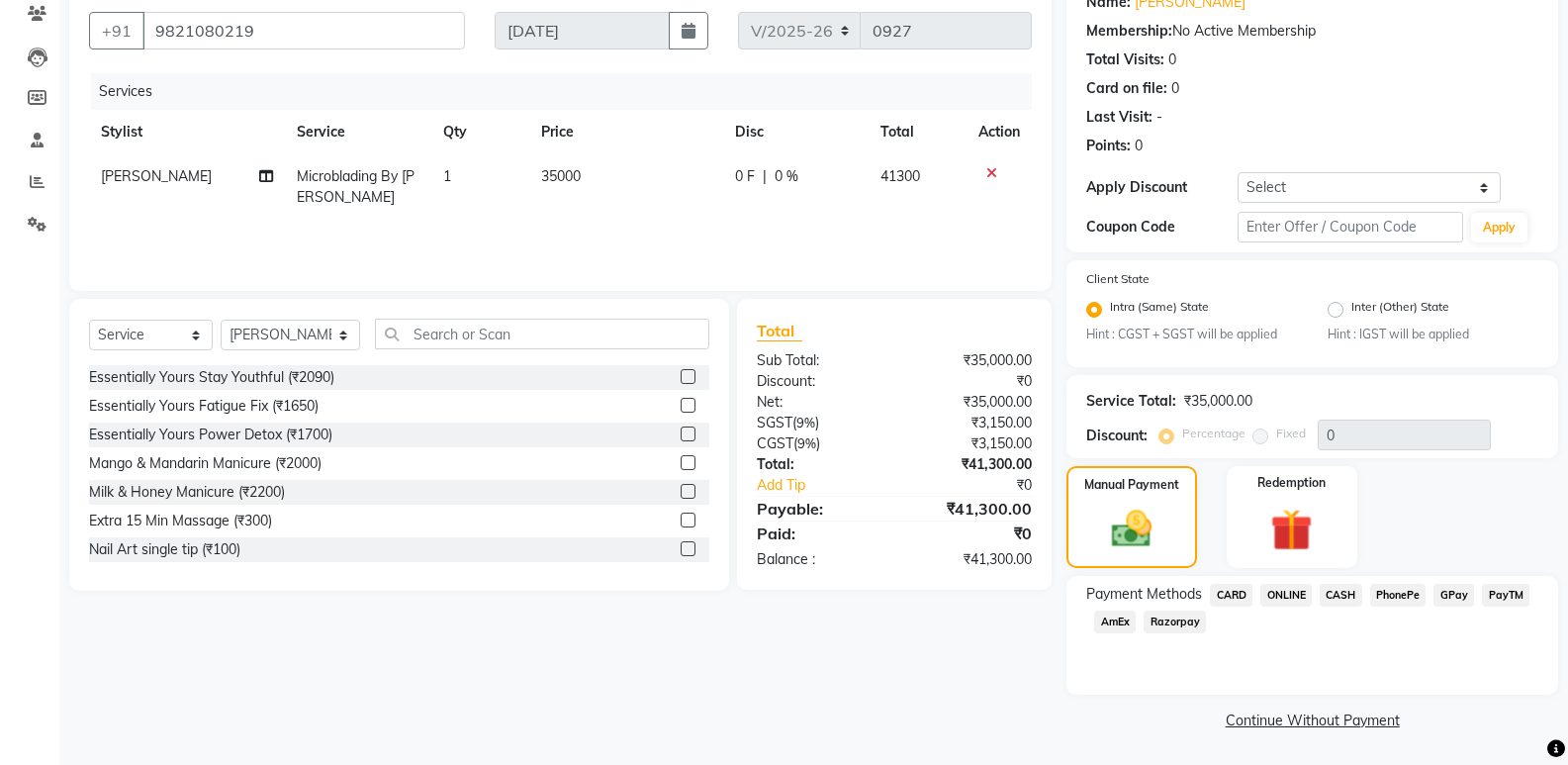click on "CASH" 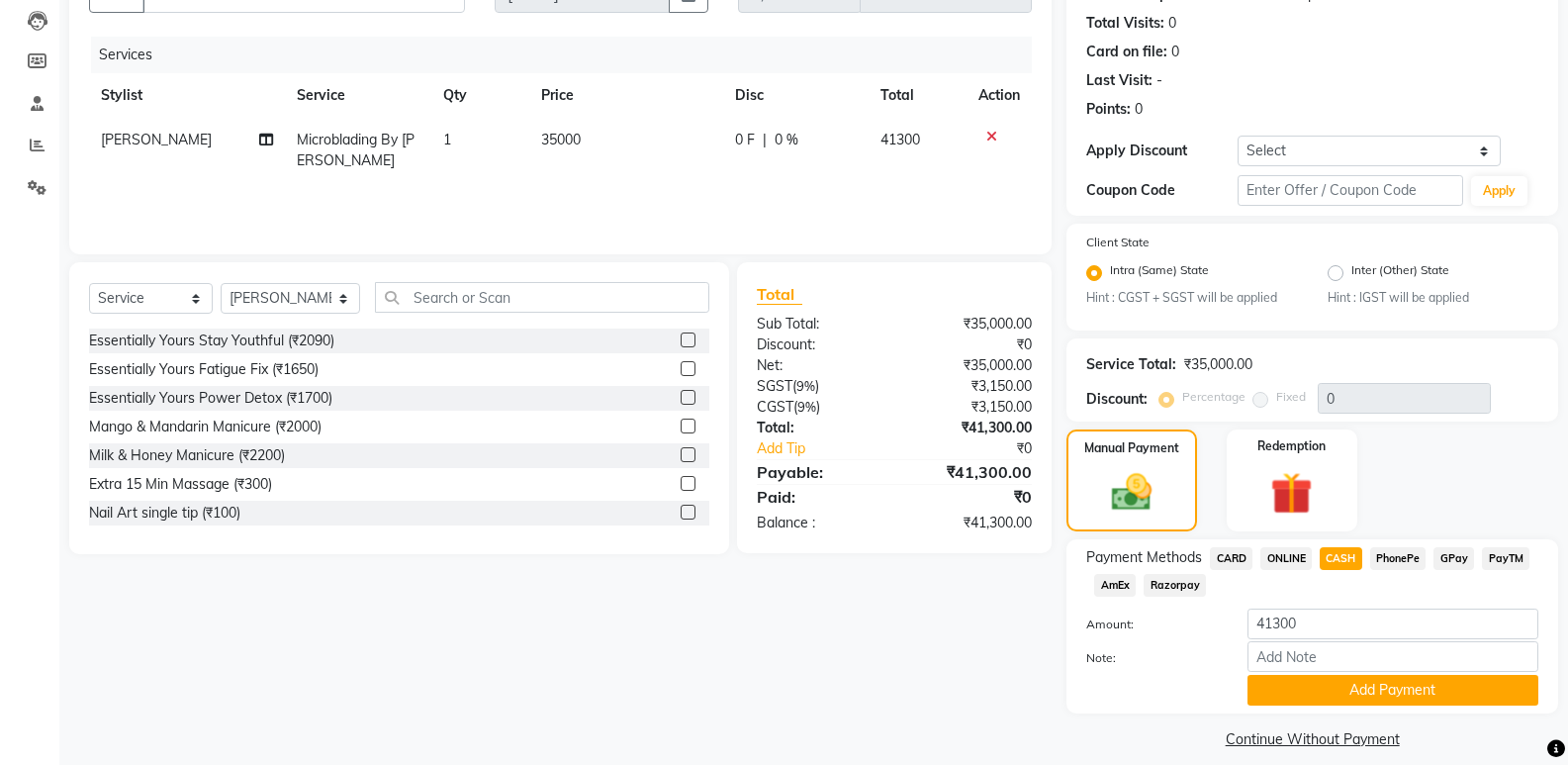 scroll, scrollTop: 228, scrollLeft: 0, axis: vertical 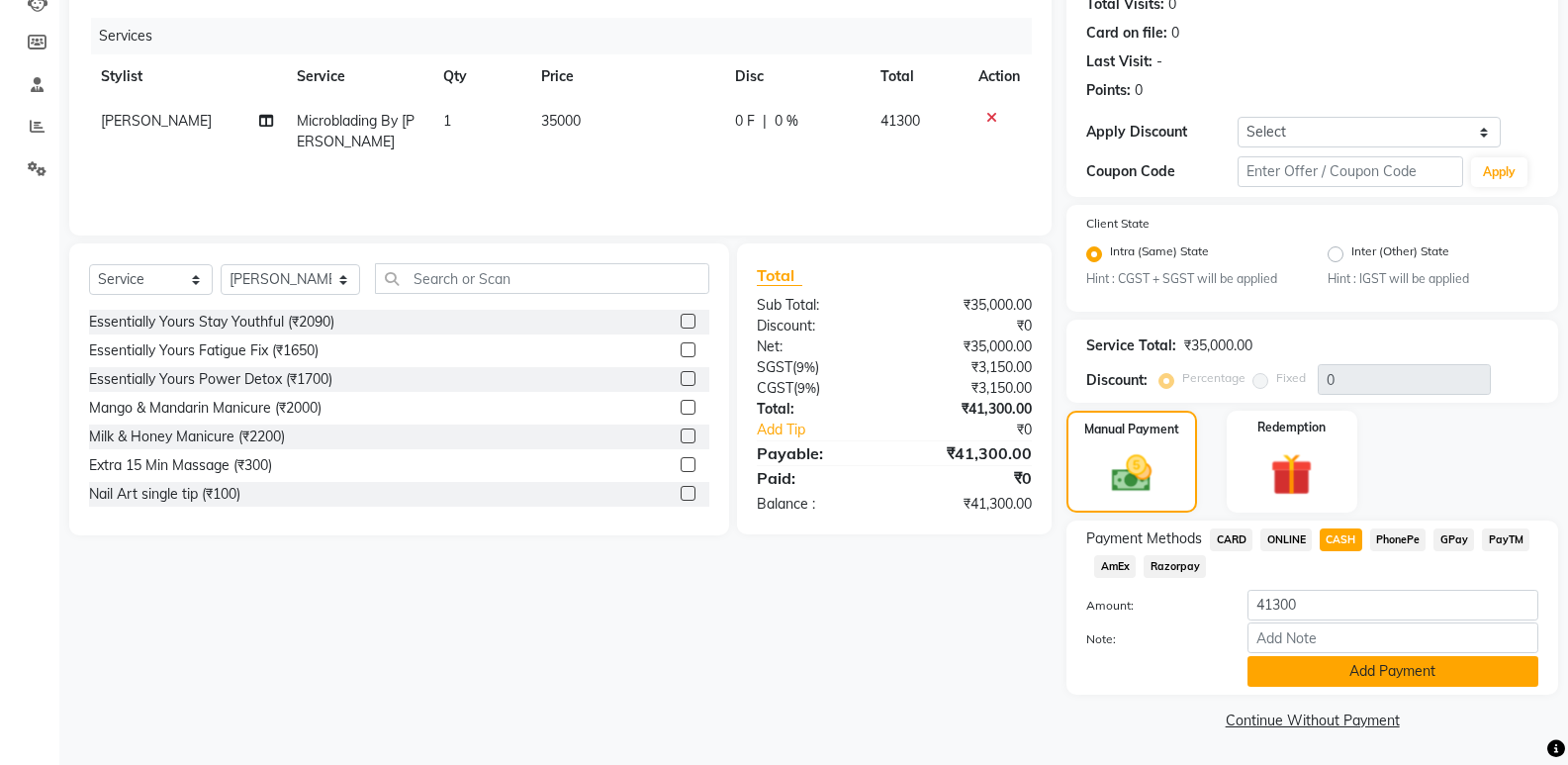click on "Add Payment" 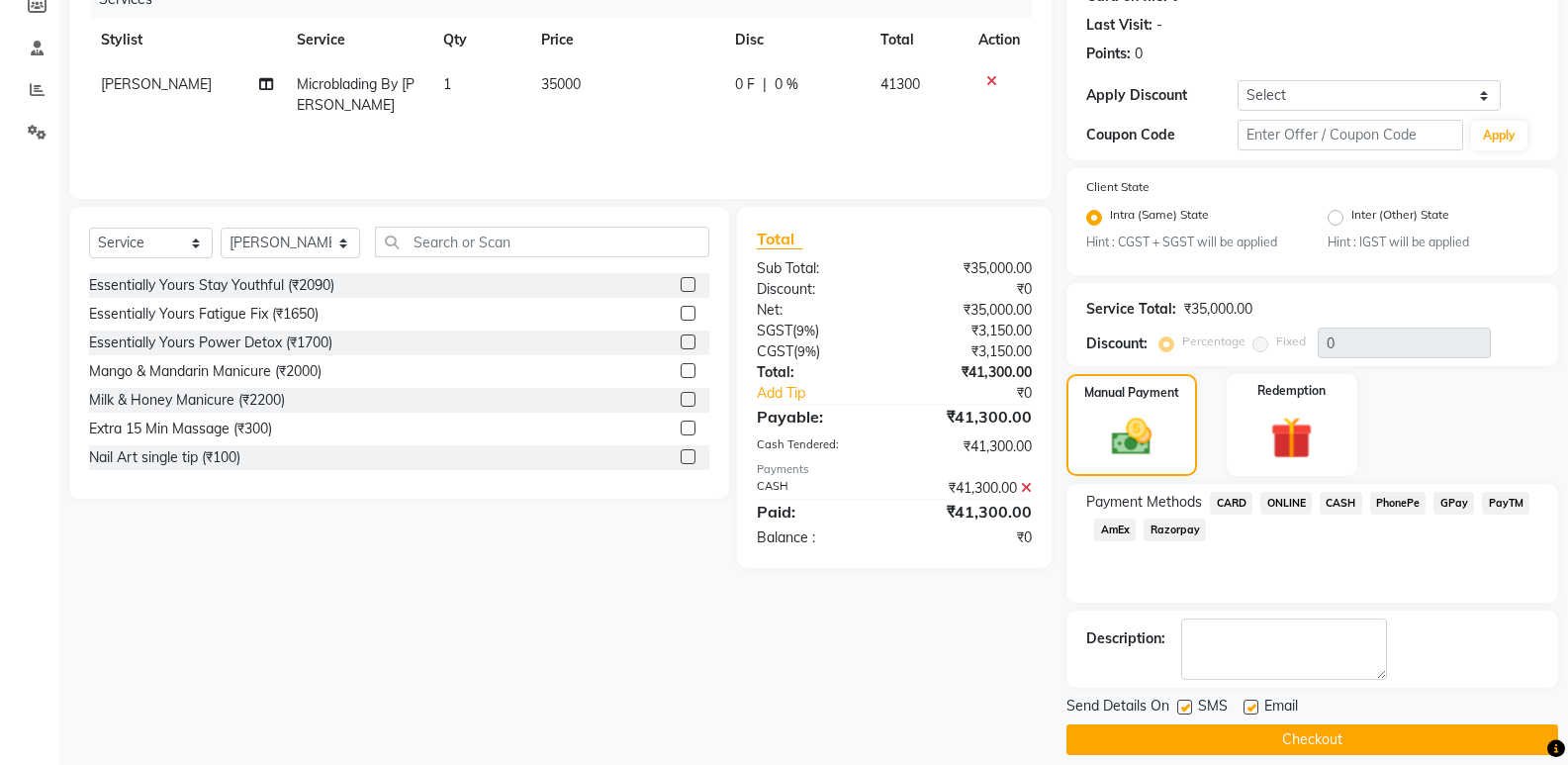 scroll, scrollTop: 284, scrollLeft: 0, axis: vertical 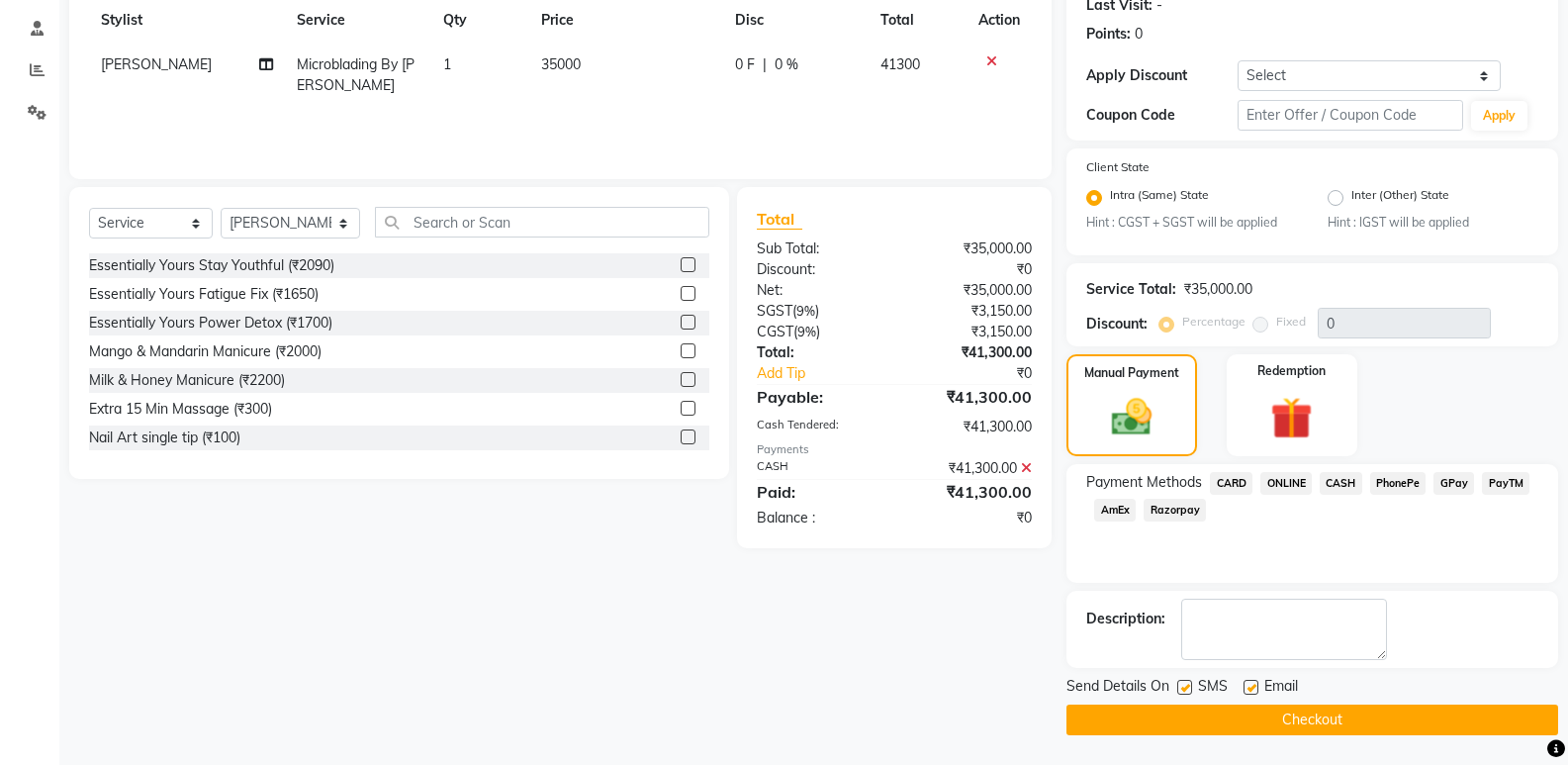 click on "Checkout" 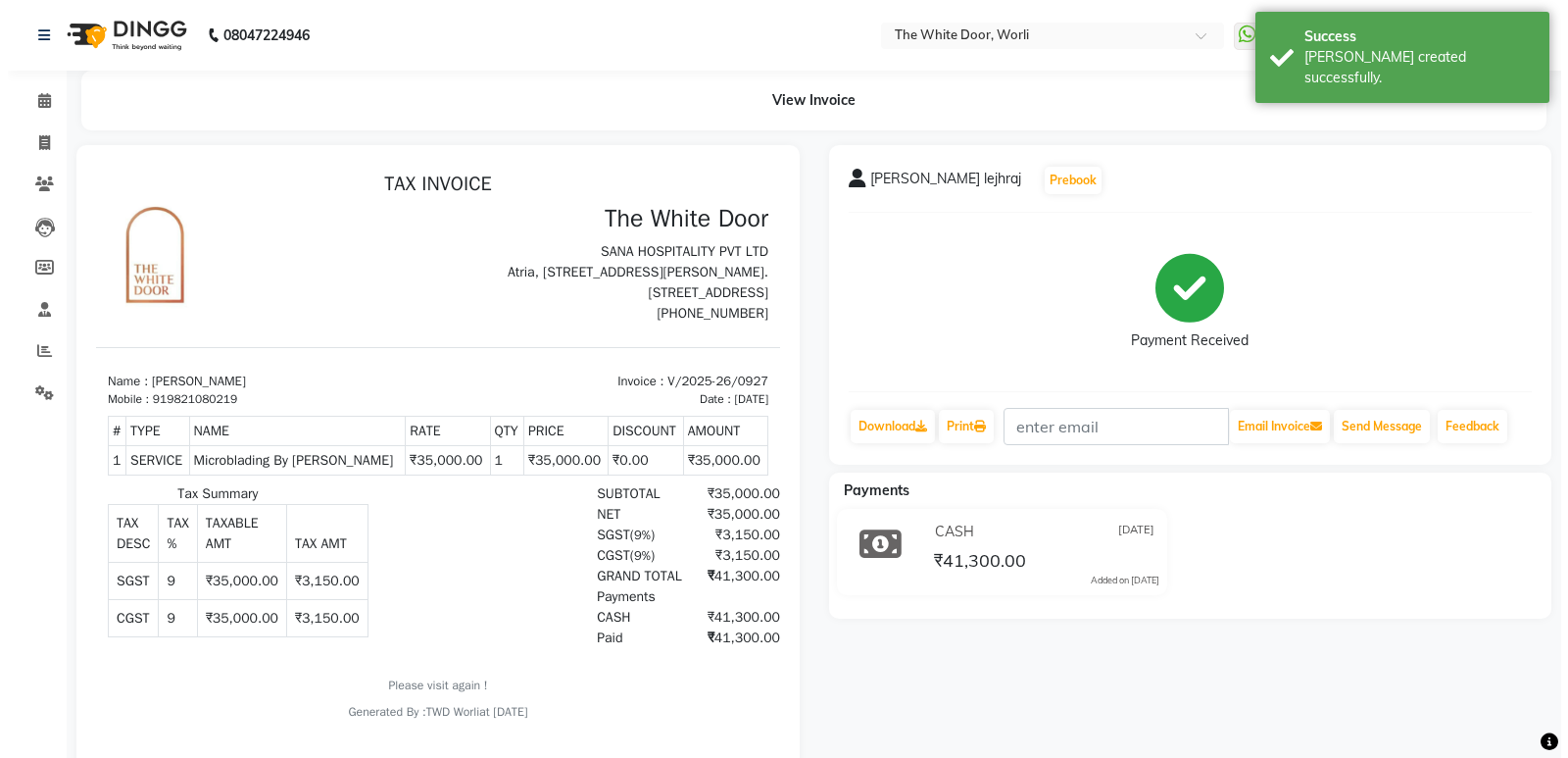scroll, scrollTop: 0, scrollLeft: 0, axis: both 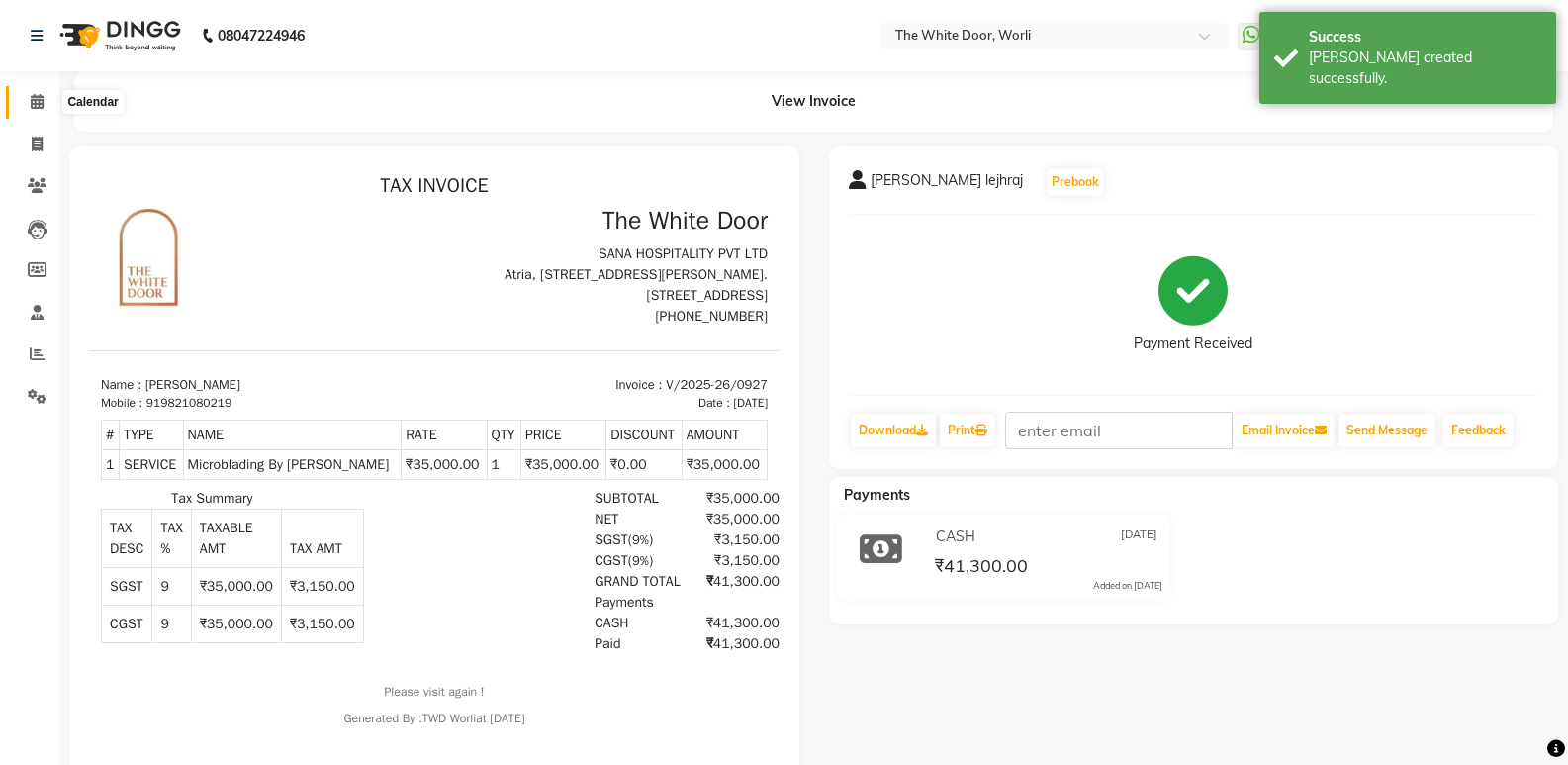 click 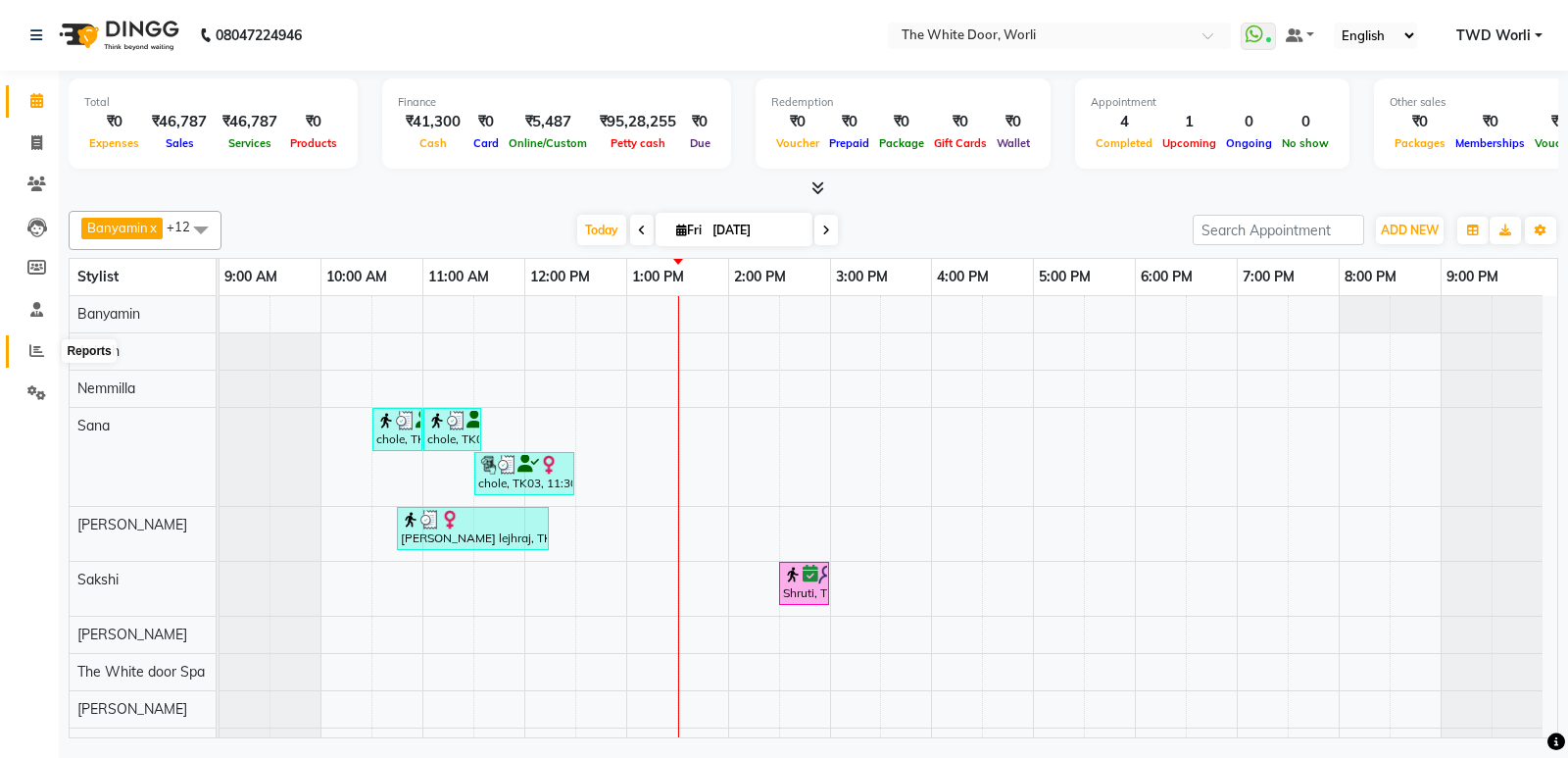 click 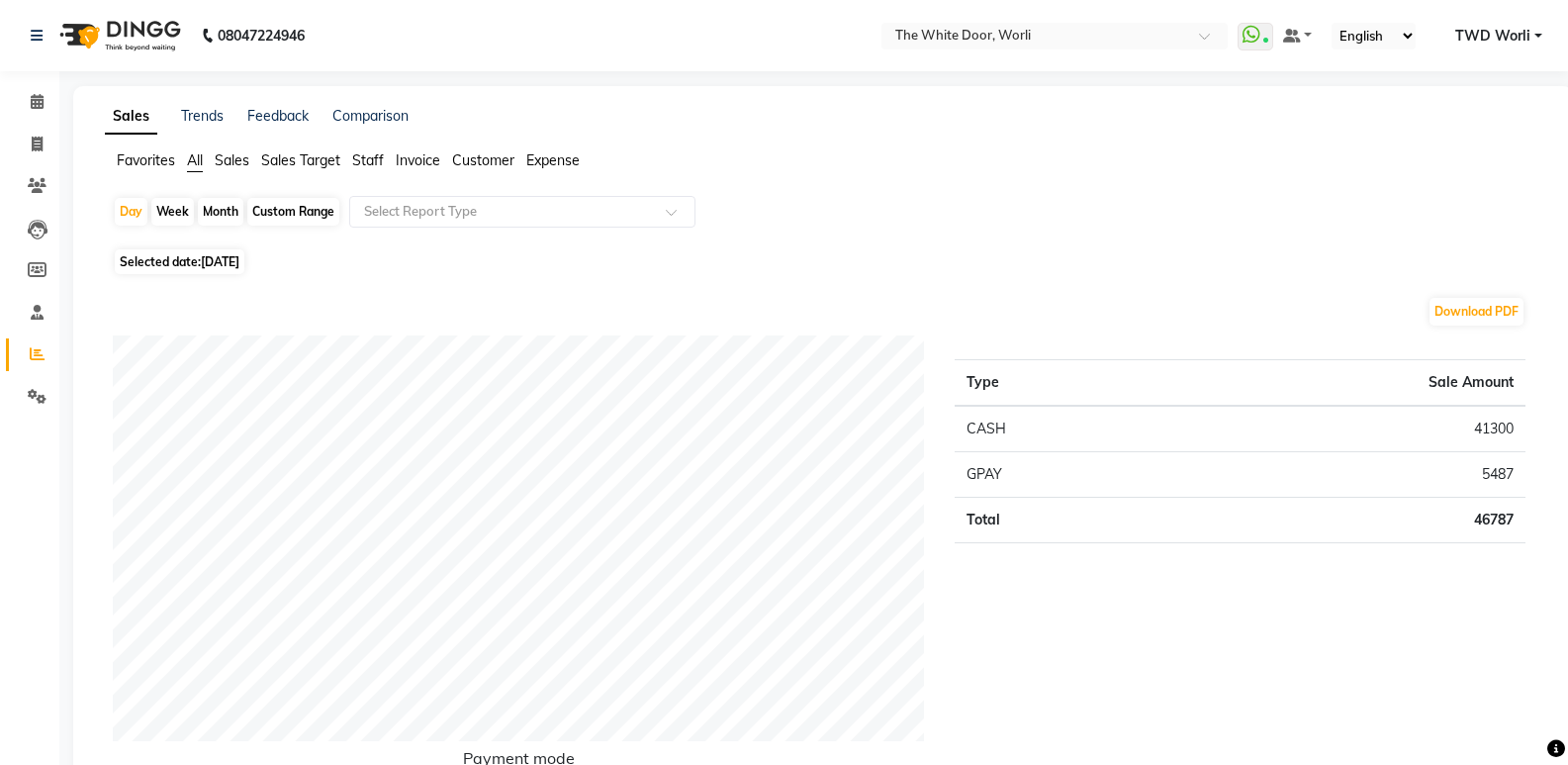click on "Staff" 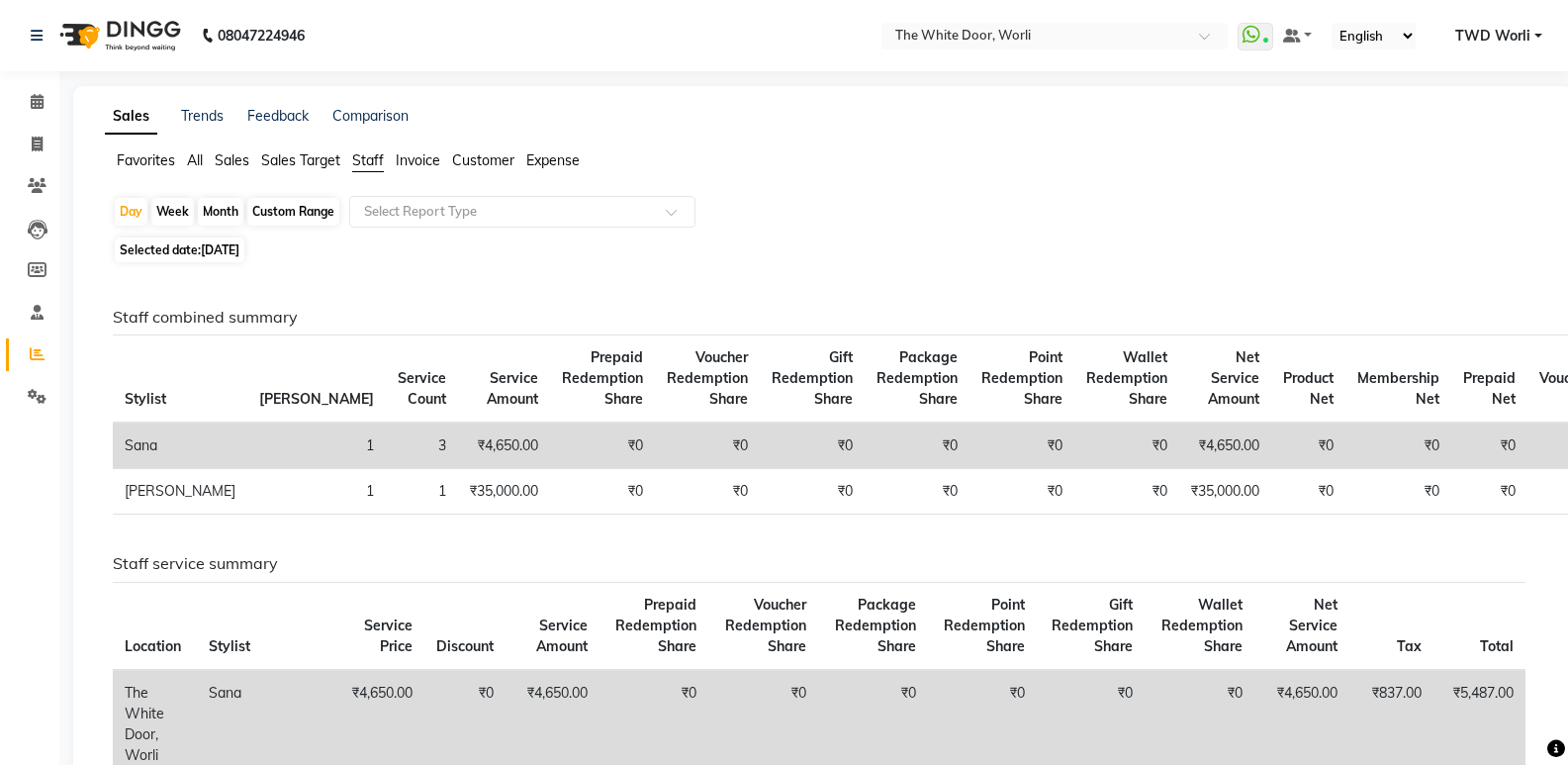 click on "Custom Range" 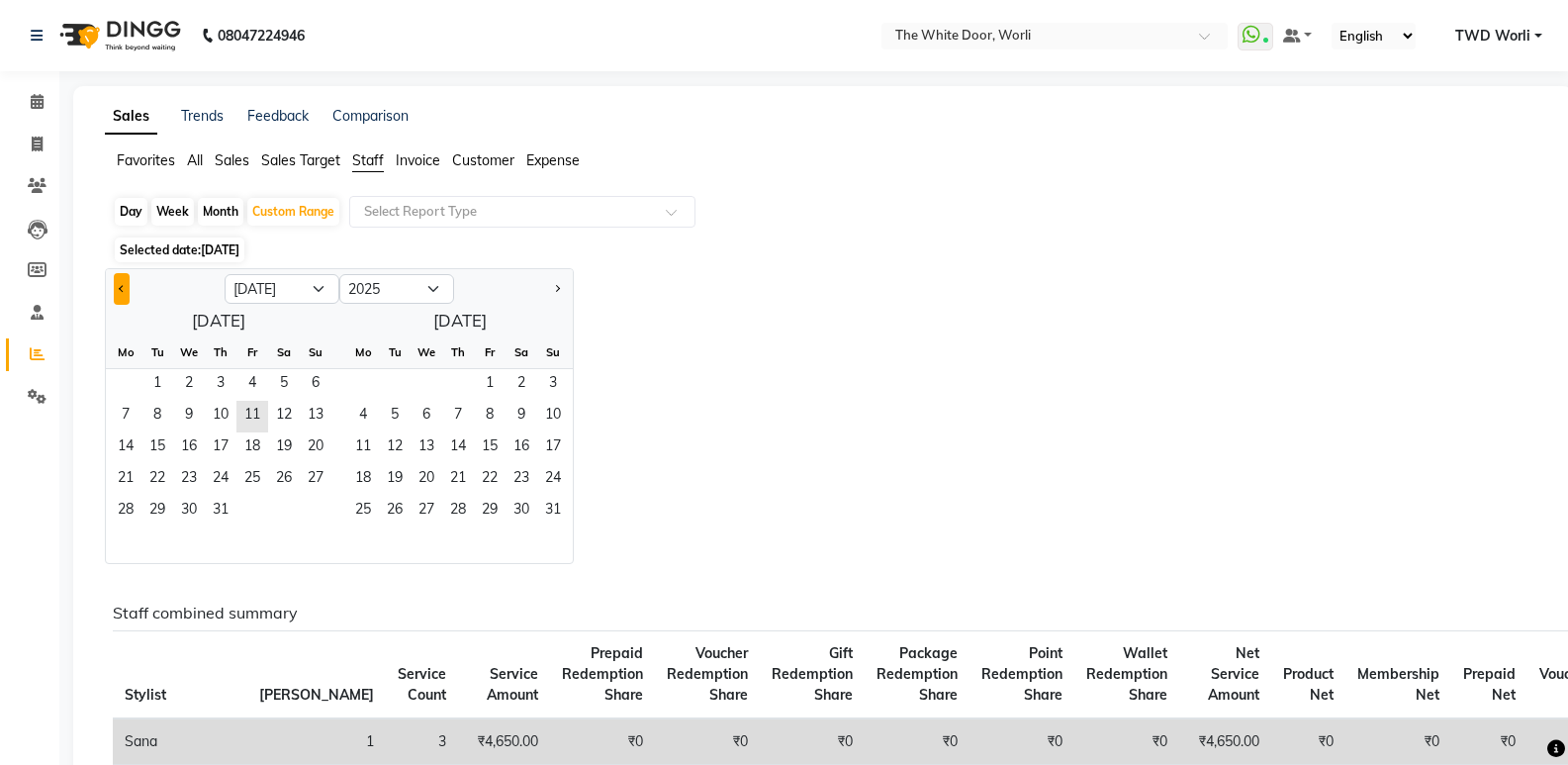 click 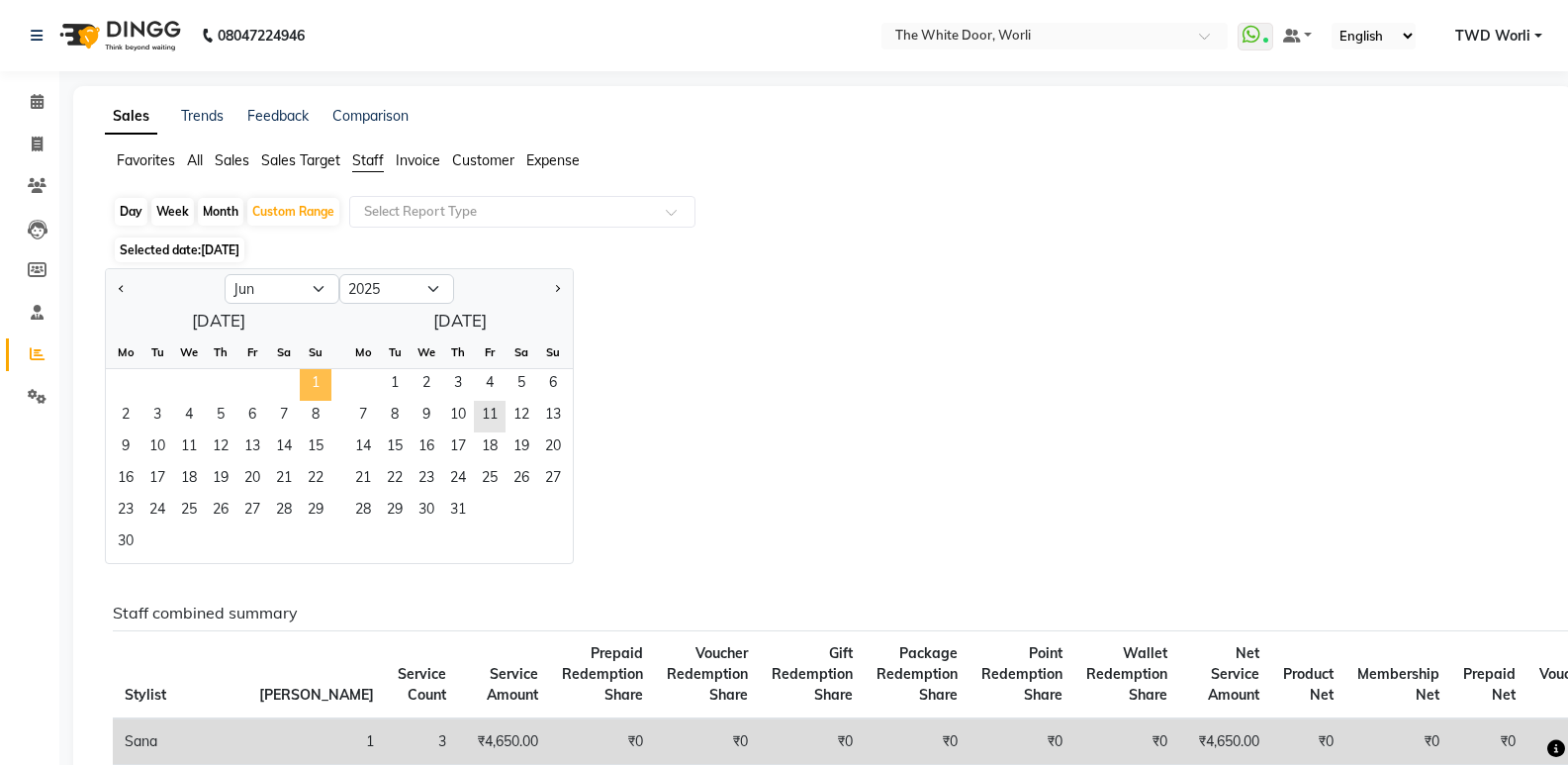 click on "1" 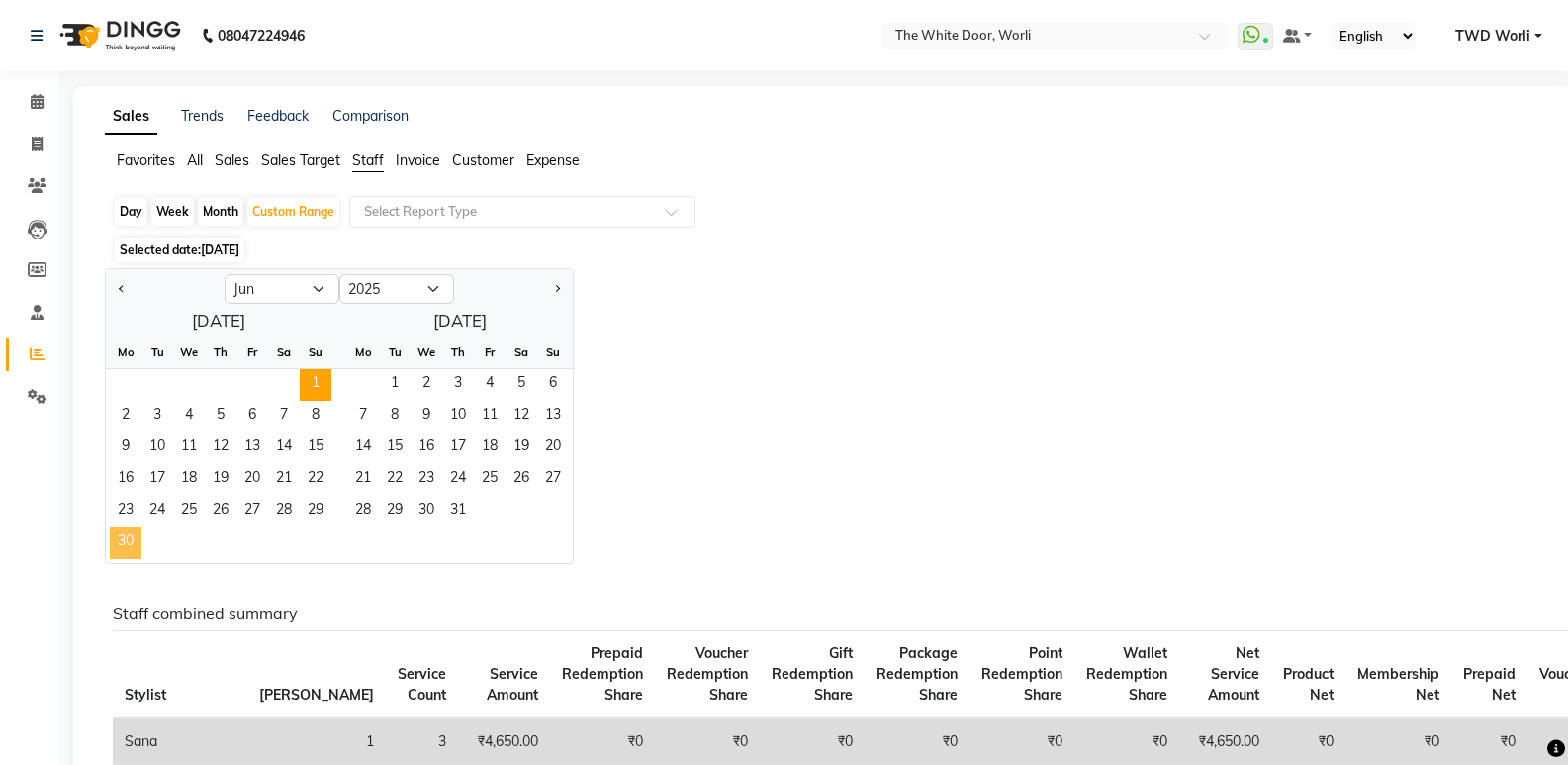 click on "30" 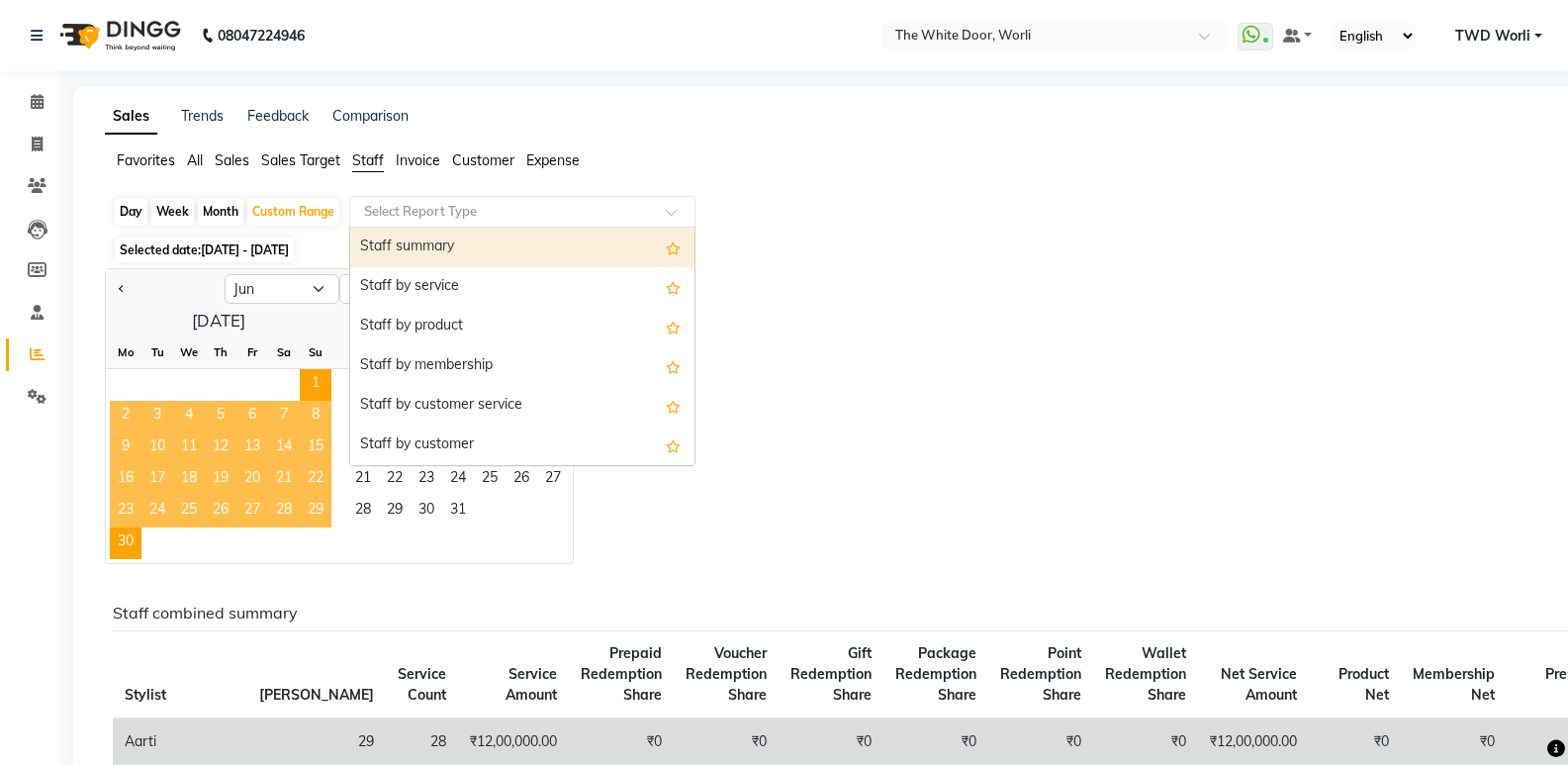 click 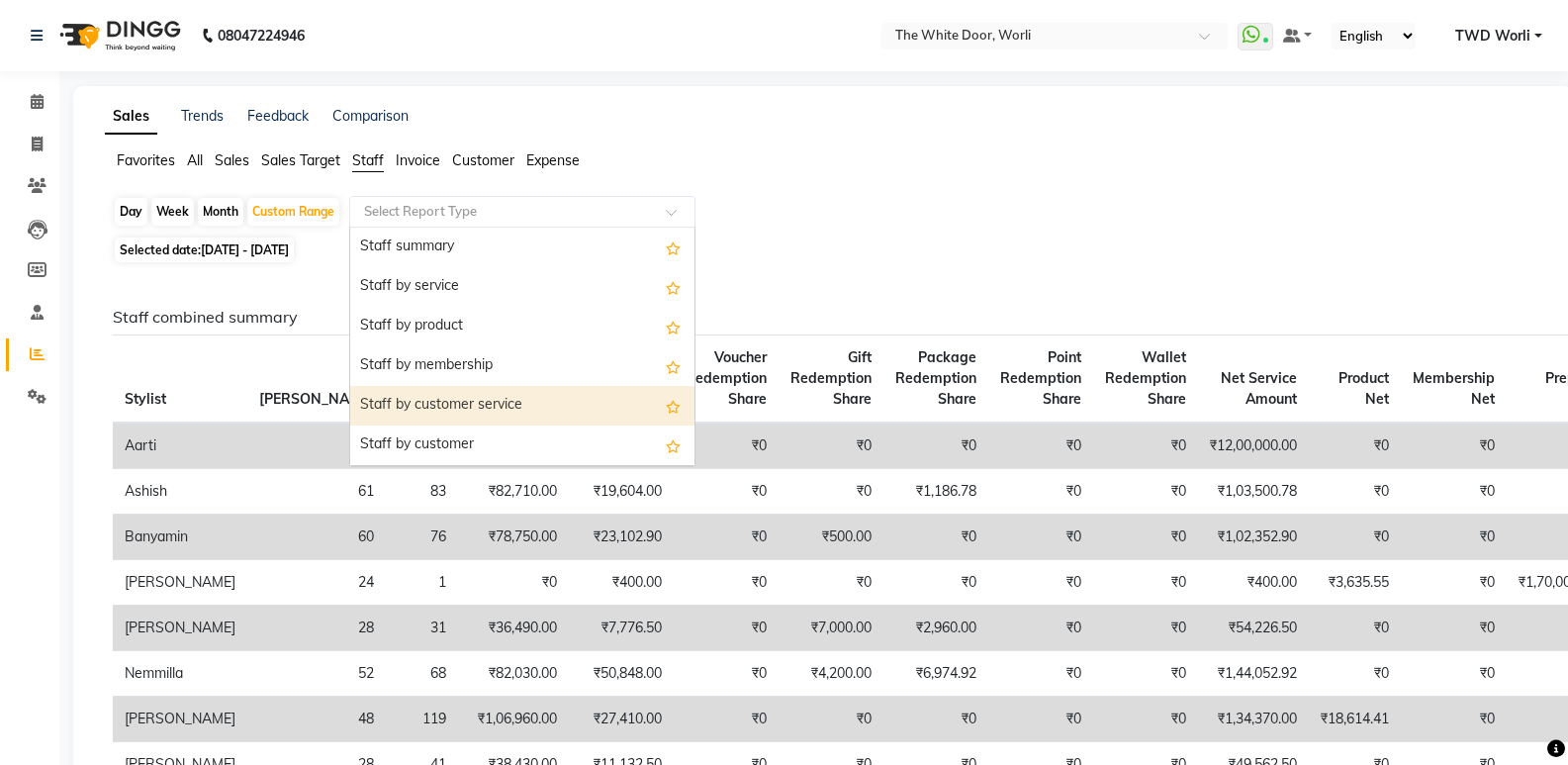 click on "Staff by customer service" at bounding box center (522, 406) 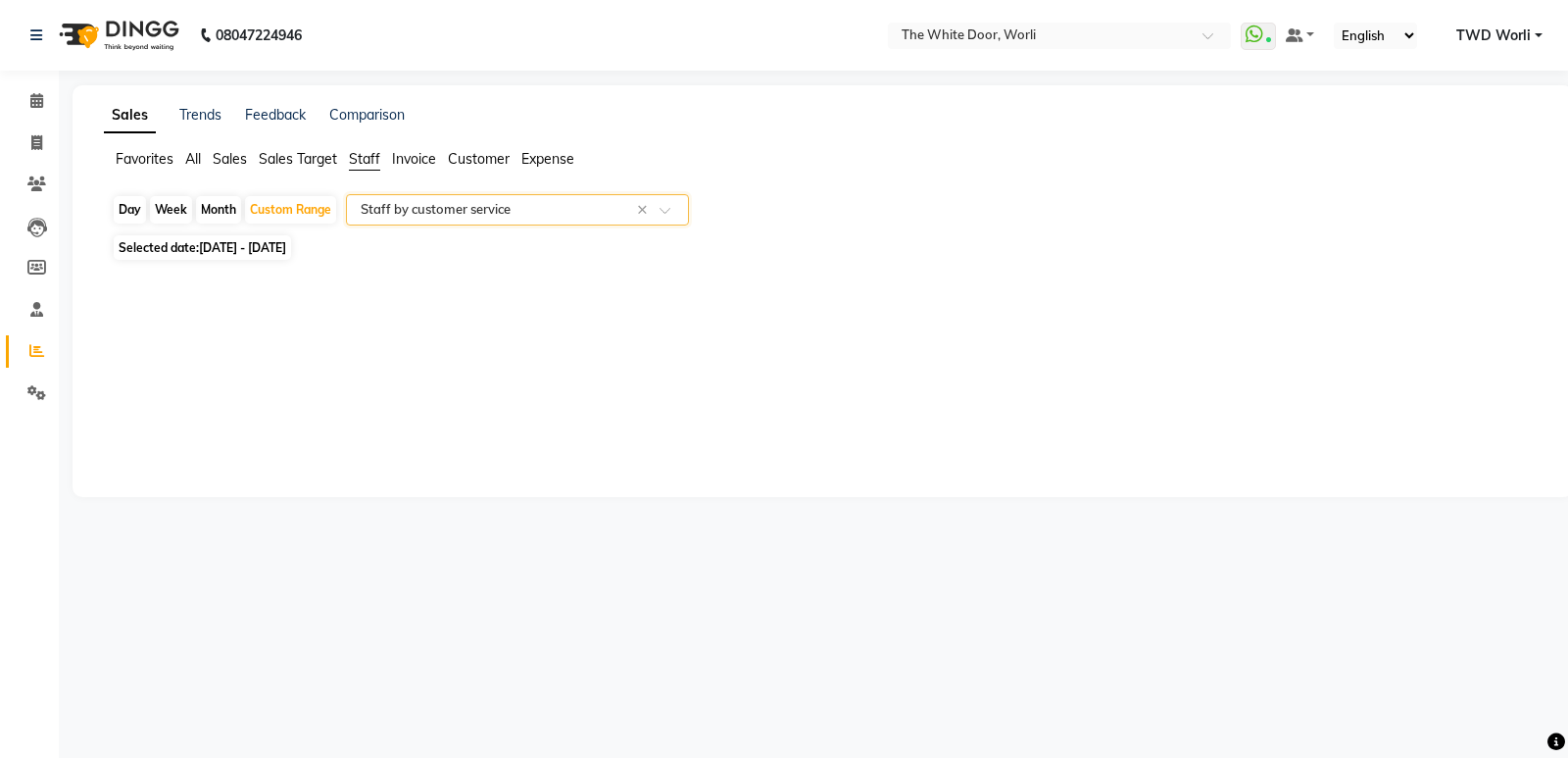 select on "full_report" 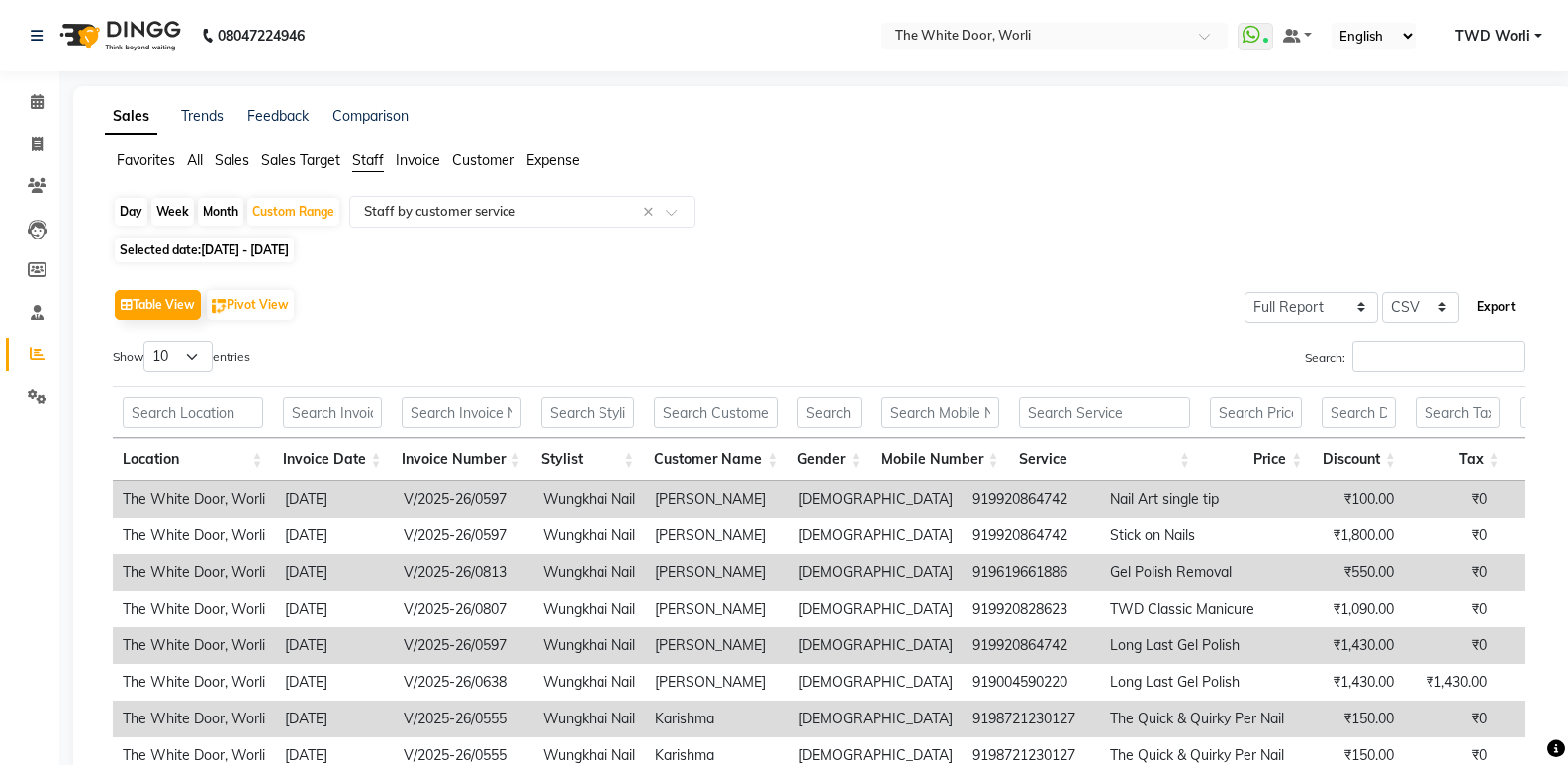 click on "Export" 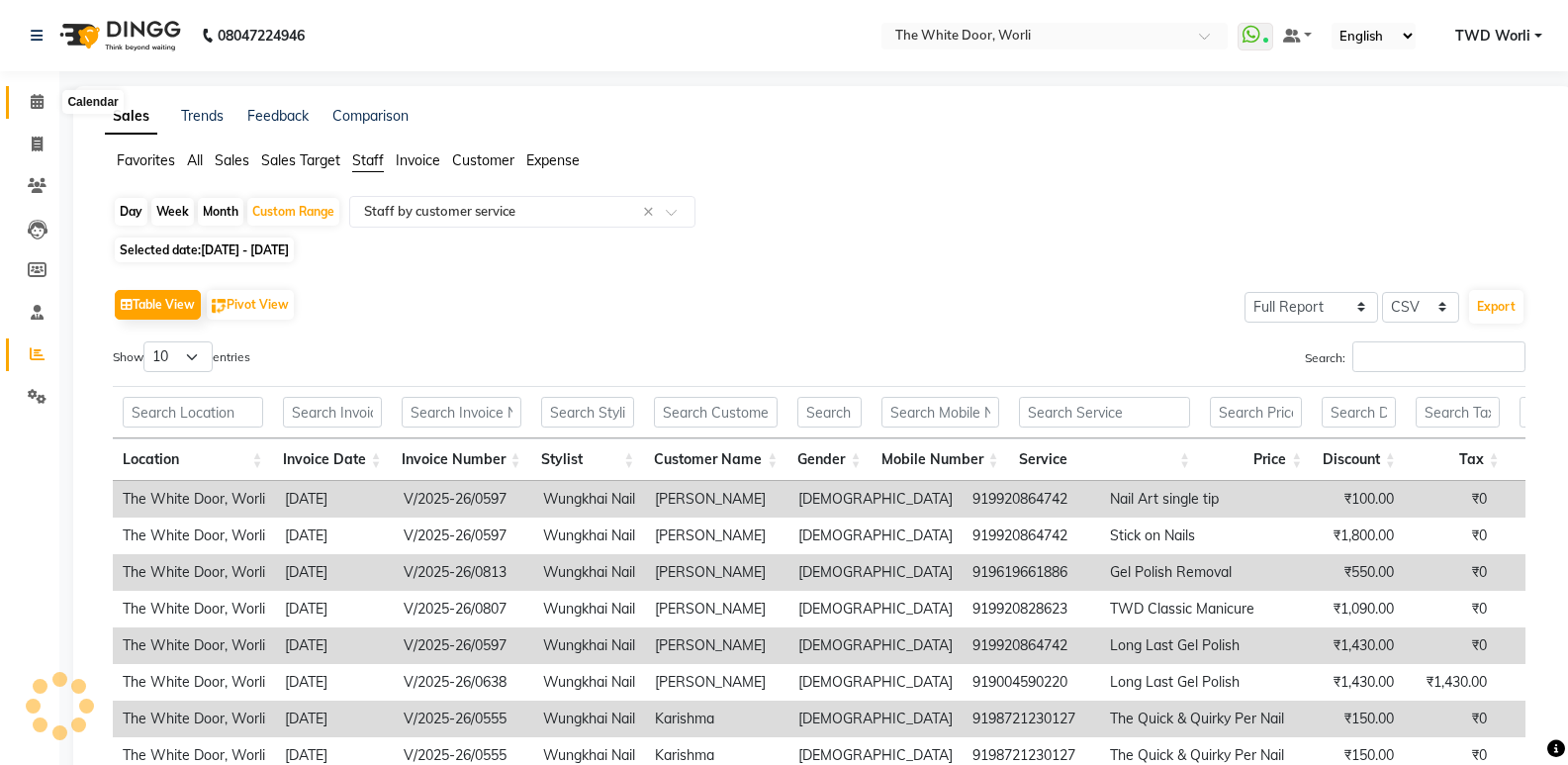 click 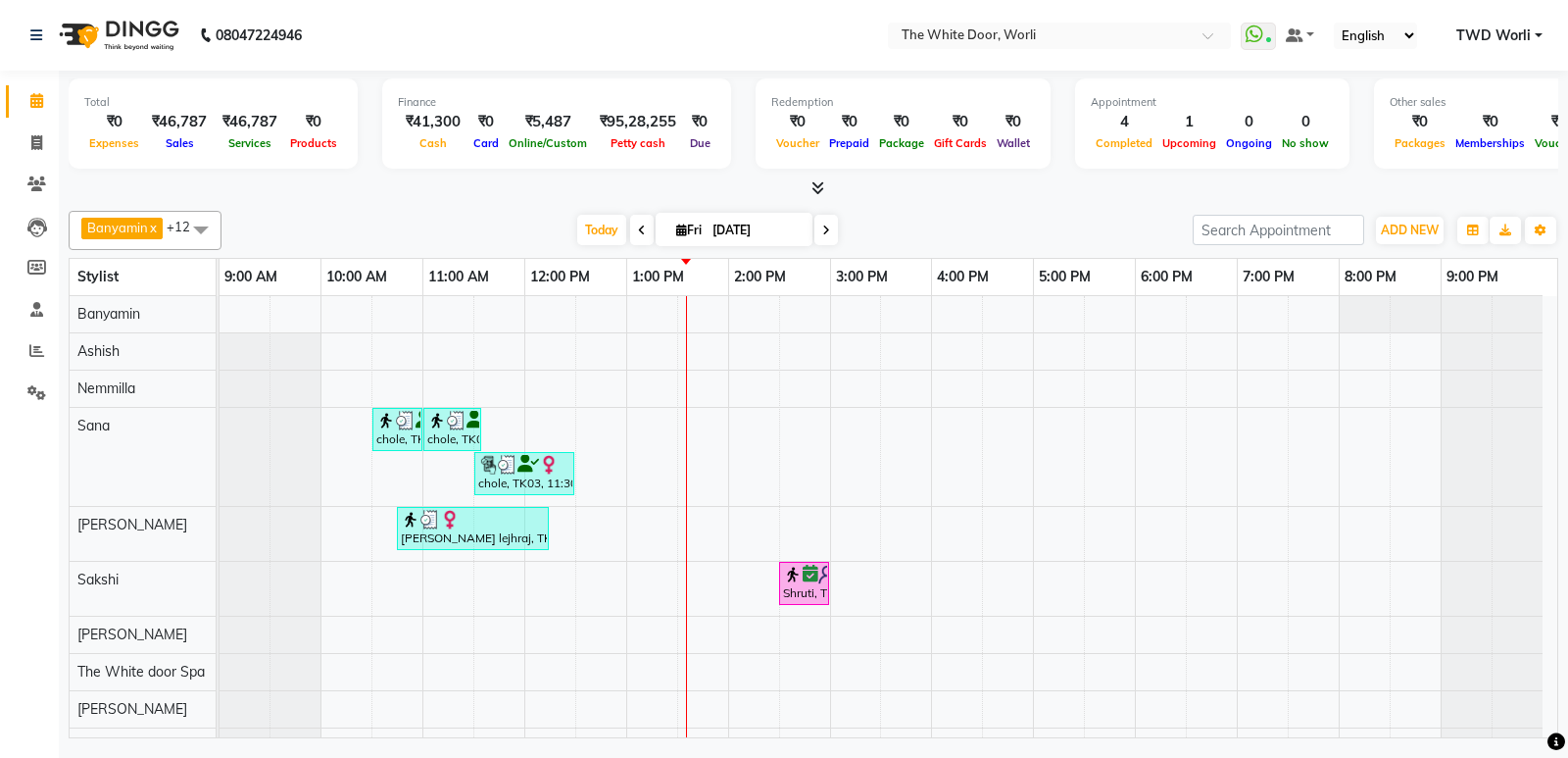 scroll, scrollTop: 56, scrollLeft: 0, axis: vertical 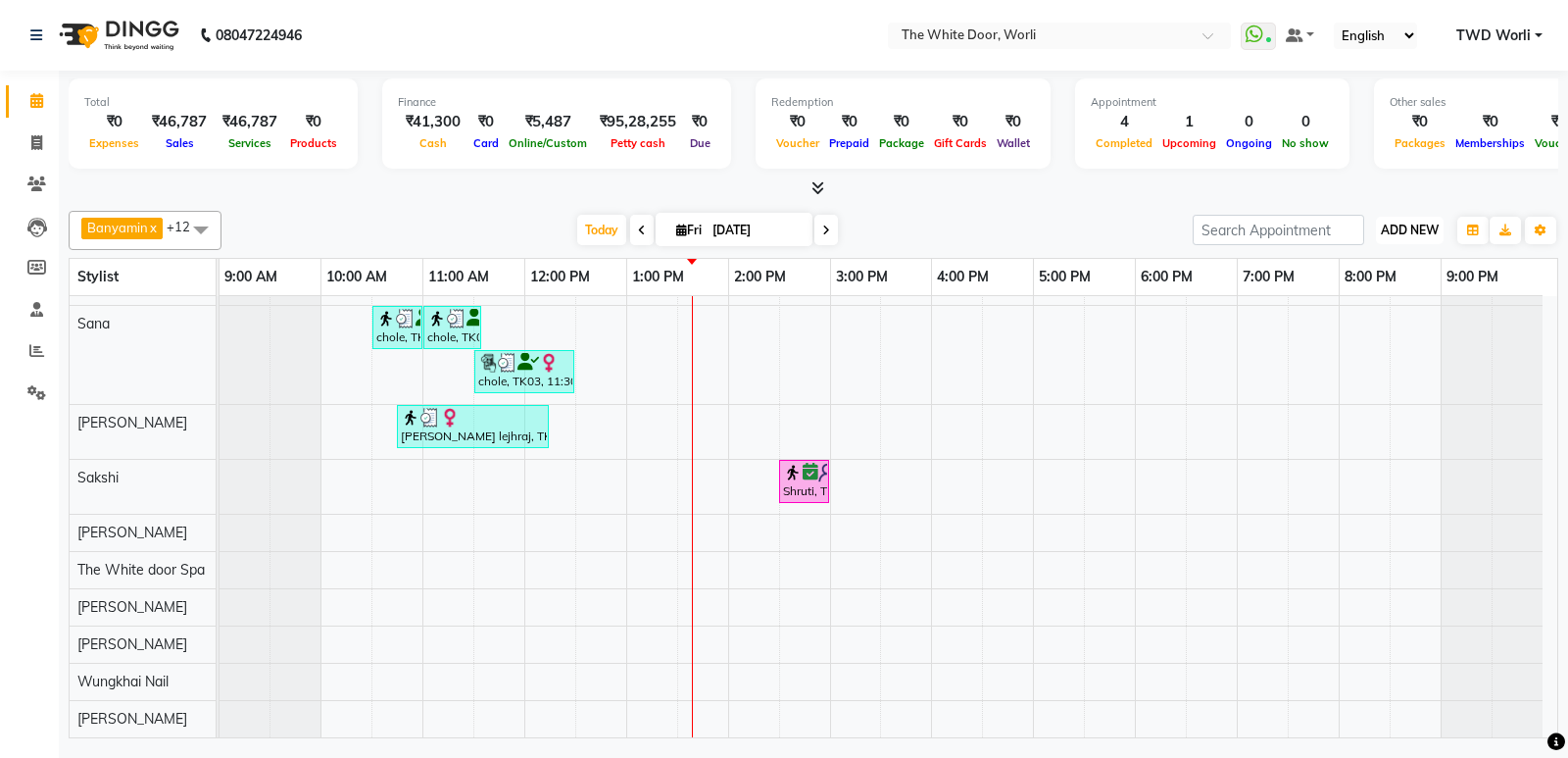 click on "ADD NEW" at bounding box center [1409, 229] 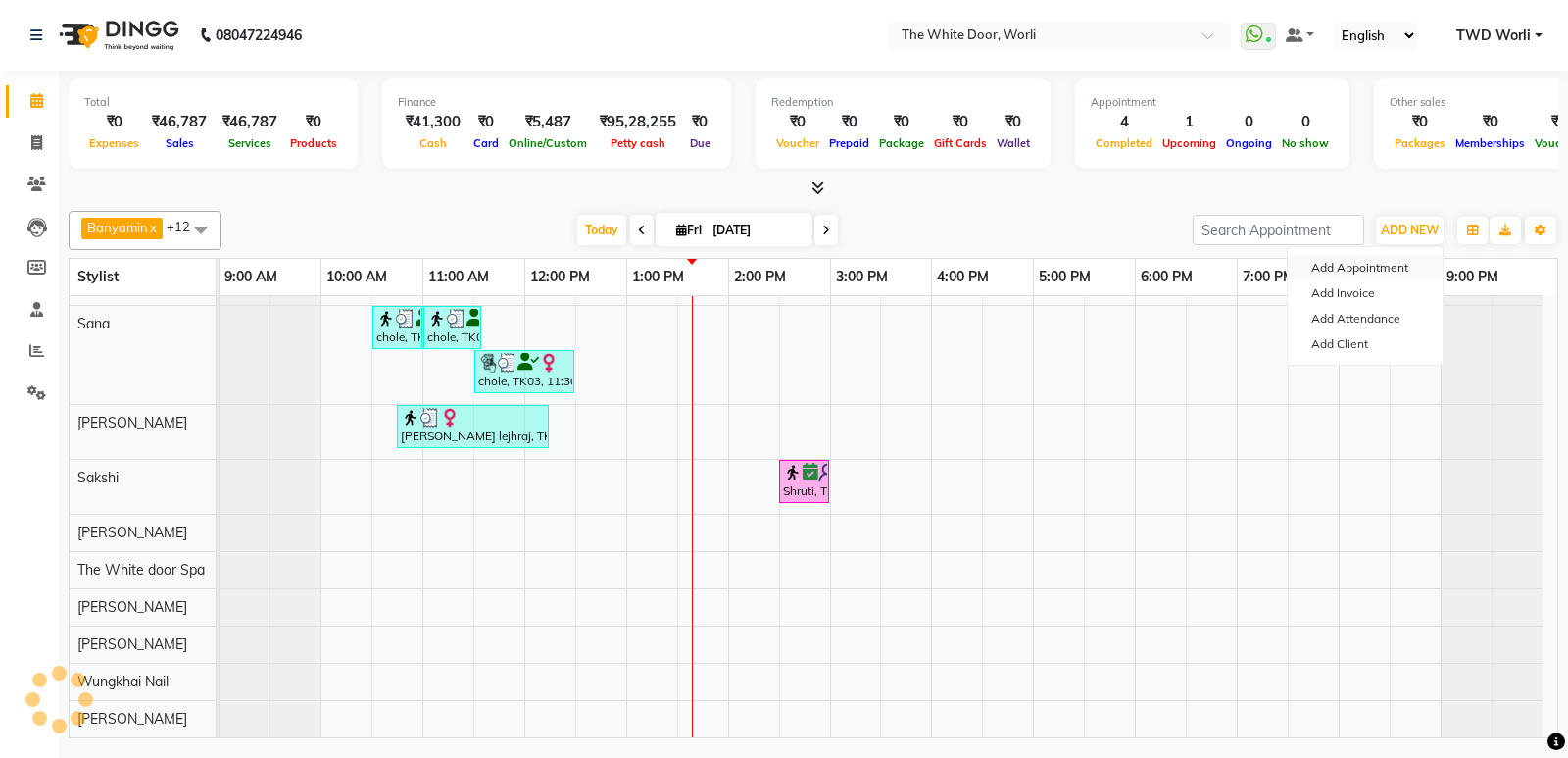 click on "Add Appointment" at bounding box center (1365, 268) 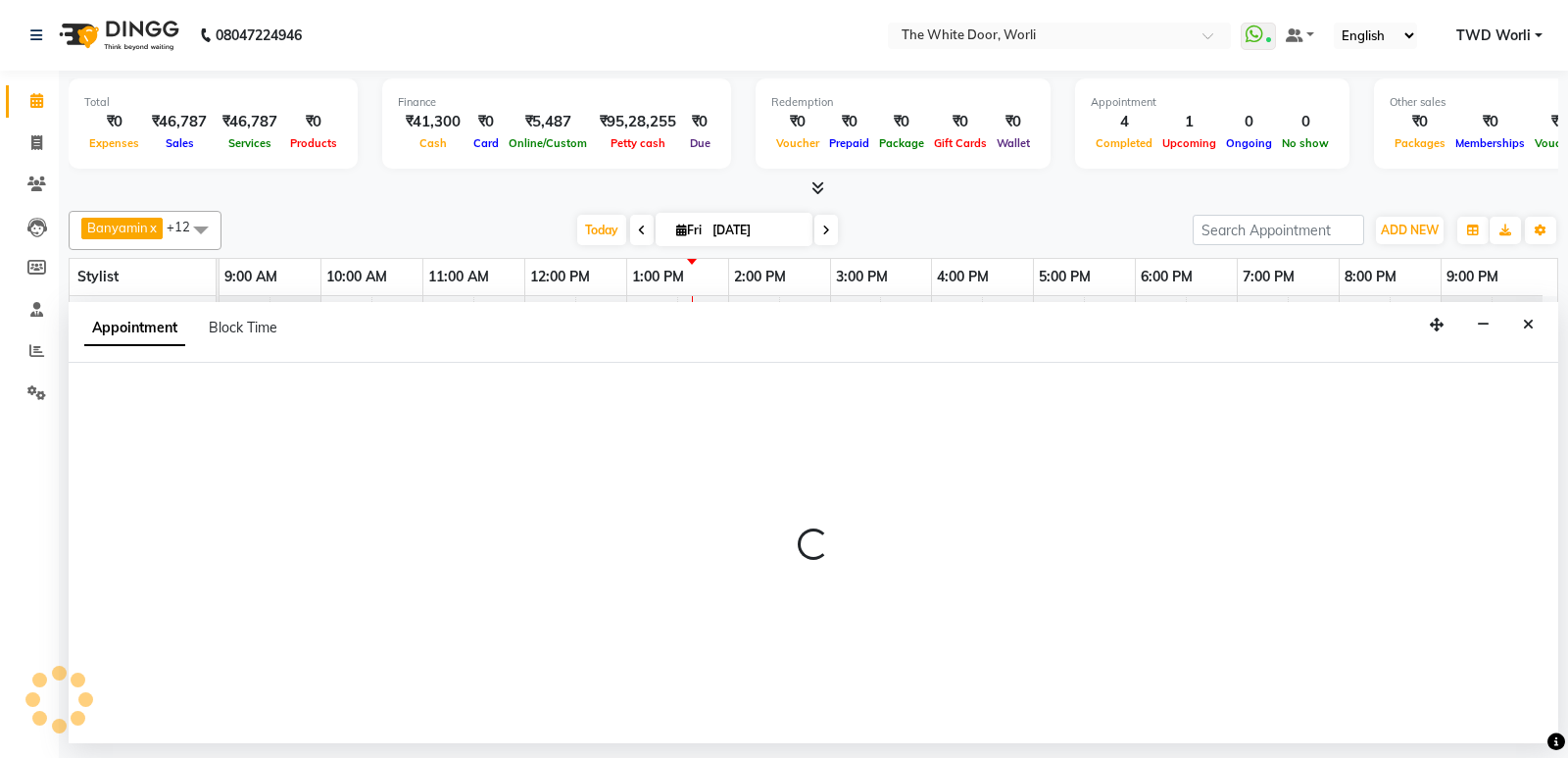select on "600" 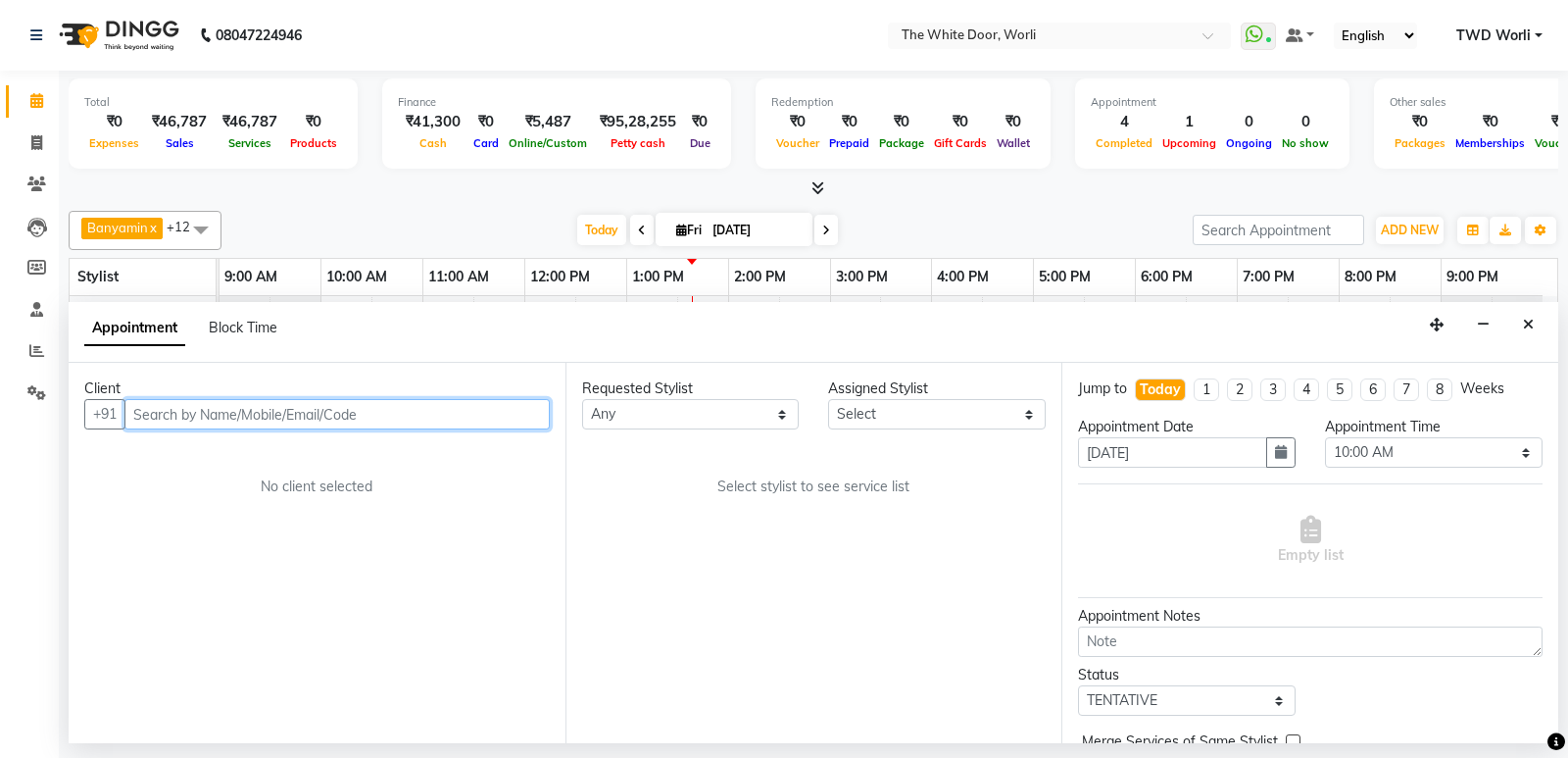 click at bounding box center (337, 414) 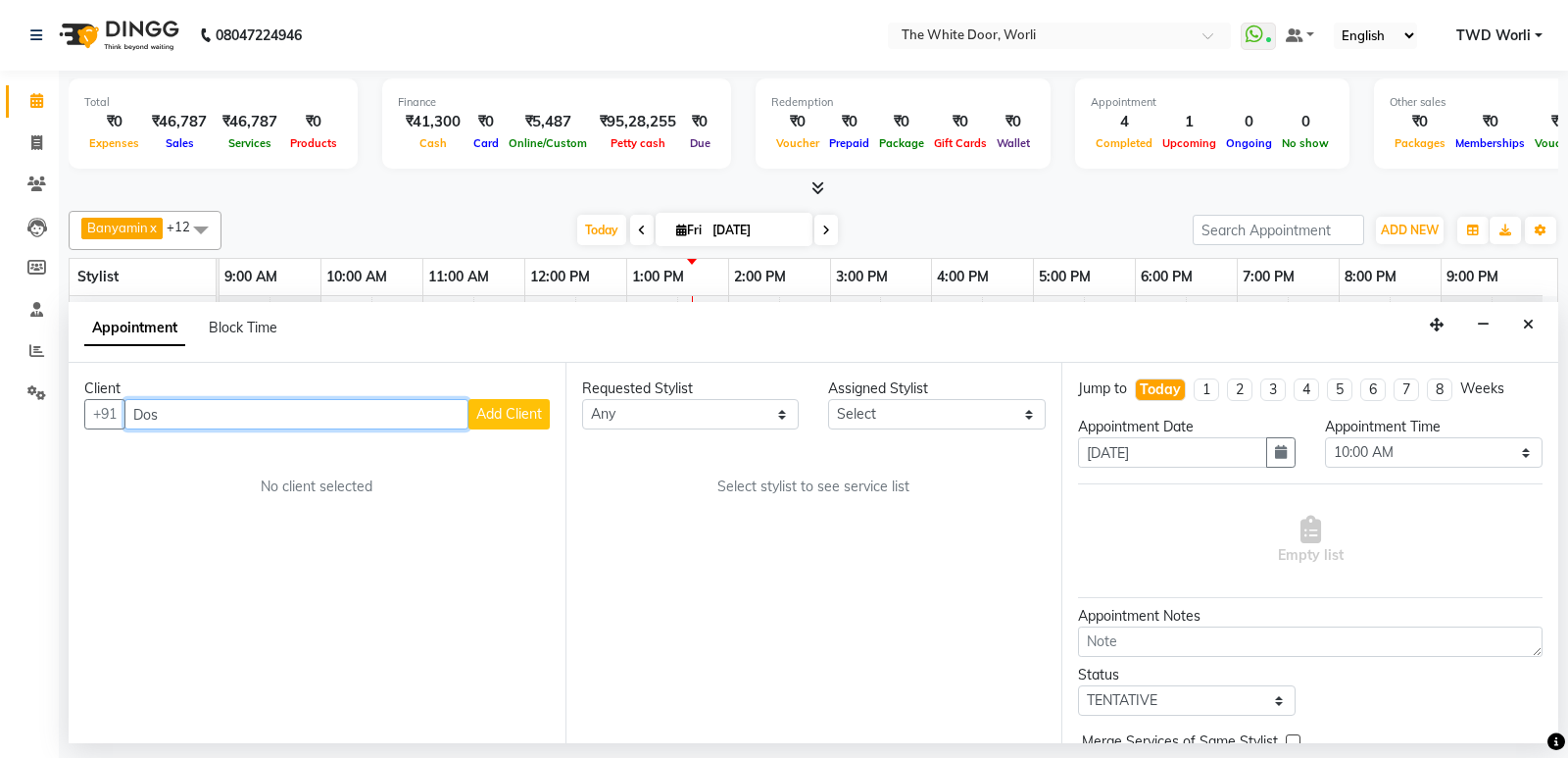 type on "Dosh" 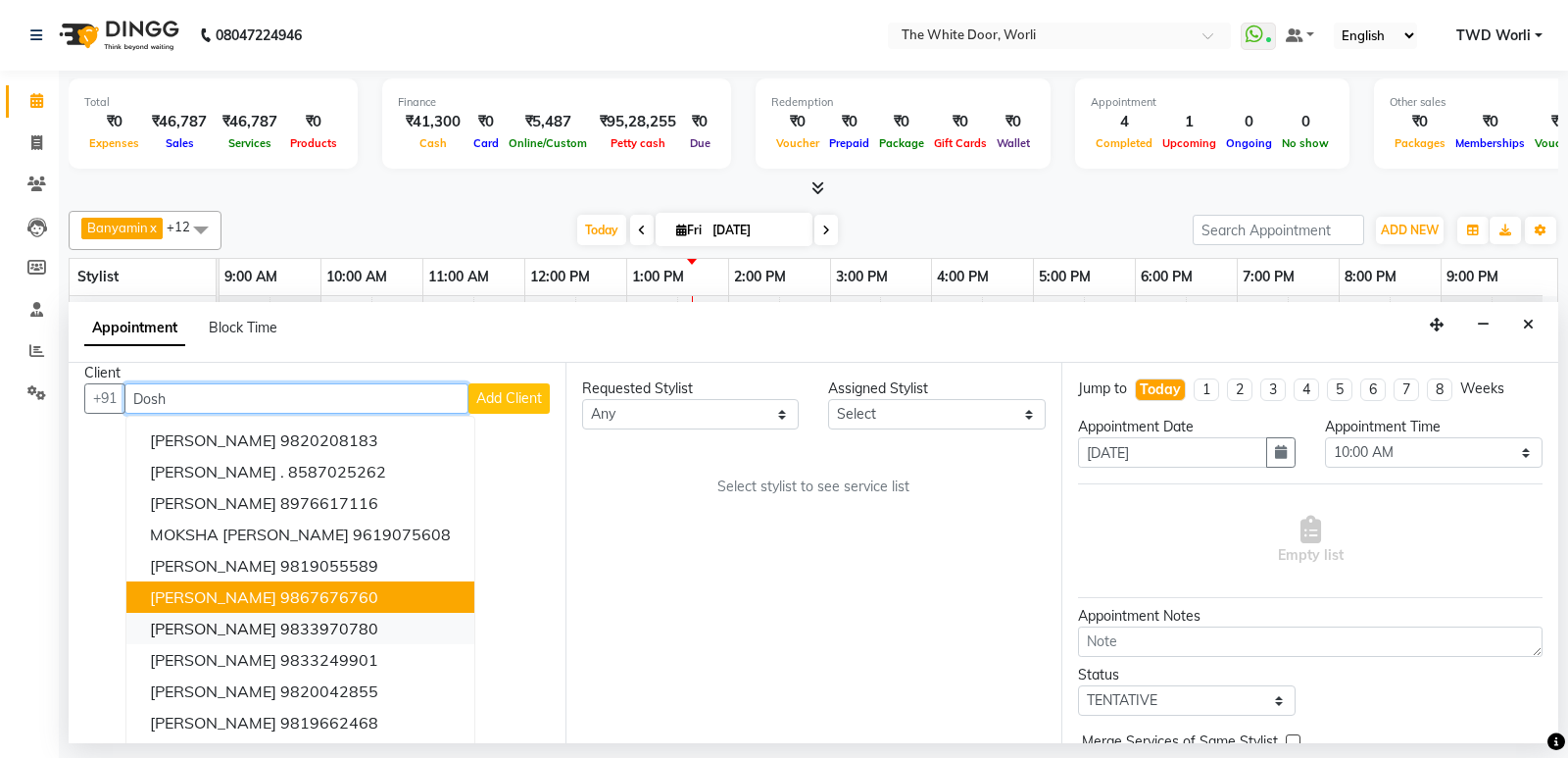 scroll, scrollTop: 20, scrollLeft: 0, axis: vertical 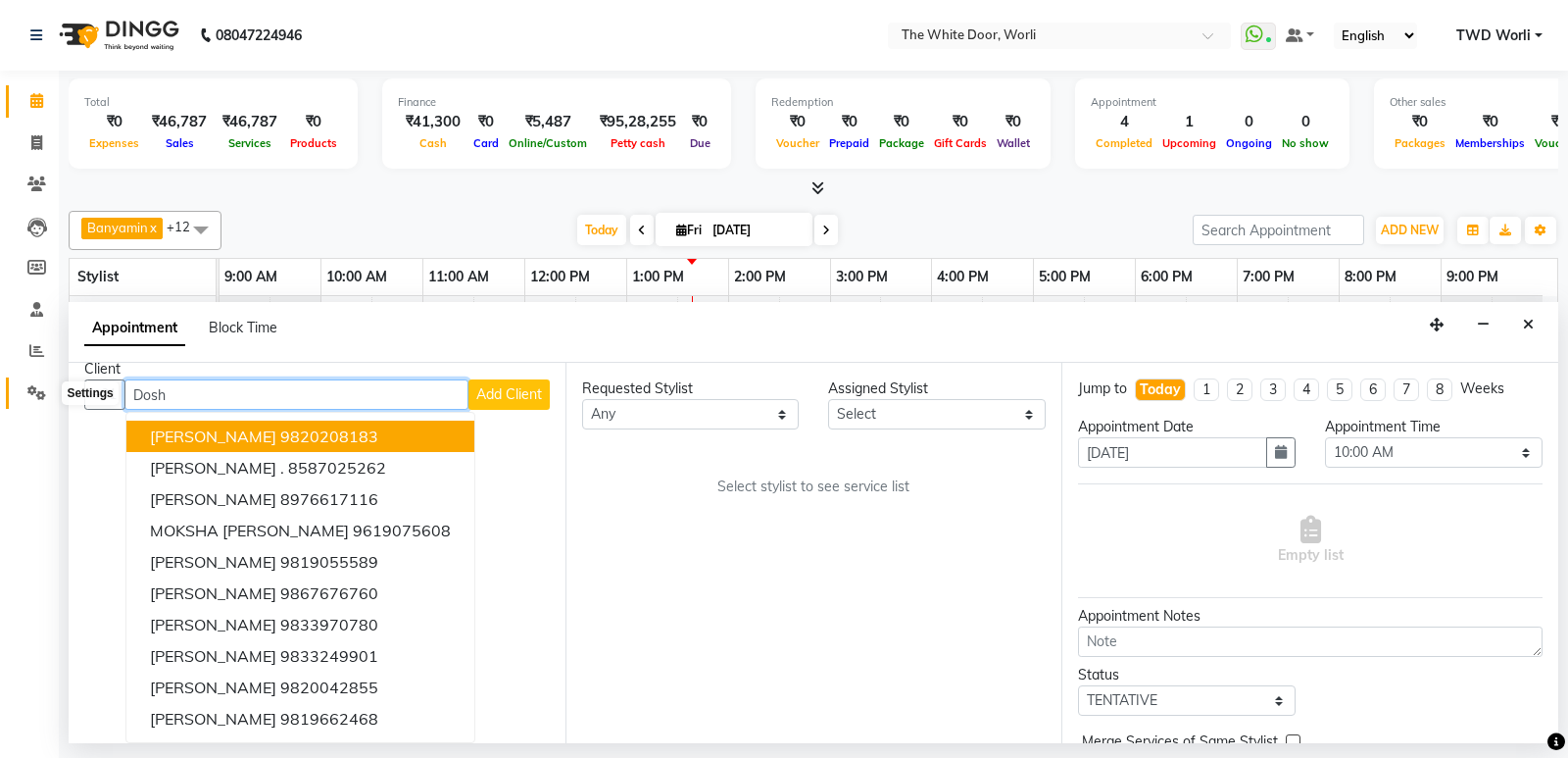 drag, startPoint x: 181, startPoint y: 397, endPoint x: 52, endPoint y: 388, distance: 129.31357 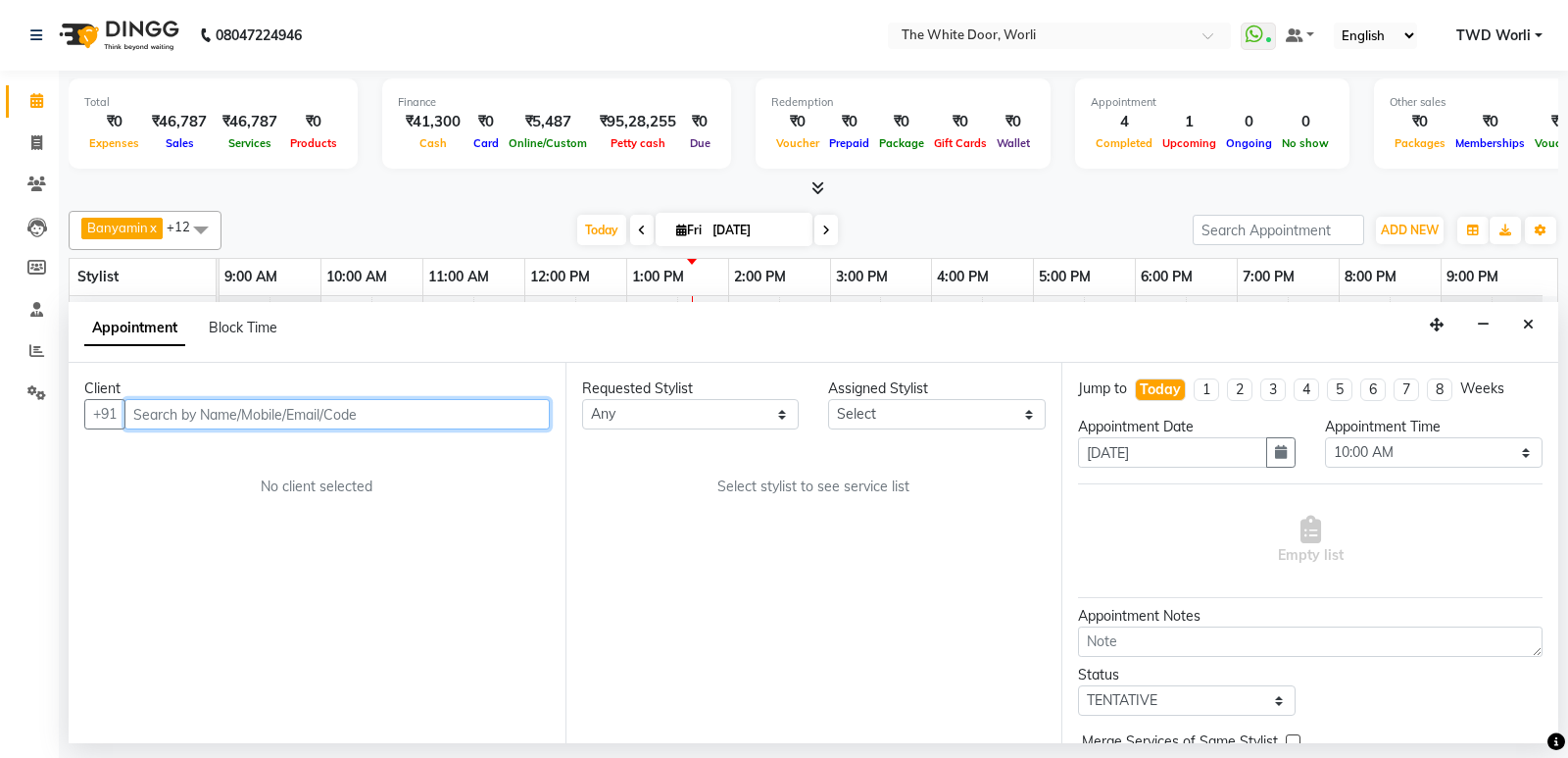 scroll, scrollTop: 0, scrollLeft: 0, axis: both 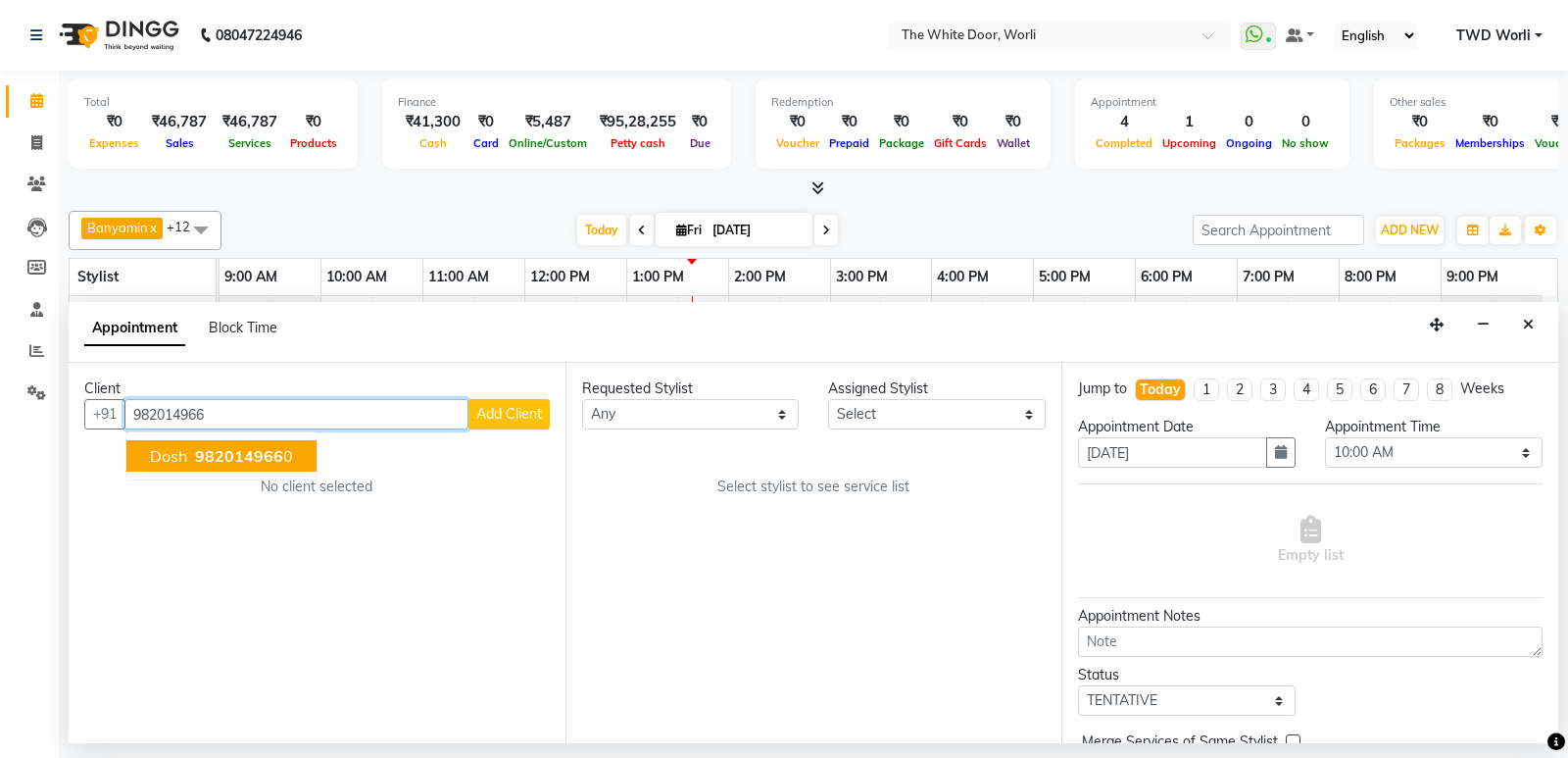 click on "982014966" at bounding box center [239, 456] 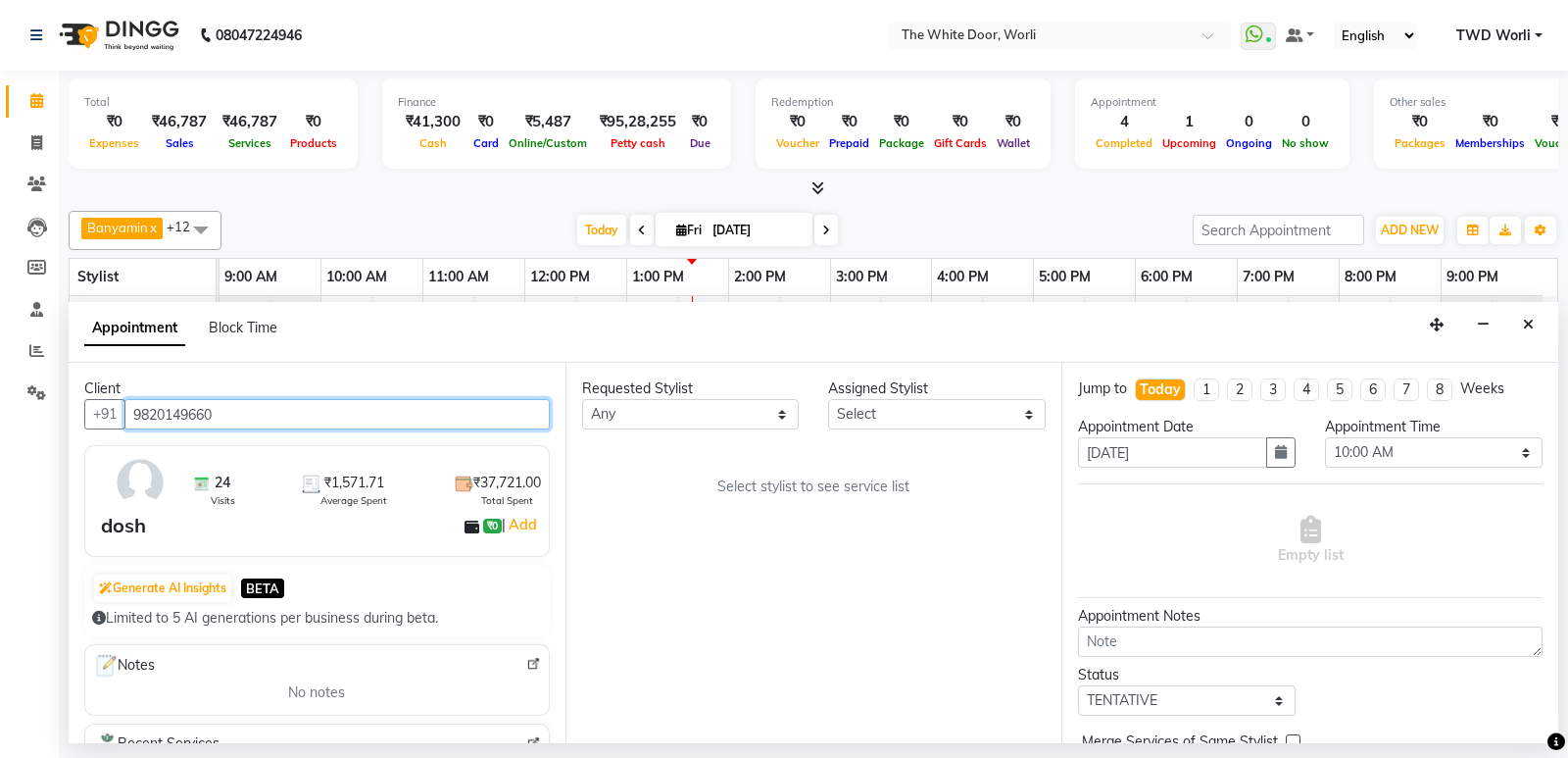 type on "9820149660" 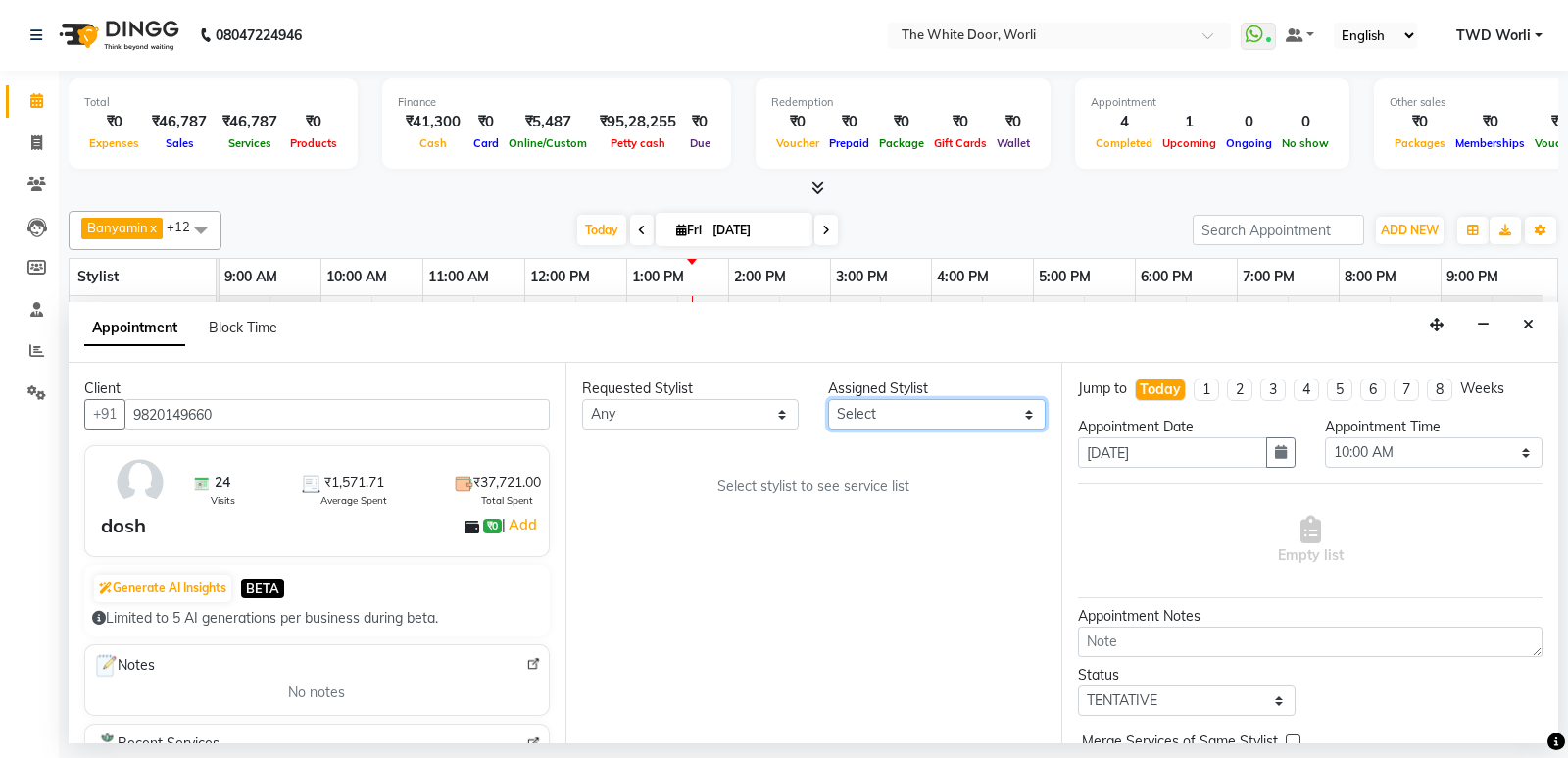 click on "Select Aarti  Ashish Ashish S Banyamin benjimin Govind G Leyla Lash Nemmilla Pranali Rashid Salmani Sakshi Sana Sandhya  Sapna Sarfaraz The White door Spa  Vikas Pedicurist Worthemla  Wungkhai Nail" at bounding box center [937, 414] 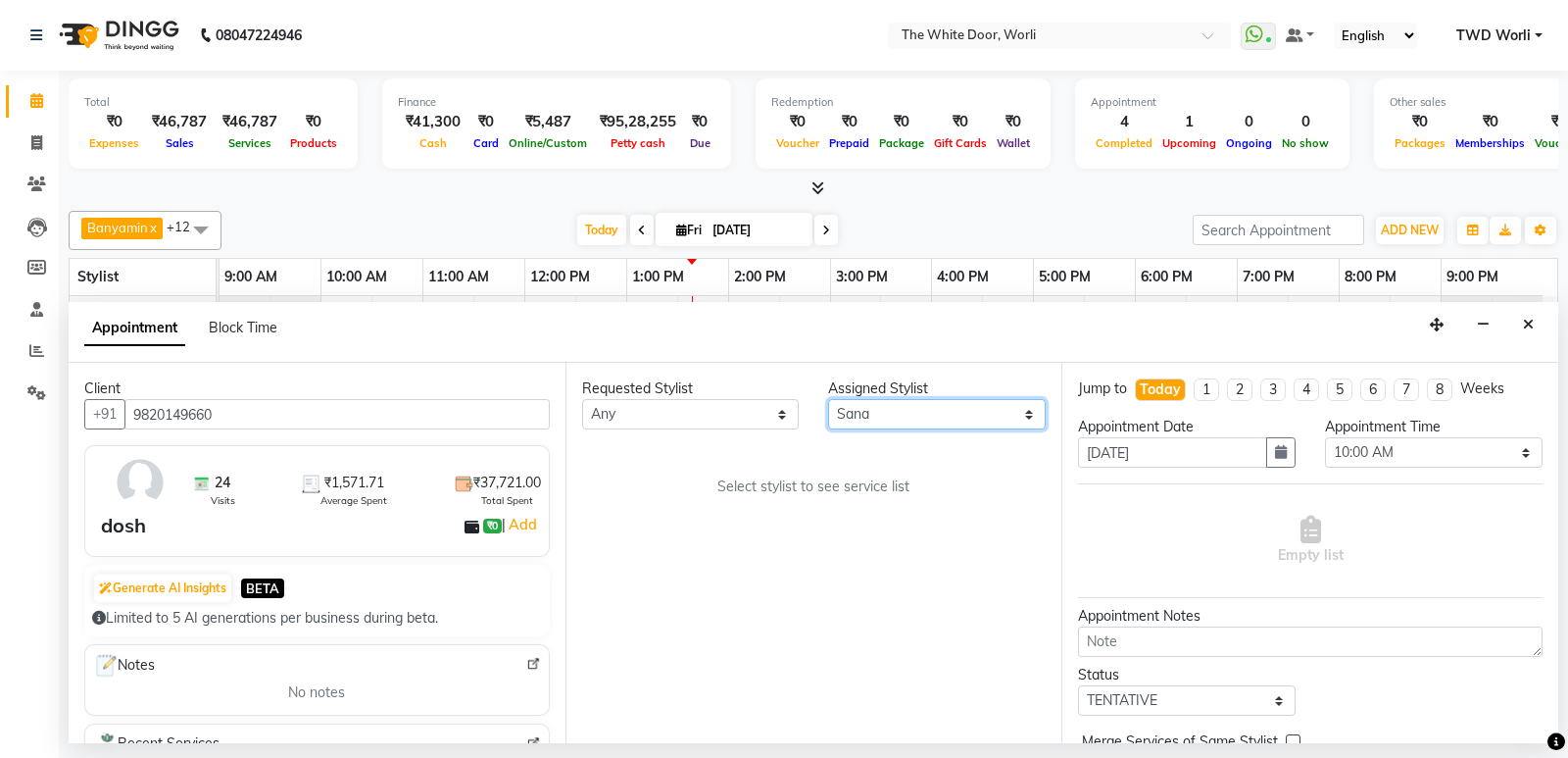 click on "Select Aarti  Ashish Ashish S Banyamin benjimin Govind G Leyla Lash Nemmilla Pranali Rashid Salmani Sakshi Sana Sandhya  Sapna Sarfaraz The White door Spa  Vikas Pedicurist Worthemla  Wungkhai Nail" at bounding box center (937, 414) 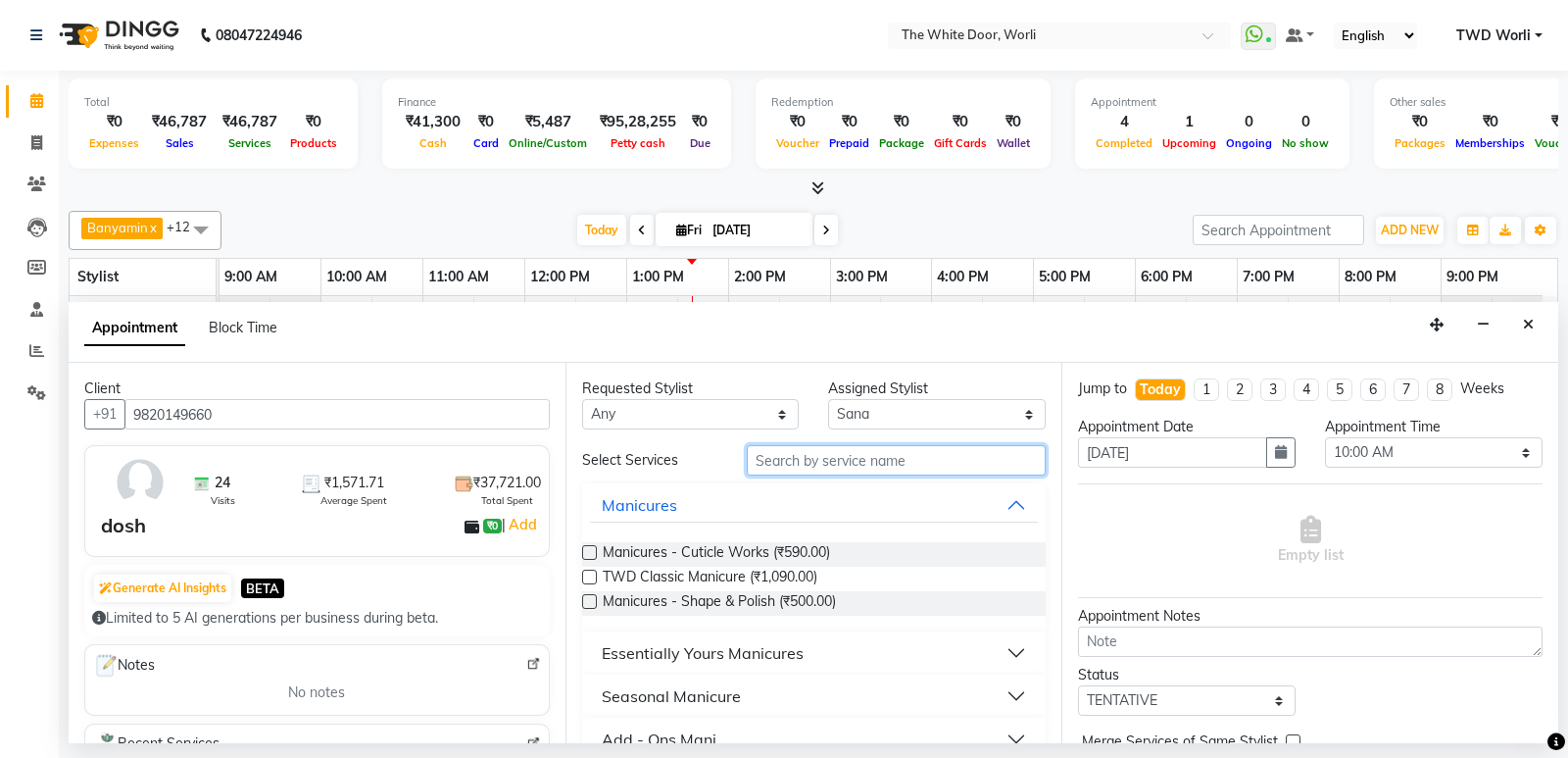 click at bounding box center (897, 460) 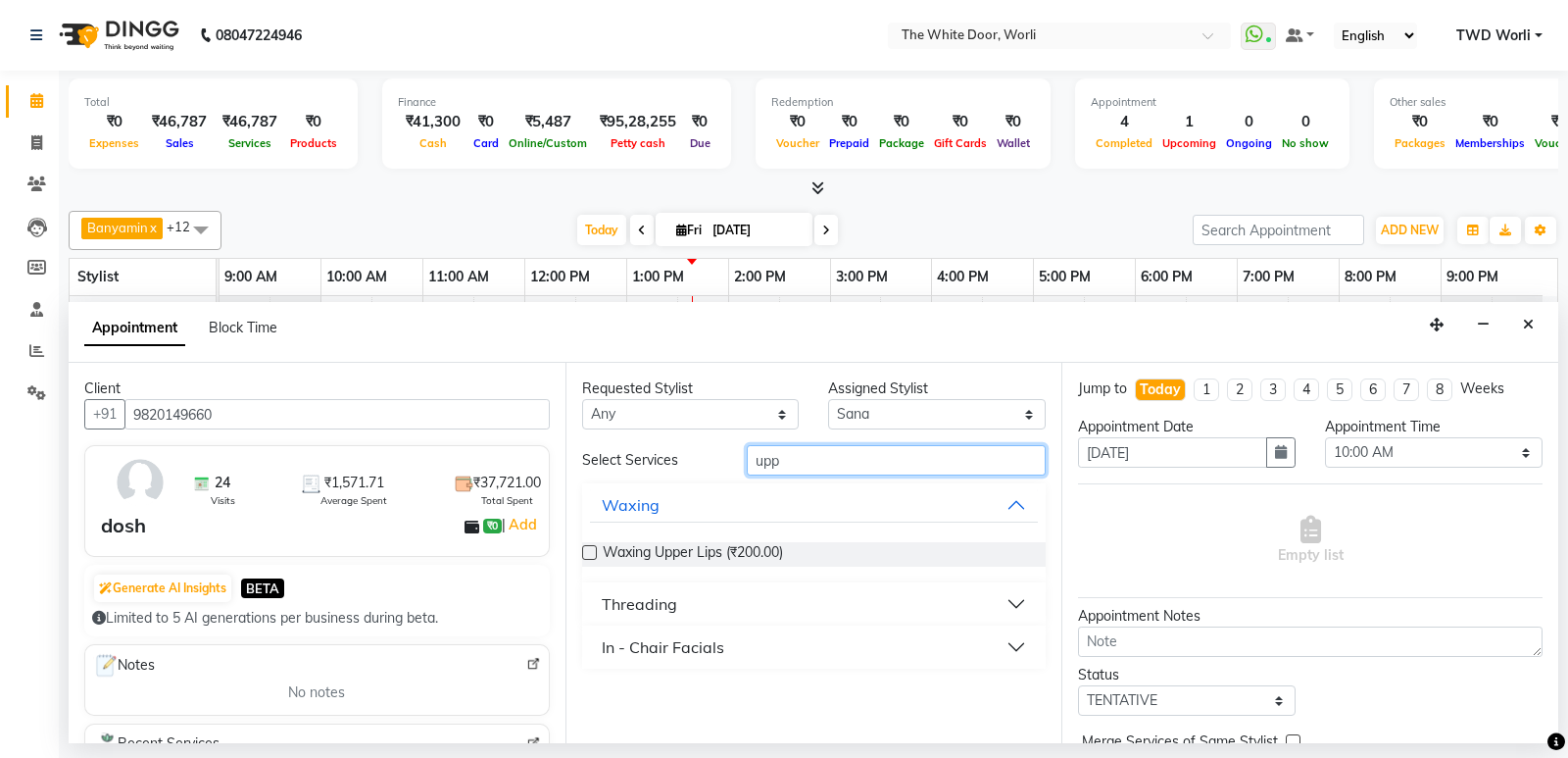 type on "upp" 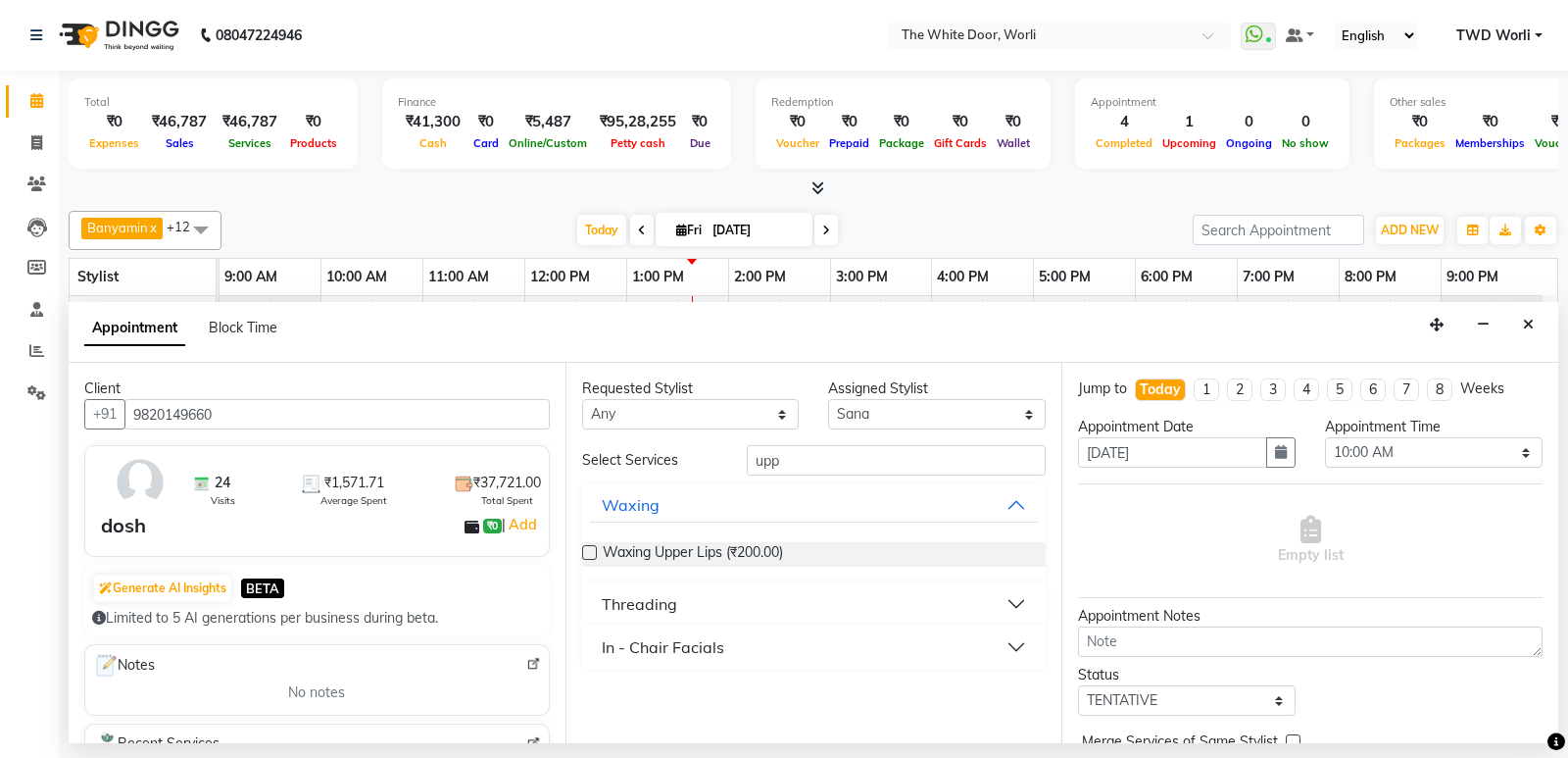click on "Threading" at bounding box center [639, 604] 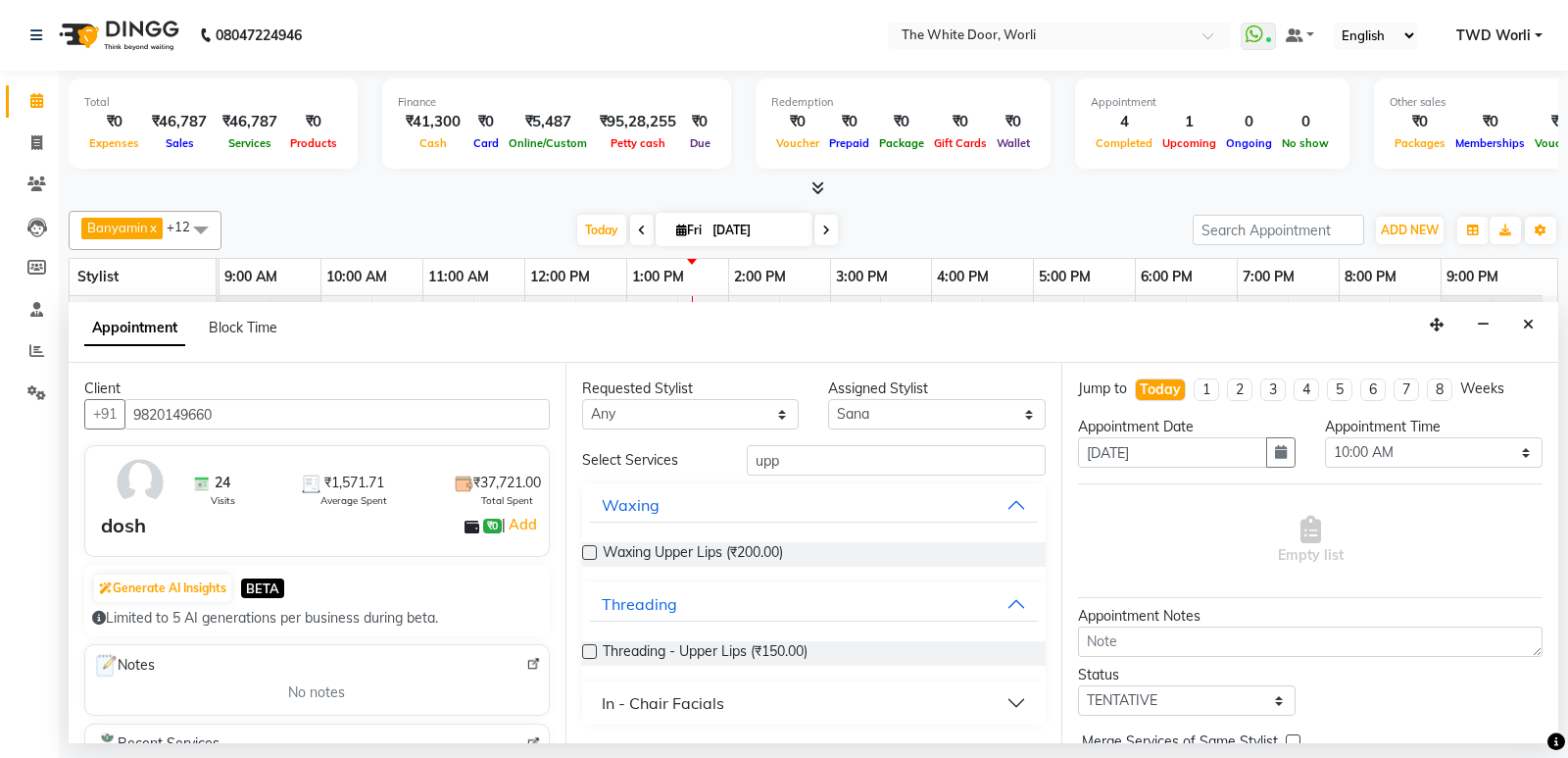 click at bounding box center (589, 651) 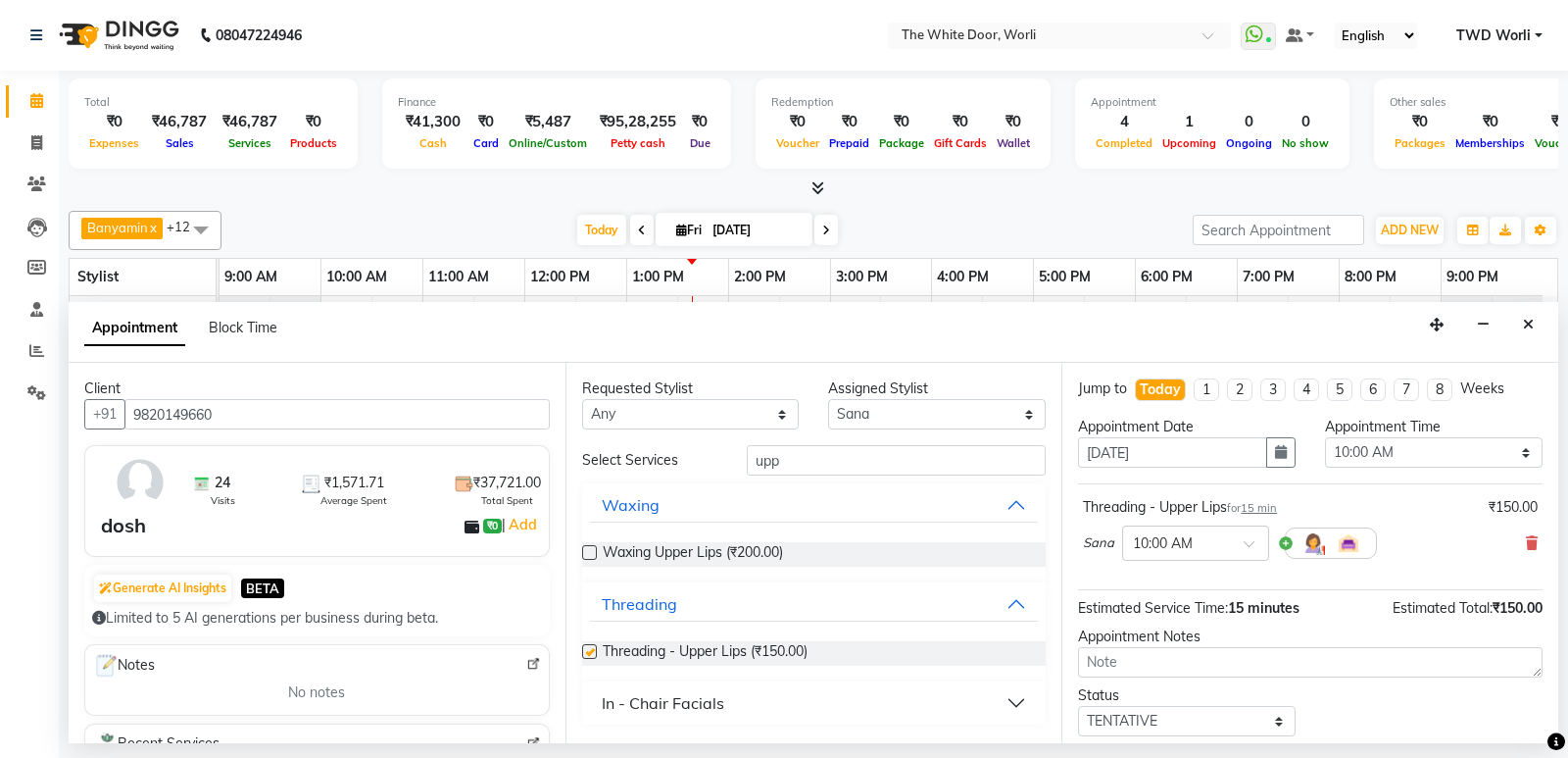 checkbox on "false" 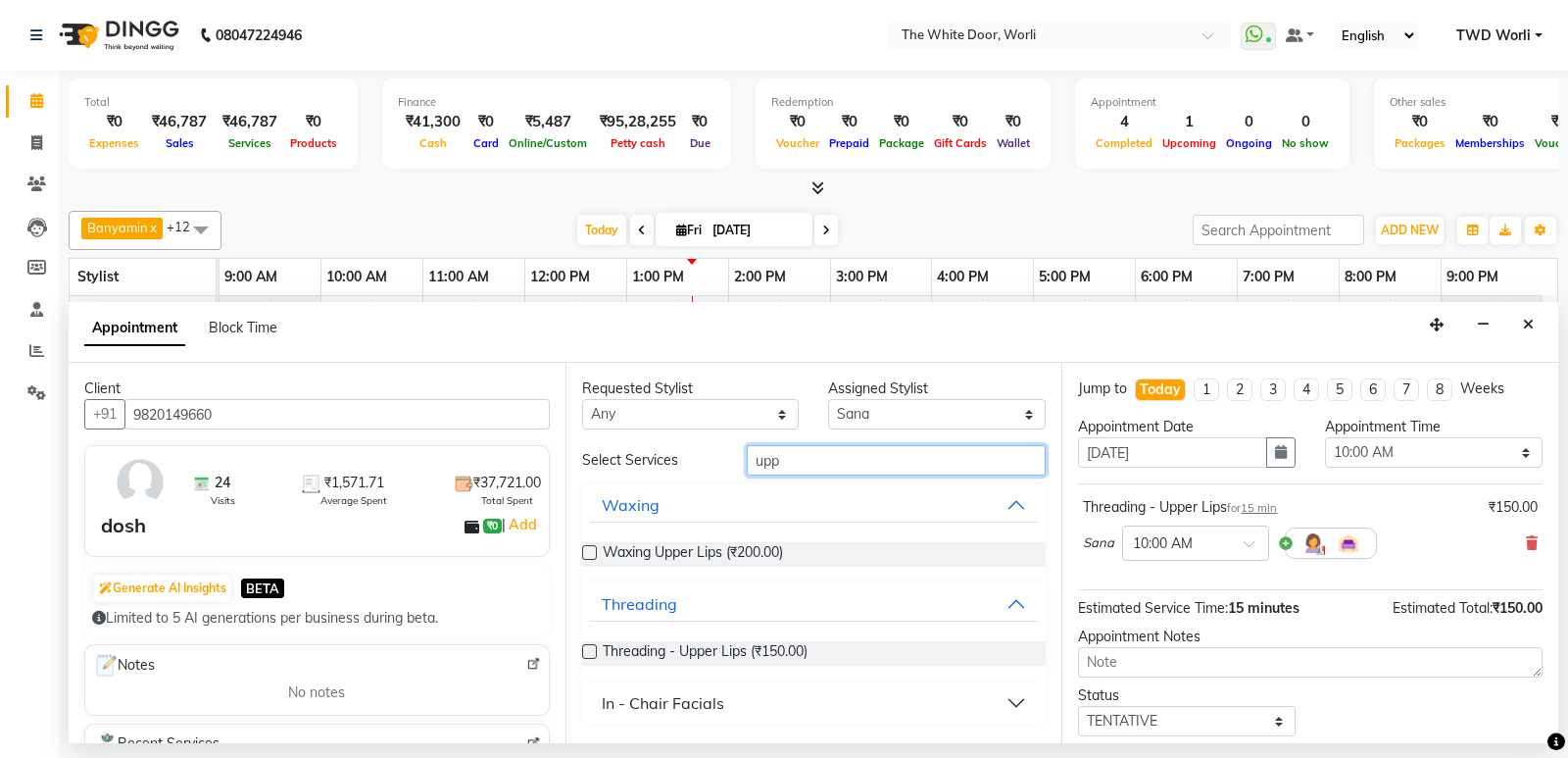 drag, startPoint x: 785, startPoint y: 457, endPoint x: 680, endPoint y: 464, distance: 105.23307 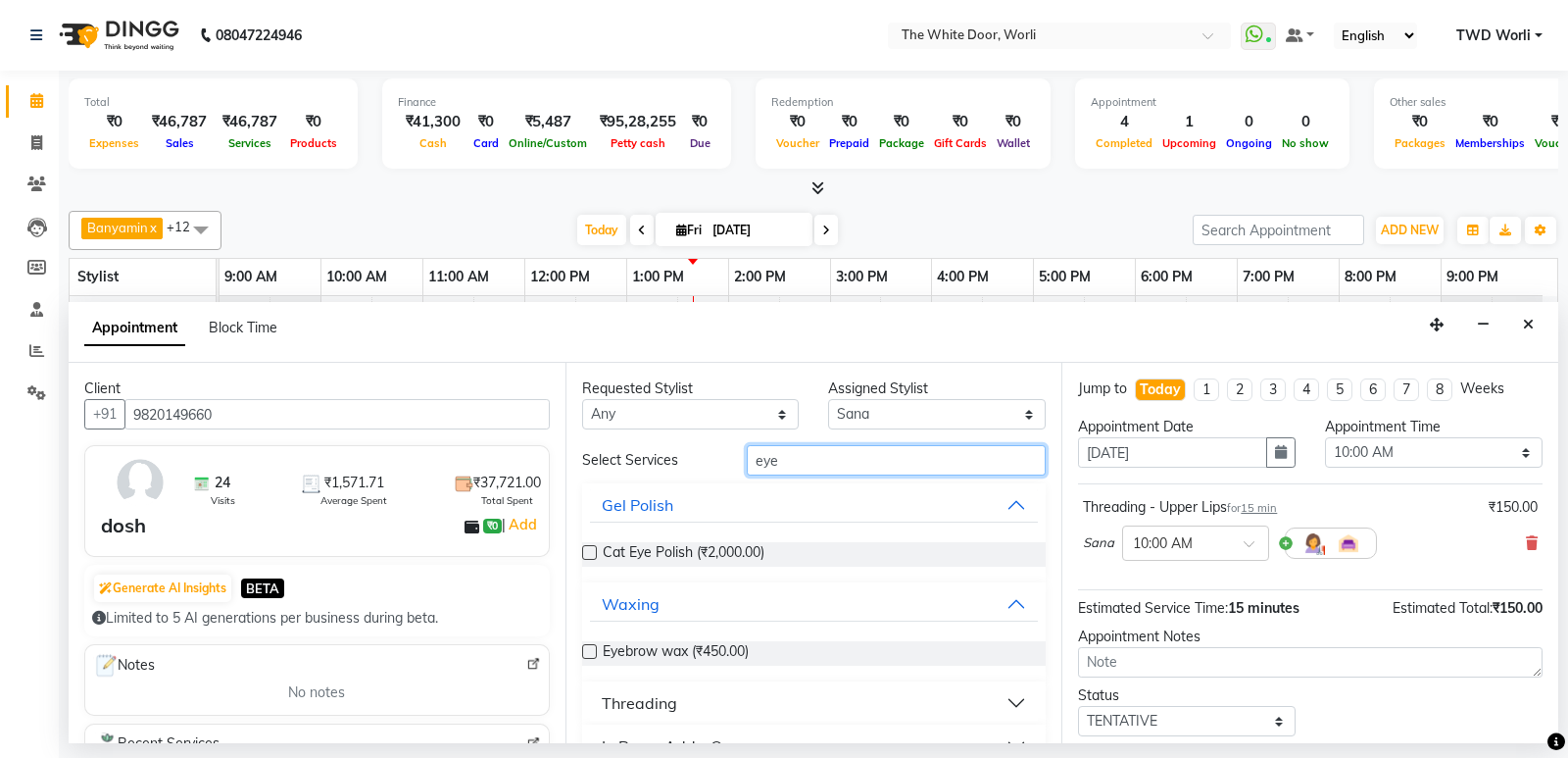 type on "eye" 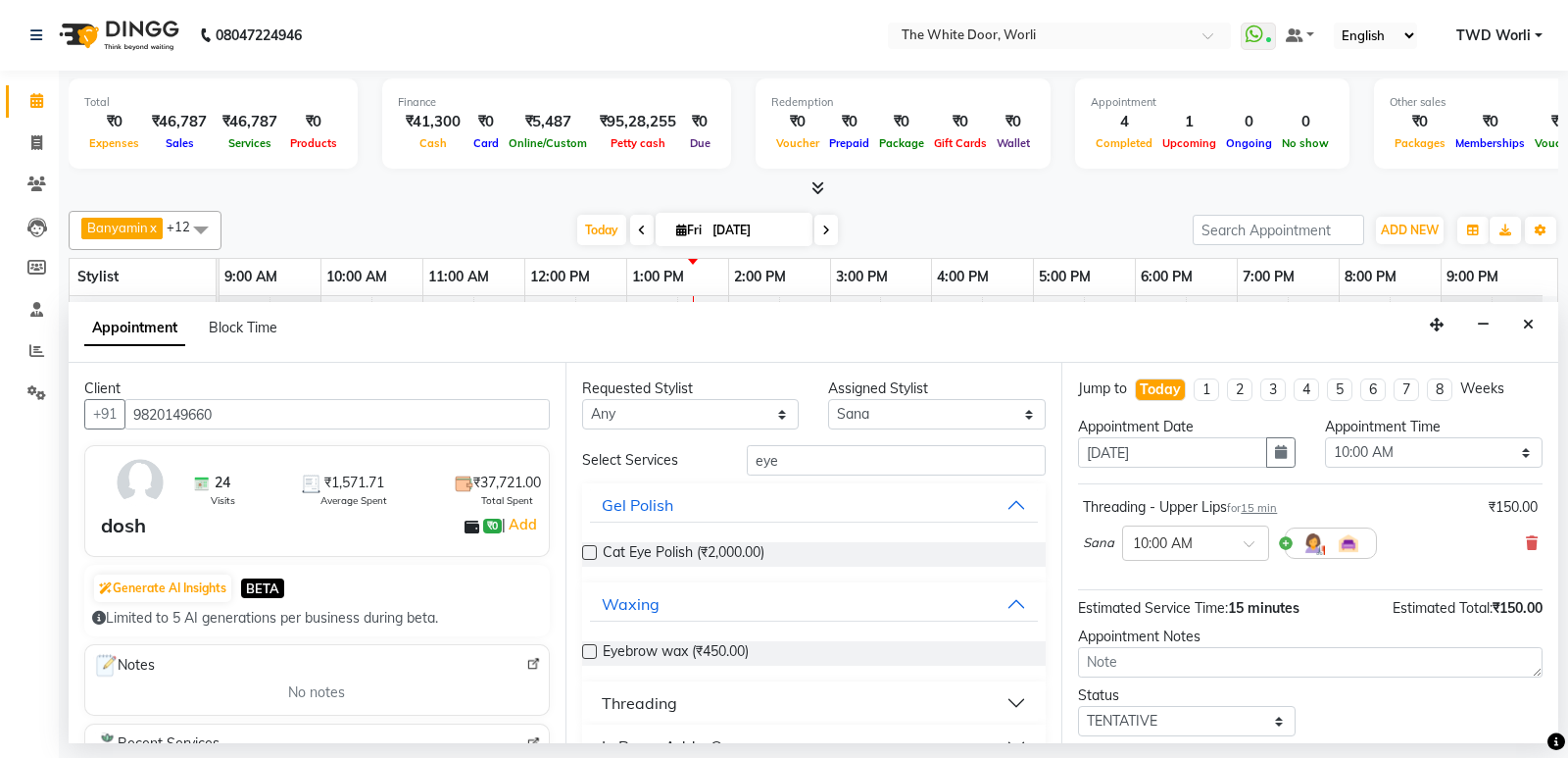 click on "Threading" at bounding box center [639, 703] 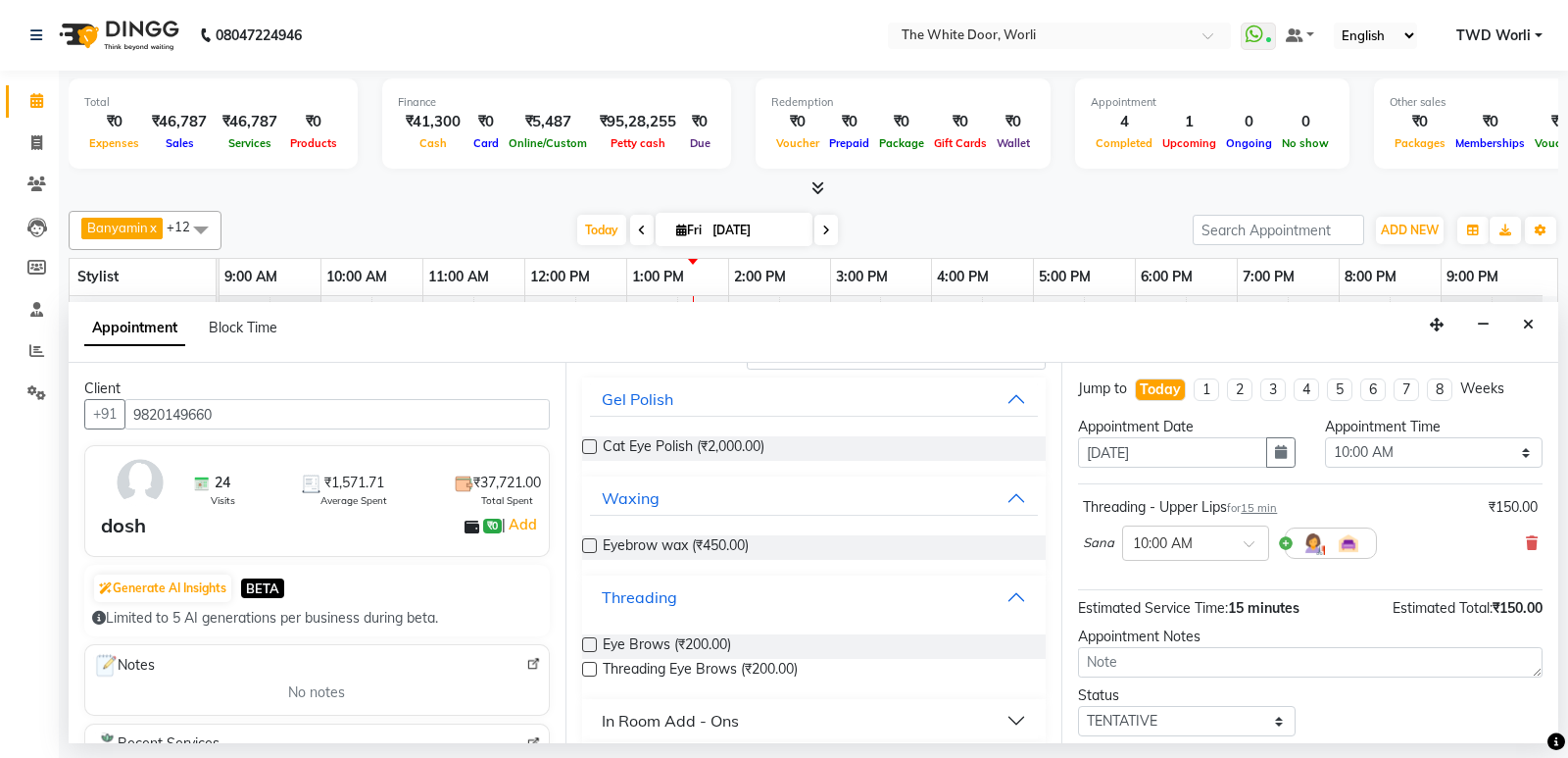 scroll, scrollTop: 250, scrollLeft: 0, axis: vertical 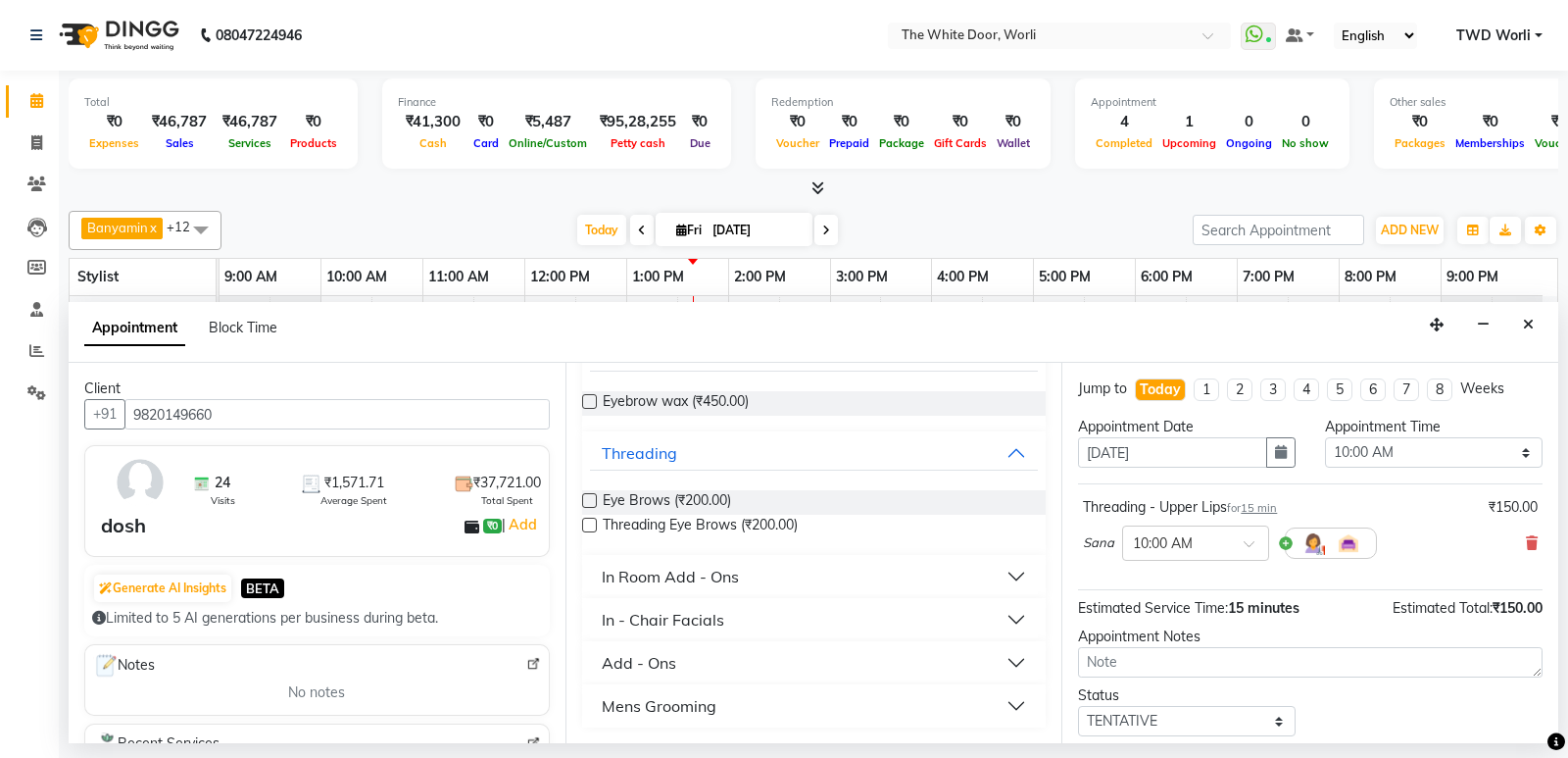 click at bounding box center [589, 500] 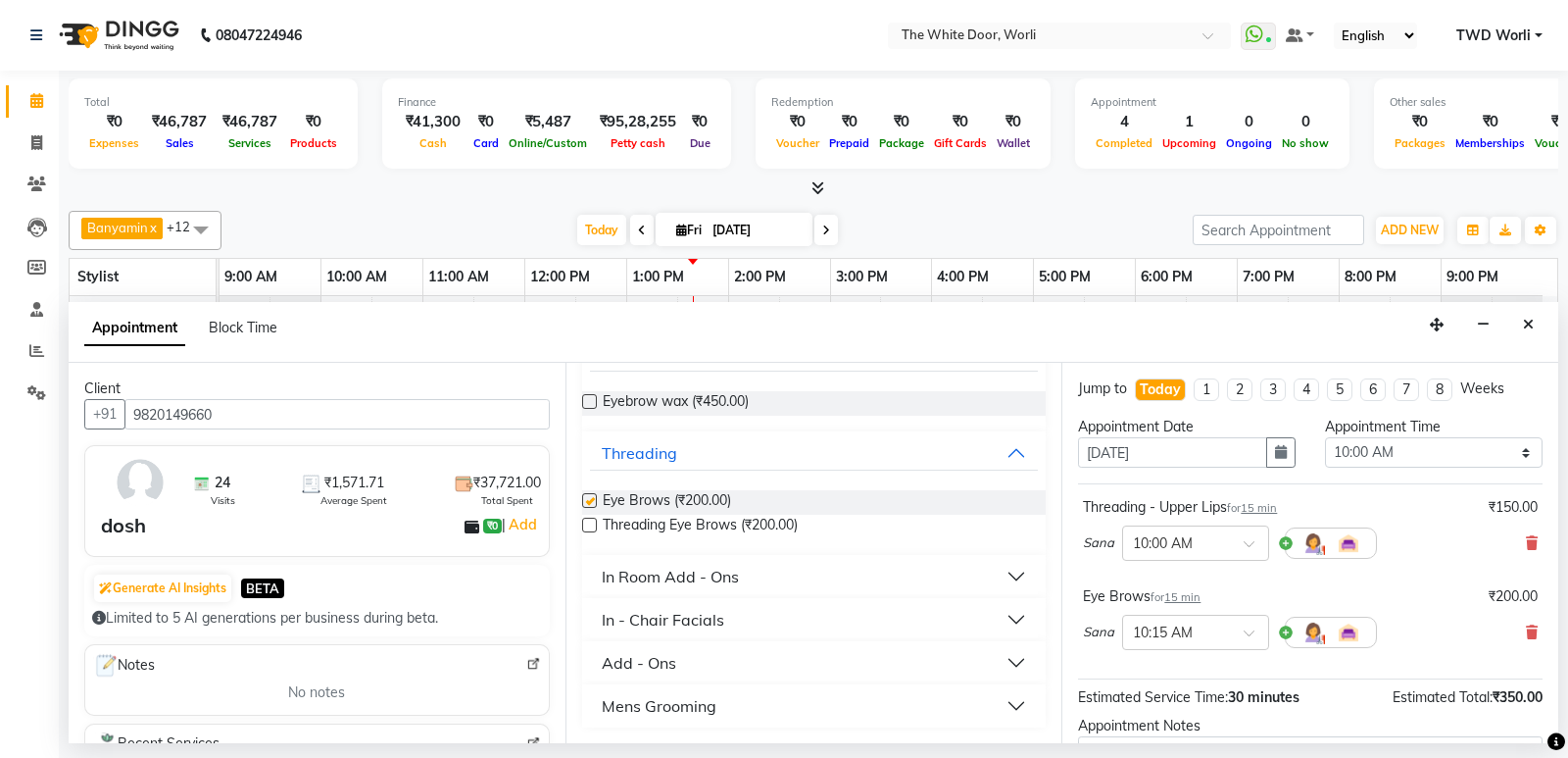 checkbox on "false" 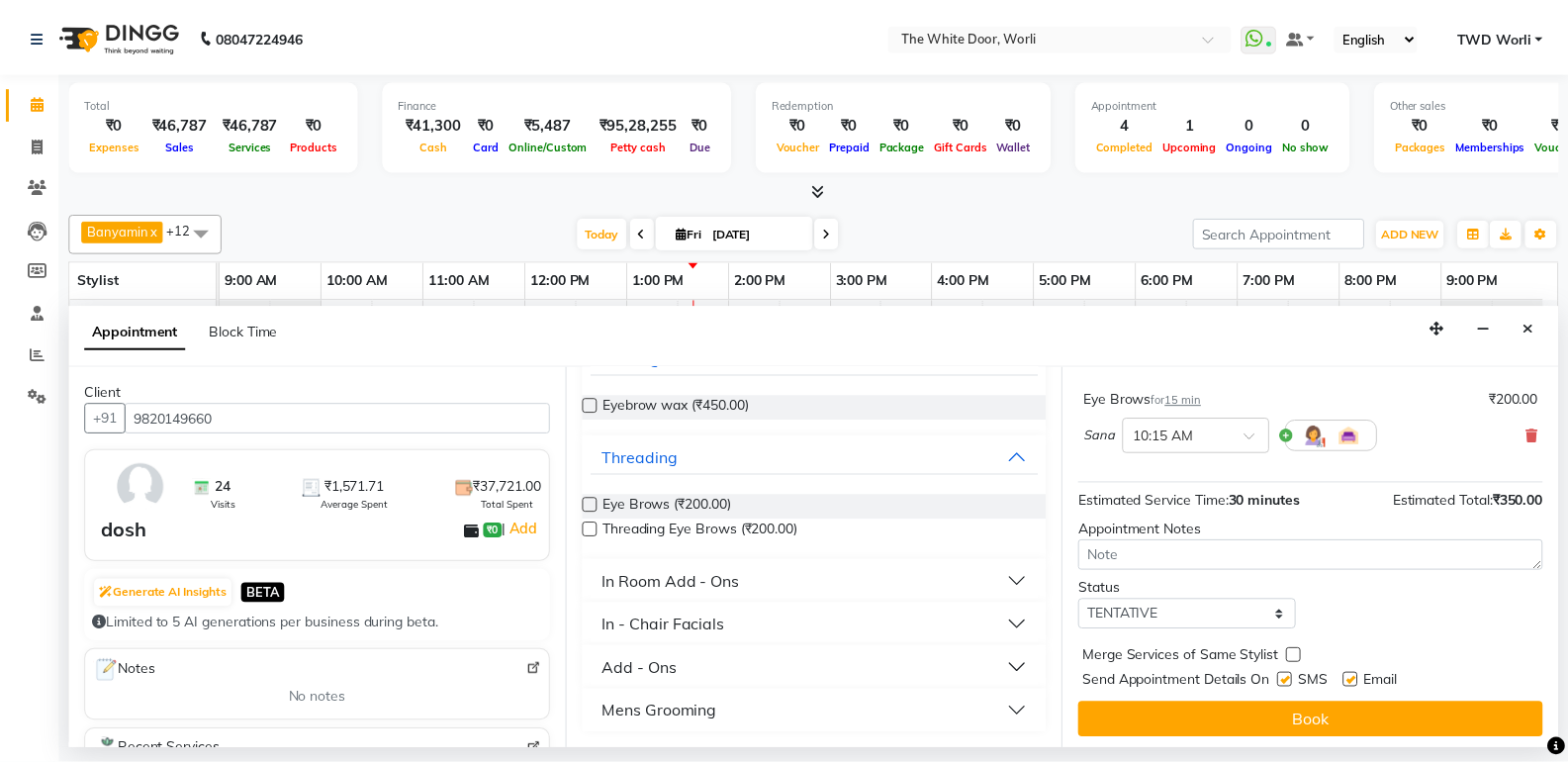 scroll, scrollTop: 208, scrollLeft: 0, axis: vertical 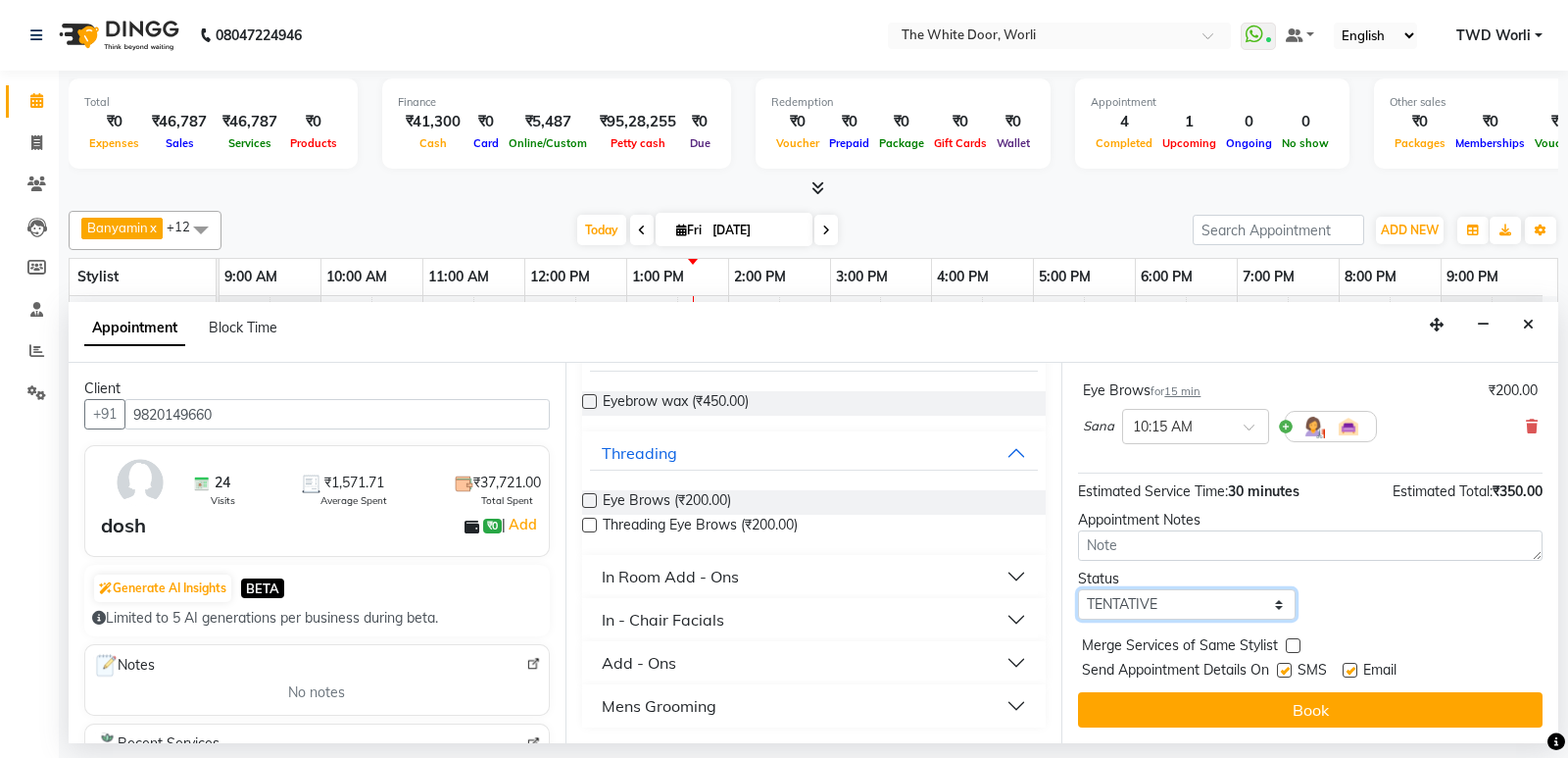 click on "Select TENTATIVE CONFIRM CHECK-IN UPCOMING" at bounding box center [1187, 604] 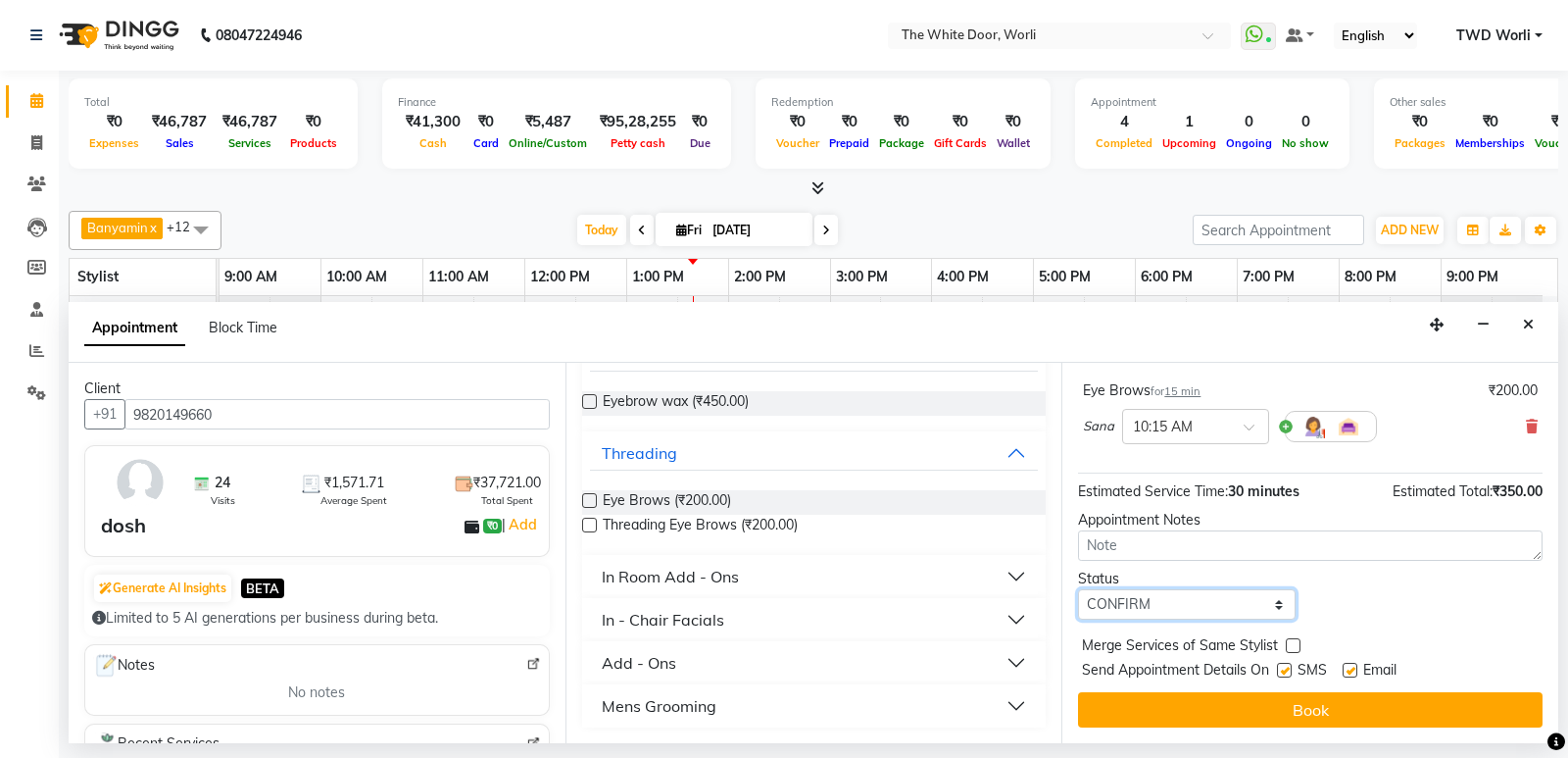 click on "Select TENTATIVE CONFIRM CHECK-IN UPCOMING" at bounding box center (1187, 604) 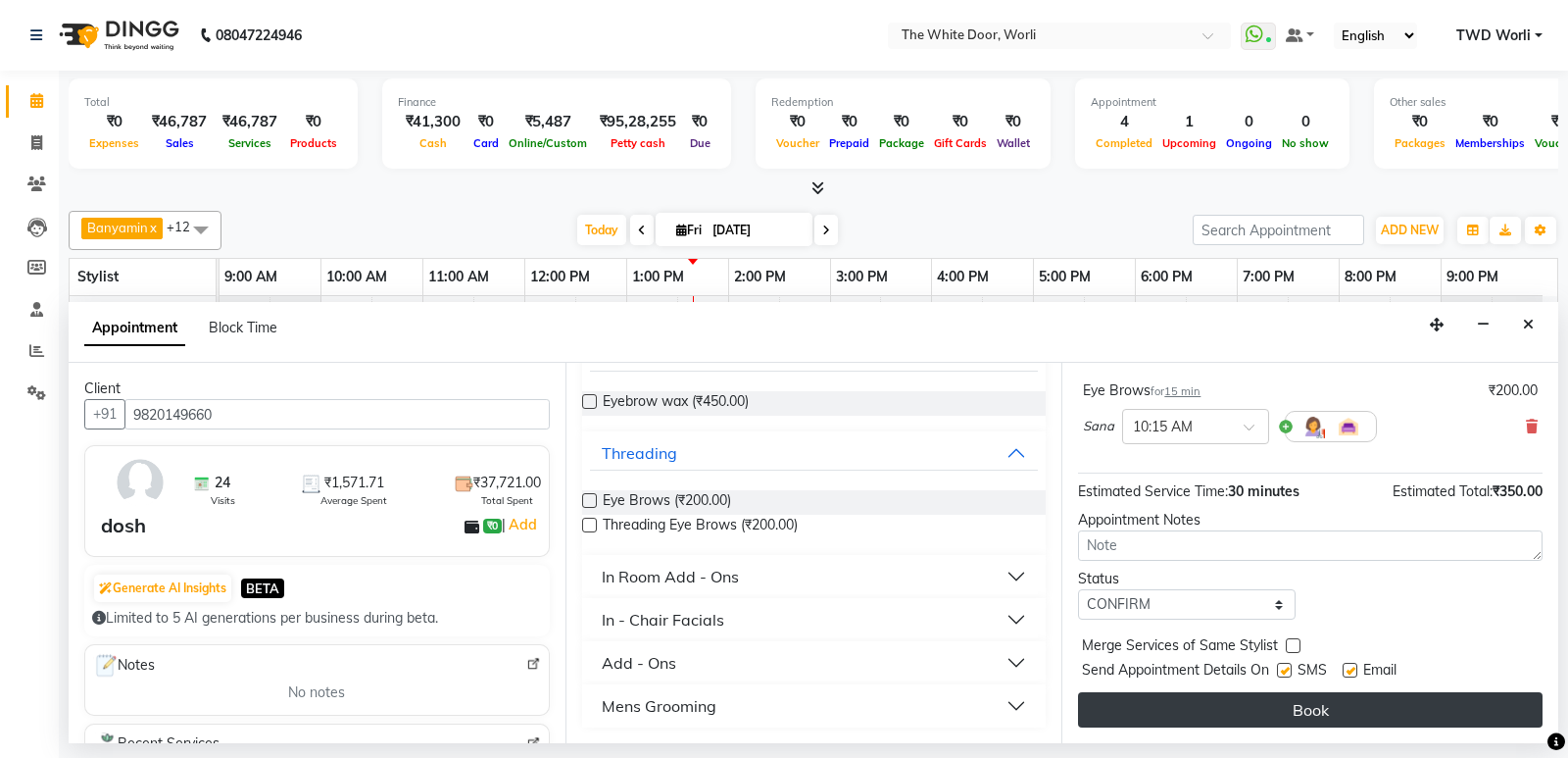 click on "Book" at bounding box center [1310, 710] 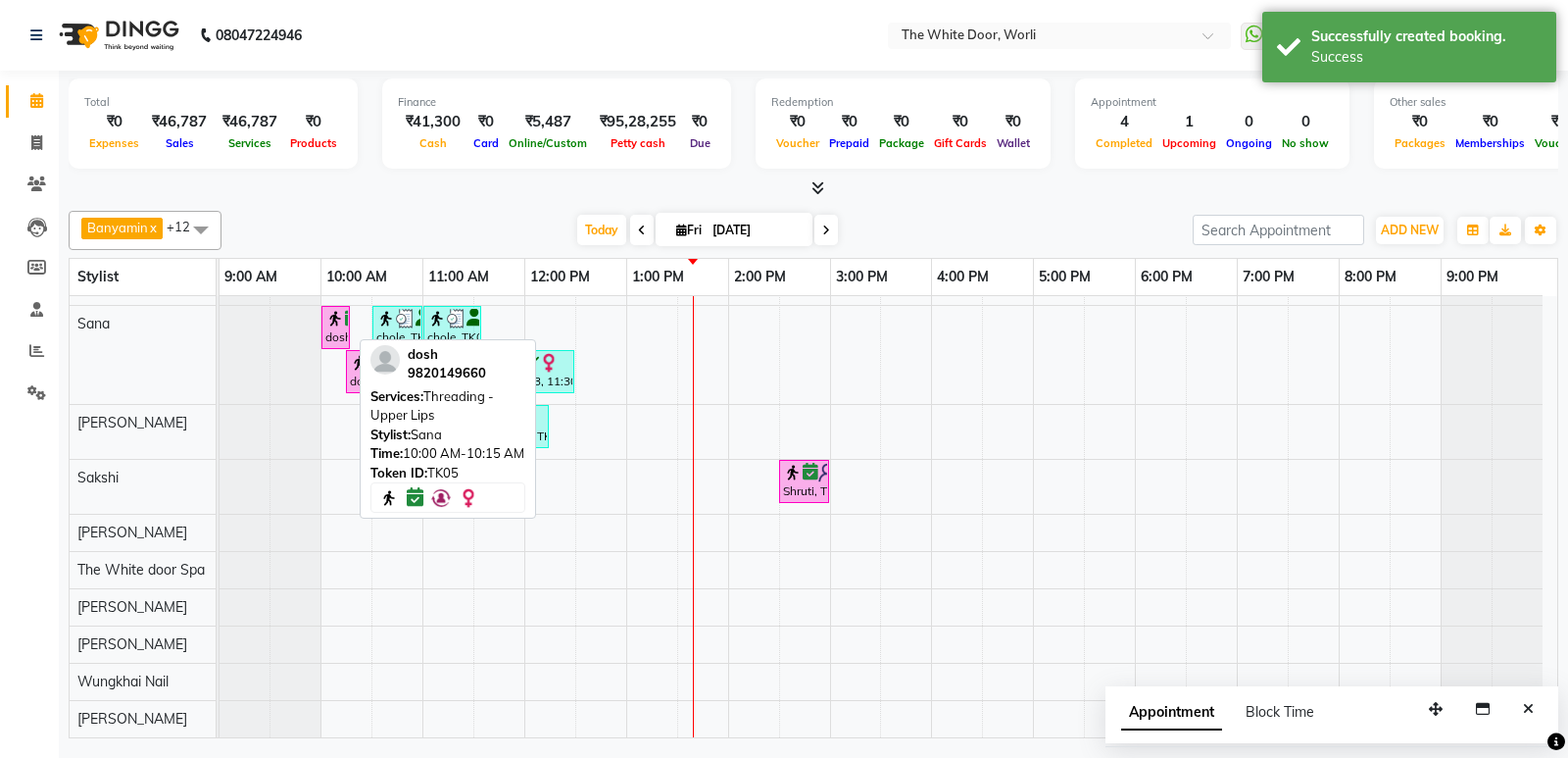 click at bounding box center [335, 319] 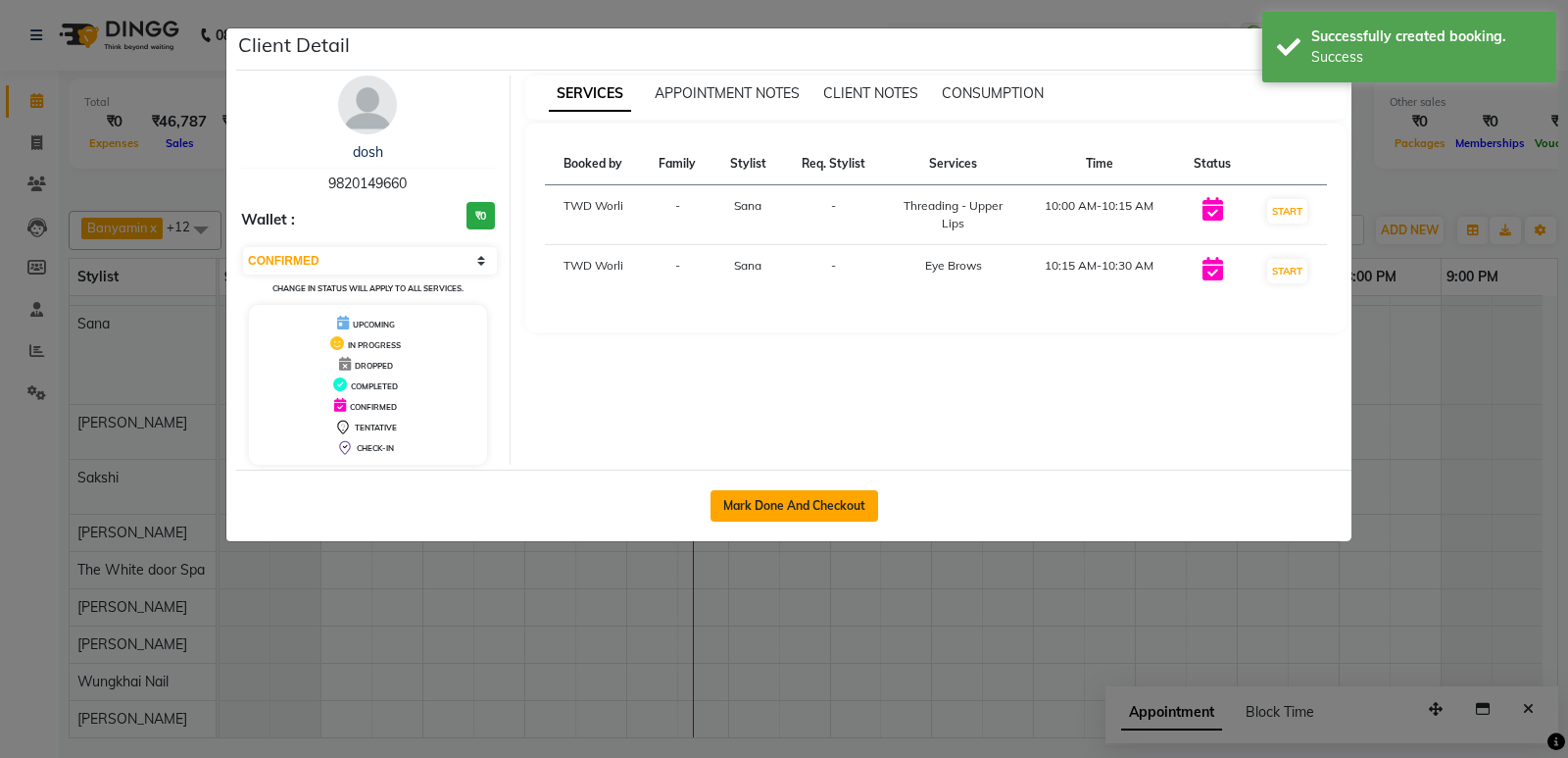 click on "Mark Done And Checkout" 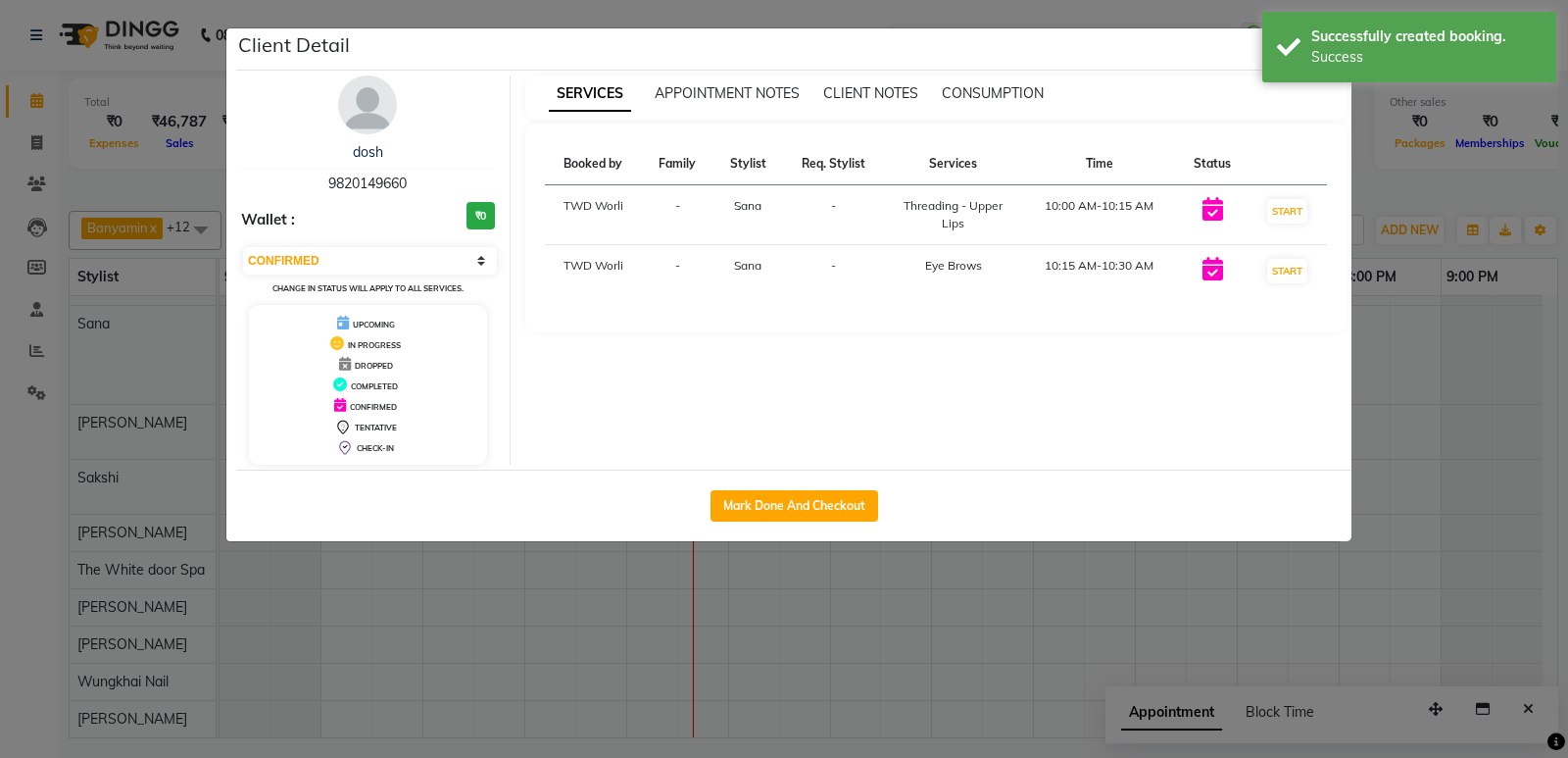 select on "4027" 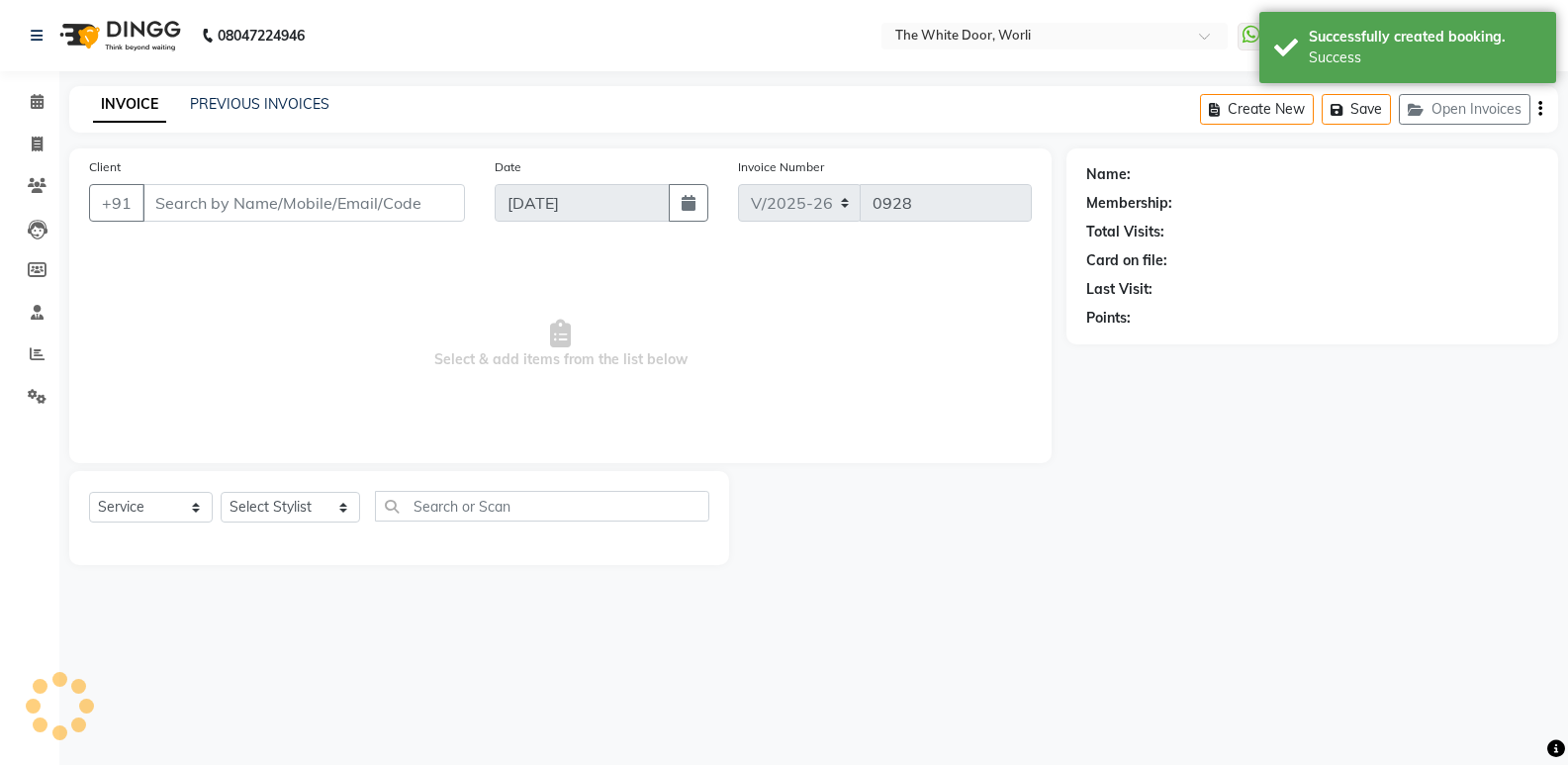 type on "9820149660" 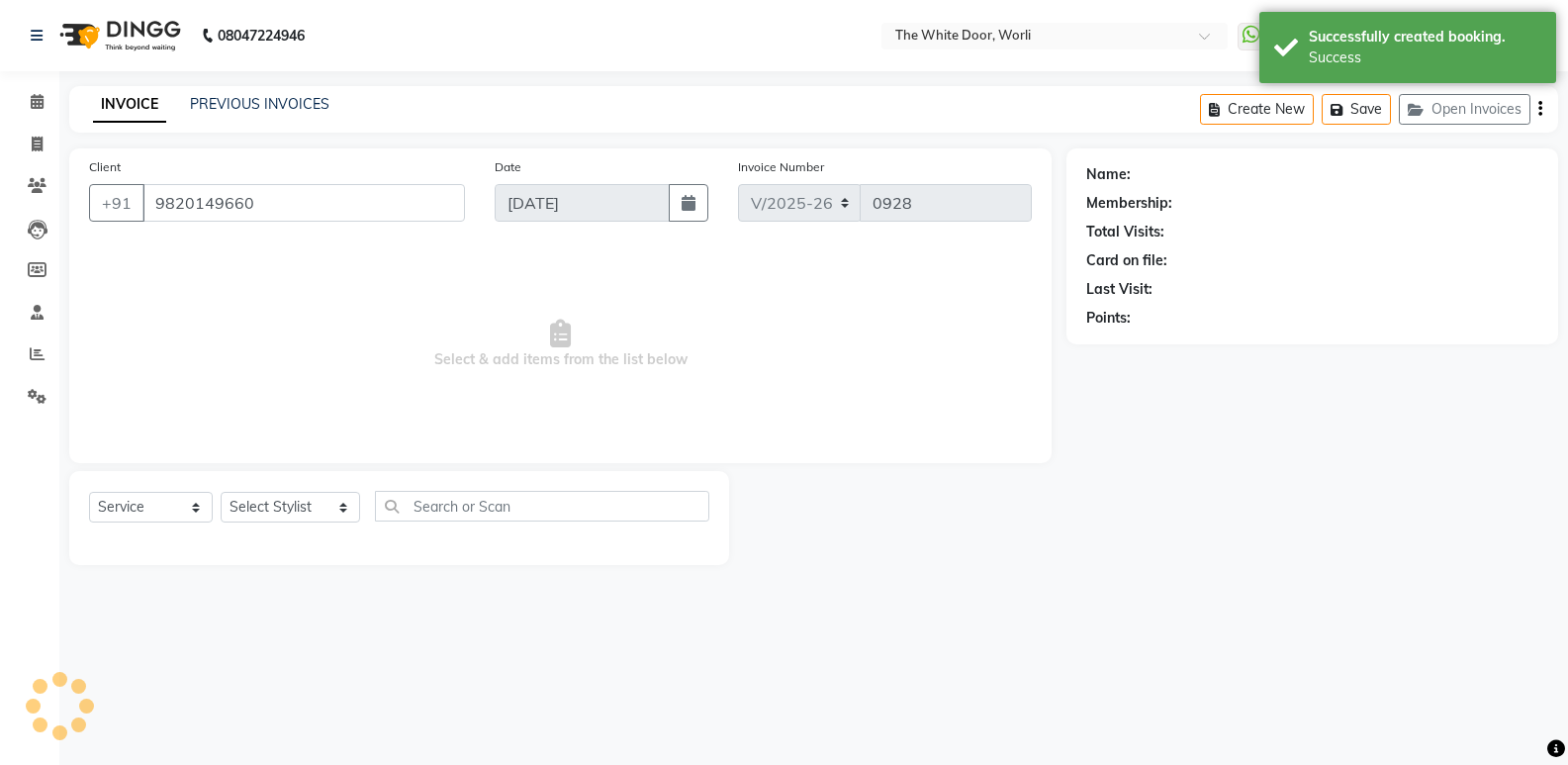 select on "20574" 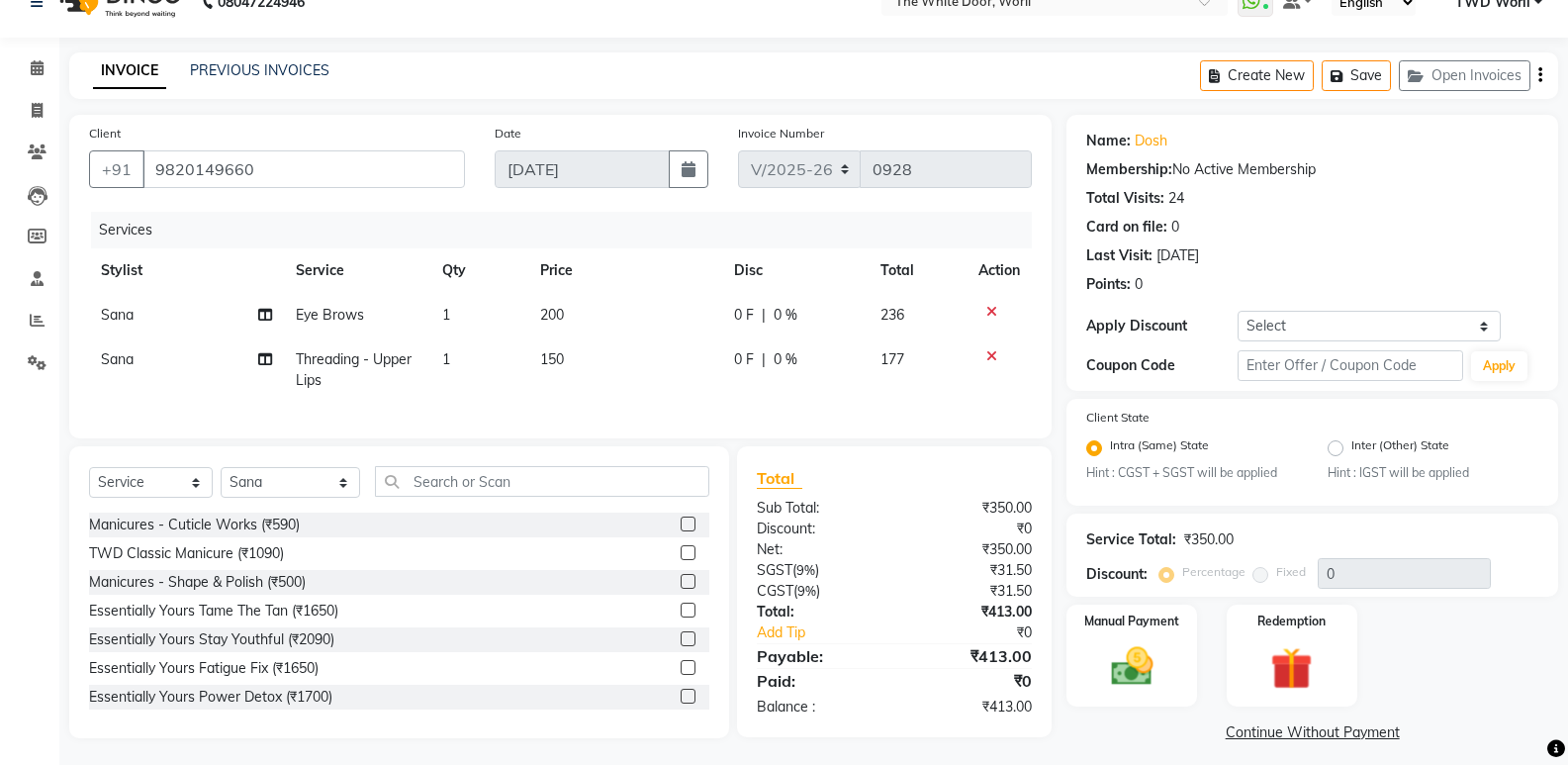 scroll, scrollTop: 51, scrollLeft: 0, axis: vertical 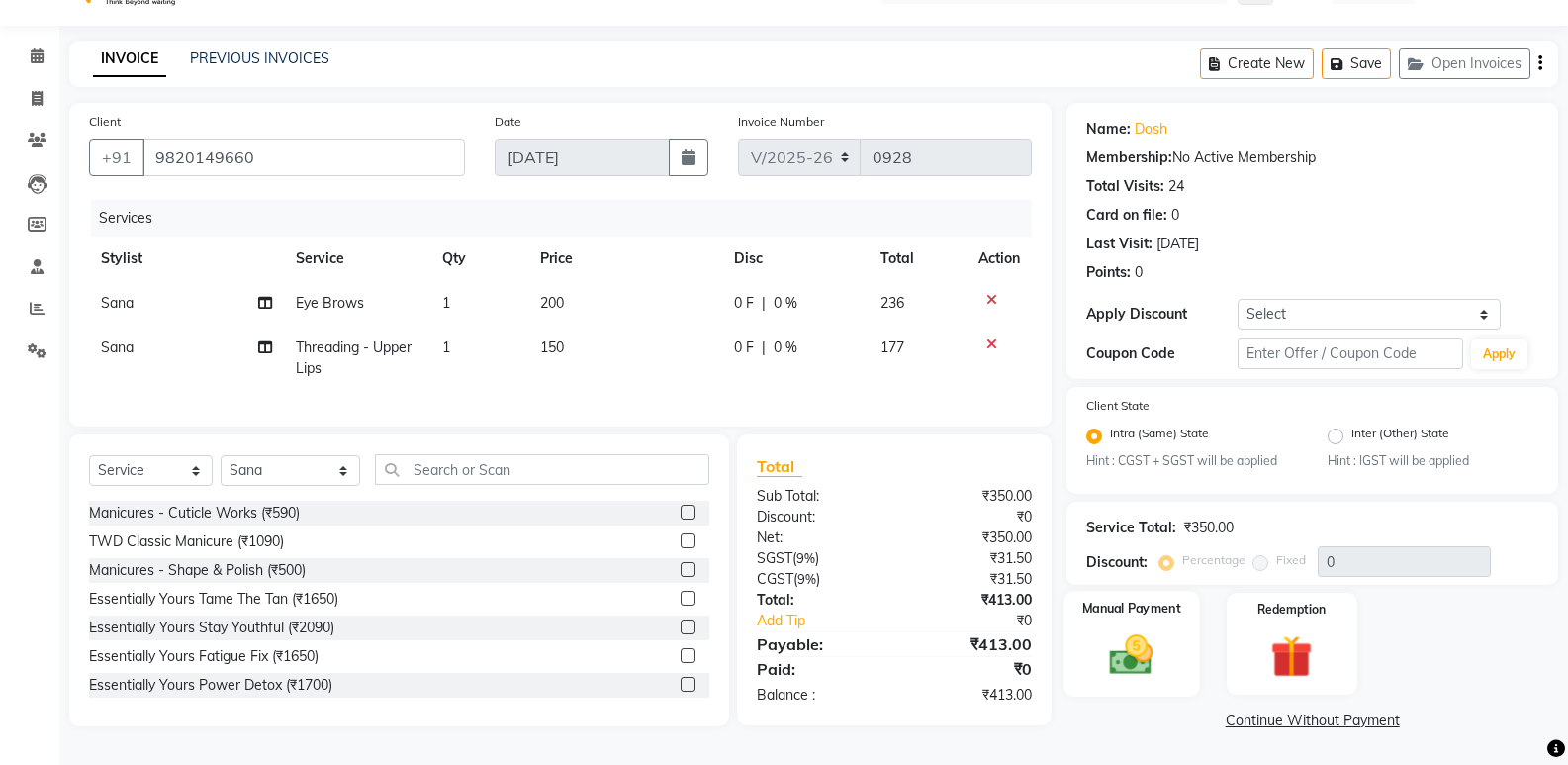 click 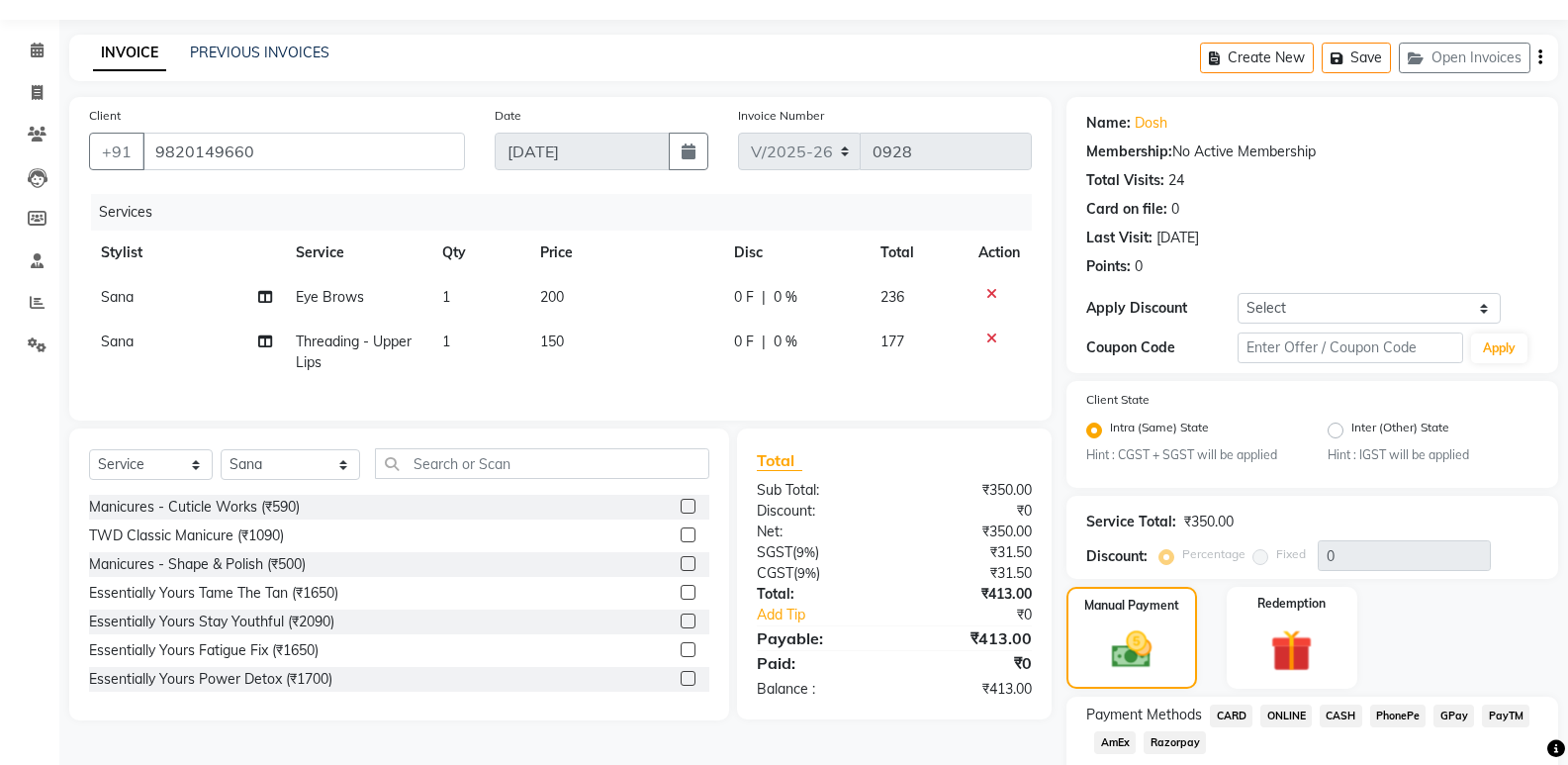 click on "CASH" 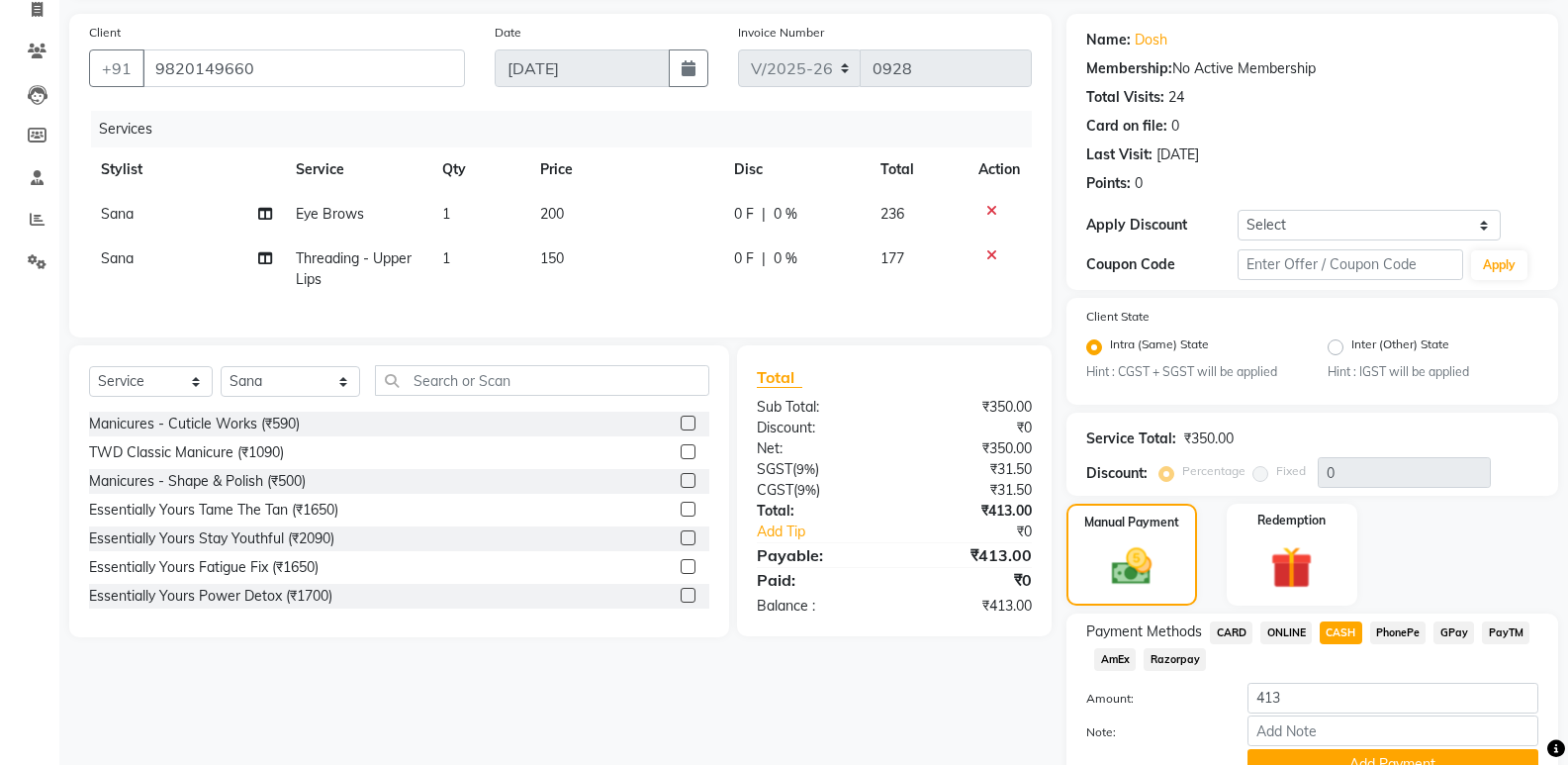 scroll, scrollTop: 228, scrollLeft: 0, axis: vertical 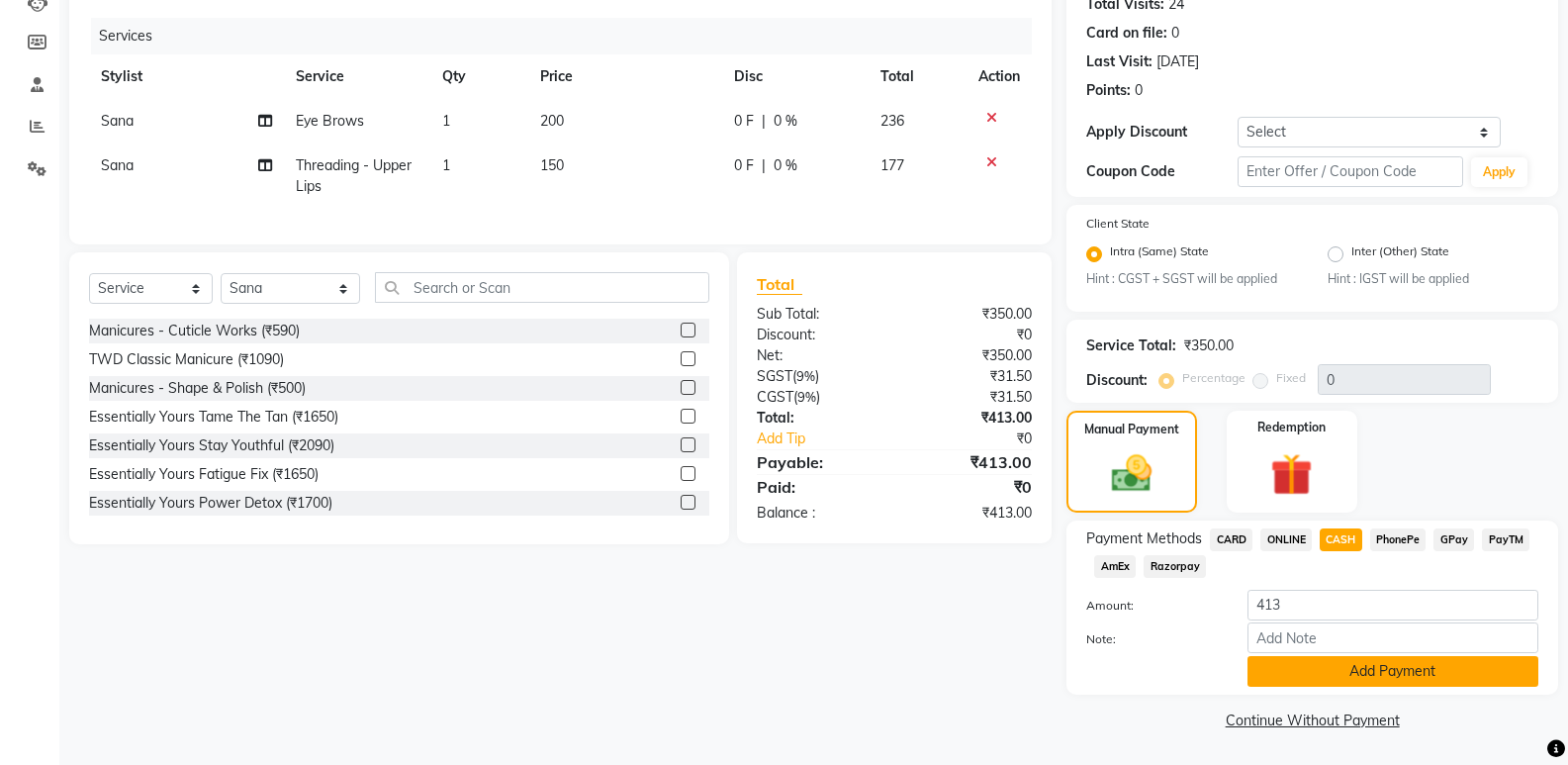 click on "Add Payment" 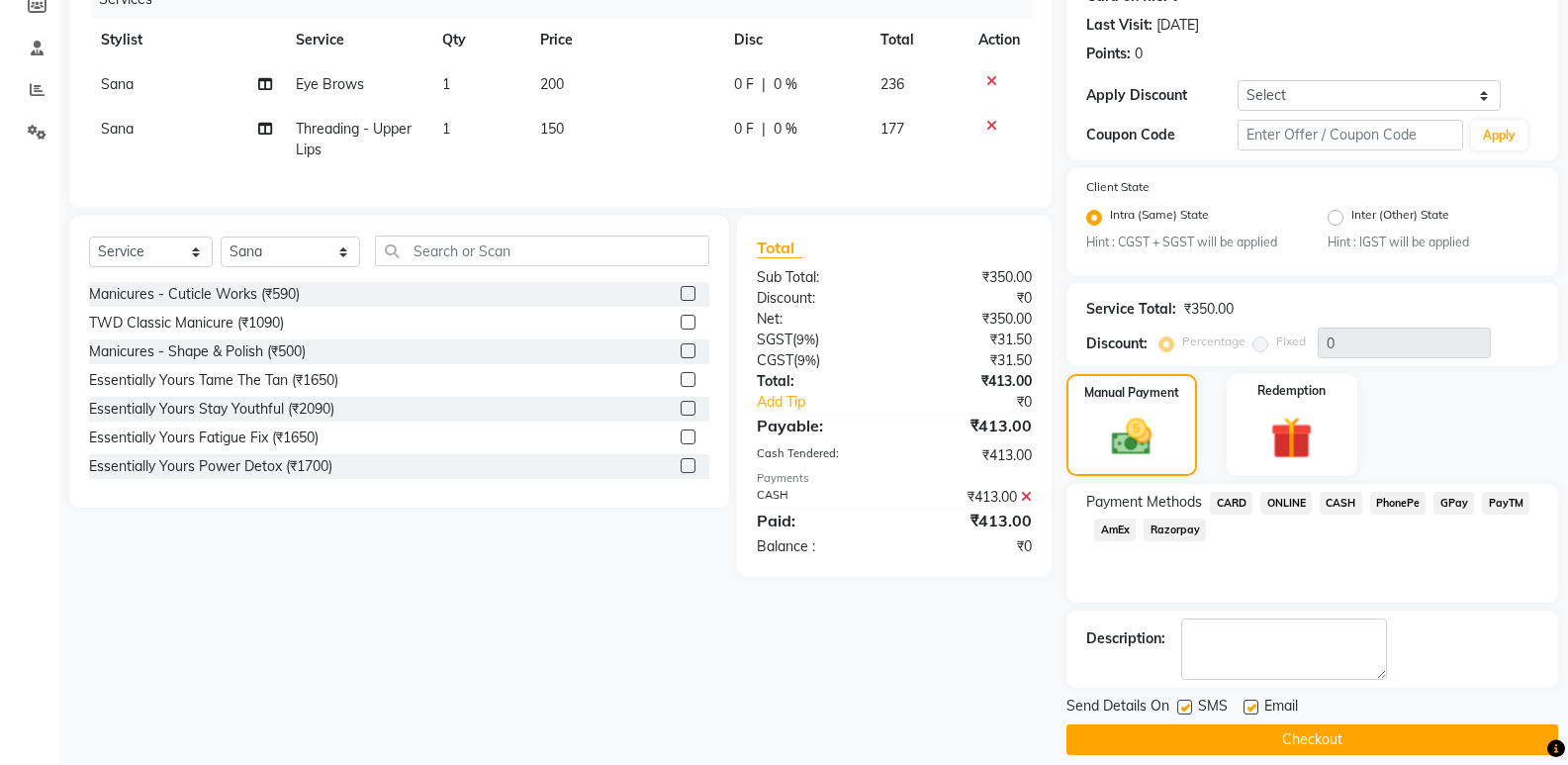 scroll, scrollTop: 284, scrollLeft: 0, axis: vertical 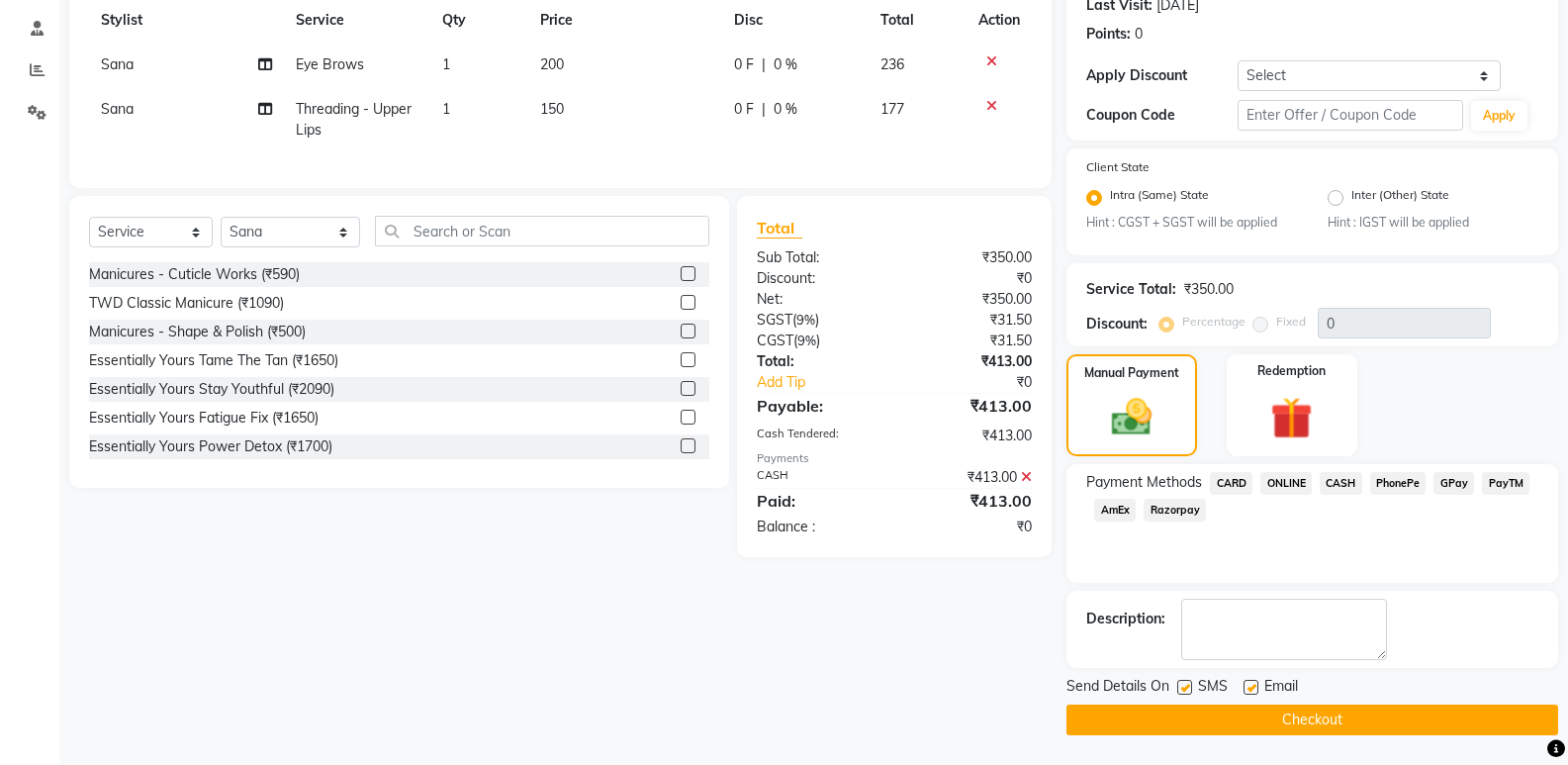 click on "Checkout" 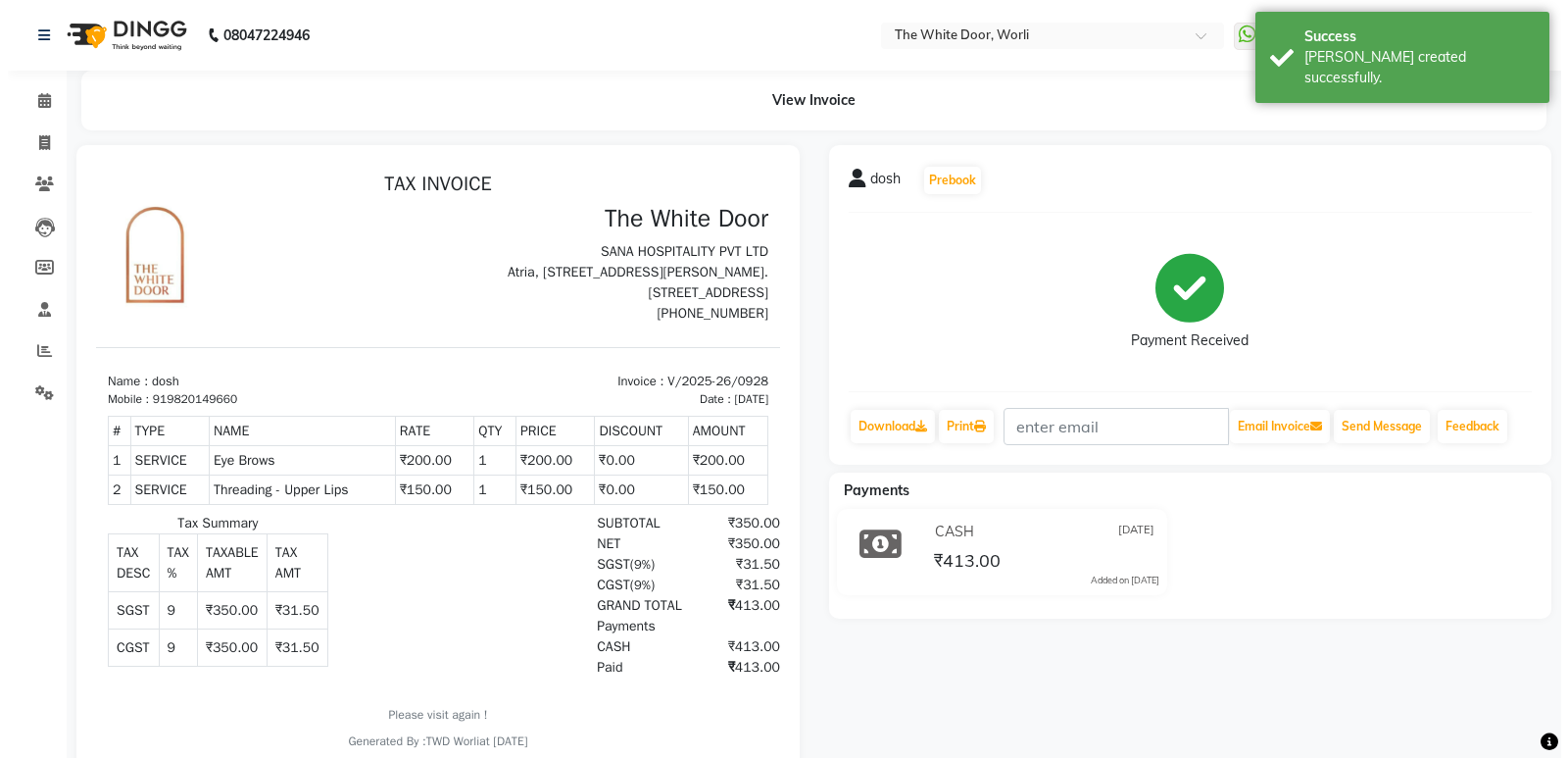 scroll, scrollTop: 0, scrollLeft: 0, axis: both 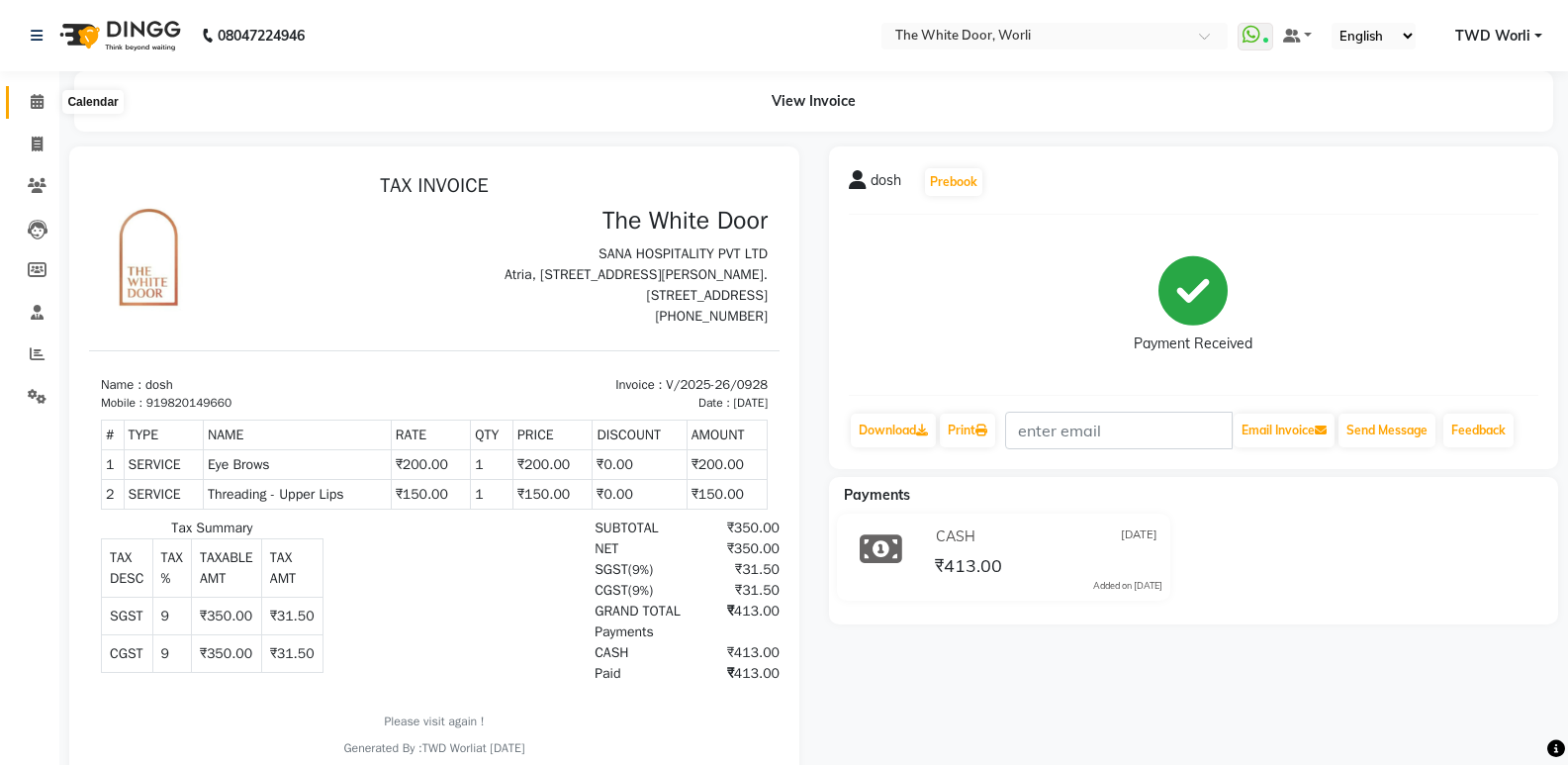 click 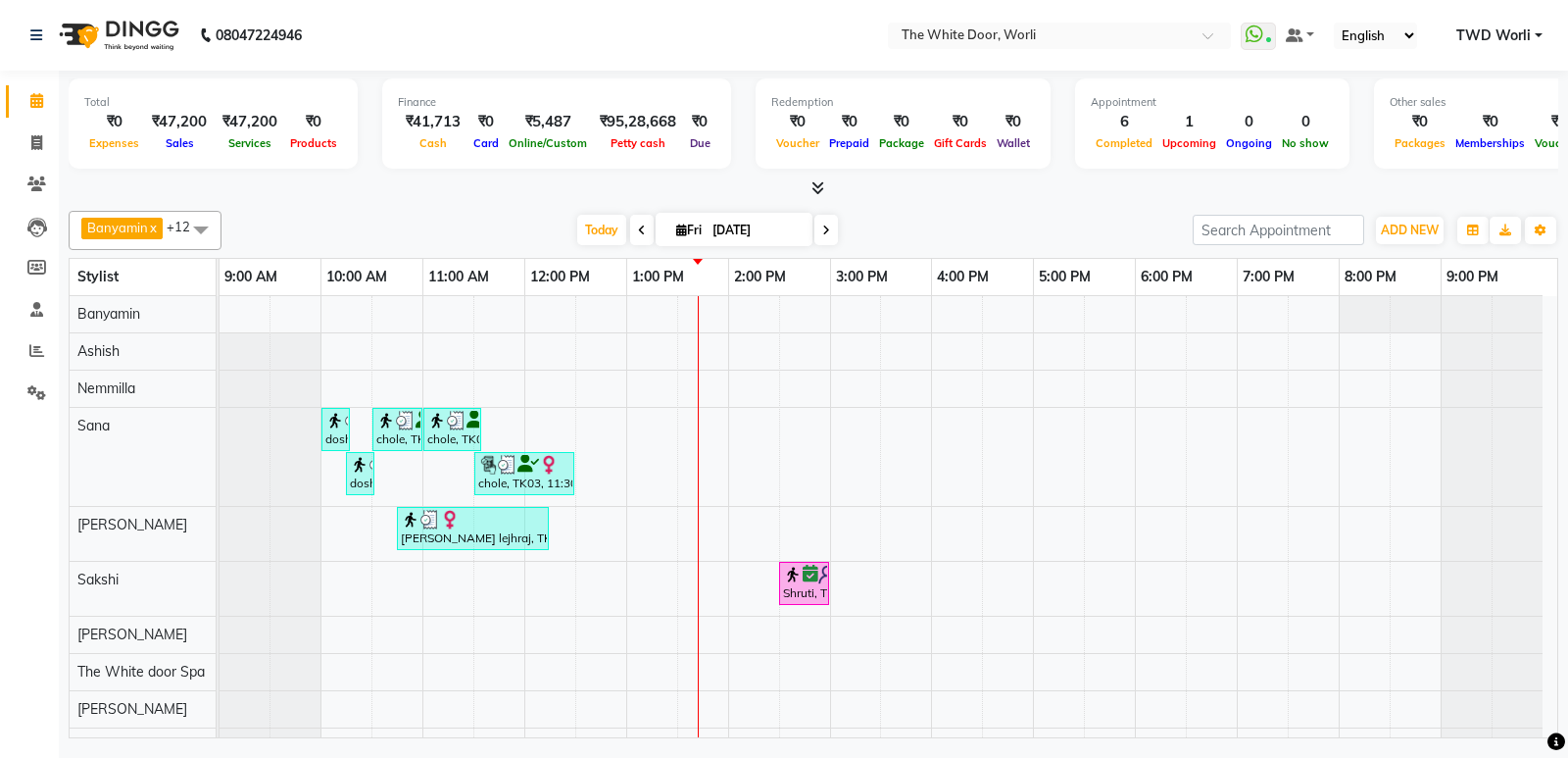 scroll, scrollTop: 102, scrollLeft: 0, axis: vertical 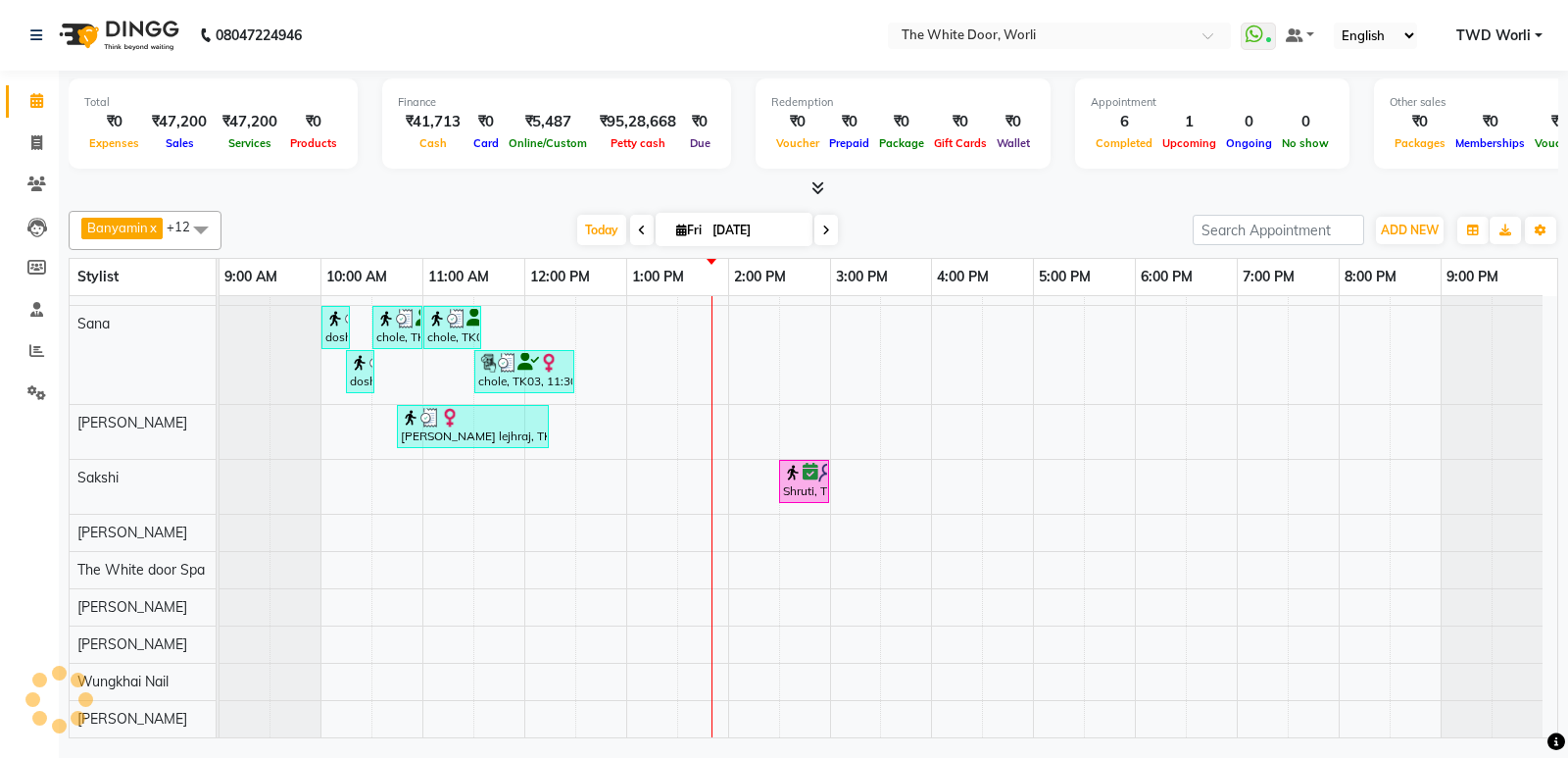 click at bounding box center [826, 230] 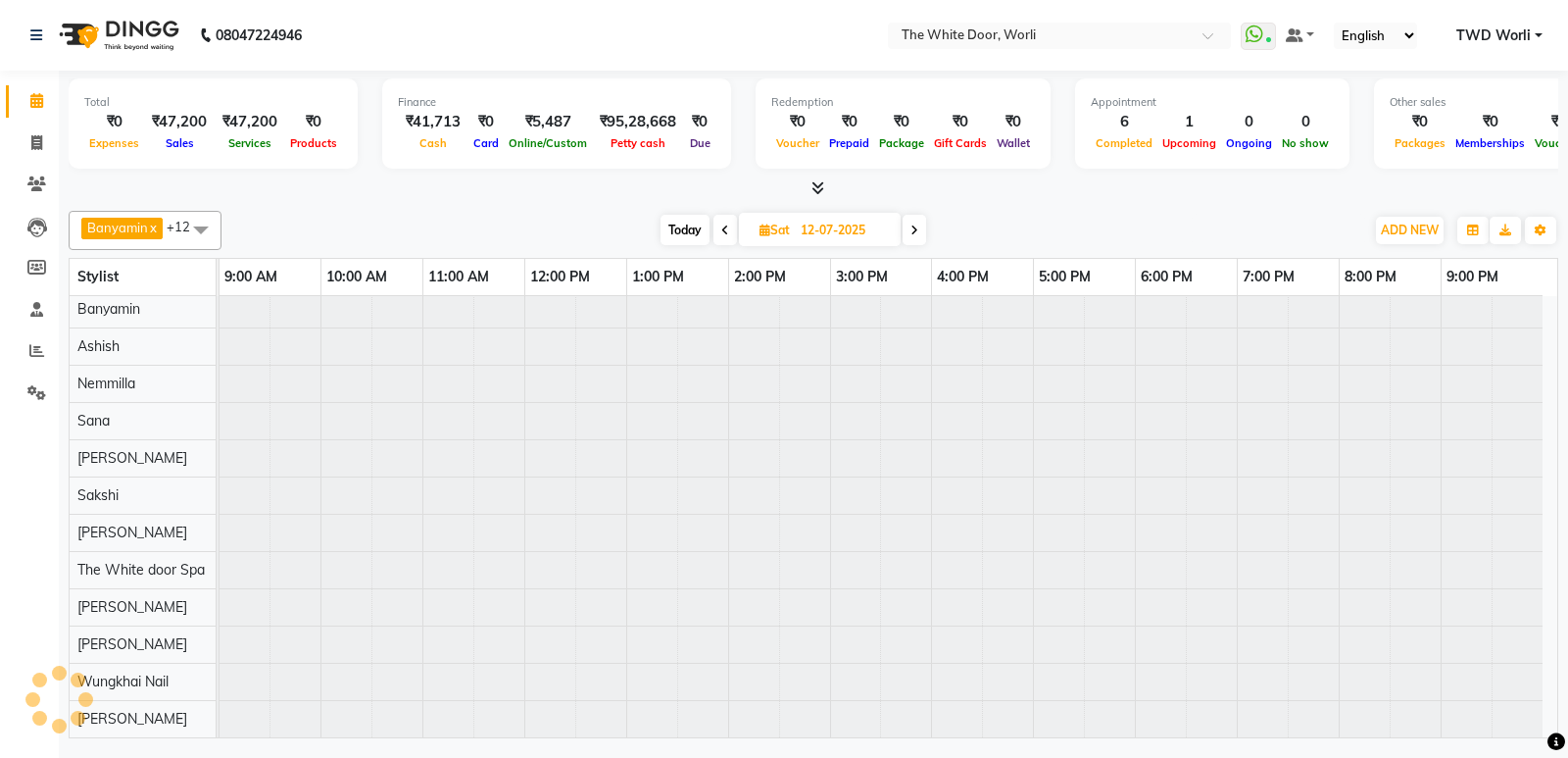 scroll, scrollTop: 5, scrollLeft: 0, axis: vertical 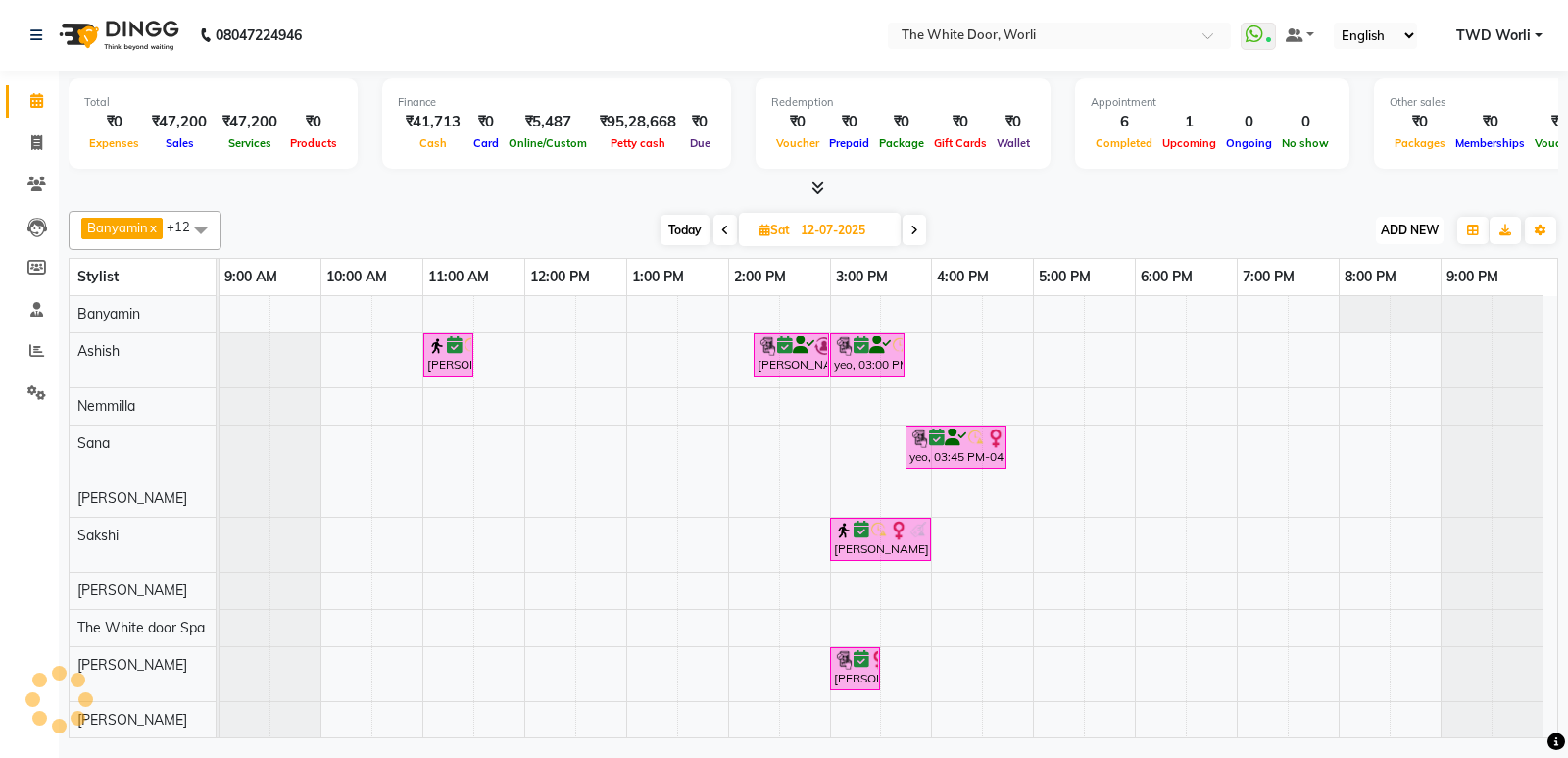click on "ADD NEW" at bounding box center [1409, 229] 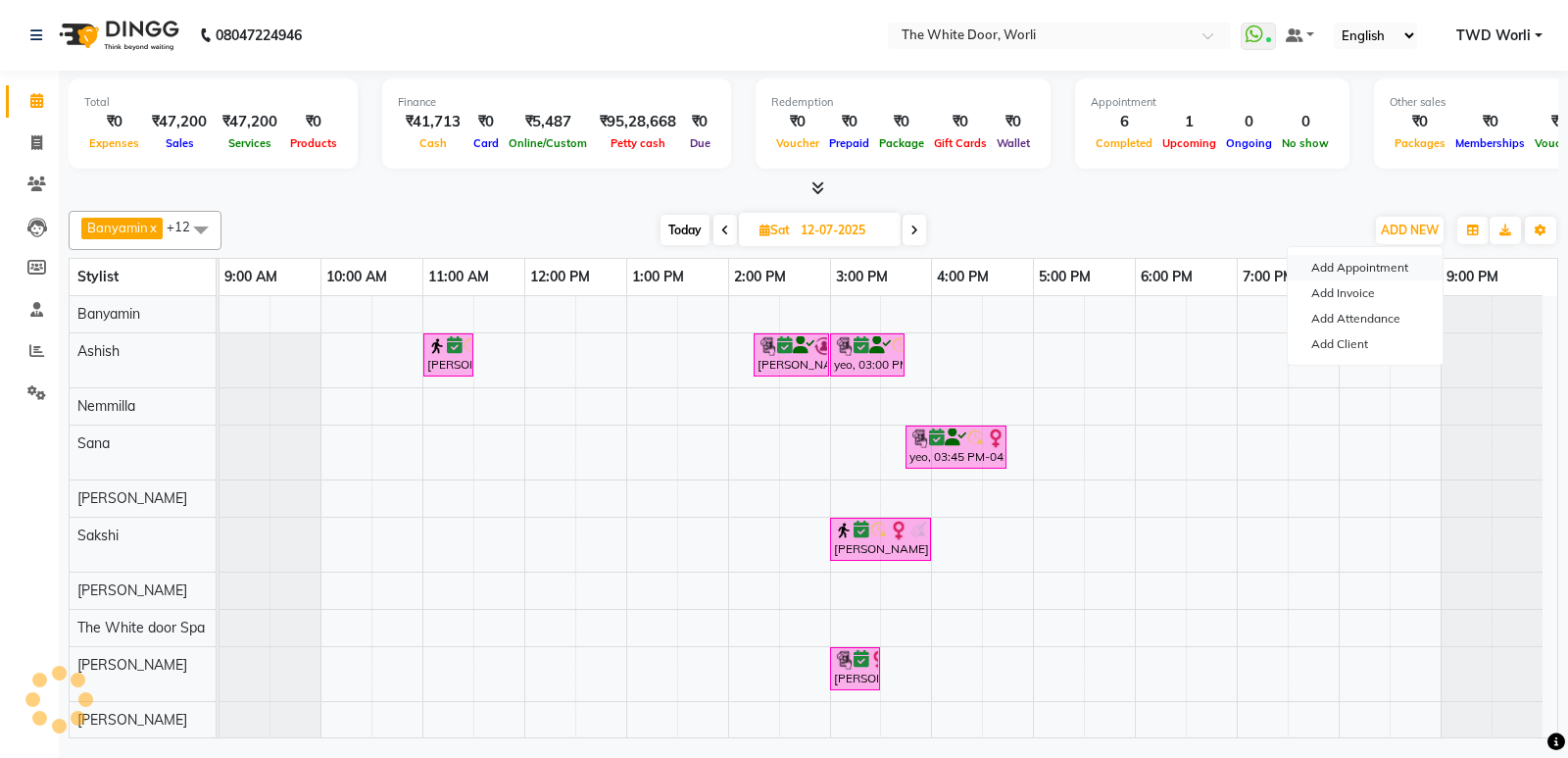 click on "Add Appointment" at bounding box center (1365, 268) 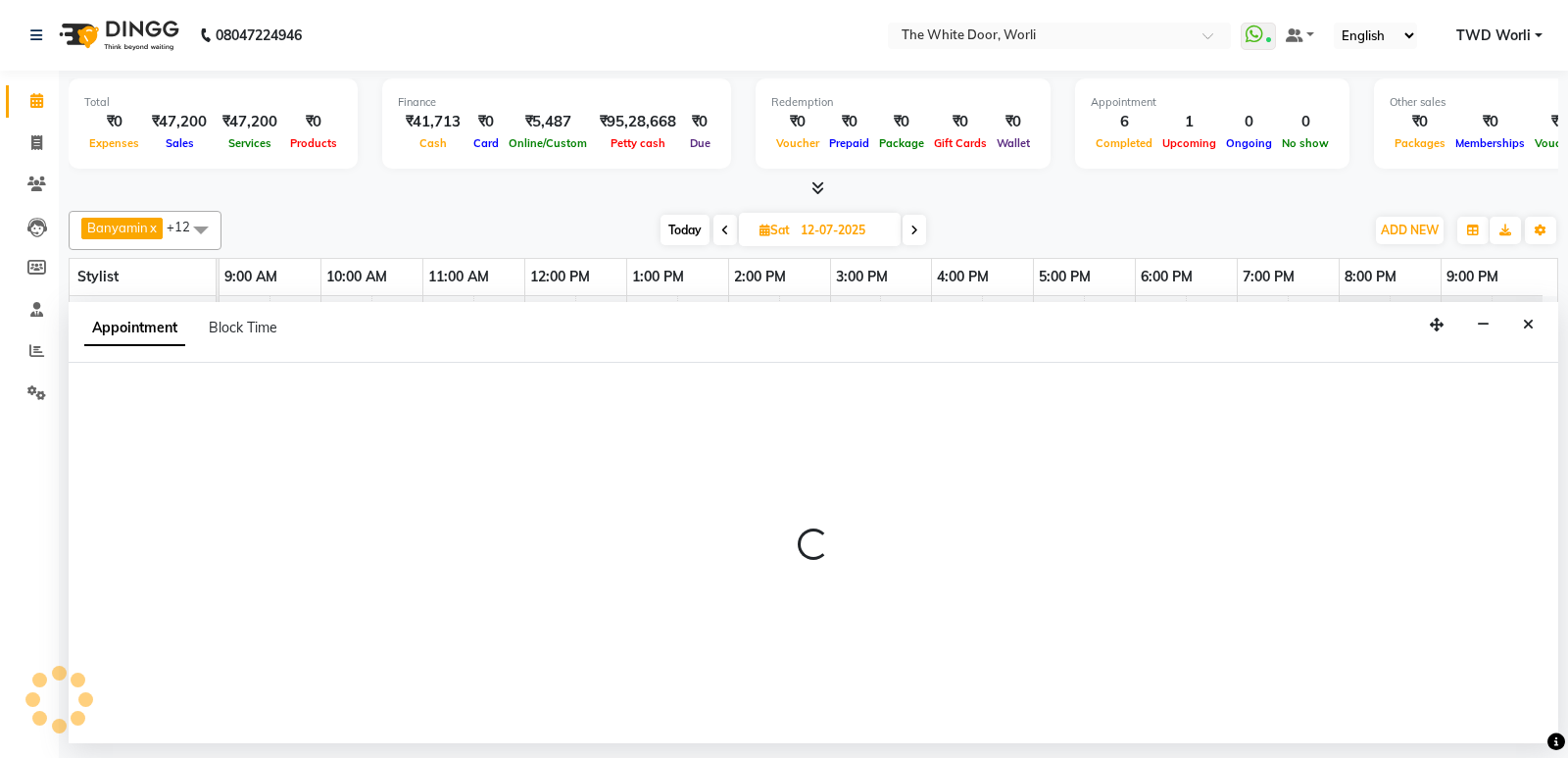 select on "600" 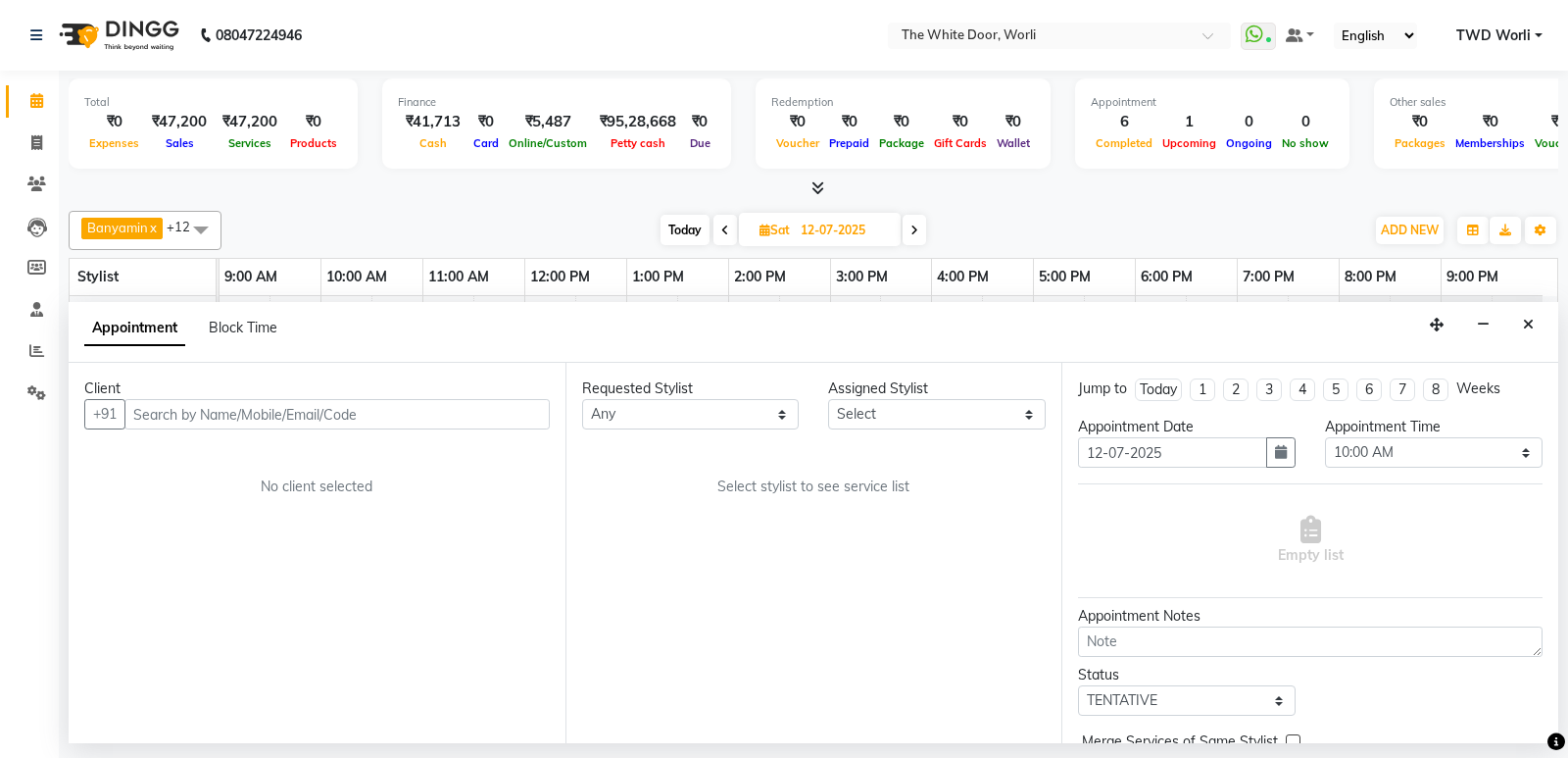 click at bounding box center [337, 414] 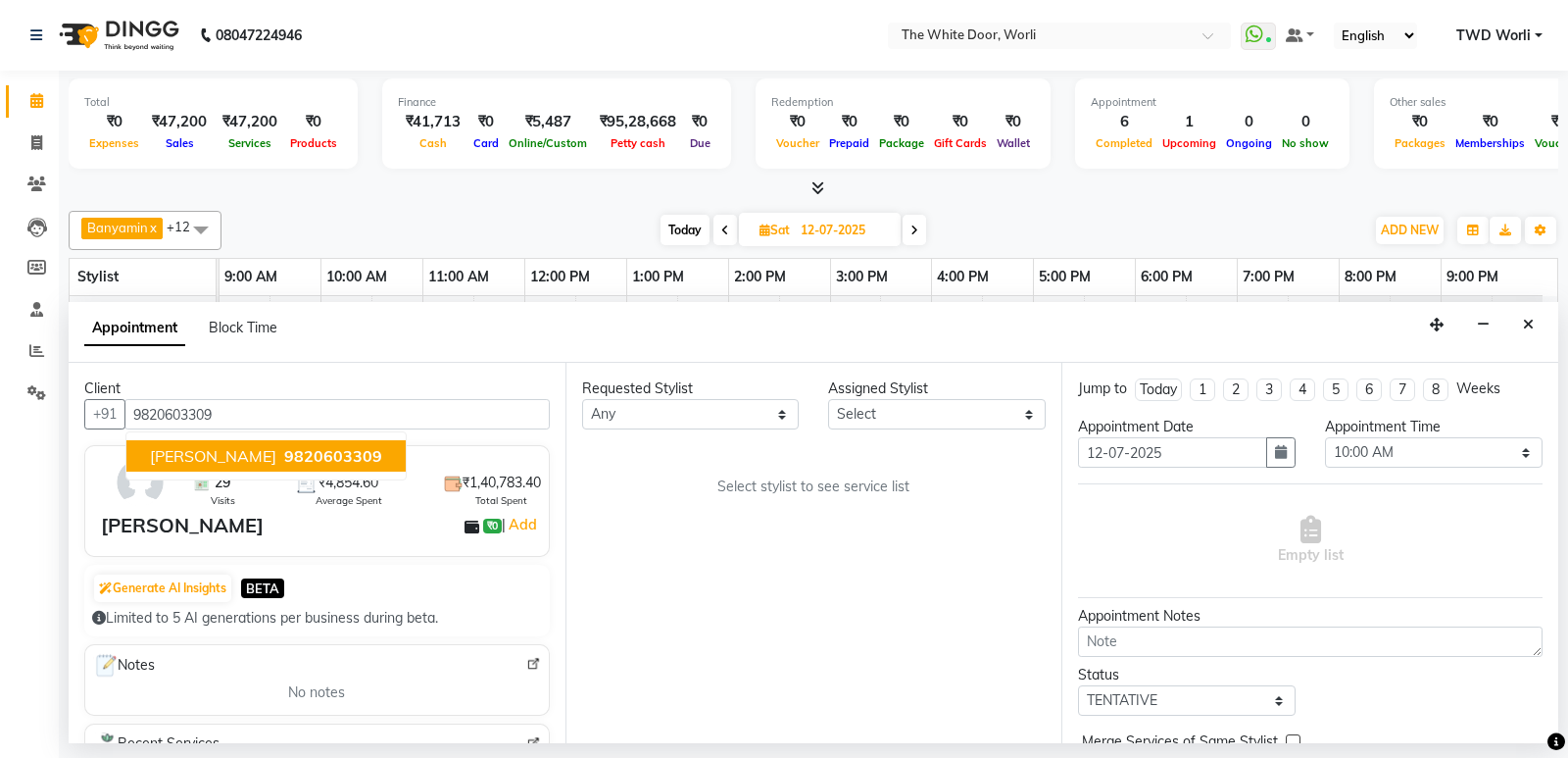 click on "Jhanvi Thakar" at bounding box center [213, 456] 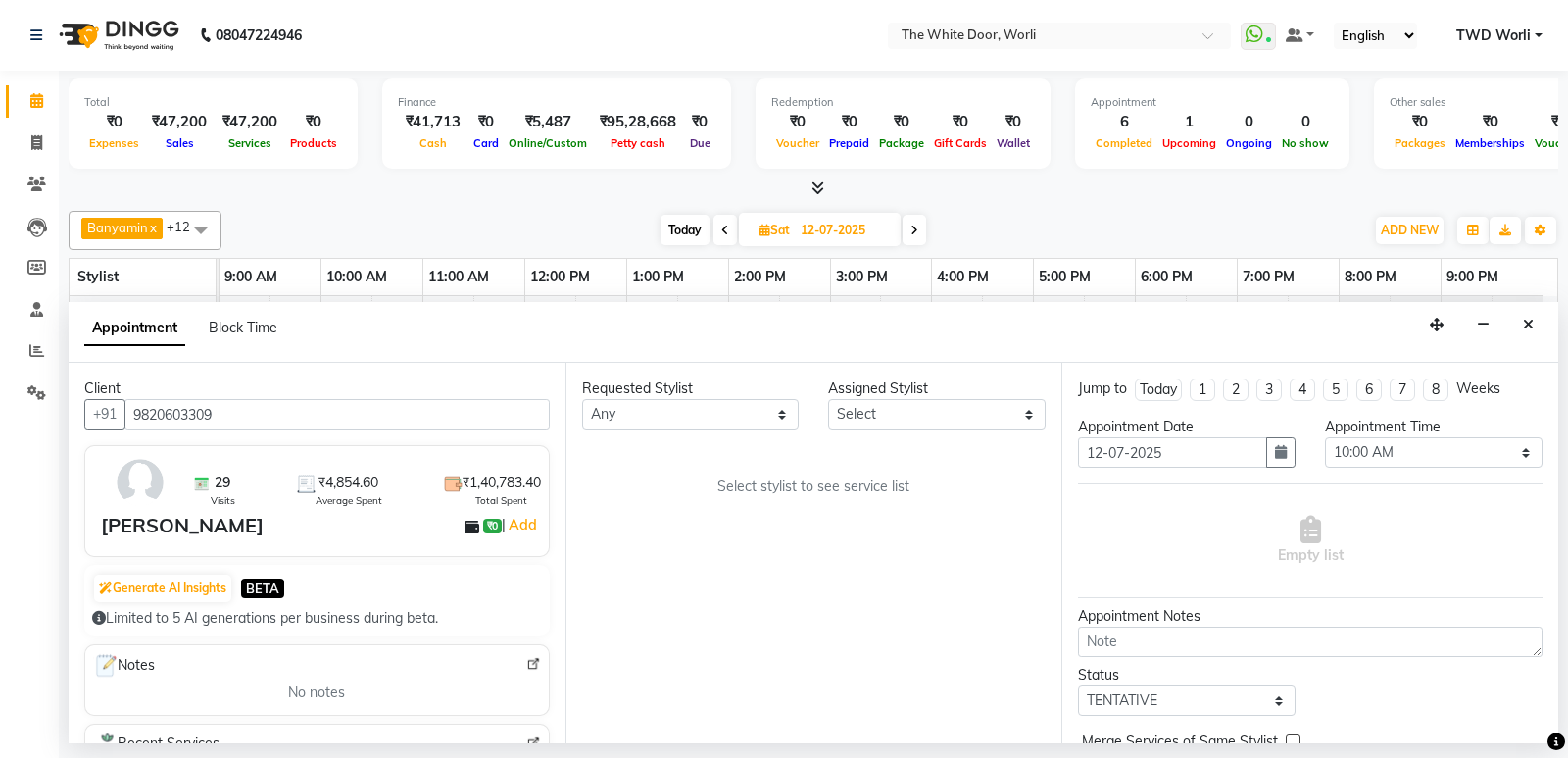 type on "9820603309" 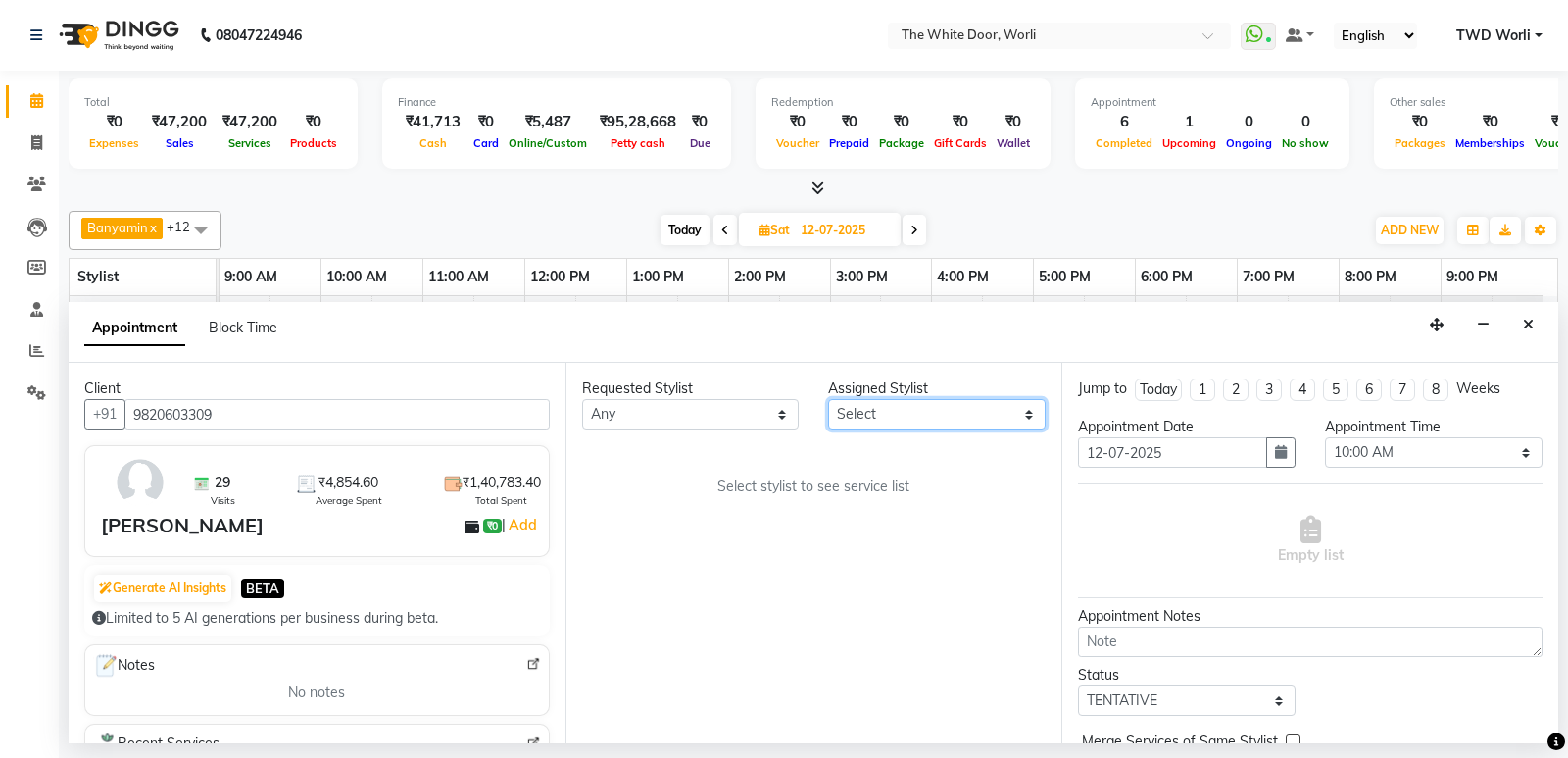 click on "Select Aarti  Ashish Ashish S Banyamin benjimin Govind G Leyla Lash Nemmilla Pranali Rashid Salmani Sakshi Sana Sandhya  Sapna Sarfaraz The White door Spa  Vikas Pedicurist Worthemla  Wungkhai Nail" at bounding box center [937, 414] 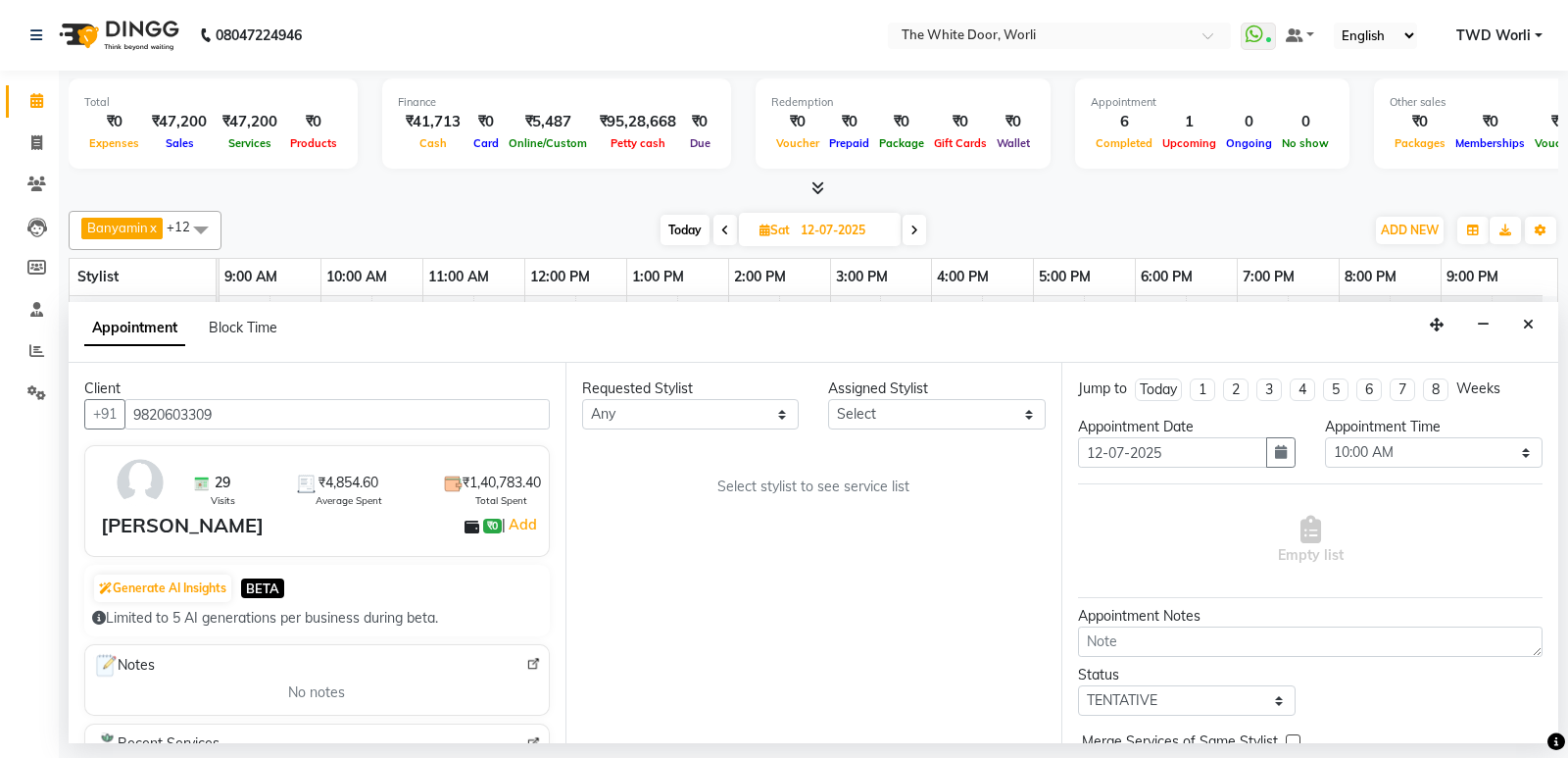 click on "Requested Stylist Any Aarti  Ashish Ashish S Banyamin benjimin Govind G Leyla Lash Nemmilla Pranali Rashid Salmani Sakshi Sana Sandhya  Sapna Sarfaraz The White door Spa  Vikas Pedicurist Worthemla  Wungkhai Nail Assigned Stylist Select Aarti  Ashish Ashish S Banyamin benjimin Govind G Leyla Lash Nemmilla Pranali Rashid Salmani Sakshi Sana Sandhya  Sapna Sarfaraz The White door Spa  Vikas Pedicurist Worthemla  Wungkhai Nail Select stylist to see service list" at bounding box center (813, 553) 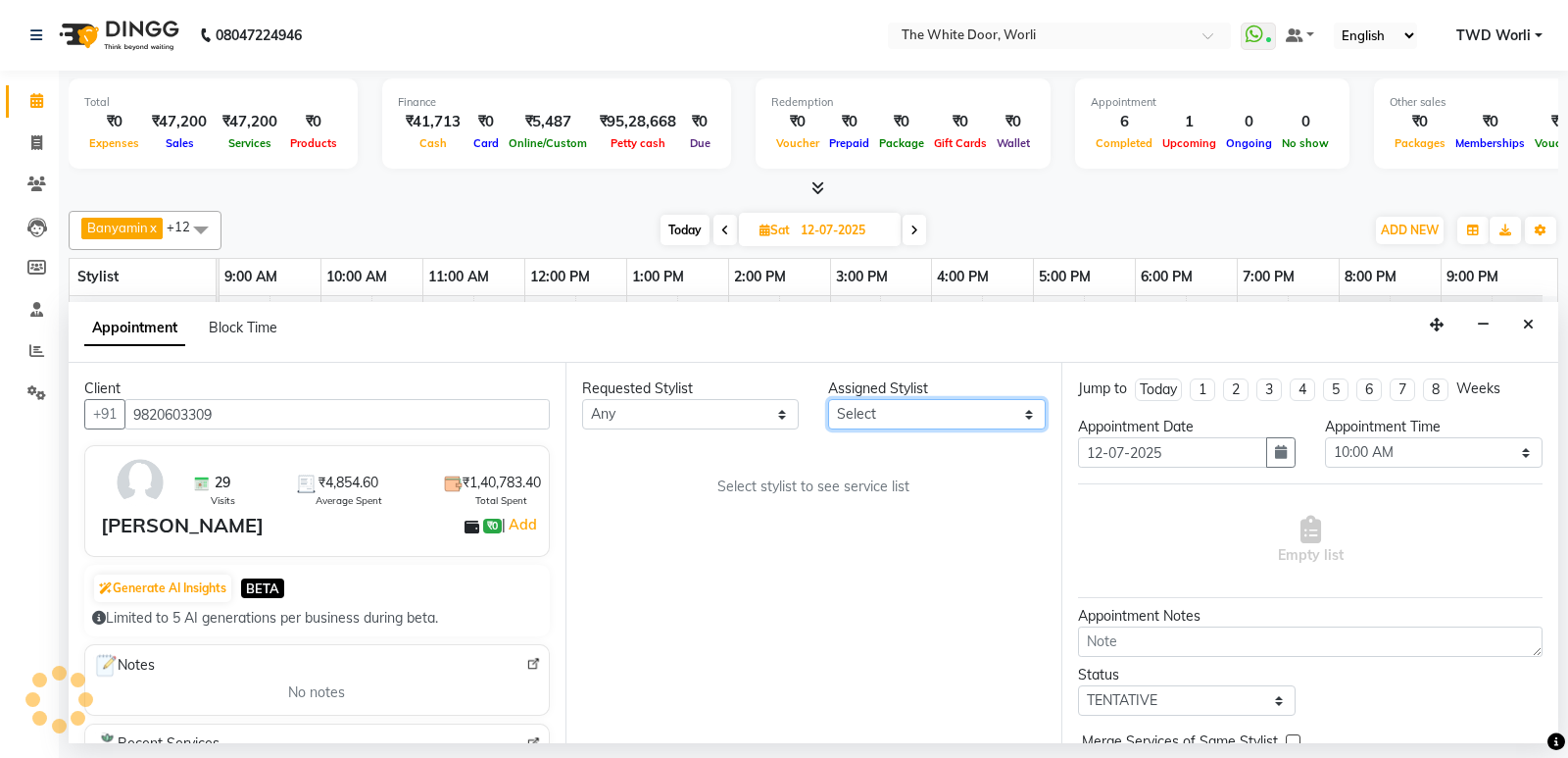 click on "Select Aarti  Ashish Ashish S Banyamin benjimin Govind G Leyla Lash Nemmilla Pranali Rashid Salmani Sakshi Sana Sandhya  Sapna Sarfaraz The White door Spa  Vikas Pedicurist Worthemla  Wungkhai Nail" at bounding box center (937, 414) 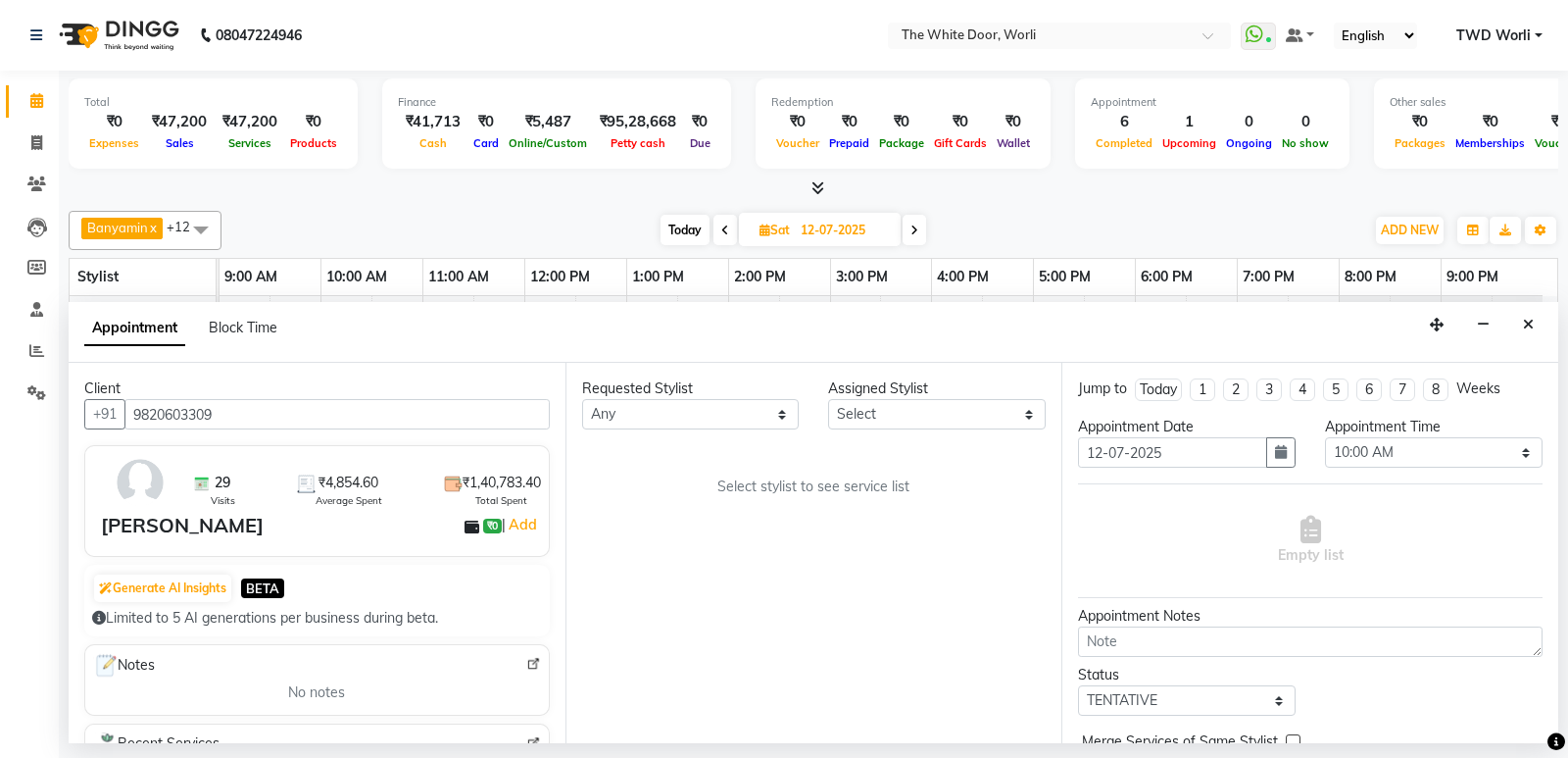 drag, startPoint x: 983, startPoint y: 627, endPoint x: 967, endPoint y: 604, distance: 28.01785 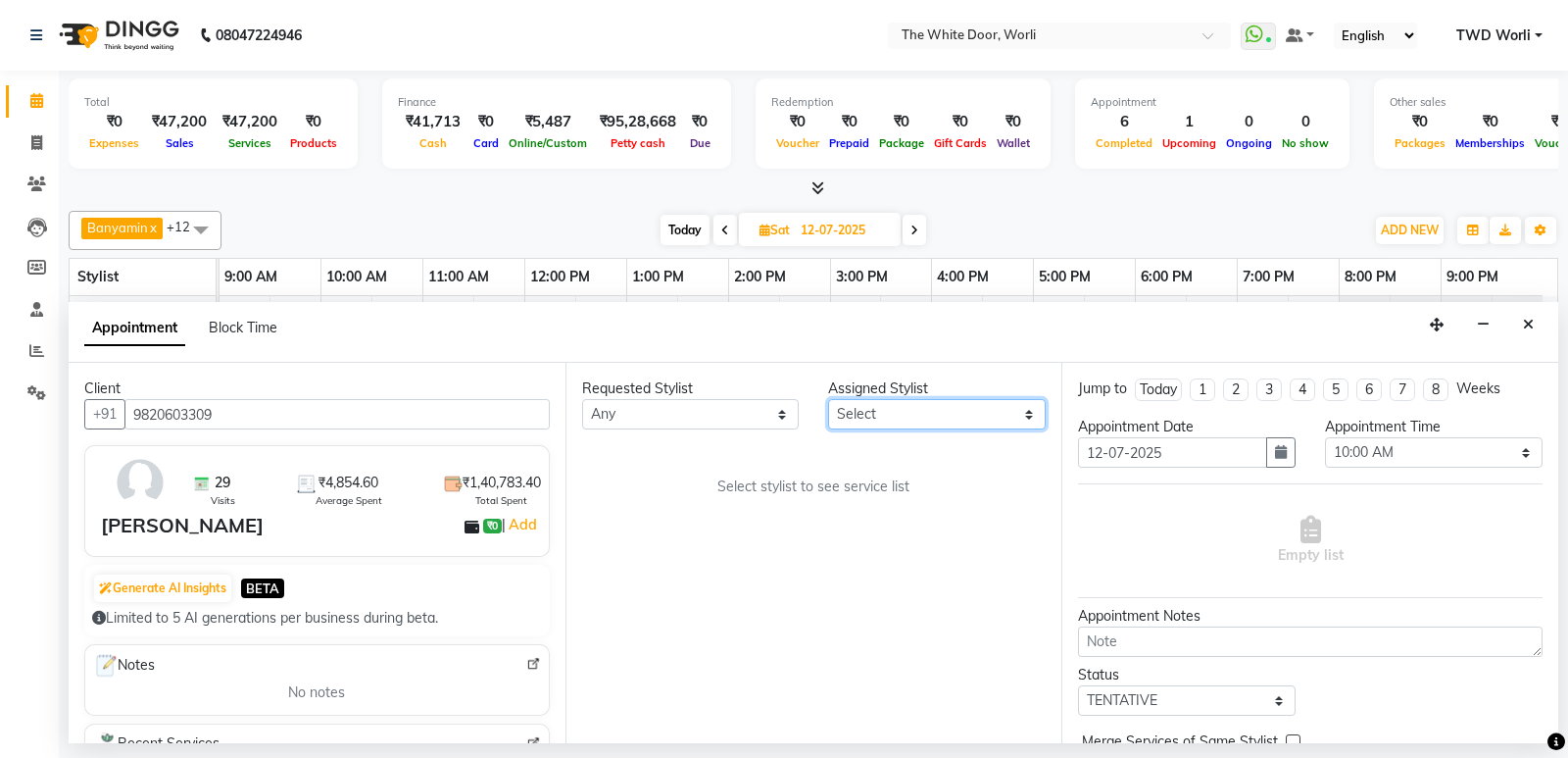 click on "Select Aarti  Ashish Ashish S Banyamin benjimin Govind G Leyla Lash Nemmilla Pranali Rashid Salmani Sakshi Sana Sandhya  Sapna Sarfaraz The White door Spa  Vikas Pedicurist Worthemla  Wungkhai Nail" at bounding box center [937, 414] 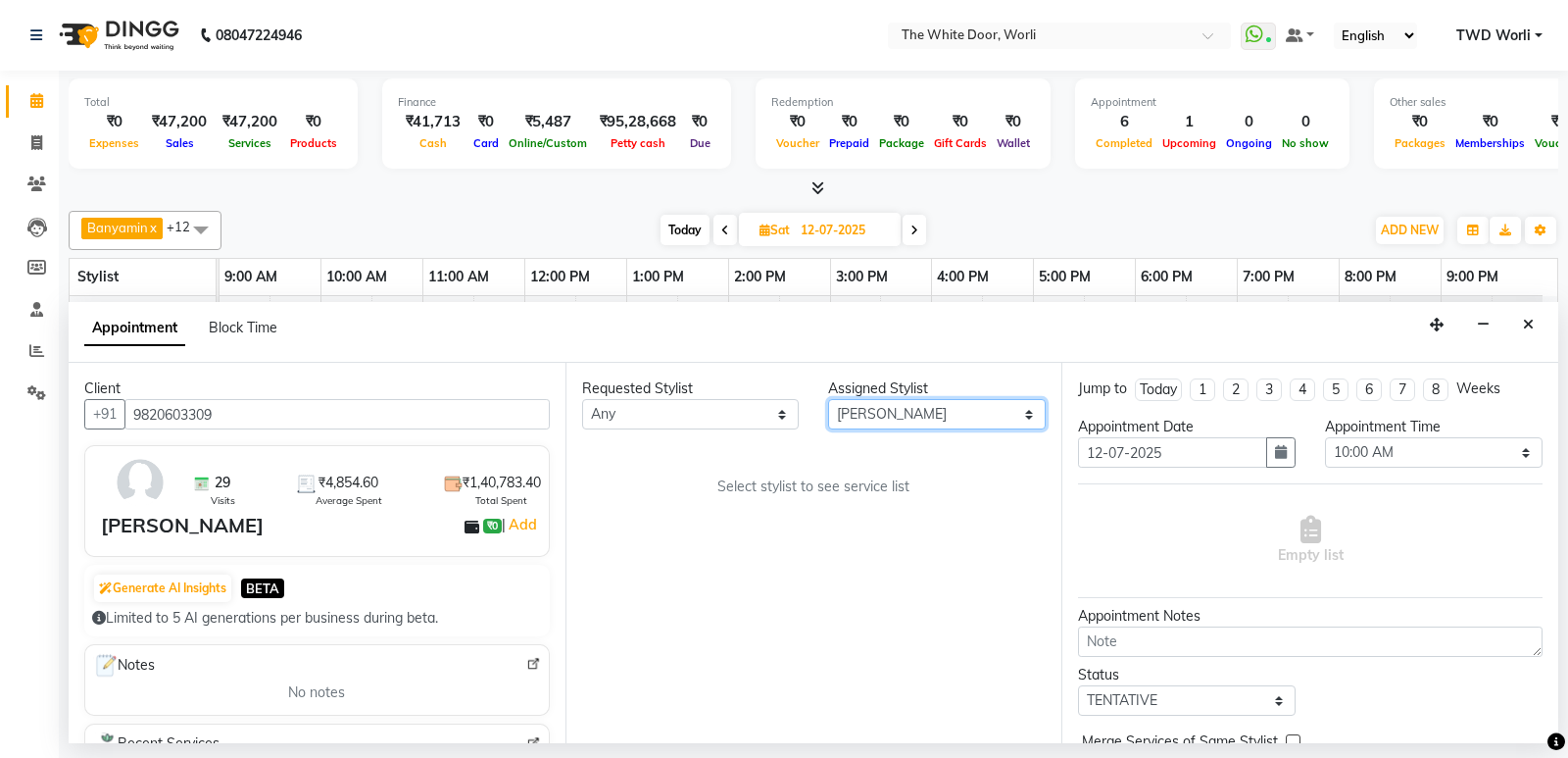 click on "Select Aarti  Ashish Ashish S Banyamin benjimin Govind G Leyla Lash Nemmilla Pranali Rashid Salmani Sakshi Sana Sandhya  Sapna Sarfaraz The White door Spa  Vikas Pedicurist Worthemla  Wungkhai Nail" at bounding box center (937, 414) 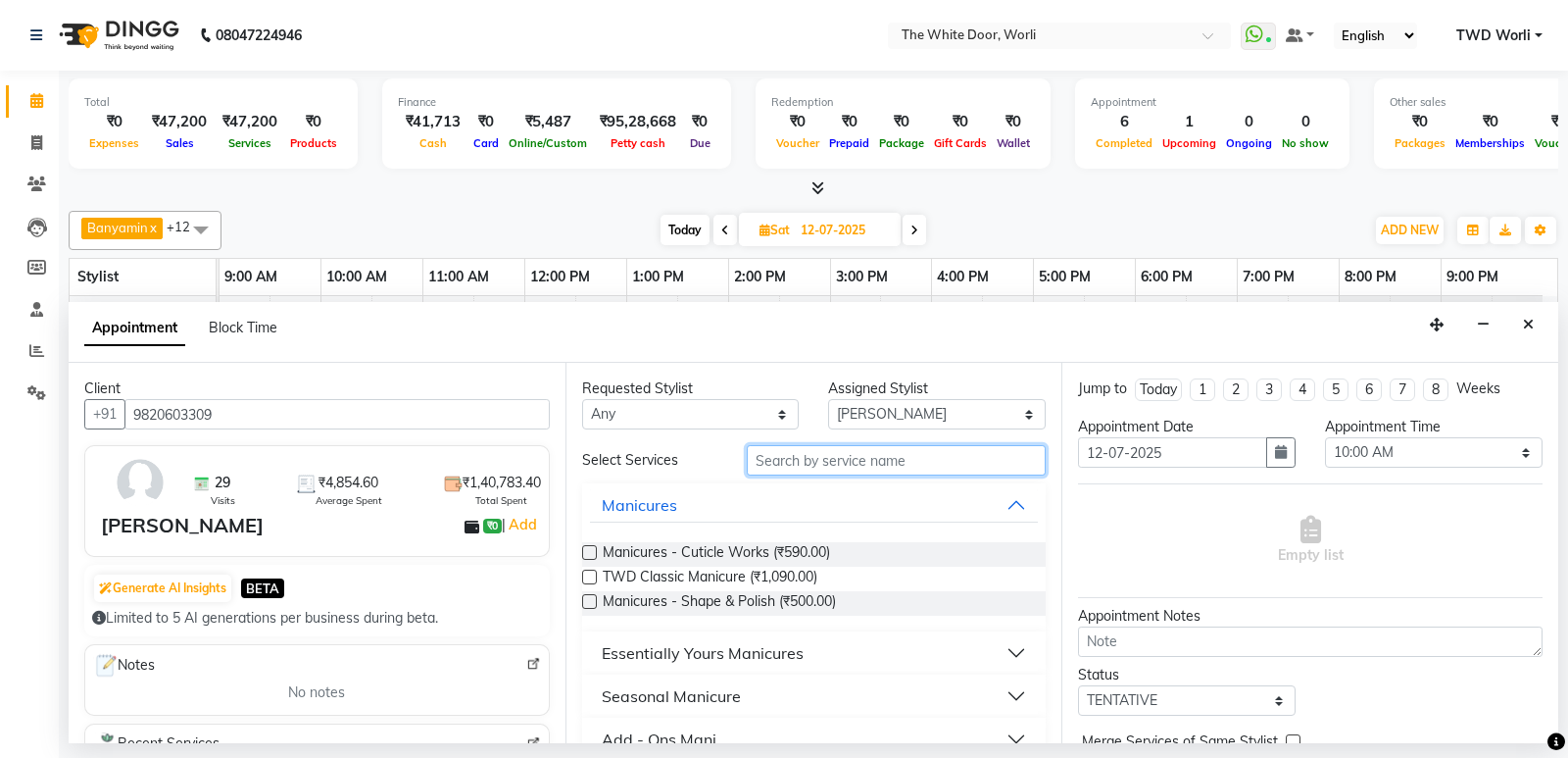 click at bounding box center [897, 460] 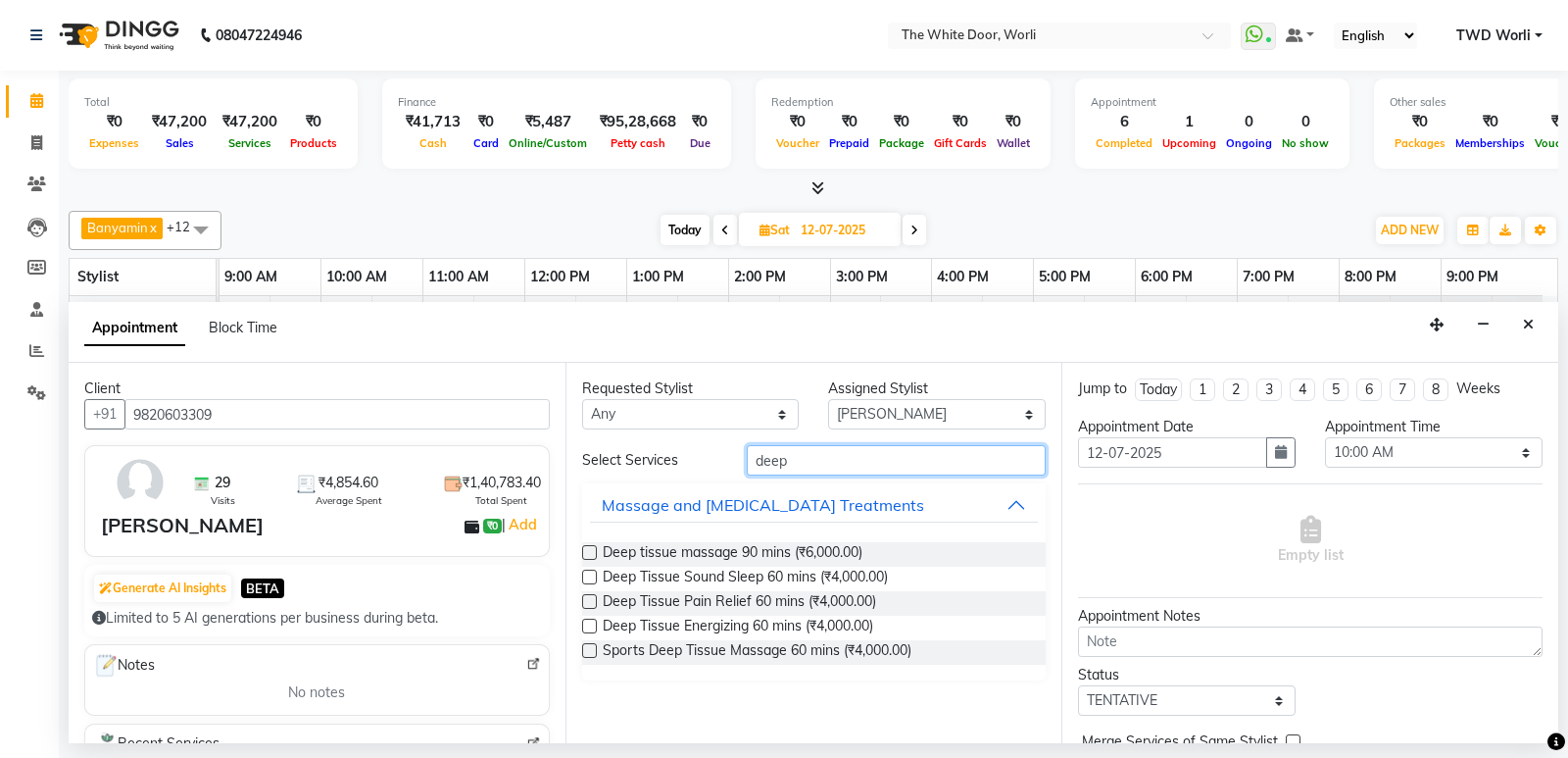 type on "deep" 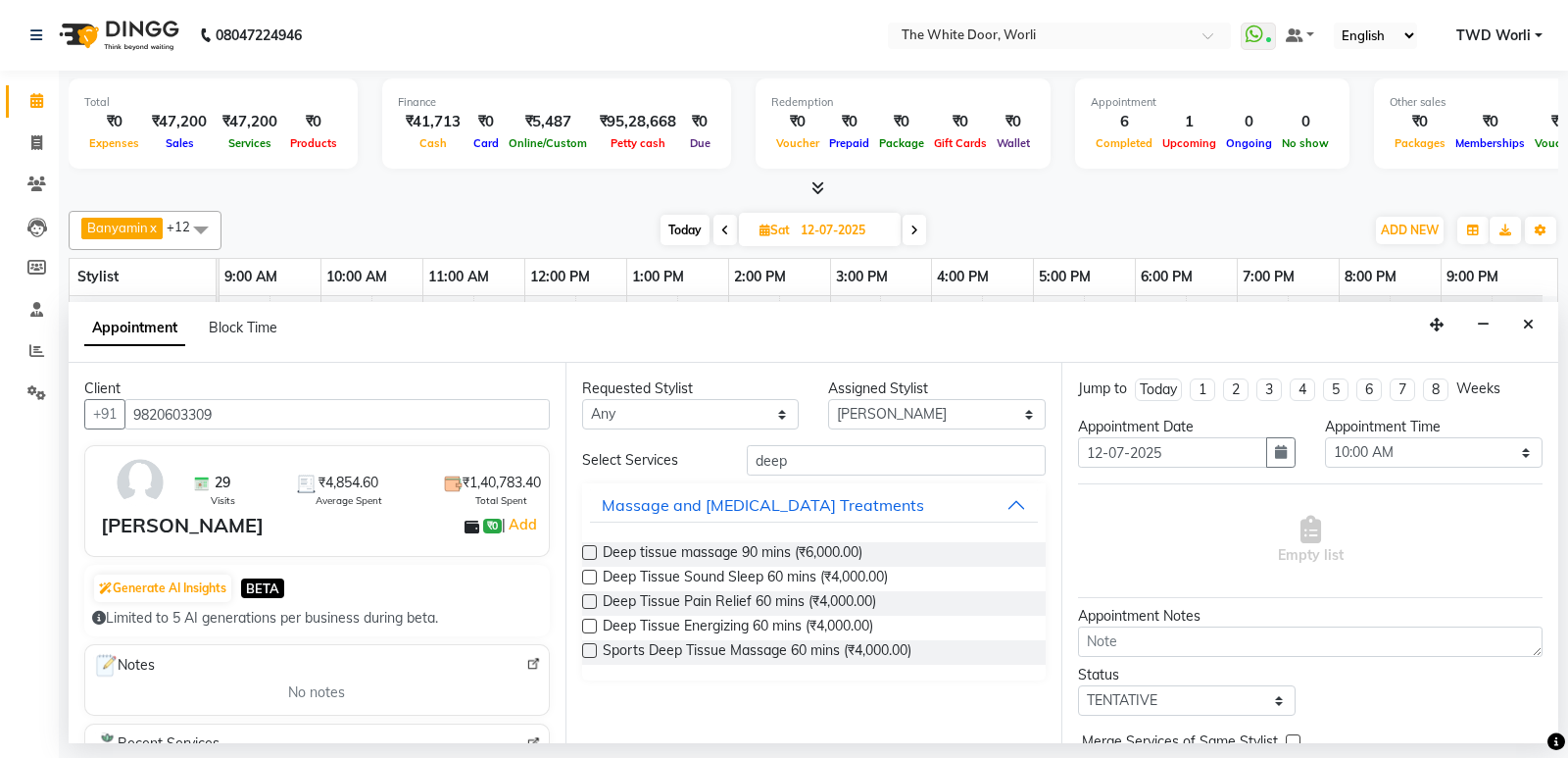 click at bounding box center (589, 577) 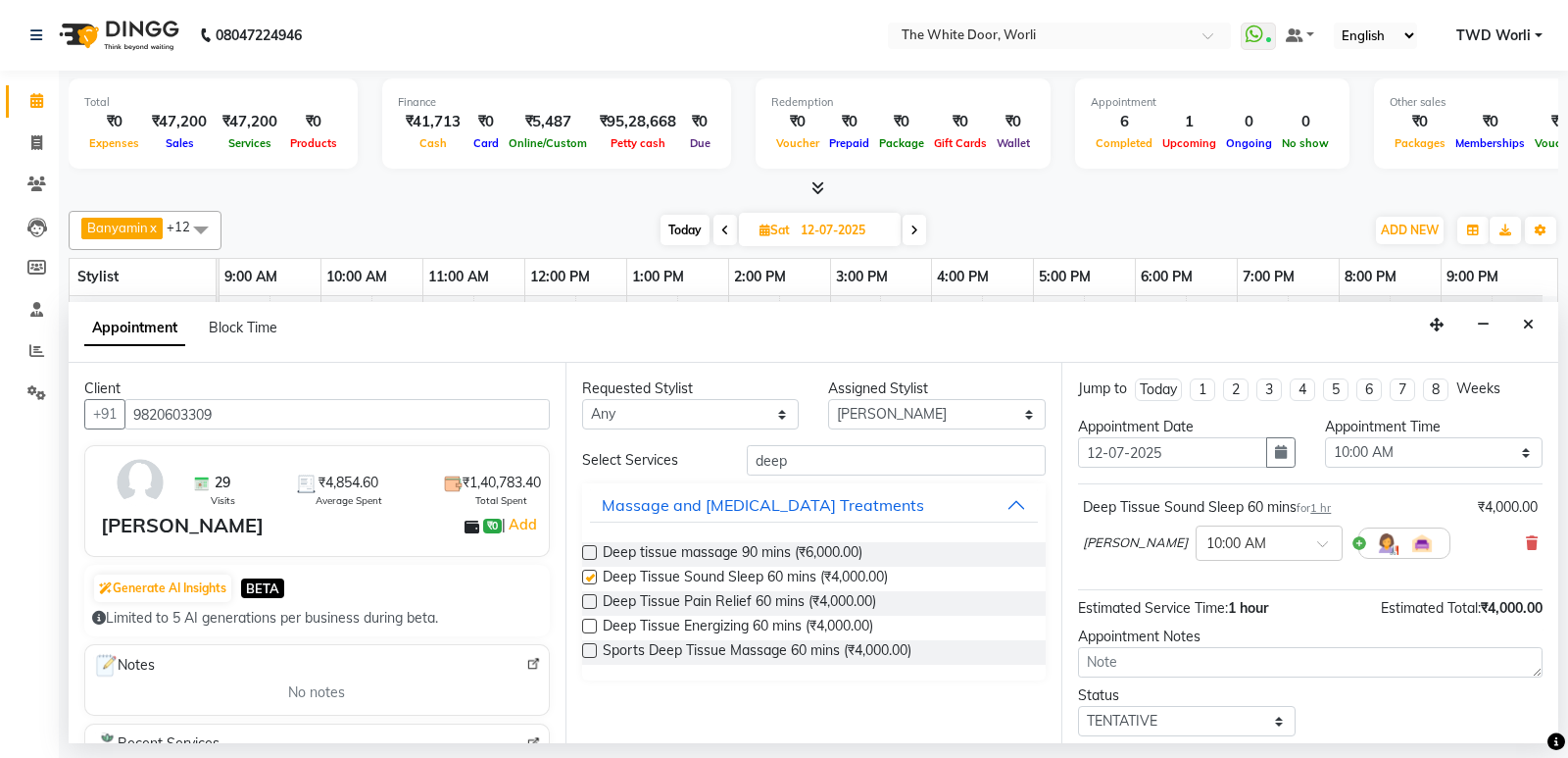 checkbox on "false" 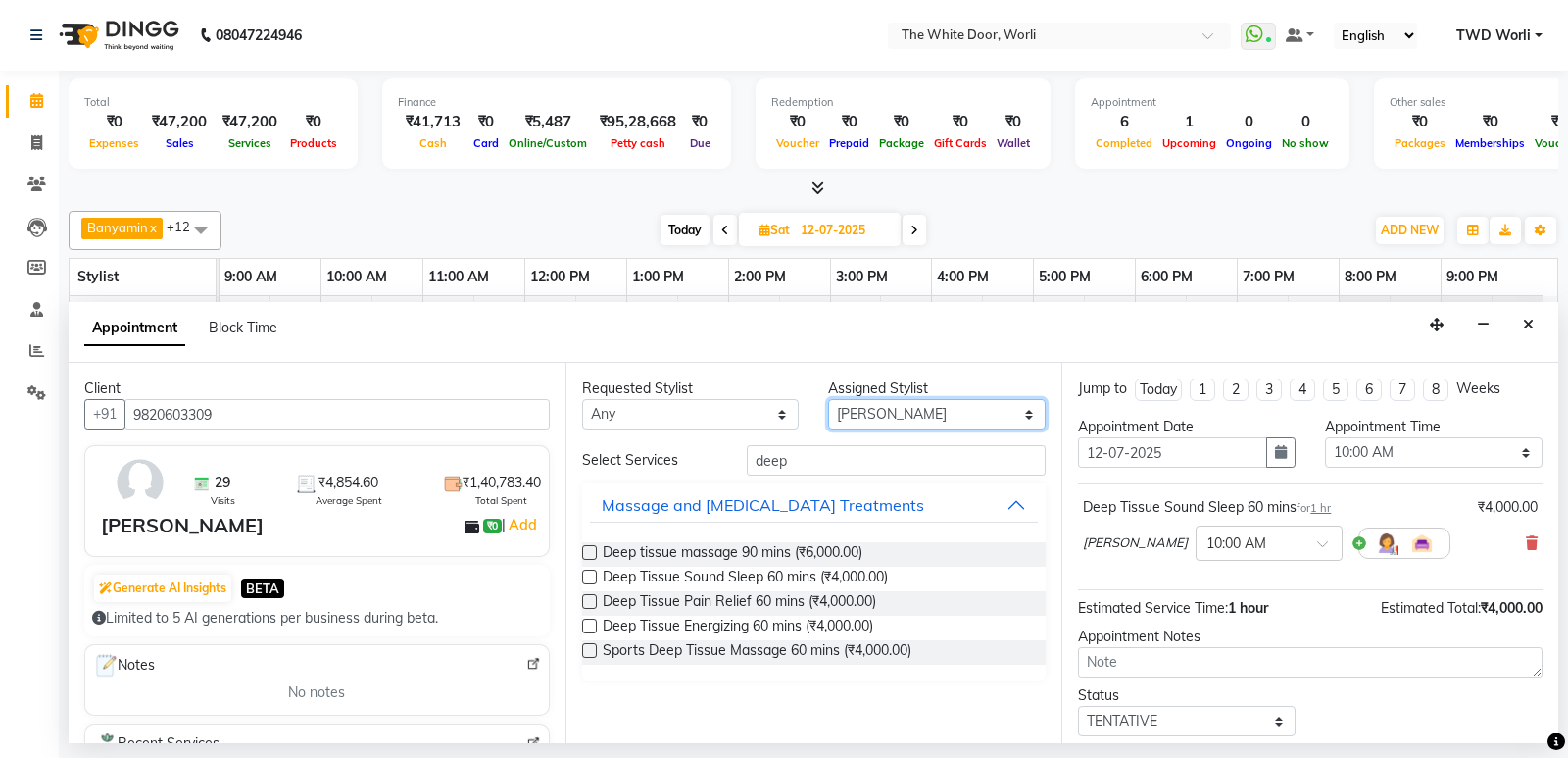 drag, startPoint x: 878, startPoint y: 413, endPoint x: 1256, endPoint y: 379, distance: 379.526 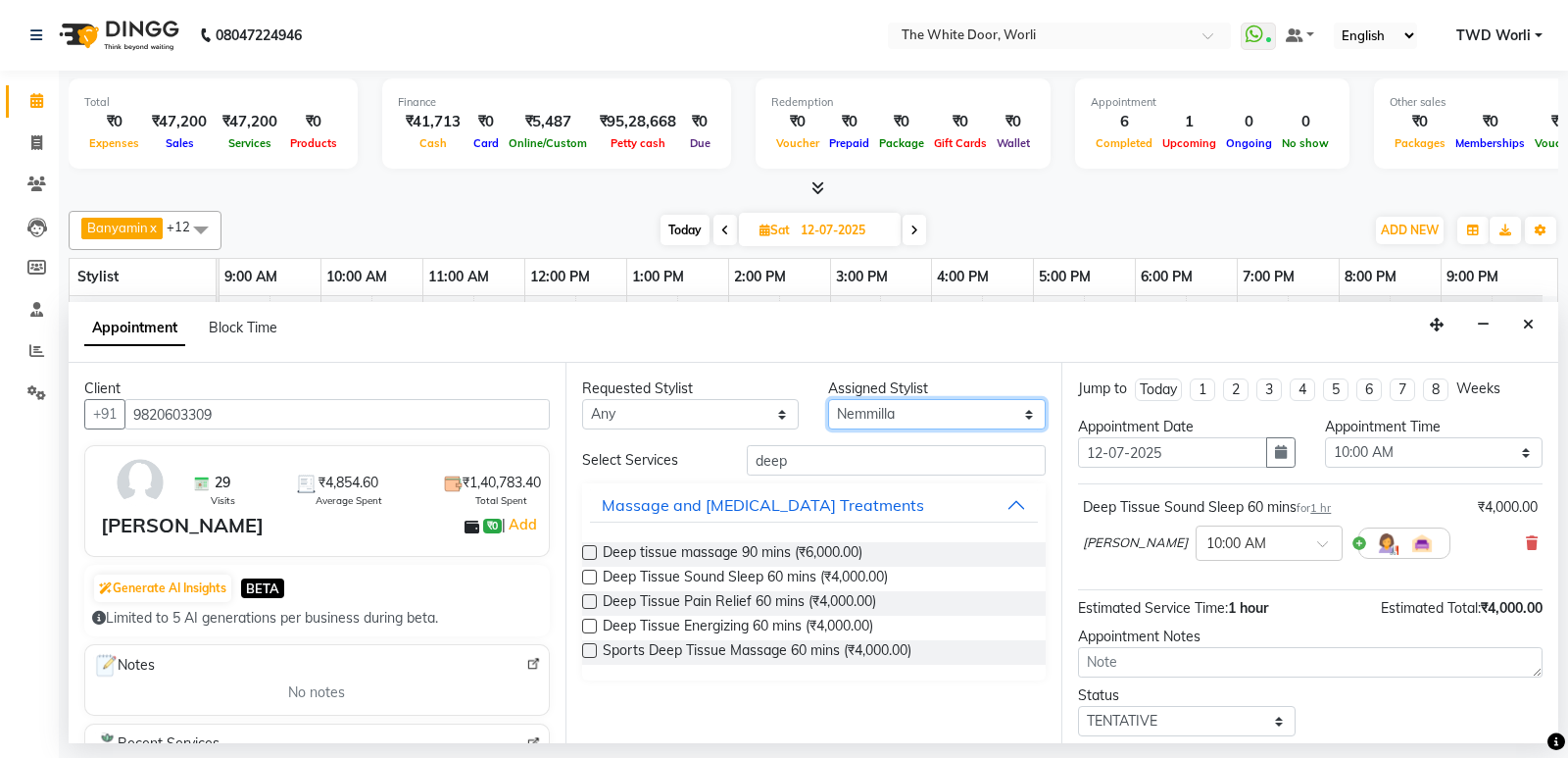 click on "Select Aarti  Ashish Ashish S Banyamin benjimin Govind G Leyla Lash Nemmilla Pranali Rashid Salmani Sakshi Sana Sandhya  Sapna Sarfaraz The White door Spa  Vikas Pedicurist Worthemla  Wungkhai Nail" at bounding box center (937, 414) 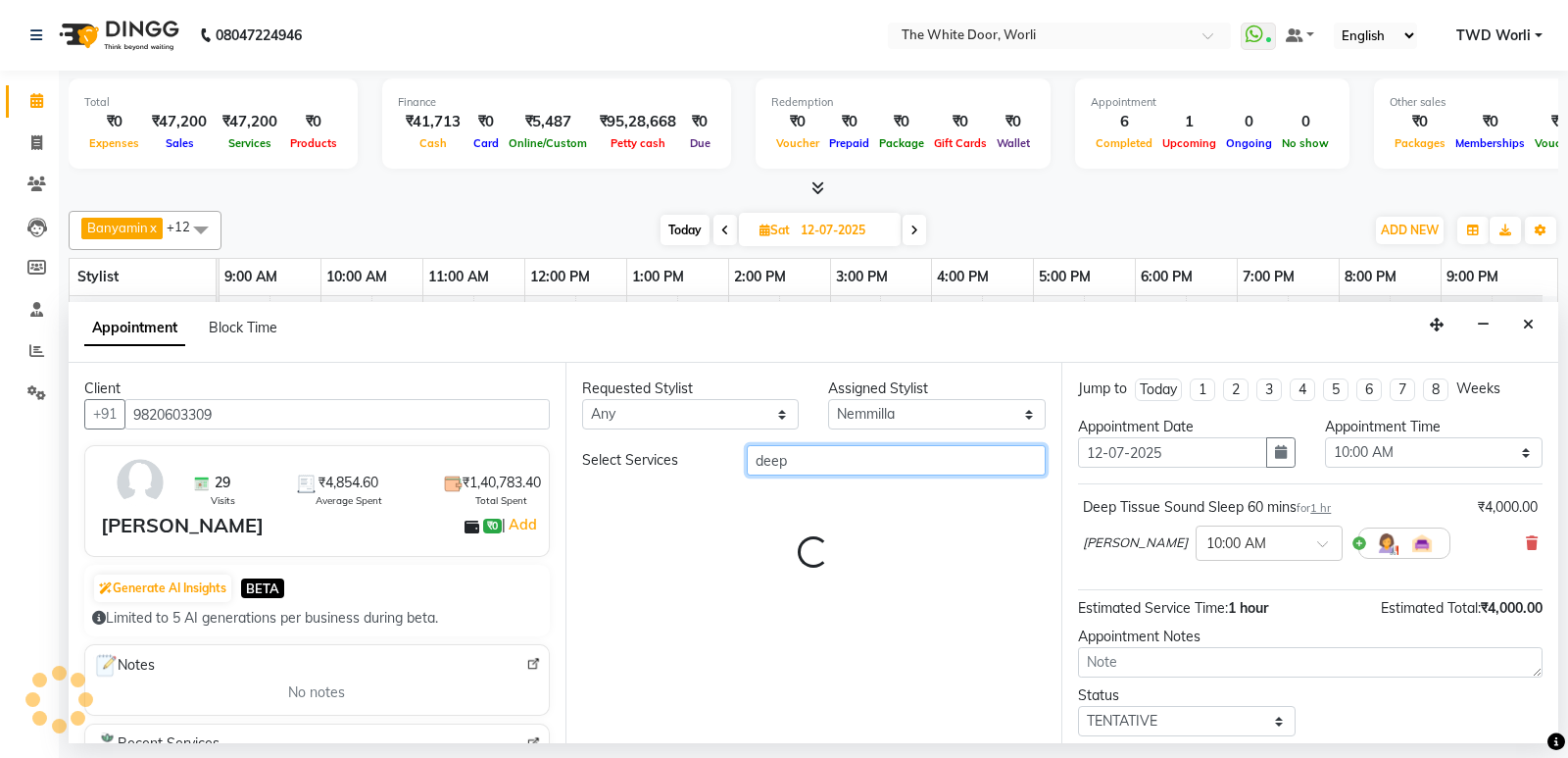 click on "deep" at bounding box center (897, 460) 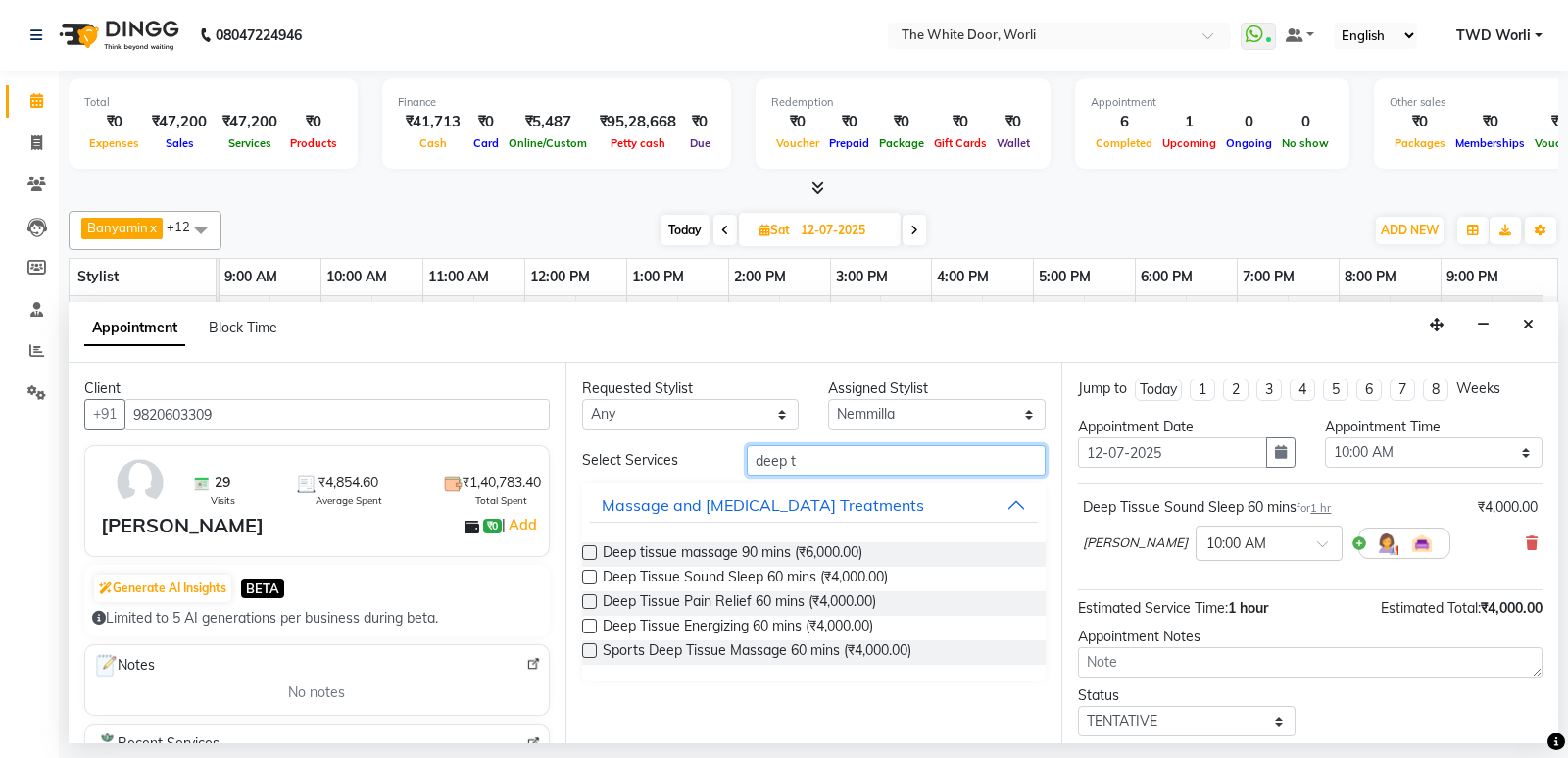 type on "deep t" 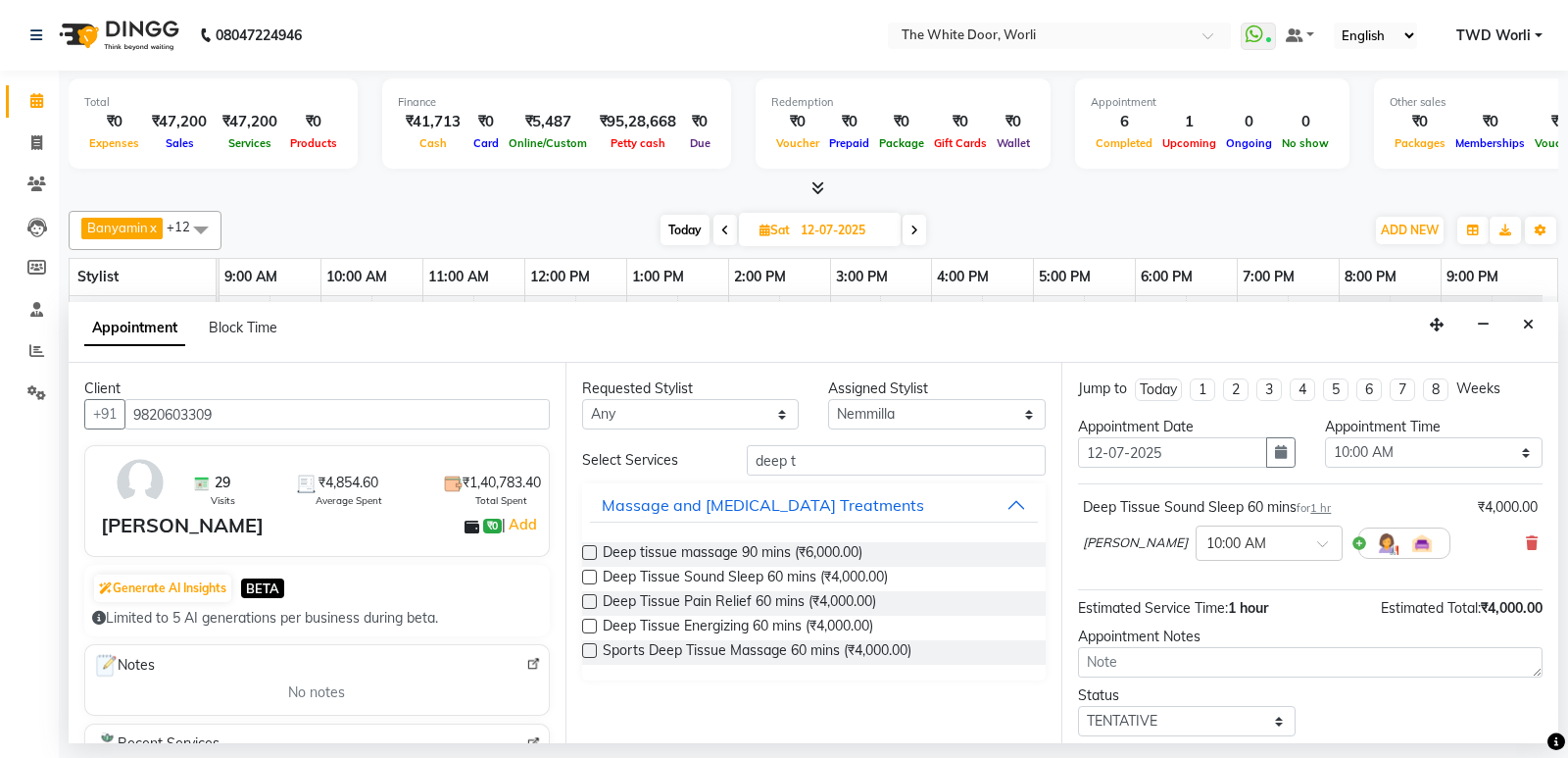 click at bounding box center [589, 577] 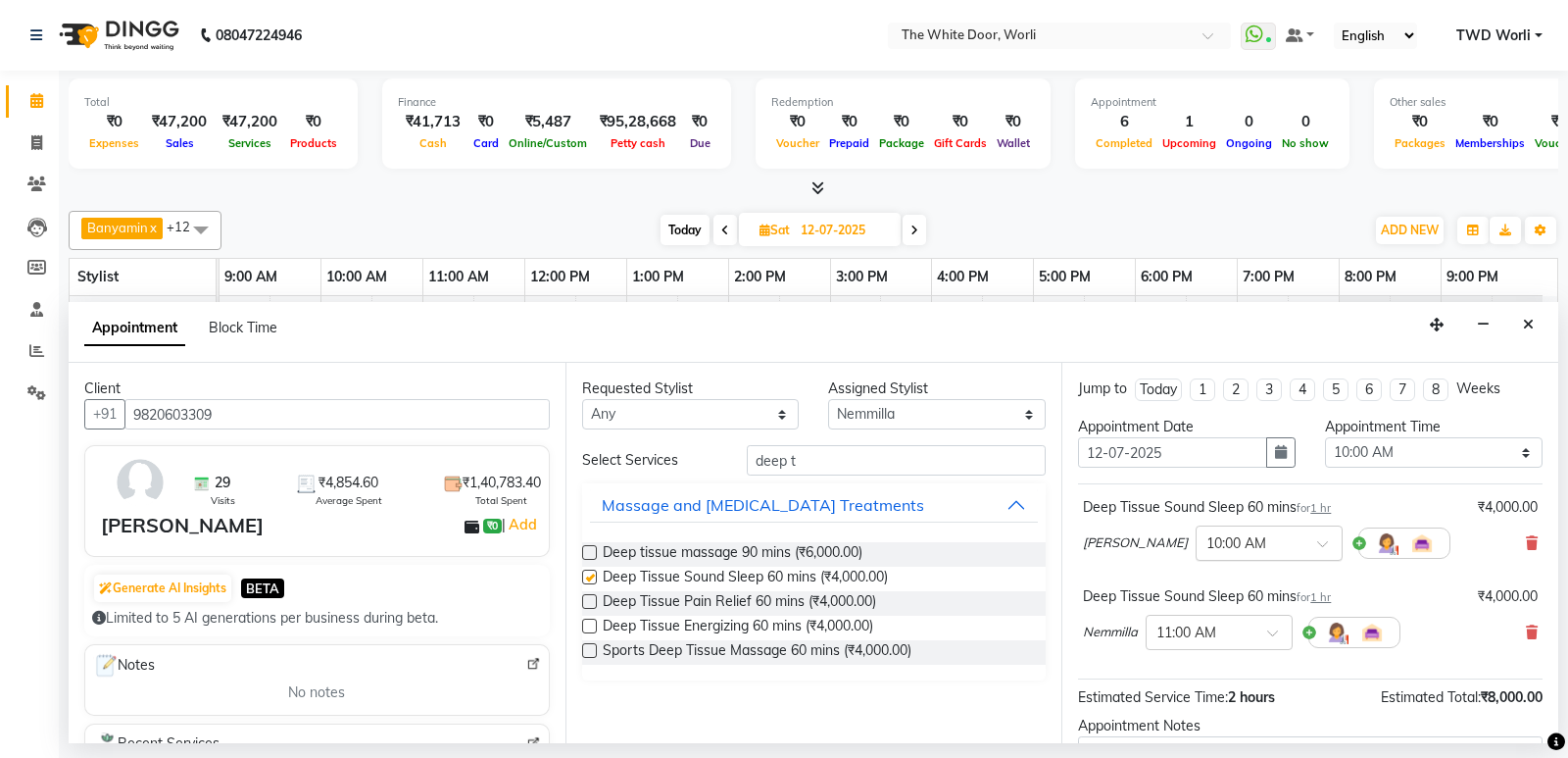 checkbox on "false" 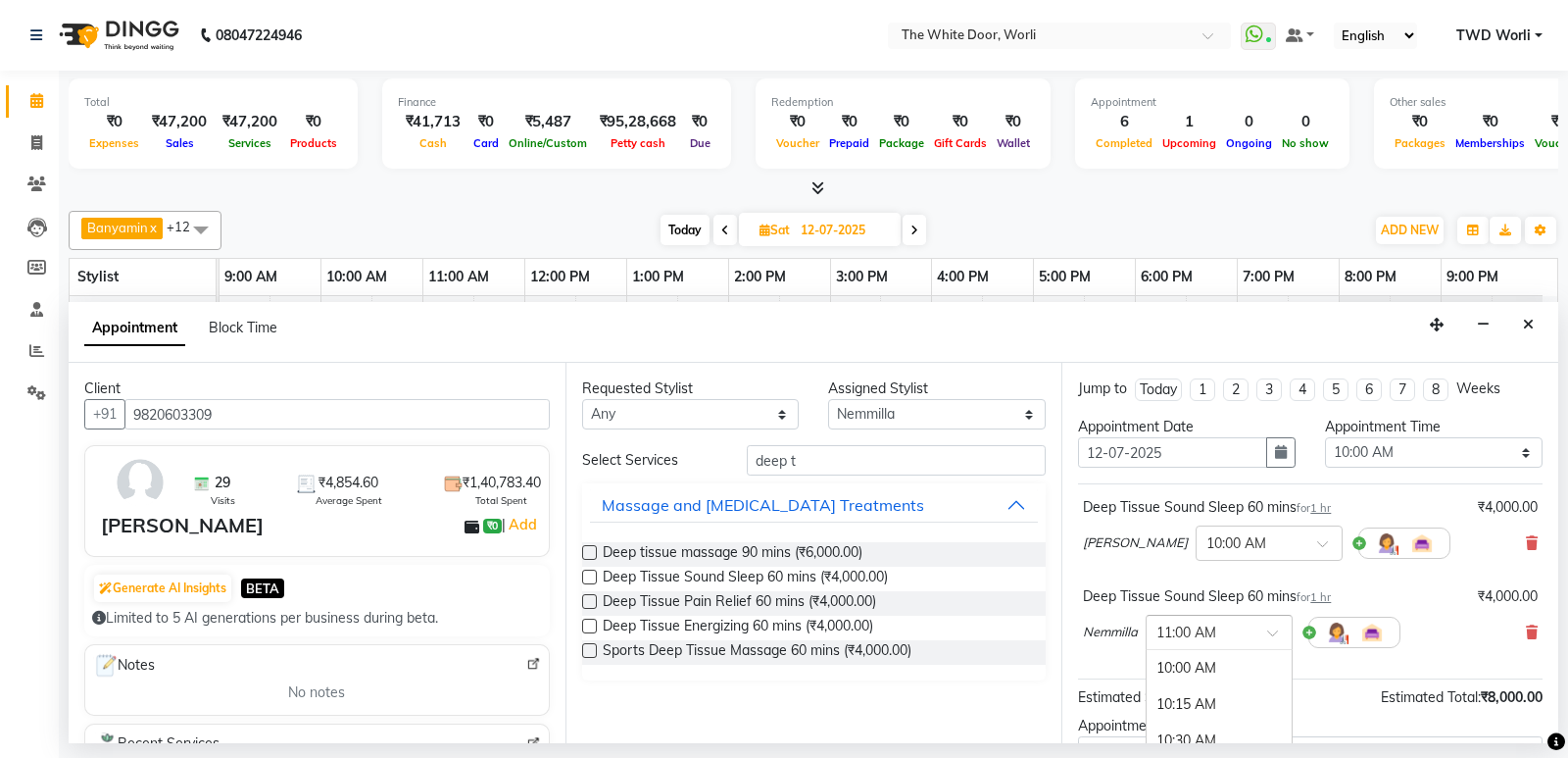 click at bounding box center (1219, 631) 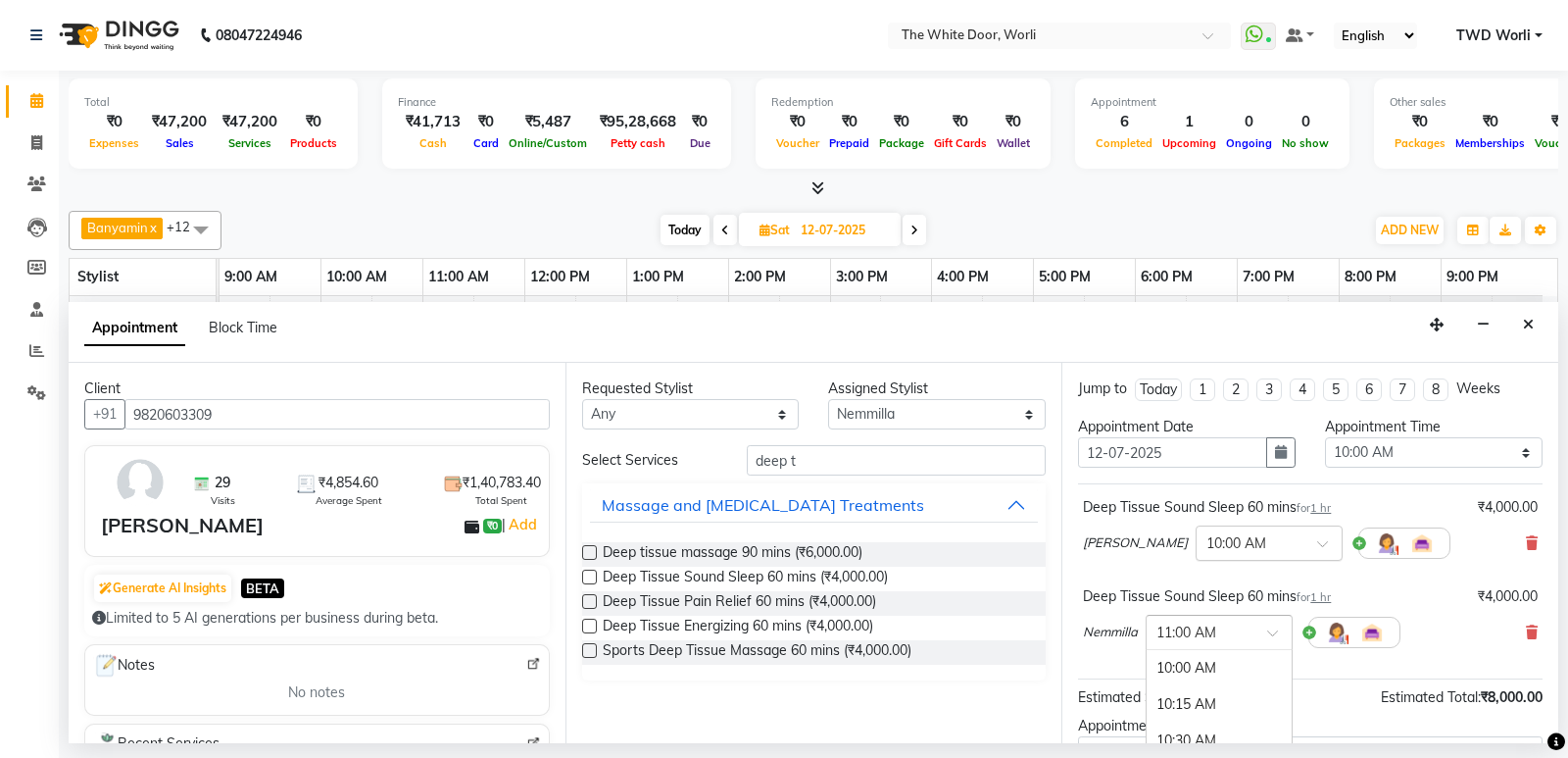 click at bounding box center (1250, 541) 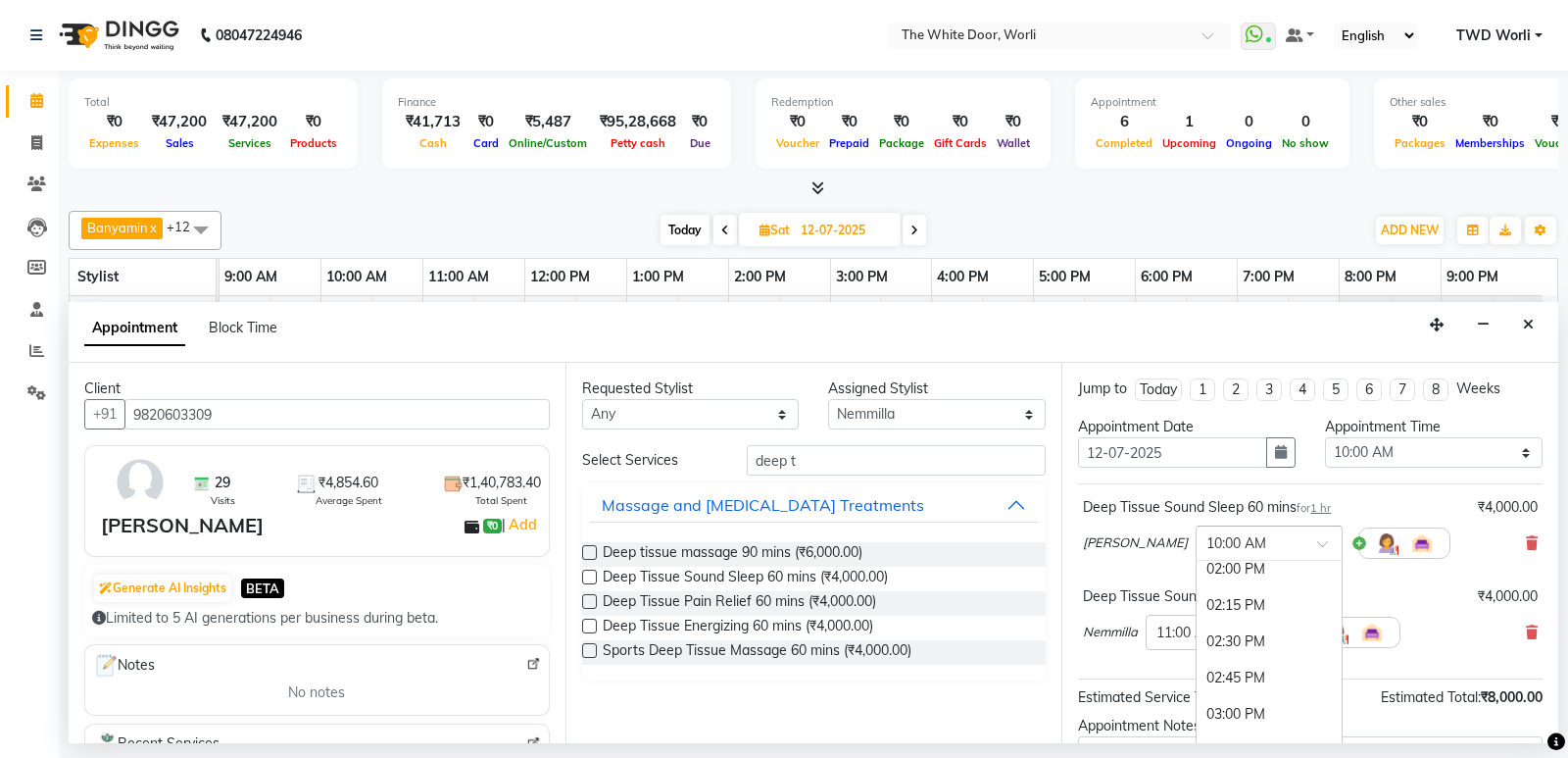 scroll, scrollTop: 588, scrollLeft: 0, axis: vertical 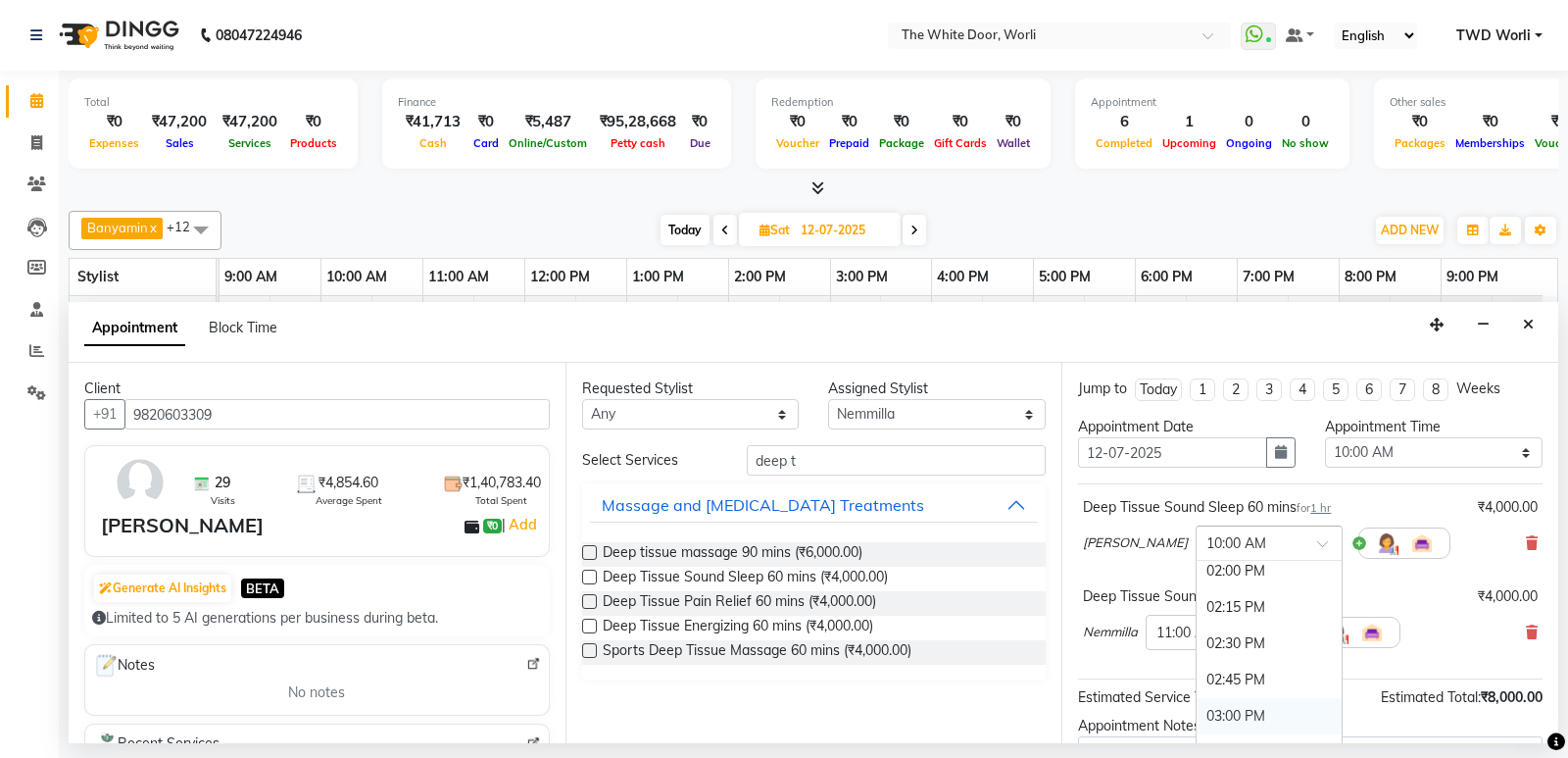 click on "03:00 PM" at bounding box center [1269, 716] 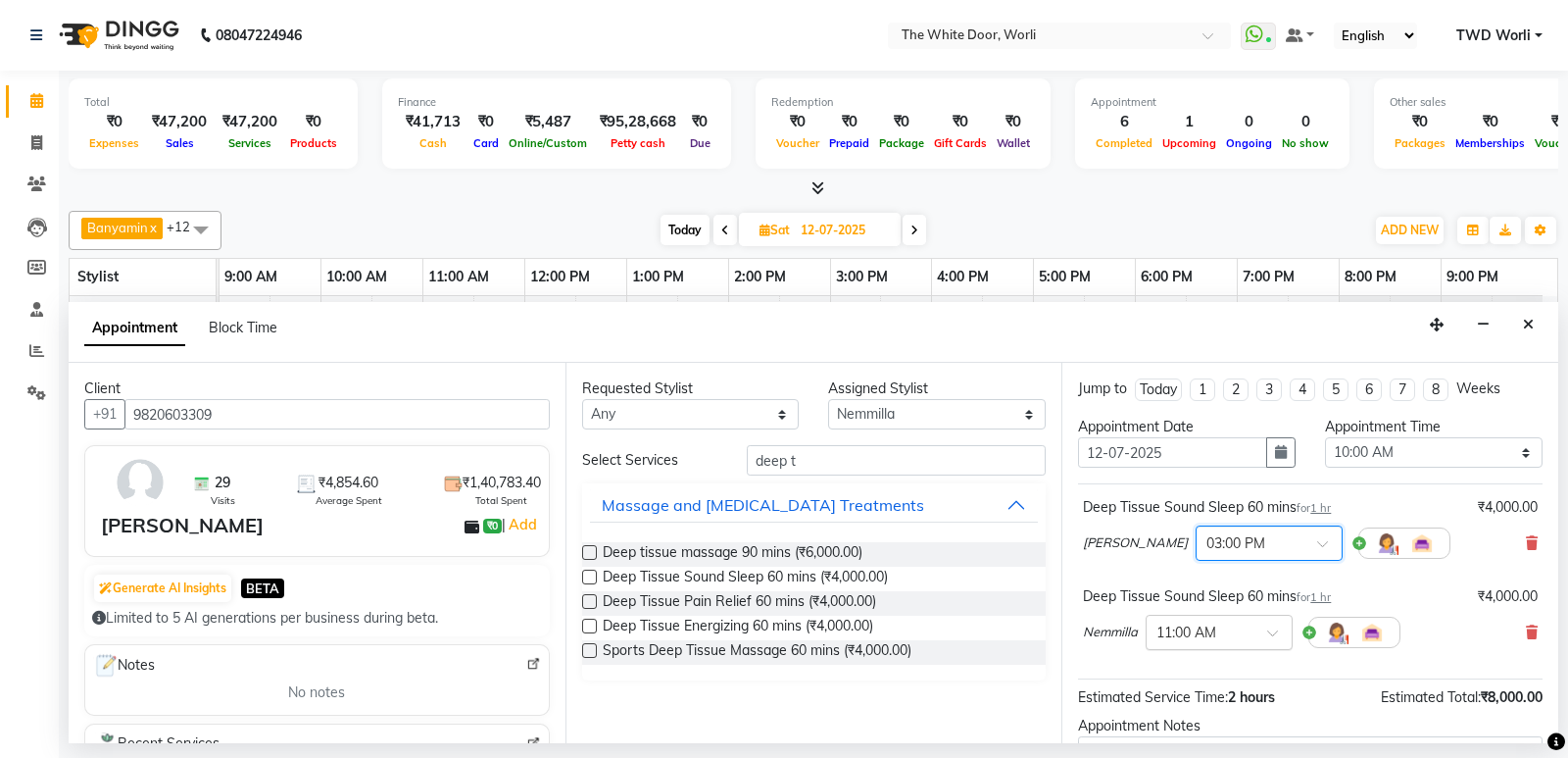 click on "× 11:00 AM" at bounding box center (1186, 632) 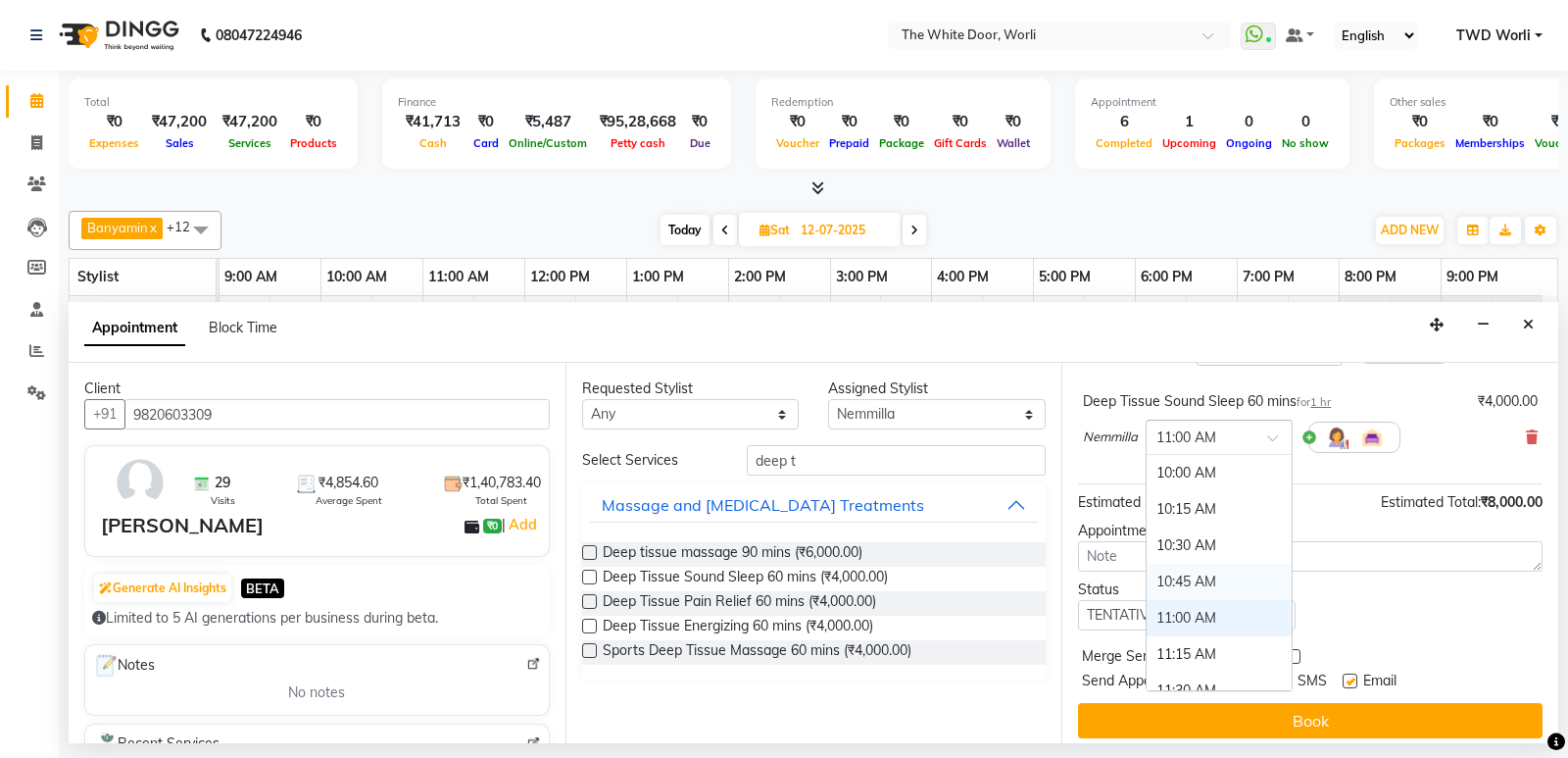 scroll, scrollTop: 196, scrollLeft: 0, axis: vertical 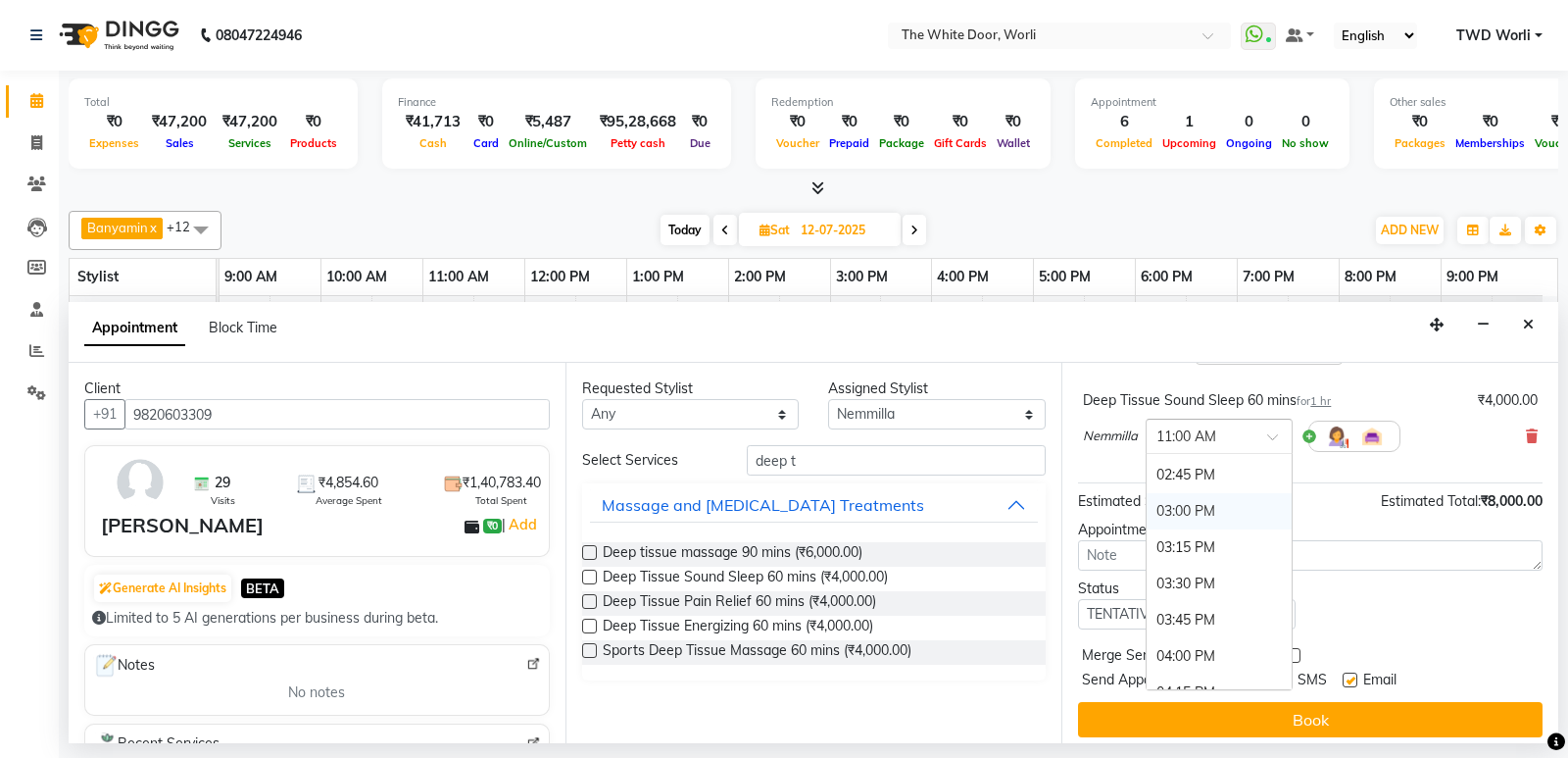 click on "03:00 PM" at bounding box center [1219, 511] 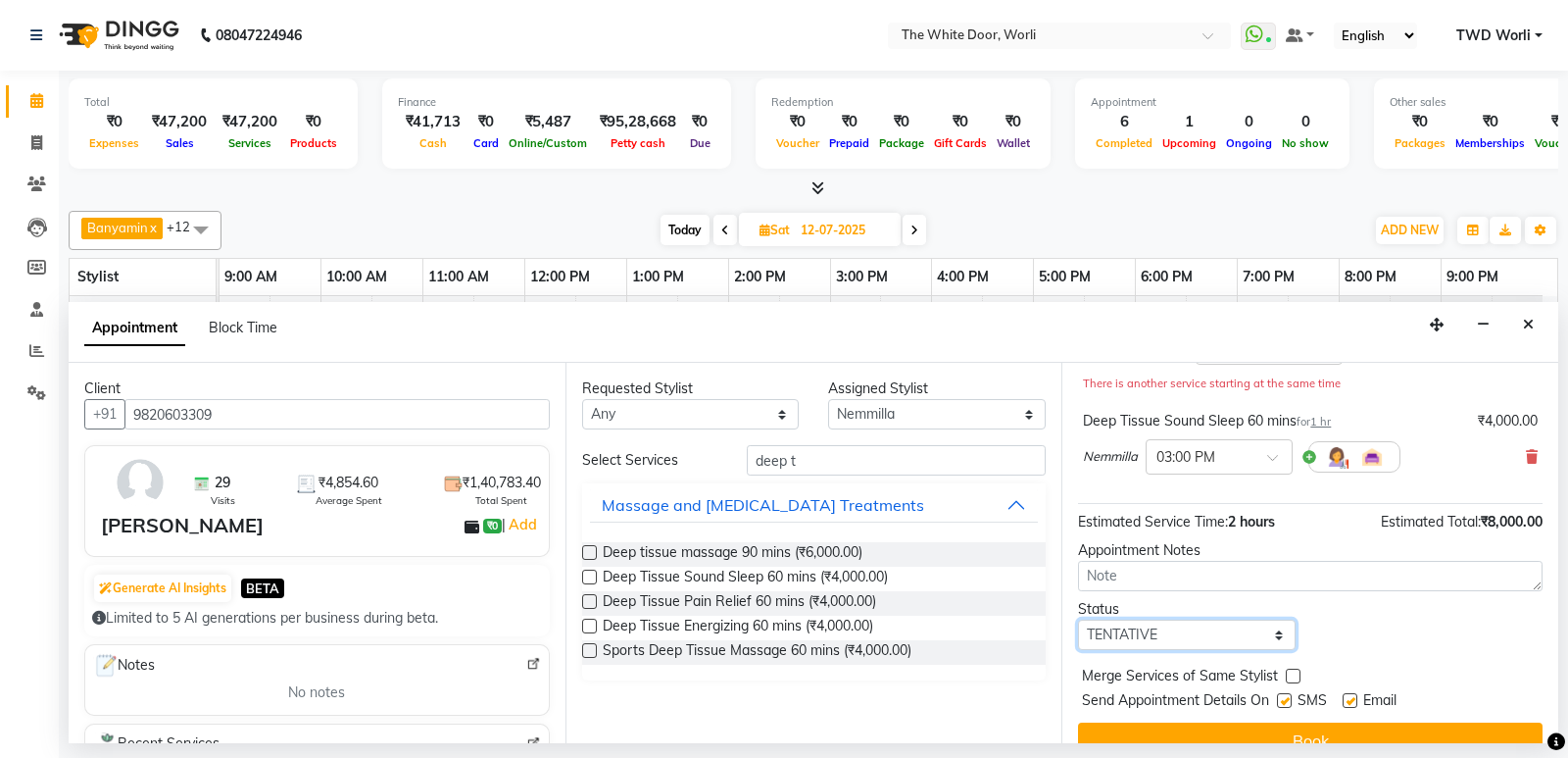 click on "Select TENTATIVE CONFIRM UPCOMING" at bounding box center (1187, 634) 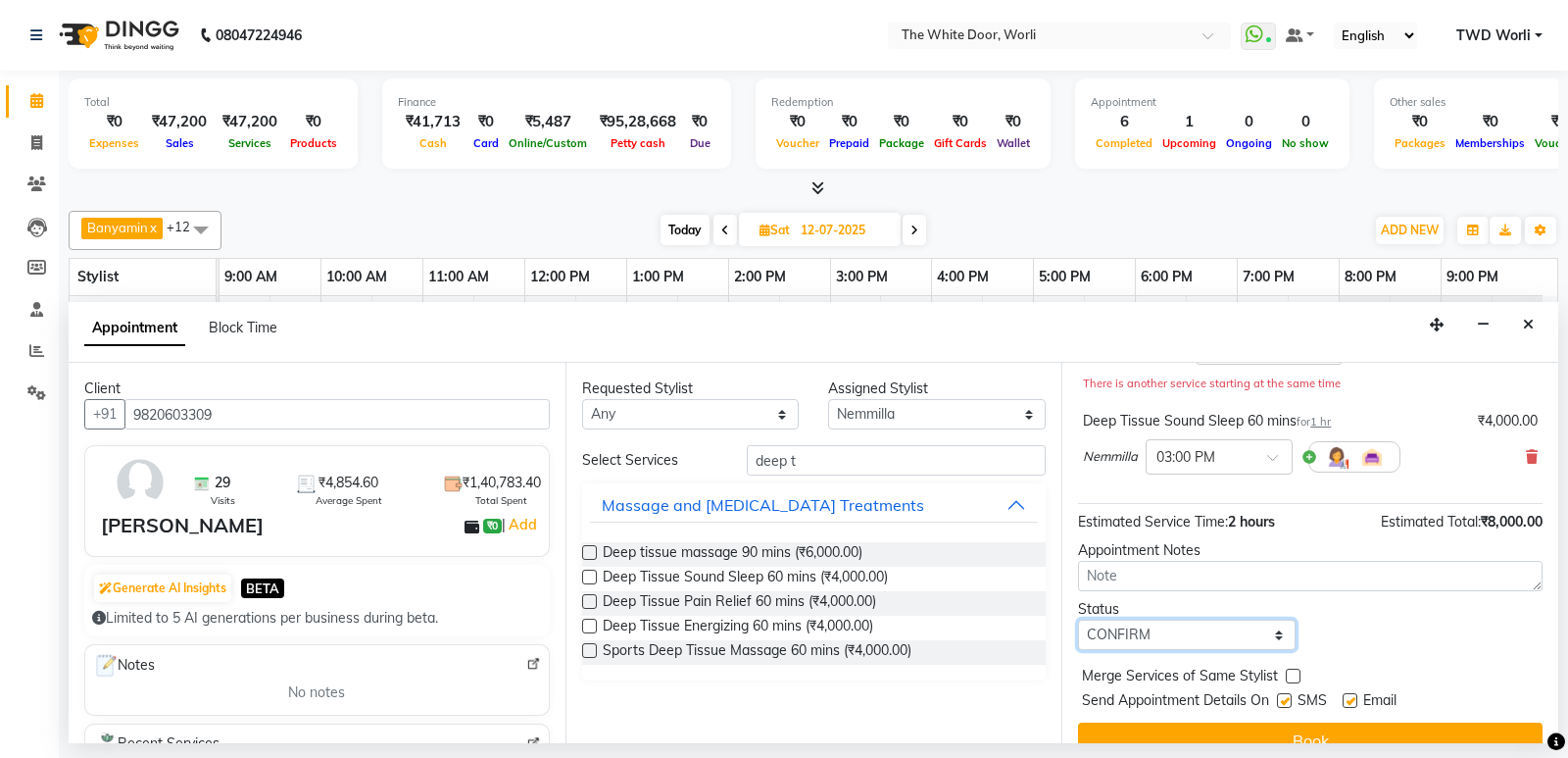 click on "Select TENTATIVE CONFIRM UPCOMING" at bounding box center (1187, 634) 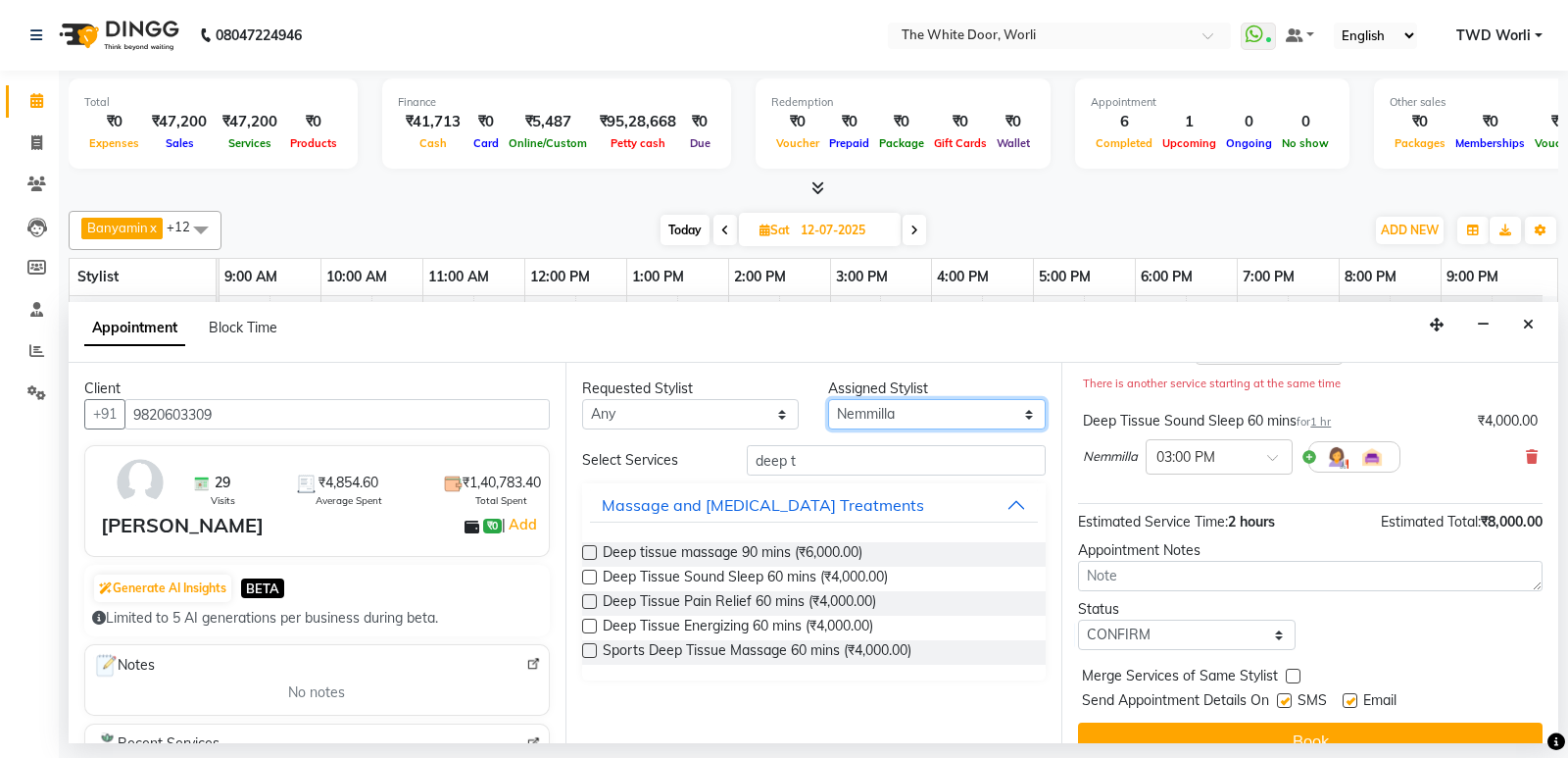 click on "Select Aarti  Ashish Ashish S Banyamin benjimin Govind G Leyla Lash Nemmilla Pranali Rashid Salmani Sakshi Sana Sandhya  Sapna Sarfaraz The White door Spa  Vikas Pedicurist Worthemla  Wungkhai Nail" at bounding box center [937, 414] 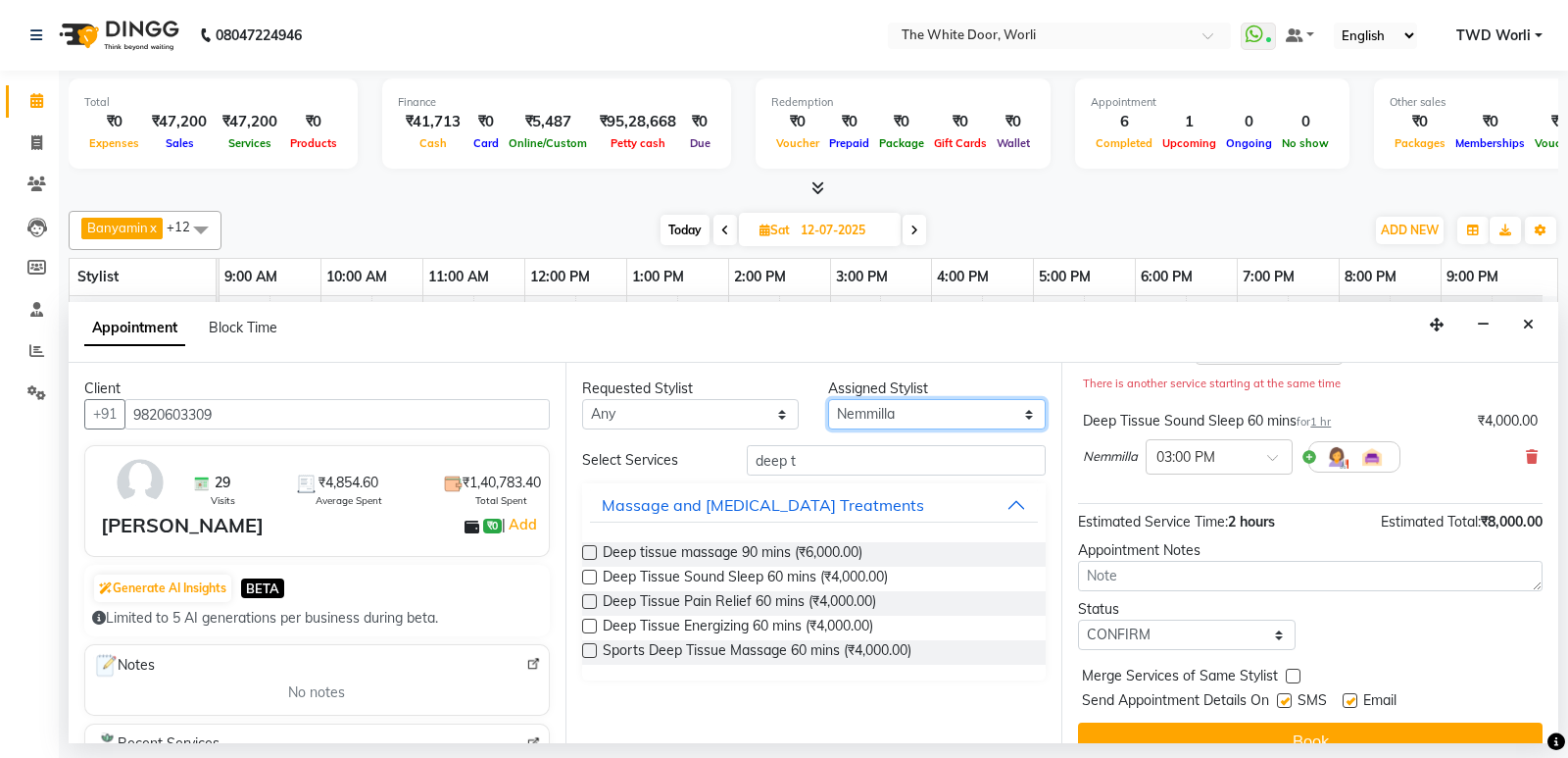 select on "20532" 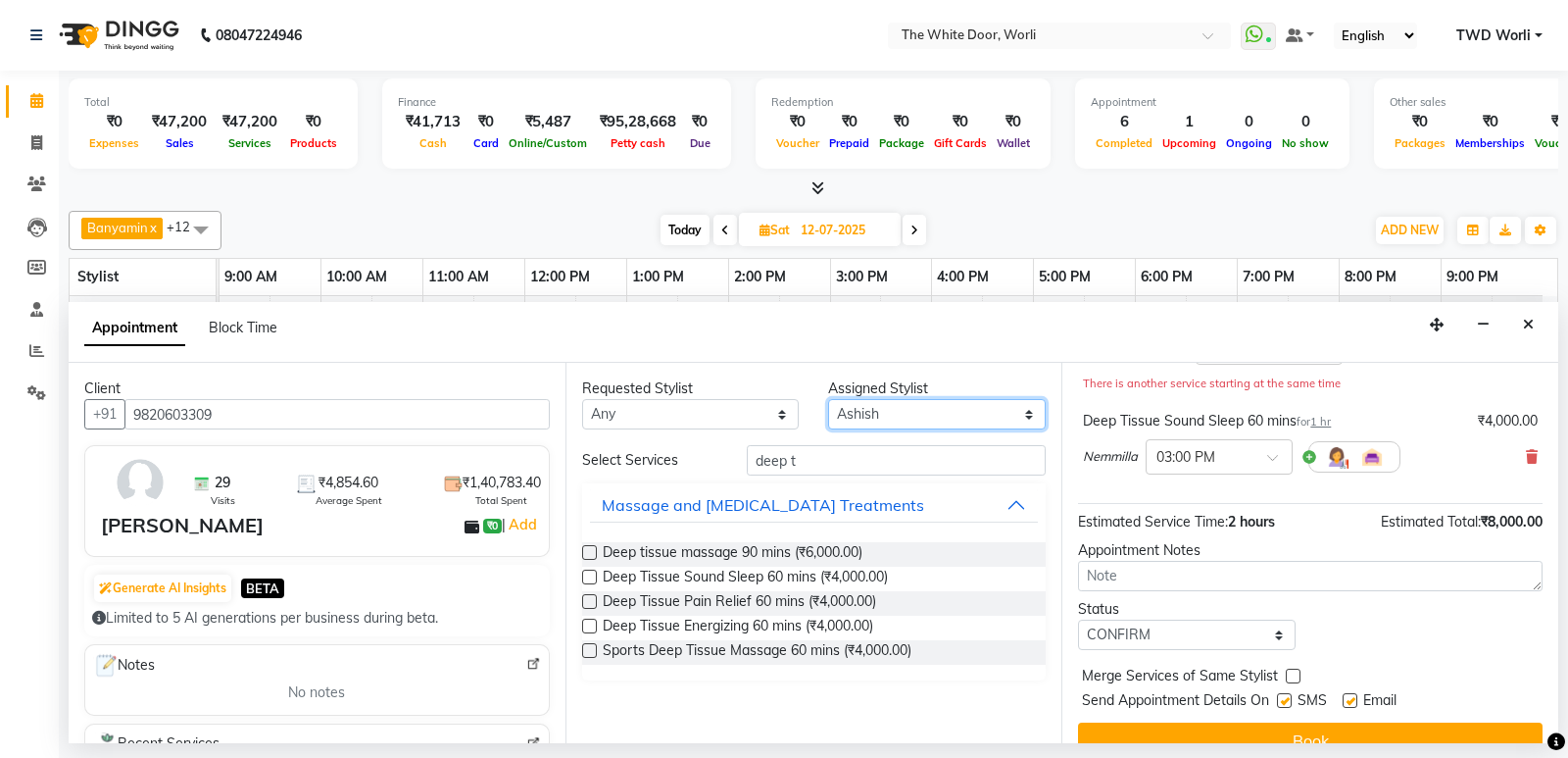 click on "Select Aarti  Ashish Ashish S Banyamin benjimin Govind G Leyla Lash Nemmilla Pranali Rashid Salmani Sakshi Sana Sandhya  Sapna Sarfaraz The White door Spa  Vikas Pedicurist Worthemla  Wungkhai Nail" at bounding box center [937, 414] 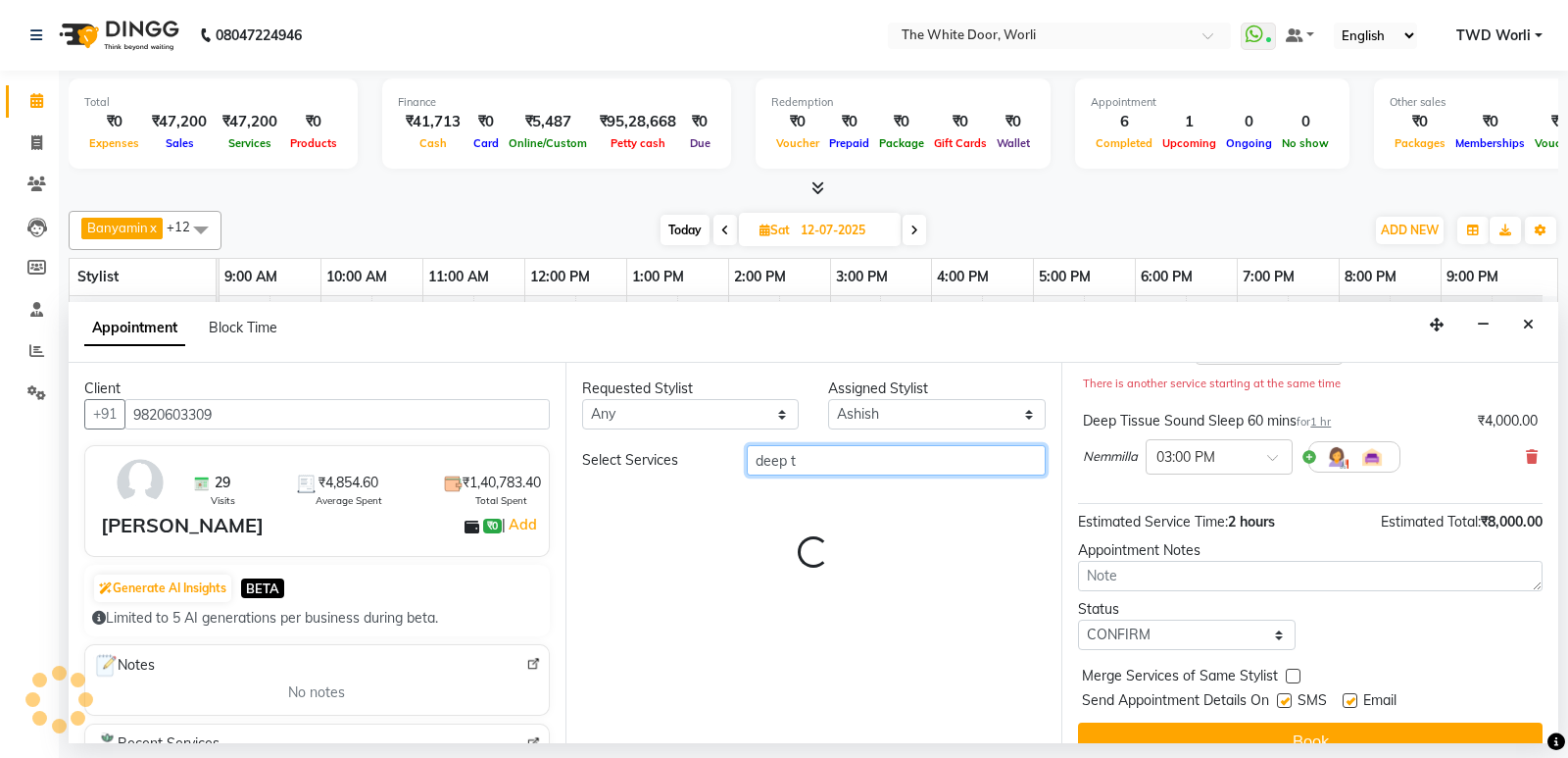 drag, startPoint x: 820, startPoint y: 459, endPoint x: 695, endPoint y: 454, distance: 125.09996 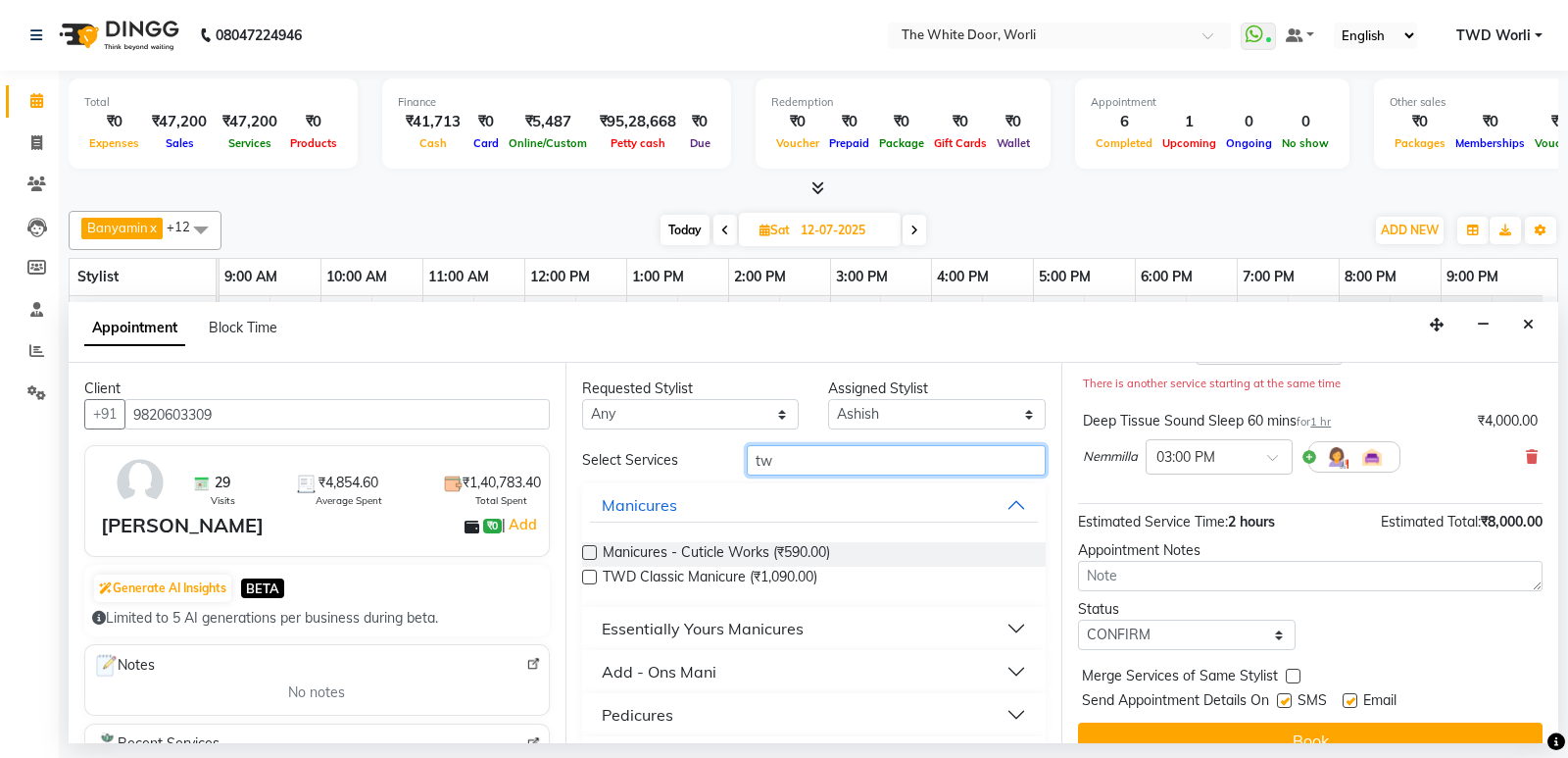 type on "twd" 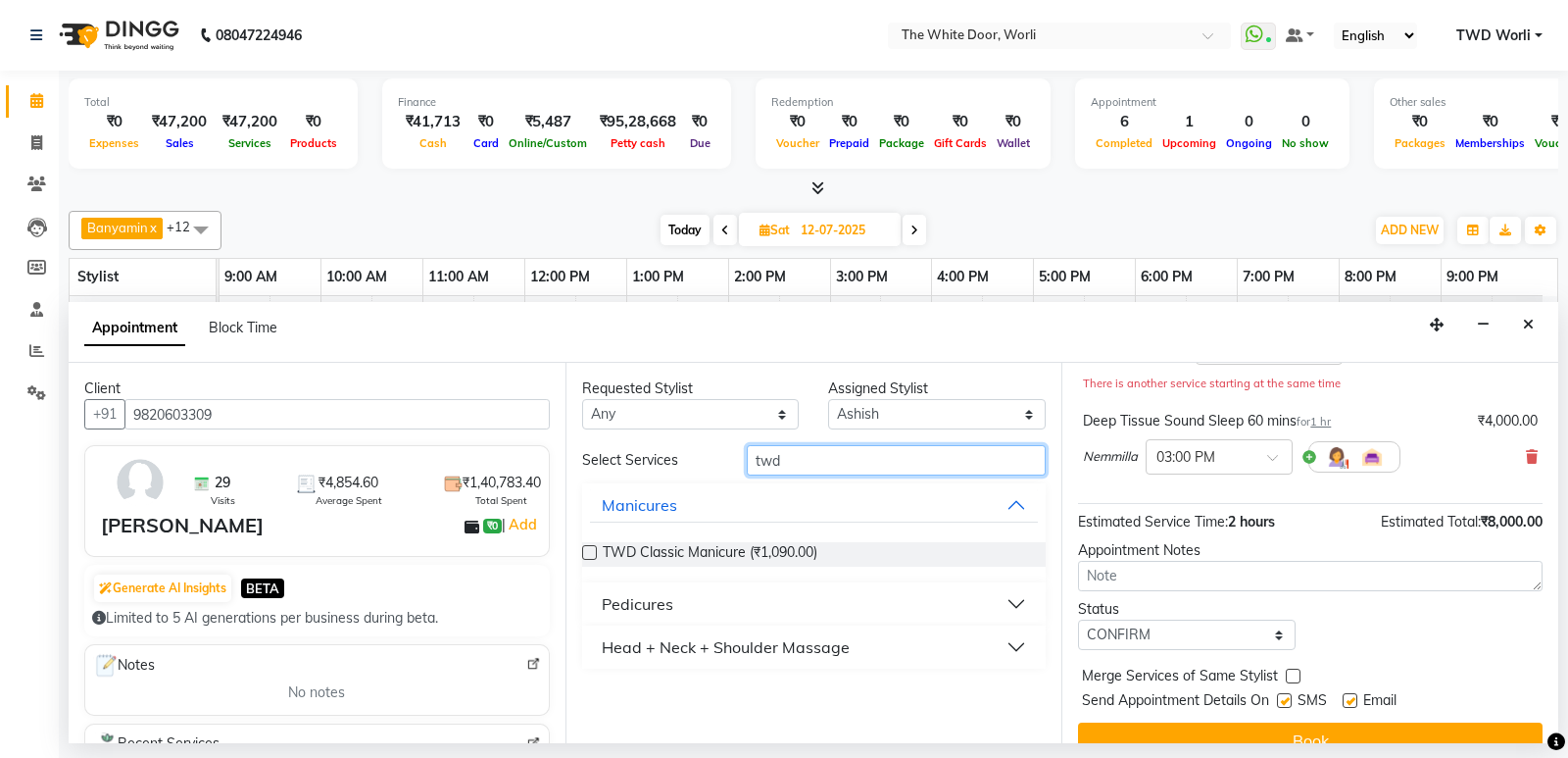 drag, startPoint x: 835, startPoint y: 460, endPoint x: 648, endPoint y: 439, distance: 188.17545 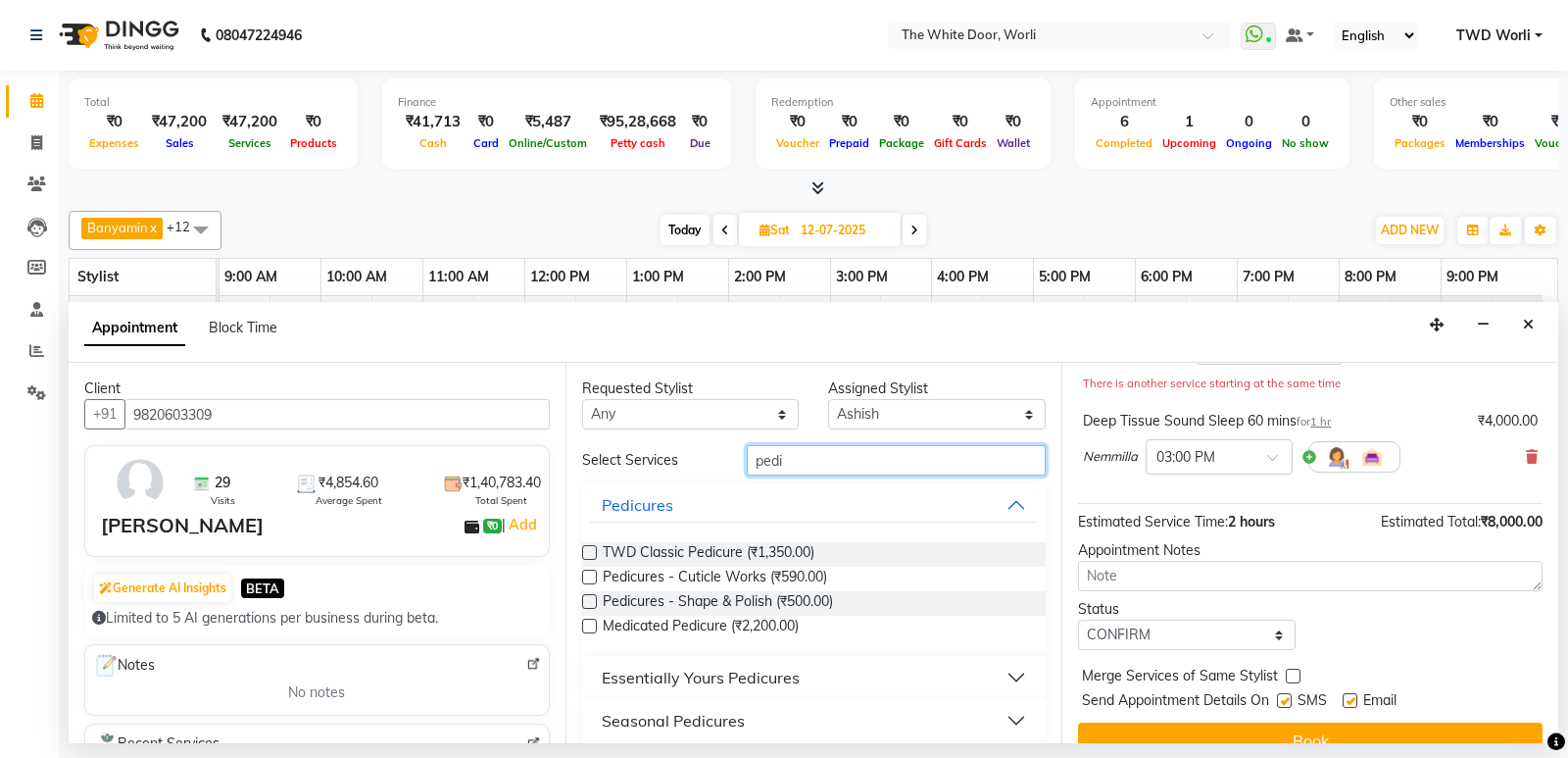 type on "pedi" 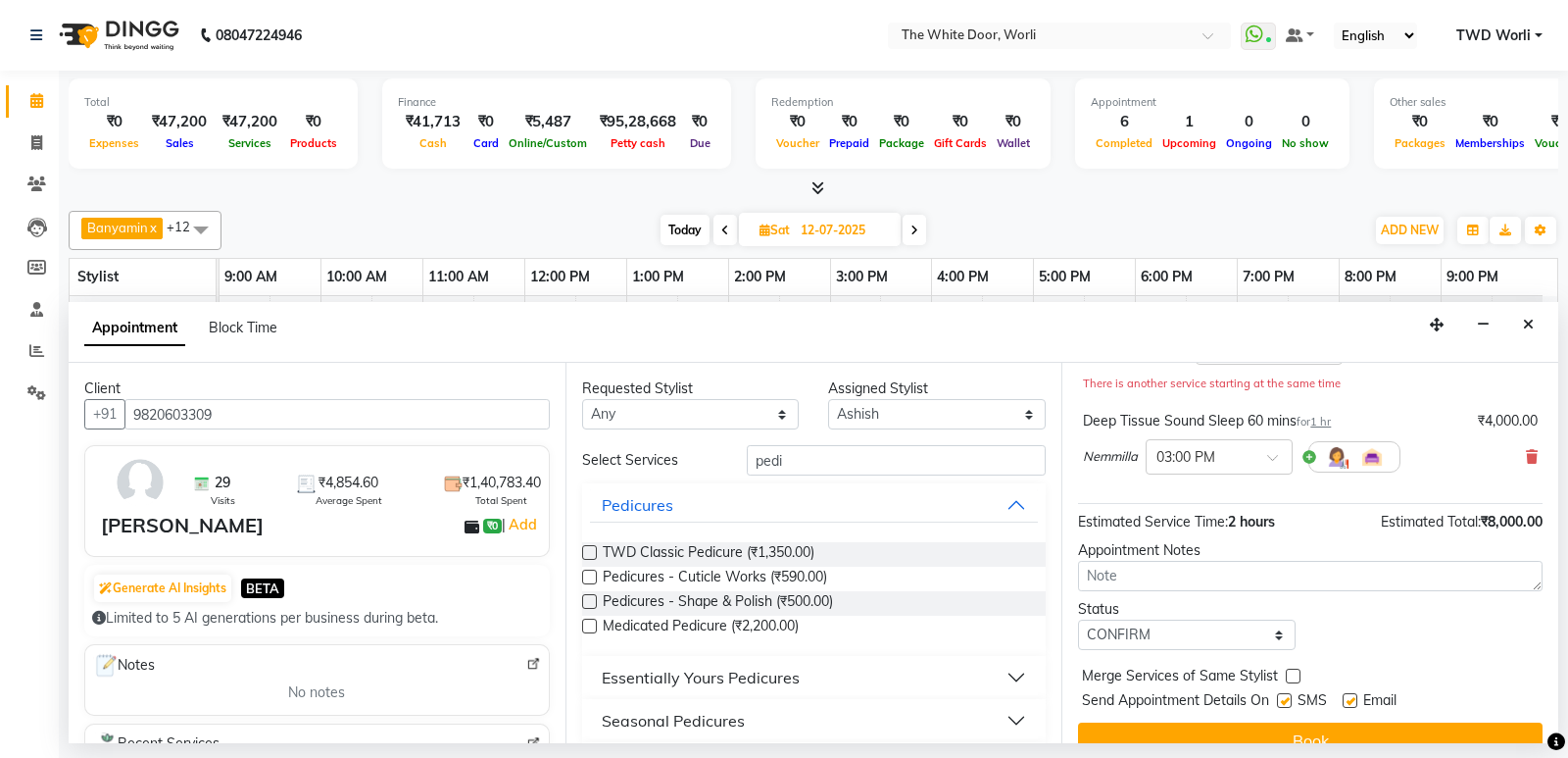click on "TWD Classic Pedicure (₹1,350.00)" at bounding box center [814, 554] 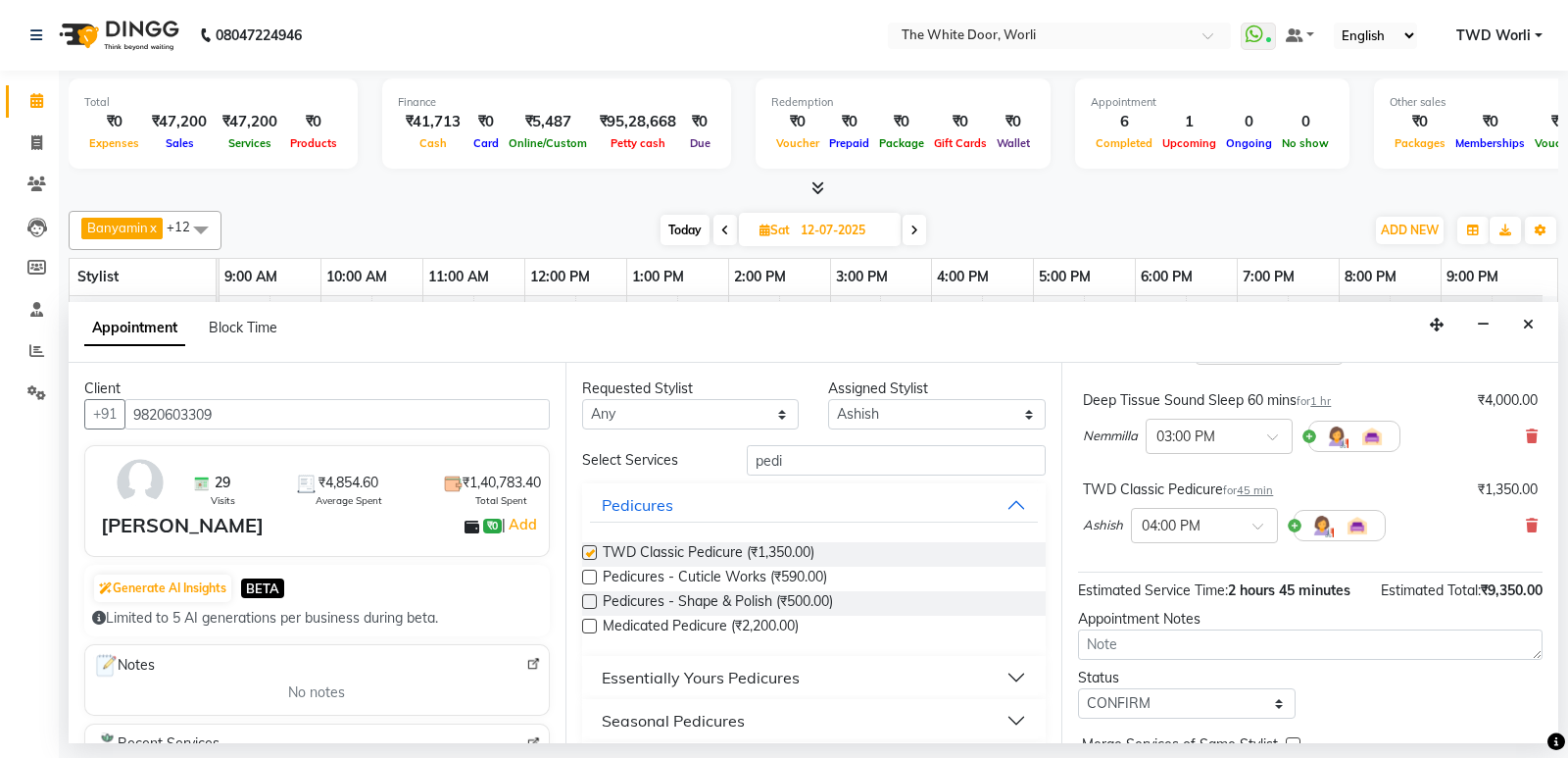 checkbox on "false" 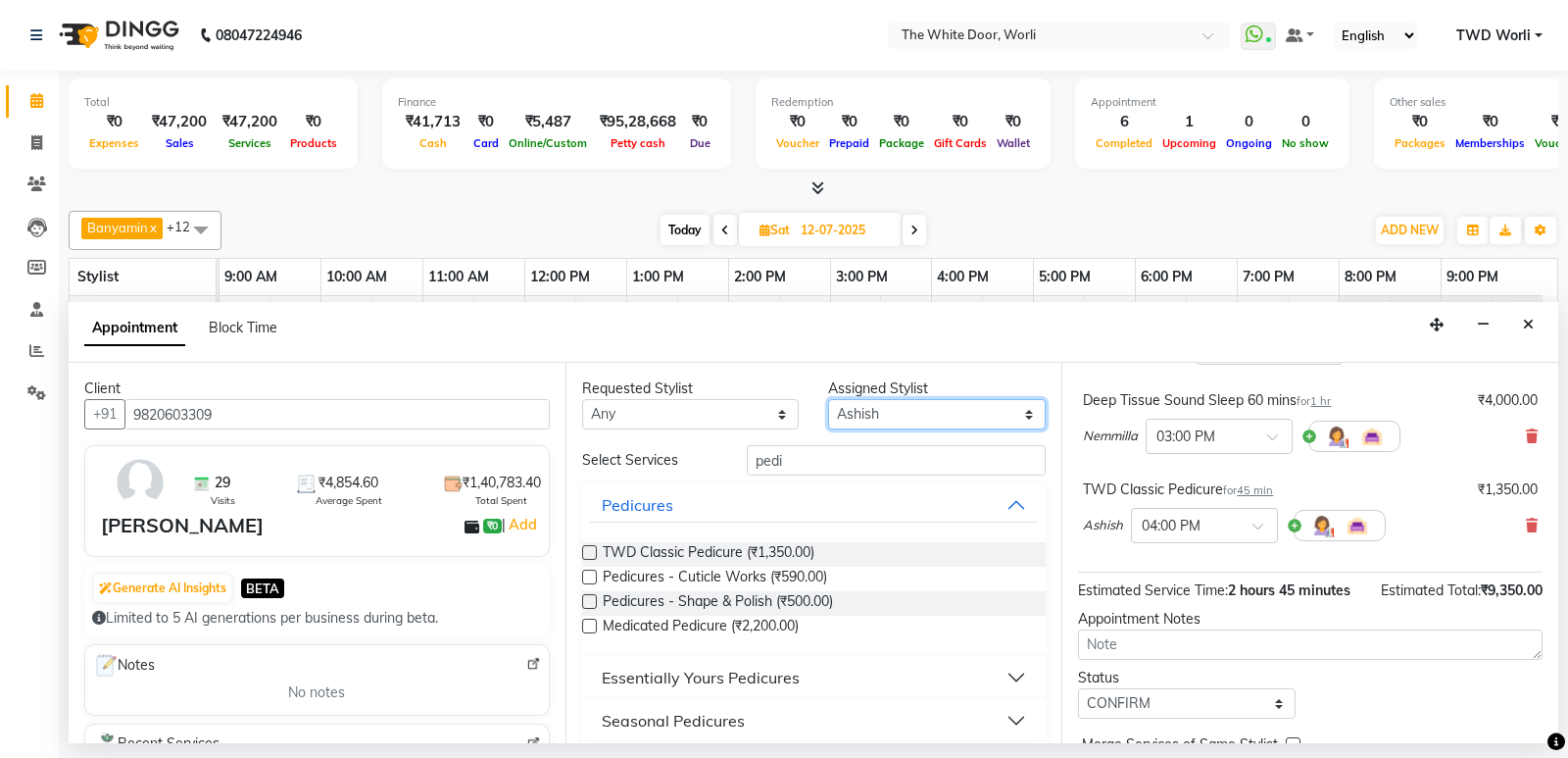 click on "Select Aarti  Ashish Ashish S Banyamin benjimin Govind G Leyla Lash Nemmilla Pranali Rashid Salmani Sakshi Sana Sandhya  Sapna Sarfaraz The White door Spa  Vikas Pedicurist Worthemla  Wungkhai Nail" at bounding box center [937, 414] 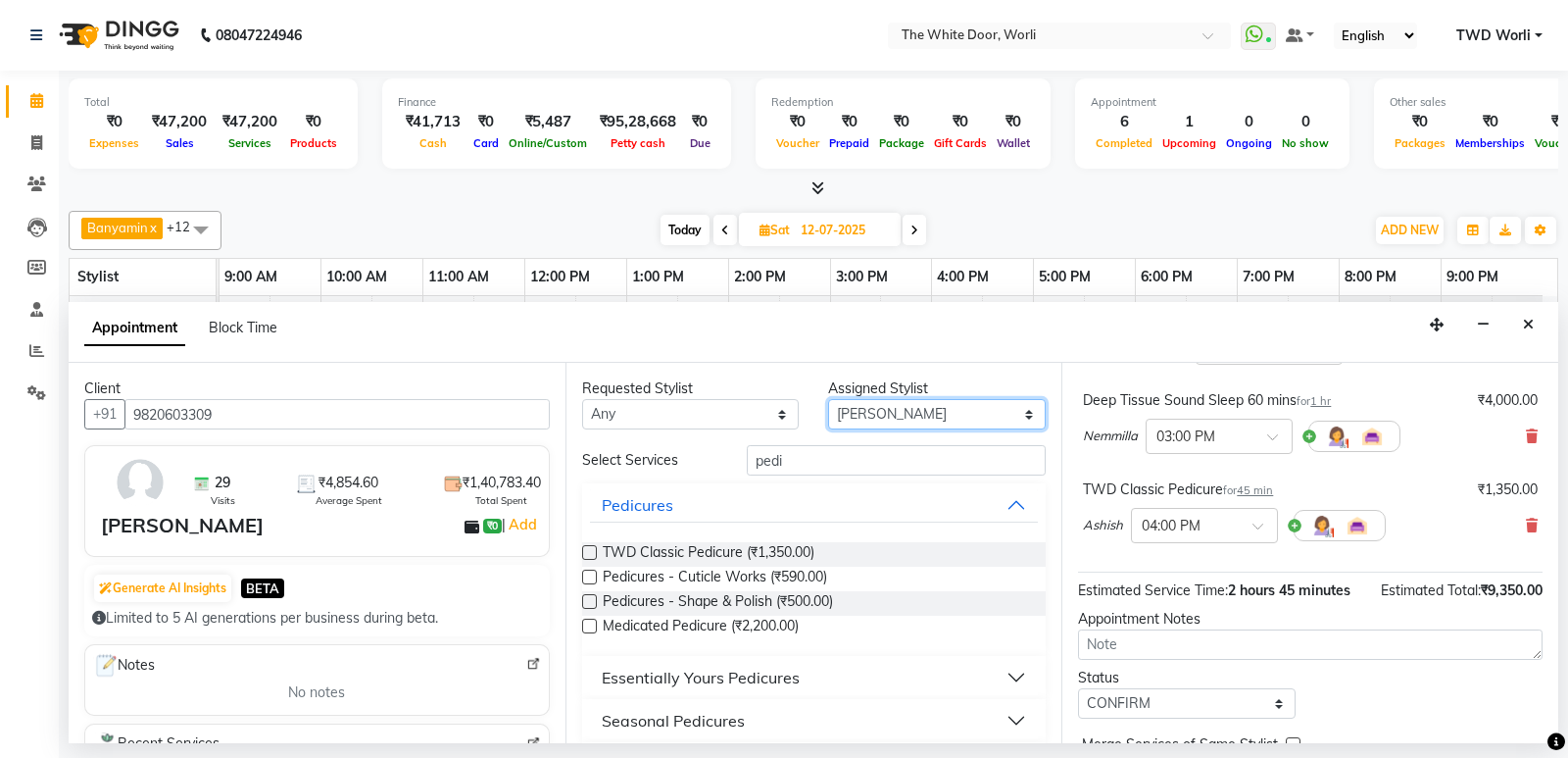 click on "Select Aarti  Ashish Ashish S Banyamin benjimin Govind G Leyla Lash Nemmilla Pranali Rashid Salmani Sakshi Sana Sandhya  Sapna Sarfaraz The White door Spa  Vikas Pedicurist Worthemla  Wungkhai Nail" at bounding box center (937, 414) 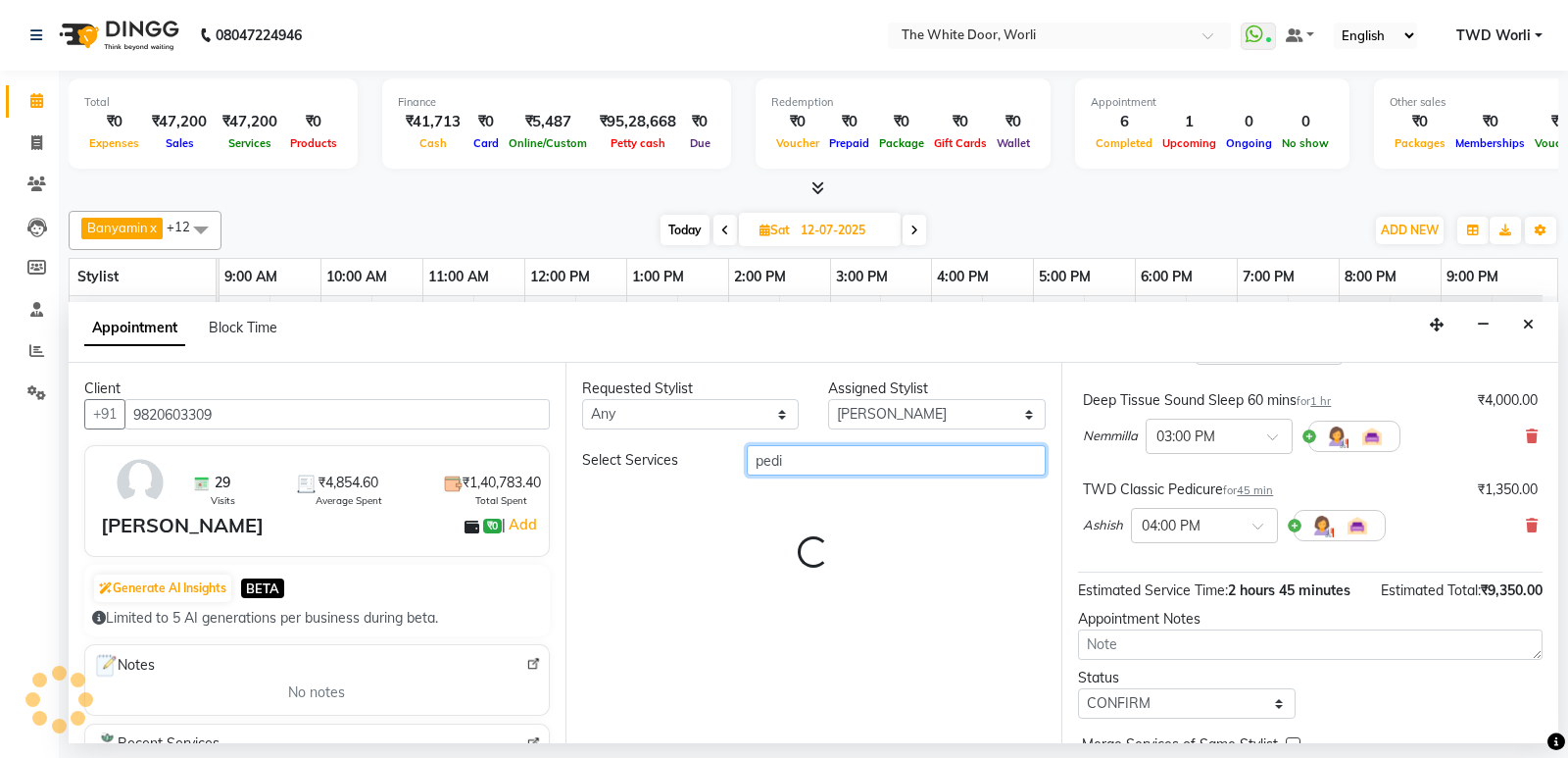 drag, startPoint x: 799, startPoint y: 452, endPoint x: 687, endPoint y: 466, distance: 112.87161 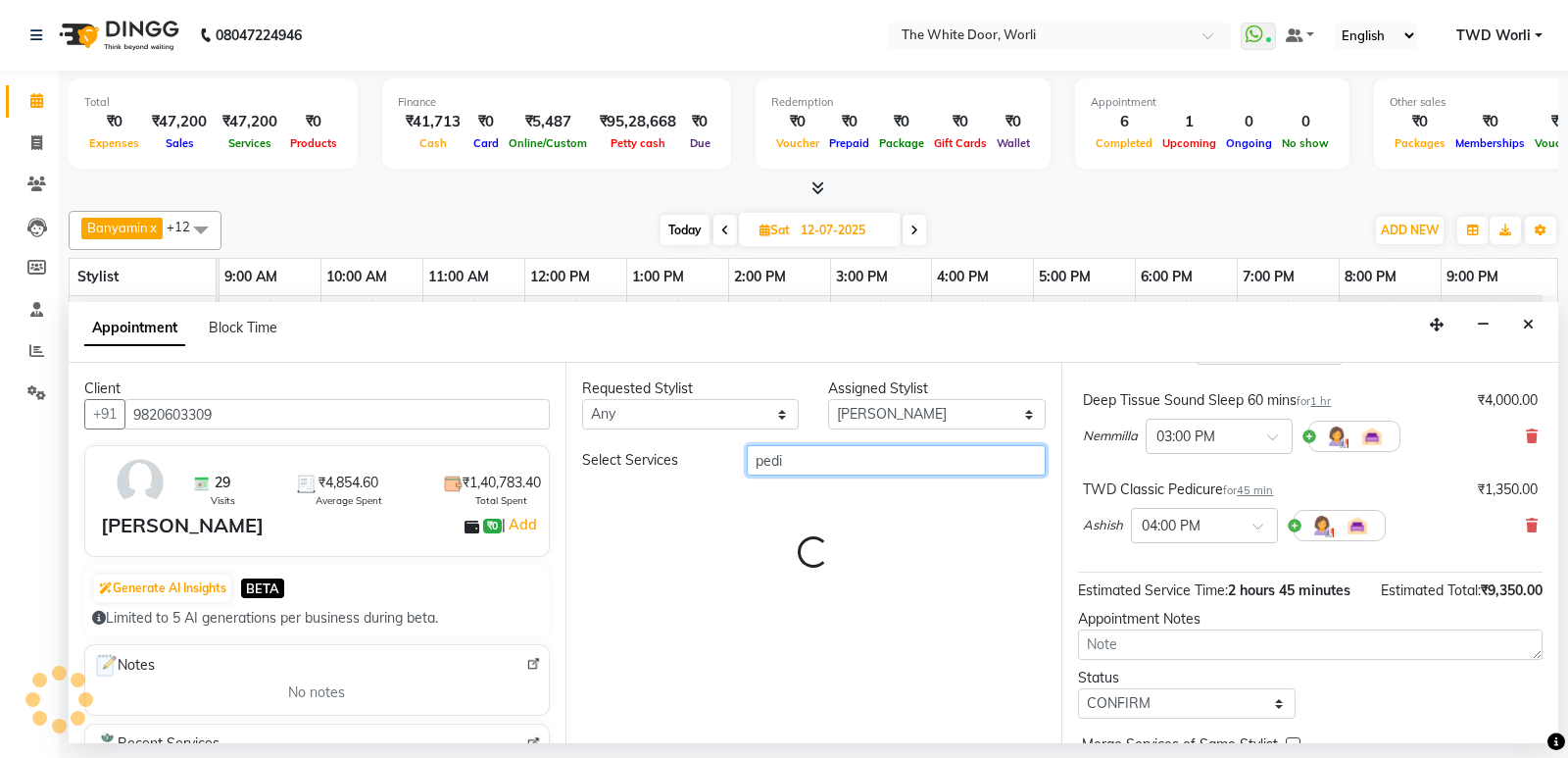 click on "Select Services pedi" at bounding box center [814, 460] 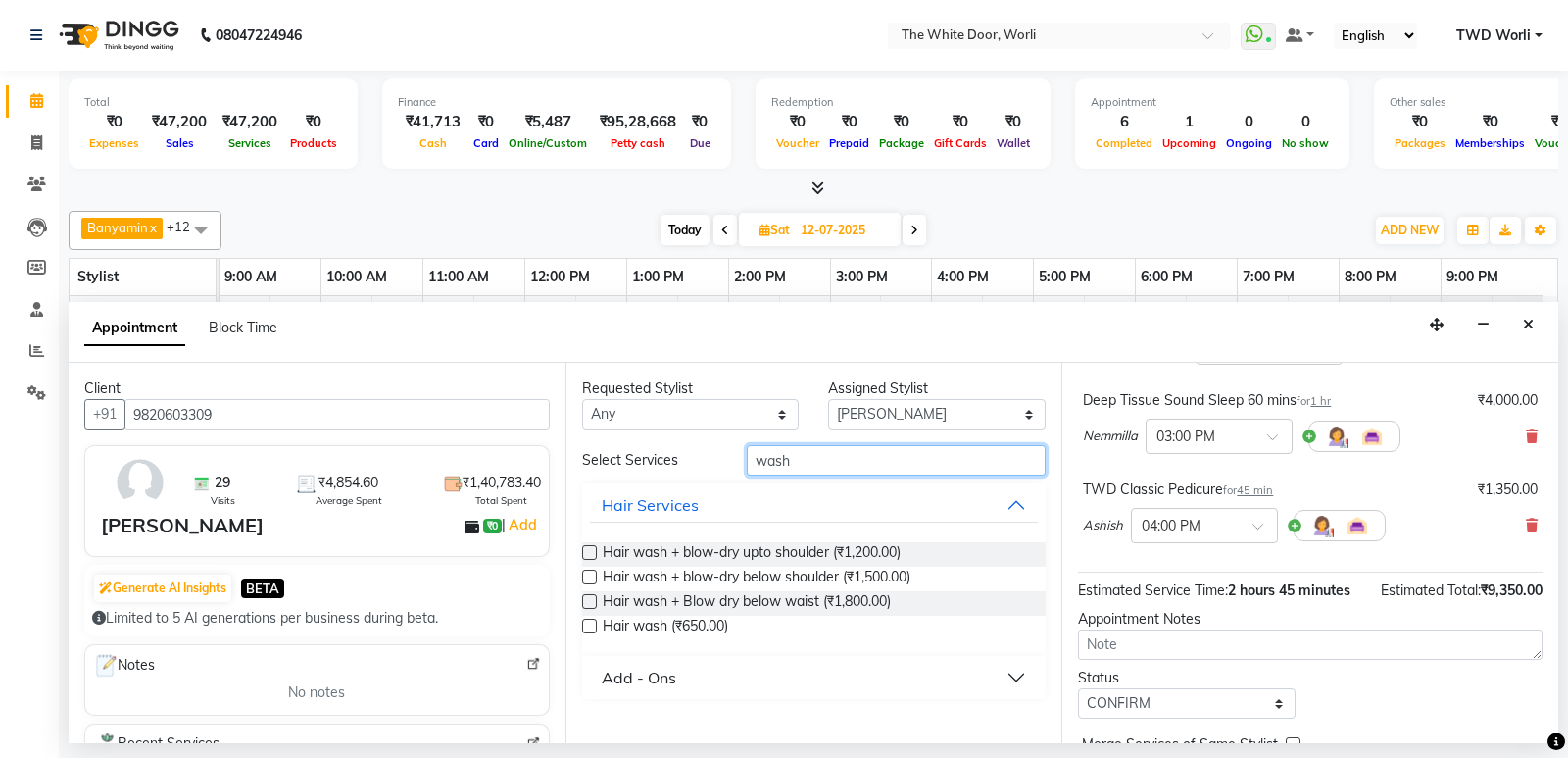 type on "wash" 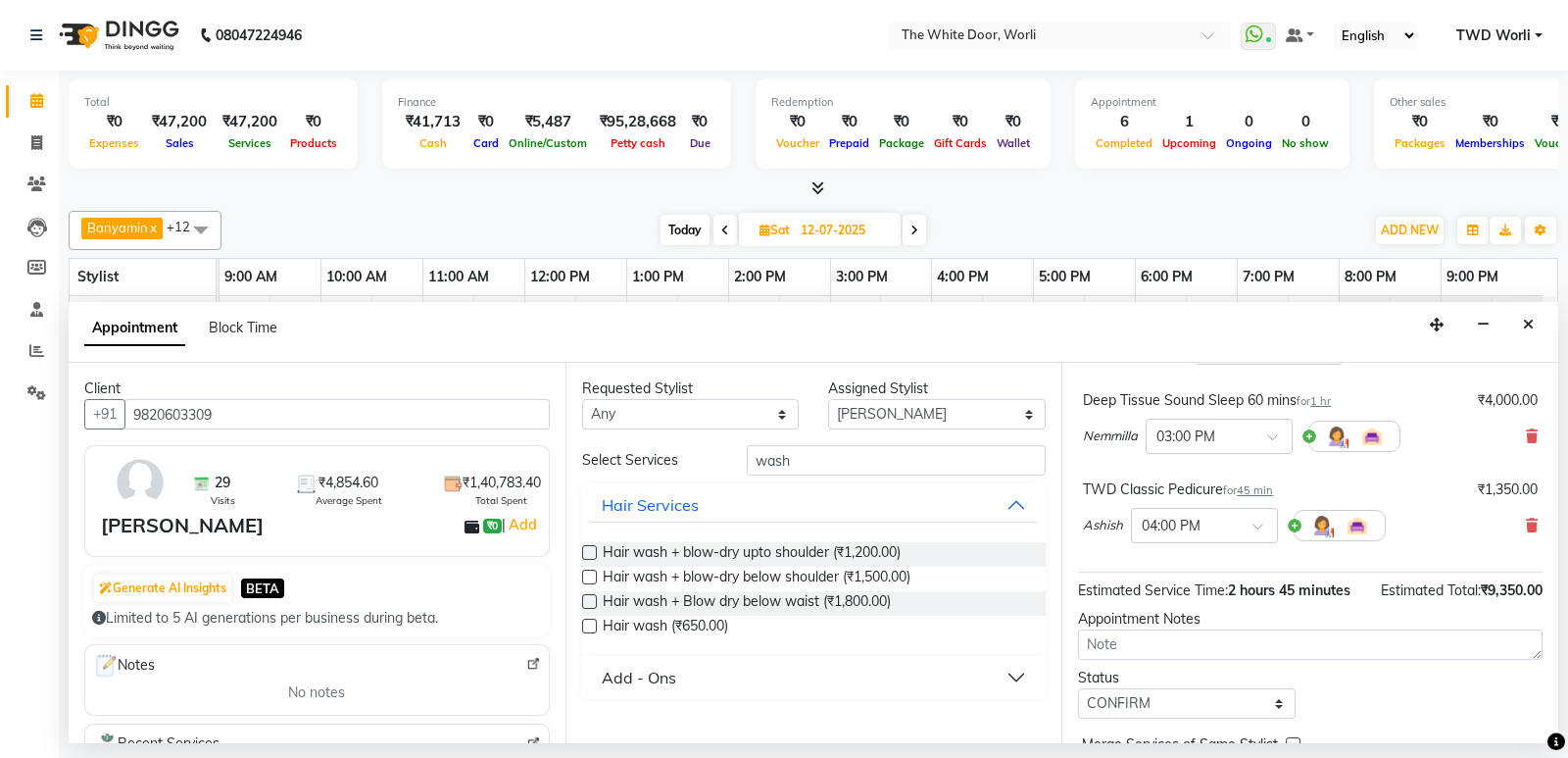 click at bounding box center [589, 577] 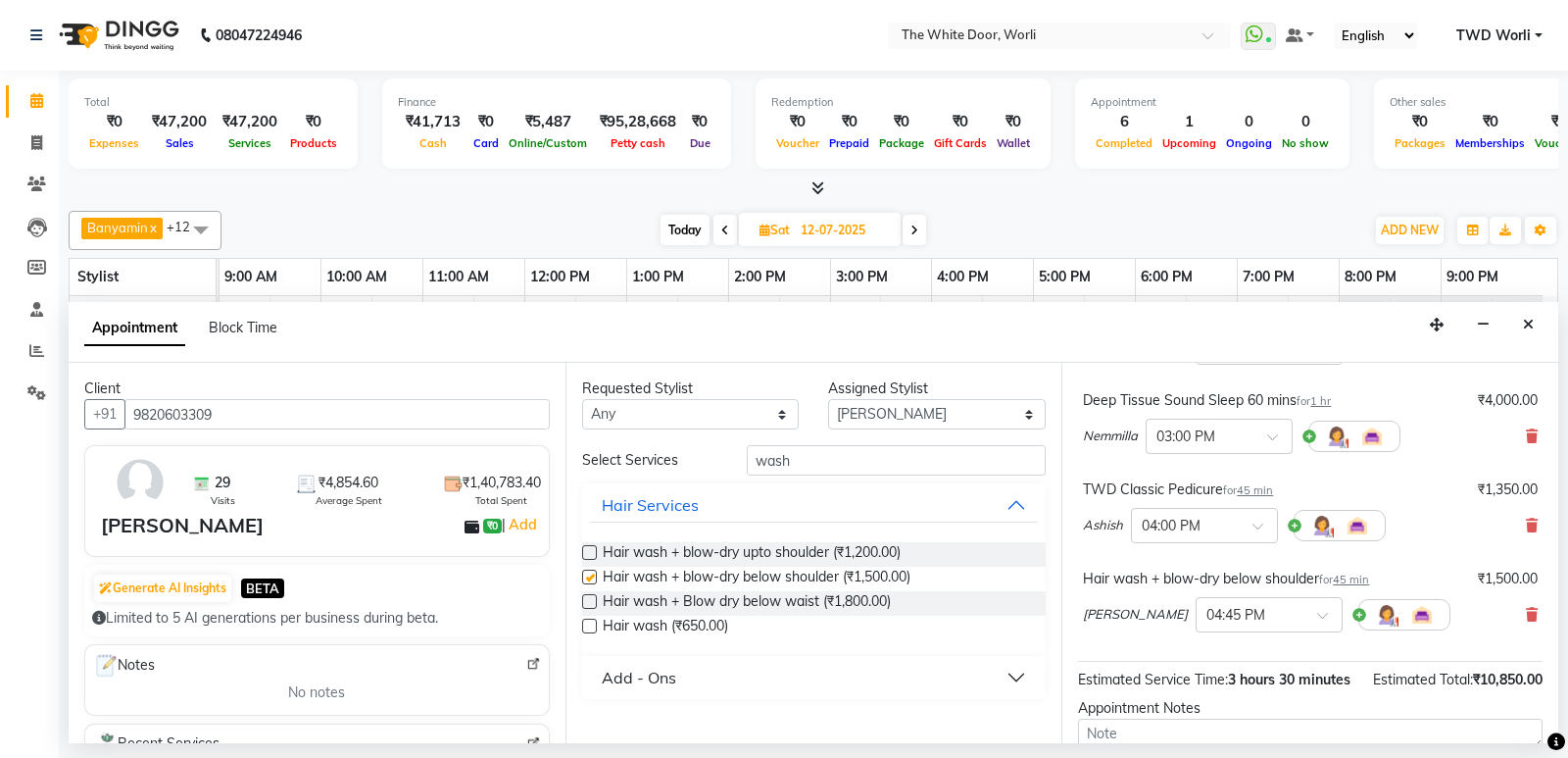 checkbox on "false" 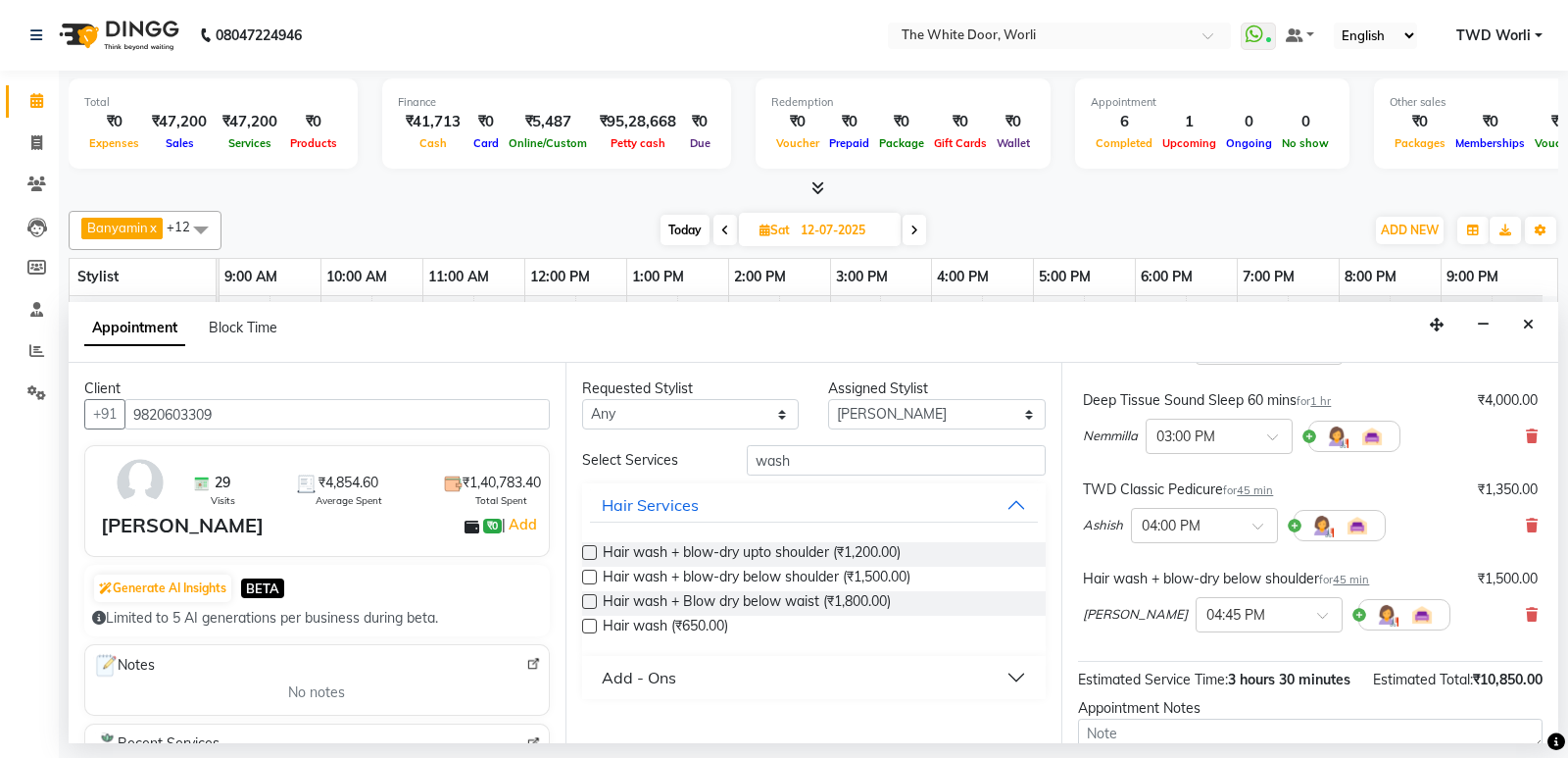 scroll, scrollTop: 405, scrollLeft: 0, axis: vertical 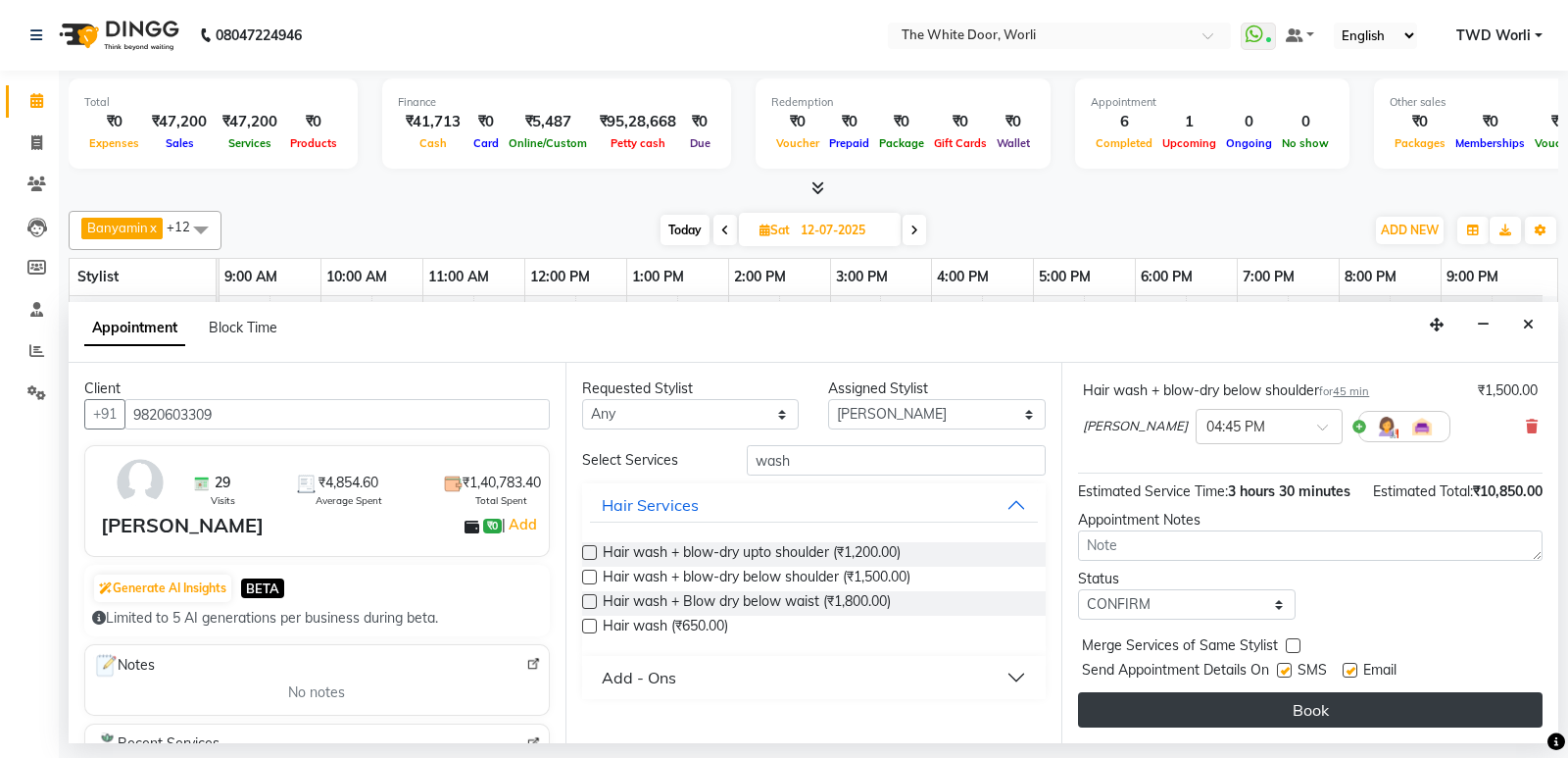 click on "Book" at bounding box center [1310, 710] 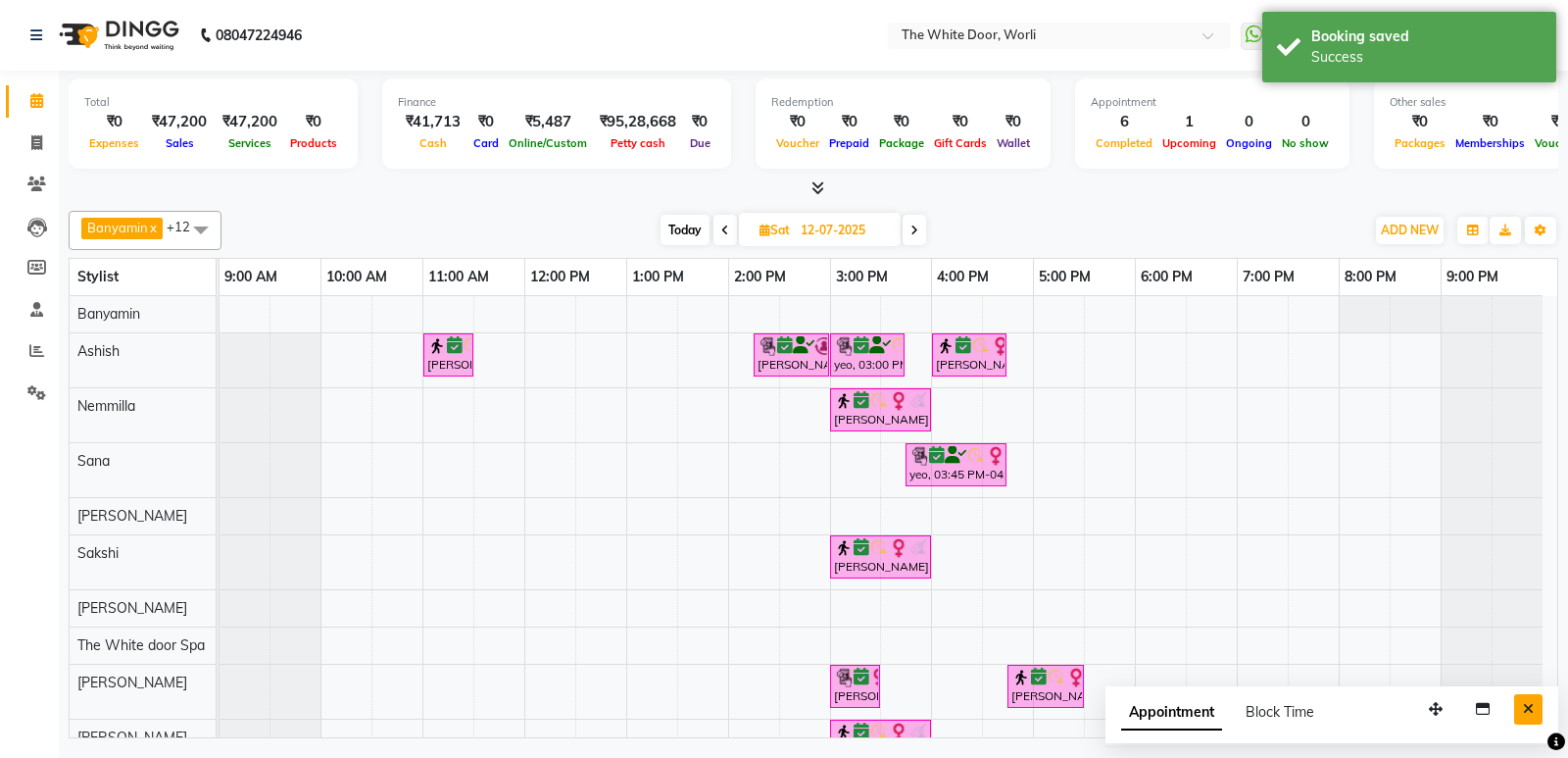 click at bounding box center [1528, 709] 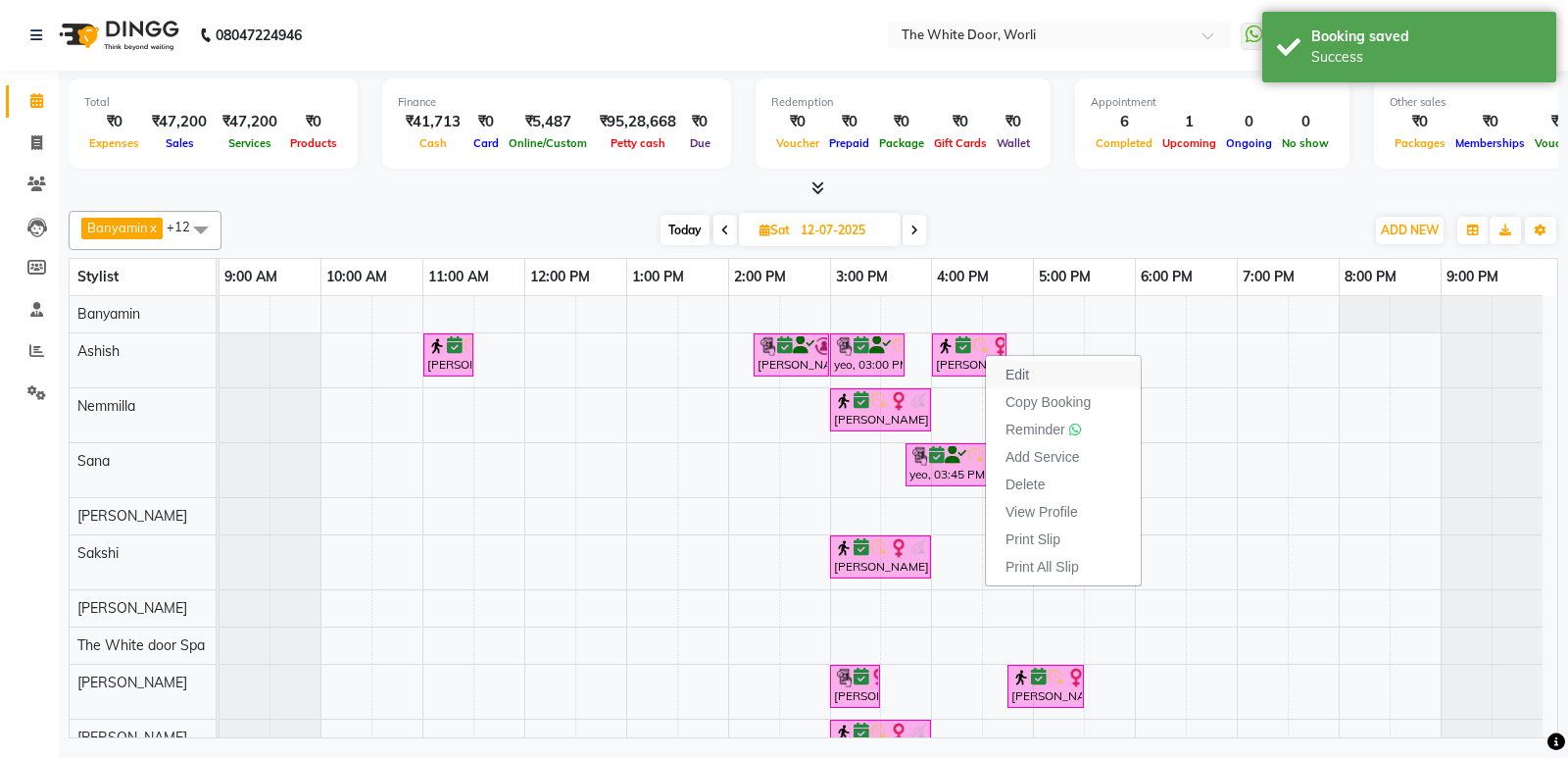click on "Edit" at bounding box center (1063, 375) 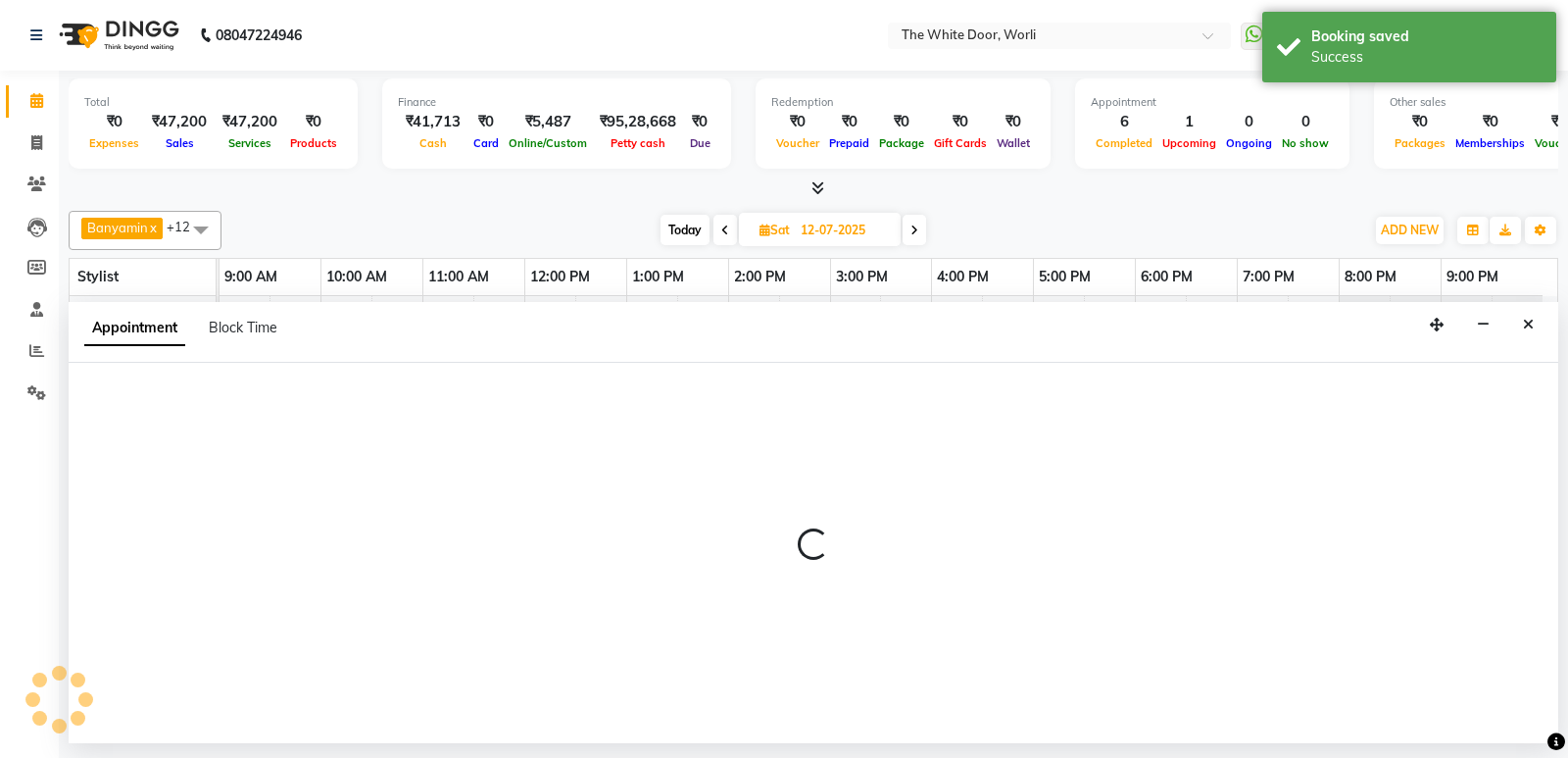 select on "tentative" 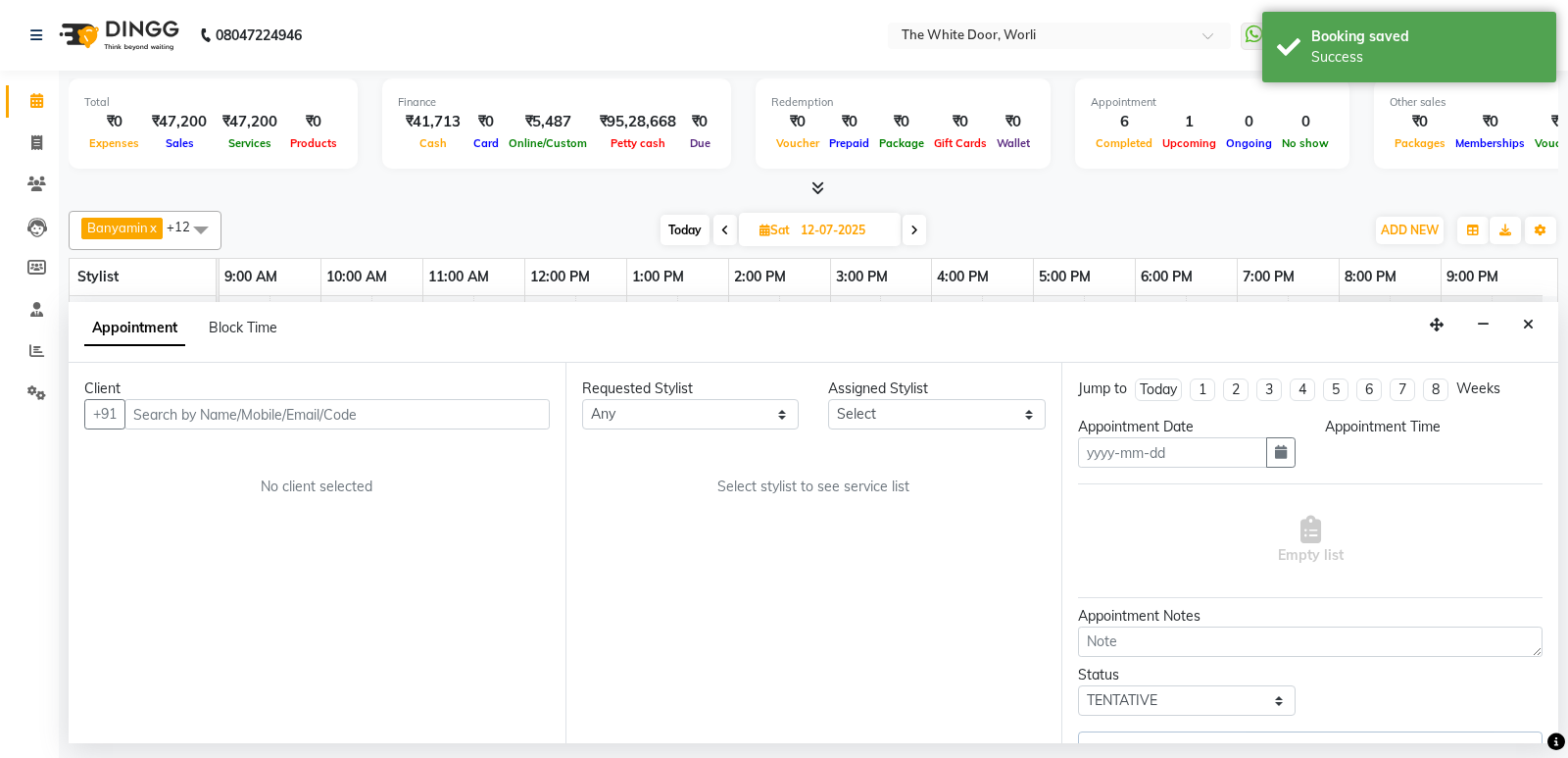 type on "12-07-2025" 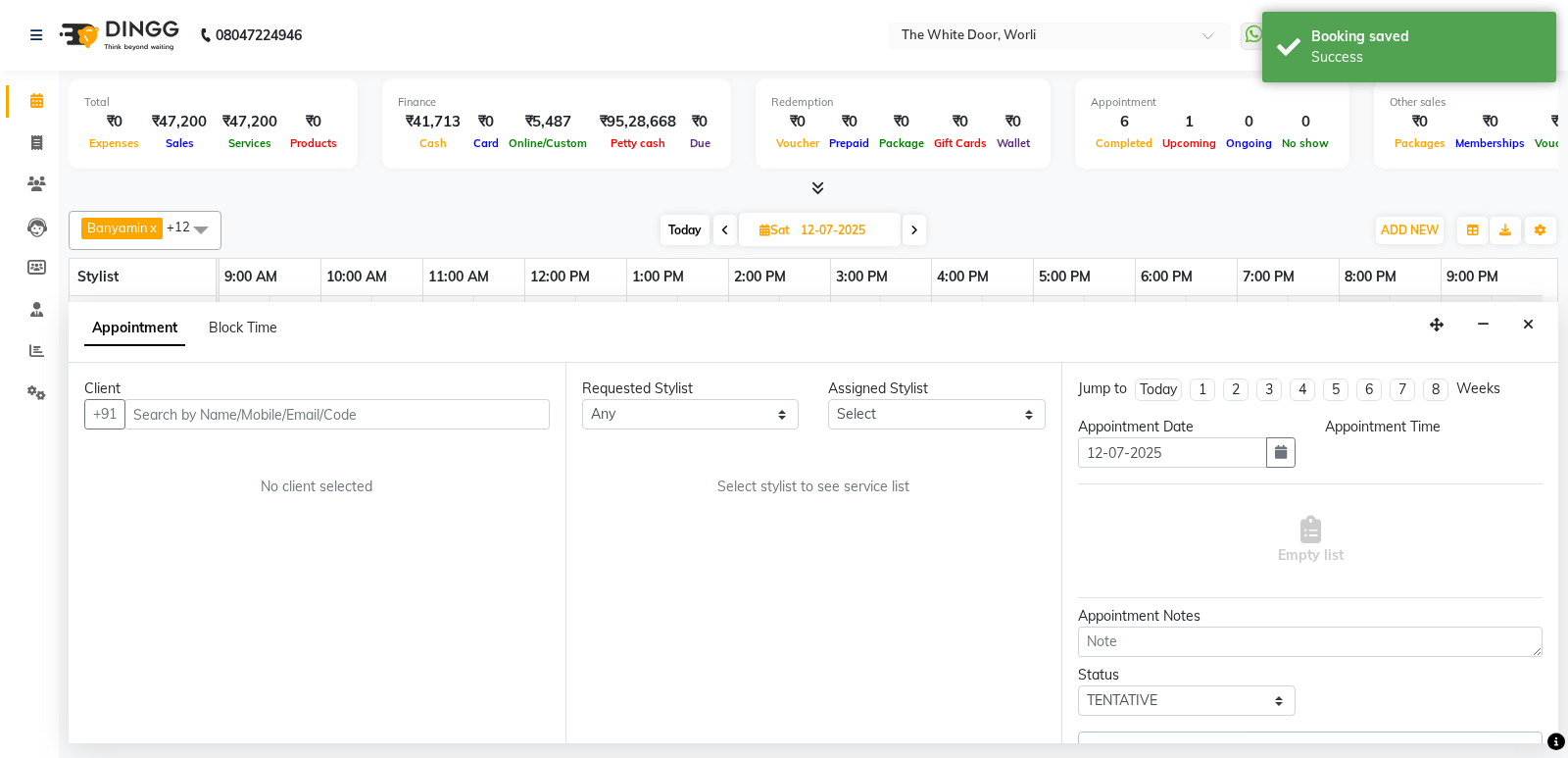 select on "confirm booking" 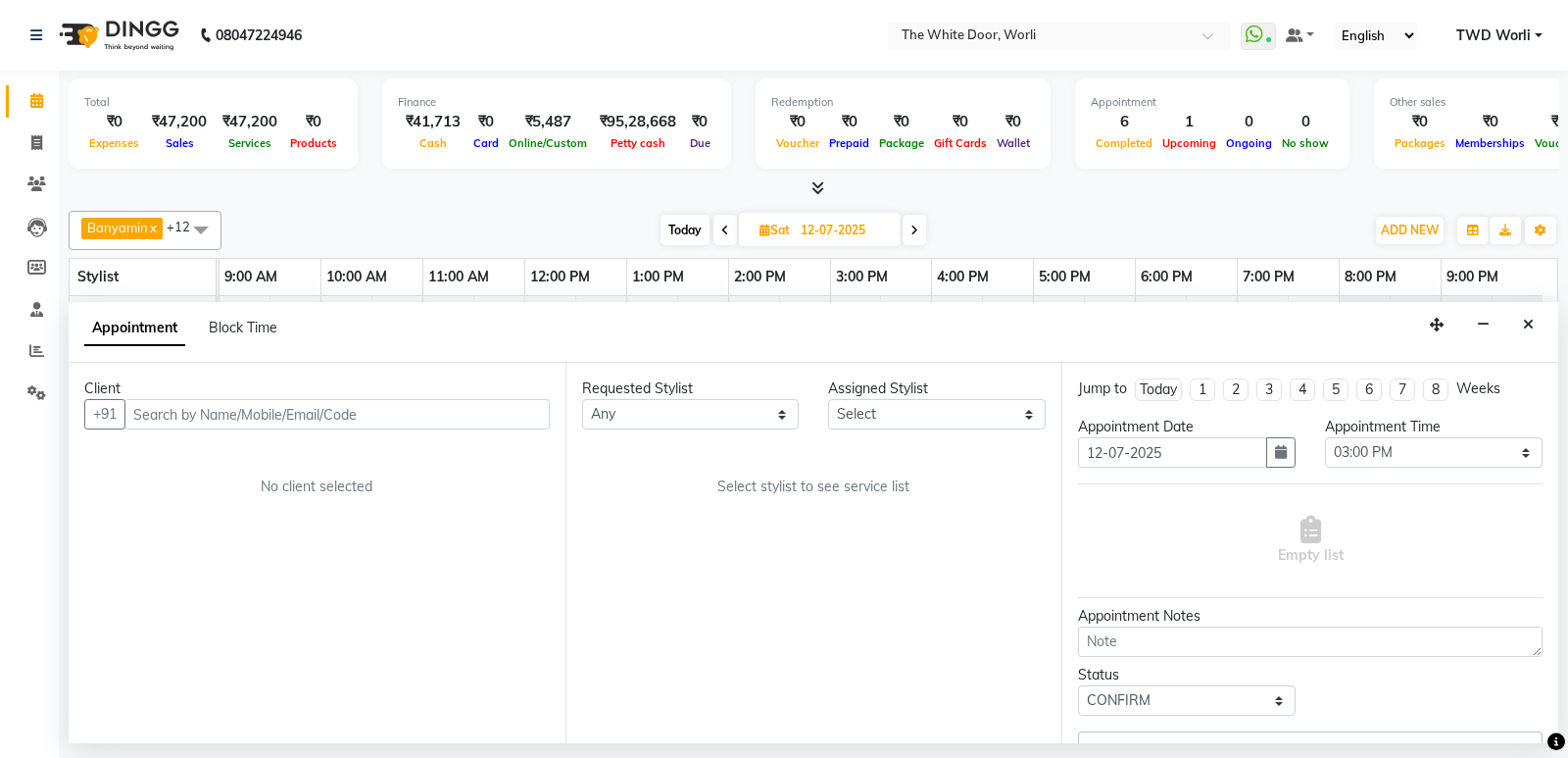 select on "50222" 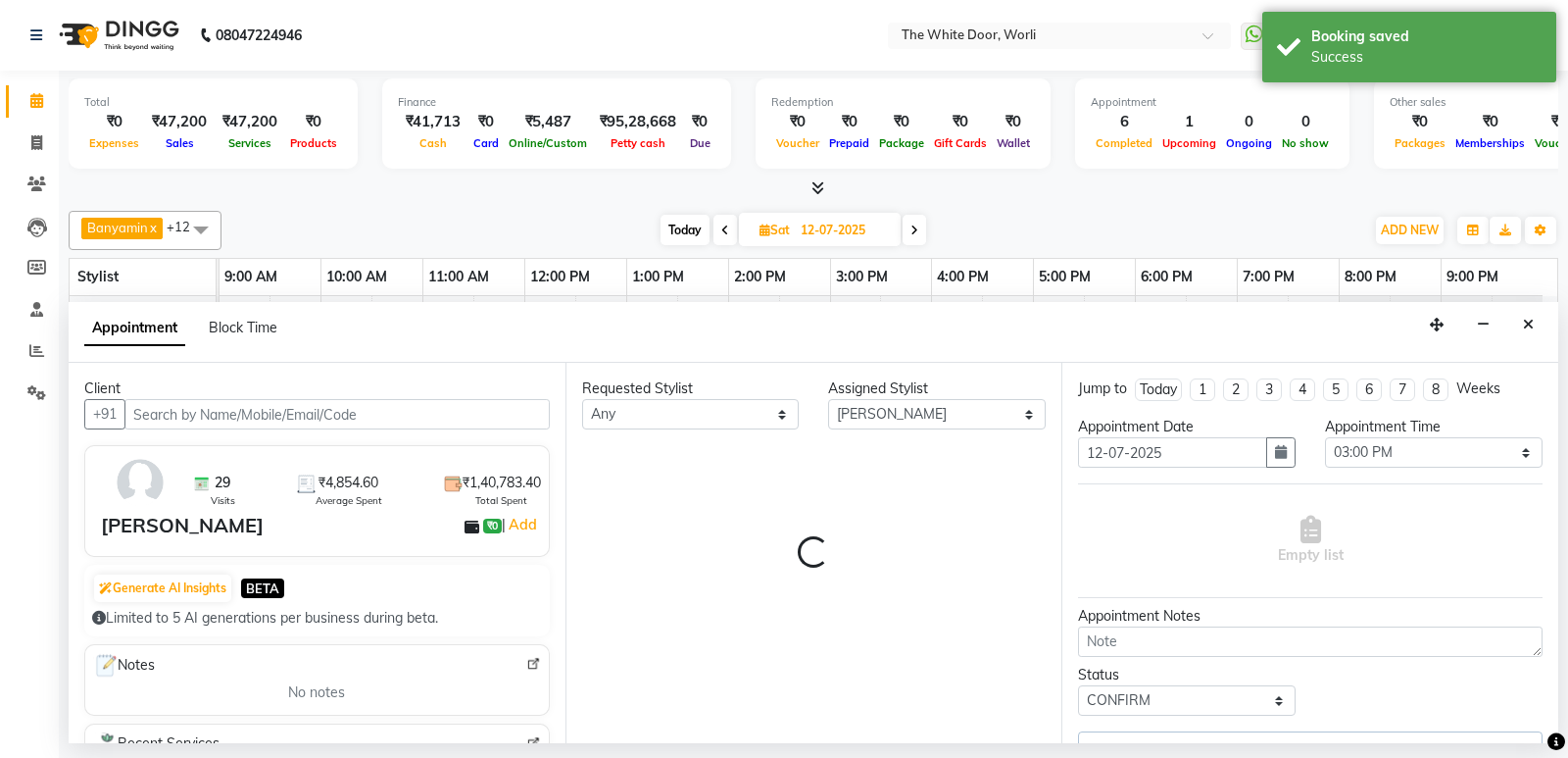 select on "1664" 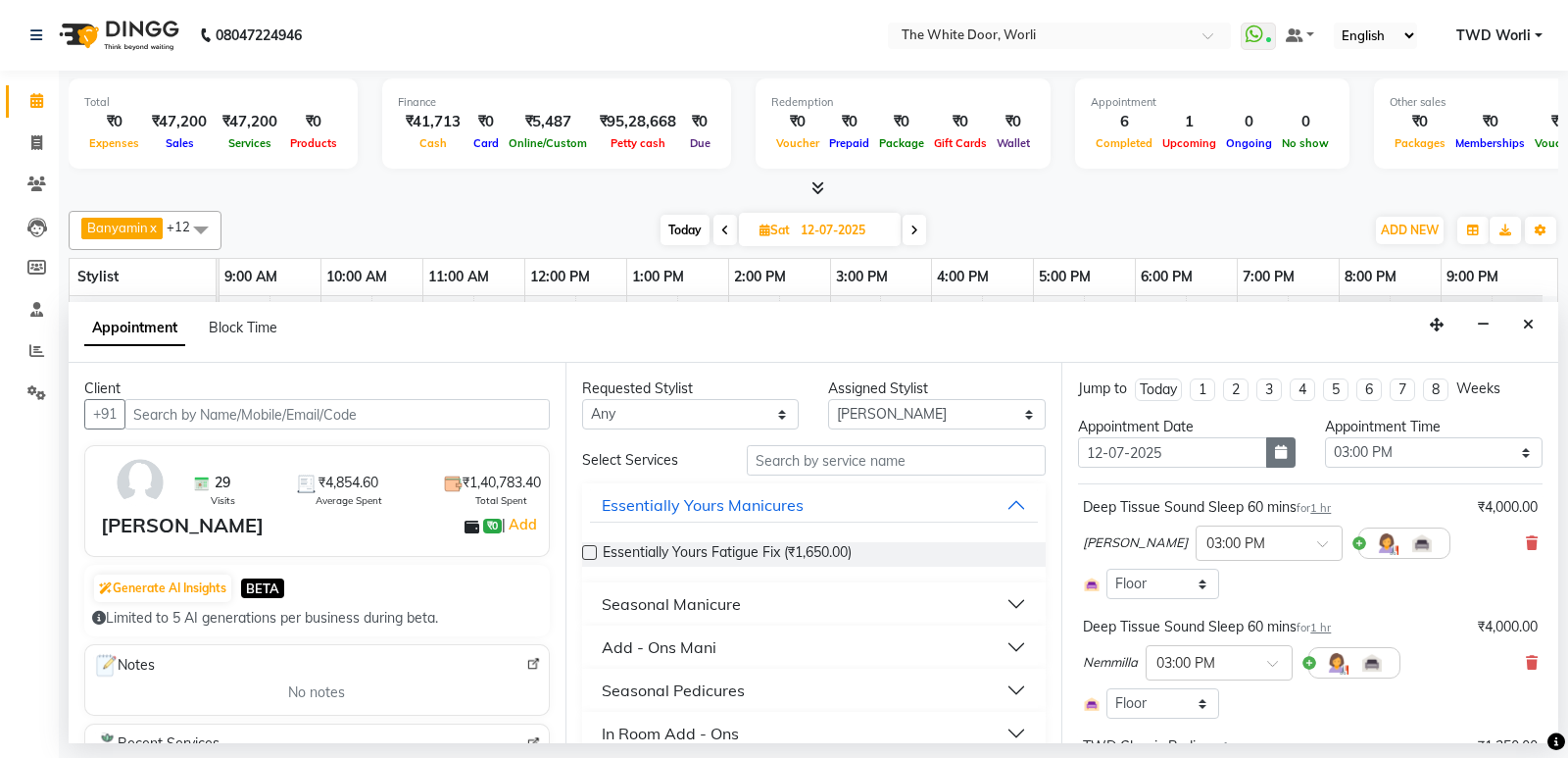 click at bounding box center [1281, 452] 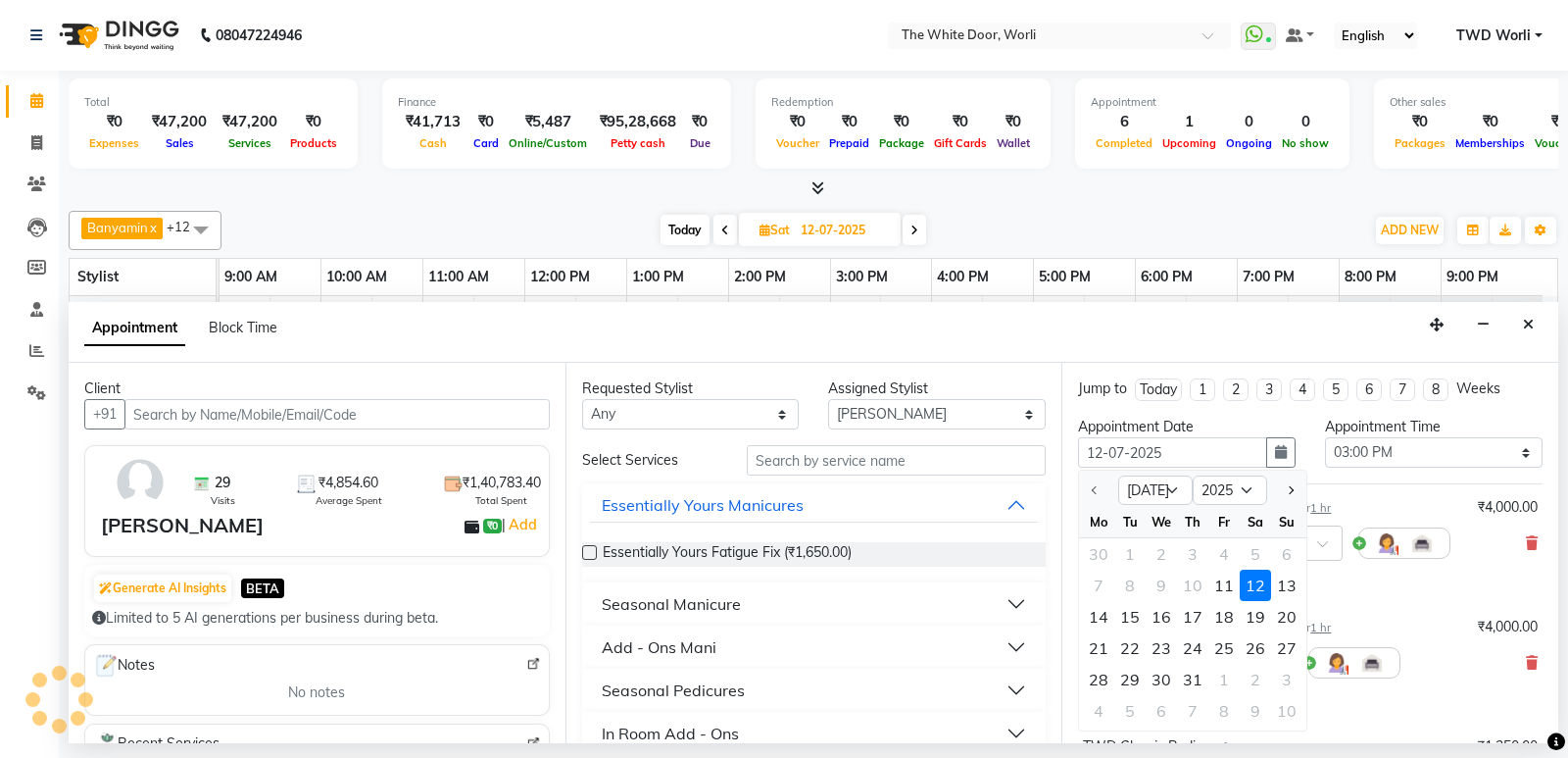 click on "Banyamin  x Leyla Lash  x Nemmilla  x Pranali  x Rashid Salmani  x Sakshi  x Sana  x Sapna  x Sarfaraz  x The White door Spa   x Wungkhai Nail  x Imran Hair stylist  x Ashish  x +12 Select All Aarti  Ashish Ashish S Banyamin benjimin Govind G Leyla Lash Nemmilla Pranali Rashid Salmani Sakshi Sana Sandhya  Sapna Sarfaraz The White door Spa  Vikas Pedicurist Worthemla  Wungkhai Nail Today  Sat 12-07-2025 Toggle Dropdown Add Appointment Add Invoice Add Attendance Add Client Toggle Dropdown Add Appointment Add Invoice Add Attendance Add Client ADD NEW Toggle Dropdown Add Appointment Add Invoice Add Attendance Add Client Banyamin  x Leyla Lash  x Nemmilla  x Pranali  x Rashid Salmani  x Sakshi  x Sana  x Sapna  x Sarfaraz  x The White door Spa   x Wungkhai Nail  x Imran Hair stylist  x Ashish  x +12 Select All Aarti  Ashish Ashish S Banyamin benjimin Govind G Leyla Lash Nemmilla Pranali Rashid Salmani Sakshi Sana Sandhya  Sapna Sarfaraz The White door Spa  Vikas Pedicurist Worthemla  Zoom" 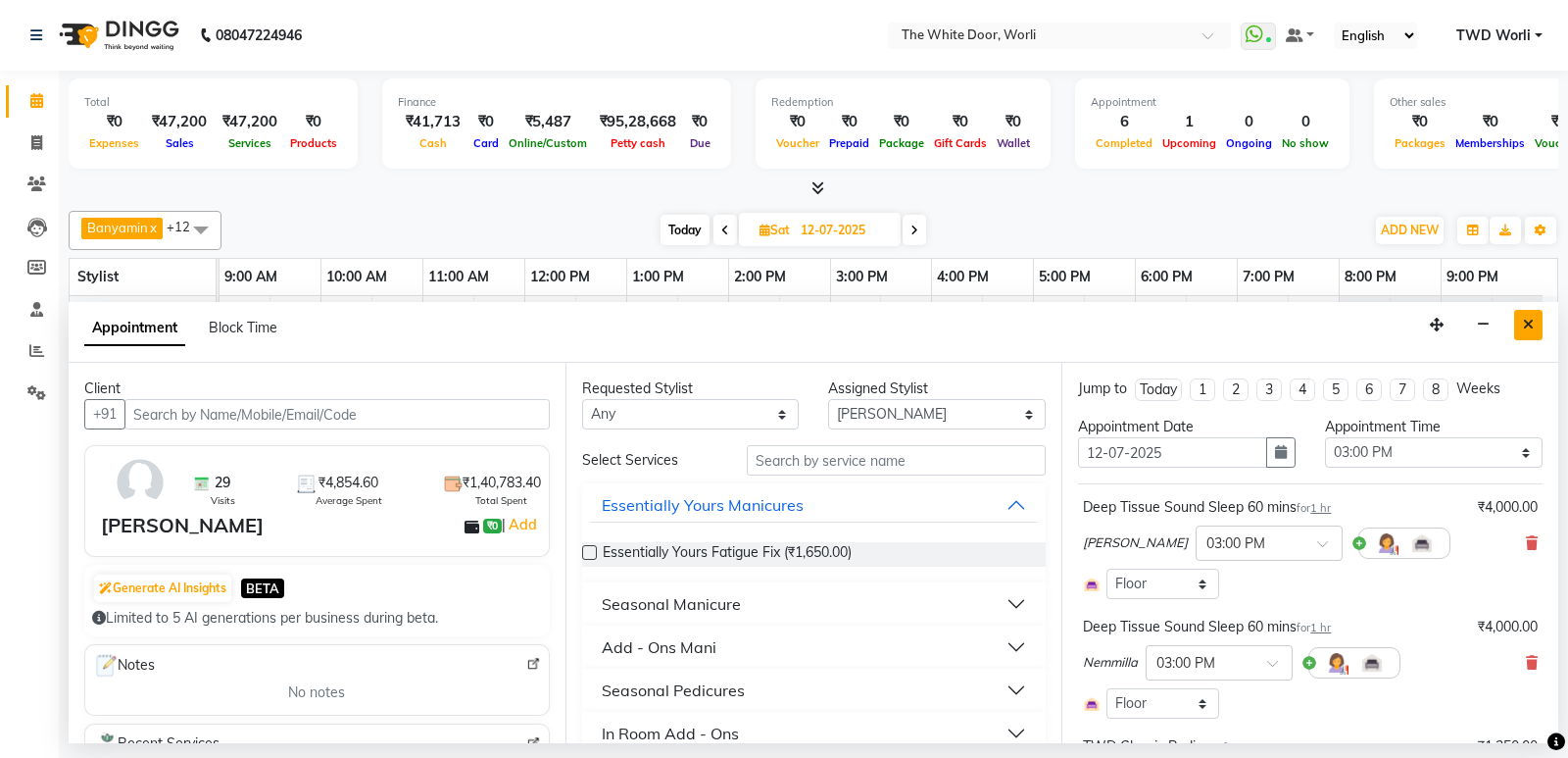 click at bounding box center [1528, 325] 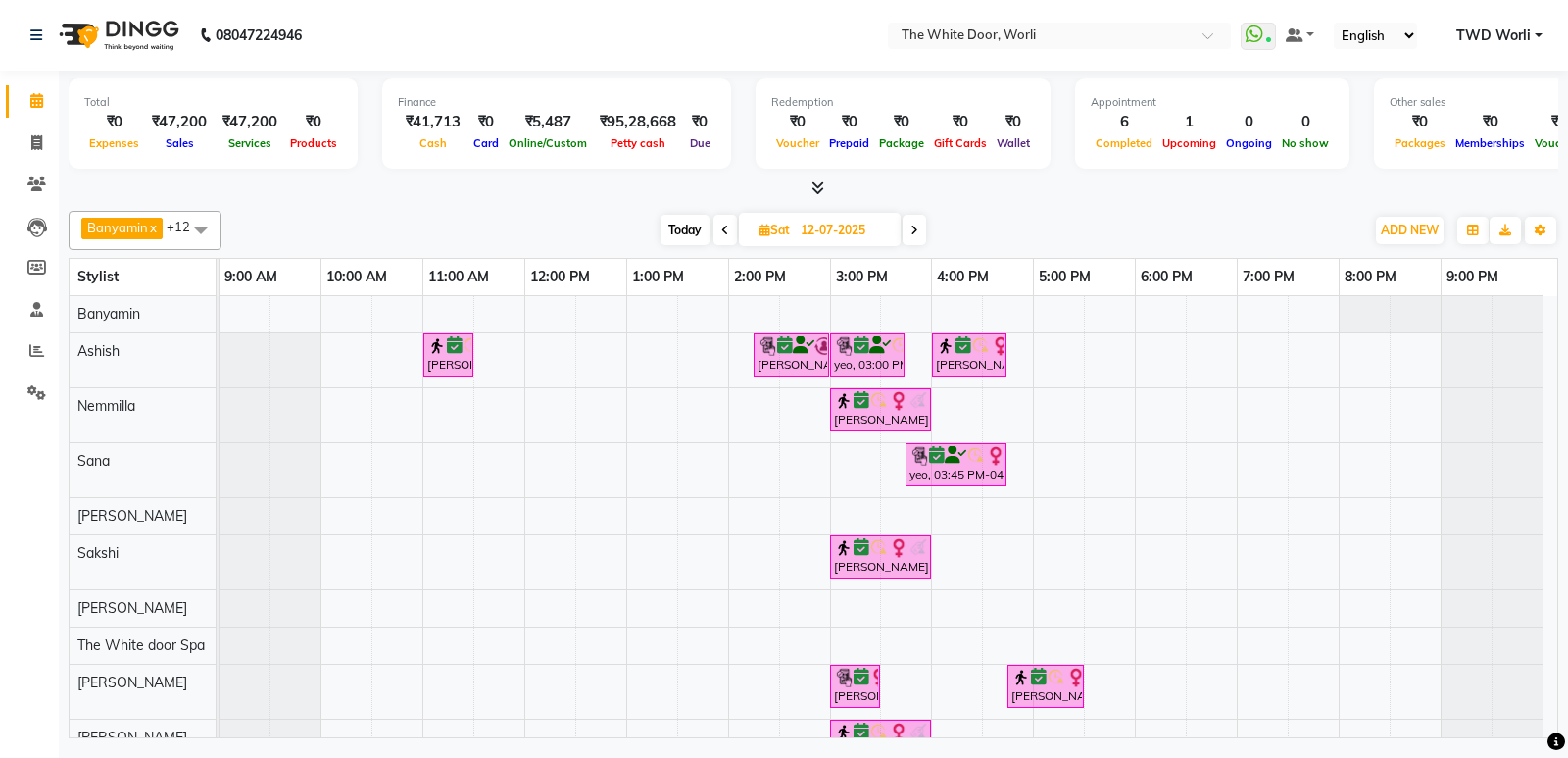 scroll, scrollTop: 81, scrollLeft: 0, axis: vertical 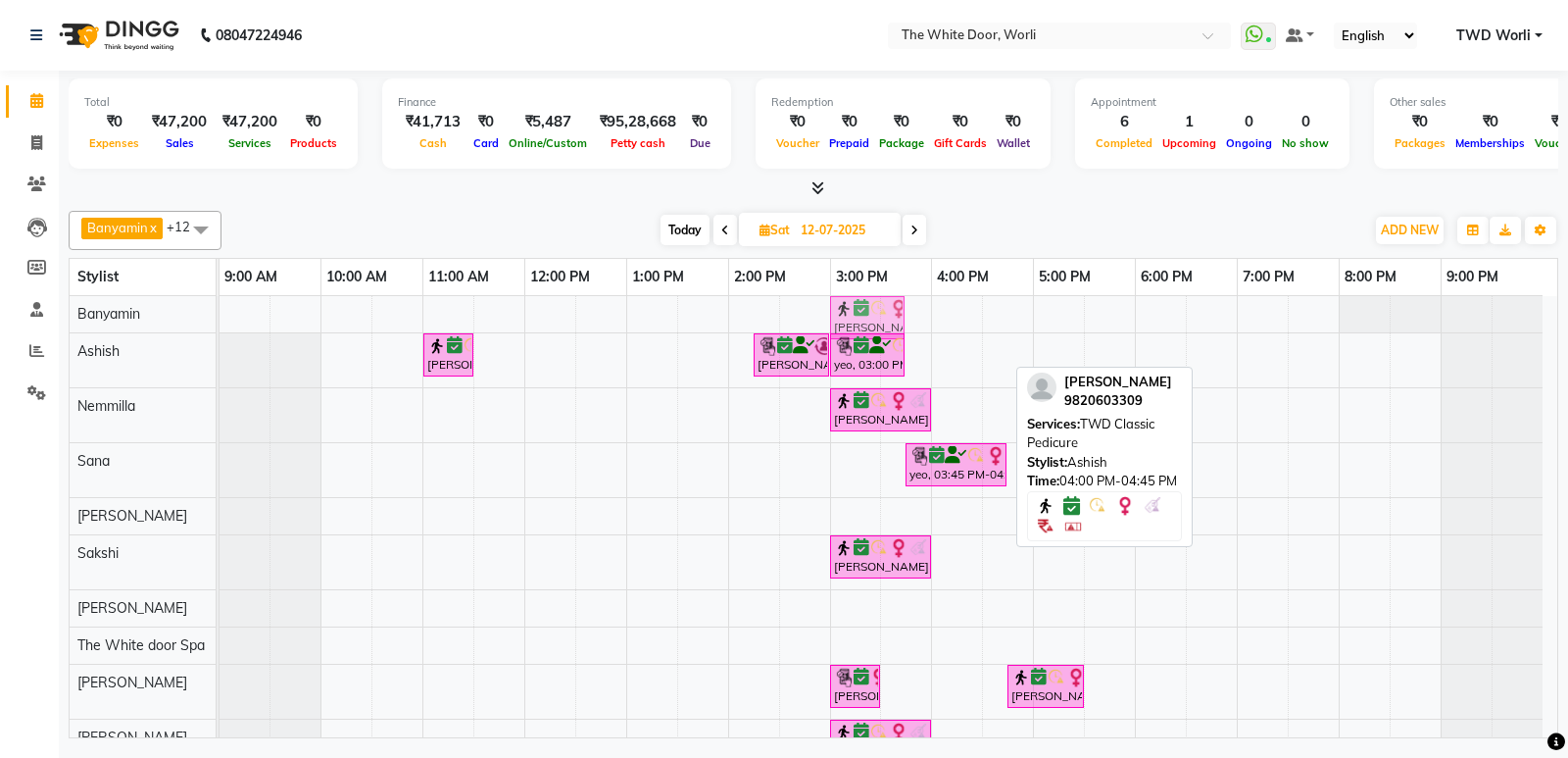 drag, startPoint x: 956, startPoint y: 354, endPoint x: 857, endPoint y: 301, distance: 112.29426 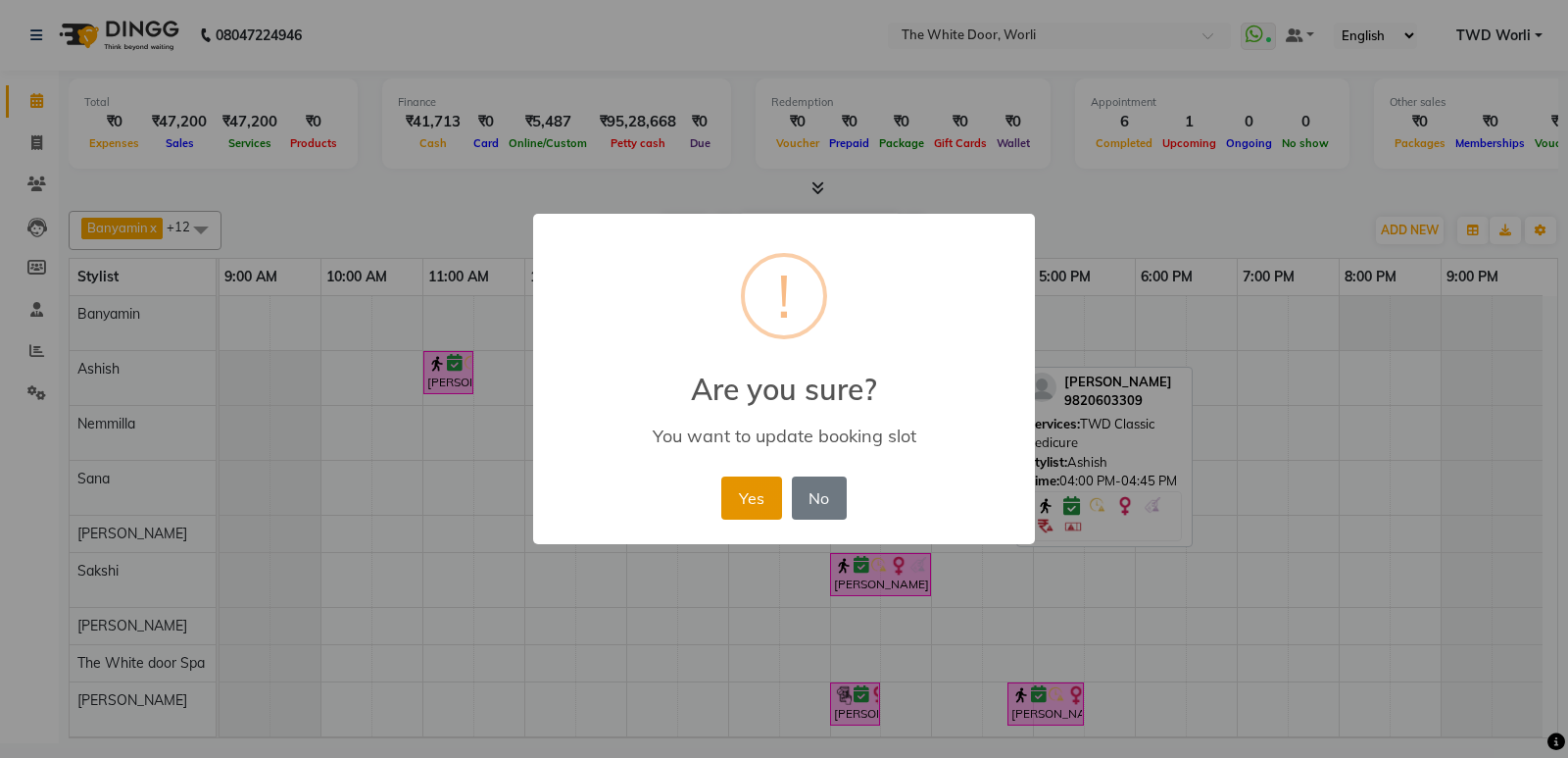 click on "Yes" at bounding box center [751, 498] 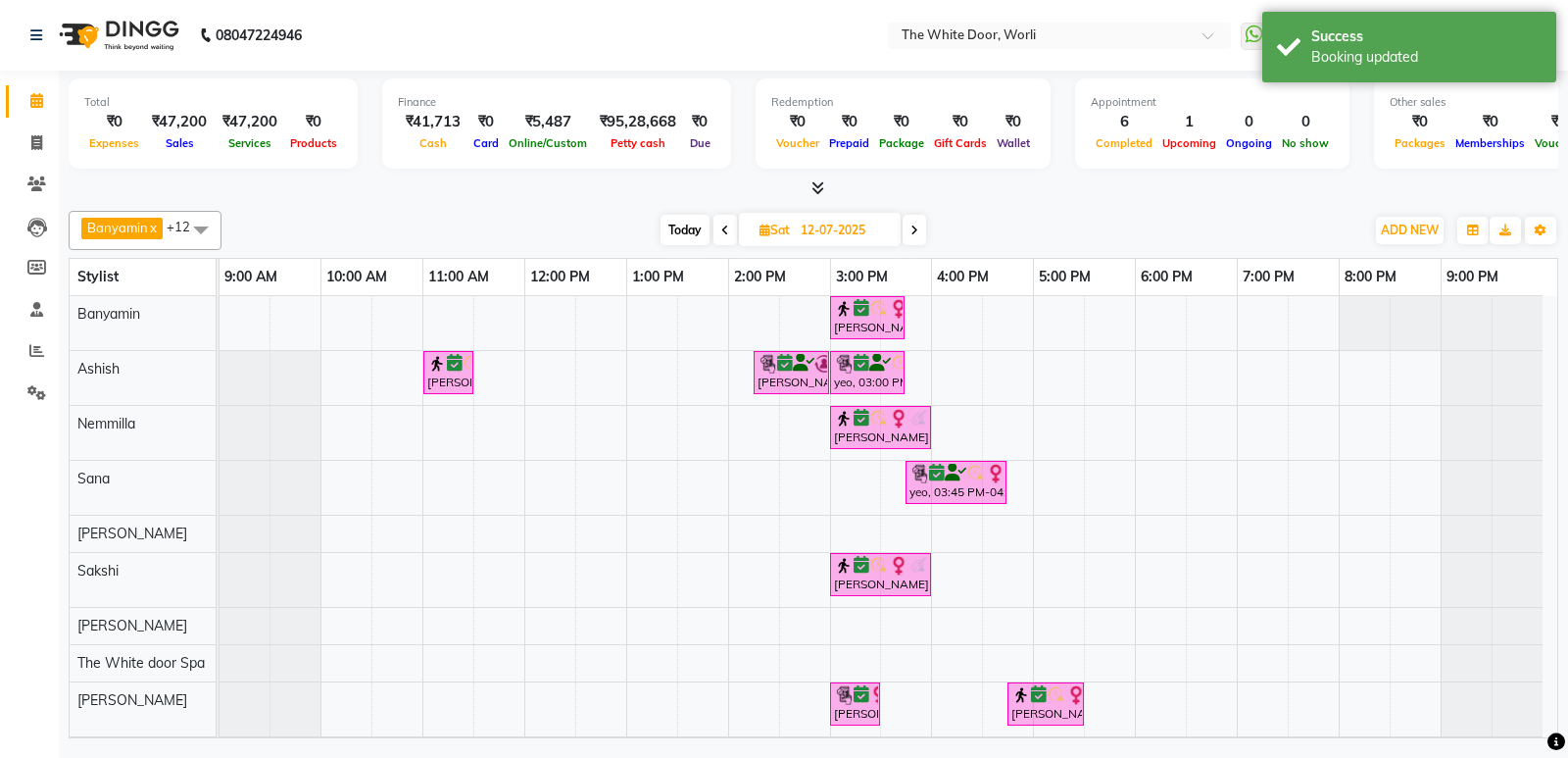 scroll, scrollTop: 80, scrollLeft: 0, axis: vertical 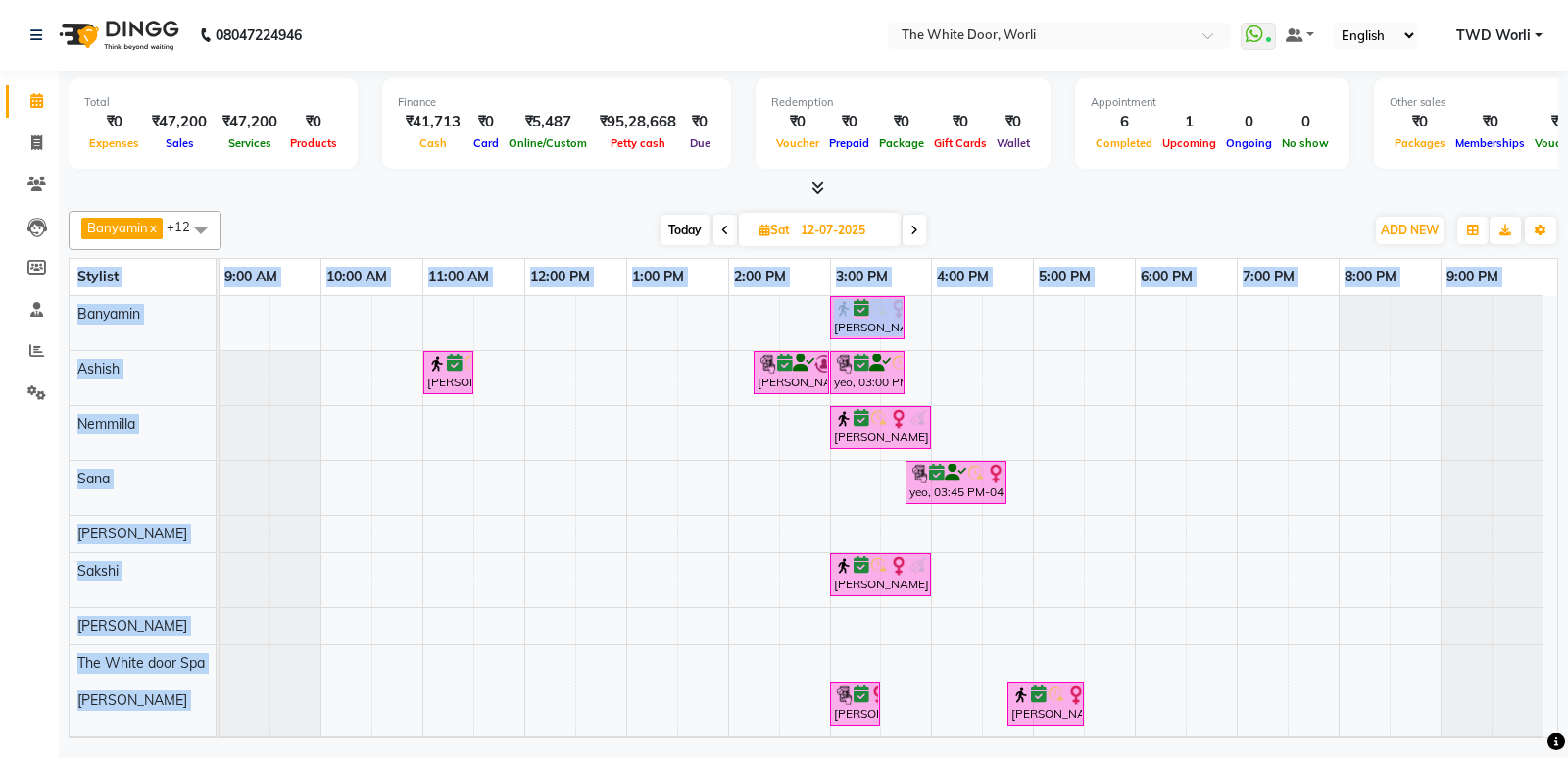 drag, startPoint x: 1558, startPoint y: 481, endPoint x: 1506, endPoint y: 330, distance: 159.70285 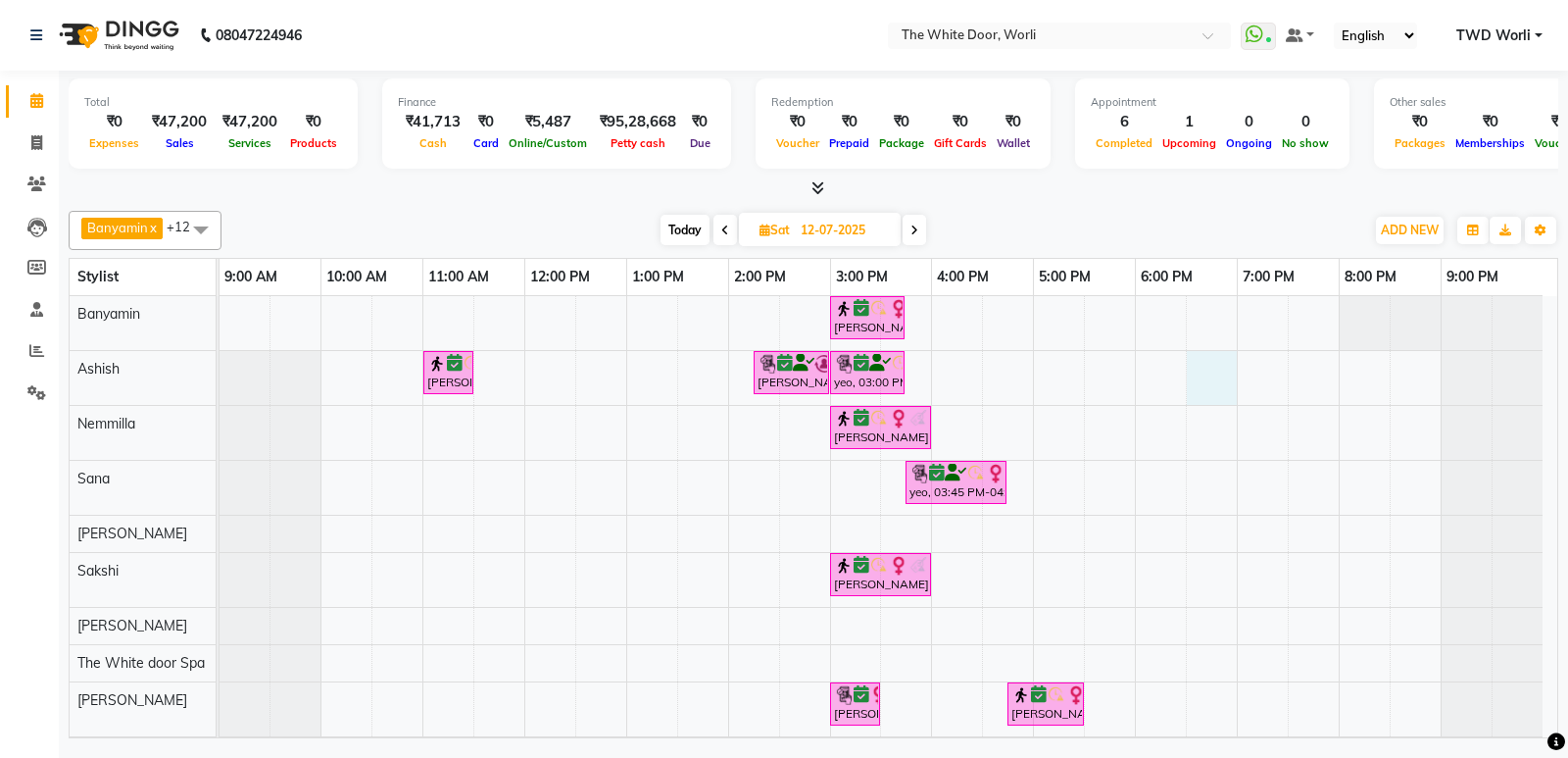 click on "Jhanvi Thakar, 03:00 PM-03:45 PM, TWD Classic Pedicure     sujata, 11:00 AM-11:30 AM, Pedicures - Shape & Polish     Nidhinull, 02:15 PM-03:00 PM, TWD Classic Pedicure     yeo, 03:00 PM-03:45 PM, TWD Classic Pedicure     Jhanvi Thakar, 03:00 PM-04:00 PM, Deep Tissue Sound Sleep 60 mins     yeo, 03:45 PM-04:45 PM, Waxing Brazillian     sujata, 03:00 PM-04:00 PM, Absolute Acrylic Set     Praveka Gupta, 03:00 PM-03:30 PM, Head+ Neck + Shoulder Massage Coconut Oil (Prevents Dry, Flaky Scalp)     Jhanvi Thakar, 04:45 PM-05:30 PM, Hair wash + blow-dry below shoulder     Jhanvi Thakar, 03:00 PM-04:00 PM, Deep Tissue Sound Sleep 60 mins" at bounding box center (888, 581) 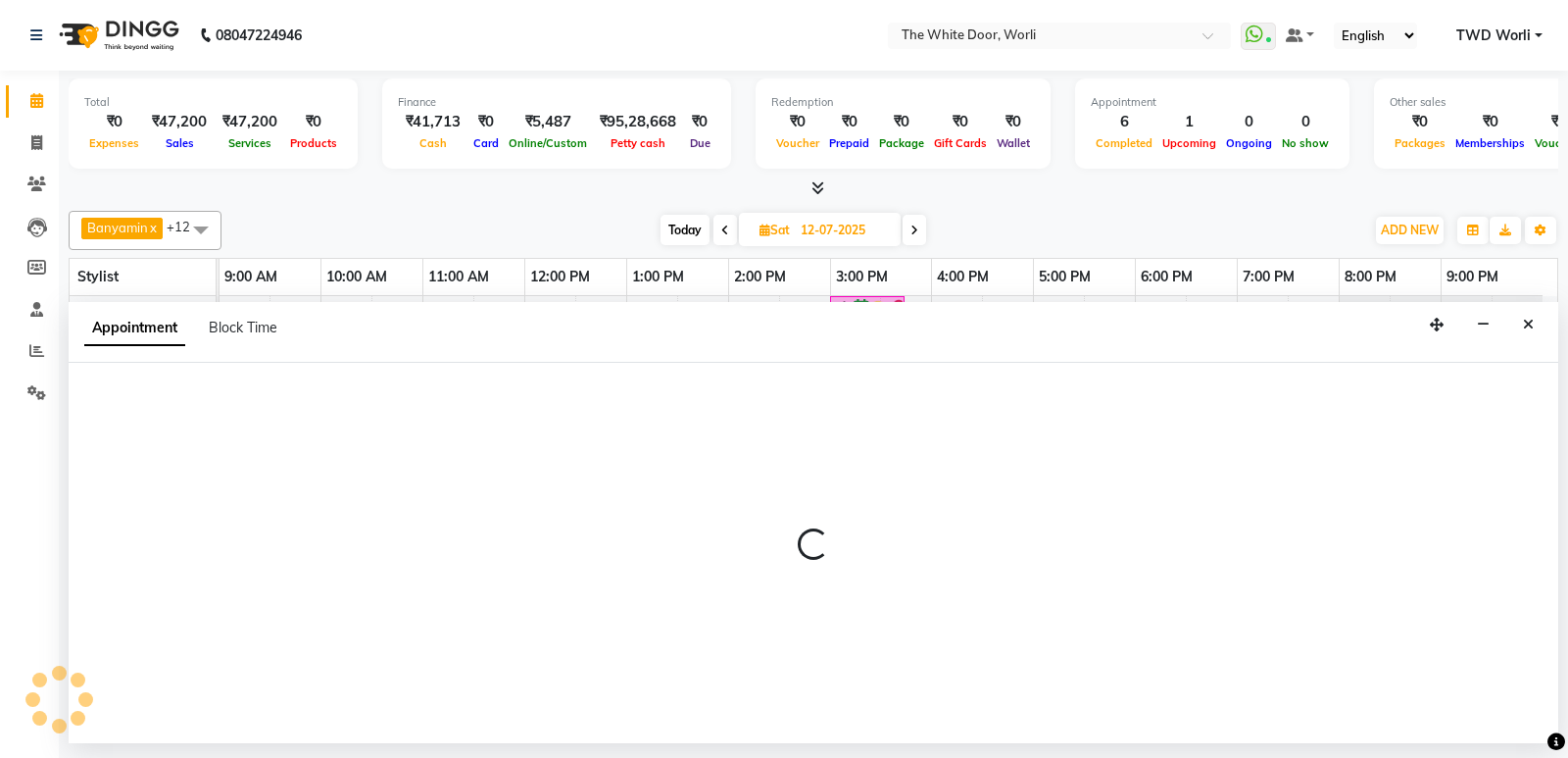 click at bounding box center (813, 188) 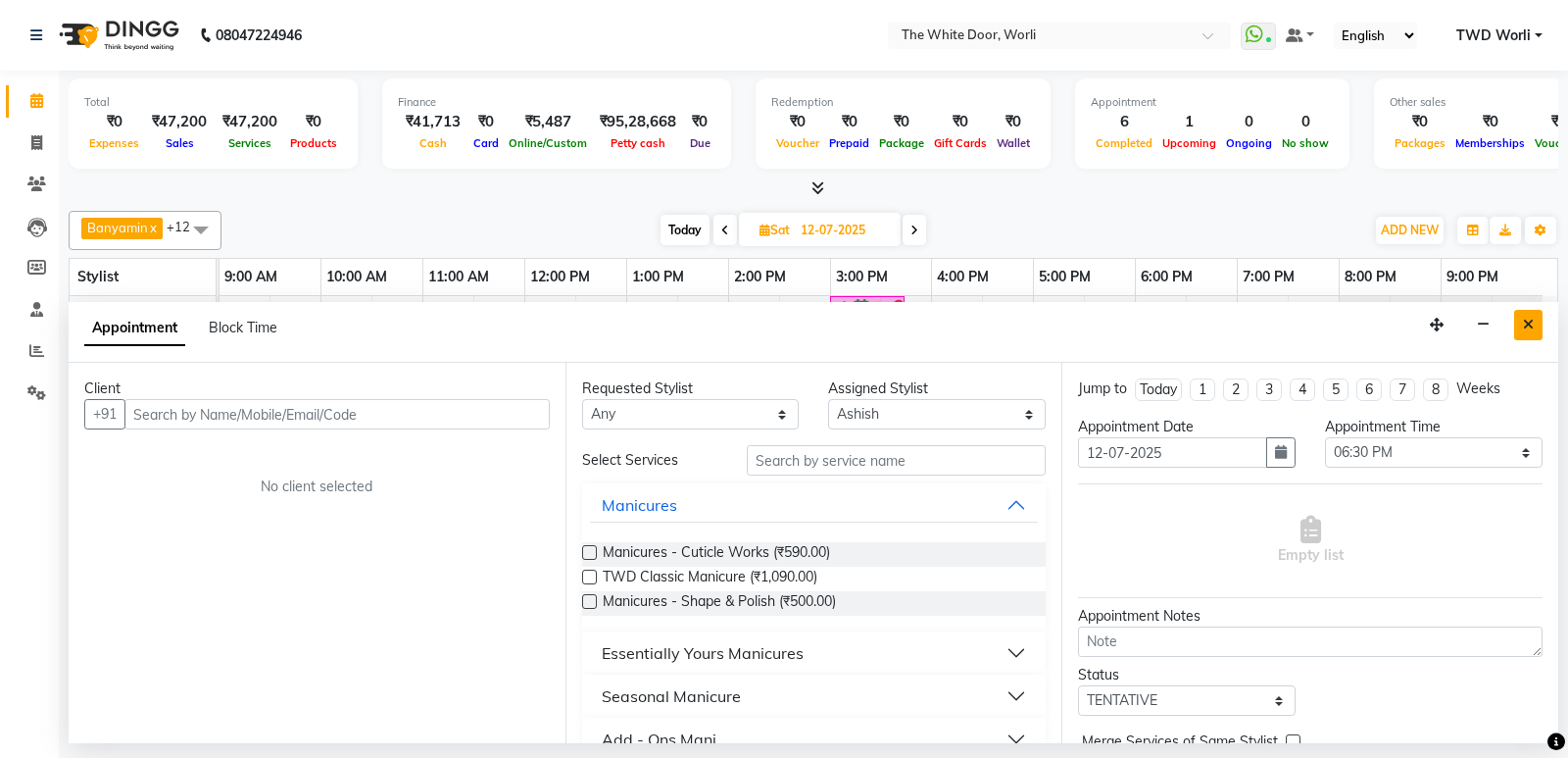 click at bounding box center [1528, 325] 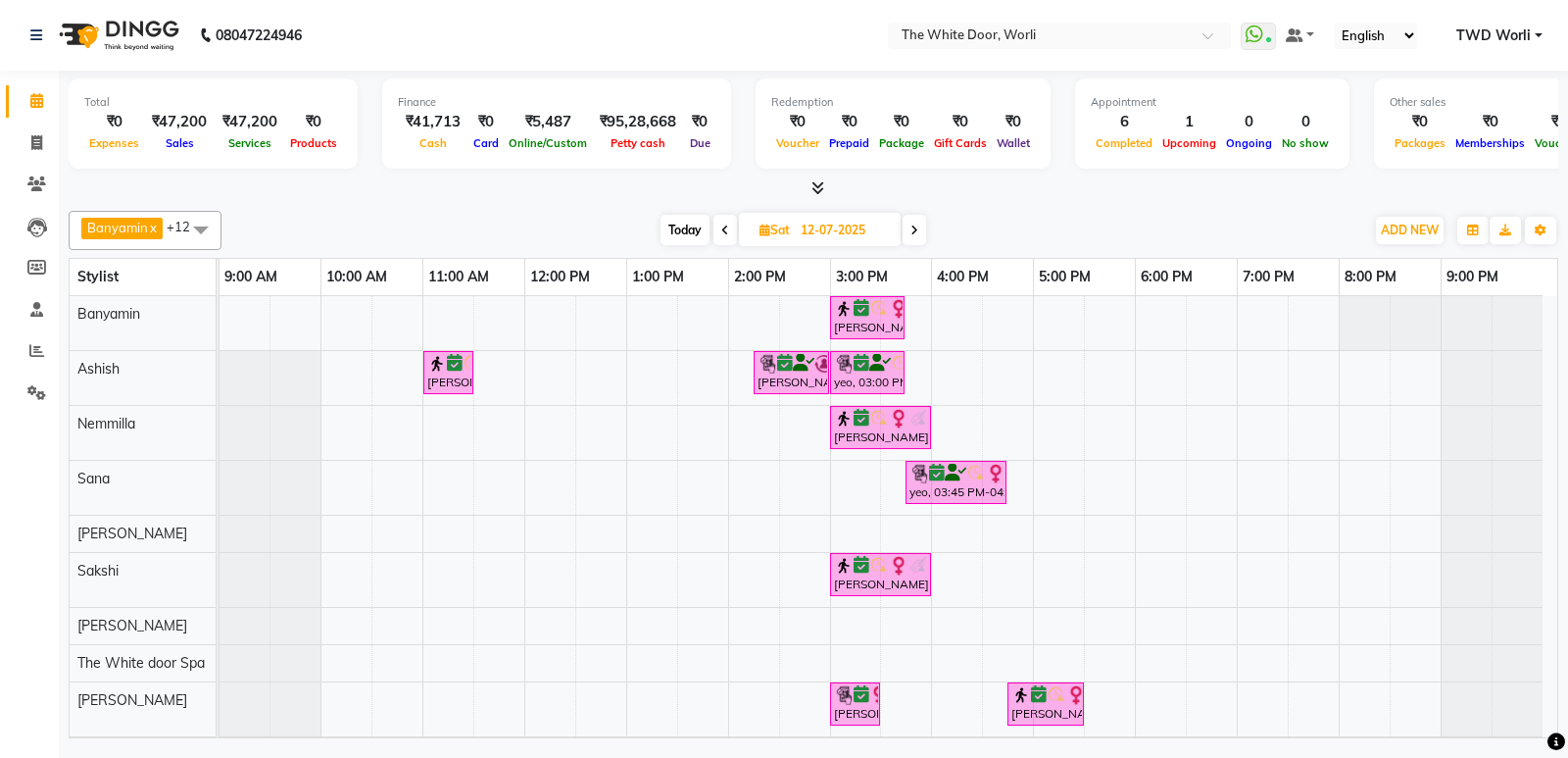 click at bounding box center (725, 229) 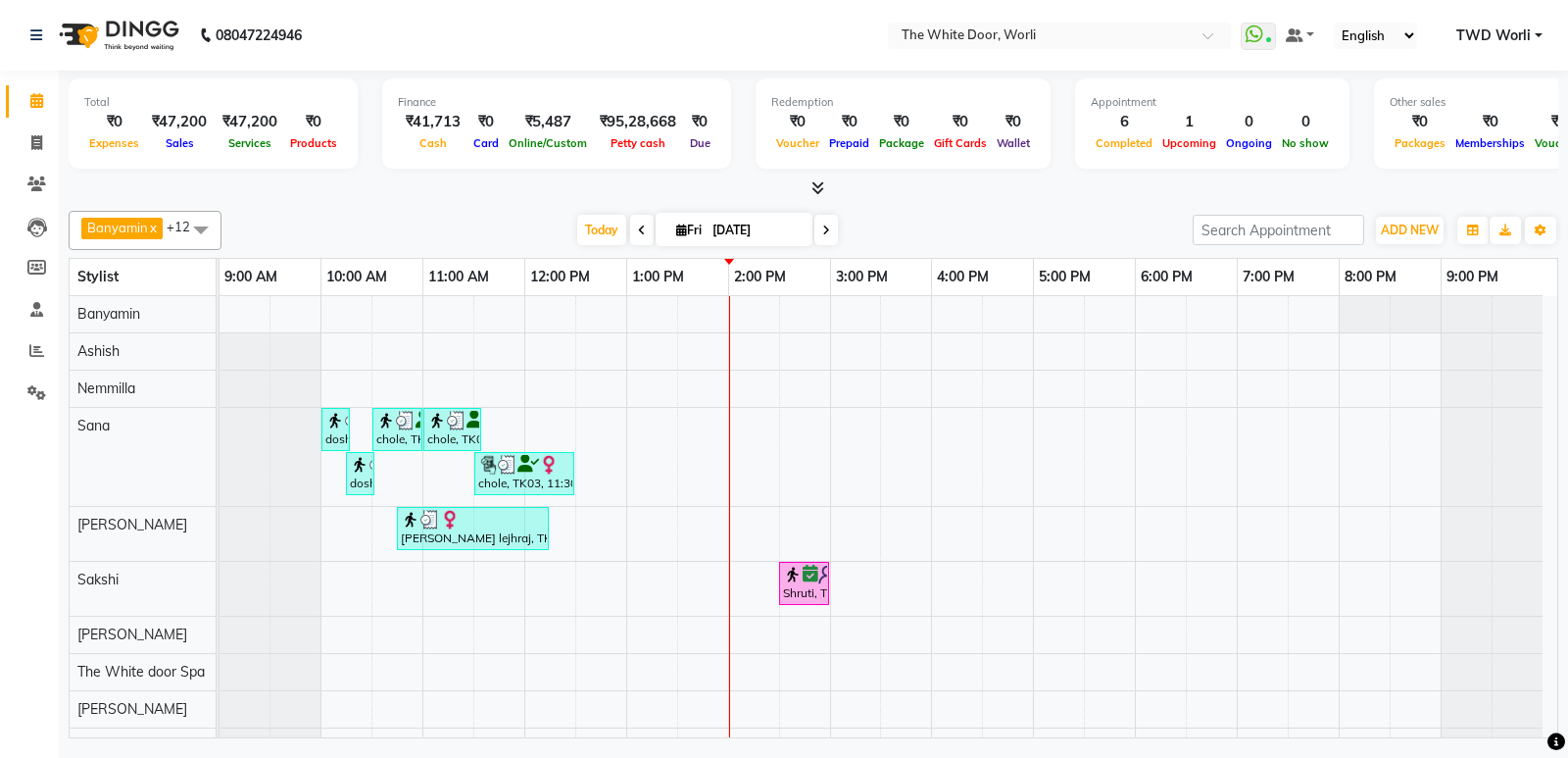 scroll, scrollTop: 98, scrollLeft: 0, axis: vertical 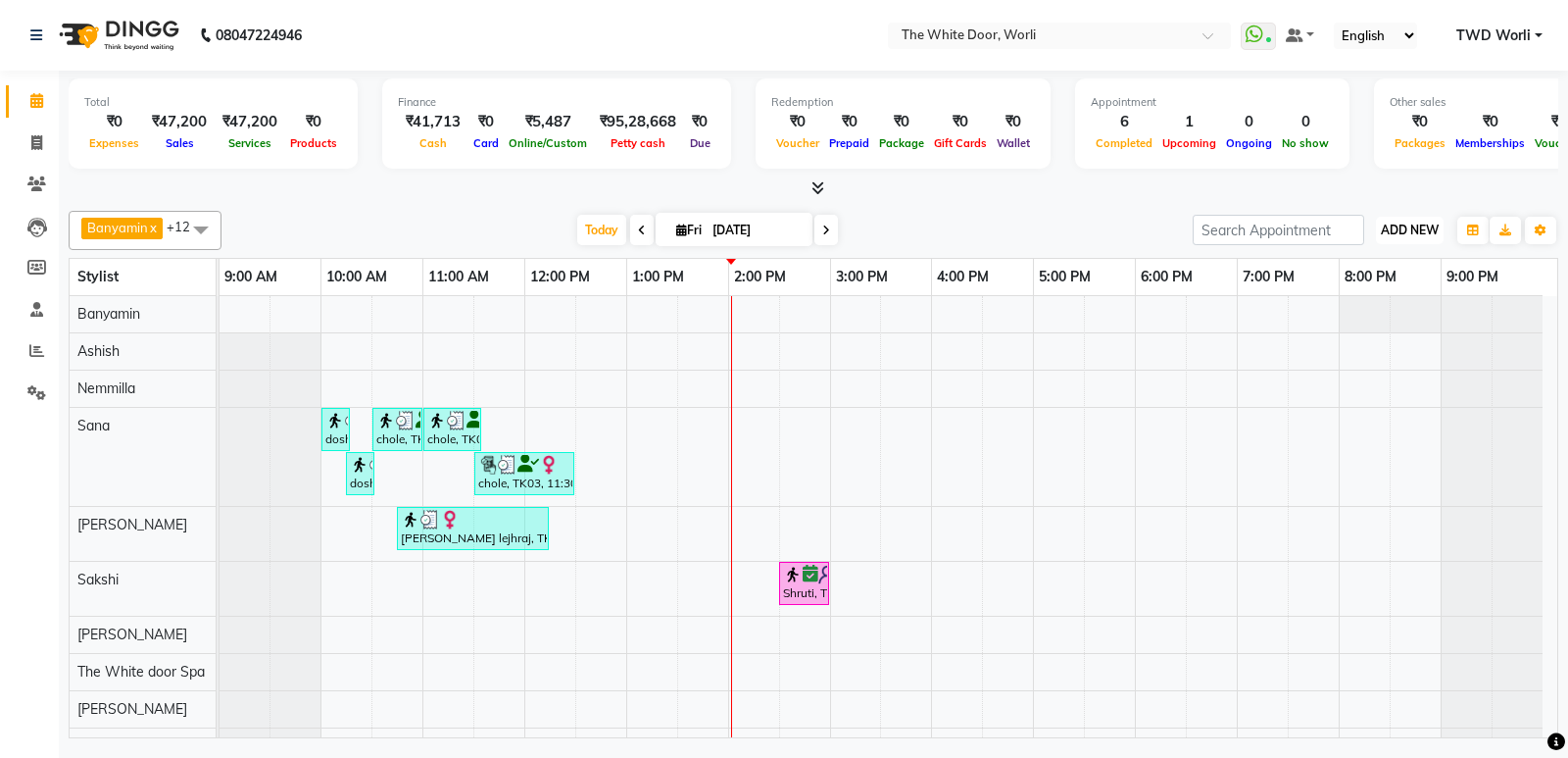 click on "ADD NEW" at bounding box center [1409, 229] 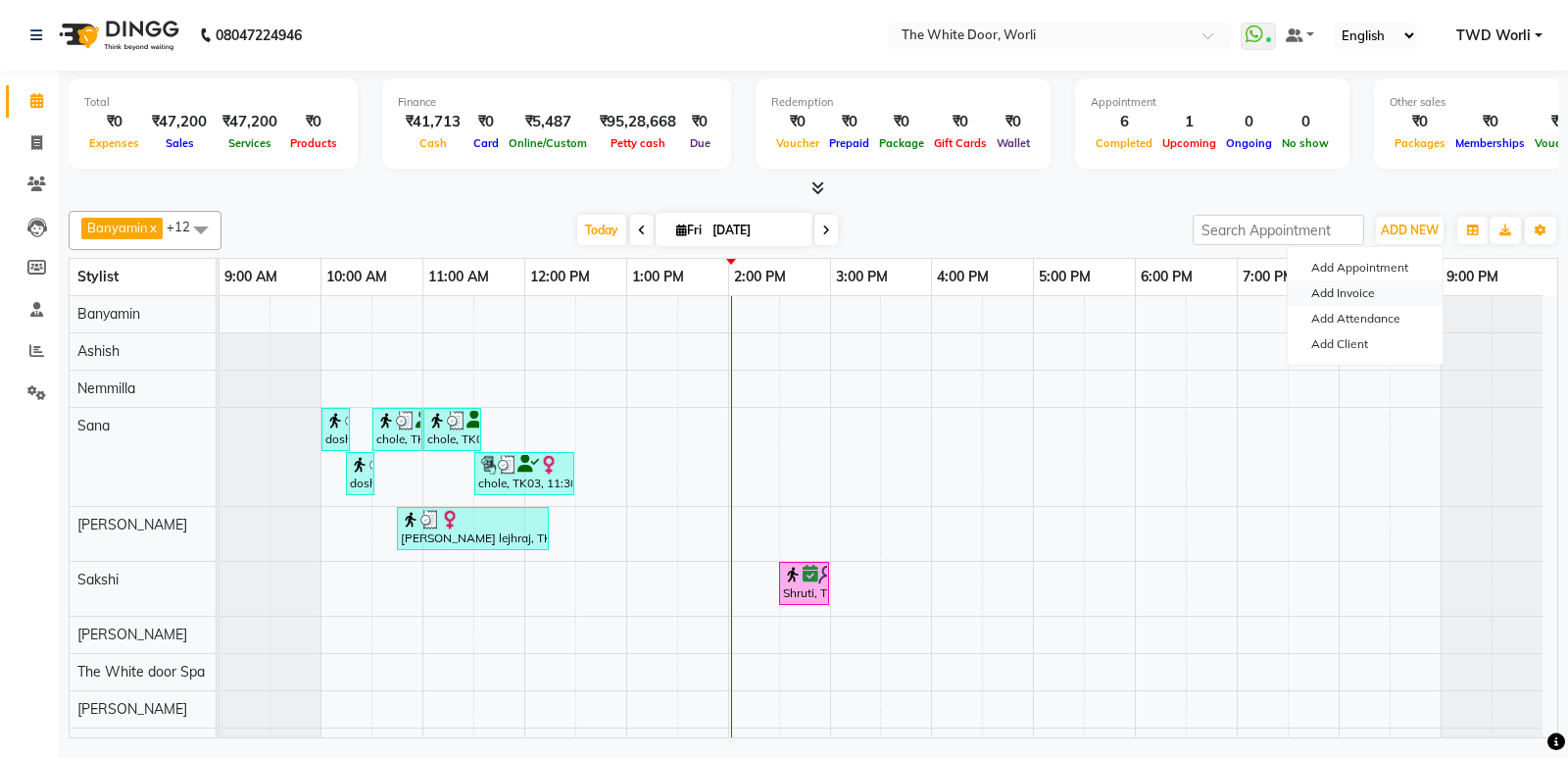 click on "Add Invoice" at bounding box center (1365, 293) 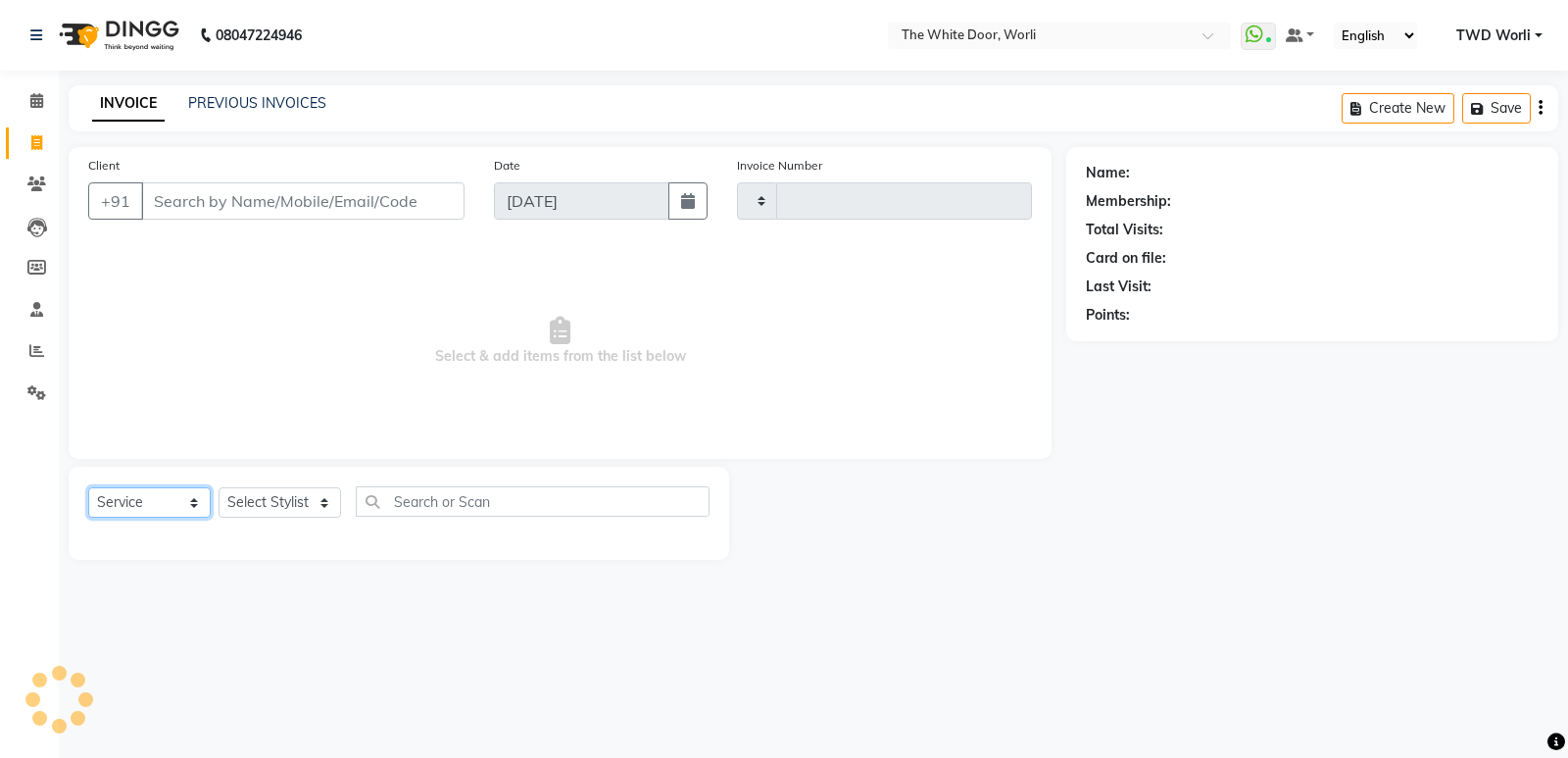 click on "Select  Service  Product  Membership  Package Voucher Prepaid Gift Card" 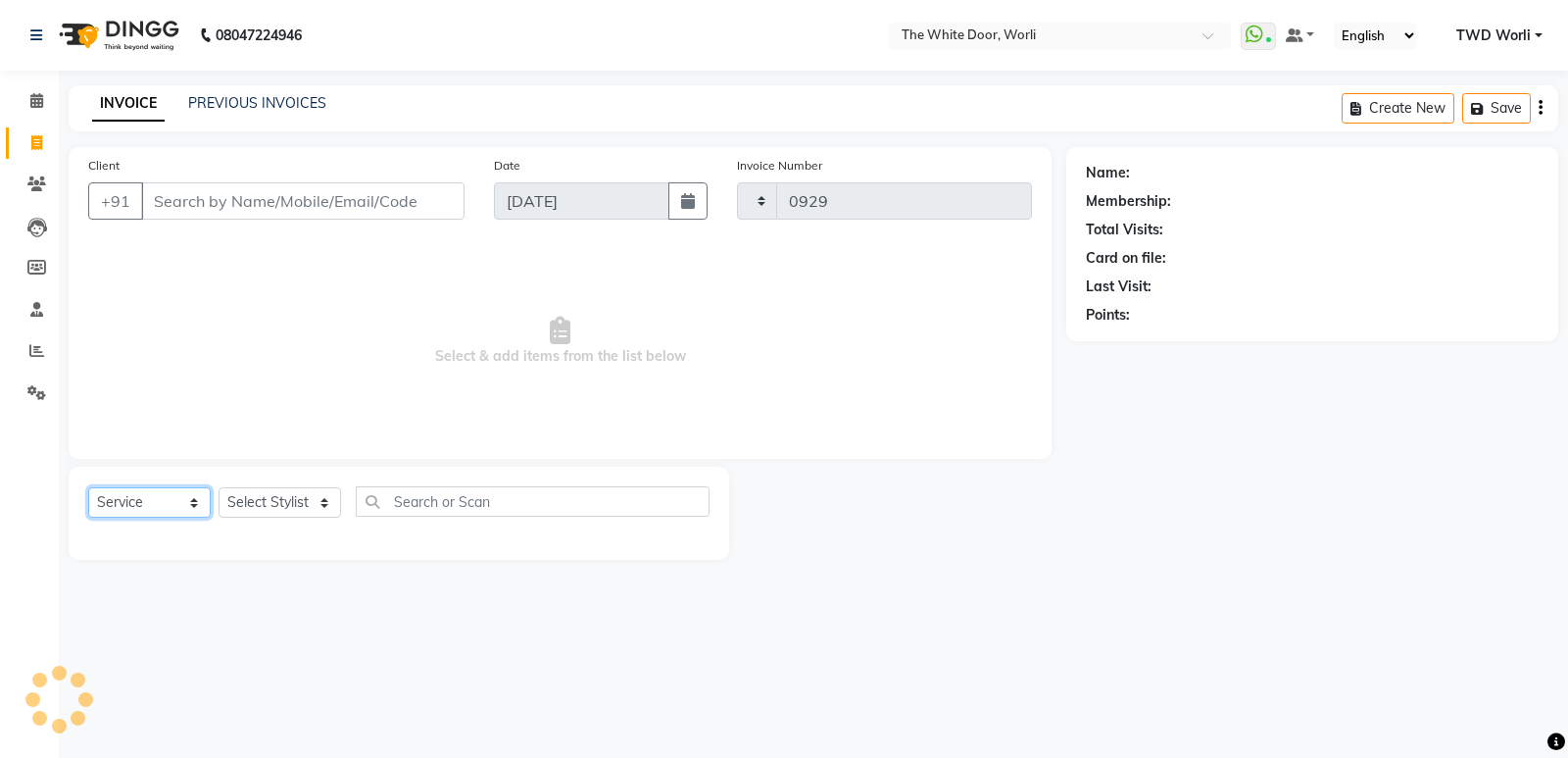 select on "4027" 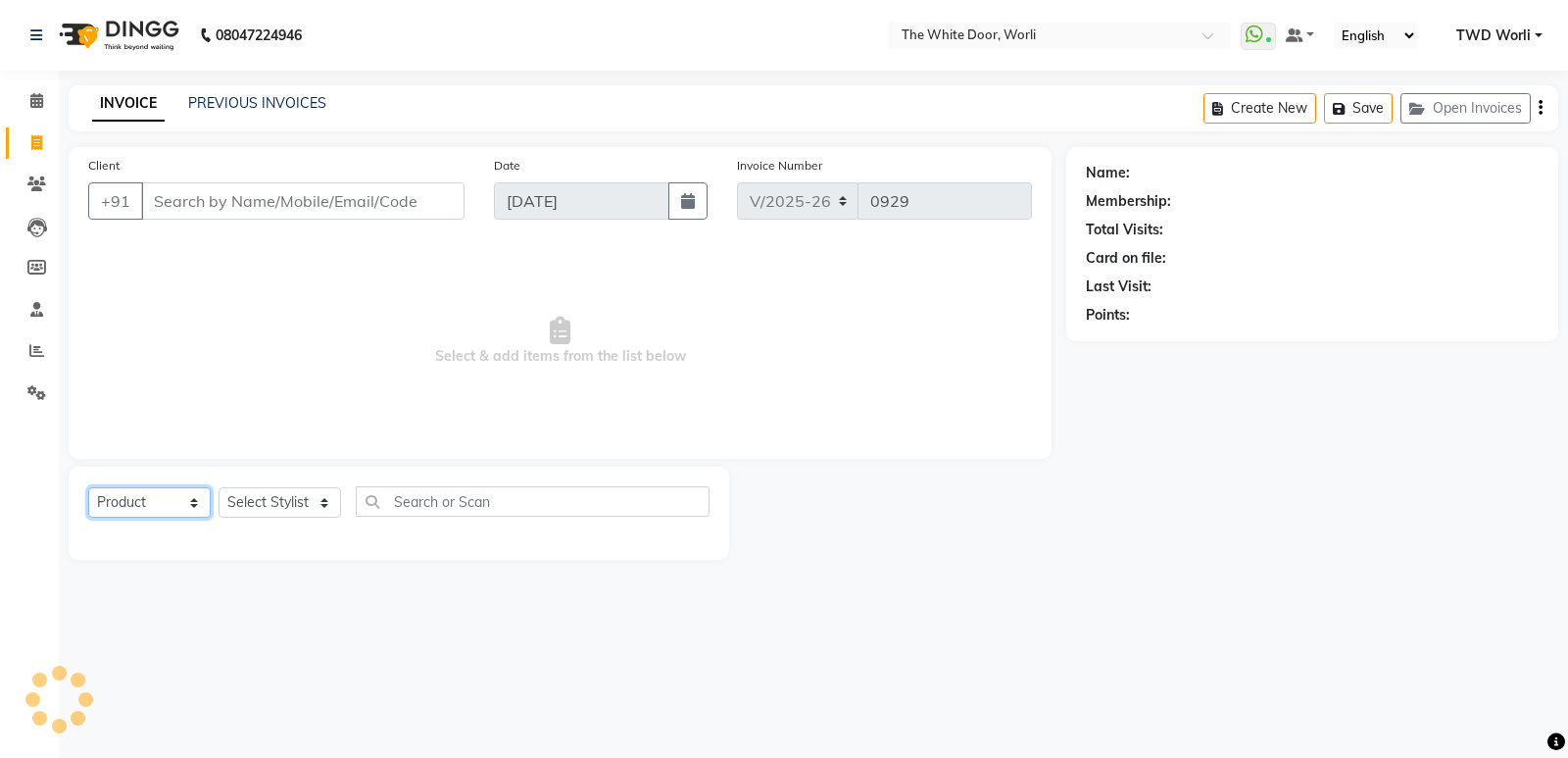 click on "Select  Service  Product  Membership  Package Voucher Prepaid Gift Card" 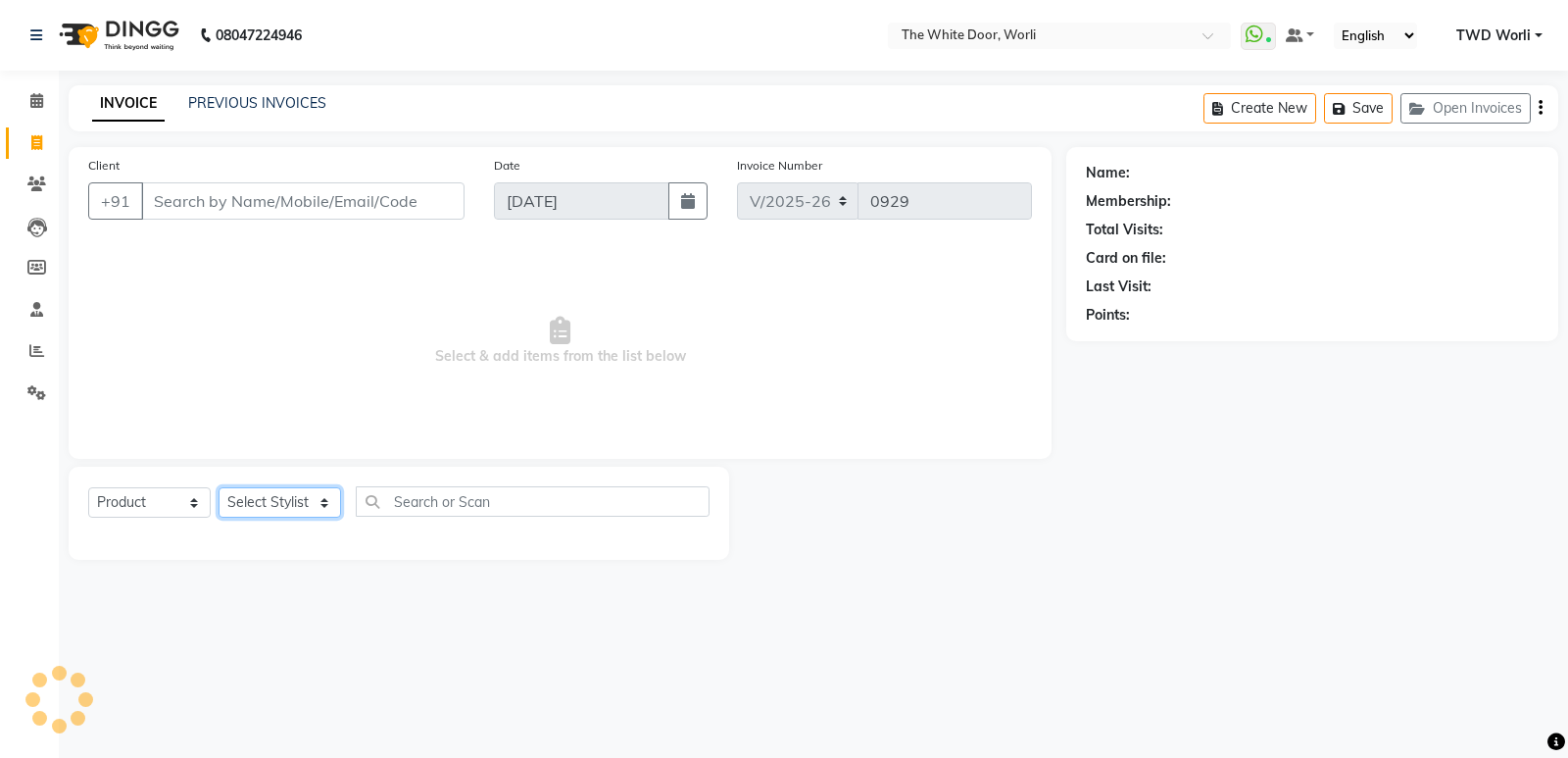 click on "Select Stylist" 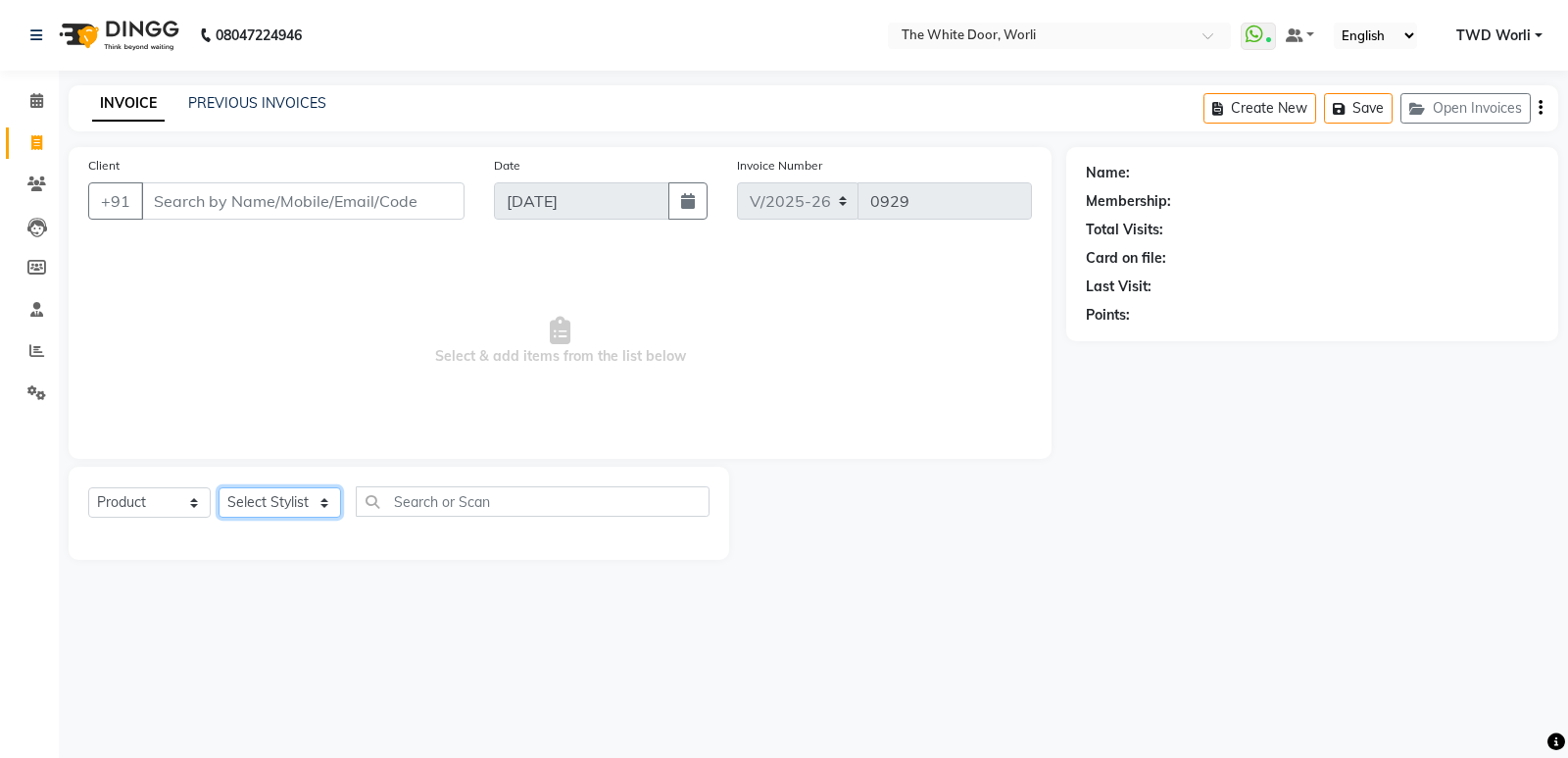 click on "Select Stylist" 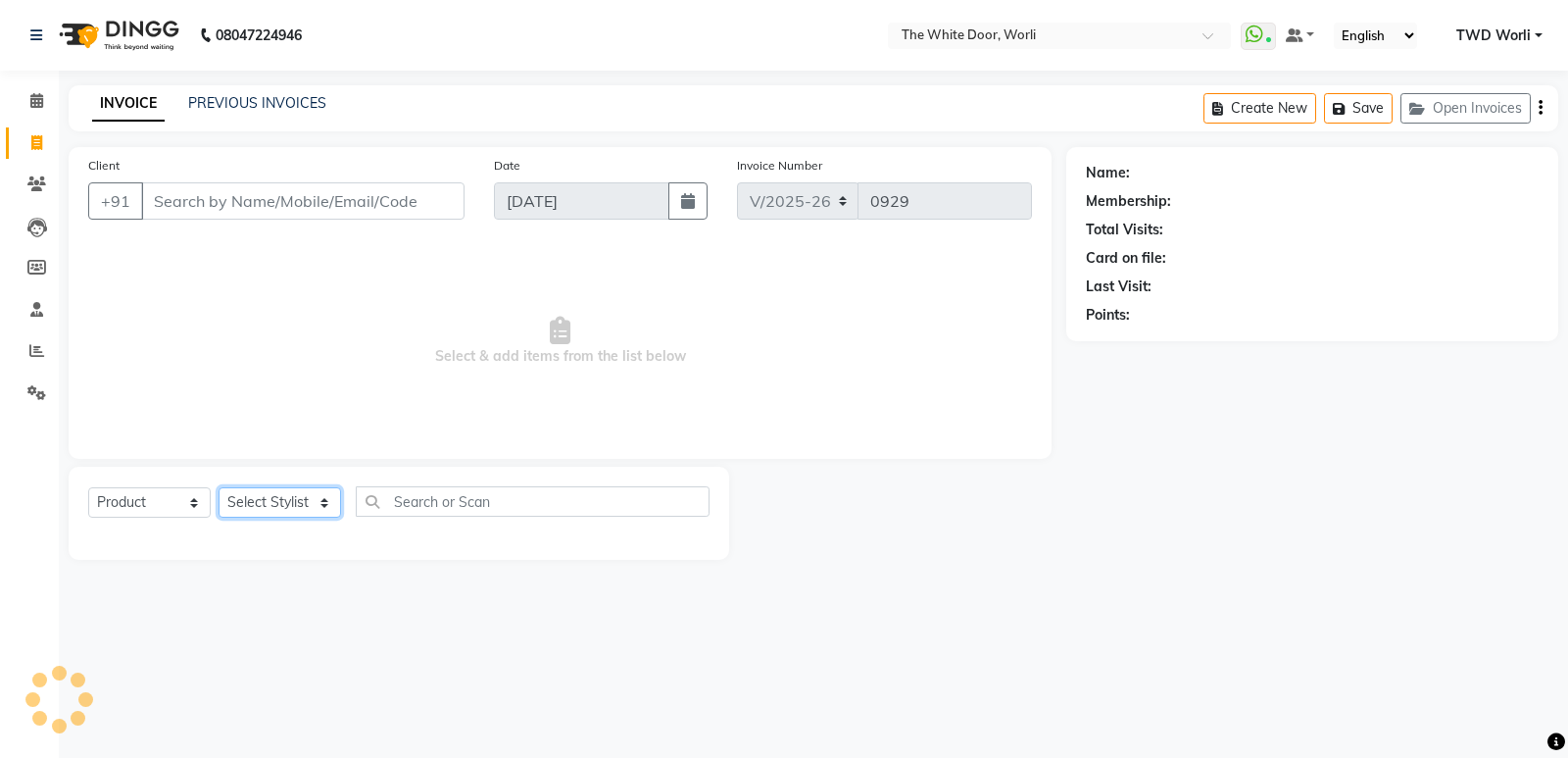 select on "service" 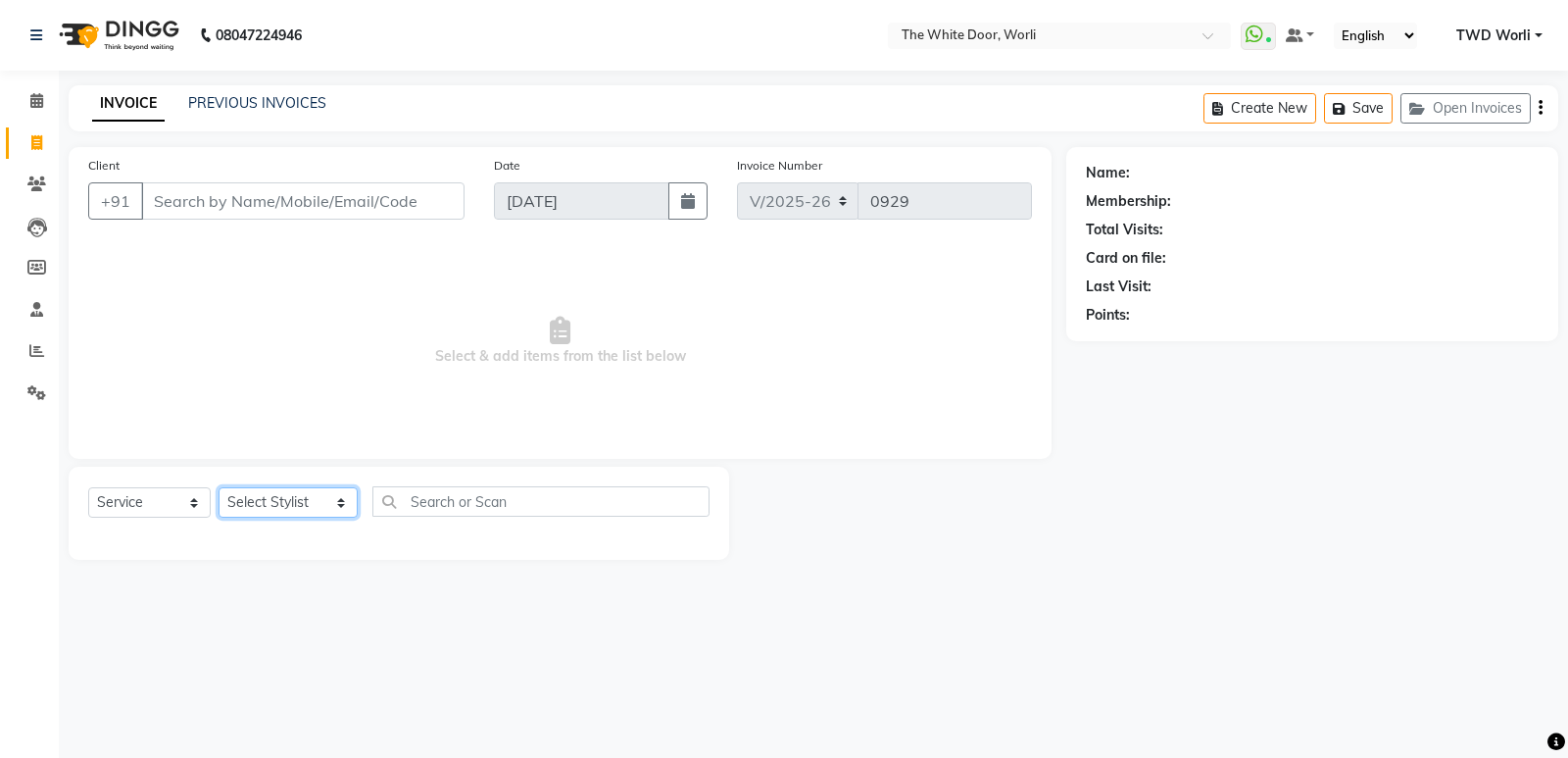 click on "Select Stylist Aarti  Amit d Anil APEI Asa Ashish Ashish S Banyamin benjimin CELIN CHITRA CHITRA K ChonChon Emily  Farheen Ganesh  Gayatri Govind G Hina S Jennifer JITRAM JOSEPHINE Kainia Lanah Leyla Lash Mahesh C MUSKAN JAISWAL  NAMRATA Neha Nemmilla NIKITA TARE PERRY PHIPHI Poonam -HK Pranali Pratishta Health coach Priya HK Priyanka H  Rashid Salmani Ruti shaikh Ruti Shaikh  Sagar Gohar Sakshi Sana Sandhya  Sapna Sarfaraz sophia 2 The White door Spa  The White Door Worl TWD Worli Vasu maheshkar Vikas Pedicurist Vishali Worlikar Worthemla  Wungkhai Nail yaimi" 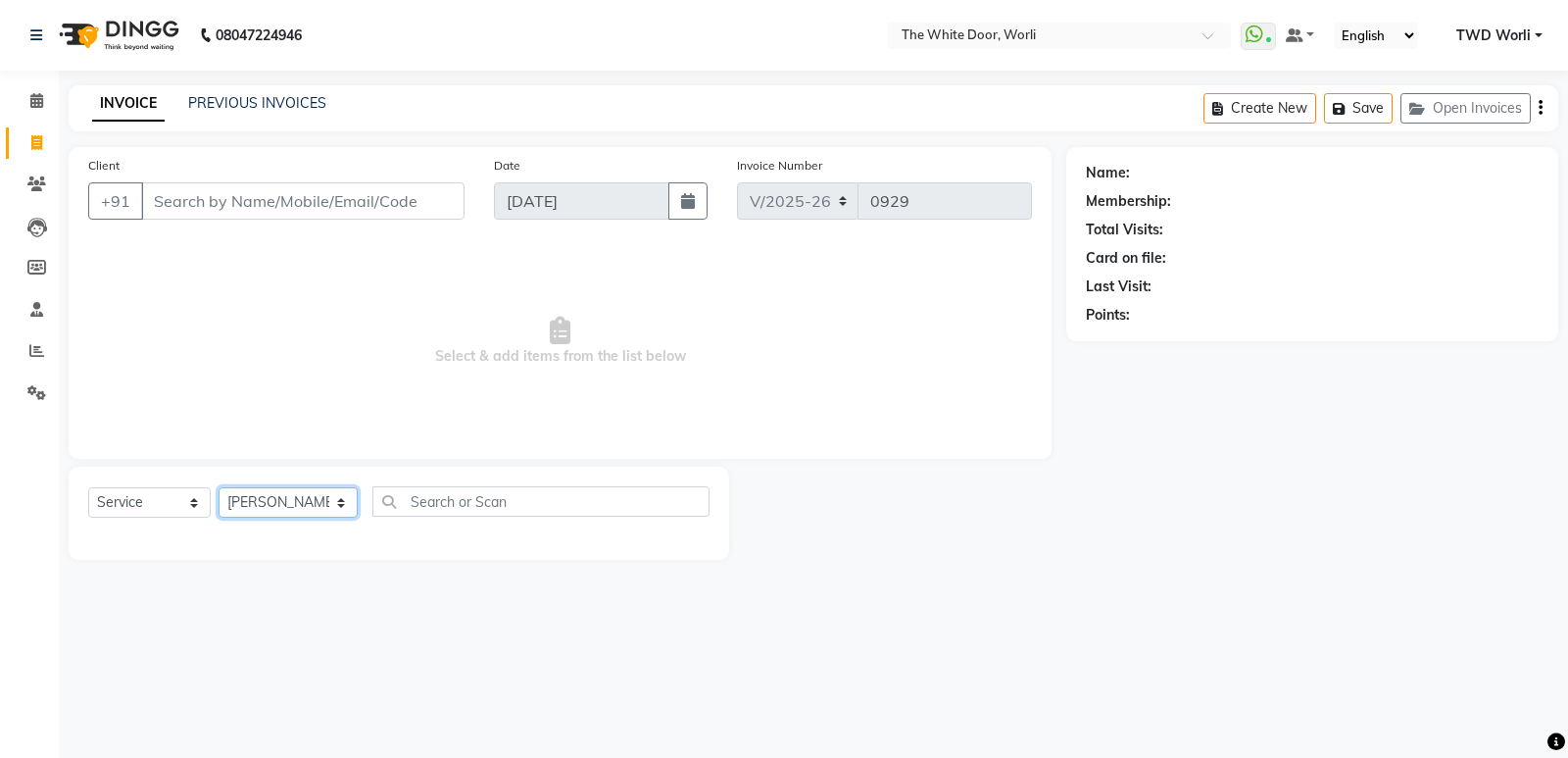 click on "Select Stylist Aarti  Amit d Anil APEI Asa Ashish Ashish S Banyamin benjimin CELIN CHITRA CHITRA K ChonChon Emily  Farheen Ganesh  Gayatri Govind G Hina S Jennifer JITRAM JOSEPHINE Kainia Lanah Leyla Lash Mahesh C MUSKAN JAISWAL  NAMRATA Neha Nemmilla NIKITA TARE PERRY PHIPHI Poonam -HK Pranali Pratishta Health coach Priya HK Priyanka H  Rashid Salmani Ruti shaikh Ruti Shaikh  Sagar Gohar Sakshi Sana Sandhya  Sapna Sarfaraz sophia 2 The White door Spa  The White Door Worl TWD Worli Vasu maheshkar Vikas Pedicurist Vishali Worlikar Worthemla  Wungkhai Nail yaimi" 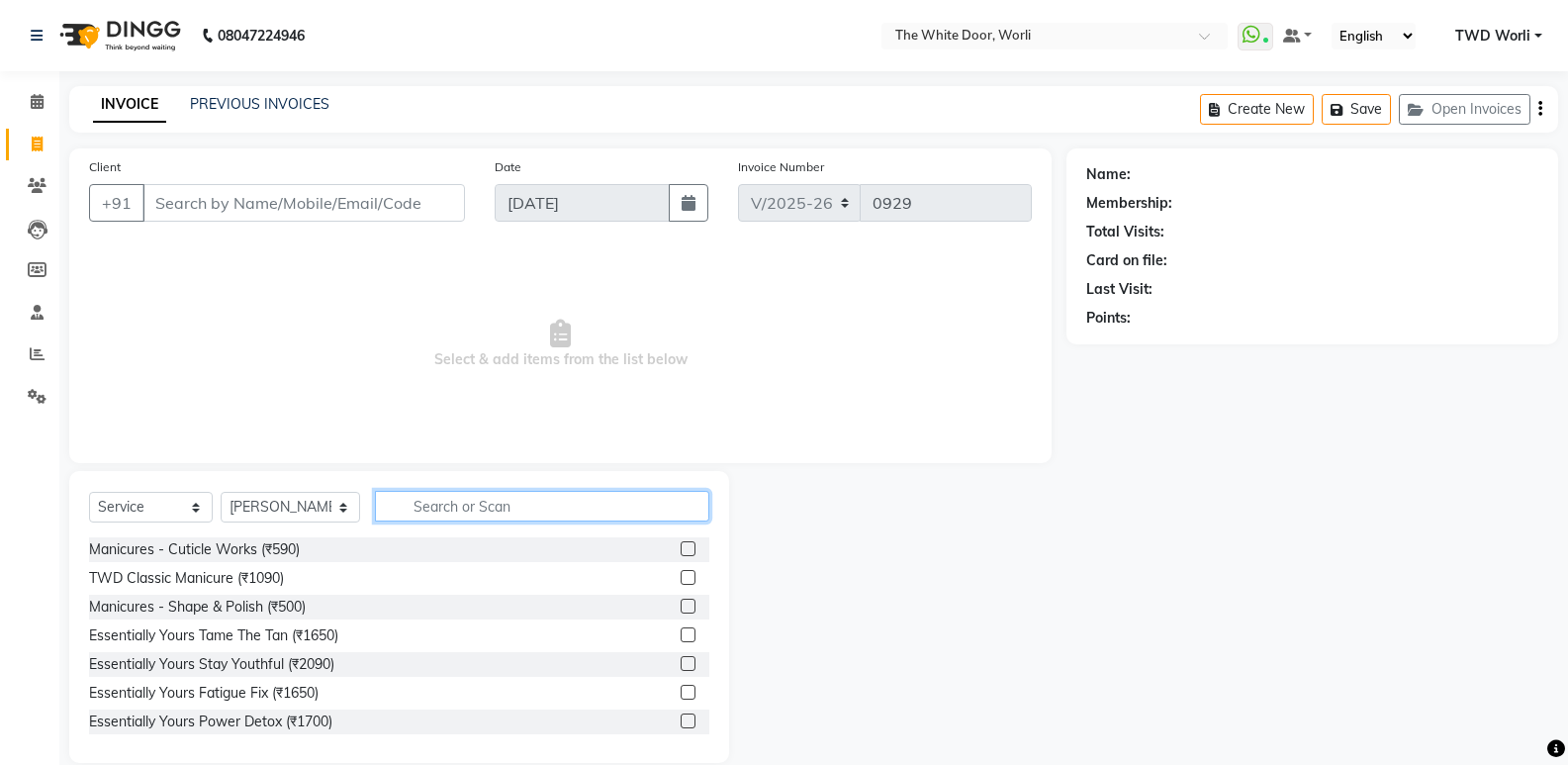 click 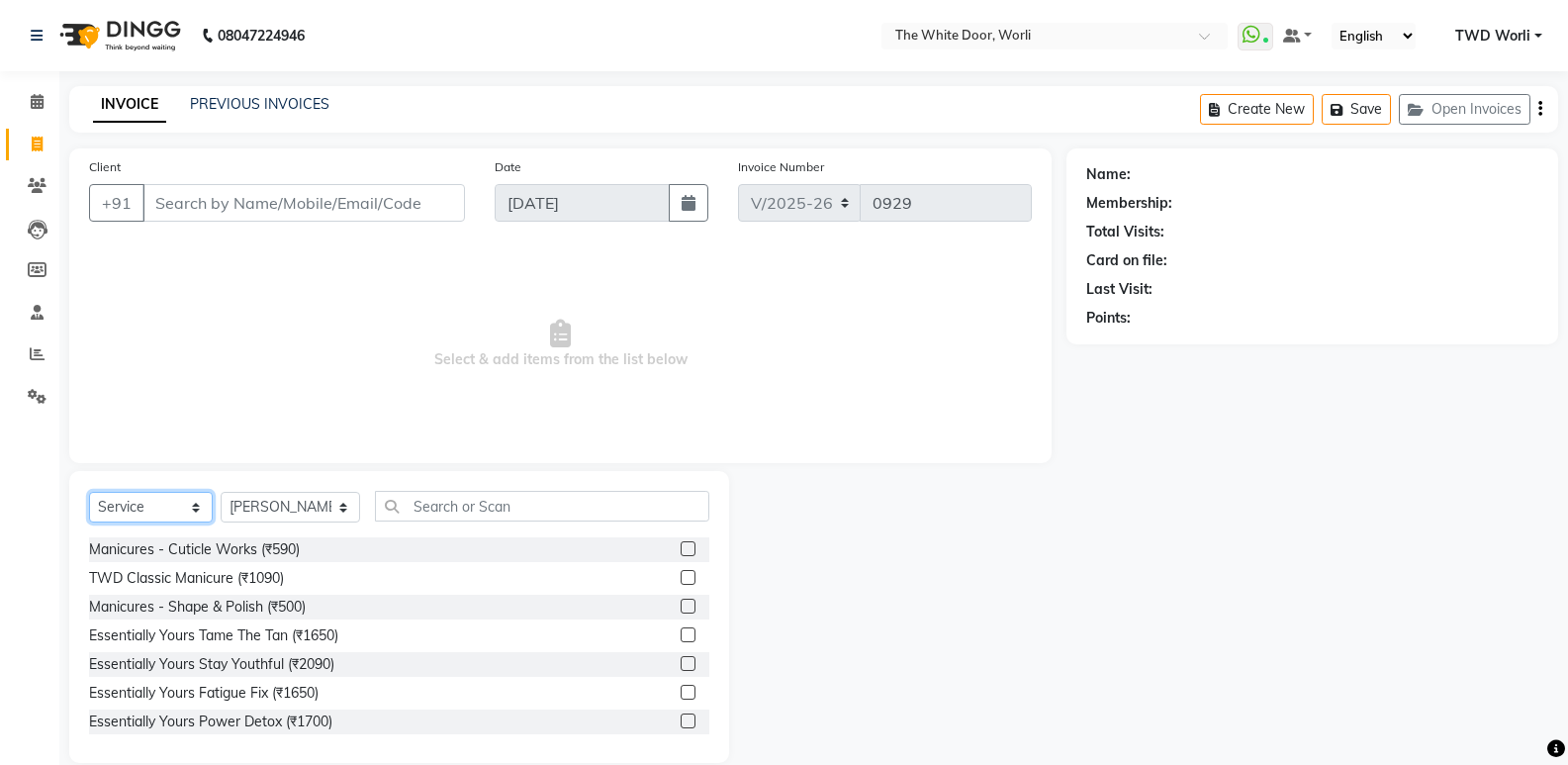 click on "Select  Service  Product  Membership  Package Voucher Prepaid Gift Card" 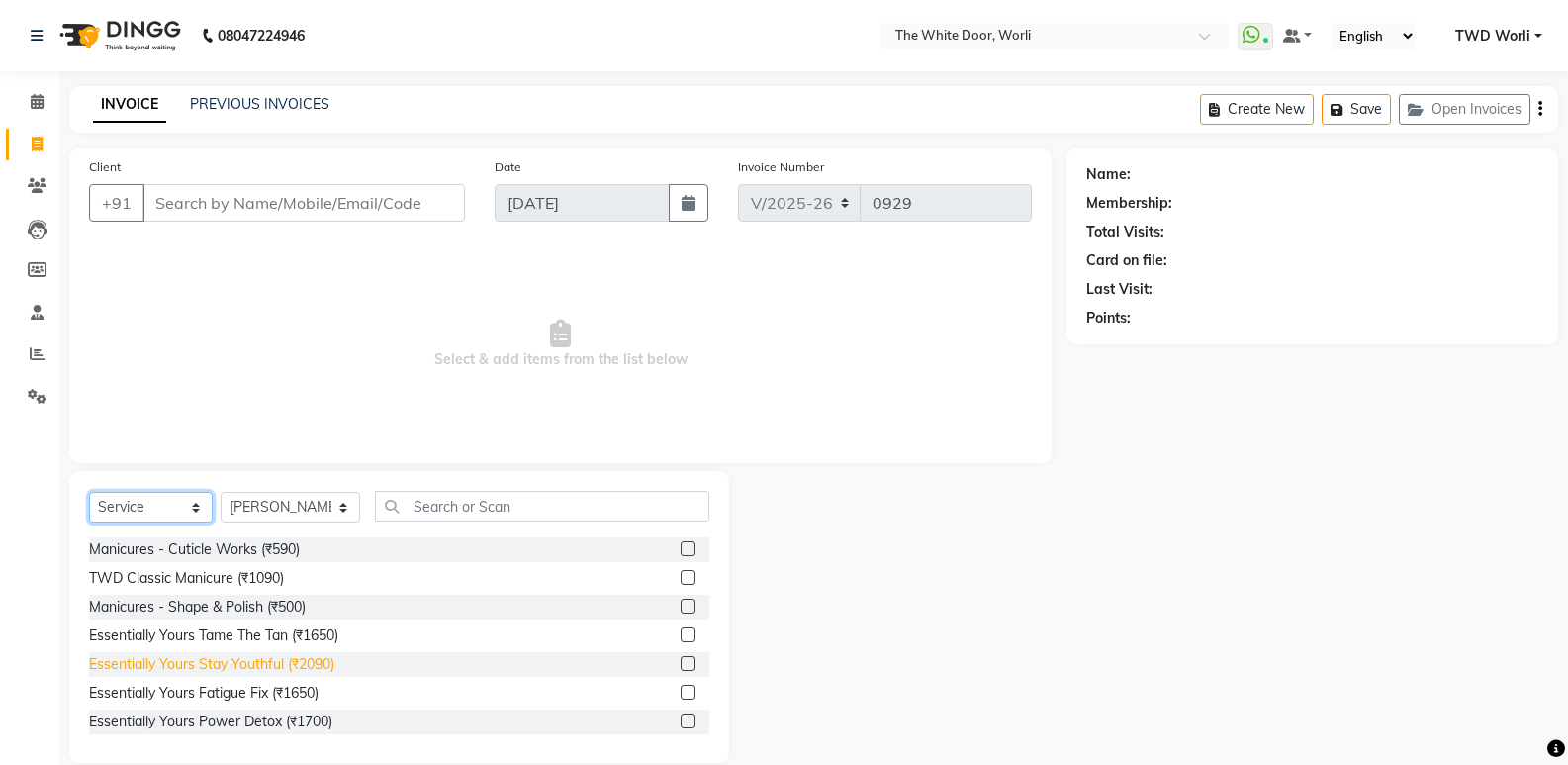 select on "product" 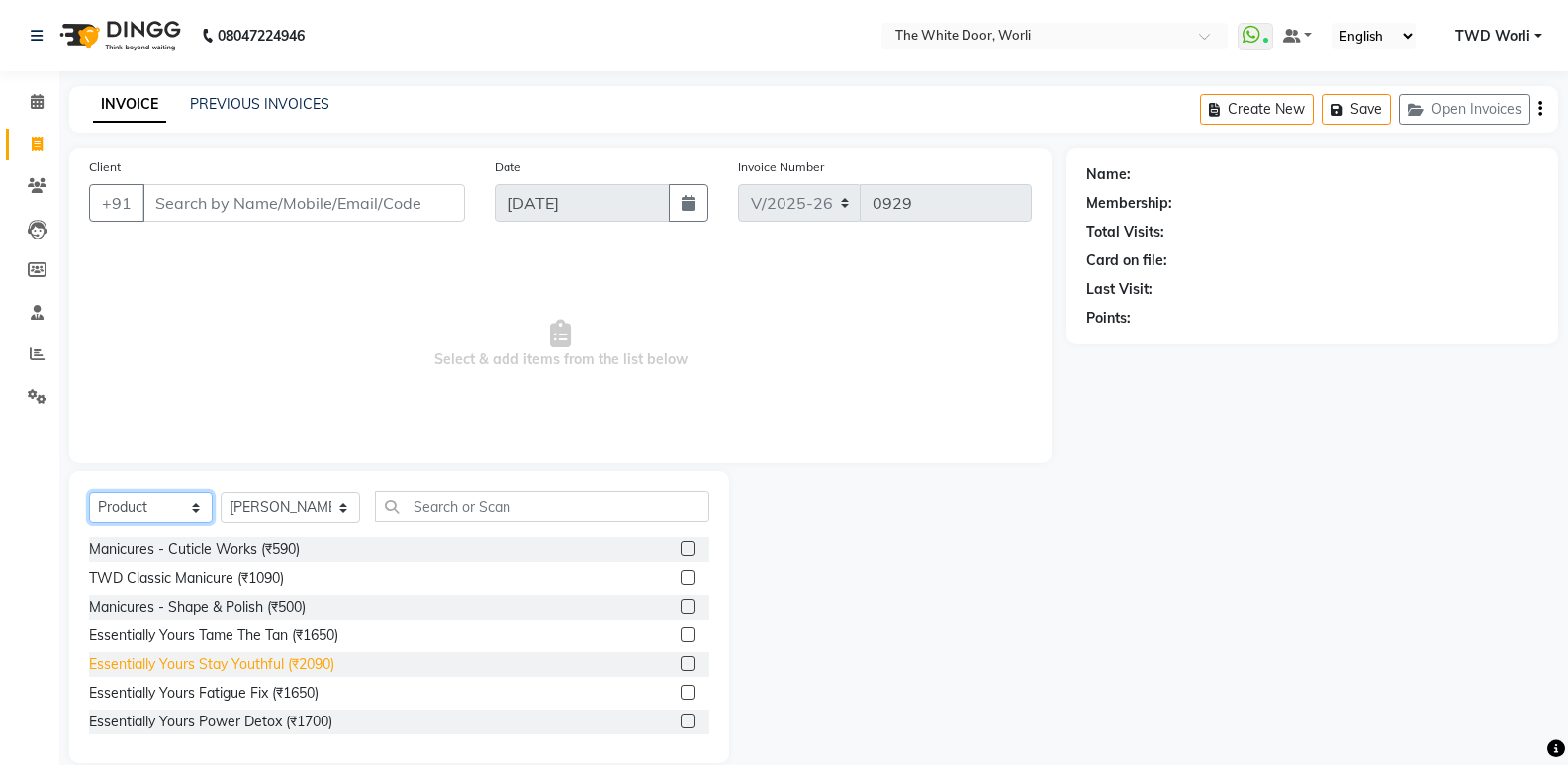 click on "Select  Service  Product  Membership  Package Voucher Prepaid Gift Card" 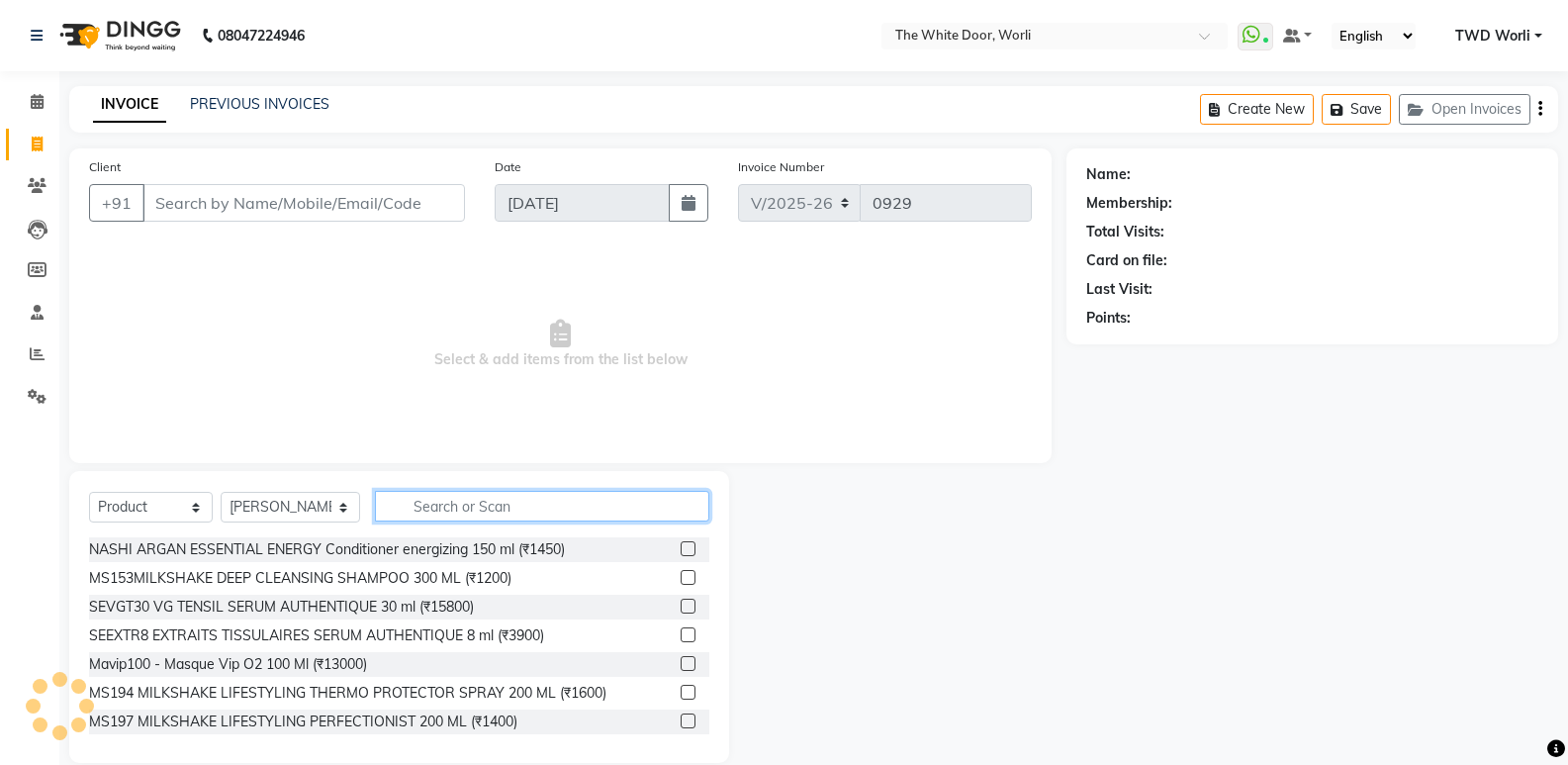 click 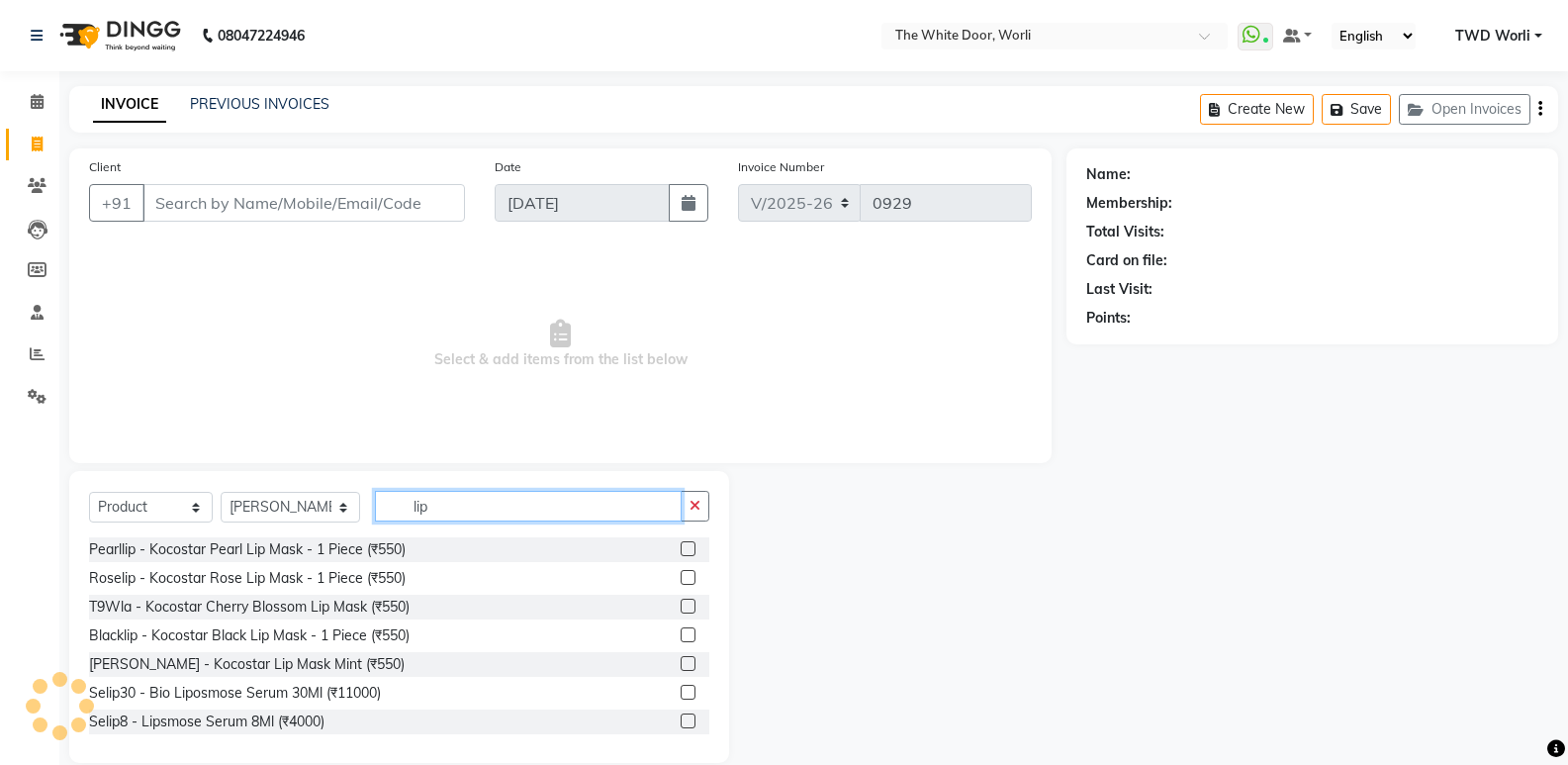 type on "lip" 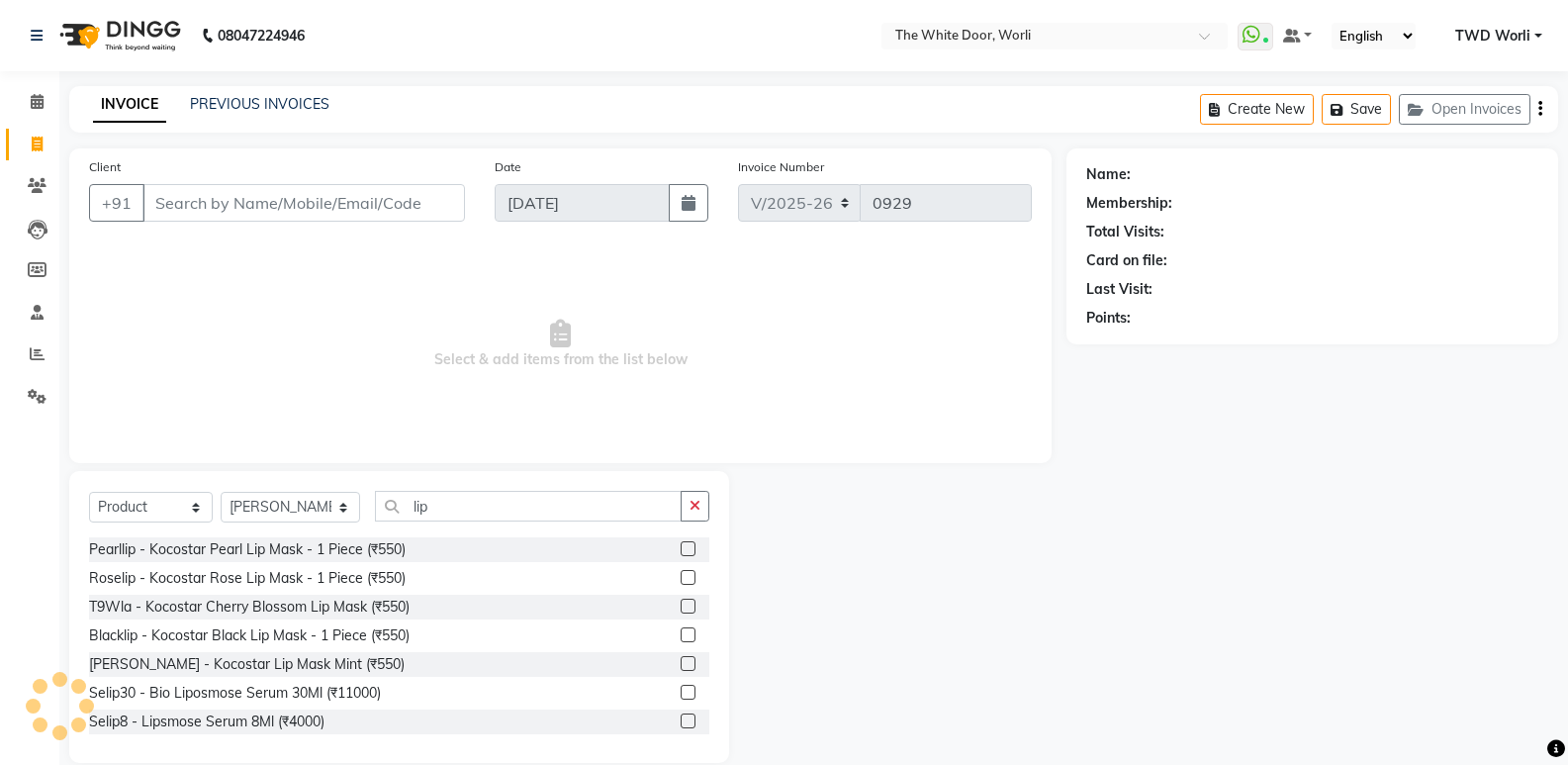 click 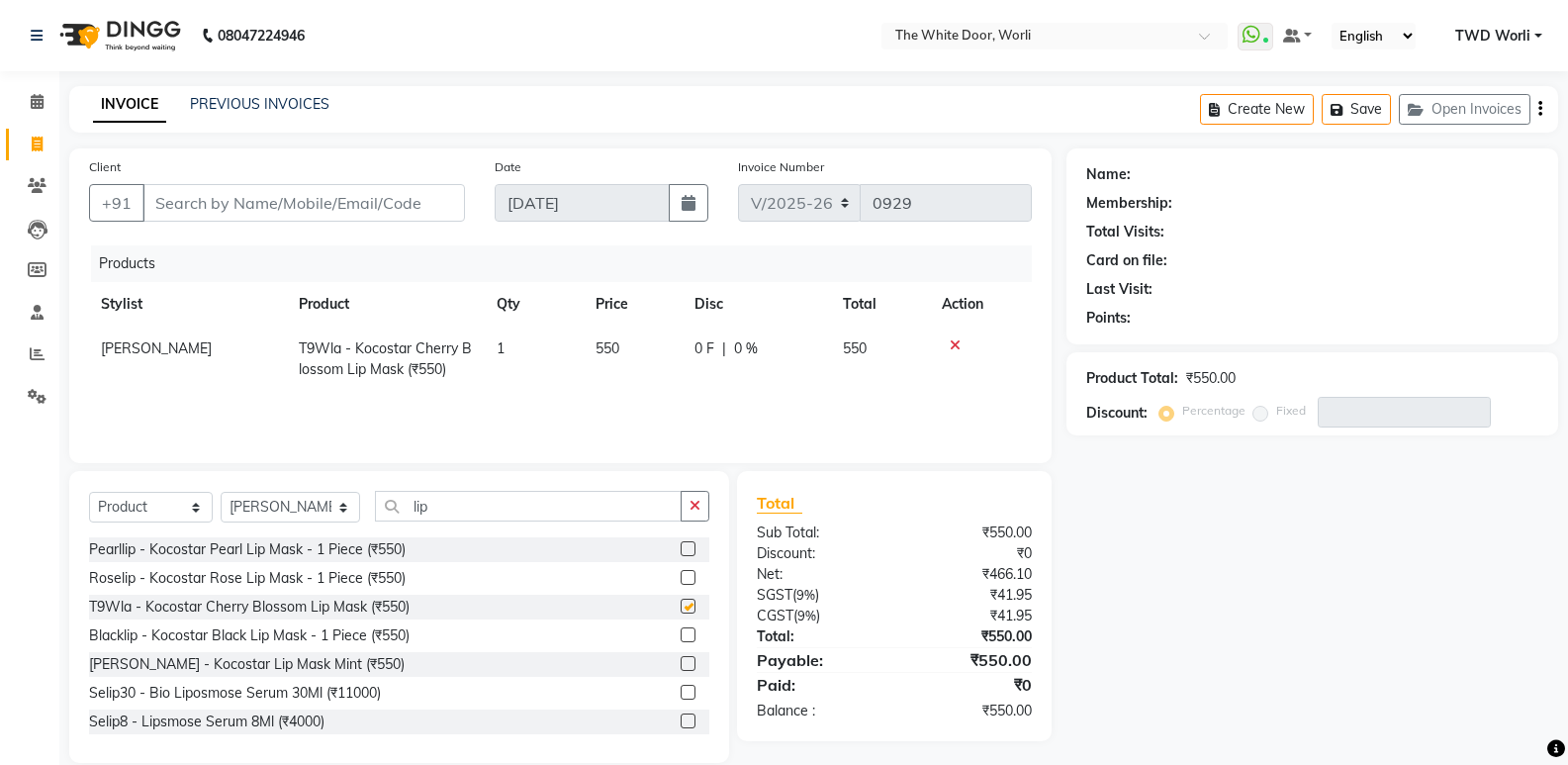 checkbox on "false" 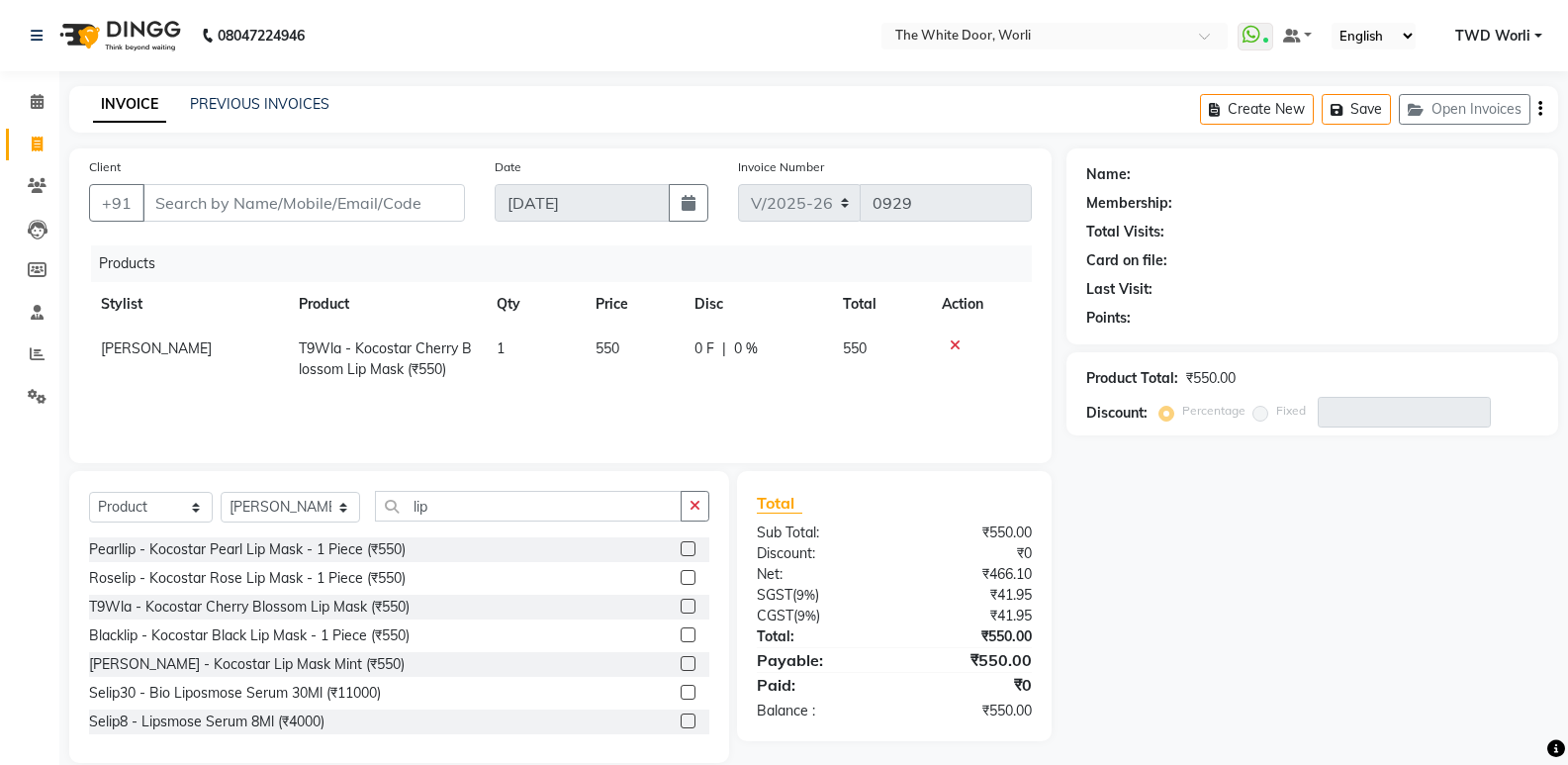 click 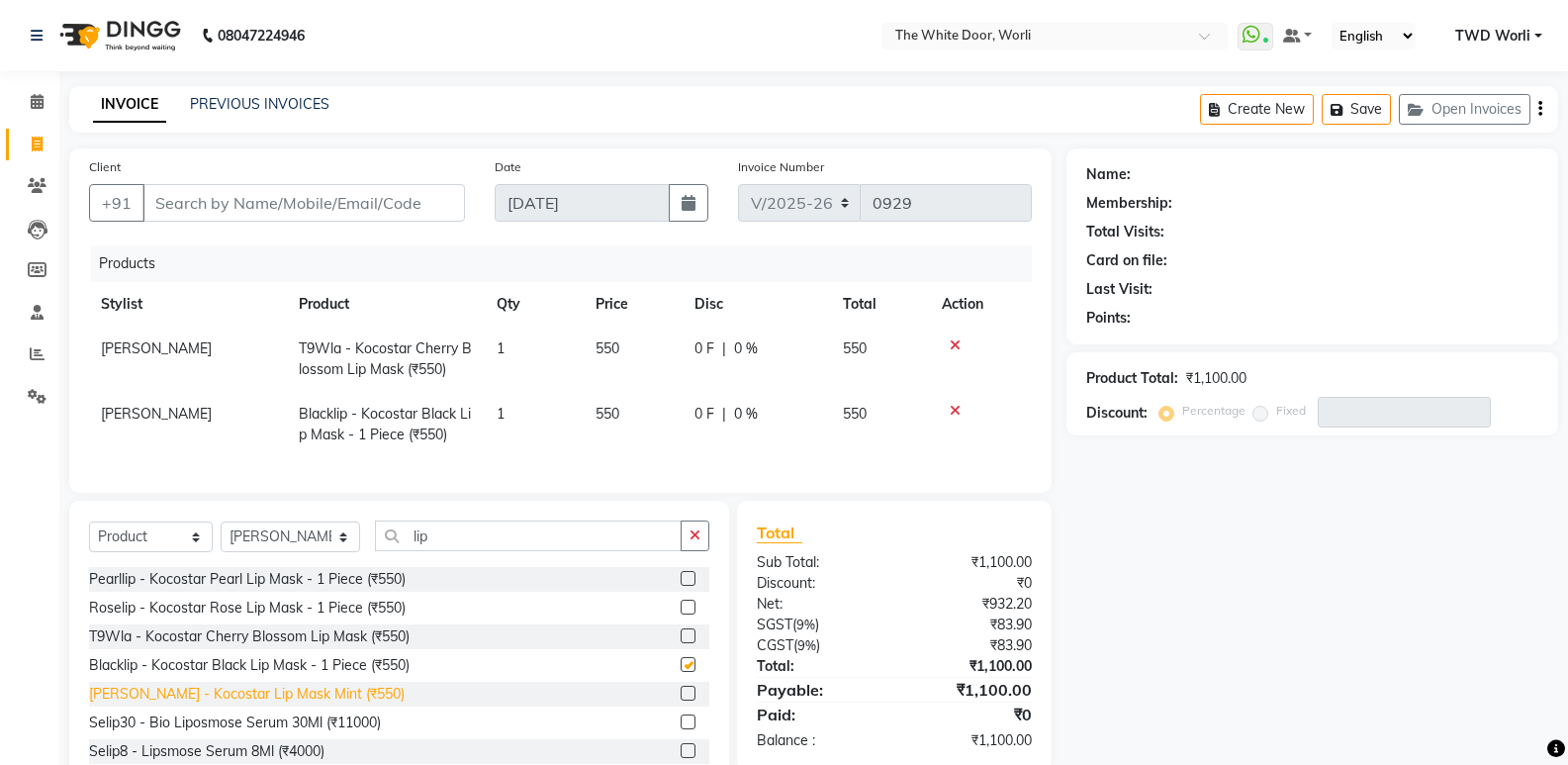checkbox on "false" 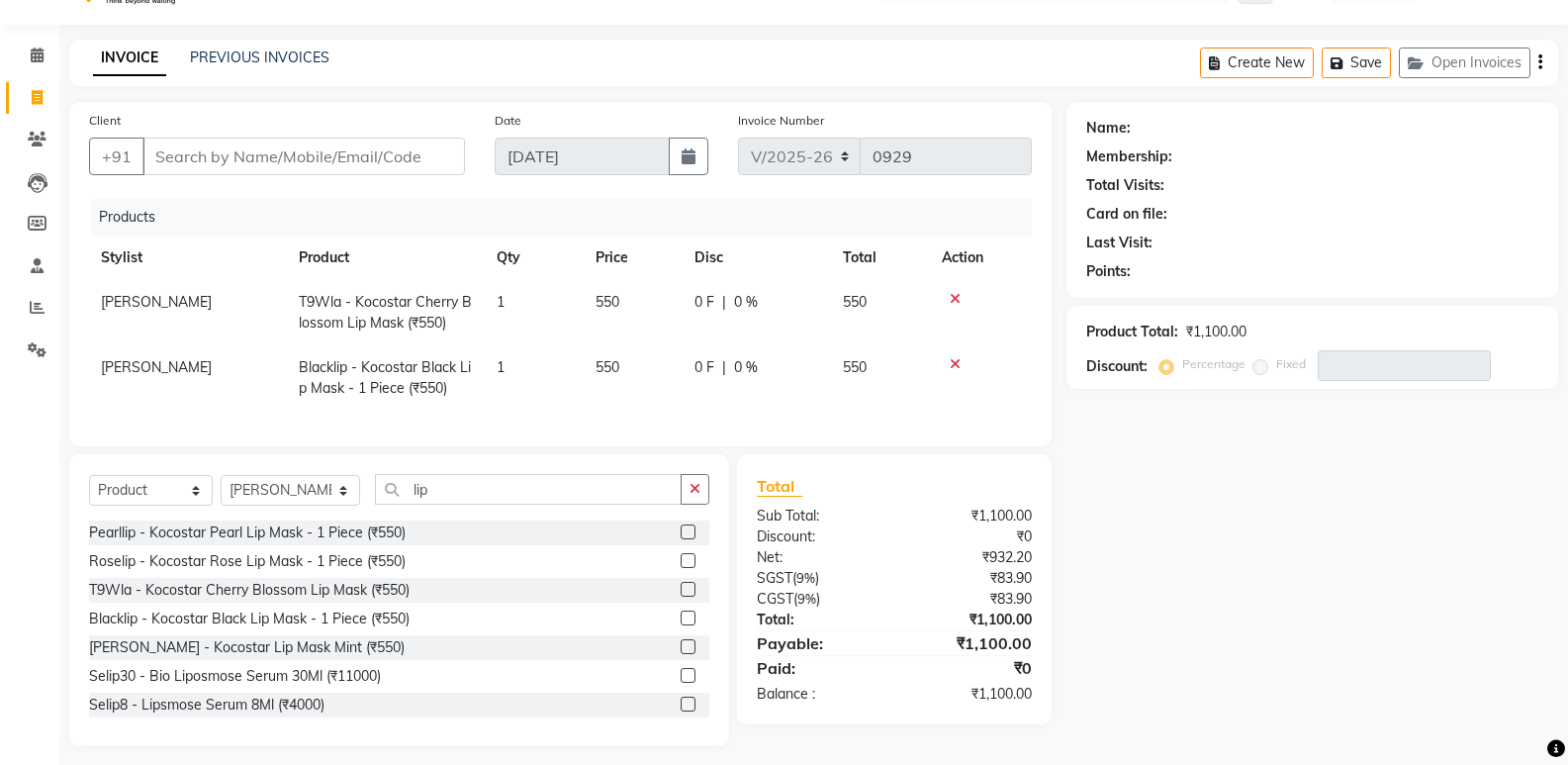 scroll, scrollTop: 72, scrollLeft: 0, axis: vertical 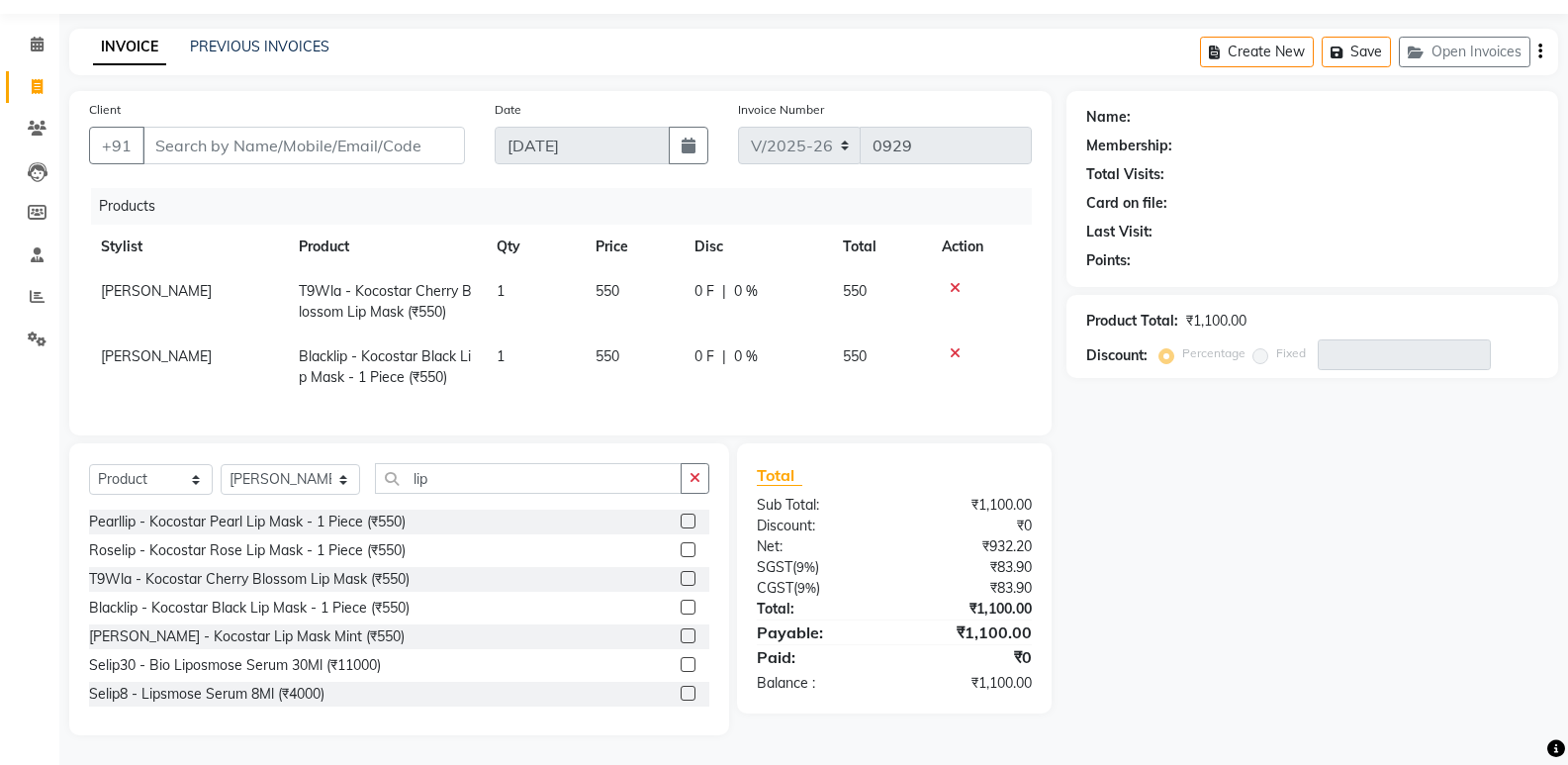 click on "|" 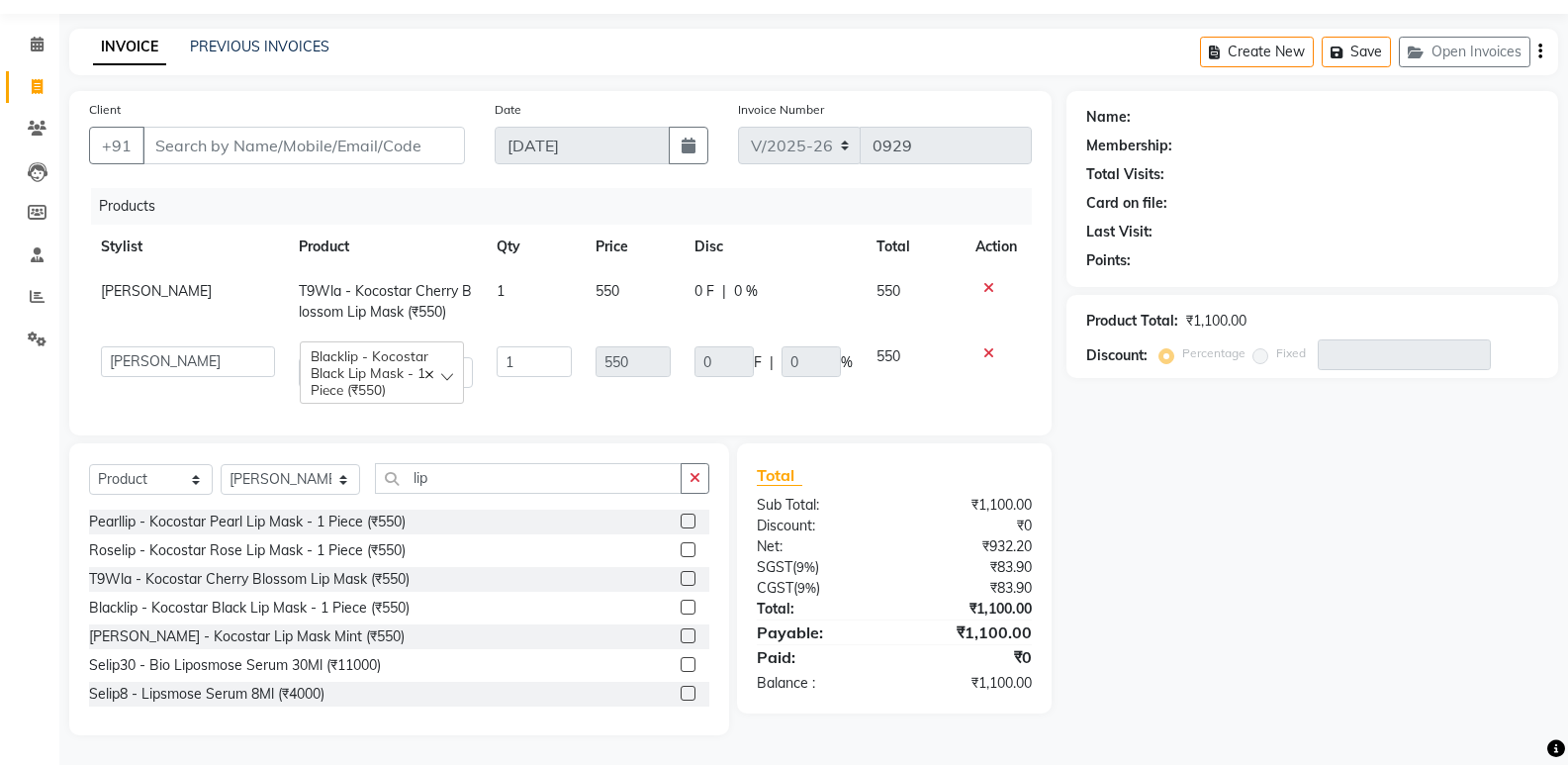 click on "Name: Membership: Total Visits: Card on file: Last Visit:  Points:  Product Total:  ₹1,100.00  Discount:  Percentage   Fixed" 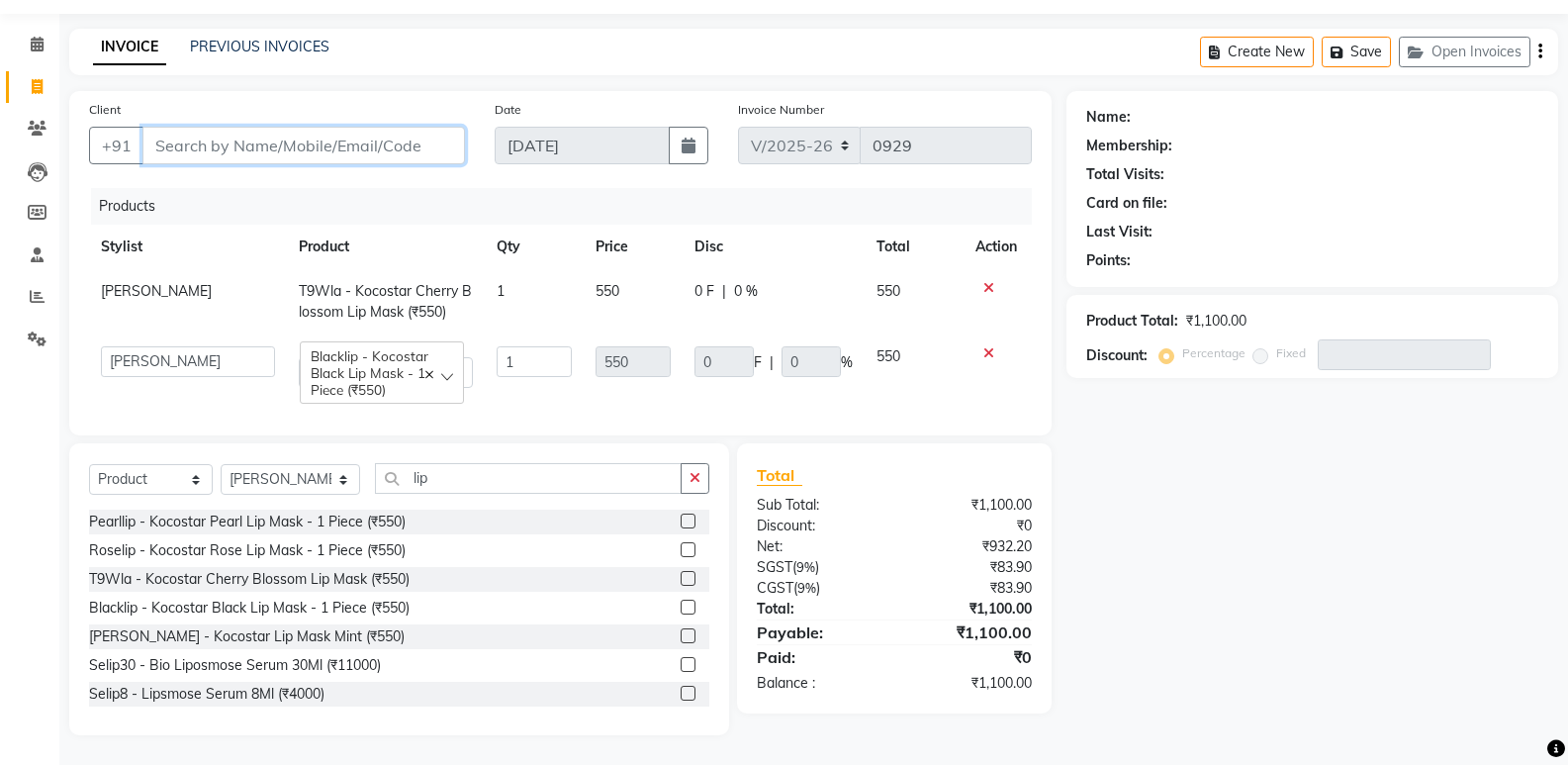 click on "Client" at bounding box center (304, 145) 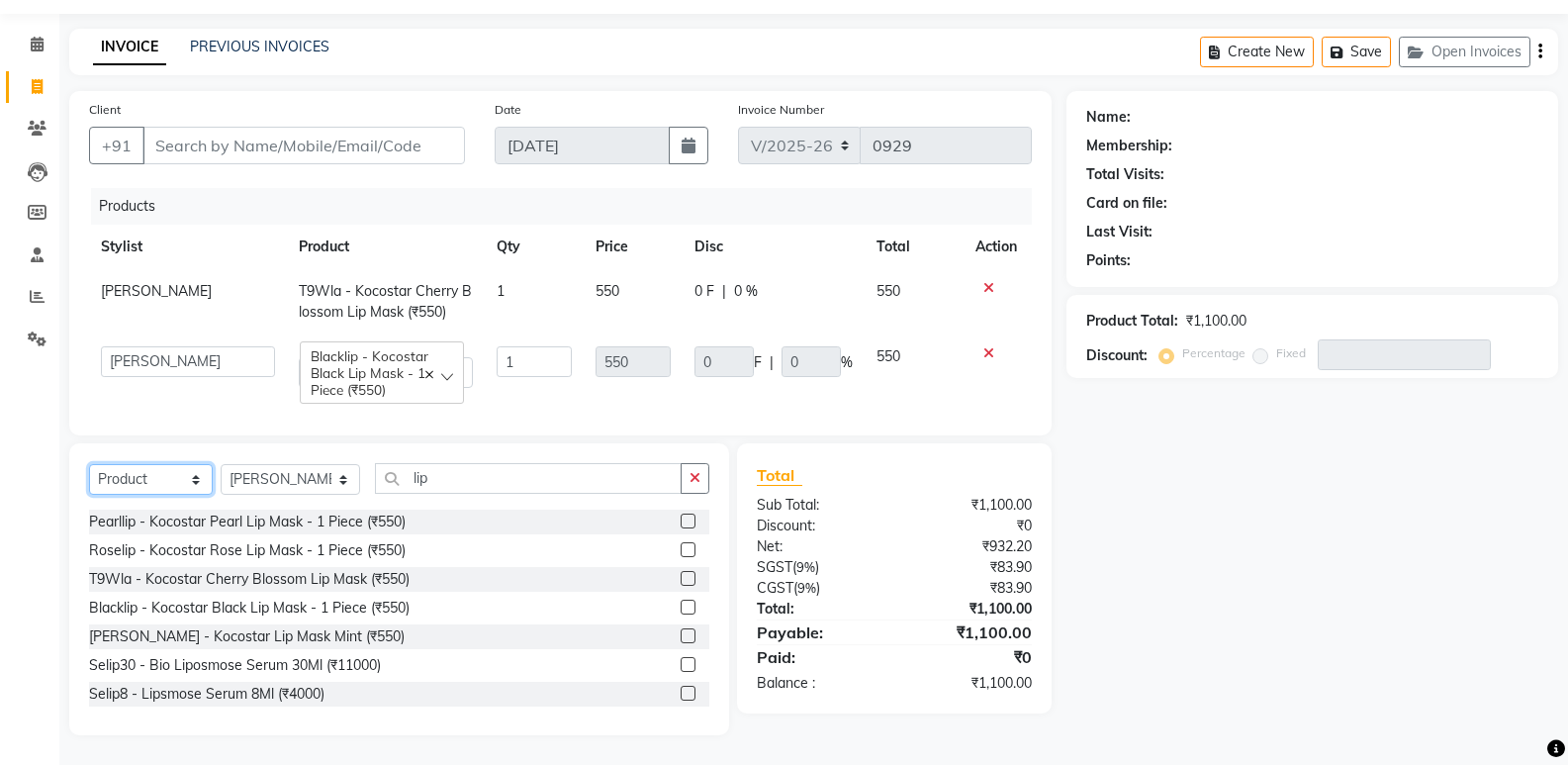 click on "Select  Service  Product  Membership  Package Voucher Prepaid Gift Card" 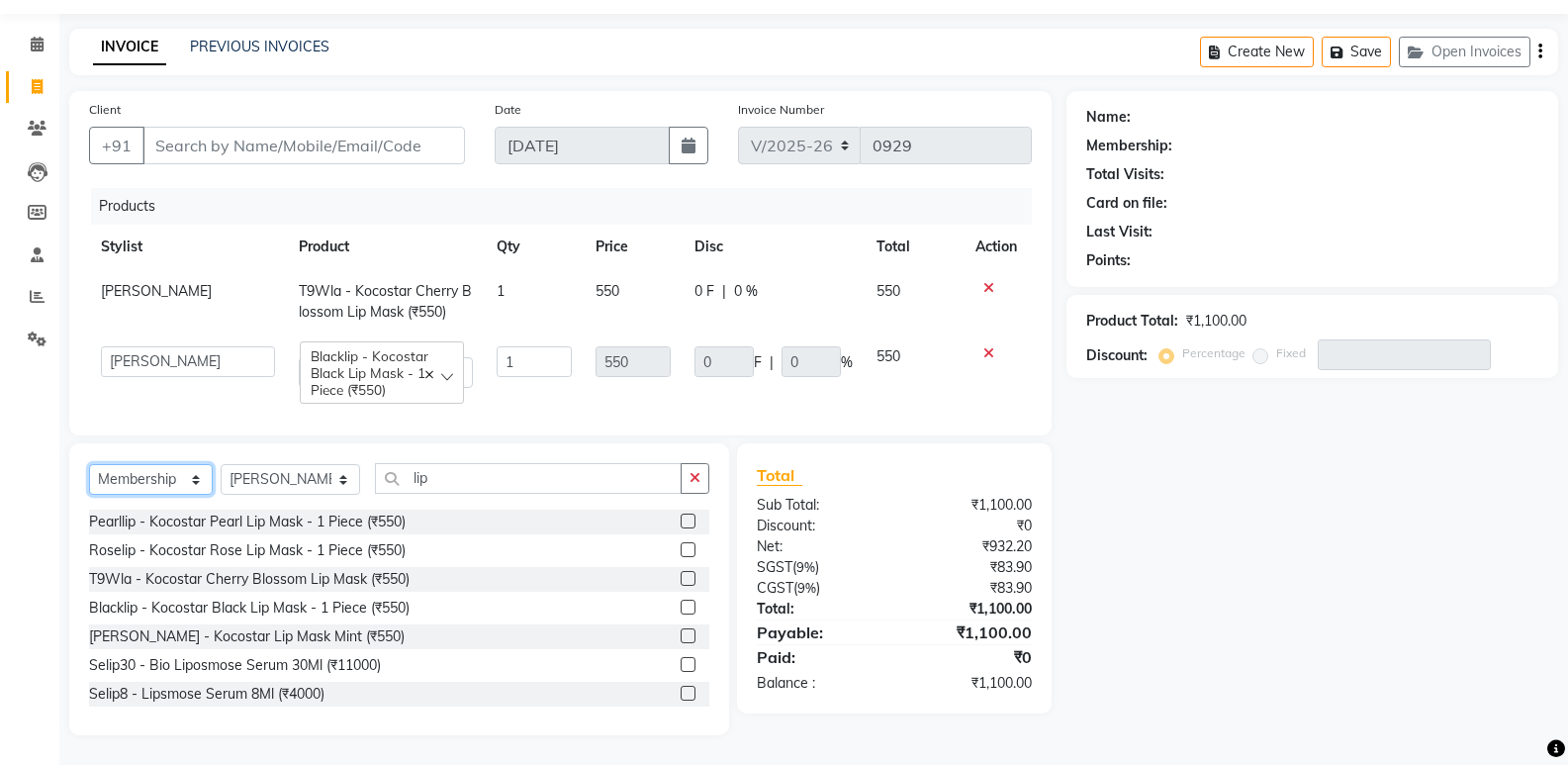 click on "Select  Service  Product  Membership  Package Voucher Prepaid Gift Card" 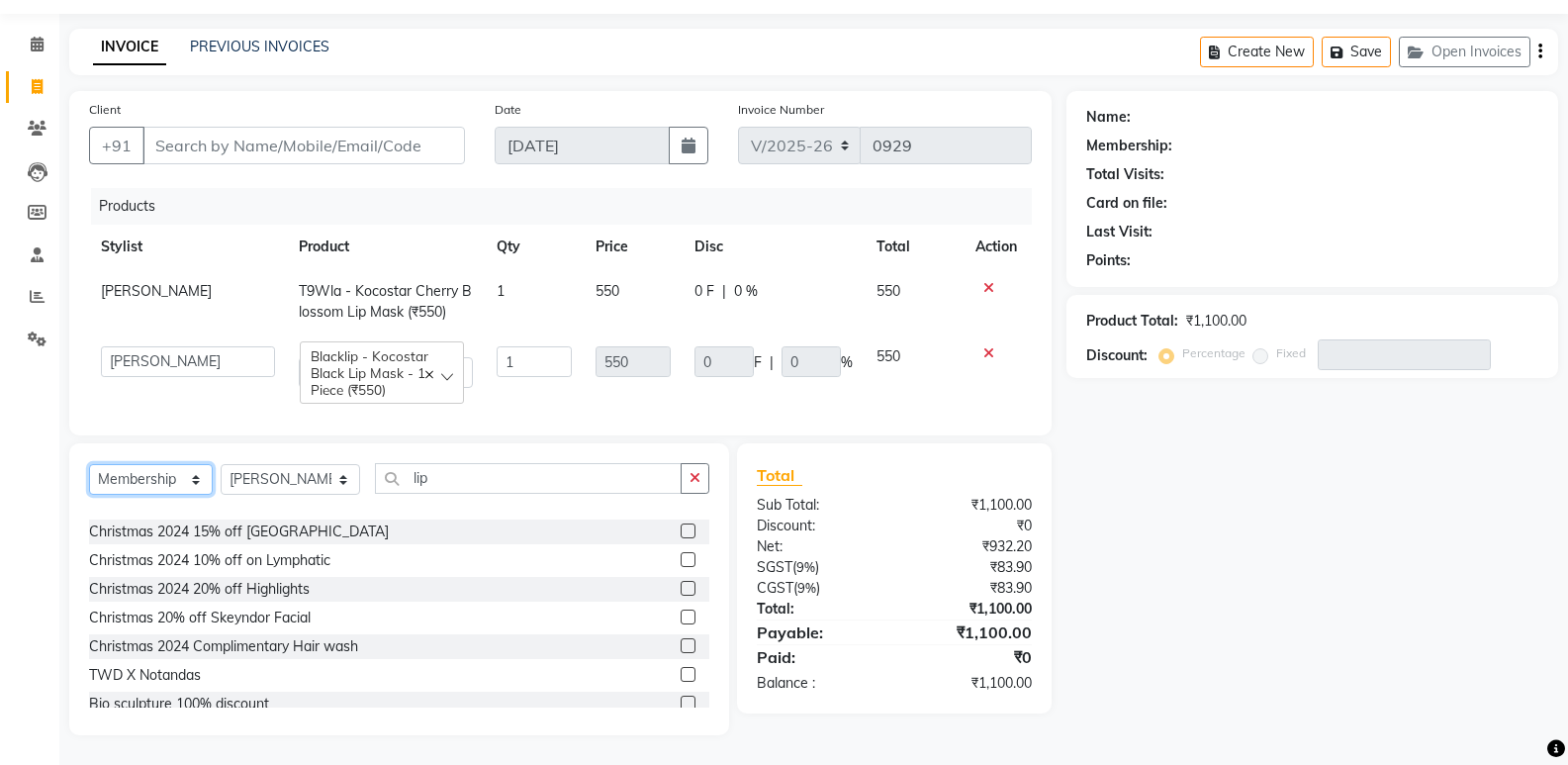 scroll, scrollTop: 1180, scrollLeft: 0, axis: vertical 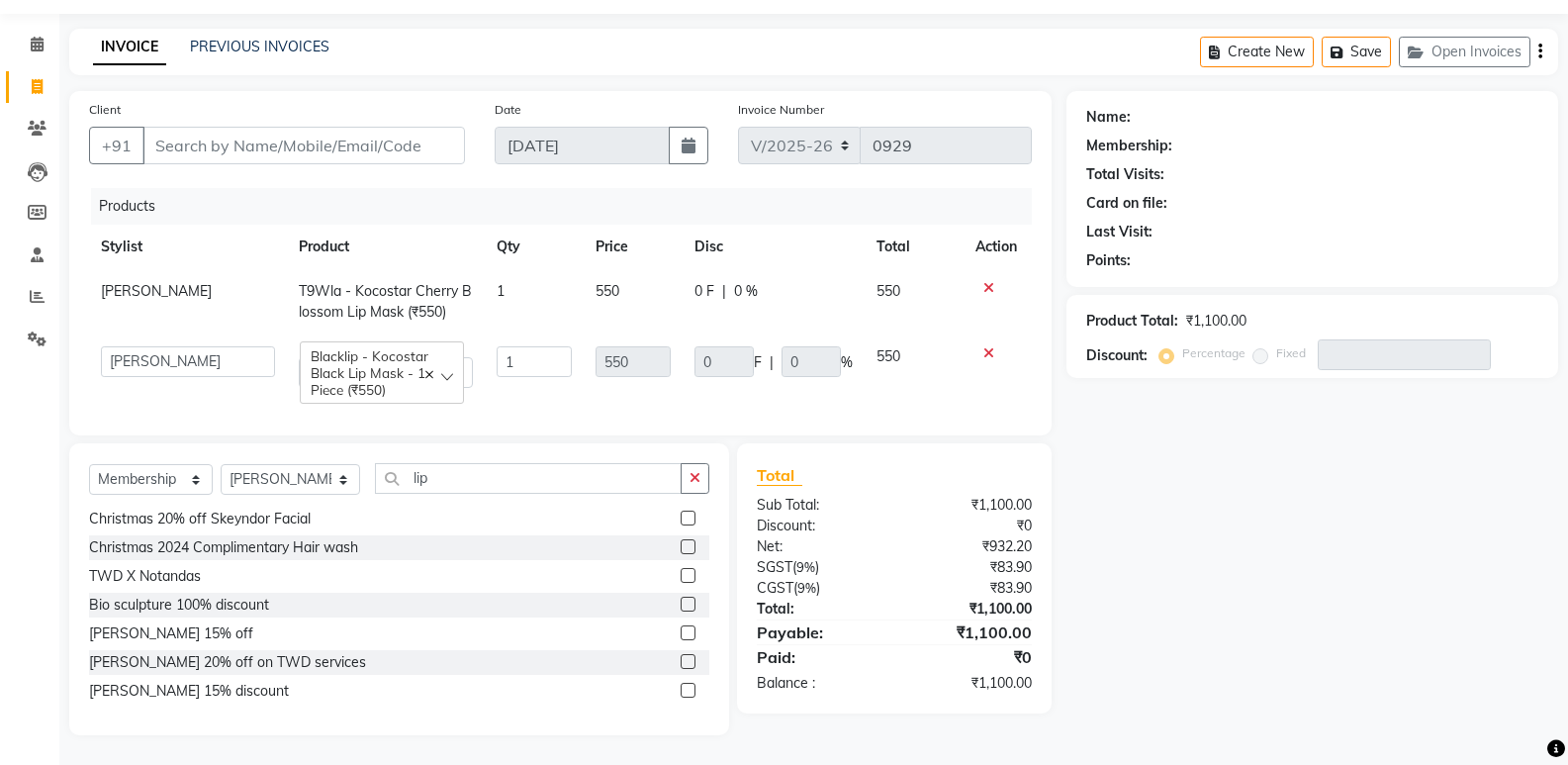 click 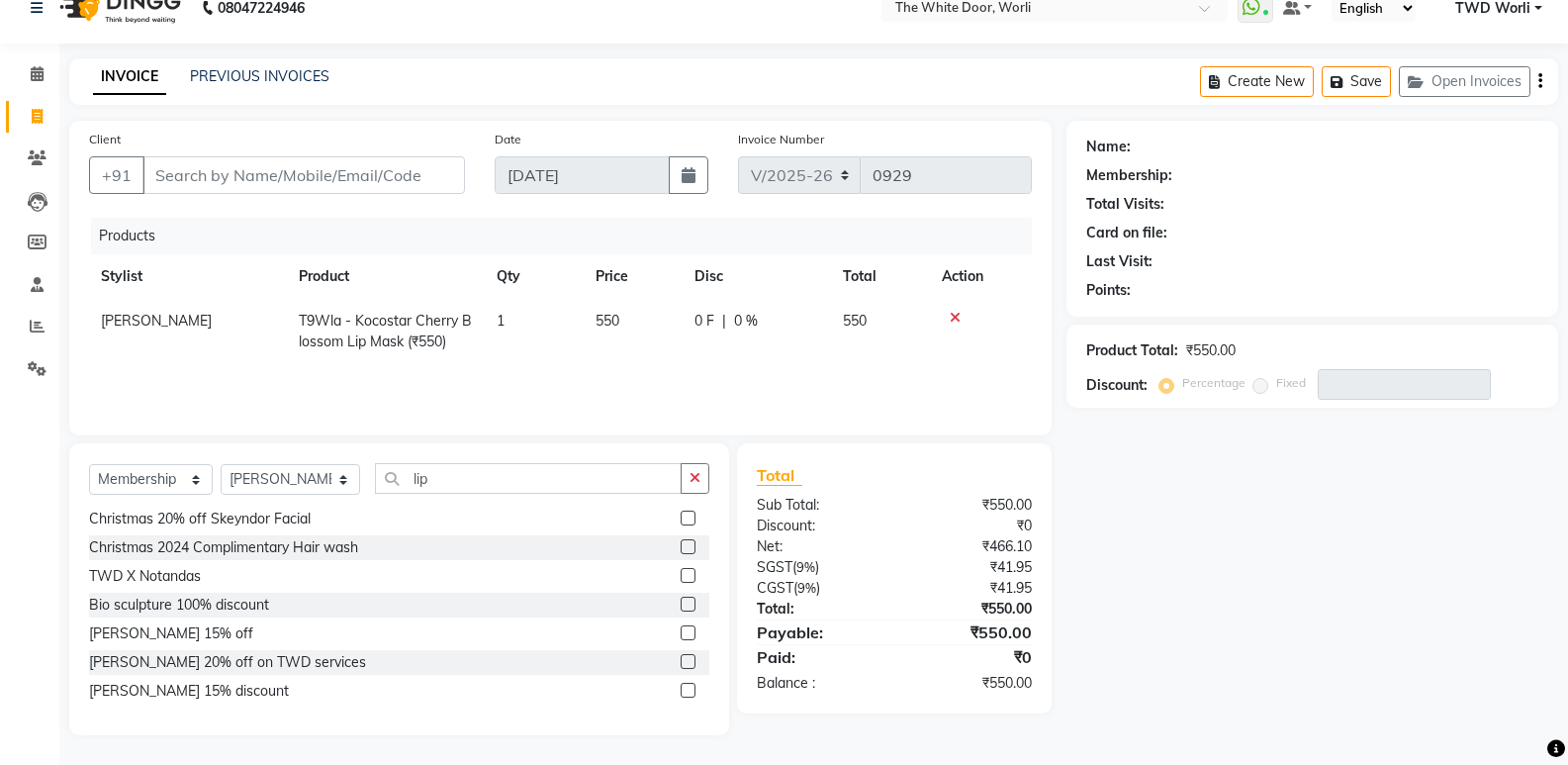 scroll, scrollTop: 28, scrollLeft: 0, axis: vertical 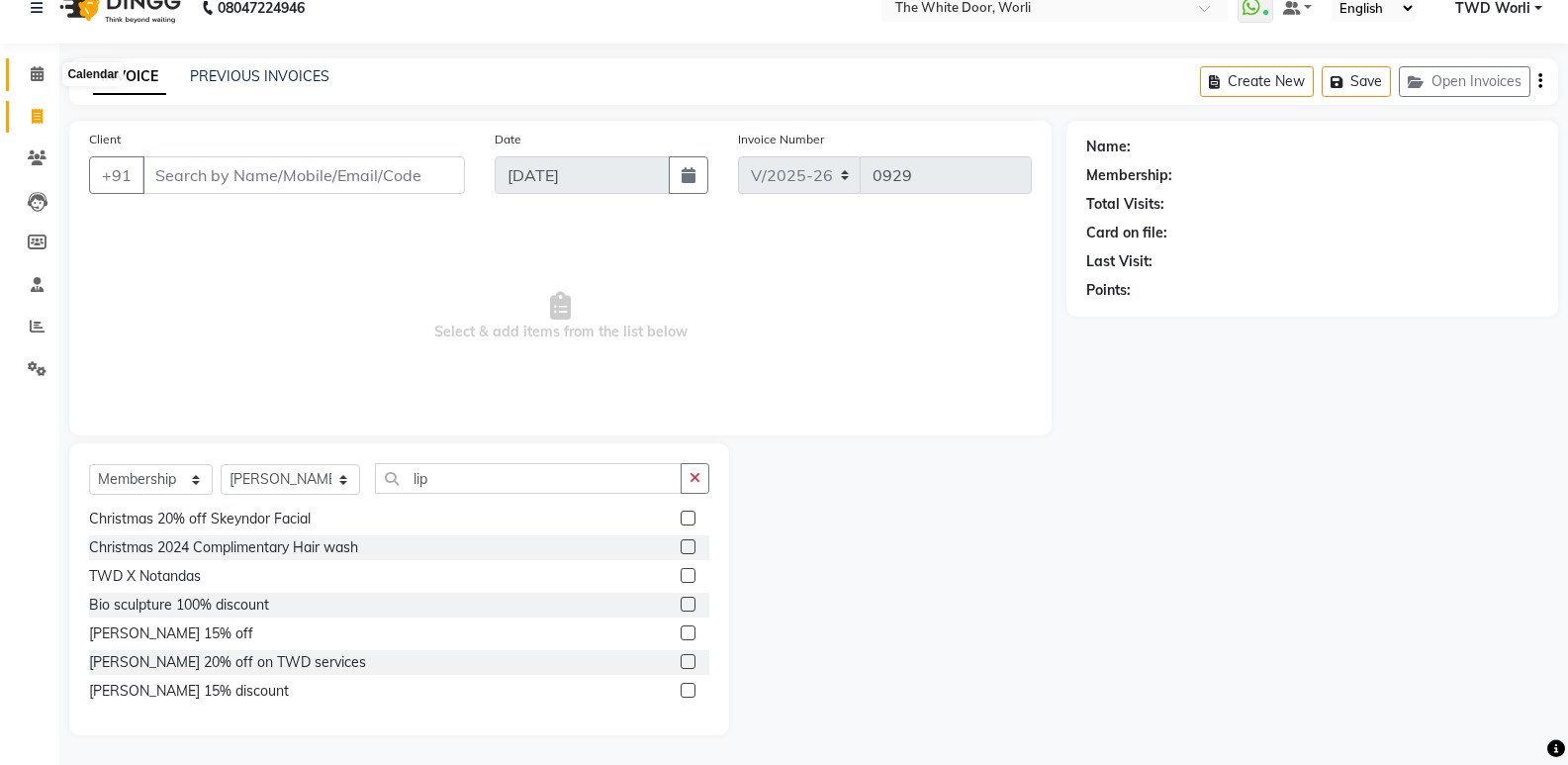 click 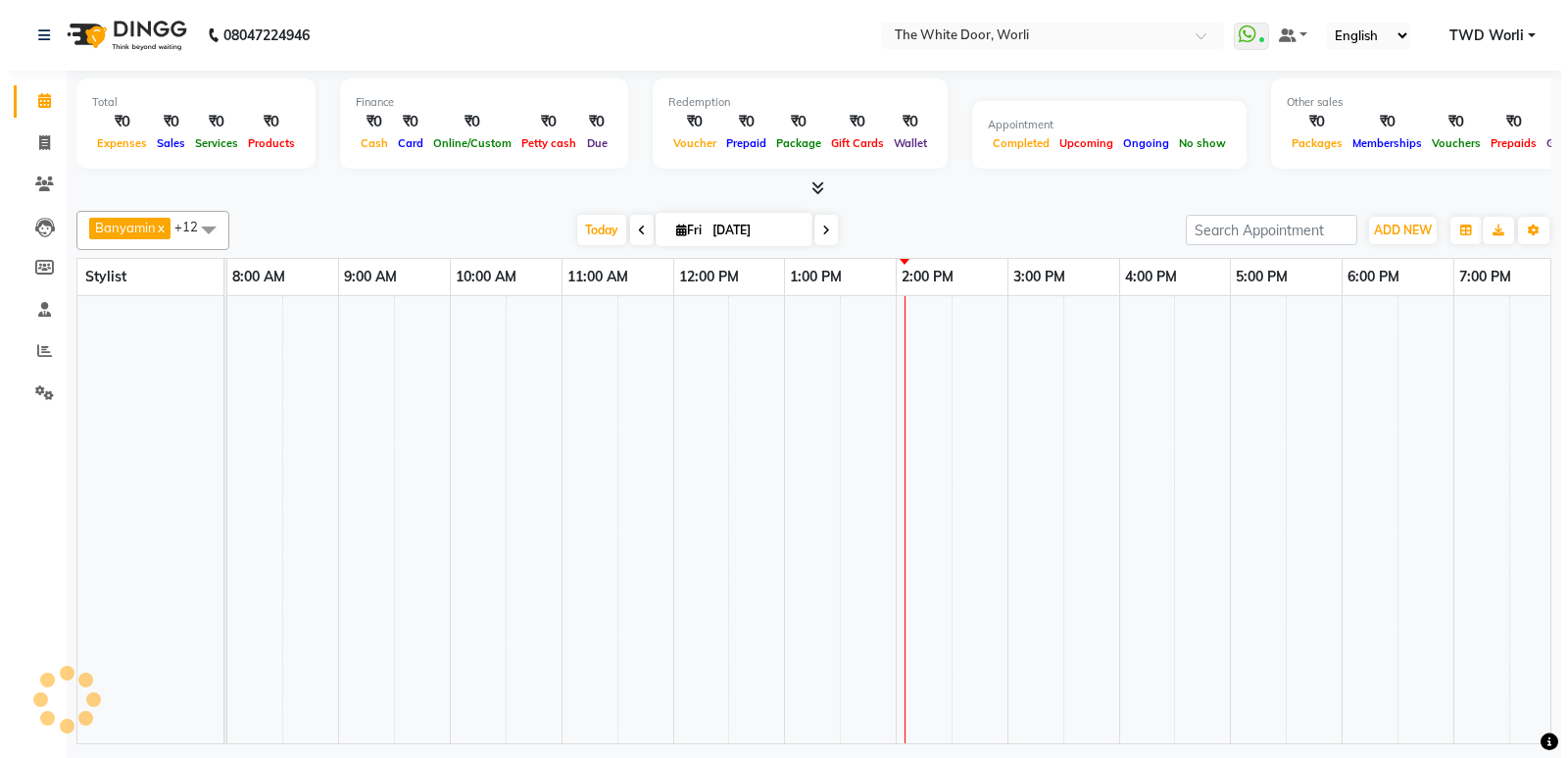 scroll, scrollTop: 0, scrollLeft: 0, axis: both 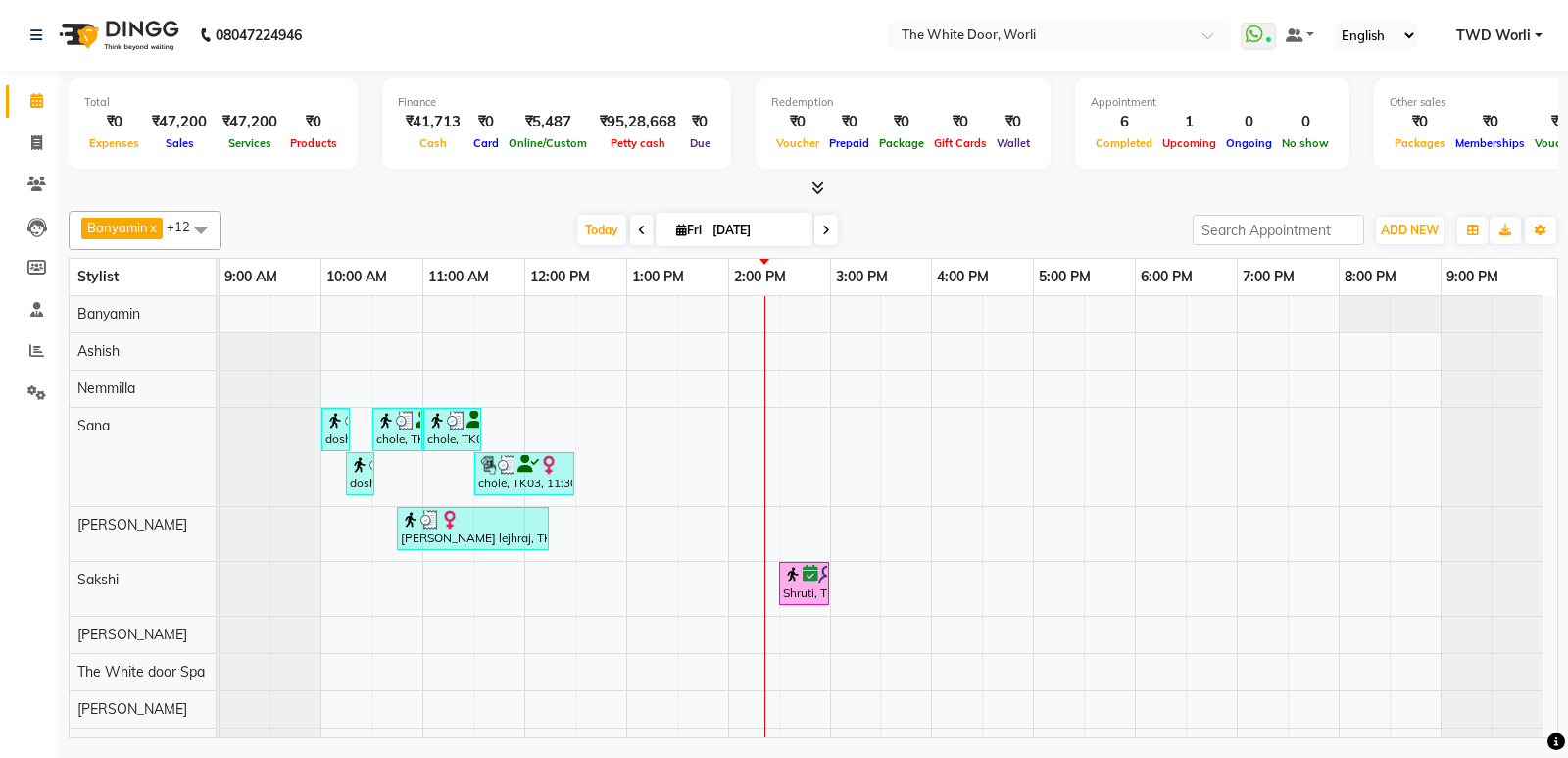 click on "[DATE]" at bounding box center [756, 230] 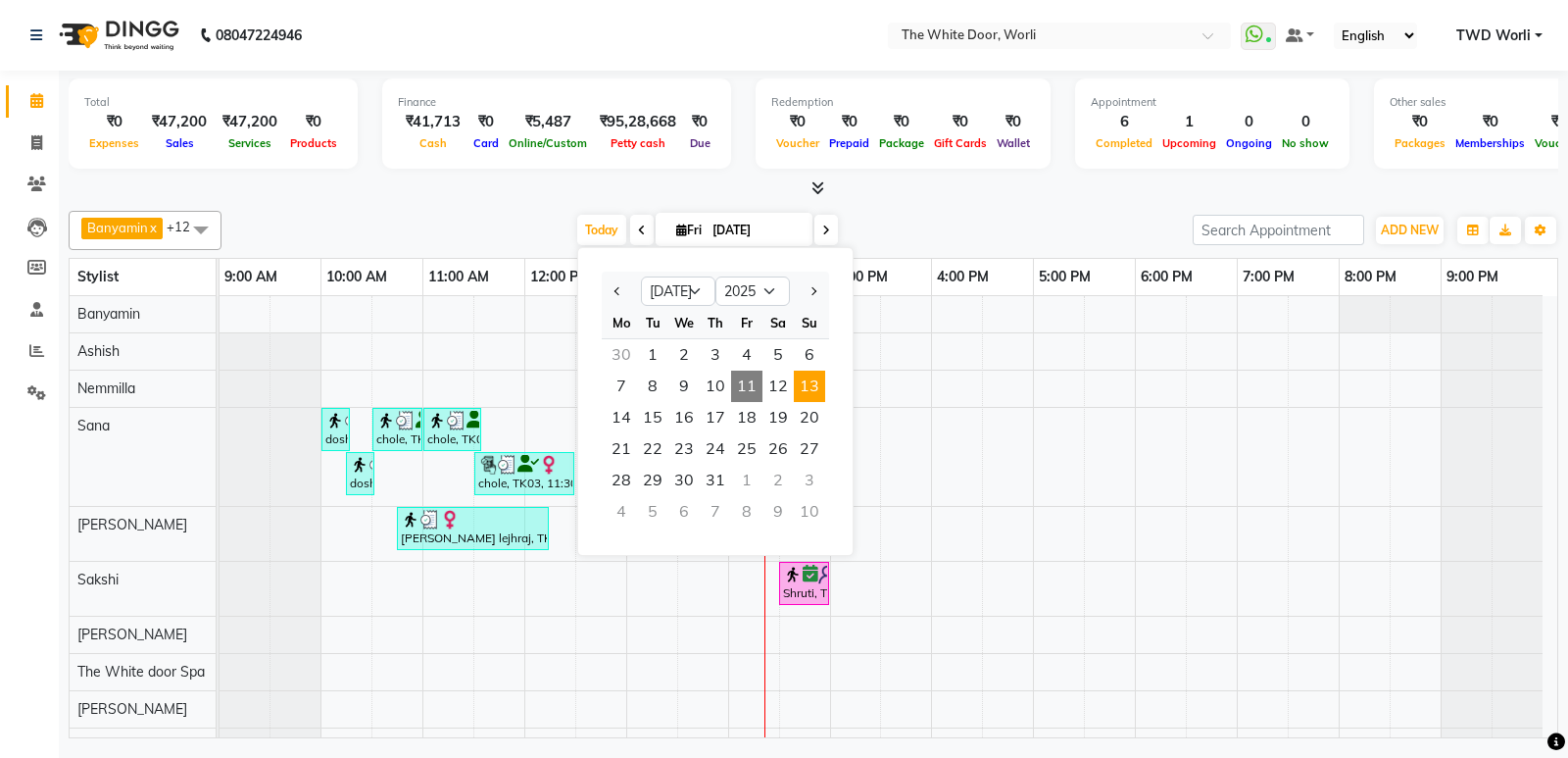 click on "13" at bounding box center [809, 386] 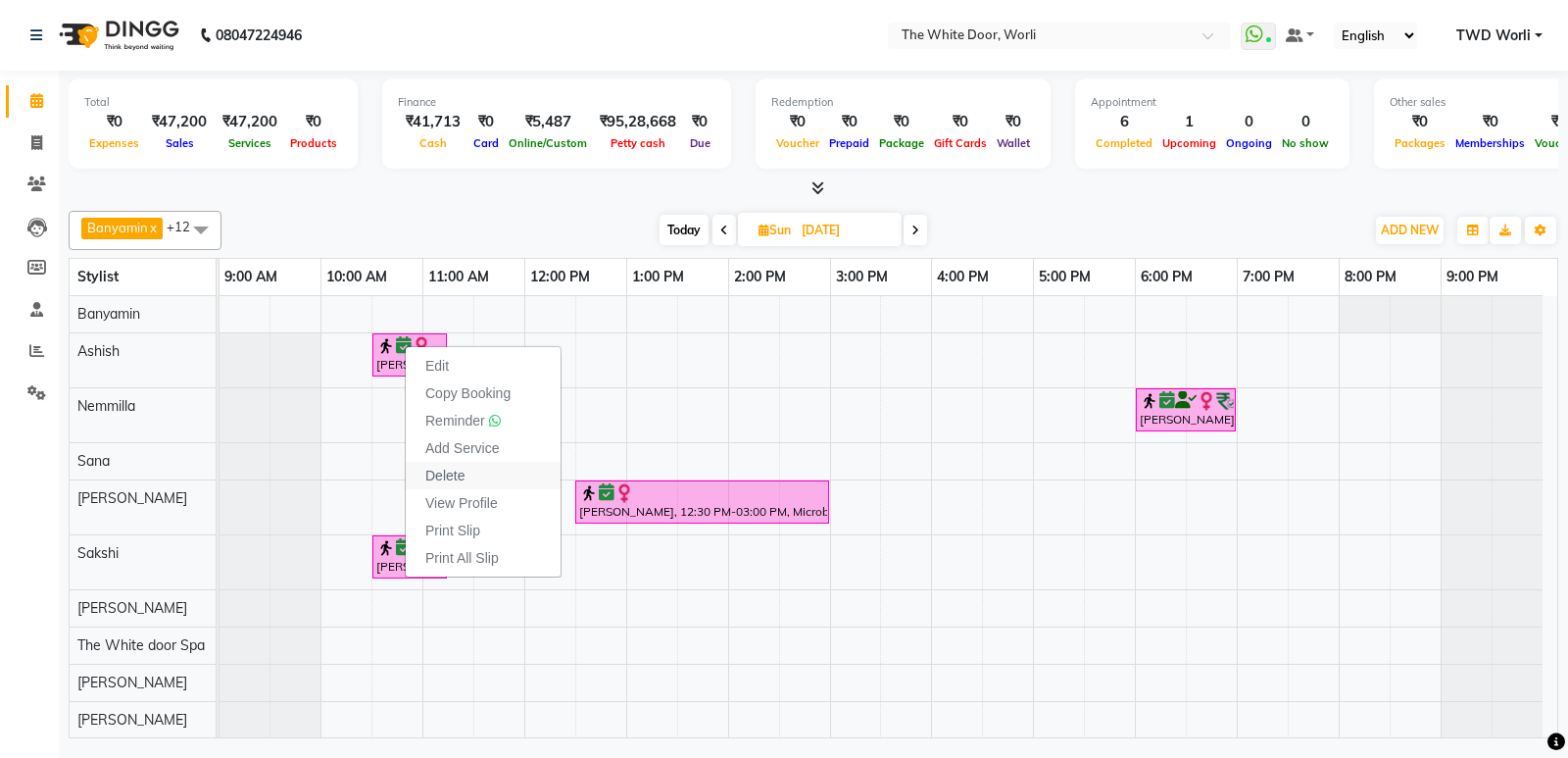 click on "Delete" at bounding box center [445, 476] 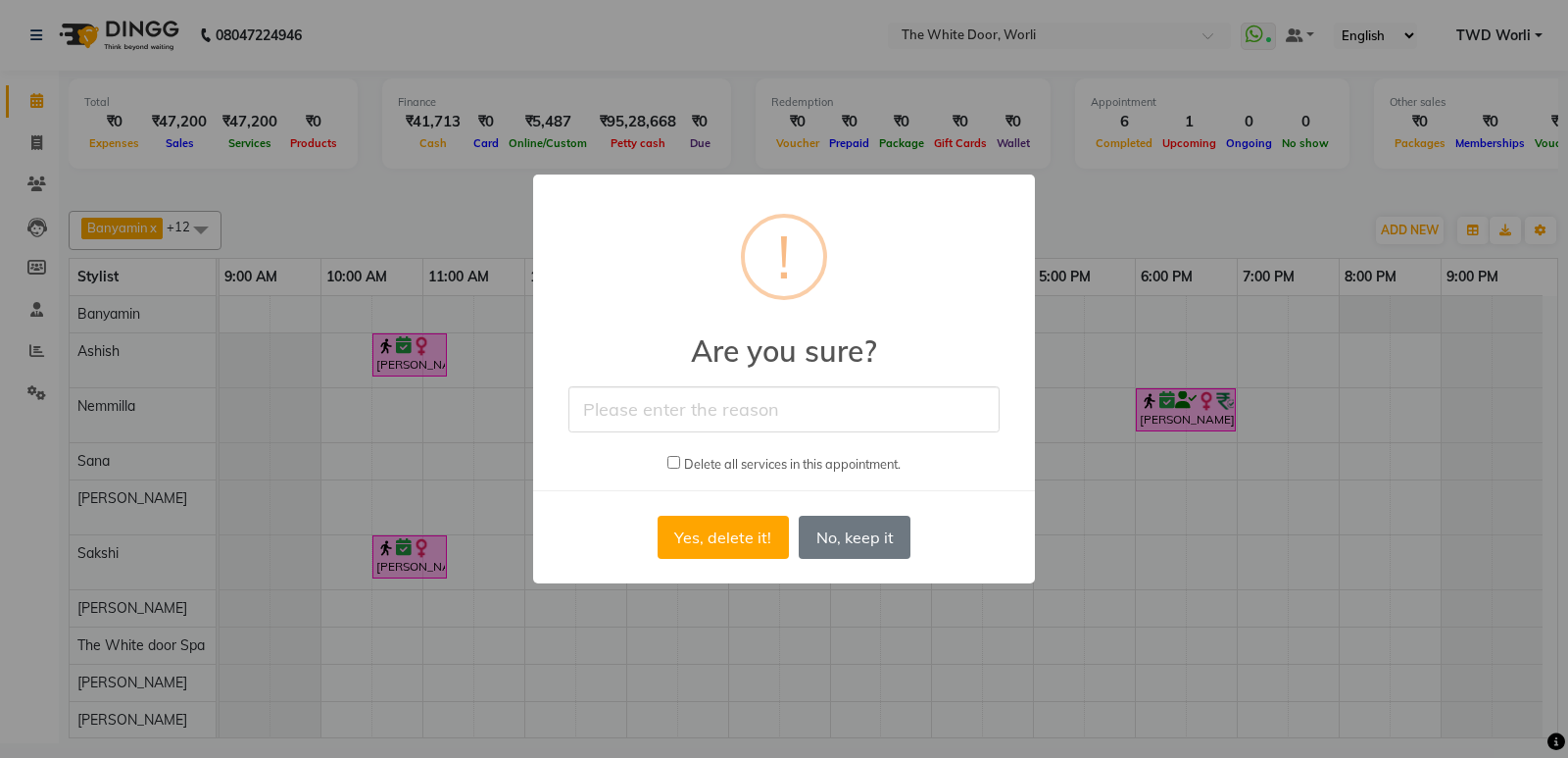 click at bounding box center (784, 409) 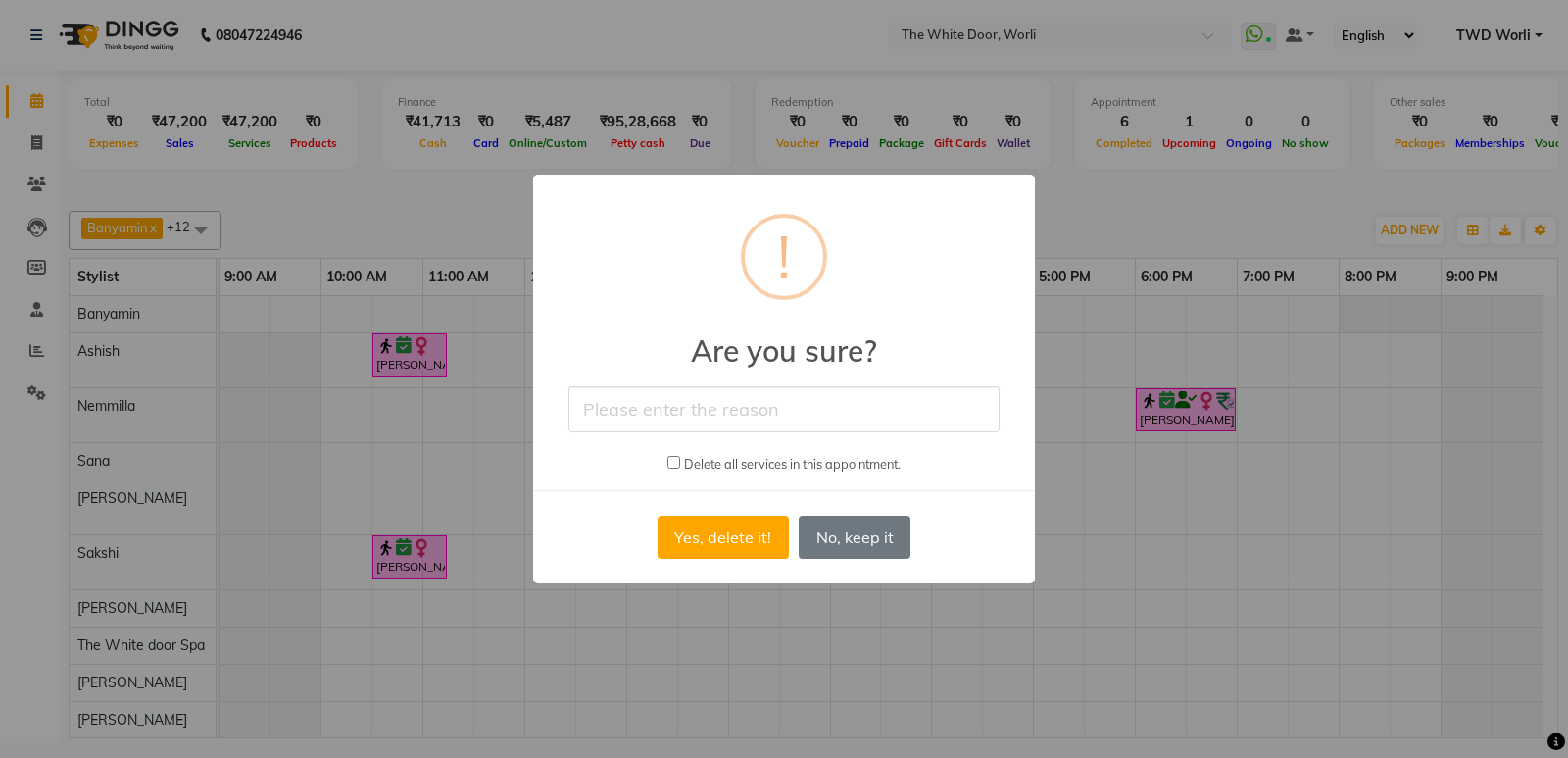 type on "client cancelled" 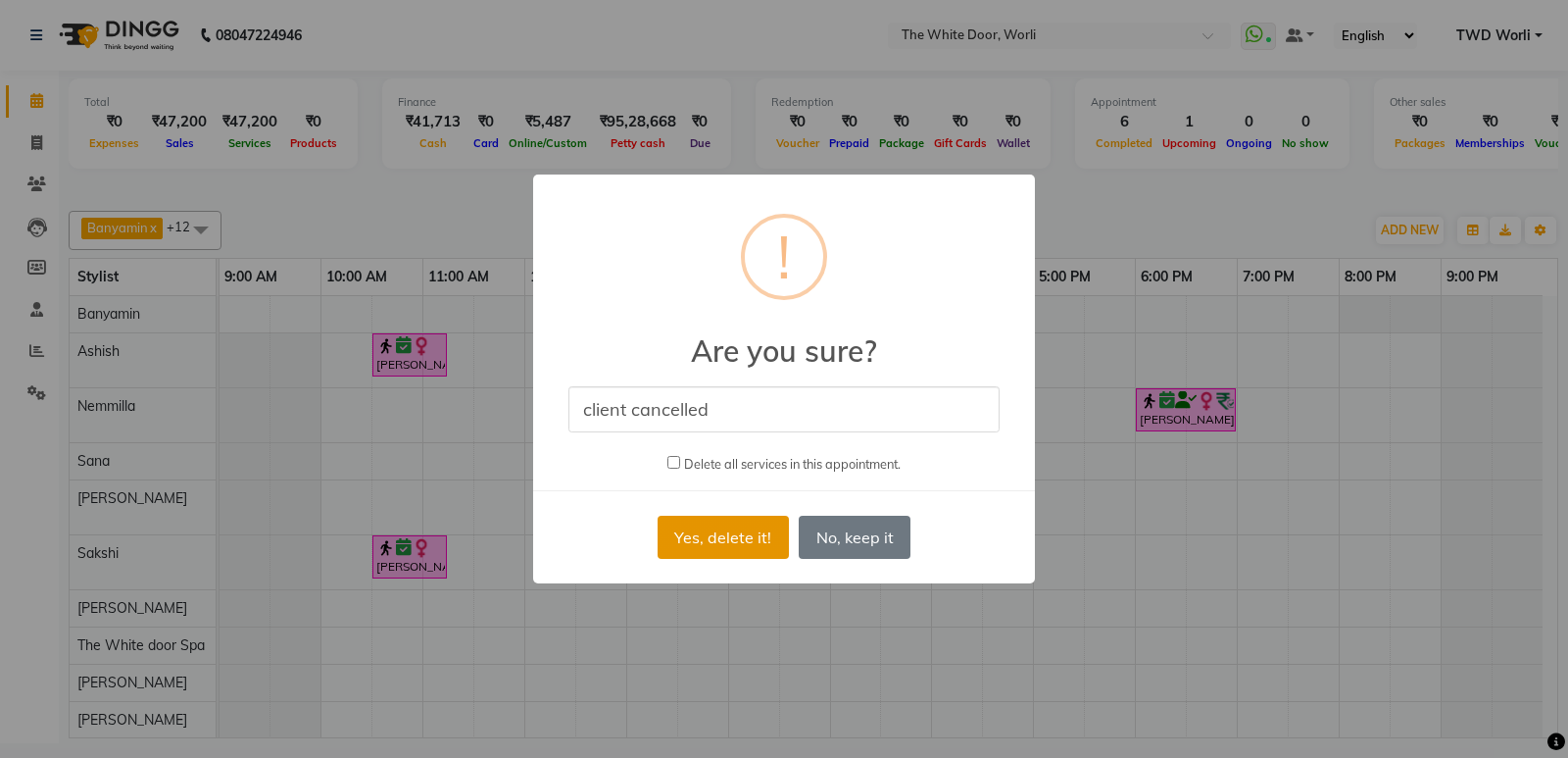 click on "Yes, delete it!" at bounding box center [723, 537] 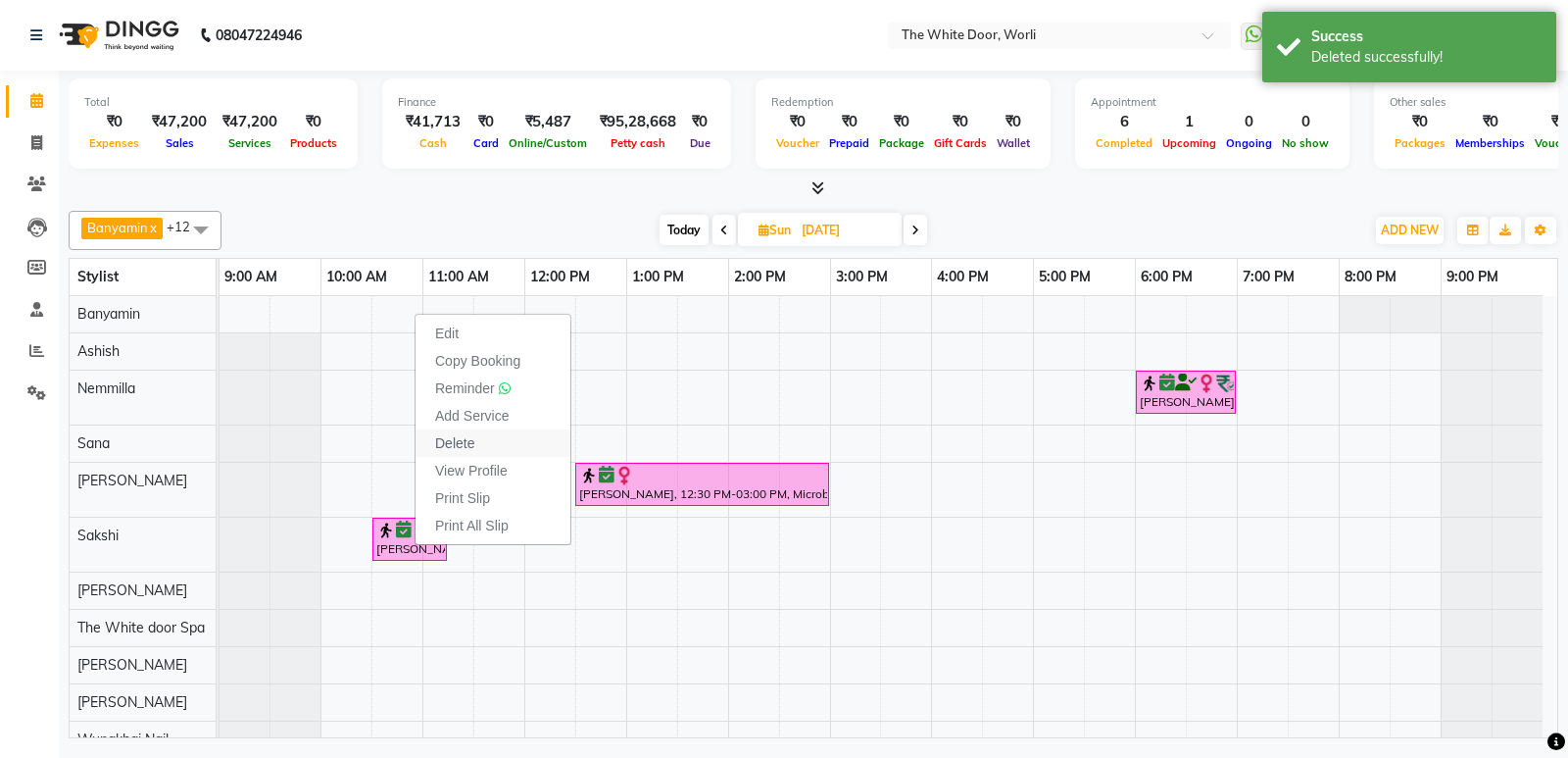 click on "Delete" at bounding box center (493, 443) 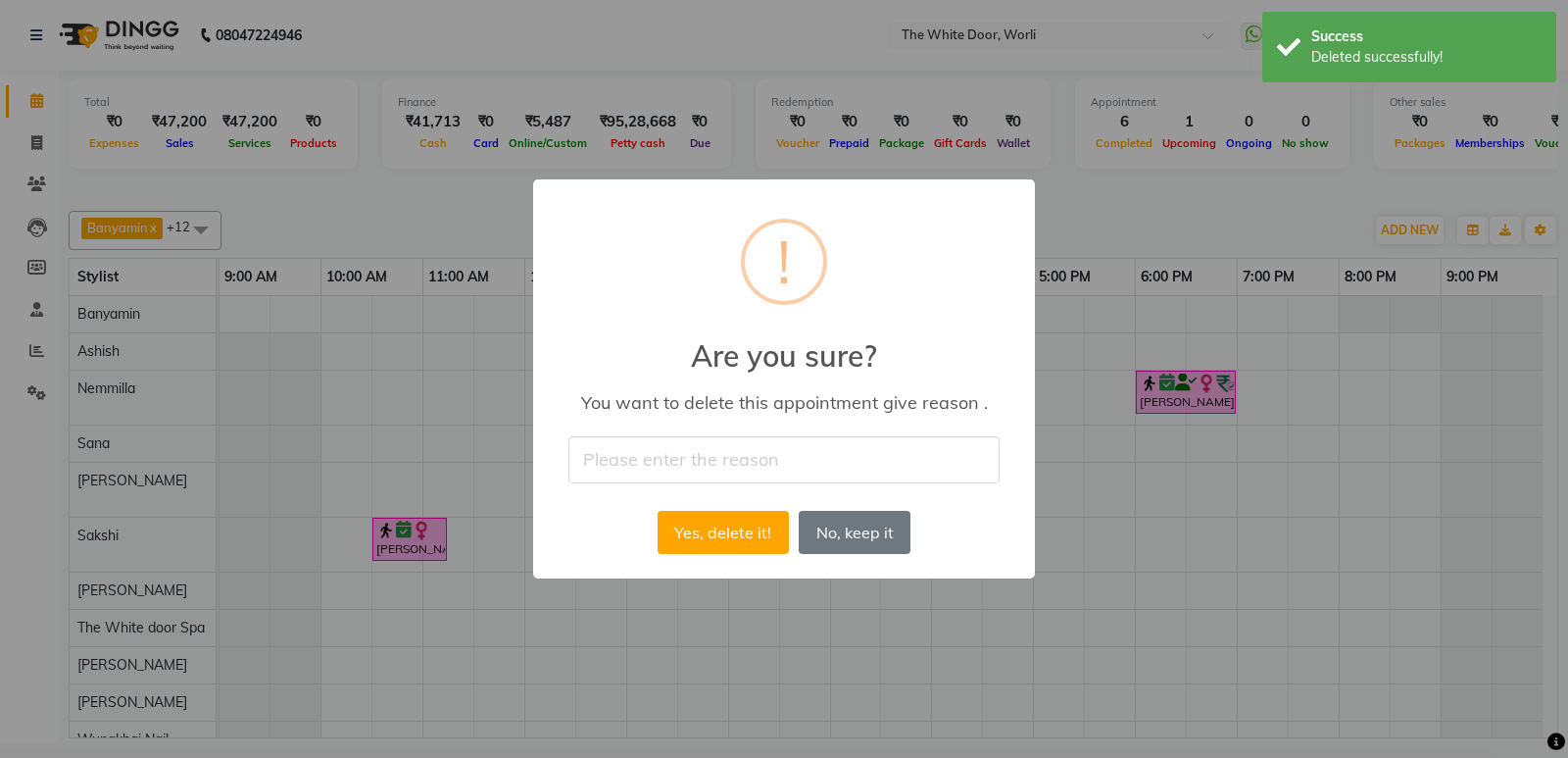 click at bounding box center [784, 459] 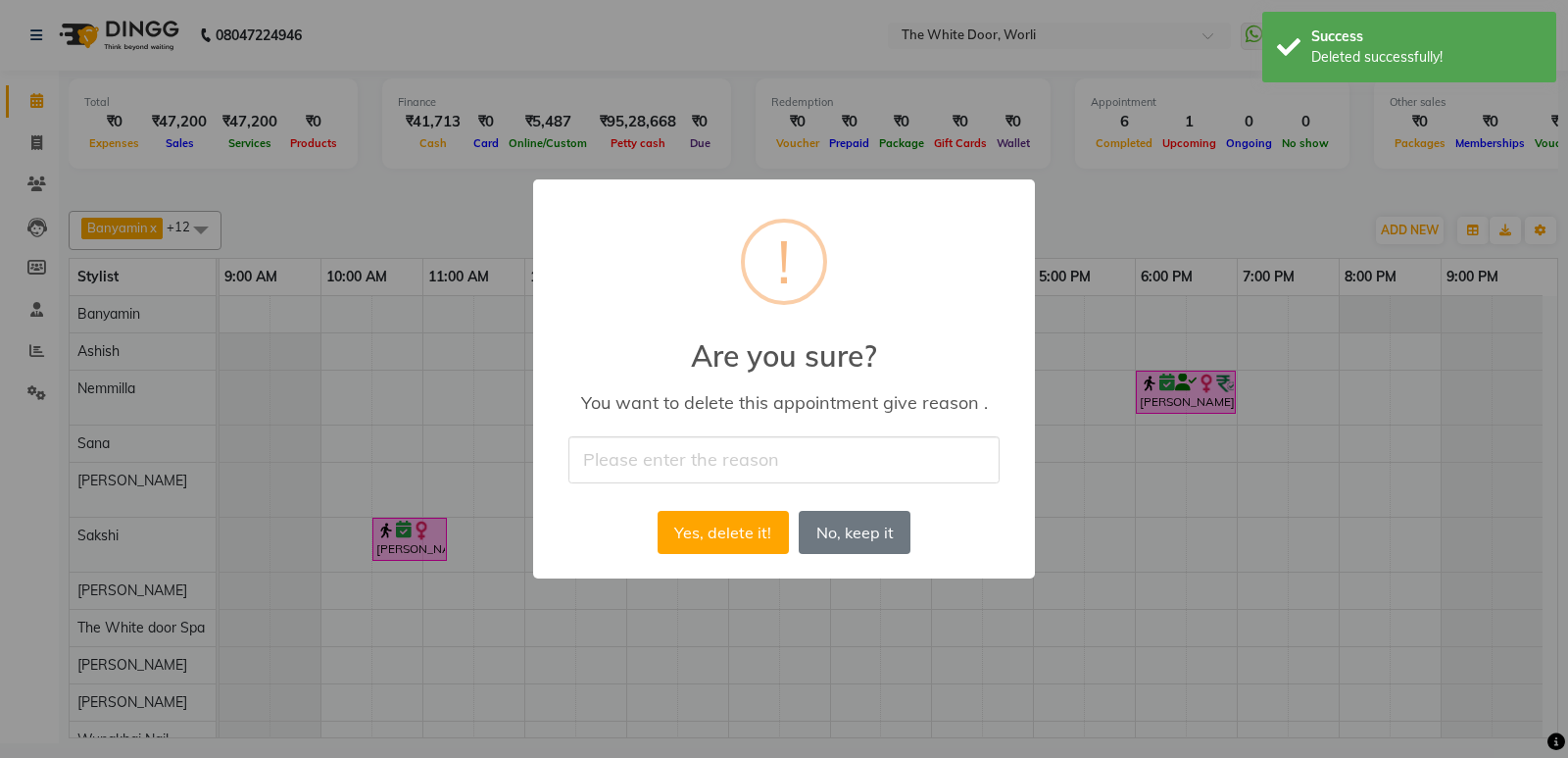 type on "client cancelled" 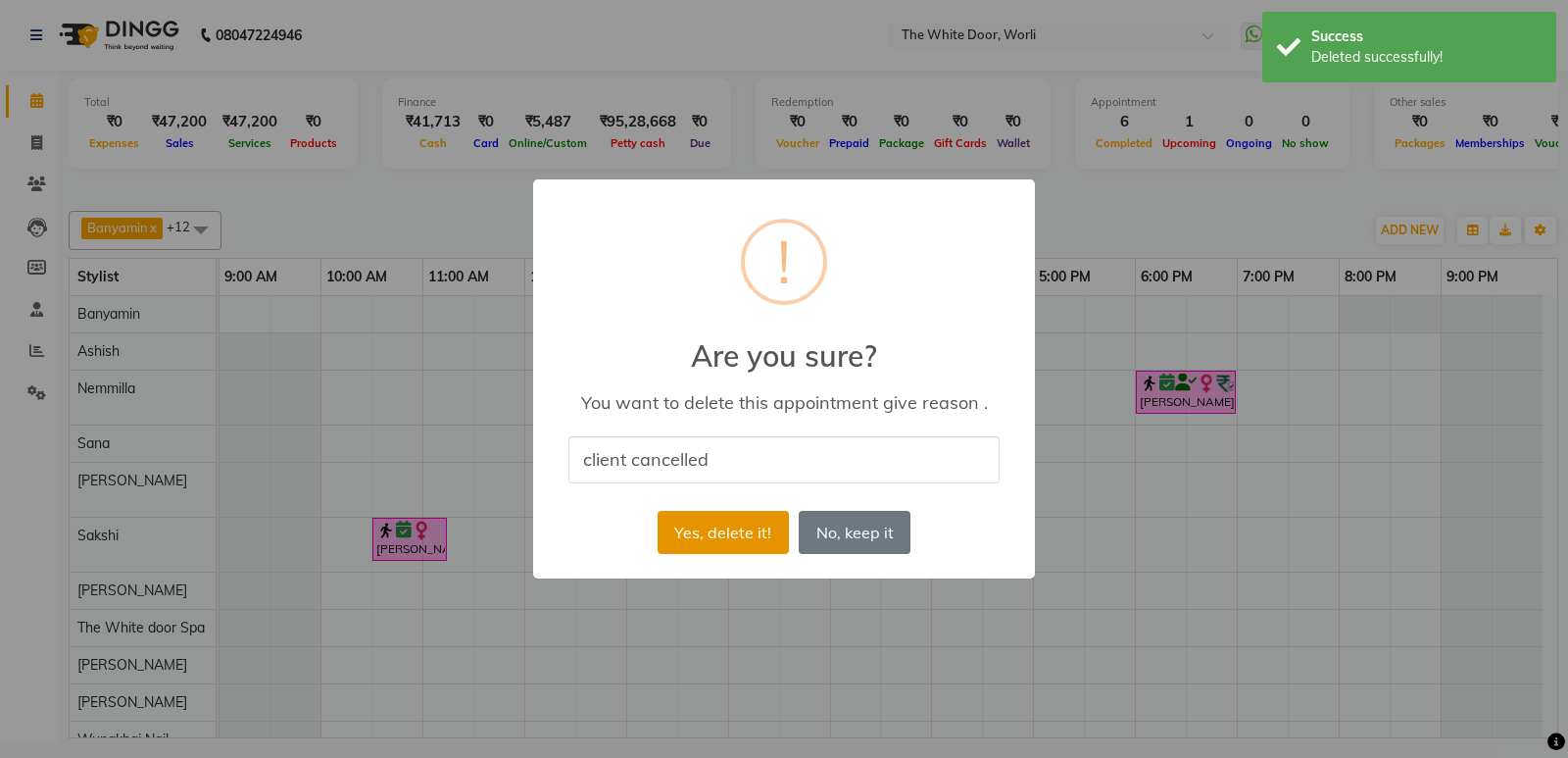 click on "Yes, delete it!" at bounding box center [723, 532] 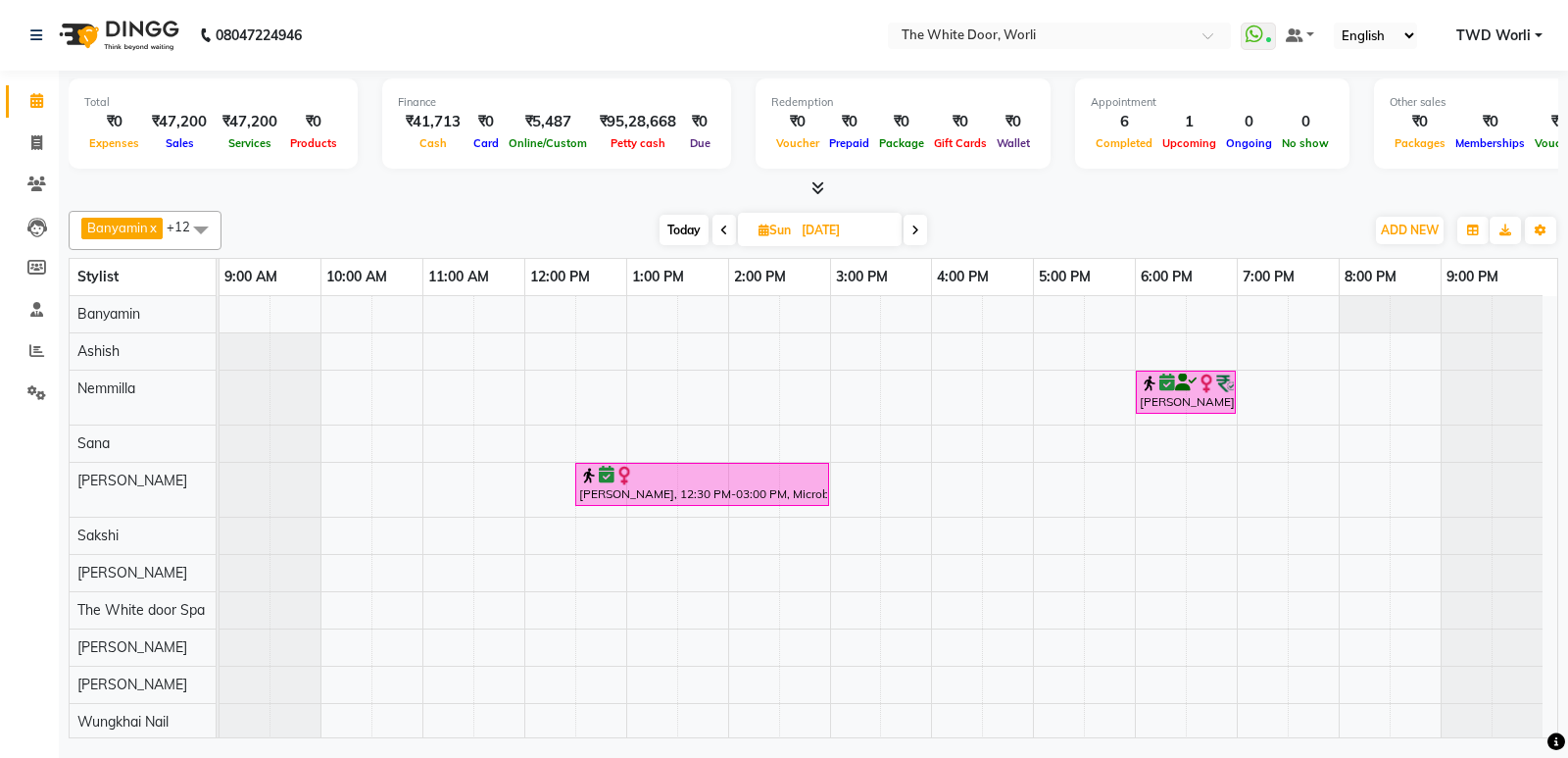 click on "Today" at bounding box center [684, 229] 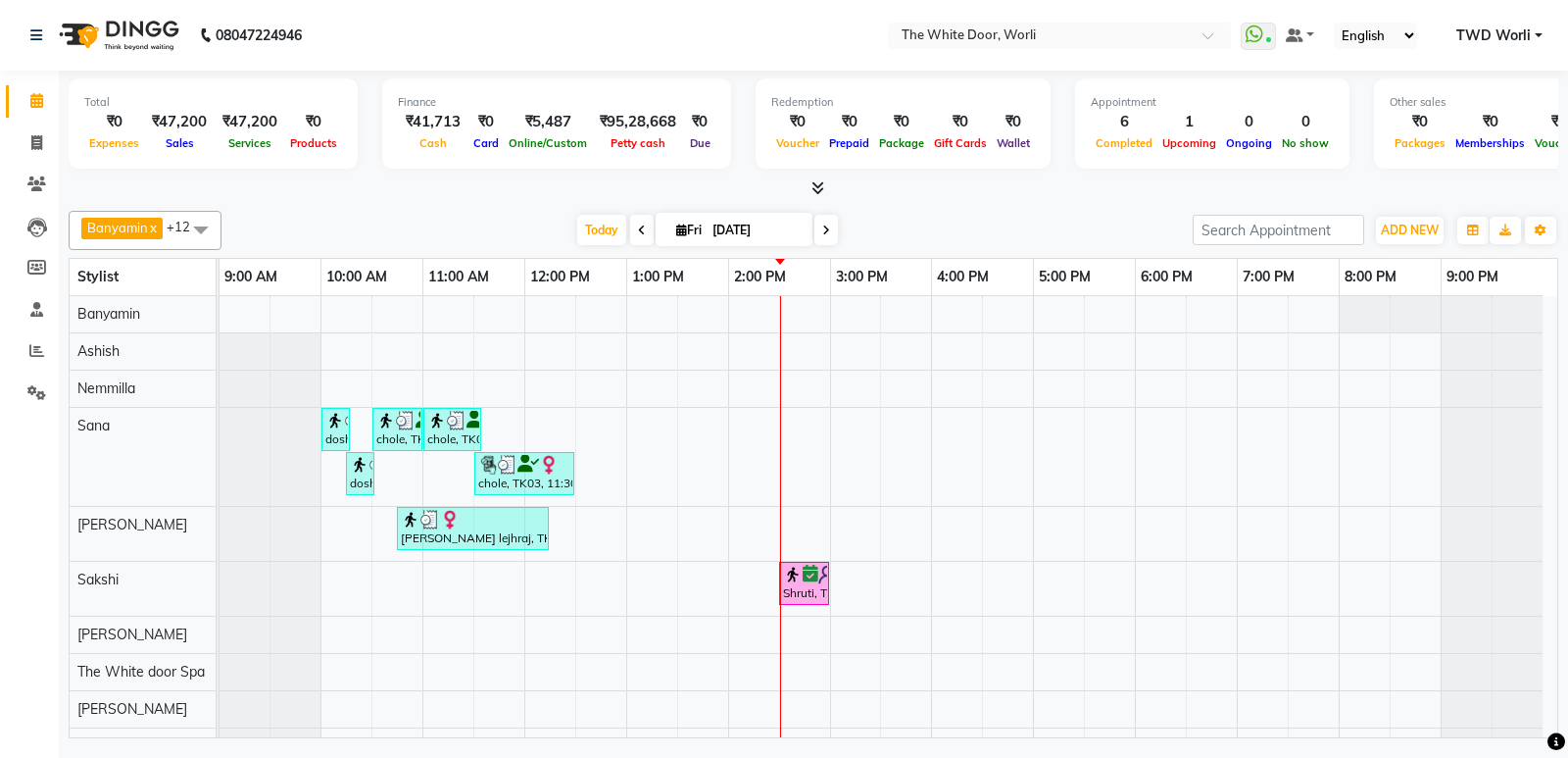 scroll, scrollTop: 102, scrollLeft: 0, axis: vertical 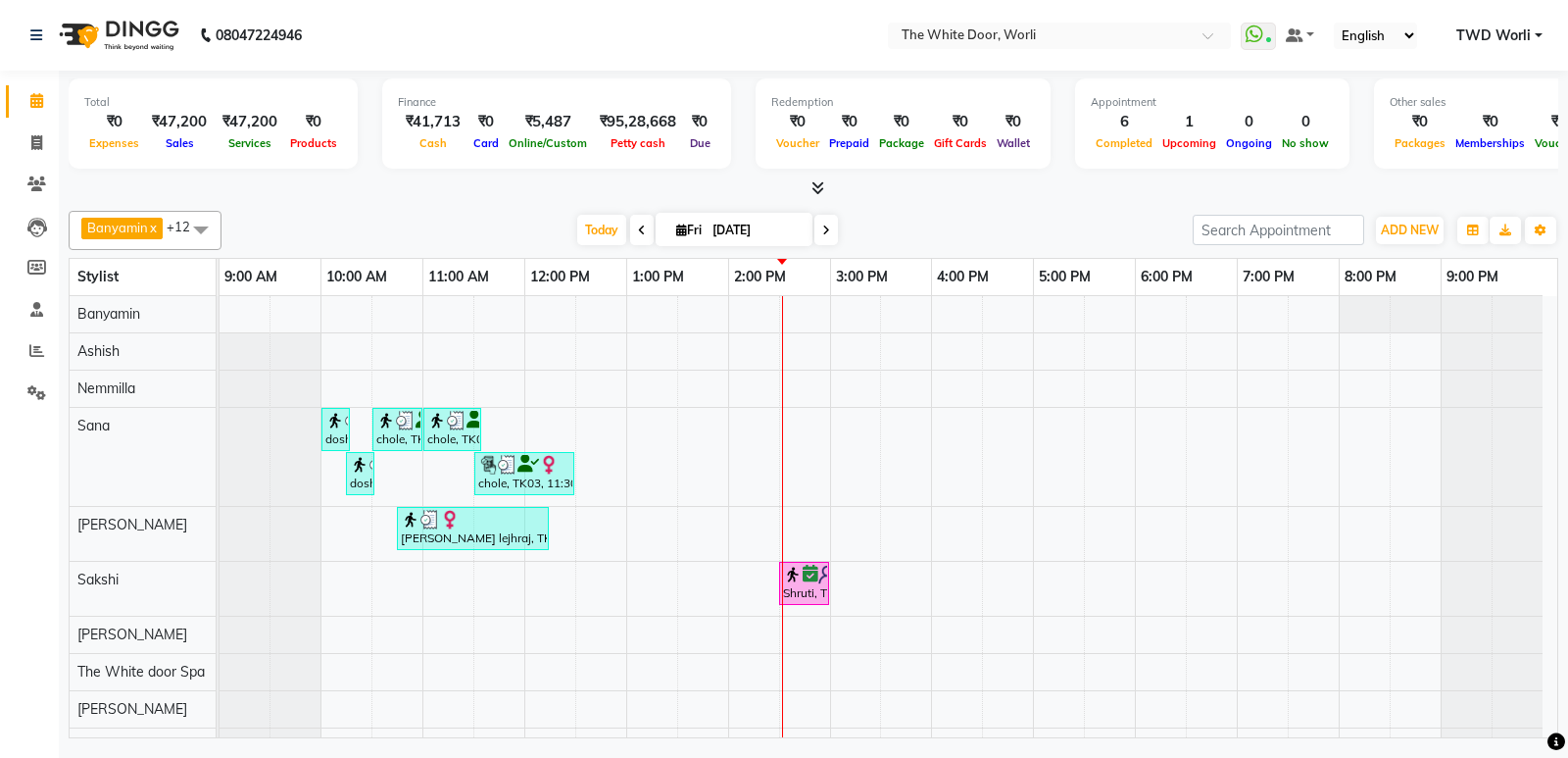 click at bounding box center (826, 229) 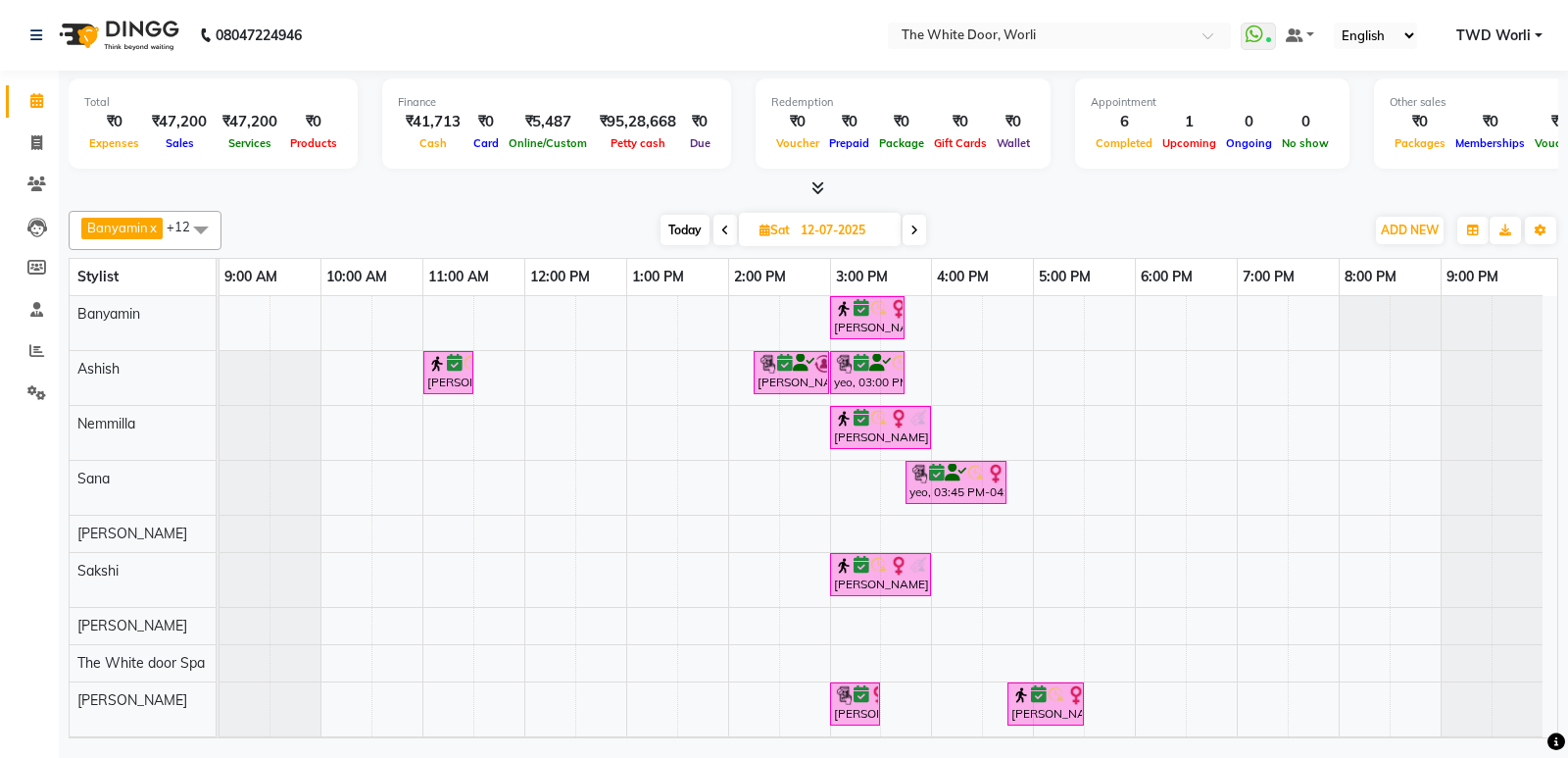 click on "Today" at bounding box center [685, 229] 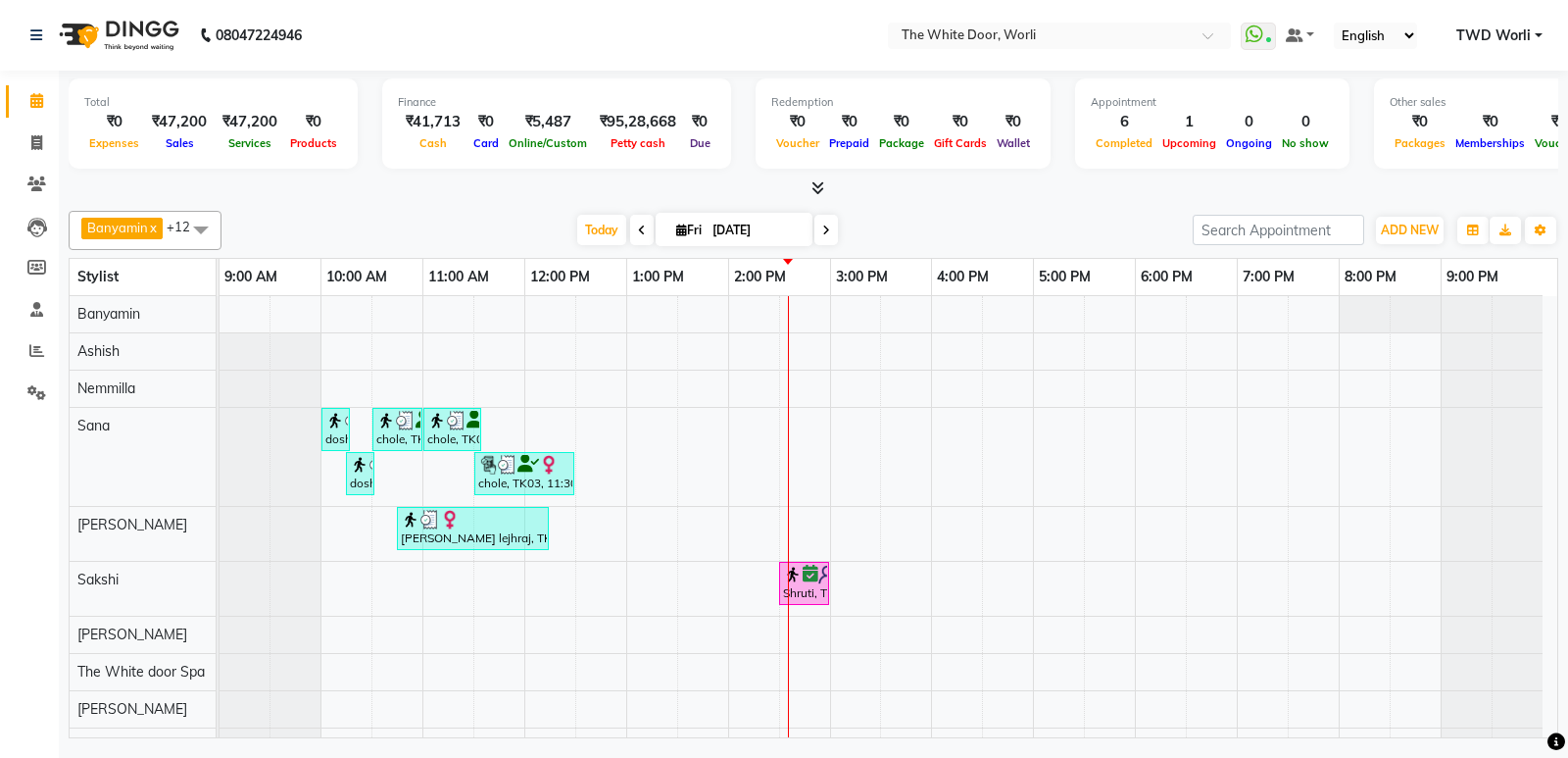 click on "Fri" at bounding box center (689, 229) 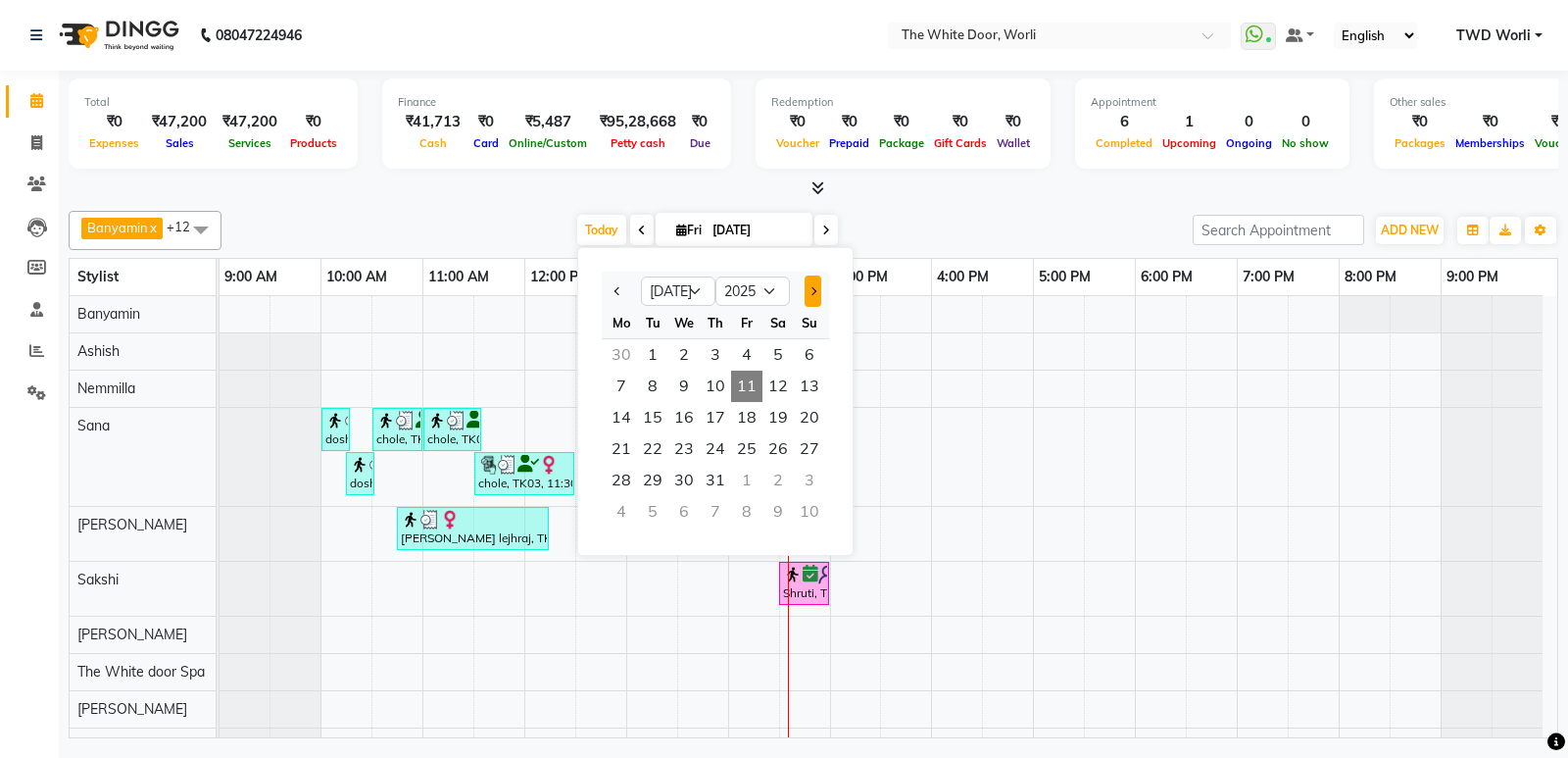 click at bounding box center (812, 291) 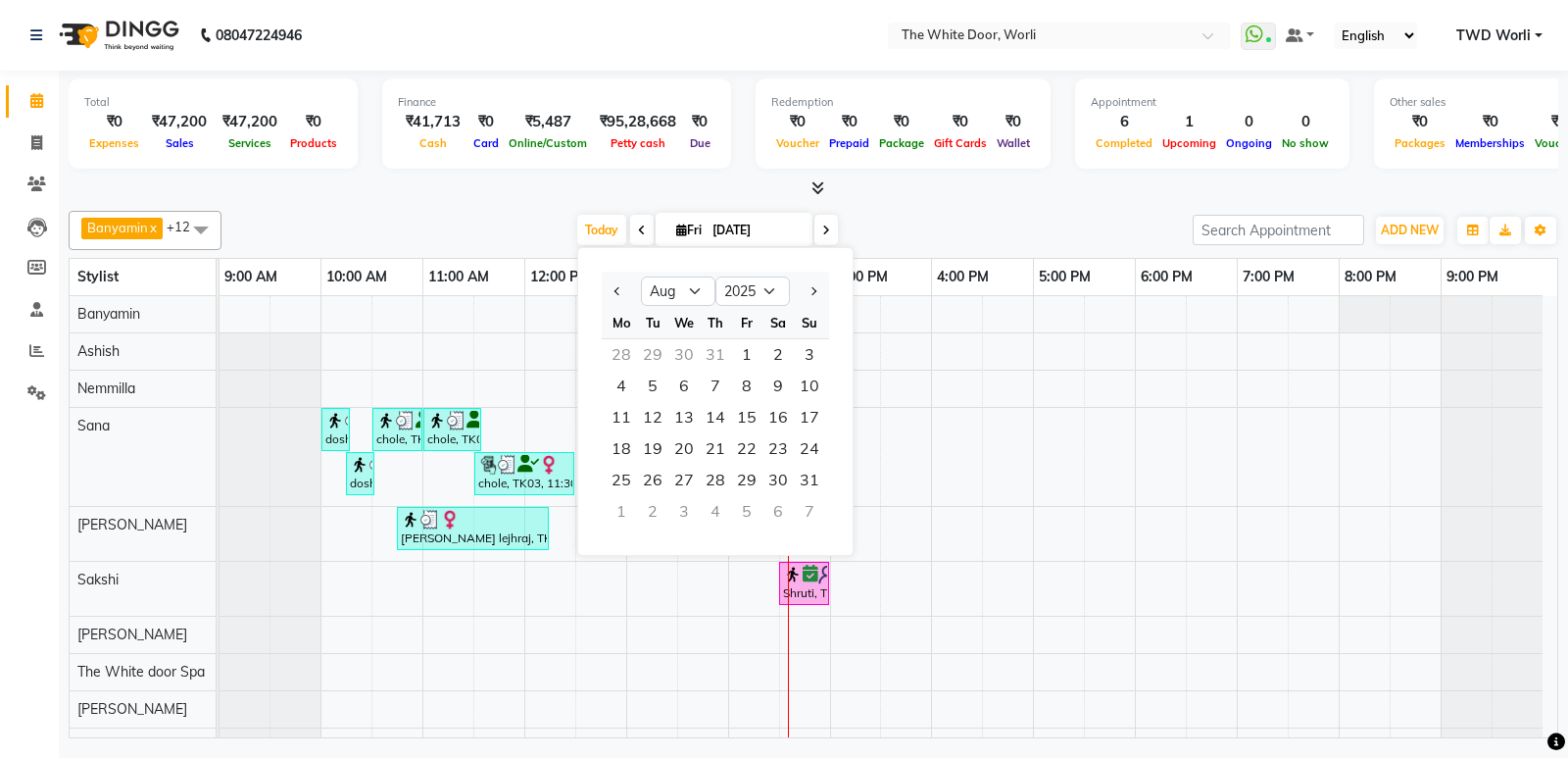 click on "Today  Fri 11-07-2025 Jan Feb Mar Apr May Jun Jul Aug Sep Oct Nov Dec 2015 2016 2017 2018 2019 2020 2021 2022 2023 2024 2025 2026 2027 2028 2029 2030 2031 2032 2033 2034 2035 Mo Tu We Th Fr Sa Su  28   29   30   31   1   2   3   4   5   6   7   8   9   10   11   12   13   14   15   16   17   18   19   20   21   22   23   24   25   26   27   28   29   30   31   1   2   3   4   5   6   7" at bounding box center (707, 230) 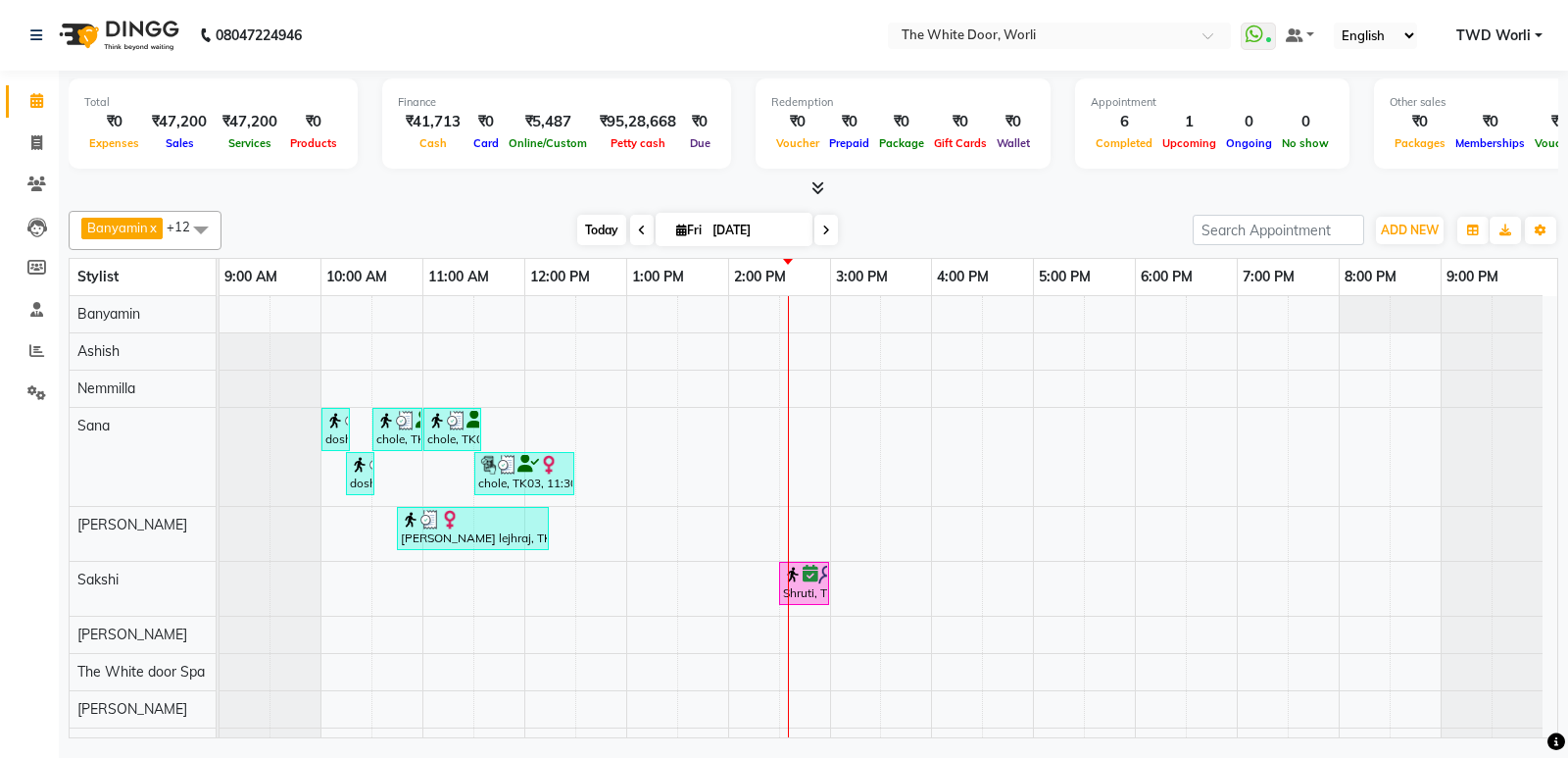 click on "Today" at bounding box center [602, 229] 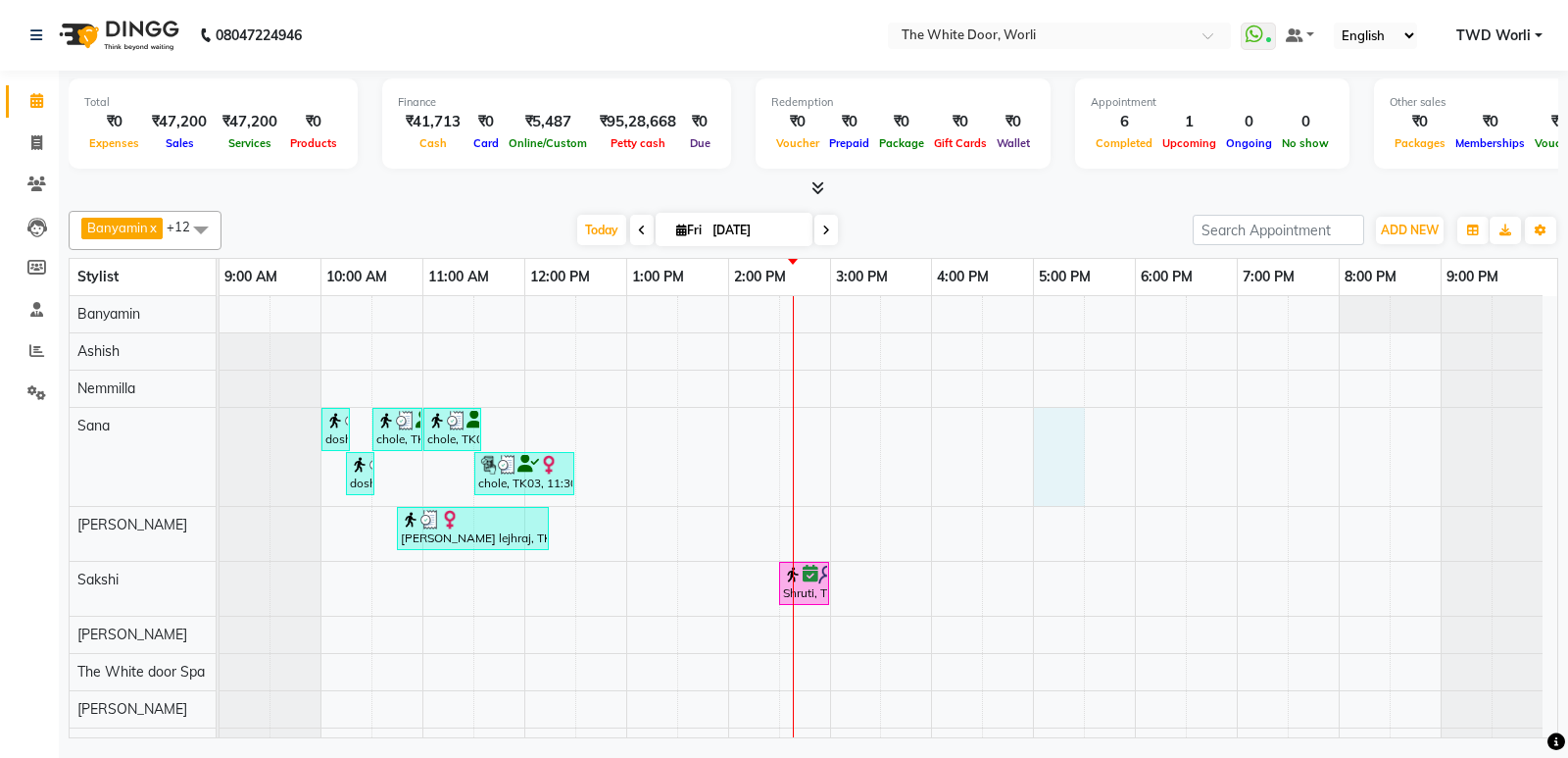 click on "dosh, TK05, 10:00 AM-10:15 AM, Threading - Upper Lips     chole, TK03, 10:30 AM-11:00 AM, Waxing Full Arms     chole, TK03, 11:00 AM-11:35 AM, Waxing Full Legs     dosh, TK05, 10:15 AM-10:30 AM, Eye Brows     chole, TK03, 11:30 AM-12:30 PM, Waxing Brazillian     shalini lejhraj, TK01, 10:45 AM-12:15 PM, Microblading By Sapna     Shruti, TK04, 02:30 PM-03:00 PM, Gorgeous French Gel" at bounding box center (888, 568) 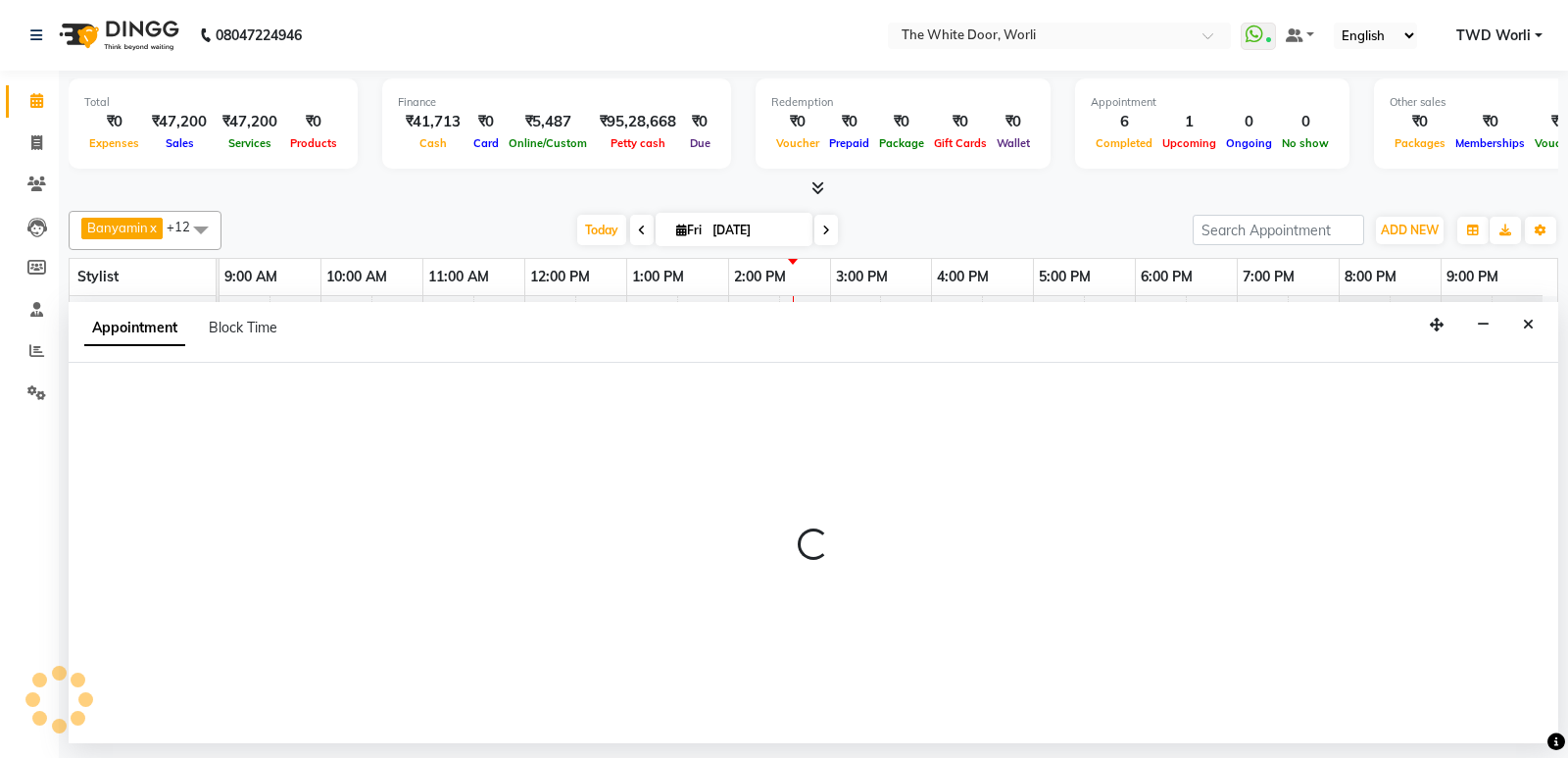 select on "20574" 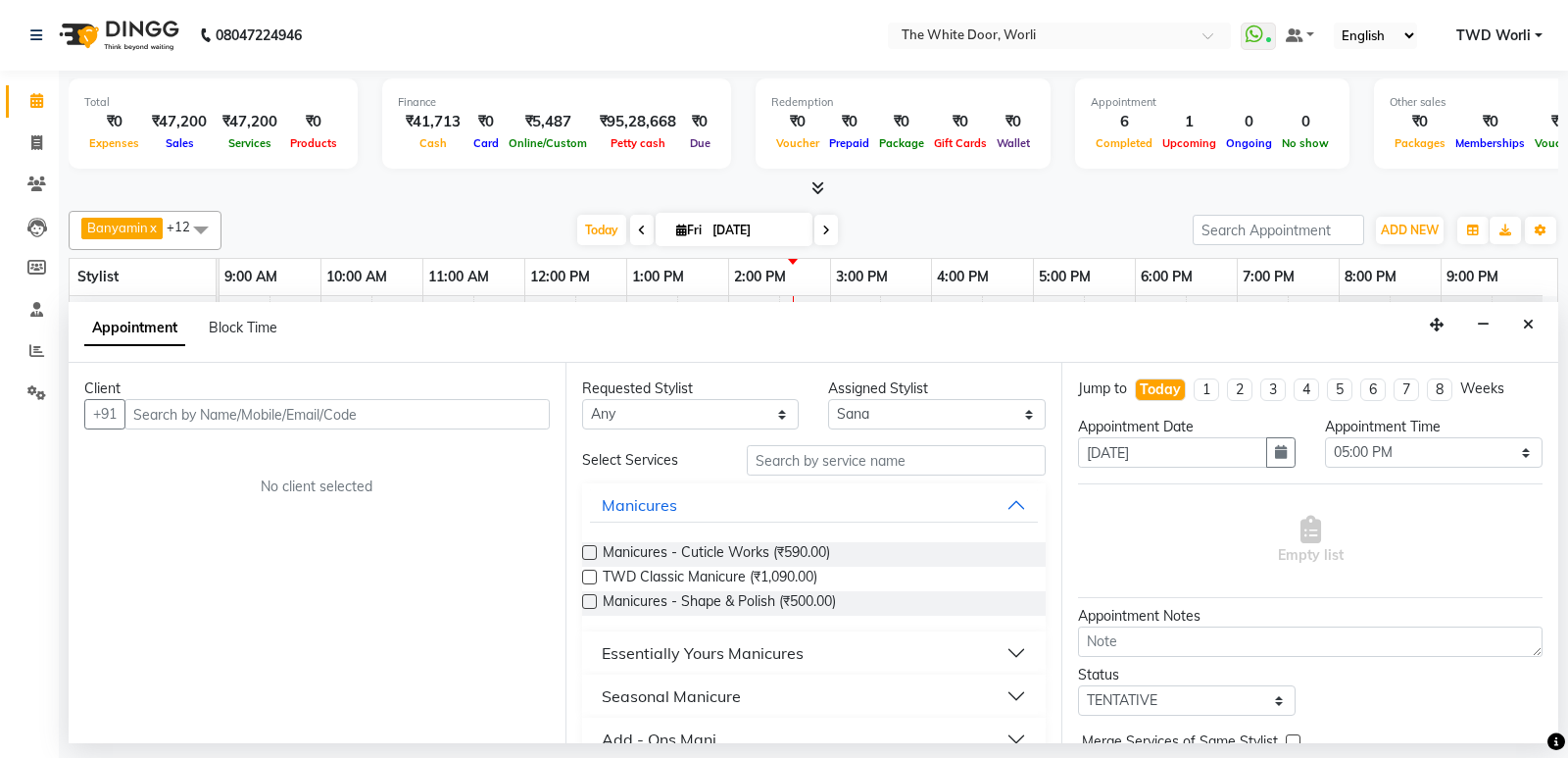 click at bounding box center (337, 414) 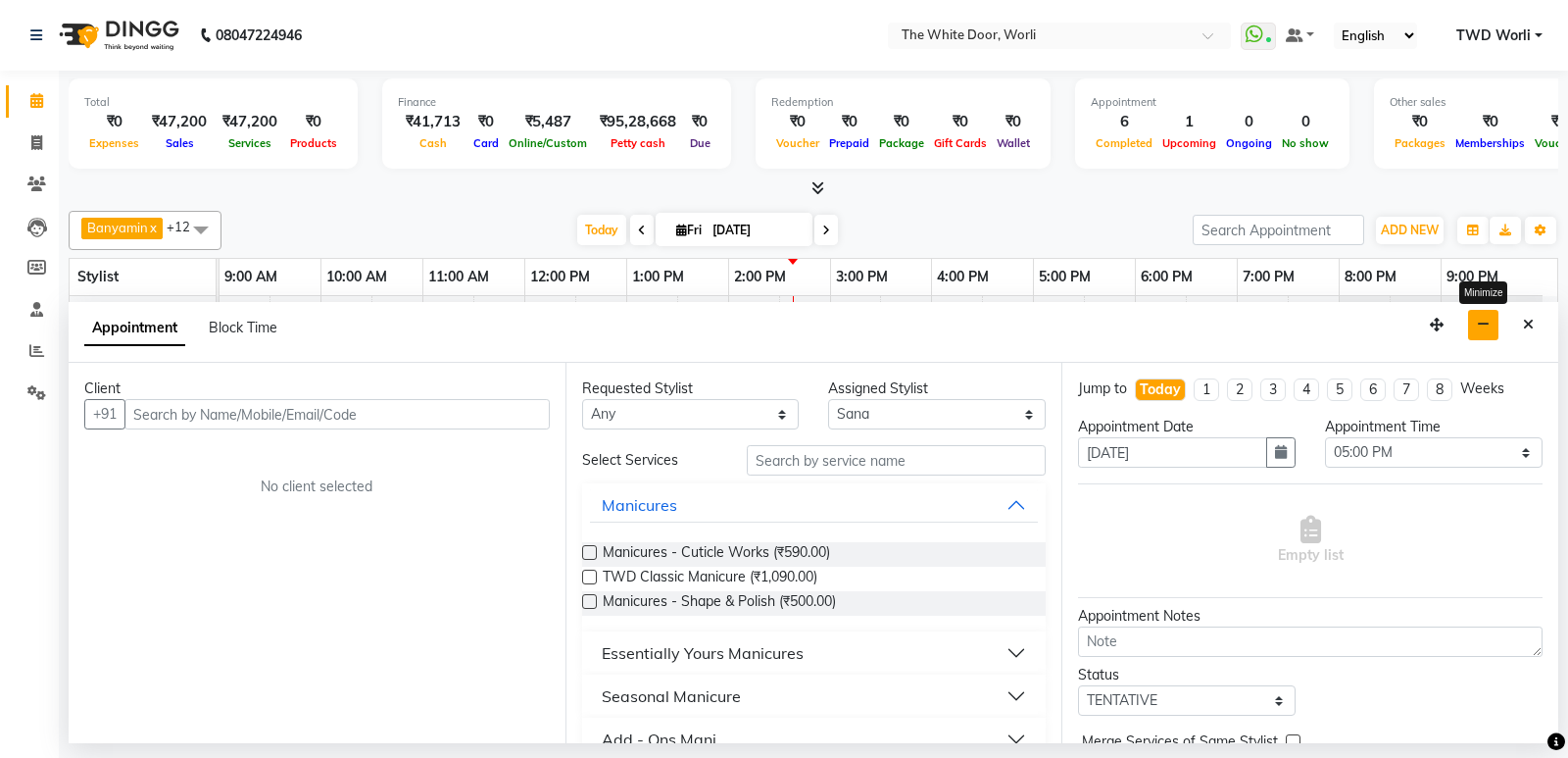 click at bounding box center [1483, 325] 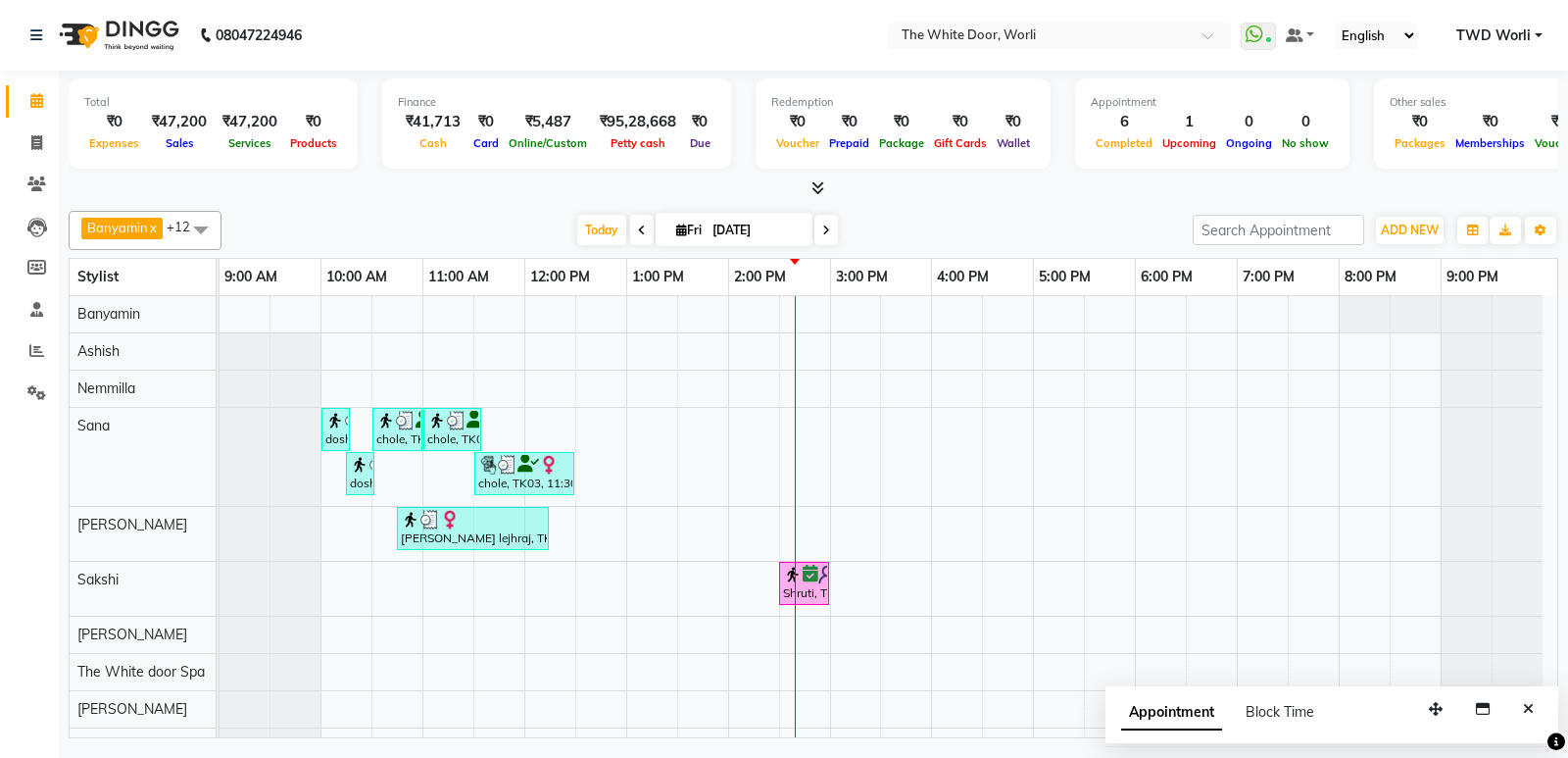 click on "dosh, TK05, 10:00 AM-10:15 AM, Threading - Upper Lips     chole, TK03, 10:30 AM-11:00 AM, Waxing Full Arms     chole, TK03, 11:00 AM-11:35 AM, Waxing Full Legs     dosh, TK05, 10:15 AM-10:30 AM, Eye Brows     chole, TK03, 11:30 AM-12:30 PM, Waxing Brazillian     shalini lejhraj, TK01, 10:45 AM-12:15 PM, Microblading By Sapna     Shruti, TK04, 02:30 PM-03:00 PM, Gorgeous French Gel" at bounding box center (888, 568) 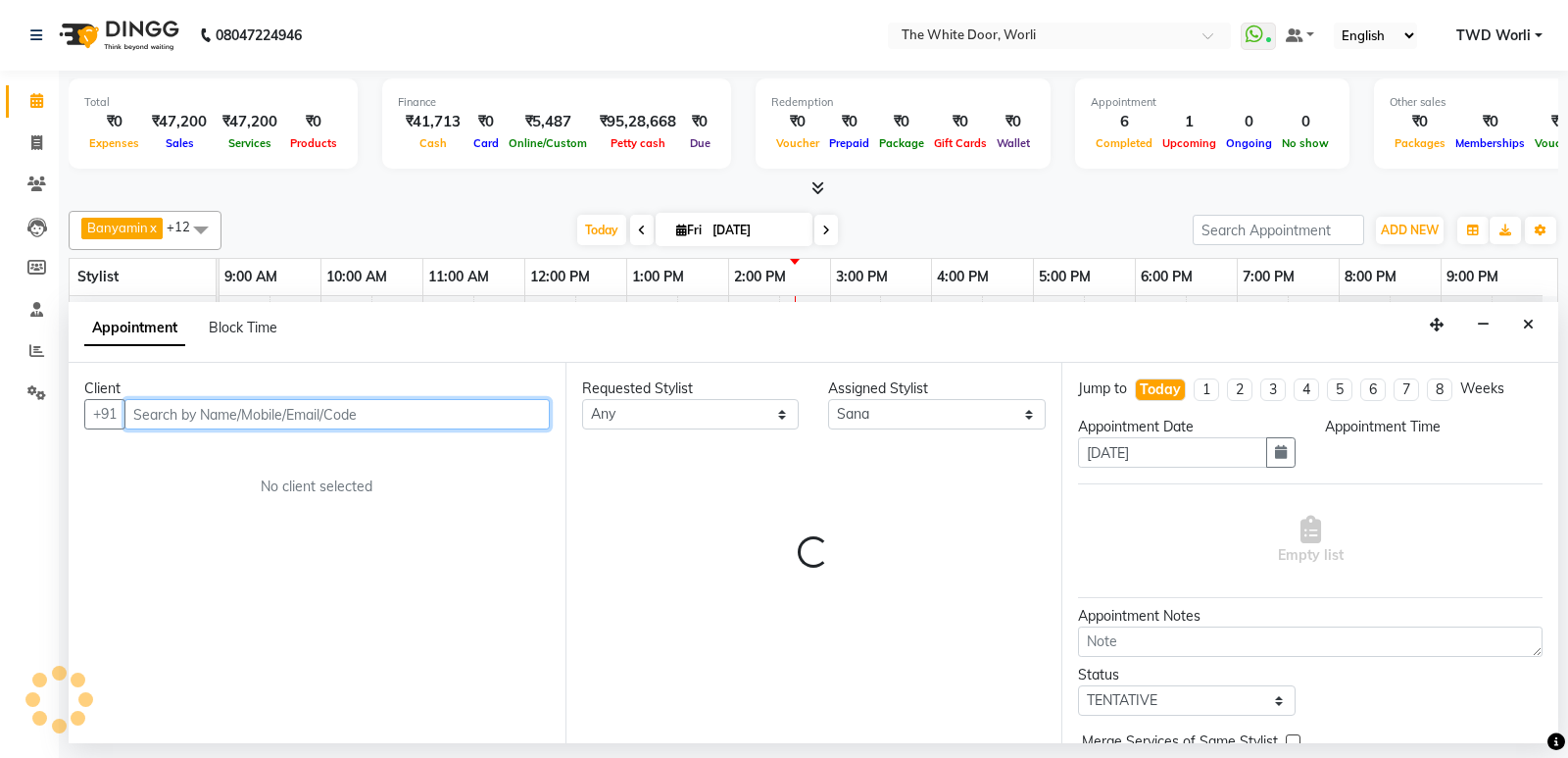 select on "1080" 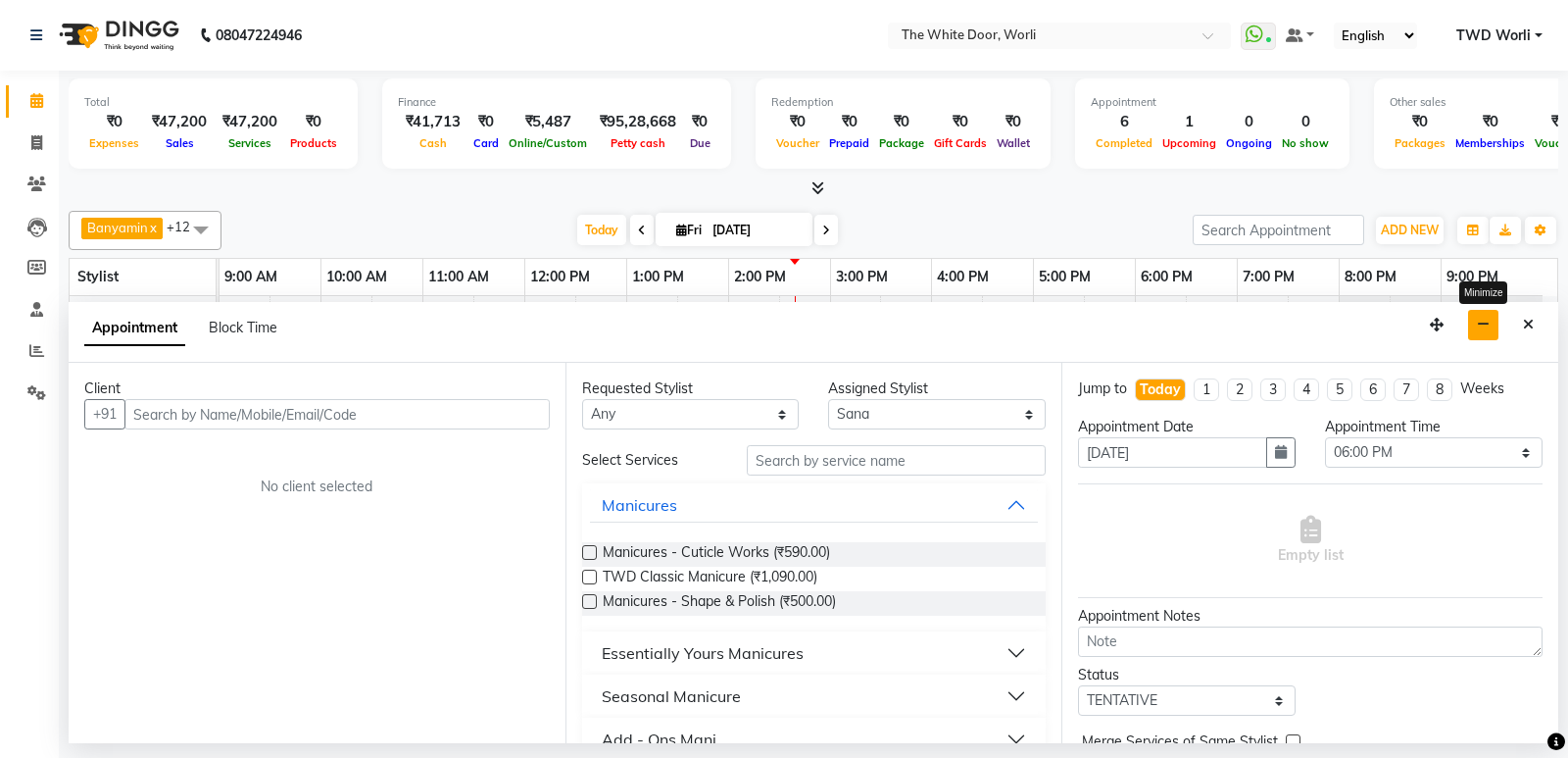 click at bounding box center (1483, 325) 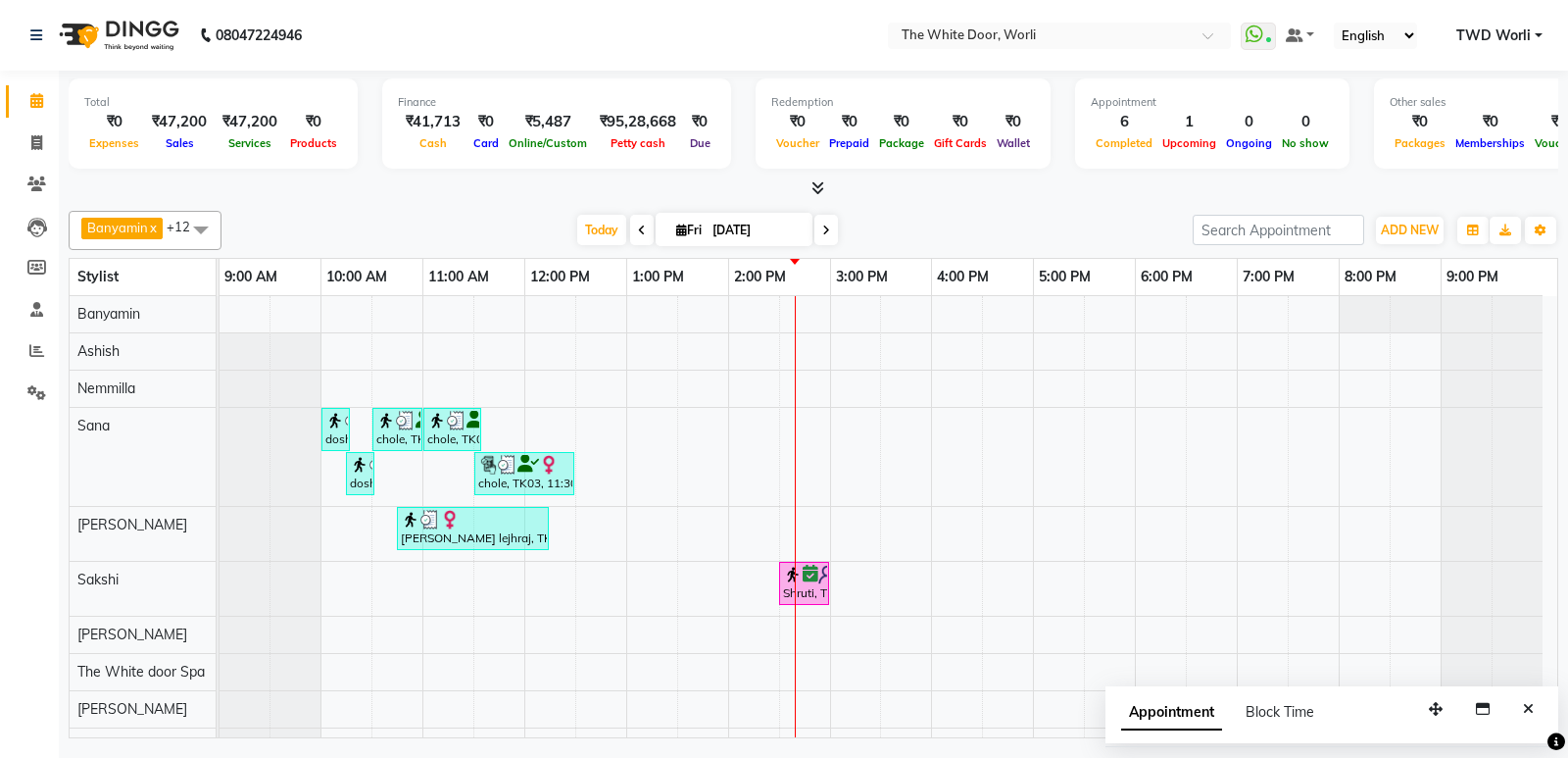 click on "dosh, TK05, 10:00 AM-10:15 AM, Threading - Upper Lips     chole, TK03, 10:30 AM-11:00 AM, Waxing Full Arms     chole, TK03, 11:00 AM-11:35 AM, Waxing Full Legs     dosh, TK05, 10:15 AM-10:30 AM, Eye Brows     chole, TK03, 11:30 AM-12:30 PM, Waxing Brazillian     shalini lejhraj, TK01, 10:45 AM-12:15 PM, Microblading By Sapna     Shruti, TK04, 02:30 PM-03:00 PM, Gorgeous French Gel" at bounding box center [888, 568] 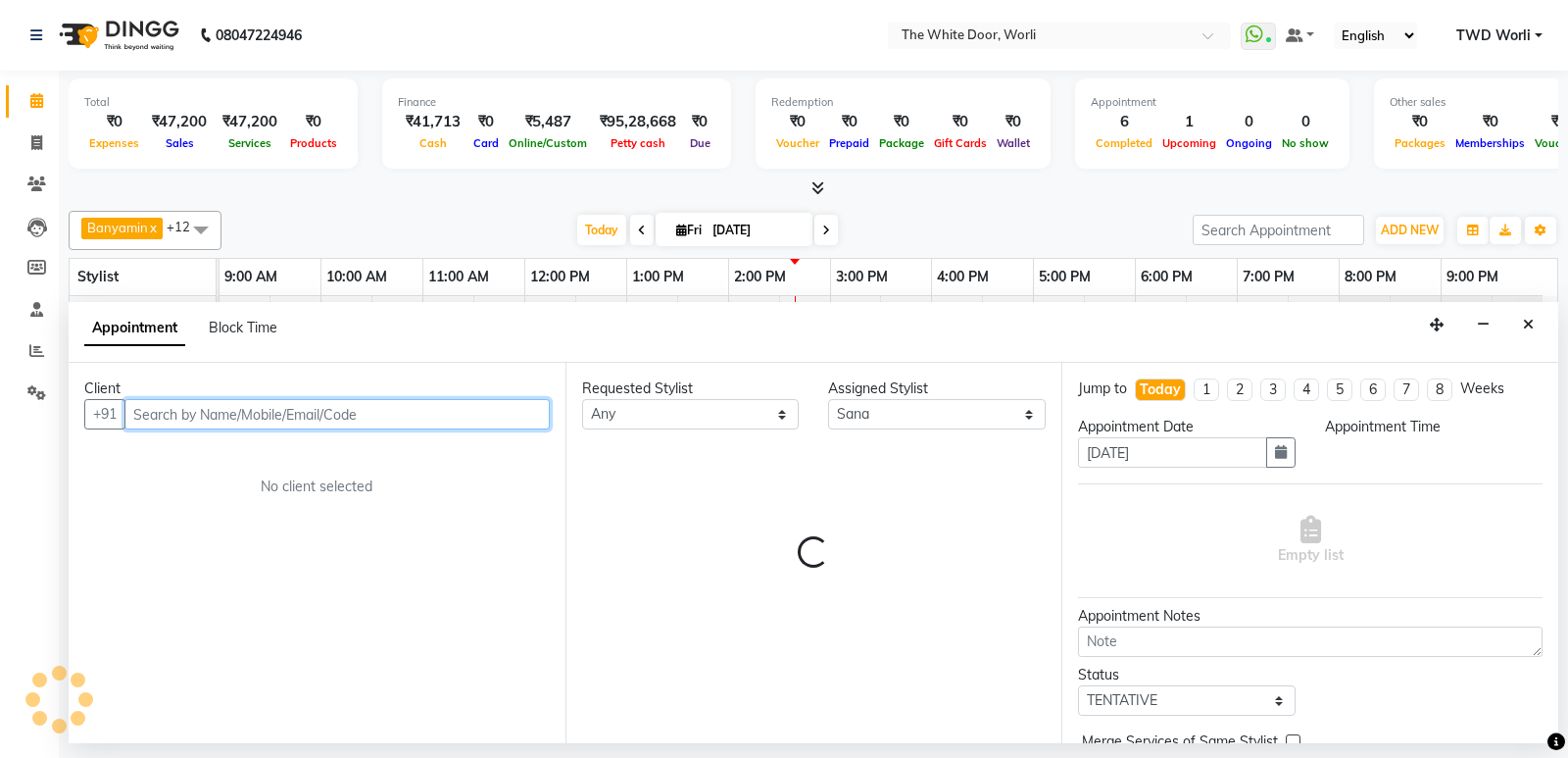 select on "1050" 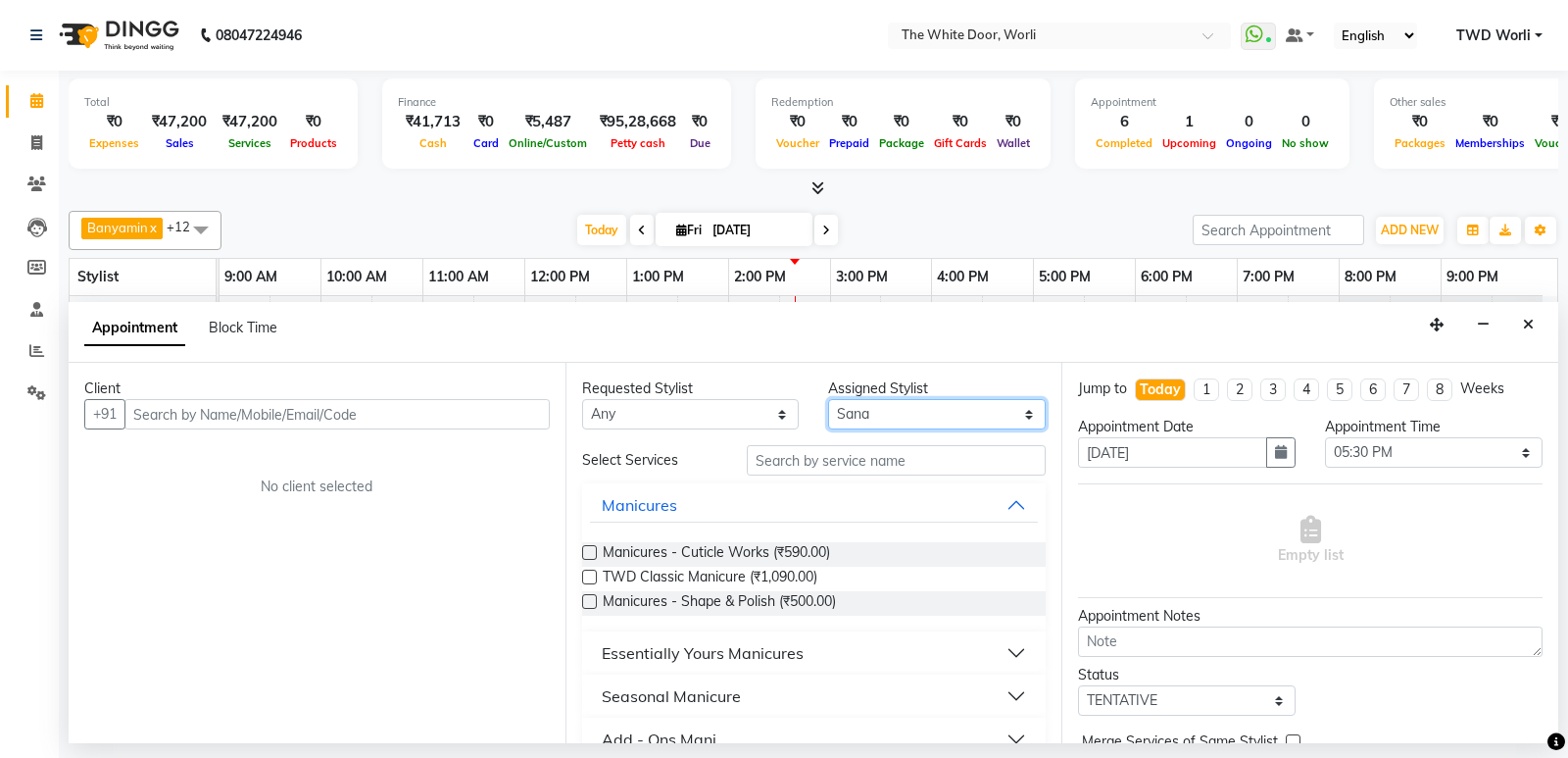 click on "Select Aarti  Ashish Ashish S Banyamin benjimin Govind G Leyla Lash Nemmilla Pranali Rashid Salmani Sakshi Sana Sandhya  Sapna Sarfaraz The White door Spa  Vikas Pedicurist Worthemla  Wungkhai Nail" at bounding box center [937, 414] 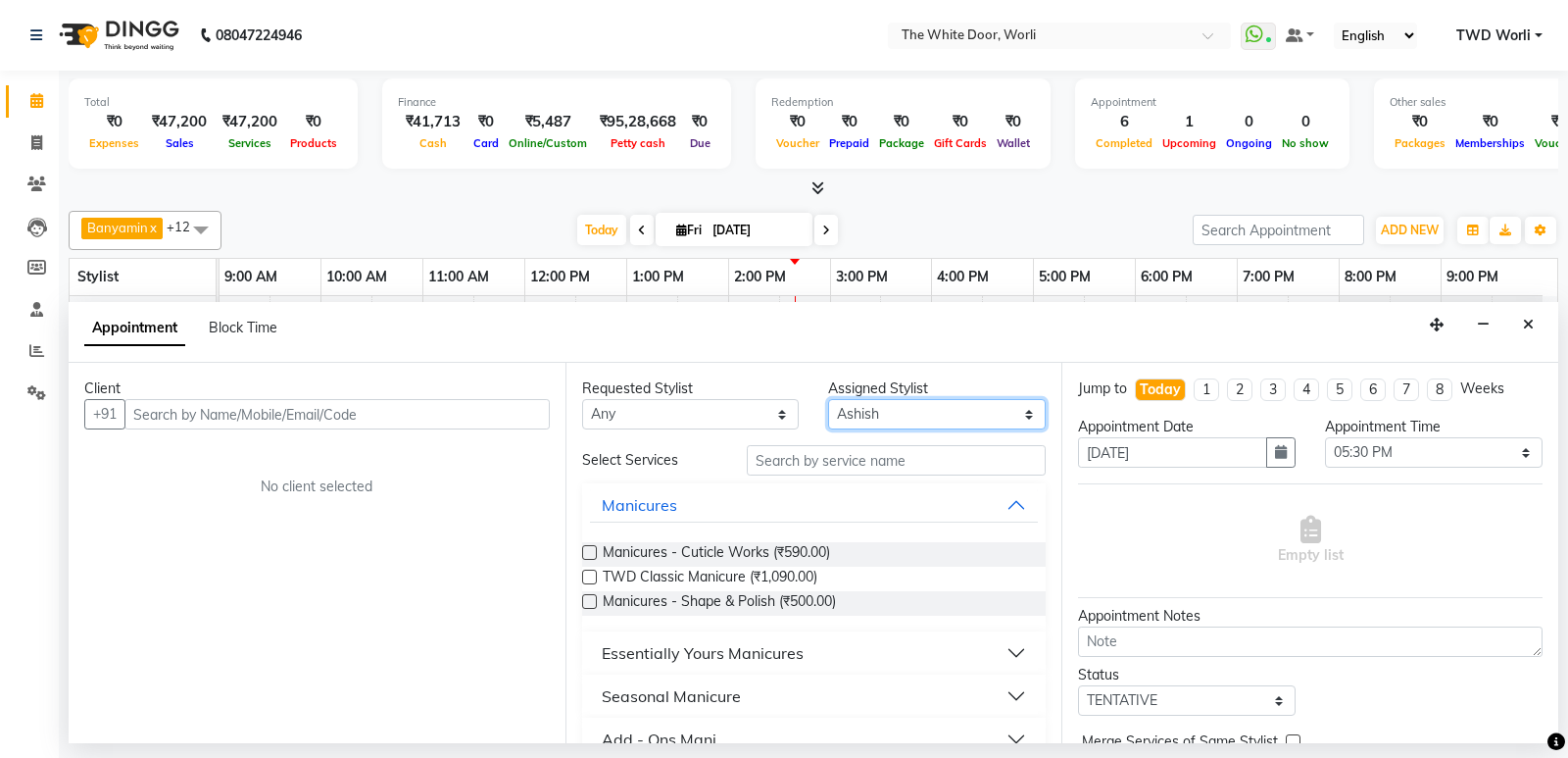click on "Select Aarti  Ashish Ashish S Banyamin benjimin Govind G Leyla Lash Nemmilla Pranali Rashid Salmani Sakshi Sana Sandhya  Sapna Sarfaraz The White door Spa  Vikas Pedicurist Worthemla  Wungkhai Nail" at bounding box center (937, 414) 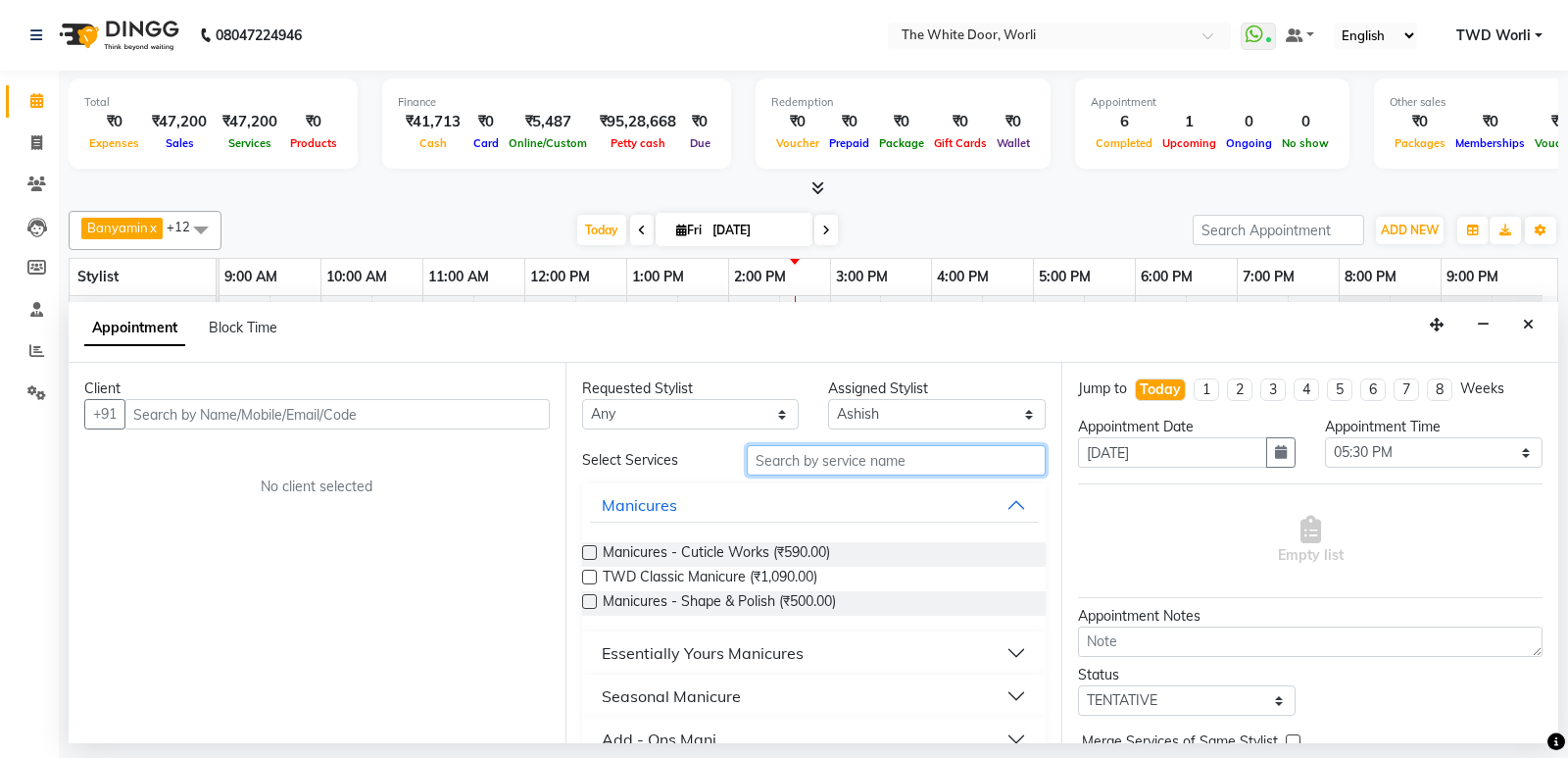 click at bounding box center (897, 460) 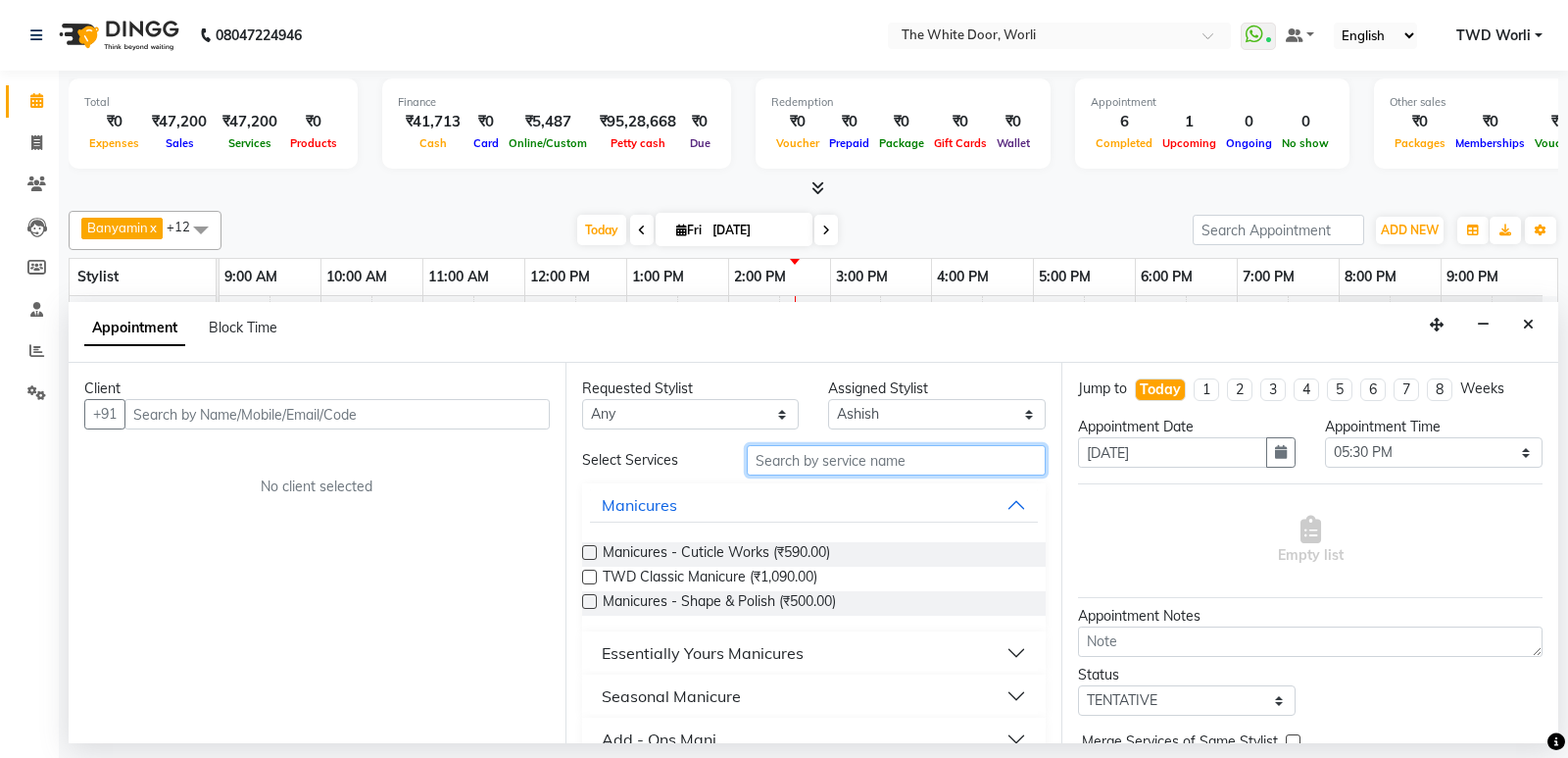 type on "p" 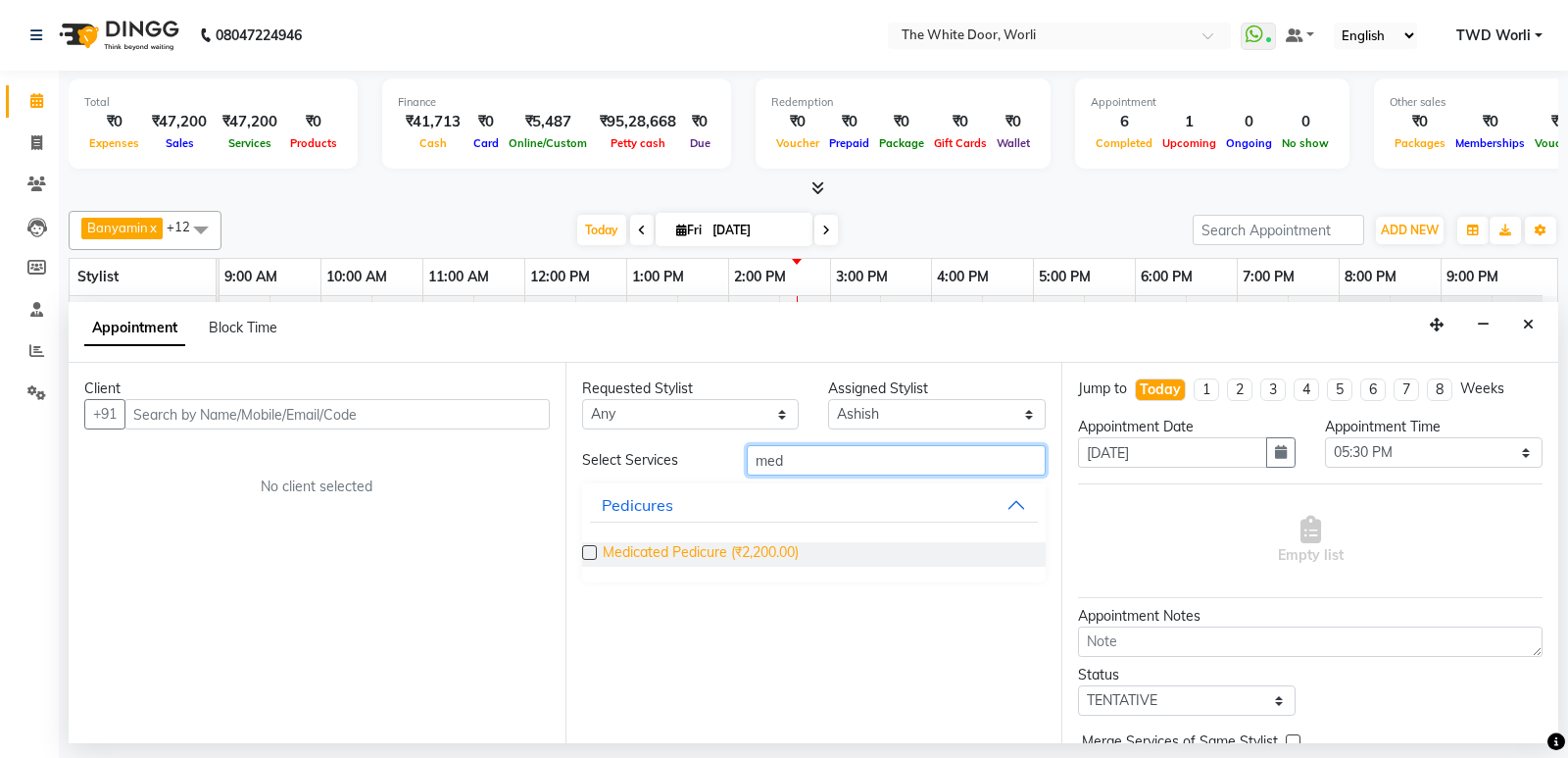 type on "med" 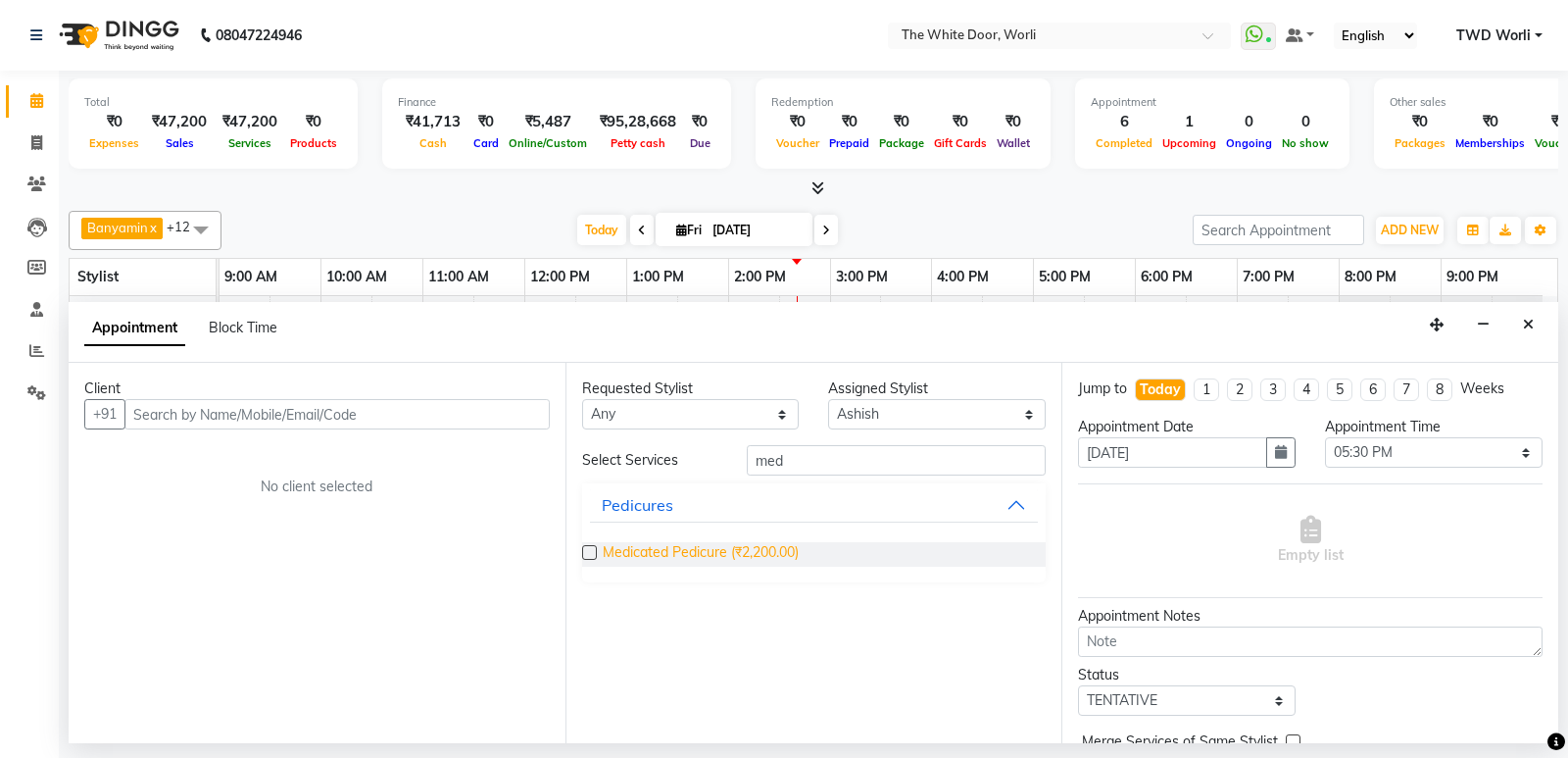 click on "Medicated Pedicure  (₹2,200.00)" at bounding box center [701, 554] 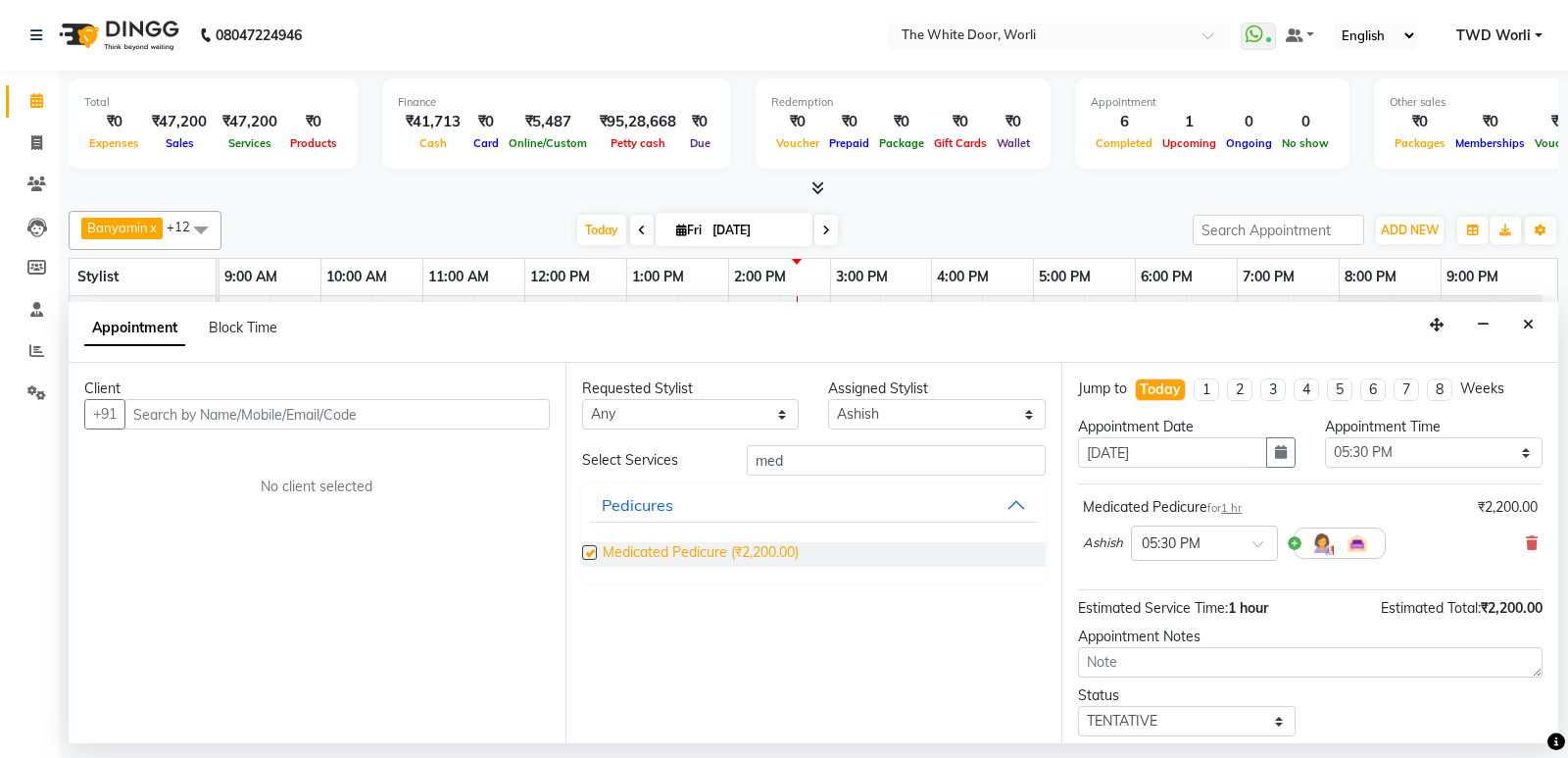 checkbox on "false" 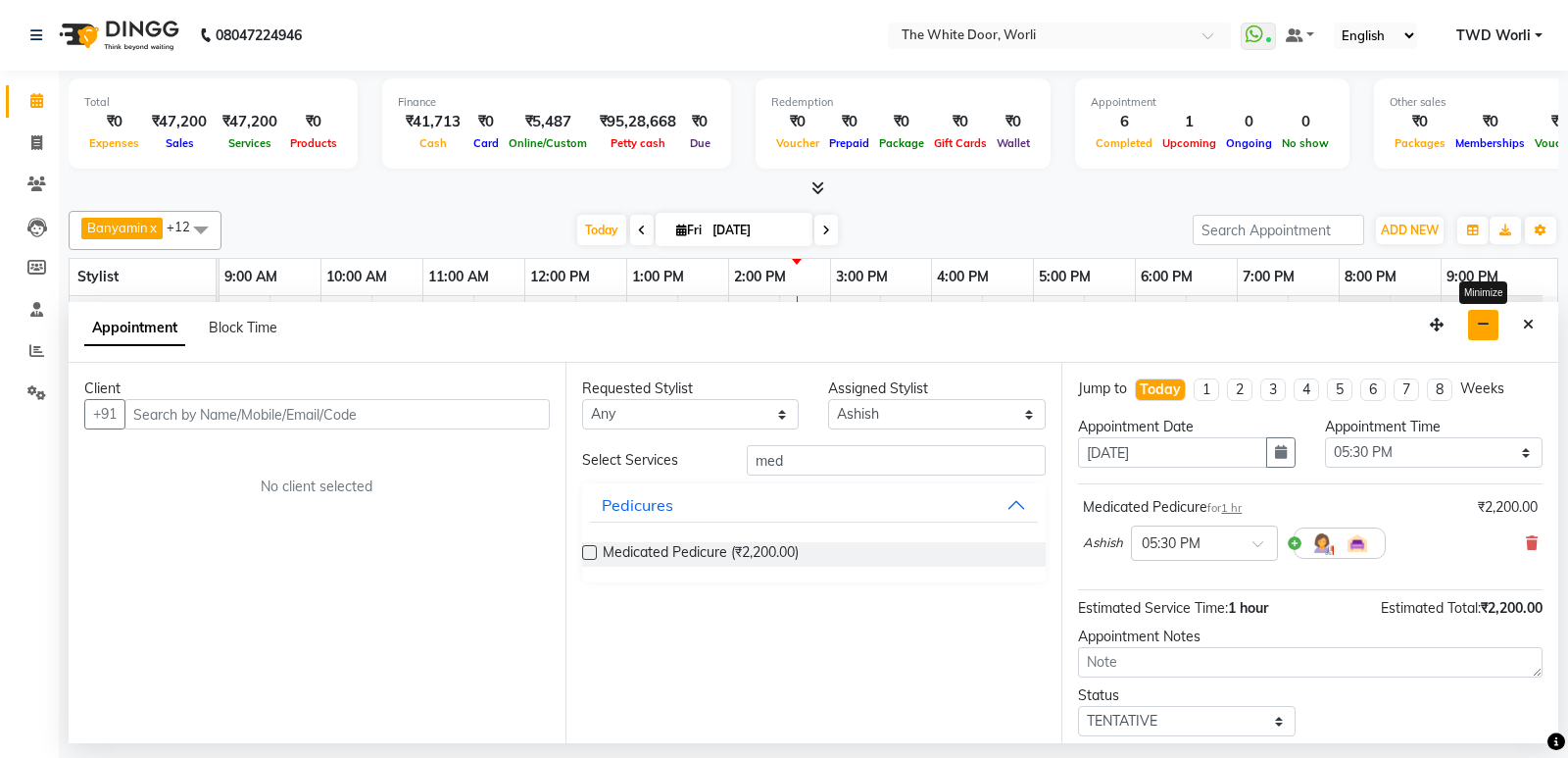 click at bounding box center [1483, 325] 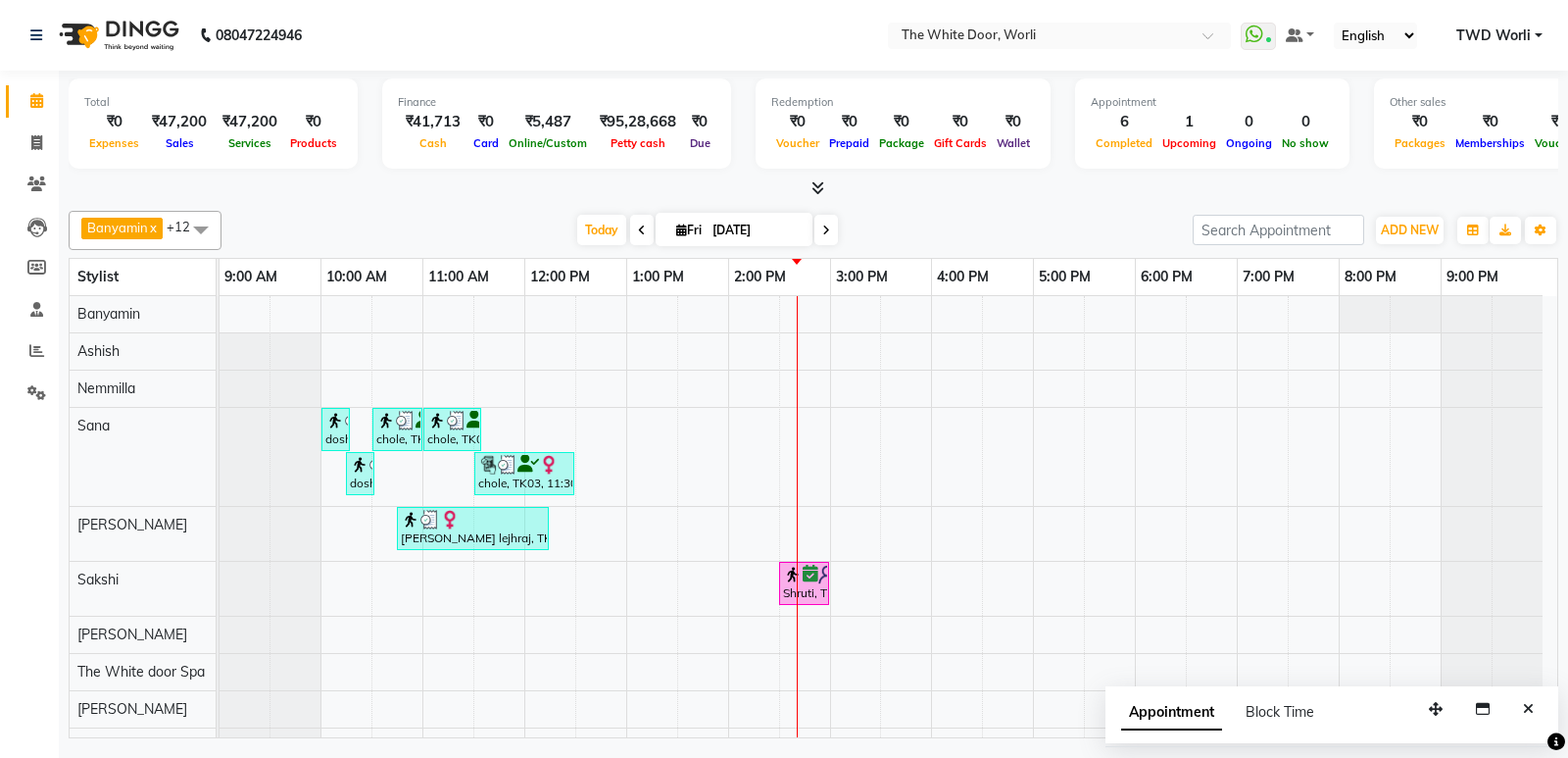 scroll, scrollTop: 75, scrollLeft: 0, axis: vertical 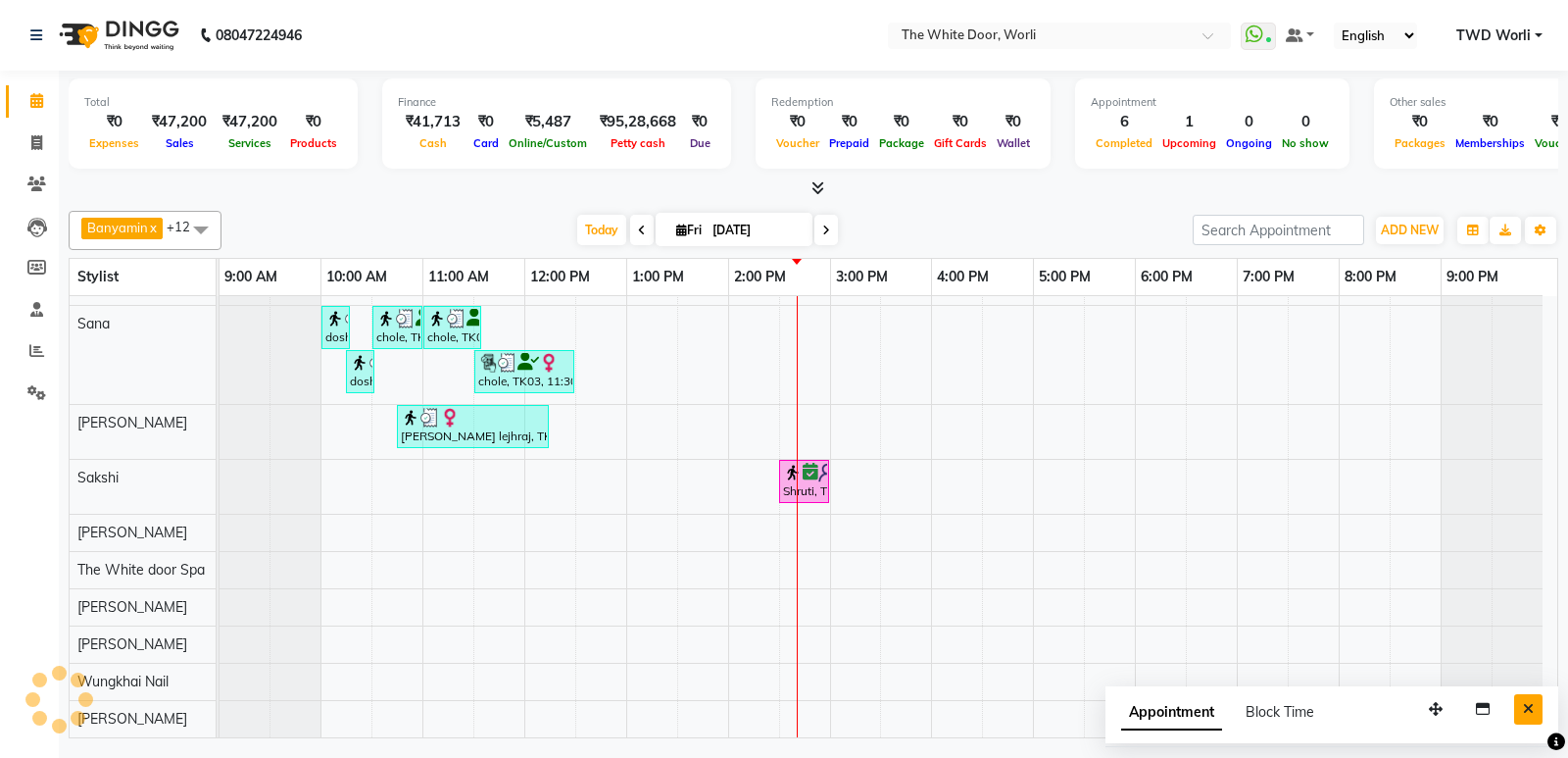 click at bounding box center [1528, 709] 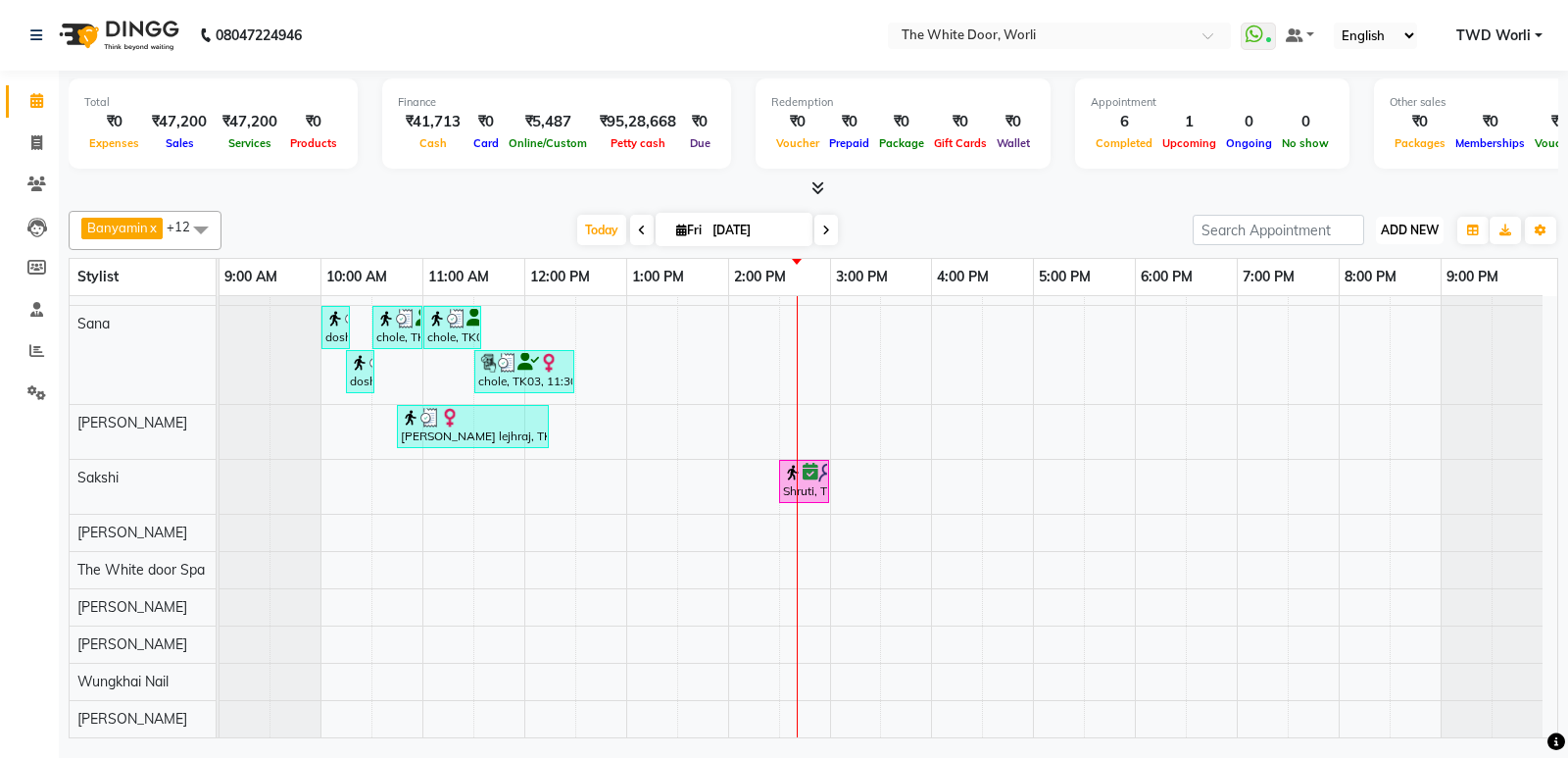 click on "ADD NEW" at bounding box center (1409, 229) 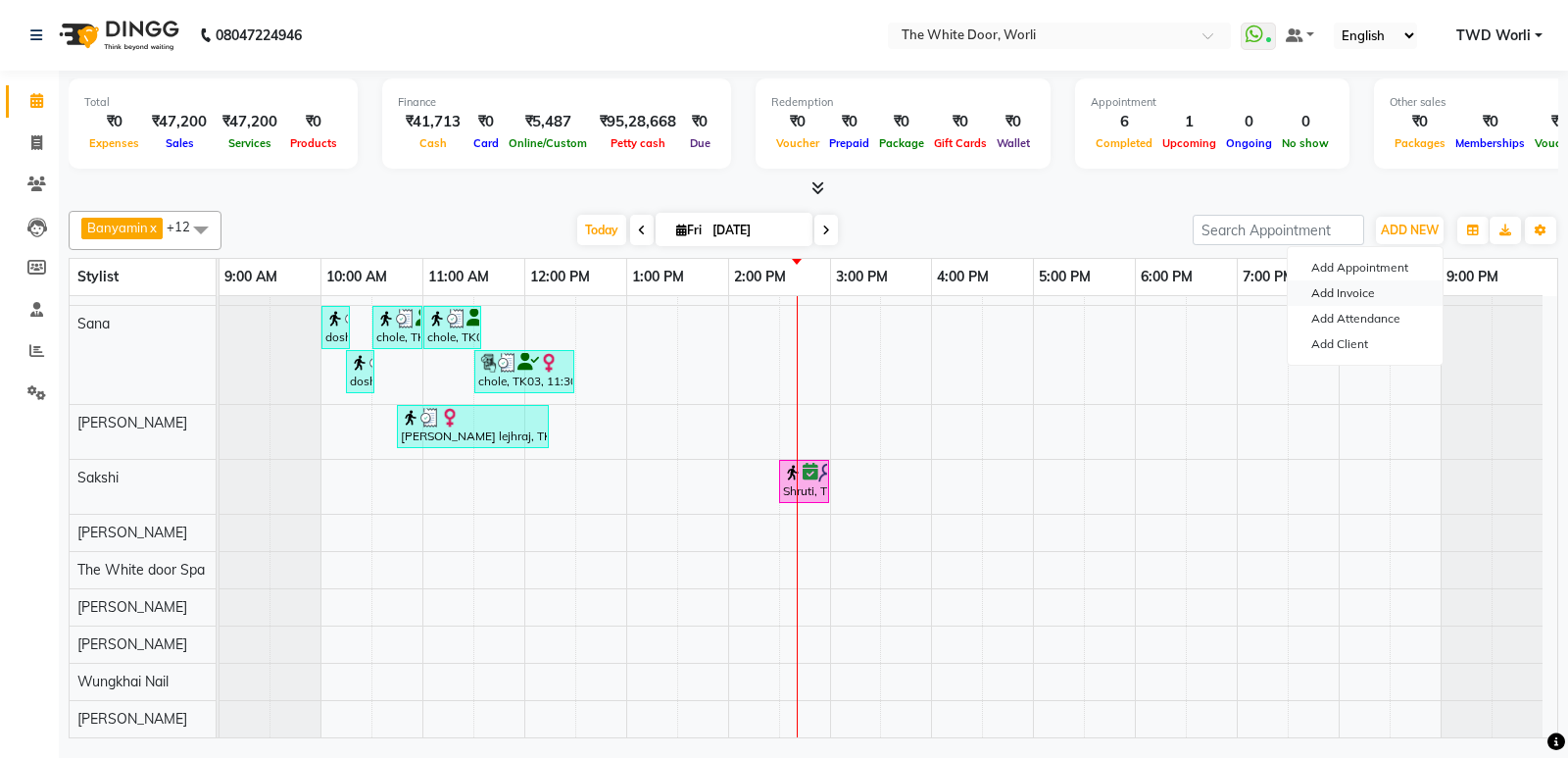 click on "Add Invoice" at bounding box center [1365, 293] 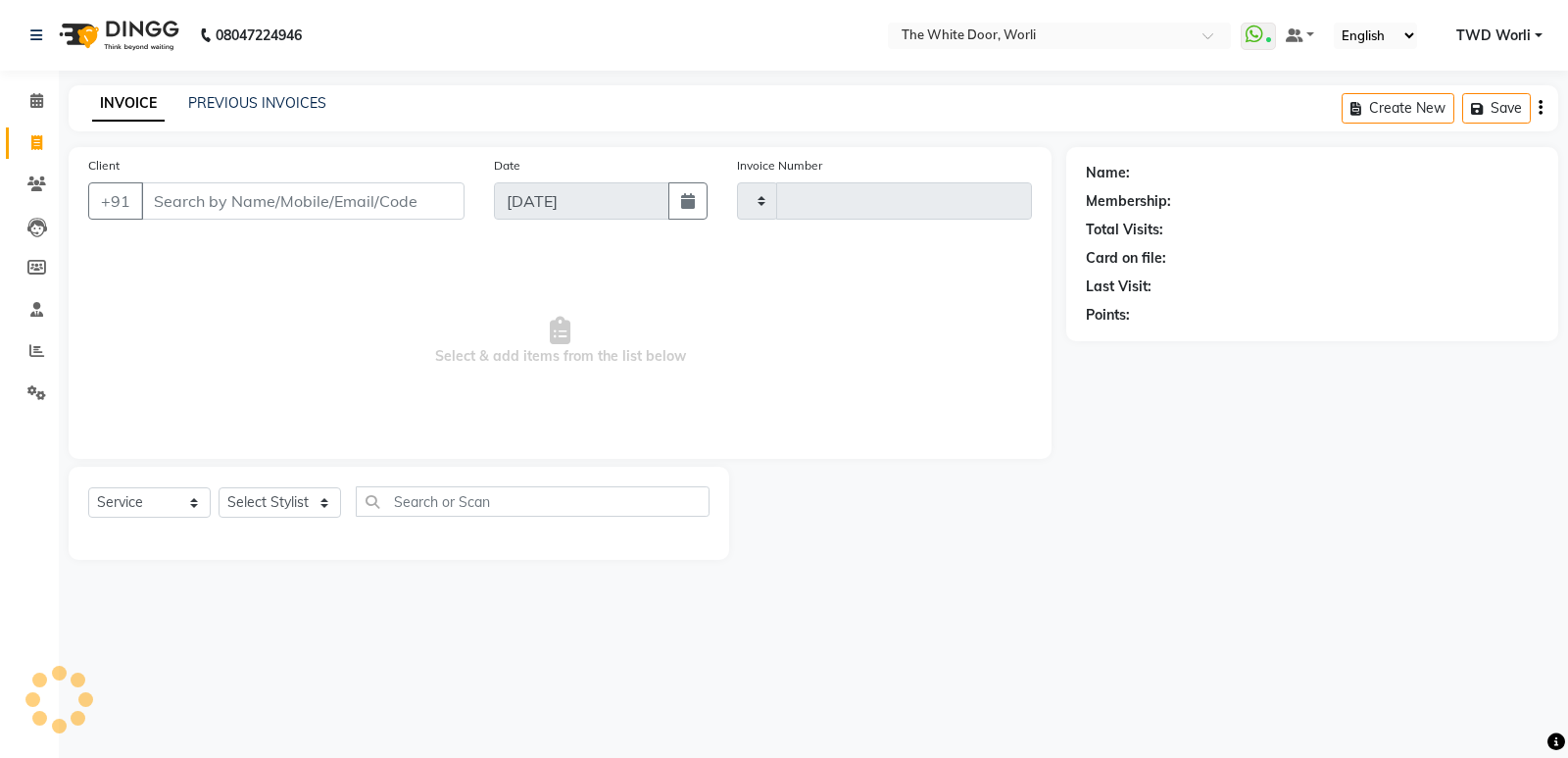 type on "0929" 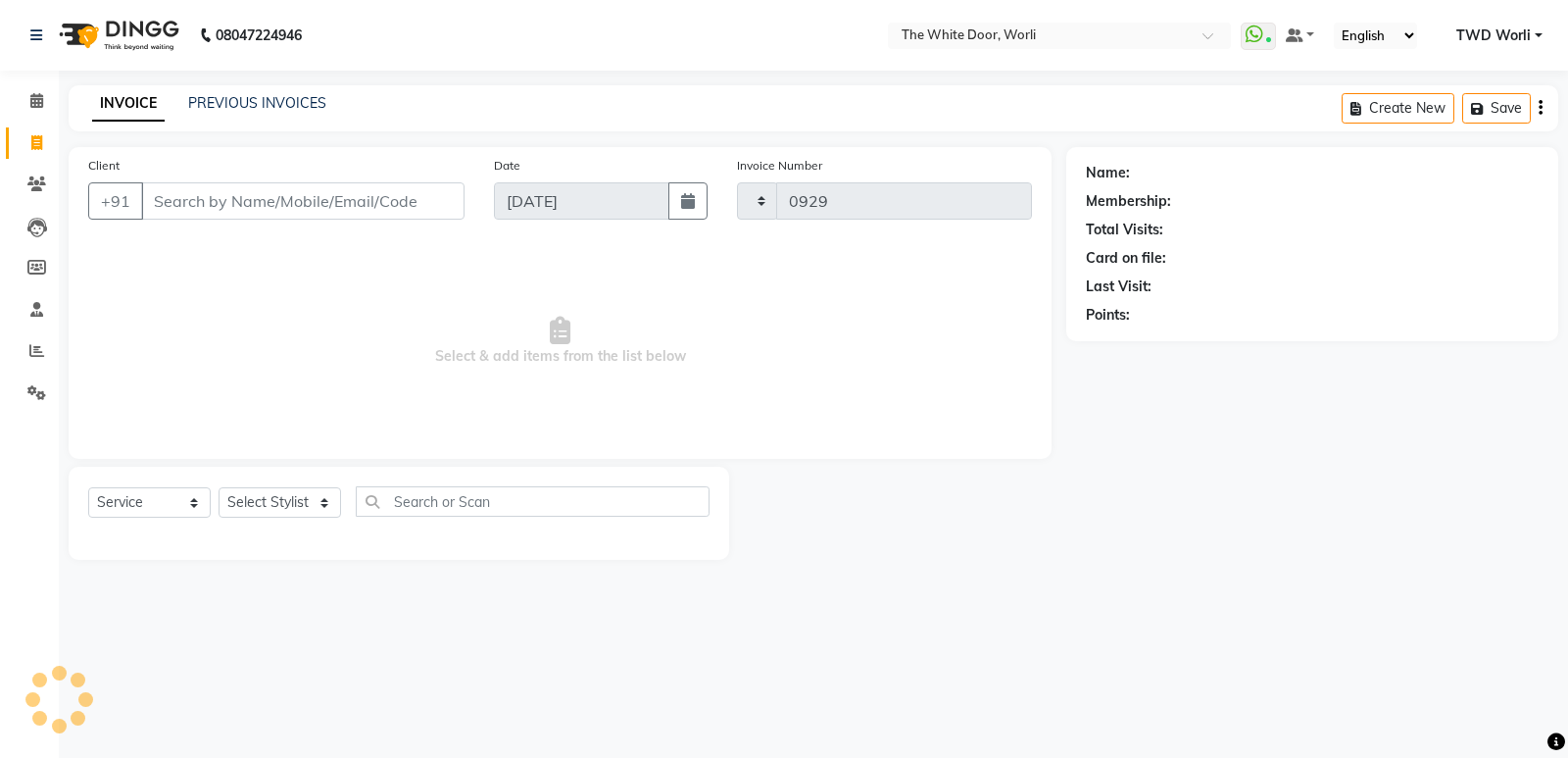 select on "4027" 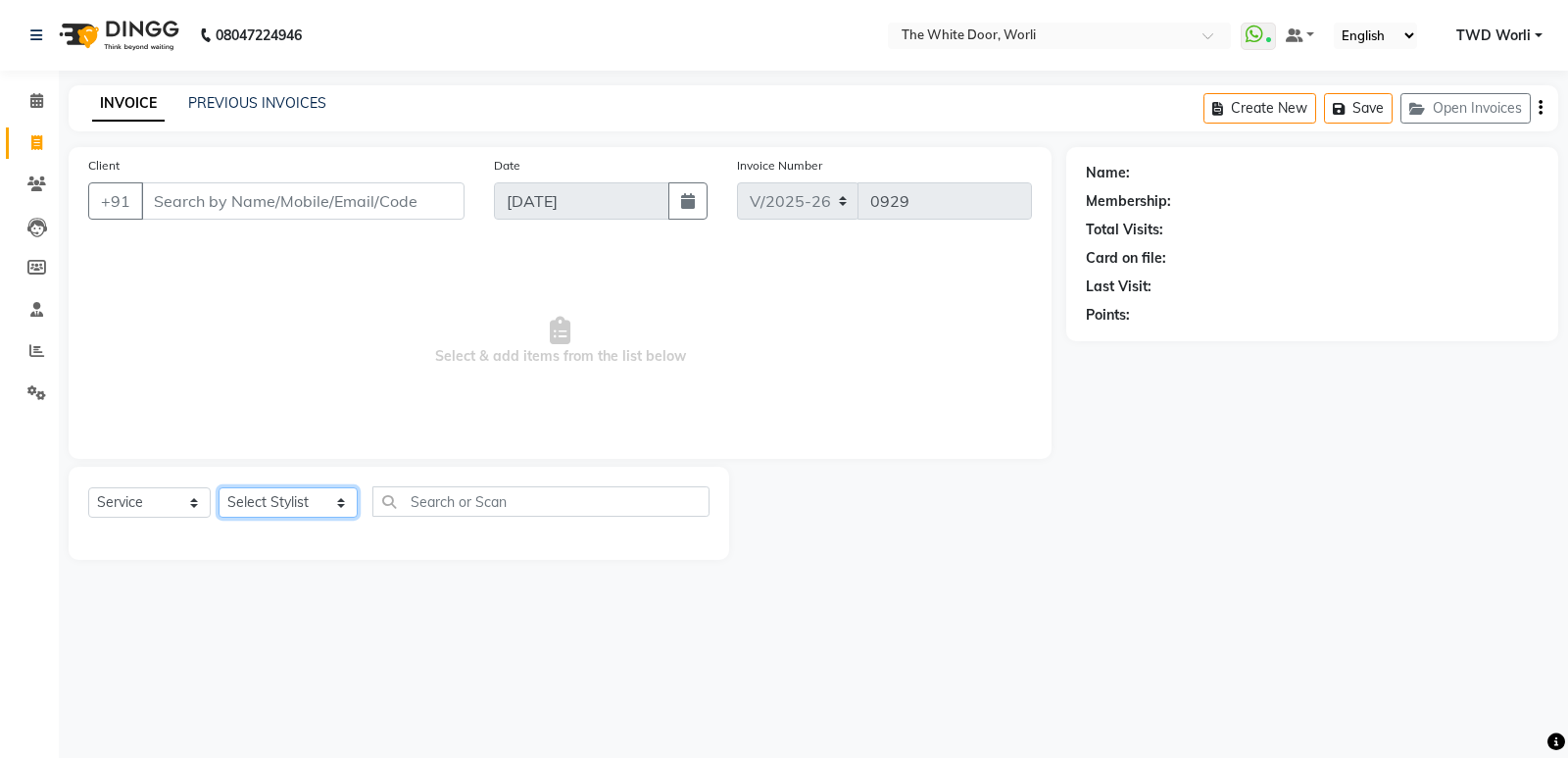 click on "Select Stylist Aarti  Amit d Anil APEI Asa Ashish Ashish S Banyamin benjimin CELIN CHITRA CHITRA K ChonChon Emily  Farheen Ganesh  Gayatri Govind G Hina S Jennifer JITRAM JOSEPHINE Kainia Lanah Leyla Lash Mahesh C MUSKAN JAISWAL  NAMRATA Neha Nemmilla NIKITA TARE PERRY PHIPHI Poonam -HK Pranali Pratishta Health coach Priya HK Priyanka H  Rashid Salmani Ruti shaikh Ruti Shaikh  Sagar Gohar Sakshi Sana Sandhya  Sapna Sarfaraz sophia 2 The White door Spa  The White Door Worl TWD Worli Vasu maheshkar Vikas Pedicurist Vishali Worlikar Worthemla  Wungkhai Nail yaimi" 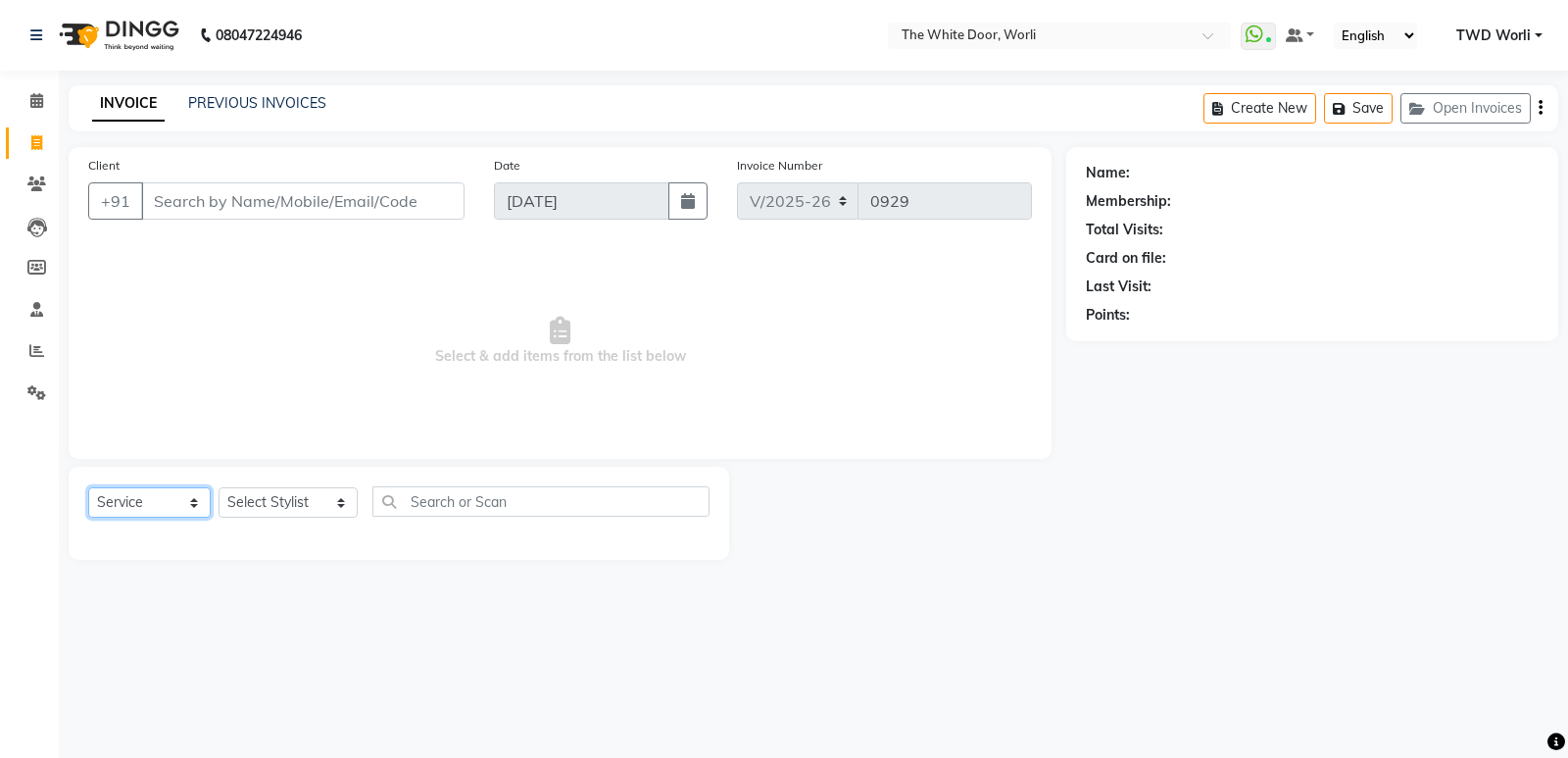 click on "Select  Service  Product  Membership  Package Voucher Prepaid Gift Card" 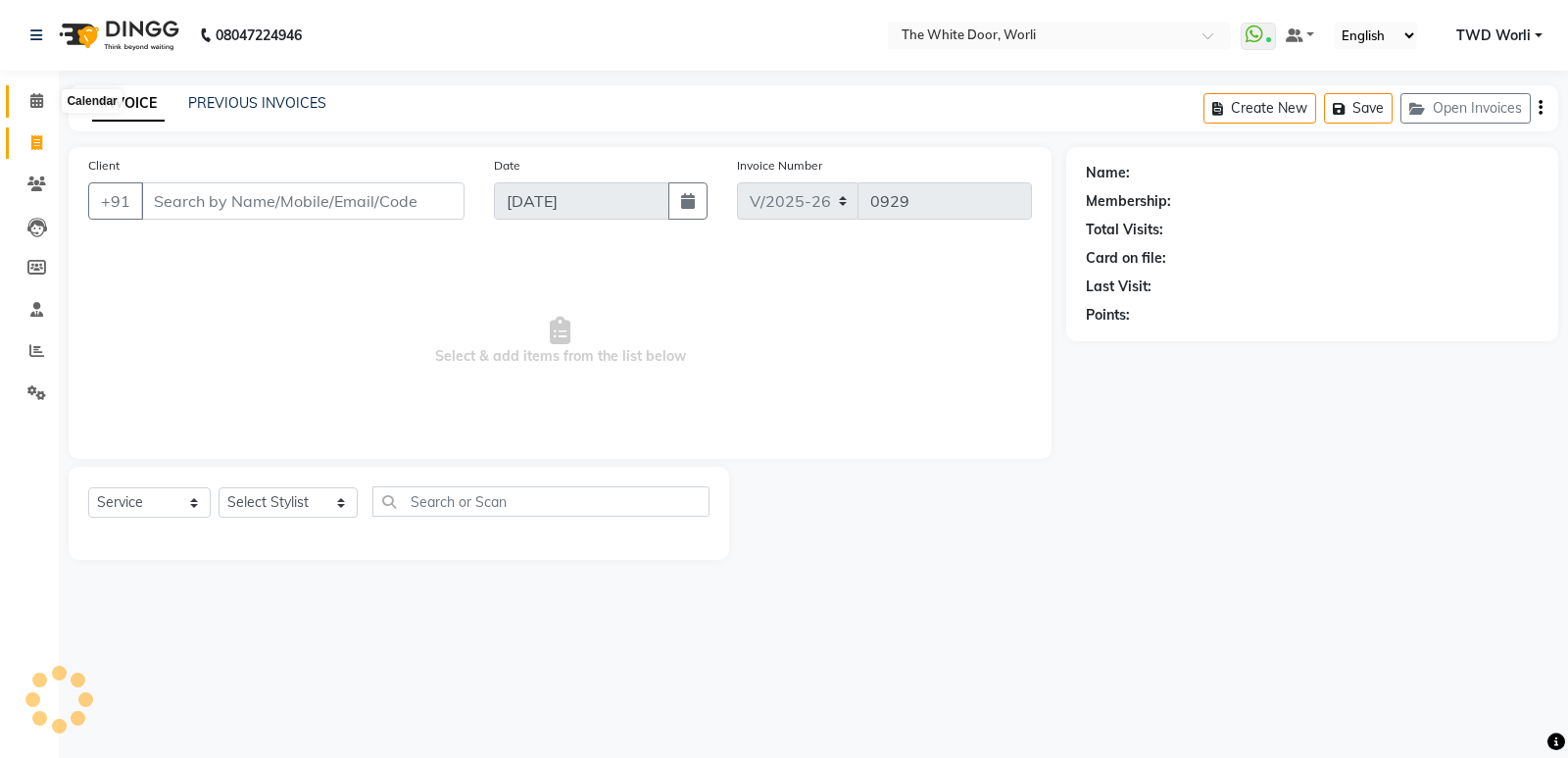 click 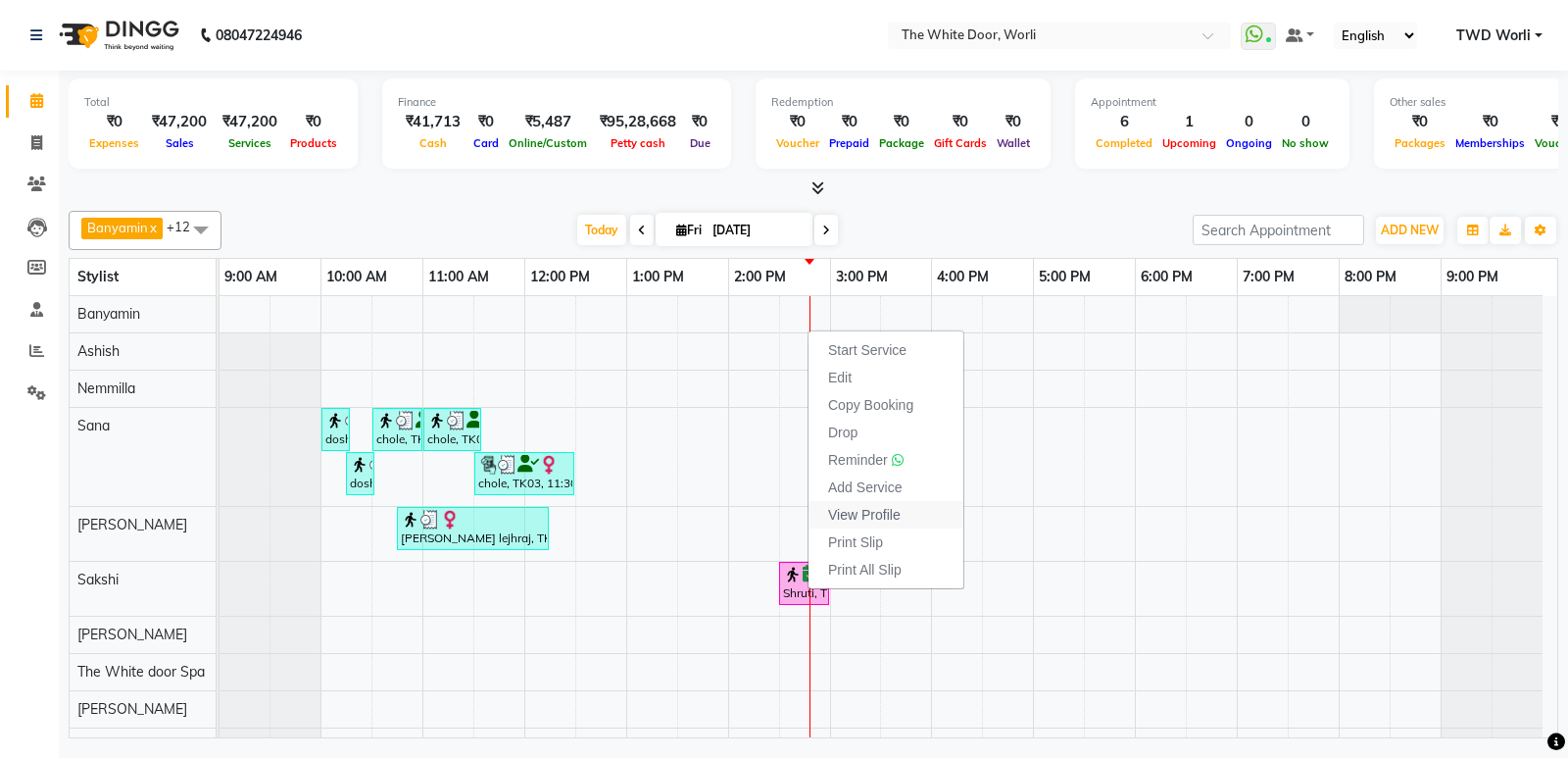 click on "View Profile" at bounding box center (864, 515) 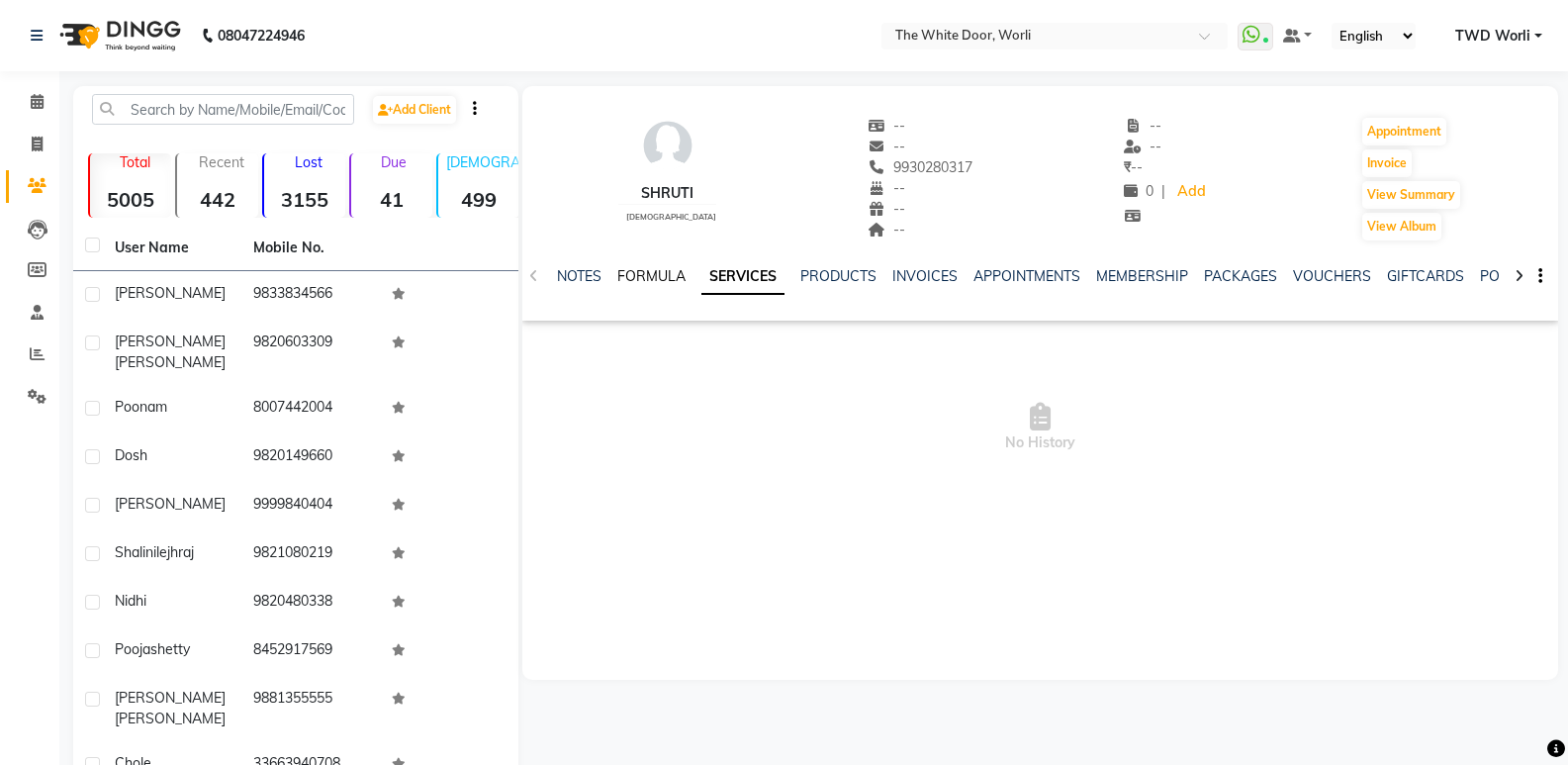 click on "FORMULA" 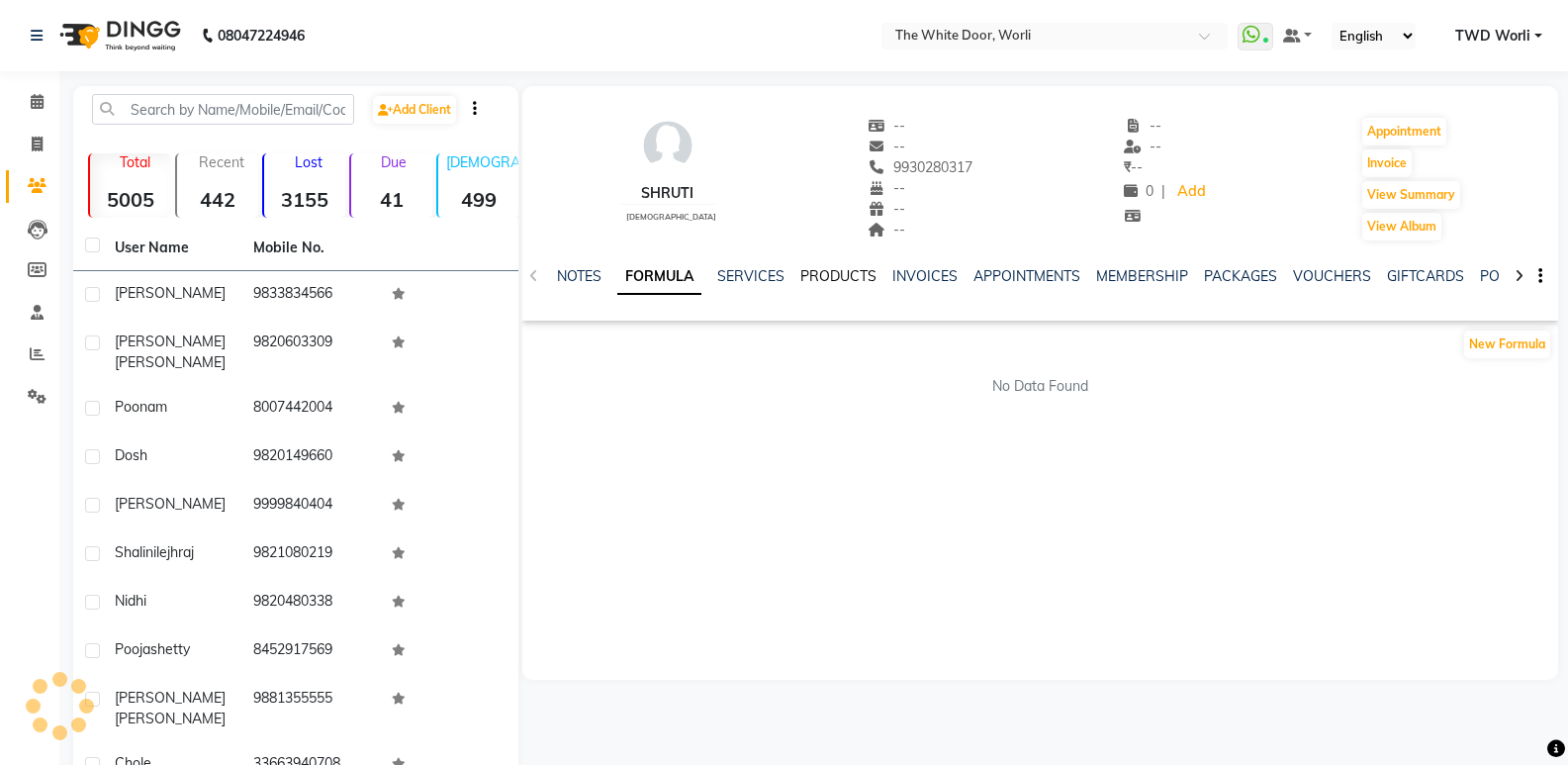 click on "PRODUCTS" 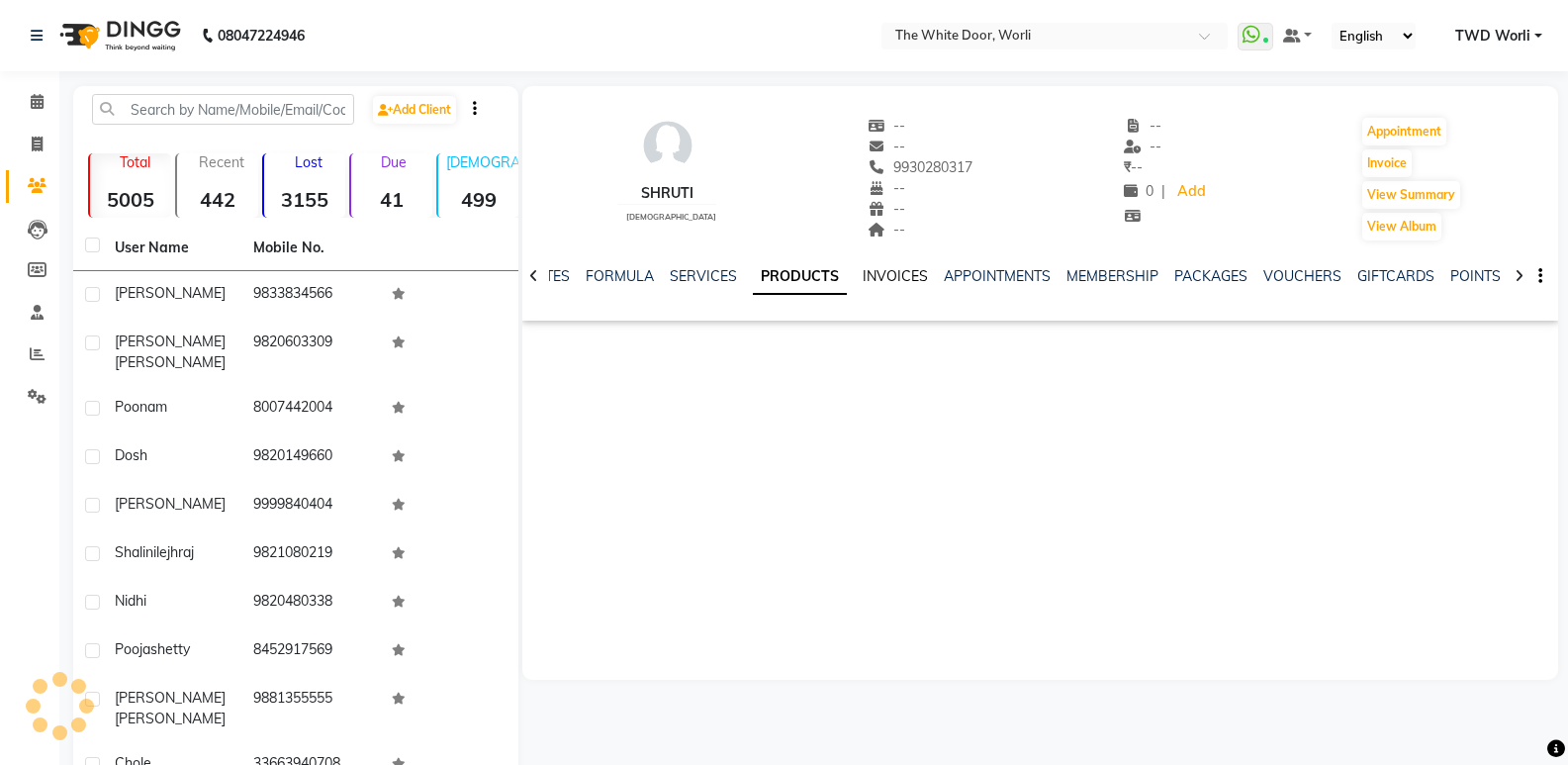 click on "INVOICES" 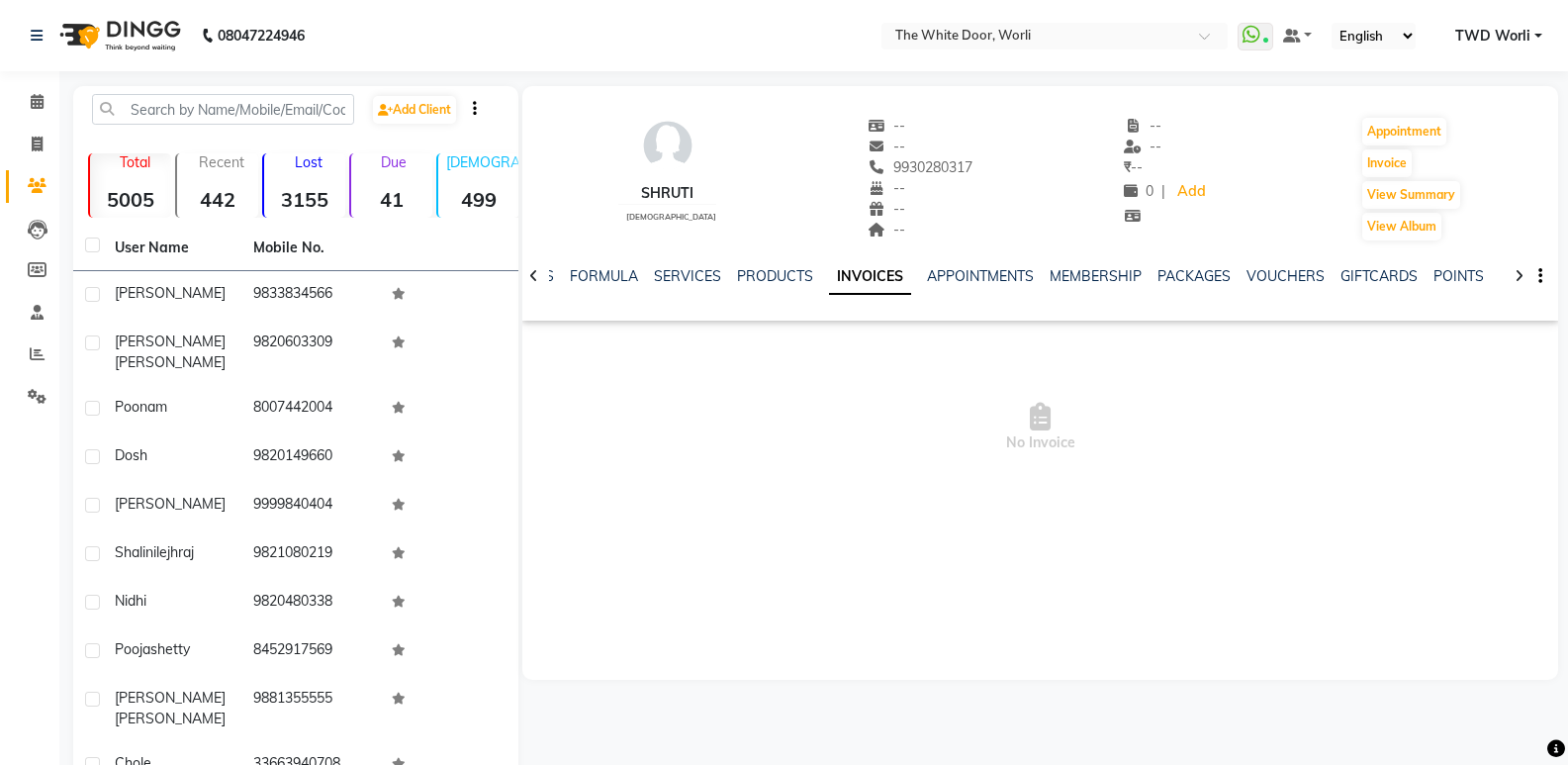 click 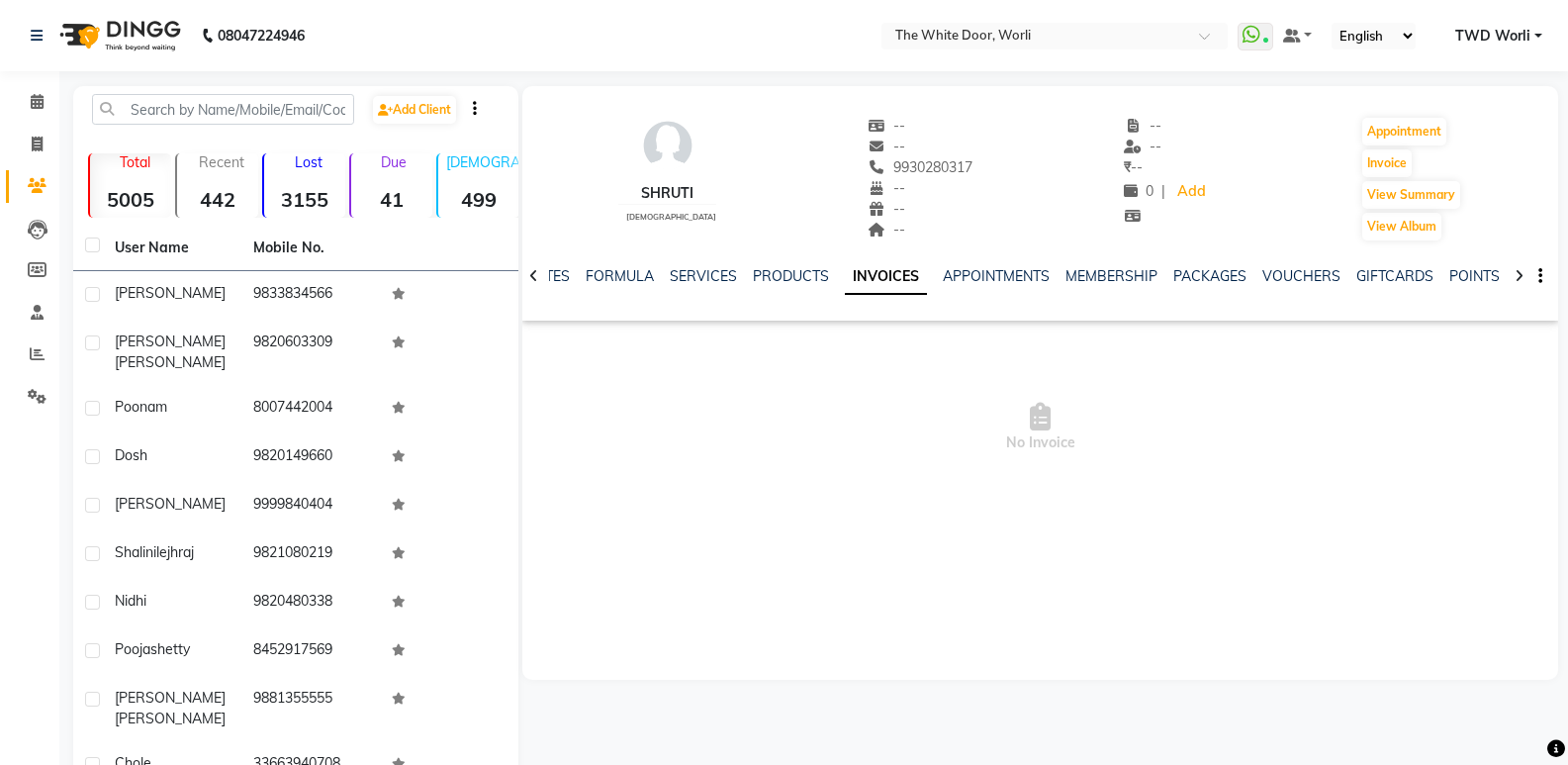 click 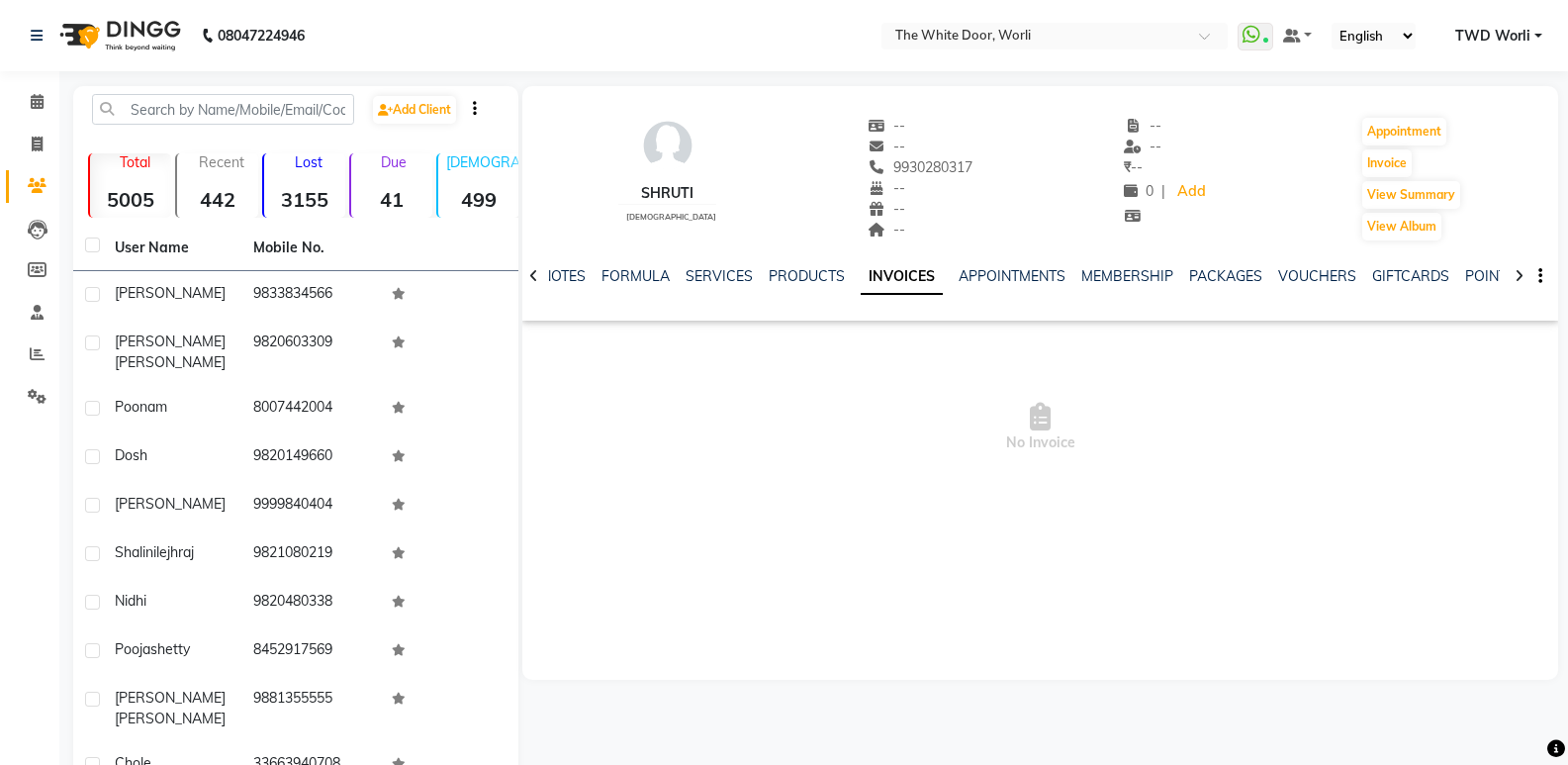 click 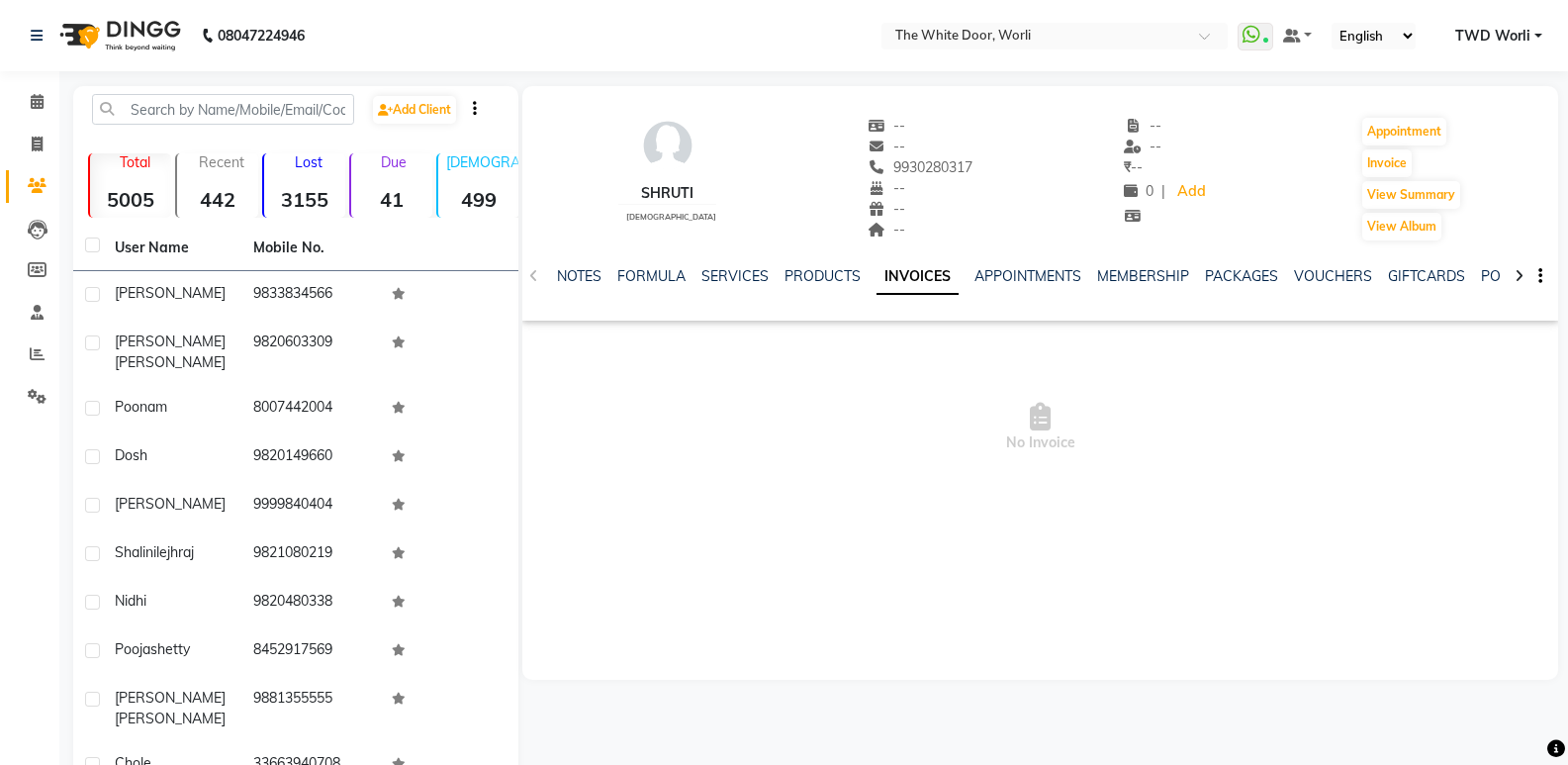 click on "NOTES FORMULA SERVICES PRODUCTS INVOICES APPOINTMENTS MEMBERSHIP PACKAGES VOUCHERS GIFTCARDS POINTS FORMS FAMILY CARDS WALLET" 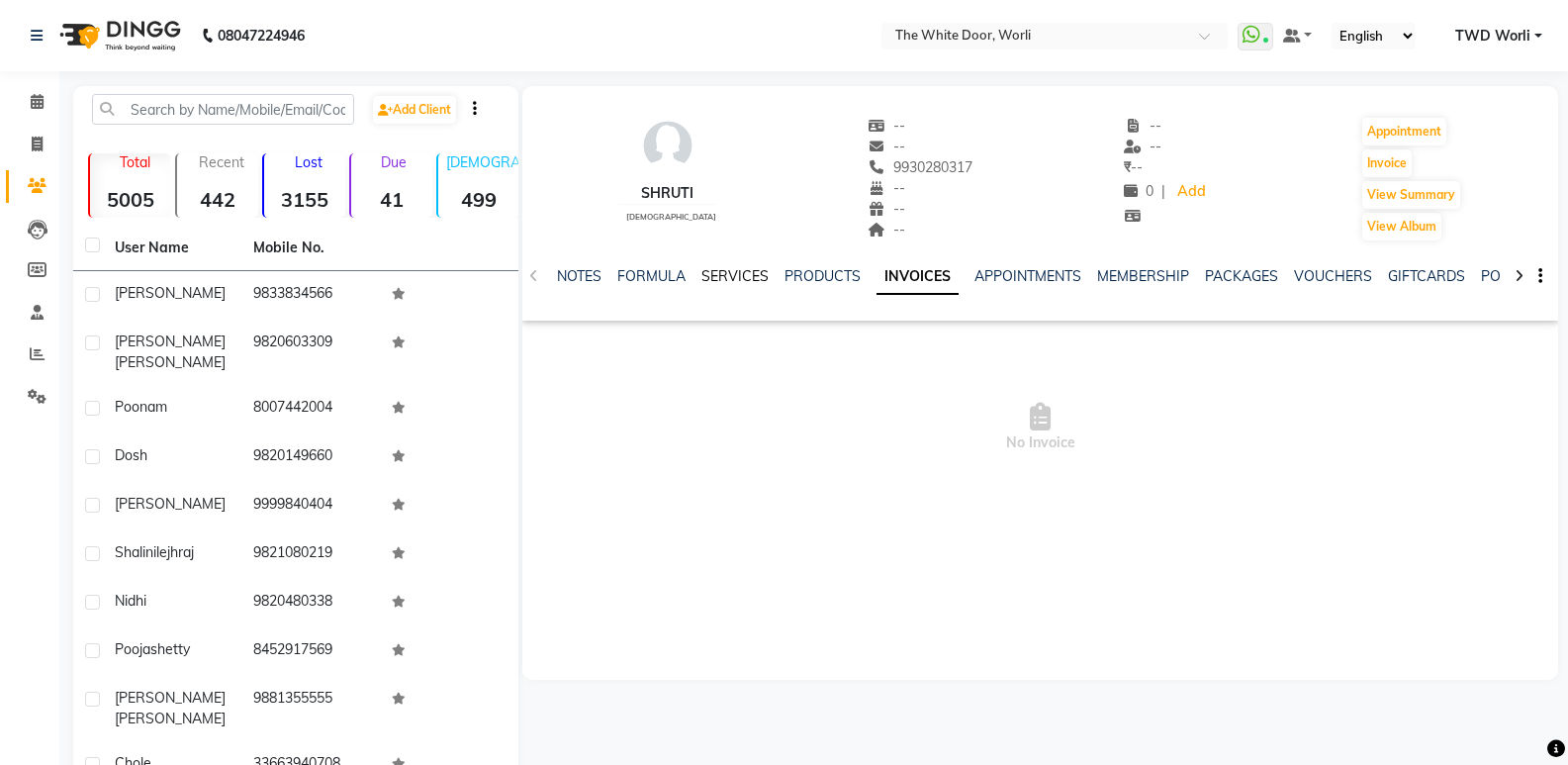 click on "SERVICES" 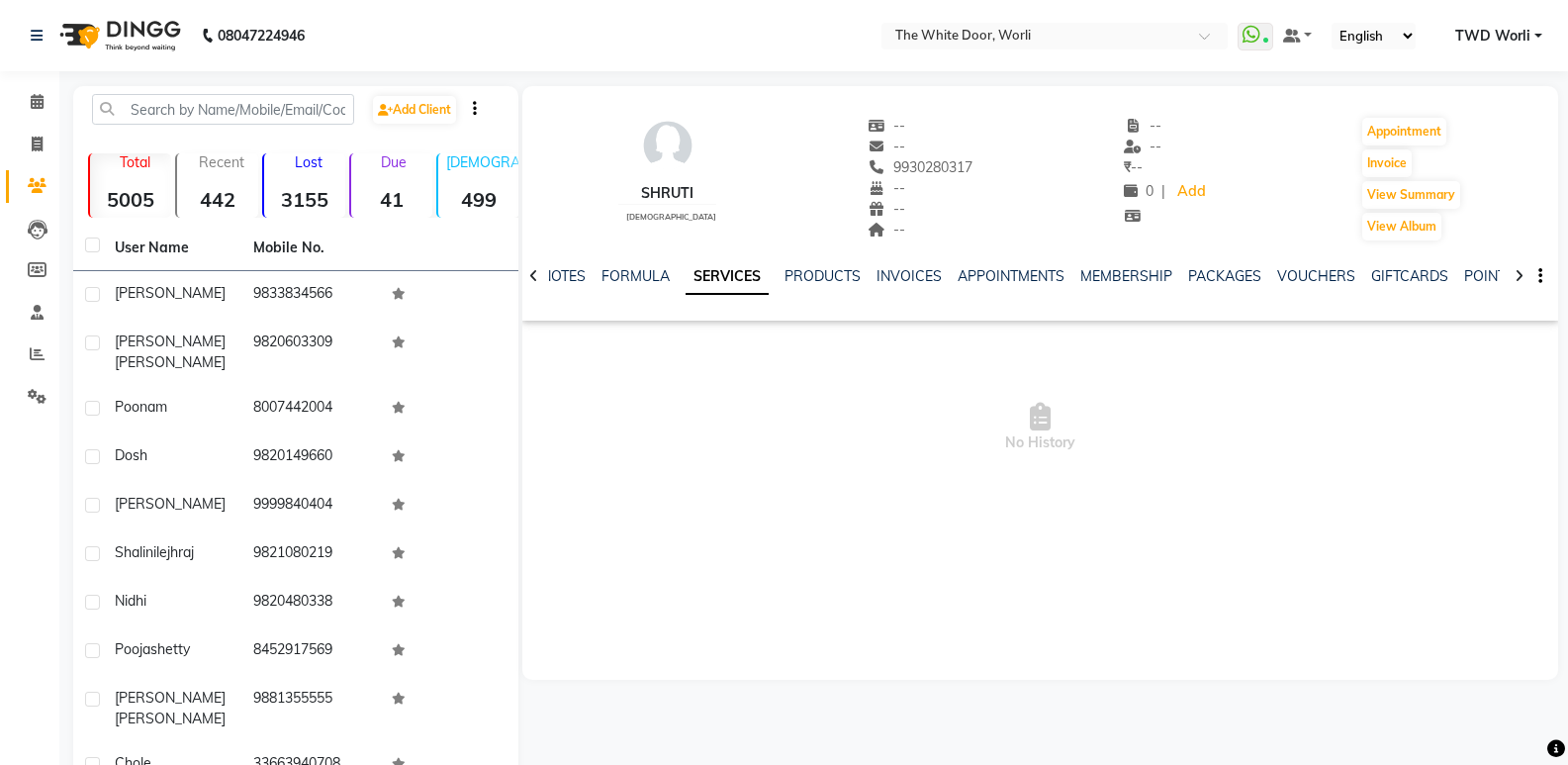click on "No History" at bounding box center [1040, 428] 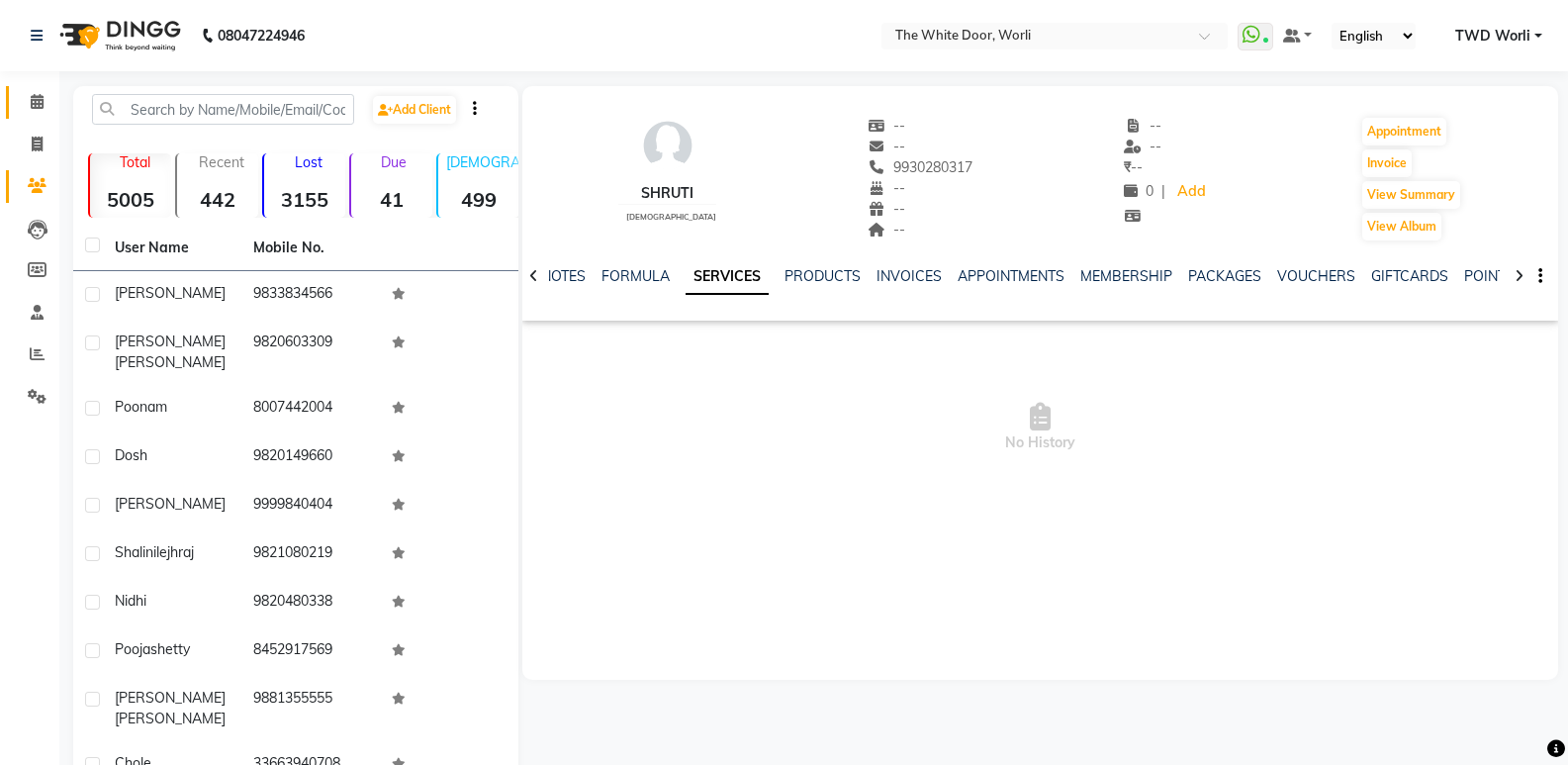 click on "Calendar" 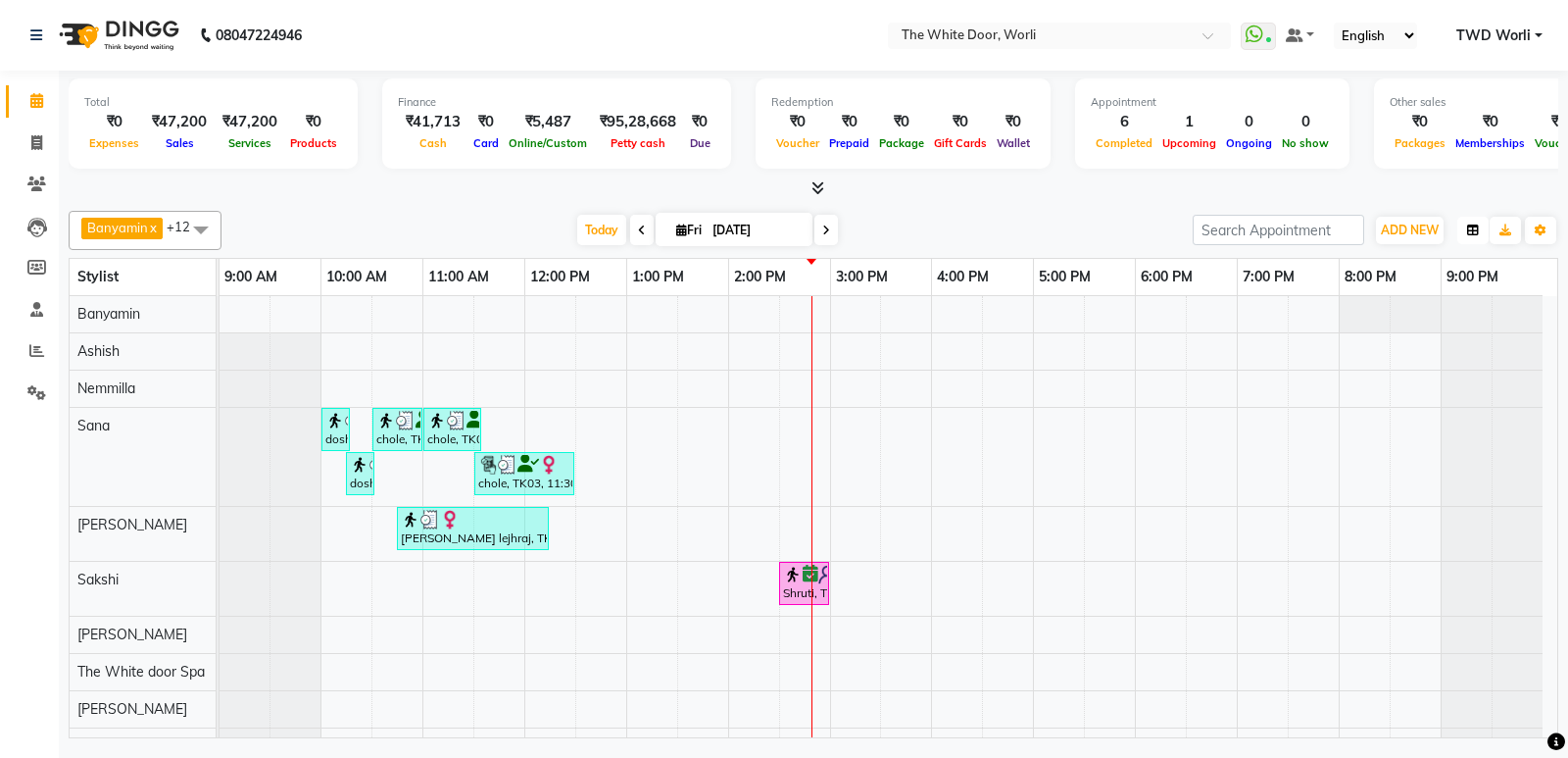 click at bounding box center [1473, 230] 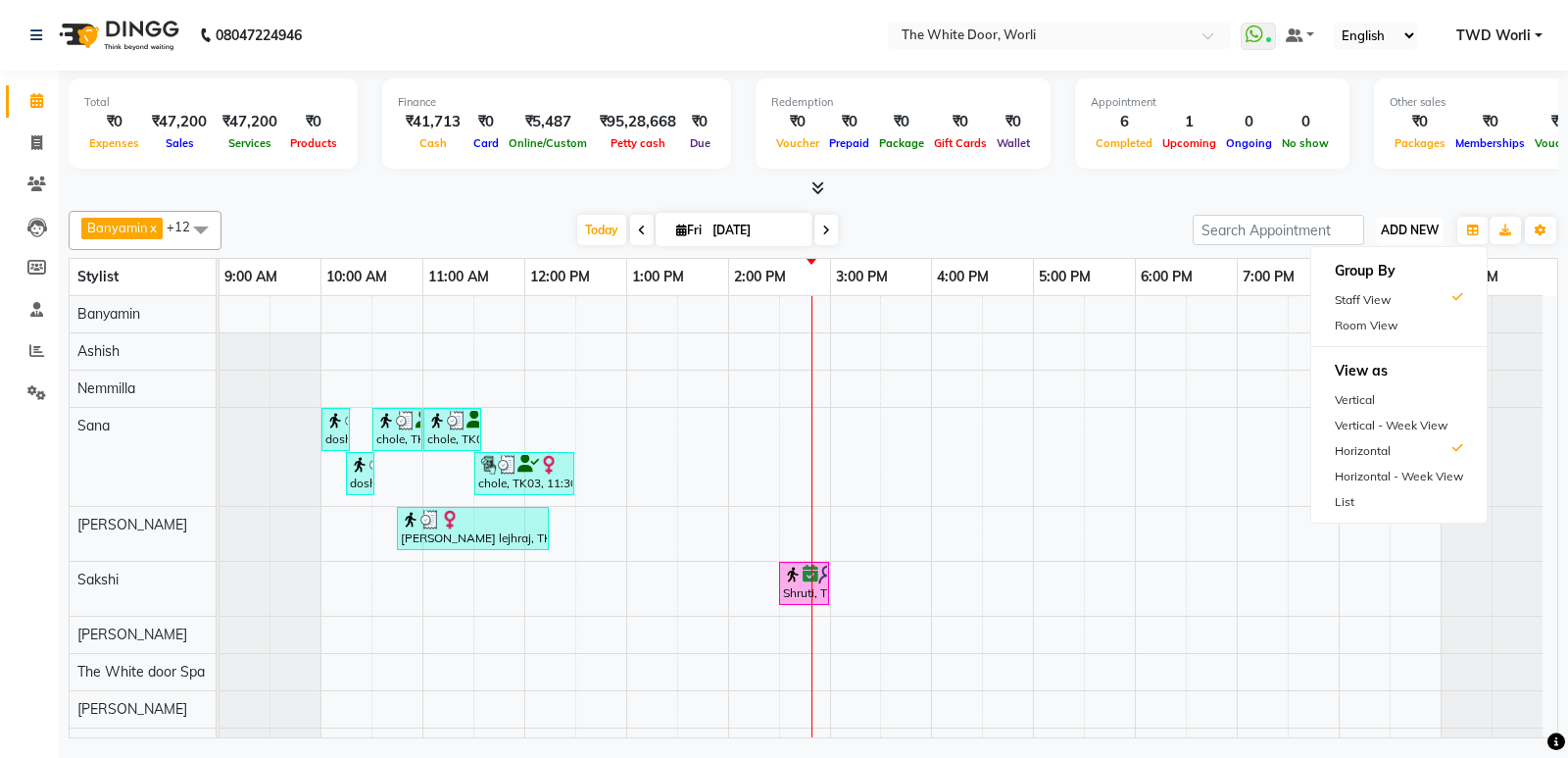 click on "ADD NEW Toggle Dropdown" at bounding box center (1409, 230) 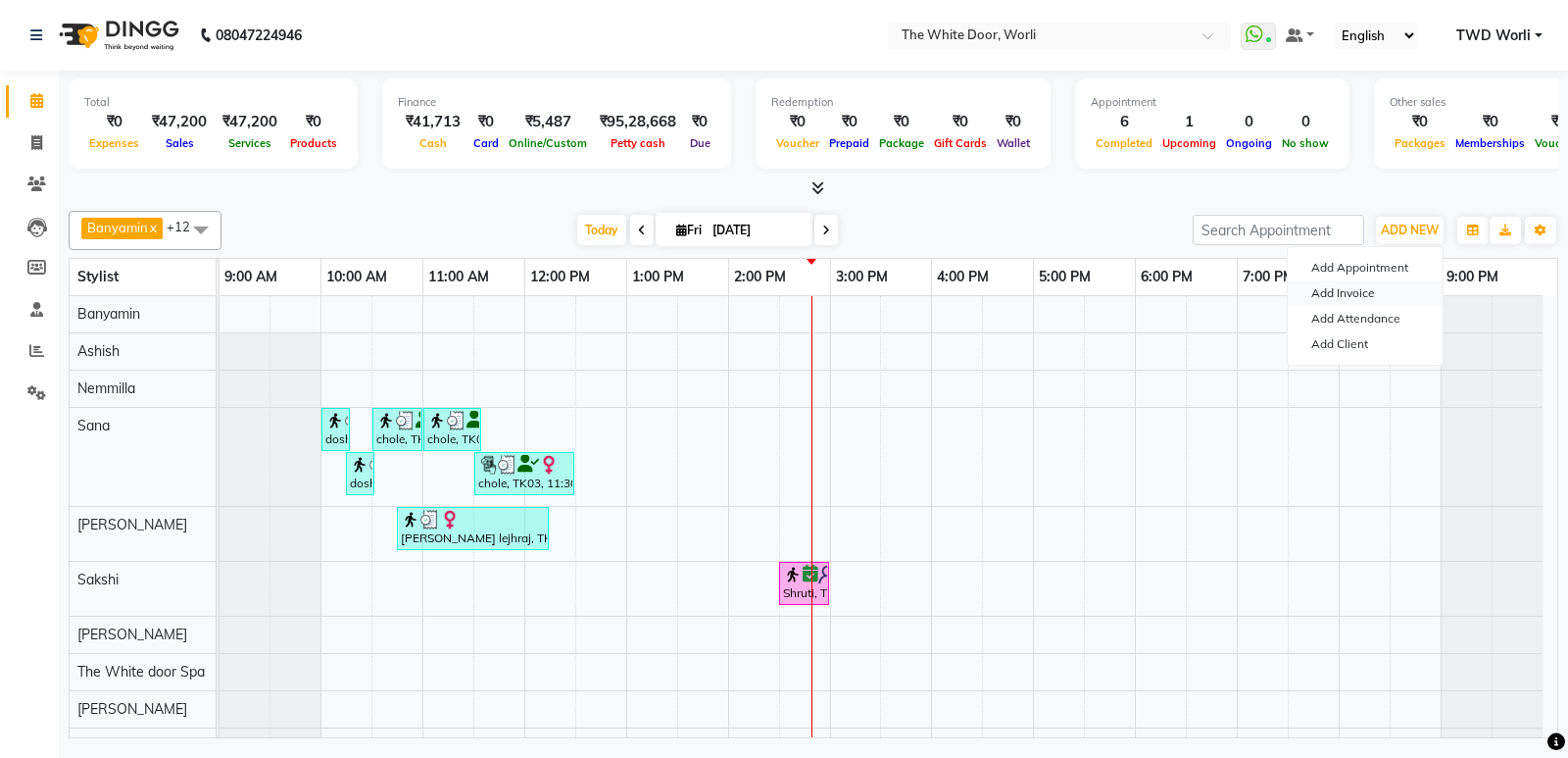 click on "Add Invoice" at bounding box center [1365, 293] 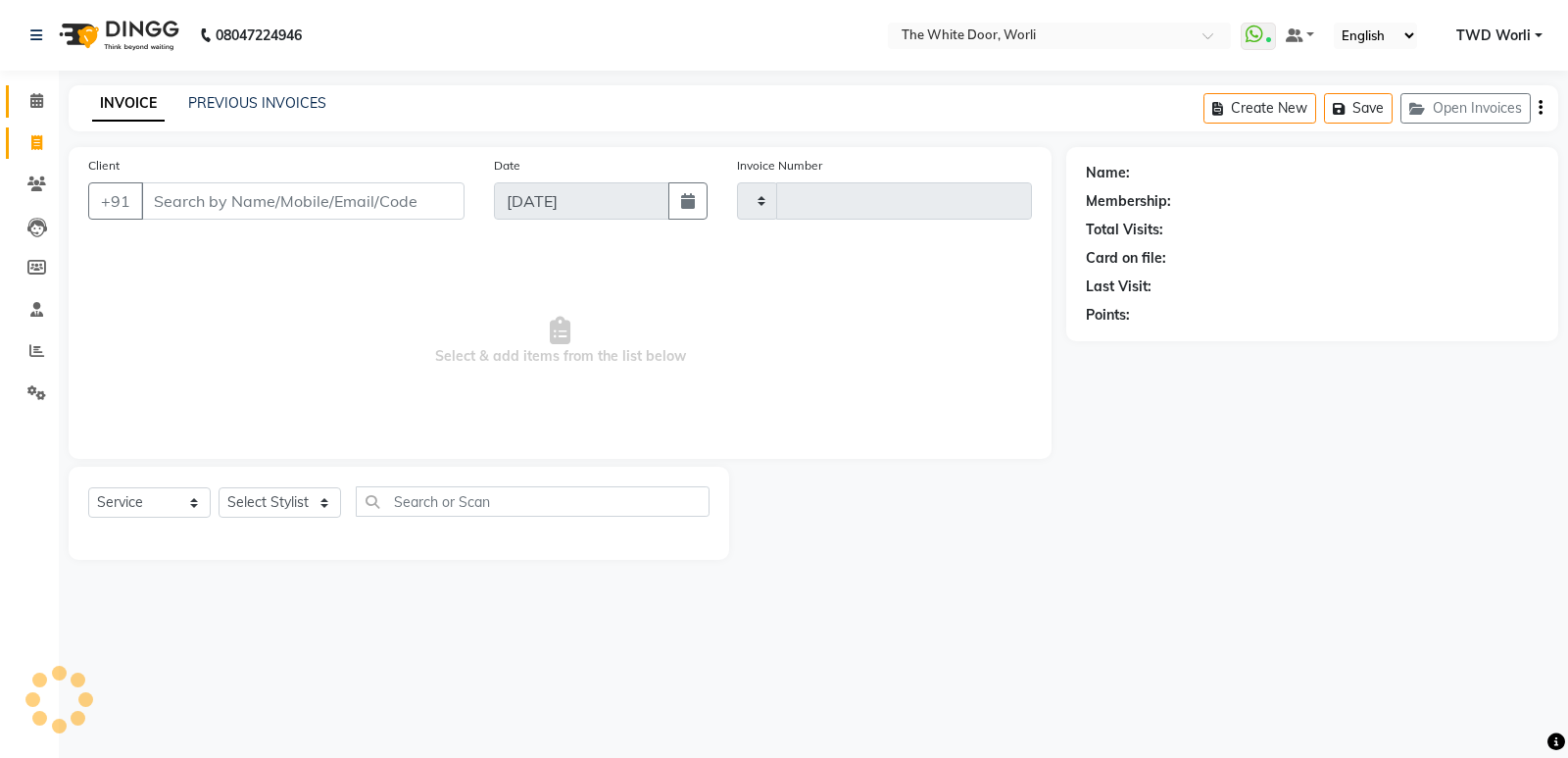 type on "0929" 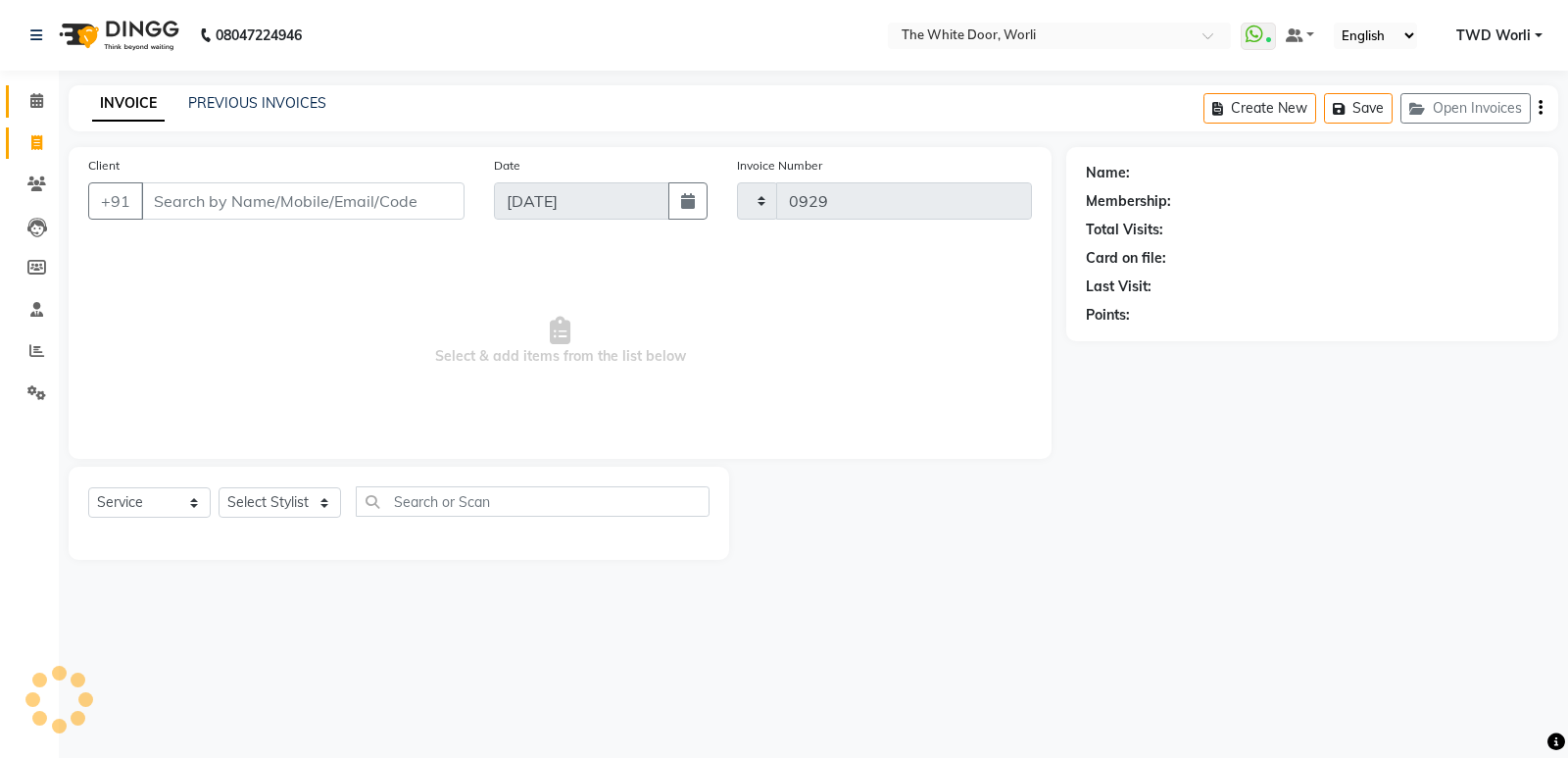 select on "4027" 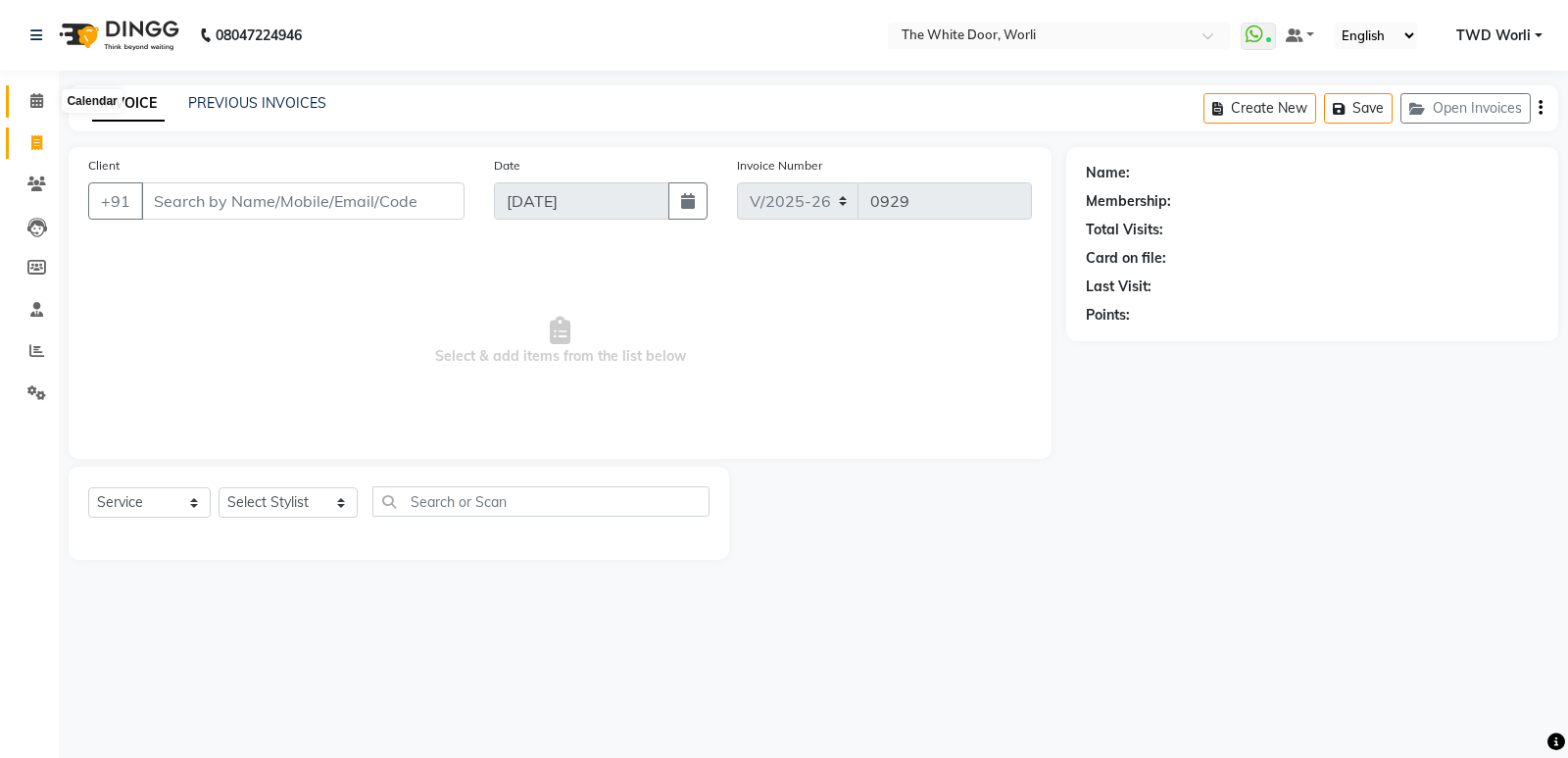 click 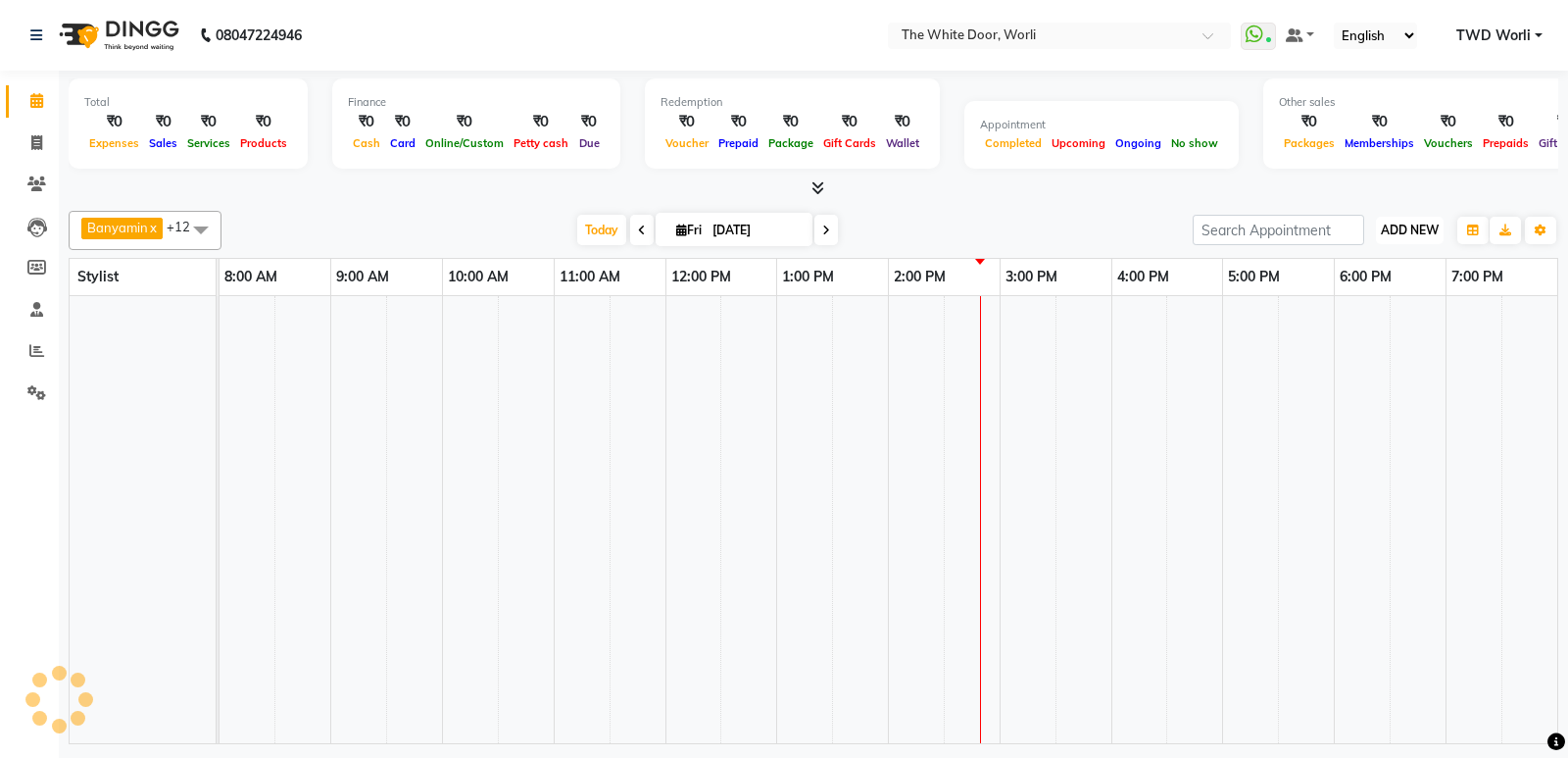 click on "ADD NEW" at bounding box center [1409, 229] 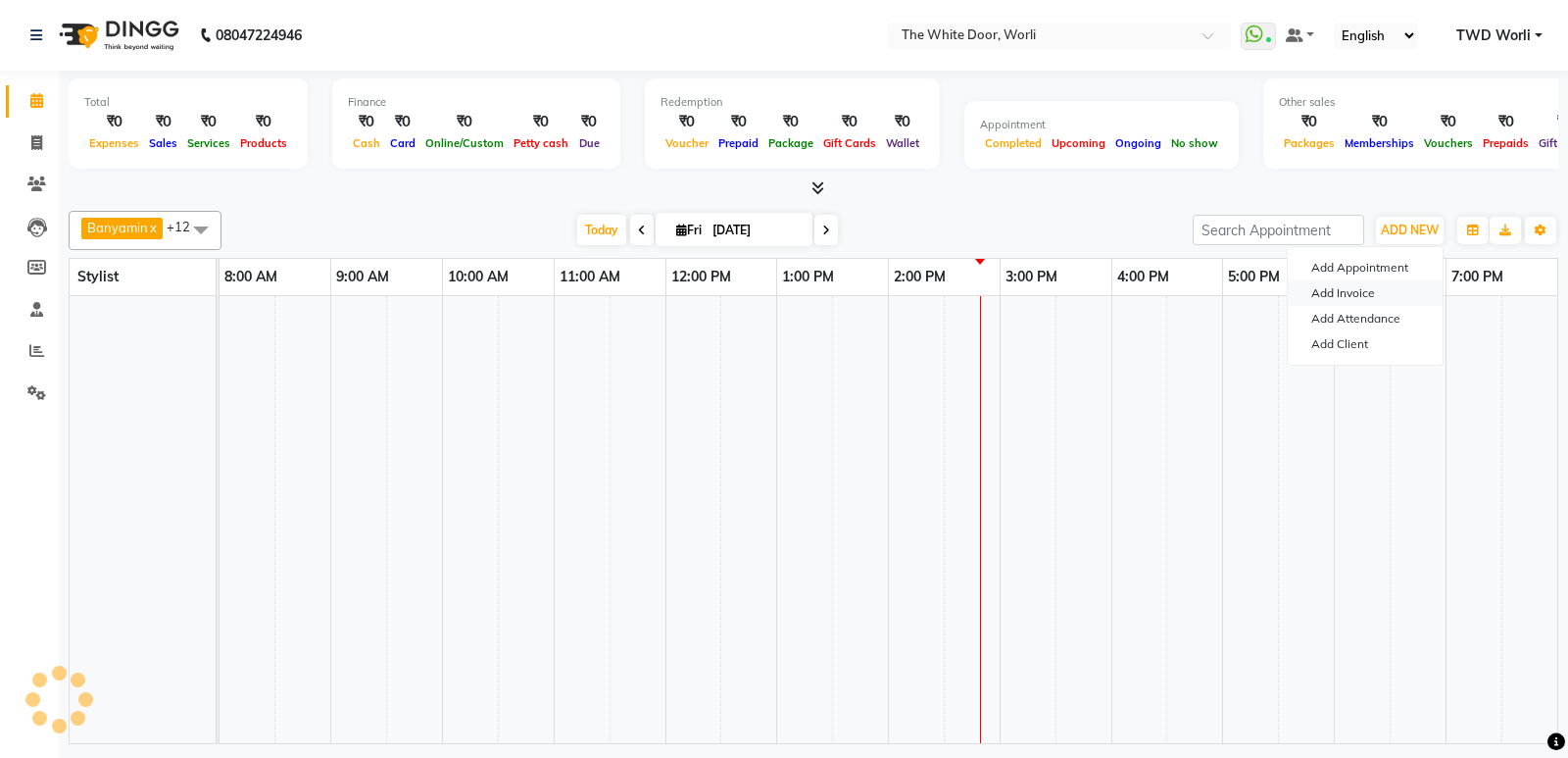 click on "Add Invoice" at bounding box center [1365, 293] 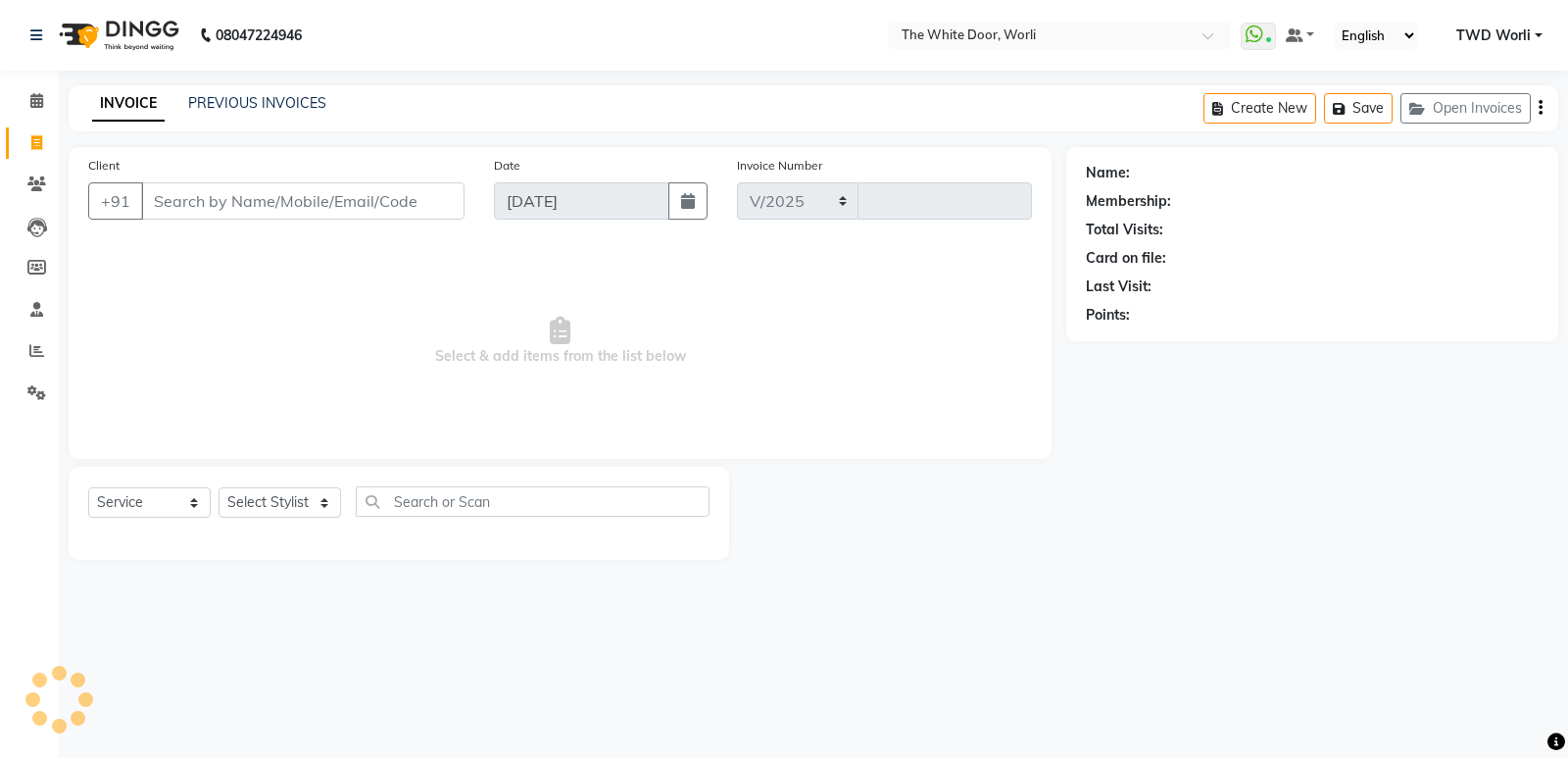 select on "4027" 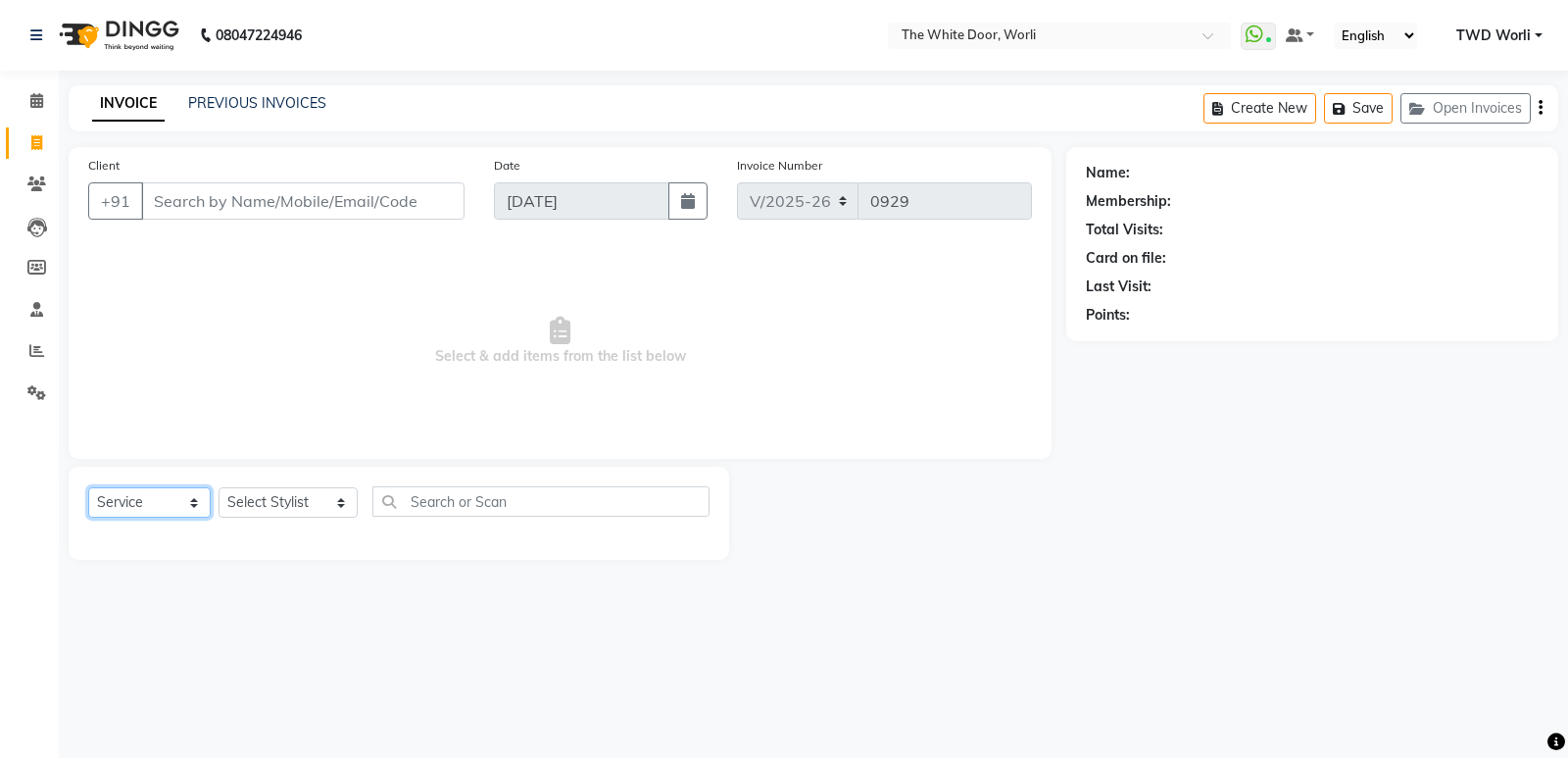 click on "Select  Service  Product  Membership  Package Voucher Prepaid Gift Card" 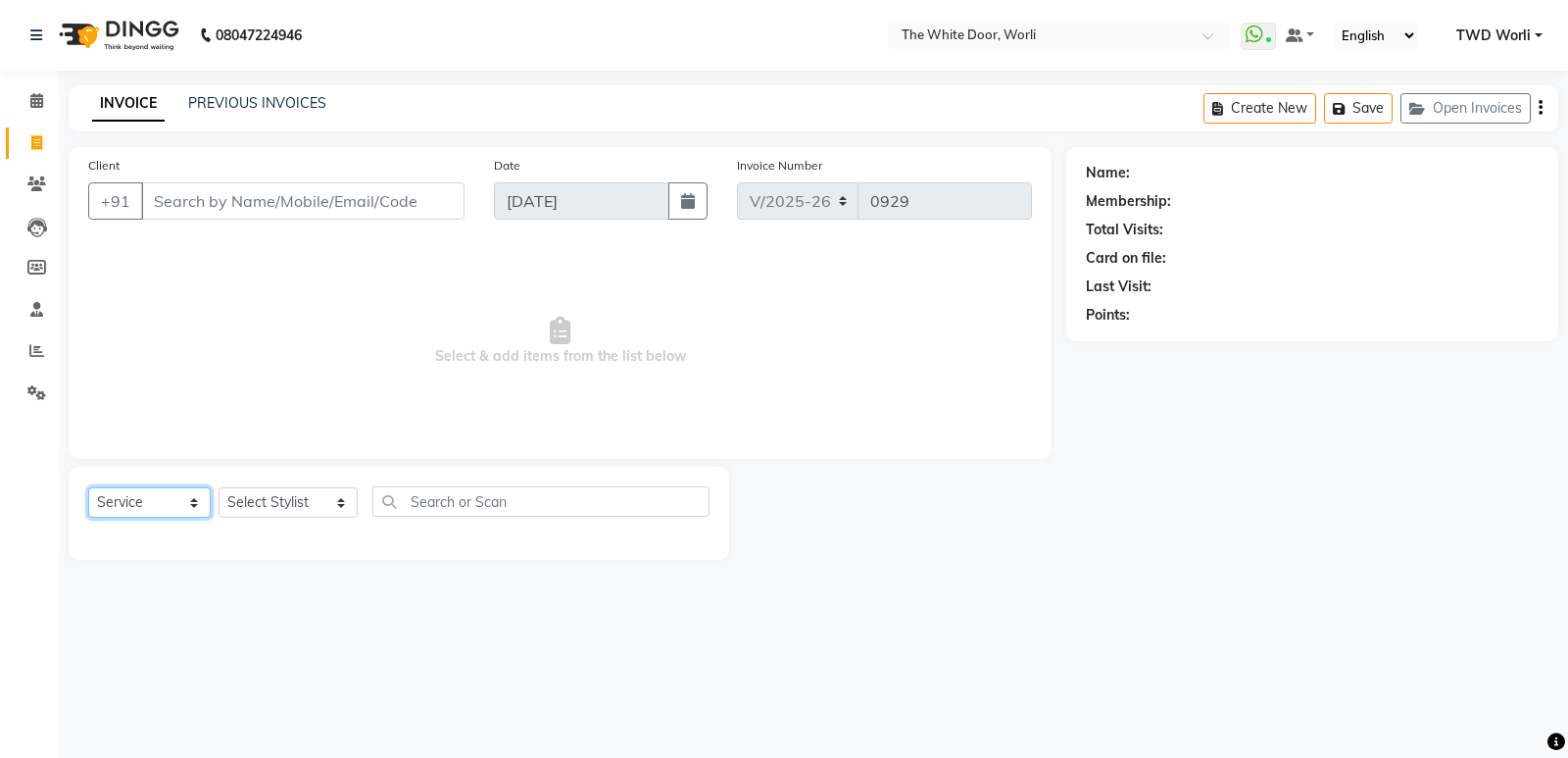 select on "package" 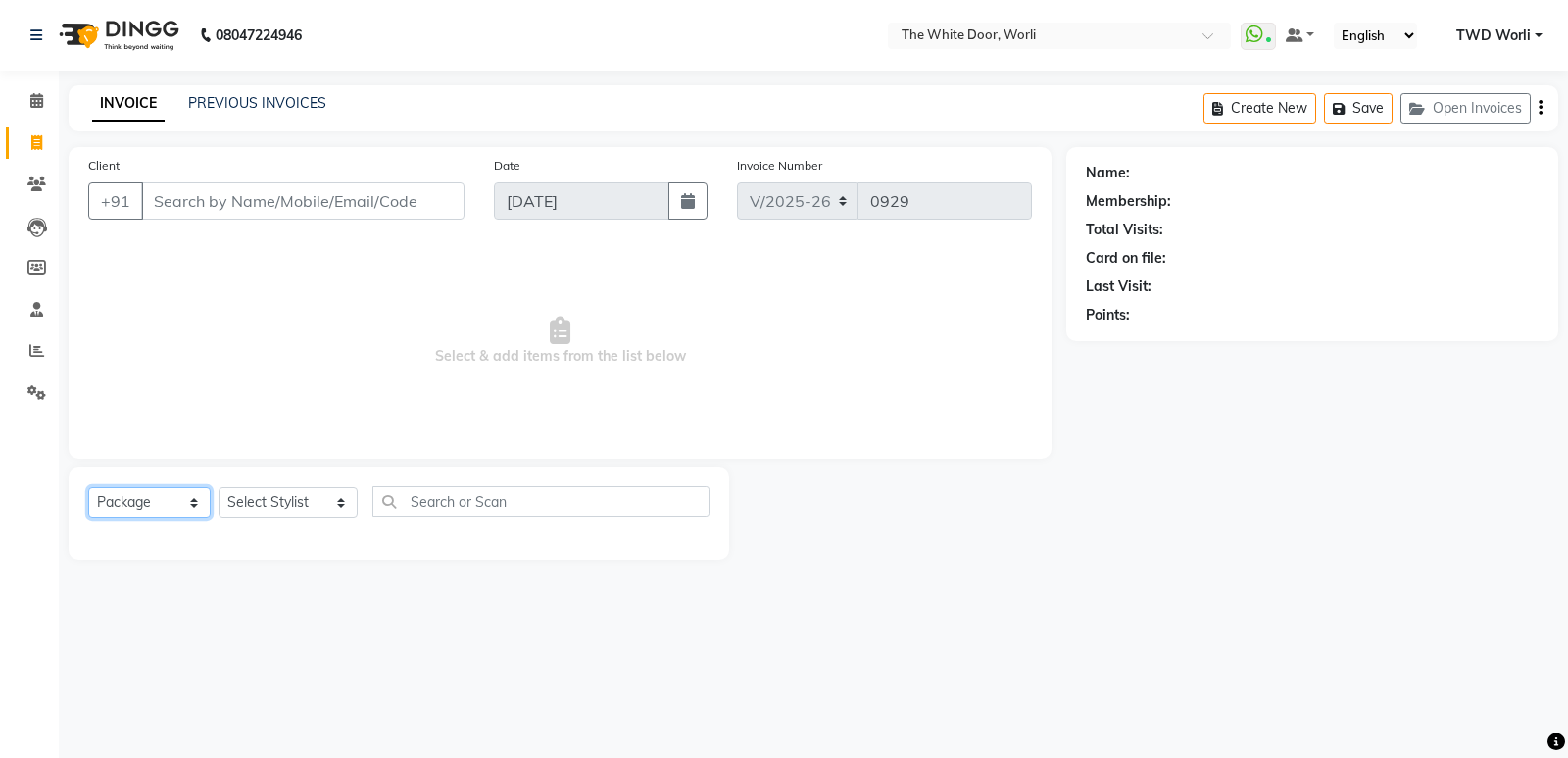 click on "Select  Service  Product  Membership  Package Voucher Prepaid Gift Card" 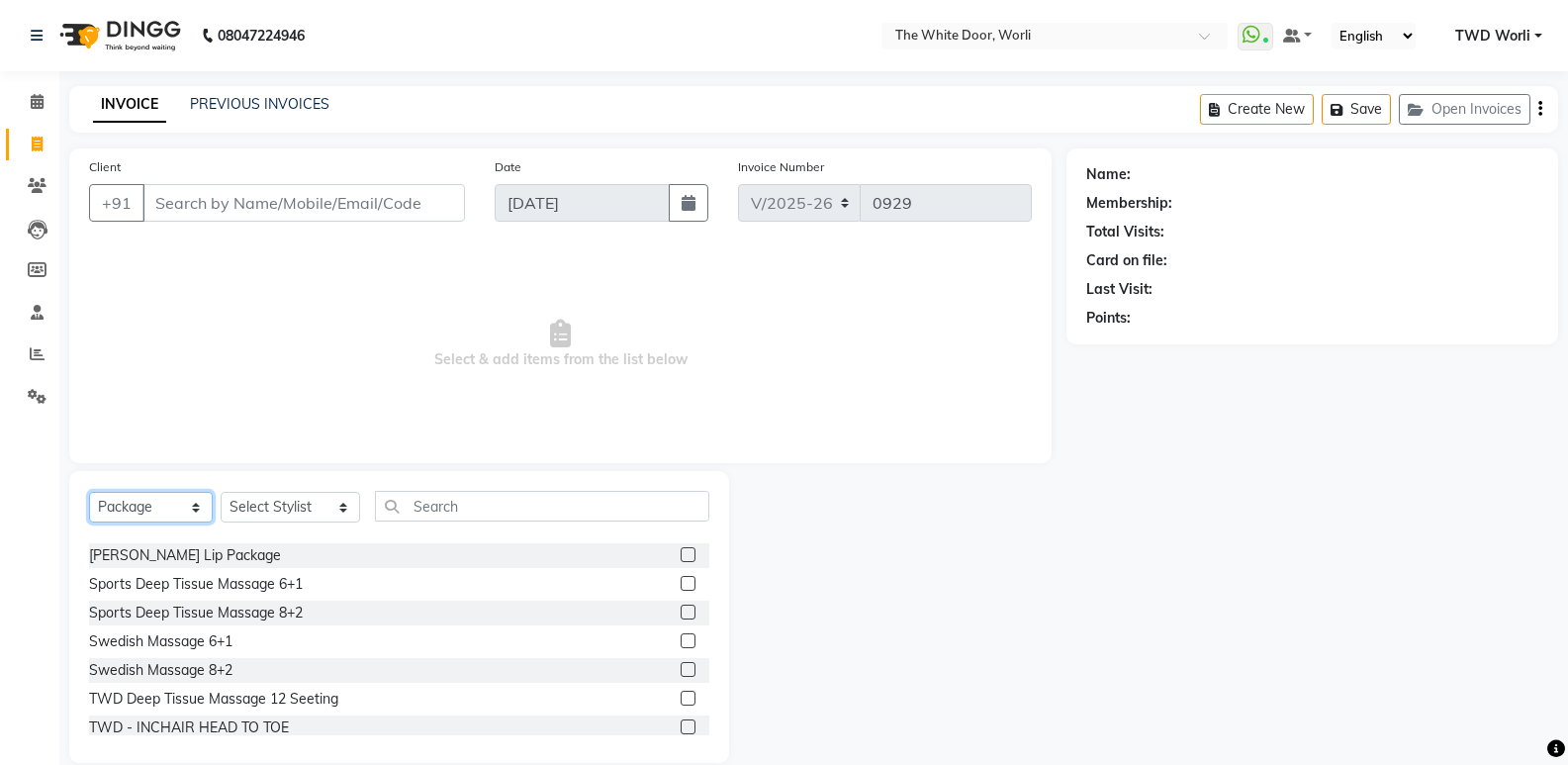 scroll, scrollTop: 491, scrollLeft: 0, axis: vertical 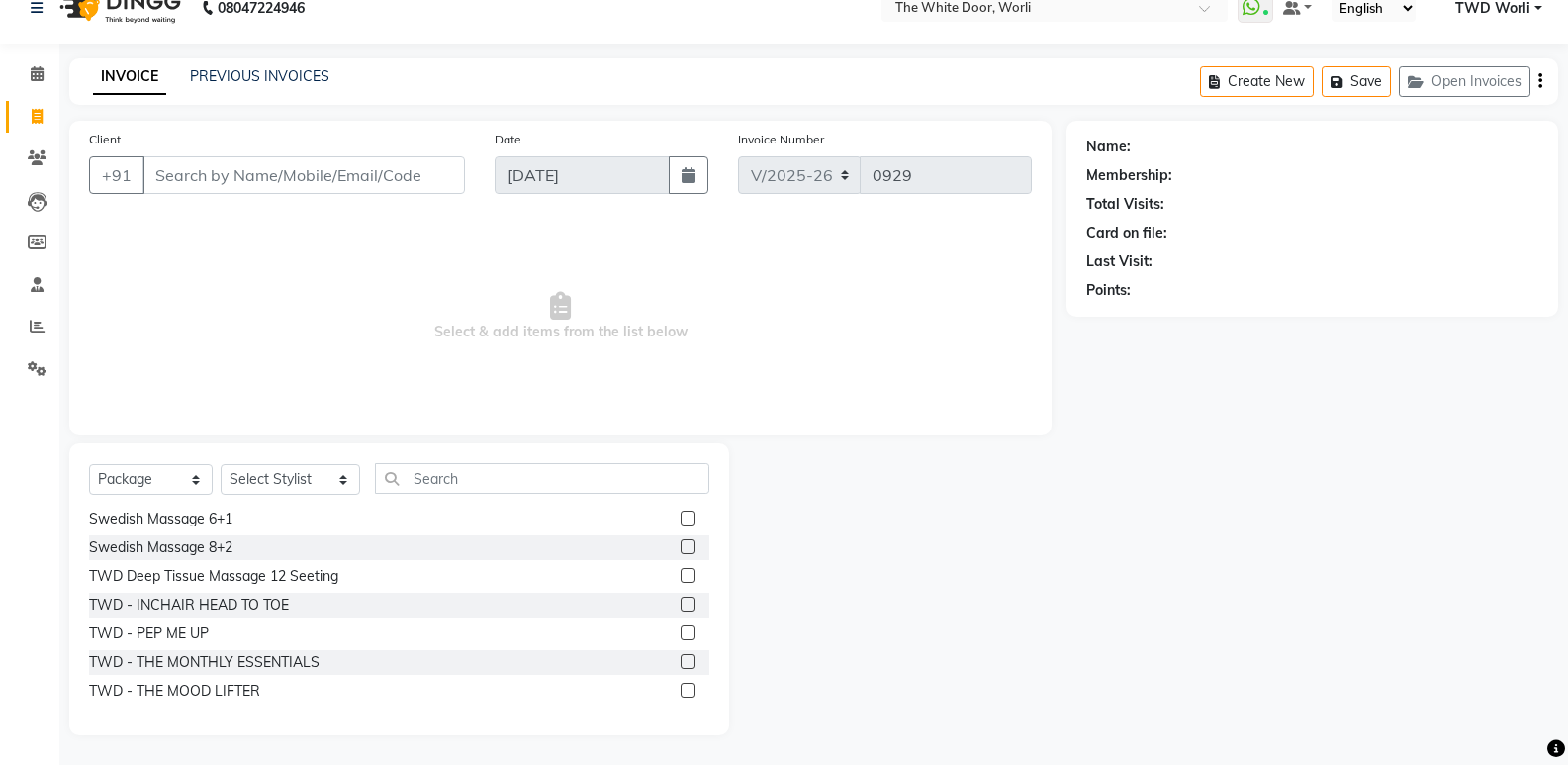 click on "TWD - INCHAIR HEAD TO TOE" 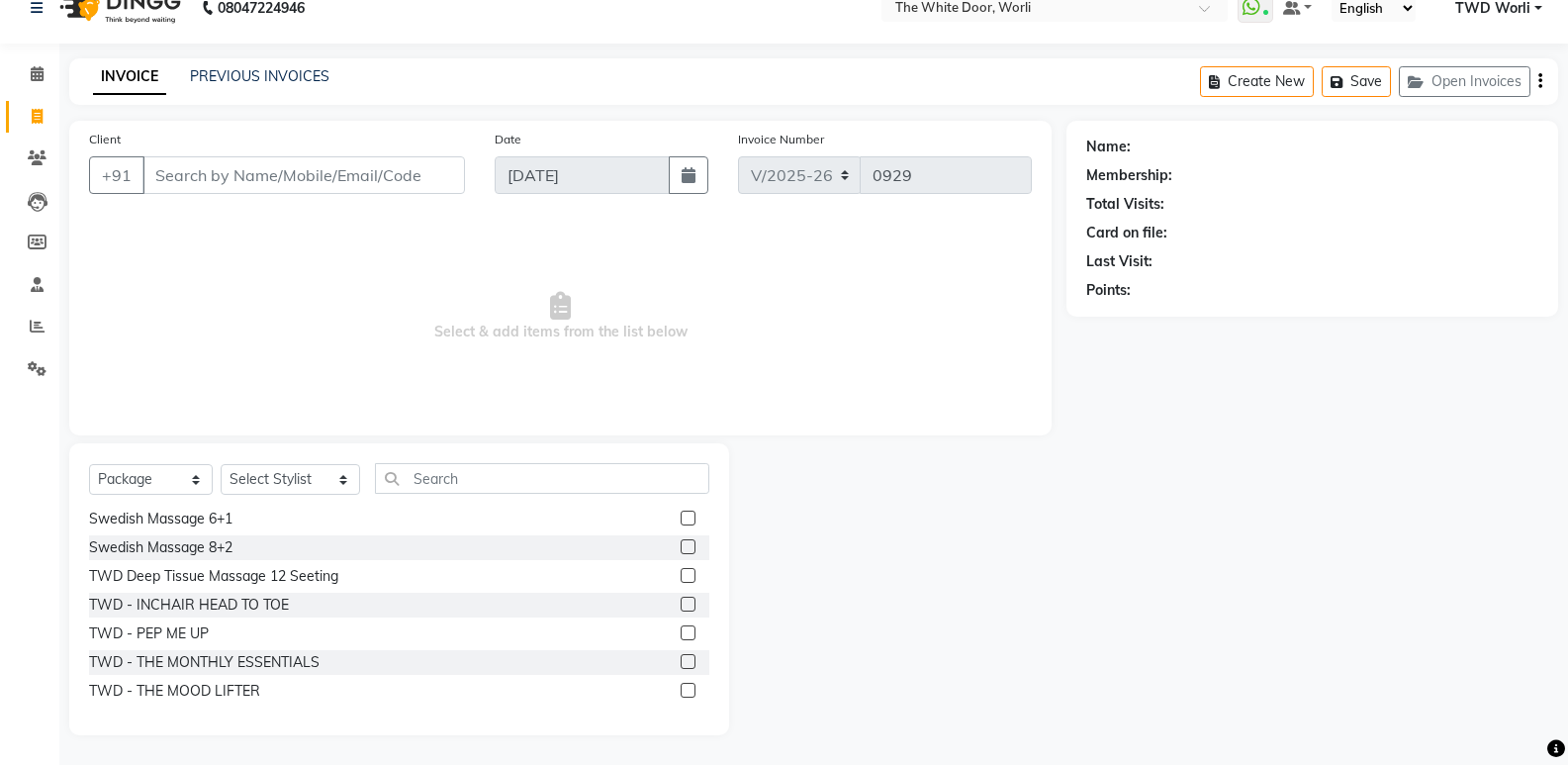 click 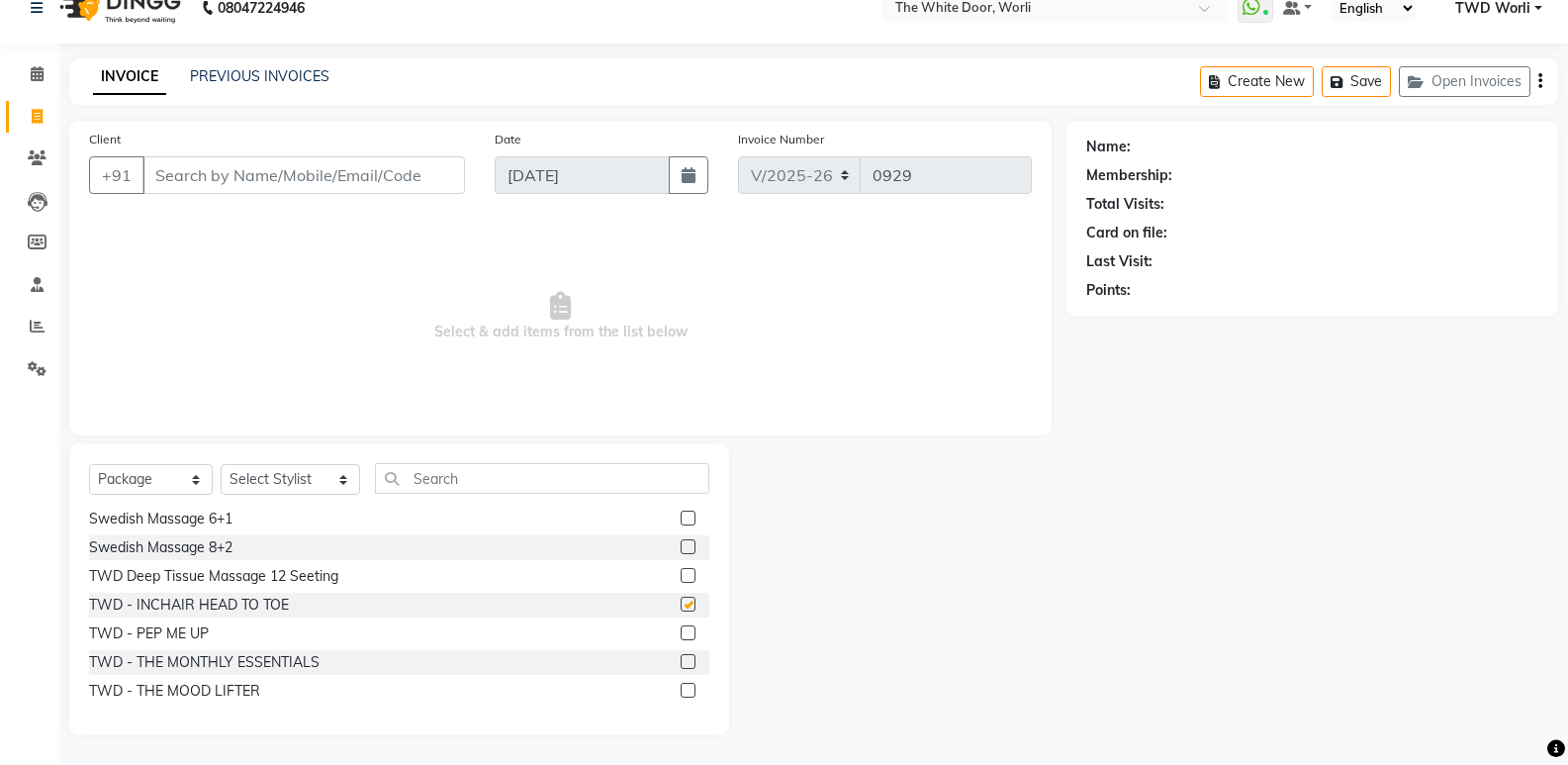 checkbox on "false" 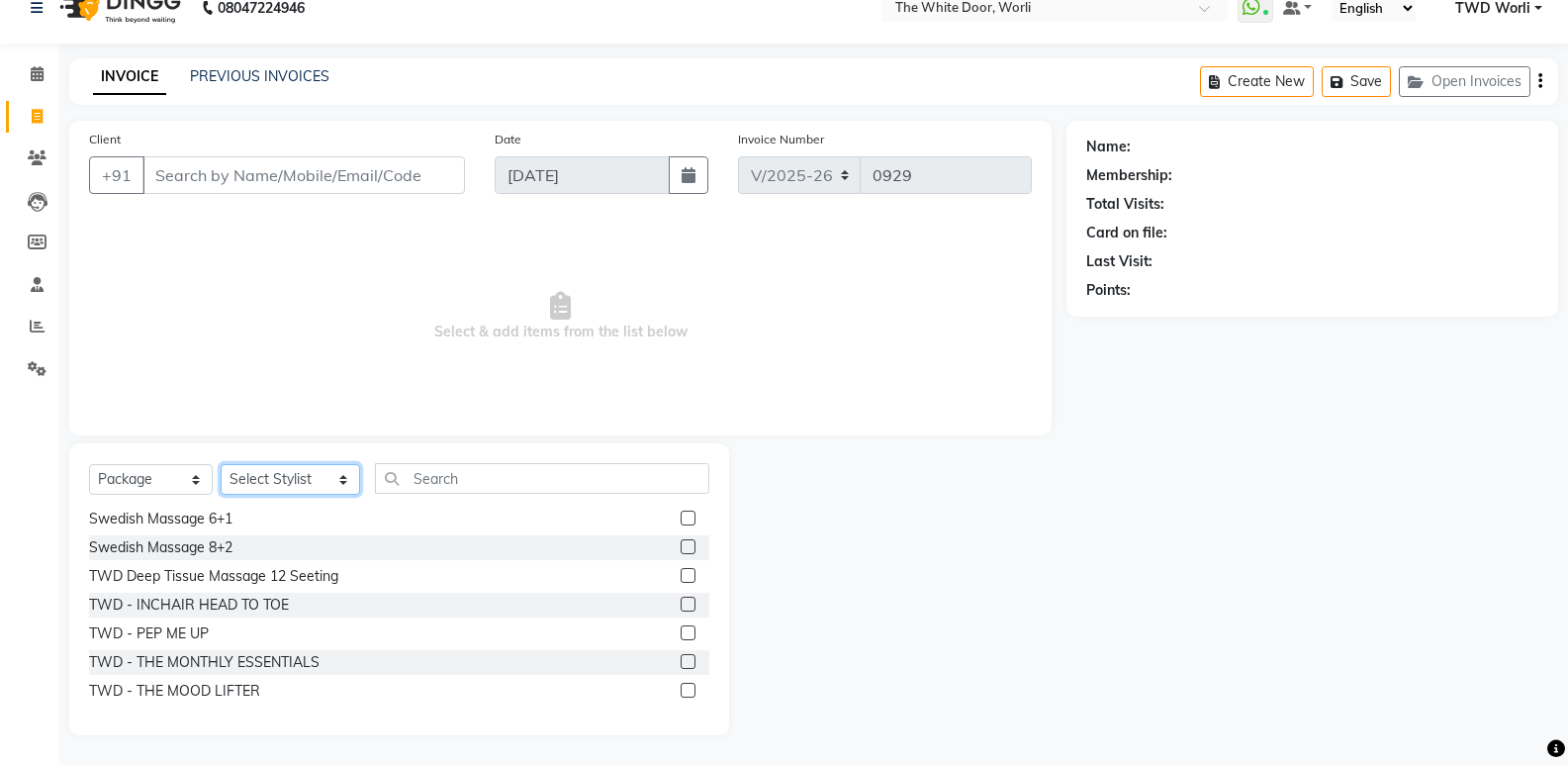 click on "Select Stylist Aarti  Amit d Anil APEI Asa Ashish Ashish S Banyamin benjimin CELIN CHITRA CHITRA K ChonChon Emily  Farheen Ganesh  Gayatri Govind G Hina S Jennifer JITRAM JOSEPHINE Kainia Lanah Leyla Lash Mahesh C MUSKAN JAISWAL  NAMRATA Neha Nemmilla NIKITA TARE PERRY PHIPHI Poonam -HK Pranali Pratishta Health coach Priya HK Priyanka H  Rashid Salmani Ruti shaikh Ruti Shaikh  Sagar Gohar Sakshi Sana Sandhya  Sapna Sarfaraz sophia 2 The White door Spa  The White Door Worl TWD Worli Vasu maheshkar Vikas Pedicurist Vishali Worlikar Worthemla  Wungkhai Nail yaimi" 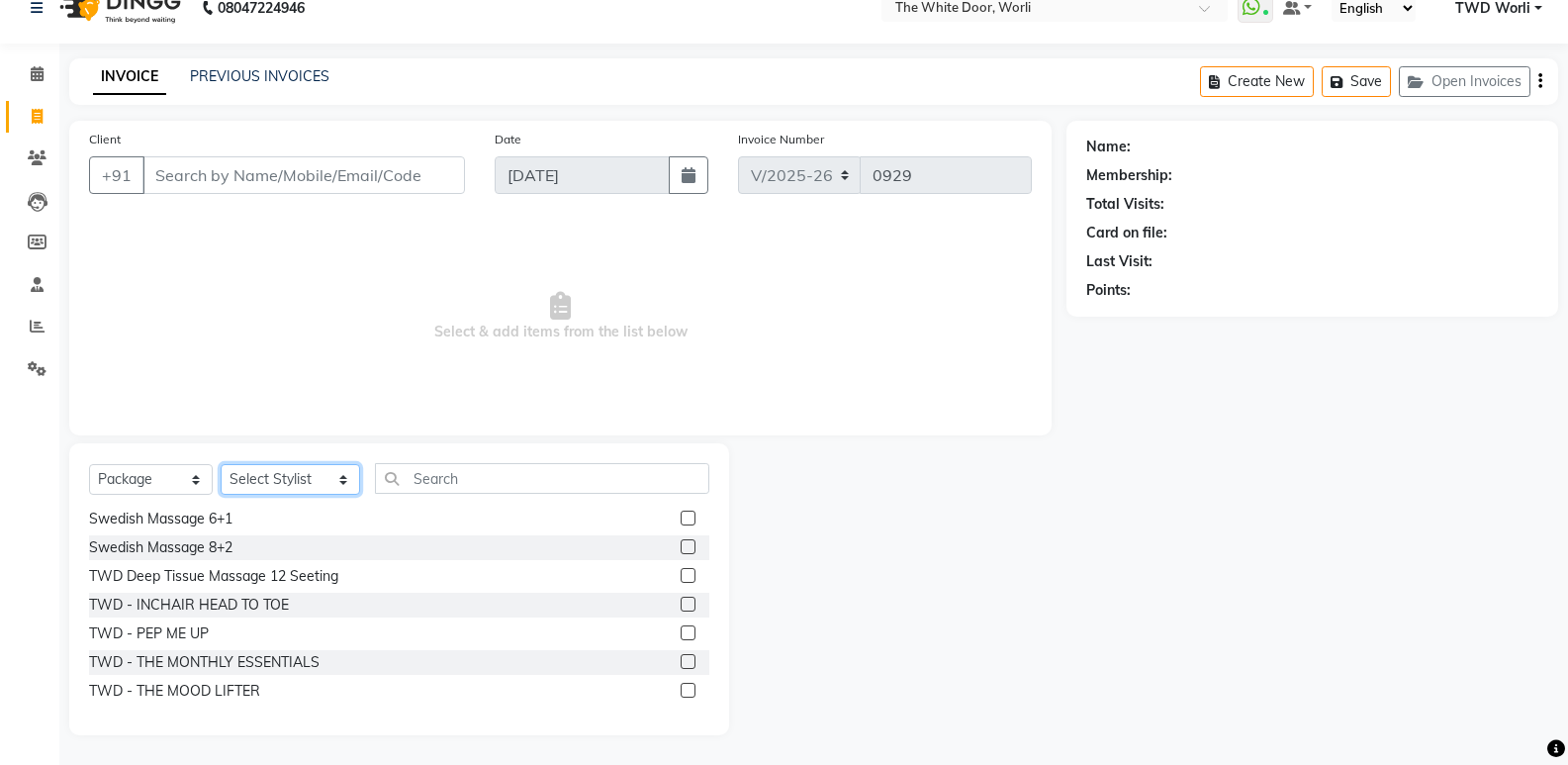 select on "48129" 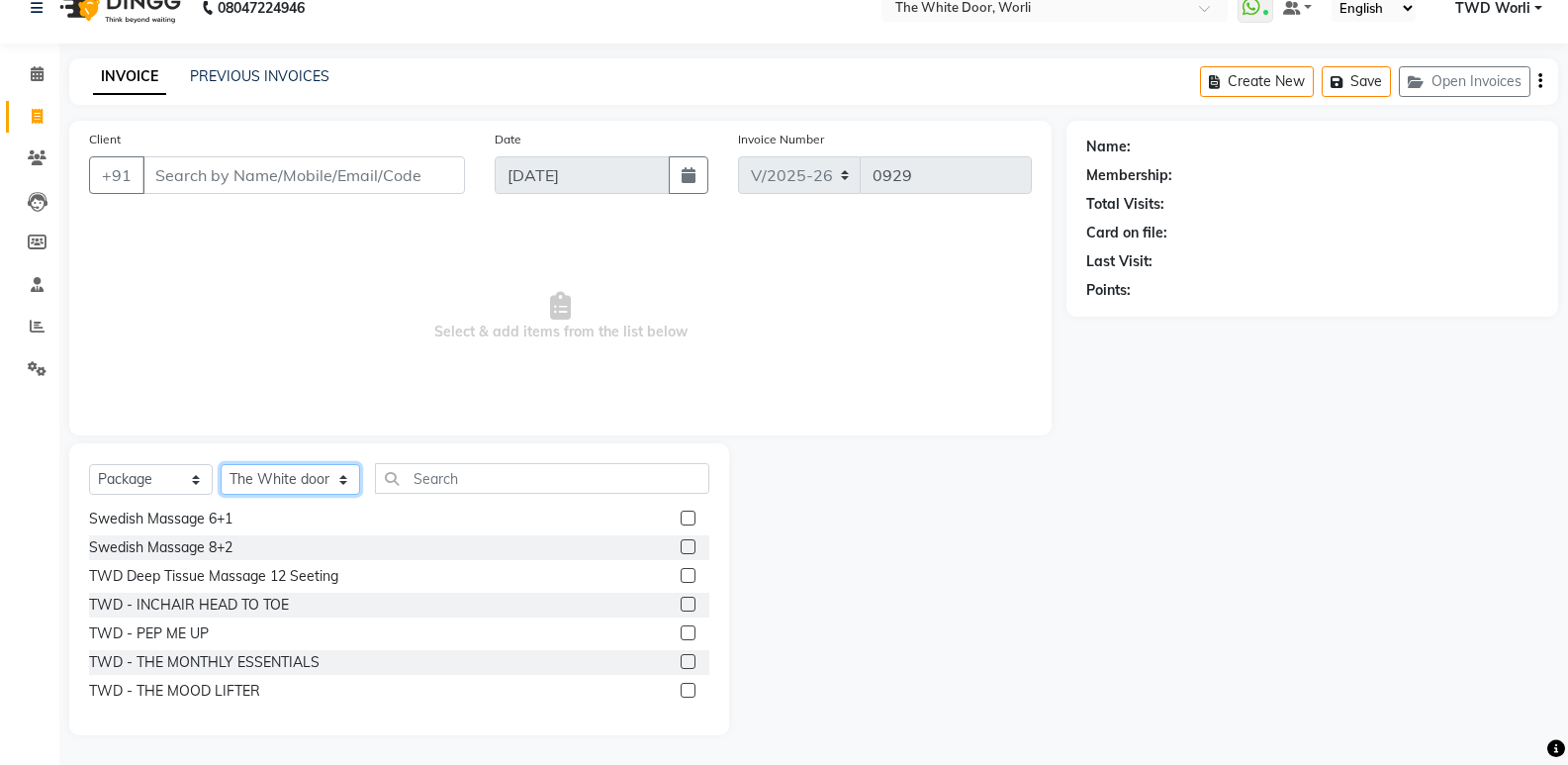 click on "Select Stylist Aarti  Amit d Anil APEI Asa Ashish Ashish S Banyamin benjimin CELIN CHITRA CHITRA K ChonChon Emily  Farheen Ganesh  Gayatri Govind G Hina S Jennifer JITRAM JOSEPHINE Kainia Lanah Leyla Lash Mahesh C MUSKAN JAISWAL  NAMRATA Neha Nemmilla NIKITA TARE PERRY PHIPHI Poonam -HK Pranali Pratishta Health coach Priya HK Priyanka H  Rashid Salmani Ruti shaikh Ruti Shaikh  Sagar Gohar Sakshi Sana Sandhya  Sapna Sarfaraz sophia 2 The White door Spa  The White Door Worl TWD Worli Vasu maheshkar Vikas Pedicurist Vishali Worlikar Worthemla  Wungkhai Nail yaimi" 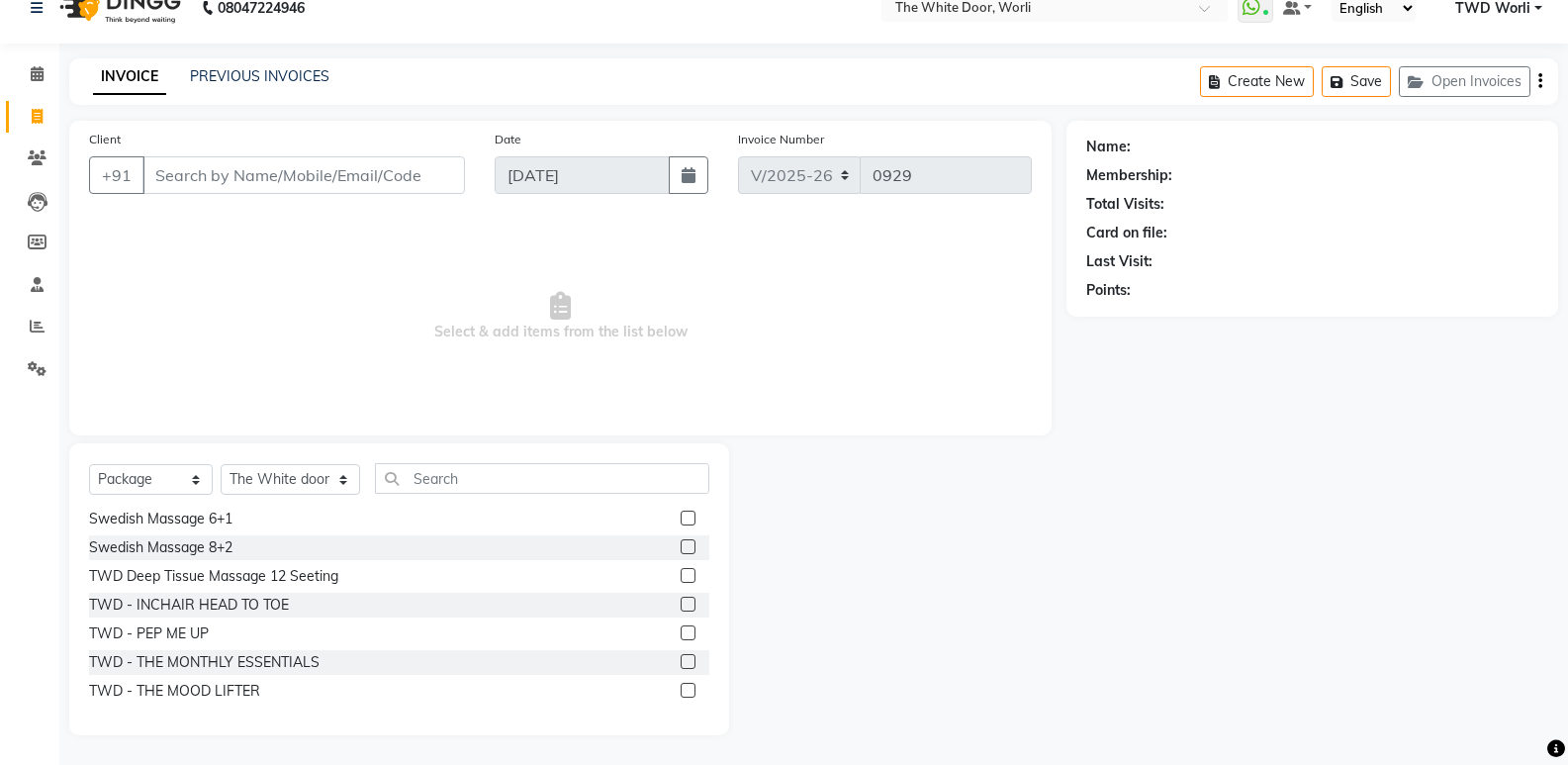 click 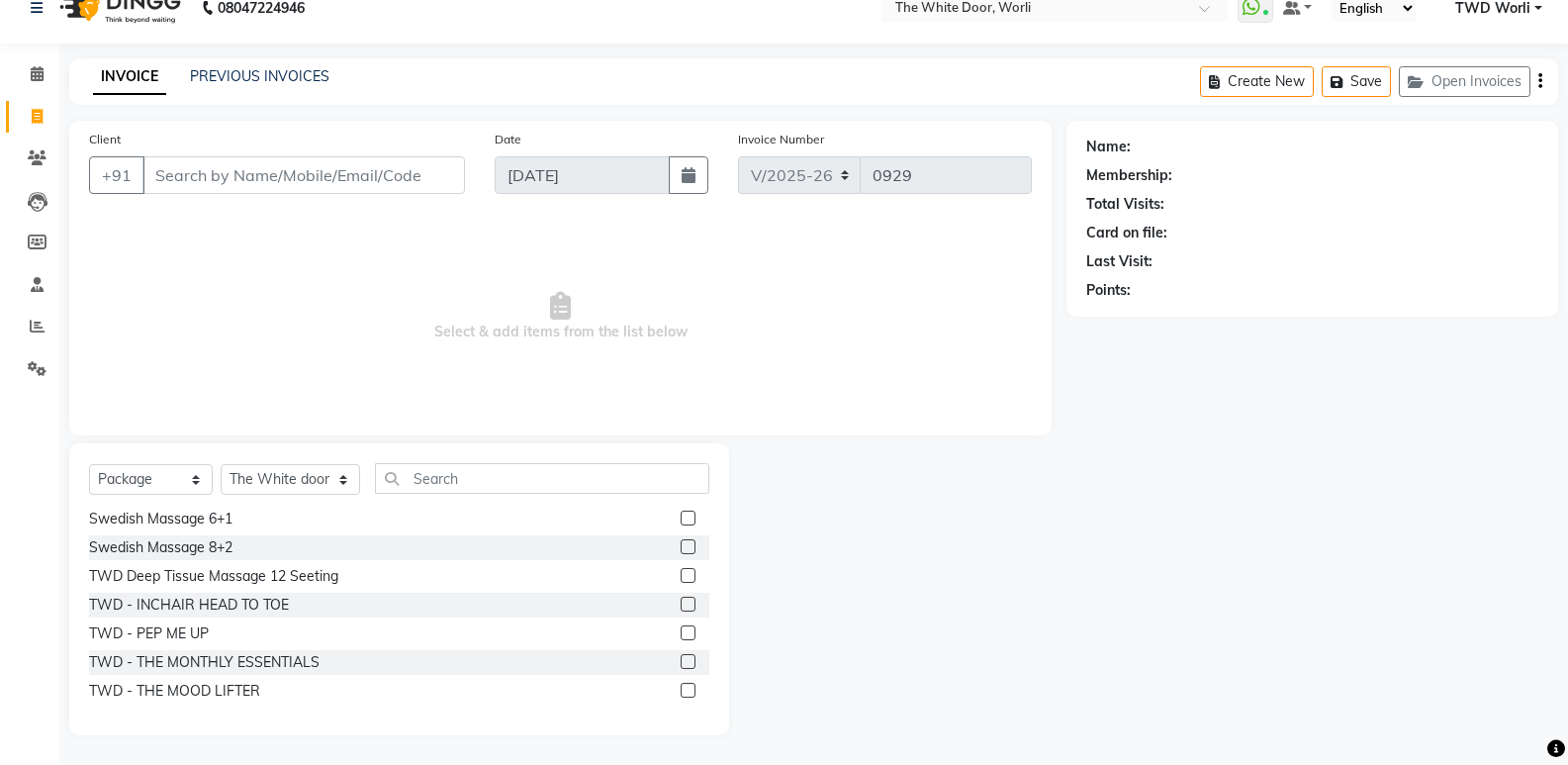 click at bounding box center (687, 605) 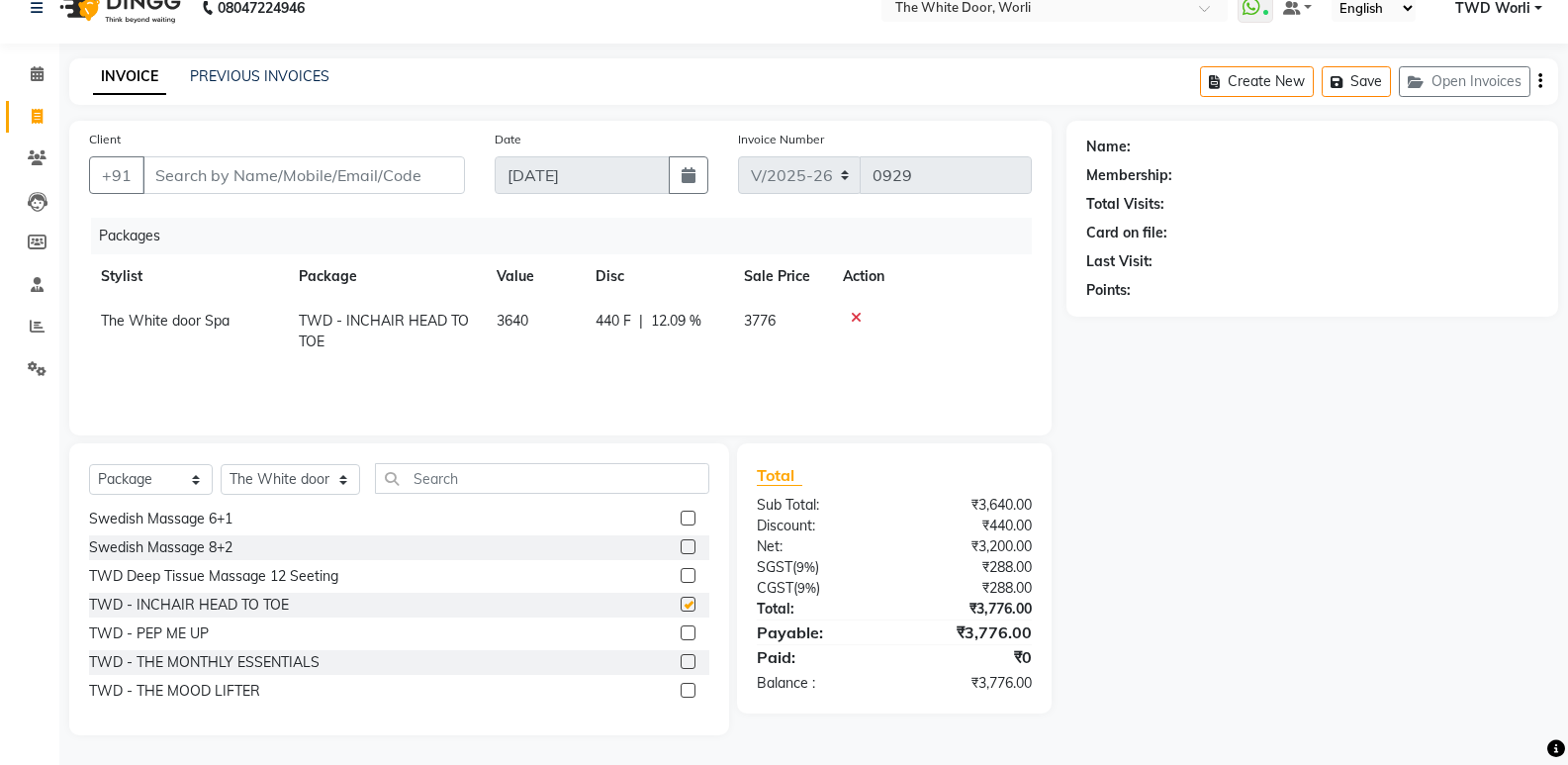 checkbox on "false" 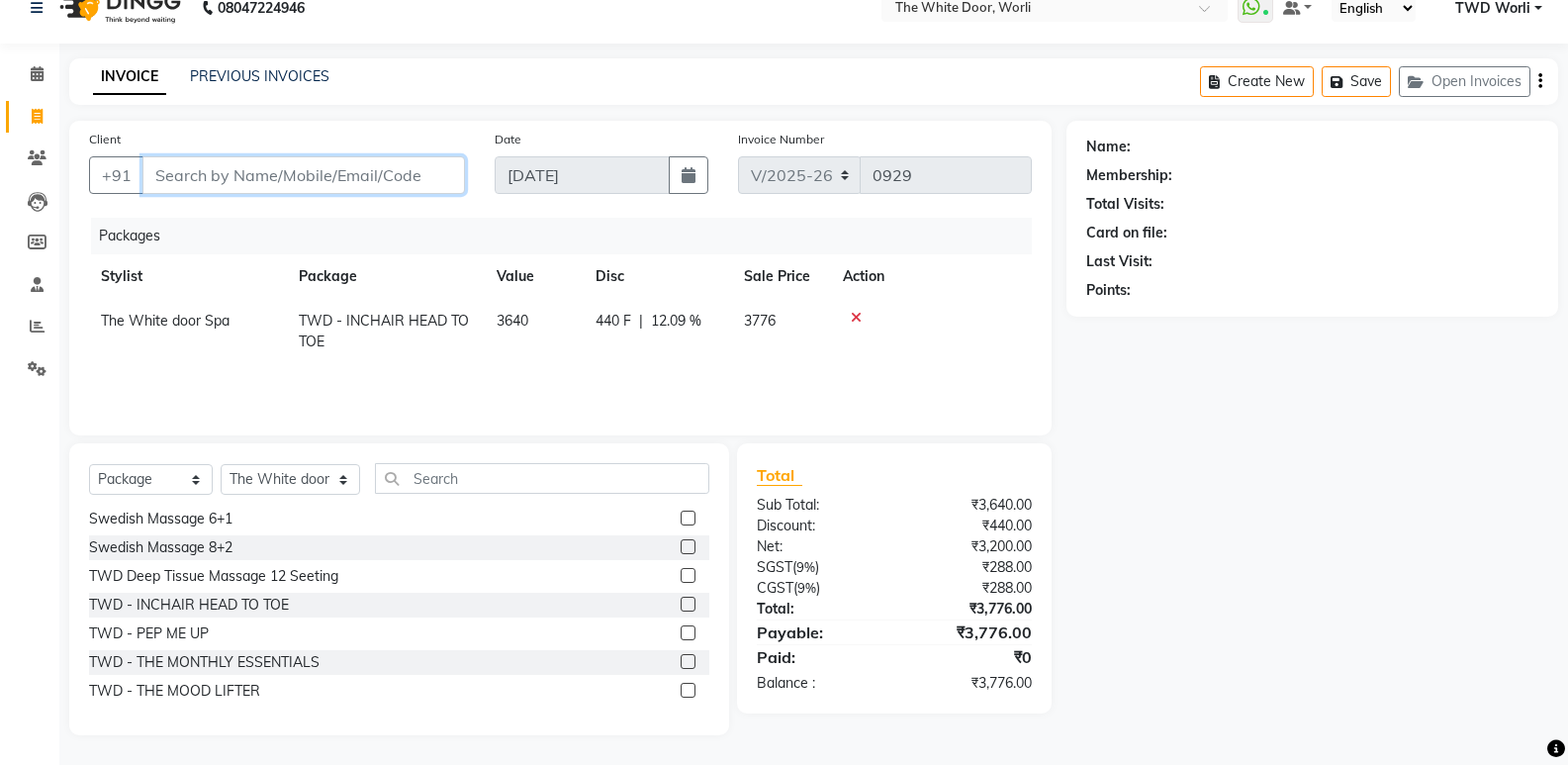 click on "Client" at bounding box center (304, 175) 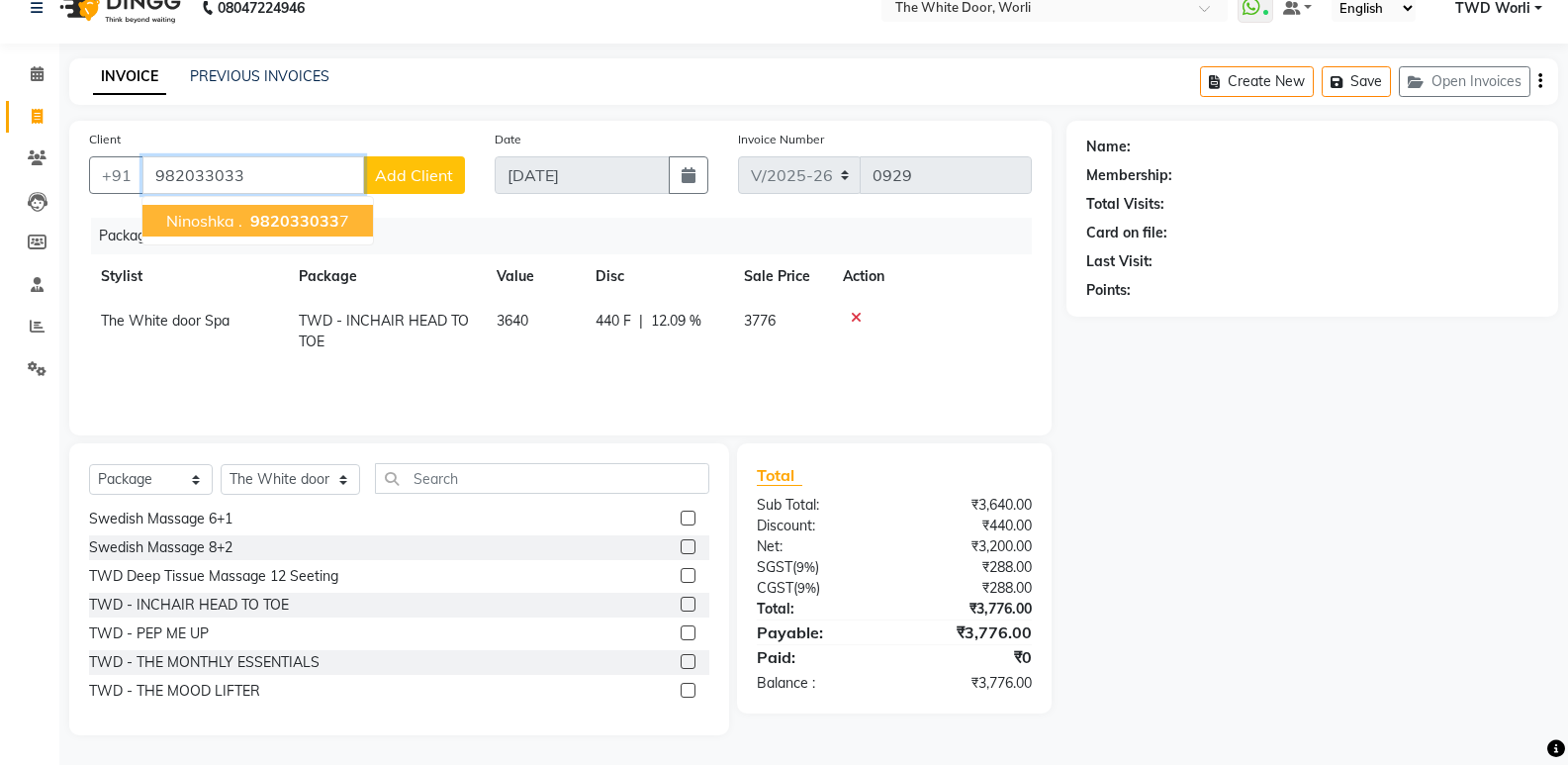 click on "982033033" at bounding box center [295, 221] 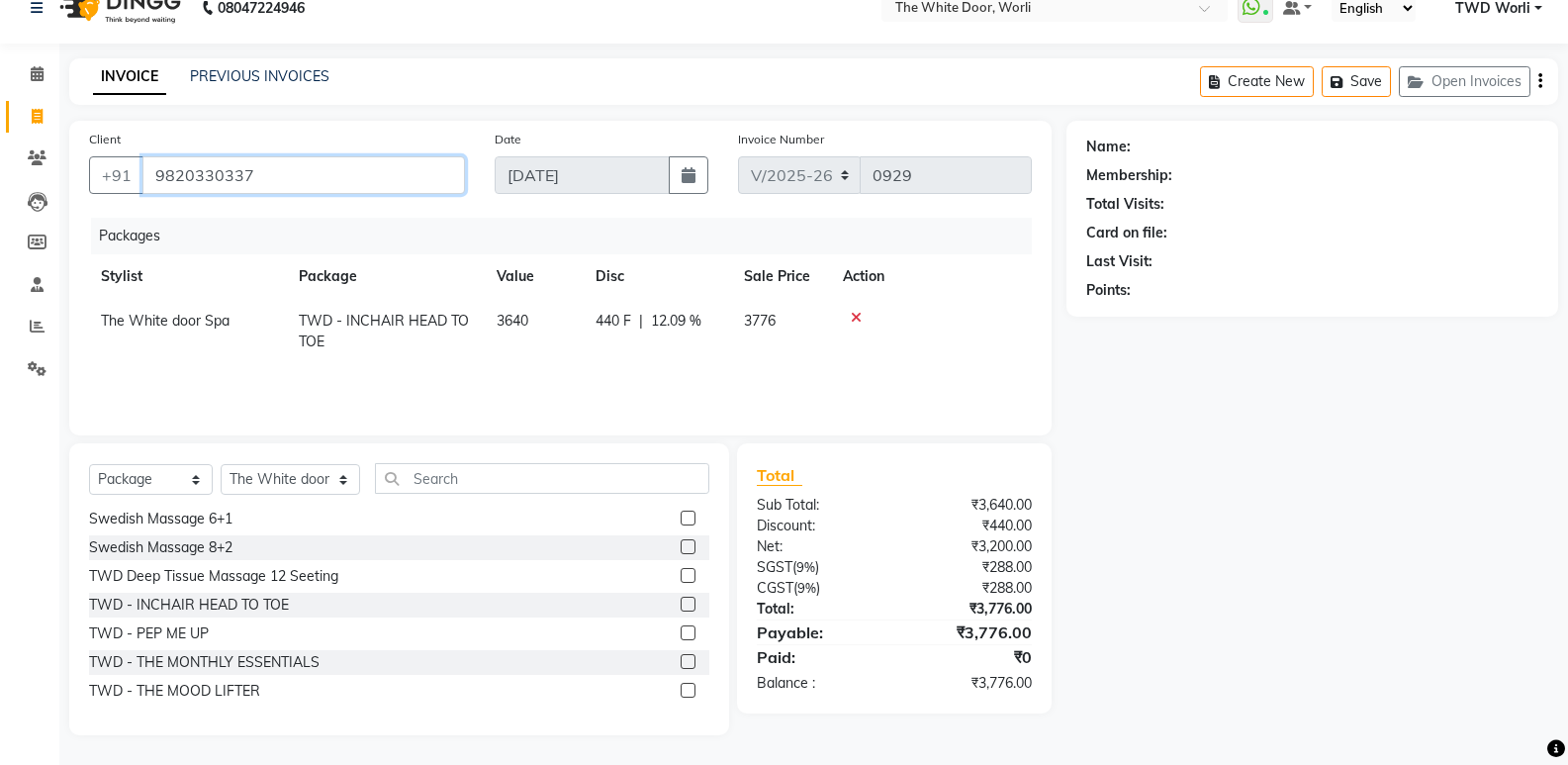 type on "9820330337" 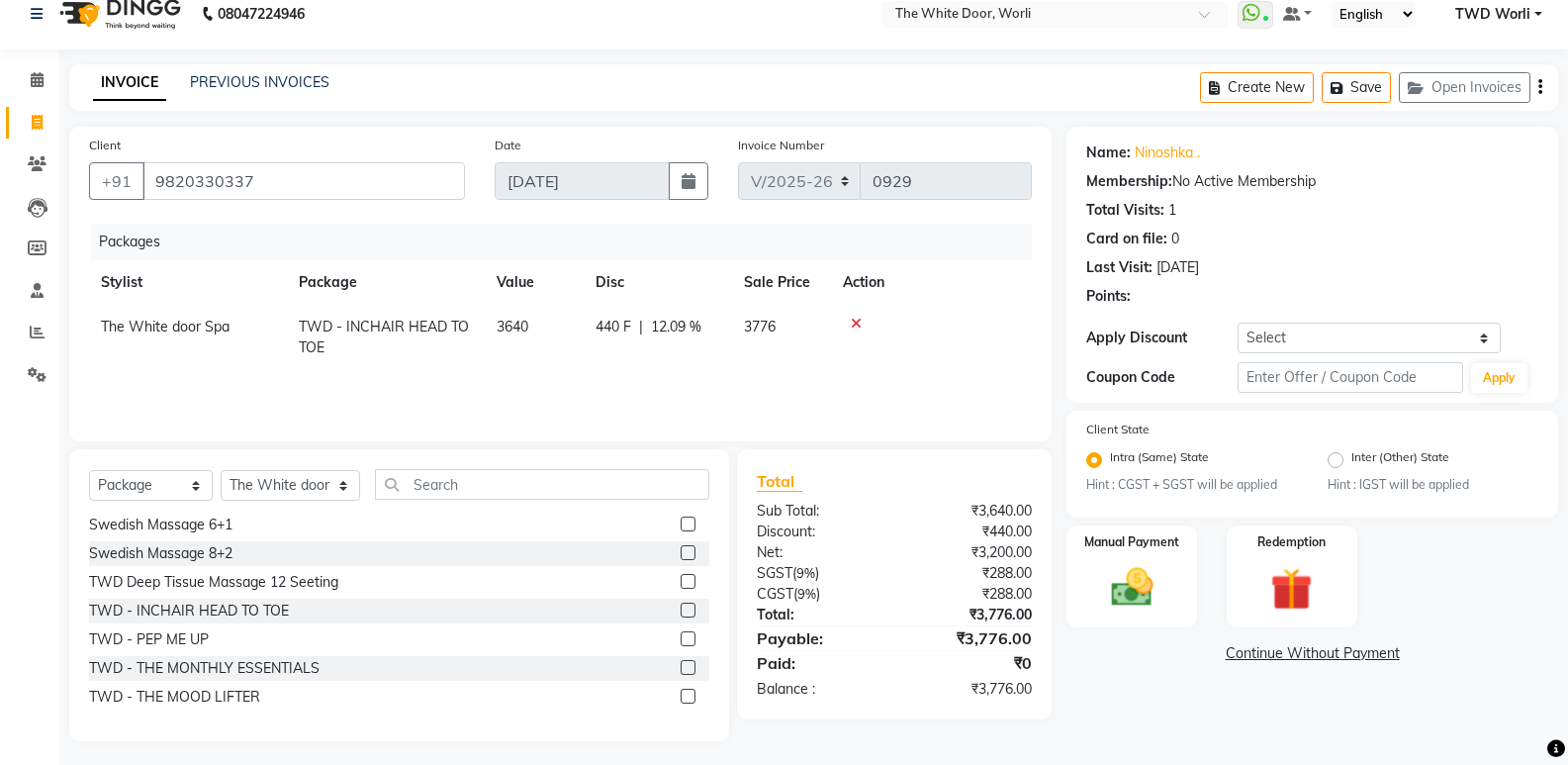 scroll, scrollTop: 28, scrollLeft: 0, axis: vertical 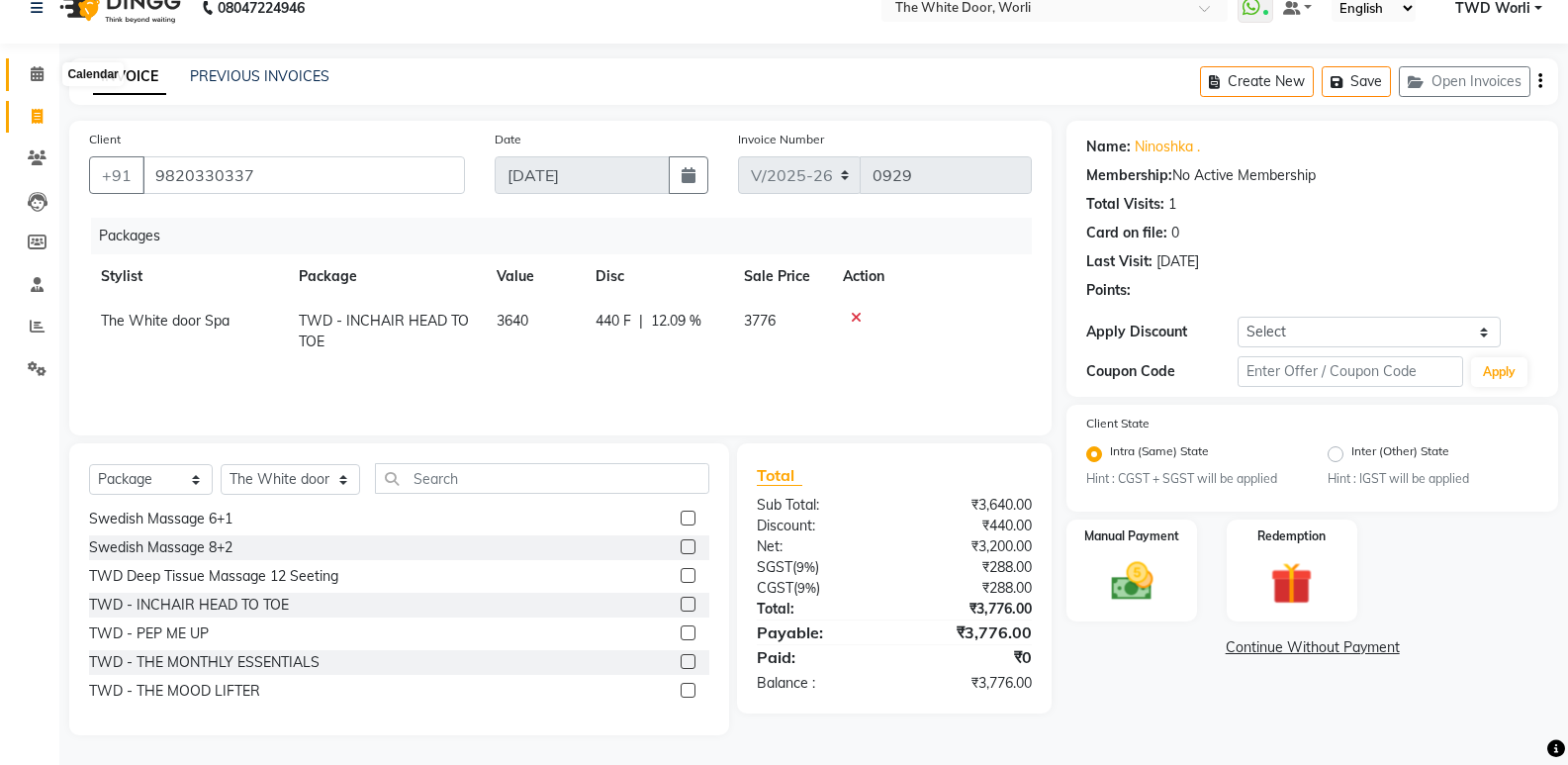 click 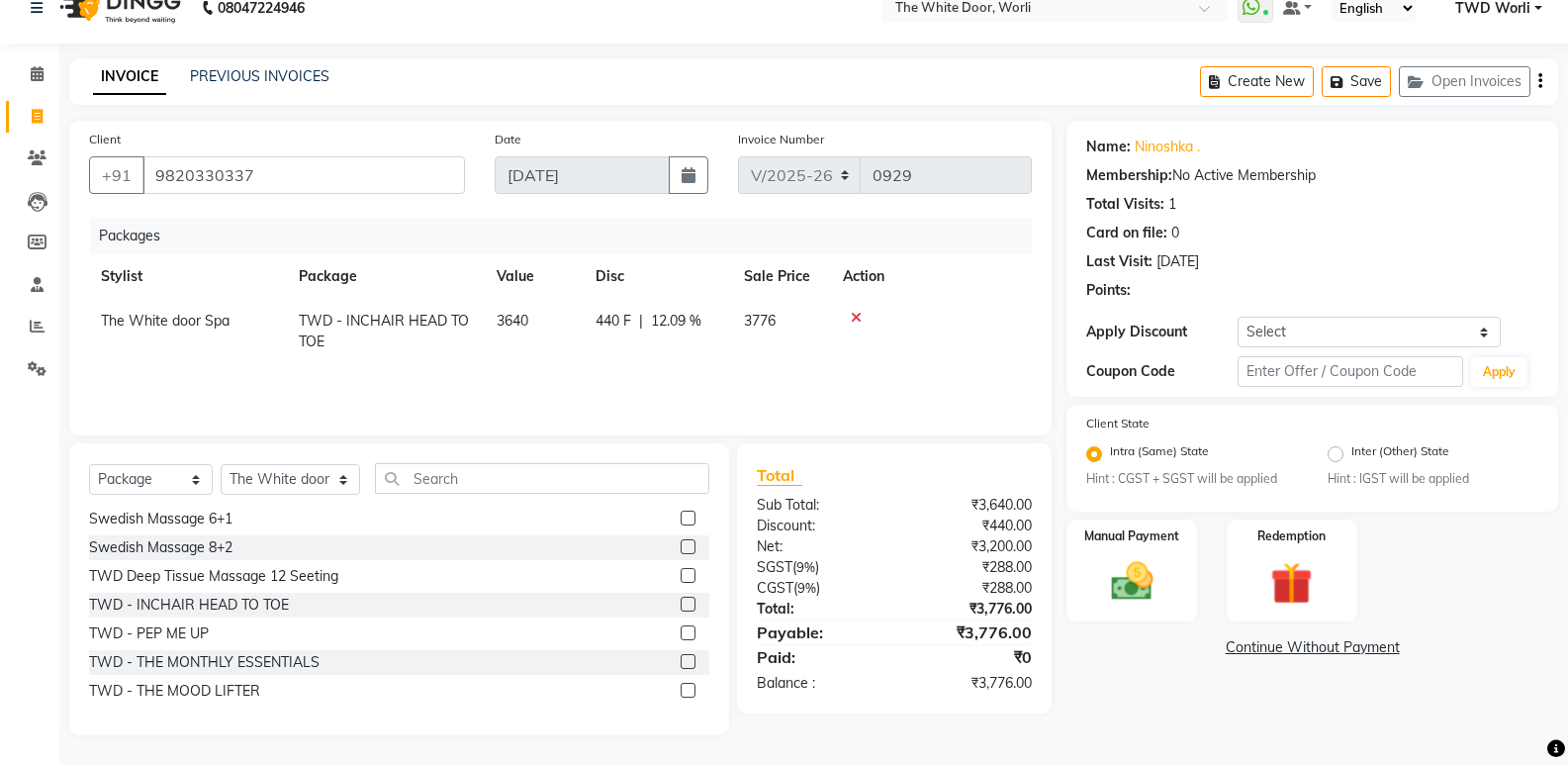 click on "Name: Ninoshka . Membership:  No Active Membership  Total Visits:  1 Card on file:  0 Last Visit:   08-07-2025 Points:  Apply Discount Select Coupon → Twd X Jolies 20% Coupon → Twd X Jolie's 15% Coupon → Twd X Jolie's 10% Coupon Code Apply Client State Intra (Same) State Hint : CGST + SGST will be applied Inter (Other) State Hint : IGST will be applied Manual Payment Redemption  Continue Without Payment" 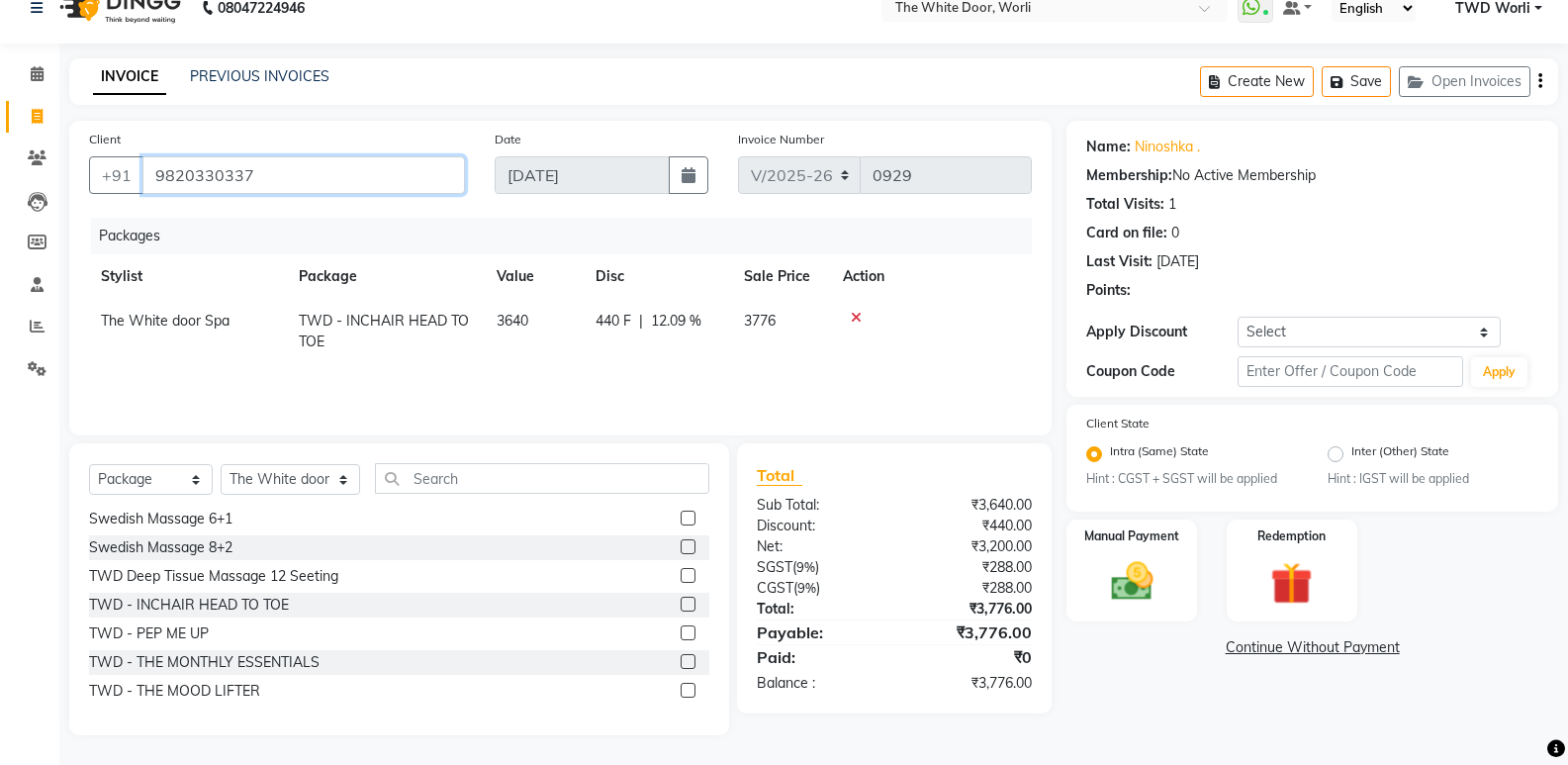 drag, startPoint x: 151, startPoint y: 172, endPoint x: 347, endPoint y: 179, distance: 196.125 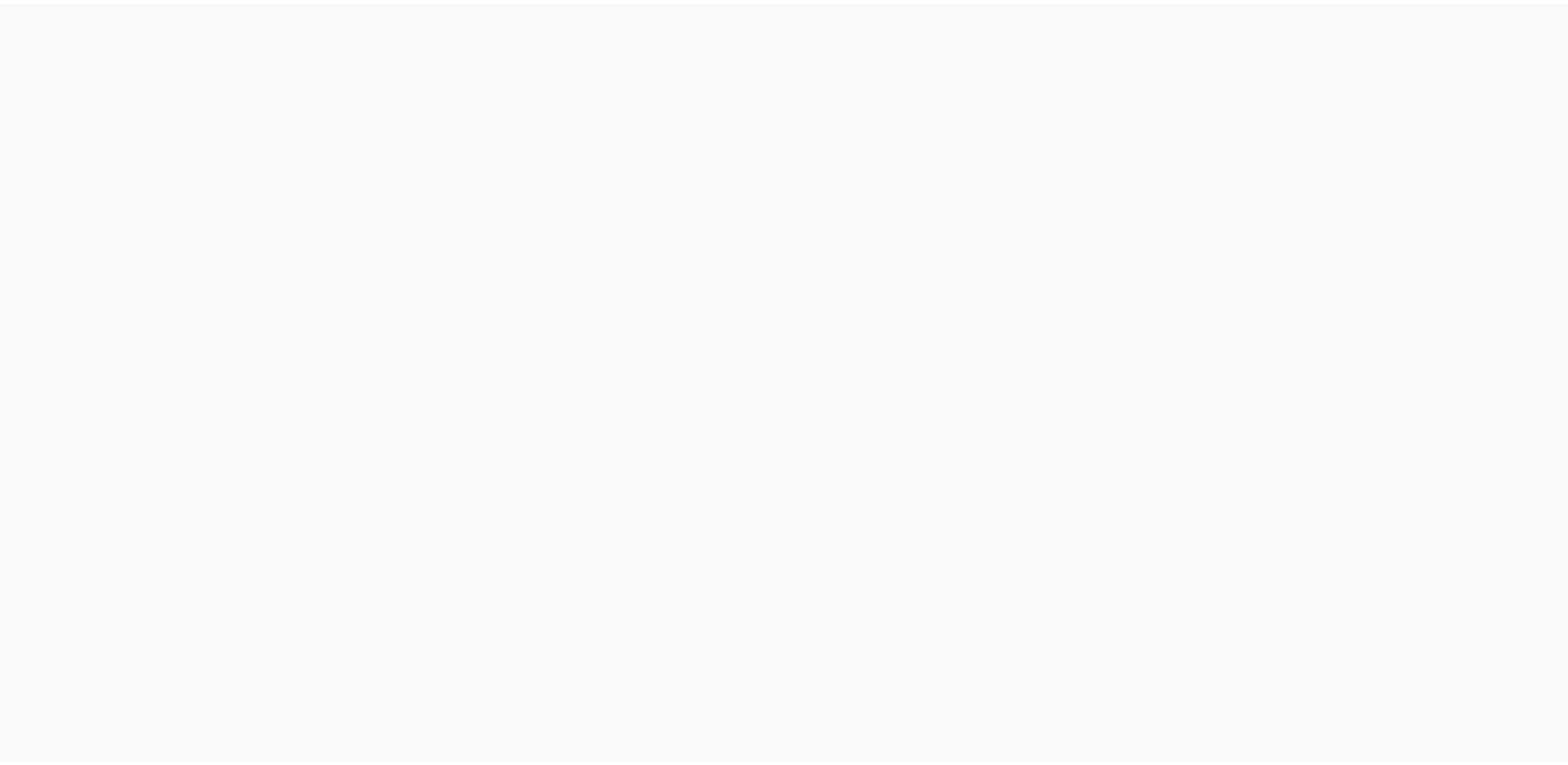 scroll, scrollTop: 0, scrollLeft: 0, axis: both 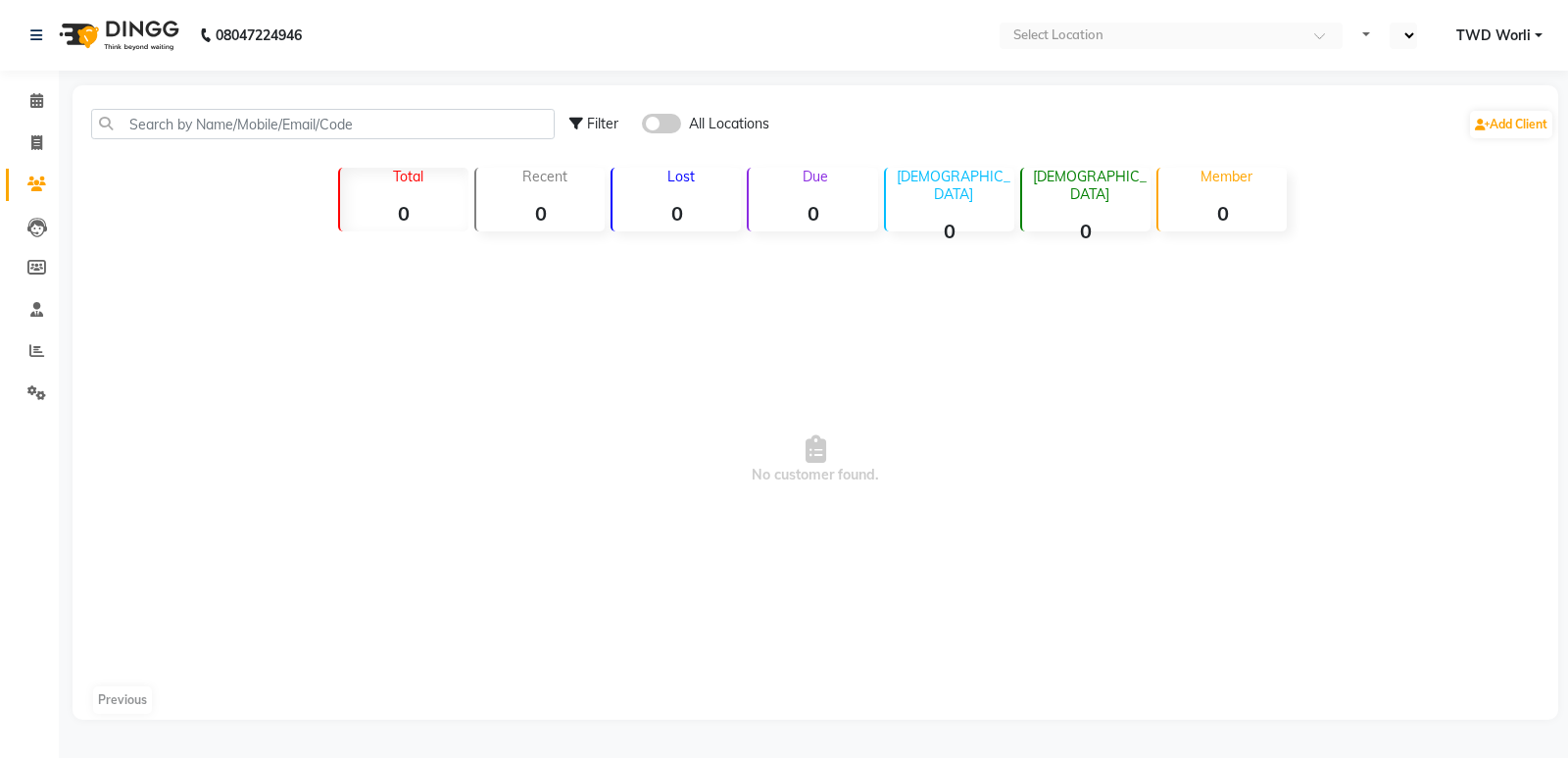 select on "en" 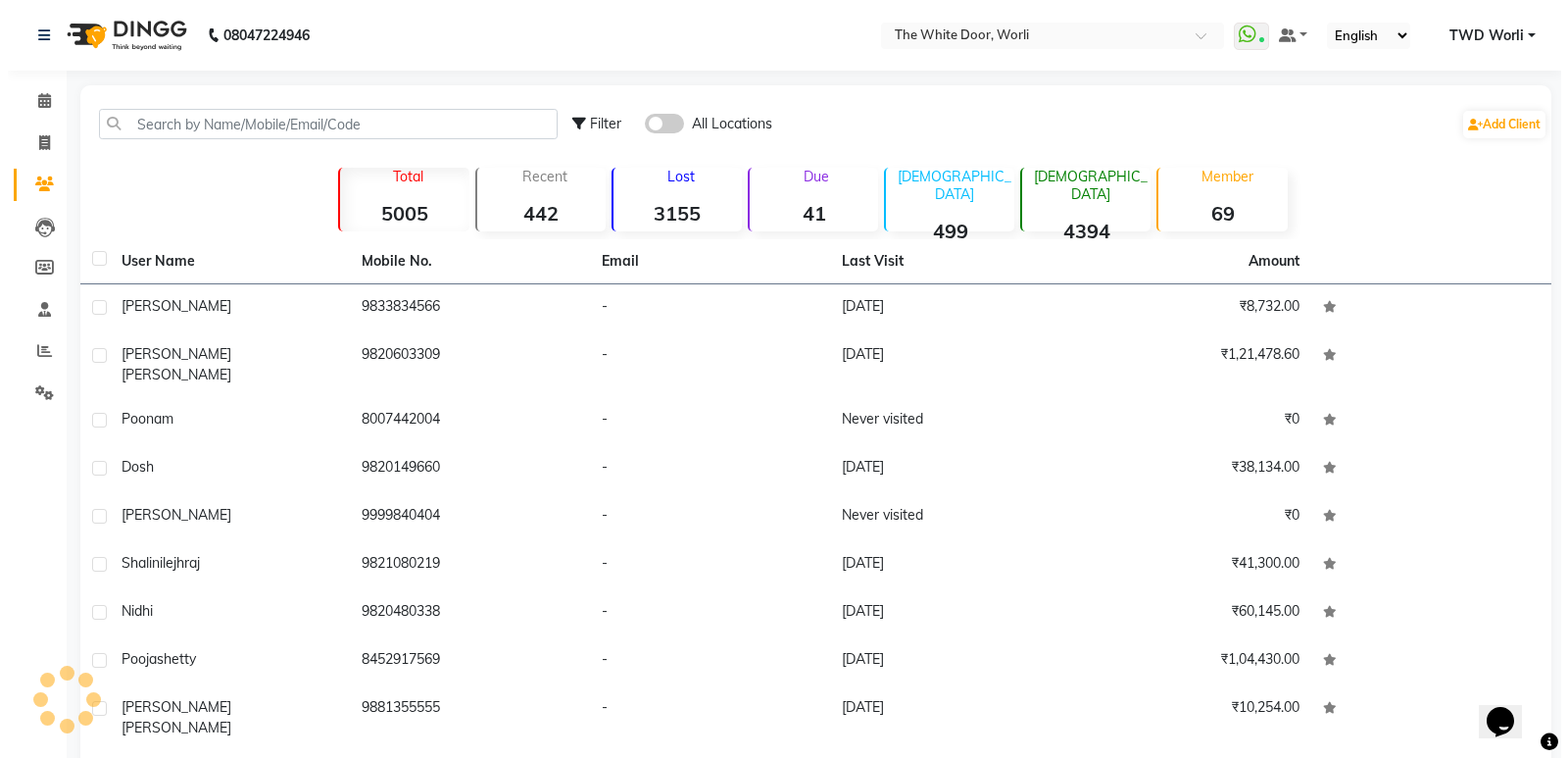 scroll, scrollTop: 0, scrollLeft: 0, axis: both 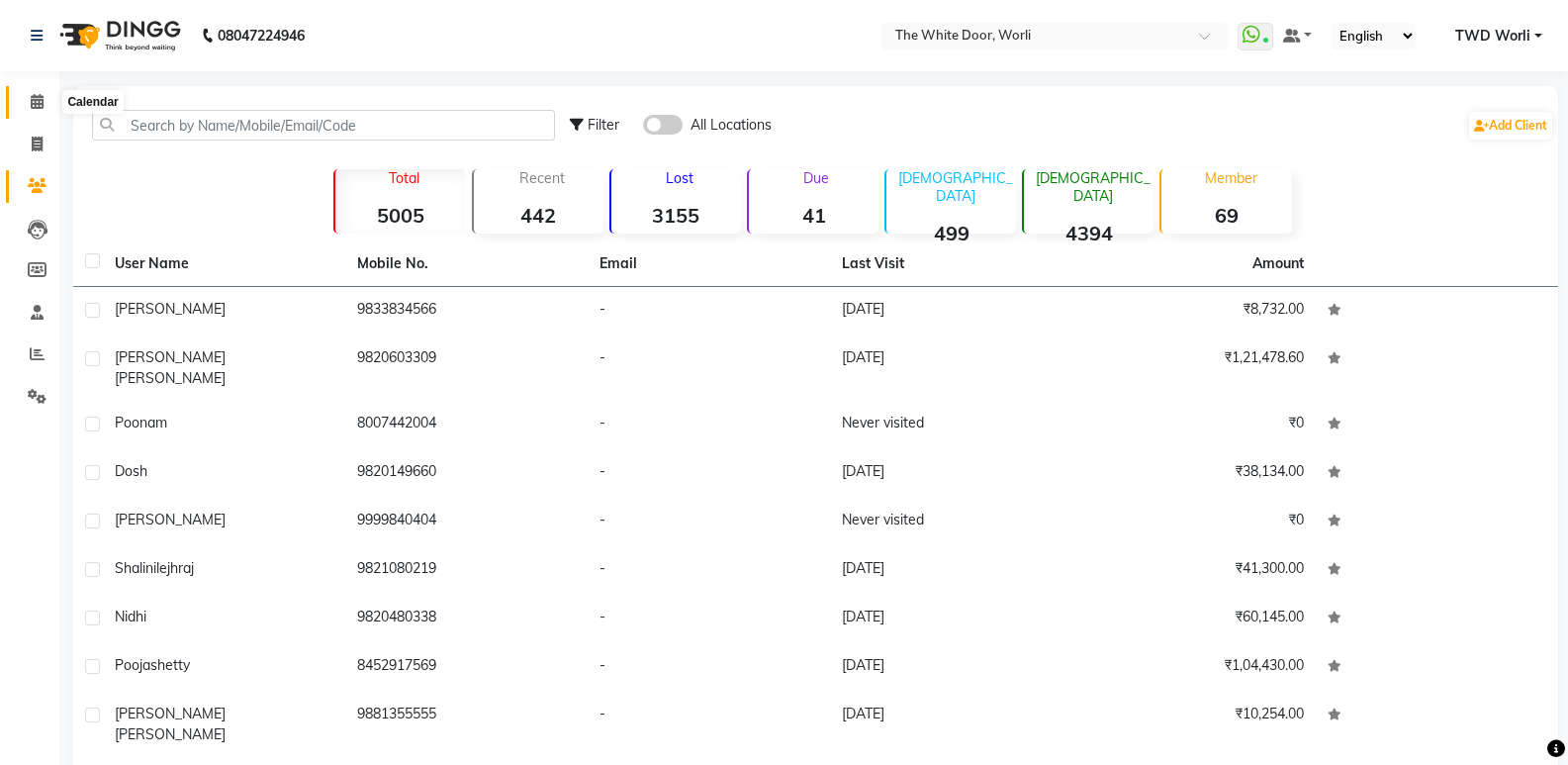 click 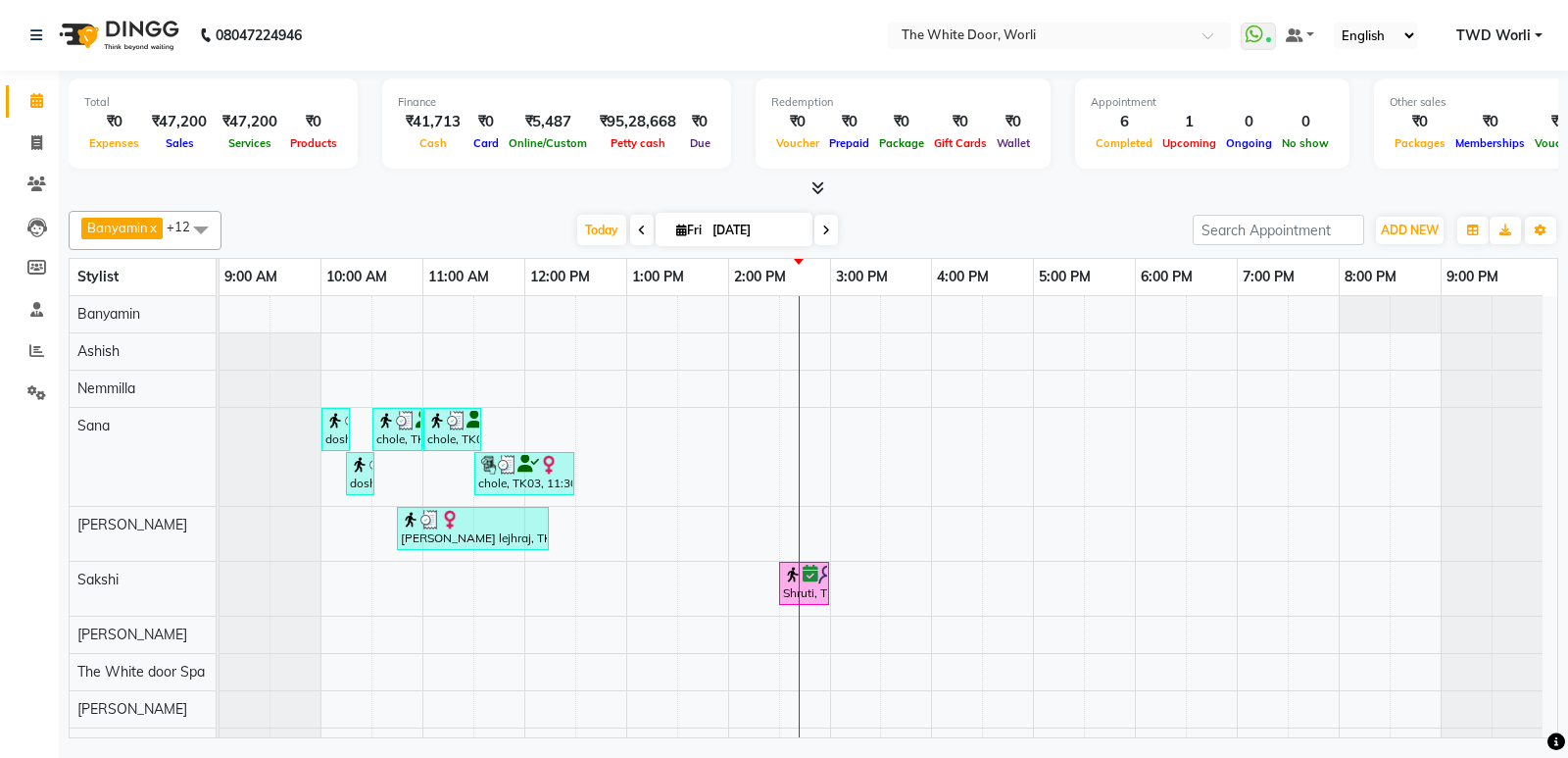scroll, scrollTop: 56, scrollLeft: 0, axis: vertical 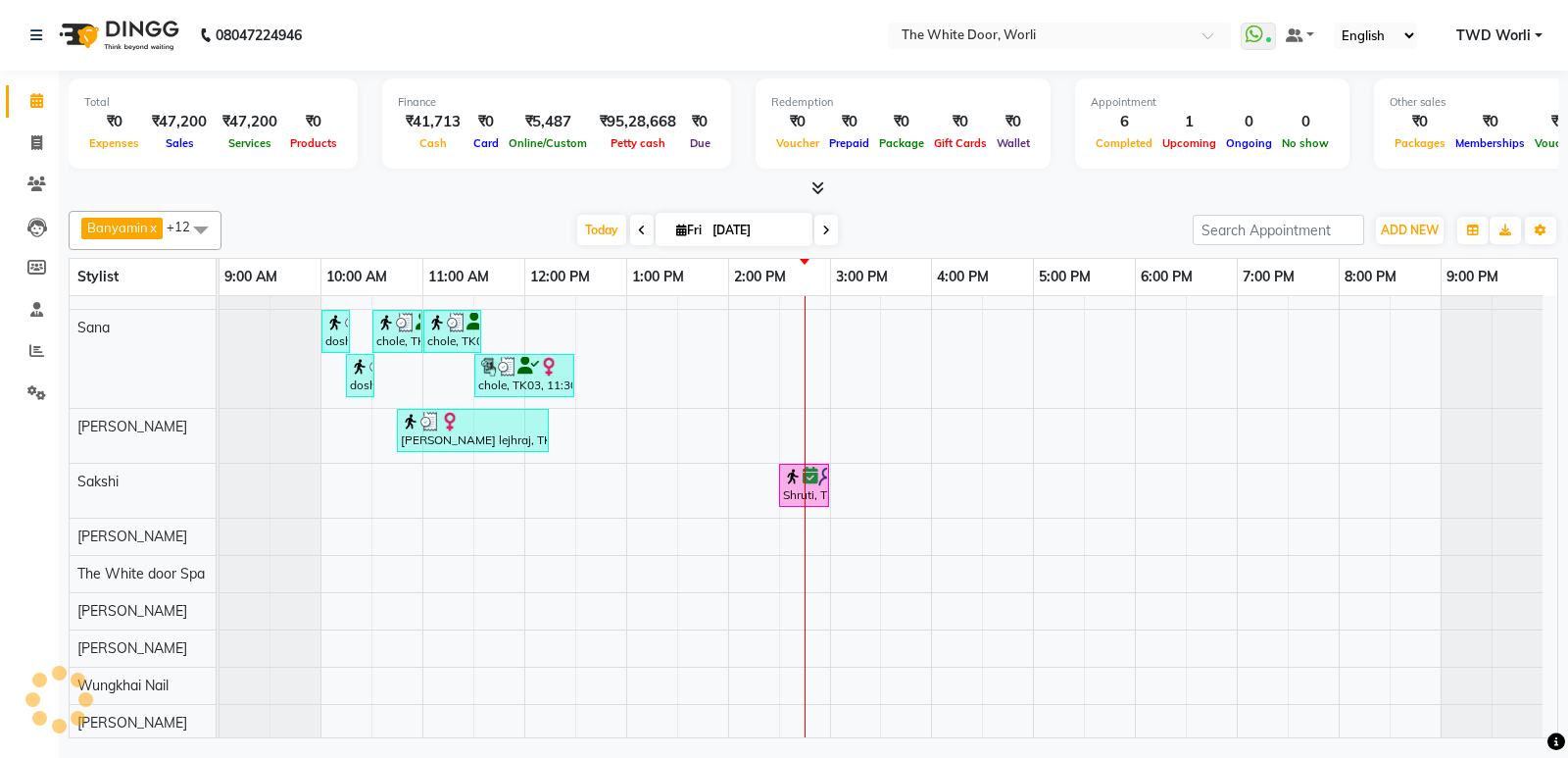 click at bounding box center [826, 229] 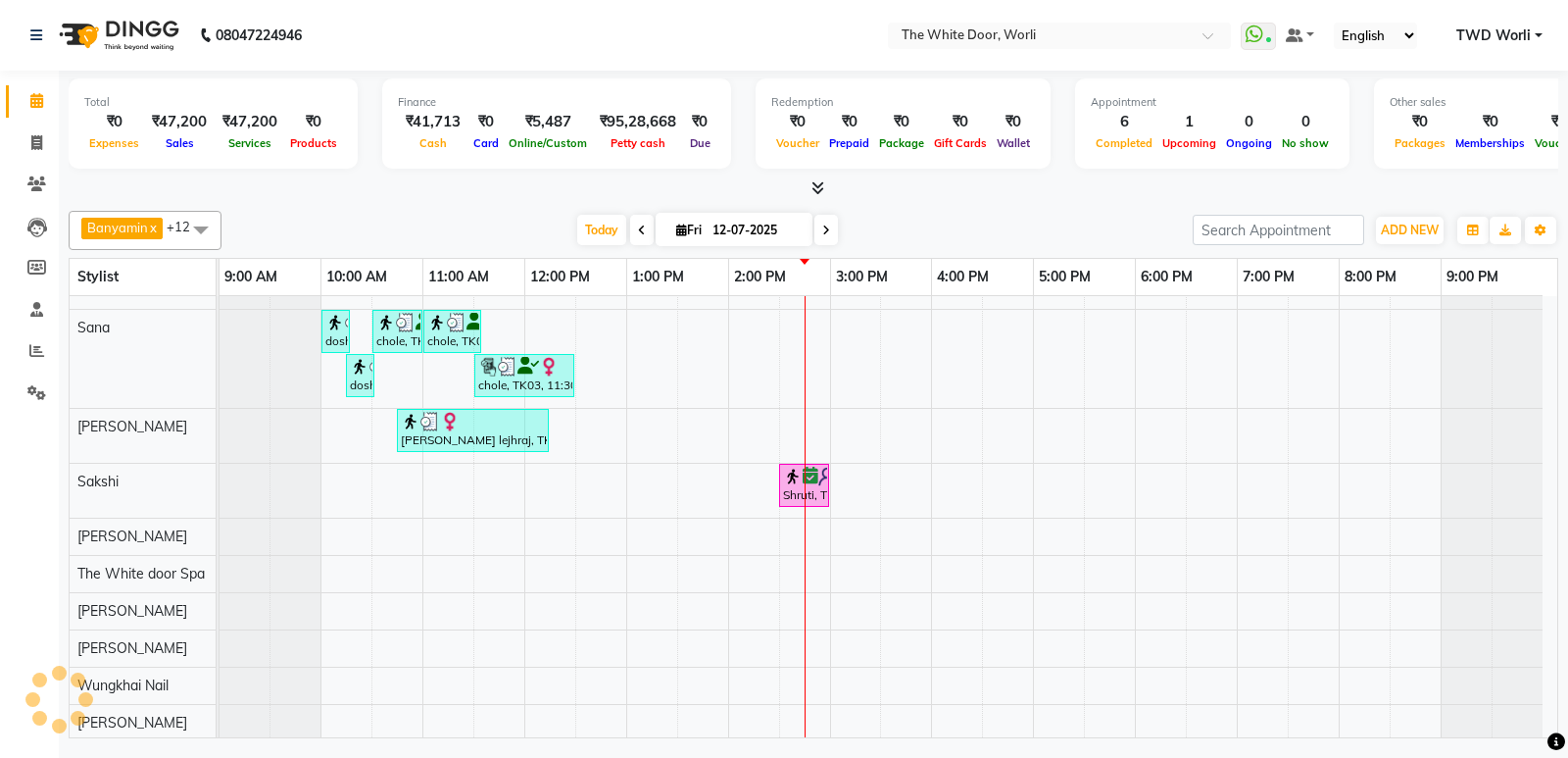 scroll, scrollTop: 5, scrollLeft: 0, axis: vertical 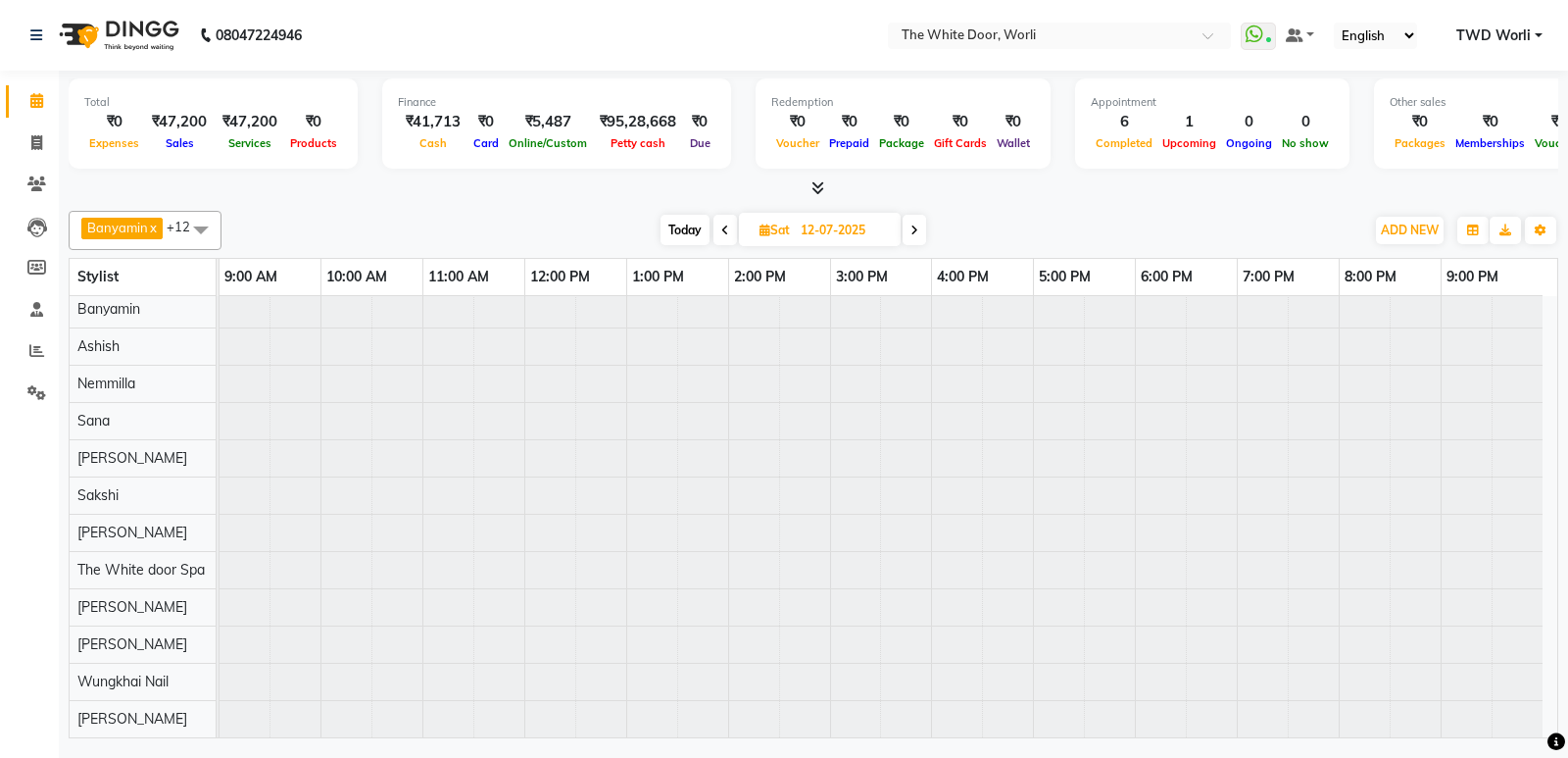 click on "Today" at bounding box center [685, 229] 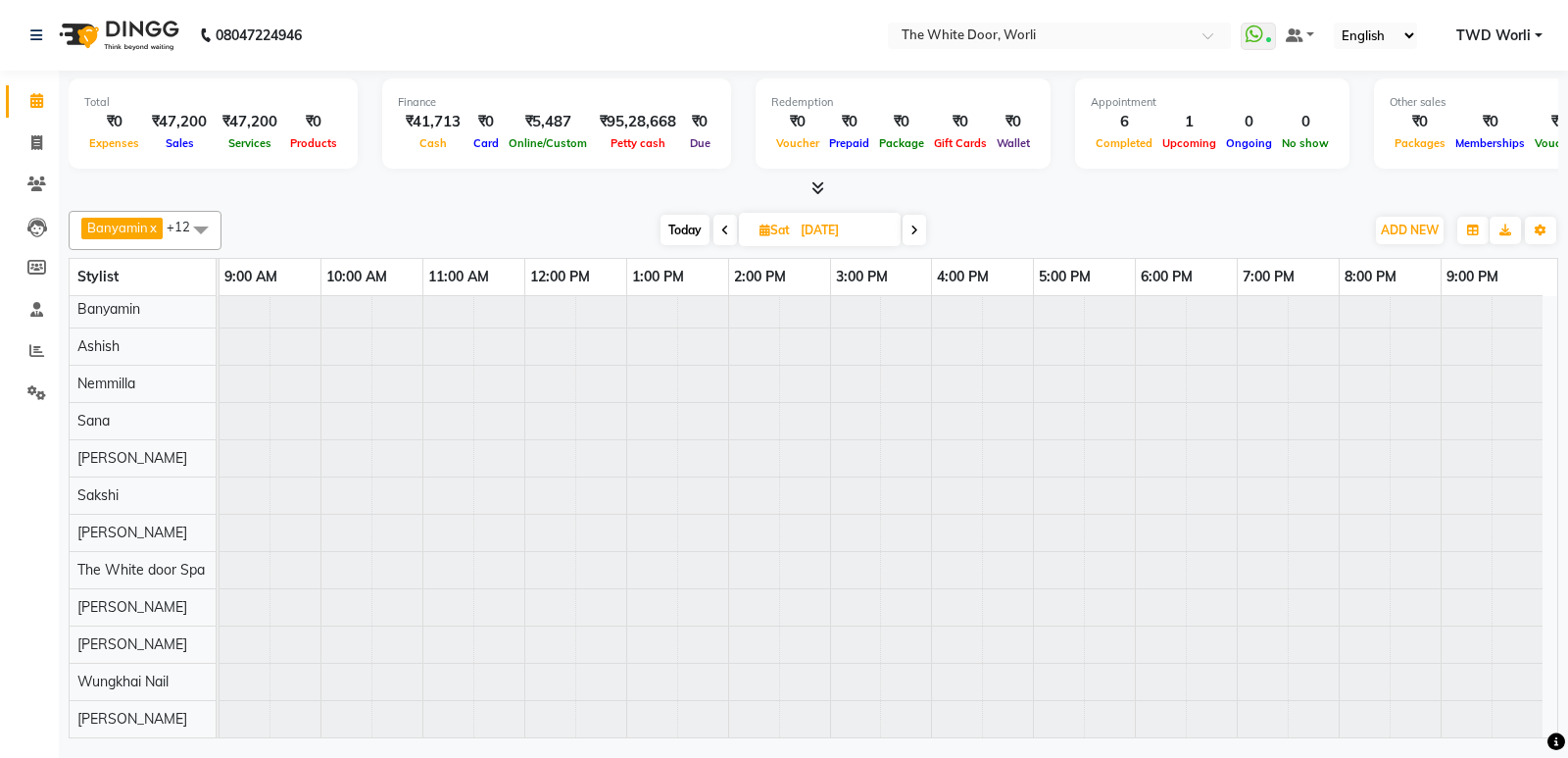 scroll, scrollTop: 98, scrollLeft: 0, axis: vertical 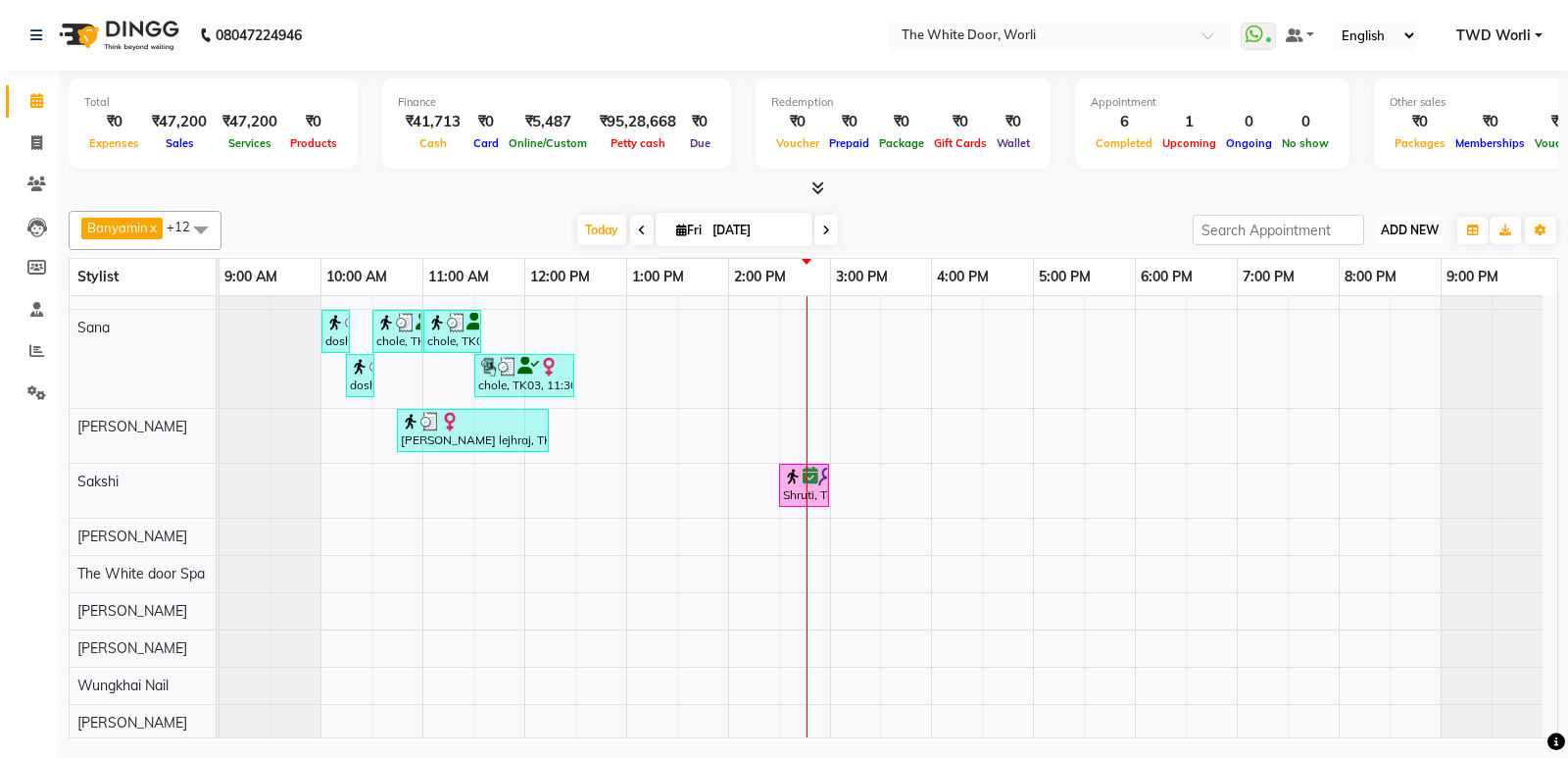 click on "ADD NEW Toggle Dropdown" at bounding box center (1409, 230) 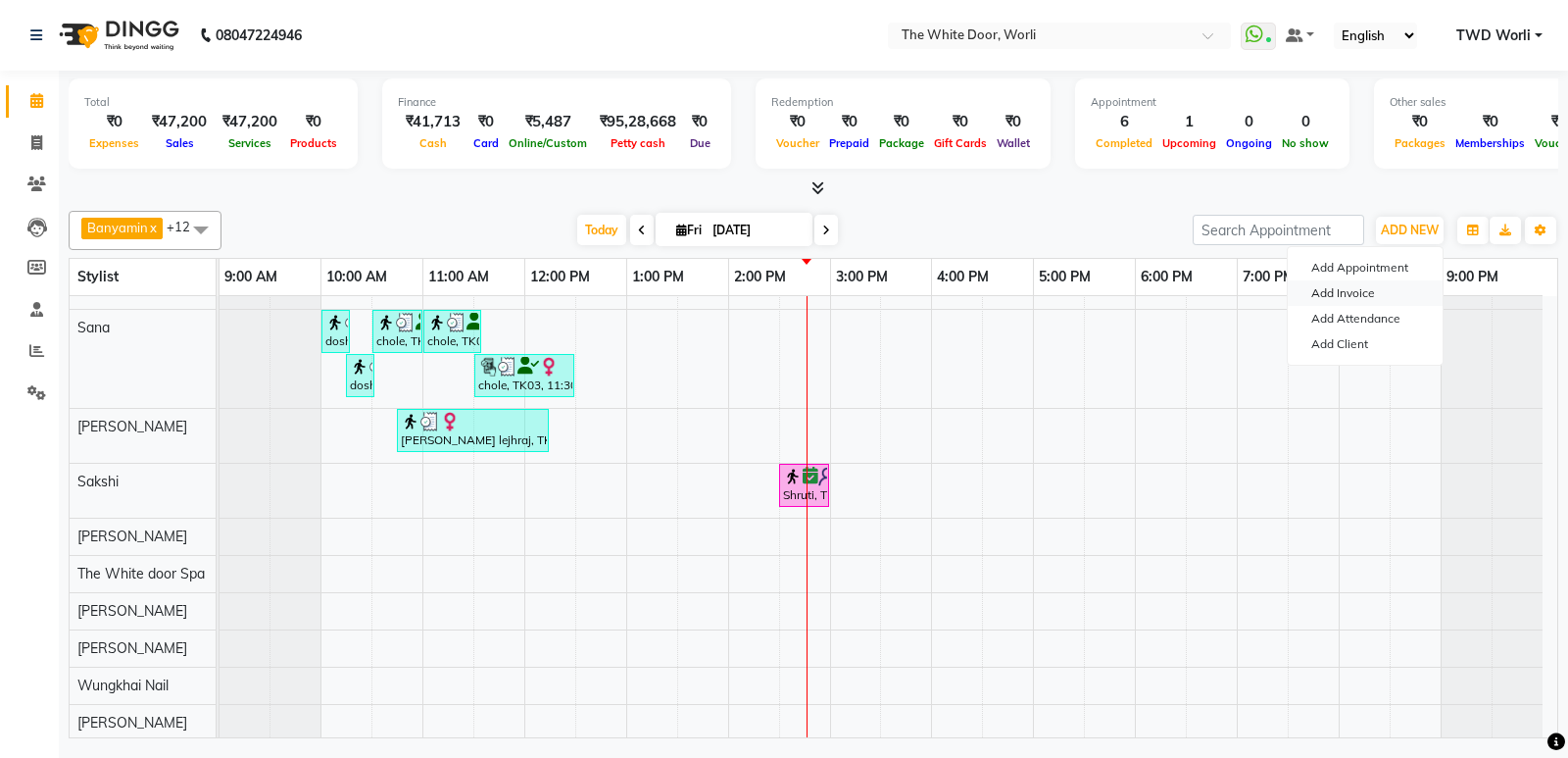 click on "Add Invoice" at bounding box center (1365, 293) 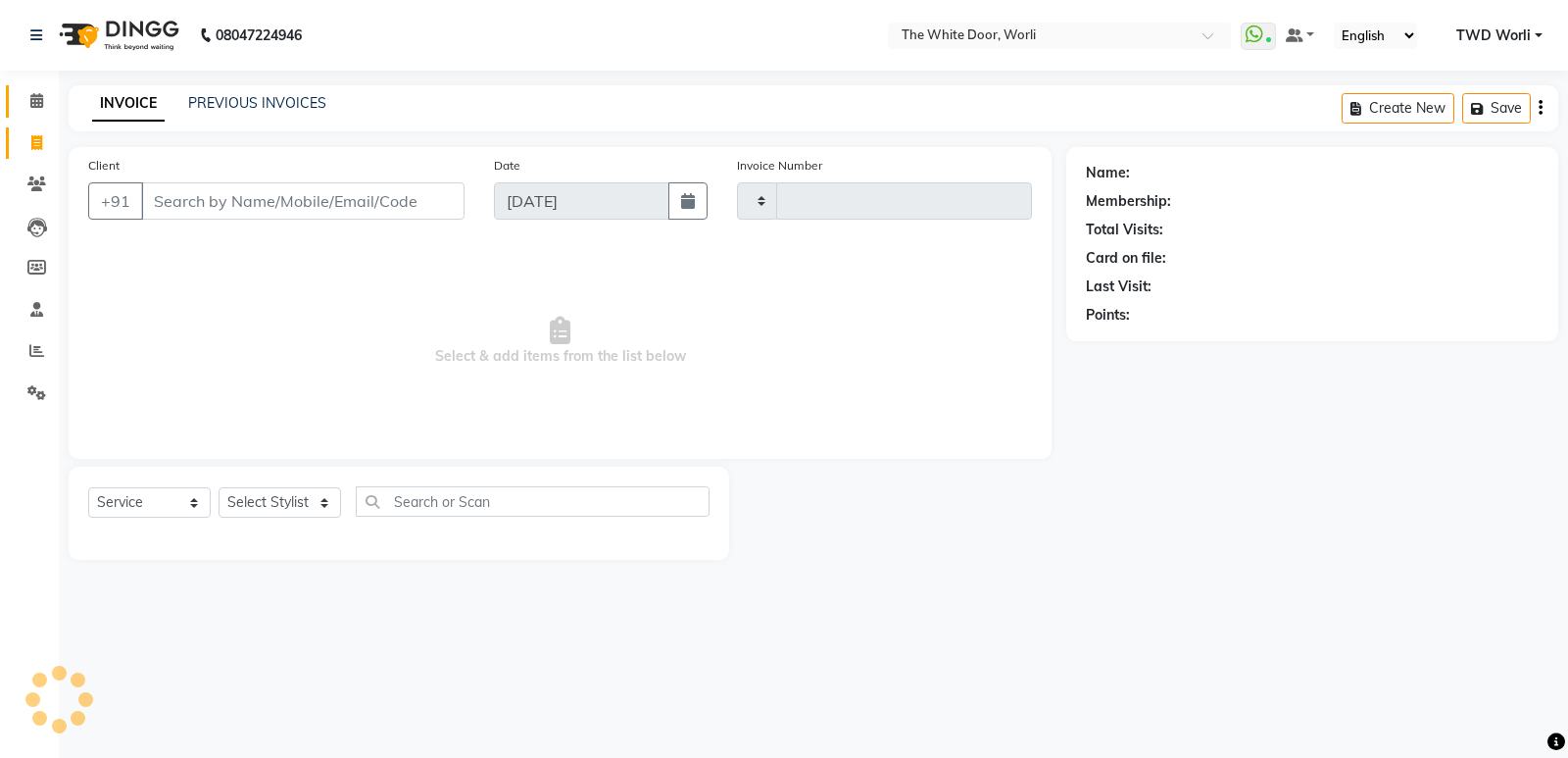 type on "0929" 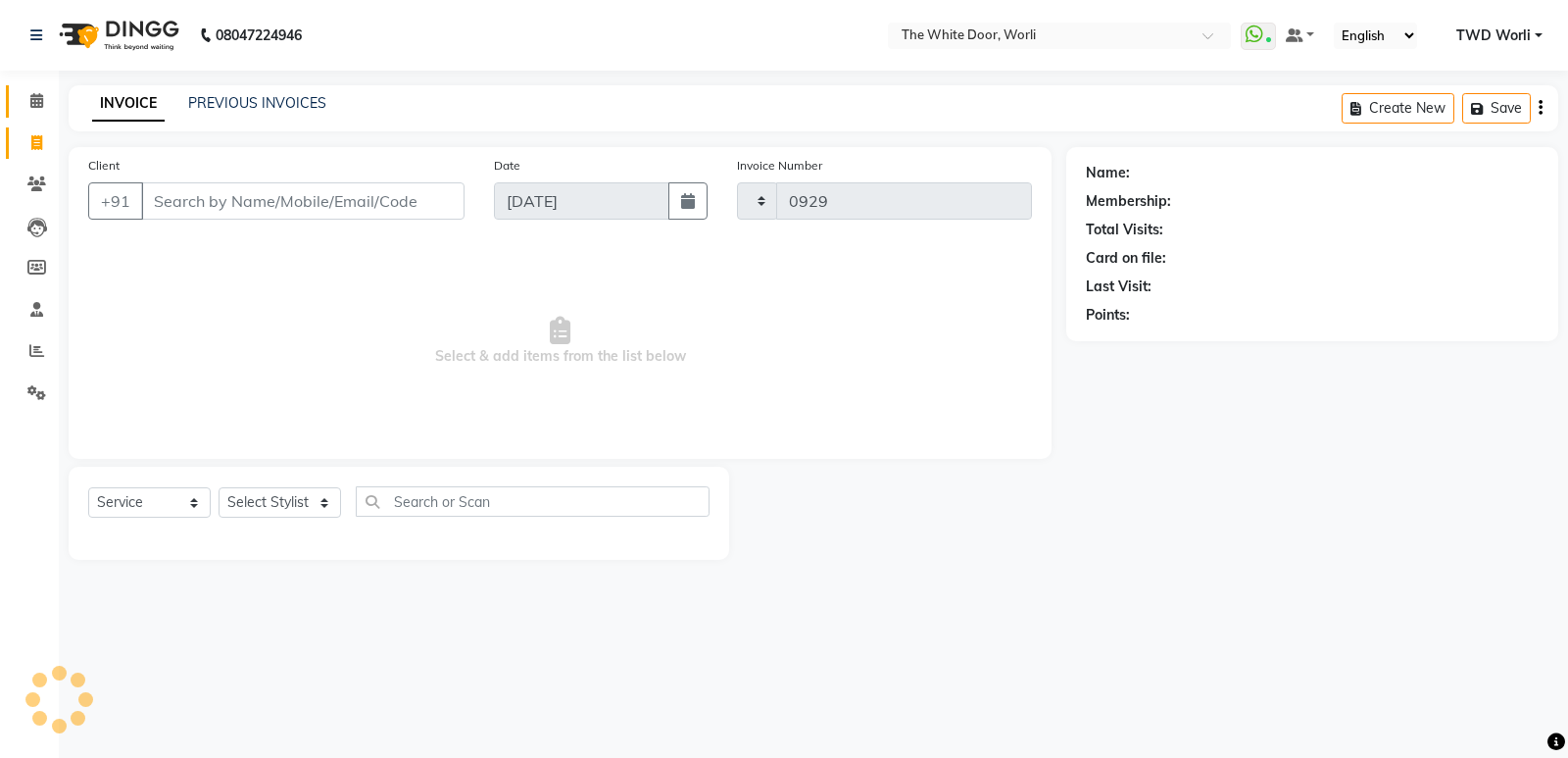 select on "4027" 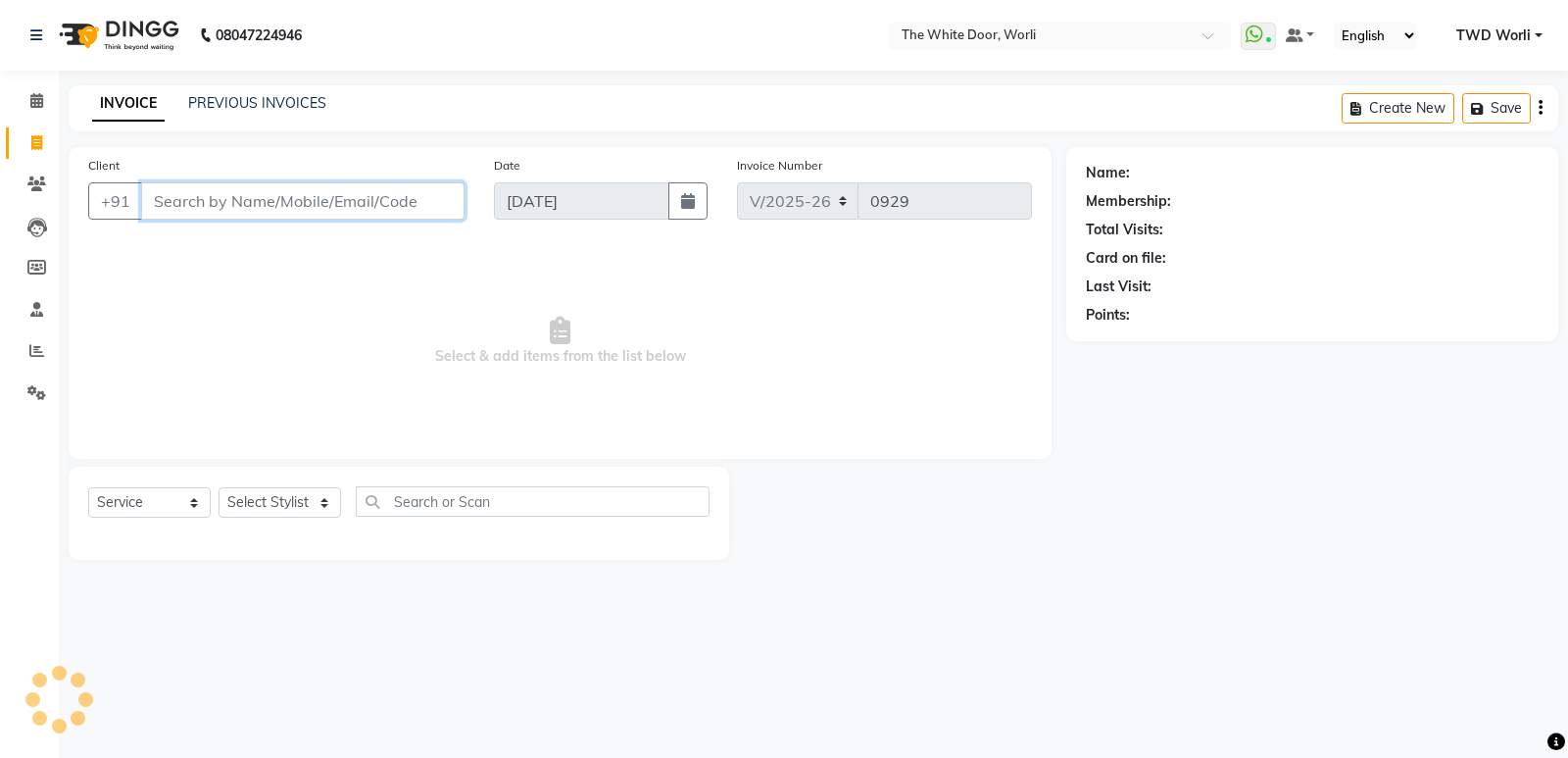 click on "Client" at bounding box center (303, 201) 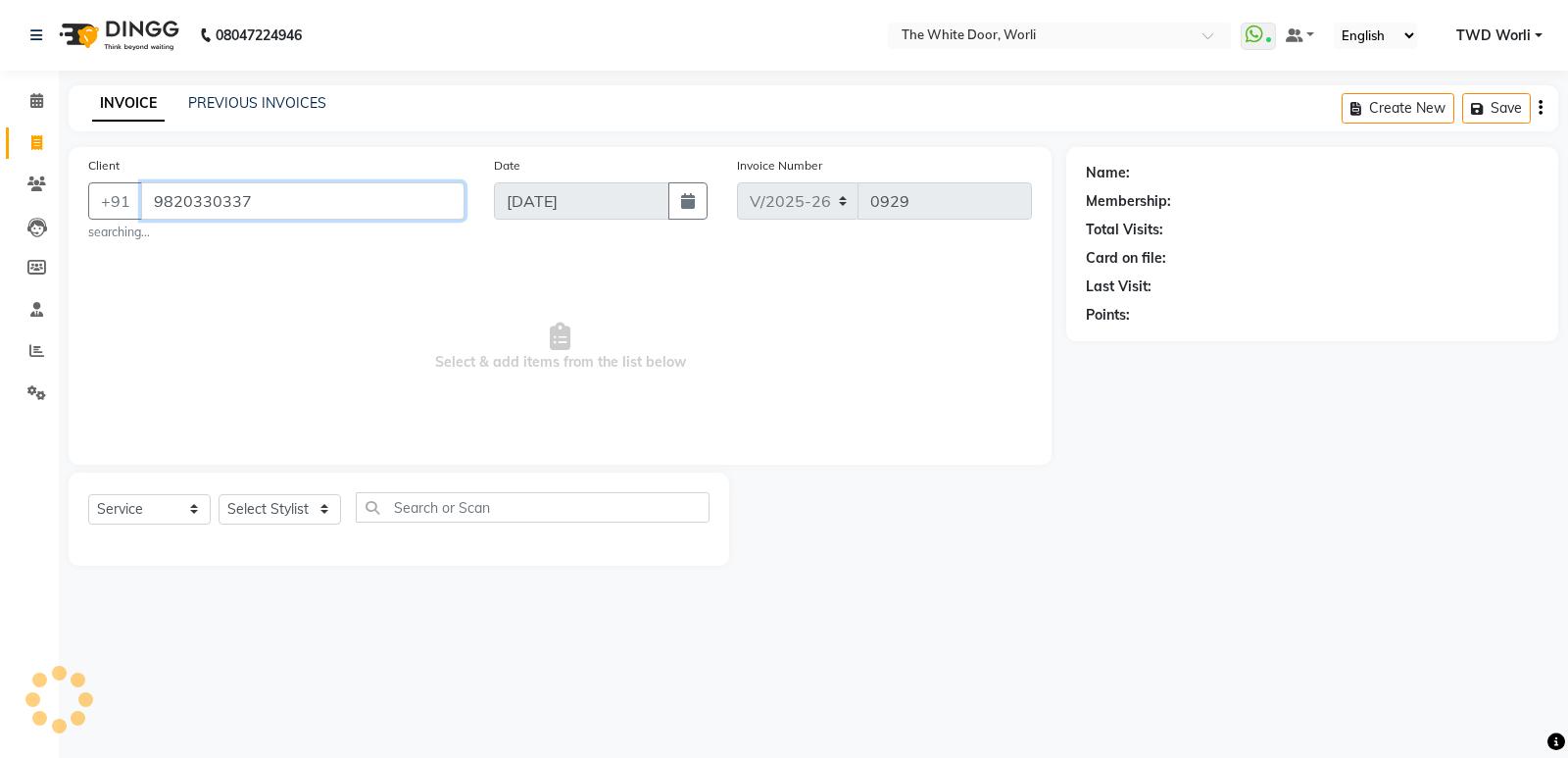 type on "9820330337" 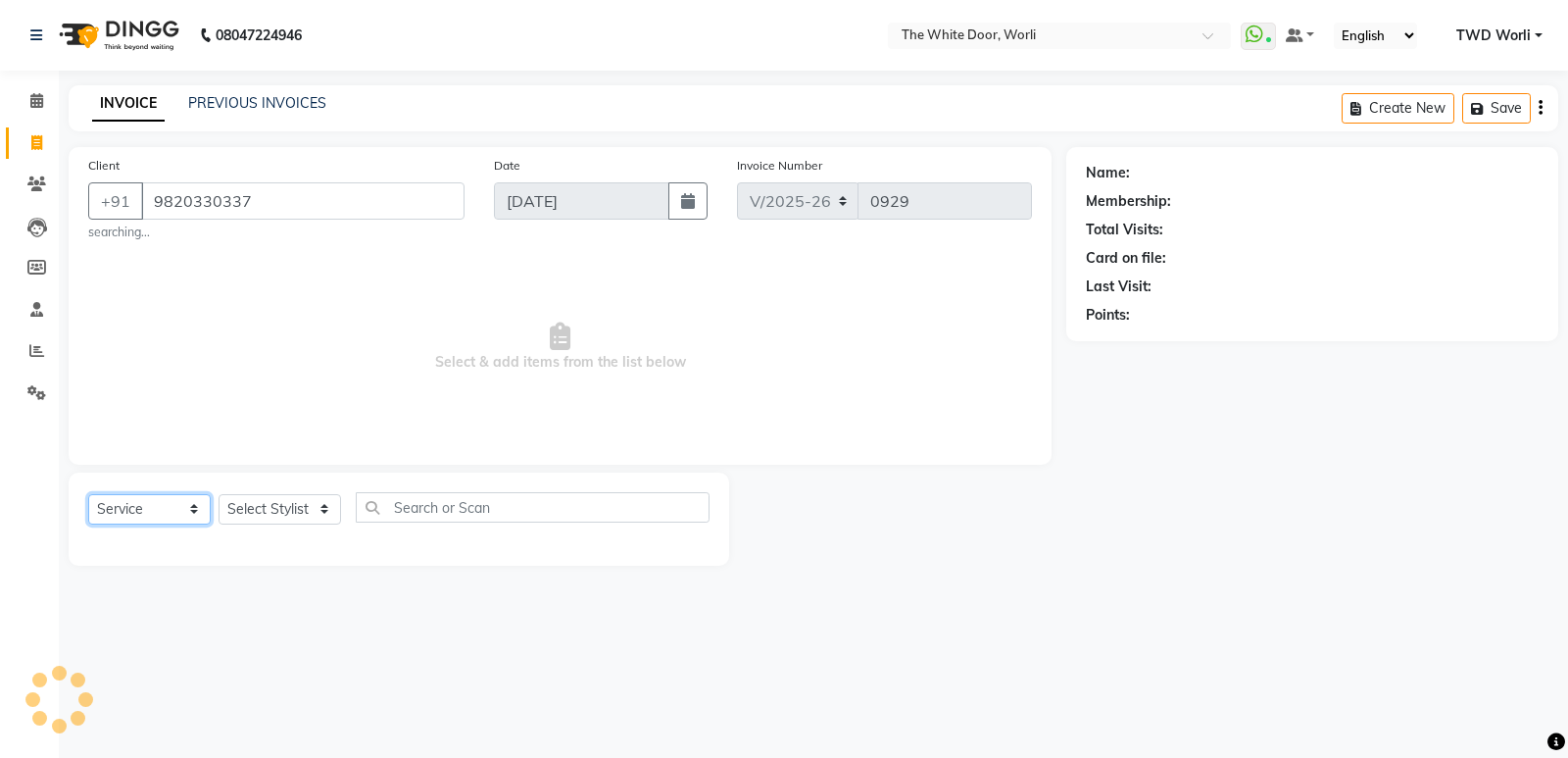 click on "Select  Service  Product  Membership  Package Voucher Prepaid Gift Card" 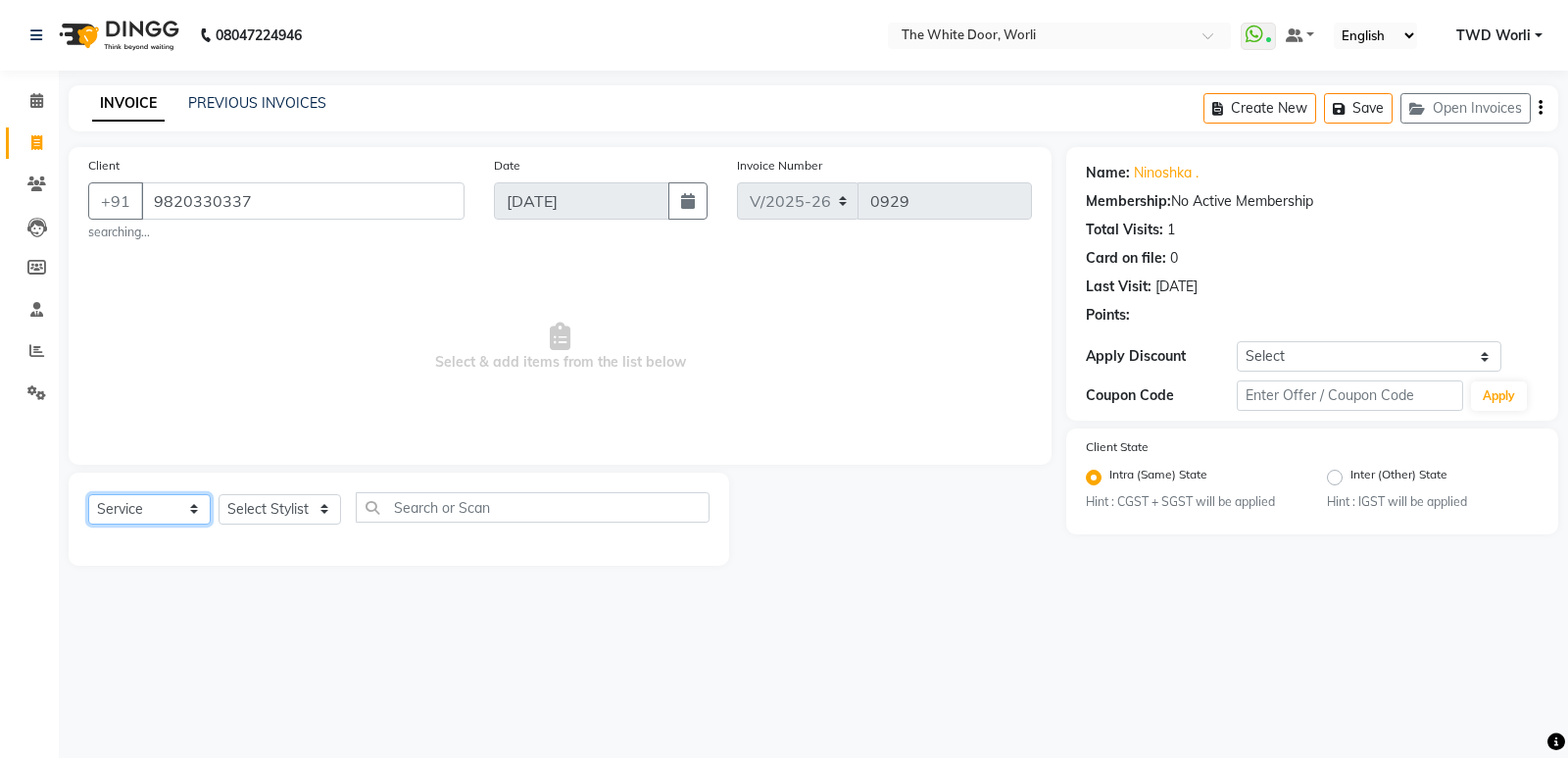 select on "package" 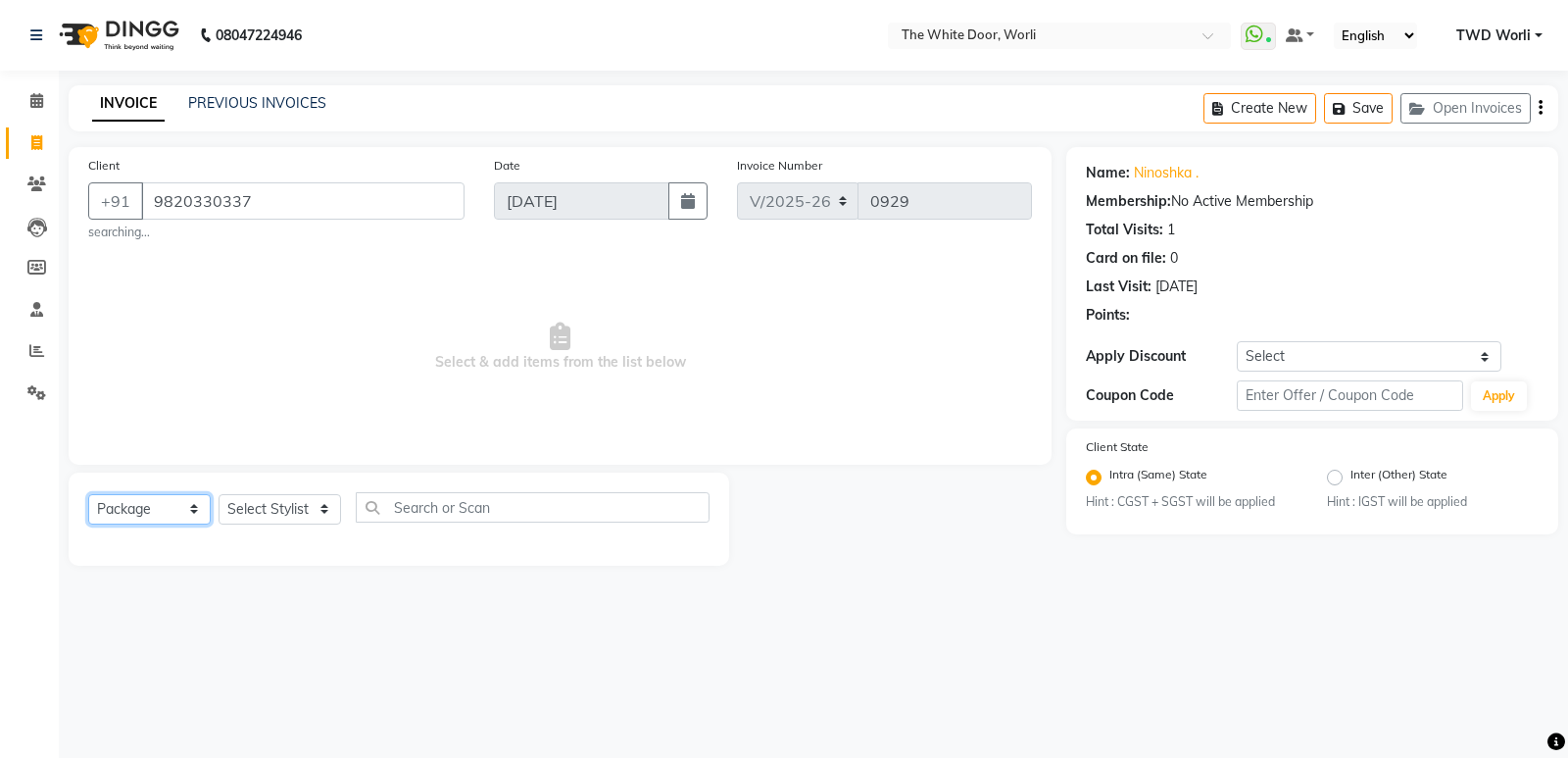 click on "Select  Service  Product  Membership  Package Voucher Prepaid Gift Card" 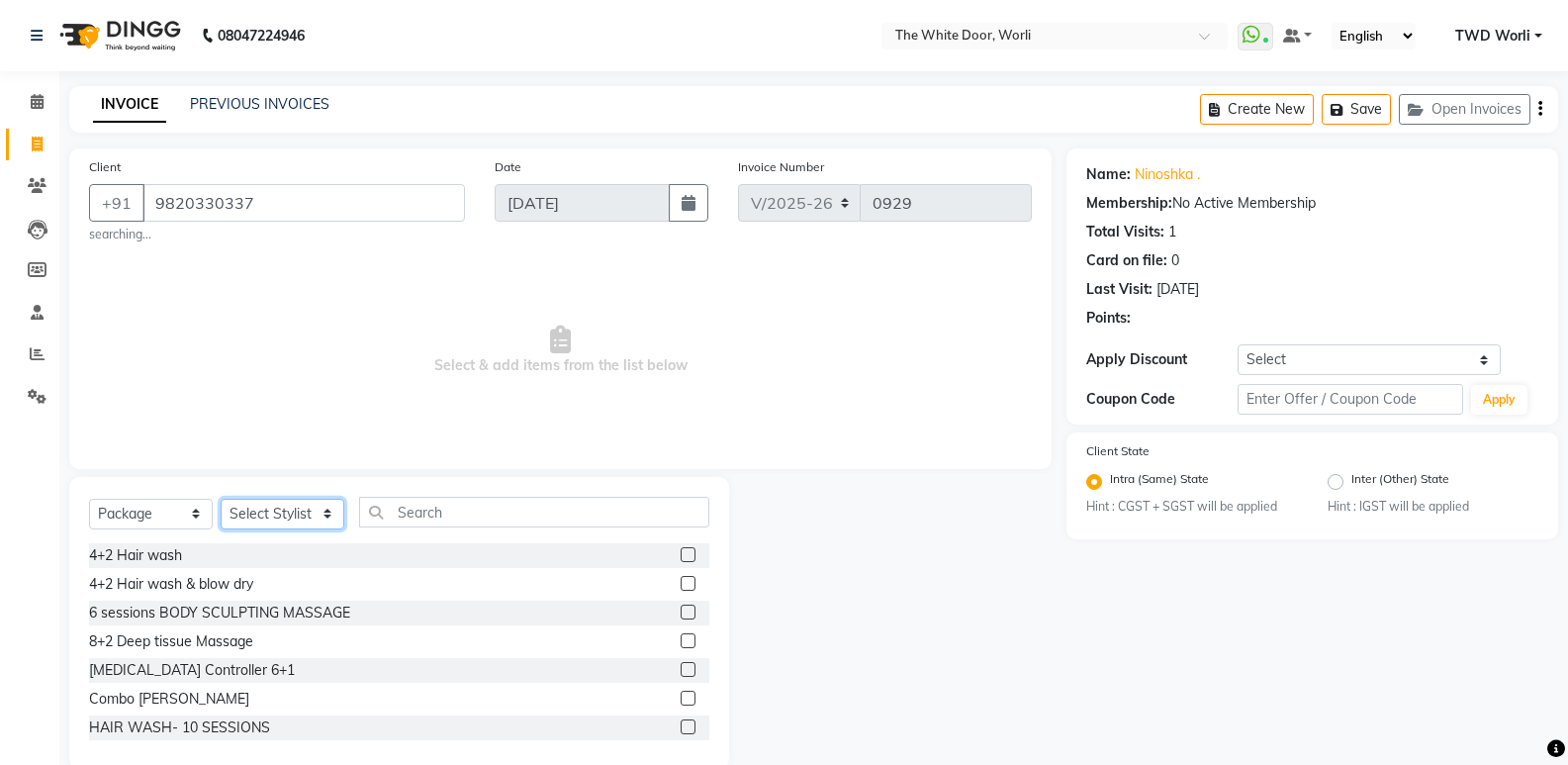 click on "Select Stylist" 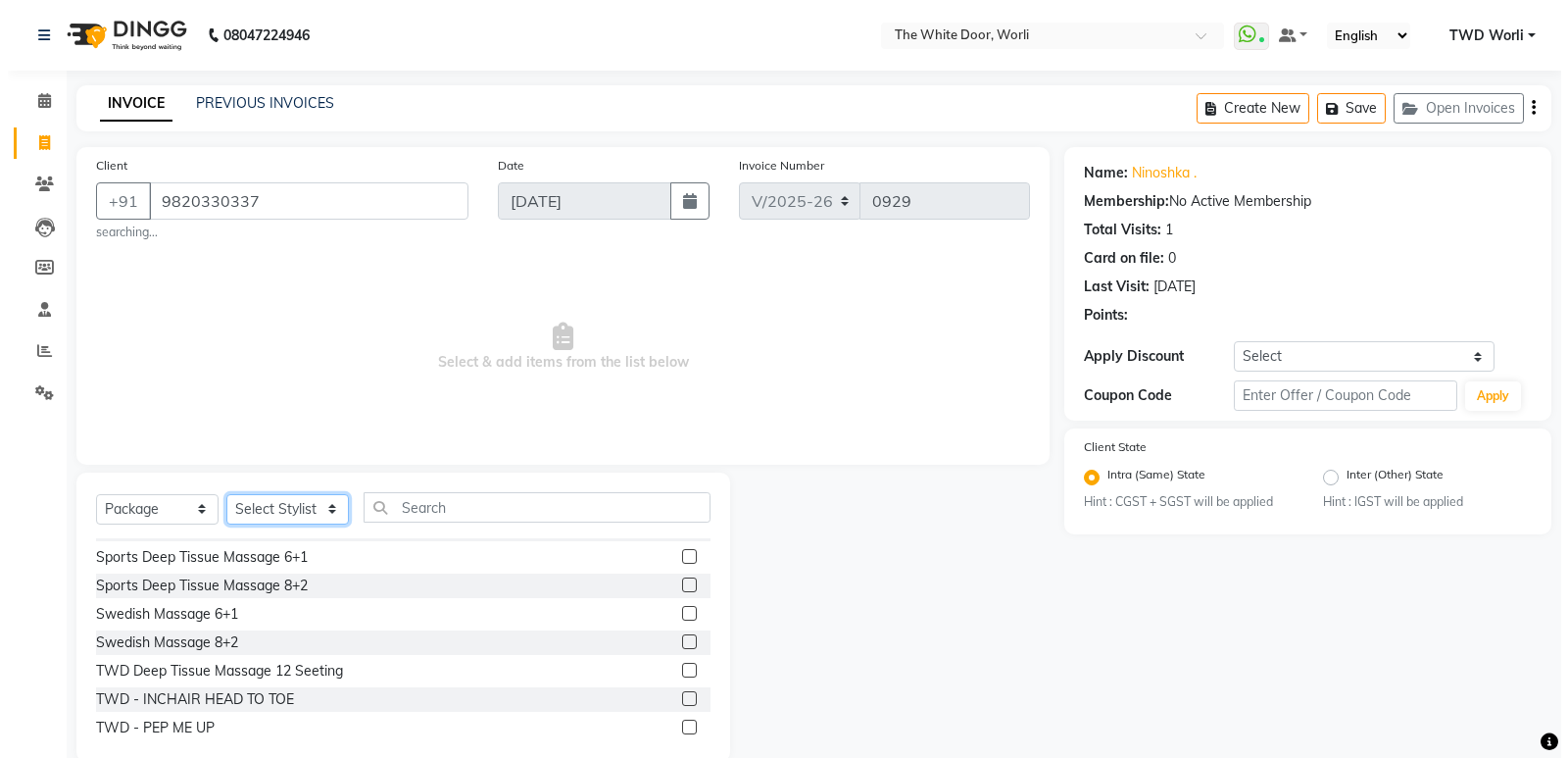 scroll, scrollTop: 486, scrollLeft: 0, axis: vertical 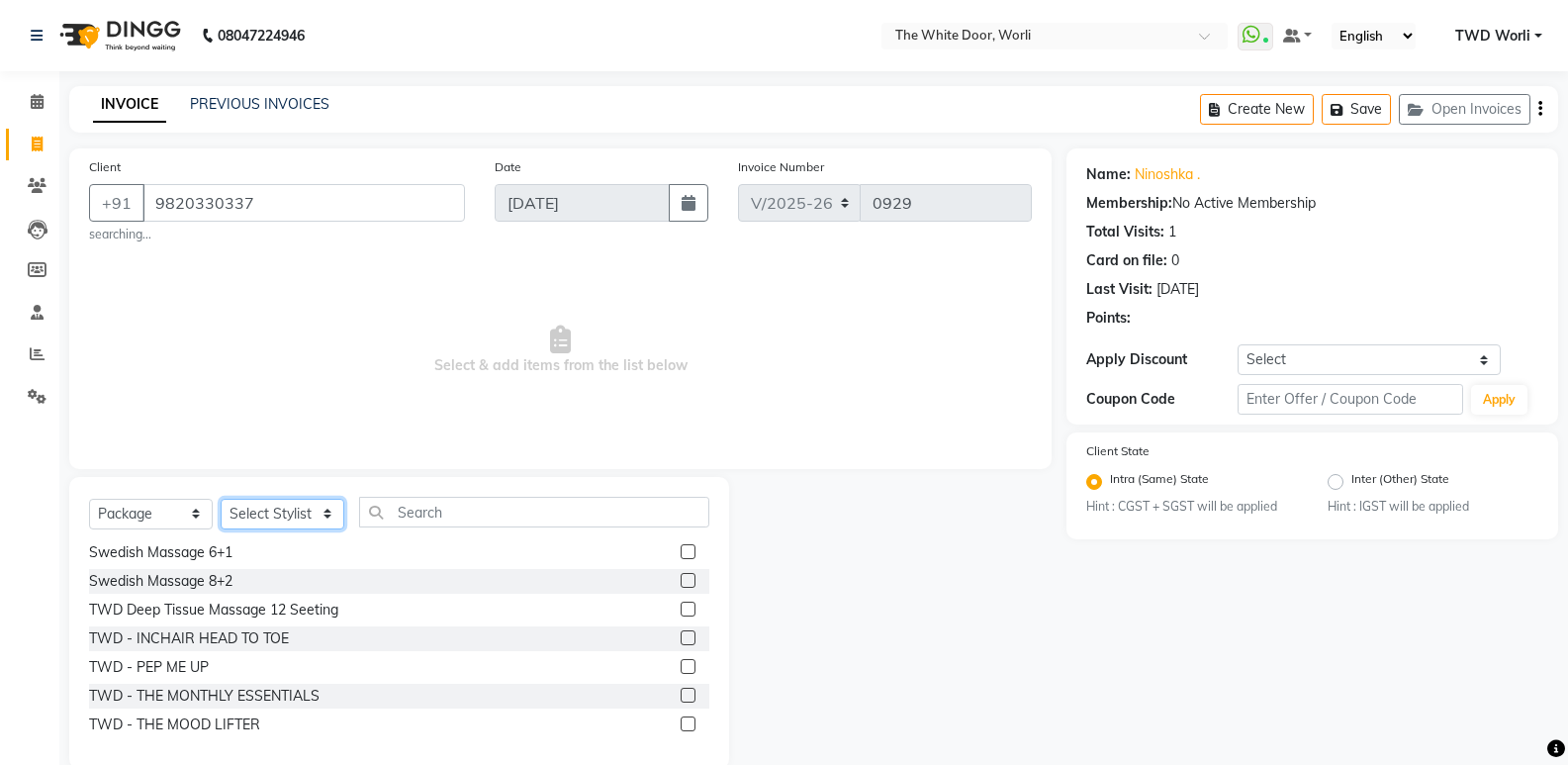 click on "Select Stylist" 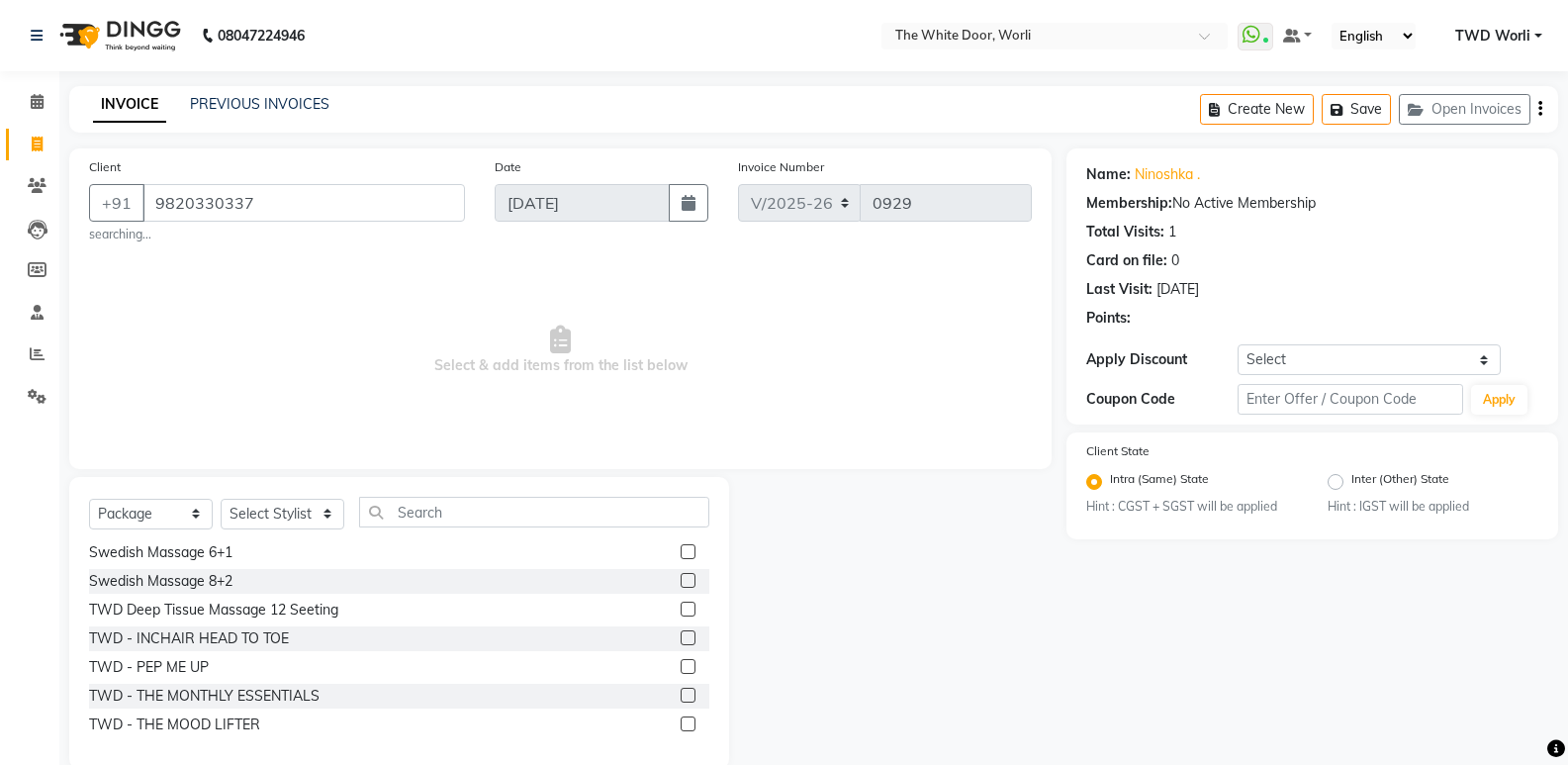 click 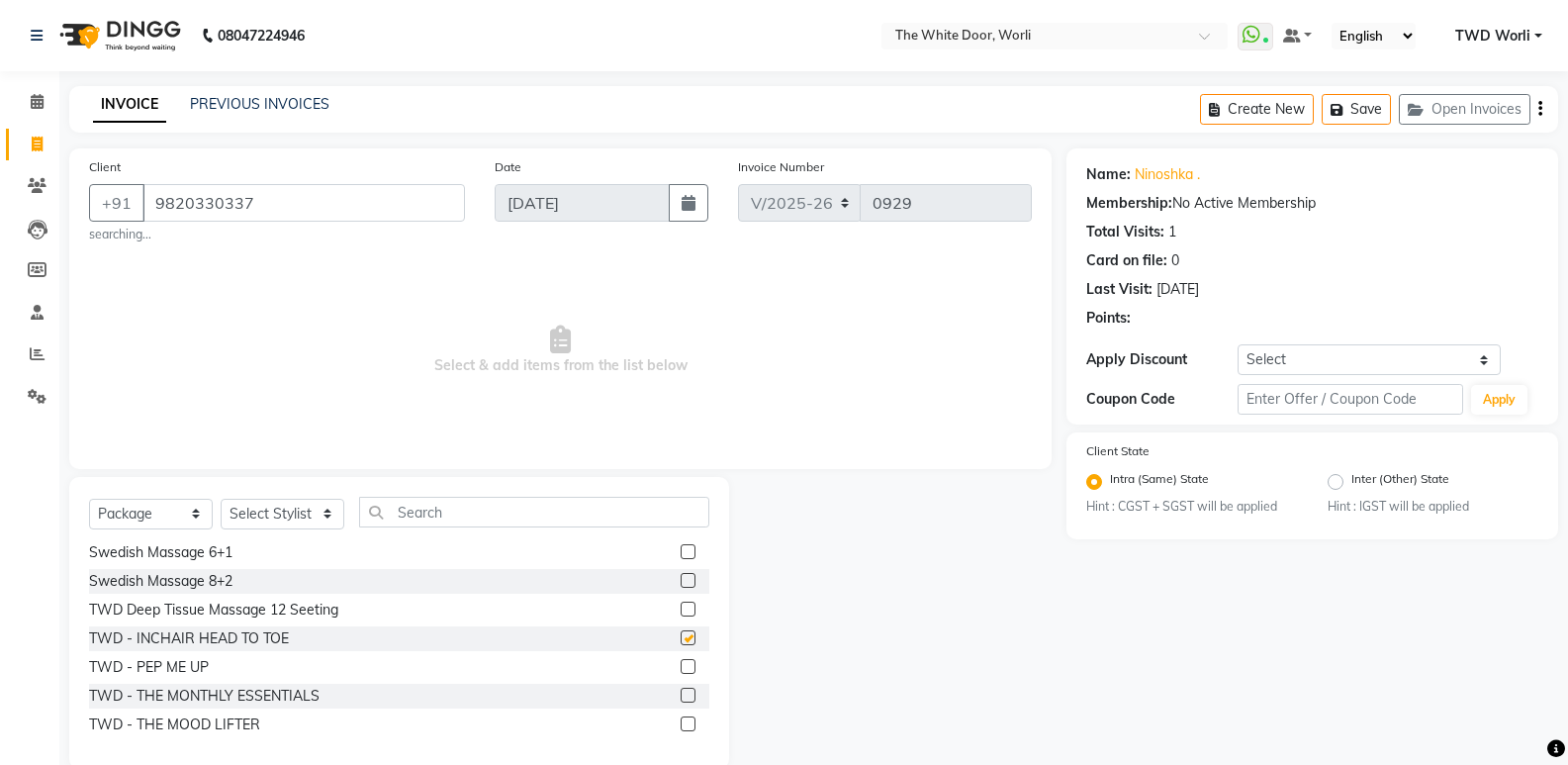 checkbox on "false" 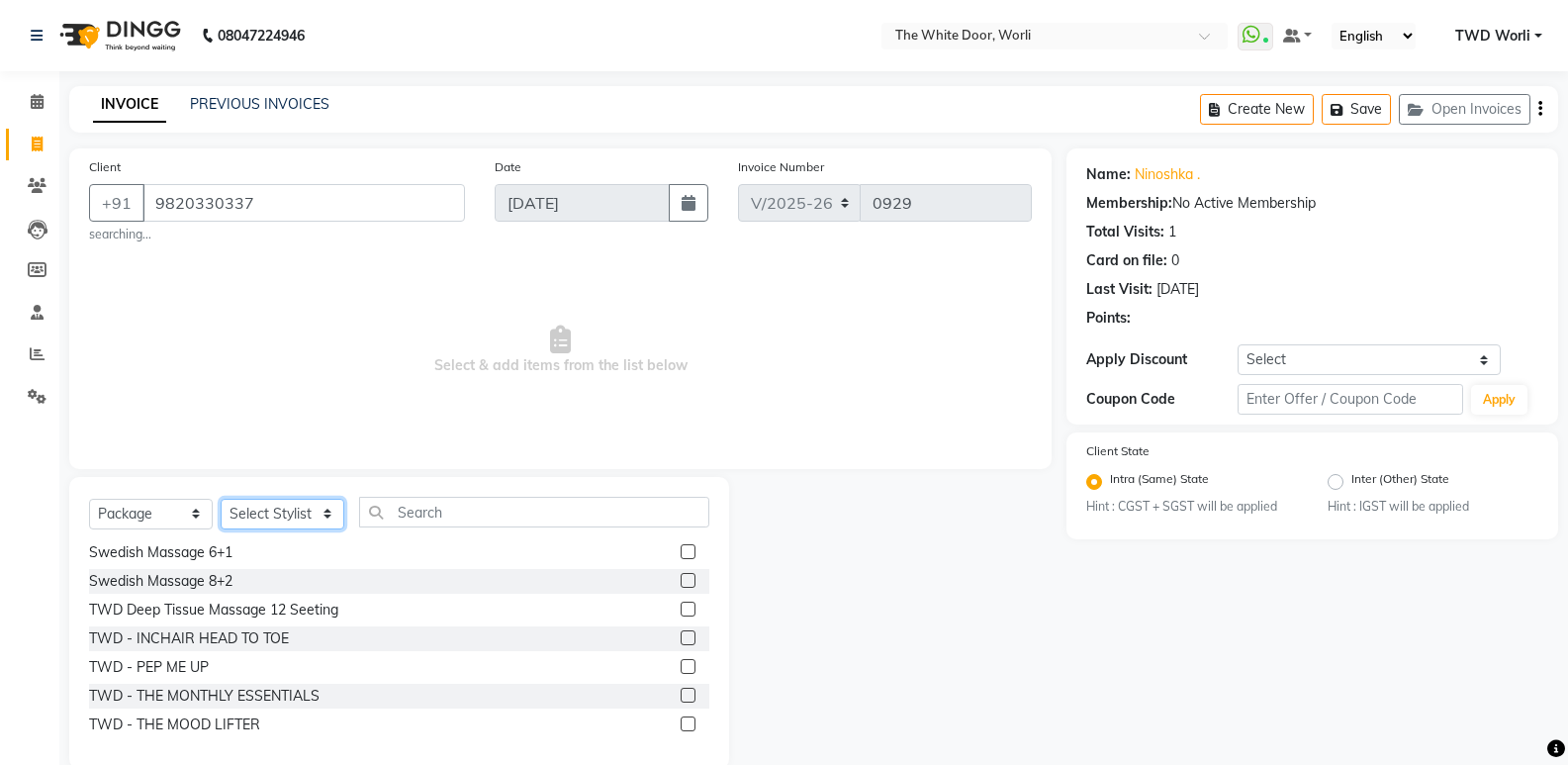 click on "Select Stylist" 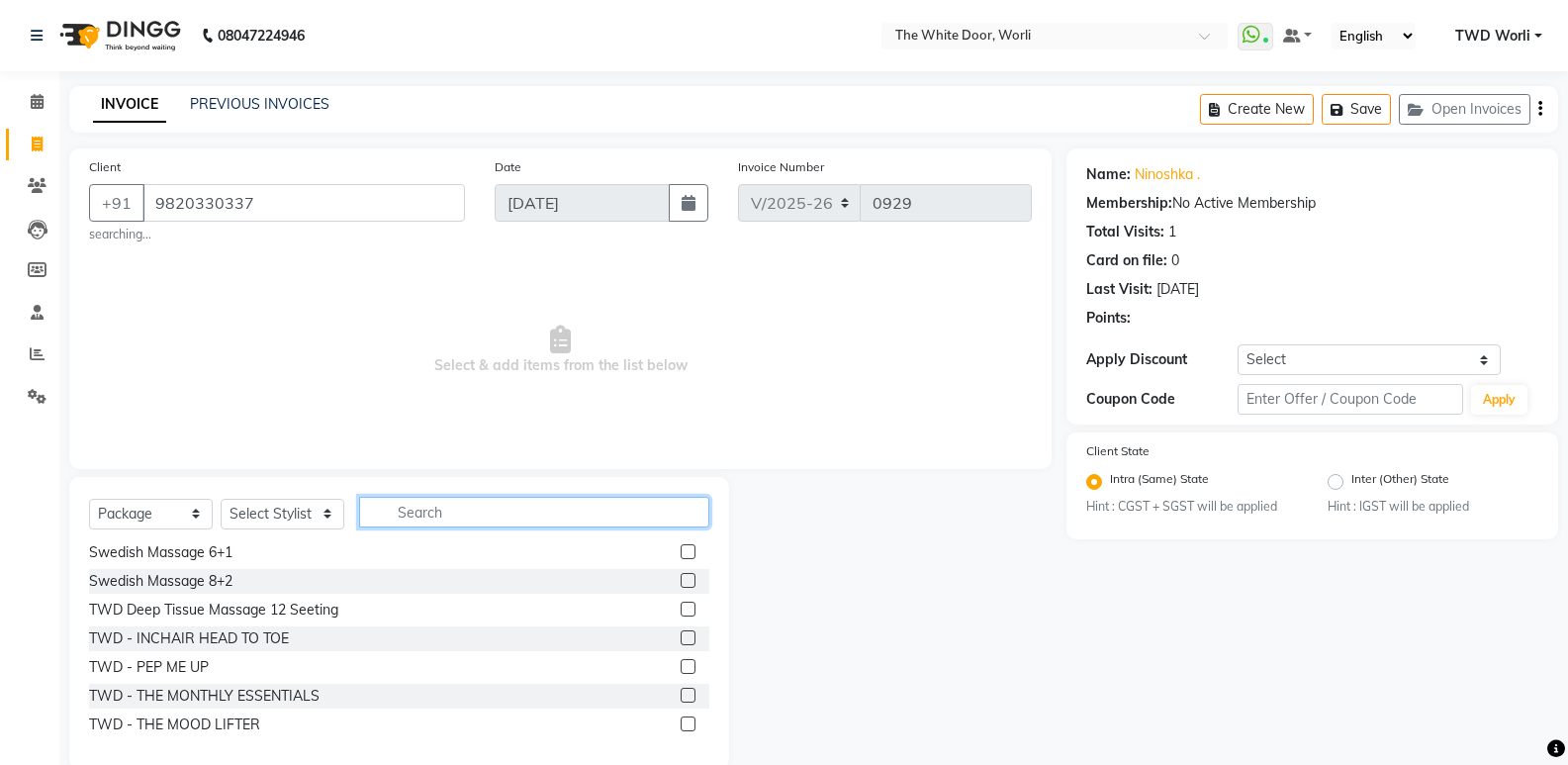 click 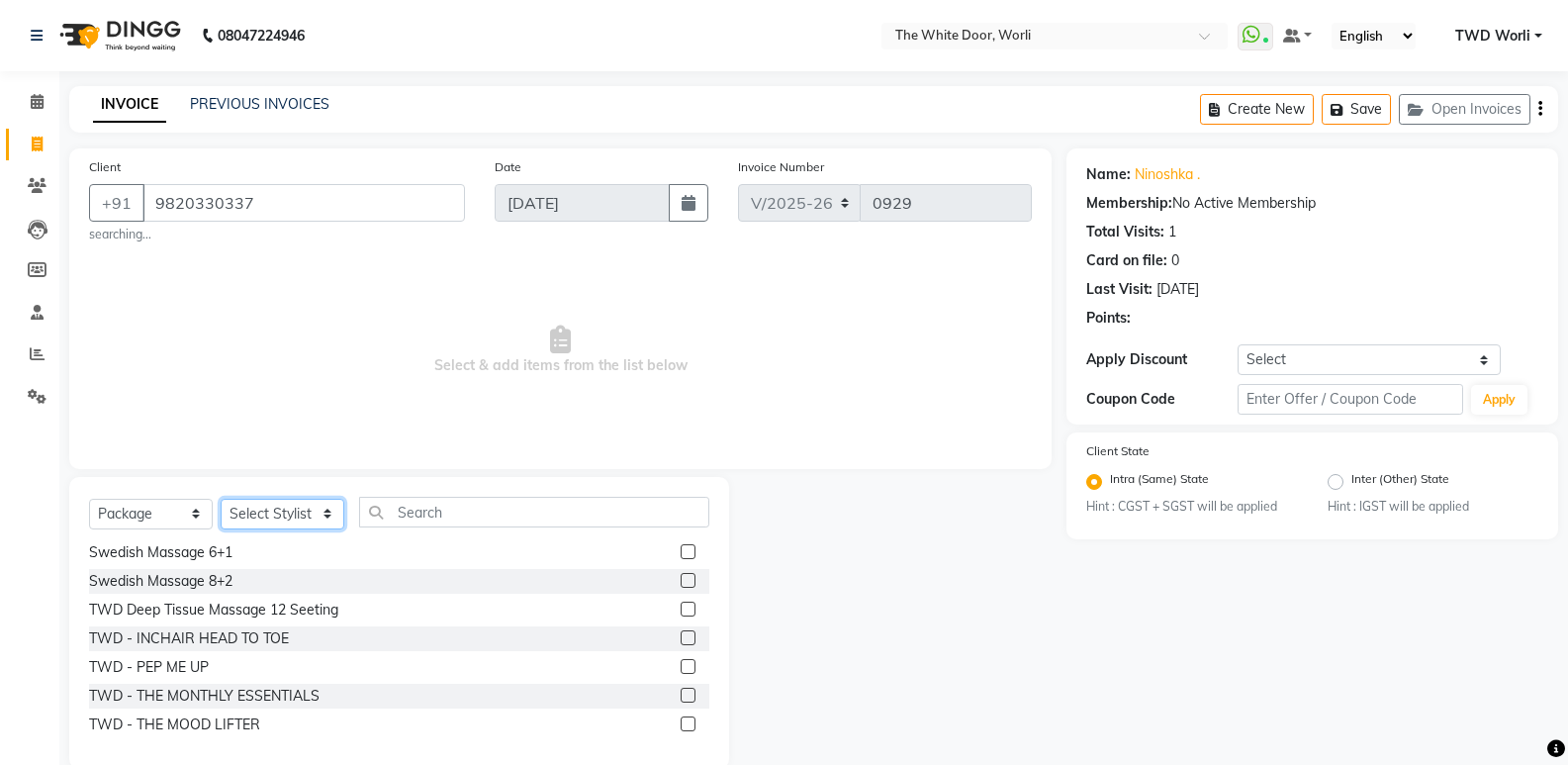 click on "Select Stylist" 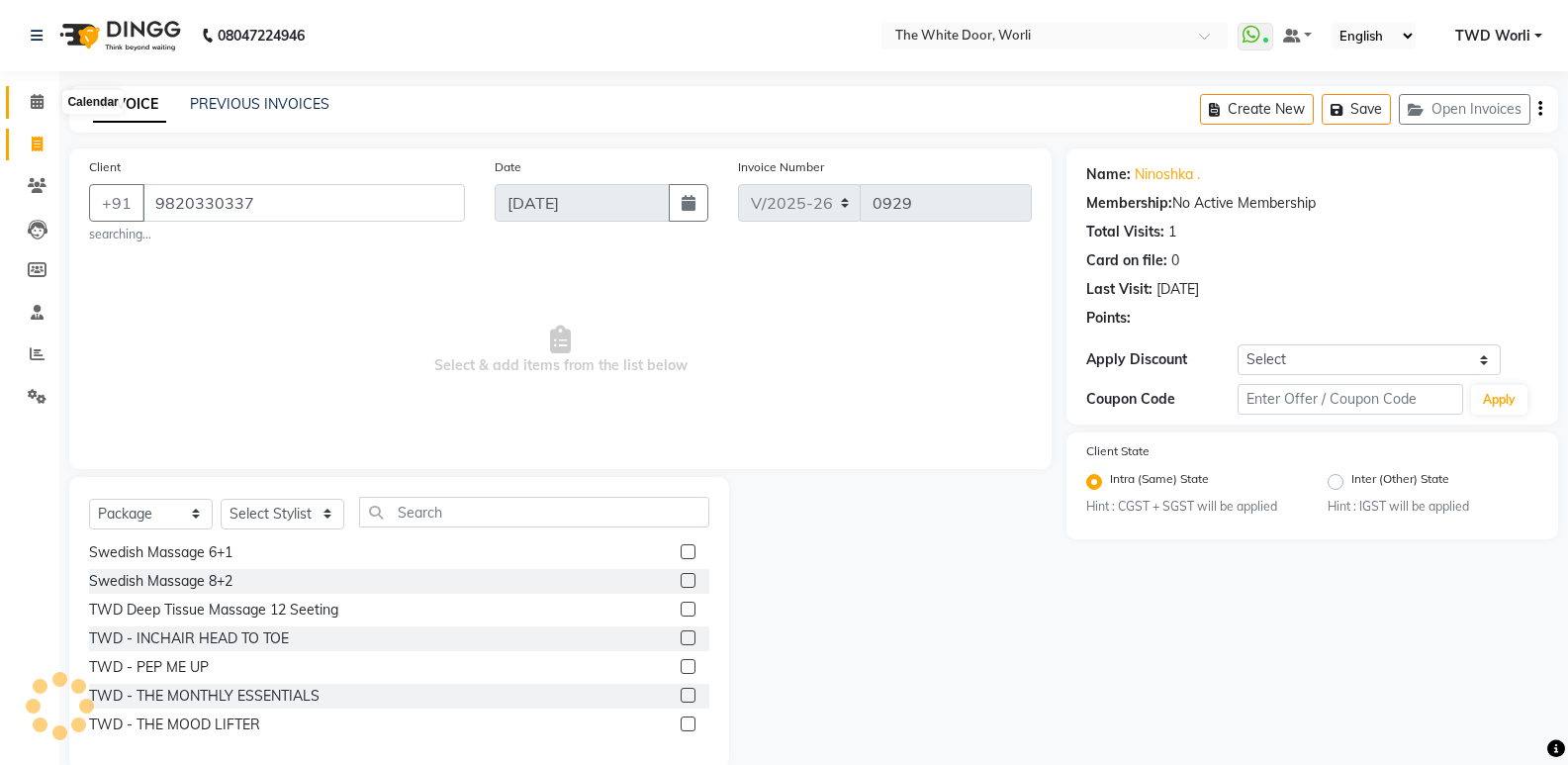 click 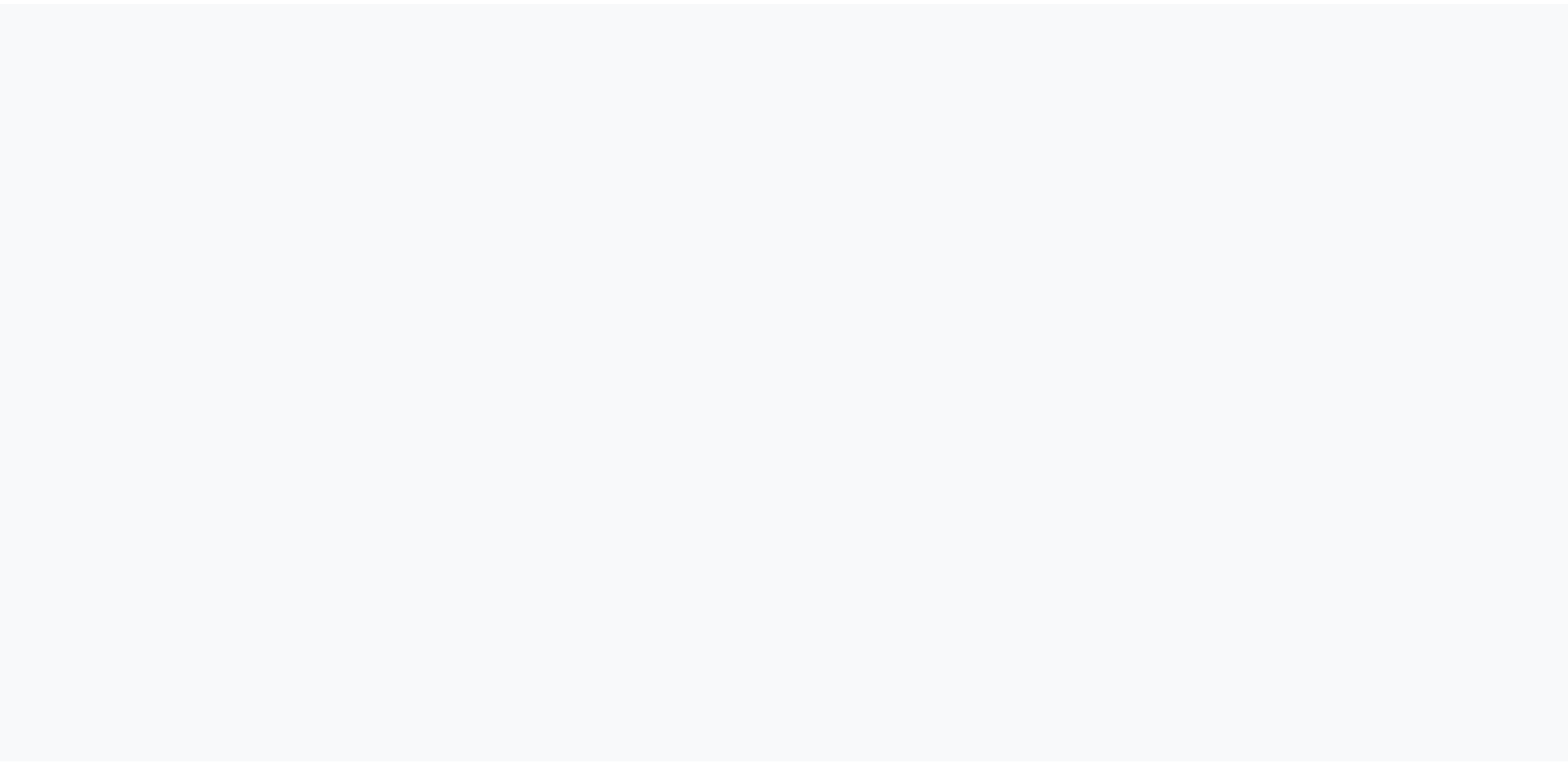 scroll, scrollTop: 0, scrollLeft: 0, axis: both 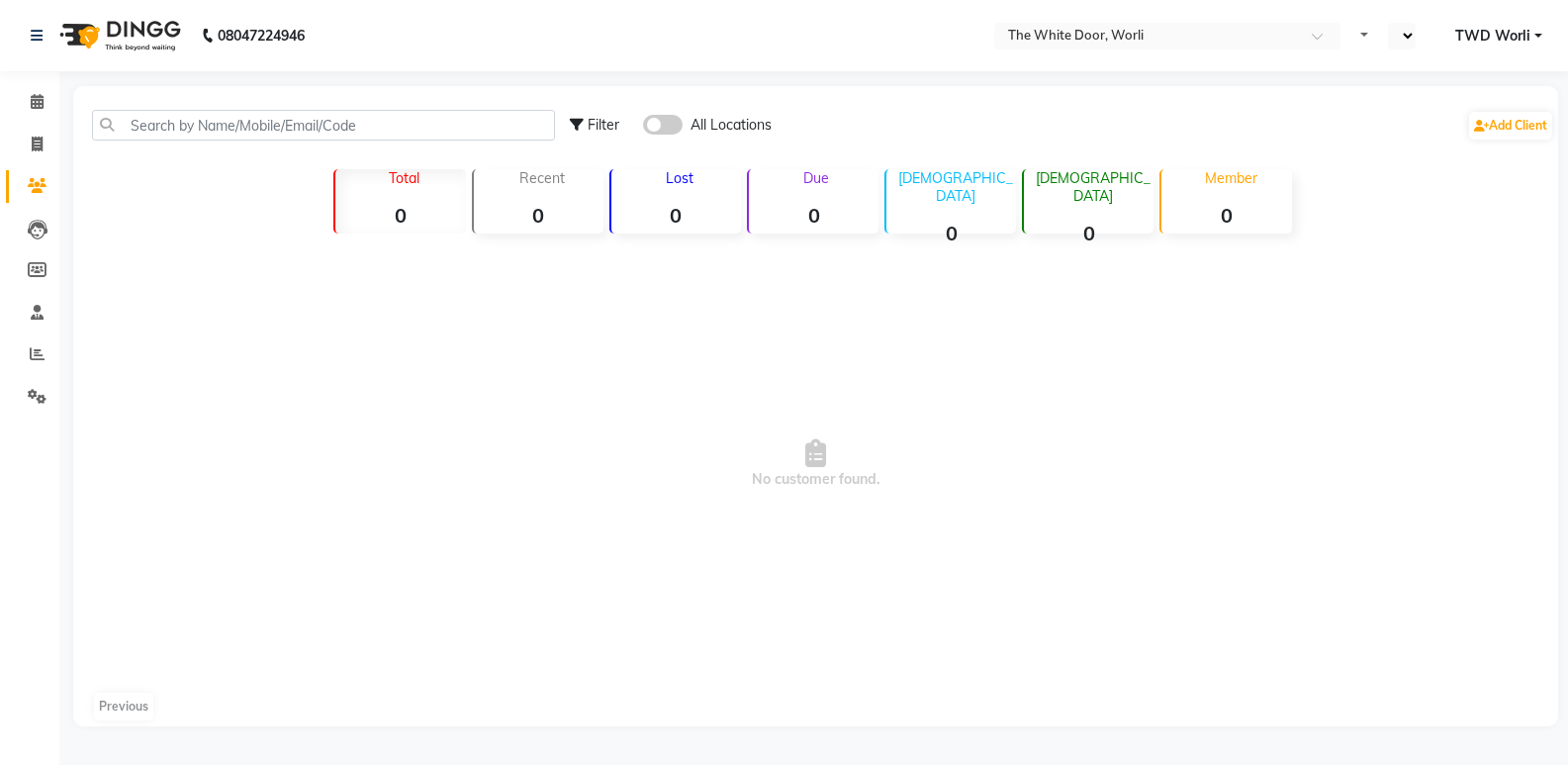 select on "en" 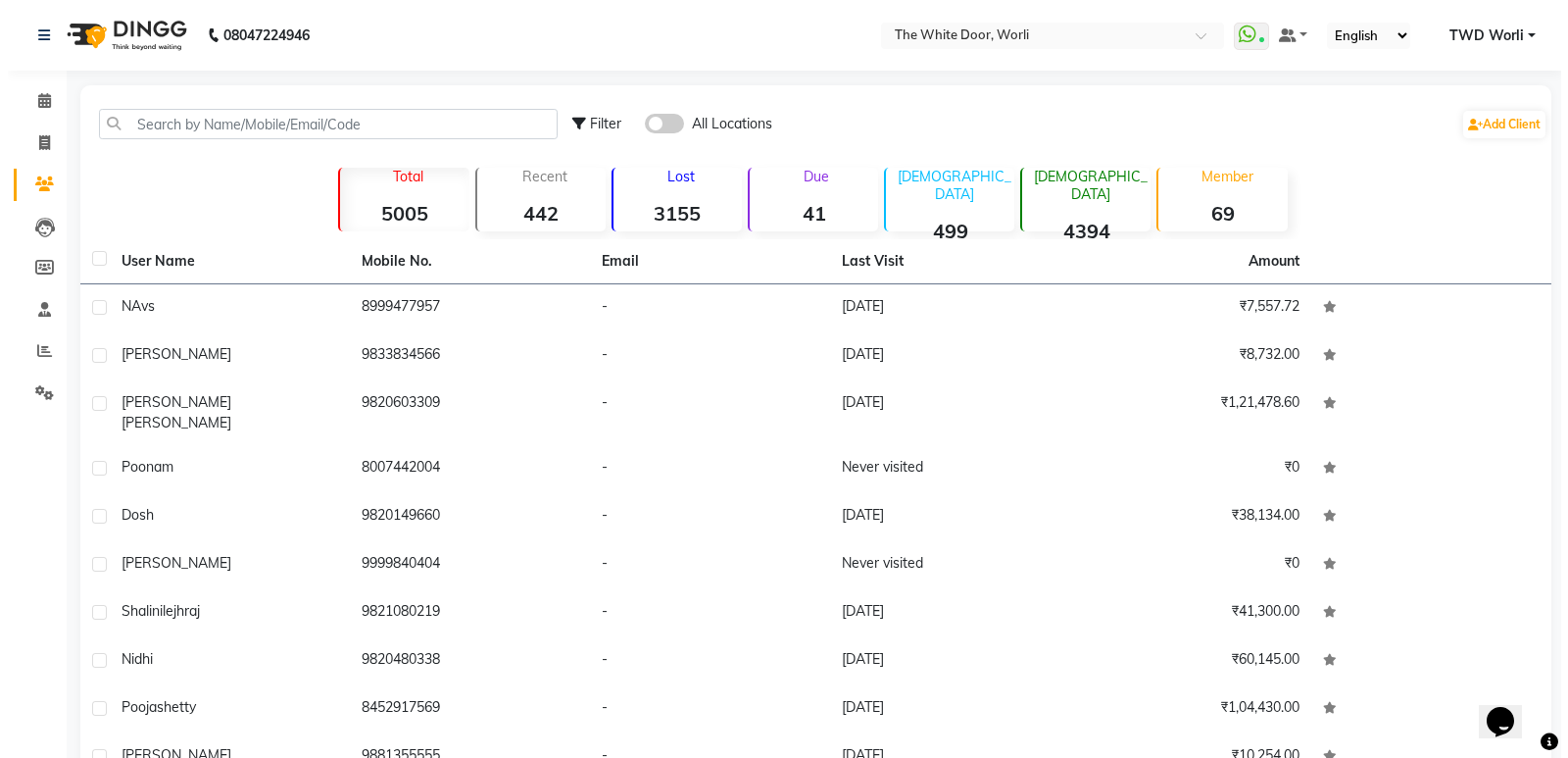 scroll, scrollTop: 0, scrollLeft: 0, axis: both 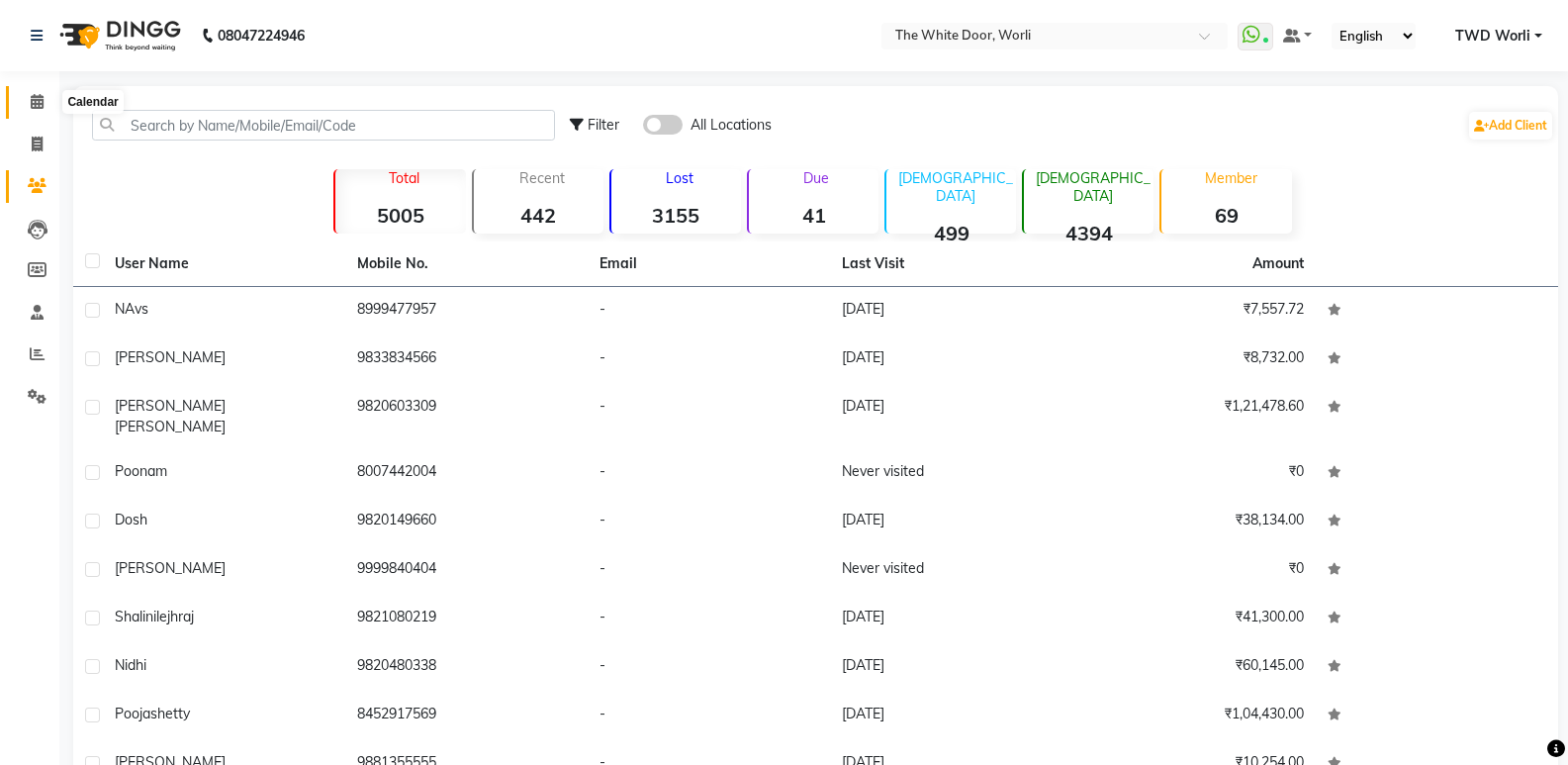 click 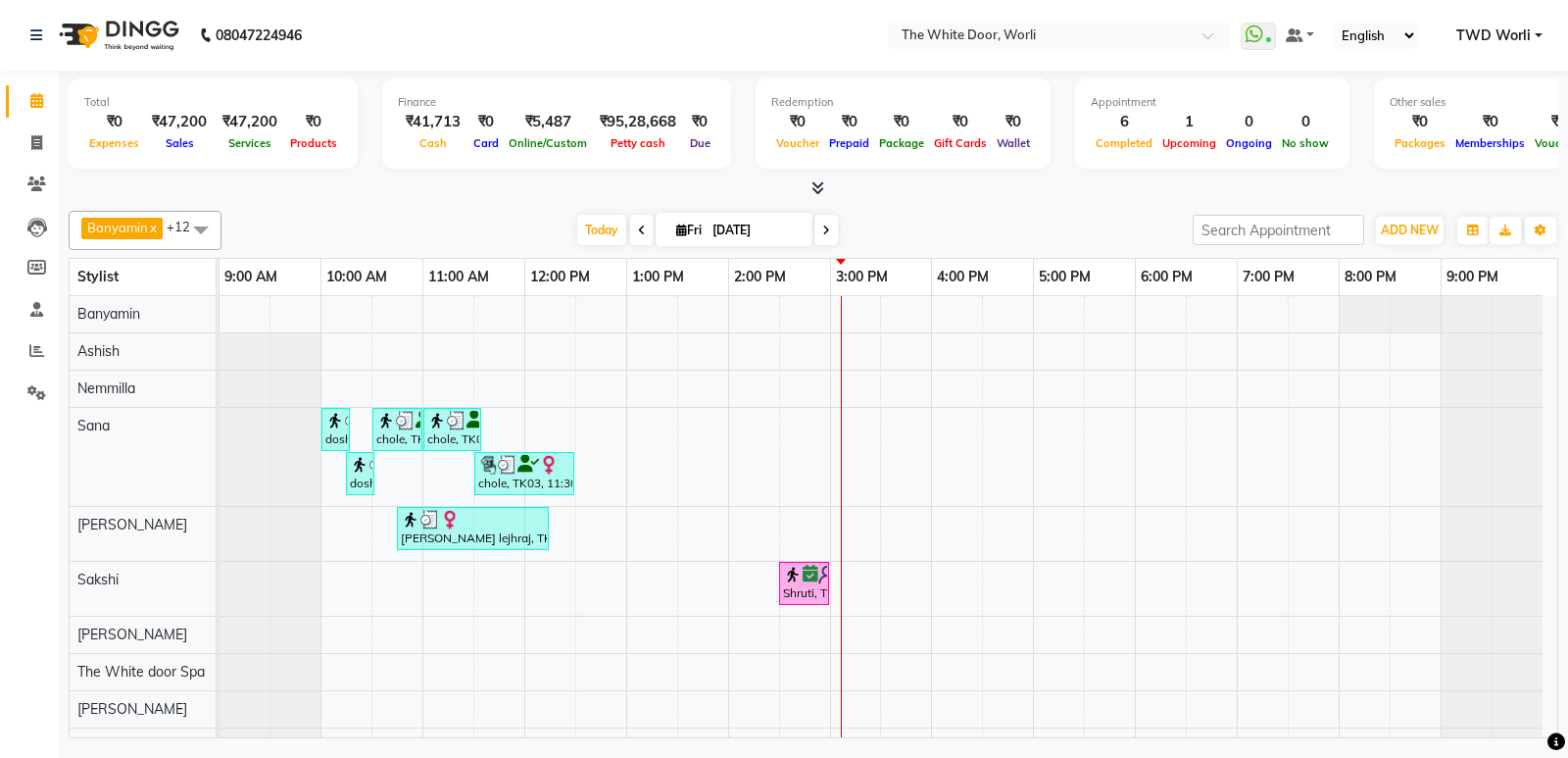 scroll, scrollTop: 62, scrollLeft: 0, axis: vertical 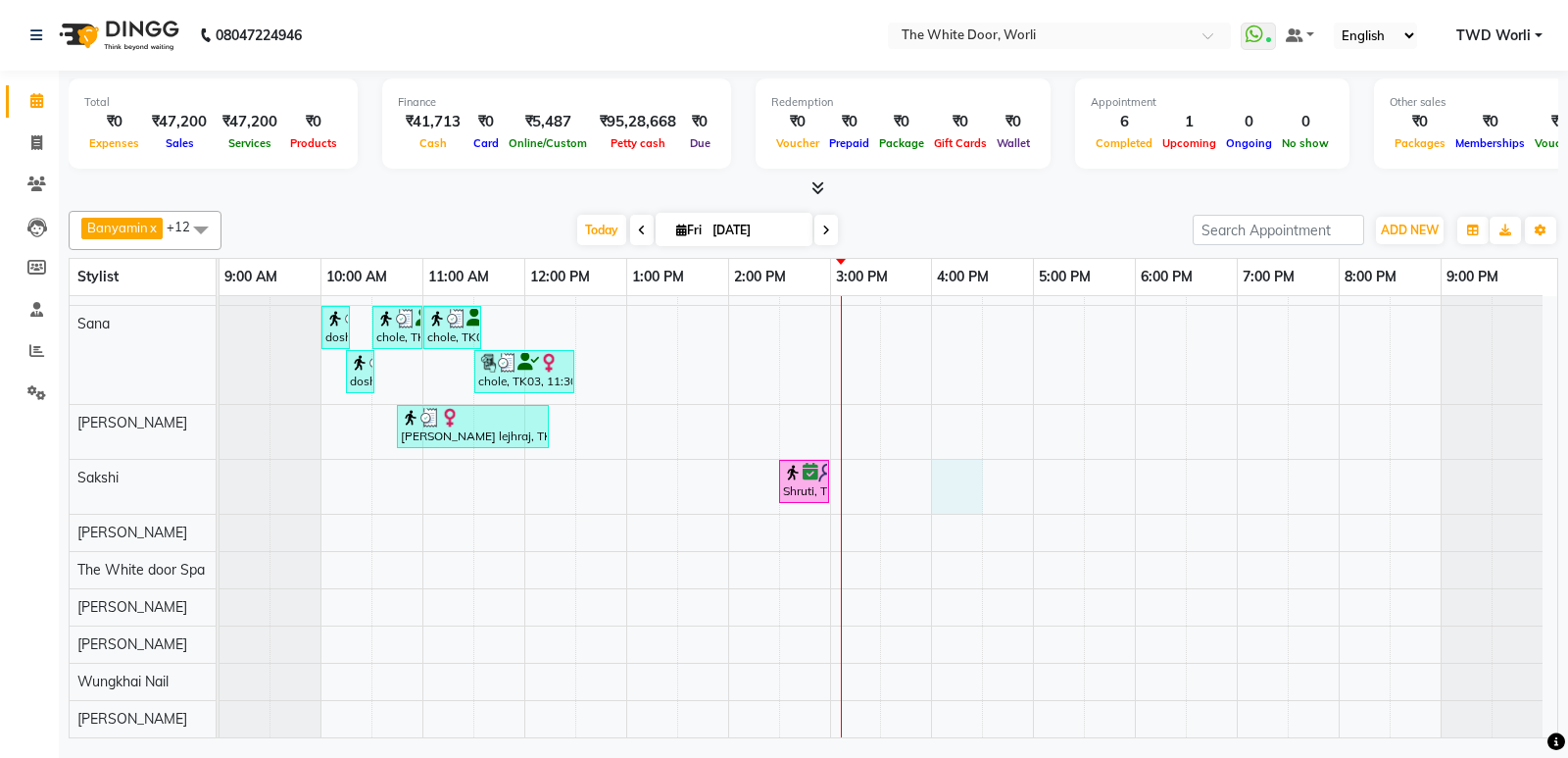 click on "dosh, TK05, 10:00 AM-10:15 AM, Threading - Upper Lips     chole, TK03, 10:30 AM-11:00 AM, Waxing Full Arms     chole, TK03, 11:00 AM-11:35 AM, Waxing Full Legs     dosh, TK05, 10:15 AM-10:30 AM, Eye Brows     chole, TK03, 11:30 AM-12:30 PM, Waxing Brazillian     [PERSON_NAME] lejhraj, TK01, 10:45 AM-12:15 PM, Microblading By [PERSON_NAME], TK04, 02:30 PM-03:00 PM, Gorgeous French Gel" at bounding box center [888, 466] 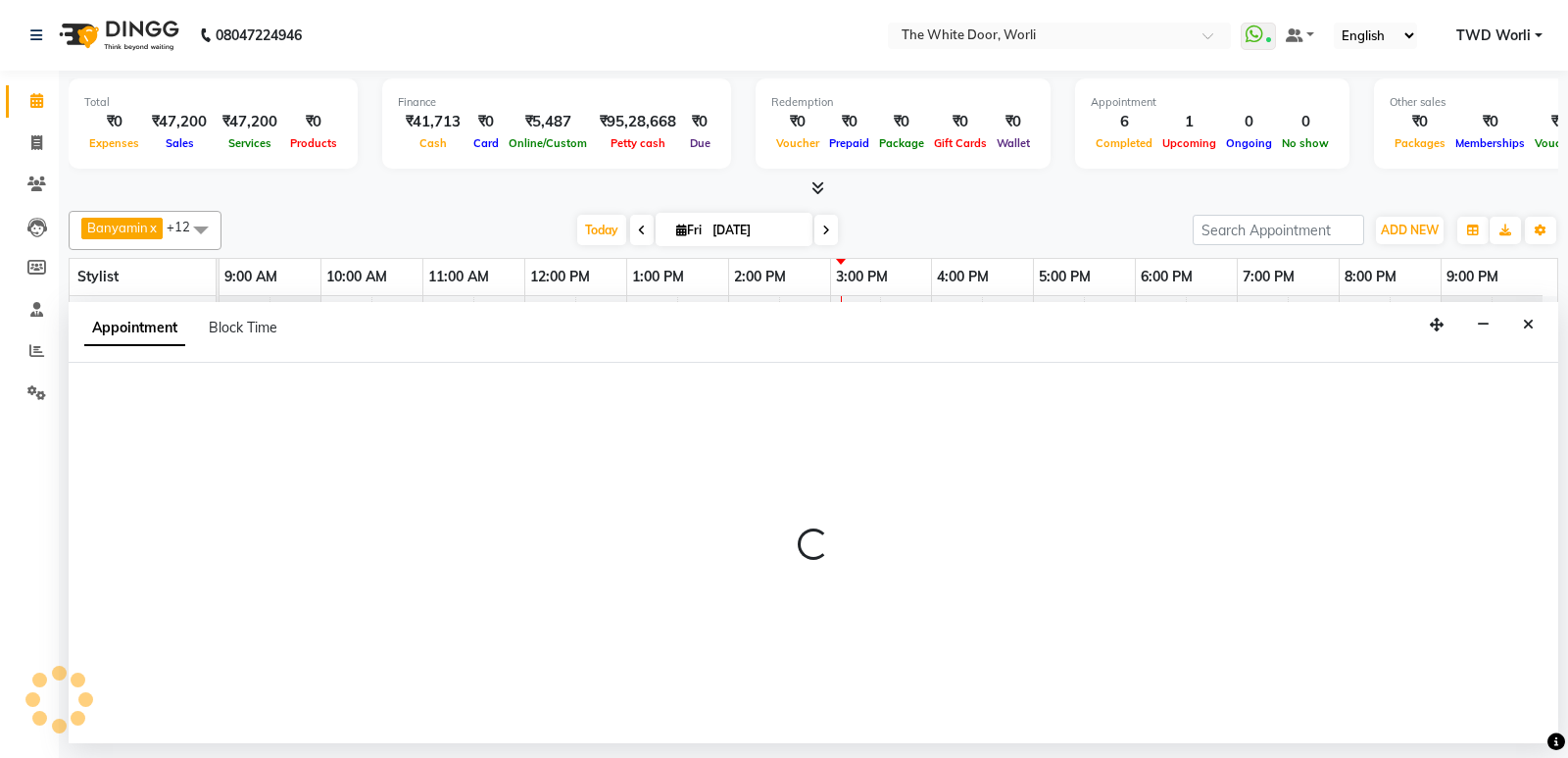 select on "22335" 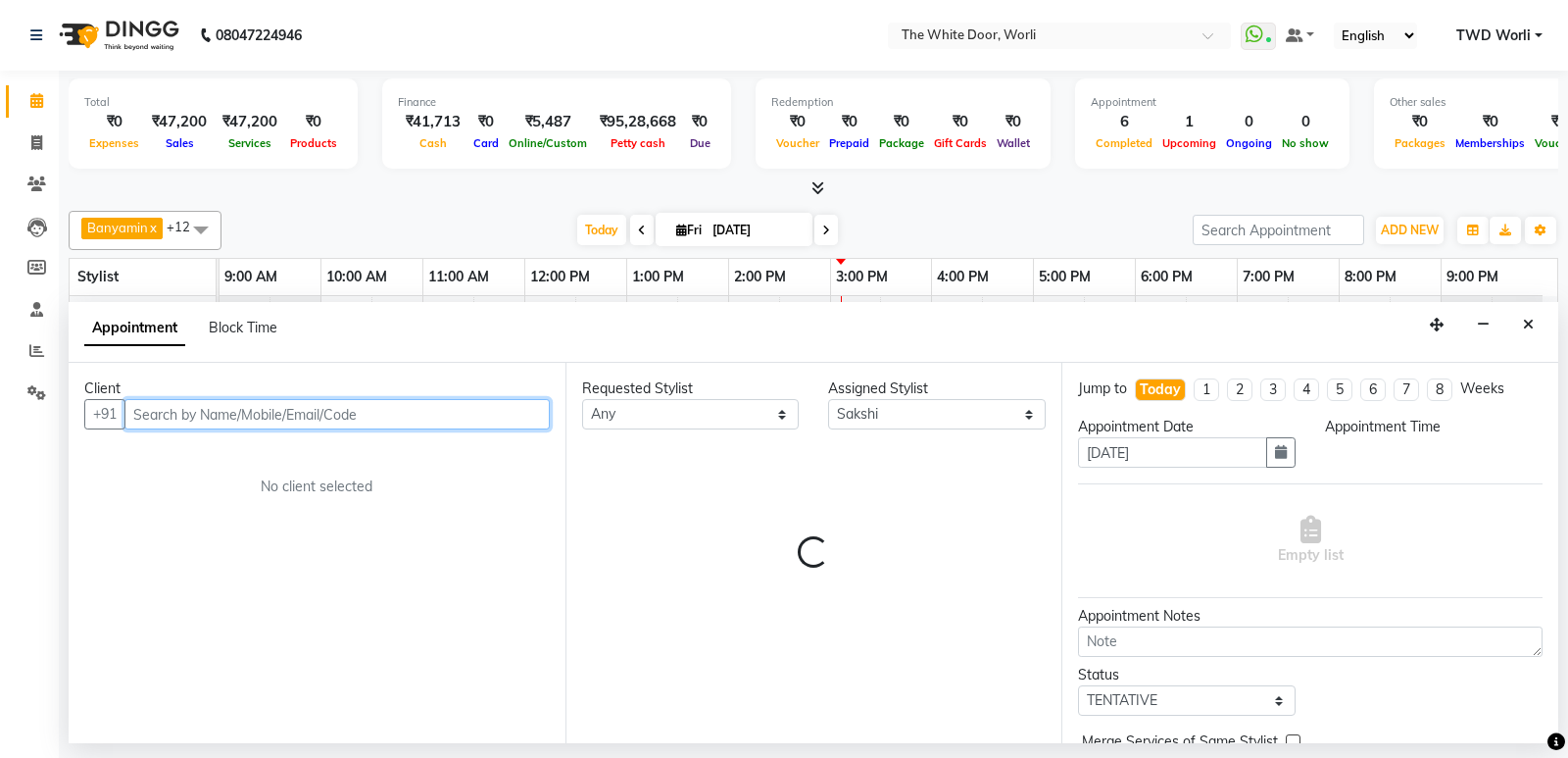 select on "960" 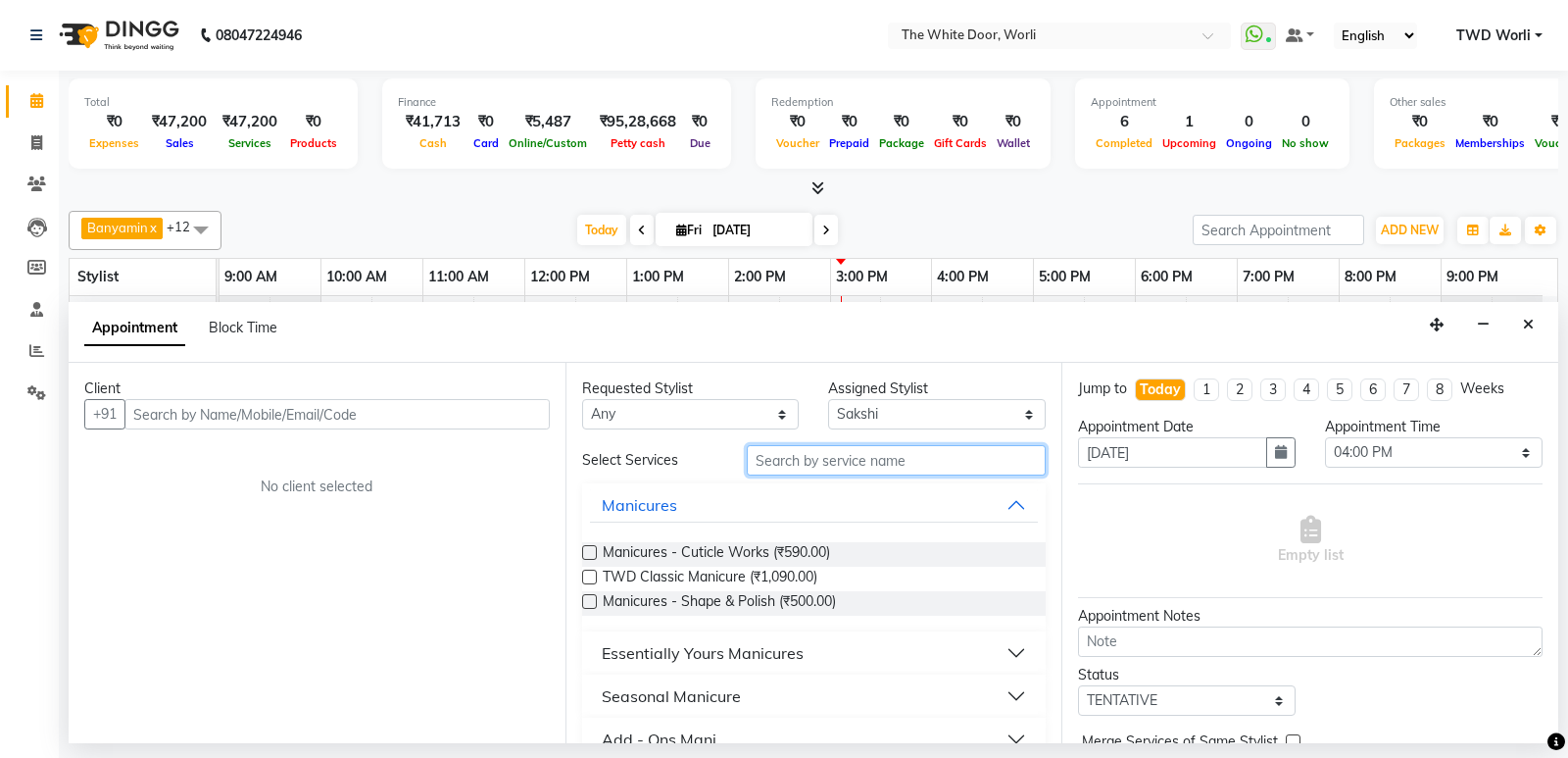 click at bounding box center (897, 460) 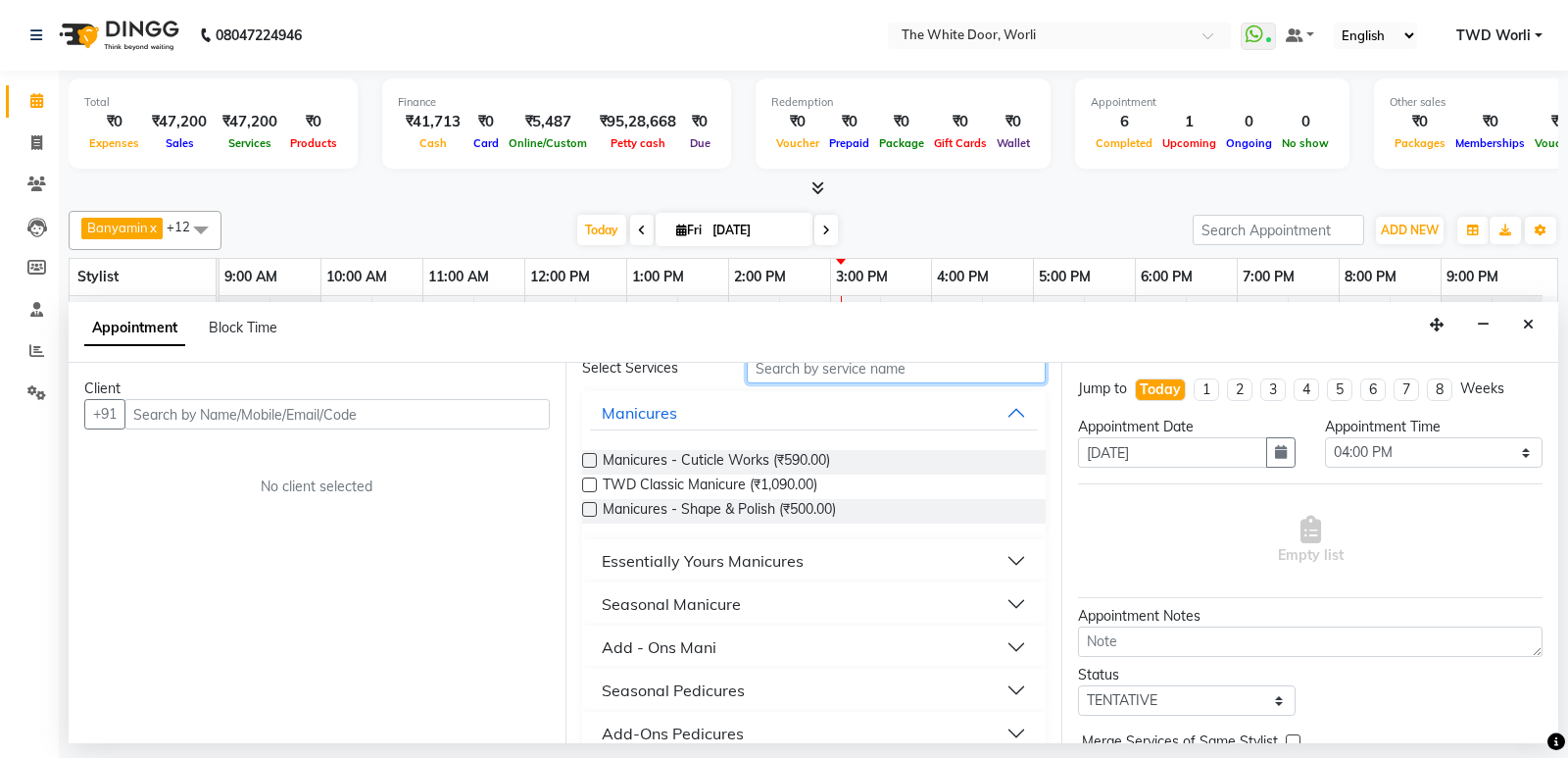 scroll, scrollTop: 196, scrollLeft: 0, axis: vertical 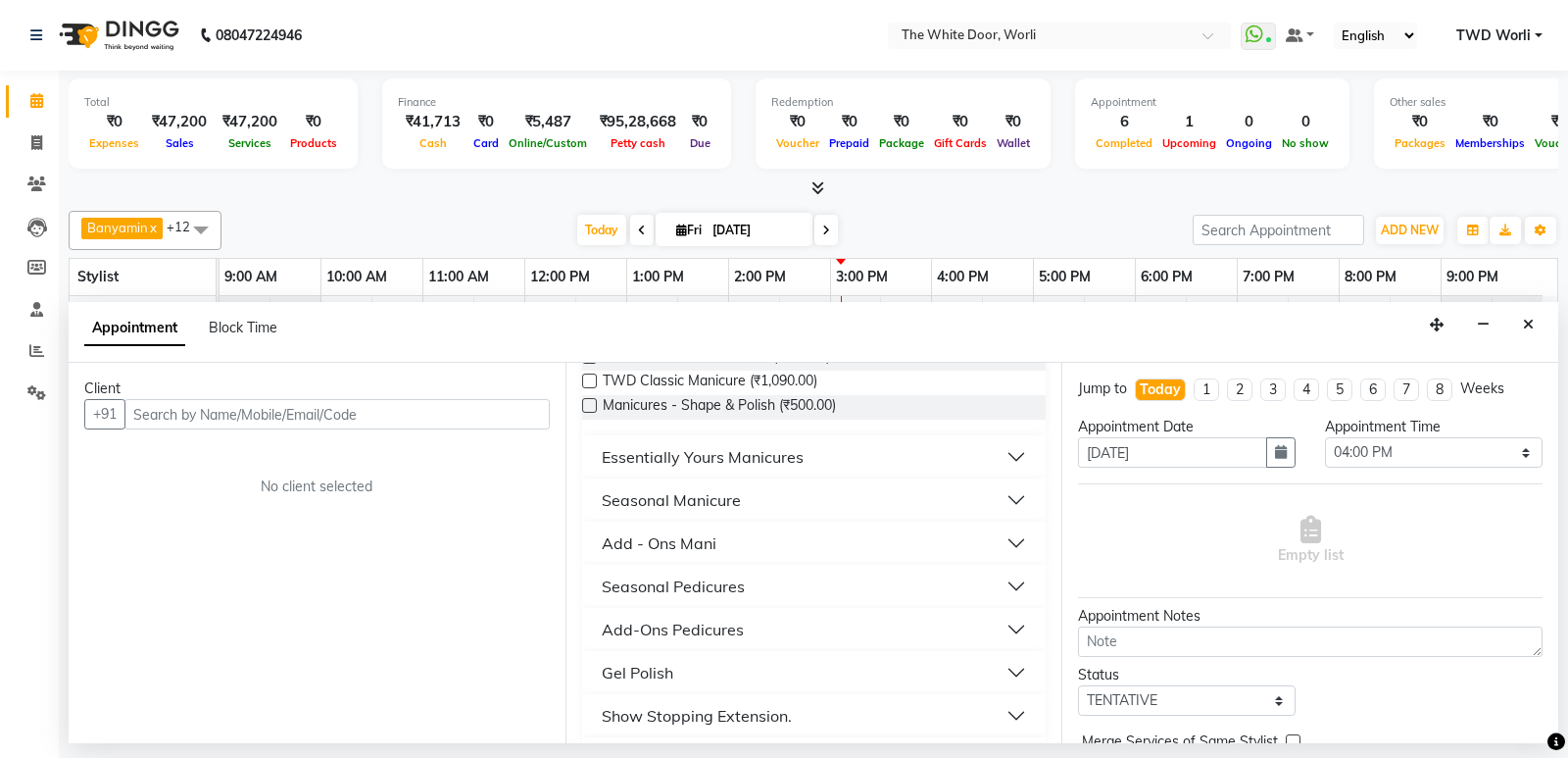 click on "Essentially Yours Manicures" at bounding box center [814, 457] 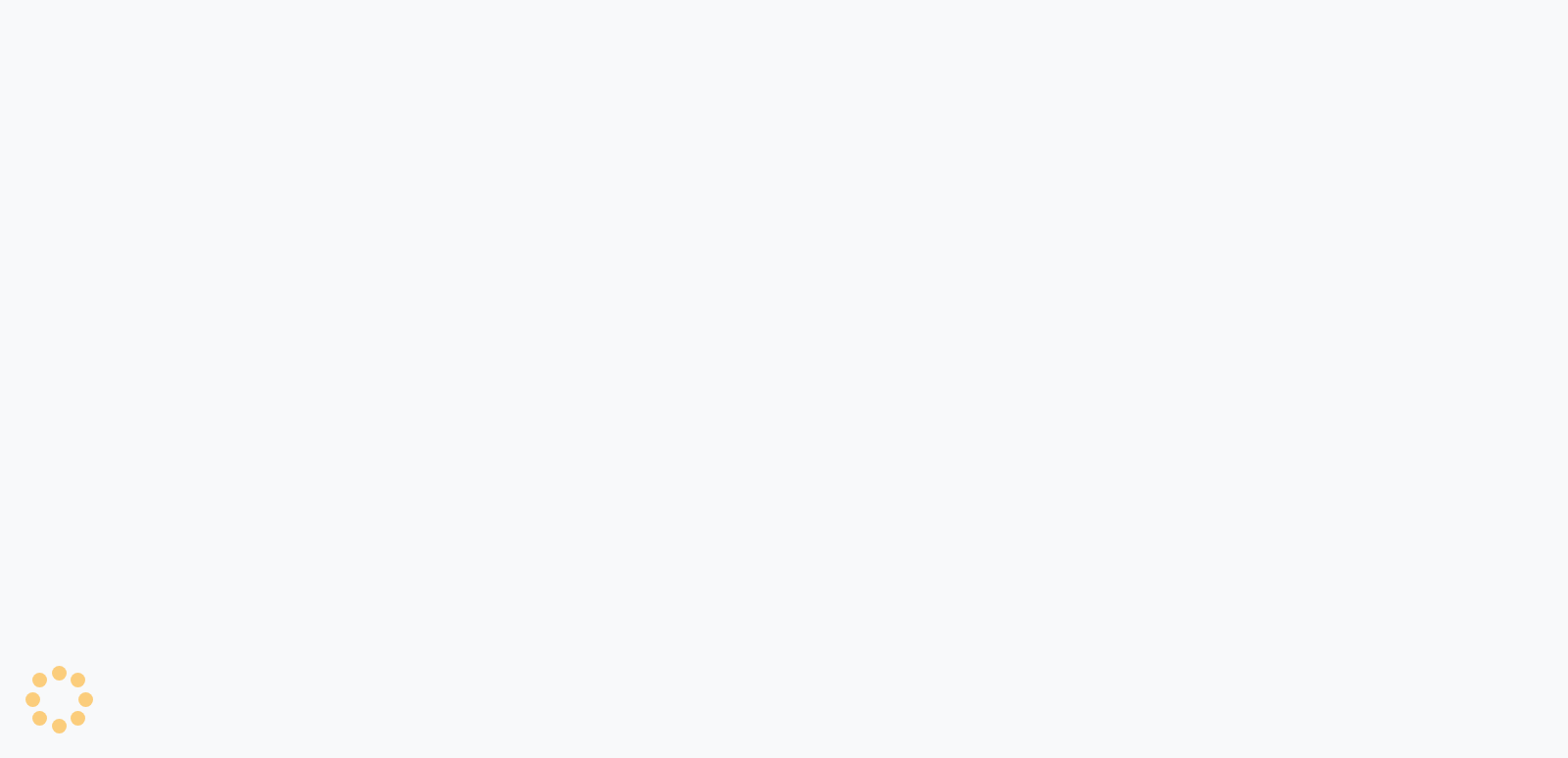scroll, scrollTop: 0, scrollLeft: 0, axis: both 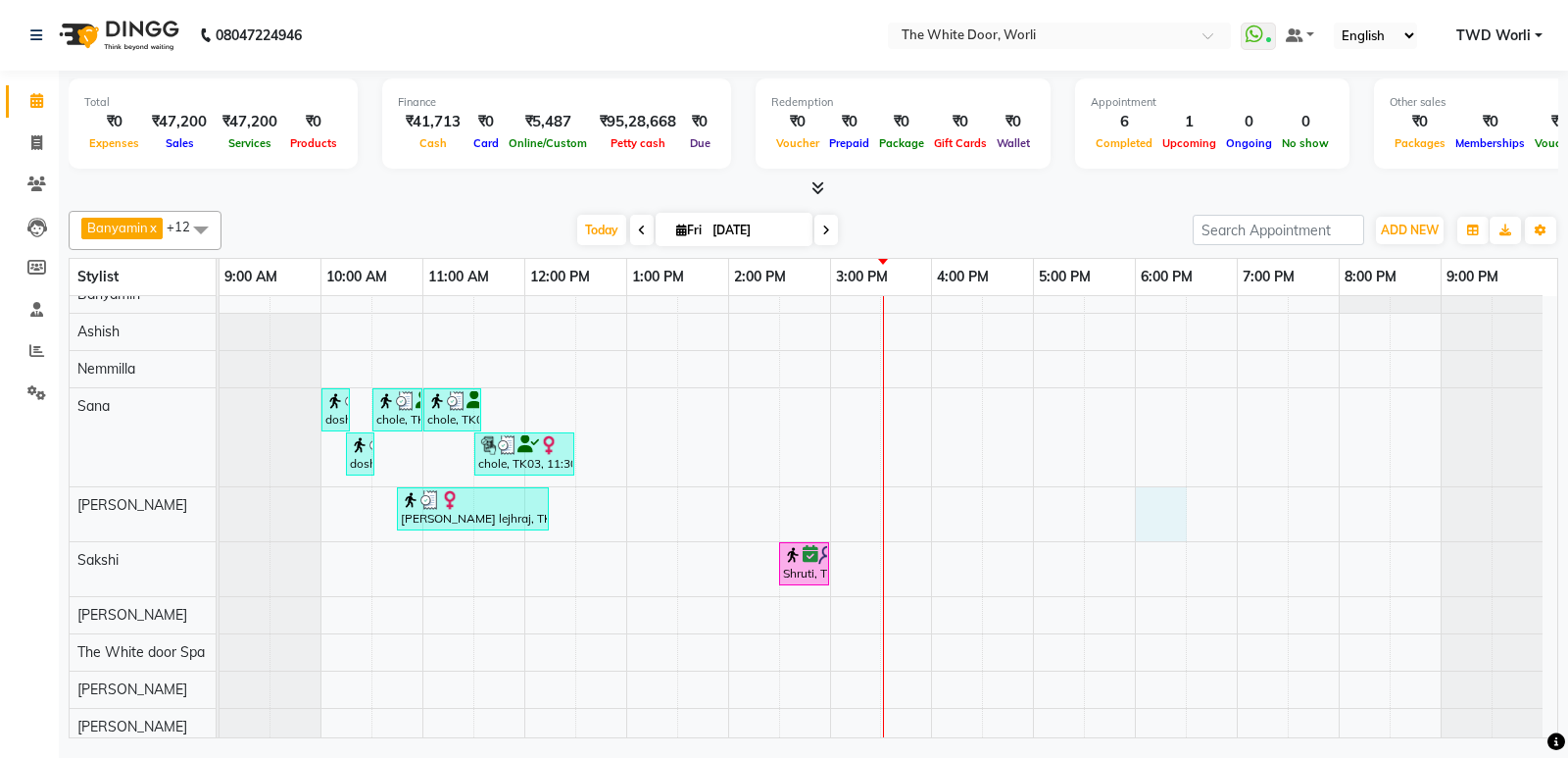 click on "dosh, TK05, 10:00 AM-10:15 AM, Threading - Upper Lips     chole, TK03, 10:30 AM-11:00 AM, Waxing Full Arms     chole, TK03, 11:00 AM-11:35 AM, Waxing Full Legs     dosh, TK05, 10:15 AM-10:30 AM, Eye Brows     chole, TK03, 11:30 AM-12:30 PM, Waxing Brazillian     [PERSON_NAME] lejhraj, TK01, 10:45 AM-12:15 PM, Microblading By [PERSON_NAME], TK04, 02:30 PM-03:00 PM, Gorgeous French Gel" at bounding box center [888, 548] 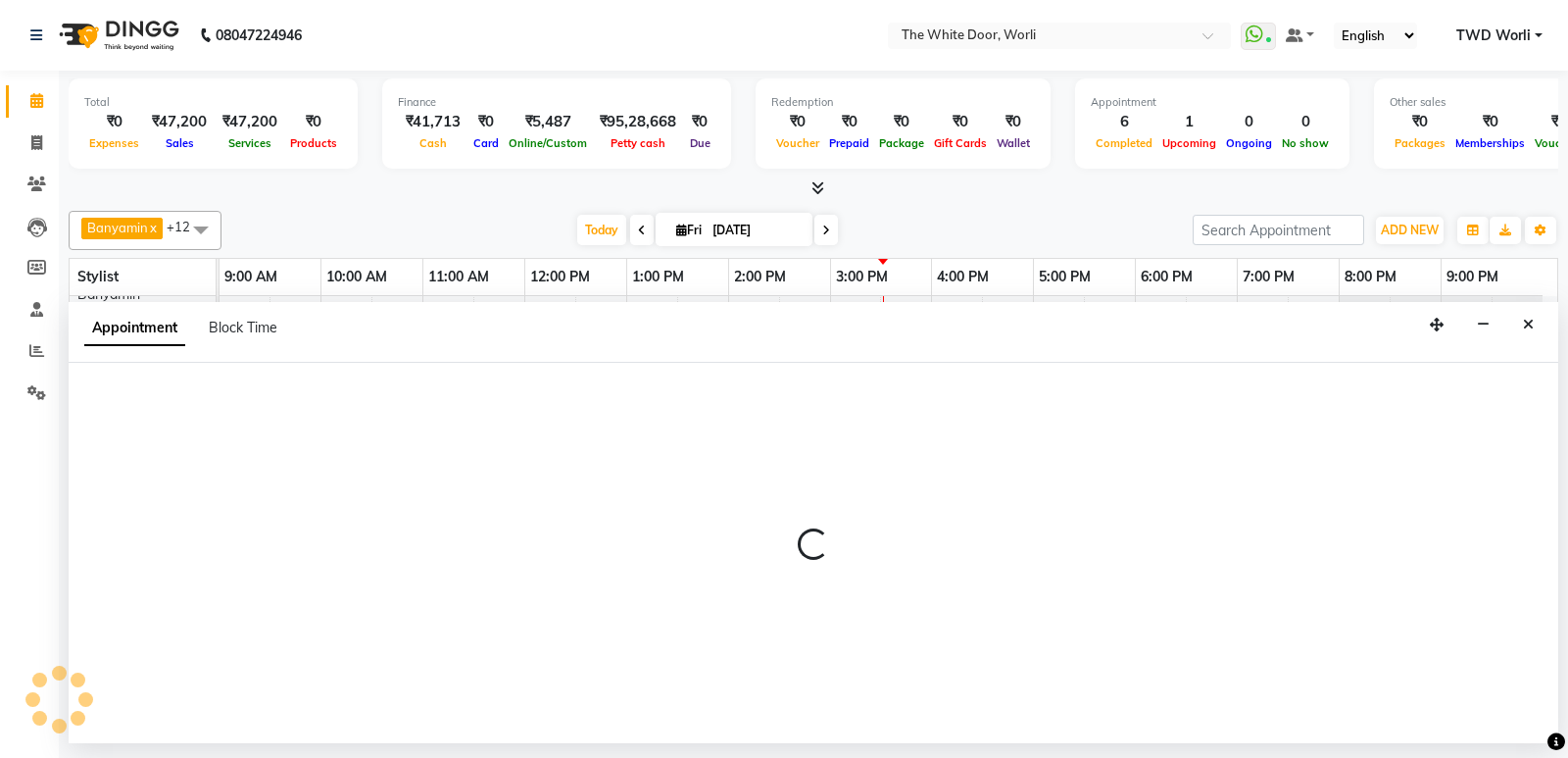 select on "22334" 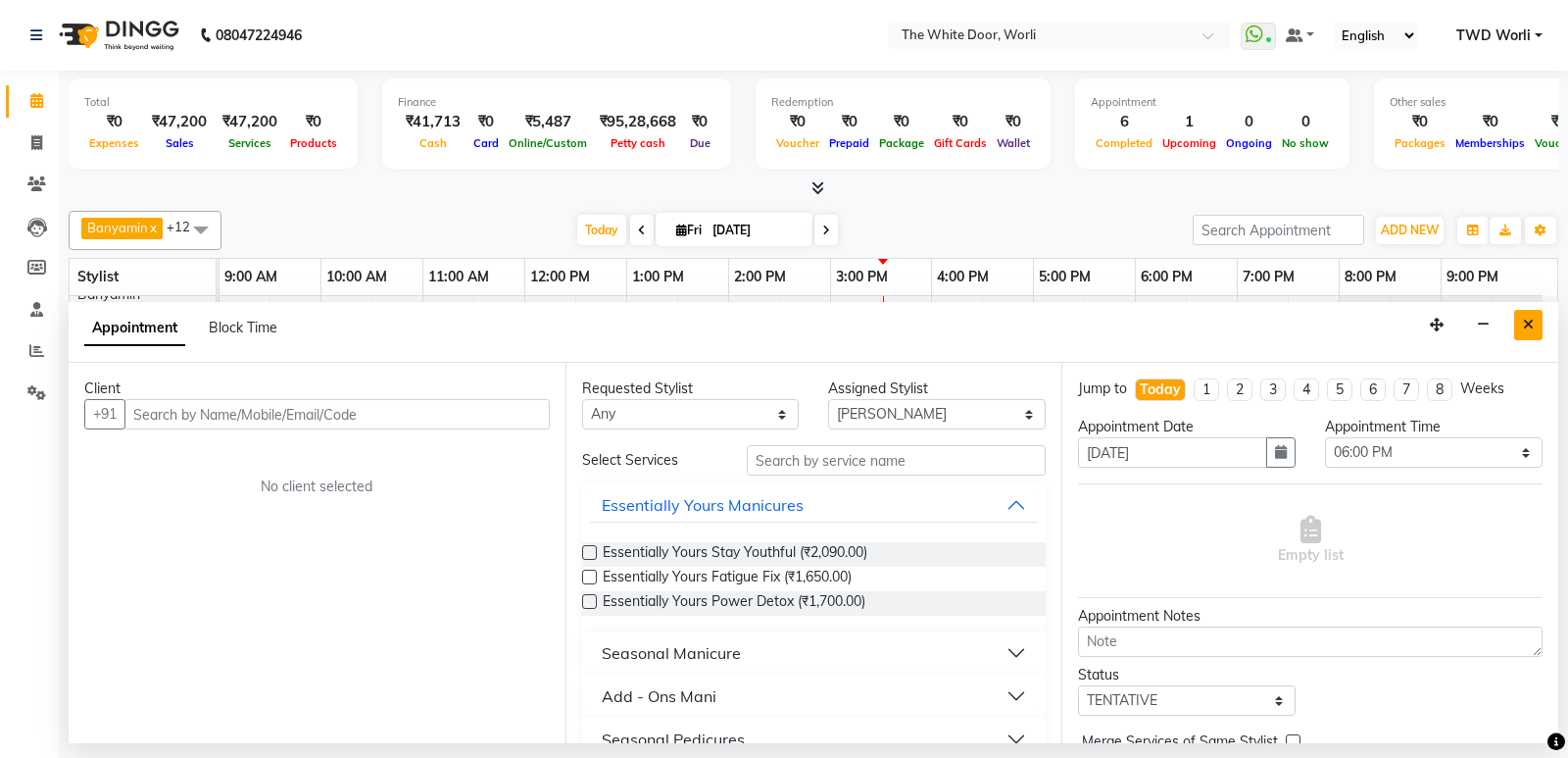 click at bounding box center (1528, 325) 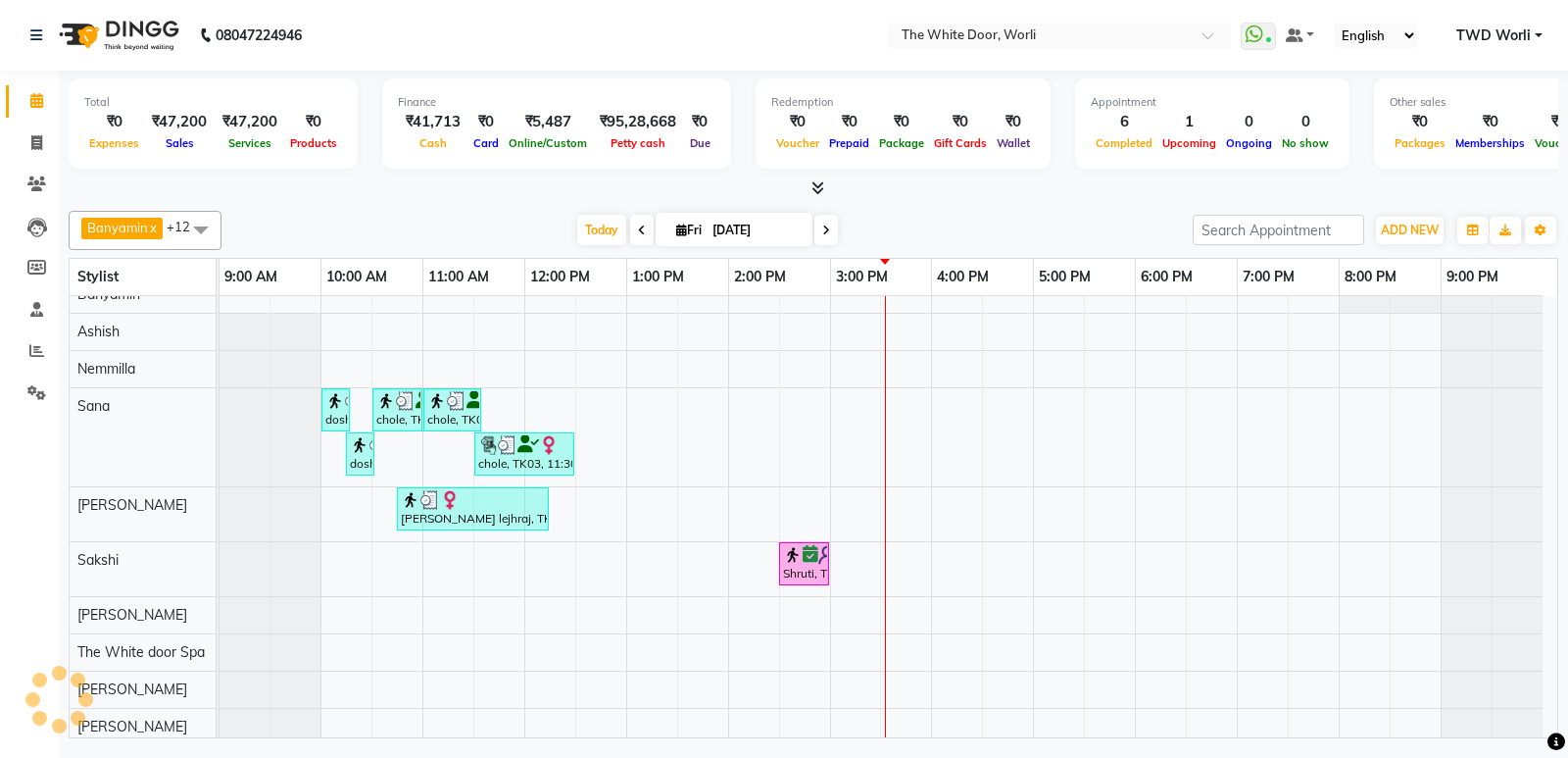 scroll, scrollTop: 81, scrollLeft: 0, axis: vertical 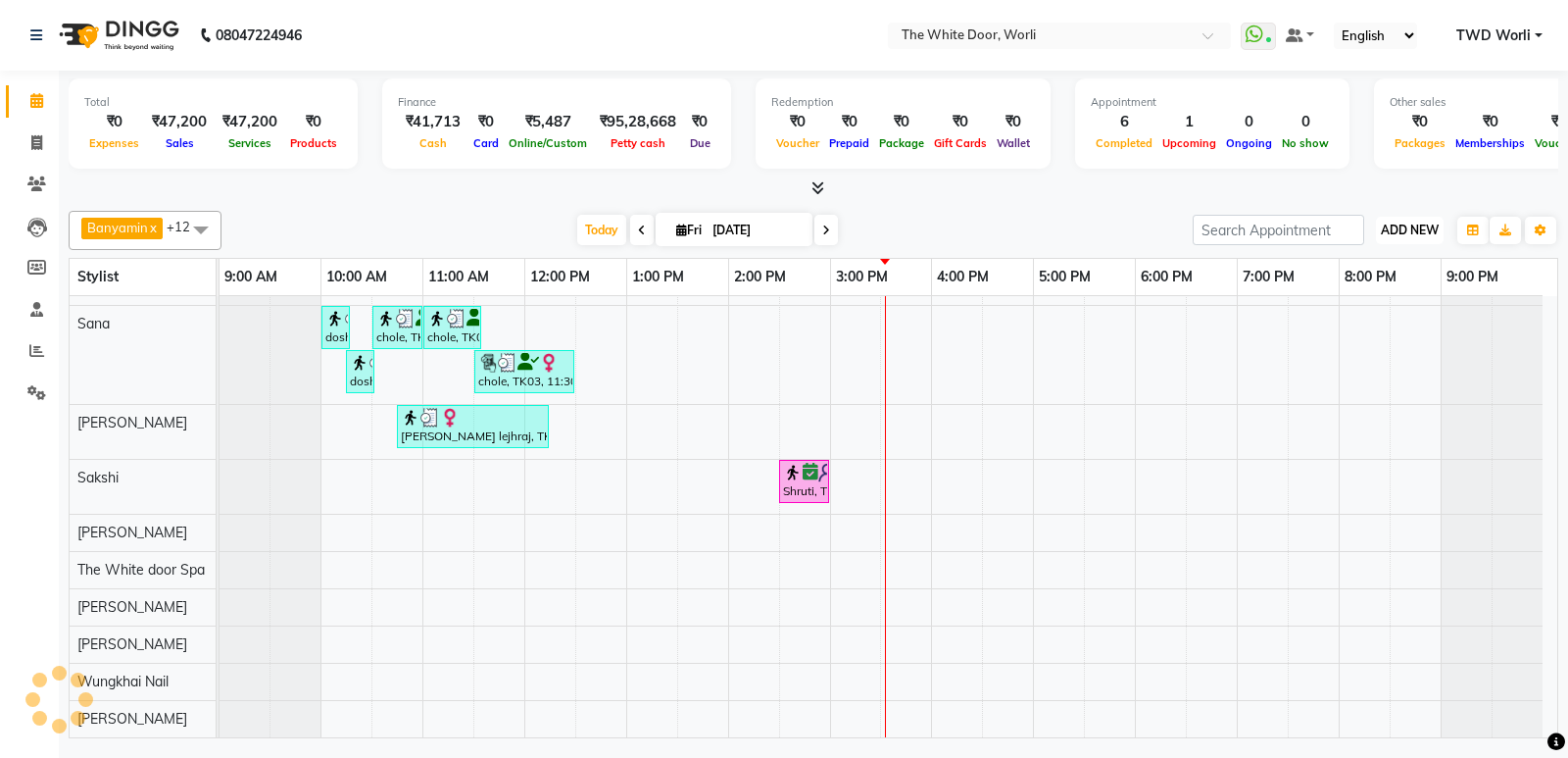 click on "ADD NEW" at bounding box center (1409, 229) 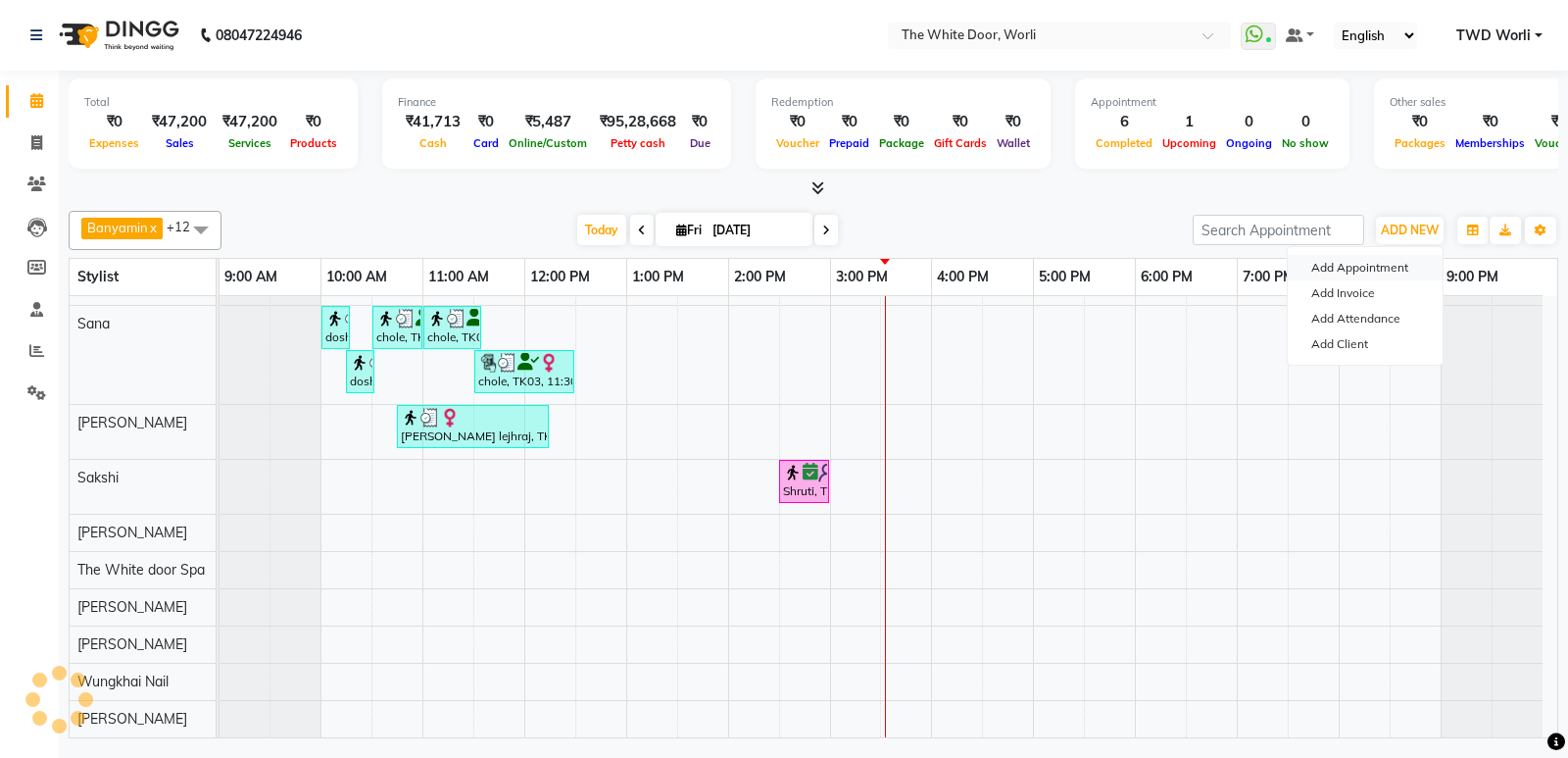 click on "Add Appointment" at bounding box center [1365, 268] 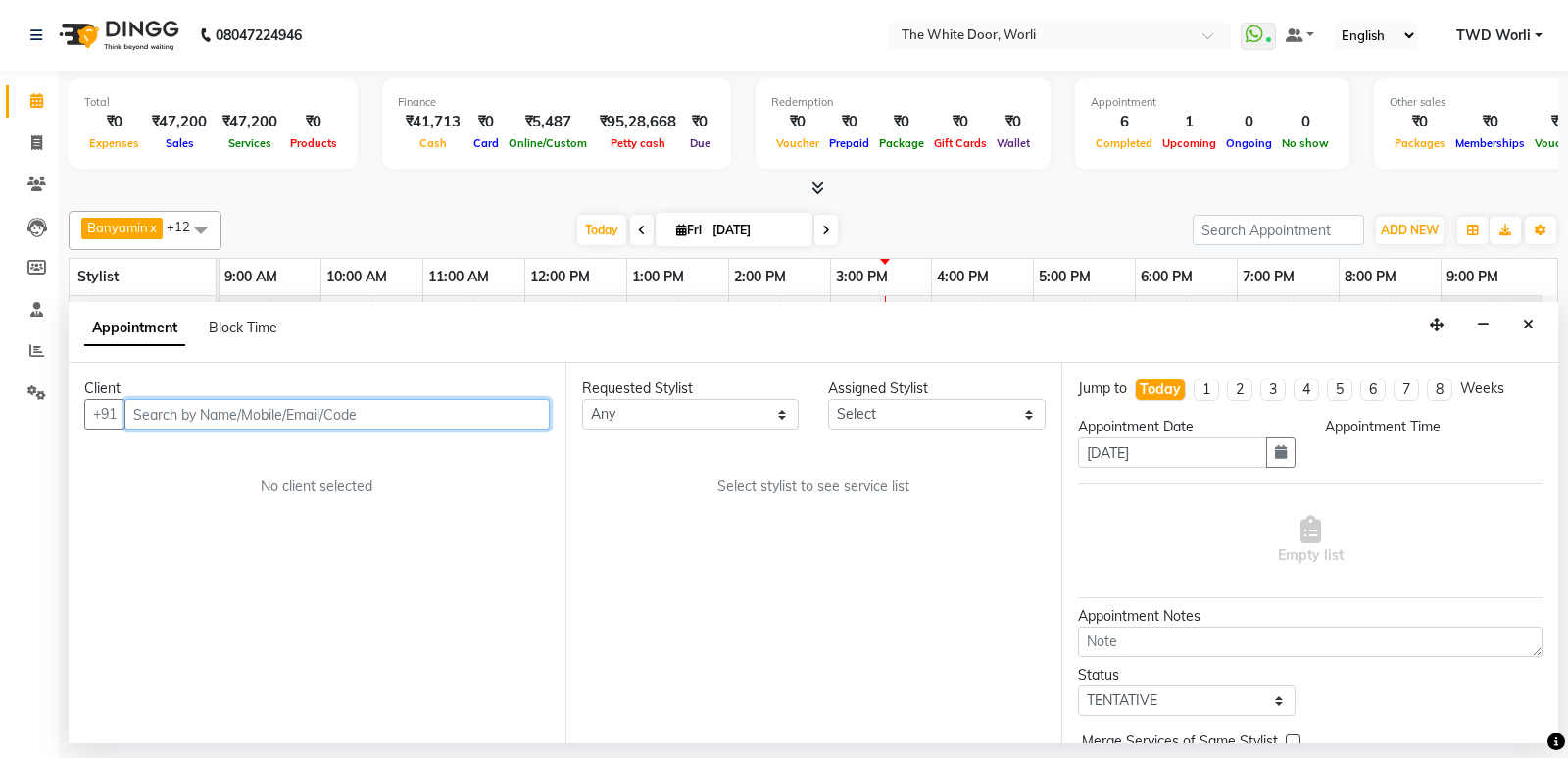 select on "600" 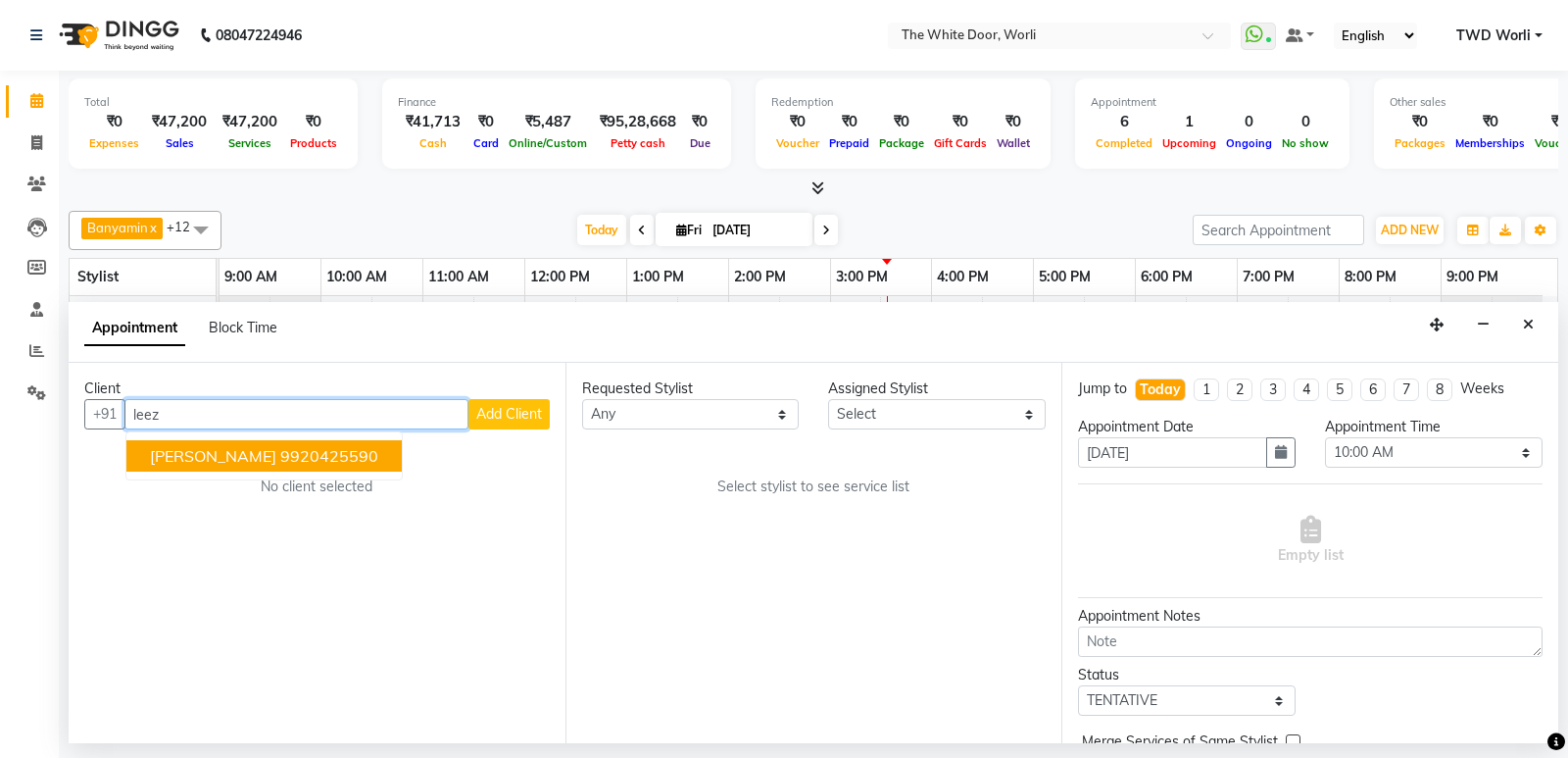 click on "9920425590" at bounding box center (329, 456) 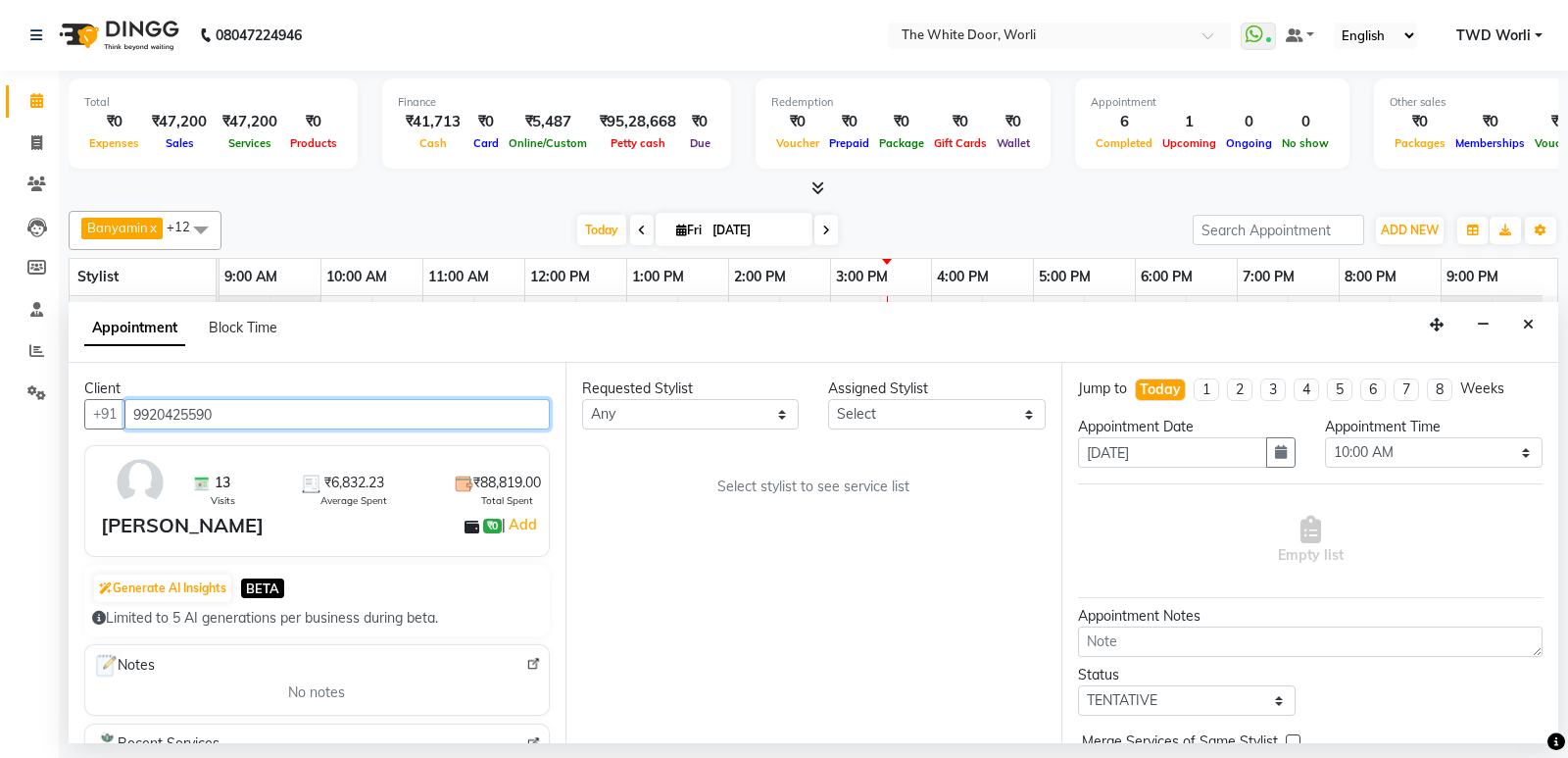 type on "9920425590" 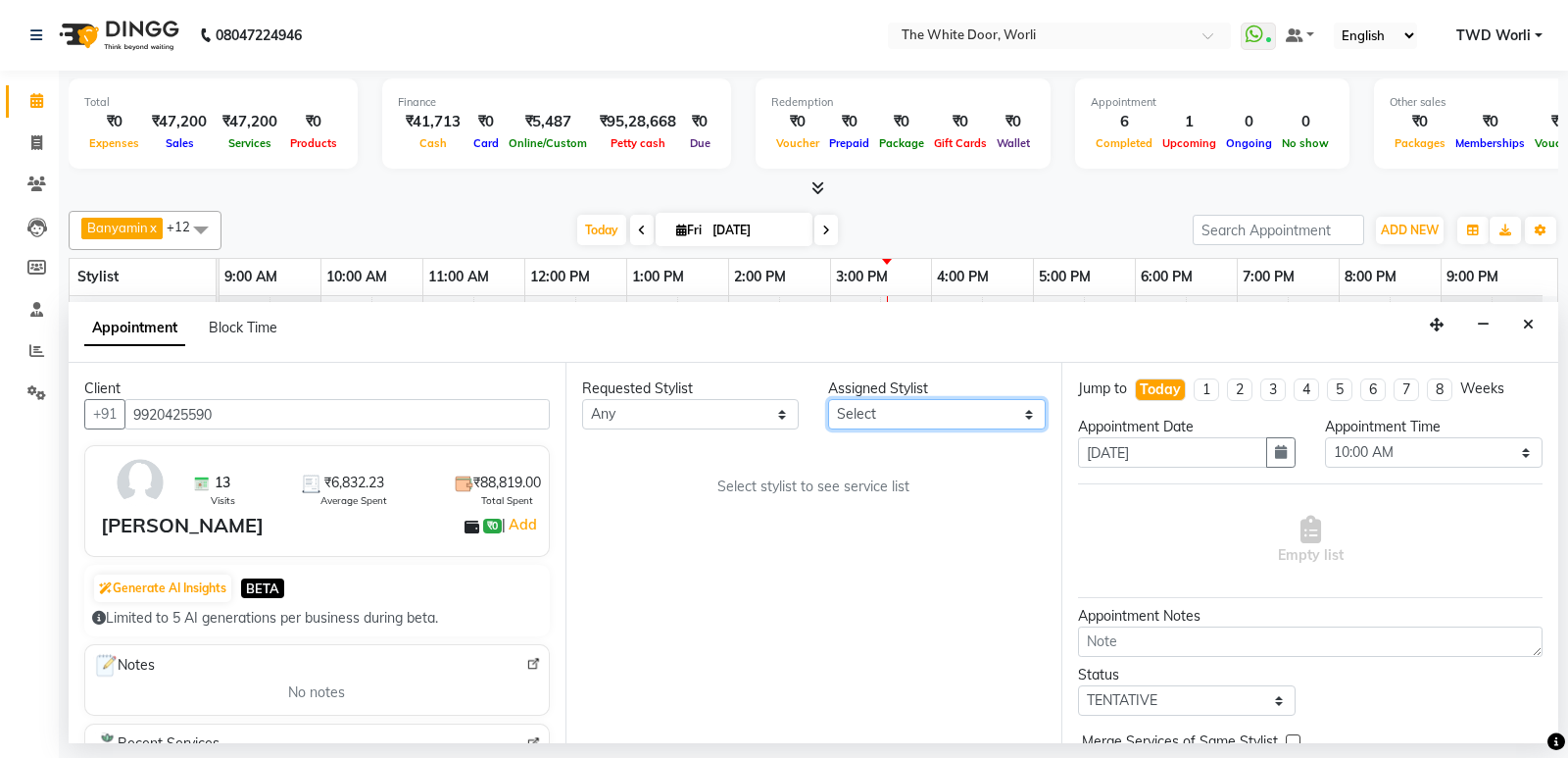 drag, startPoint x: 952, startPoint y: 409, endPoint x: 947, endPoint y: 399, distance: 11.18034 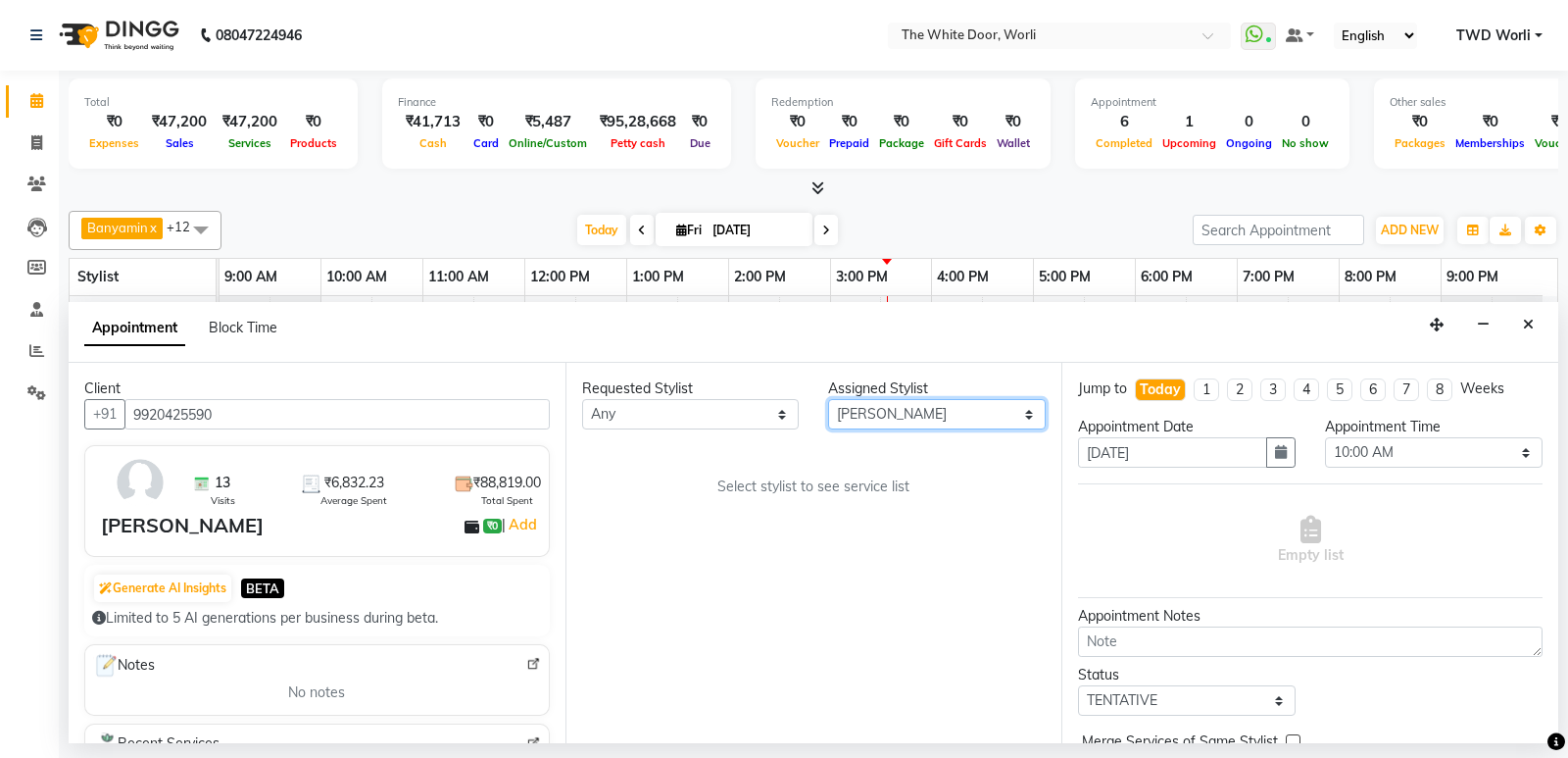 click on "Select Aarti  Ashish [PERSON_NAME] [PERSON_NAME] G [PERSON_NAME] Nemmilla [PERSON_NAME] [PERSON_NAME] [PERSON_NAME] The White door Spa  Vikas Pedicurist [PERSON_NAME]" at bounding box center [937, 414] 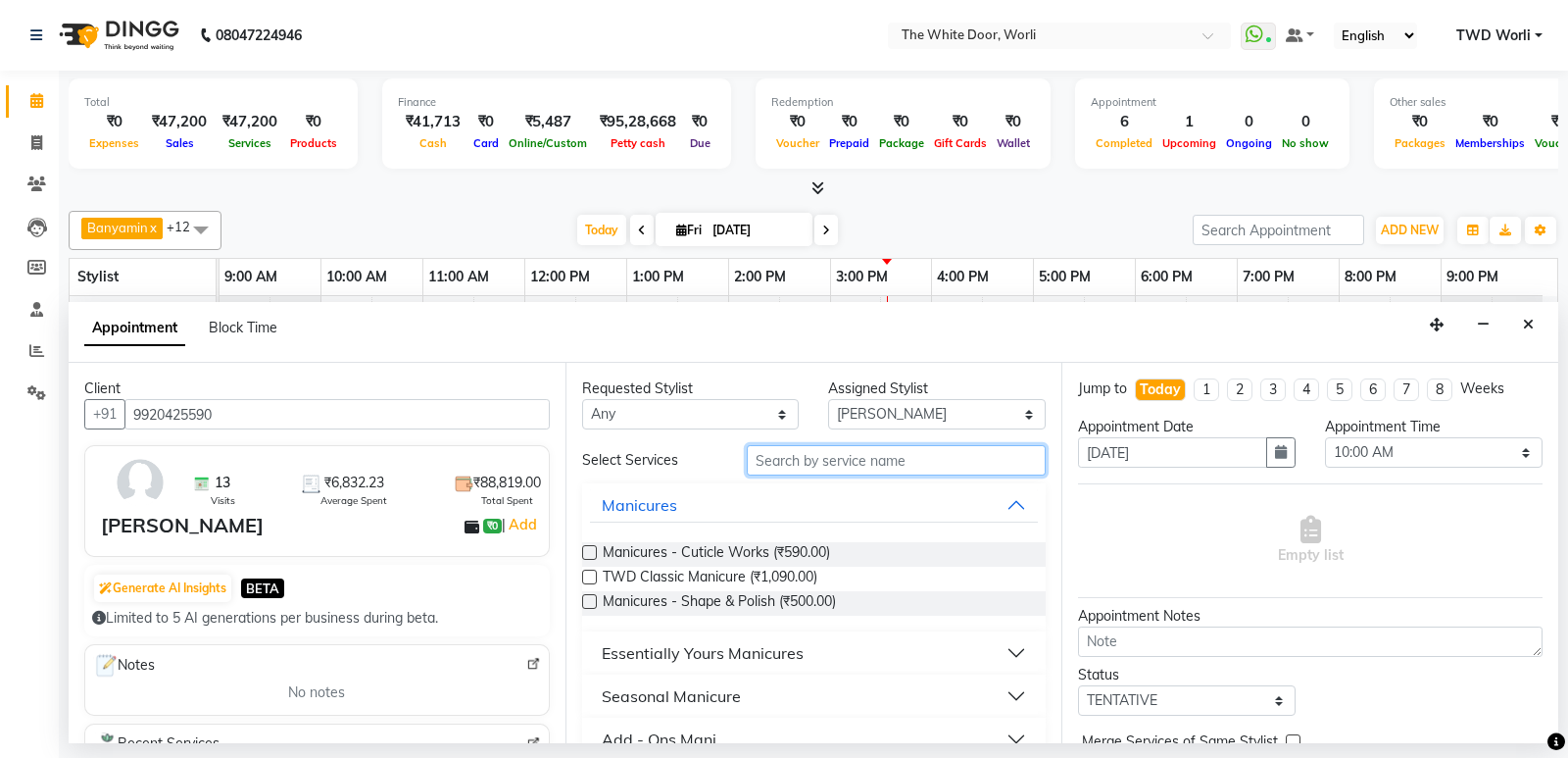 click at bounding box center (897, 460) 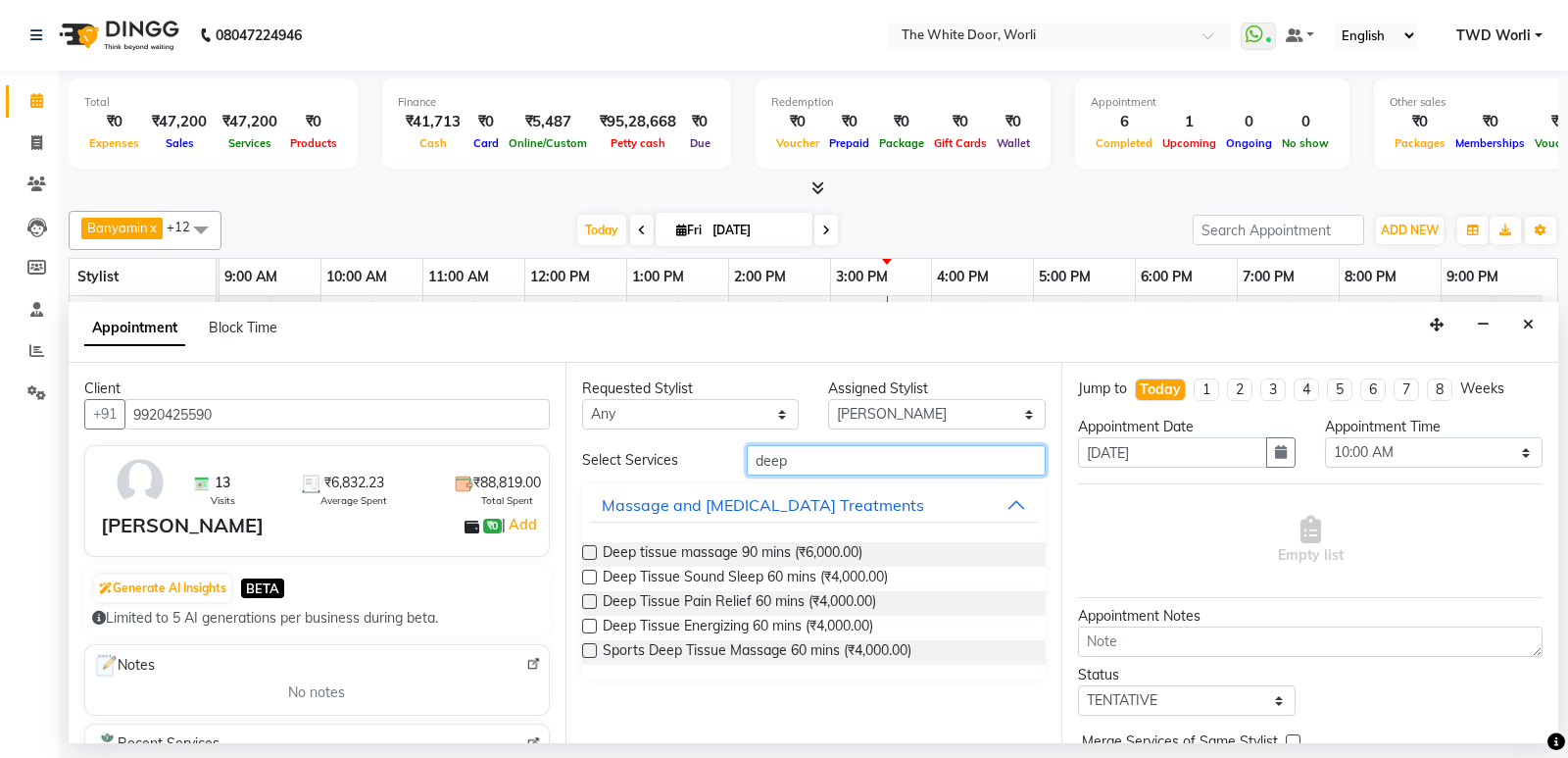type on "deep" 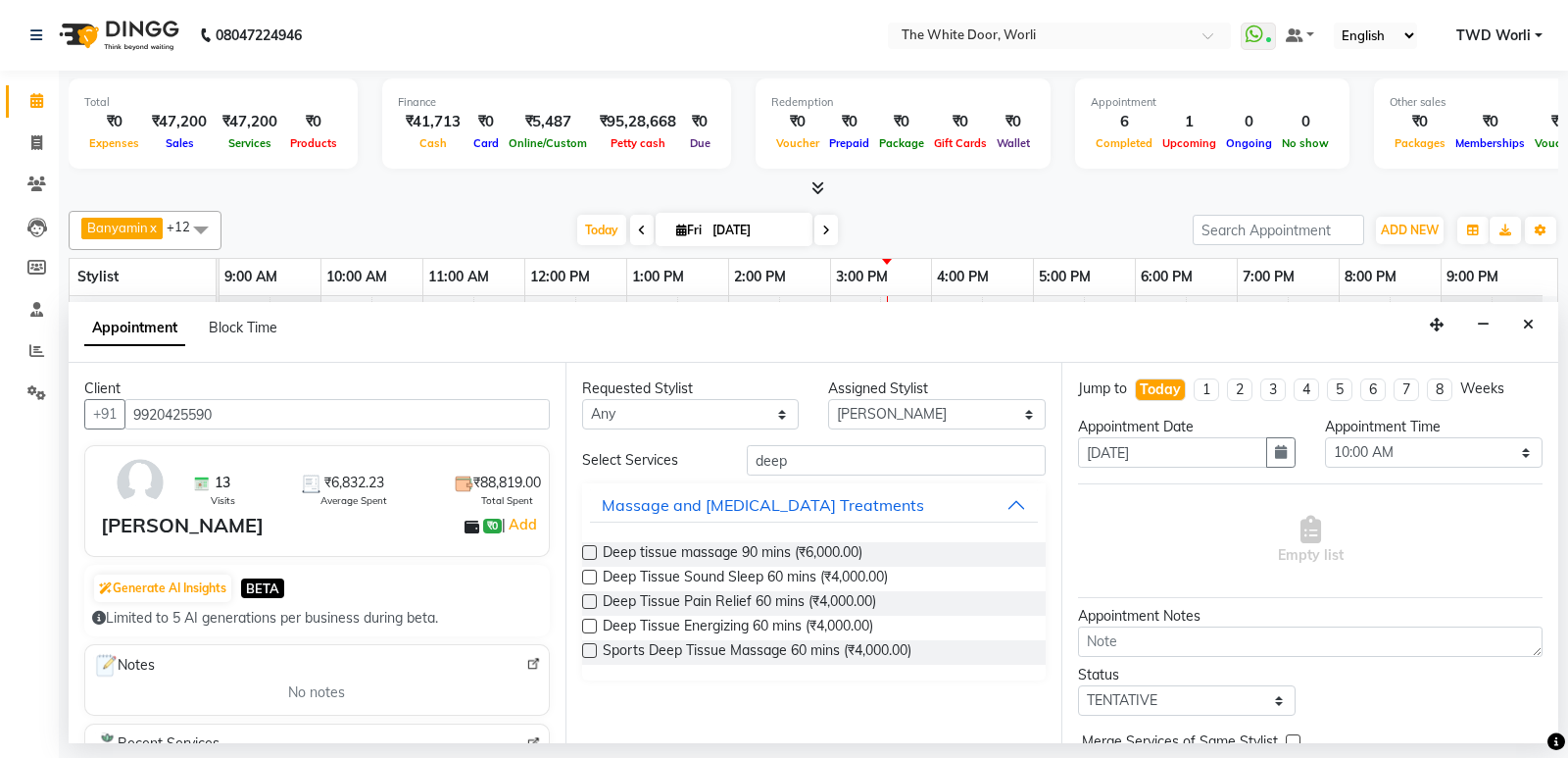 click at bounding box center (589, 577) 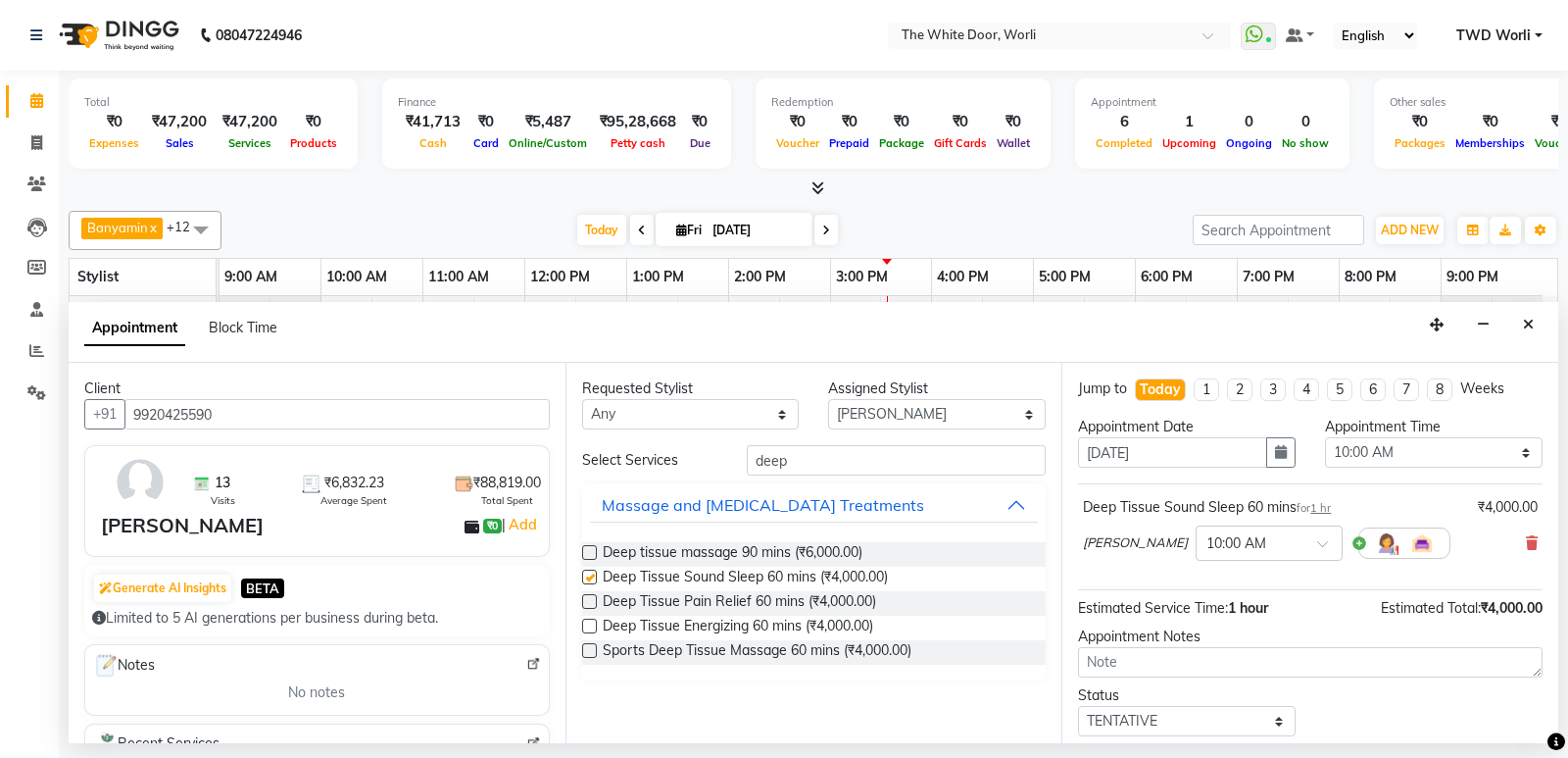 checkbox on "false" 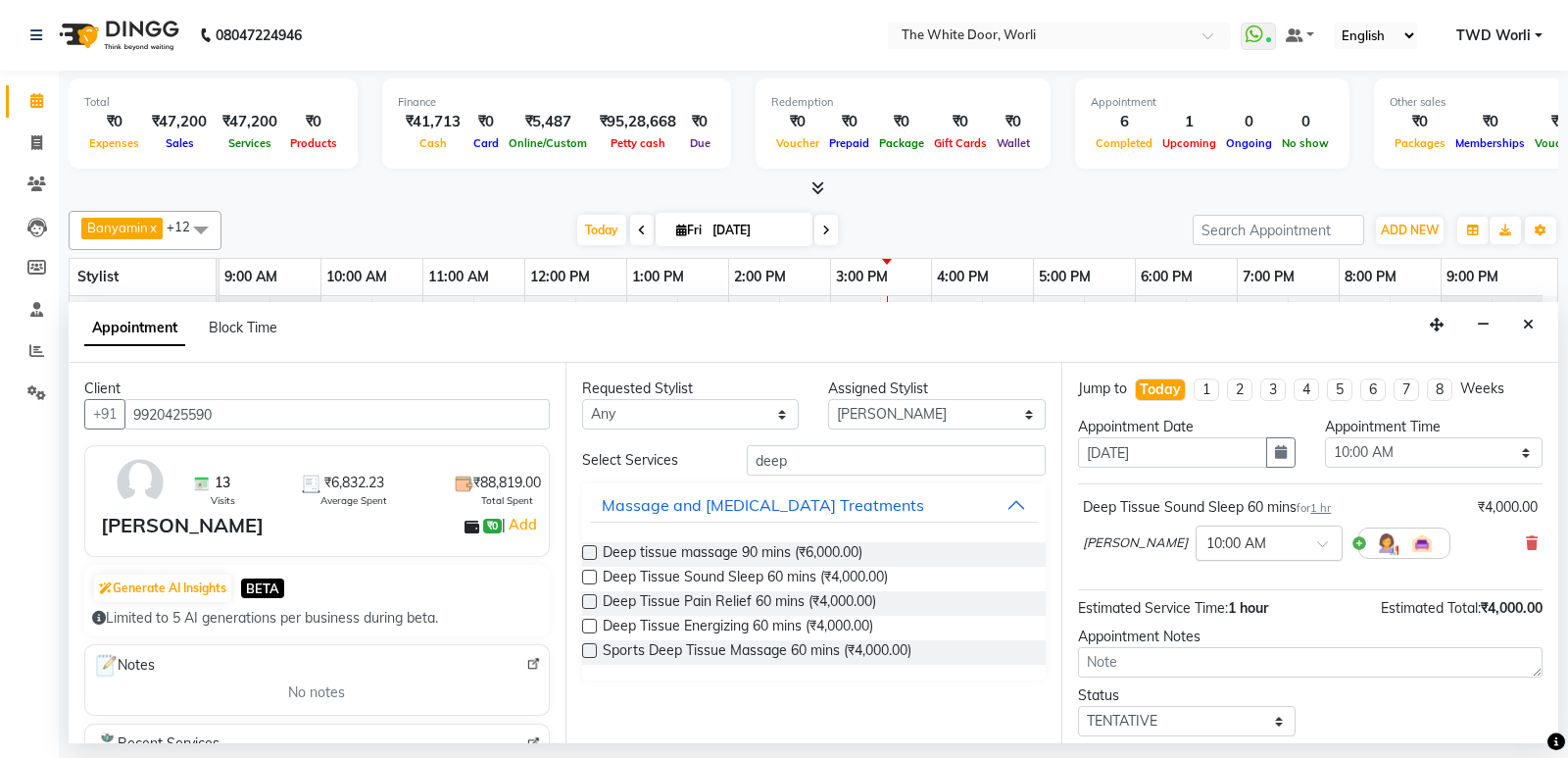 click at bounding box center (1250, 541) 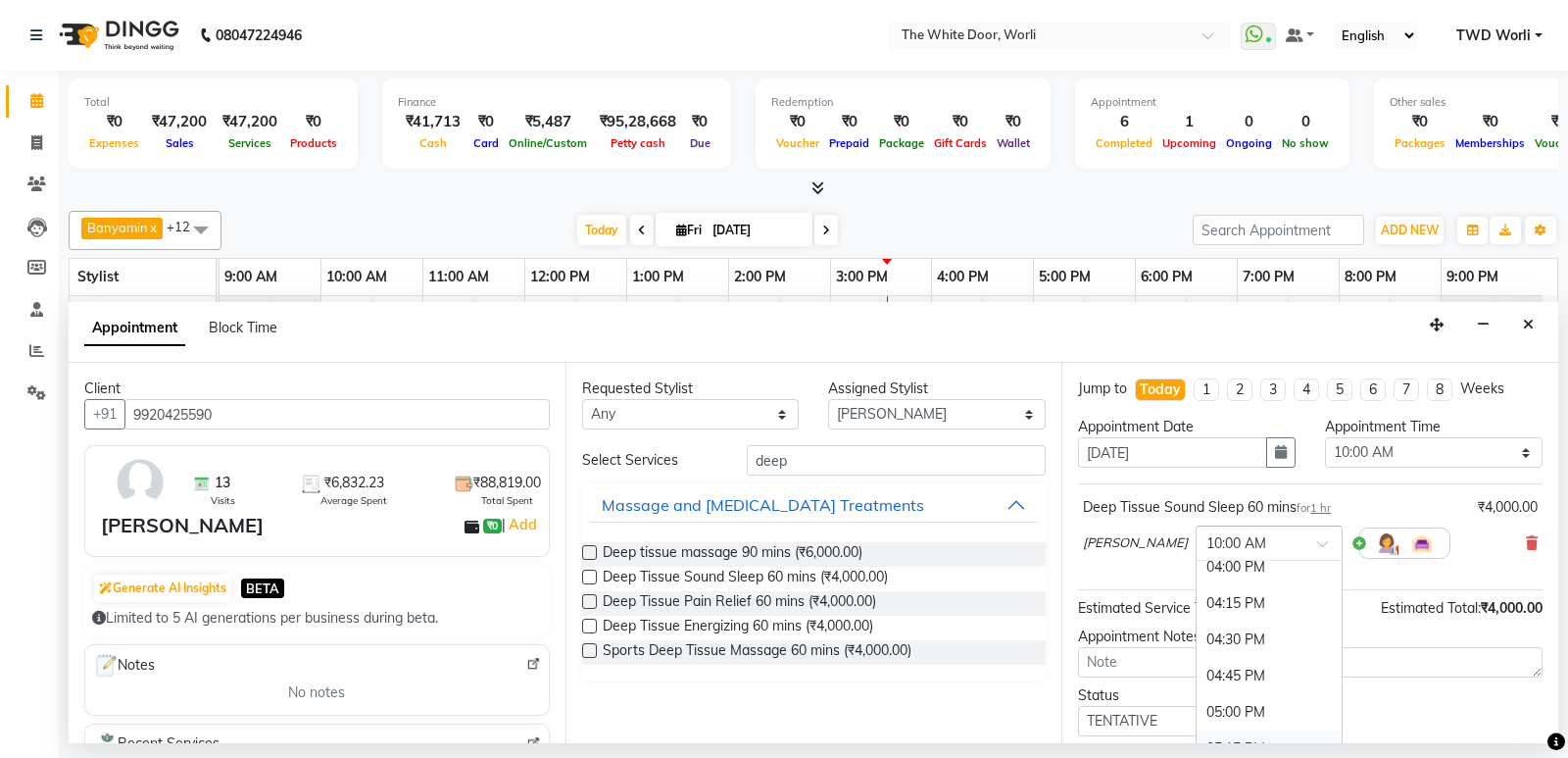 scroll, scrollTop: 1079, scrollLeft: 0, axis: vertical 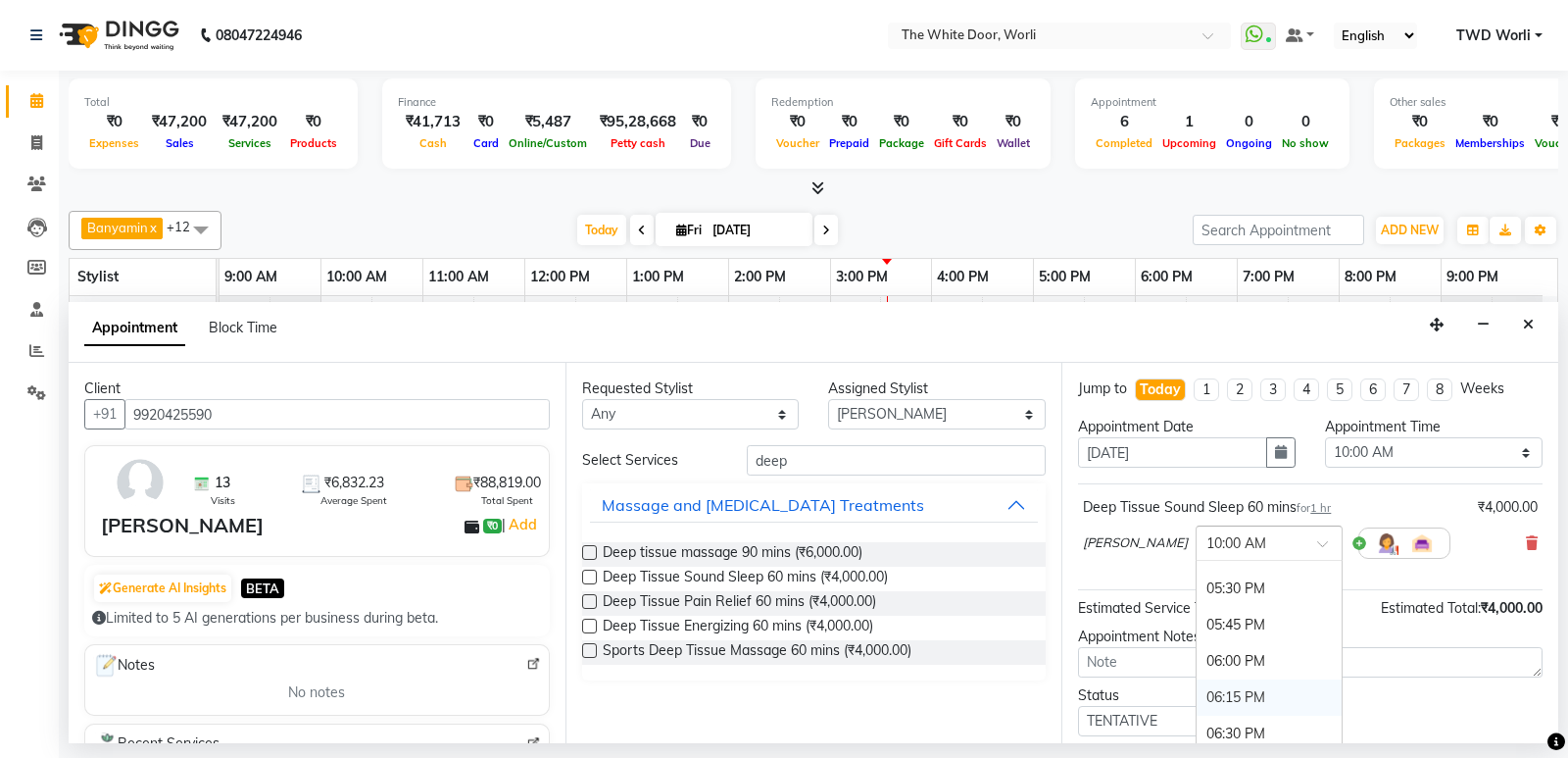 click on "06:15 PM" at bounding box center [1269, 697] 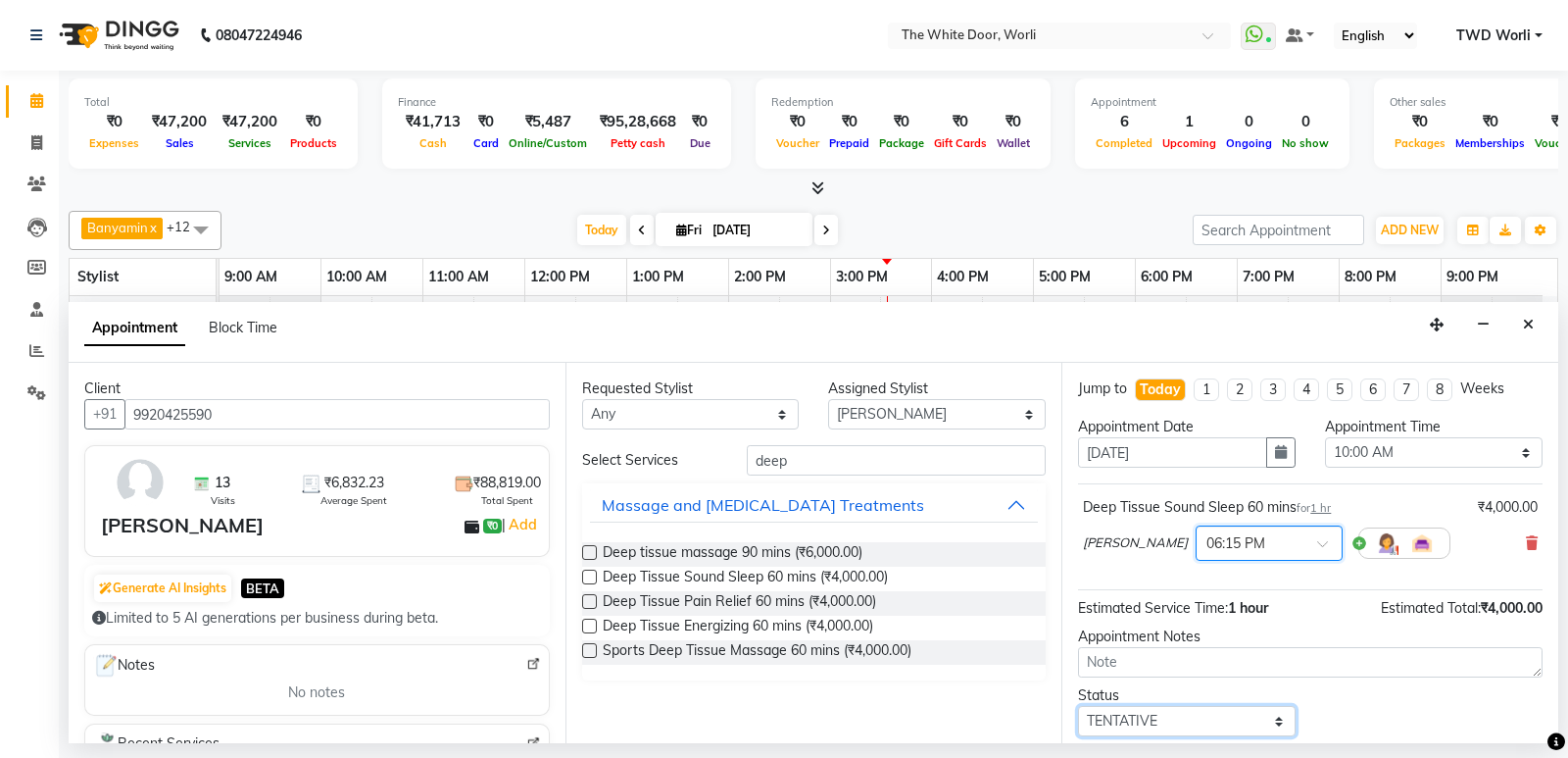 click on "Select TENTATIVE CONFIRM CHECK-IN UPCOMING" at bounding box center [1187, 721] 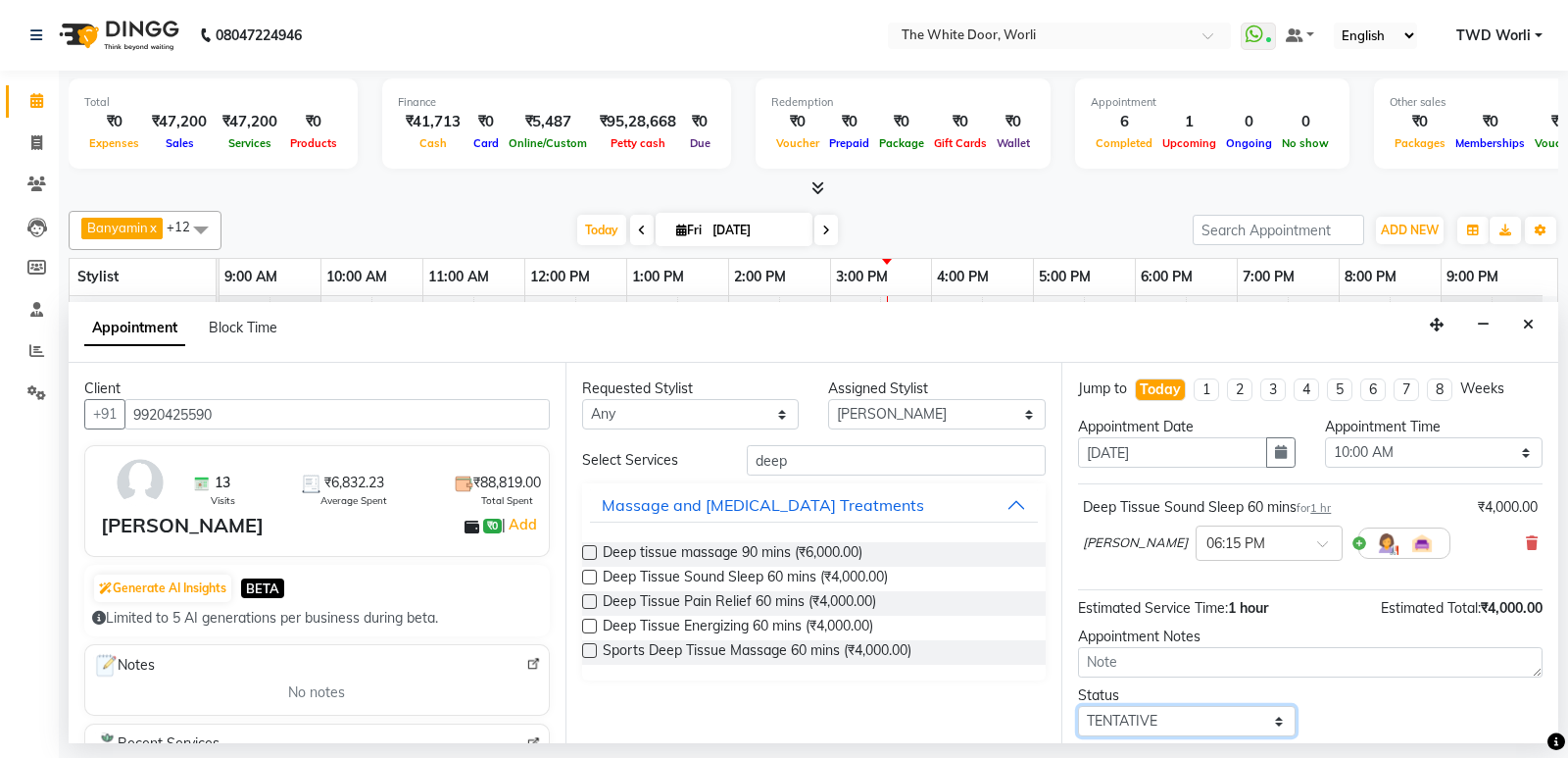 select on "confirm booking" 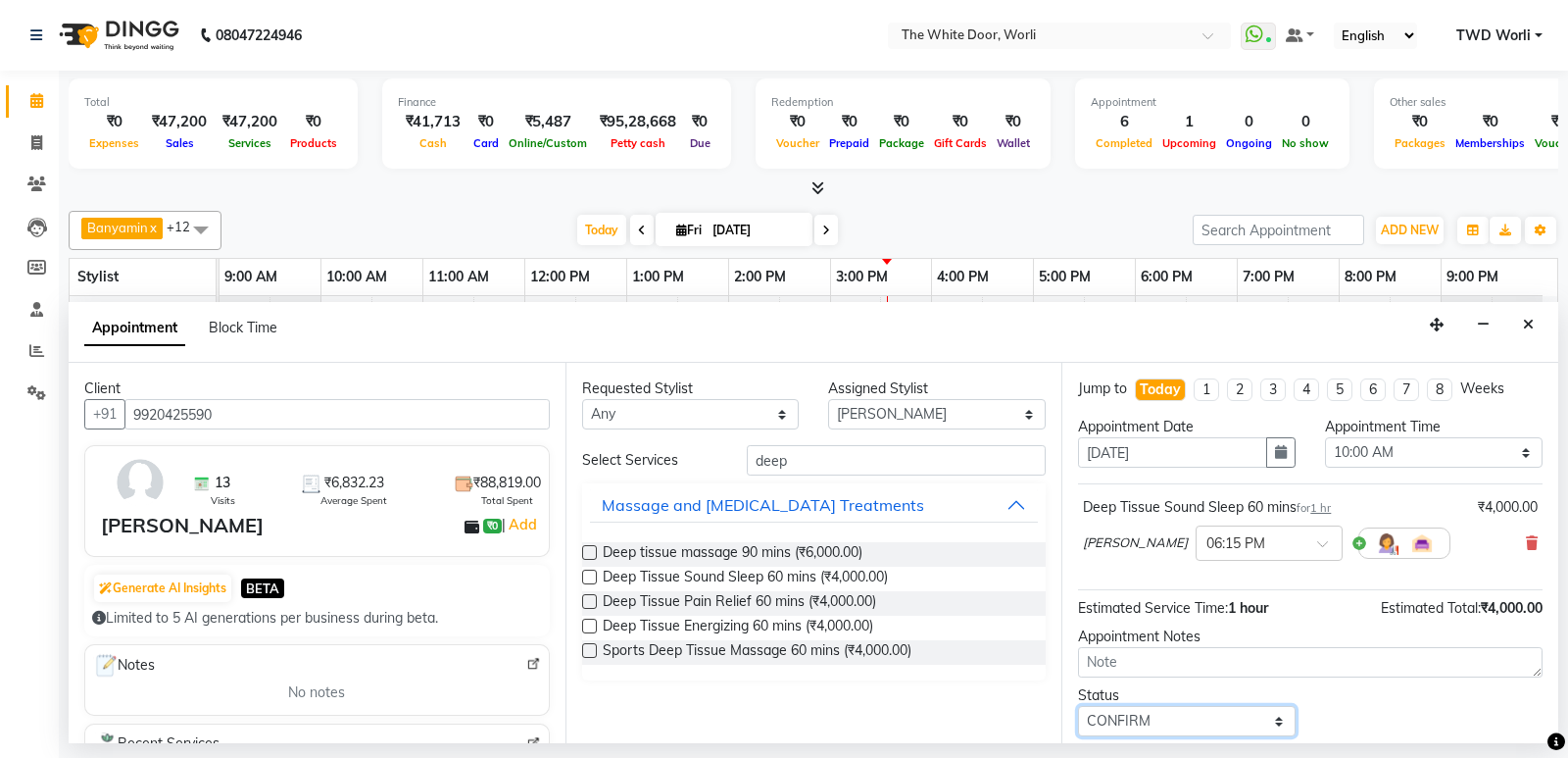 click on "Select TENTATIVE CONFIRM CHECK-IN UPCOMING" at bounding box center (1187, 721) 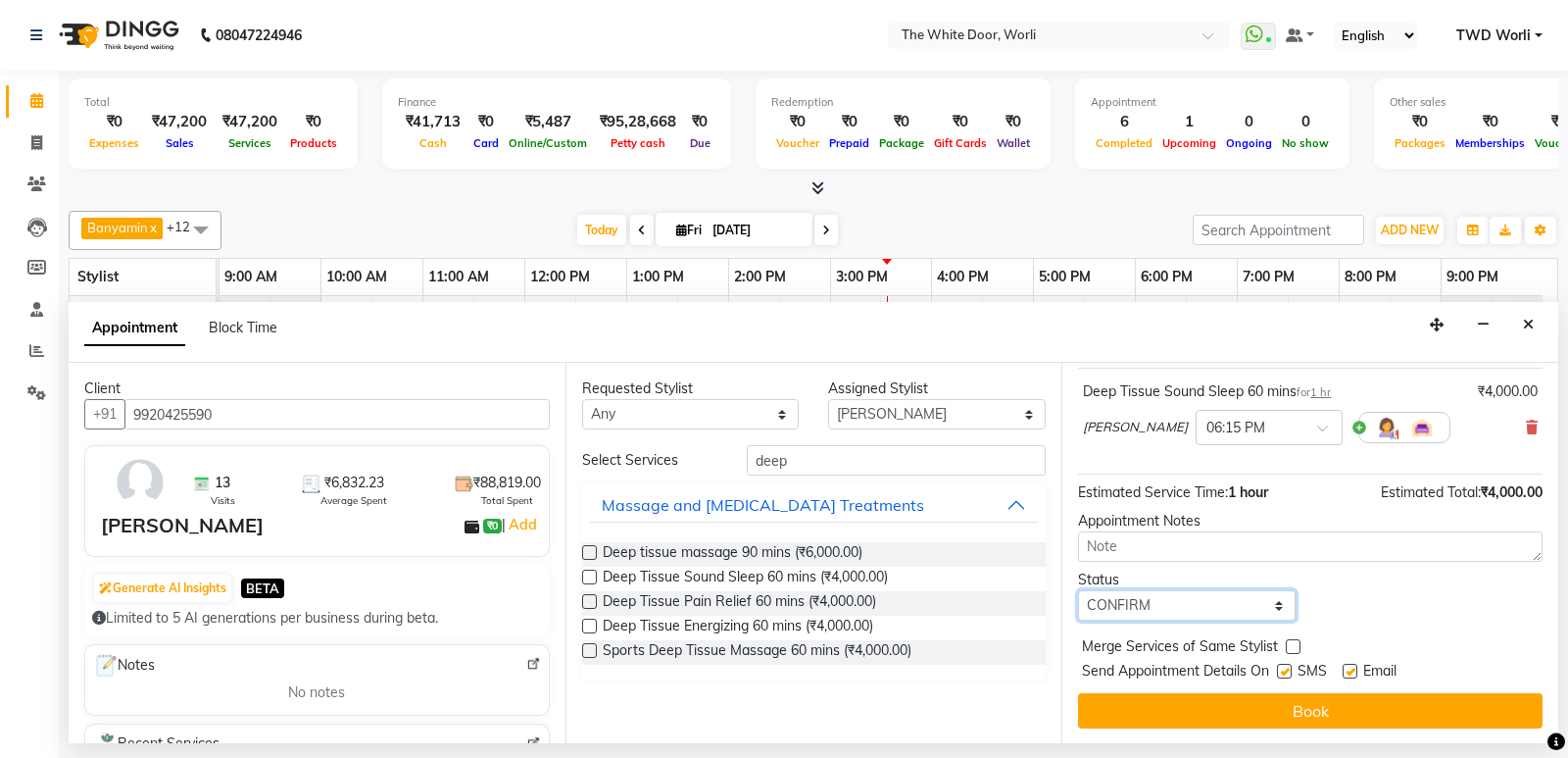 scroll, scrollTop: 117, scrollLeft: 0, axis: vertical 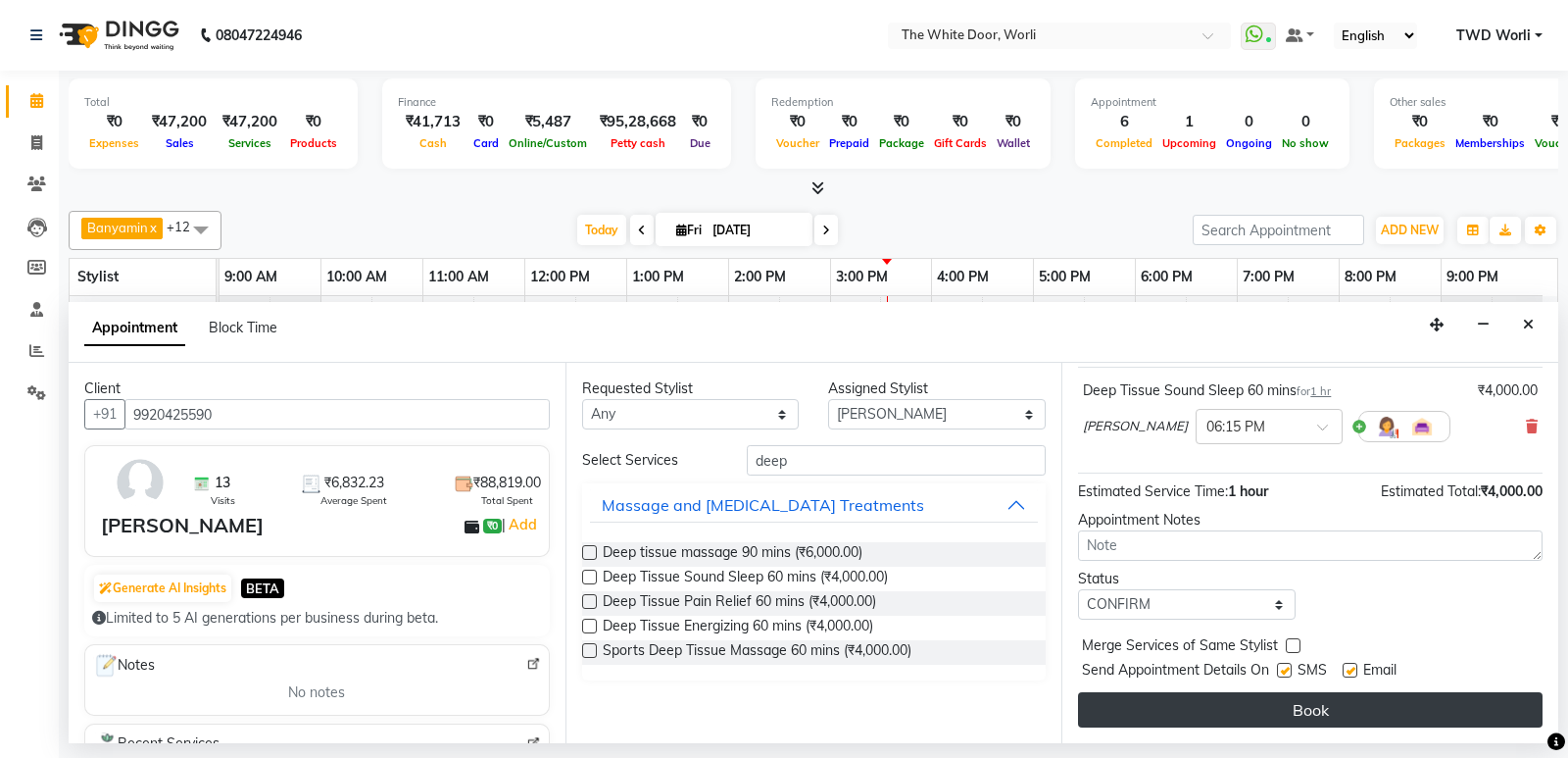 click on "Book" at bounding box center [1310, 710] 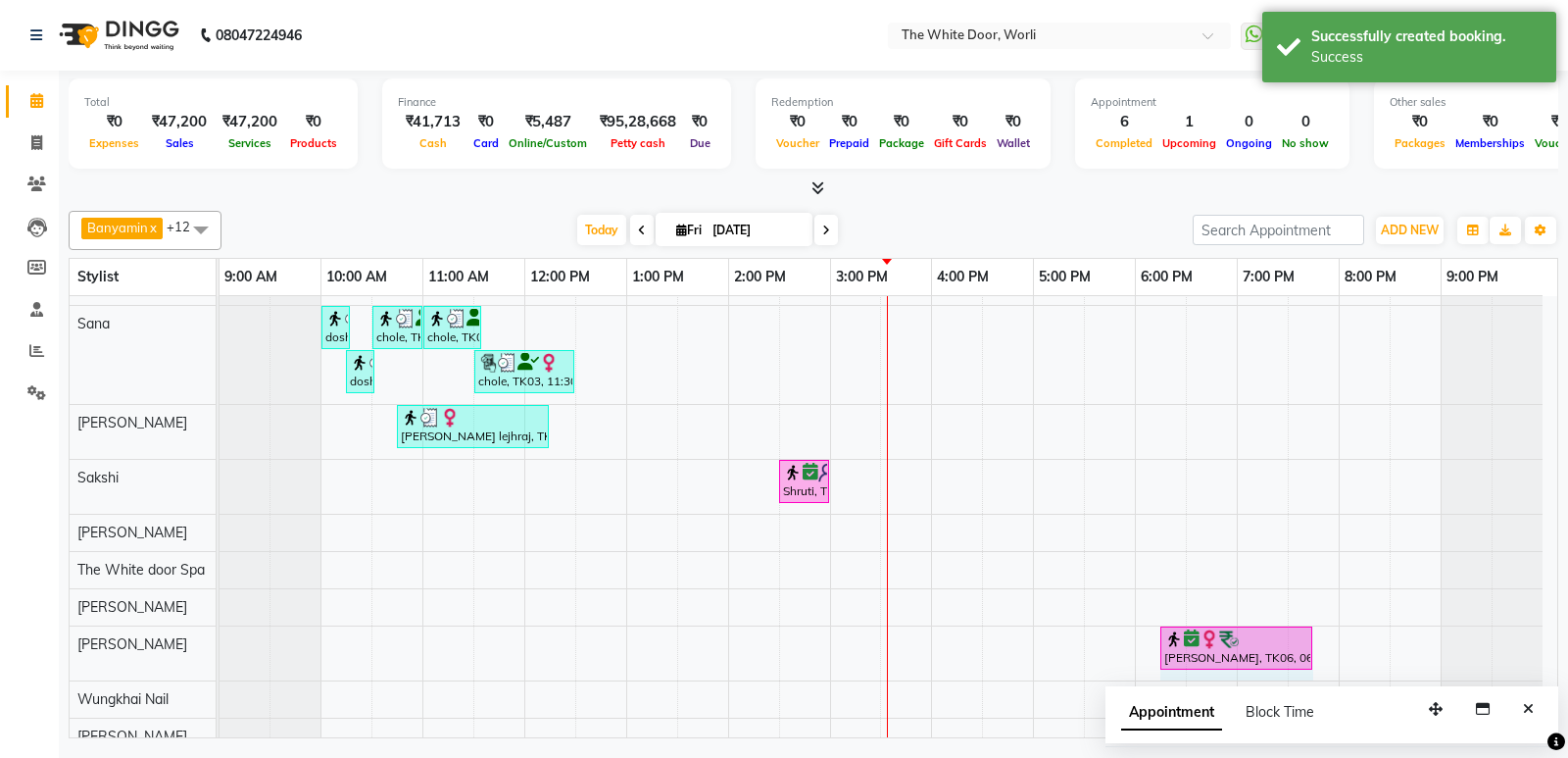 drag, startPoint x: 1260, startPoint y: 637, endPoint x: 1293, endPoint y: 632, distance: 33.37664 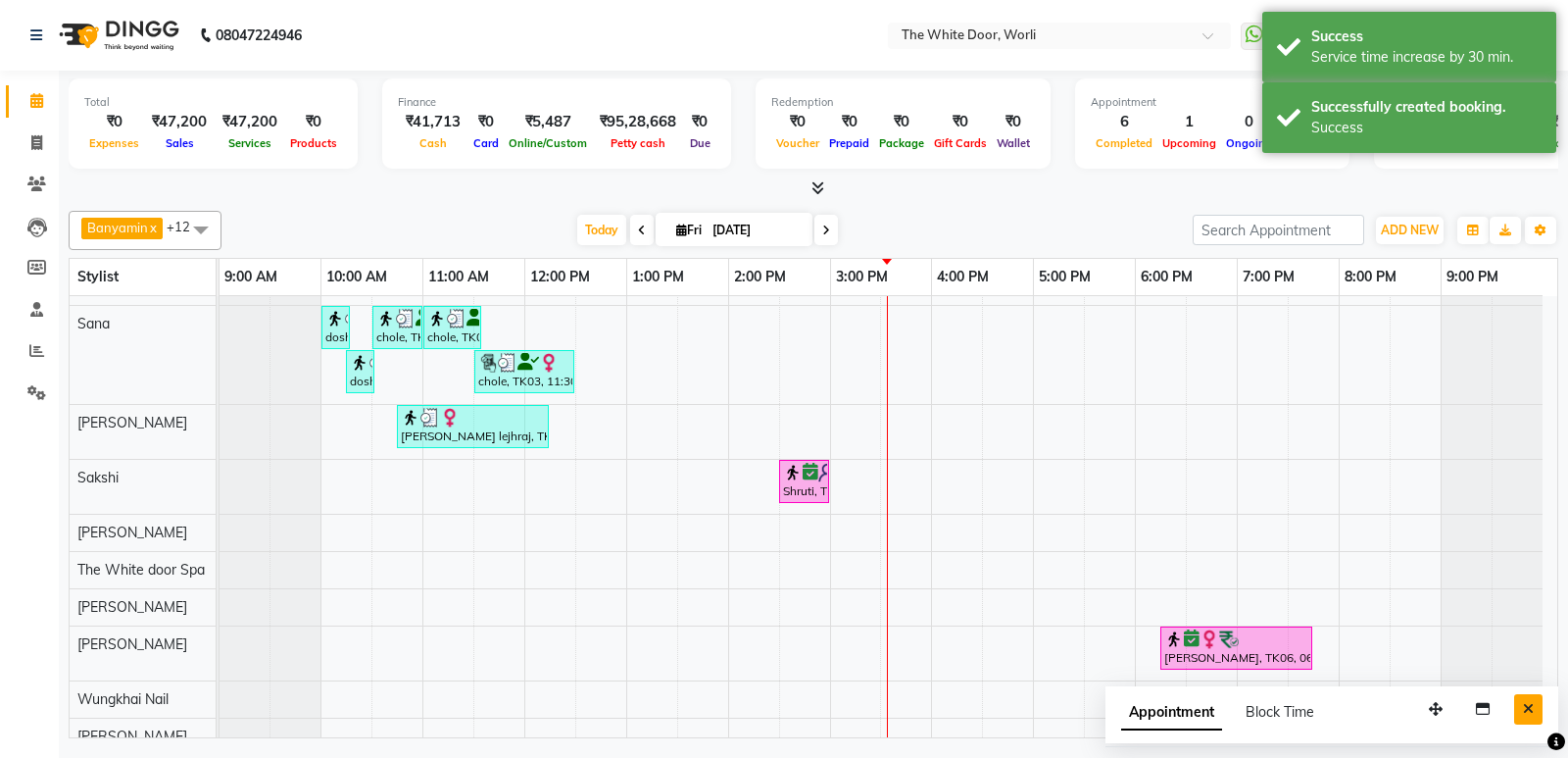 click at bounding box center [1528, 709] 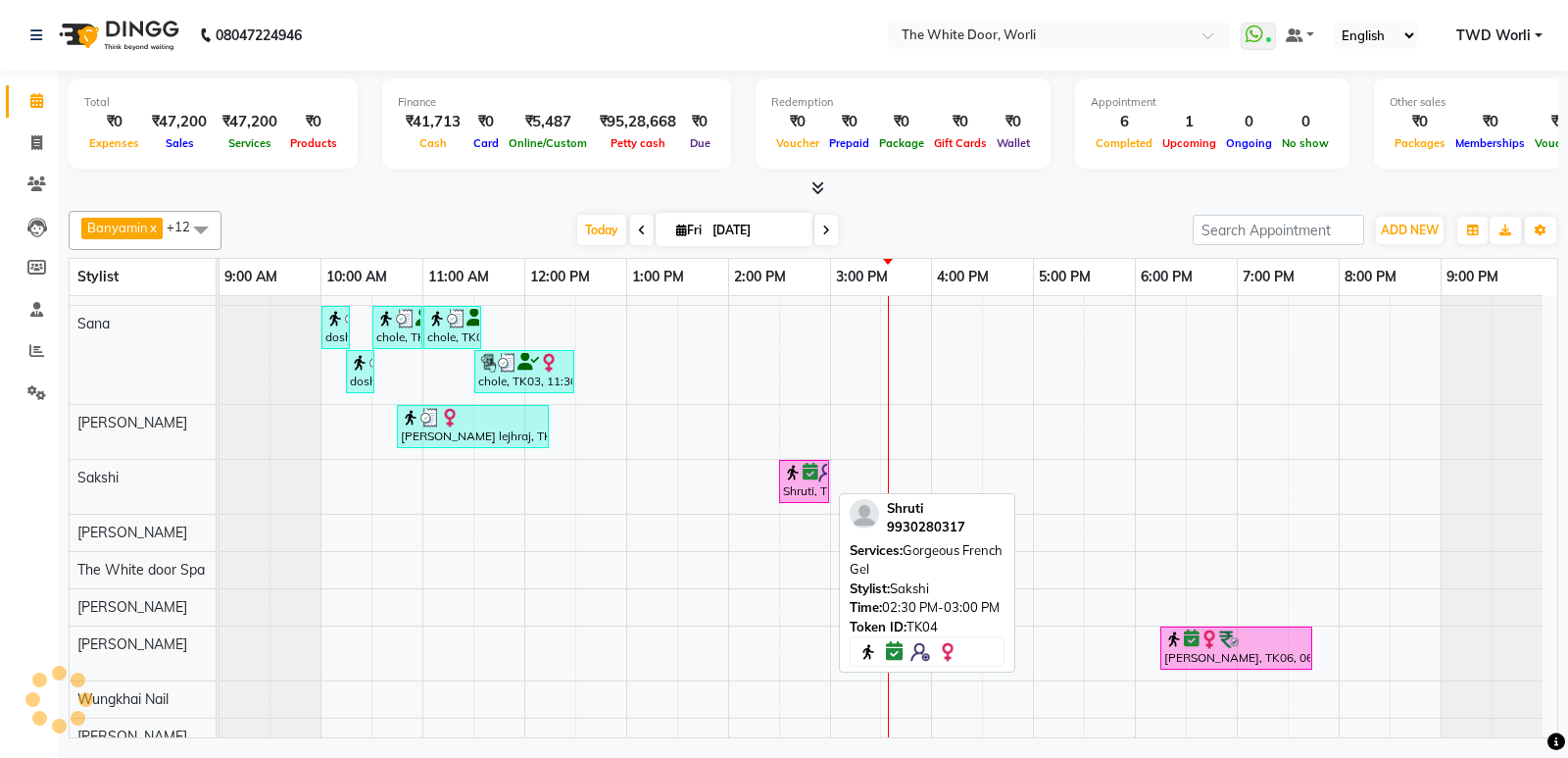 scroll, scrollTop: 118, scrollLeft: 0, axis: vertical 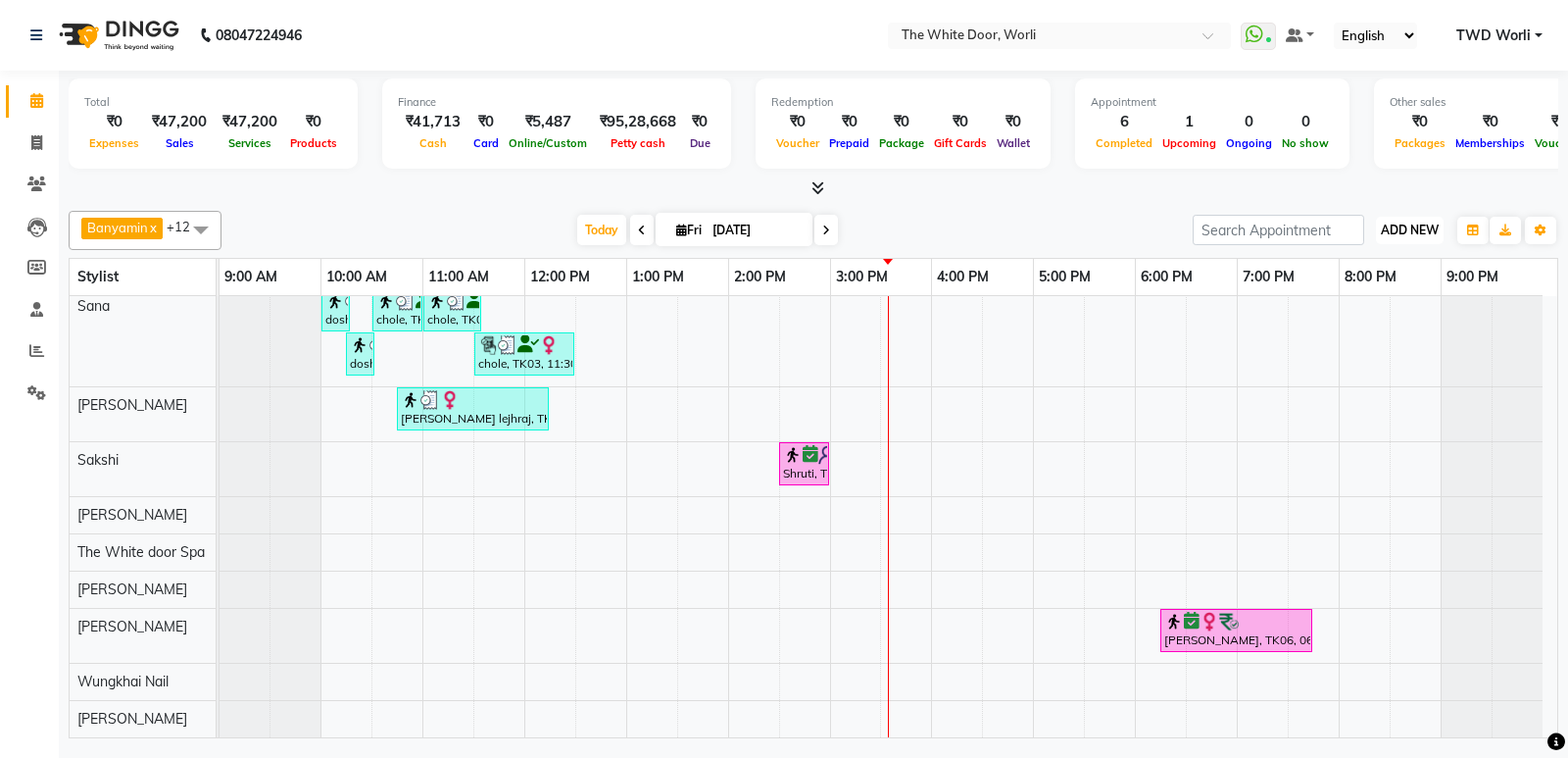 click on "ADD NEW" at bounding box center (1409, 229) 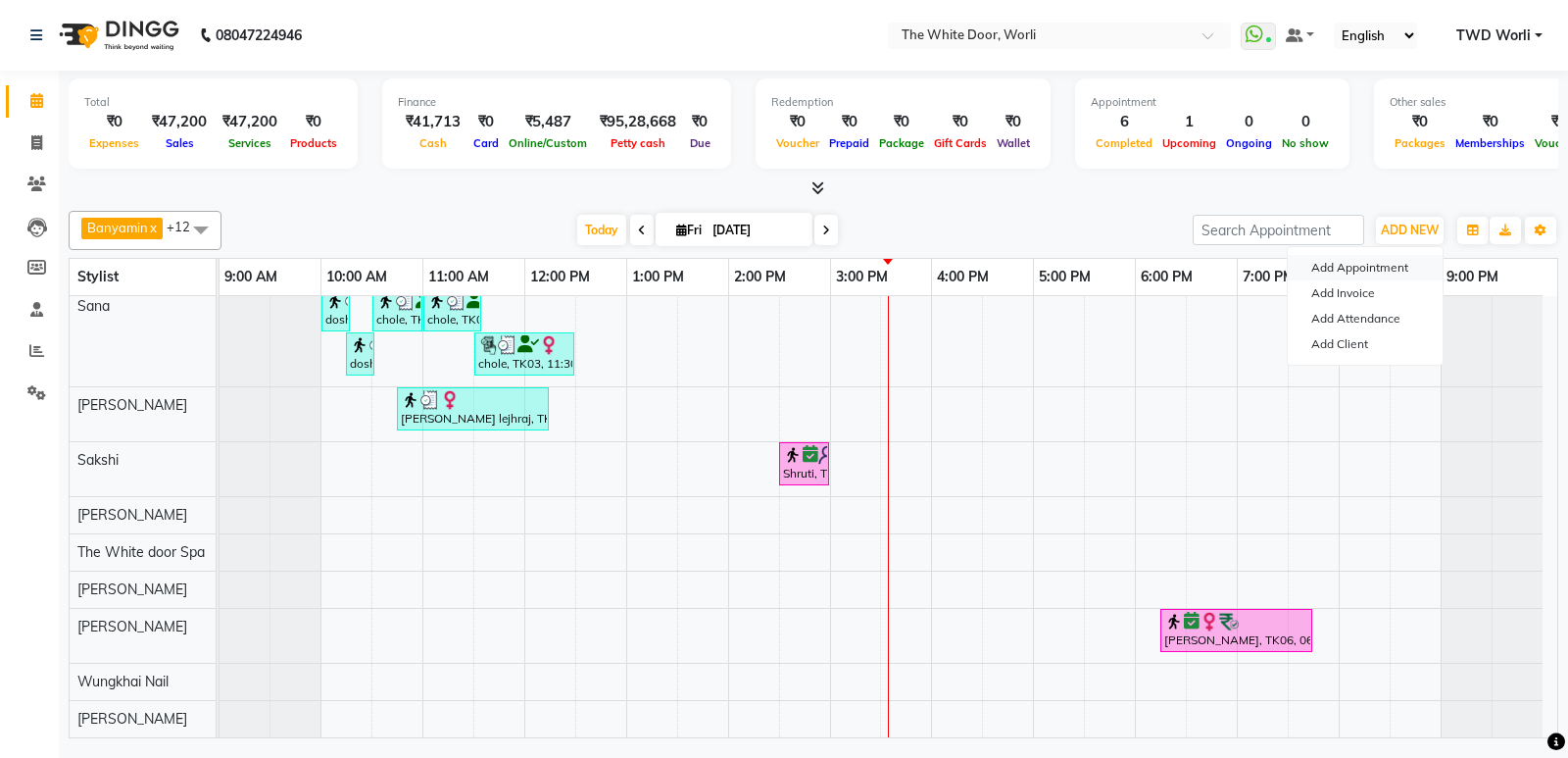 click on "Add Appointment" at bounding box center [1365, 268] 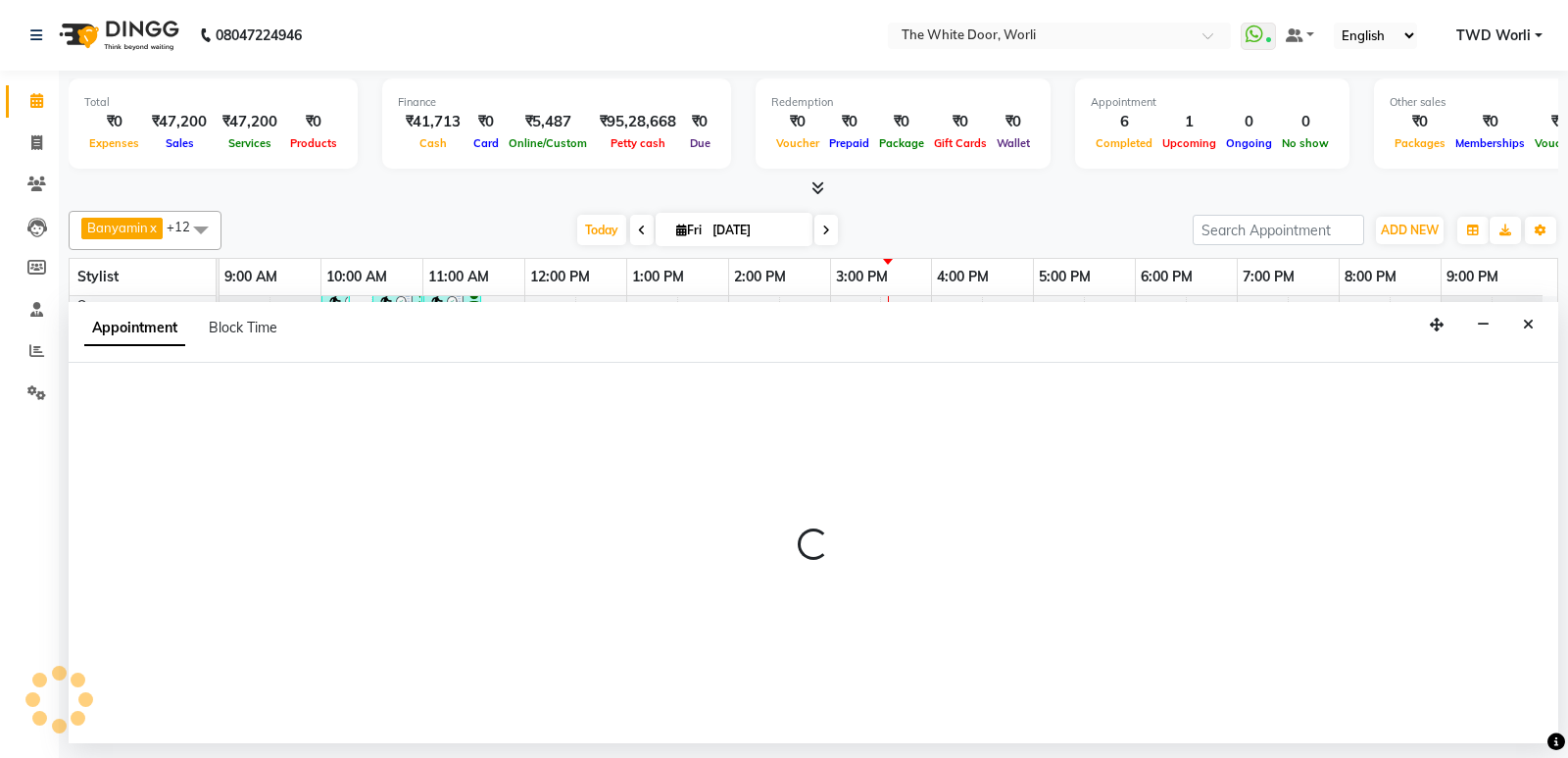select on "tentative" 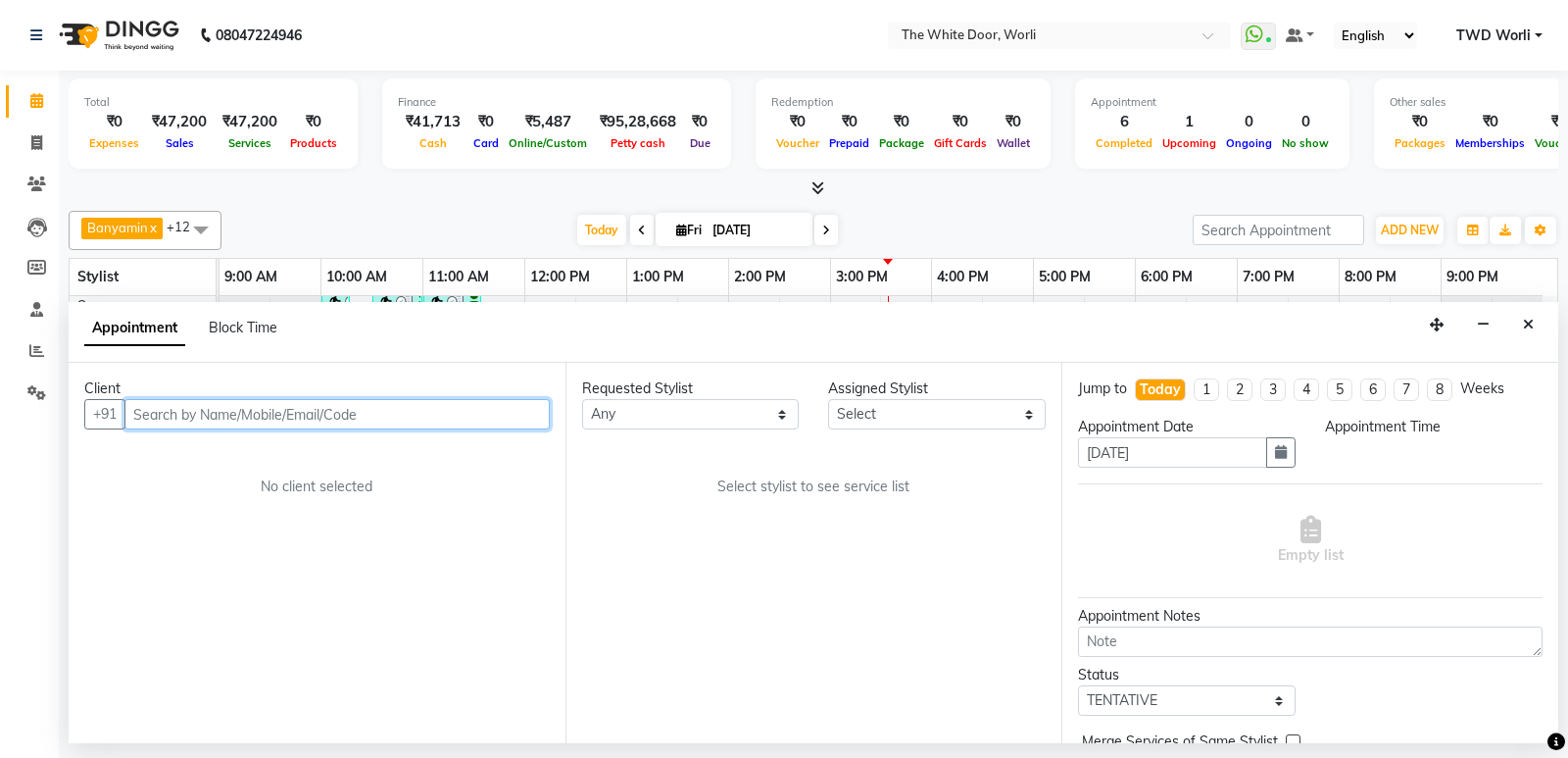 select on "600" 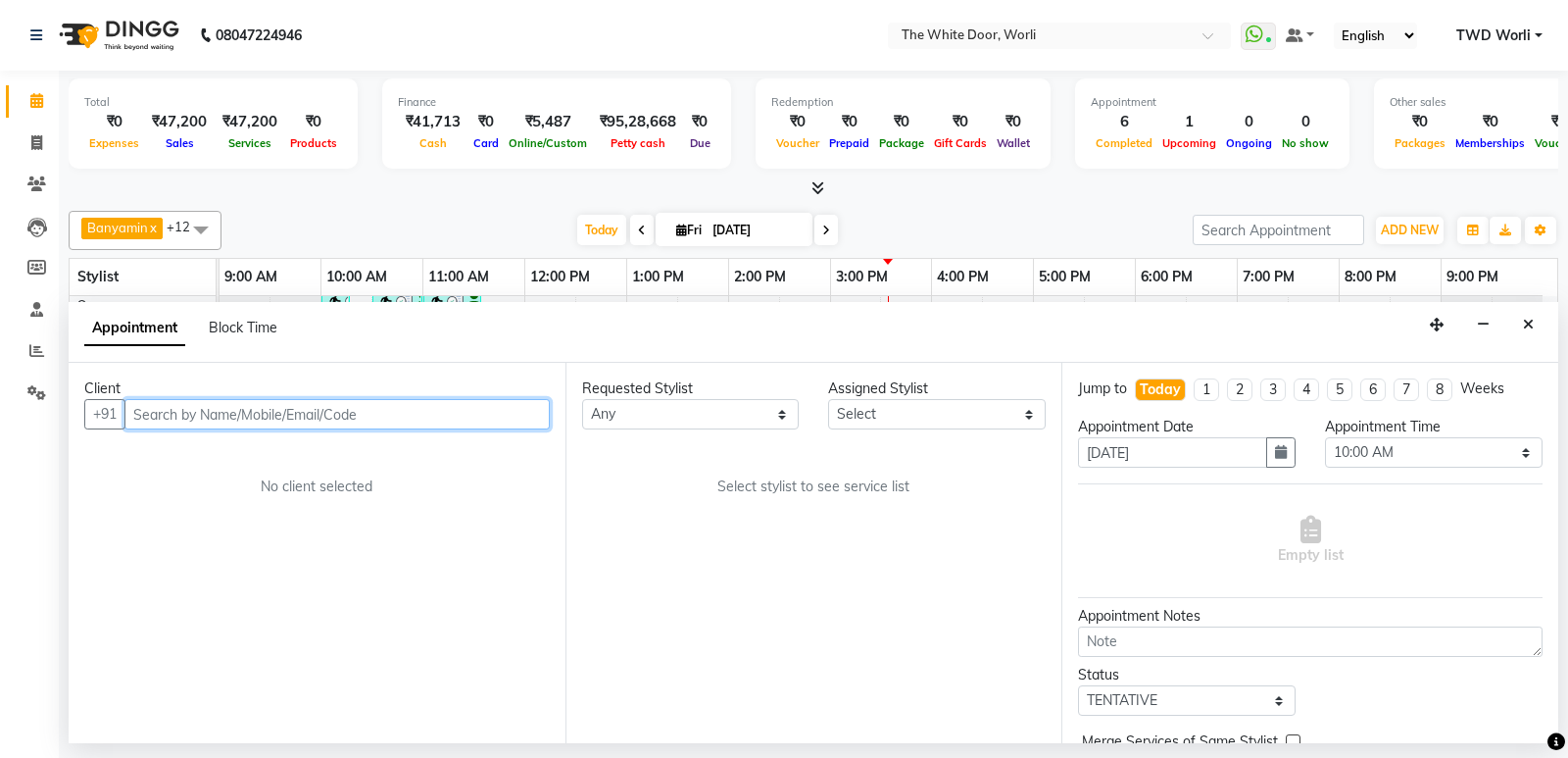 paste on "9820330337" 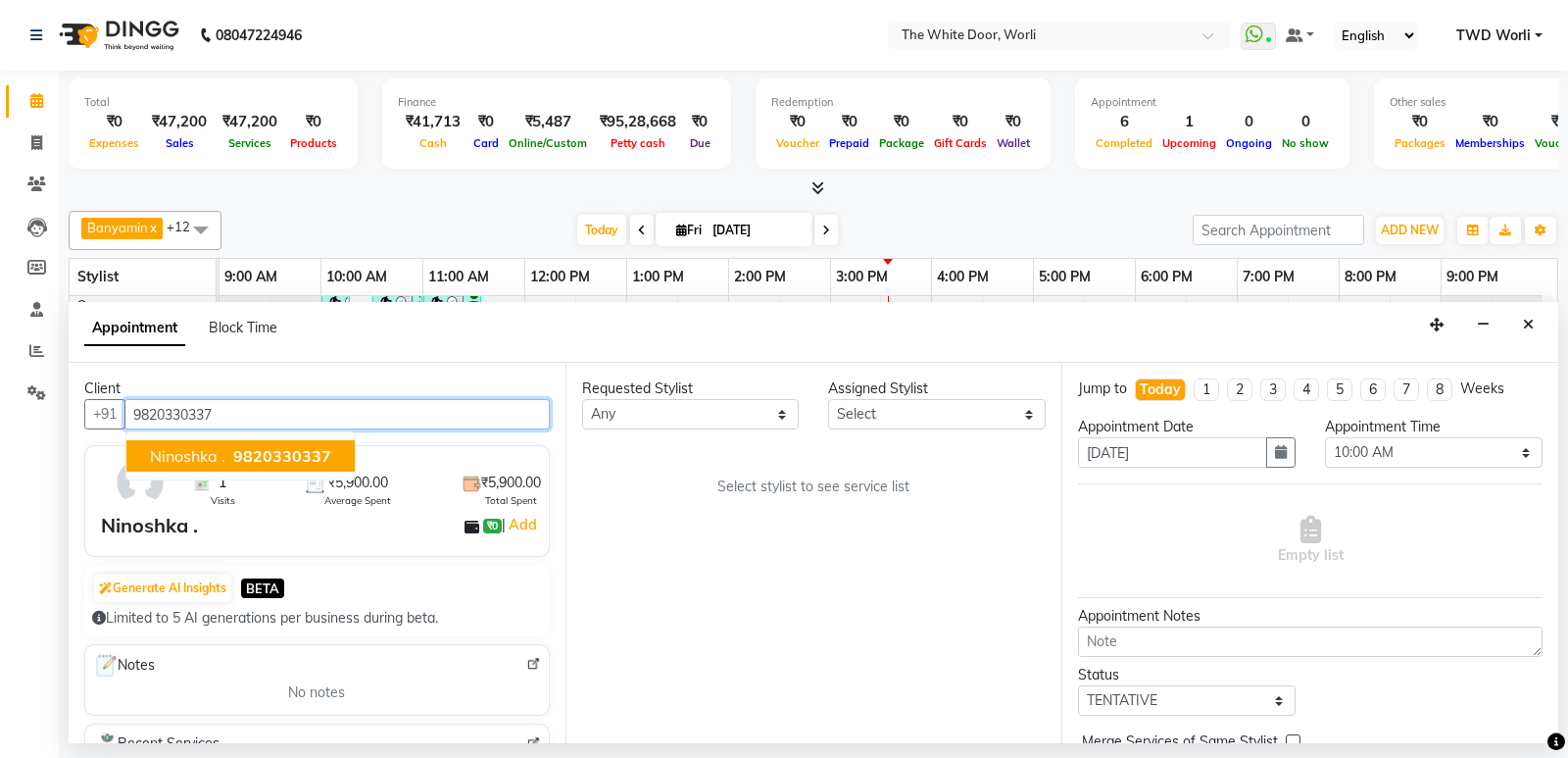 click on "9820330337" at bounding box center (282, 456) 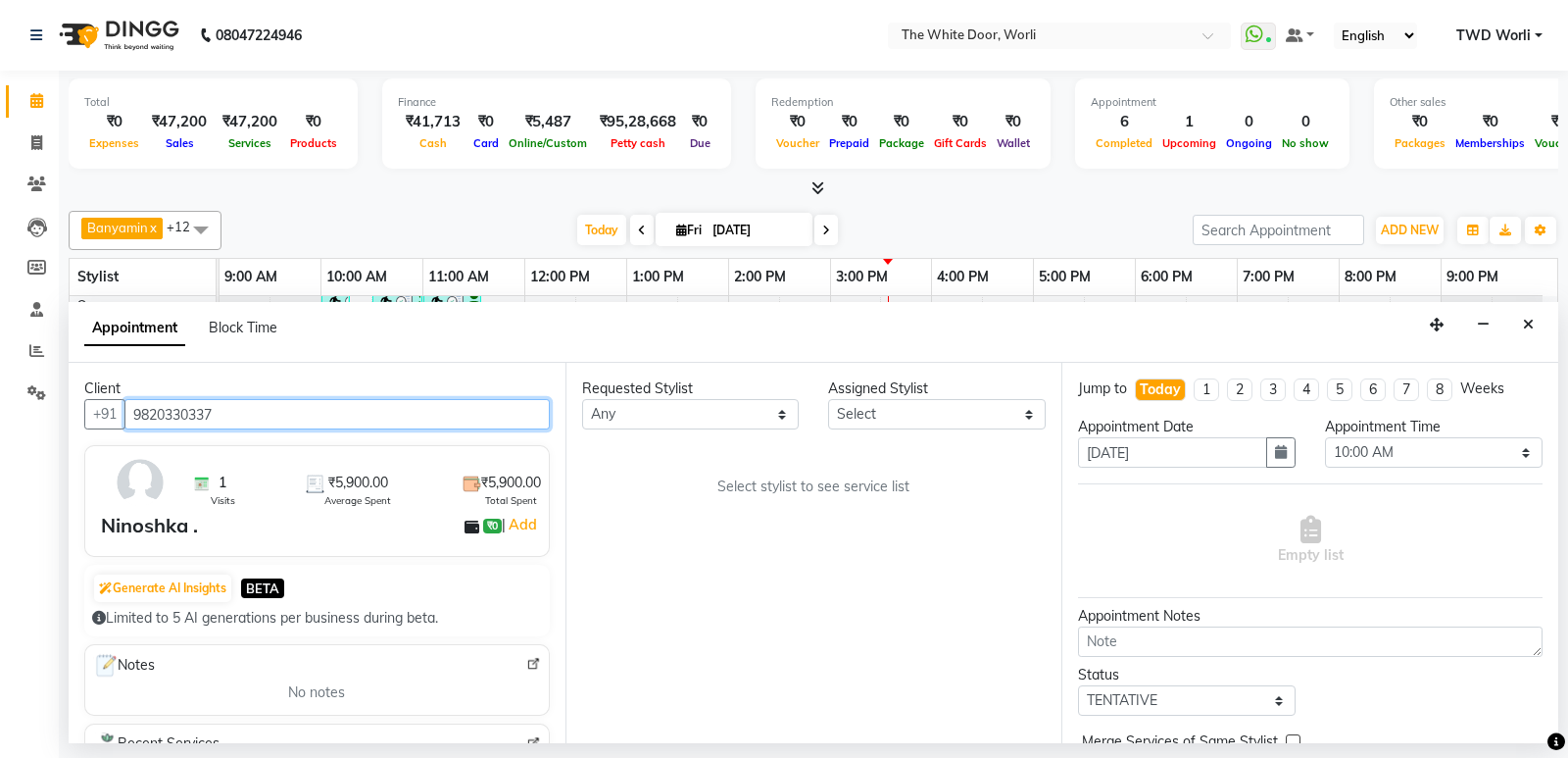 type on "9820330337" 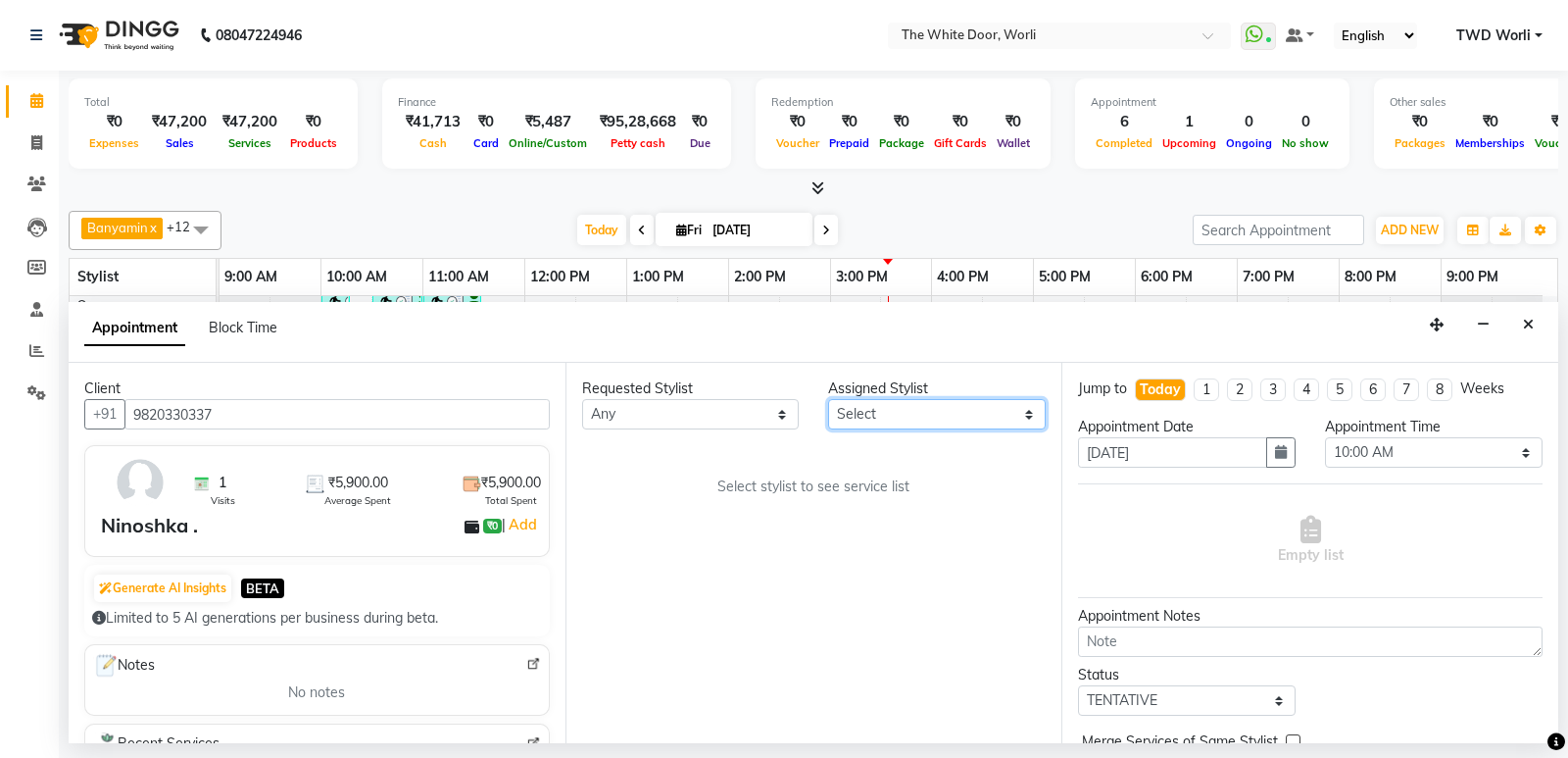 drag, startPoint x: 974, startPoint y: 424, endPoint x: 973, endPoint y: 402, distance: 22.022716 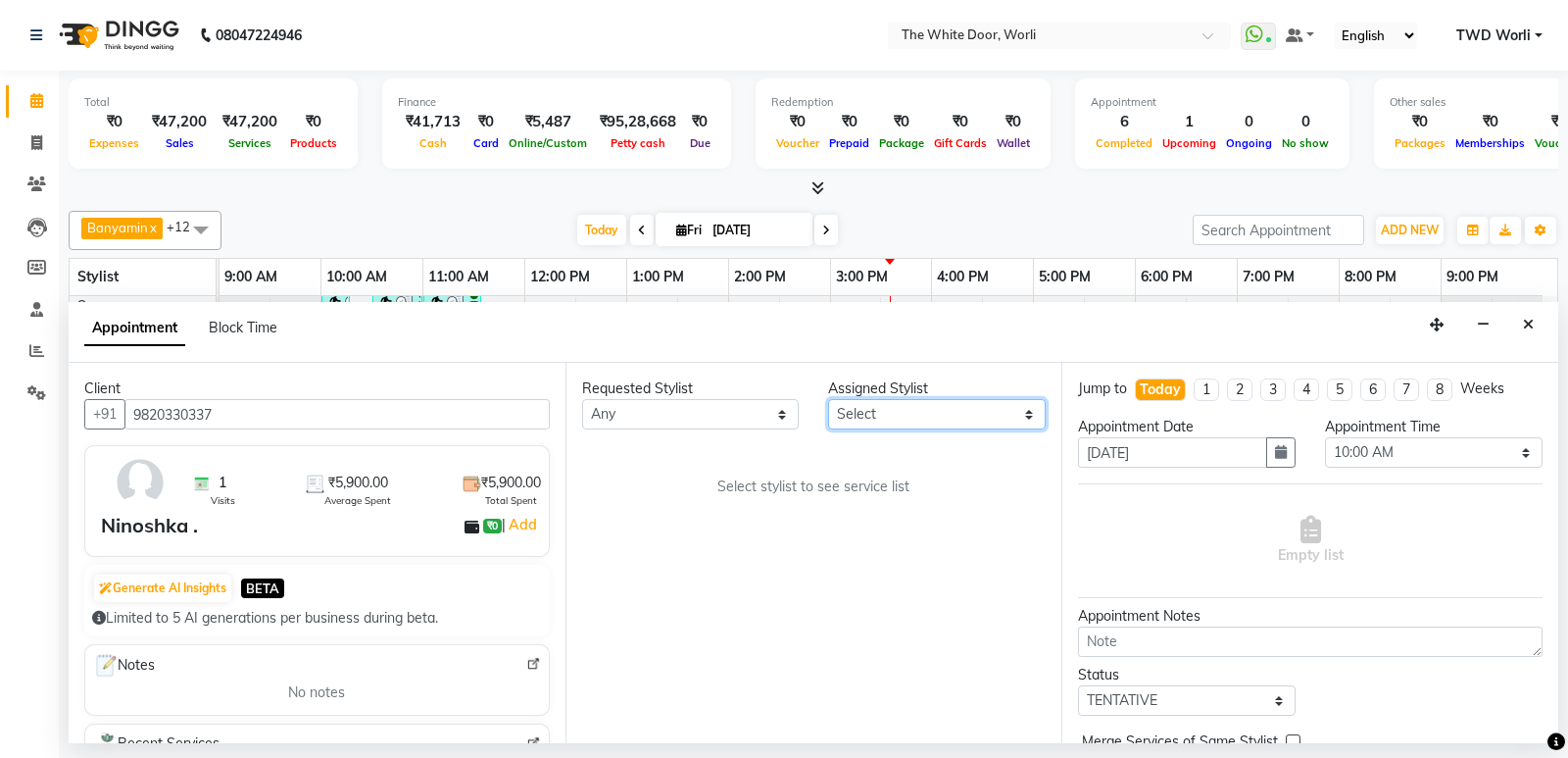 select on "20532" 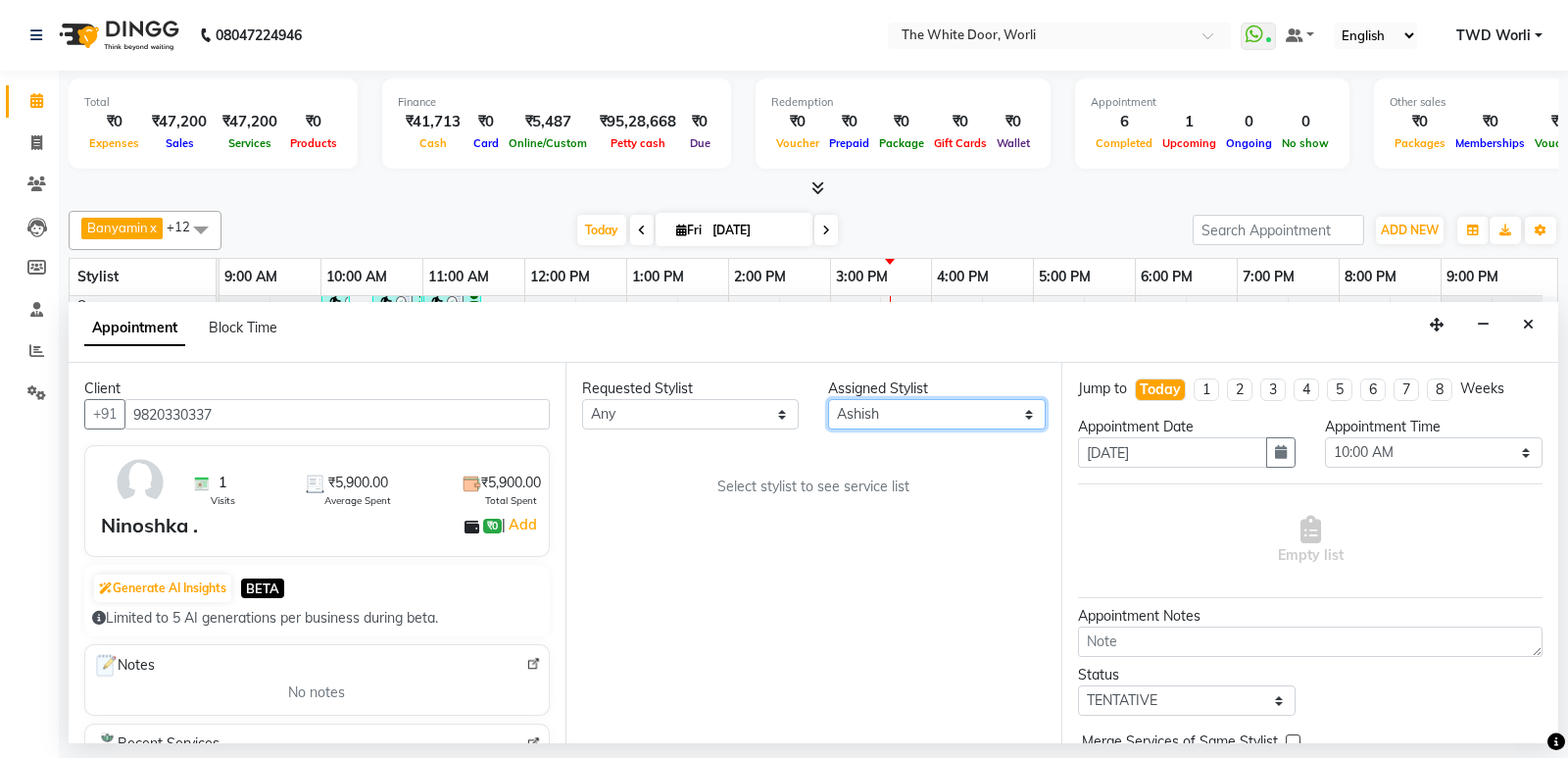 click on "Select Aarti  Ashish [PERSON_NAME] [PERSON_NAME] G [PERSON_NAME] Nemmilla [PERSON_NAME] [PERSON_NAME] [PERSON_NAME] The White door Spa  Vikas Pedicurist [PERSON_NAME]" at bounding box center [937, 414] 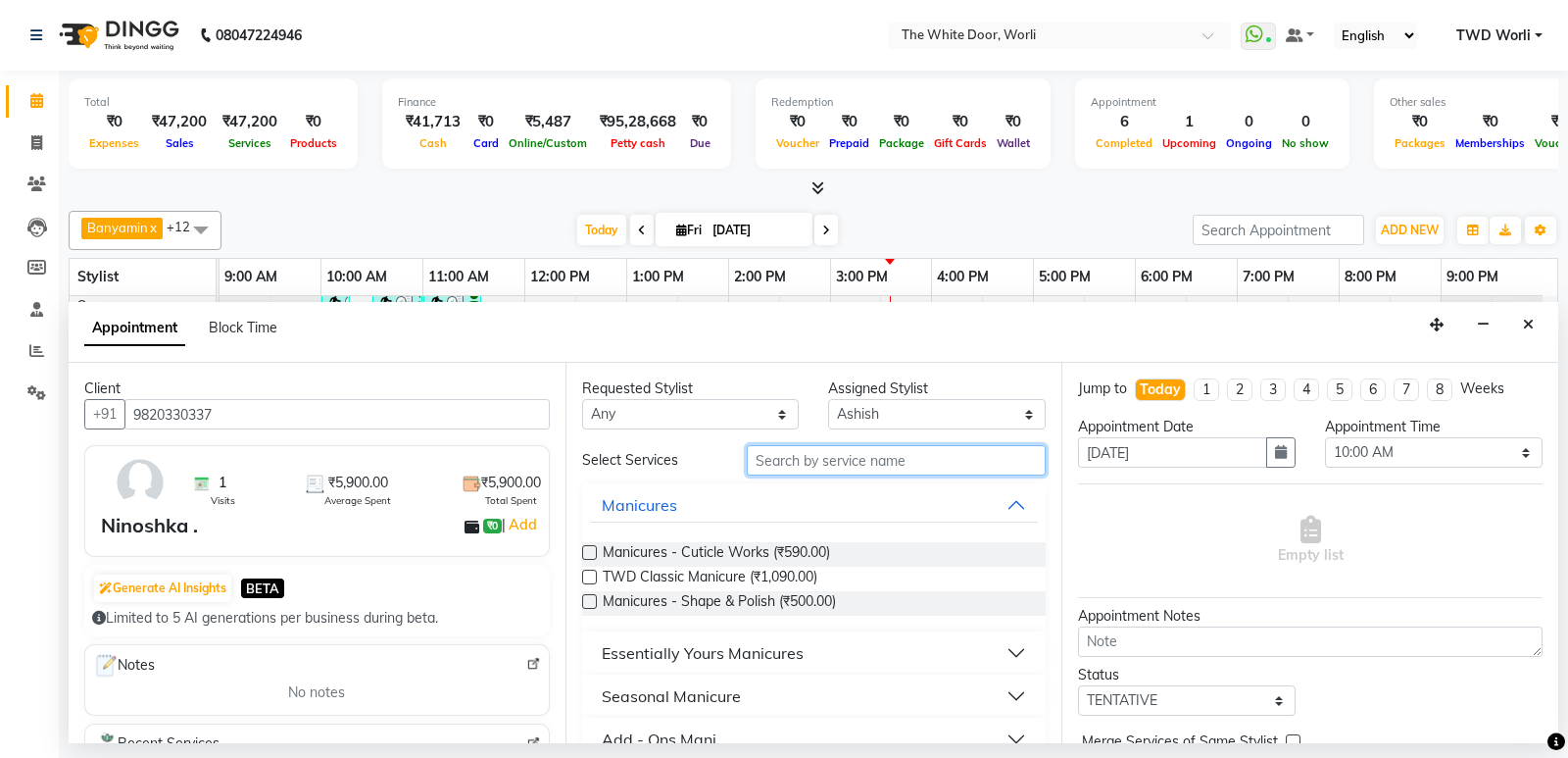 click at bounding box center [897, 460] 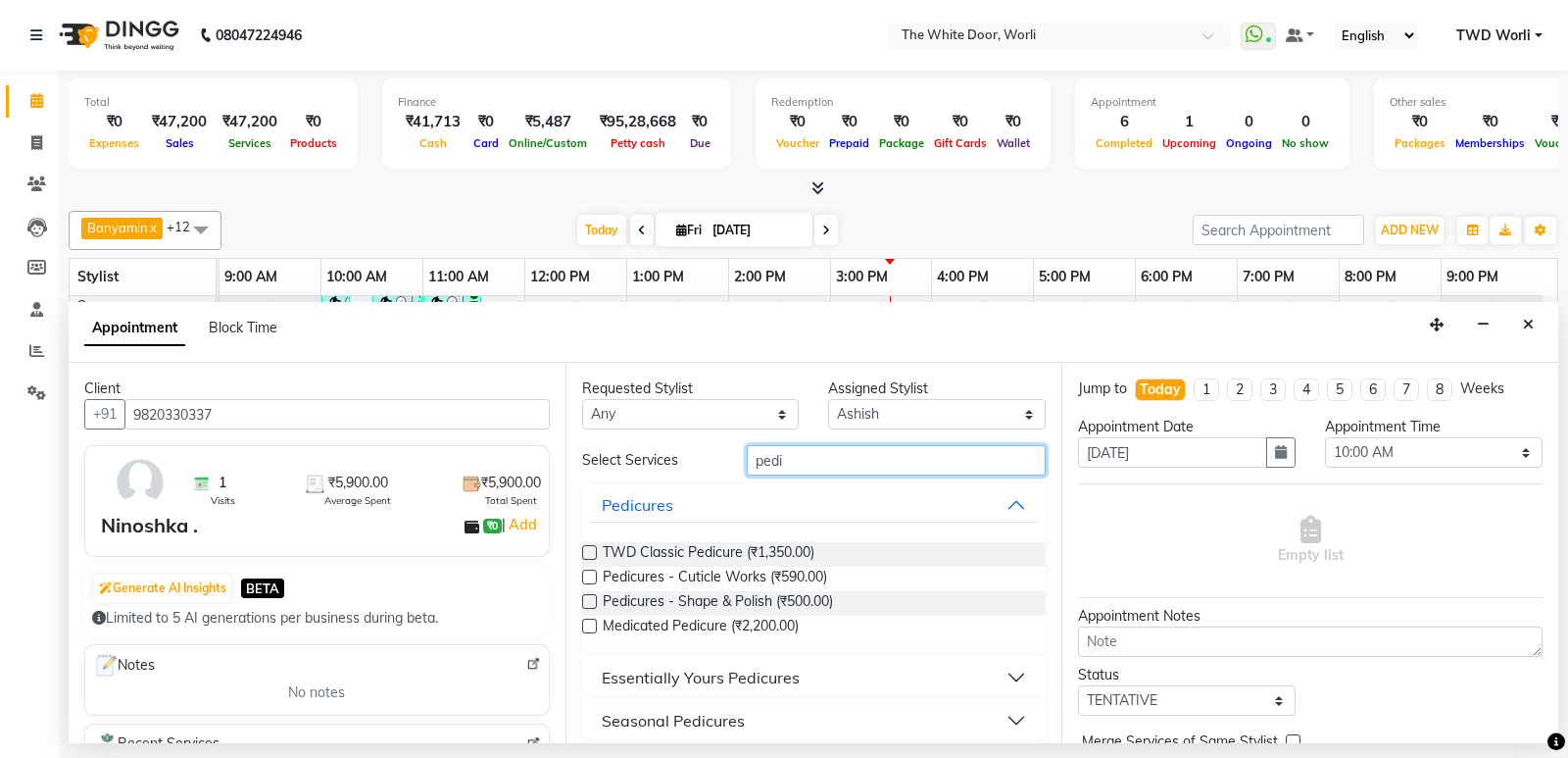 type on "pedi" 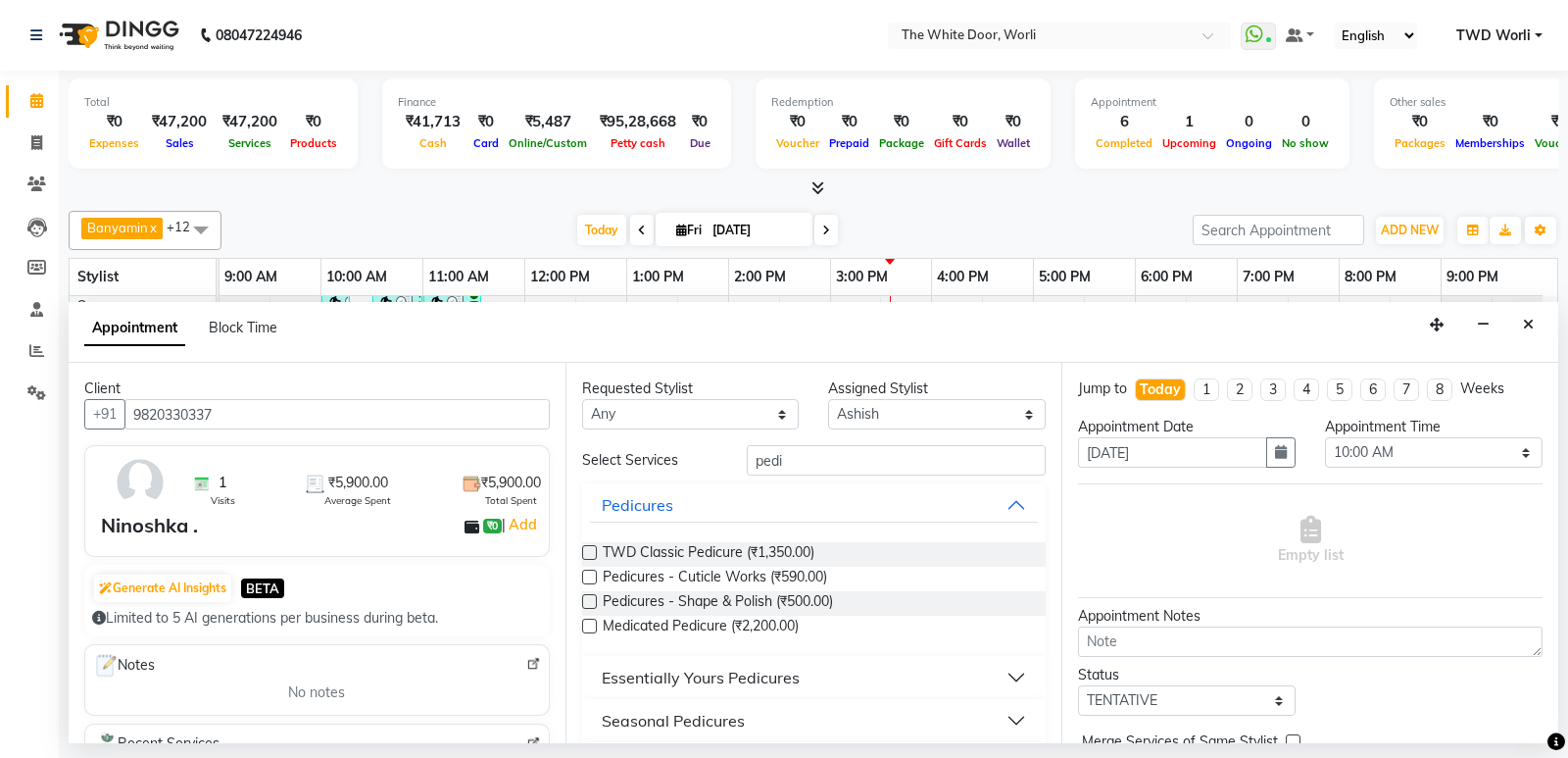 click at bounding box center (589, 552) 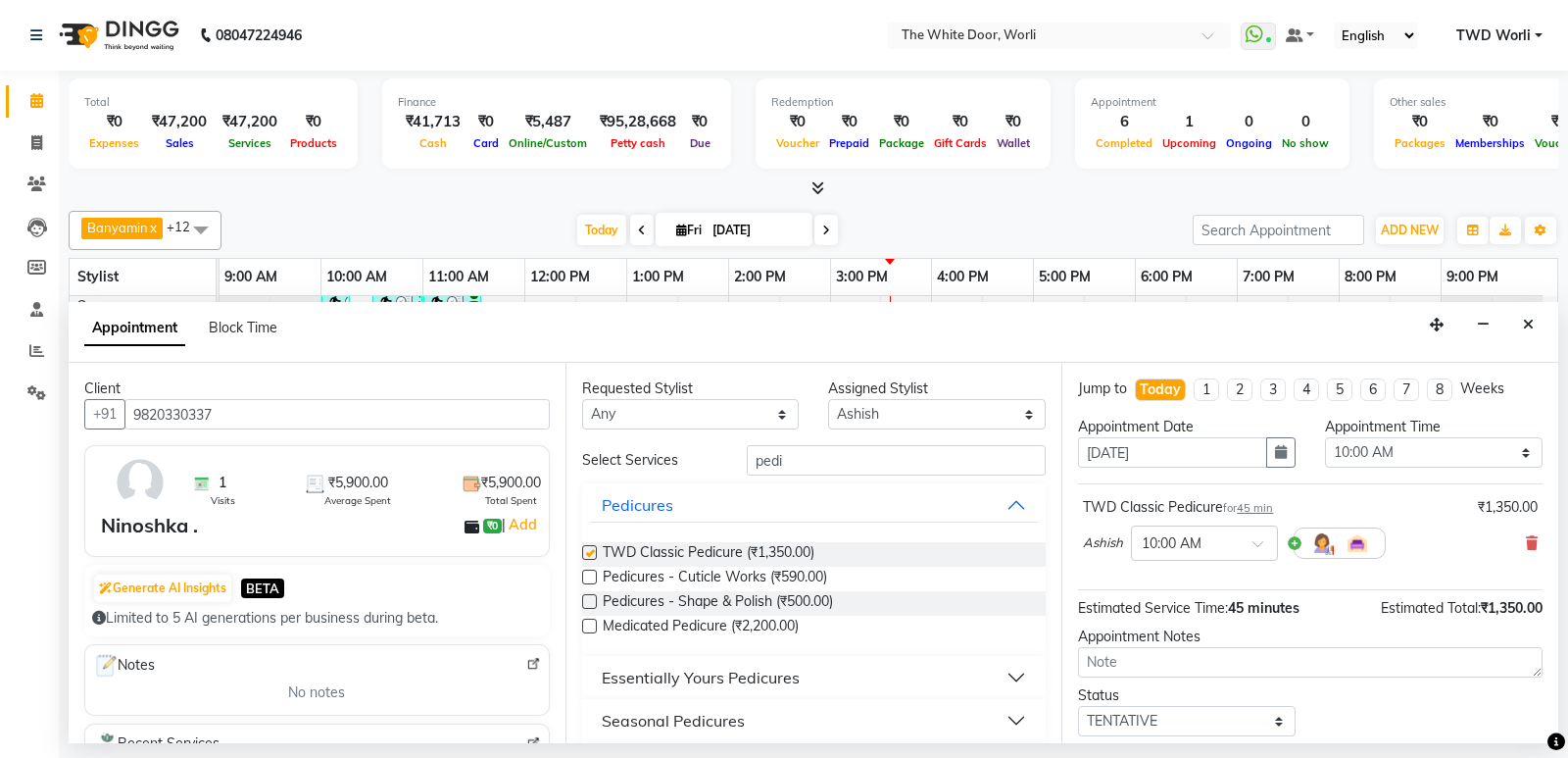 checkbox on "false" 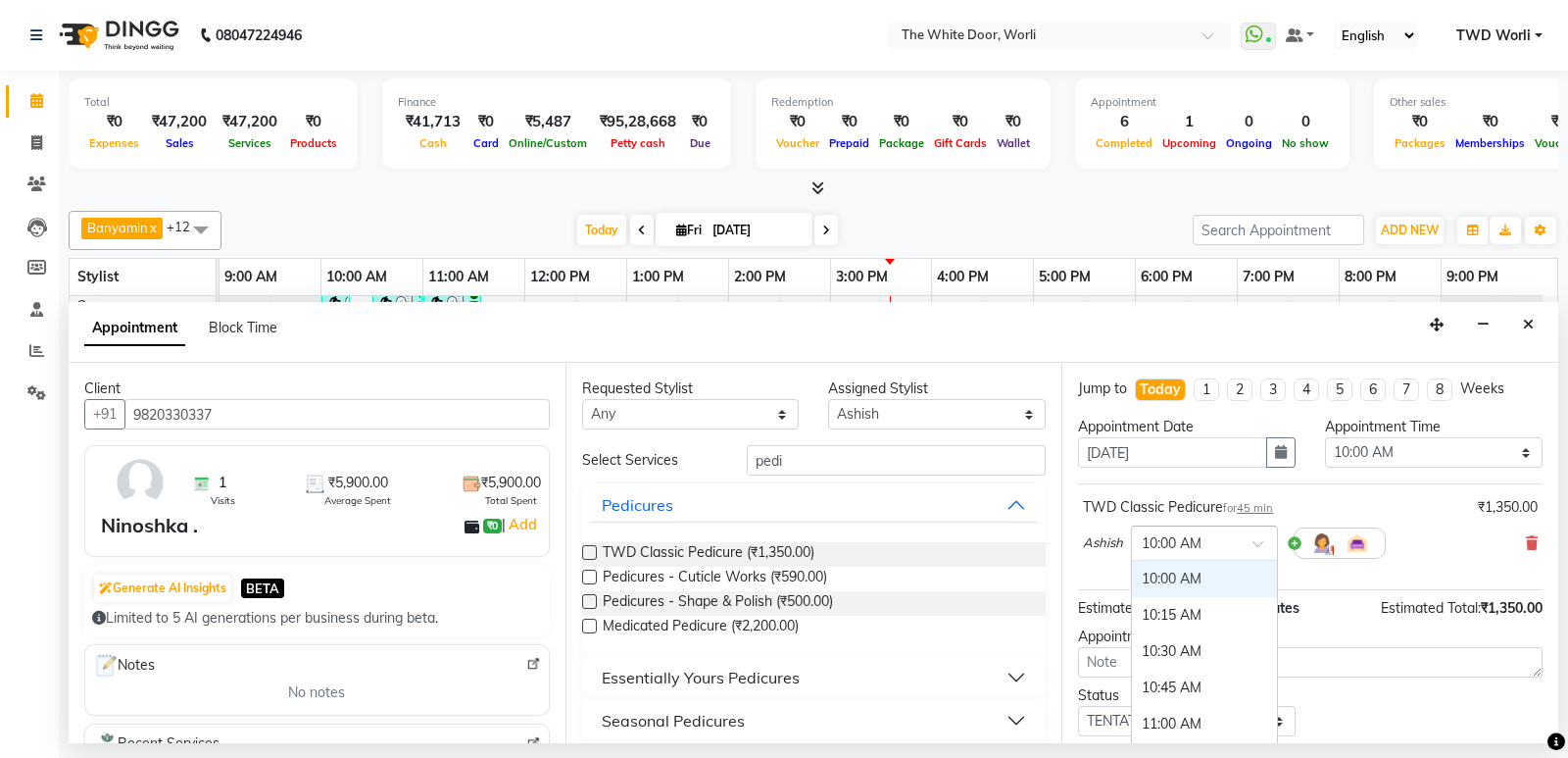 drag, startPoint x: 1237, startPoint y: 547, endPoint x: 1234, endPoint y: 557, distance: 10.440307 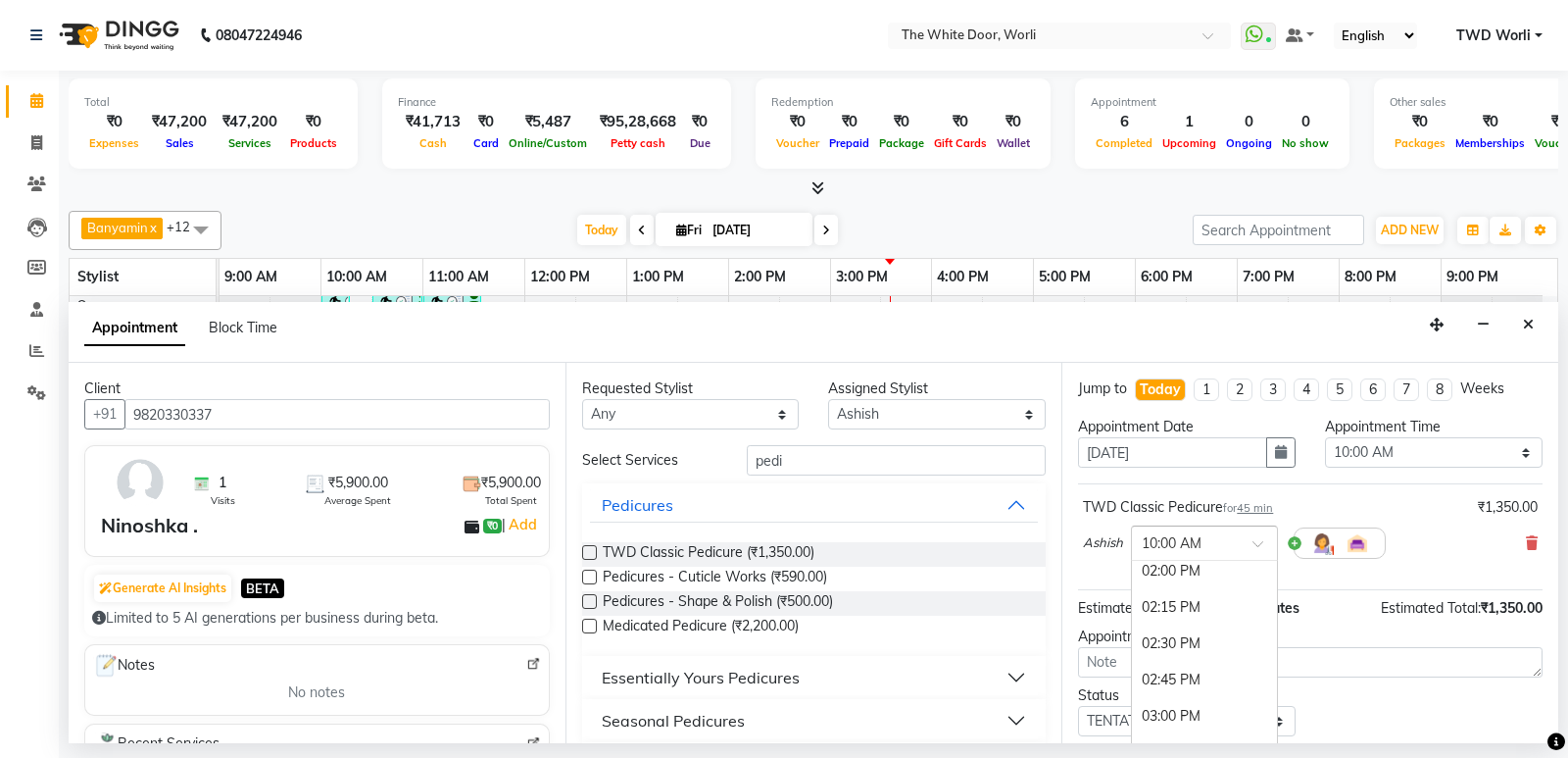 scroll, scrollTop: 686, scrollLeft: 0, axis: vertical 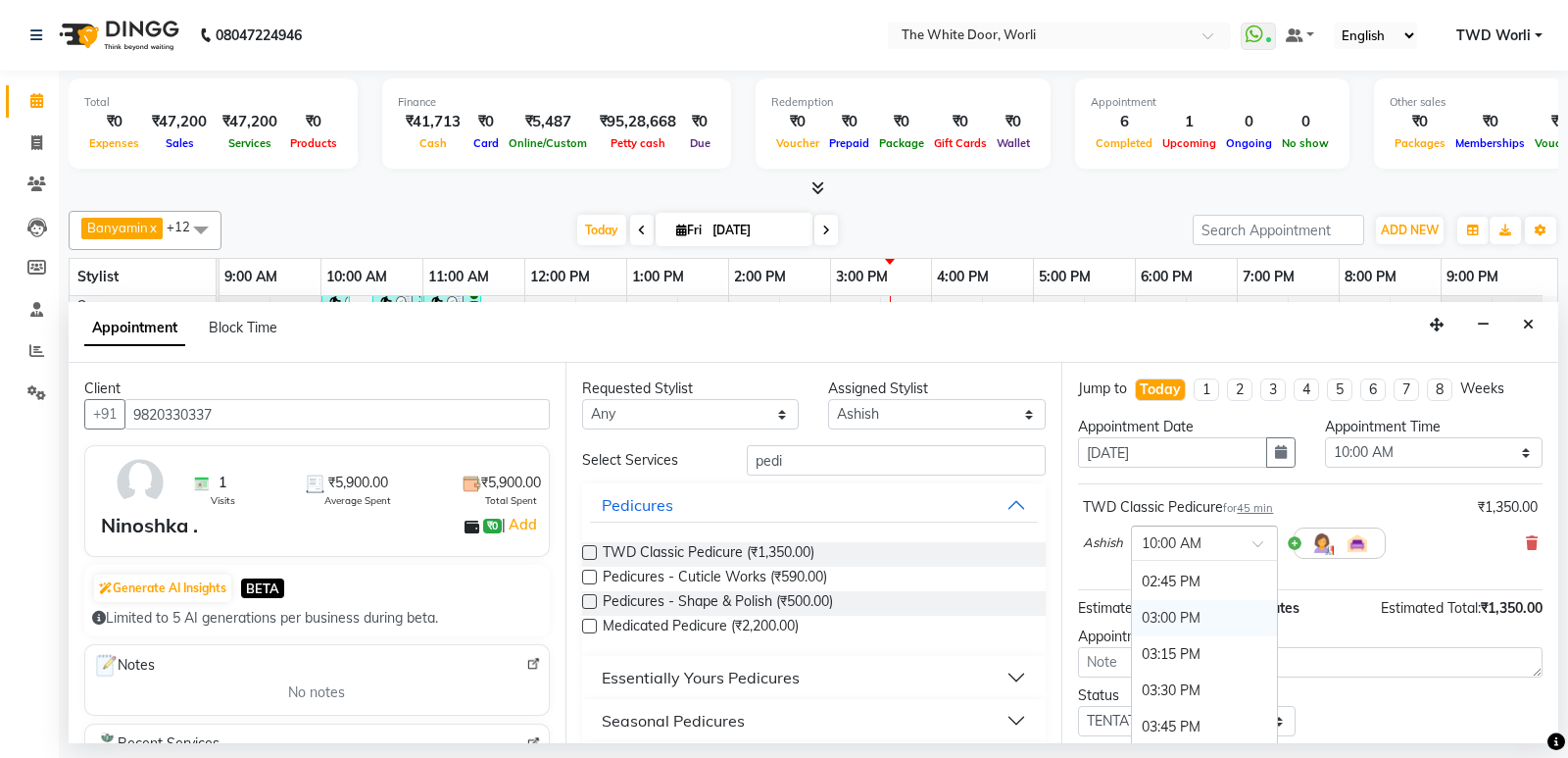 click on "03:00 PM" at bounding box center (1204, 618) 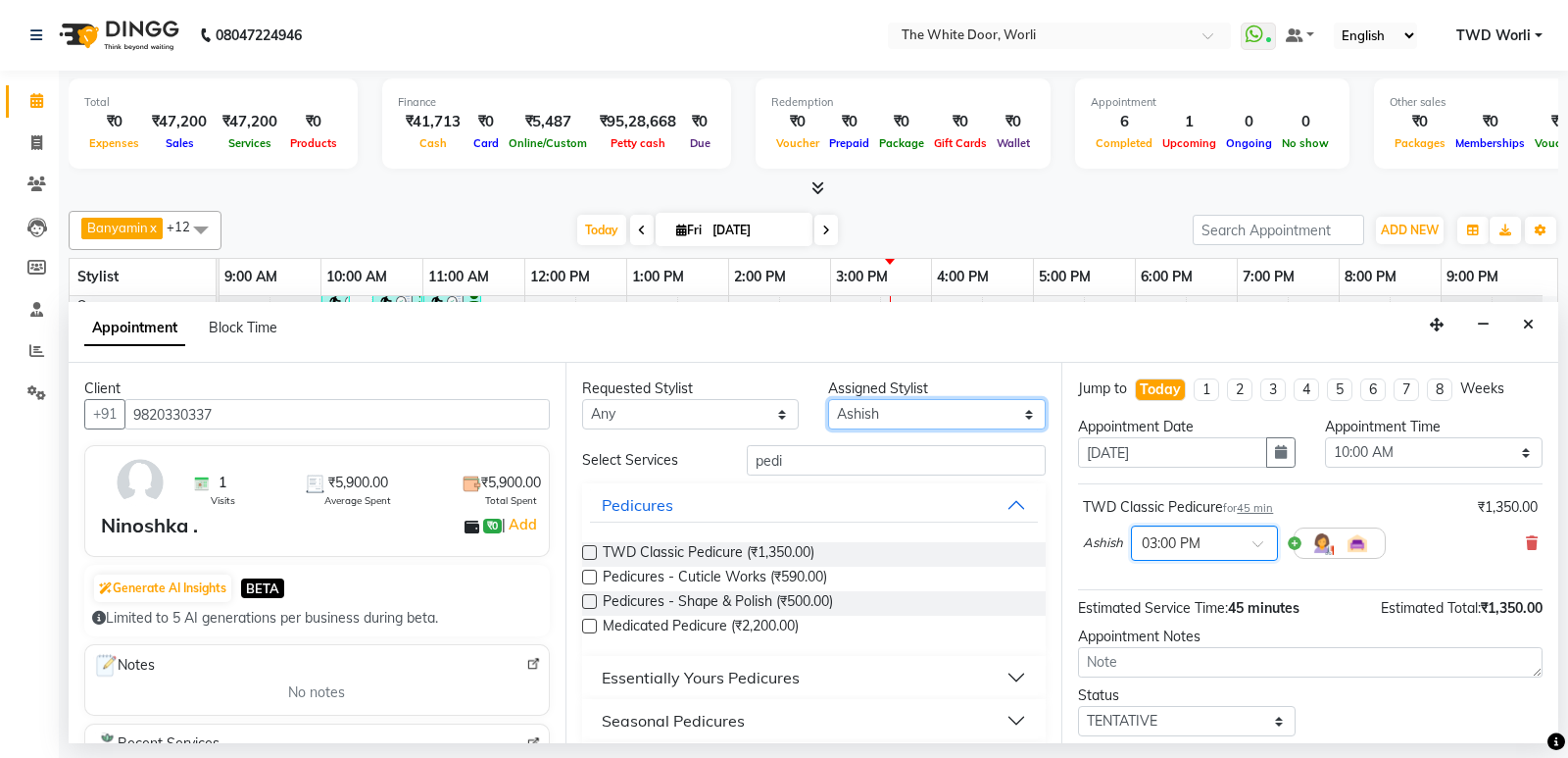 click on "Select Aarti  Ashish [PERSON_NAME] [PERSON_NAME] G [PERSON_NAME] Nemmilla [PERSON_NAME] [PERSON_NAME] [PERSON_NAME] The White door Spa  Vikas Pedicurist [PERSON_NAME]" at bounding box center [937, 414] 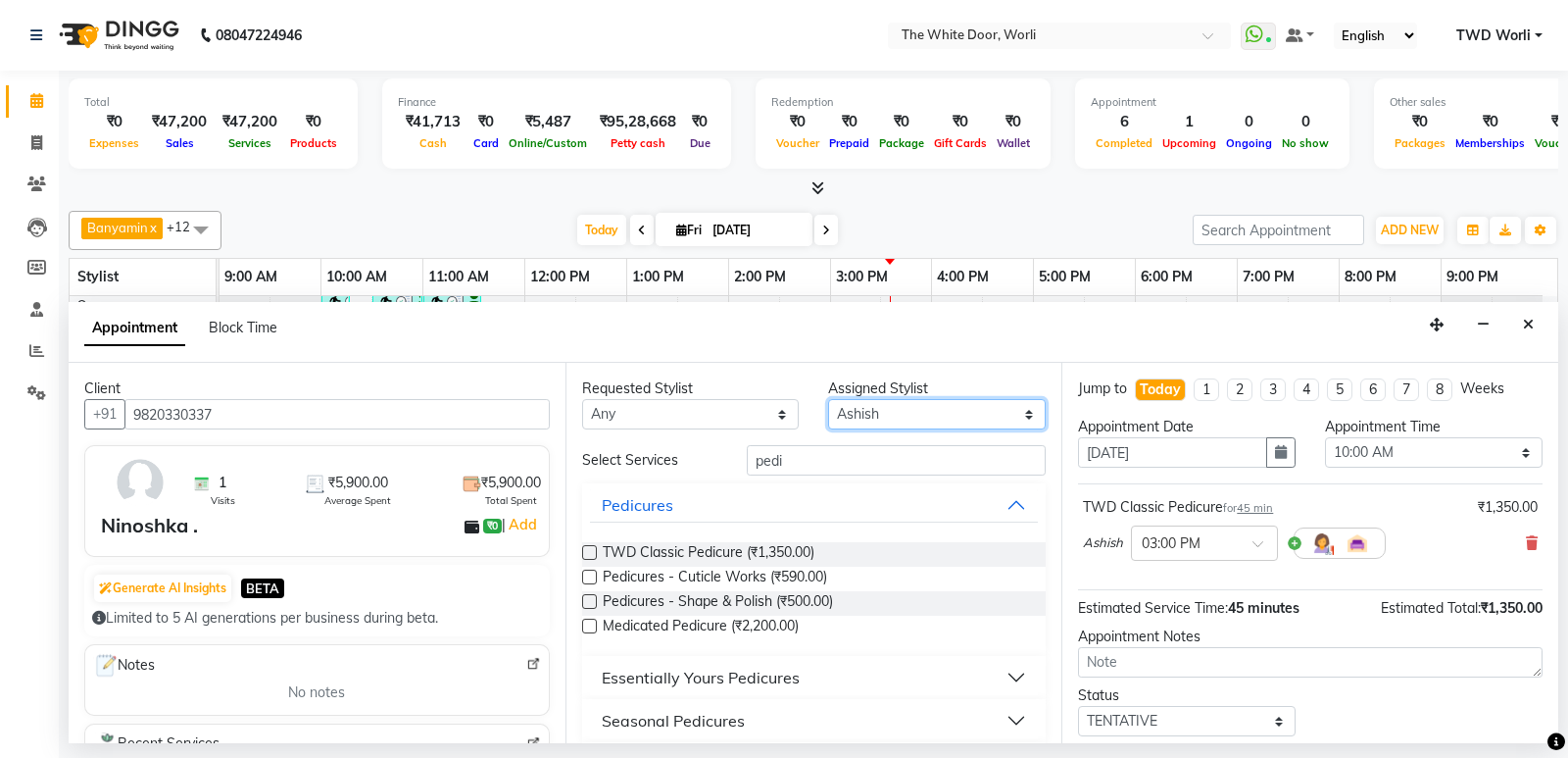 select on "22335" 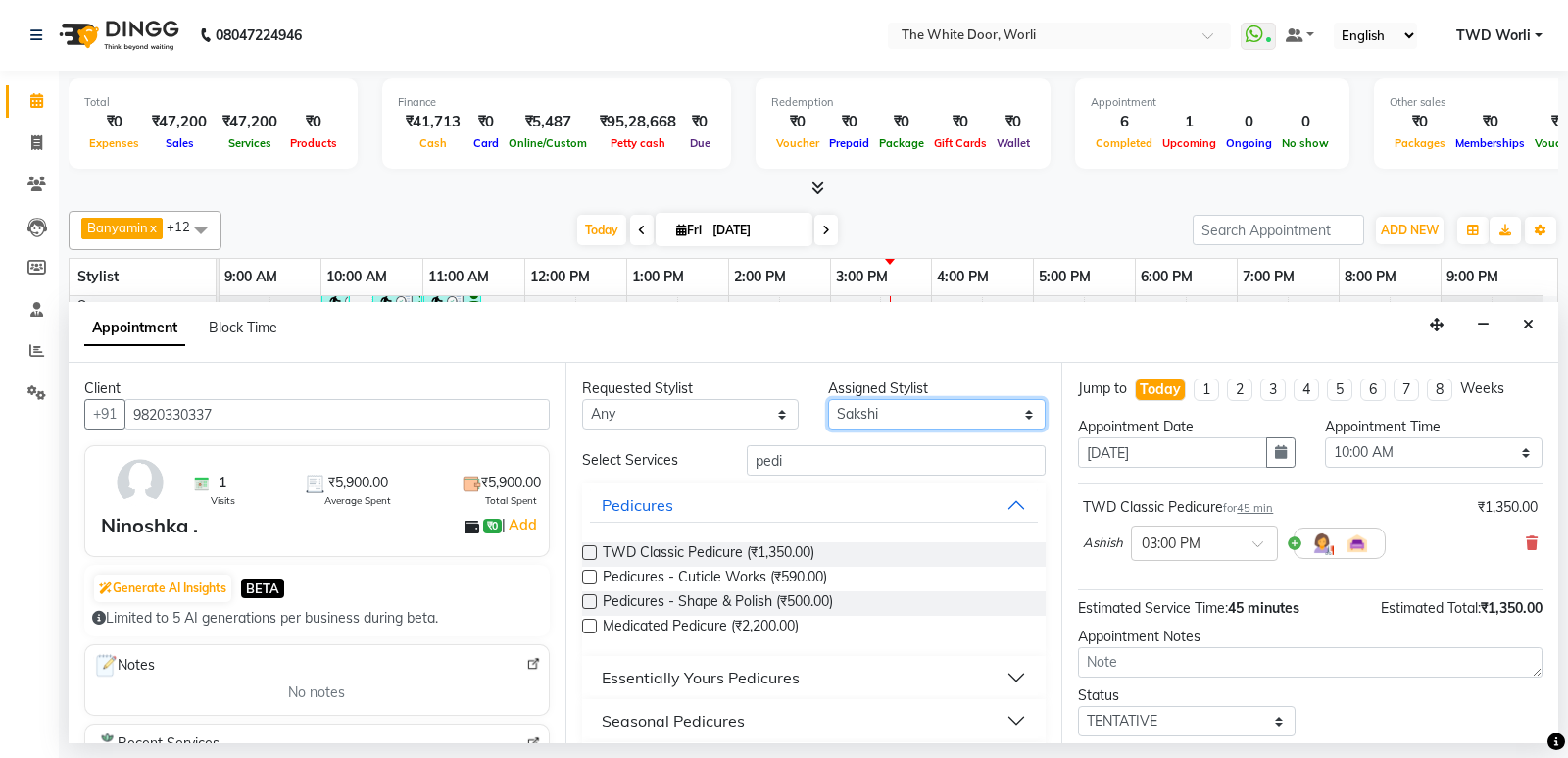 click on "Select Aarti  Ashish [PERSON_NAME] [PERSON_NAME] G [PERSON_NAME] Nemmilla [PERSON_NAME] [PERSON_NAME] [PERSON_NAME] The White door Spa  Vikas Pedicurist [PERSON_NAME]" at bounding box center [937, 414] 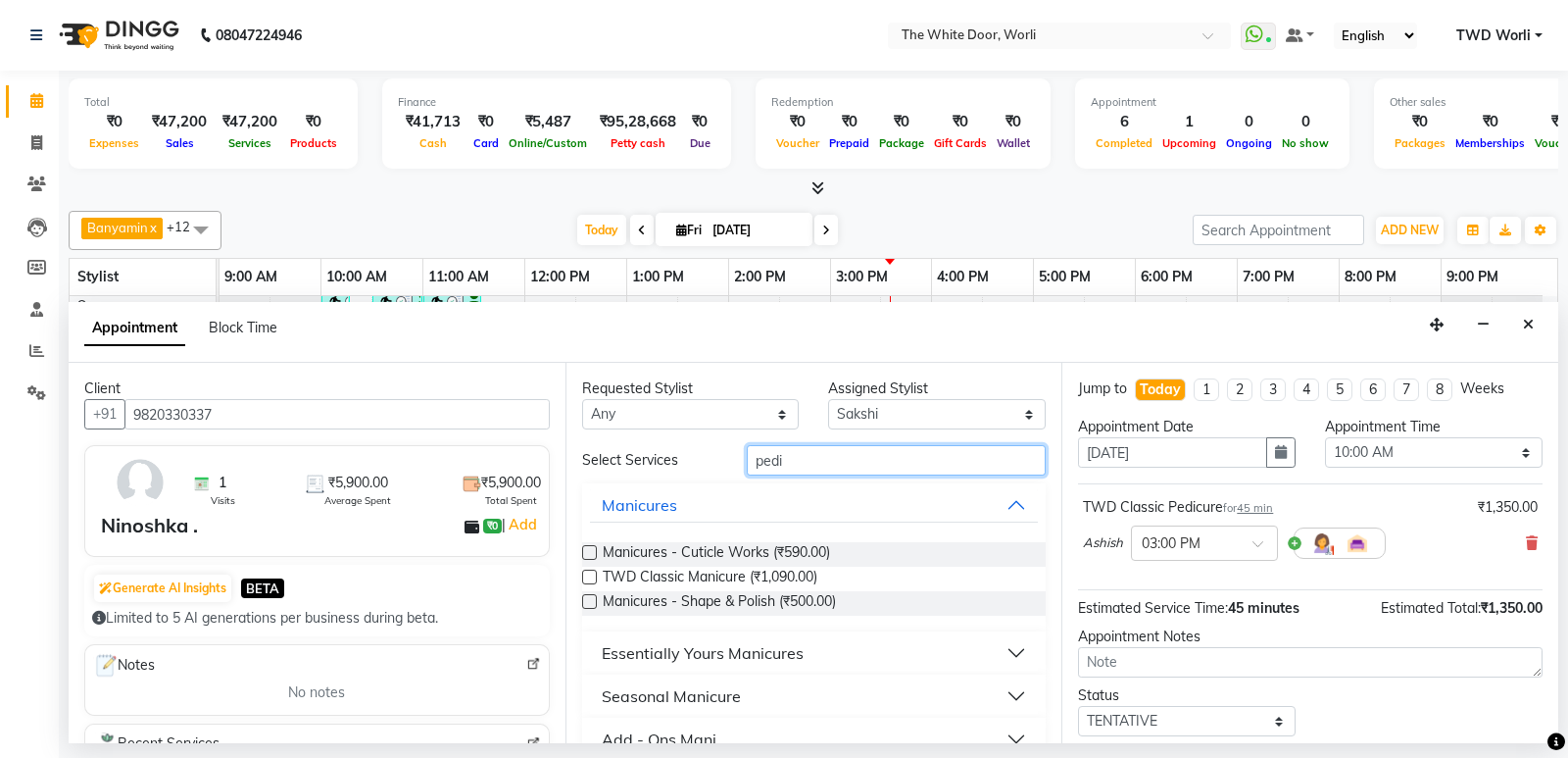 drag, startPoint x: 789, startPoint y: 452, endPoint x: 678, endPoint y: 467, distance: 112.00893 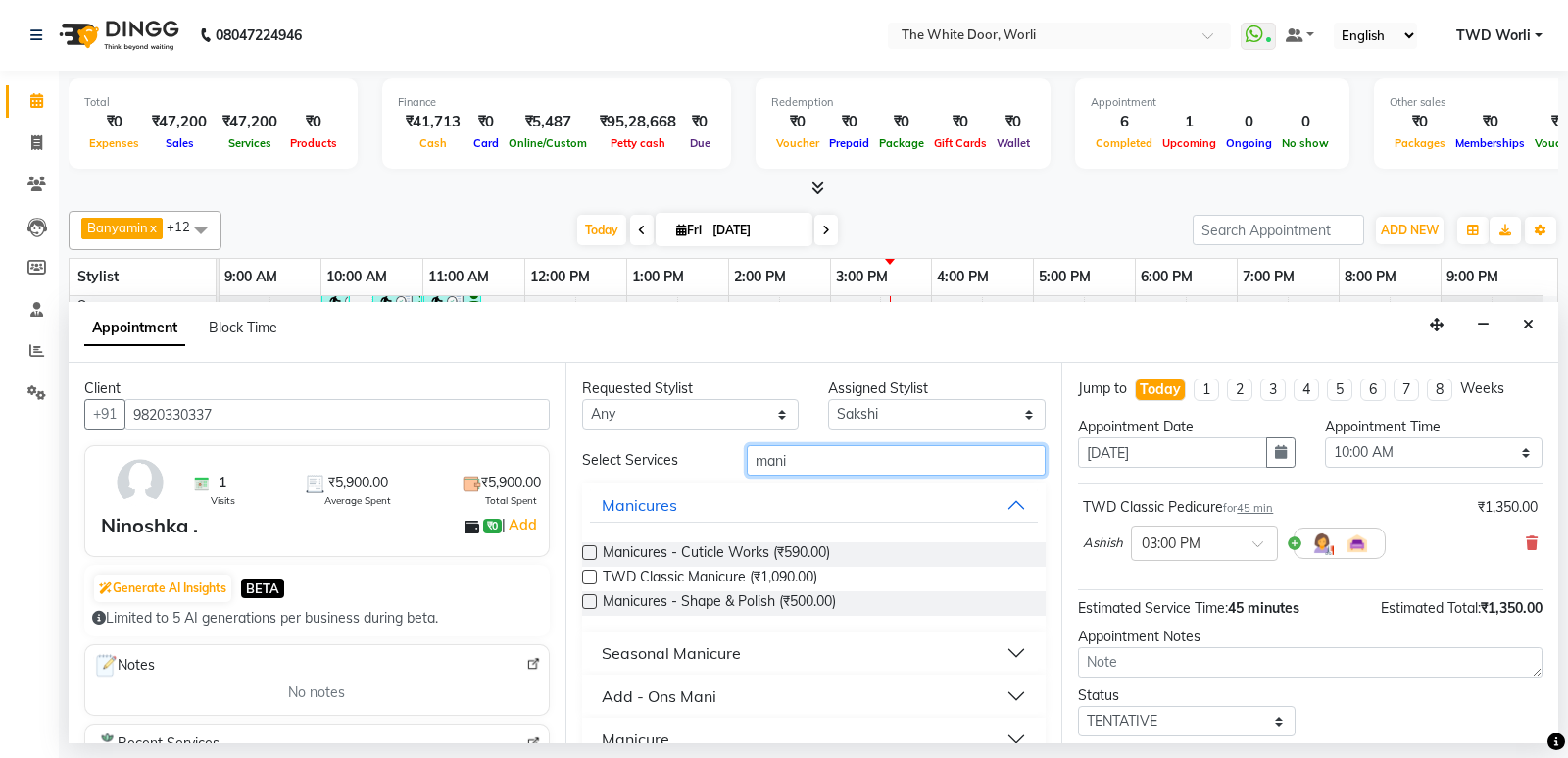type on "mani" 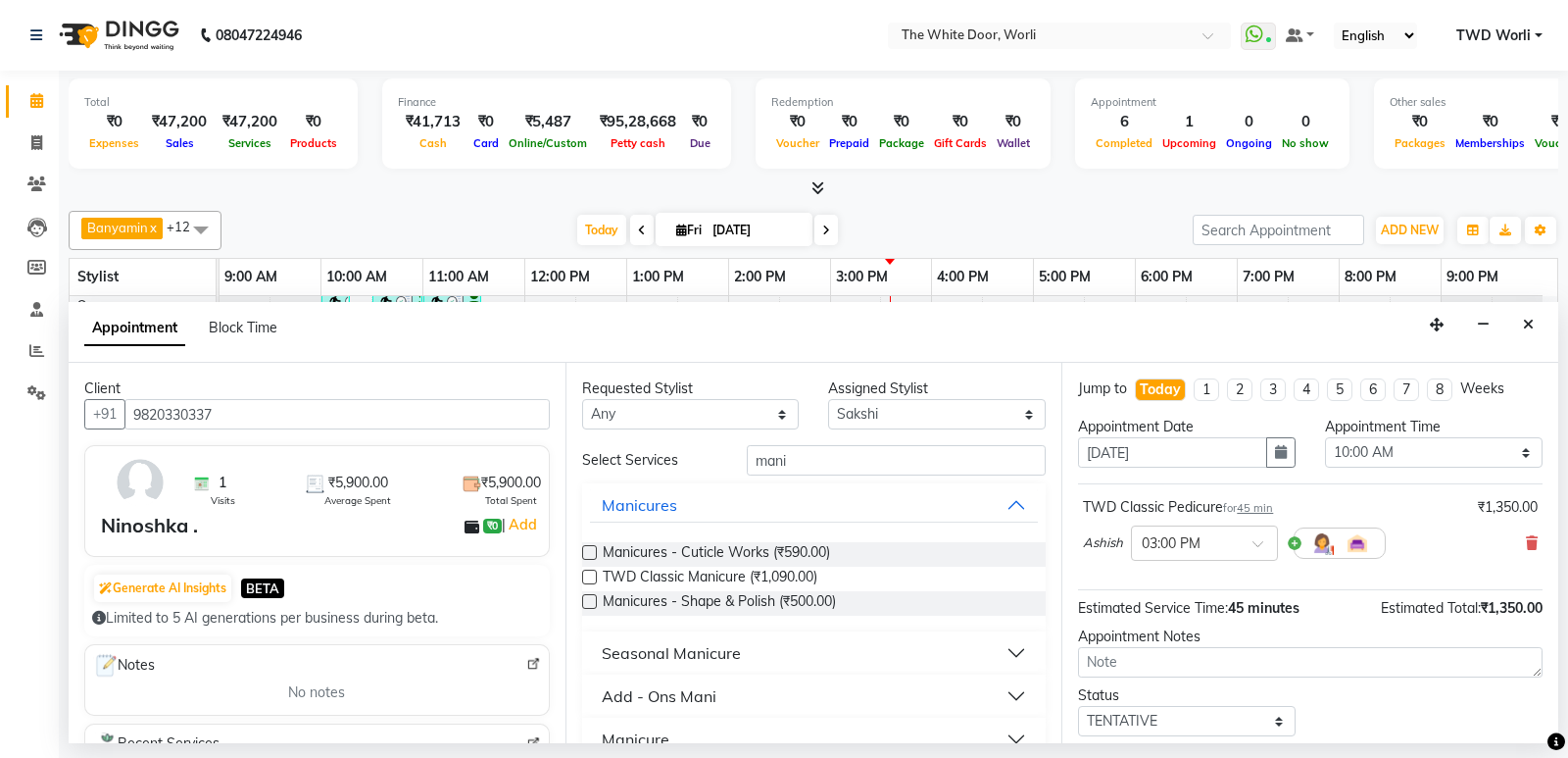 click at bounding box center (589, 577) 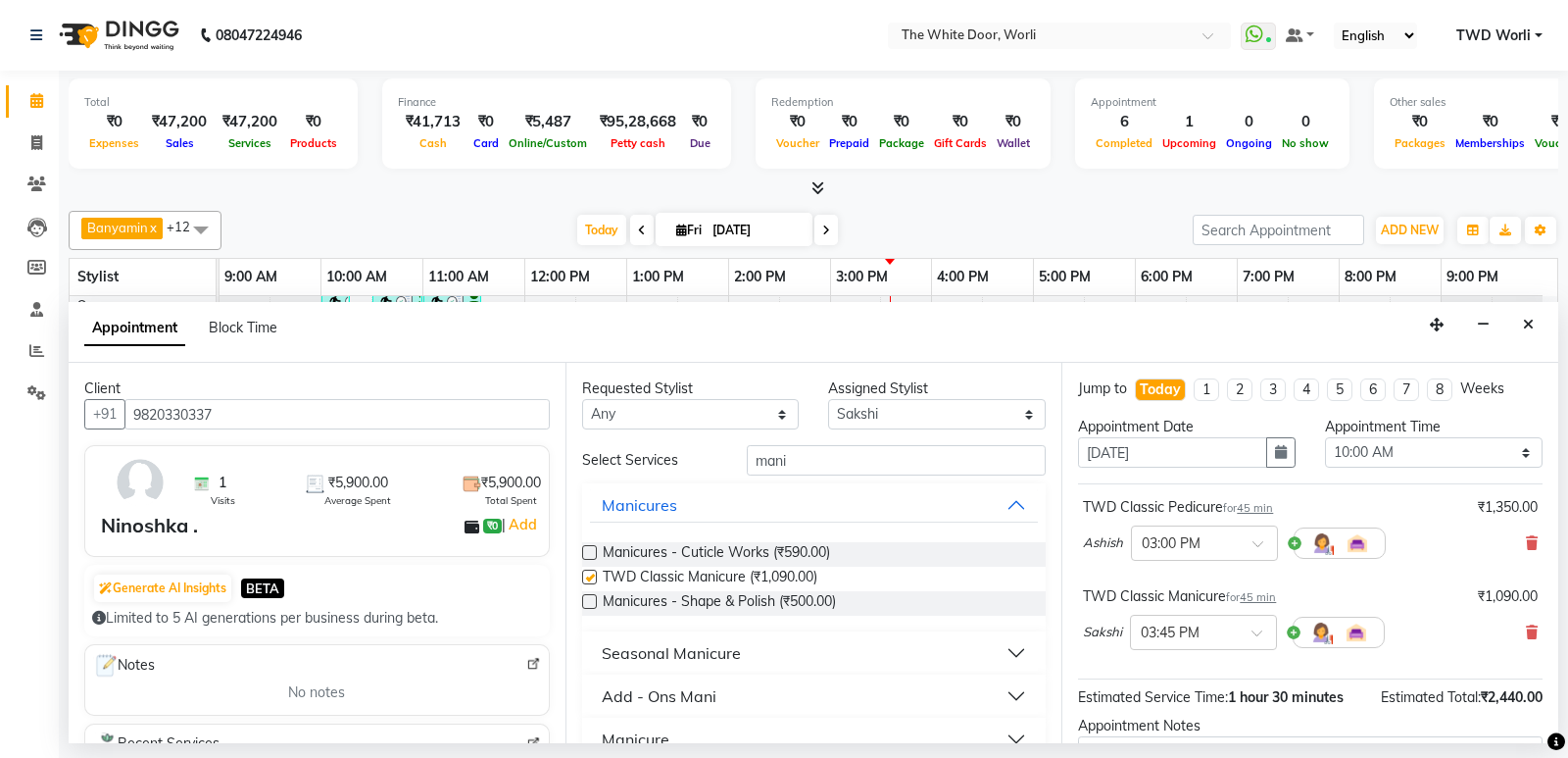 checkbox on "false" 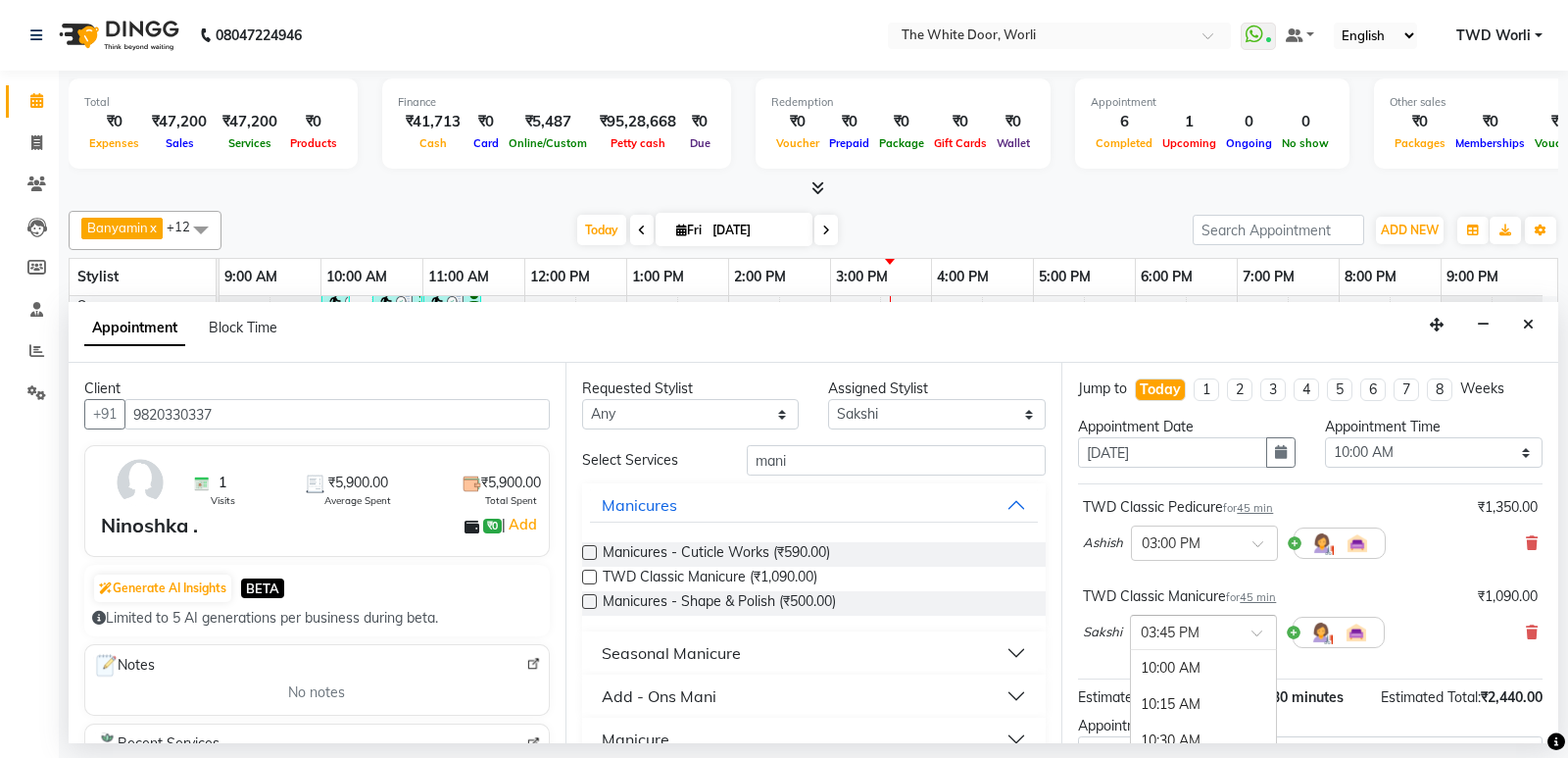 click at bounding box center [1184, 631] 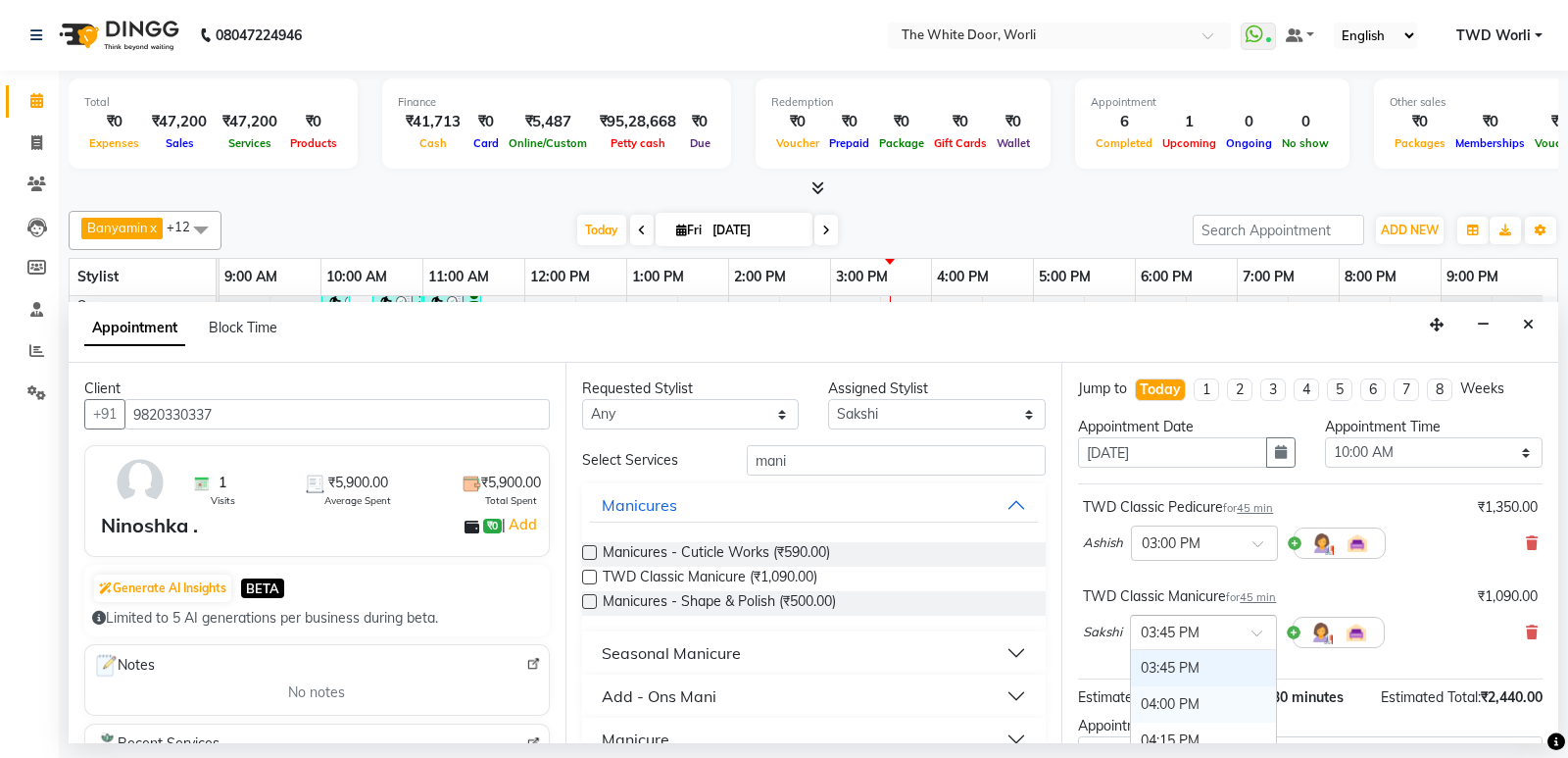 scroll, scrollTop: 740, scrollLeft: 0, axis: vertical 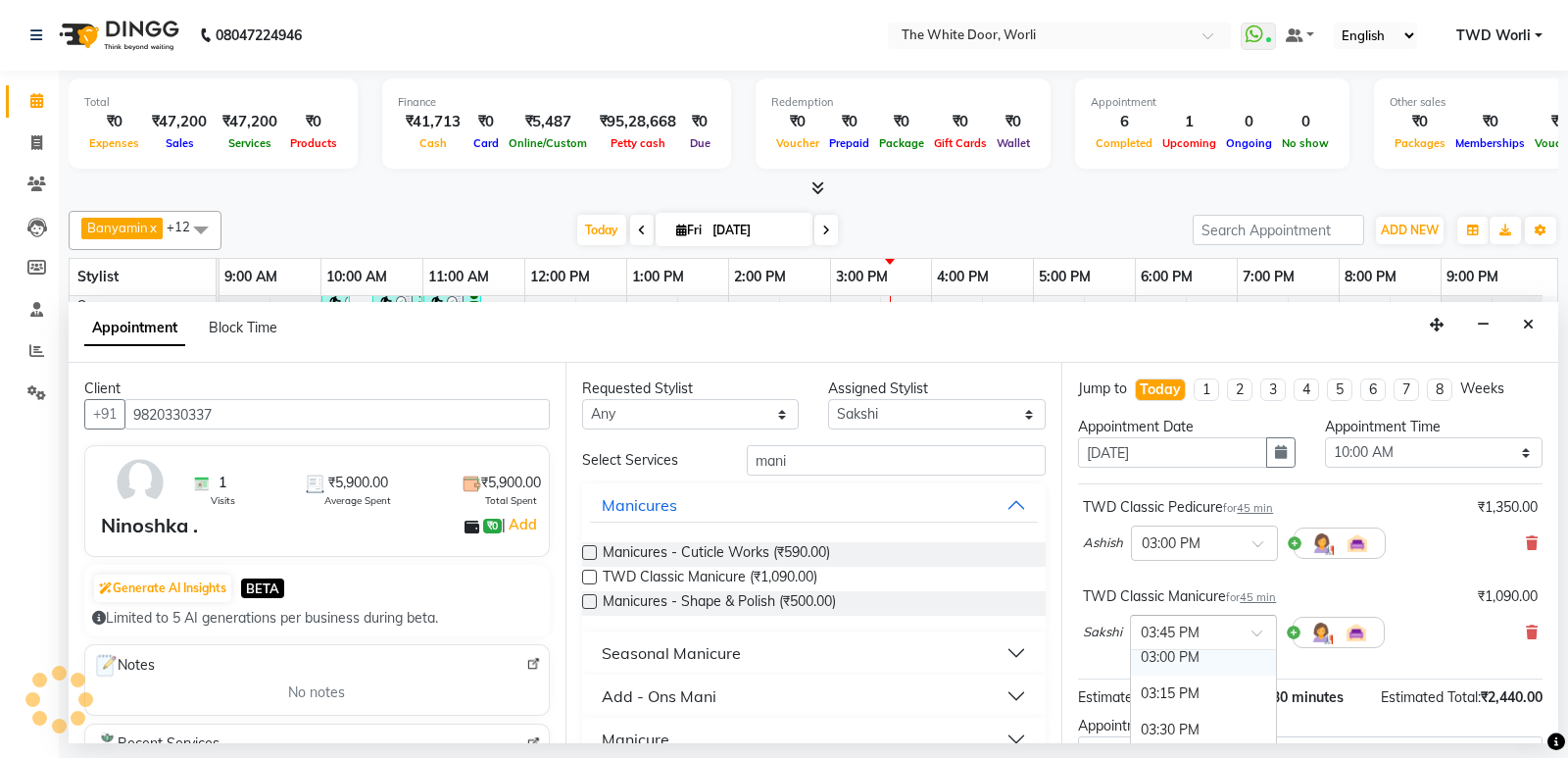click on "03:00 PM" at bounding box center (1203, 657) 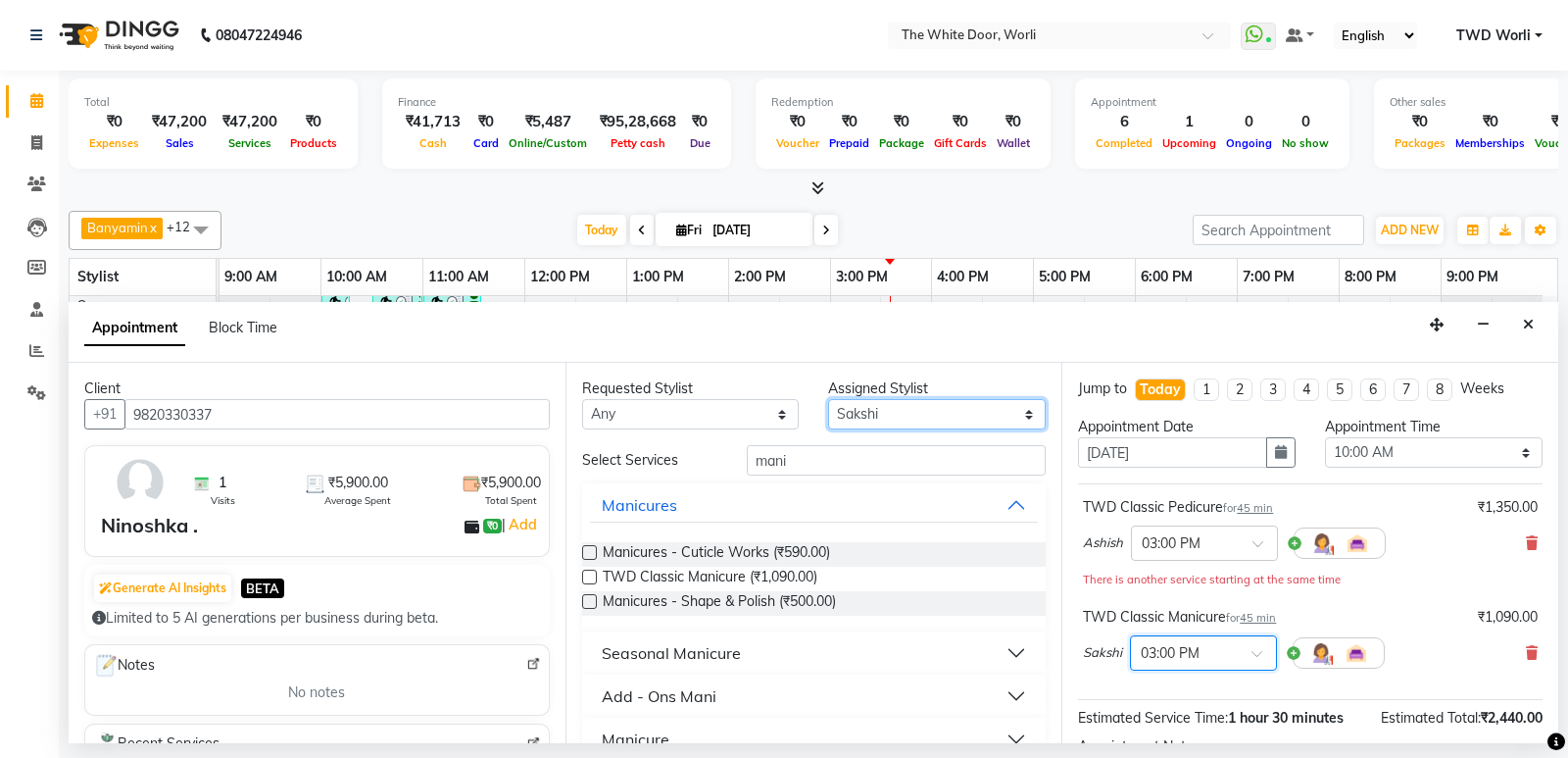 click on "Select Aarti  Ashish [PERSON_NAME] [PERSON_NAME] G [PERSON_NAME] Nemmilla [PERSON_NAME] [PERSON_NAME] [PERSON_NAME] The White door Spa  Vikas Pedicurist [PERSON_NAME]" at bounding box center [937, 414] 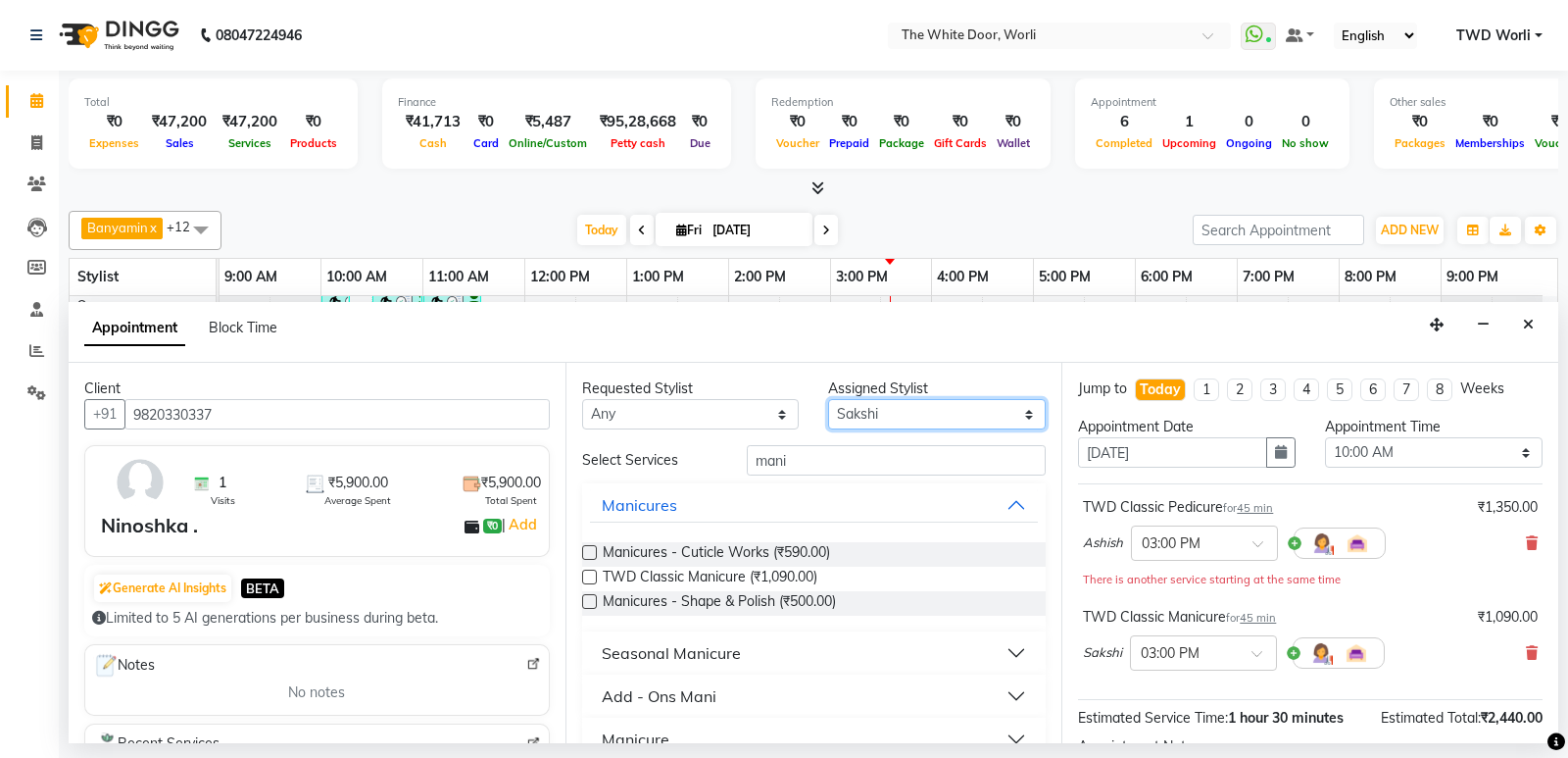 select on "50222" 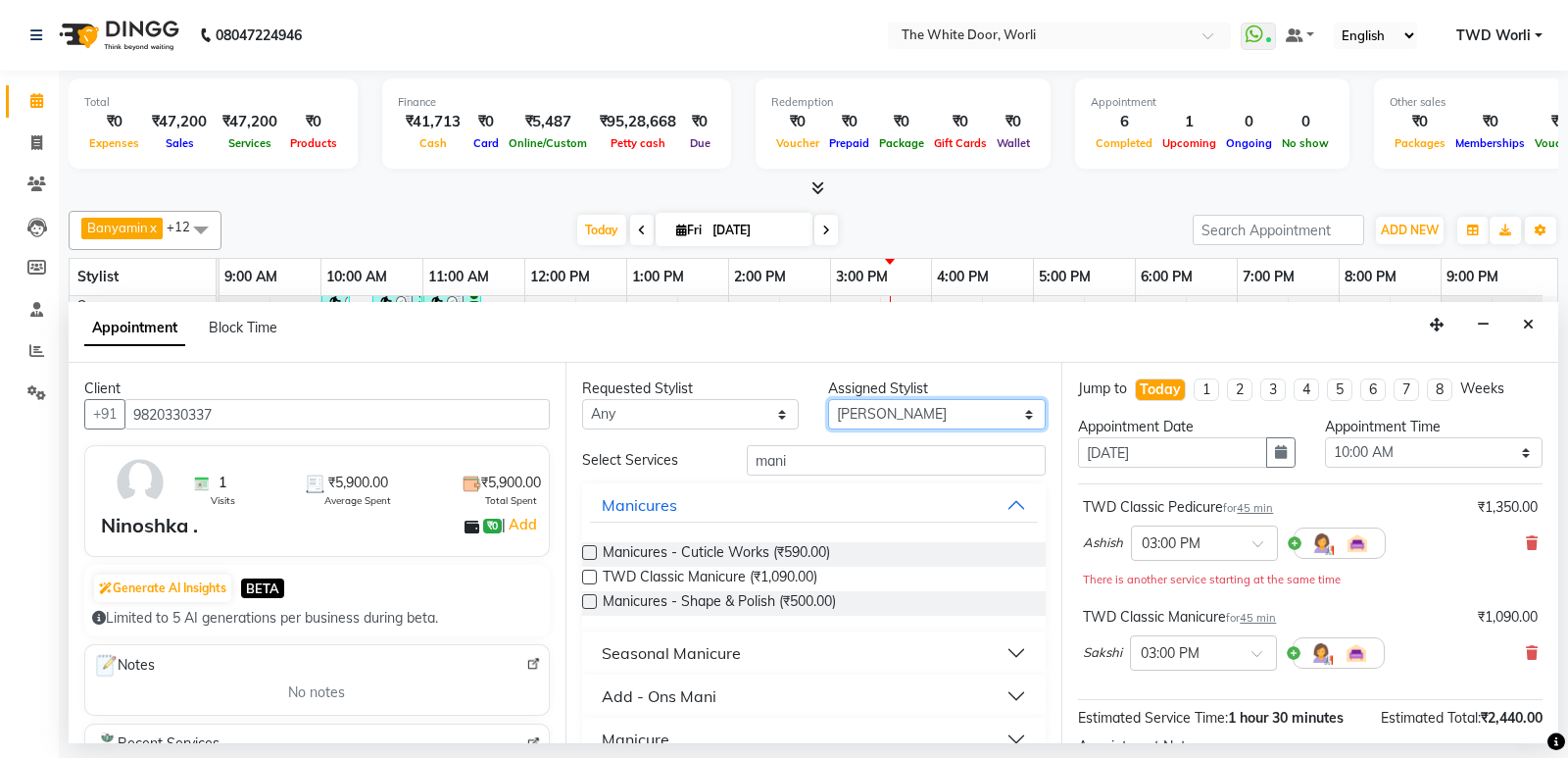 click on "Select Aarti  Ashish [PERSON_NAME] [PERSON_NAME] G [PERSON_NAME] Nemmilla [PERSON_NAME] [PERSON_NAME] [PERSON_NAME] The White door Spa  Vikas Pedicurist [PERSON_NAME]" at bounding box center (937, 414) 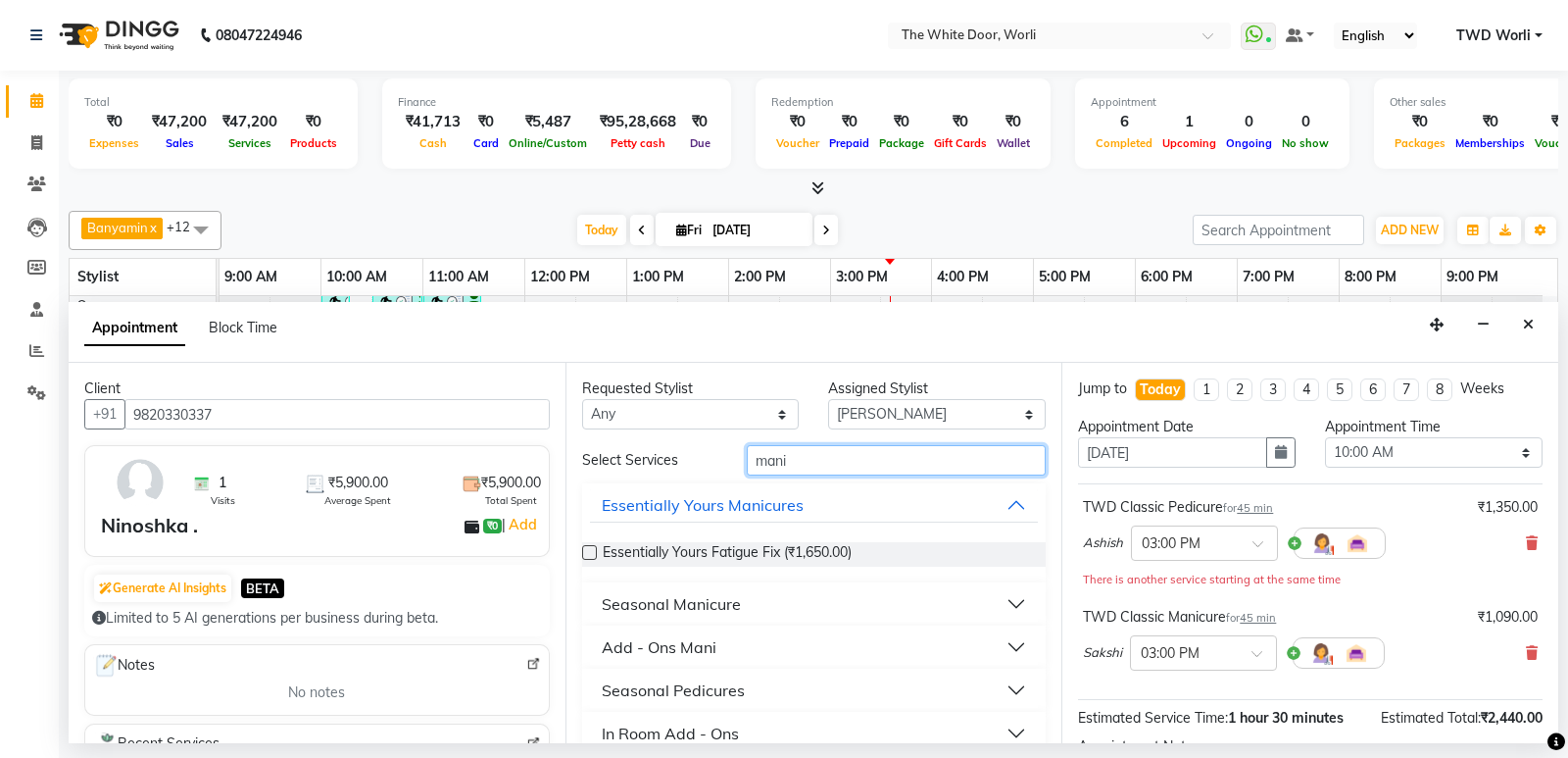 drag, startPoint x: 818, startPoint y: 463, endPoint x: 570, endPoint y: 473, distance: 248.20153 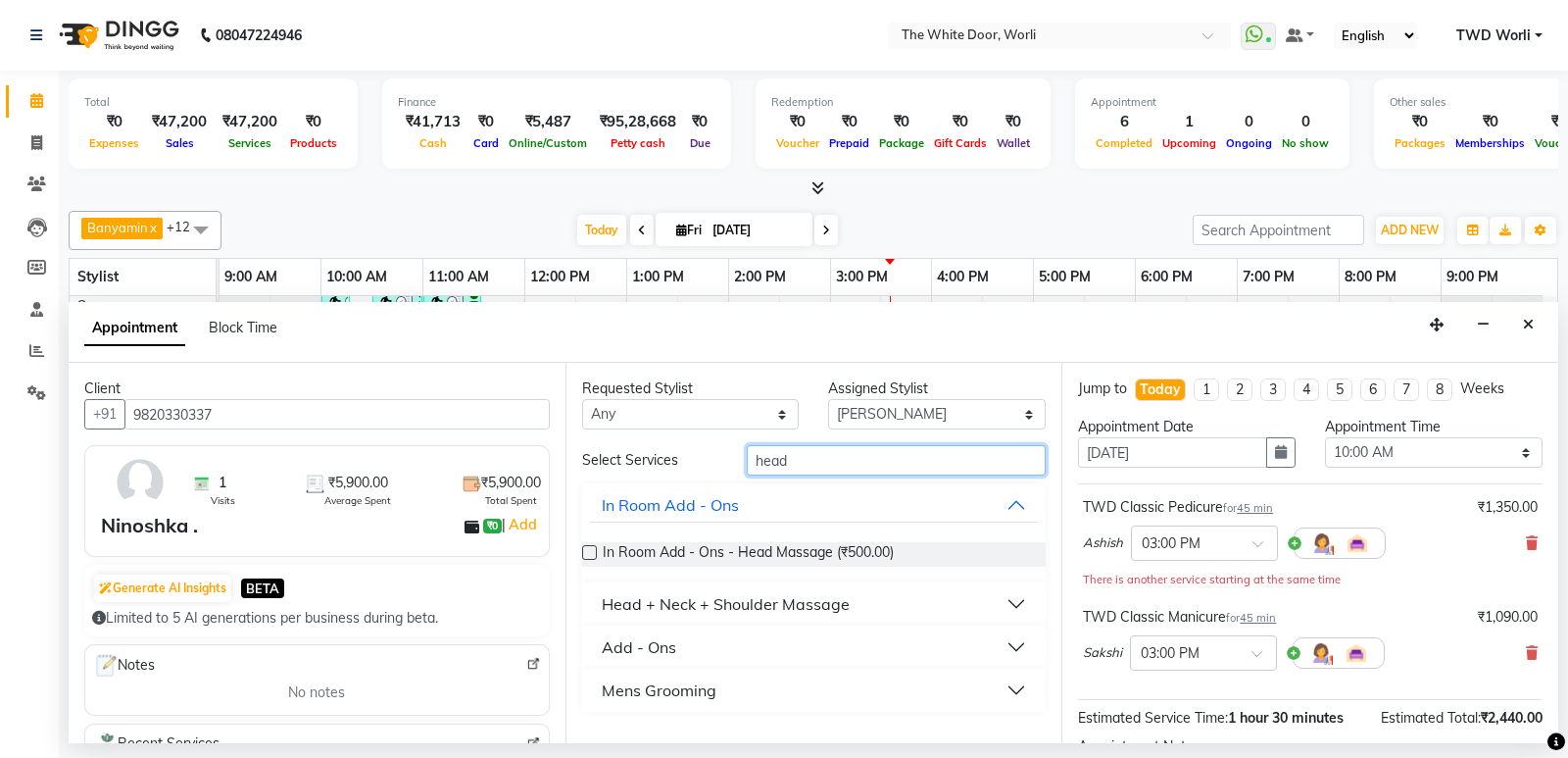 type on "head" 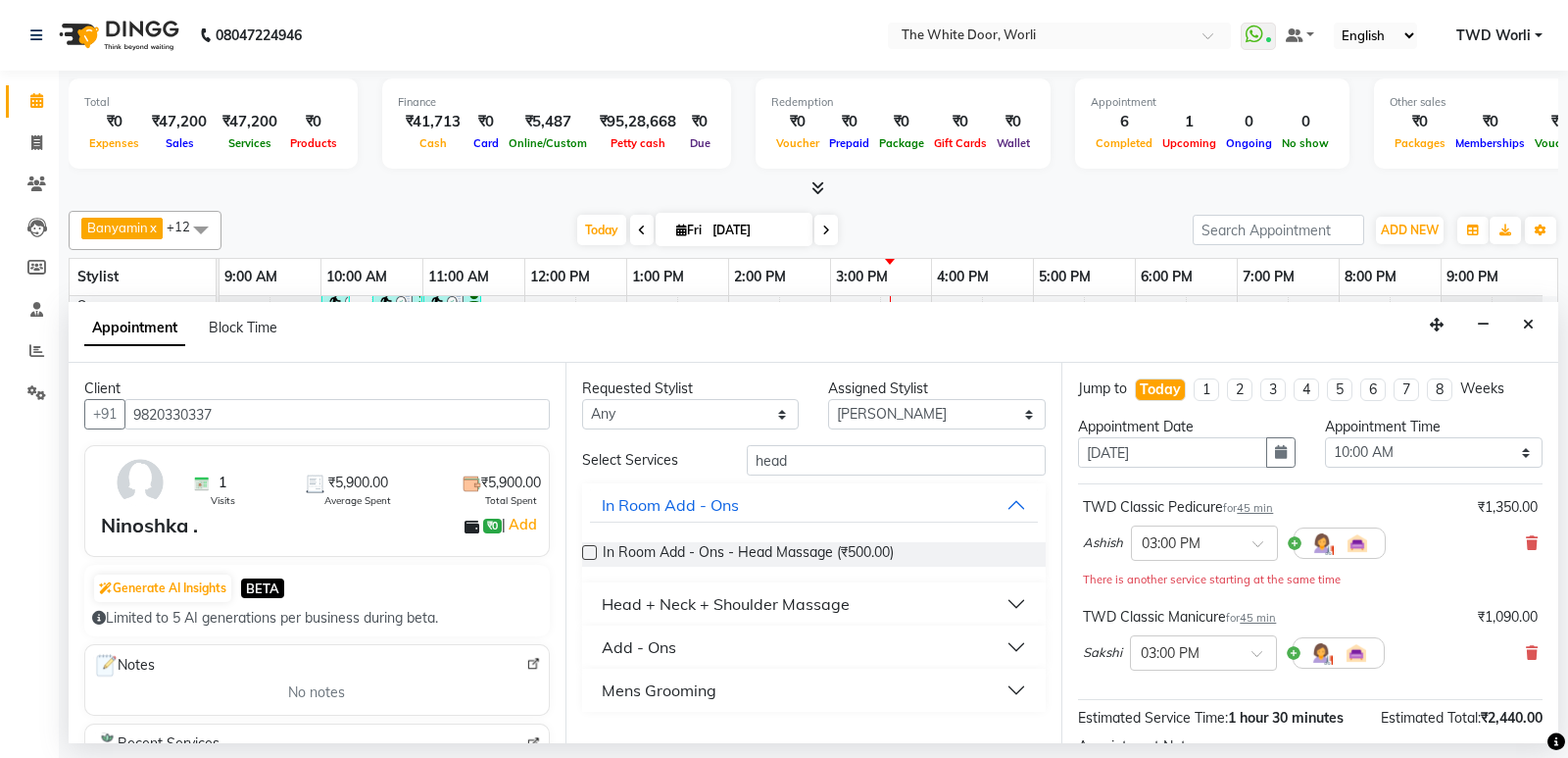 click on "Head + Neck + Shoulder Massage" at bounding box center [725, 604] 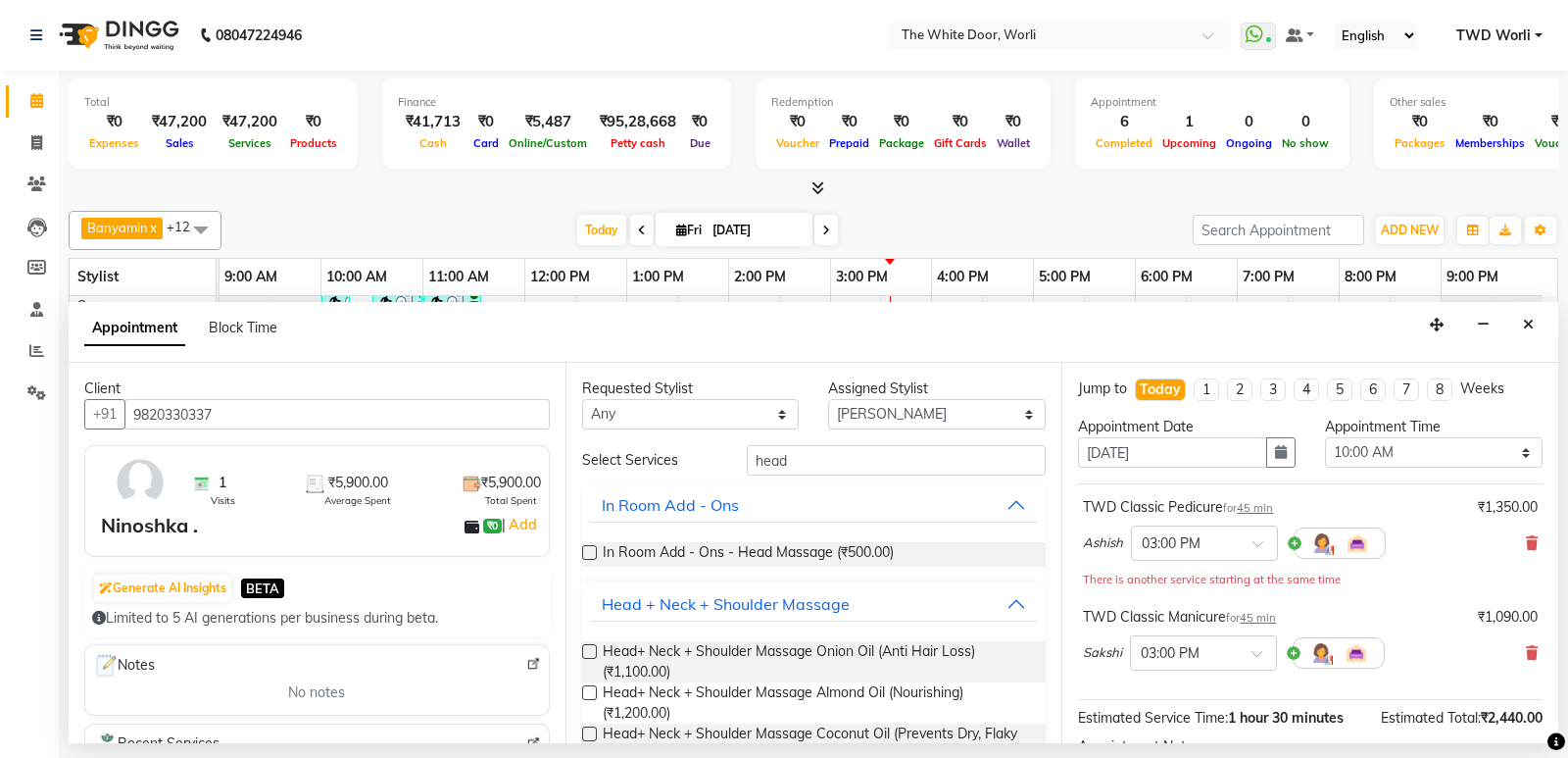 click at bounding box center (589, 692) 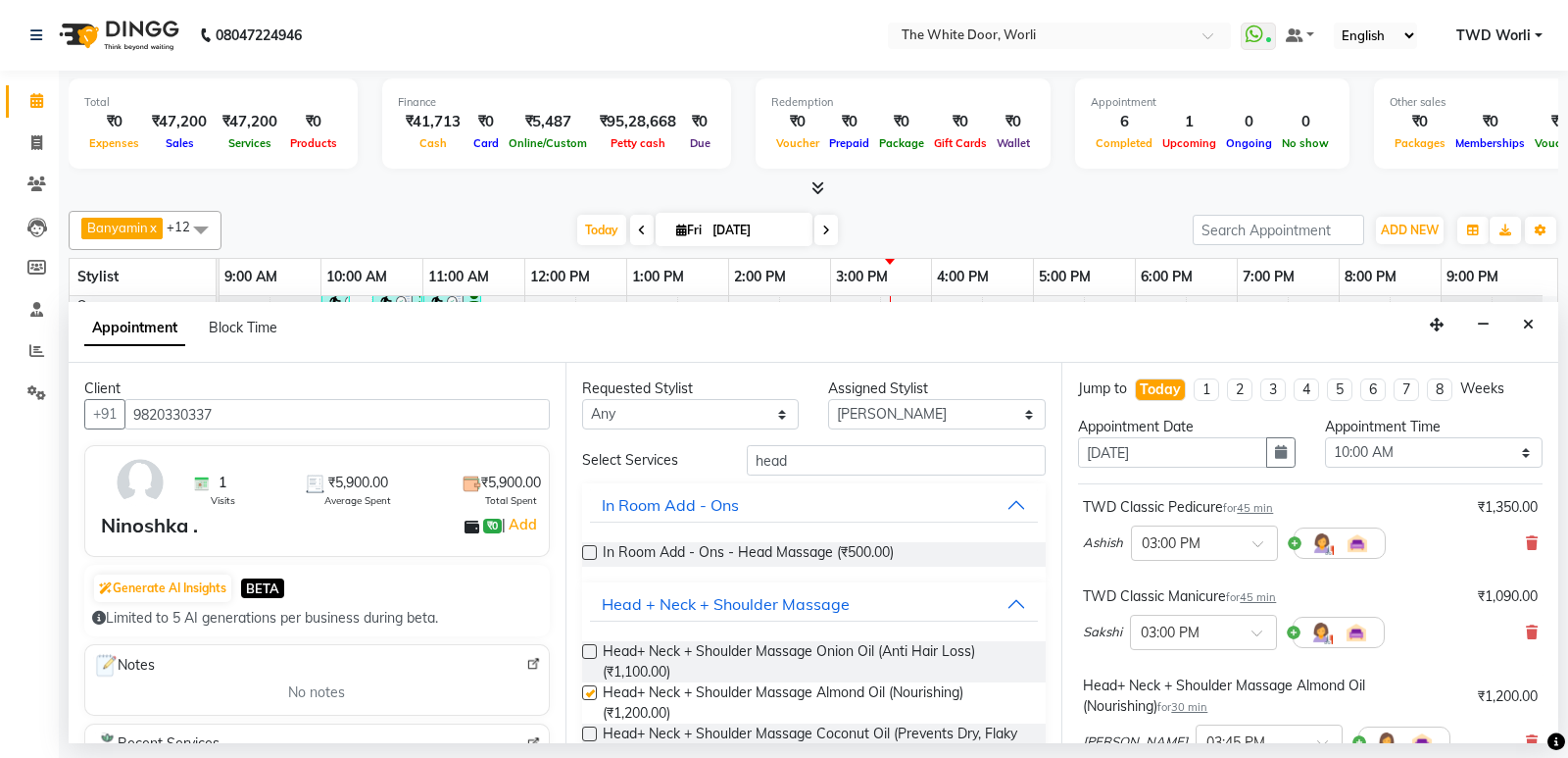 checkbox on "false" 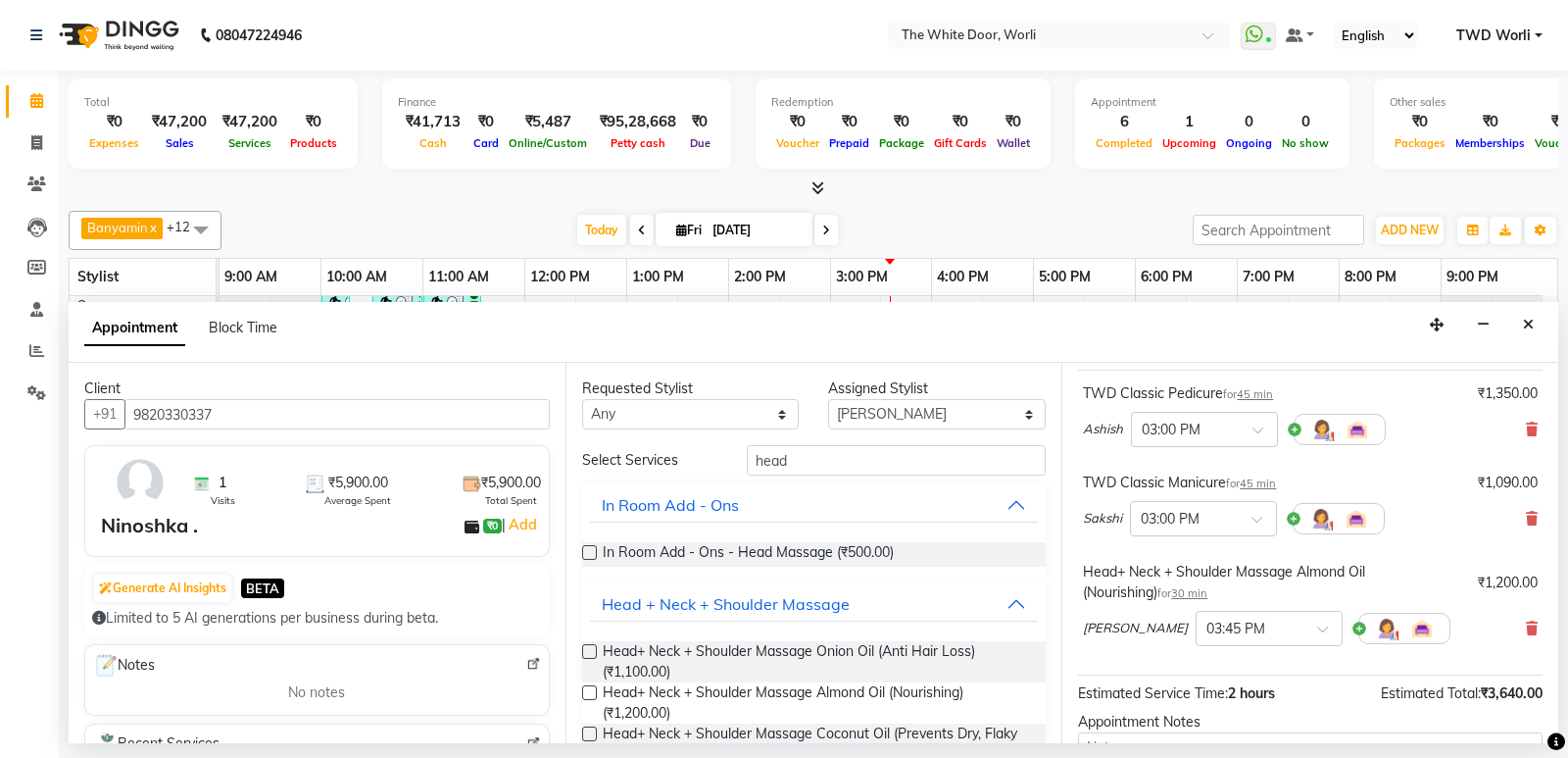 scroll, scrollTop: 316, scrollLeft: 0, axis: vertical 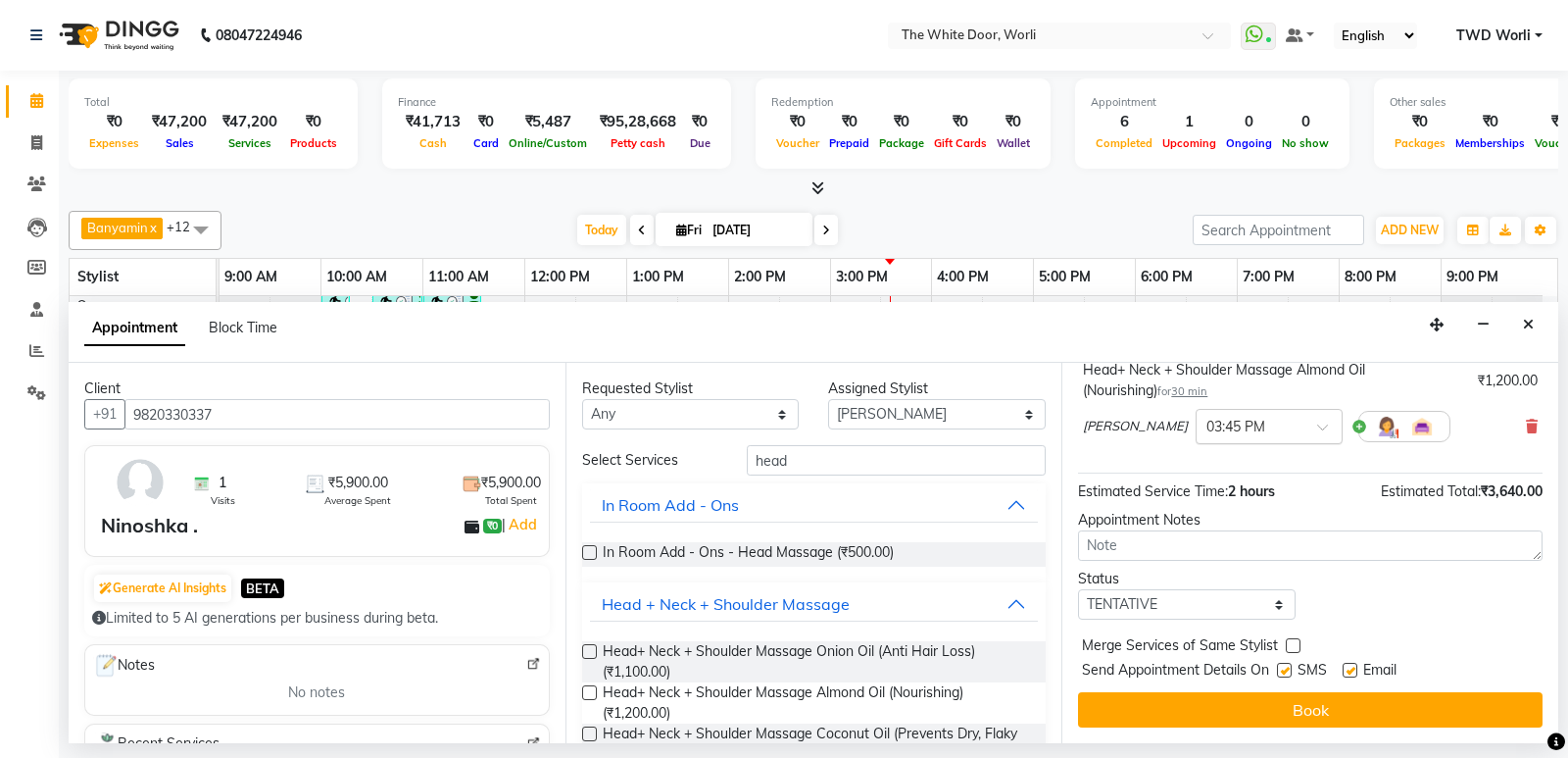 click at bounding box center (1329, 432) 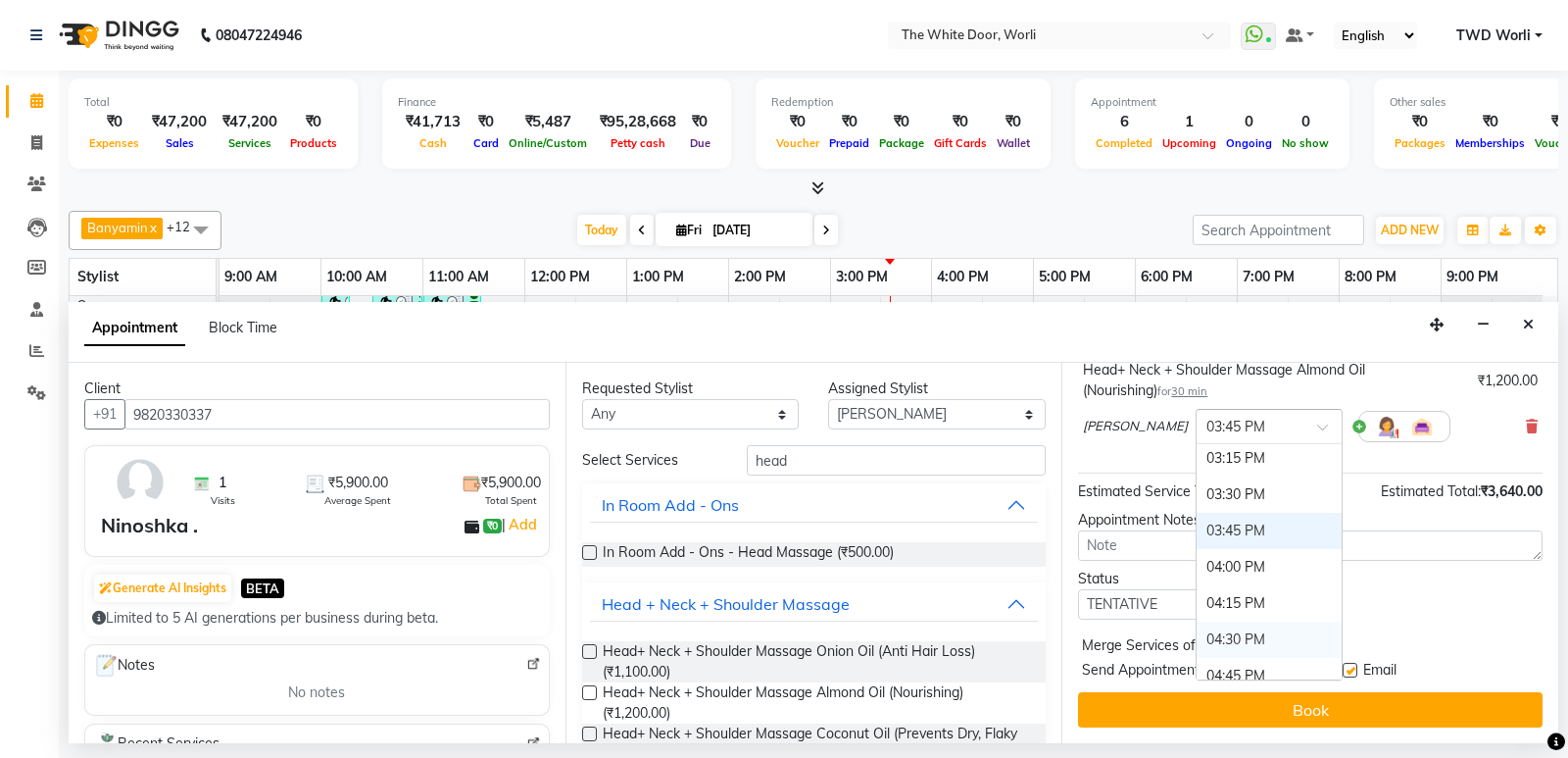 scroll, scrollTop: 736, scrollLeft: 0, axis: vertical 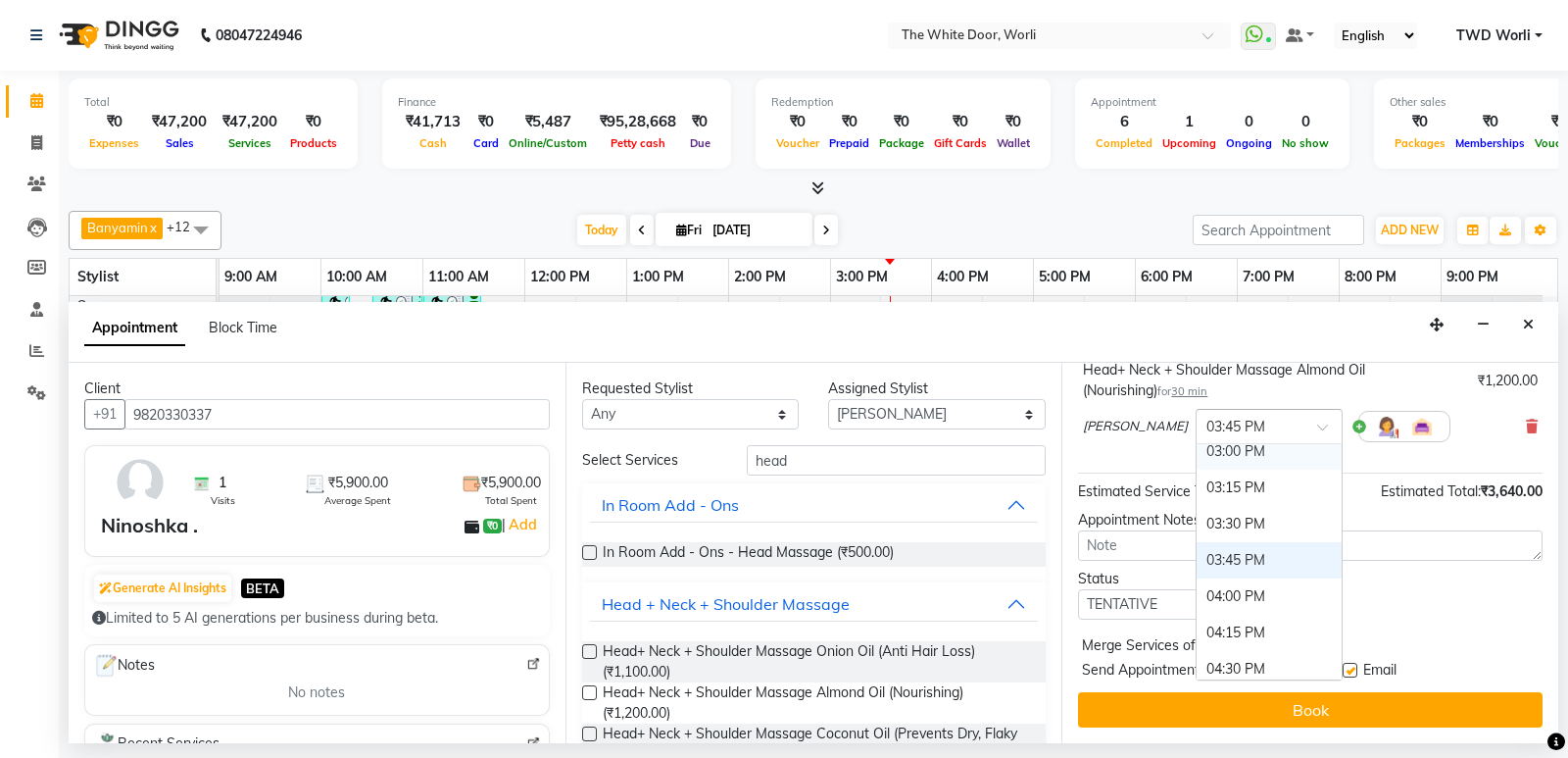click on "03:00 PM" at bounding box center [1269, 451] 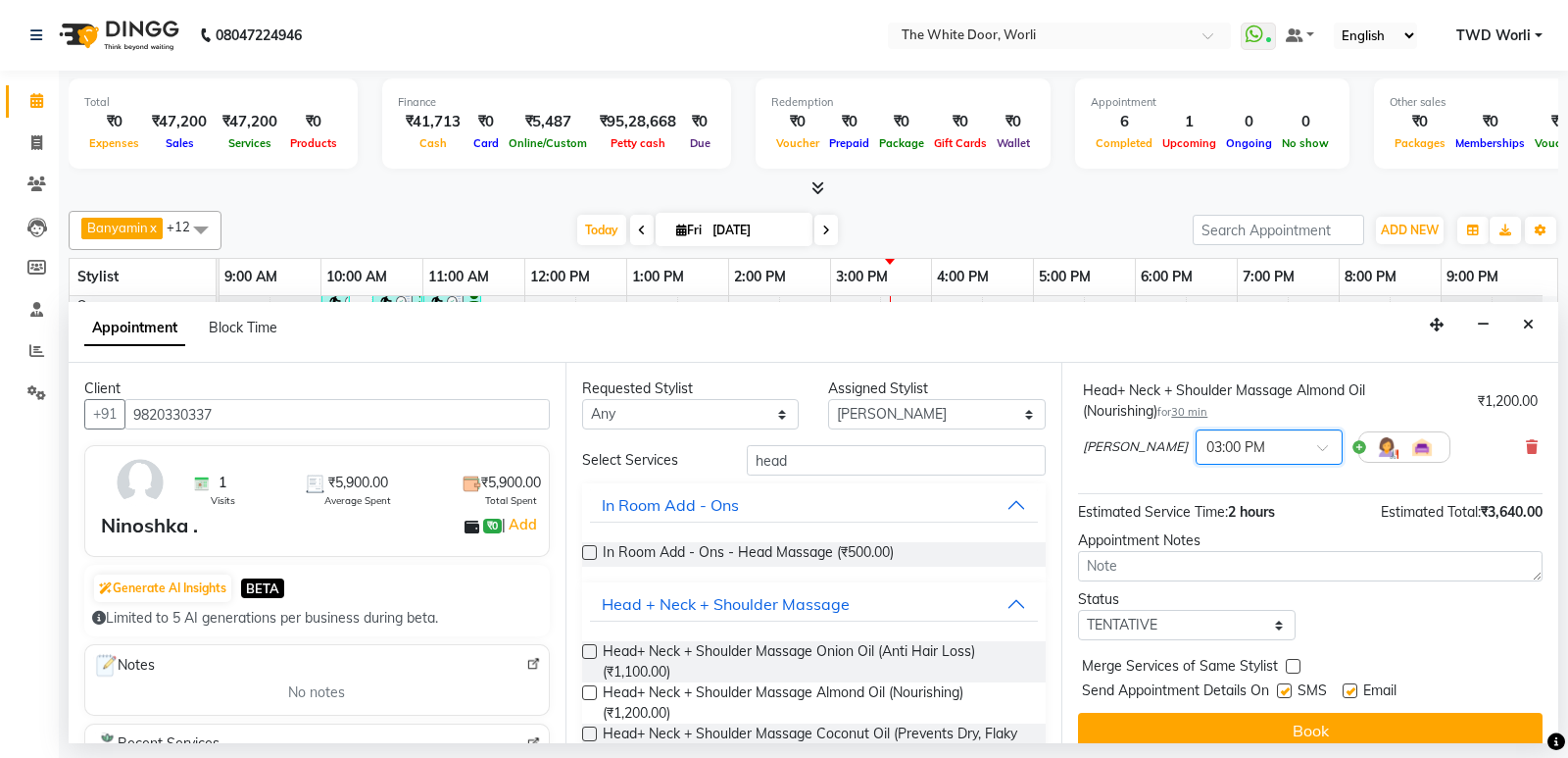 scroll, scrollTop: 336, scrollLeft: 0, axis: vertical 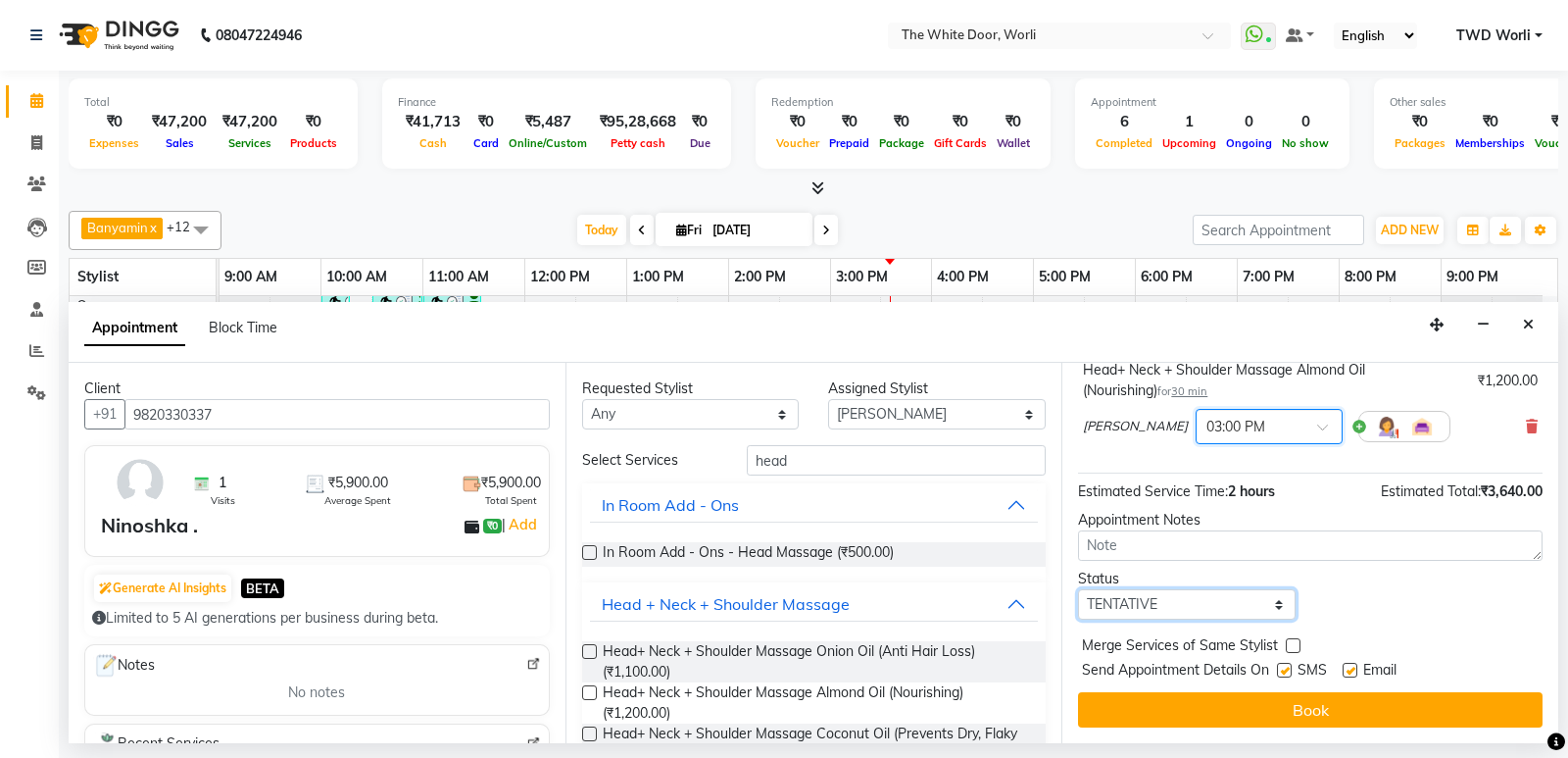 click on "Select TENTATIVE CONFIRM CHECK-IN UPCOMING" at bounding box center [1187, 604] 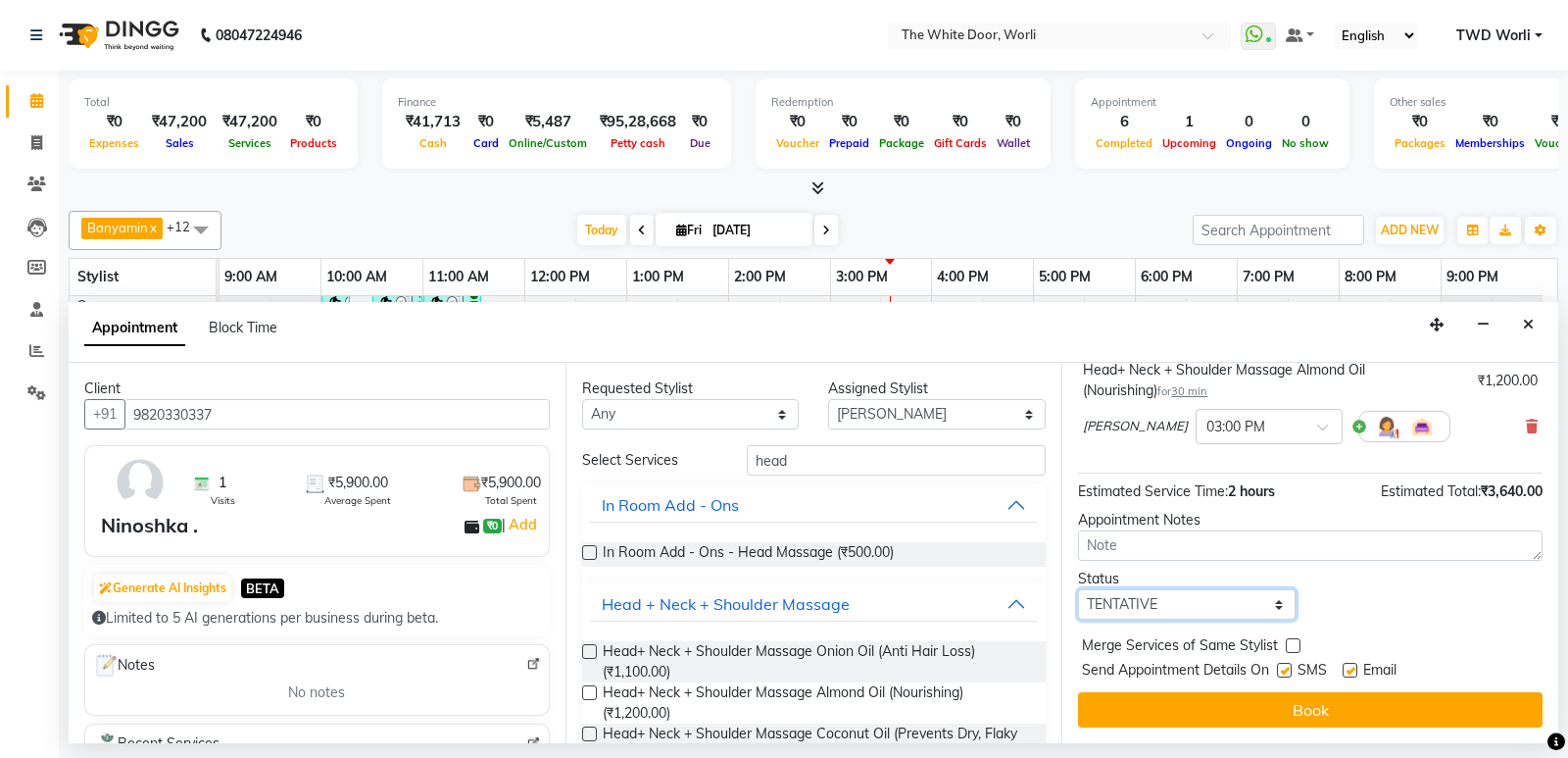select on "confirm booking" 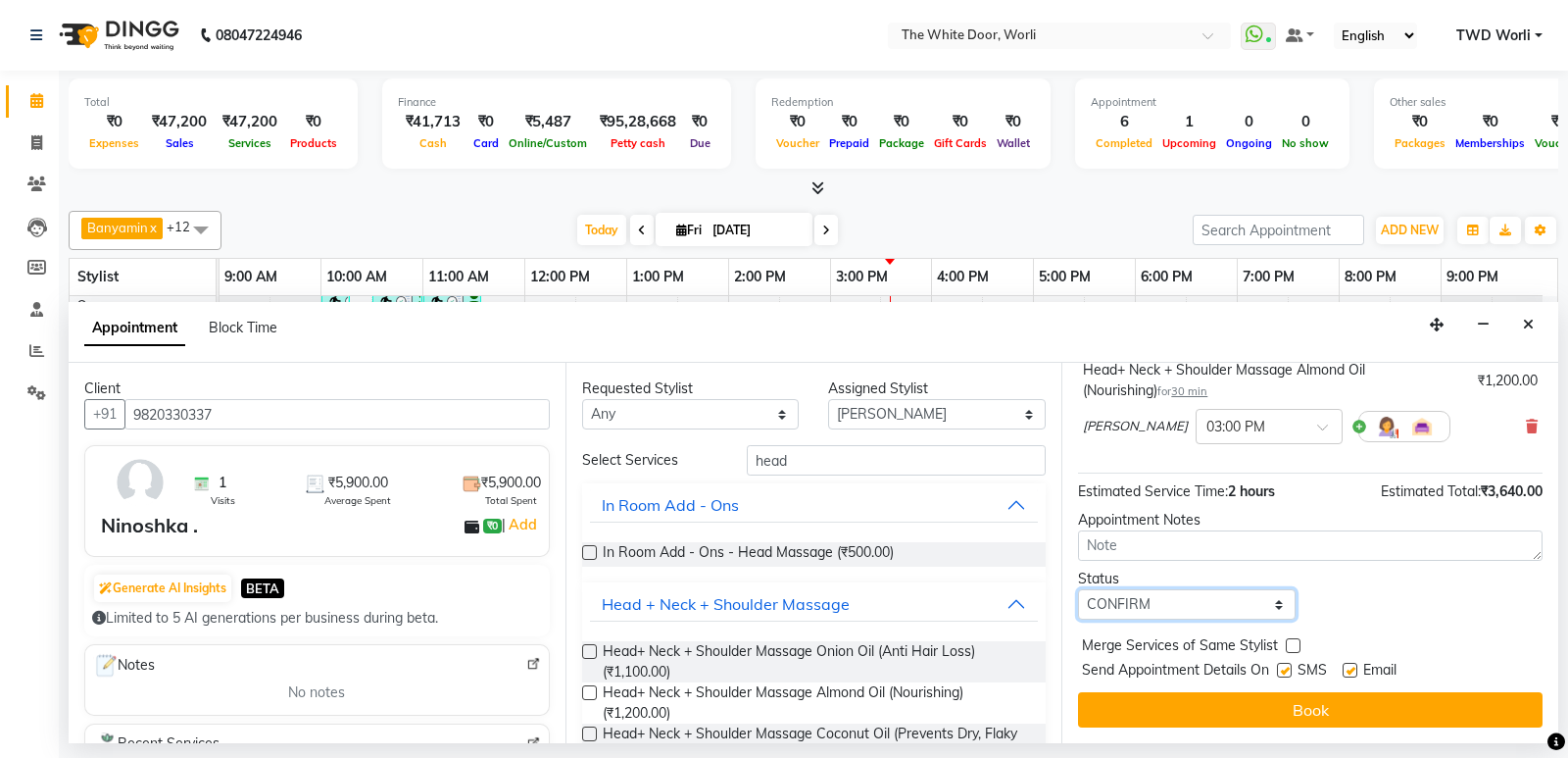 click on "Select TENTATIVE CONFIRM CHECK-IN UPCOMING" at bounding box center (1187, 604) 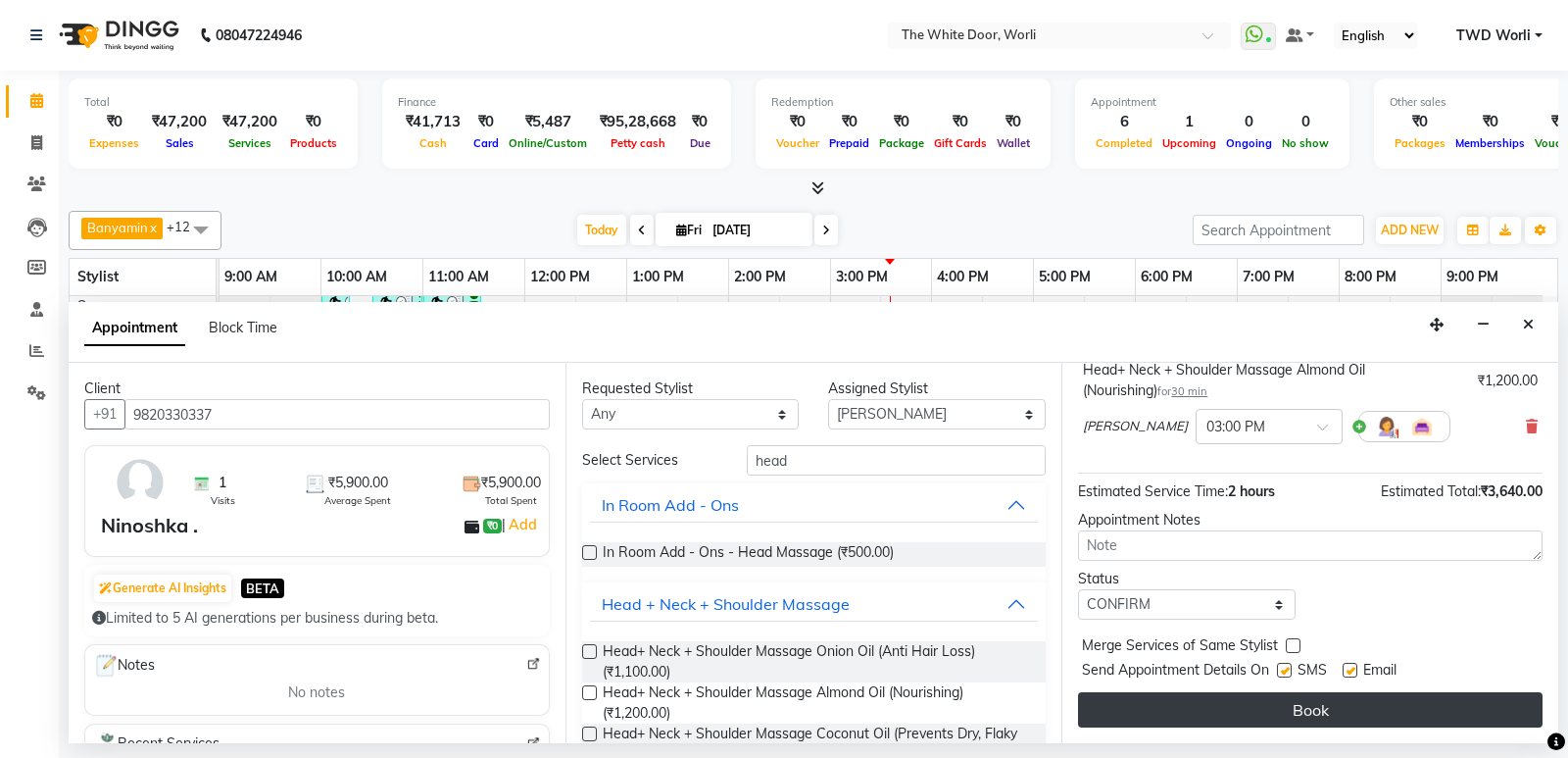 click on "Book" at bounding box center [1310, 710] 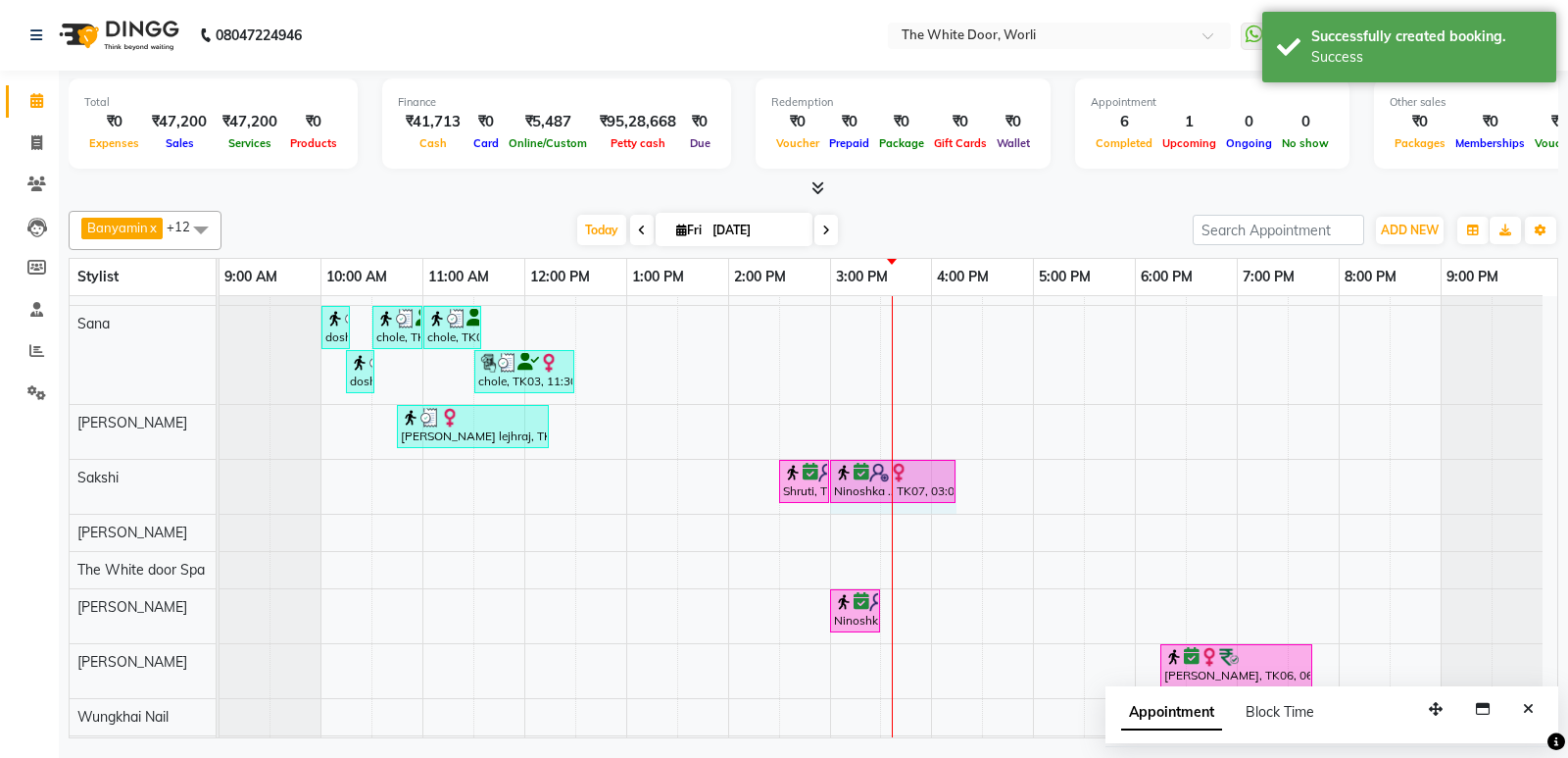 drag, startPoint x: 904, startPoint y: 472, endPoint x: 942, endPoint y: 476, distance: 38.20995 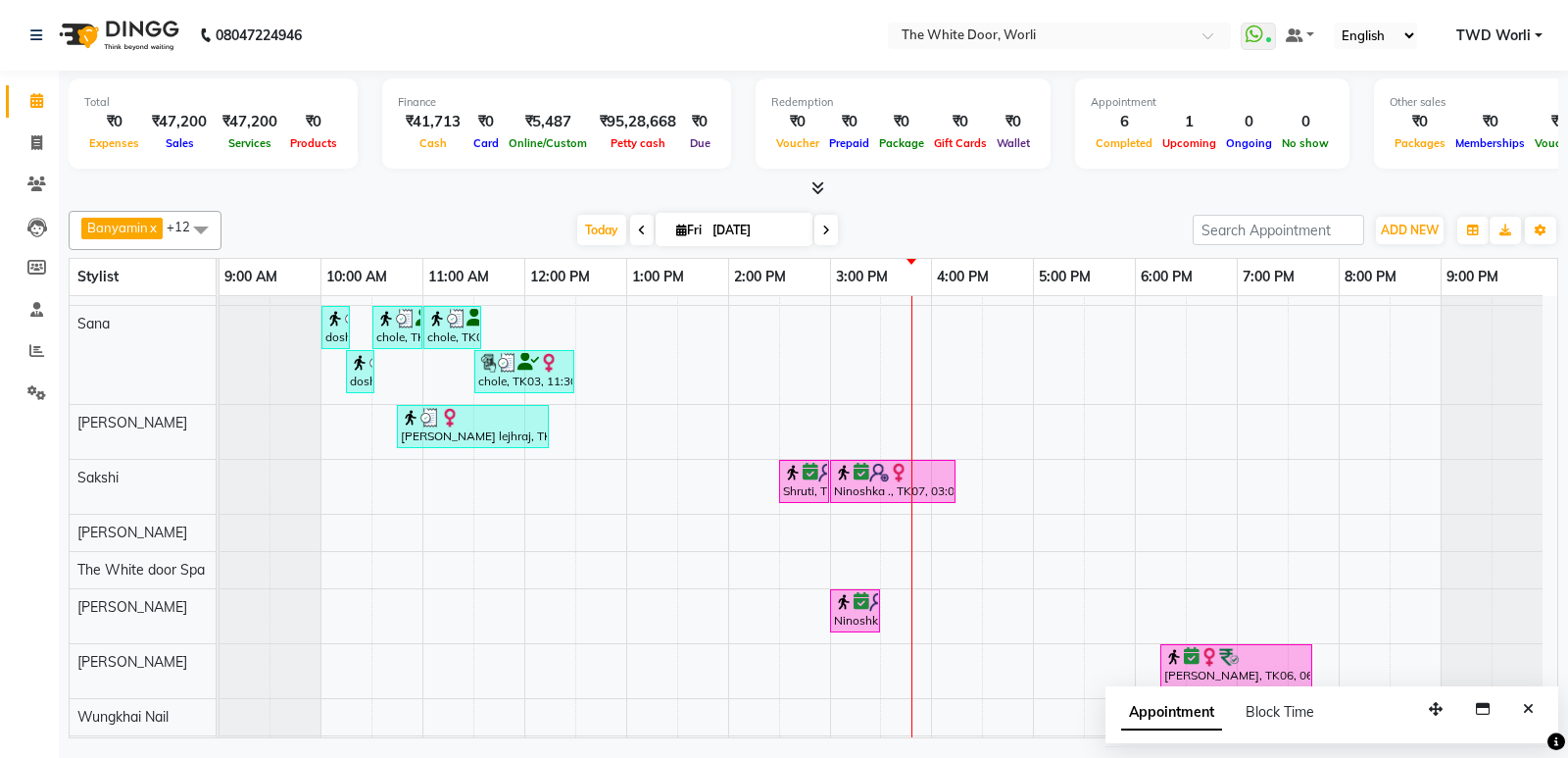 drag, startPoint x: 1567, startPoint y: 550, endPoint x: 1567, endPoint y: 610, distance: 60 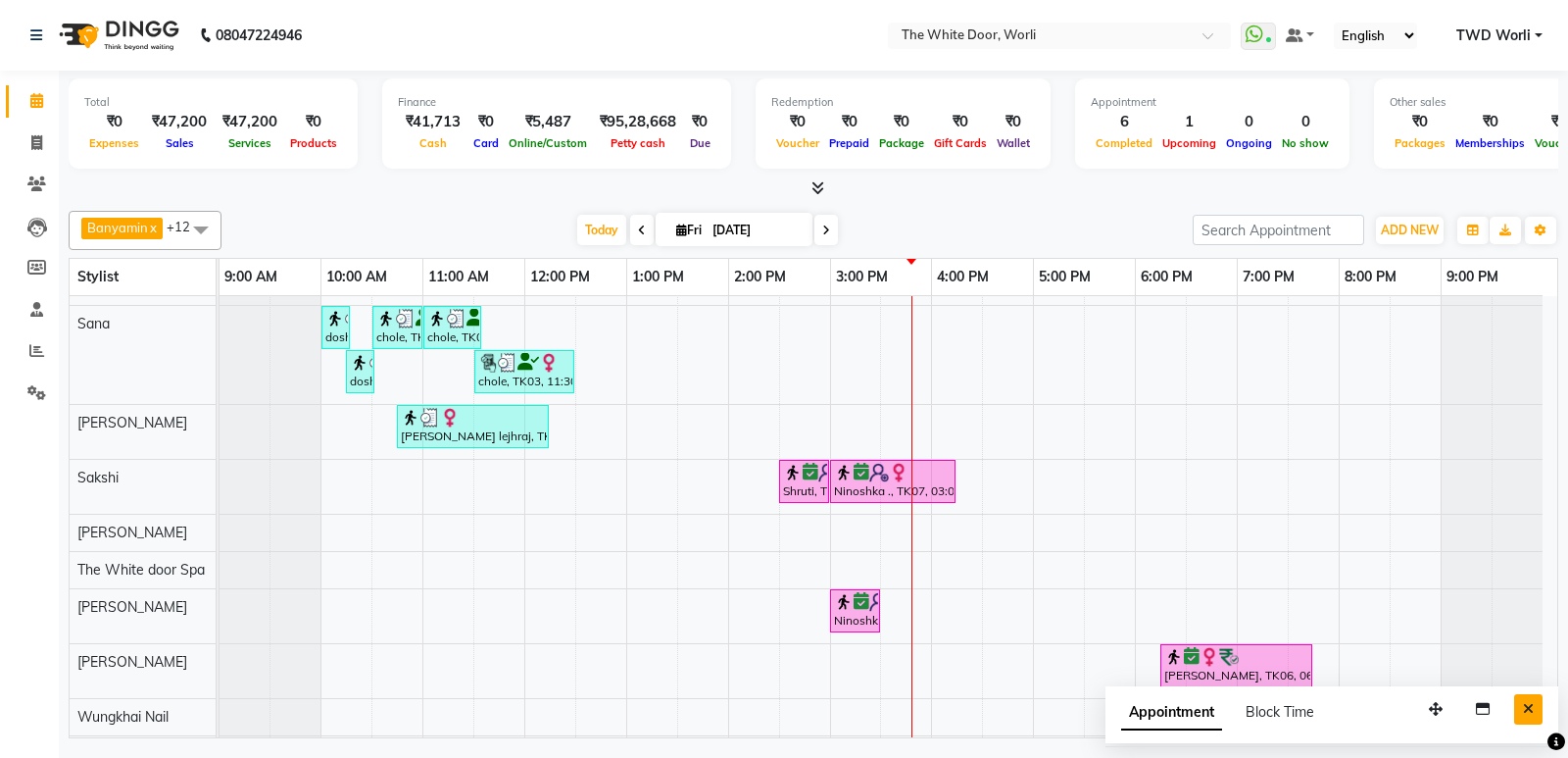 click at bounding box center (1528, 709) 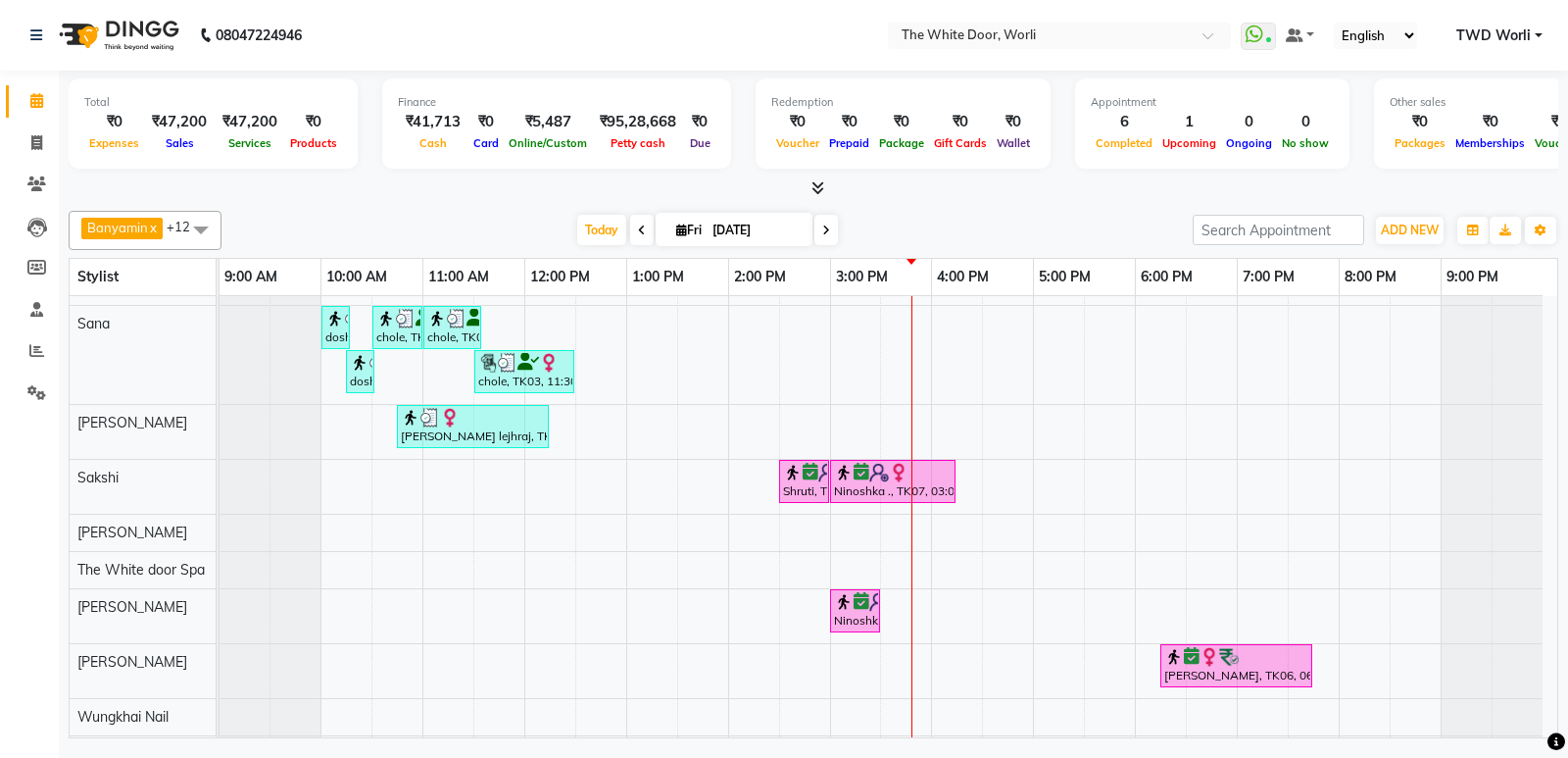 scroll, scrollTop: 155, scrollLeft: 0, axis: vertical 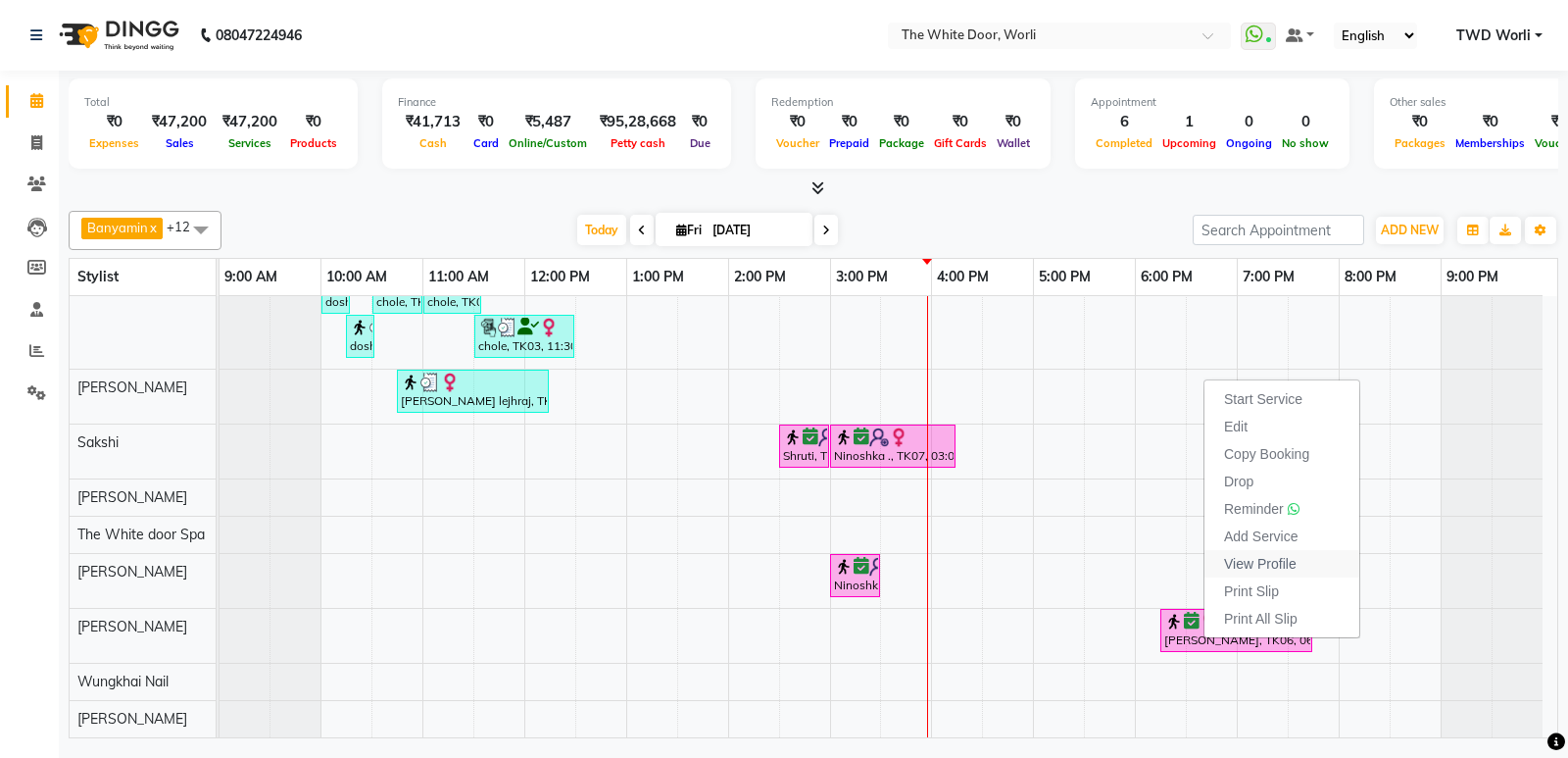 click on "View Profile" at bounding box center (1260, 564) 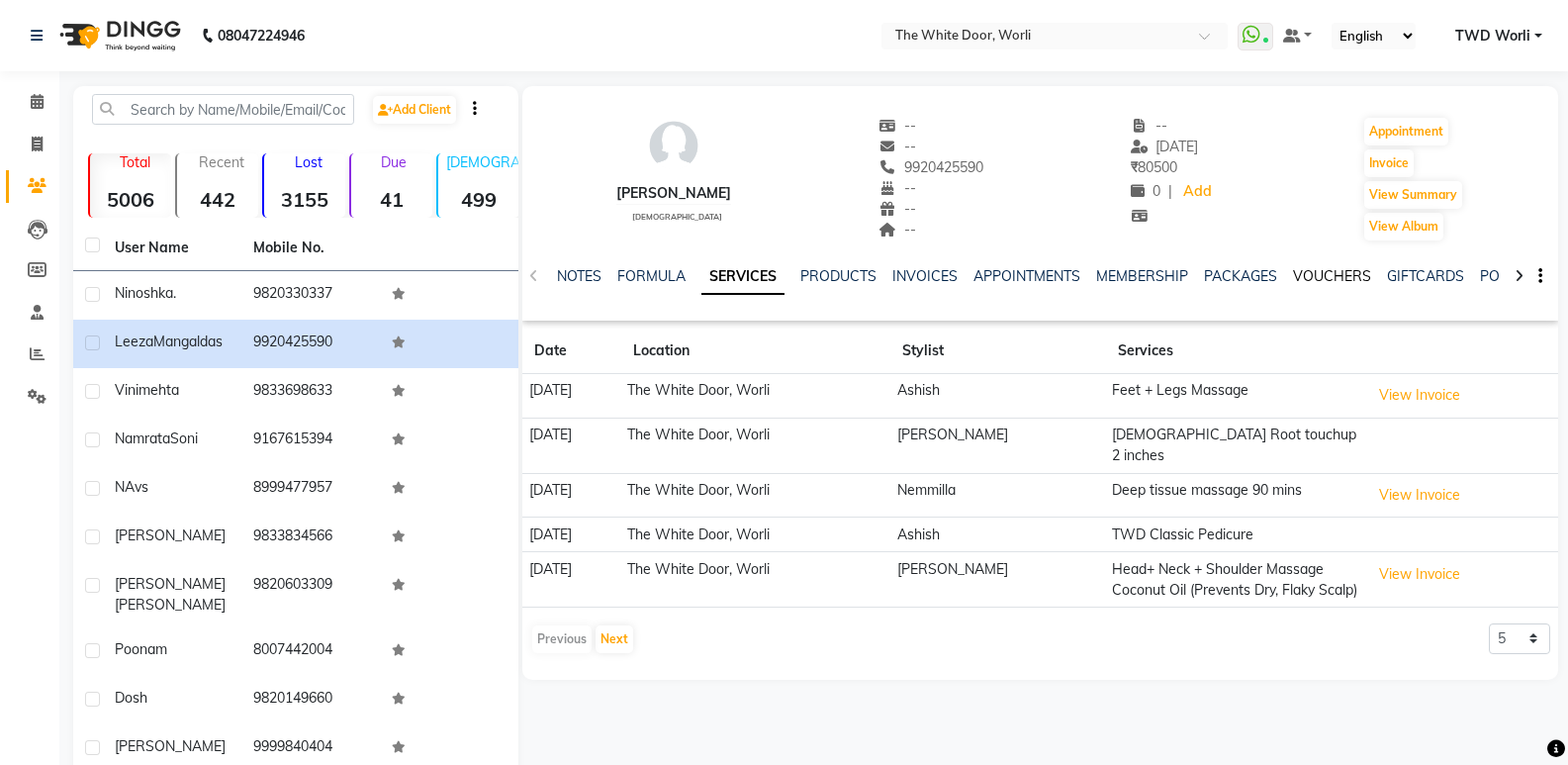 click on "VOUCHERS" 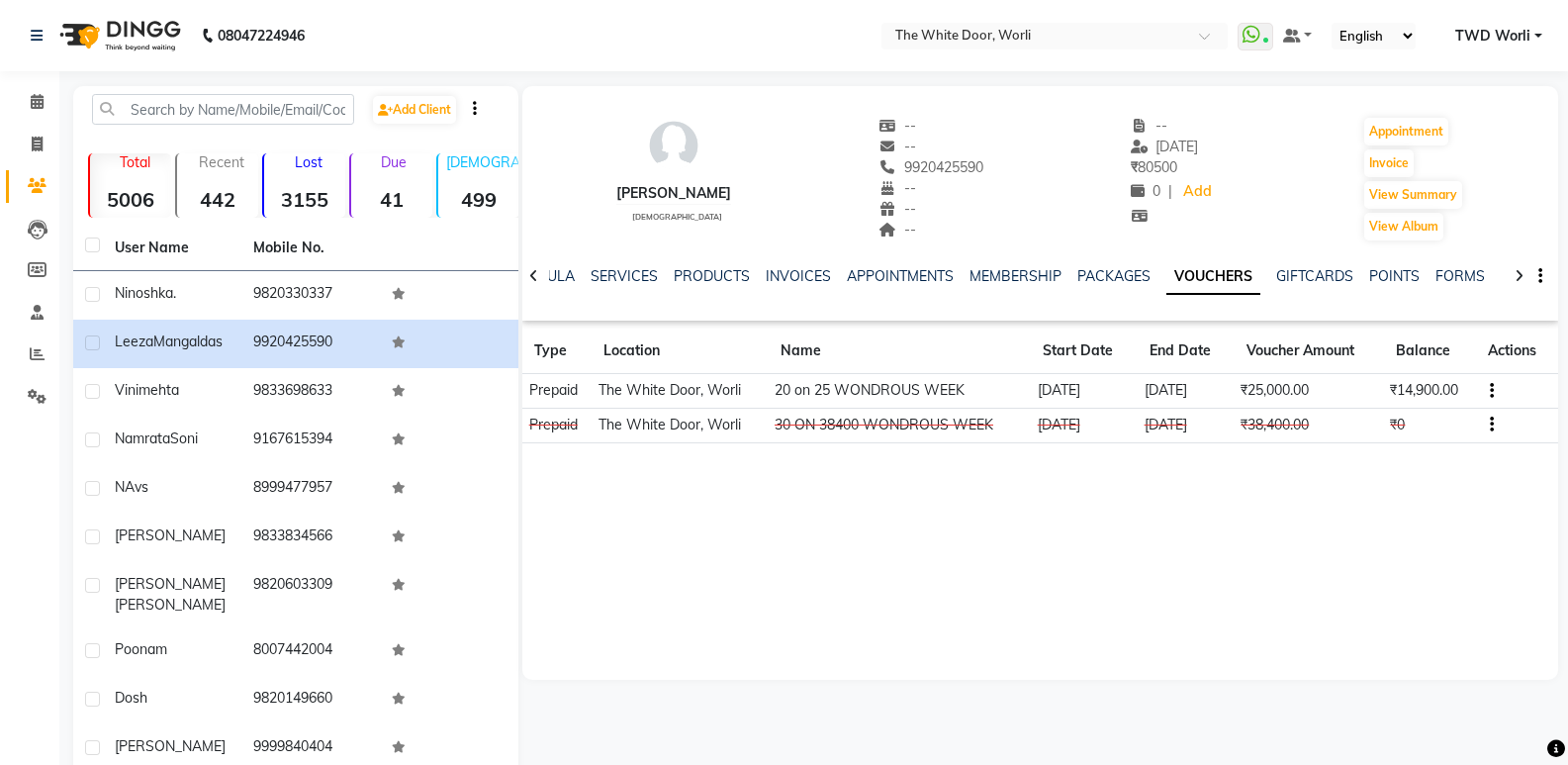 click on "Leeza Mangaldas   female  --   --   9920425590  --  --  --  -- 08-05-2025 ₹    80500 0 |  Add   Appointment   Invoice  View Summary  View Album  NOTES FORMULA SERVICES PRODUCTS INVOICES APPOINTMENTS MEMBERSHIP PACKAGES VOUCHERS GIFTCARDS POINTS FORMS FAMILY CARDS WALLET Type Location Name Start Date End Date Voucher Amount Balance Actions Prepaid The White Door, Worli 20 on 25 WONDROUS WEEK 03-05-2025 30-10-2025 ₹25,000.00 ₹14,900.00 Prepaid The White Door, Worli 30 ON 38400 WONDROUS WEEK 16-02-2025 14-10-2025 ₹38,400.00 ₹0" 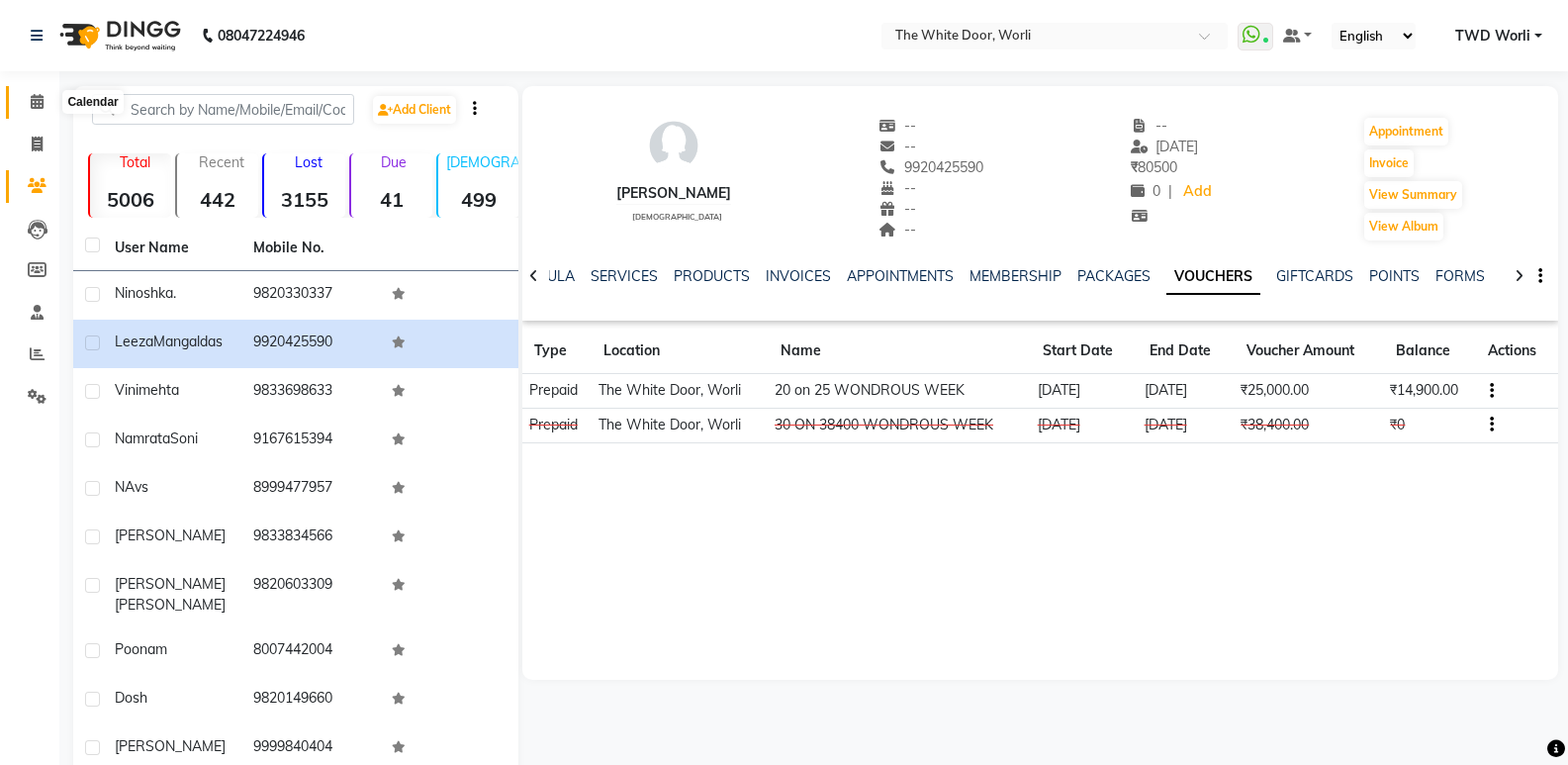 click 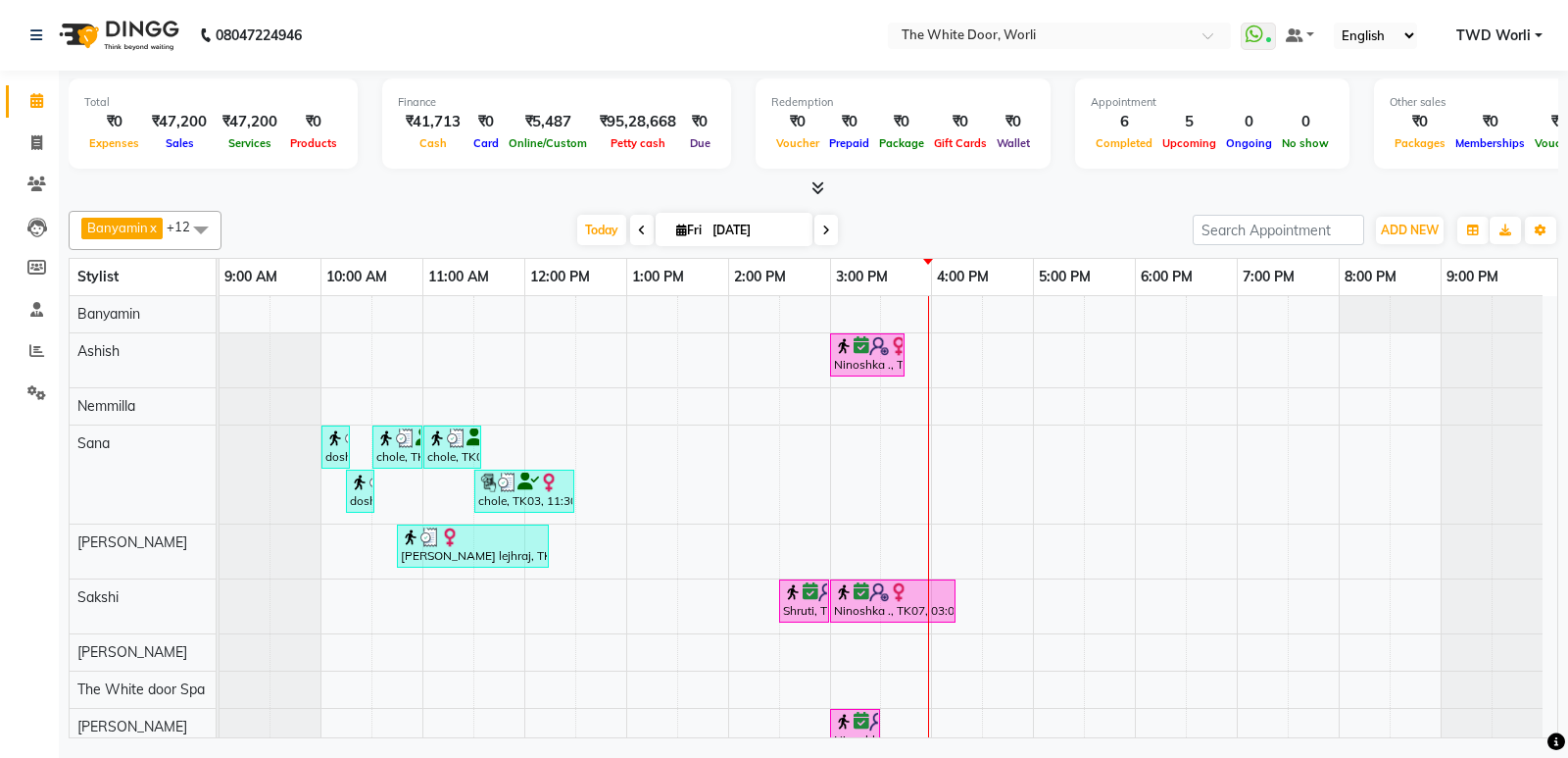 click on "[DATE]" at bounding box center [756, 230] 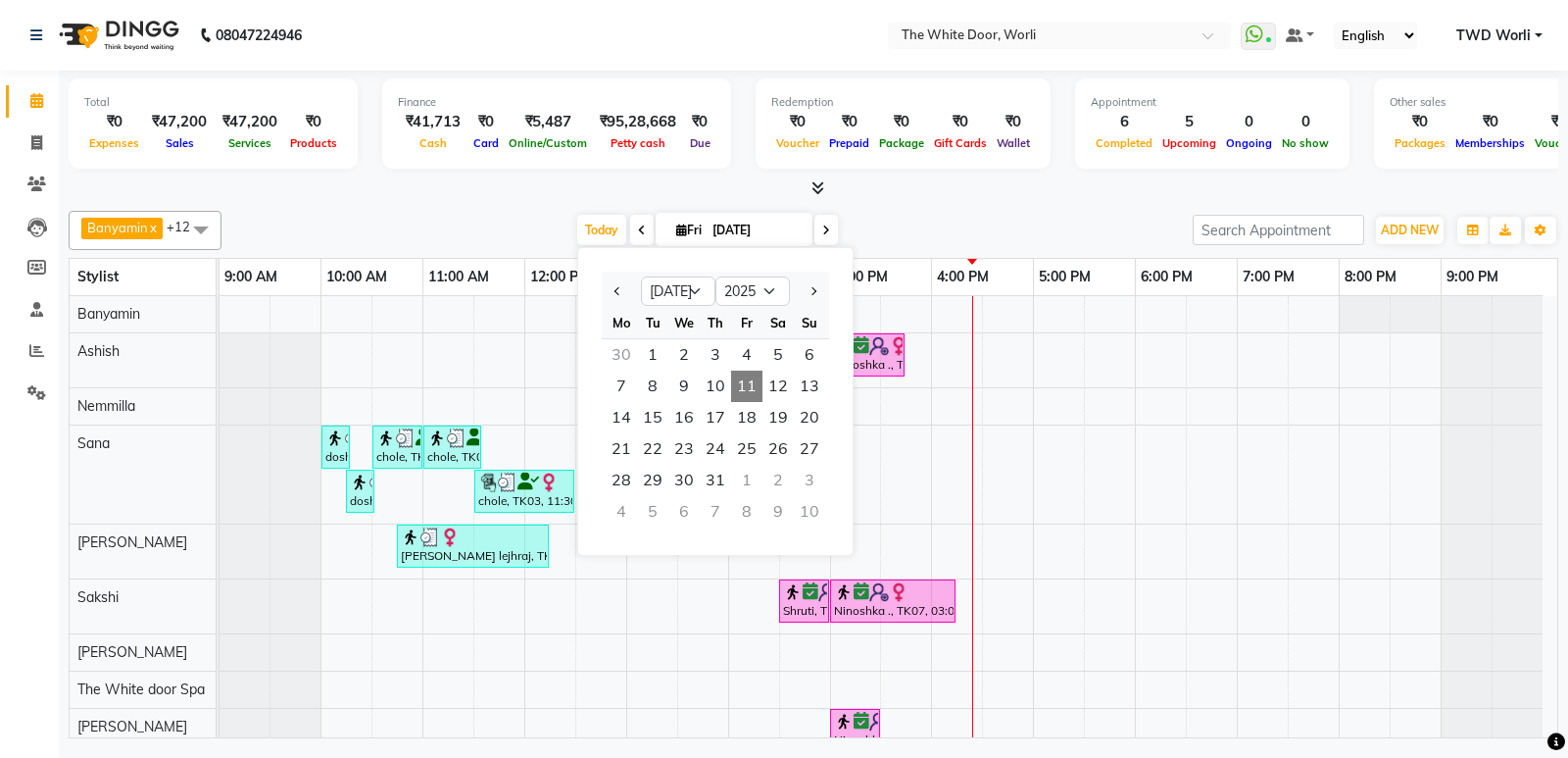 click on "Ninoshka ., TK07, 03:00 PM-03:45 PM, TWD Classic Pedicure     dosh, TK05, 10:00 AM-10:15 AM, Threading - Upper Lips     chole, TK03, 10:30 AM-11:00 AM, Waxing Full Arms     chole, TK03, 11:00 AM-11:35 AM, Waxing Full Legs     dosh, TK05, 10:15 AM-10:30 AM, Eye Brows     chole, TK03, 11:30 AM-12:30 PM, Waxing Brazillian     shalini lejhraj, TK01, 10:45 AM-12:15 PM, Microblading By Sapna     Shruti, TK04, 02:30 PM-03:00 PM, Gorgeous French Gel     Ninoshka ., TK07, 03:00 PM-04:15 PM, TWD Classic Manicure     Ninoshka ., TK07, 03:00 PM-03:30 PM, Head+ Neck + Shoulder Massage Almond Oil (Nourishing)     Leeza Mangaldas, TK06, 06:15 PM-07:45 PM, Deep Tissue Sound Sleep 60 mins" at bounding box center [888, 594] 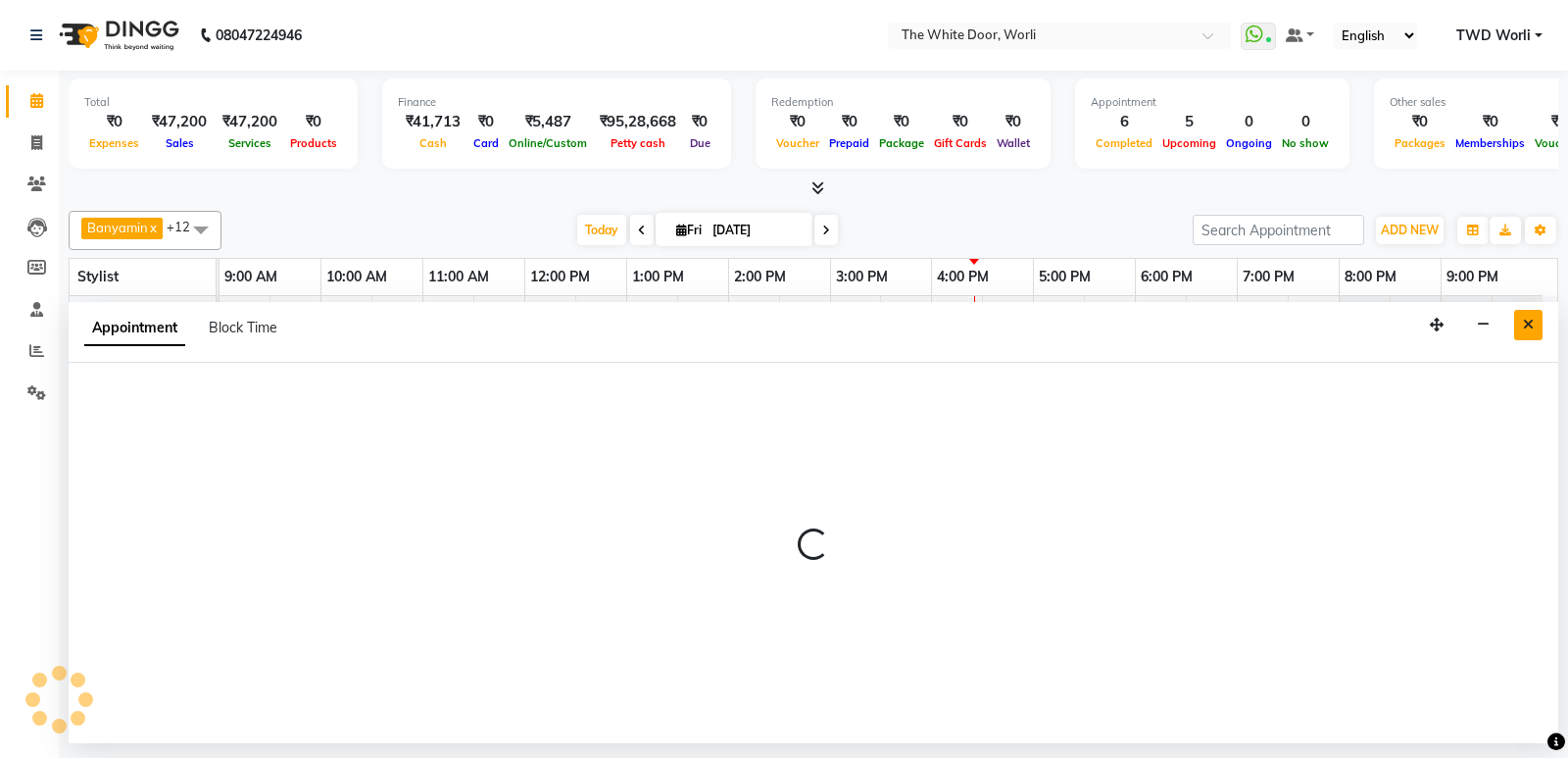 click at bounding box center [1528, 325] 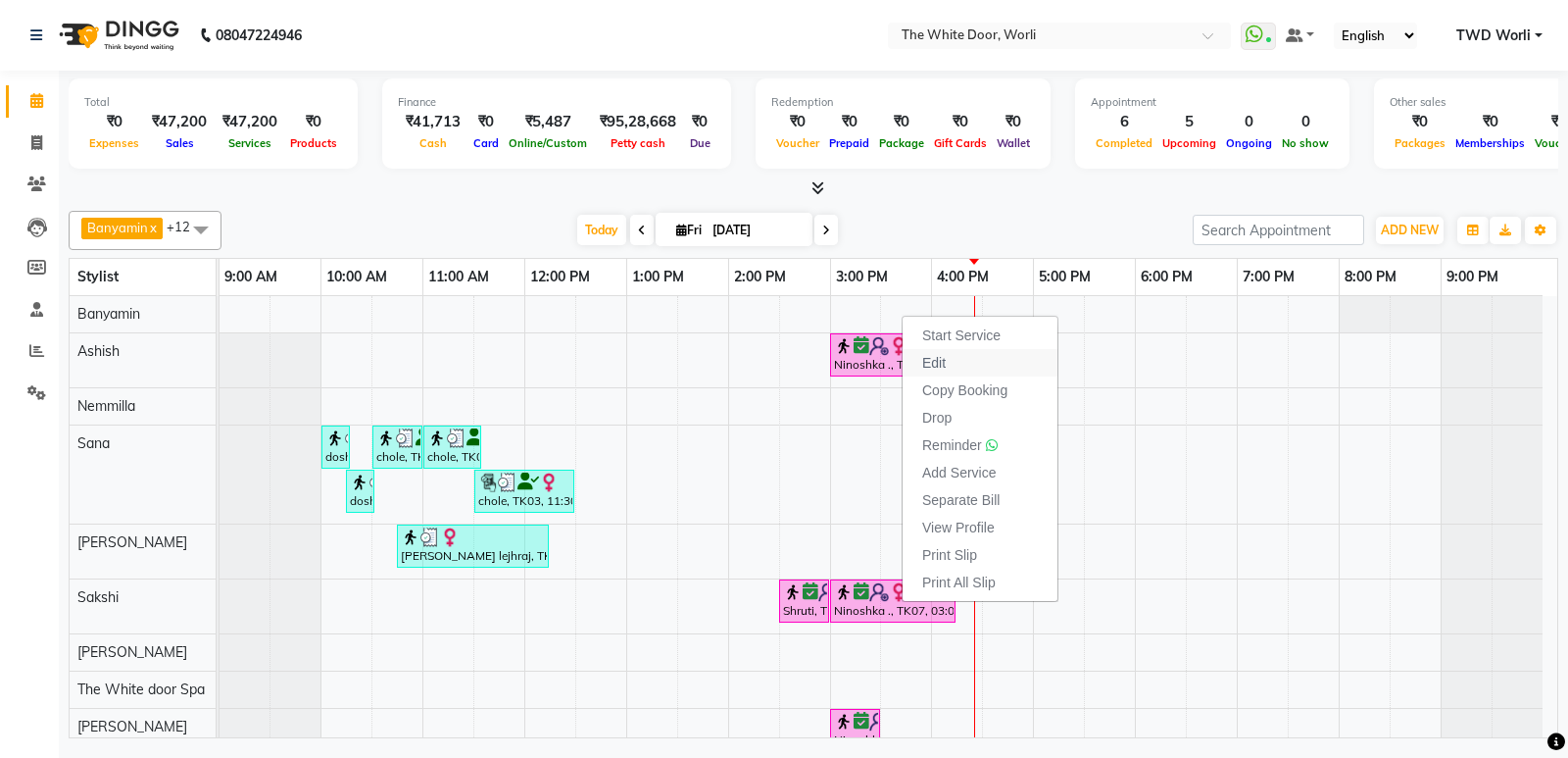 click on "Edit" at bounding box center [980, 363] 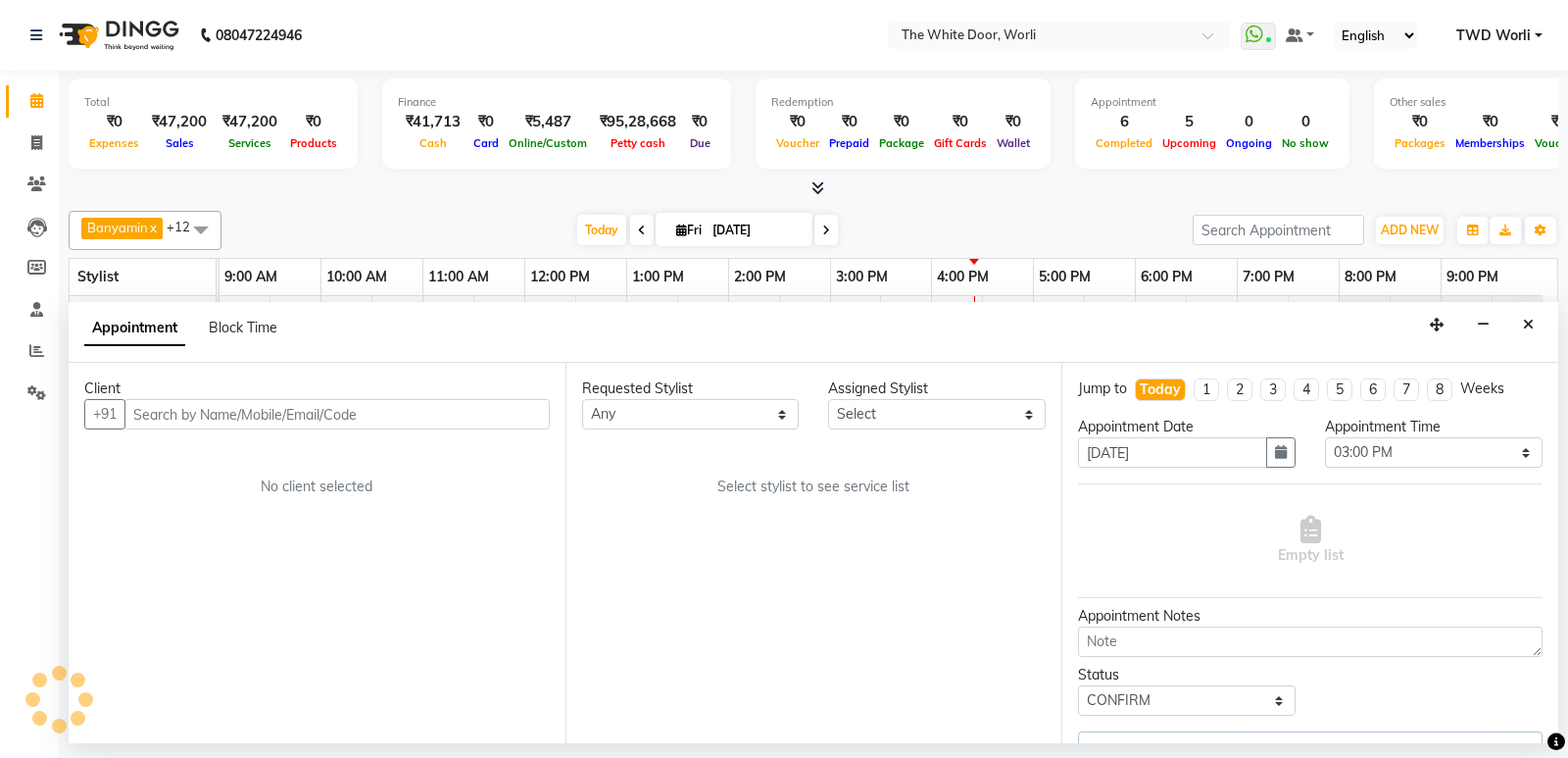select on "20574" 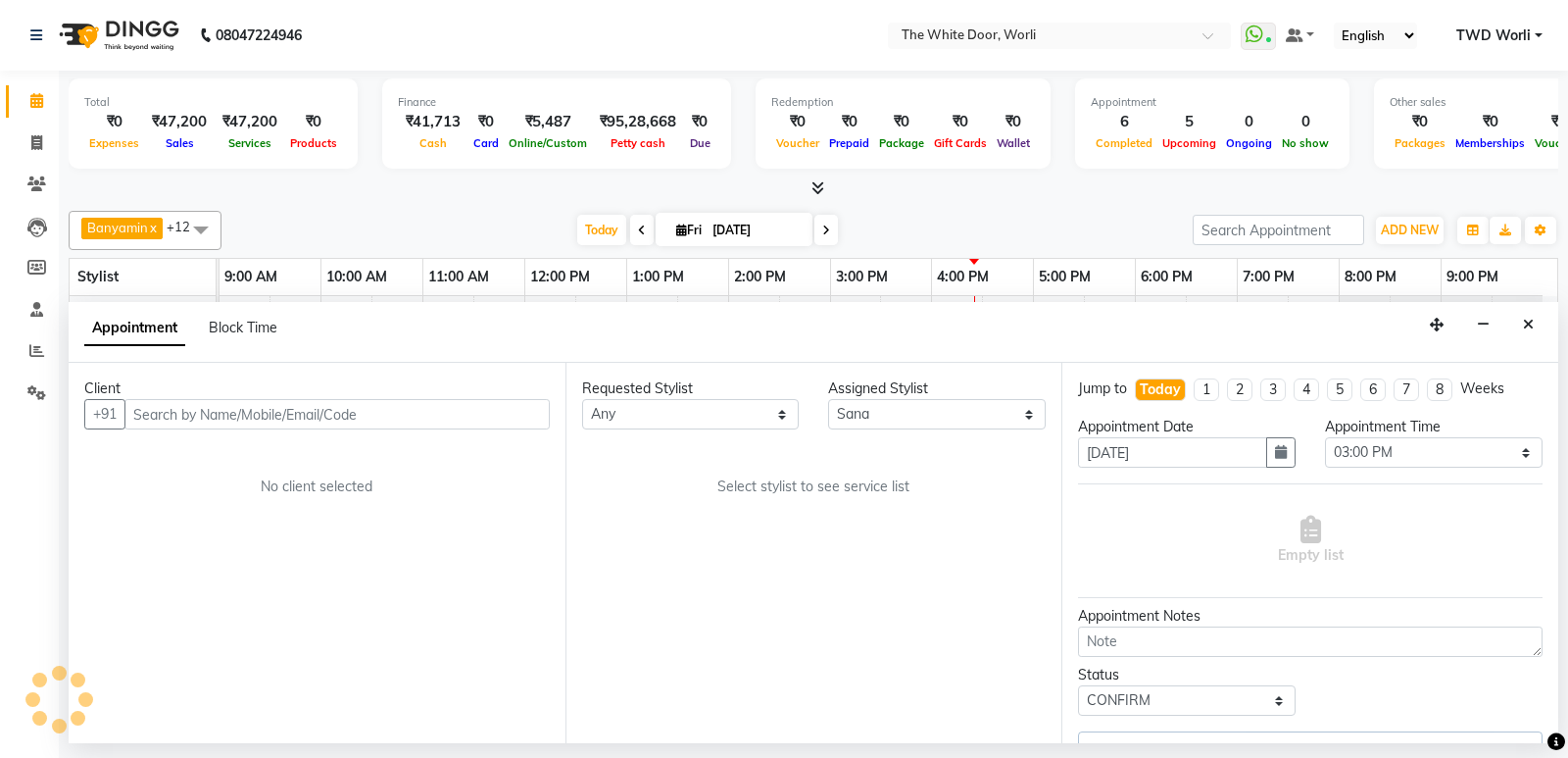 select on "1664" 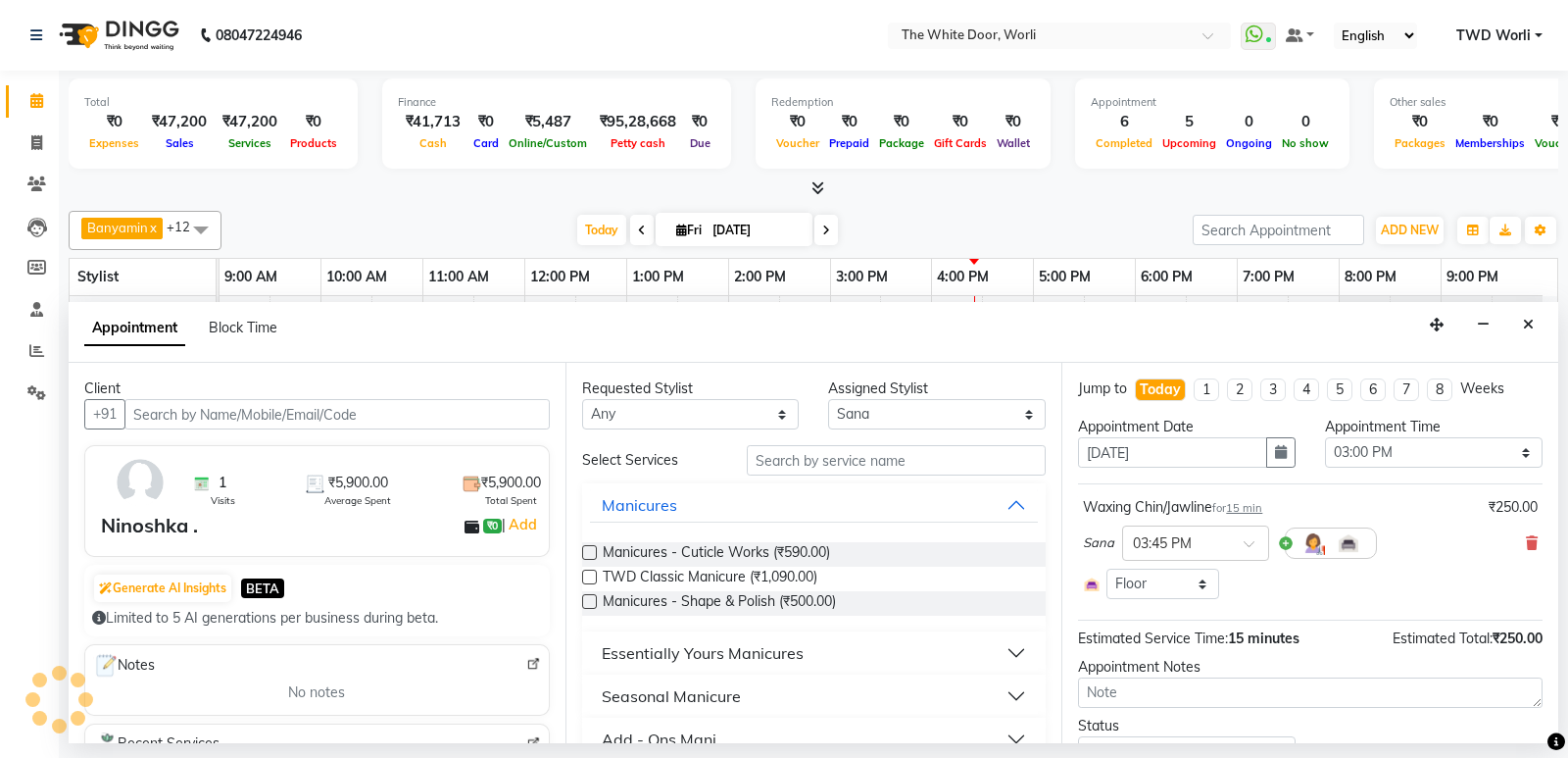 select on "1664" 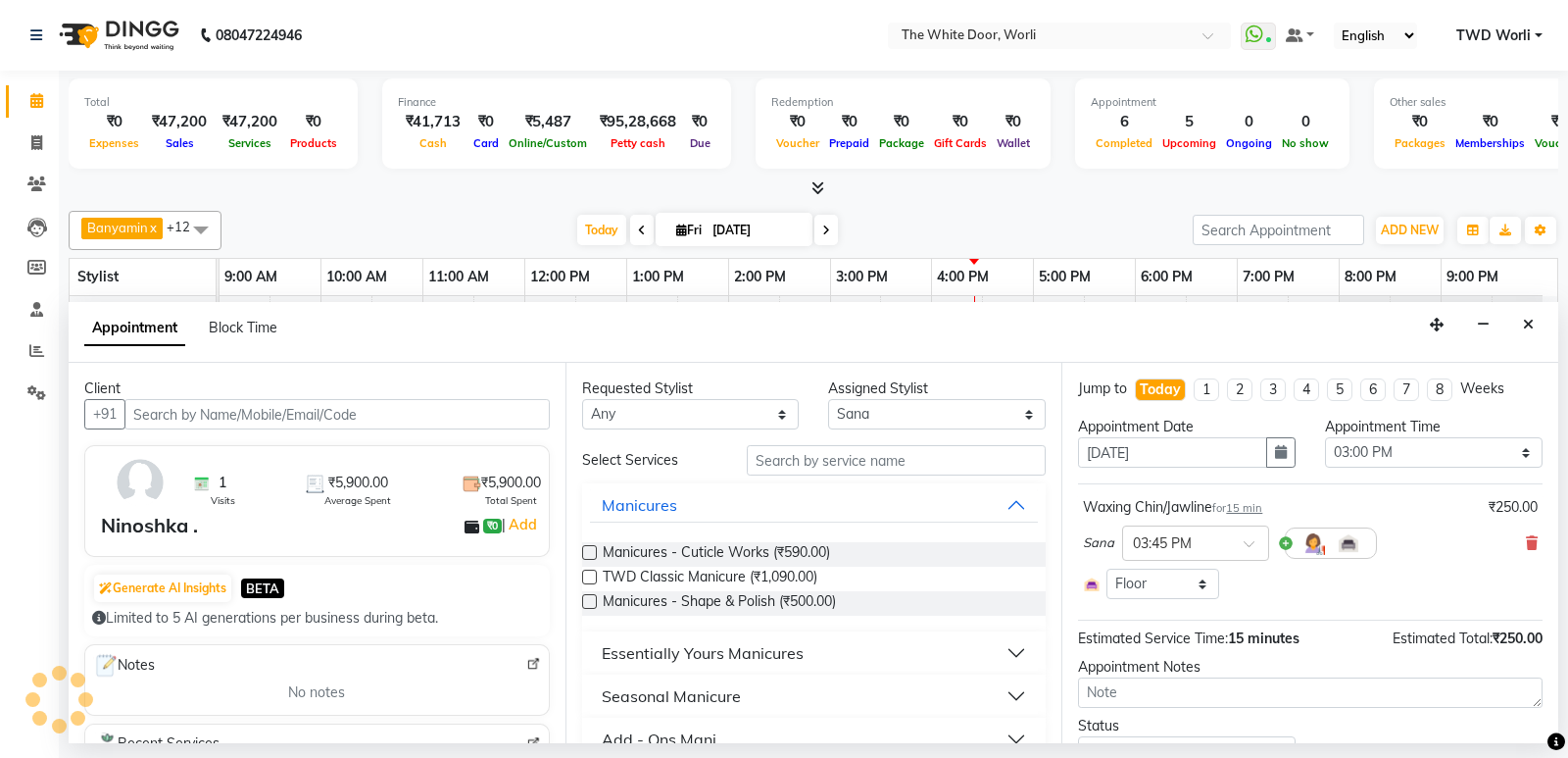 select on "1664" 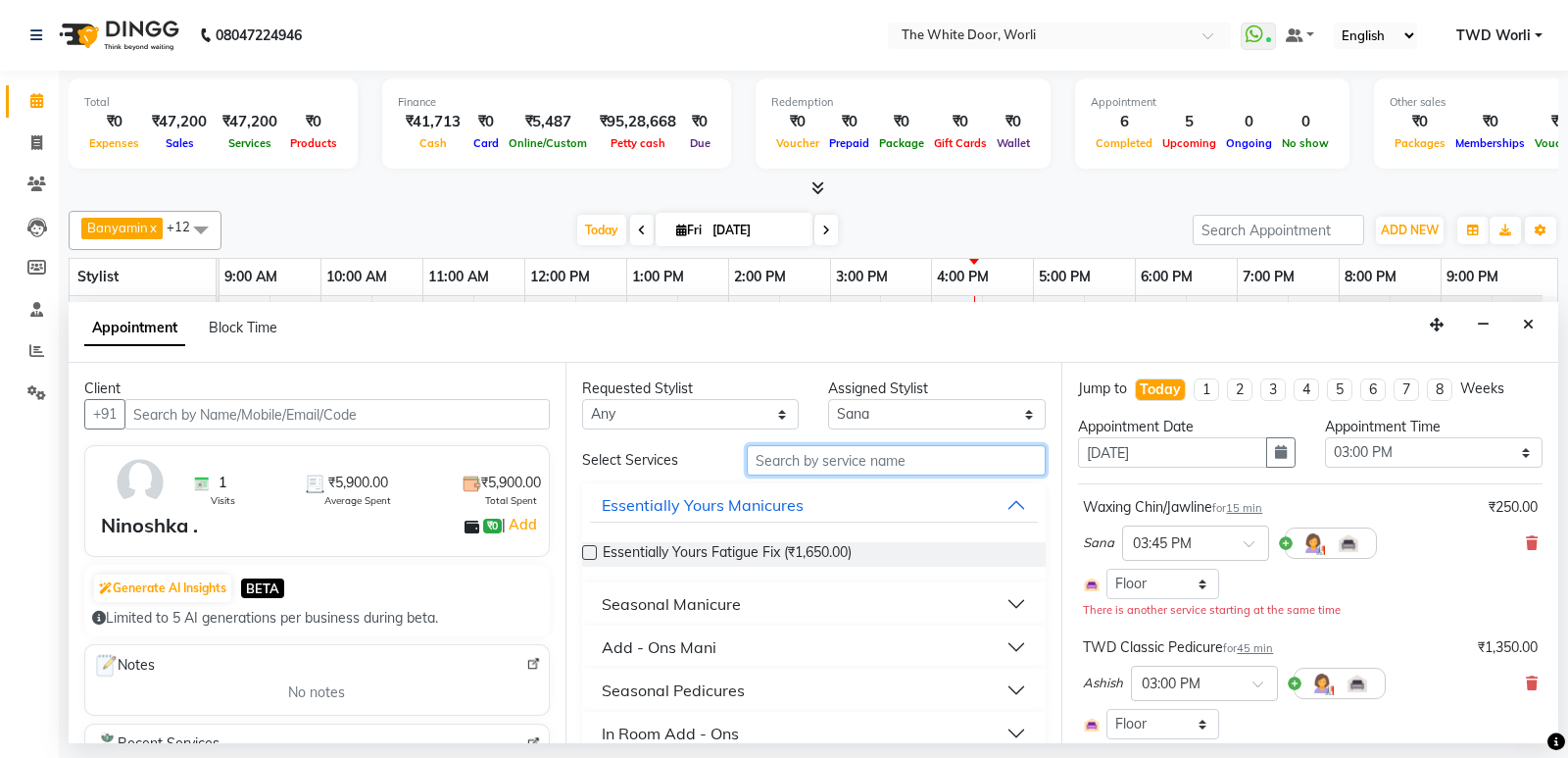 click at bounding box center [897, 460] 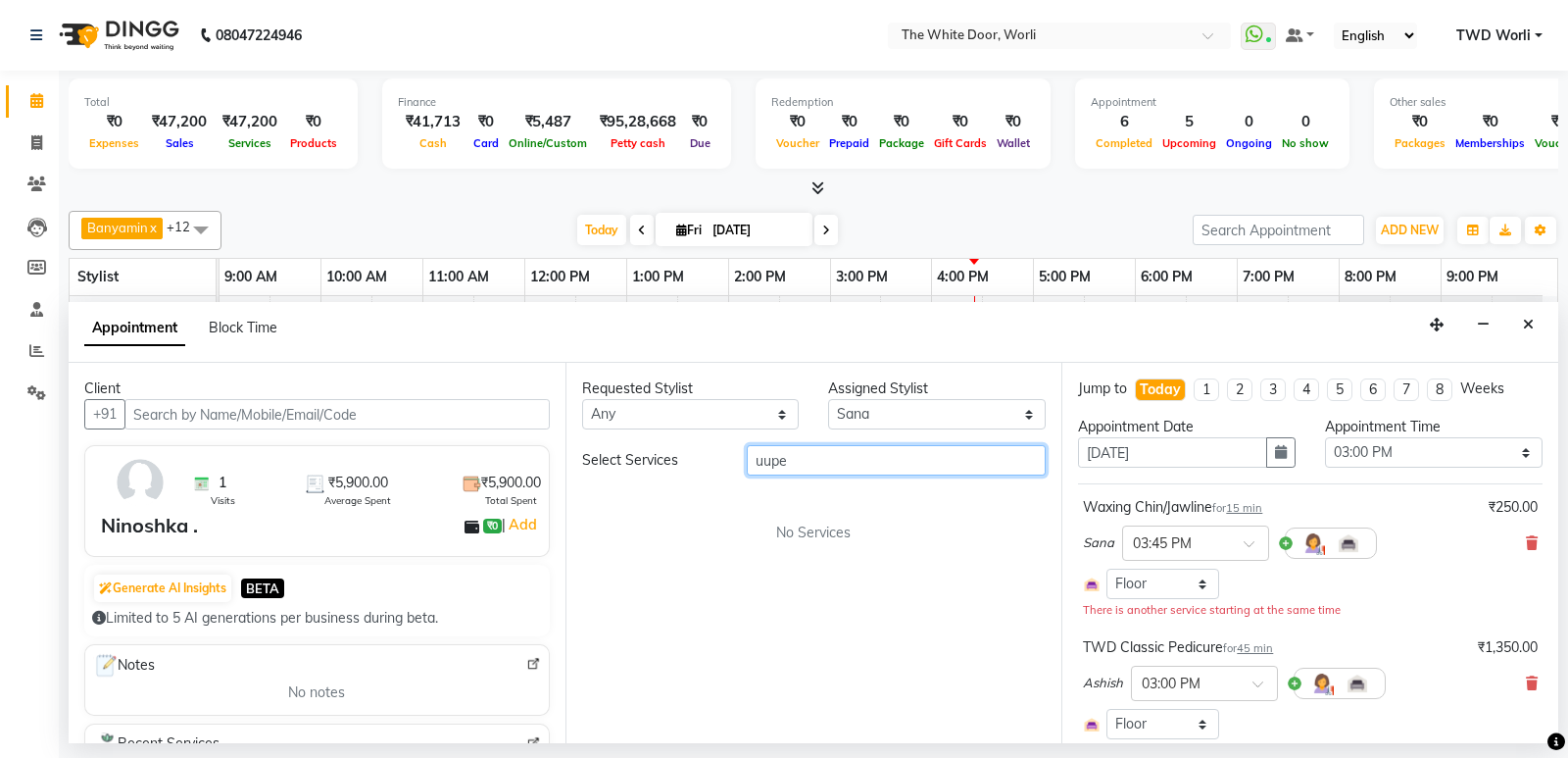 type on "uuper" 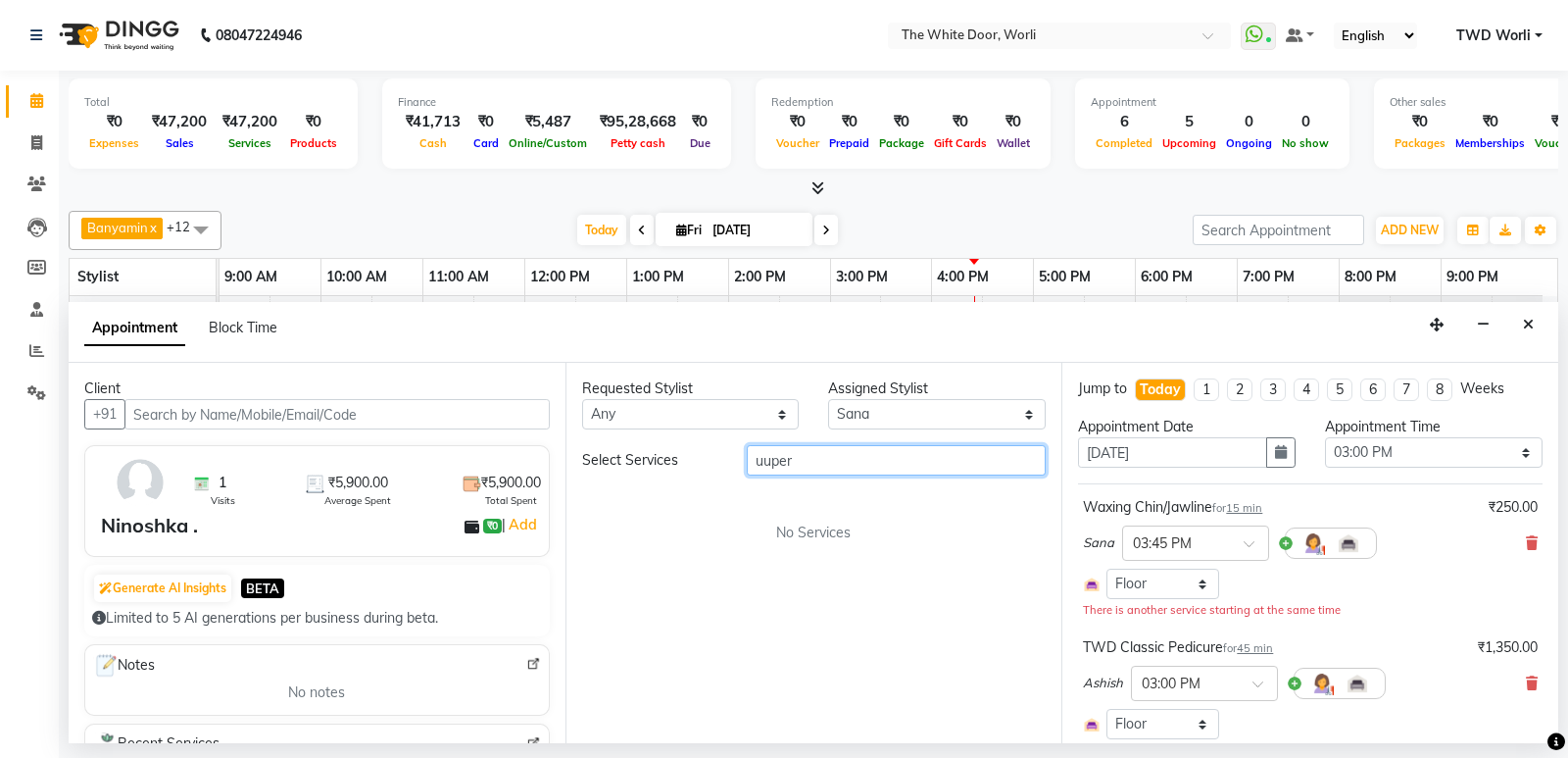 drag, startPoint x: 858, startPoint y: 461, endPoint x: 555, endPoint y: 461, distance: 303 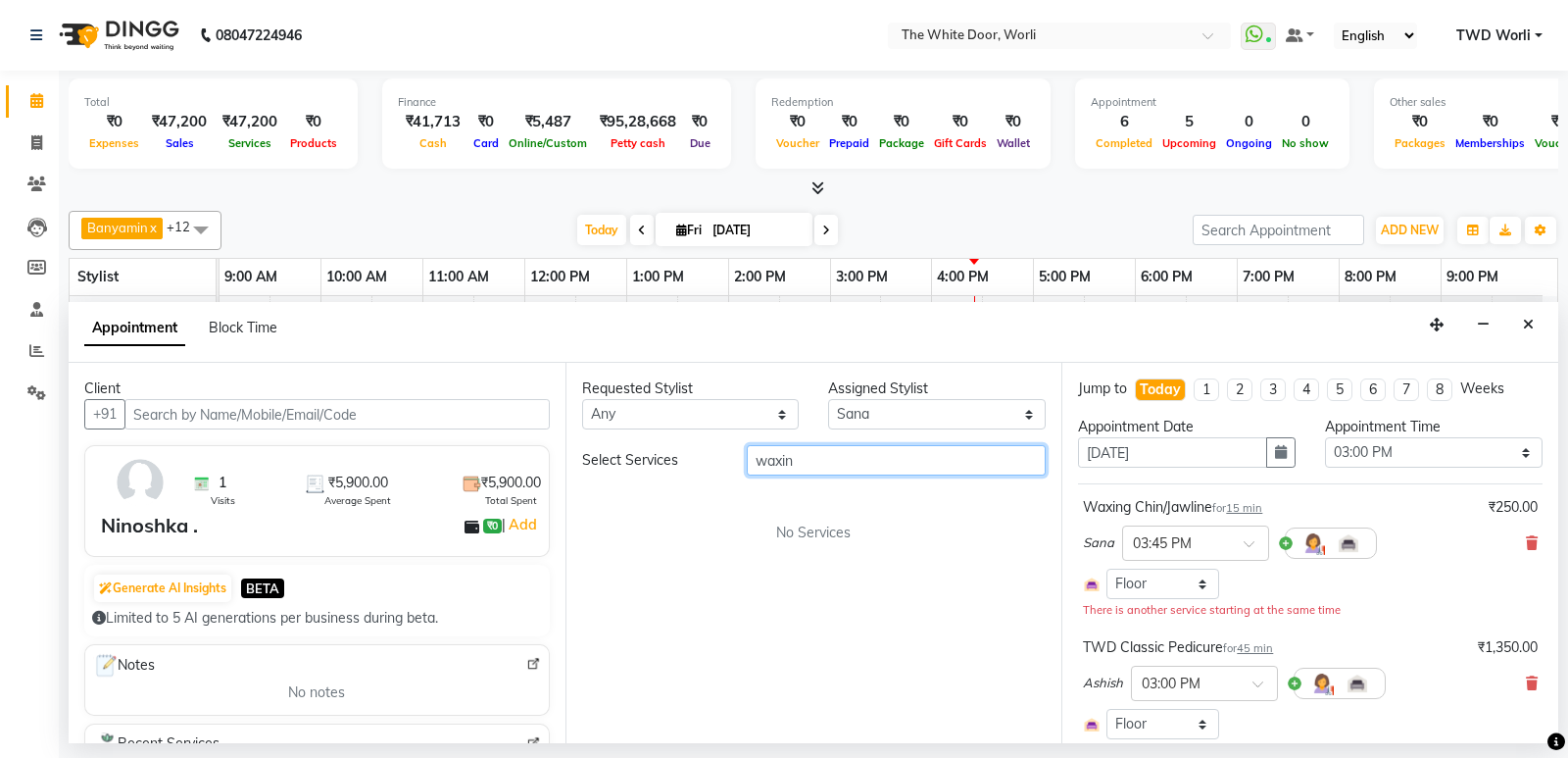 type on "waxing" 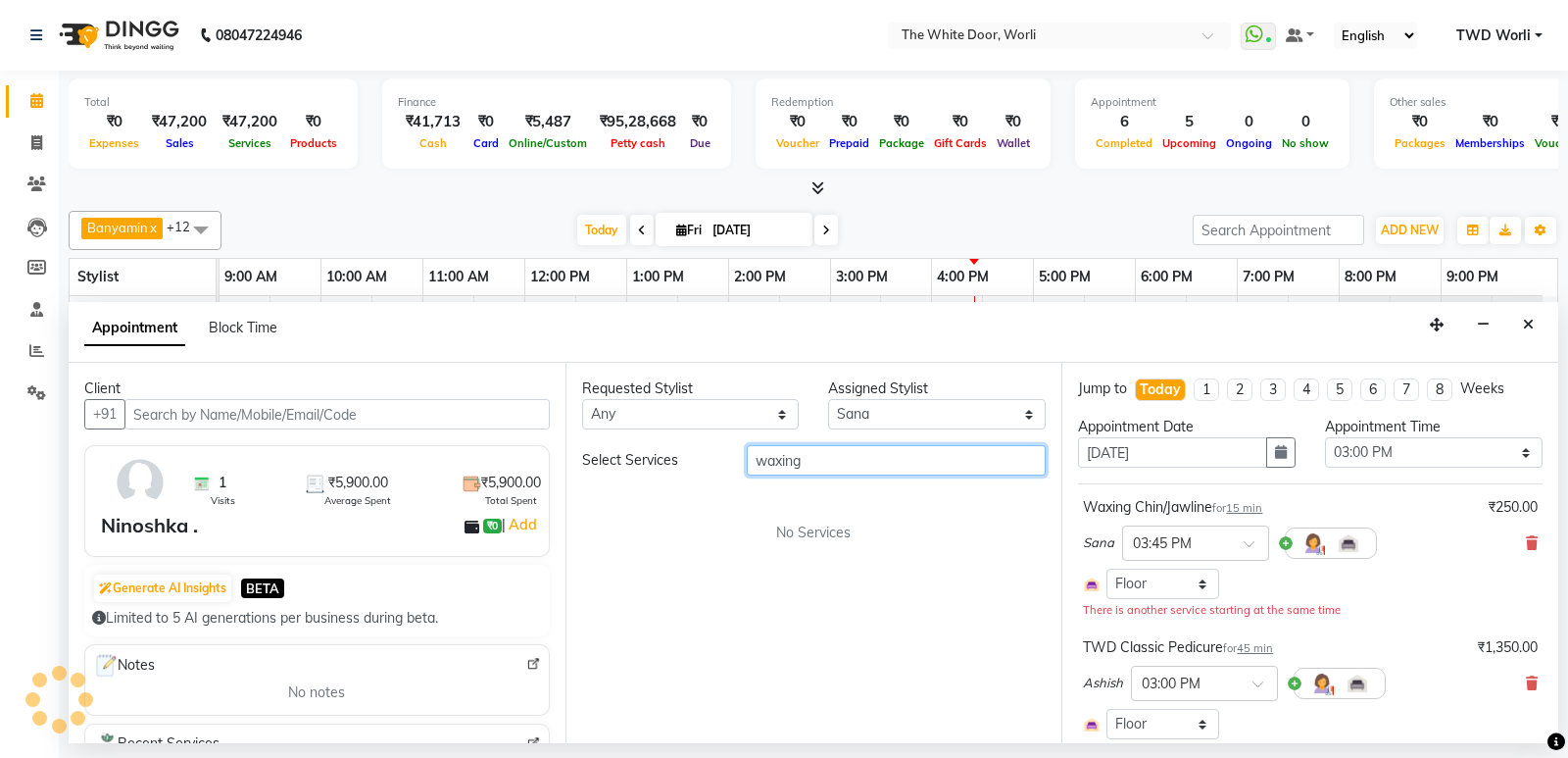 drag, startPoint x: 807, startPoint y: 462, endPoint x: 1254, endPoint y: 472, distance: 447.1118 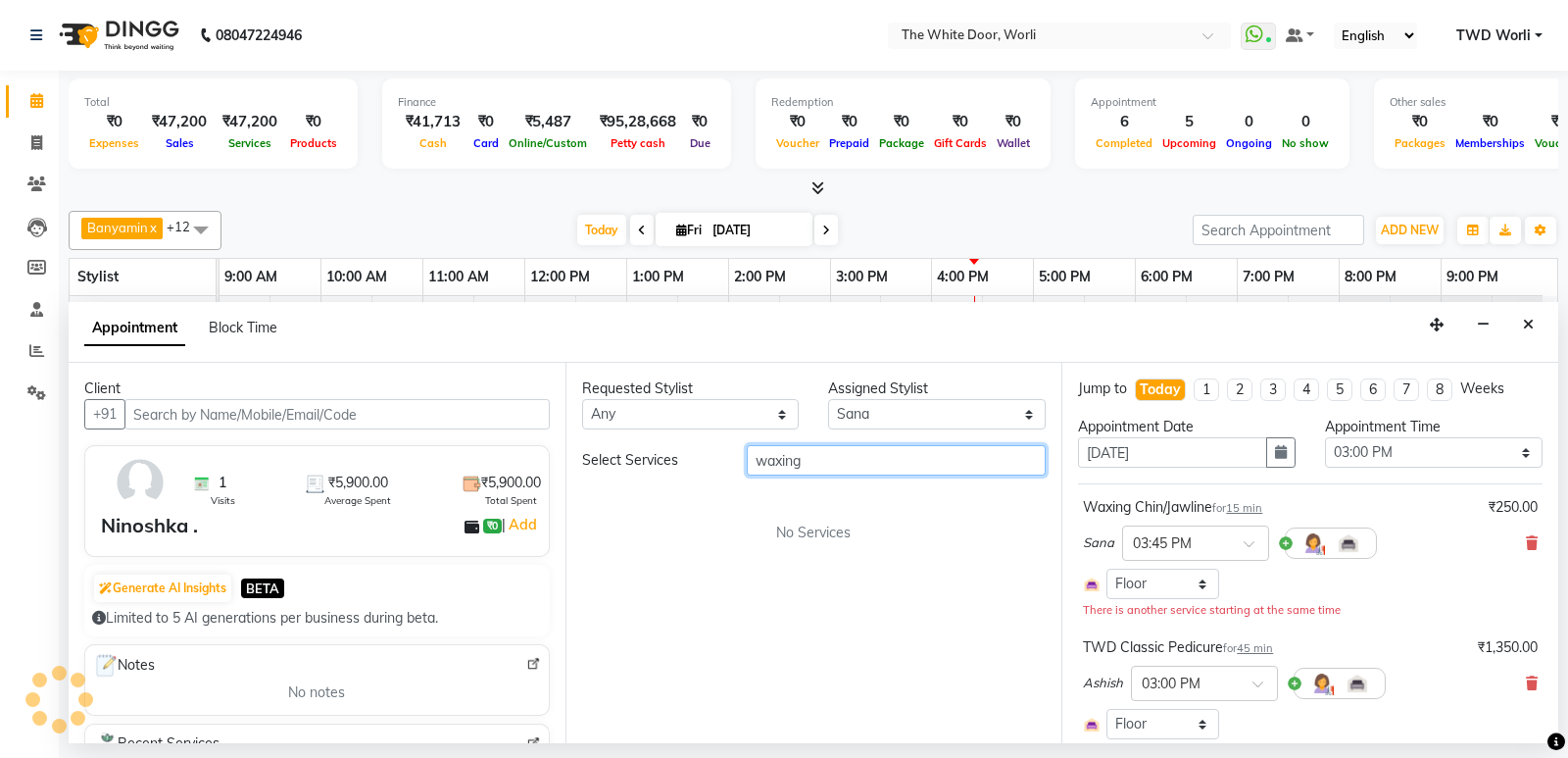 click on "waxing" at bounding box center [897, 460] 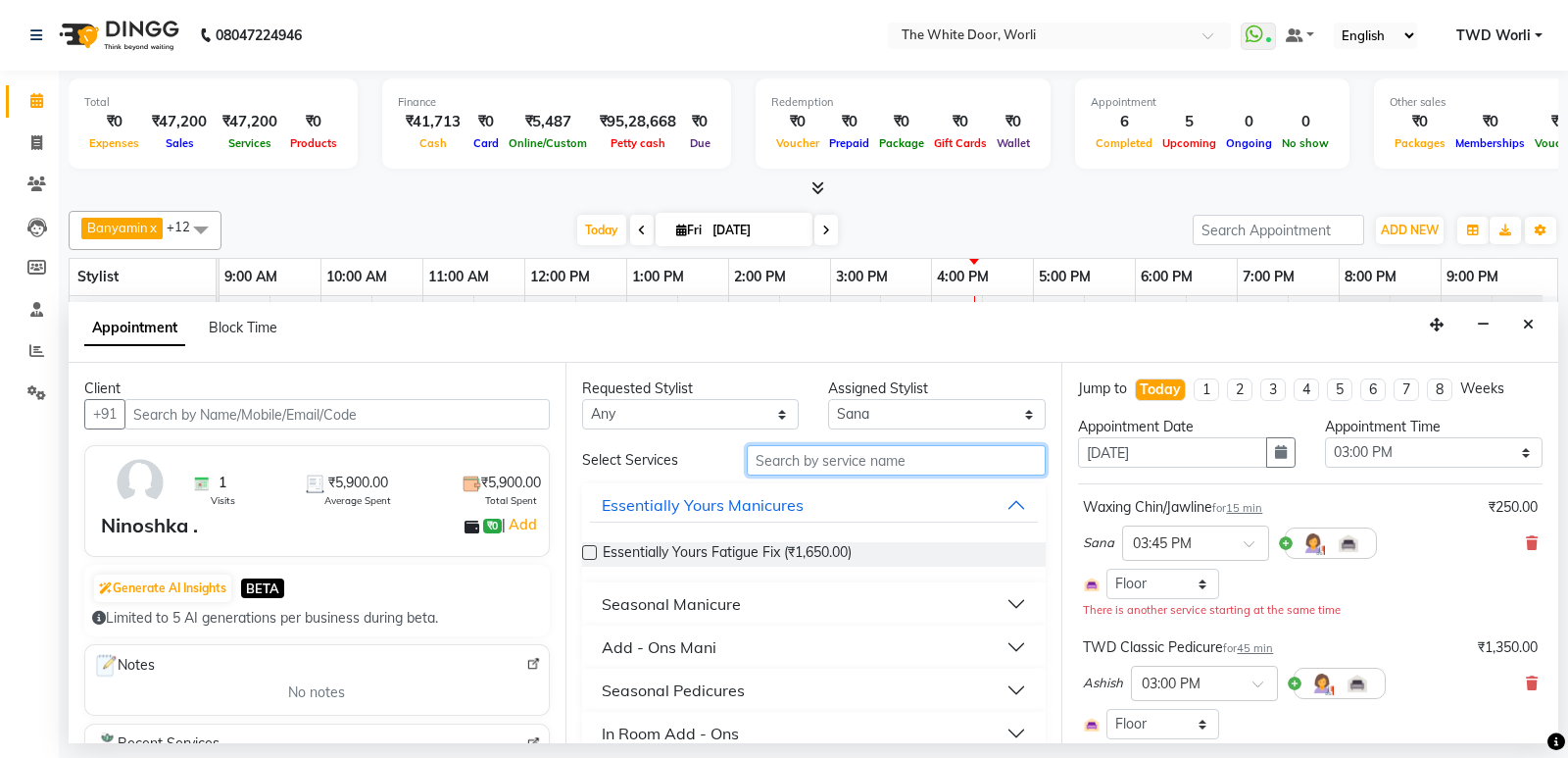 click at bounding box center [897, 460] 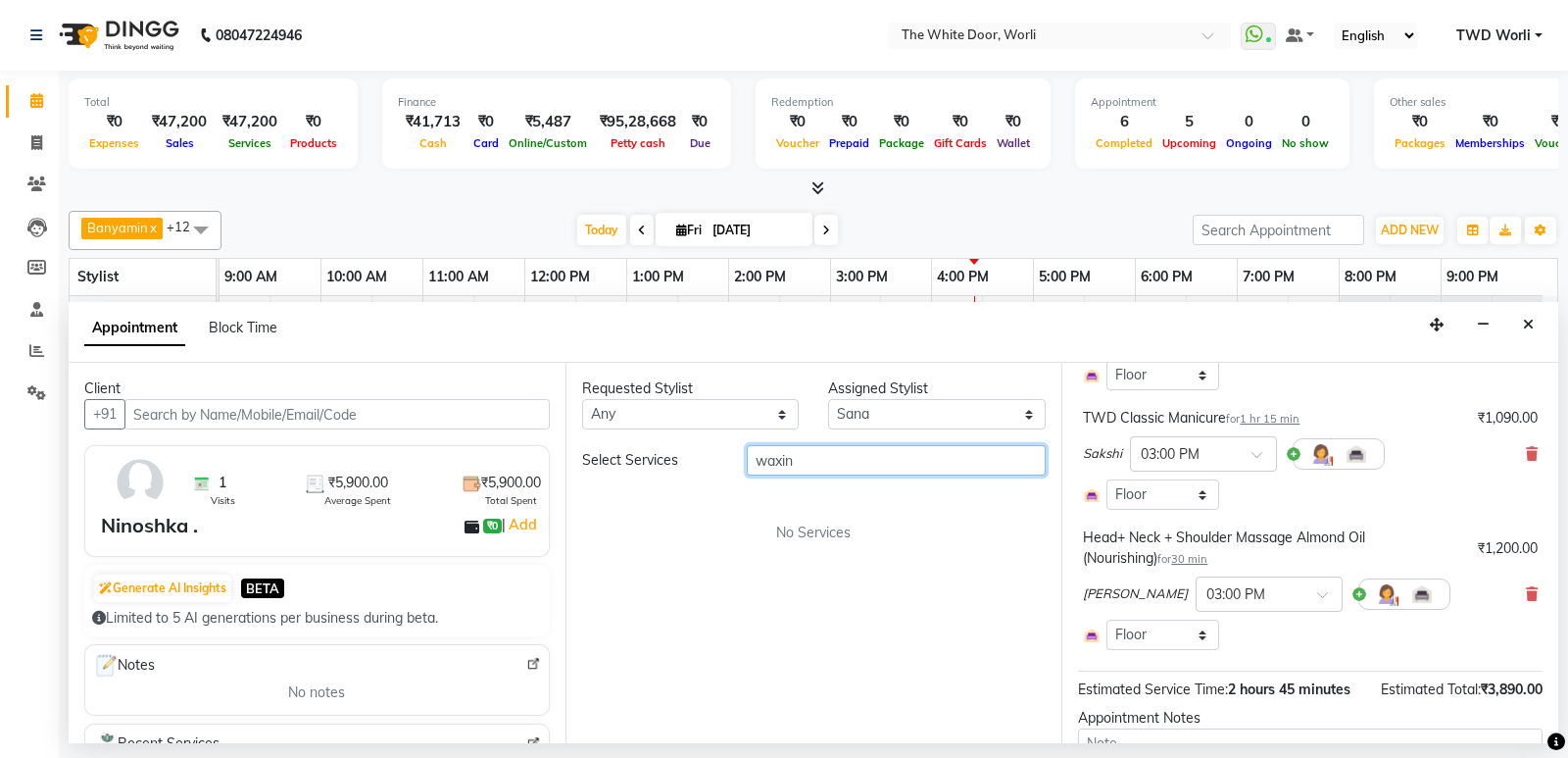 scroll, scrollTop: 490, scrollLeft: 0, axis: vertical 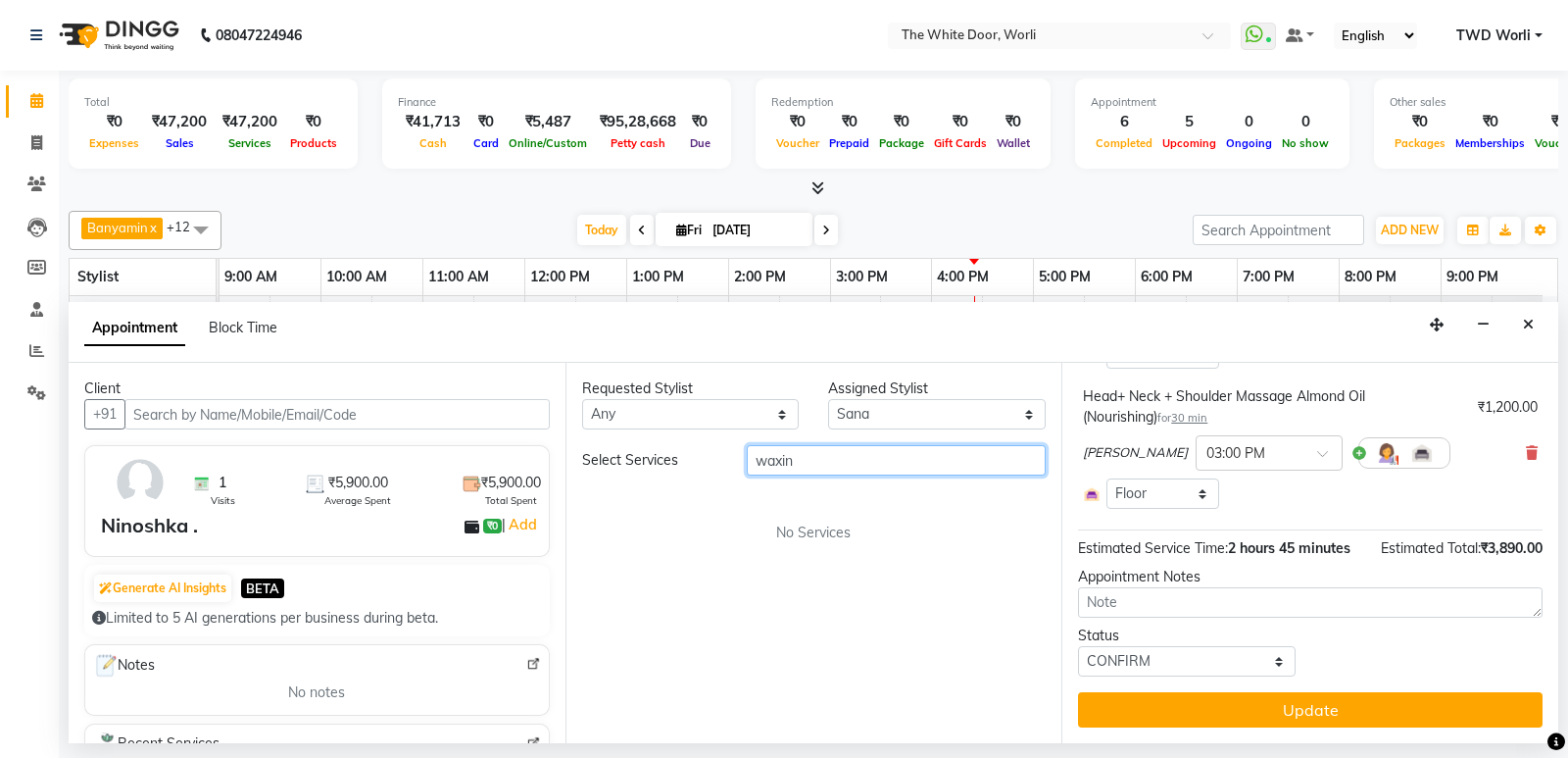 type on "waxin" 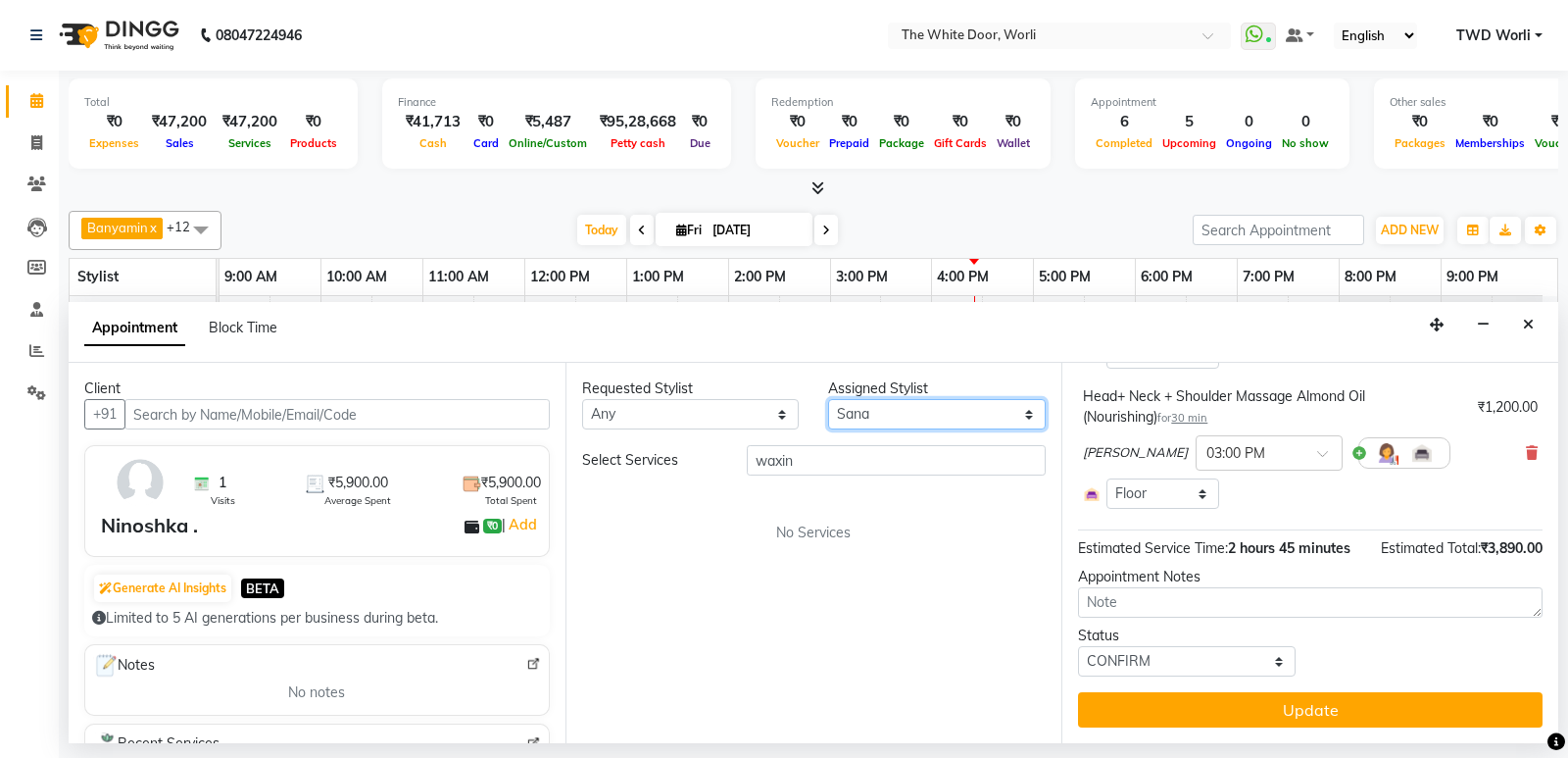 click on "Select Aarti  Ashish Ashish S Banyamin benjimin Govind G Leyla Lash Nemmilla Pranali Rashid Salmani Sakshi Sana Sandhya  Sapna Sarfaraz The White door Spa  Vikas Pedicurist Worthemla  Wungkhai Nail" at bounding box center (937, 414) 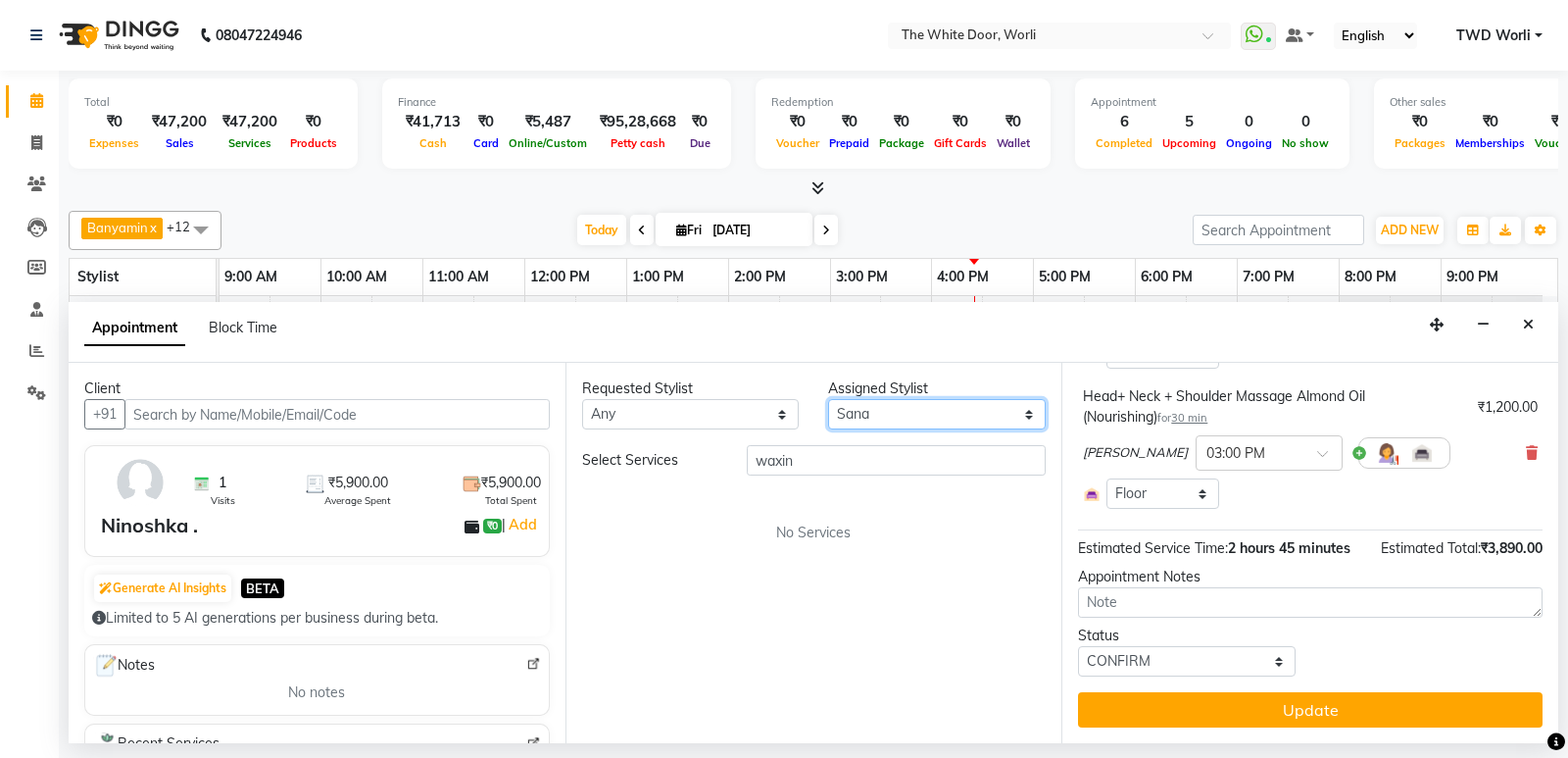 select on "22903" 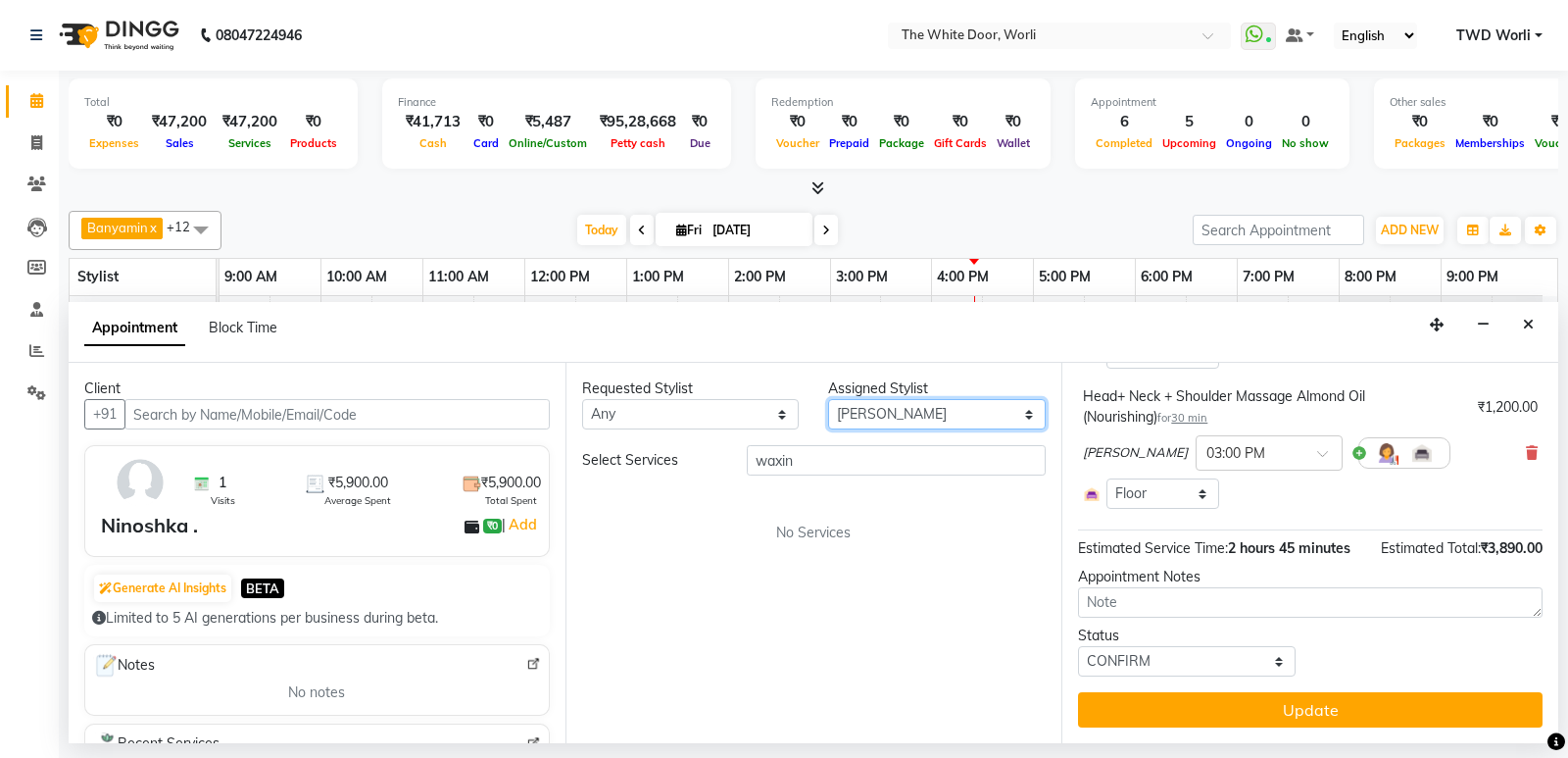 click on "Select Aarti  Ashish Ashish S Banyamin benjimin Govind G Leyla Lash Nemmilla Pranali Rashid Salmani Sakshi Sana Sandhya  Sapna Sarfaraz The White door Spa  Vikas Pedicurist Worthemla  Wungkhai Nail" at bounding box center [937, 414] 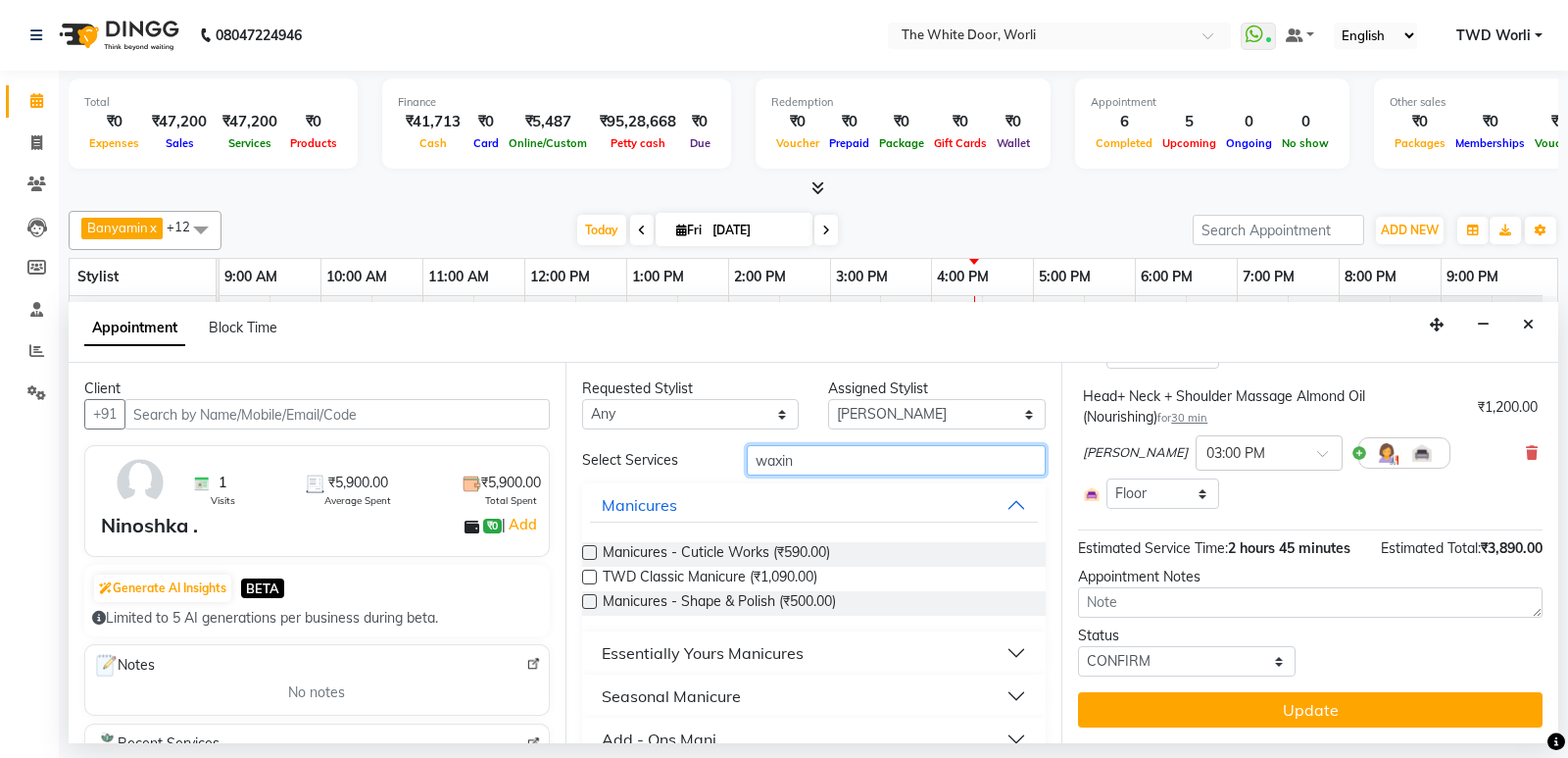 drag, startPoint x: 810, startPoint y: 462, endPoint x: 840, endPoint y: 462, distance: 30 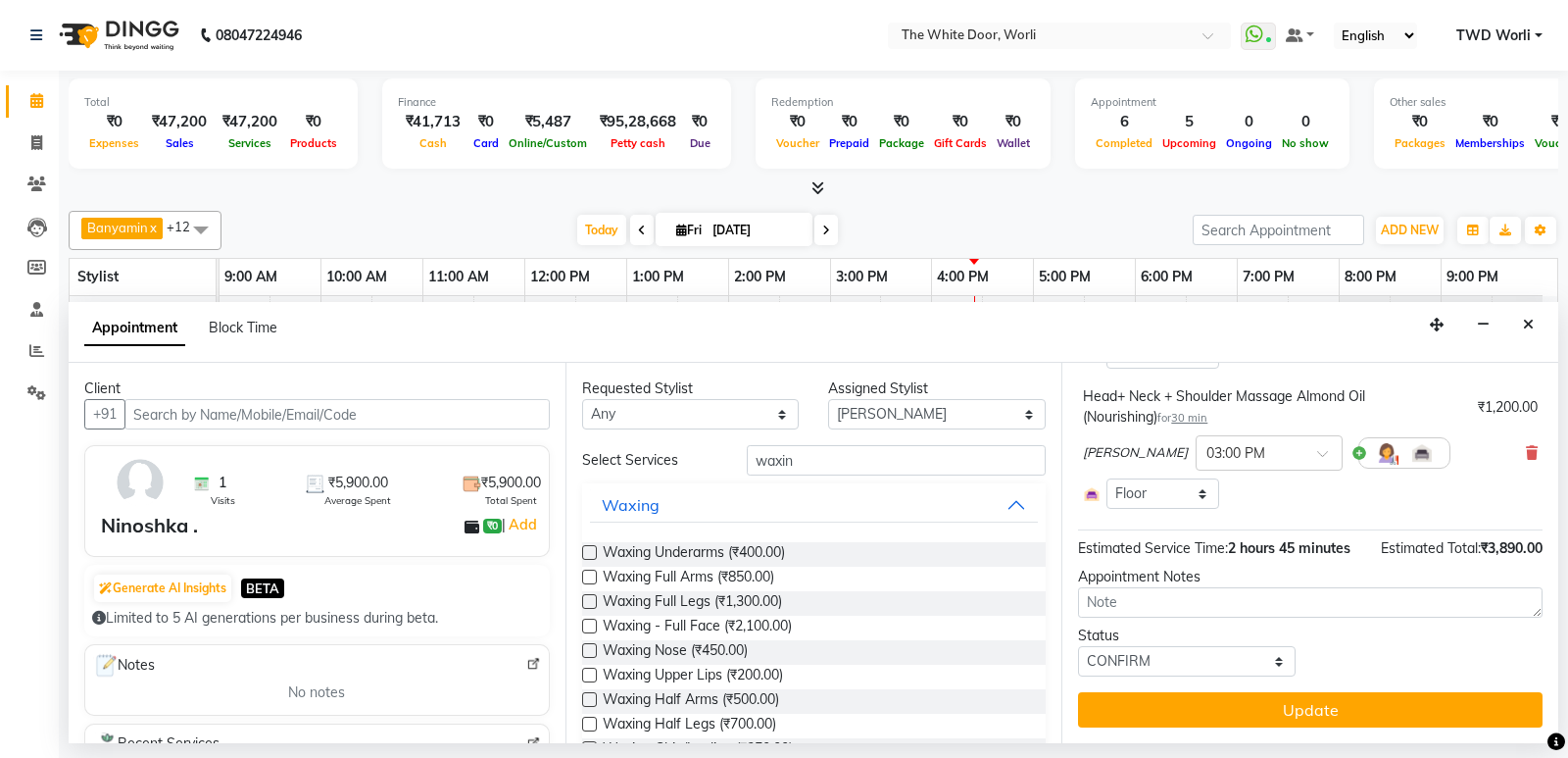 click at bounding box center (589, 675) 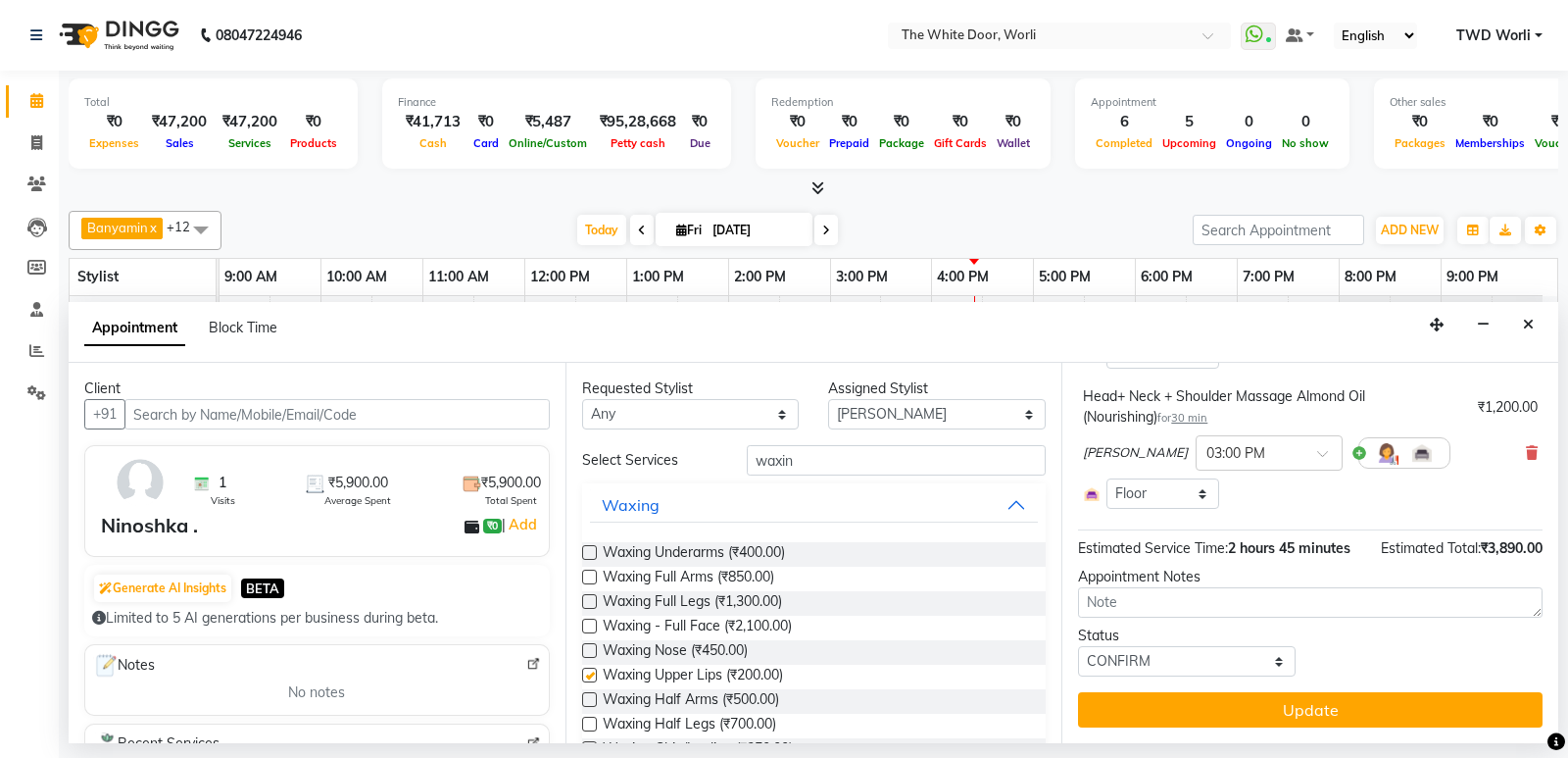 scroll, scrollTop: 470, scrollLeft: 0, axis: vertical 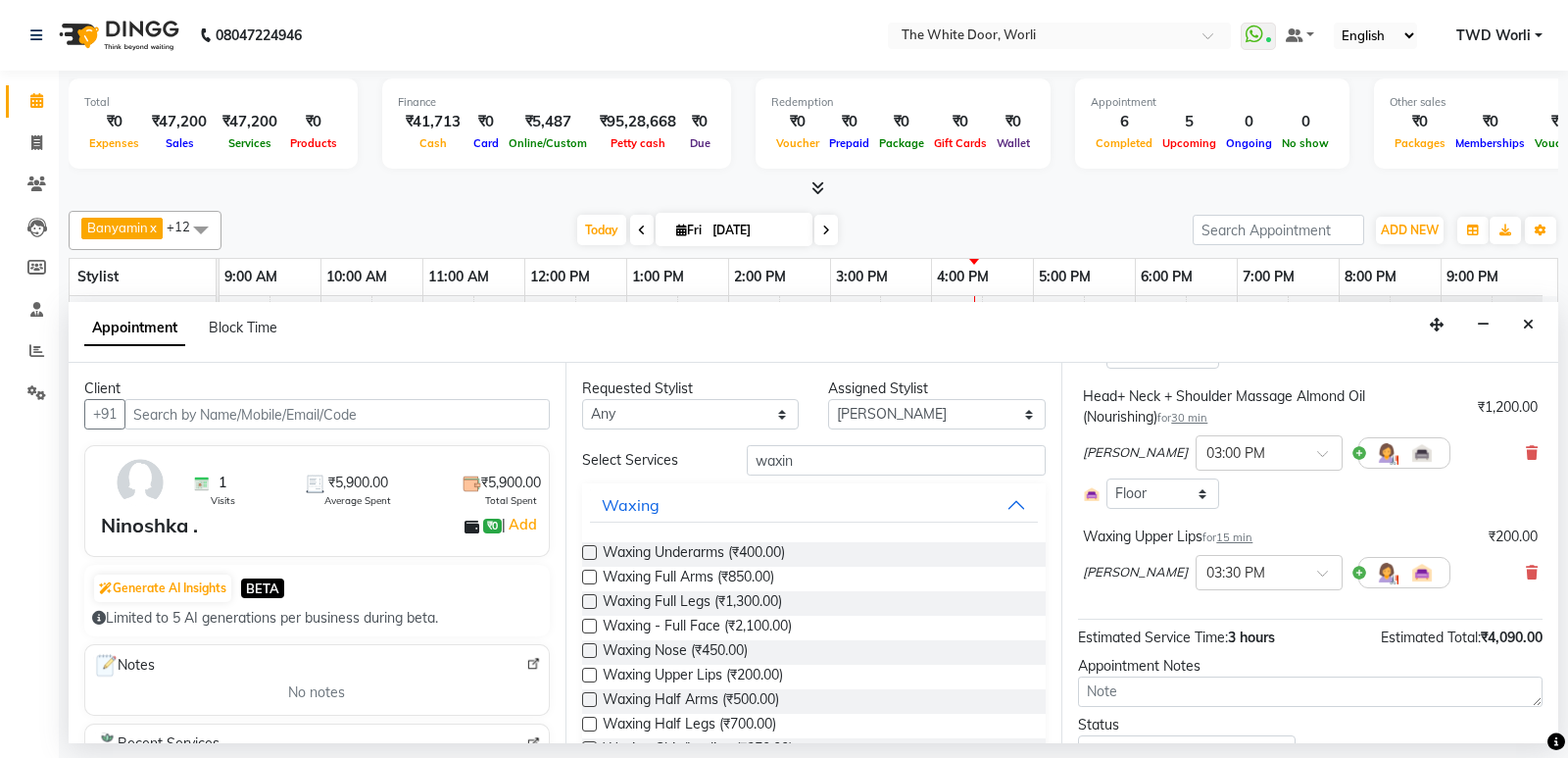 checkbox on "false" 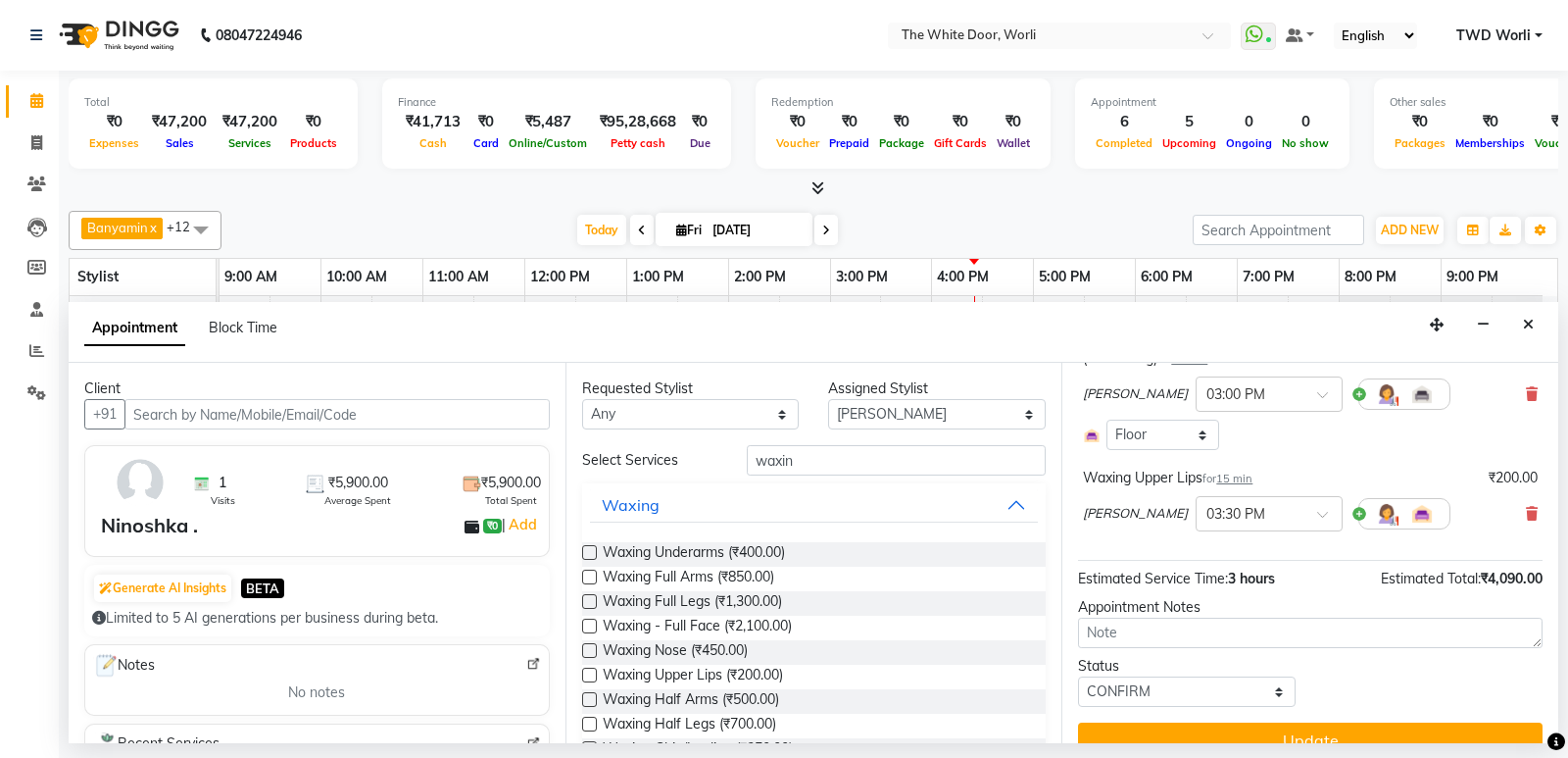 scroll, scrollTop: 559, scrollLeft: 0, axis: vertical 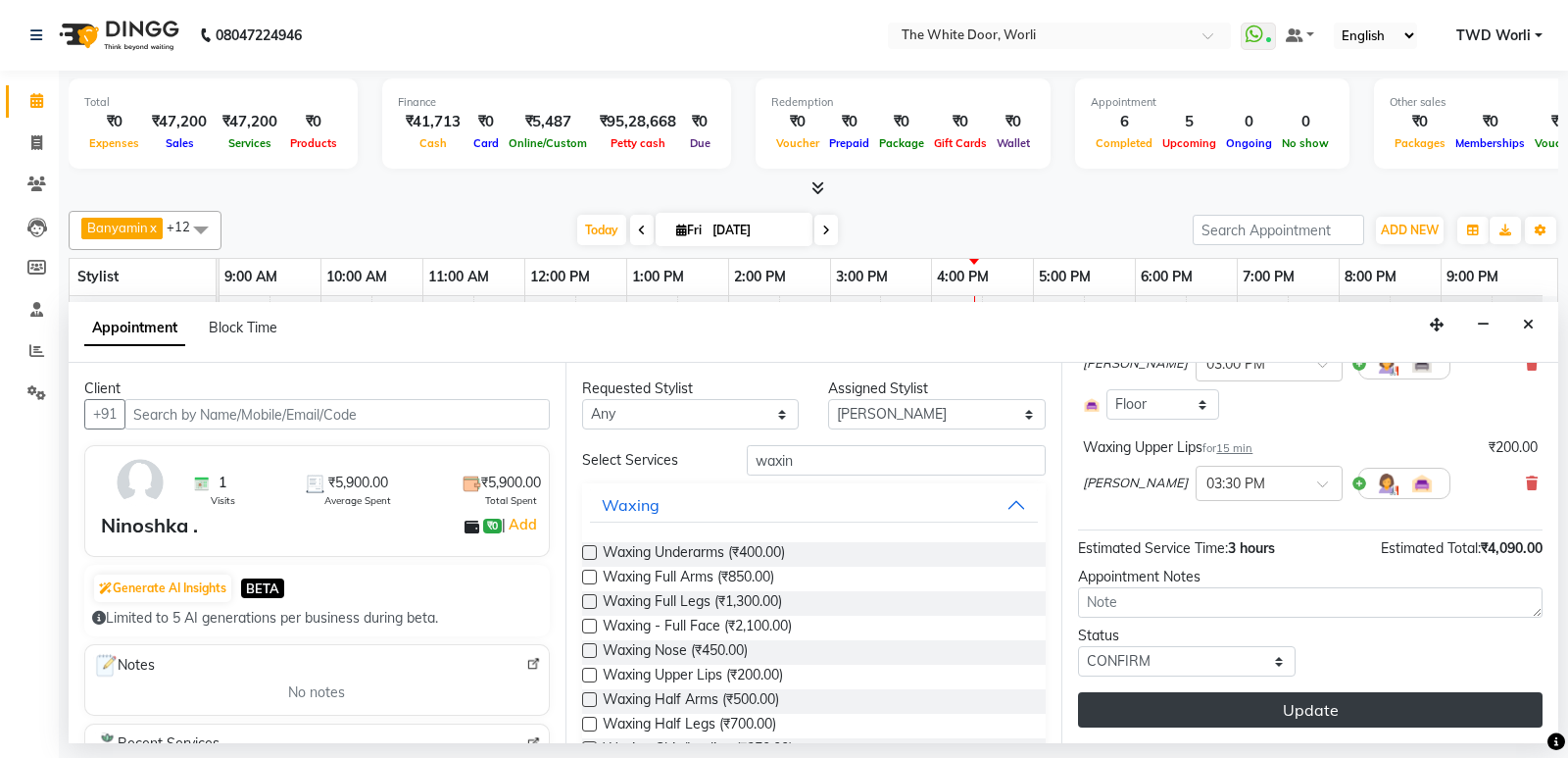 click on "Update" at bounding box center [1310, 710] 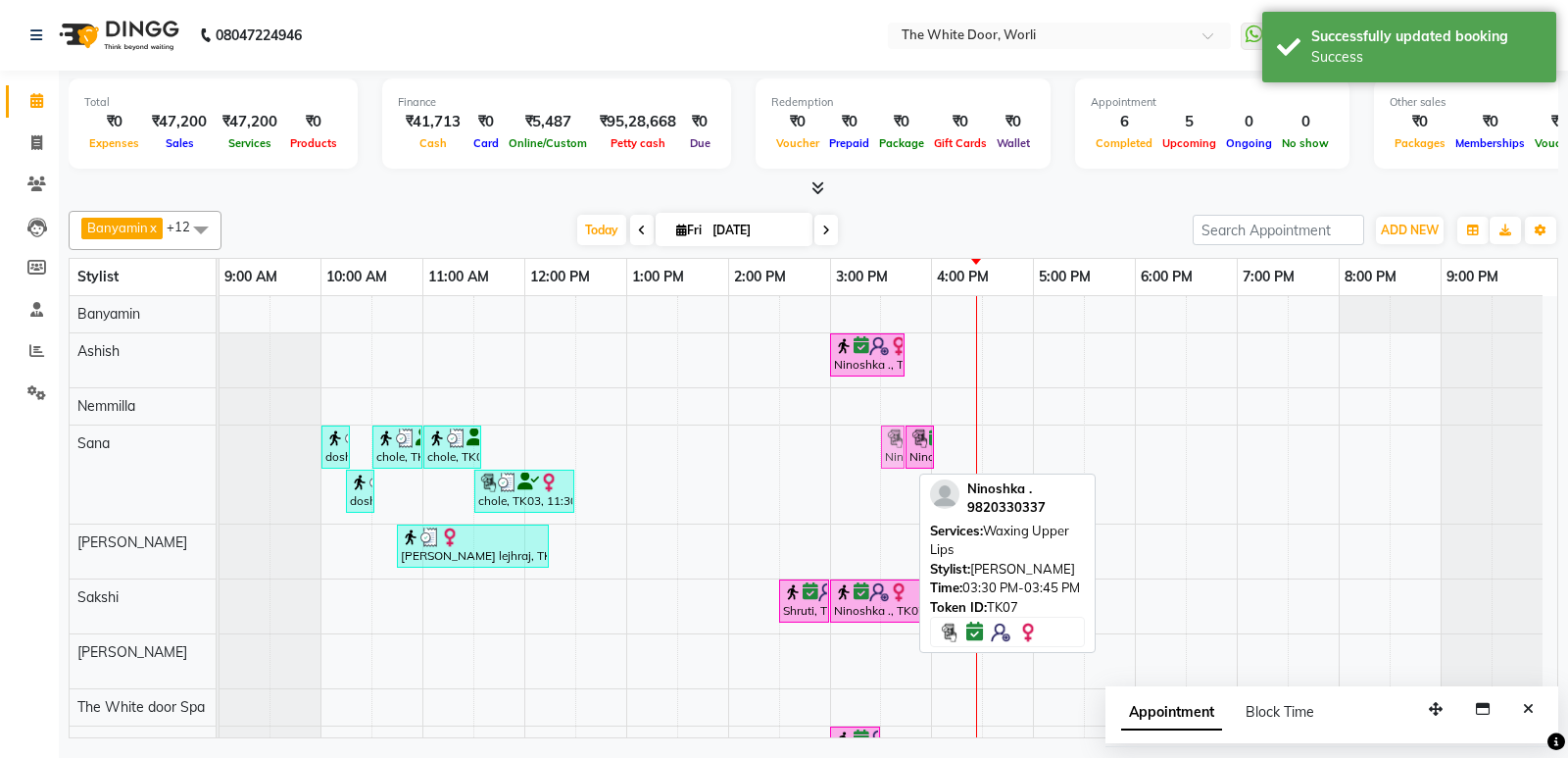 drag, startPoint x: 899, startPoint y: 667, endPoint x: 899, endPoint y: 448, distance: 219 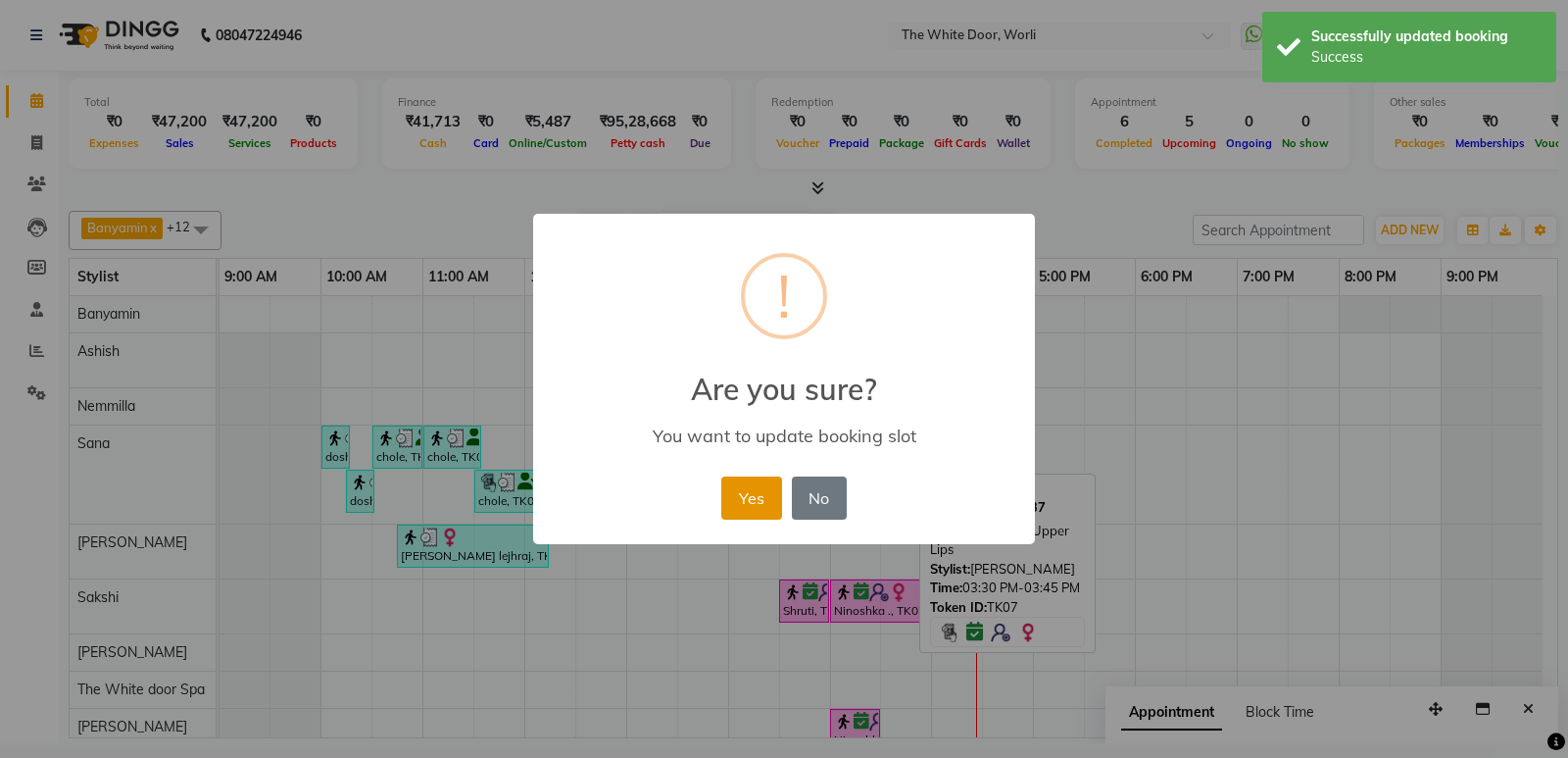 click on "Yes" at bounding box center (751, 498) 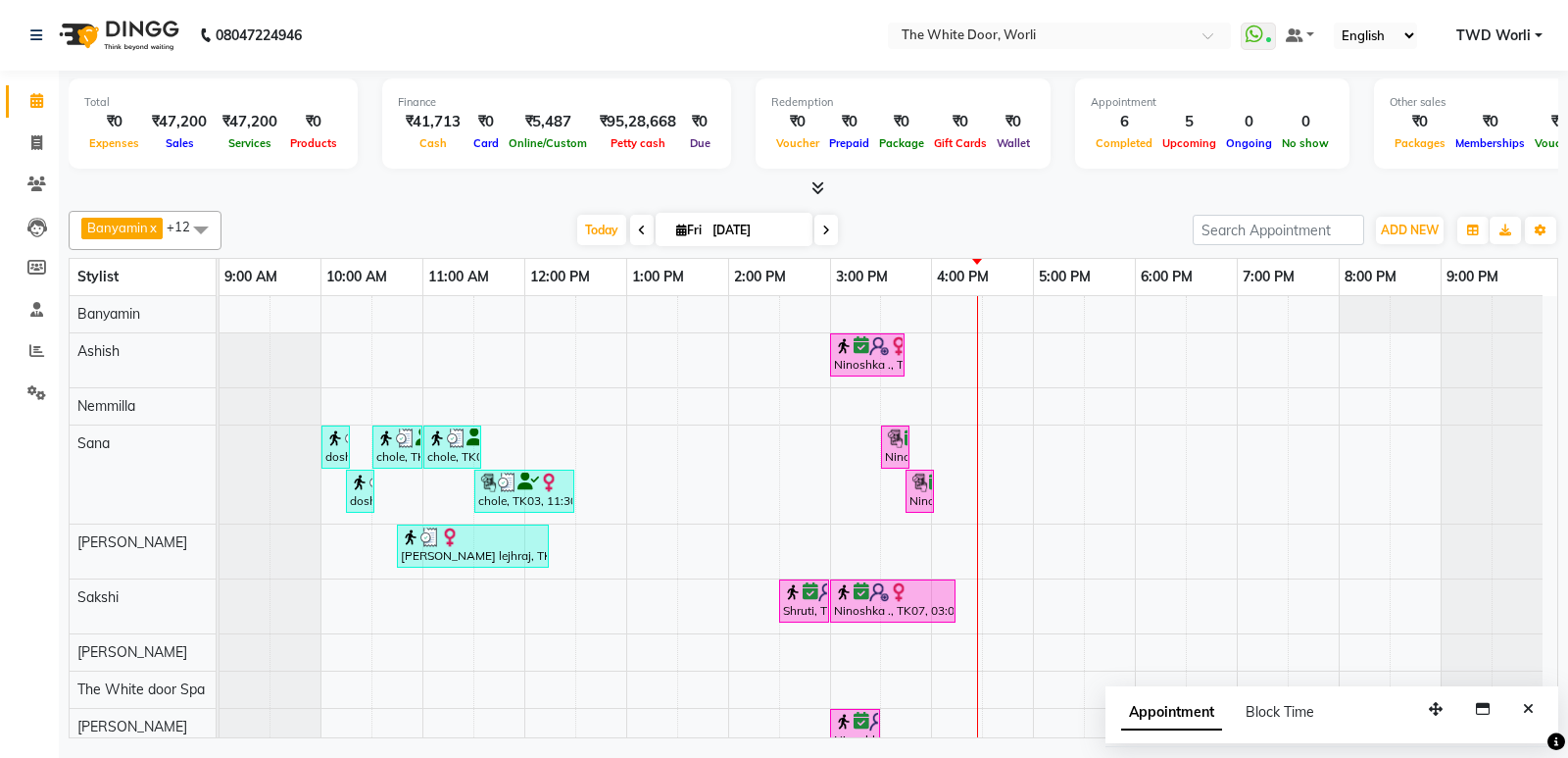 click at bounding box center (826, 230) 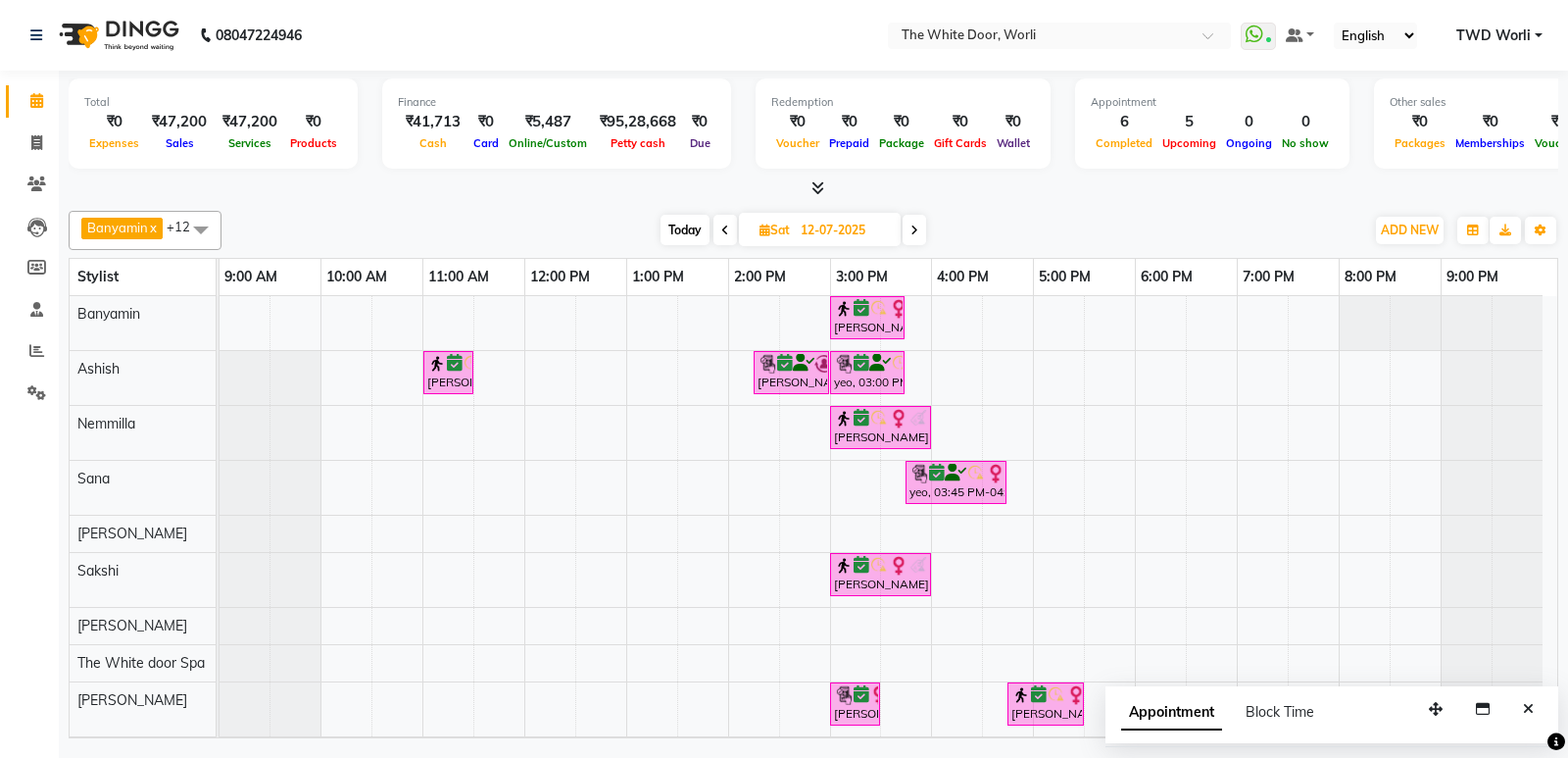 click at bounding box center [725, 229] 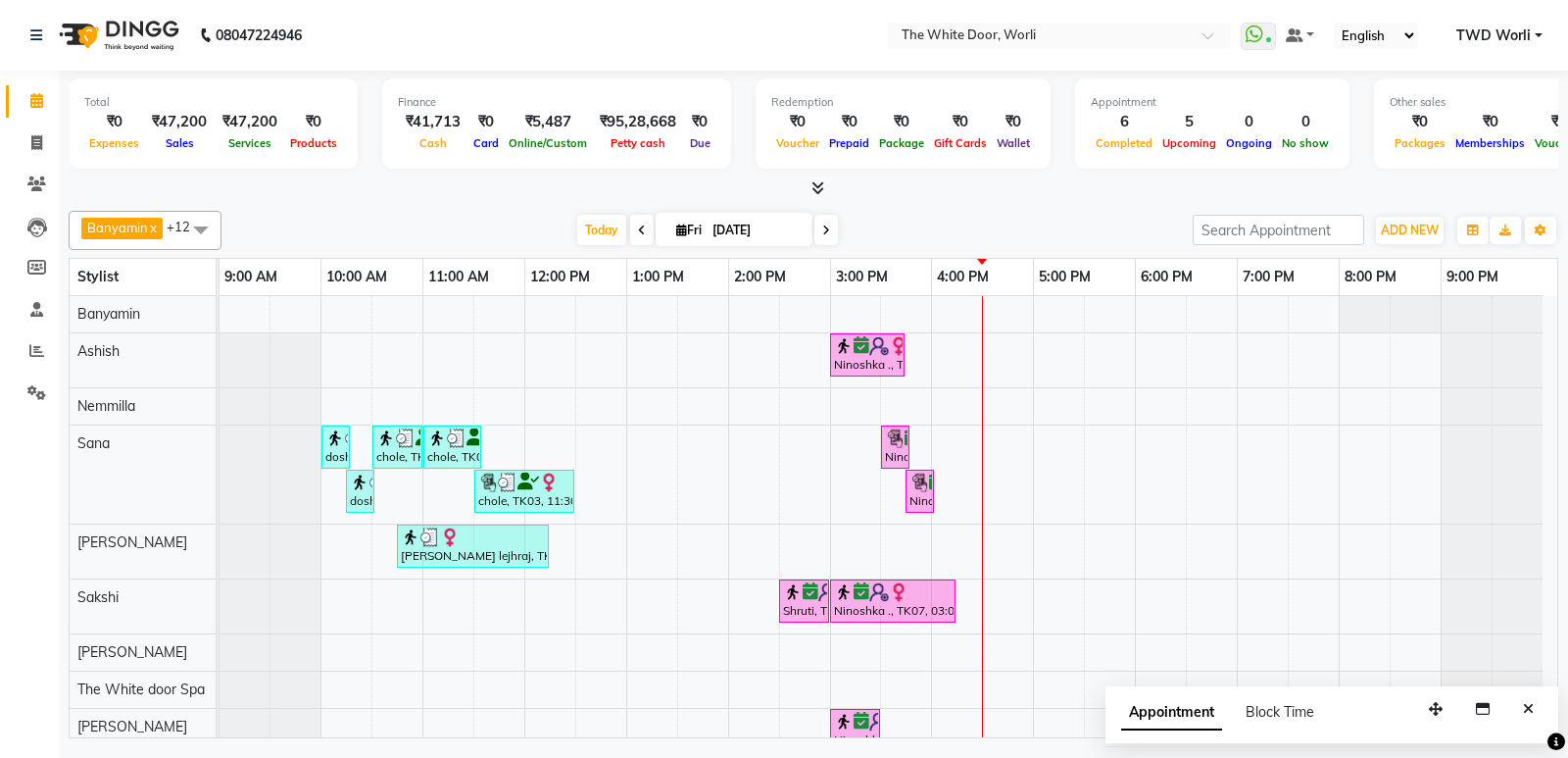 scroll, scrollTop: 148, scrollLeft: 0, axis: vertical 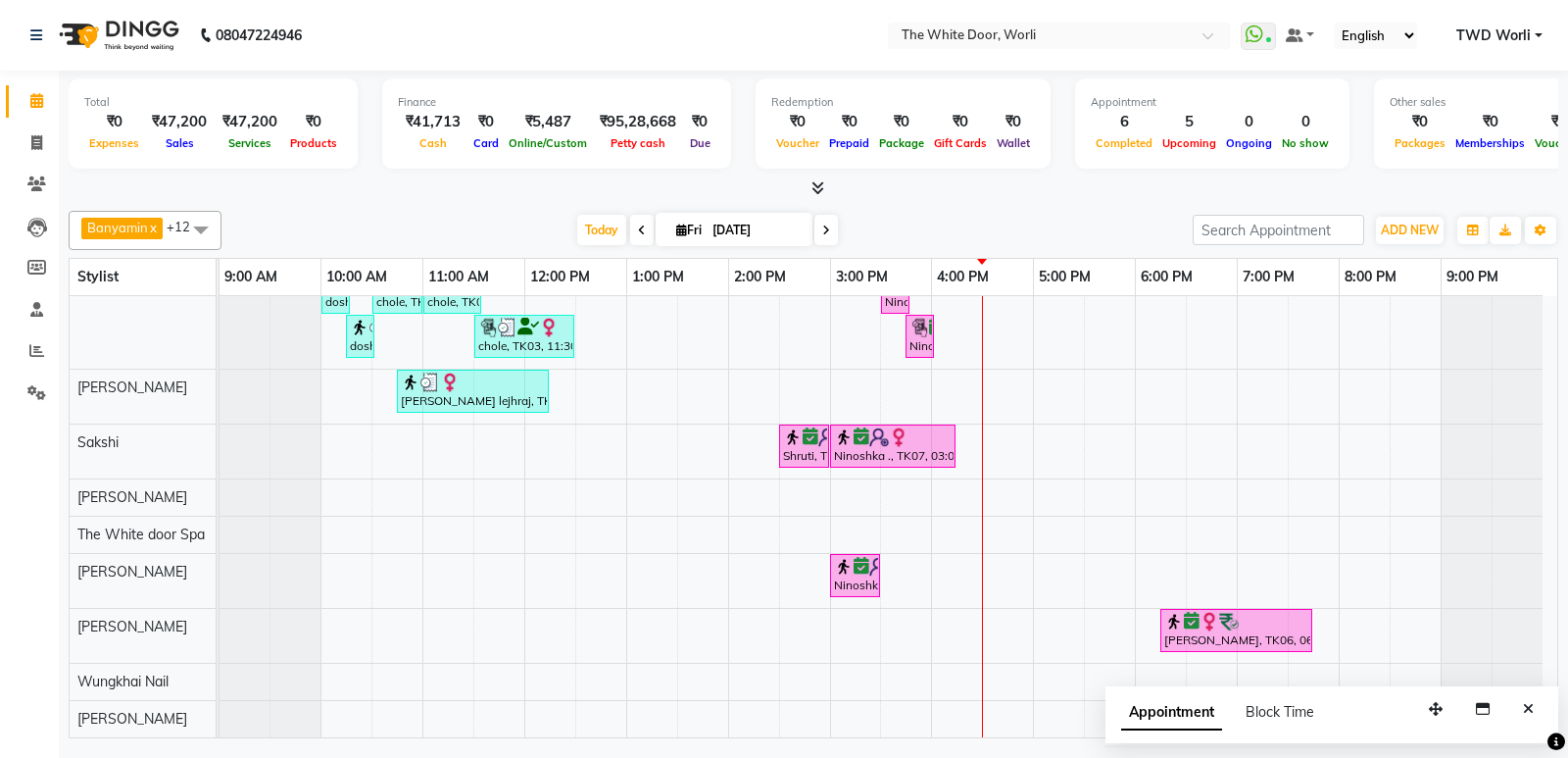 click on "[DATE]" at bounding box center [756, 230] 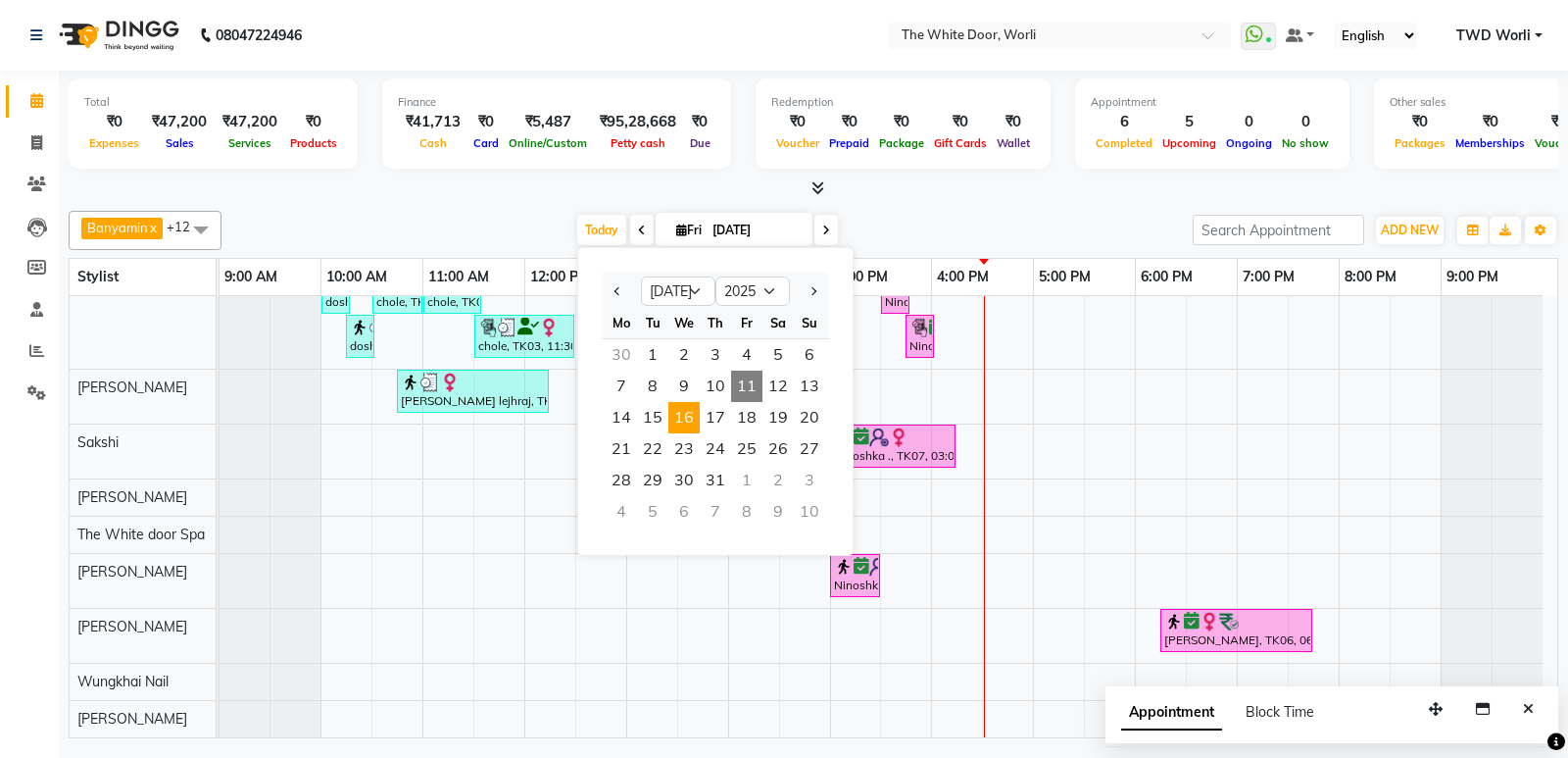click on "16" at bounding box center [684, 418] 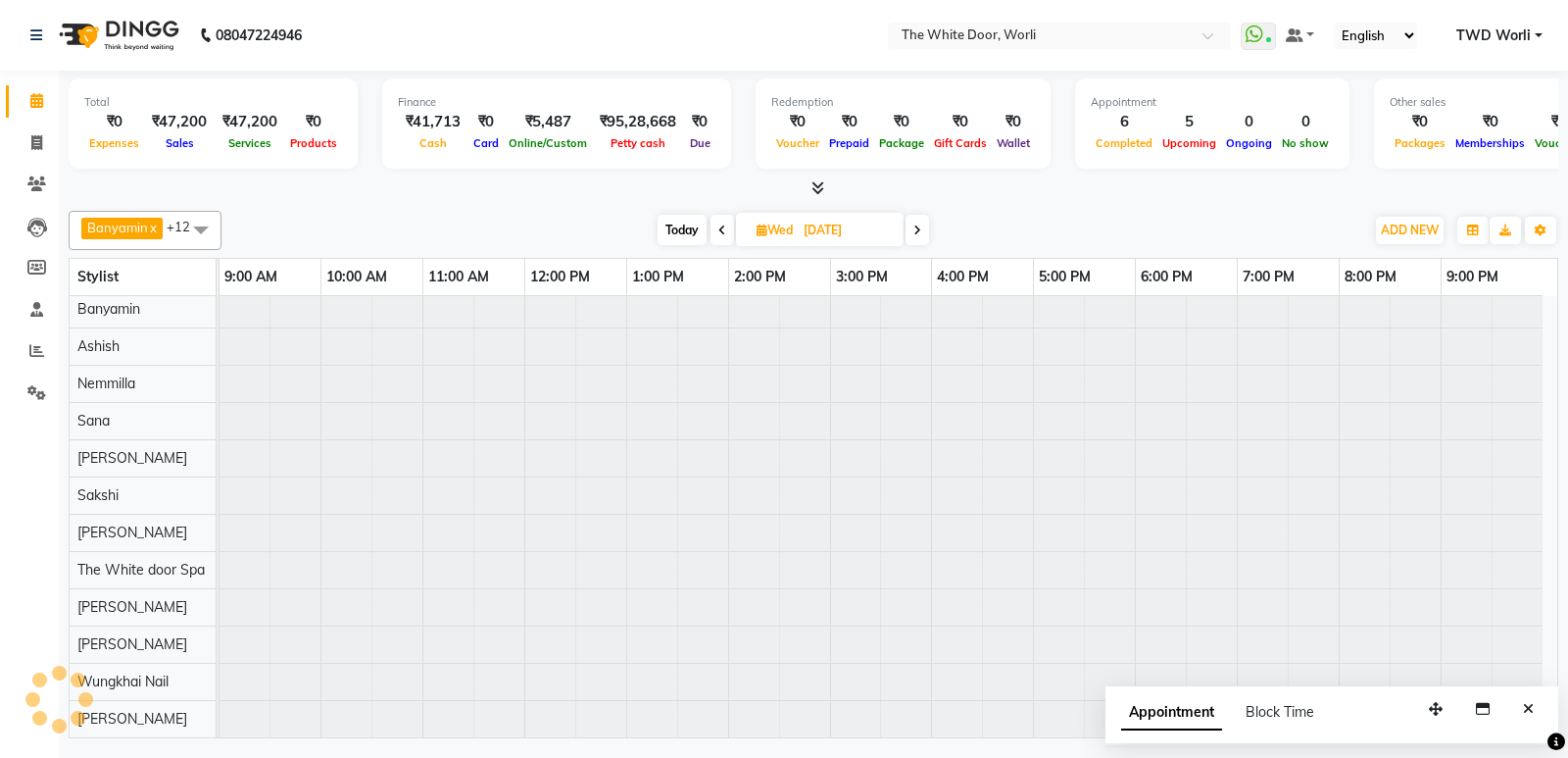 scroll, scrollTop: 5, scrollLeft: 0, axis: vertical 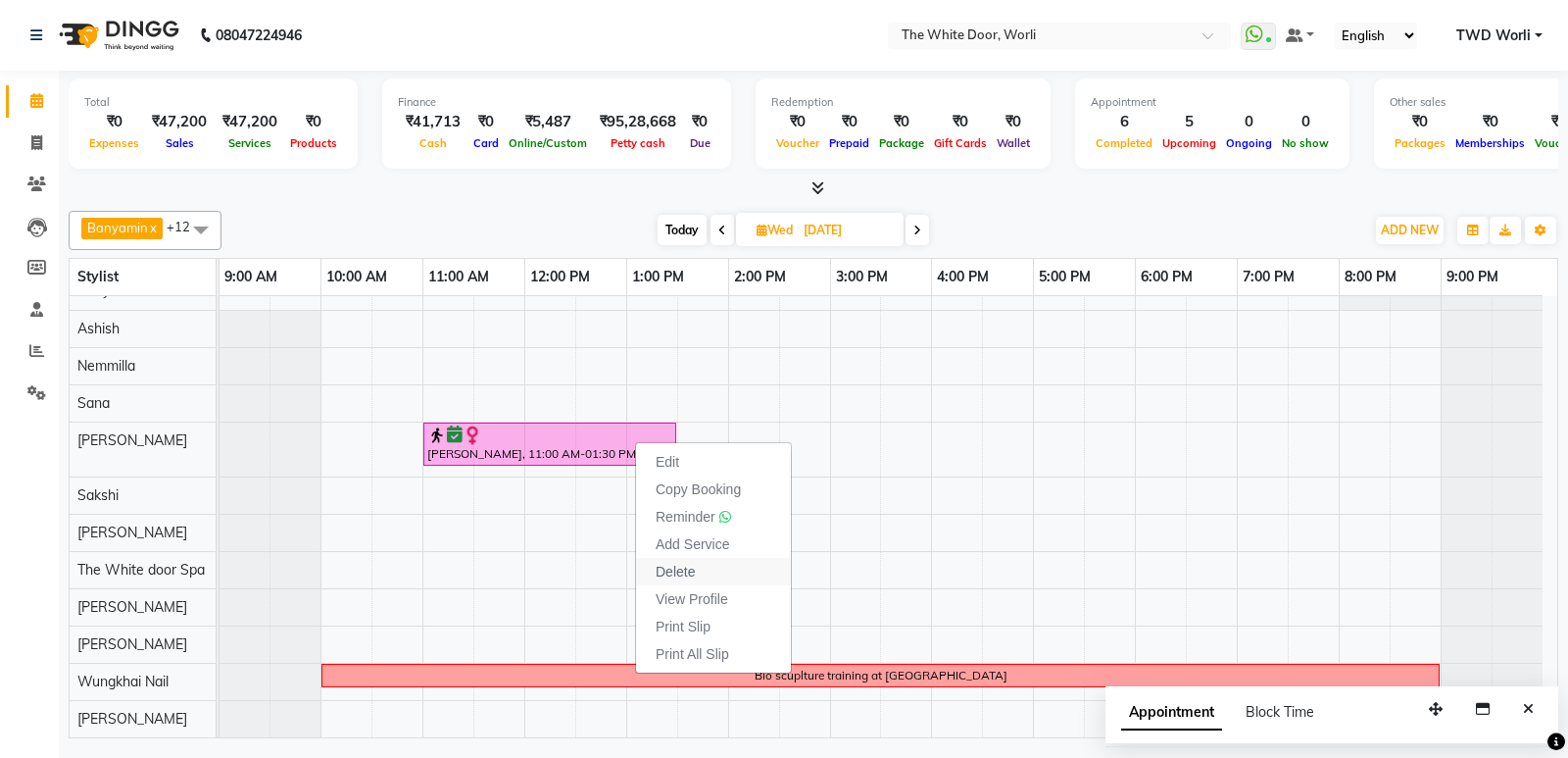 click on "Delete" at bounding box center (713, 572) 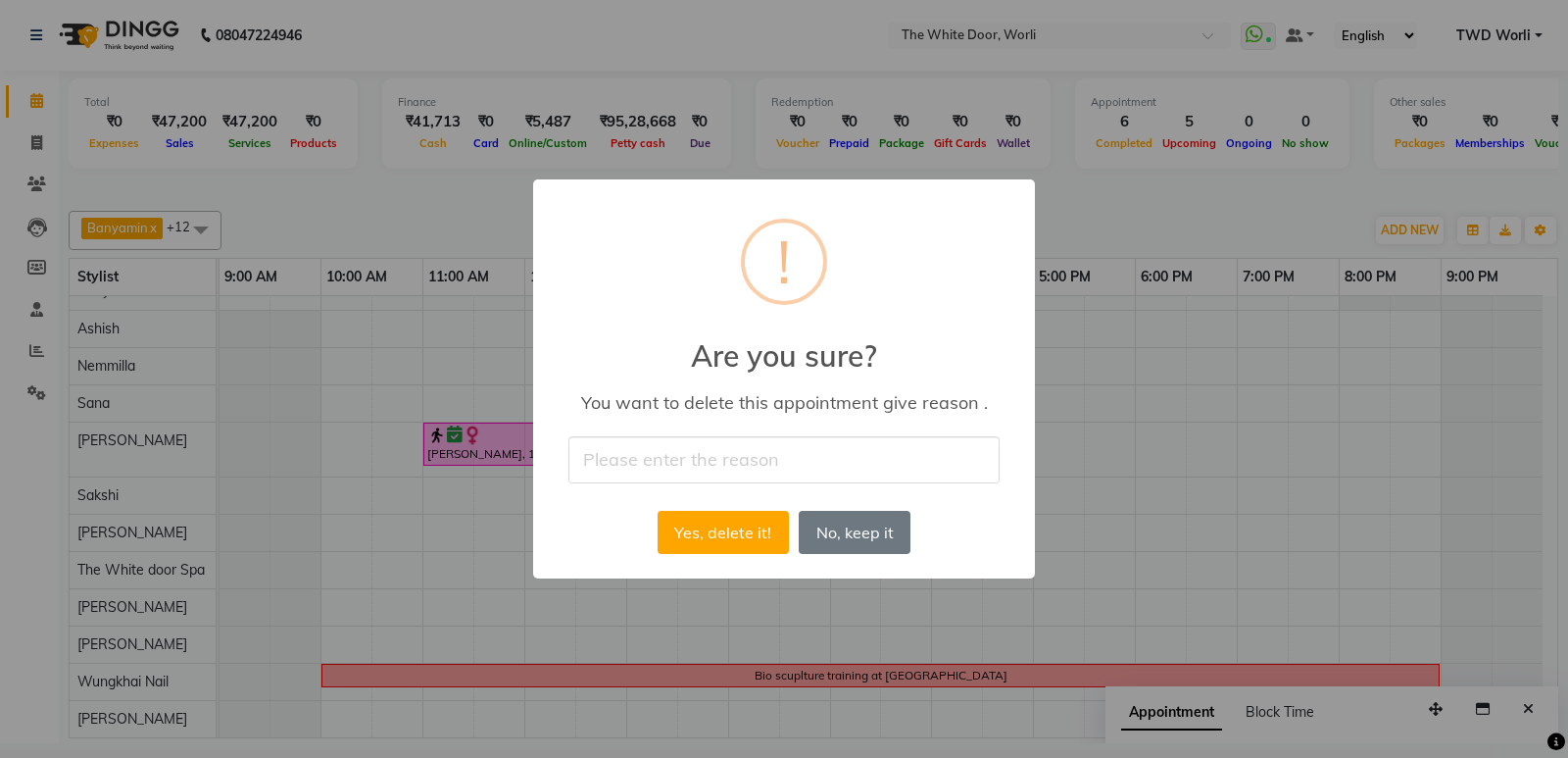 click at bounding box center (784, 459) 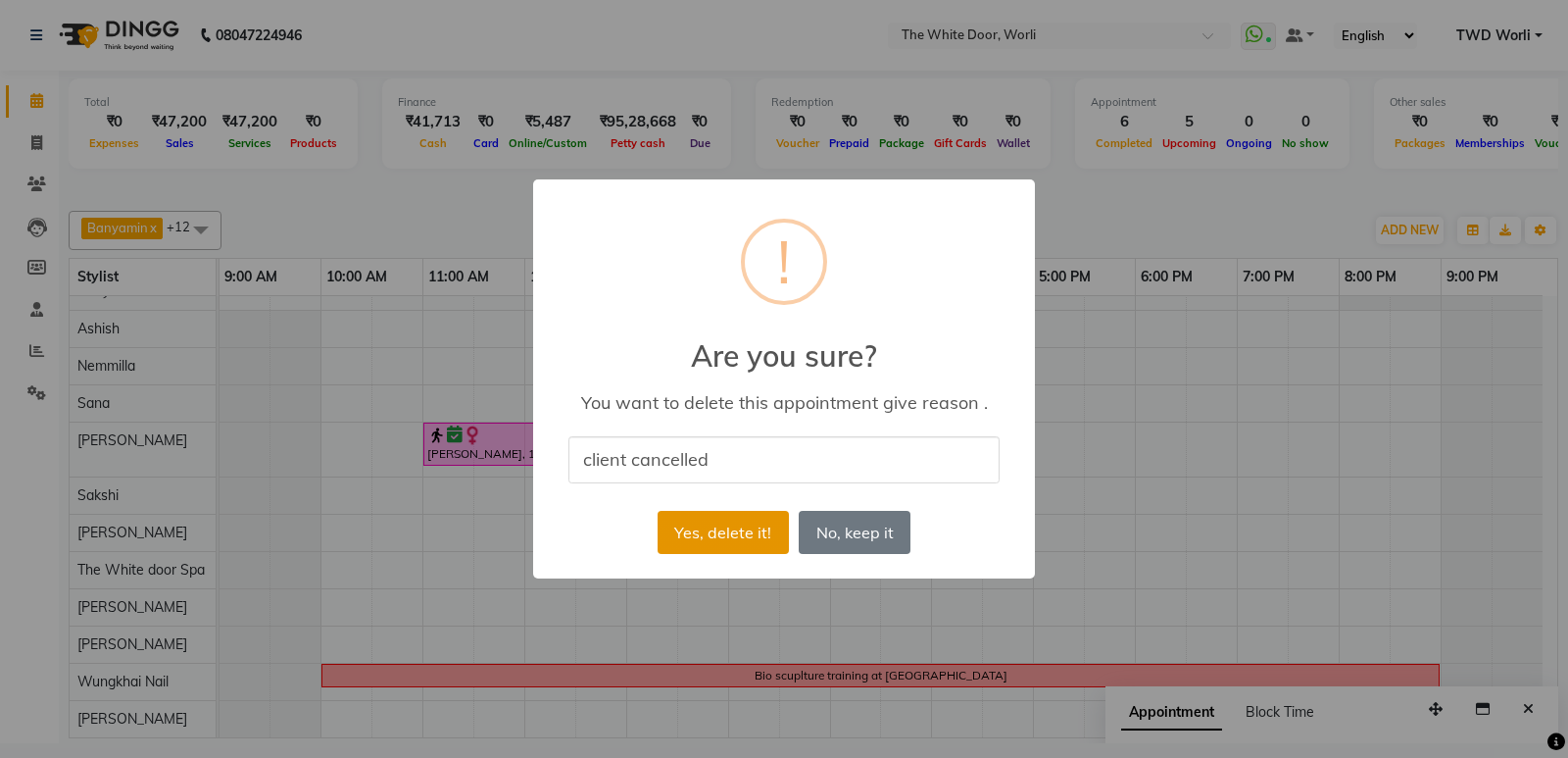 click on "Yes, delete it!" at bounding box center [723, 532] 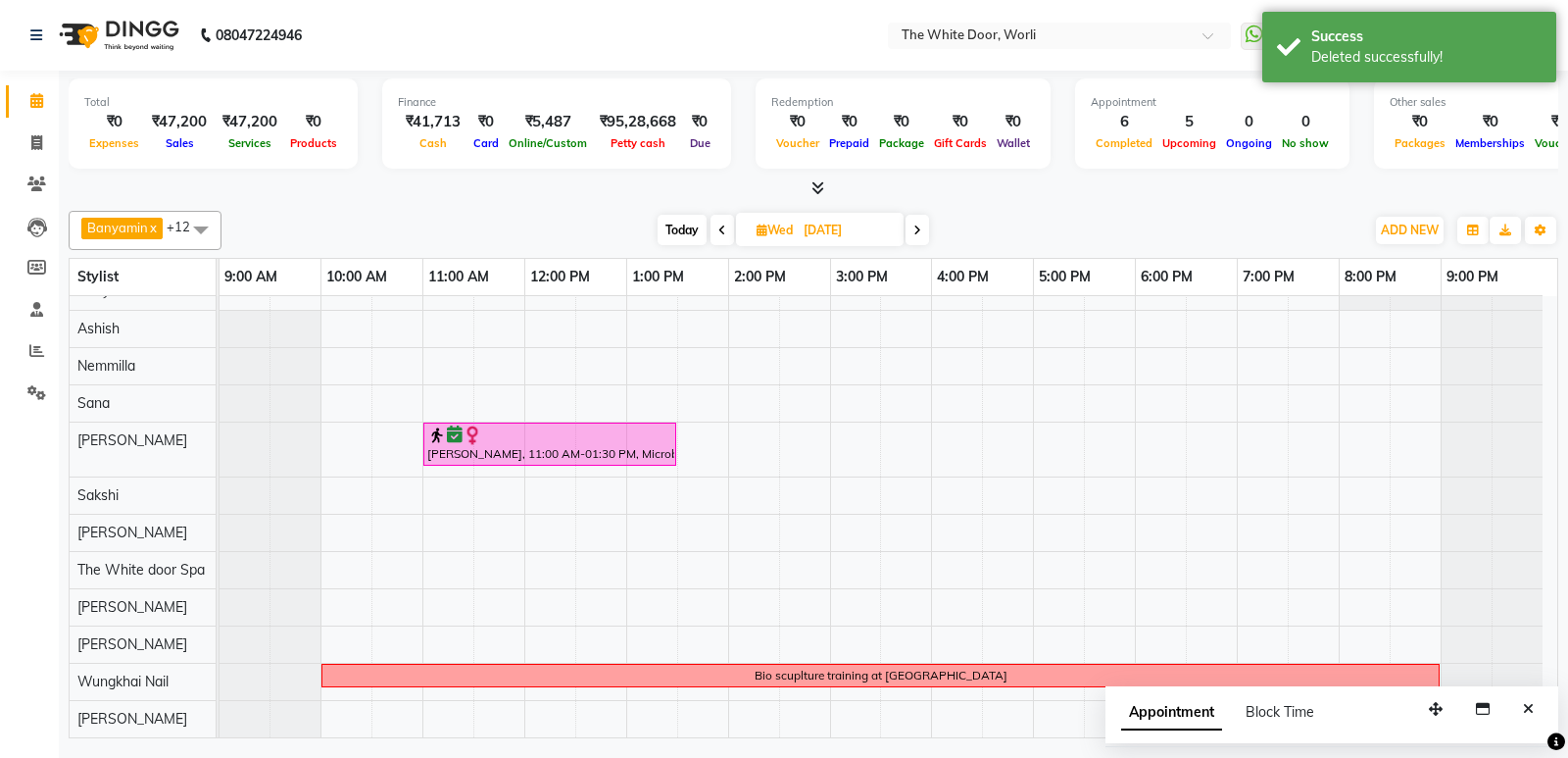 scroll, scrollTop: 5, scrollLeft: 0, axis: vertical 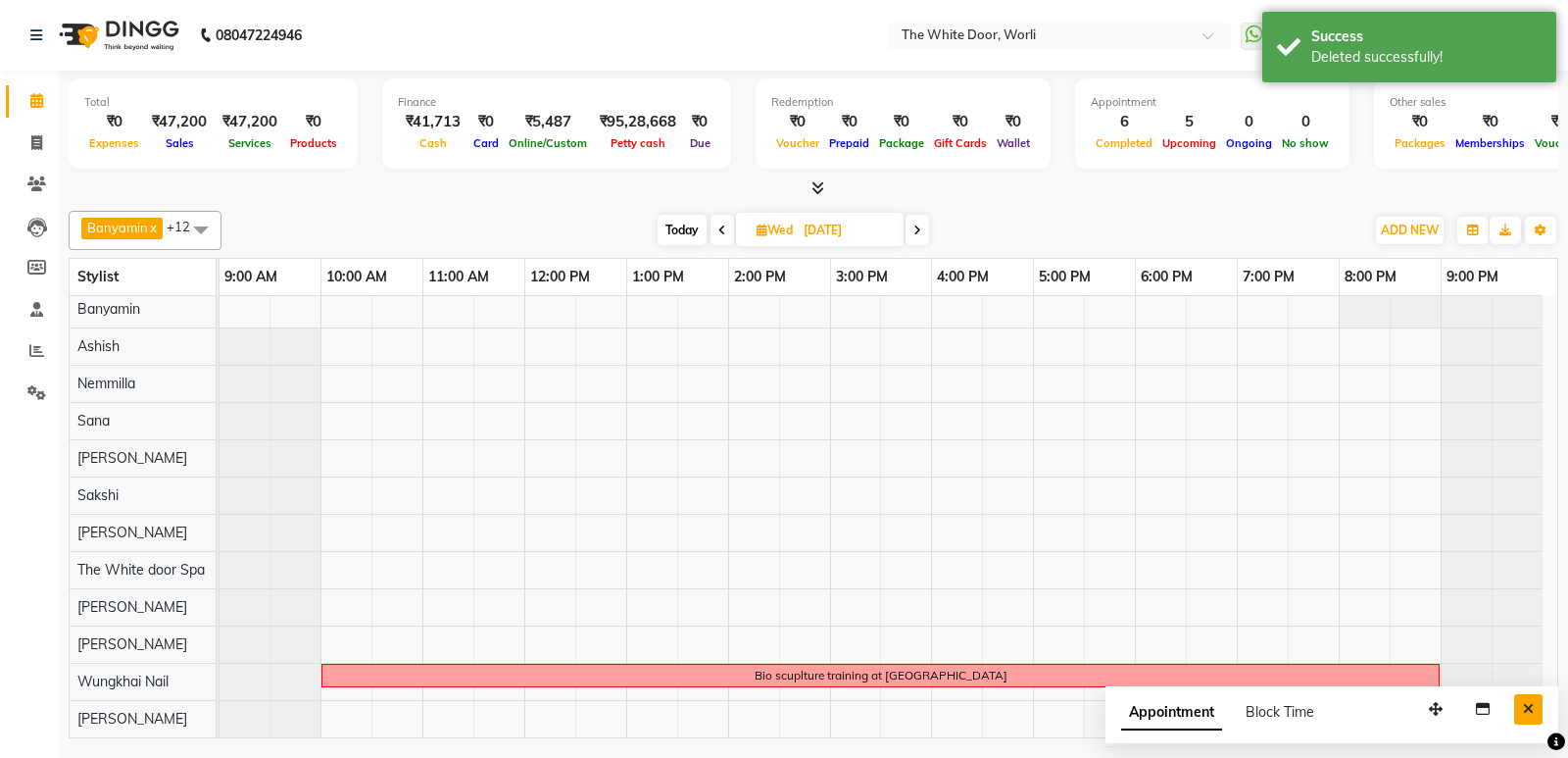 click at bounding box center [1528, 709] 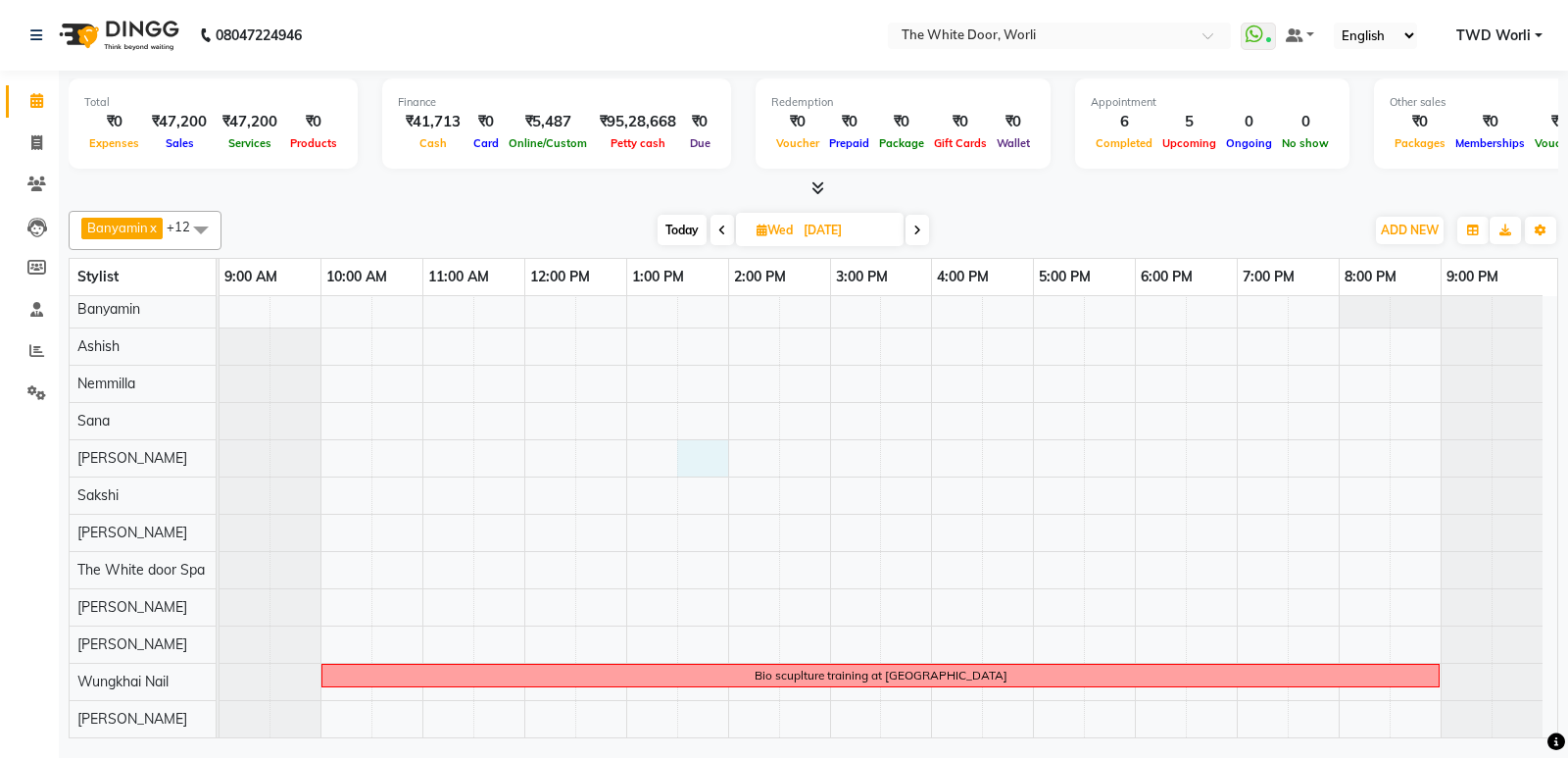 click on "Bio scuplture training at bandra" at bounding box center [888, 514] 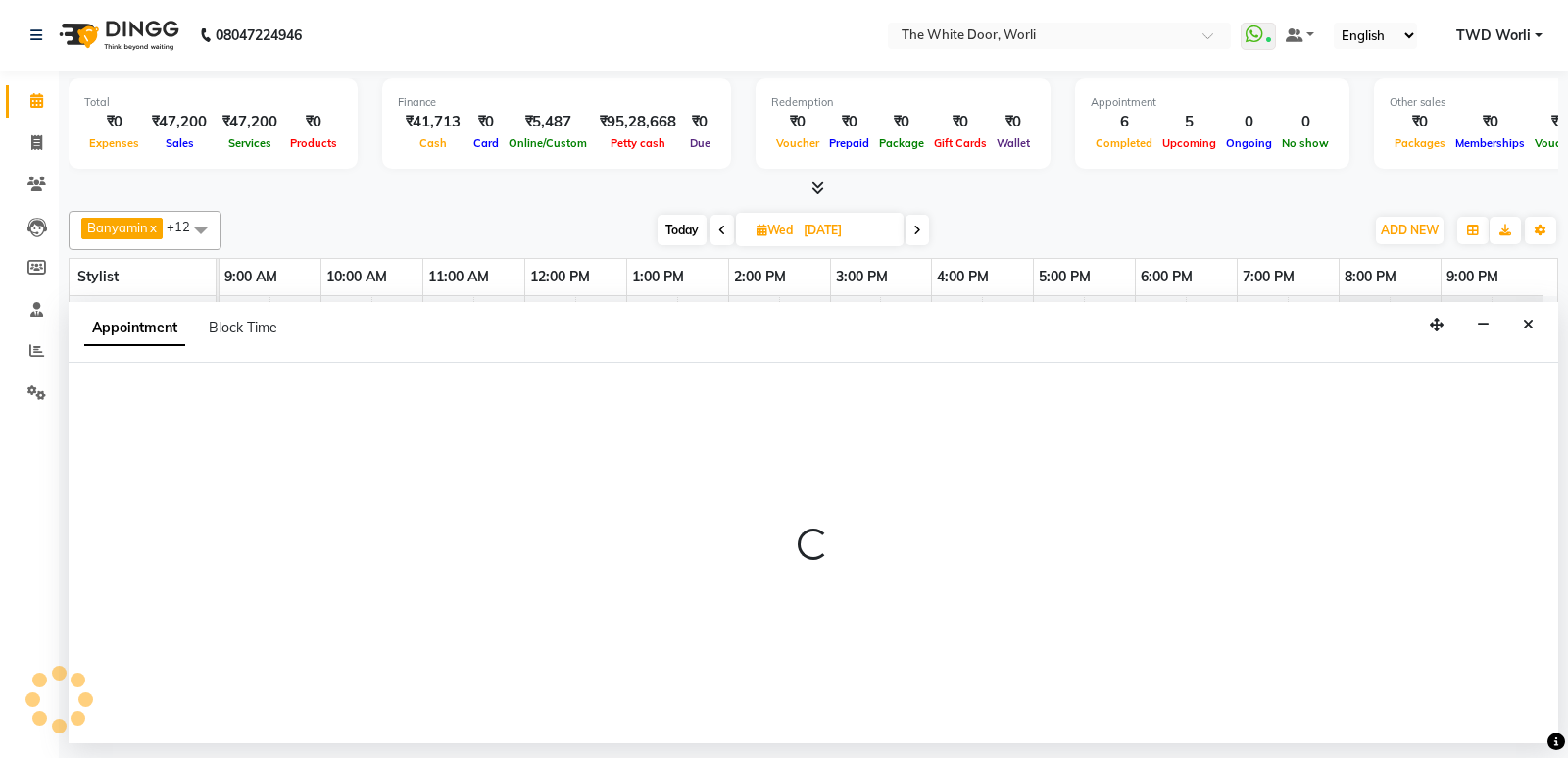 select on "22334" 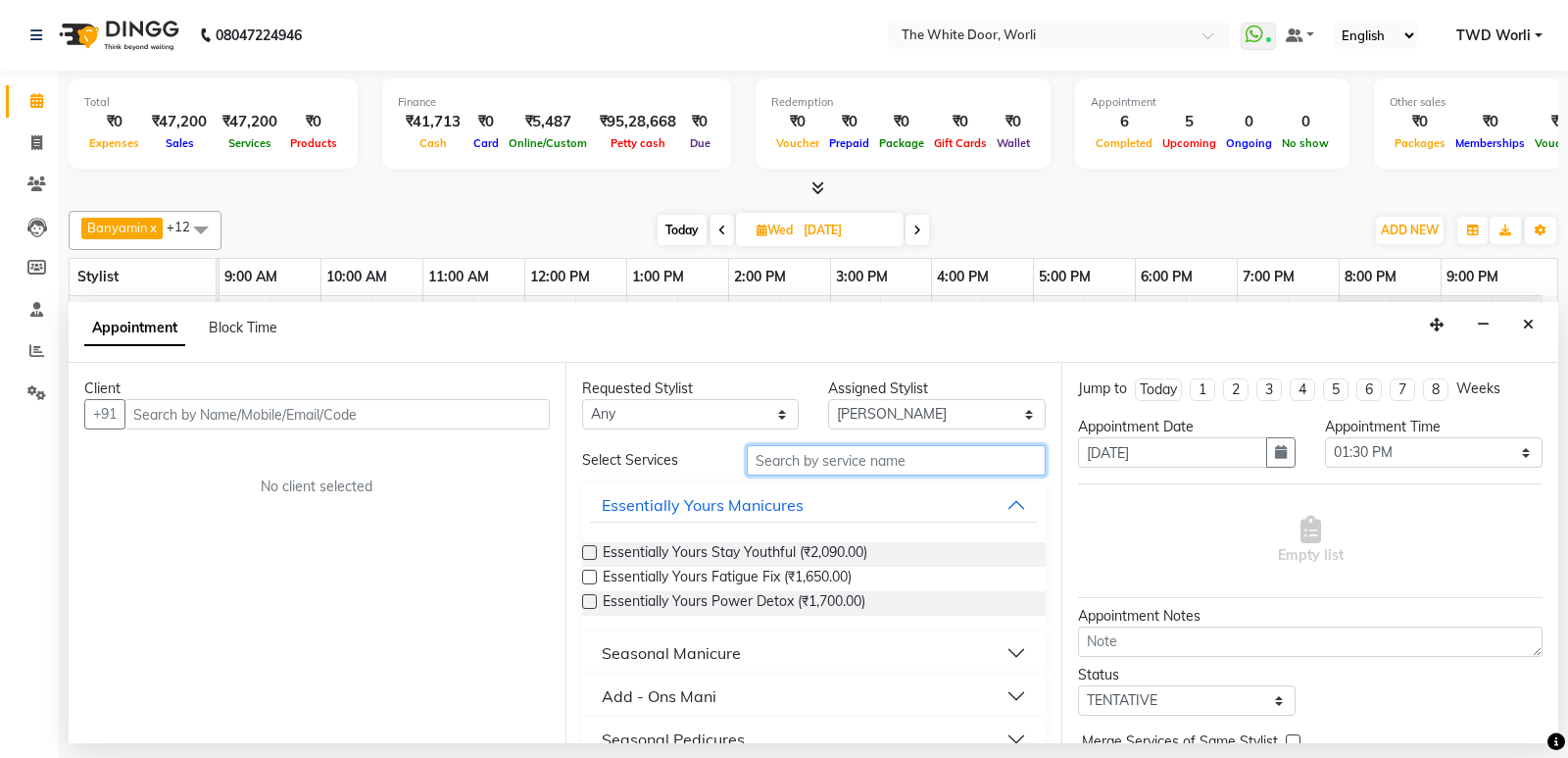 click at bounding box center (897, 460) 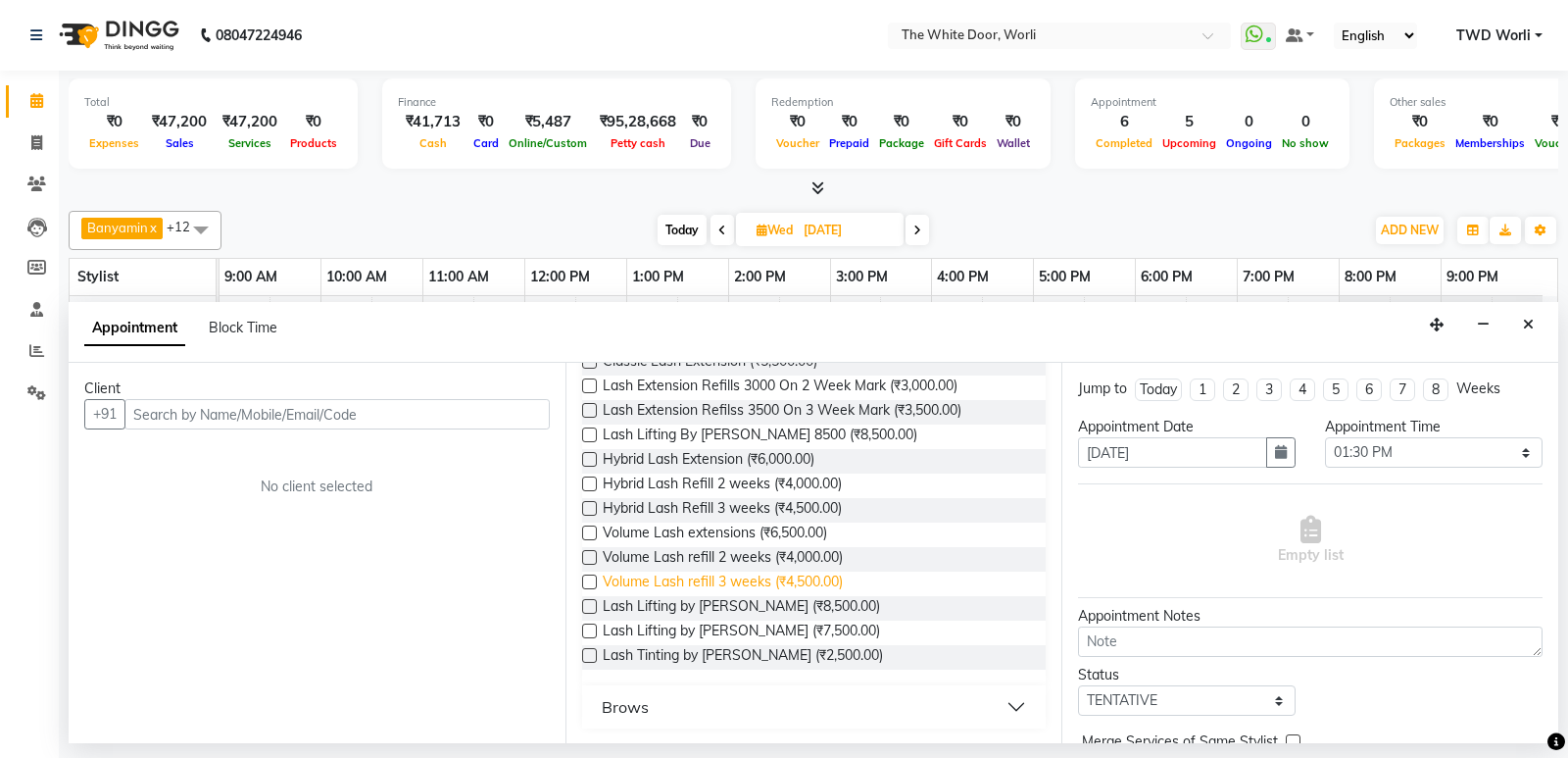 scroll, scrollTop: 192, scrollLeft: 0, axis: vertical 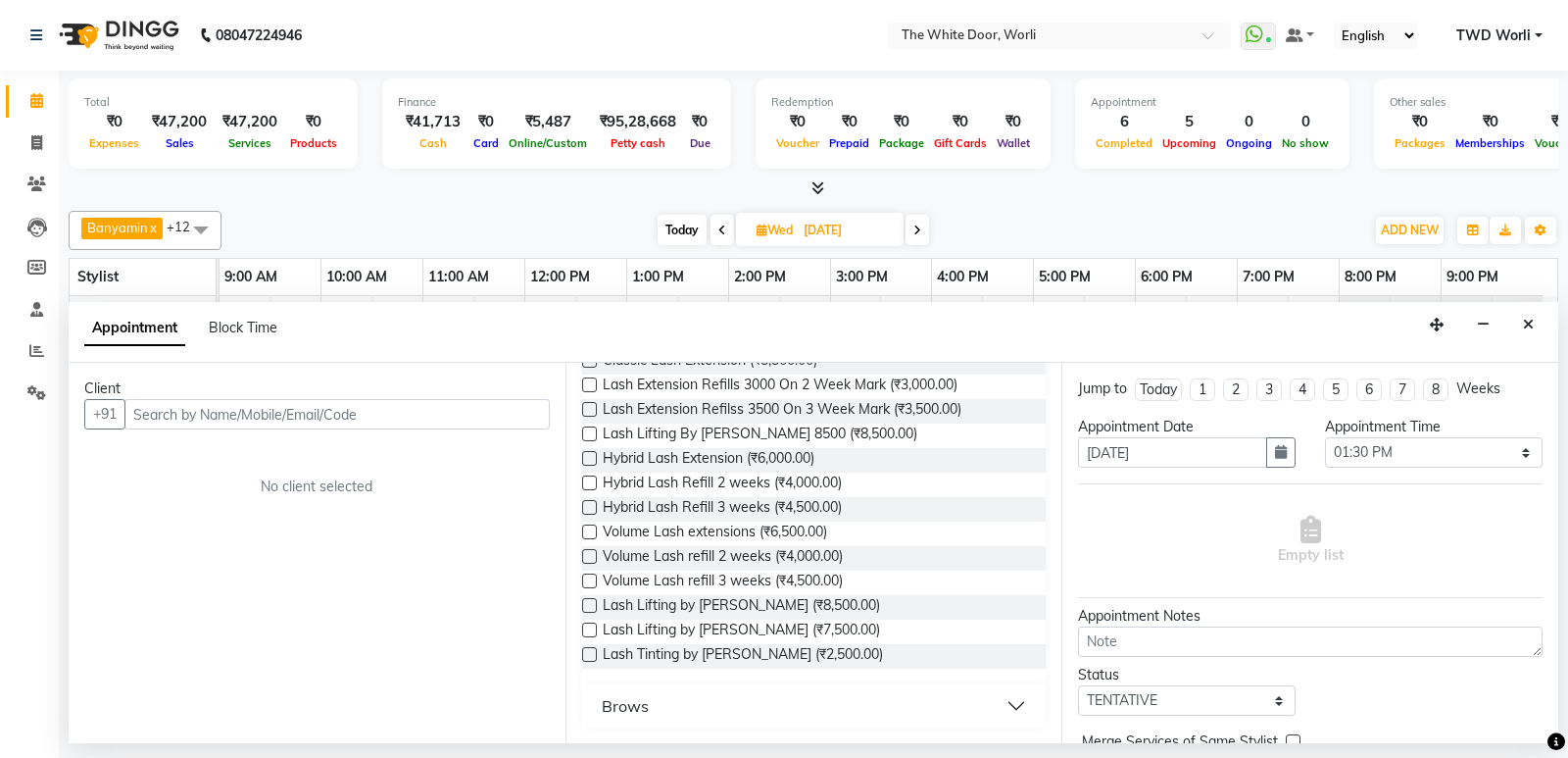 type on "lash" 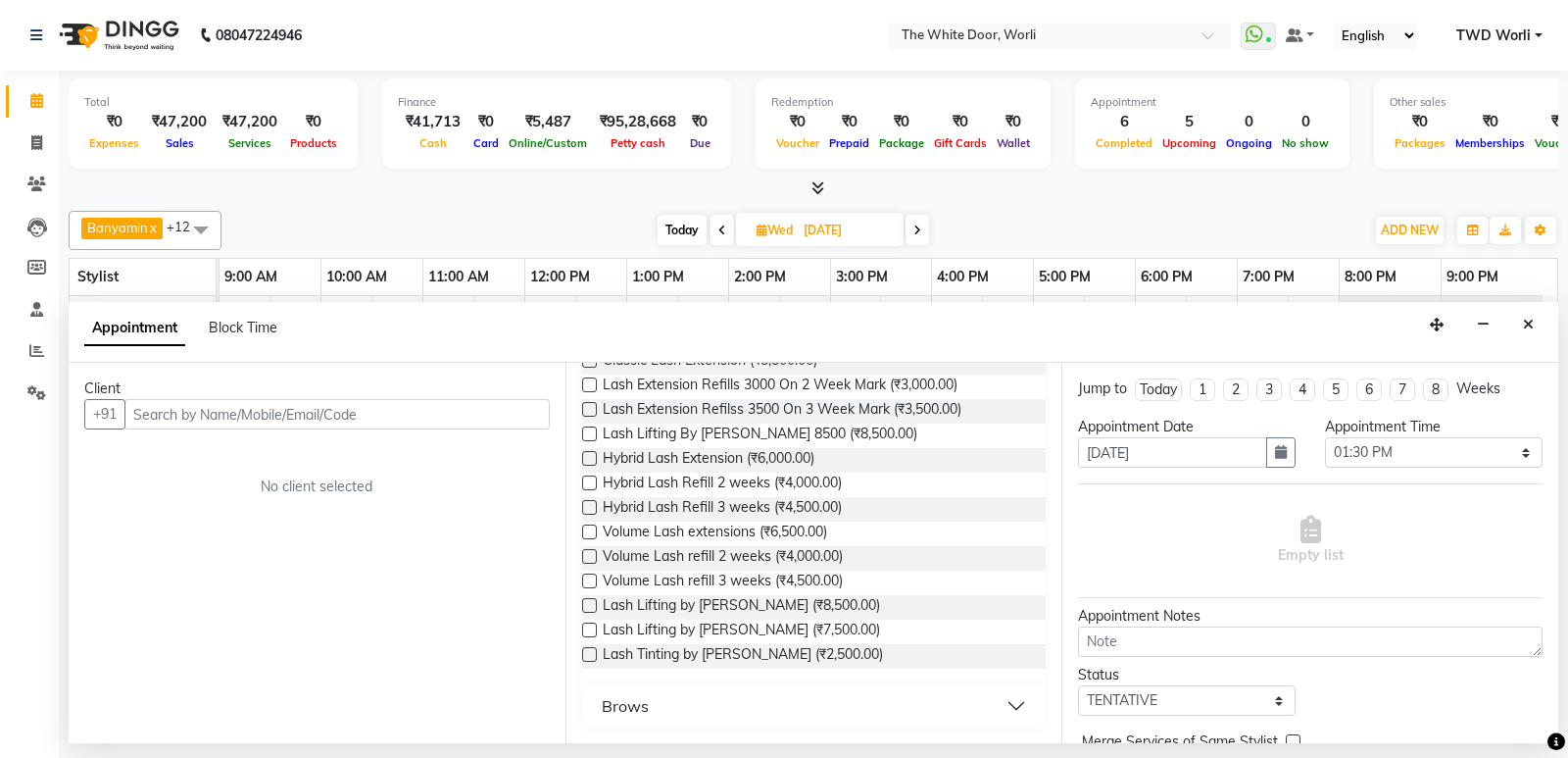 click on "Brows" at bounding box center (625, 706) 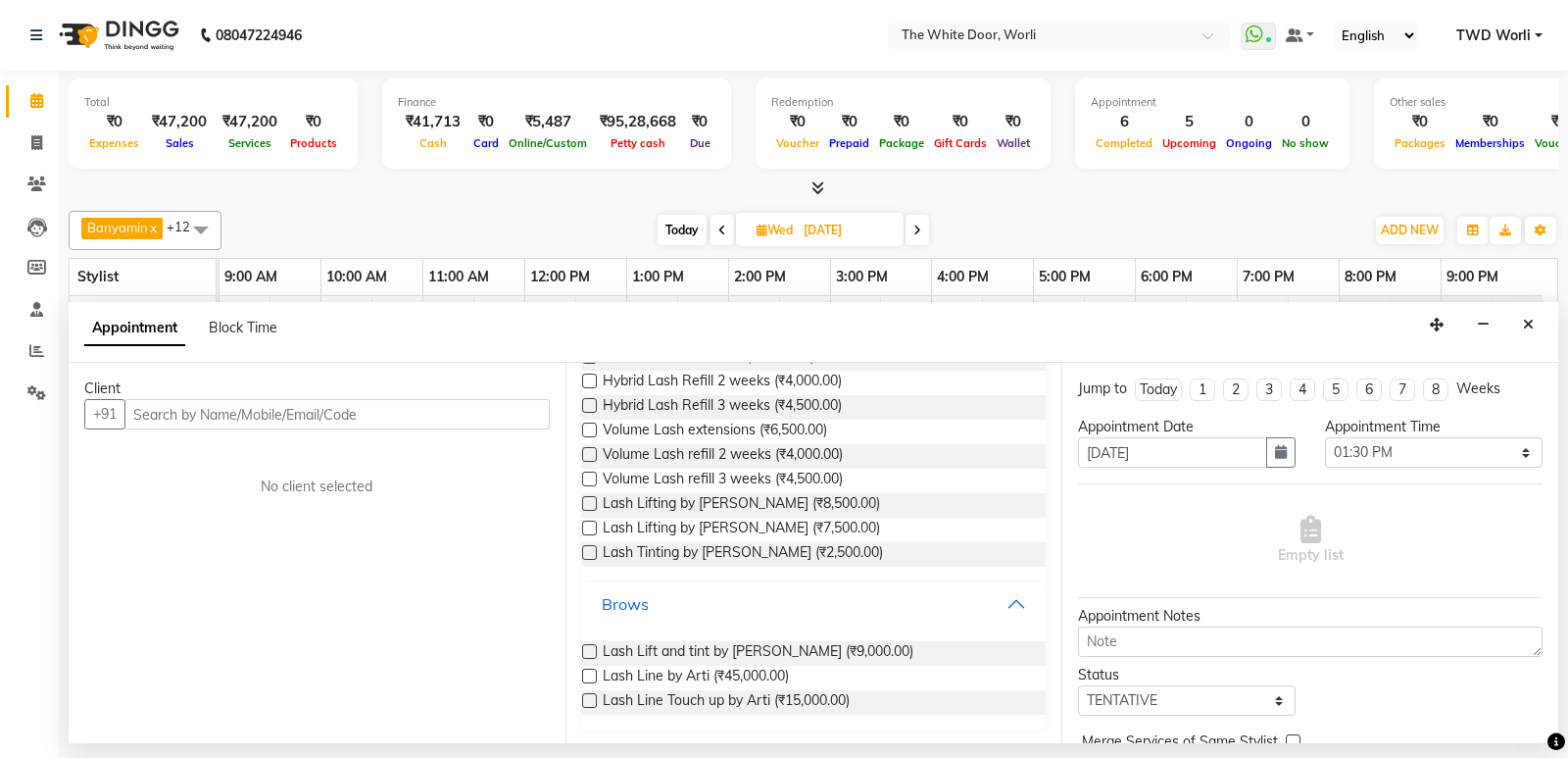 scroll, scrollTop: 296, scrollLeft: 0, axis: vertical 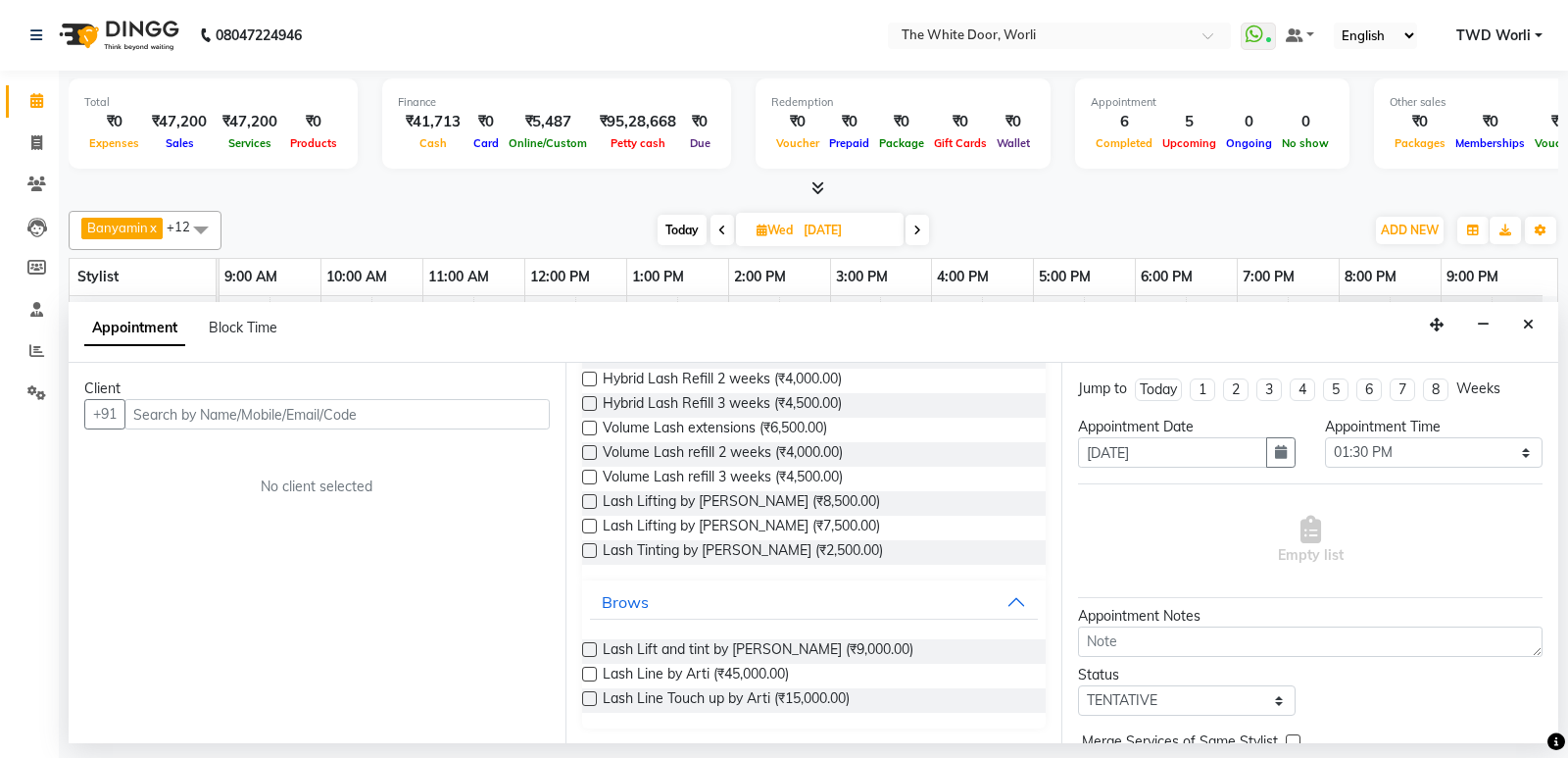 click at bounding box center [589, 649] 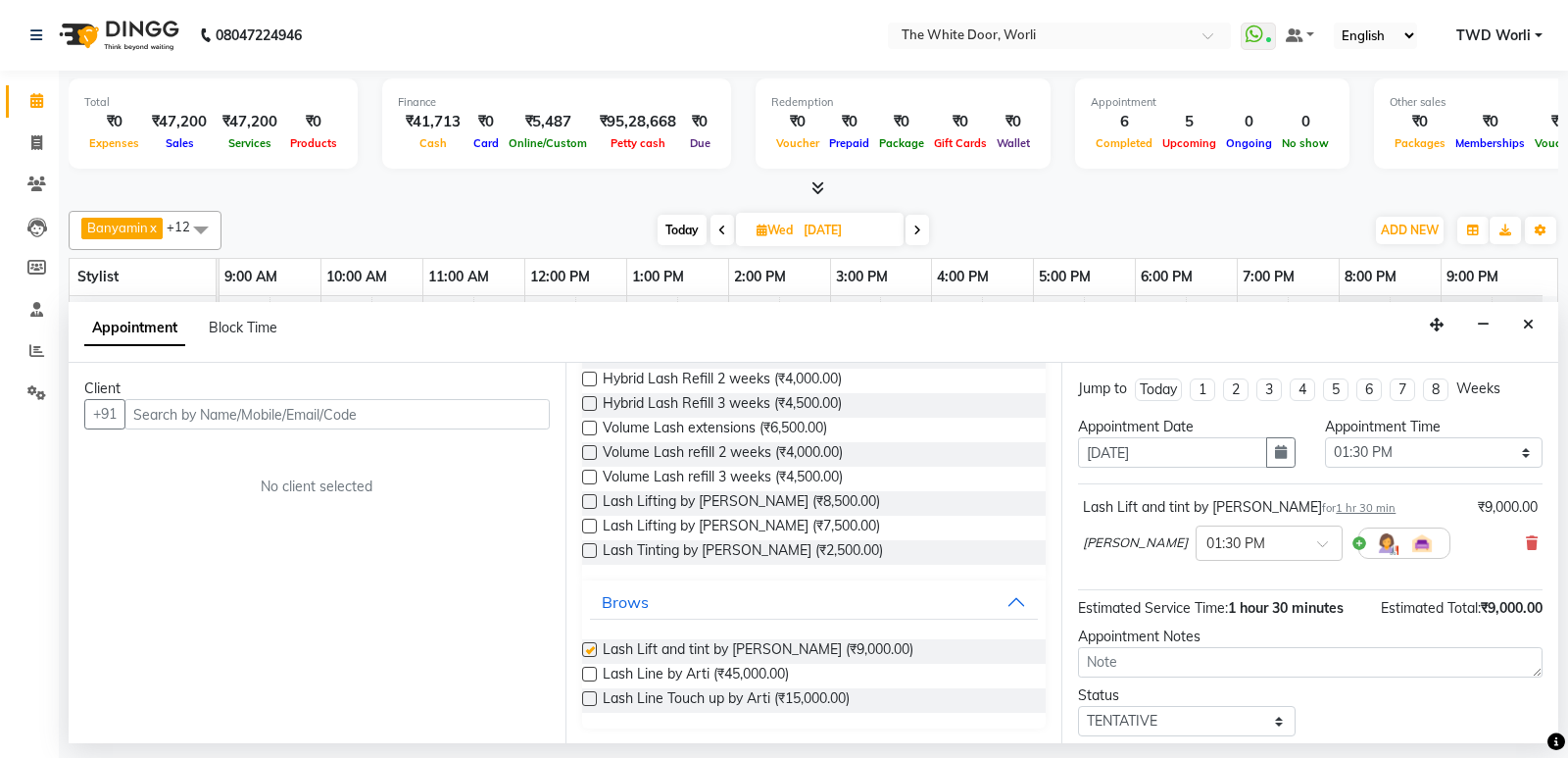 checkbox on "false" 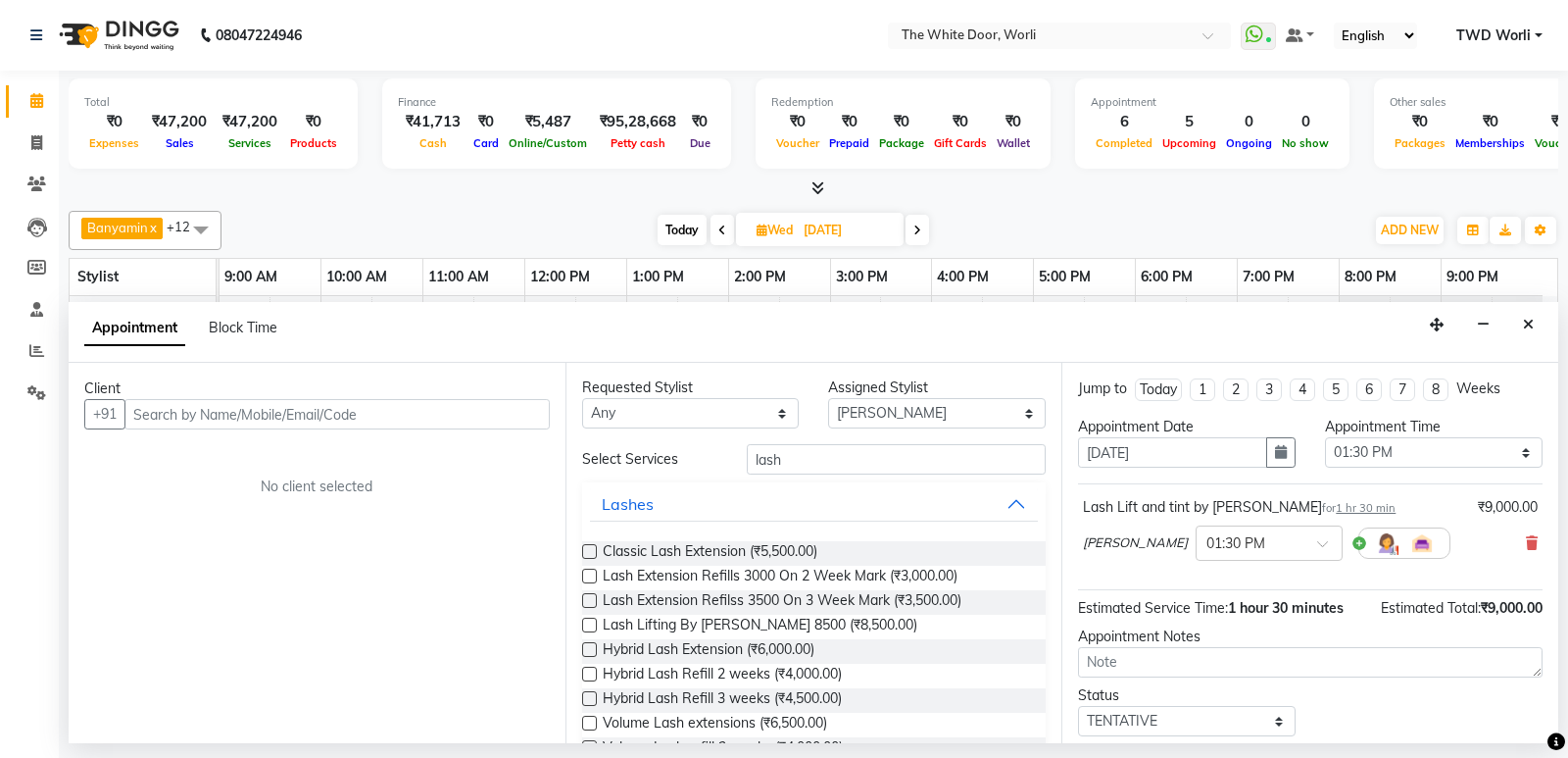 scroll, scrollTop: 0, scrollLeft: 0, axis: both 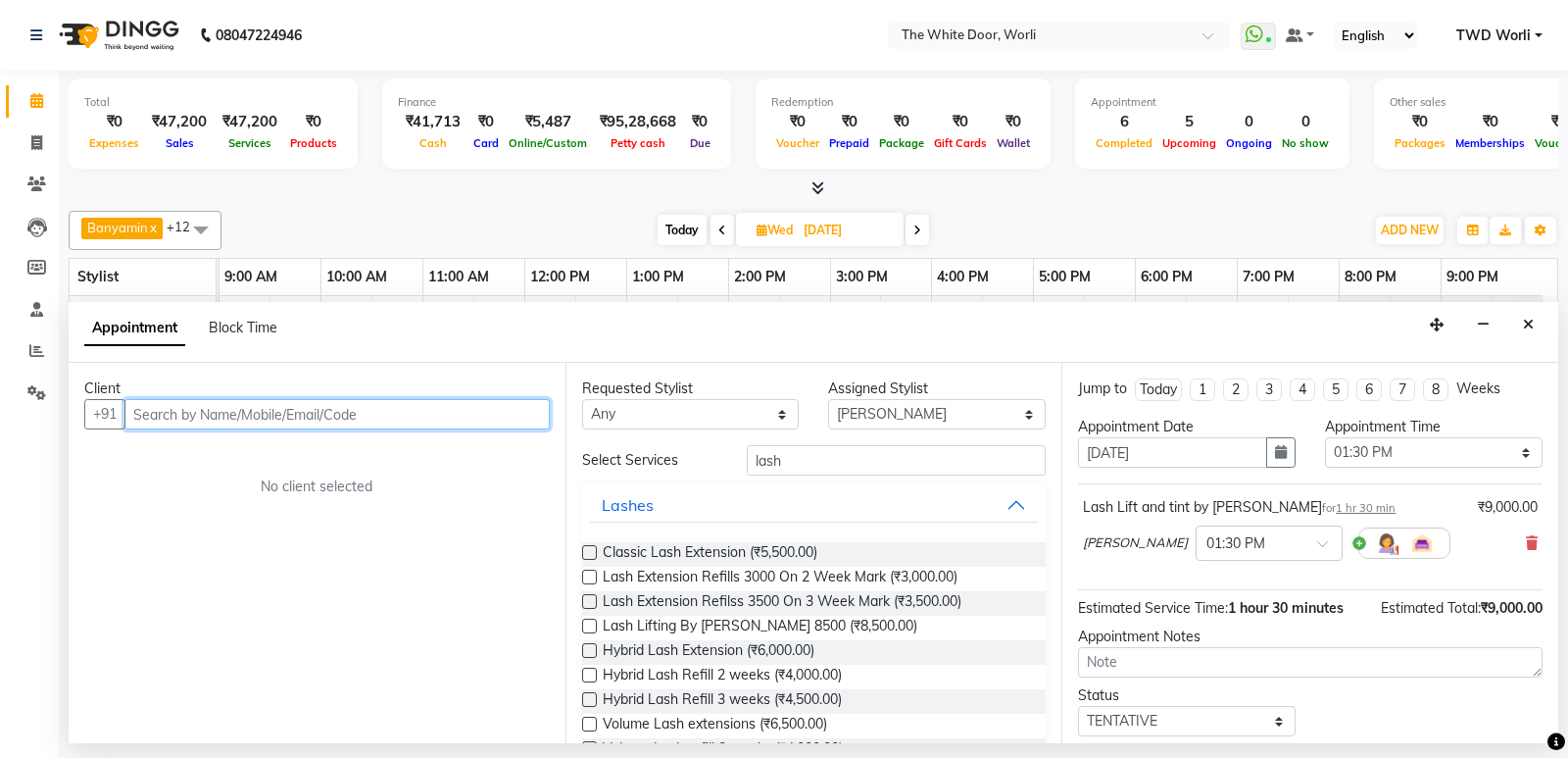 click at bounding box center (337, 414) 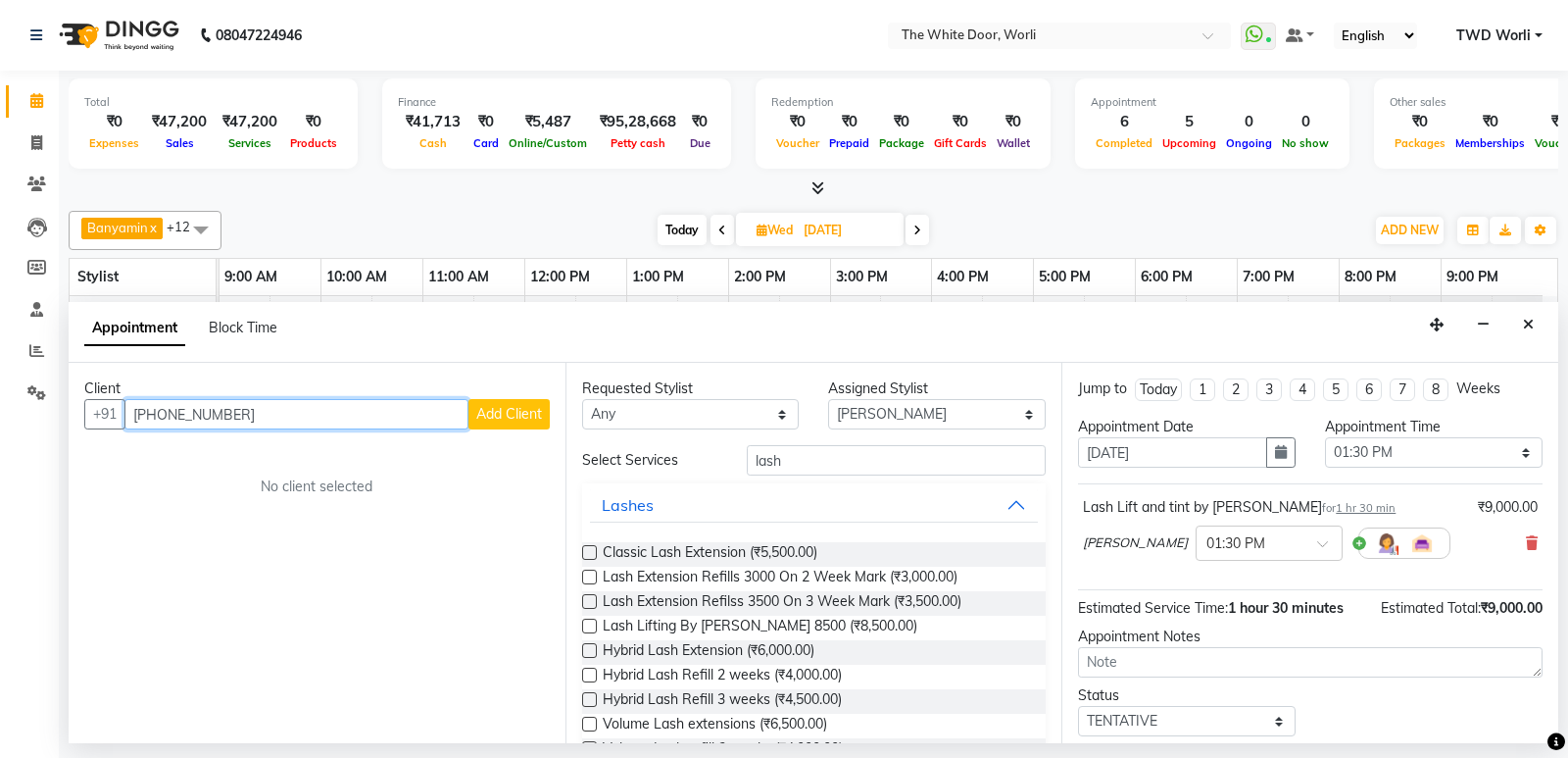 click on "+91 98211 67935" at bounding box center [296, 414] 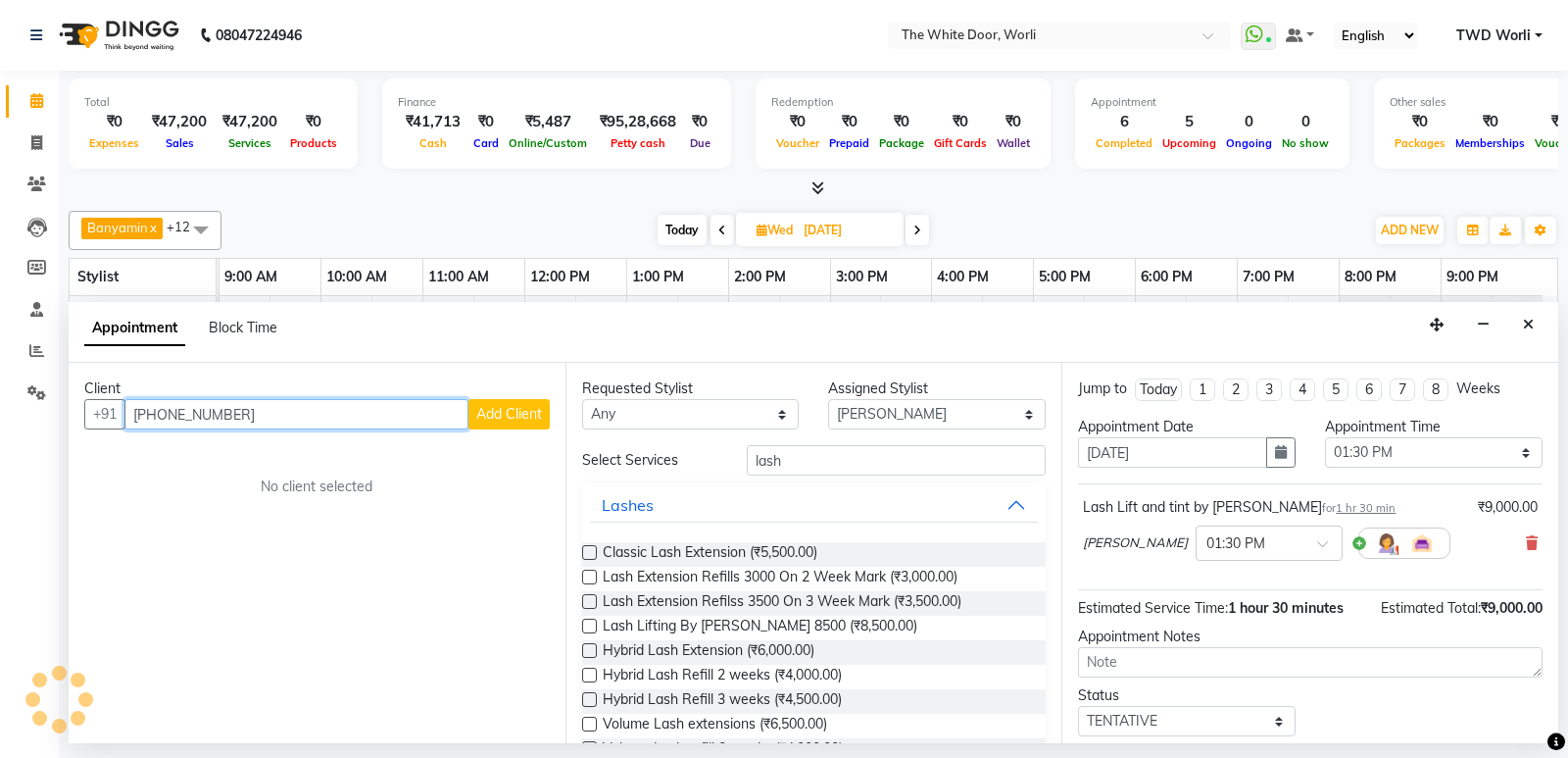click on "+91 9821167935" at bounding box center [296, 414] 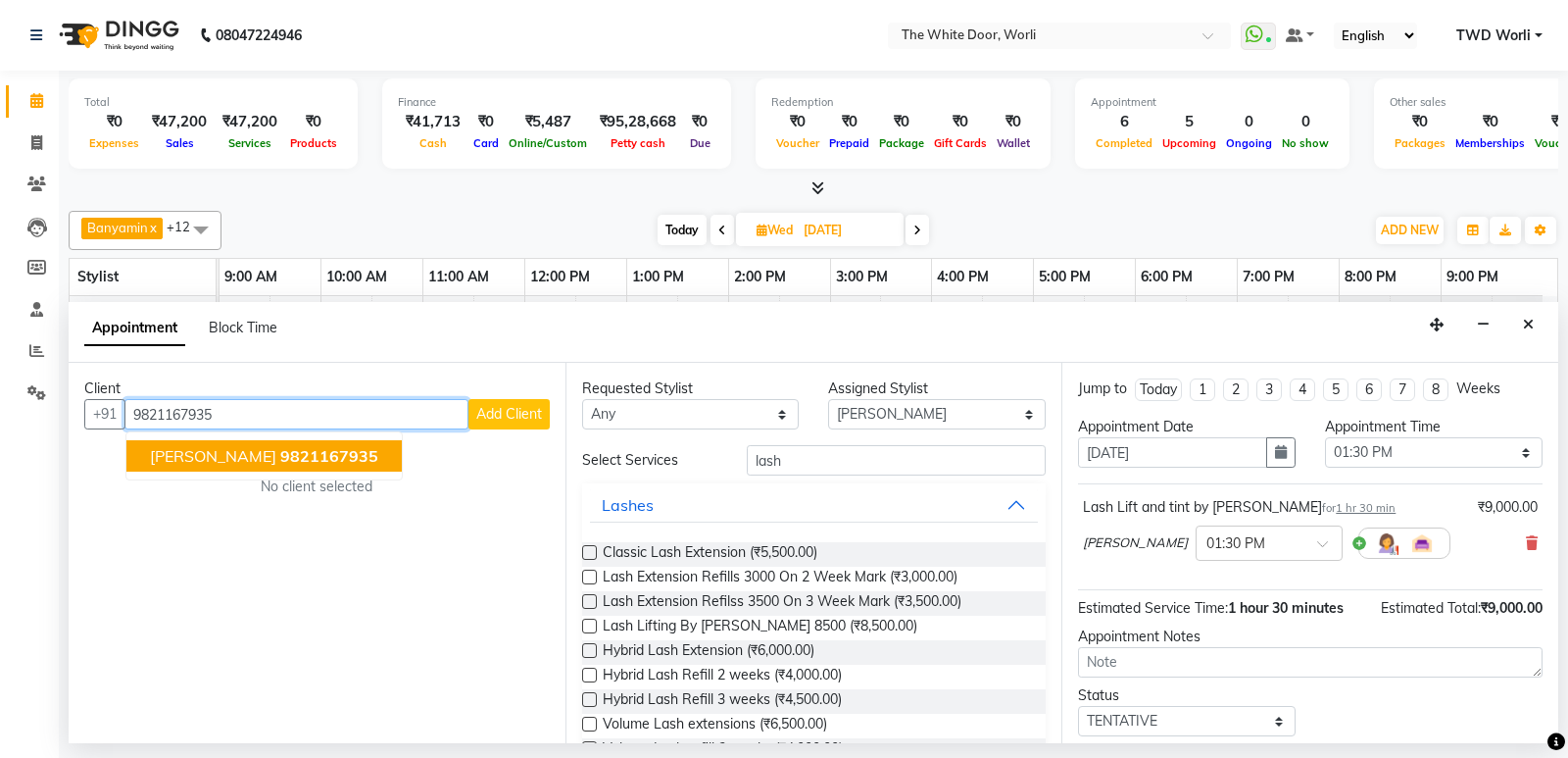click on "rhea kukreja  9821167935" at bounding box center (264, 456) 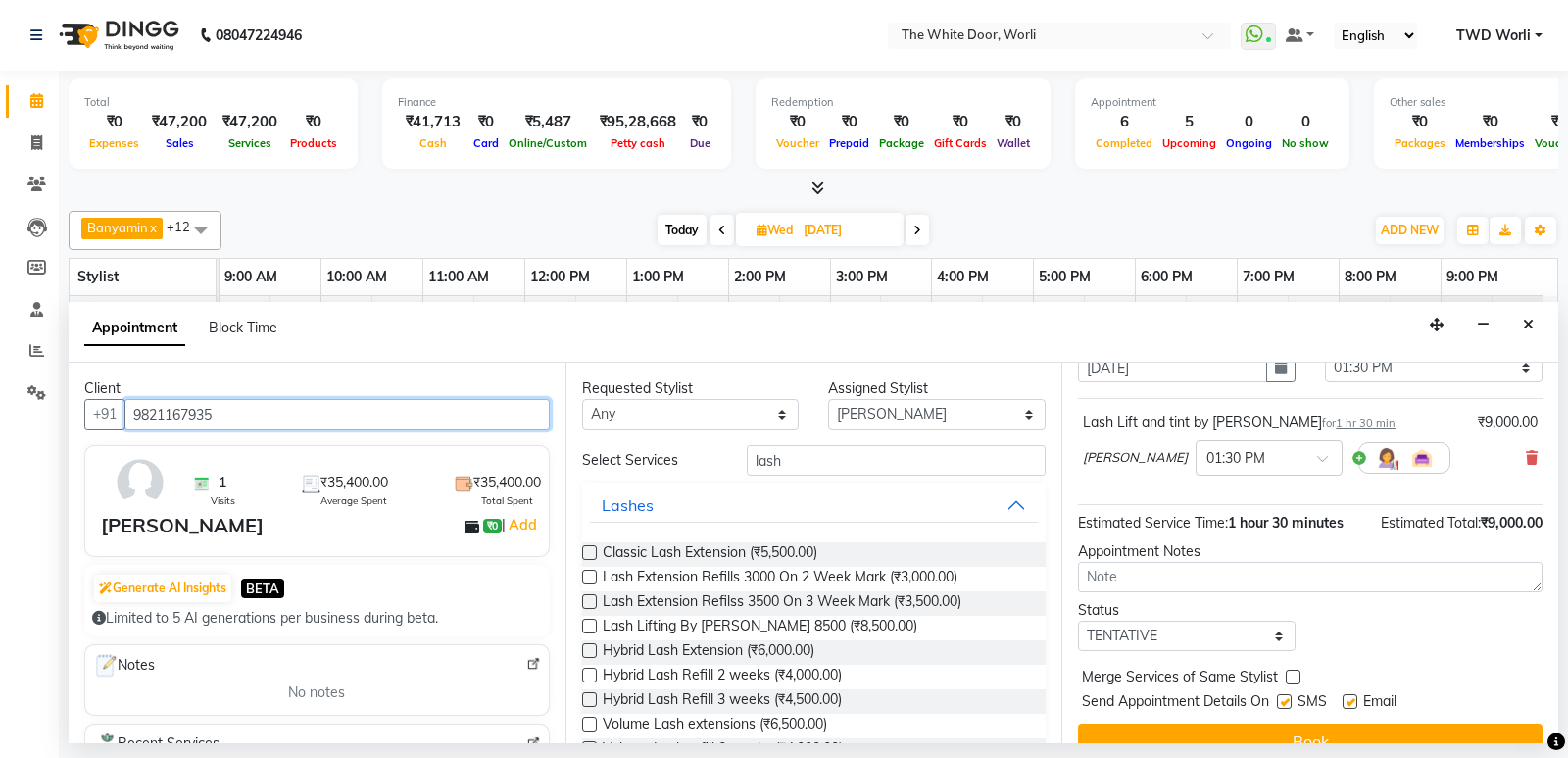 scroll, scrollTop: 117, scrollLeft: 0, axis: vertical 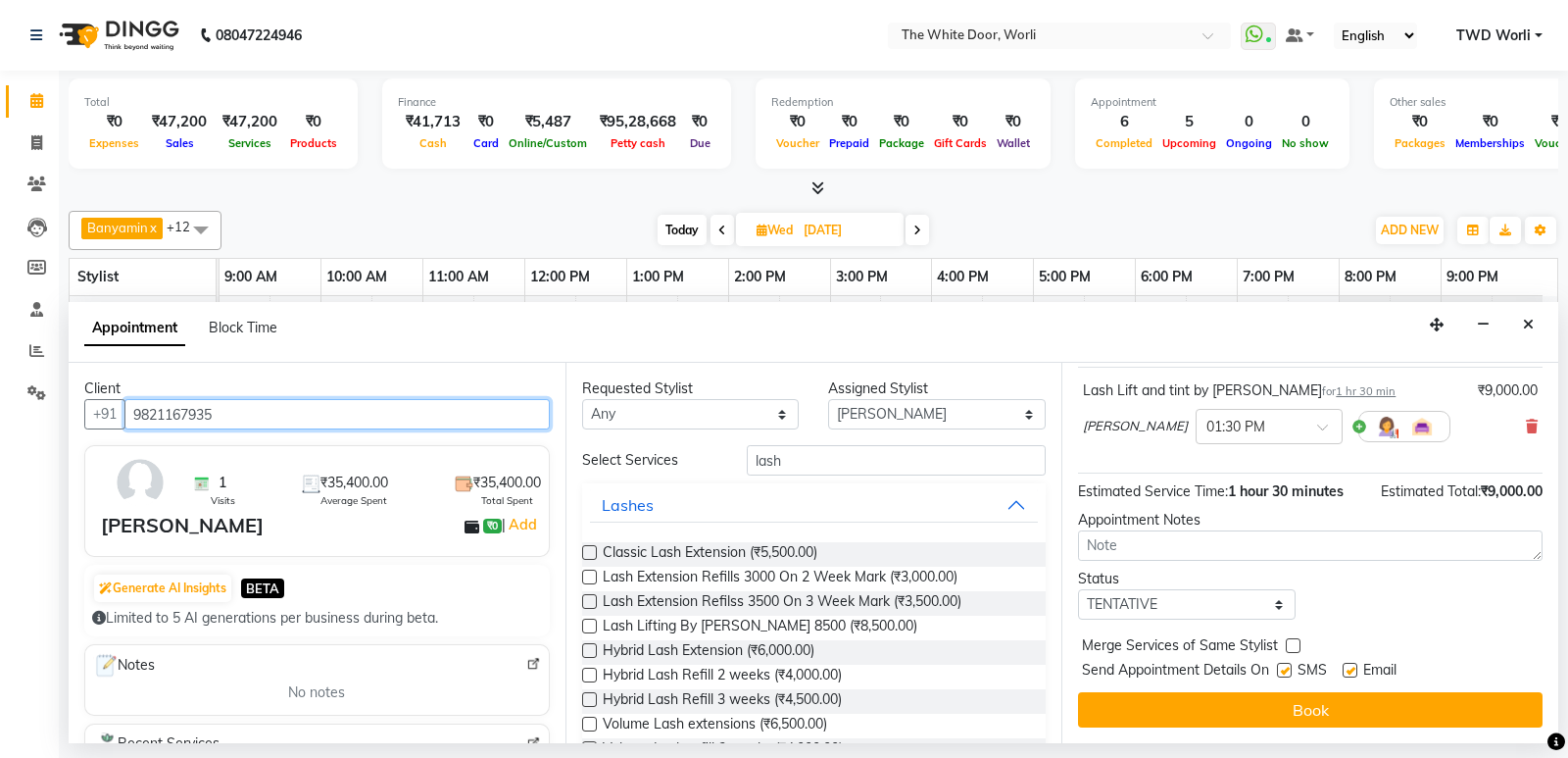 type on "9821167935" 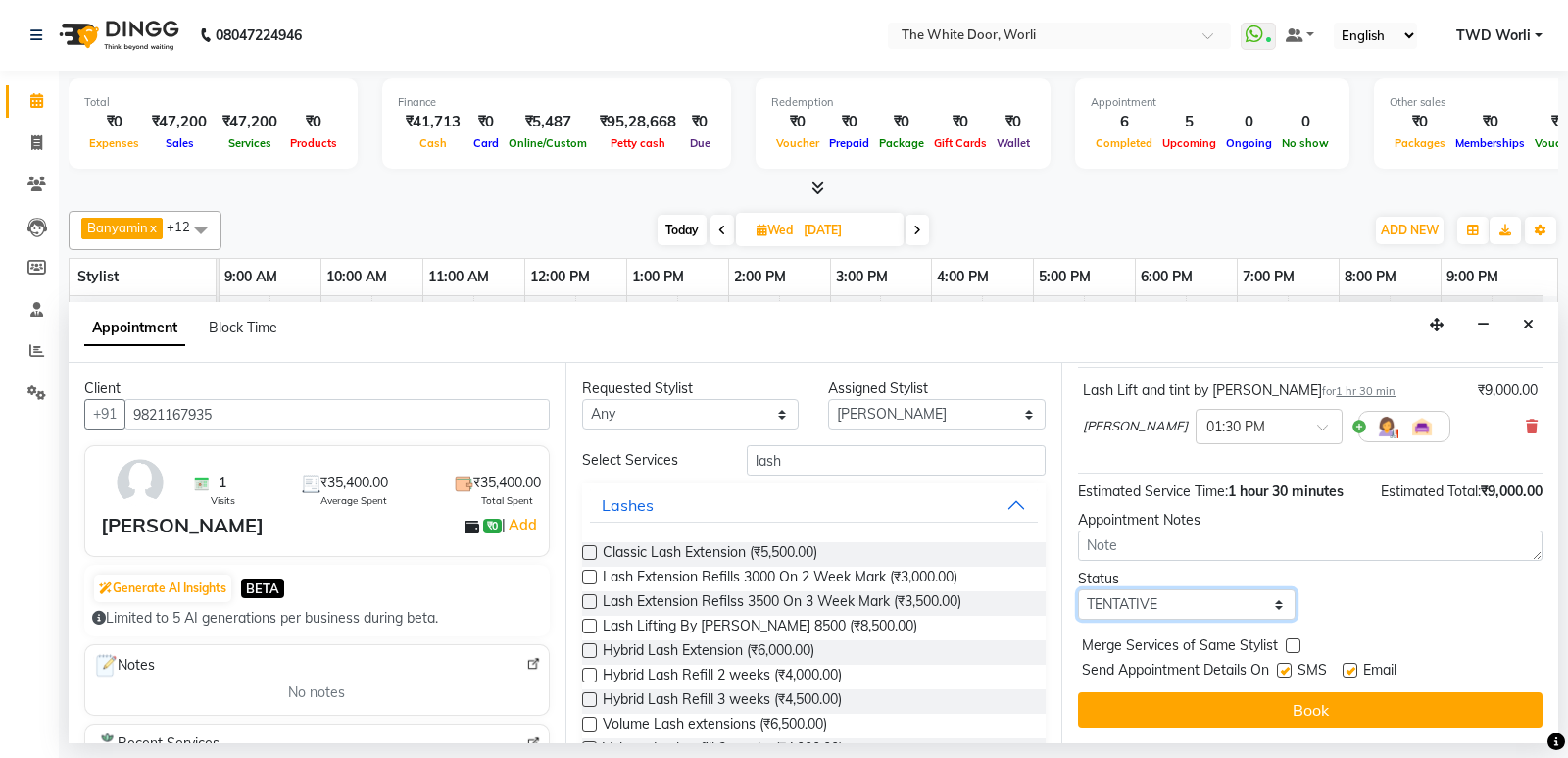 click on "Select TENTATIVE CONFIRM UPCOMING" at bounding box center (1187, 604) 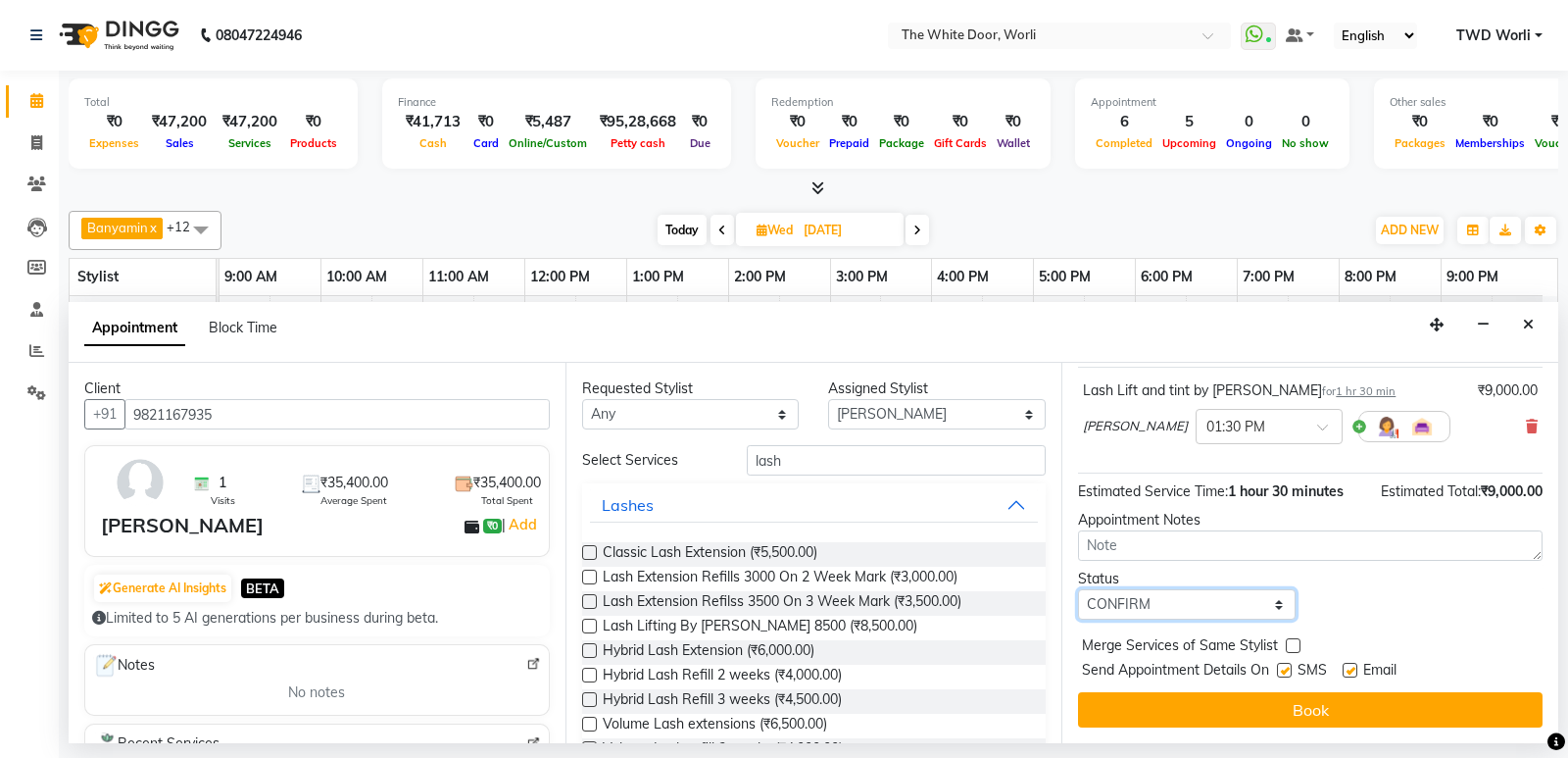 click on "Select TENTATIVE CONFIRM UPCOMING" at bounding box center [1187, 604] 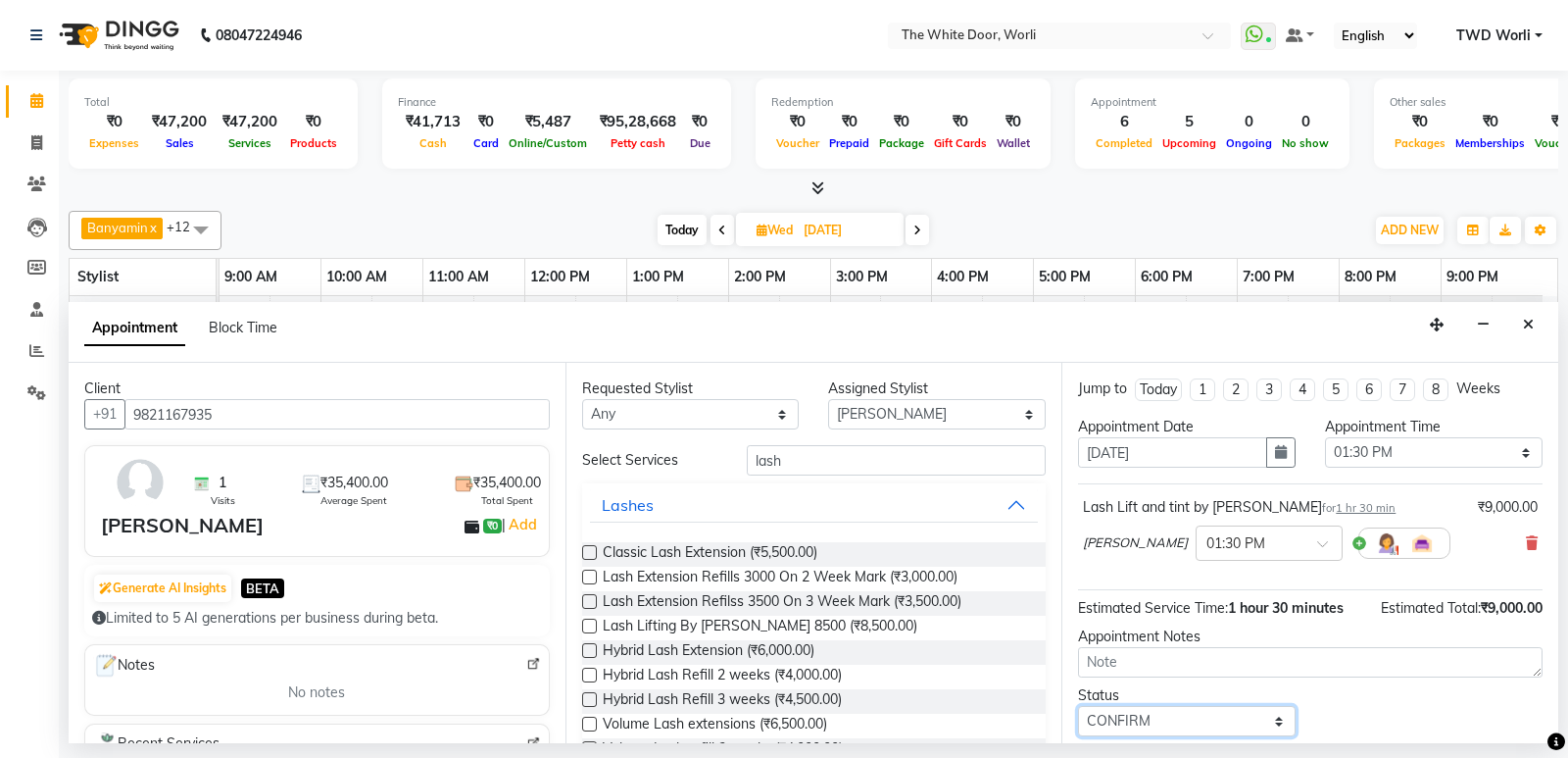 scroll, scrollTop: 117, scrollLeft: 0, axis: vertical 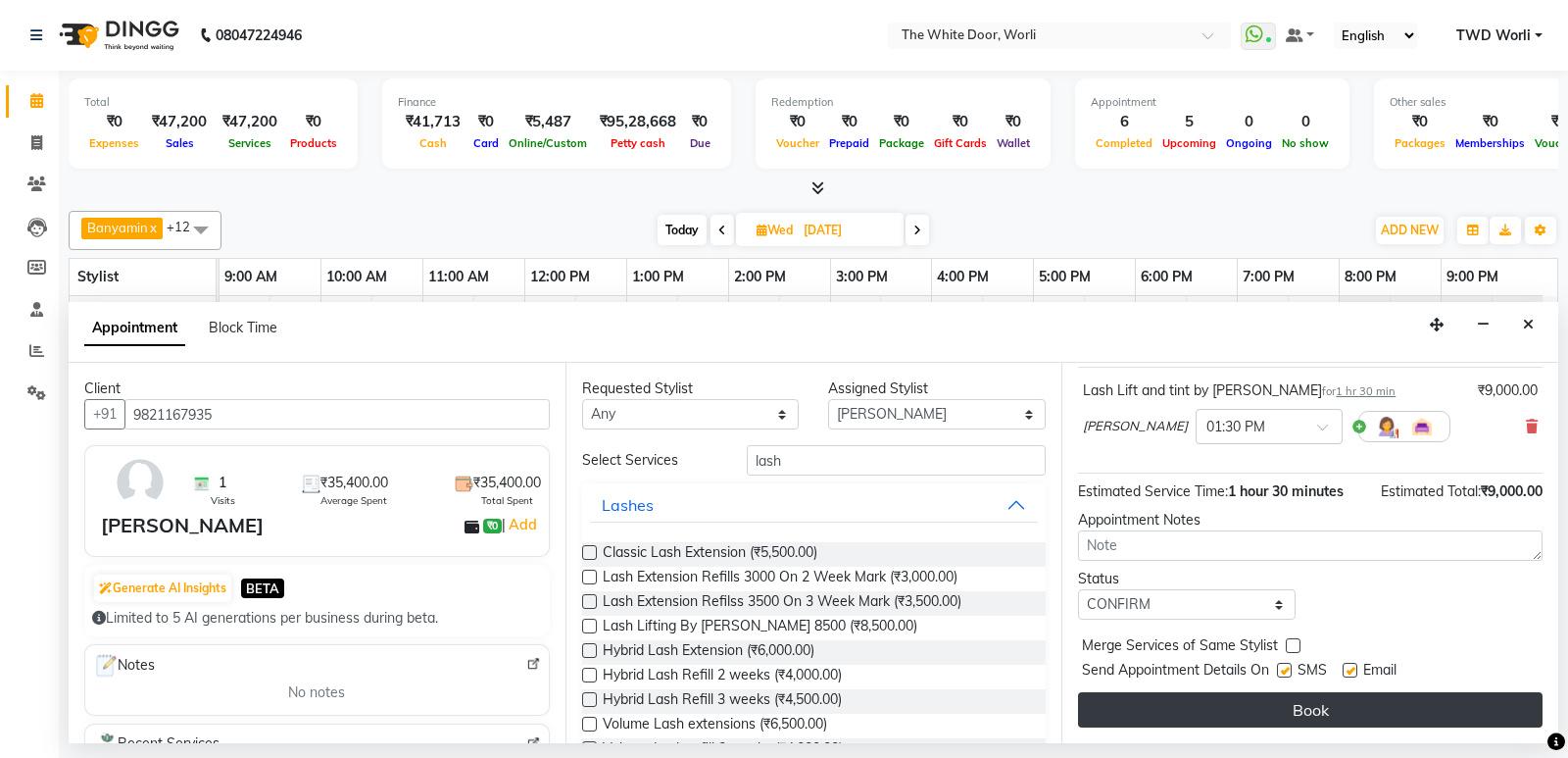 click on "Book" at bounding box center (1310, 710) 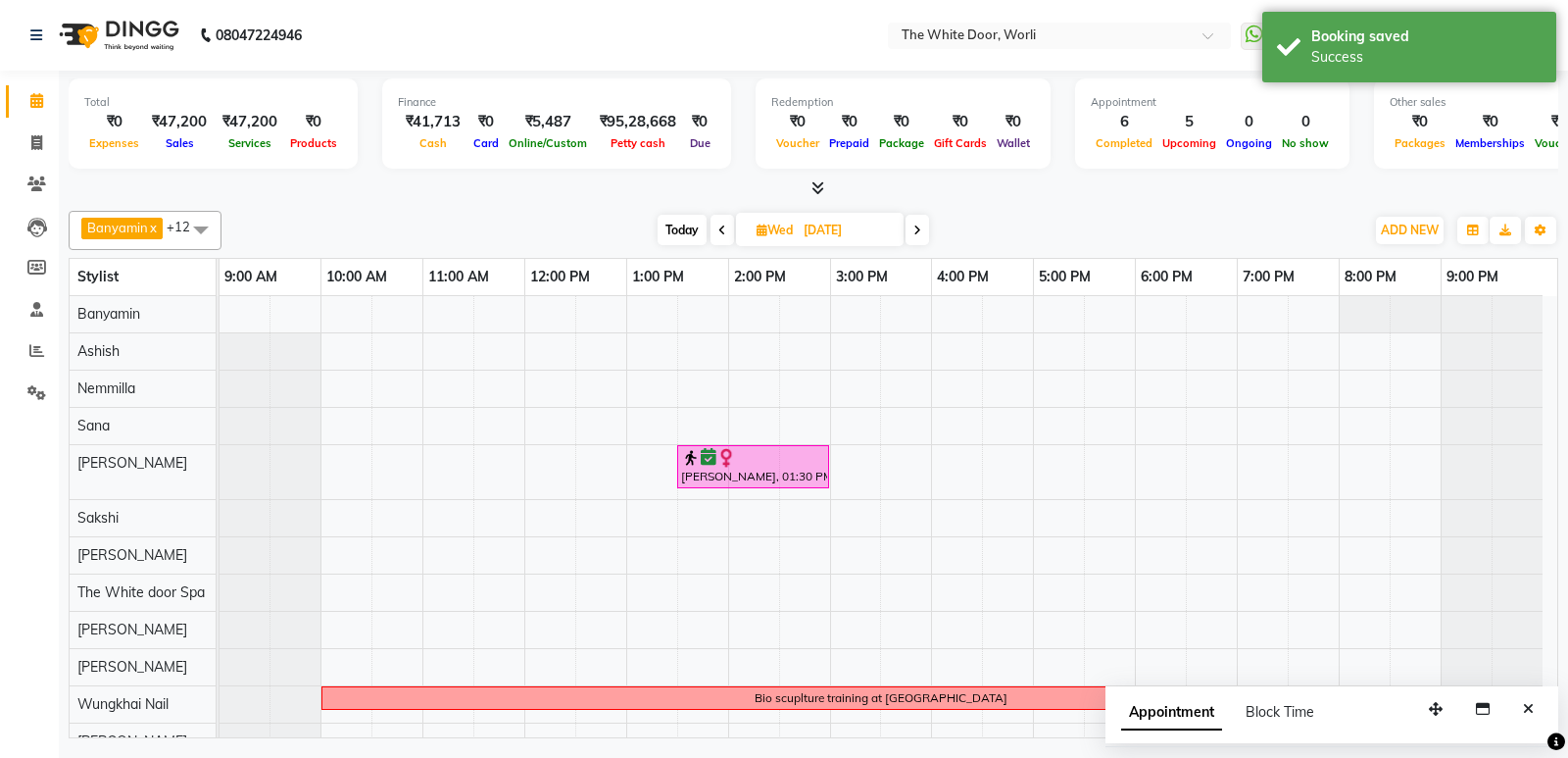scroll, scrollTop: 21, scrollLeft: 0, axis: vertical 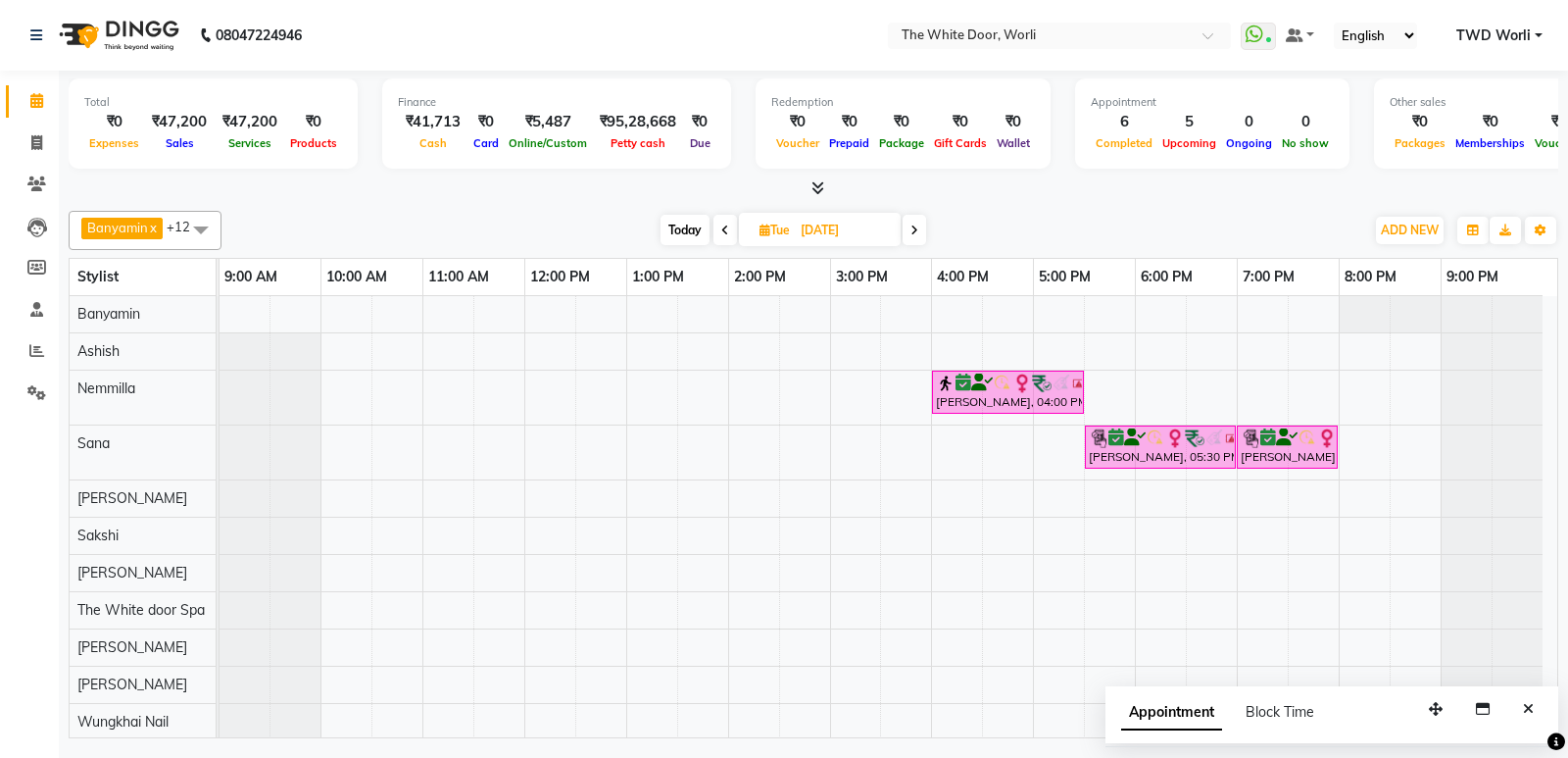 click on "Today" at bounding box center [685, 229] 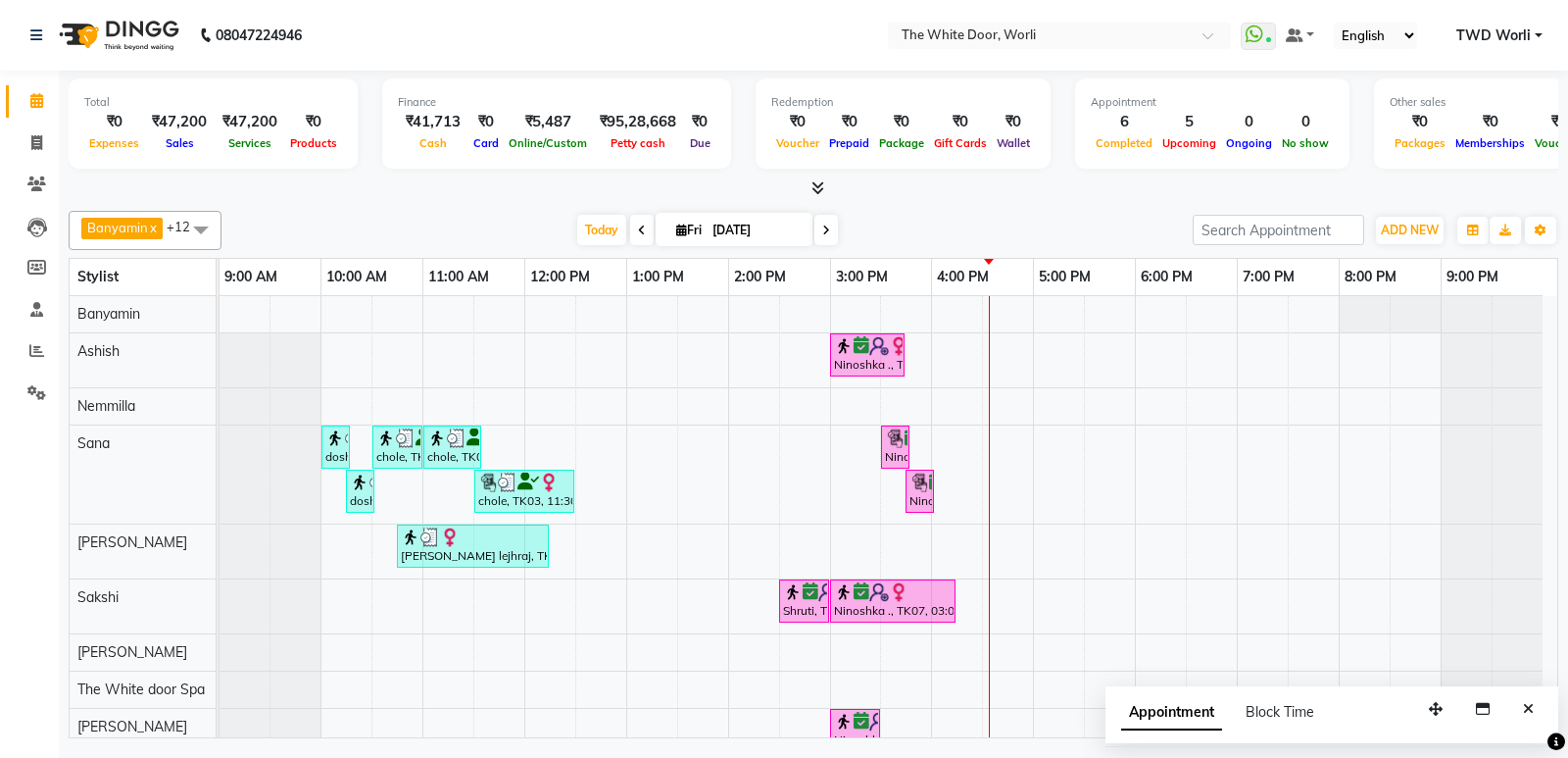 click on "[DATE]" at bounding box center (756, 230) 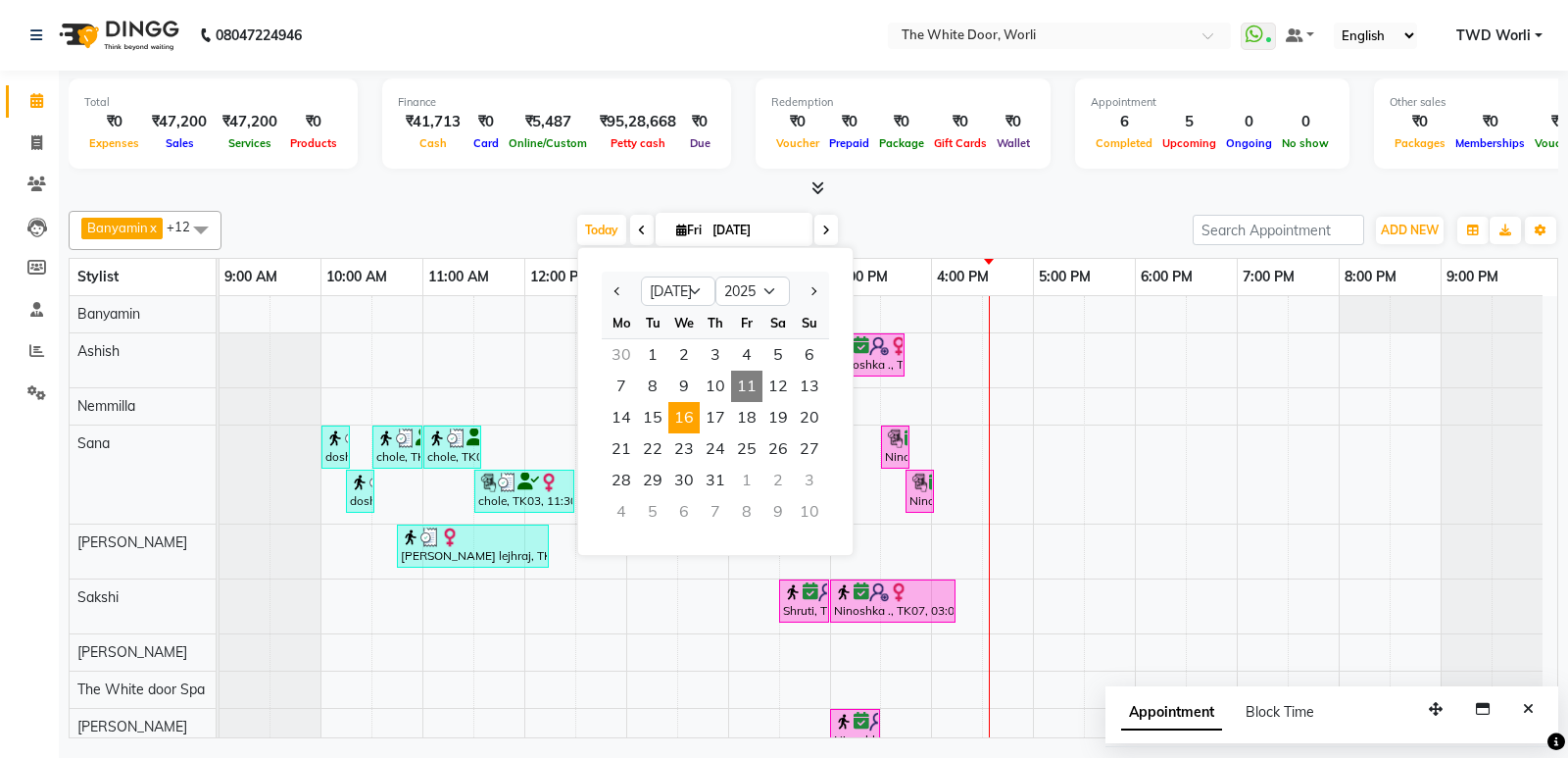 click on "16" at bounding box center (684, 418) 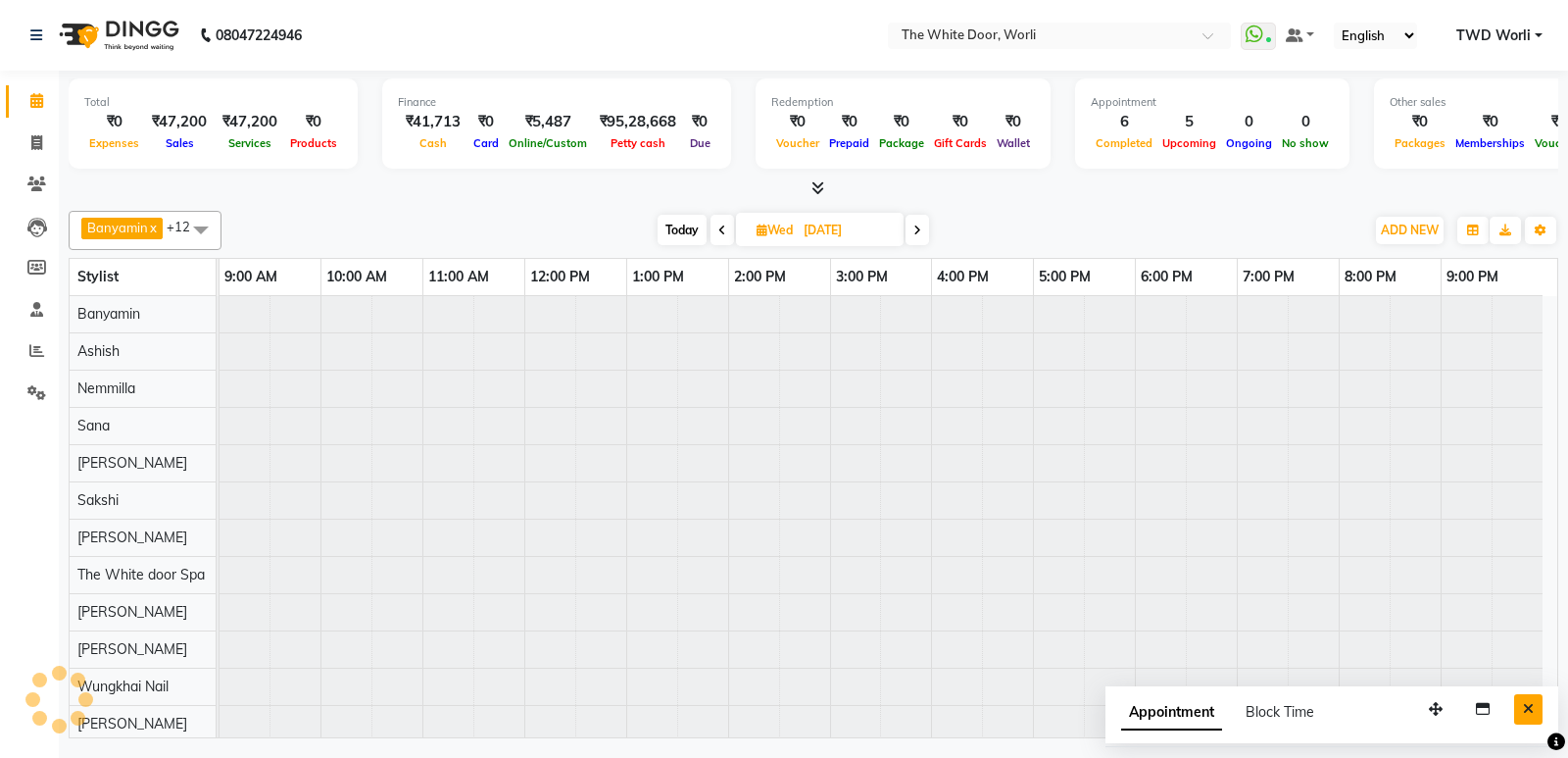 click at bounding box center [1528, 709] 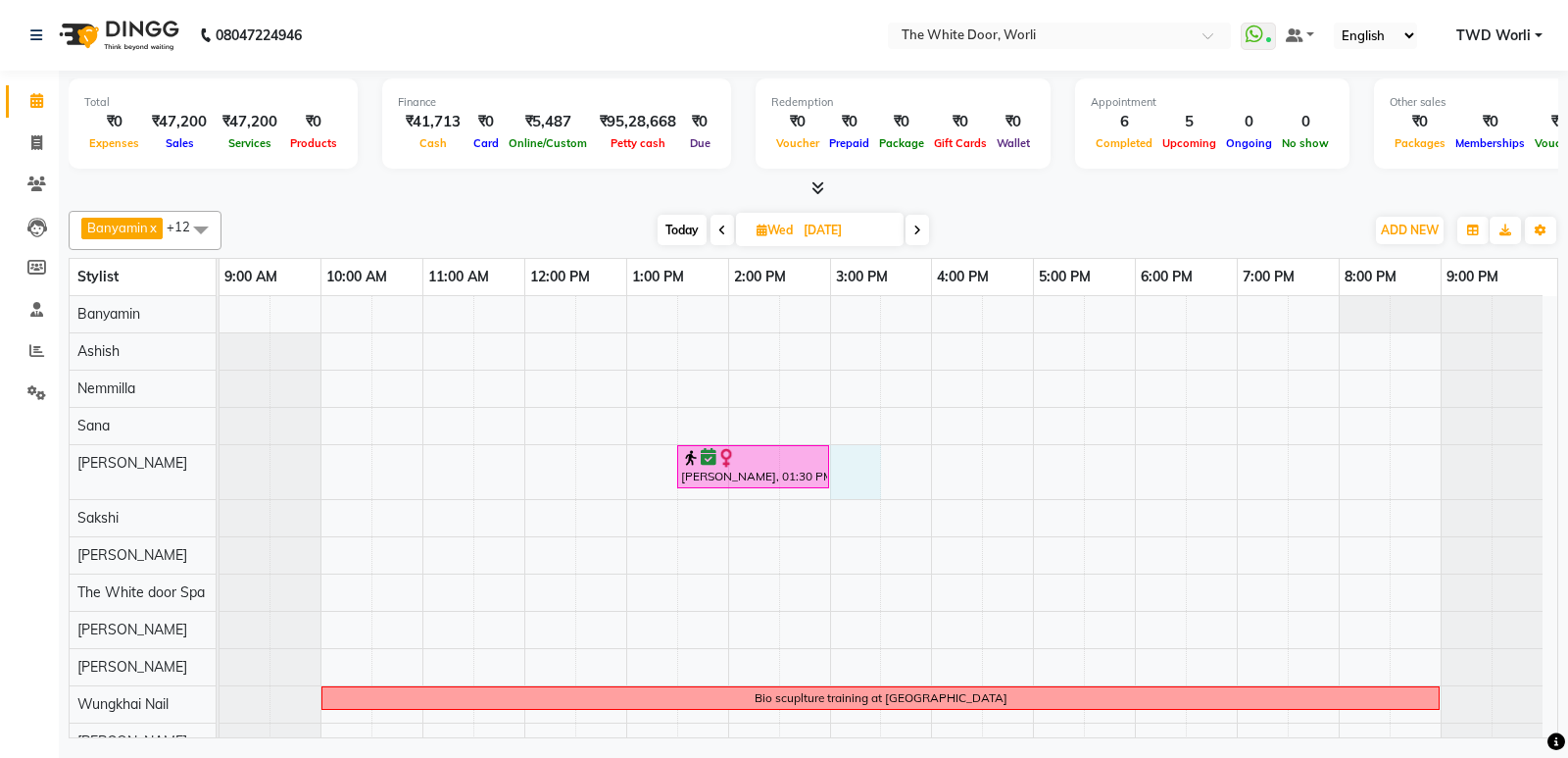 click on "rhea kukreja, 01:30 PM-03:00 PM, Lash Lift and tint by Sapna  Bio scuplture training at bandra" at bounding box center [888, 528] 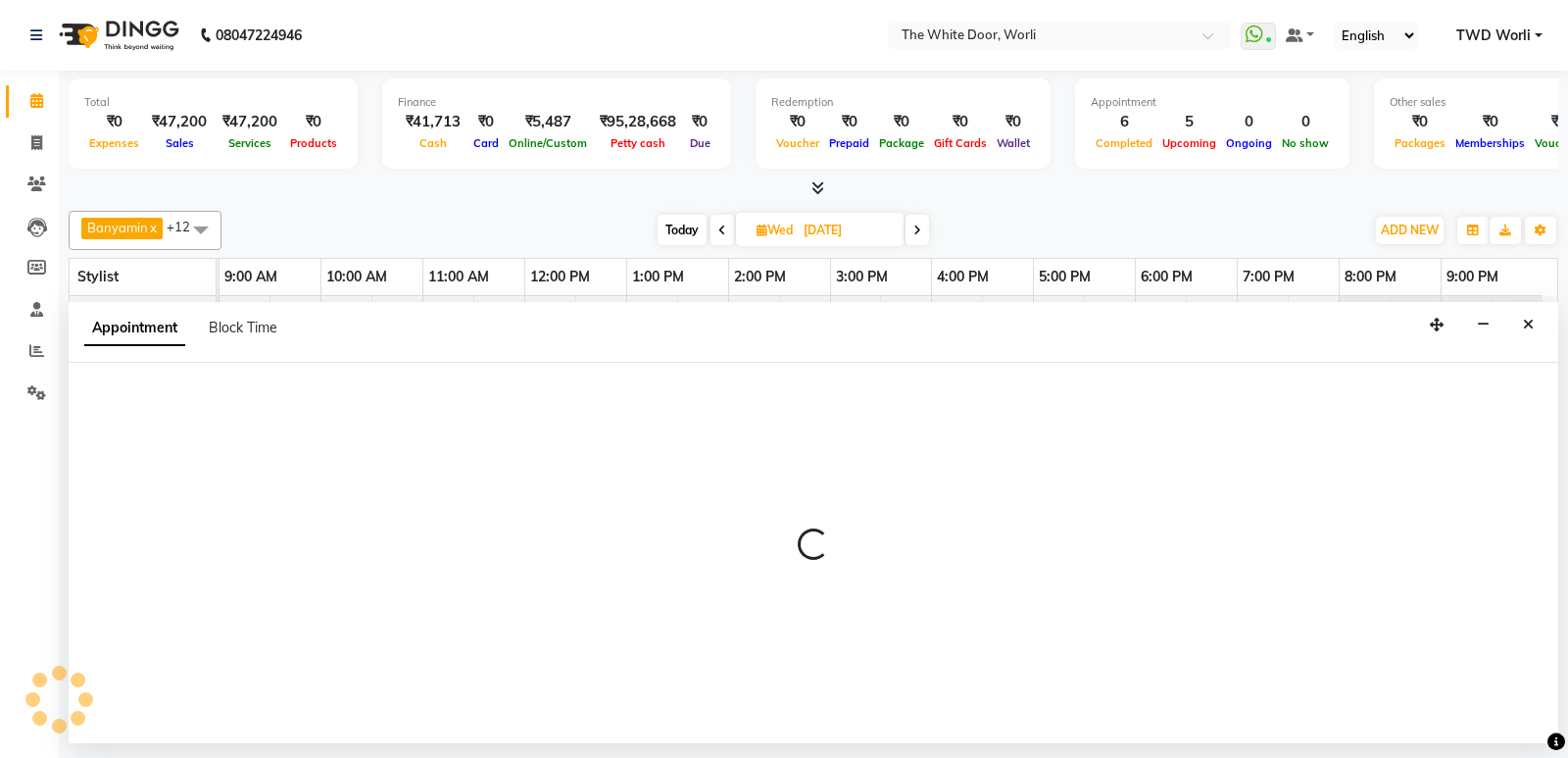 select on "22334" 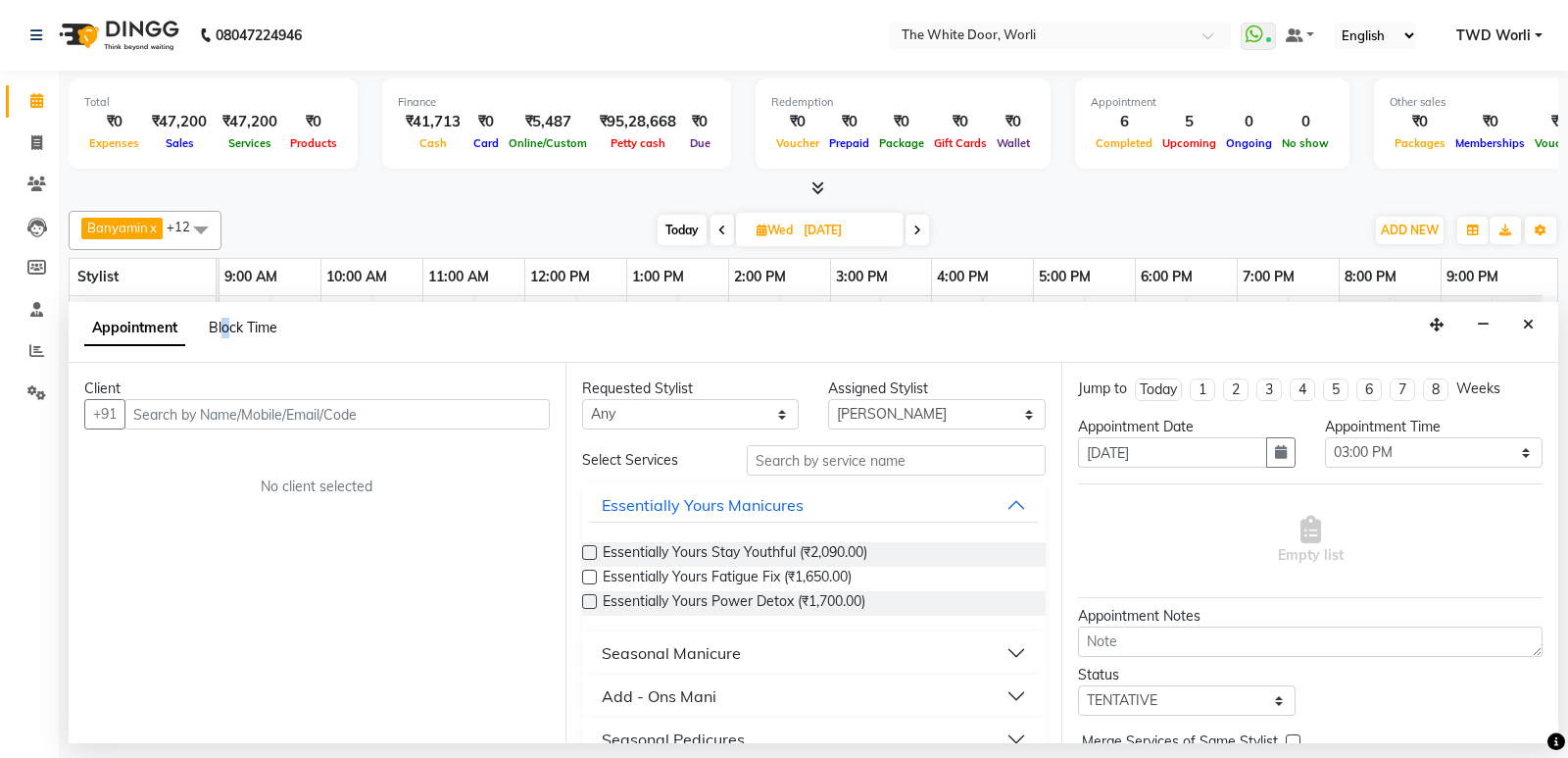 click on "Block Time" at bounding box center [243, 328] 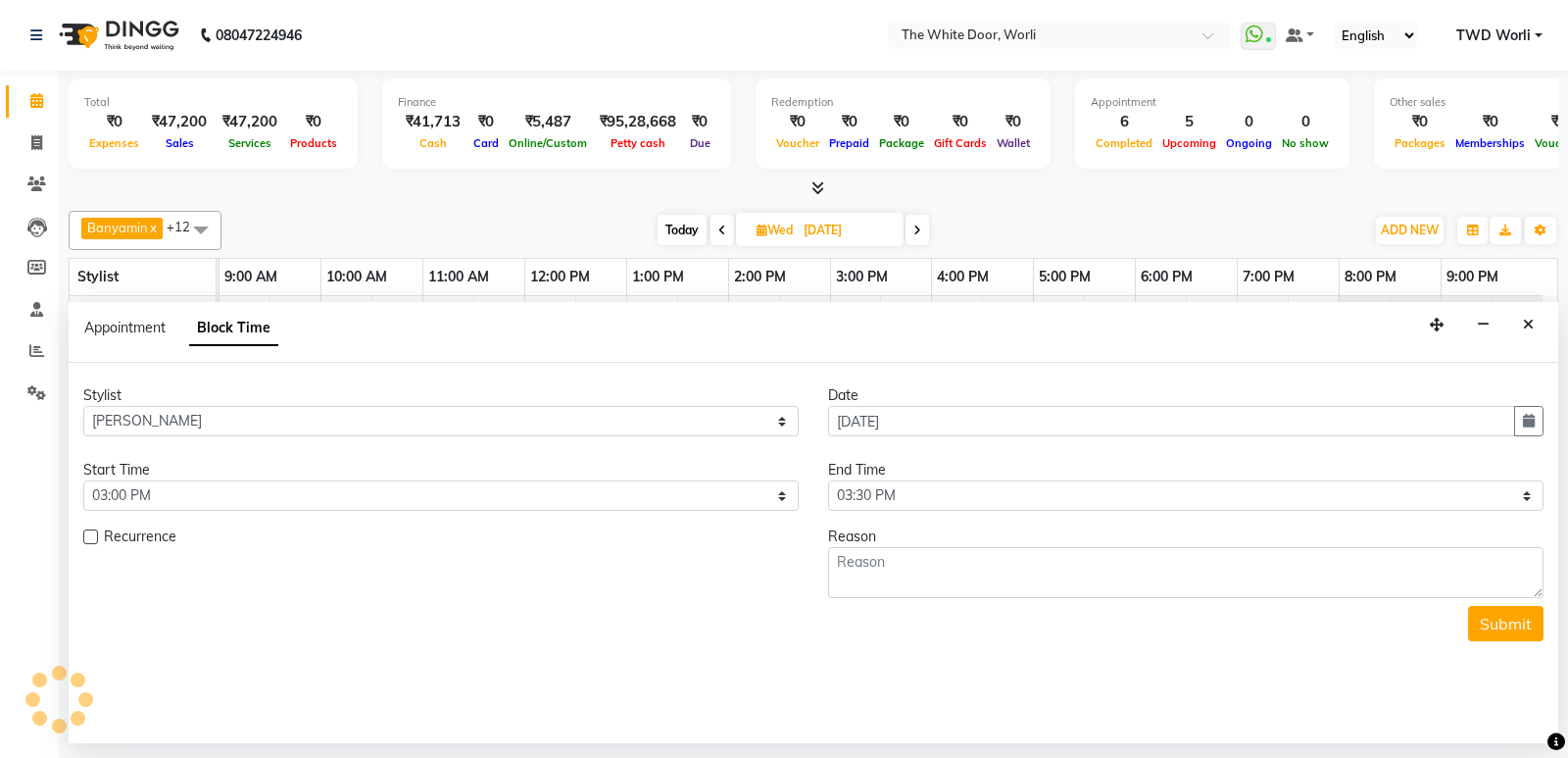 drag, startPoint x: 1024, startPoint y: 472, endPoint x: 1013, endPoint y: 486, distance: 17.804494 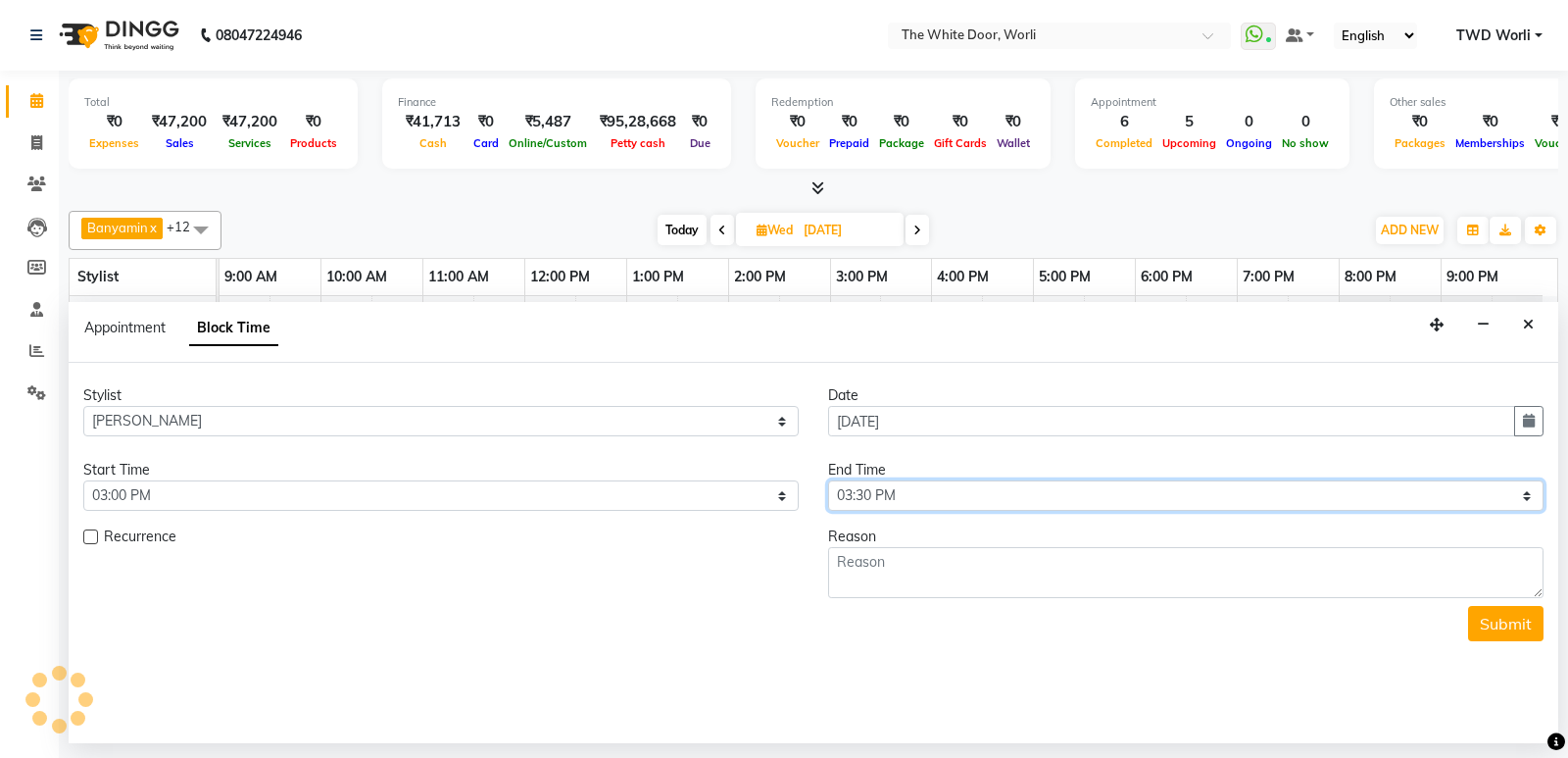 click on "Select 10:00 AM 10:15 AM 10:30 AM 10:45 AM 11:00 AM 11:15 AM 11:30 AM 11:45 AM 12:00 PM 12:15 PM 12:30 PM 12:45 PM 01:00 PM 01:15 PM 01:30 PM 01:45 PM 02:00 PM 02:15 PM 02:30 PM 02:45 PM 03:00 PM 03:15 PM 03:30 PM 03:45 PM 04:00 PM 04:15 PM 04:30 PM 04:45 PM 05:00 PM 05:15 PM 05:30 PM 05:45 PM 06:00 PM 06:15 PM 06:30 PM 06:45 PM 07:00 PM 07:15 PM 07:30 PM 07:45 PM 08:00 PM 08:15 PM 08:30 PM 08:45 PM 09:00 PM" at bounding box center [1186, 495] 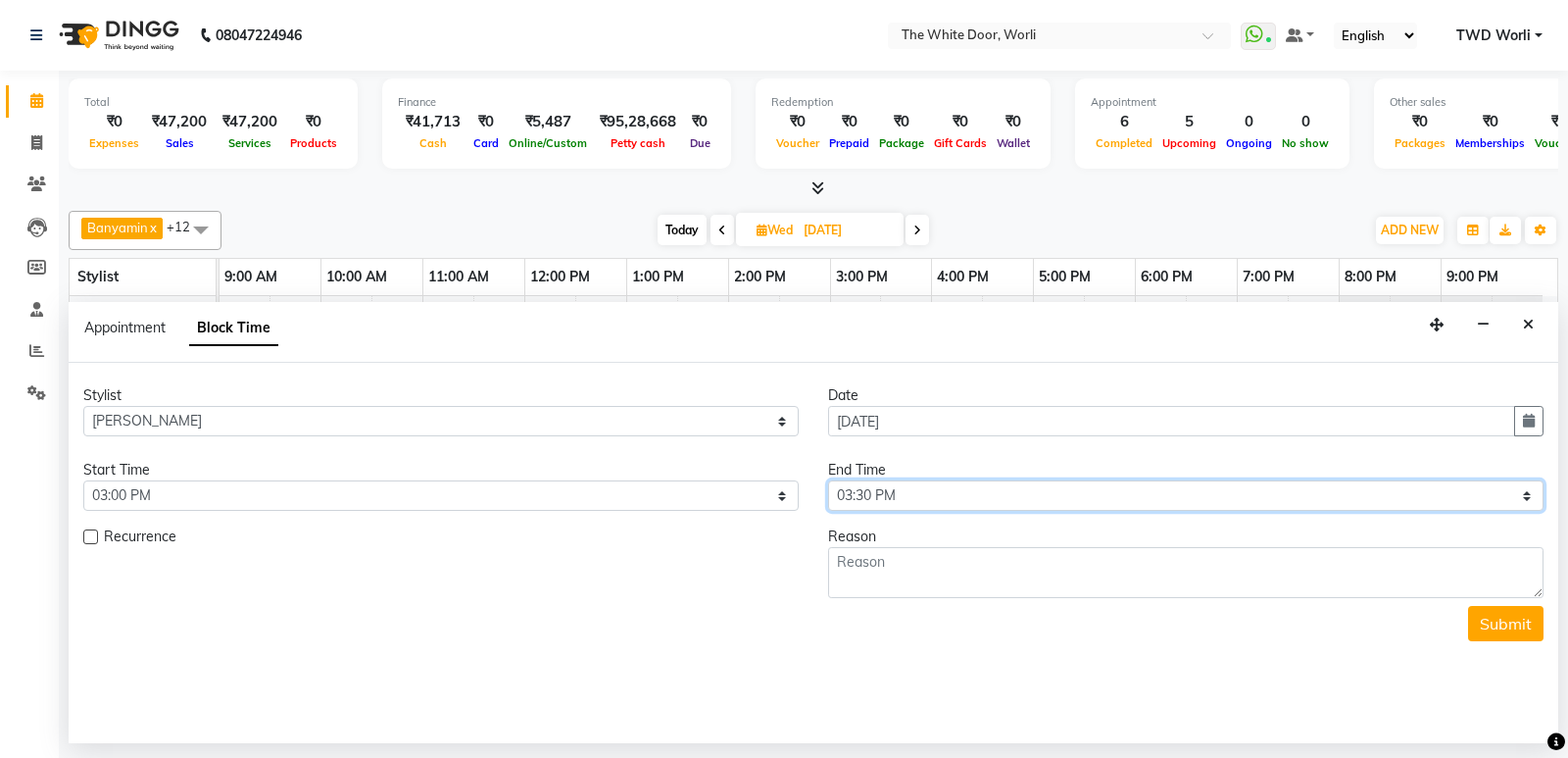 select on "1005" 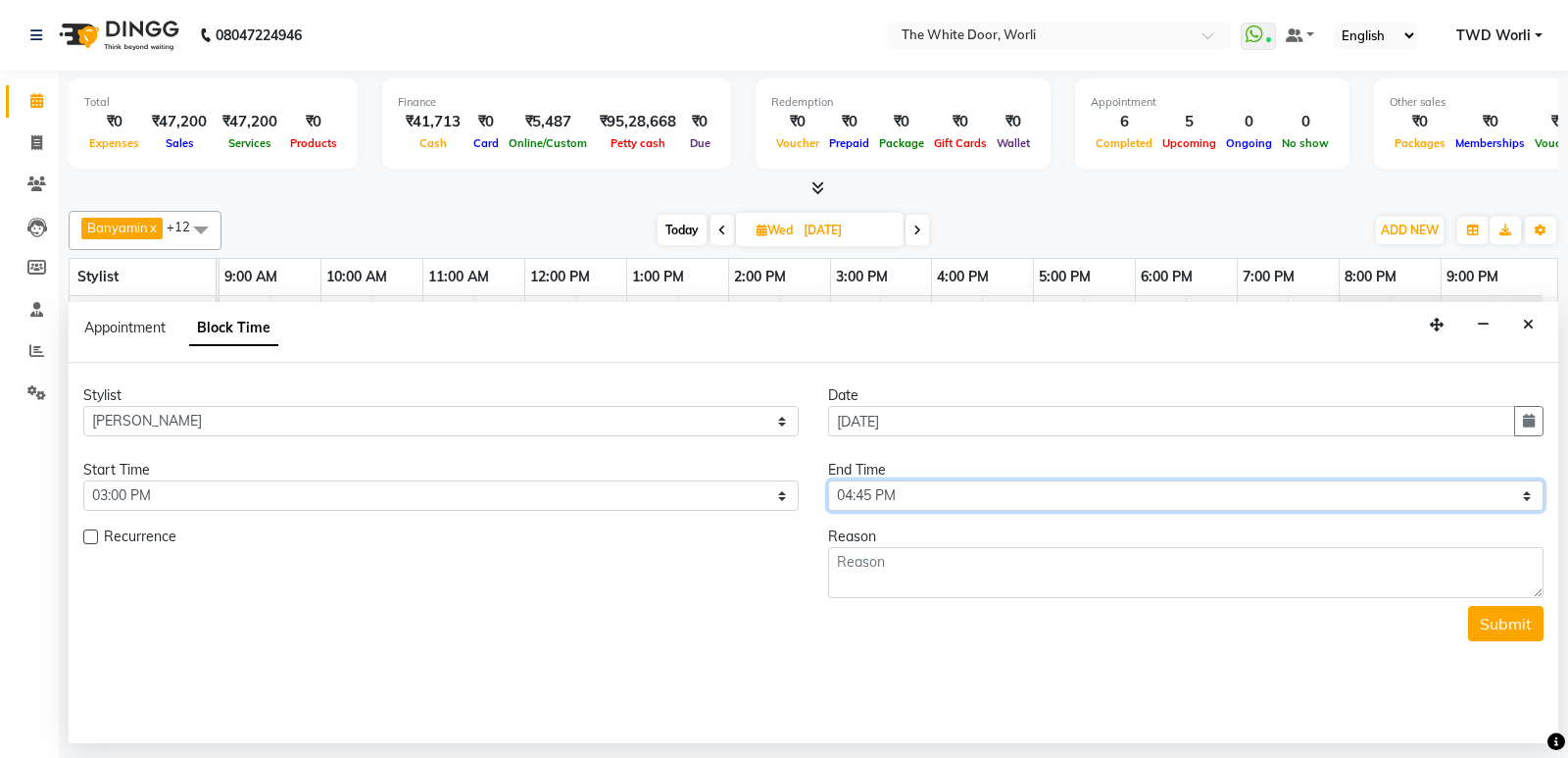click on "Select 10:00 AM 10:15 AM 10:30 AM 10:45 AM 11:00 AM 11:15 AM 11:30 AM 11:45 AM 12:00 PM 12:15 PM 12:30 PM 12:45 PM 01:00 PM 01:15 PM 01:30 PM 01:45 PM 02:00 PM 02:15 PM 02:30 PM 02:45 PM 03:00 PM 03:15 PM 03:30 PM 03:45 PM 04:00 PM 04:15 PM 04:30 PM 04:45 PM 05:00 PM 05:15 PM 05:30 PM 05:45 PM 06:00 PM 06:15 PM 06:30 PM 06:45 PM 07:00 PM 07:15 PM 07:30 PM 07:45 PM 08:00 PM 08:15 PM 08:30 PM 08:45 PM 09:00 PM" at bounding box center [1186, 495] 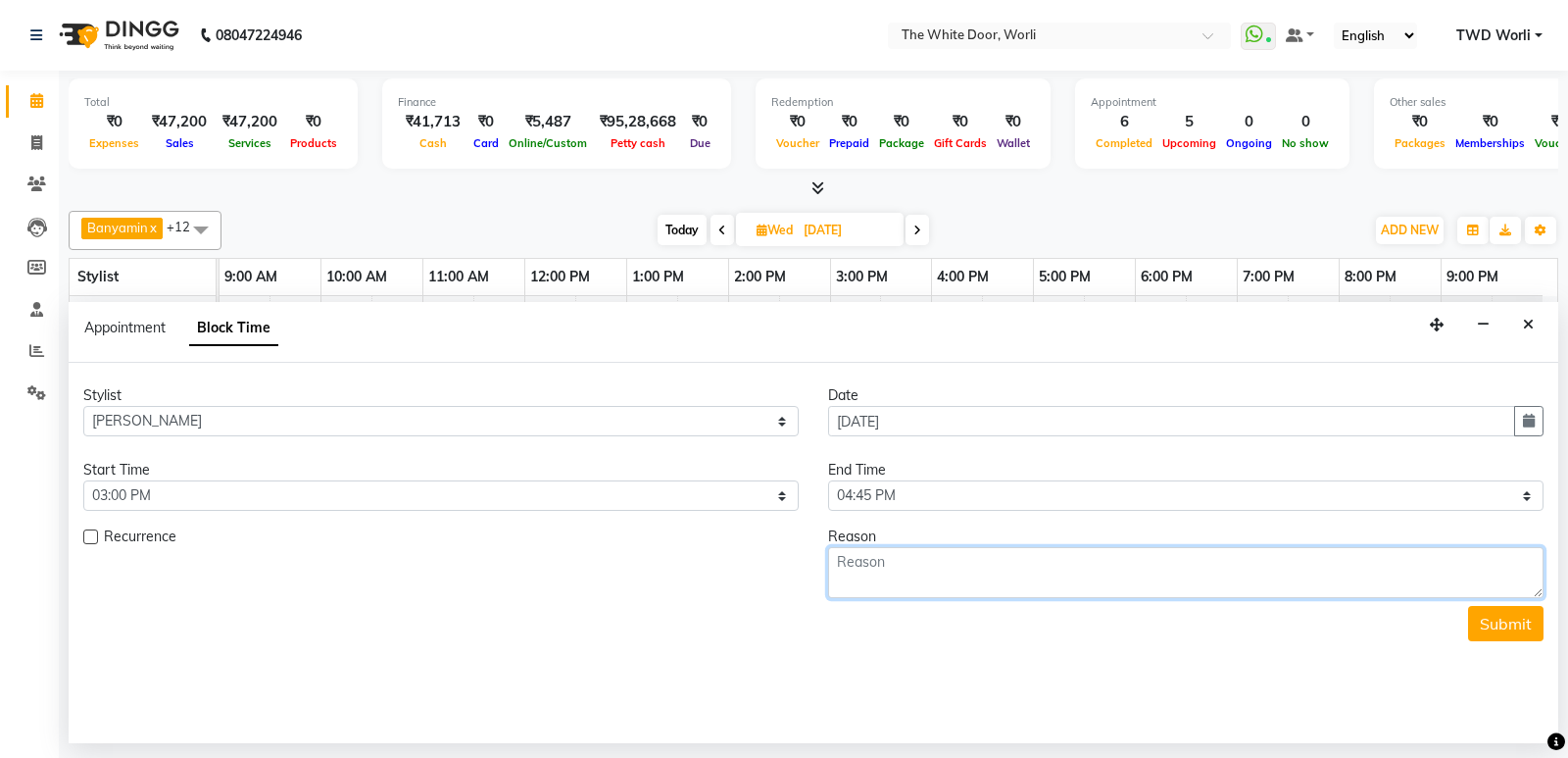 click at bounding box center [1186, 573] 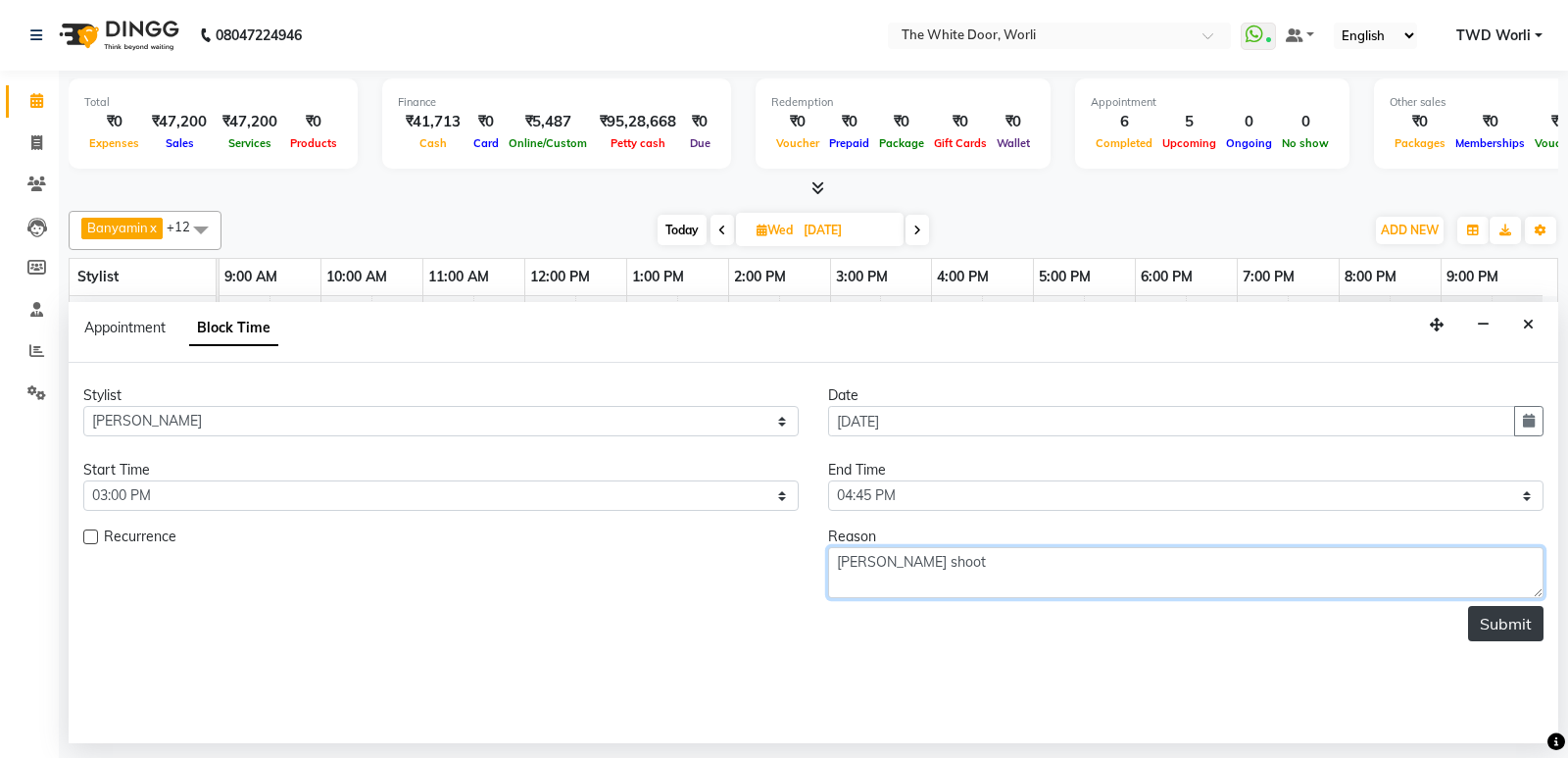 type on "sapna shoot" 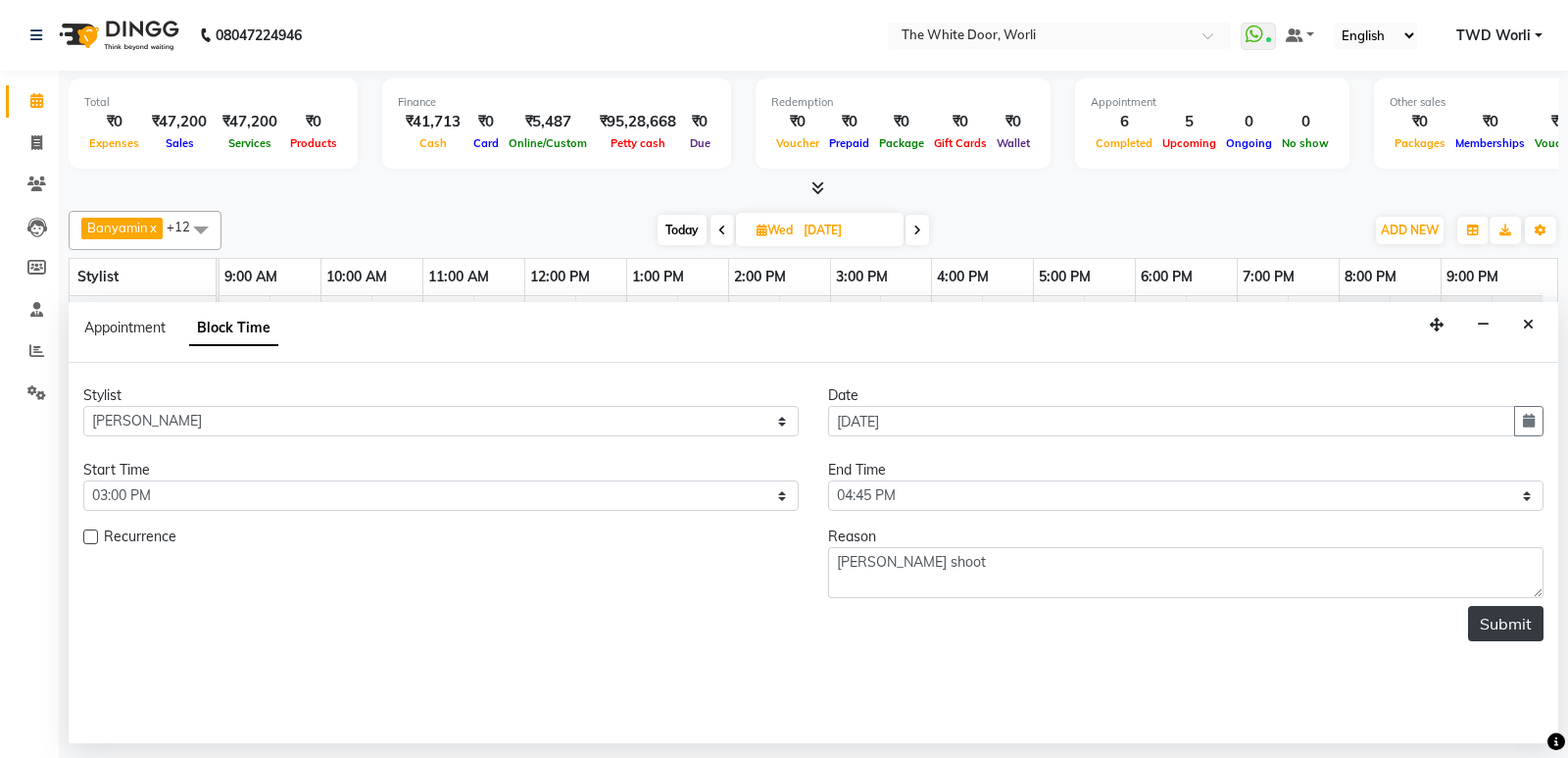 click on "Submit" at bounding box center (1505, 624) 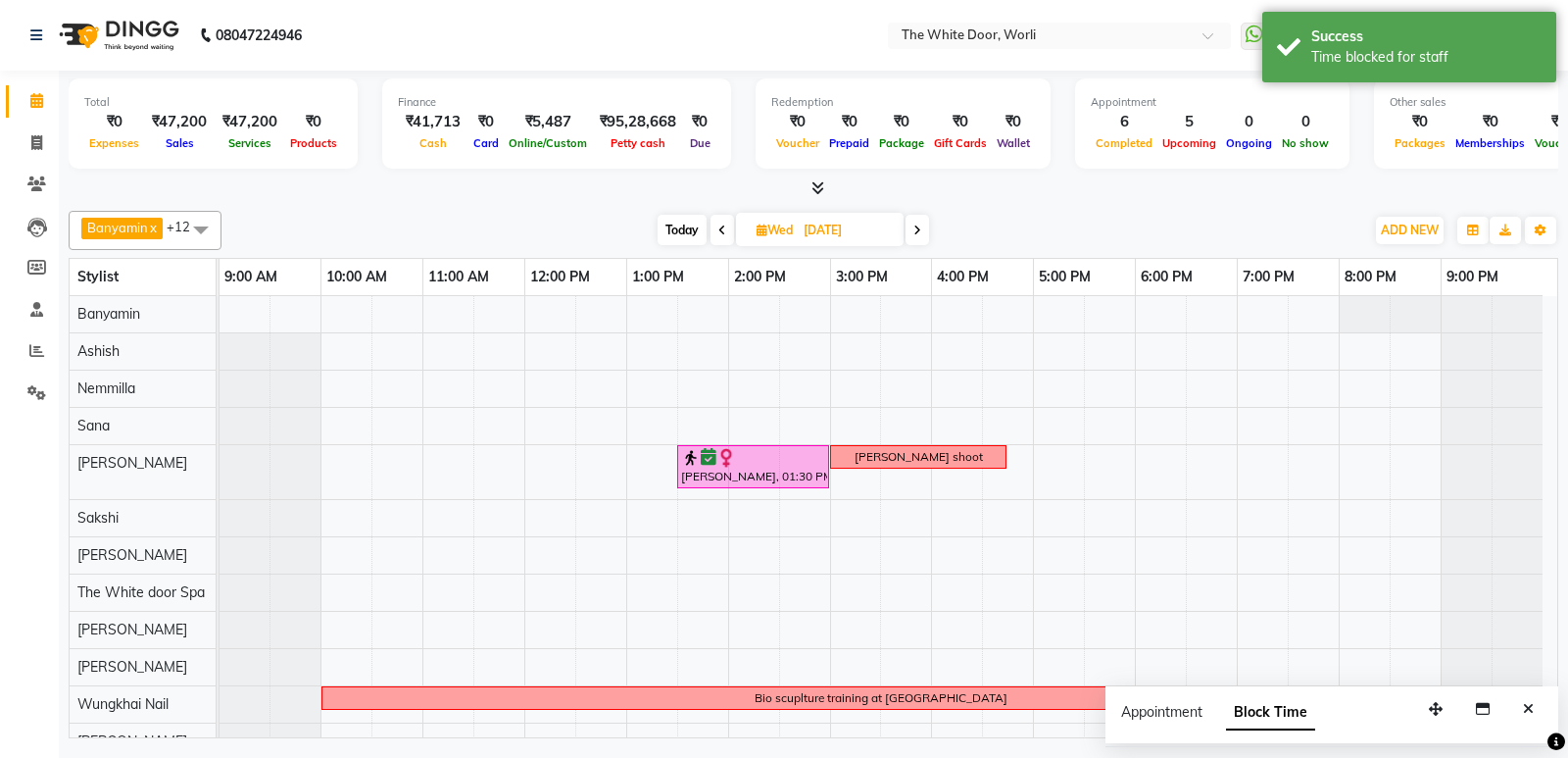 click at bounding box center (1528, 709) 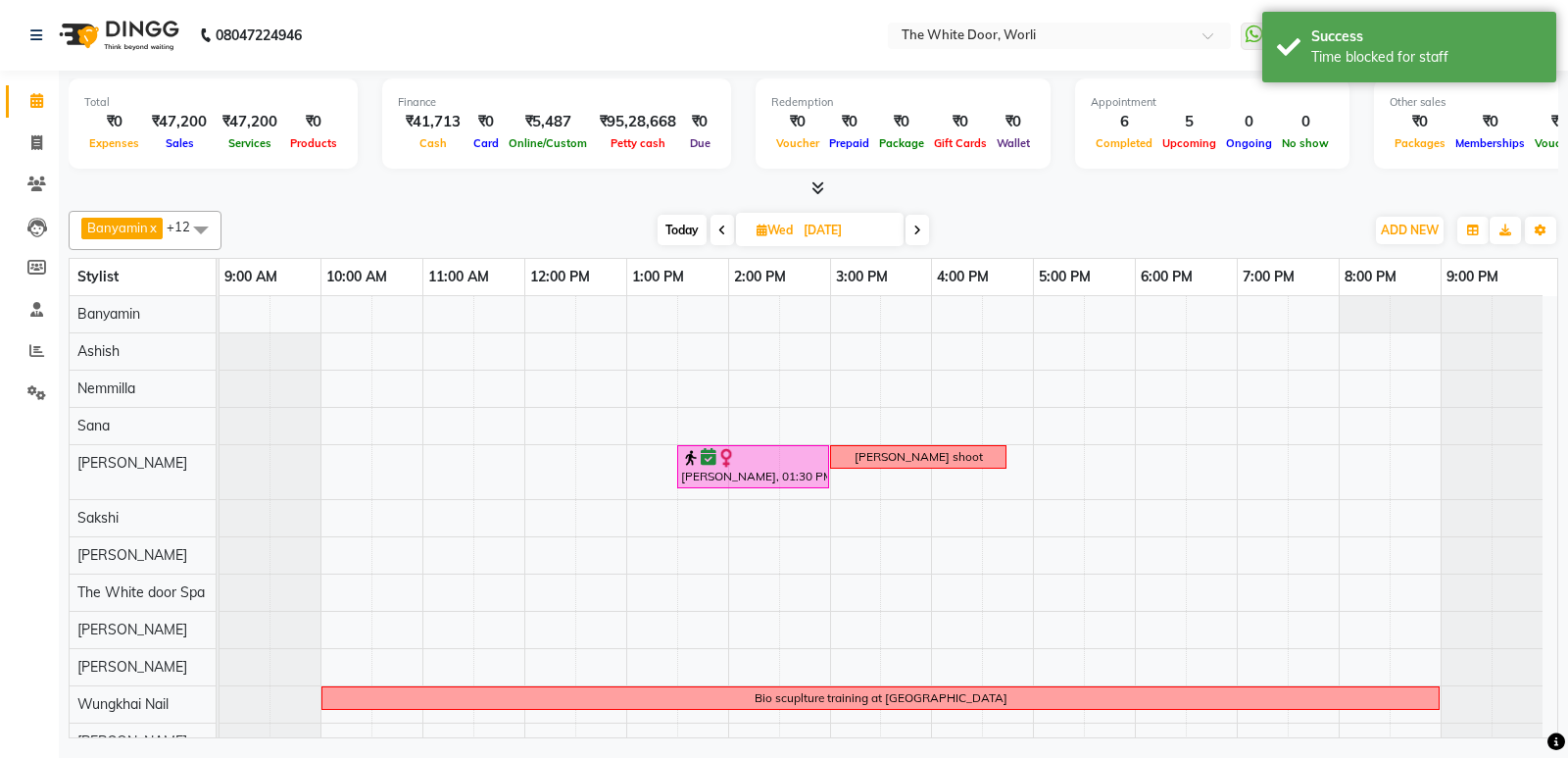scroll, scrollTop: 18, scrollLeft: 0, axis: vertical 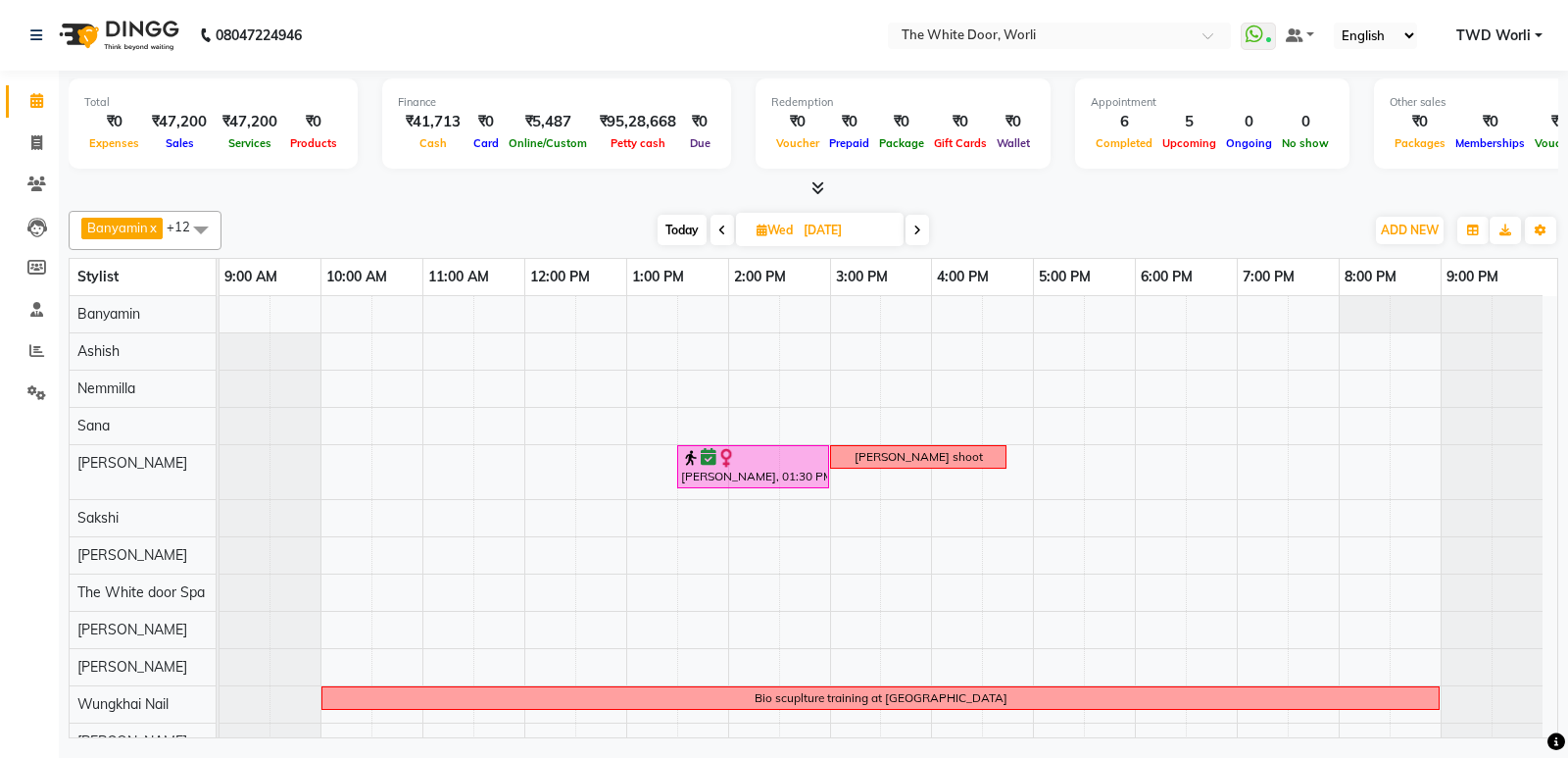 click on "Today" at bounding box center [682, 229] 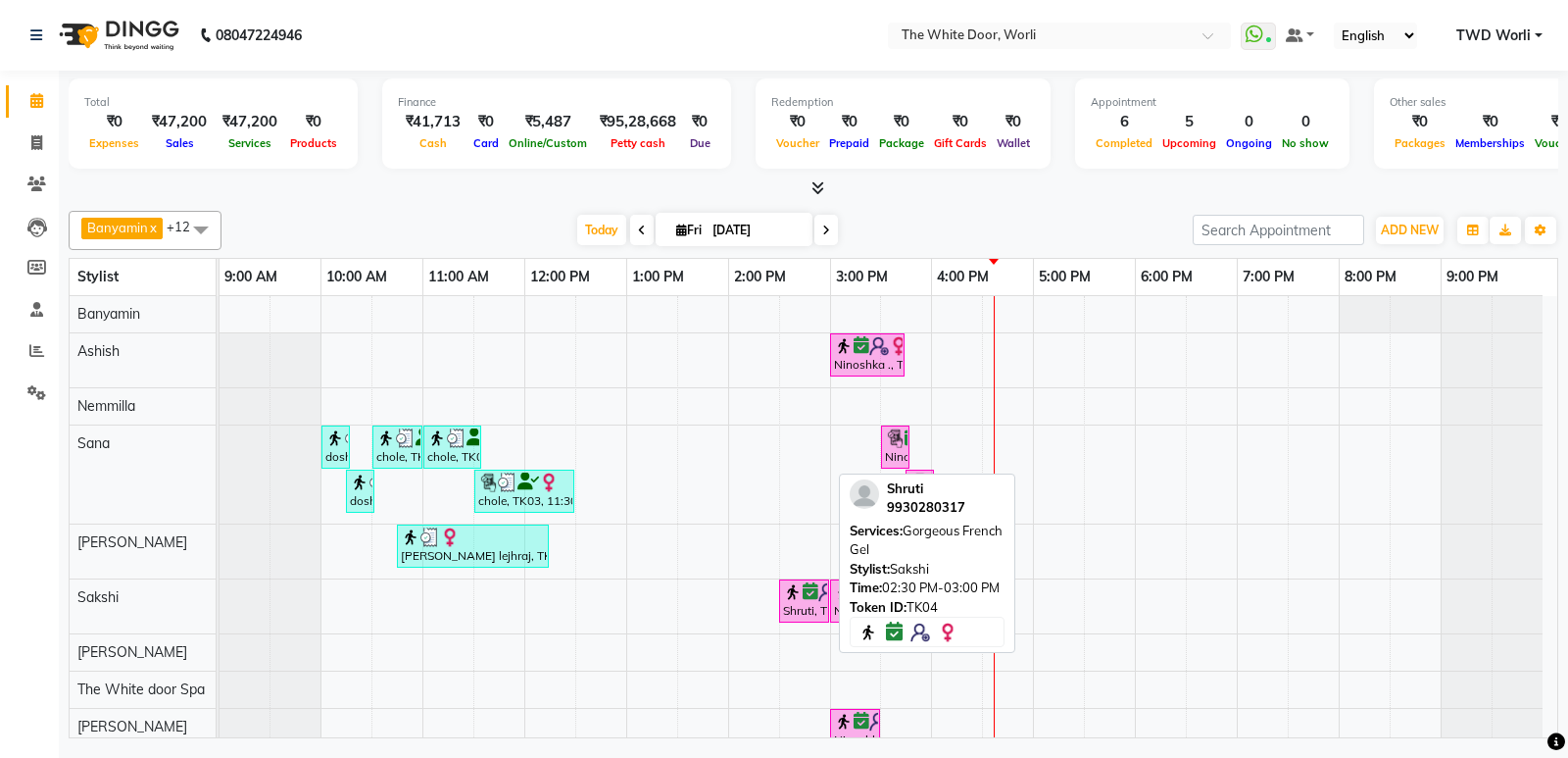 scroll, scrollTop: 84, scrollLeft: 0, axis: vertical 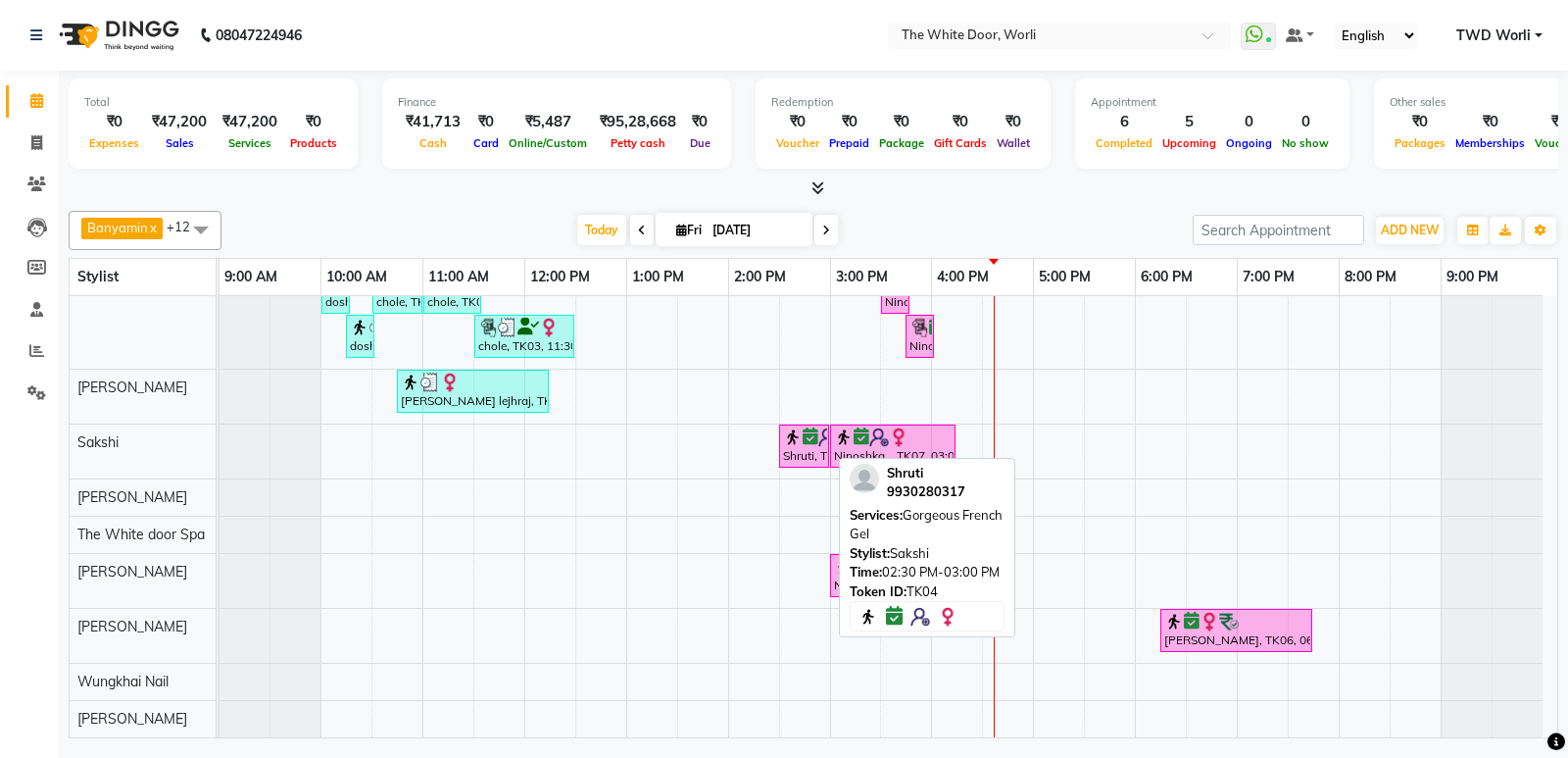 click at bounding box center [793, 437] 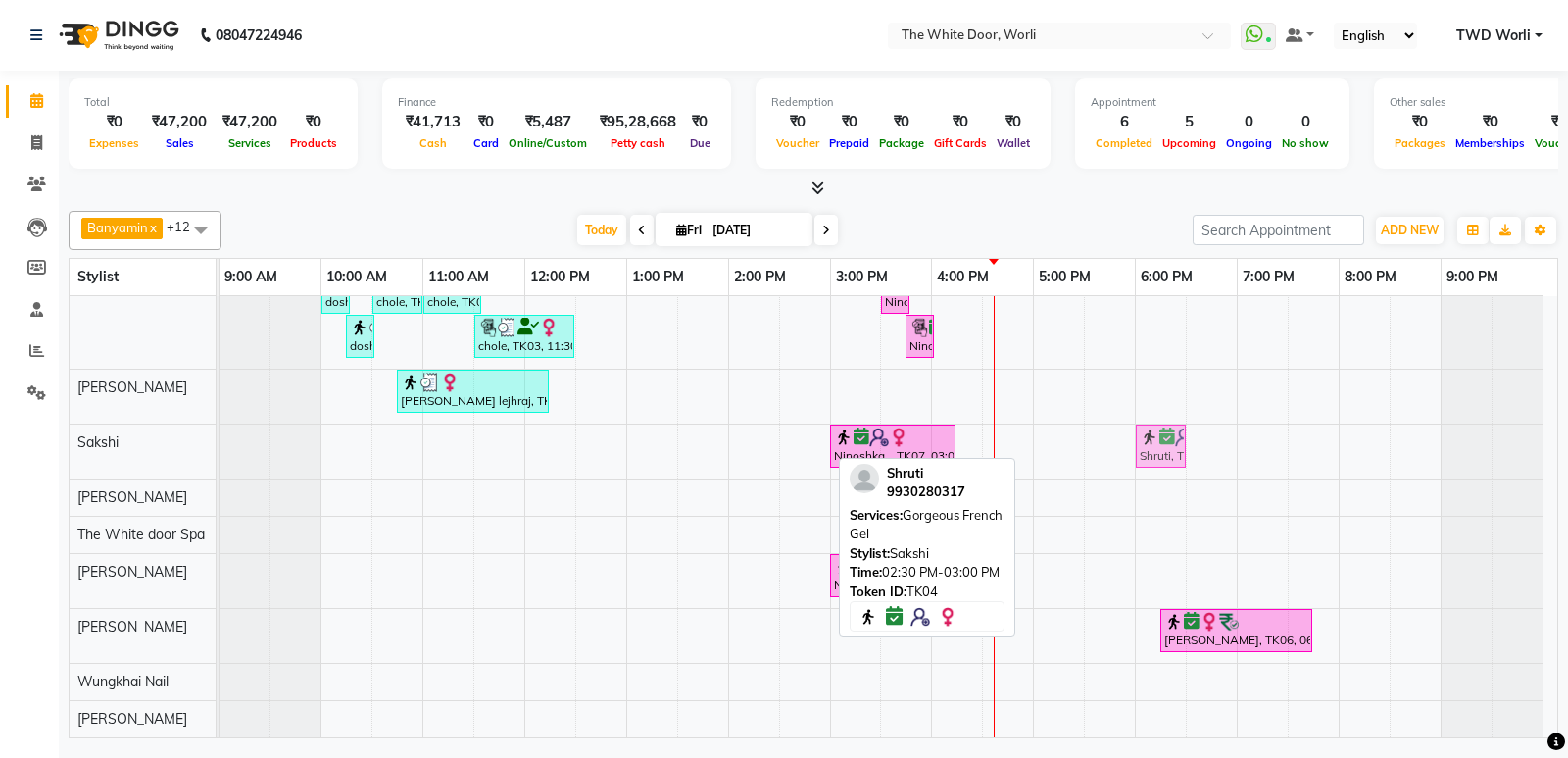 drag, startPoint x: 797, startPoint y: 443, endPoint x: 1128, endPoint y: 447, distance: 331.02417 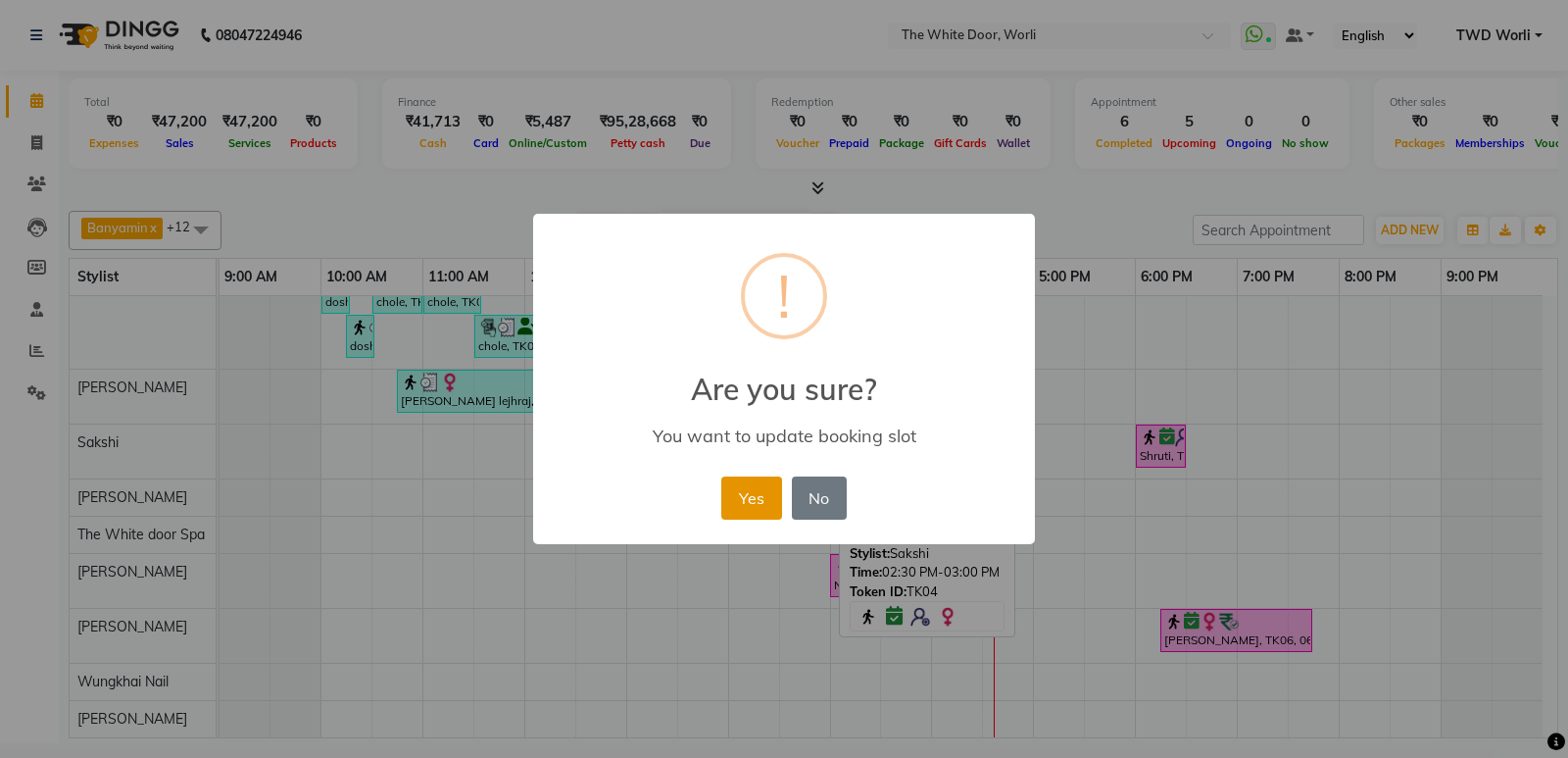 click on "Yes" at bounding box center [751, 498] 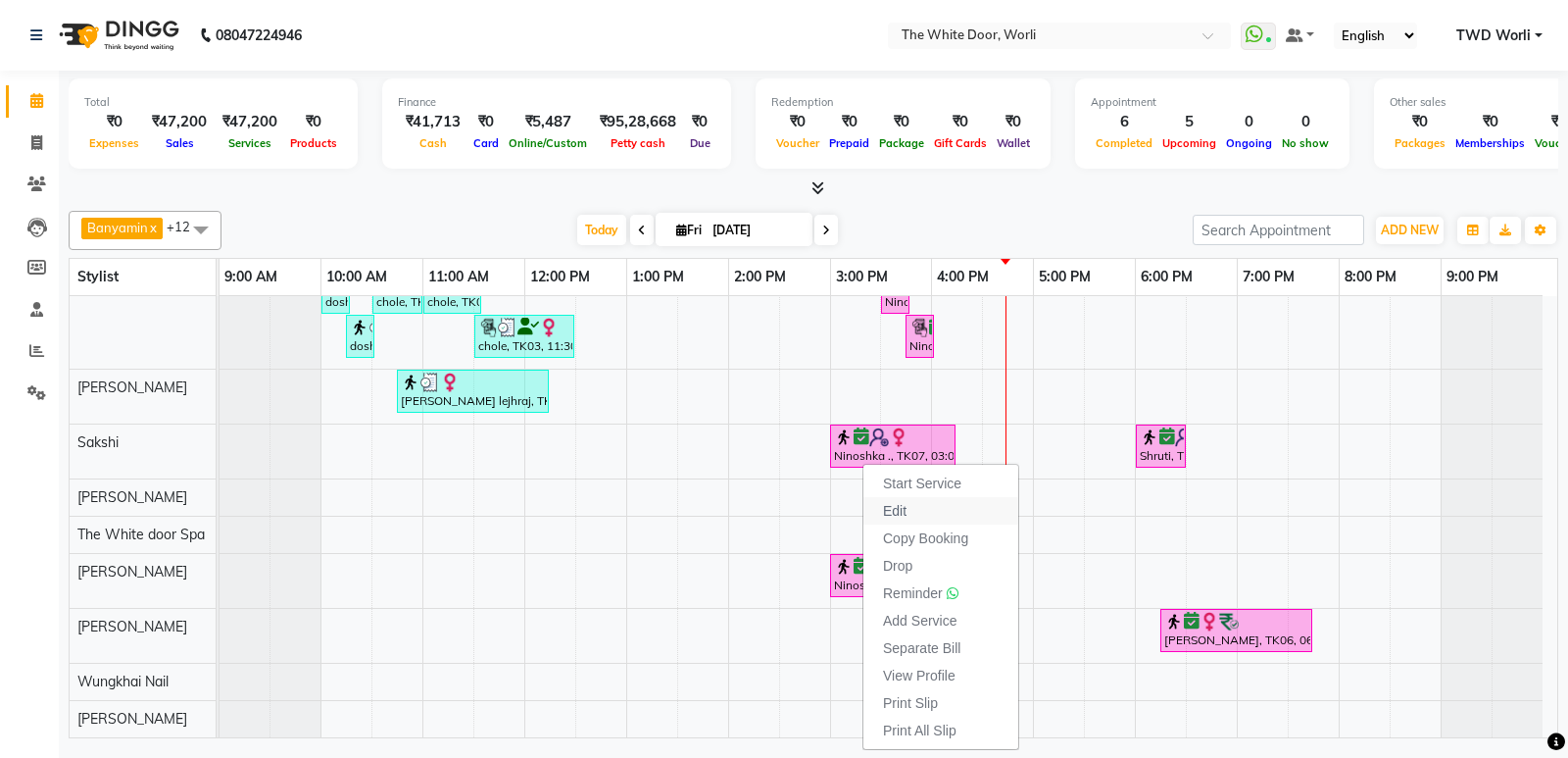 click on "Edit" at bounding box center [941, 511] 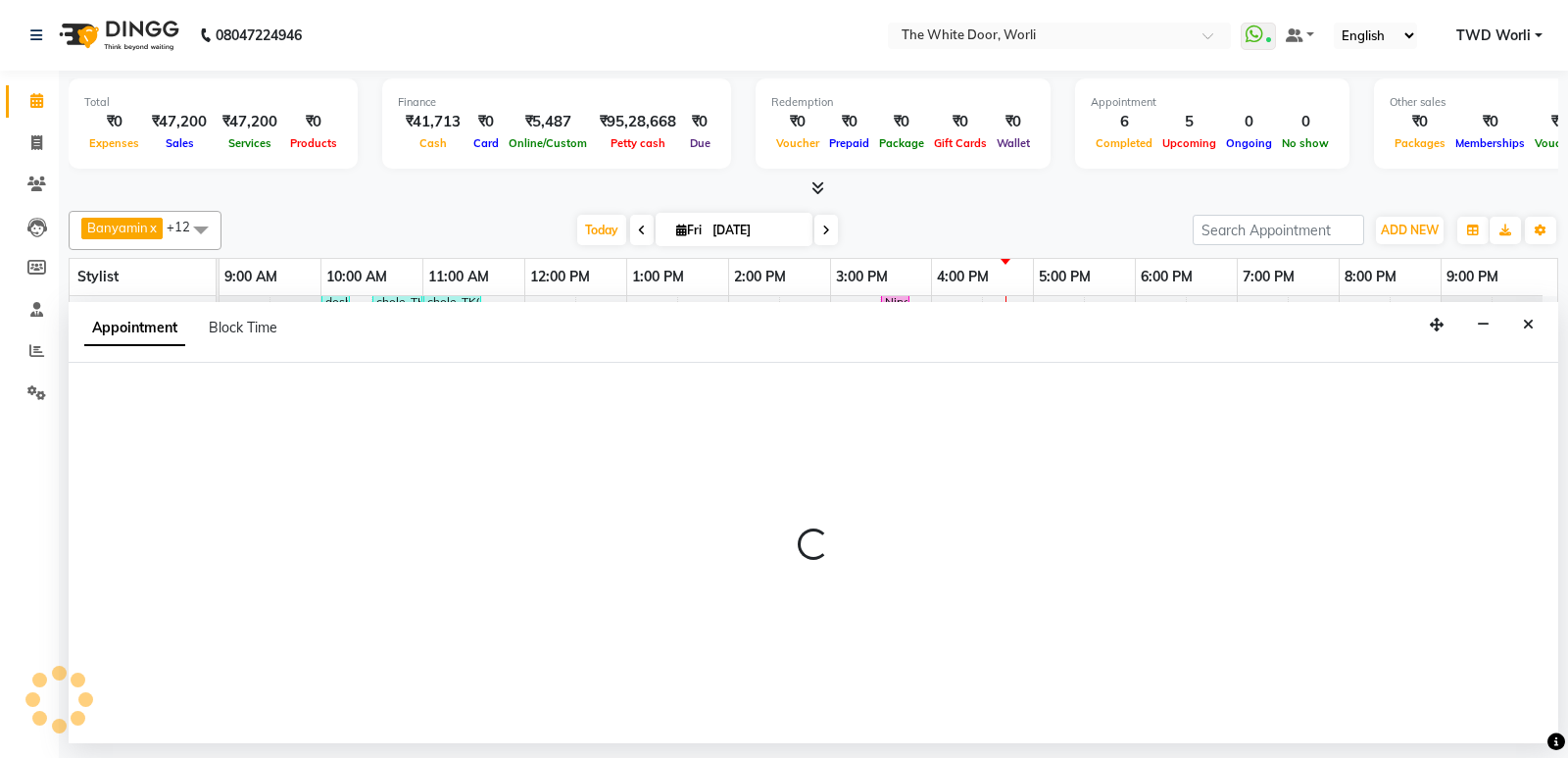 select on "tentative" 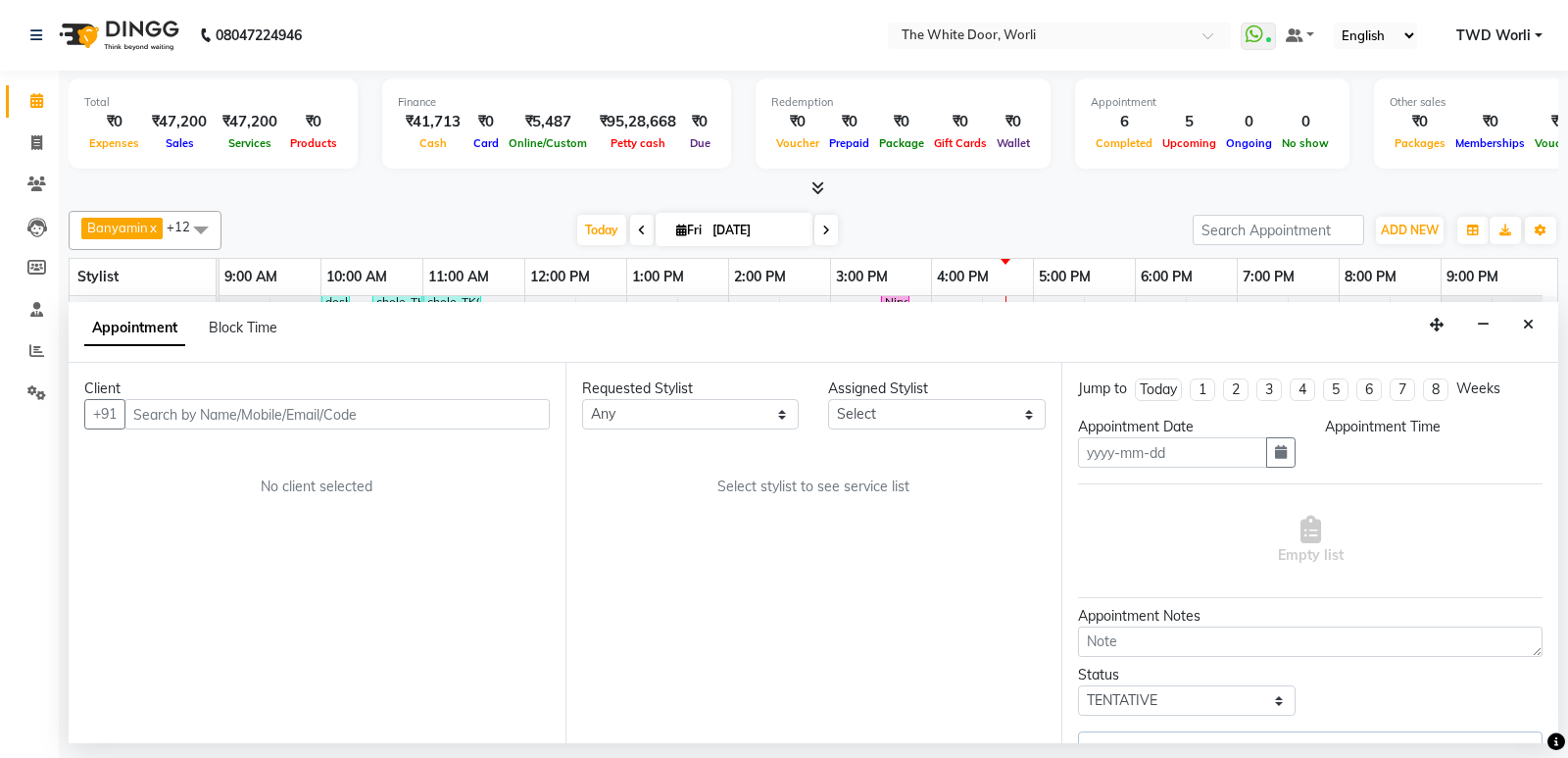 type on "[DATE]" 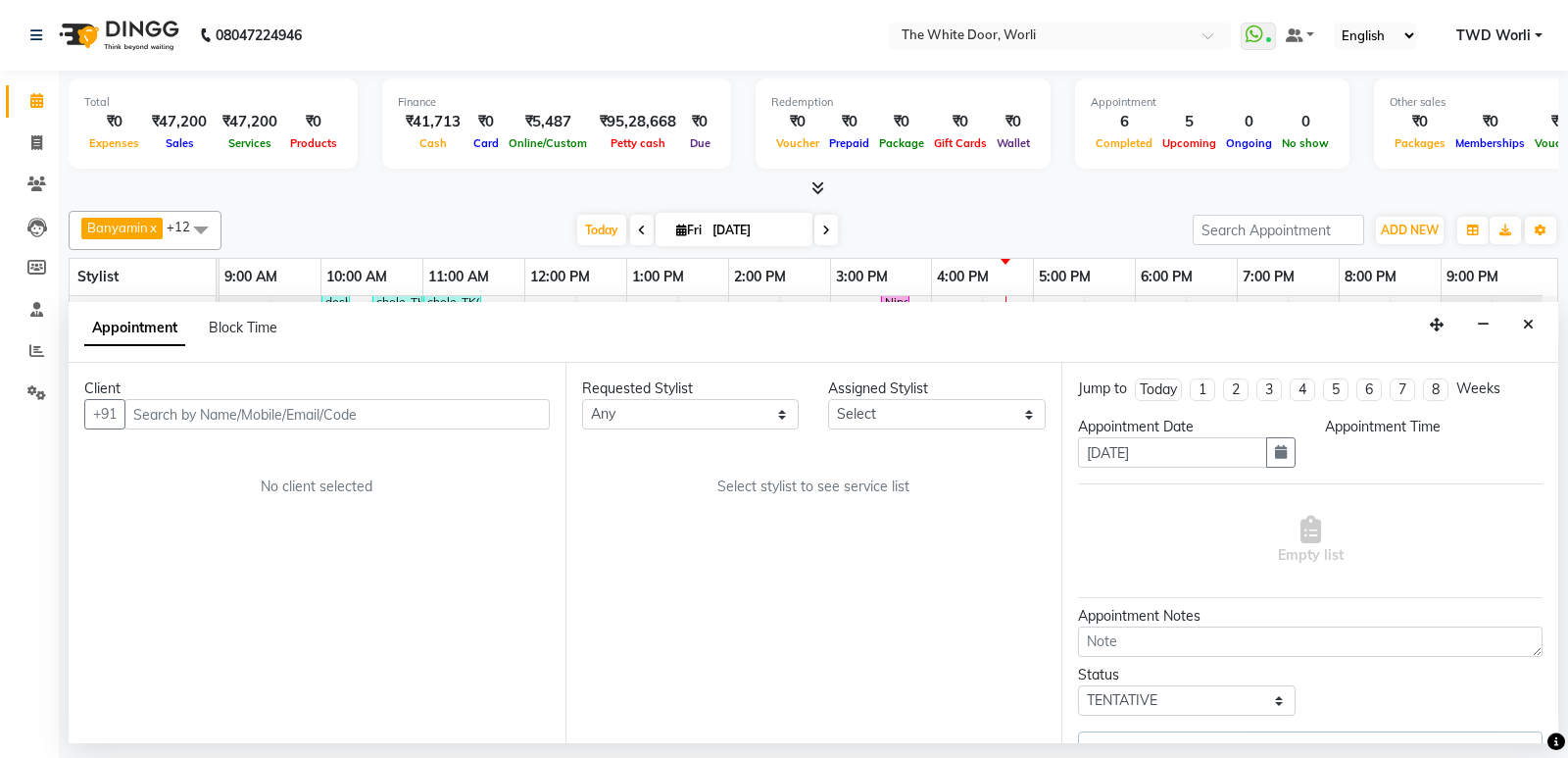 select on "confirm booking" 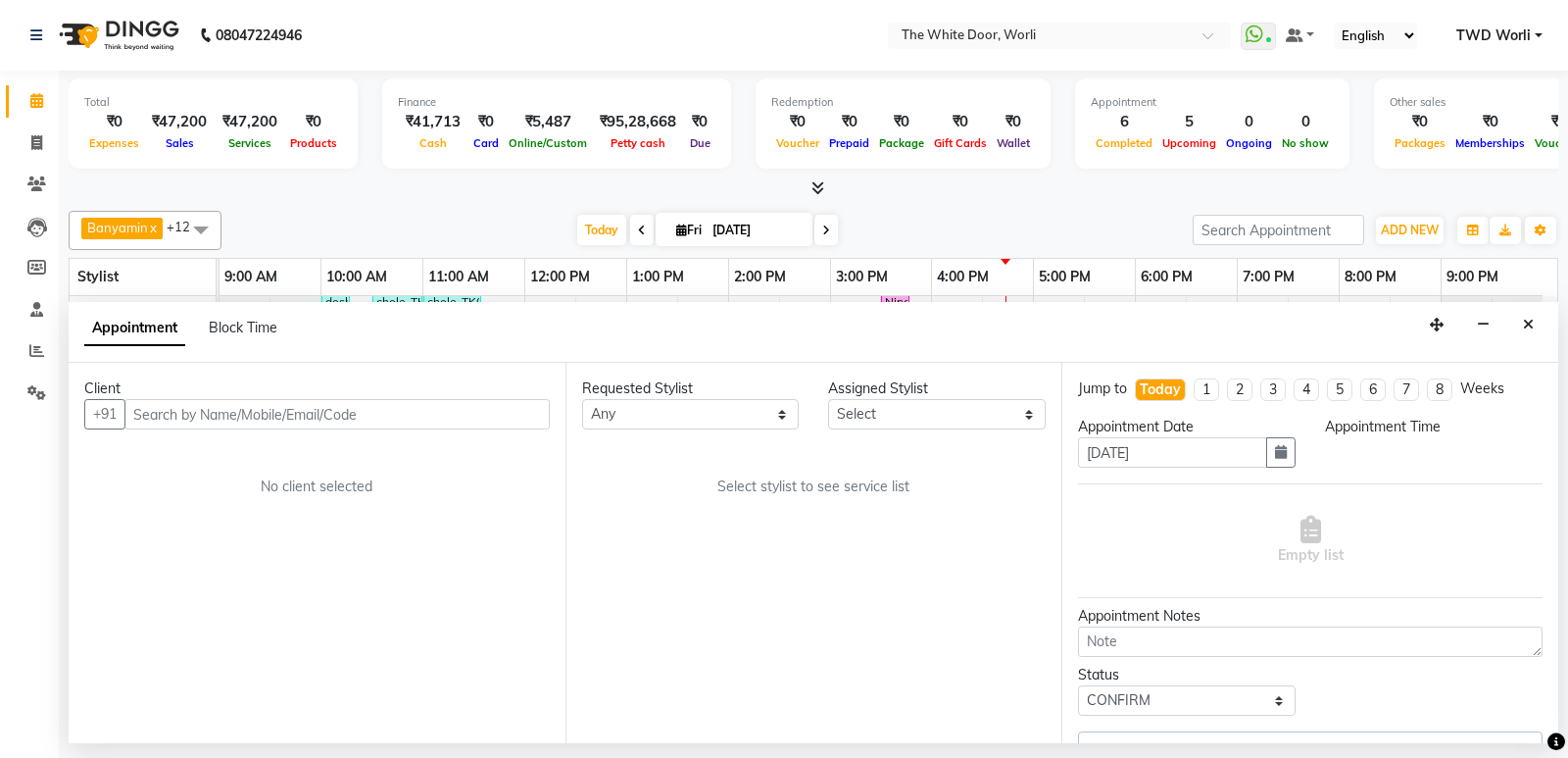 select on "20574" 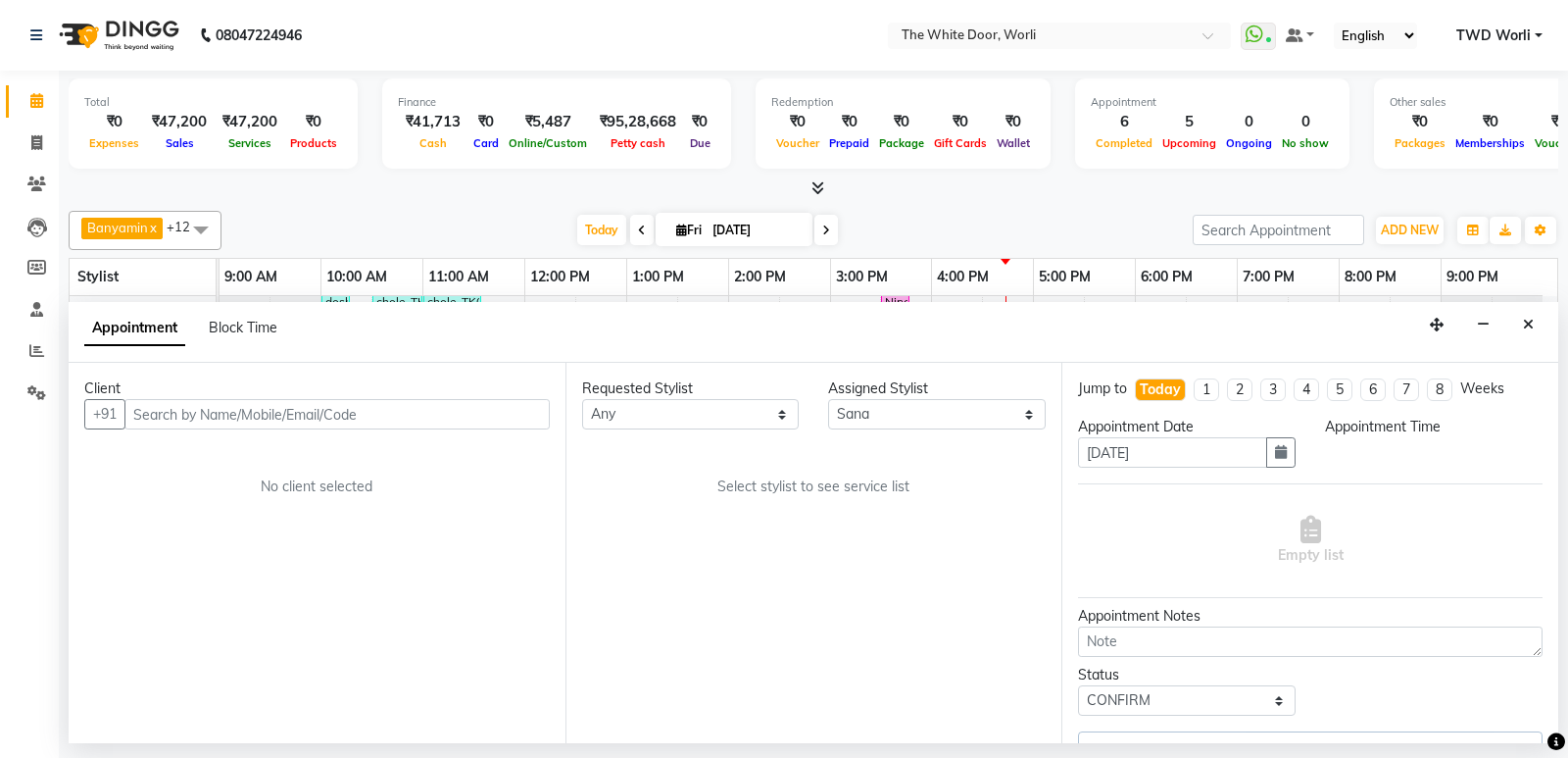 select on "900" 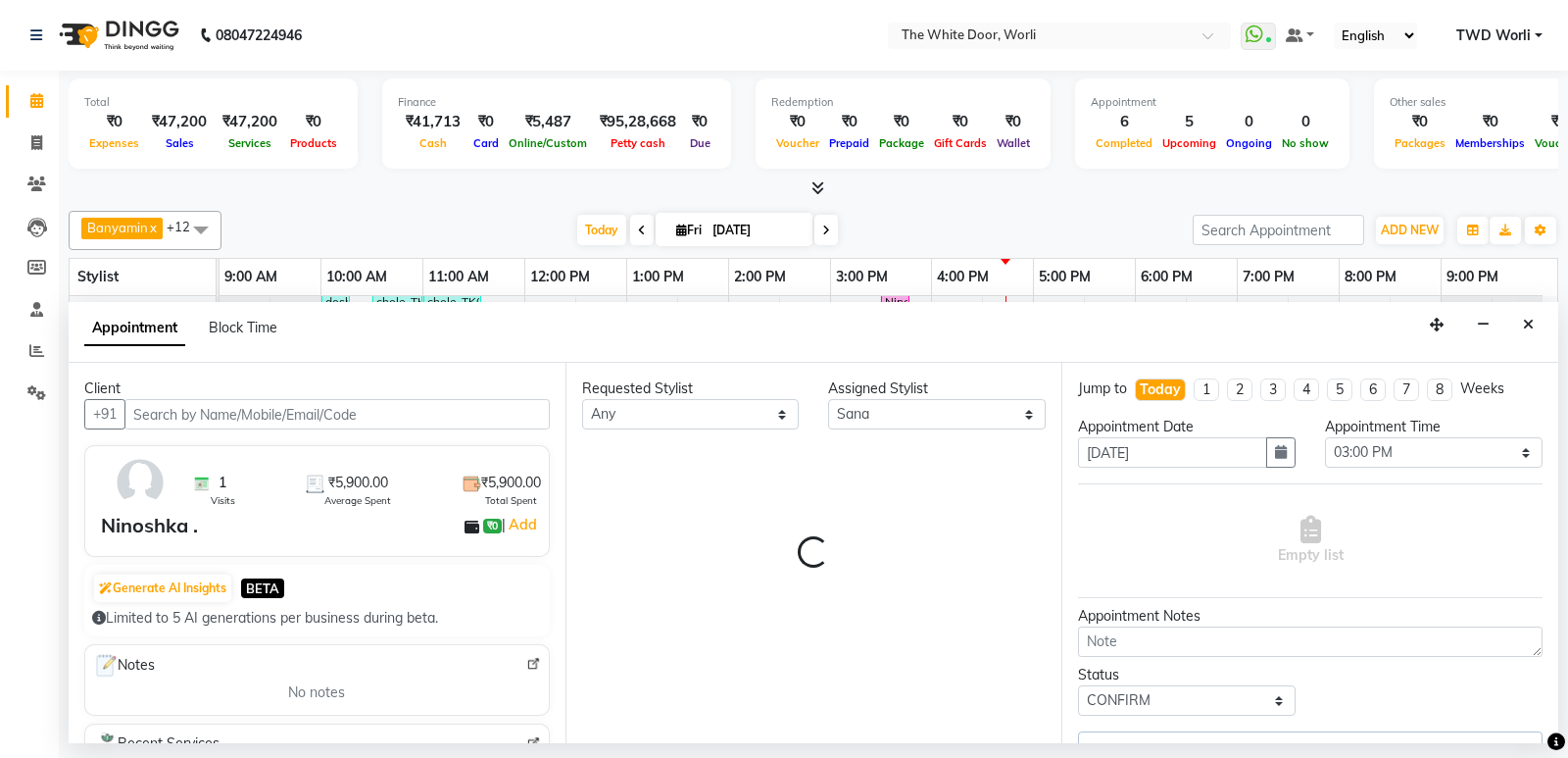 select on "1664" 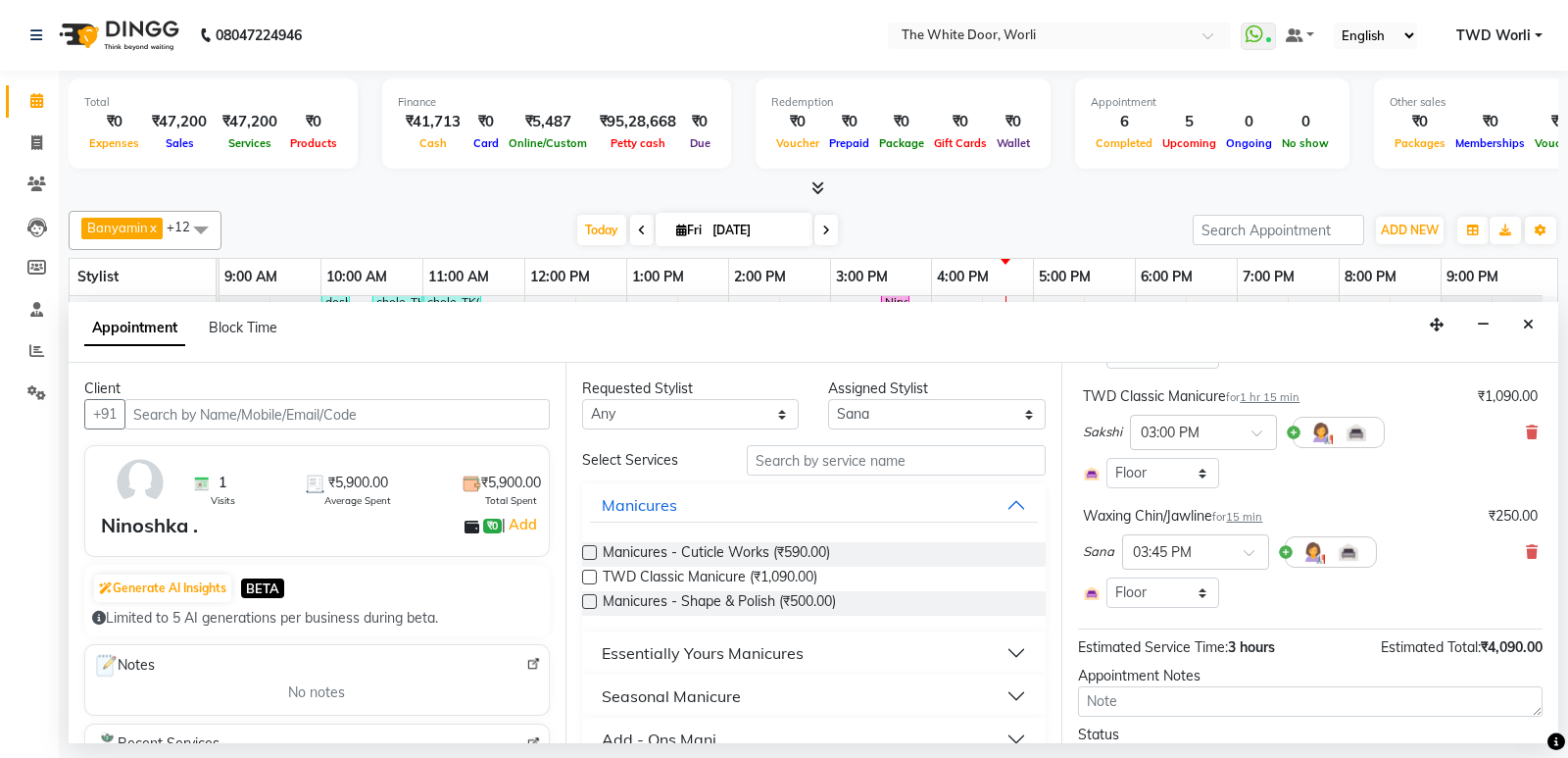 scroll, scrollTop: 588, scrollLeft: 0, axis: vertical 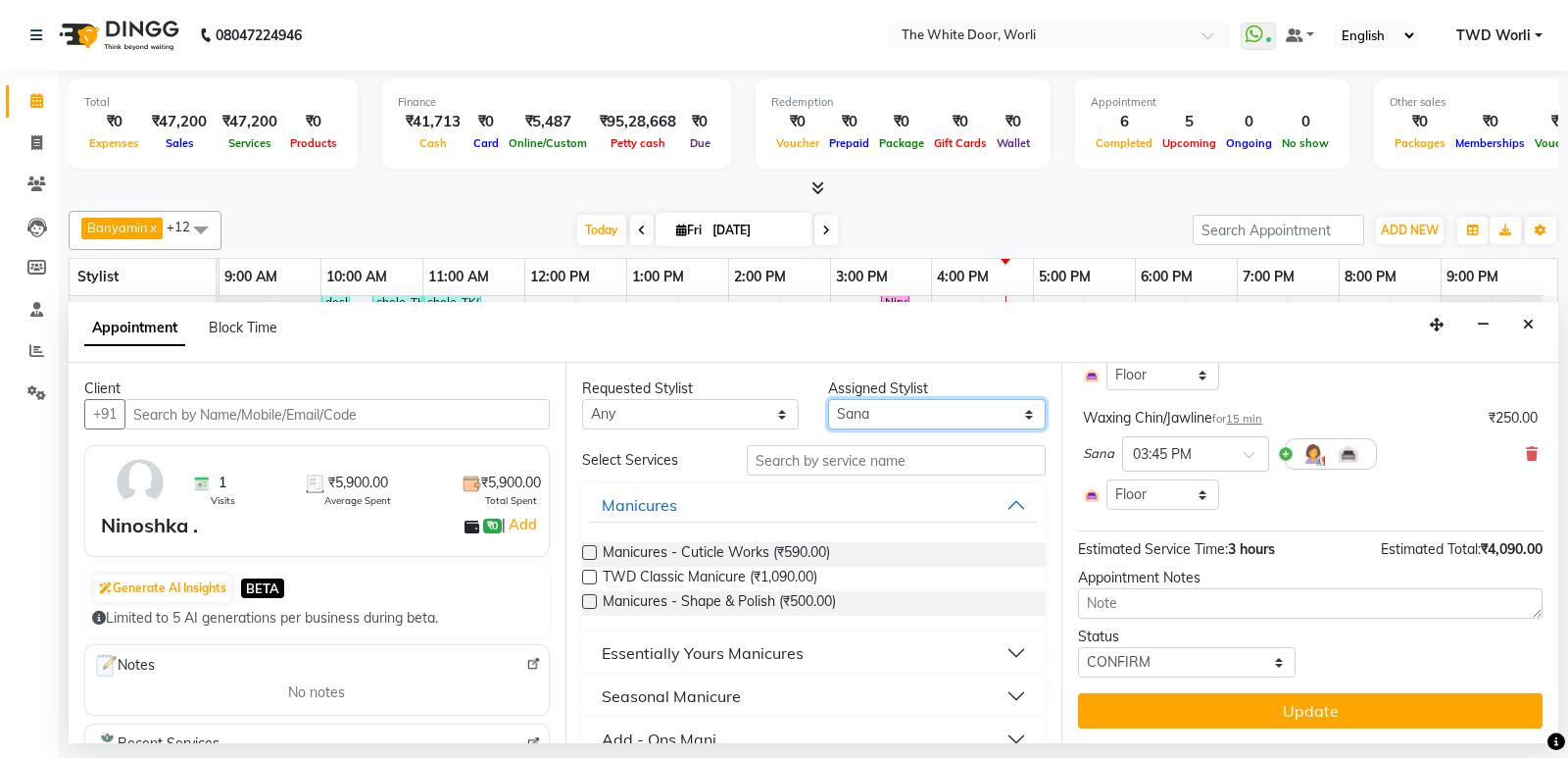 drag, startPoint x: 947, startPoint y: 417, endPoint x: 940, endPoint y: 400, distance: 18.384776 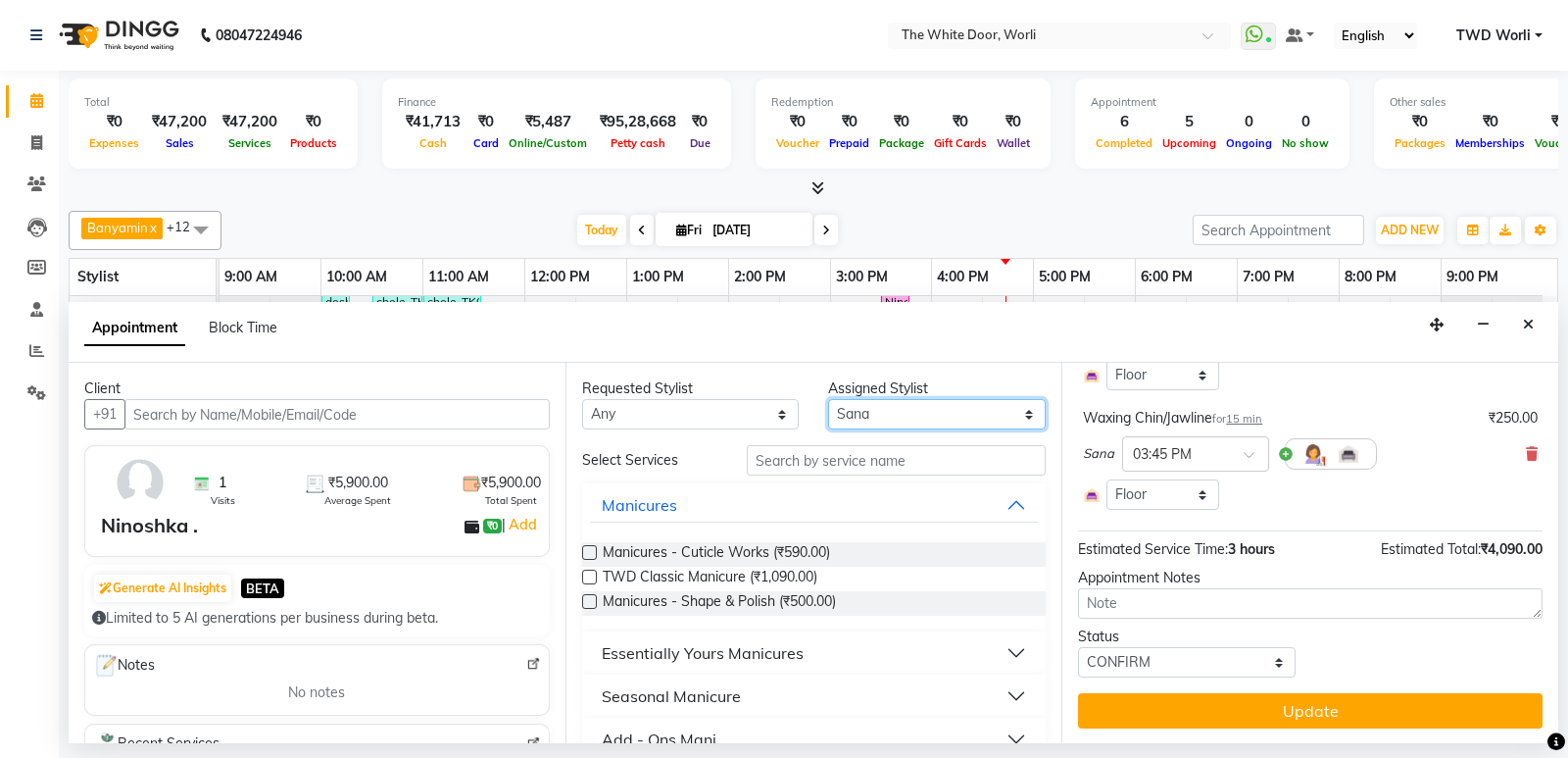 select on "20532" 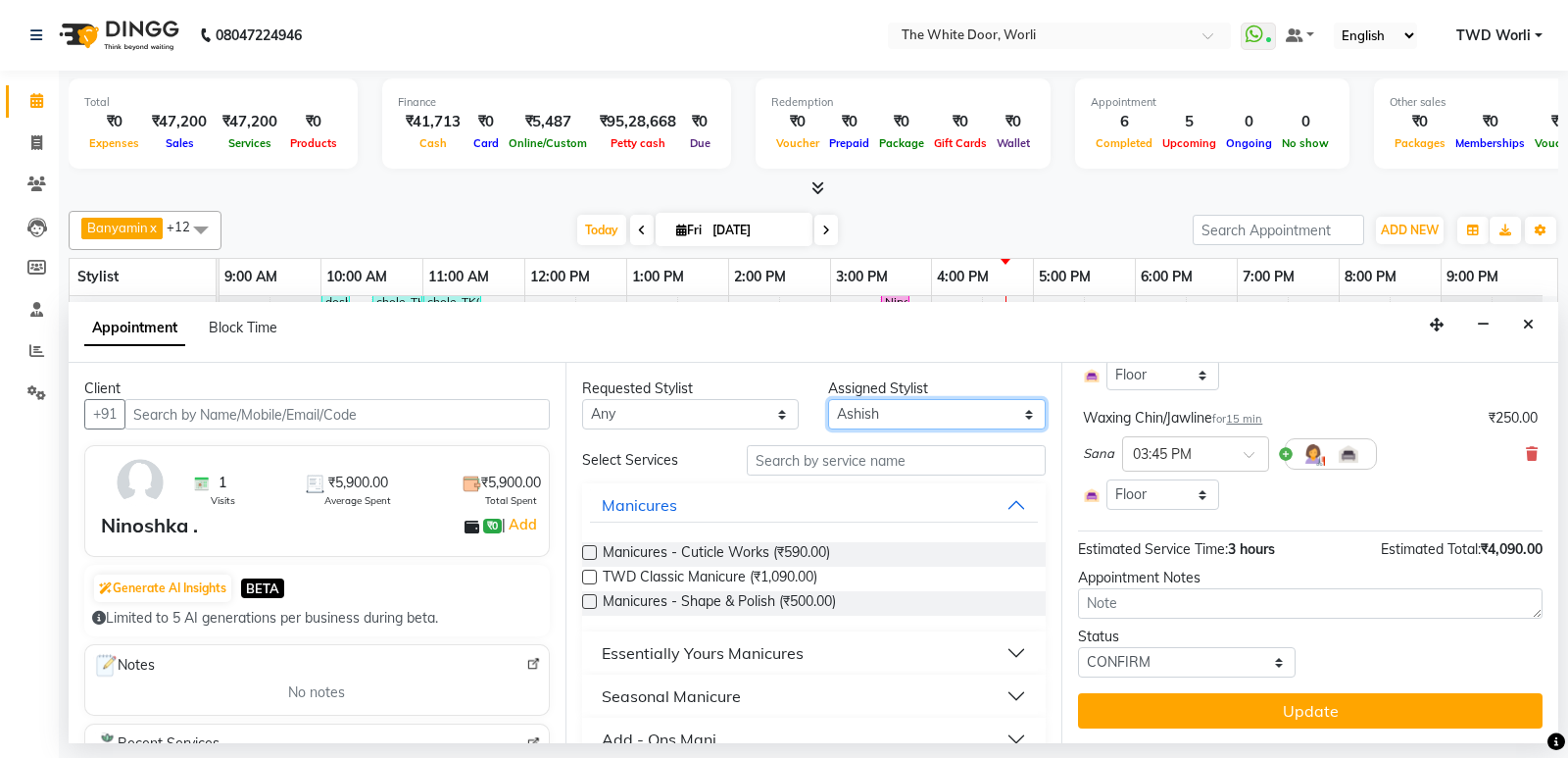 click on "Select Aarti  Ashish Ashish S Banyamin benjimin Govind G Leyla Lash Nemmilla Pranali Rashid Salmani Sakshi Sana Sandhya  Sapna Sarfaraz The White door Spa  Vikas Pedicurist Worthemla  Wungkhai Nail" at bounding box center [937, 414] 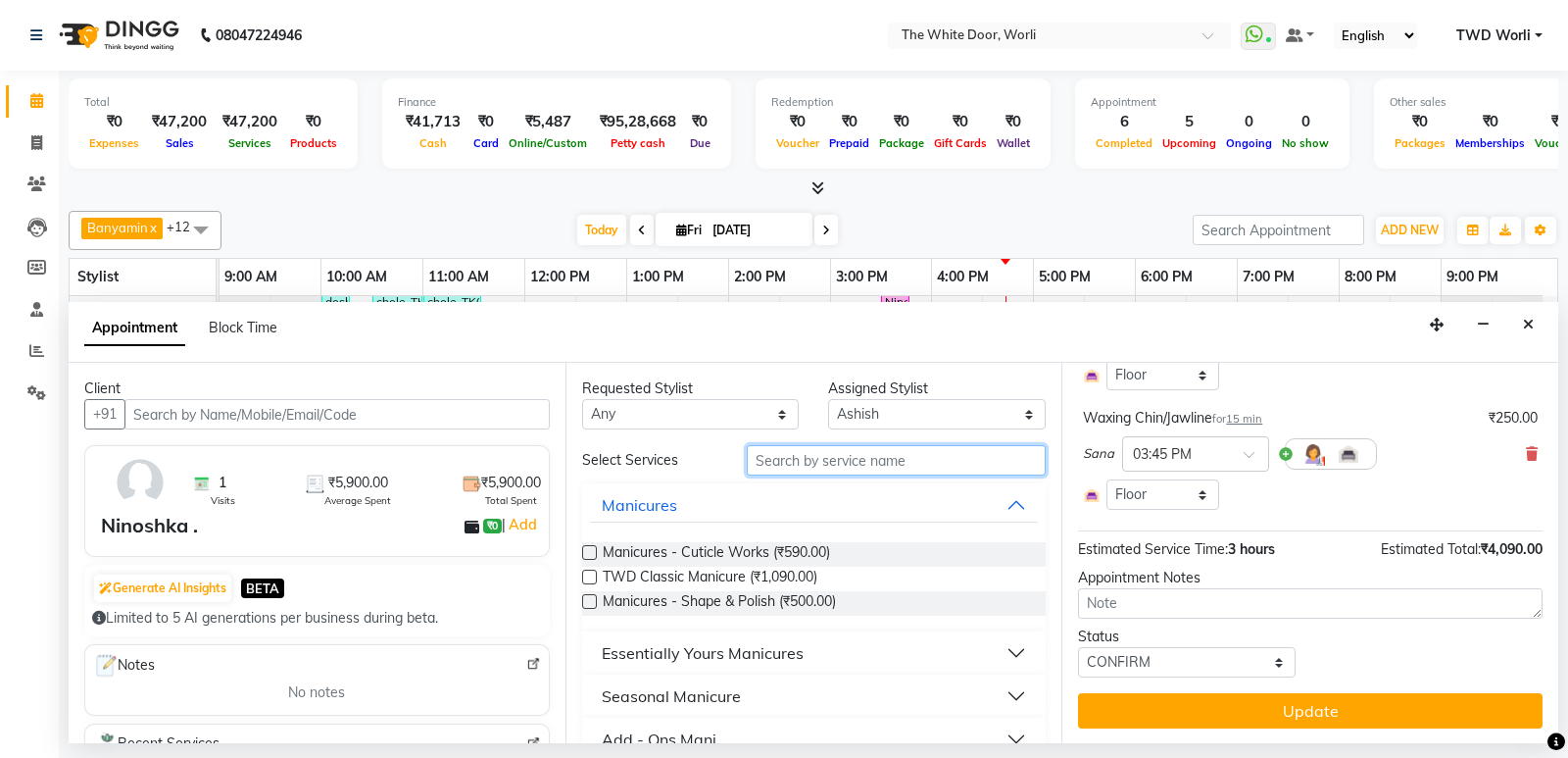 click at bounding box center (897, 460) 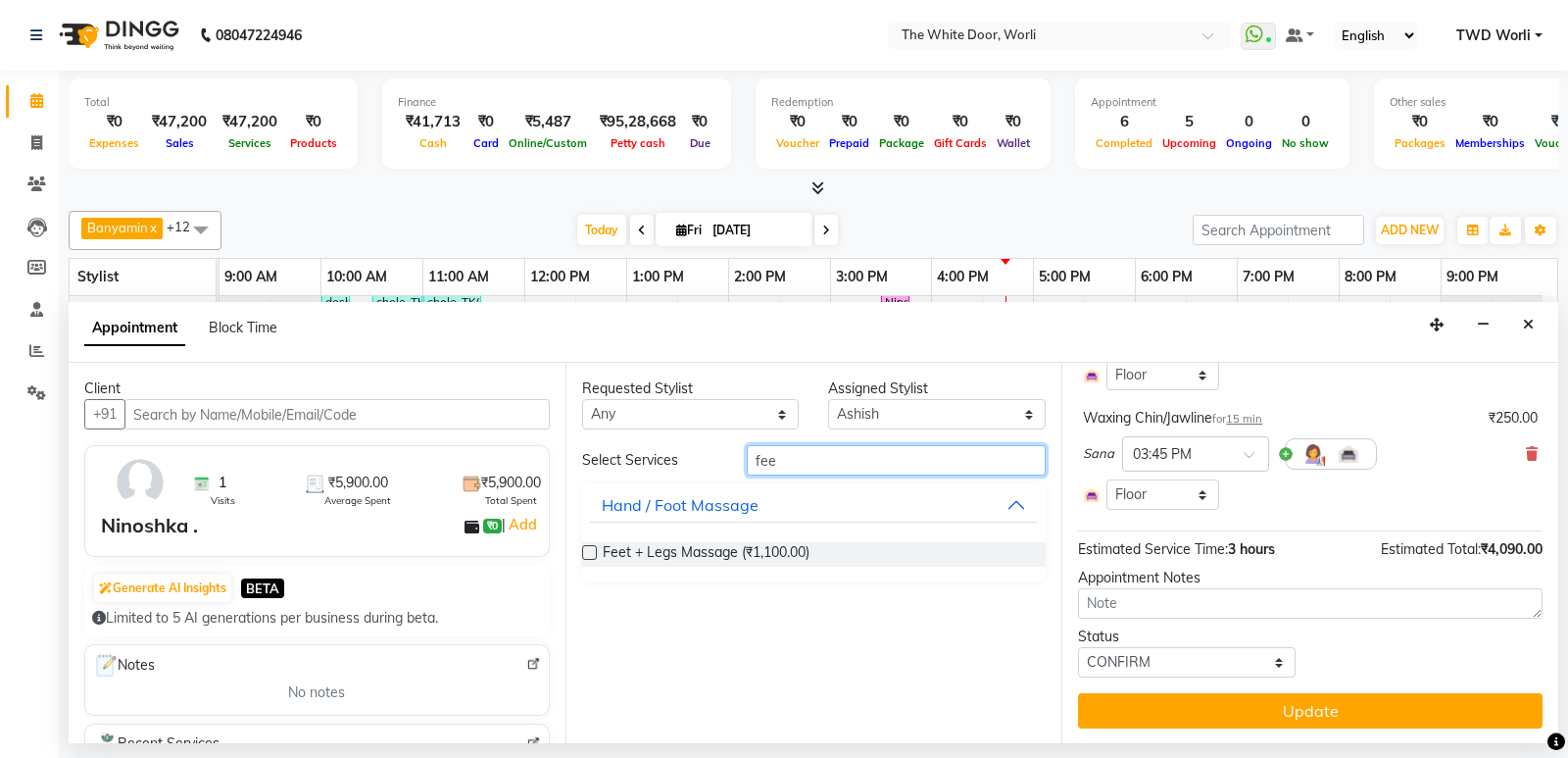 type on "fee" 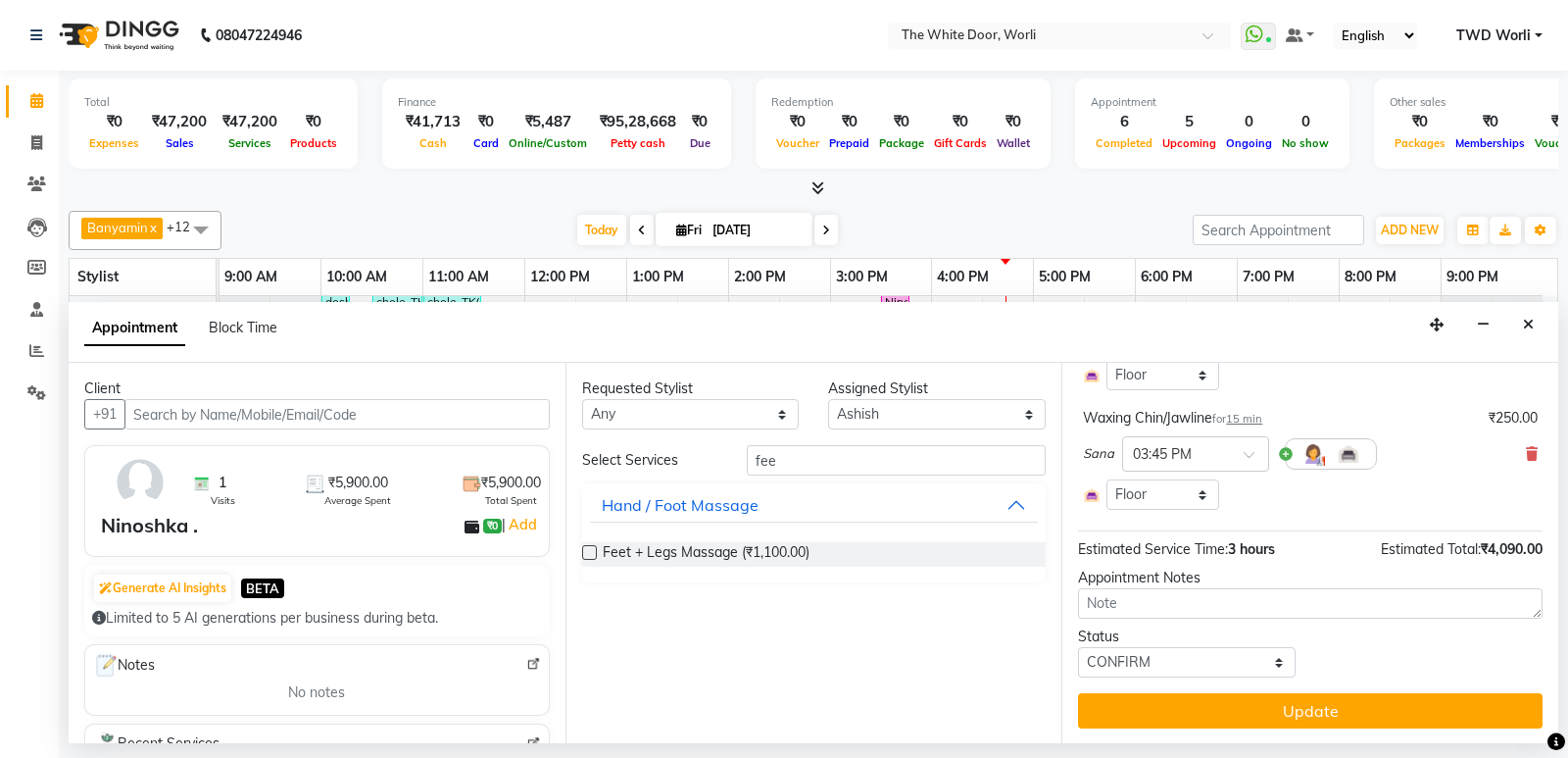 click at bounding box center (589, 552) 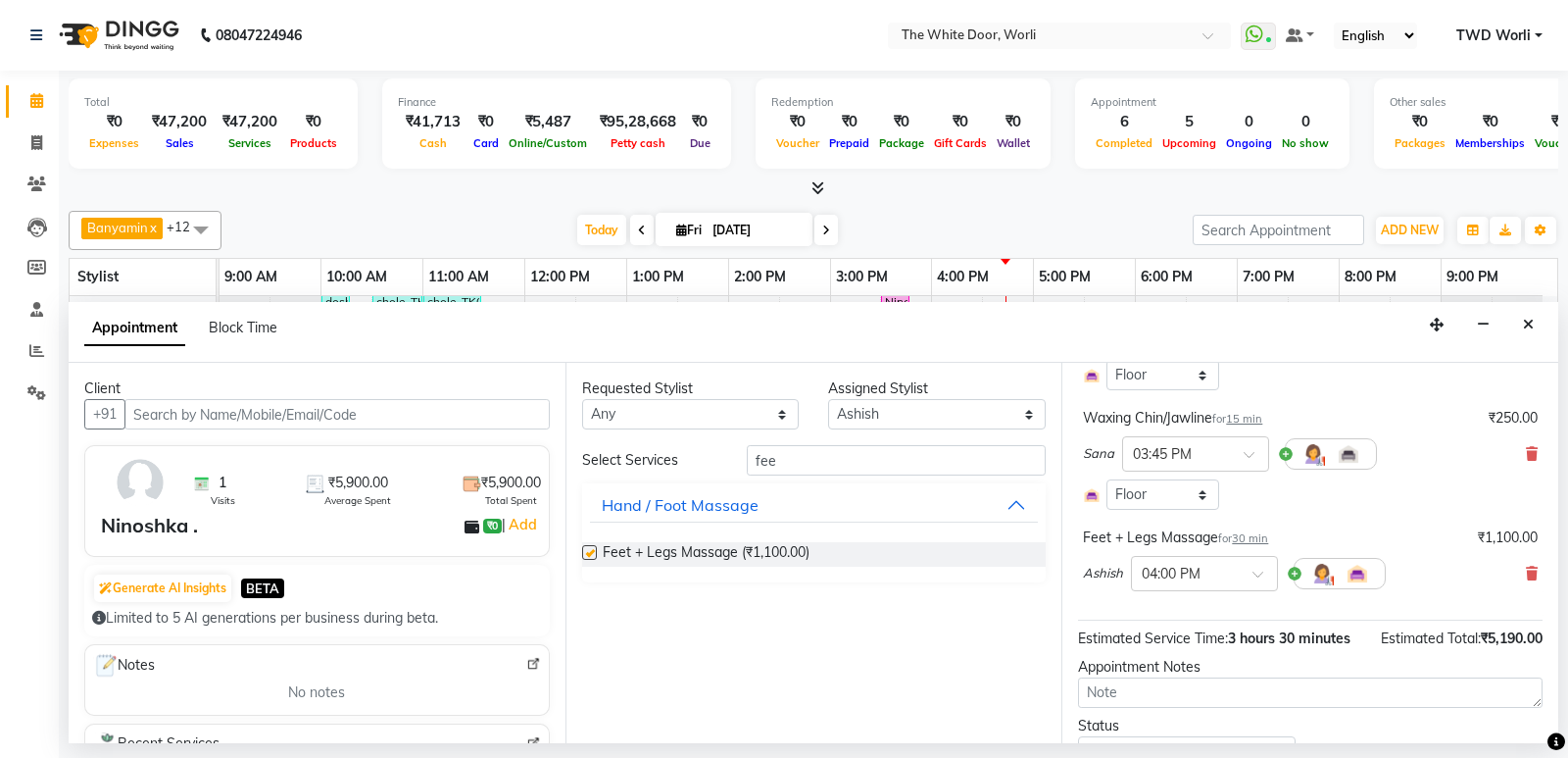 checkbox on "false" 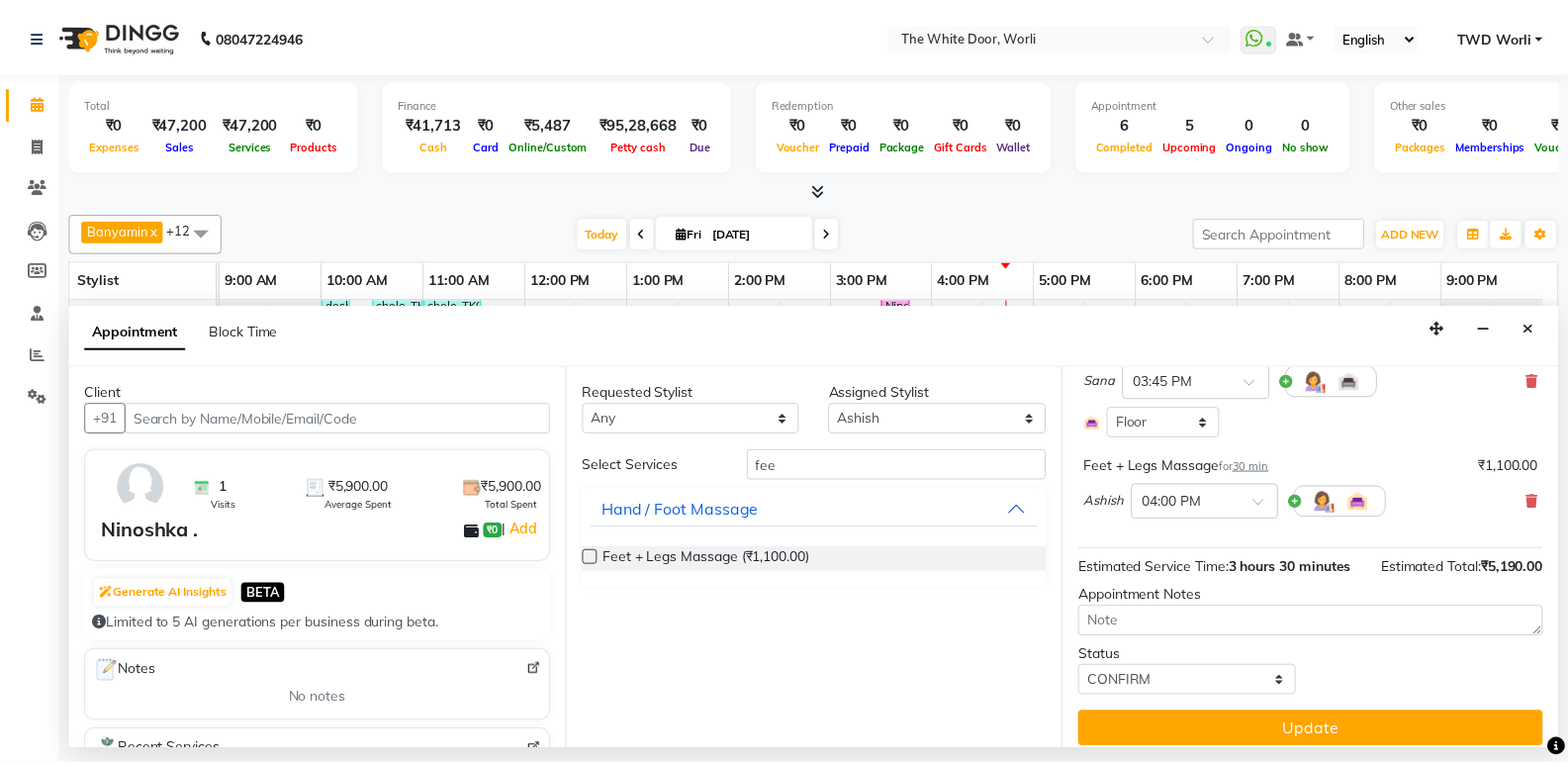 scroll, scrollTop: 685, scrollLeft: 0, axis: vertical 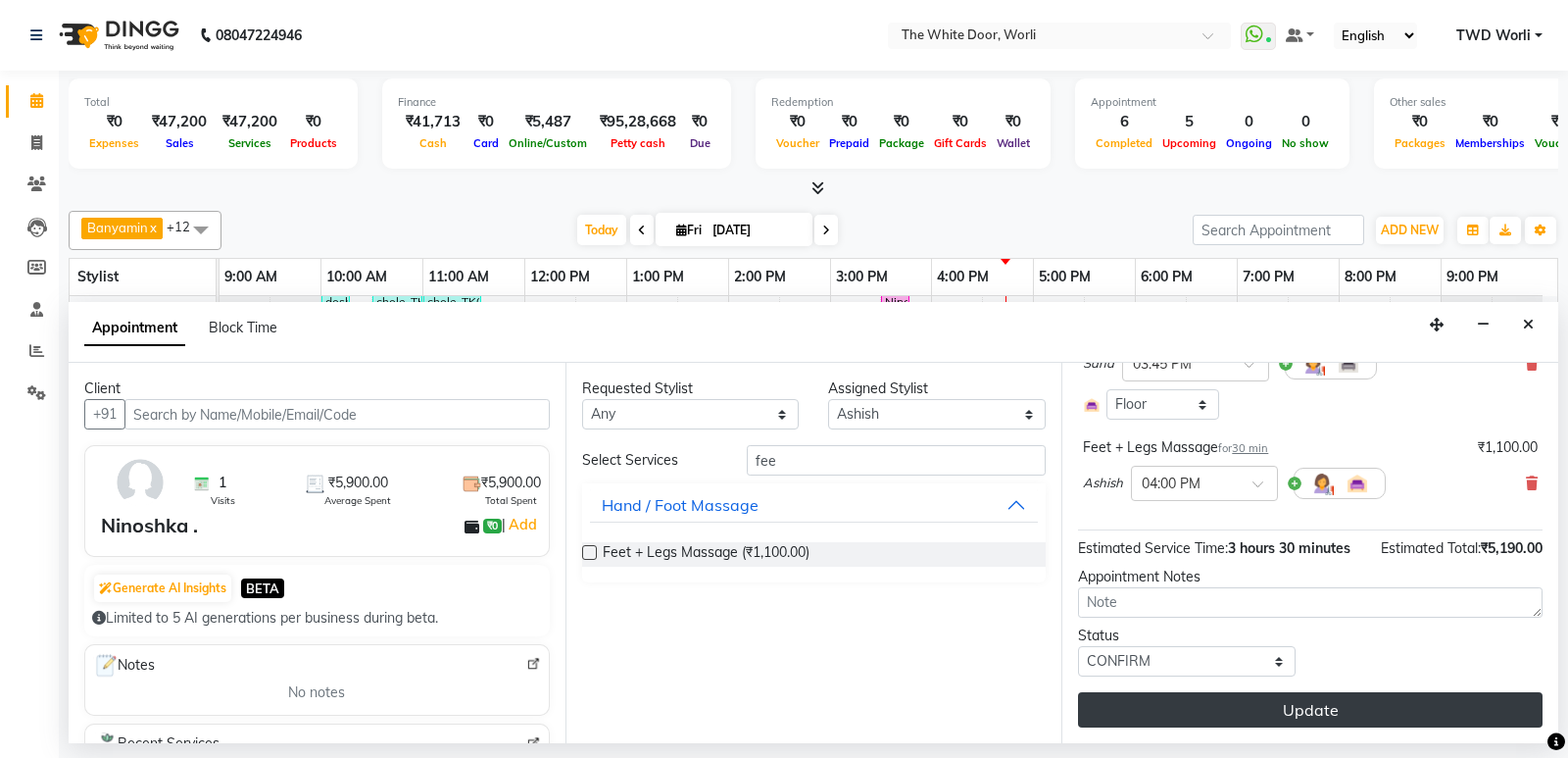 click on "Update" at bounding box center [1310, 710] 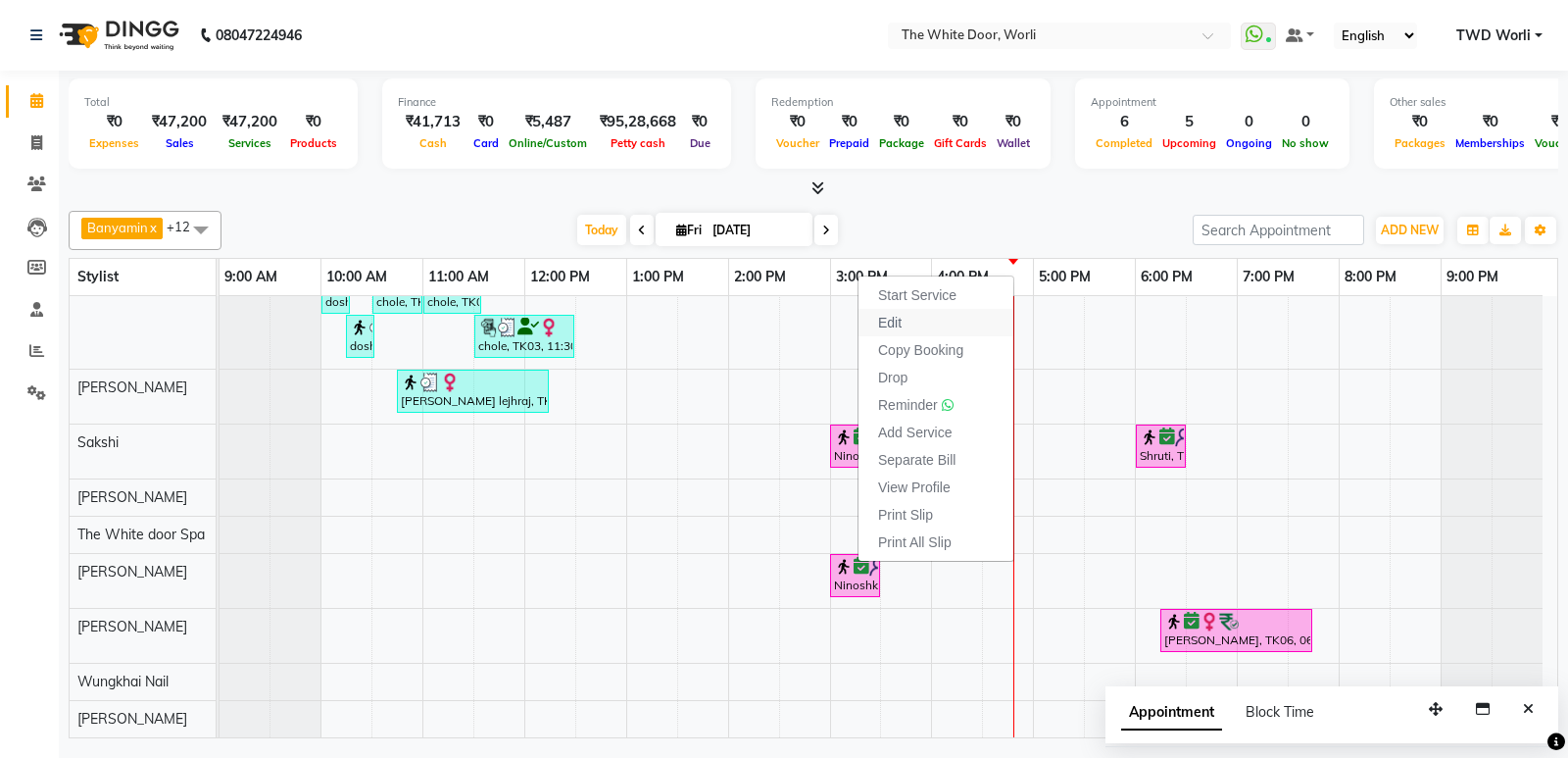 click on "Edit" at bounding box center (890, 323) 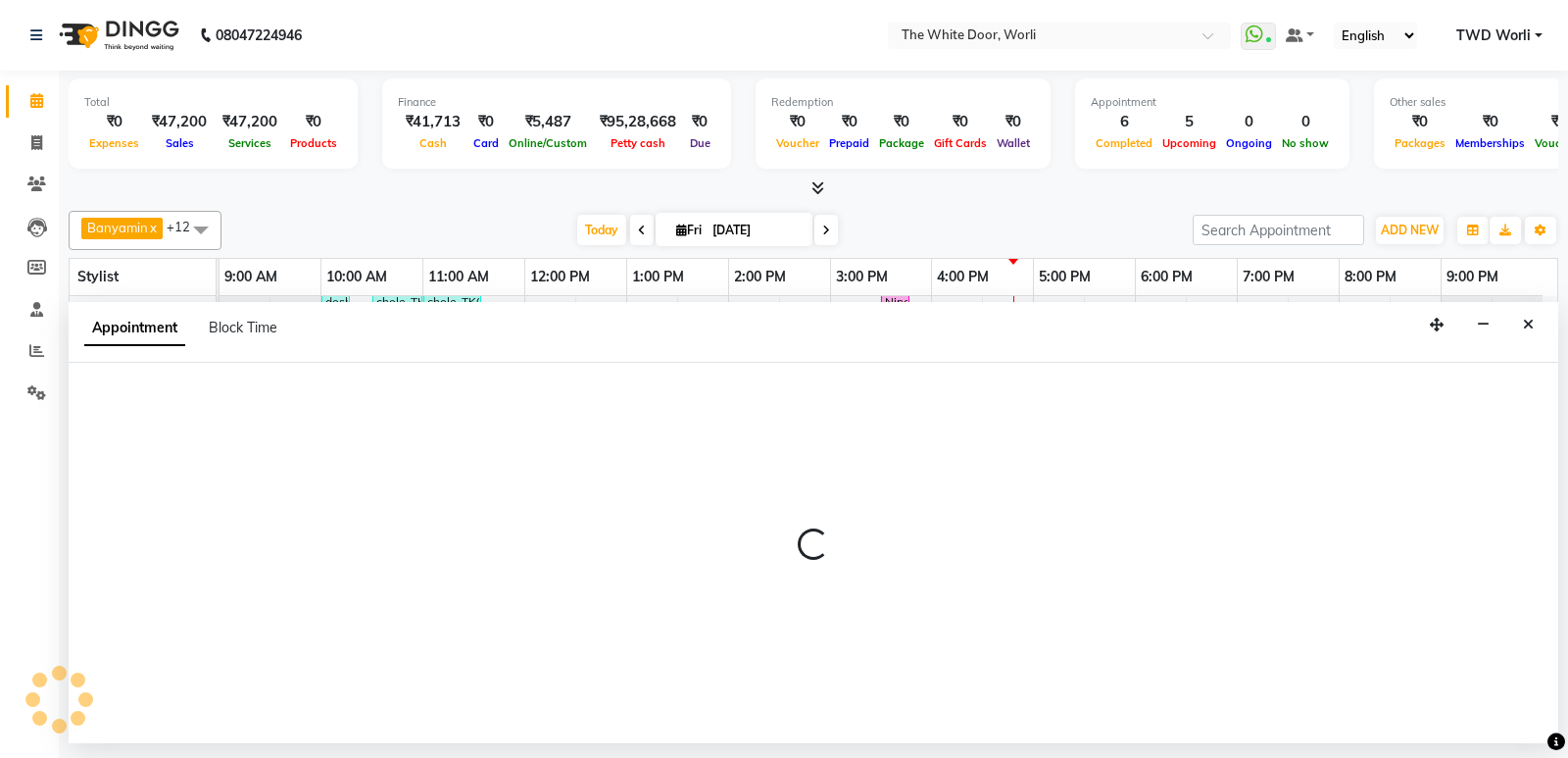 select on "tentative" 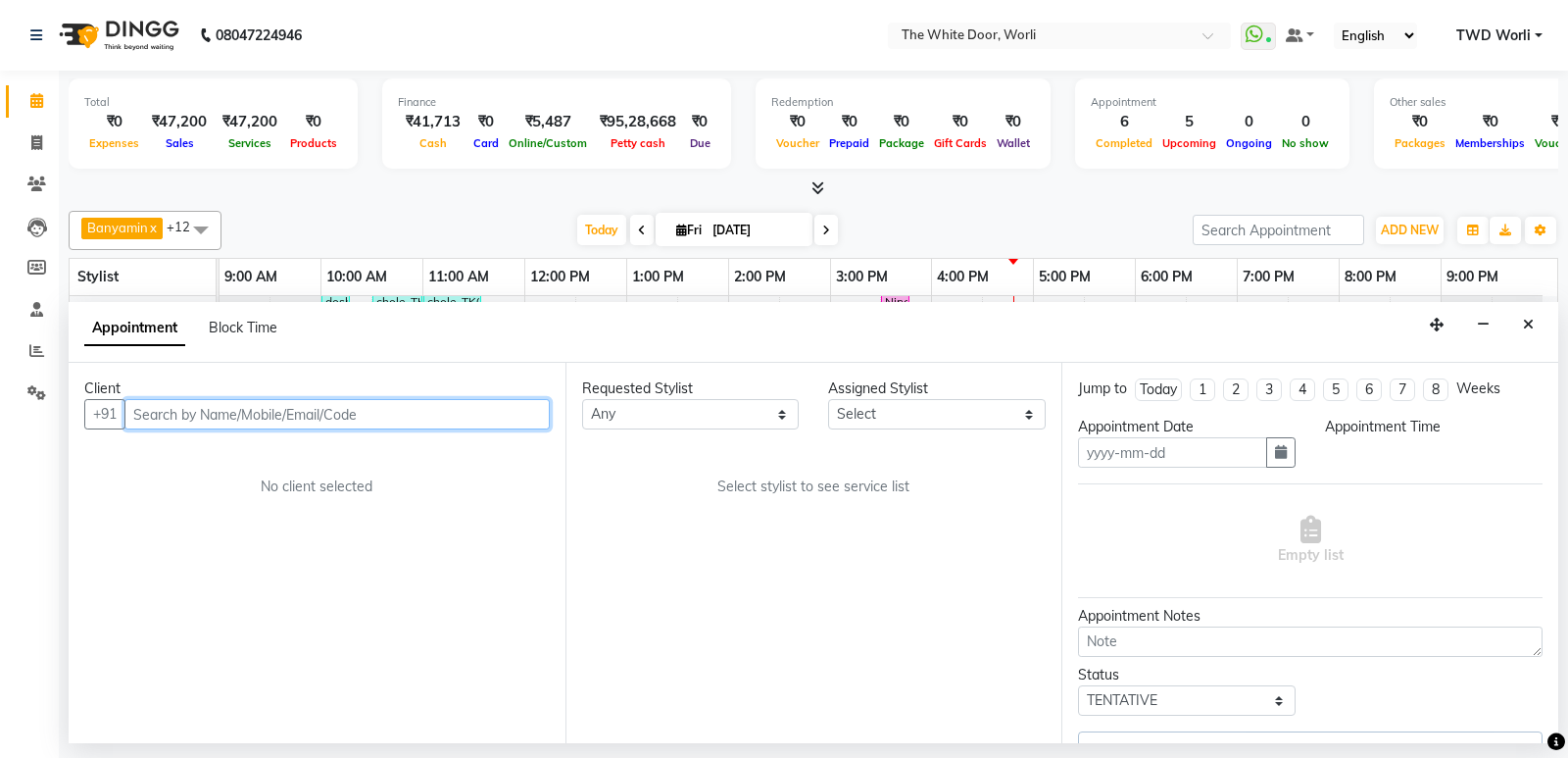 type on "[DATE]" 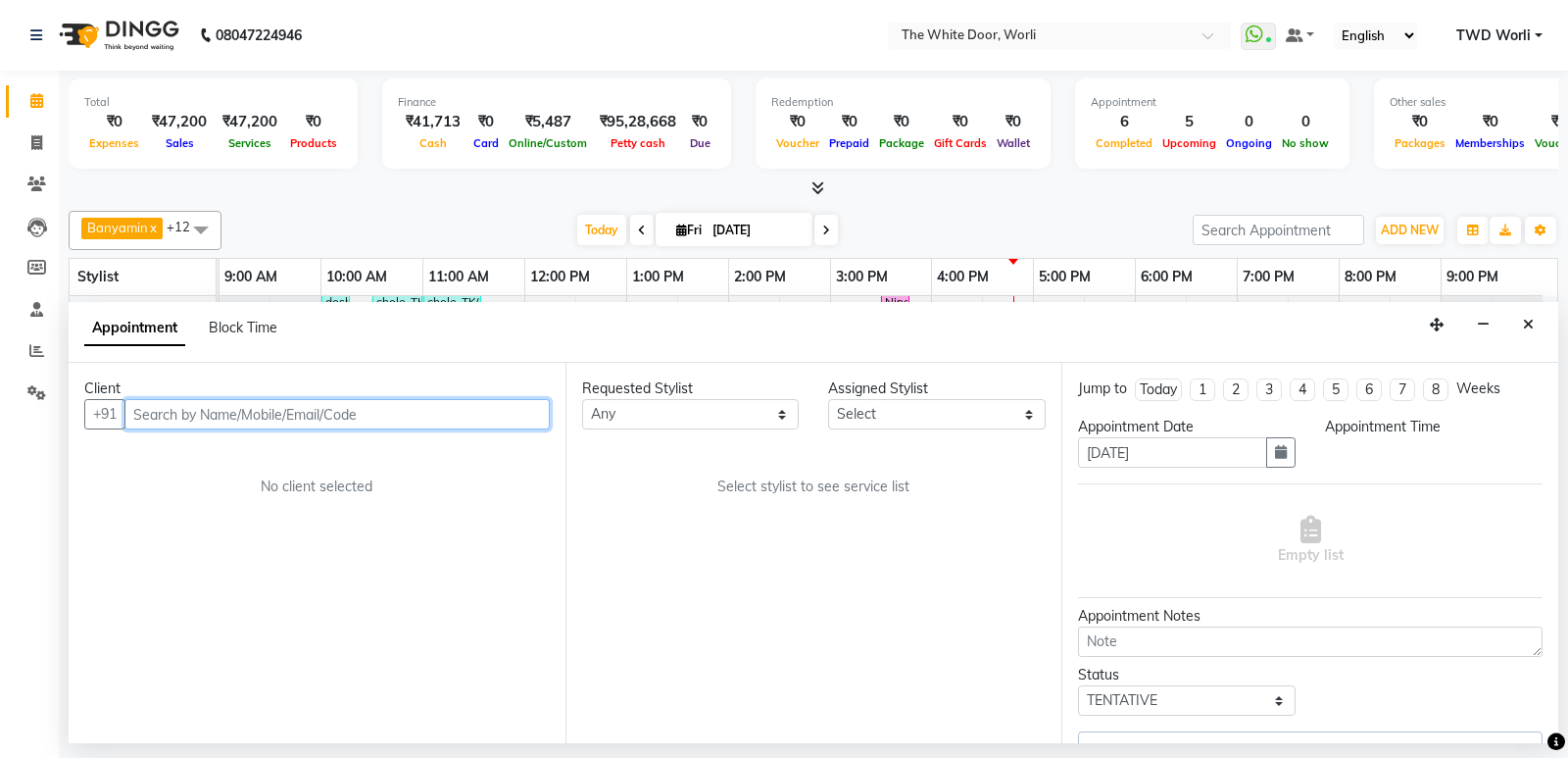 select 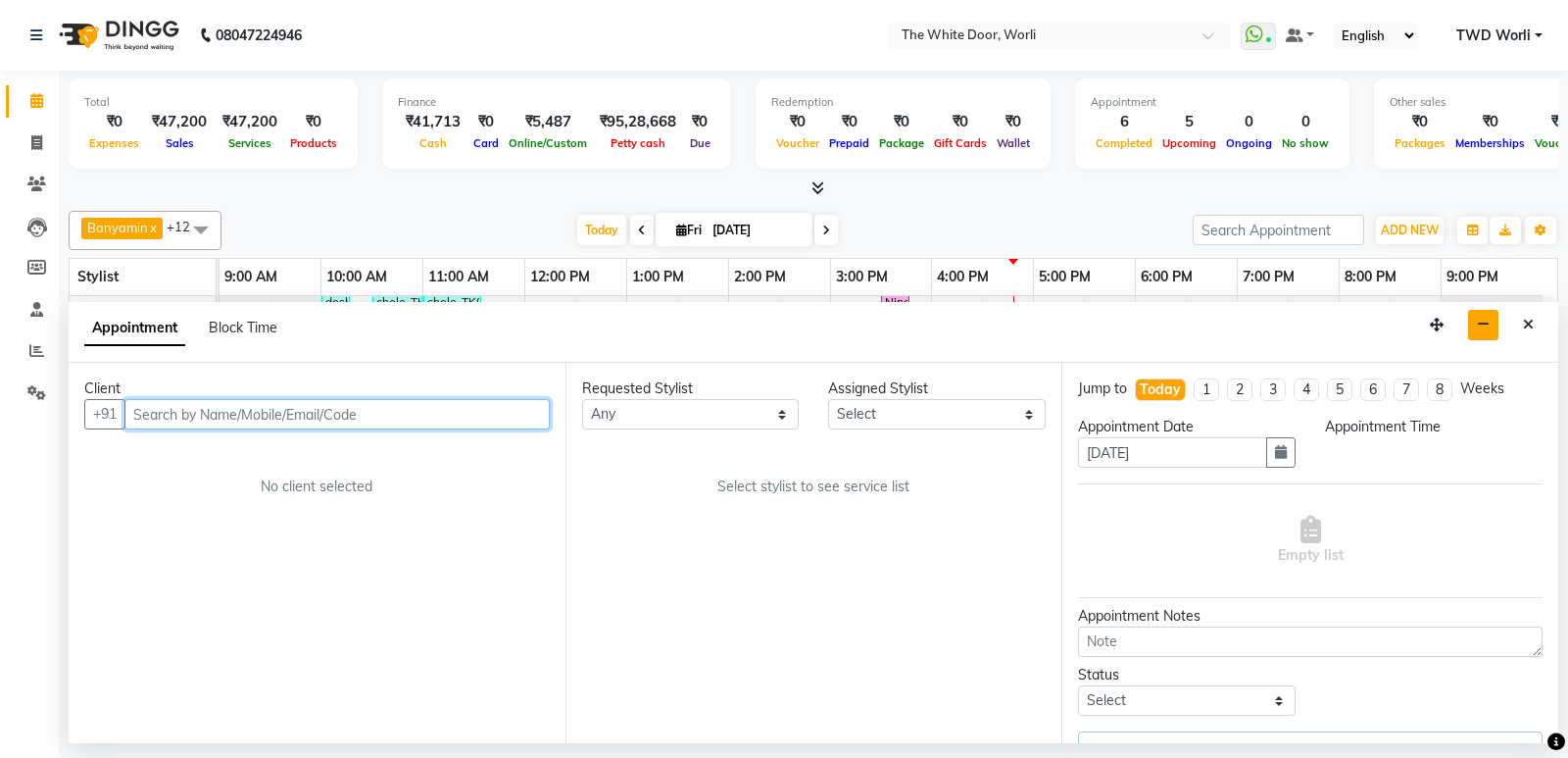 select on "20532" 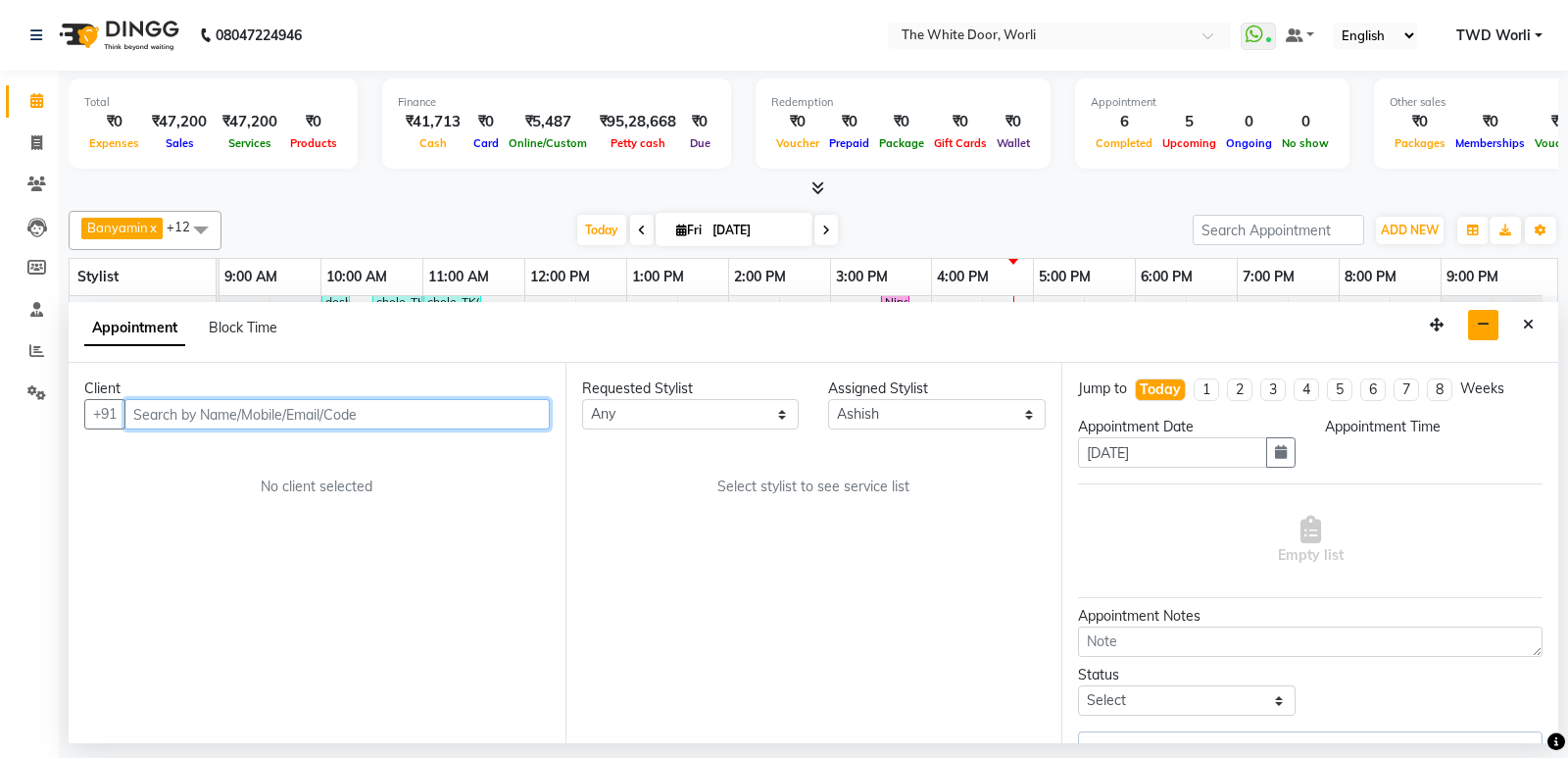 select on "900" 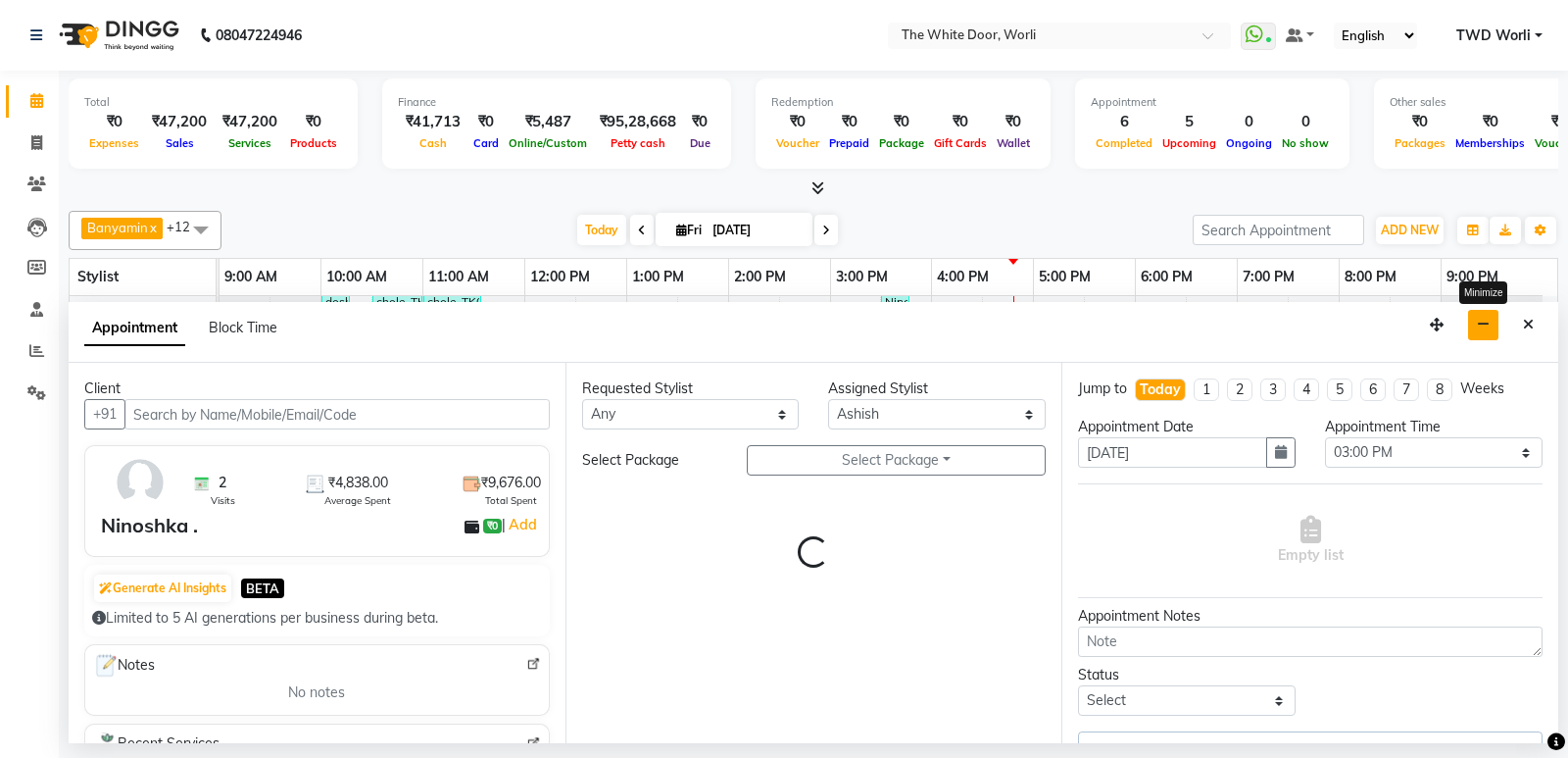 click at bounding box center [1483, 325] 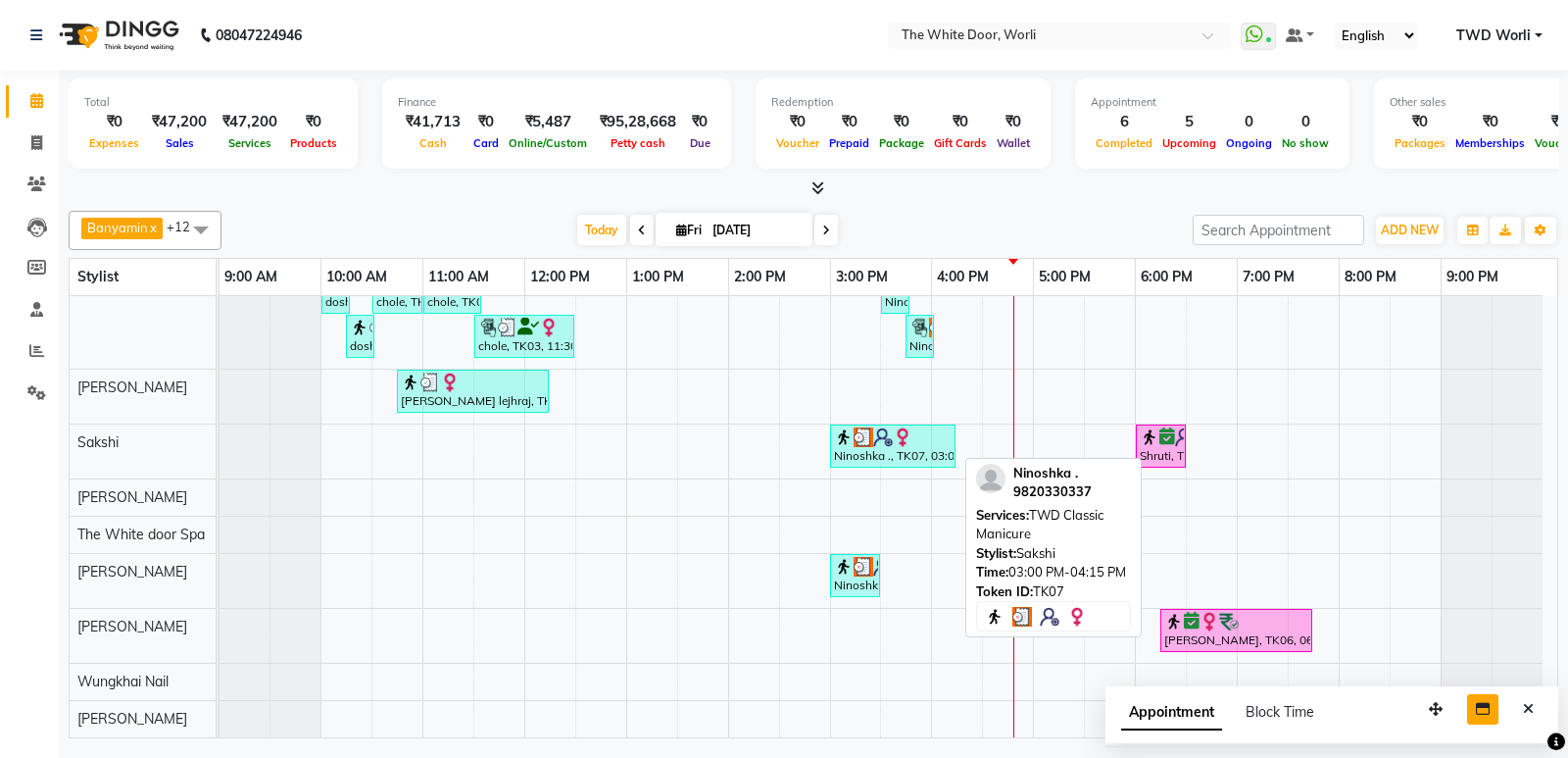 click at bounding box center (883, 437) 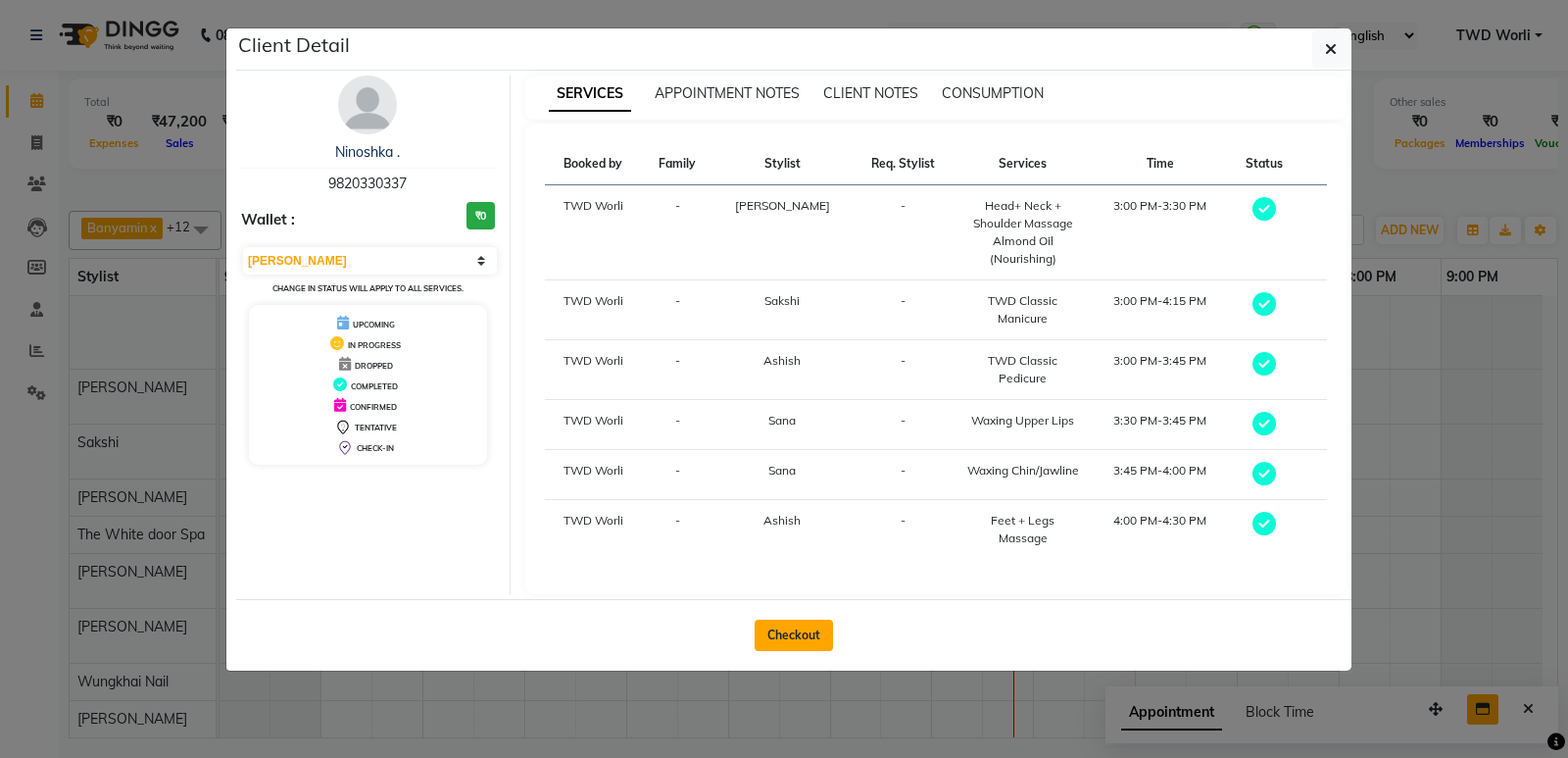 click on "Checkout" 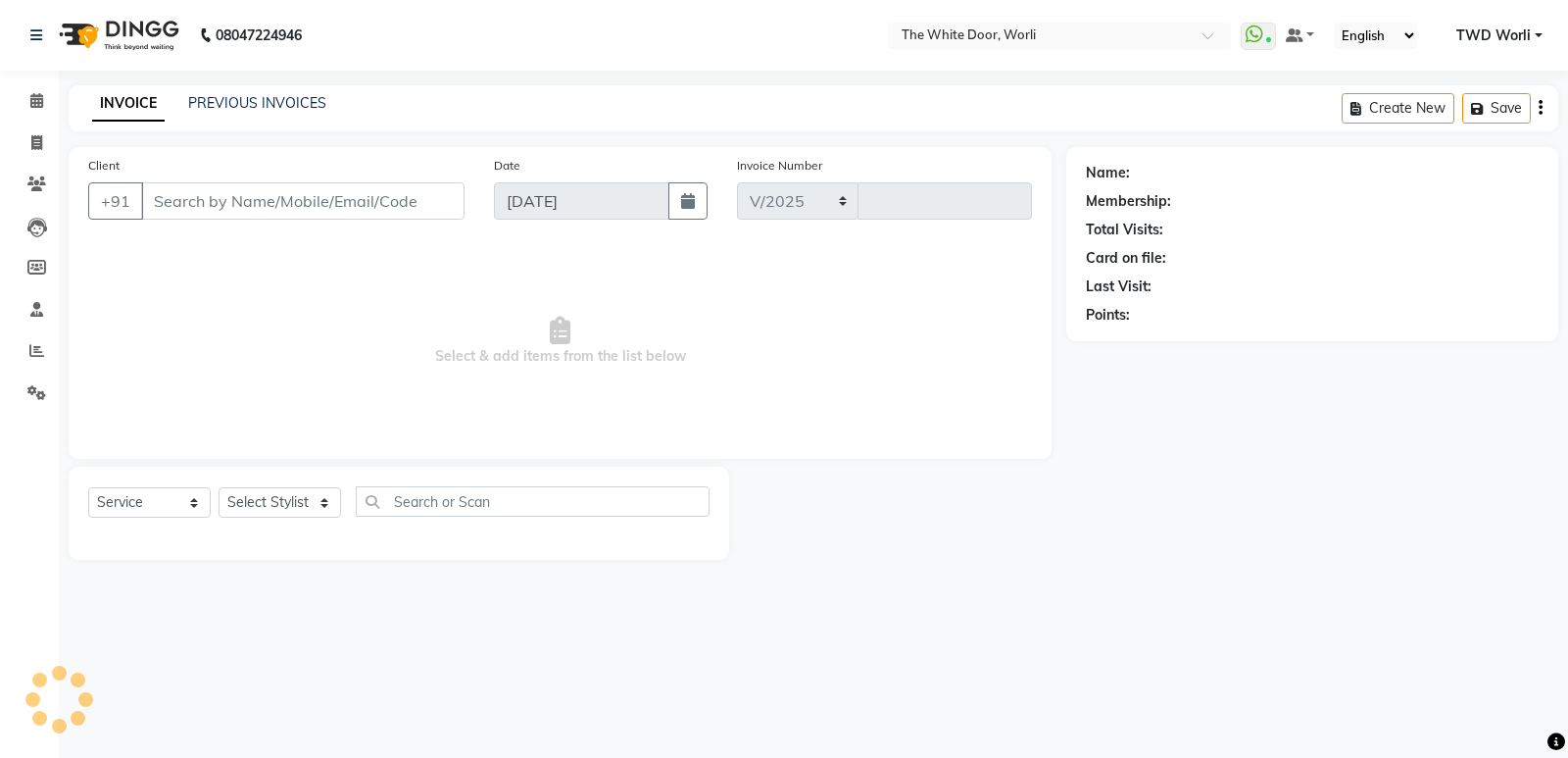 select on "4027" 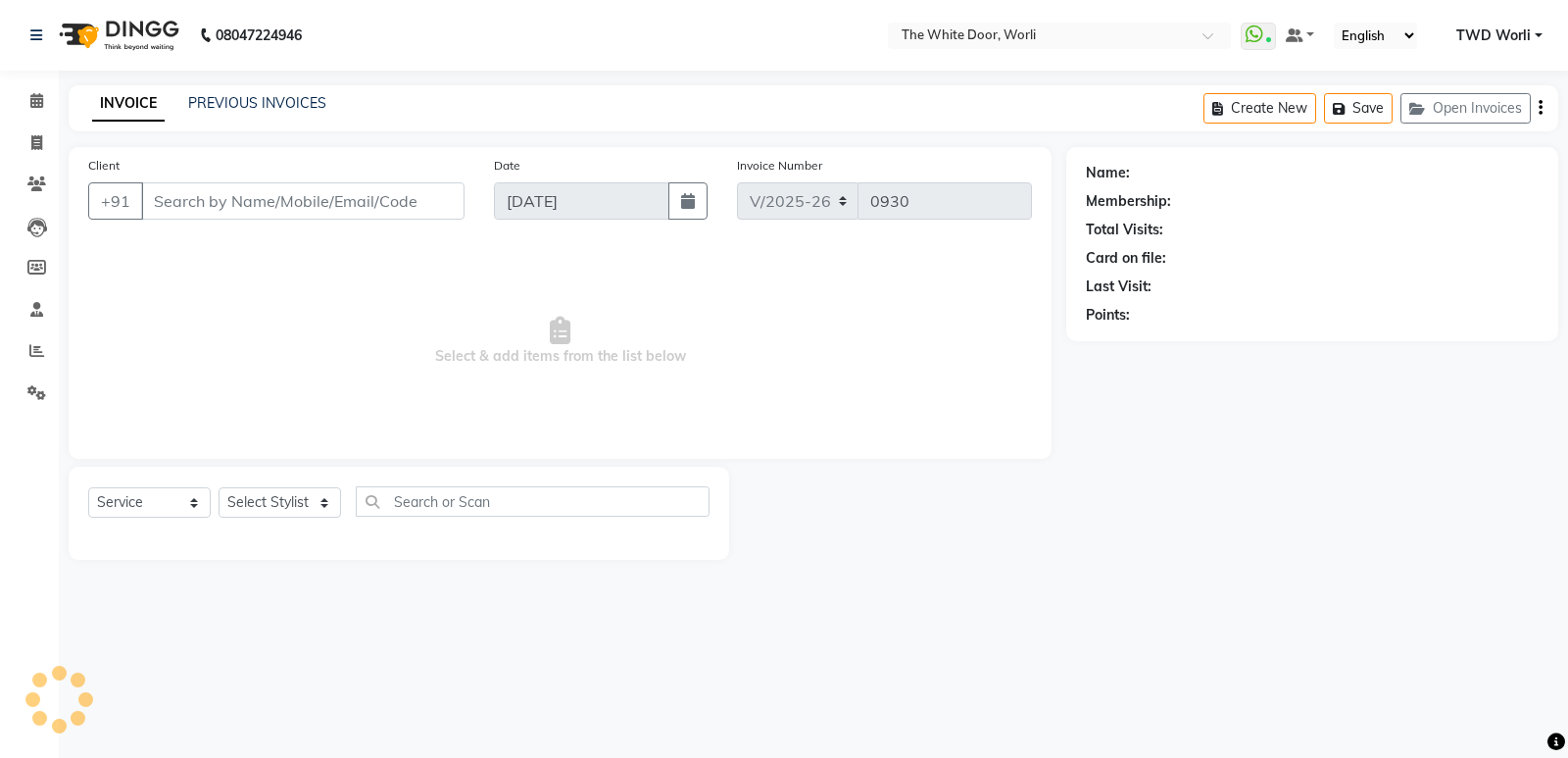 type on "9820330337" 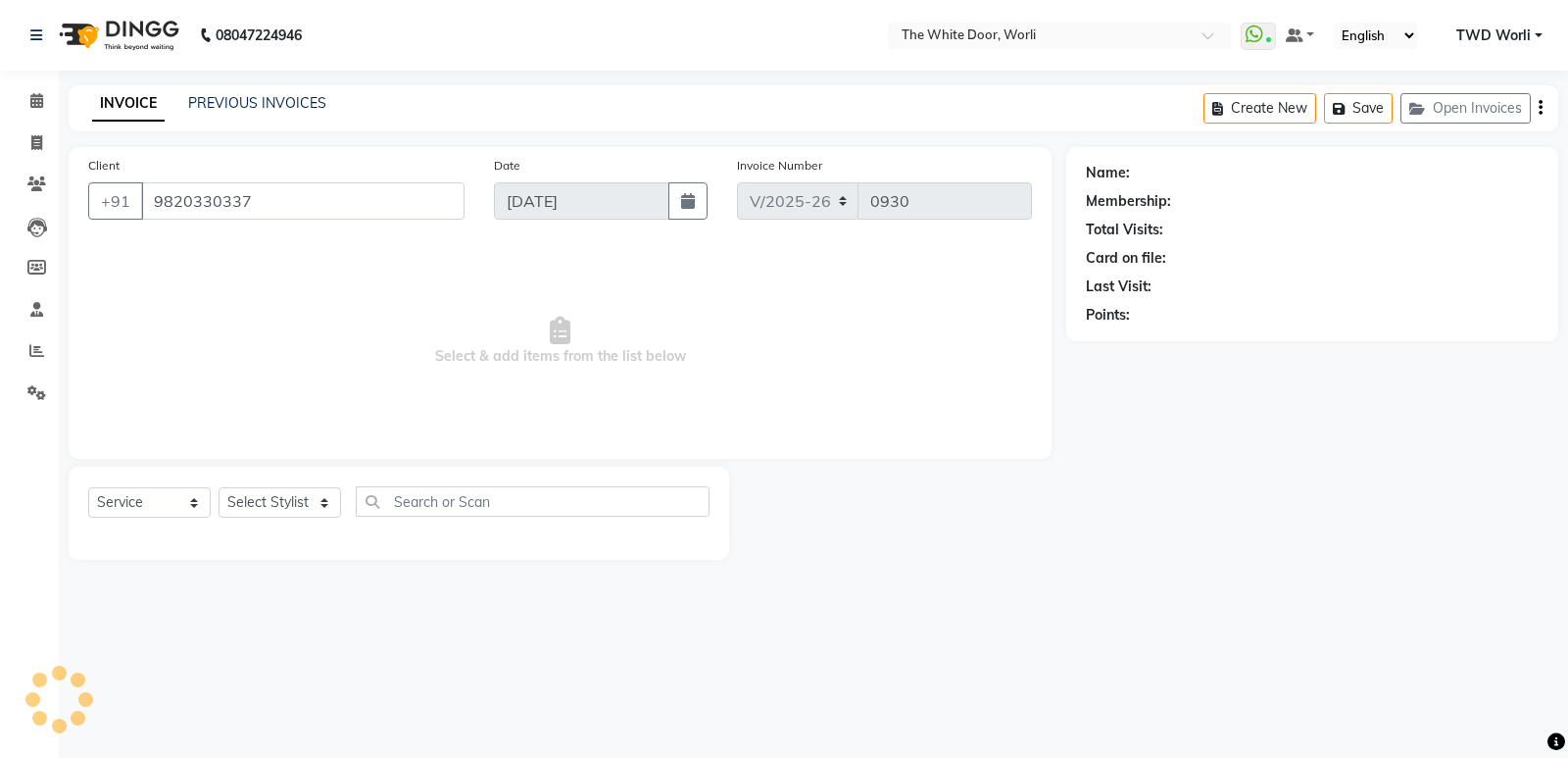 select on "20532" 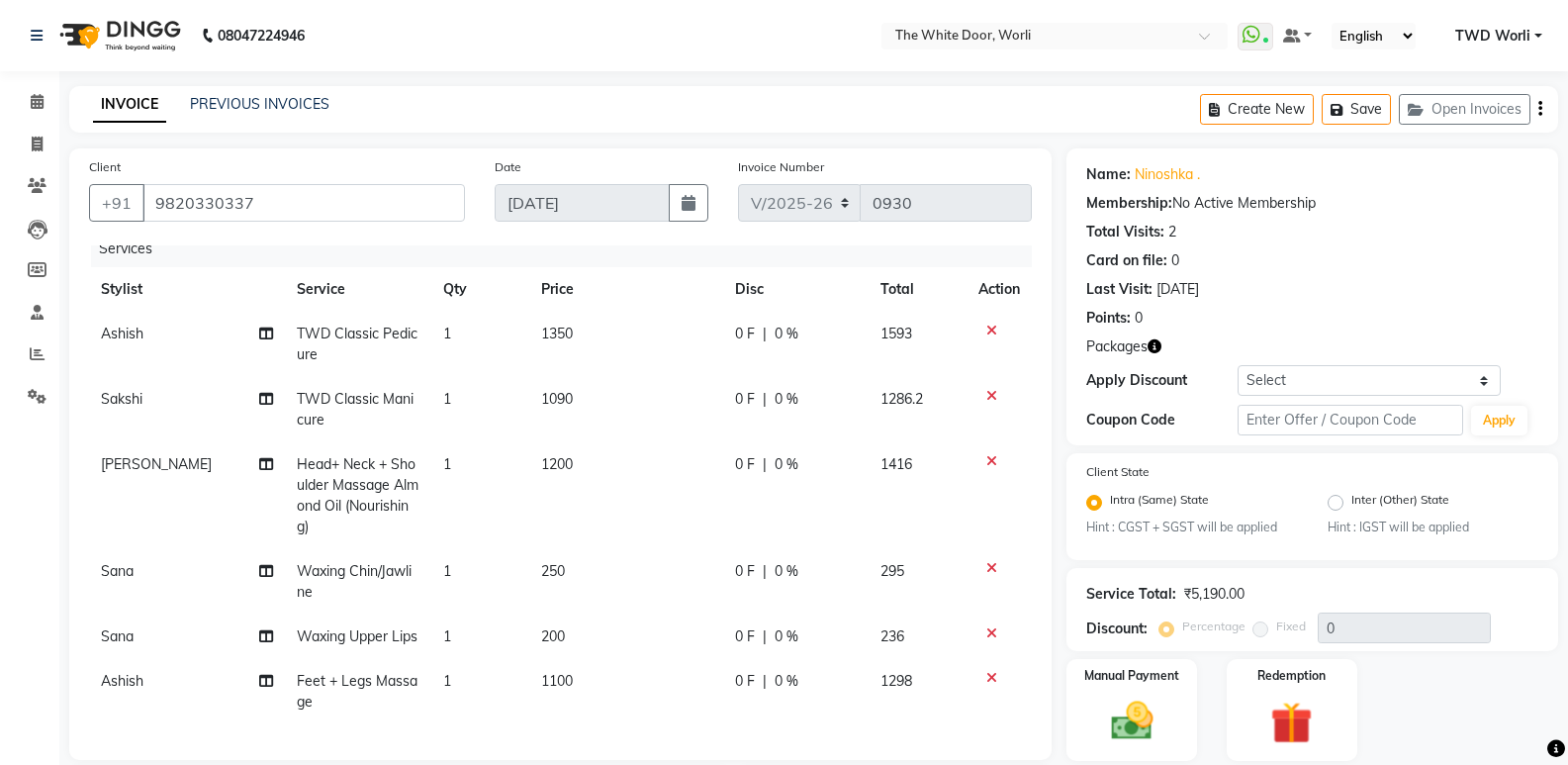 scroll, scrollTop: 50, scrollLeft: 0, axis: vertical 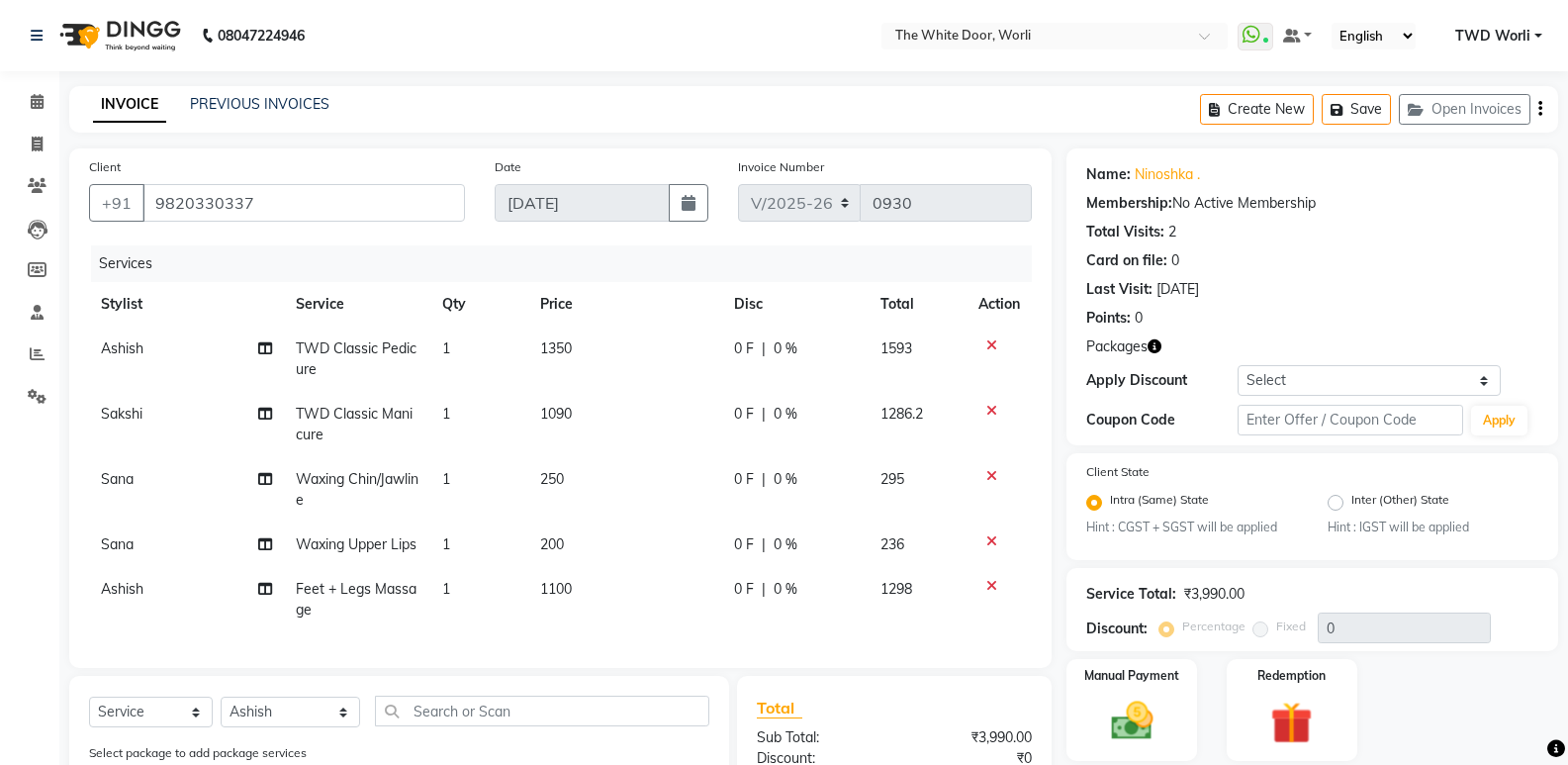 click 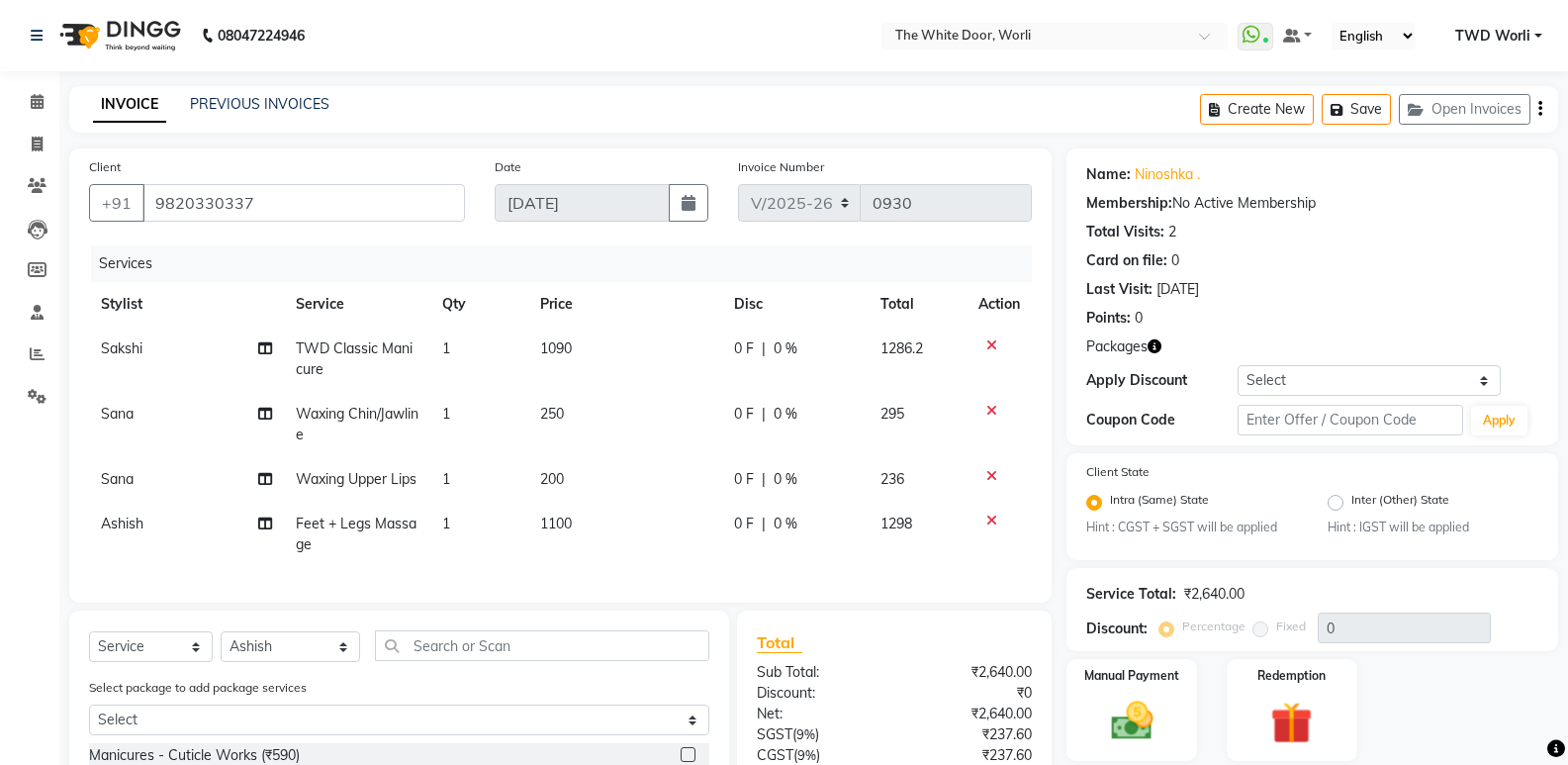 click 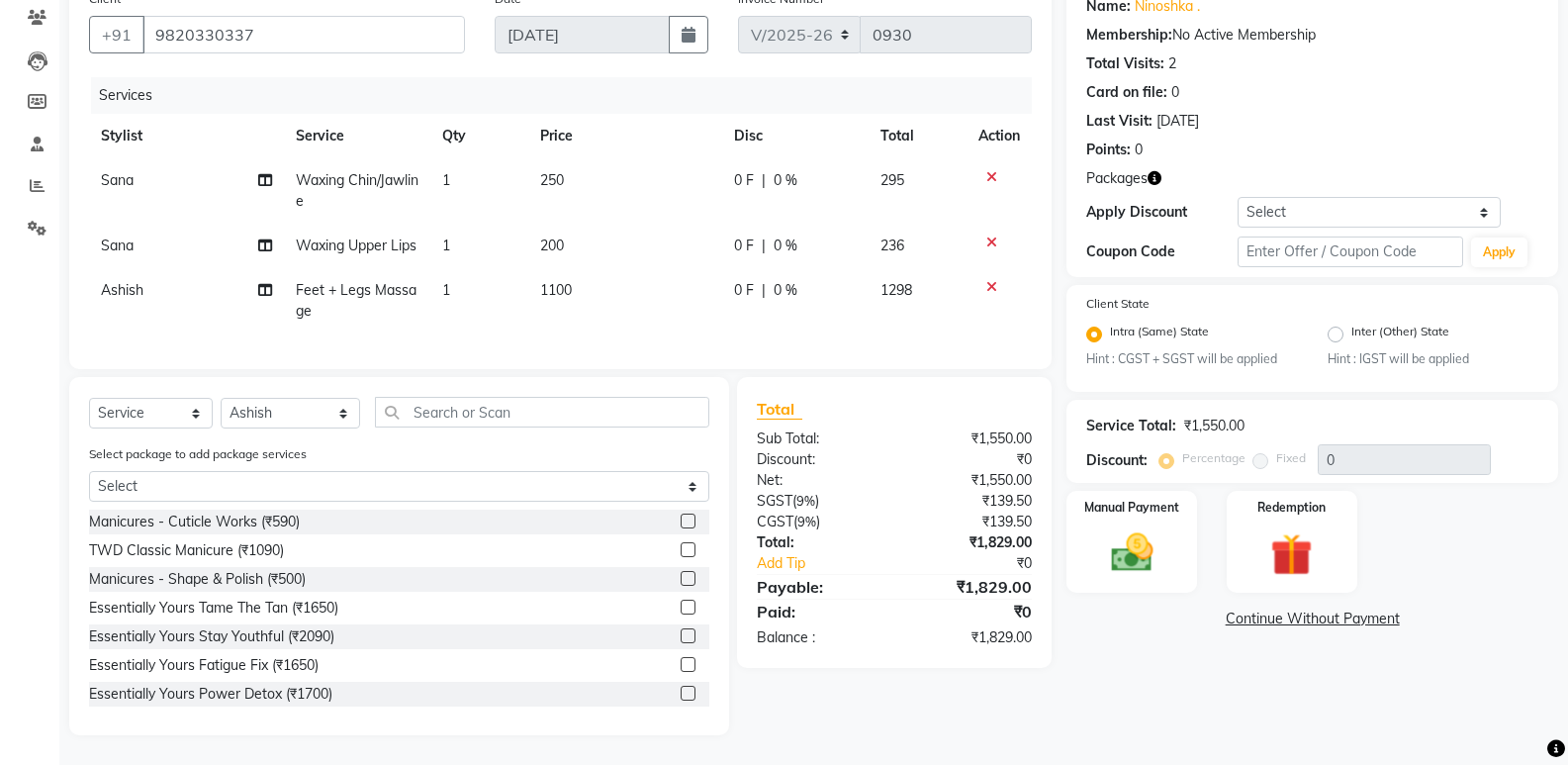 scroll, scrollTop: 183, scrollLeft: 0, axis: vertical 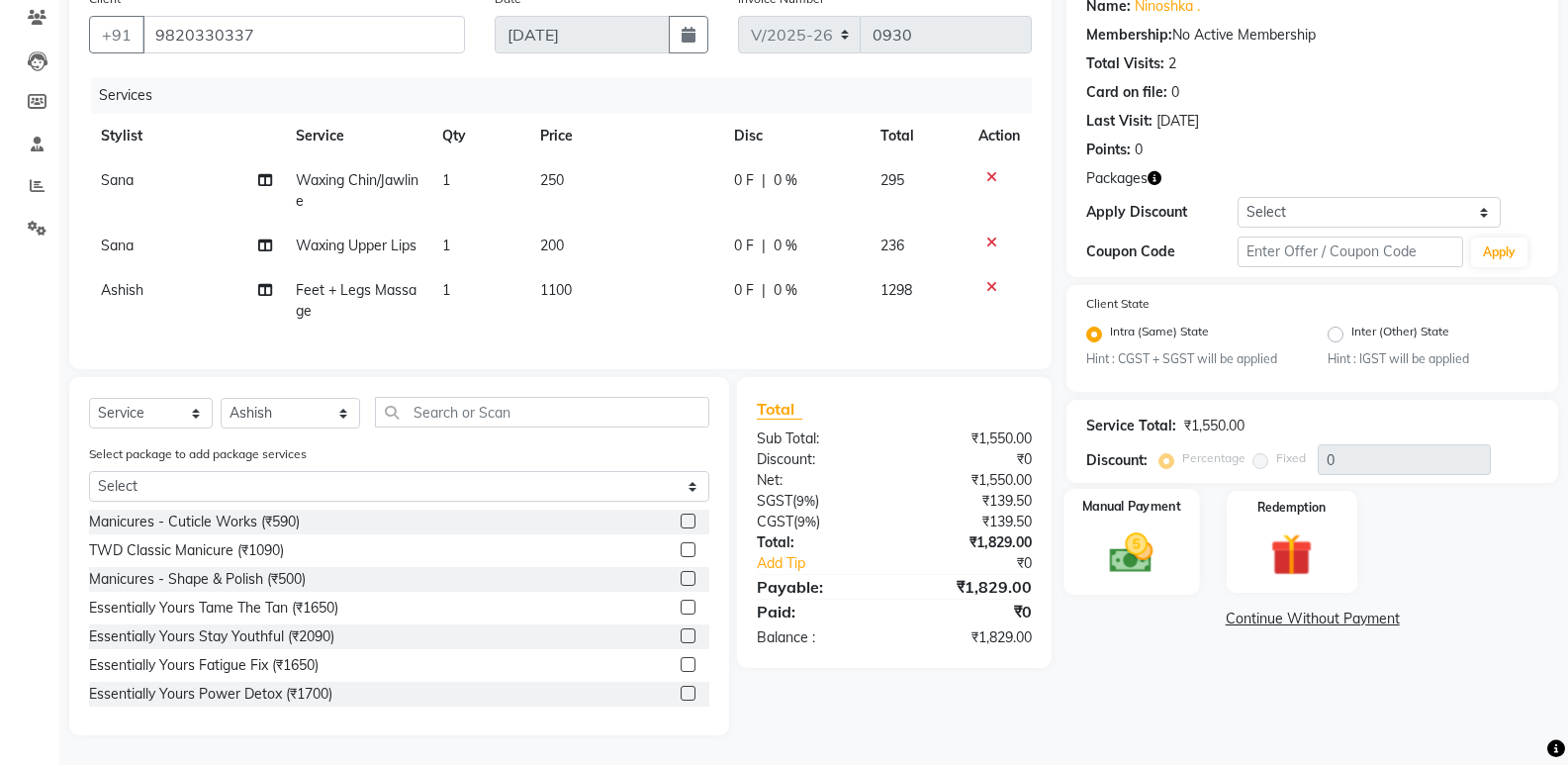 click on "Manual Payment" 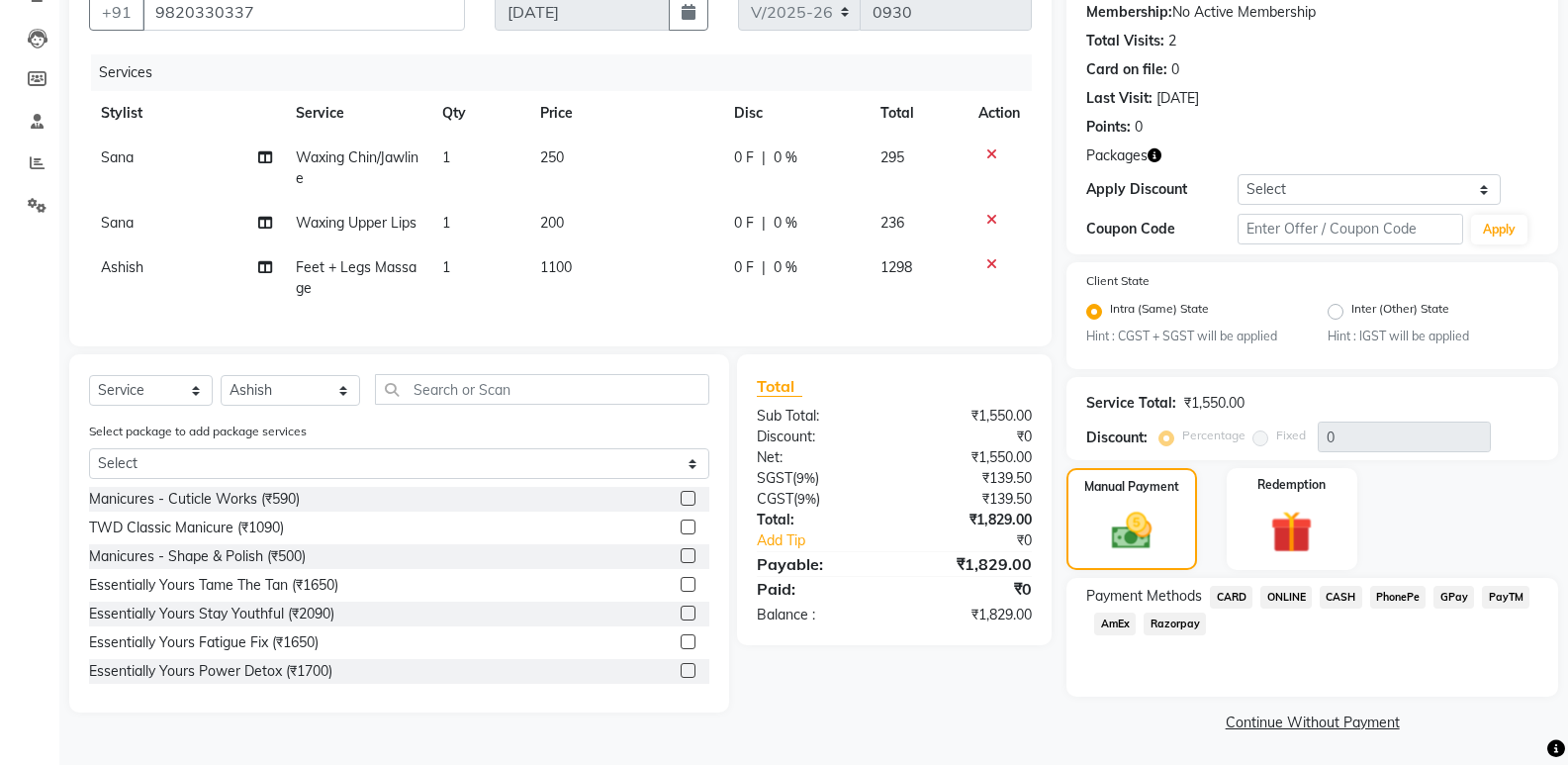 scroll, scrollTop: 193, scrollLeft: 0, axis: vertical 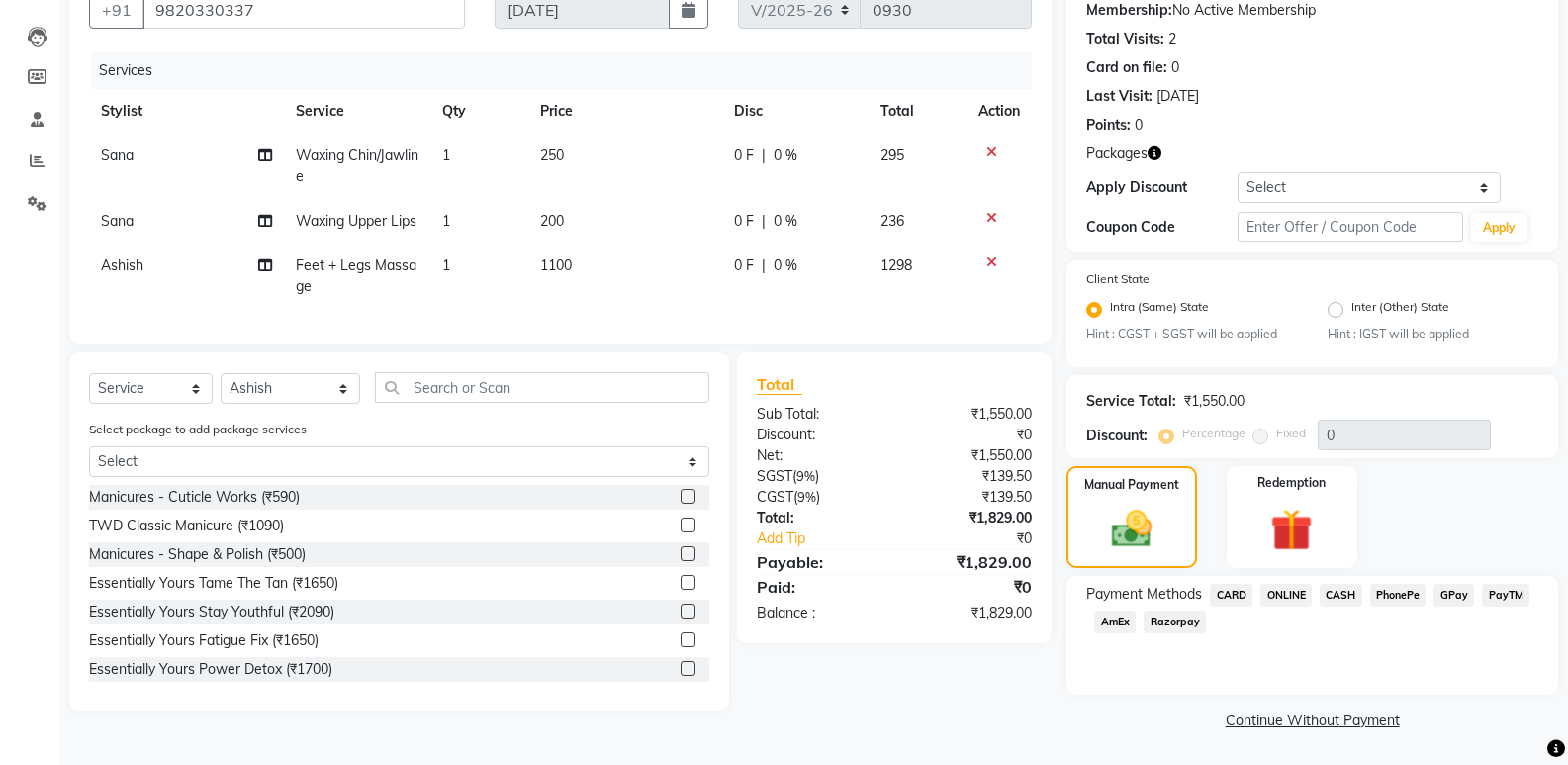 click on "GPay" 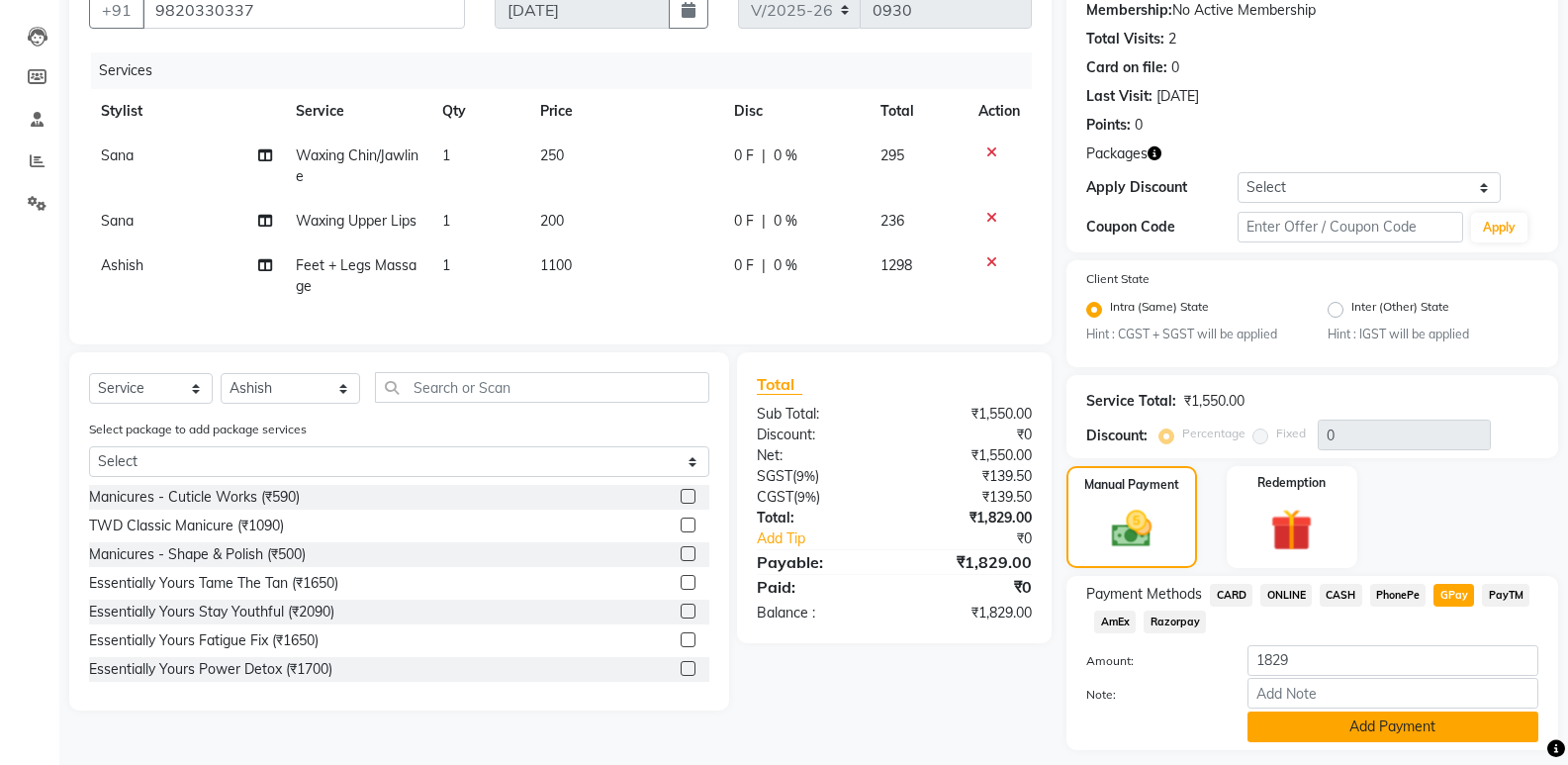 click on "Add Payment" 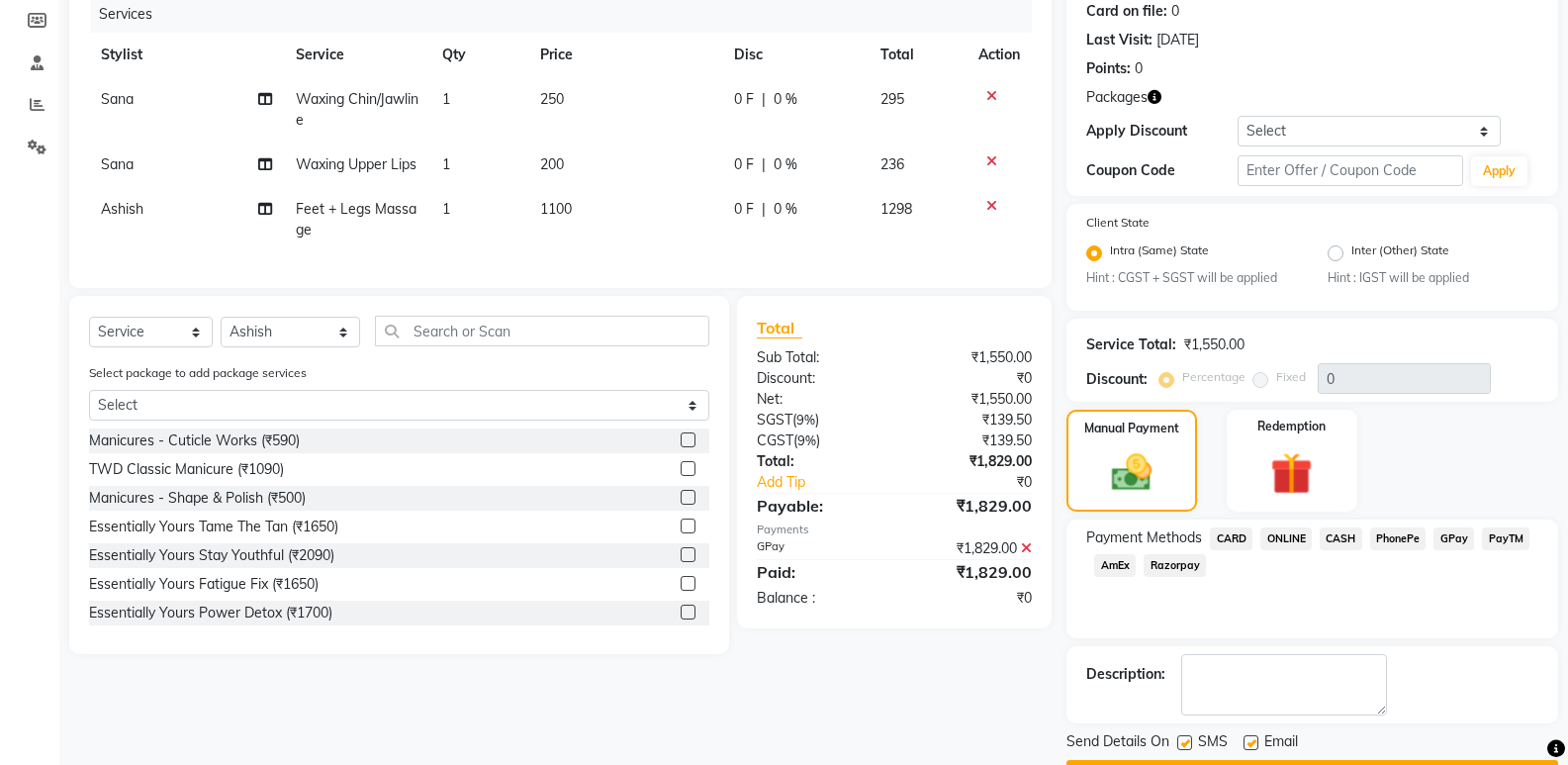 scroll, scrollTop: 305, scrollLeft: 0, axis: vertical 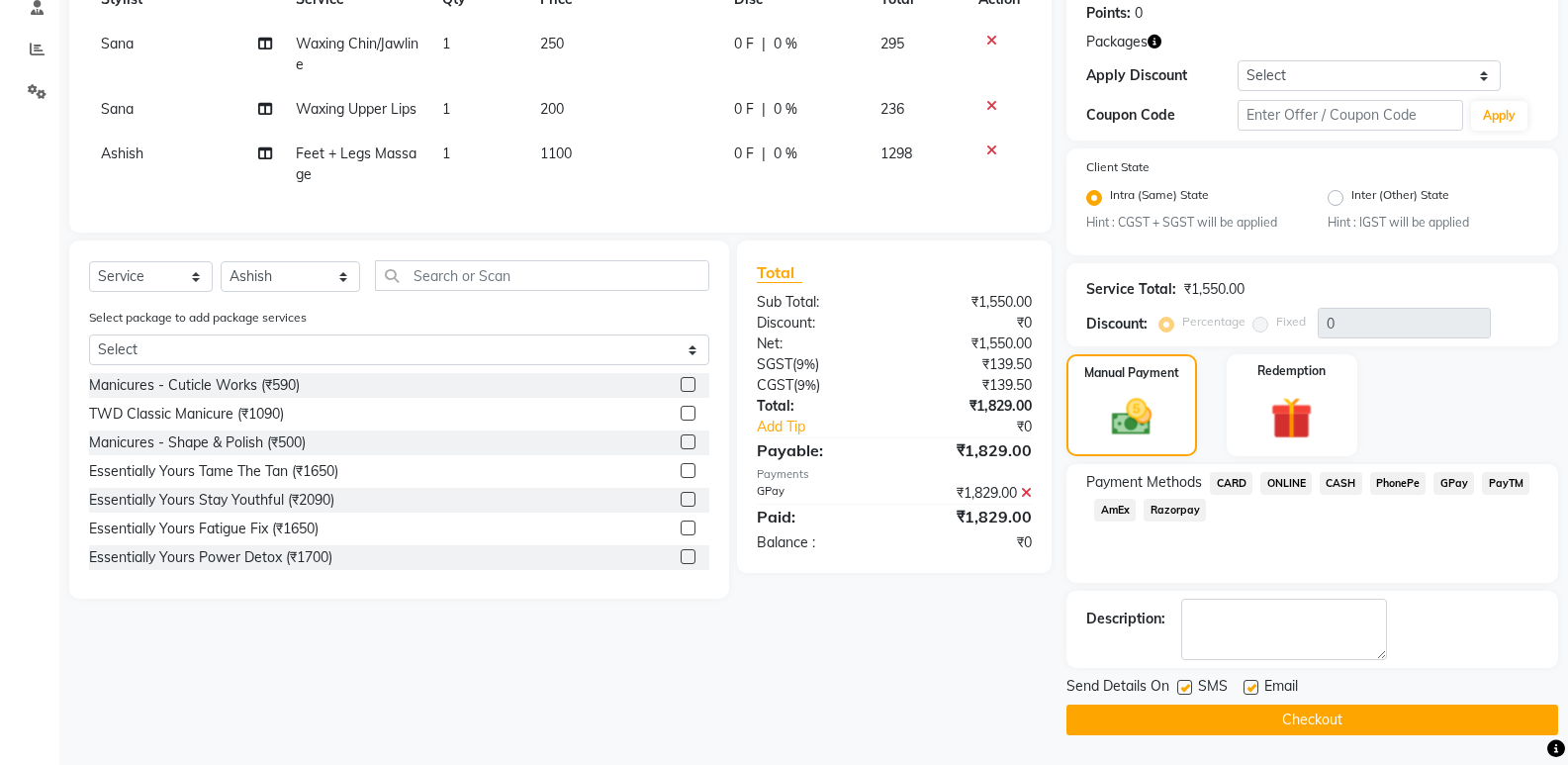 click on "Checkout" 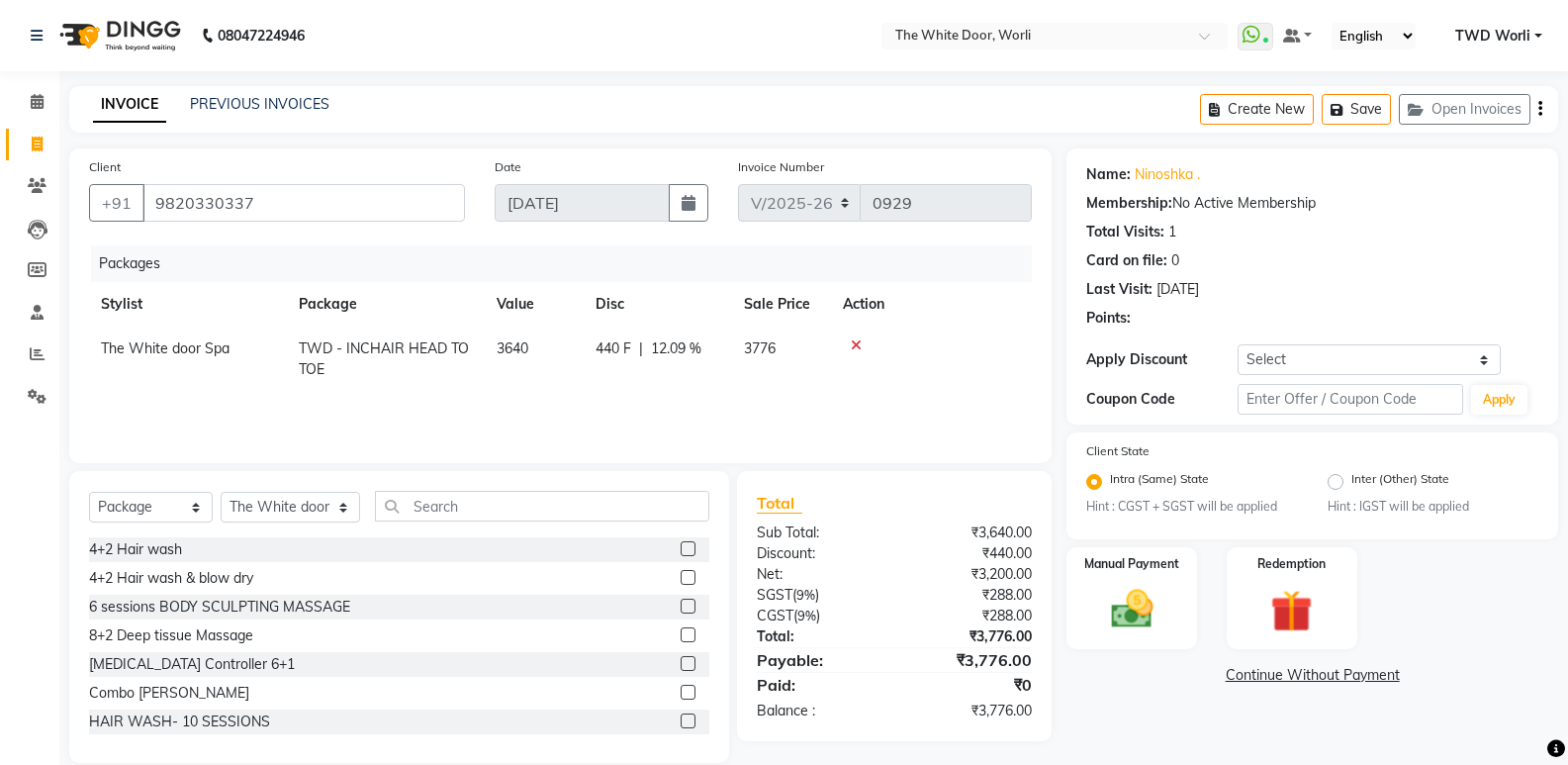 select on "4027" 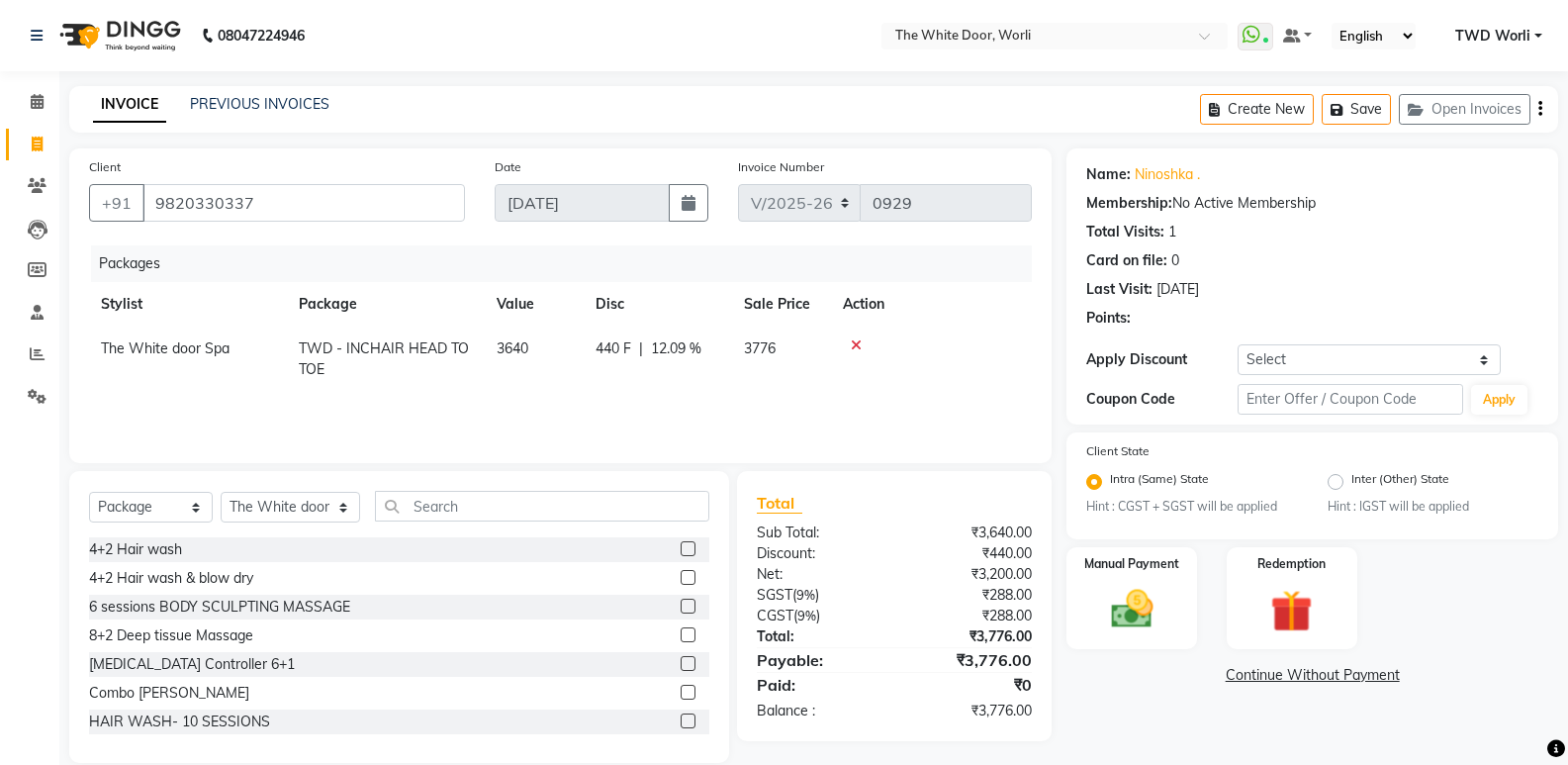 scroll, scrollTop: 28, scrollLeft: 0, axis: vertical 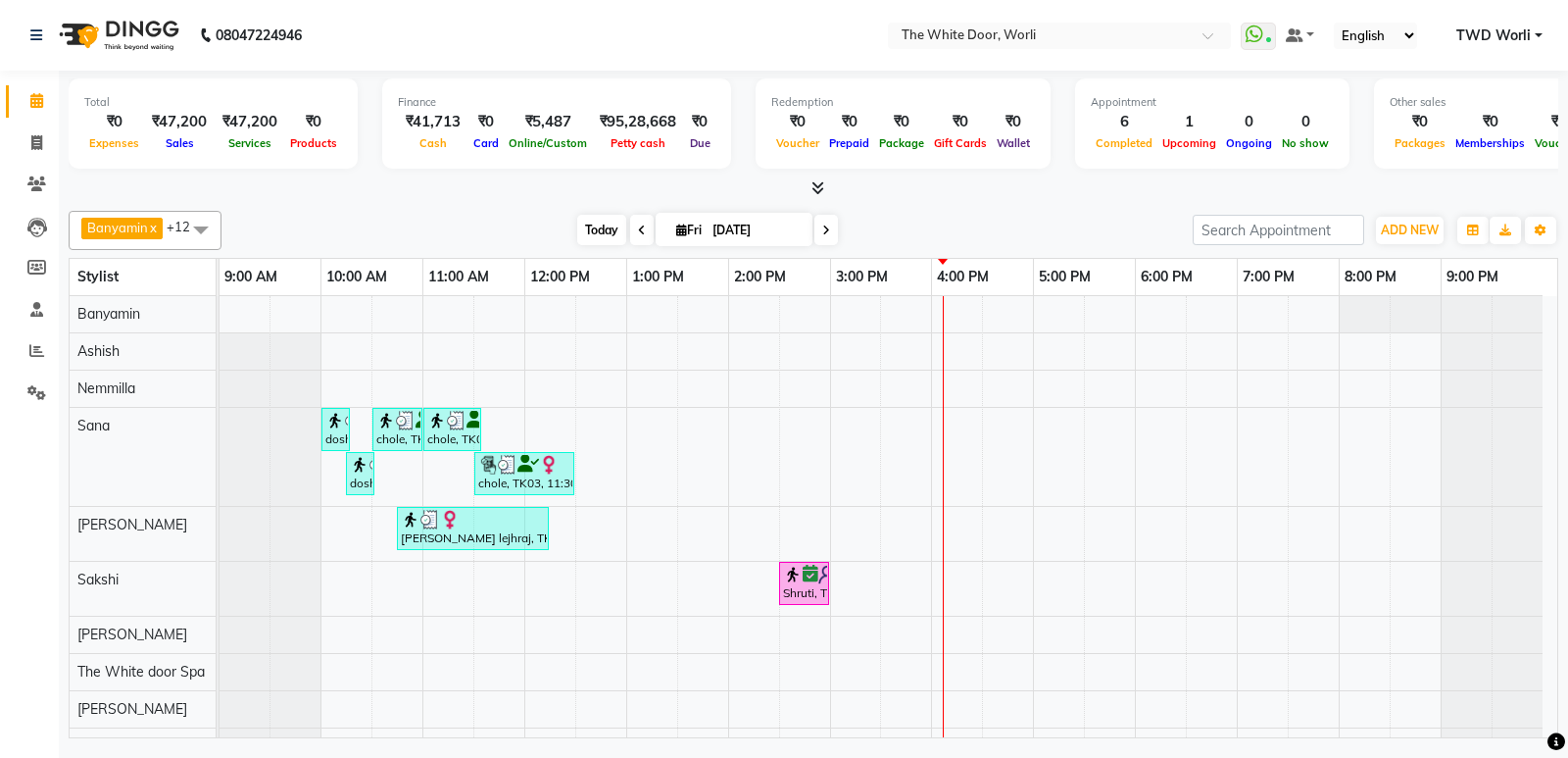 click on "Today" at bounding box center (602, 229) 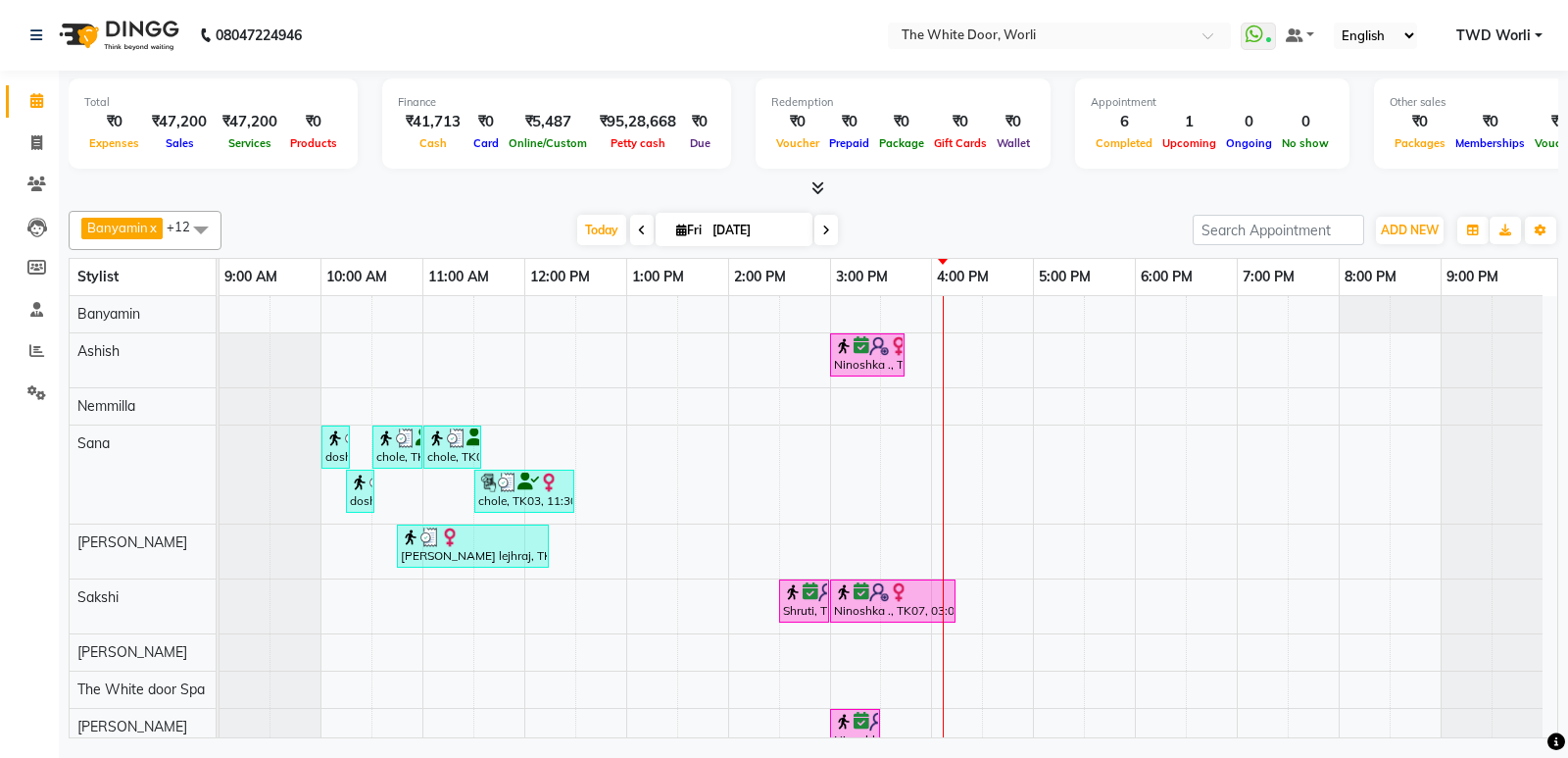 scroll, scrollTop: 155, scrollLeft: 0, axis: vertical 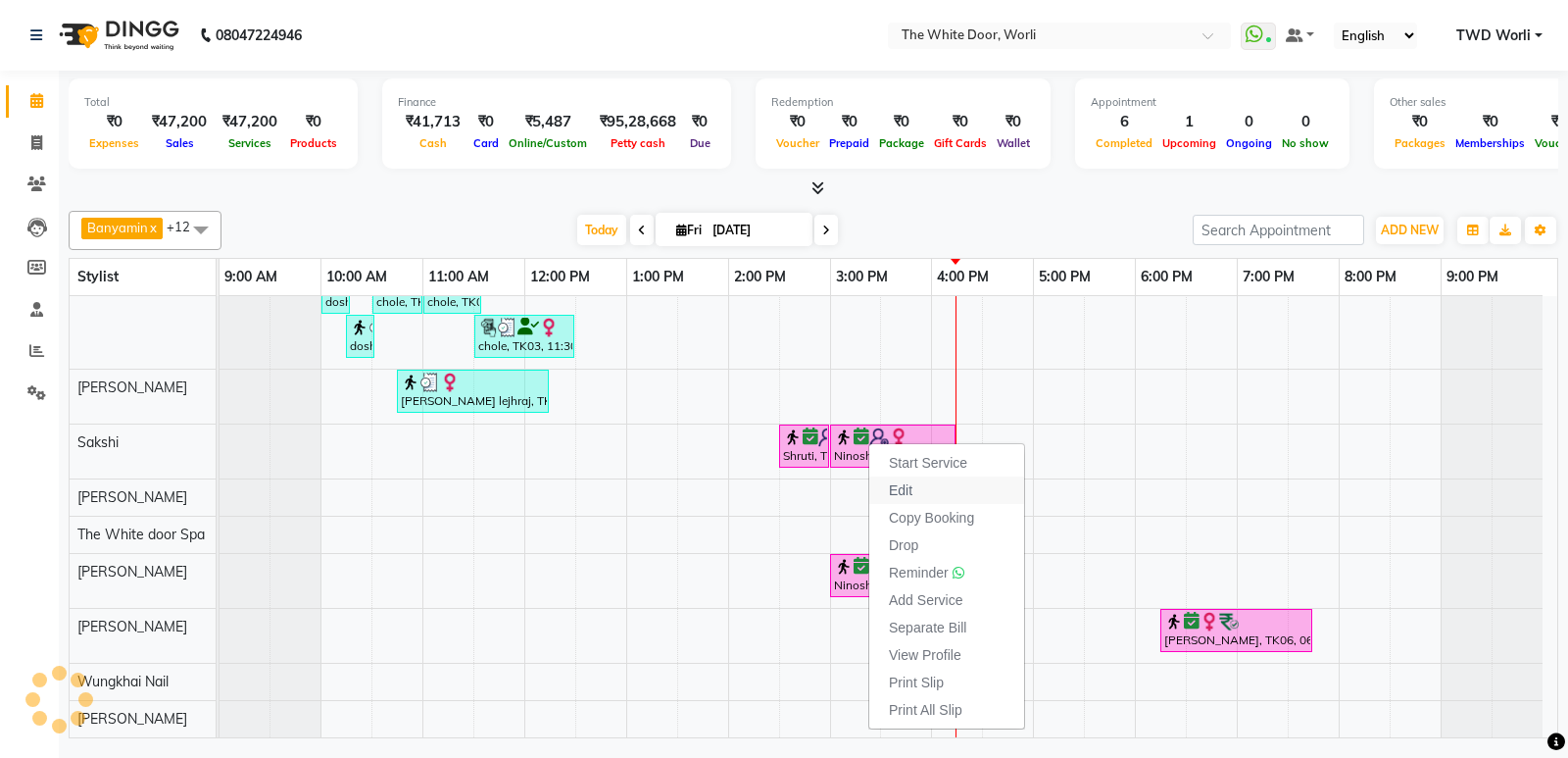 click on "Edit" at bounding box center (901, 490) 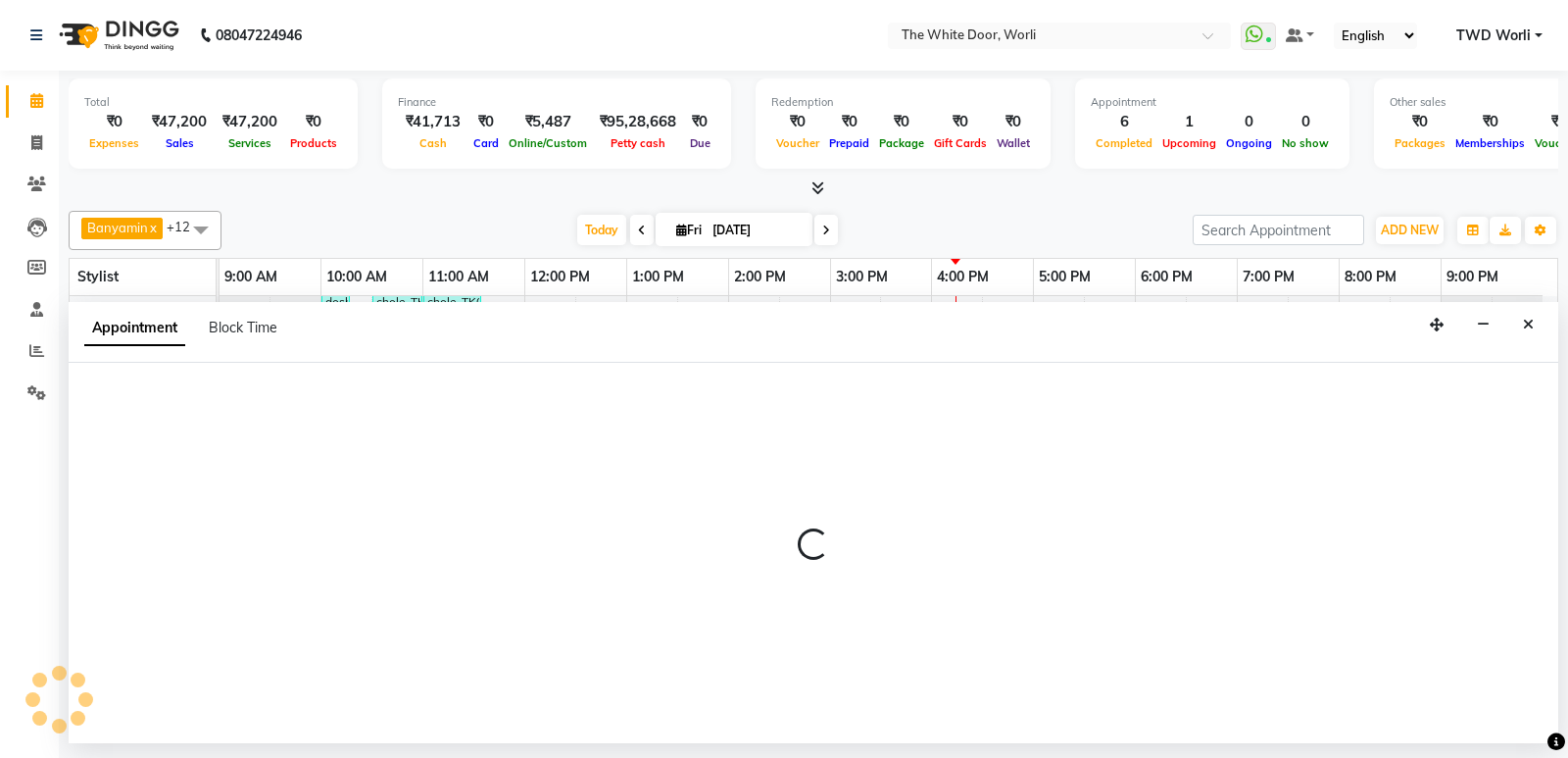 select on "tentative" 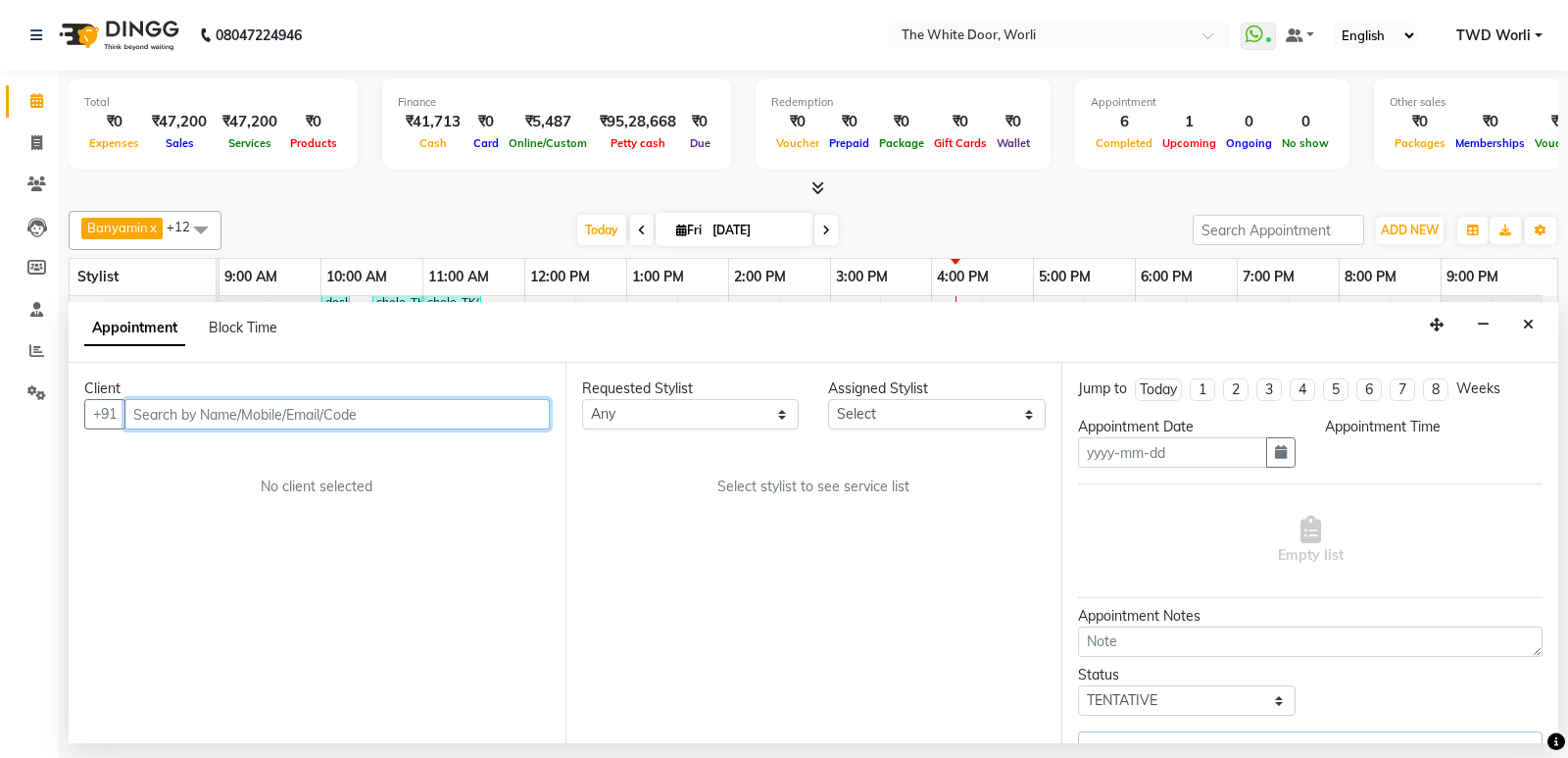 type on "[DATE]" 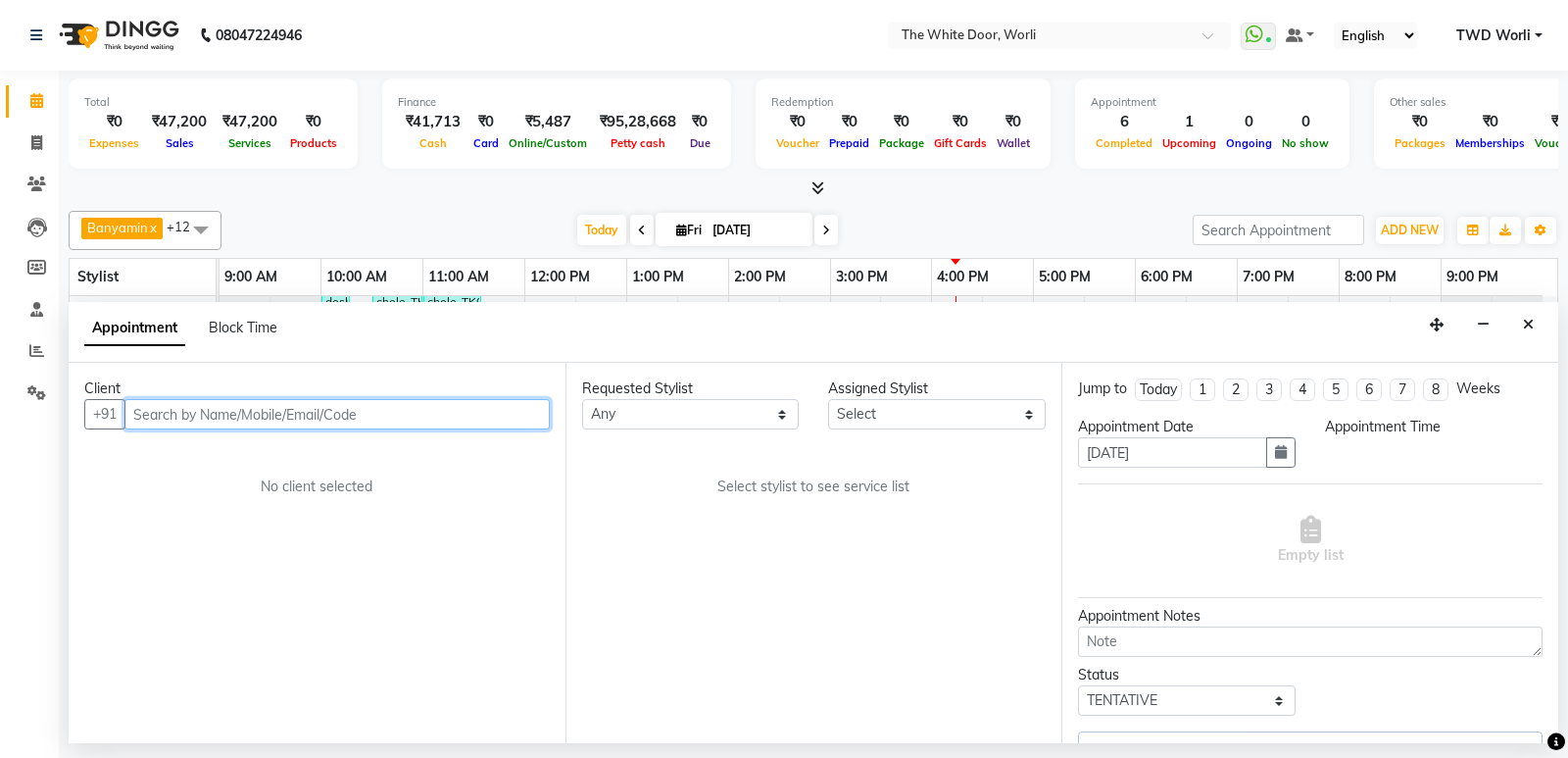 select on "confirm booking" 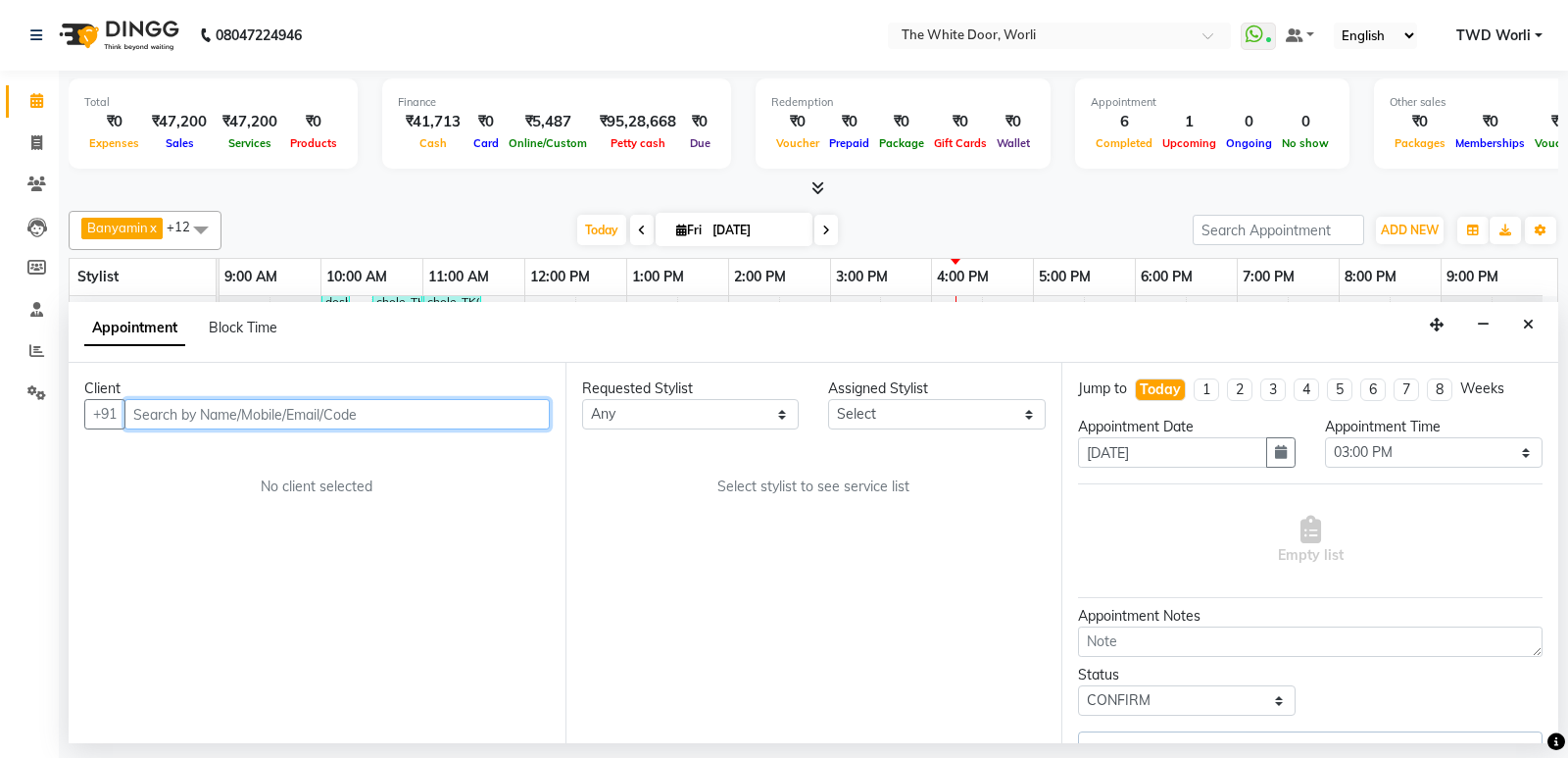 select on "22335" 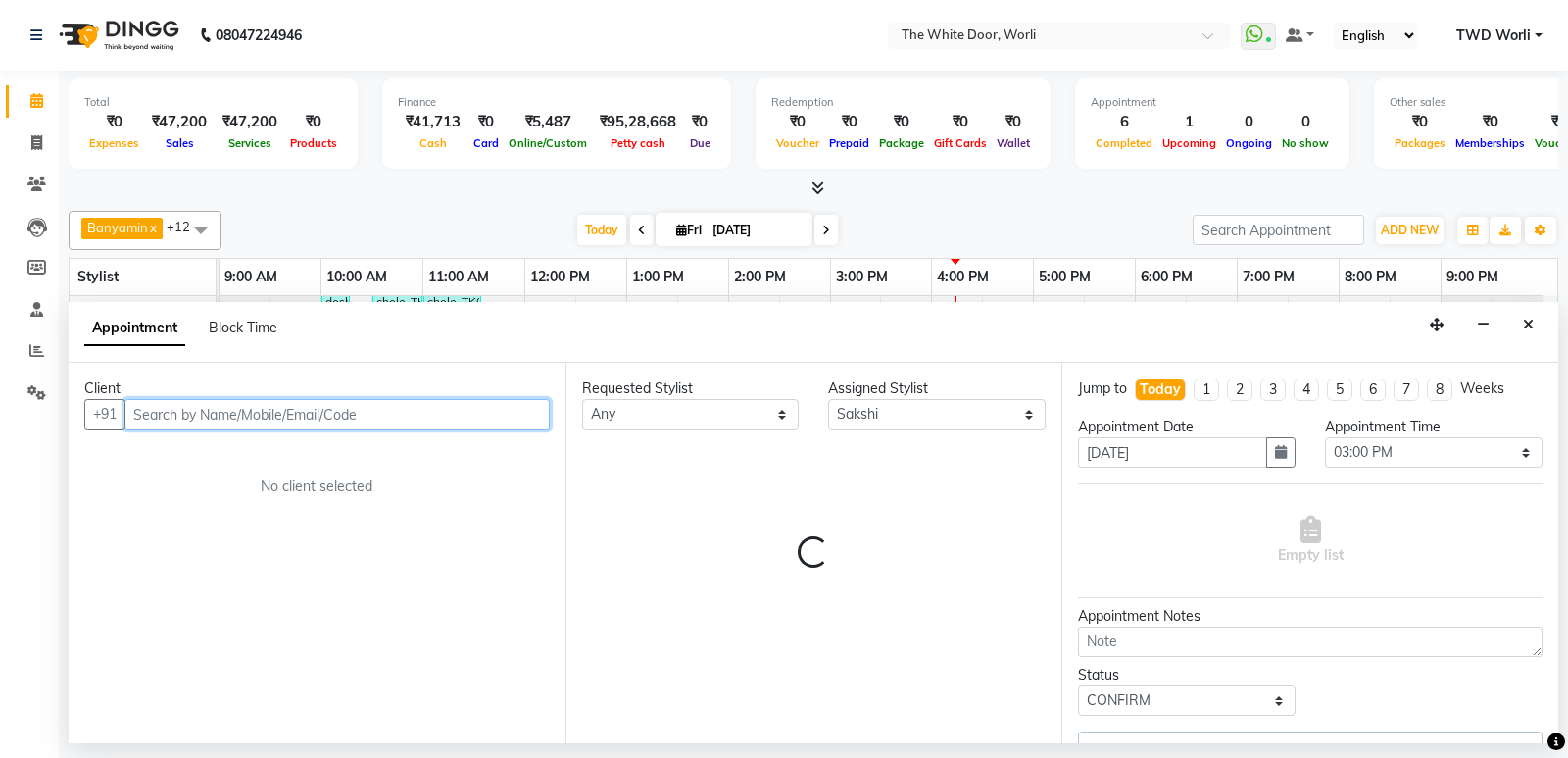 select on "1664" 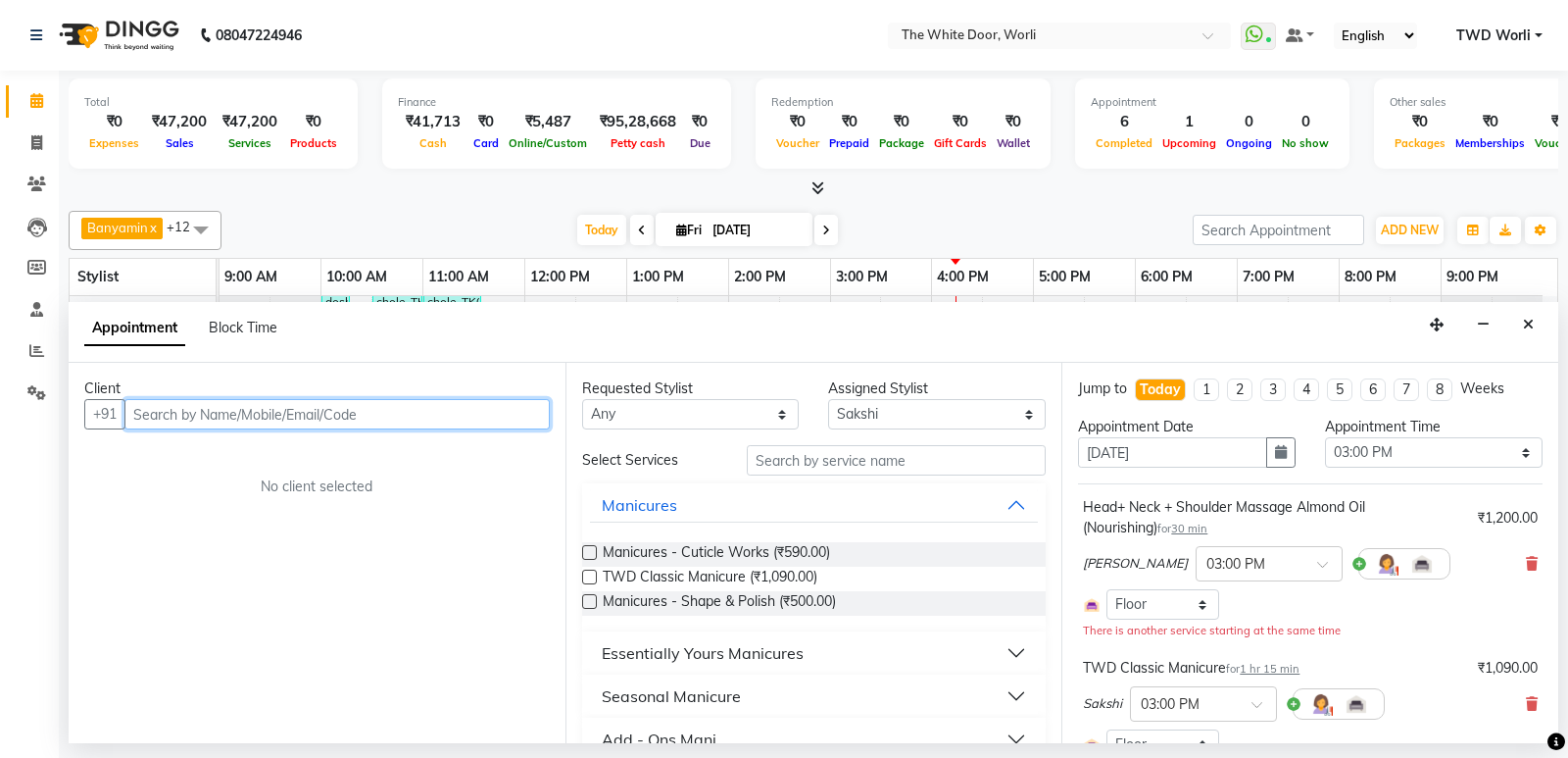 select on "1664" 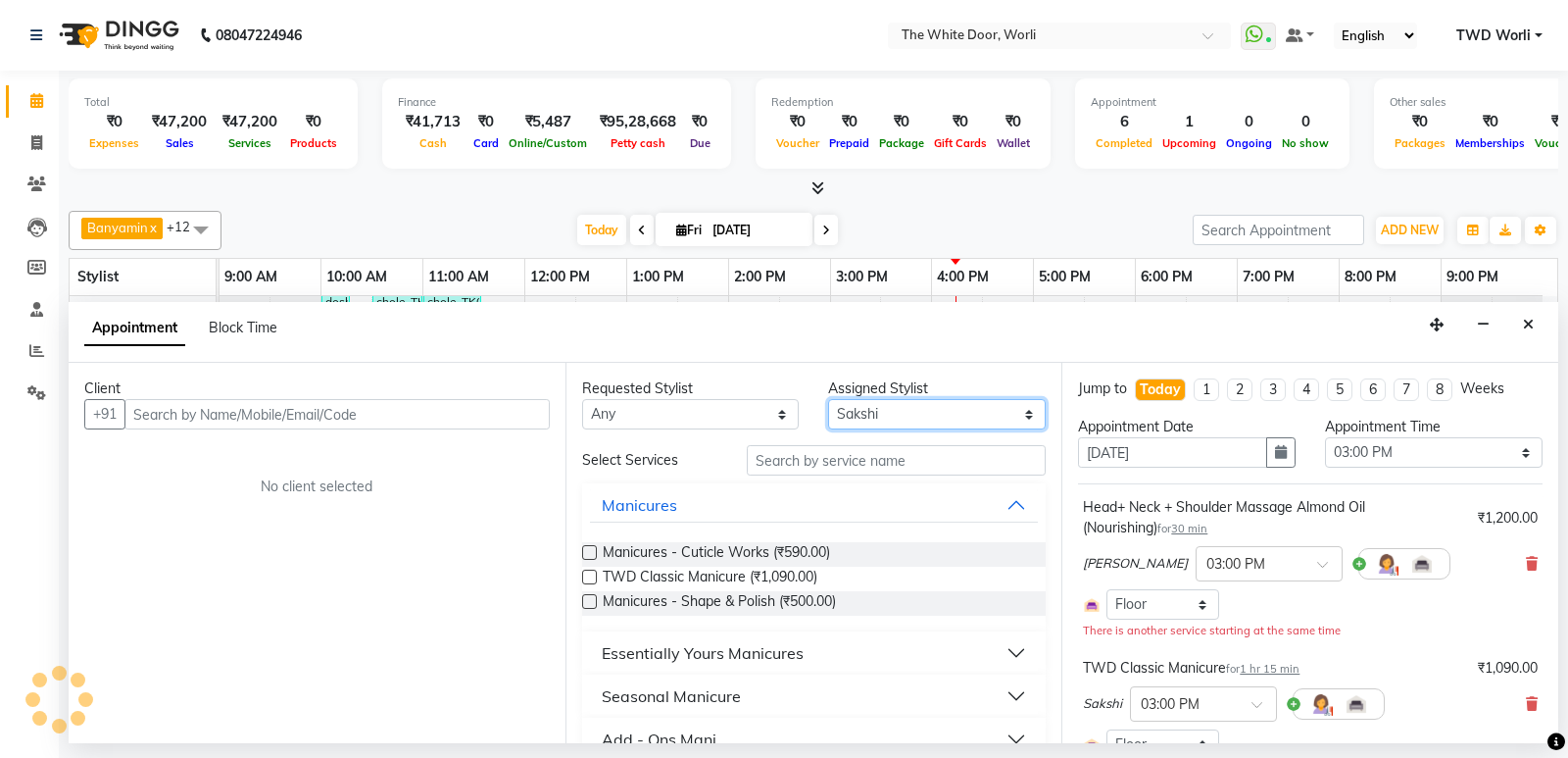 drag, startPoint x: 892, startPoint y: 415, endPoint x: 890, endPoint y: 403, distance: 12.165525 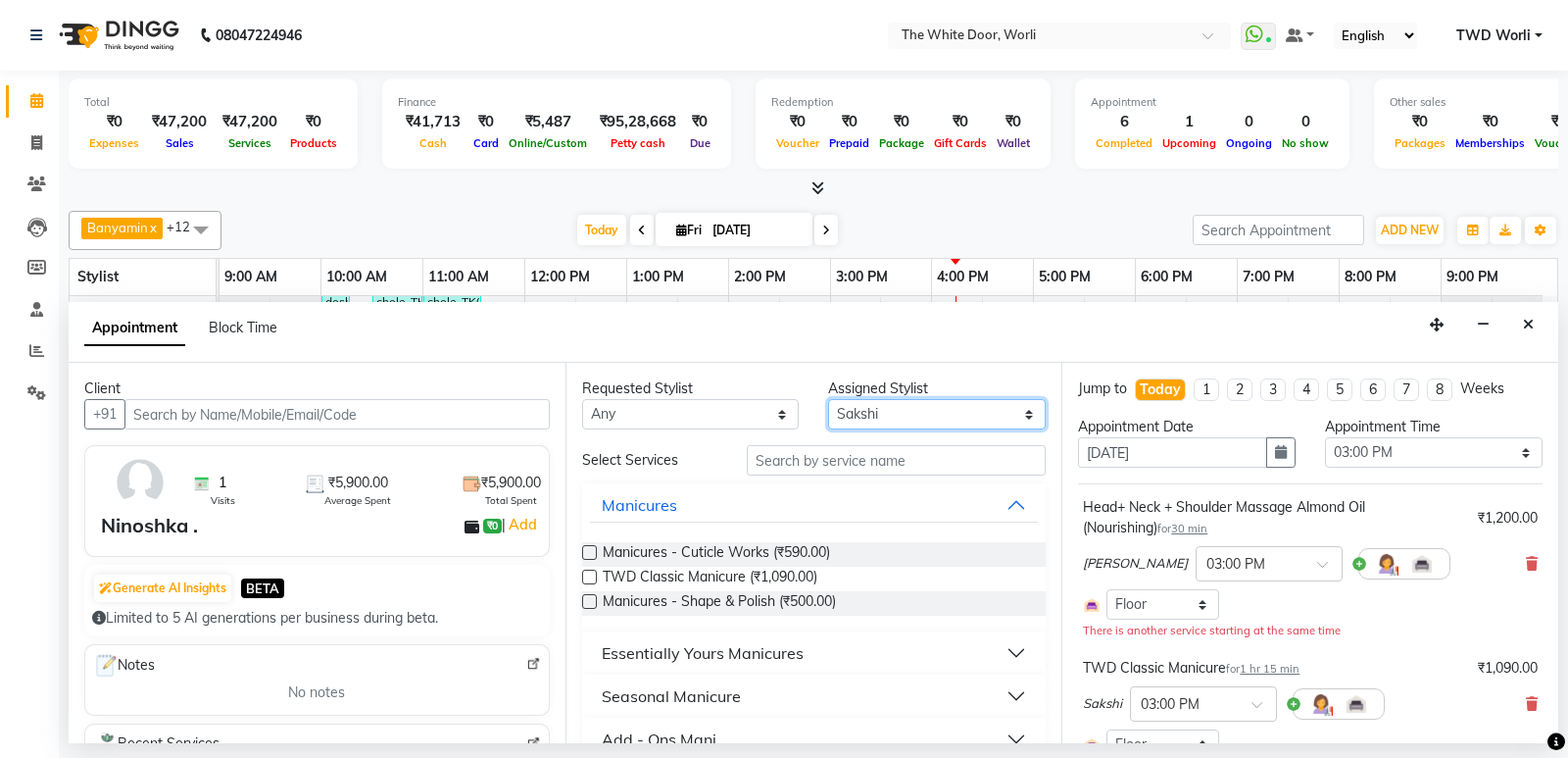 select on "20574" 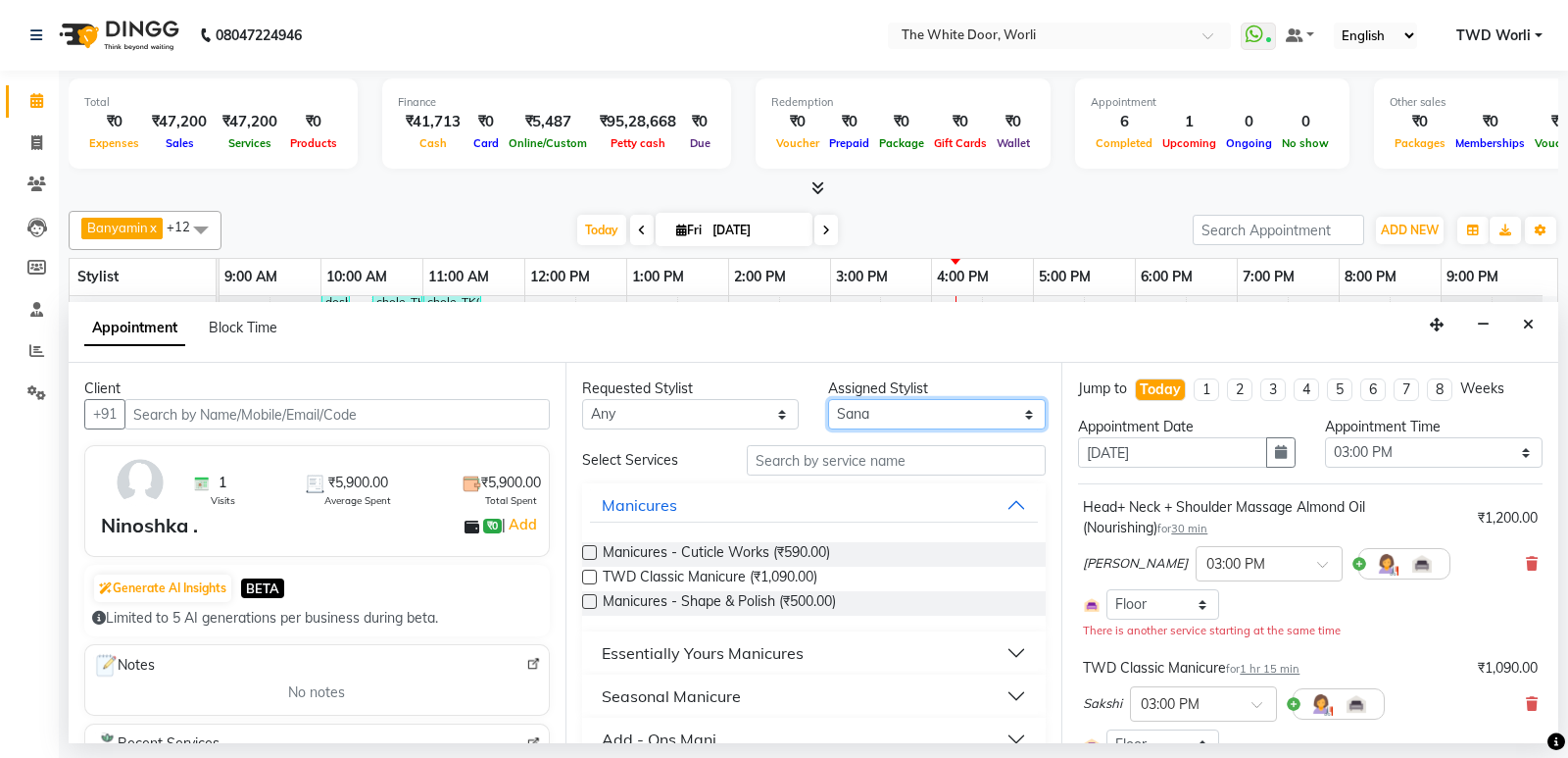click on "Select Aarti  Ashish [PERSON_NAME] [PERSON_NAME] G [PERSON_NAME] Nemmilla [PERSON_NAME] [PERSON_NAME] [PERSON_NAME] The White door Spa  Vikas Pedicurist [PERSON_NAME]" at bounding box center [937, 414] 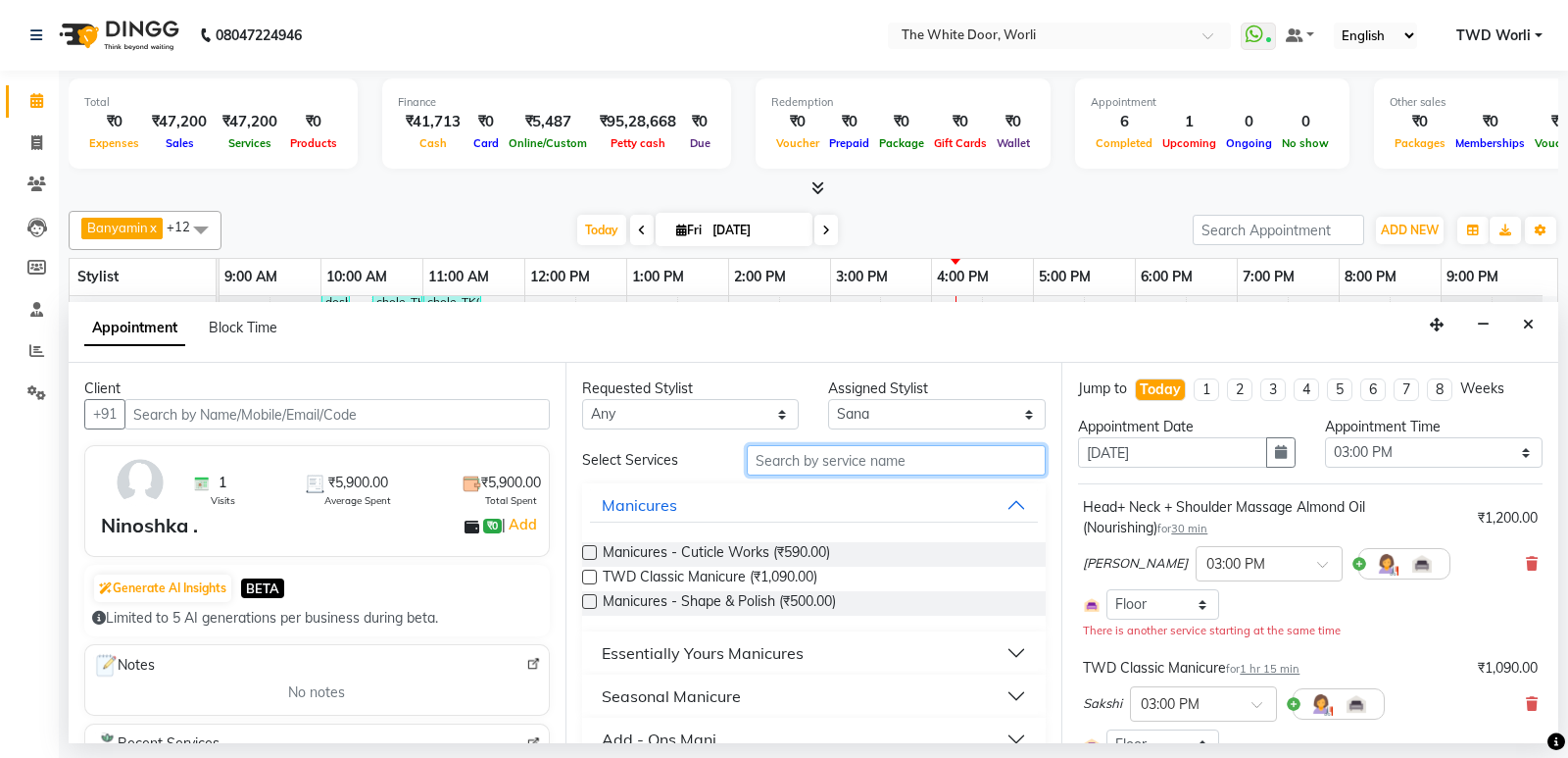 click at bounding box center [897, 460] 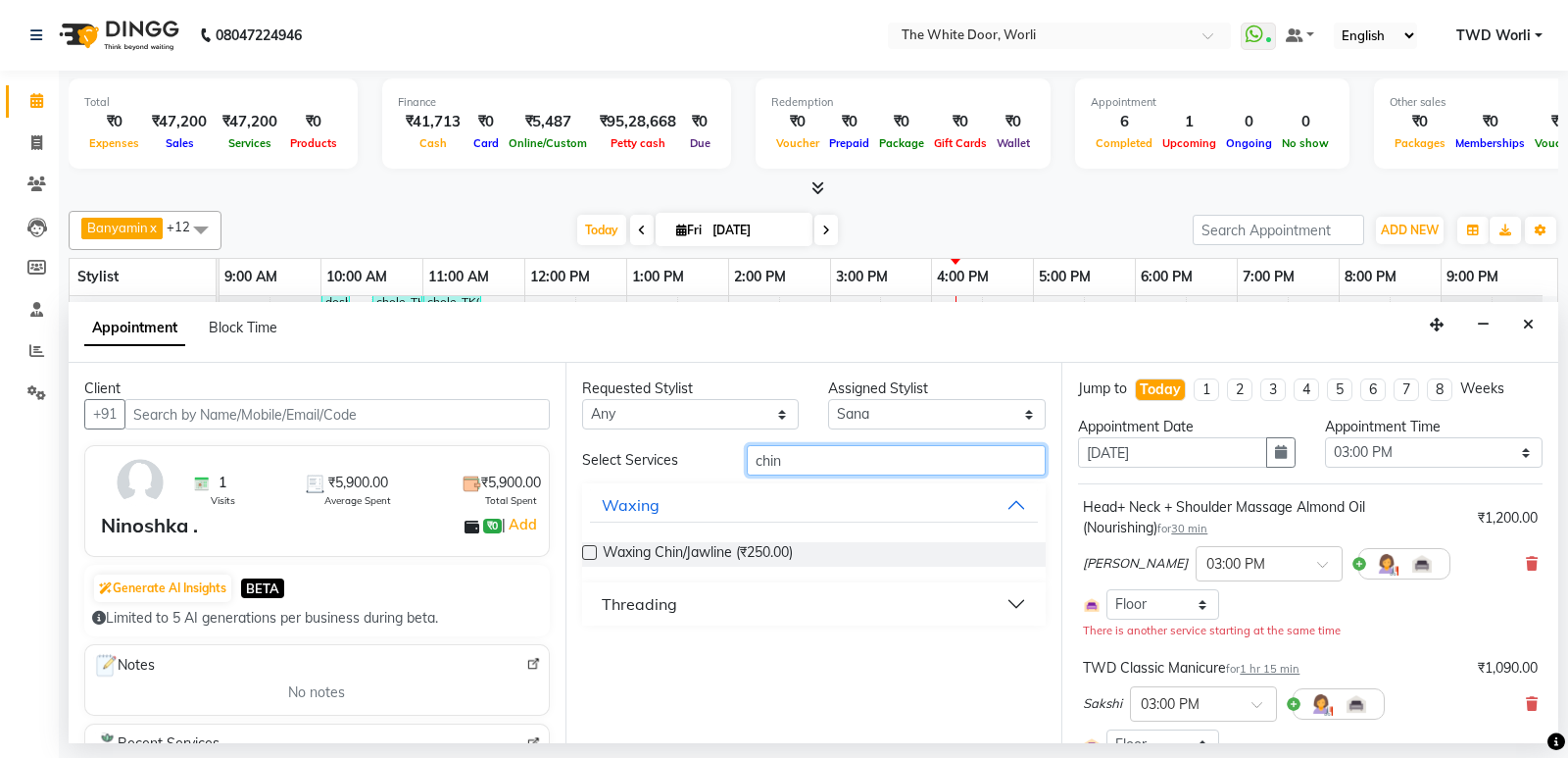 type on "chin" 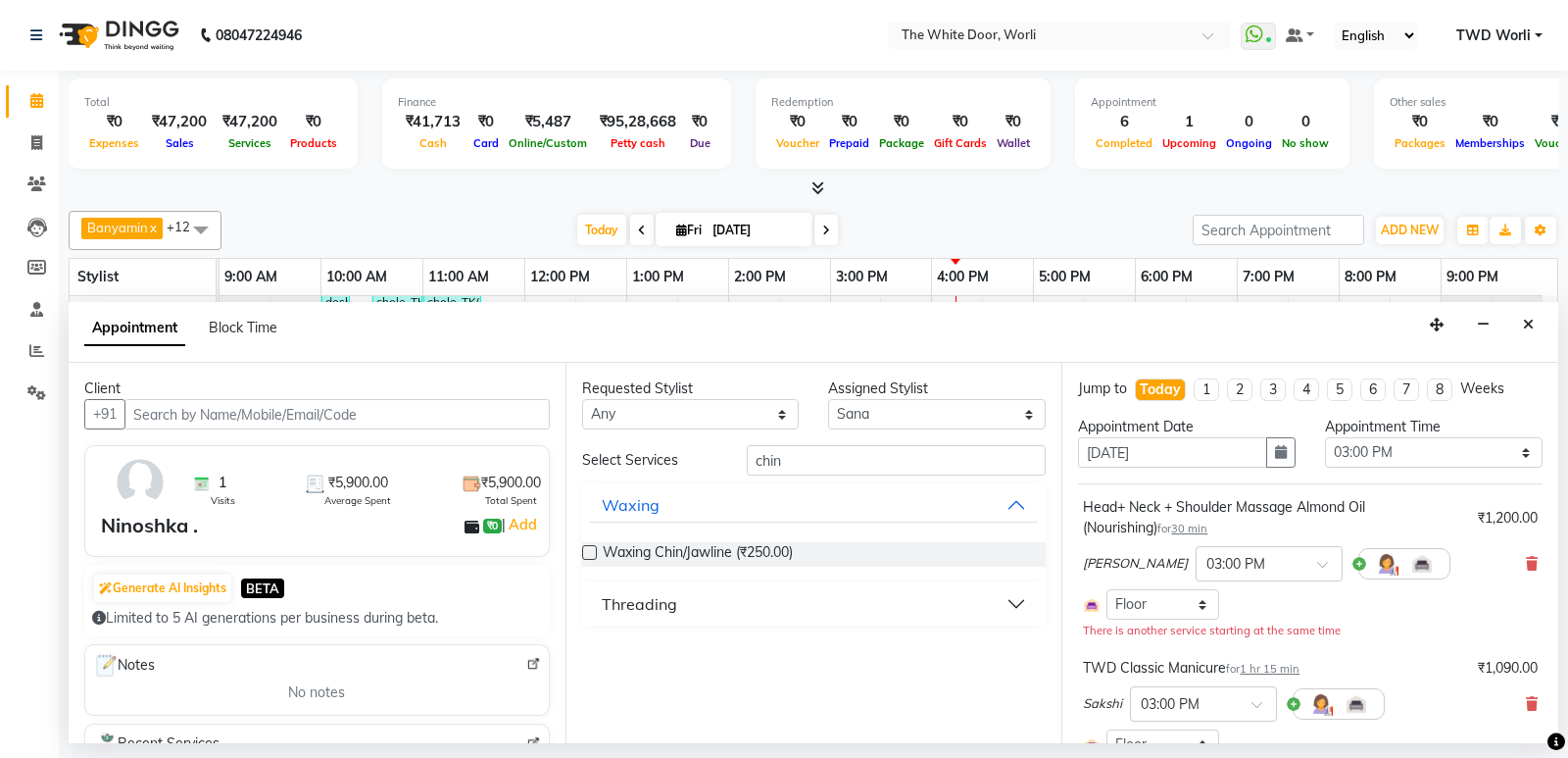 click at bounding box center [589, 552] 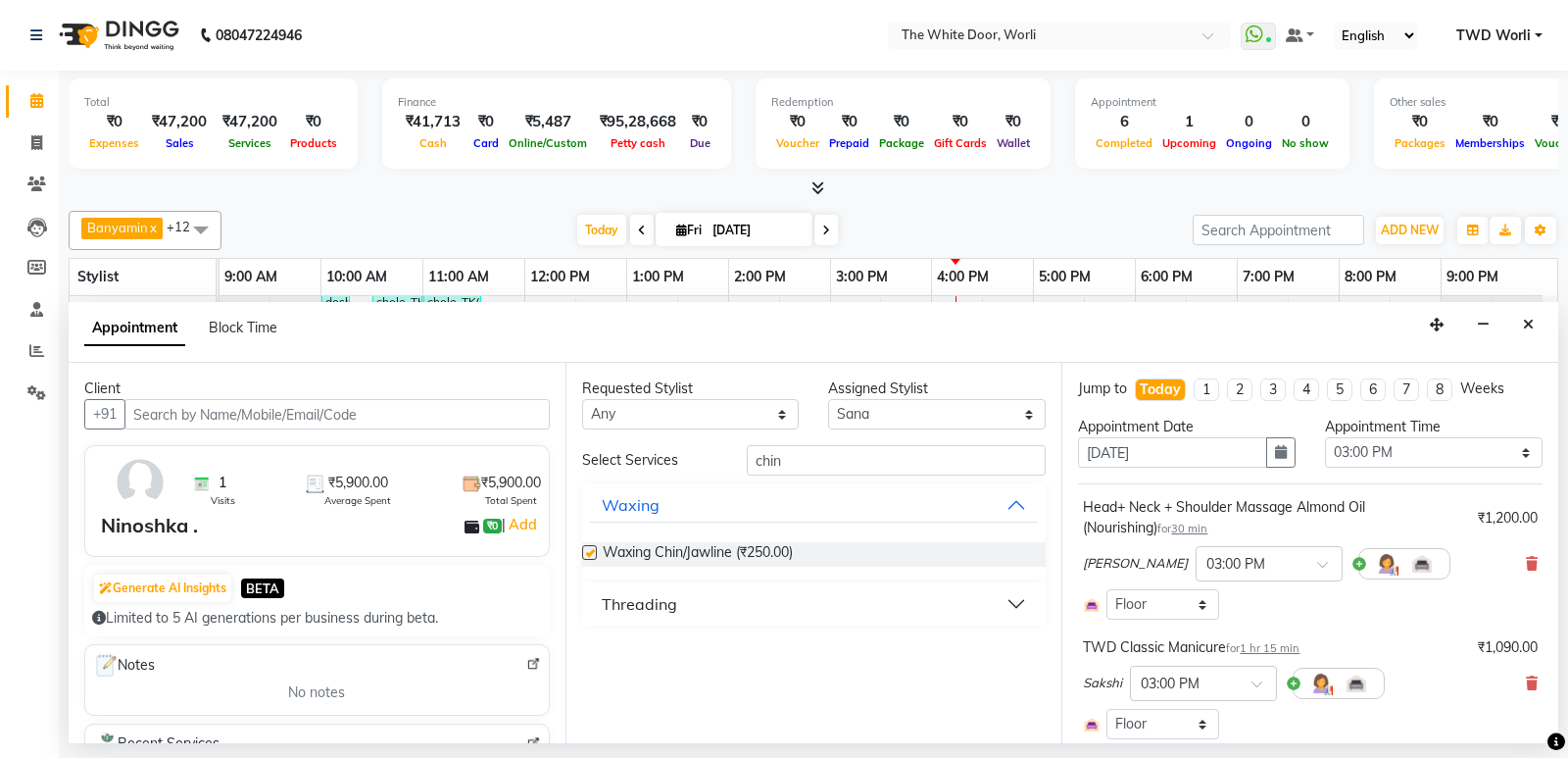 checkbox on "false" 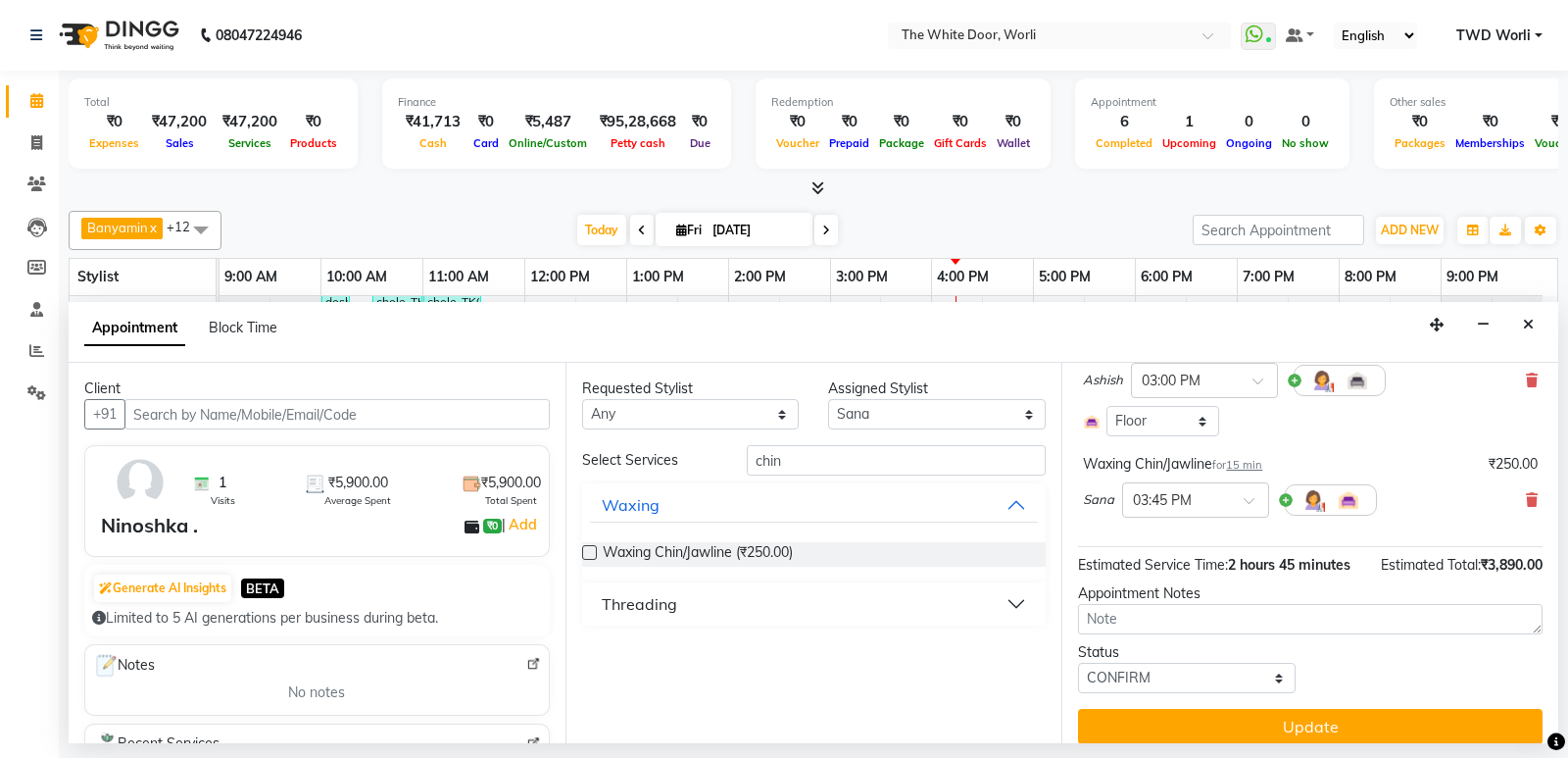 scroll, scrollTop: 439, scrollLeft: 0, axis: vertical 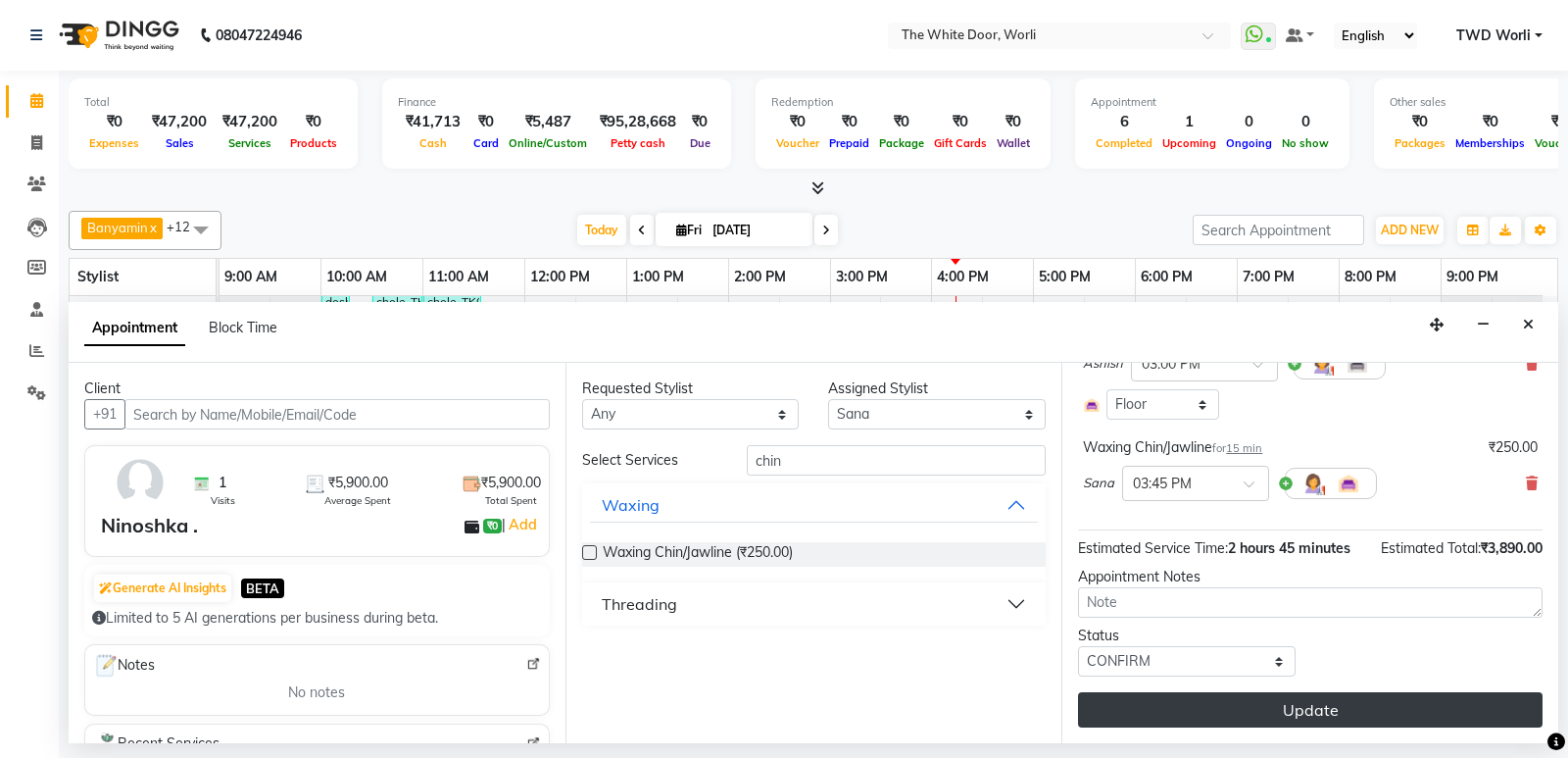 drag, startPoint x: 1319, startPoint y: 710, endPoint x: 1307, endPoint y: 719, distance: 15 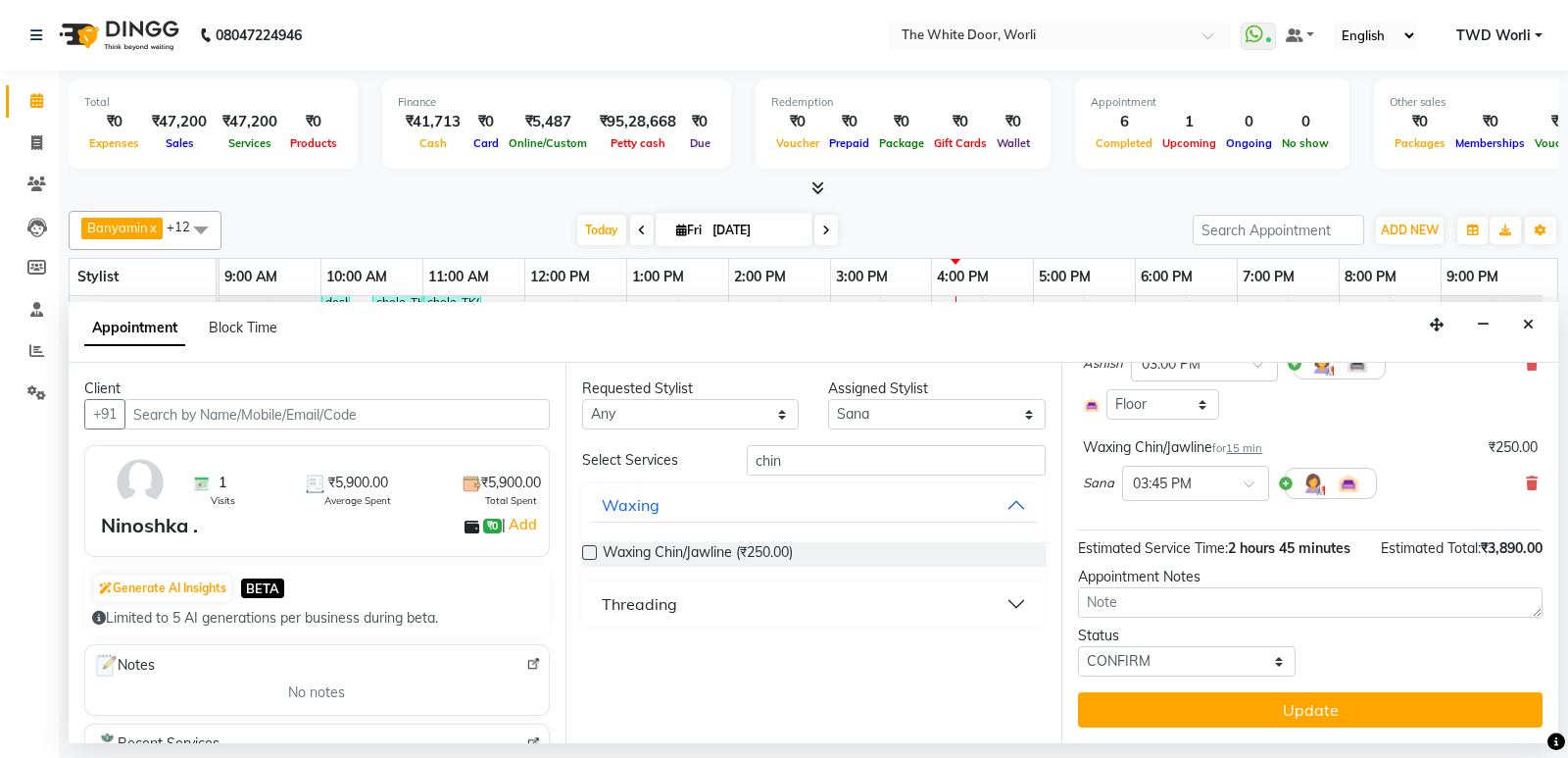 click on "Update" at bounding box center [1310, 710] 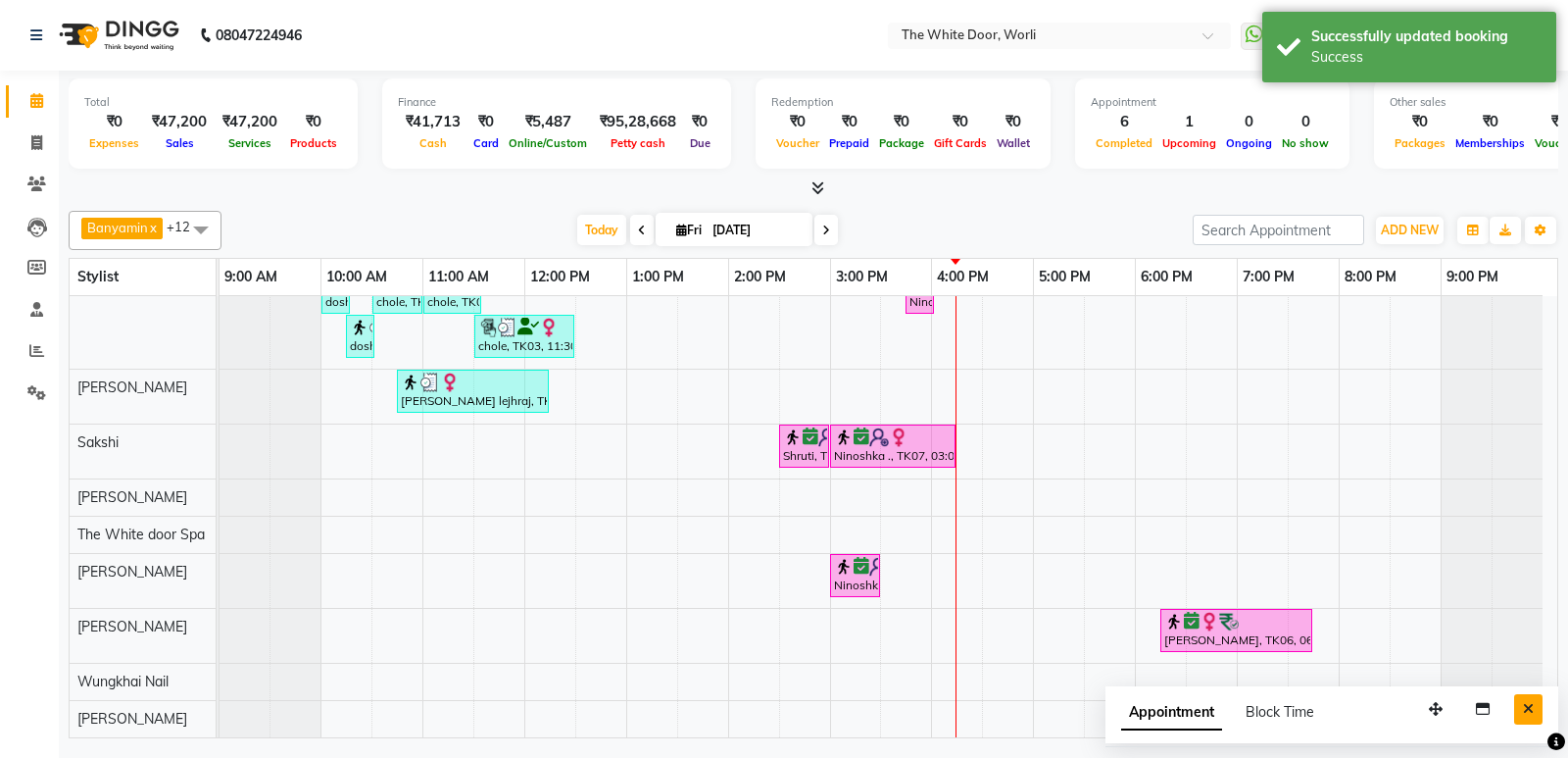 click at bounding box center [1528, 709] 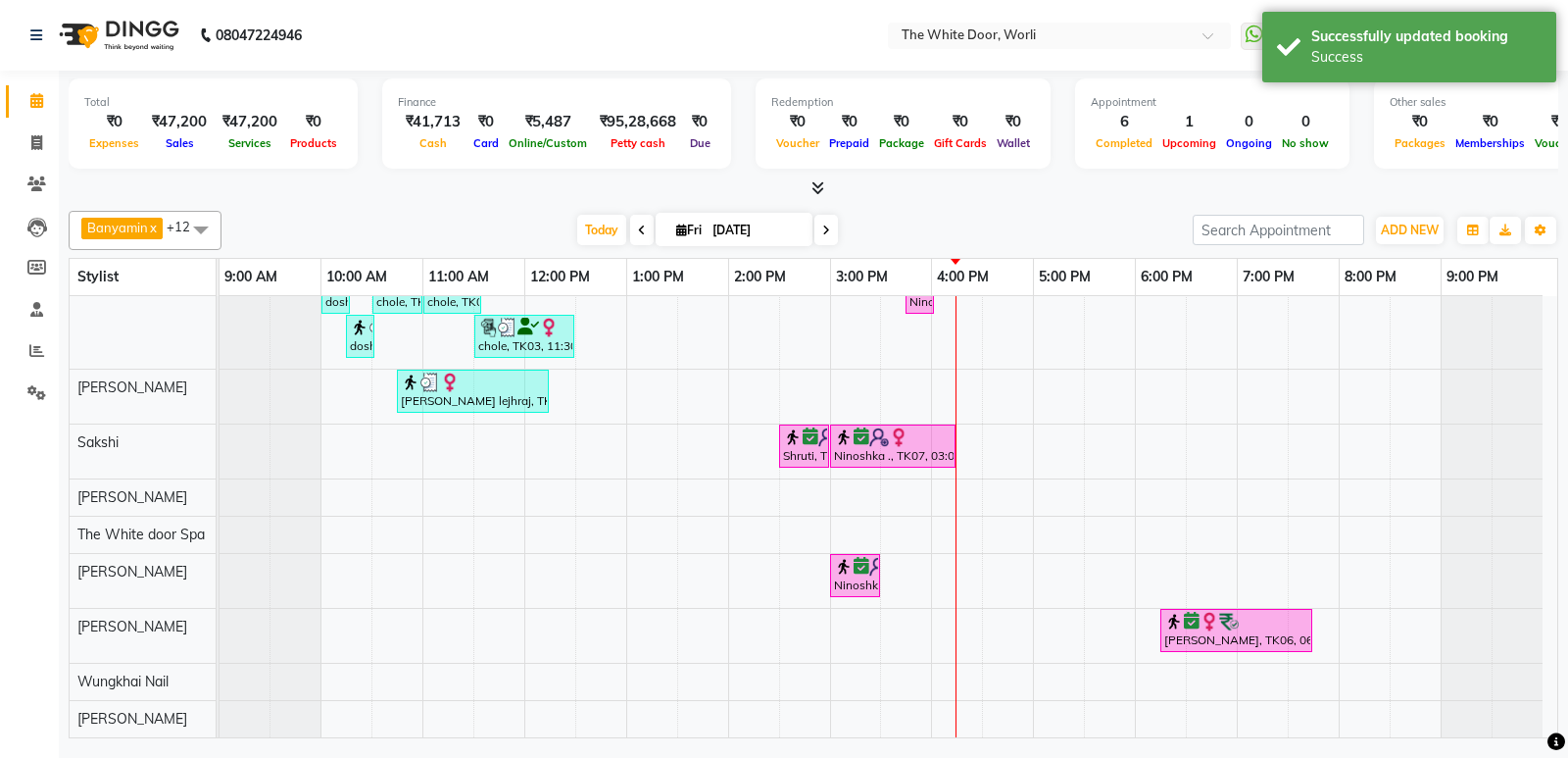 scroll, scrollTop: 81, scrollLeft: 0, axis: vertical 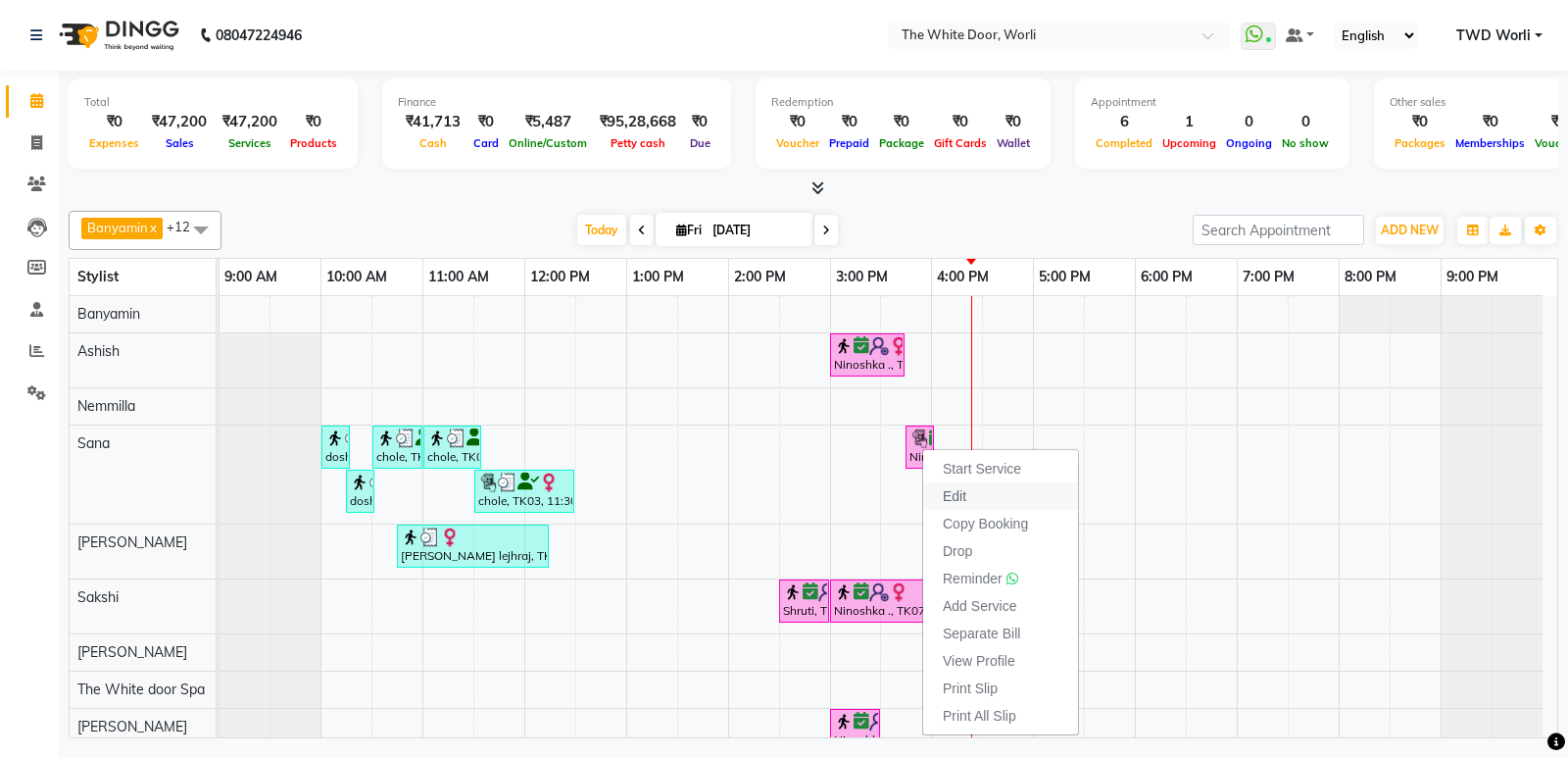 click on "Edit" at bounding box center [955, 496] 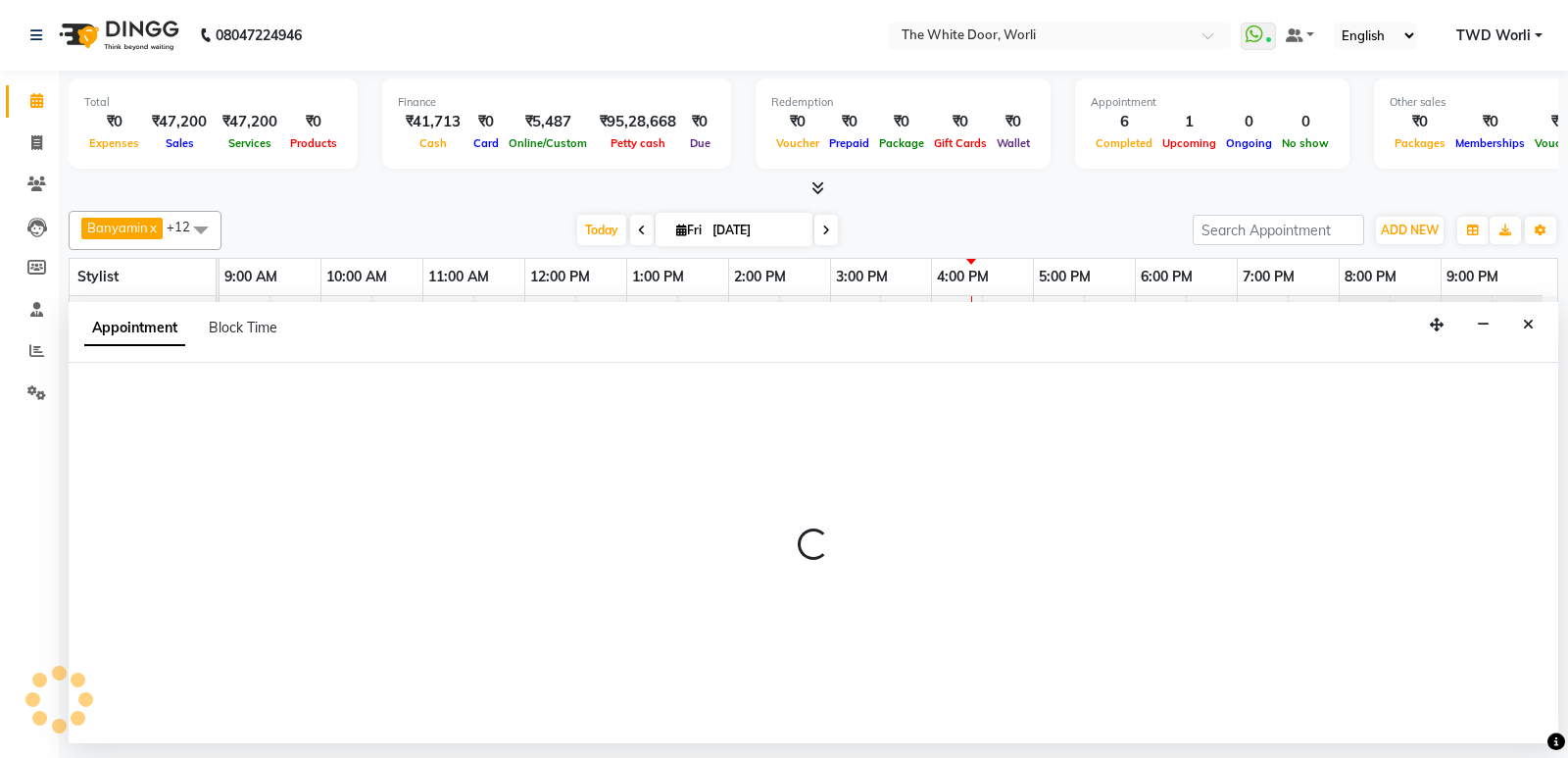 select on "tentative" 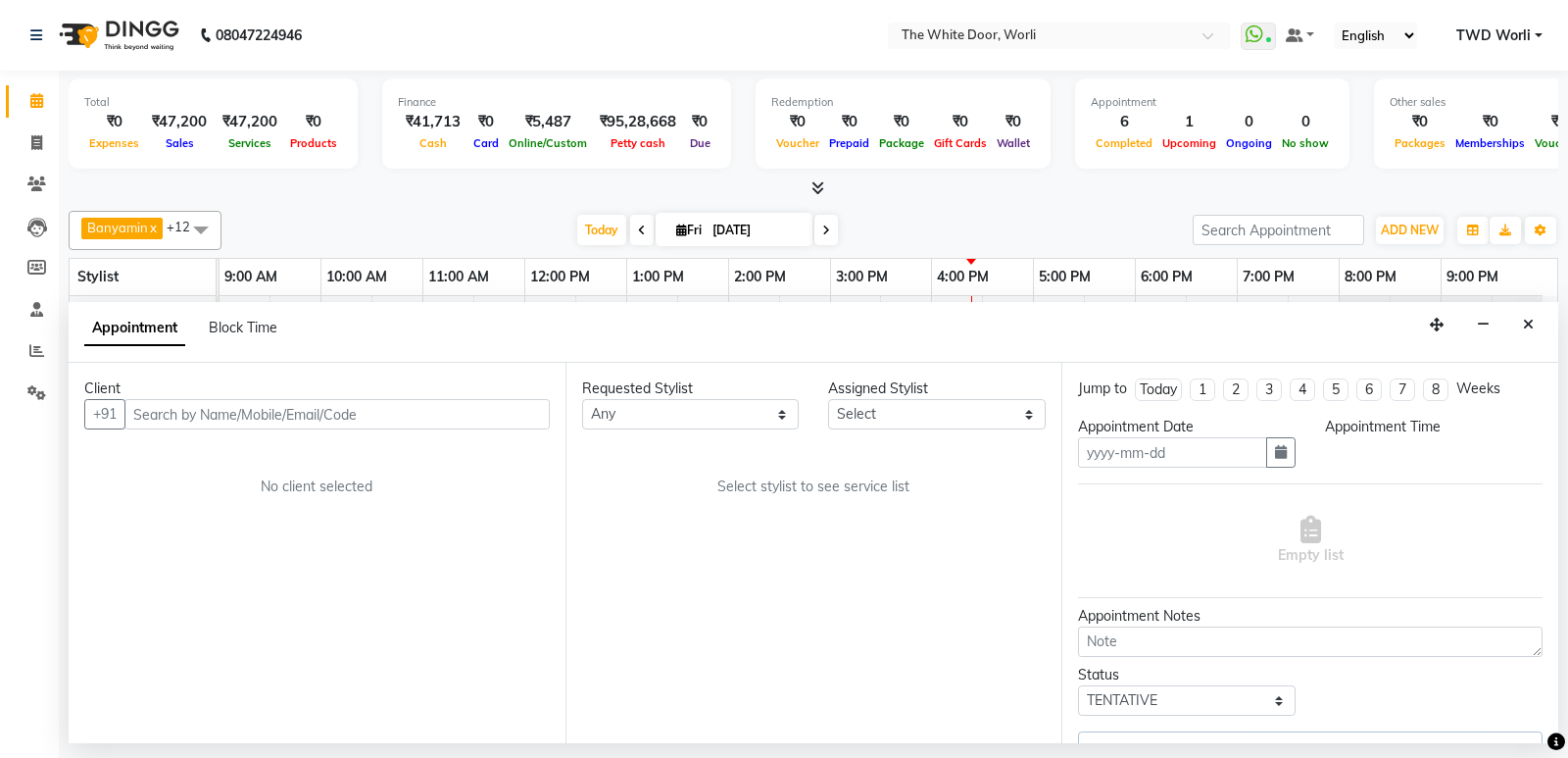 type on "[DATE]" 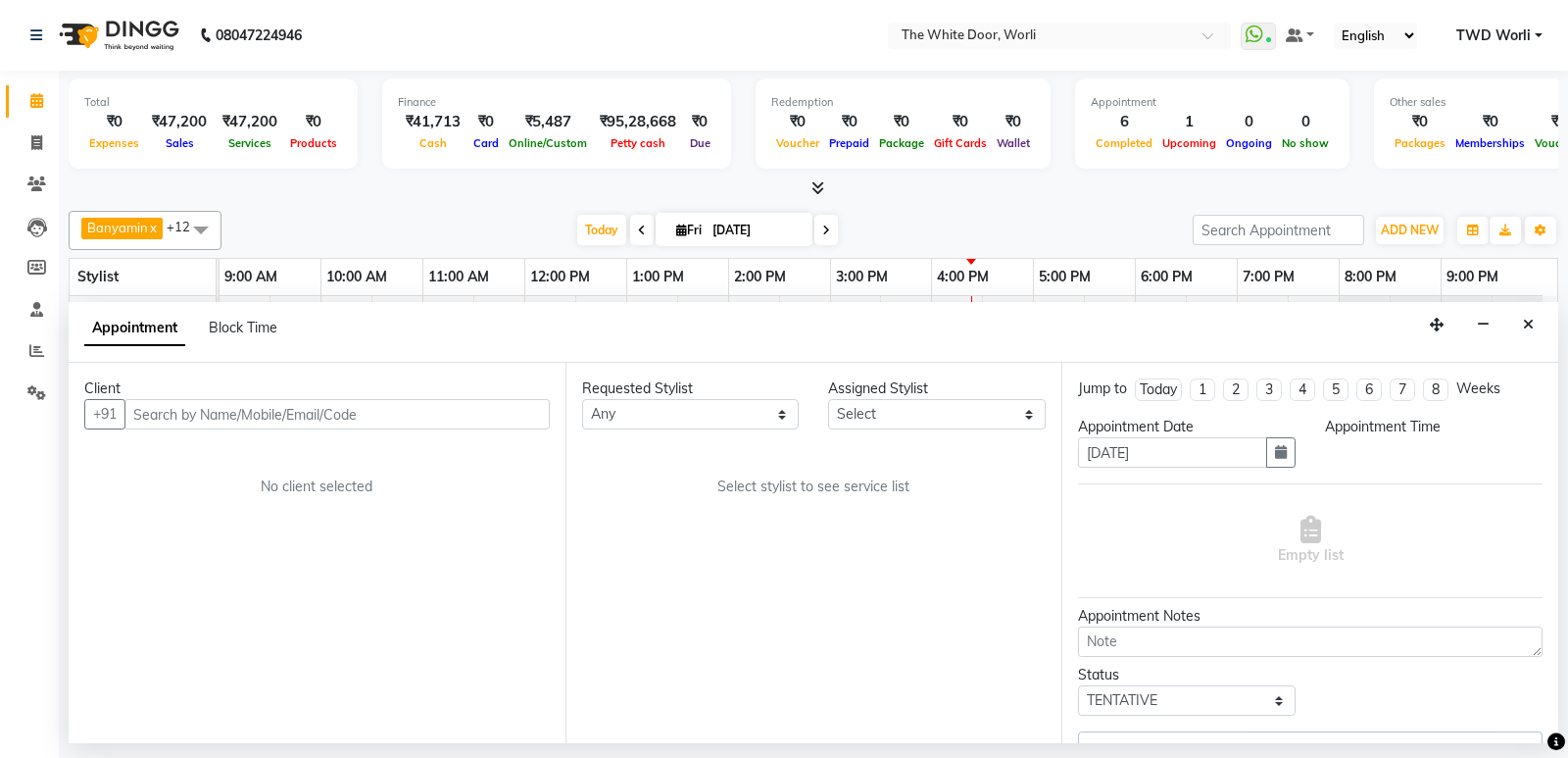 select on "confirm booking" 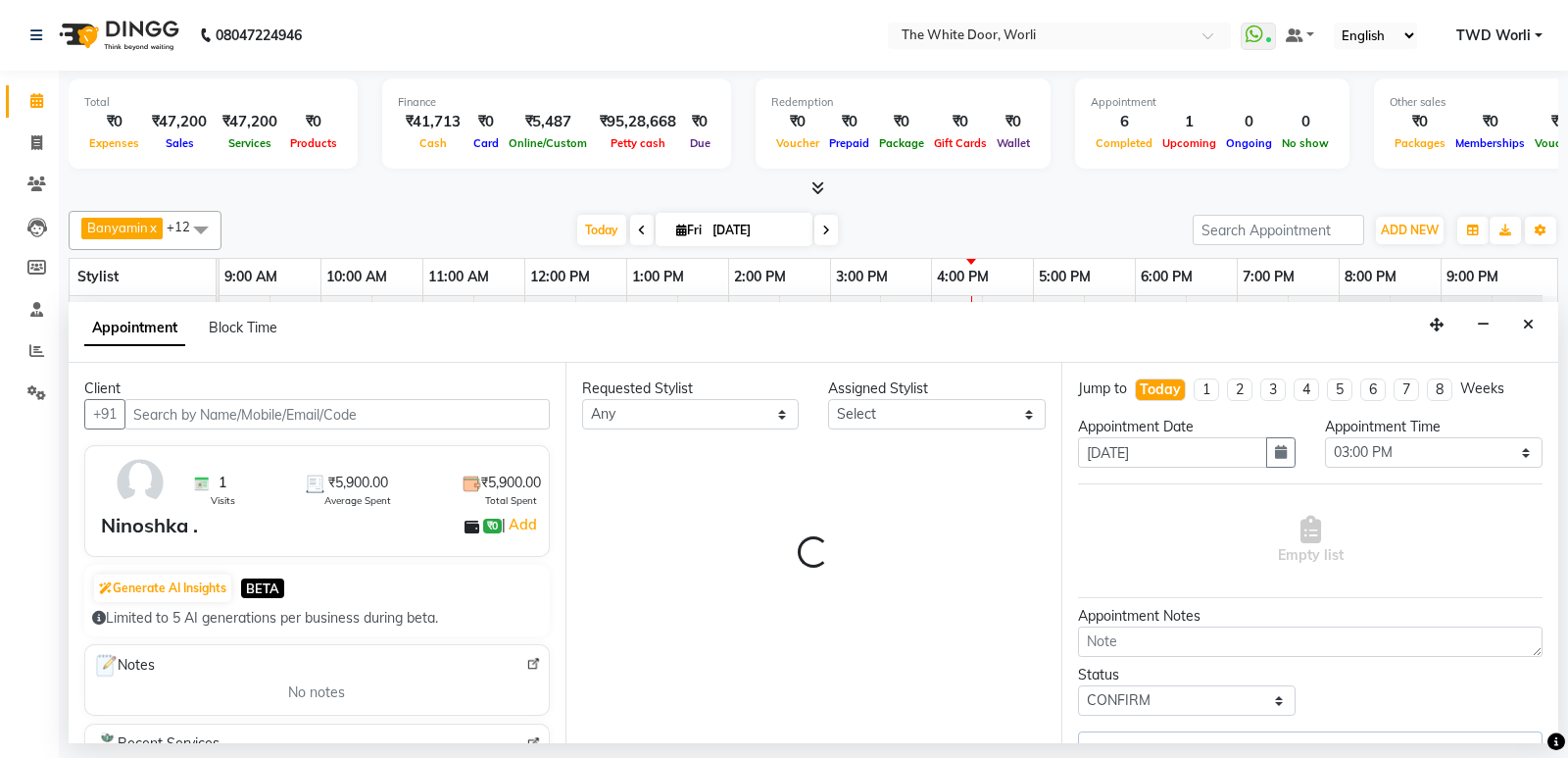 select on "20574" 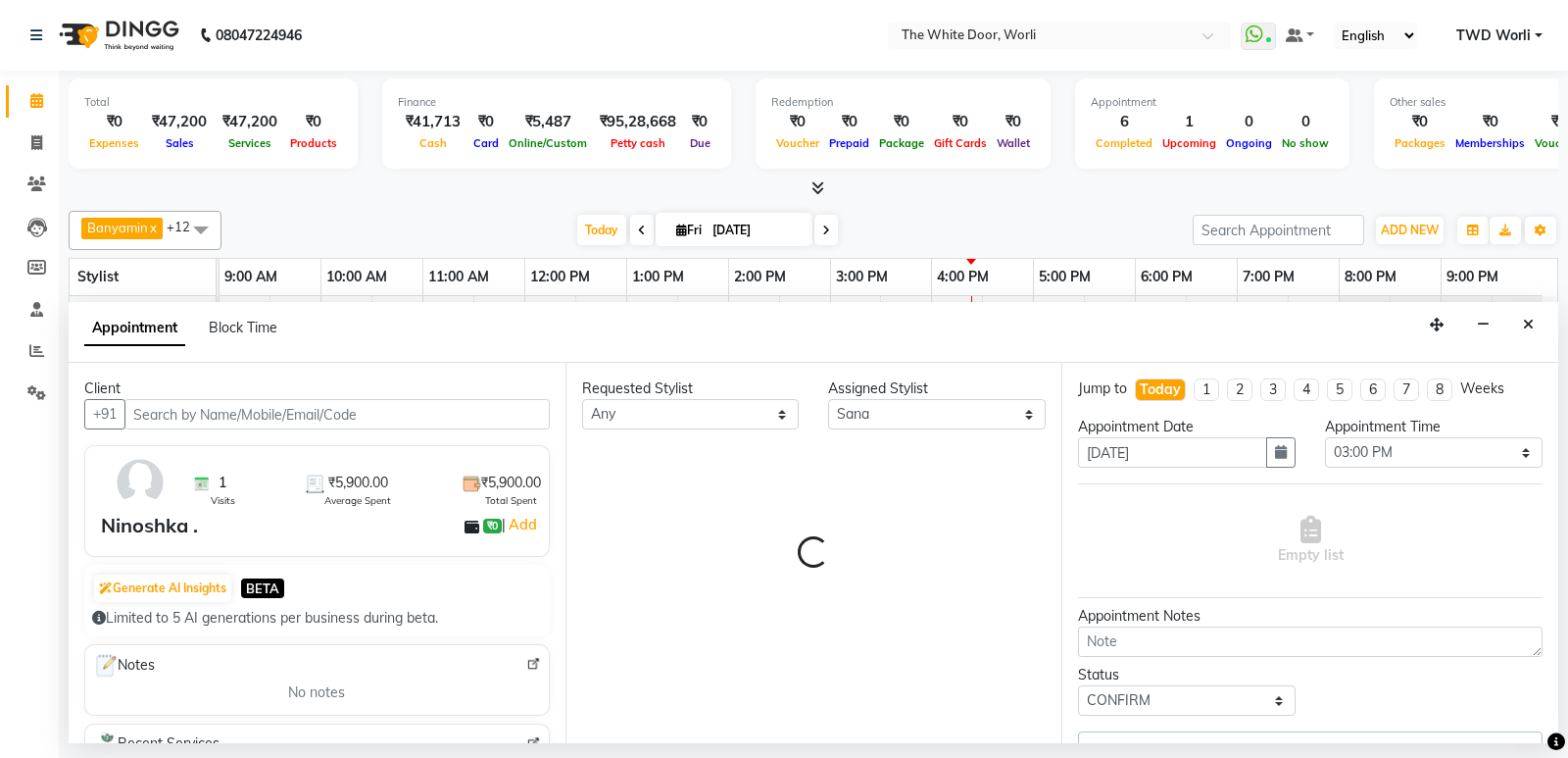 select on "1664" 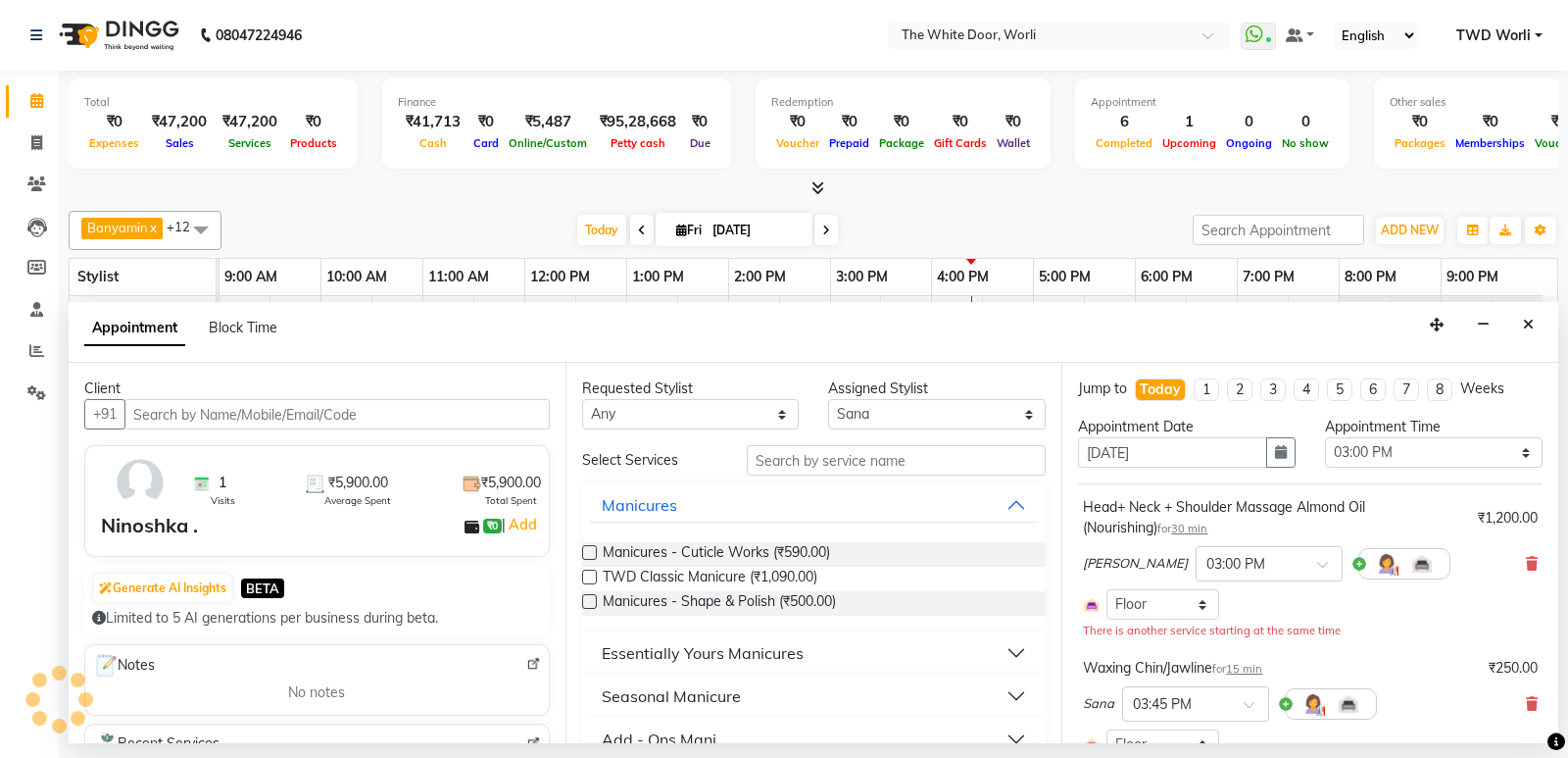 select on "1664" 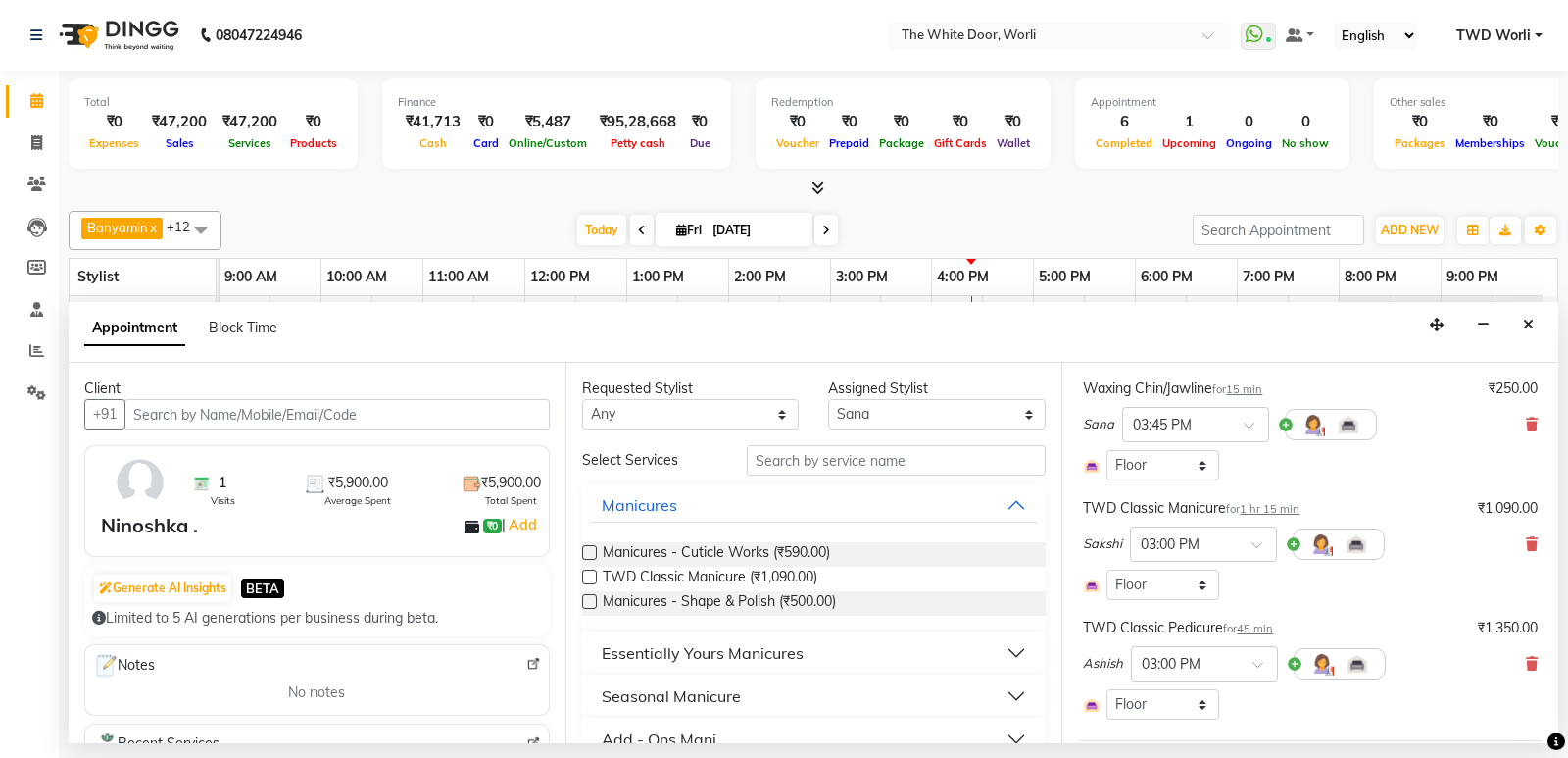 scroll, scrollTop: 392, scrollLeft: 0, axis: vertical 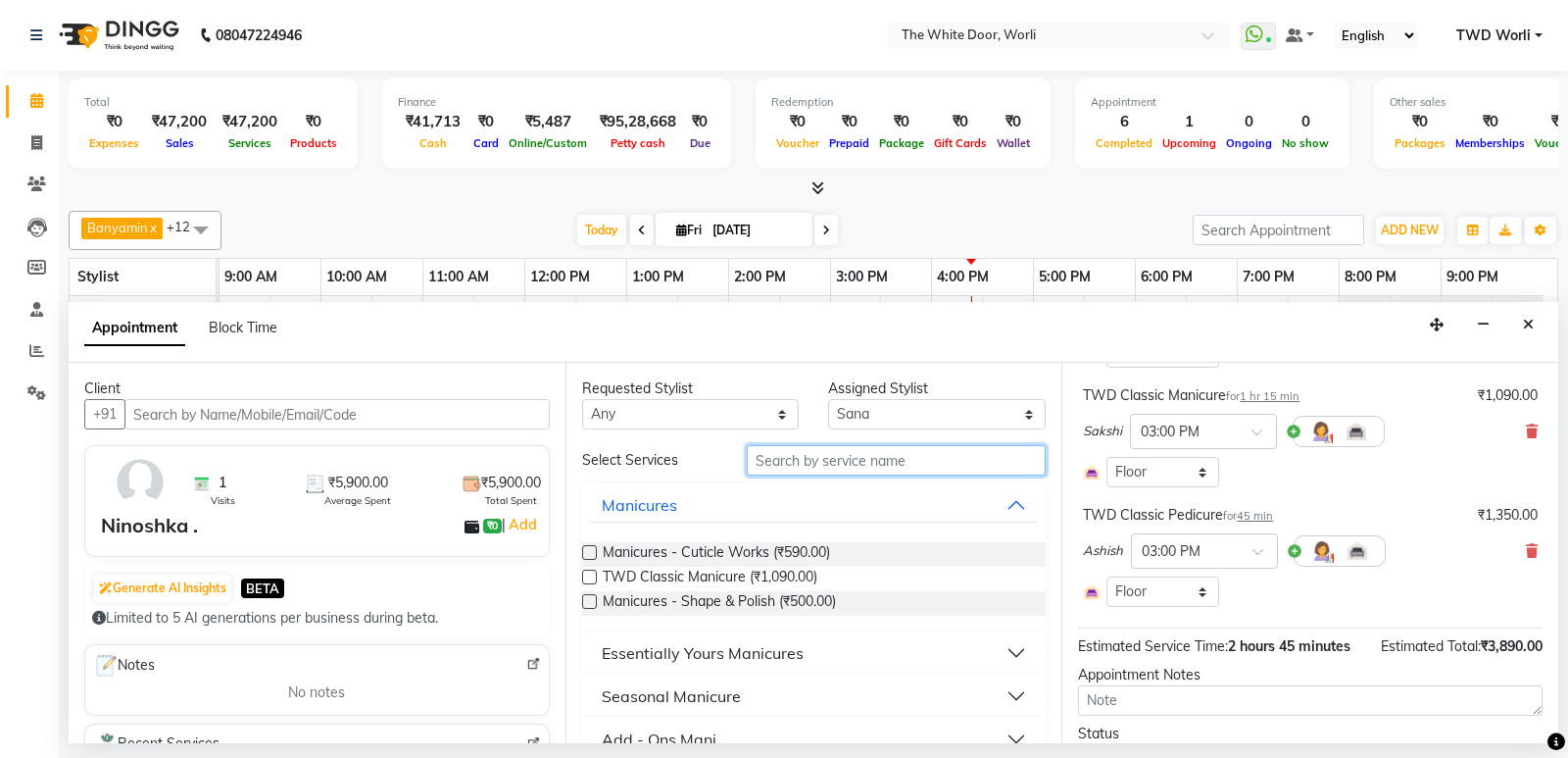 click at bounding box center [897, 460] 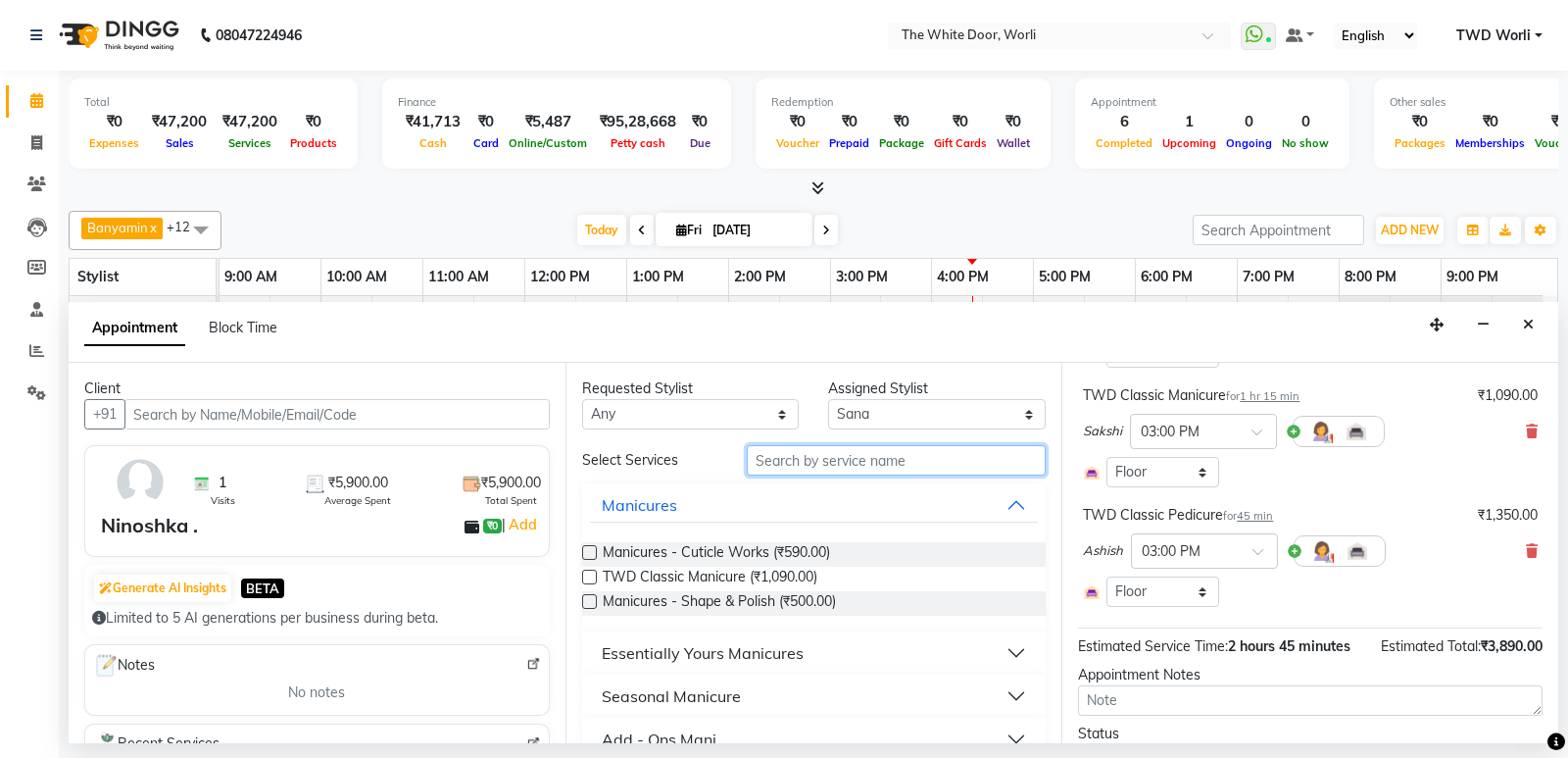click at bounding box center [897, 460] 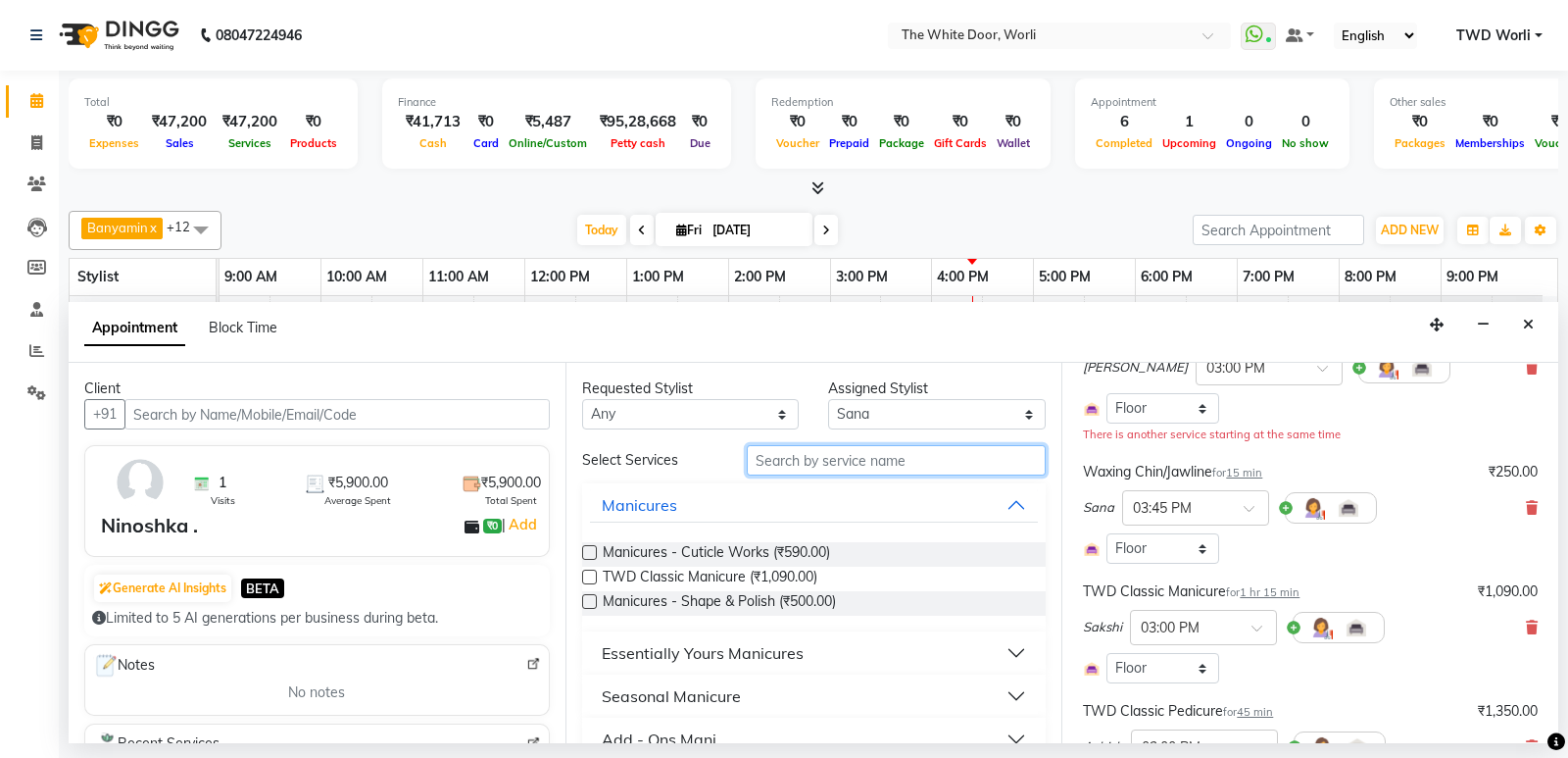scroll, scrollTop: 98, scrollLeft: 0, axis: vertical 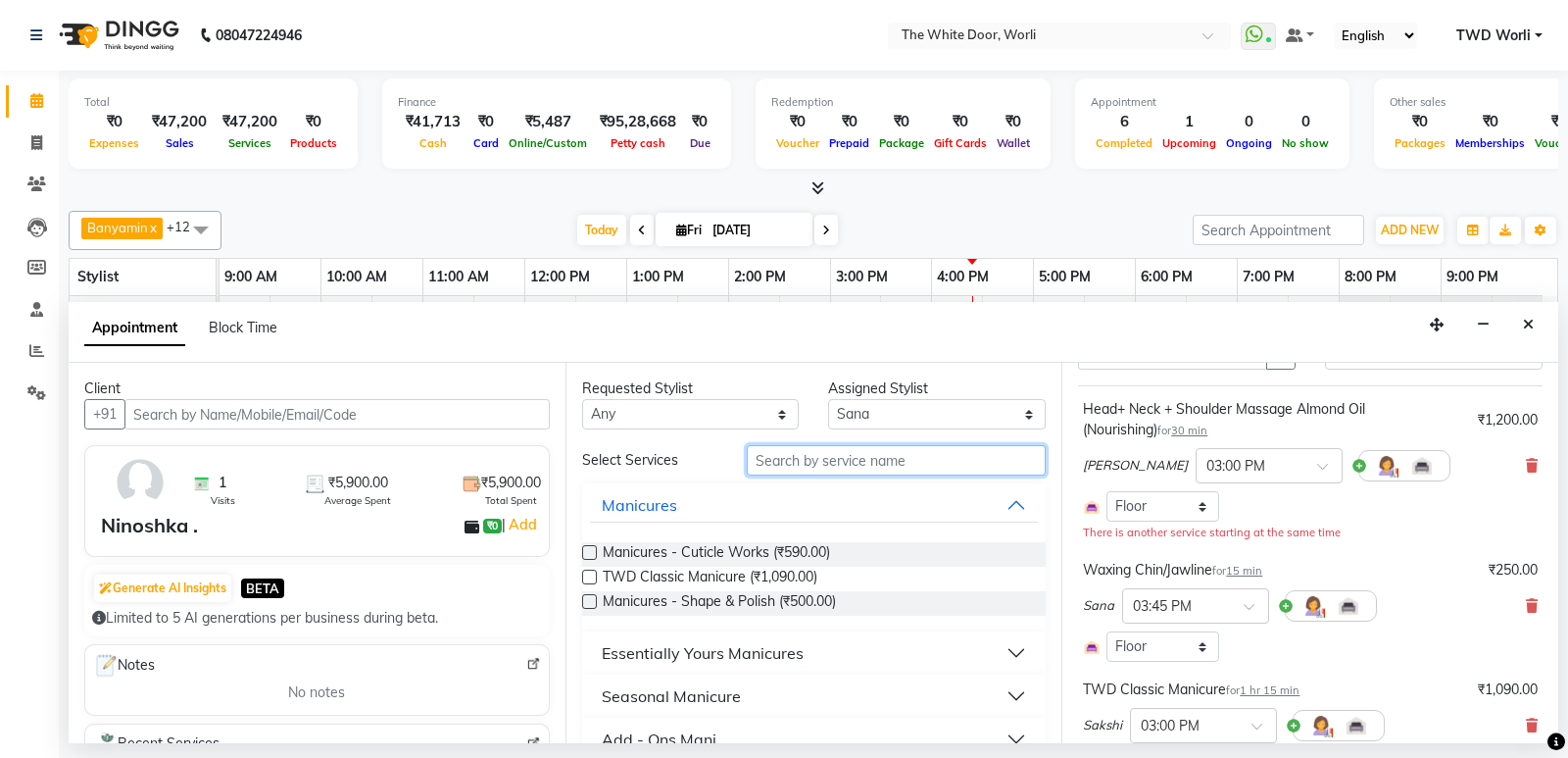 click at bounding box center [897, 460] 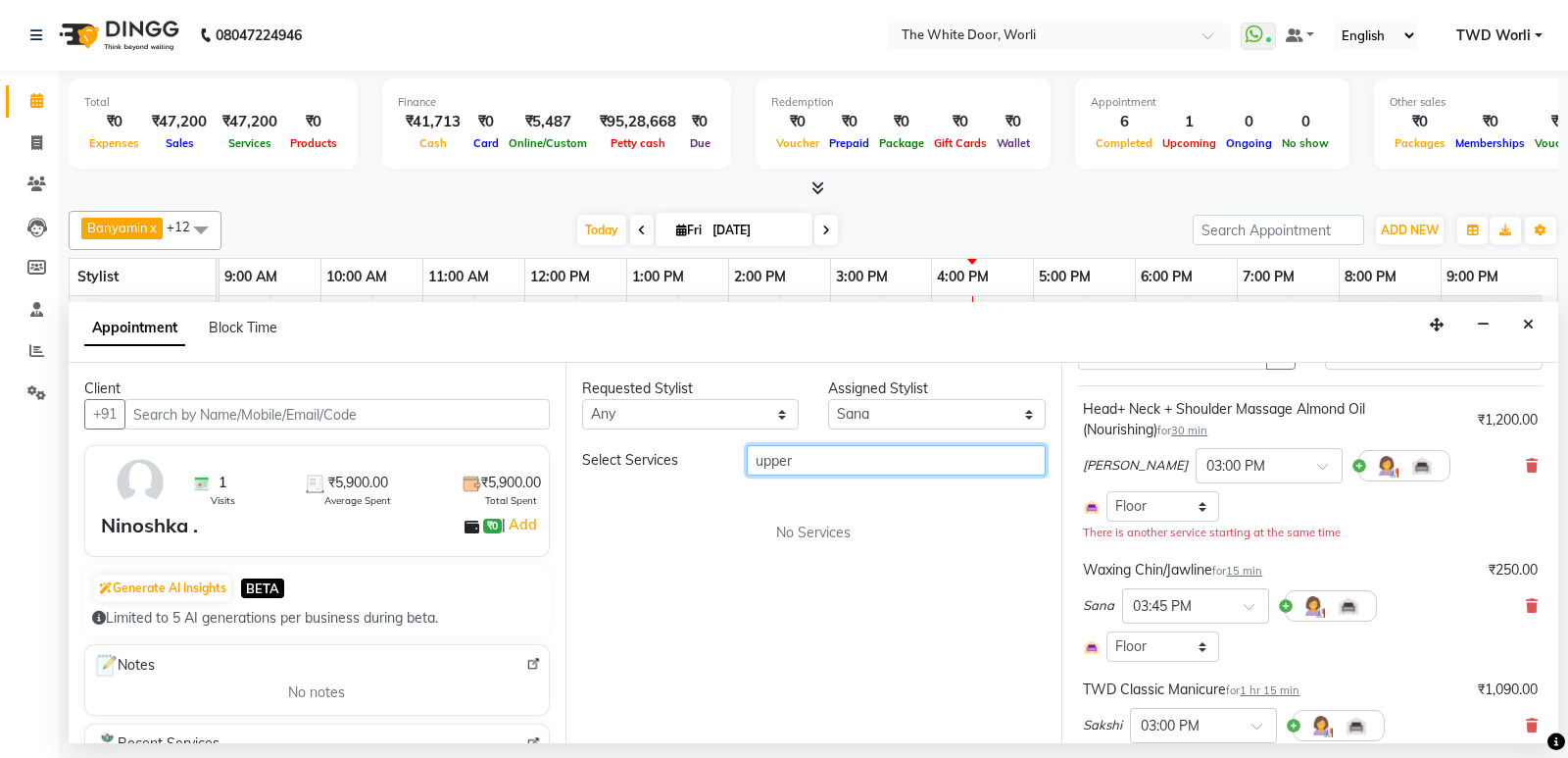 click on "upper" at bounding box center [897, 460] 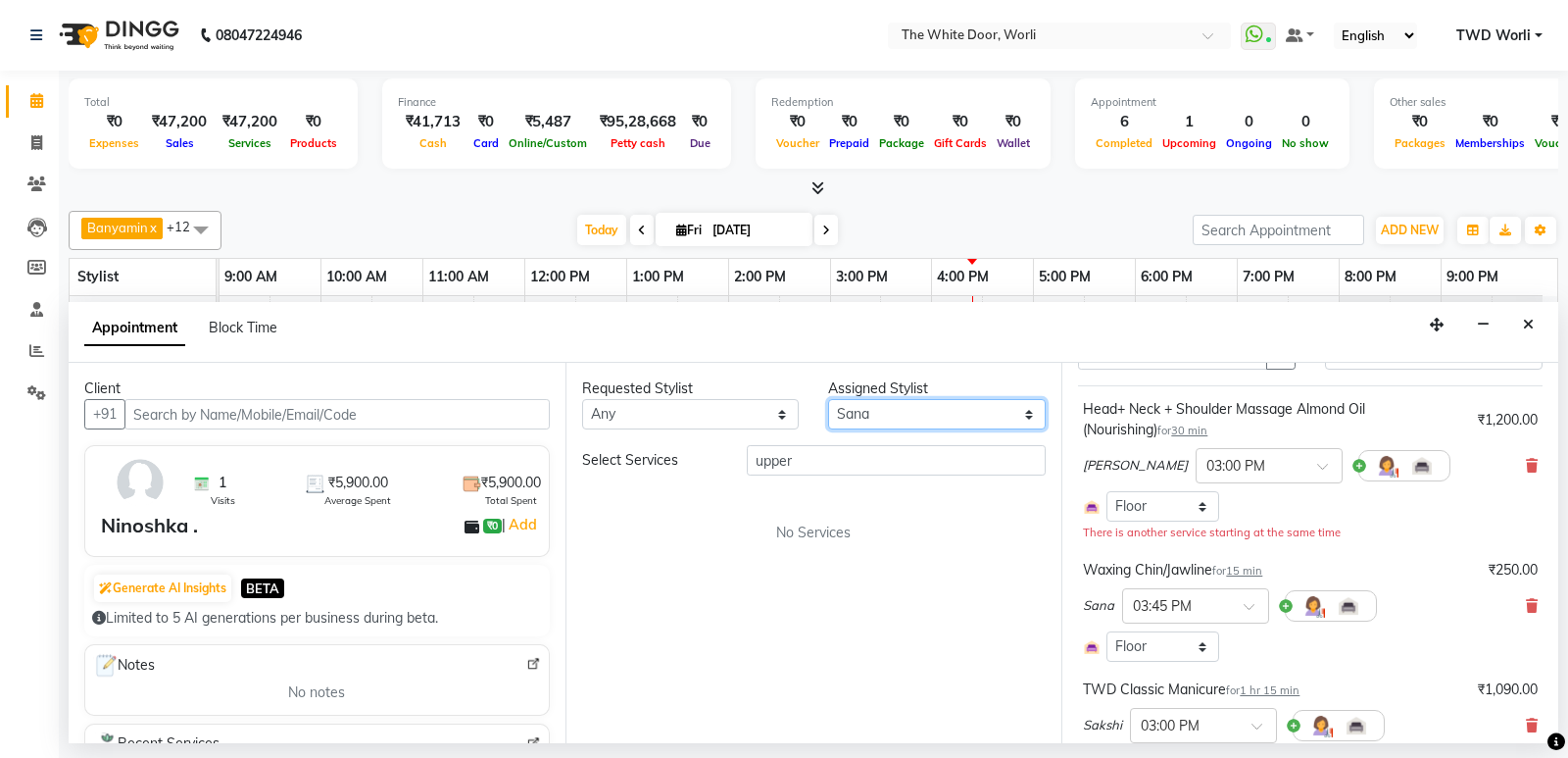 click on "Select Aarti  Ashish [PERSON_NAME] [PERSON_NAME] G [PERSON_NAME] Nemmilla [PERSON_NAME] [PERSON_NAME] [PERSON_NAME] The White door Spa  Vikas Pedicurist [PERSON_NAME]" at bounding box center [937, 414] 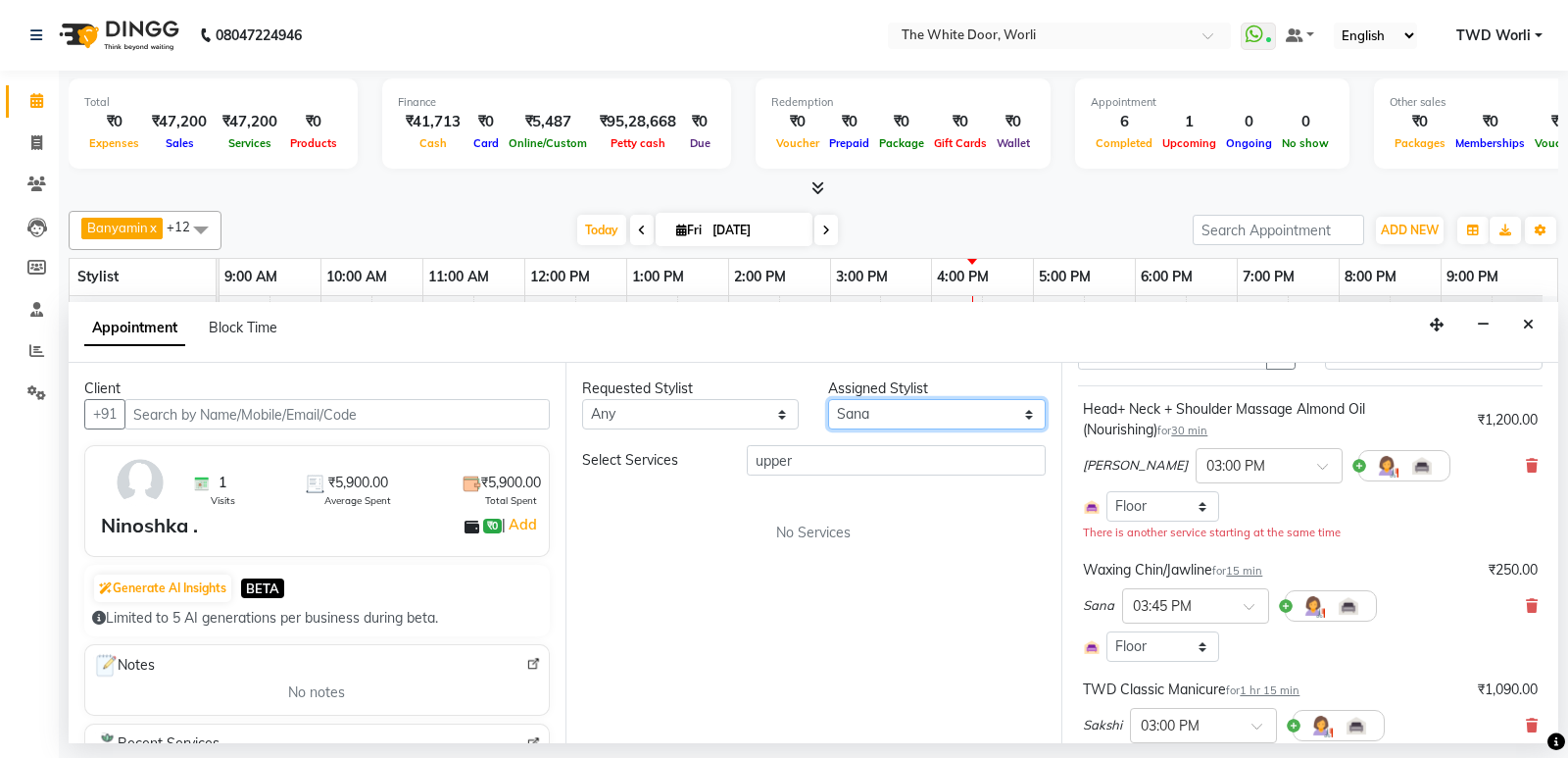 click on "Select Aarti  Ashish [PERSON_NAME] [PERSON_NAME] G [PERSON_NAME] Nemmilla [PERSON_NAME] [PERSON_NAME] [PERSON_NAME] The White door Spa  Vikas Pedicurist [PERSON_NAME]" at bounding box center (937, 414) 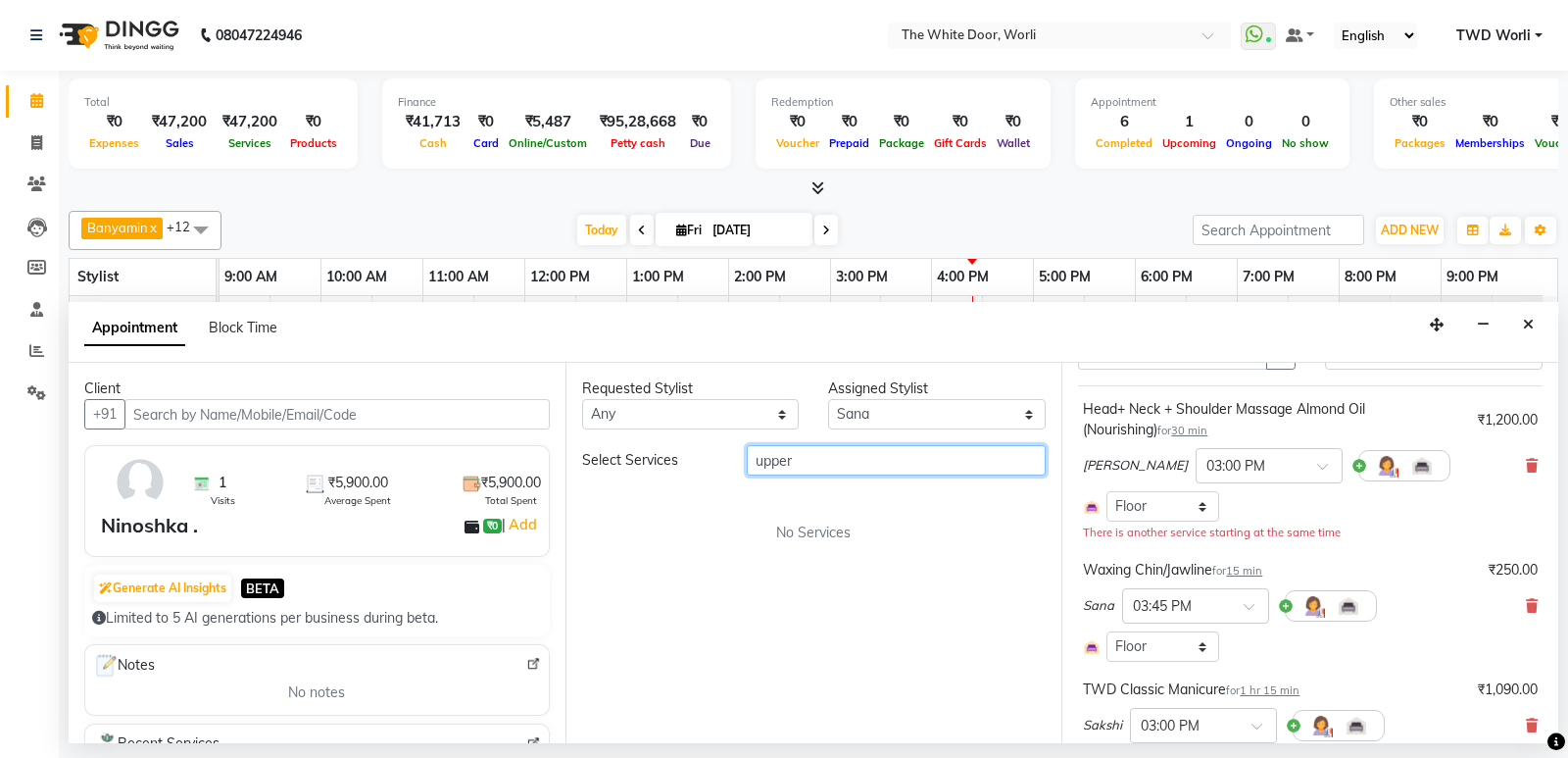 drag, startPoint x: 800, startPoint y: 464, endPoint x: 646, endPoint y: 445, distance: 155.16765 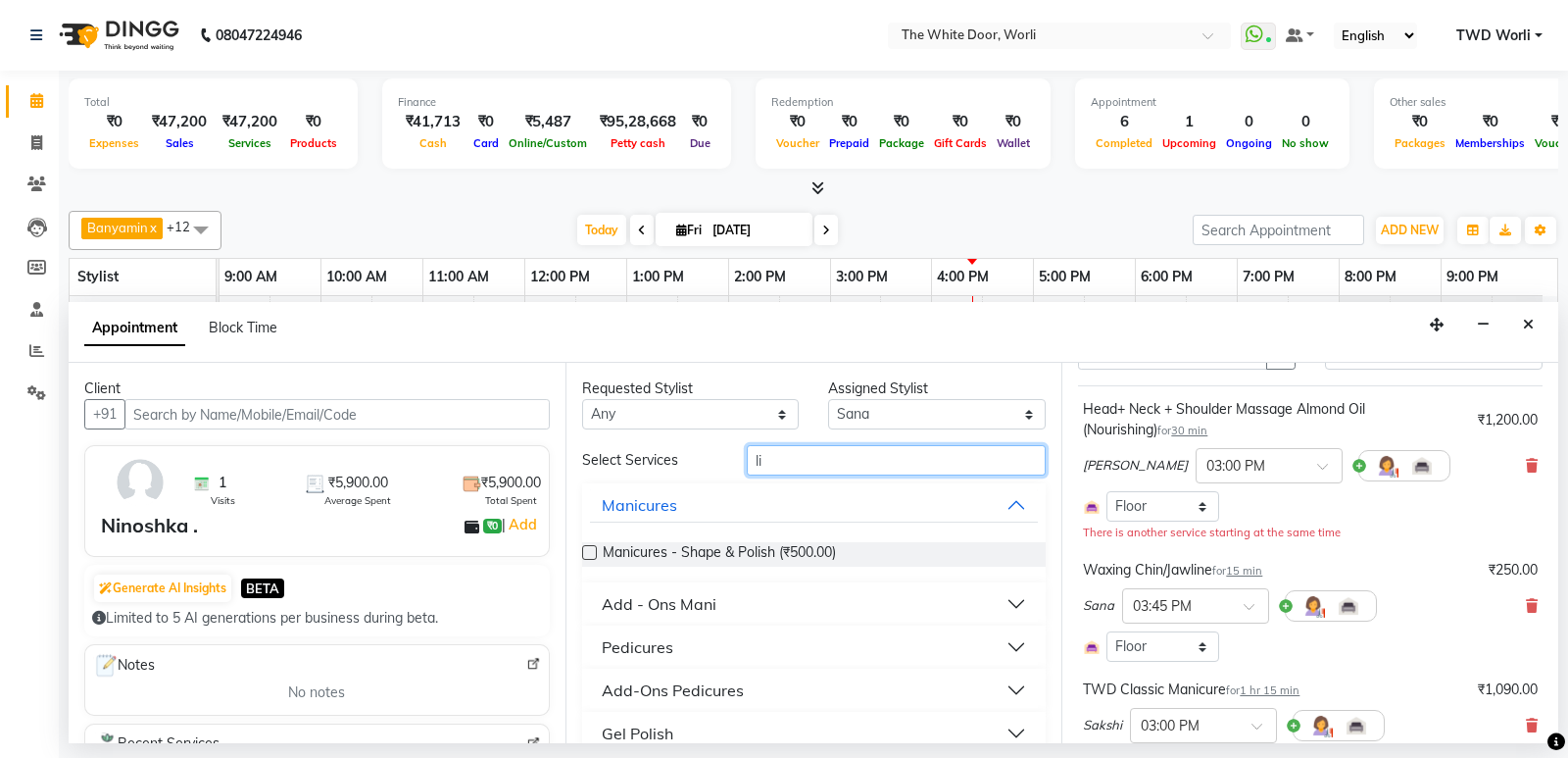 type on "lip" 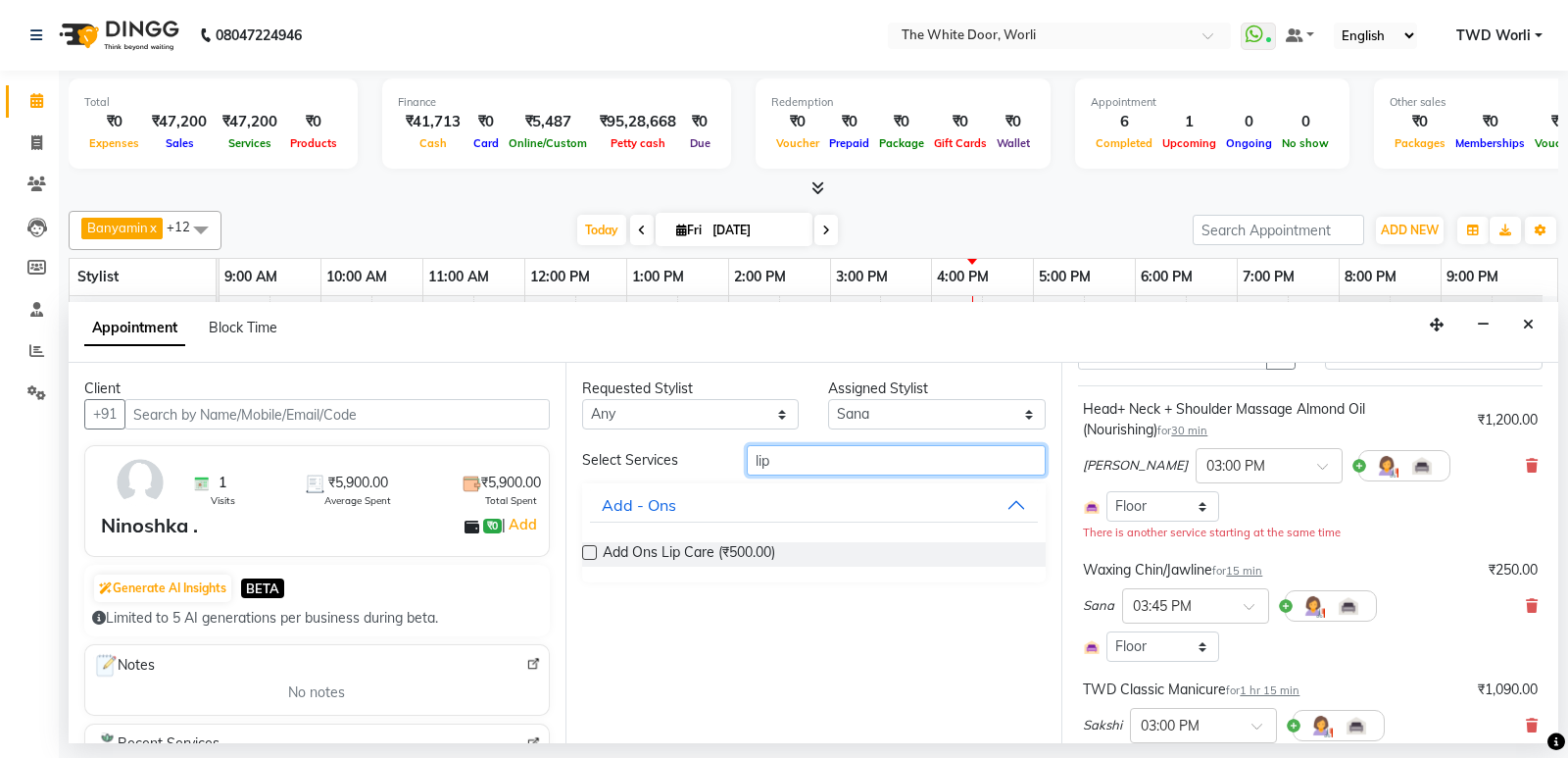 drag, startPoint x: 783, startPoint y: 462, endPoint x: 654, endPoint y: 446, distance: 129.98846 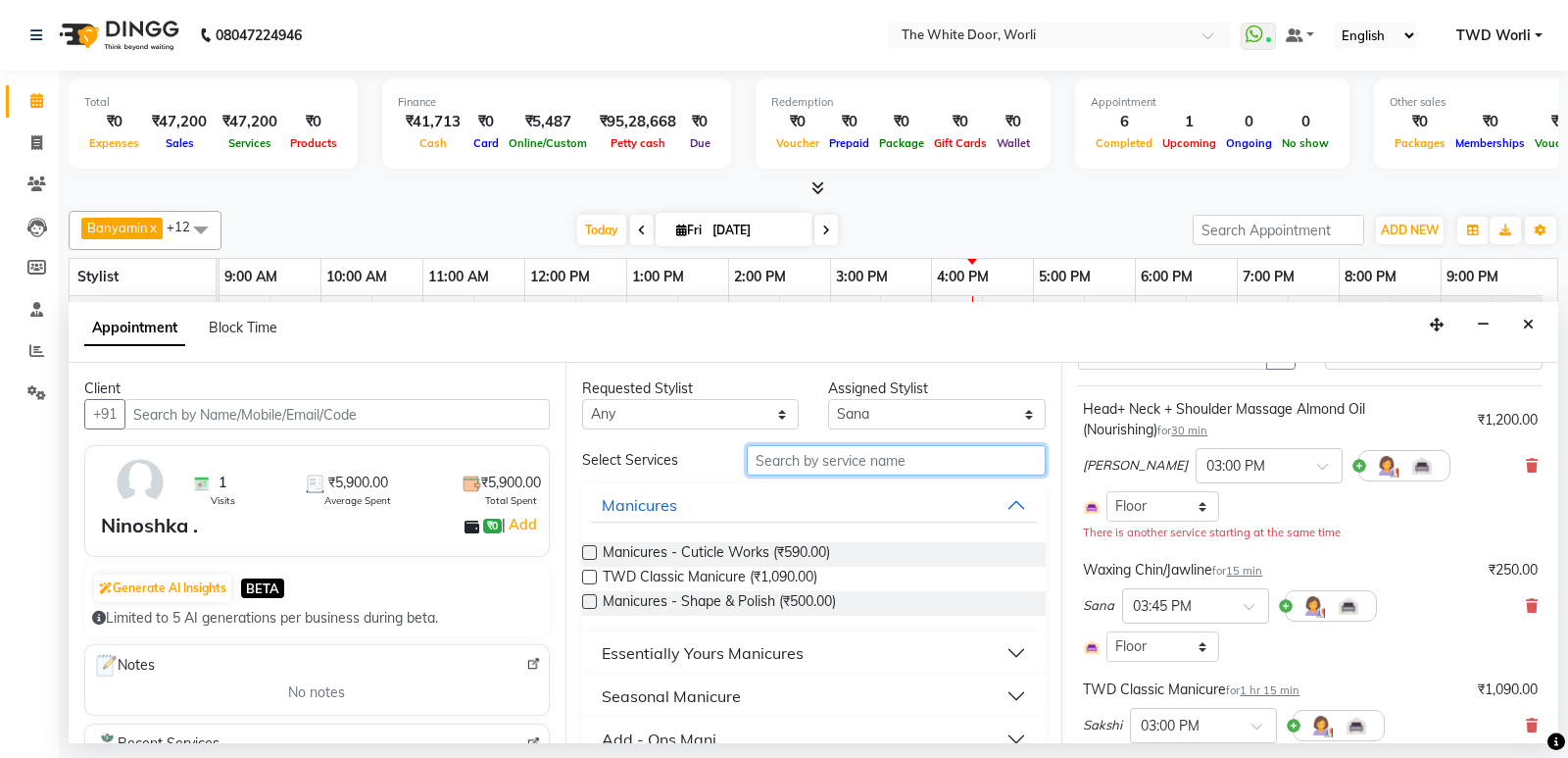 click at bounding box center (897, 460) 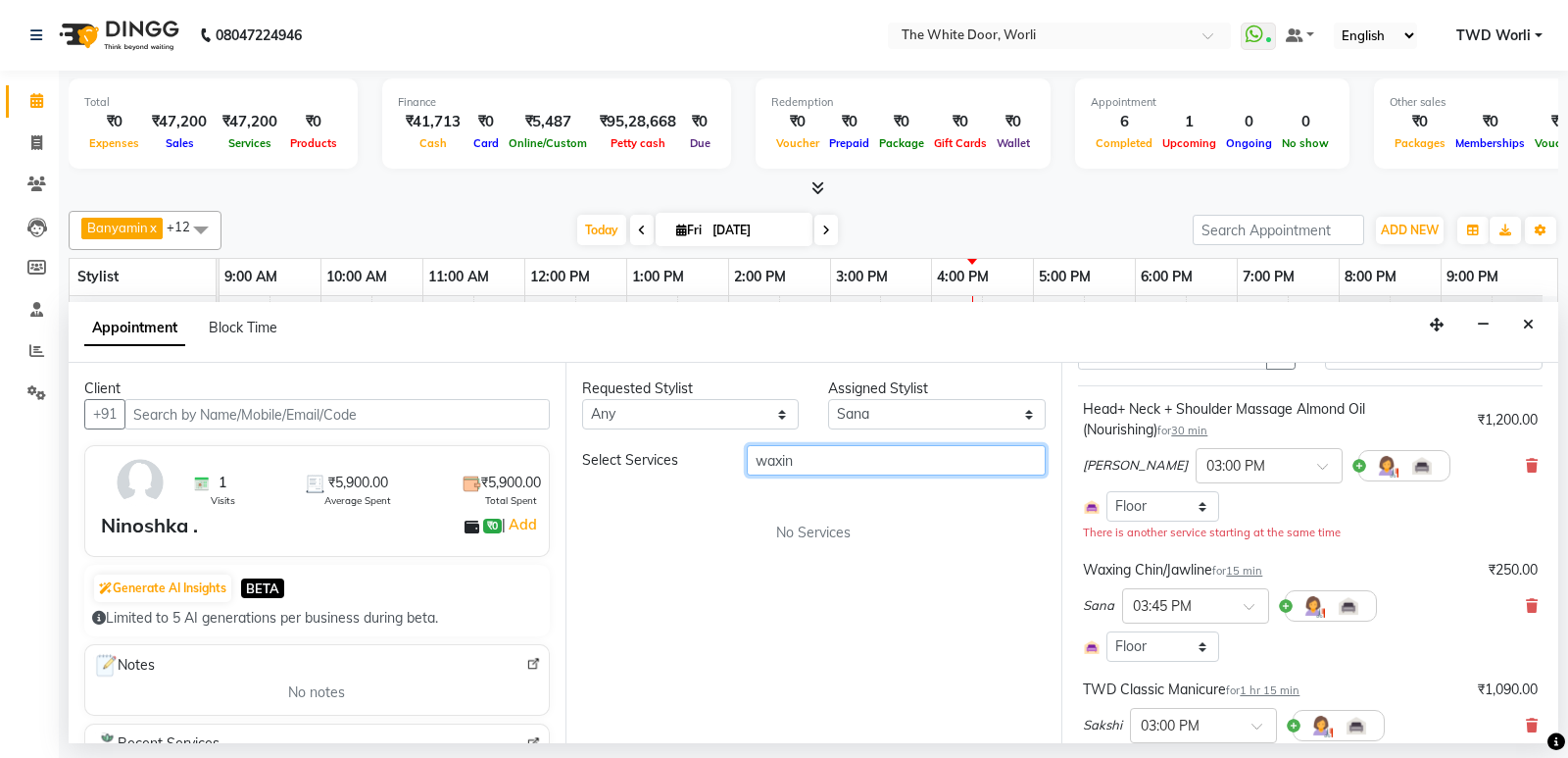 click on "waxin" at bounding box center (897, 460) 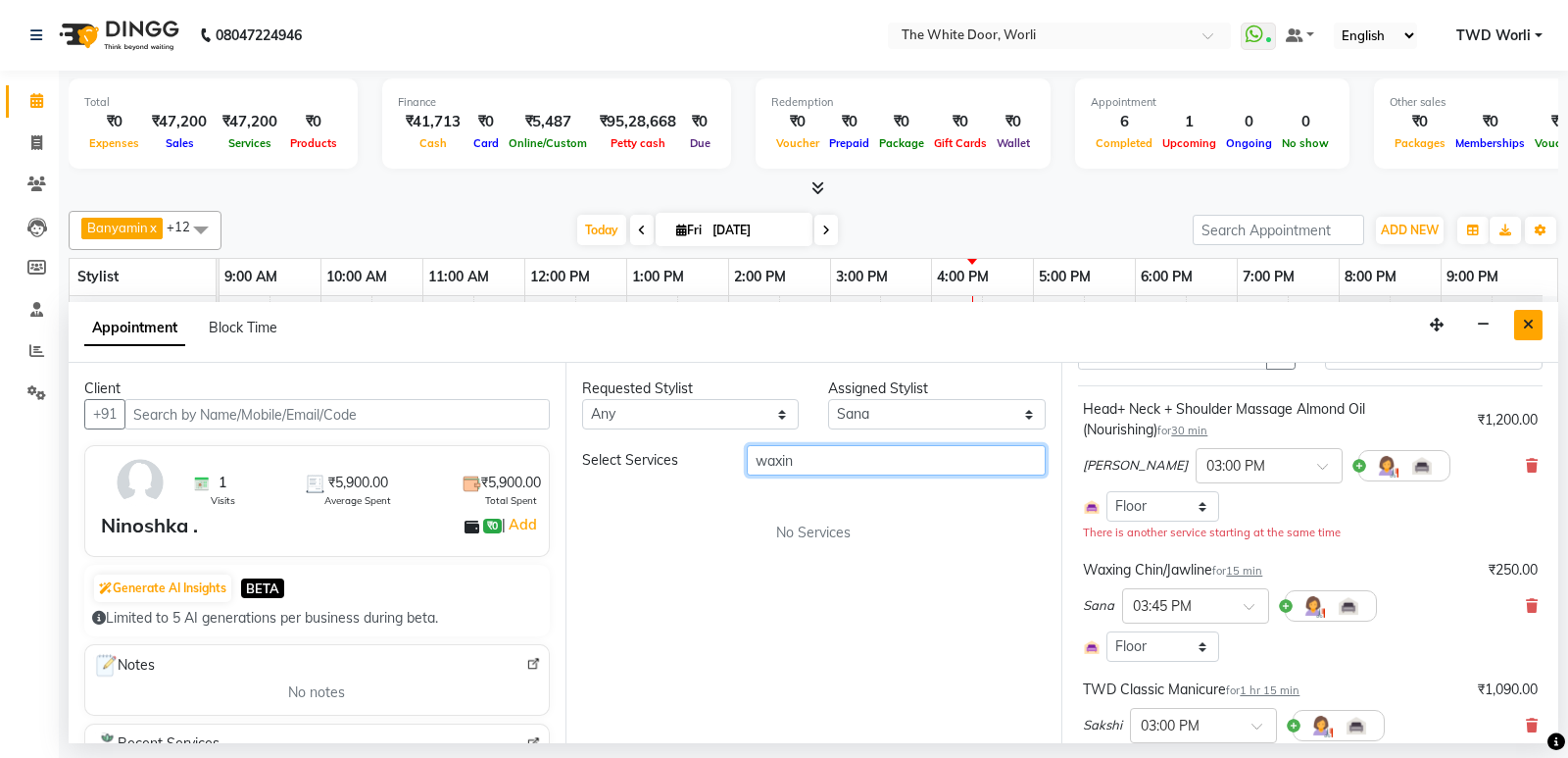 type on "waxin" 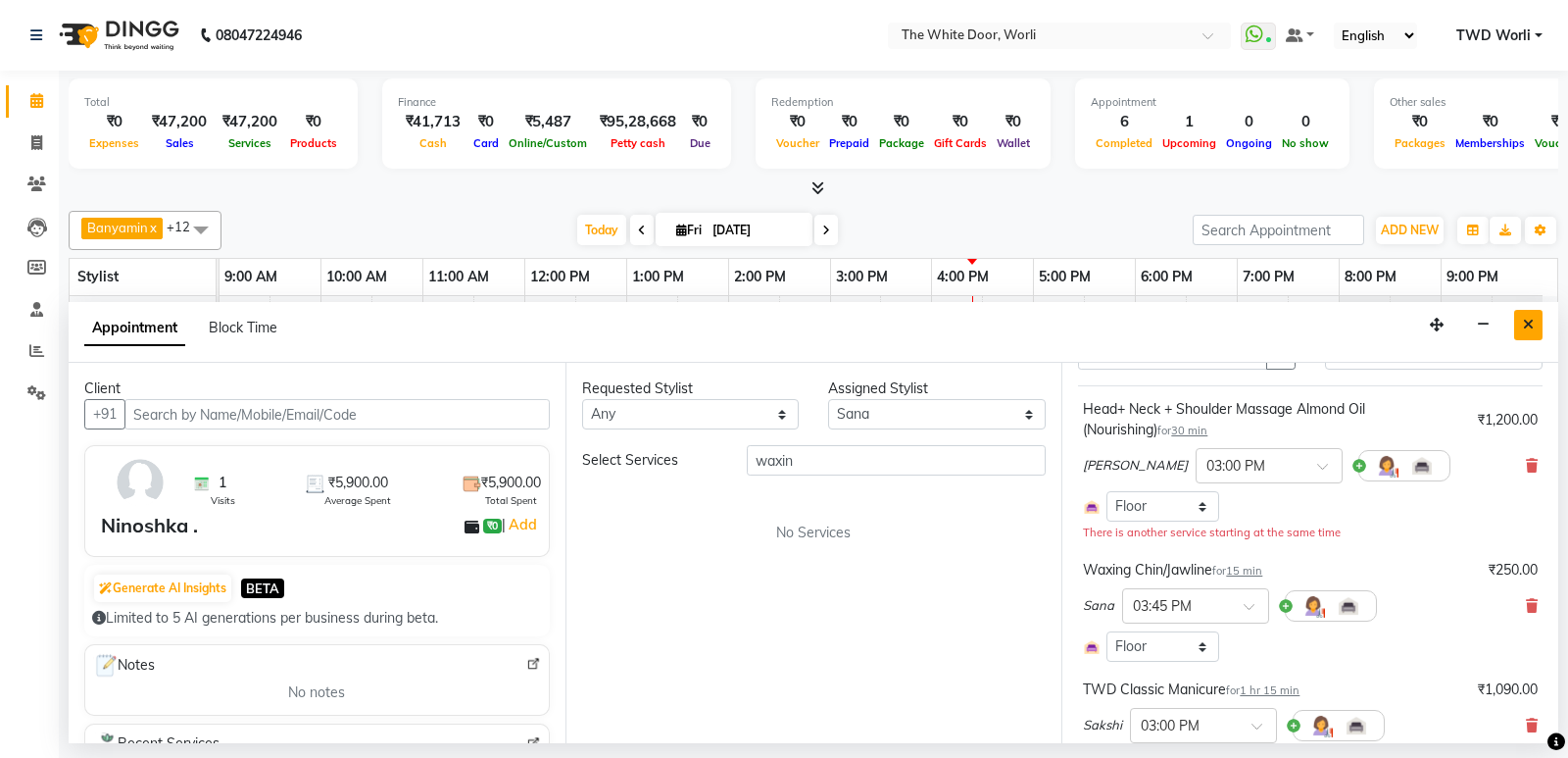 click at bounding box center [1528, 325] 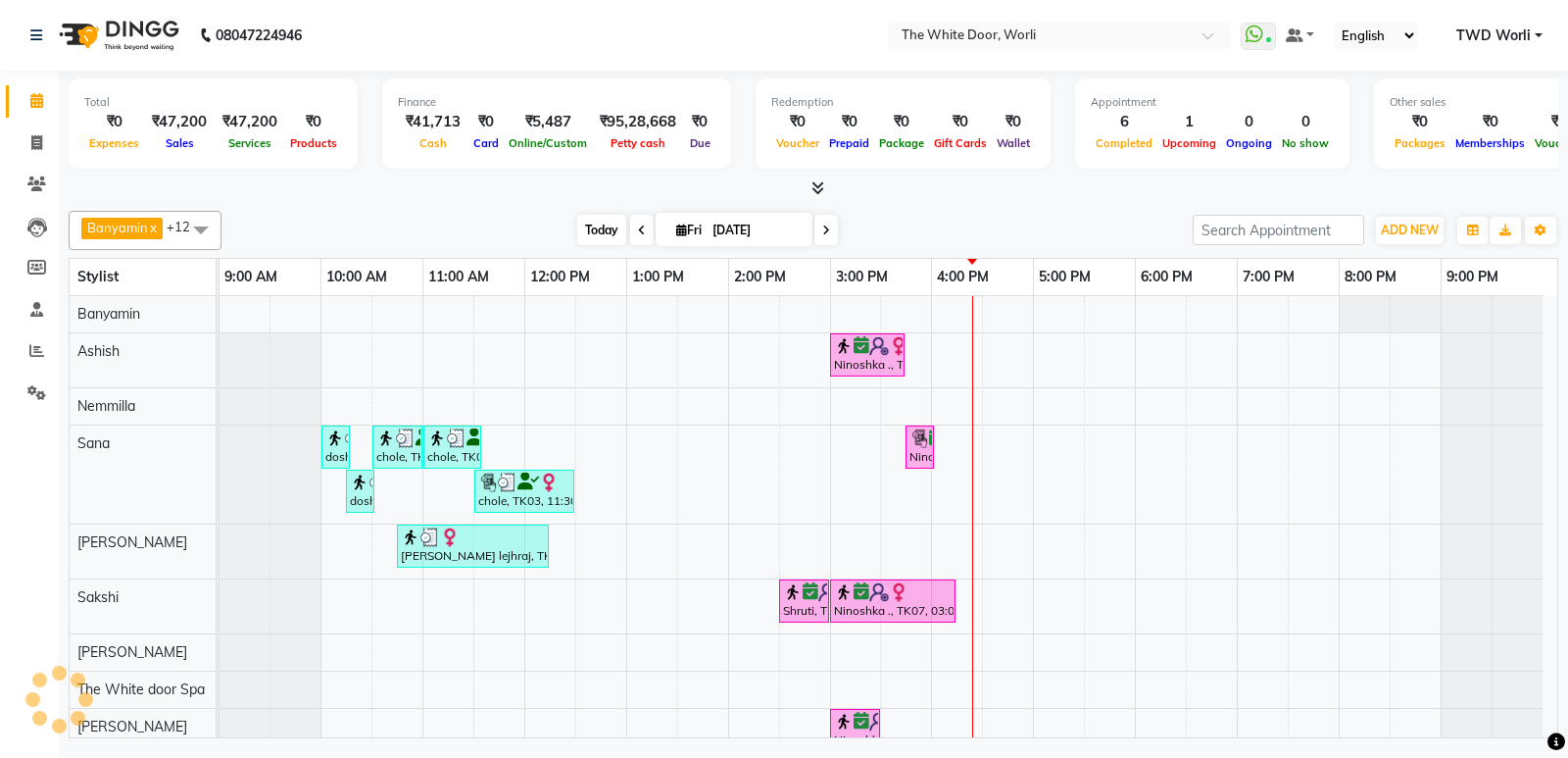 click on "Today" at bounding box center [602, 229] 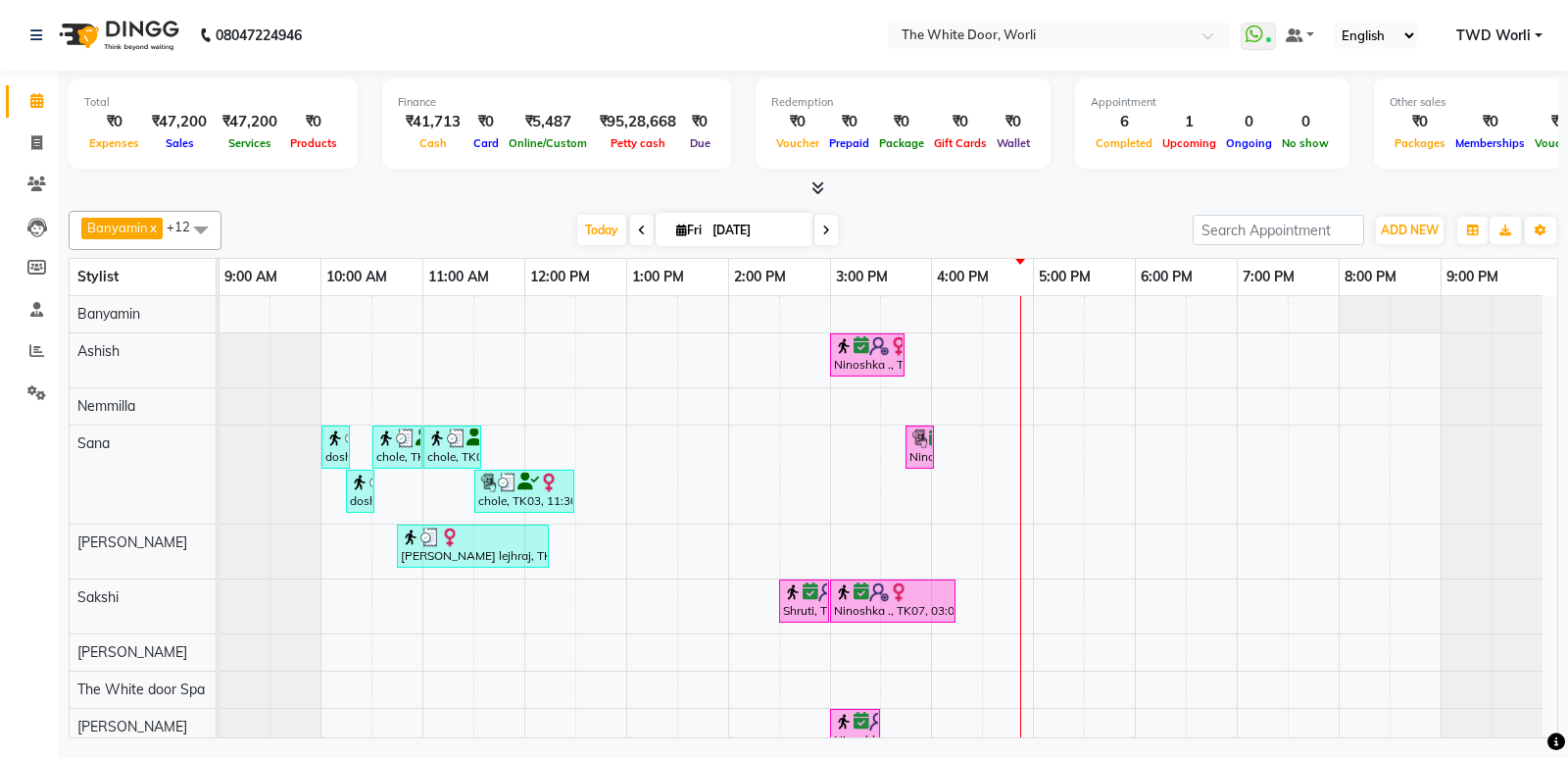 scroll, scrollTop: 155, scrollLeft: 0, axis: vertical 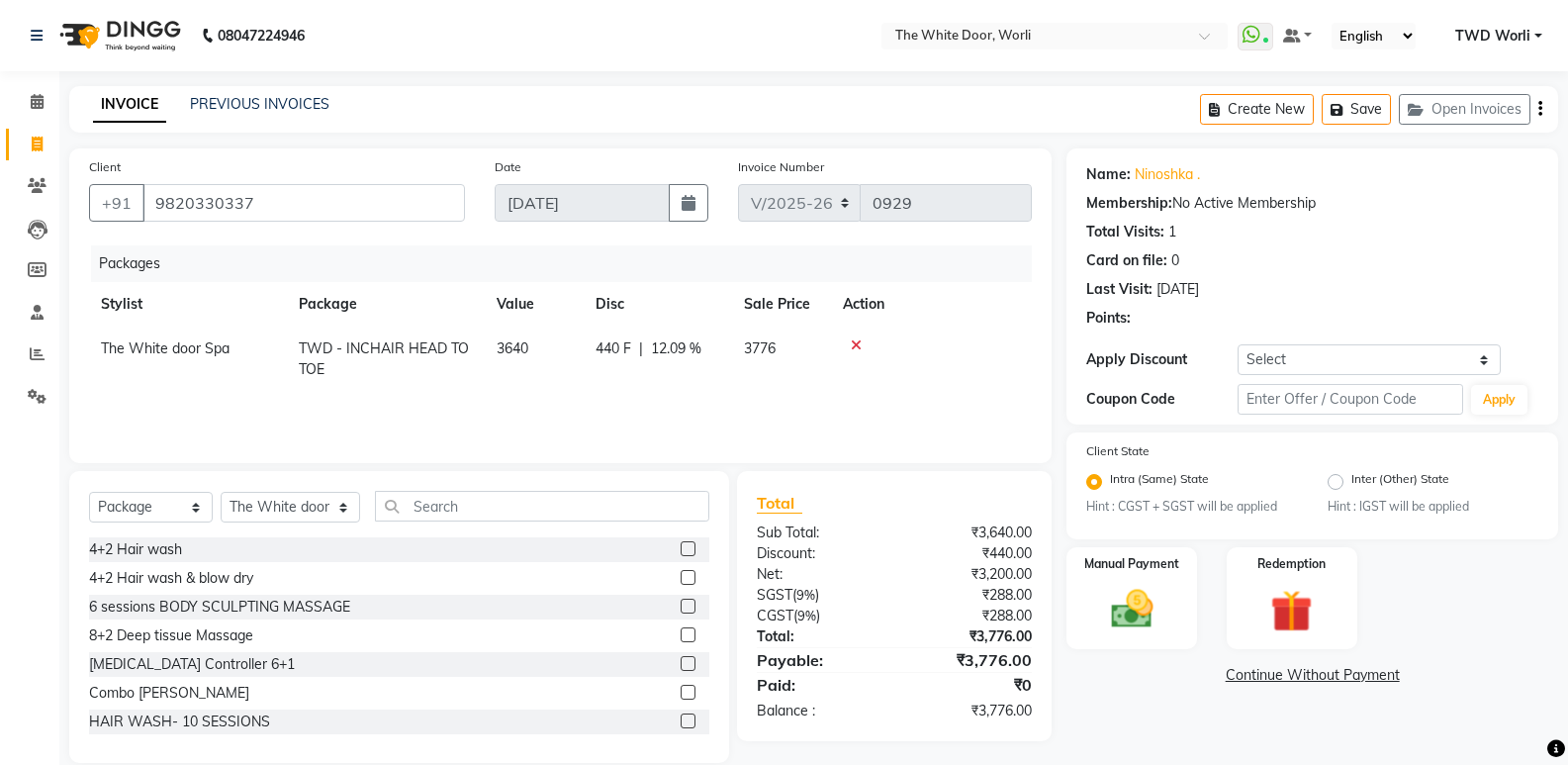 select on "4027" 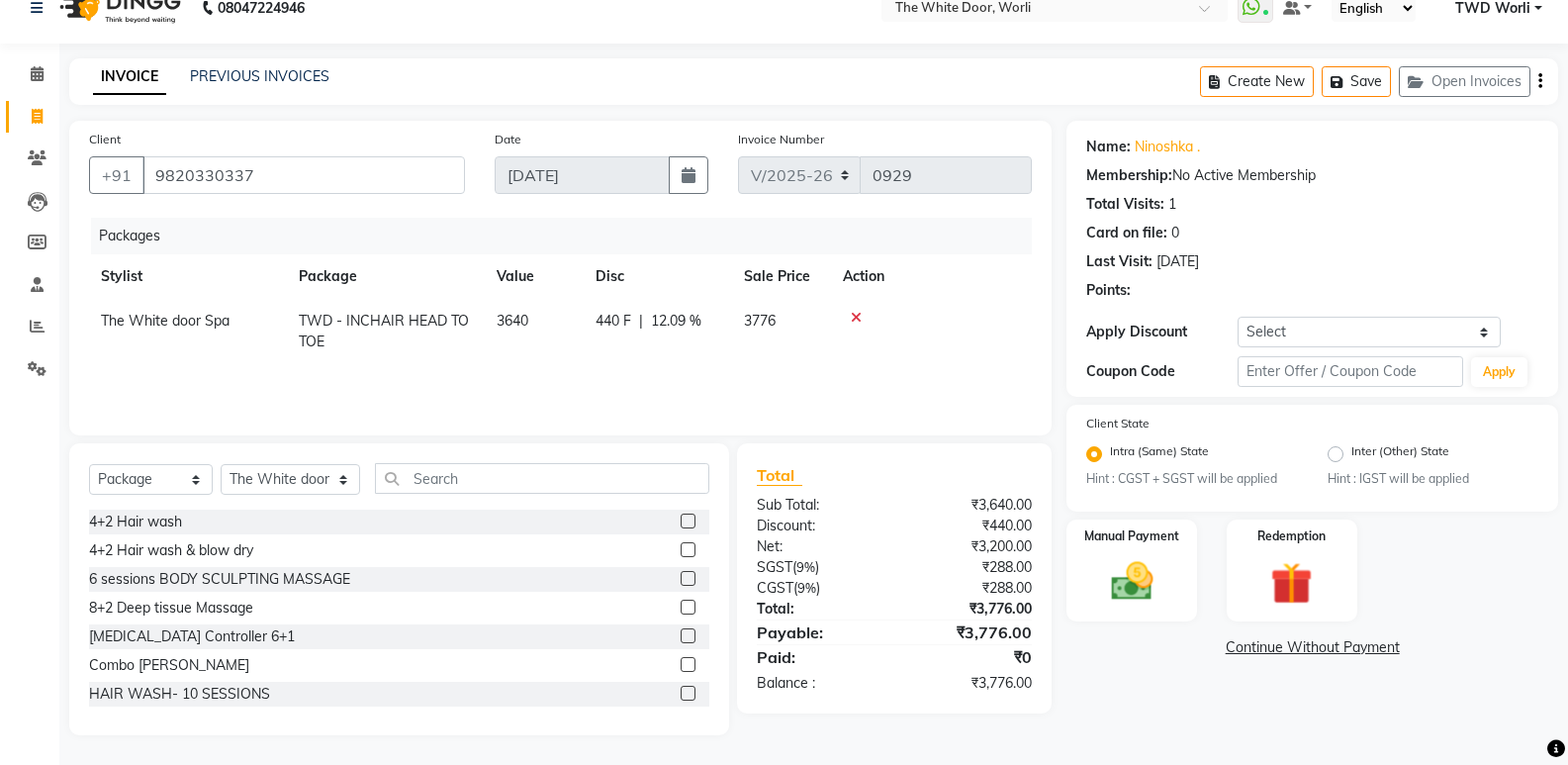 scroll, scrollTop: 0, scrollLeft: 0, axis: both 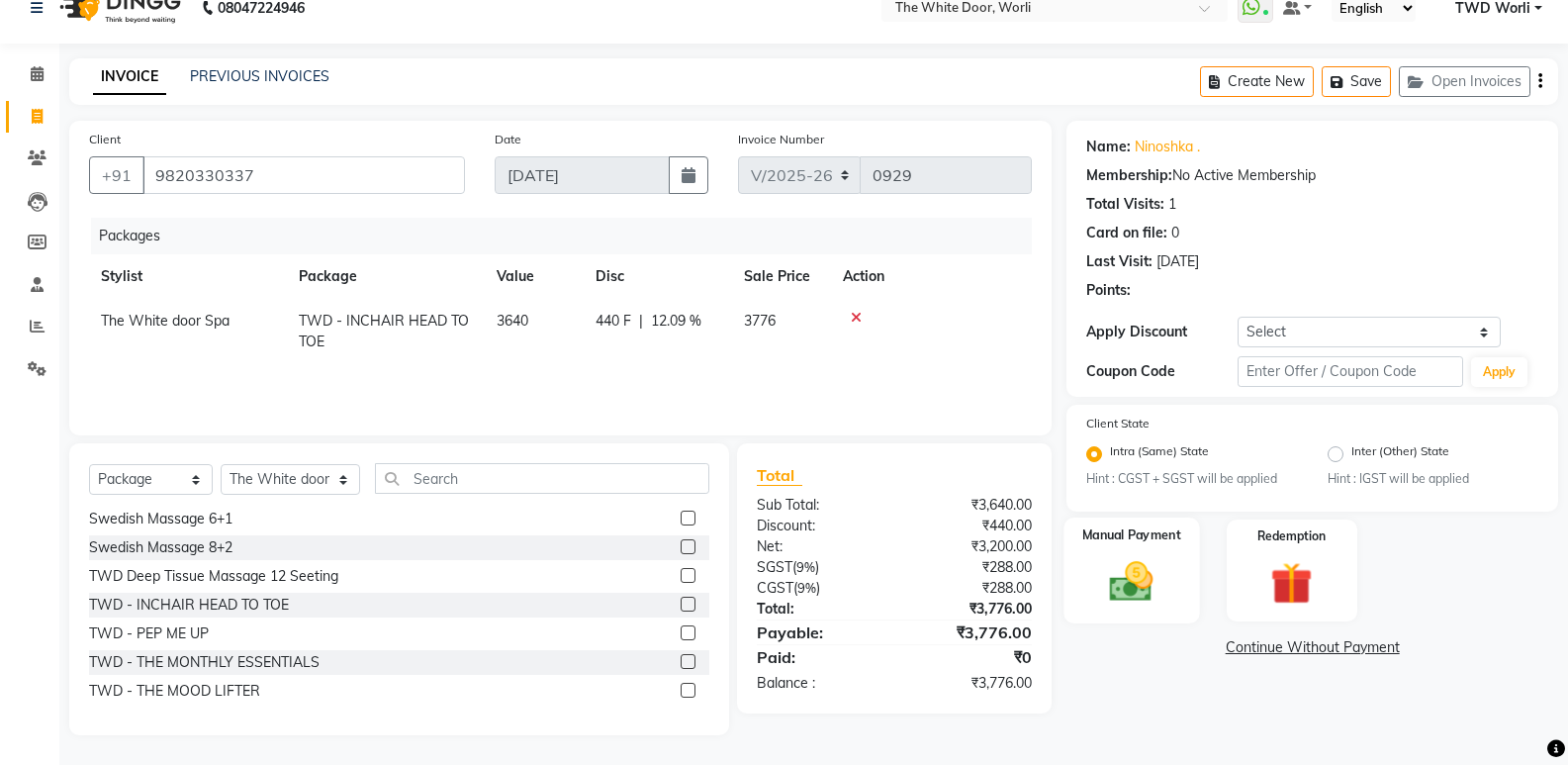 click 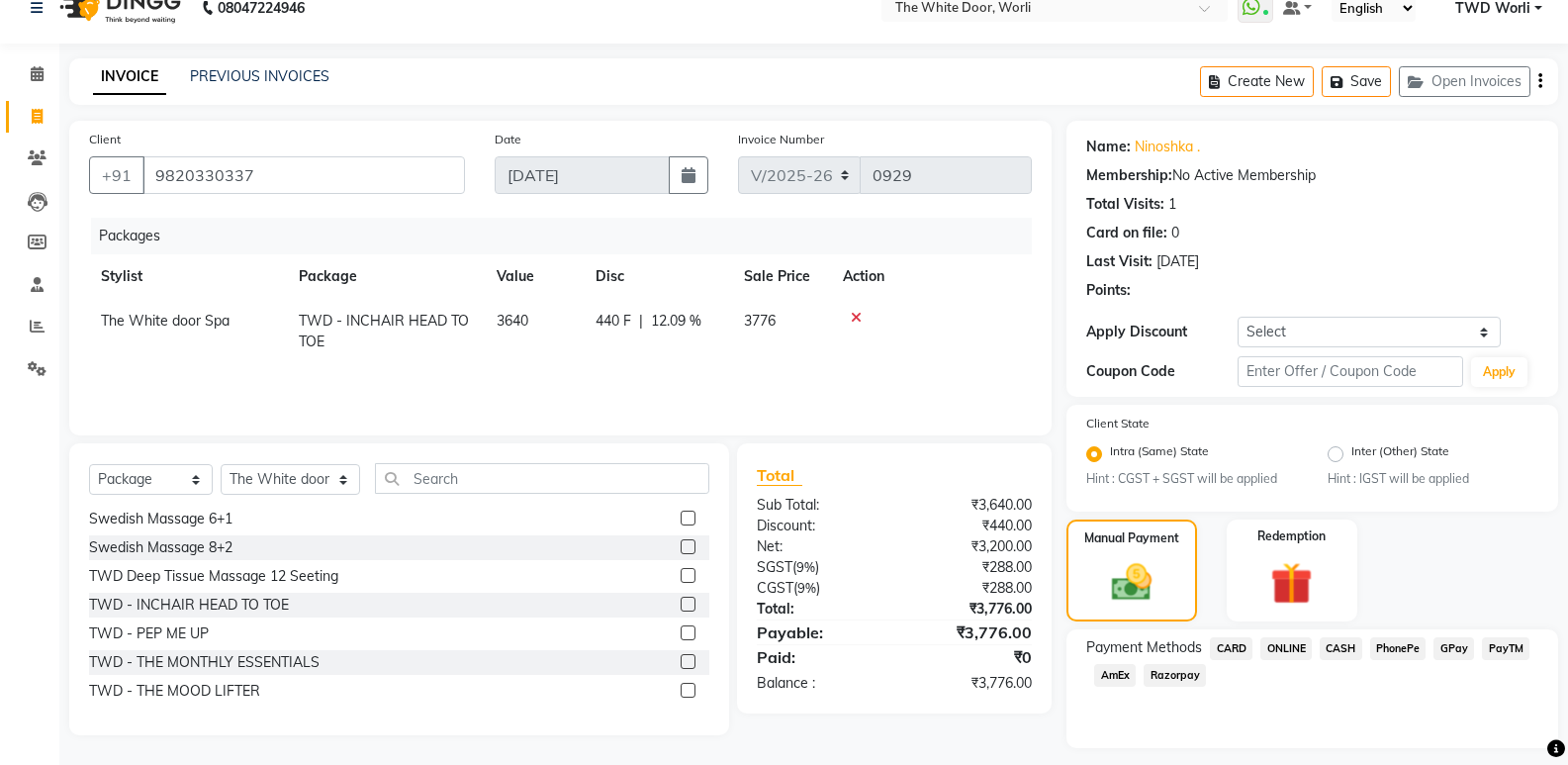 click on "GPay" 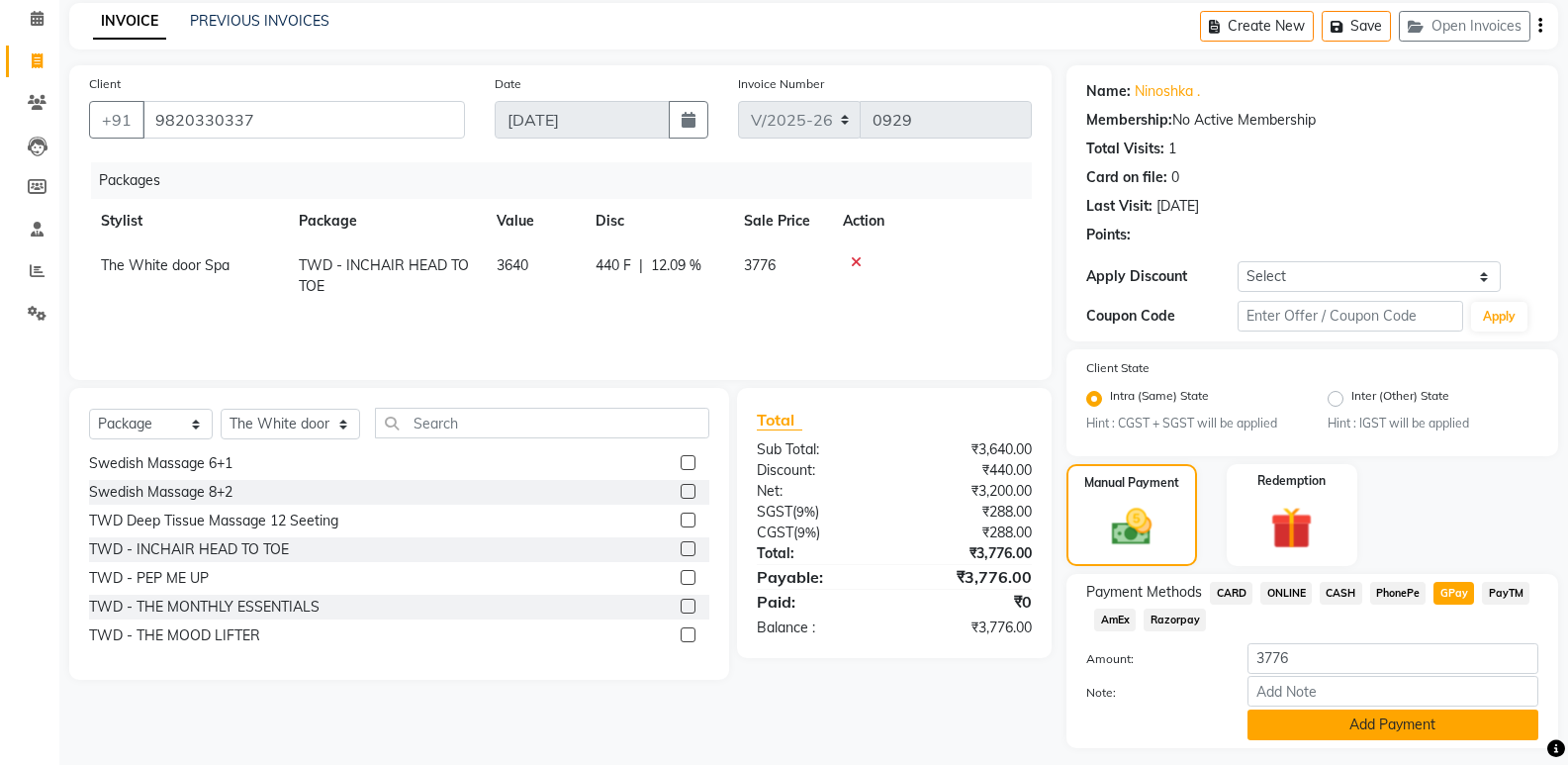 scroll, scrollTop: 137, scrollLeft: 0, axis: vertical 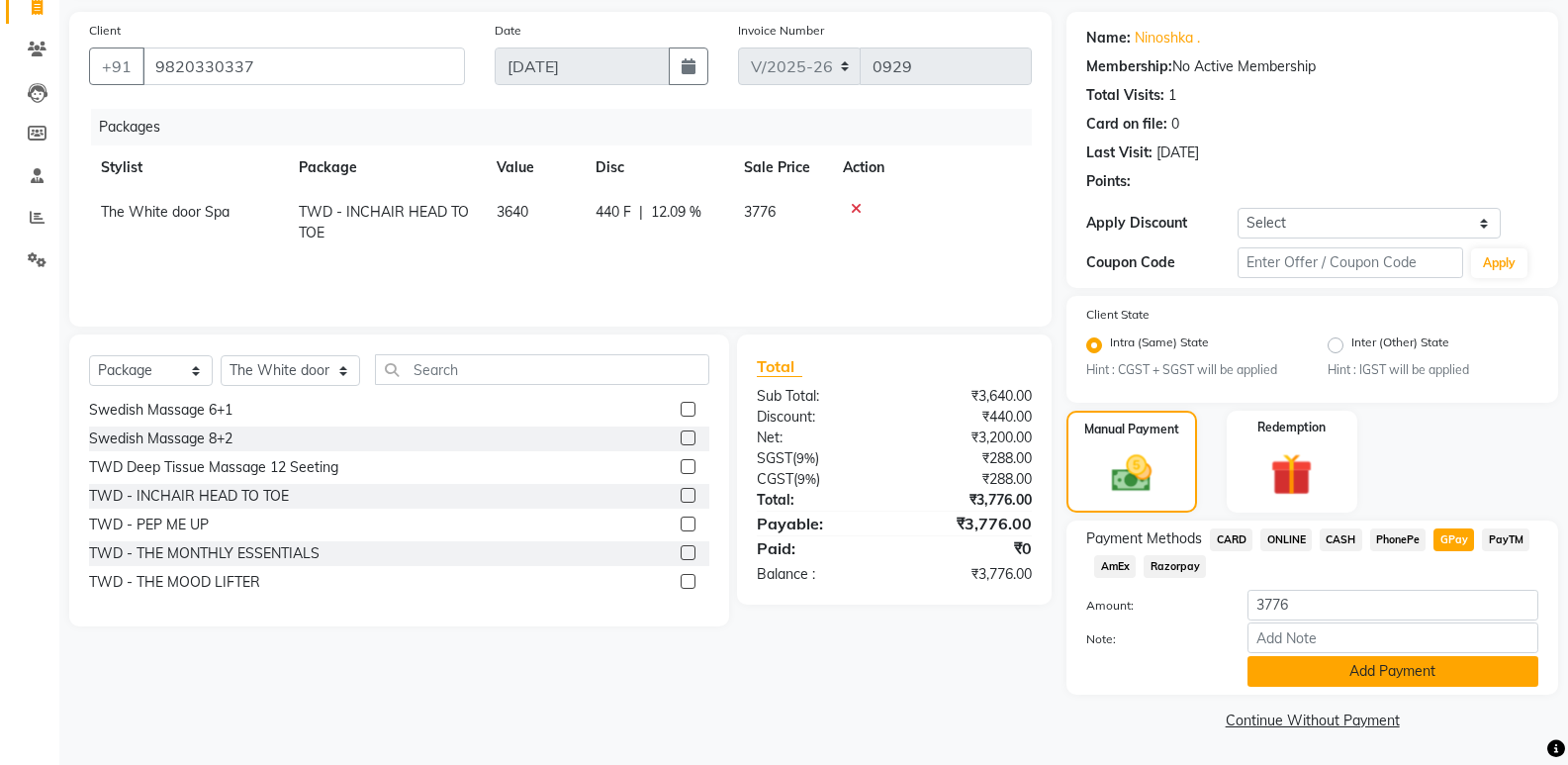 click on "Add Payment" 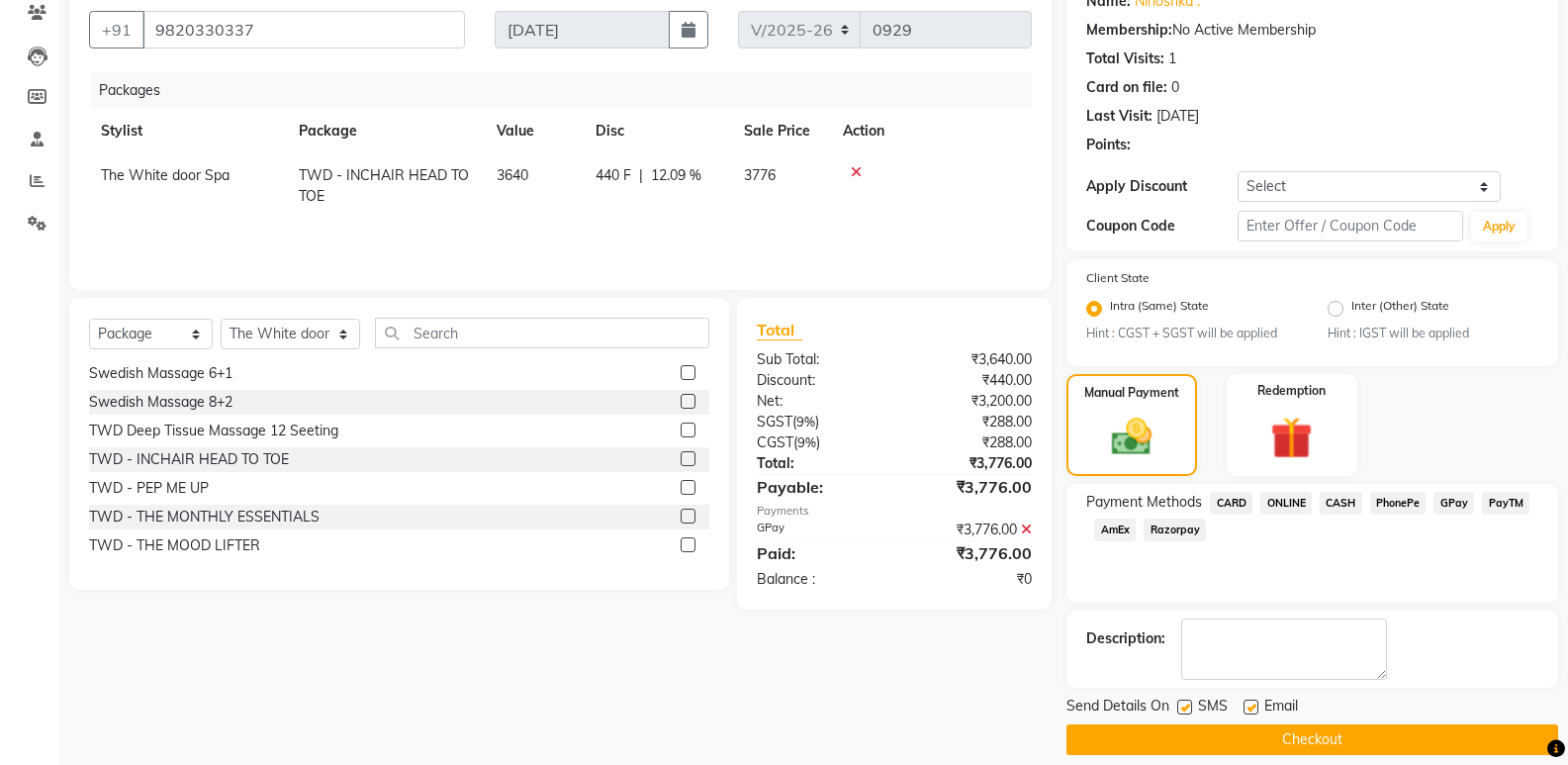 scroll, scrollTop: 193, scrollLeft: 0, axis: vertical 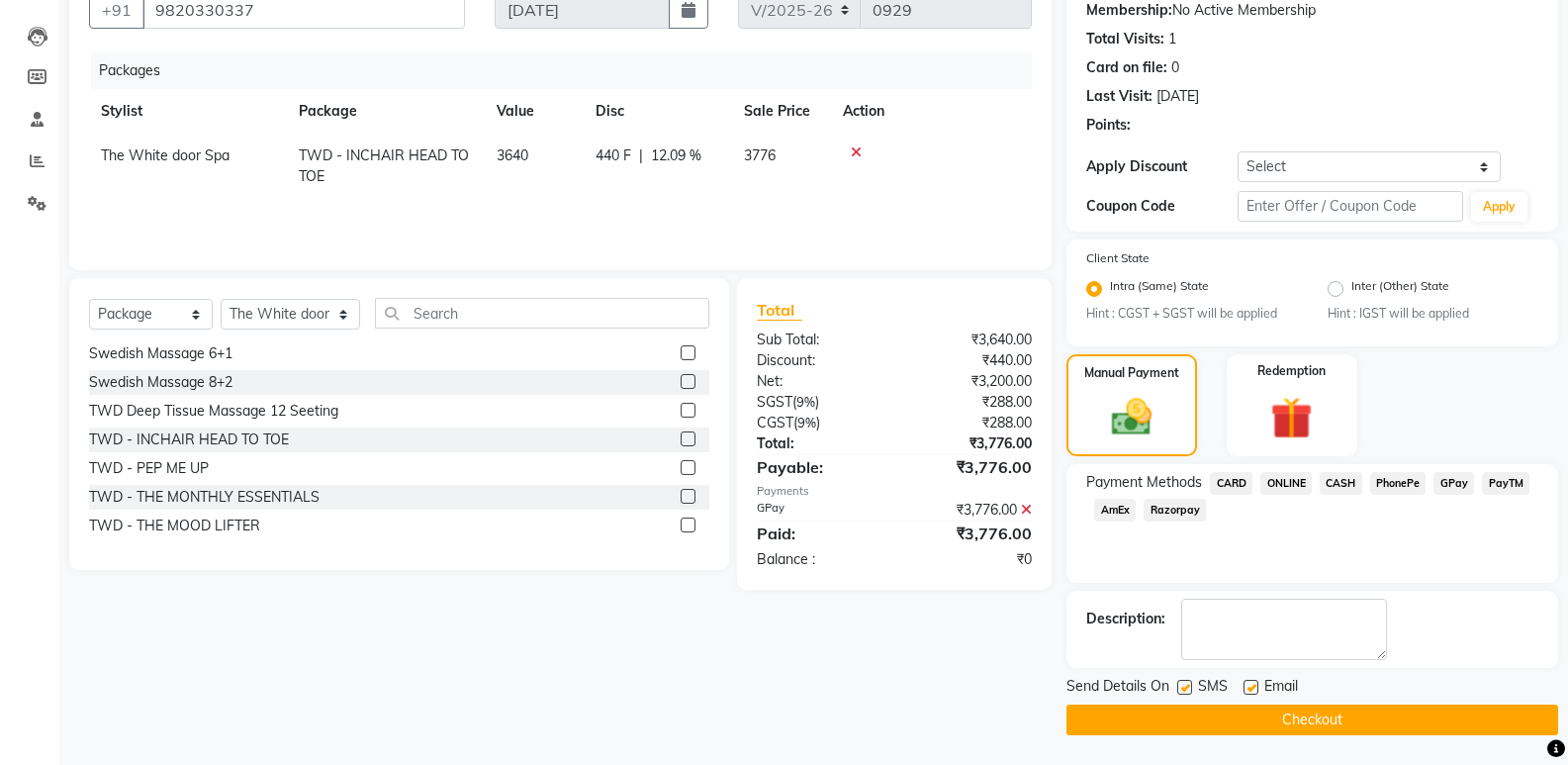 click on "Checkout" 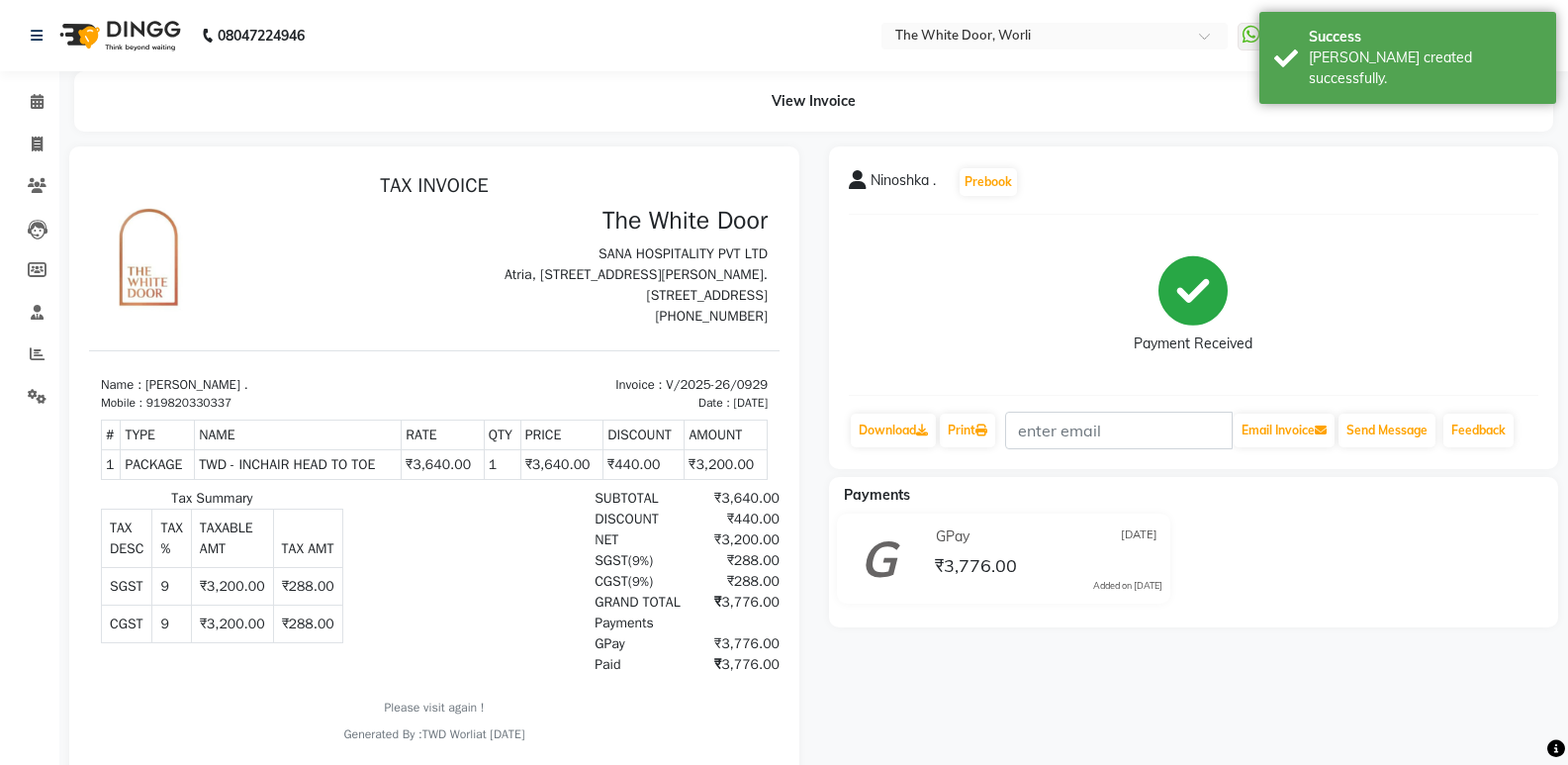 scroll, scrollTop: 0, scrollLeft: 0, axis: both 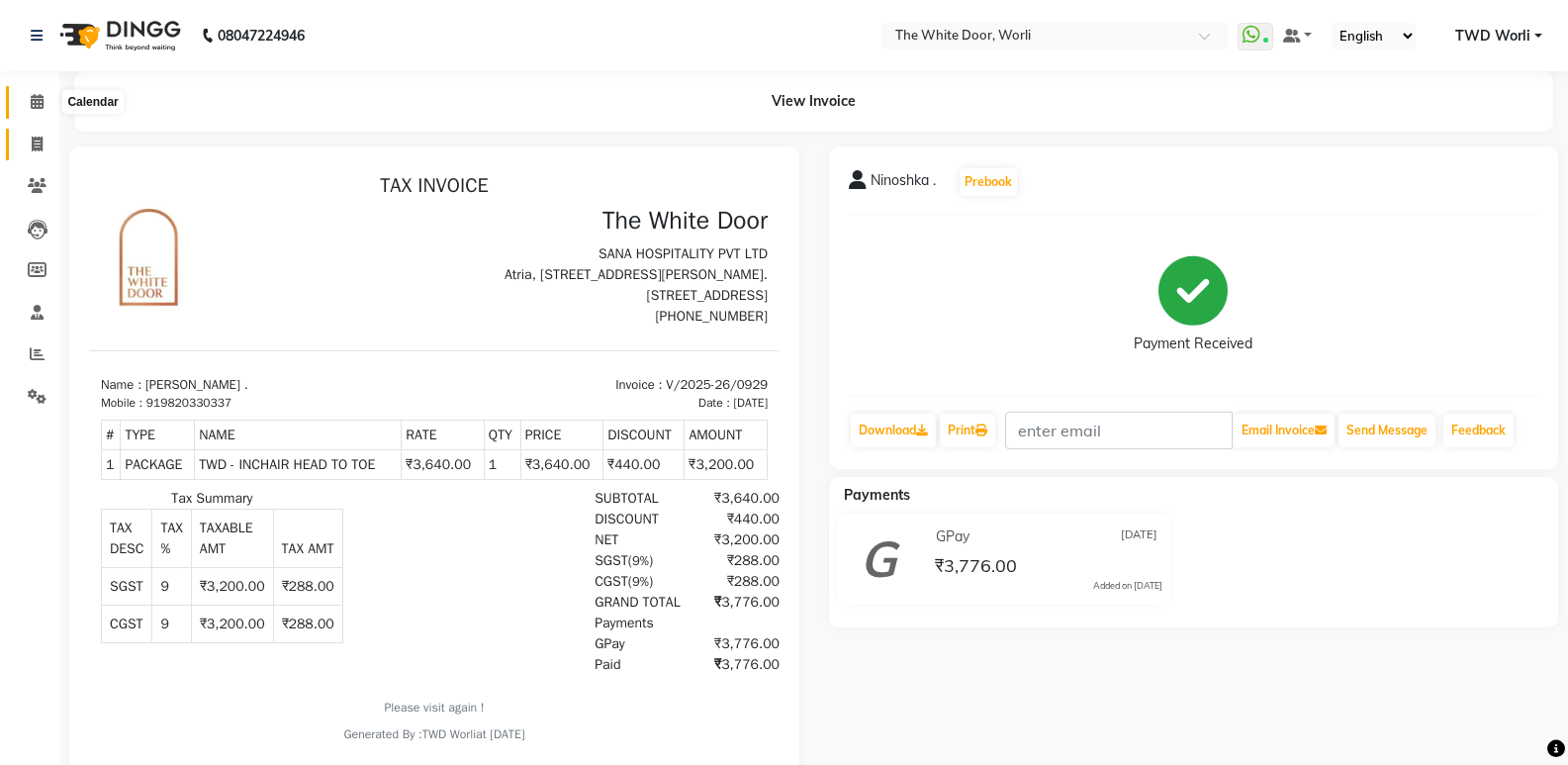 drag, startPoint x: 24, startPoint y: 96, endPoint x: 49, endPoint y: 148, distance: 57.69749 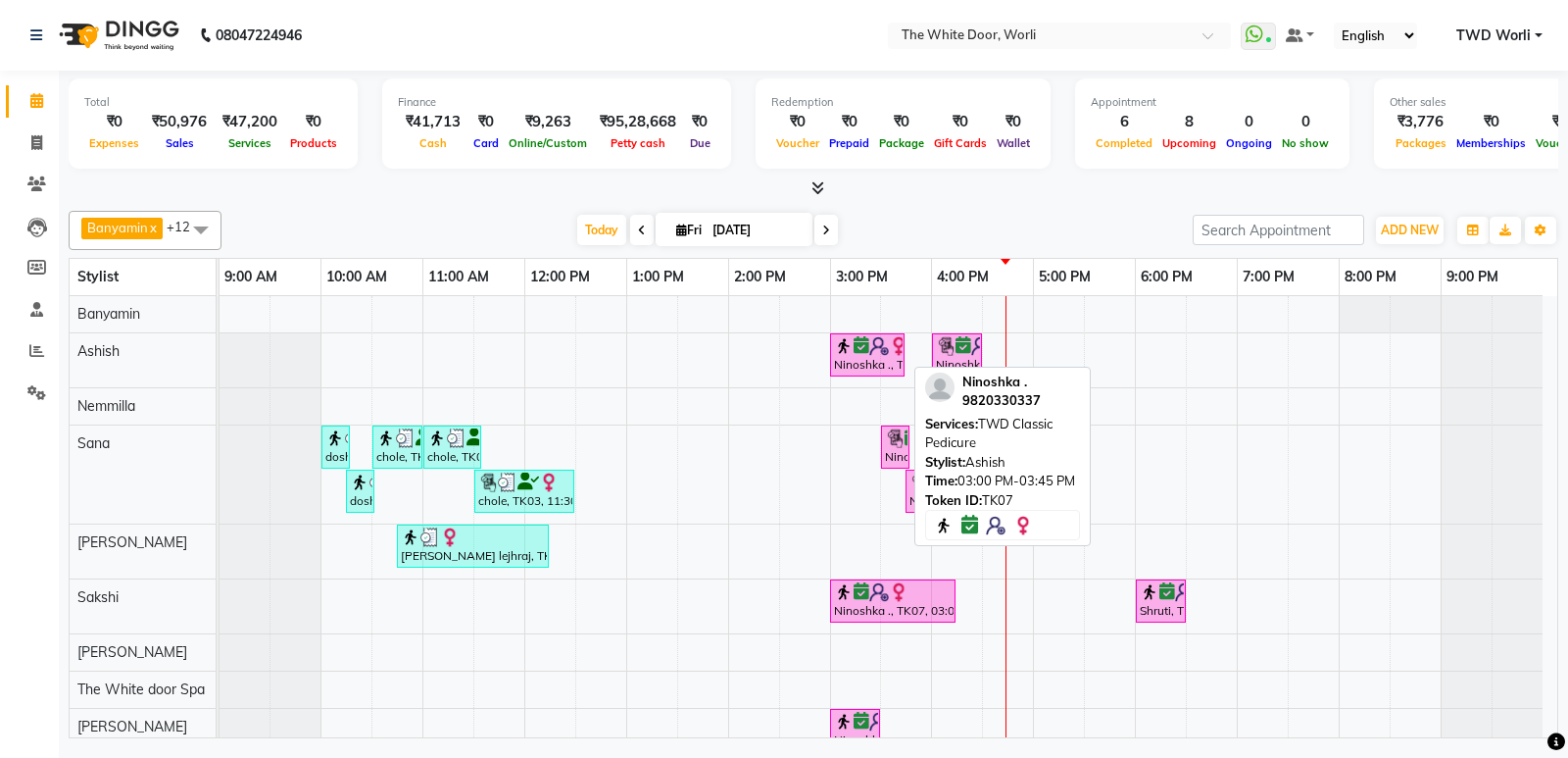 click on "Ninoshka ., TK07, 03:00 PM-03:45 PM, TWD Classic Pedicure" at bounding box center [867, 355] 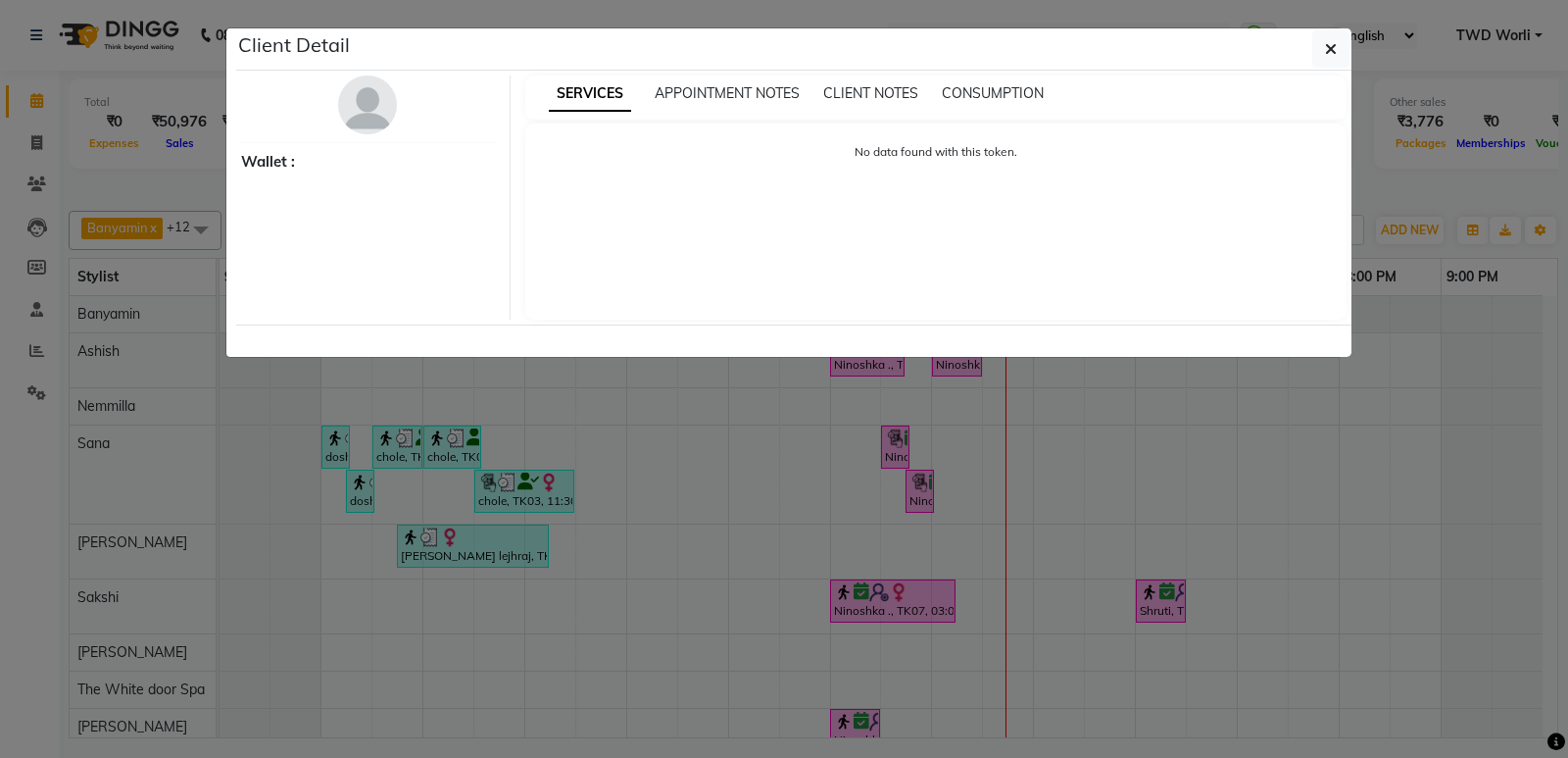 select on "6" 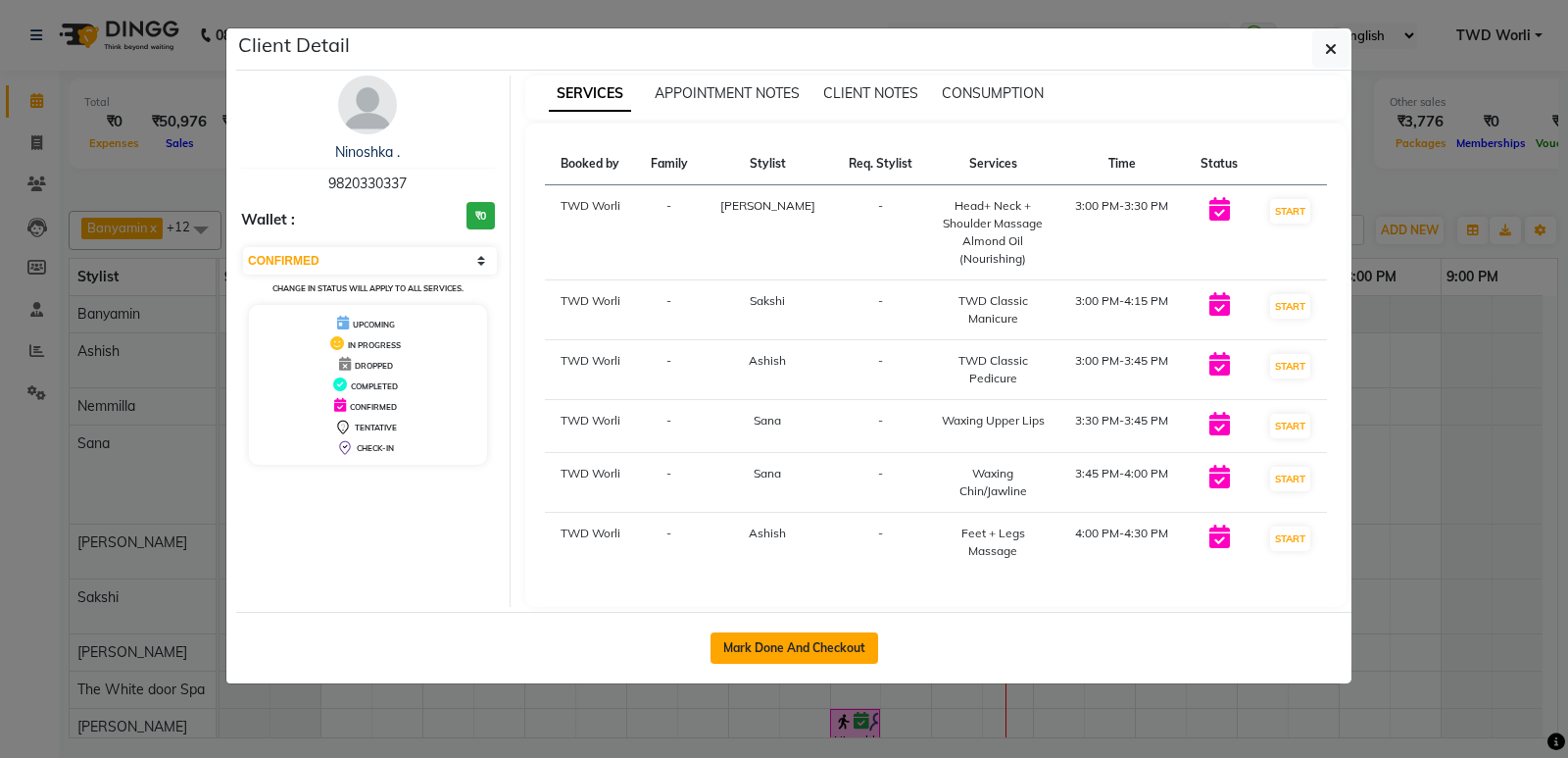 click on "Mark Done And Checkout" 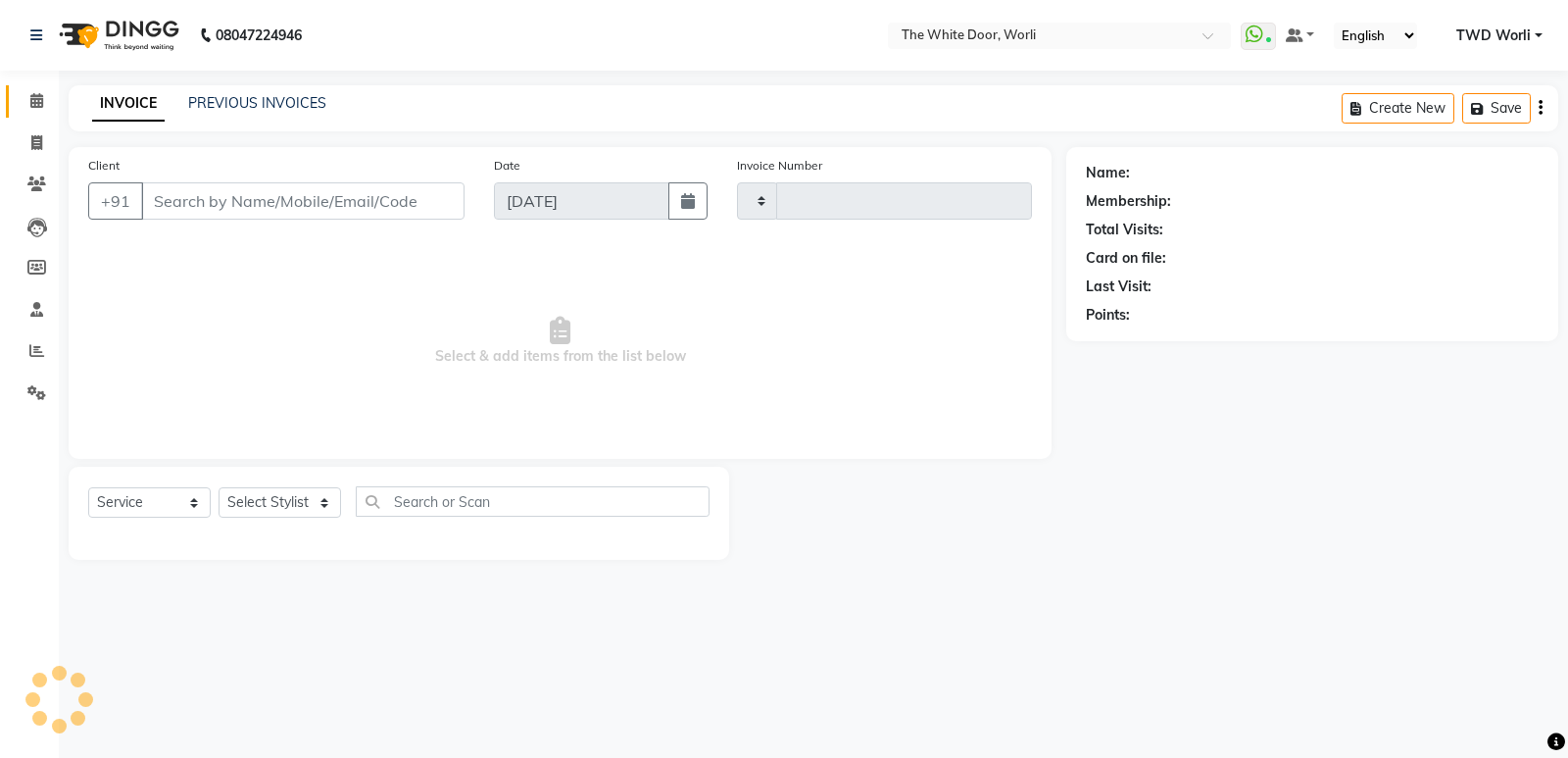 type on "0930" 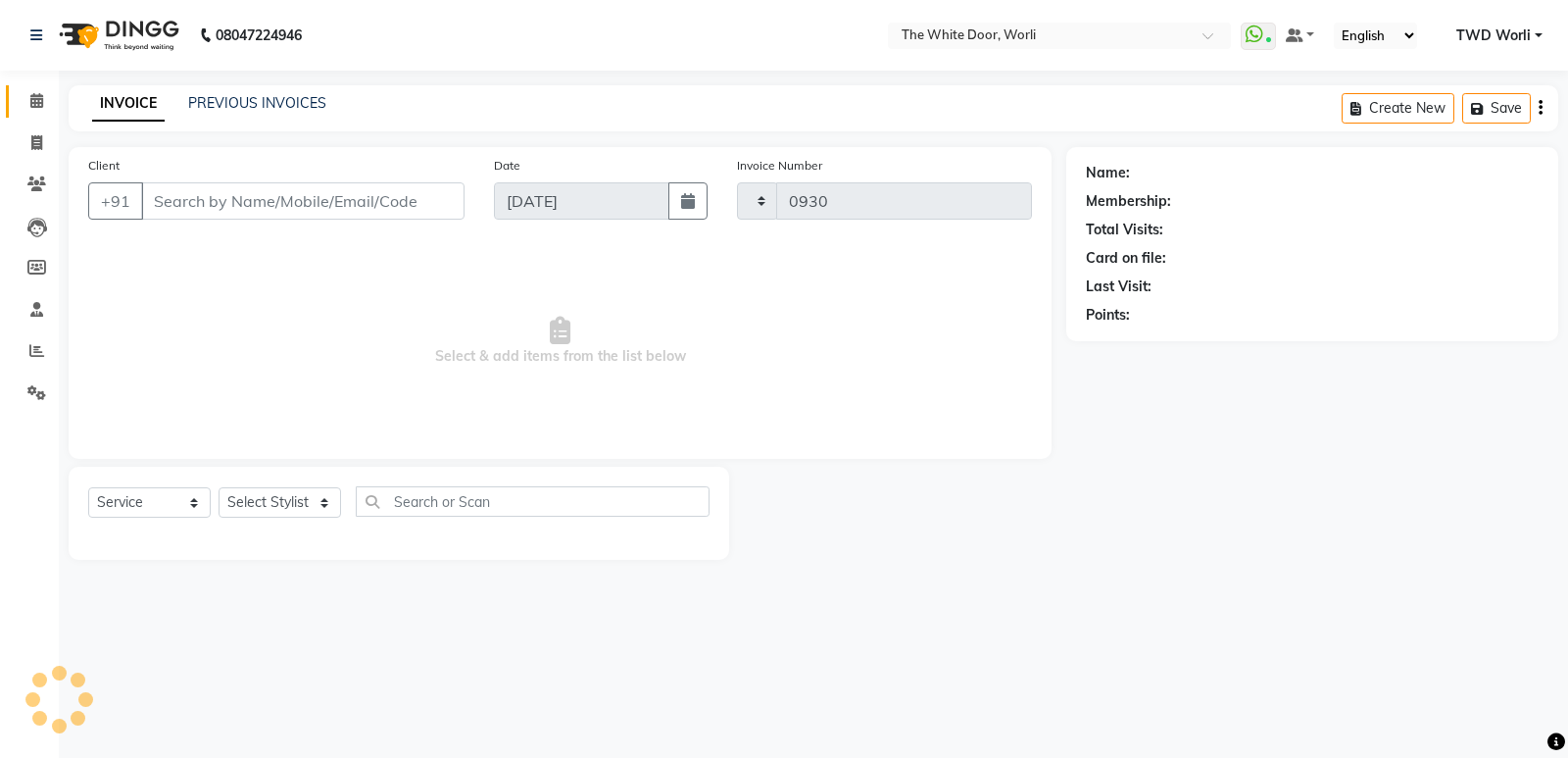 select on "4027" 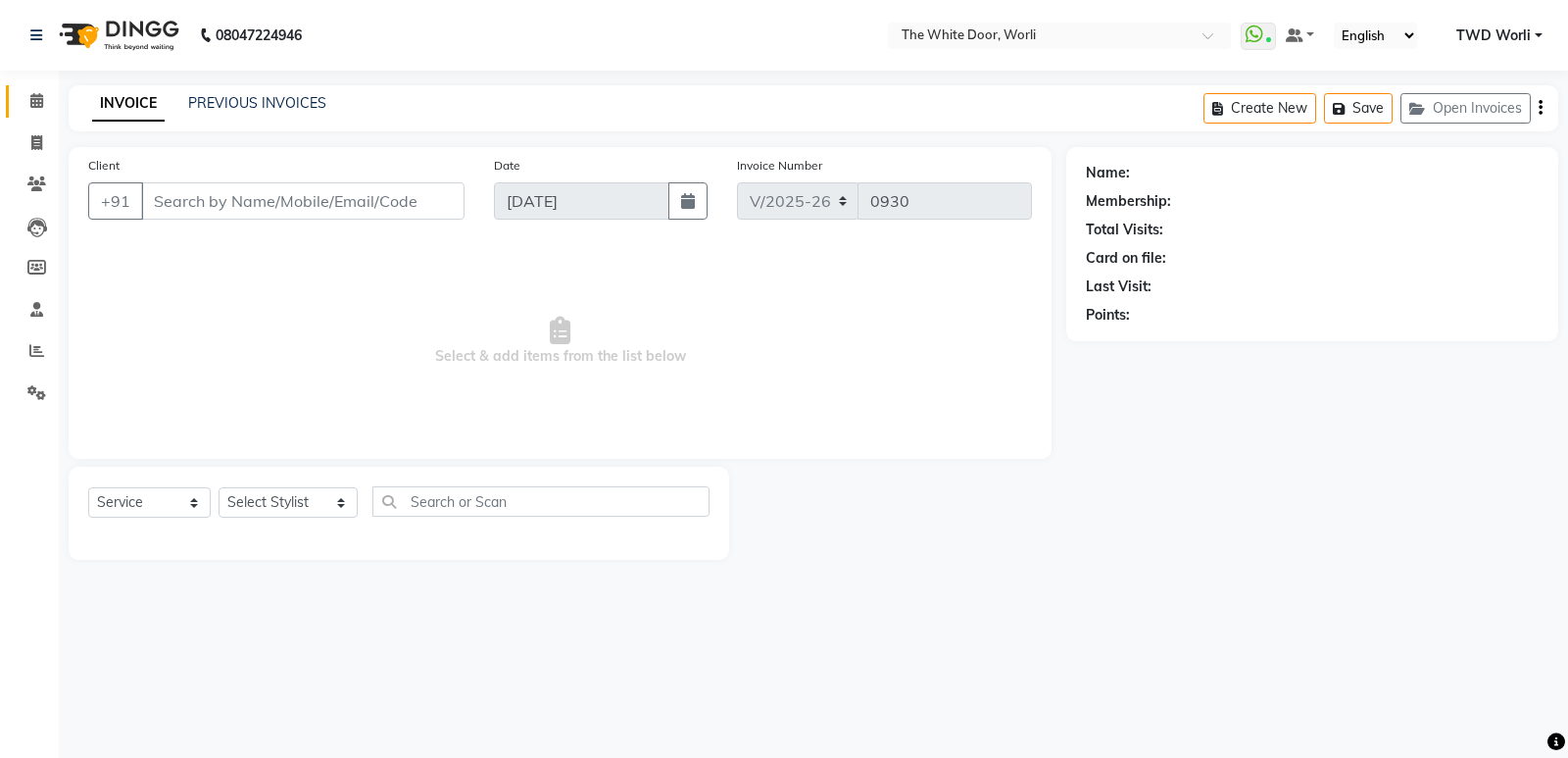 type on "9820330337" 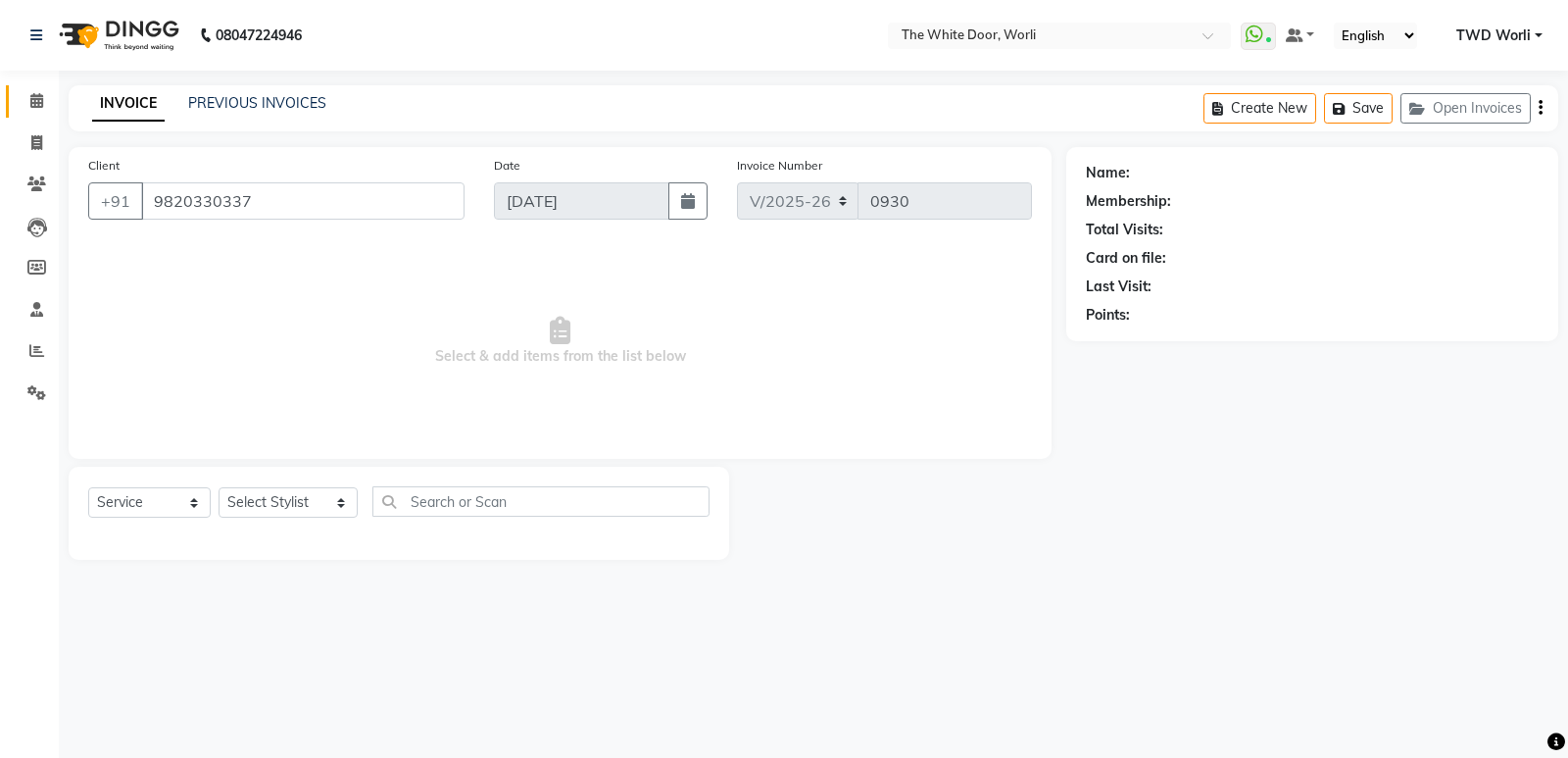 select on "20532" 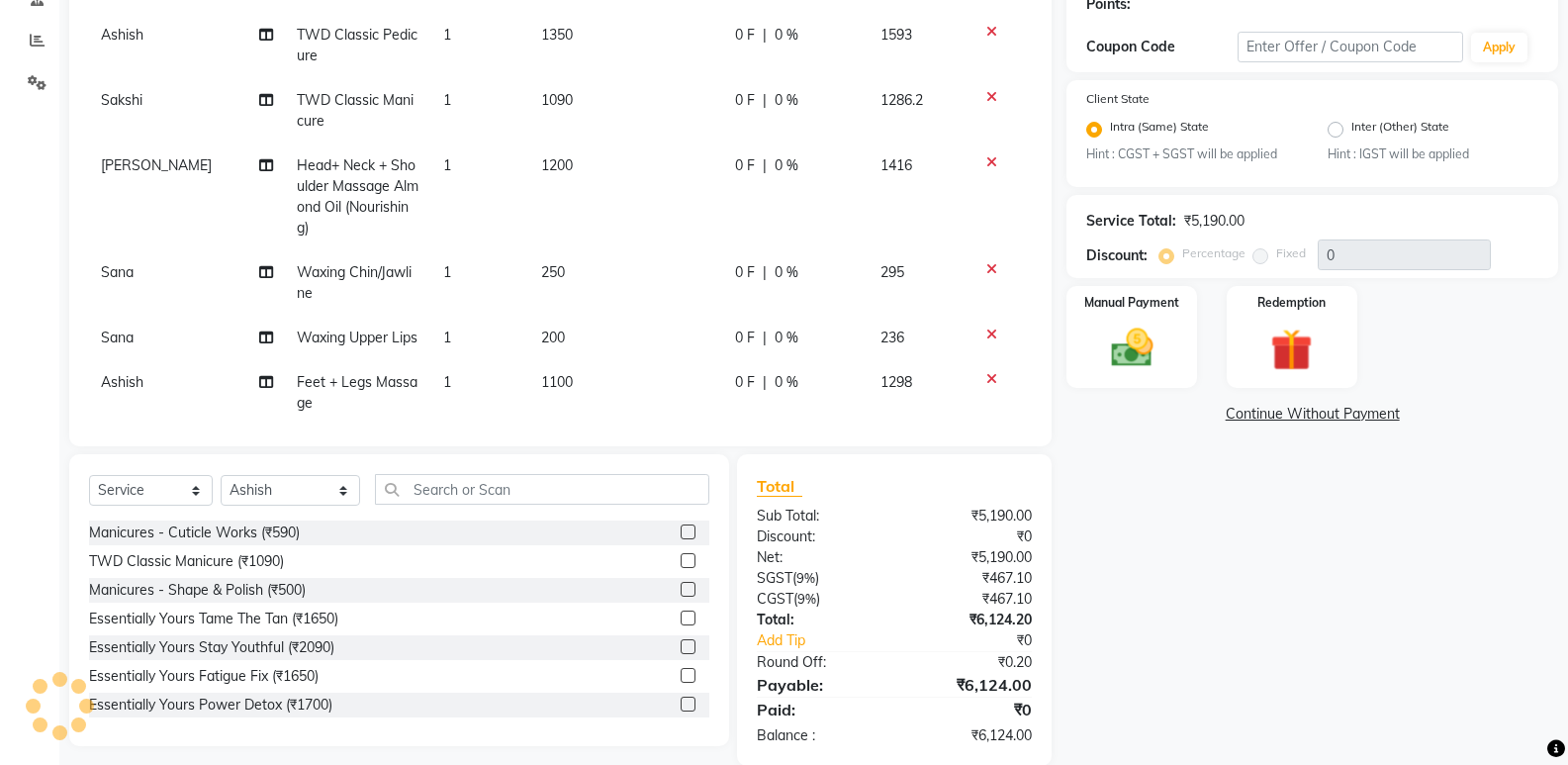 scroll, scrollTop: 344, scrollLeft: 0, axis: vertical 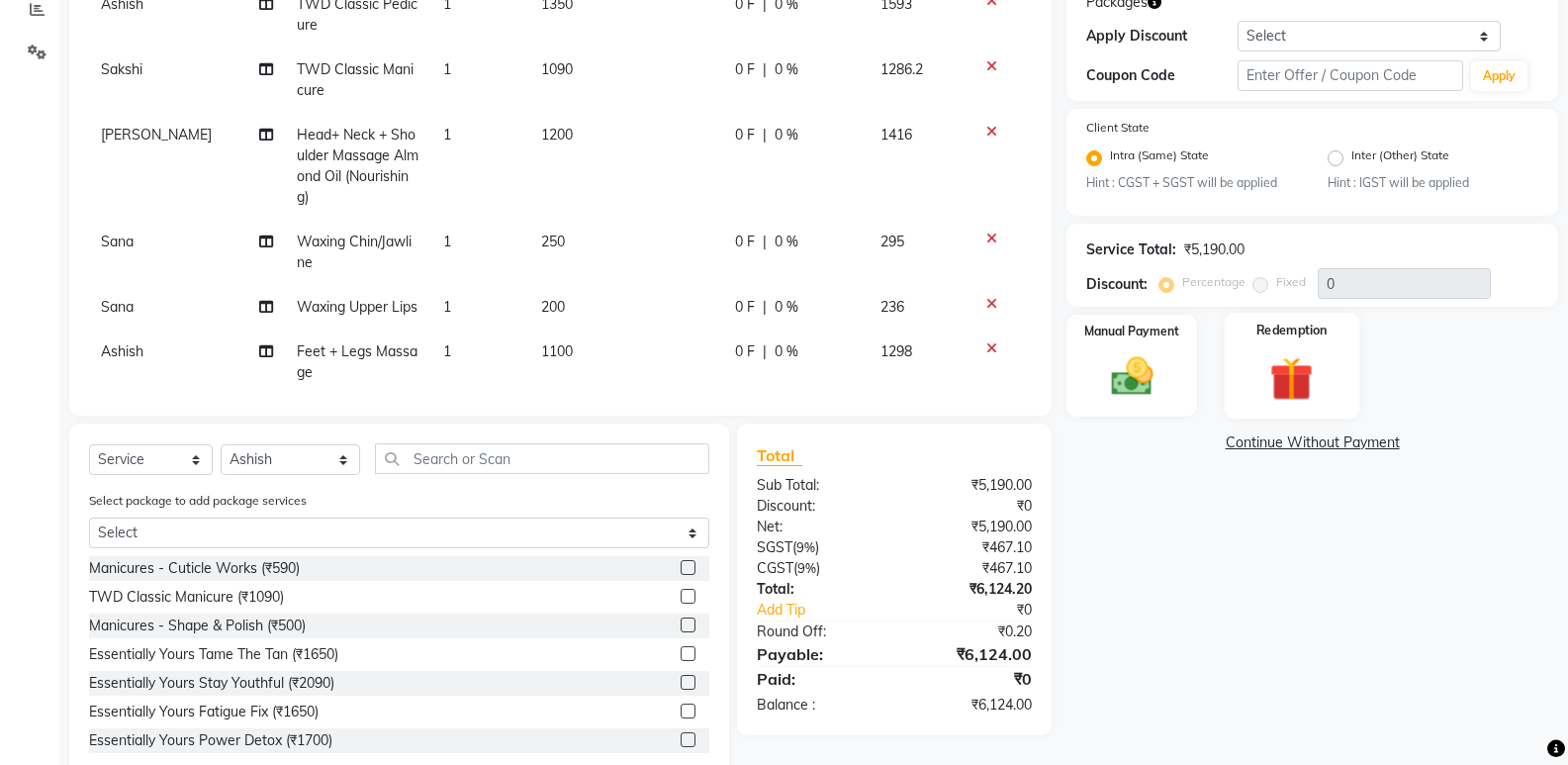 click 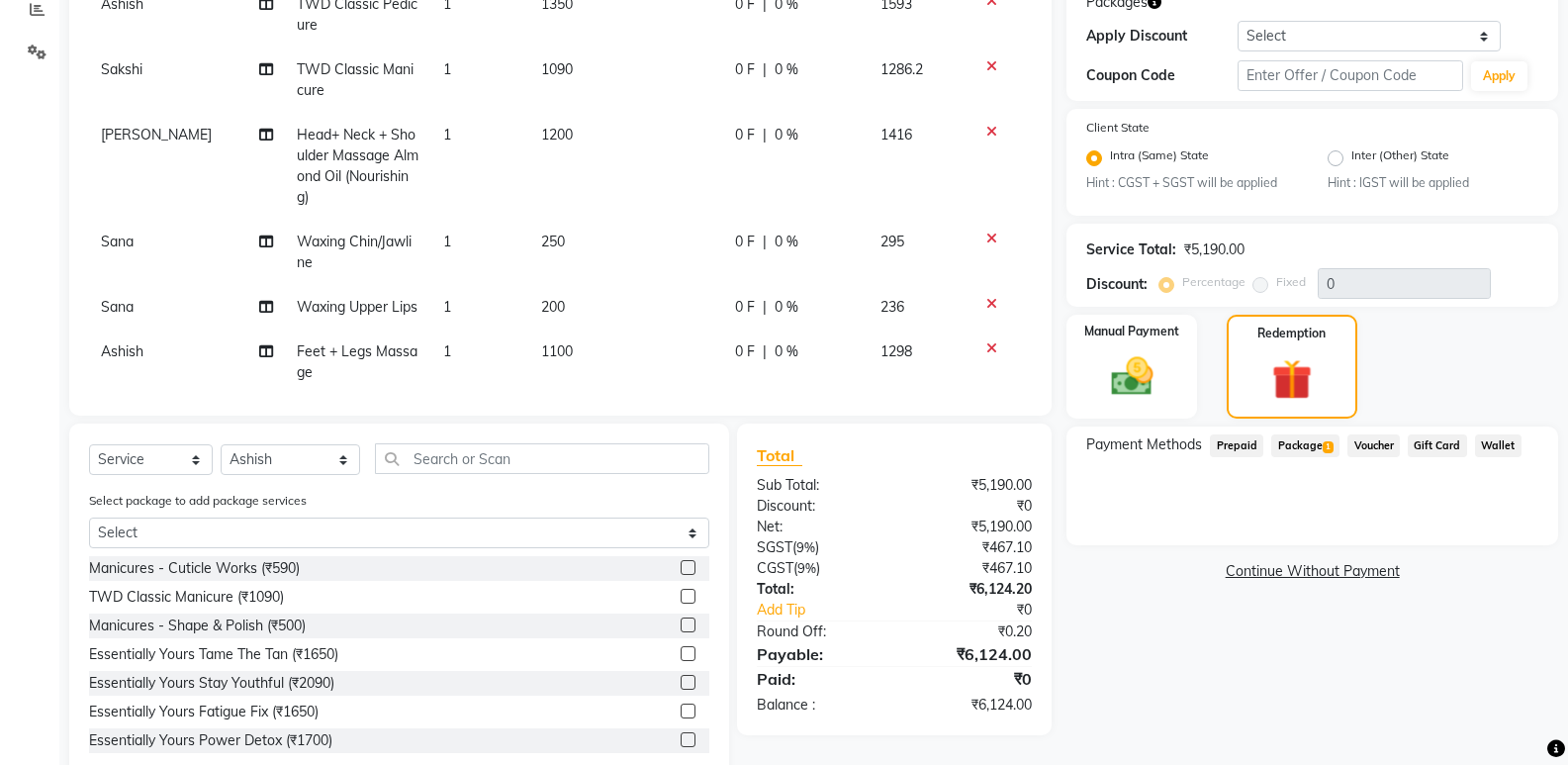 click on "Package  1" 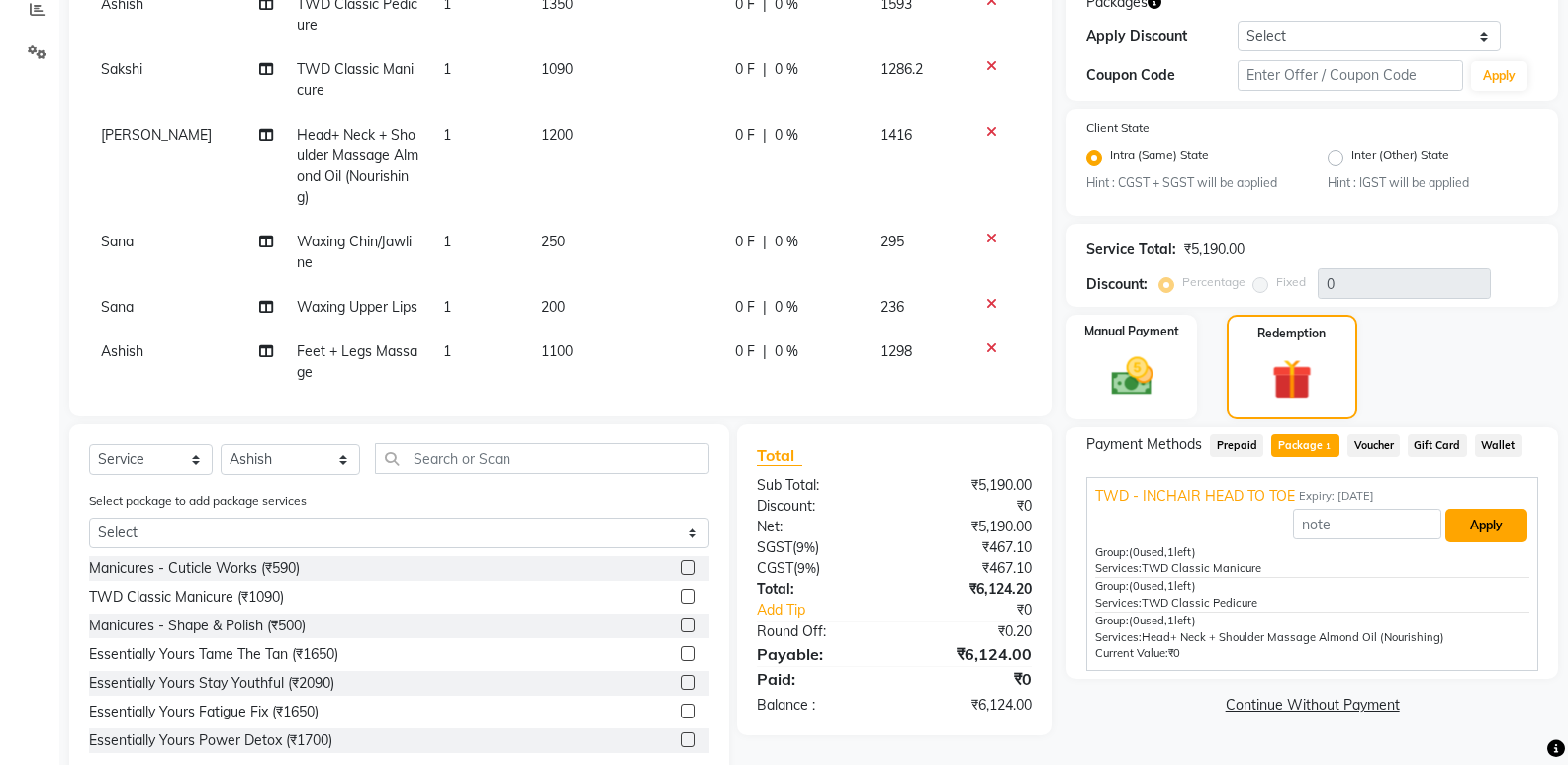 click on "Apply" at bounding box center (1486, 526) 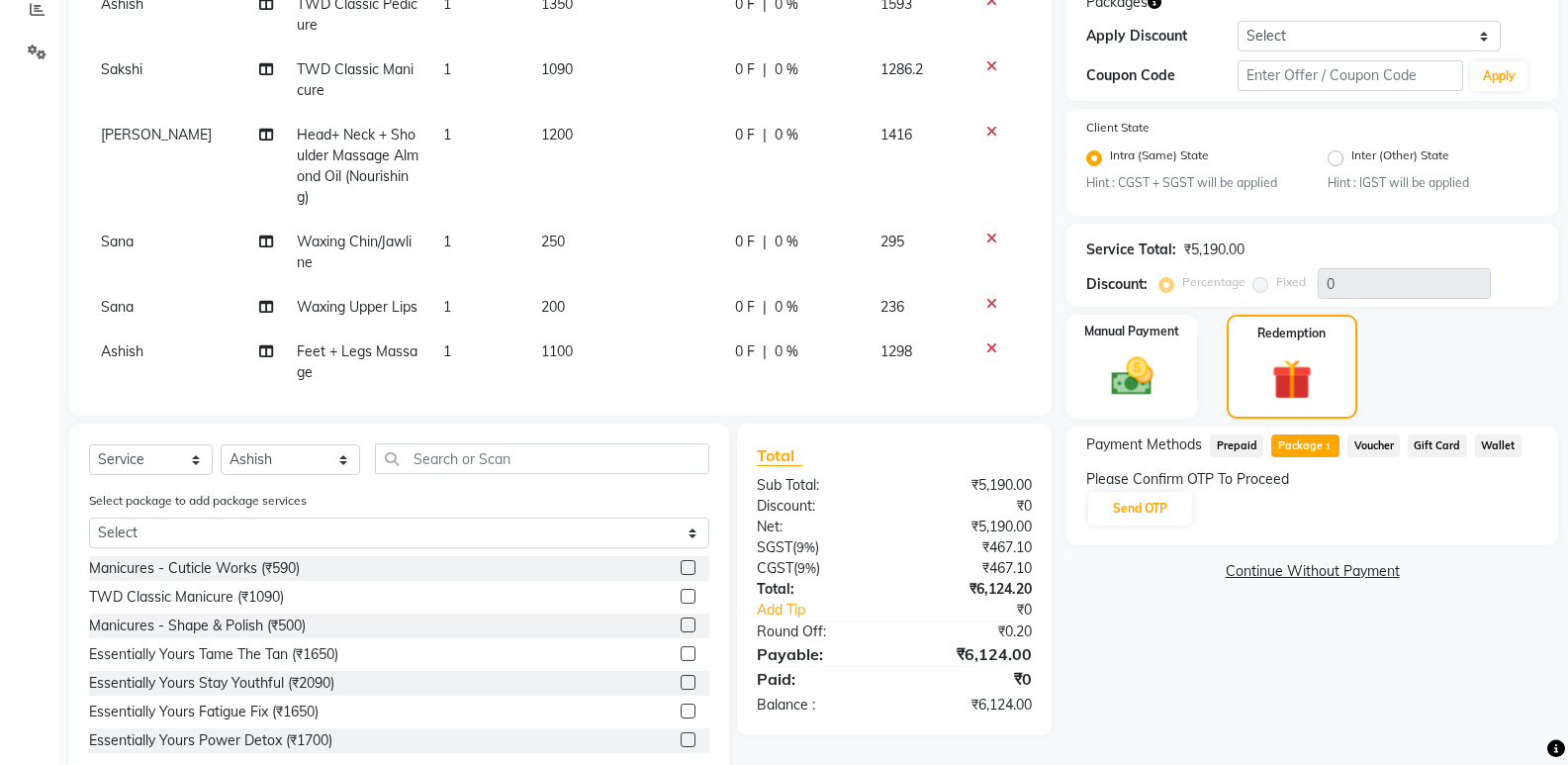 click on "Prepaid" 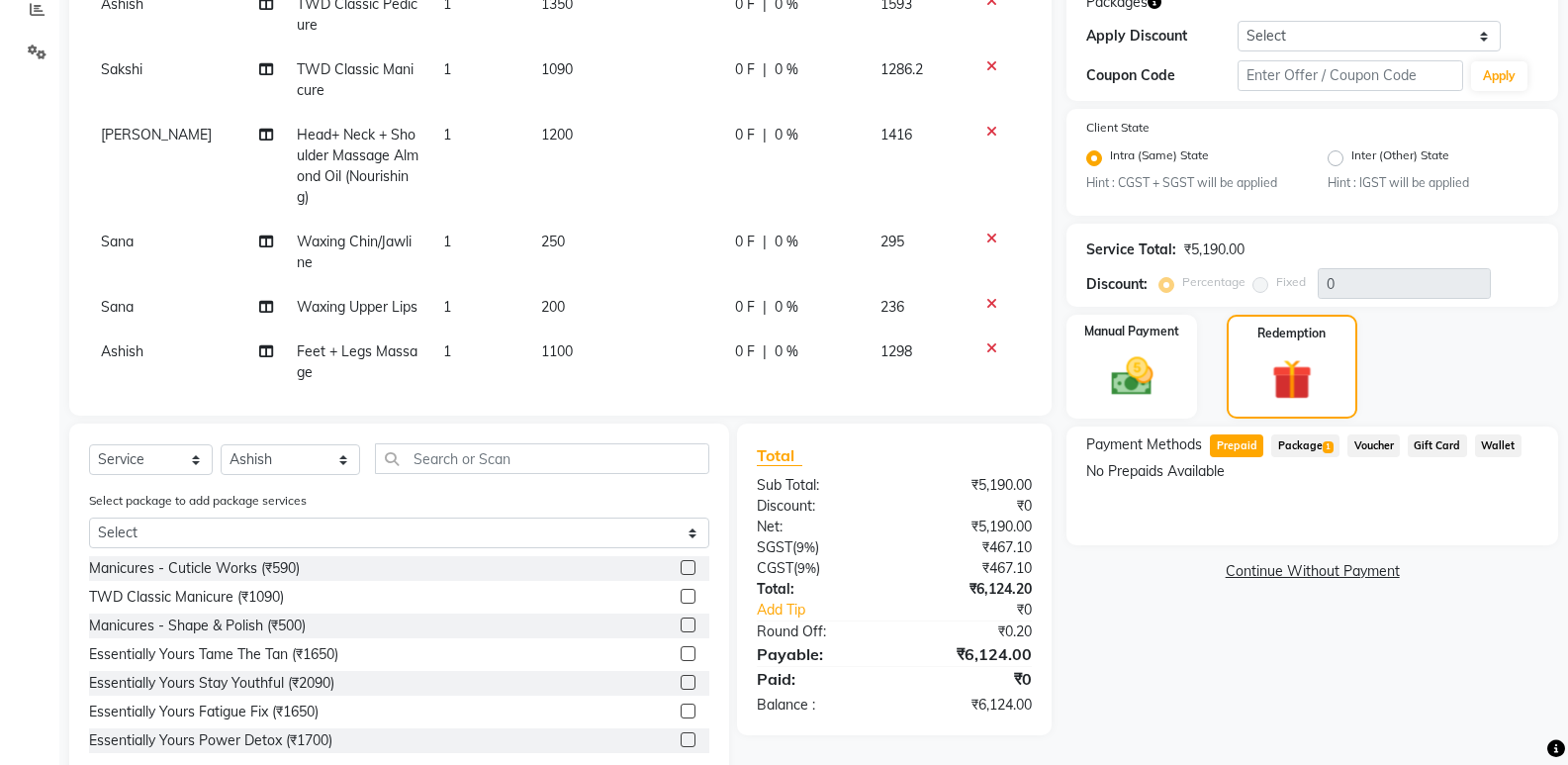 click on "Package  1" 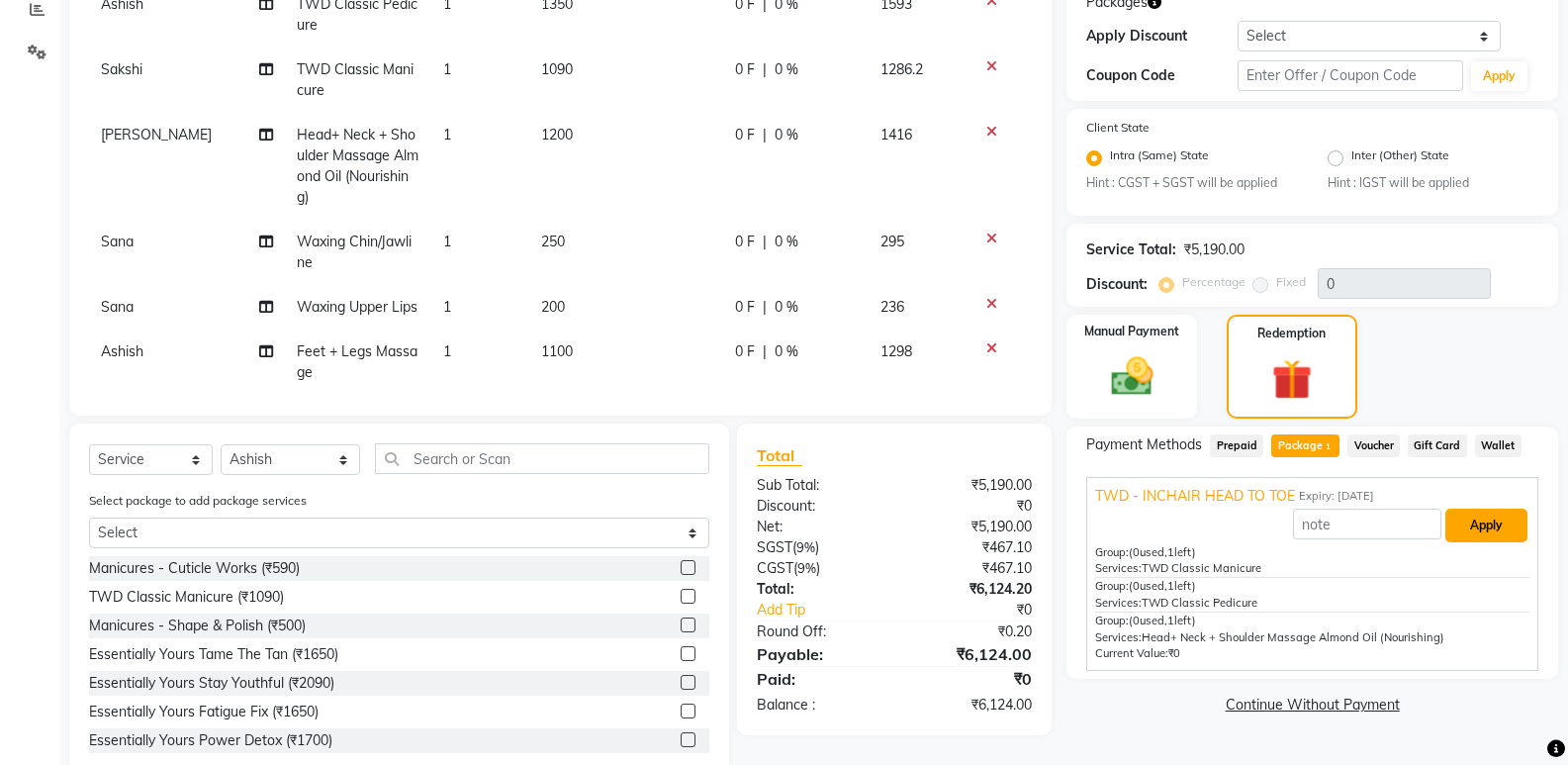 click on "Apply" at bounding box center (1486, 526) 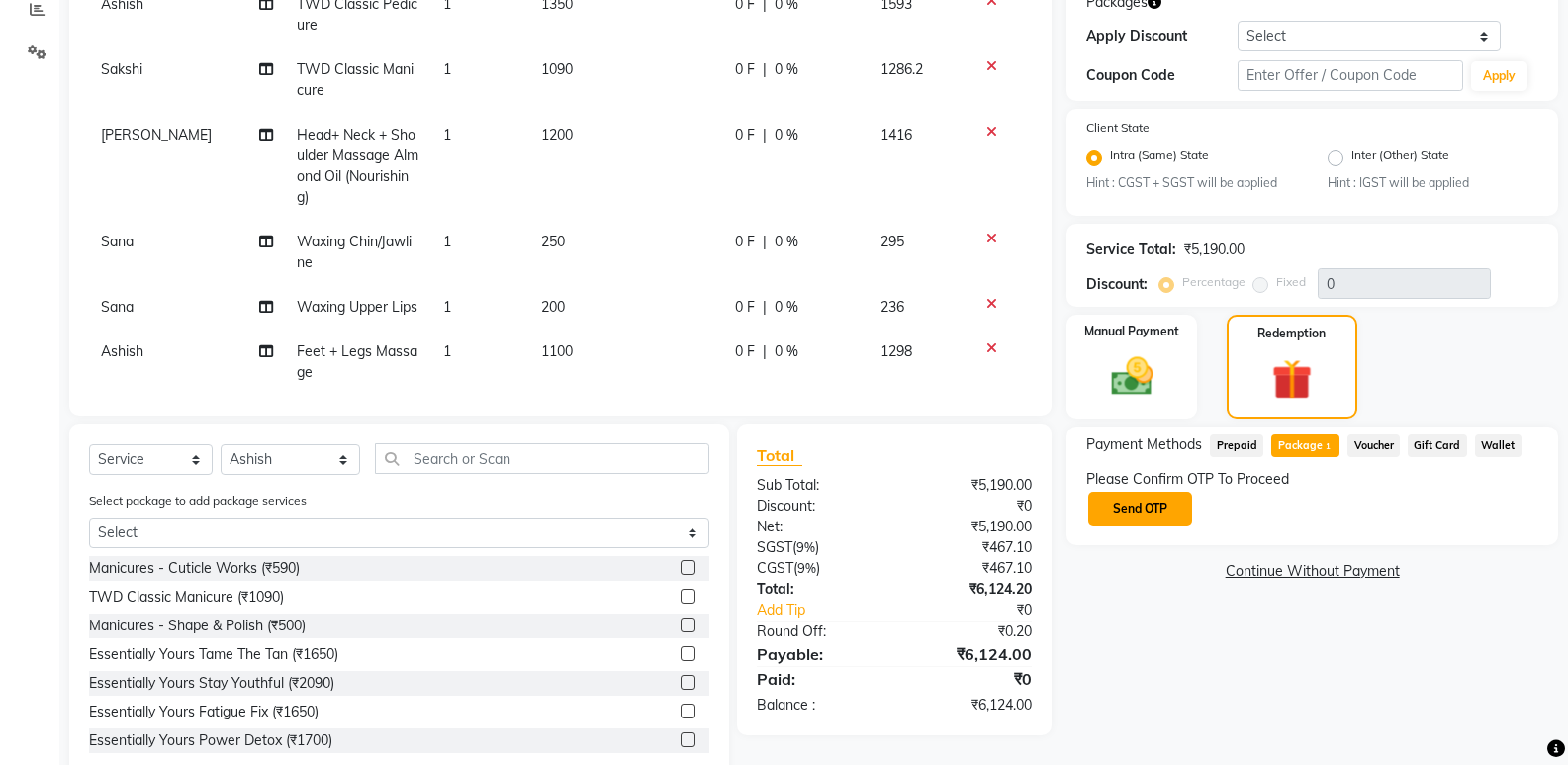 click on "Send OTP" 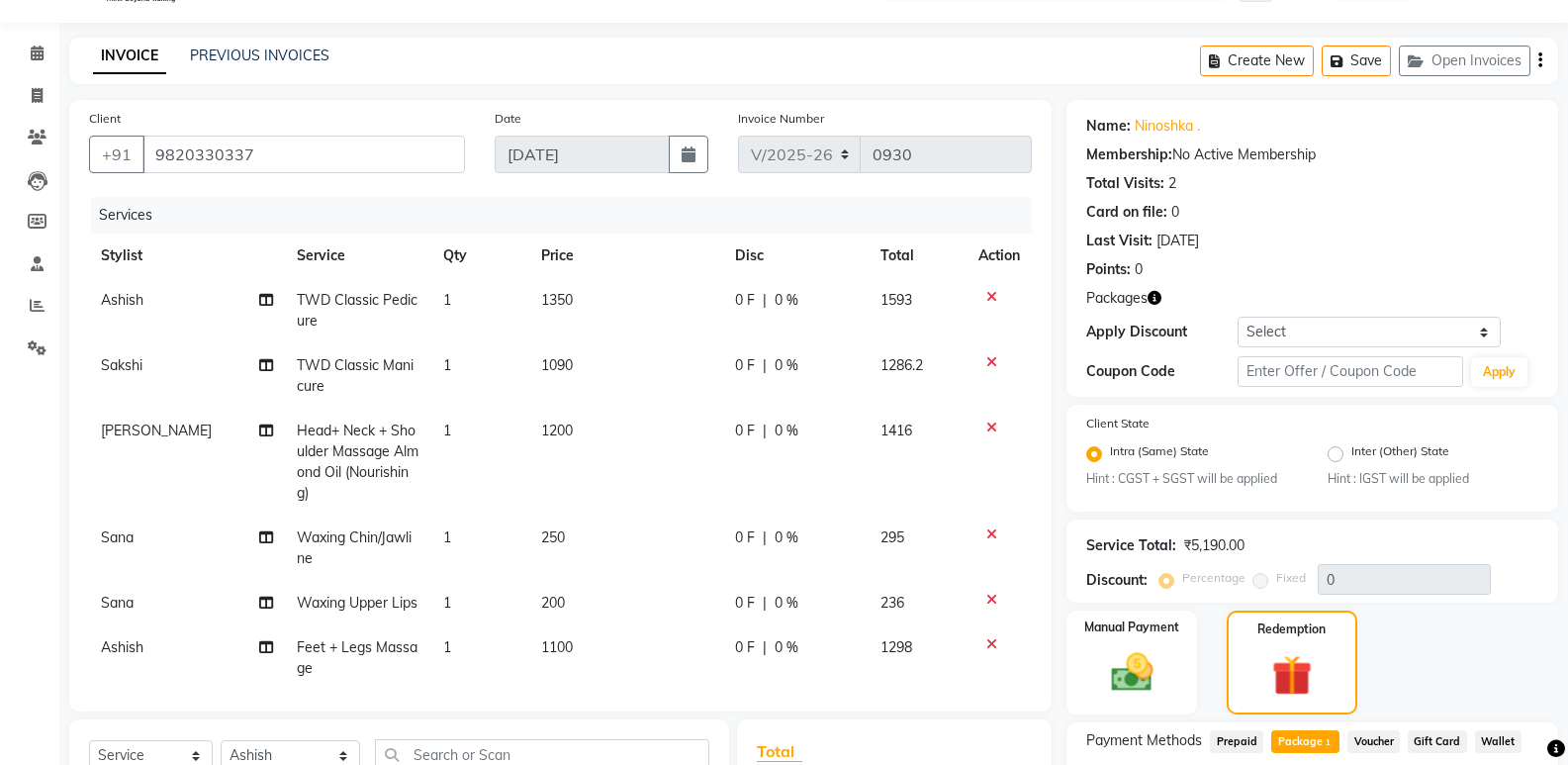 scroll, scrollTop: 0, scrollLeft: 0, axis: both 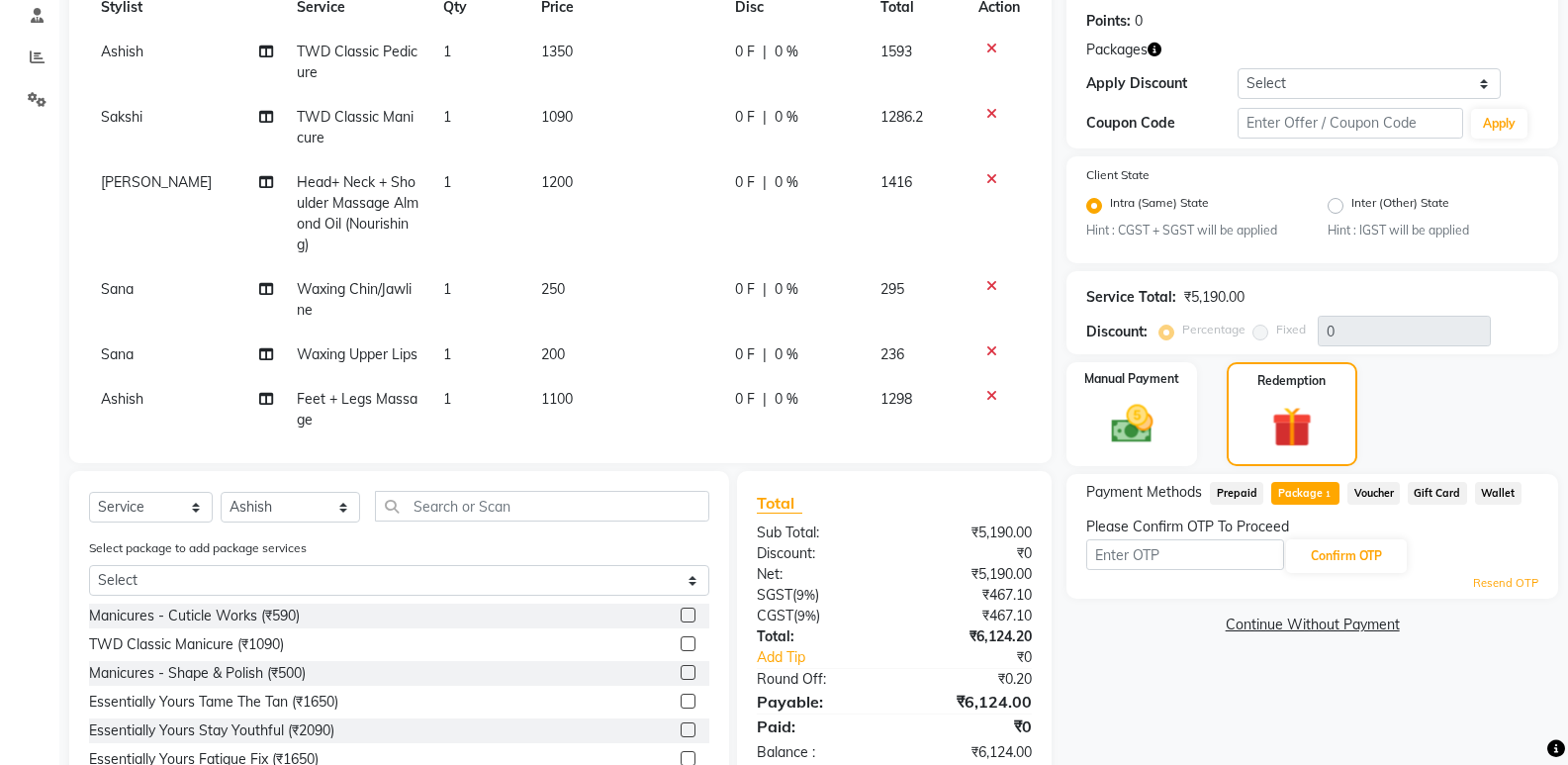 click 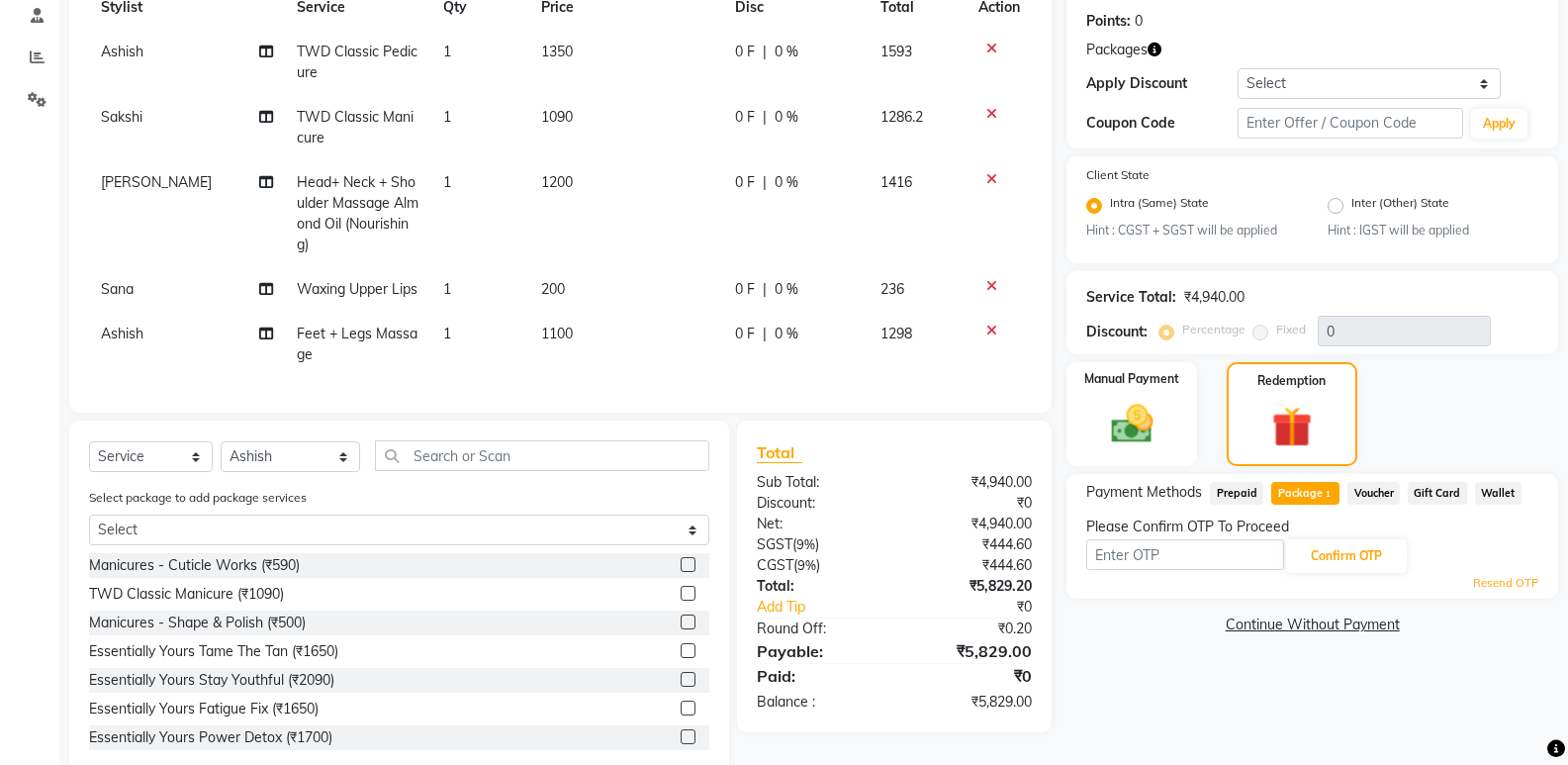 click 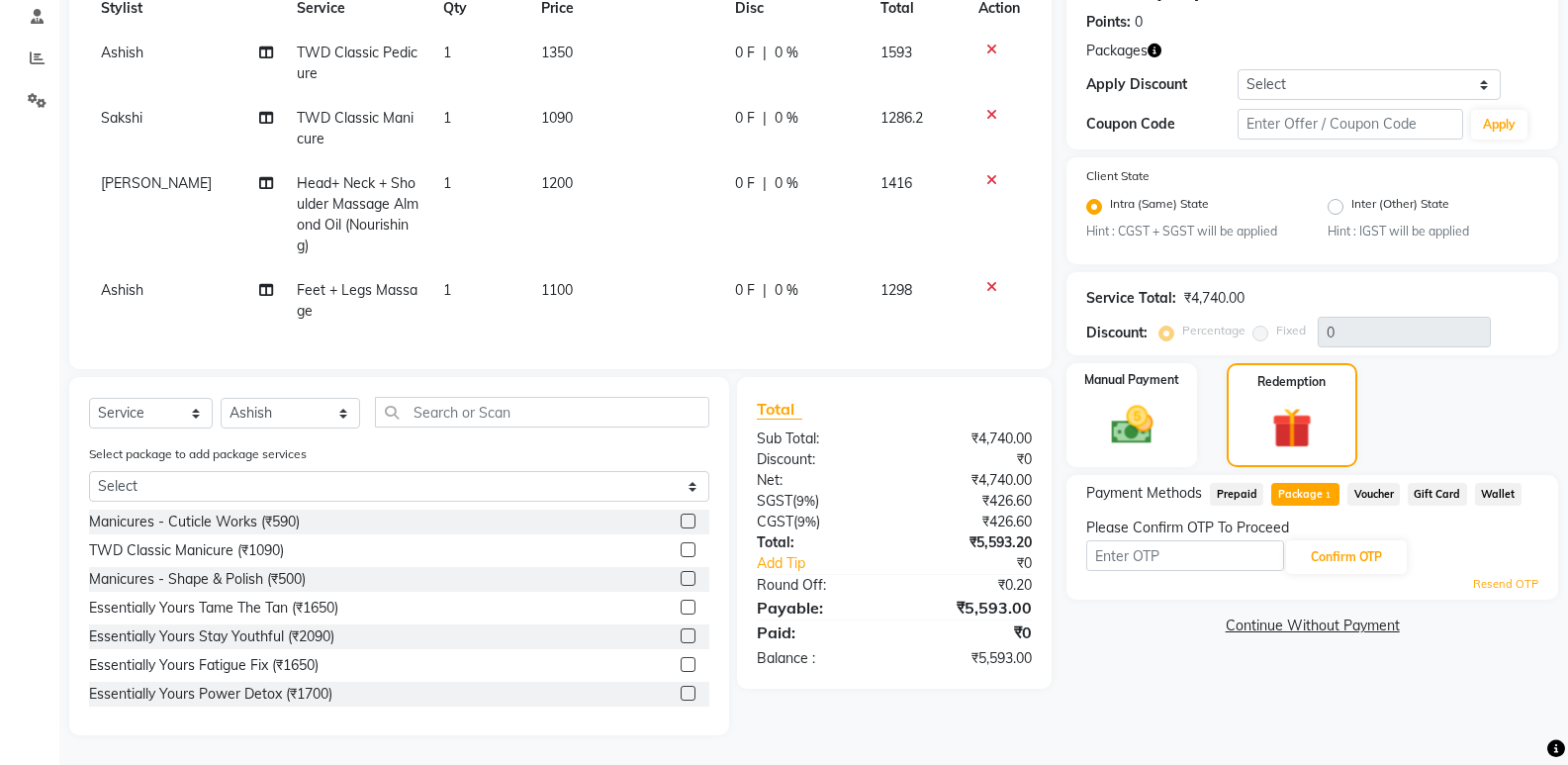 click 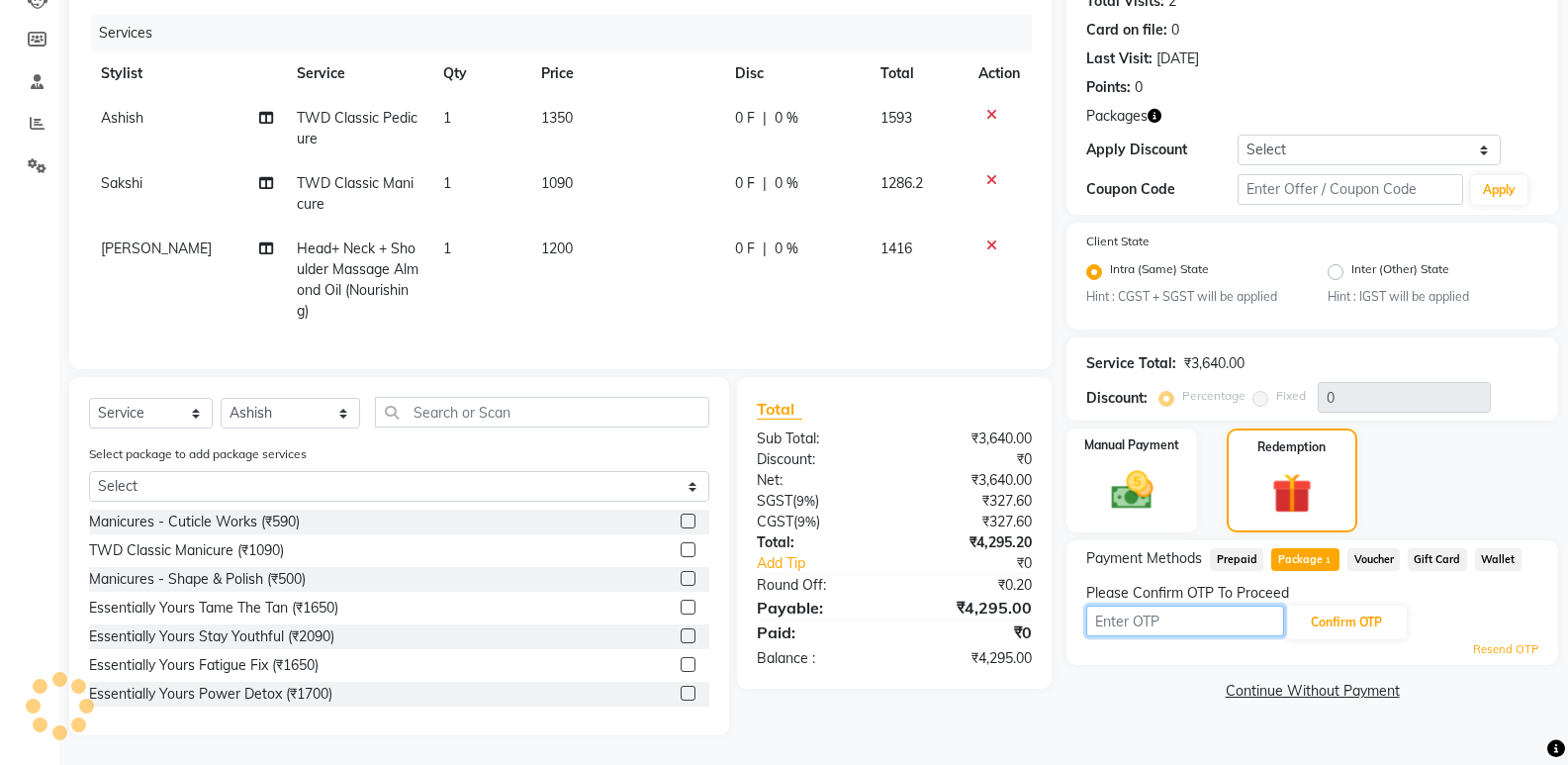 click at bounding box center [1185, 621] 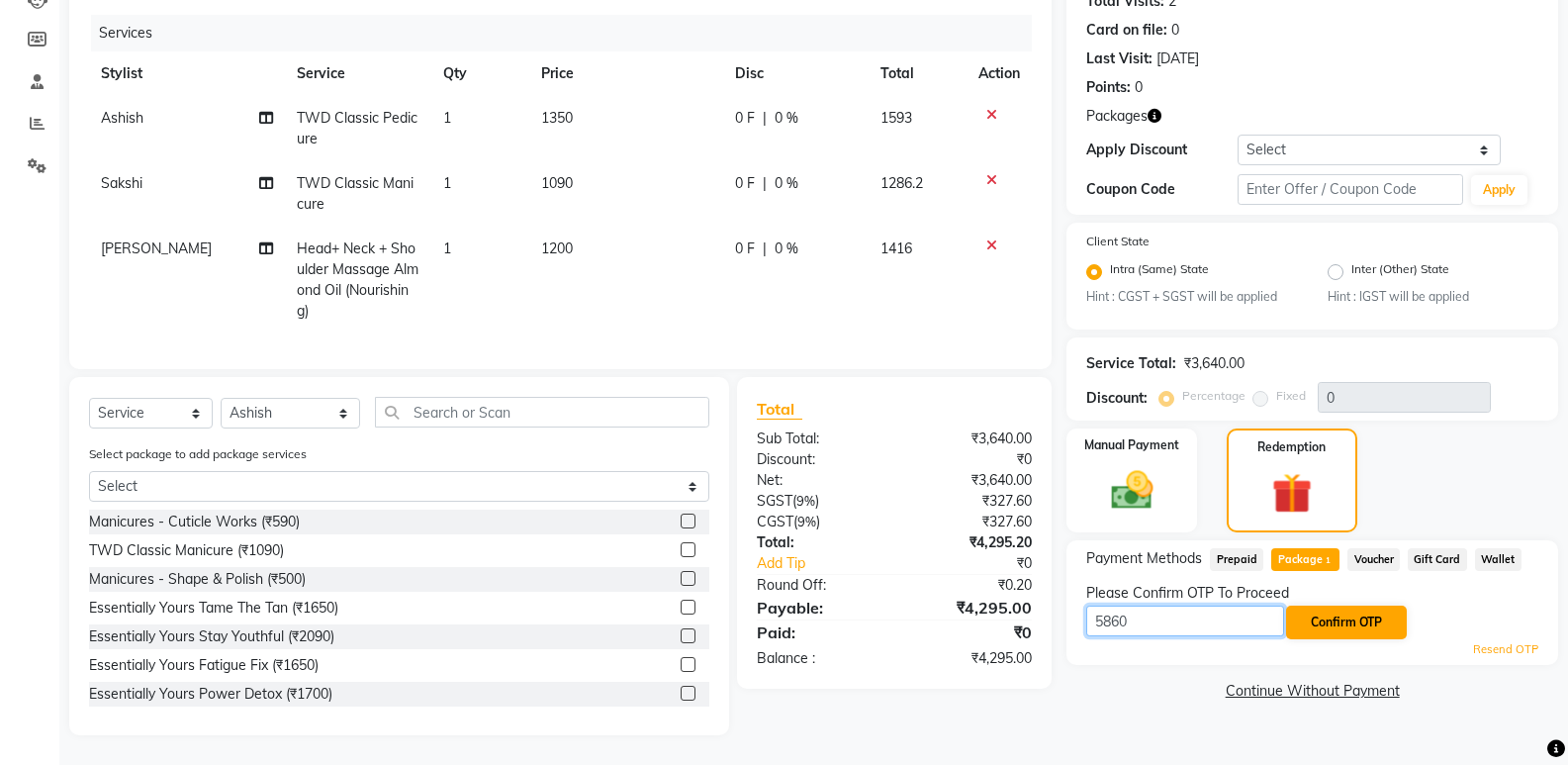 type on "5860" 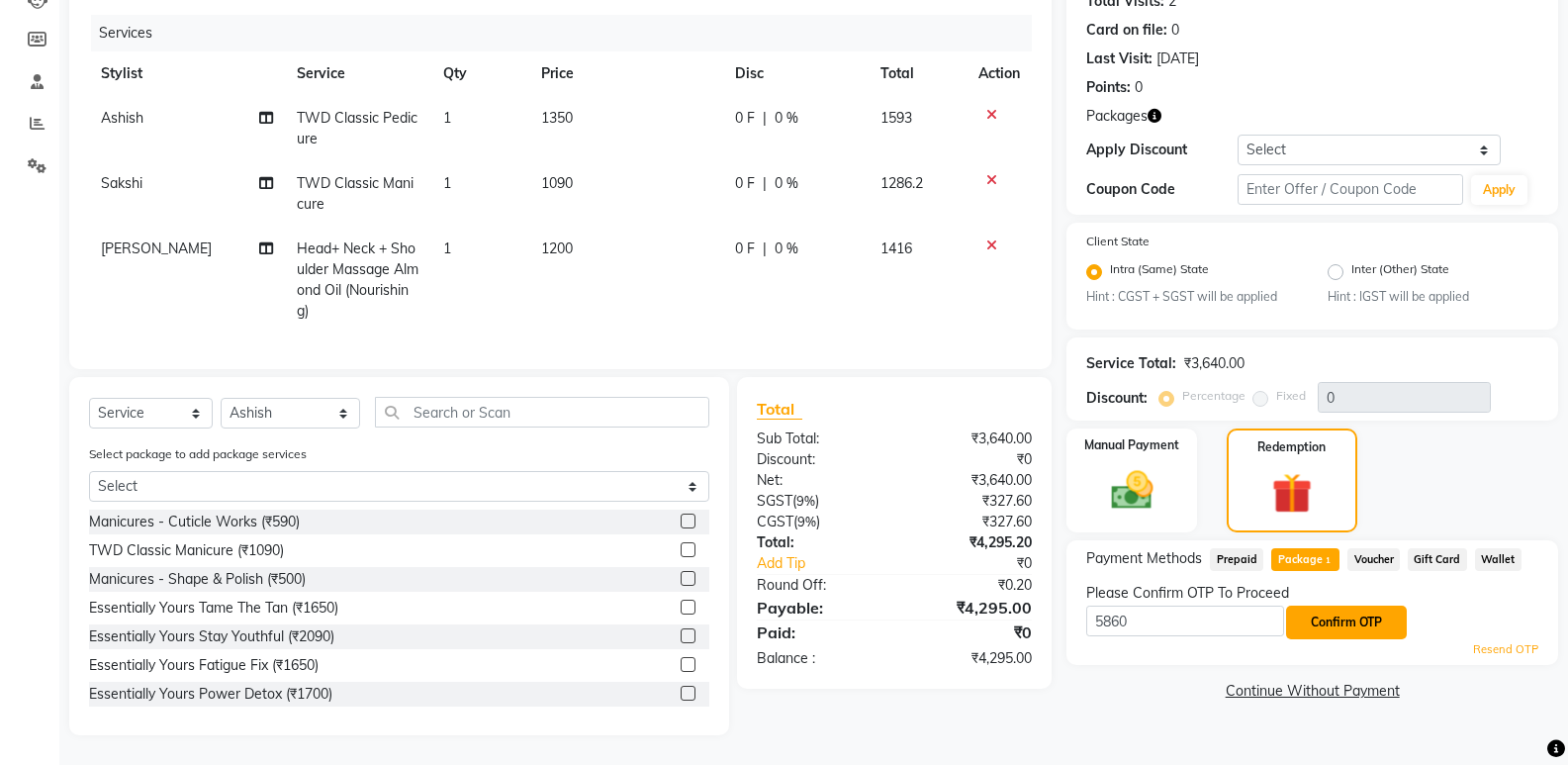 click on "Confirm OTP" 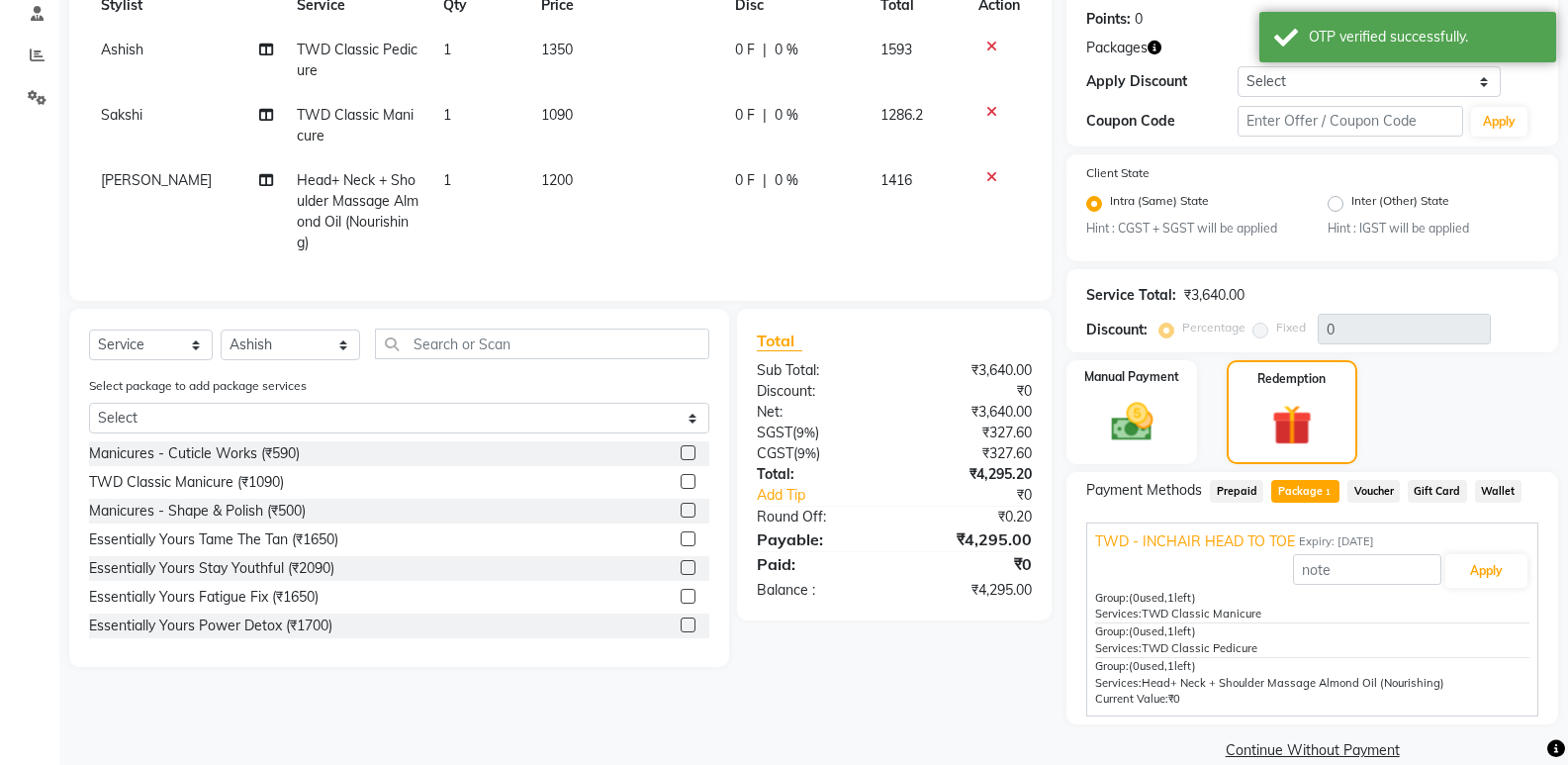 scroll, scrollTop: 329, scrollLeft: 0, axis: vertical 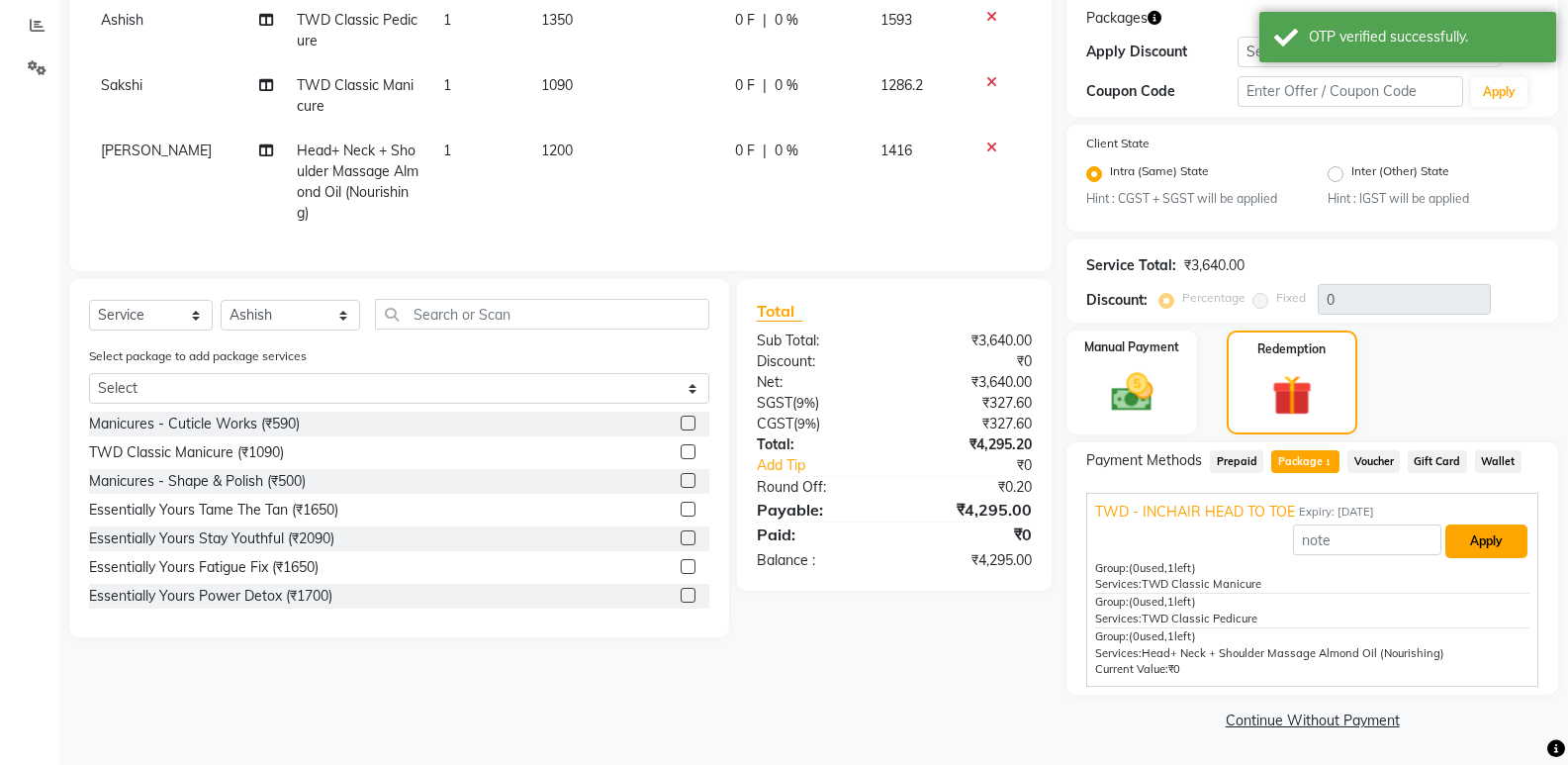 click on "Apply" at bounding box center (1486, 541) 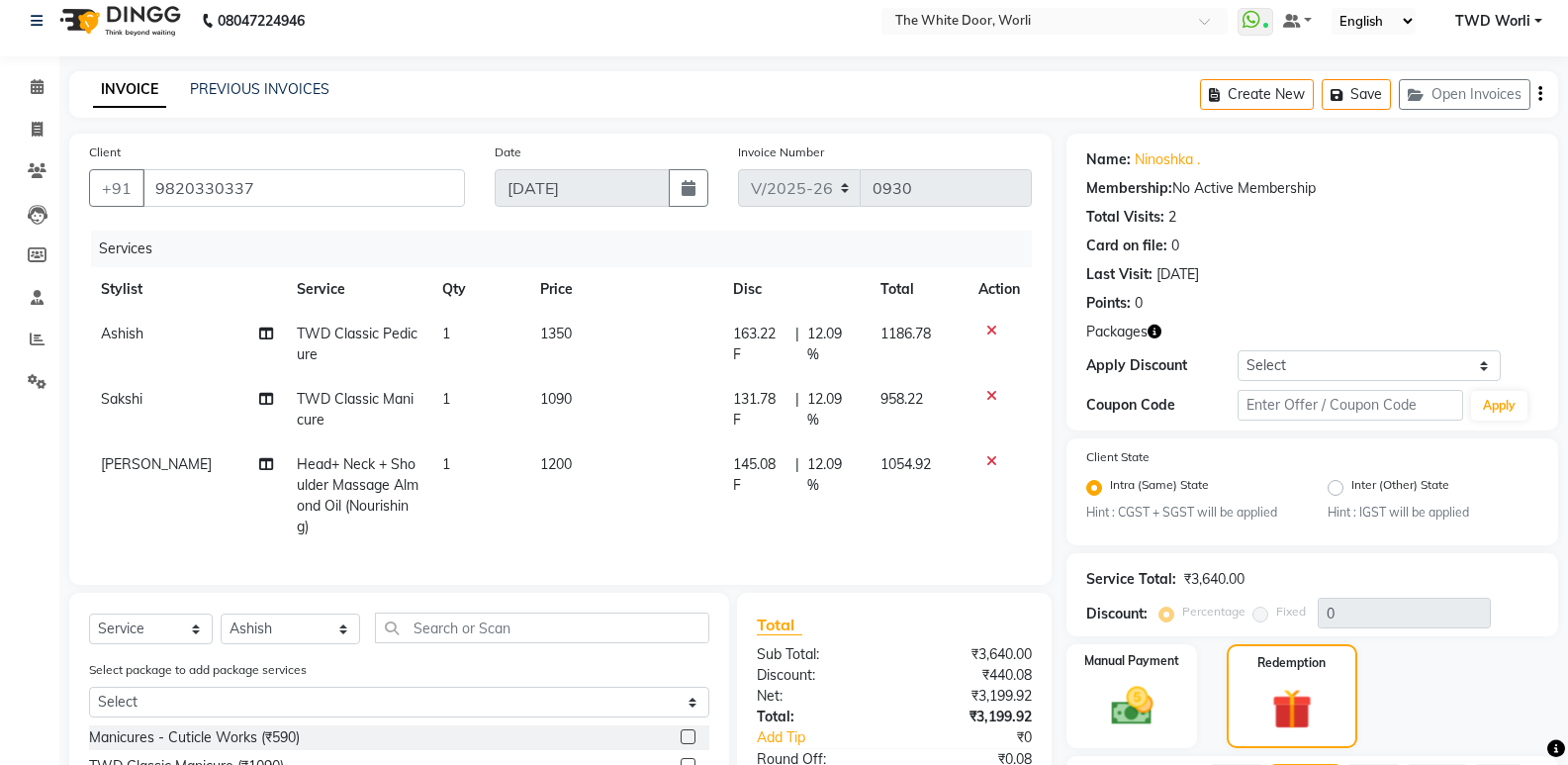scroll, scrollTop: 424, scrollLeft: 0, axis: vertical 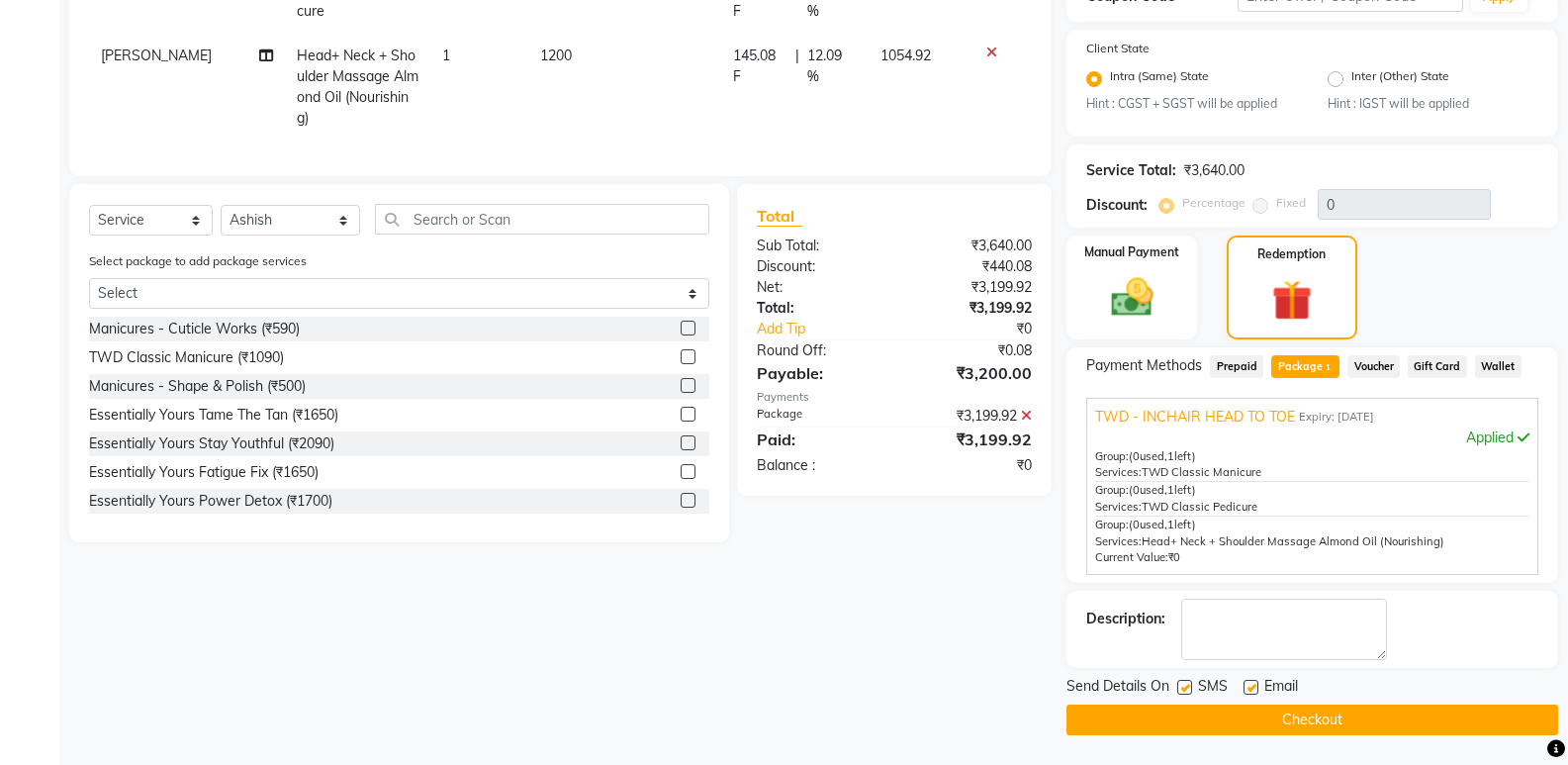 click on "Checkout" 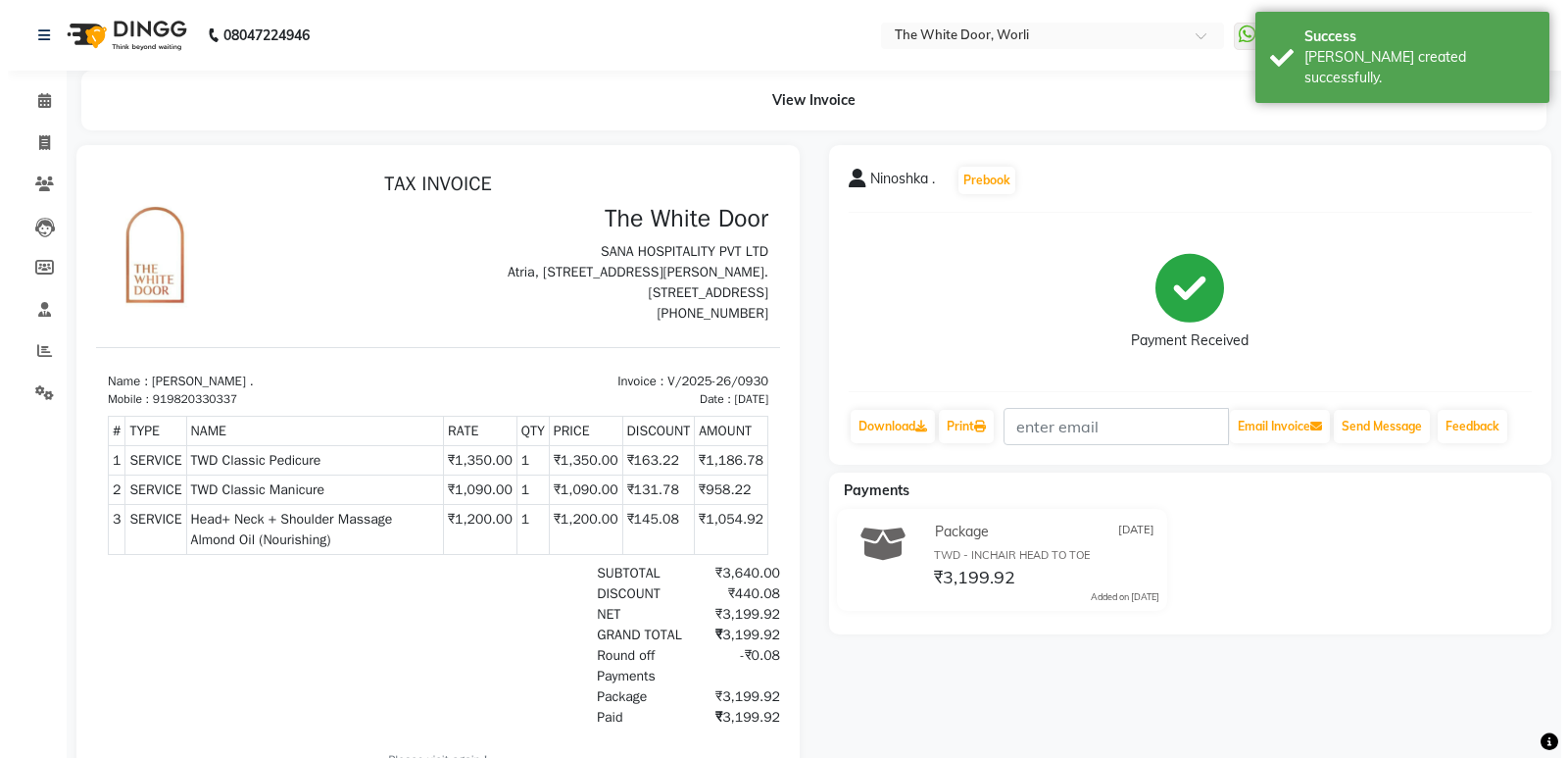 scroll, scrollTop: 0, scrollLeft: 0, axis: both 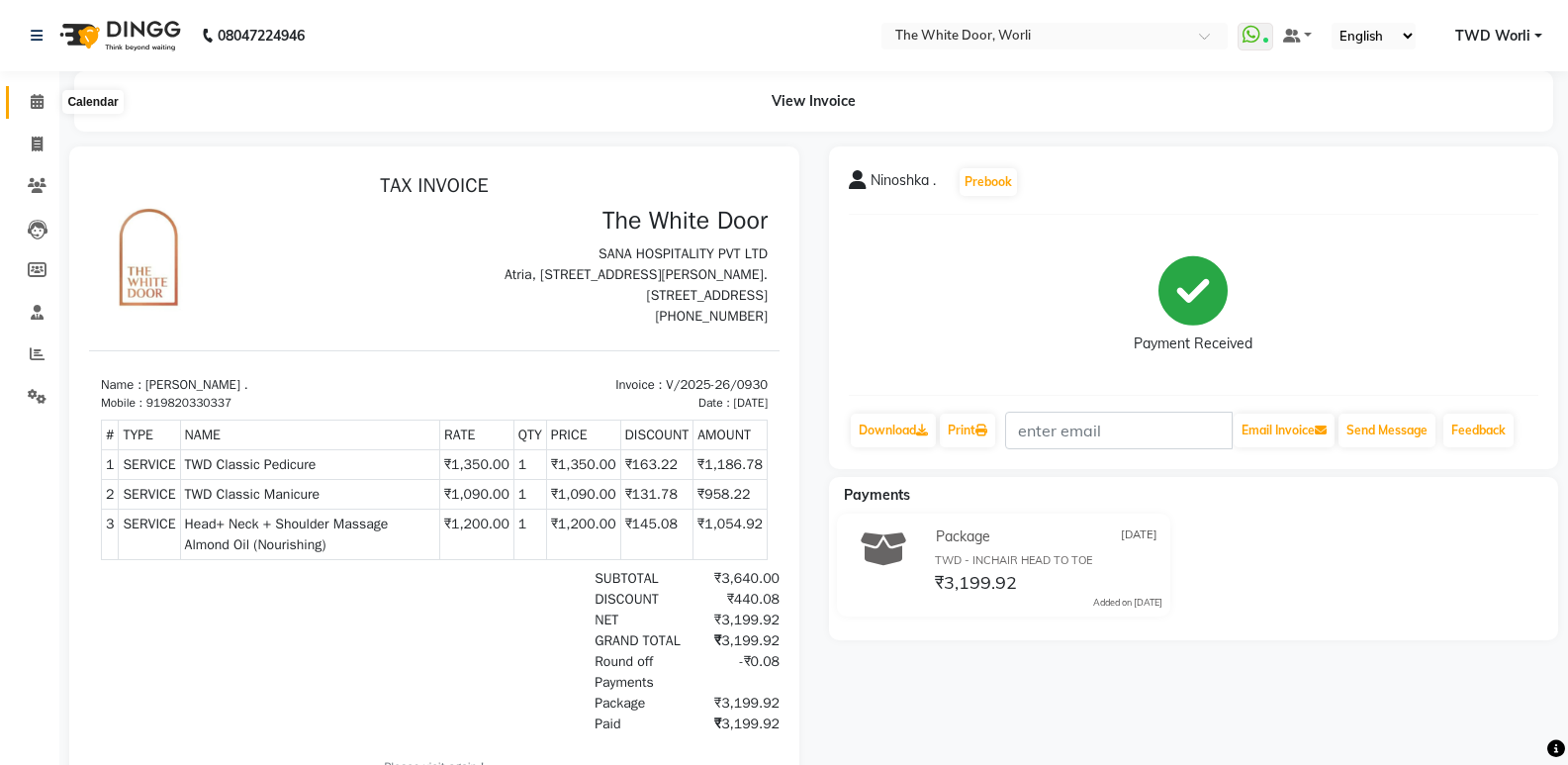 click 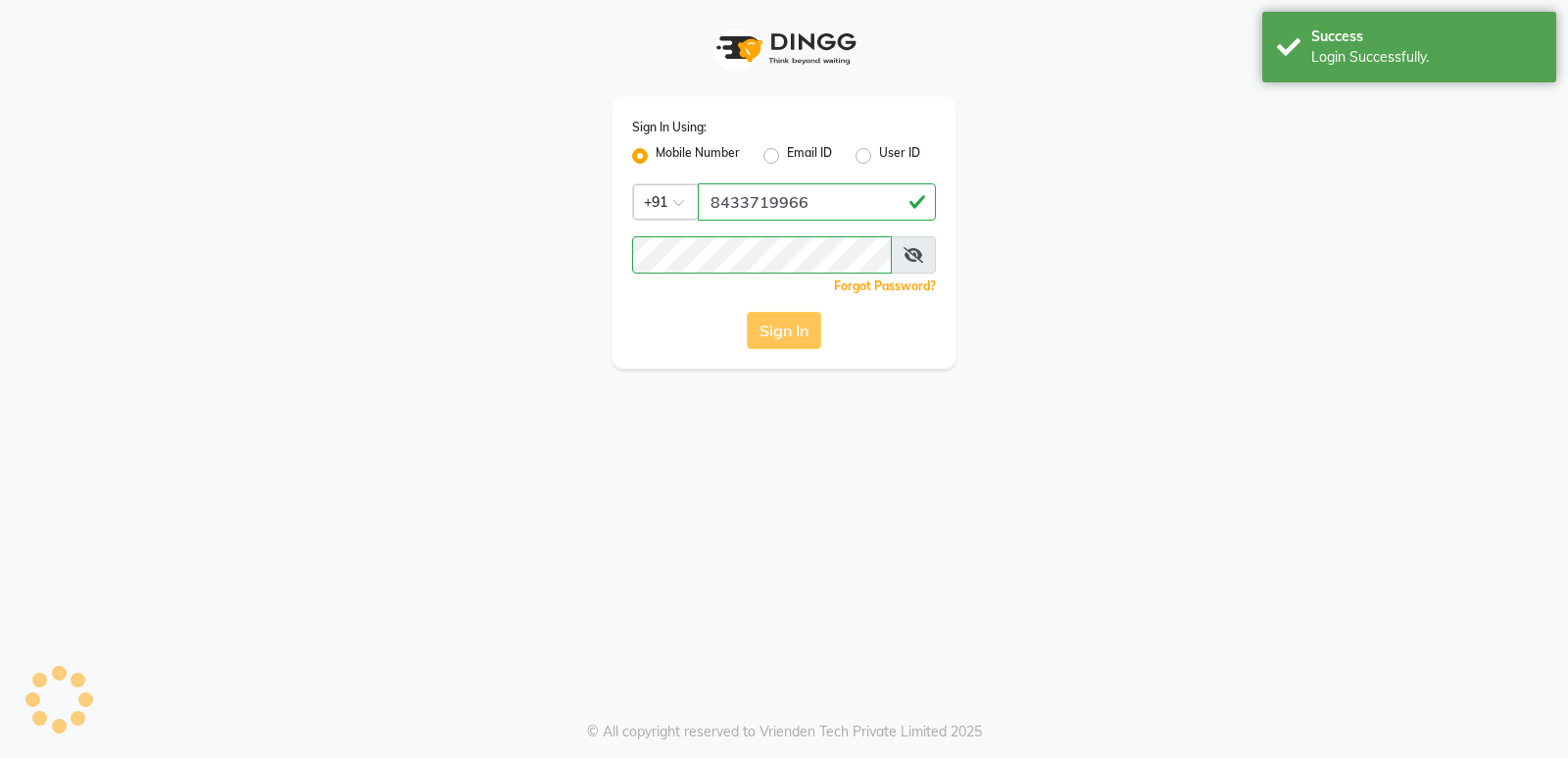 scroll, scrollTop: 0, scrollLeft: 0, axis: both 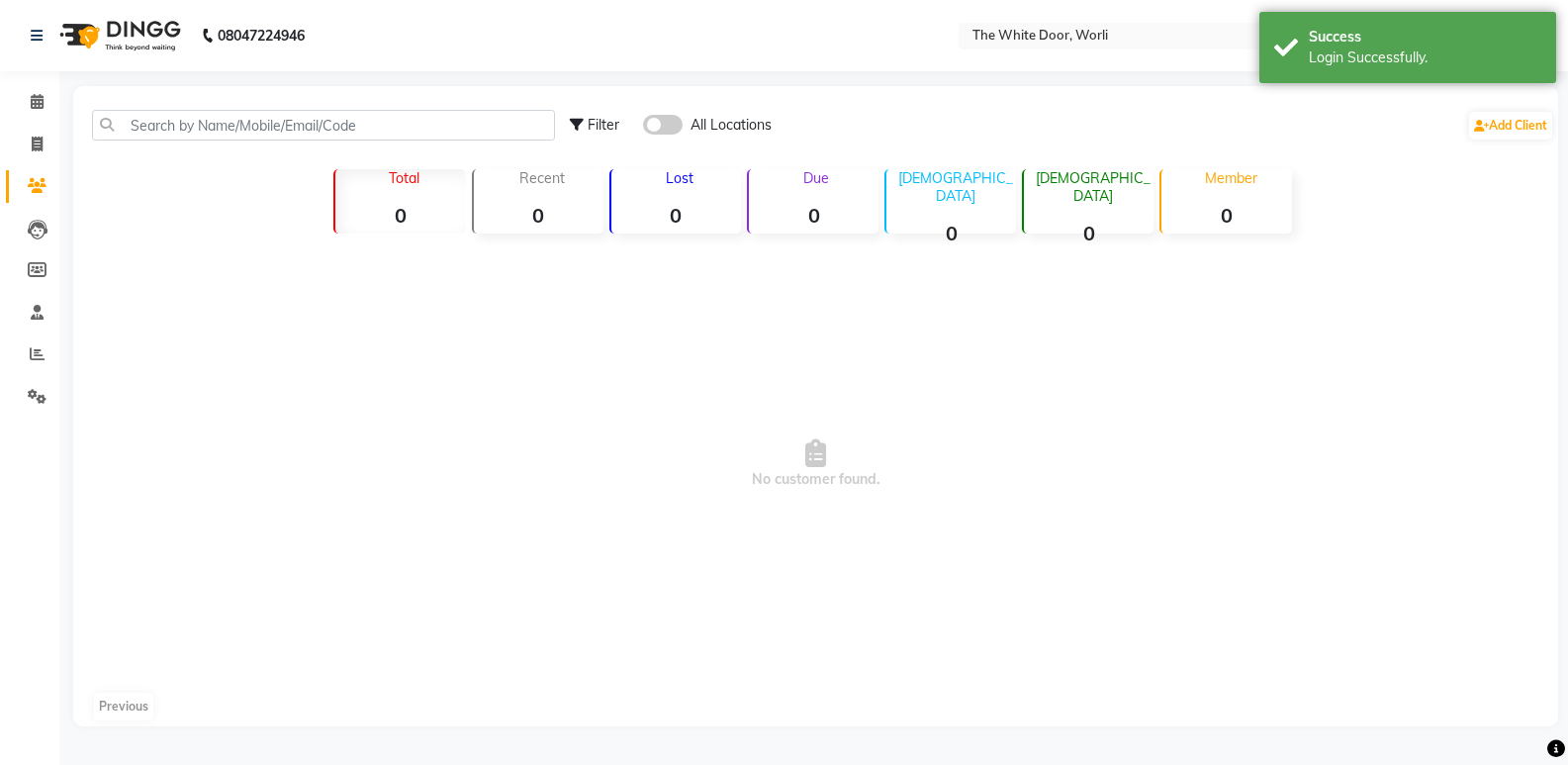 select on "en" 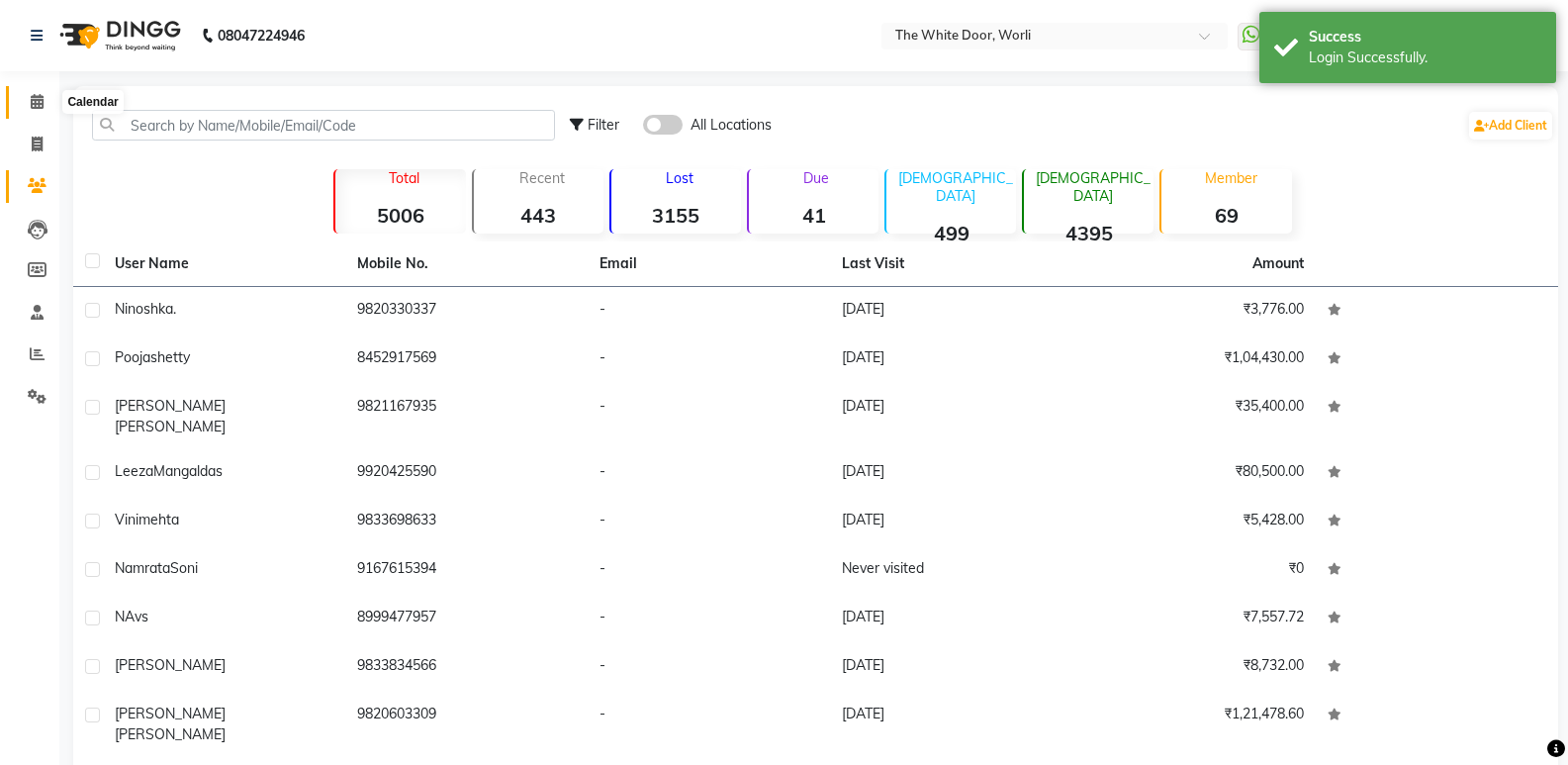 click 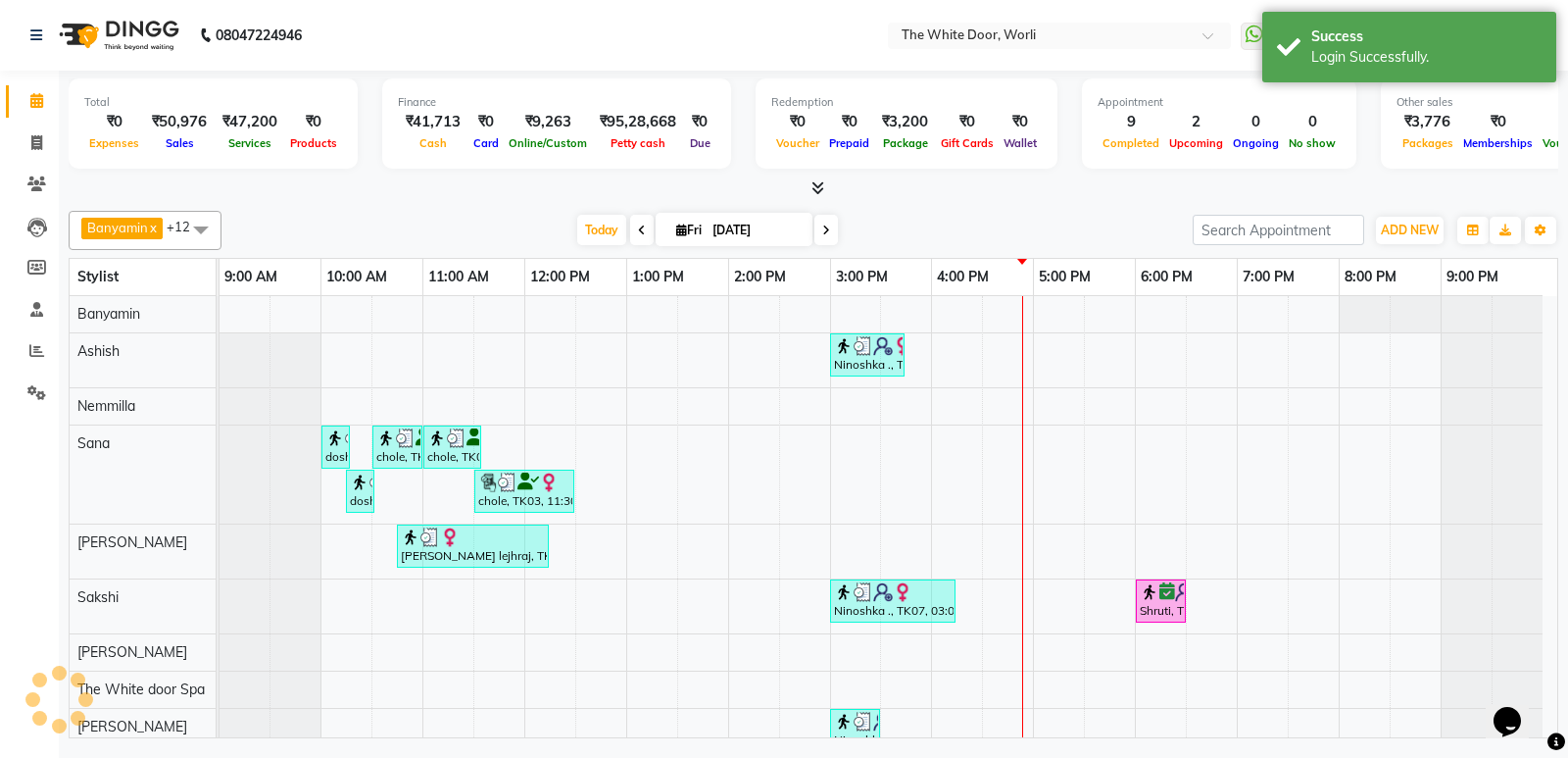 scroll, scrollTop: 0, scrollLeft: 0, axis: both 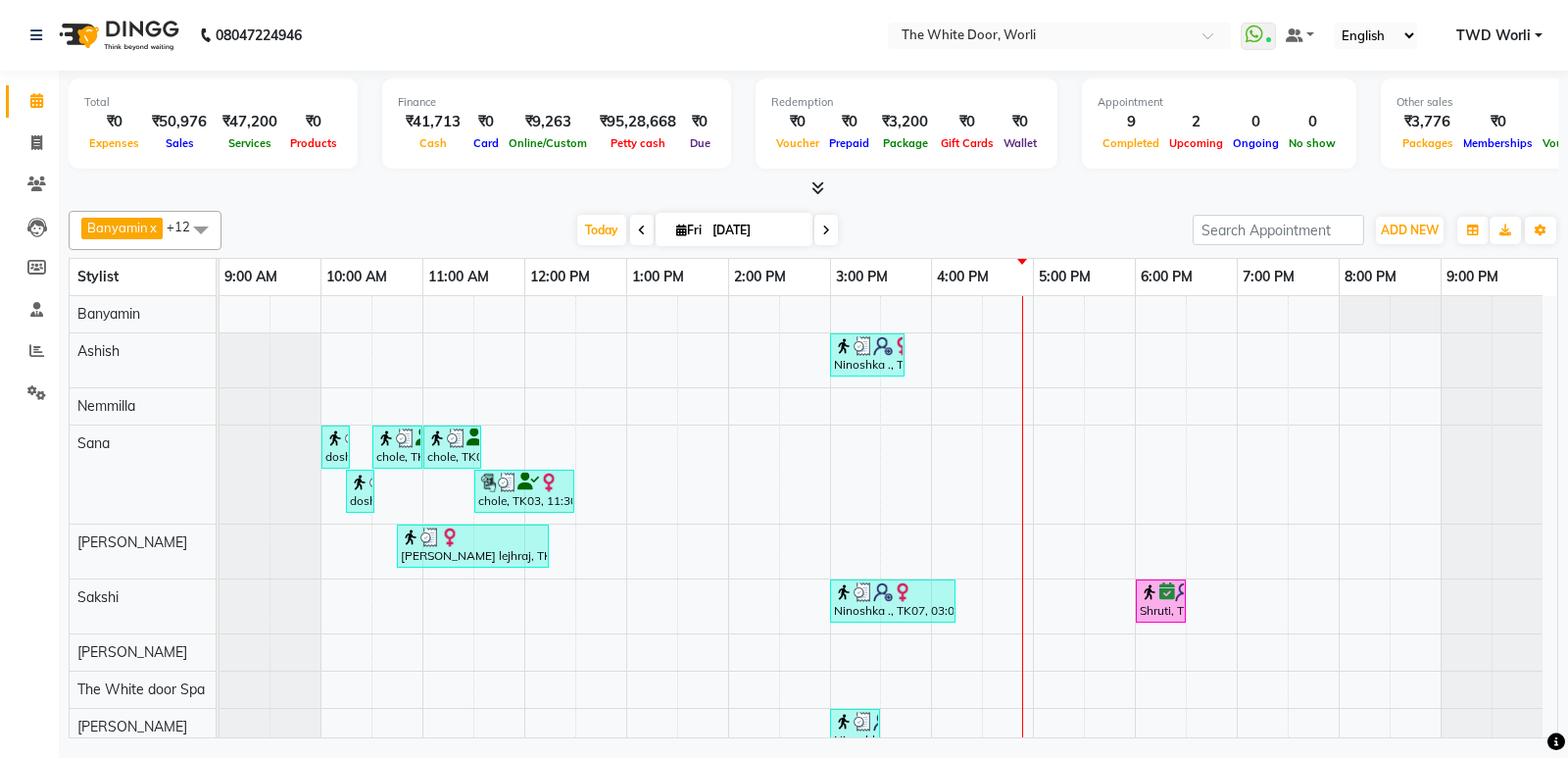 click on "Ninoshka ., TK07, 03:00 PM-03:45 PM, TWD Classic Pedicure     dosh, TK05, 10:00 AM-10:15 AM, Threading - Upper Lips     chole, TK03, 10:30 AM-11:00 AM, Waxing Full Arms     chole, TK03, 11:00 AM-11:35 AM, Waxing Full Legs     dosh, TK05, 10:15 AM-10:30 AM, Eye Brows     chole, TK03, 11:30 AM-12:30 PM, Waxing Brazillian     [PERSON_NAME] lejhraj, TK01, 10:45 AM-12:15 PM, Microblading By [PERSON_NAME]     [PERSON_NAME] ., TK07, 03:00 PM-04:15 PM, TWD Classic Manicure     Shruti, TK04, 06:00 PM-06:30 PM, Gorgeous French Gel     Ninoshka ., TK07, 03:00 PM-03:30 PM, Head+ Neck + Shoulder Massage Almond Oil (Nourishing)     [PERSON_NAME], TK06, 06:15 PM-07:45 PM, Deep Tissue Sound Sleep 60 mins" at bounding box center [888, 594] 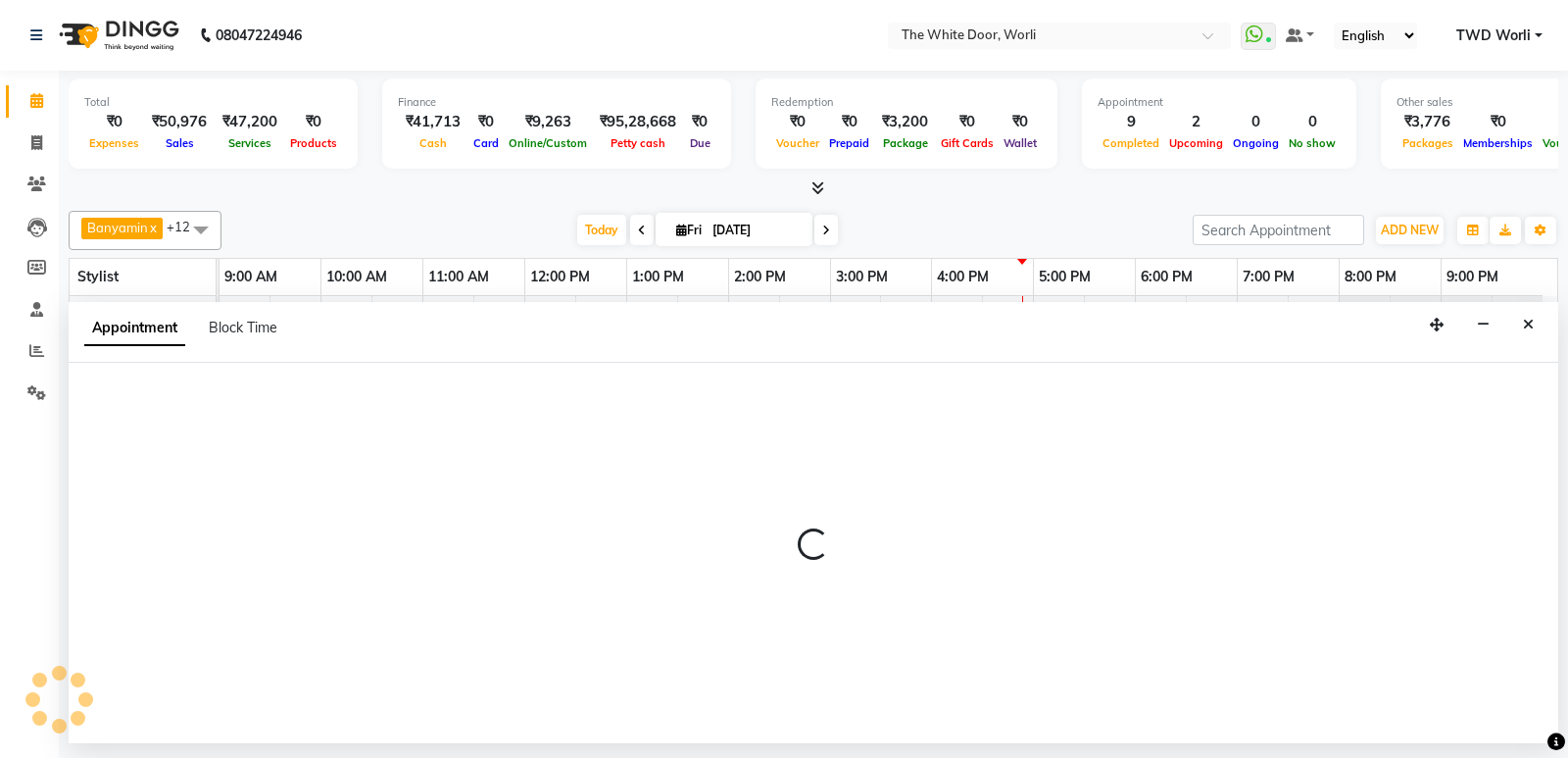 select on "20532" 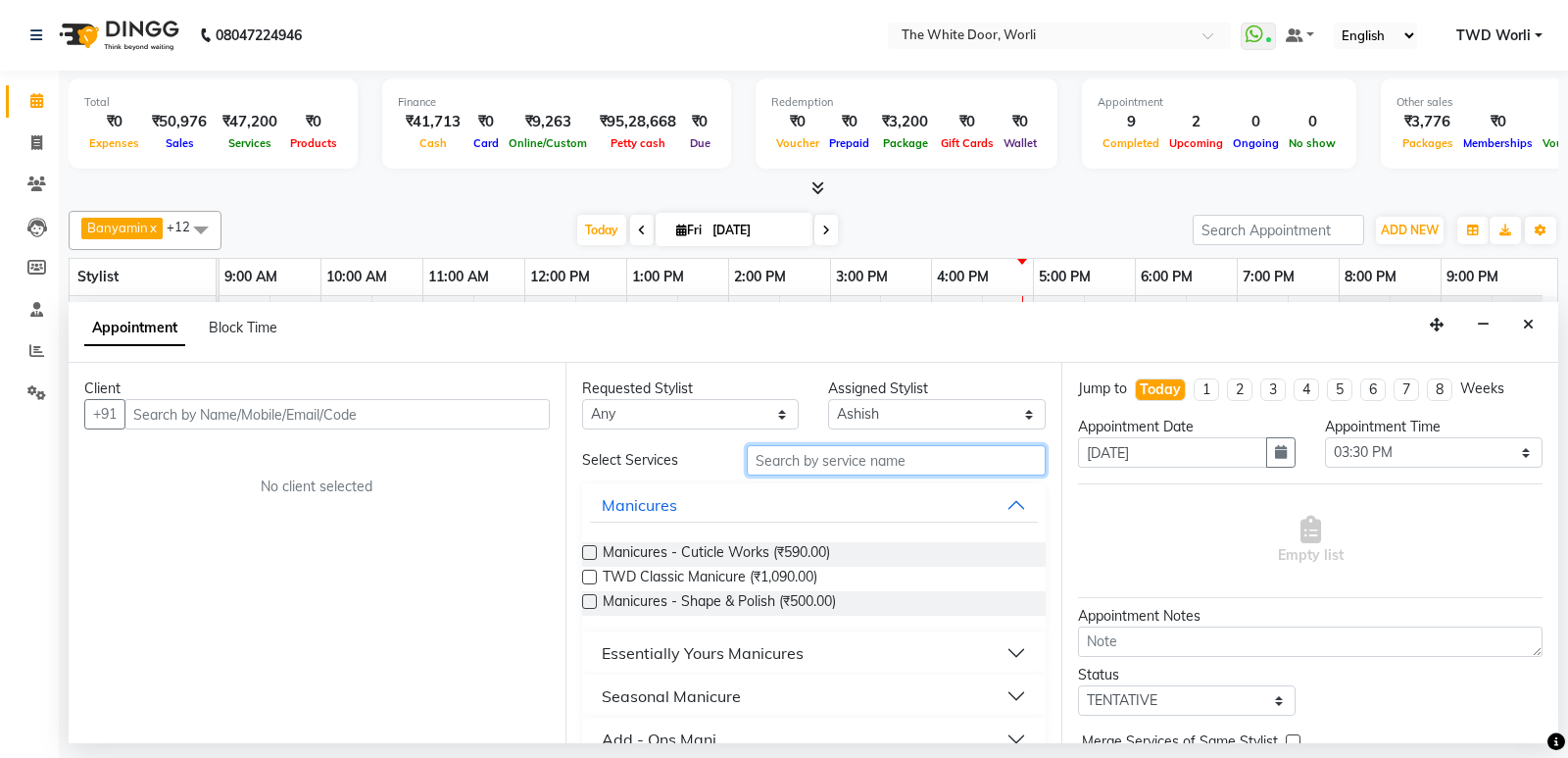 click at bounding box center [897, 460] 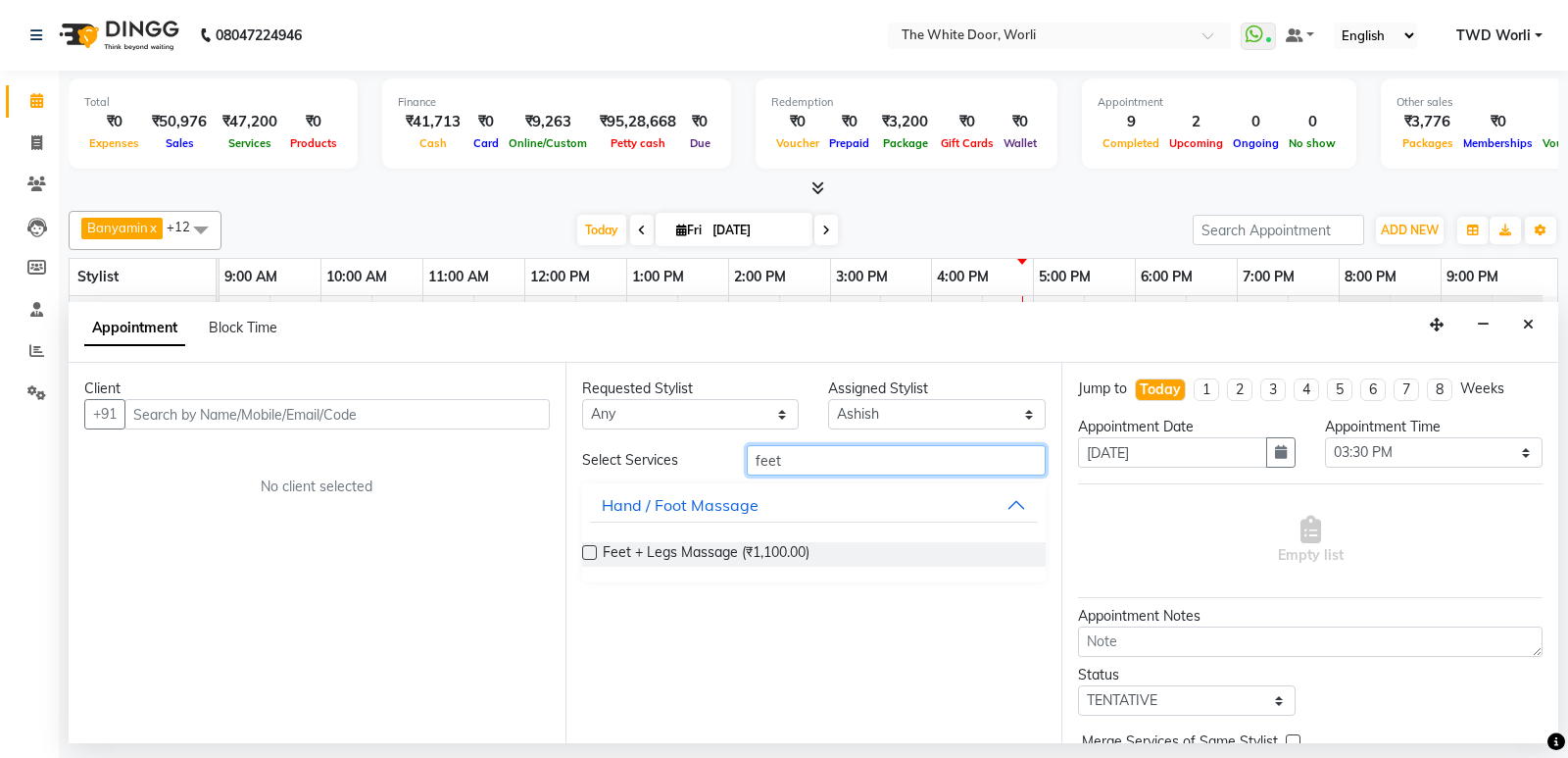 type on "feet" 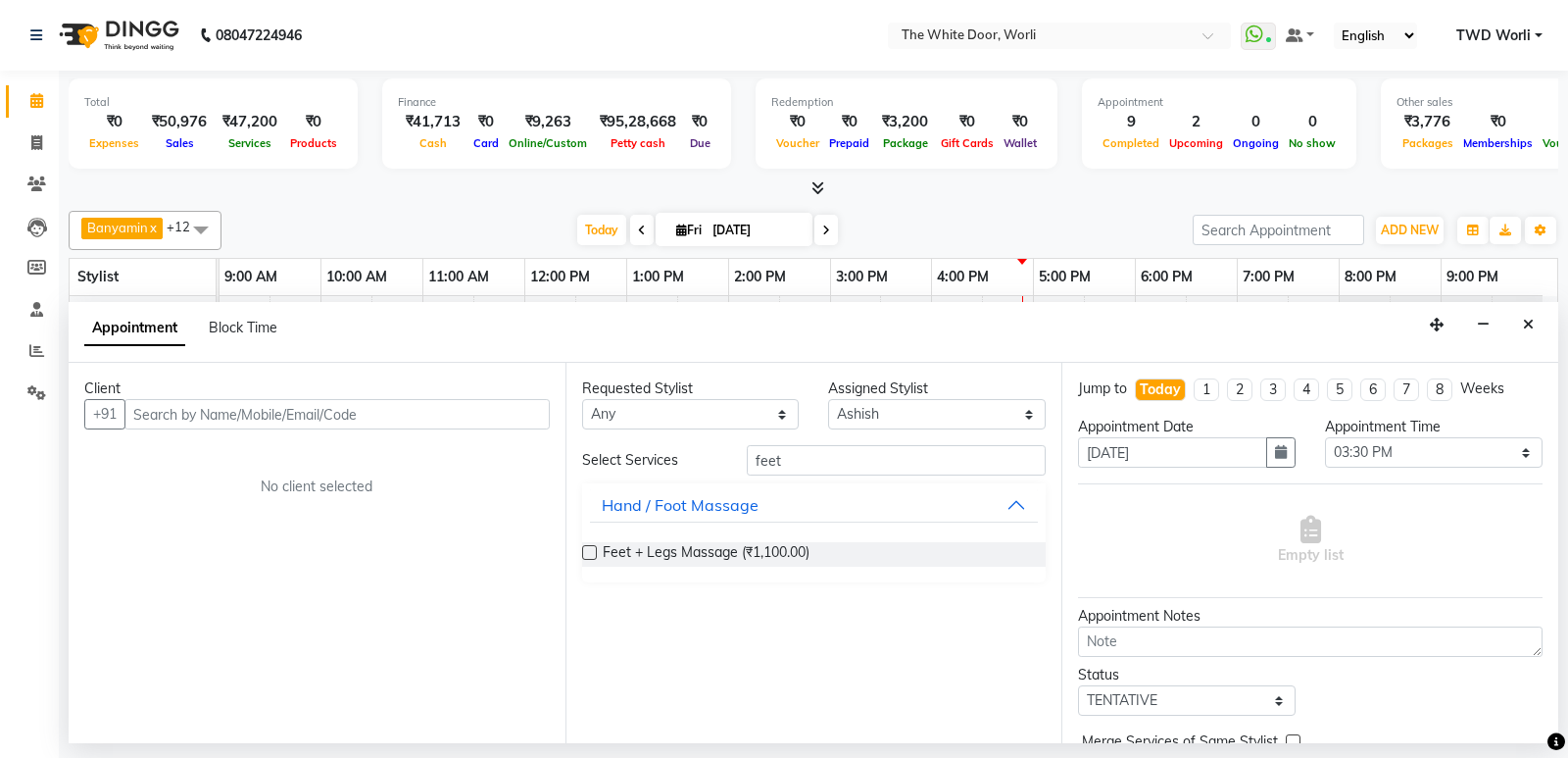 click at bounding box center (589, 552) 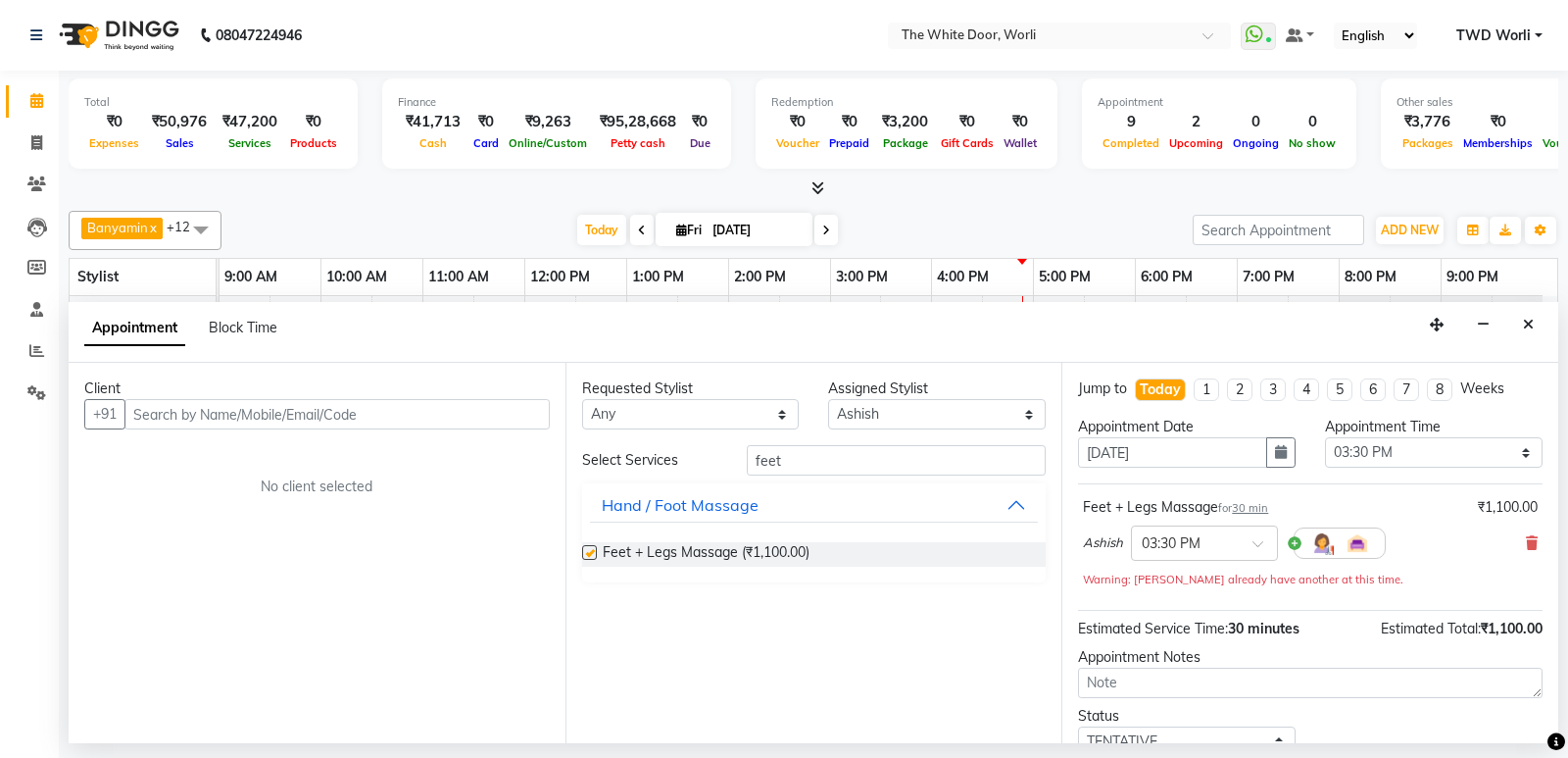 checkbox on "false" 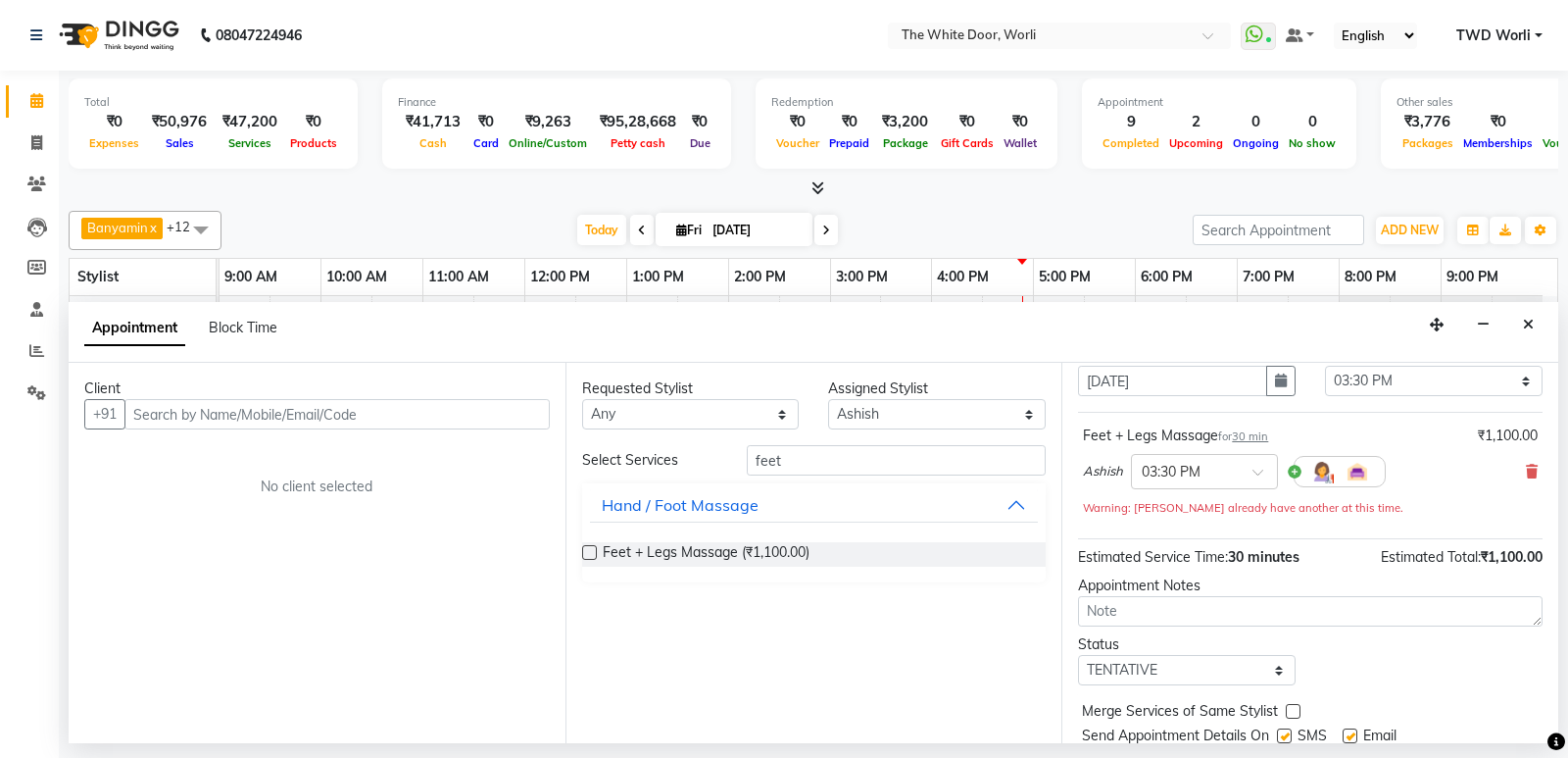 scroll, scrollTop: 98, scrollLeft: 0, axis: vertical 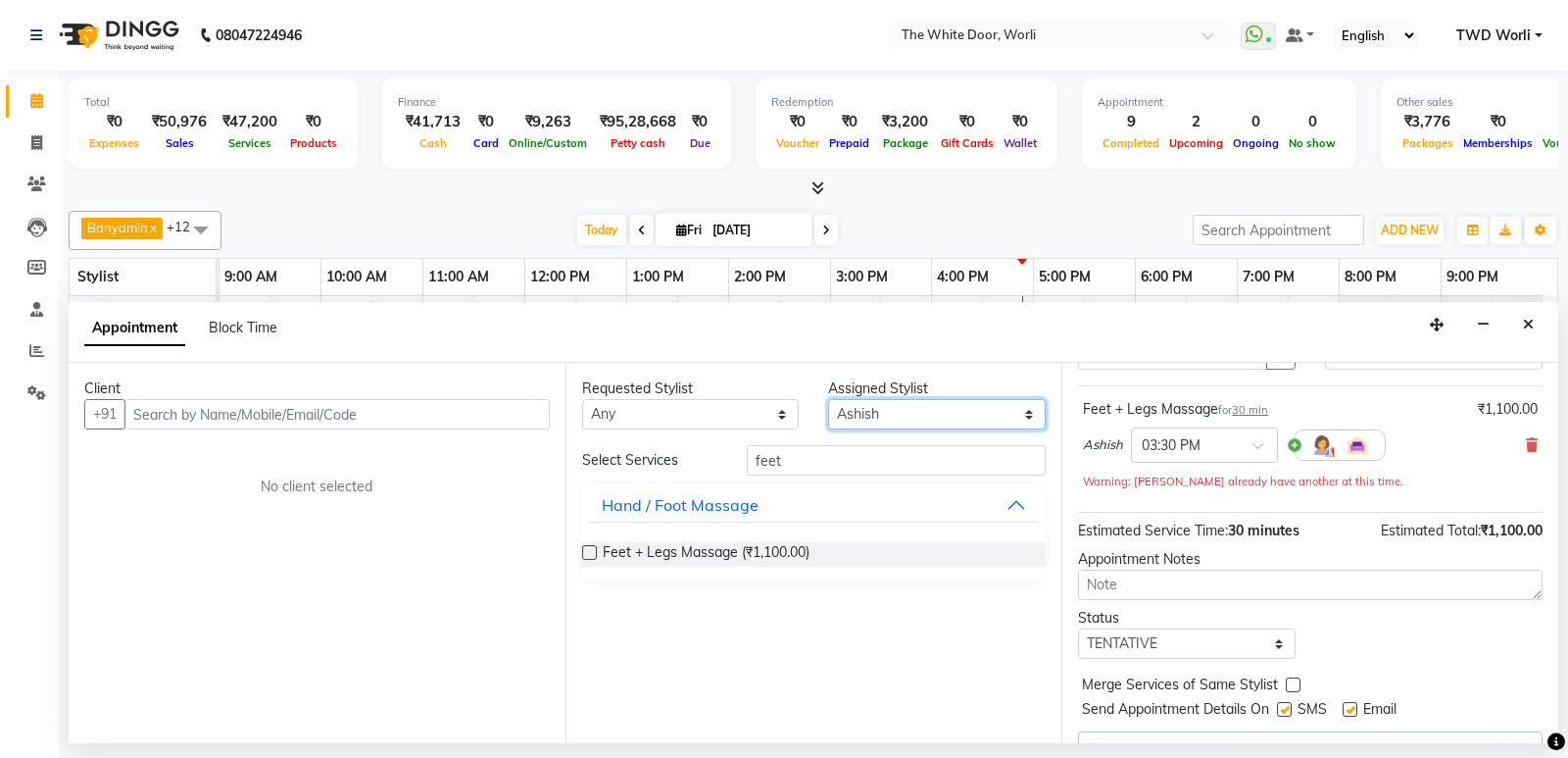 click on "Select Aarti  Ashish [PERSON_NAME] [PERSON_NAME] G [PERSON_NAME] Nemmilla [PERSON_NAME] [PERSON_NAME] [PERSON_NAME] The White door Spa  Vikas Pedicurist [PERSON_NAME]" at bounding box center (937, 414) 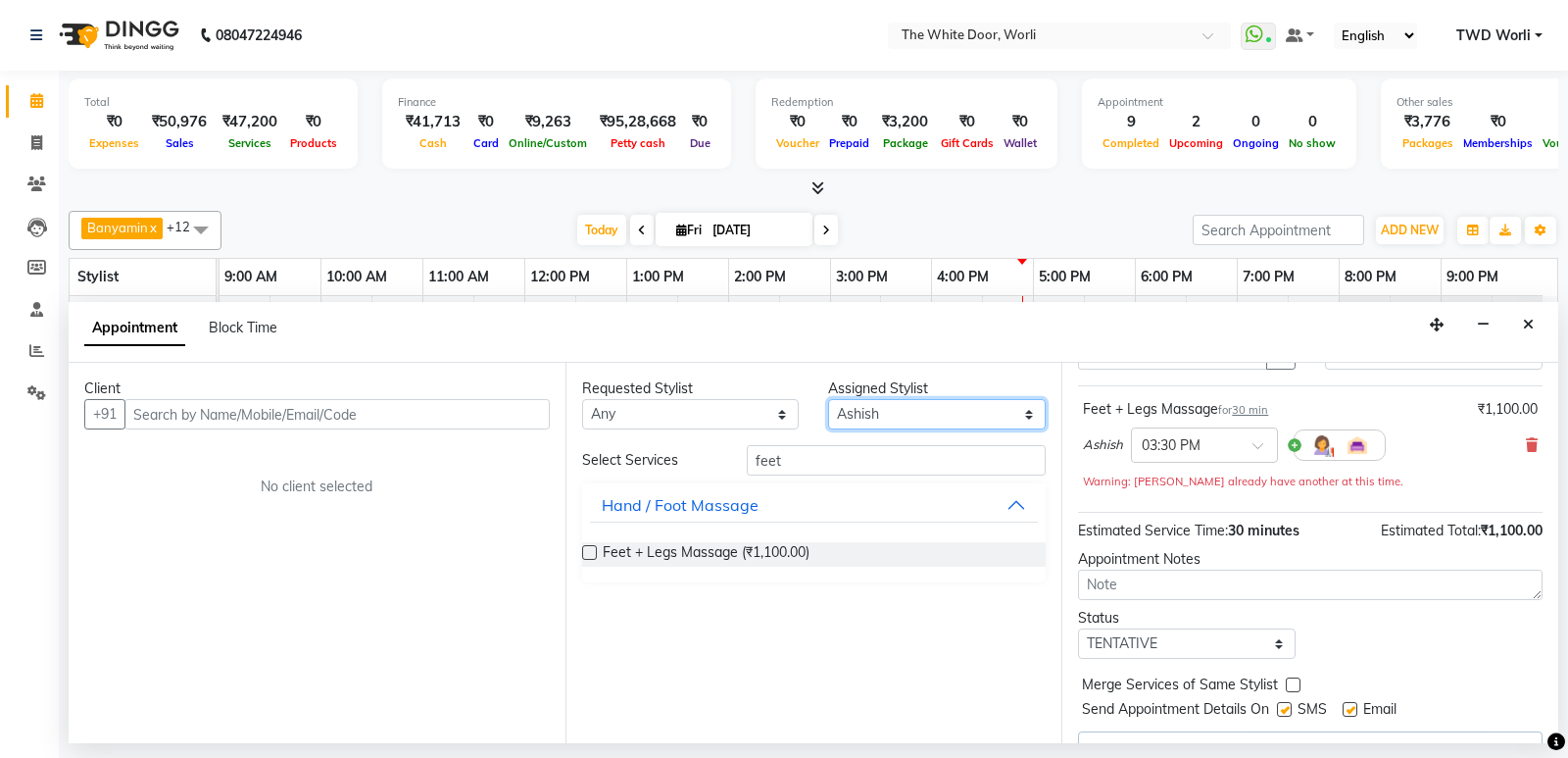select on "20574" 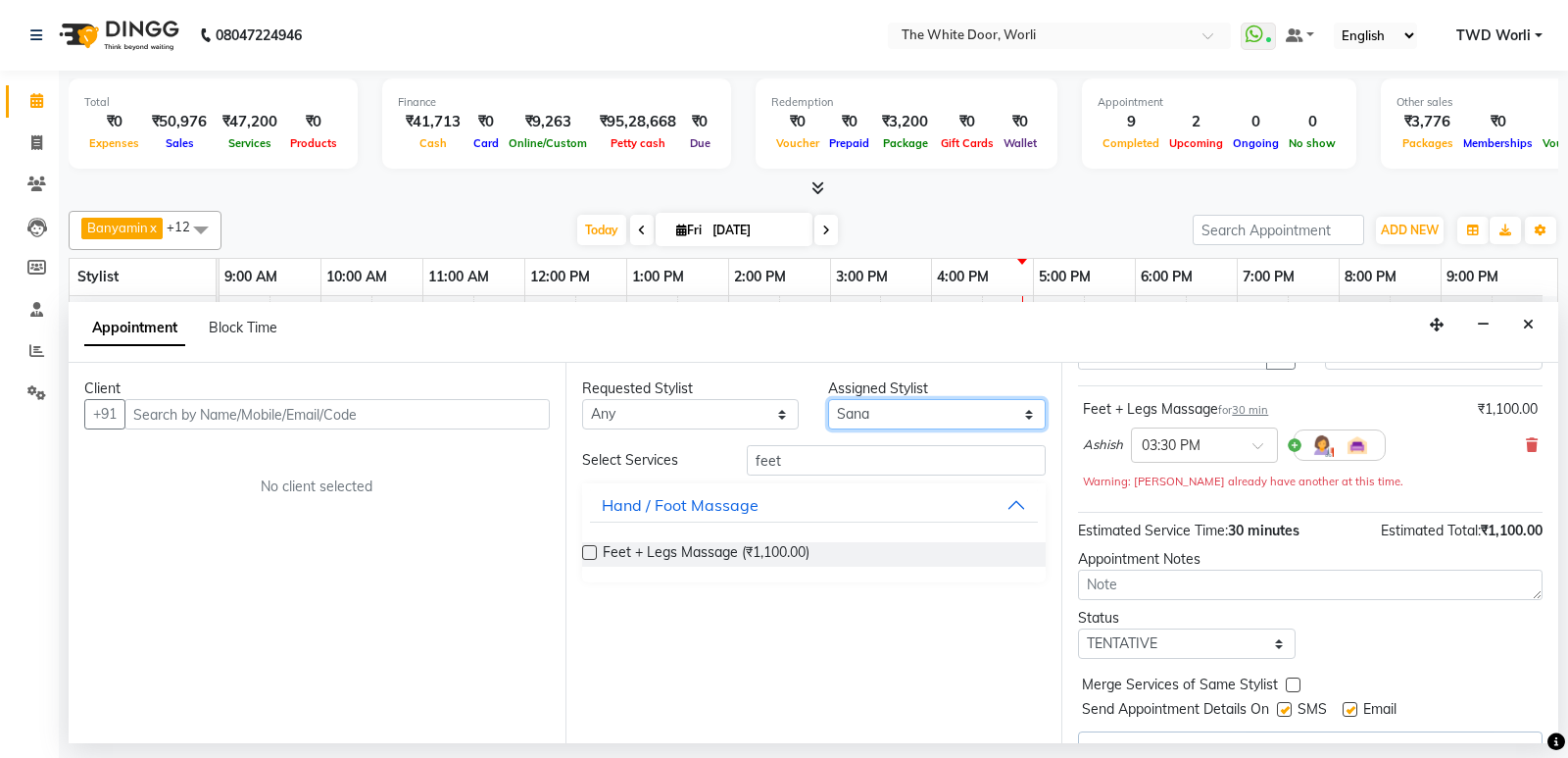 click on "Select Aarti  Ashish [PERSON_NAME] [PERSON_NAME] G [PERSON_NAME] Nemmilla [PERSON_NAME] [PERSON_NAME] [PERSON_NAME] The White door Spa  Vikas Pedicurist [PERSON_NAME]" at bounding box center [937, 414] 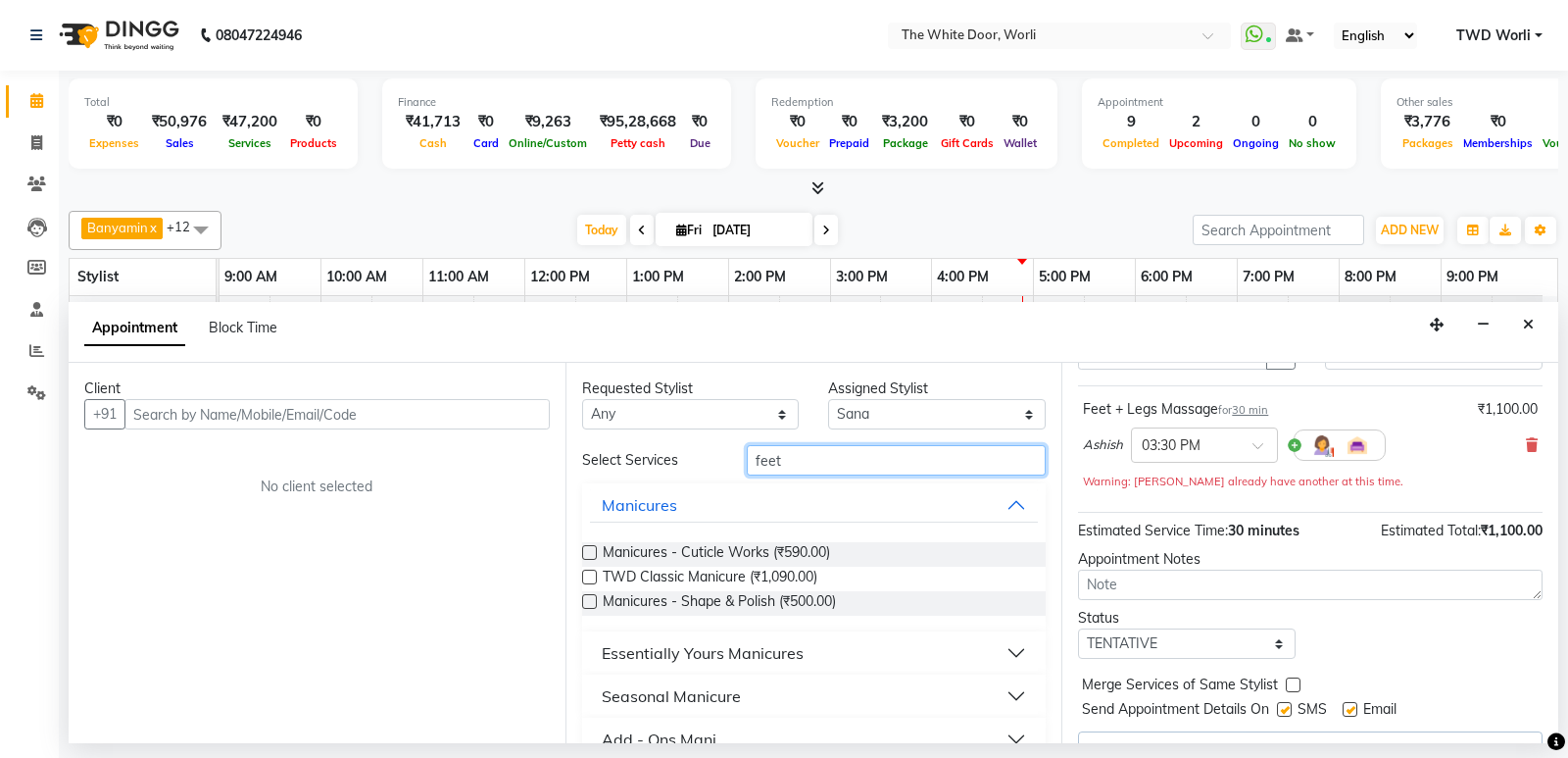 click on "feet" at bounding box center [897, 460] 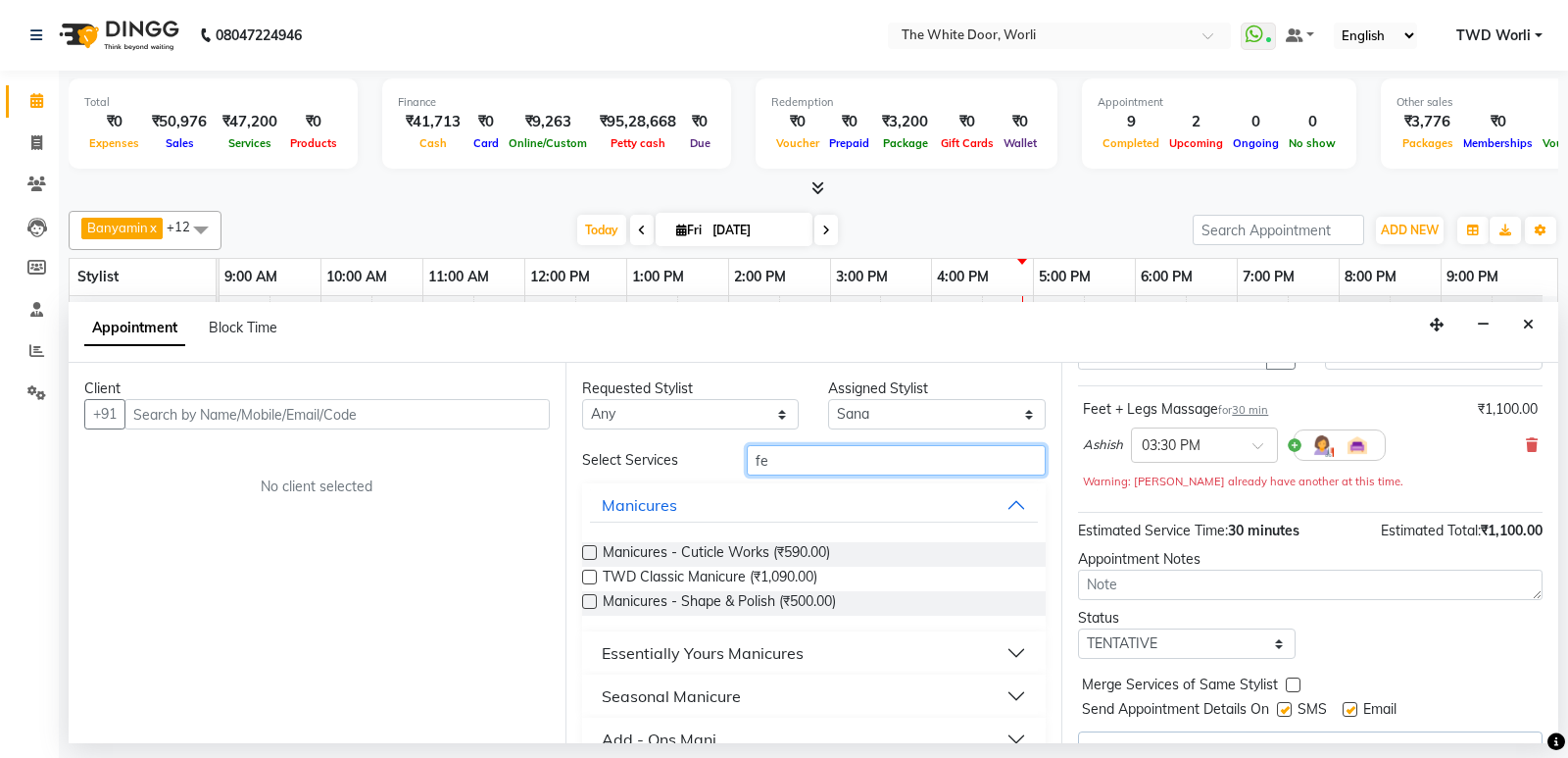 type on "f" 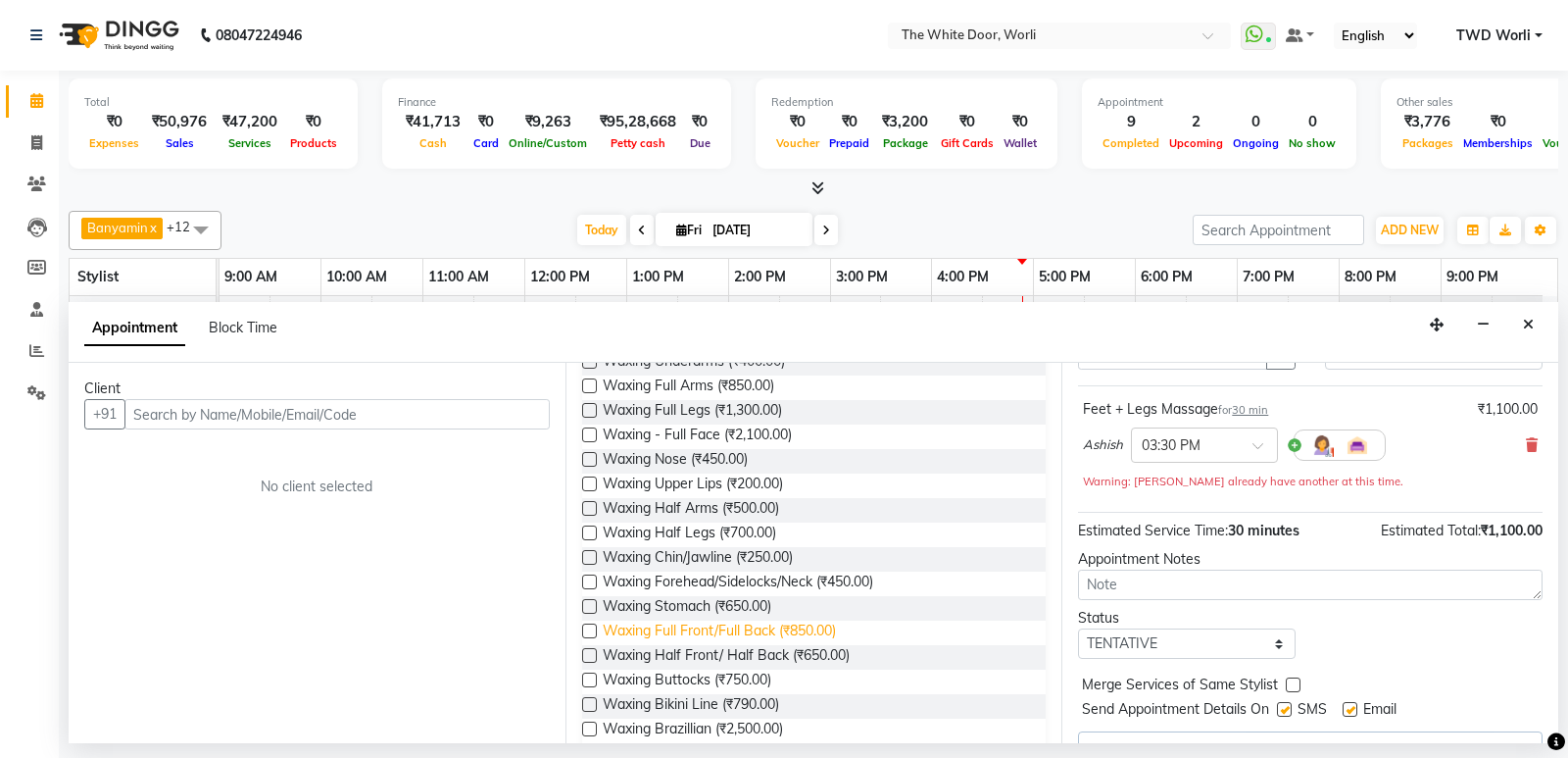 scroll, scrollTop: 196, scrollLeft: 0, axis: vertical 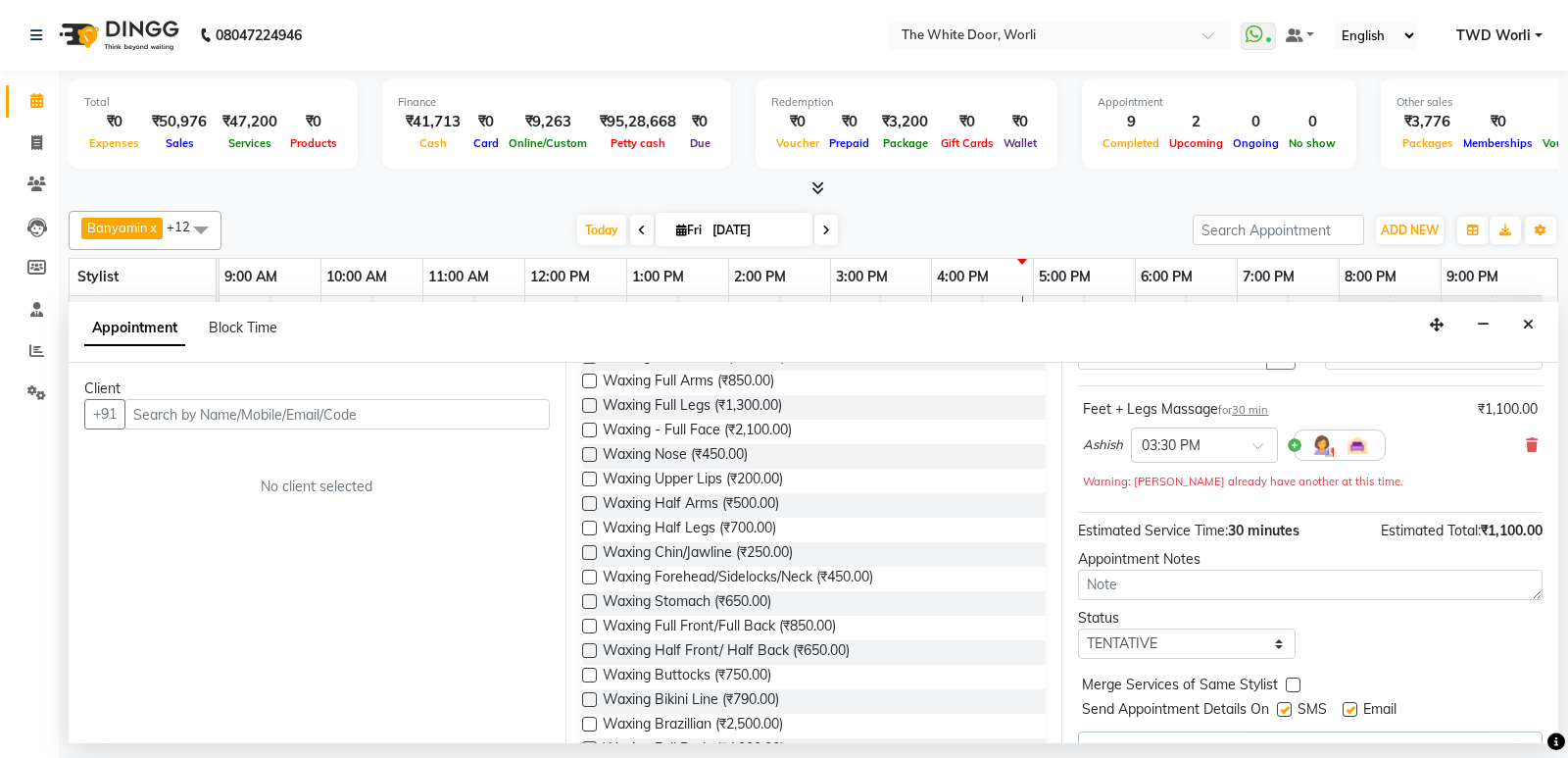 type on "wax" 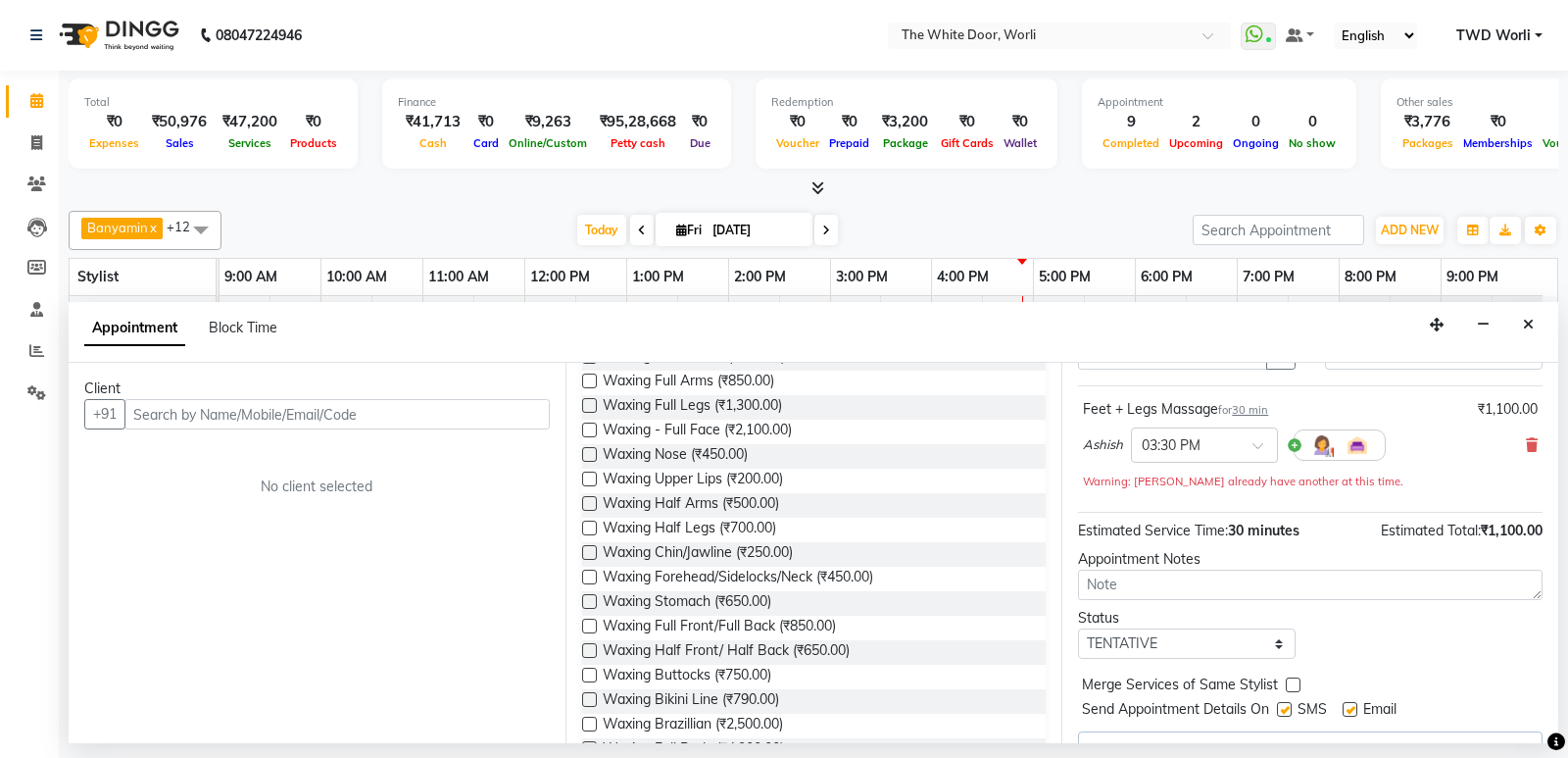 click at bounding box center (589, 552) 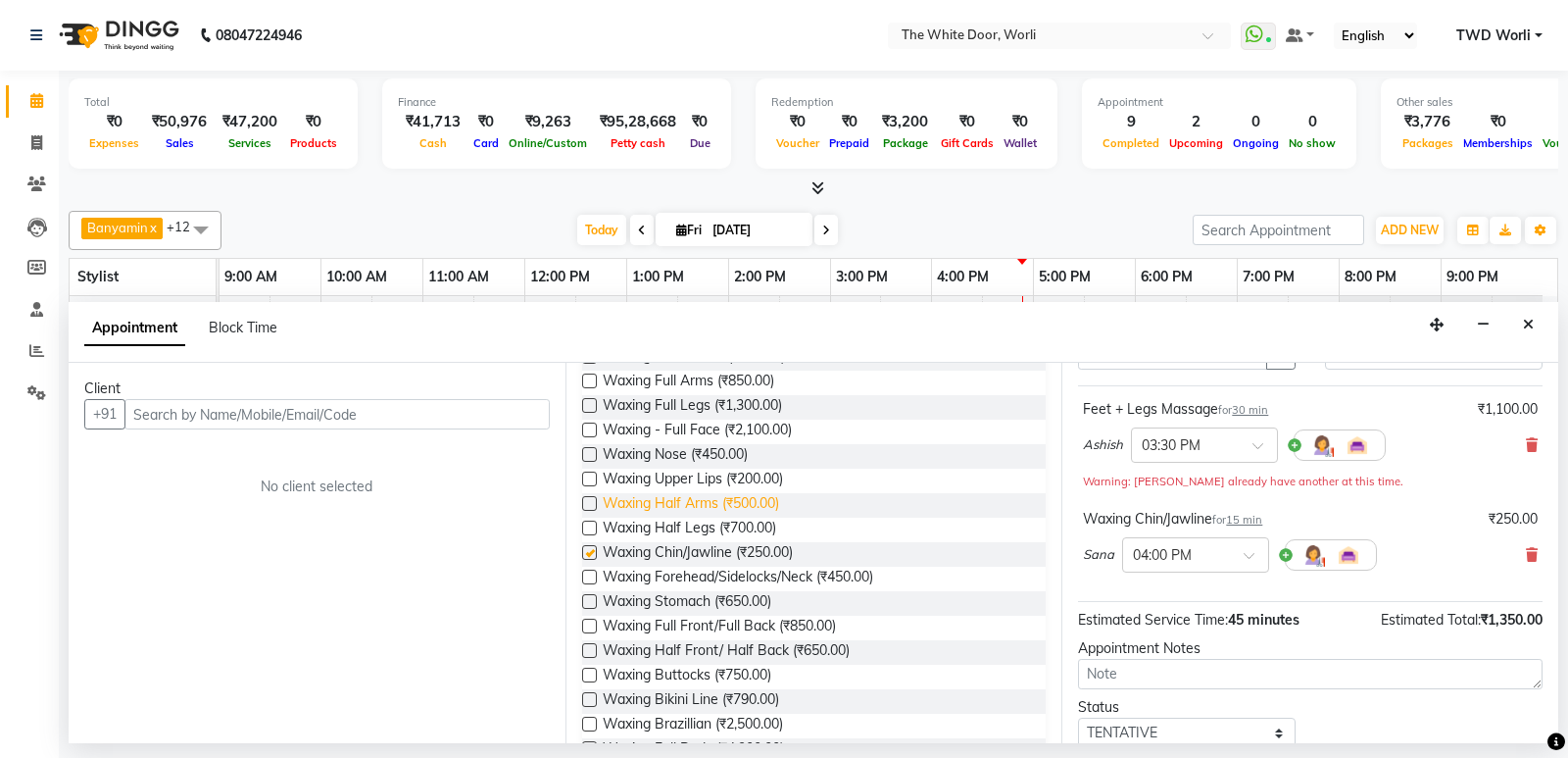 checkbox on "false" 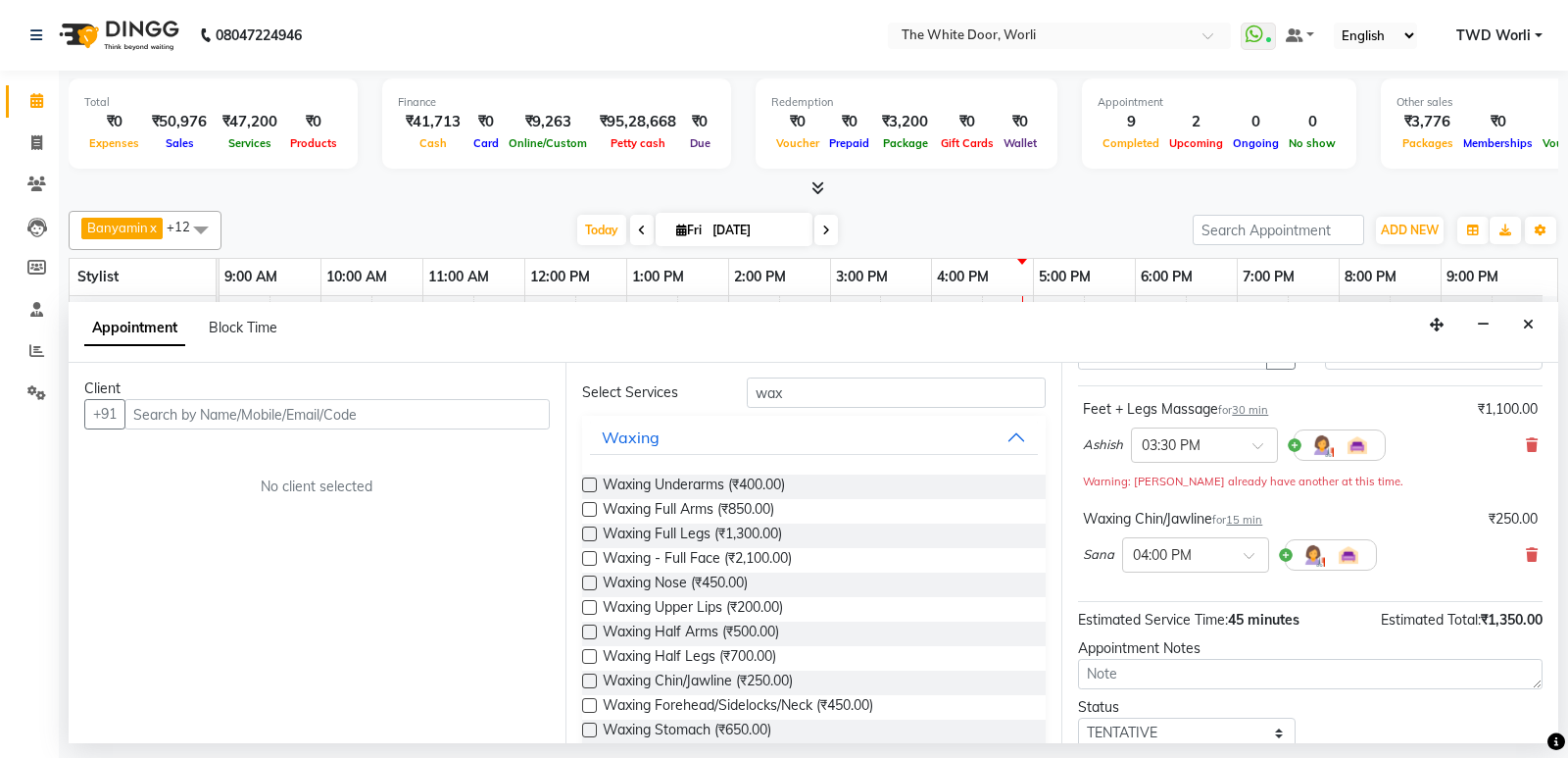 scroll, scrollTop: 98, scrollLeft: 0, axis: vertical 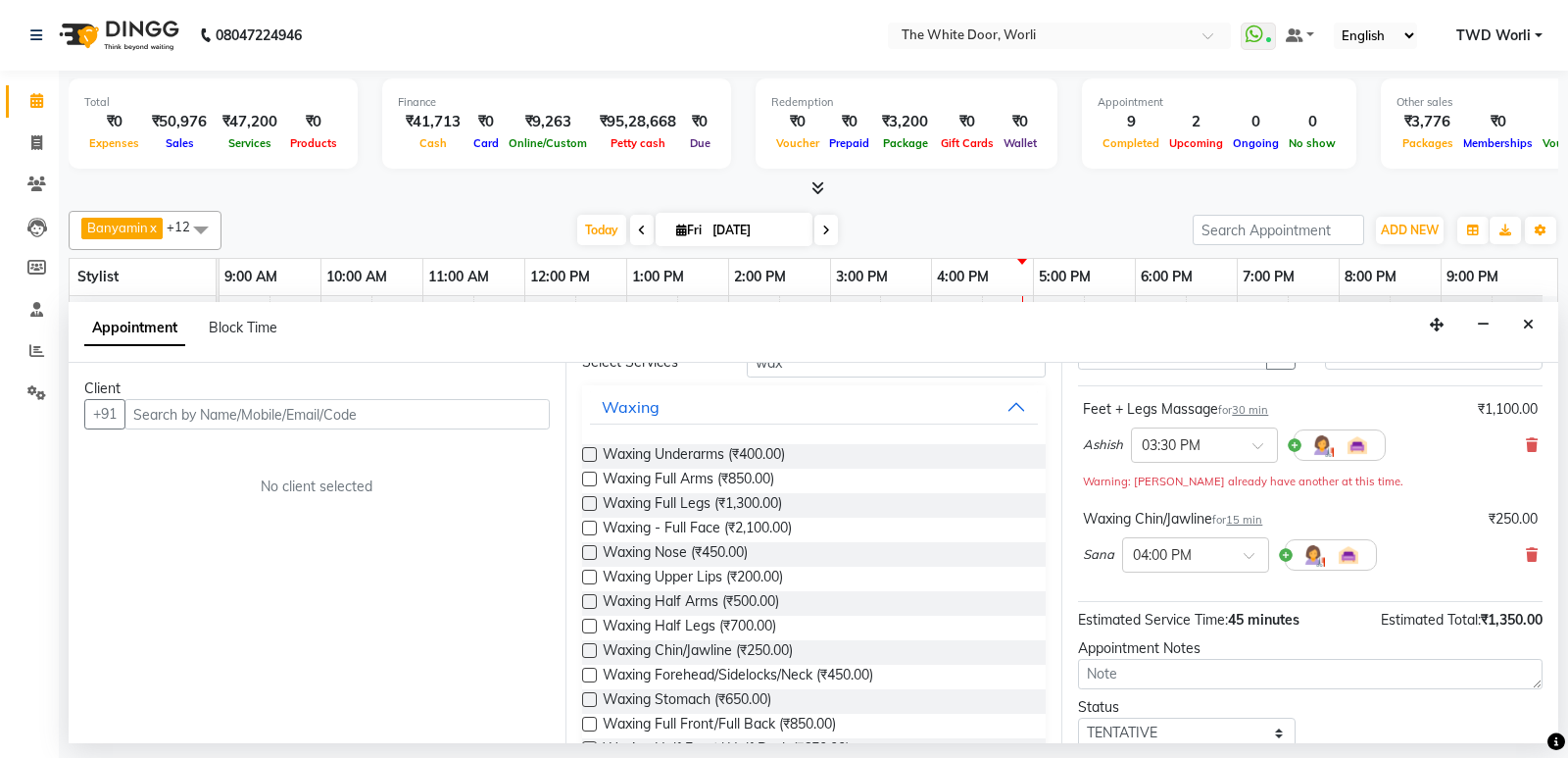 click at bounding box center (589, 577) 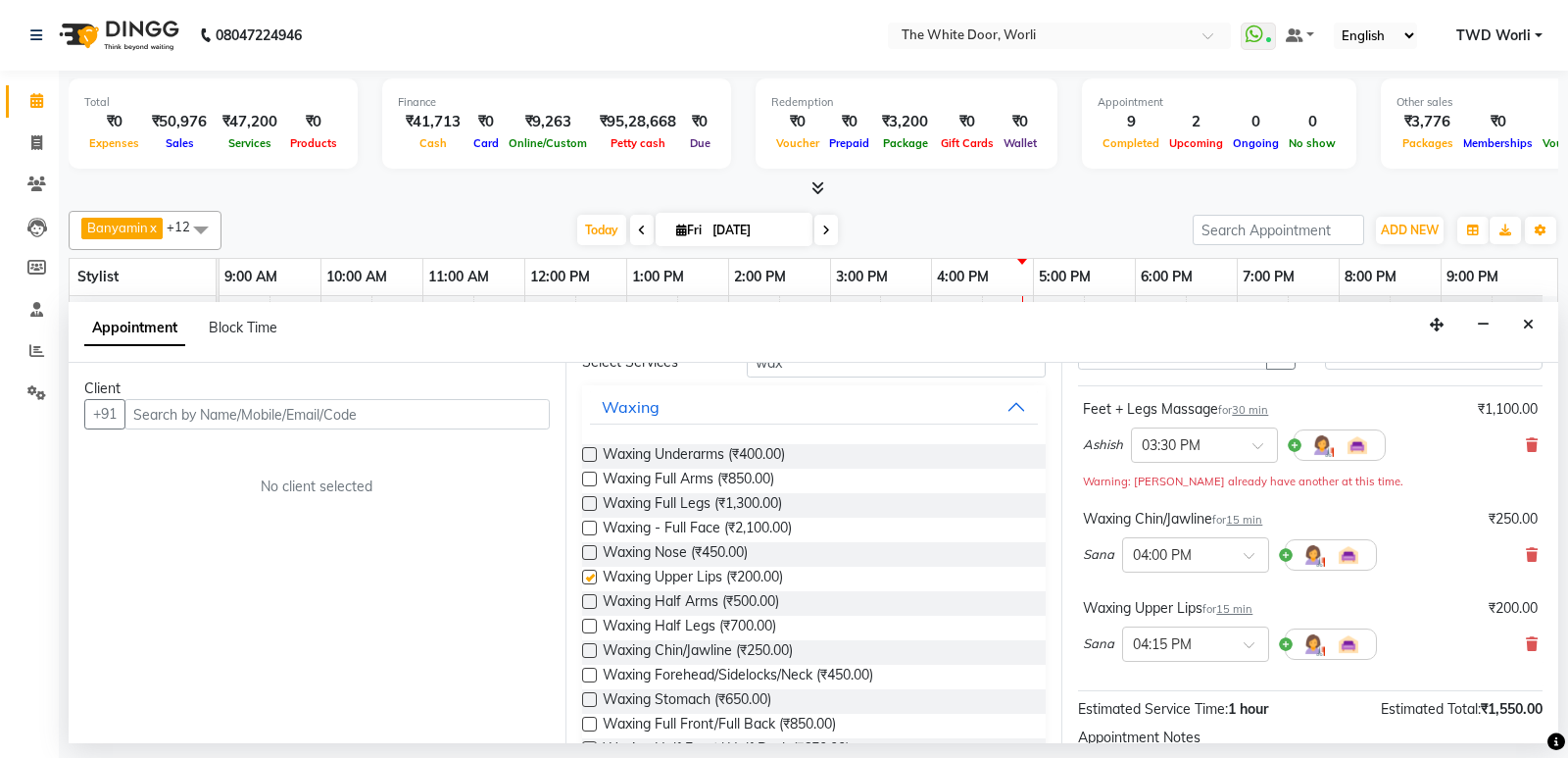 checkbox on "false" 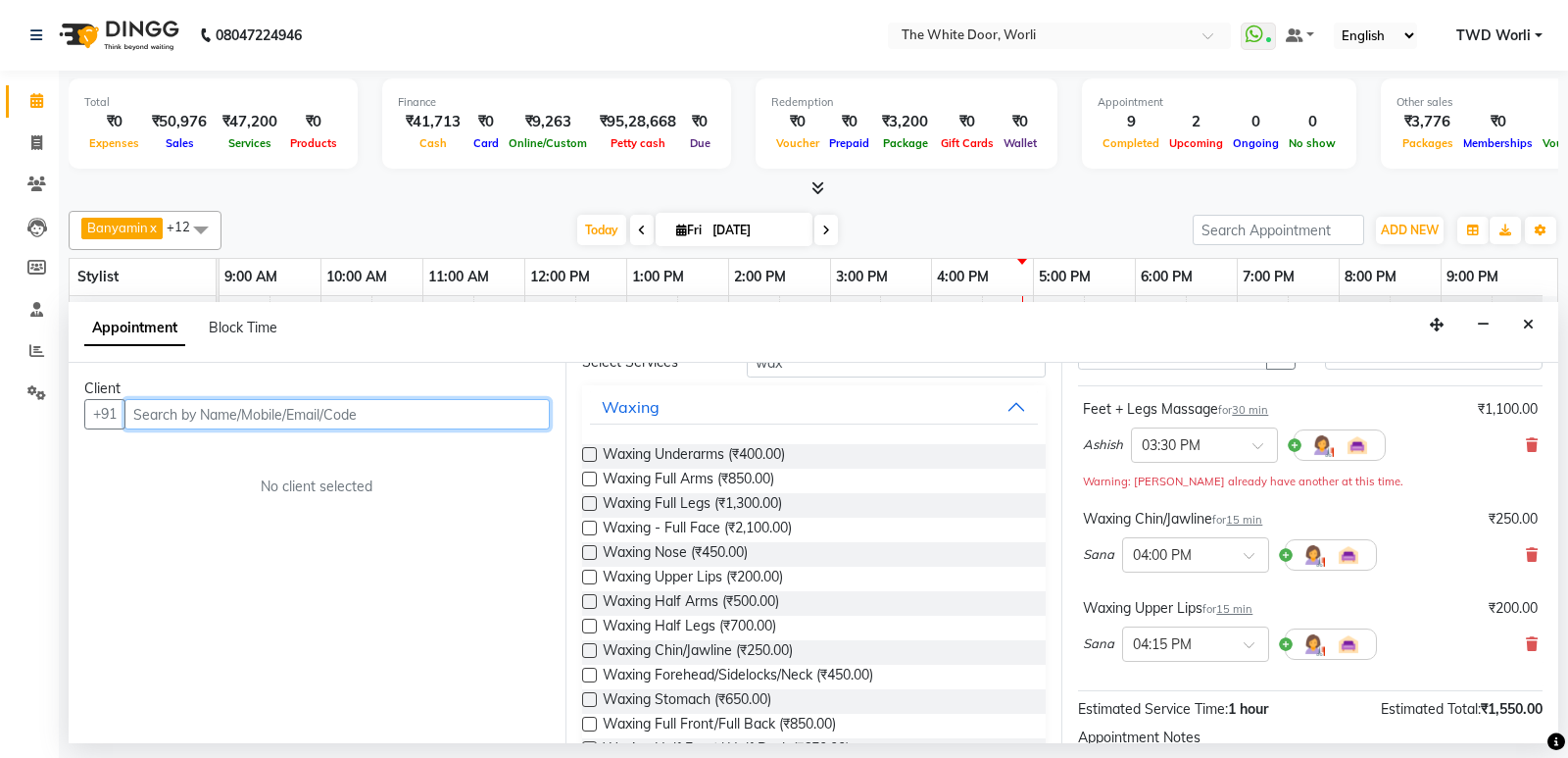 click at bounding box center (337, 414) 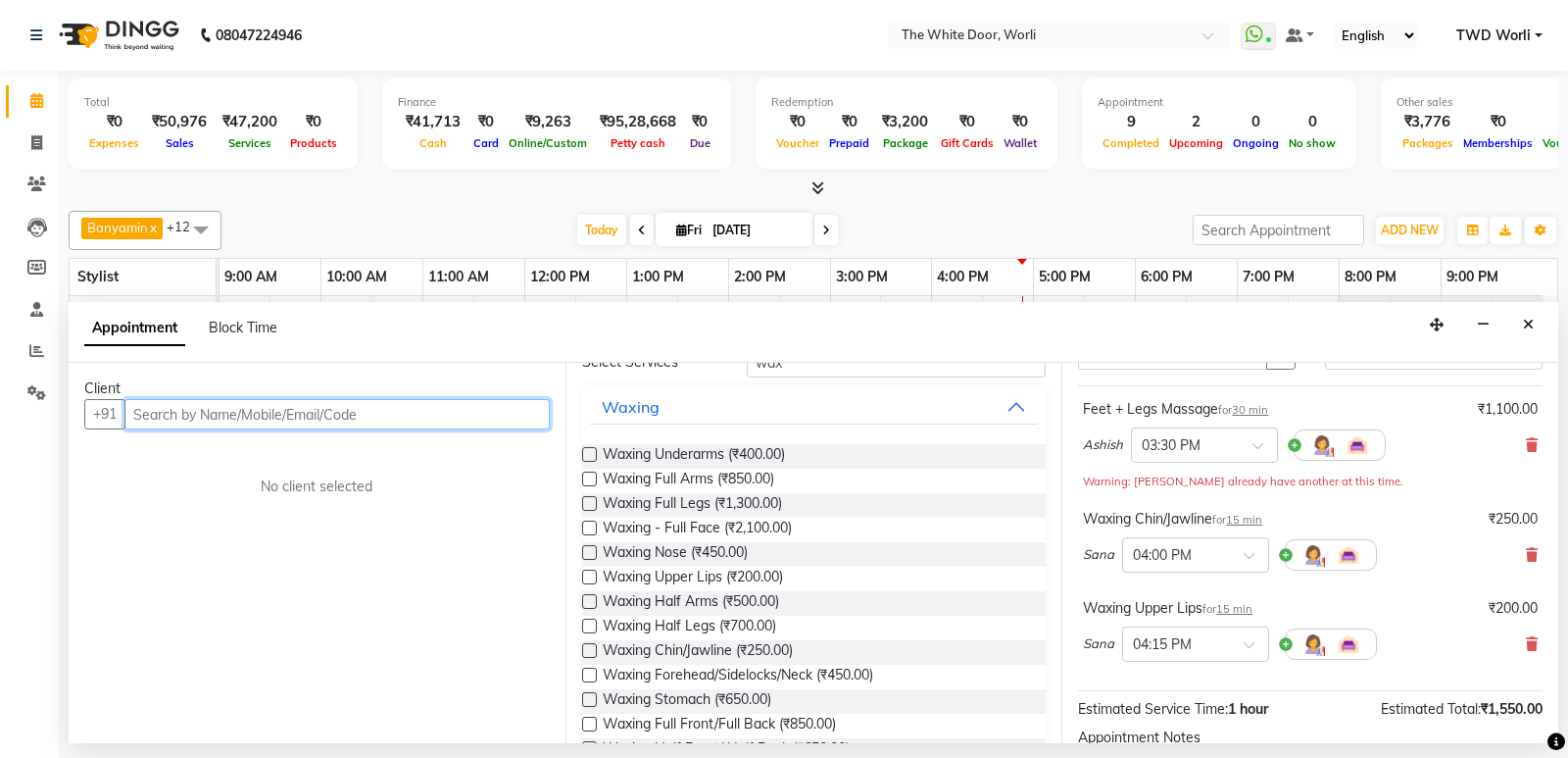 type on "n" 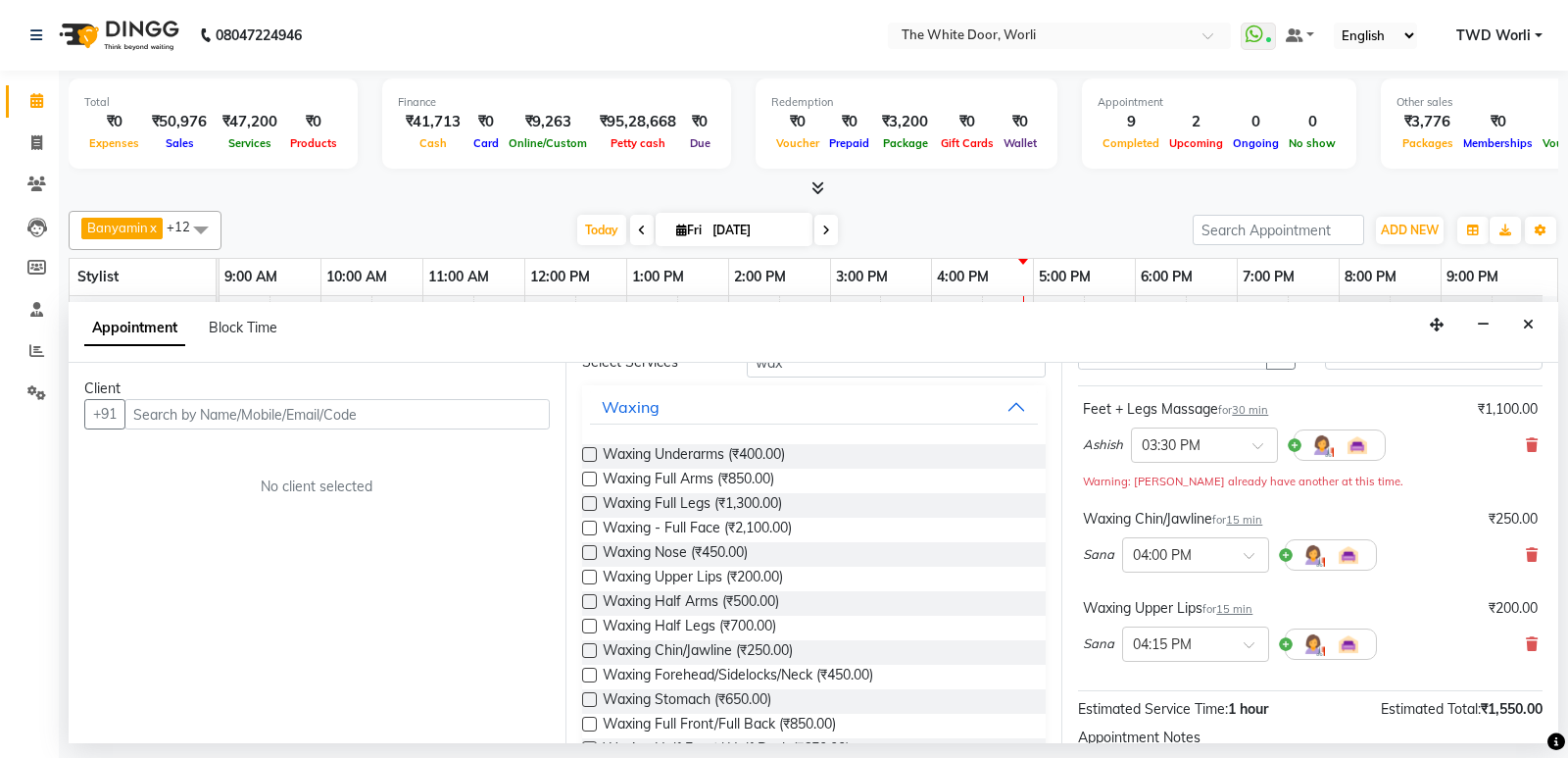 click on "Total  ₹0  Expenses ₹50,976  Sales ₹47,200  Services ₹0  Products Finance  ₹41,713  Cash ₹0  Card ₹9,263  Online/Custom ₹95,28,668 [PERSON_NAME] cash ₹0 Due  Redemption  ₹0 Voucher ₹0 Prepaid ₹3,200 Package ₹0  Gift Cards ₹0  Wallet  Appointment  9 Completed 2 Upcoming 0 Ongoing 0 No show  Other sales  ₹3,776  Packages ₹0  Memberships ₹0  Vouchers ₹0  Prepaids ₹0  Gift Cards Banyamin  x [PERSON_NAME]  x Nemmilla  x [PERSON_NAME] [PERSON_NAME]  x [PERSON_NAME]  x Sana  x [PERSON_NAME]  x The White door Spa   x Wungkhai Nail  x Imran Hair stylist  x Ashish  x +12 Select All Aarti  Ashish [PERSON_NAME] [PERSON_NAME] G [PERSON_NAME] Nemmilla [PERSON_NAME] [PERSON_NAME] Sana Sandhya  [PERSON_NAME] The White door Spa  Vikas Pedicurist Worthemla  Wungkhai Nail [DATE]  [DATE] Toggle Dropdown Add Appointment Add Invoice Add Attendance Add Client Toggle Dropdown Add Appointment Add Invoice Add Attendance Add Client ADD NEW Toggle Dropdown Add Appointment Add Invoice x x x" 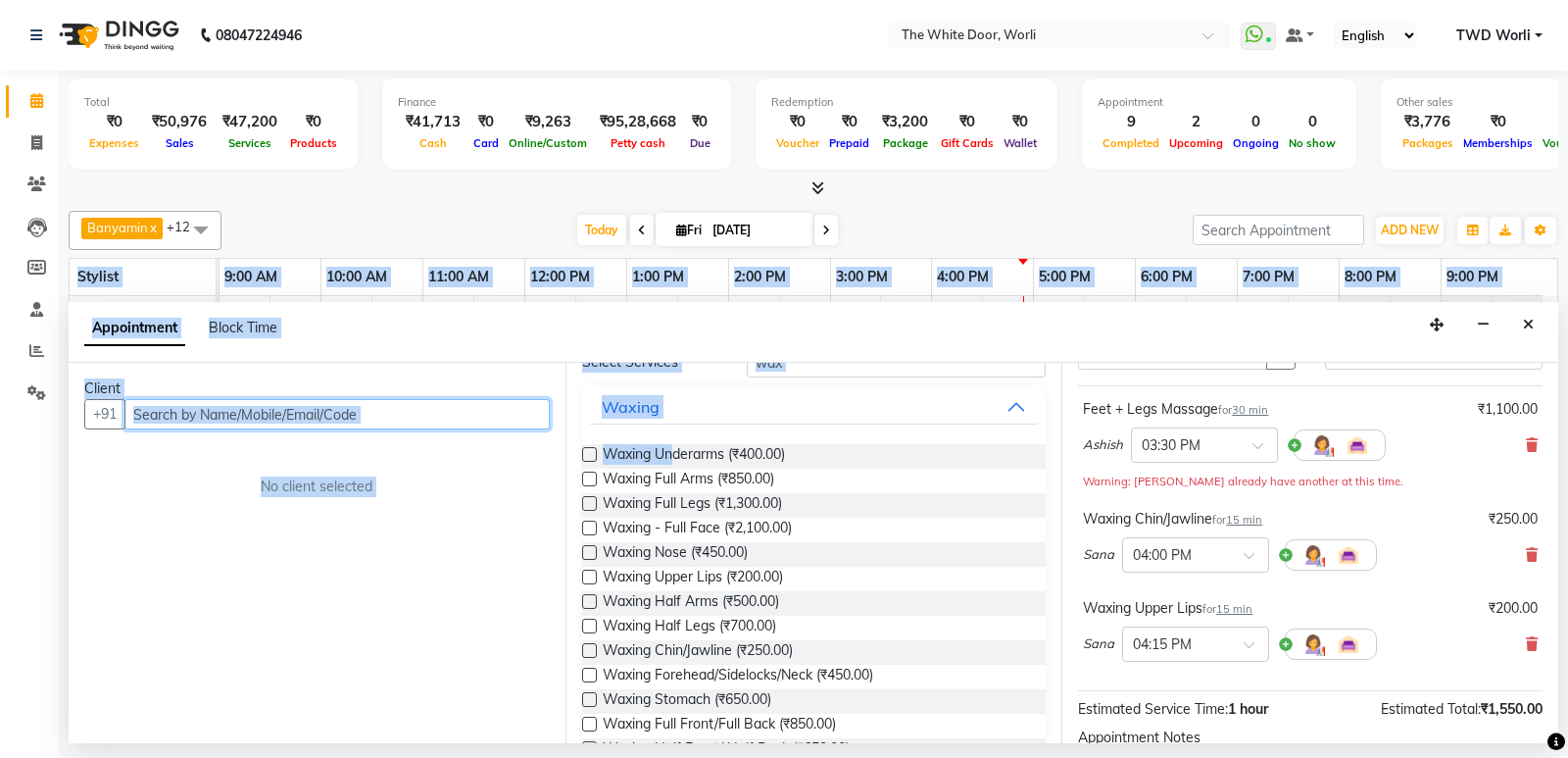 click at bounding box center [337, 414] 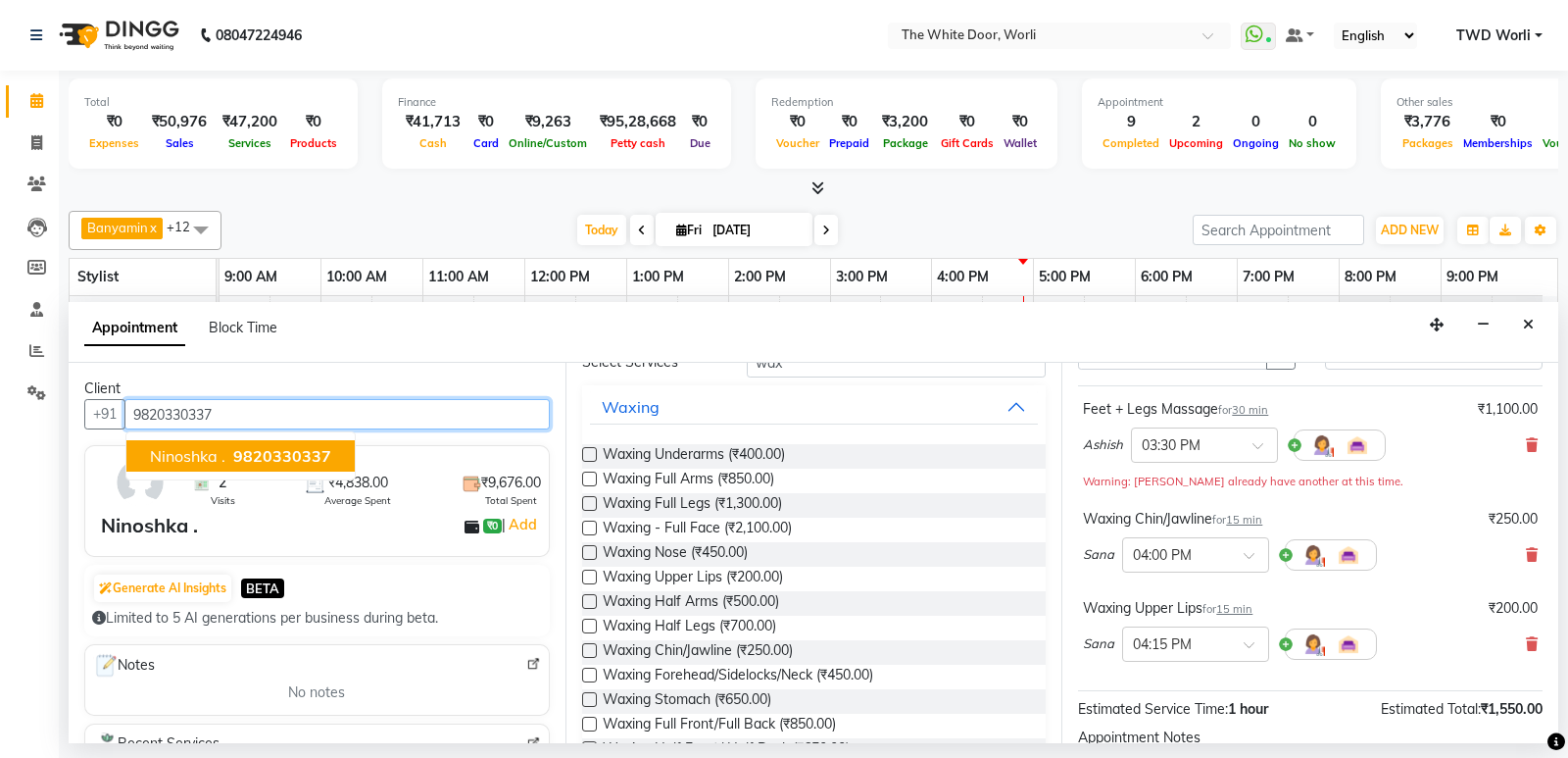click on "9820330337" at bounding box center [282, 456] 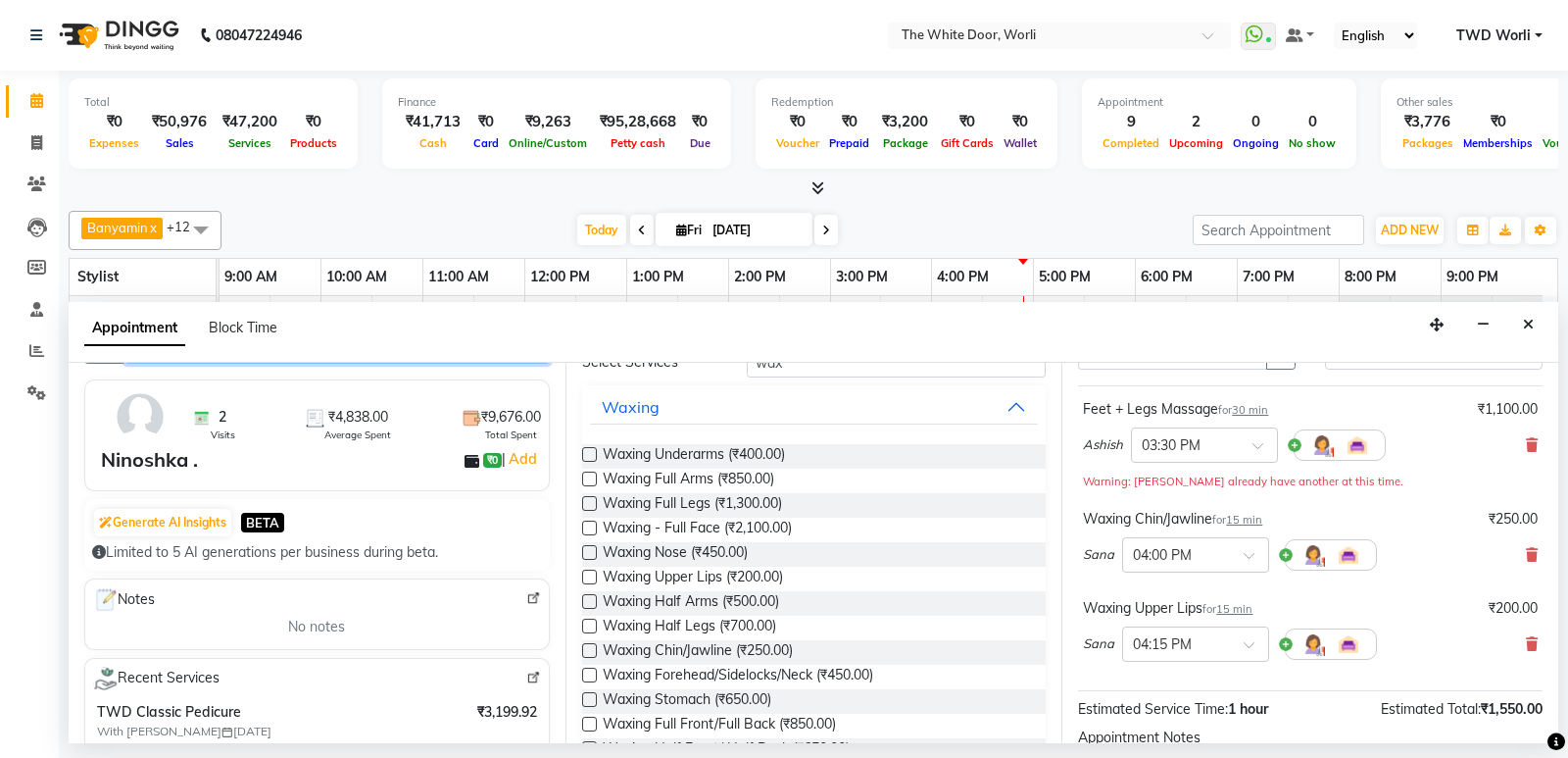 scroll, scrollTop: 294, scrollLeft: 0, axis: vertical 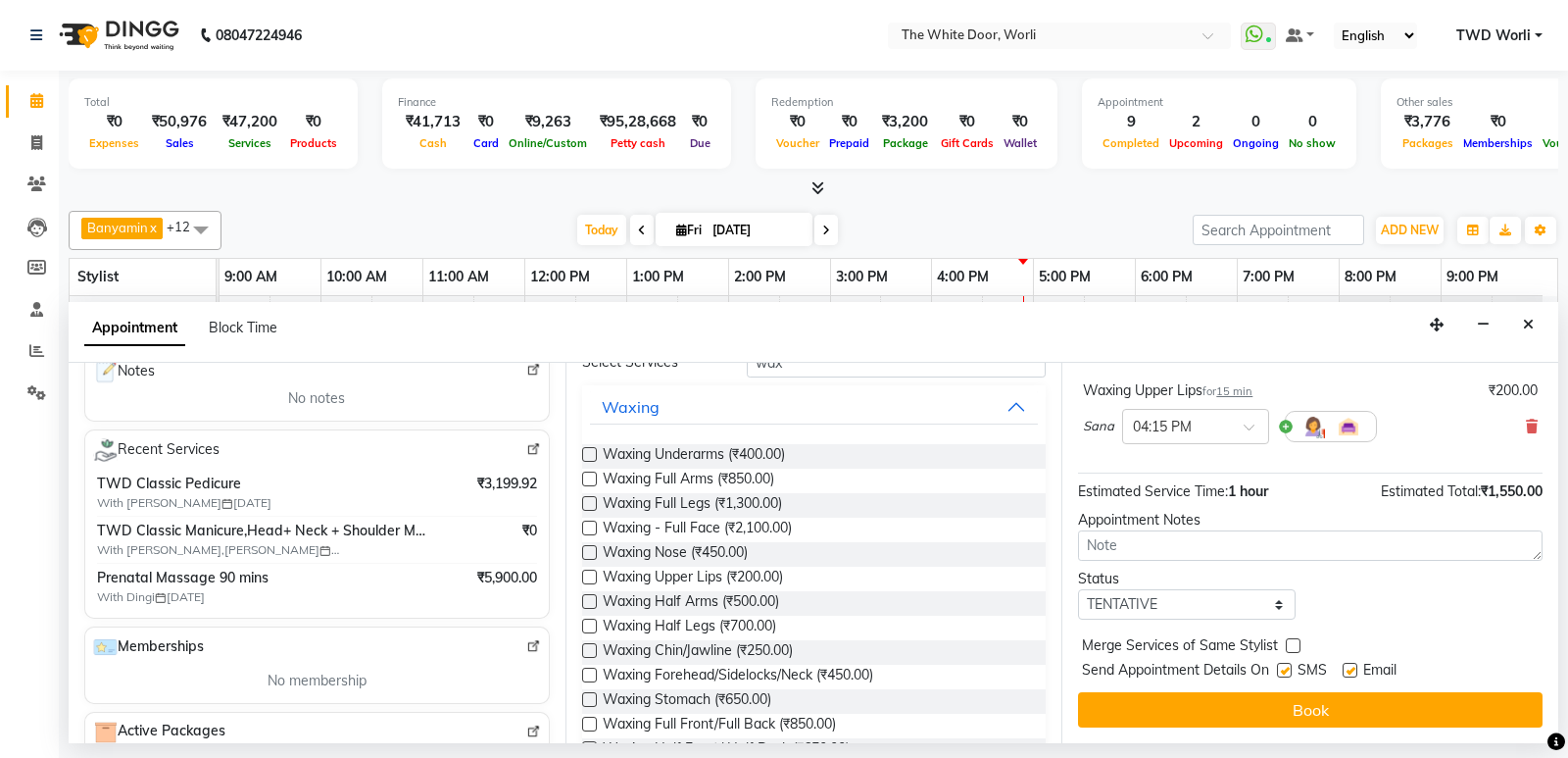 type on "9820330337" 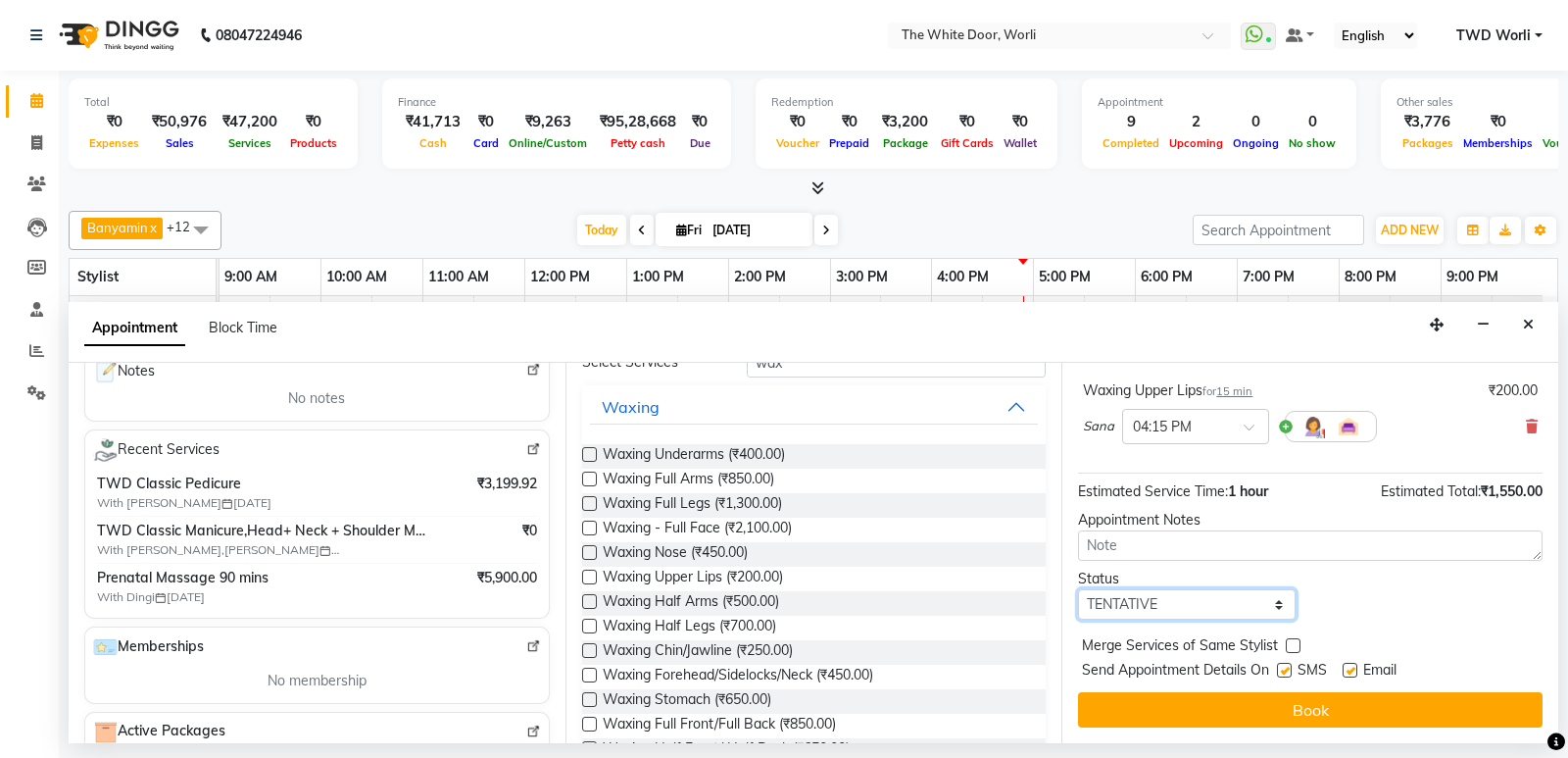 click on "Select TENTATIVE CONFIRM CHECK-IN UPCOMING" at bounding box center (1187, 604) 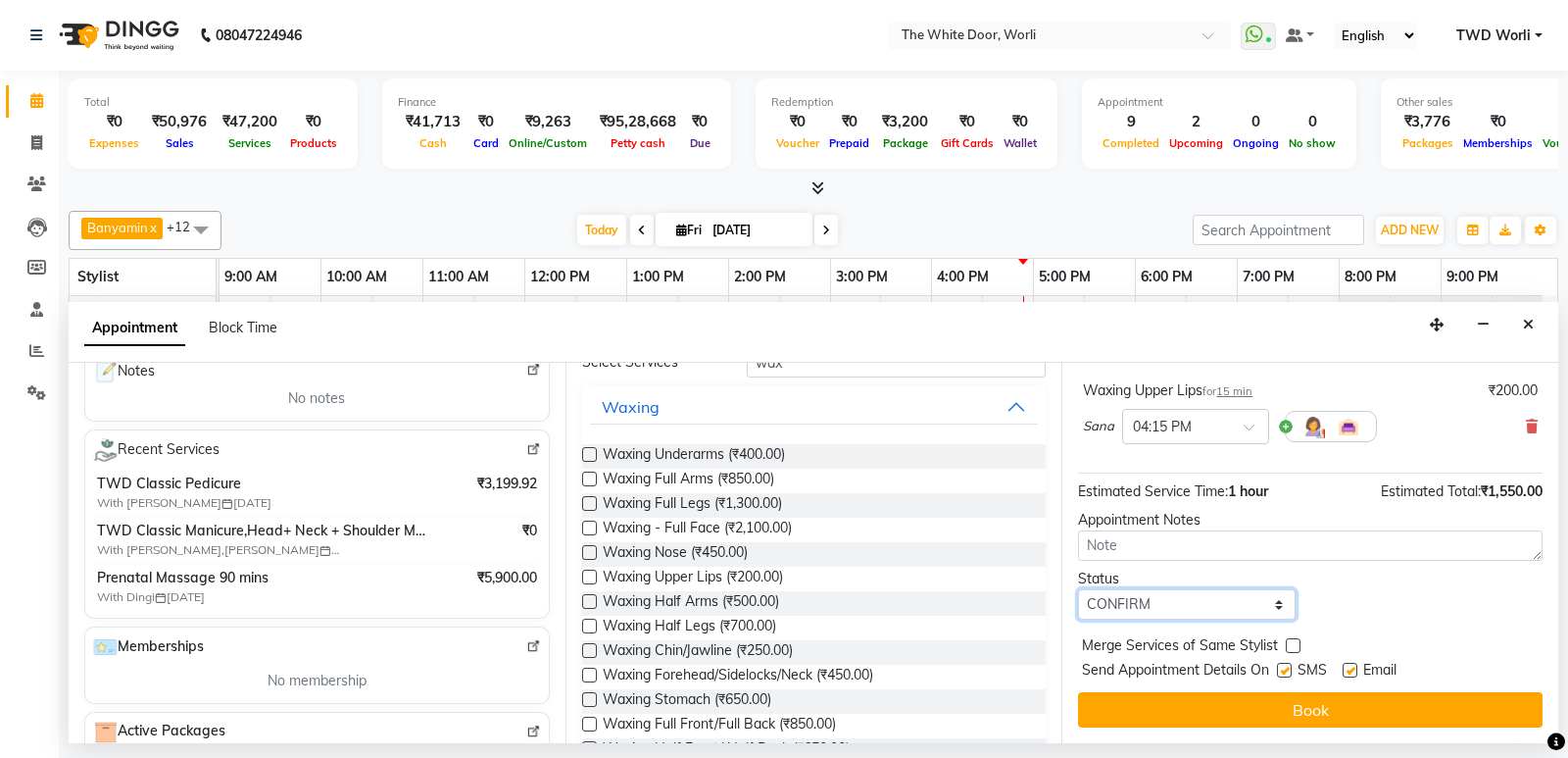 click on "Select TENTATIVE CONFIRM CHECK-IN UPCOMING" at bounding box center [1187, 604] 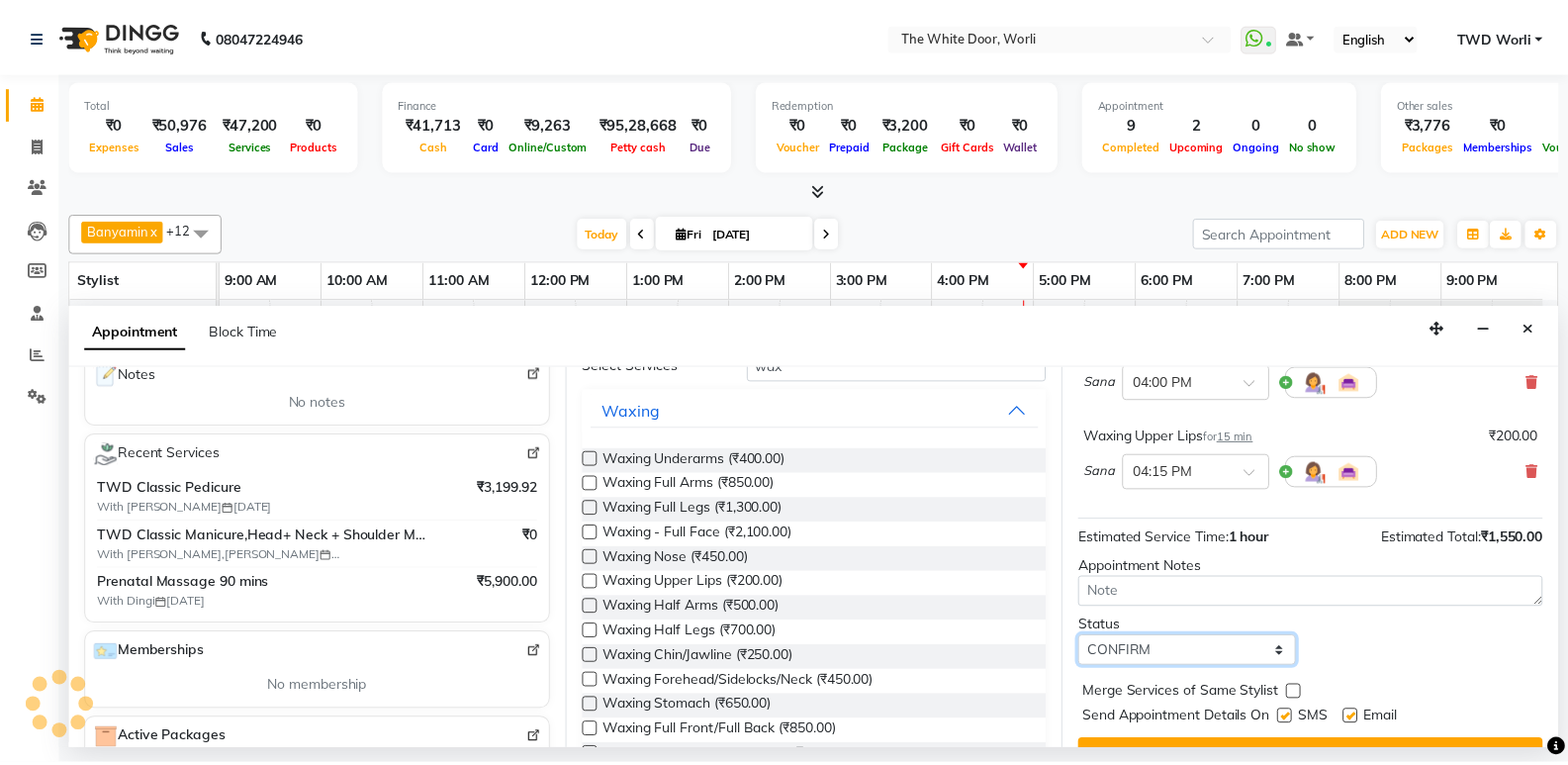 scroll, scrollTop: 319, scrollLeft: 0, axis: vertical 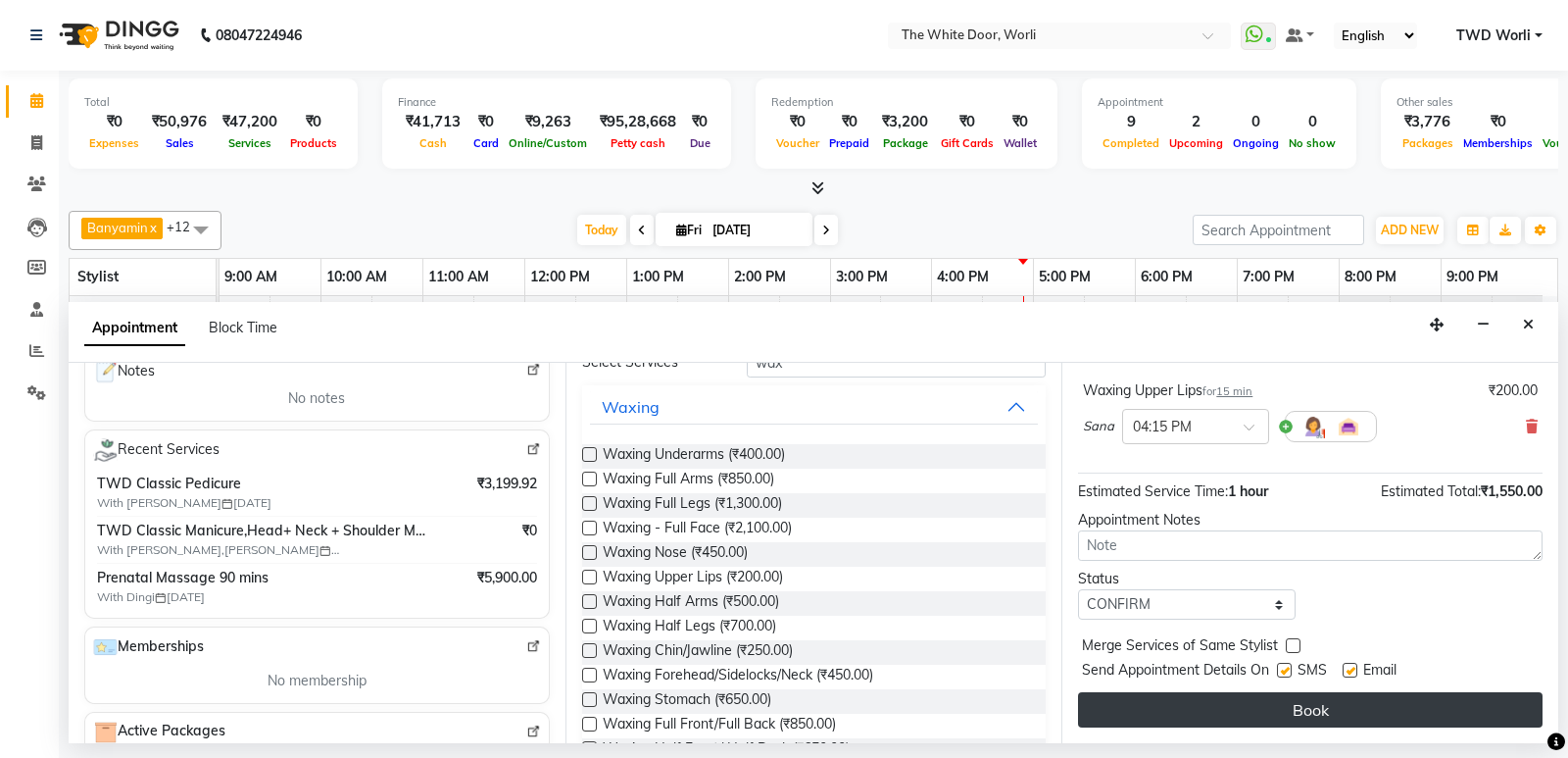 click on "Book" at bounding box center [1310, 710] 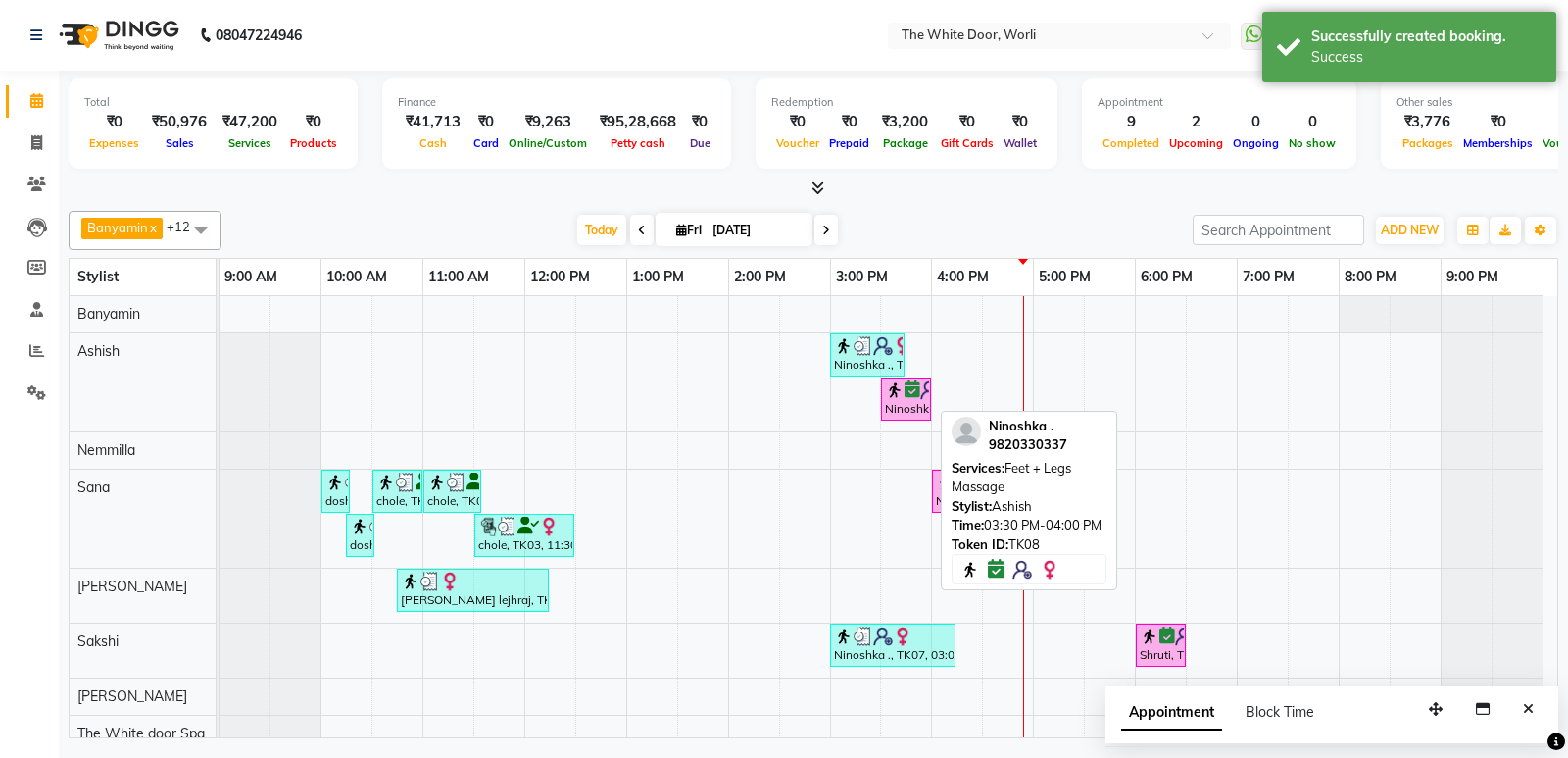 click on "Ninoshka ., TK08, 03:30 PM-04:00 PM, Feet + Legs Massage" at bounding box center [906, 399] 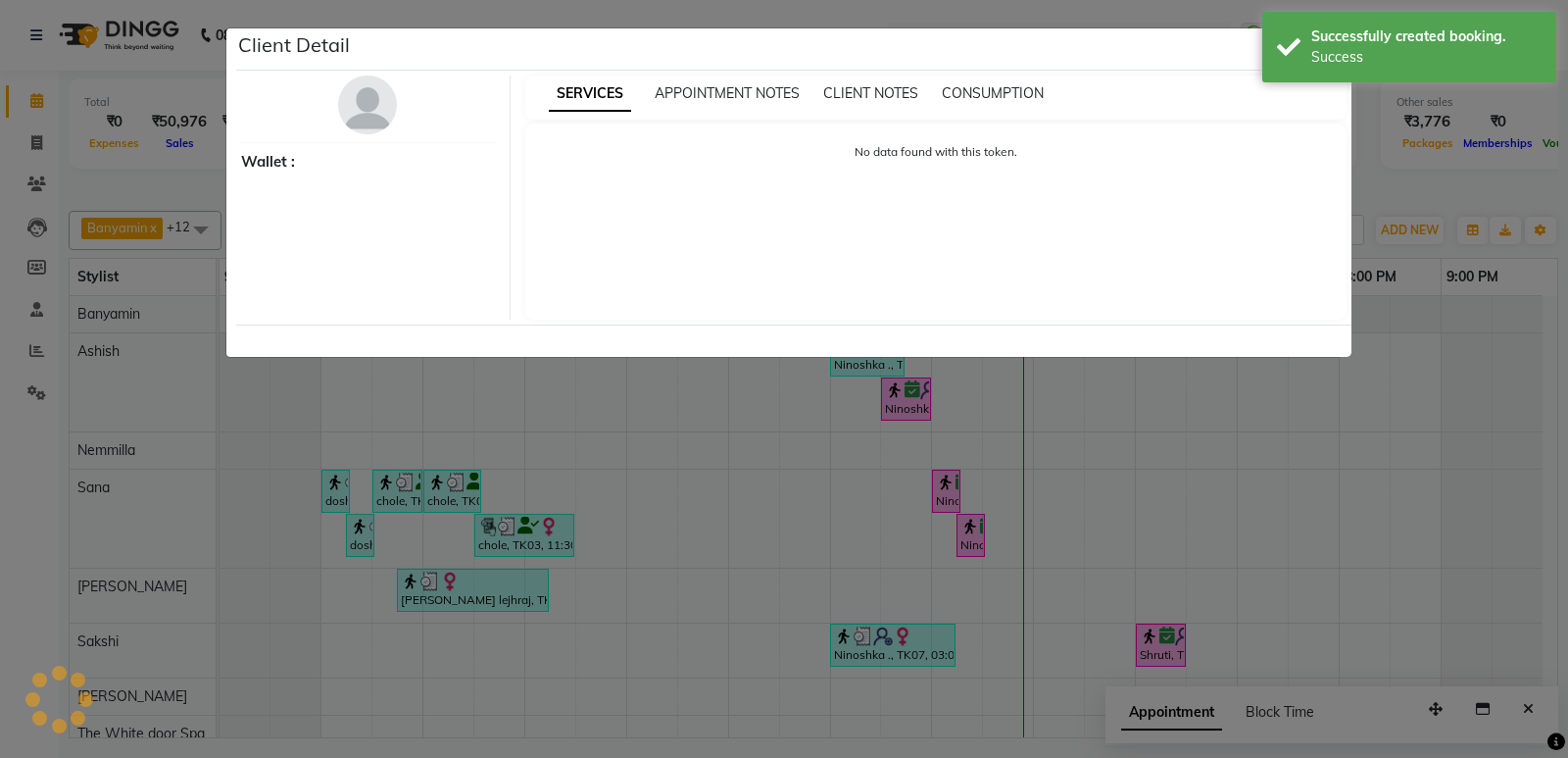 select on "6" 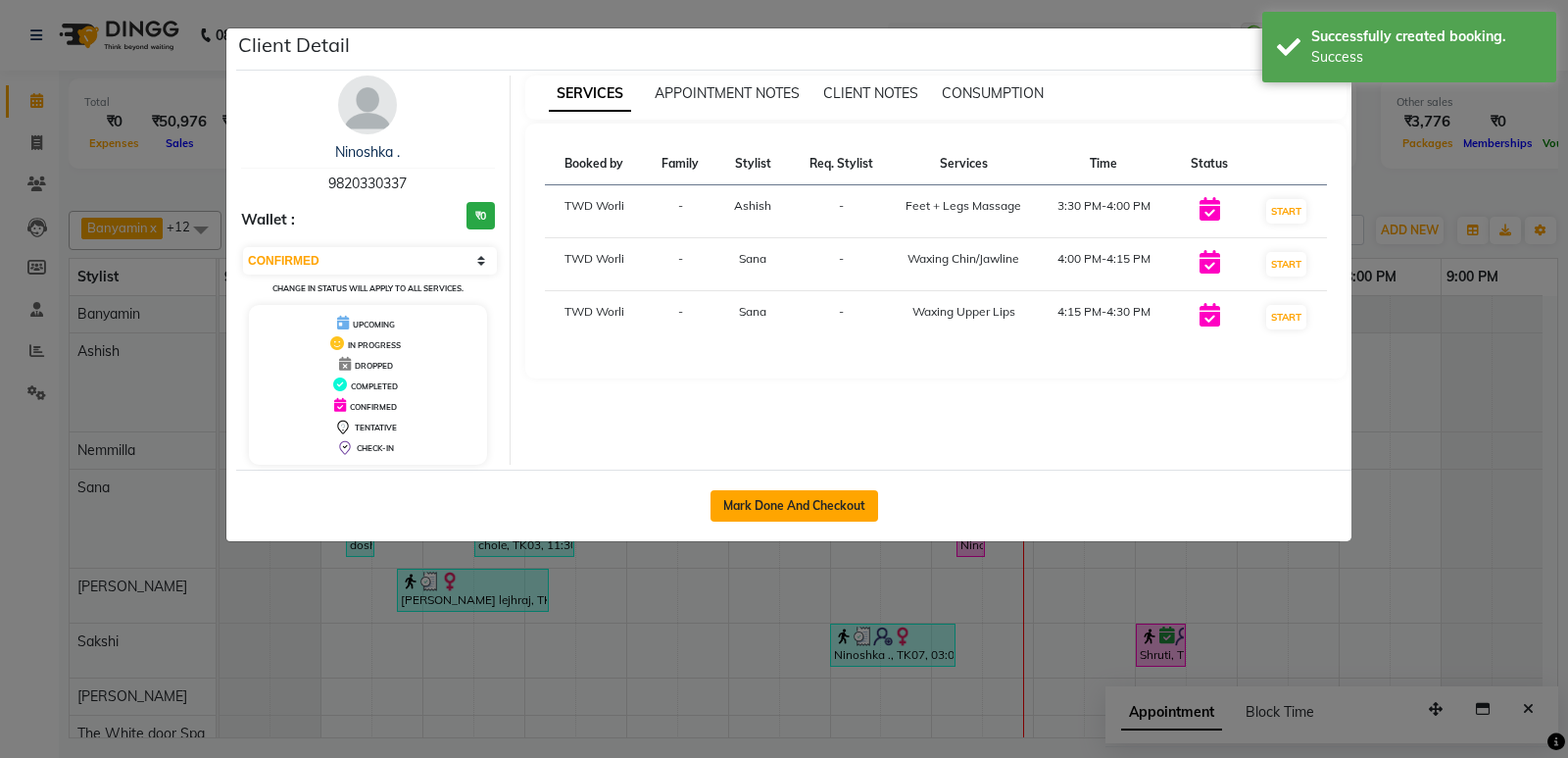 click on "Mark Done And Checkout" 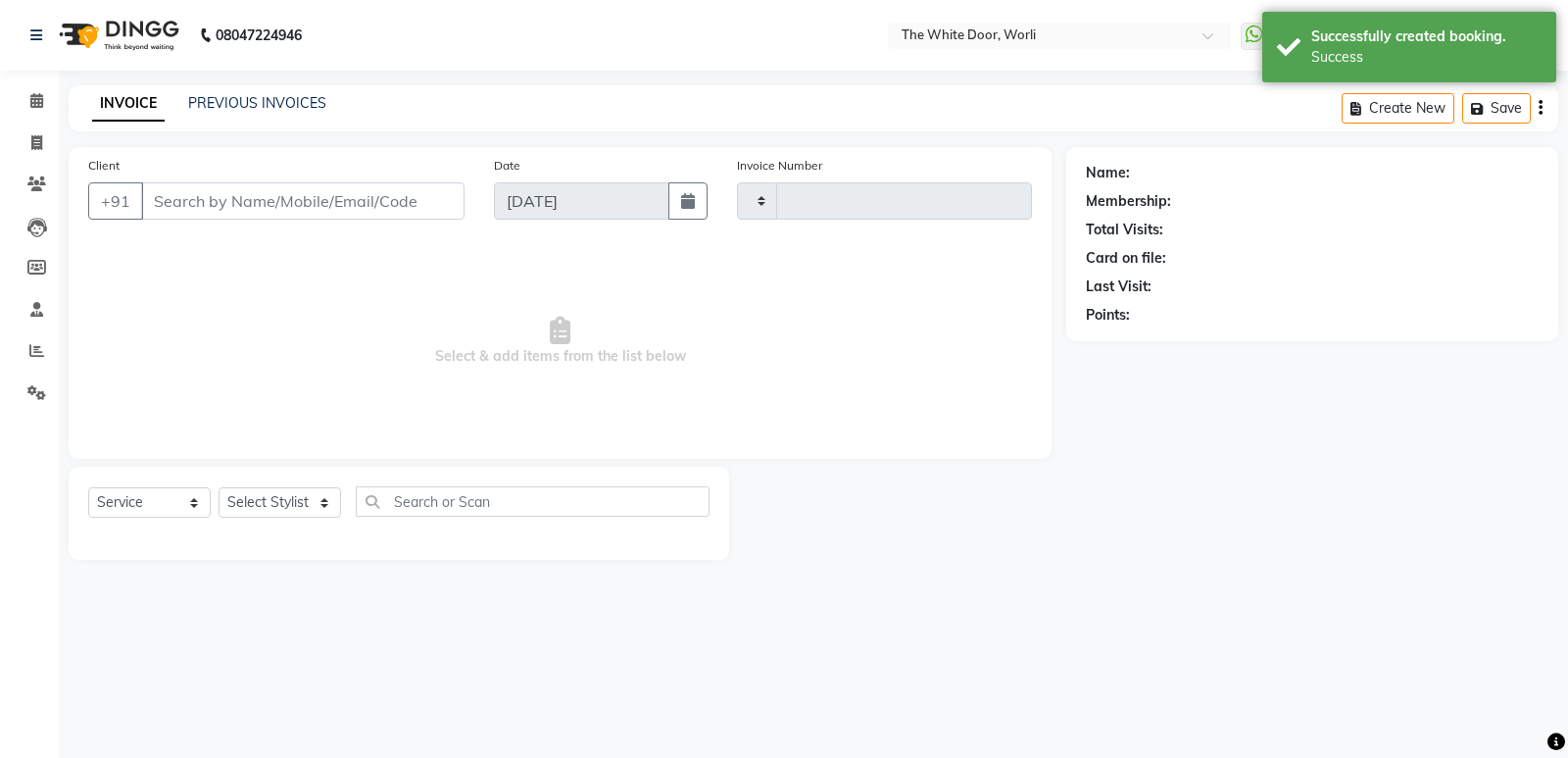 type on "0931" 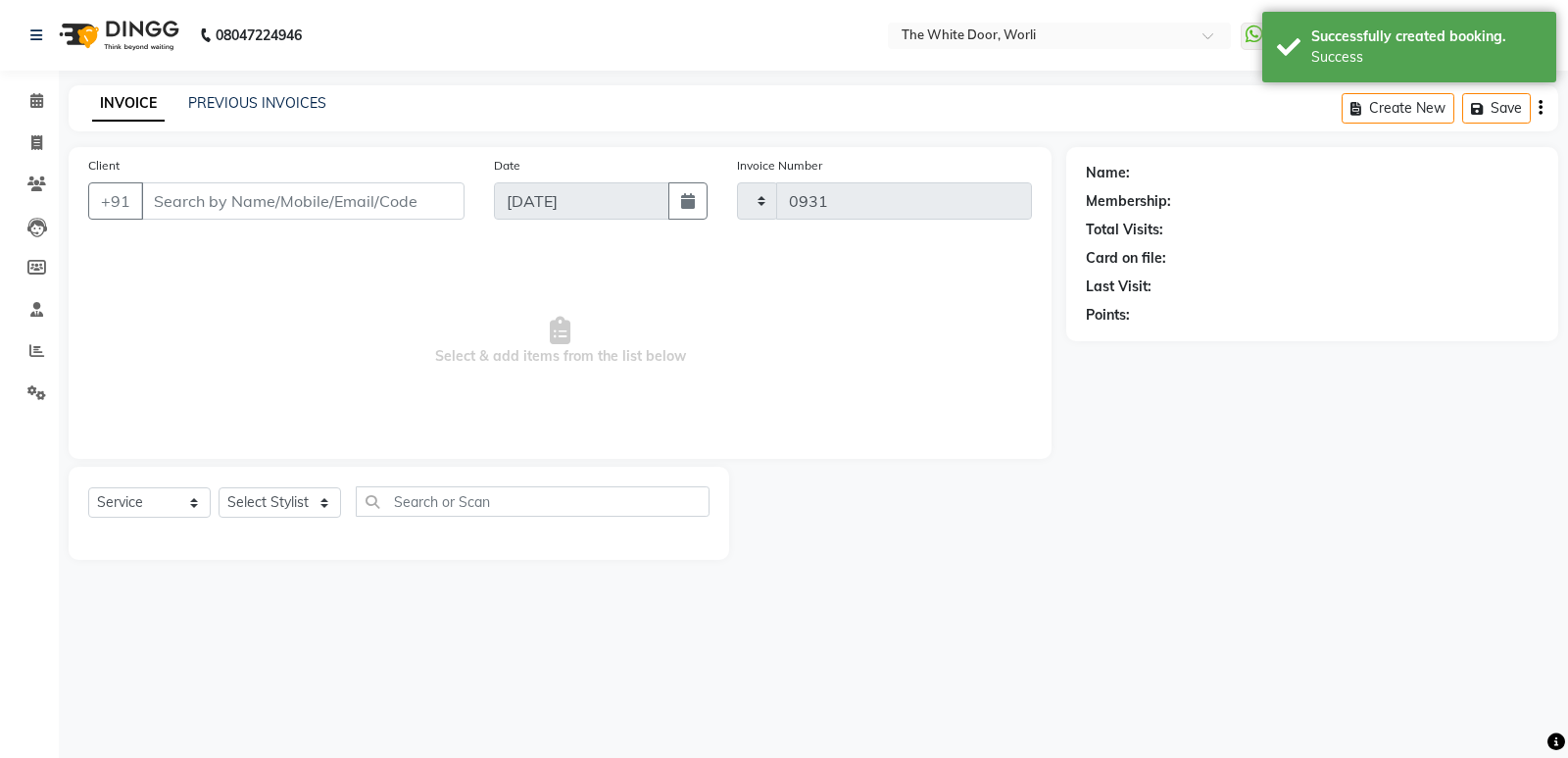select on "4027" 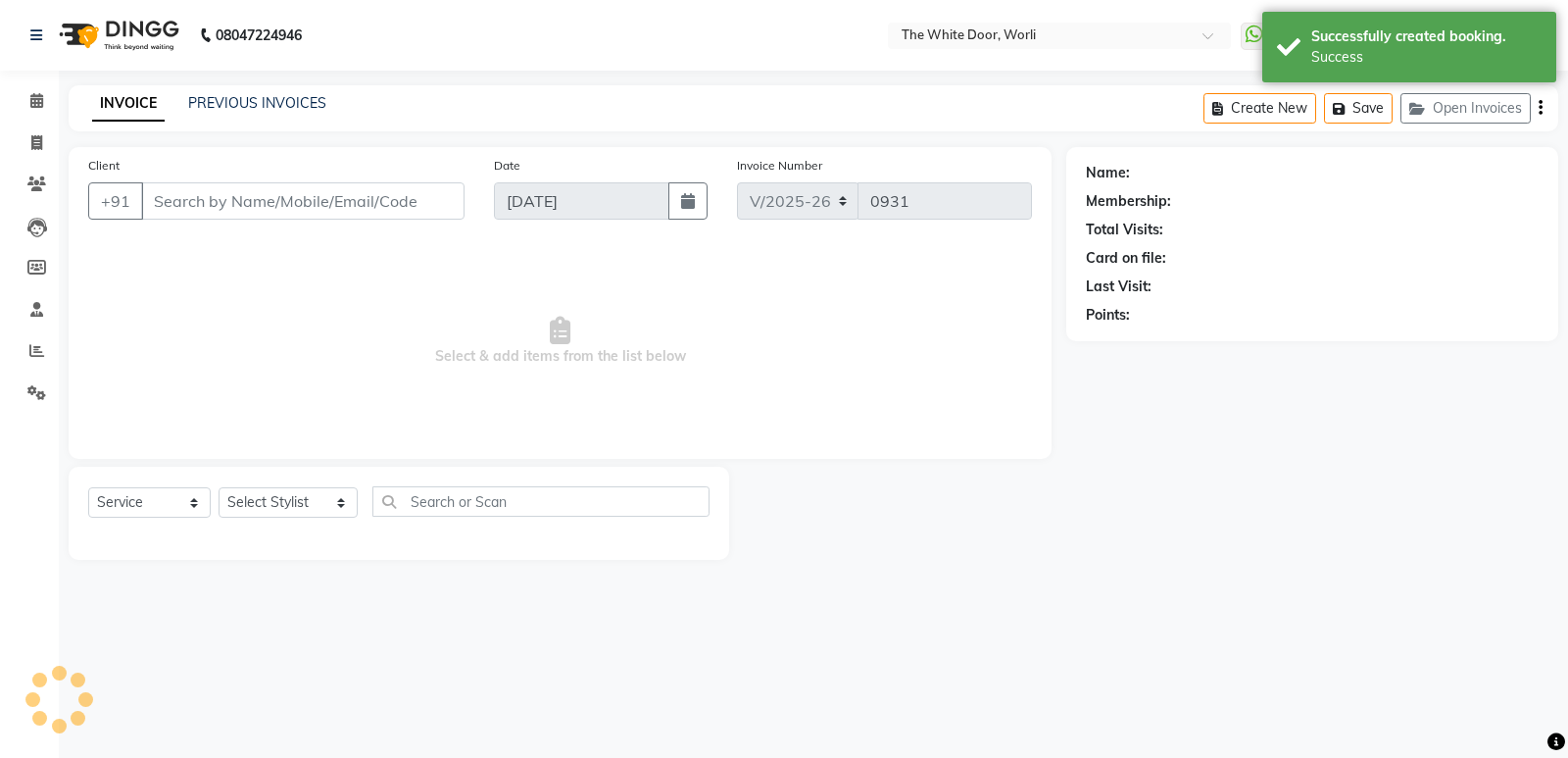 type on "9820330337" 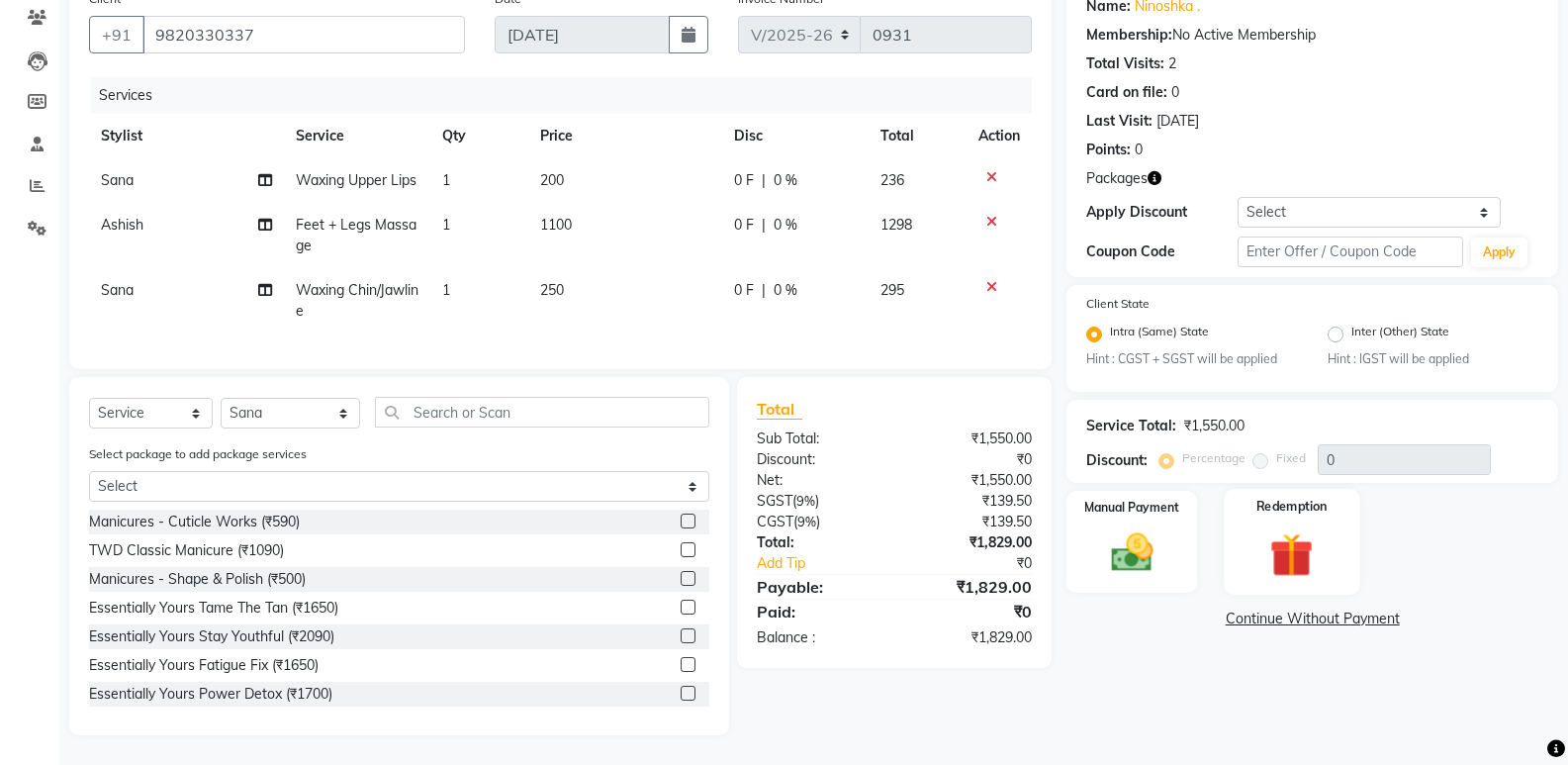 scroll, scrollTop: 183, scrollLeft: 0, axis: vertical 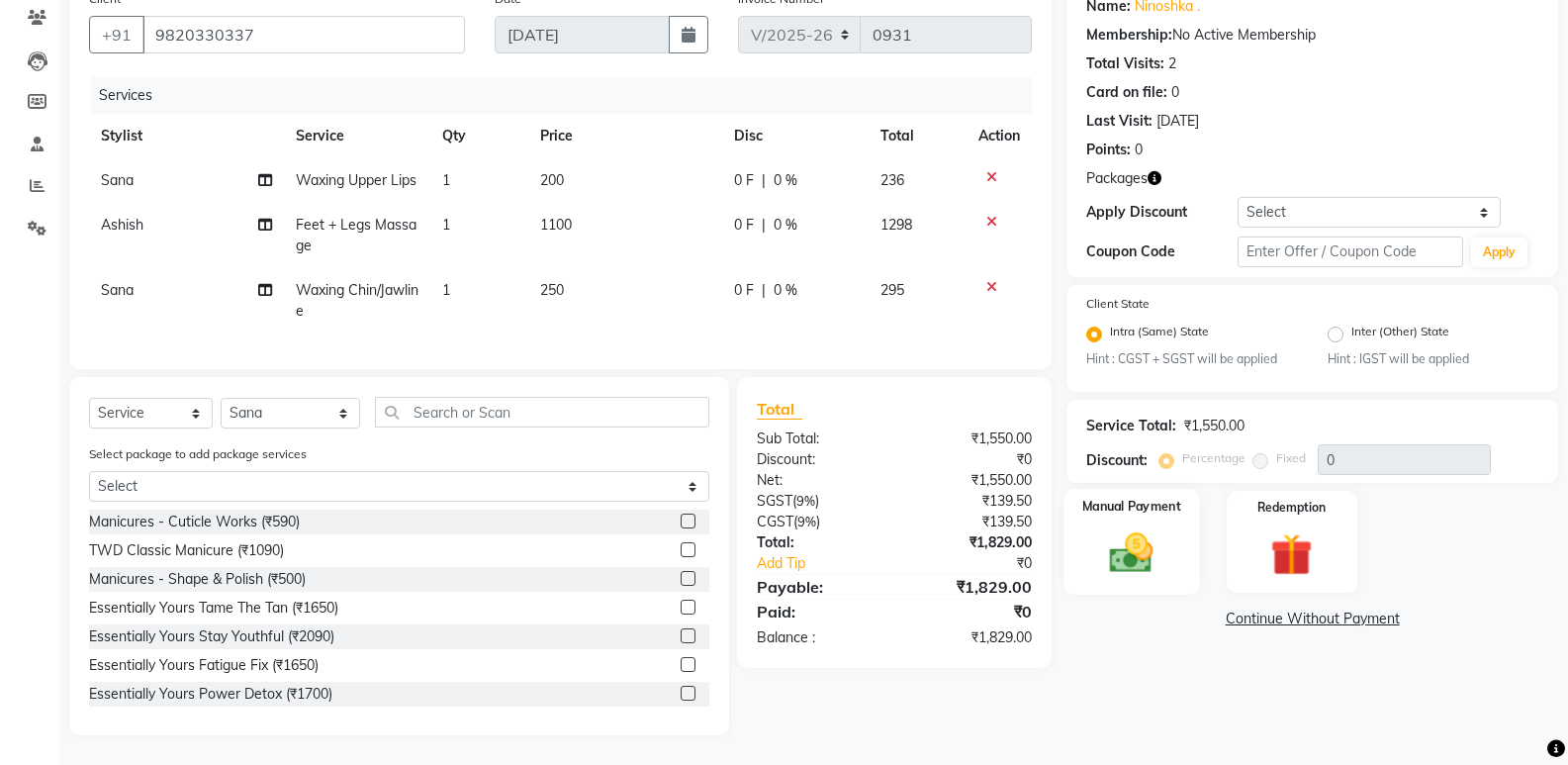 click 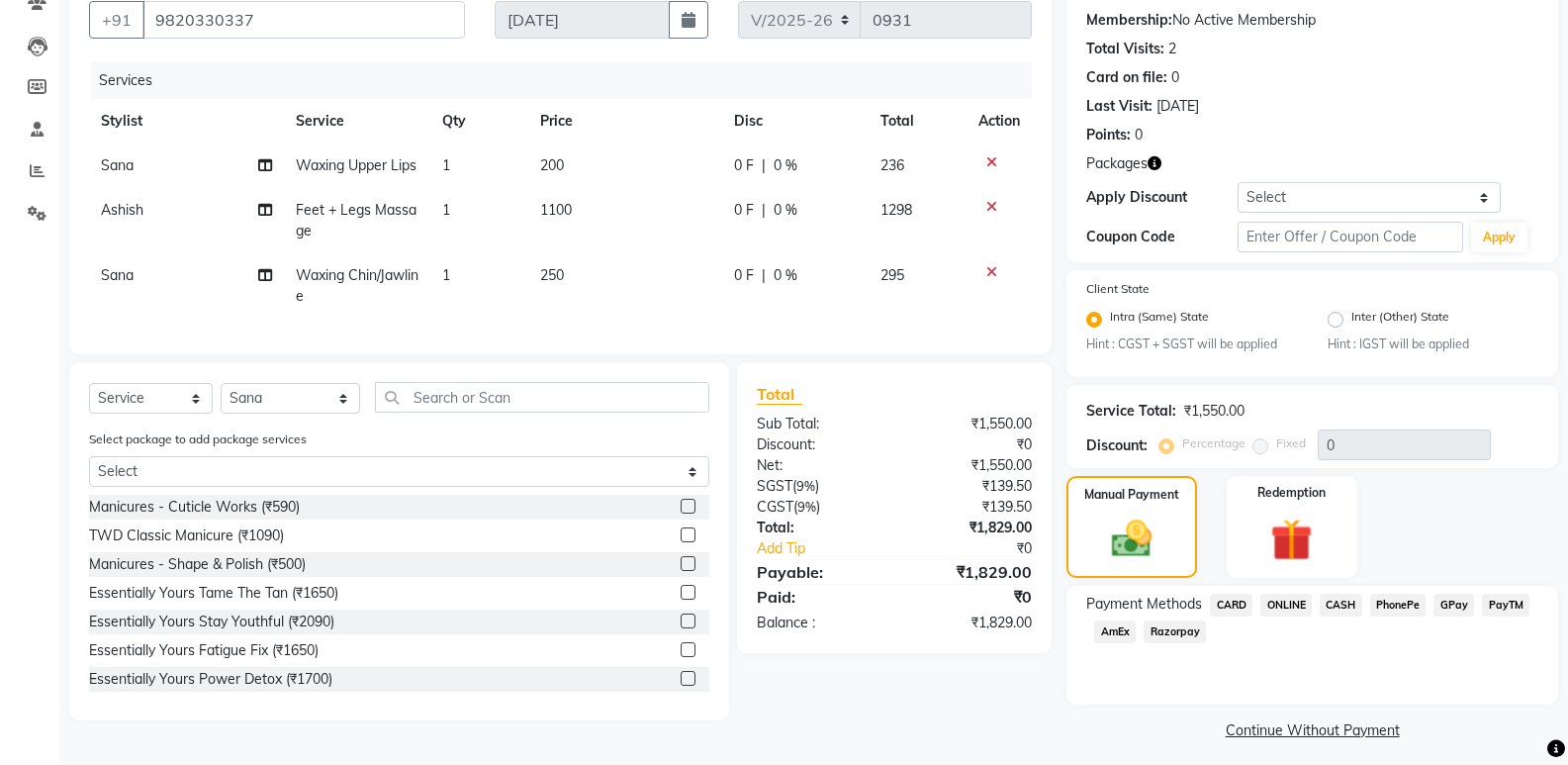 click on "GPay" 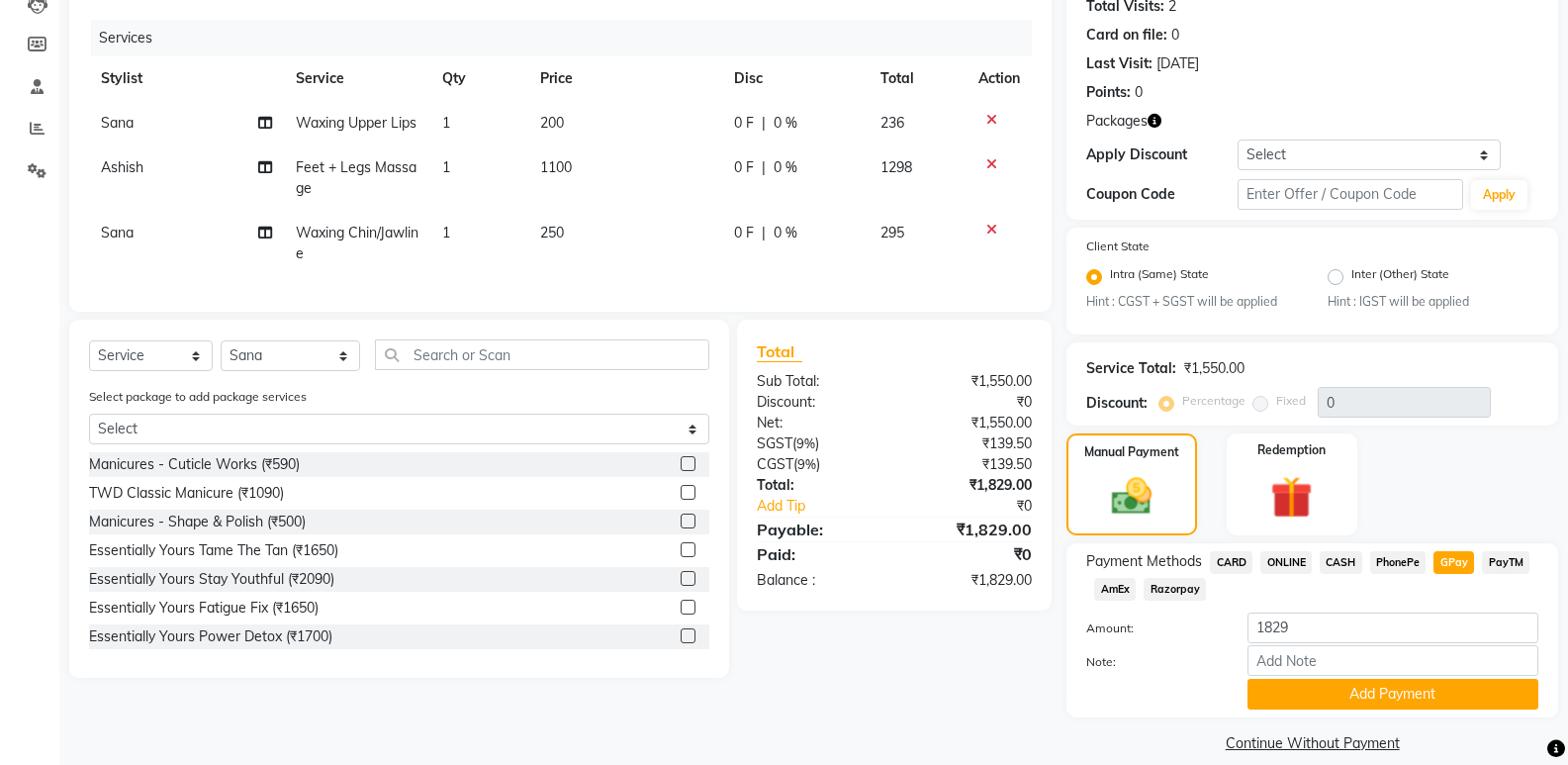 scroll, scrollTop: 248, scrollLeft: 0, axis: vertical 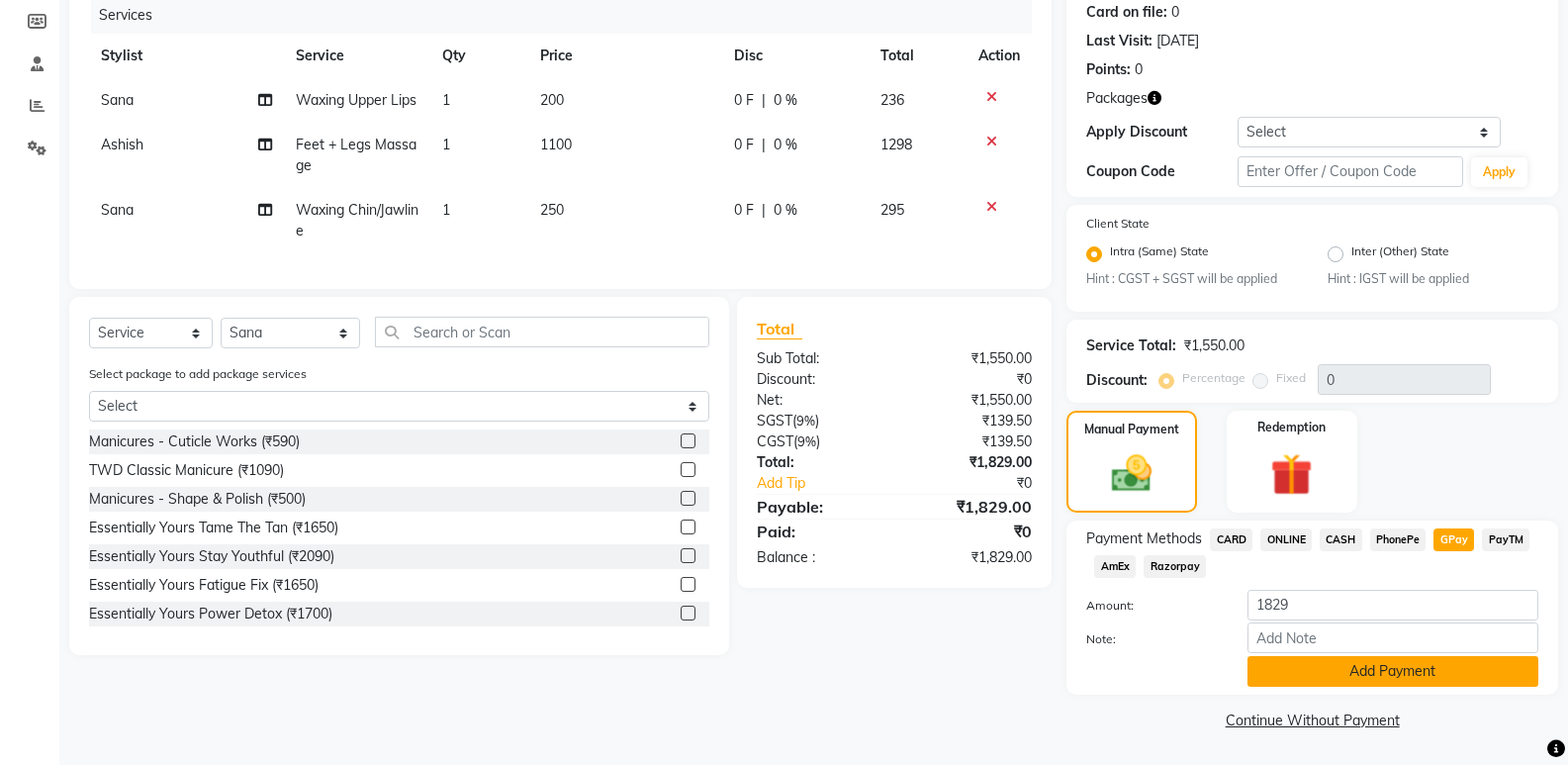 click on "Add Payment" 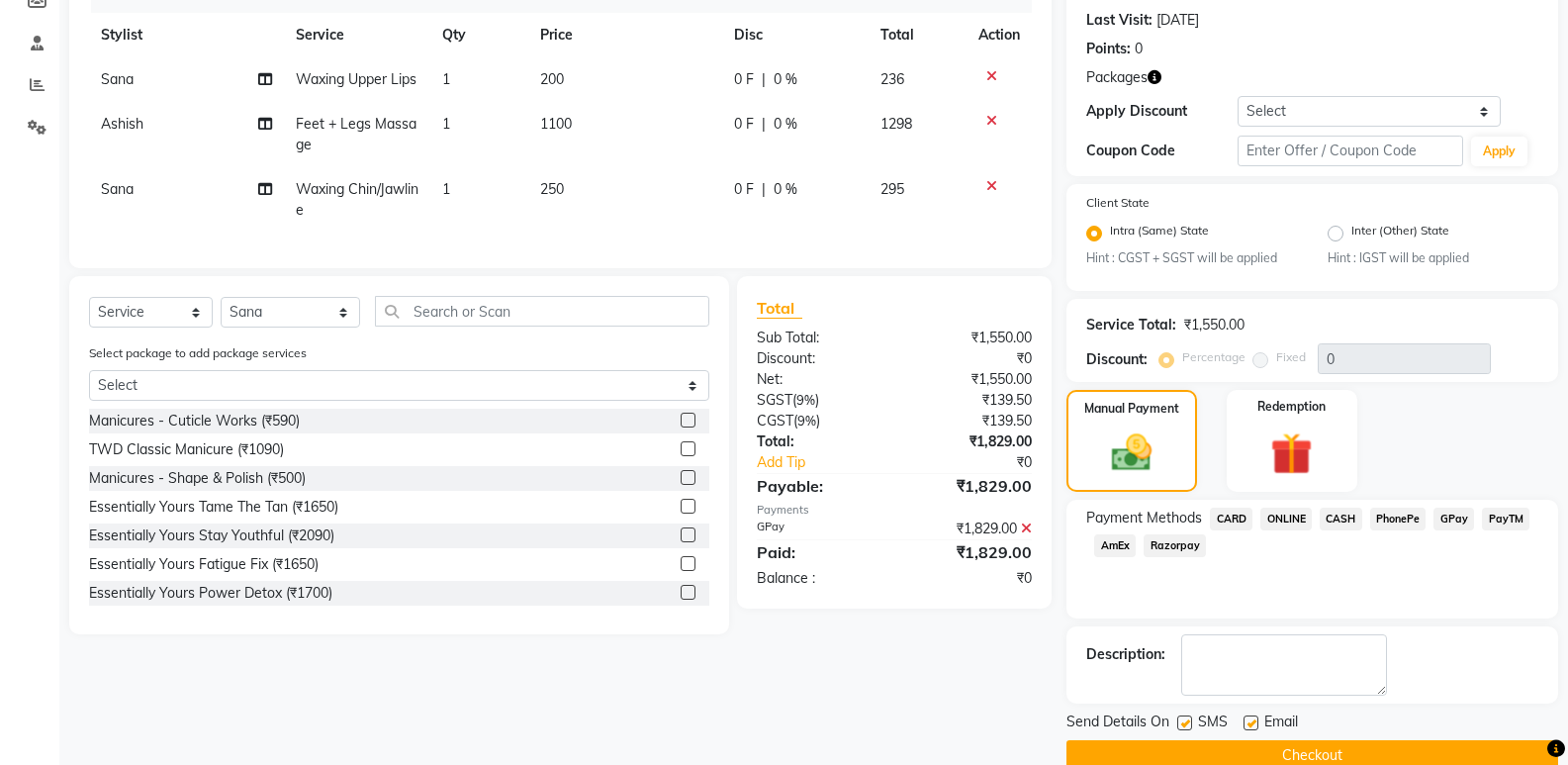 scroll, scrollTop: 305, scrollLeft: 0, axis: vertical 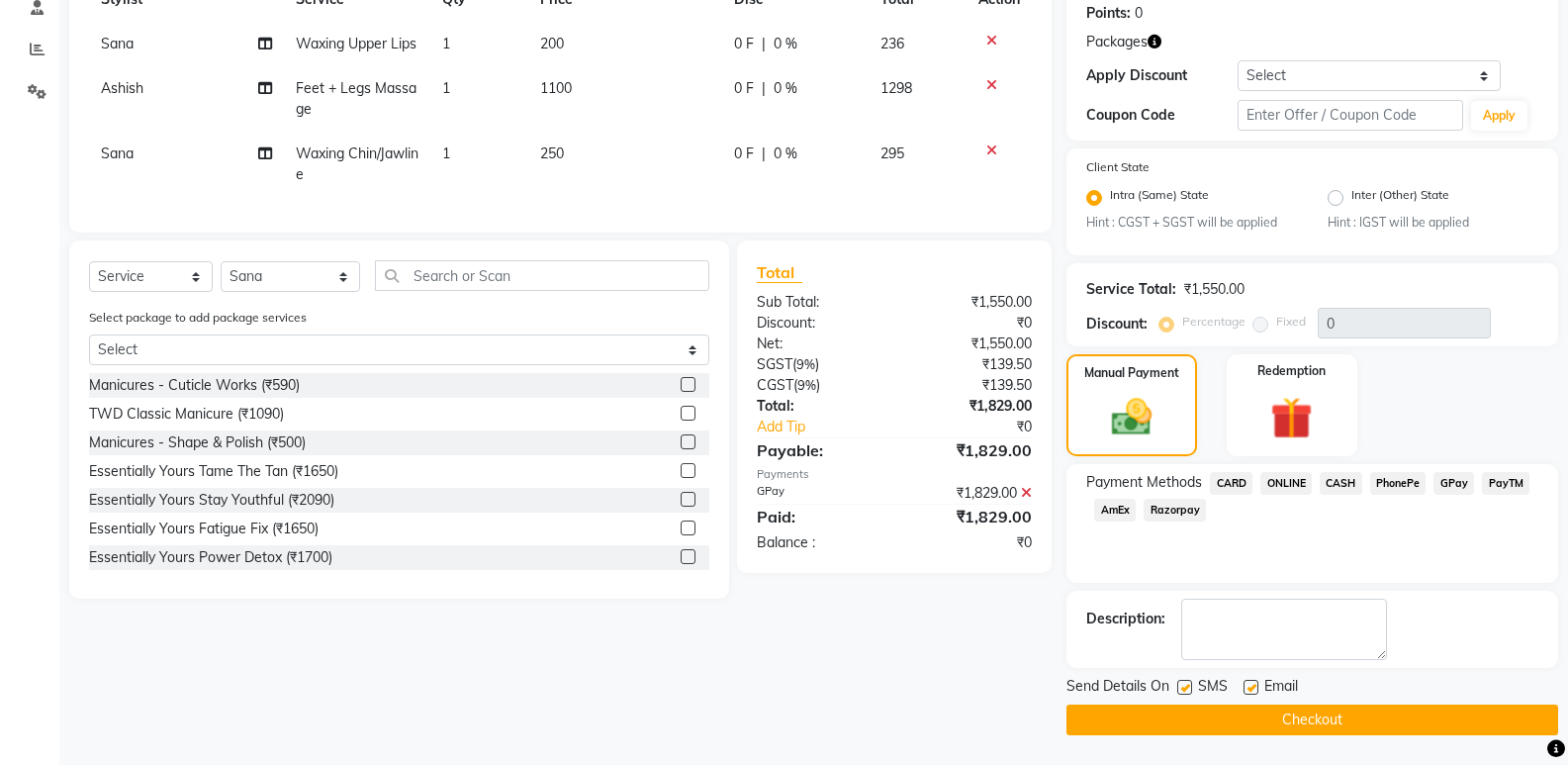 click on "Checkout" 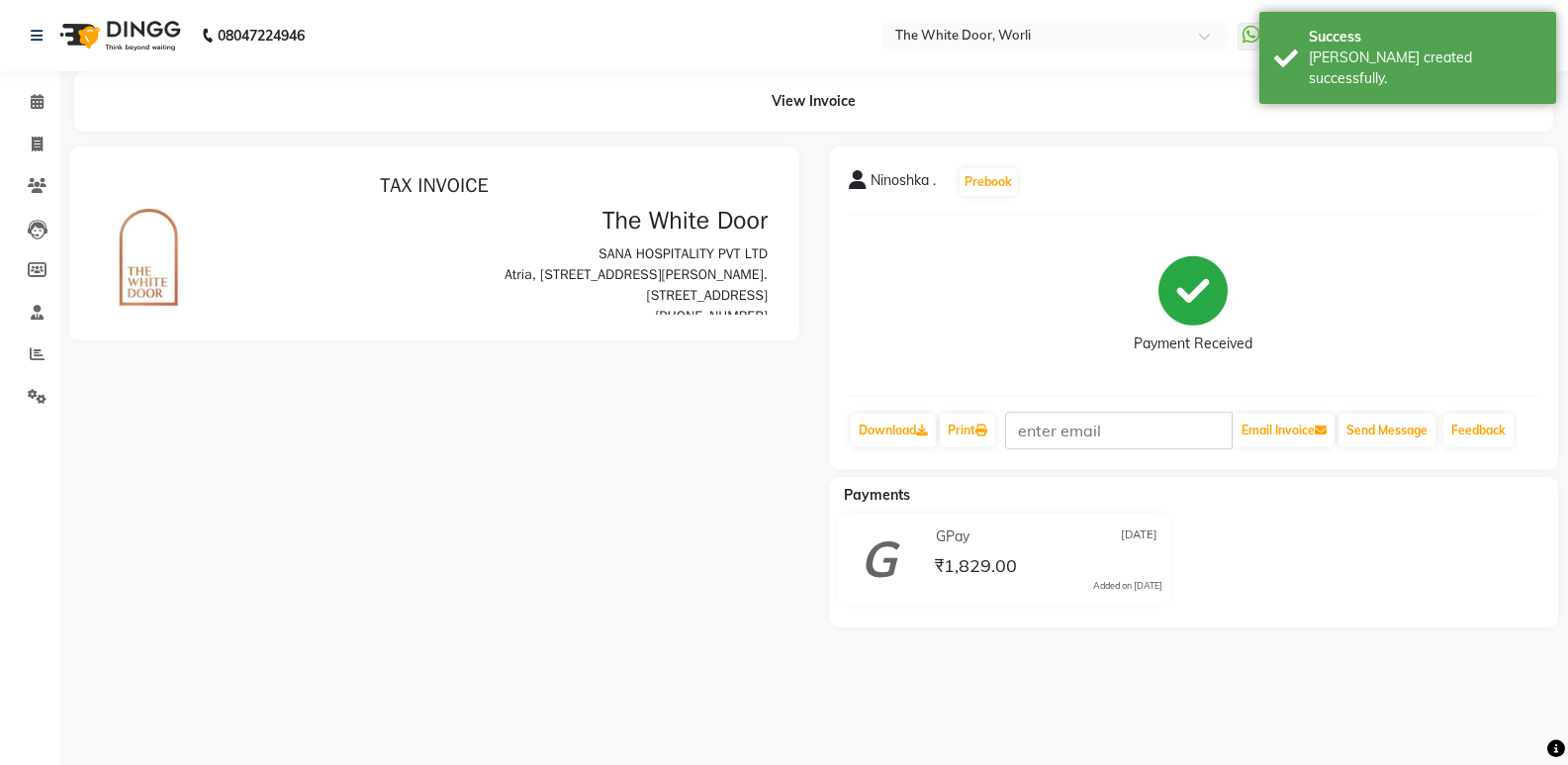 scroll, scrollTop: 0, scrollLeft: 0, axis: both 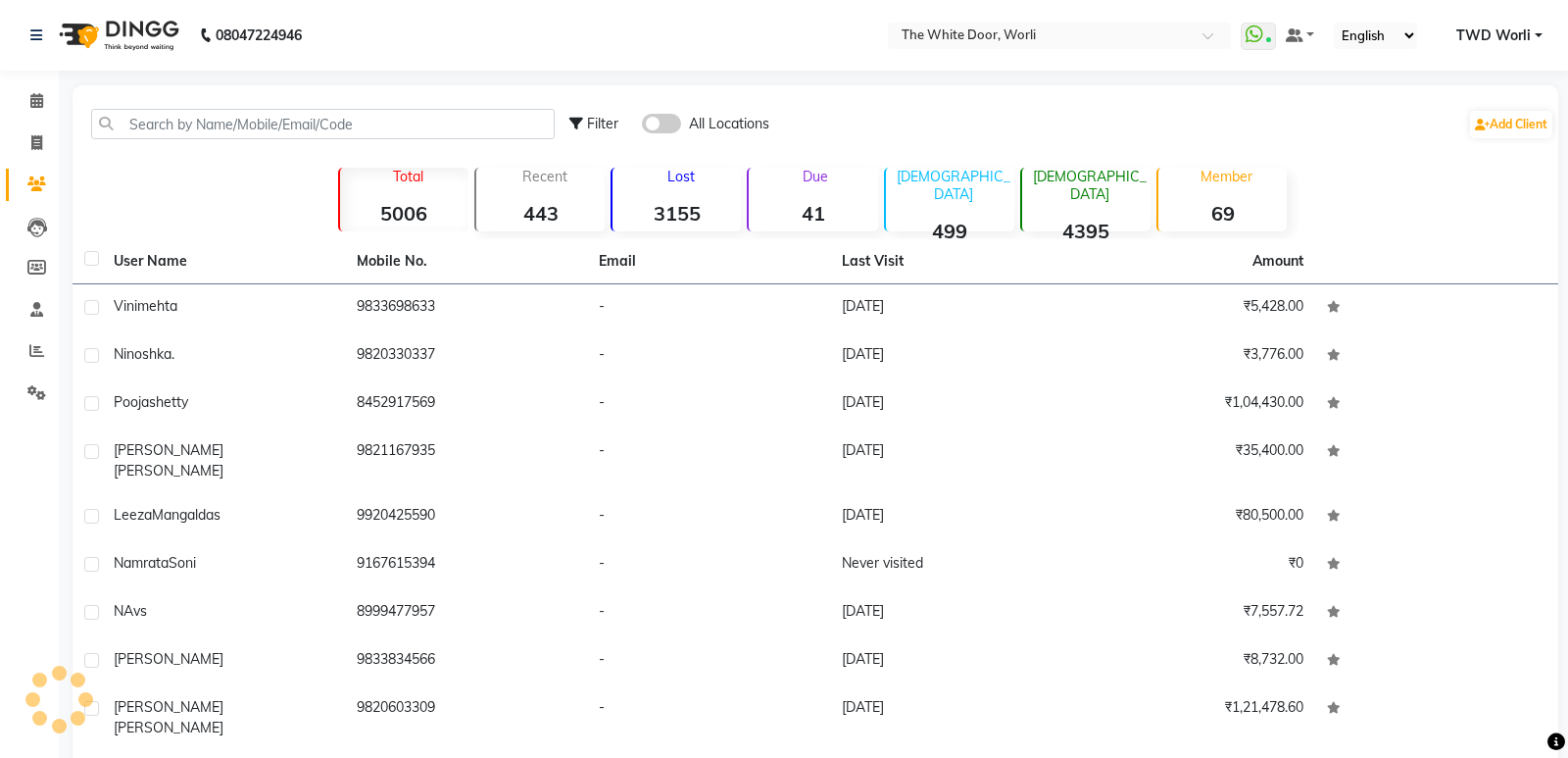 select on "en" 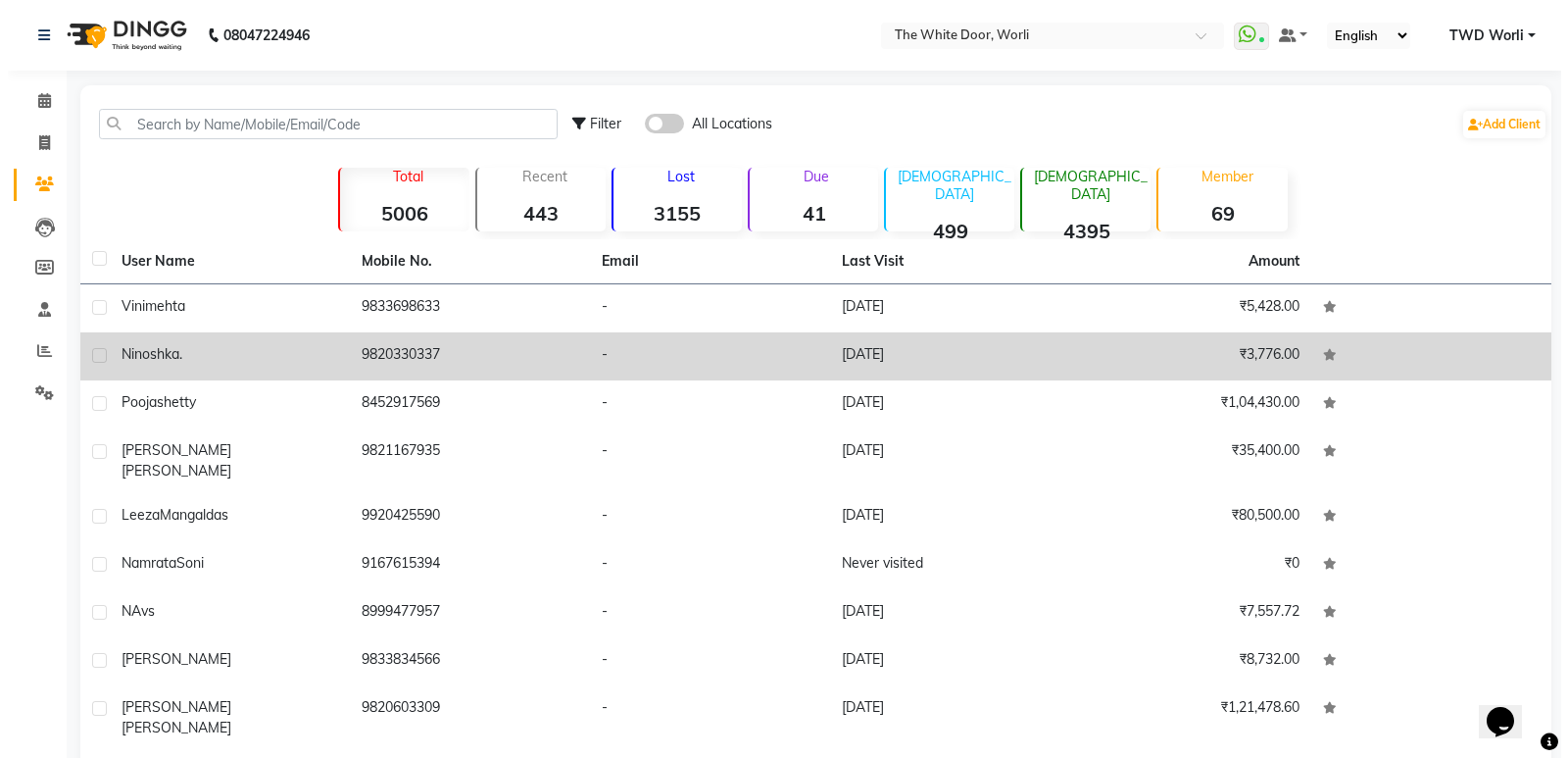 scroll, scrollTop: 0, scrollLeft: 0, axis: both 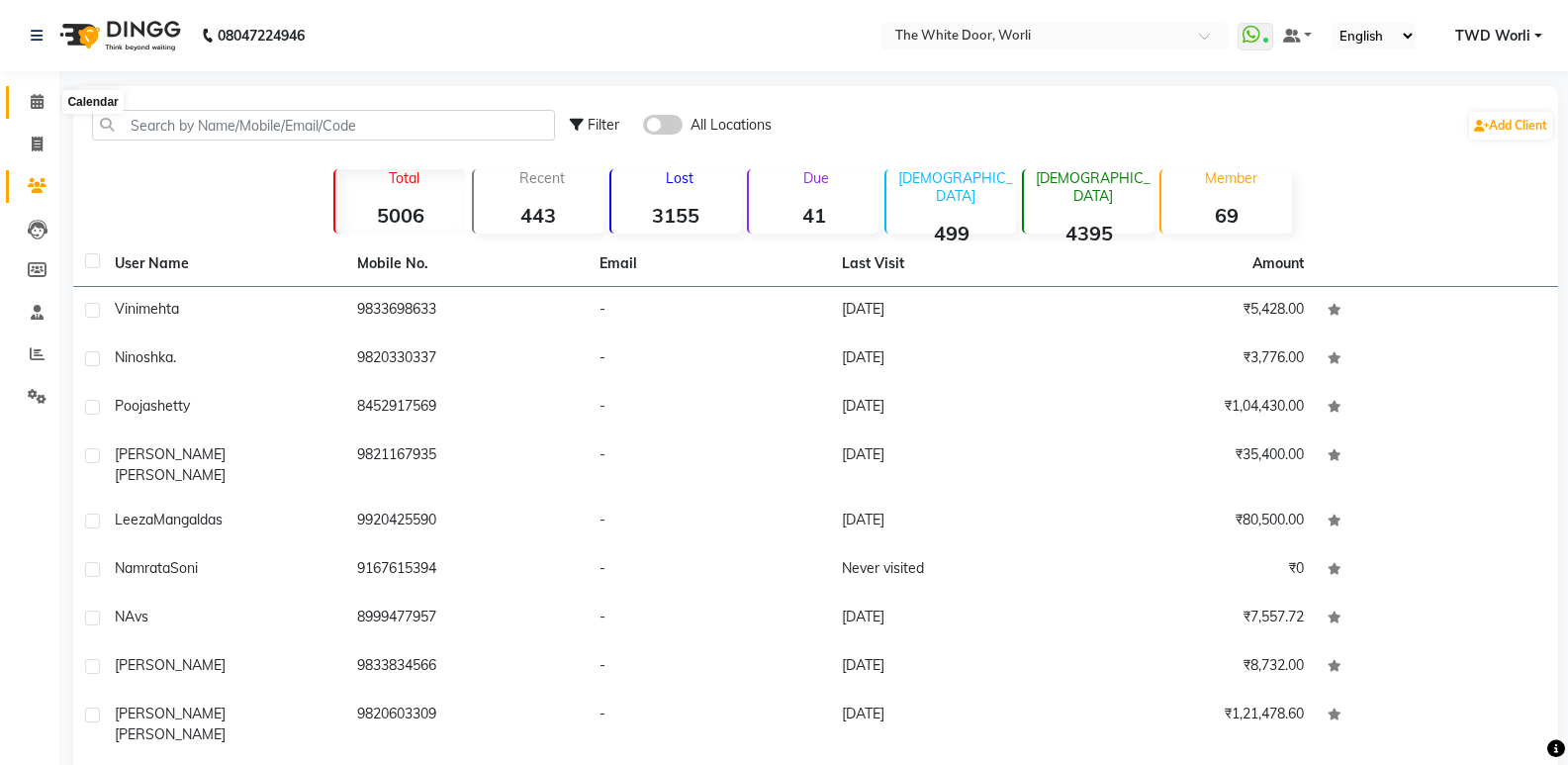 click 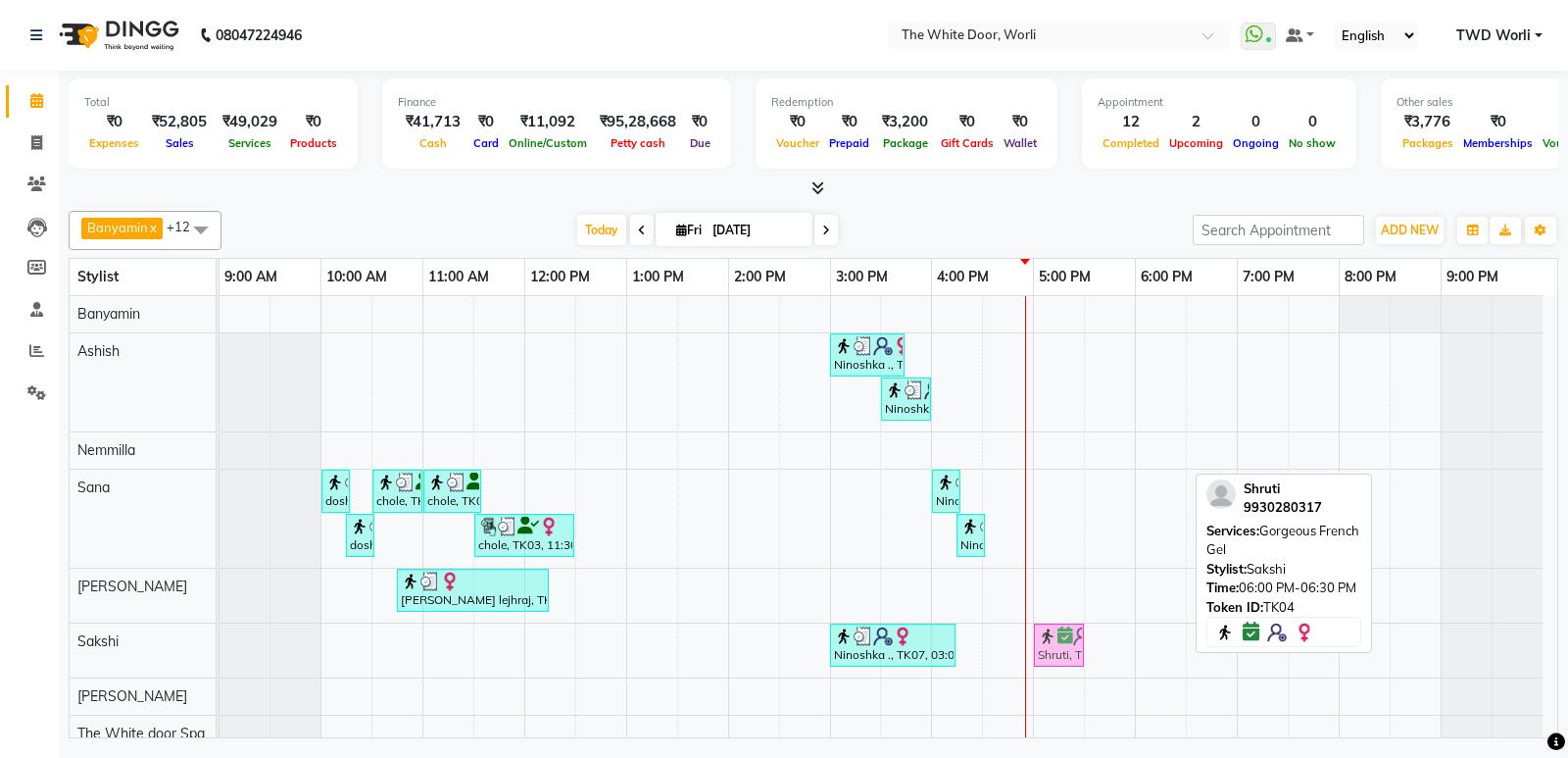 drag, startPoint x: 1165, startPoint y: 632, endPoint x: 1074, endPoint y: 643, distance: 91.662424 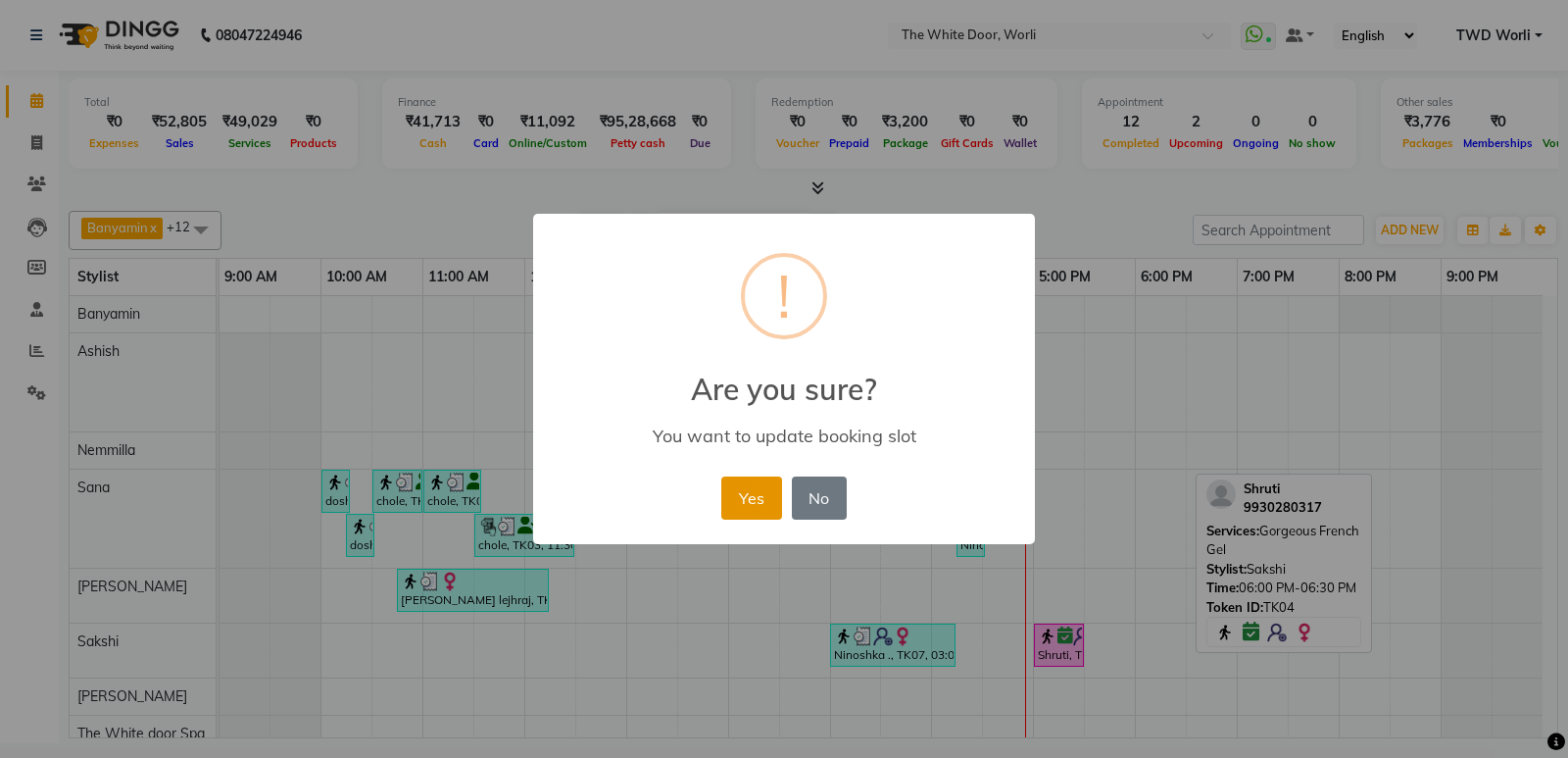click on "Yes" at bounding box center [751, 498] 